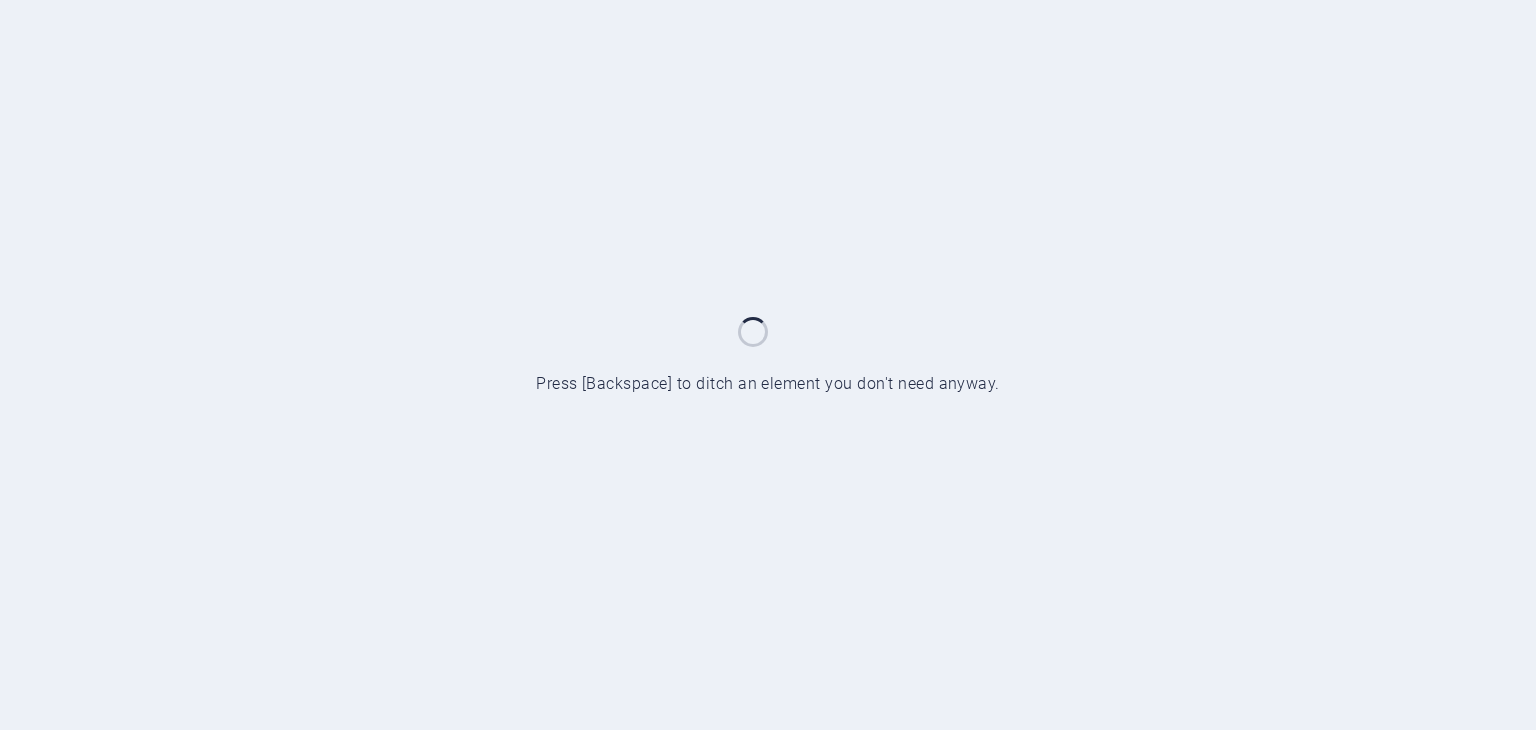 scroll, scrollTop: 0, scrollLeft: 0, axis: both 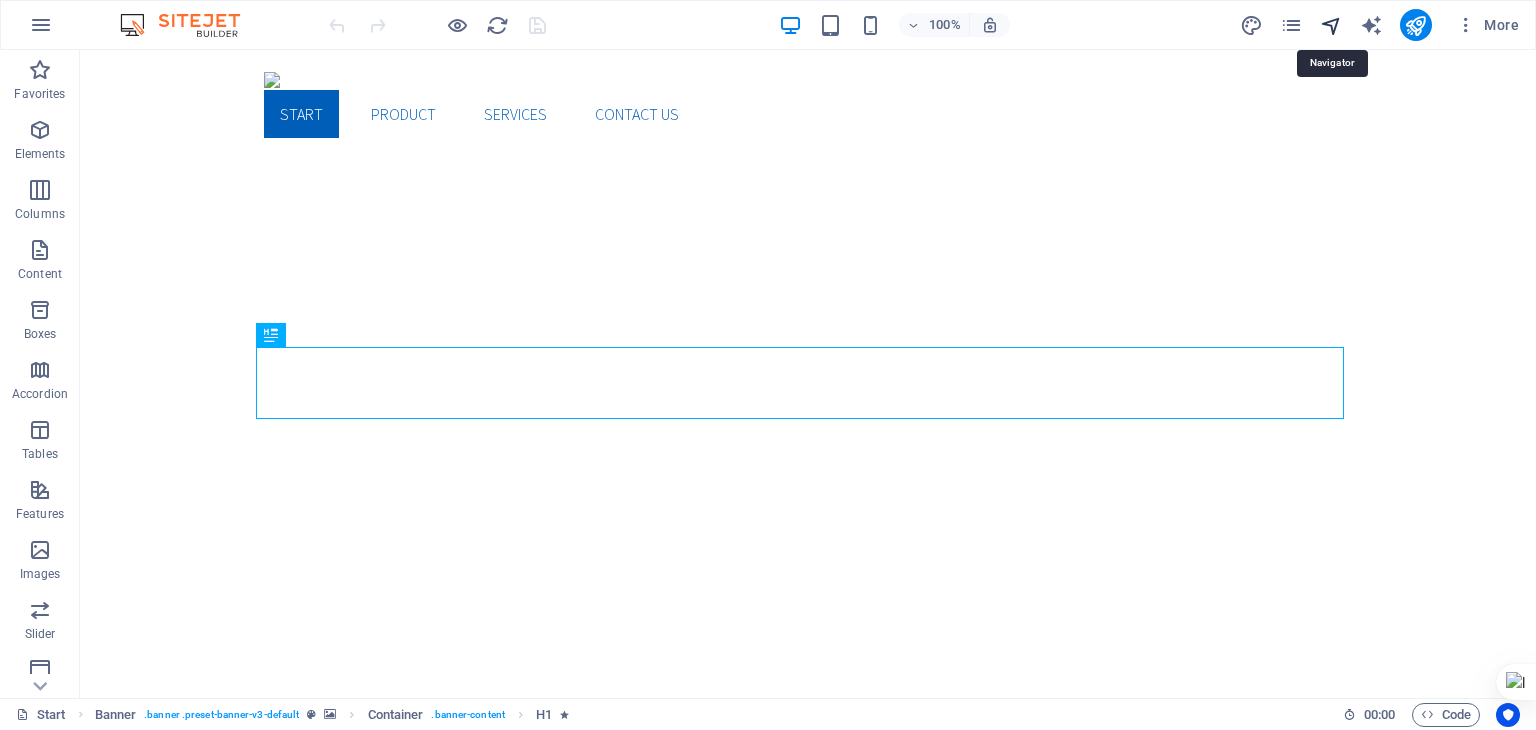 click at bounding box center (1331, 25) 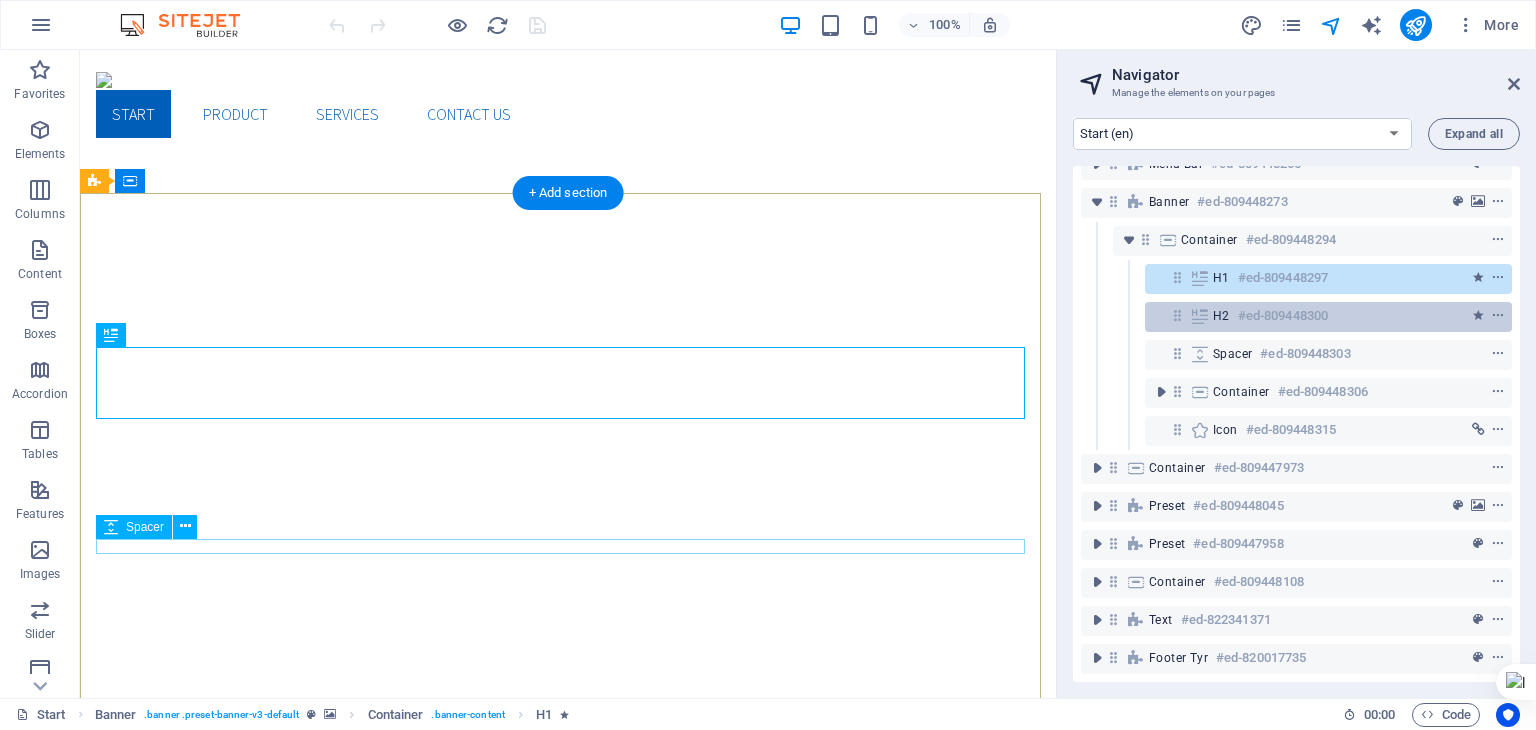 scroll, scrollTop: 0, scrollLeft: 0, axis: both 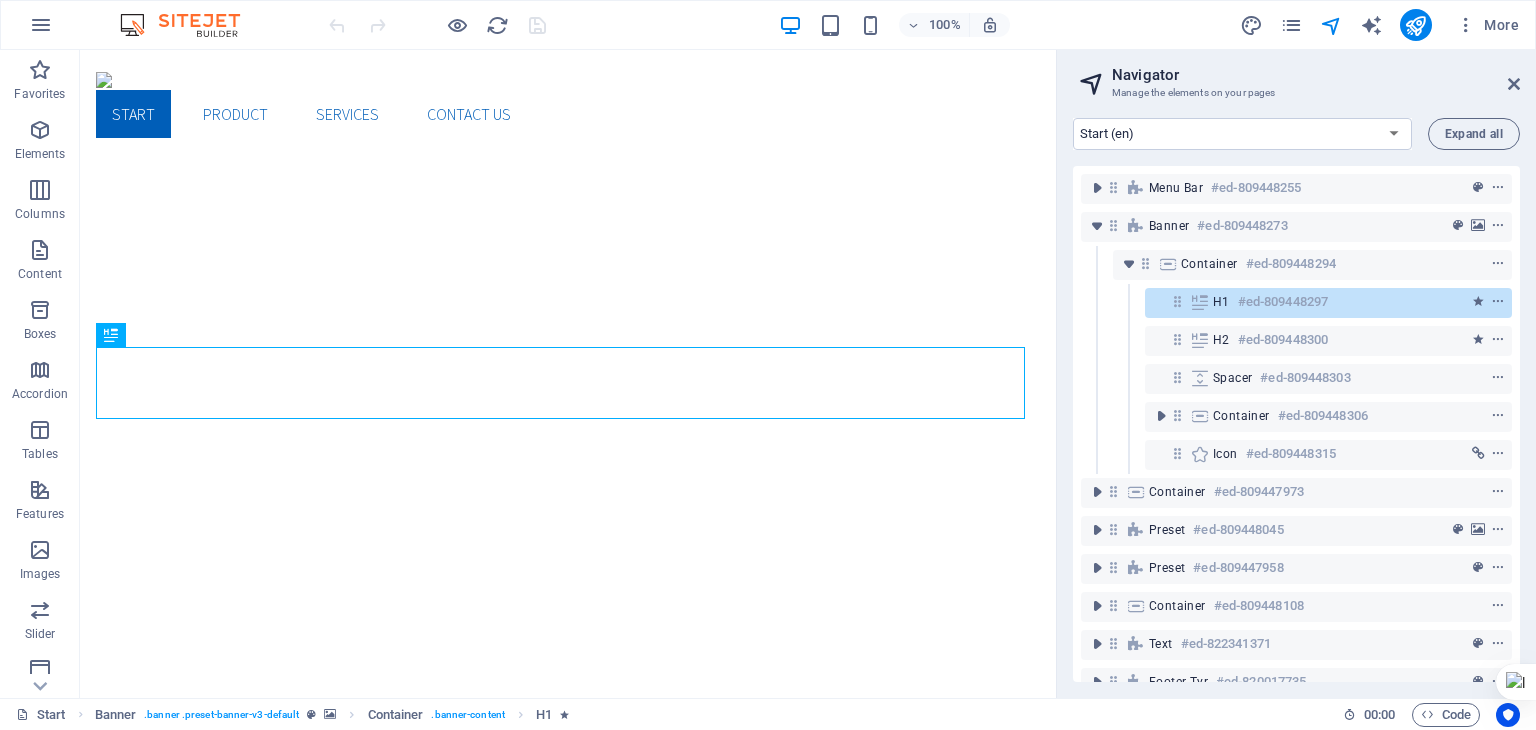 click on "Navigator Manage the elements on your pages" at bounding box center (1298, 76) 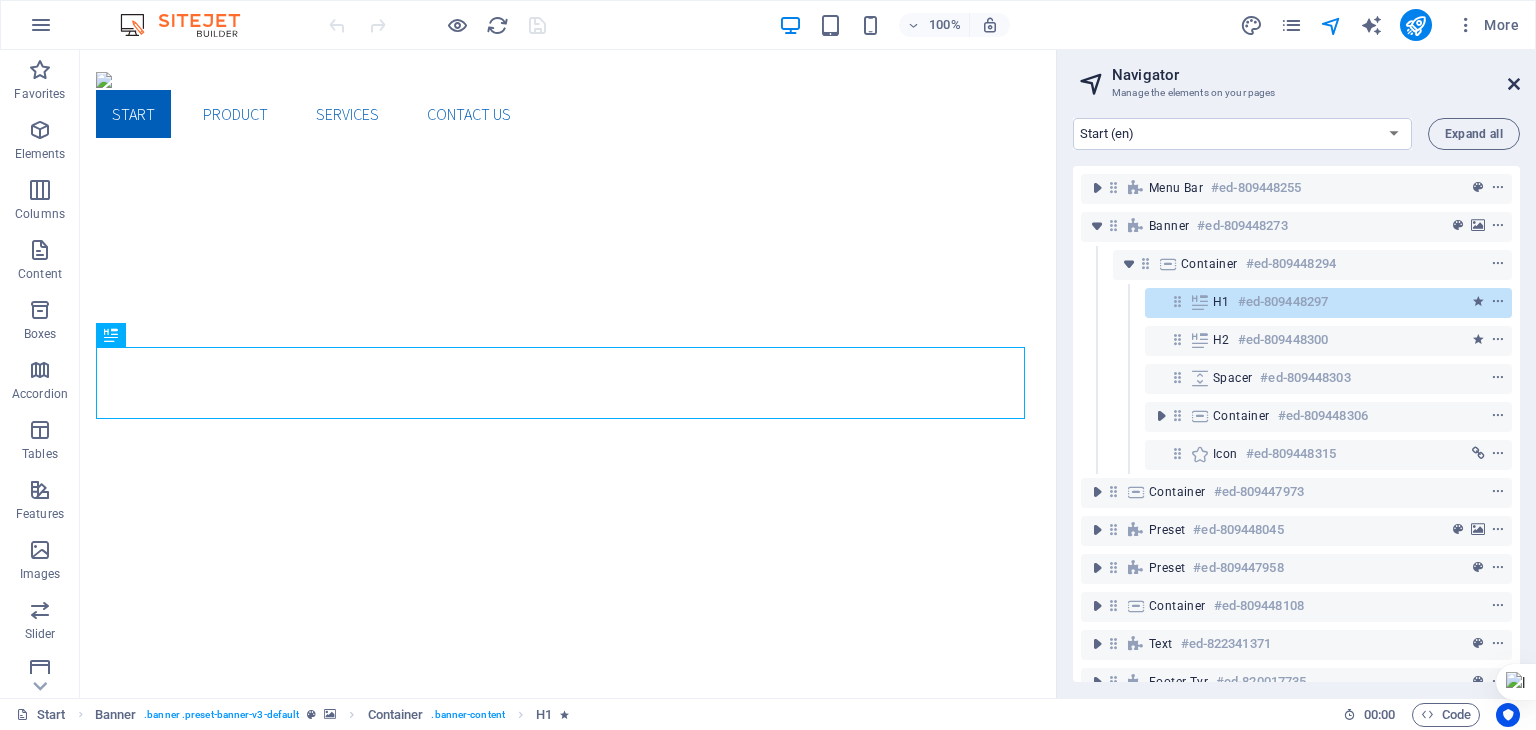 click at bounding box center [1514, 84] 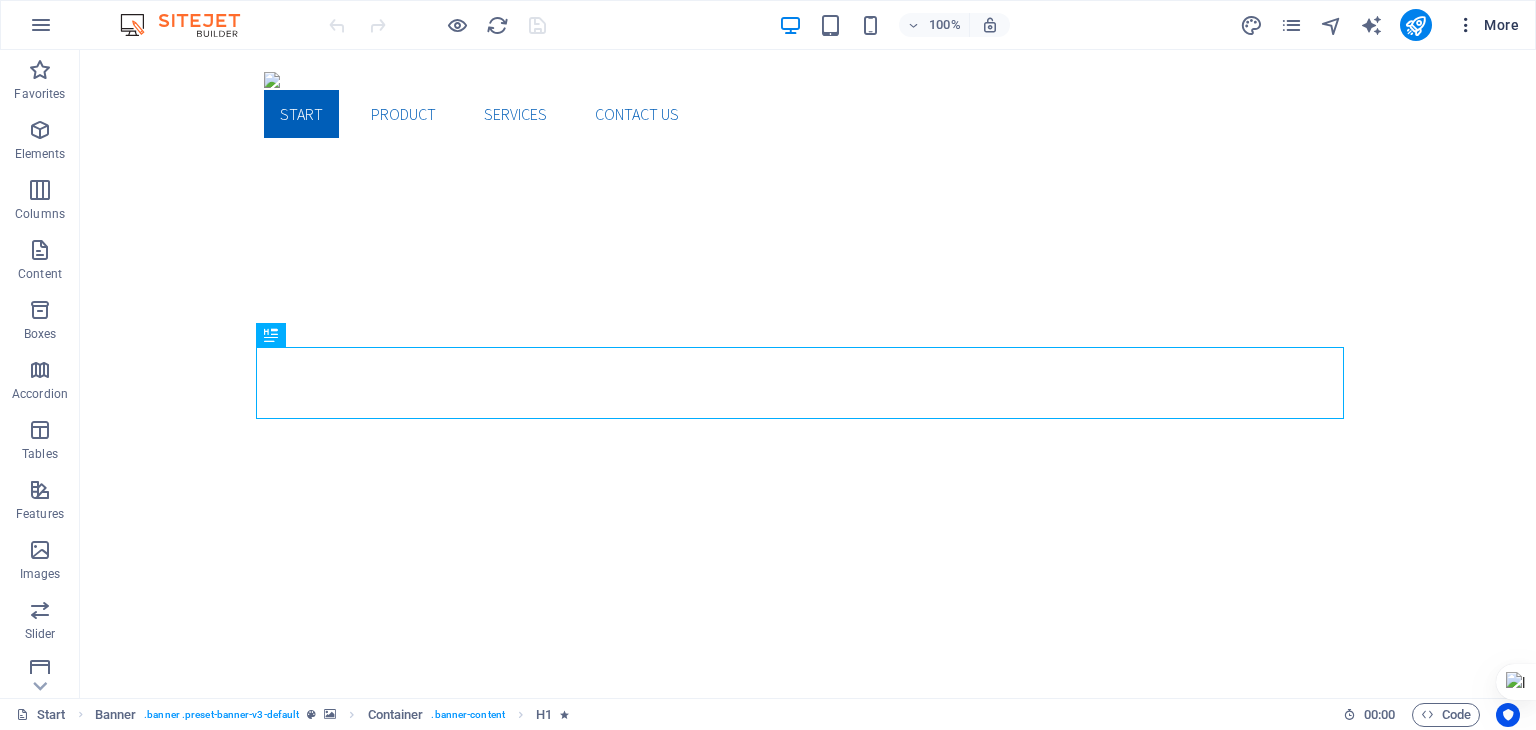 click at bounding box center [1466, 25] 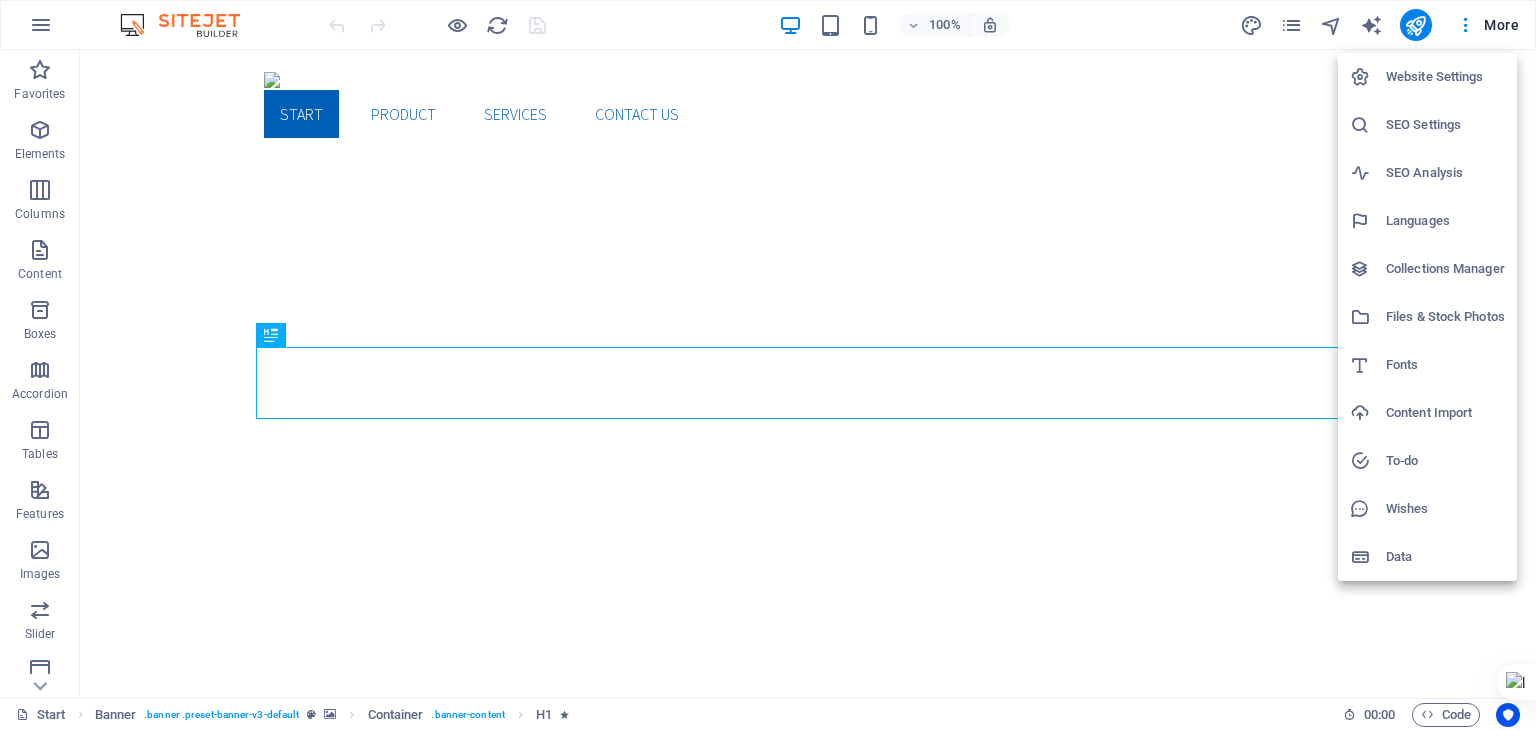 click at bounding box center (1368, 173) 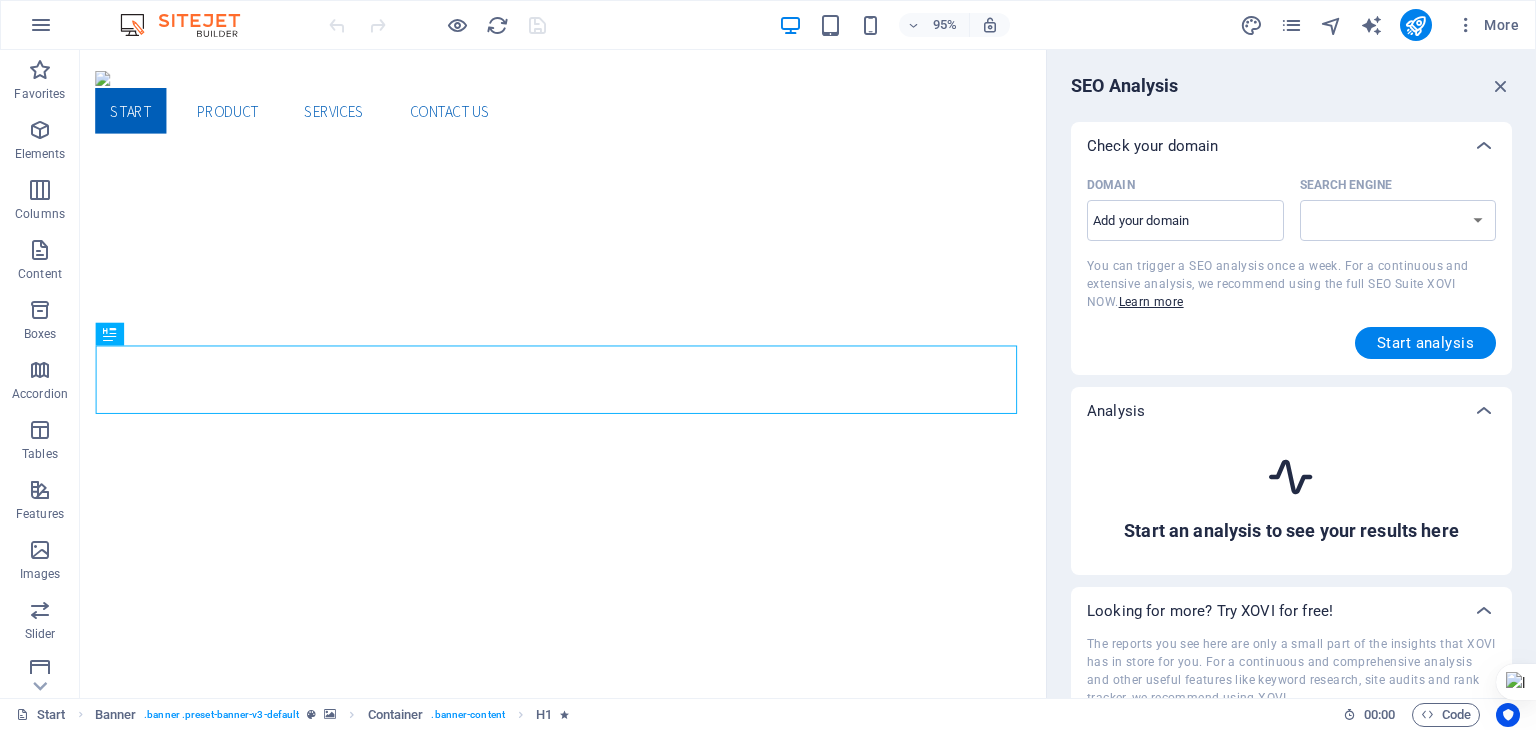 select on "google.com" 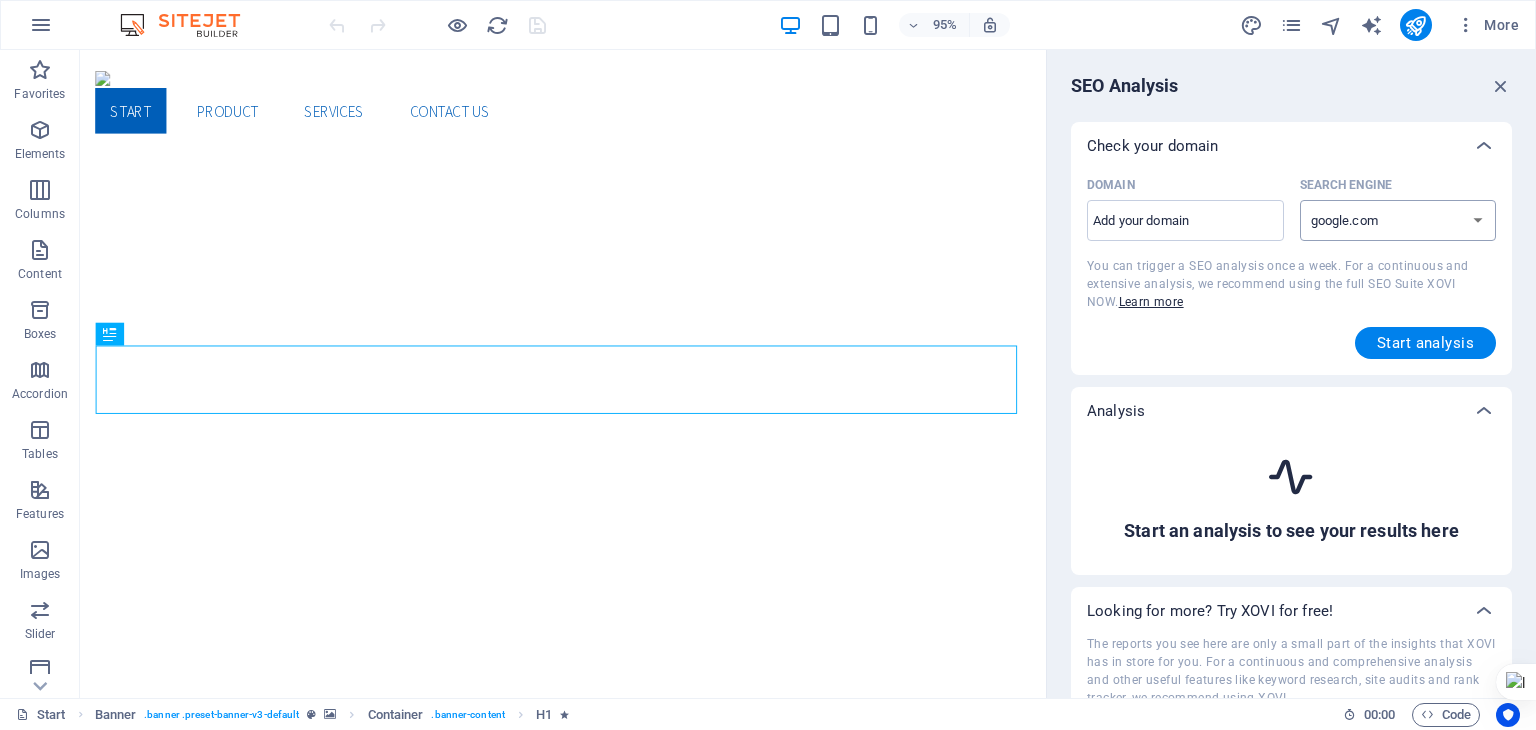 click on "google.de google.at google.es google.co.uk google.fr google.it google.ch google.com google.com.br bing.com" at bounding box center (1398, 220) 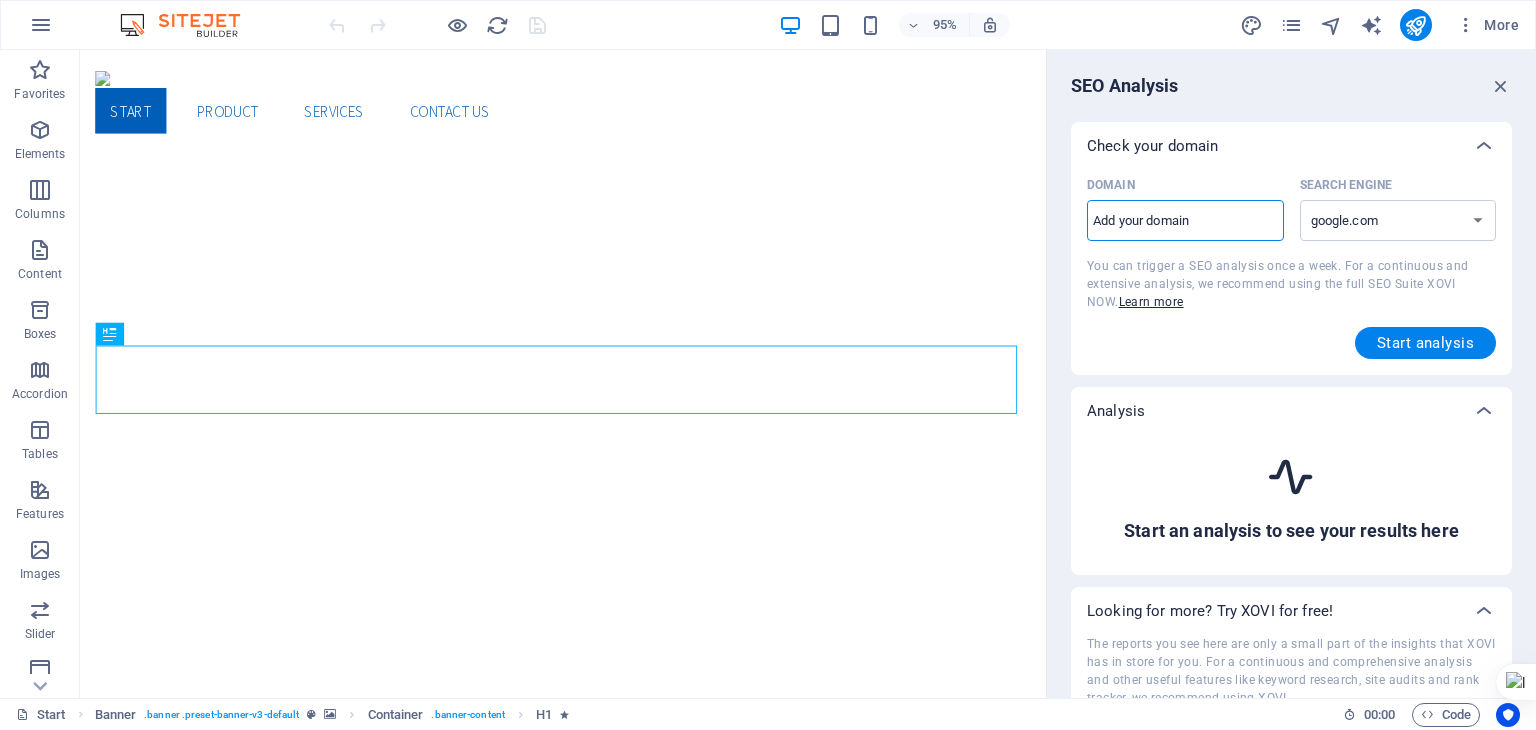 click on "Domain ​" at bounding box center [1185, 221] 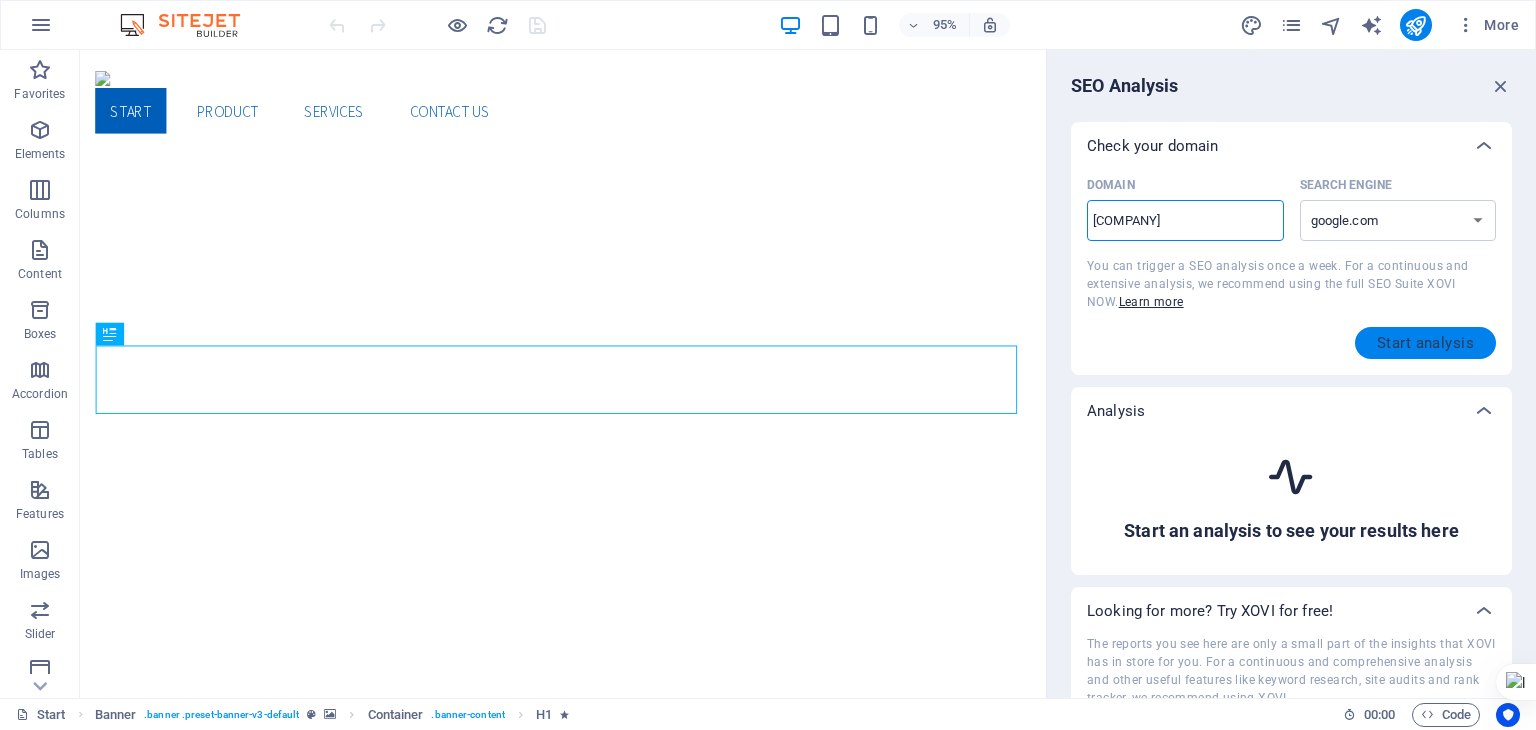 type on "winsent.tech" 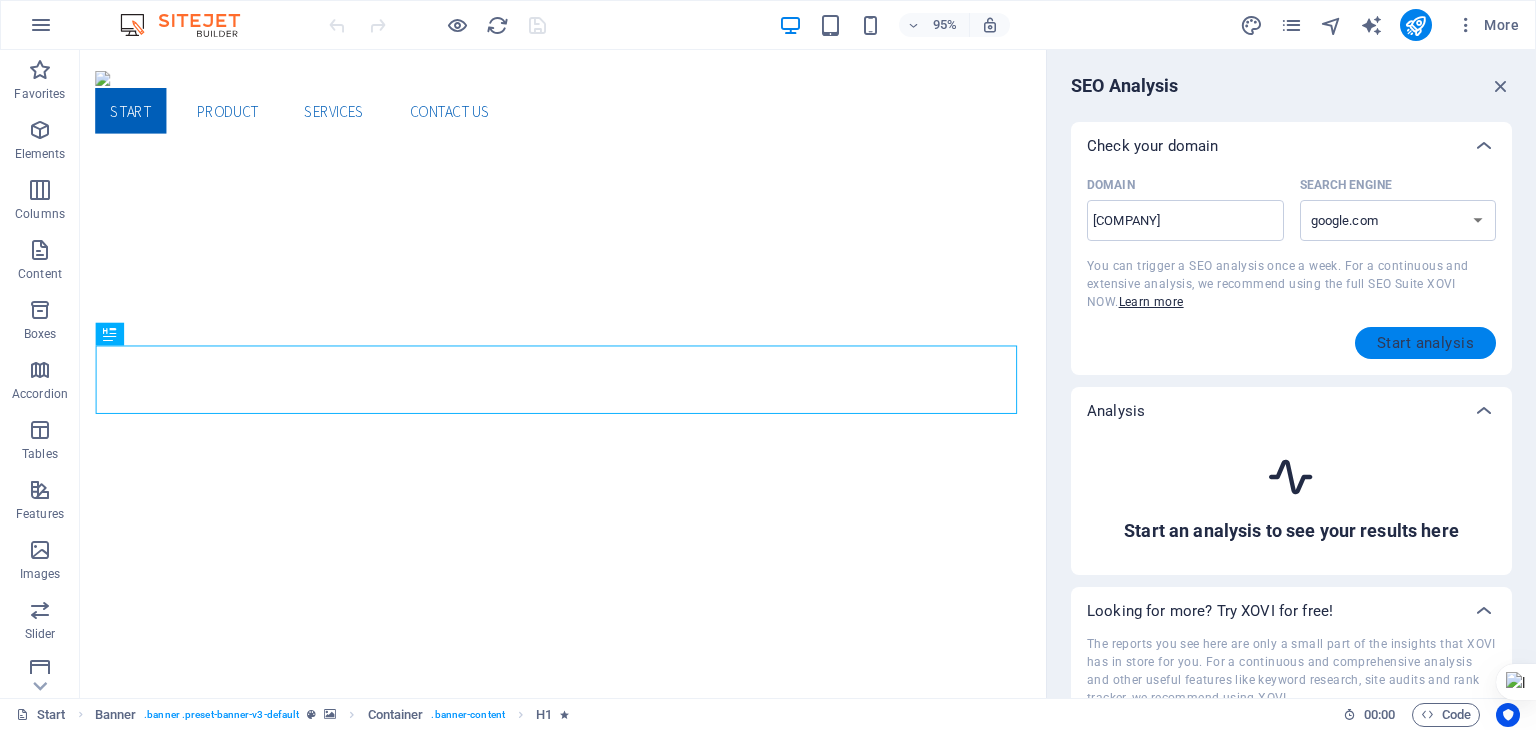 click on "Start analysis" at bounding box center (1425, 343) 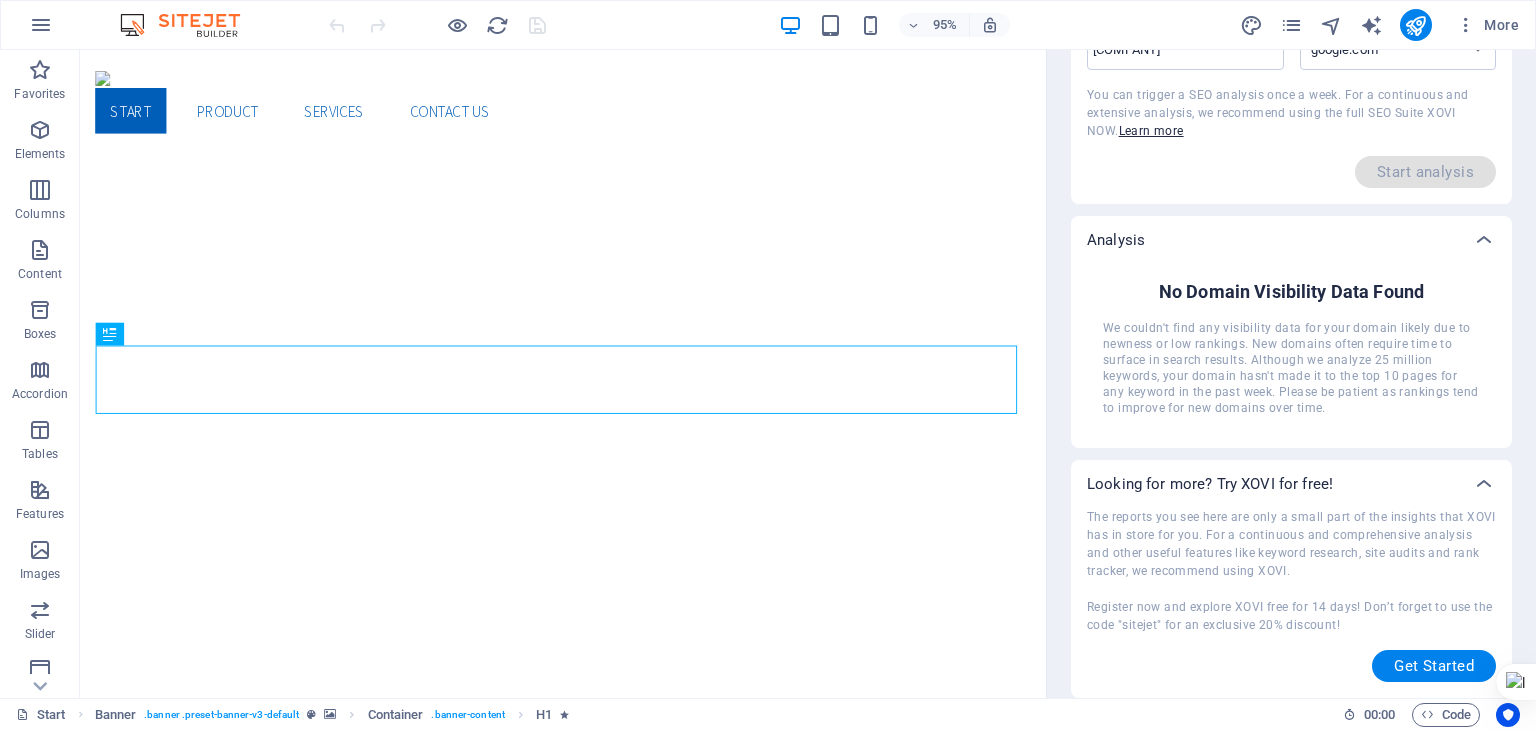 scroll, scrollTop: 0, scrollLeft: 0, axis: both 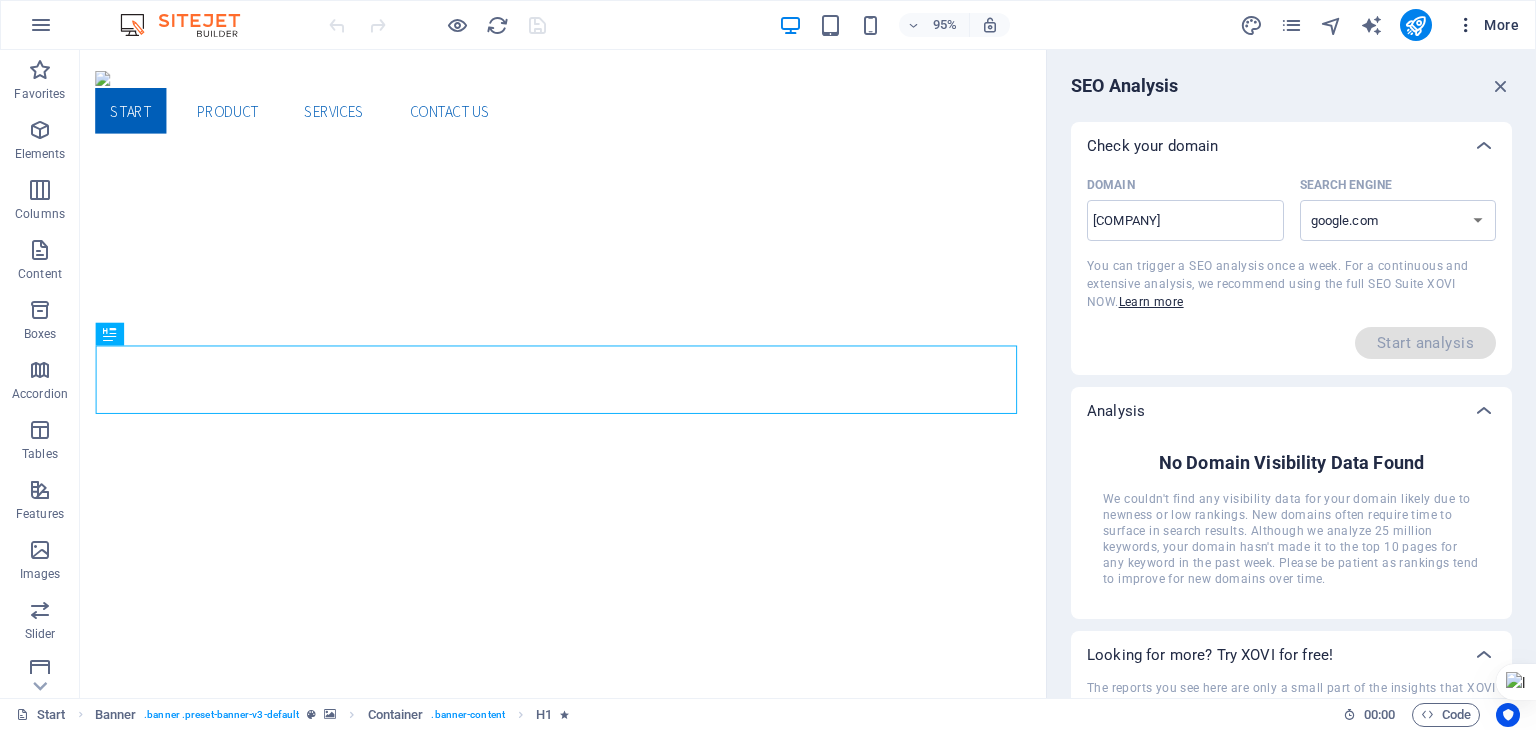 click at bounding box center [1466, 25] 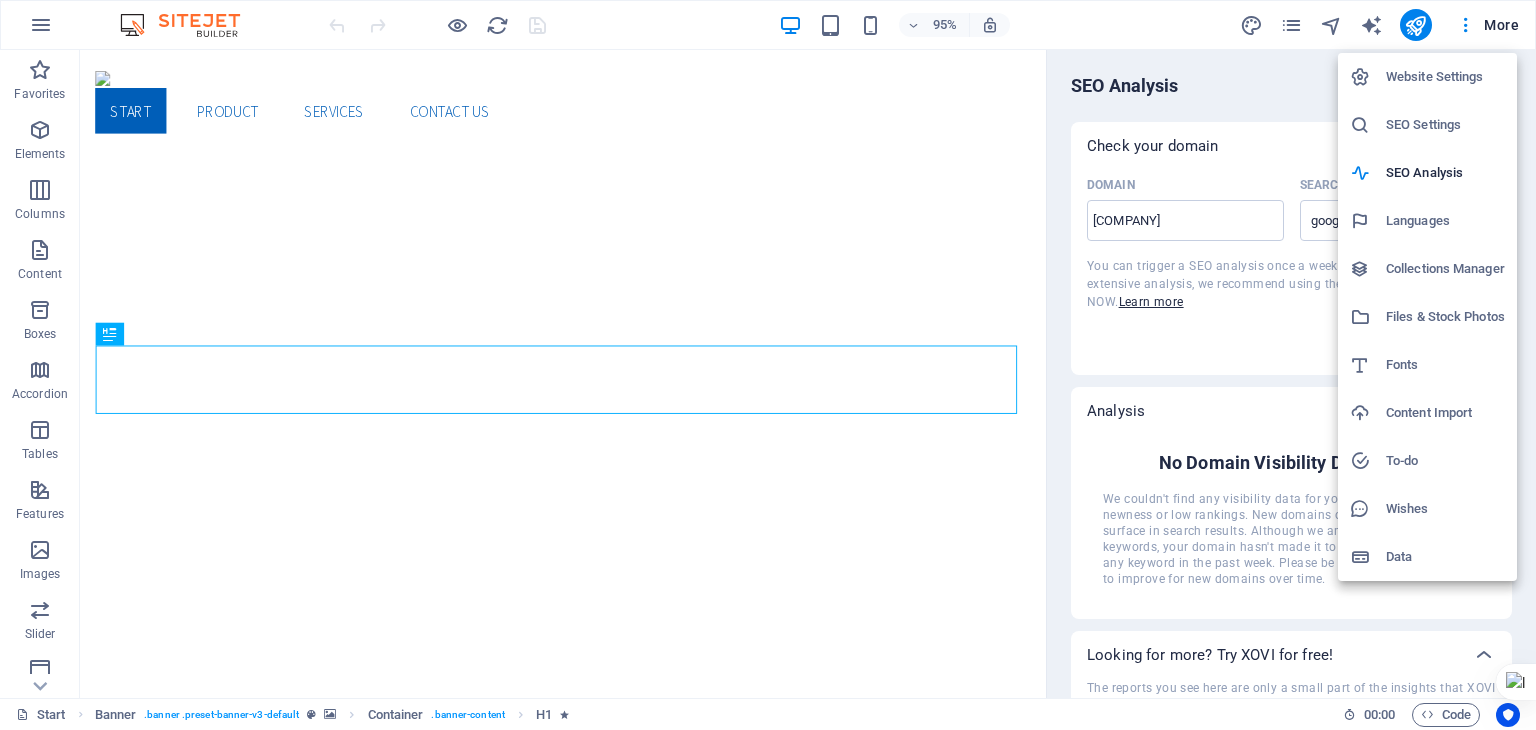 click on "SEO Settings" at bounding box center [1445, 125] 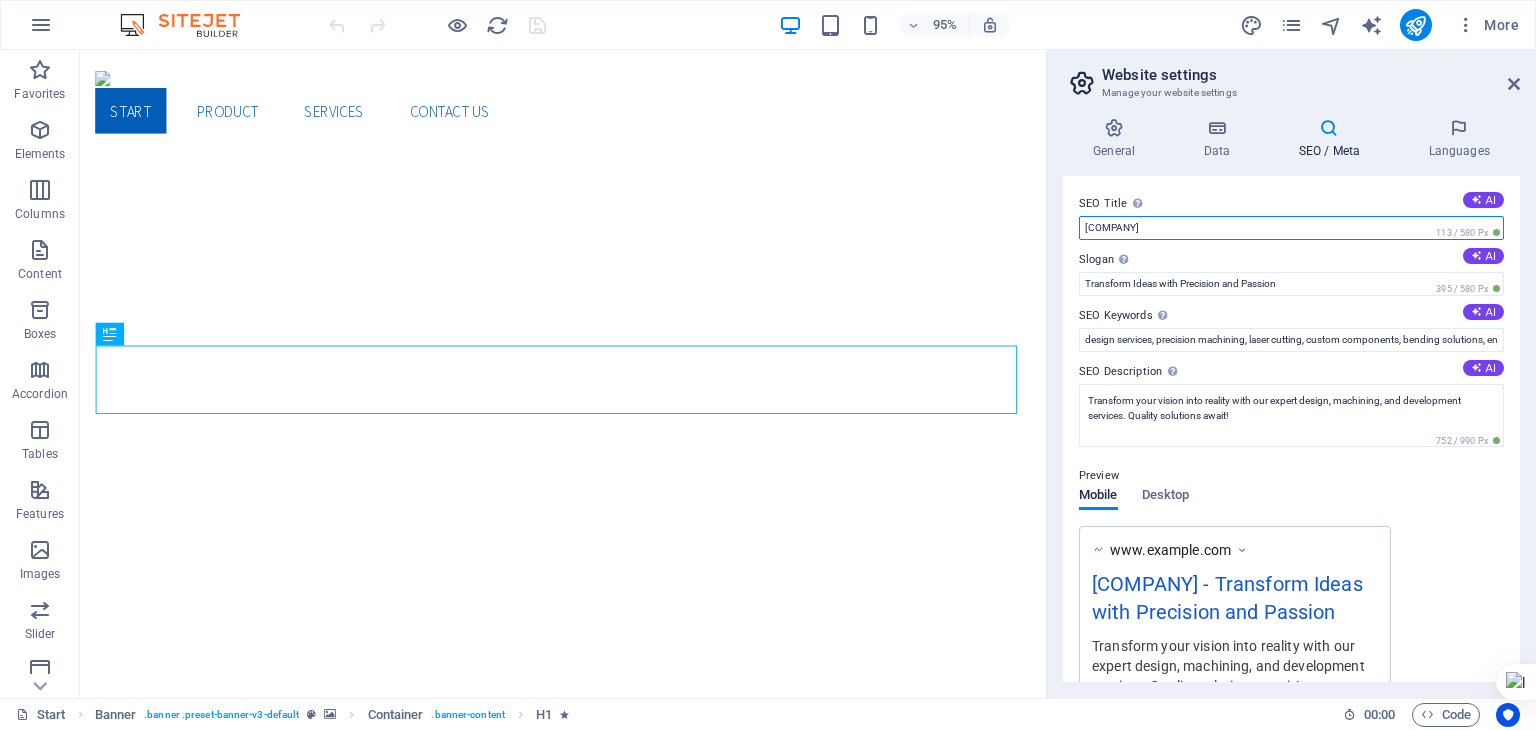 click on "winsent.tech" at bounding box center (1291, 228) 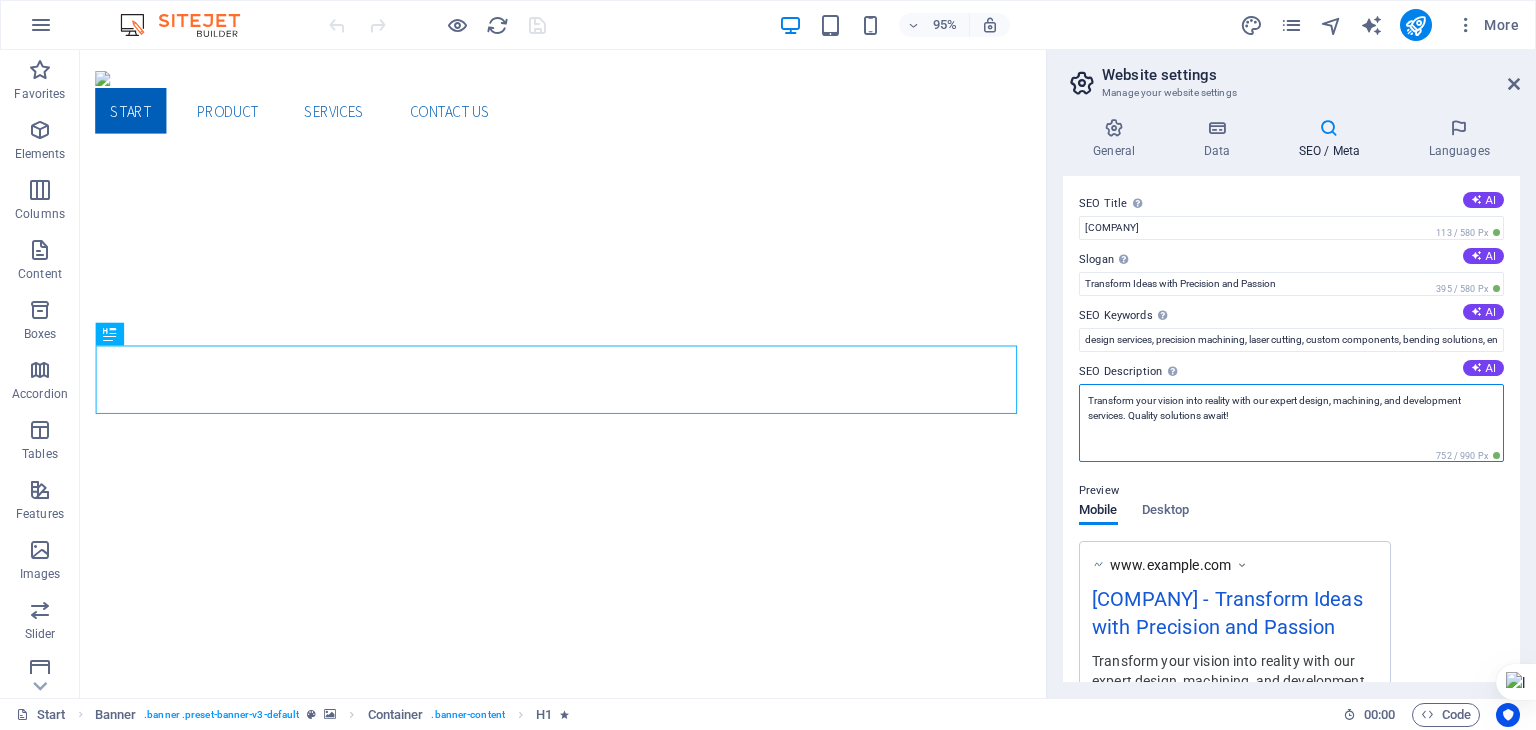 click on "Transform your vision into reality with our expert design, machining, and development services. Quality solutions await!" at bounding box center [1291, 423] 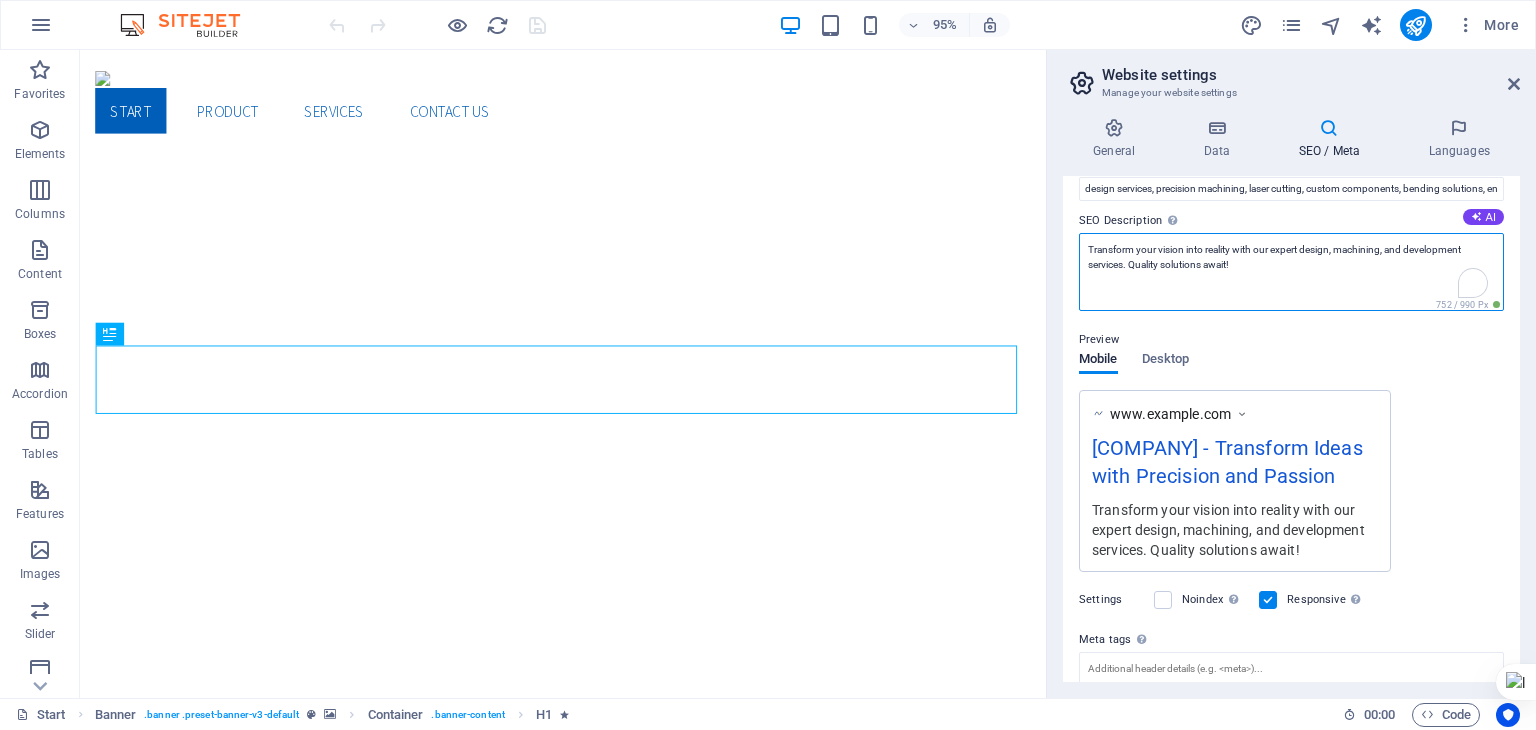 scroll, scrollTop: 152, scrollLeft: 0, axis: vertical 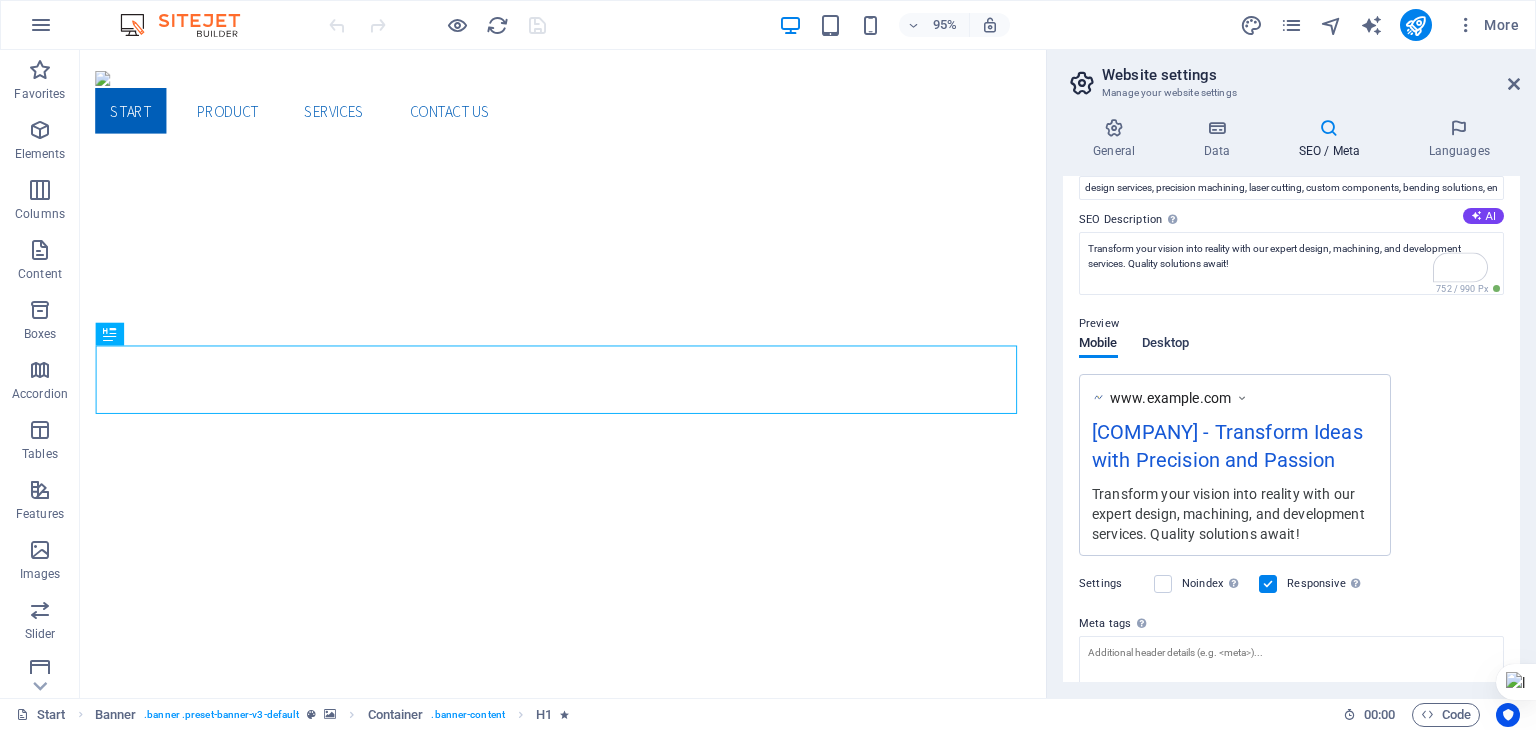 click on "Mobile Desktop" at bounding box center [1134, 355] 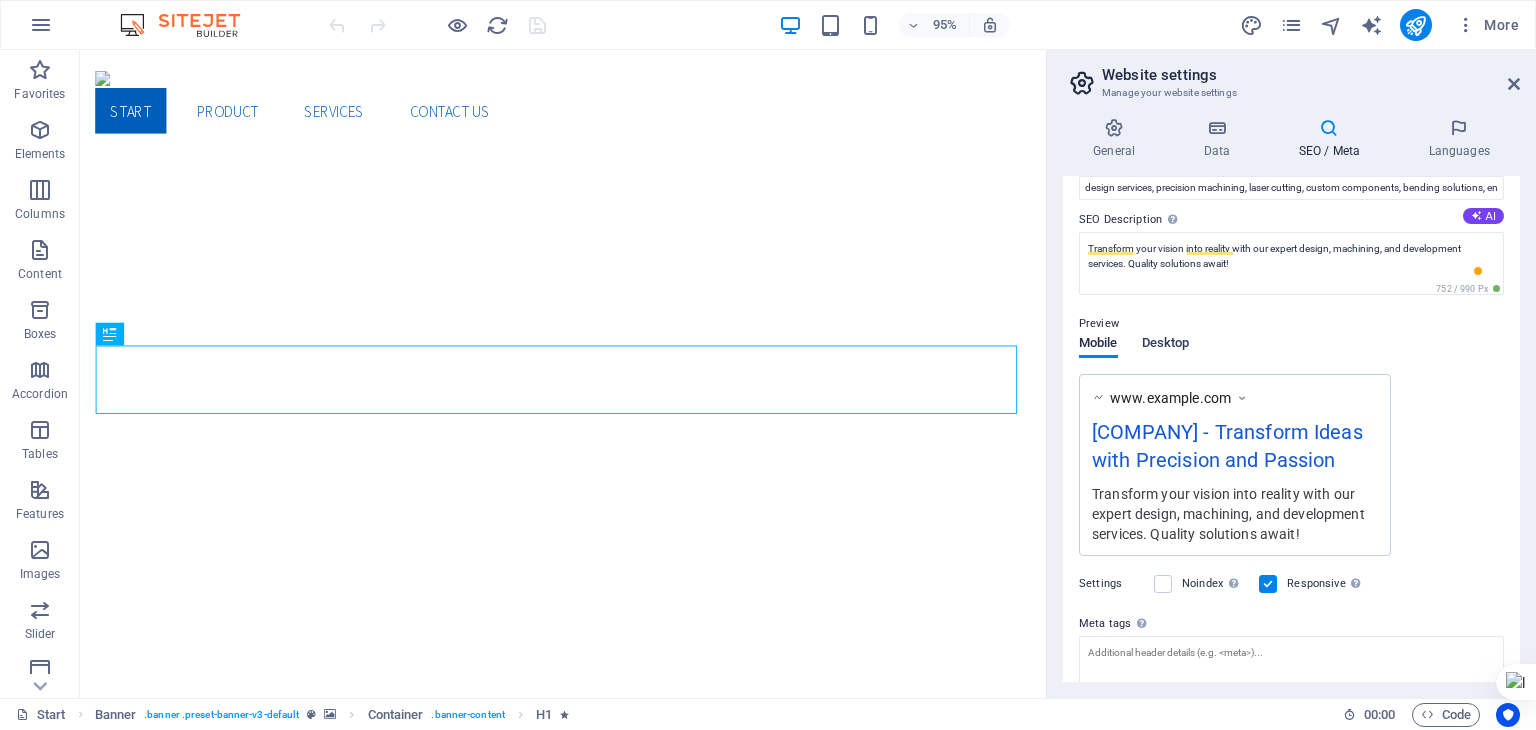 scroll, scrollTop: 152, scrollLeft: 0, axis: vertical 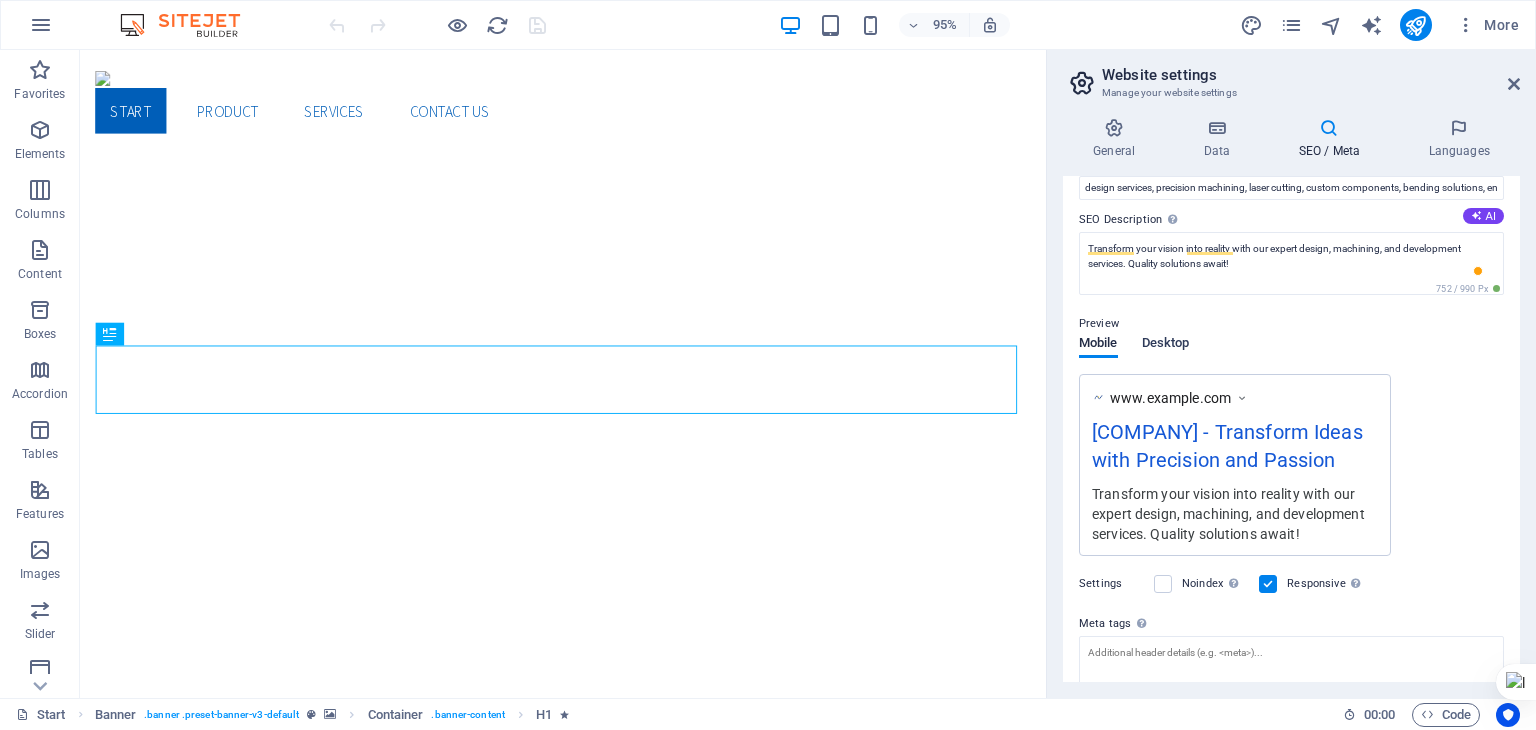 click on "Desktop" at bounding box center (1166, 345) 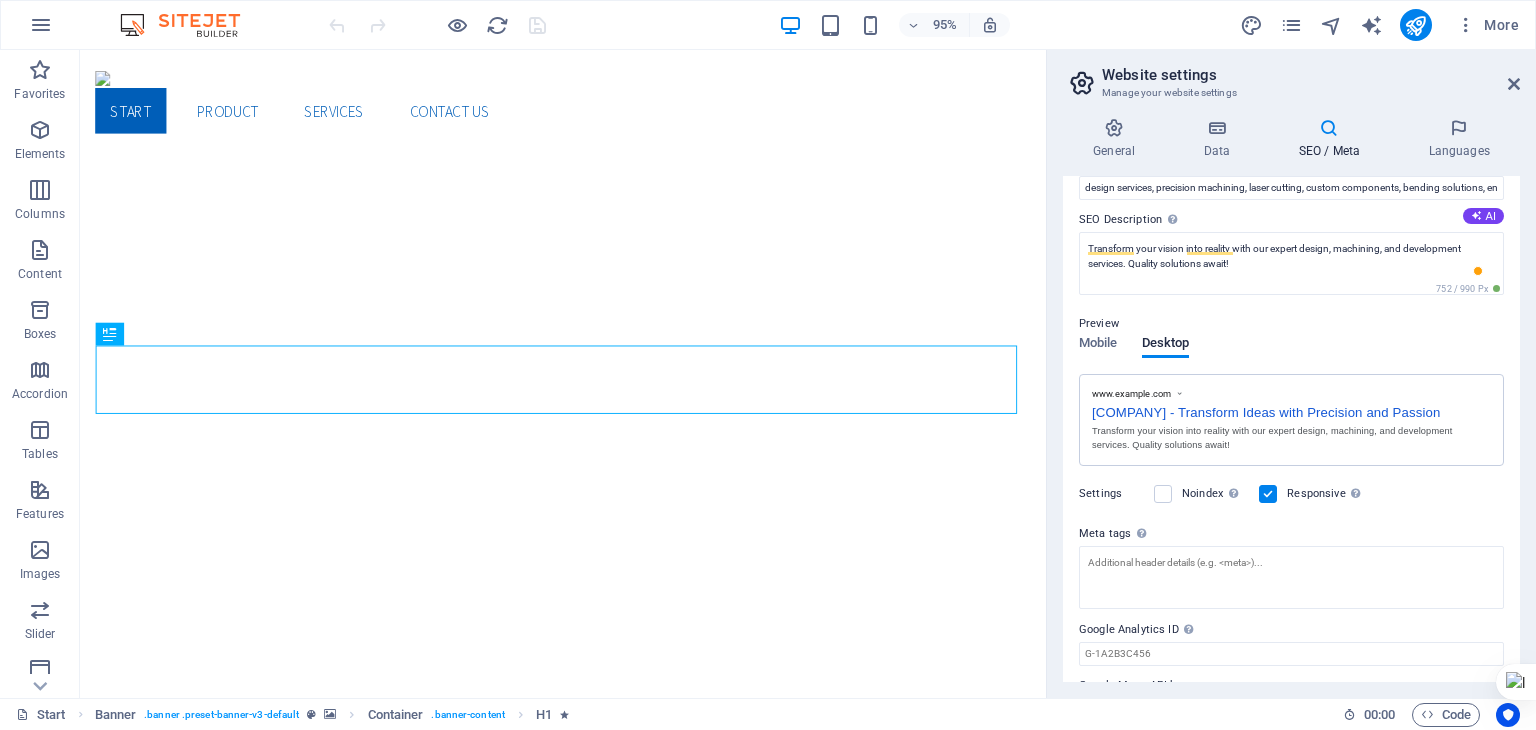 click on "www.example.com winsent.tech - Transform Ideas with Precision and Passion Transform your vision into reality with our expert design, machining, and development services. Quality solutions await!" at bounding box center [1291, 420] 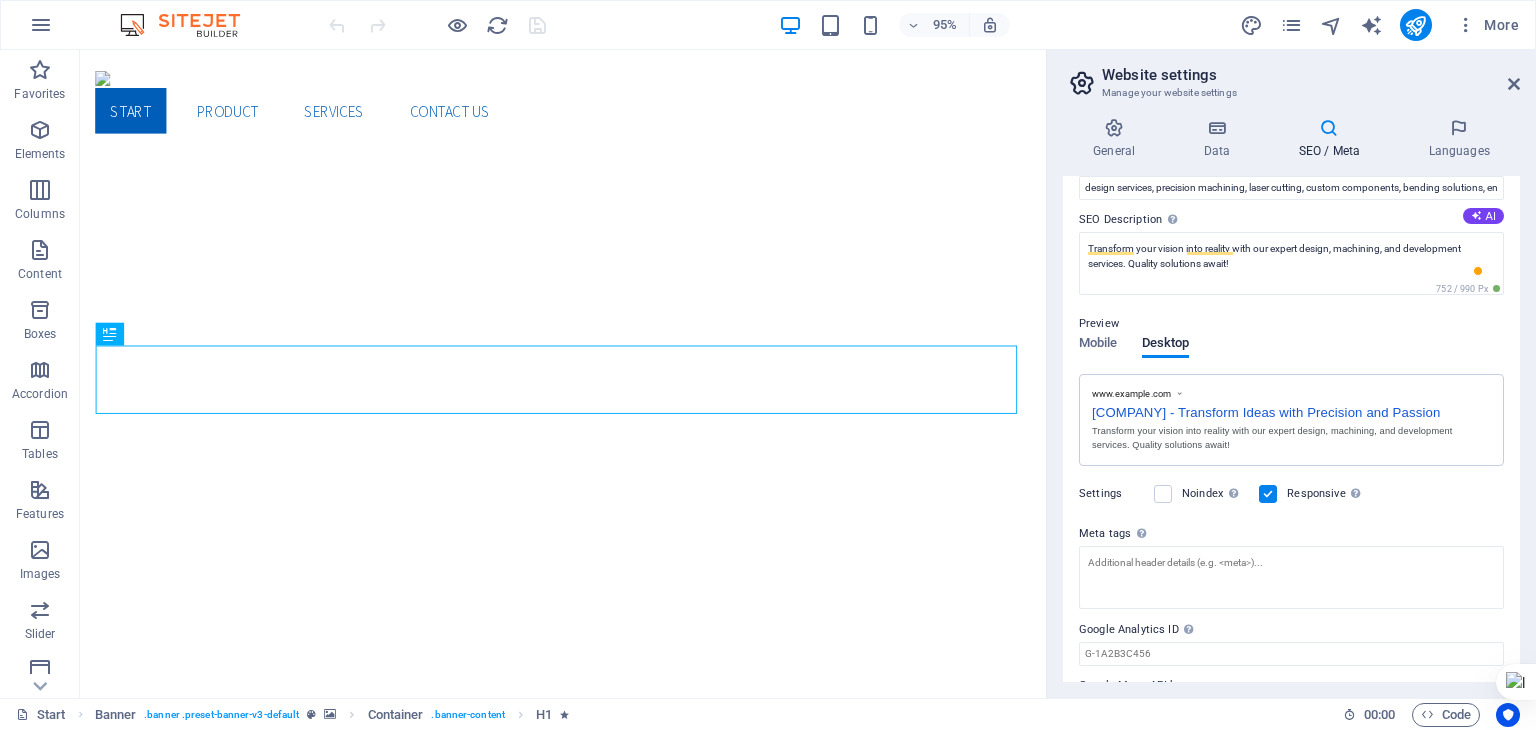 scroll, scrollTop: 184, scrollLeft: 0, axis: vertical 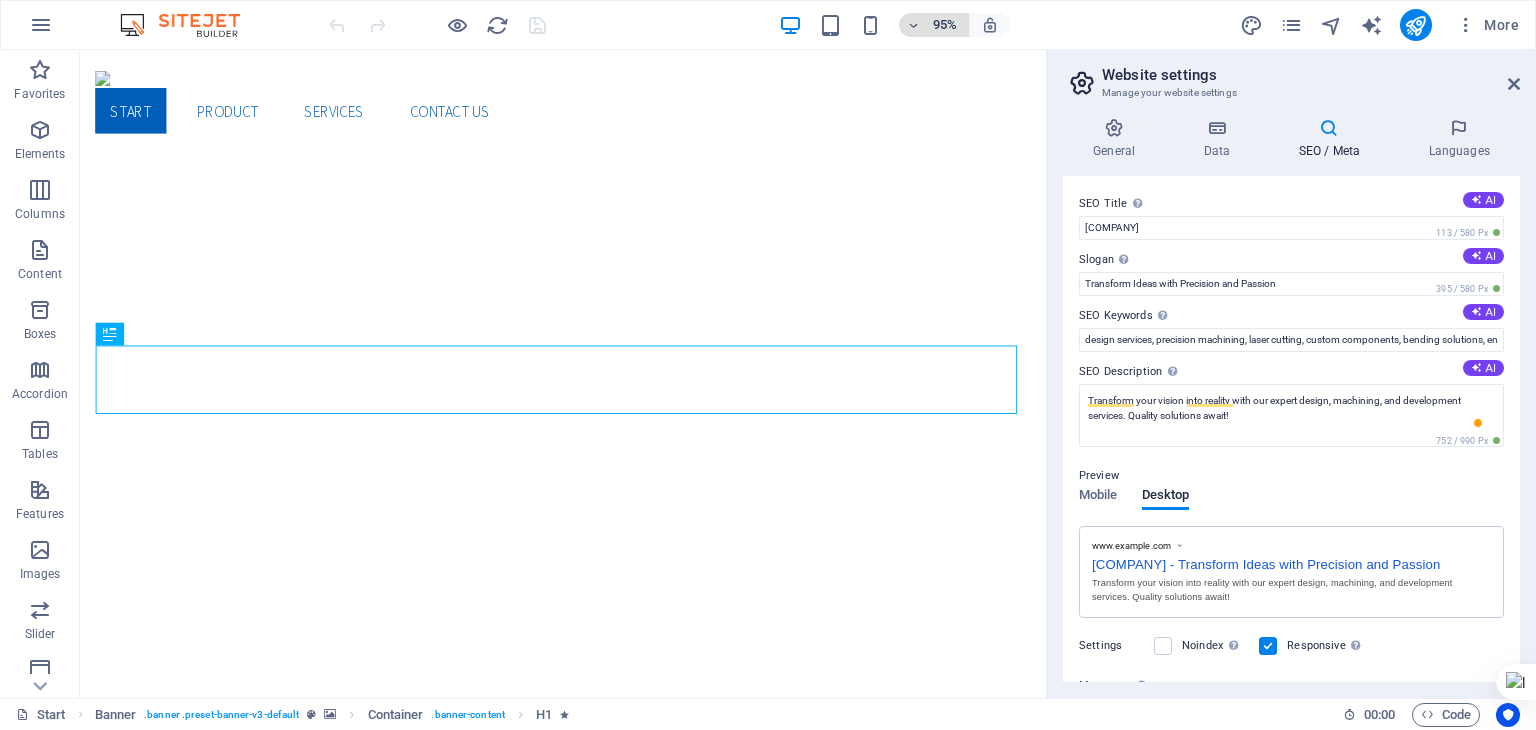 click on "95%" at bounding box center [945, 25] 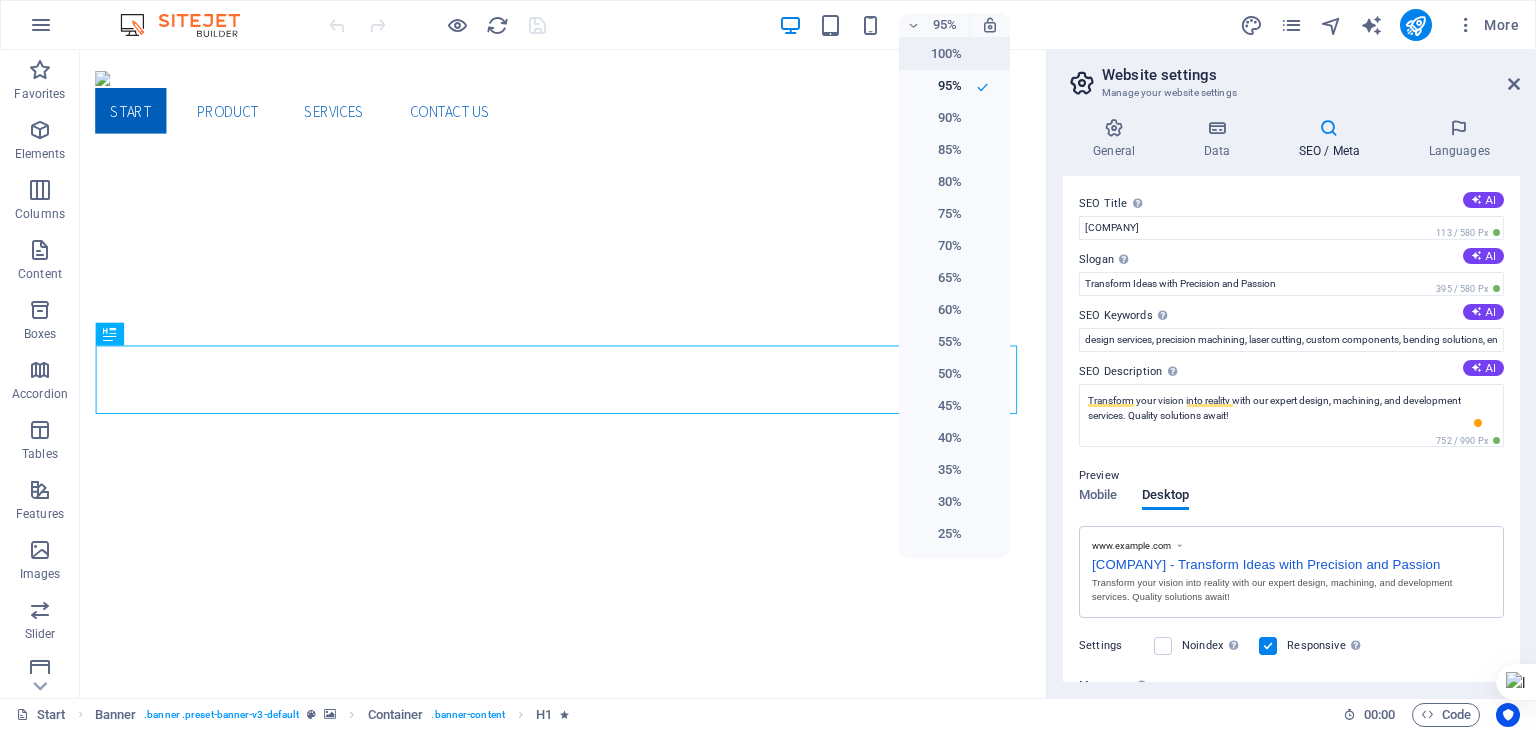 click on "100%" at bounding box center (954, 54) 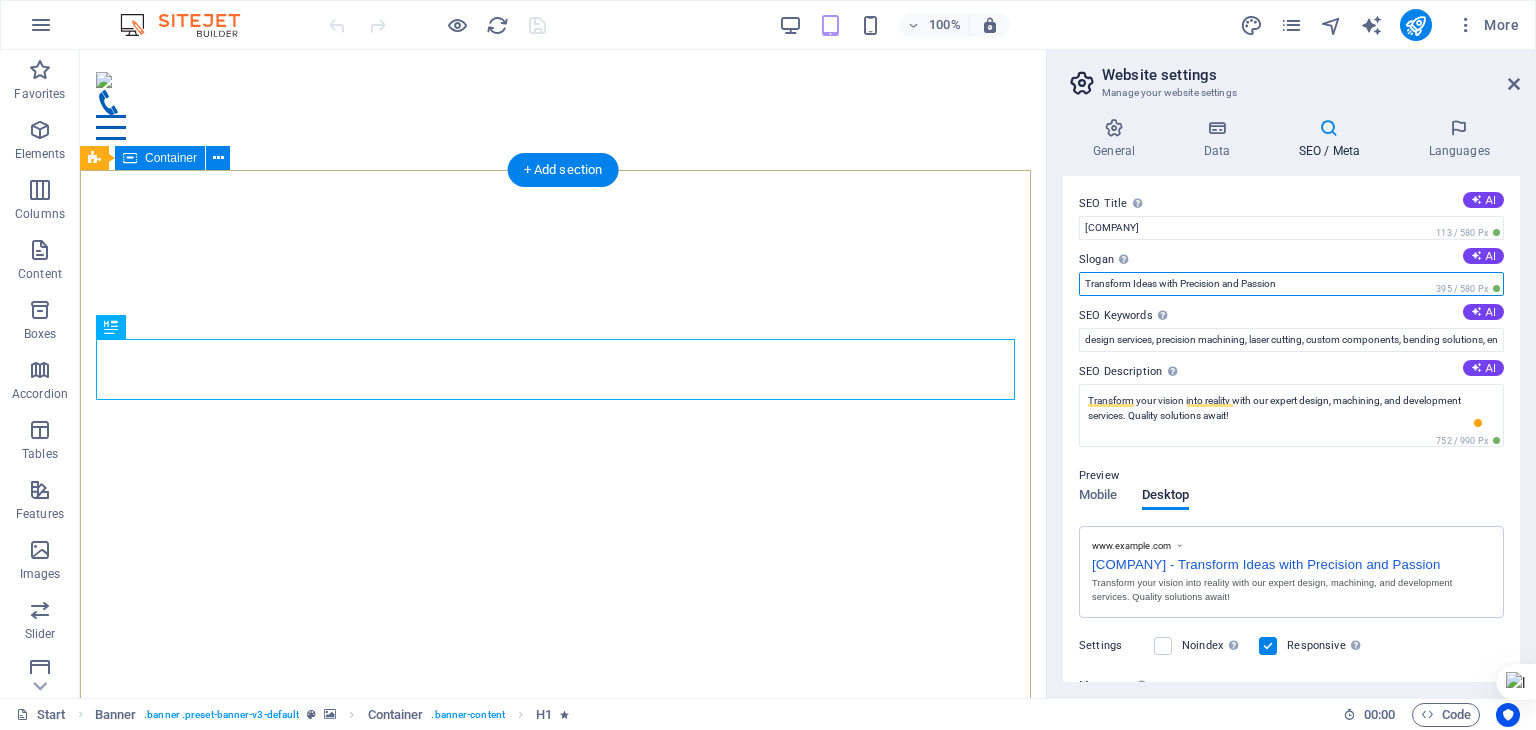 drag, startPoint x: 1380, startPoint y: 335, endPoint x: 984, endPoint y: 301, distance: 397.4569 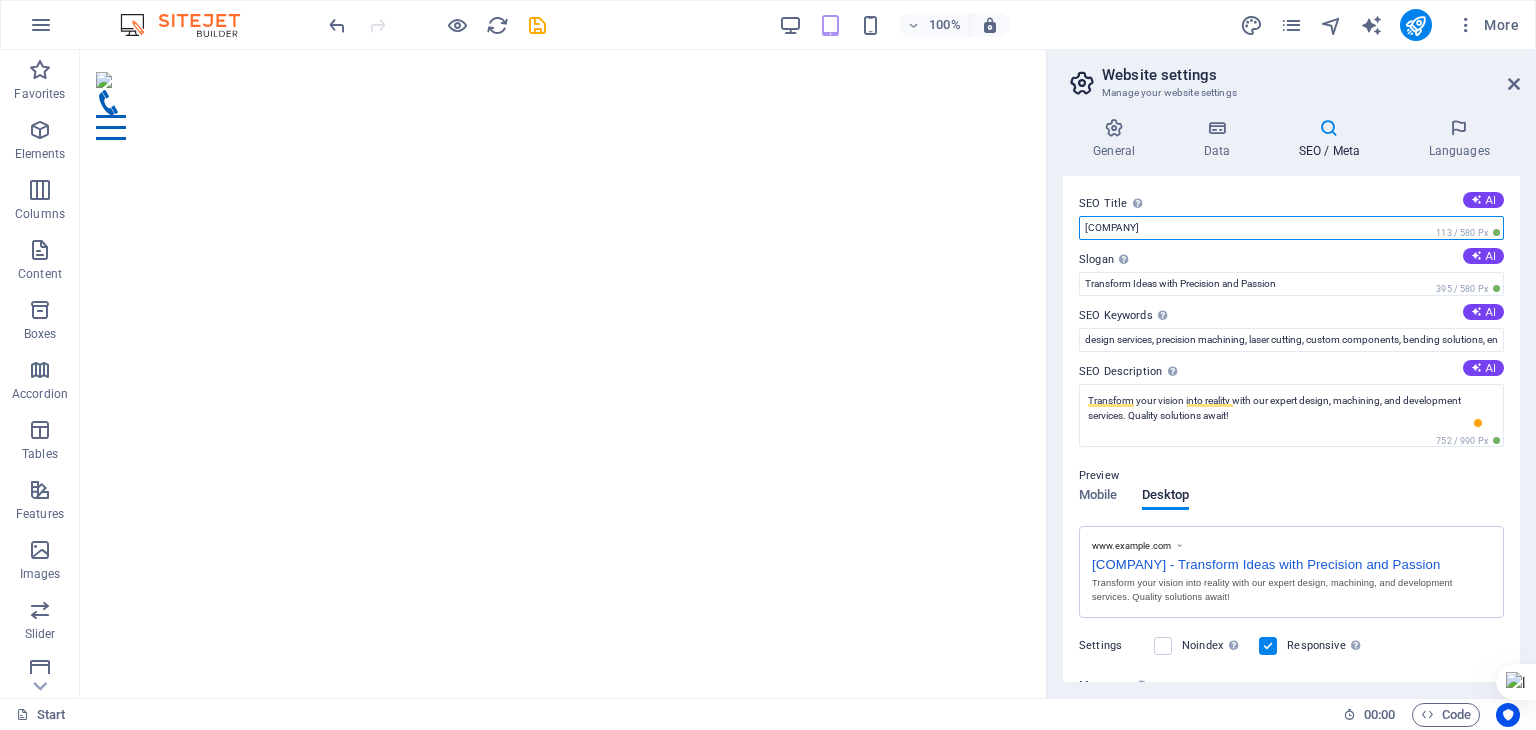 click on "winsent.tech" at bounding box center [1291, 228] 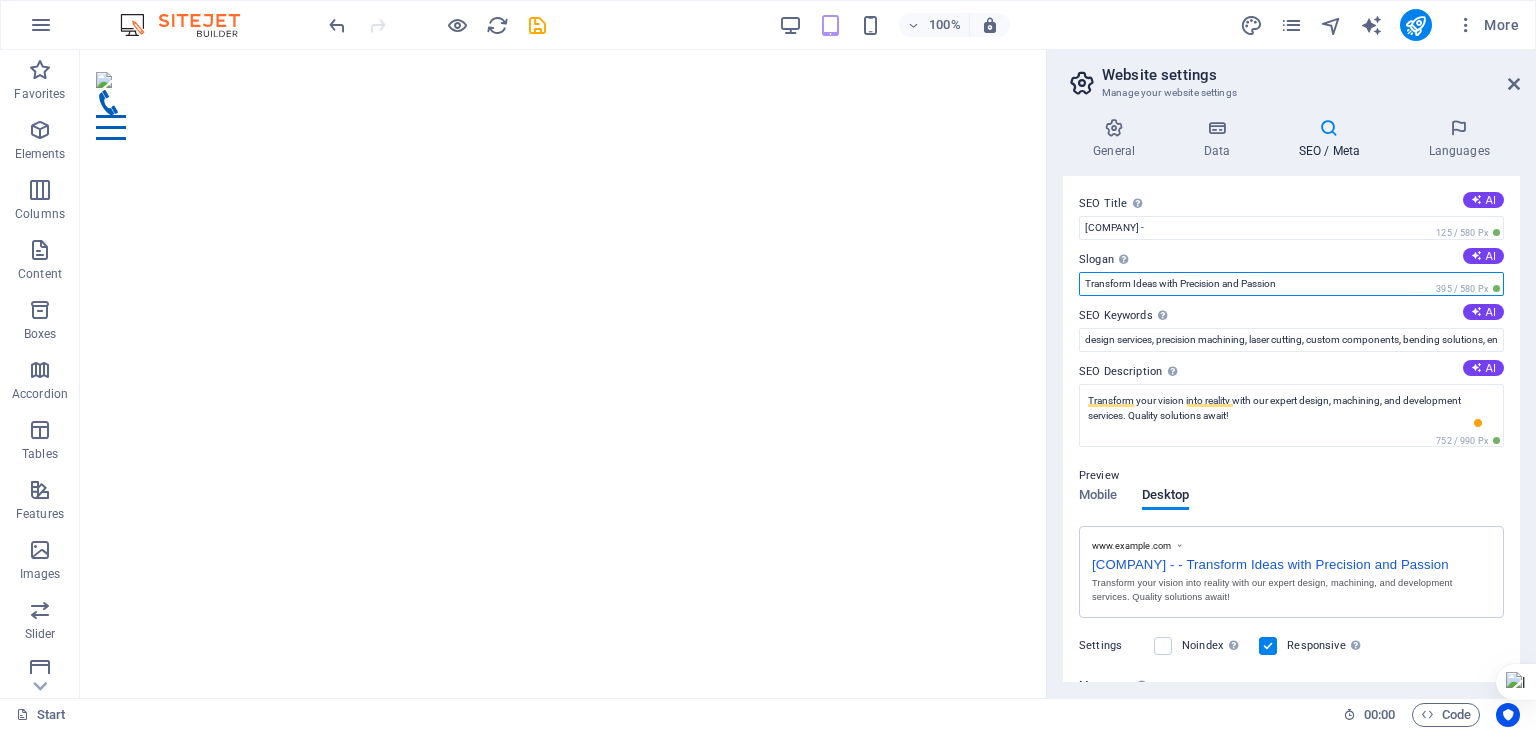drag, startPoint x: 1297, startPoint y: 279, endPoint x: 1051, endPoint y: 279, distance: 246 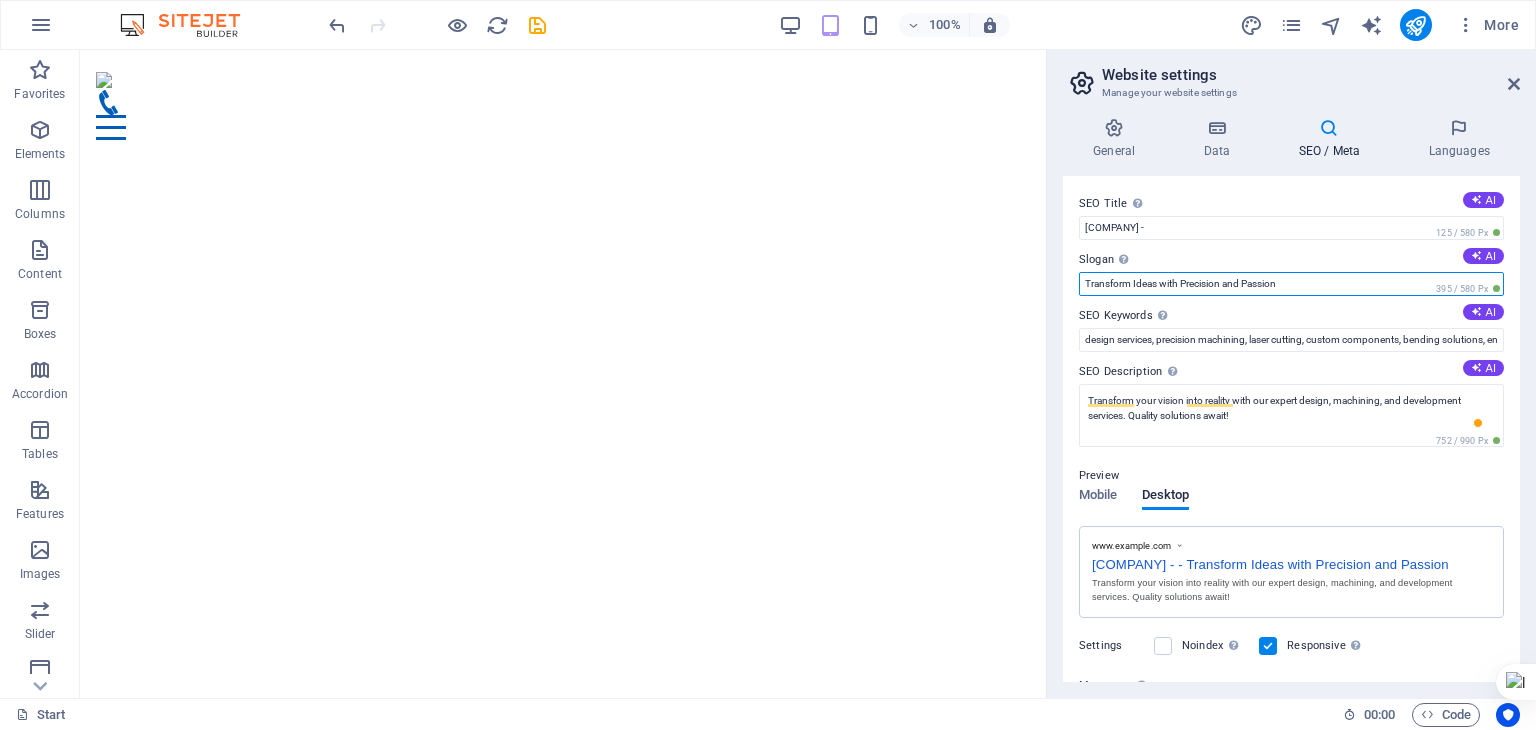 click on "General  Data  SEO / Meta  Languages Website name winsent.tech Logo Drag files here, click to choose files or select files from Files or our free stock photos & videos Select files from the file manager, stock photos, or upload file(s) Upload Favicon Set the favicon of your website here. A favicon is a small icon shown in the browser tab next to your website title. It helps visitors identify your website. Drag files here, click to choose files or select files from Files or our free stock photos & videos Select files from the file manager, stock photos, or upload file(s) Upload Preview Image (Open Graph) This image will be shown when the website is shared on social networks Drag files here, click to choose files or select files from Files or our free stock photos & videos Select files from the file manager, stock photos, or upload file(s) Upload Contact data for this website. This can be used everywhere on the website and will update automatically. Company winsent.tech First name Last name Street ZIP code Fax" at bounding box center [1291, 400] 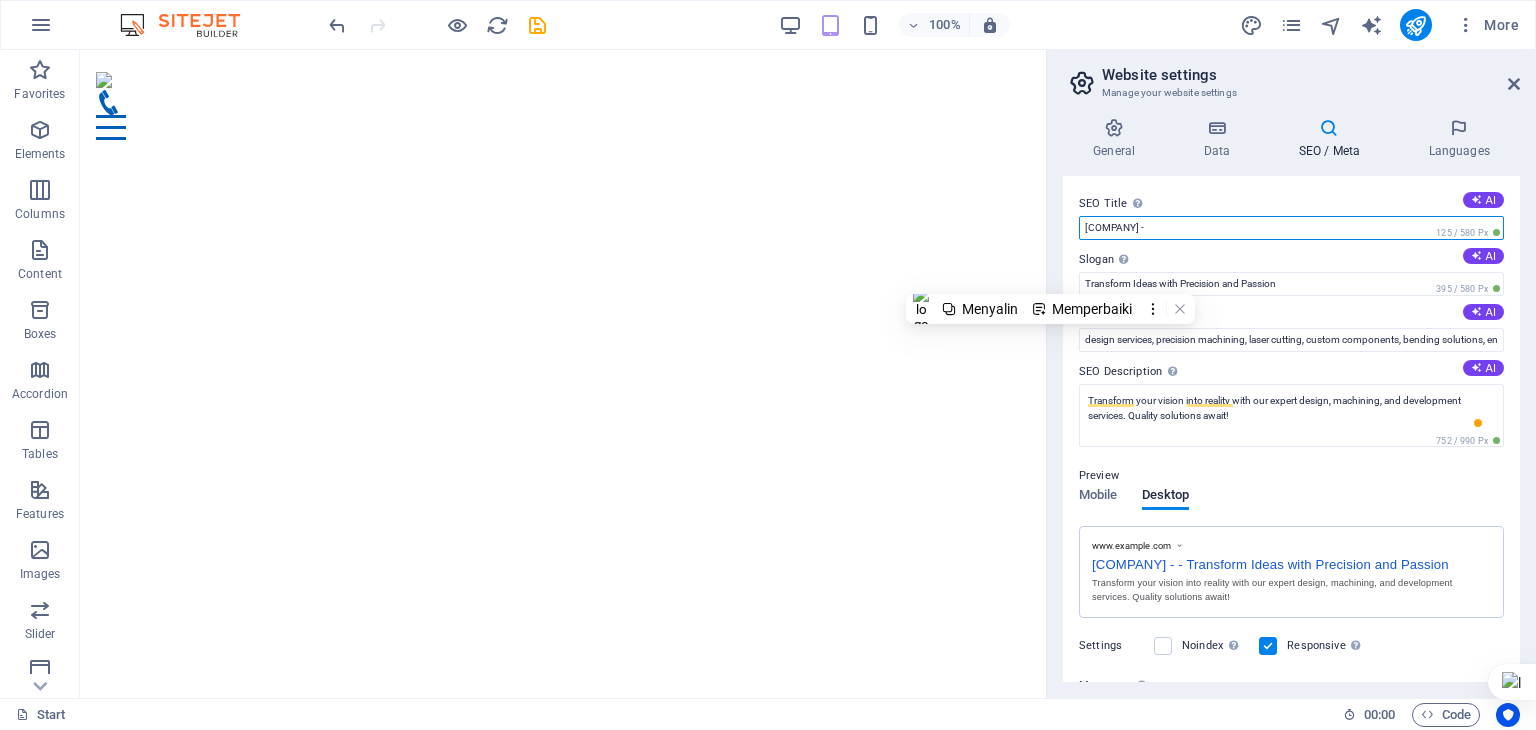 click on "winsent.tech -" at bounding box center (1291, 228) 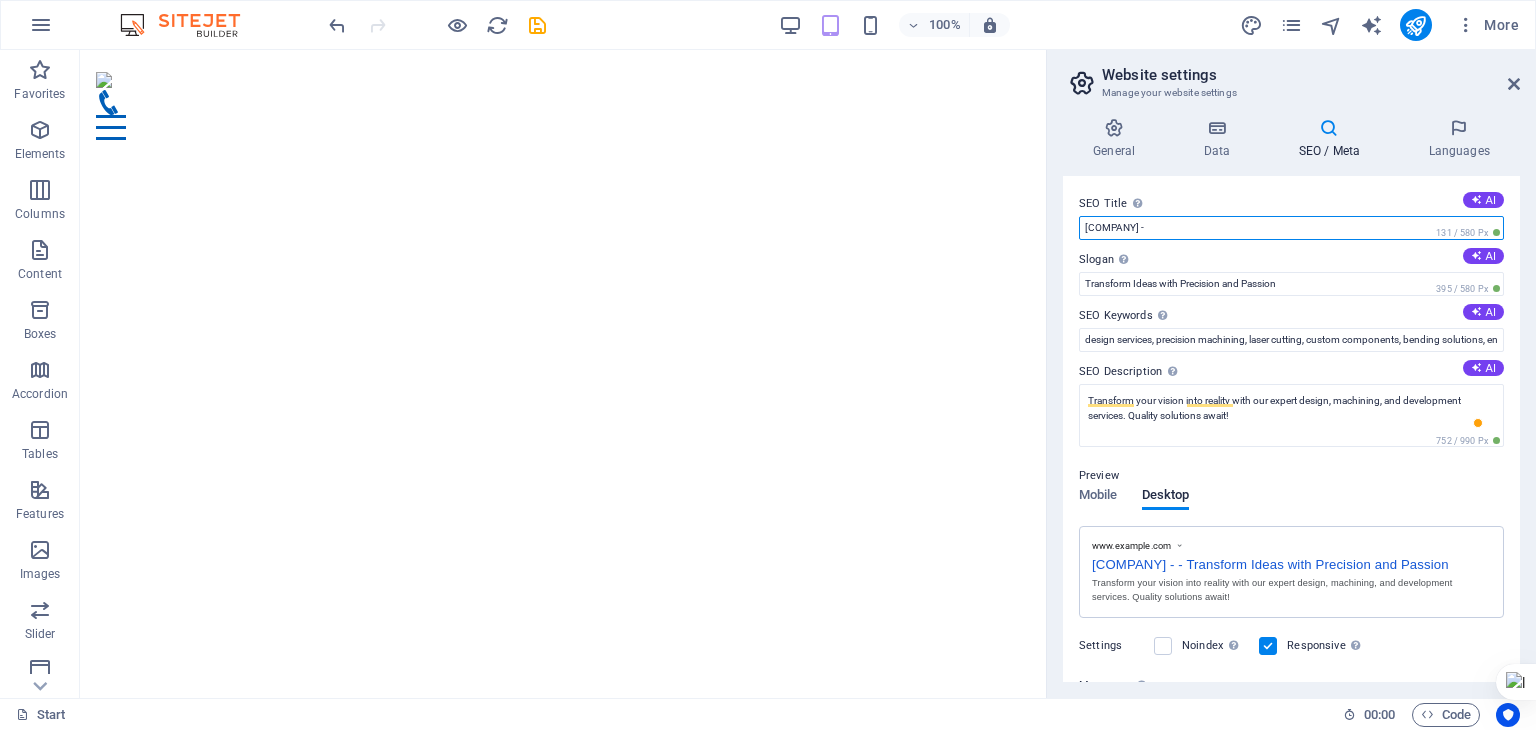 paste on "Transform Ideas with Precision and Passion" 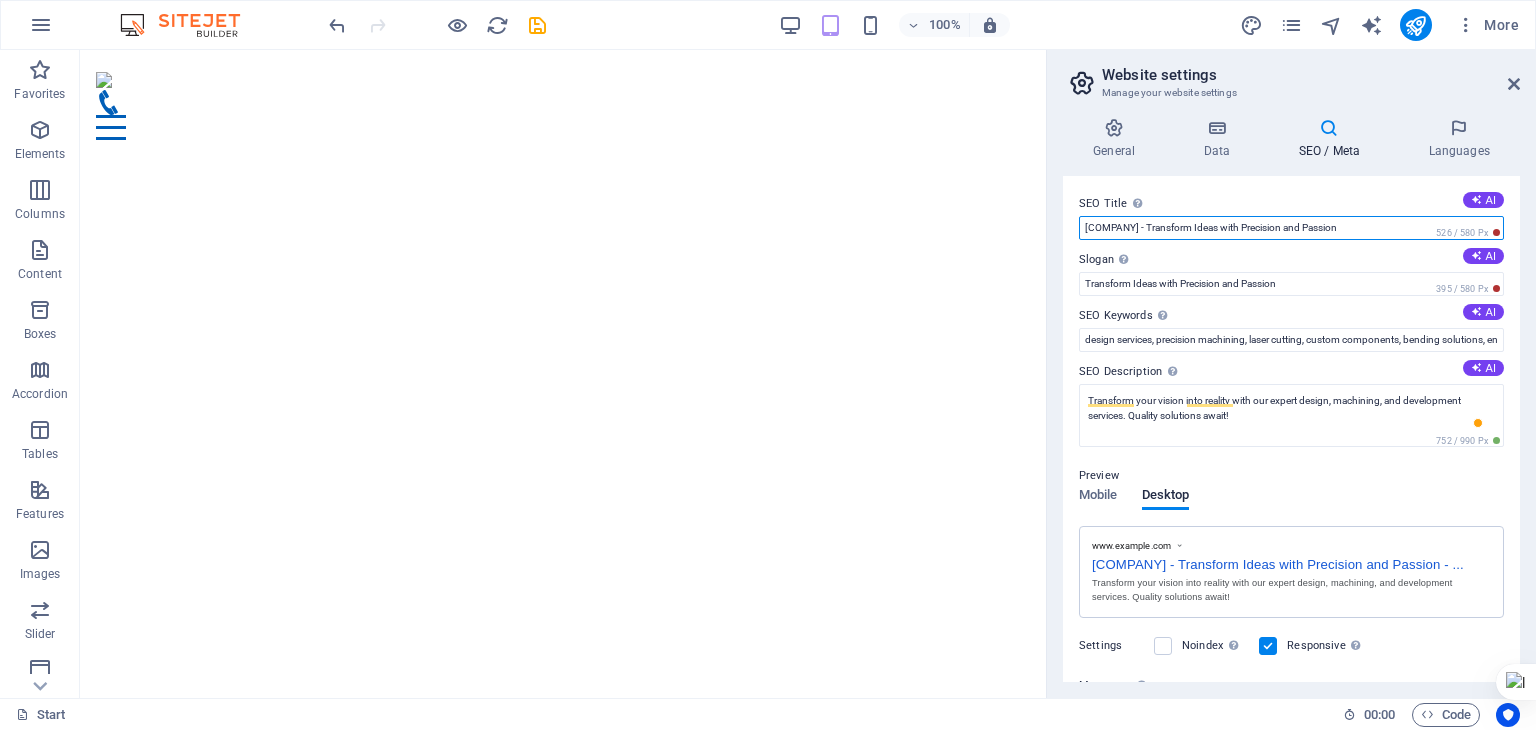 click on "winsent.tech - Transform Ideas with Precision and Passion" at bounding box center (1291, 228) 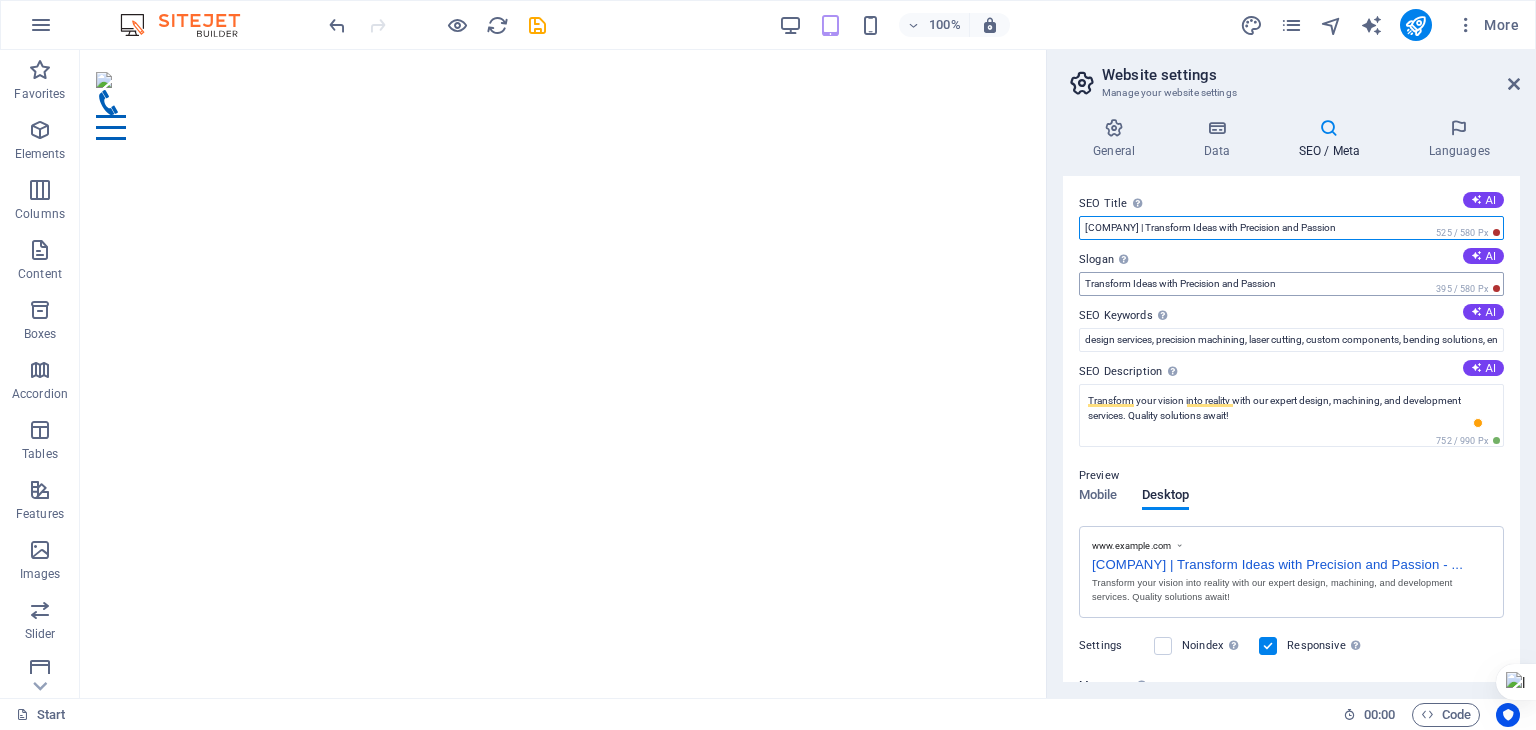 type on "winsent.tech | Transform Ideas with Precision and Passion" 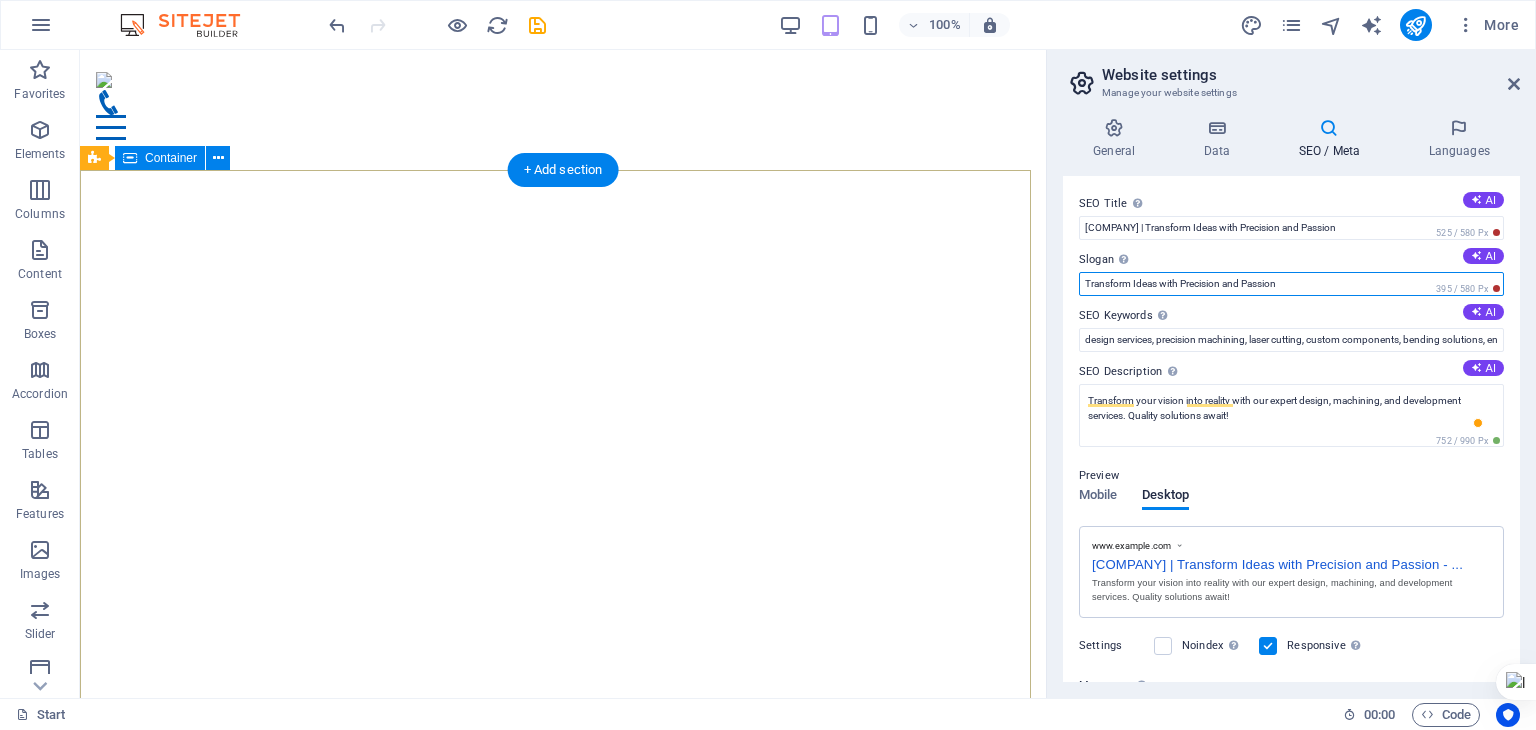 drag, startPoint x: 1374, startPoint y: 335, endPoint x: 1007, endPoint y: 284, distance: 370.52664 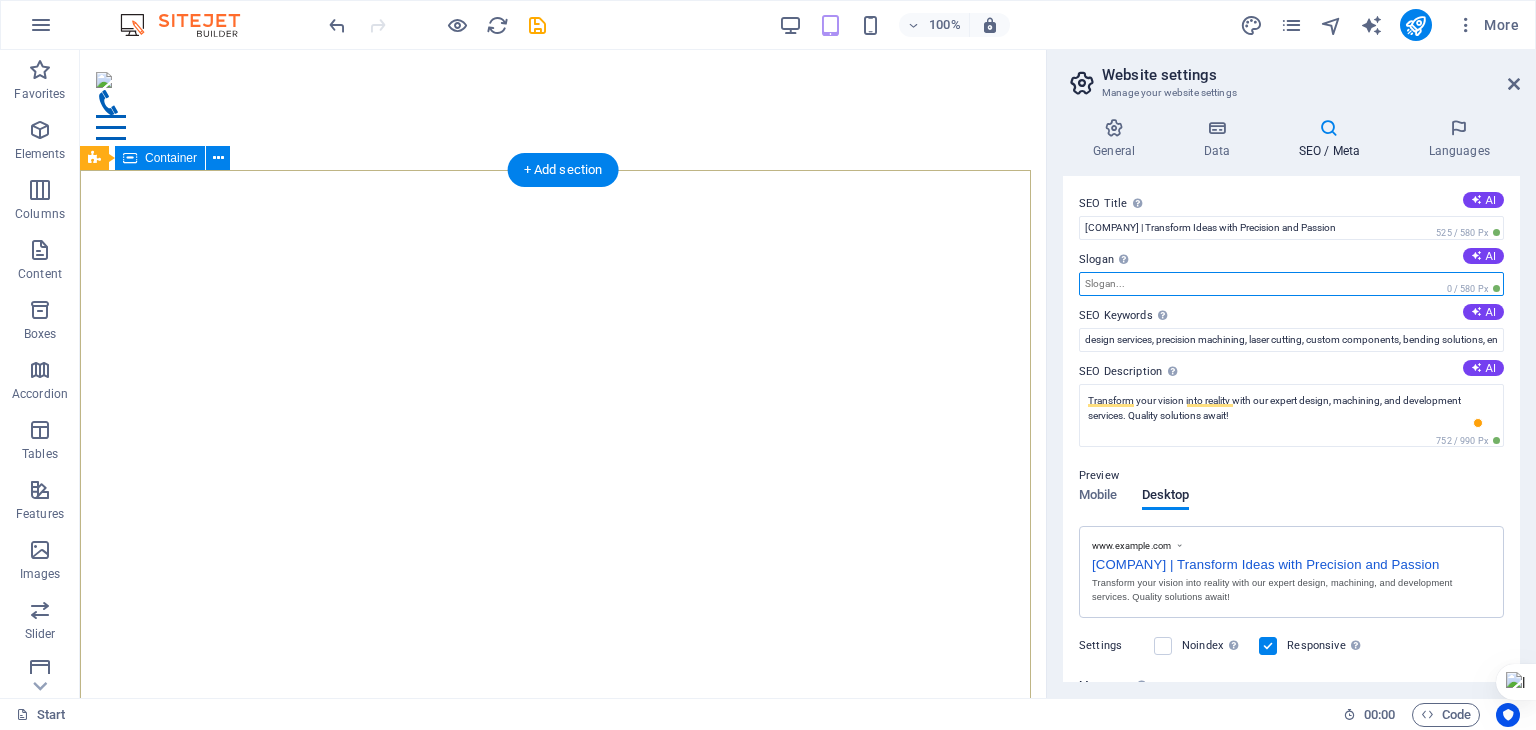 type 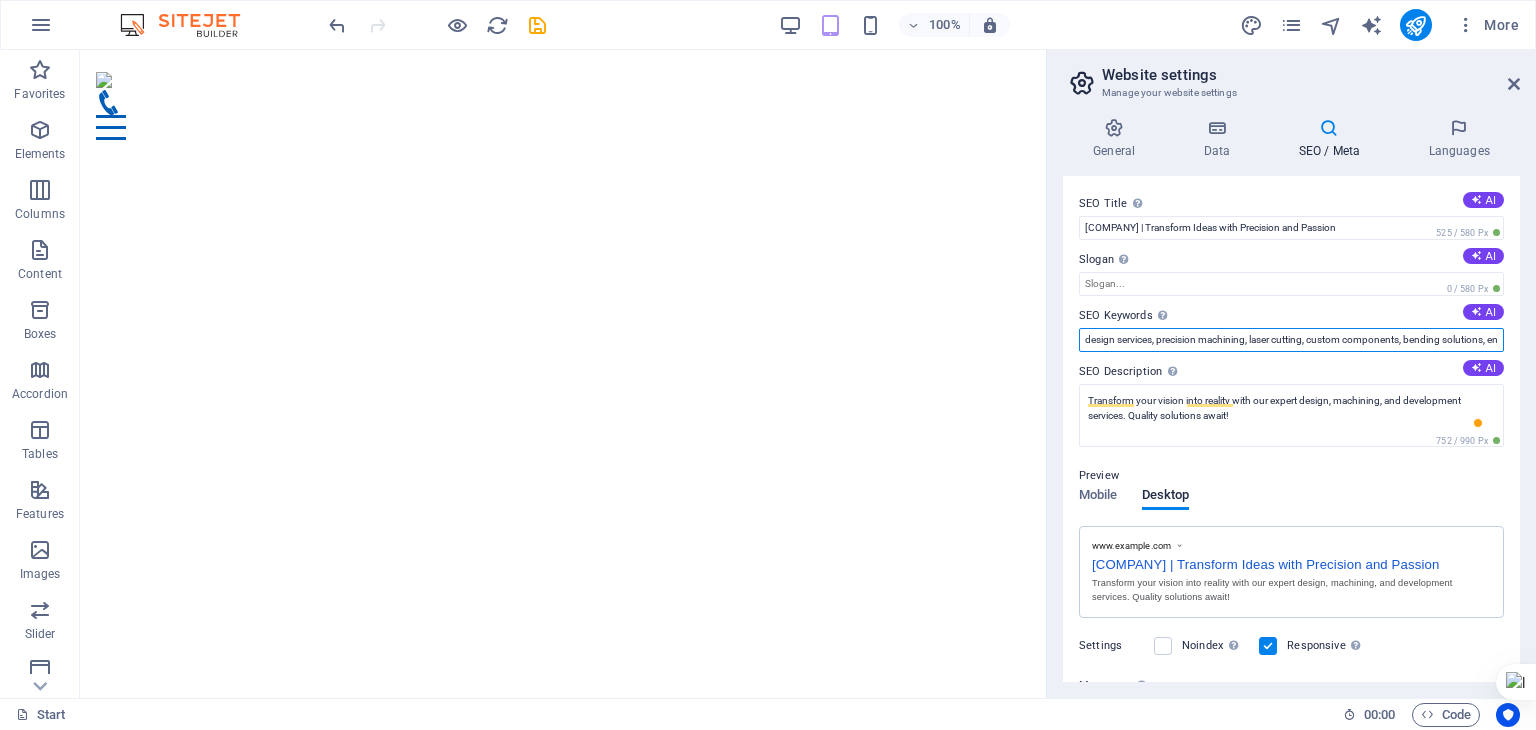 click on "design services, precision machining, laser cutting, custom components, bending solutions, engineering support" at bounding box center (1291, 340) 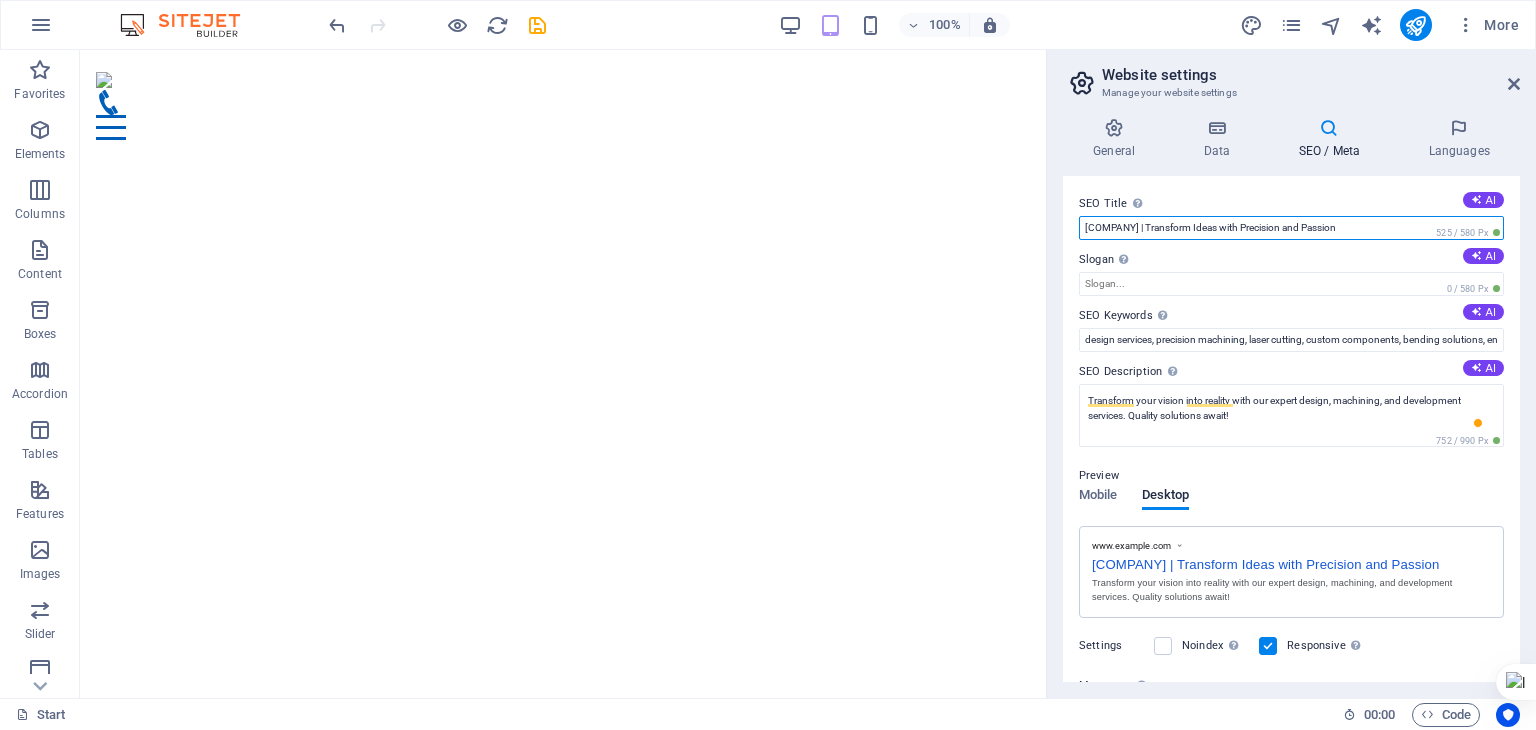click on "winsent.tech | Transform Ideas with Precision and Passion" at bounding box center (1291, 228) 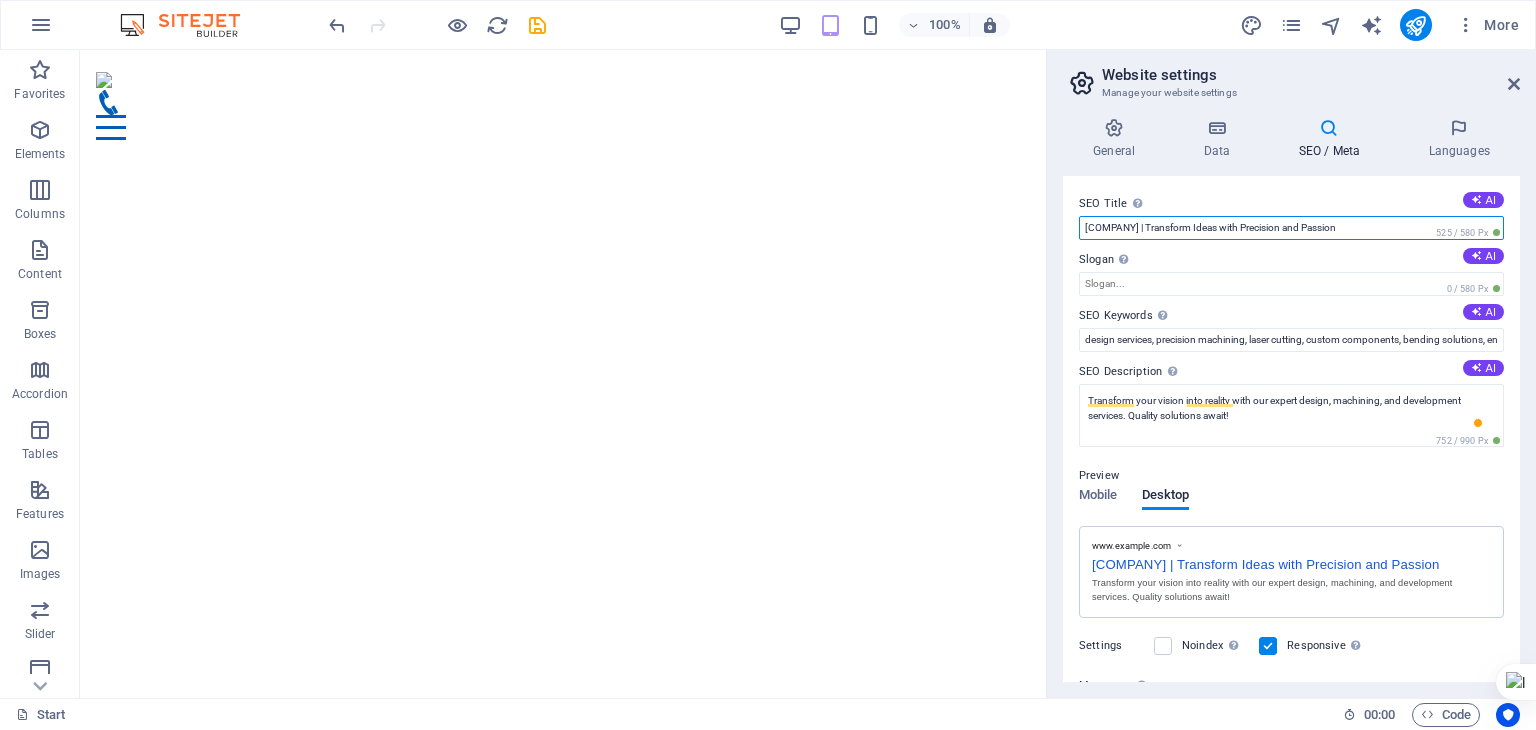 scroll, scrollTop: 206, scrollLeft: 0, axis: vertical 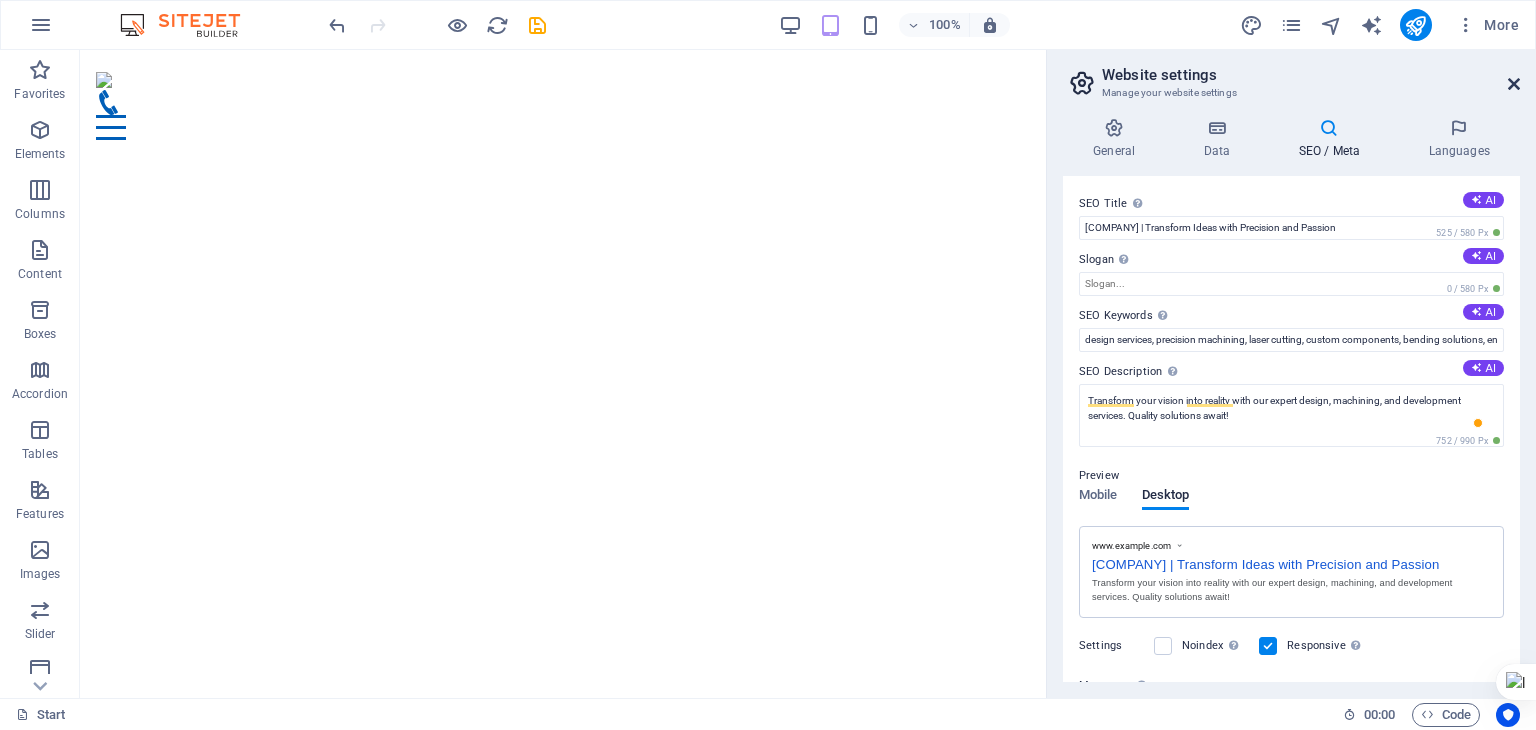 click at bounding box center [1514, 84] 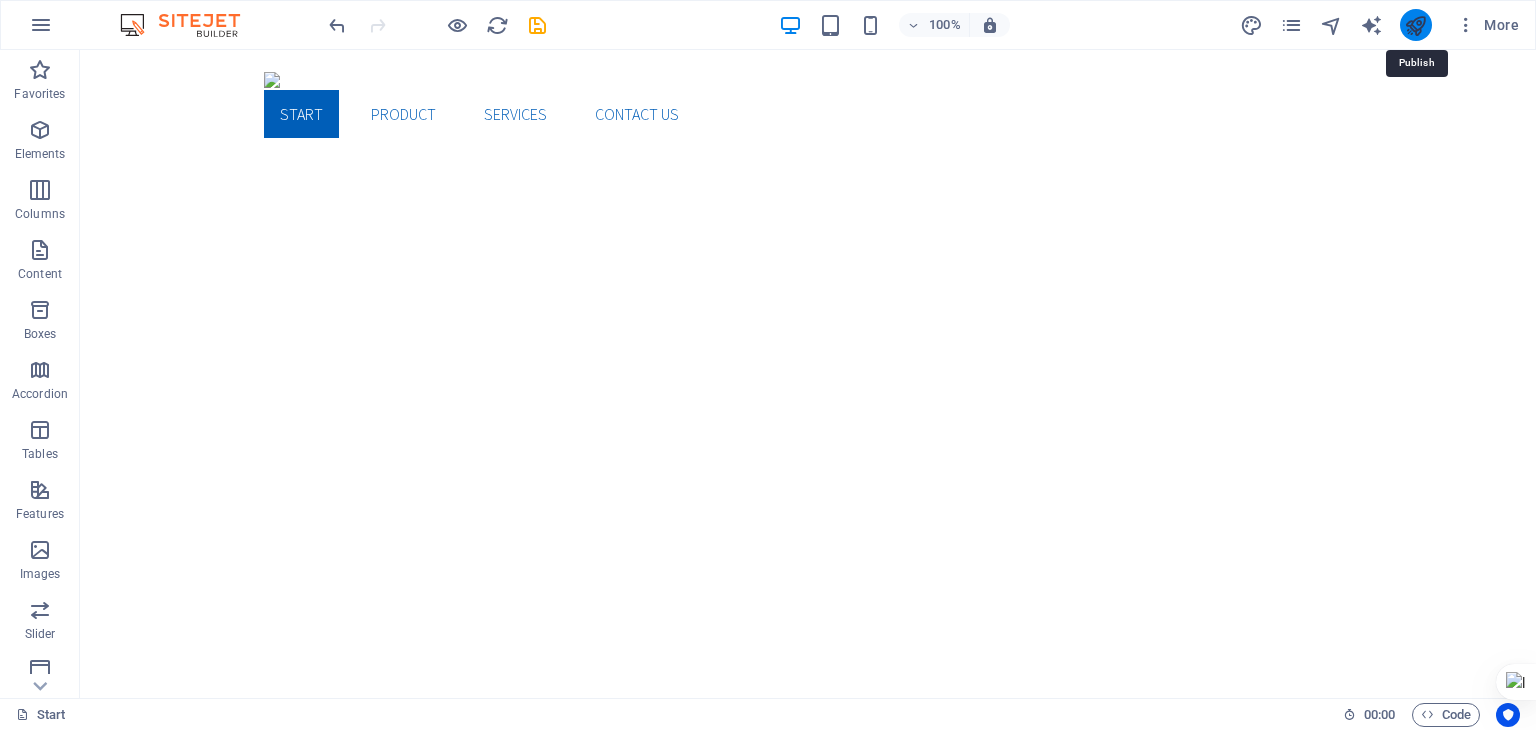 click at bounding box center (1415, 25) 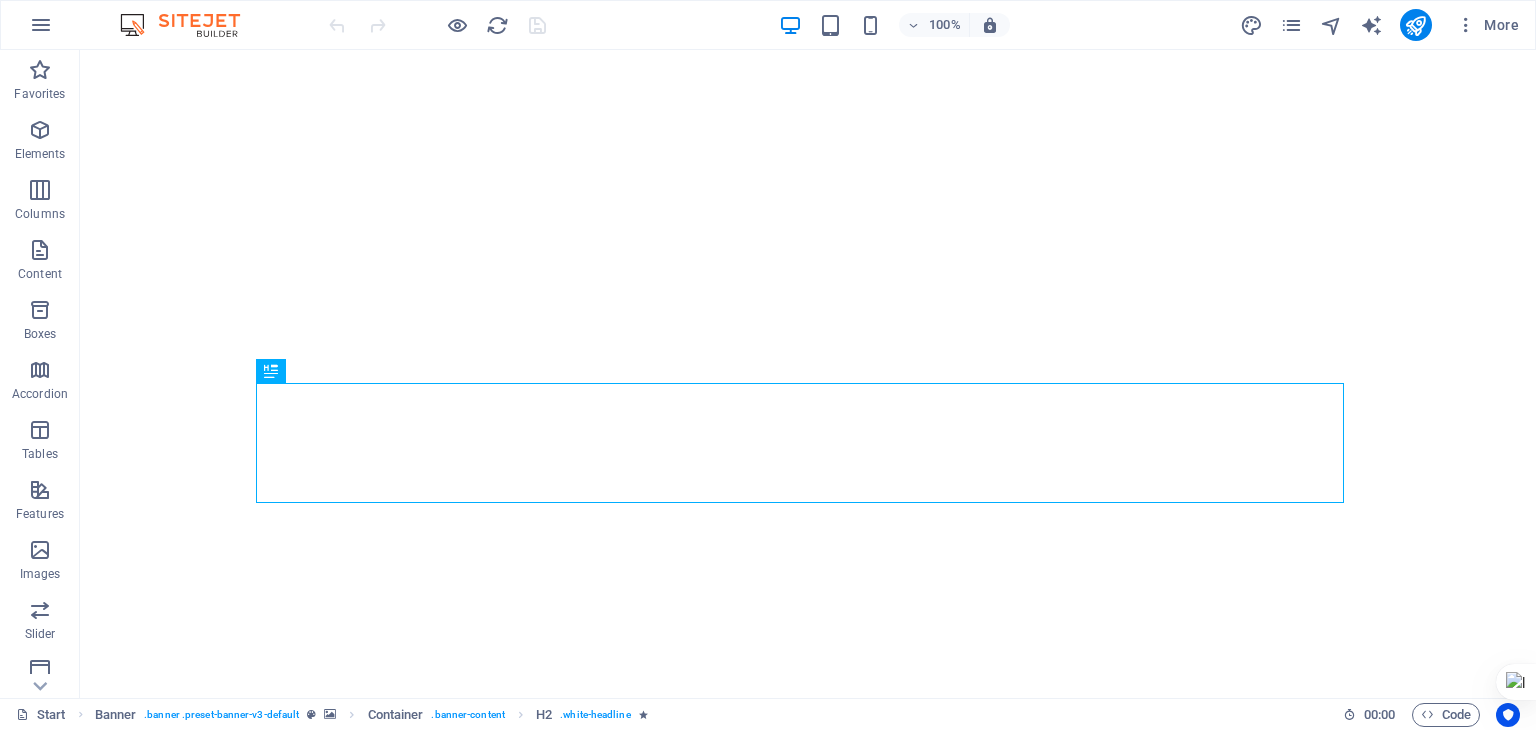 scroll, scrollTop: 0, scrollLeft: 0, axis: both 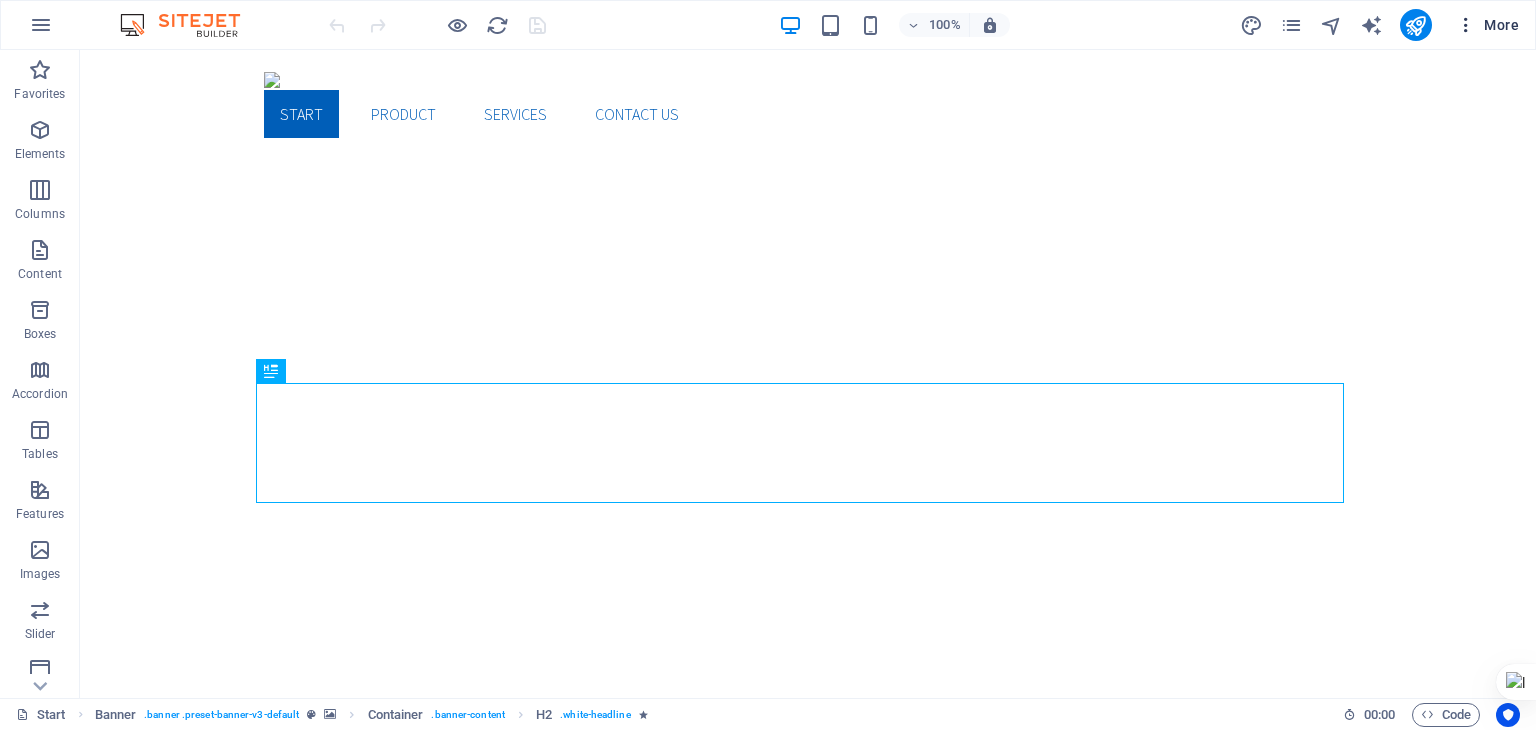 click on "More" at bounding box center (1487, 25) 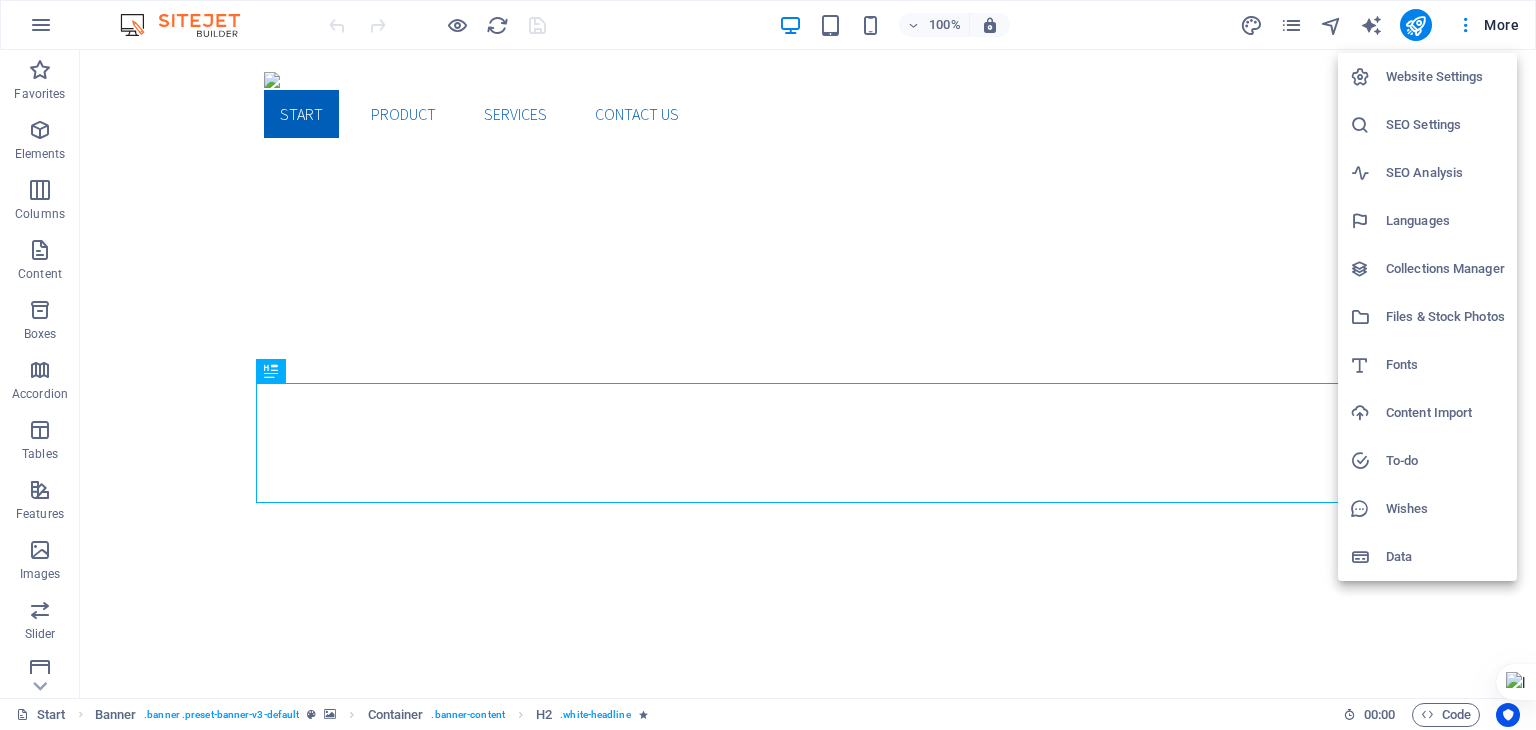 click at bounding box center (768, 365) 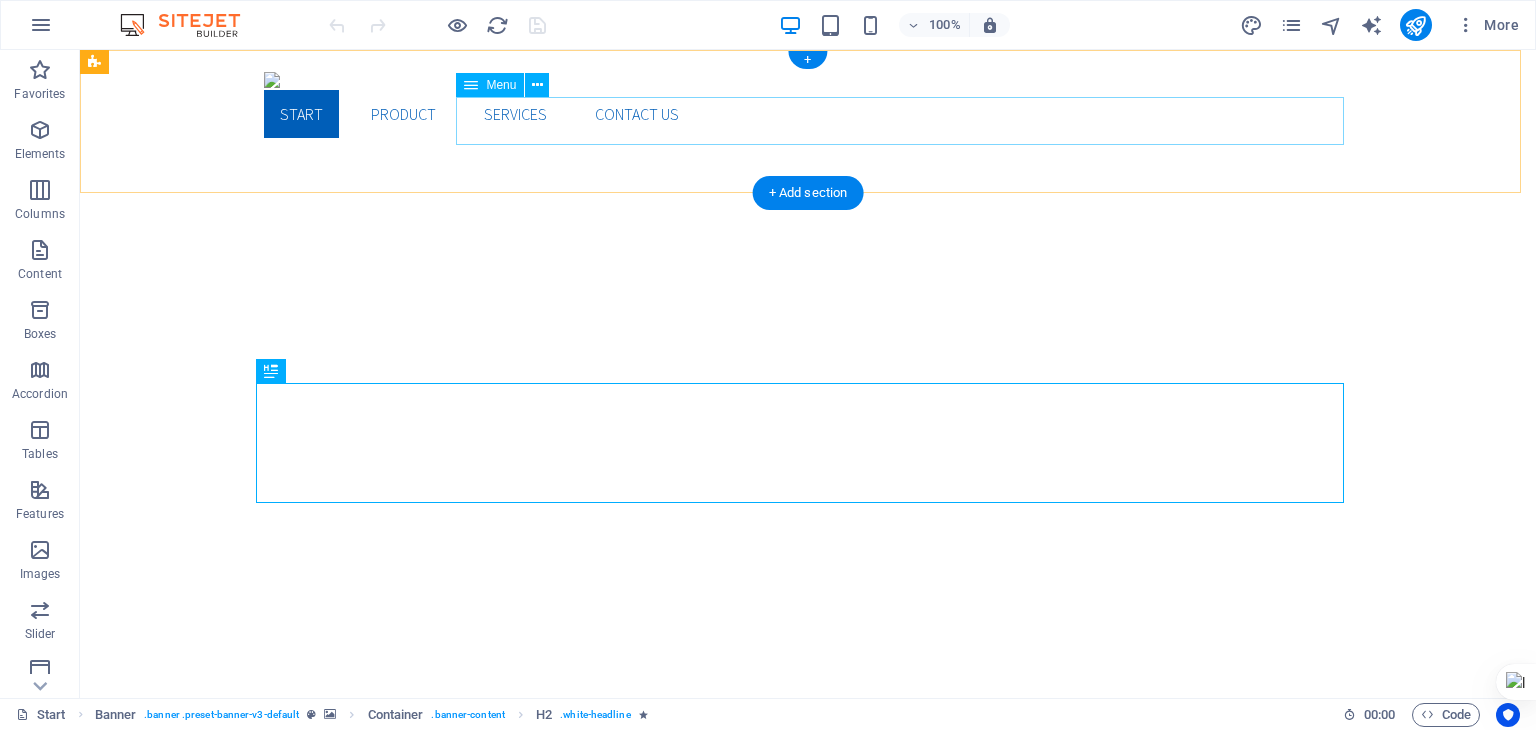 click on "Start Product Services Contact us" at bounding box center [808, 114] 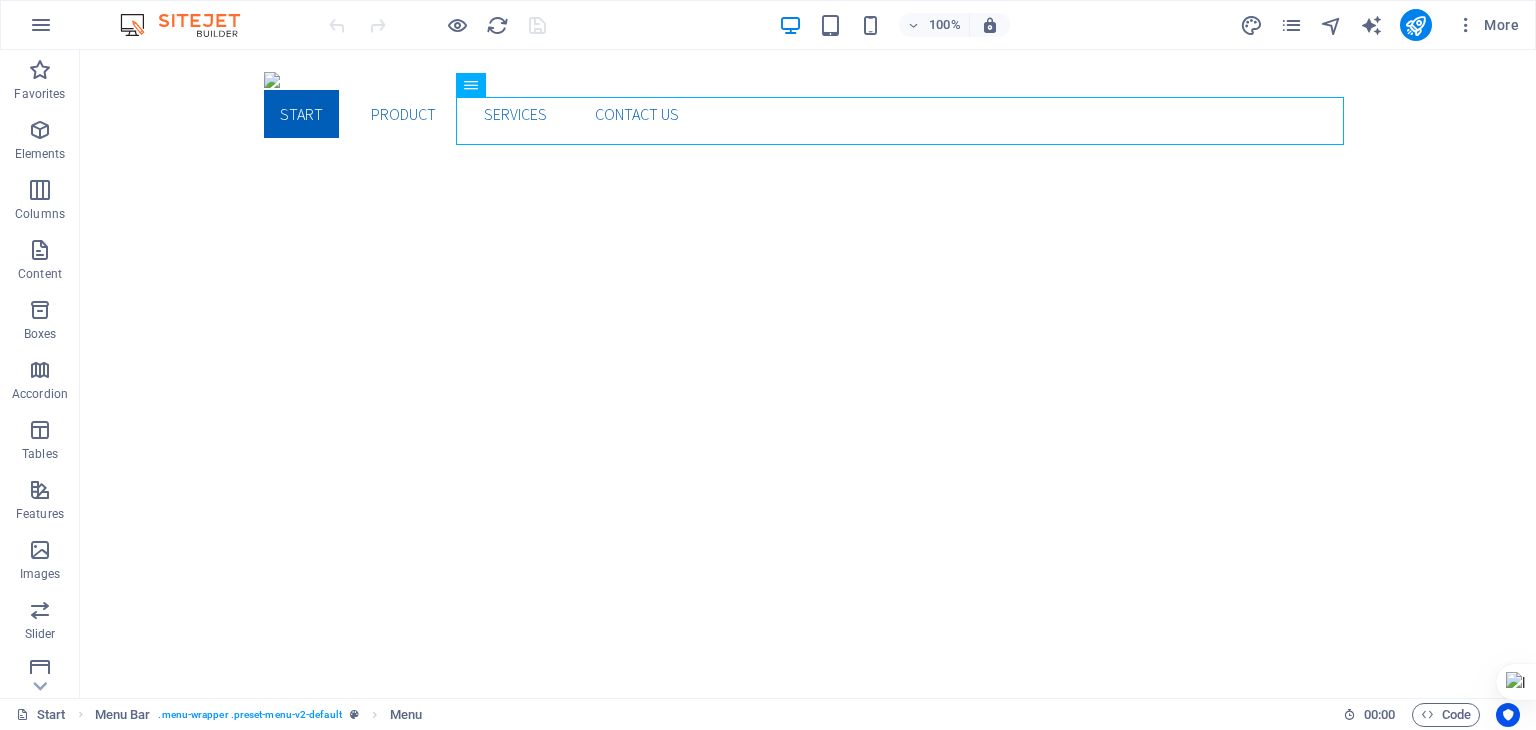 click on "More" at bounding box center [1383, 25] 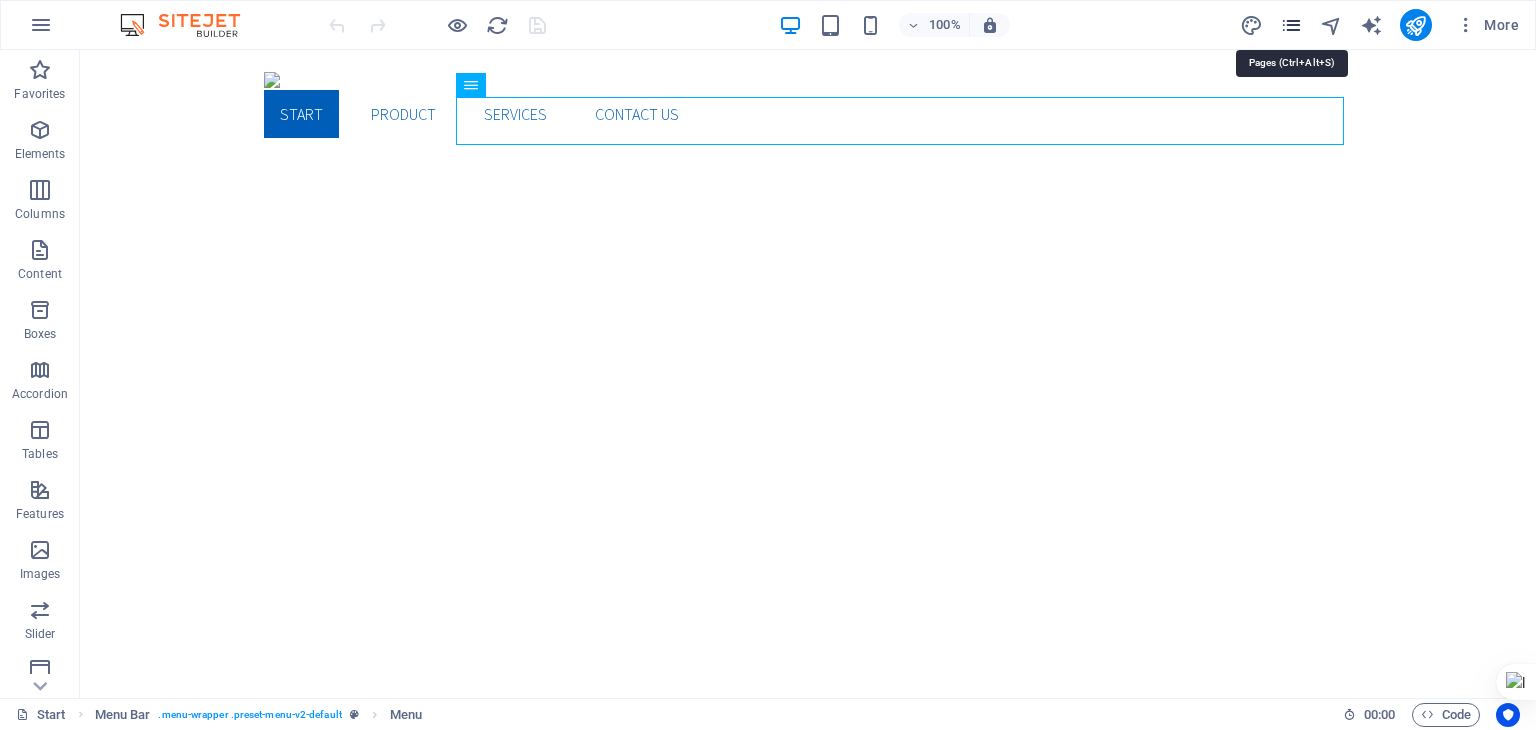 click at bounding box center (1291, 25) 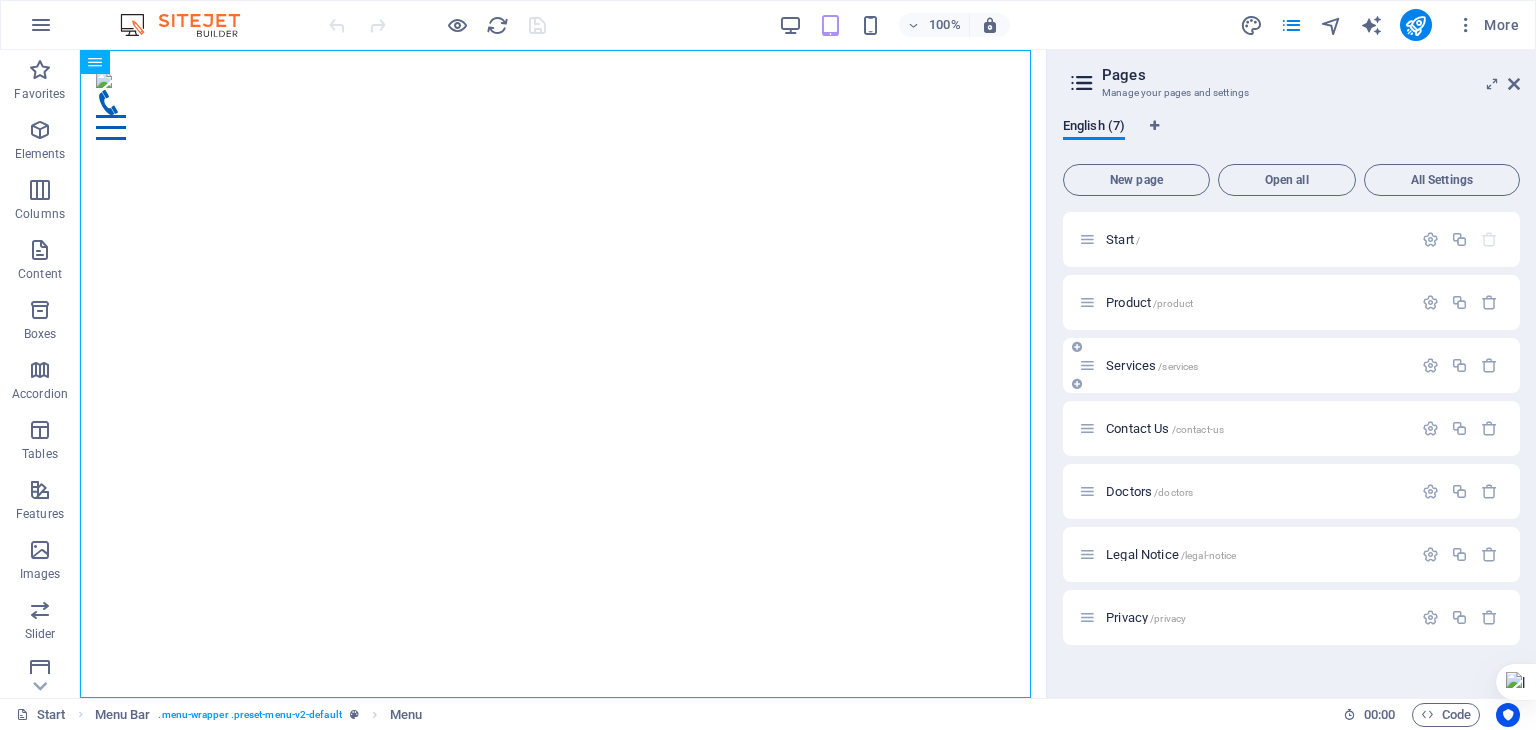 click on "Services /services" at bounding box center (1152, 365) 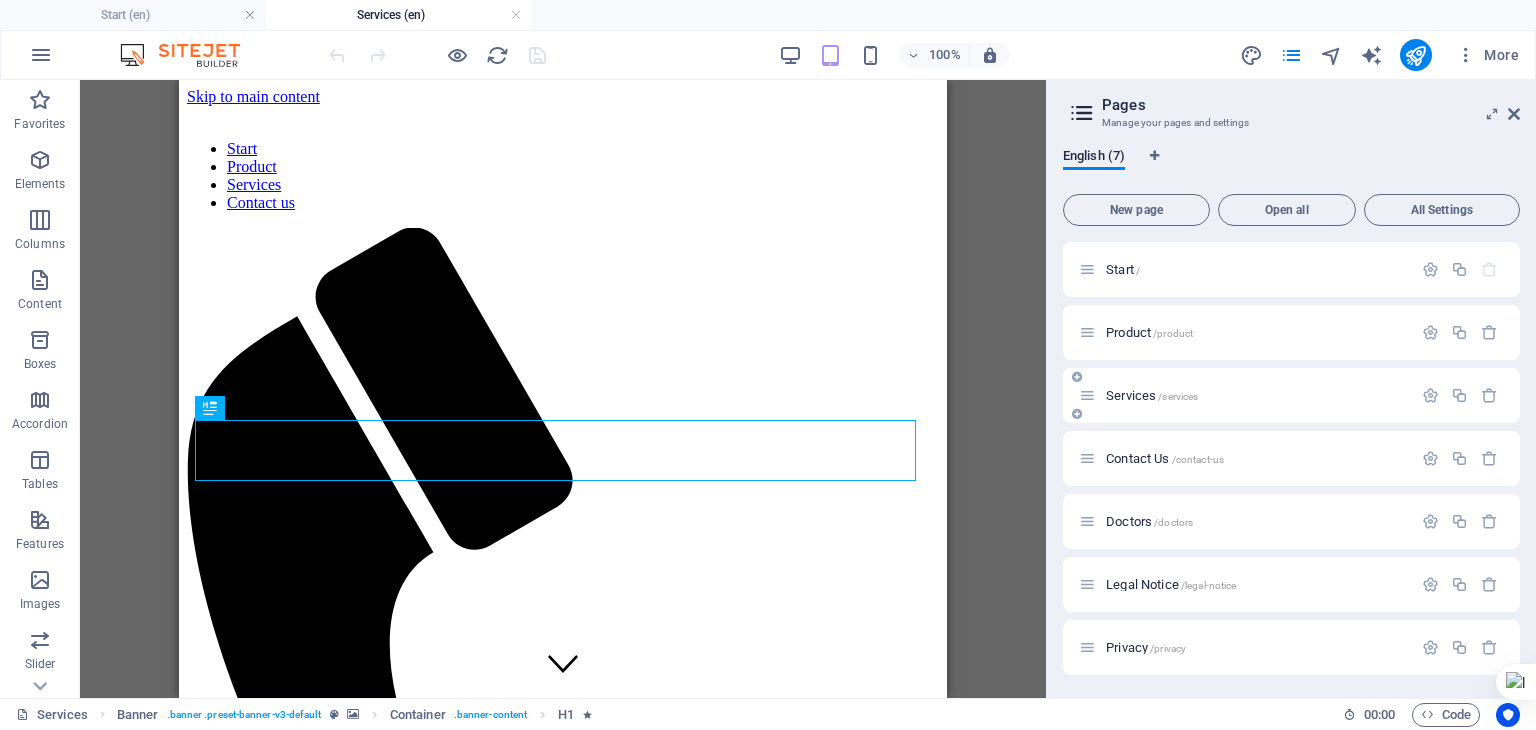 scroll, scrollTop: 0, scrollLeft: 0, axis: both 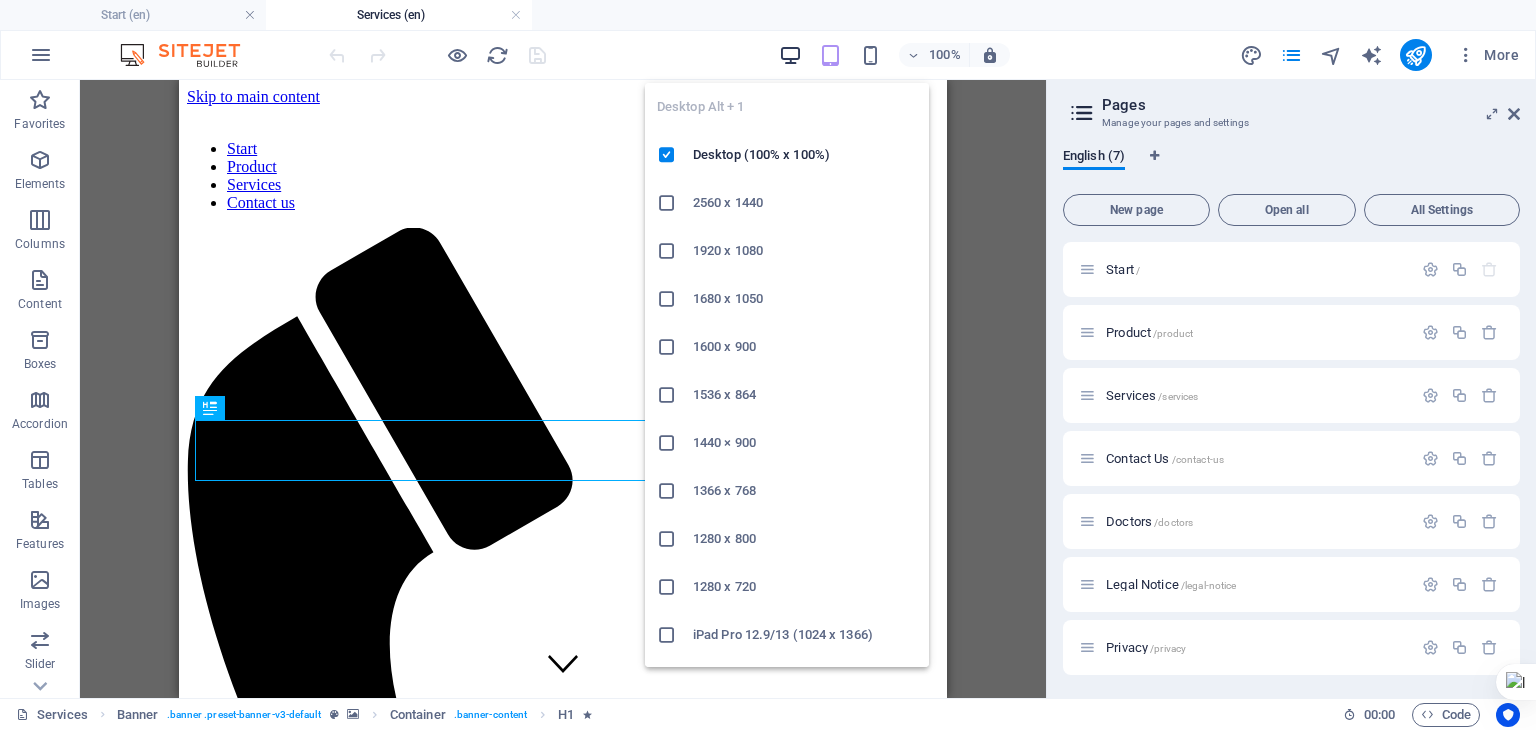 click at bounding box center (790, 55) 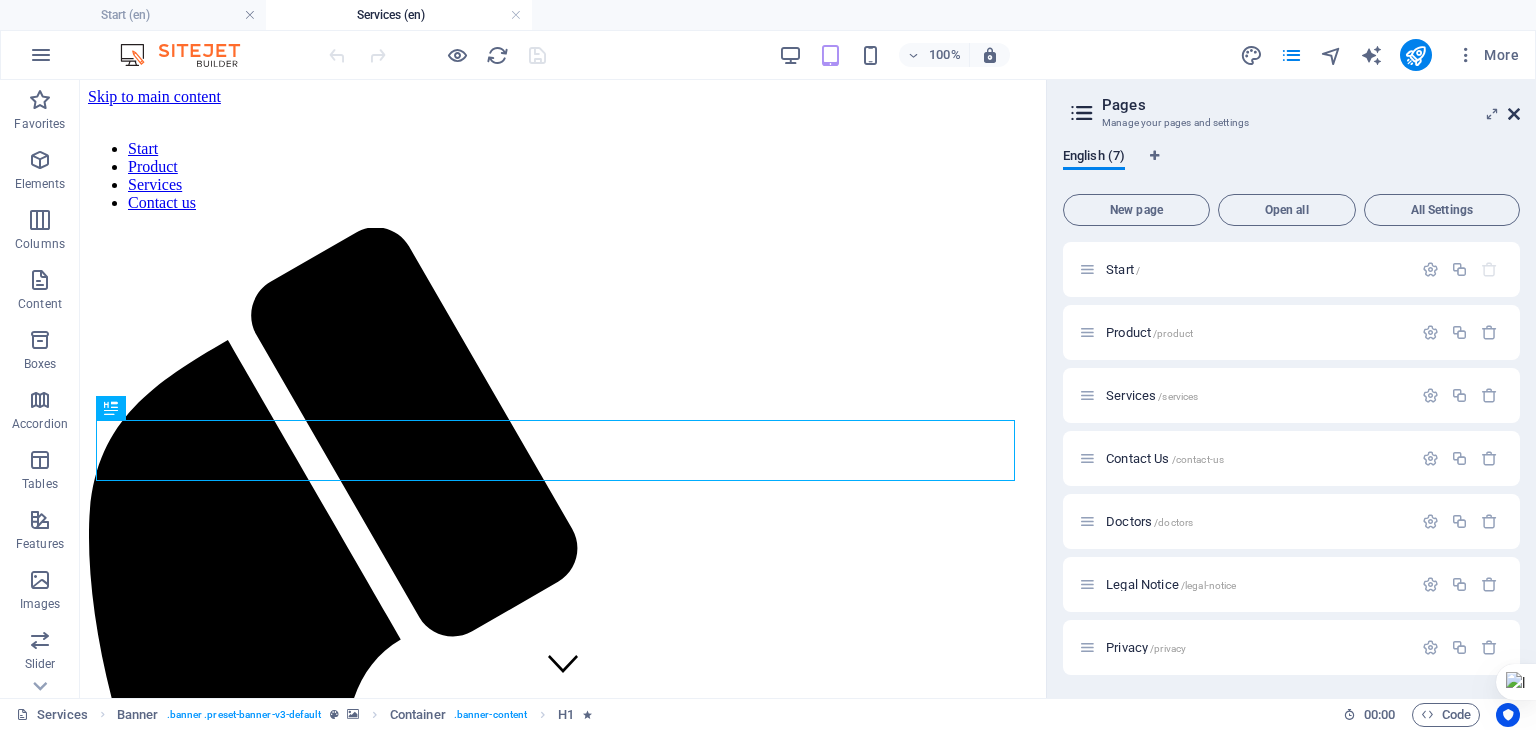 click at bounding box center (1514, 114) 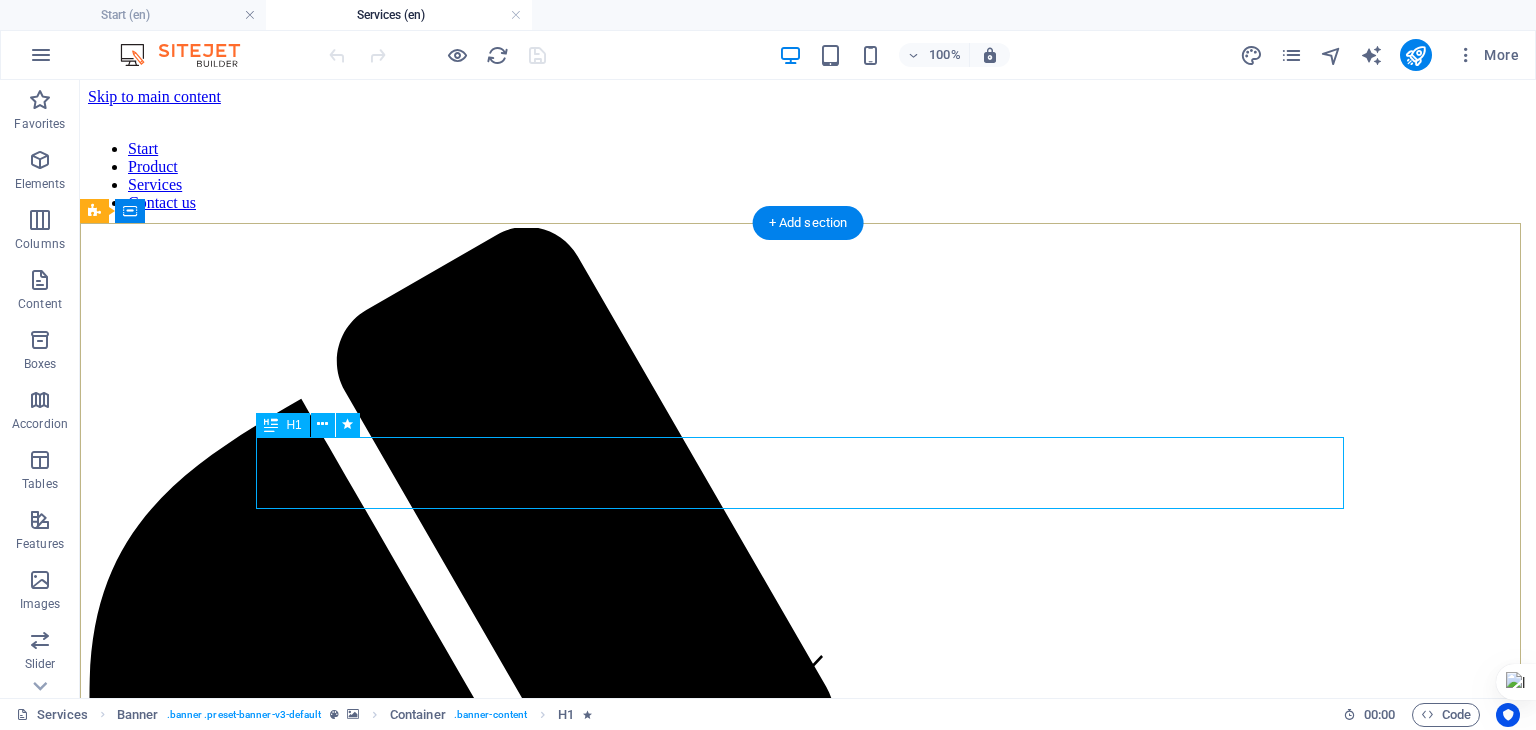click on "Product & Services" at bounding box center [808, 2680] 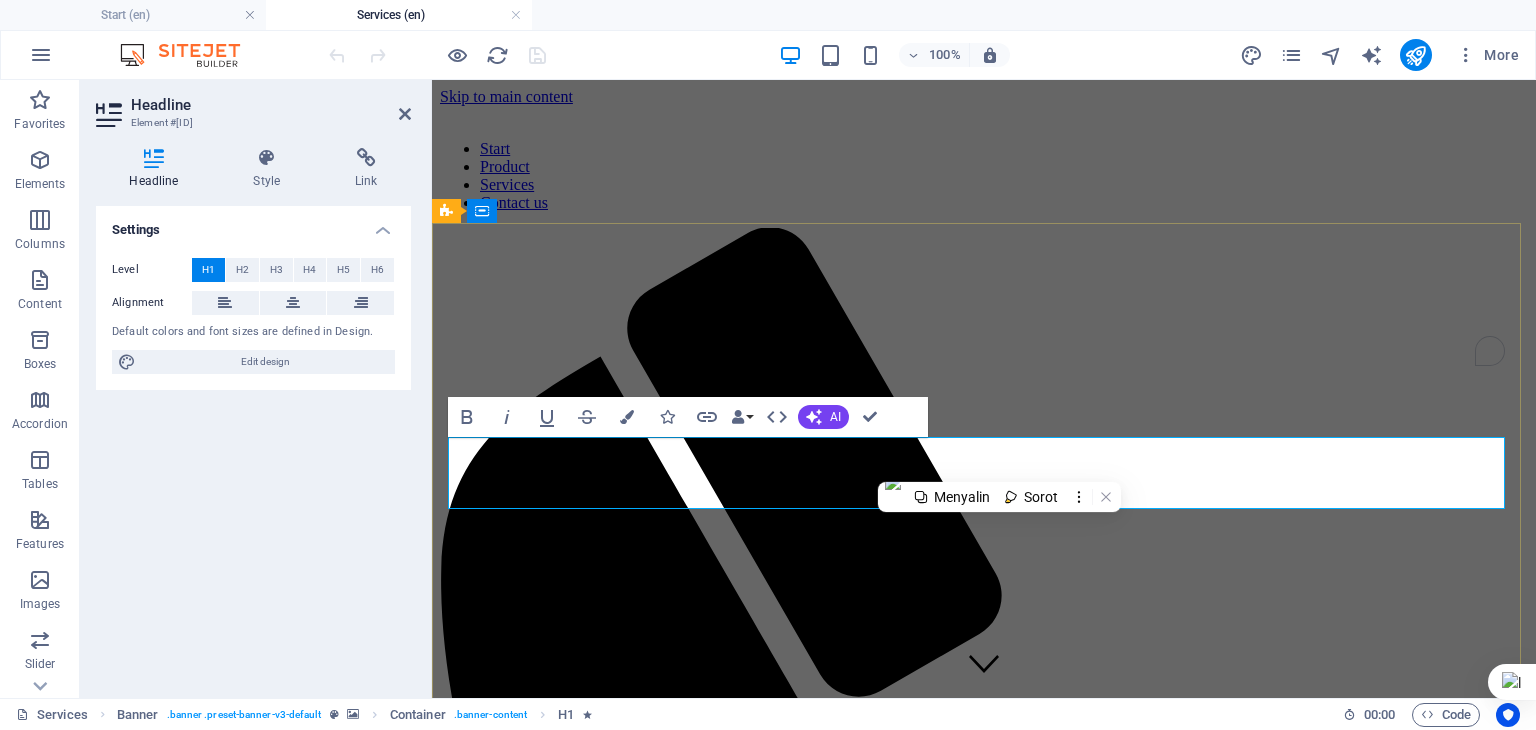 click on "Product & Services" at bounding box center [572, 2213] 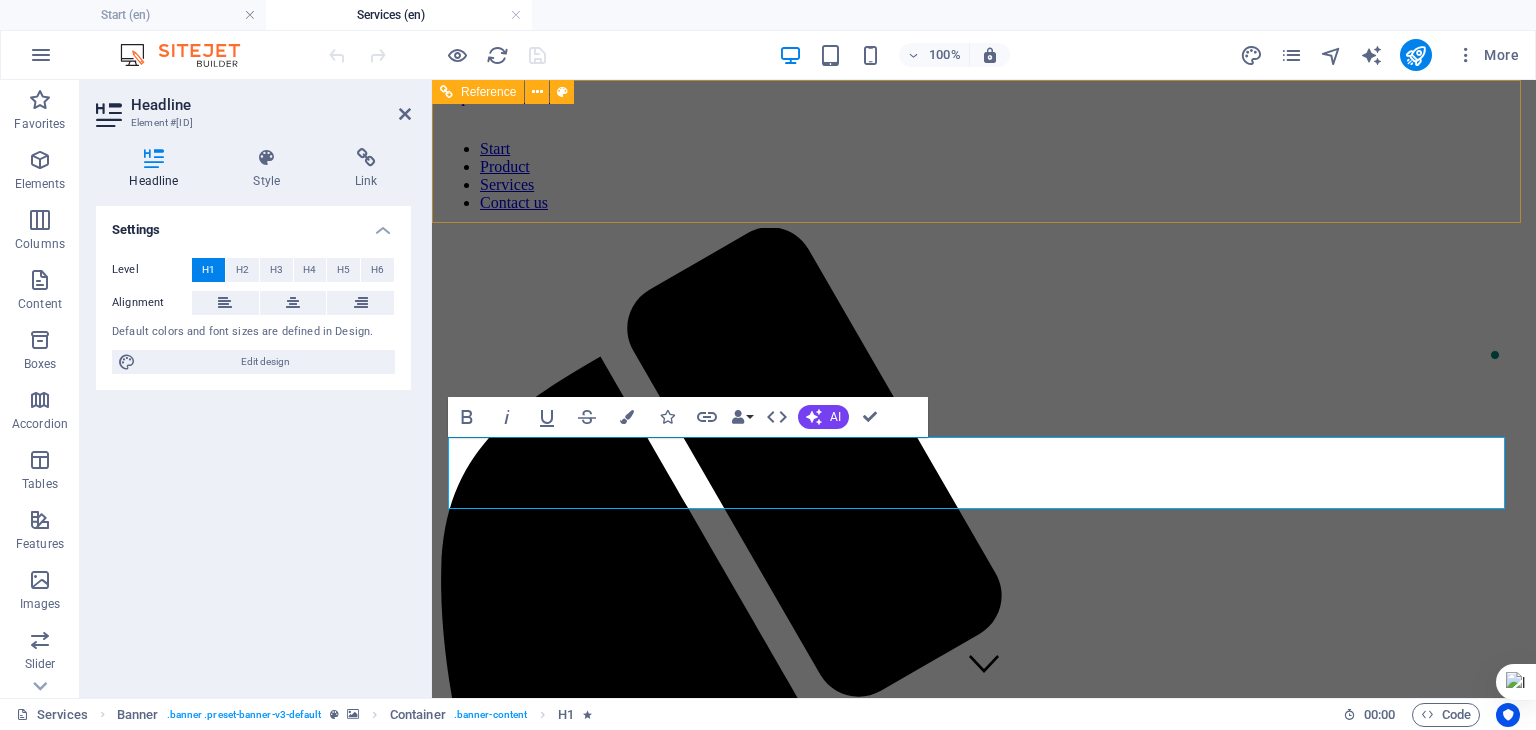 click on "Start Product Services Contact us" at bounding box center (984, 889) 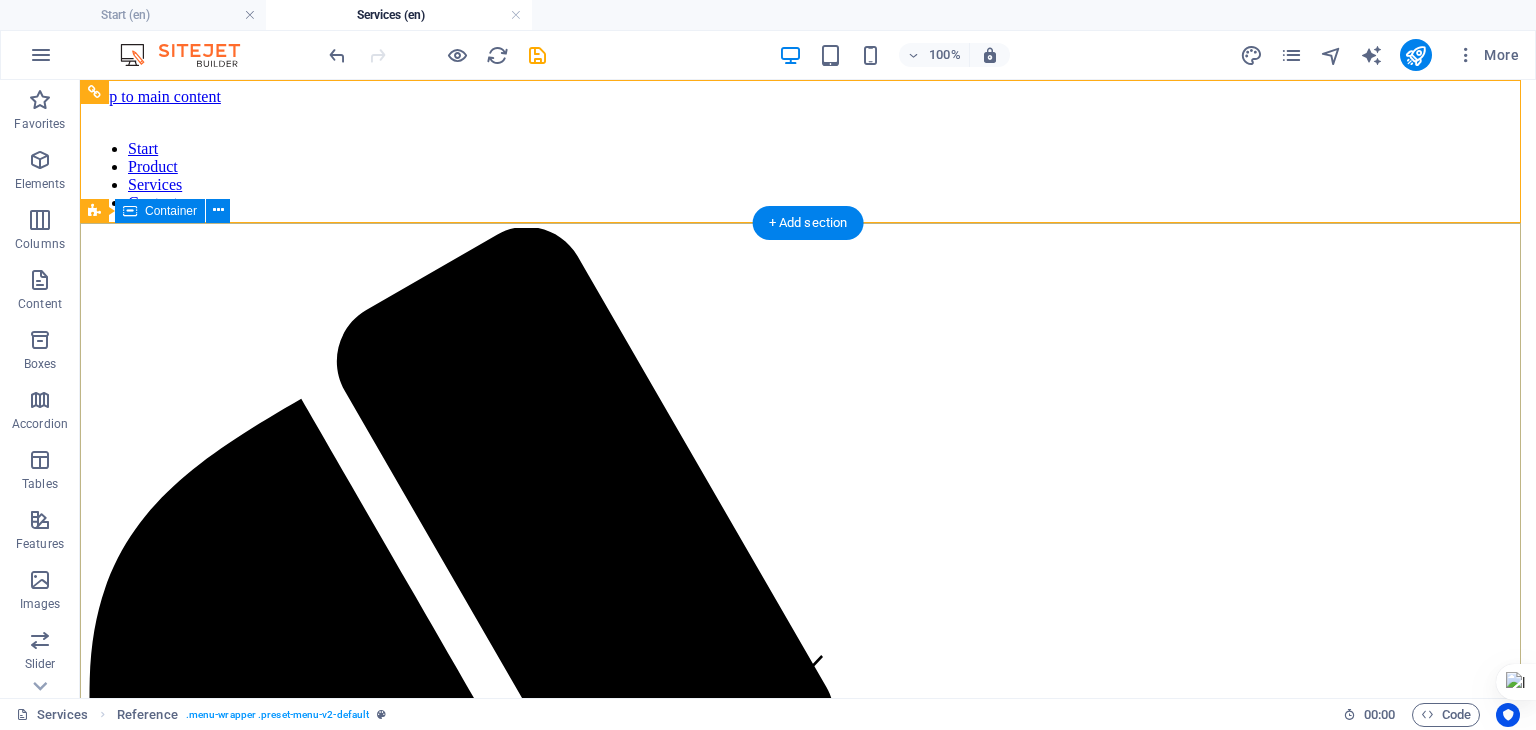 click on "Services" at bounding box center [808, 2681] 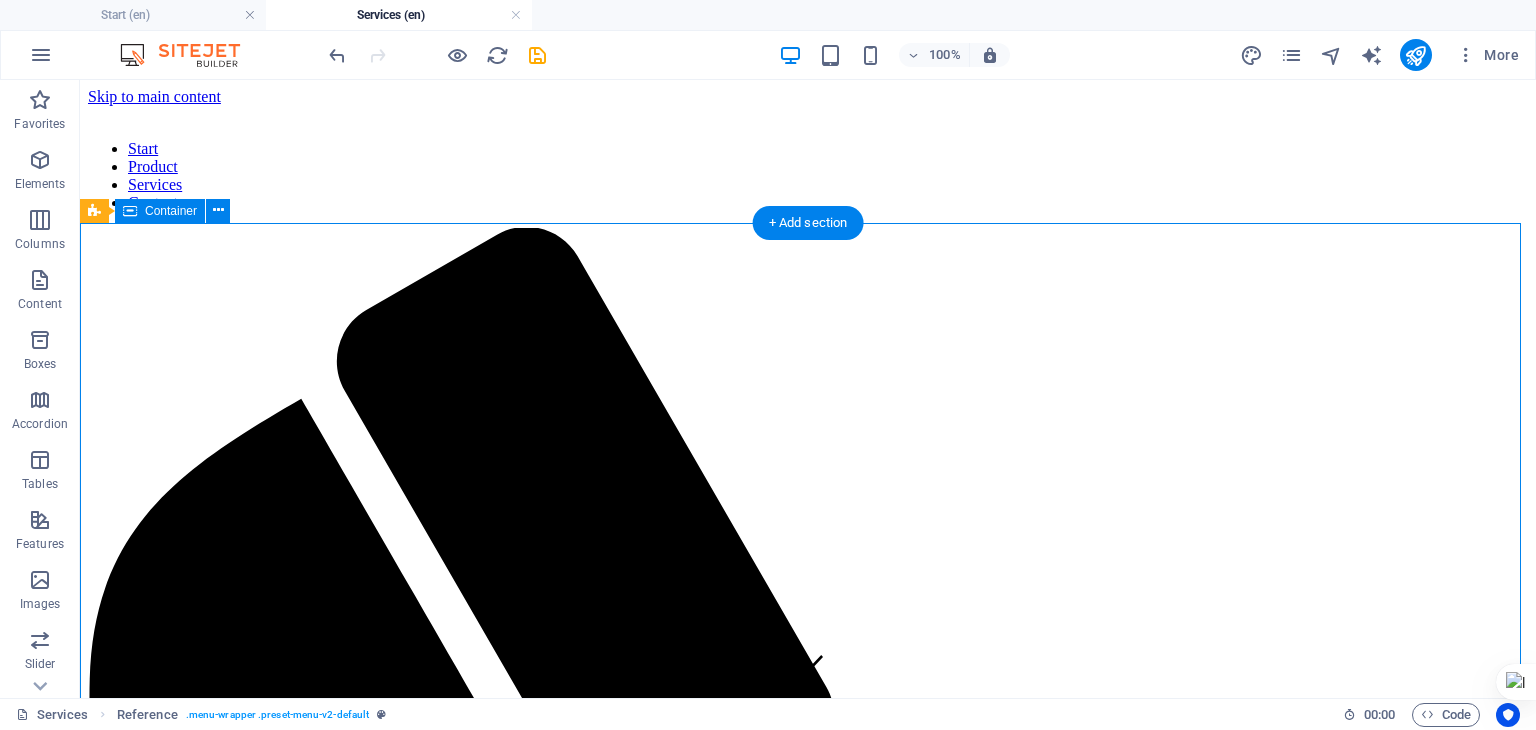 click on "Services" at bounding box center (808, 2681) 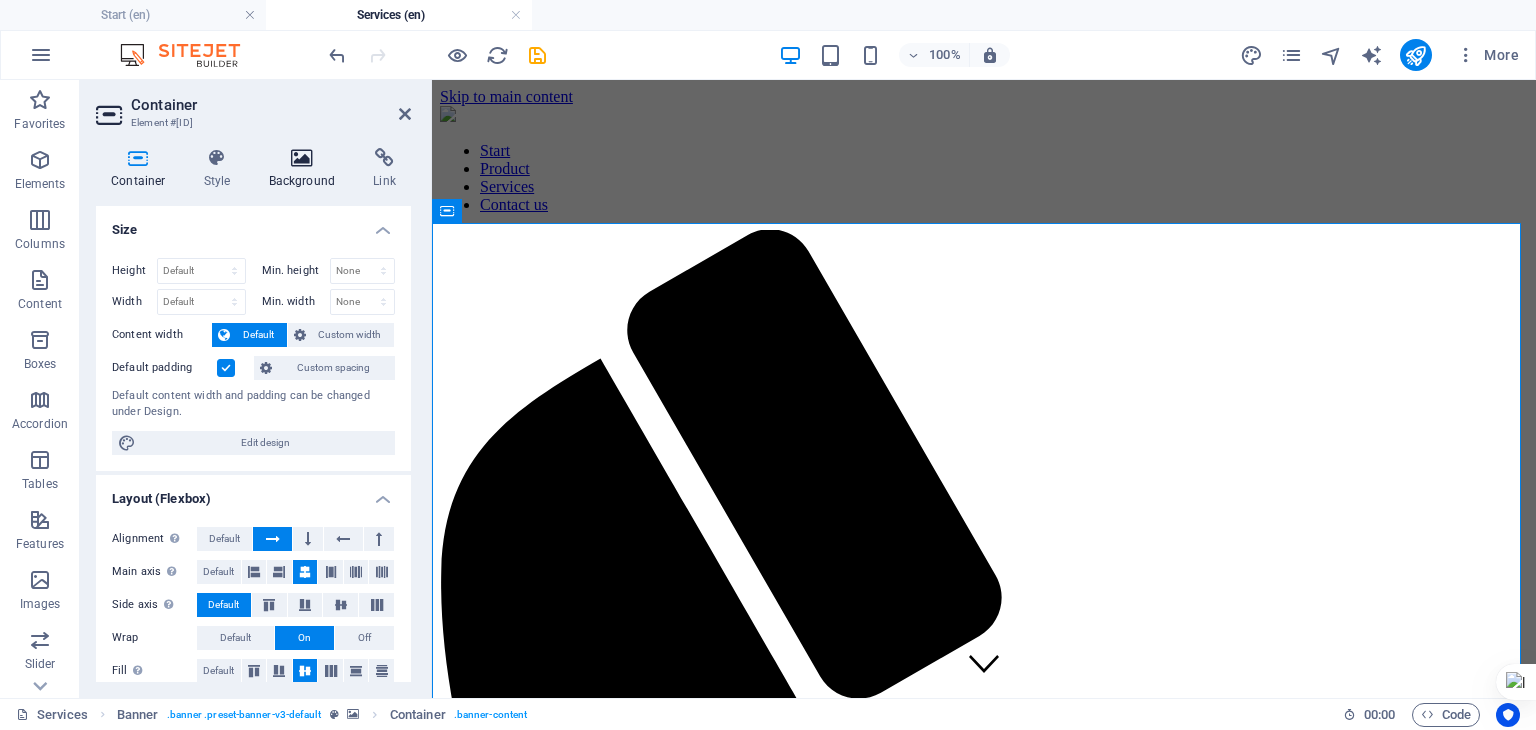 click on "Background" at bounding box center [306, 169] 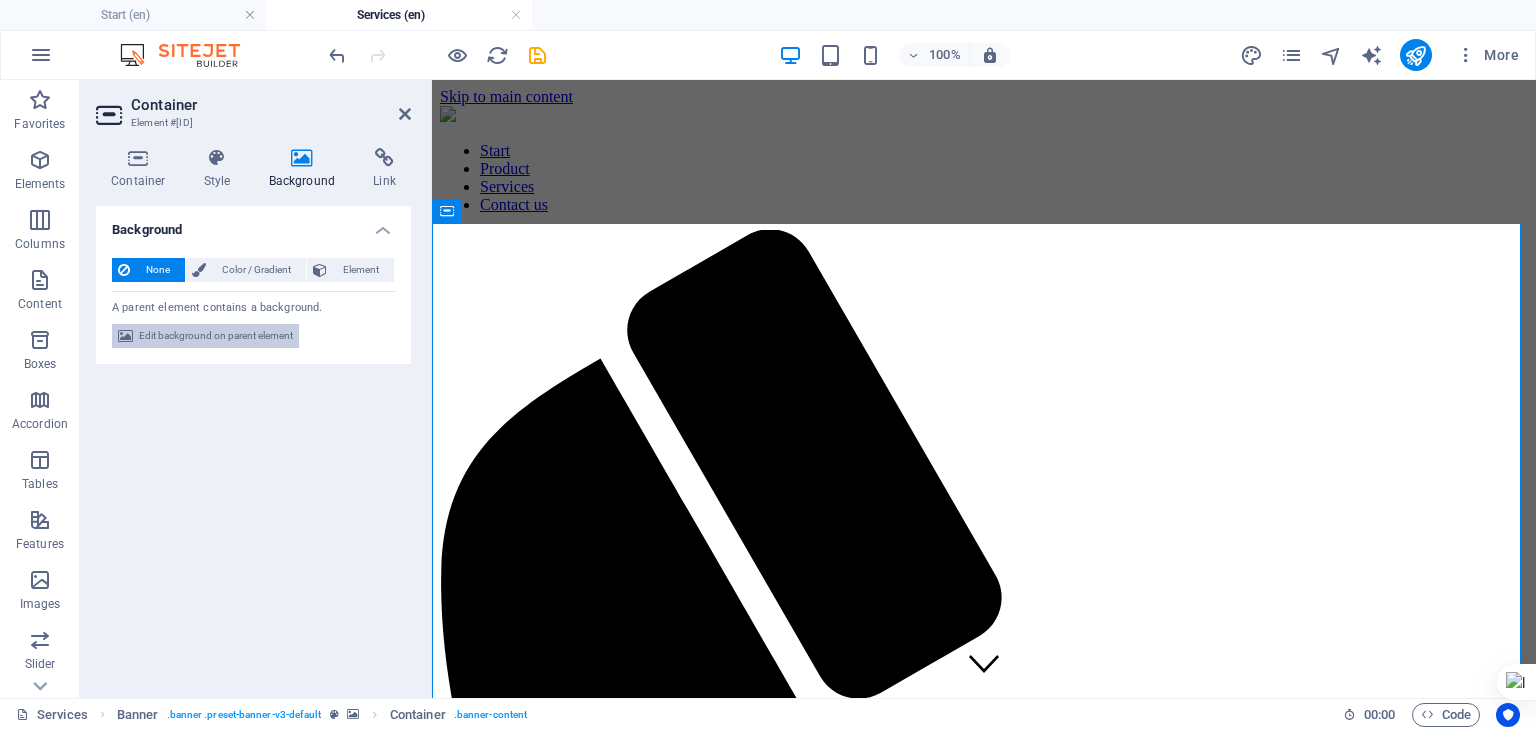 click on "Edit background on parent element" at bounding box center (216, 336) 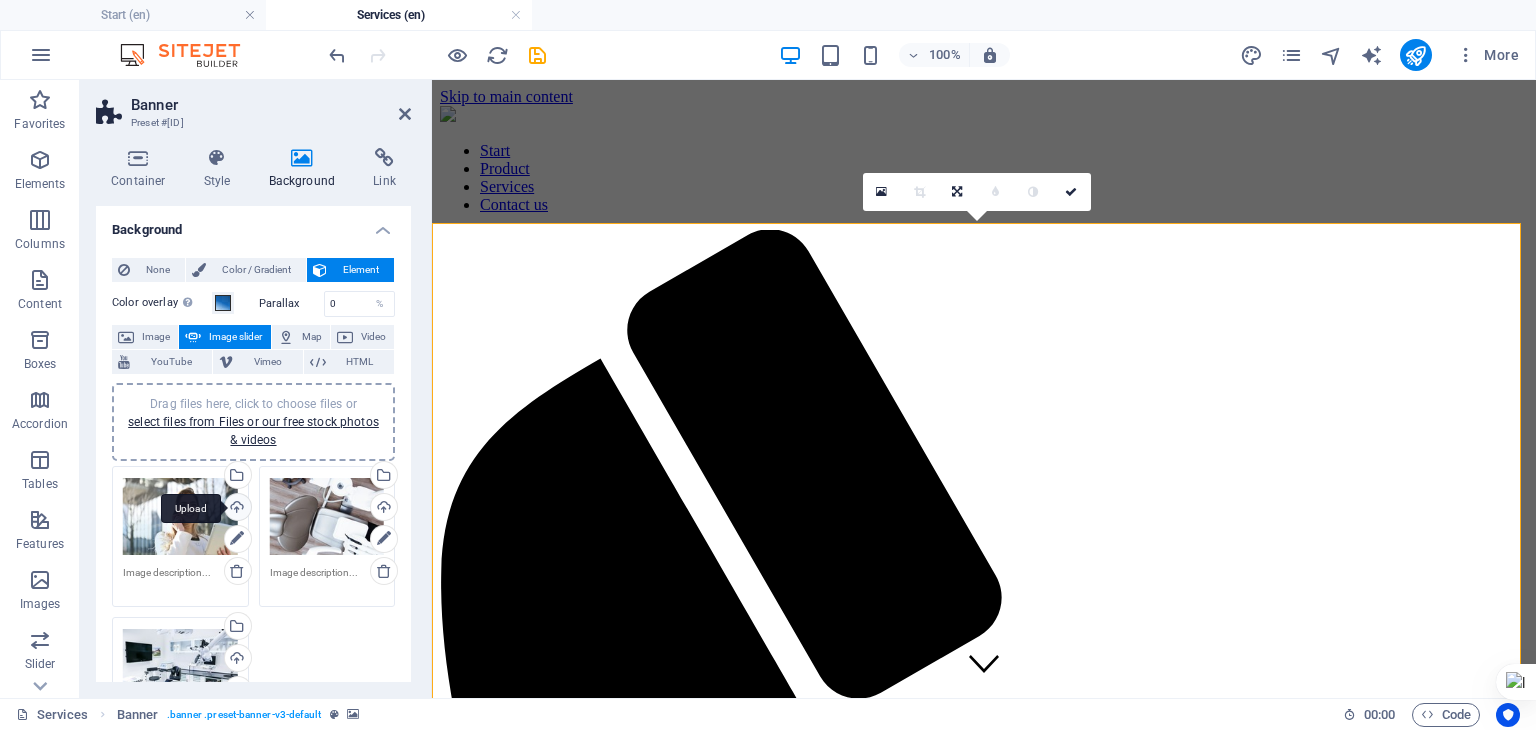 click on "Upload" at bounding box center (236, 509) 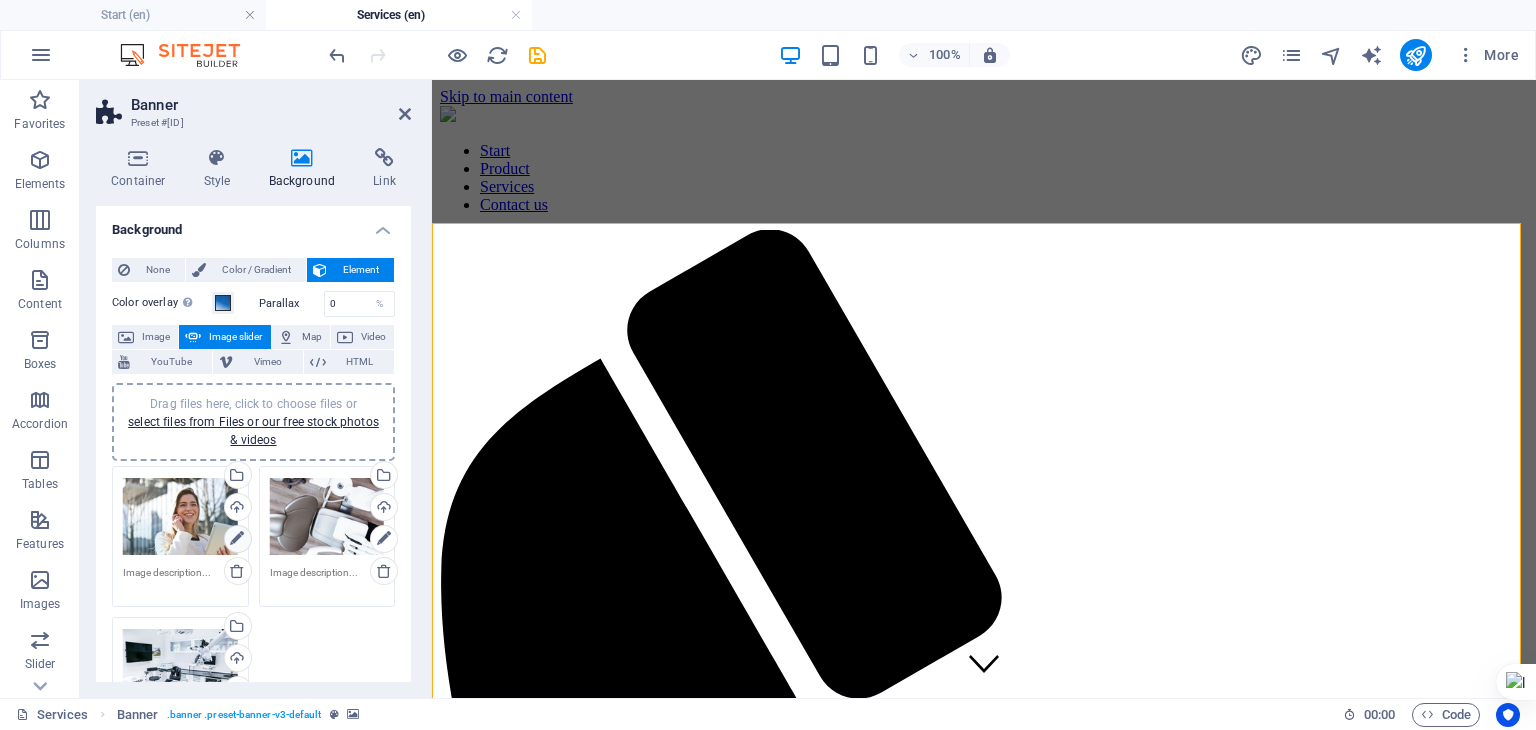 click at bounding box center (237, 539) 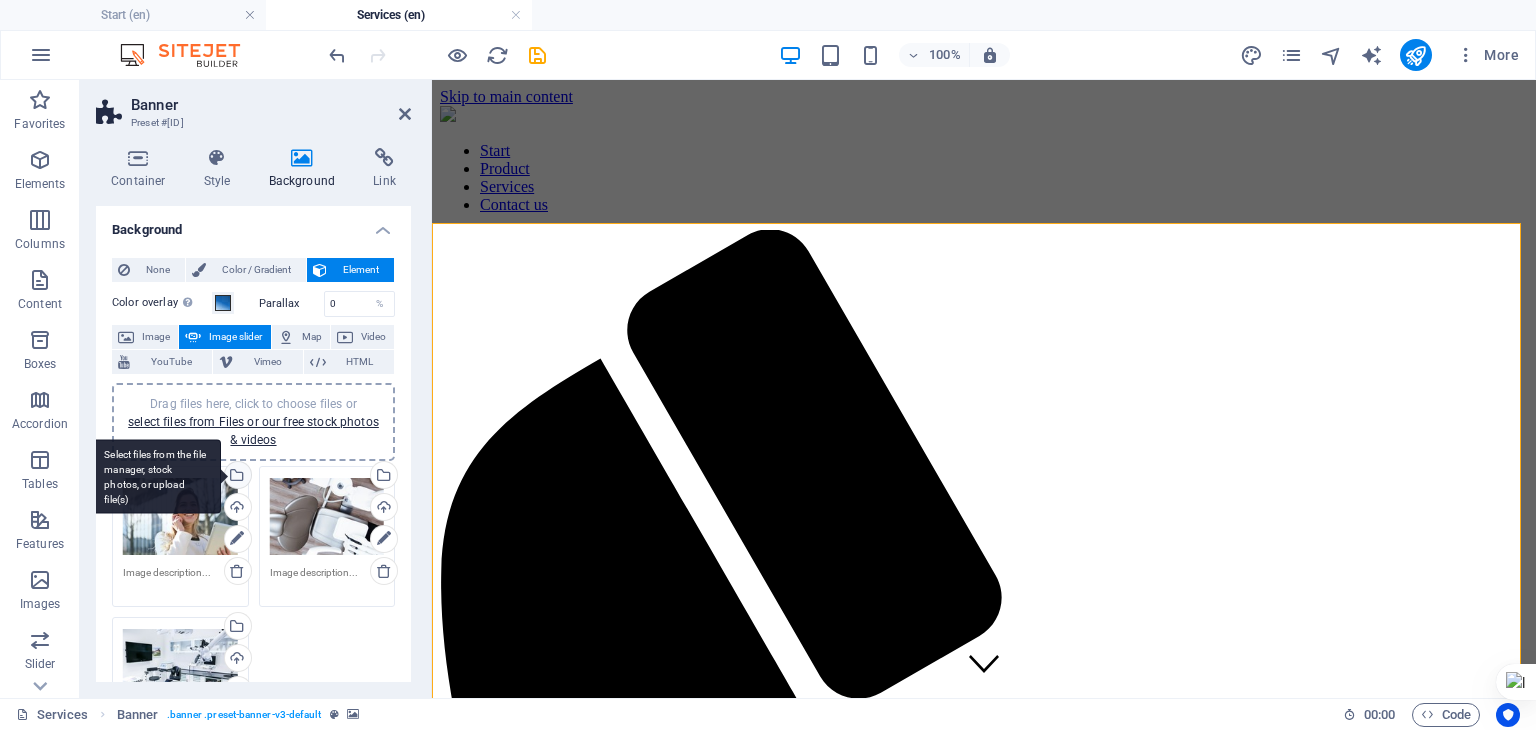 click on "Select files from the file manager, stock photos, or upload file(s)" at bounding box center [236, 477] 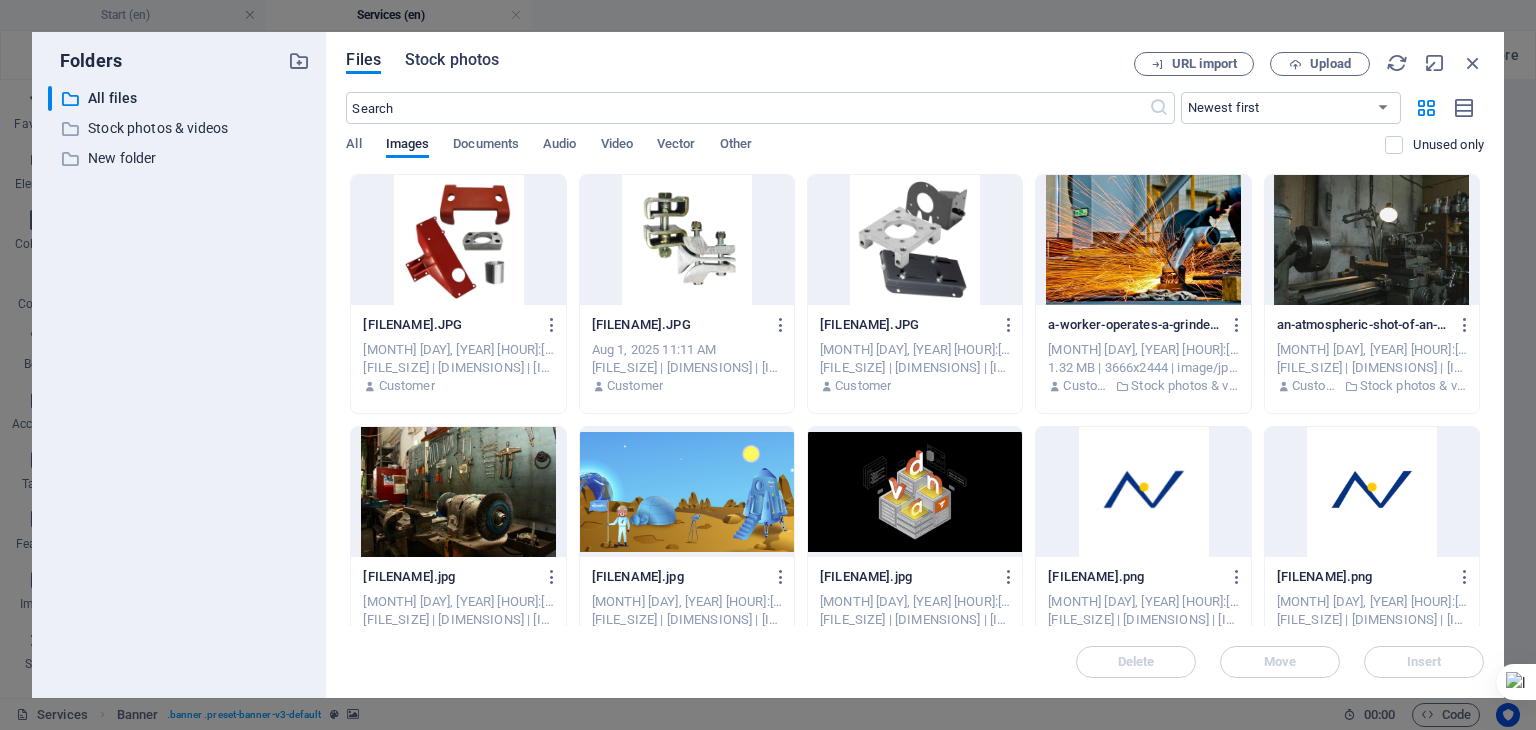 click on "Stock photos" at bounding box center [452, 60] 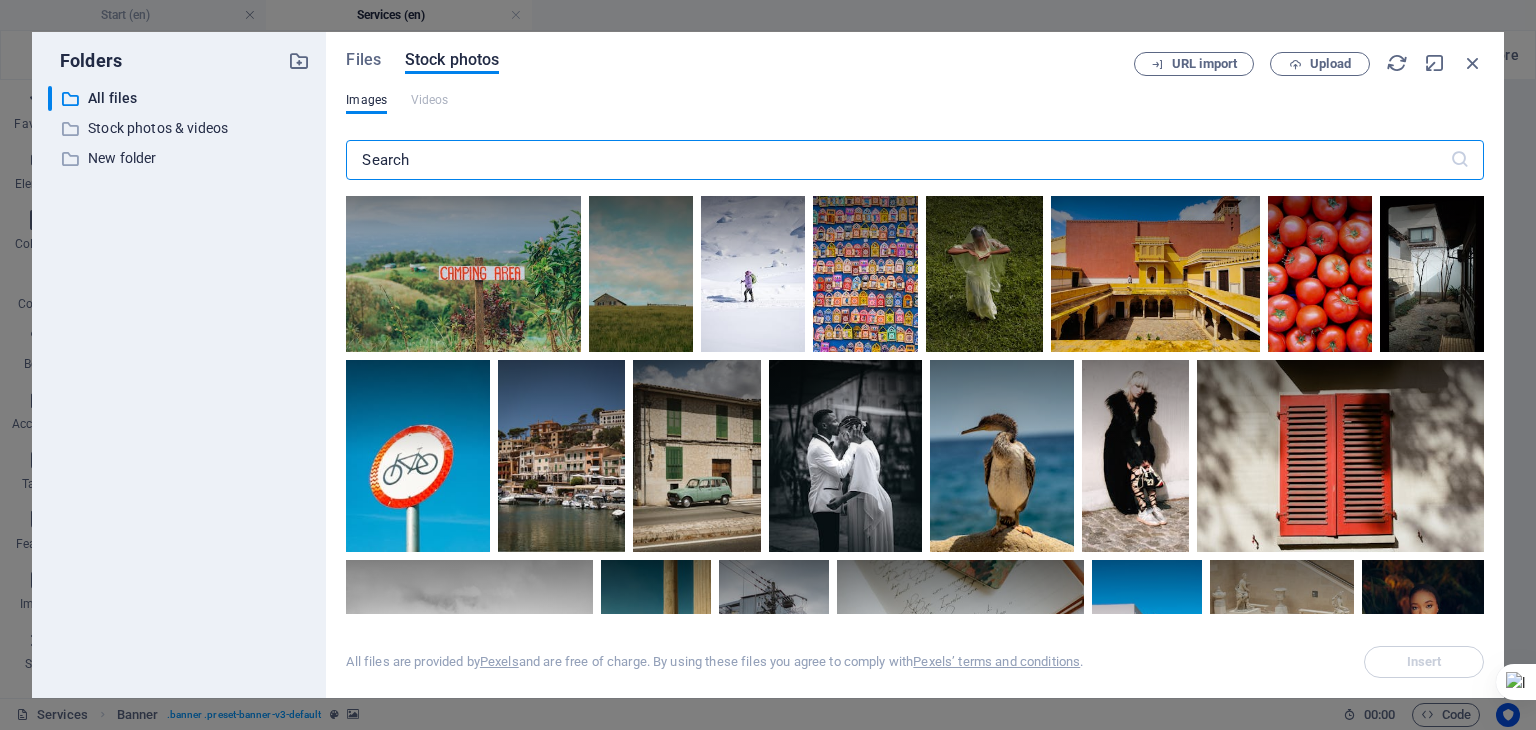 click at bounding box center [897, 160] 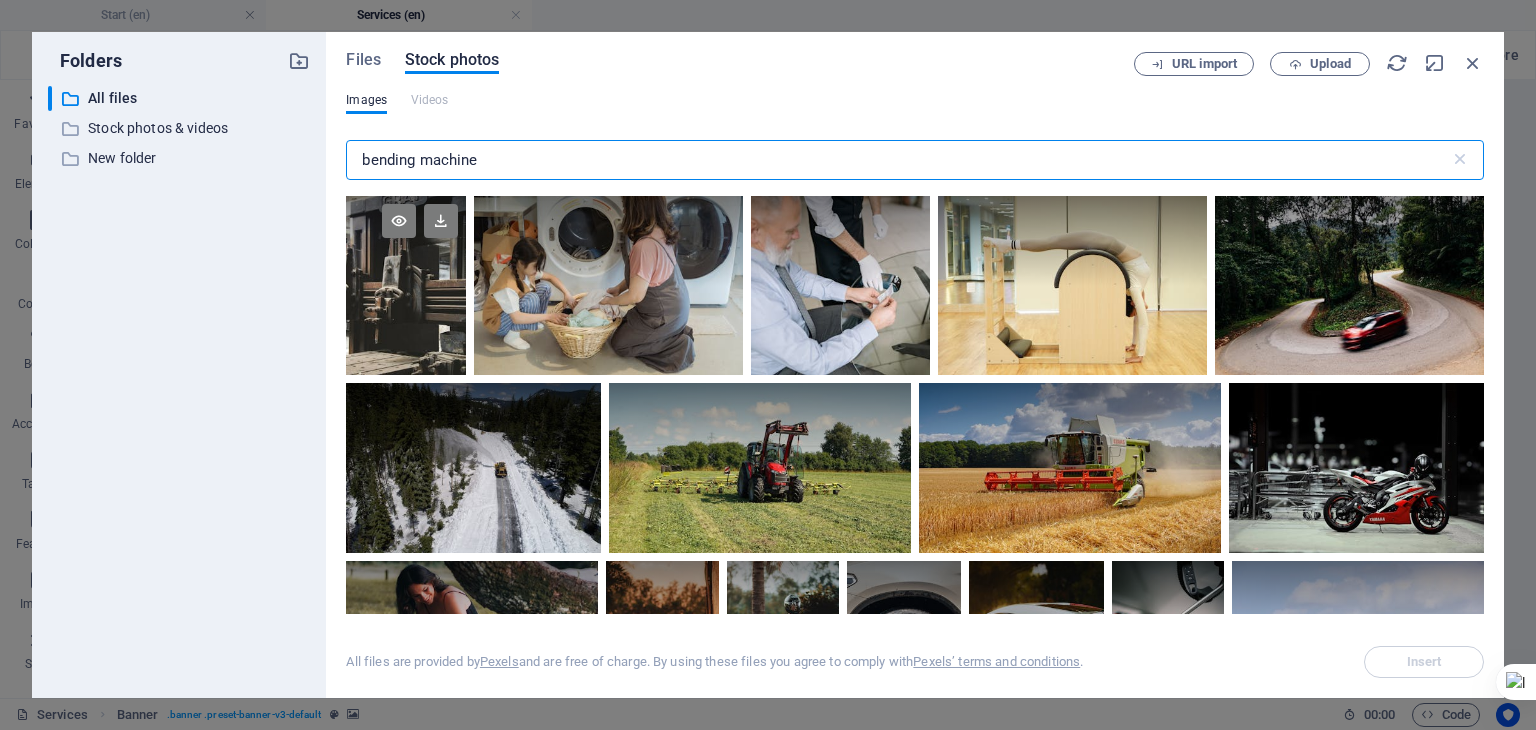 type on "bending machine" 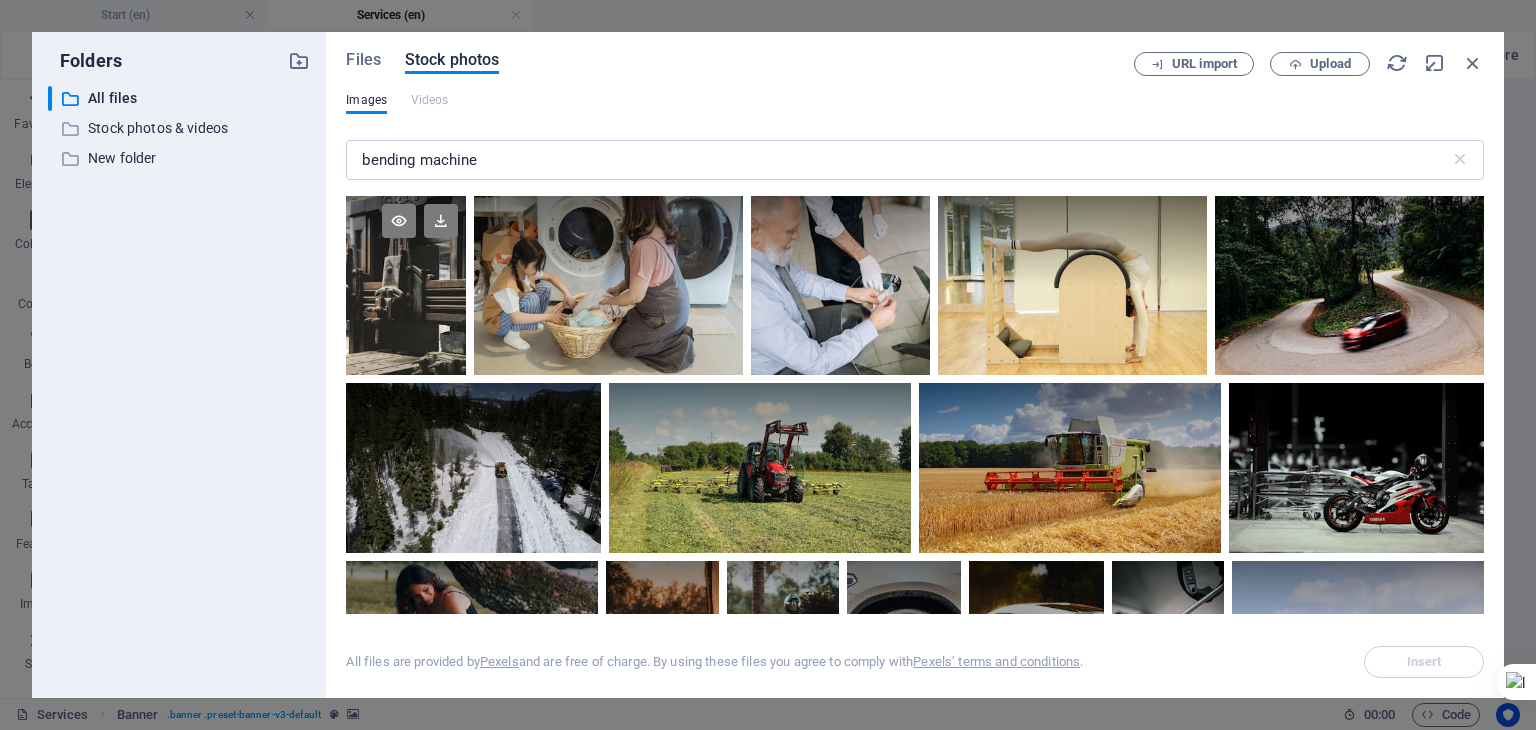 click at bounding box center [406, 241] 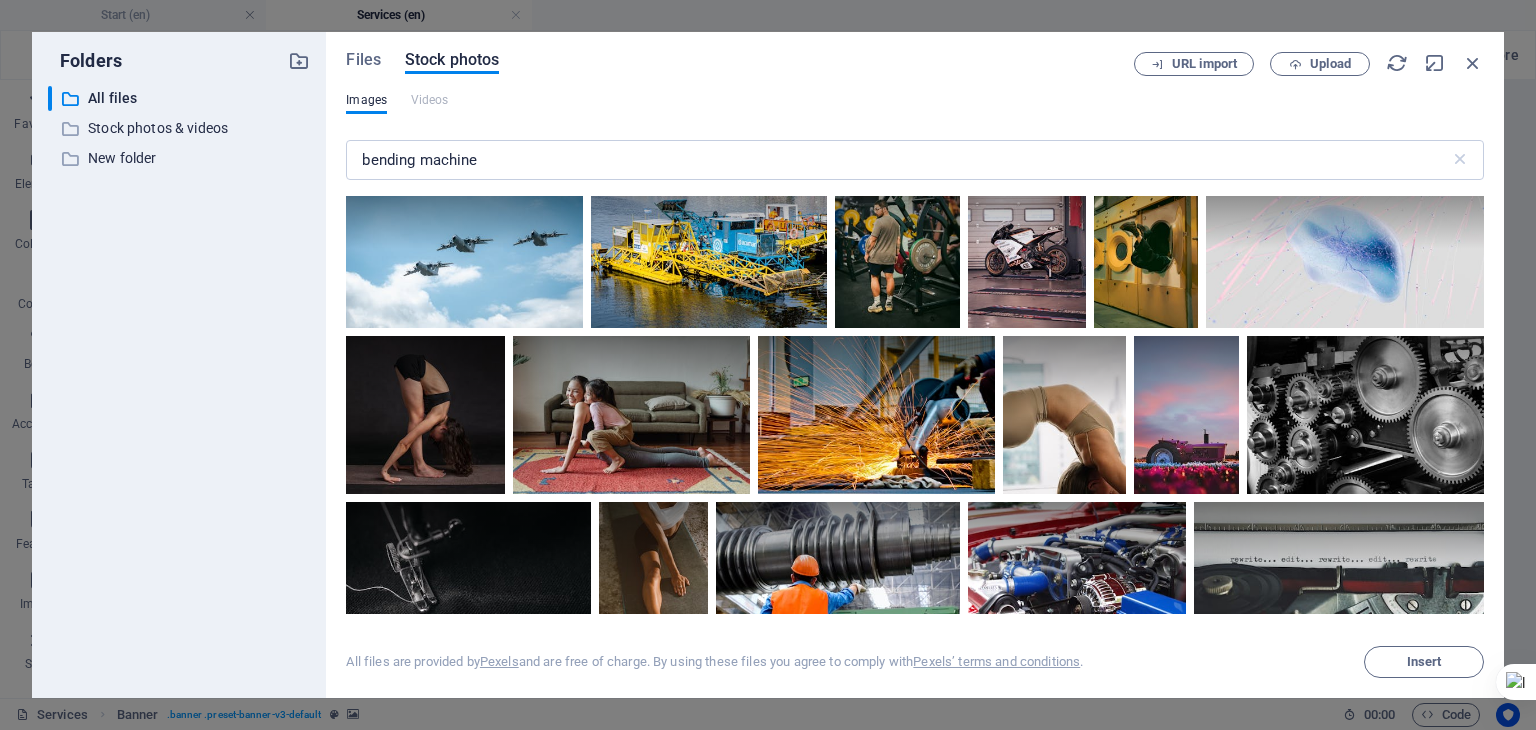 scroll, scrollTop: 0, scrollLeft: 0, axis: both 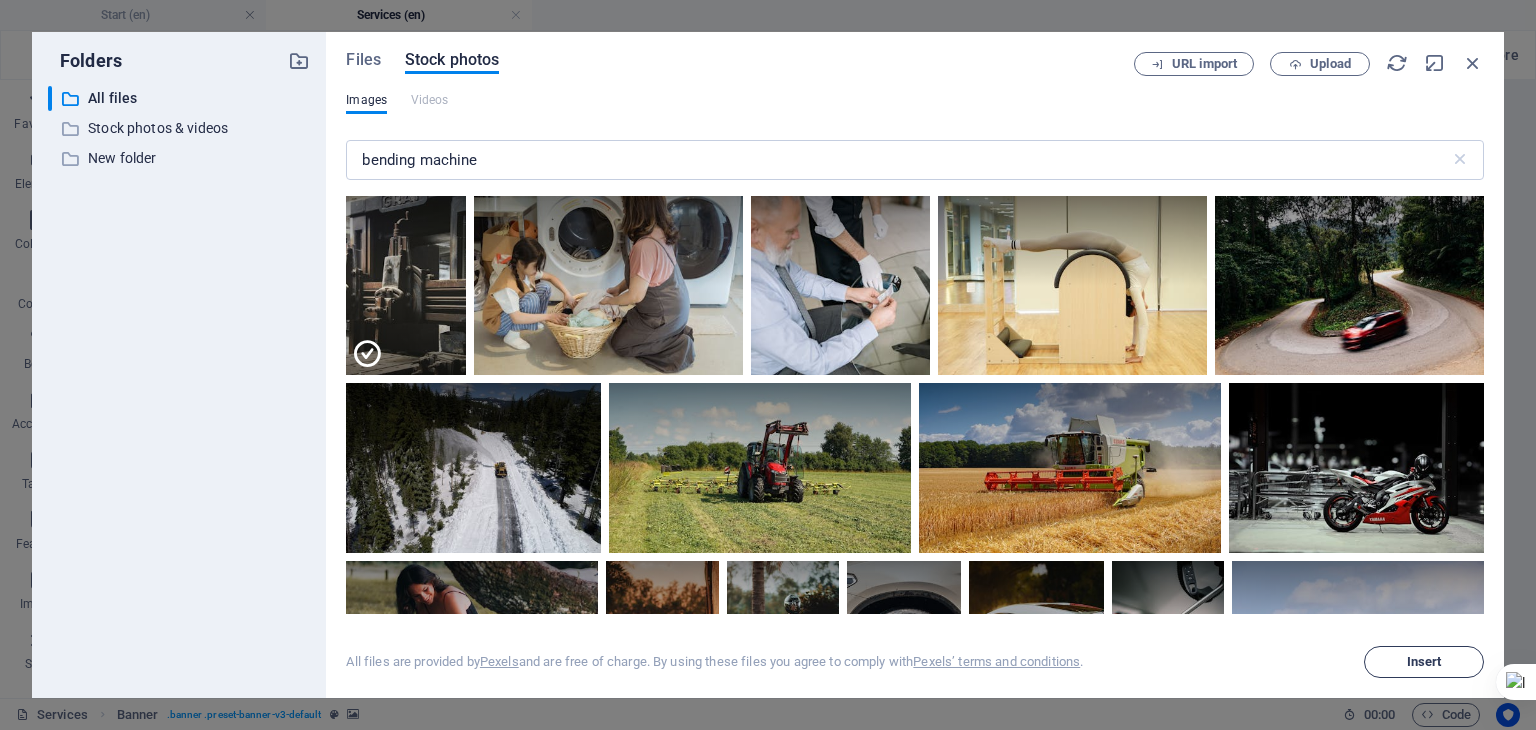 click on "Insert" at bounding box center [1424, 662] 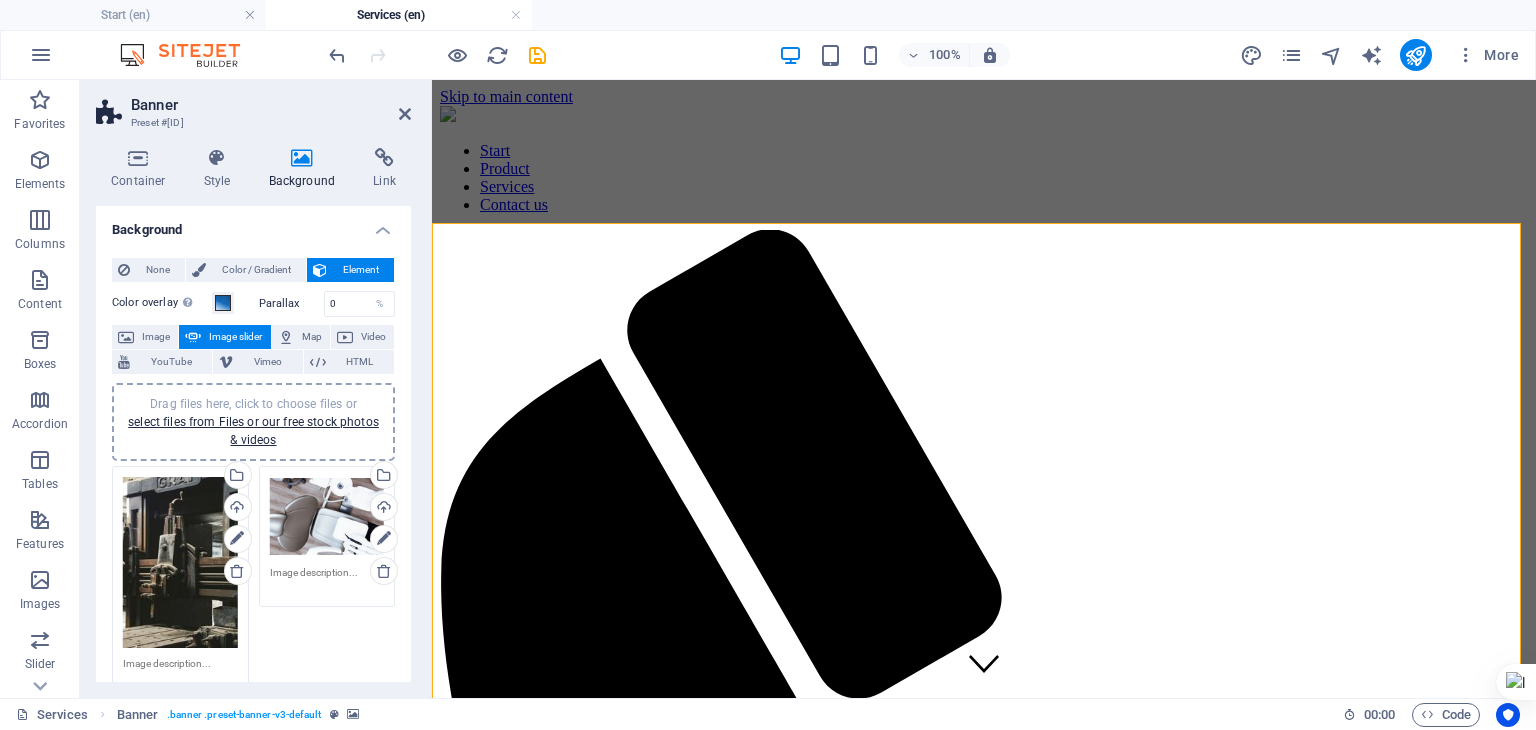 scroll, scrollTop: 111, scrollLeft: 0, axis: vertical 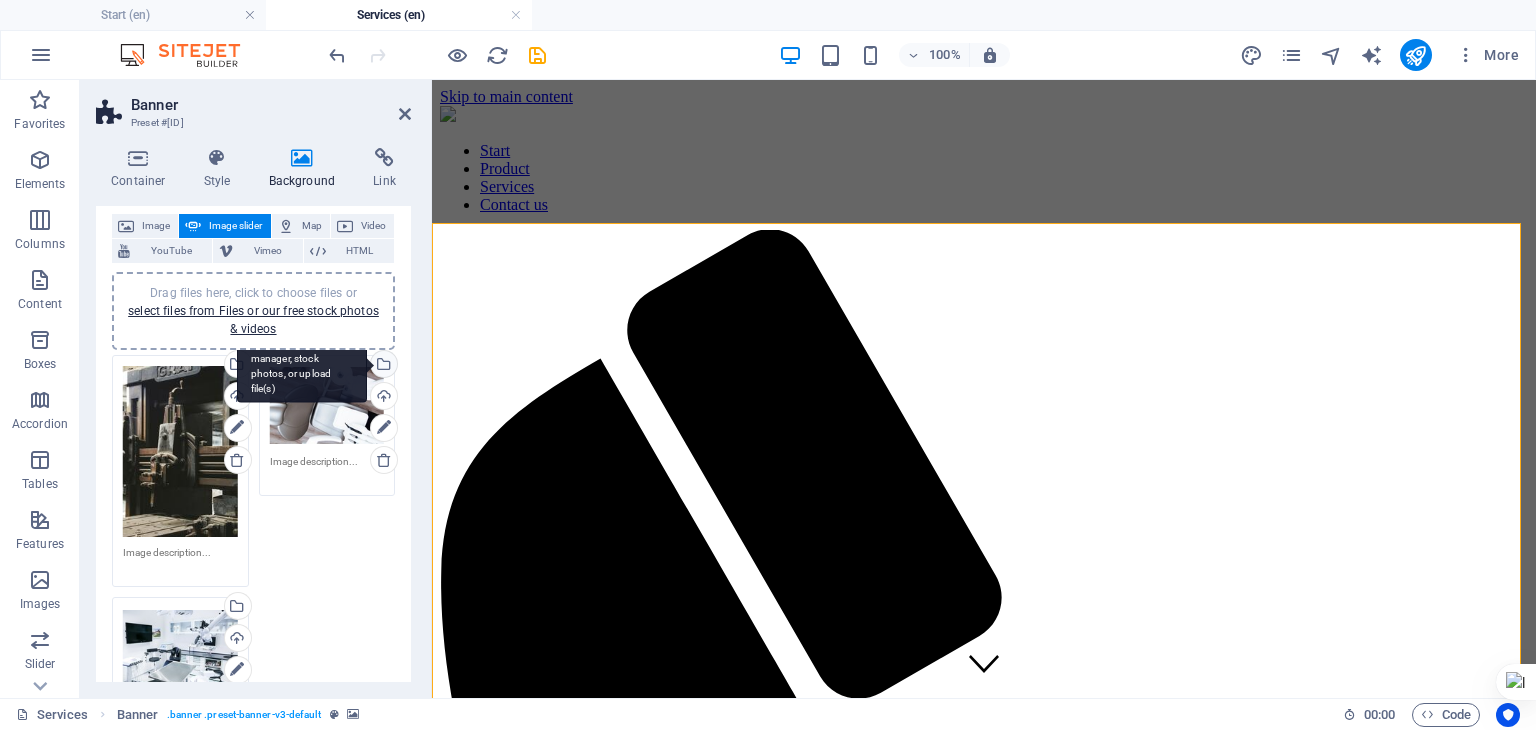 click on "Select files from the file manager, stock photos, or upload file(s)" at bounding box center [382, 366] 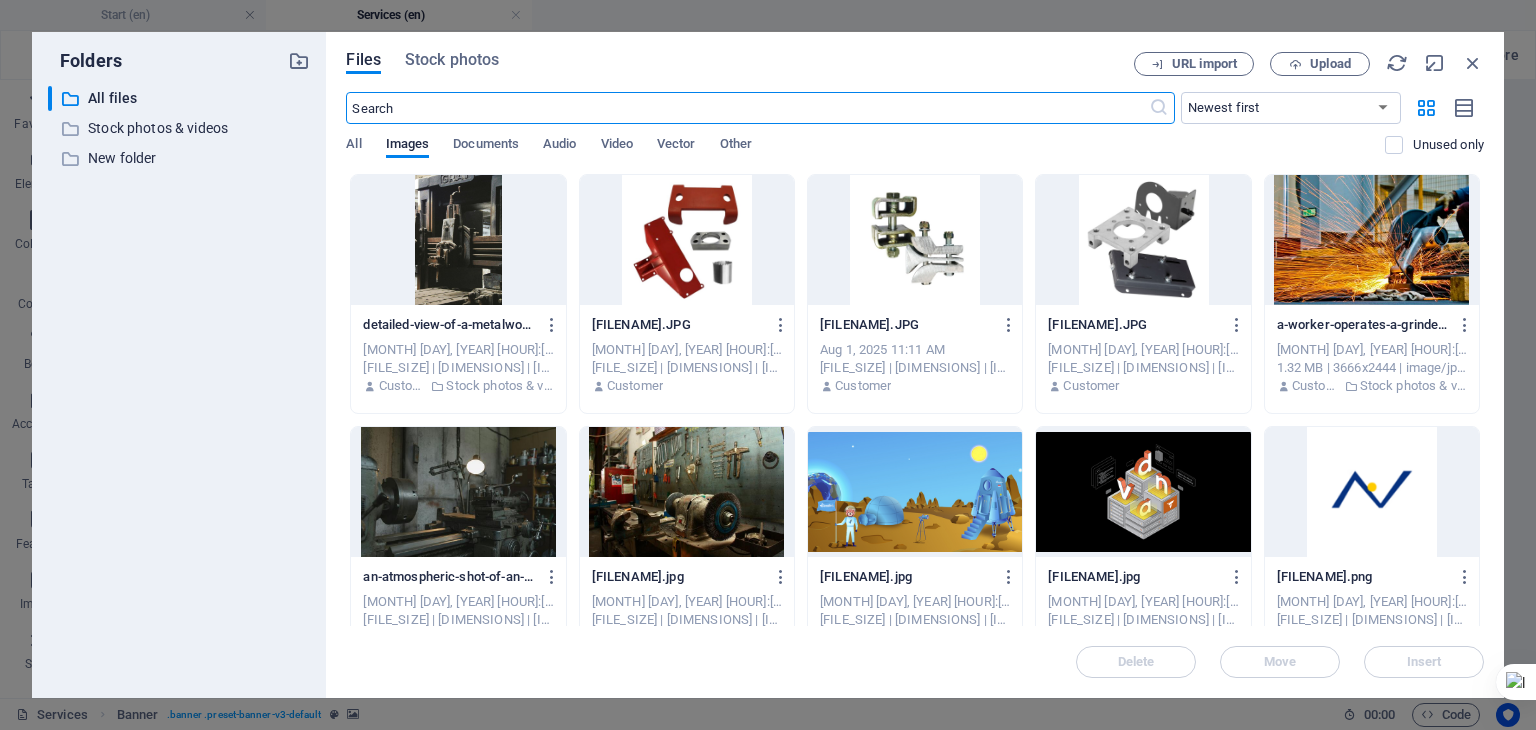 click at bounding box center [747, 108] 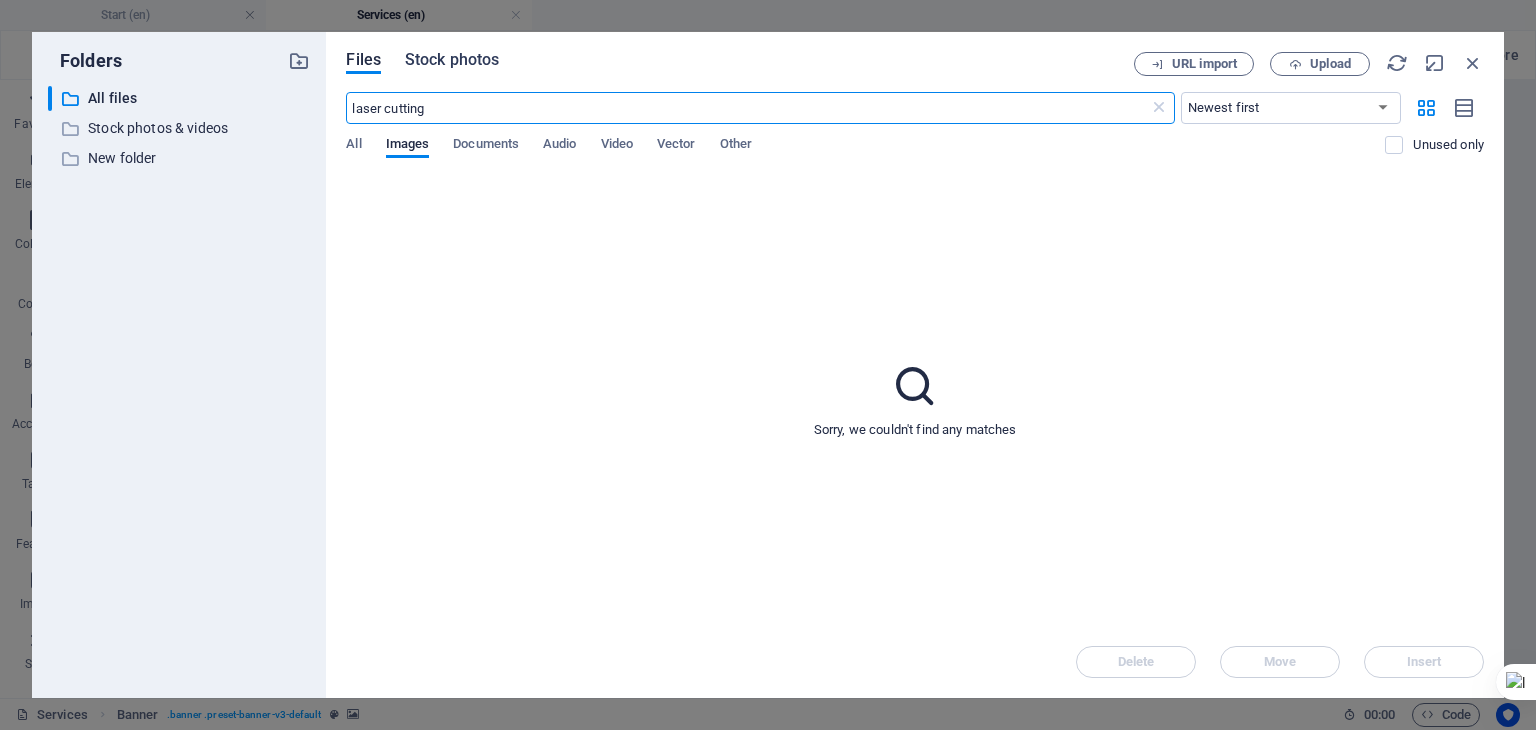type on "laser cutting" 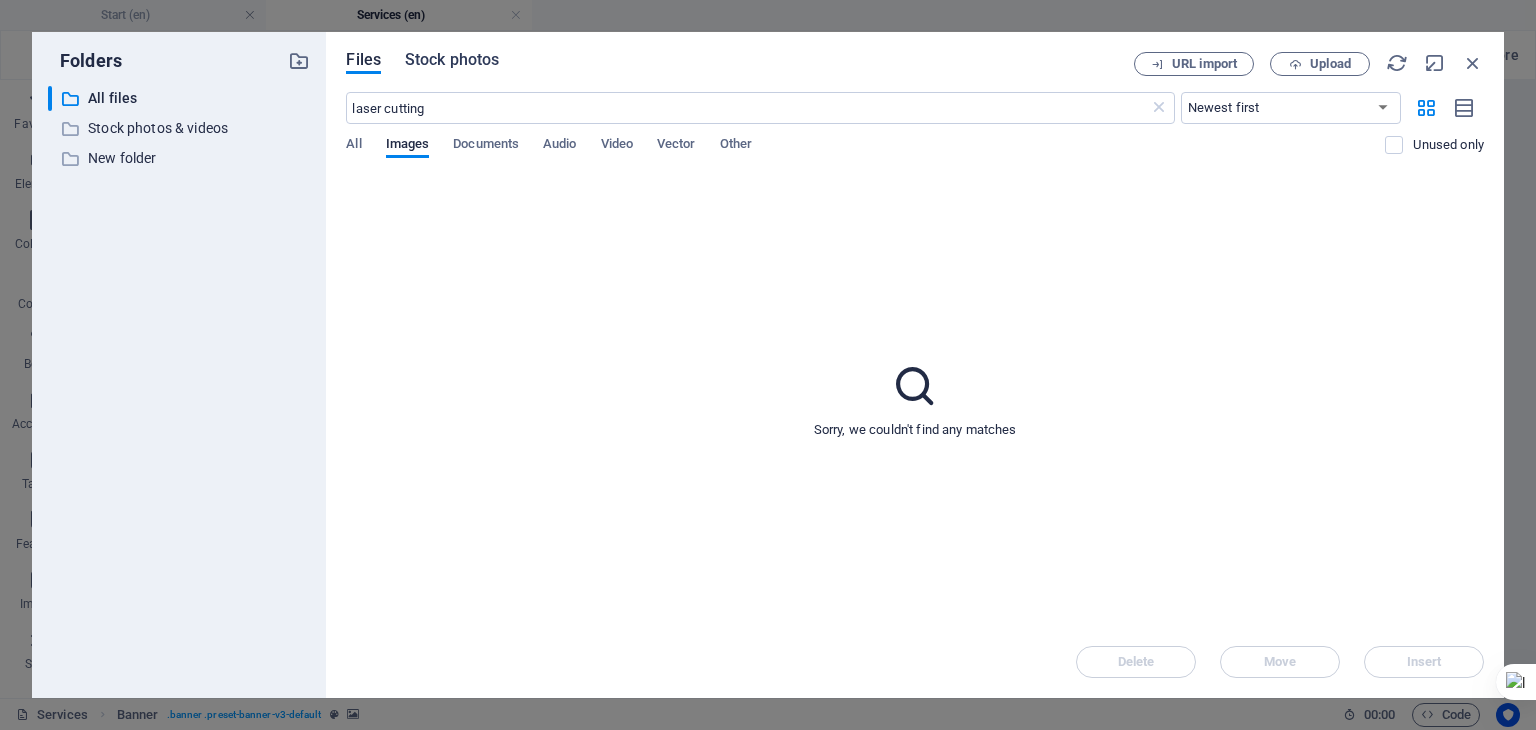 click on "Stock photos" at bounding box center [452, 60] 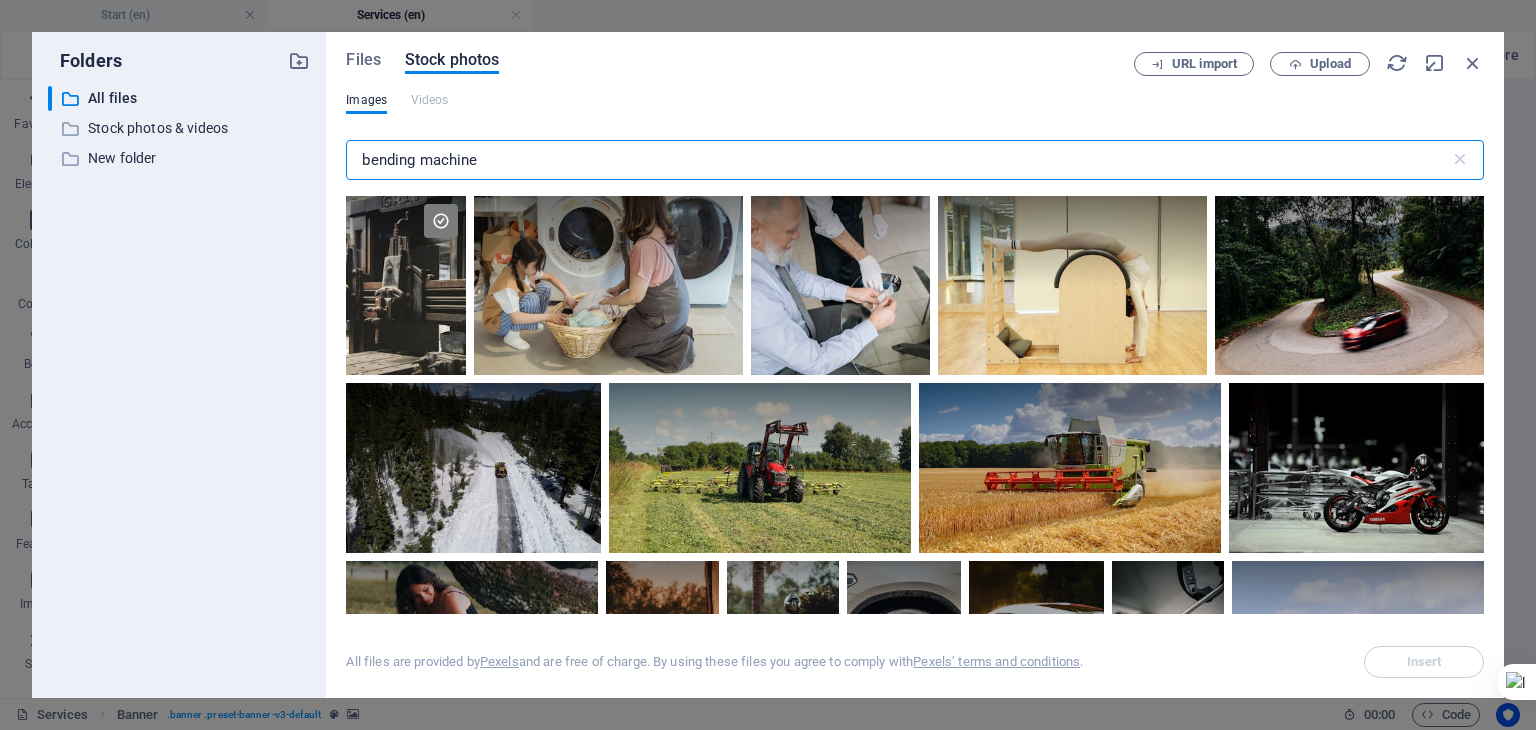 click on "bending machine" at bounding box center [897, 160] 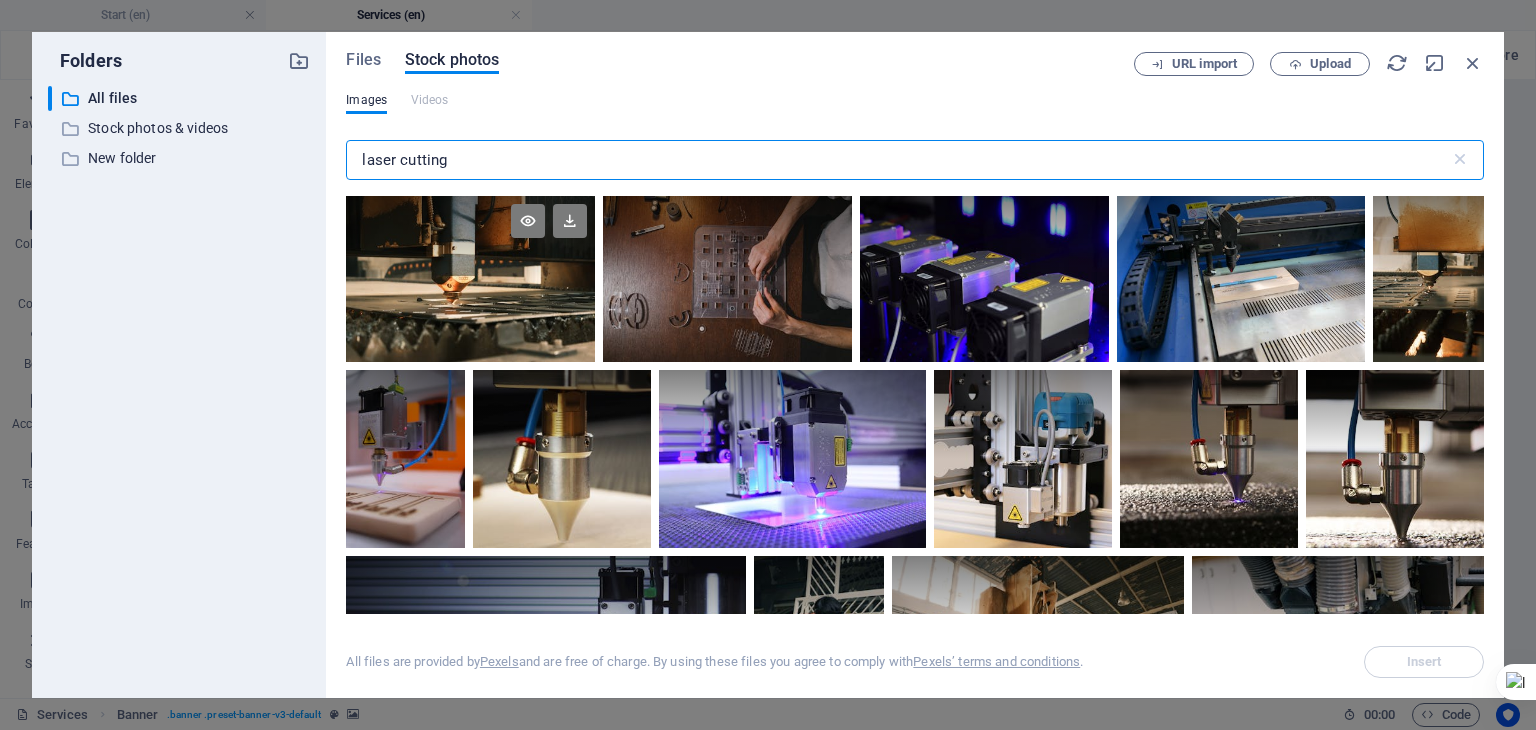 type on "laser cutting" 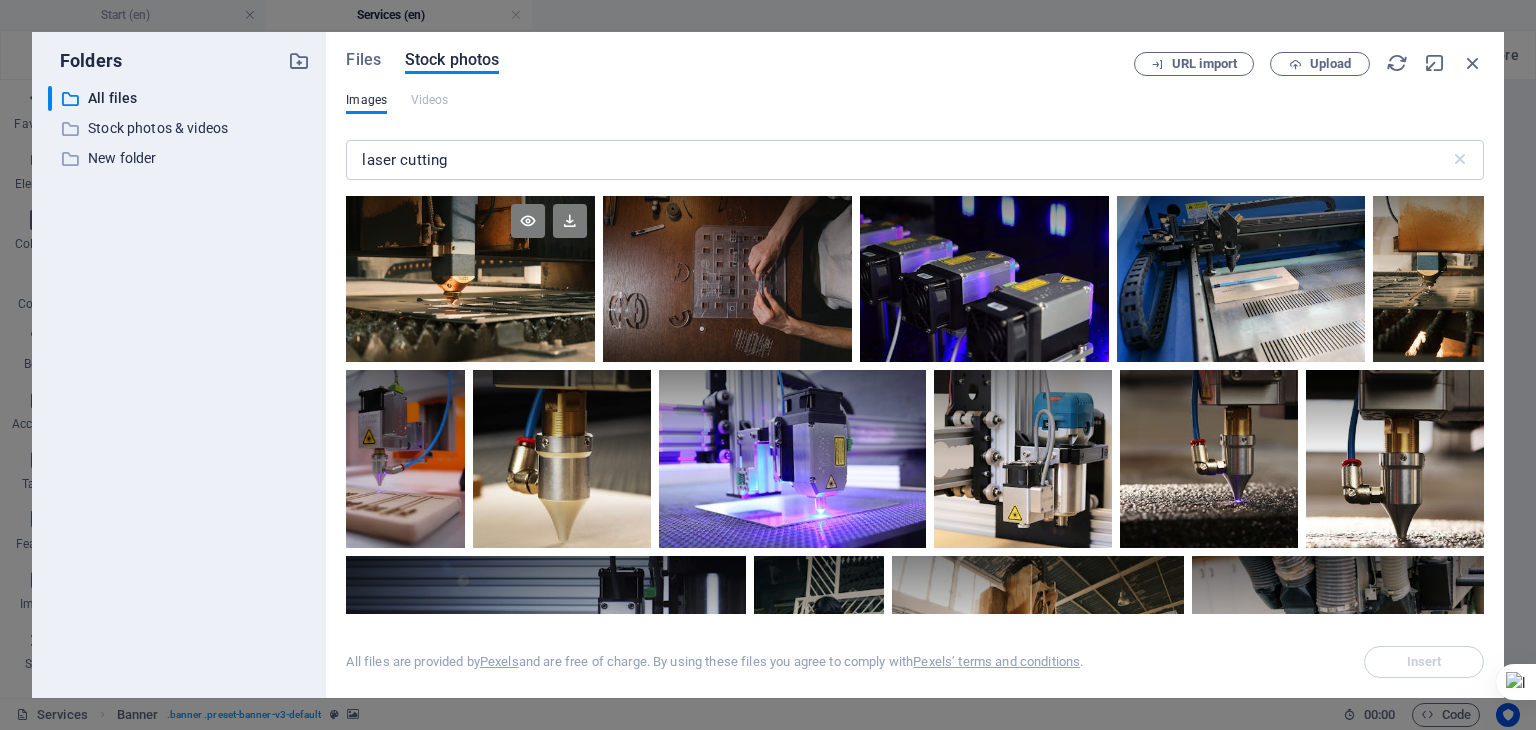 click at bounding box center [470, 237] 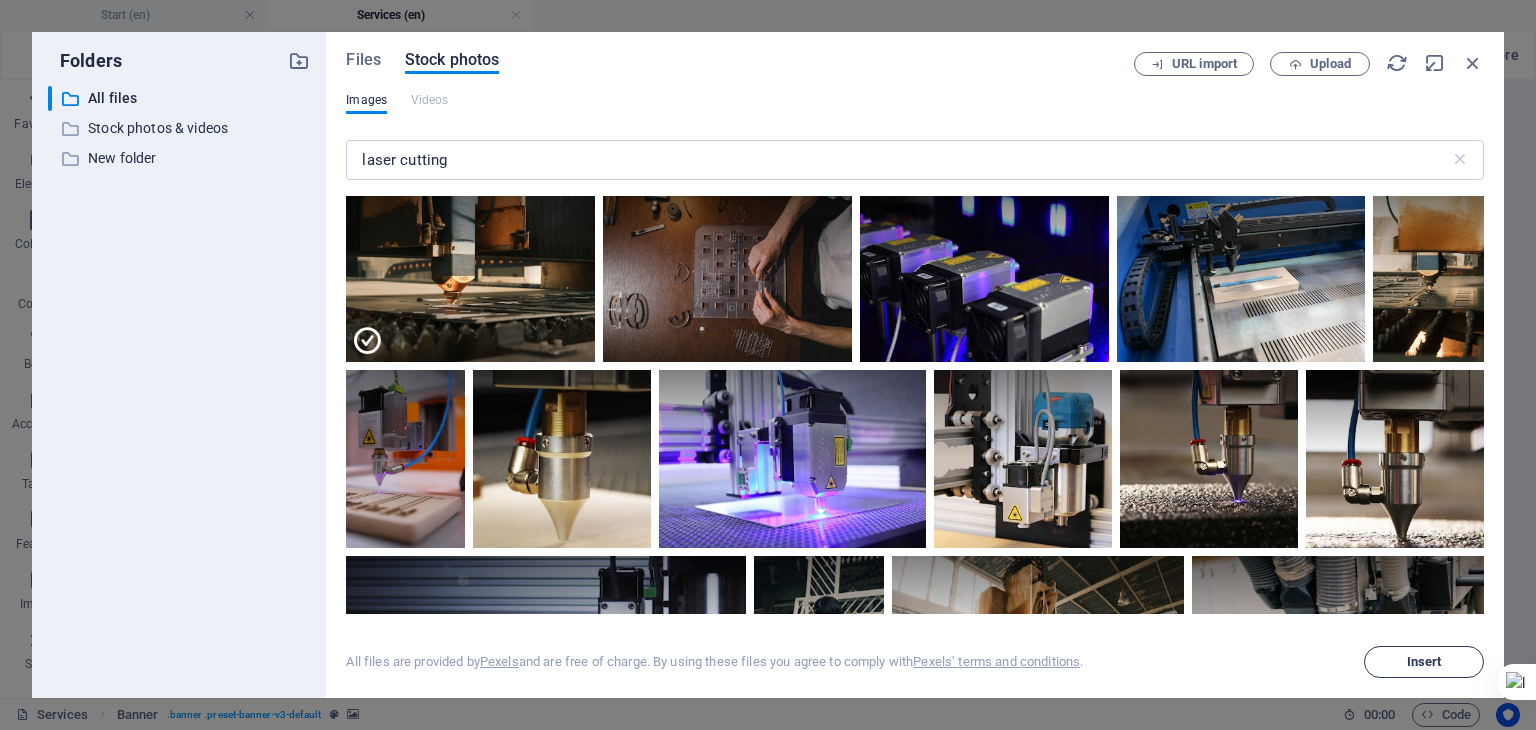 click on "Insert" at bounding box center (1424, 662) 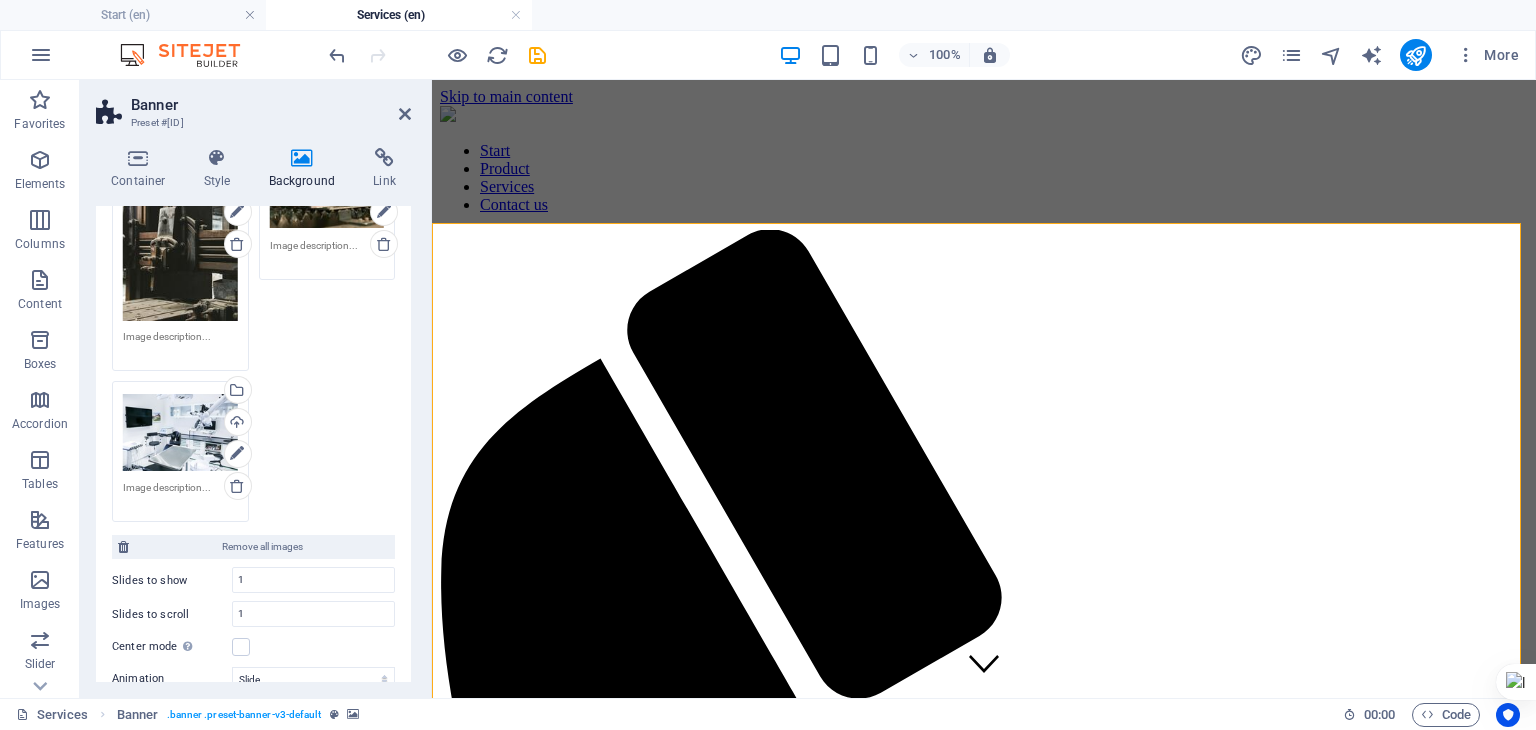 scroll, scrollTop: 160, scrollLeft: 0, axis: vertical 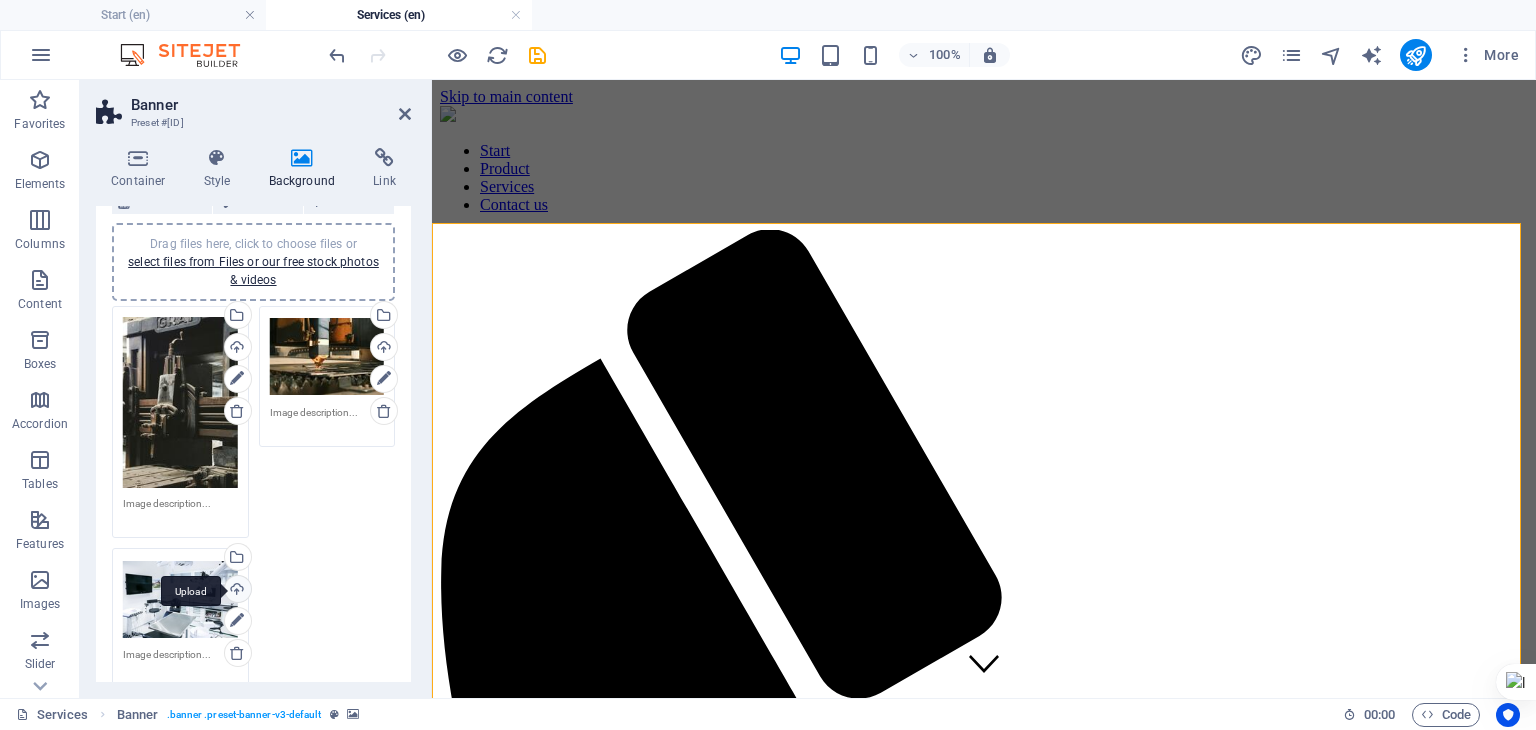click on "Upload" at bounding box center [236, 591] 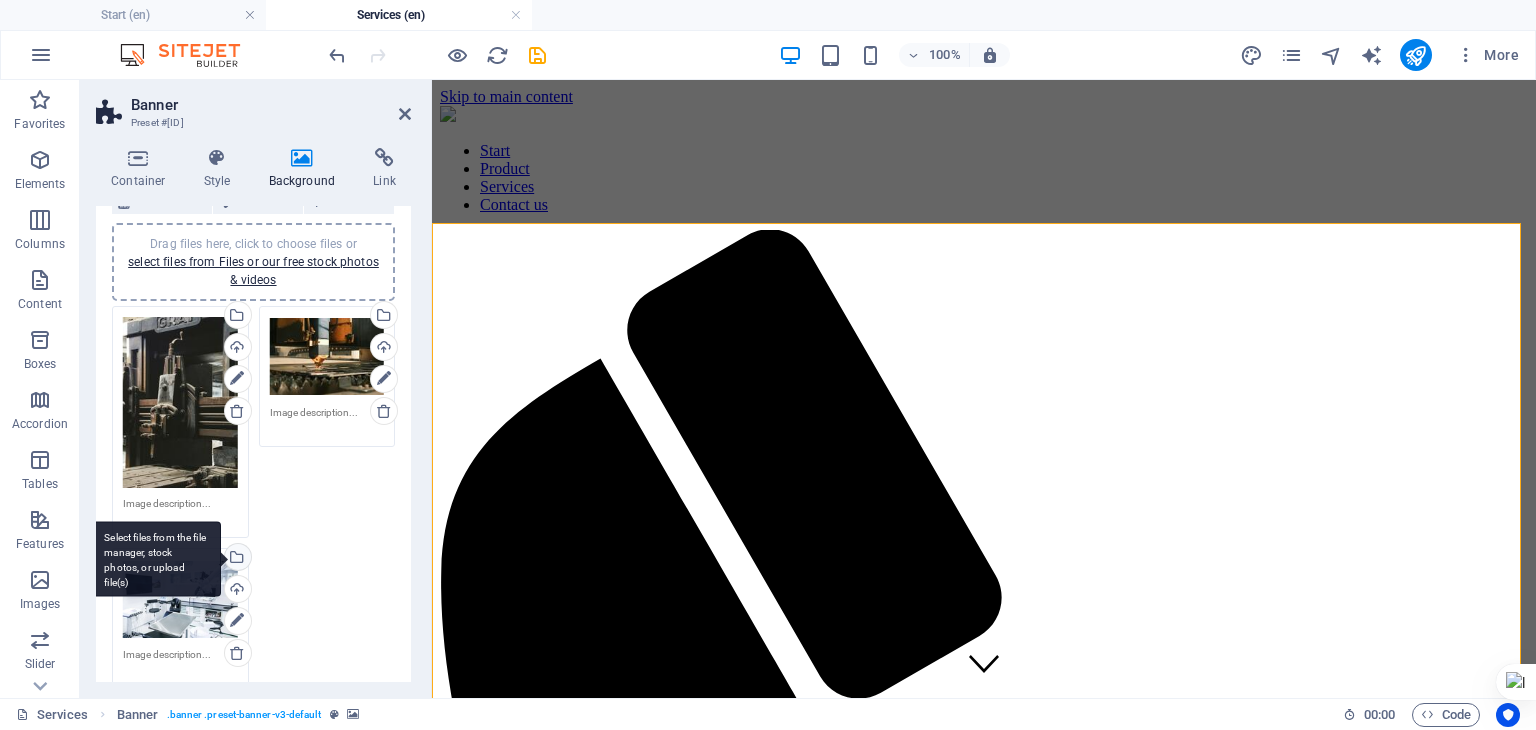 click on "Select files from the file manager, stock photos, or upload file(s)" at bounding box center (236, 559) 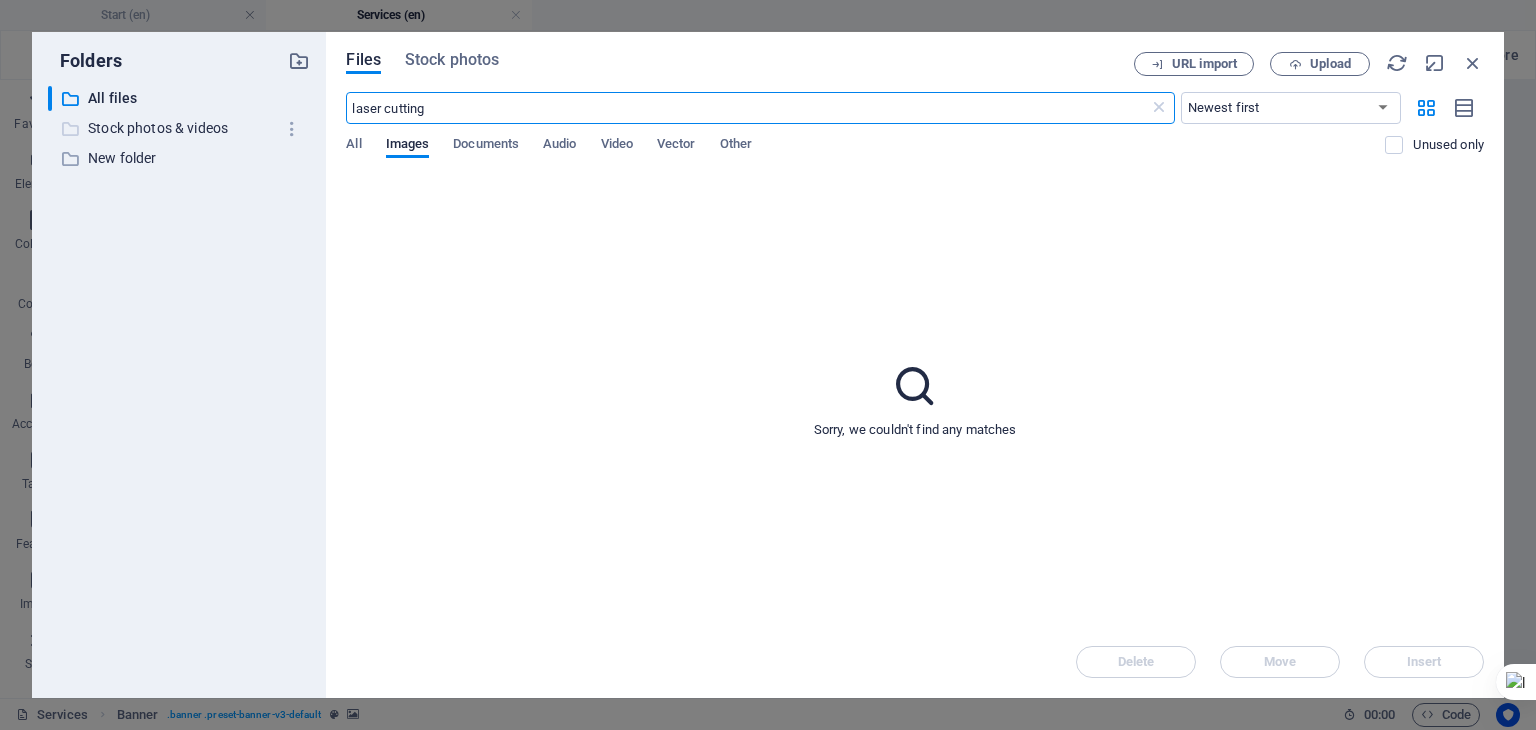 drag, startPoint x: 444, startPoint y: 100, endPoint x: 220, endPoint y: 138, distance: 227.20035 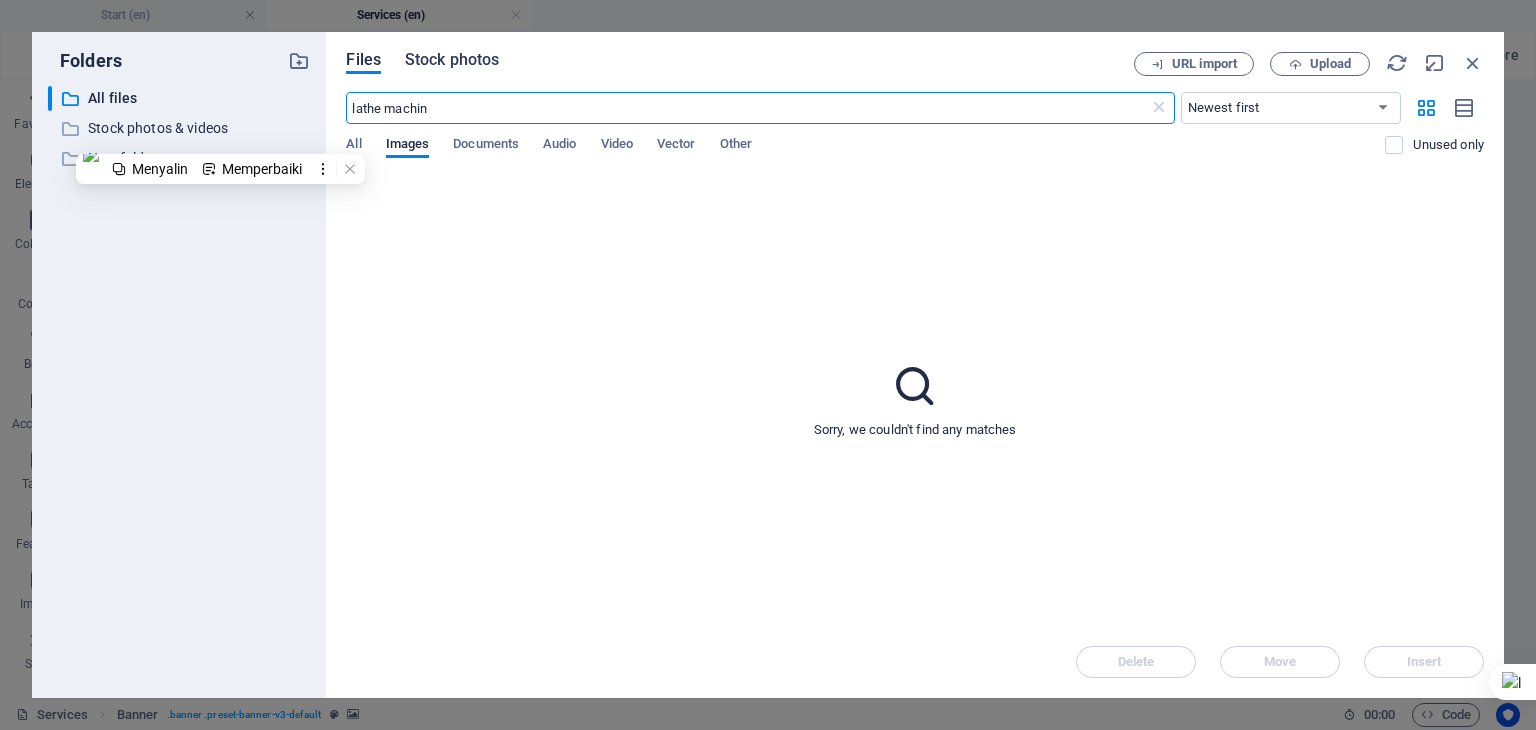 type on "lathe machin" 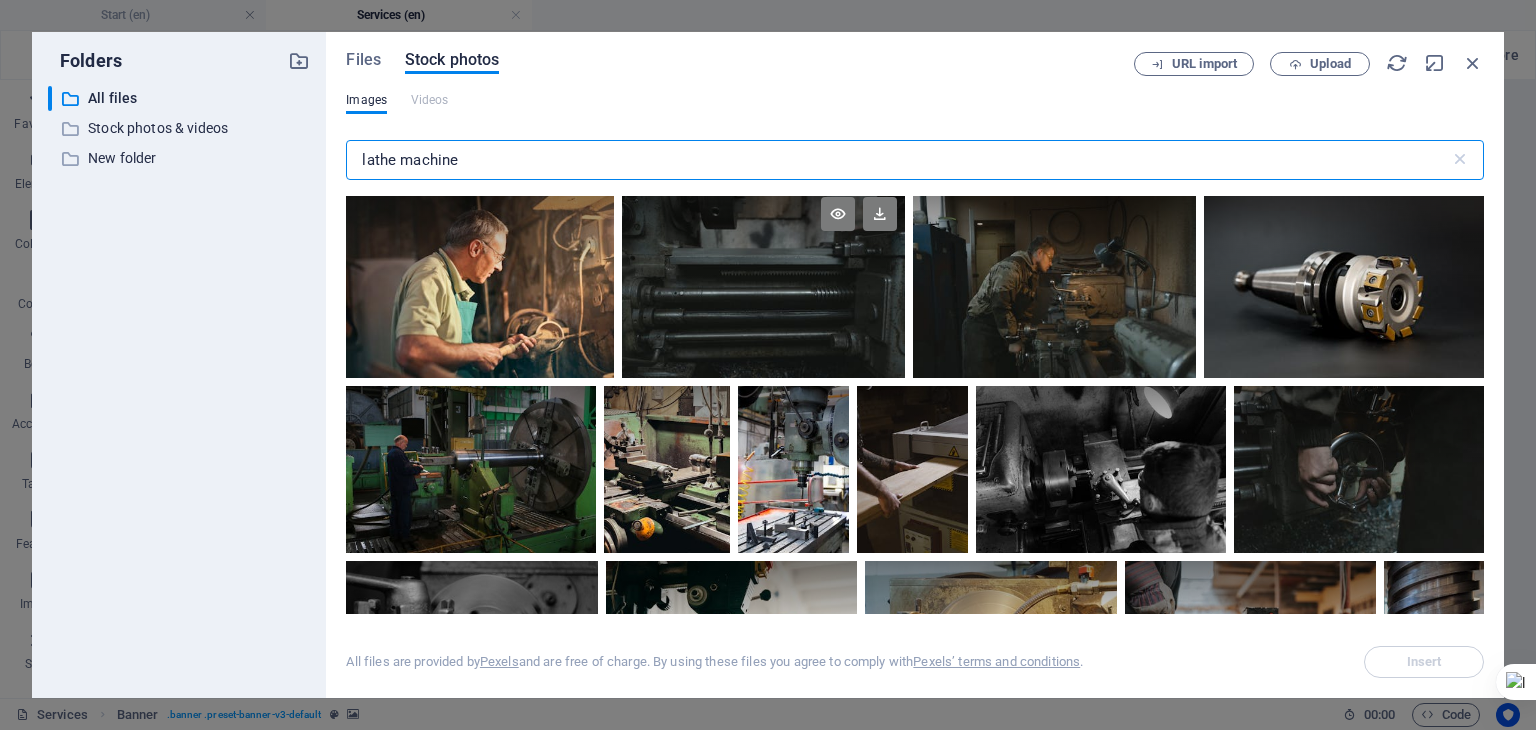 scroll, scrollTop: 188, scrollLeft: 0, axis: vertical 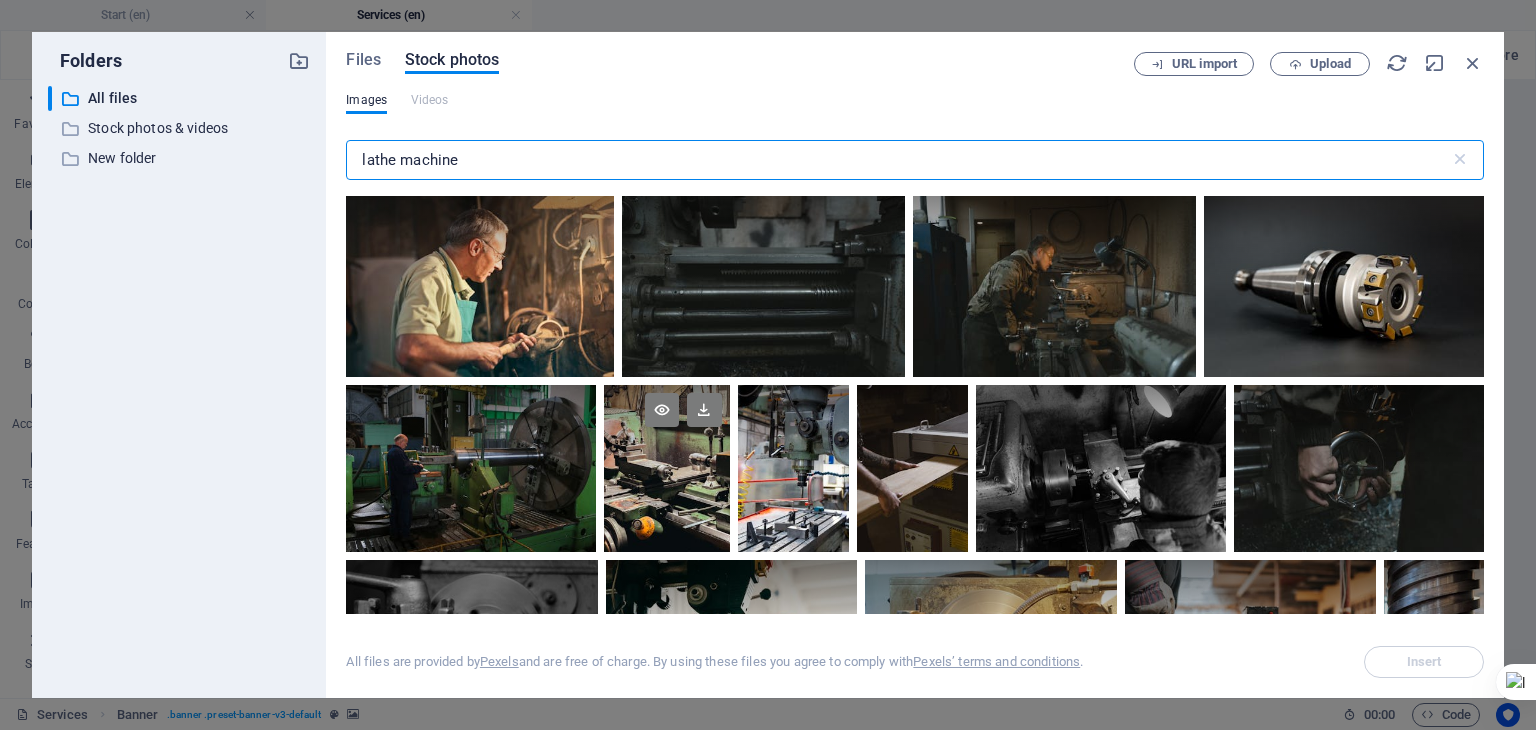 type on "lathe machine" 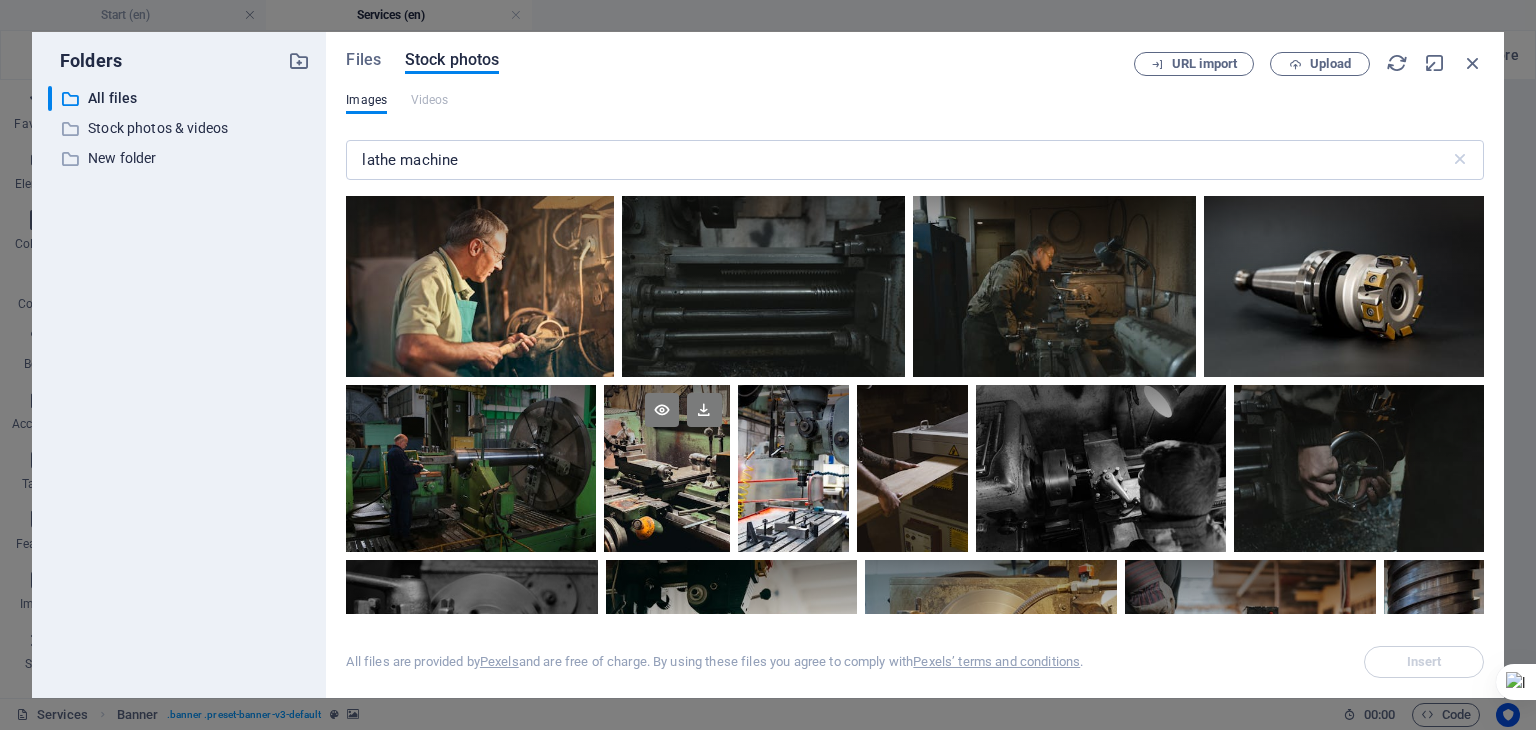 click at bounding box center [666, 468] 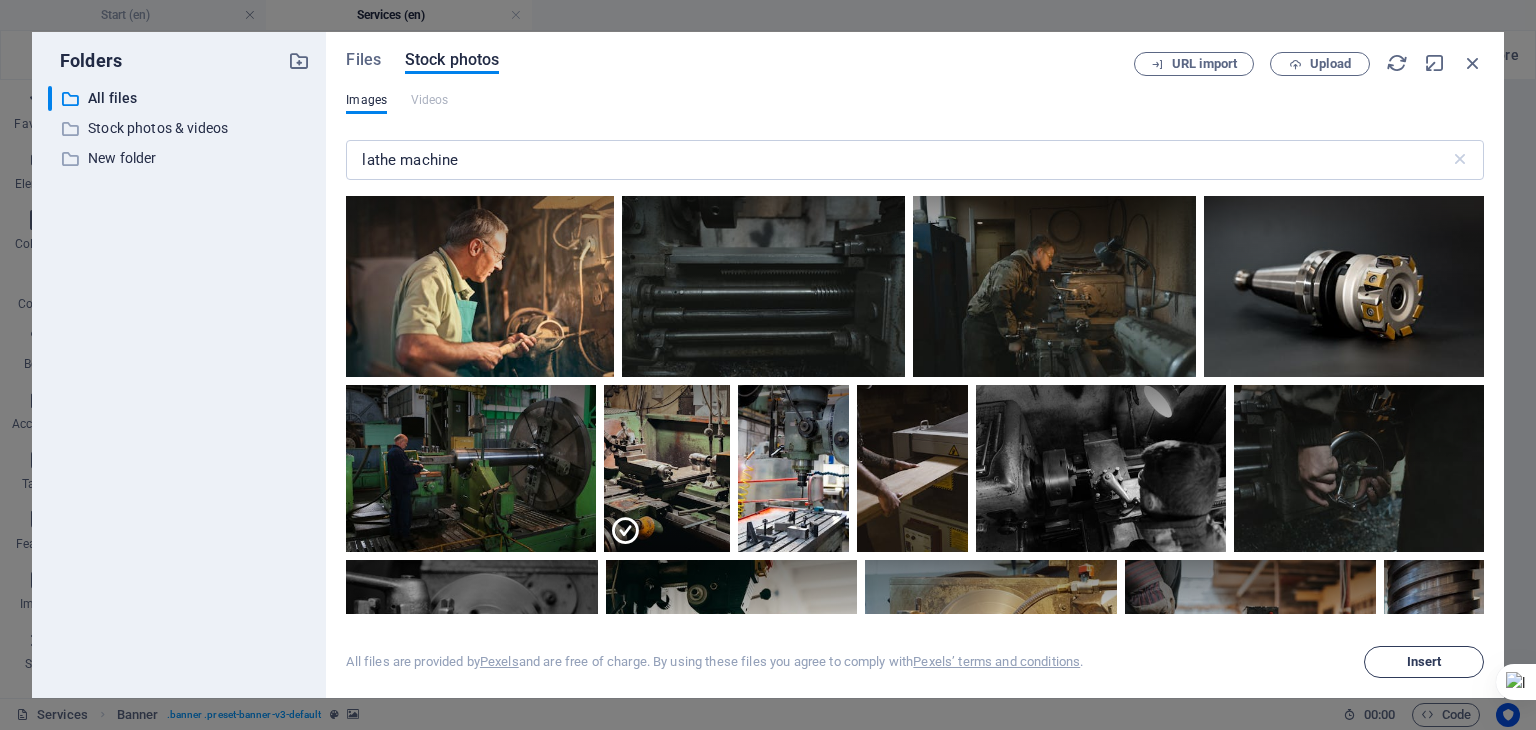 click on "Insert" at bounding box center (1424, 662) 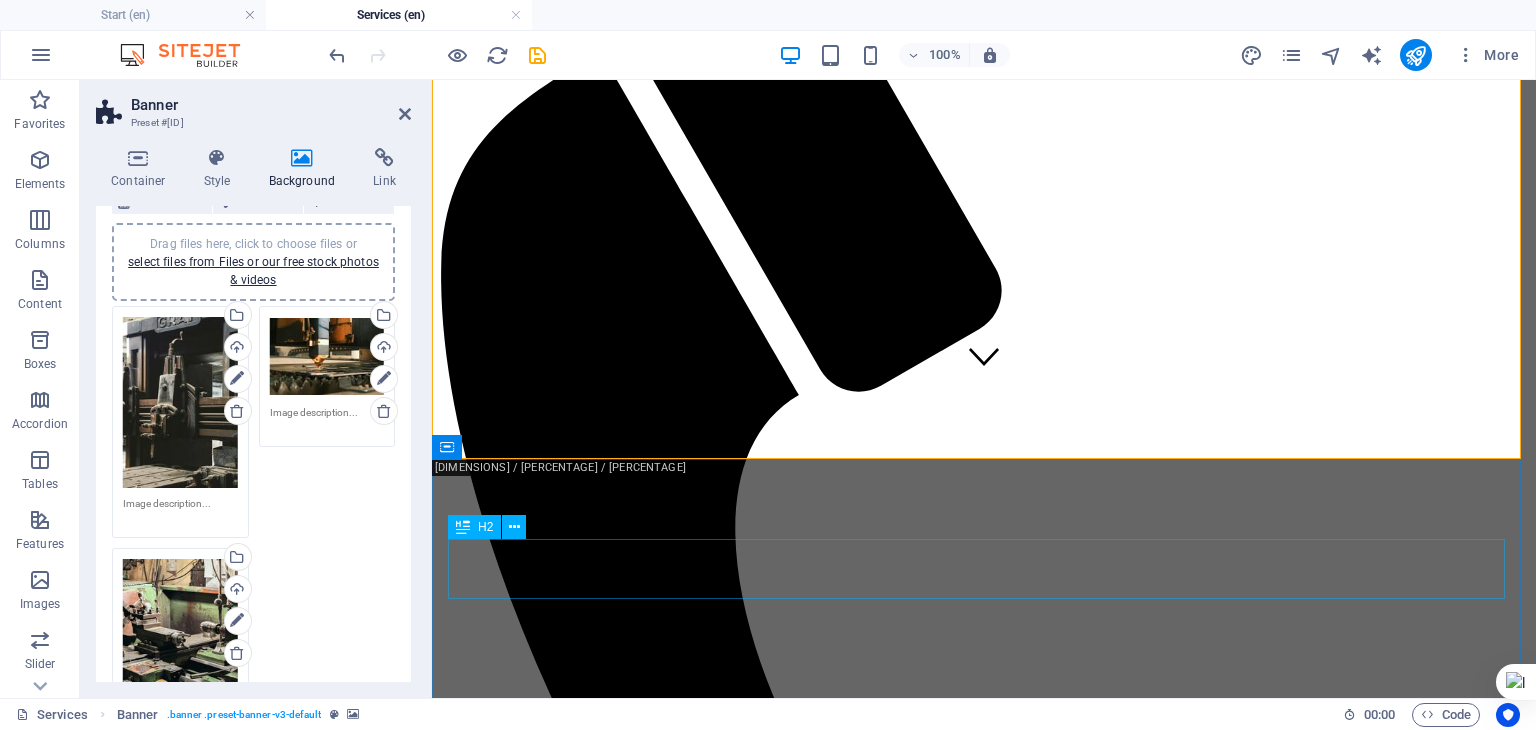 scroll, scrollTop: 320, scrollLeft: 0, axis: vertical 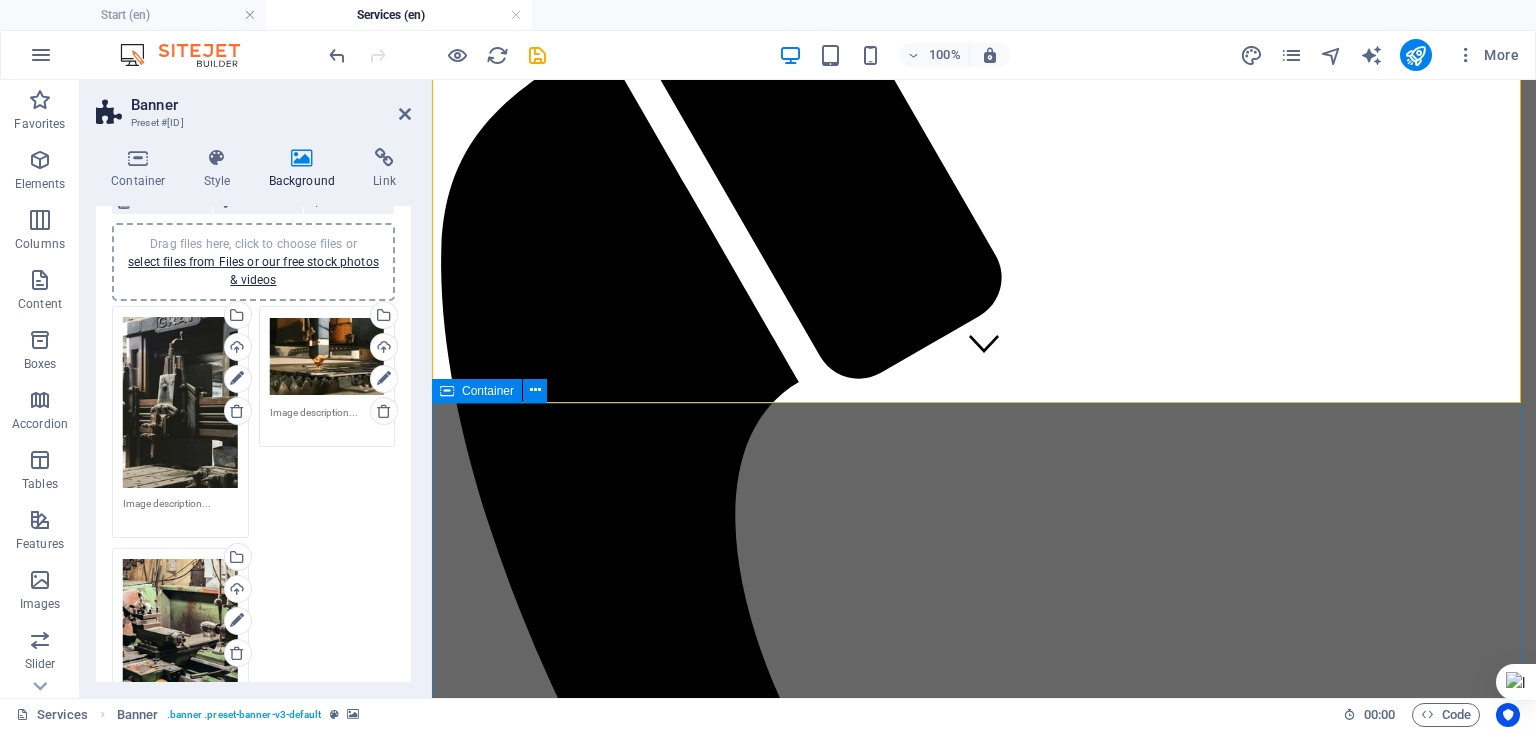 click on "Dental services
General Dentistry   Open Service
Dental  Care   Open Service
Teeth  Whitening   Open Service
Dental Consulting   Open Service
Gum  Treatment   Open Service
Porcelain Inlays   Open Service
Crown & Bridges   Open Service
Impland Restoration   Open Service
Root Canal   Open Service
Hygiene Services   Open Service" at bounding box center [984, 8068] 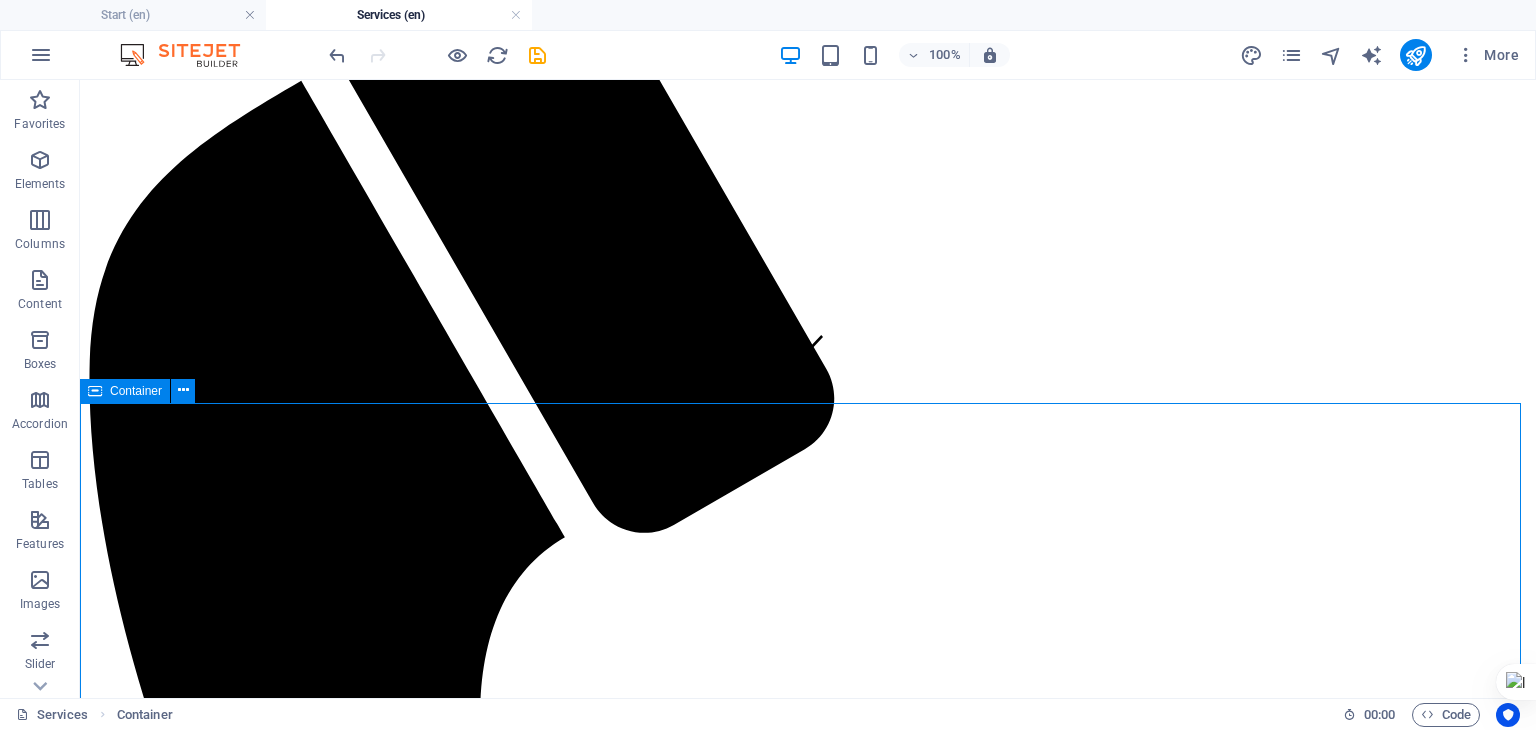 scroll, scrollTop: 399, scrollLeft: 0, axis: vertical 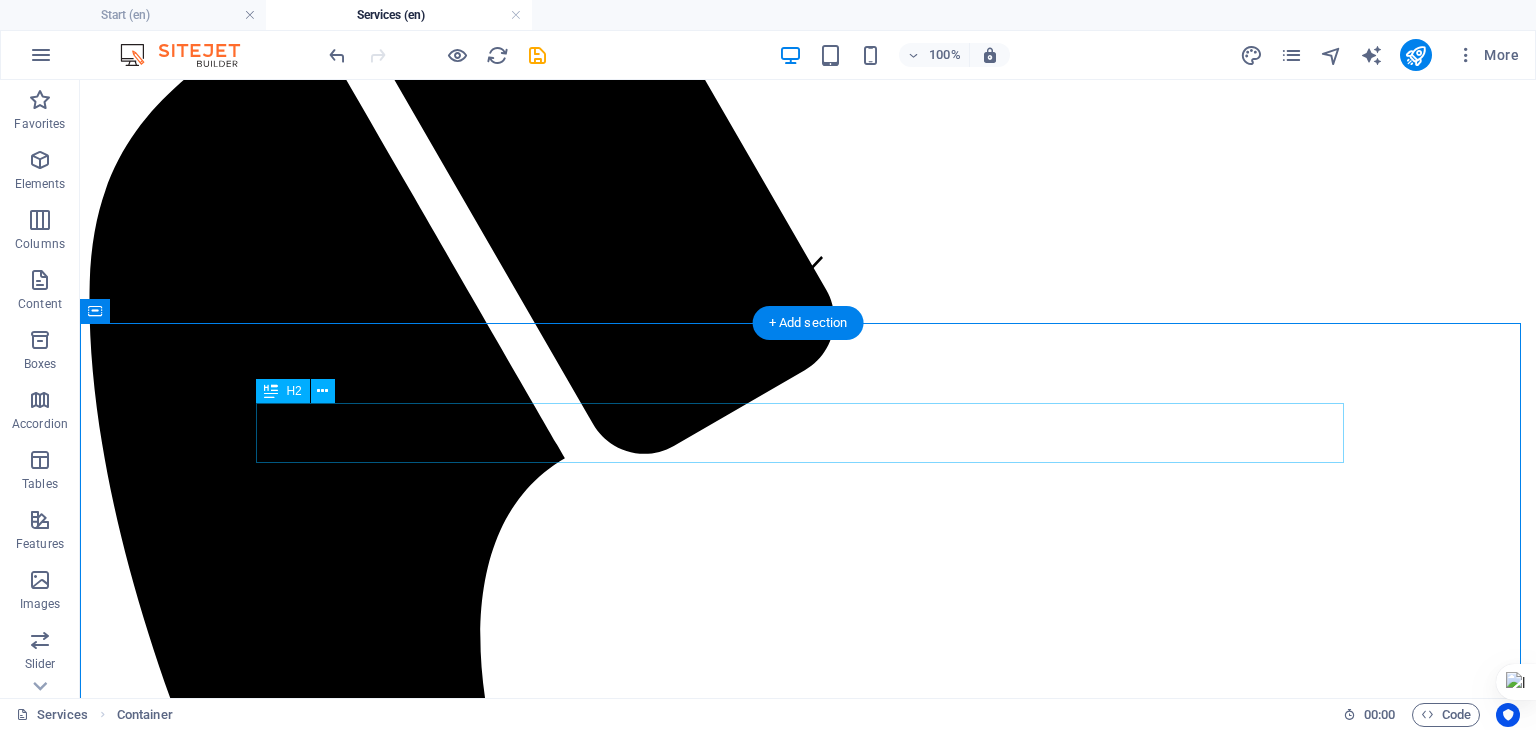 click on "Dental services" at bounding box center (808, 2357) 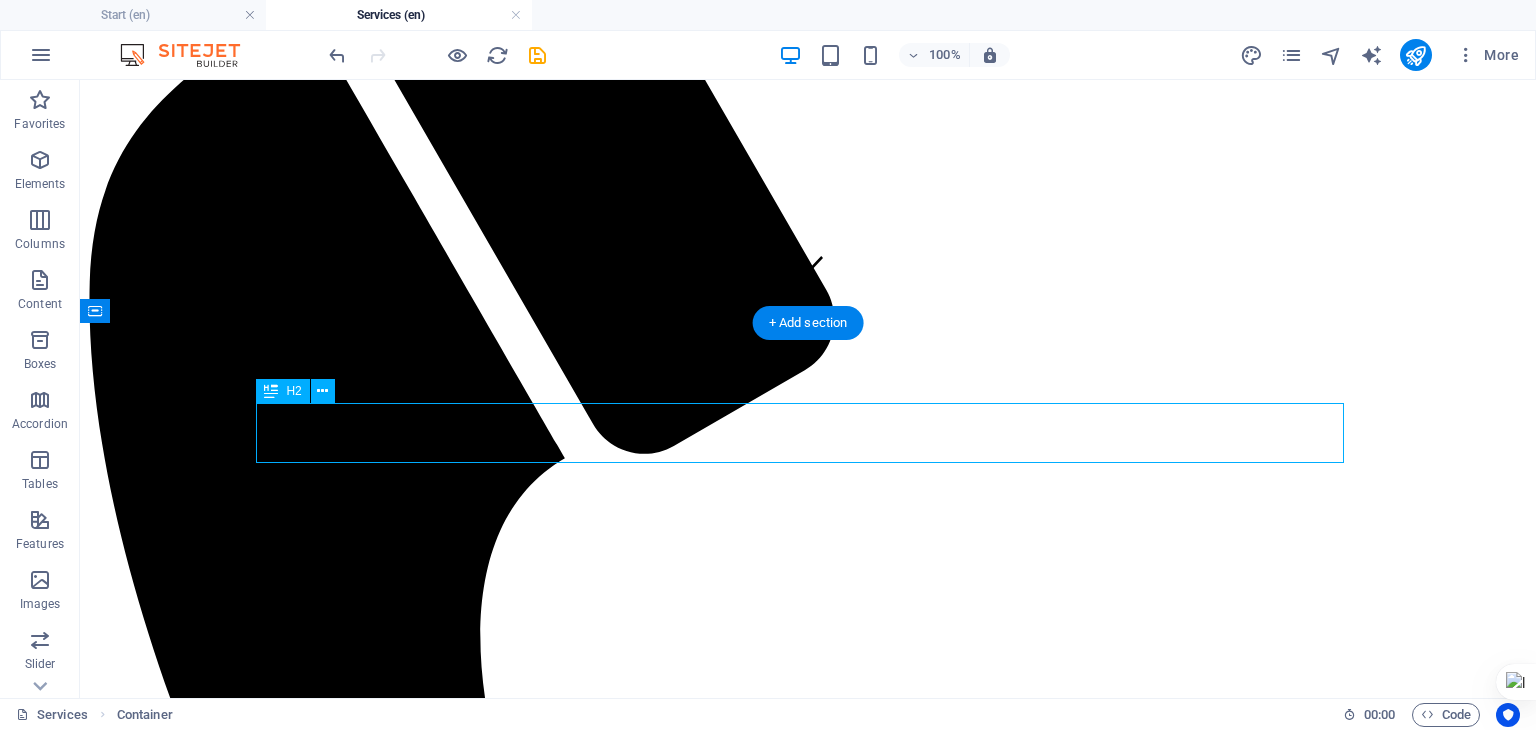 click on "Dental services" at bounding box center (808, 2357) 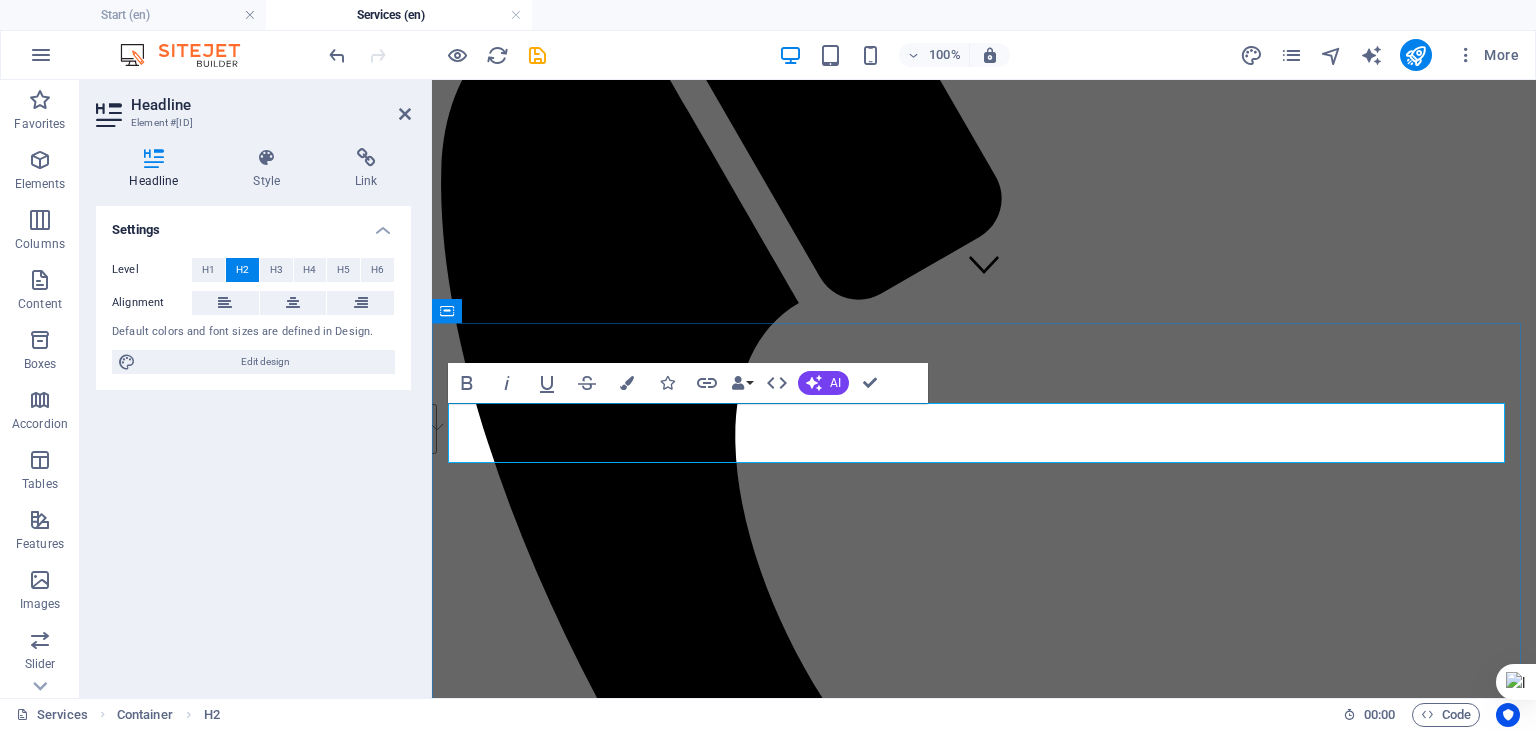 type 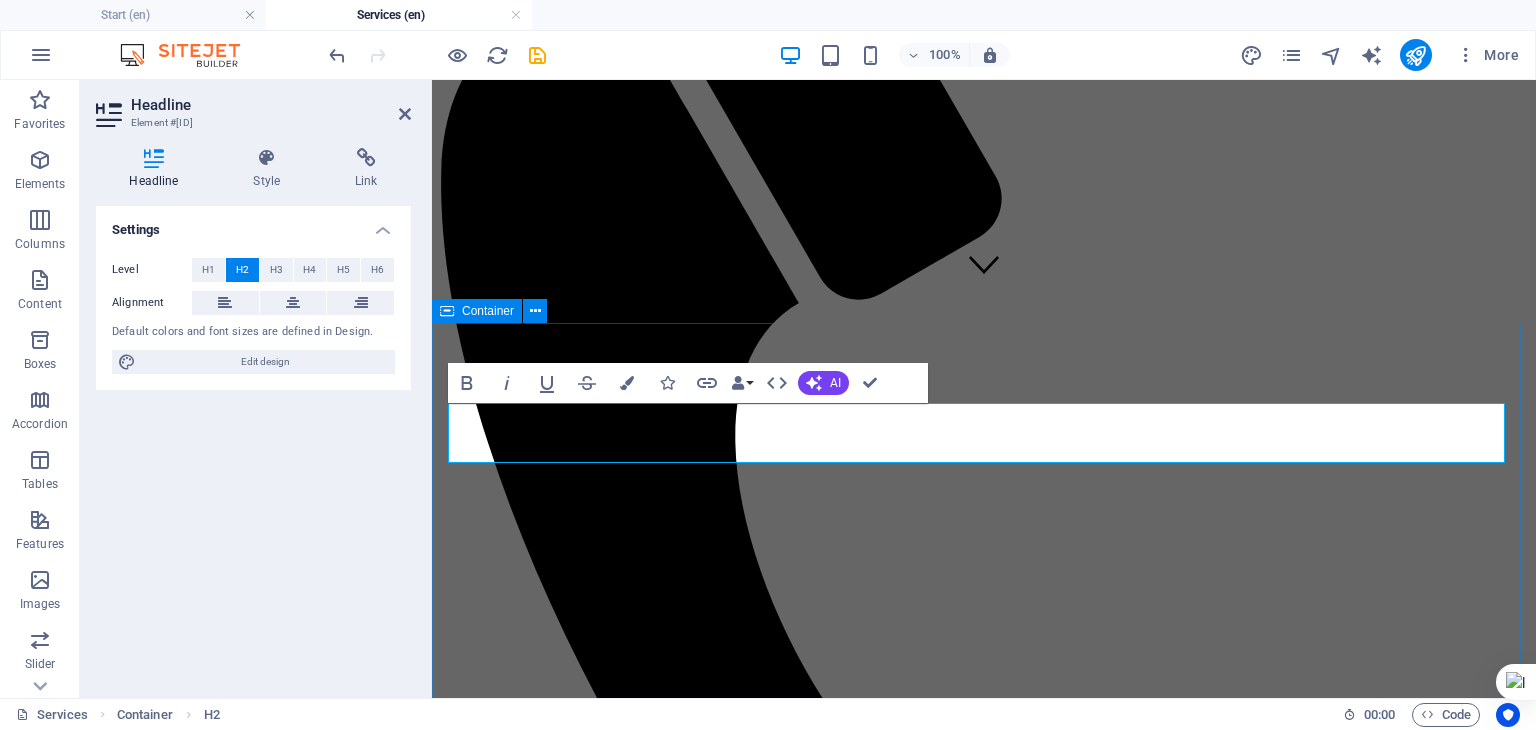click on "Our Services
General Dentistry   Open Service
Dental  Care   Open Service
Teeth  Whitening   Open Service
Dental Consulting   Open Service
Gum  Treatment   Open Service
Porcelain Inlays   Open Service
Crown & Bridges   Open Service
Impland Restoration   Open Service
Root Canal   Open Service
Hygiene Services   Open Service" at bounding box center [984, 7989] 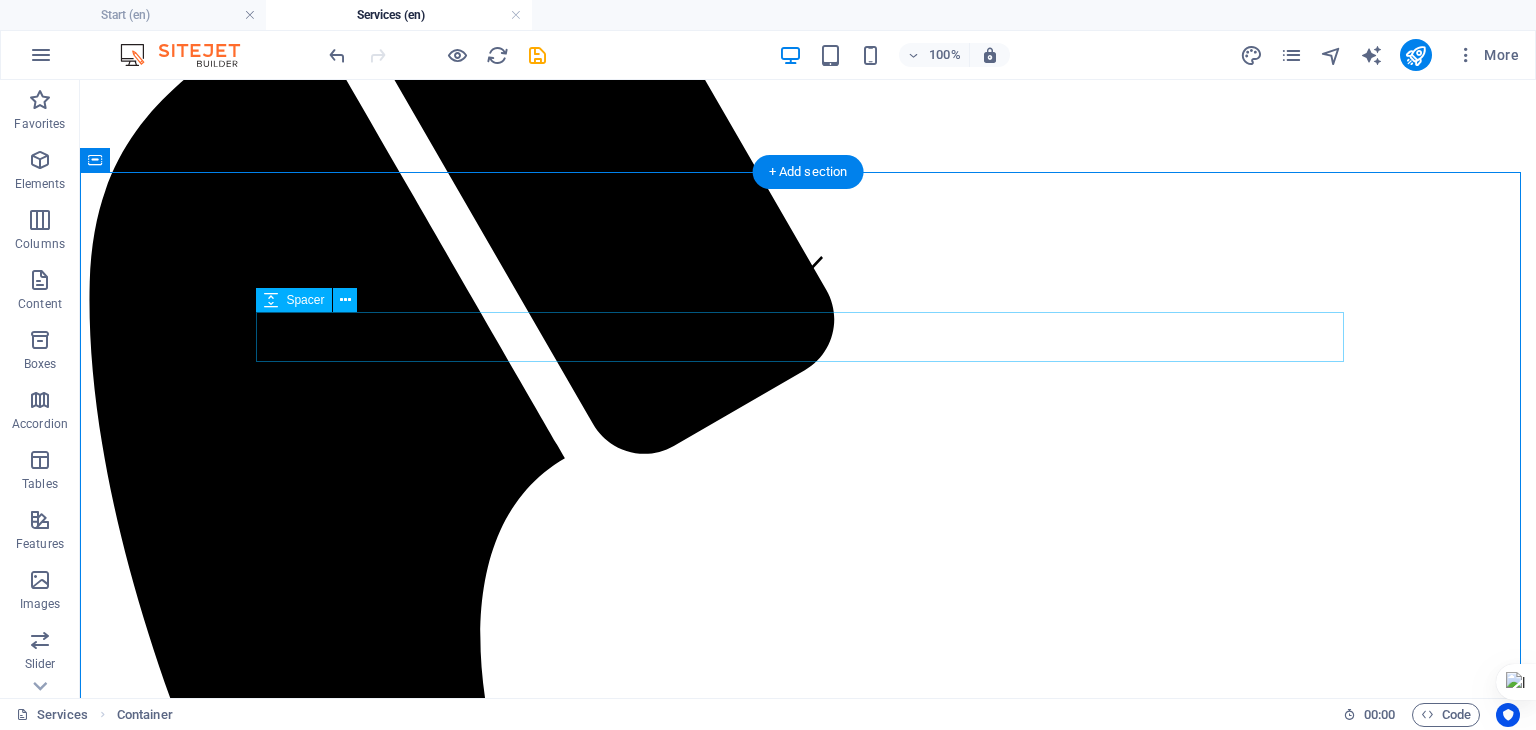 scroll, scrollTop: 651, scrollLeft: 0, axis: vertical 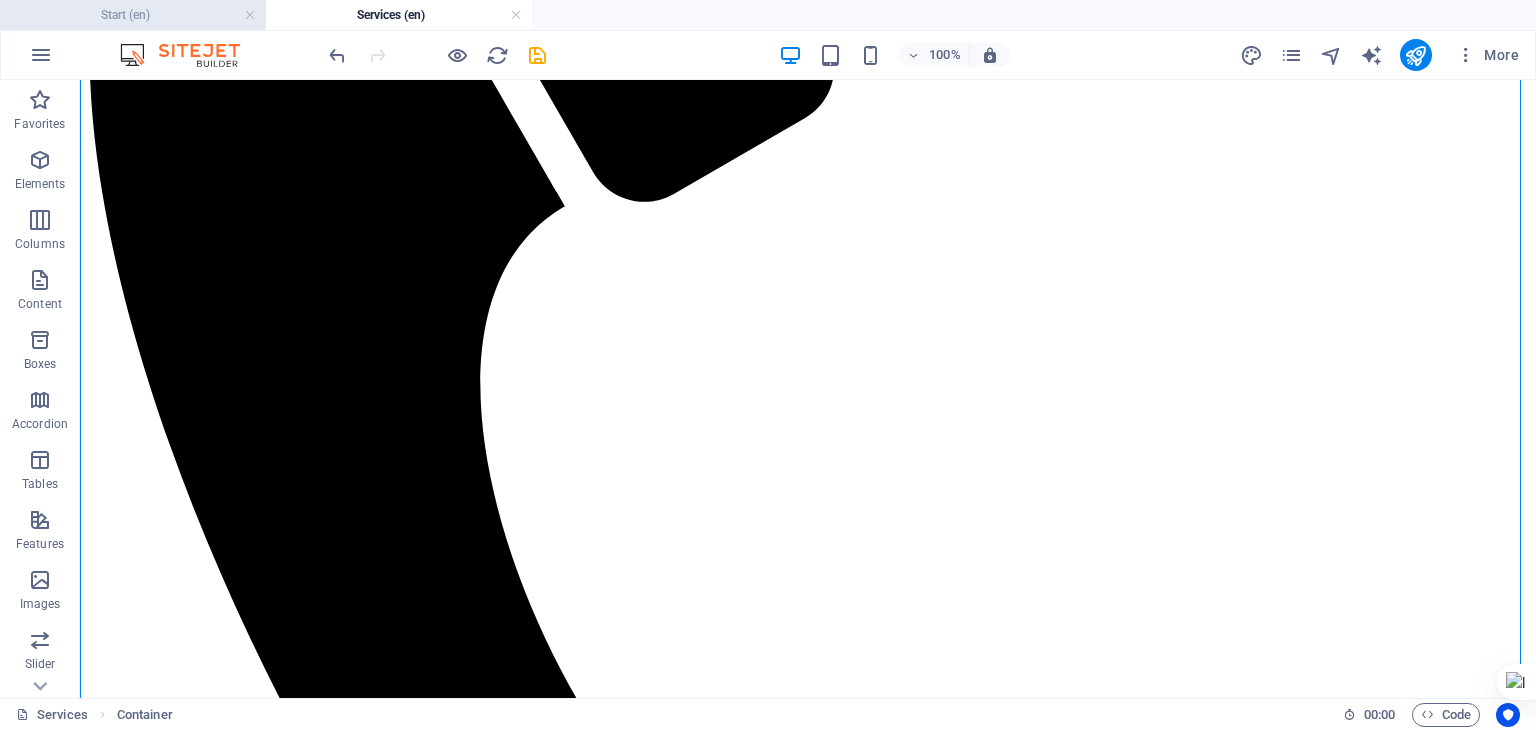 click on "Start (en)" at bounding box center [133, 15] 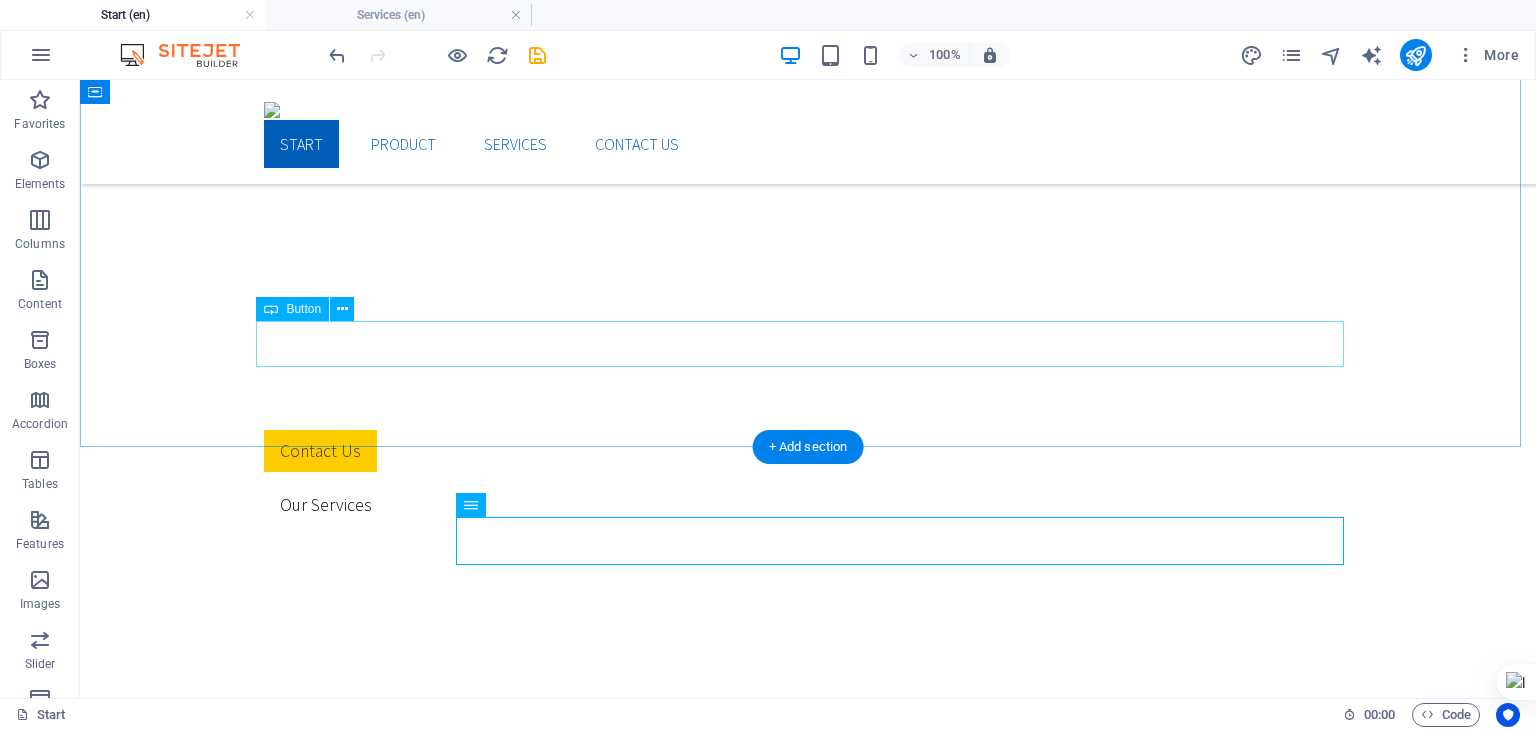 scroll, scrollTop: 460, scrollLeft: 0, axis: vertical 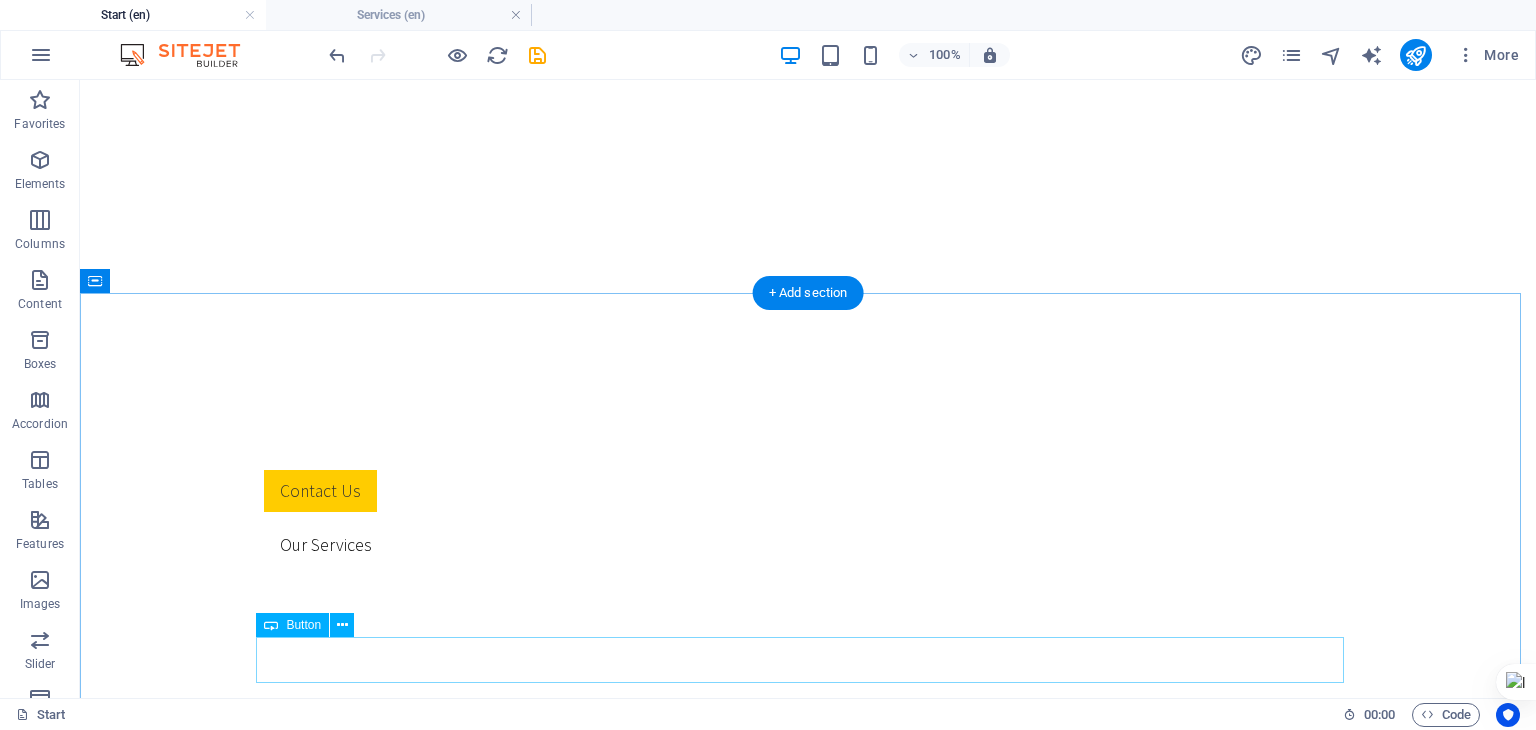 click on "All Services" at bounding box center [808, 1302] 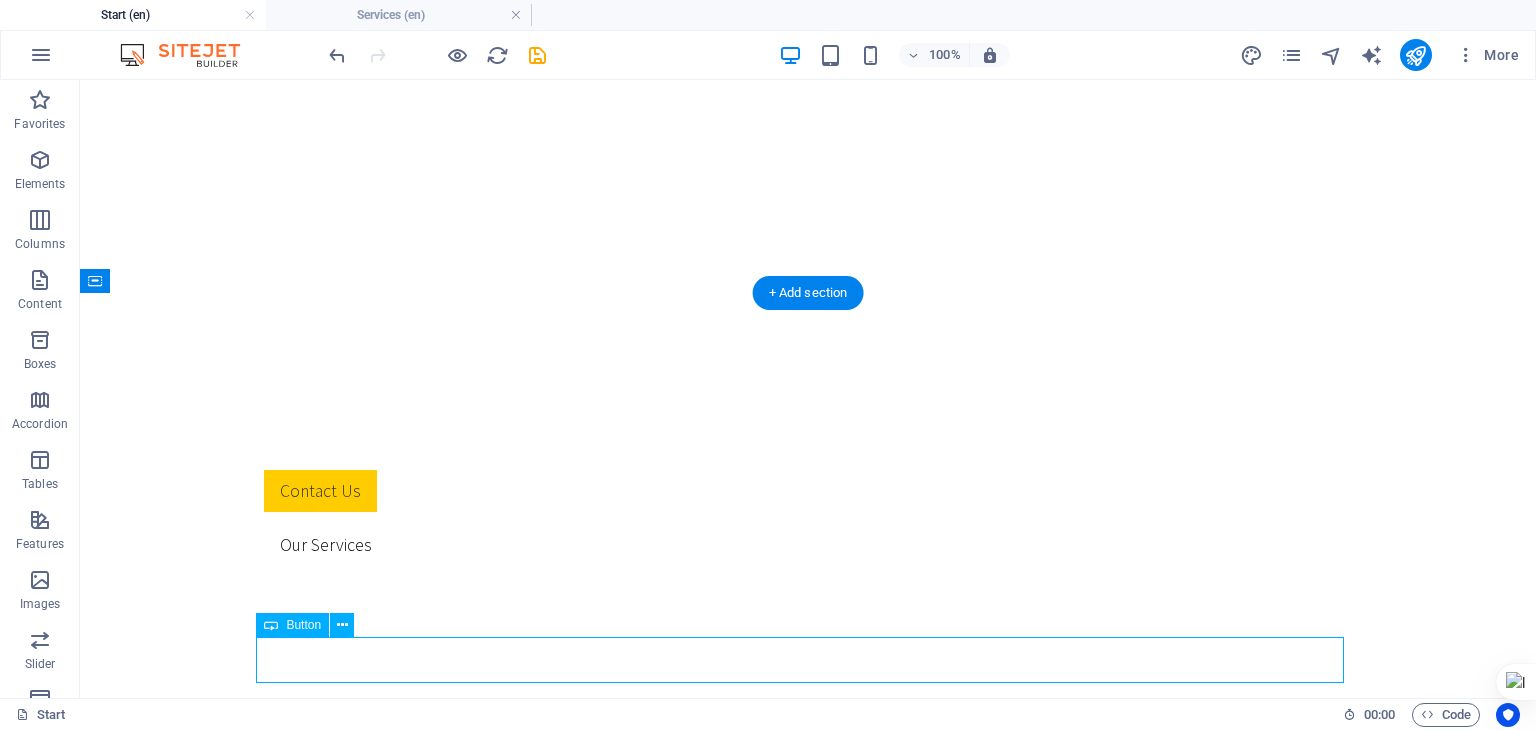 click on "All Services" at bounding box center [808, 1302] 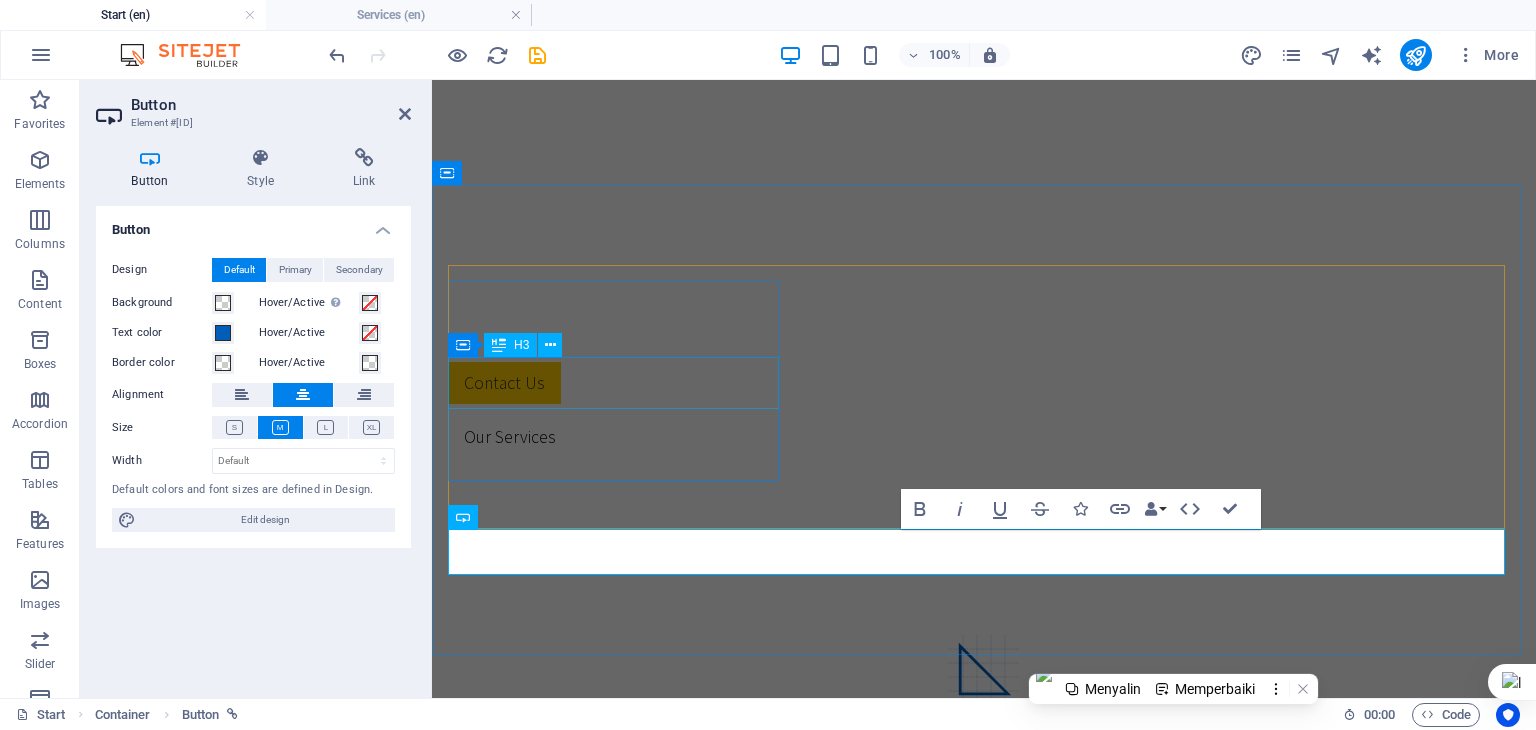 scroll, scrollTop: 568, scrollLeft: 0, axis: vertical 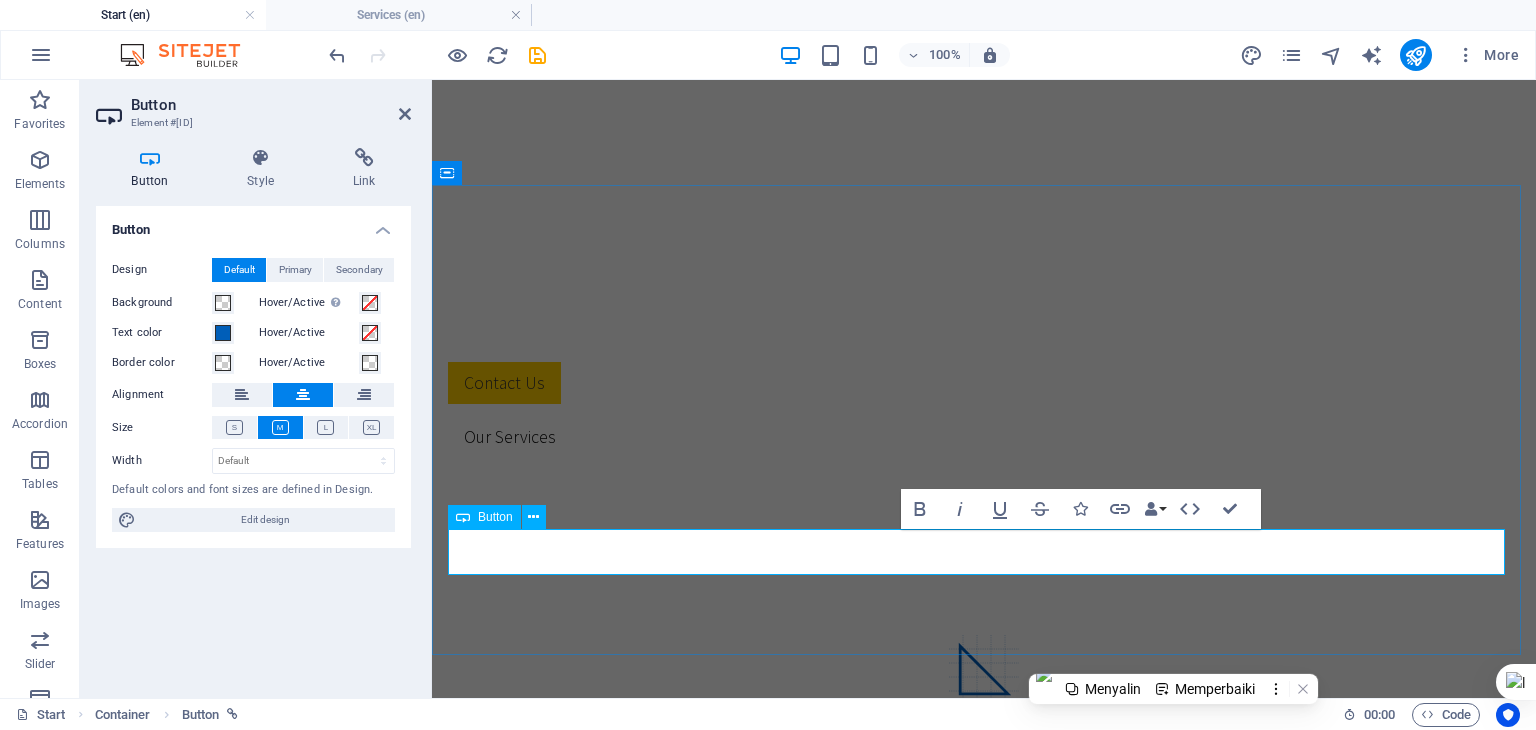 click on "All Services" at bounding box center (984, 1194) 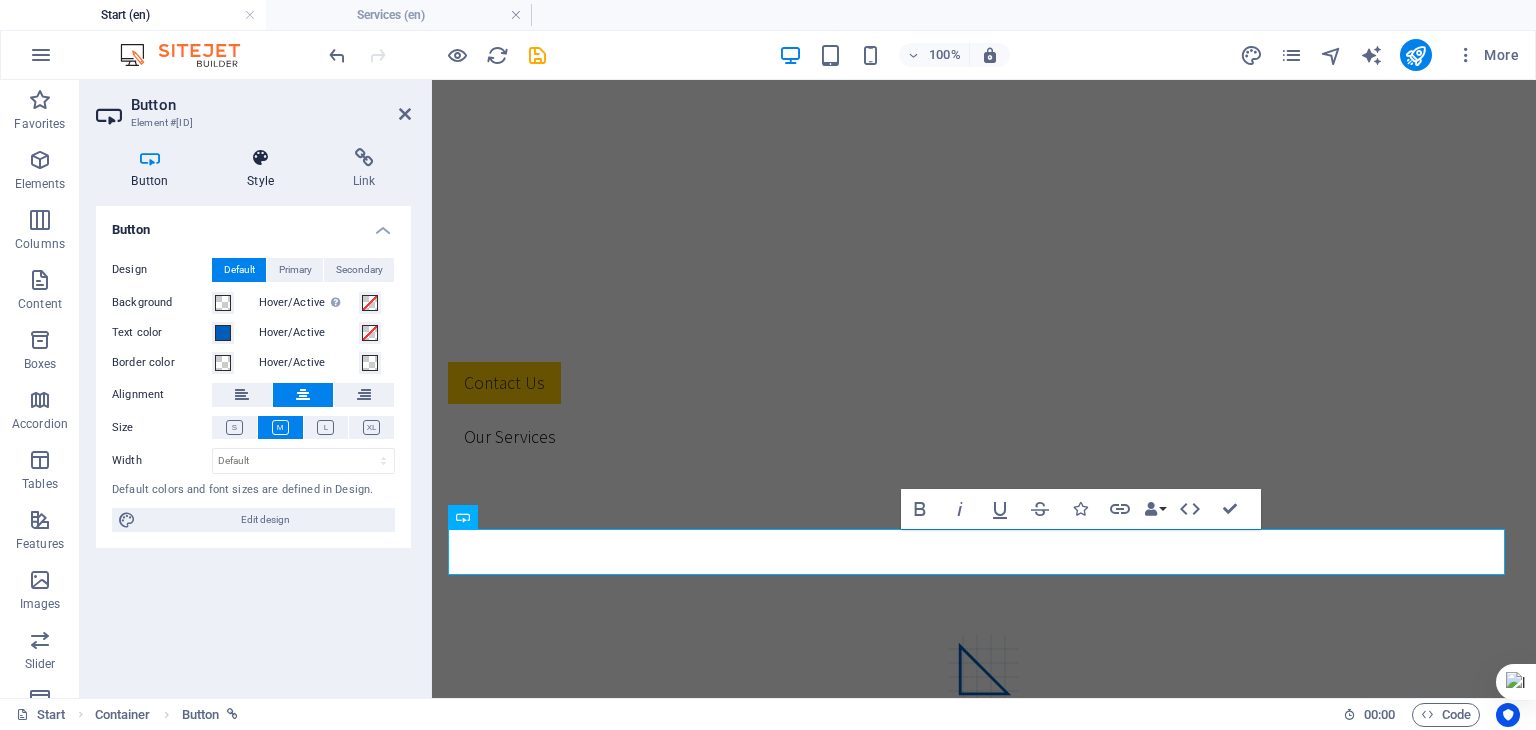 click on "Style" at bounding box center [265, 169] 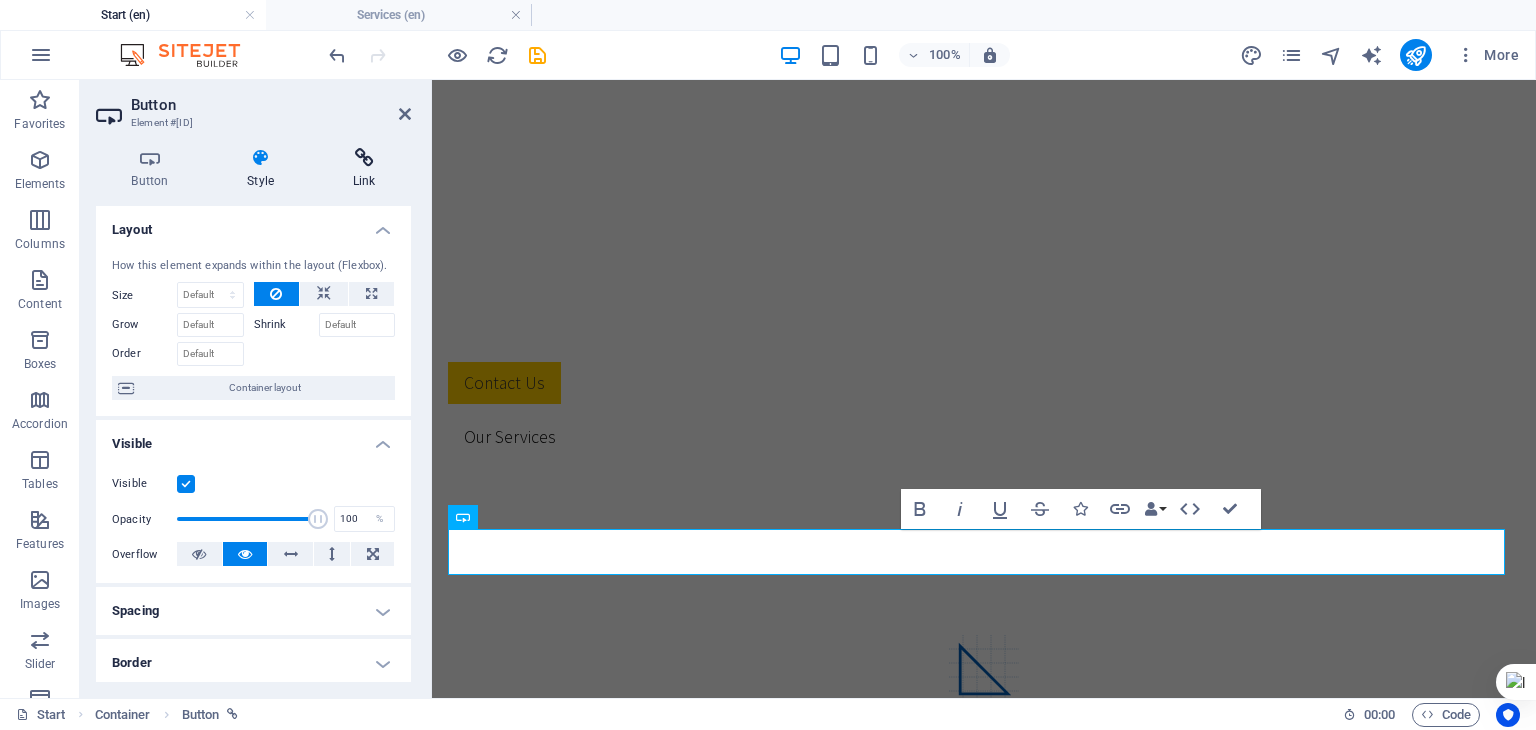 click on "Link" at bounding box center (364, 169) 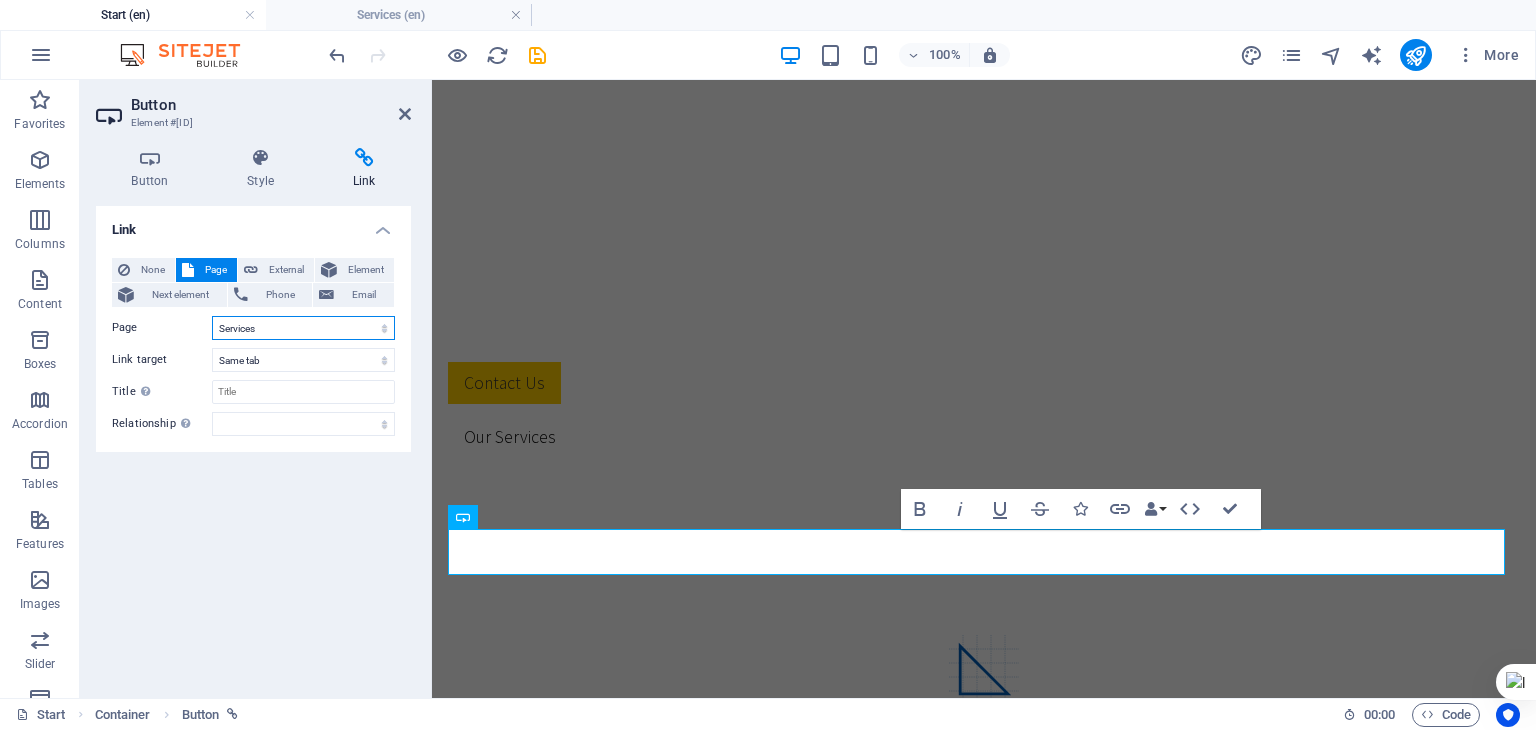 click on "Start Product Services Contact Us Doctors Legal Notice Privacy" at bounding box center (303, 328) 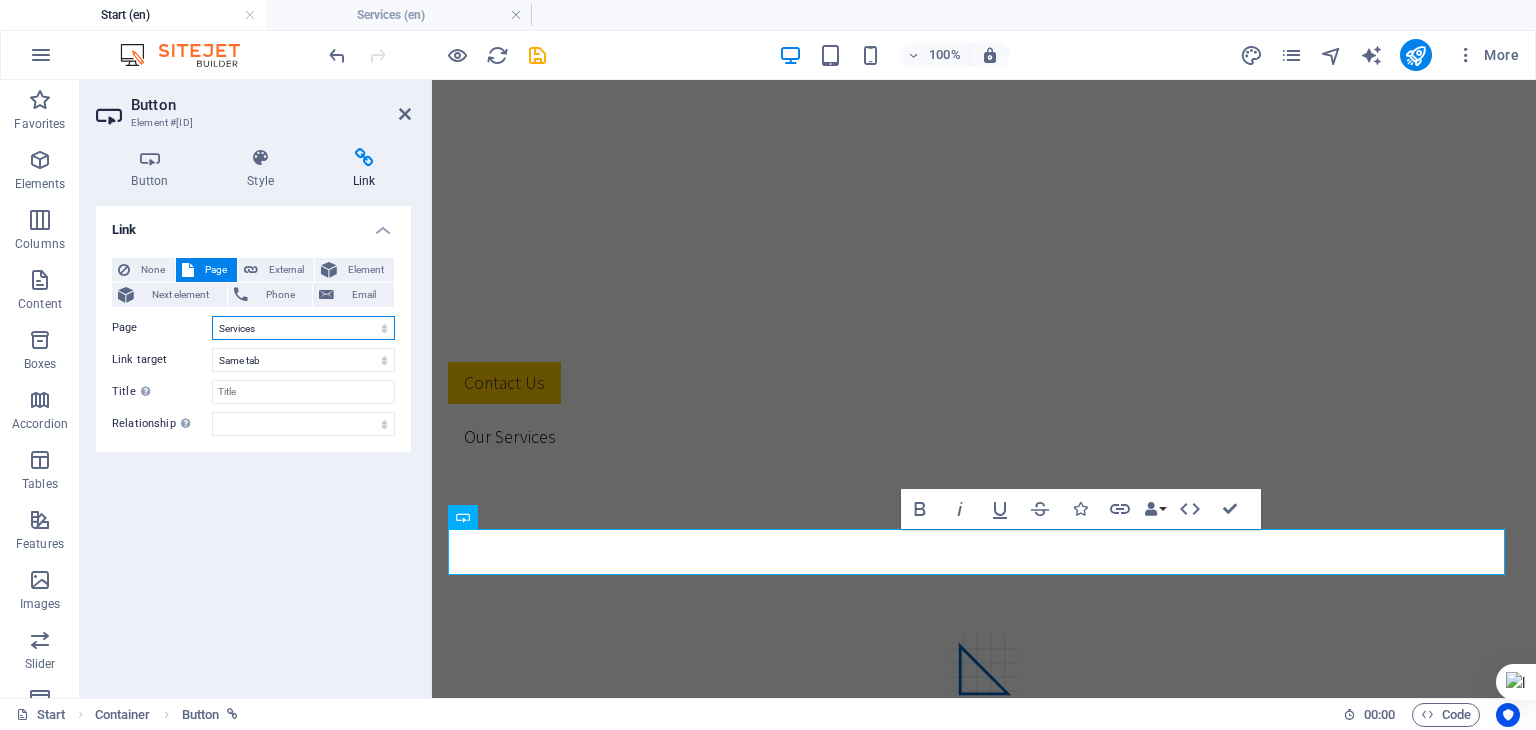 click on "Start Product Services Contact Us Doctors Legal Notice Privacy" at bounding box center [303, 328] 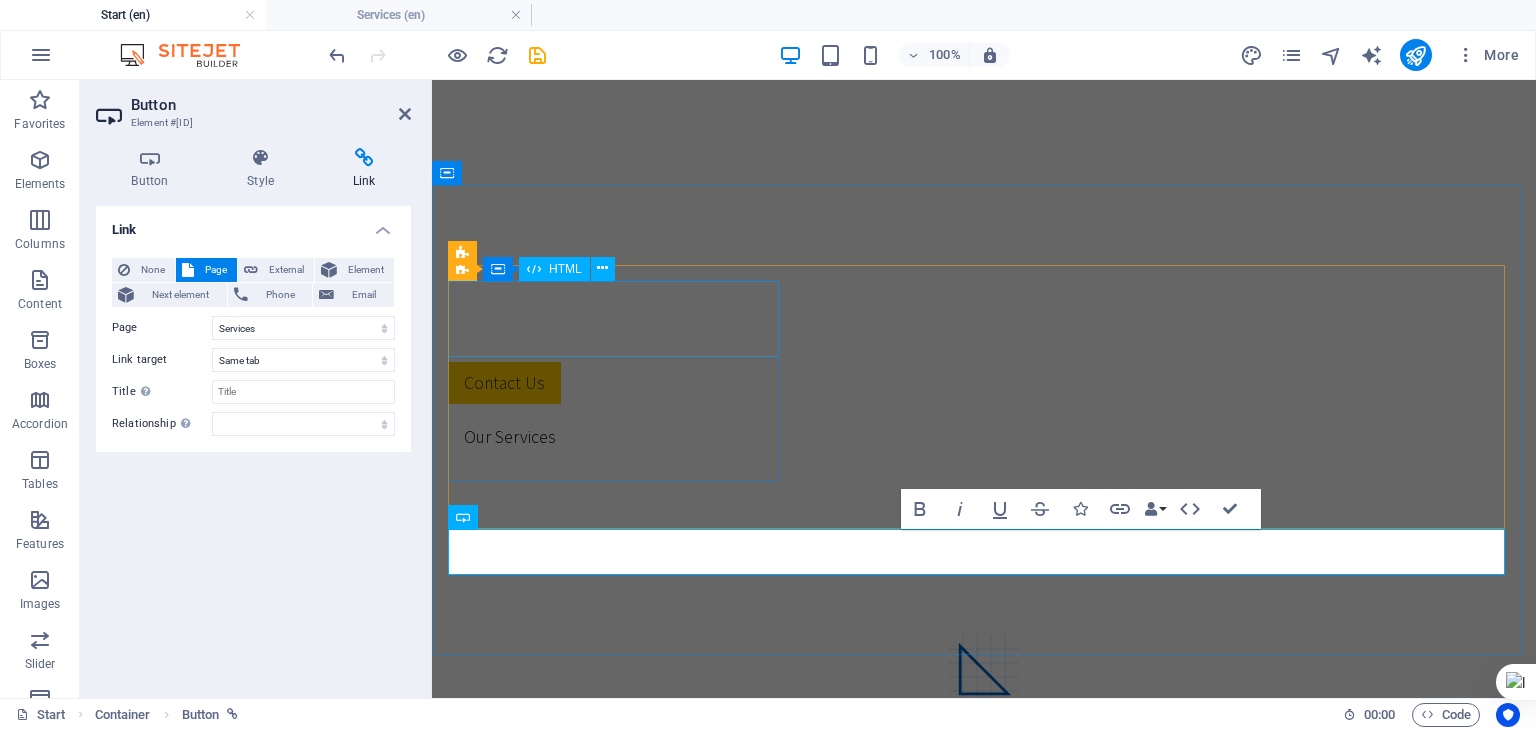 click at bounding box center (984, 673) 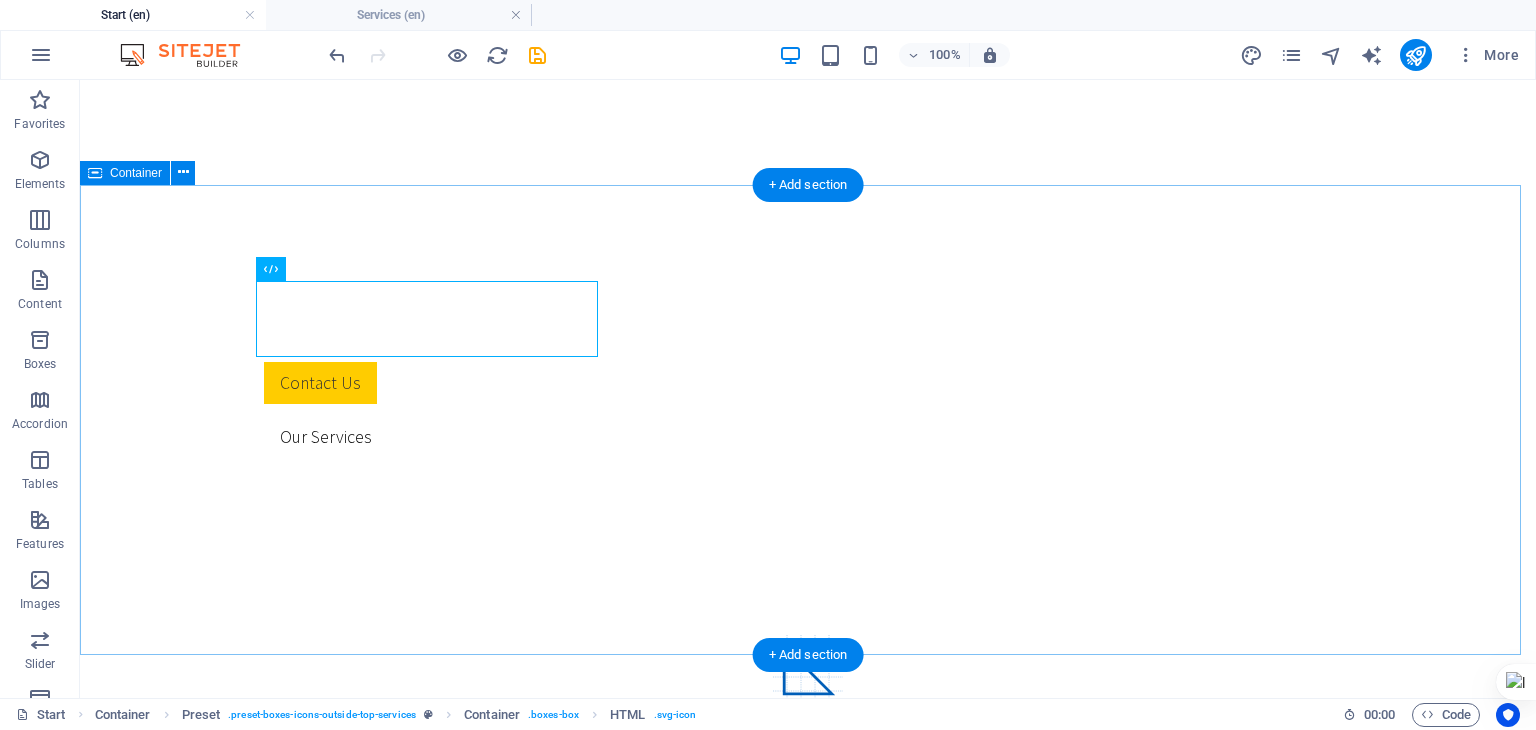 click on "Designing We are here to assist you in transforming your imagination into a tangible reality through our expert design services.
Machining We are dedicated to assisting you in flawlessly implementing your design, ensuring that every detail aligns with your vision and requirements.
Developing We solve your challenges while enhancing your overall experience, ensuring better outcomes and greater satisfaction.   All Services" at bounding box center (808, 918) 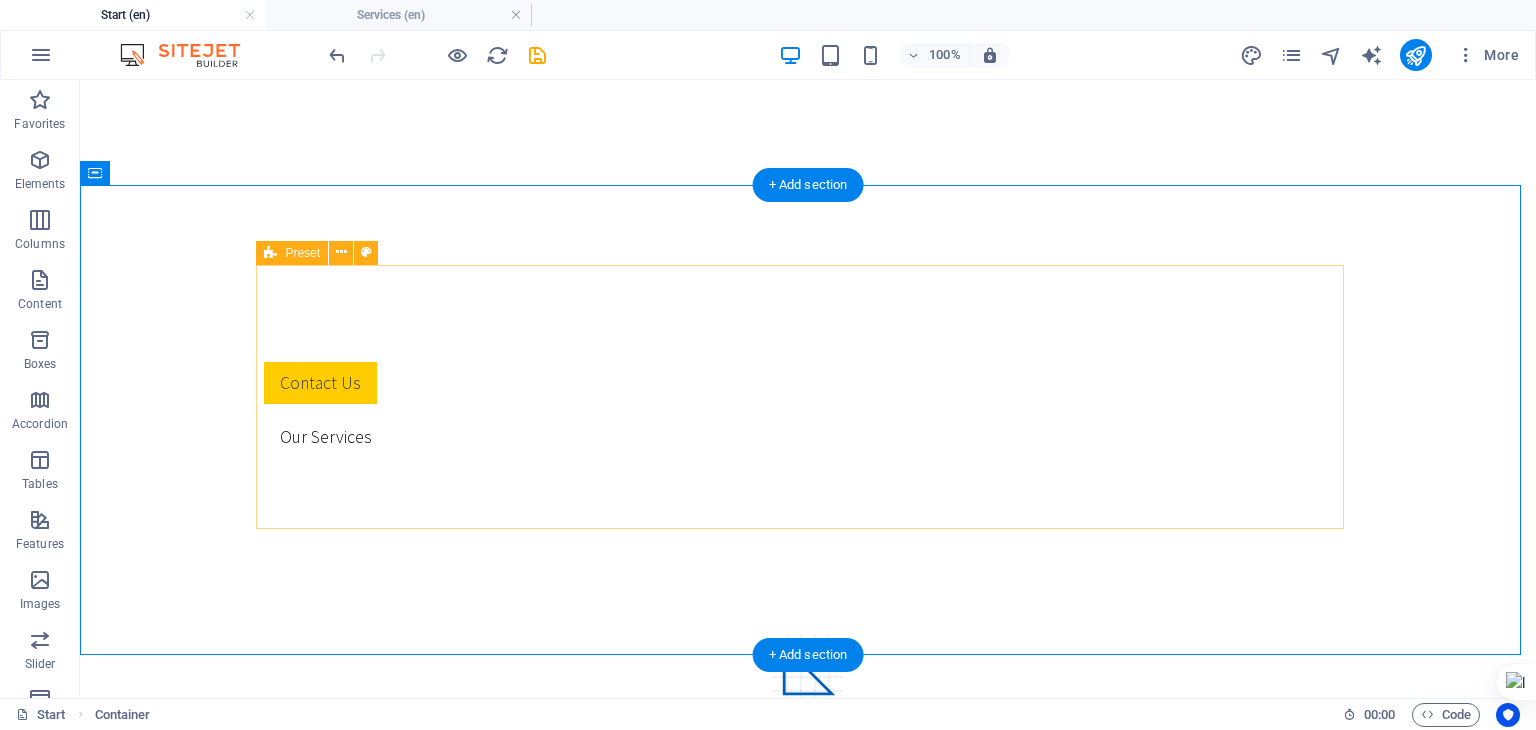 click on "Designing We are here to assist you in transforming your imagination into a tangible reality through our expert design services.
Machining We are dedicated to assisting you in flawlessly implementing your design, ensuring that every detail aligns with your vision and requirements.
Developing We solve your challenges while enhancing your overall experience, ensuring better outcomes and greater satisfaction." at bounding box center (808, 895) 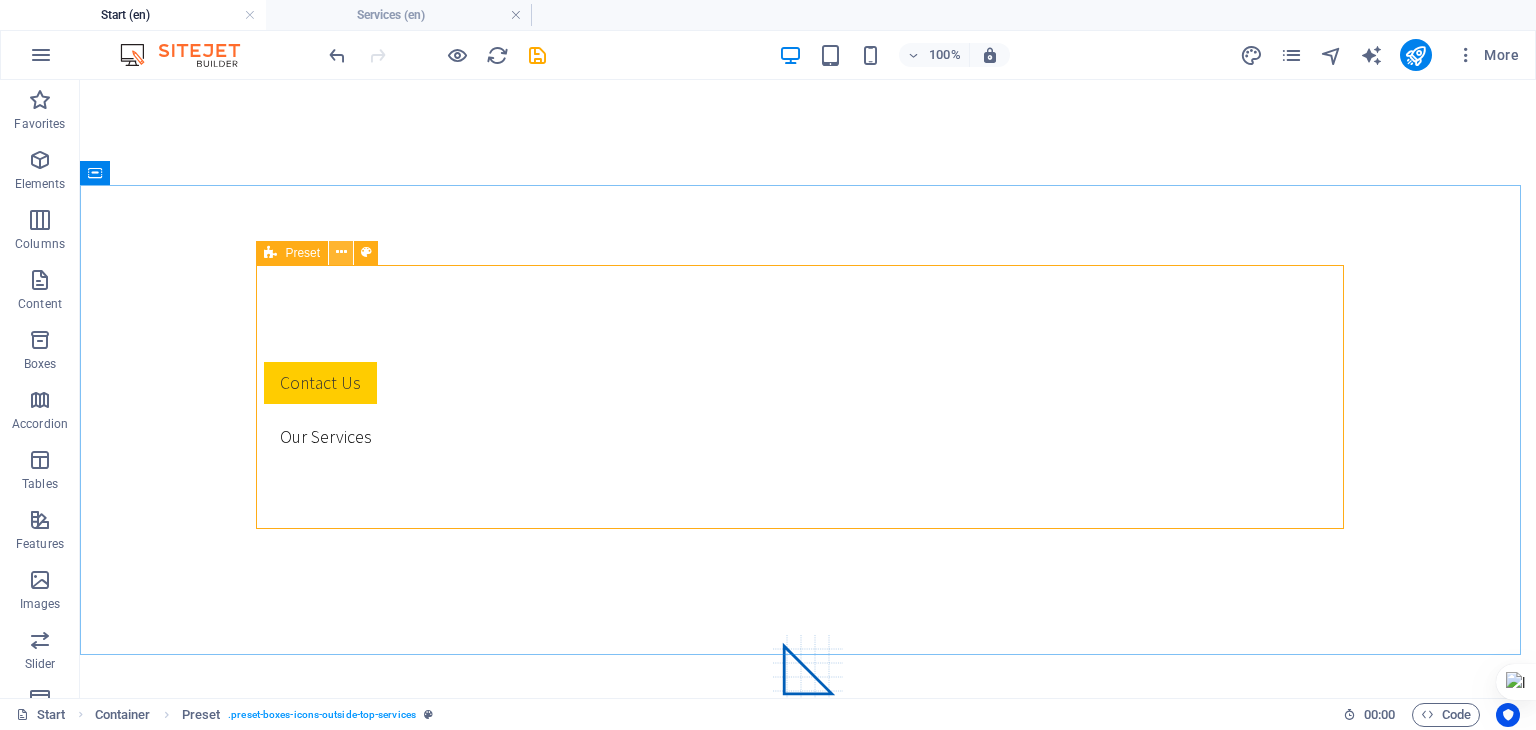 click at bounding box center [341, 252] 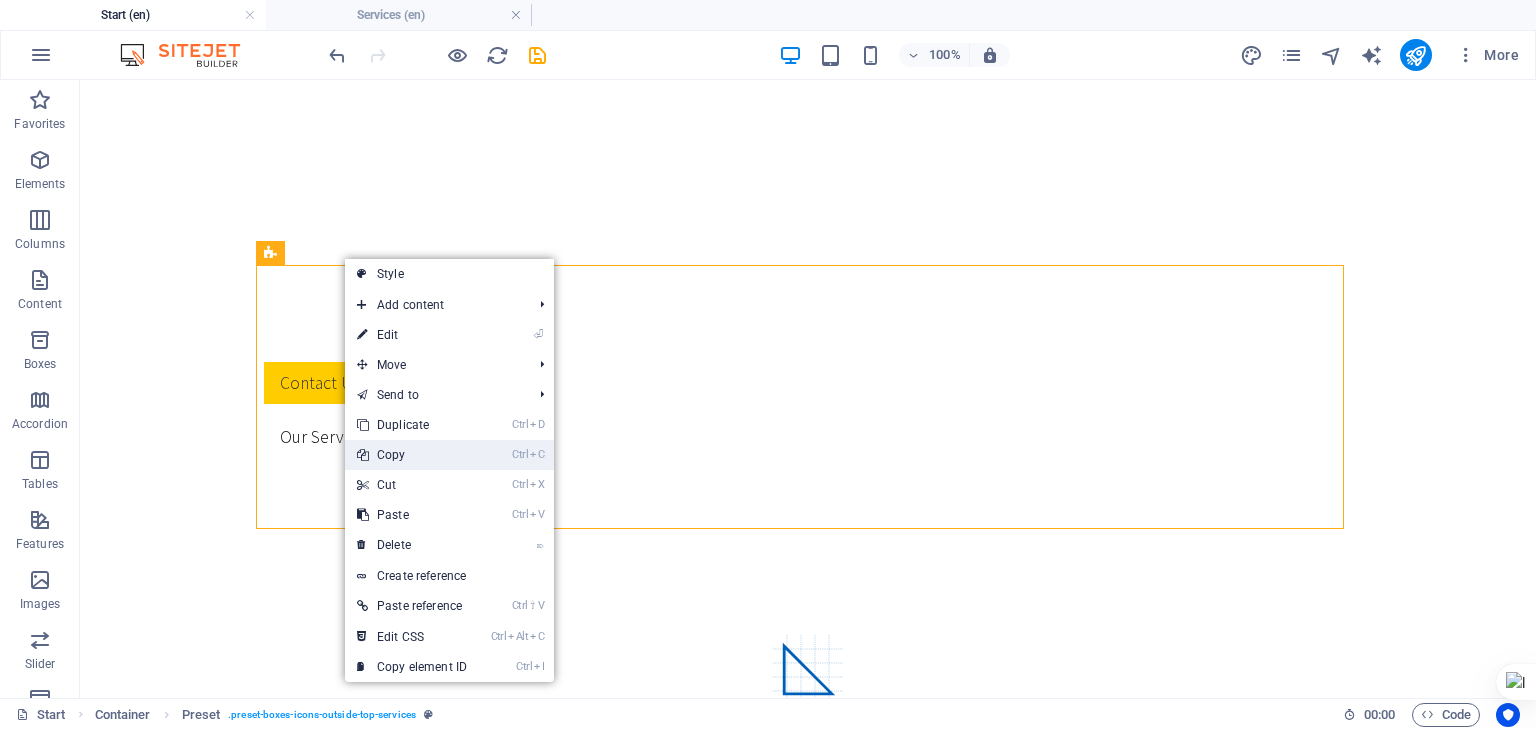 click on "Ctrl C  Copy" at bounding box center [412, 455] 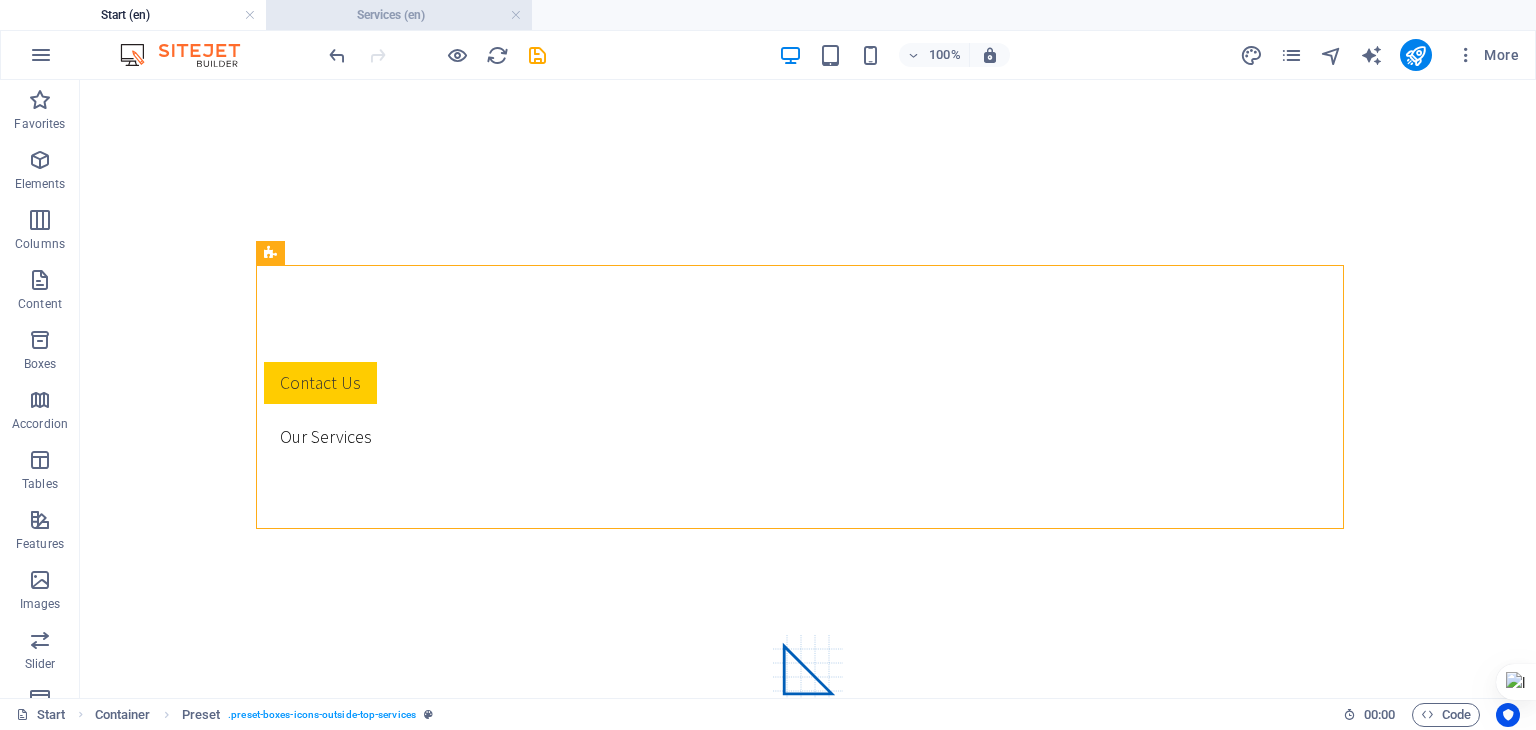 click on "Services (en)" at bounding box center (399, 15) 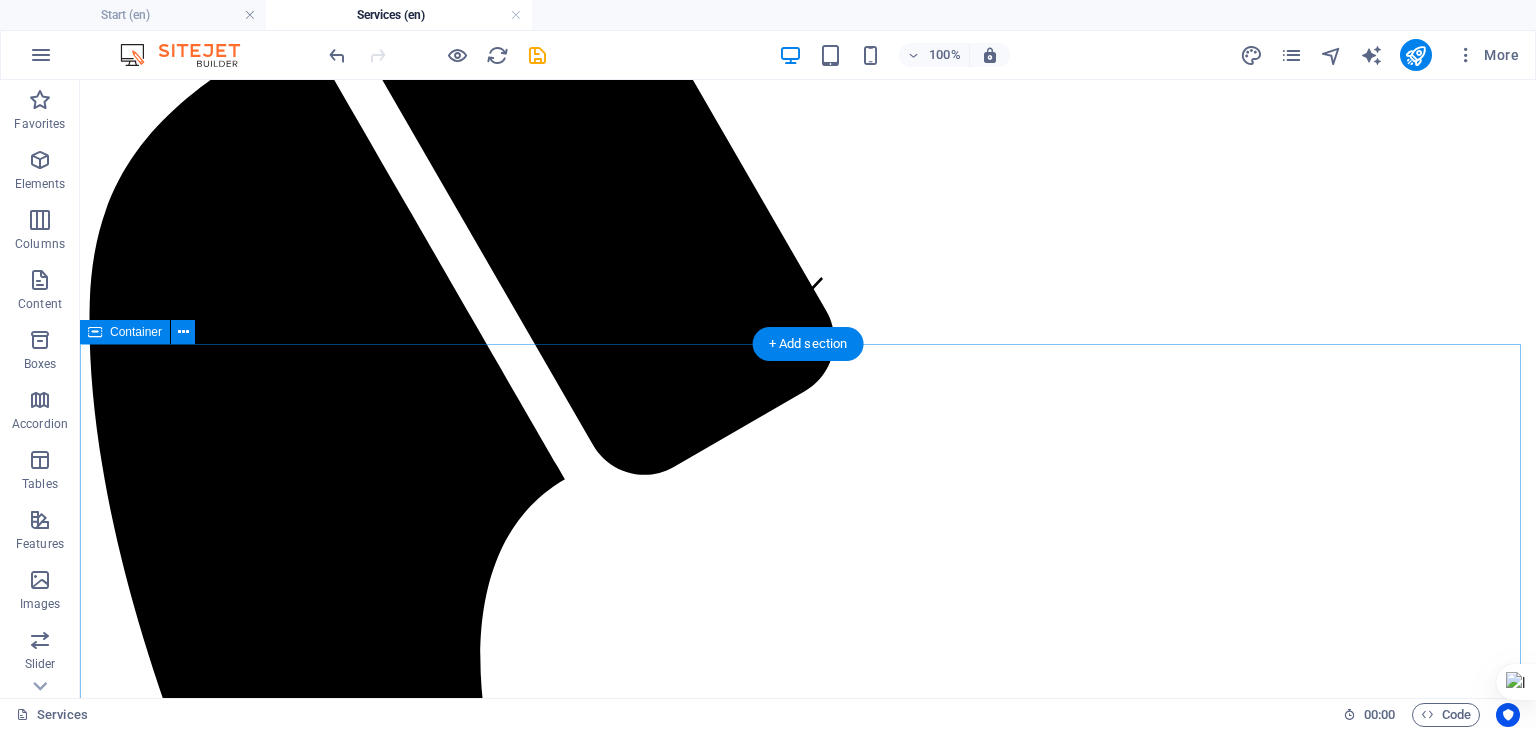 scroll, scrollTop: 375, scrollLeft: 0, axis: vertical 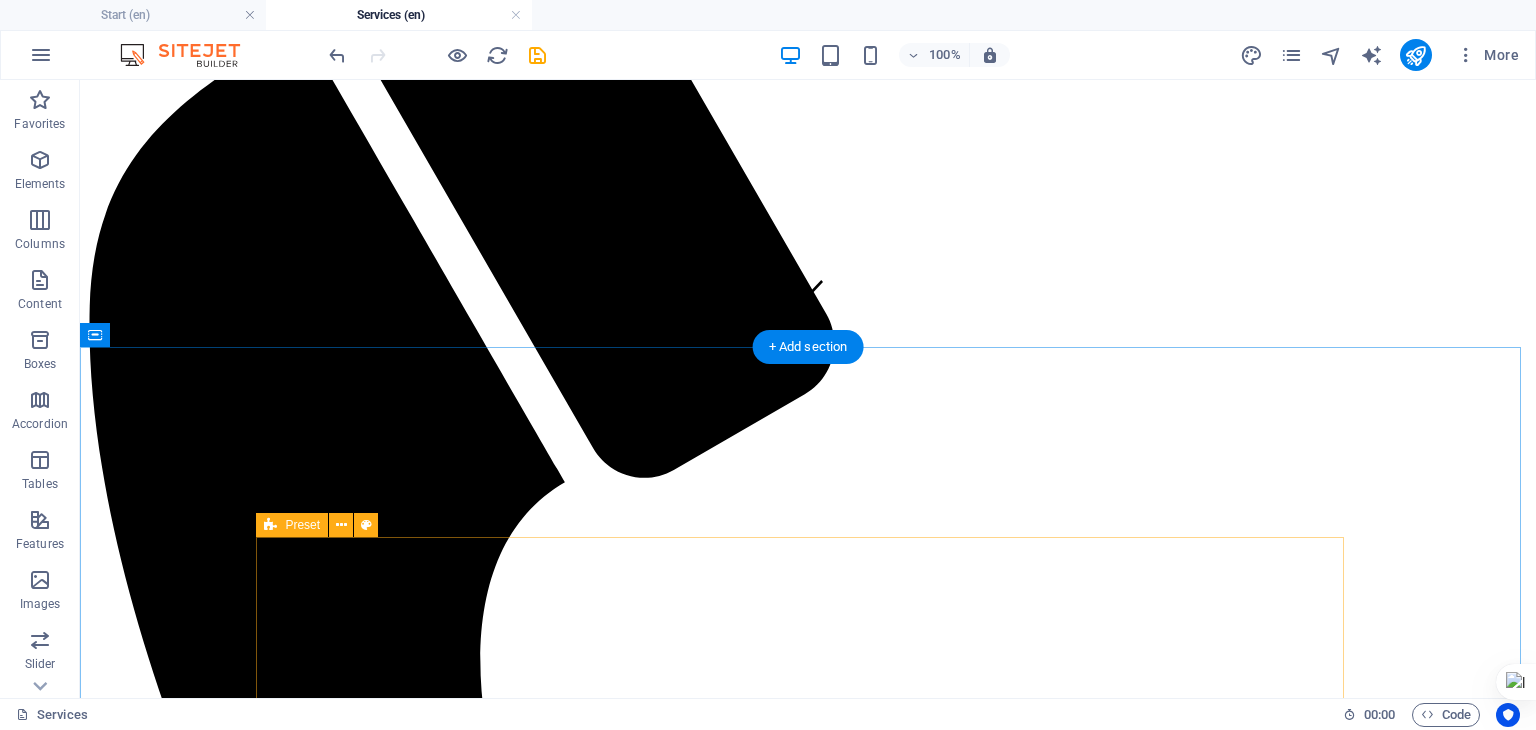 click on "General Dentistry   Open Service
Dental  Care   Open Service
Teeth  Whitening   Open Service
Dental Consulting   Open Service
Gum  Treatment   Open Service
Porcelain Inlays   Open Service
Crown & Bridges   Open Service
Impland Restoration   Open Service
Root Canal   Open Service
Hygiene Services   Open Service" at bounding box center (808, 10289) 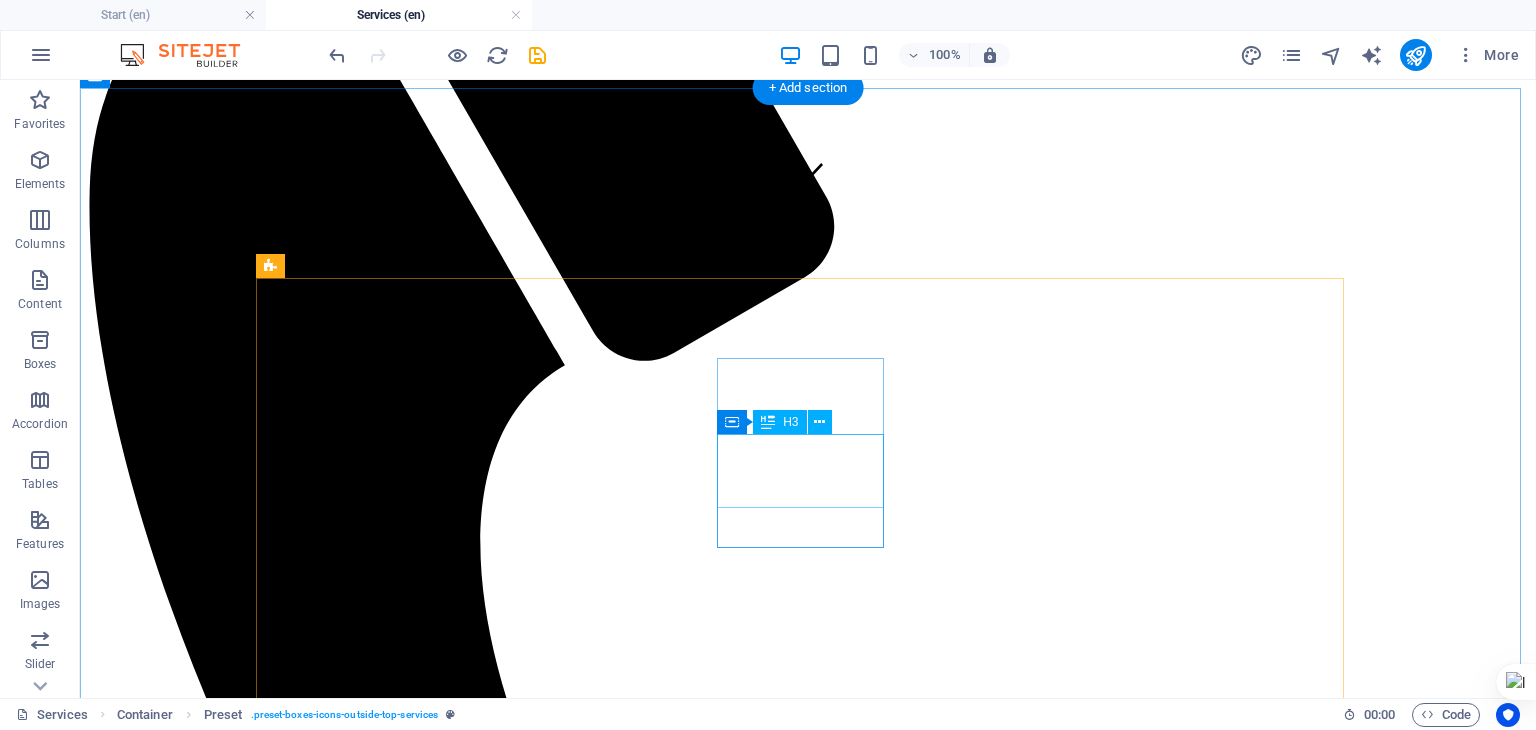 scroll, scrollTop: 465, scrollLeft: 0, axis: vertical 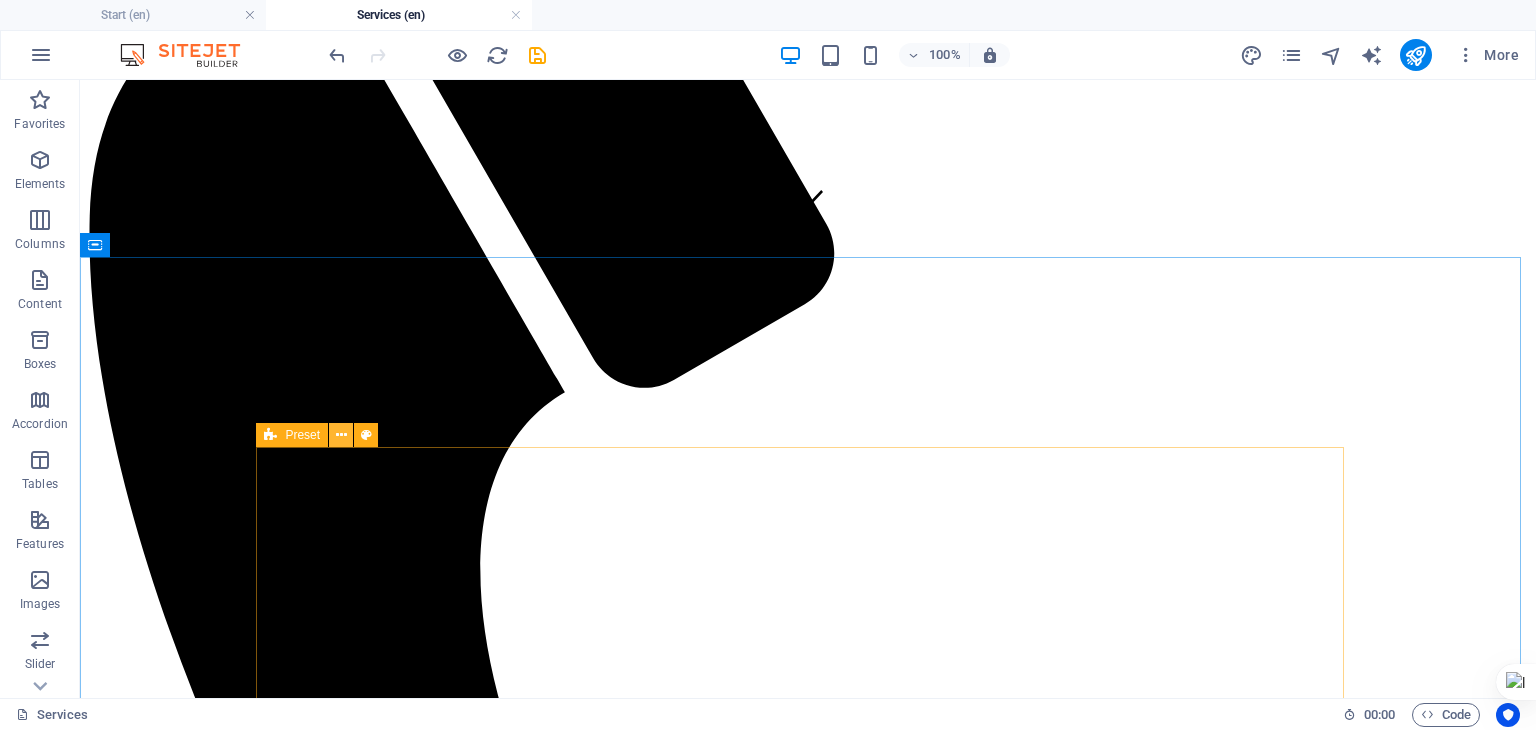 click at bounding box center [341, 435] 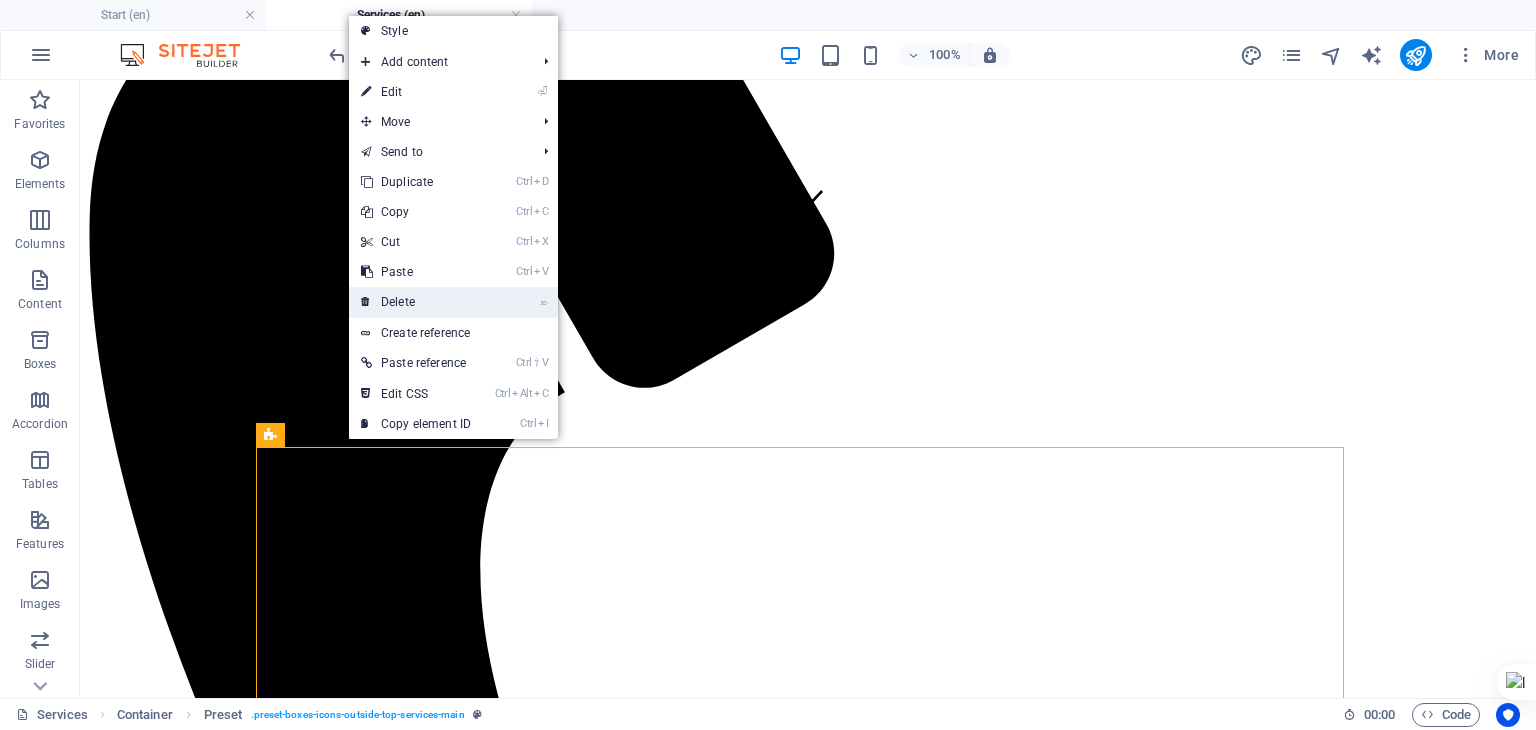 click on "⌦  Delete" at bounding box center (416, 302) 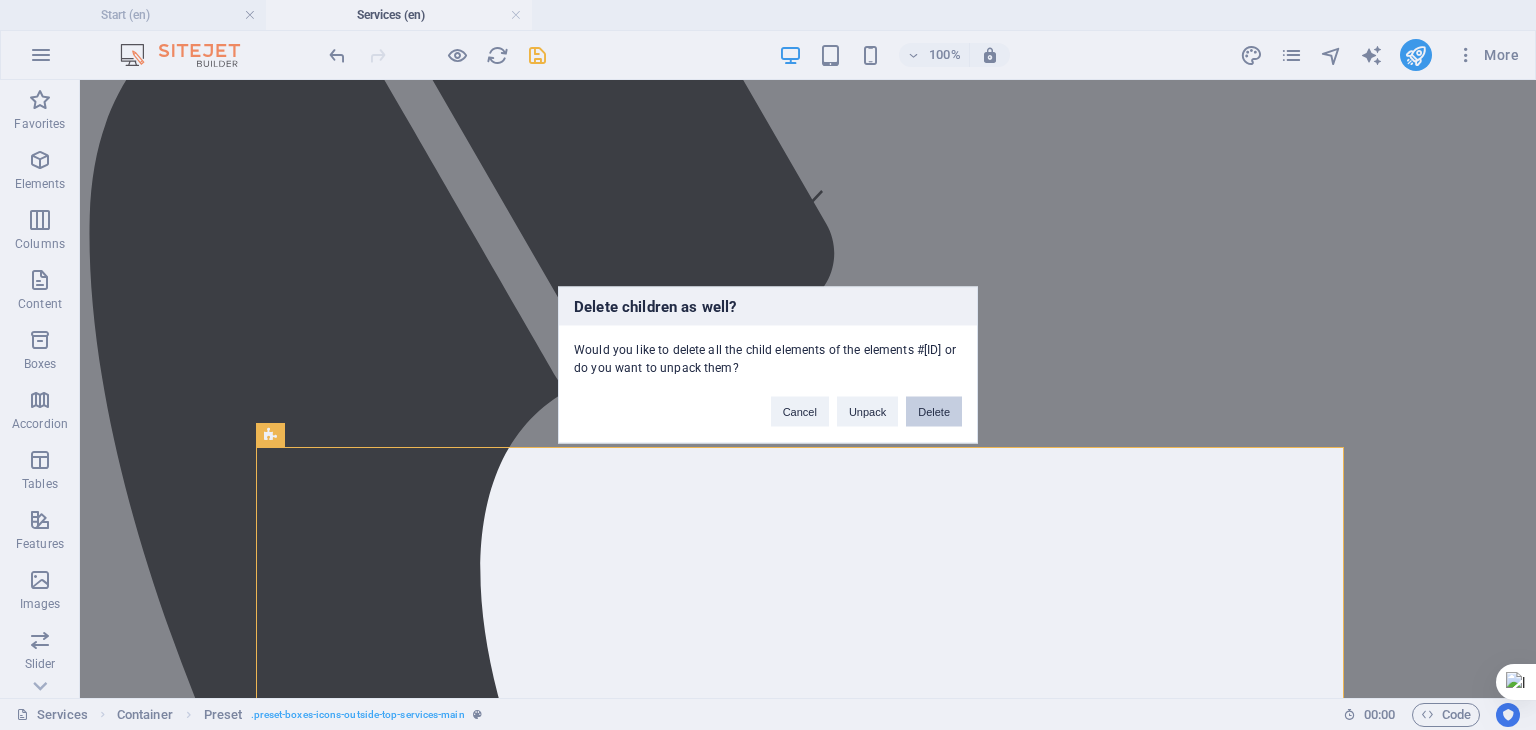 click on "Delete" at bounding box center (934, 412) 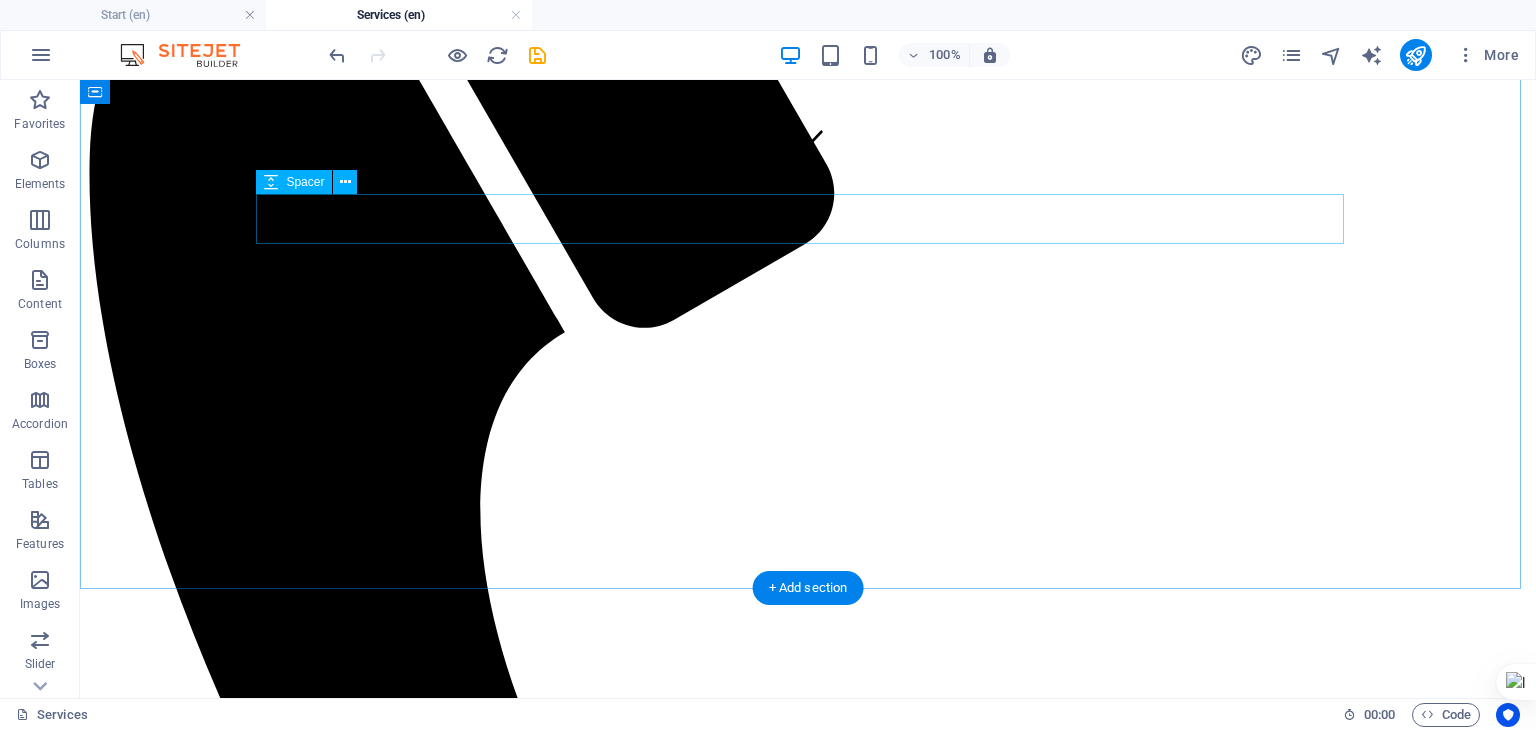 scroll, scrollTop: 397, scrollLeft: 0, axis: vertical 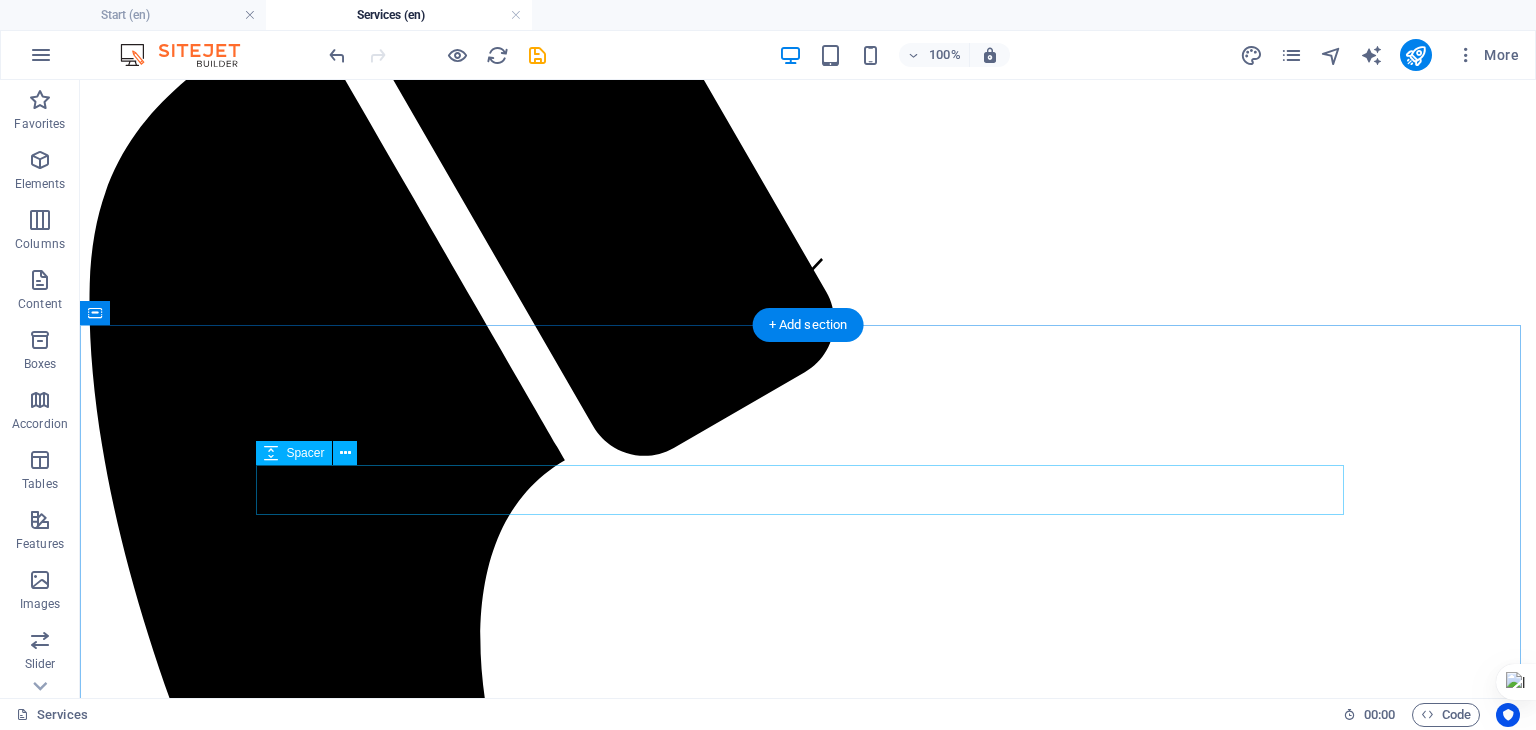 click at bounding box center (808, 2417) 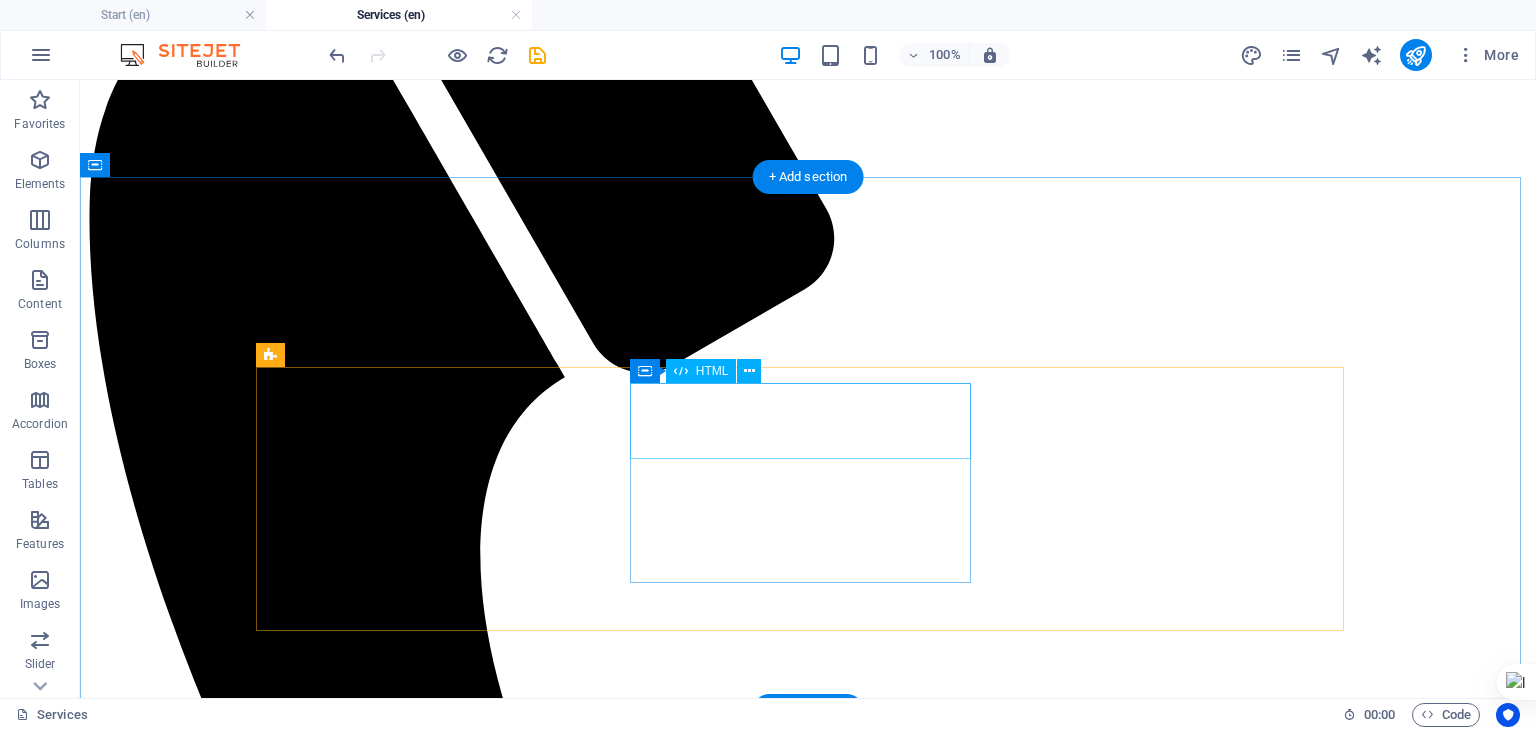 scroll, scrollTop: 716, scrollLeft: 0, axis: vertical 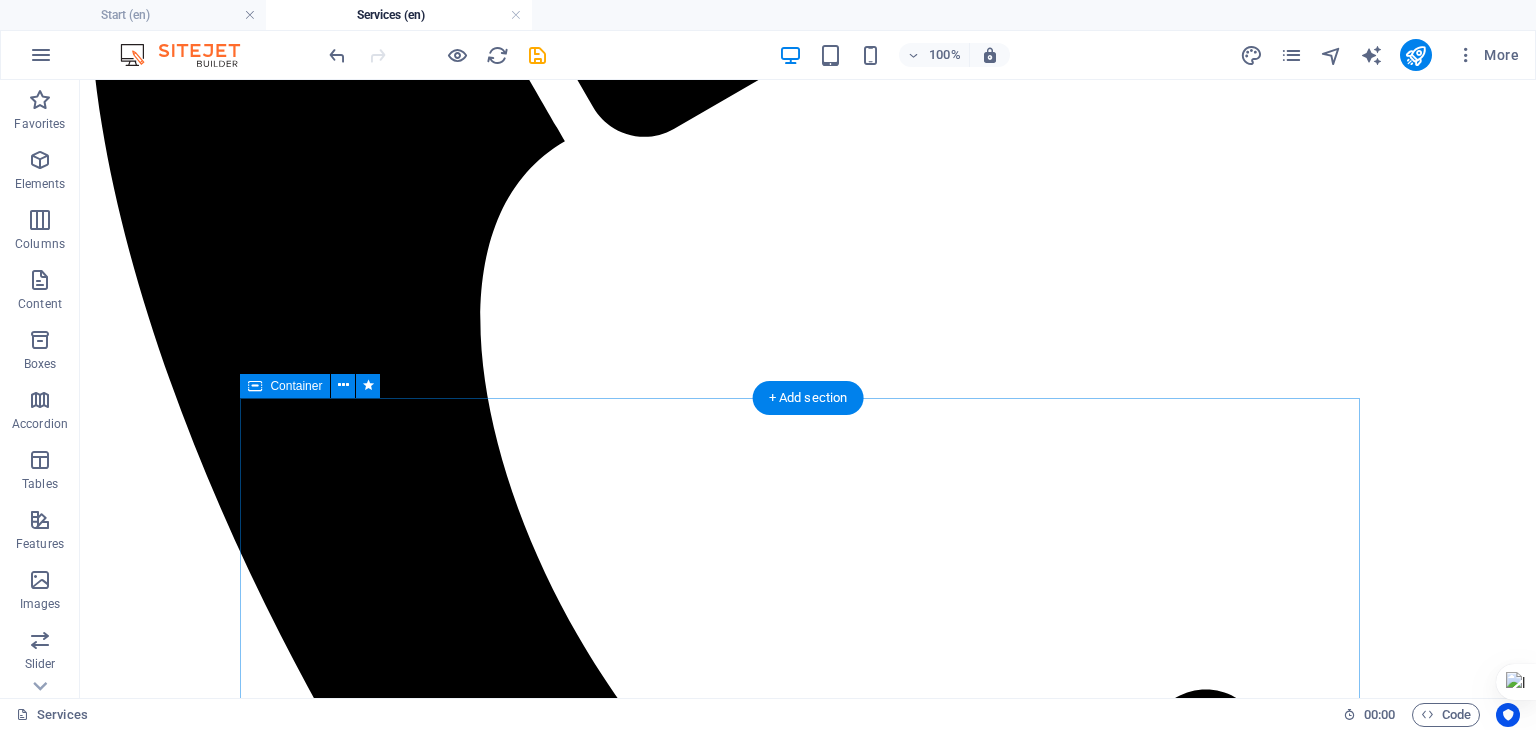 click on "service Headline Lorem ipsum dolor sit amet, consetetur sadipscing elitr, sed diam nonumy eirmod tempor invidunt ut labore et dolore magna aliquyam erat, sed diam voluptua. At vero eos et accusam et justo duo dolores et ea rebum. Stet clita kasd gubergren, no sea takimata sanctus est Lorem ipsum dolor sit amet. Lorem ipsum dolor sit amet, consetetur sadipscing elitr, sed diam nonumy eirmod tempor invidunt ut labore et dolore magna aliquyam erat, sed diam voluptua. At vero eos et accusam et justo duo dolores et ea rebum. Stet clita kasd gubergren, no sea takimata sanctus est Lorem ipsum dolor sit amet. Lorem ipsum dolor sit amet, consetetur sadipscing elitr, sed diam nonumy eirmod tempor invidunt ut labore et dolore magna aliquyam erat, sed diam voluptua. At vero eos et accusam et justo duo dolores et ea rebum. Stet clita kasd gubergren, no sea takimata sanctus est Lorem ipsum dolor sit amet.      Make an appointment" at bounding box center (808, 3462) 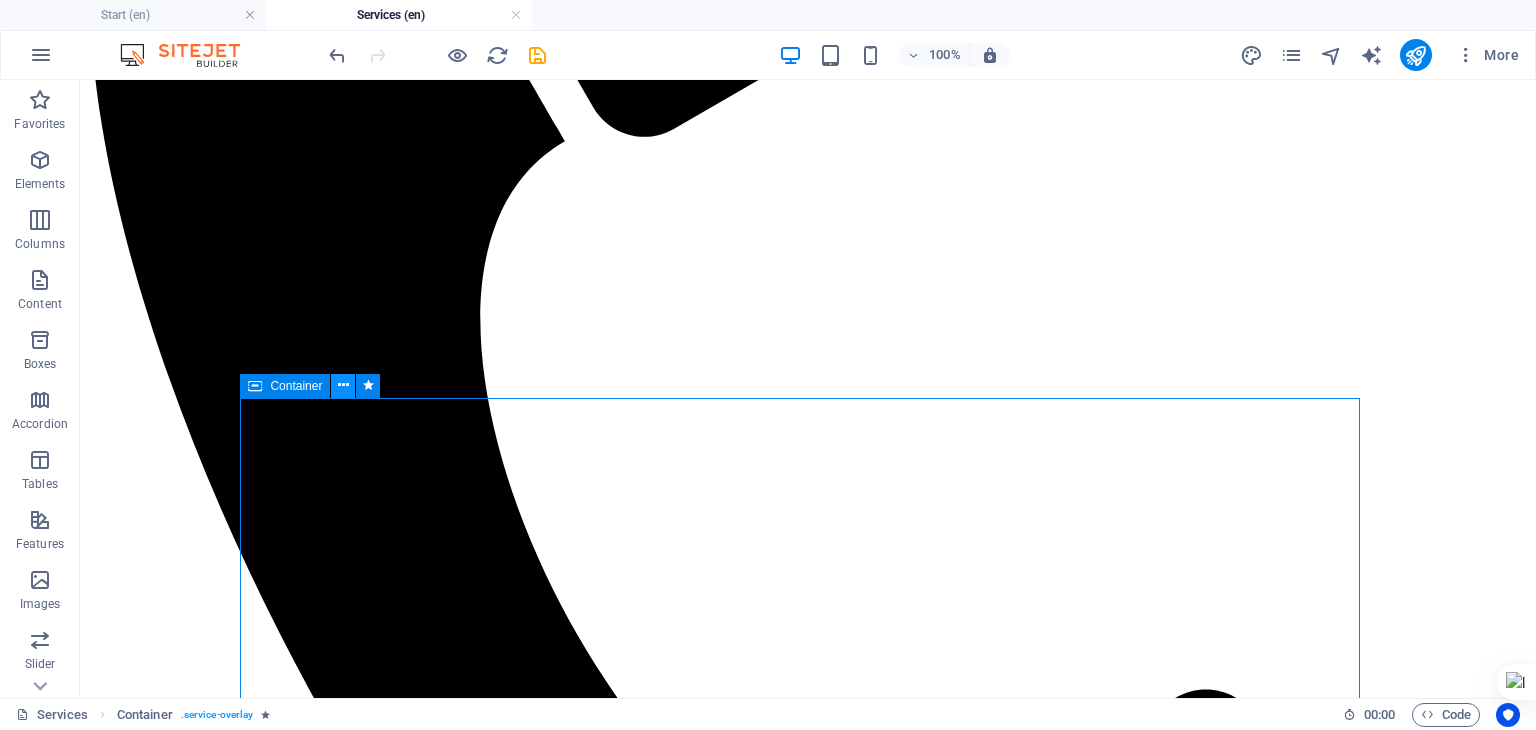 click at bounding box center [343, 385] 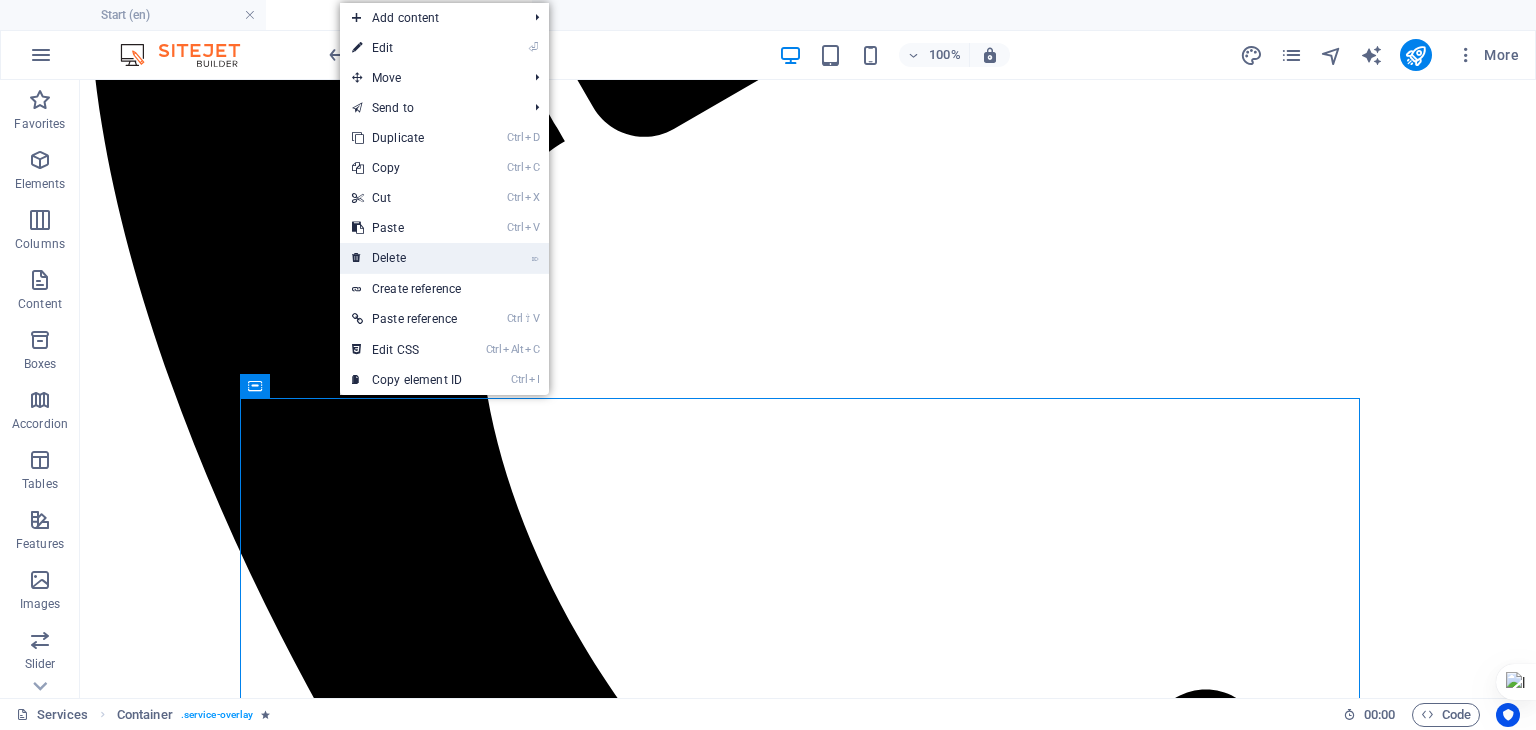 click on "⌦  Delete" at bounding box center [407, 258] 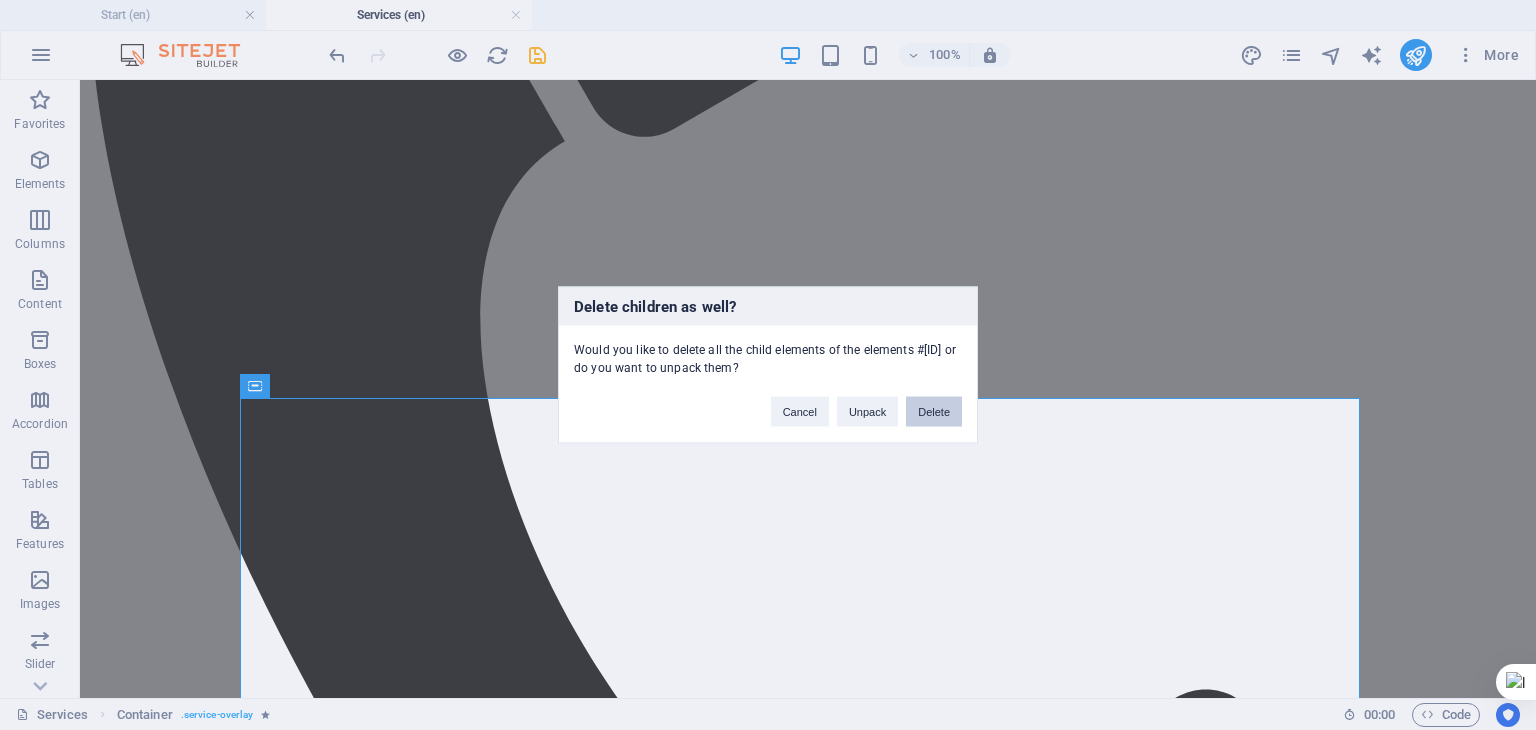 click on "Delete" at bounding box center (934, 412) 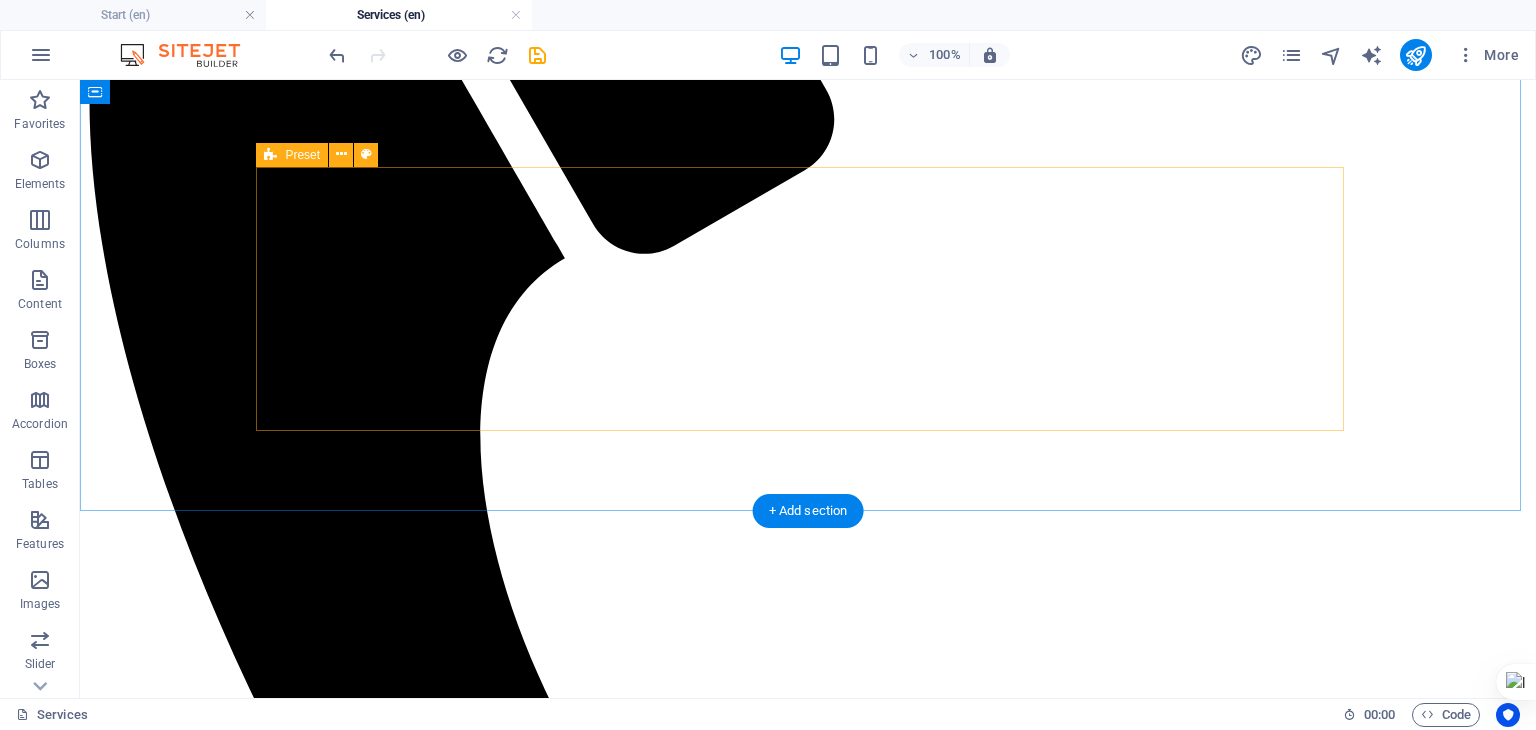 scroll, scrollTop: 603, scrollLeft: 0, axis: vertical 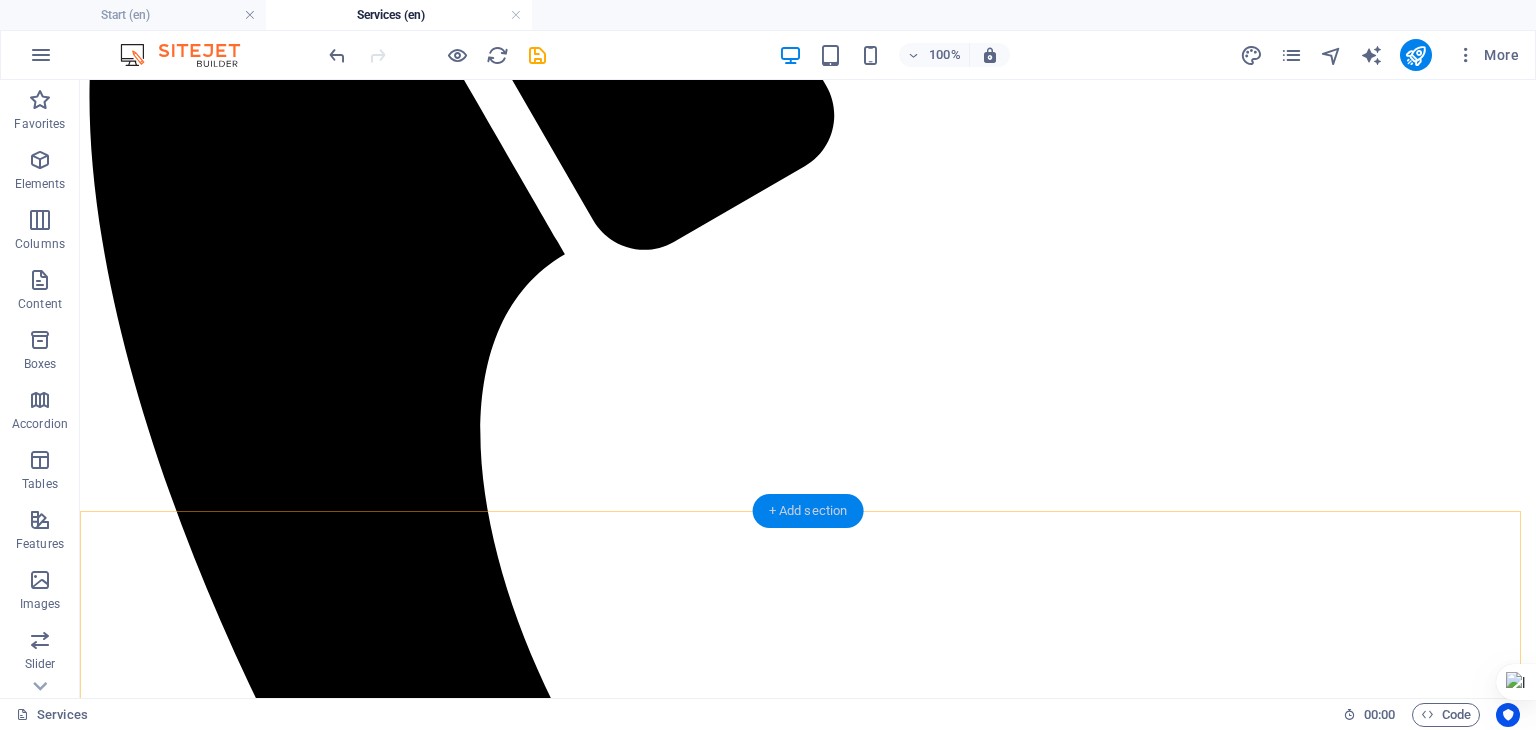click on "+ Add section" at bounding box center (808, 511) 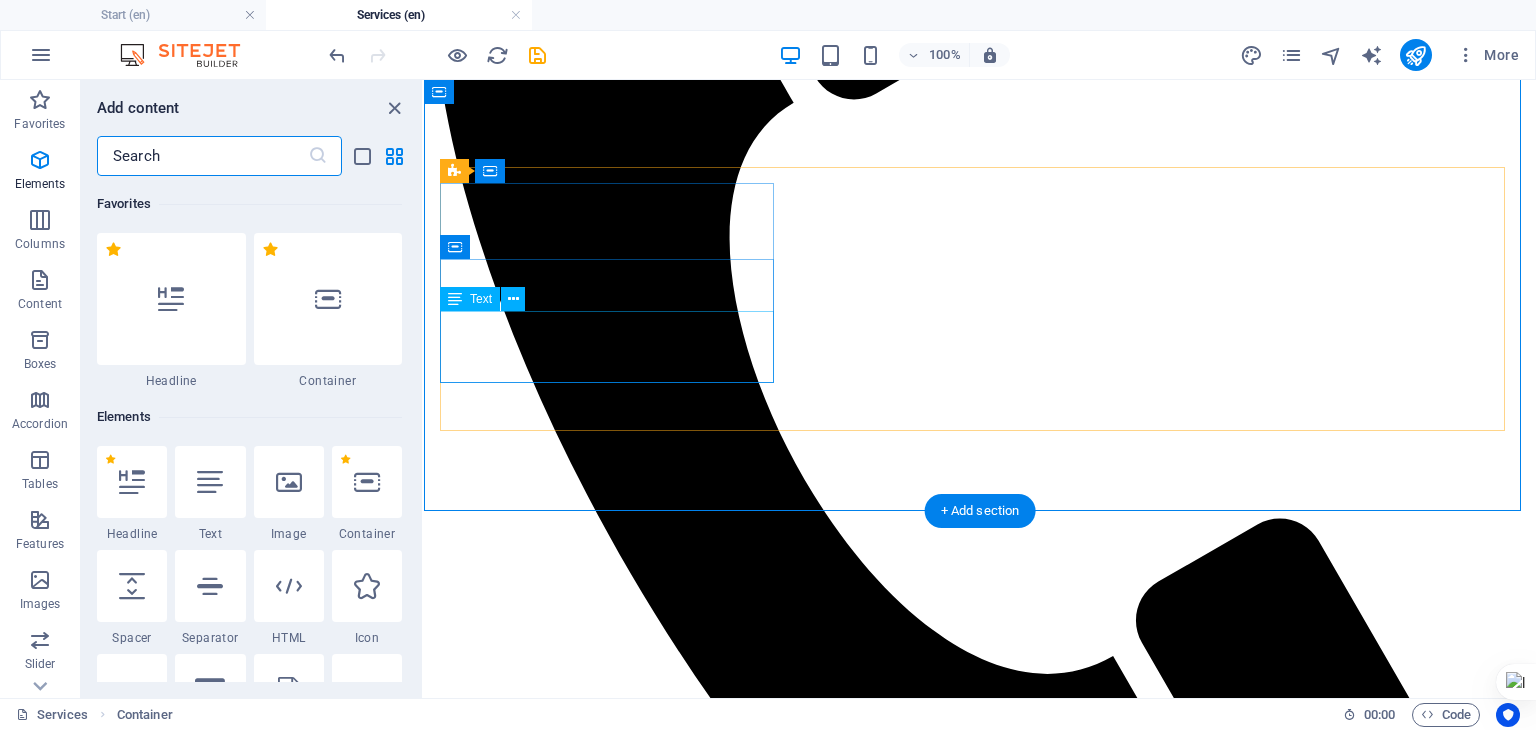 scroll, scrollTop: 3498, scrollLeft: 0, axis: vertical 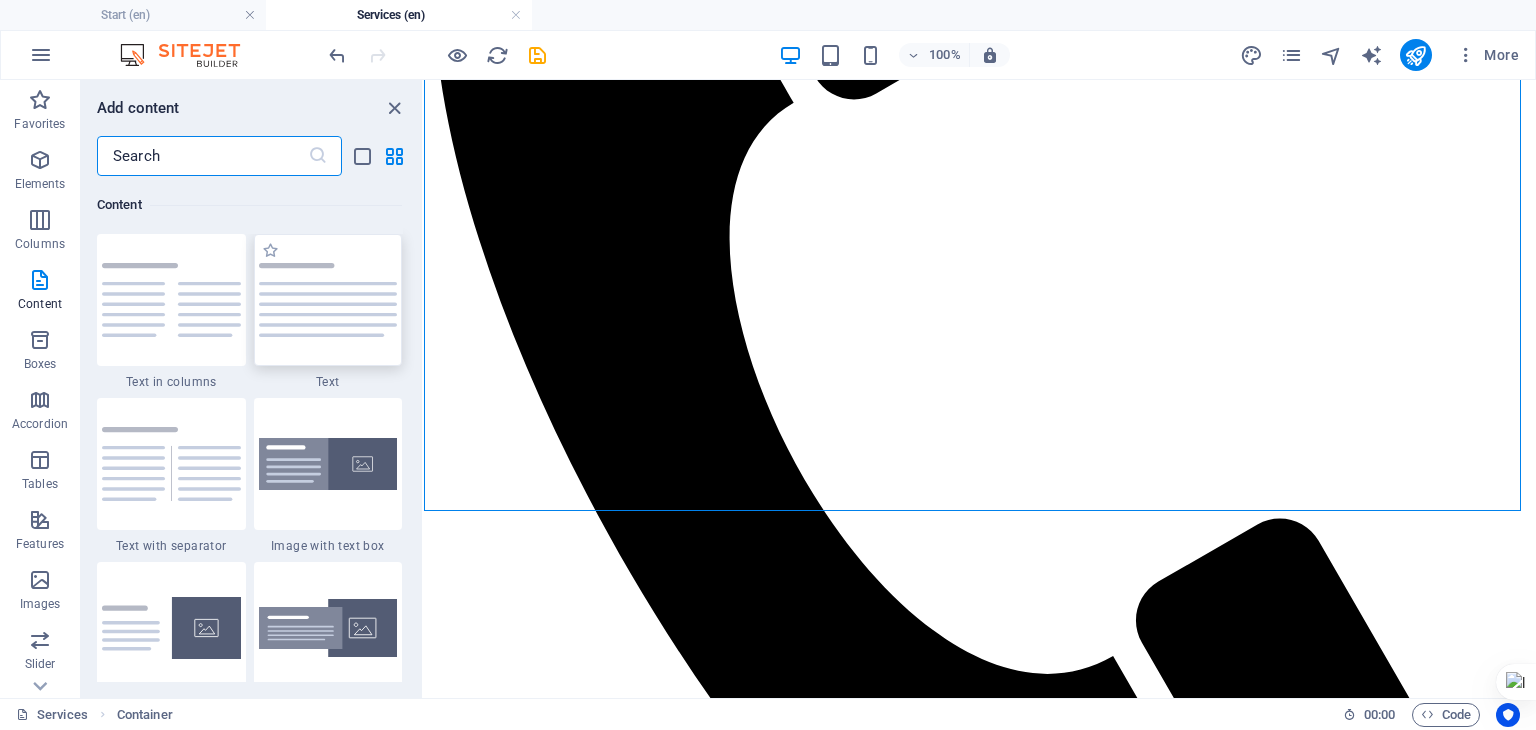 click at bounding box center [328, 300] 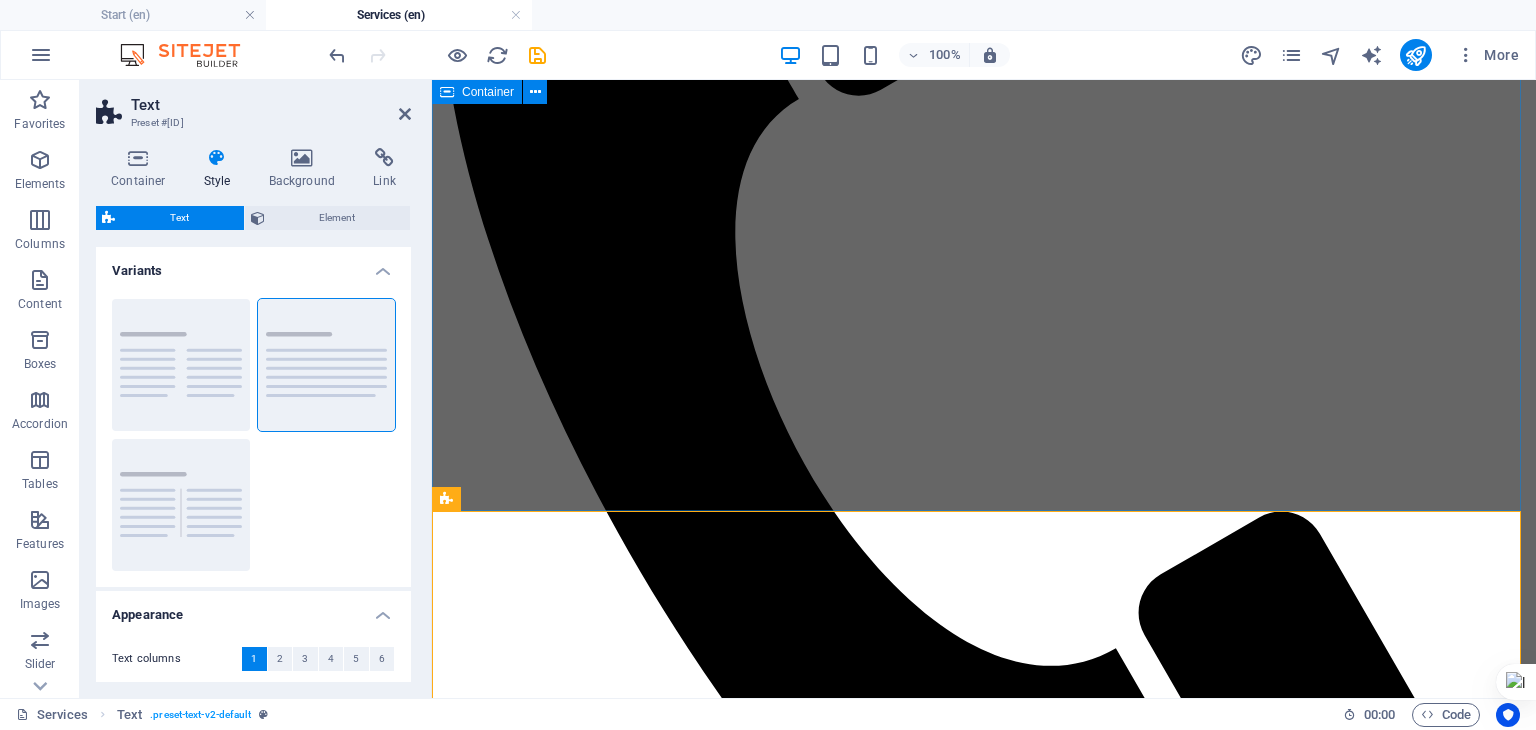 click on "Our Services
Designing We are here to assist you in transforming your imagination into a tangible reality through our expert design services.
Machining We are dedicated to assisting you in flawlessly implementing your design, ensuring that every detail aligns with your vision and requirements.
Developing We solve your challenges while enhancing your overall experience, ensuring better outcomes and greater satisfaction." at bounding box center [984, 2265] 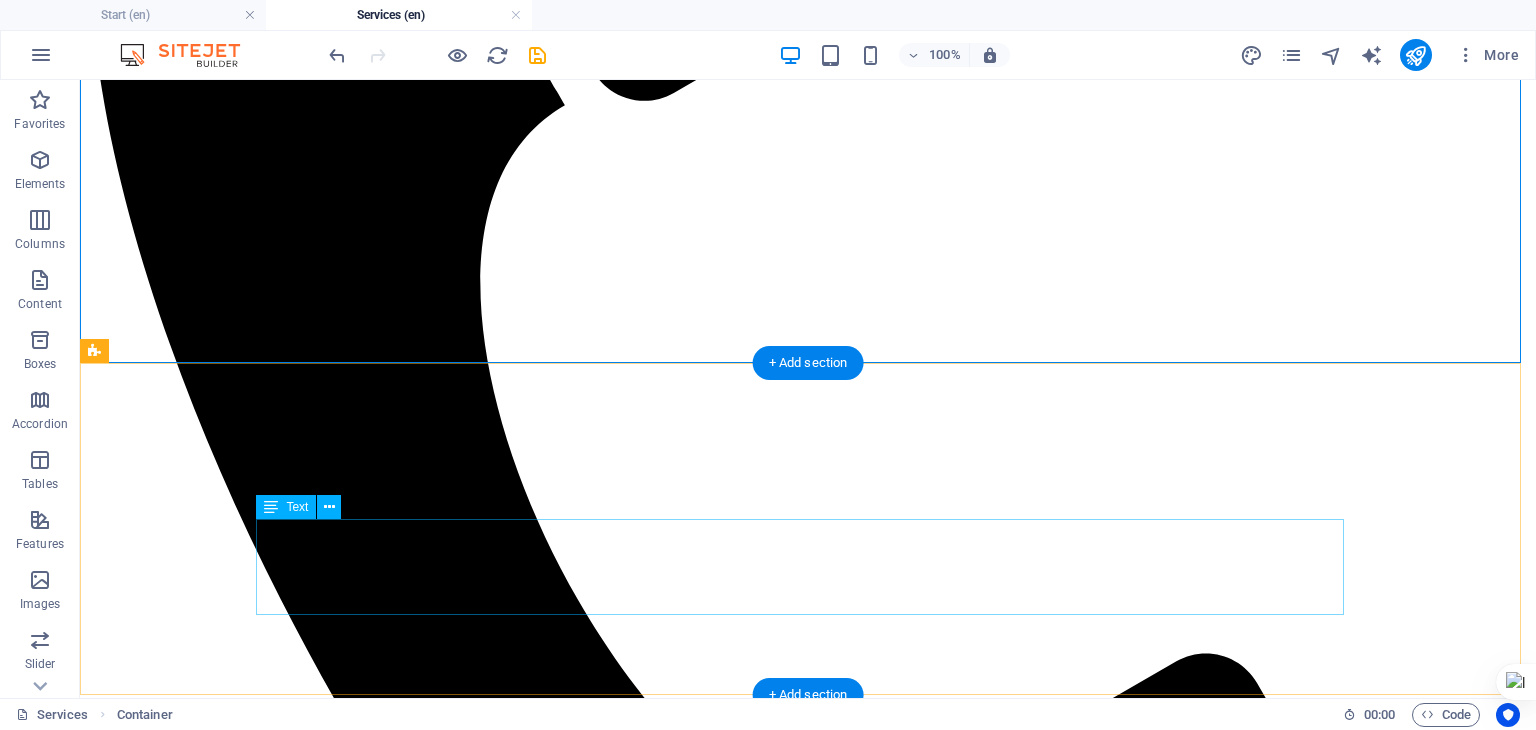scroll, scrollTop: 753, scrollLeft: 0, axis: vertical 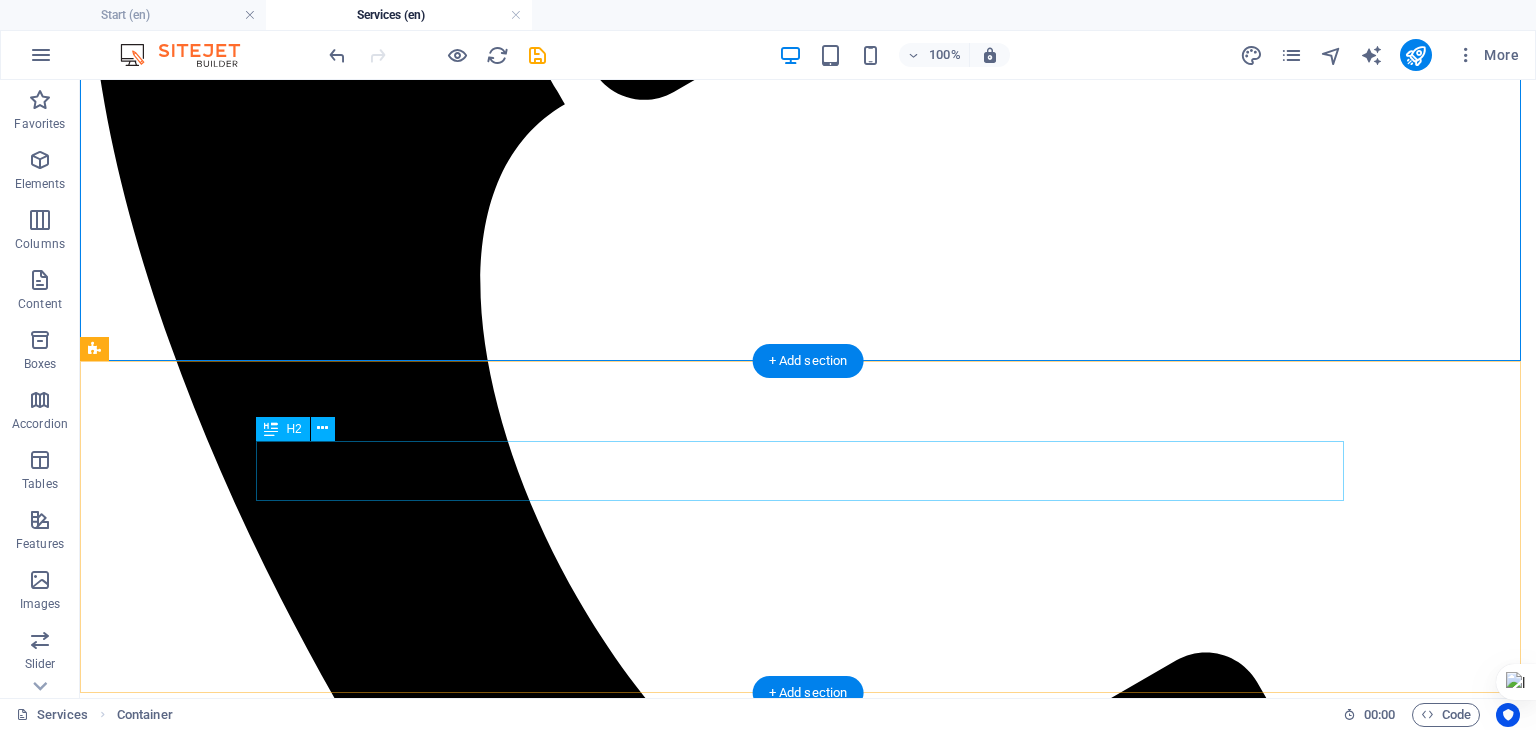 click on "Headline" at bounding box center (808, 3210) 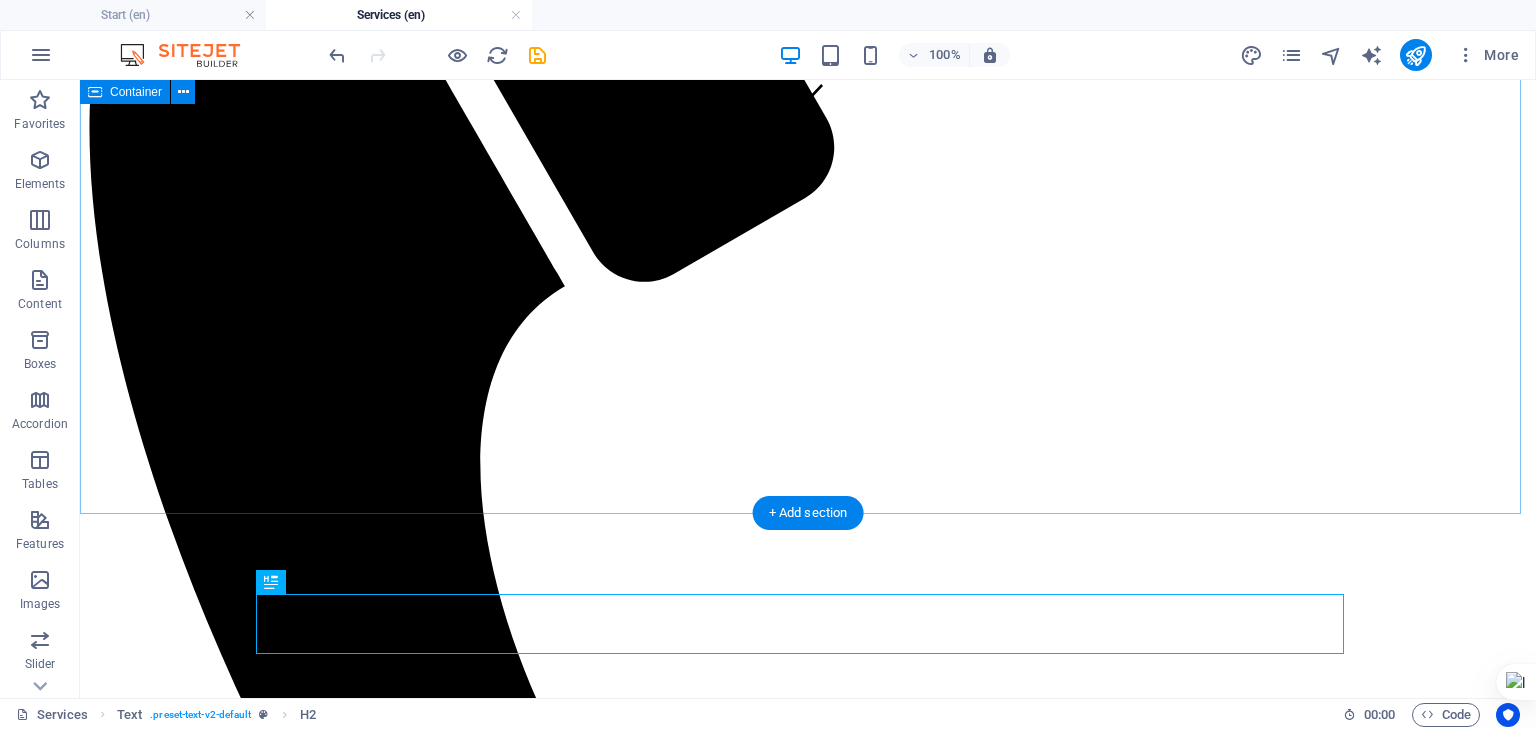 scroll, scrollTop: 649, scrollLeft: 0, axis: vertical 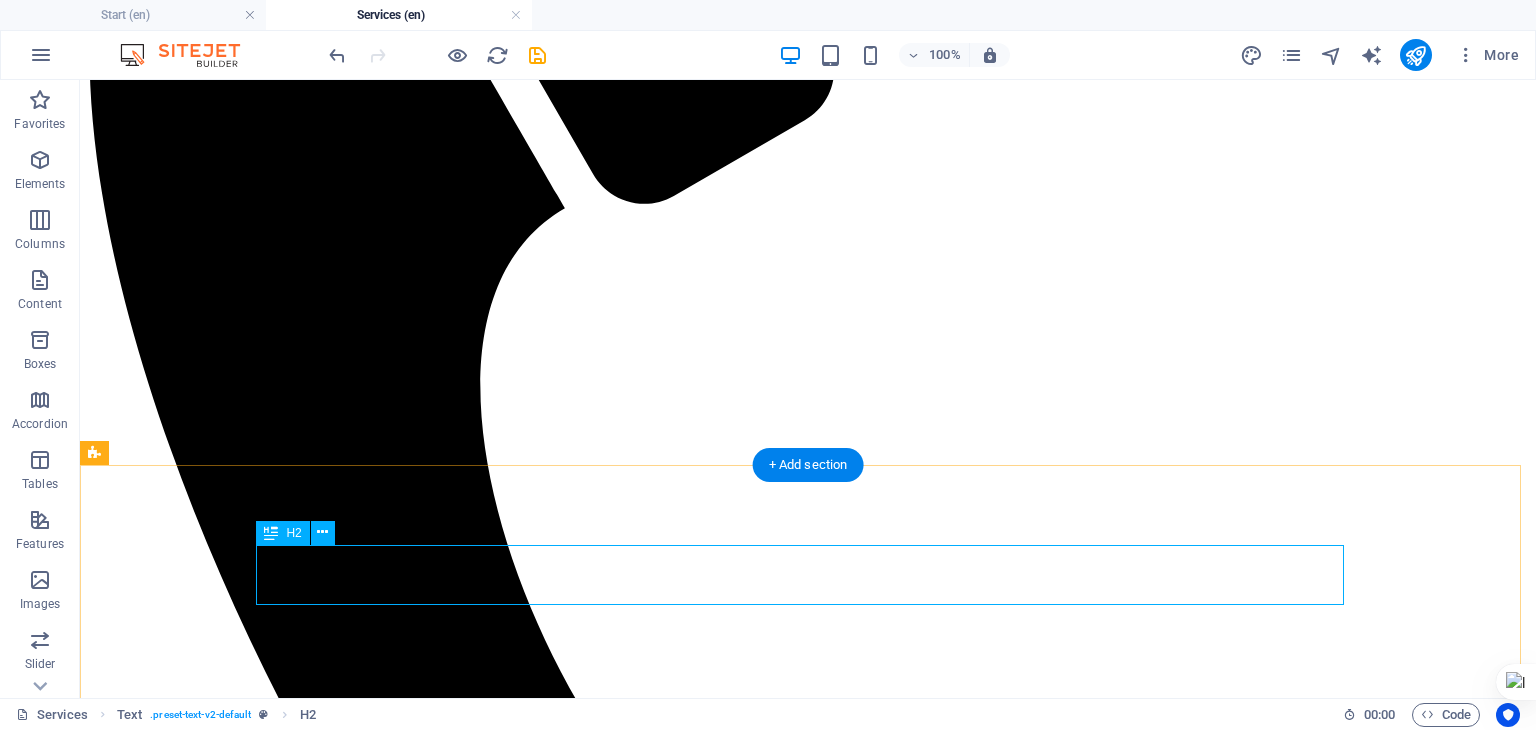 click on "Headline" at bounding box center (808, 3314) 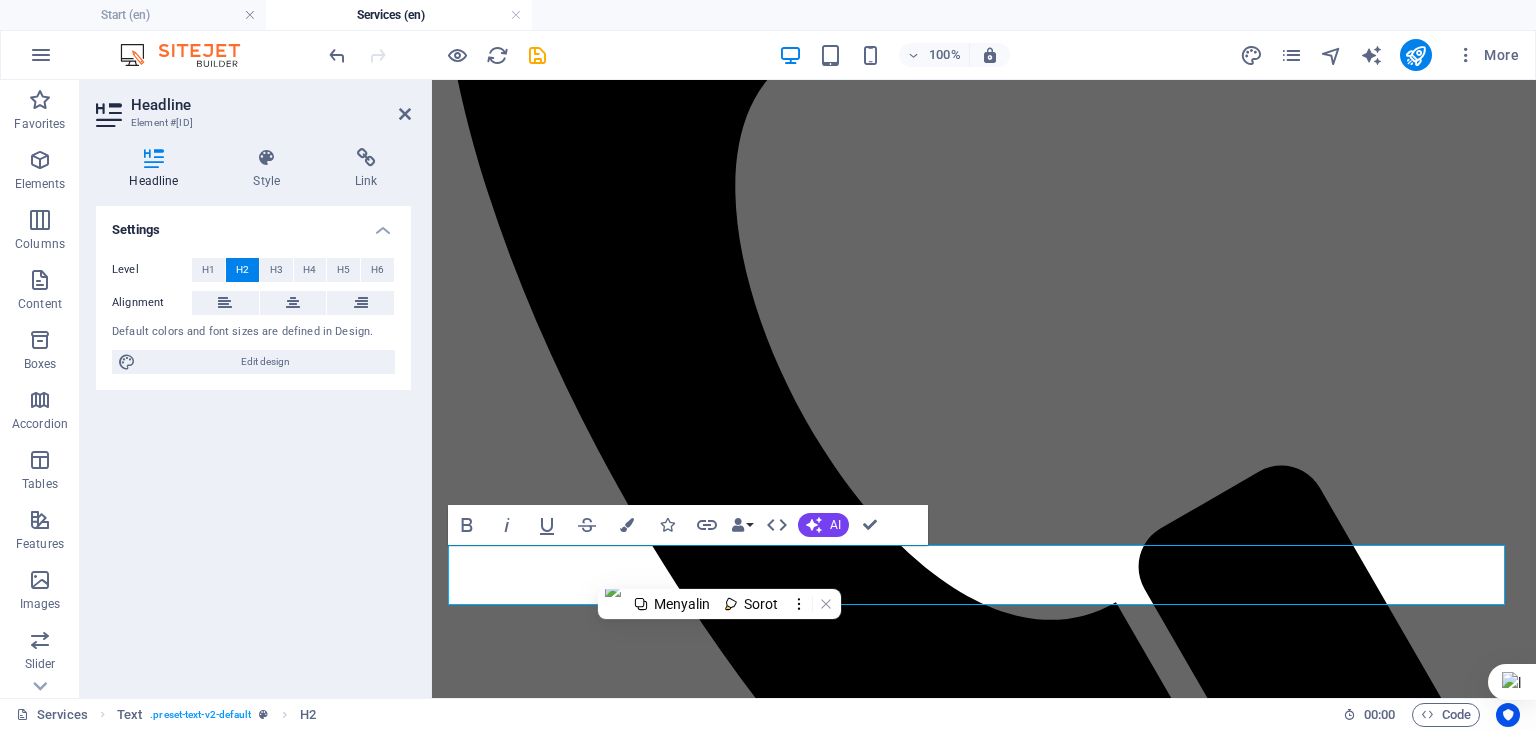type 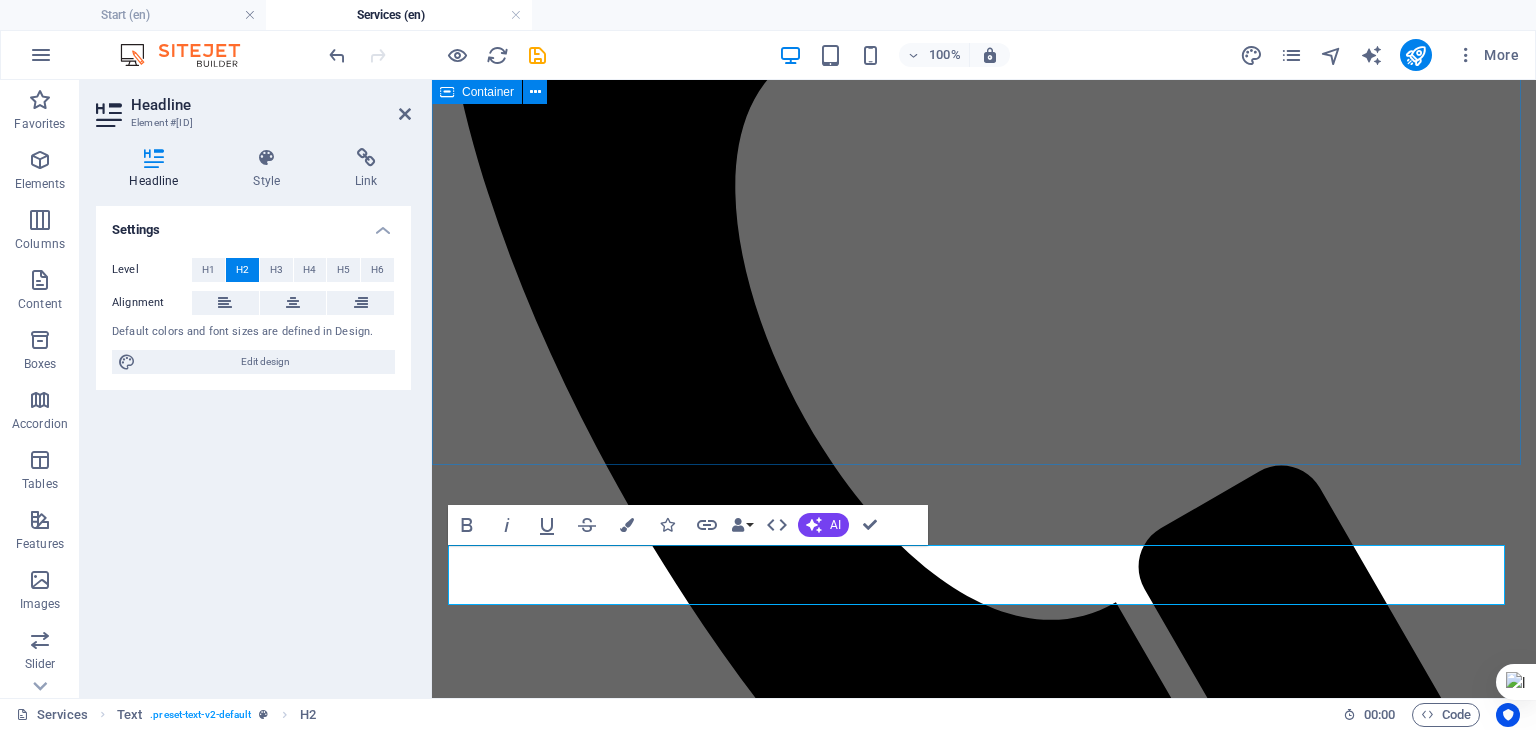 click on "Our Services
Designing We are here to assist you in transforming your imagination into a tangible reality through our expert design services.
Machining We are dedicated to assisting you in flawlessly implementing your design, ensuring that every detail aligns with your vision and requirements.
Developing We solve your challenges while enhancing your overall experience, ensuring better outcomes and greater satisfaction." at bounding box center (984, 2219) 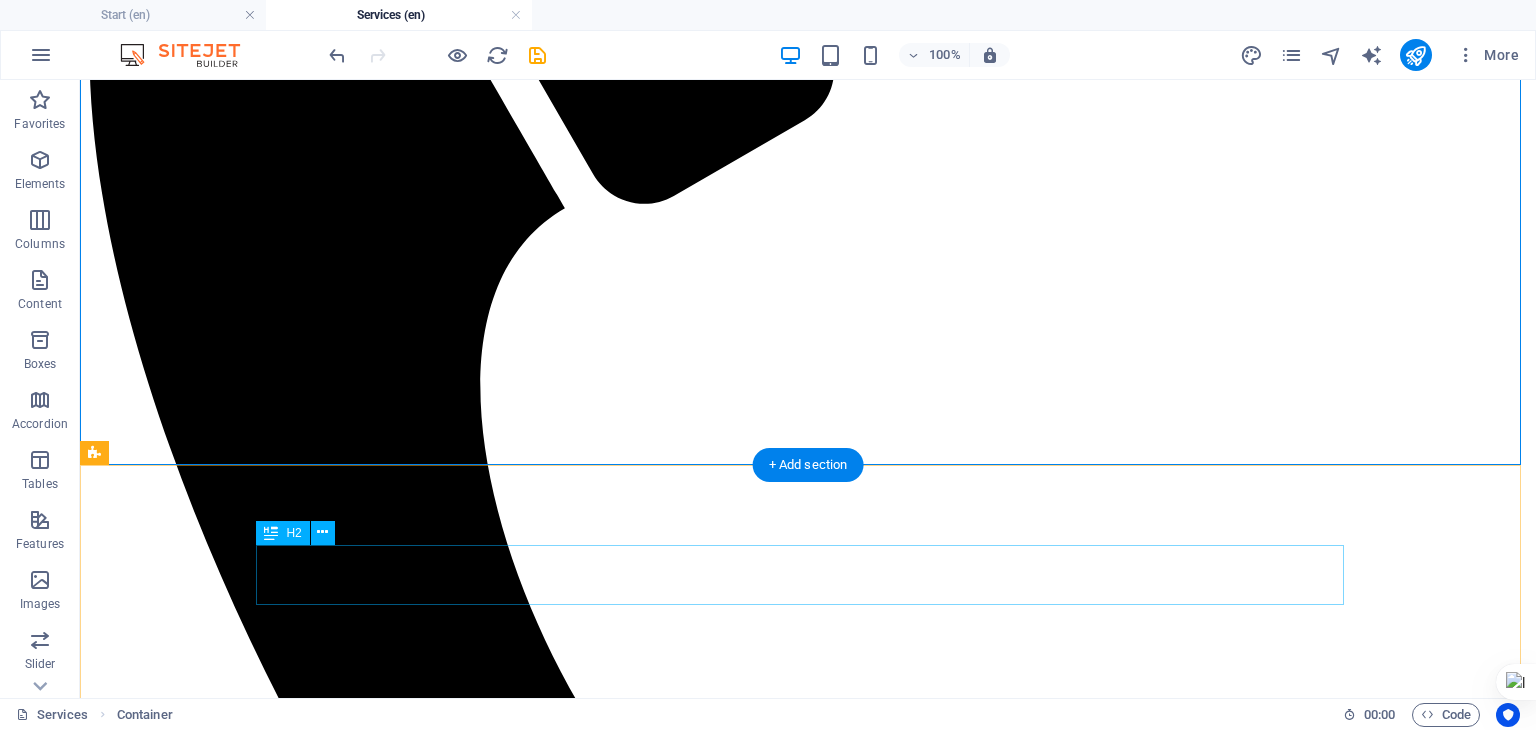 click on "Capability" at bounding box center (808, 3314) 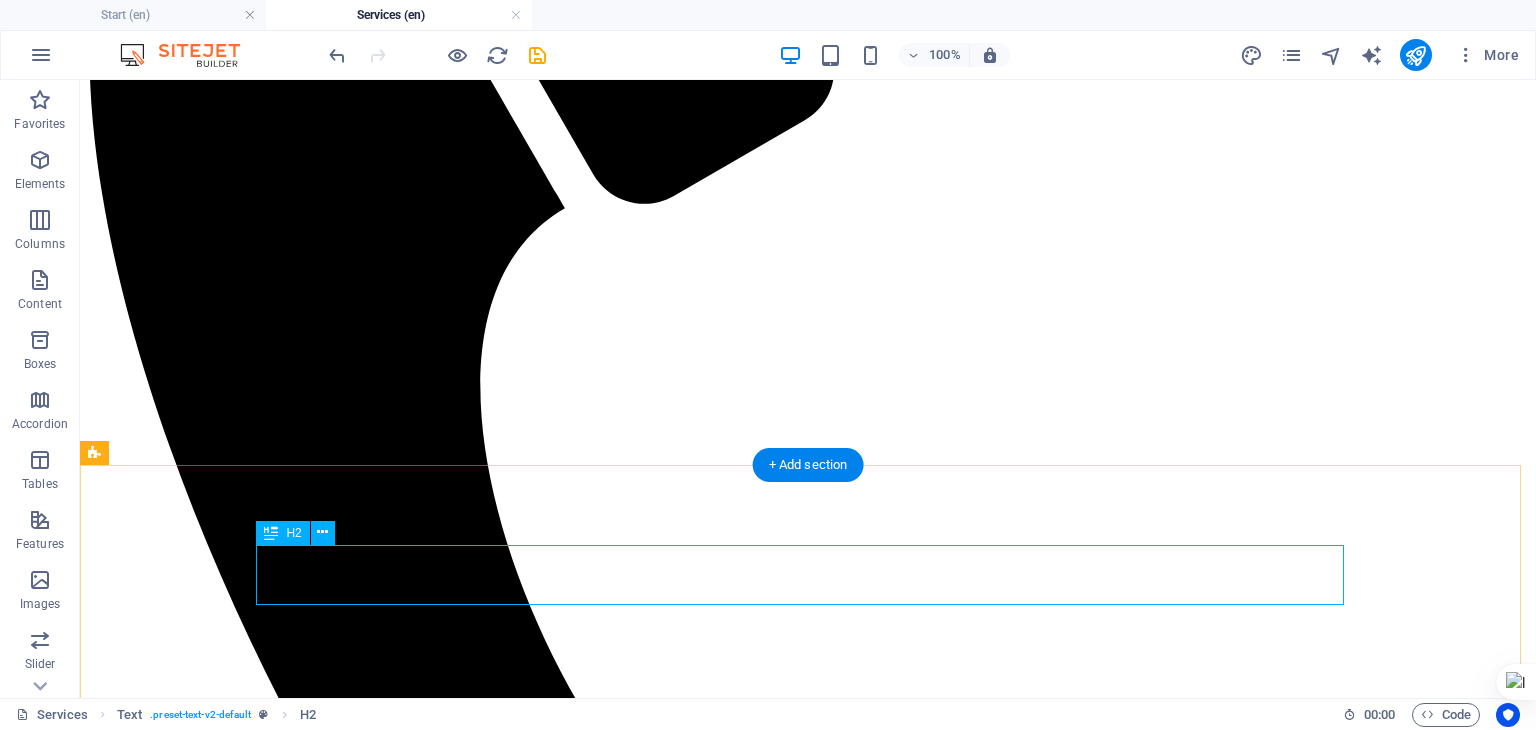 click on "Capability" at bounding box center [808, 3314] 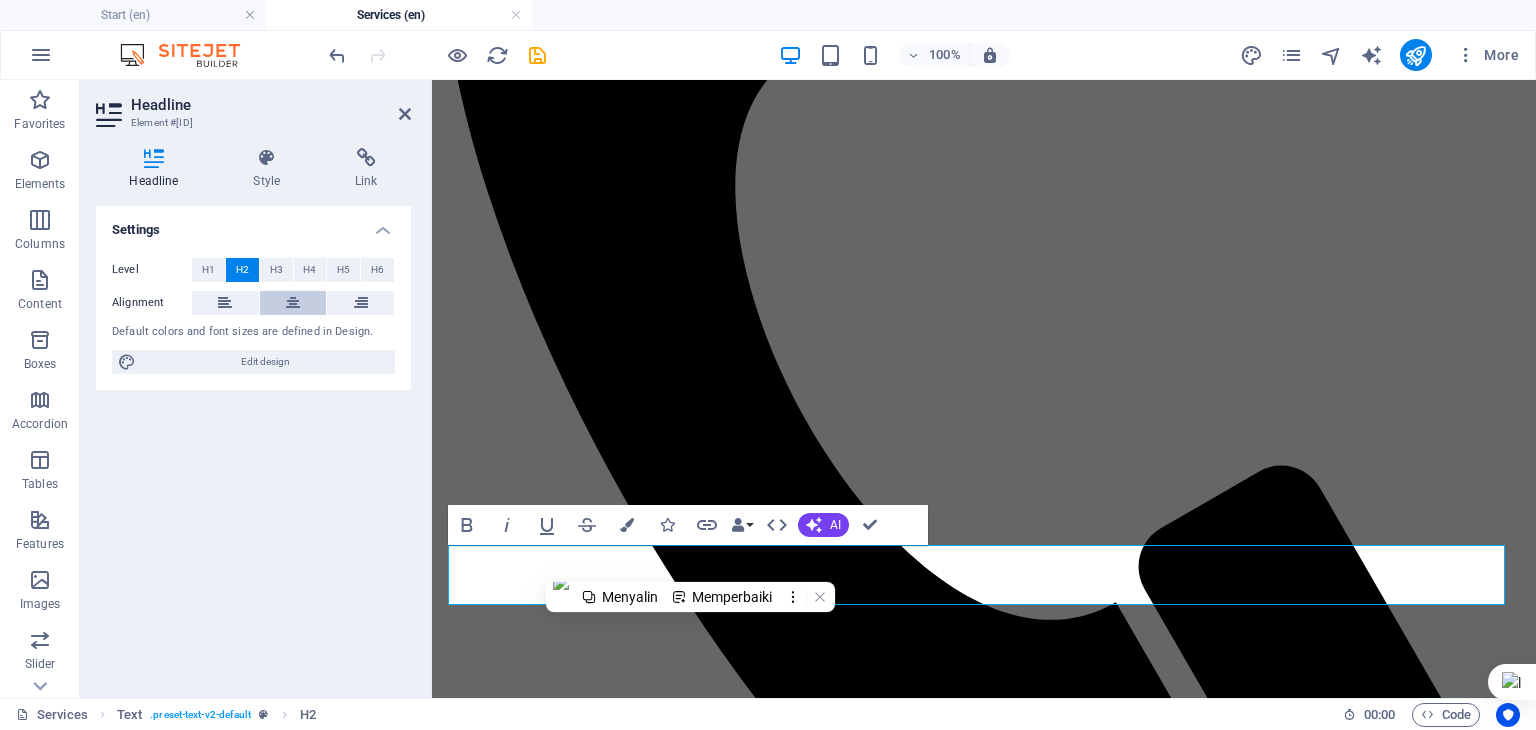 click at bounding box center (293, 303) 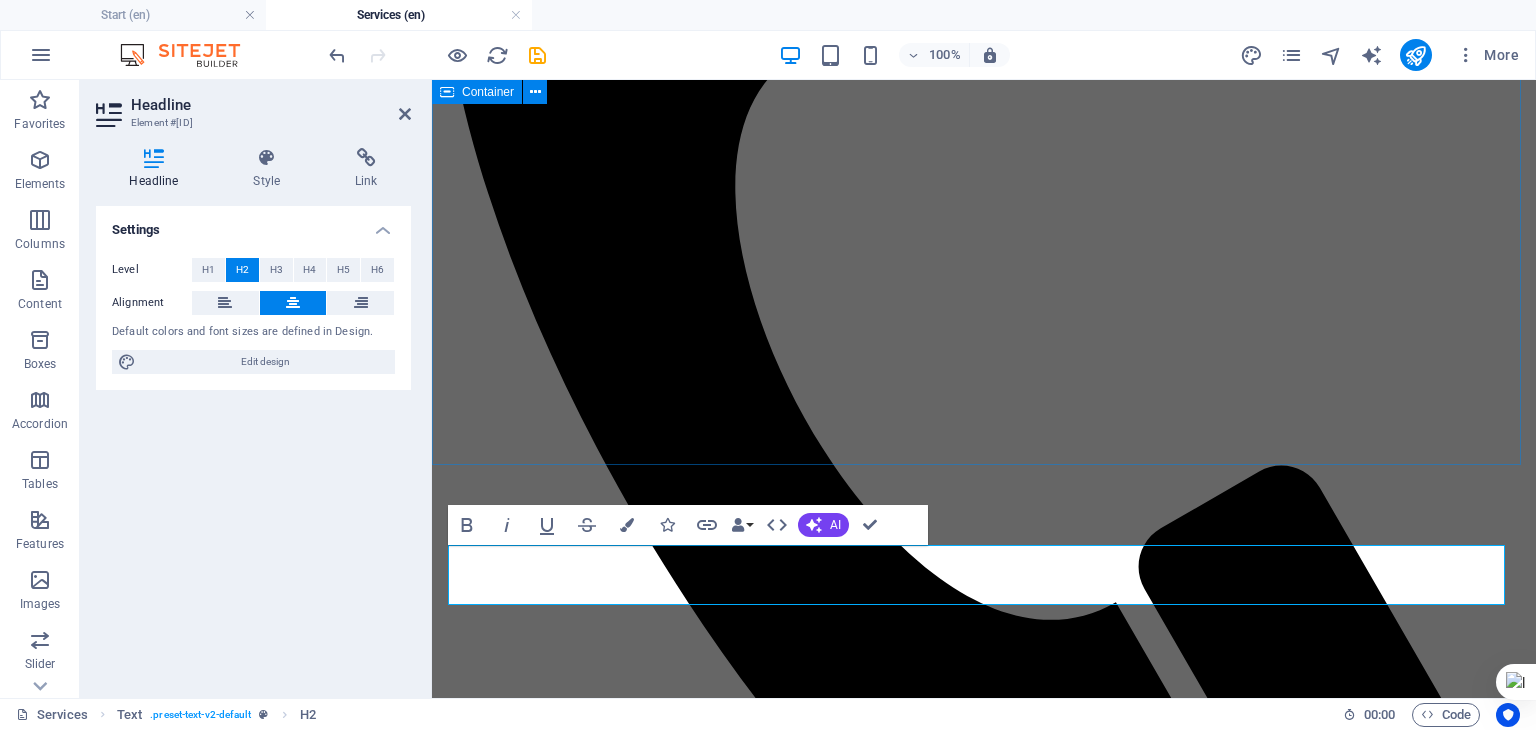 click on "Our Services
Designing We are here to assist you in transforming your imagination into a tangible reality through our expert design services.
Machining We are dedicated to assisting you in flawlessly implementing your design, ensuring that every detail aligns with your vision and requirements.
Developing We solve your challenges while enhancing your overall experience, ensuring better outcomes and greater satisfaction." at bounding box center [984, 2219] 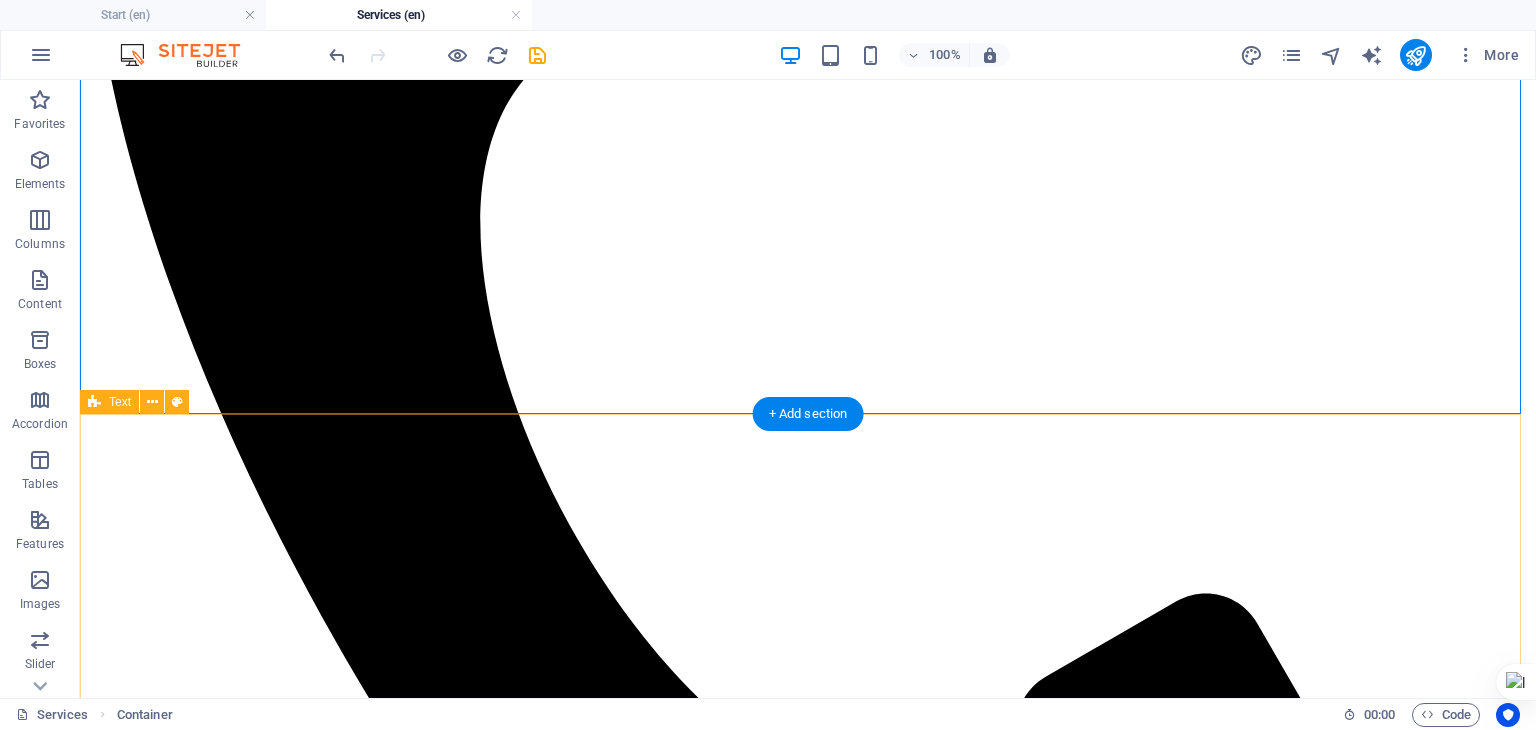 scroll, scrollTop: 815, scrollLeft: 0, axis: vertical 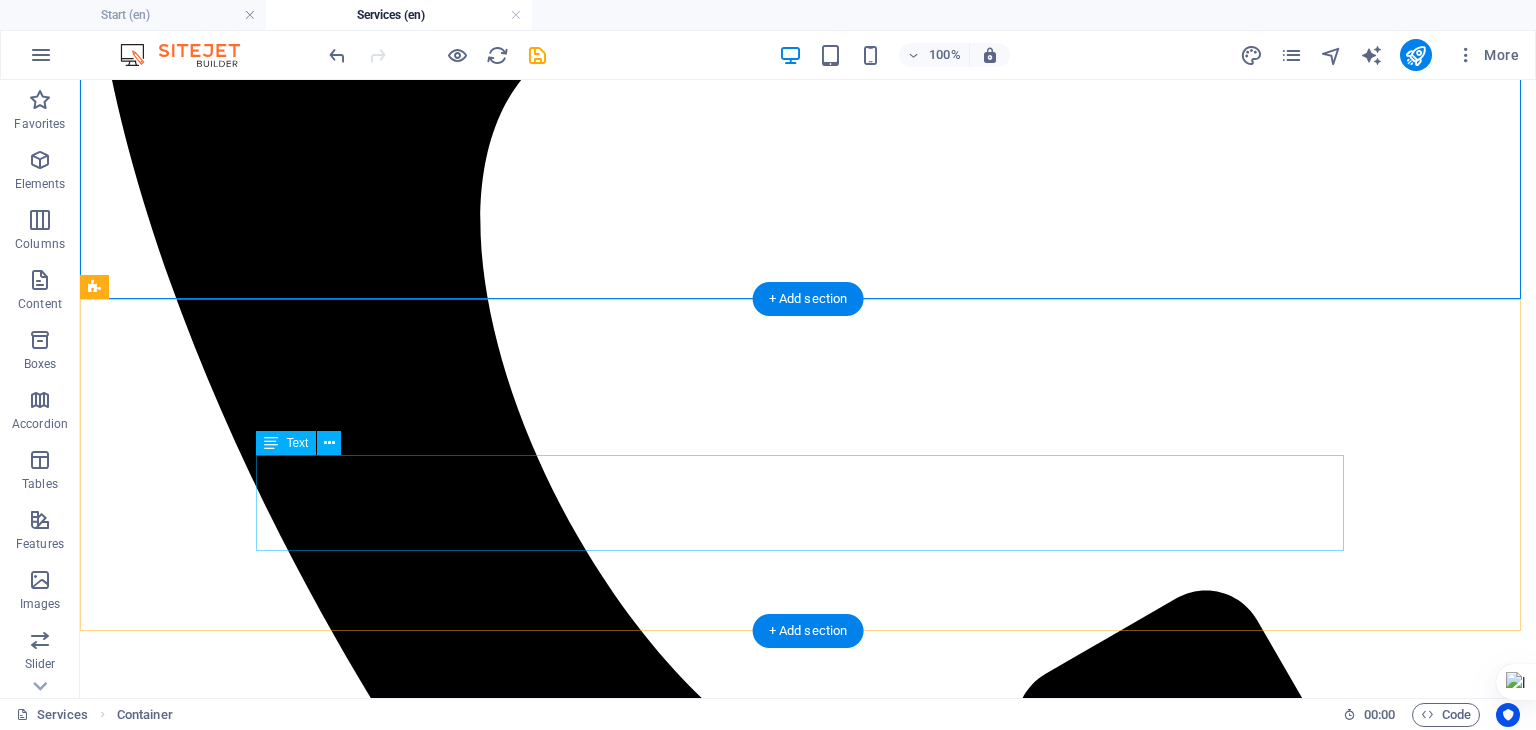 click on "Lorem ipsum dolor sitope amet, consectetur adipisicing elitip. Massumenda, dolore, cum vel modi asperiores consequatur suscipit quidem ducimus eveniet iure expedita consecteture odiogil voluptatum similique fugit voluptates atem accusamus quae quas dolorem tenetur facere tempora maiores adipisci reiciendis accusantium voluptatibus id voluptate tempore dolor harum nisi amet! Nobis, eaque. Aenean commodo ligula eget dolor. Lorem ipsum dolor sit amet, consectetuer adipiscing elit leget odiogil voluptatum similique fugit voluptates dolor. Libero assumenda, dolore, cum vel modi asperiores consequatur." at bounding box center (808, 3241) 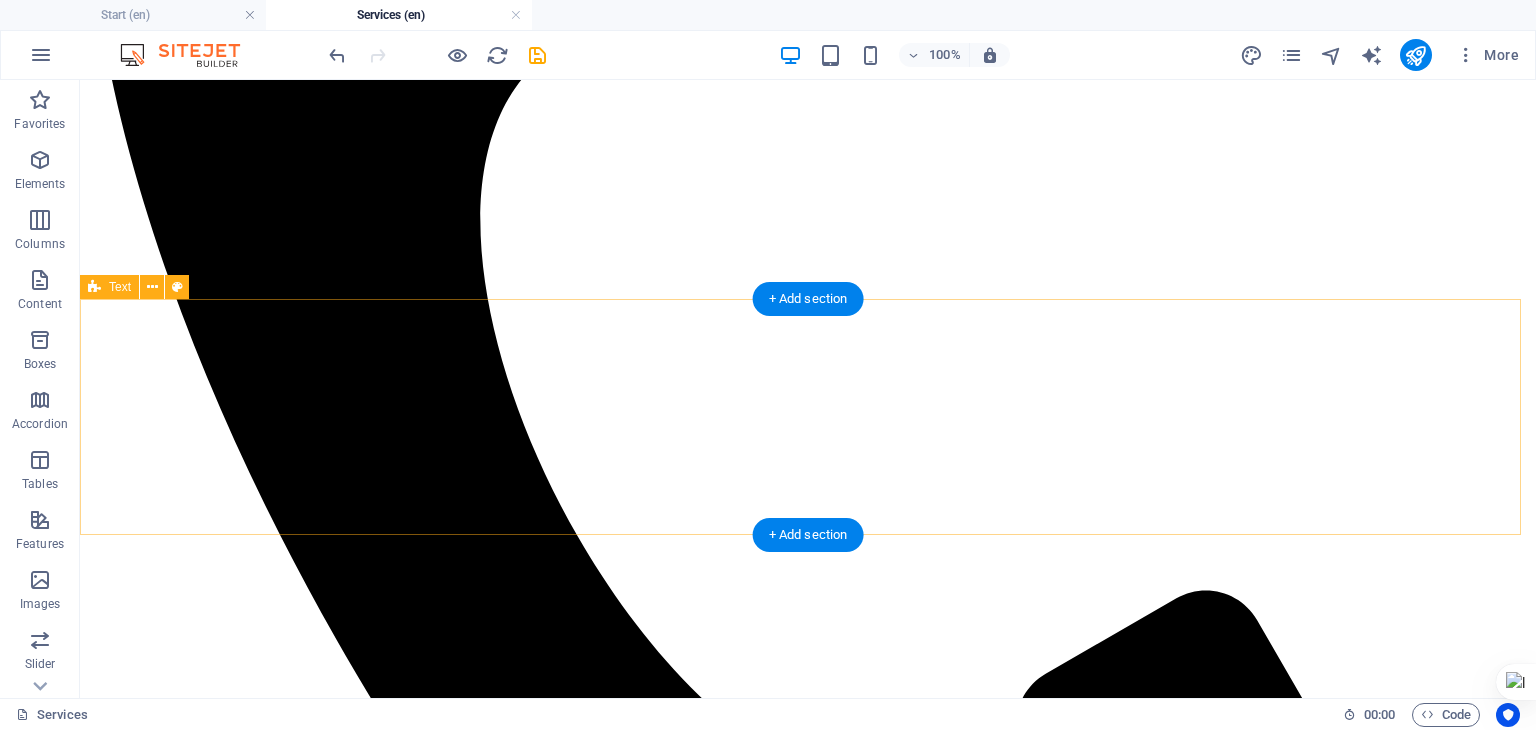 click on "Capability" at bounding box center (808, 3166) 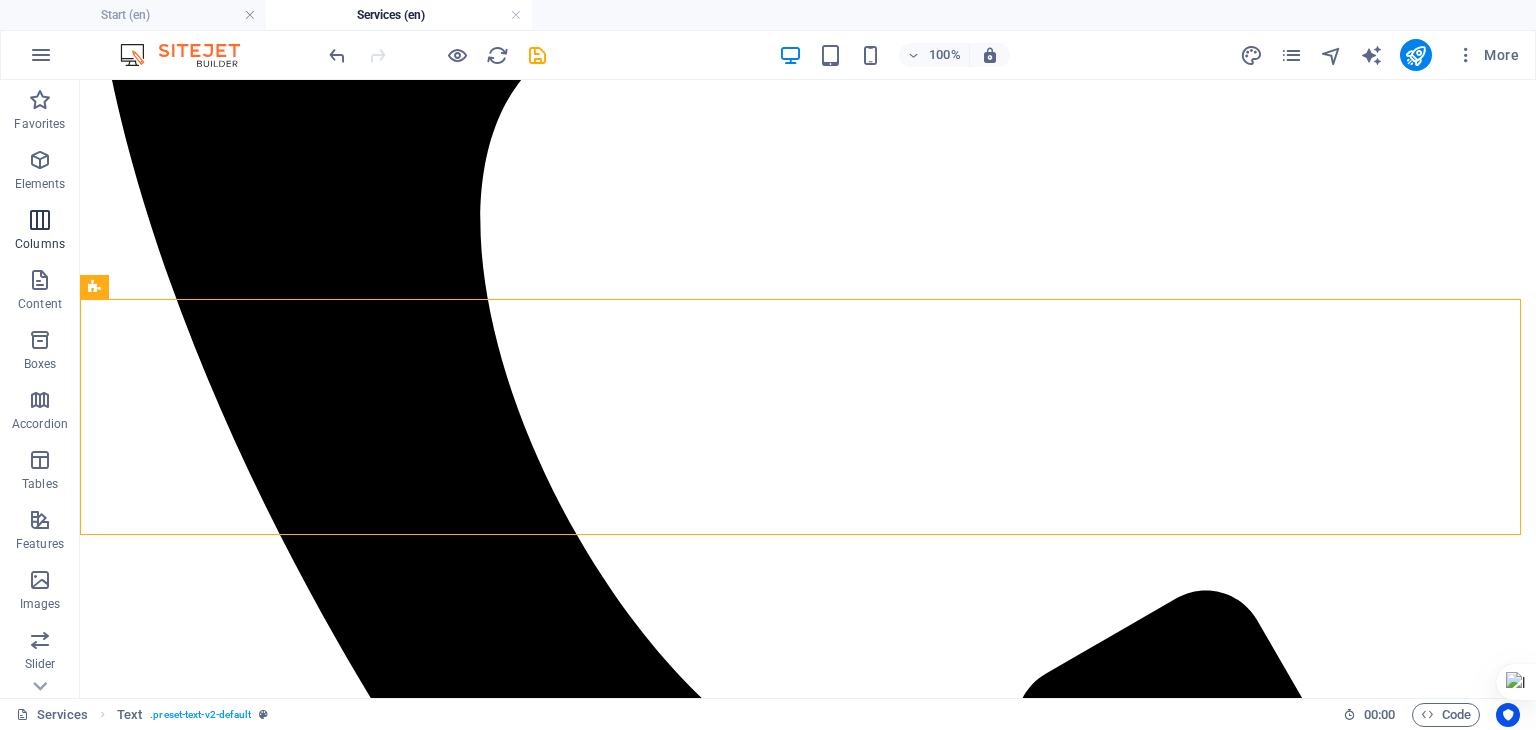 click on "Columns" at bounding box center (40, 232) 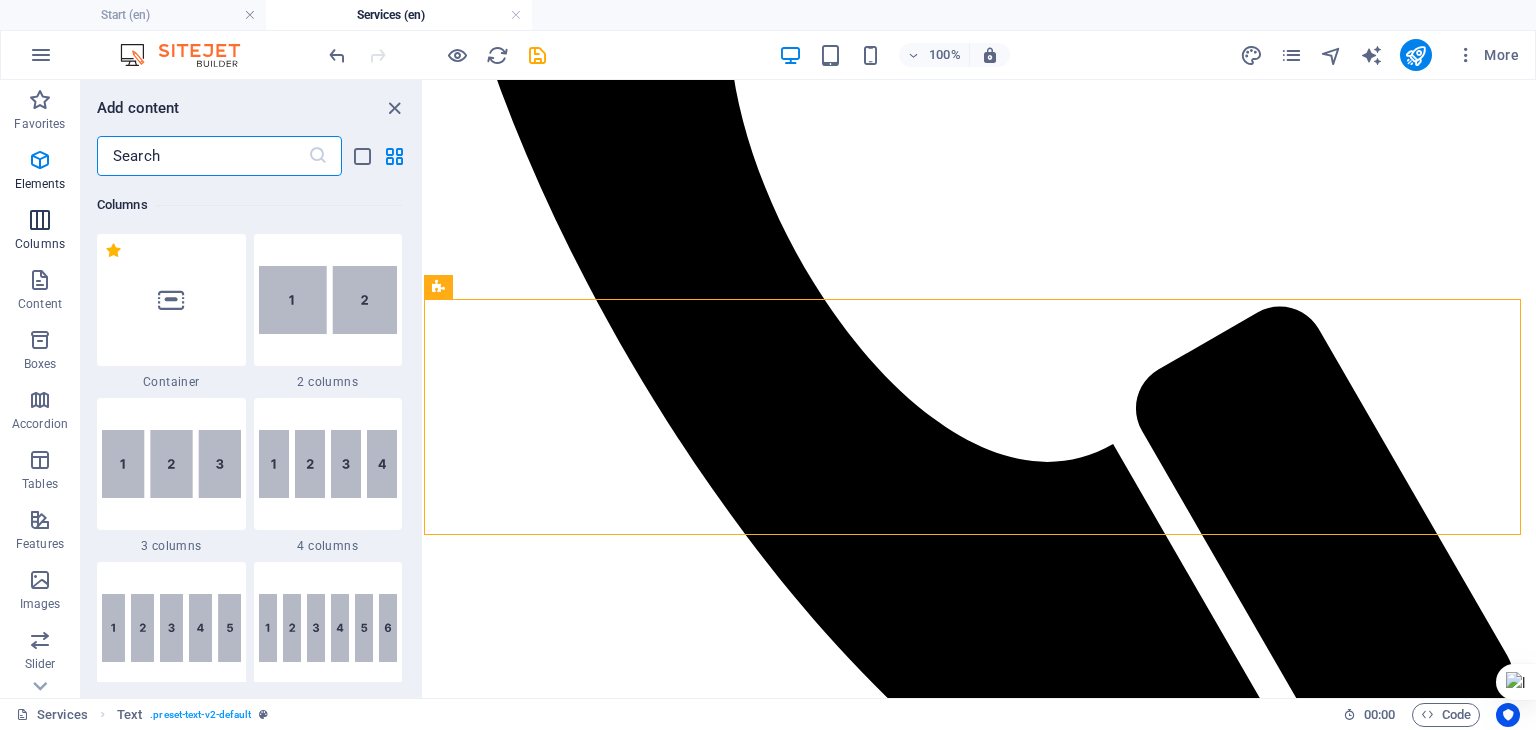 scroll, scrollTop: 989, scrollLeft: 0, axis: vertical 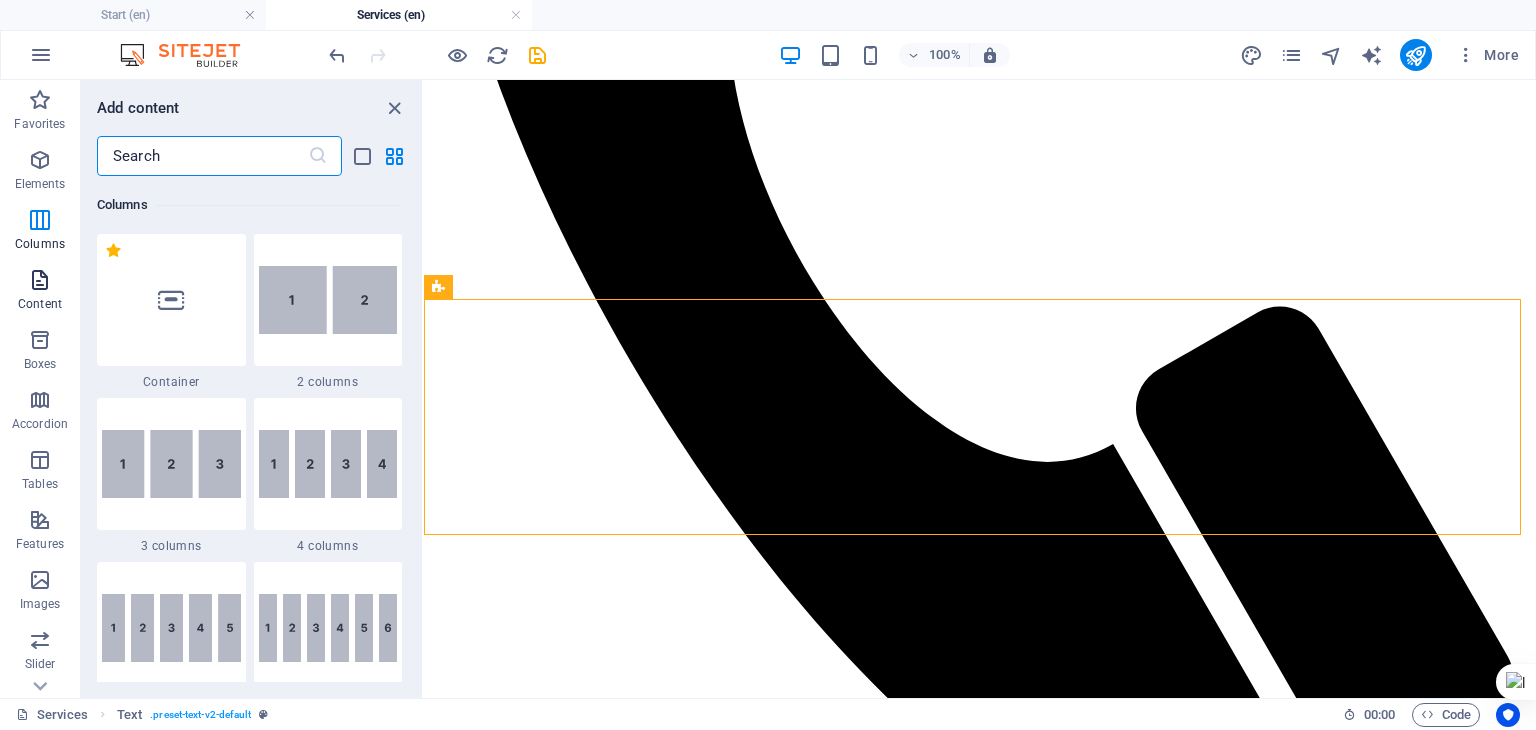 click on "Content" at bounding box center (40, 304) 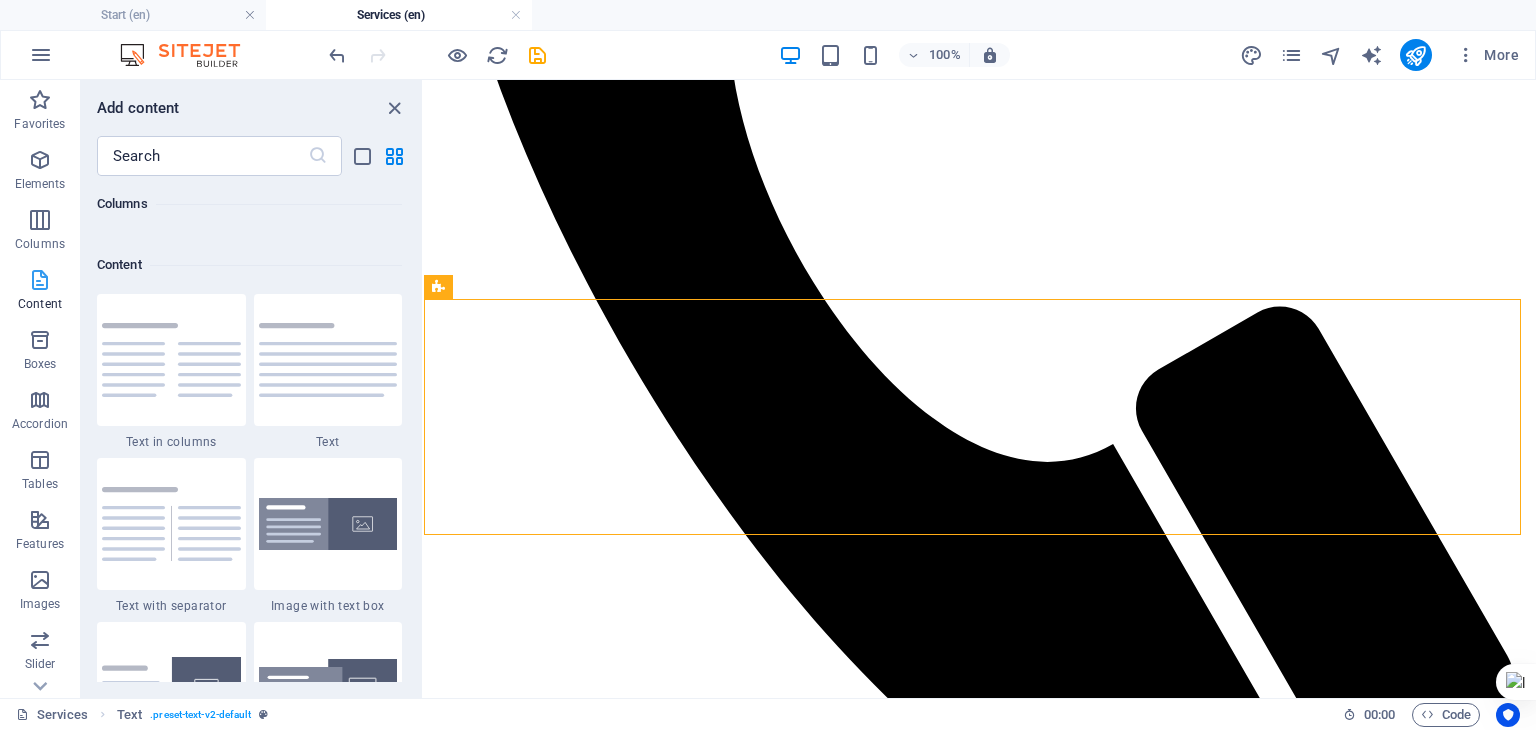 scroll, scrollTop: 3498, scrollLeft: 0, axis: vertical 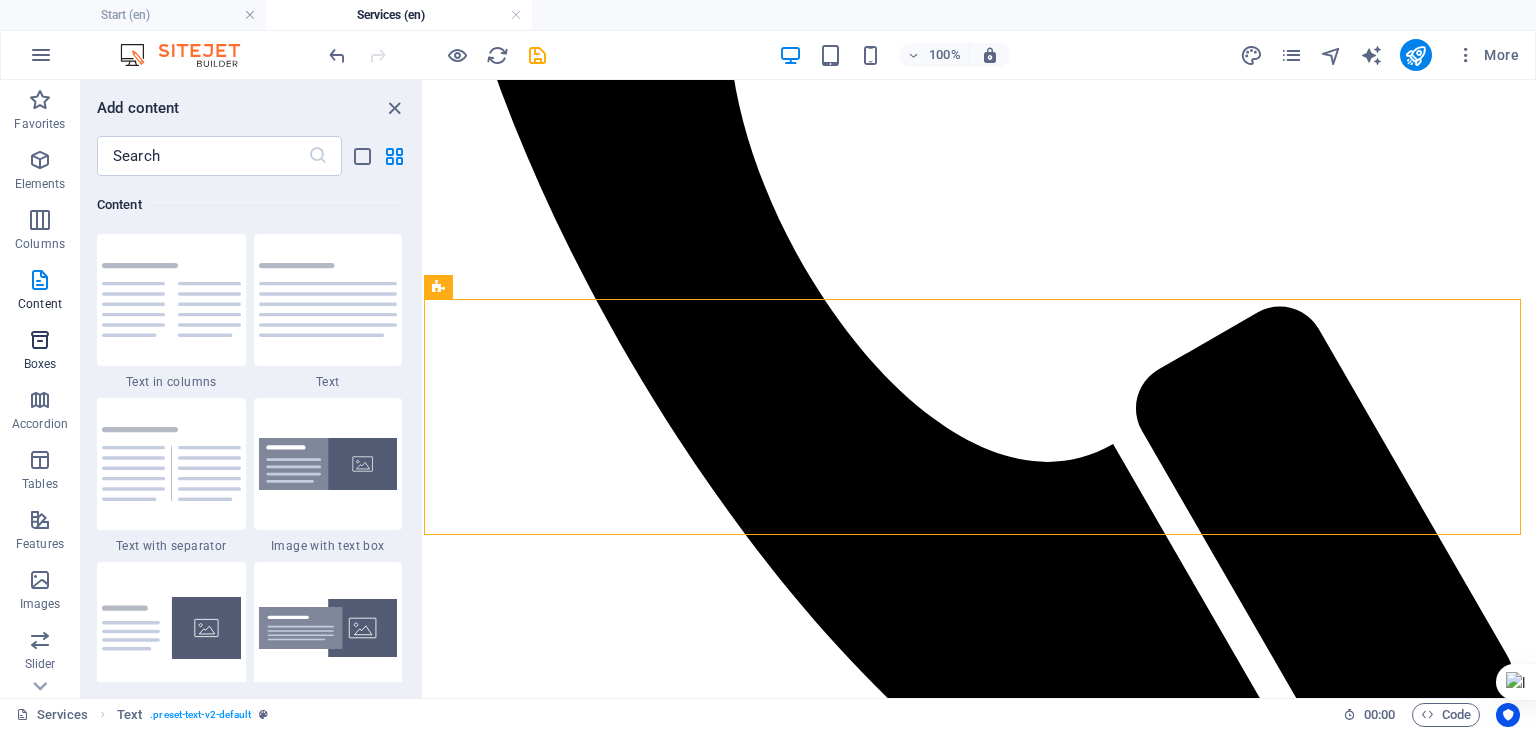 click at bounding box center [40, 340] 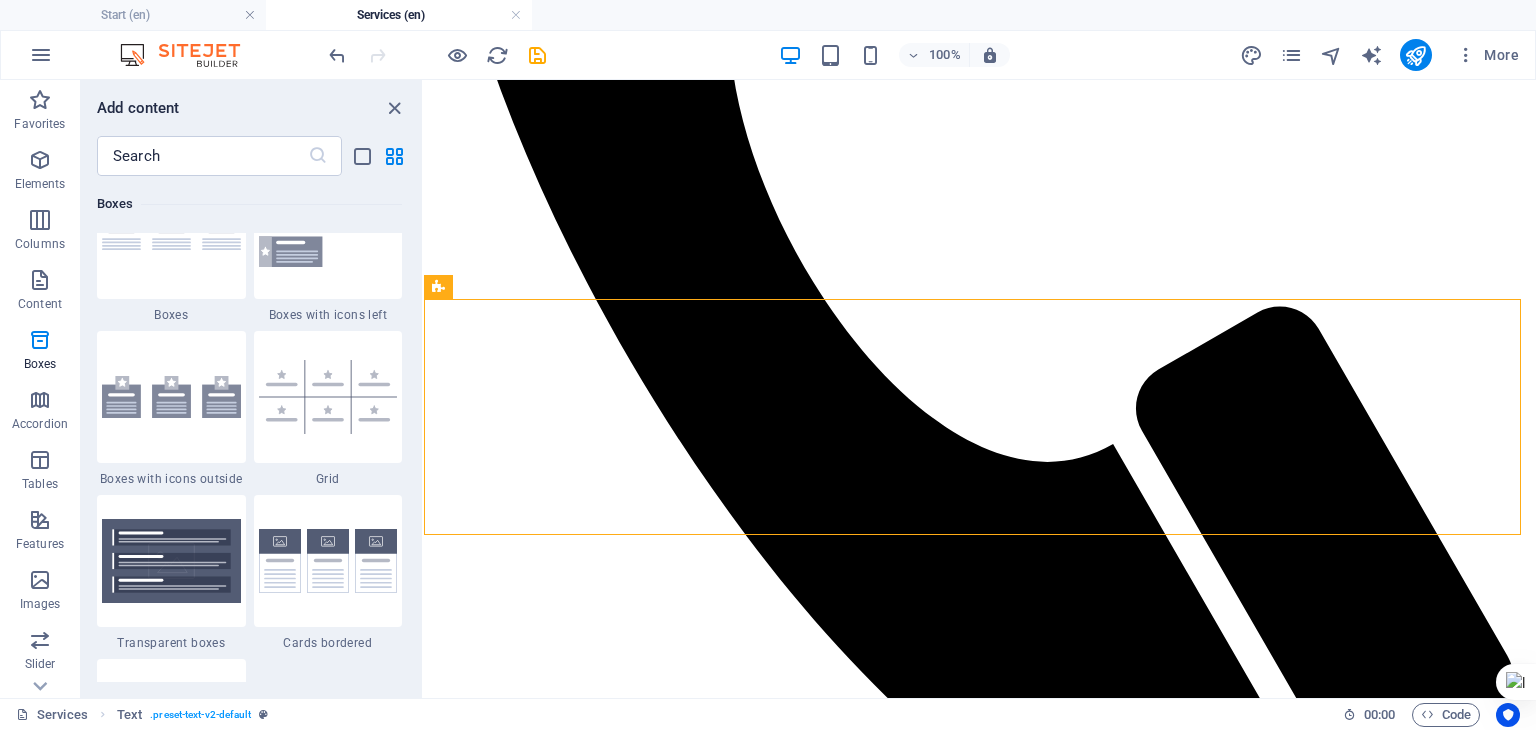 scroll, scrollTop: 5736, scrollLeft: 0, axis: vertical 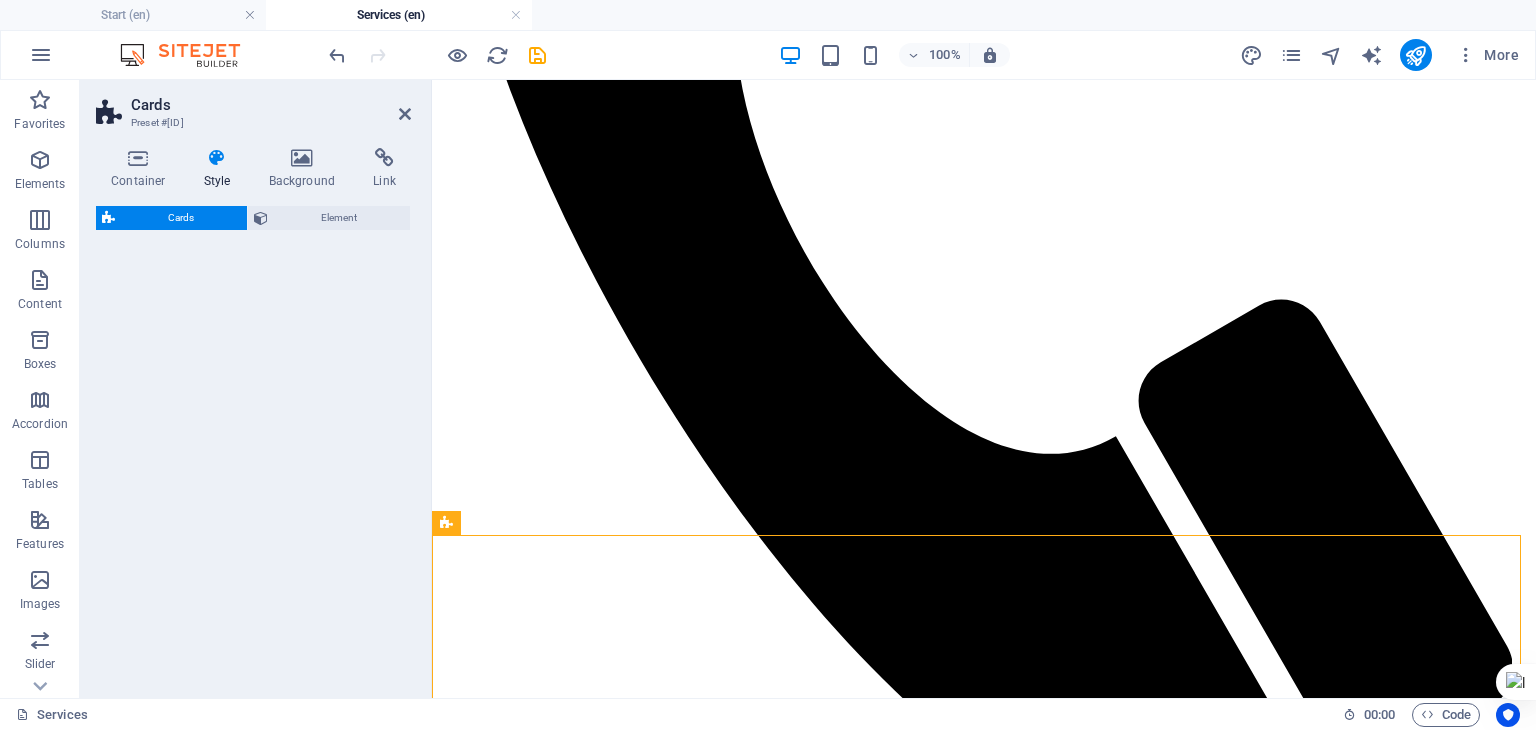 select on "rem" 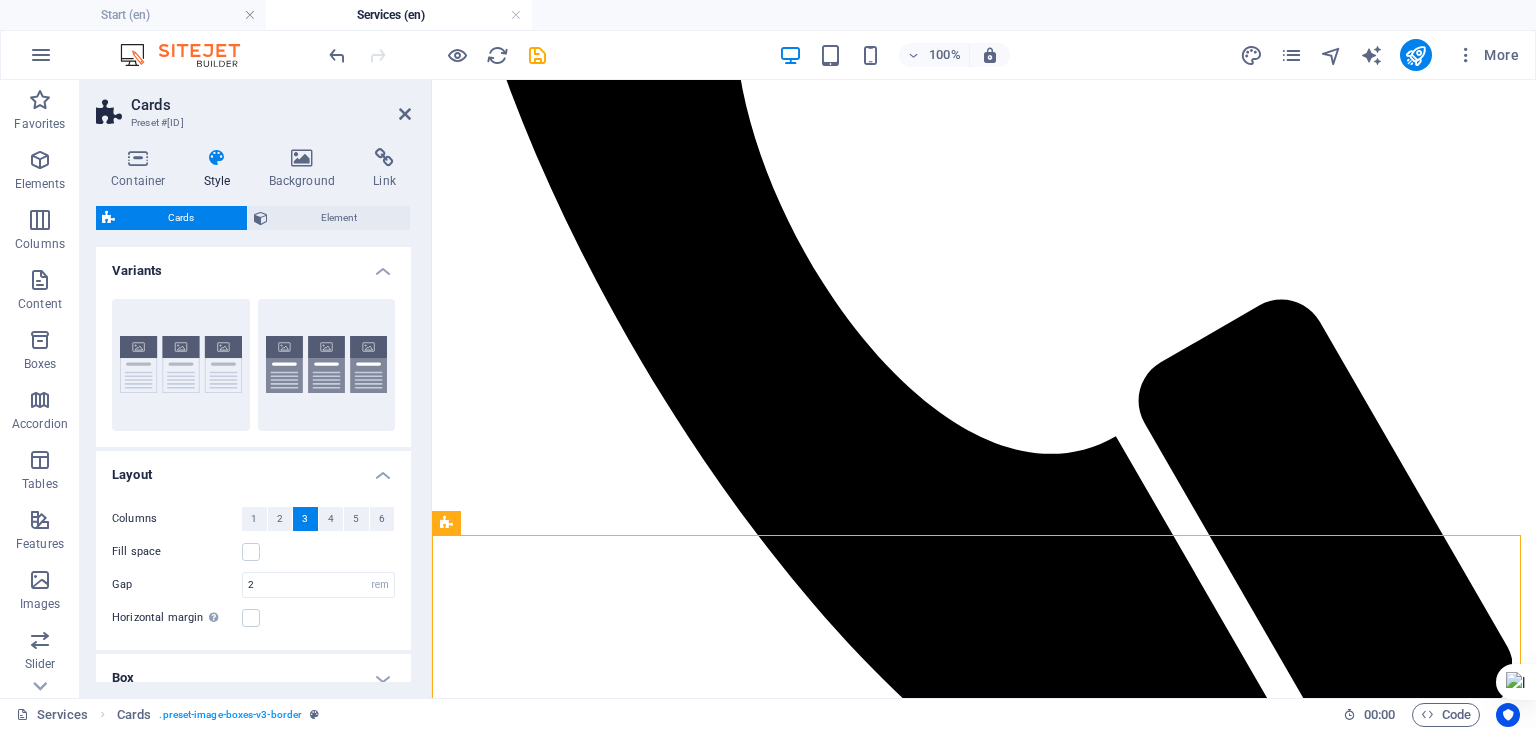 click on "Cards" at bounding box center (271, 105) 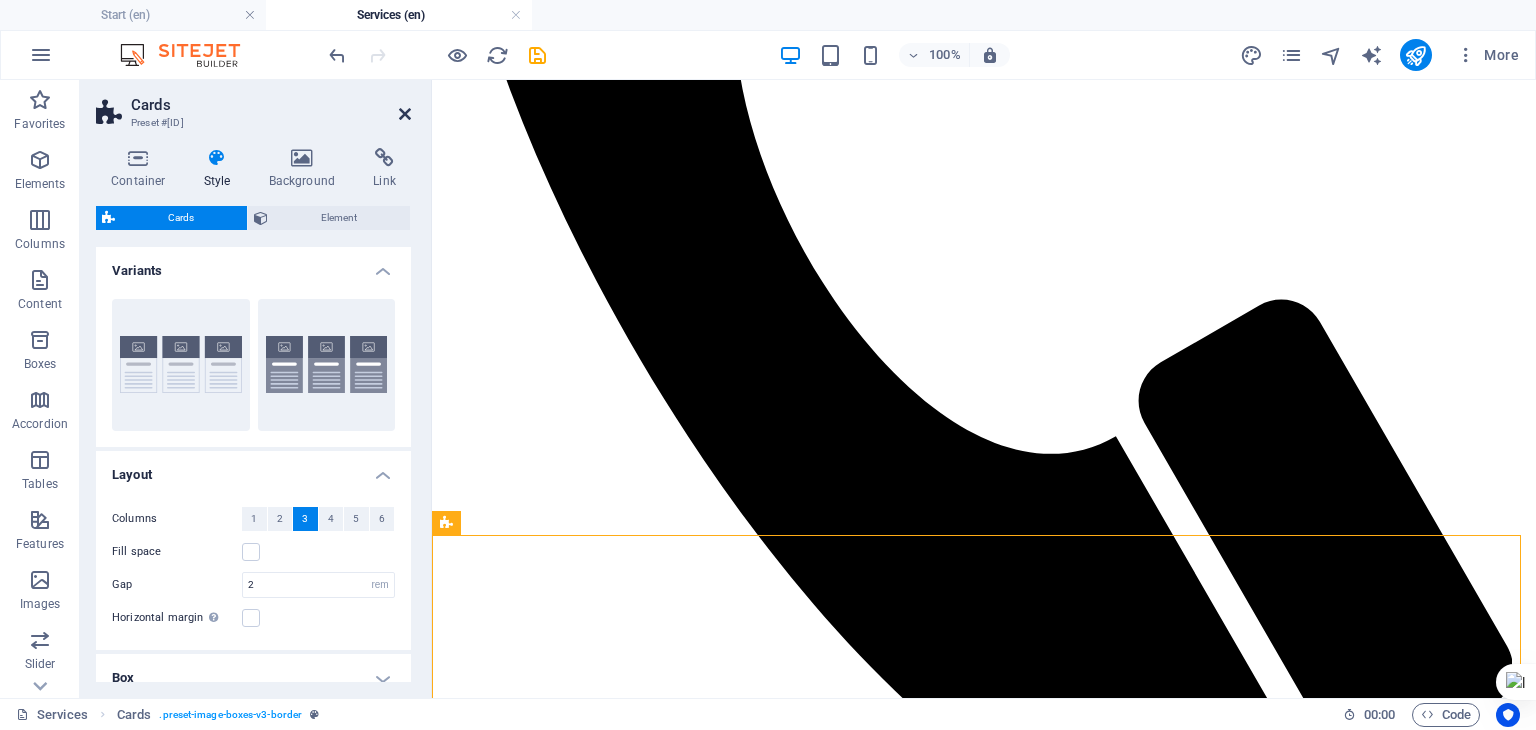 click at bounding box center (405, 114) 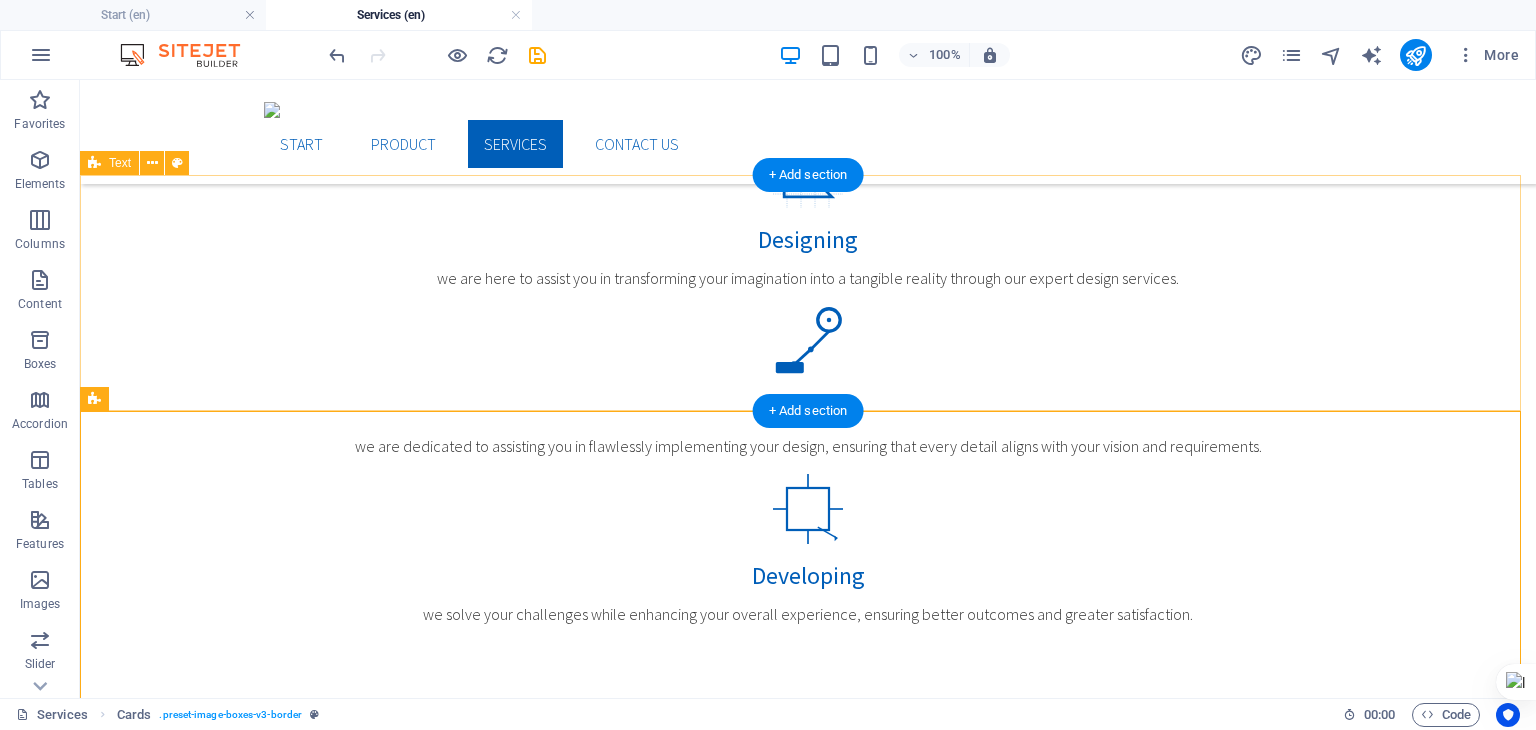 scroll, scrollTop: 887, scrollLeft: 0, axis: vertical 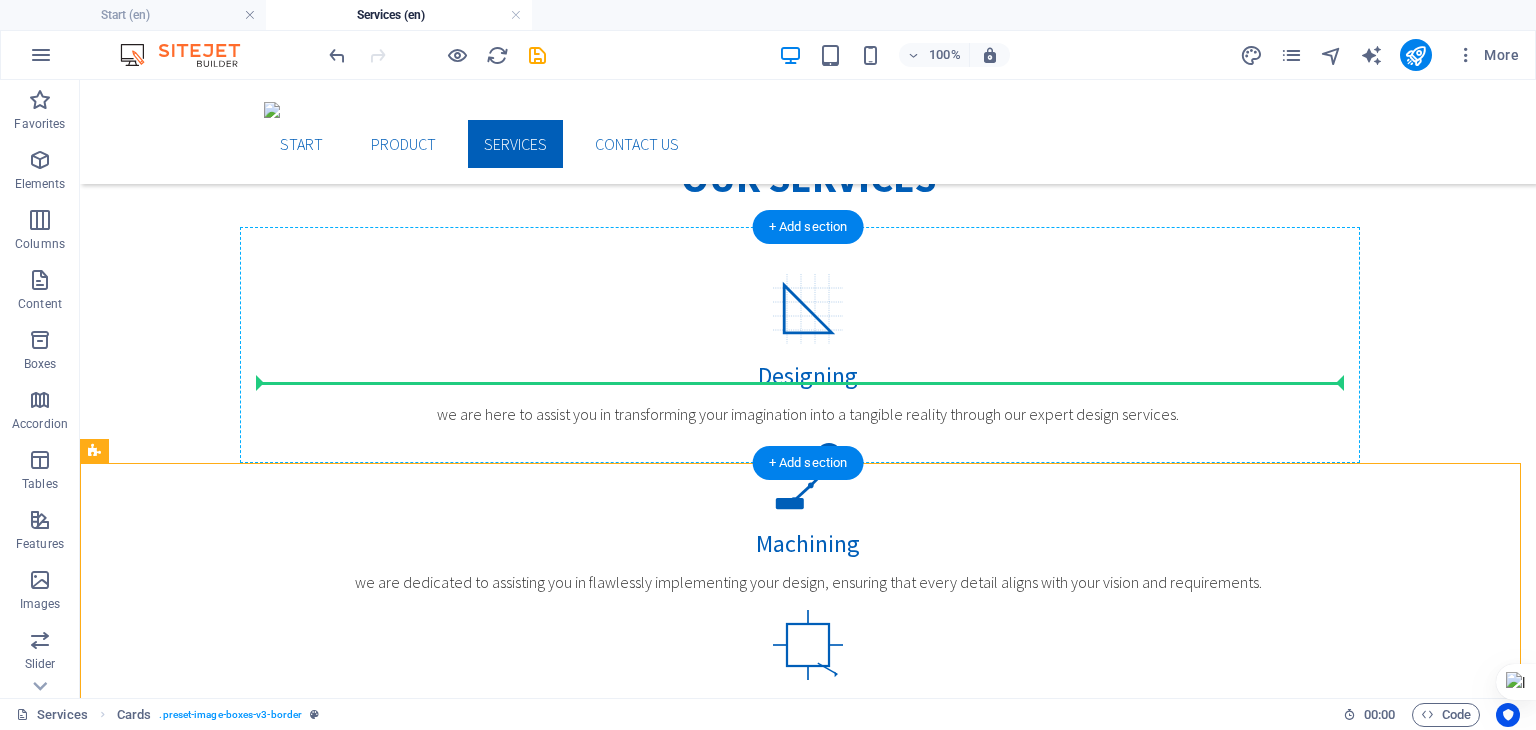 drag, startPoint x: 661, startPoint y: 517, endPoint x: 785, endPoint y: 380, distance: 184.78366 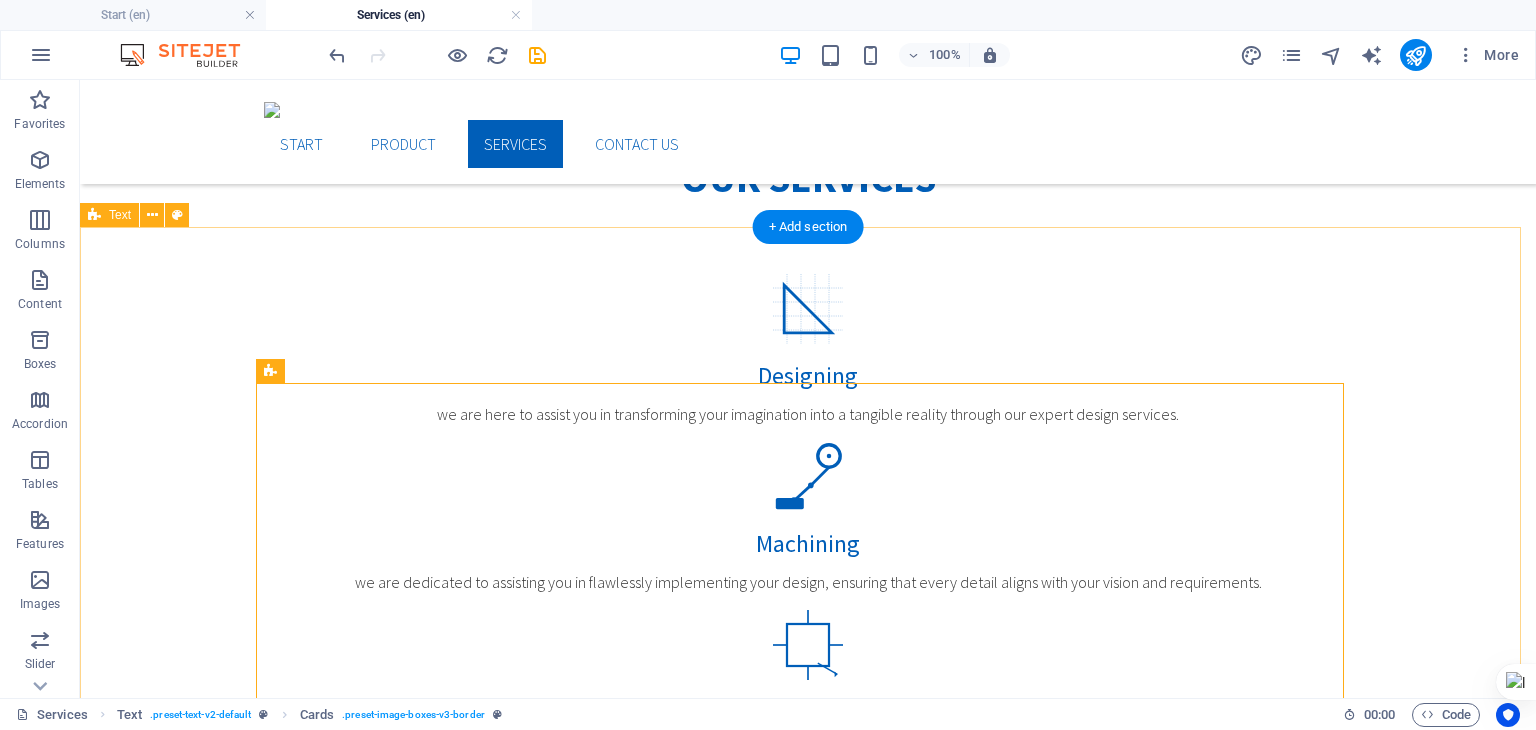 click on "Capability Headline Lorem ipsum dolor sit amet, consectetuer adipiscing elit. Aenean commodo ligula eget dolor. Lorem ipsum dolor sit amet. Headline Lorem ipsum dolor sit amet, consectetuer adipiscing elit. Aenean commodo ligula eget dolor. Lorem ipsum dolor sit amet. Headline Lorem ipsum dolor sit amet, consectetuer adipiscing elit. Aenean commodo ligula eget dolor. Lorem ipsum dolor sit amet." at bounding box center (808, 1544) 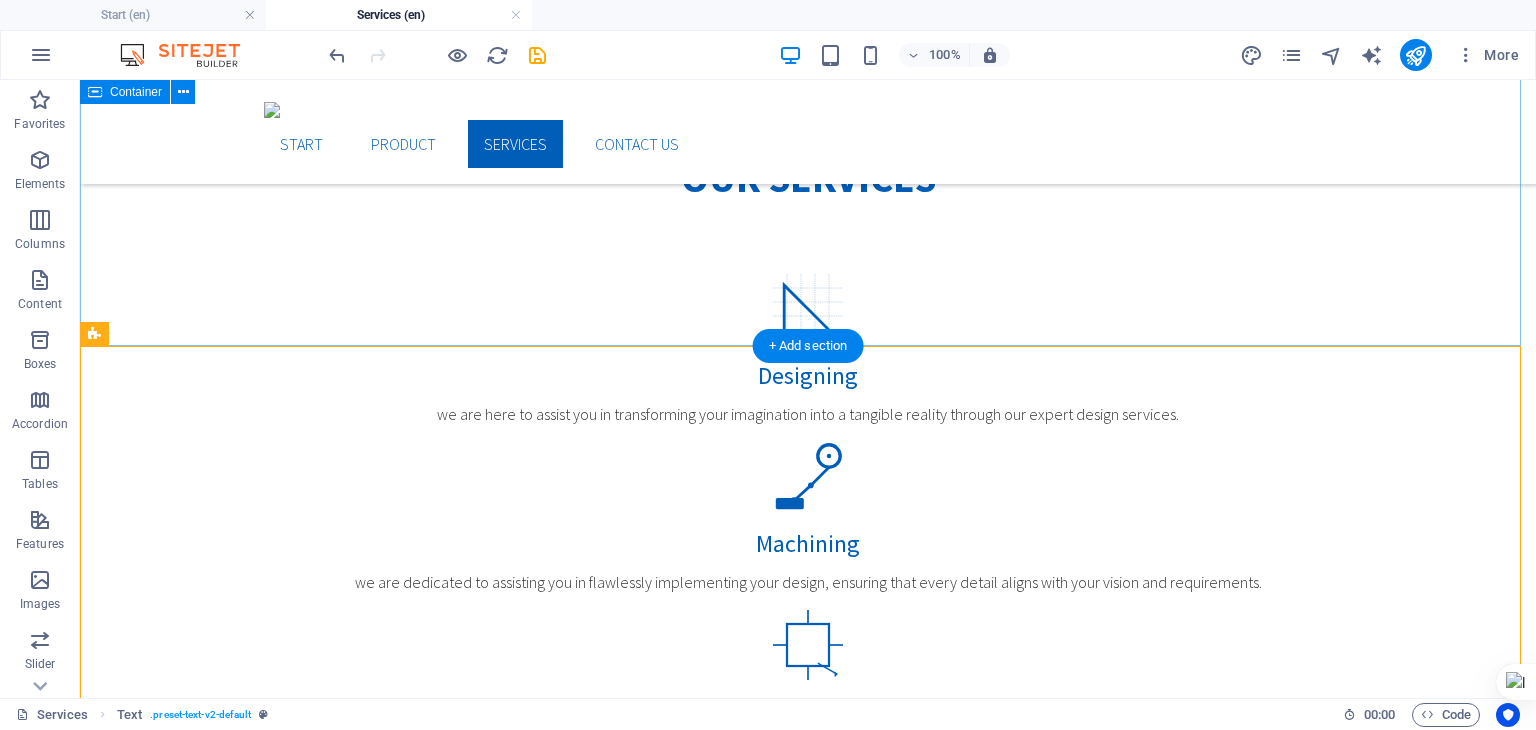 scroll, scrollTop: 724, scrollLeft: 0, axis: vertical 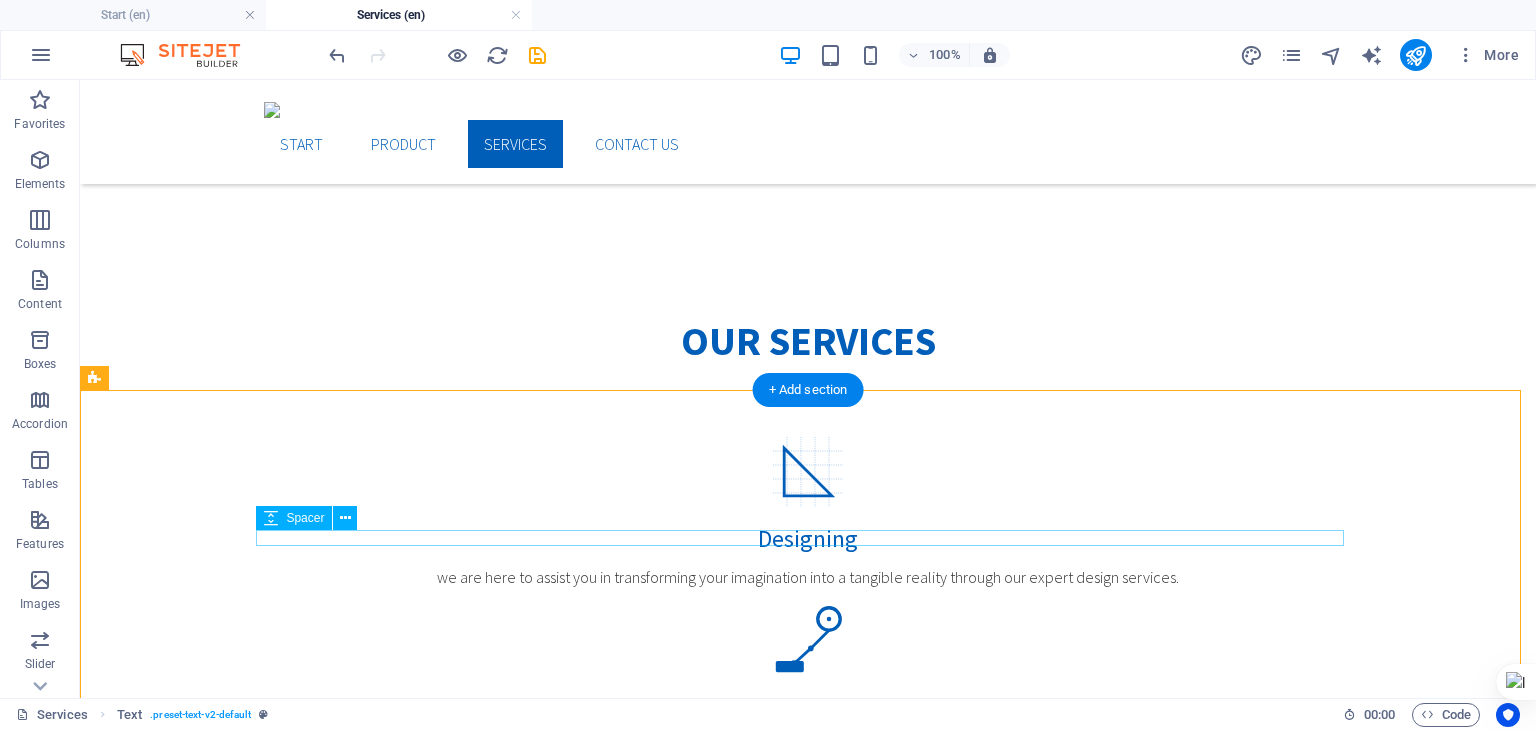 click at bounding box center [808, 1201] 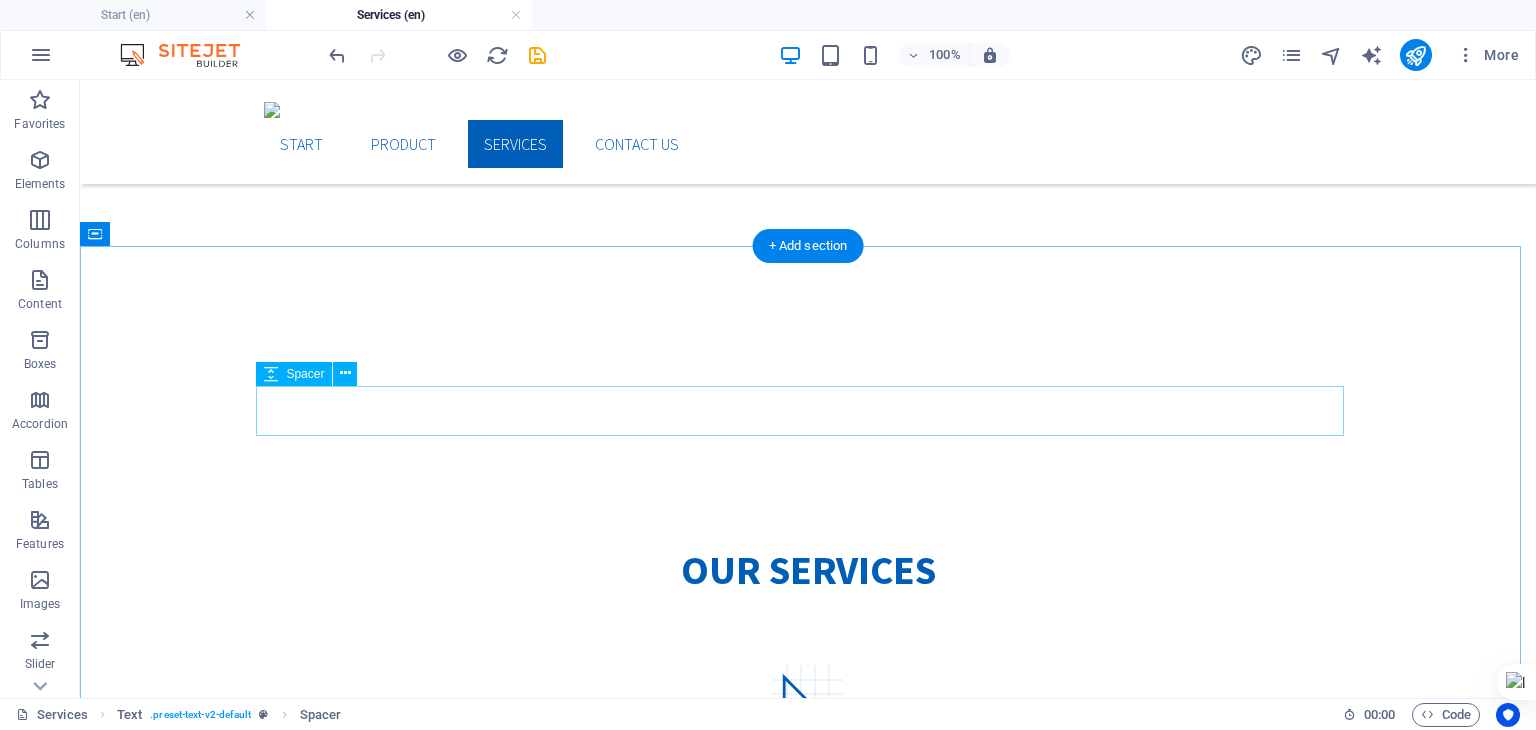 scroll, scrollTop: 472, scrollLeft: 0, axis: vertical 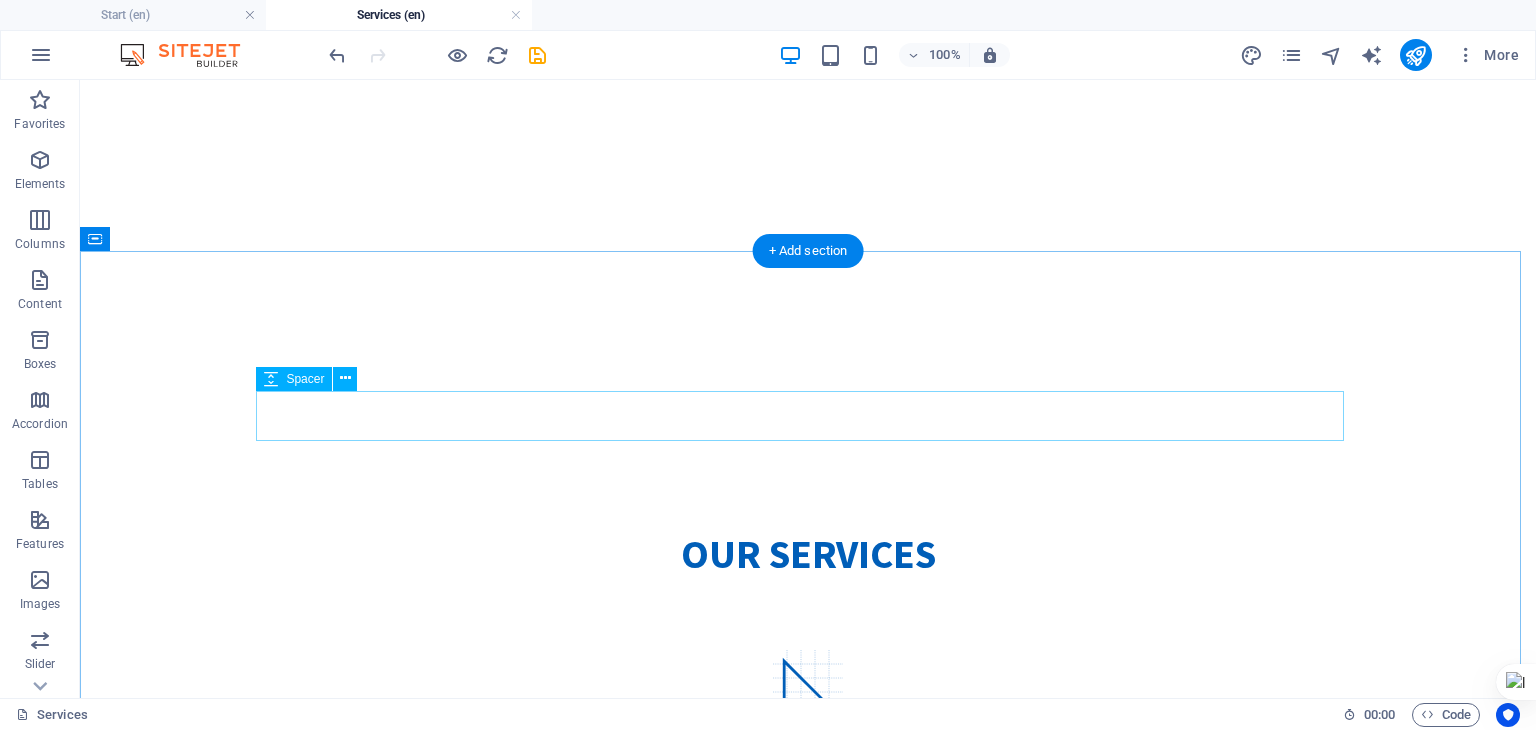click at bounding box center (808, 609) 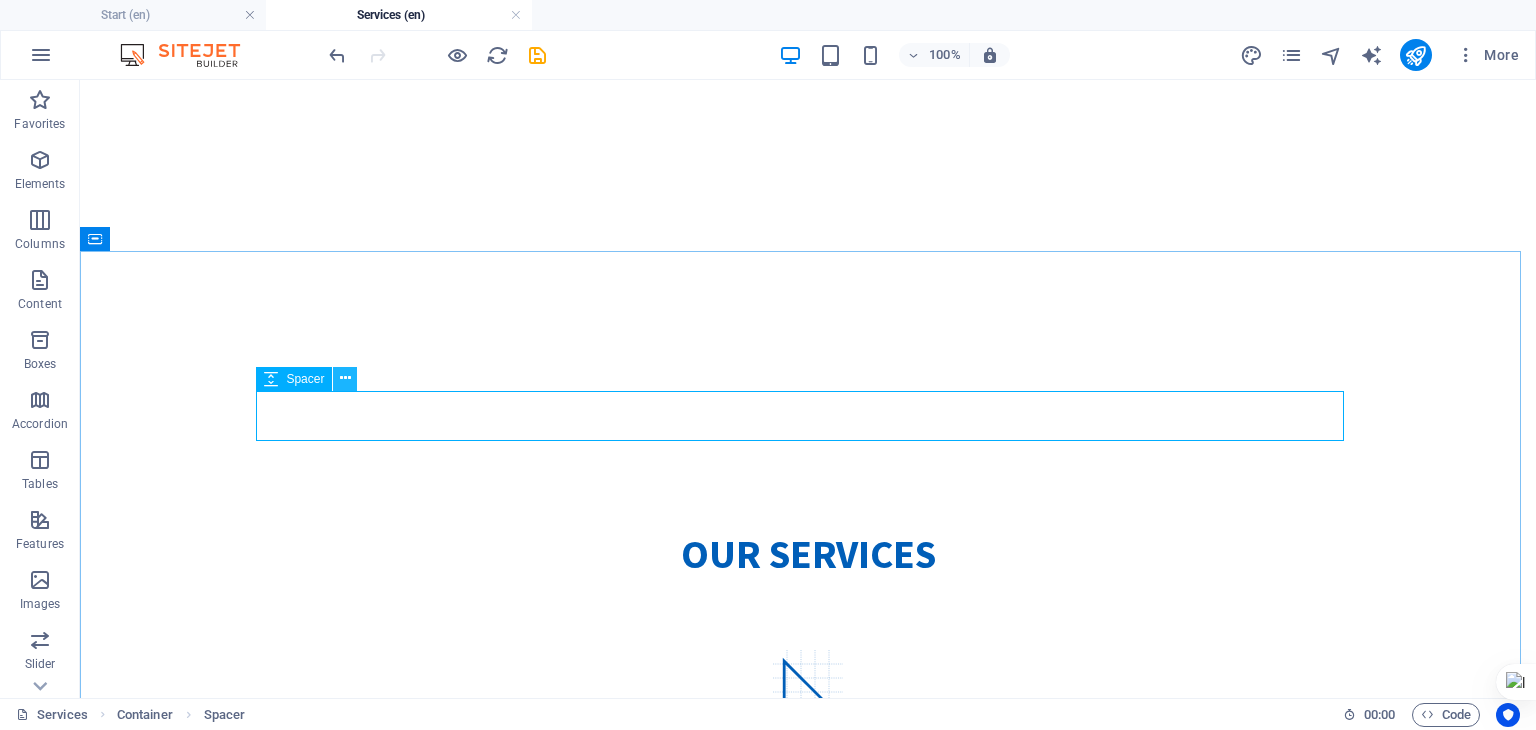 click at bounding box center [345, 378] 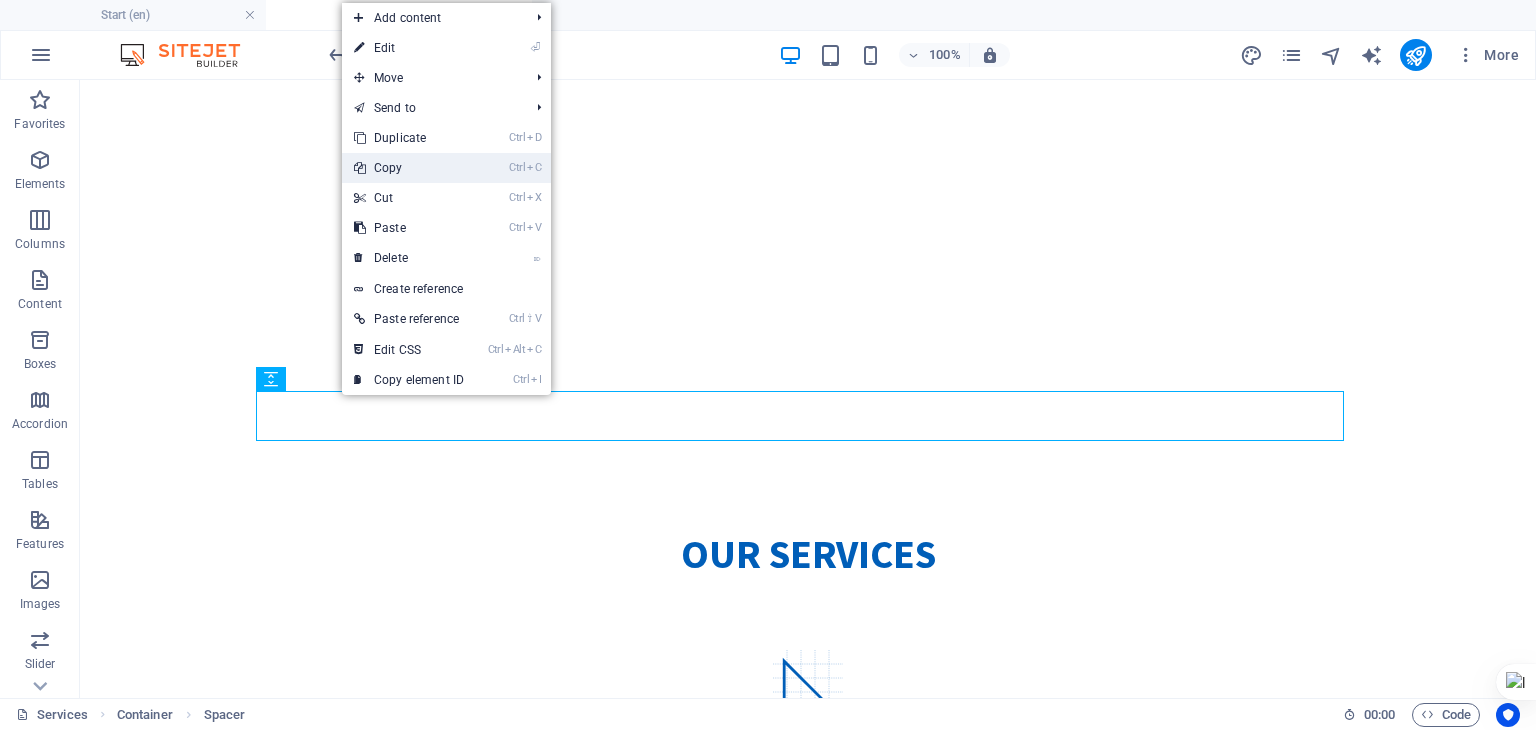 click on "Ctrl C  Copy" at bounding box center (409, 168) 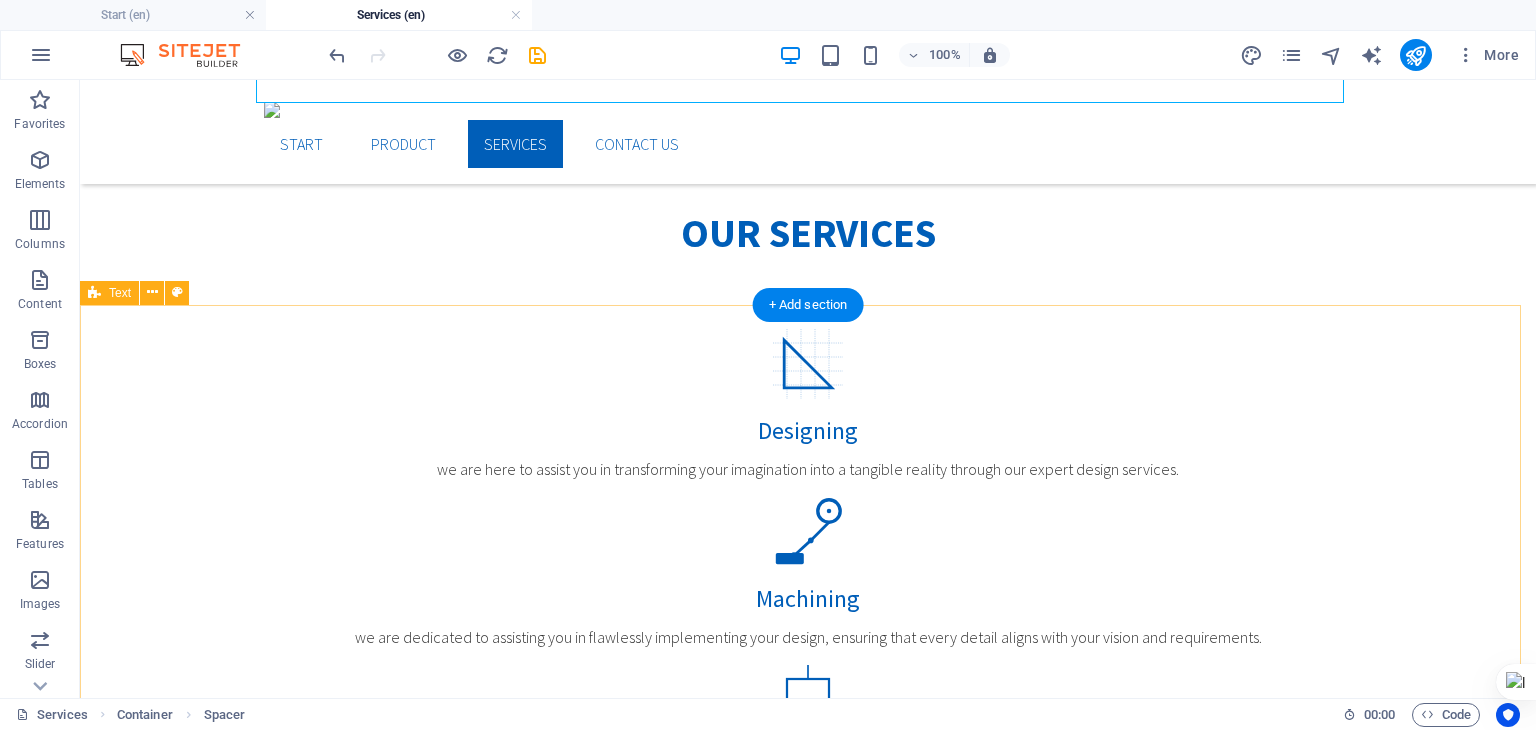 scroll, scrollTop: 840, scrollLeft: 0, axis: vertical 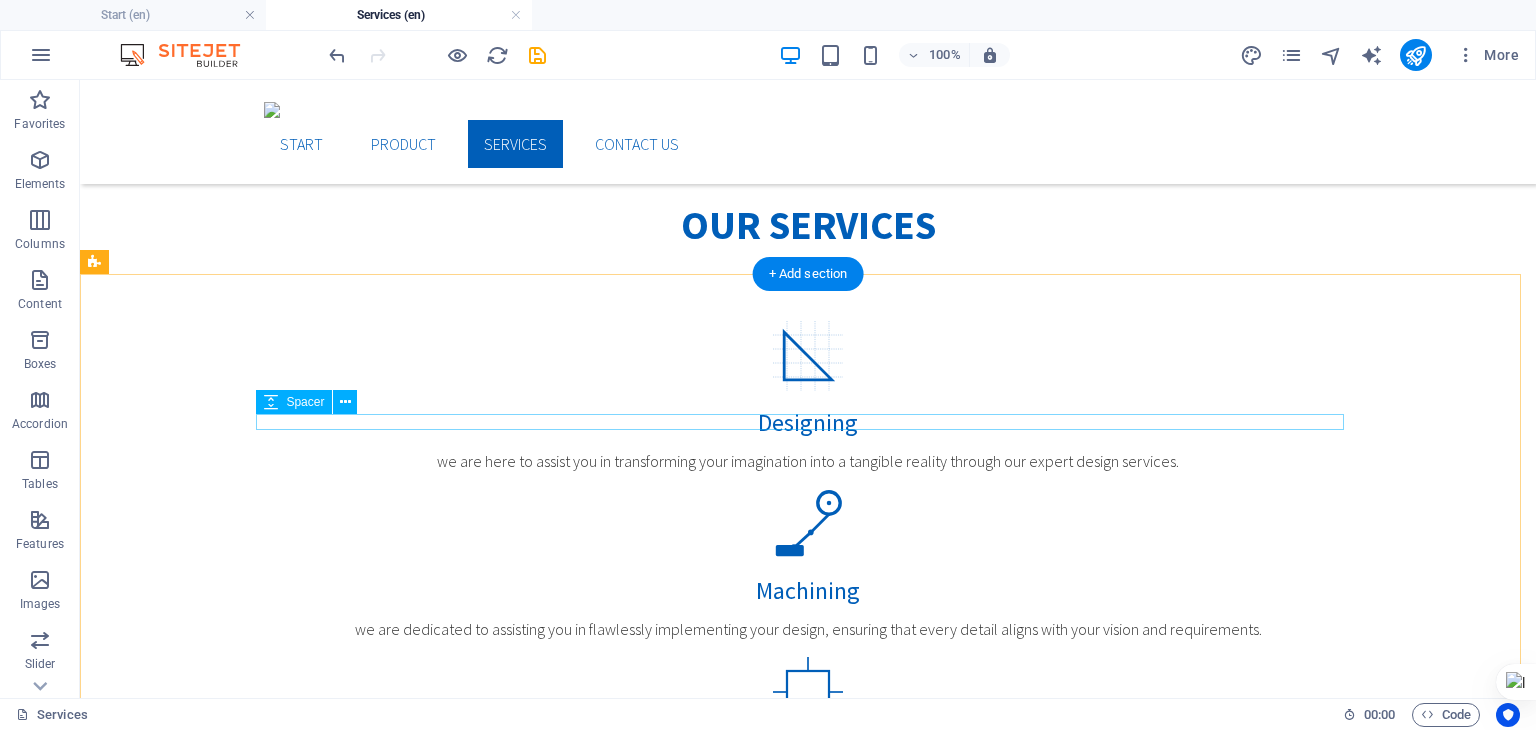 click at bounding box center [808, 1085] 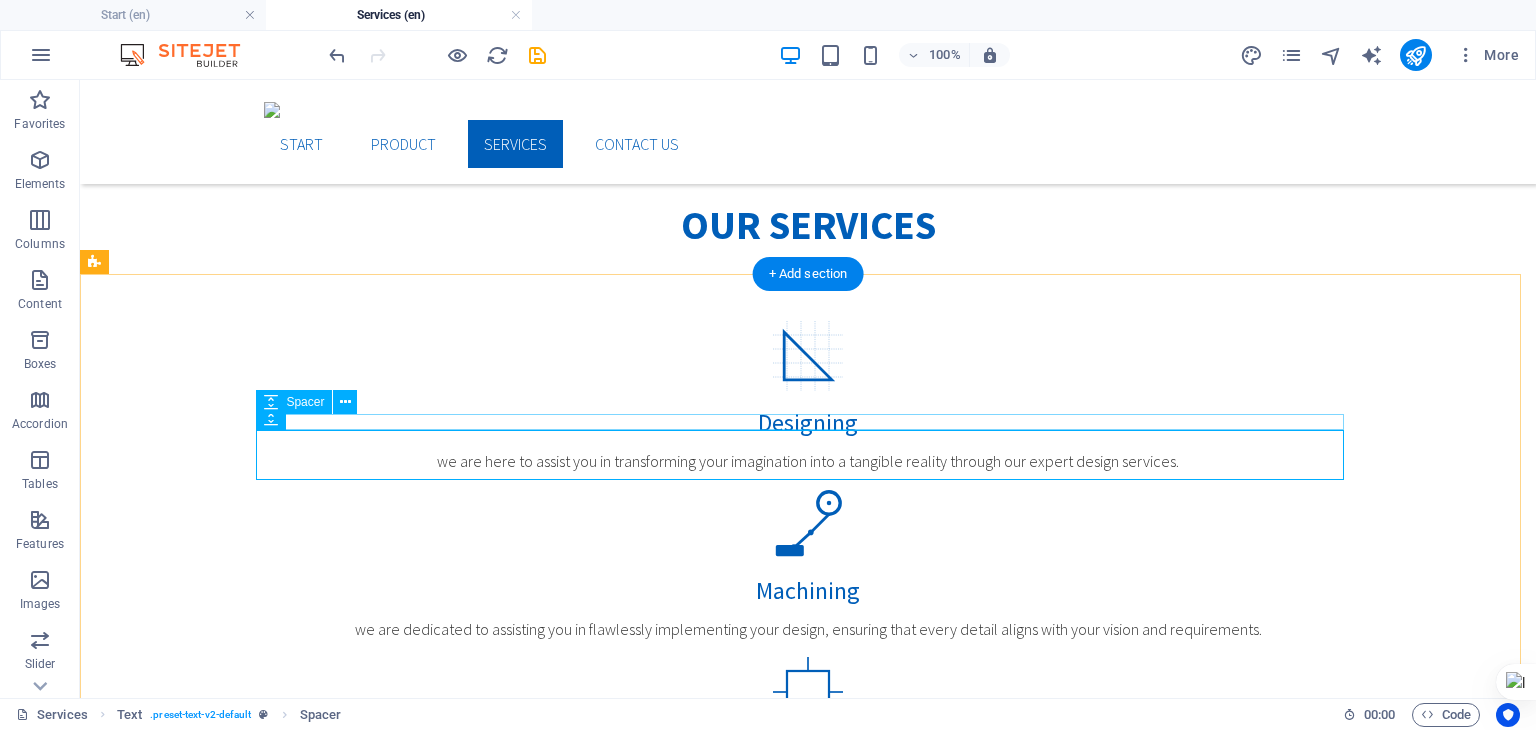 click at bounding box center (808, 1085) 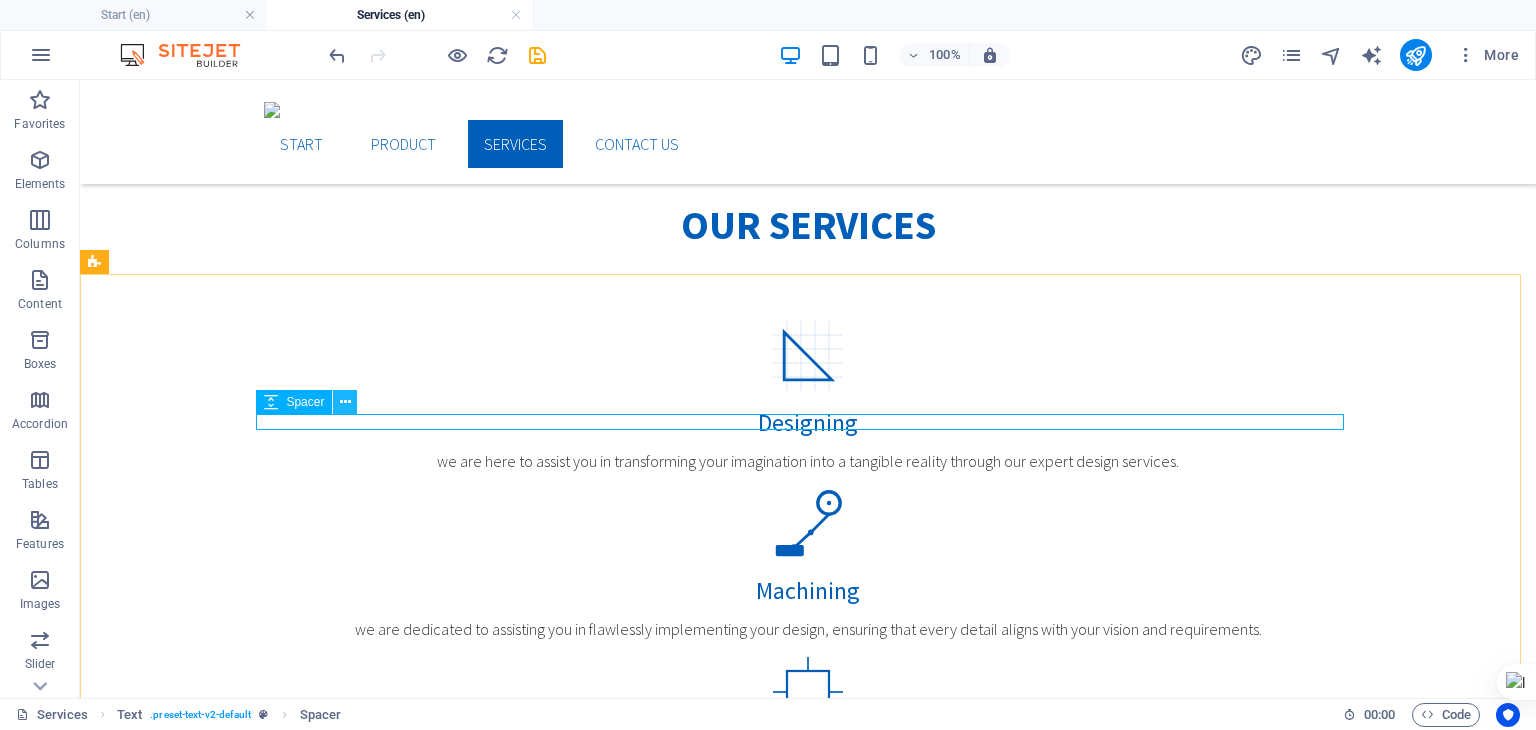 click at bounding box center (345, 402) 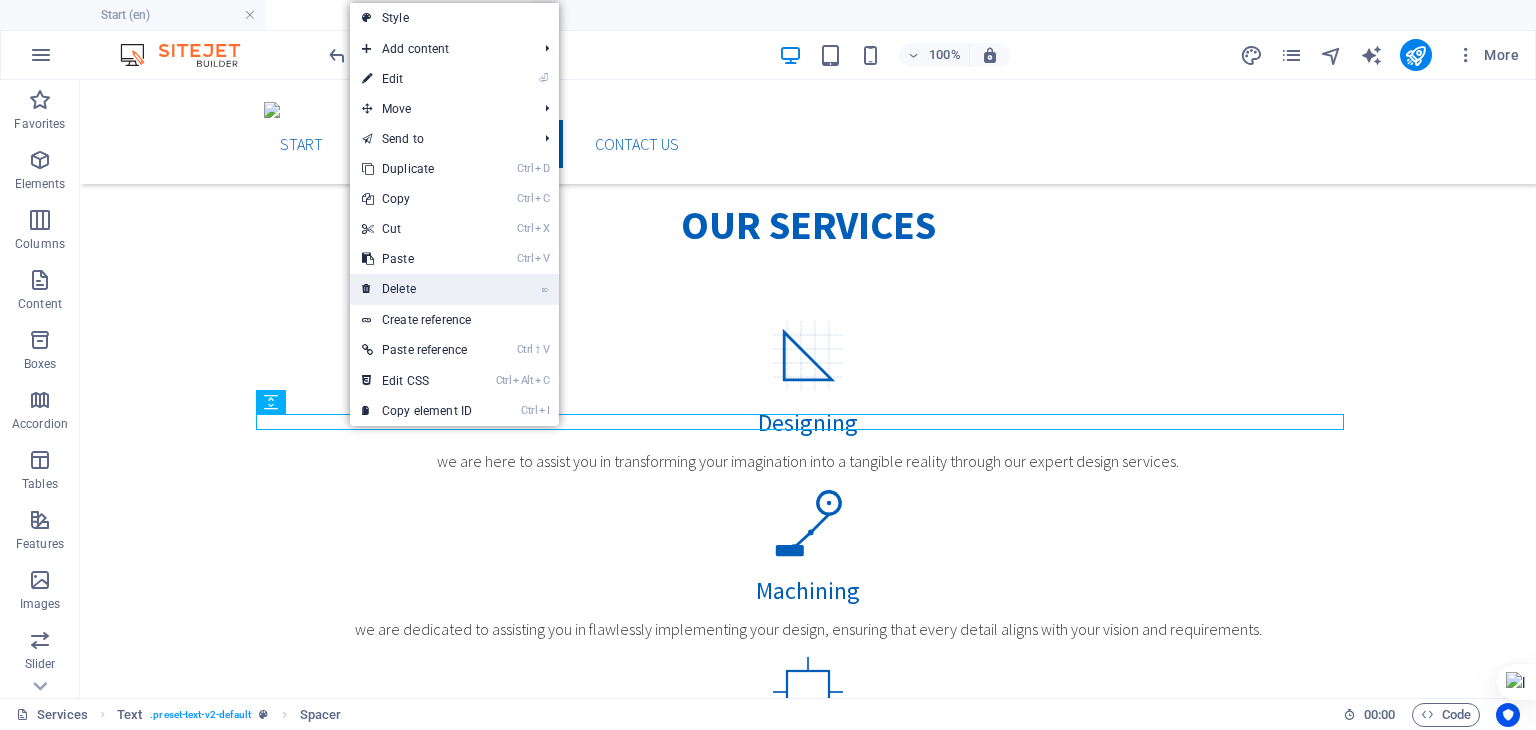 click on "⌦  Delete" at bounding box center [417, 289] 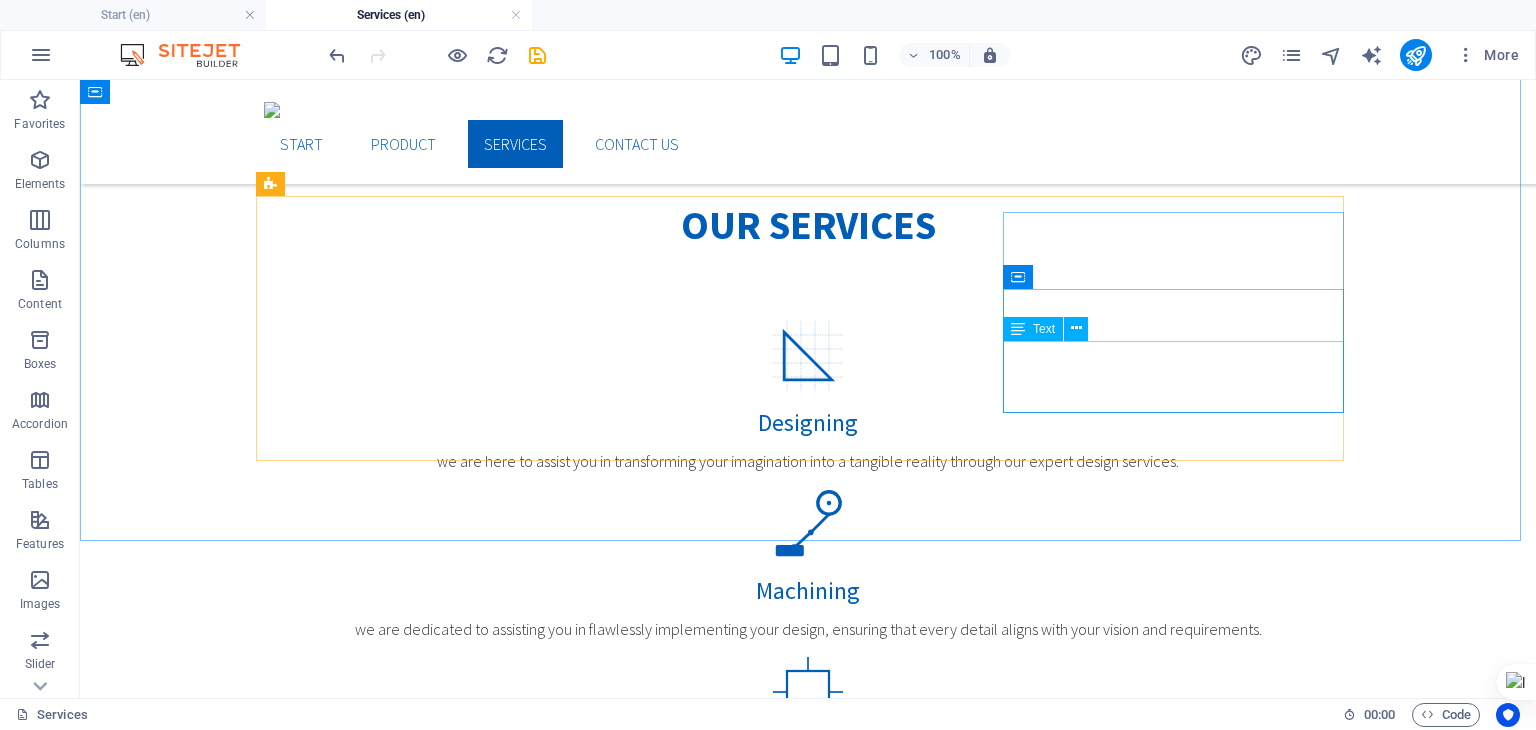 scroll, scrollTop: 573, scrollLeft: 0, axis: vertical 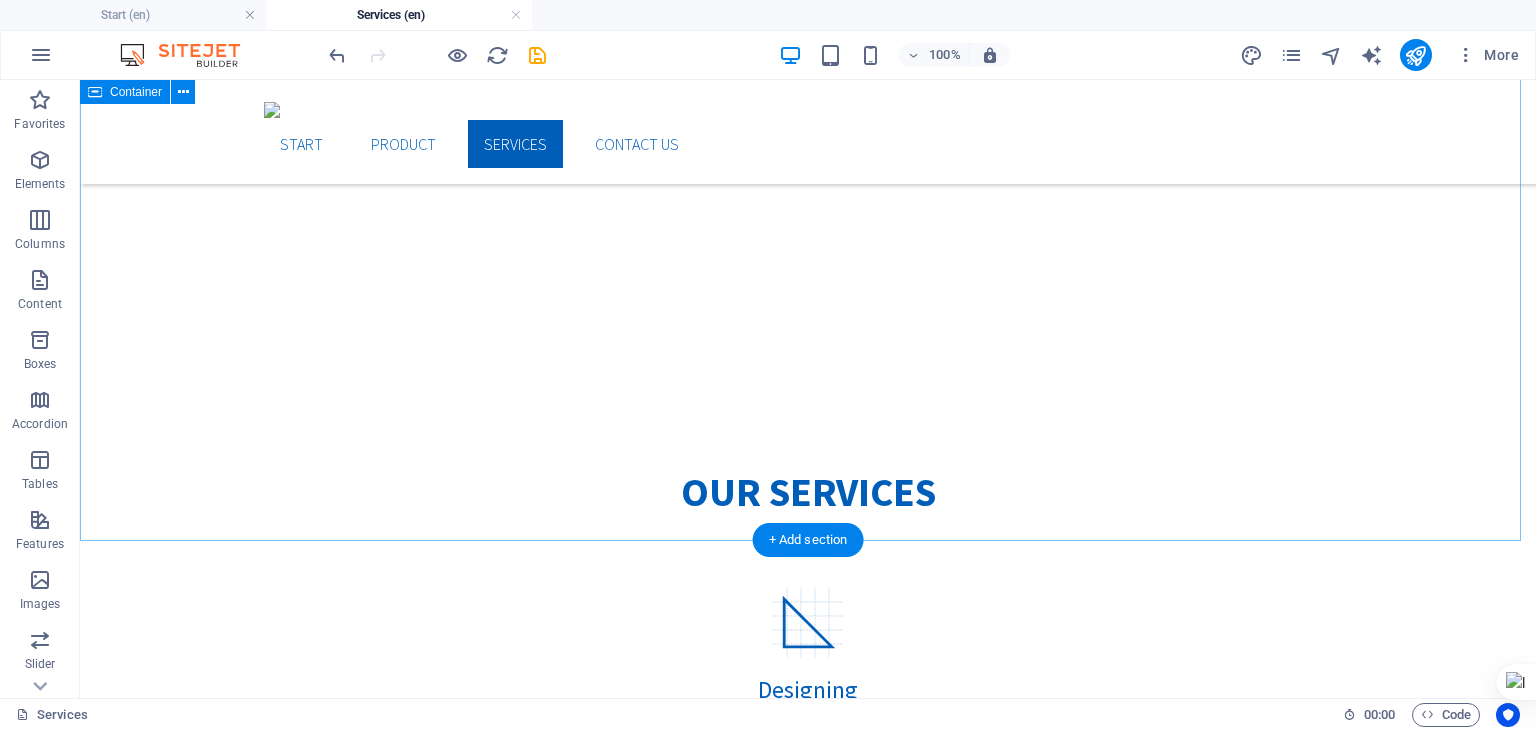 click on "Our Services
Designing We are here to assist you in transforming your imagination into a tangible reality through our expert design services.
Machining We are dedicated to assisting you in flawlessly implementing your design, ensuring that every detail aligns with your vision and requirements.
Developing We solve your challenges while enhancing your overall experience, ensuring better outcomes and greater satisfaction." at bounding box center [808, 793] 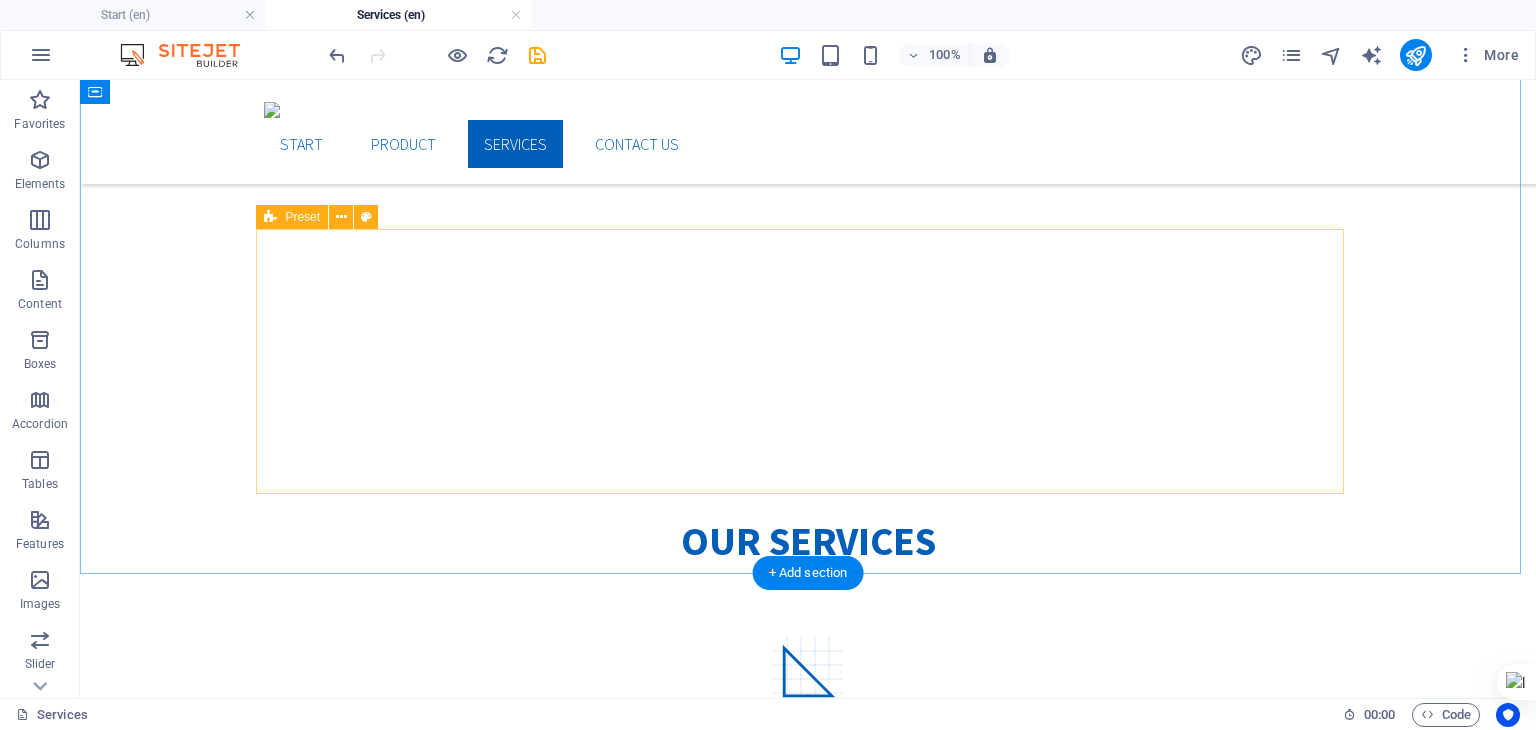 scroll, scrollTop: 523, scrollLeft: 0, axis: vertical 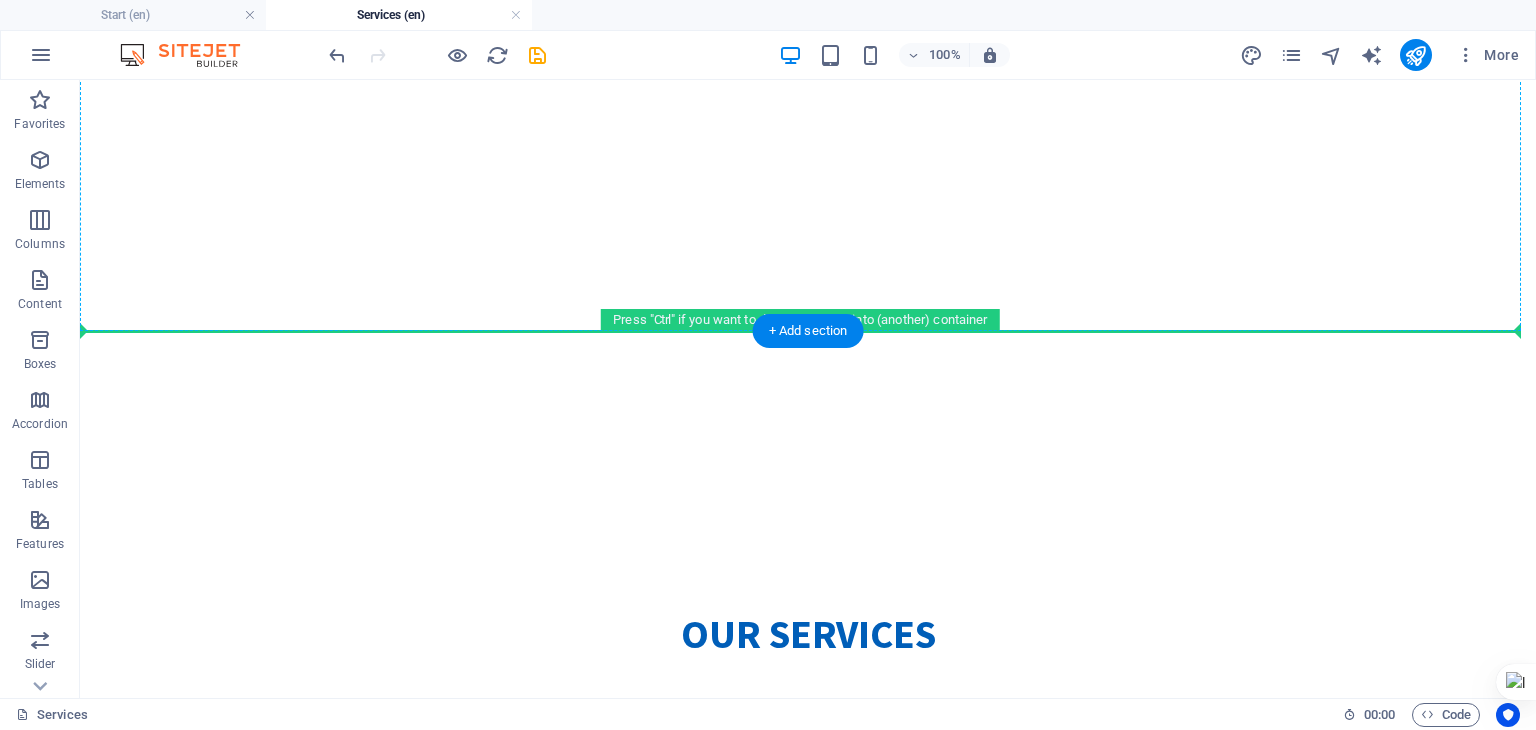 drag, startPoint x: 926, startPoint y: 625, endPoint x: 896, endPoint y: 322, distance: 304.48154 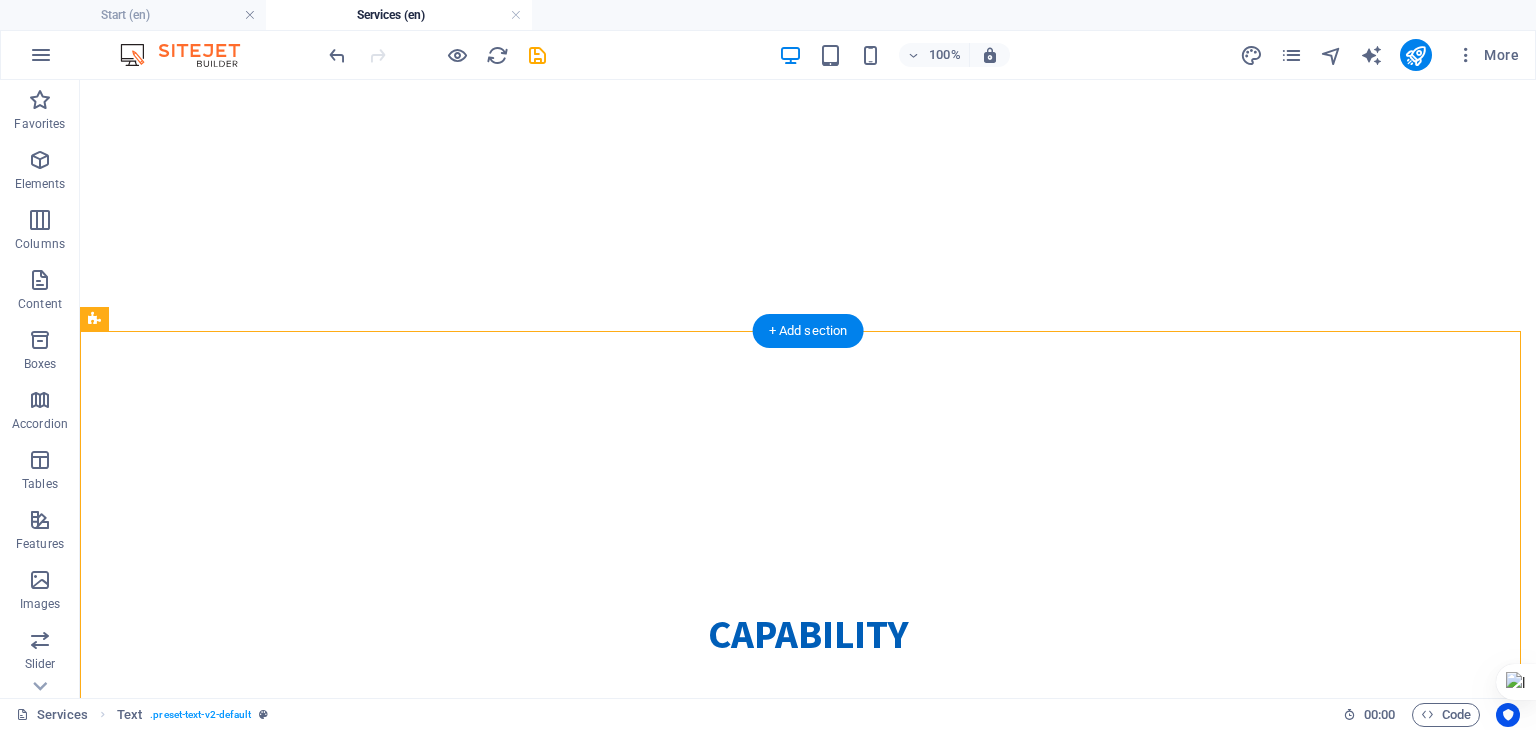 click on "Services" at bounding box center [808, 408] 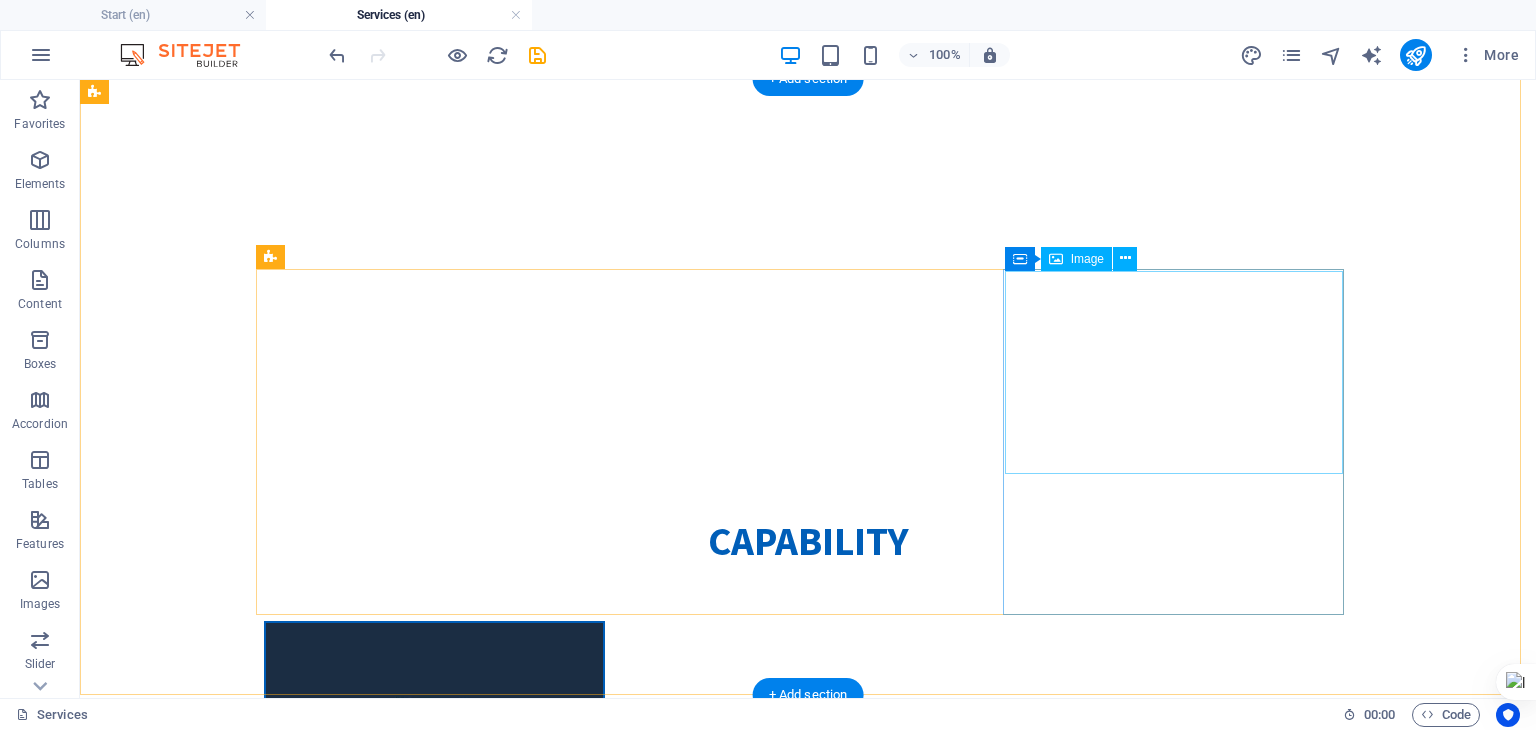 scroll, scrollTop: 484, scrollLeft: 0, axis: vertical 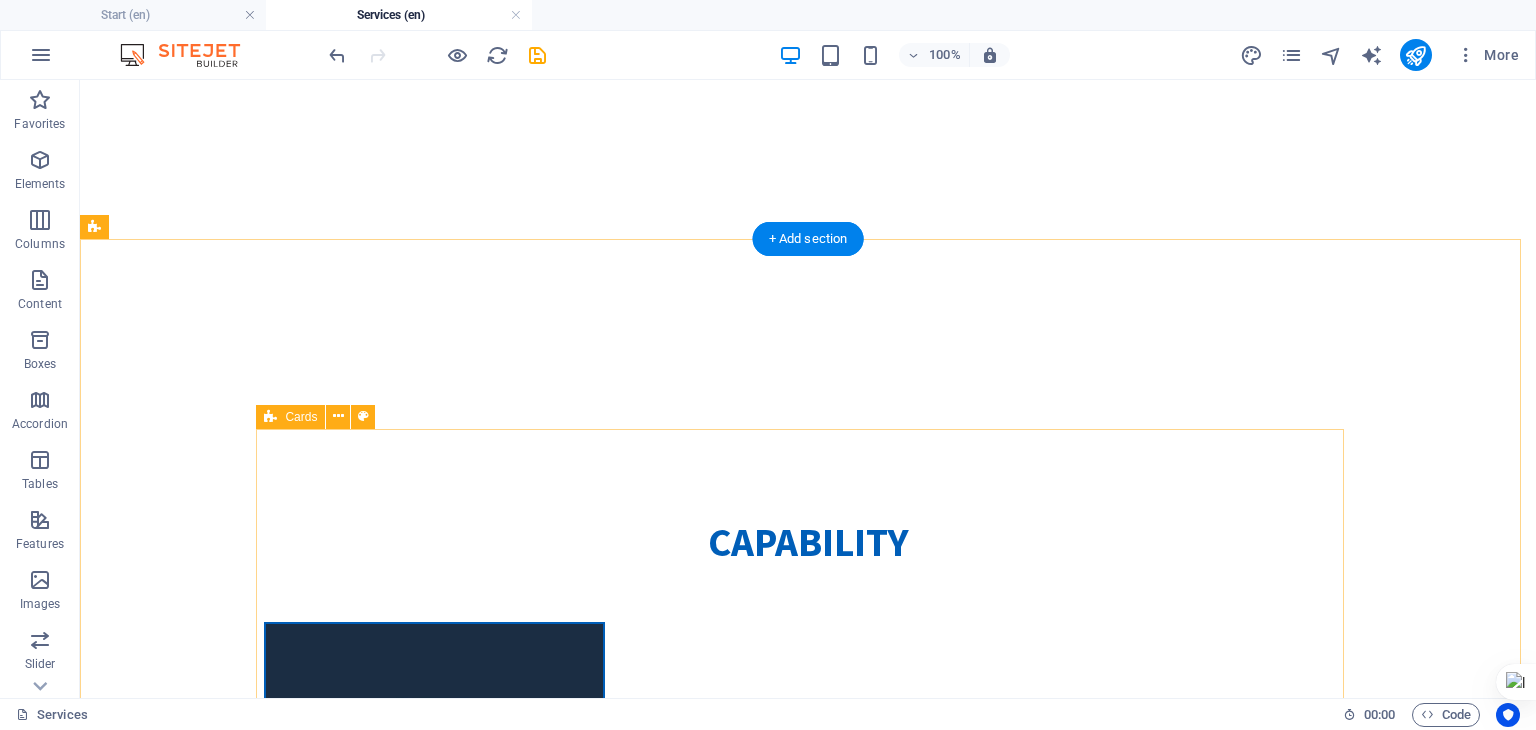 click on "Headline Lorem ipsum dolor sit amet, consectetuer adipiscing elit. Aenean commodo ligula eget dolor. Lorem ipsum dolor sit amet. Headline Lorem ipsum dolor sit amet, consectetuer adipiscing elit. Aenean commodo ligula eget dolor. Lorem ipsum dolor sit amet. Headline Lorem ipsum dolor sit amet, consectetuer adipiscing elit. Aenean commodo ligula eget dolor. Lorem ipsum dolor sit amet." at bounding box center (808, 1158) 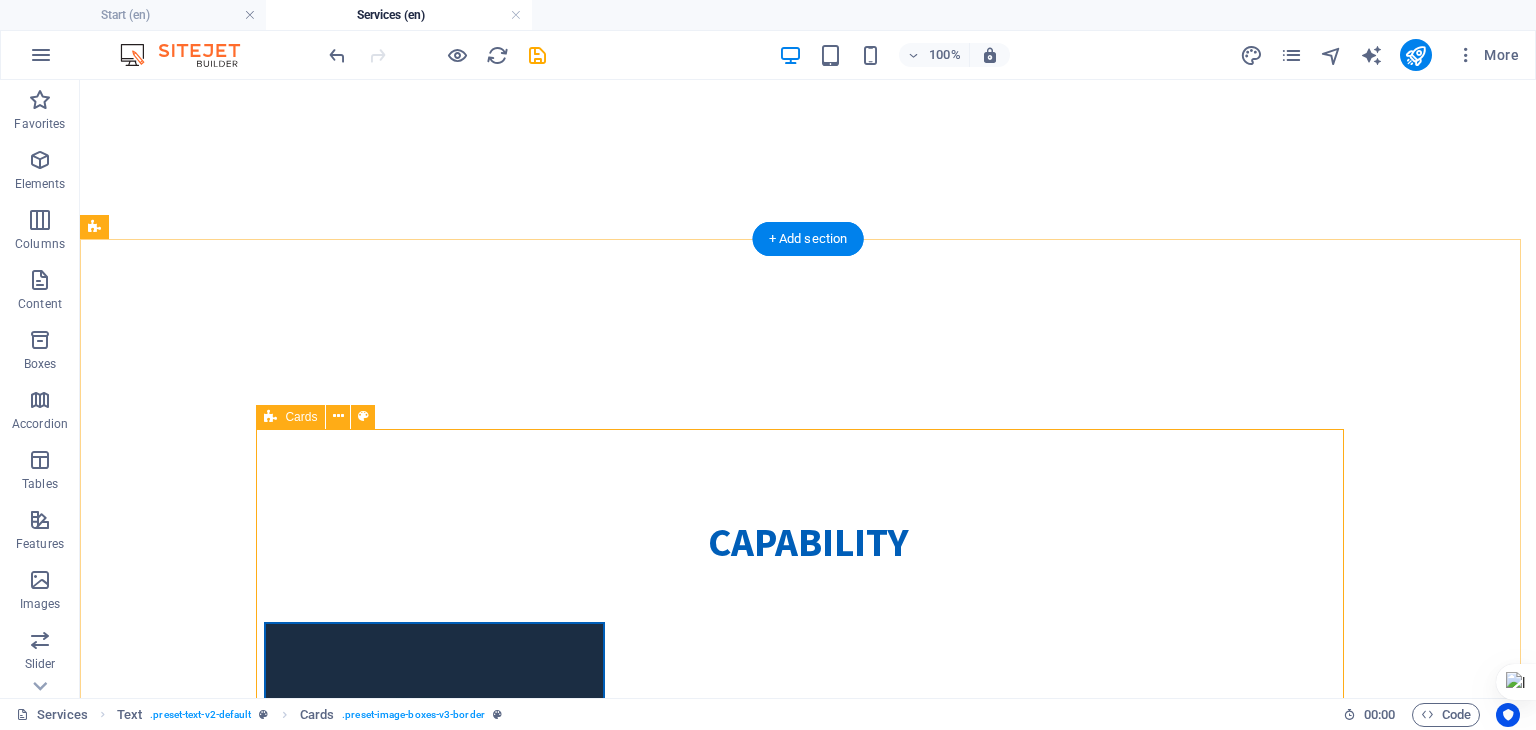 click on "Headline Lorem ipsum dolor sit amet, consectetuer adipiscing elit. Aenean commodo ligula eget dolor. Lorem ipsum dolor sit amet. Headline Lorem ipsum dolor sit amet, consectetuer adipiscing elit. Aenean commodo ligula eget dolor. Lorem ipsum dolor sit amet. Headline Lorem ipsum dolor sit amet, consectetuer adipiscing elit. Aenean commodo ligula eget dolor. Lorem ipsum dolor sit amet." at bounding box center (808, 1158) 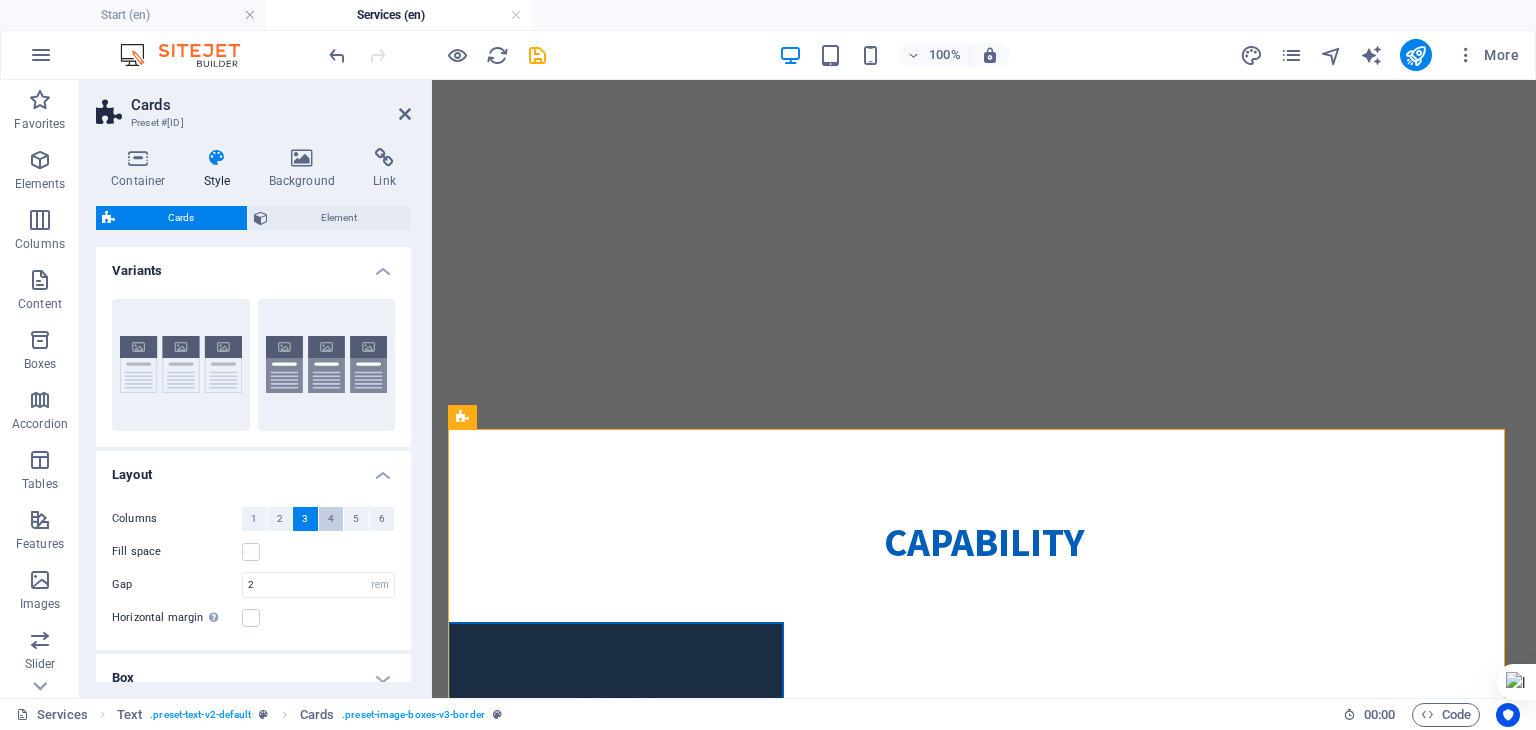 click on "4" at bounding box center (331, 519) 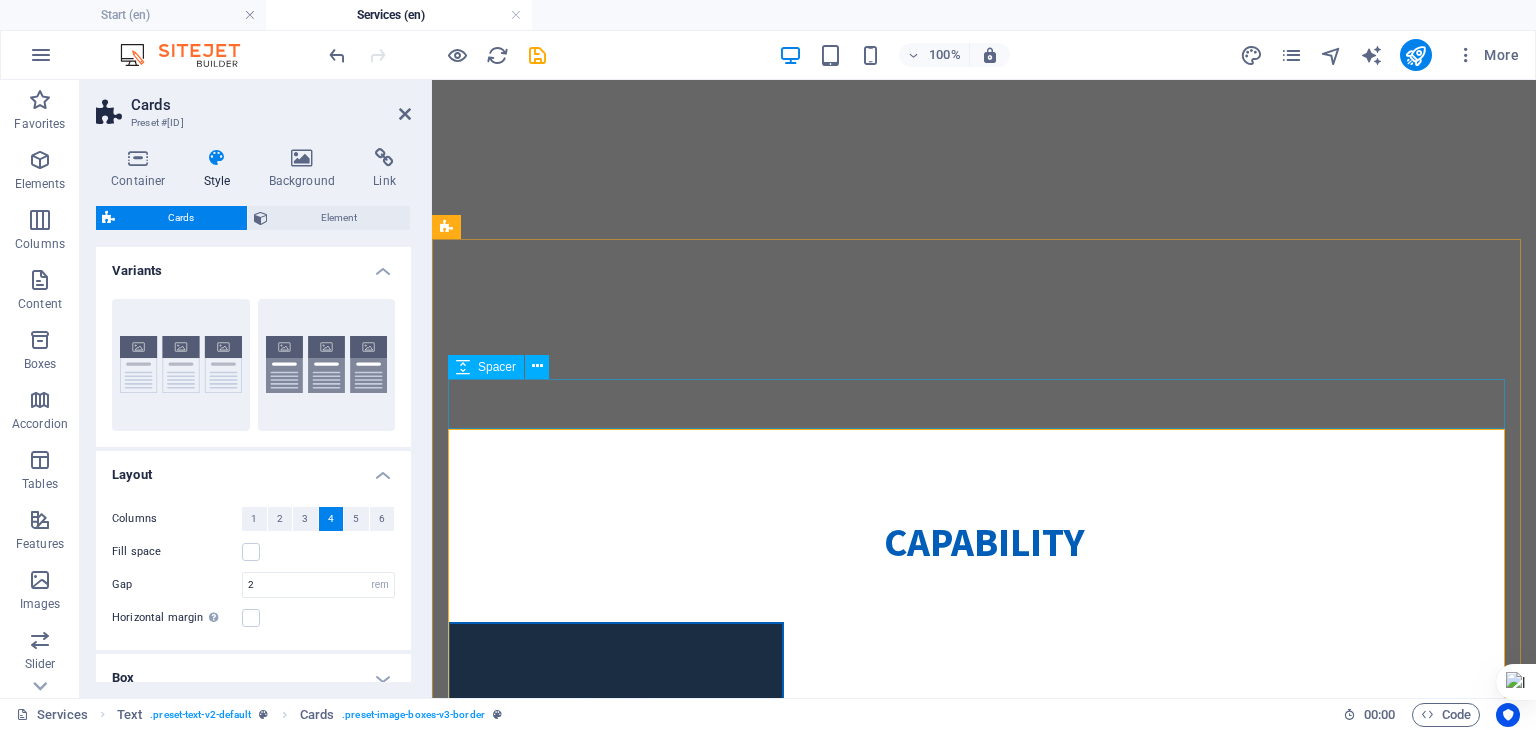 click at bounding box center [984, 597] 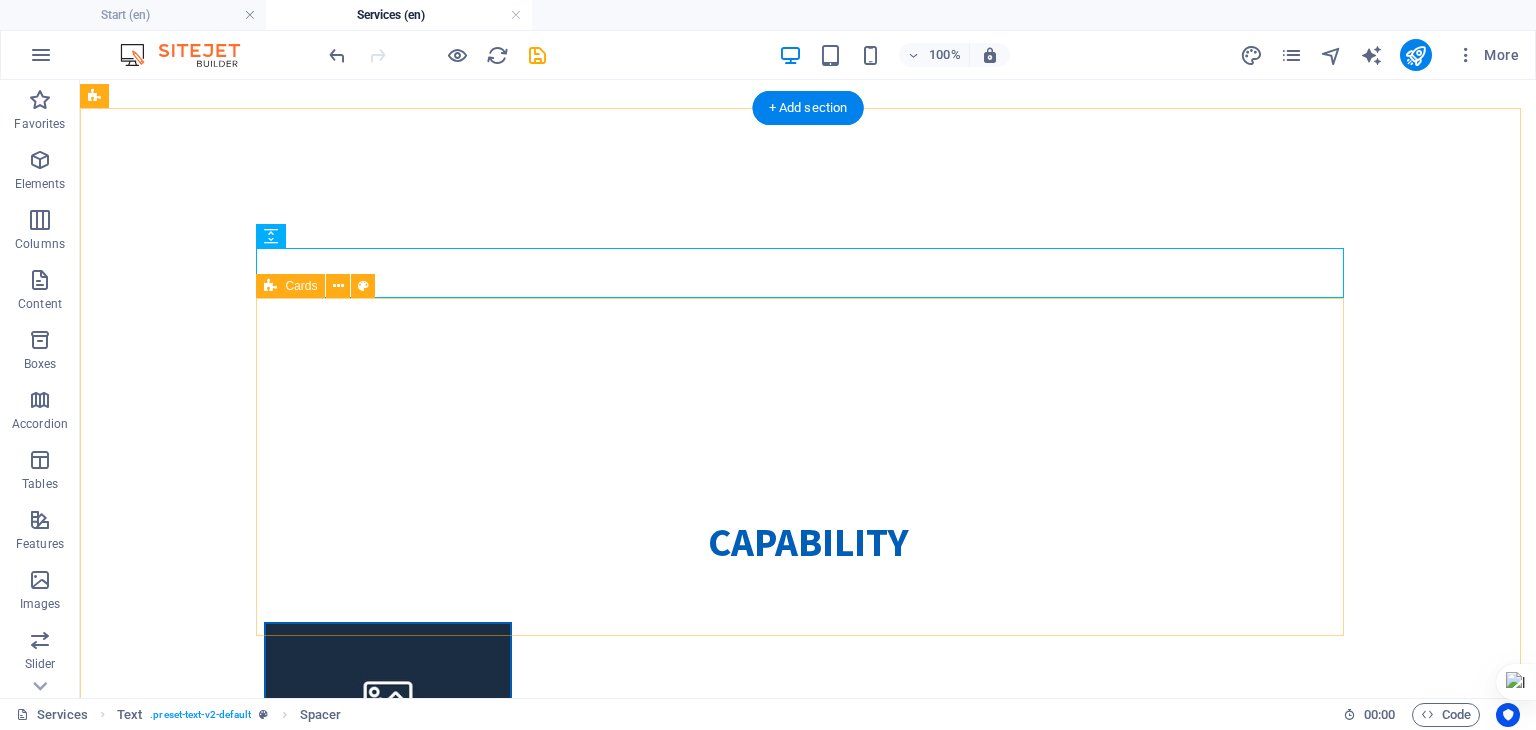 scroll, scrollTop: 616, scrollLeft: 0, axis: vertical 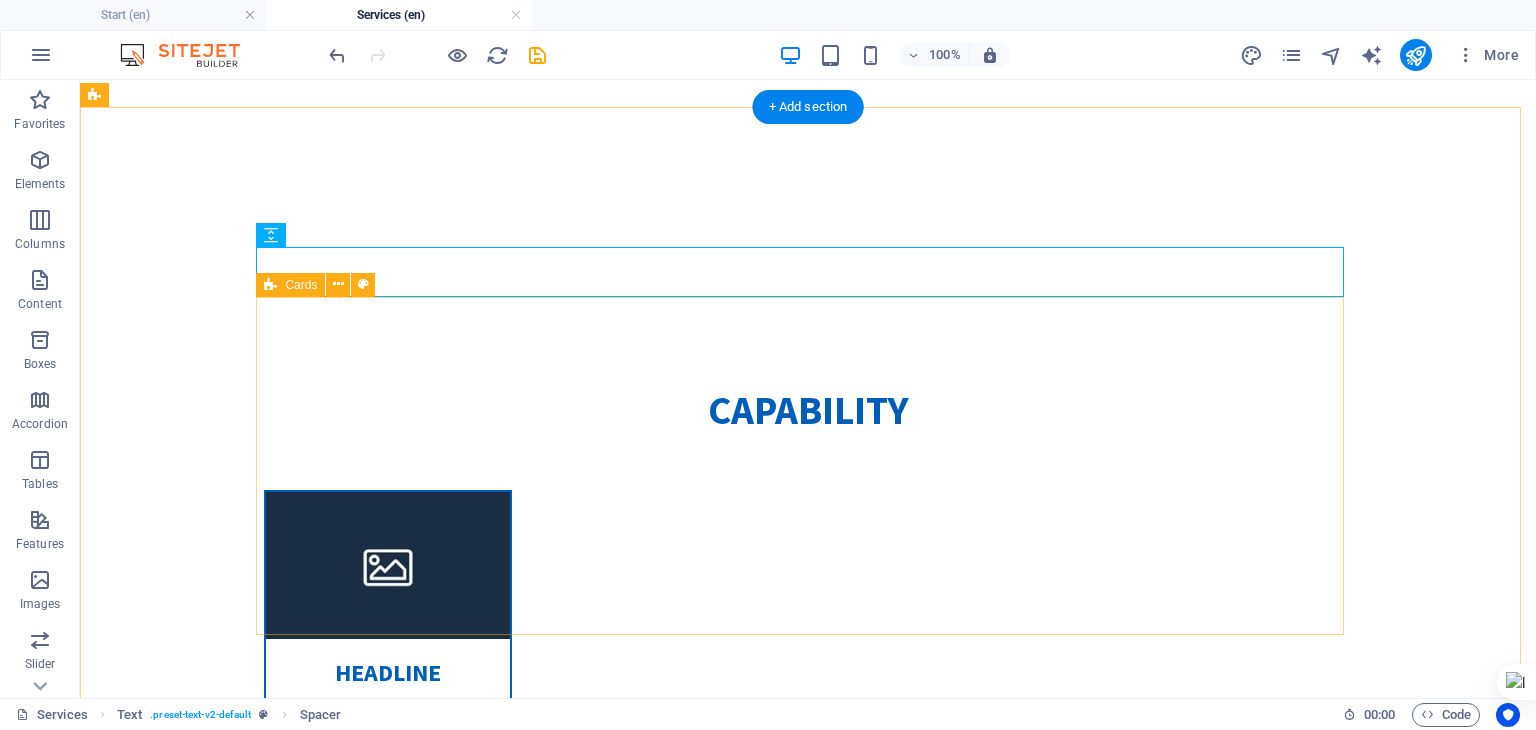 click on "Headline Lorem ipsum dolor sit amet, consectetuer adipiscing elit. Aenean commodo ligula eget dolor. Lorem ipsum dolor sit amet. Headline Lorem ipsum dolor sit amet, consectetuer adipiscing elit. Aenean commodo ligula eget dolor. Lorem ipsum dolor sit amet. Headline Lorem ipsum dolor sit amet, consectetuer adipiscing elit. Aenean commodo ligula eget dolor. Lorem ipsum dolor sit amet." at bounding box center [808, 1014] 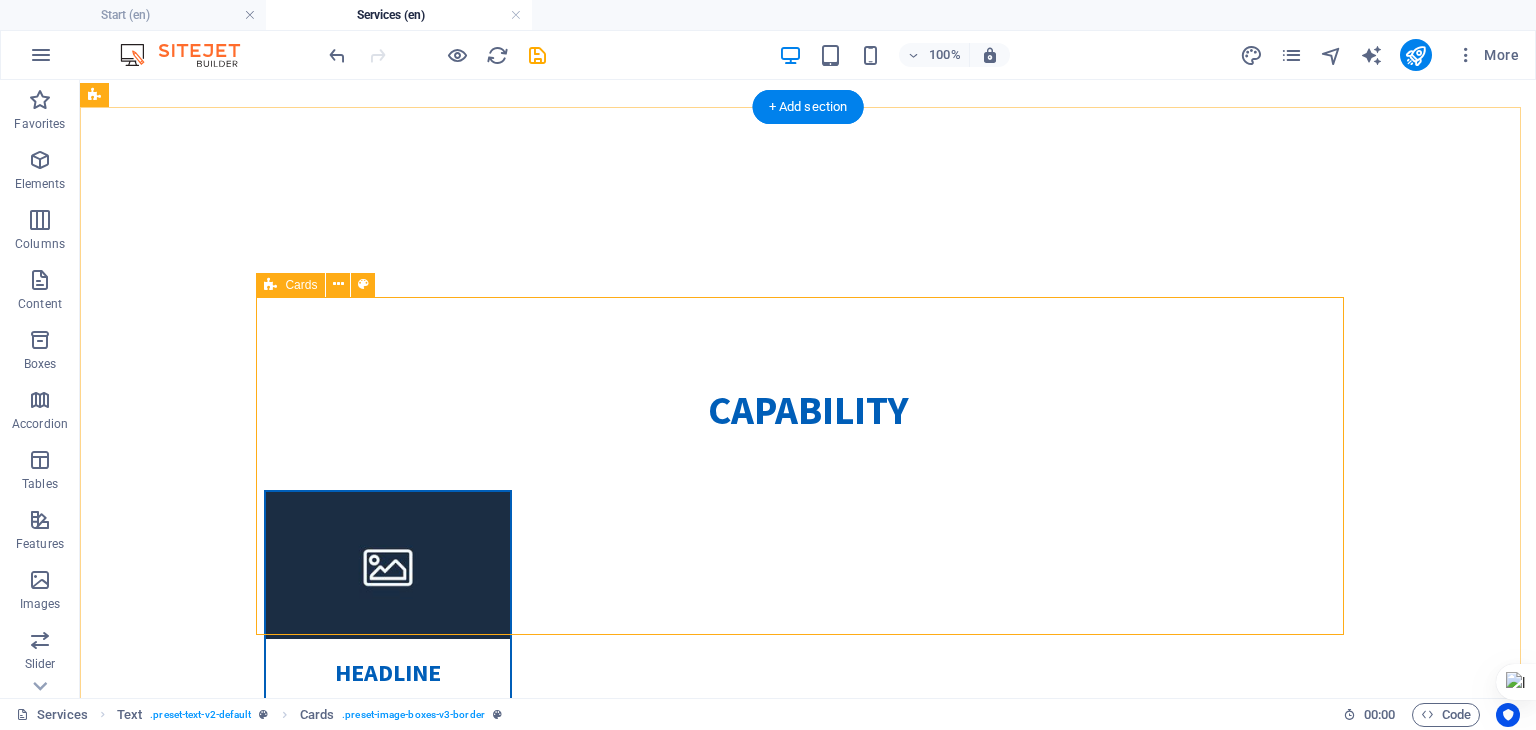 click on "Headline Lorem ipsum dolor sit amet, consectetuer adipiscing elit. Aenean commodo ligula eget dolor. Lorem ipsum dolor sit amet. Headline Lorem ipsum dolor sit amet, consectetuer adipiscing elit. Aenean commodo ligula eget dolor. Lorem ipsum dolor sit amet. Headline Lorem ipsum dolor sit amet, consectetuer adipiscing elit. Aenean commodo ligula eget dolor. Lorem ipsum dolor sit amet." at bounding box center (808, 1014) 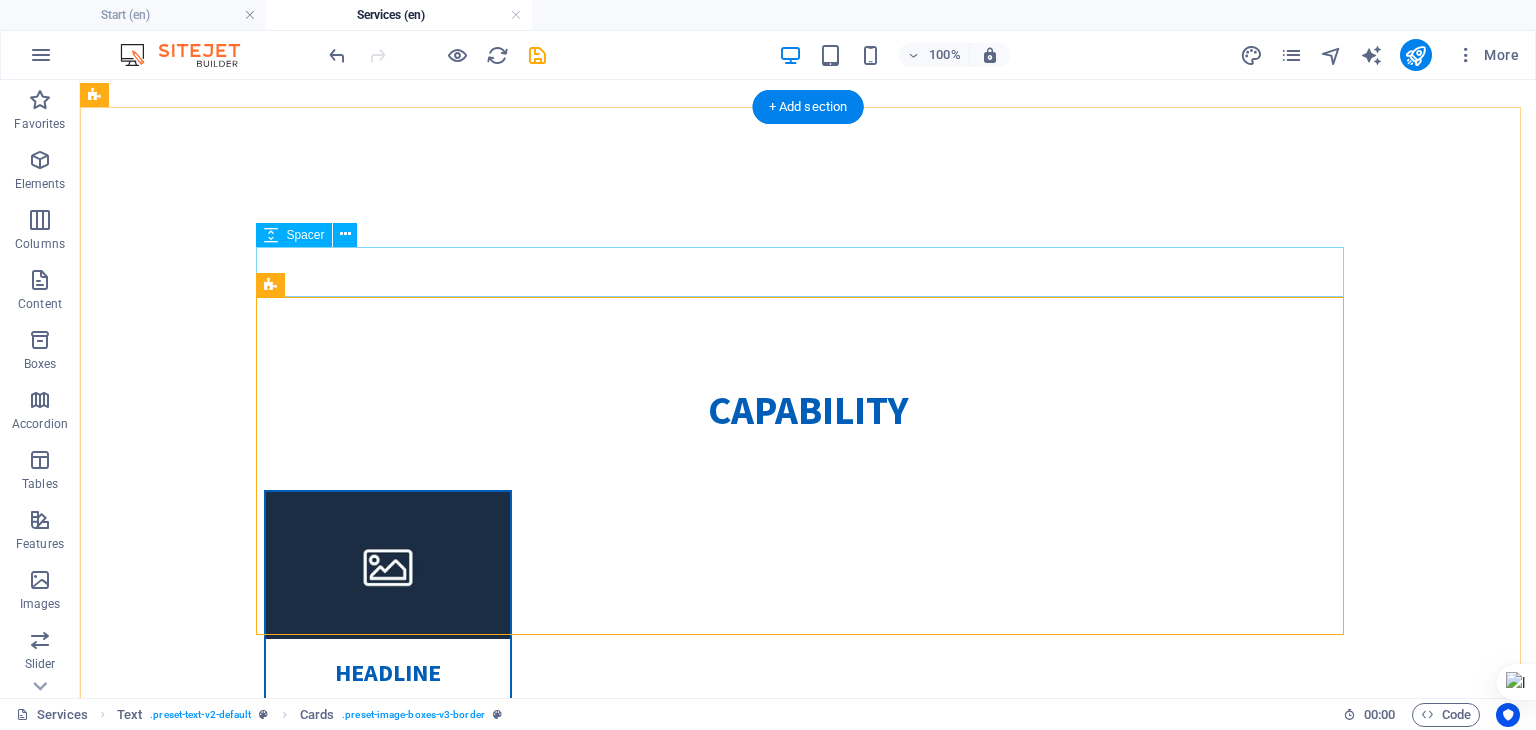 click at bounding box center (808, 465) 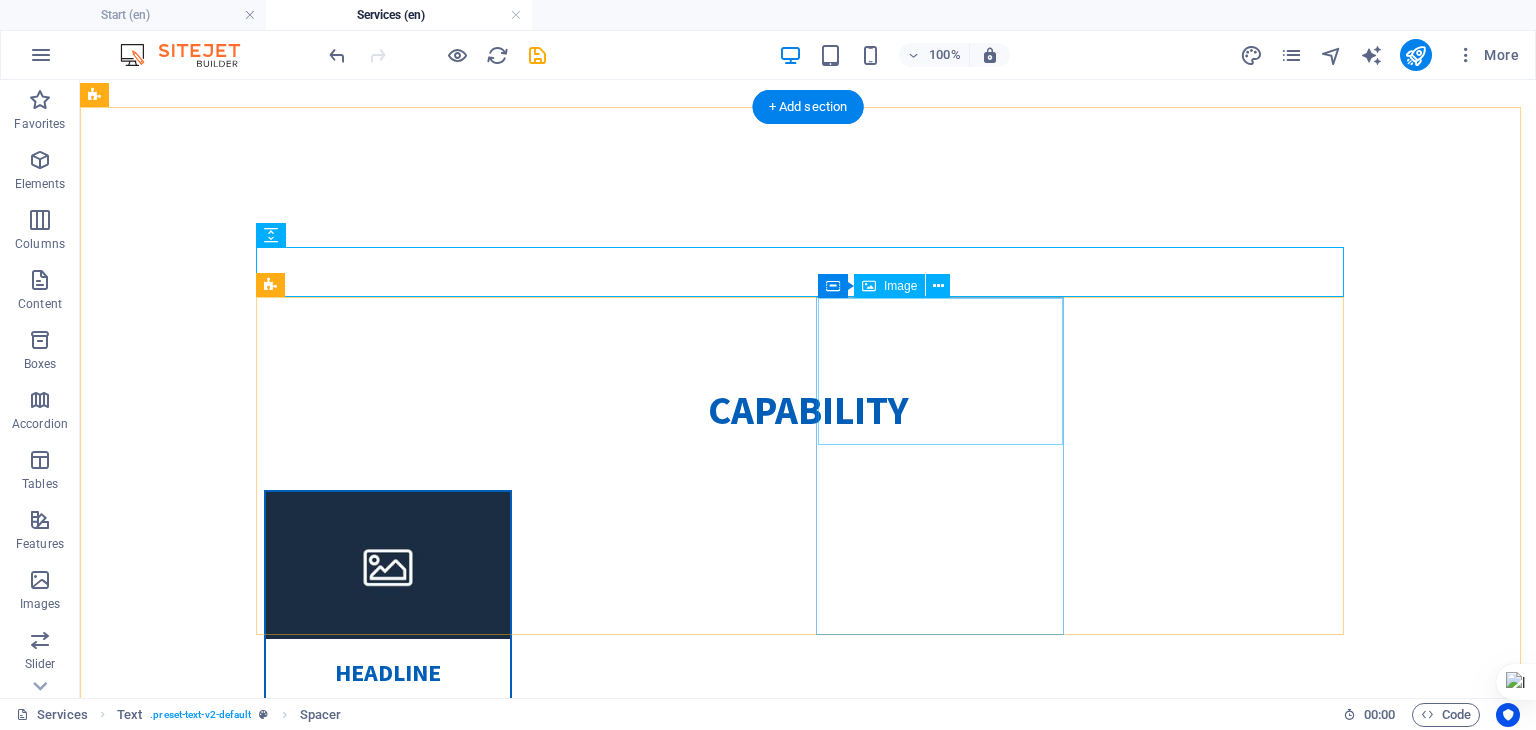 click at bounding box center [388, 1274] 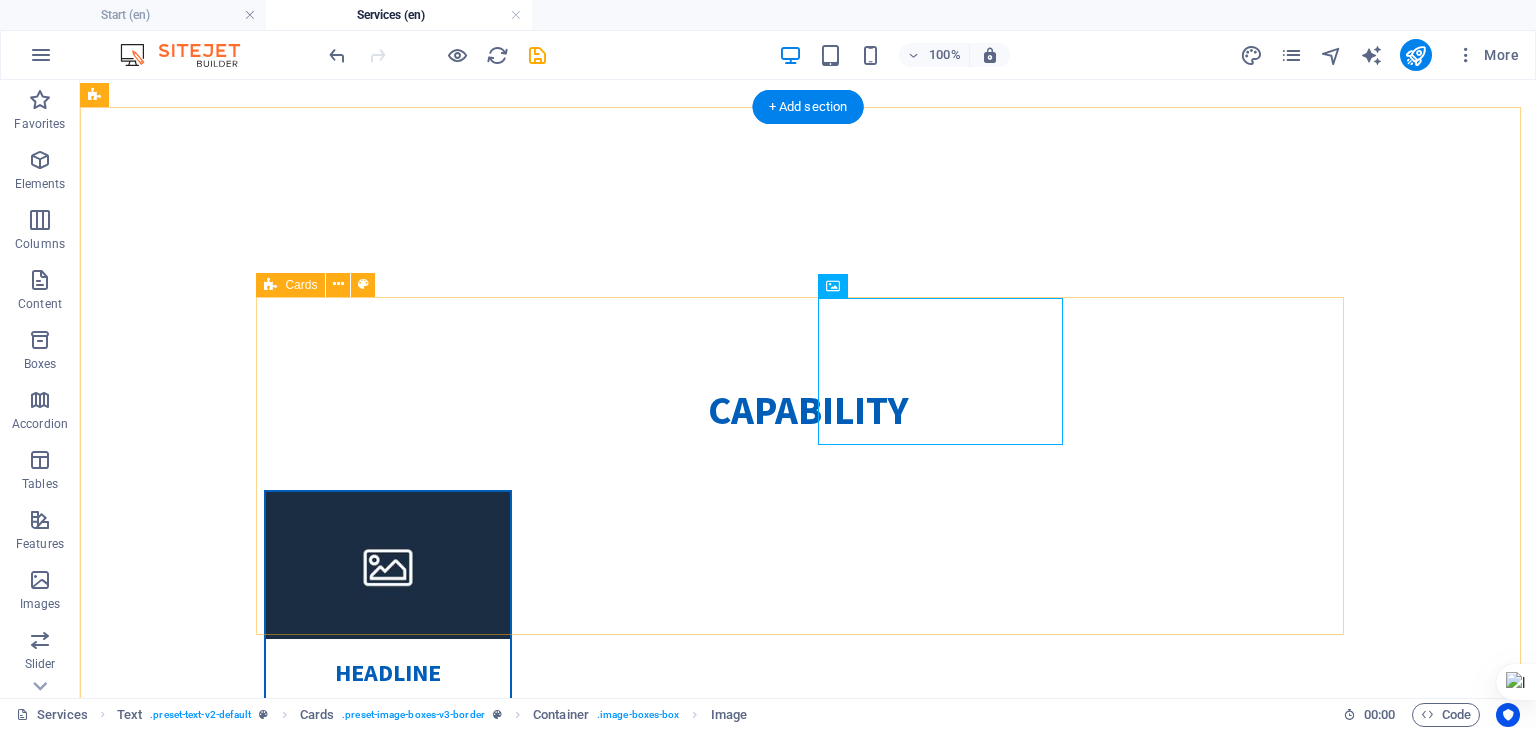 click on "Headline Lorem ipsum dolor sit amet, consectetuer adipiscing elit. Aenean commodo ligula eget dolor. Lorem ipsum dolor sit amet. Headline Lorem ipsum dolor sit amet, consectetuer adipiscing elit. Aenean commodo ligula eget dolor. Lorem ipsum dolor sit amet. Headline Lorem ipsum dolor sit amet, consectetuer adipiscing elit. Aenean commodo ligula eget dolor. Lorem ipsum dolor sit amet." at bounding box center [808, 1014] 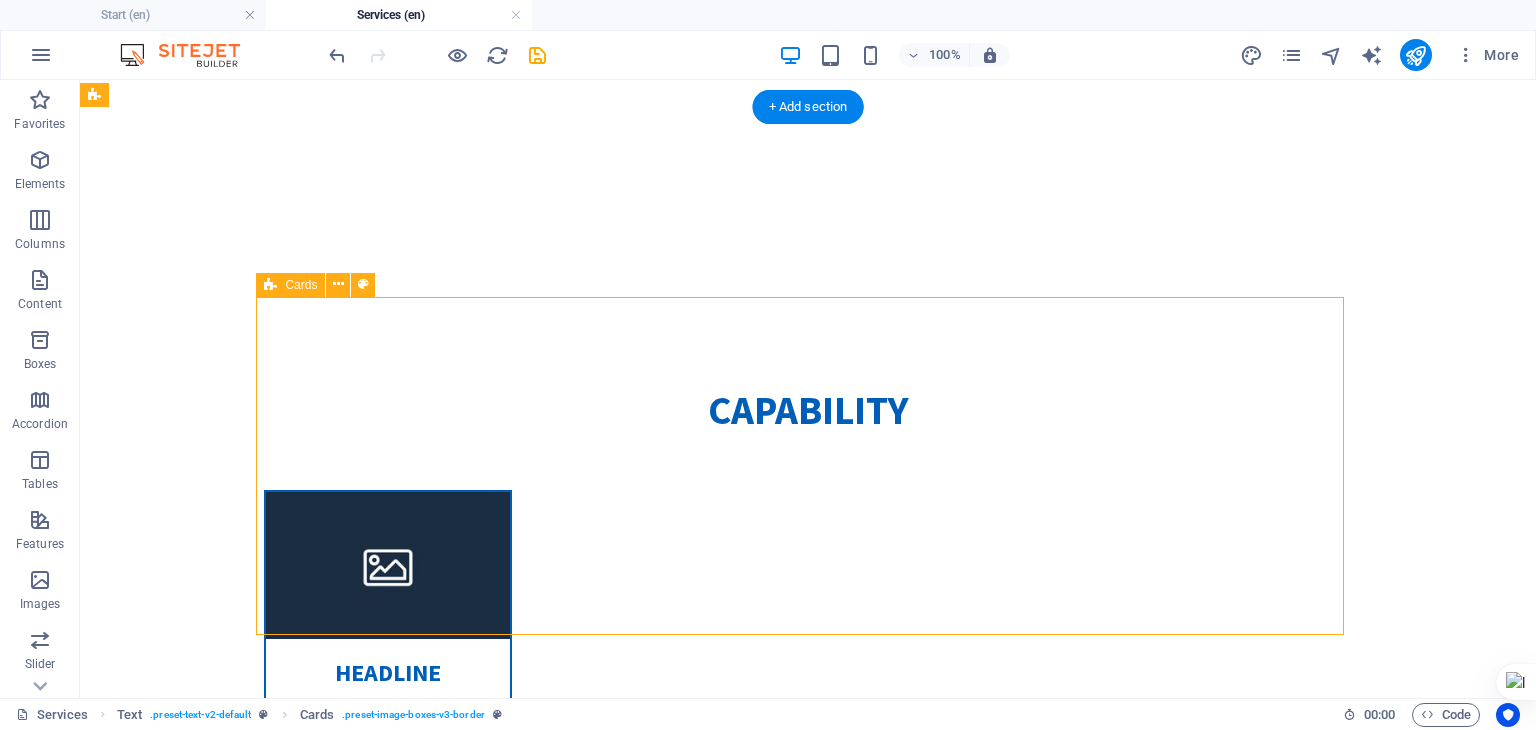 click on "Headline Lorem ipsum dolor sit amet, consectetuer adipiscing elit. Aenean commodo ligula eget dolor. Lorem ipsum dolor sit amet. Headline Lorem ipsum dolor sit amet, consectetuer adipiscing elit. Aenean commodo ligula eget dolor. Lorem ipsum dolor sit amet. Headline Lorem ipsum dolor sit amet, consectetuer adipiscing elit. Aenean commodo ligula eget dolor. Lorem ipsum dolor sit amet." at bounding box center [808, 1014] 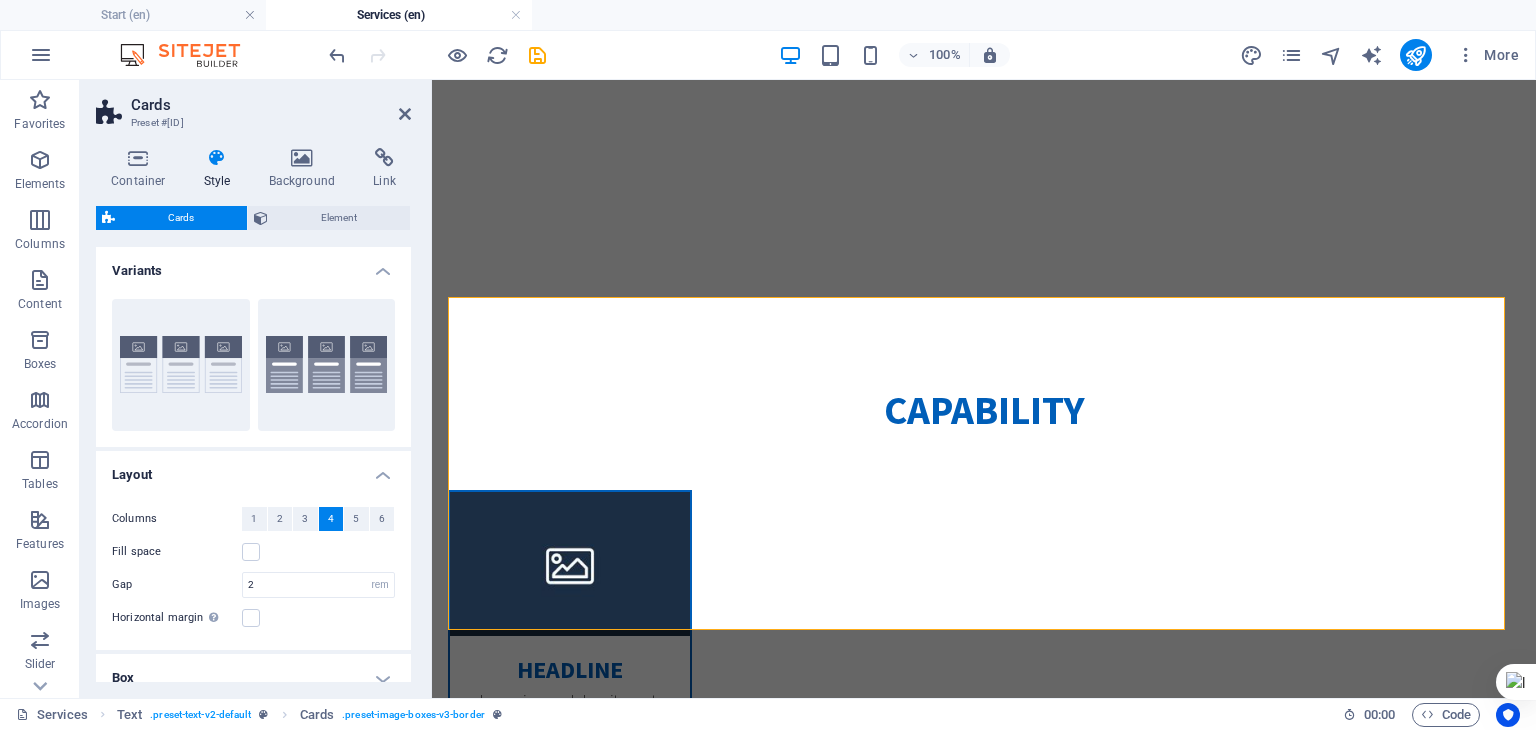 scroll, scrollTop: 80, scrollLeft: 0, axis: vertical 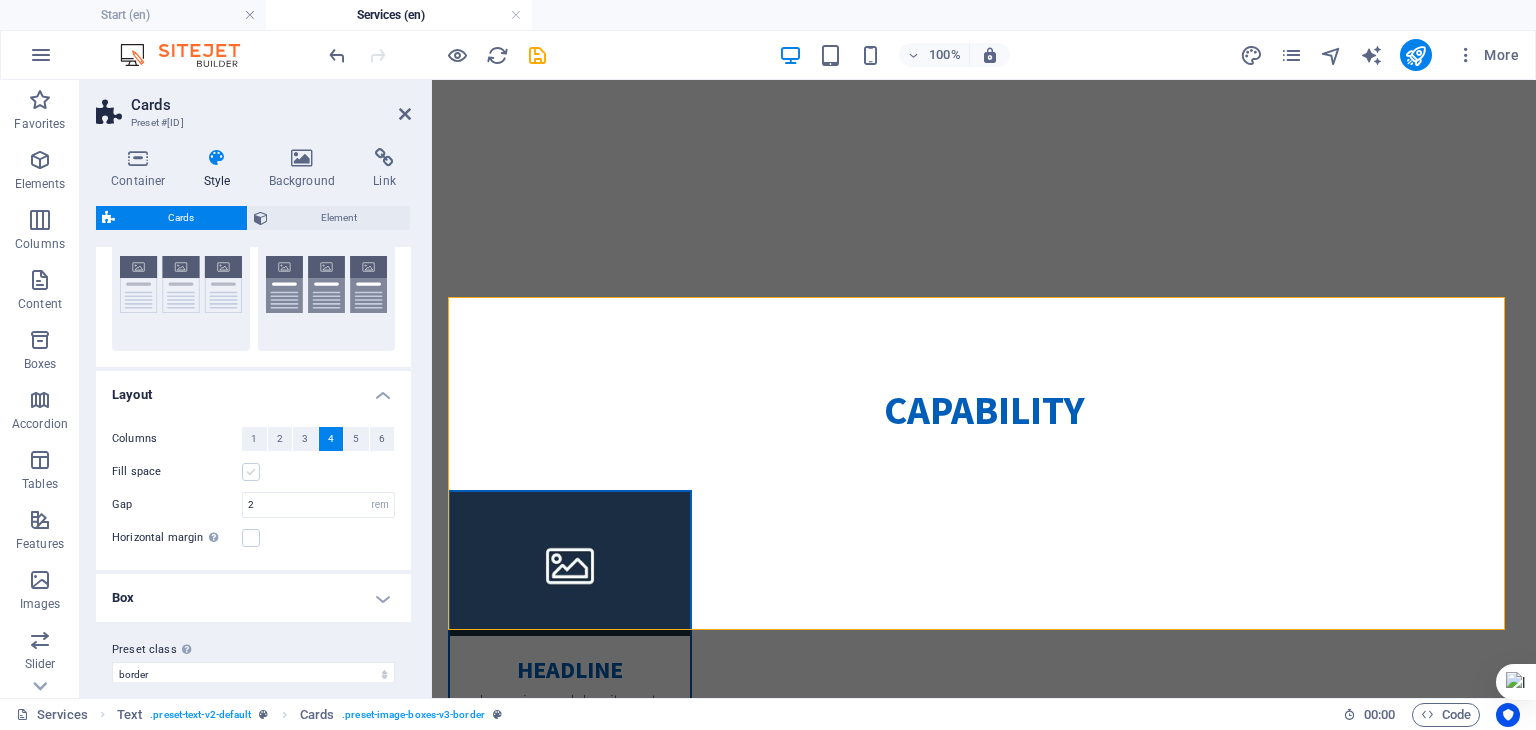 click at bounding box center (251, 472) 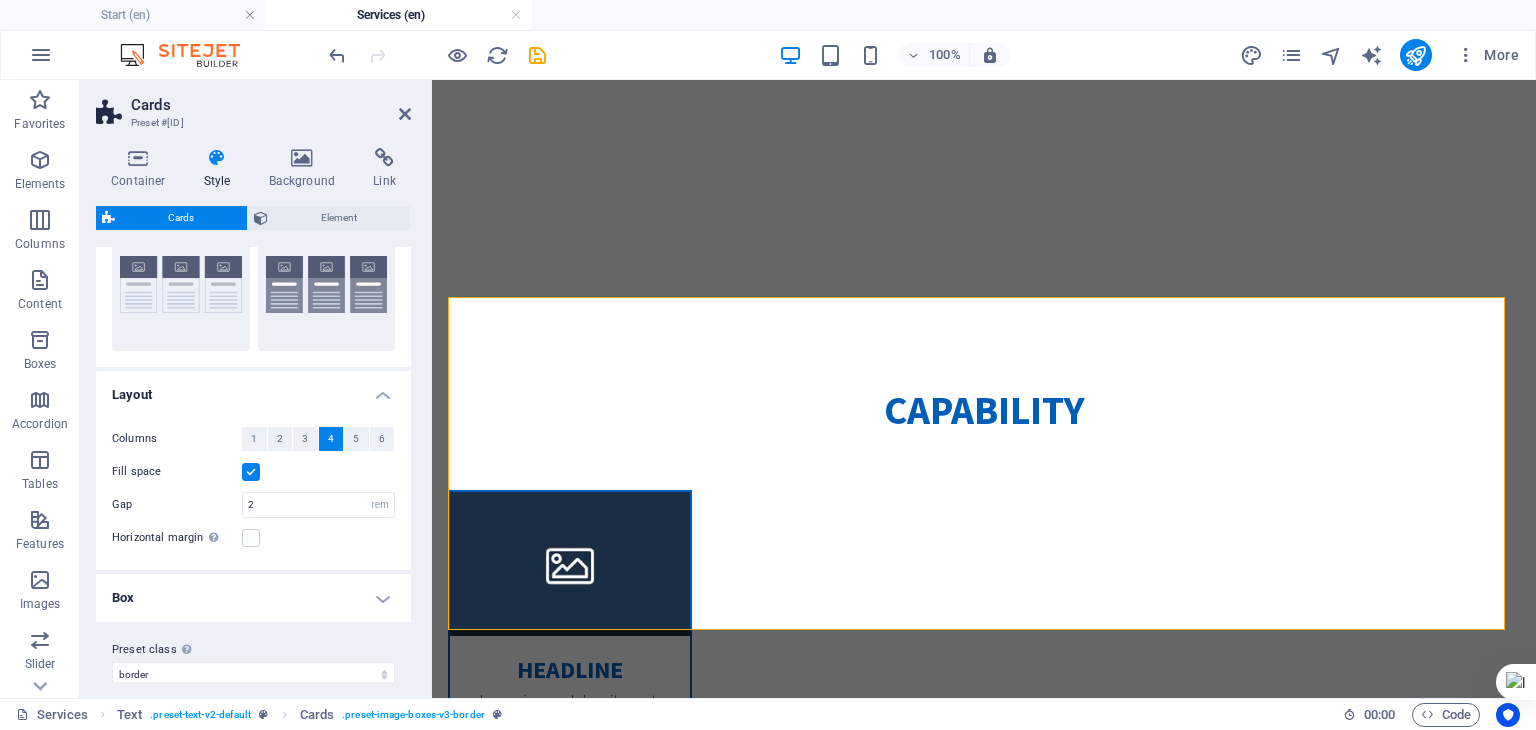click at bounding box center [251, 472] 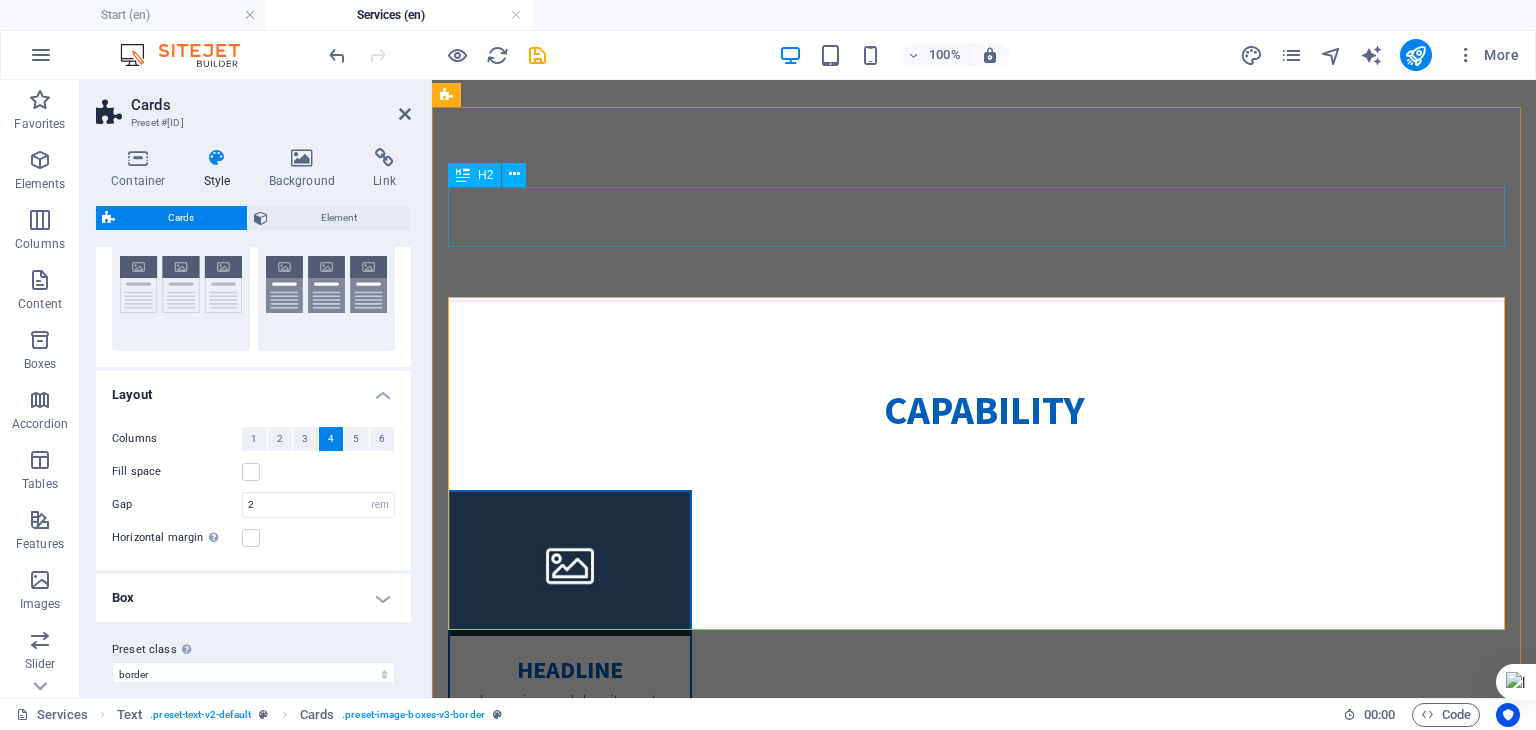 click on "Capability" at bounding box center (984, 410) 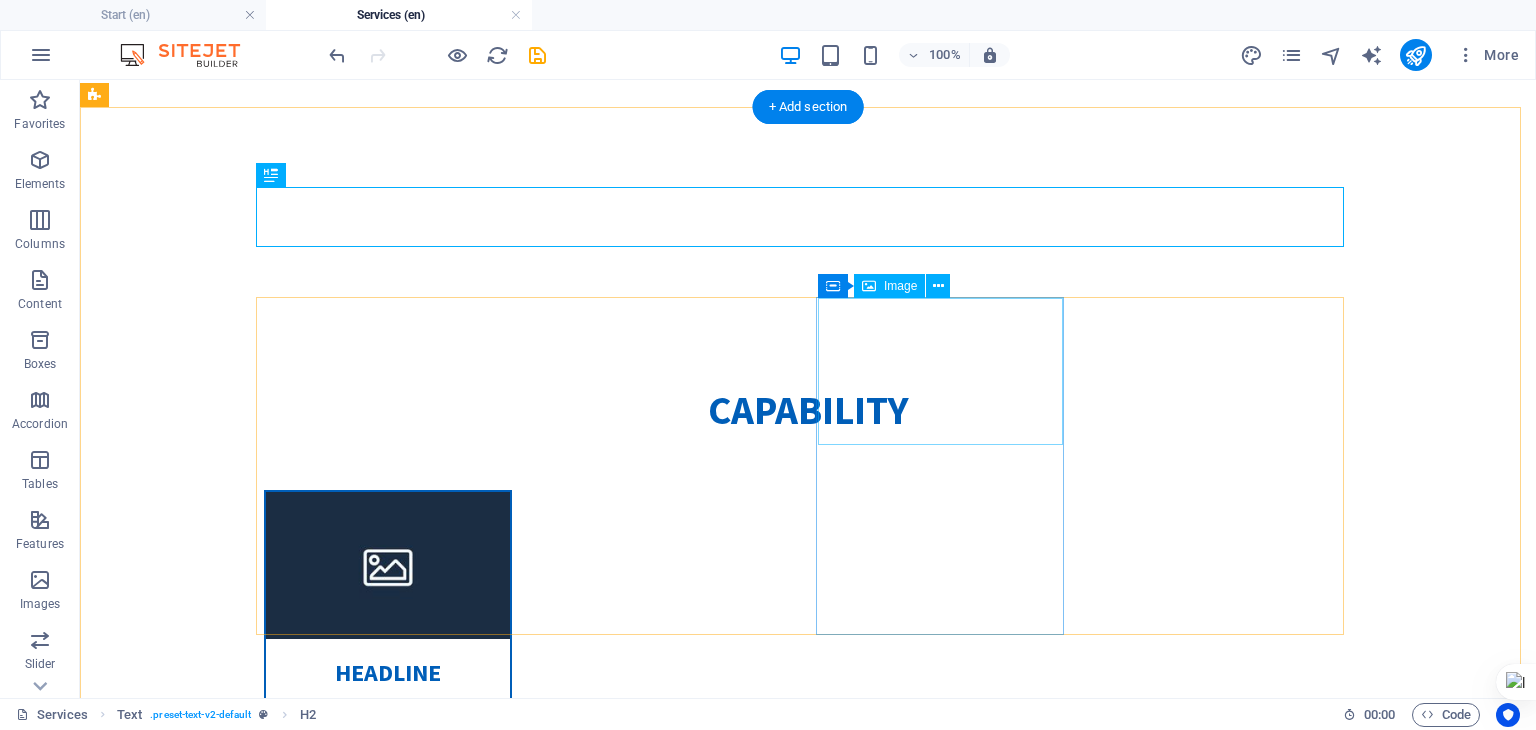 click at bounding box center [388, 1274] 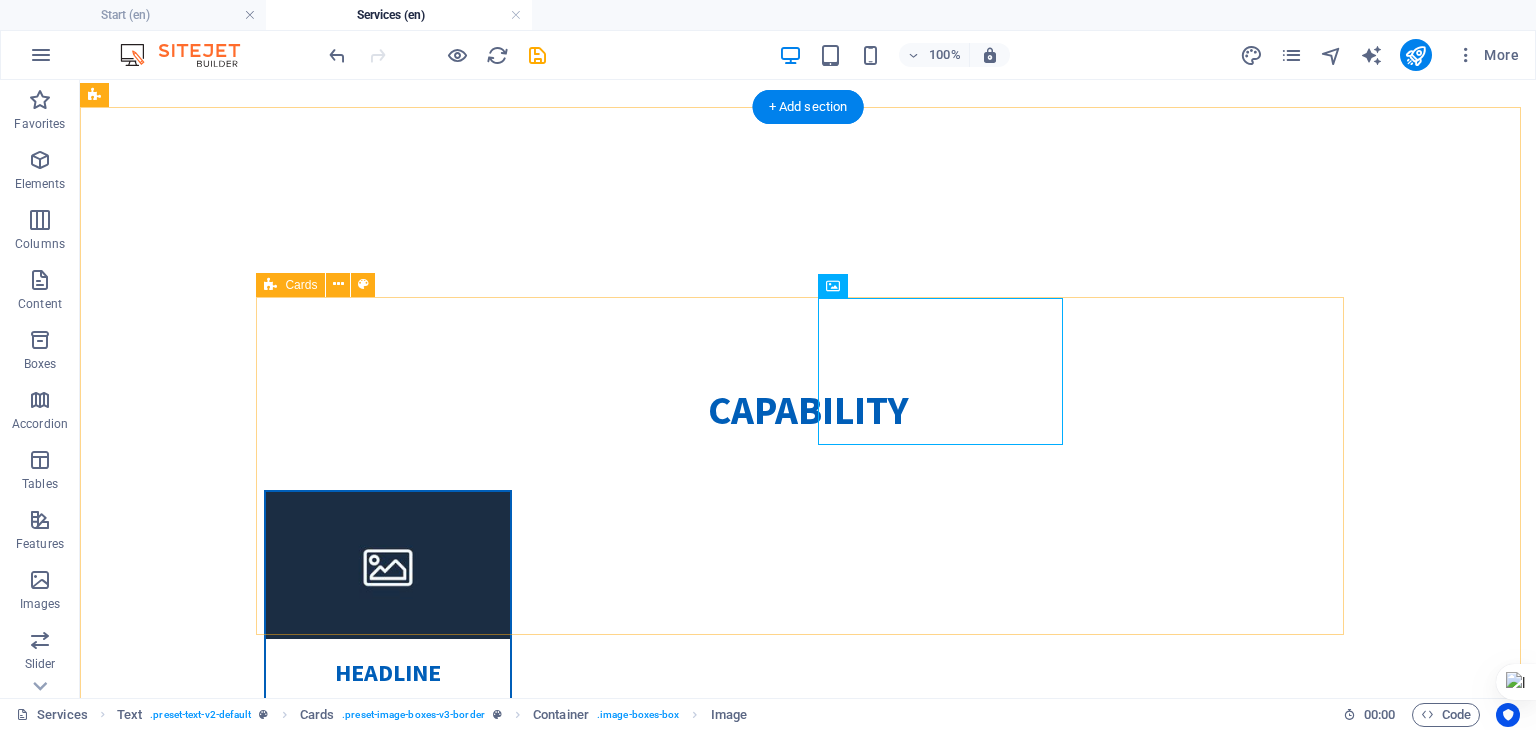 click on "Headline Lorem ipsum dolor sit amet, consectetuer adipiscing elit. Aenean commodo ligula eget dolor. Lorem ipsum dolor sit amet. Headline Lorem ipsum dolor sit amet, consectetuer adipiscing elit. Aenean commodo ligula eget dolor. Lorem ipsum dolor sit amet. Headline Lorem ipsum dolor sit amet, consectetuer adipiscing elit. Aenean commodo ligula eget dolor. Lorem ipsum dolor sit amet." at bounding box center [808, 1014] 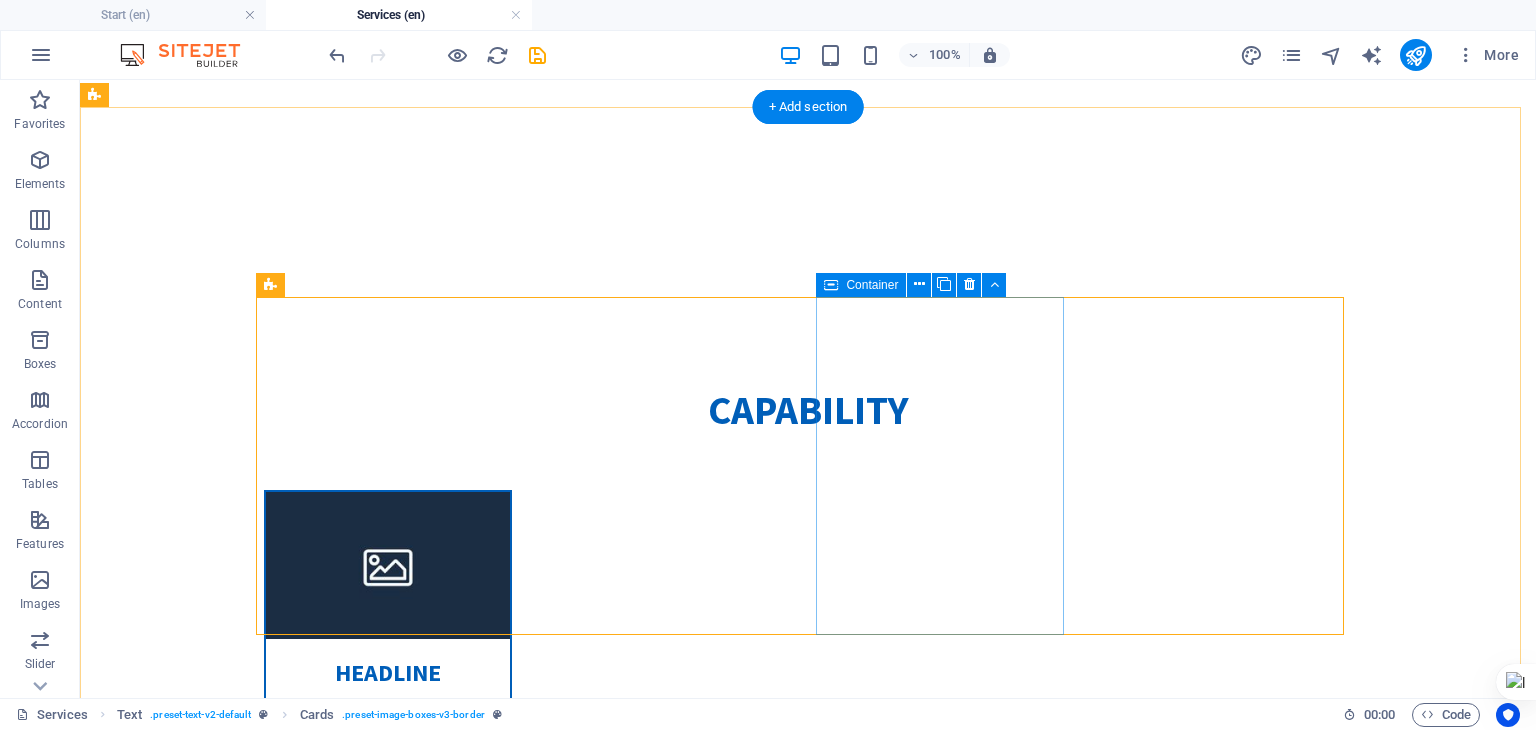 click on "Headline Lorem ipsum dolor sit amet, consectetuer adipiscing elit. Aenean commodo ligula eget dolor. Lorem ipsum dolor sit amet. Headline Lorem ipsum dolor sit amet, consectetuer adipiscing elit. Aenean commodo ligula eget dolor. Lorem ipsum dolor sit amet. Headline Lorem ipsum dolor sit amet, consectetuer adipiscing elit. Aenean commodo ligula eget dolor. Lorem ipsum dolor sit amet." at bounding box center (808, 1014) 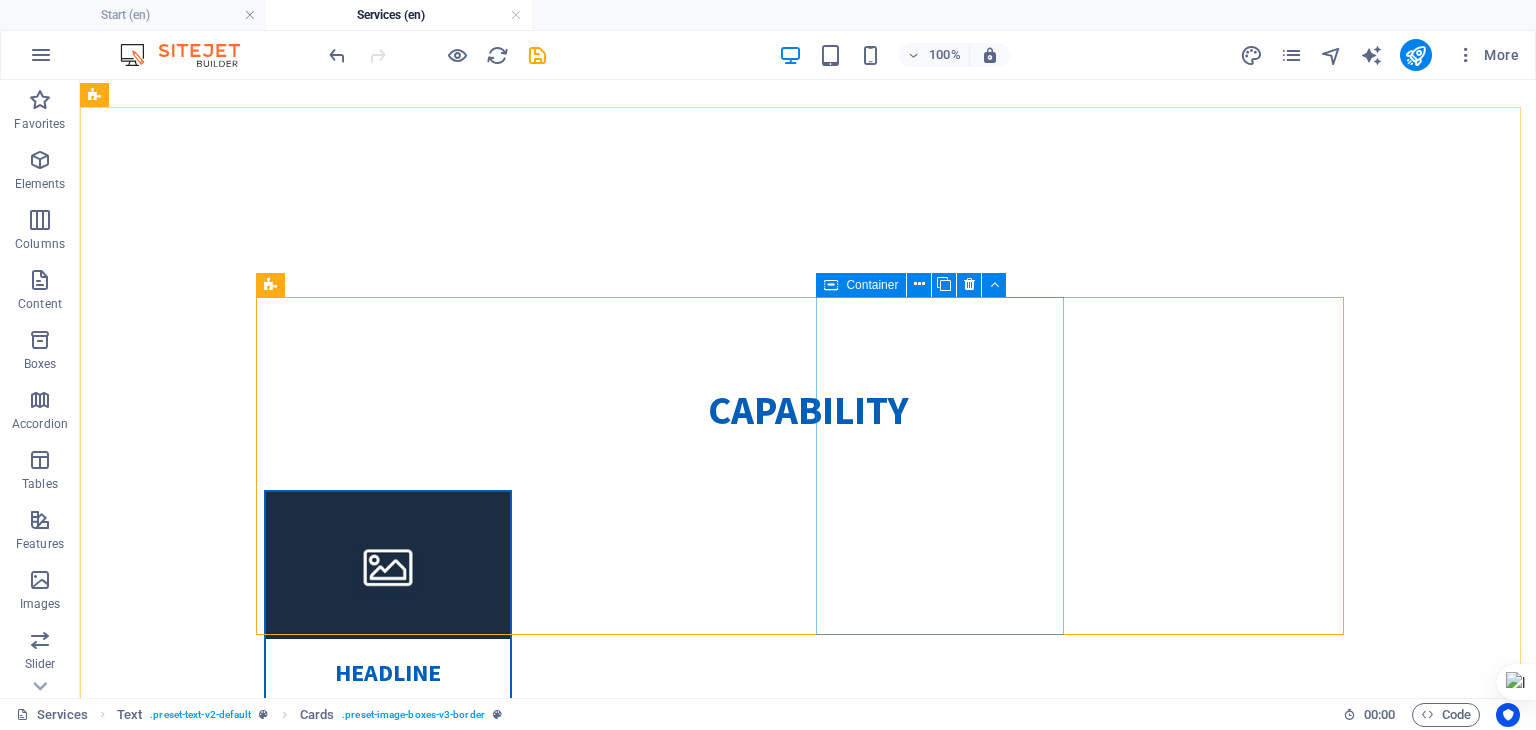 click at bounding box center [831, 285] 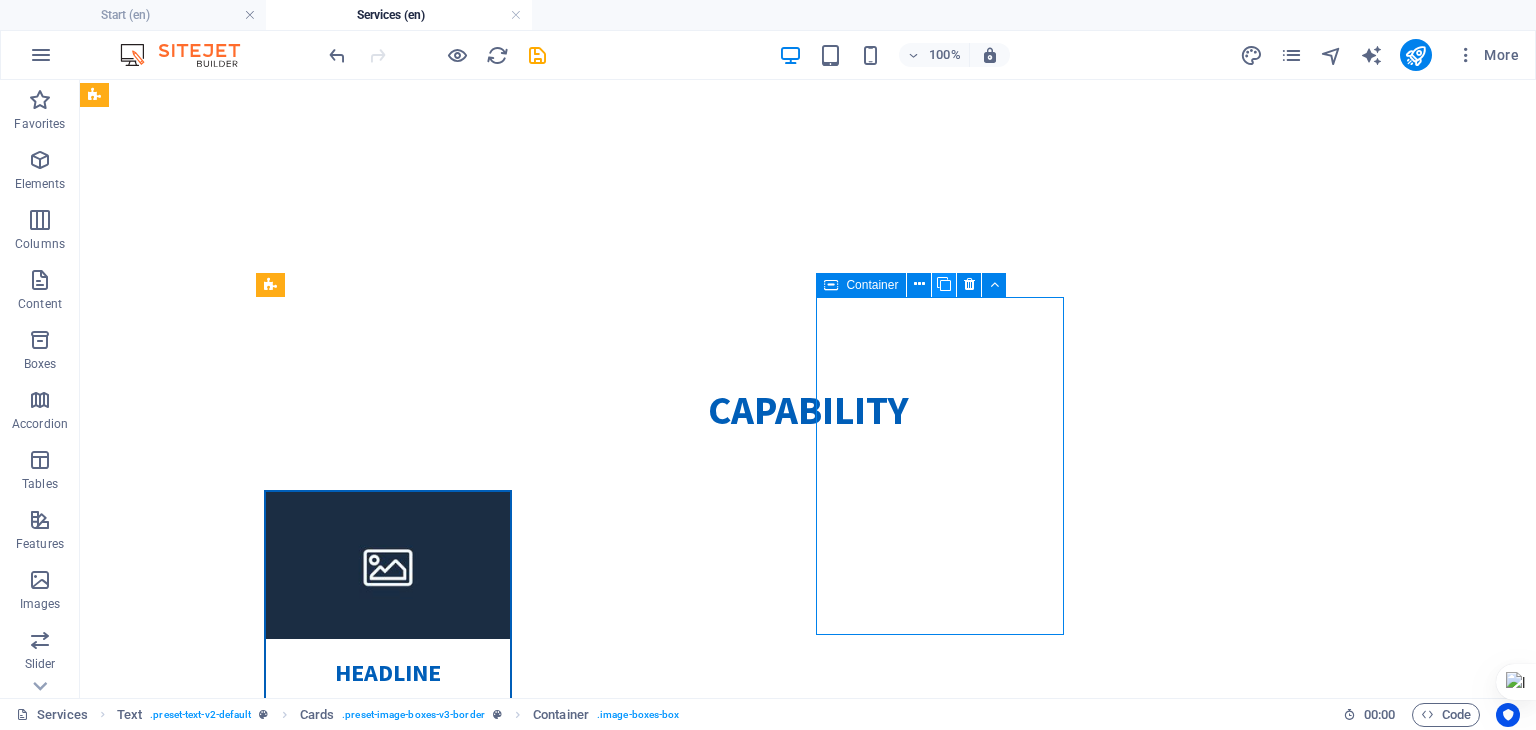 click at bounding box center (944, 284) 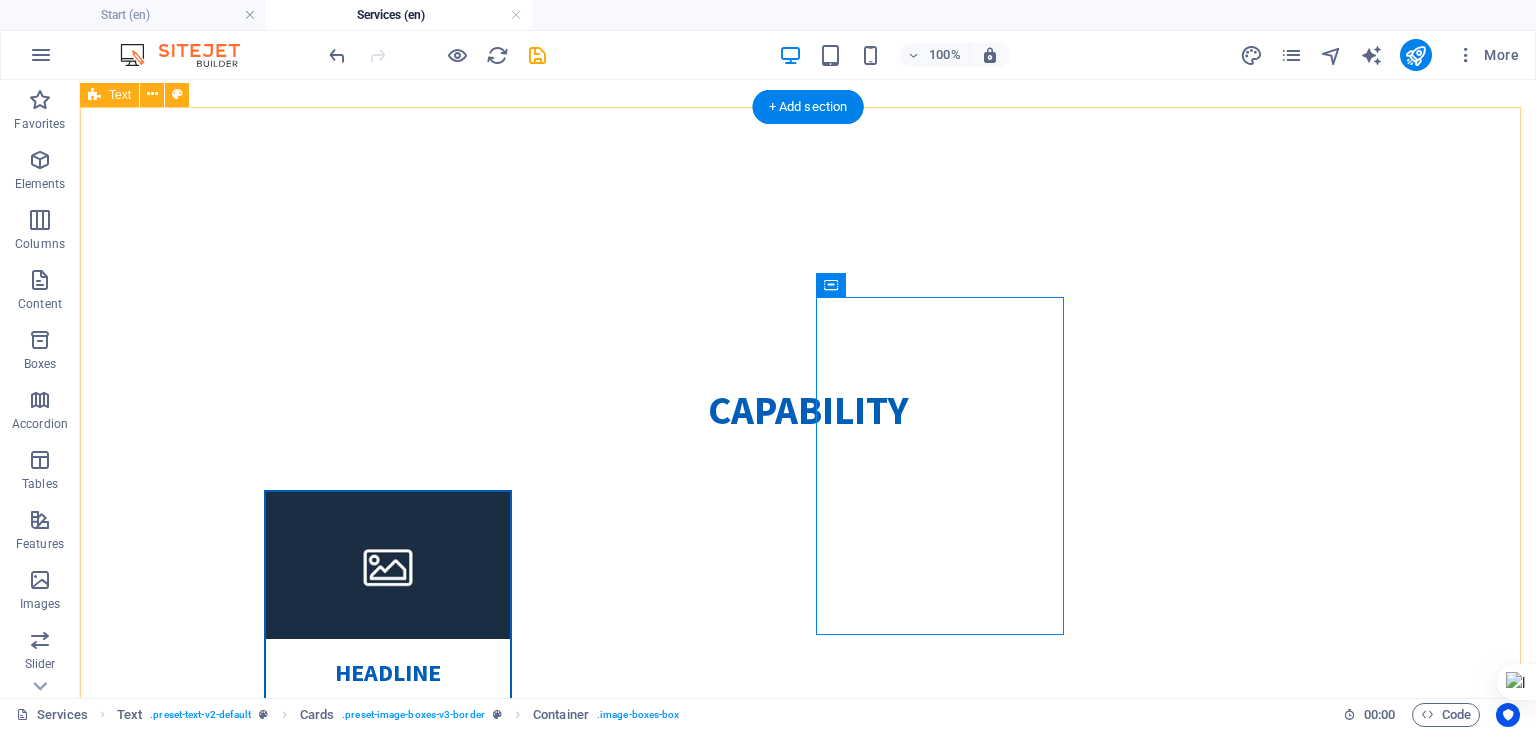click on "Capability Headline Lorem ipsum dolor sit amet, consectetuer adipiscing elit. Aenean commodo ligula eget dolor. Lorem ipsum dolor sit amet. Headline Lorem ipsum dolor sit amet, consectetuer adipiscing elit. Aenean commodo ligula eget dolor. Lorem ipsum dolor sit amet. Headline Lorem ipsum dolor sit amet, consectetuer adipiscing elit. Aenean commodo ligula eget dolor. Lorem ipsum dolor sit amet. Headline Lorem ipsum dolor sit amet, consectetuer adipiscing elit. Aenean commodo ligula eget dolor. Lorem ipsum dolor sit amet." at bounding box center [808, 1136] 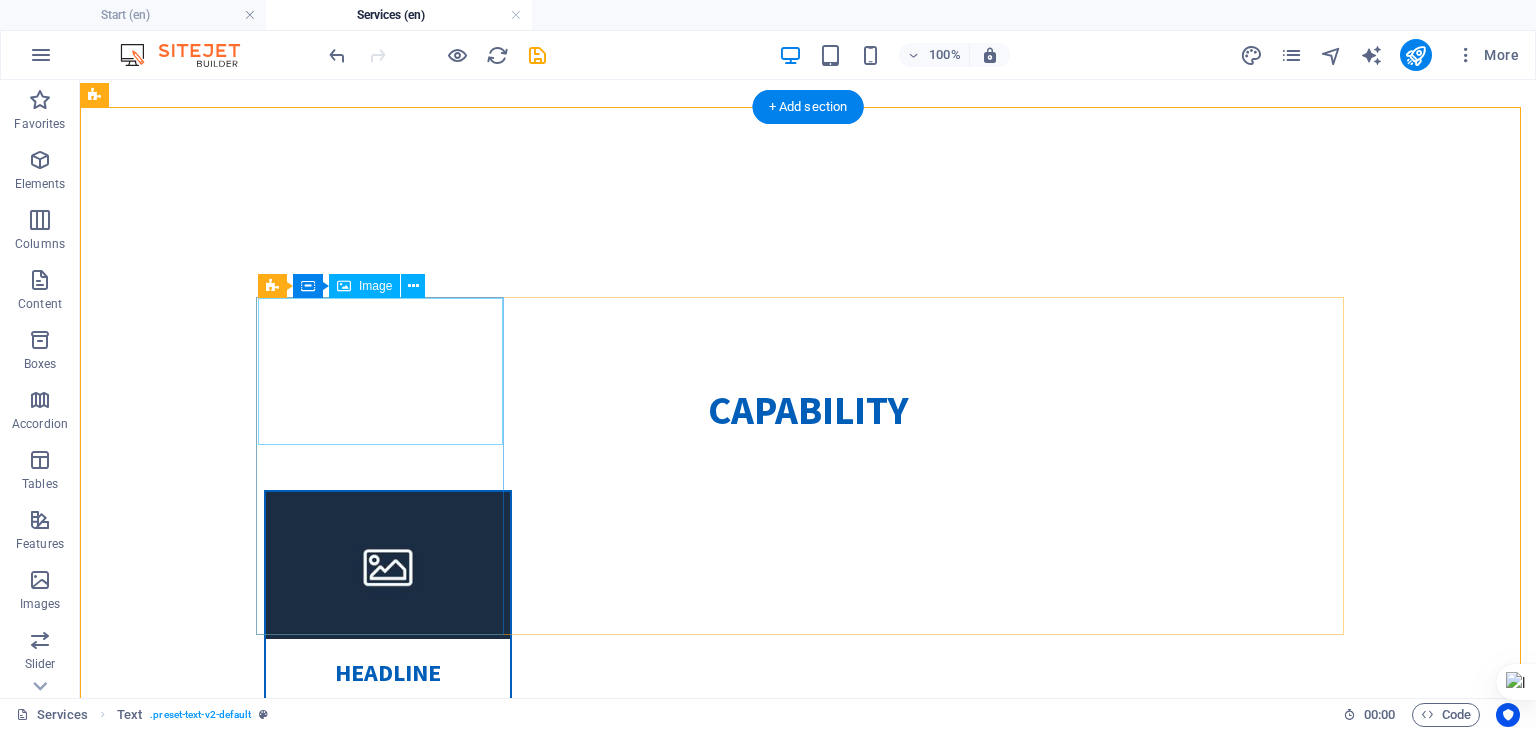 click at bounding box center [388, 565] 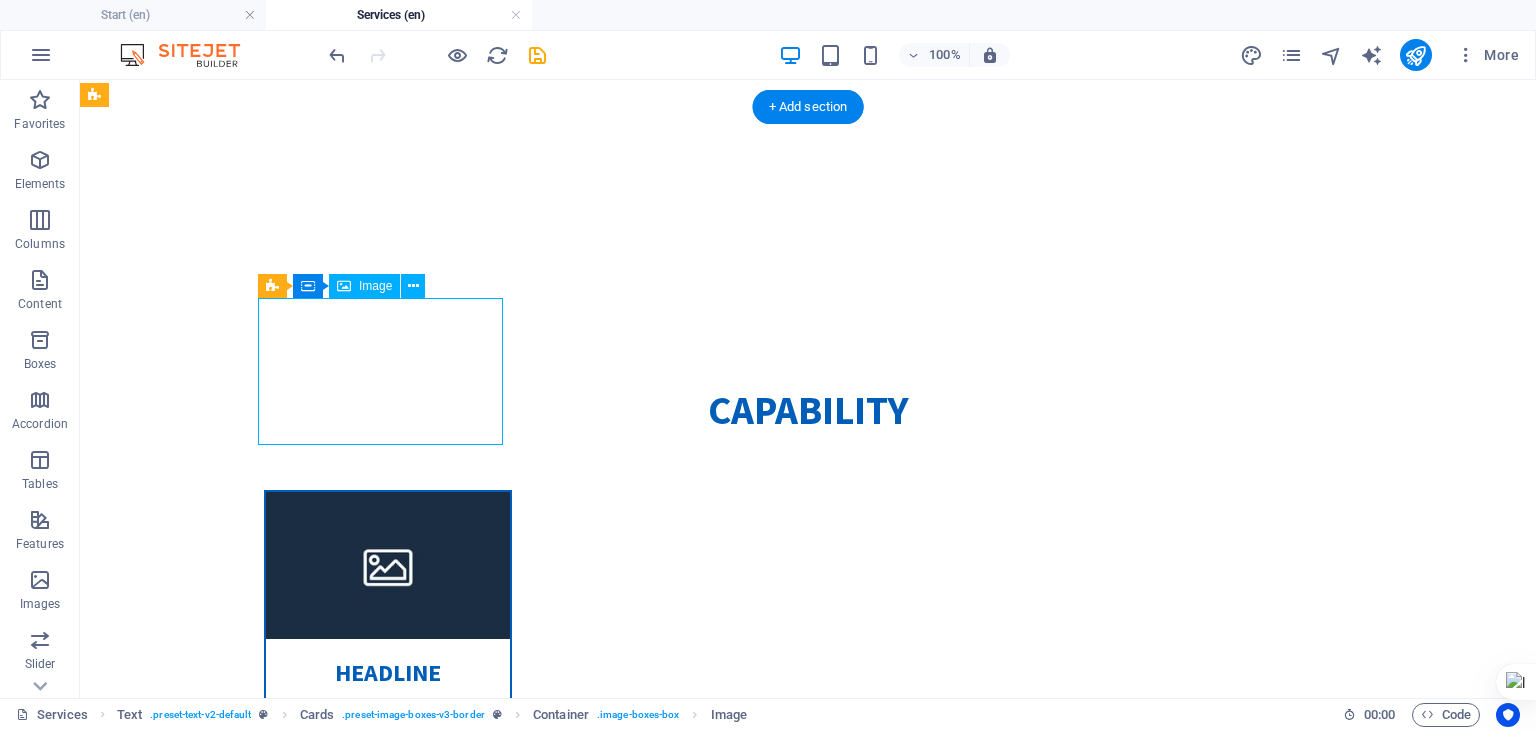 click at bounding box center (388, 565) 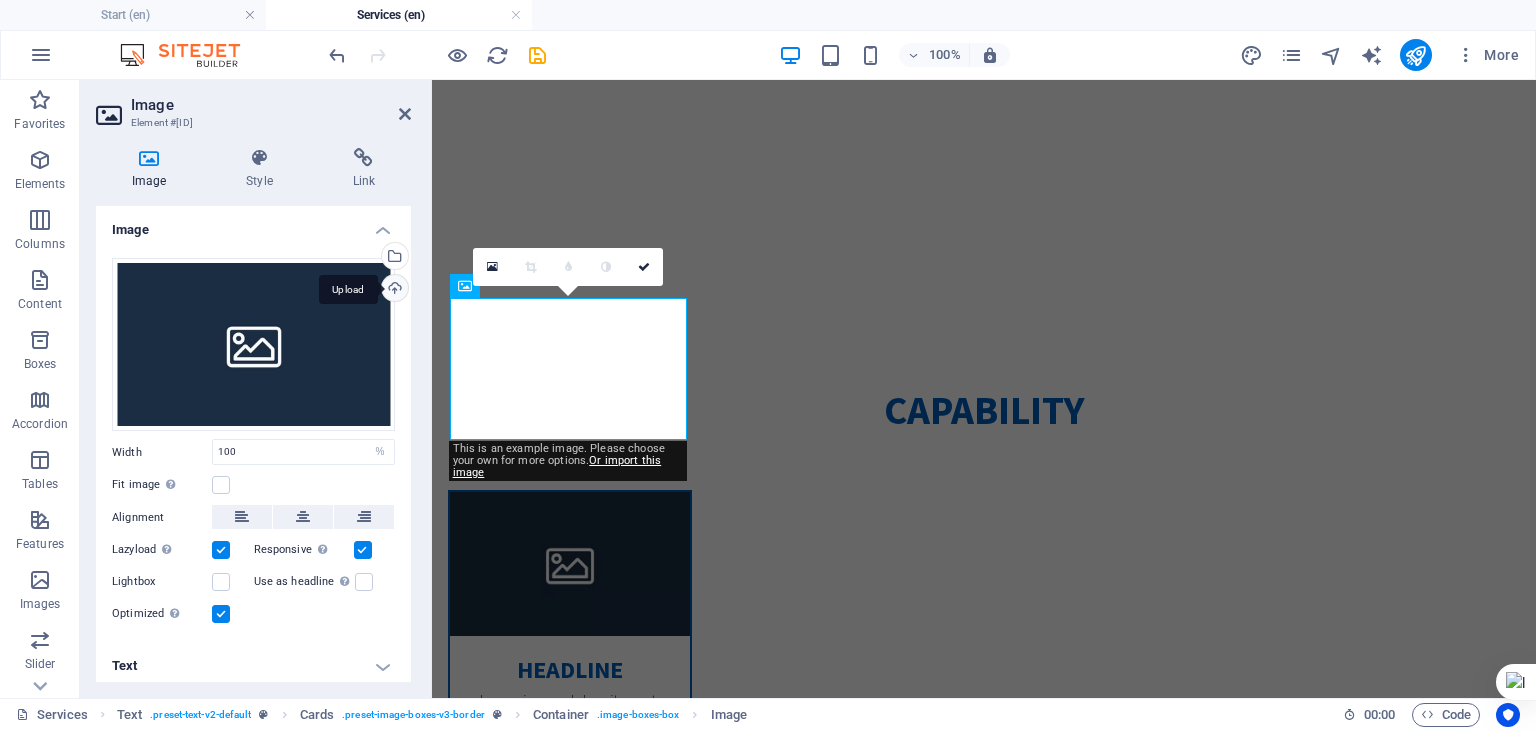 click on "Upload" at bounding box center [393, 290] 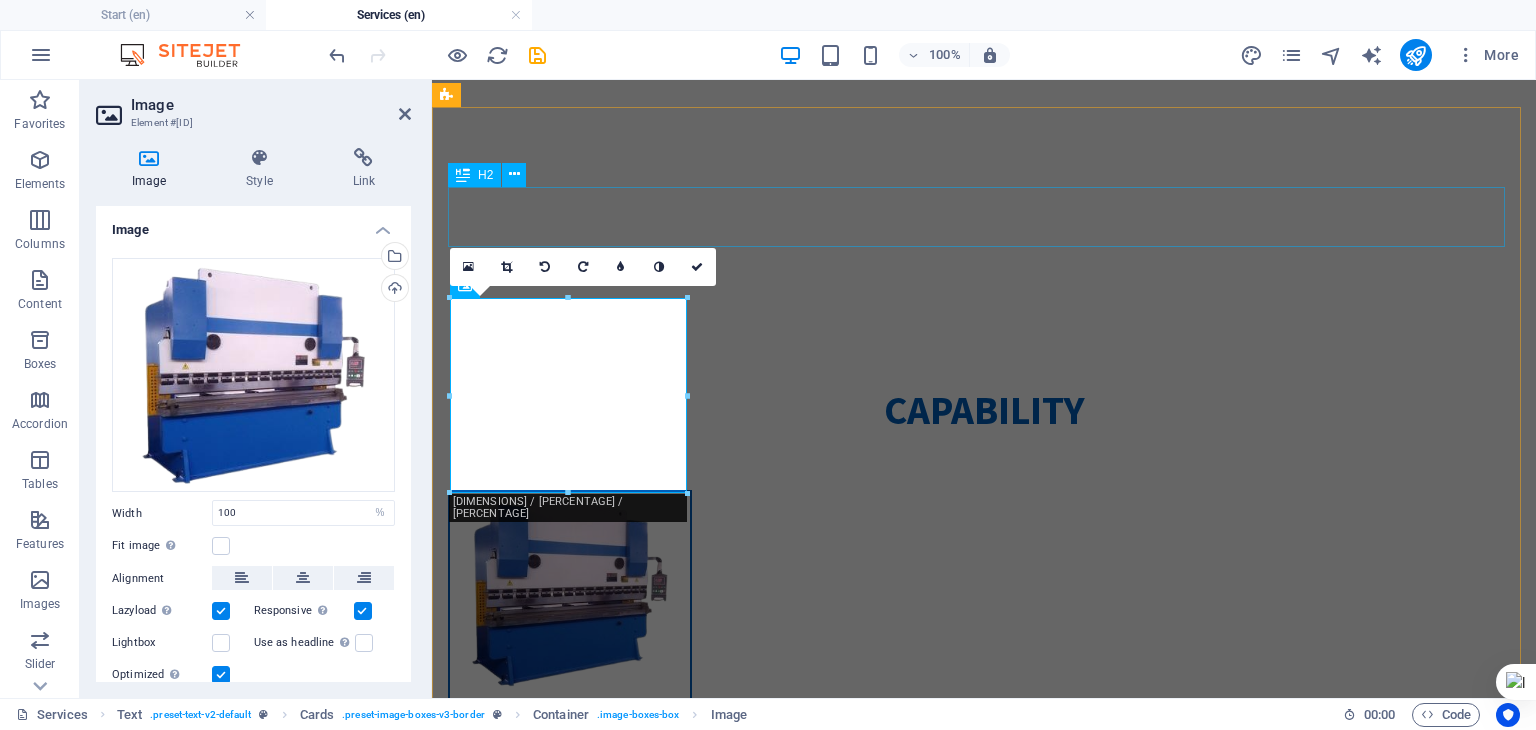 click on "Capability" at bounding box center [984, 410] 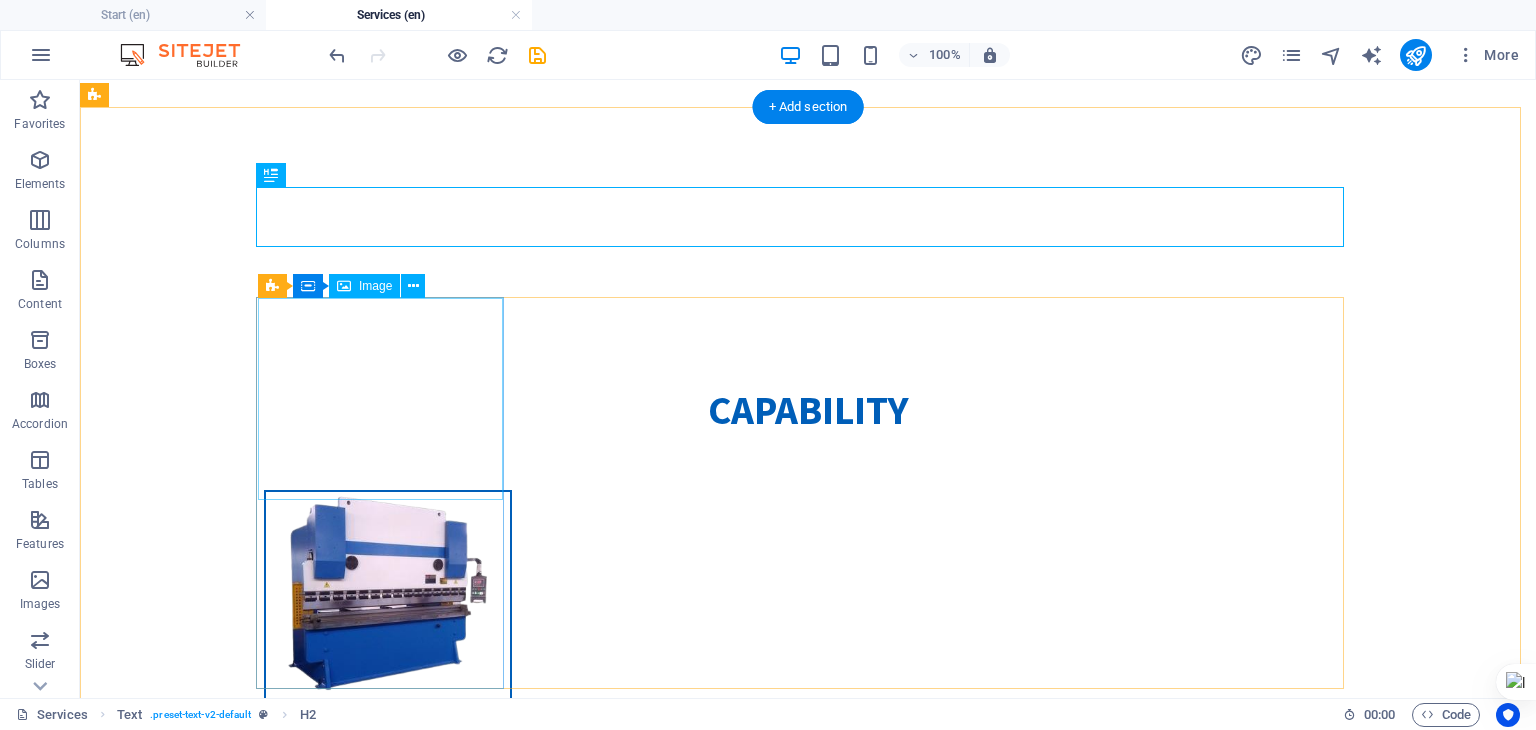 click at bounding box center (388, 592) 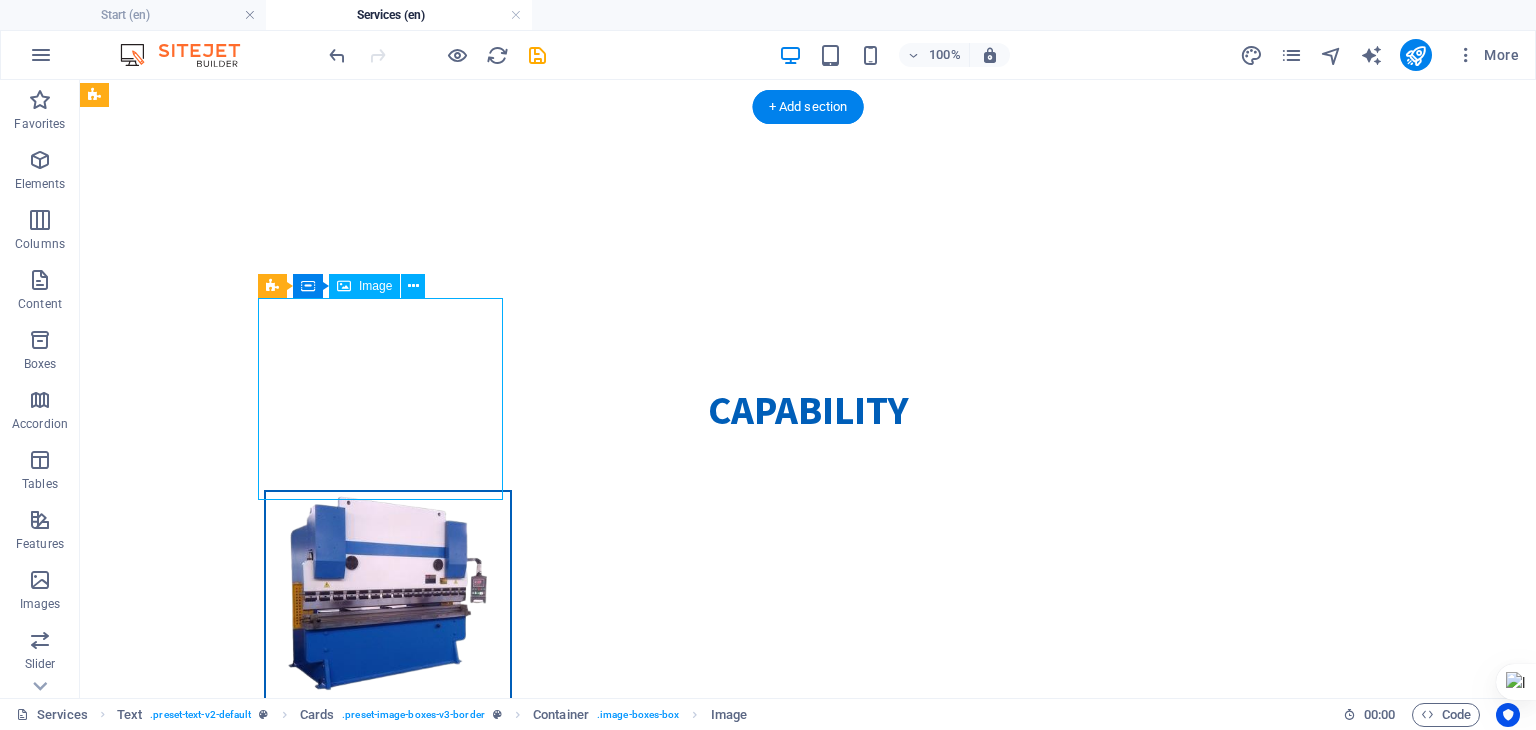 click at bounding box center [388, 592] 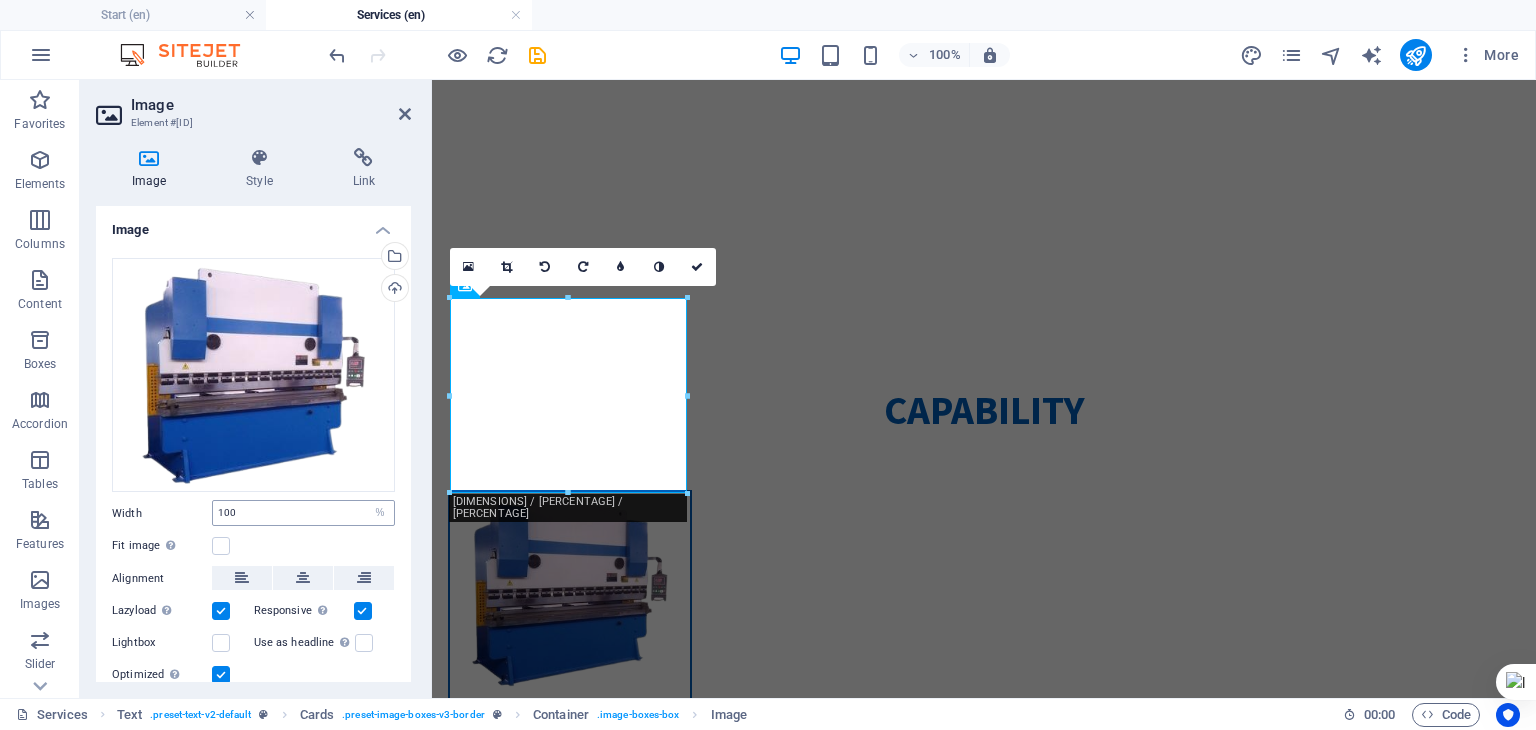 scroll, scrollTop: 66, scrollLeft: 0, axis: vertical 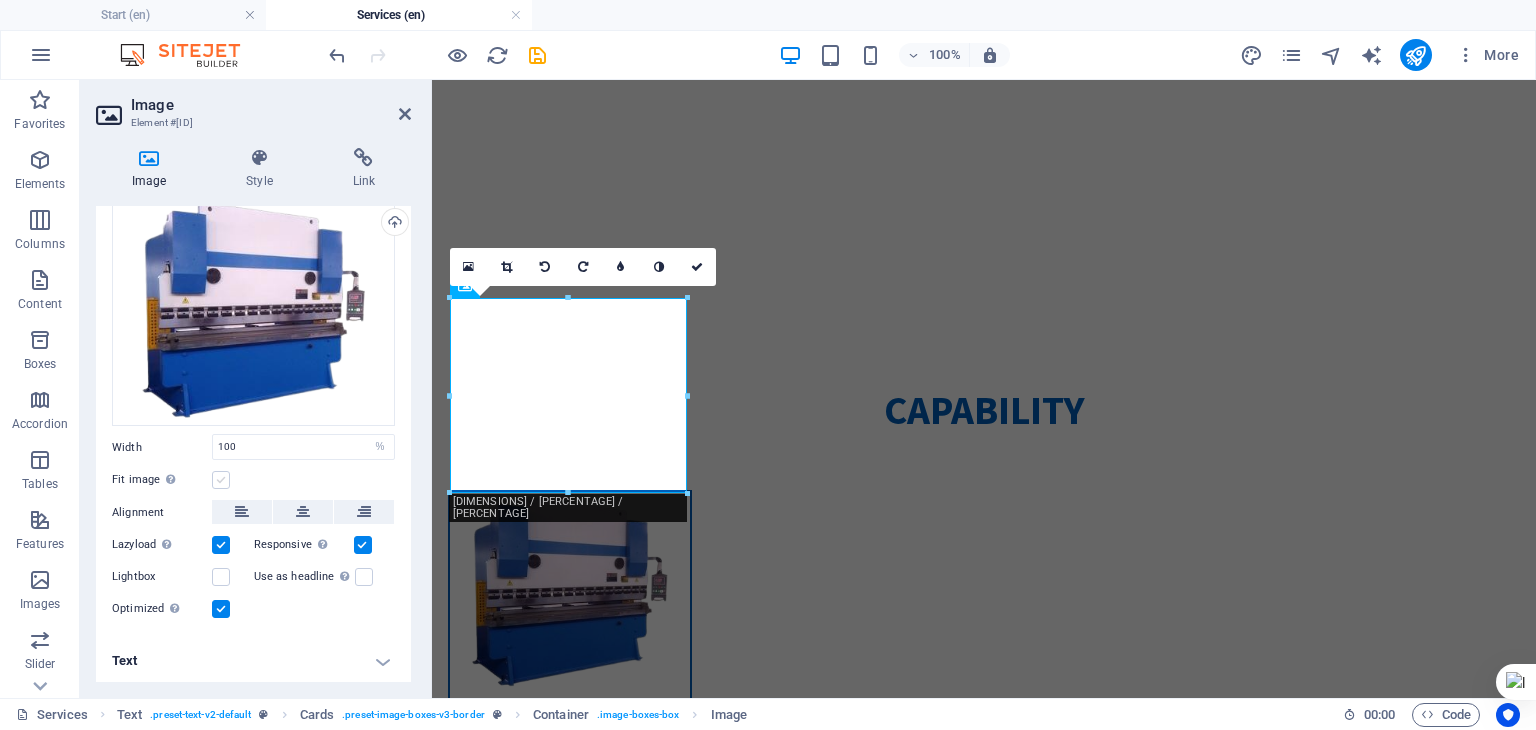 click at bounding box center [221, 480] 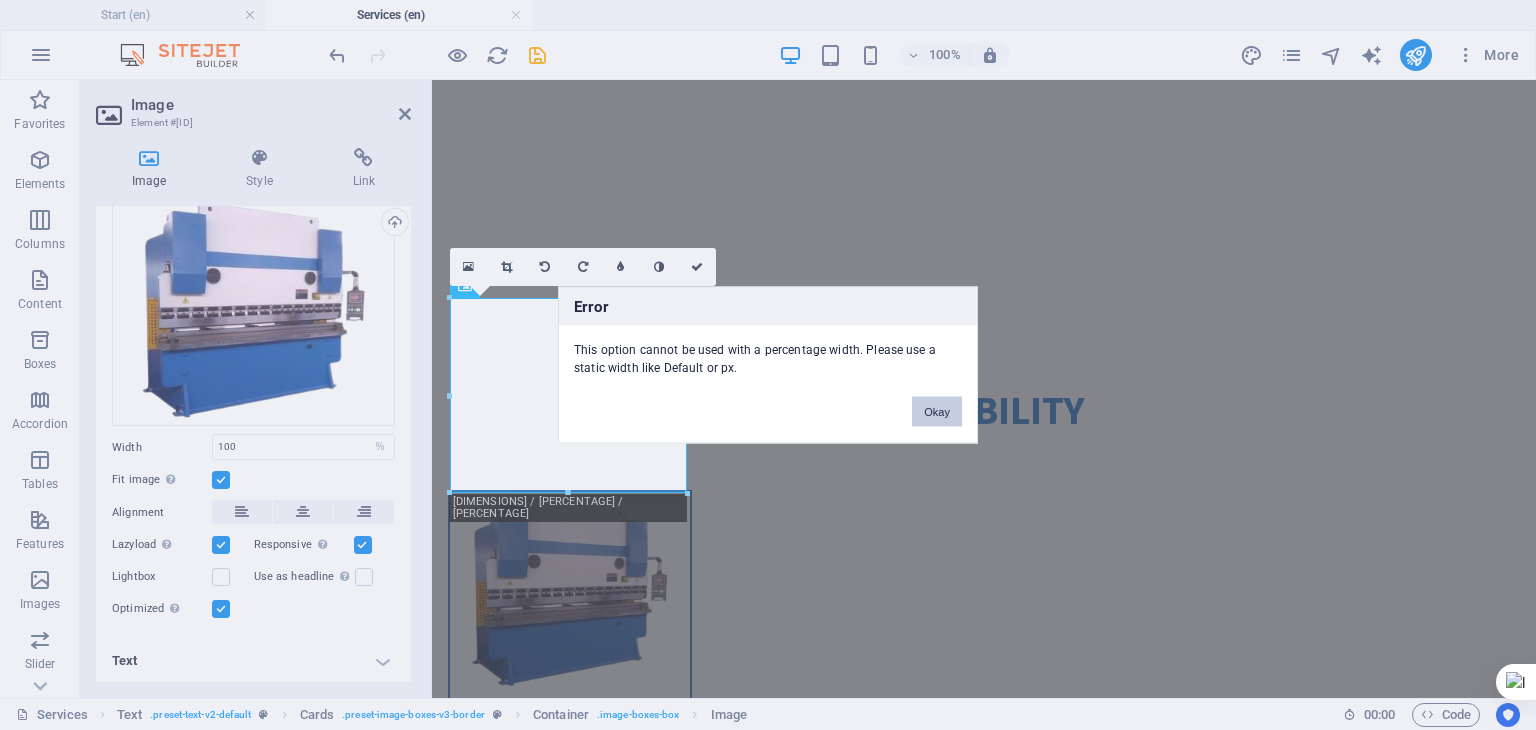 click on "Okay" at bounding box center [937, 412] 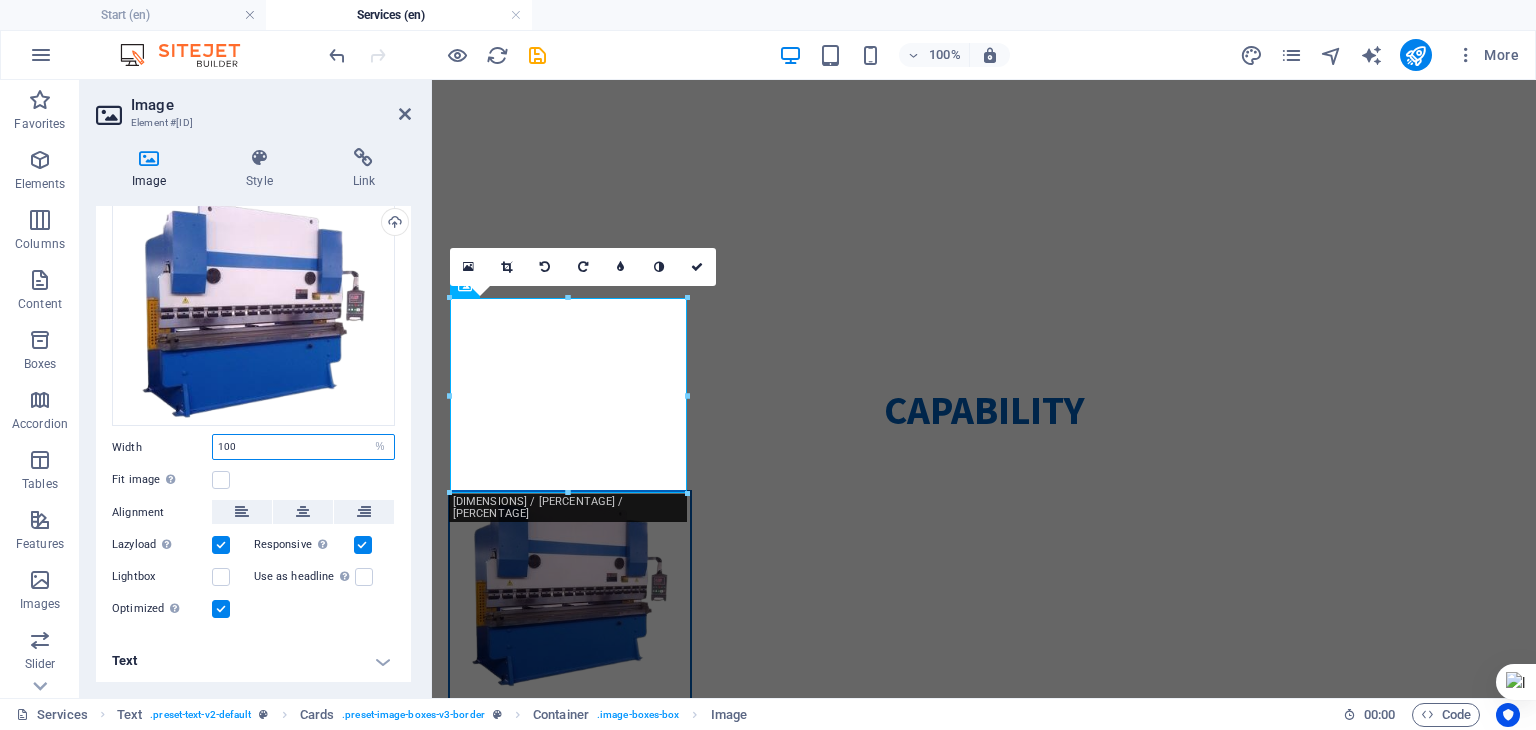 click on "100" at bounding box center [303, 447] 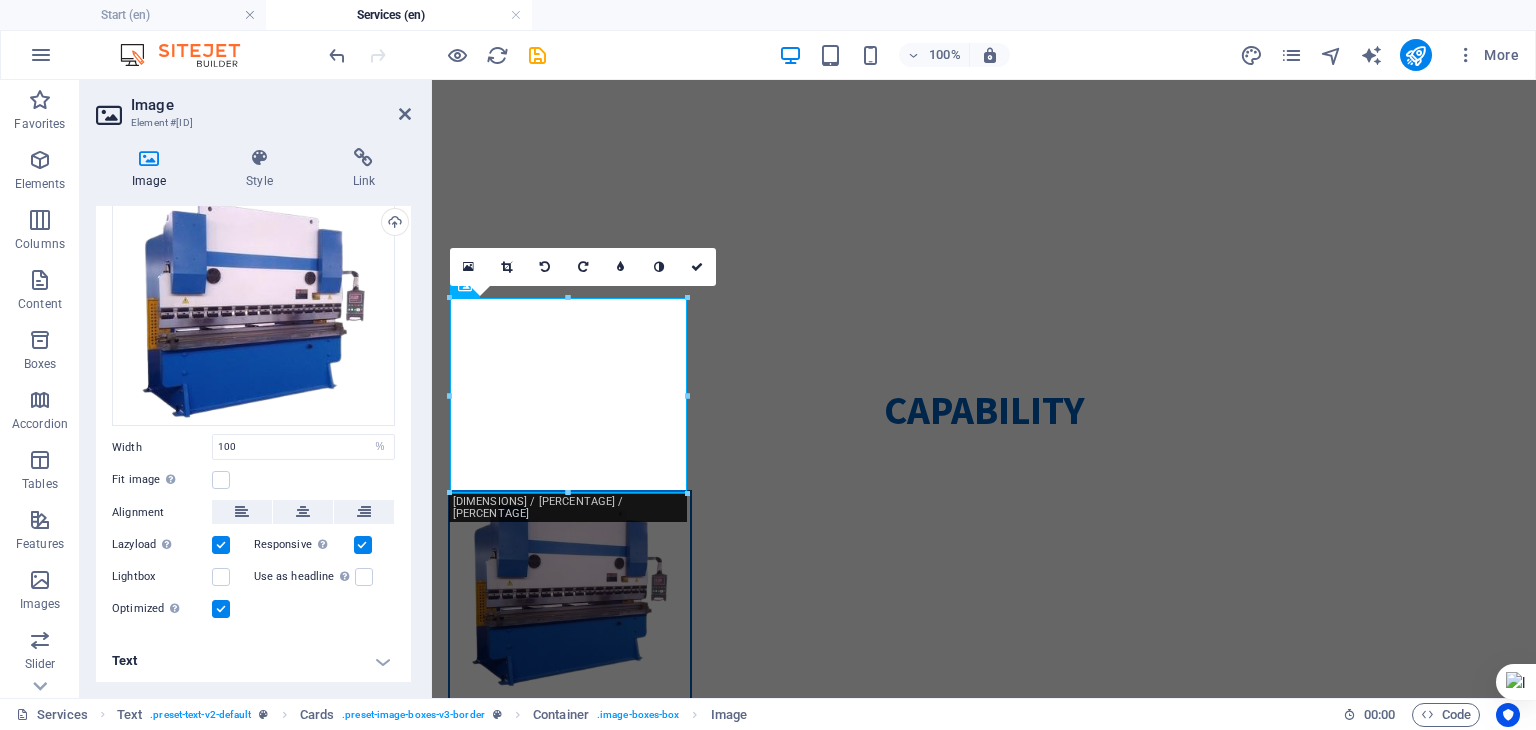 click on "Width" at bounding box center [162, 447] 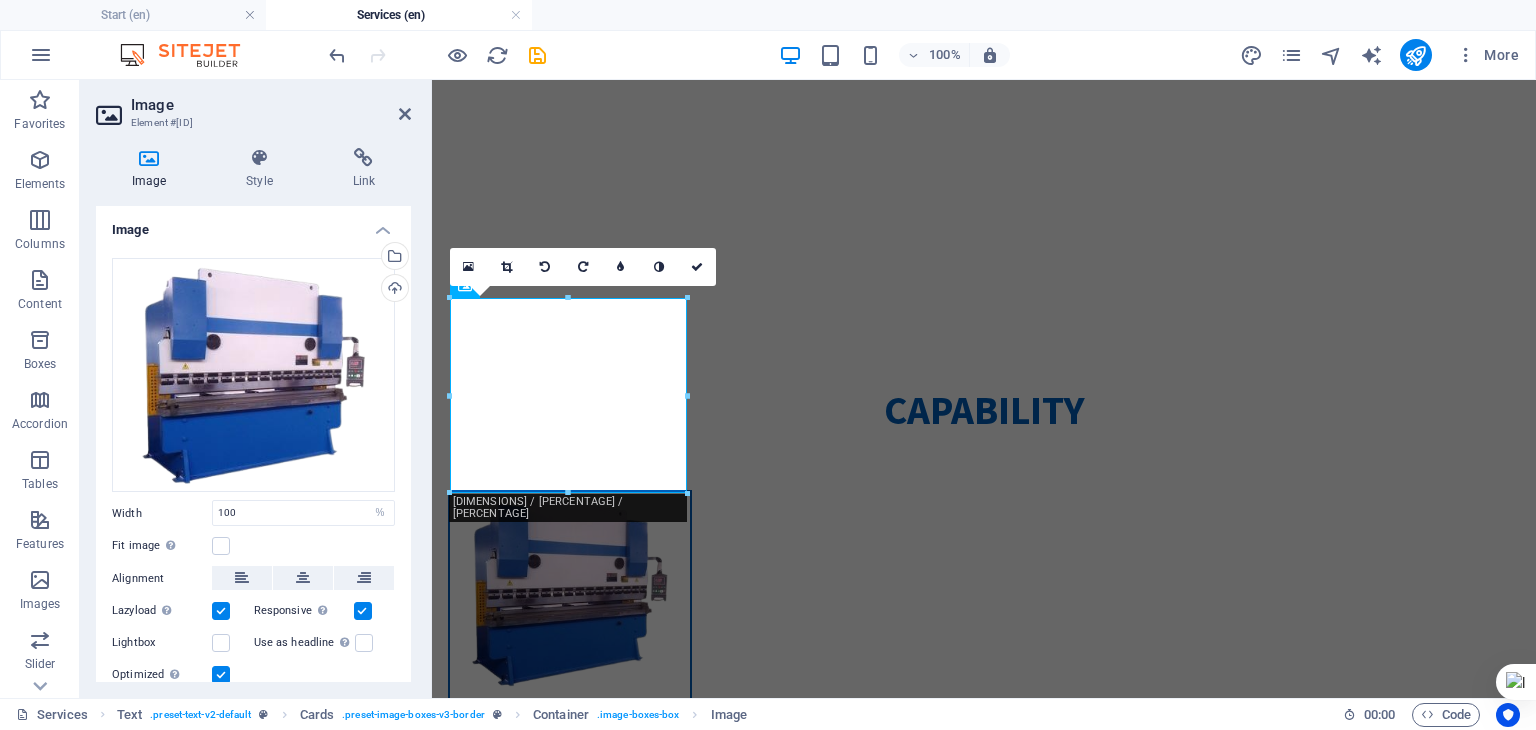 scroll, scrollTop: 66, scrollLeft: 0, axis: vertical 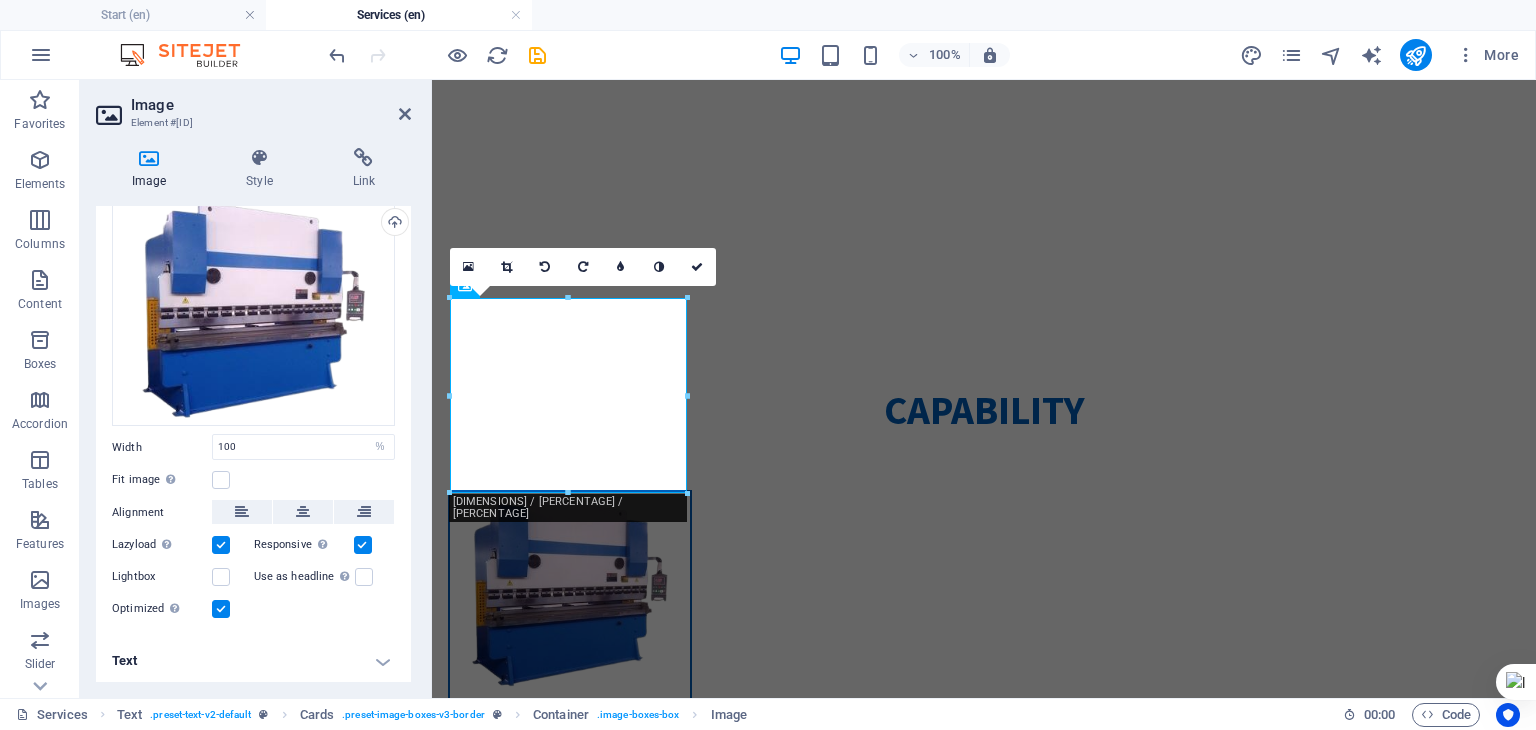 click on "Text" at bounding box center (253, 661) 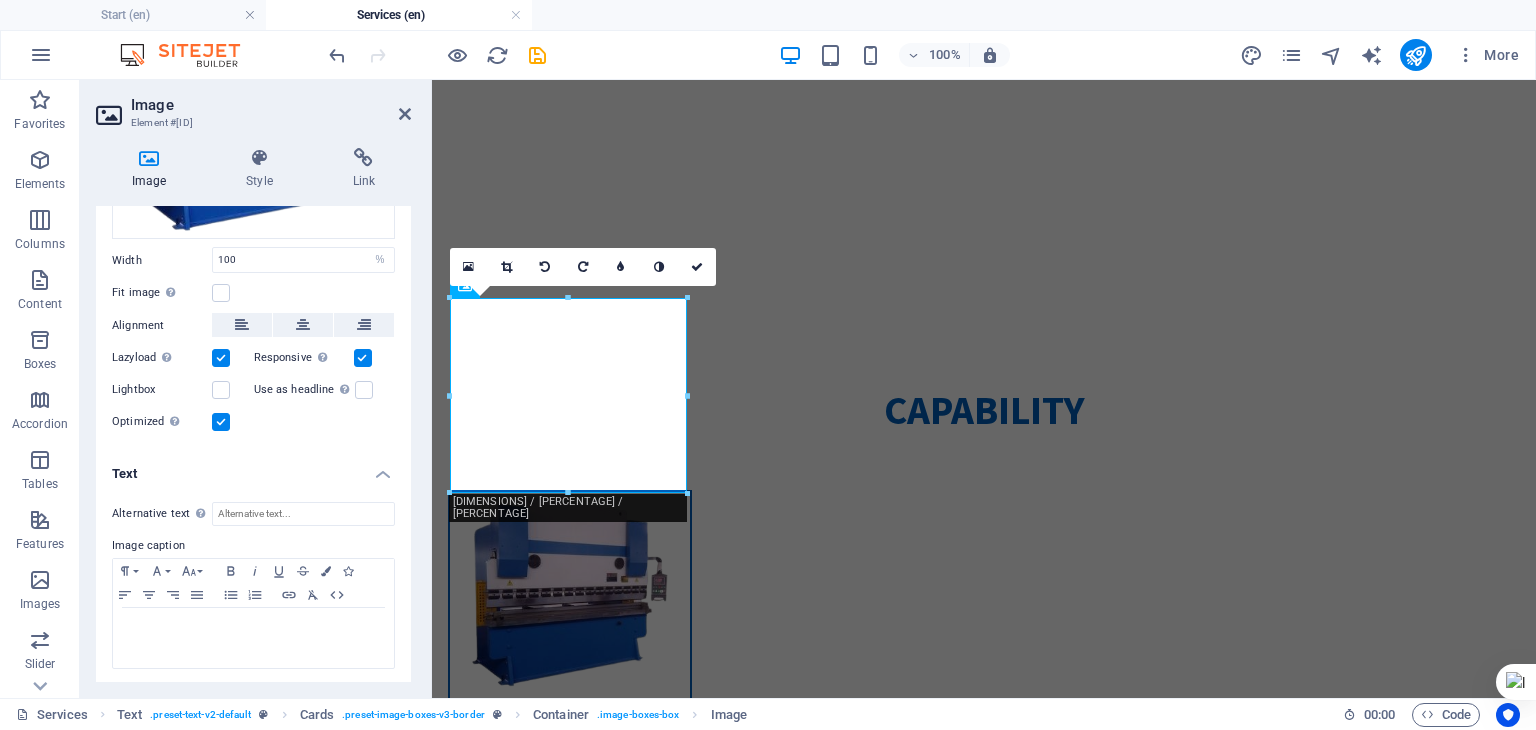scroll, scrollTop: 0, scrollLeft: 0, axis: both 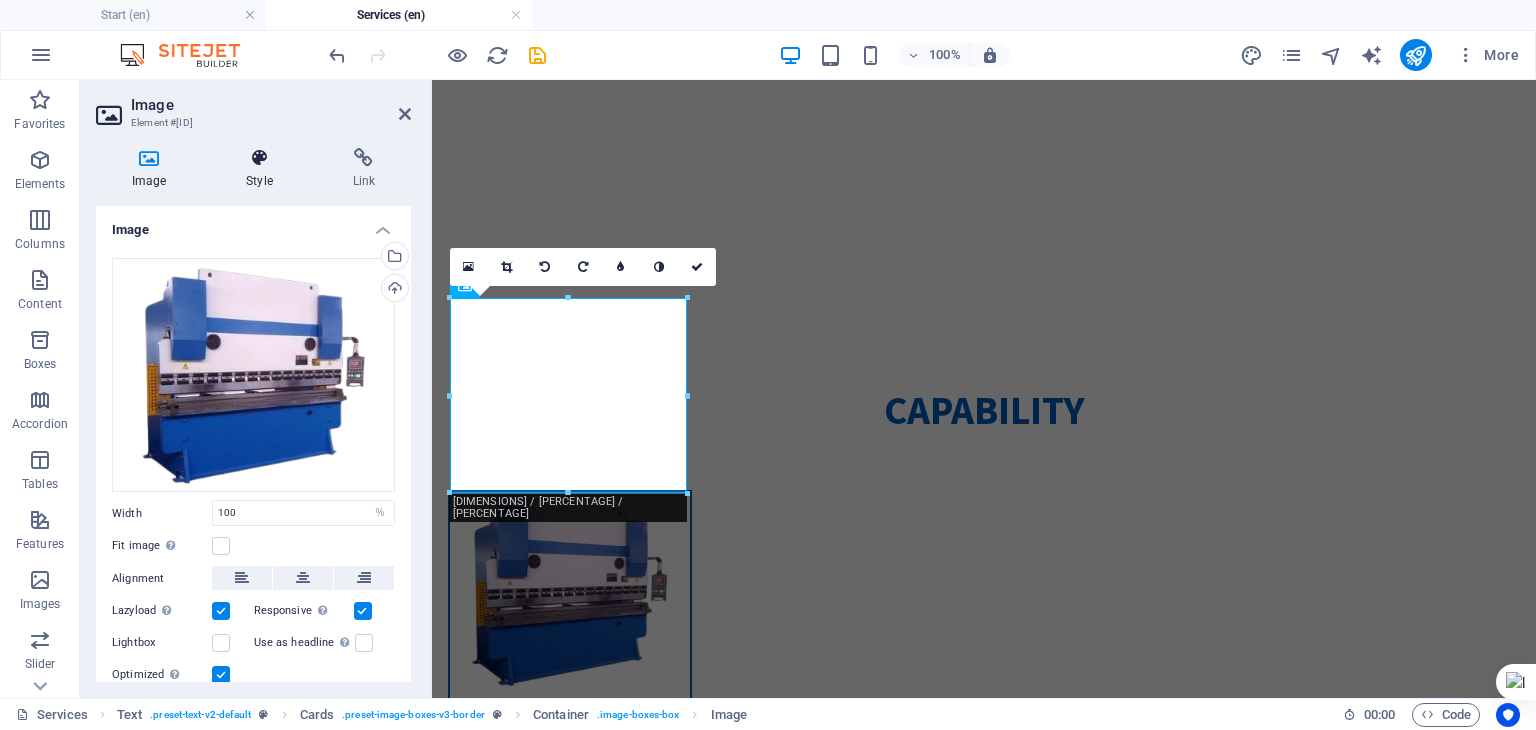 click on "Style" at bounding box center [263, 169] 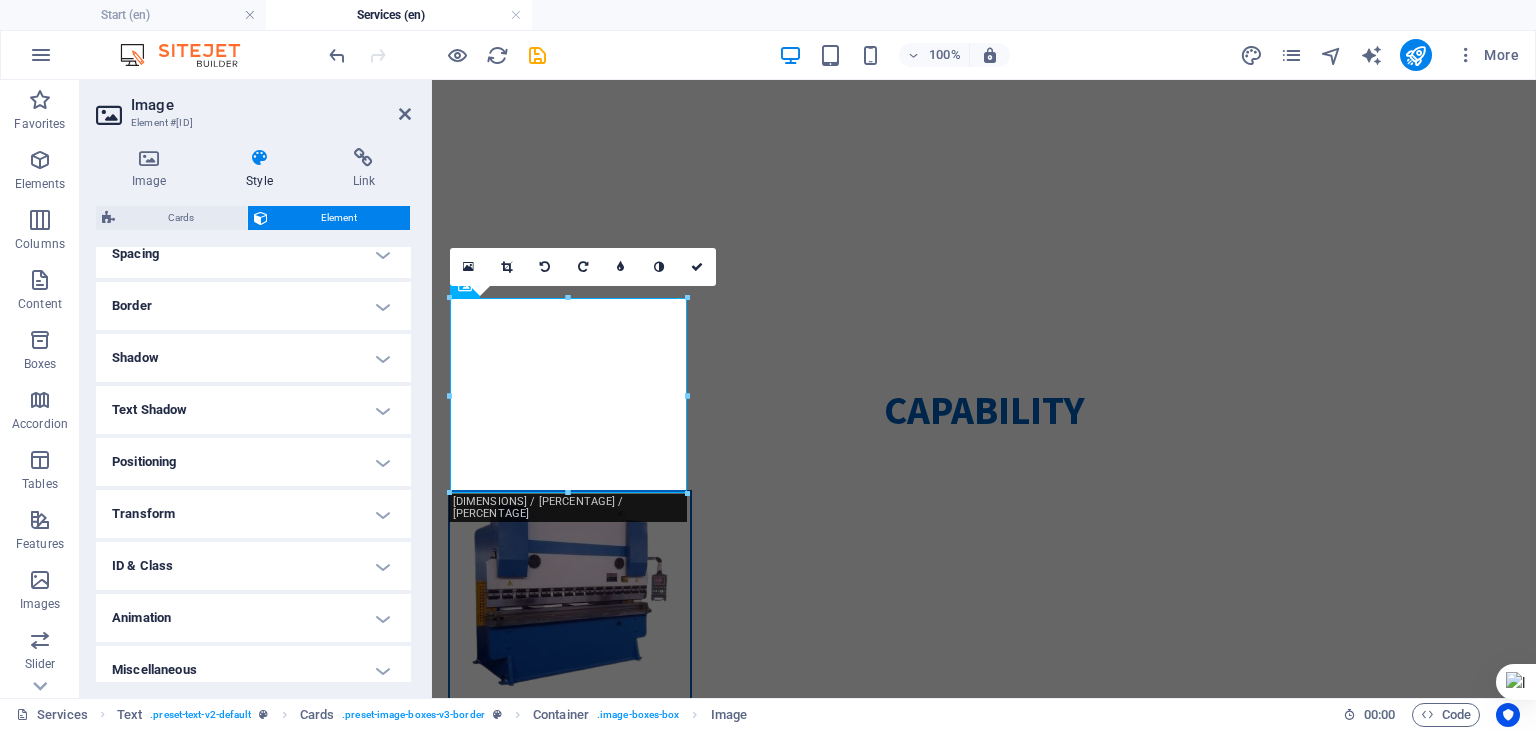 scroll, scrollTop: 407, scrollLeft: 0, axis: vertical 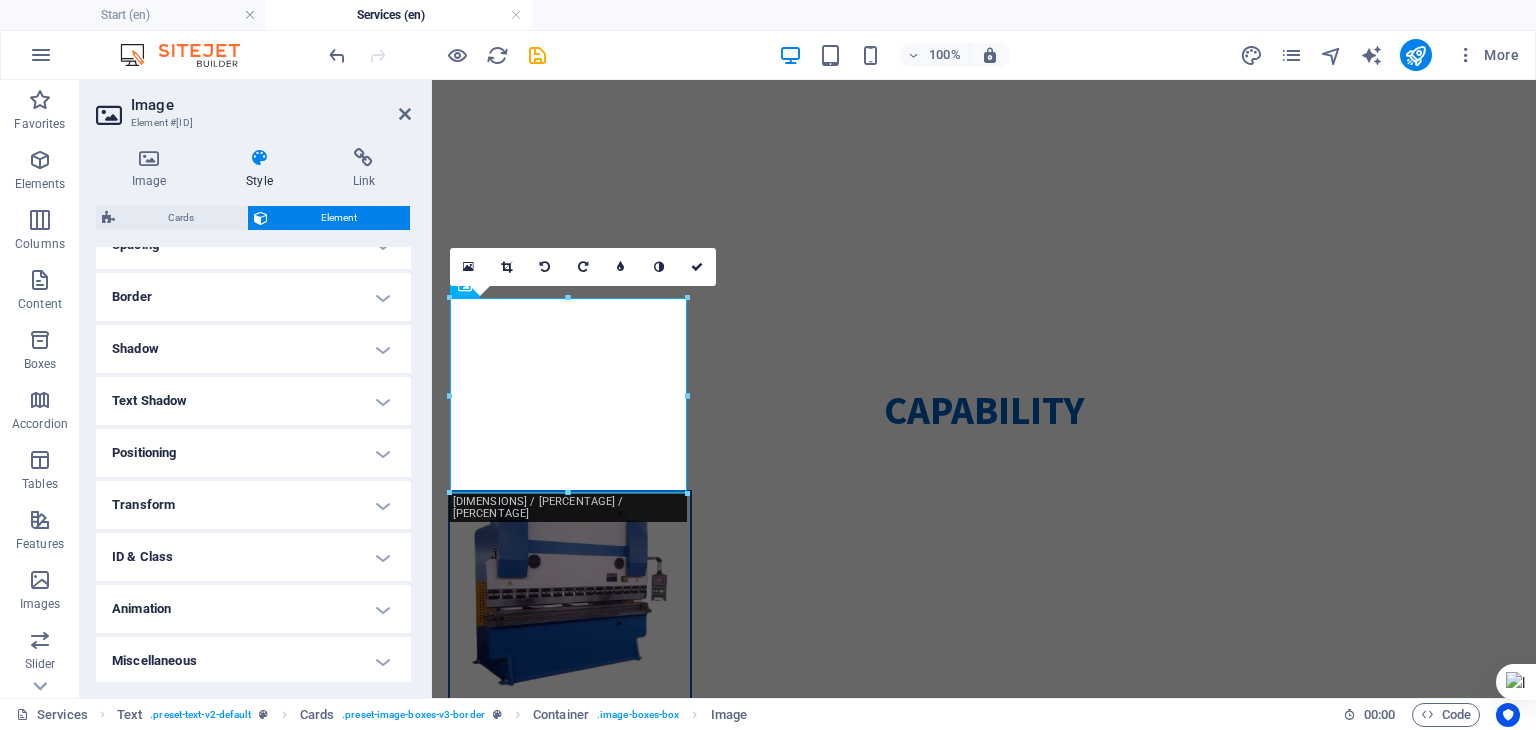 click on "Positioning" at bounding box center [253, 453] 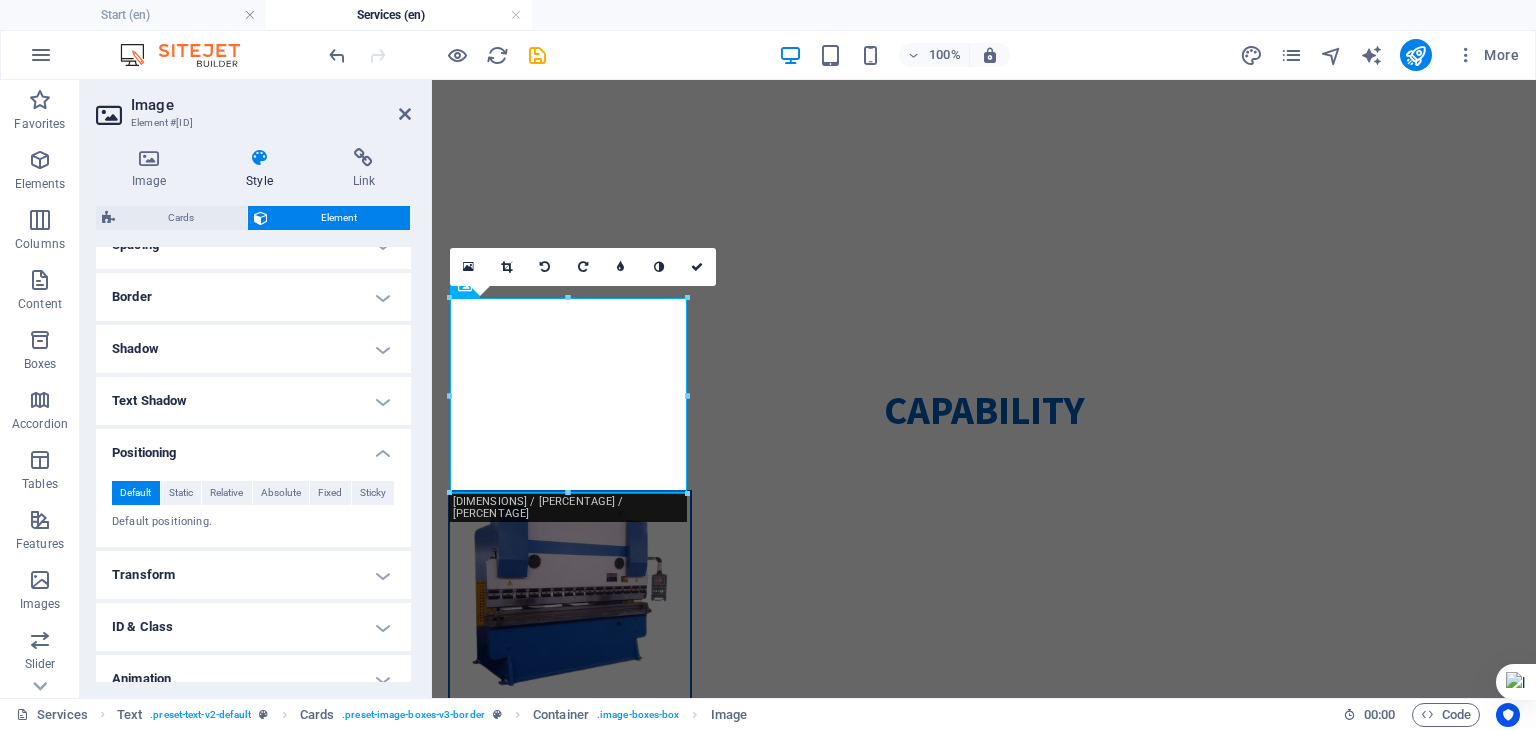 click on "Positioning" at bounding box center [253, 447] 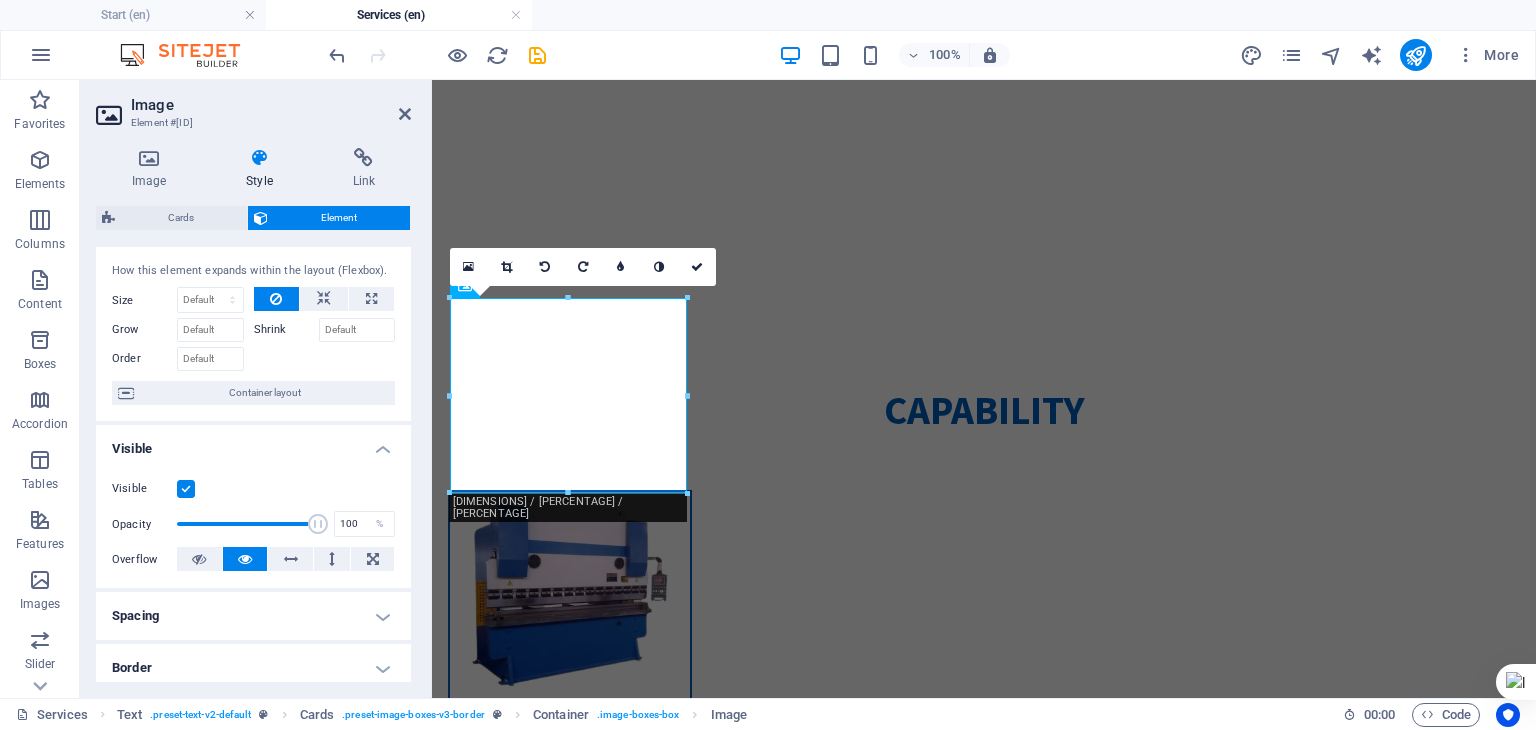 scroll, scrollTop: 14, scrollLeft: 0, axis: vertical 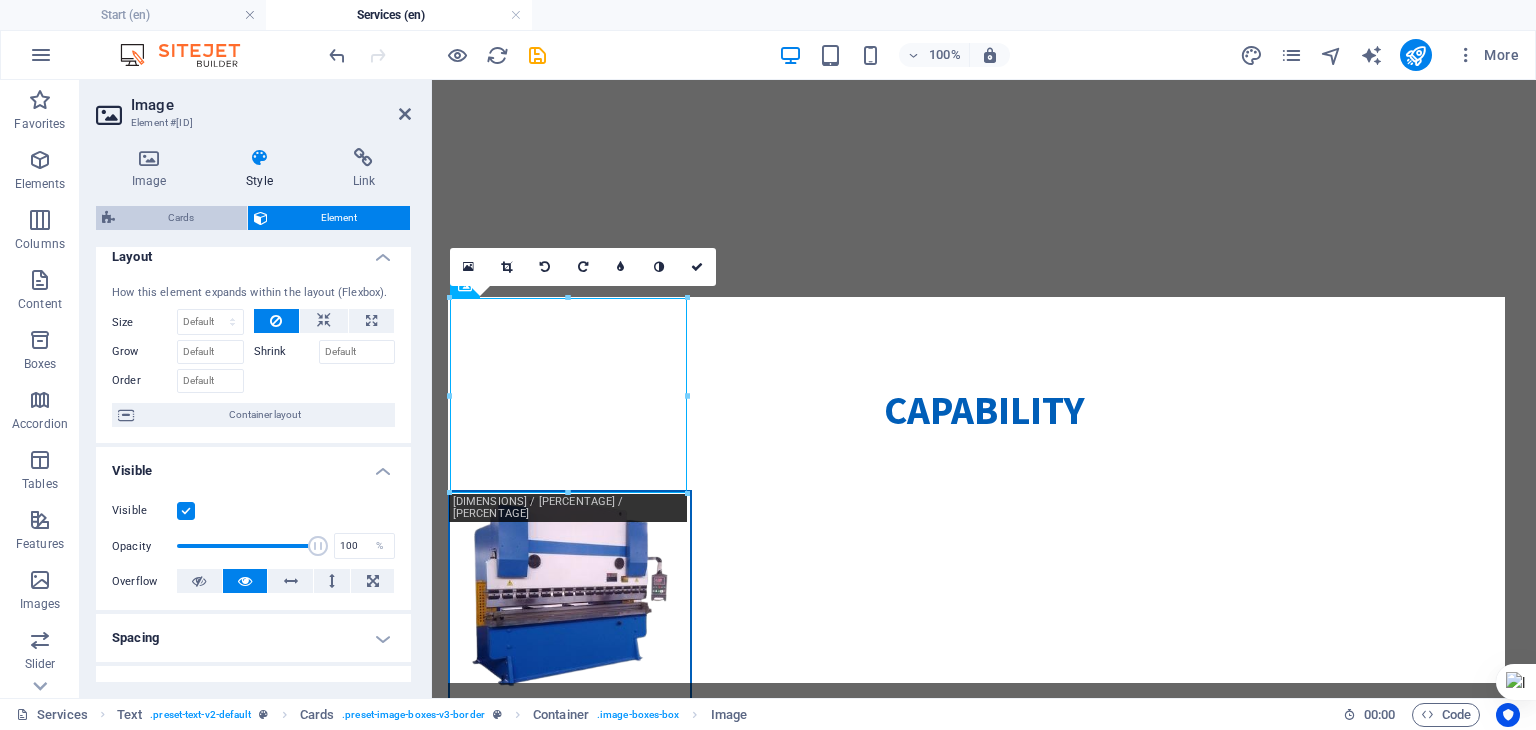 click on "Cards" at bounding box center (181, 218) 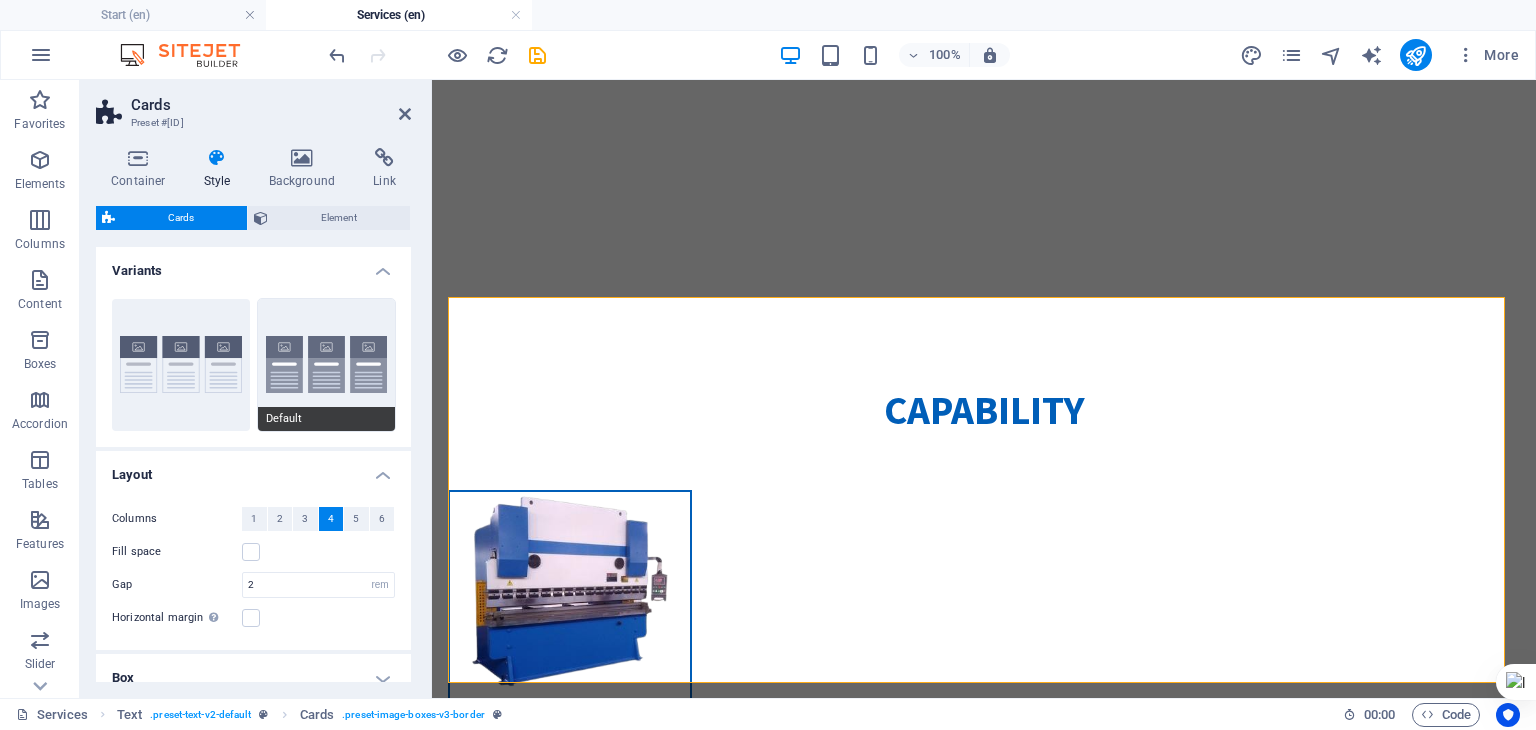 scroll, scrollTop: 99, scrollLeft: 0, axis: vertical 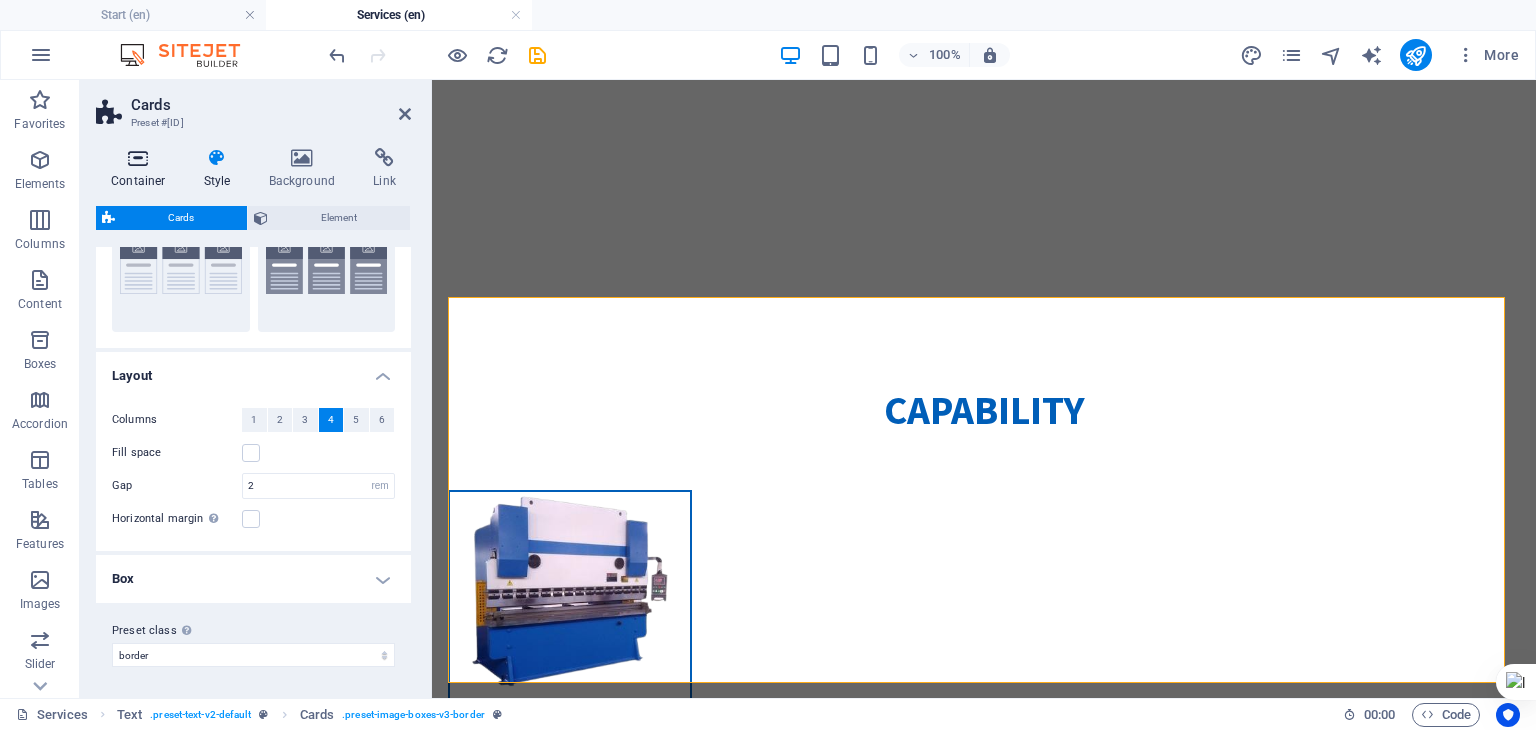 click on "Container" at bounding box center [142, 169] 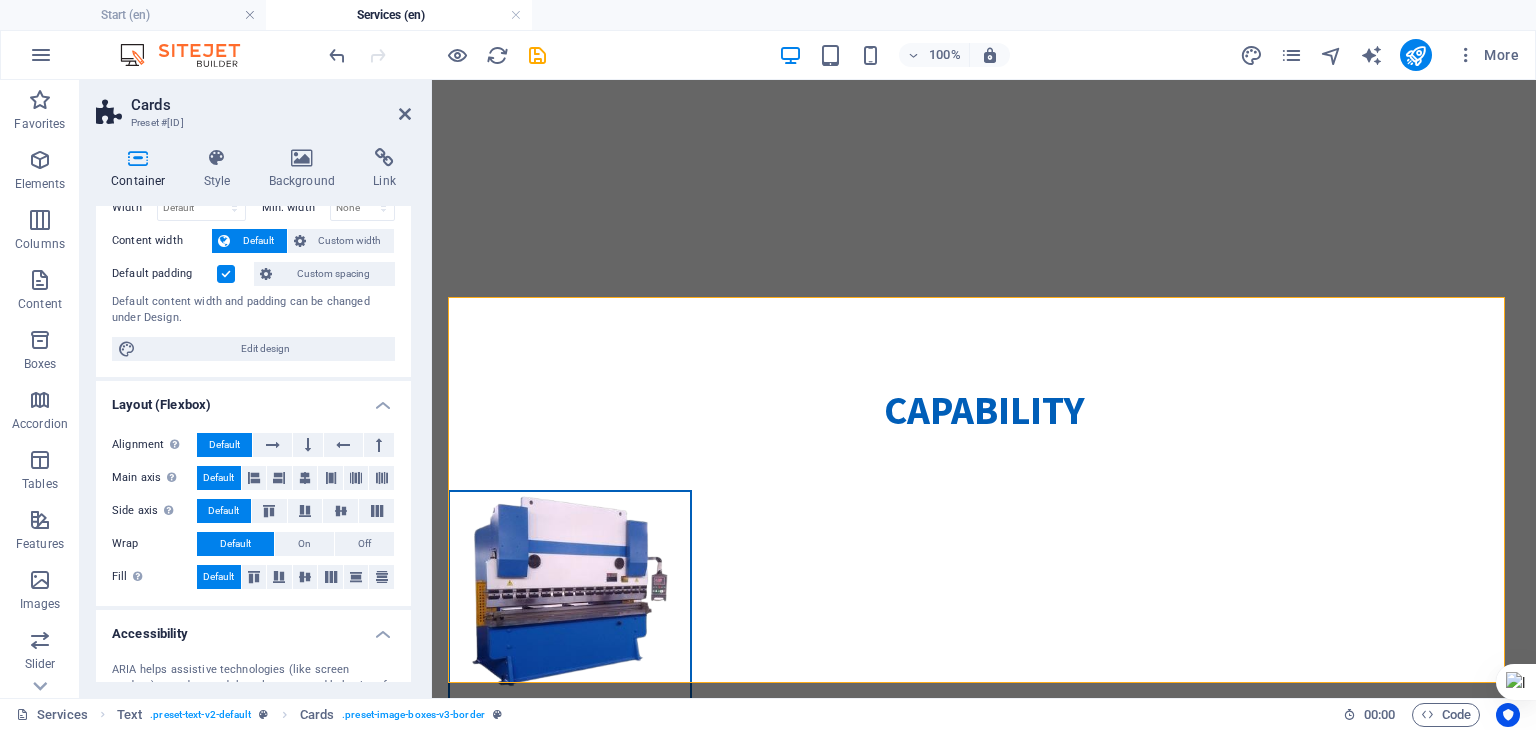 scroll, scrollTop: 298, scrollLeft: 0, axis: vertical 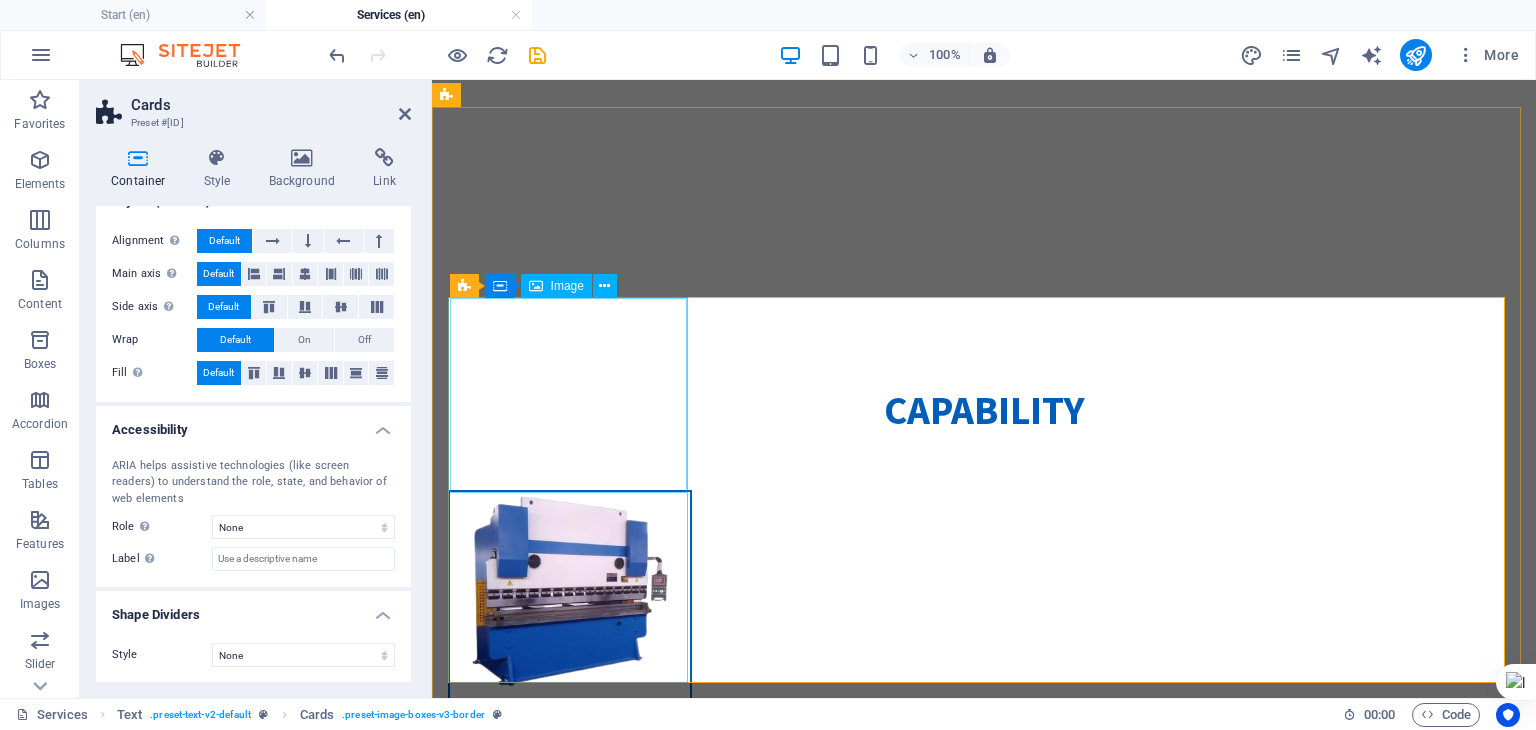 click at bounding box center (570, 590) 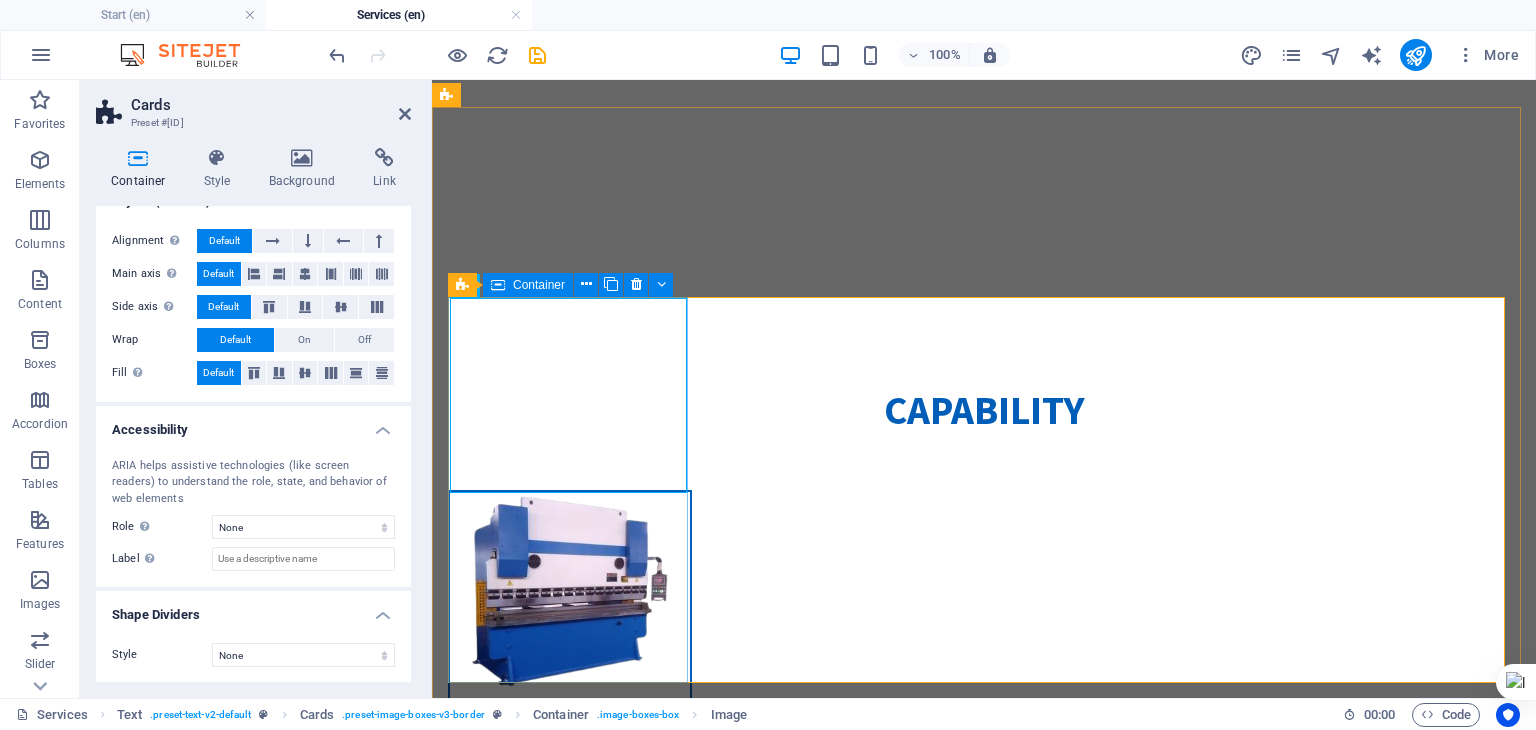 click on "Container" at bounding box center (528, 285) 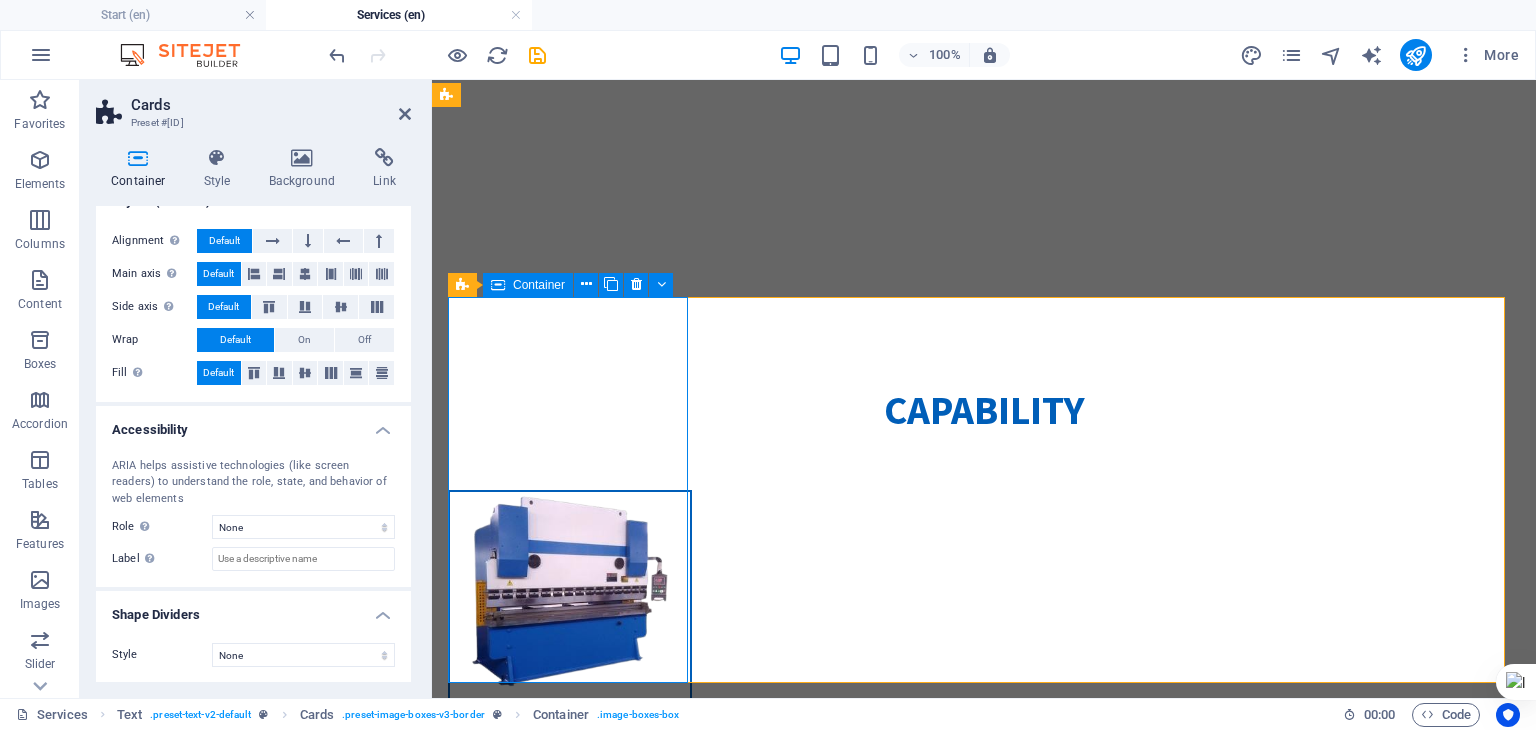 click on "Container" at bounding box center (528, 285) 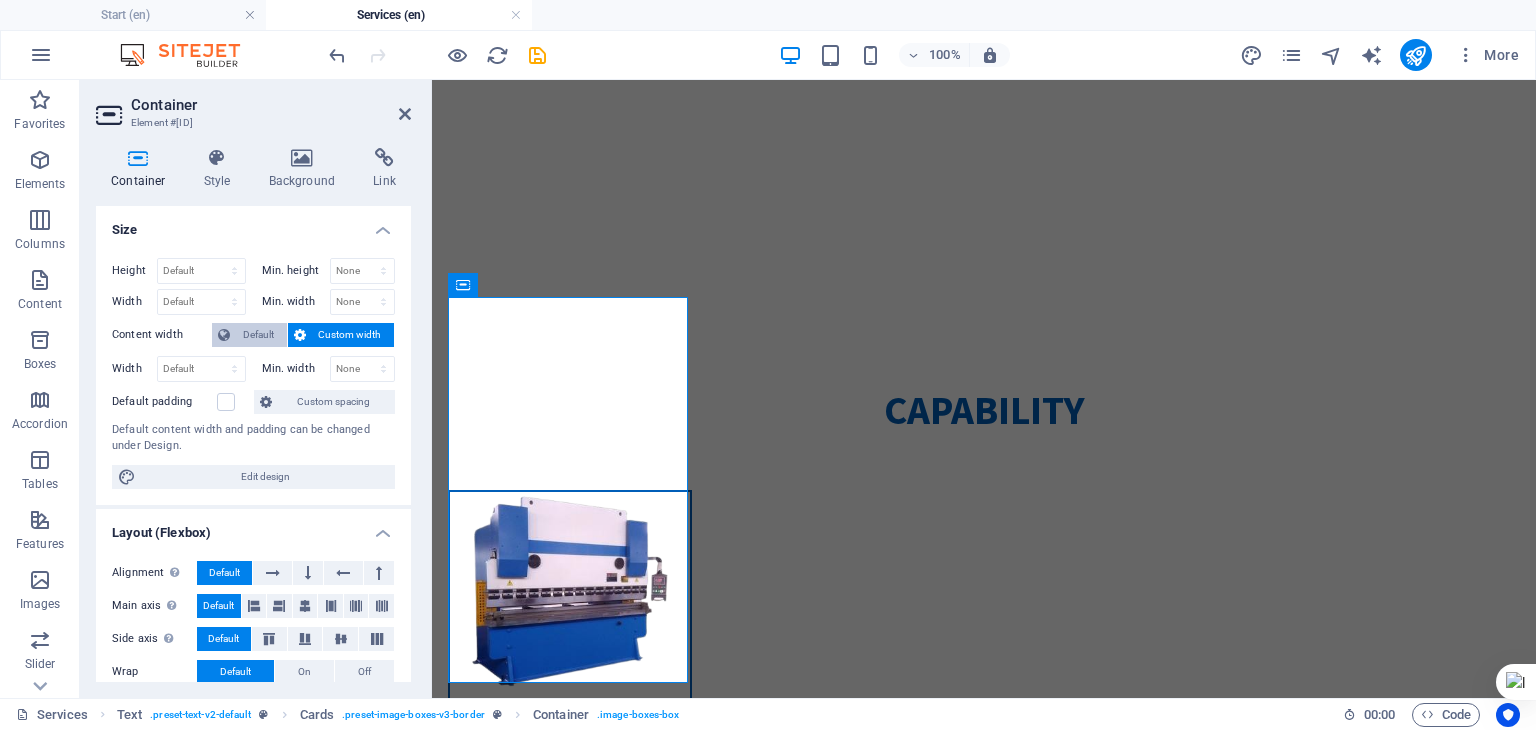 click on "Default" at bounding box center (258, 335) 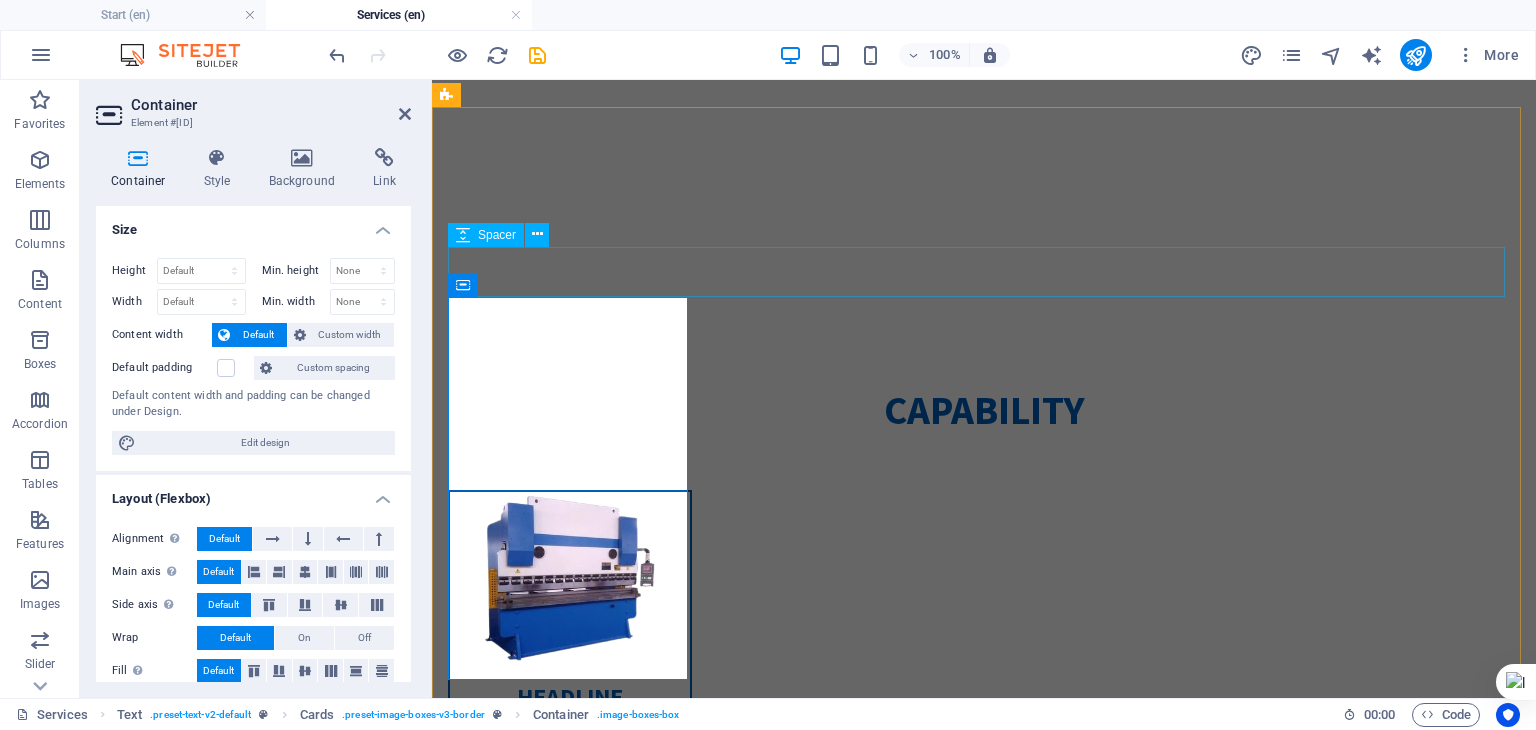 click at bounding box center (984, 465) 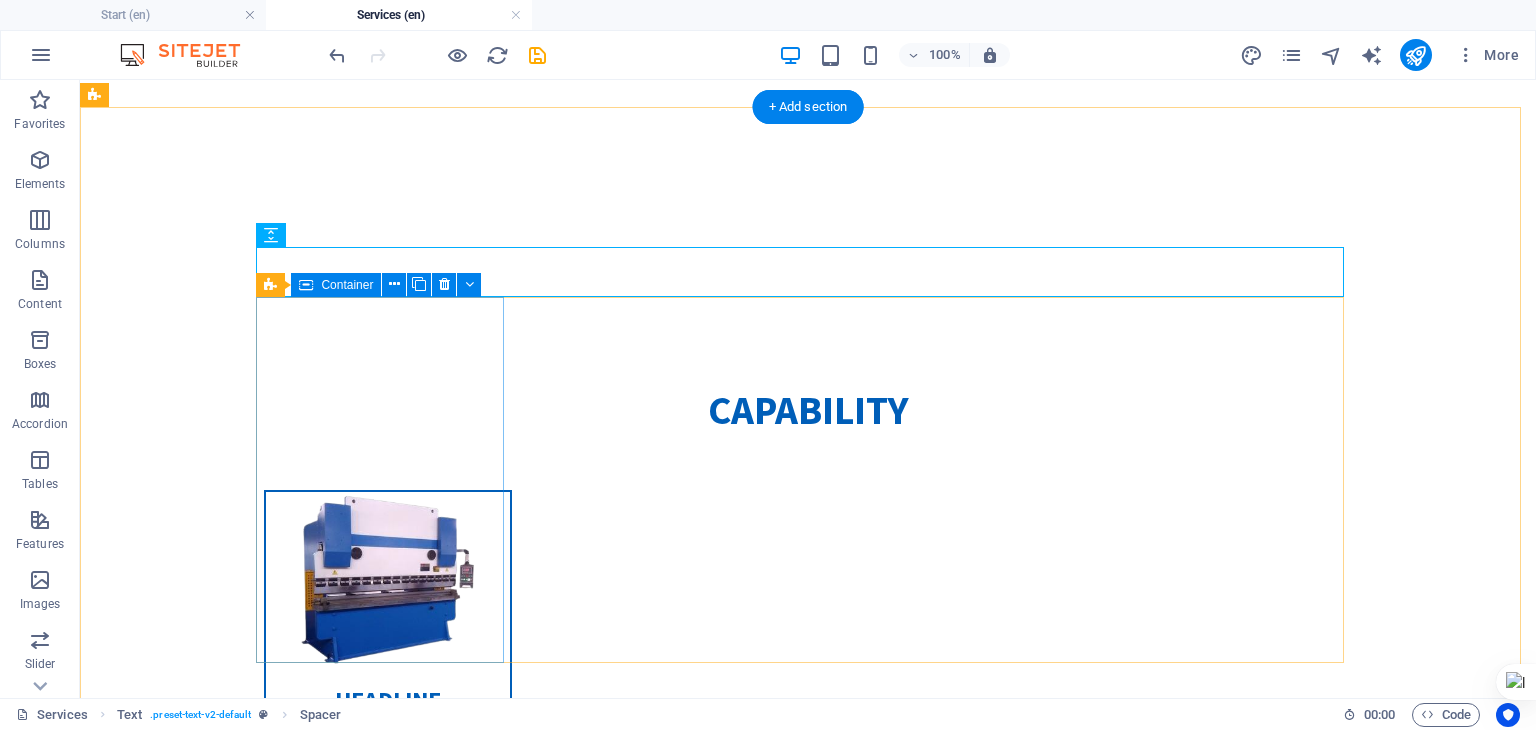 click on "Headline Lorem ipsum dolor sit amet, consectetuer adipiscing elit. Aenean commodo ligula eget dolor. Lorem ipsum dolor sit amet." at bounding box center (388, 673) 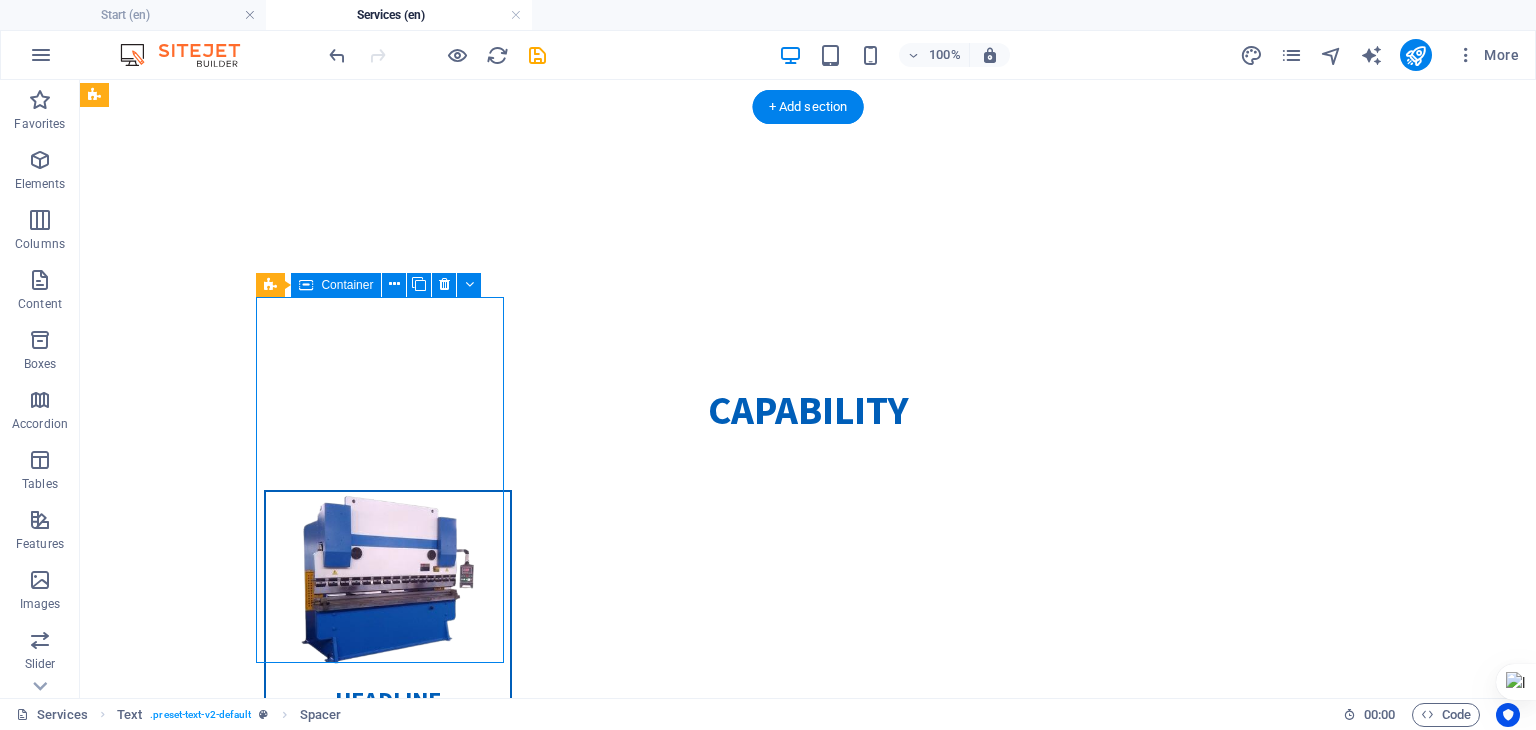 click on "Headline Lorem ipsum dolor sit amet, consectetuer adipiscing elit. Aenean commodo ligula eget dolor. Lorem ipsum dolor sit amet." at bounding box center [388, 673] 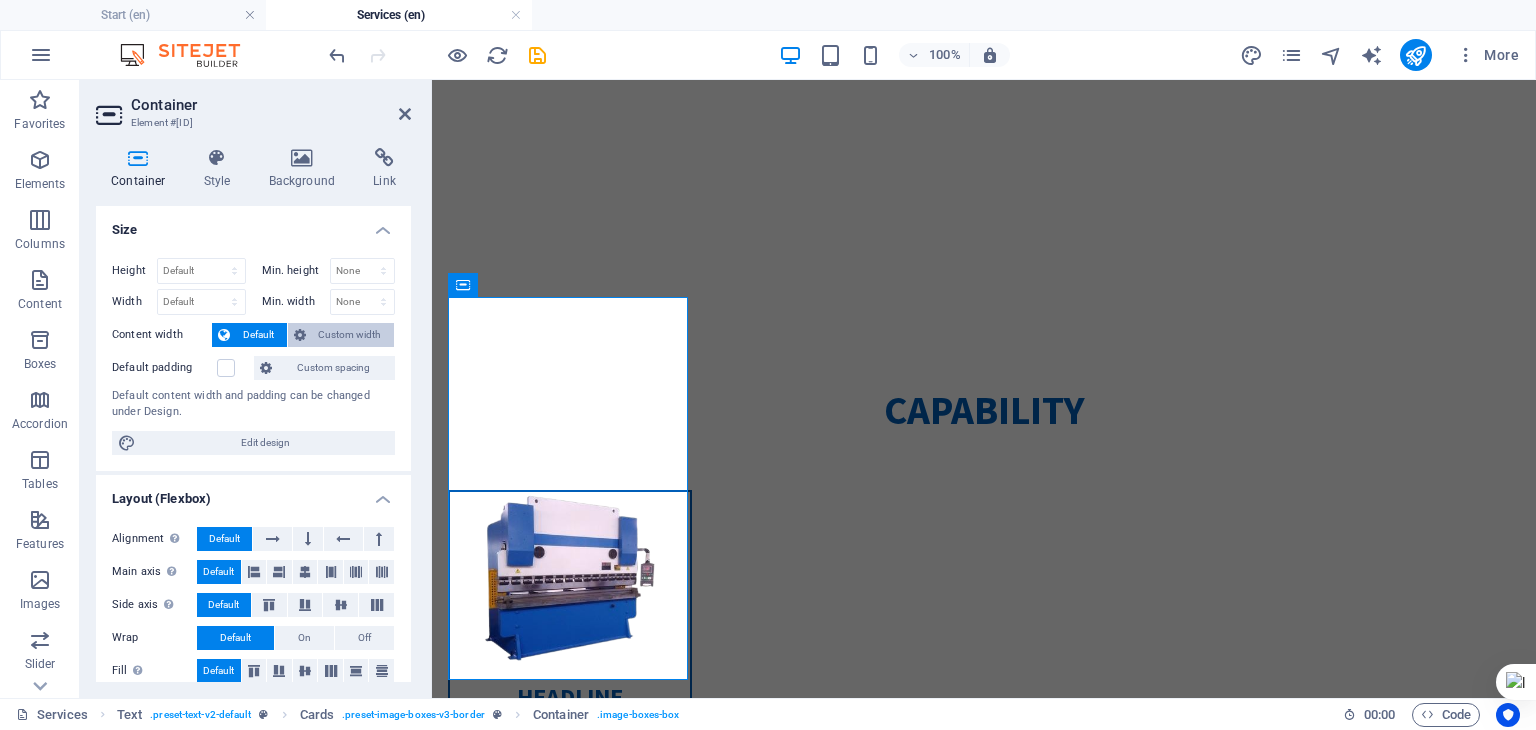 click on "Custom width" at bounding box center (350, 335) 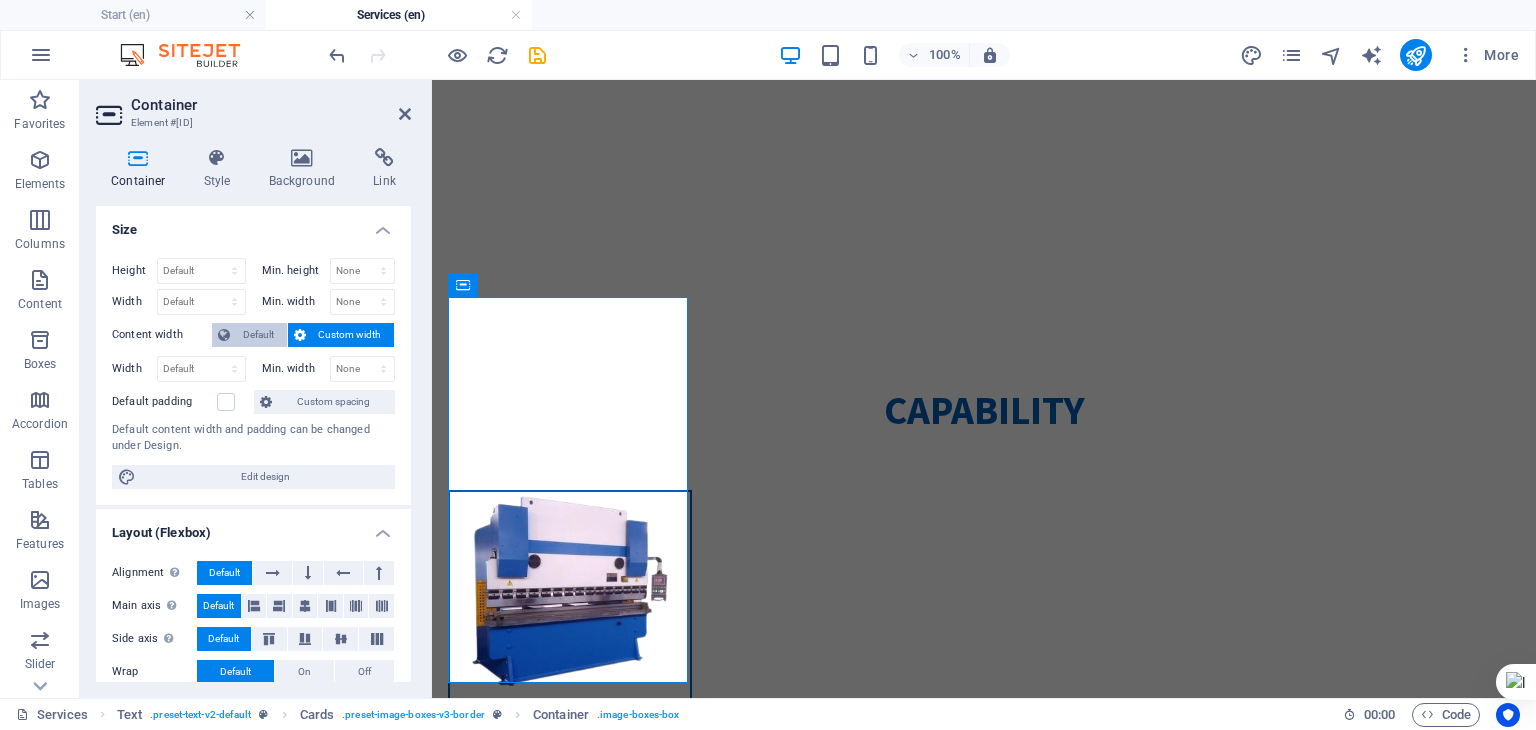click on "Default" at bounding box center (258, 335) 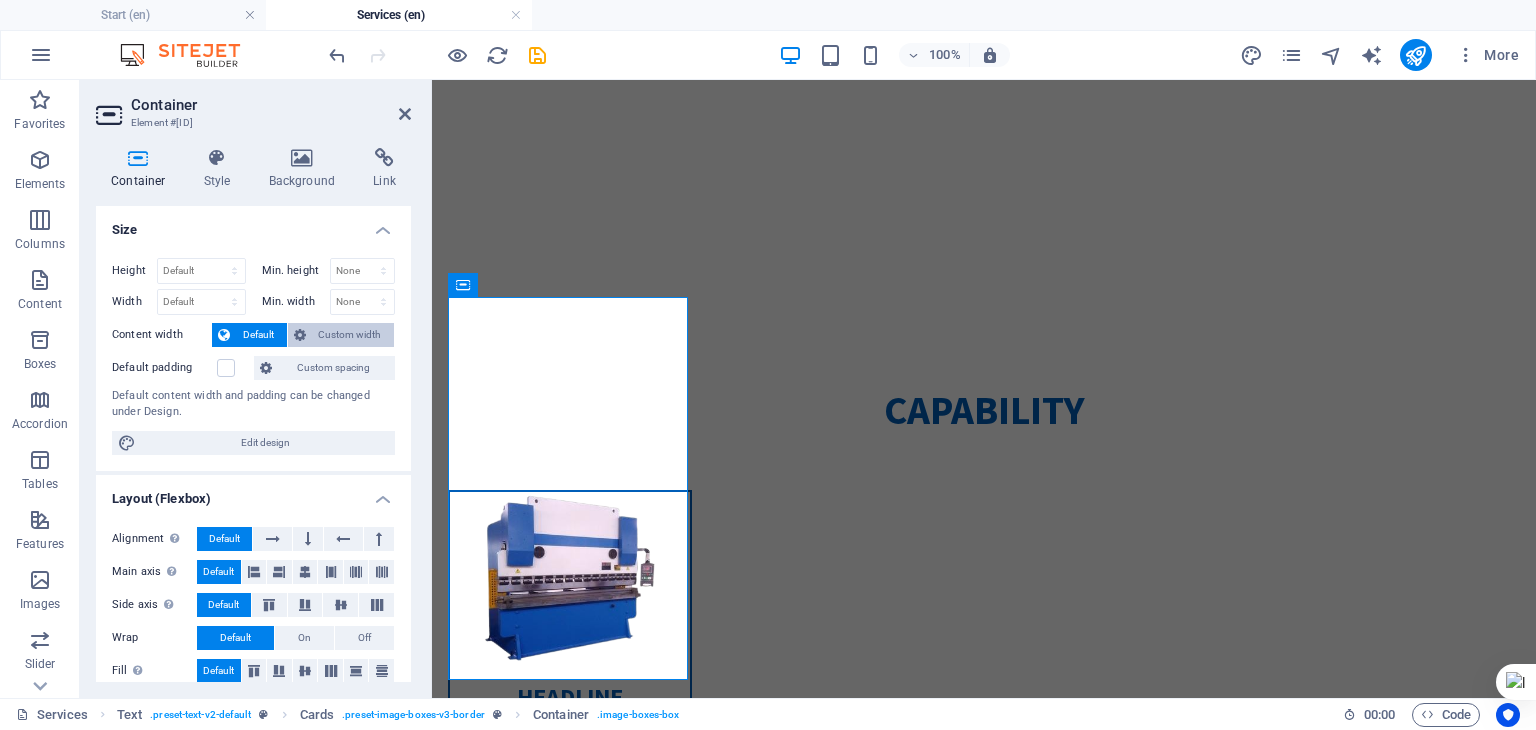 click at bounding box center [300, 335] 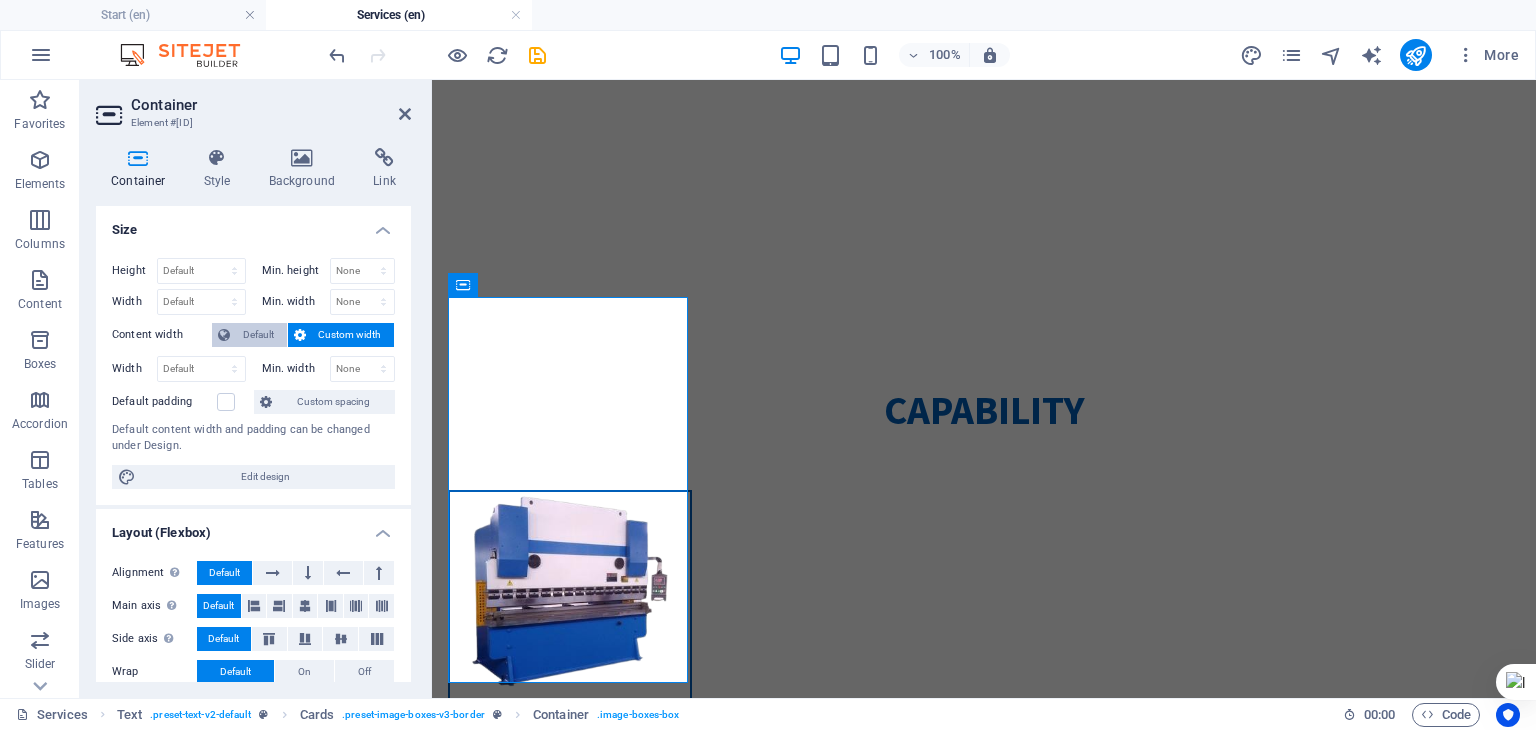 click on "Default" at bounding box center (258, 335) 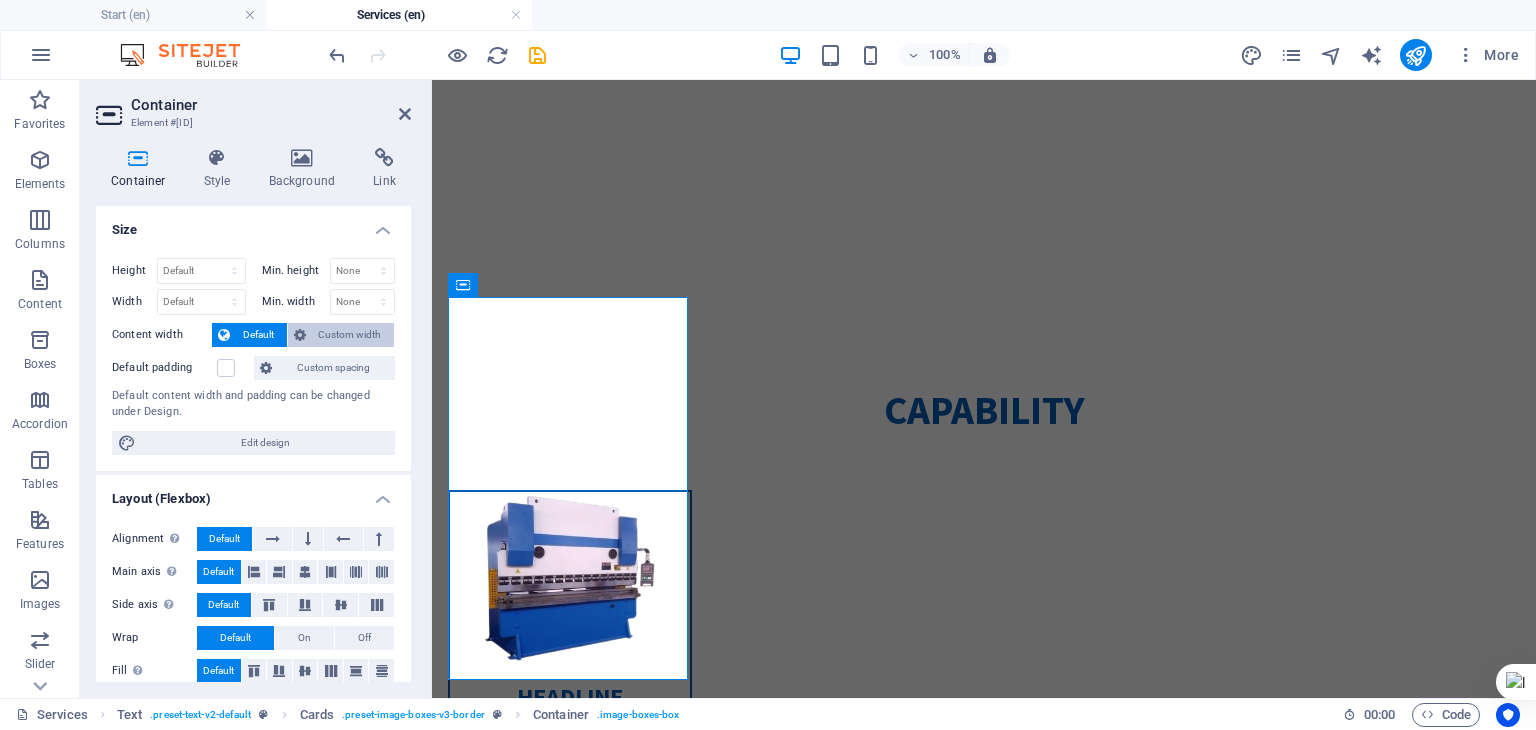 click at bounding box center [300, 335] 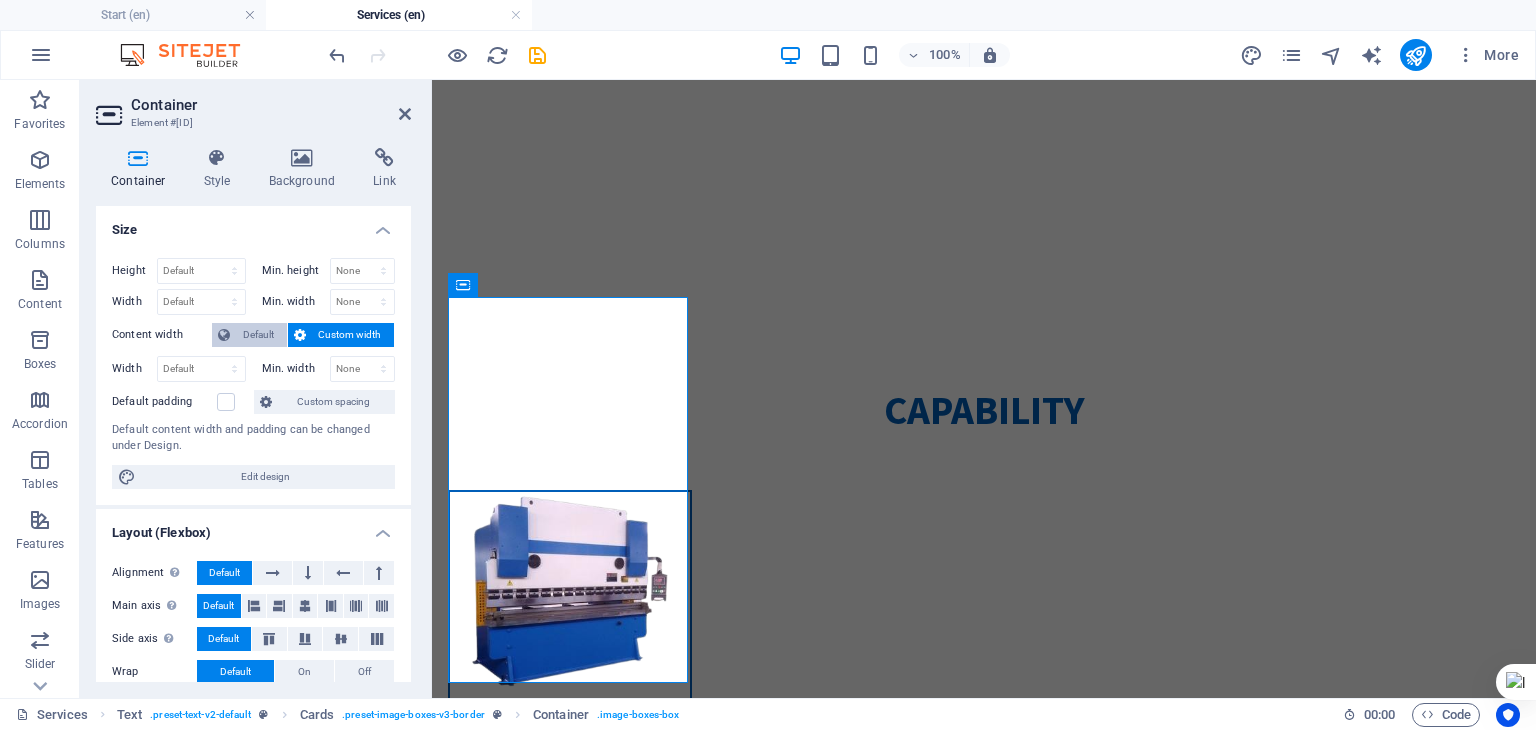 click on "Default" at bounding box center [258, 335] 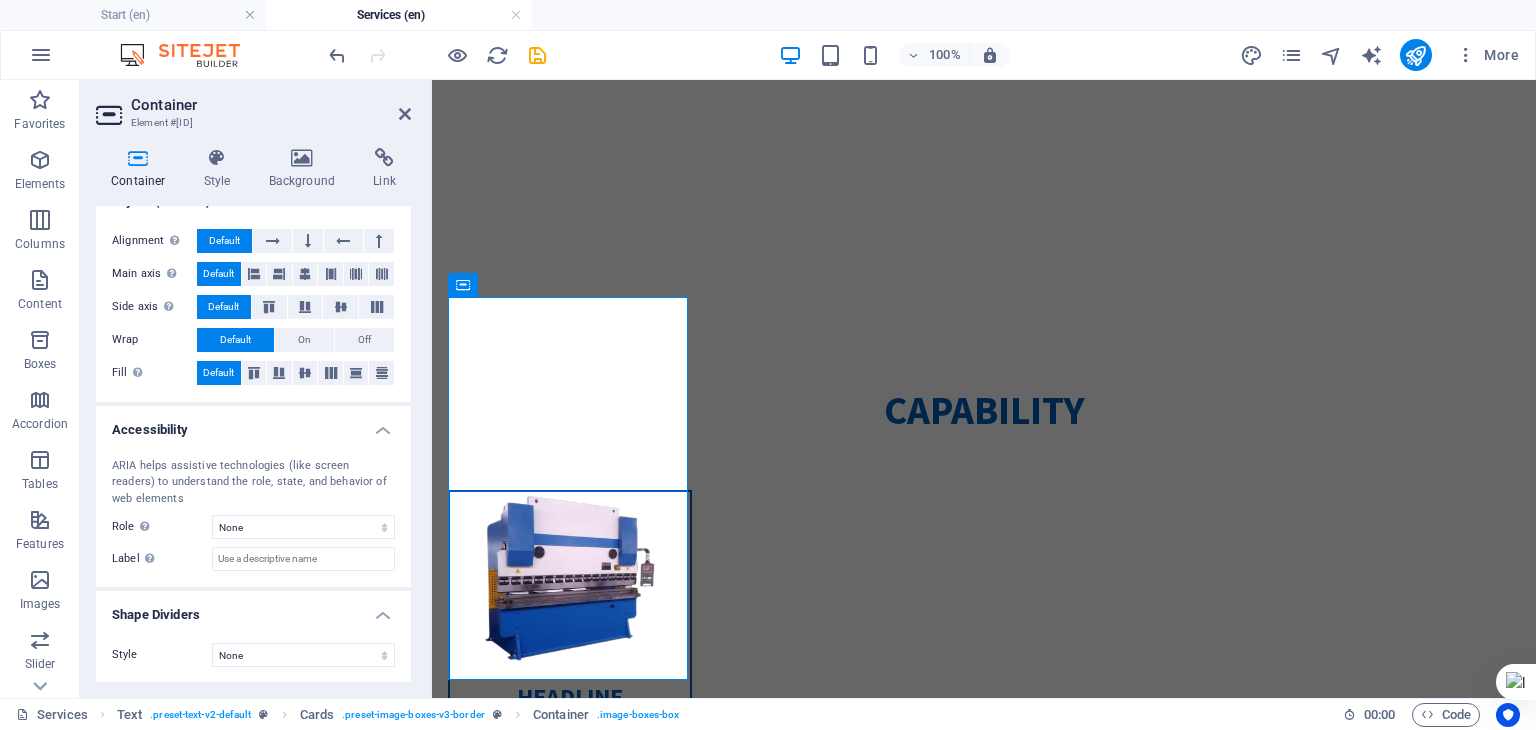 scroll, scrollTop: 0, scrollLeft: 0, axis: both 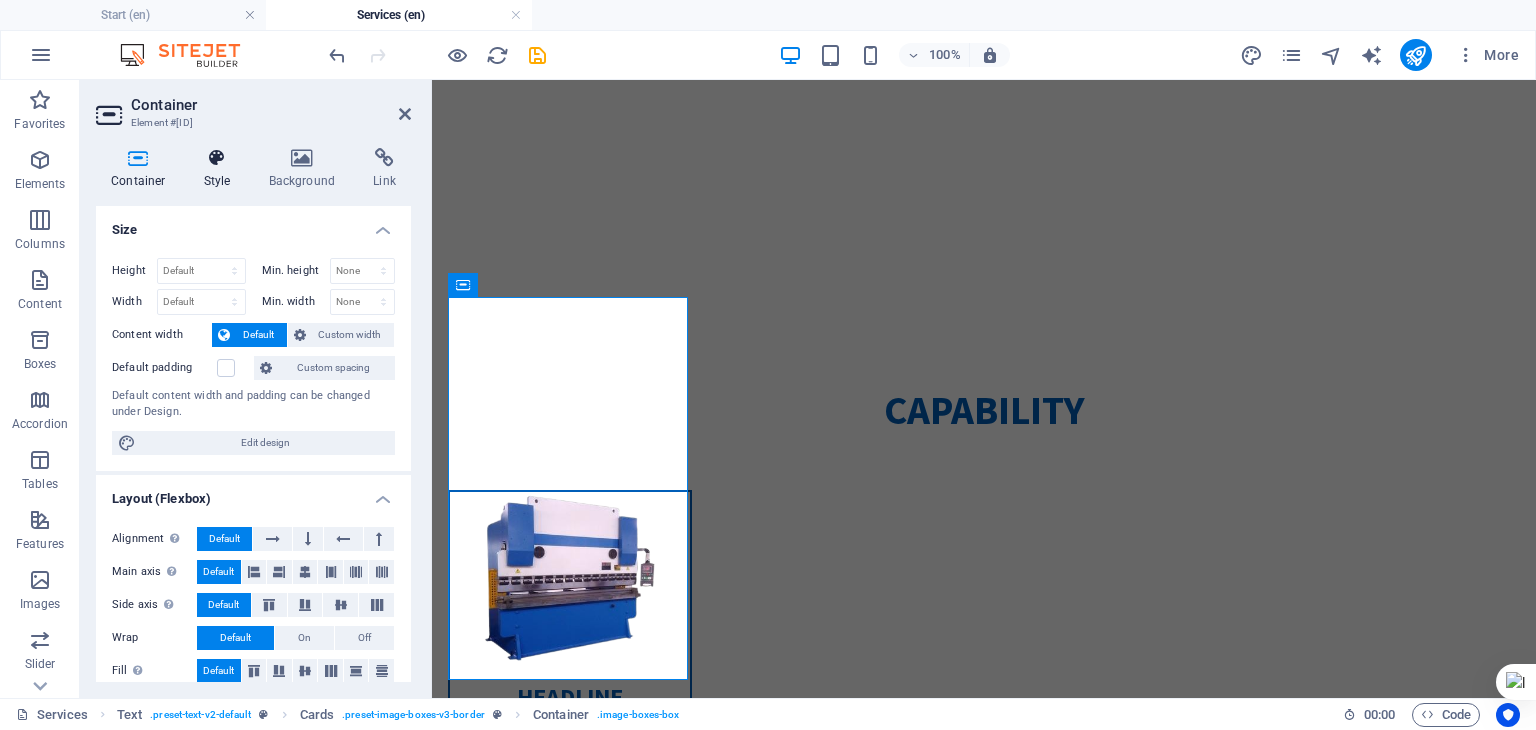 click on "Style" at bounding box center (221, 169) 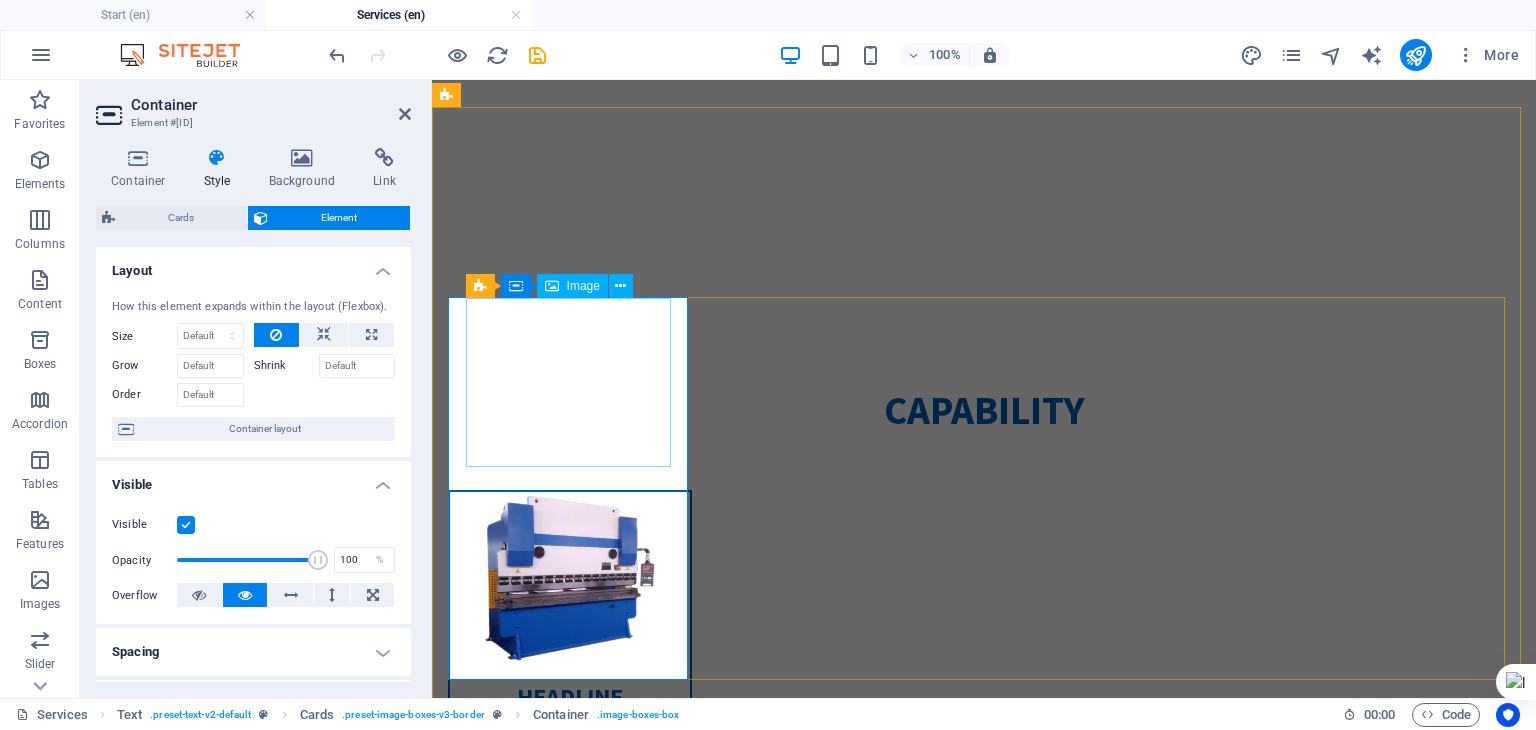 click at bounding box center (570, 577) 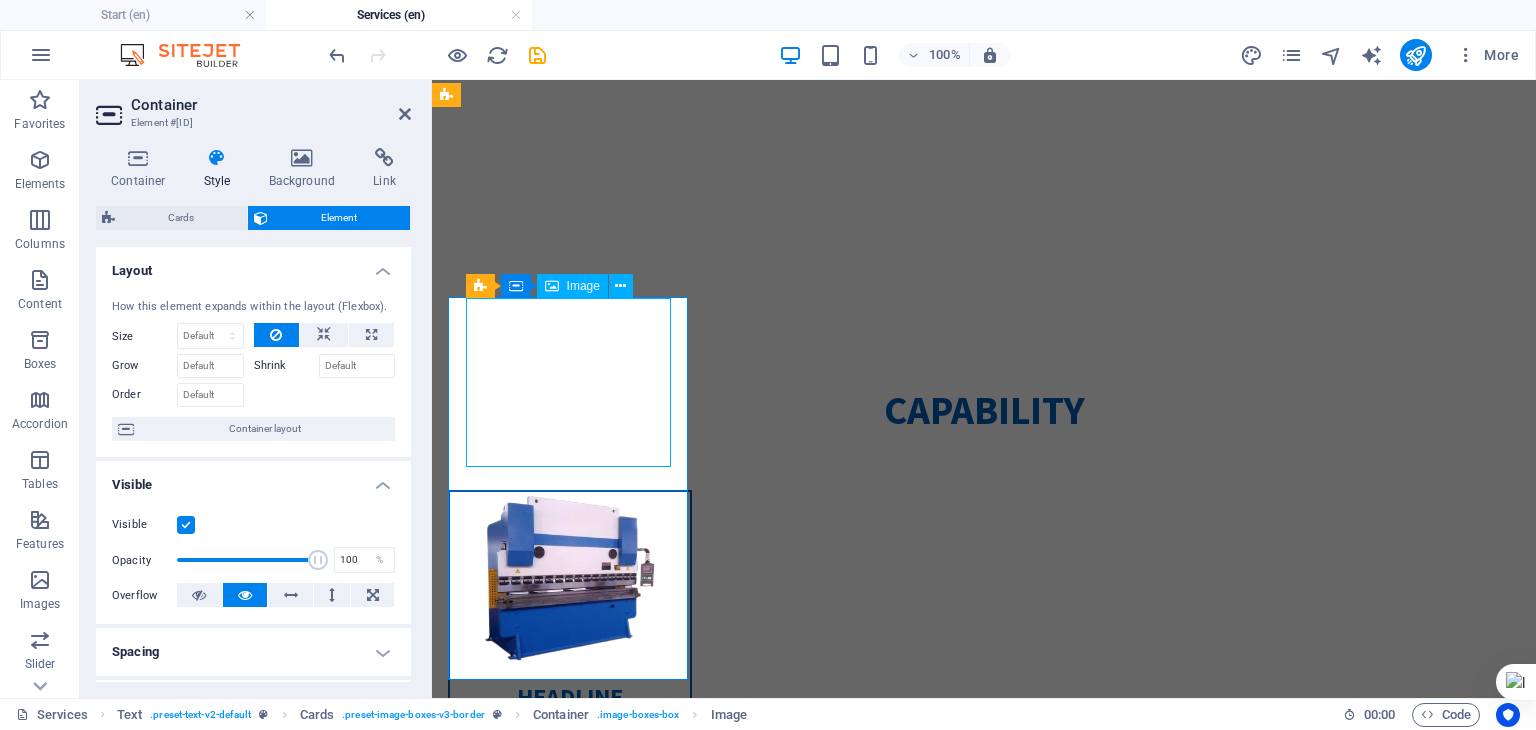 click at bounding box center [570, 577] 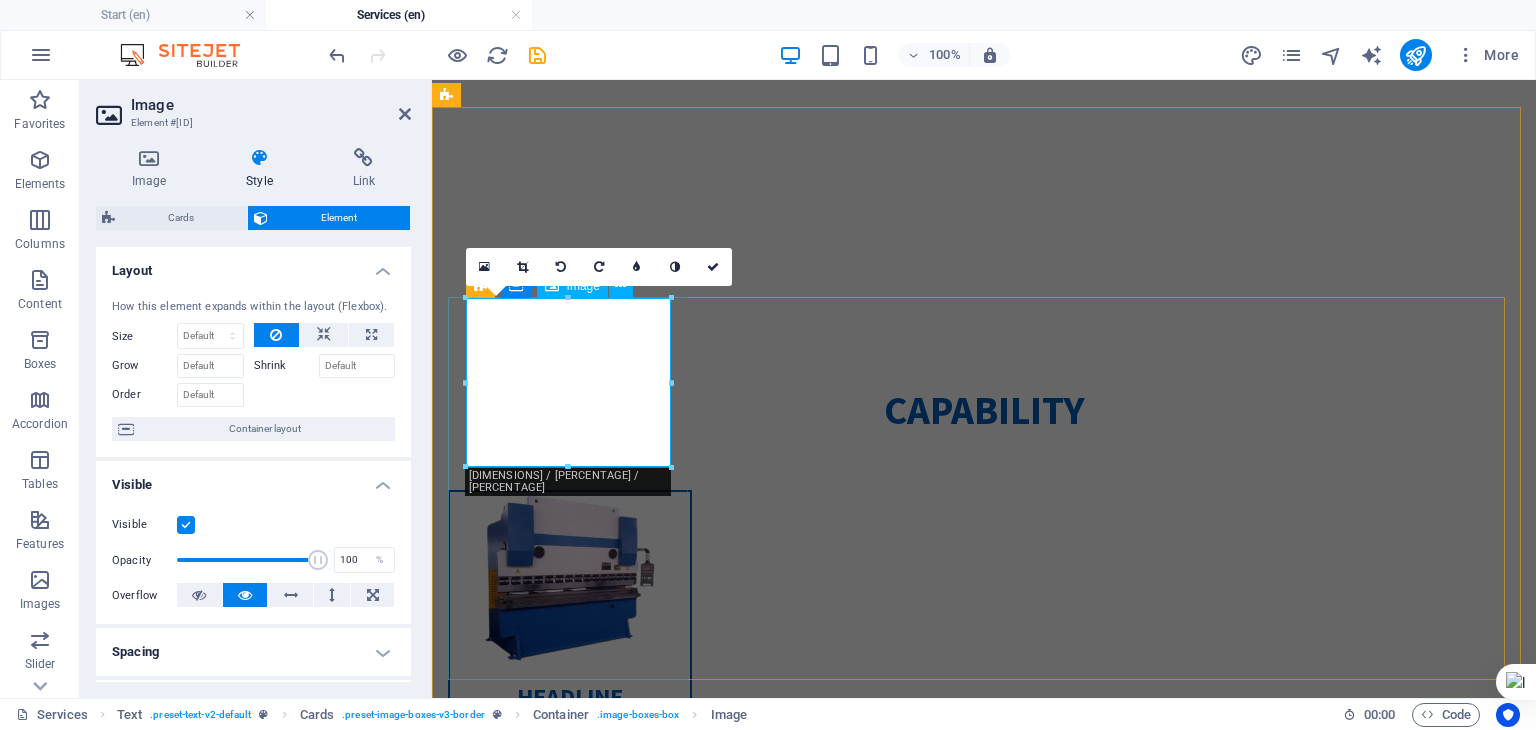 click at bounding box center (570, 577) 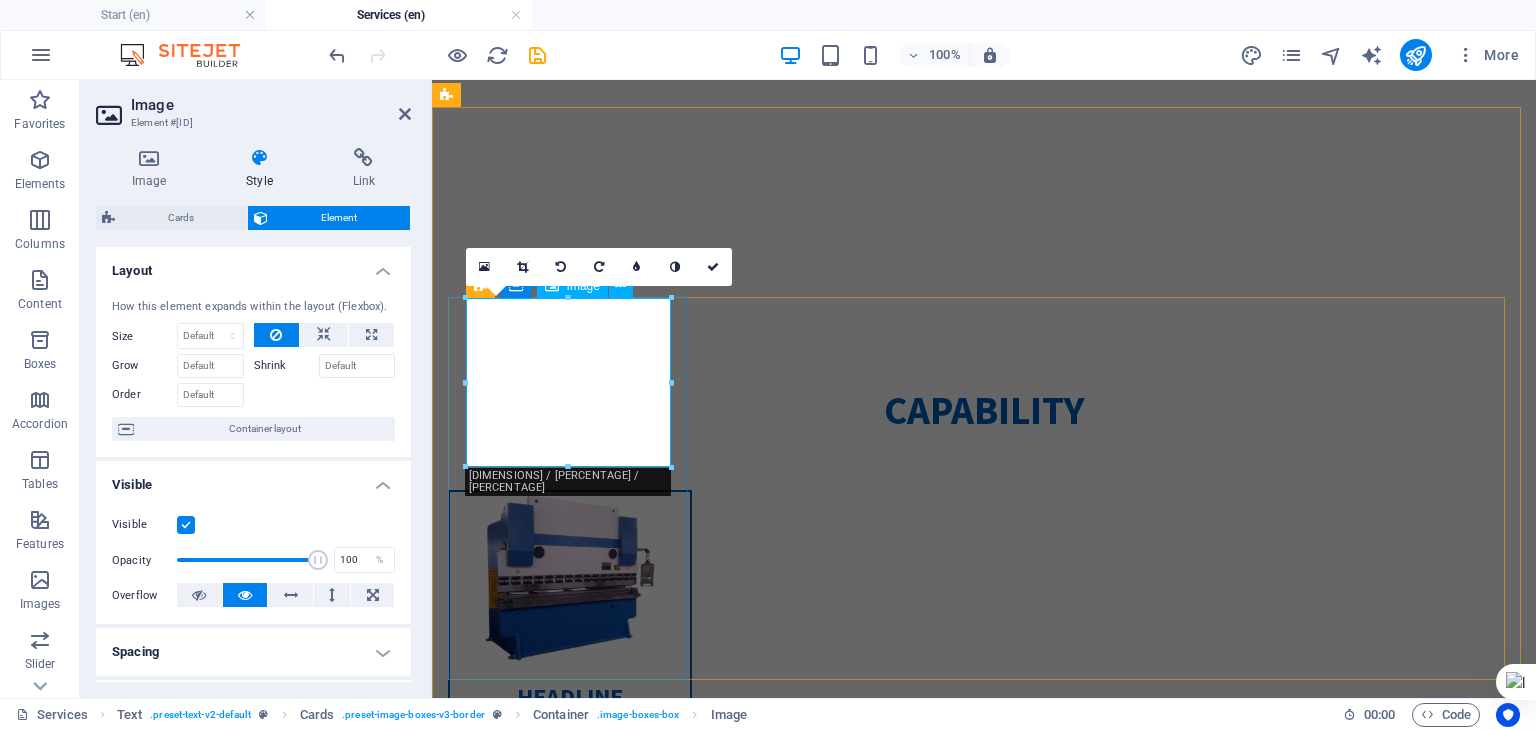 click at bounding box center (570, 577) 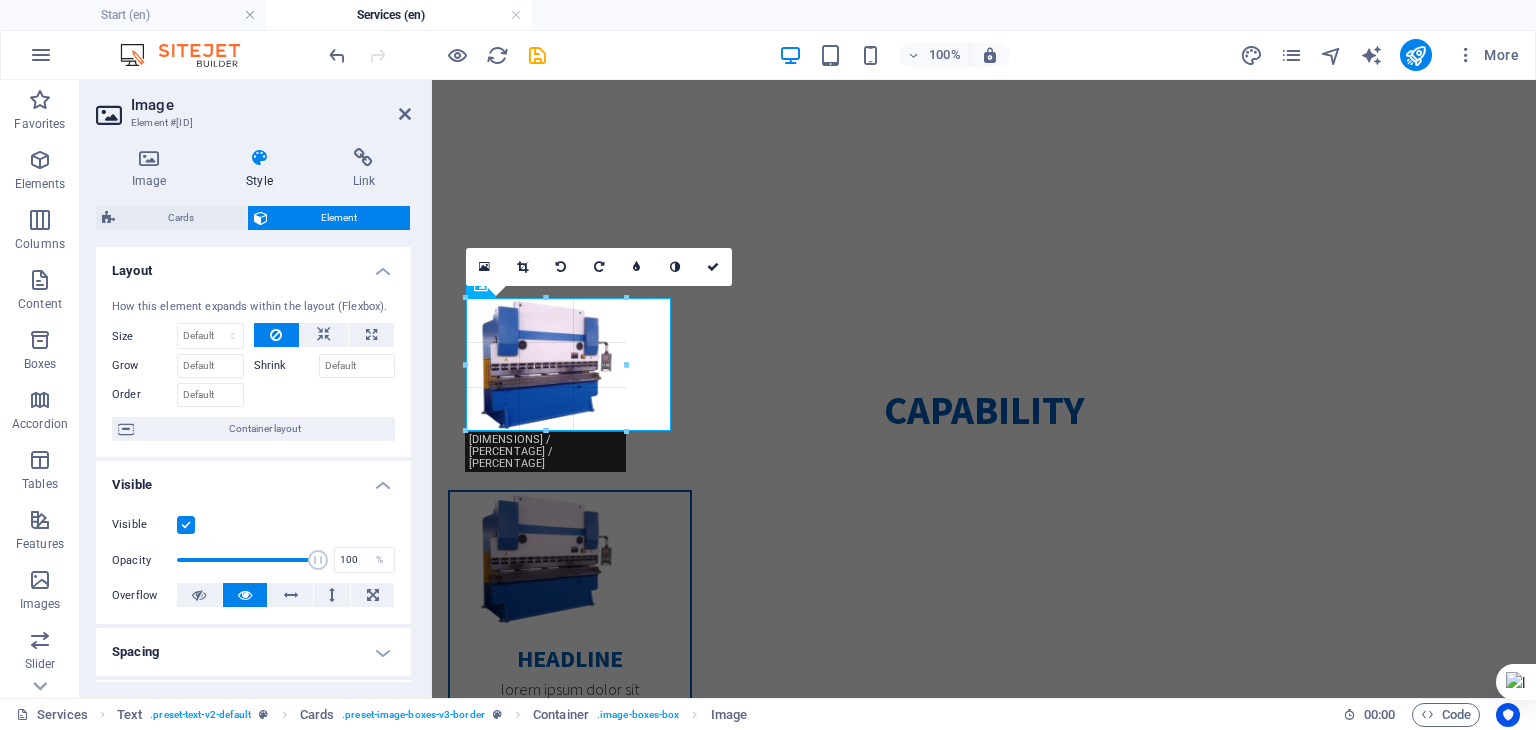 drag, startPoint x: 673, startPoint y: 471, endPoint x: 616, endPoint y: 431, distance: 69.63476 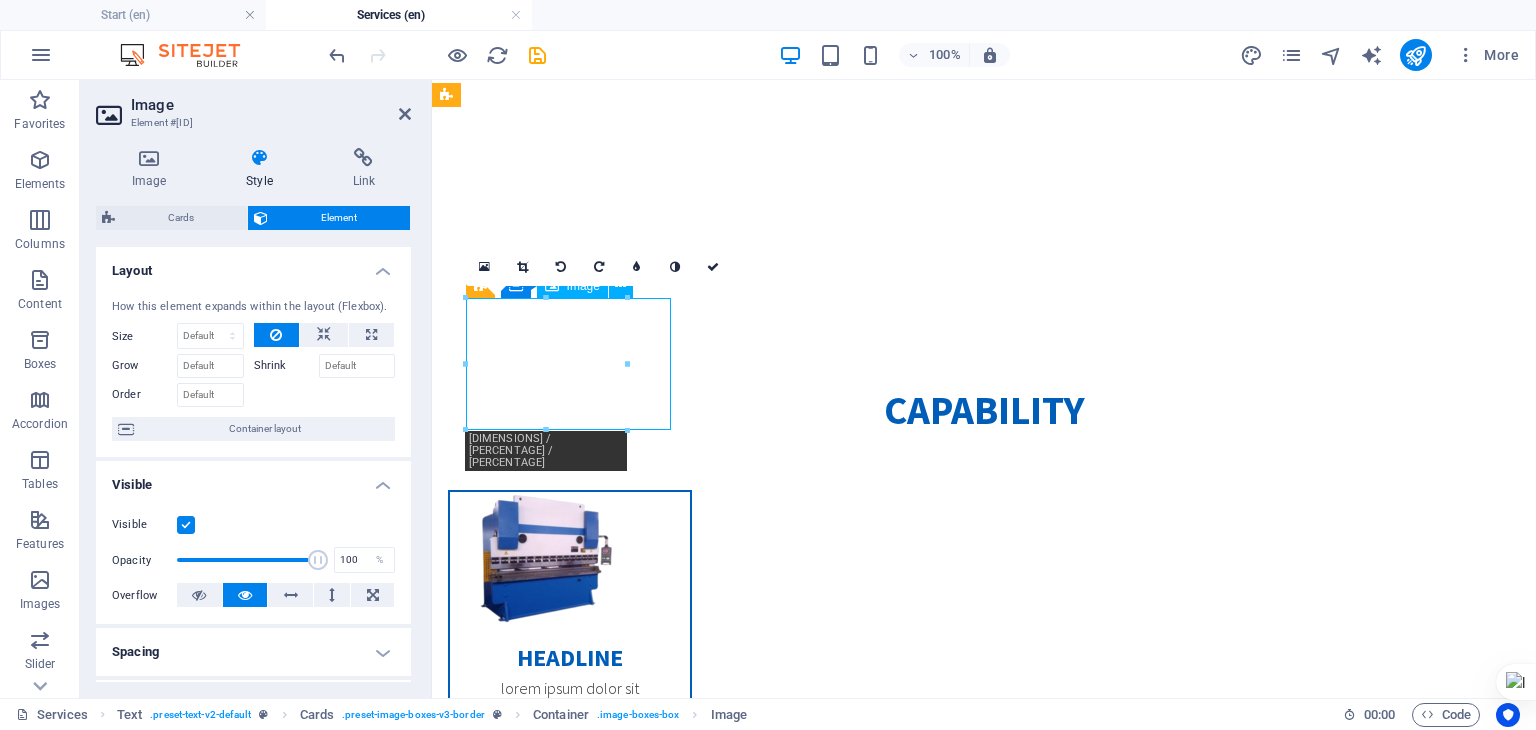 drag, startPoint x: 563, startPoint y: 356, endPoint x: 639, endPoint y: 353, distance: 76.05919 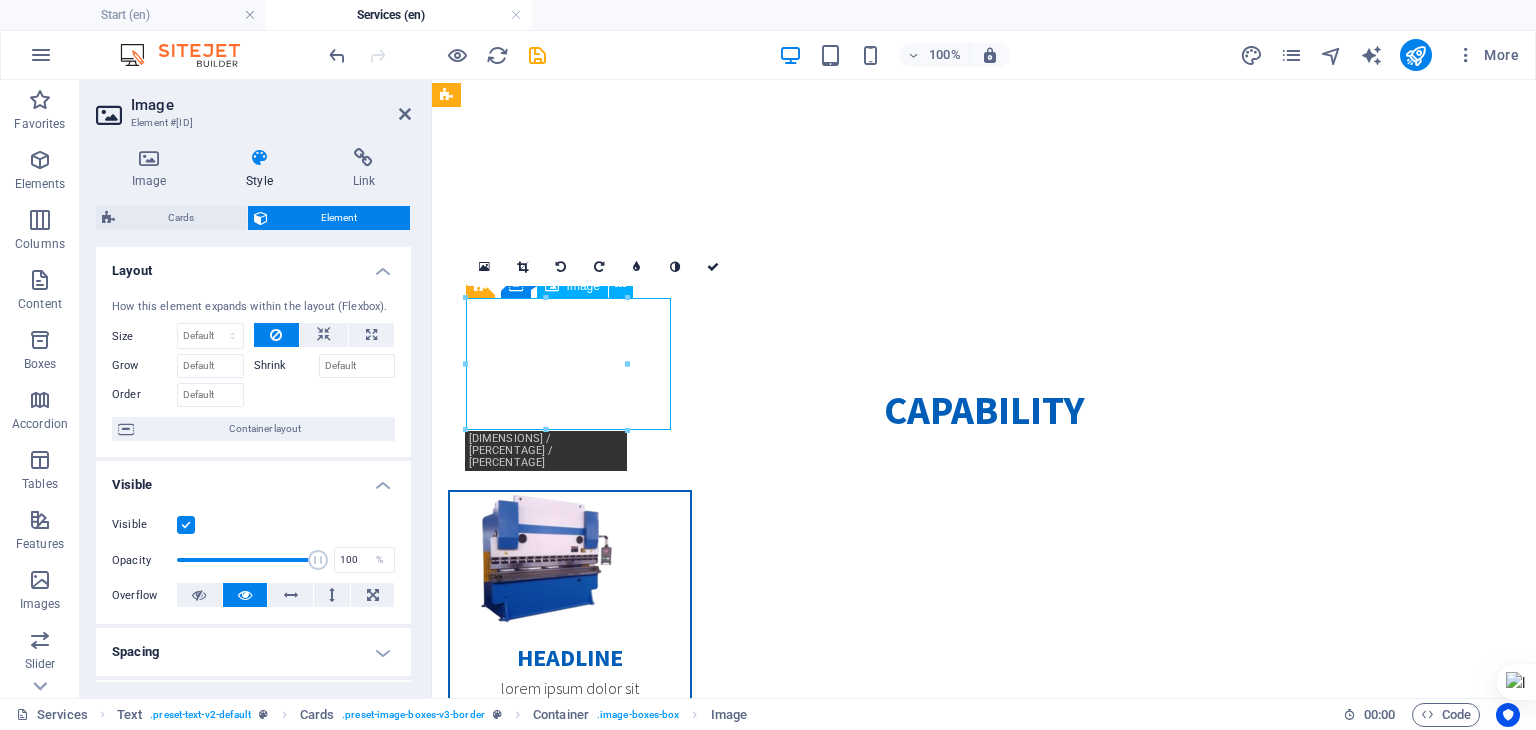 click at bounding box center (570, 558) 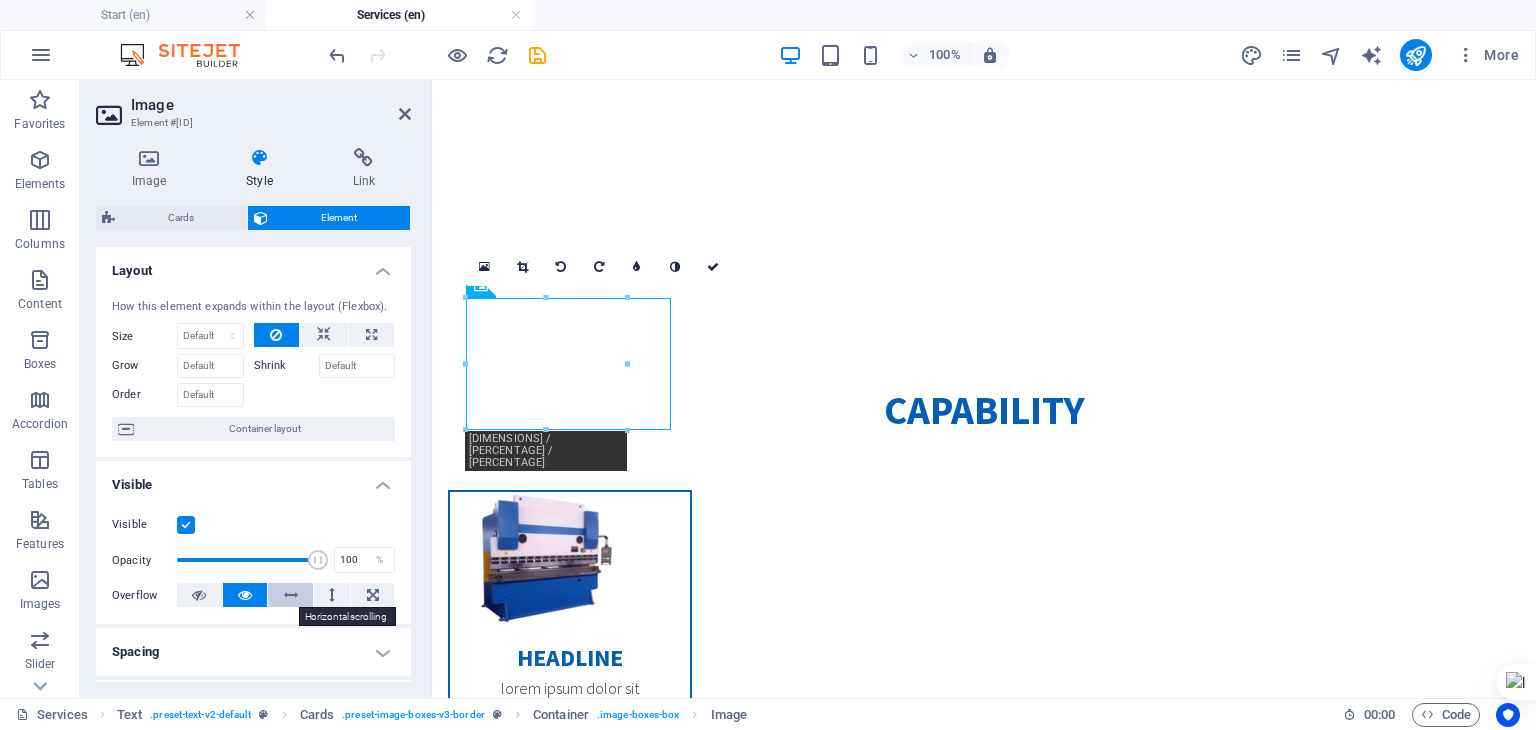 click at bounding box center (291, 595) 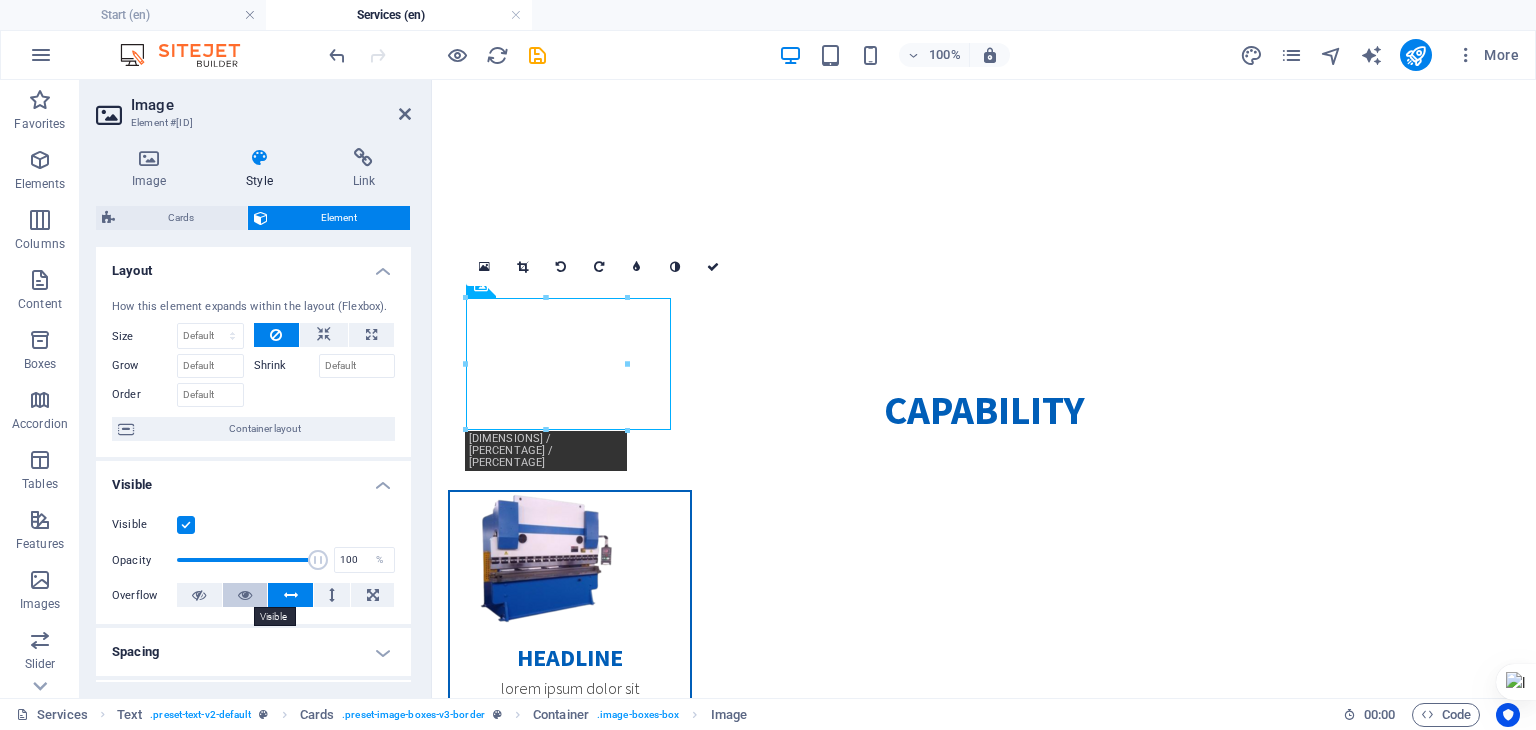 click at bounding box center (245, 595) 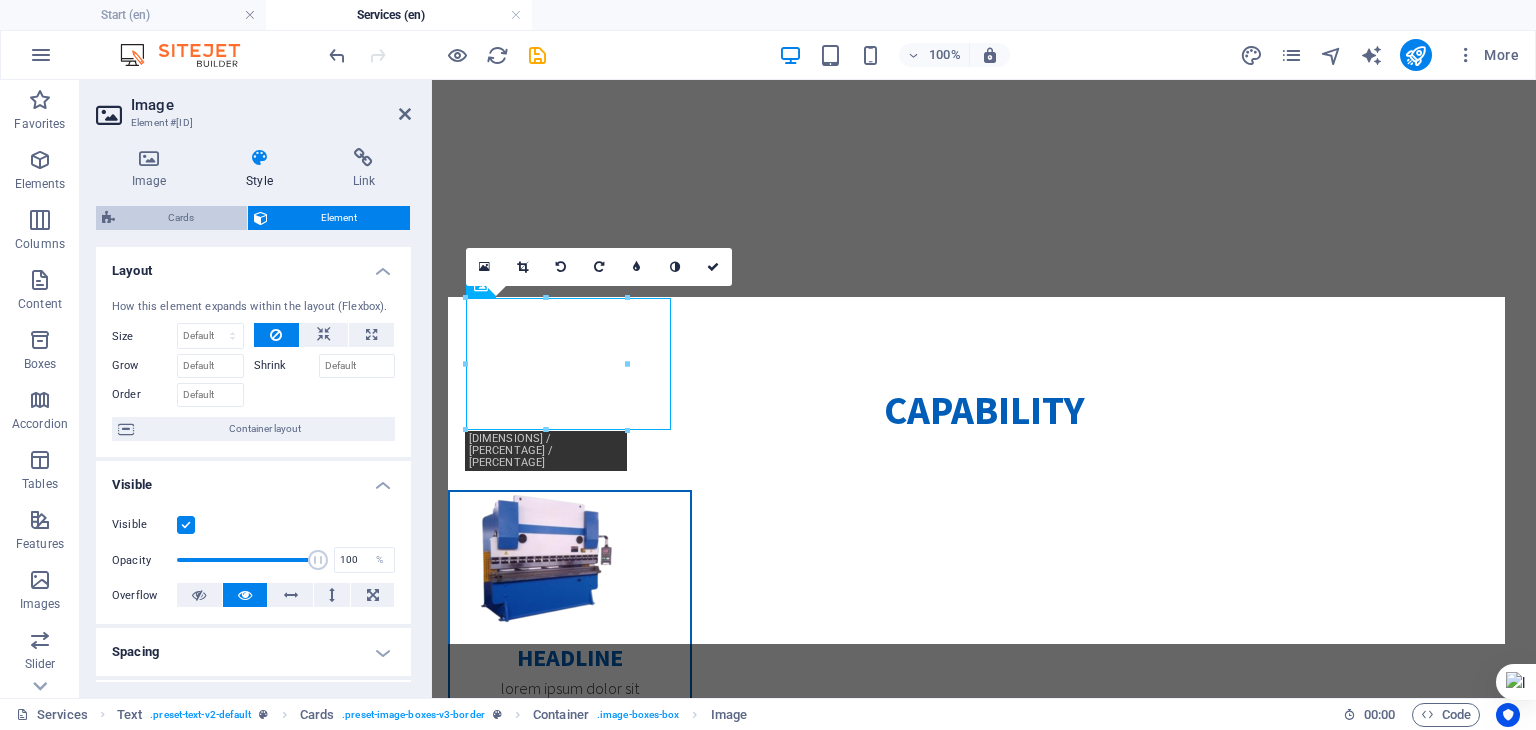 click on "Cards" at bounding box center [181, 218] 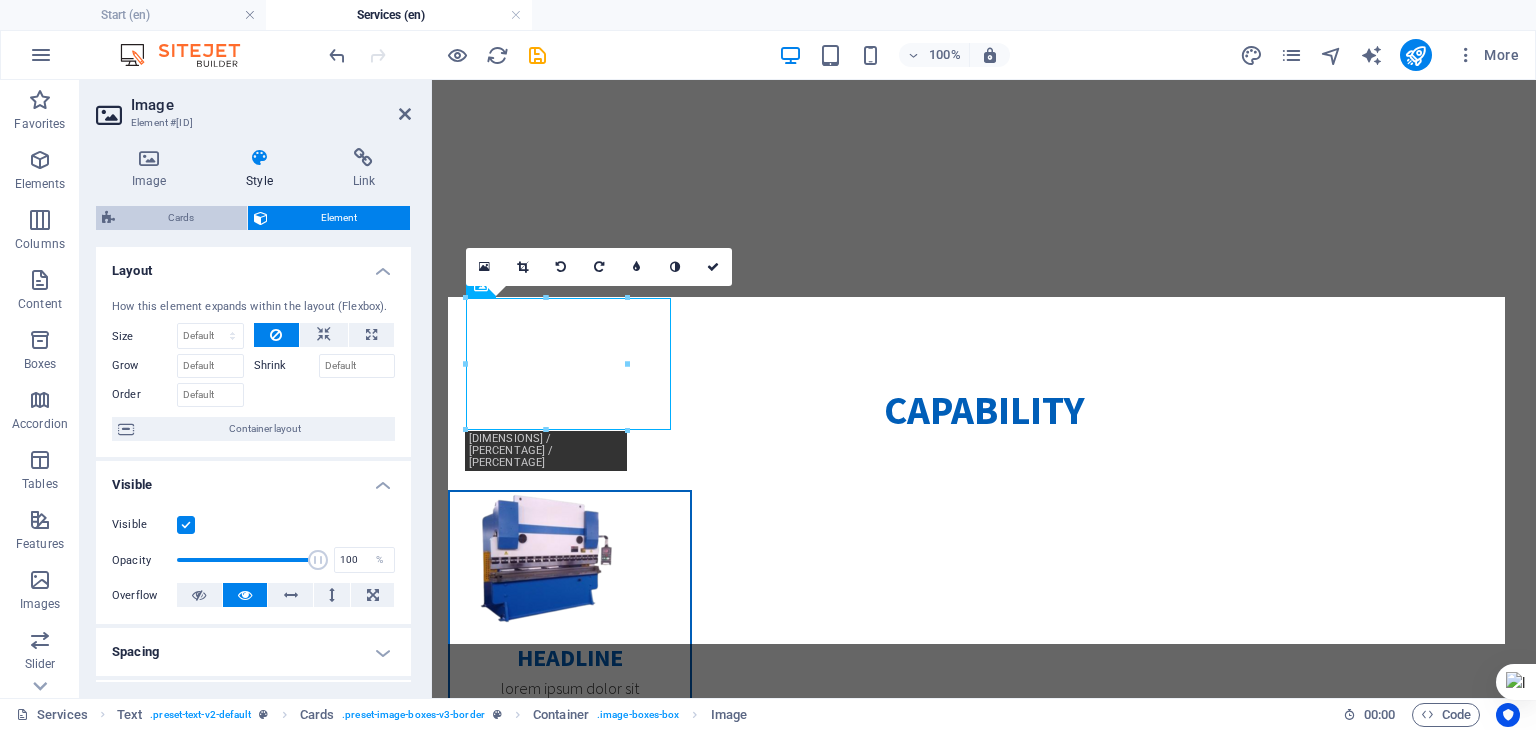 select on "rem" 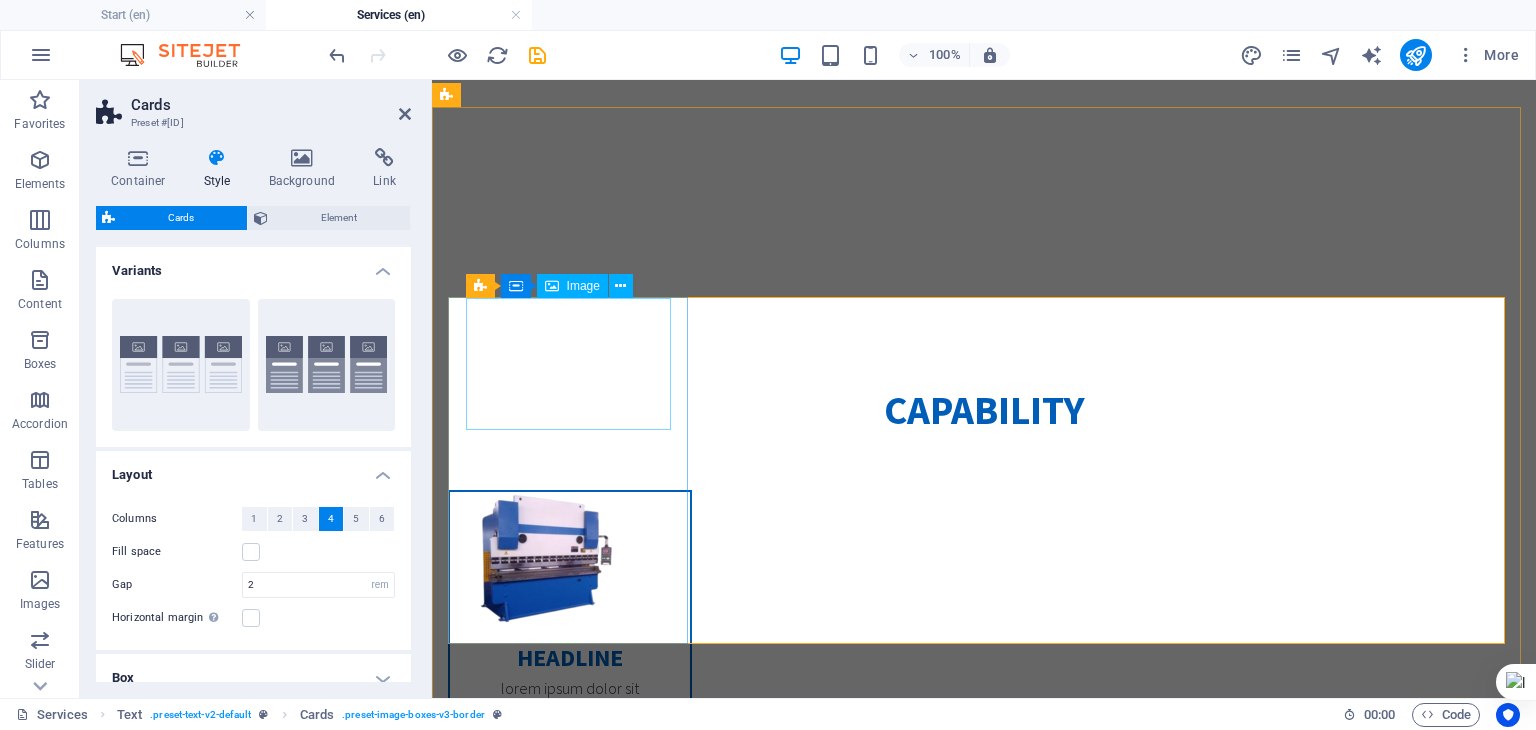 click at bounding box center (570, 558) 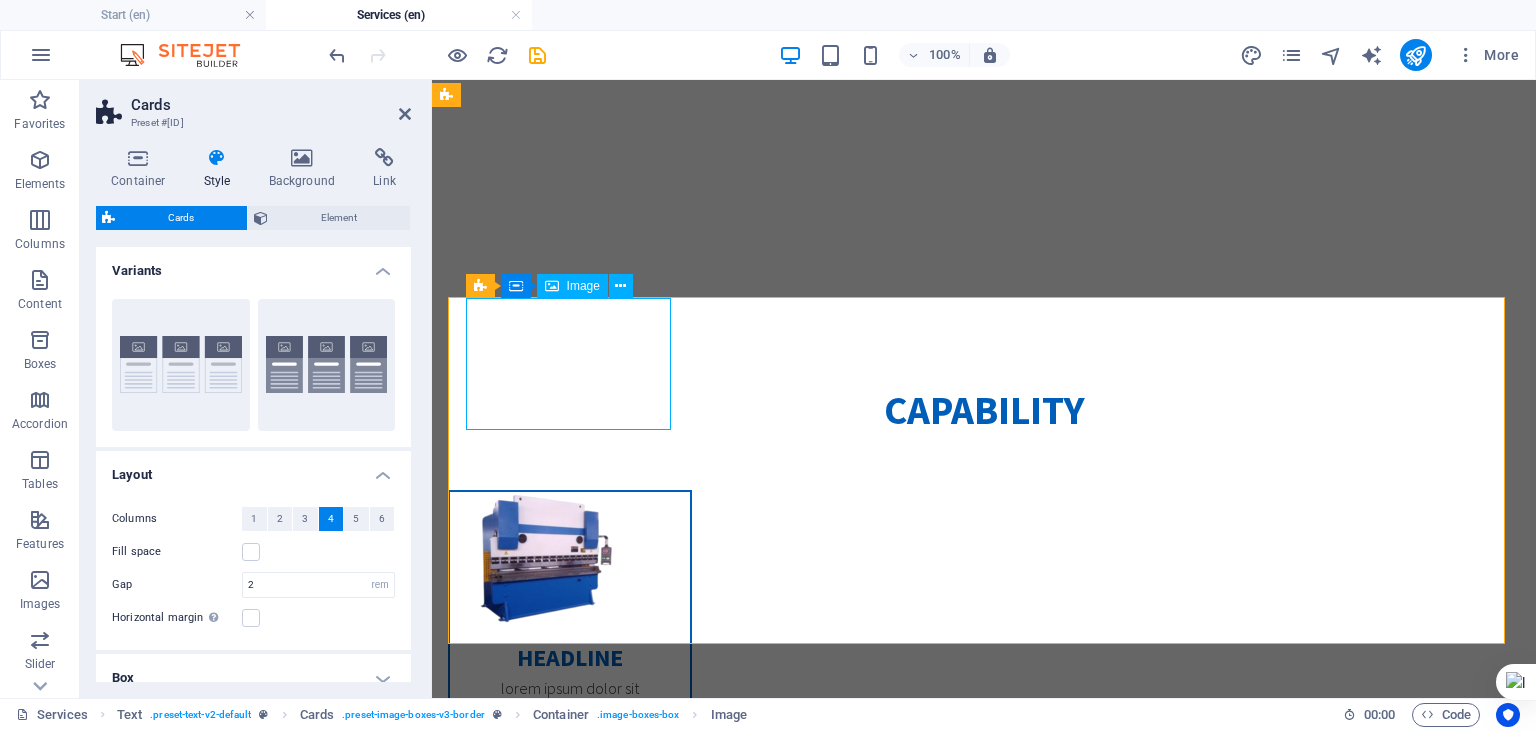click at bounding box center [570, 558] 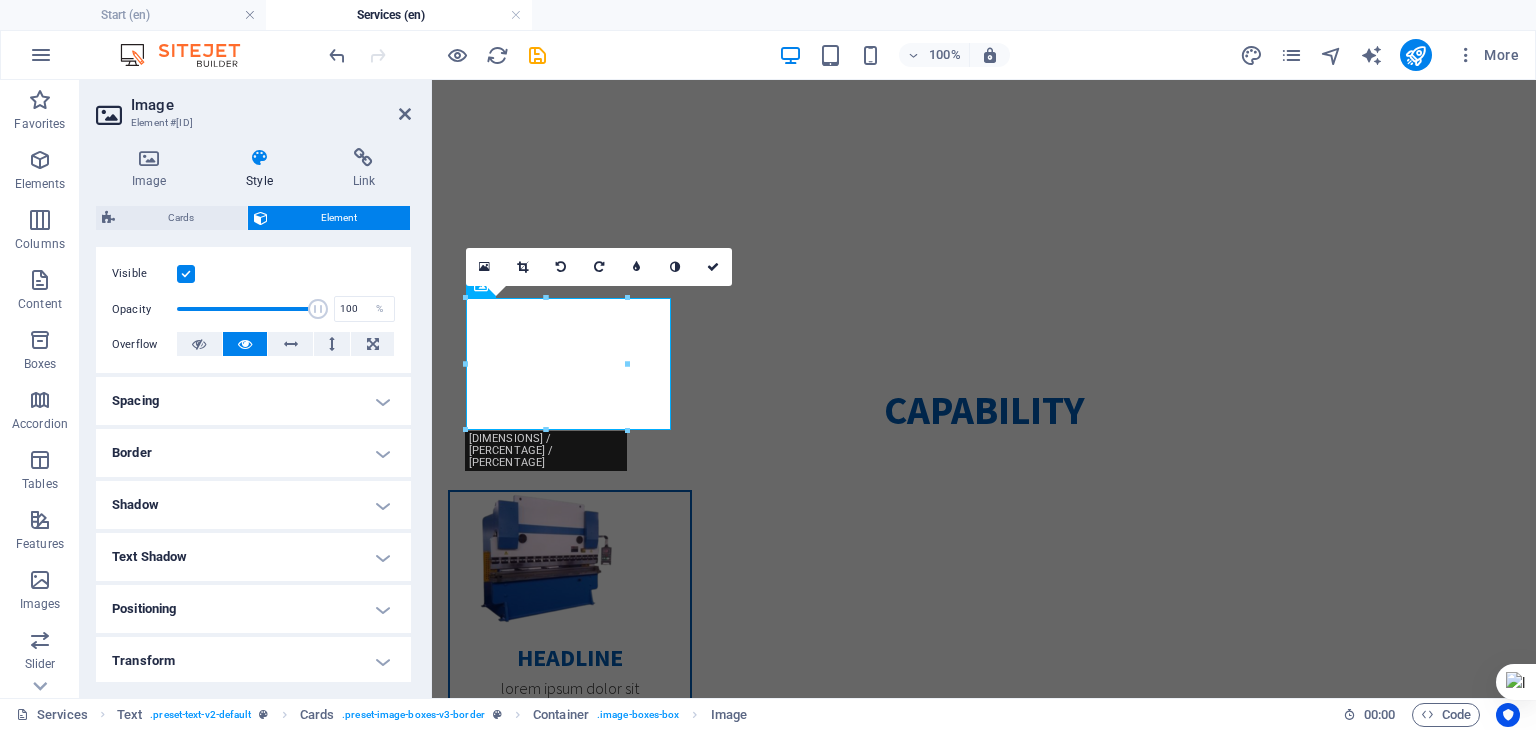 scroll, scrollTop: 0, scrollLeft: 0, axis: both 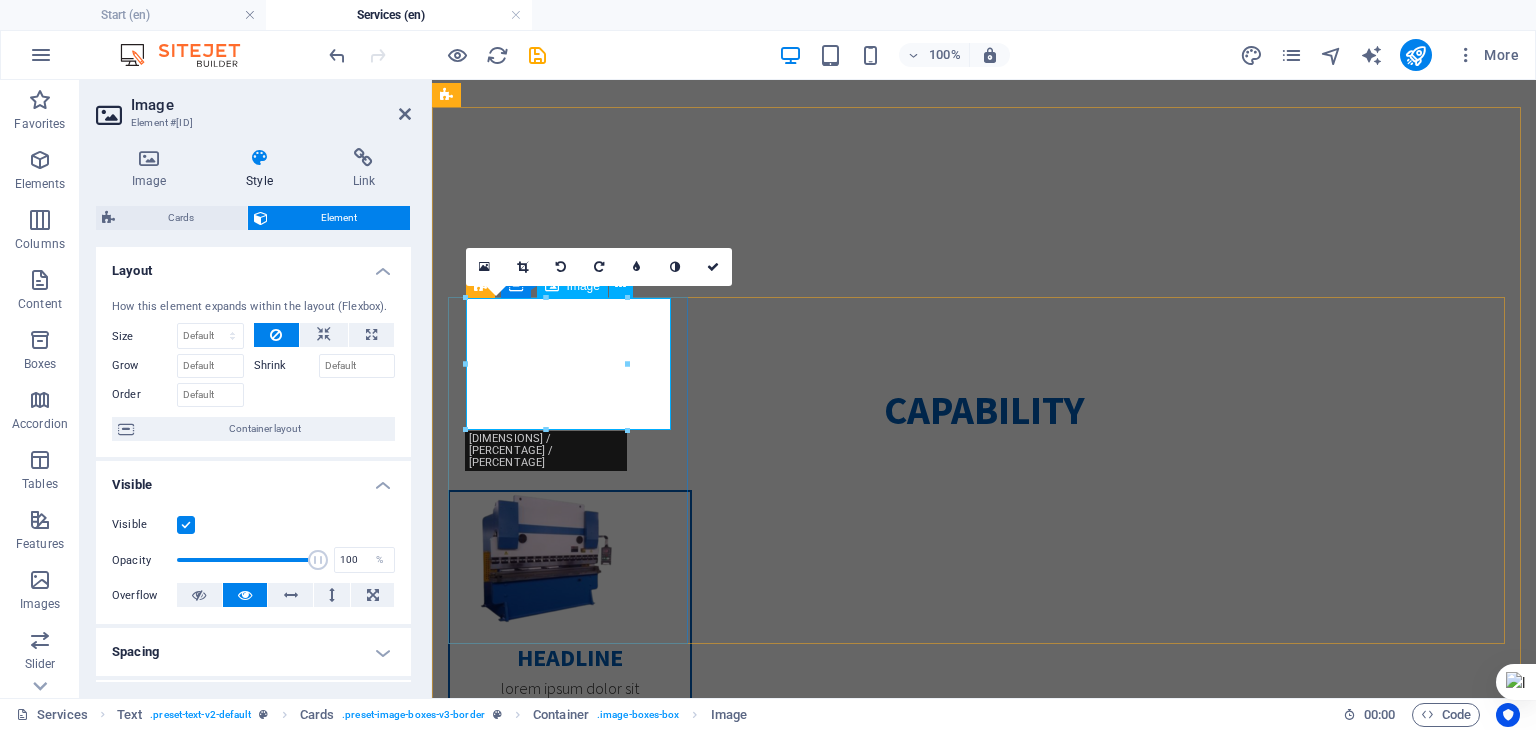 click at bounding box center [570, 558] 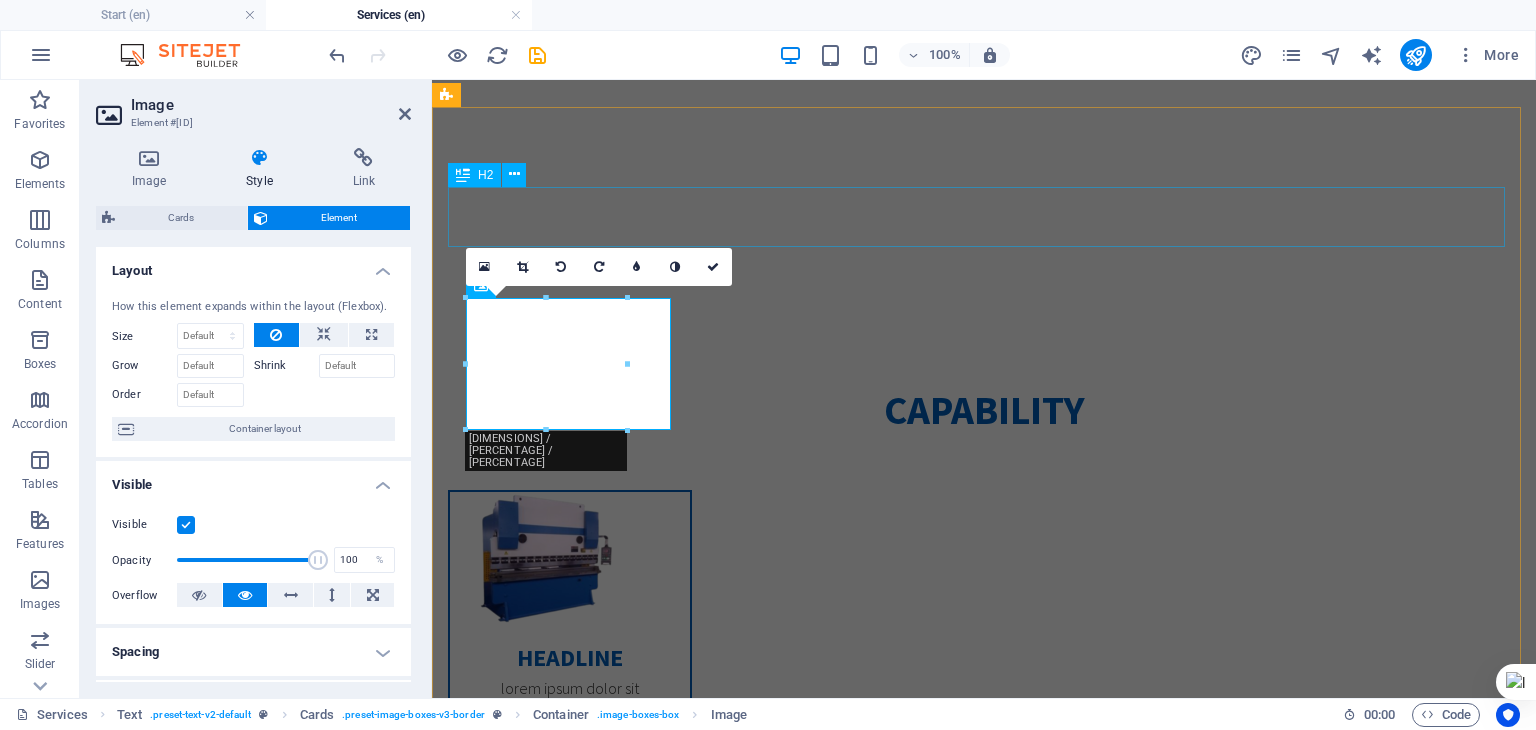click on "Capability" at bounding box center [984, 410] 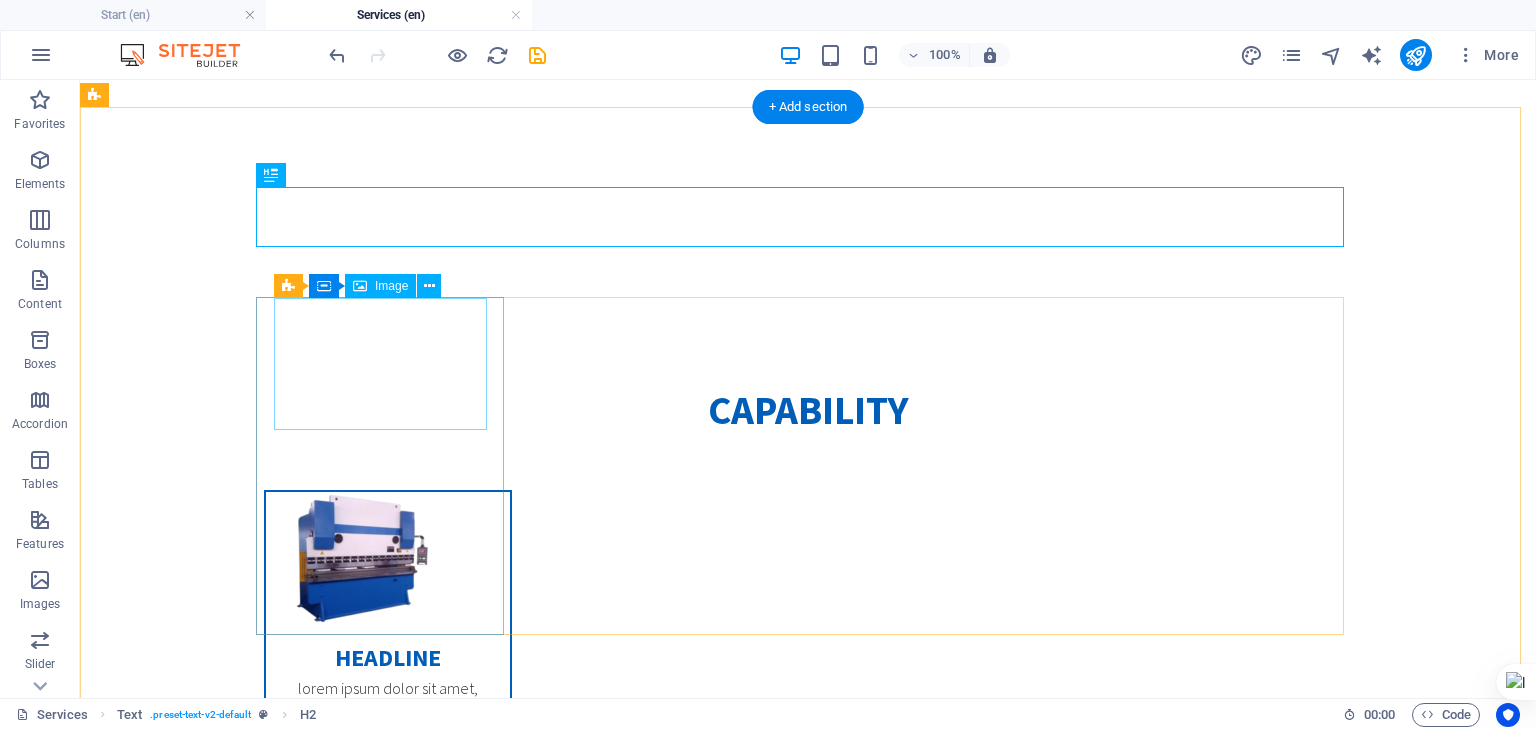 click at bounding box center (388, 558) 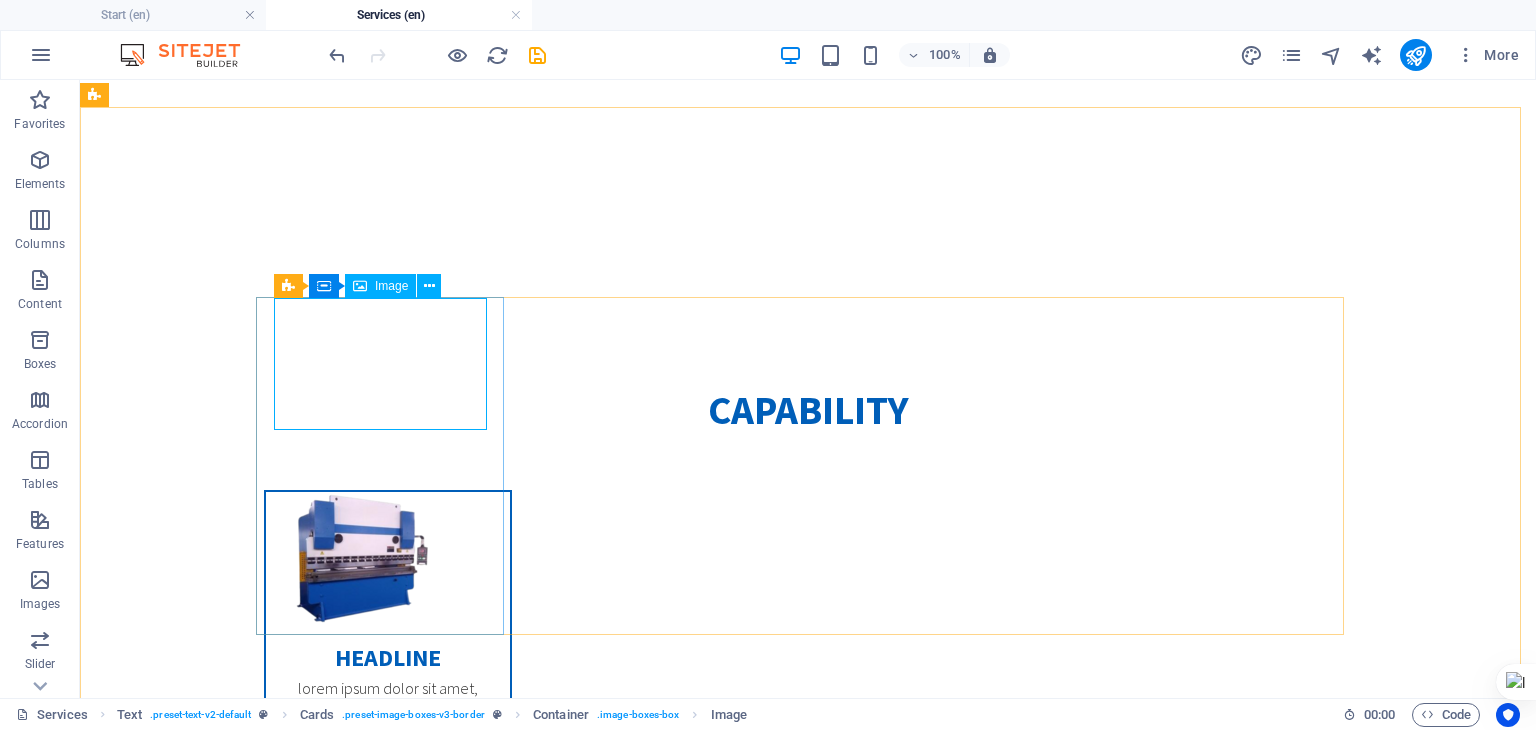 click on "Image" at bounding box center [391, 286] 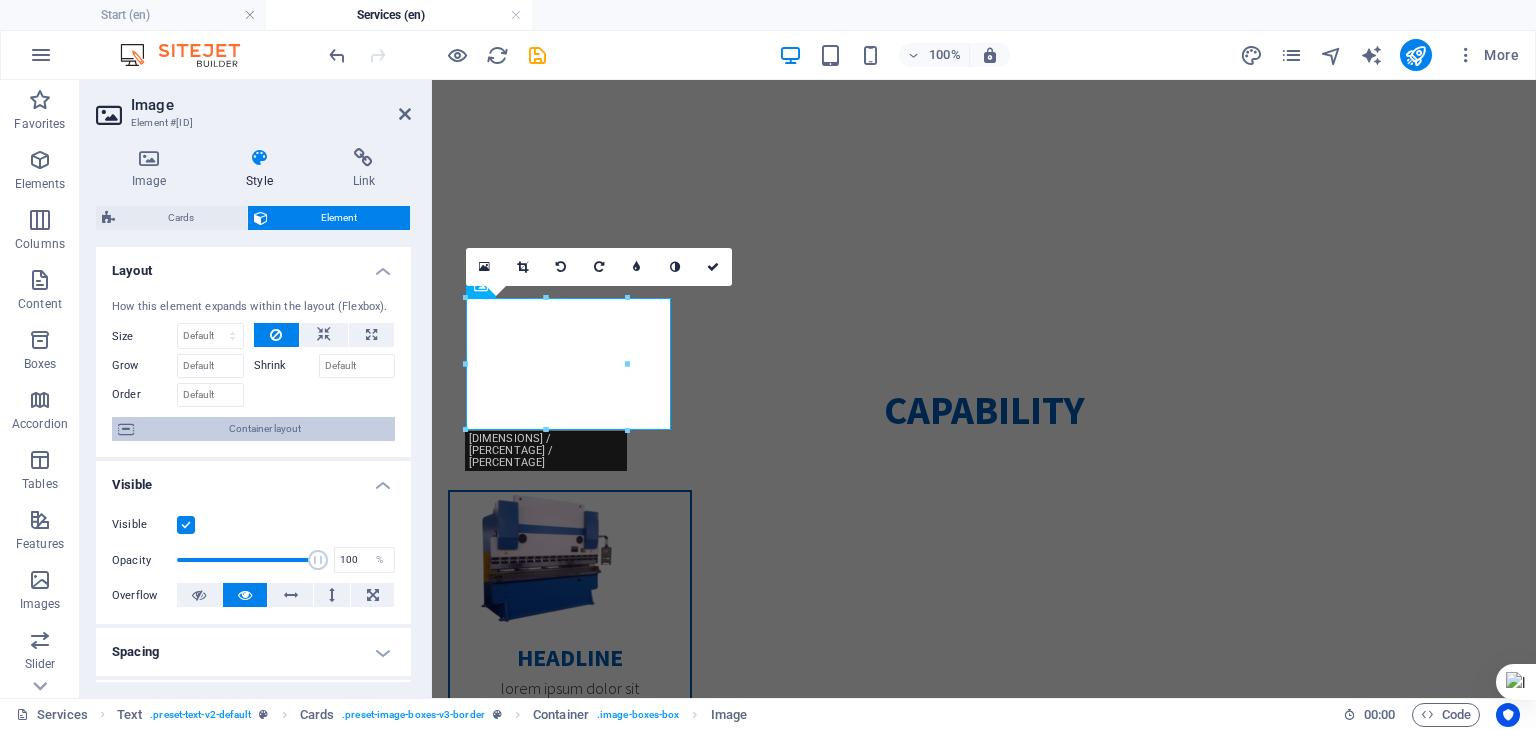 click on "Container layout" at bounding box center (264, 429) 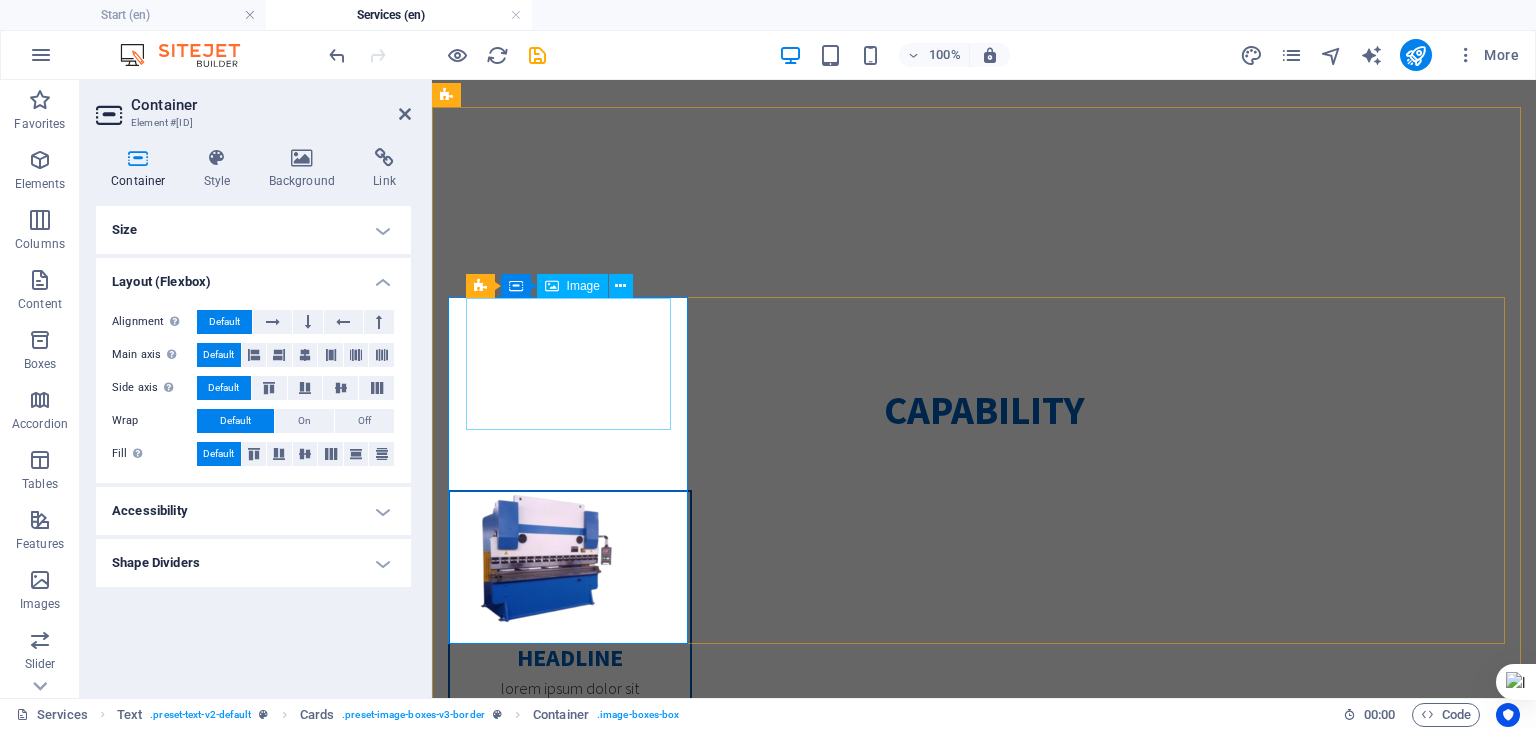 click at bounding box center (570, 558) 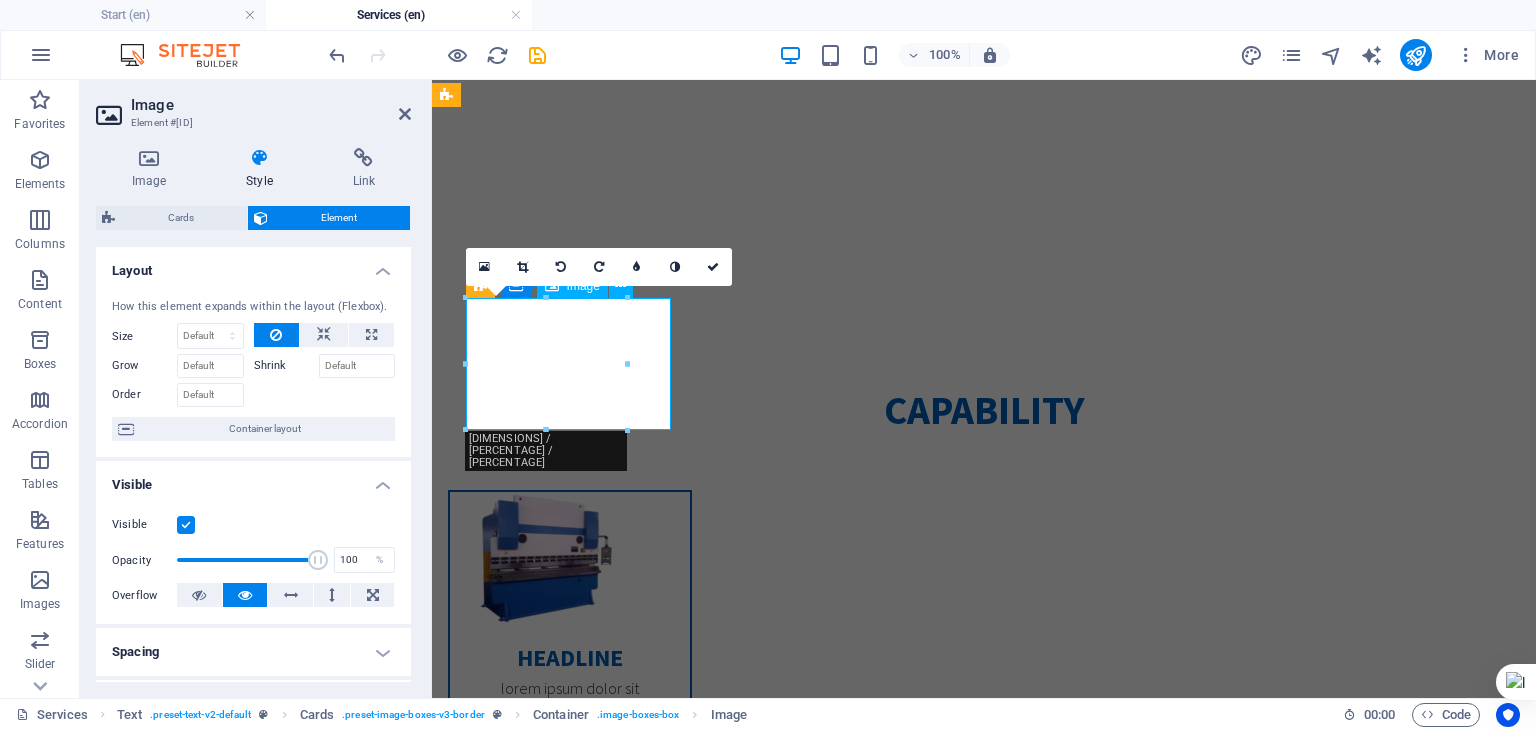 click at bounding box center [570, 558] 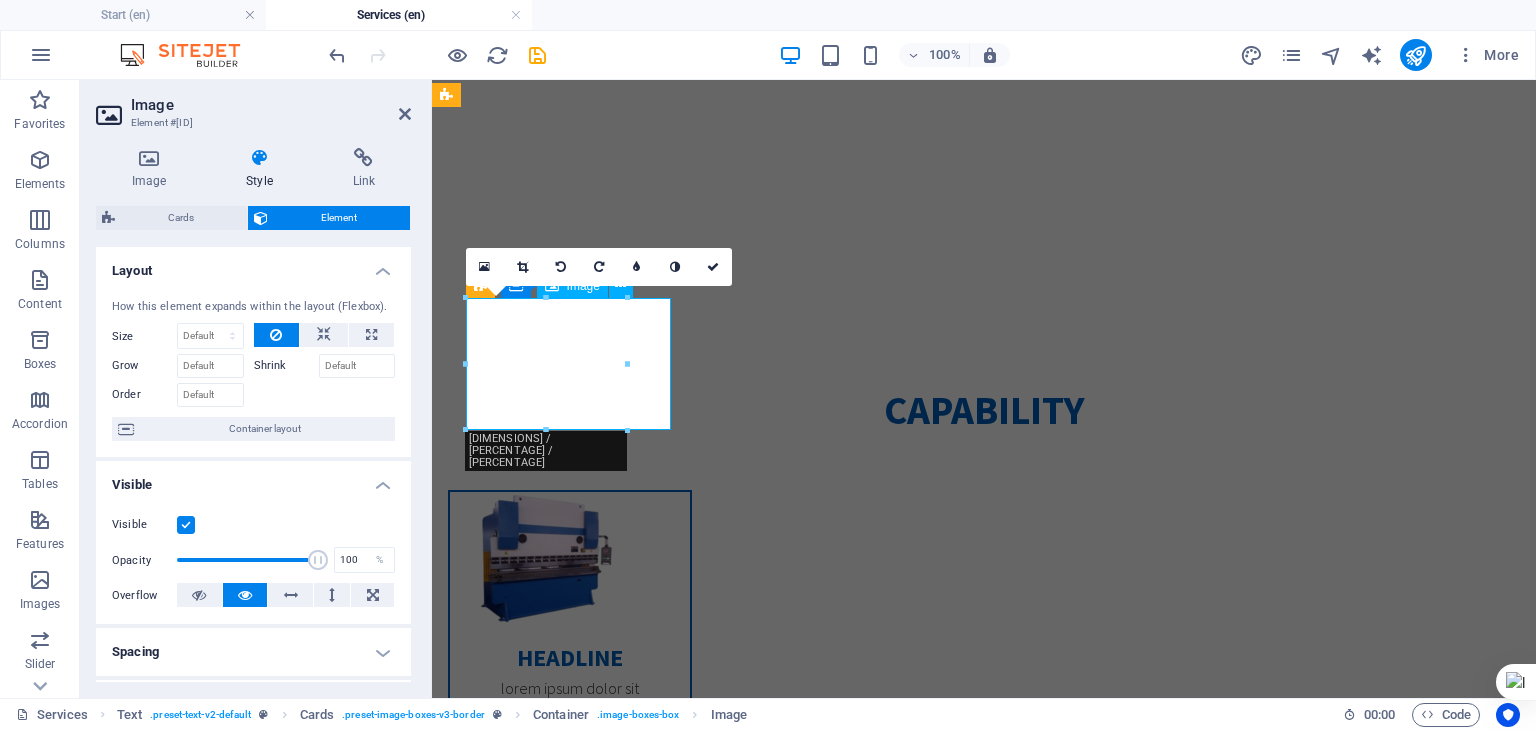 click at bounding box center [570, 558] 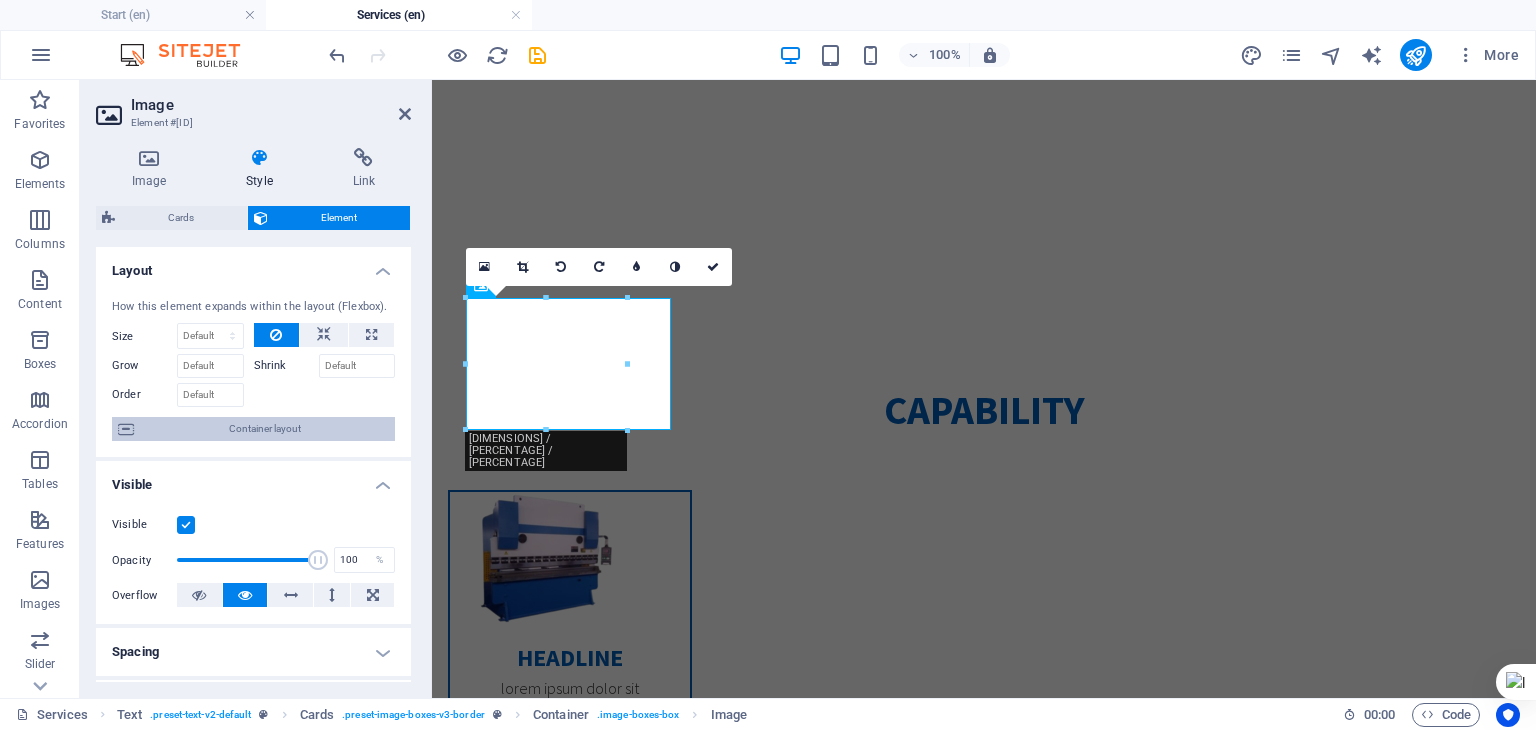 click on "Container layout" at bounding box center (264, 429) 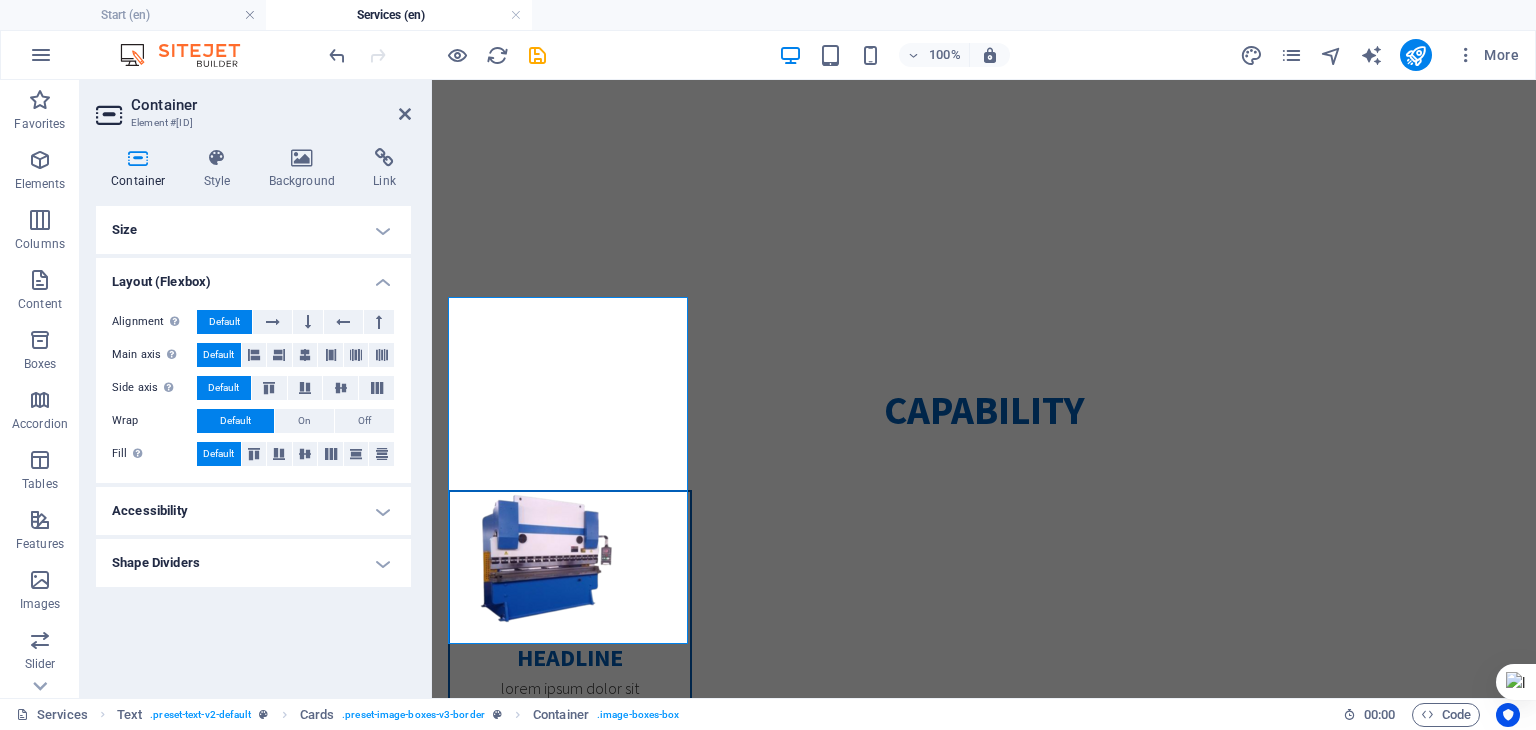 click on "Size" at bounding box center (253, 230) 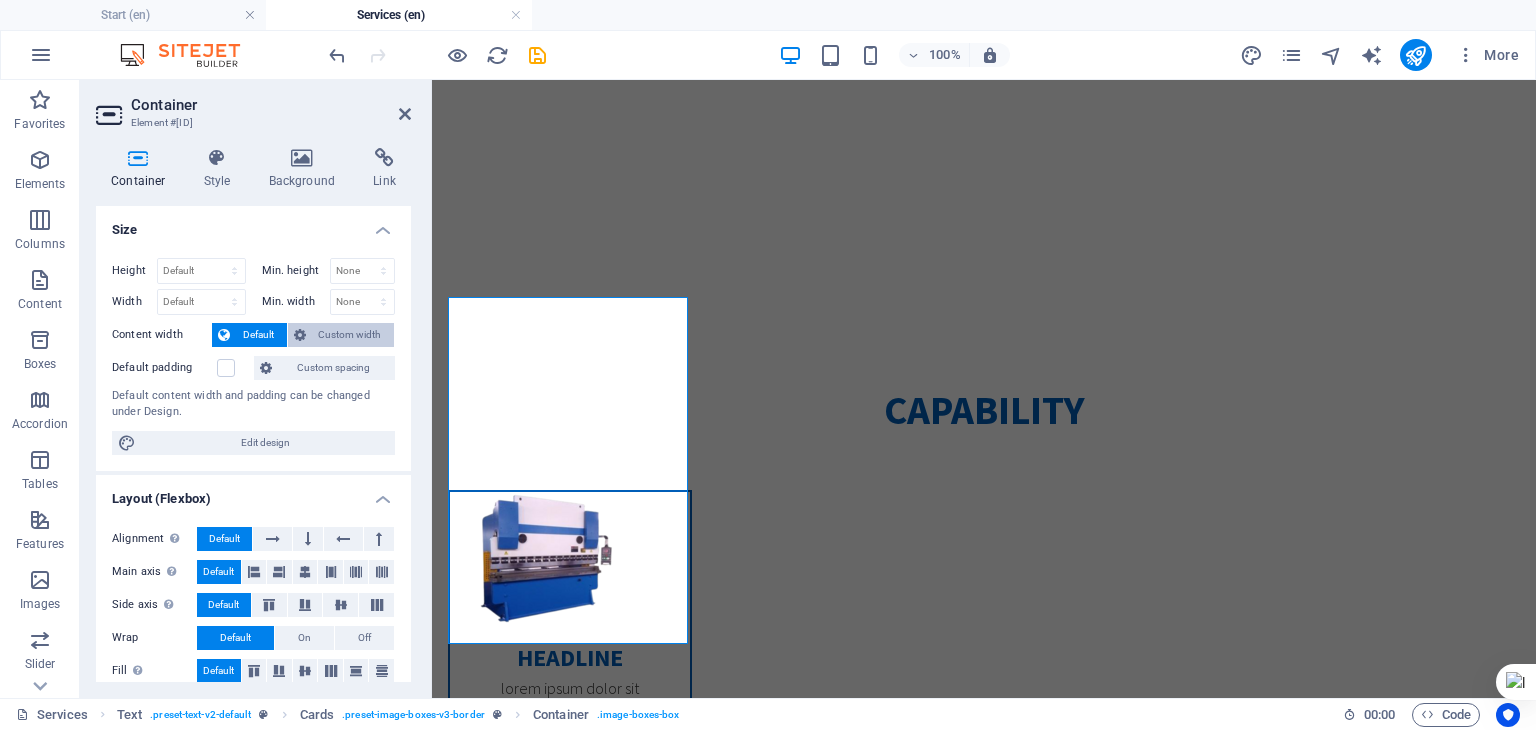 click at bounding box center [300, 335] 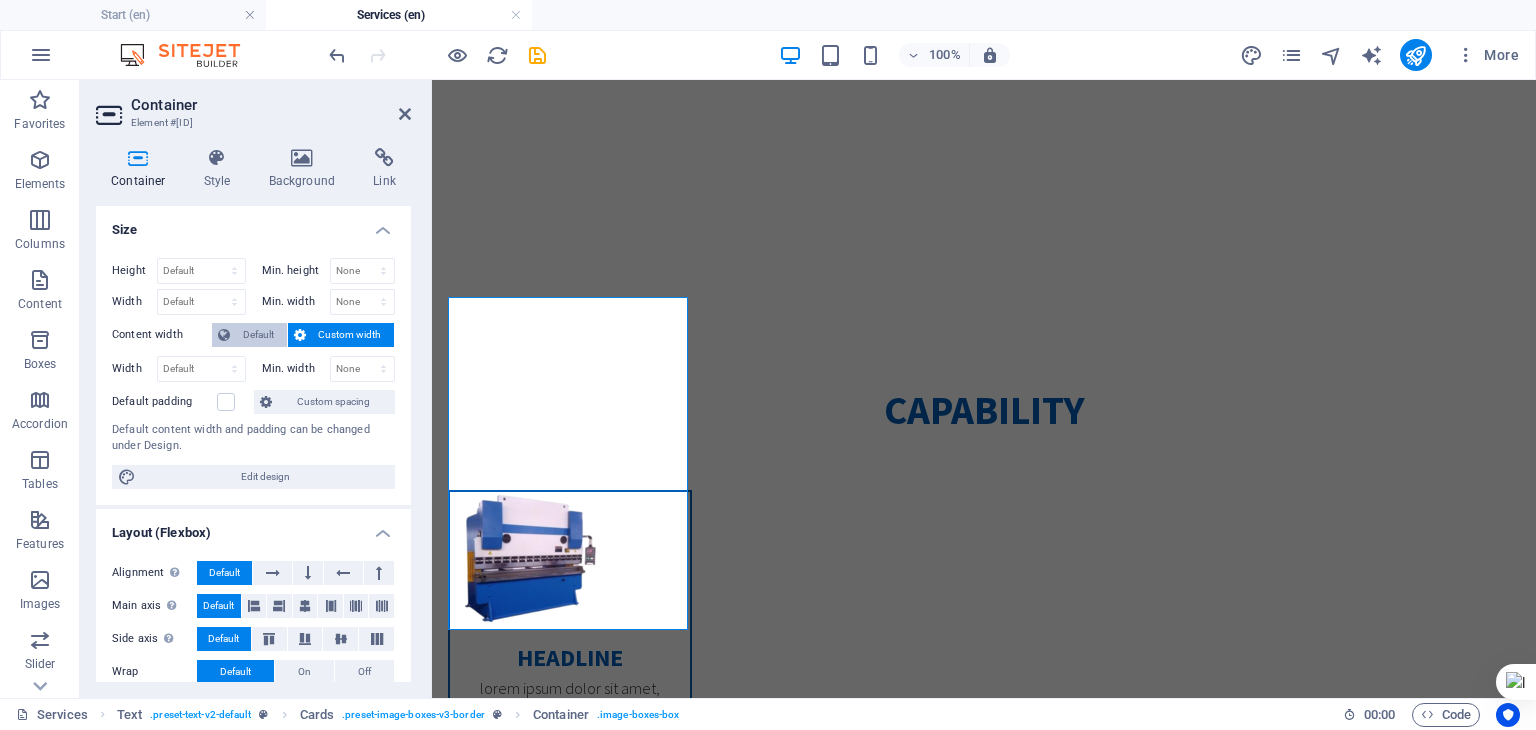 click on "Default" at bounding box center [258, 335] 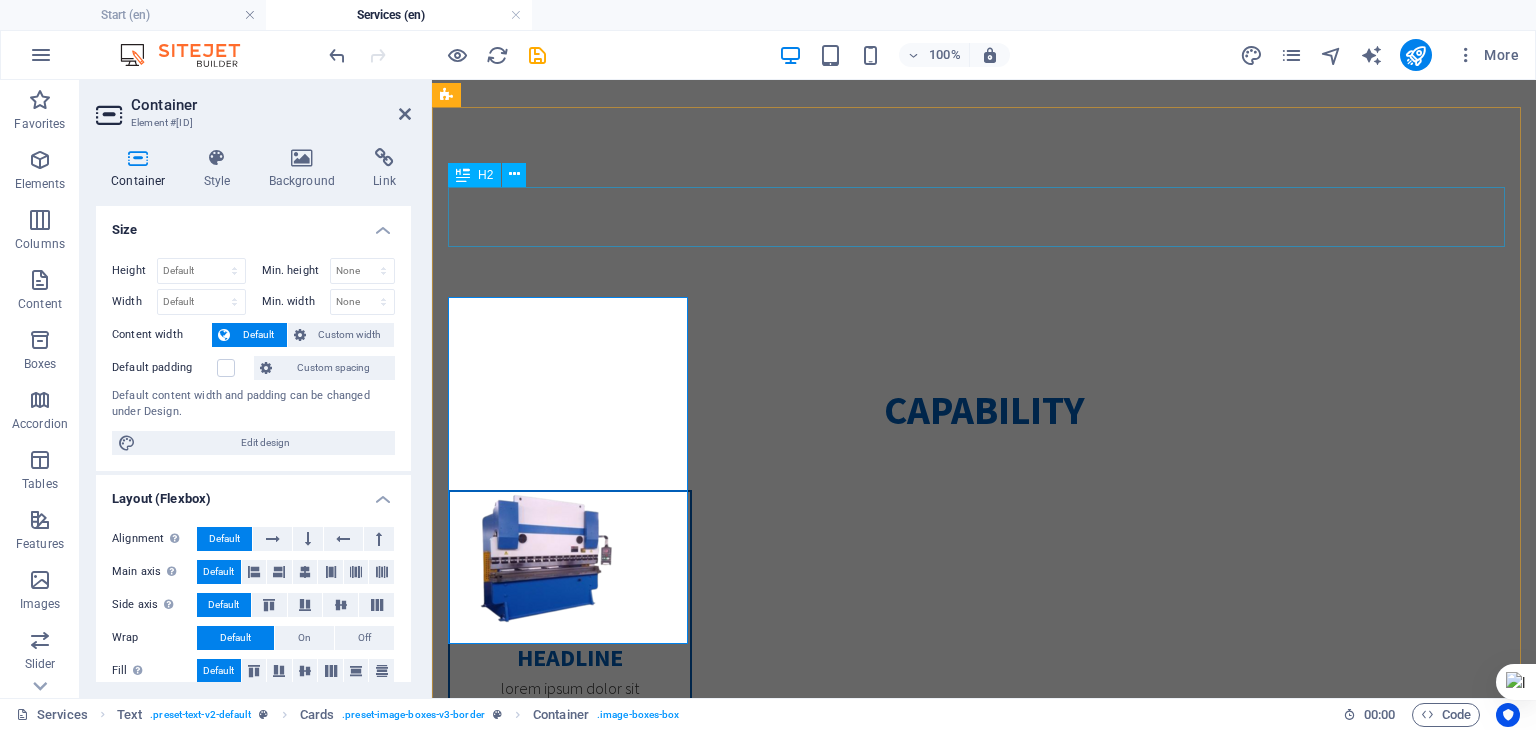 click on "Capability" at bounding box center (984, 410) 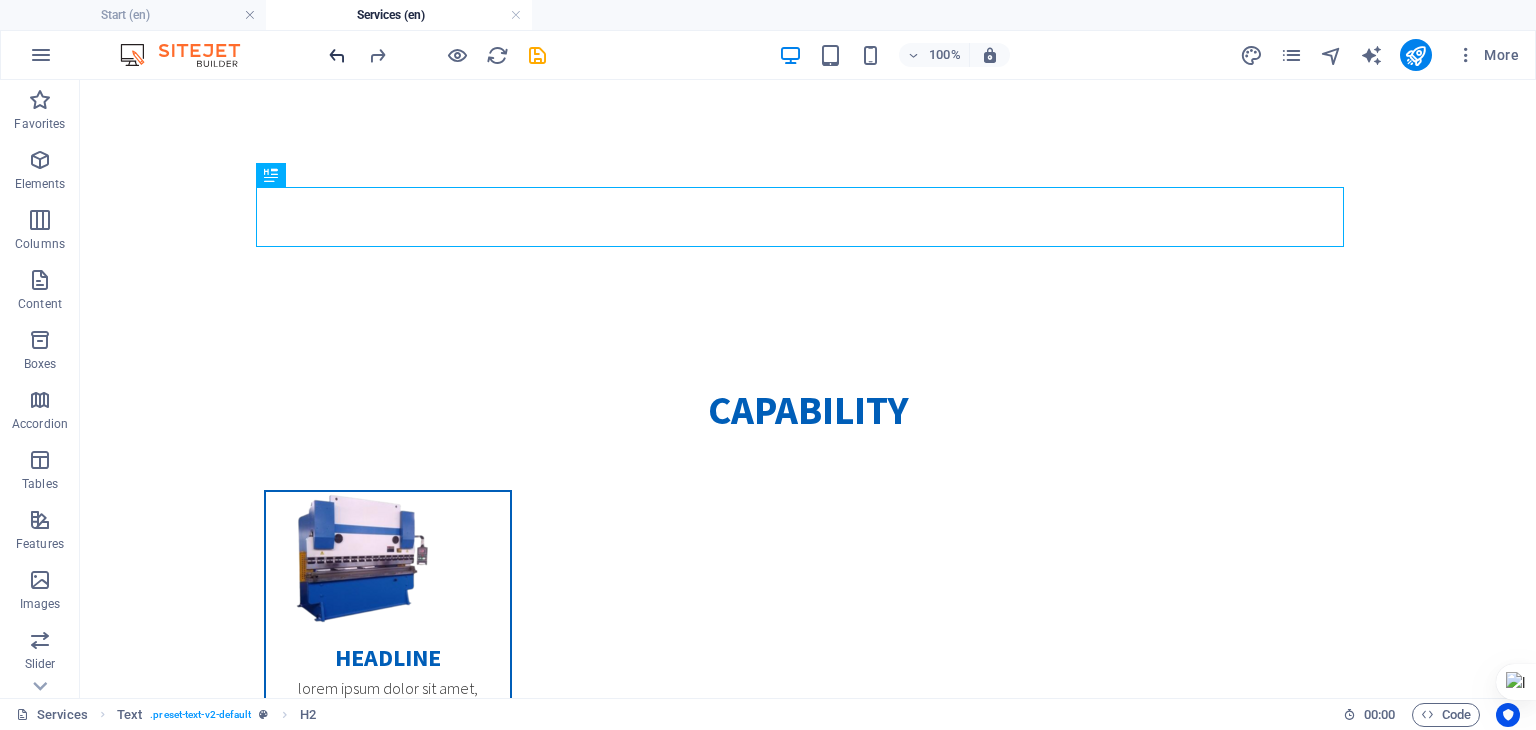 click at bounding box center [337, 55] 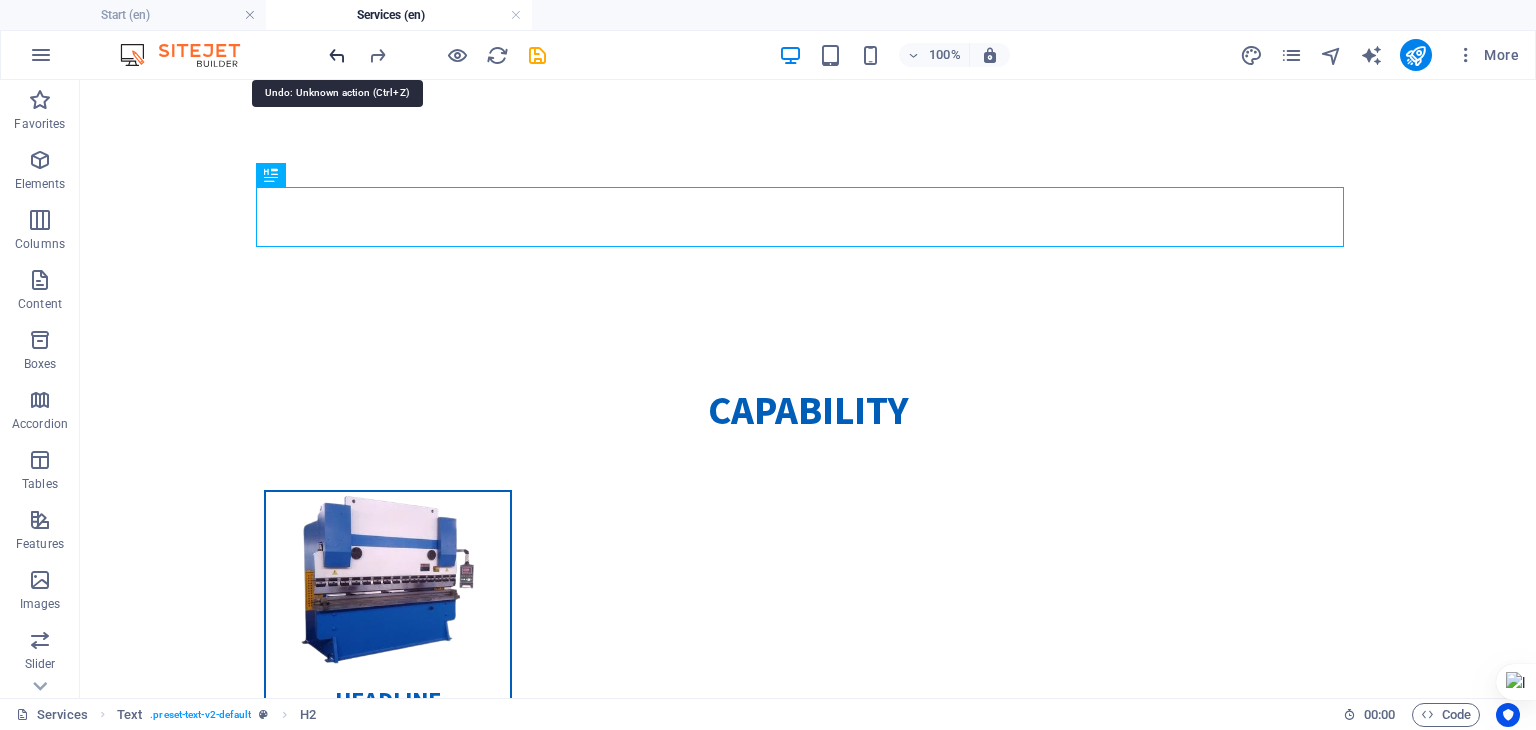 click at bounding box center (337, 55) 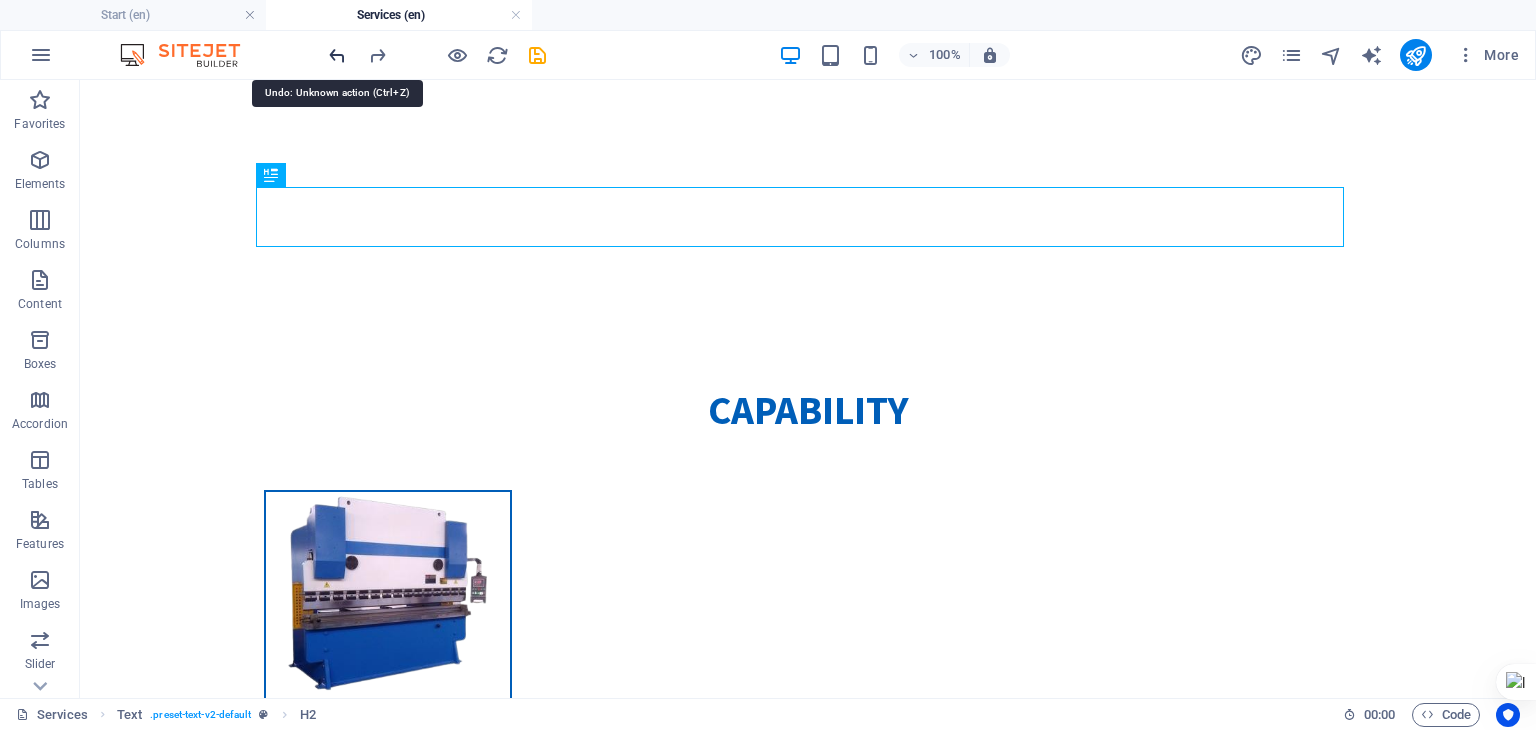 click at bounding box center [337, 55] 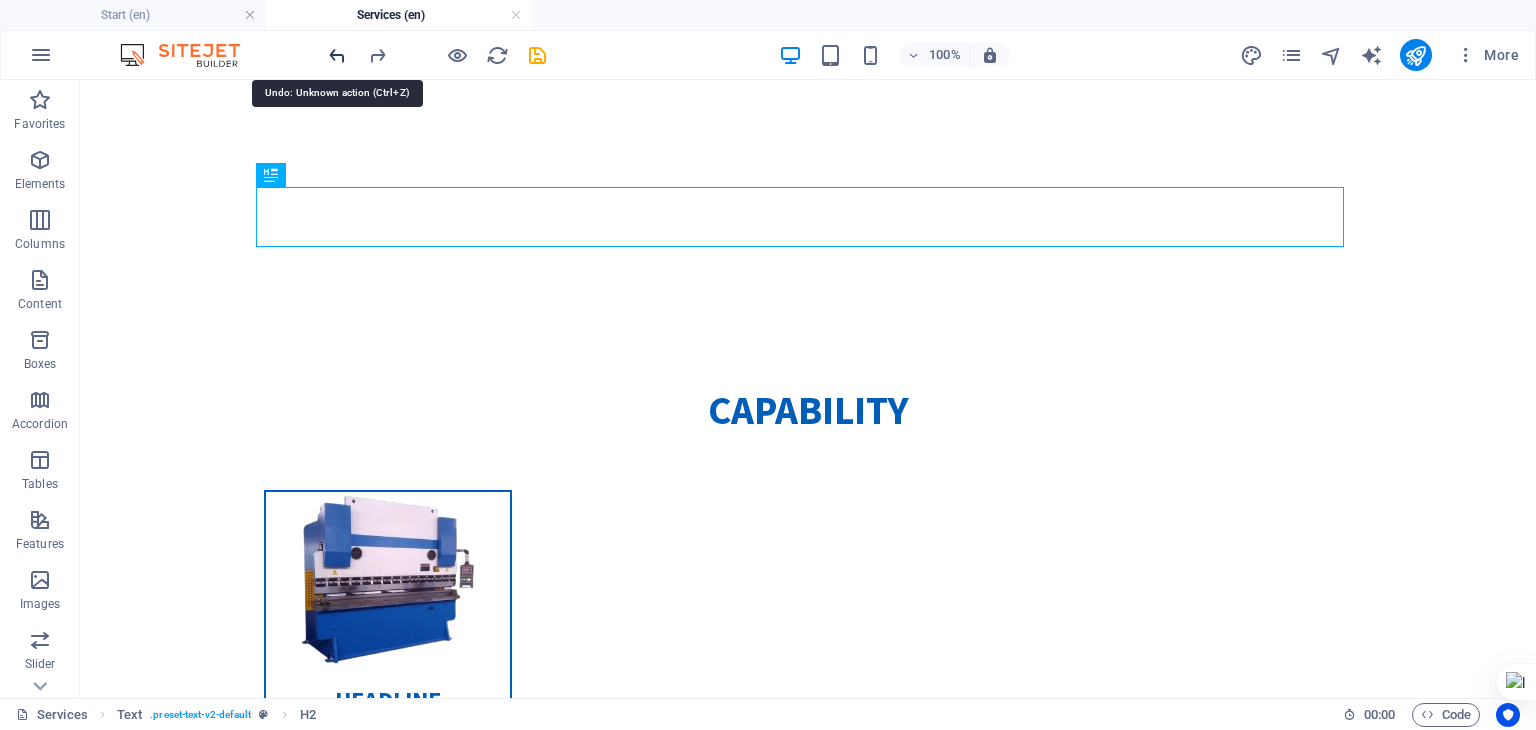 click at bounding box center [337, 55] 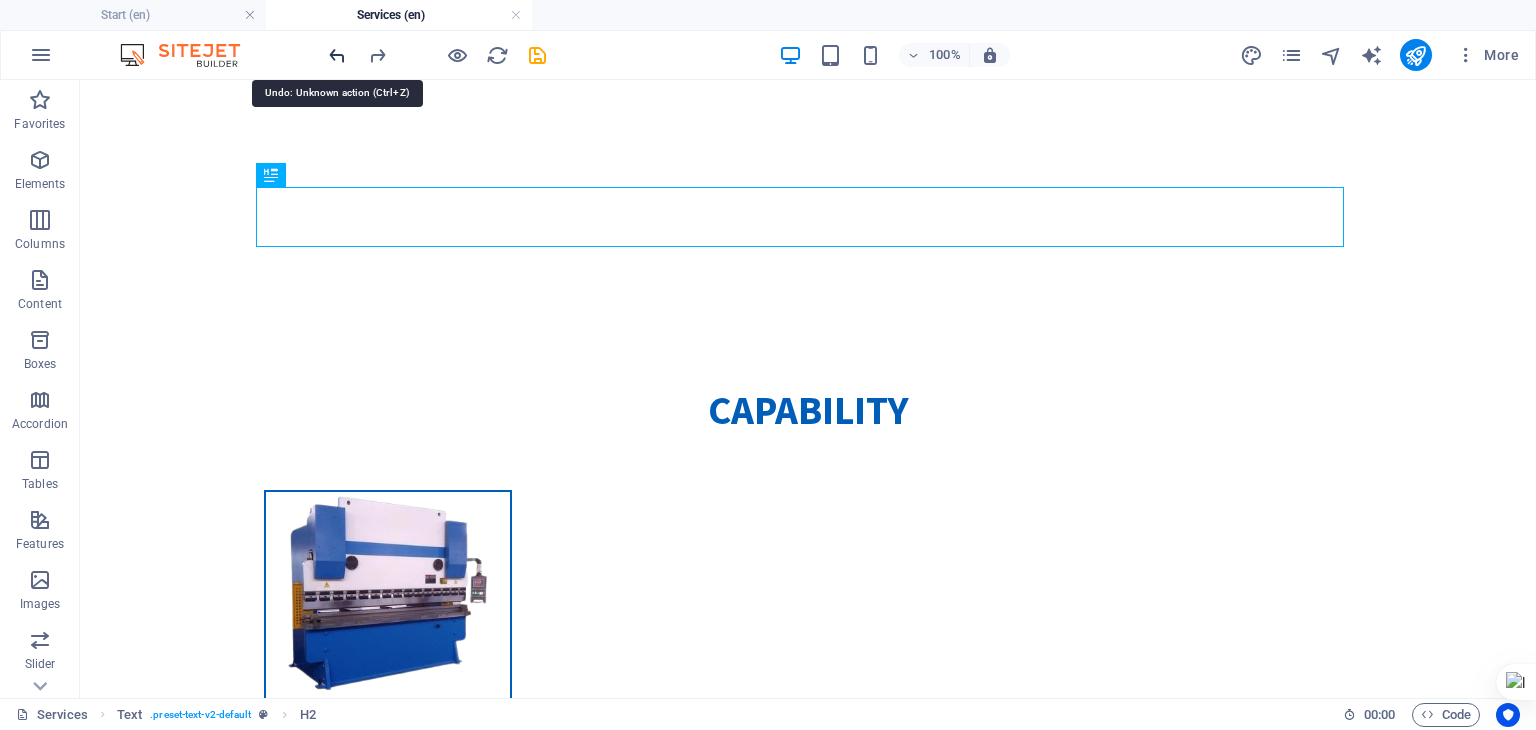 click at bounding box center (337, 55) 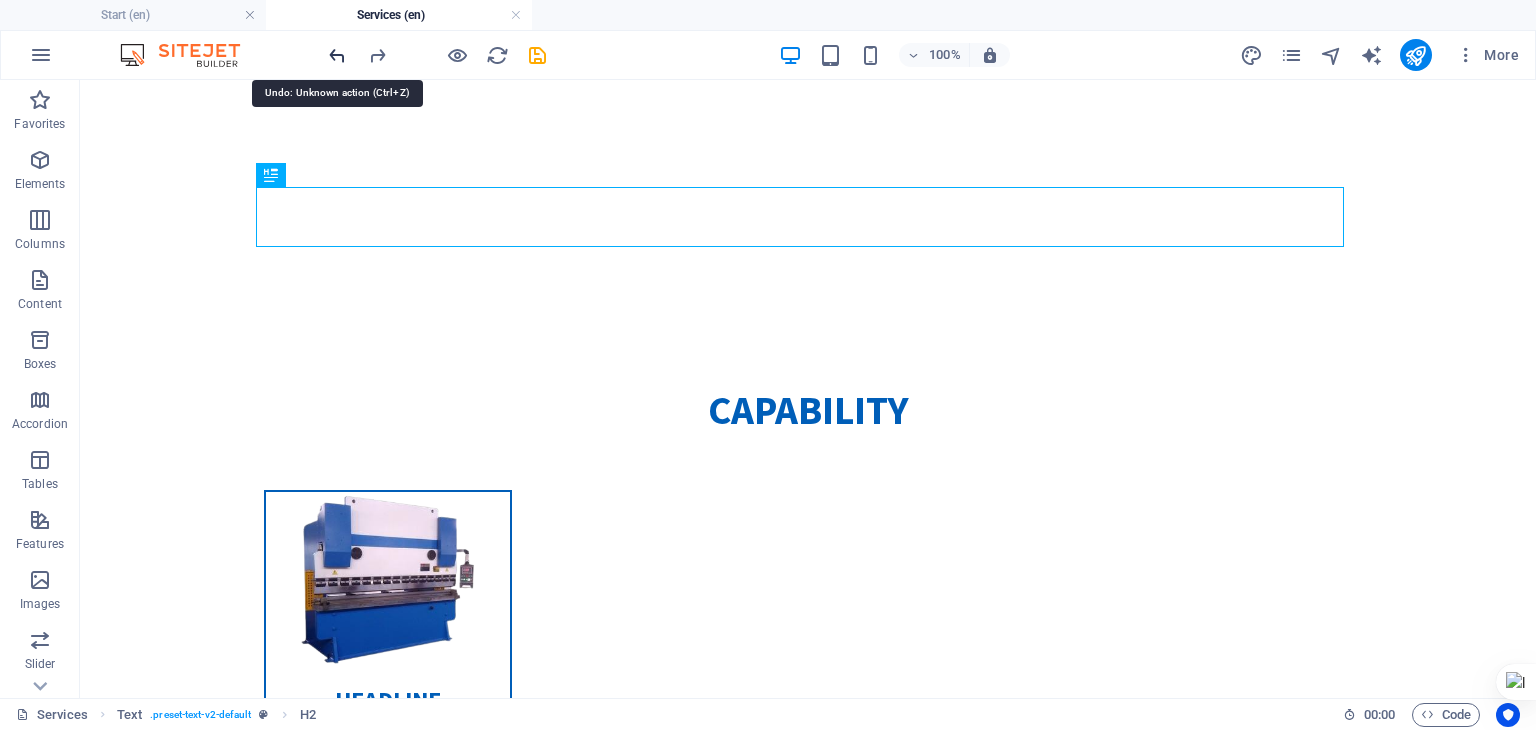 click at bounding box center [337, 55] 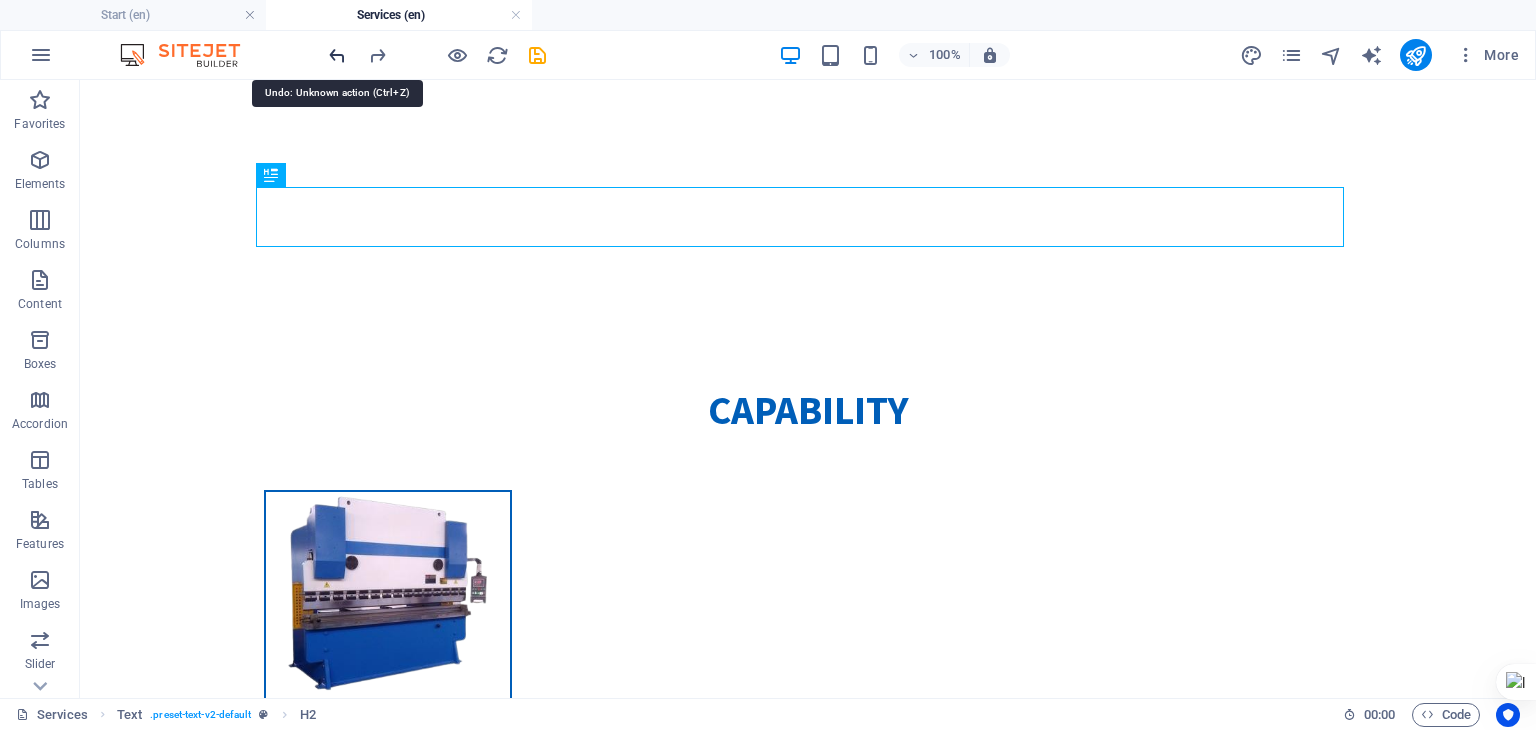 click at bounding box center [337, 55] 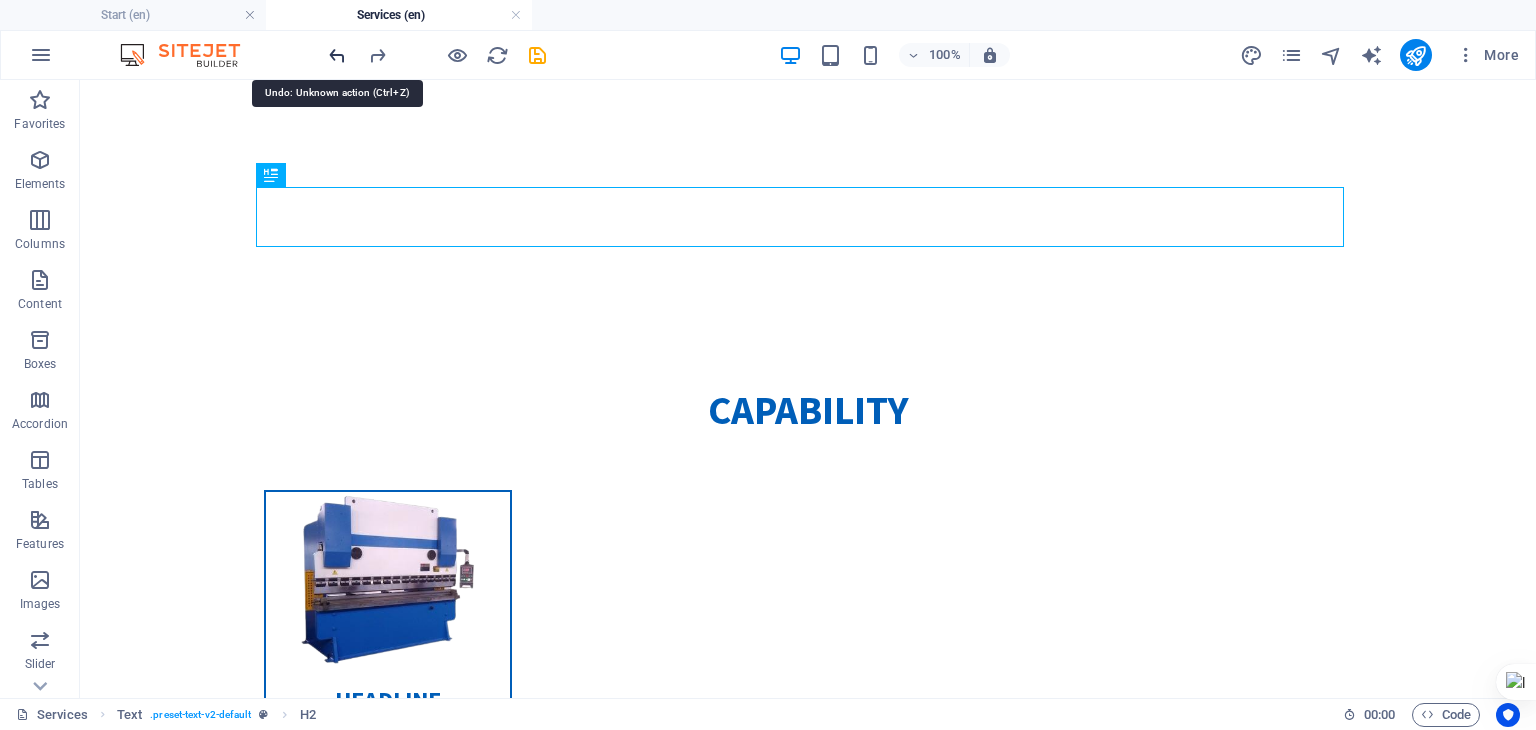 click at bounding box center [337, 55] 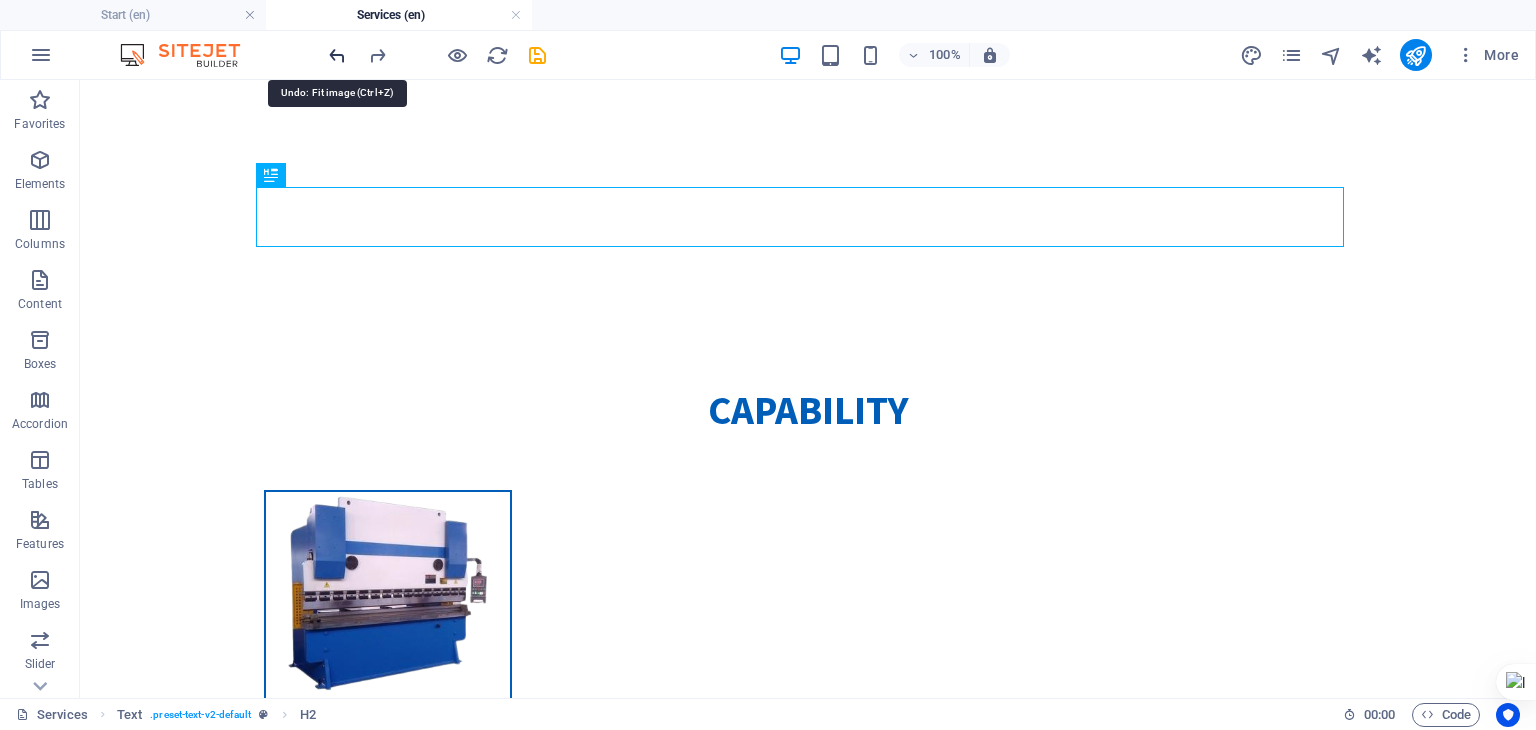 click at bounding box center (337, 55) 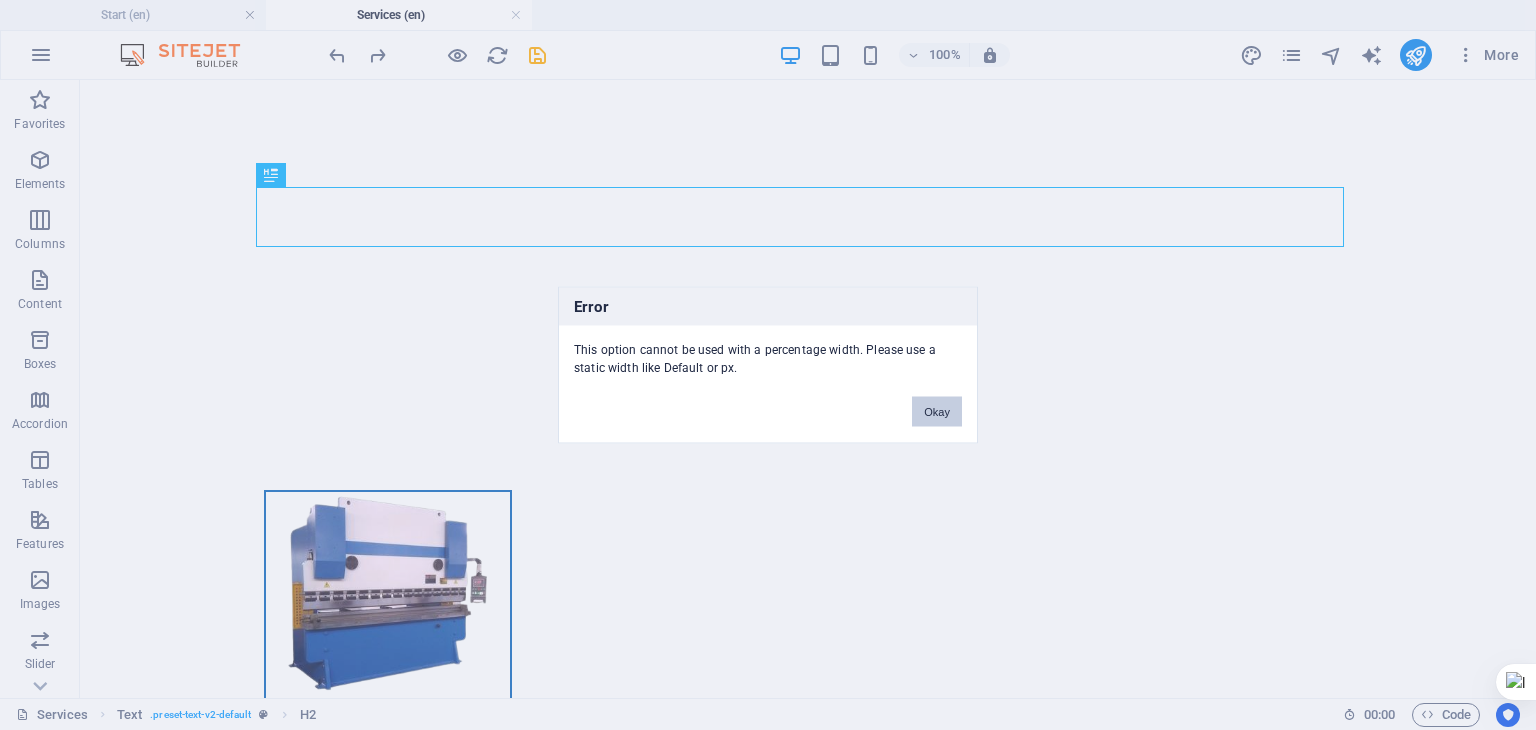 click on "Okay" at bounding box center (937, 412) 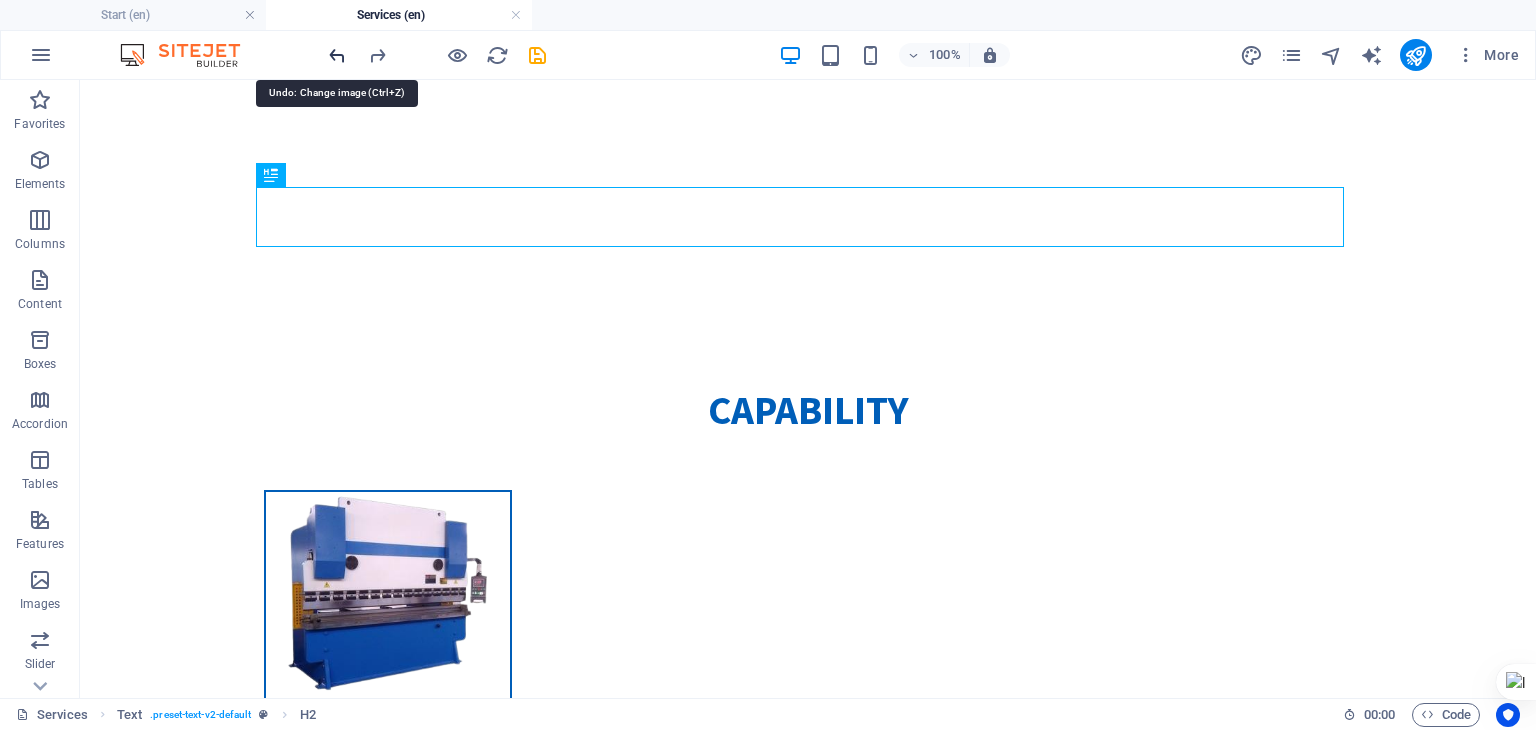 click at bounding box center (337, 55) 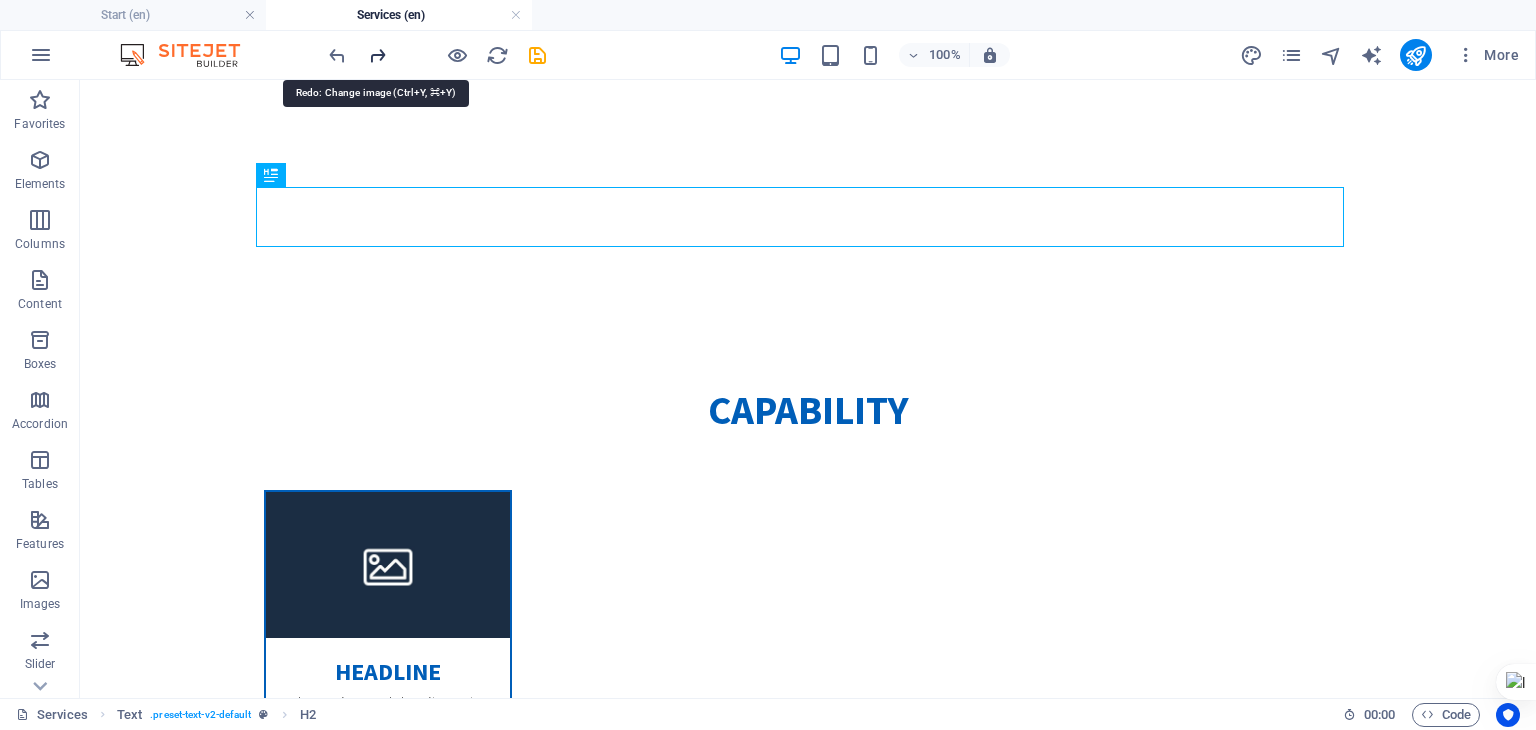 click at bounding box center [377, 55] 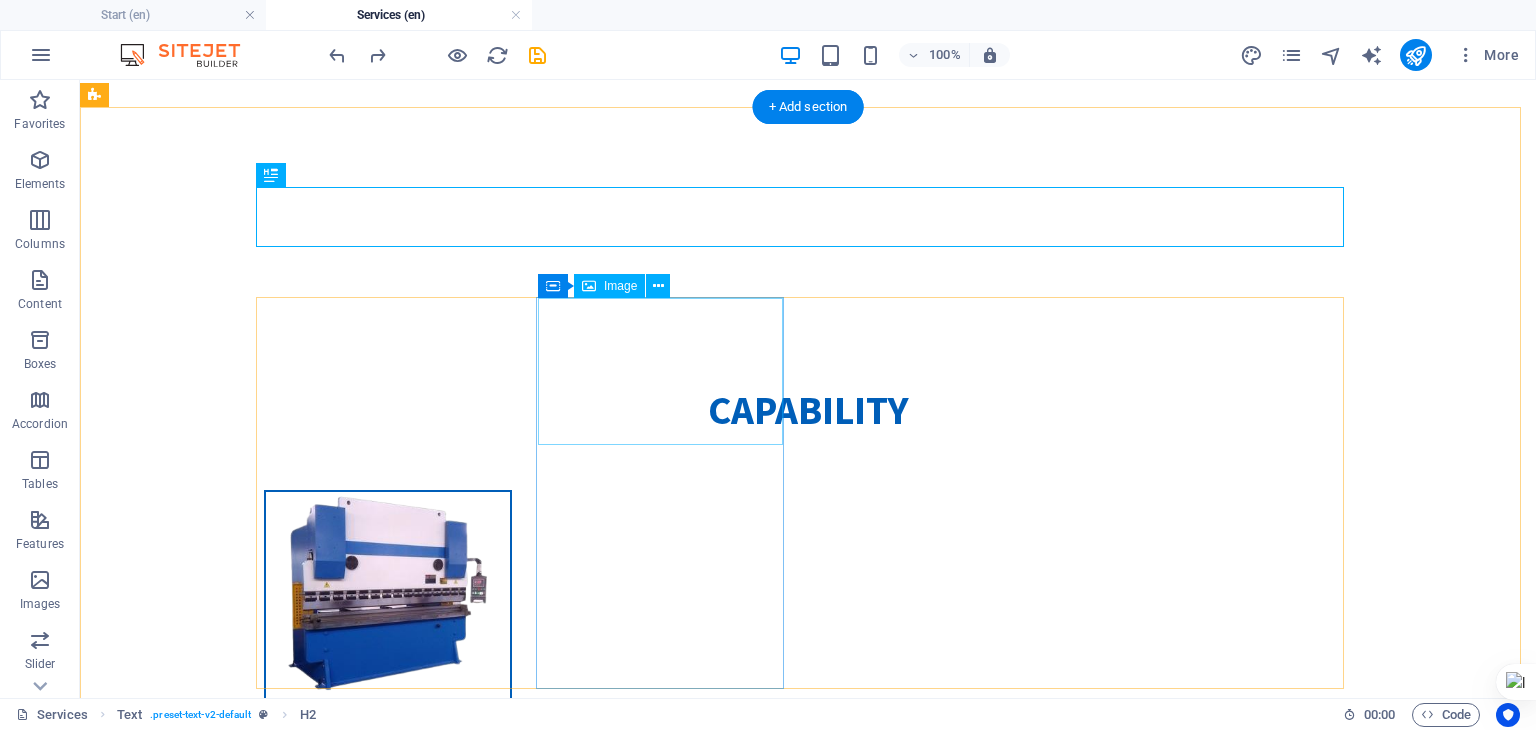 click at bounding box center (388, 974) 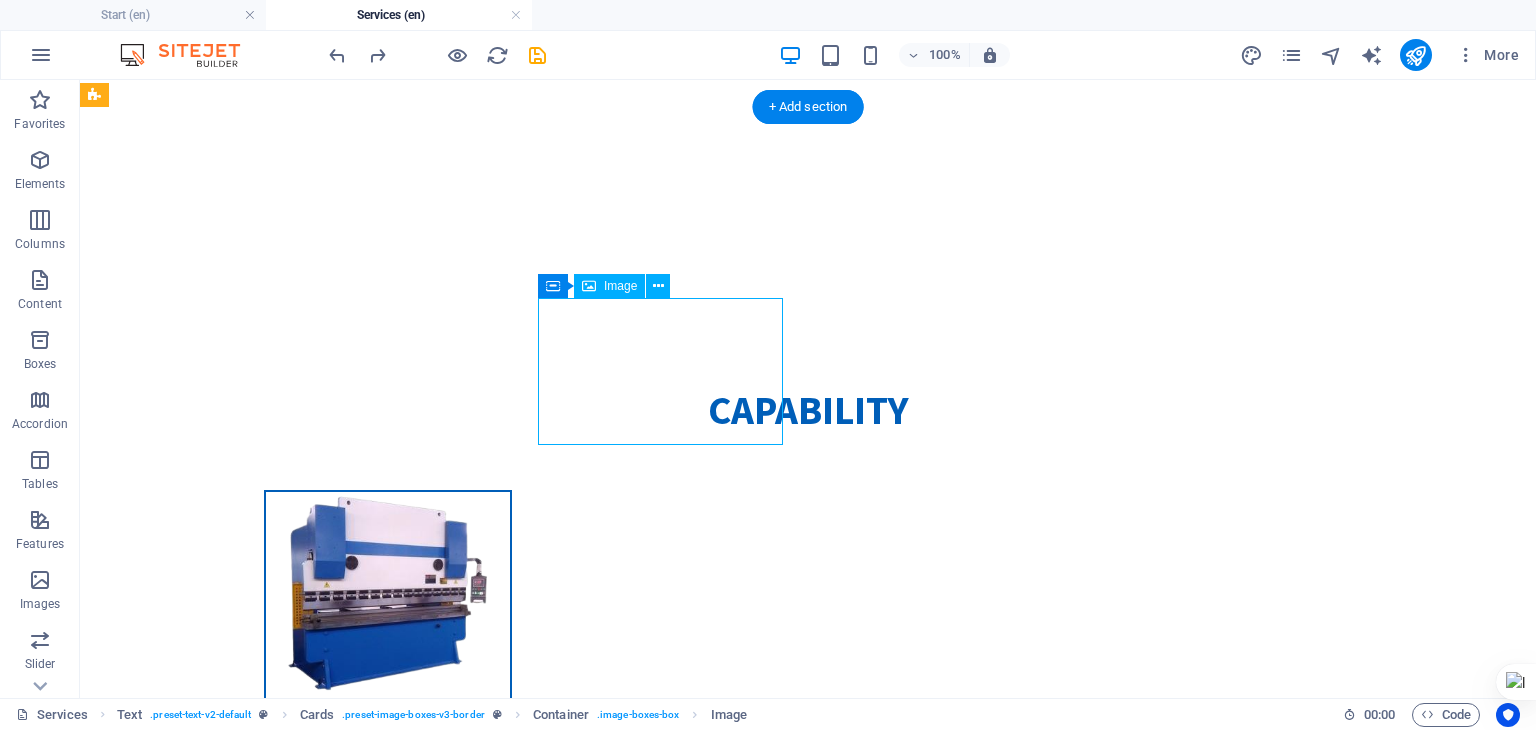 click at bounding box center [388, 974] 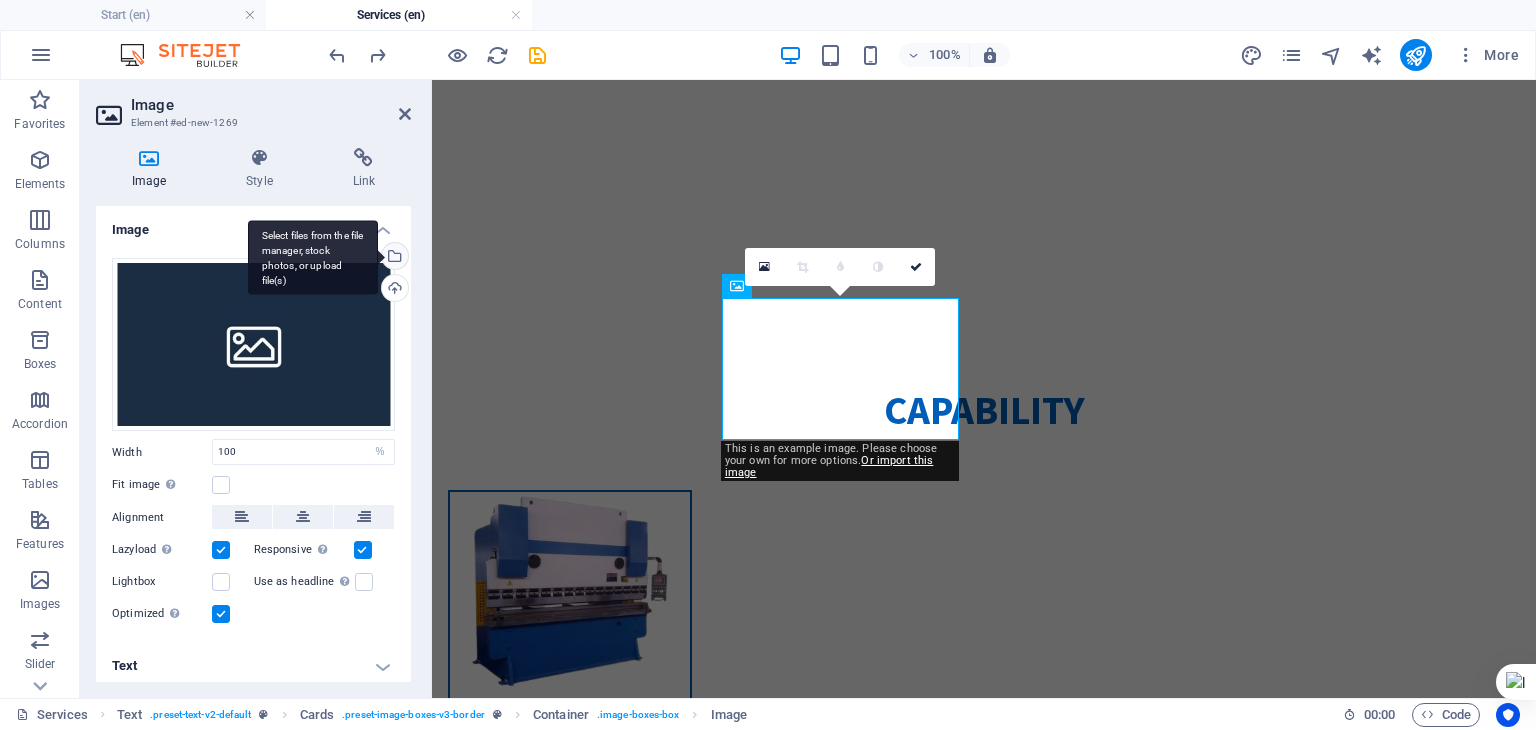 click on "Select files from the file manager, stock photos, or upload file(s)" at bounding box center (393, 258) 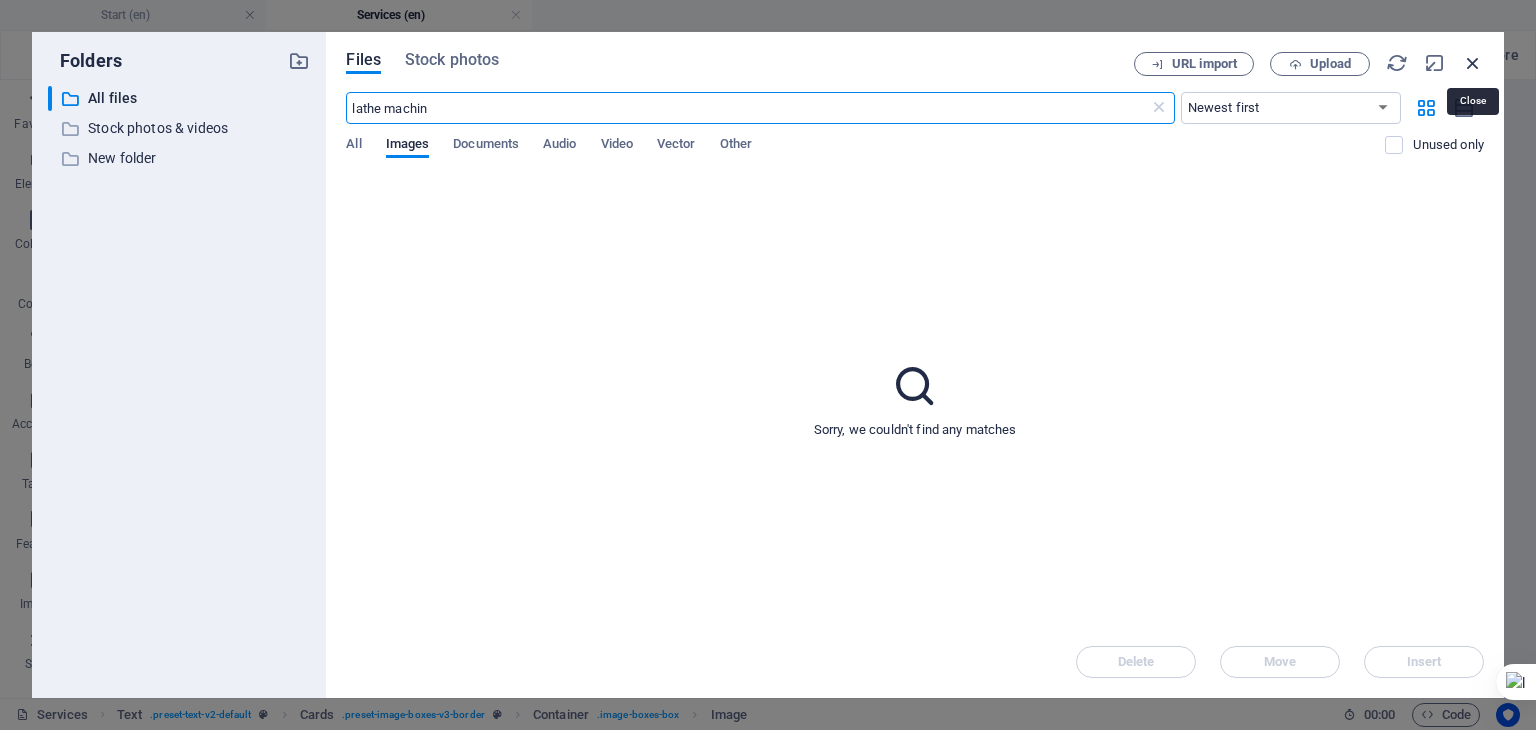 click at bounding box center (1473, 63) 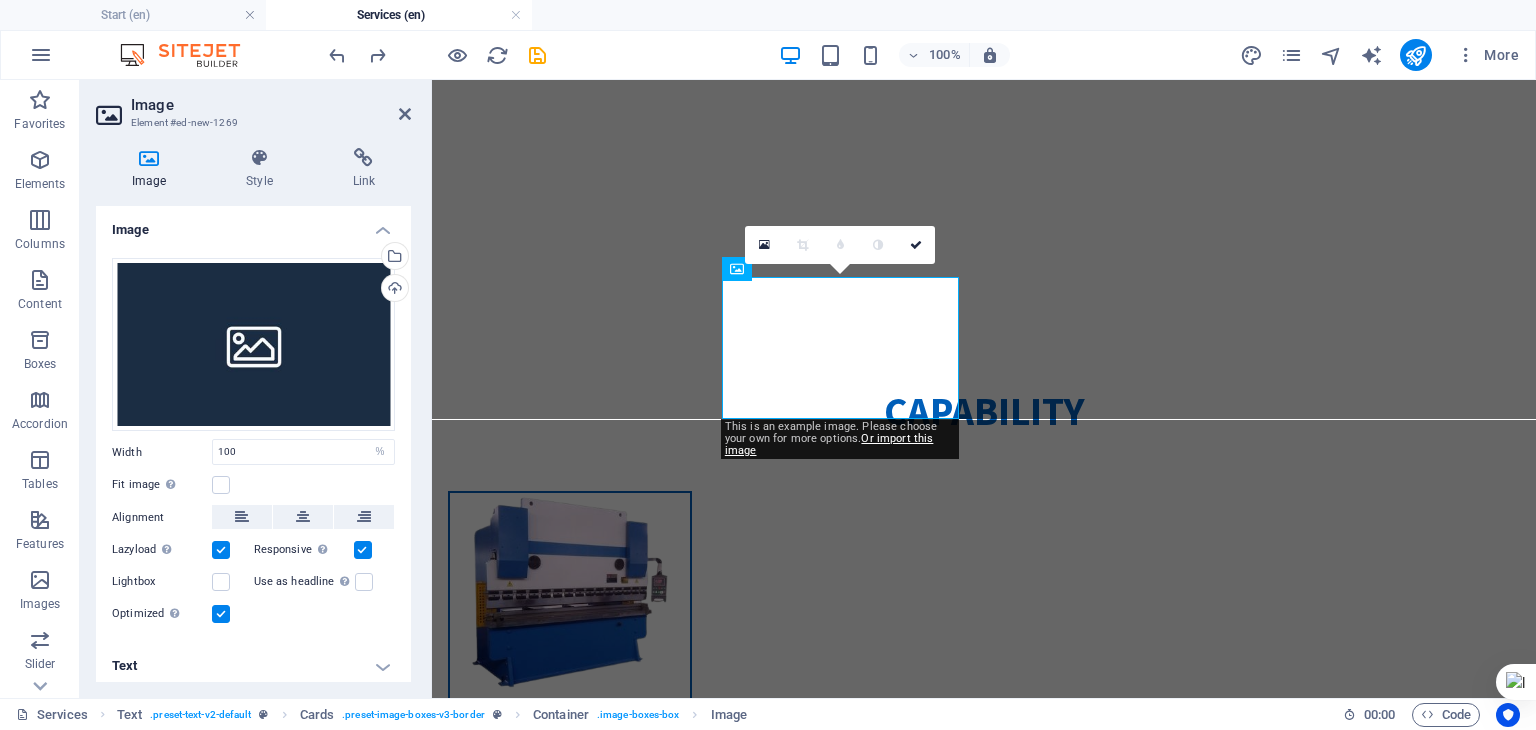 scroll, scrollTop: 616, scrollLeft: 0, axis: vertical 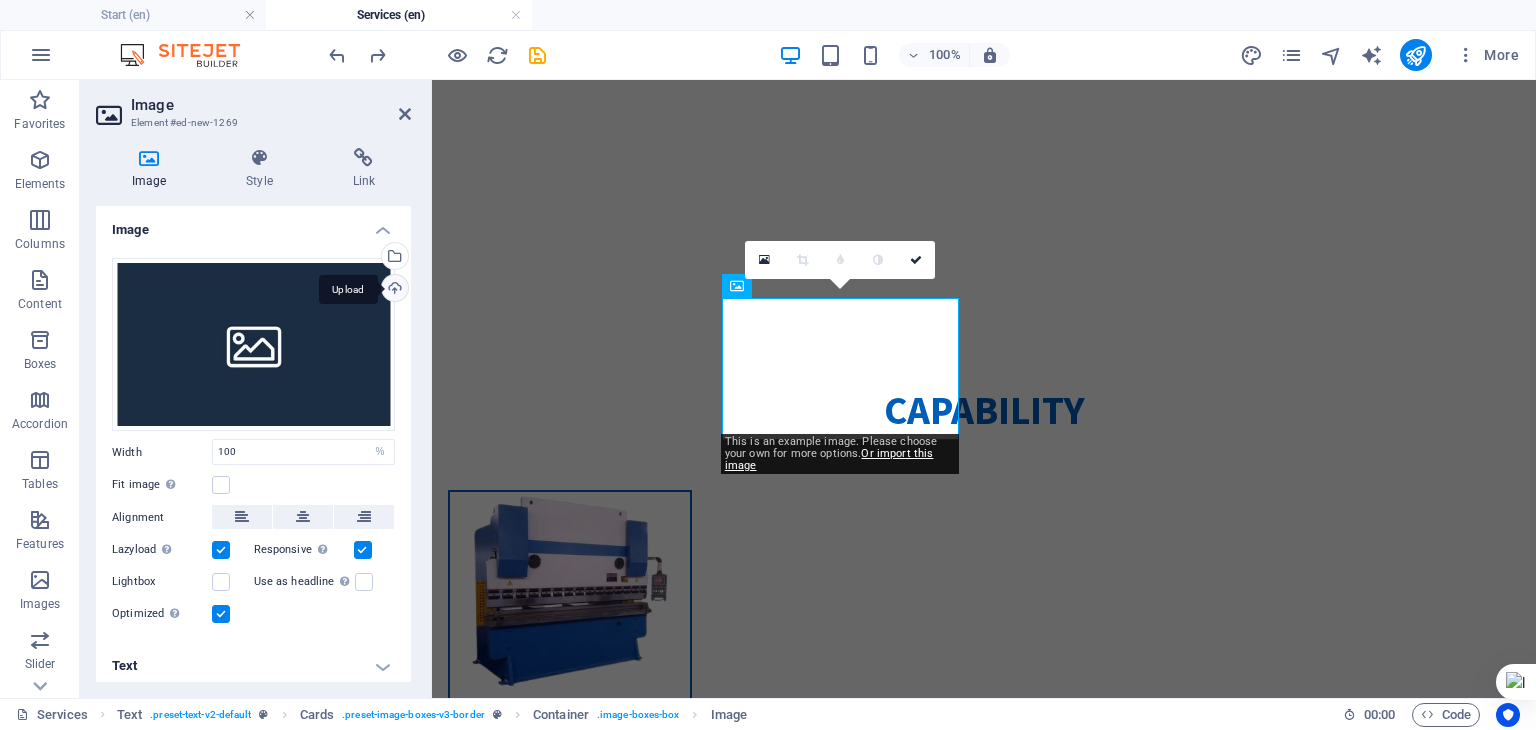 click on "Upload" at bounding box center [393, 290] 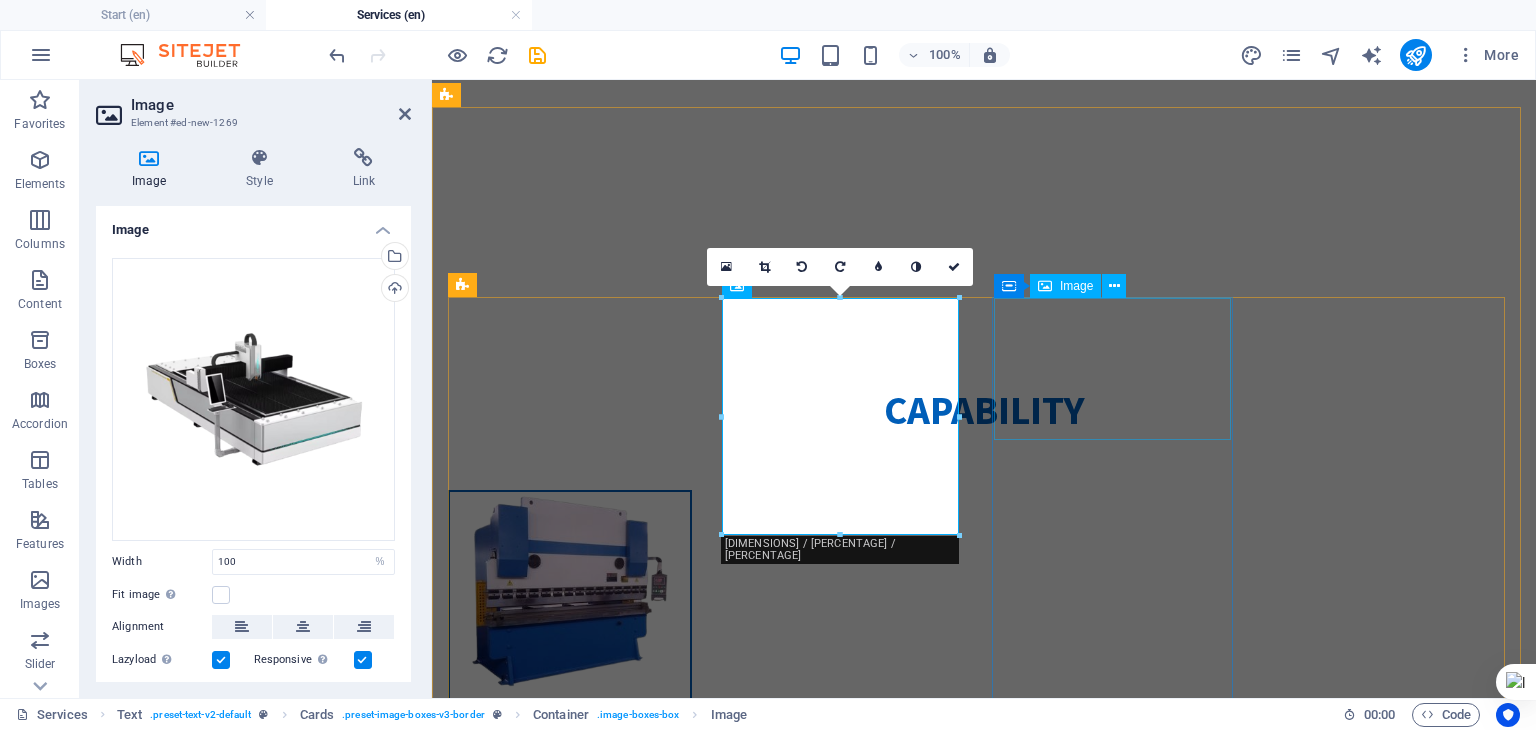 click at bounding box center (570, 1417) 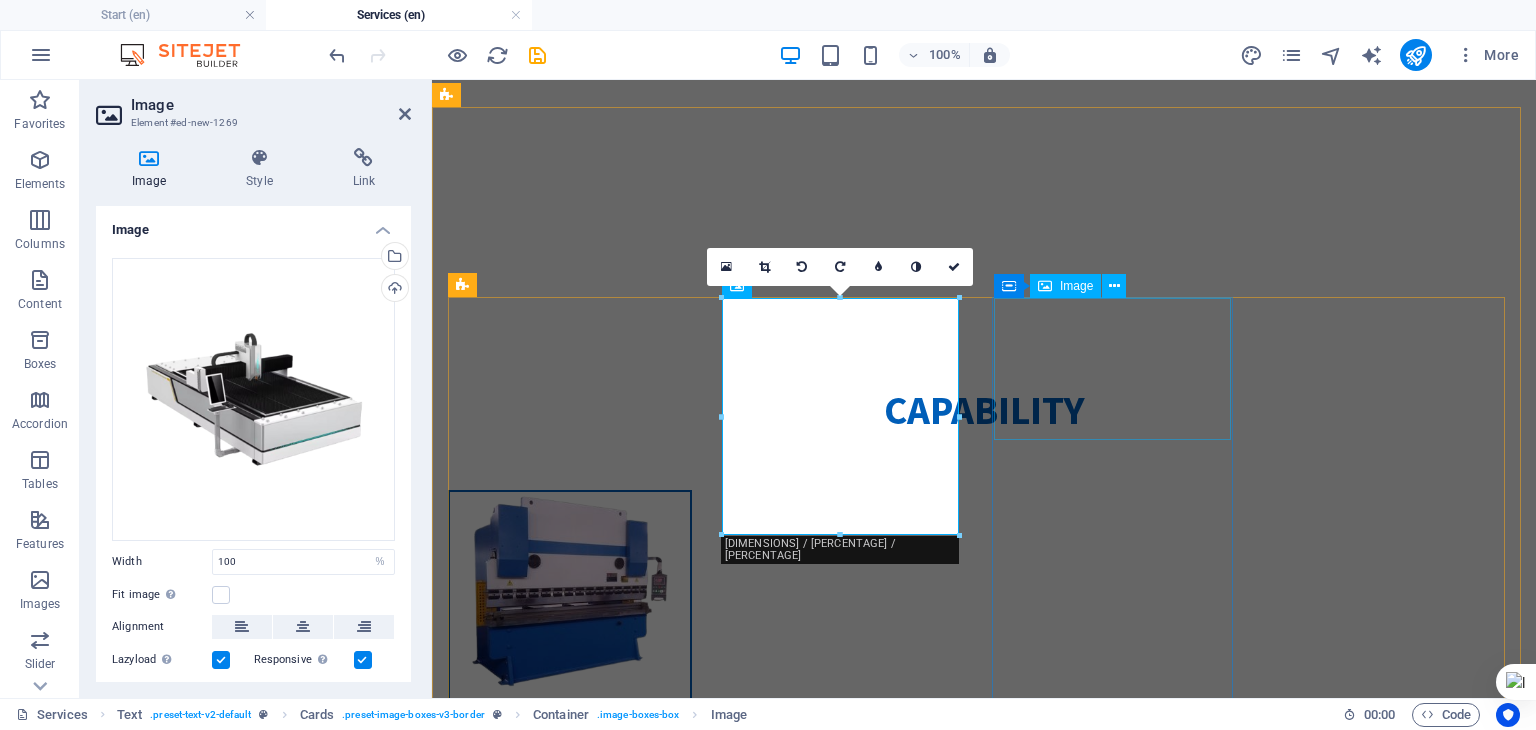 select on "%" 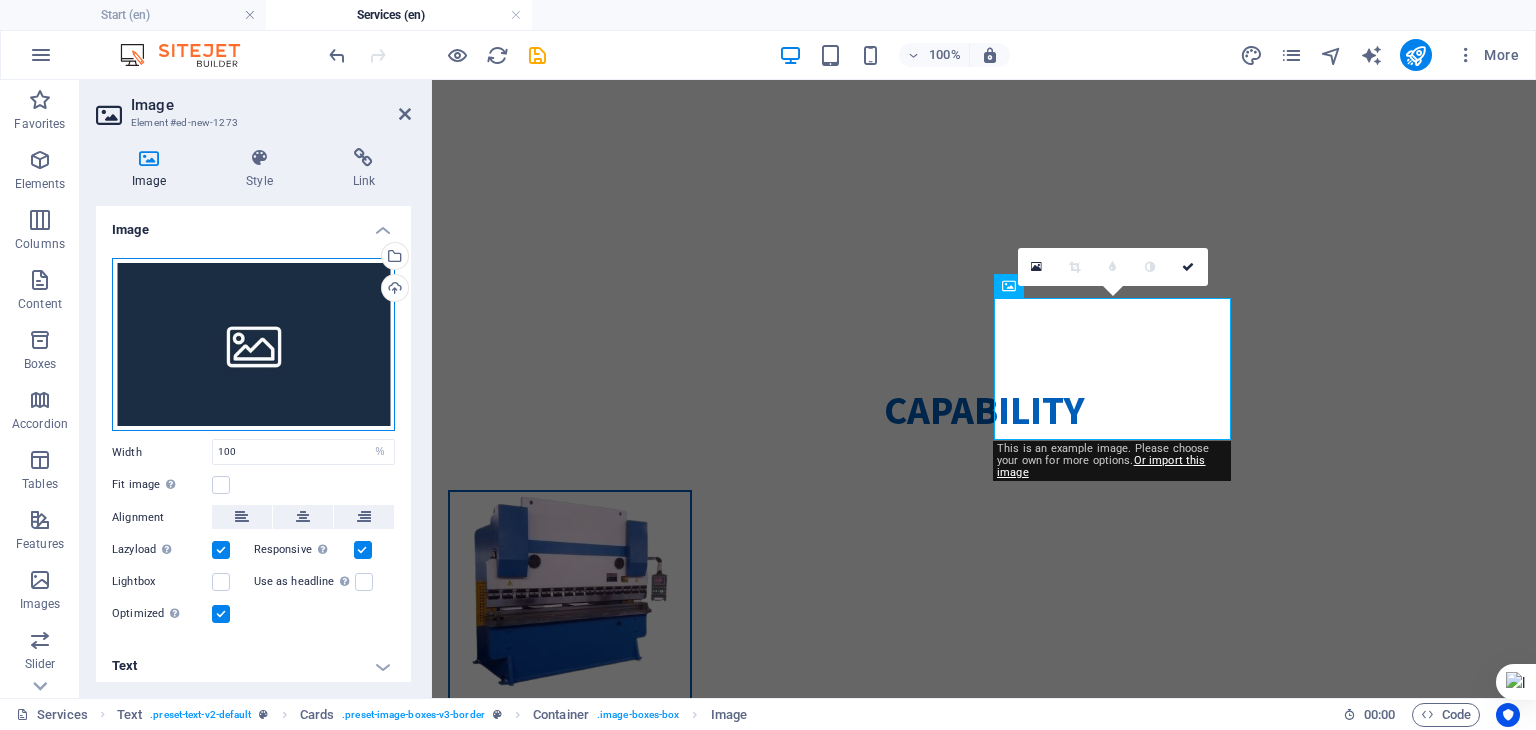 click on "Drag files here, click to choose files or select files from Files or our free stock photos & videos" at bounding box center [253, 345] 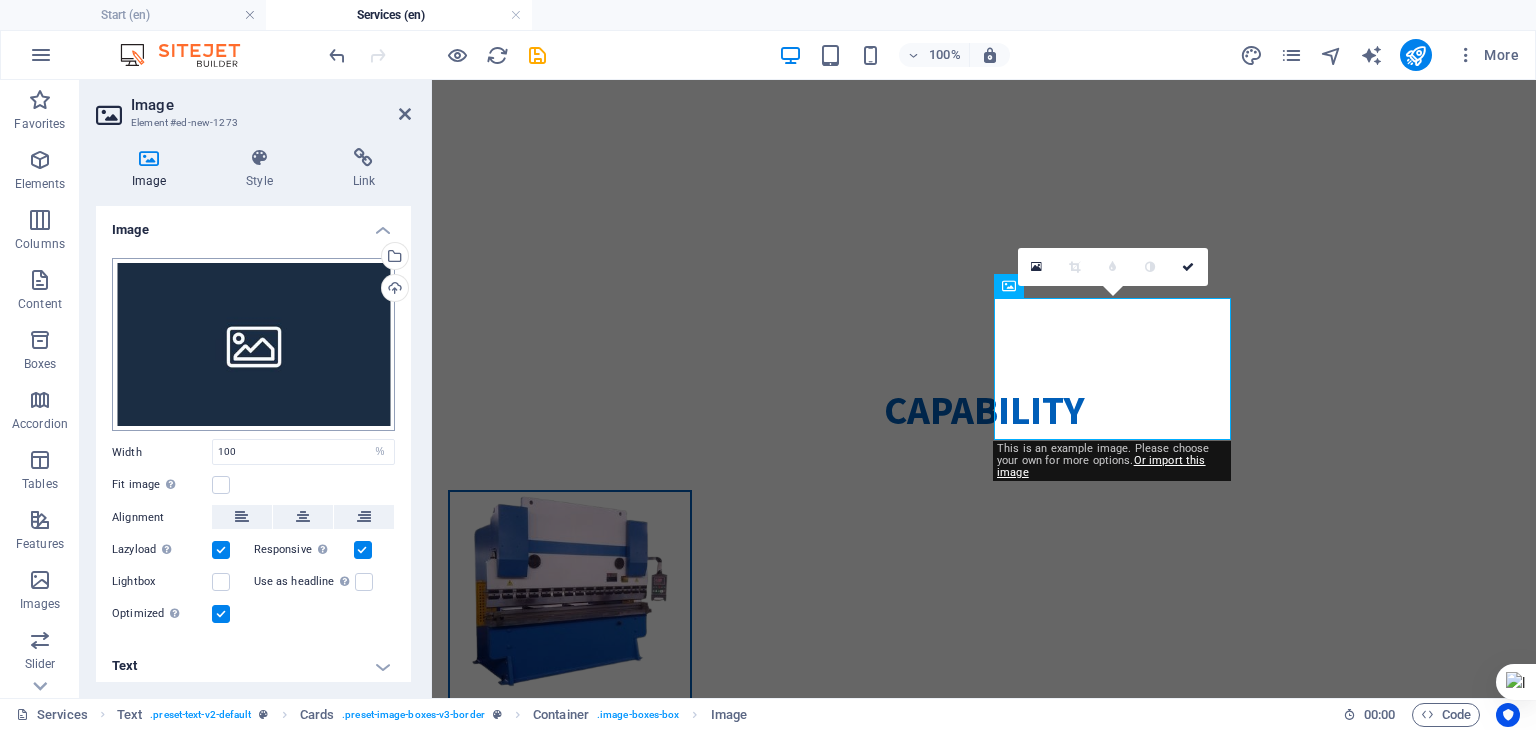 scroll, scrollTop: 596, scrollLeft: 0, axis: vertical 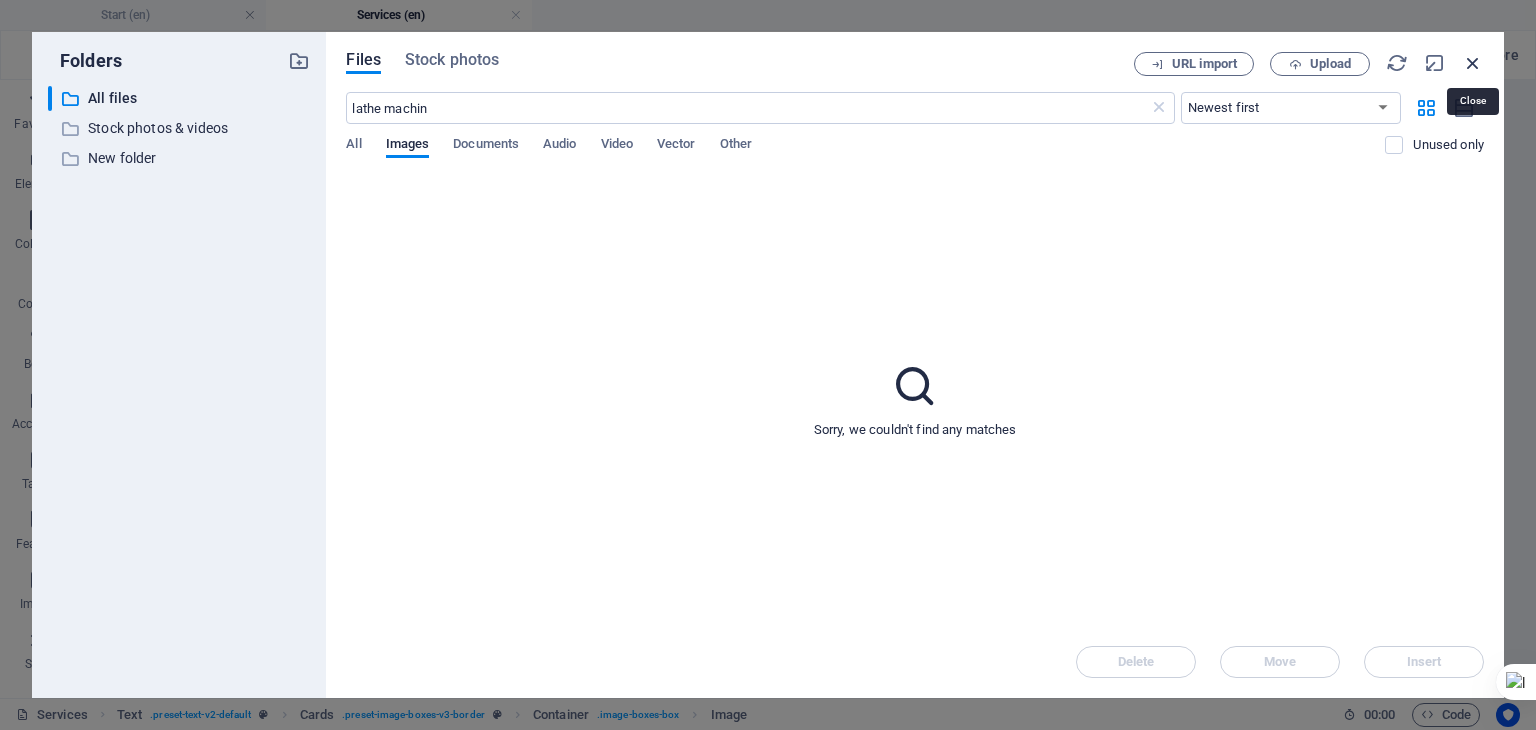 click at bounding box center (1473, 63) 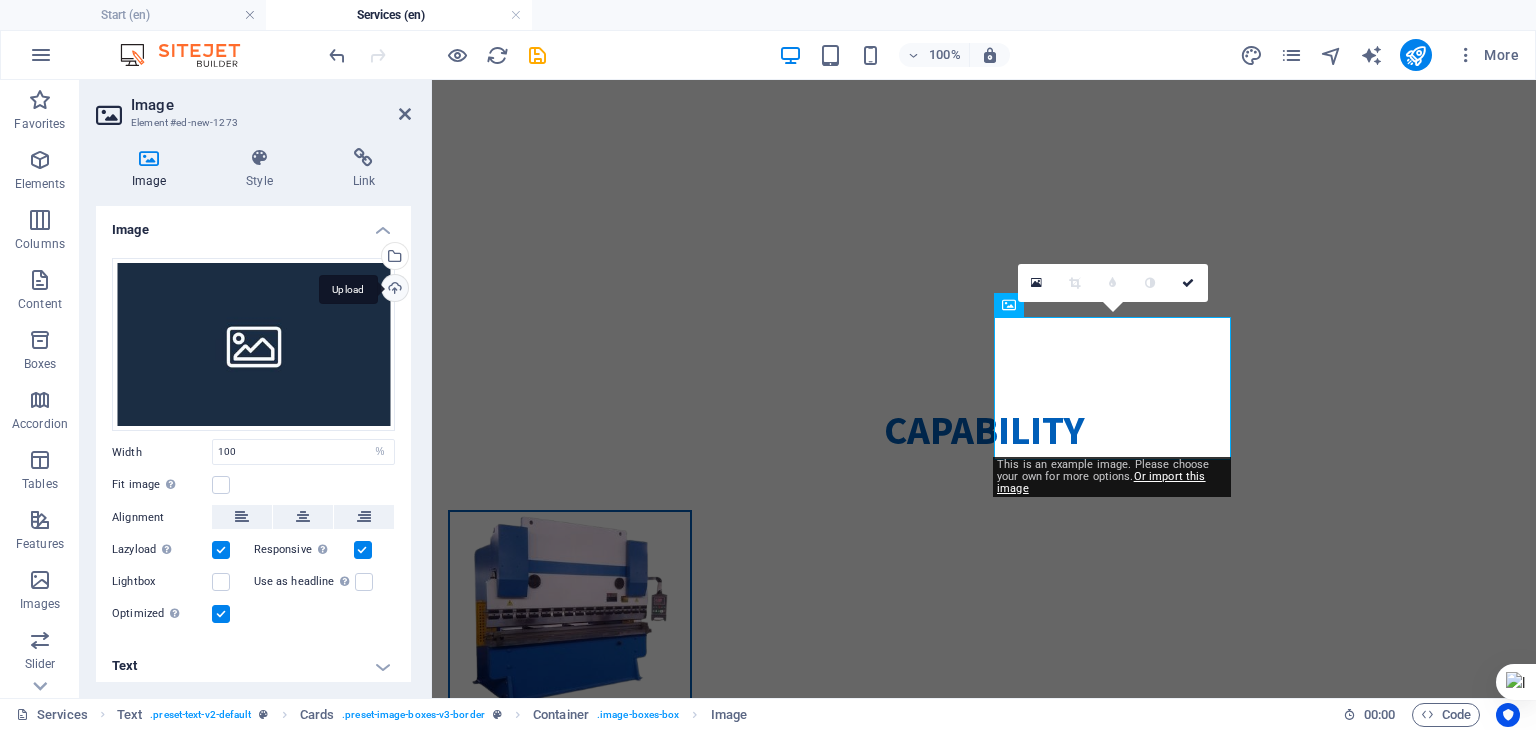 click on "Upload" at bounding box center [393, 290] 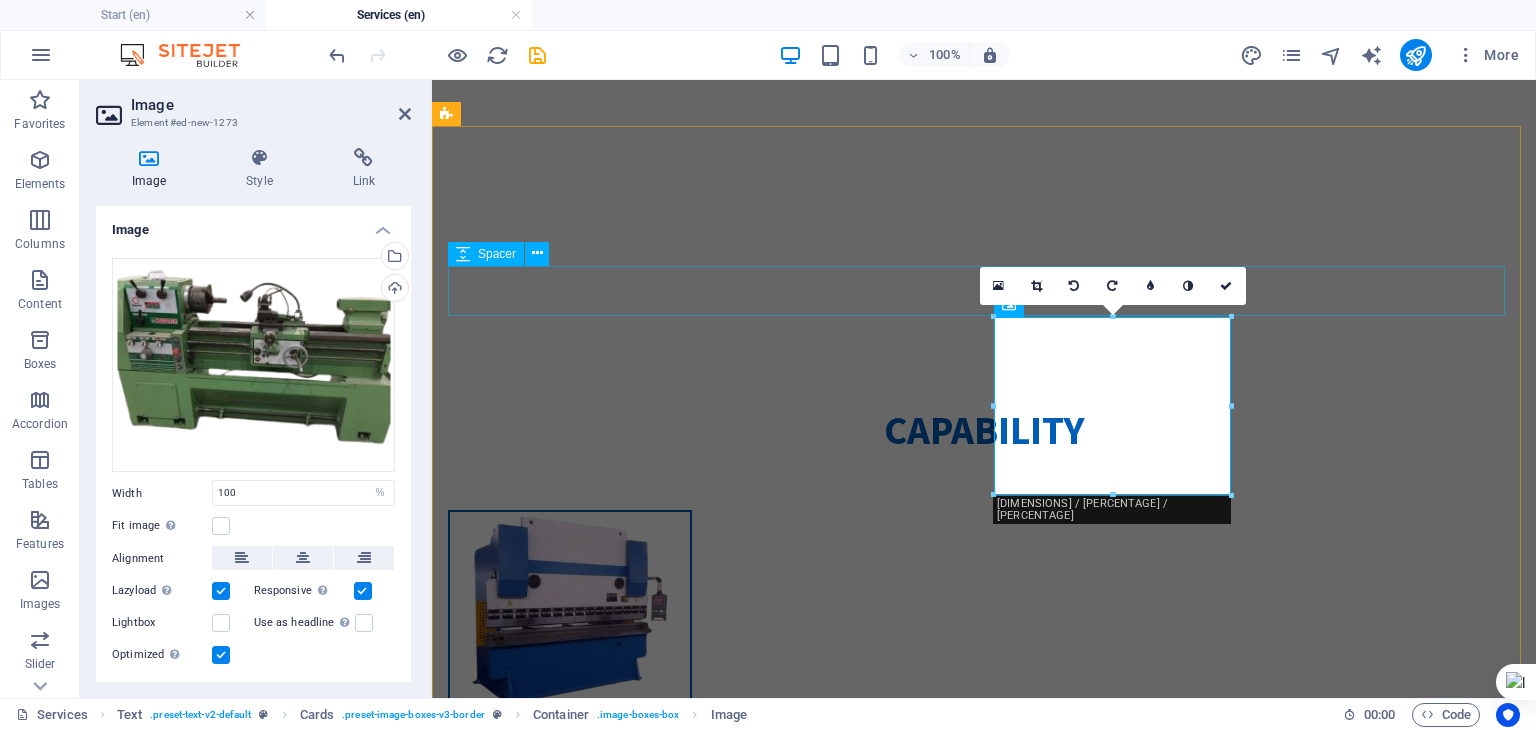 click at bounding box center (984, 485) 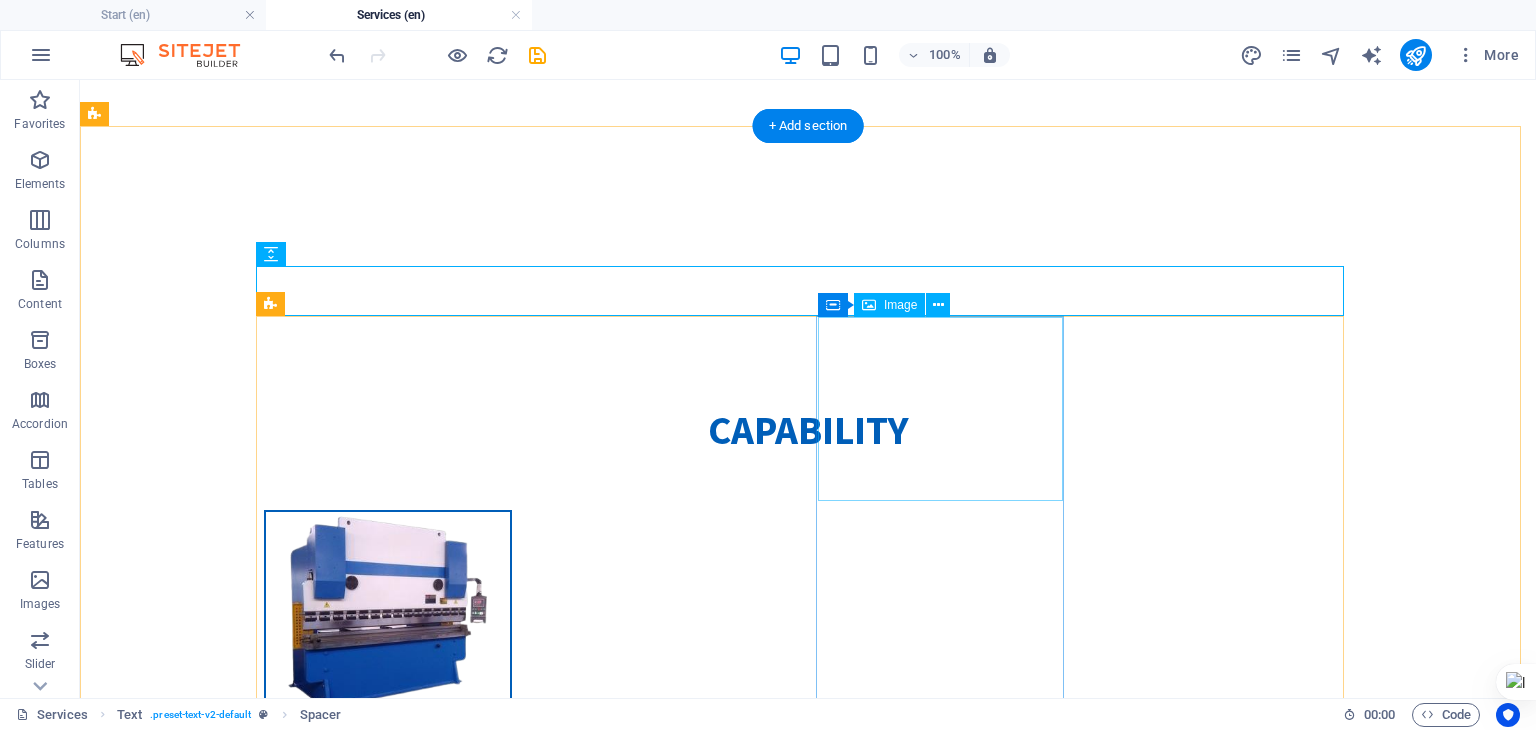 click at bounding box center (388, 1464) 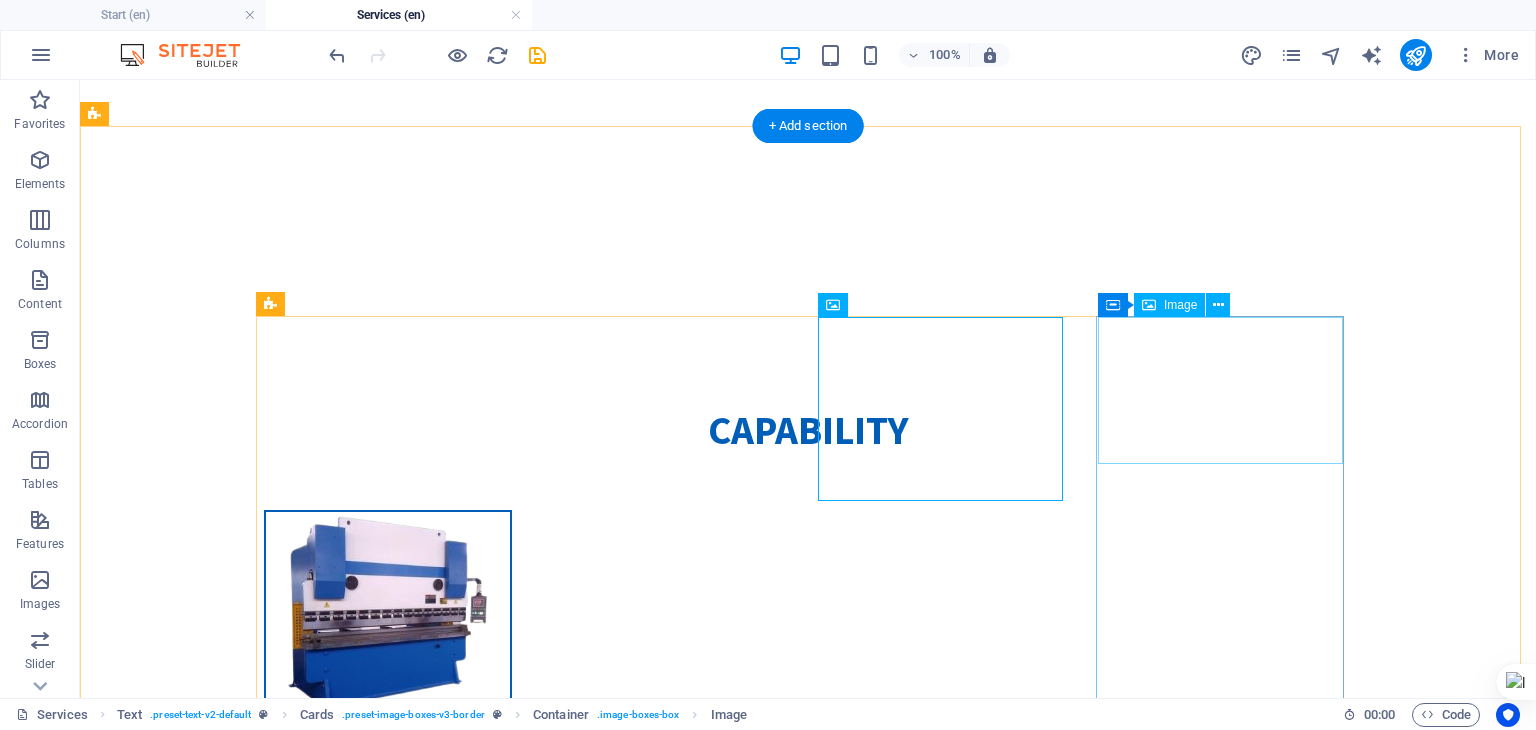 click at bounding box center [388, 1837] 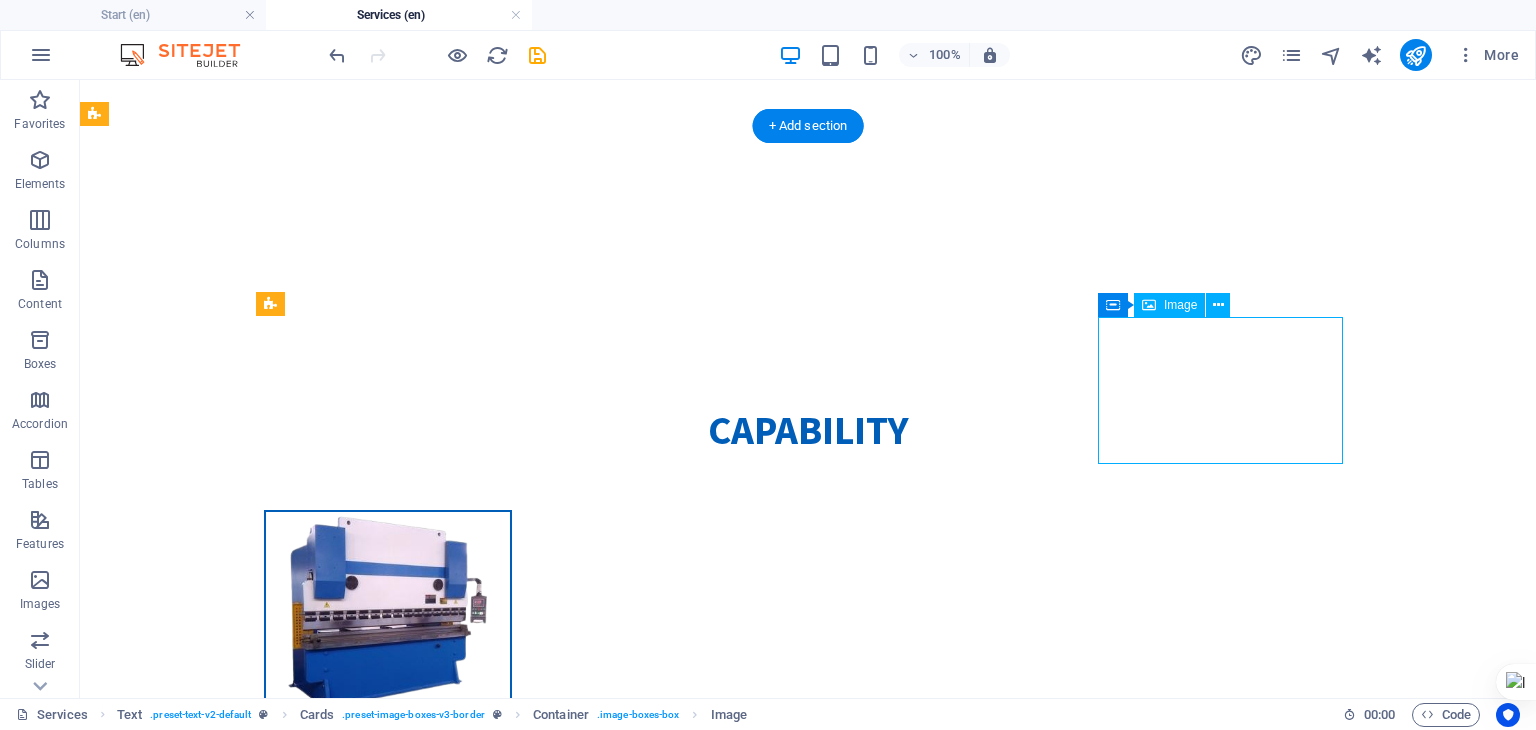 click at bounding box center (388, 1837) 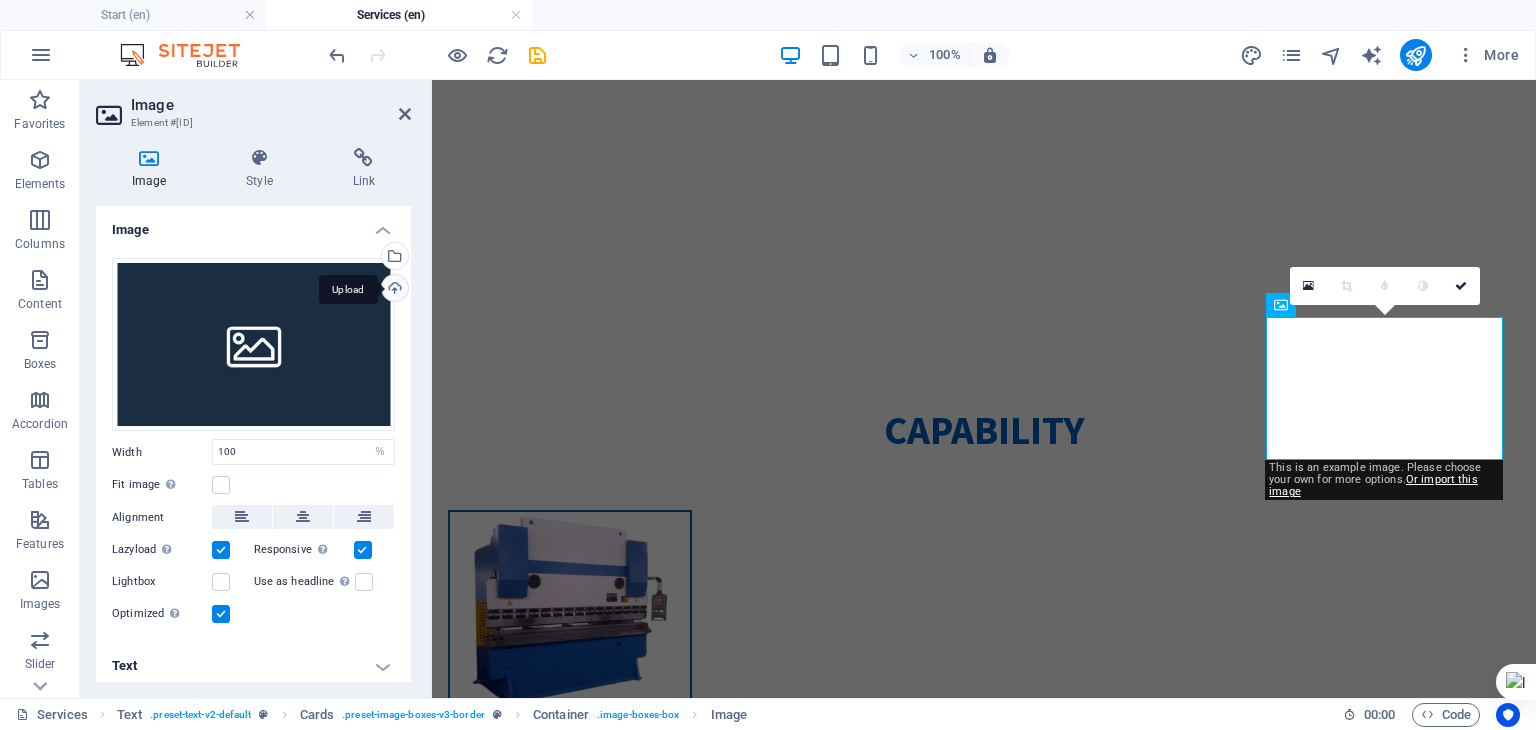 click on "Upload" at bounding box center [393, 290] 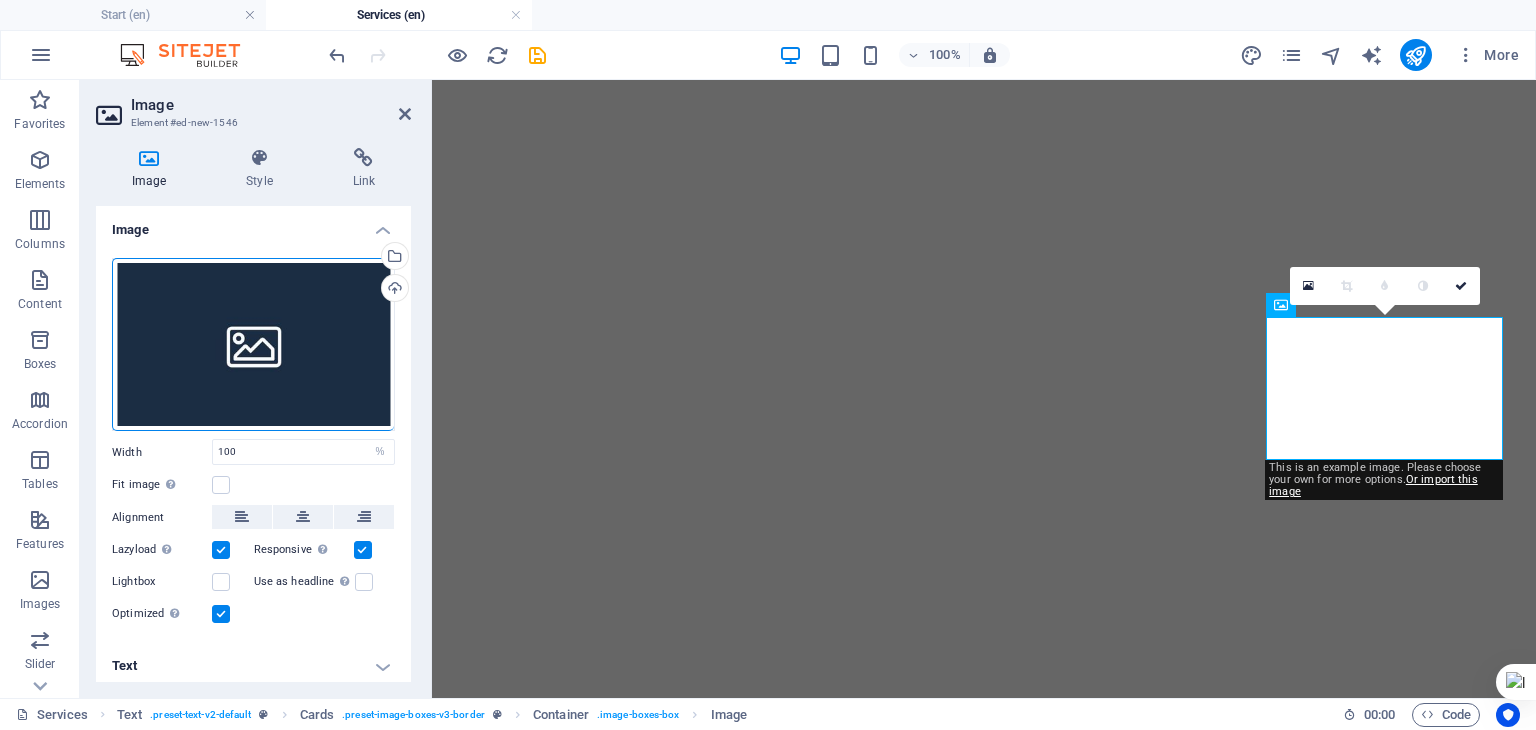 select on "%" 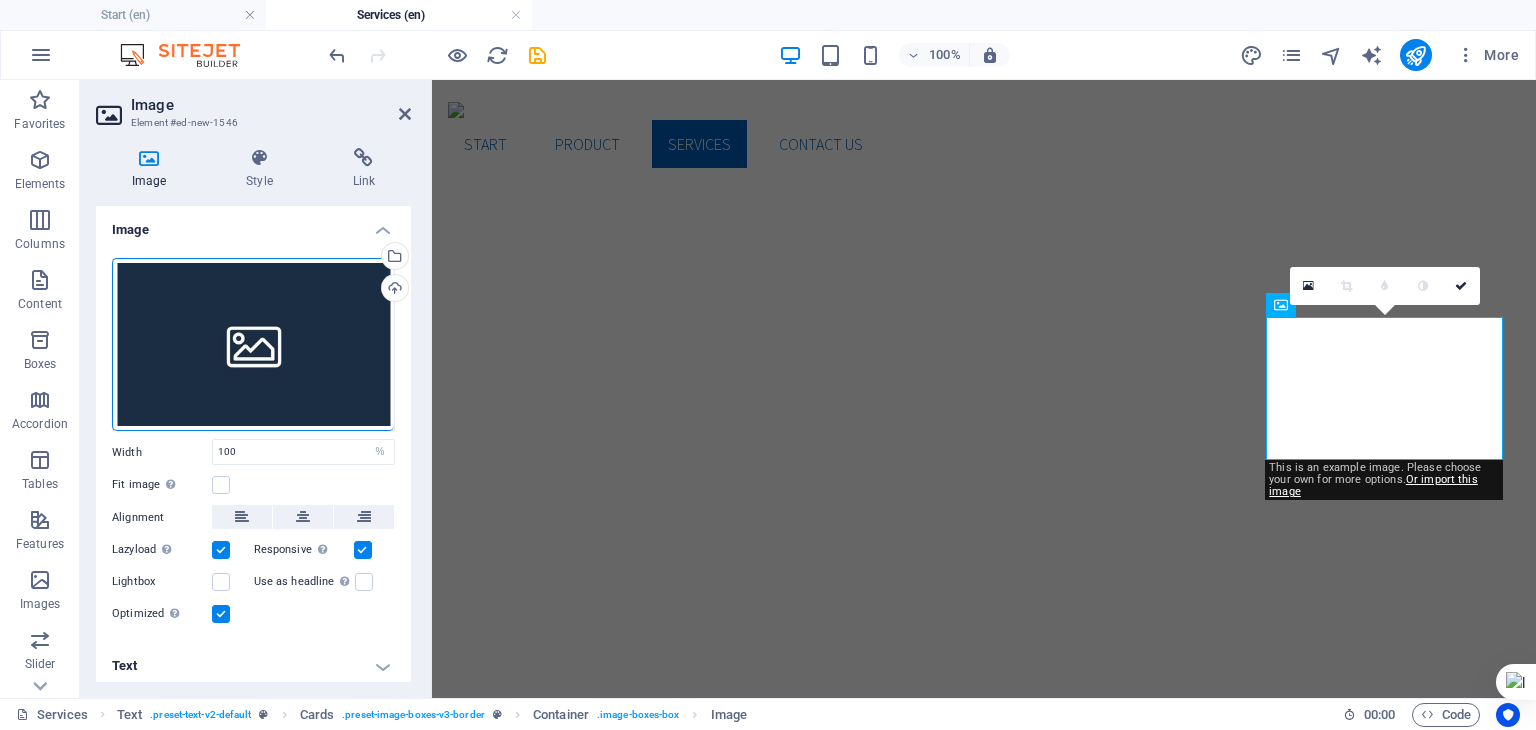 scroll, scrollTop: 0, scrollLeft: 0, axis: both 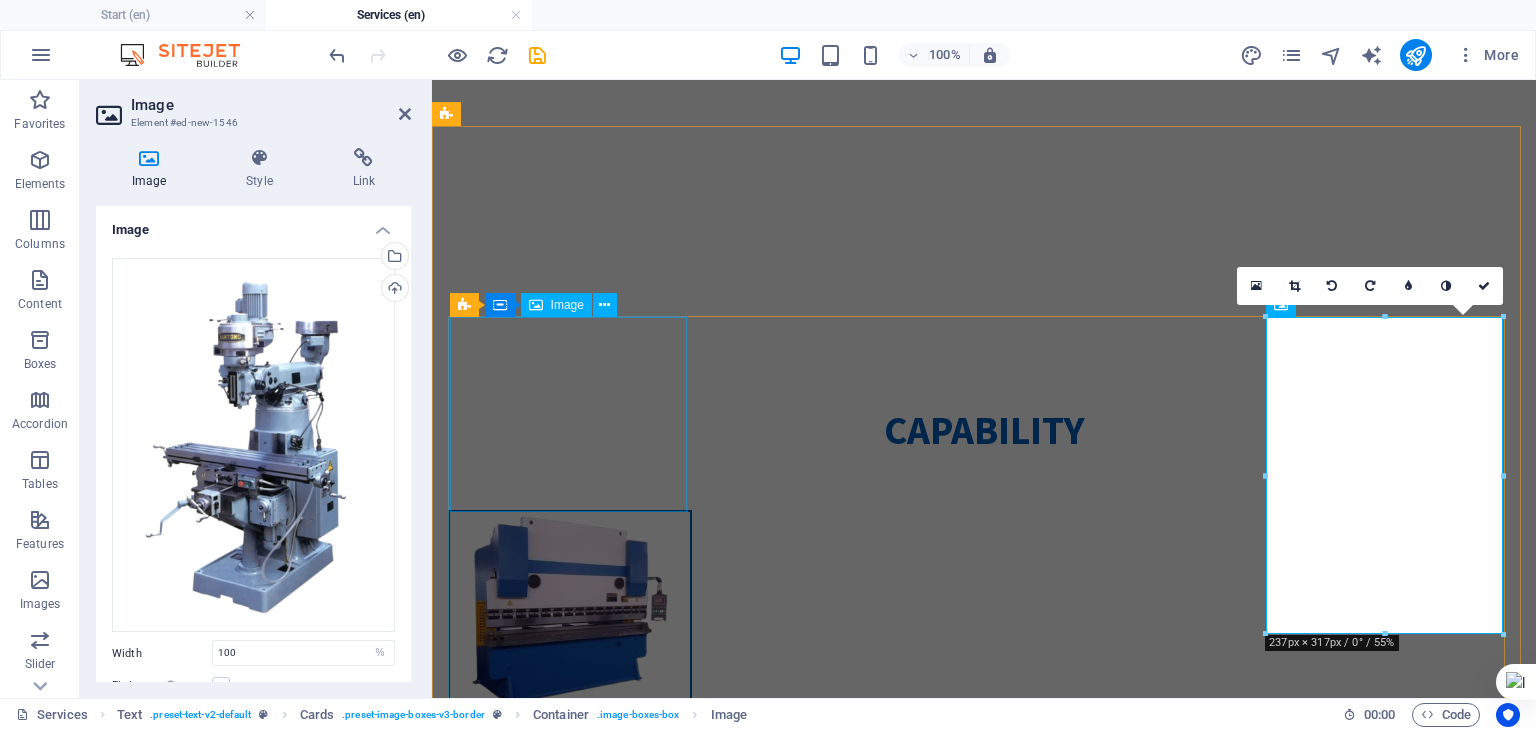 click at bounding box center (570, 610) 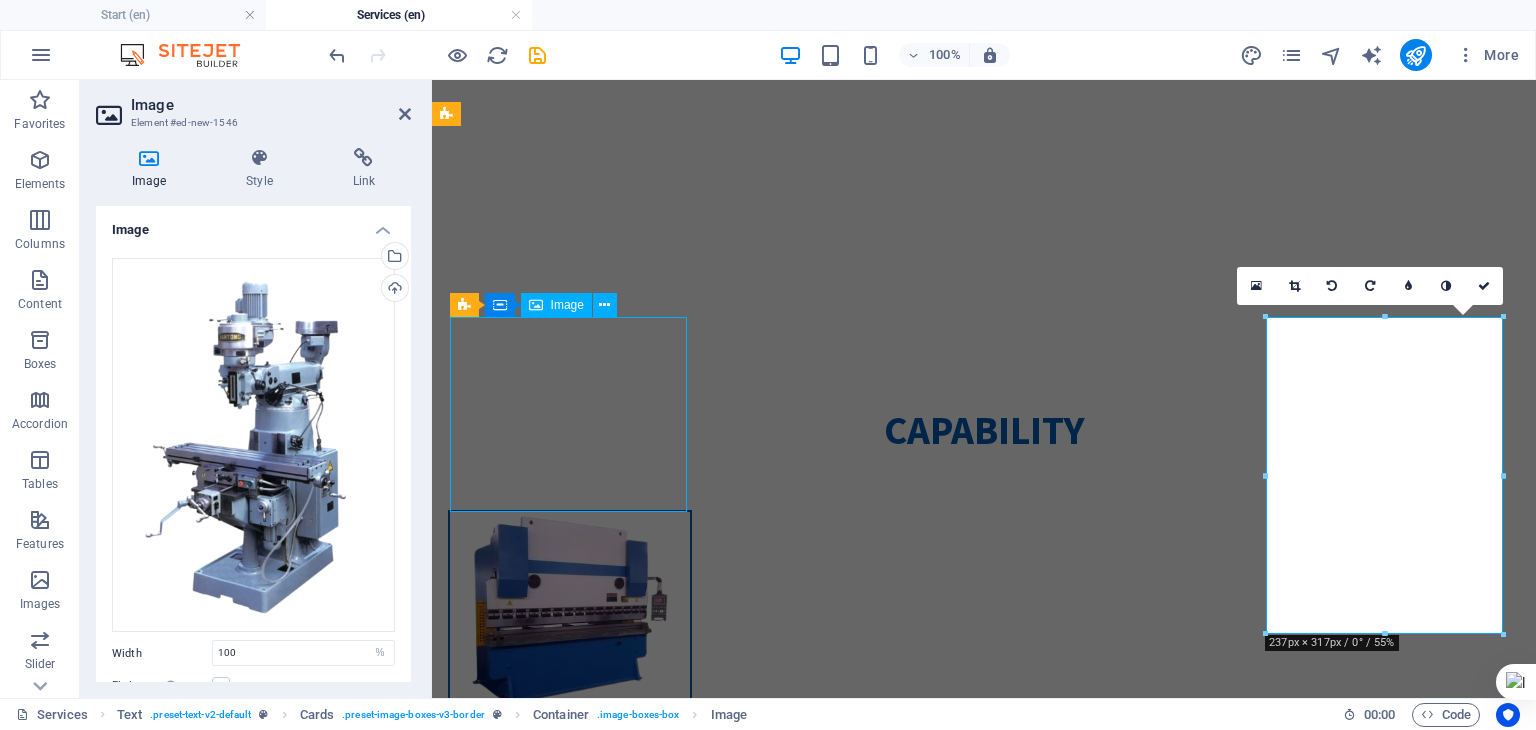 click at bounding box center [570, 610] 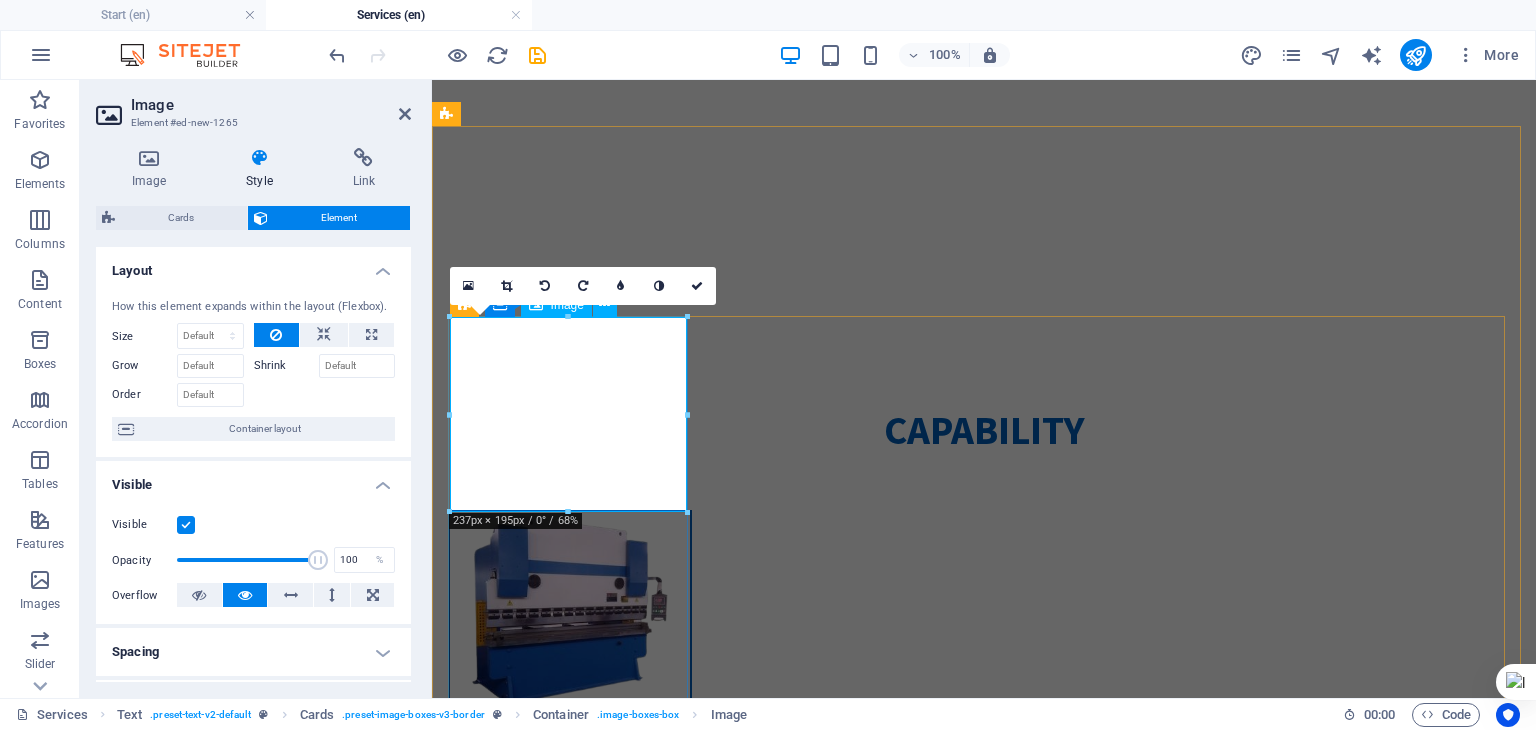 click at bounding box center [570, 610] 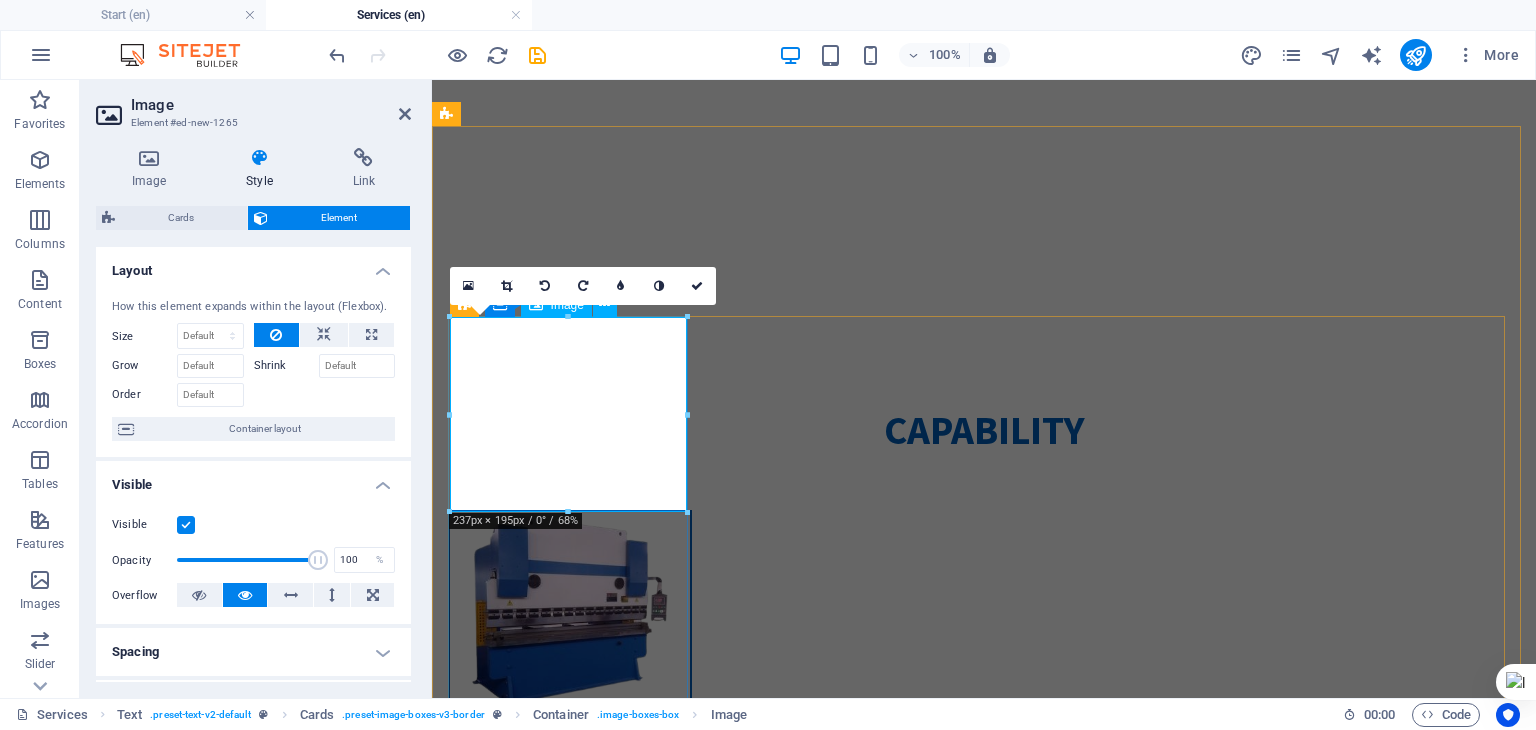 click at bounding box center (570, 610) 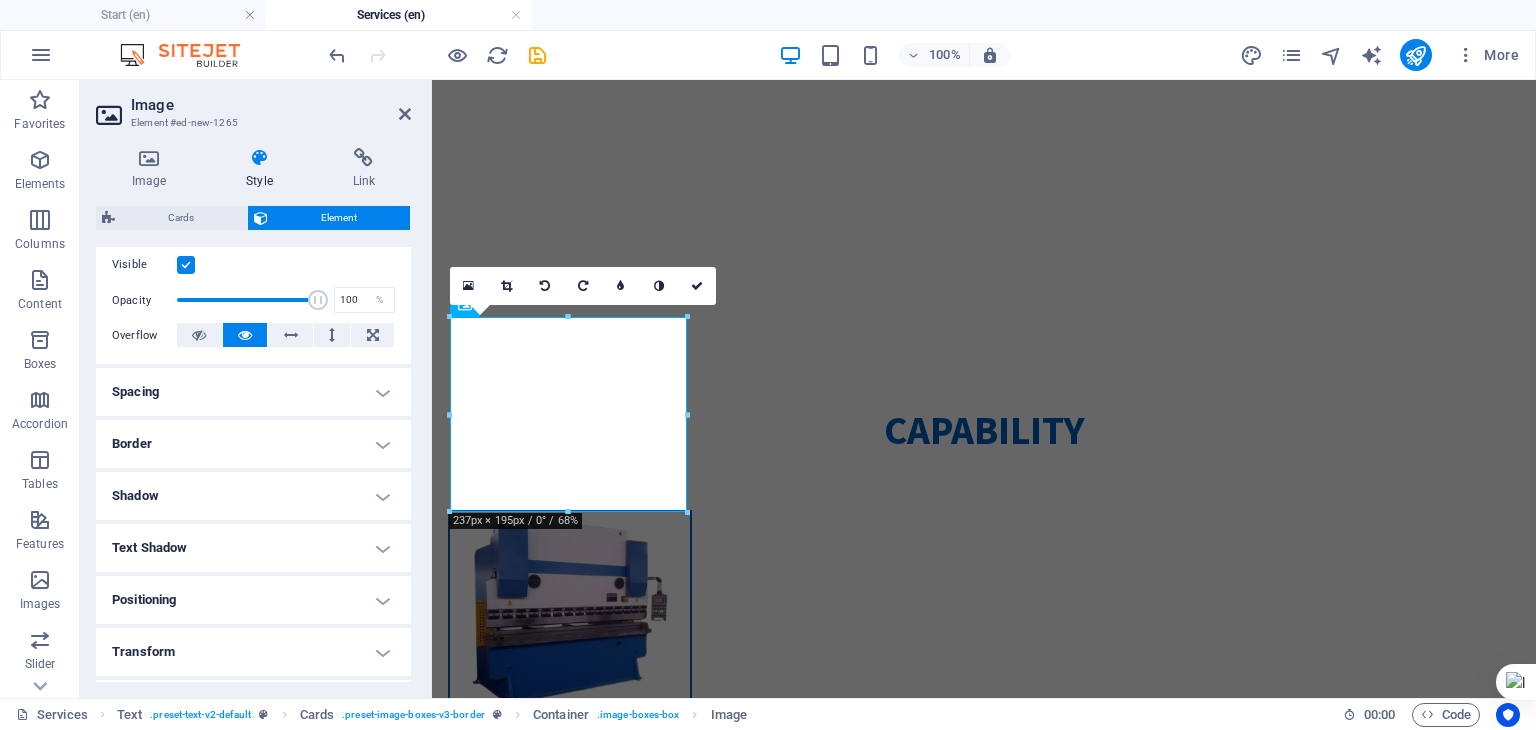 scroll, scrollTop: 279, scrollLeft: 0, axis: vertical 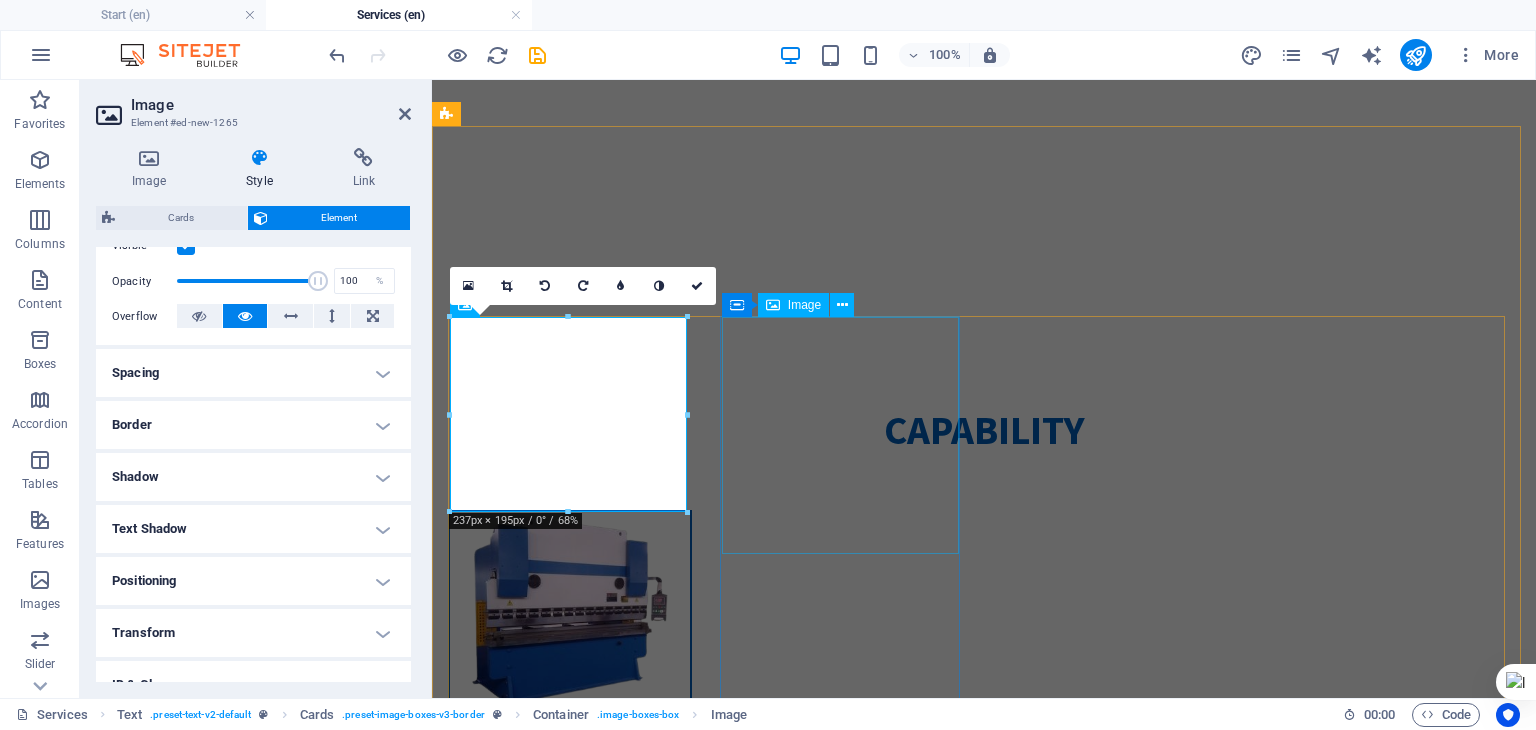 click at bounding box center [570, 1037] 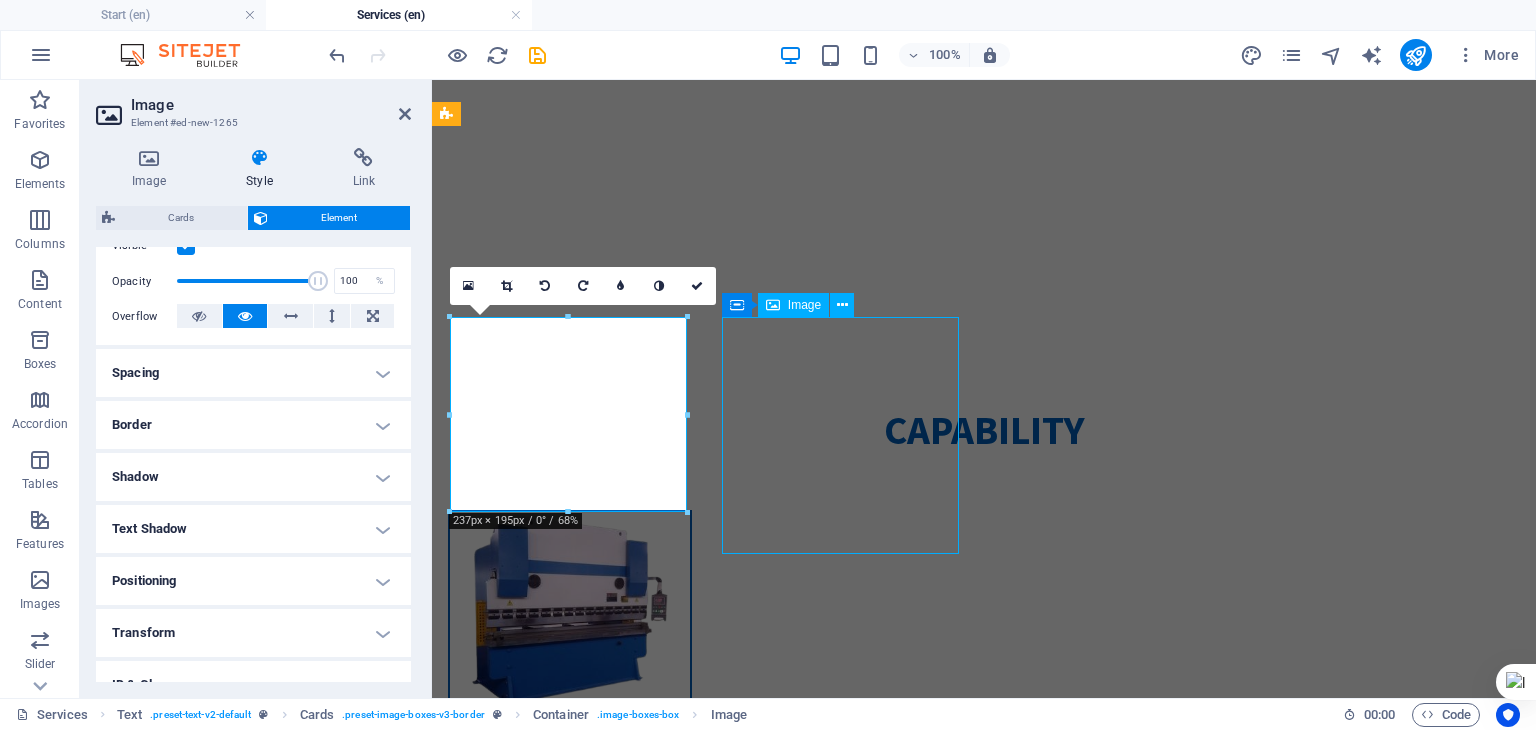 click at bounding box center (570, 1037) 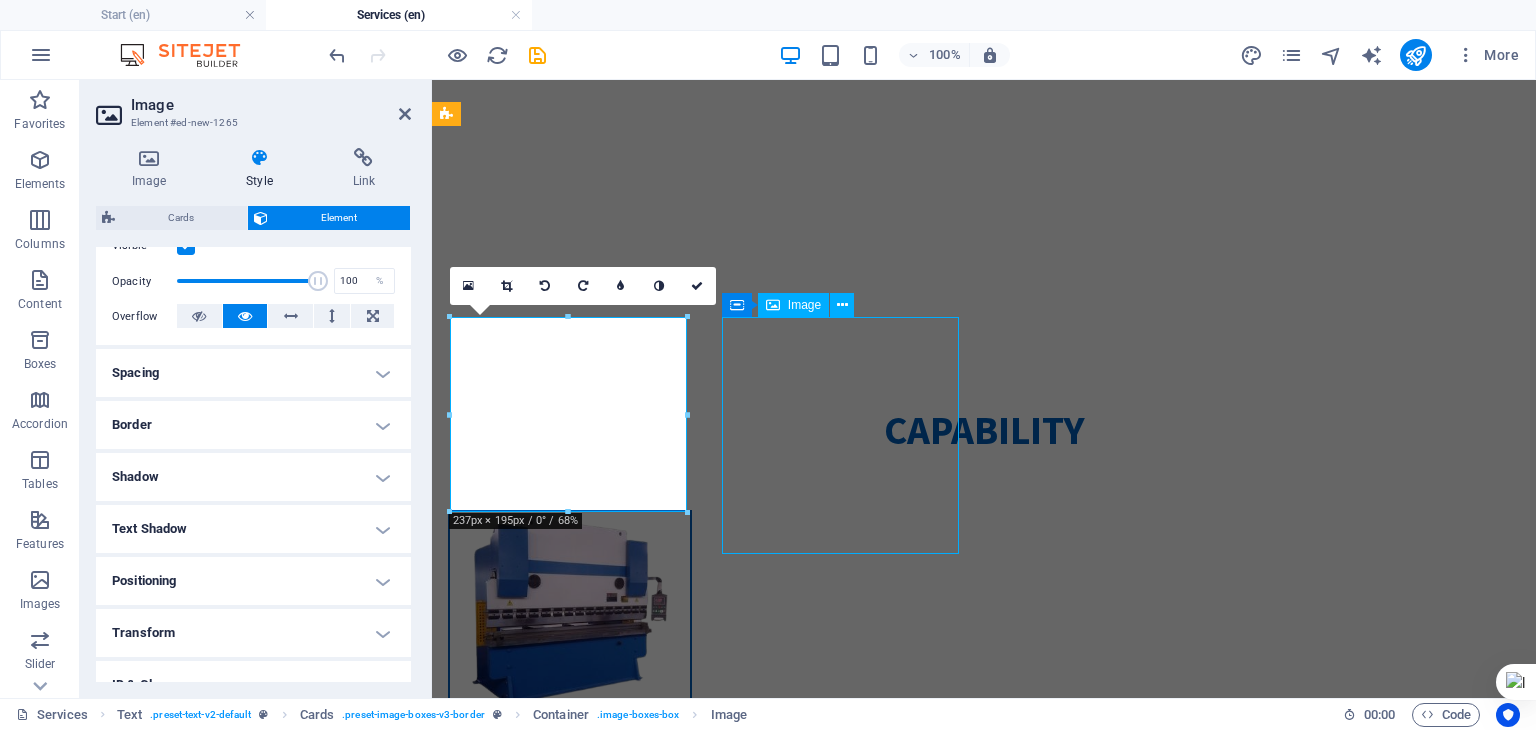 select on "%" 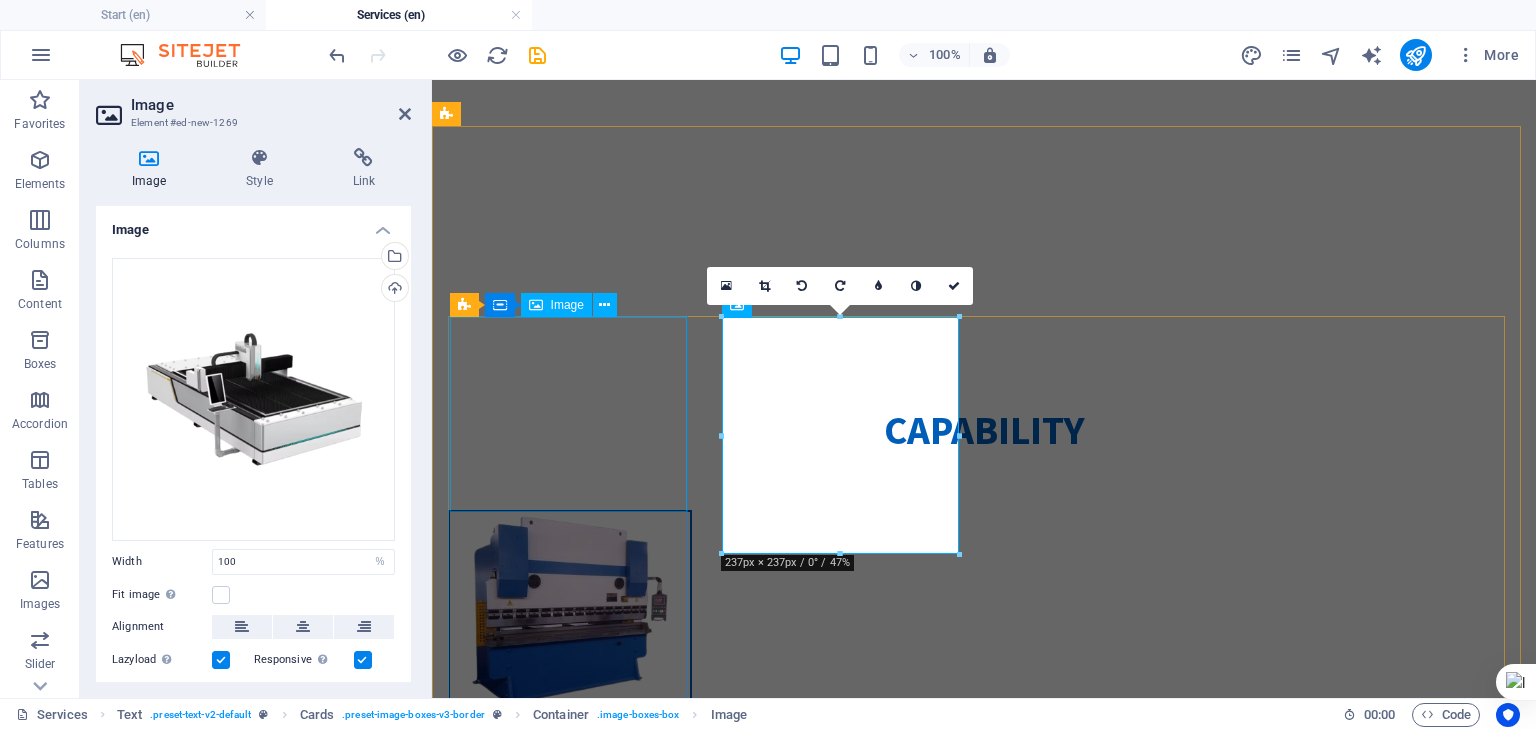 click at bounding box center (570, 610) 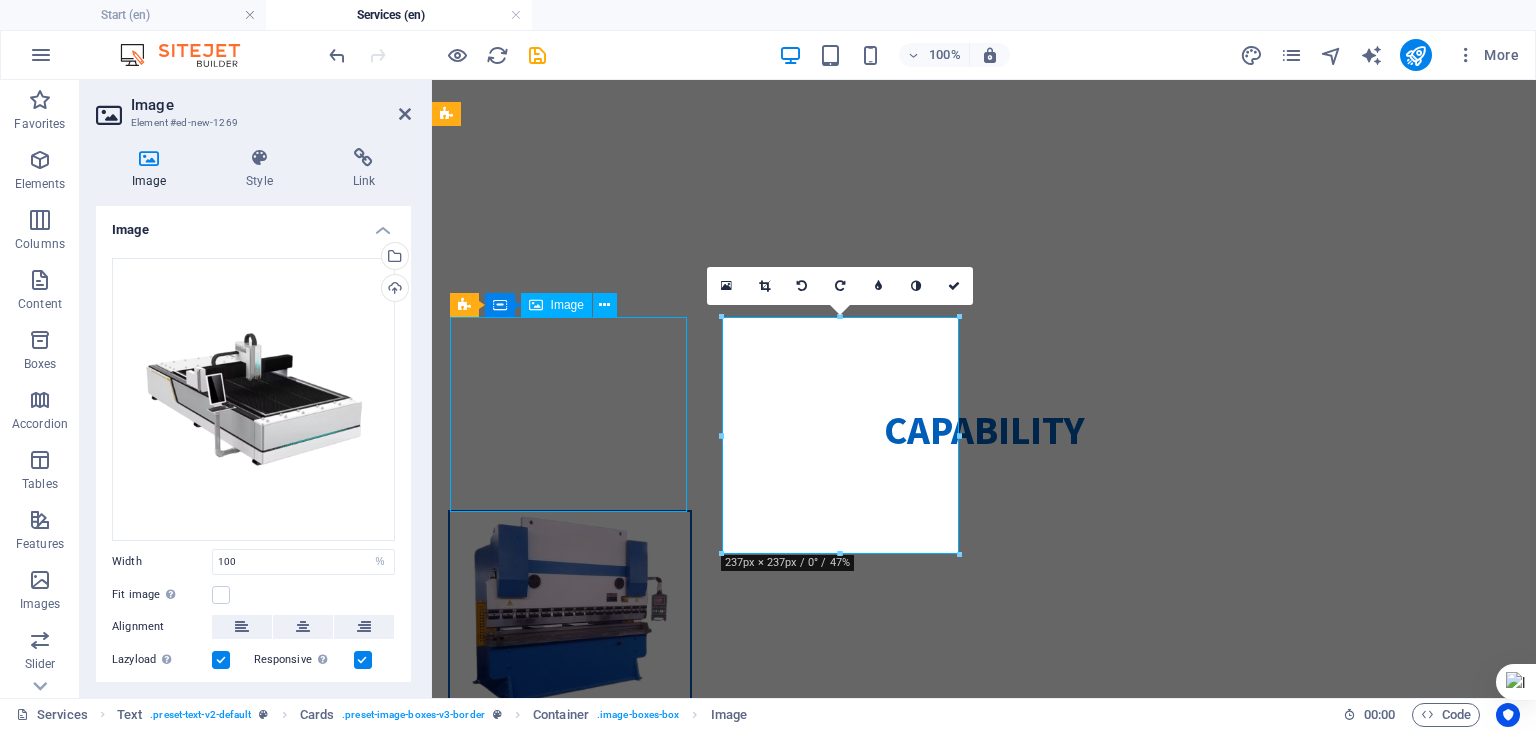 click at bounding box center (570, 610) 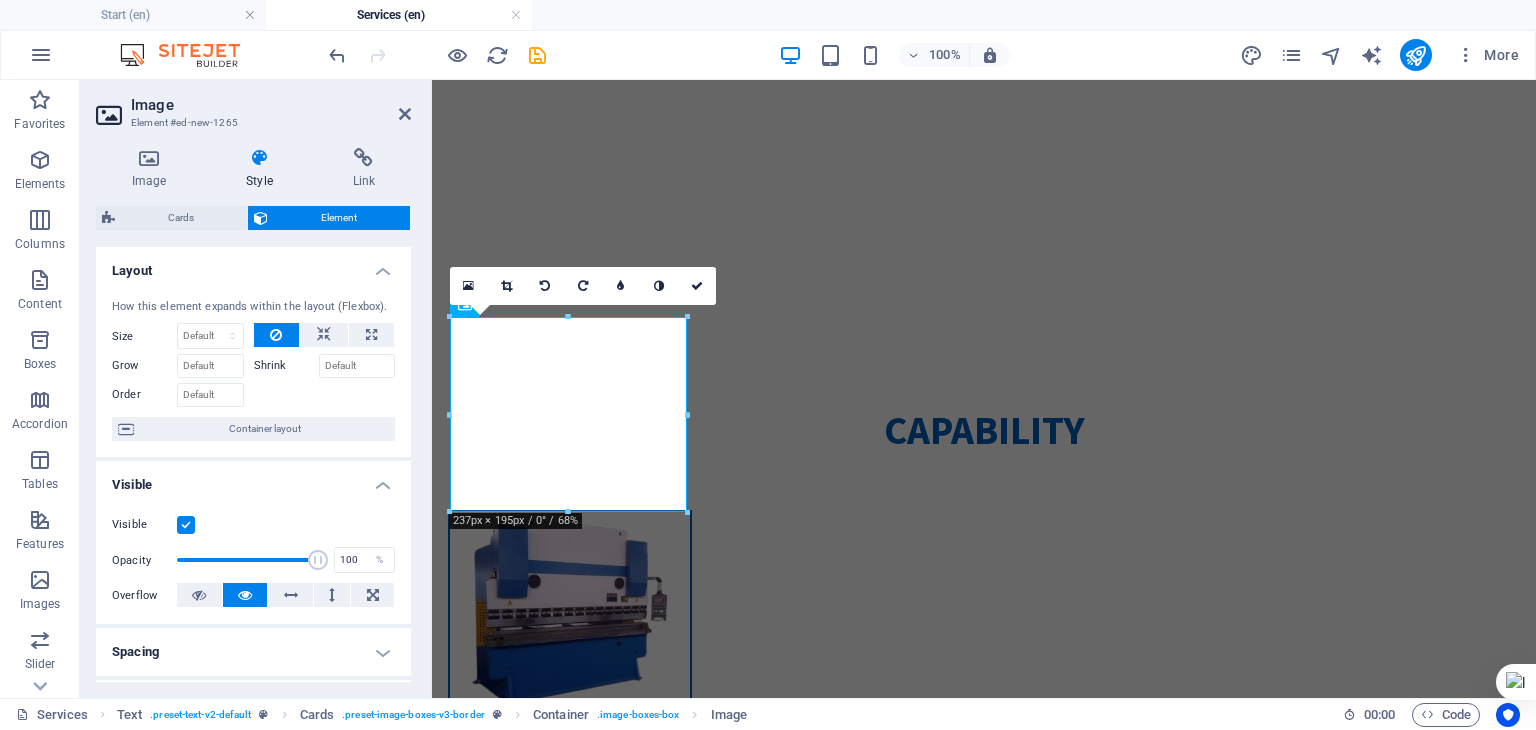 scroll, scrollTop: 192, scrollLeft: 0, axis: vertical 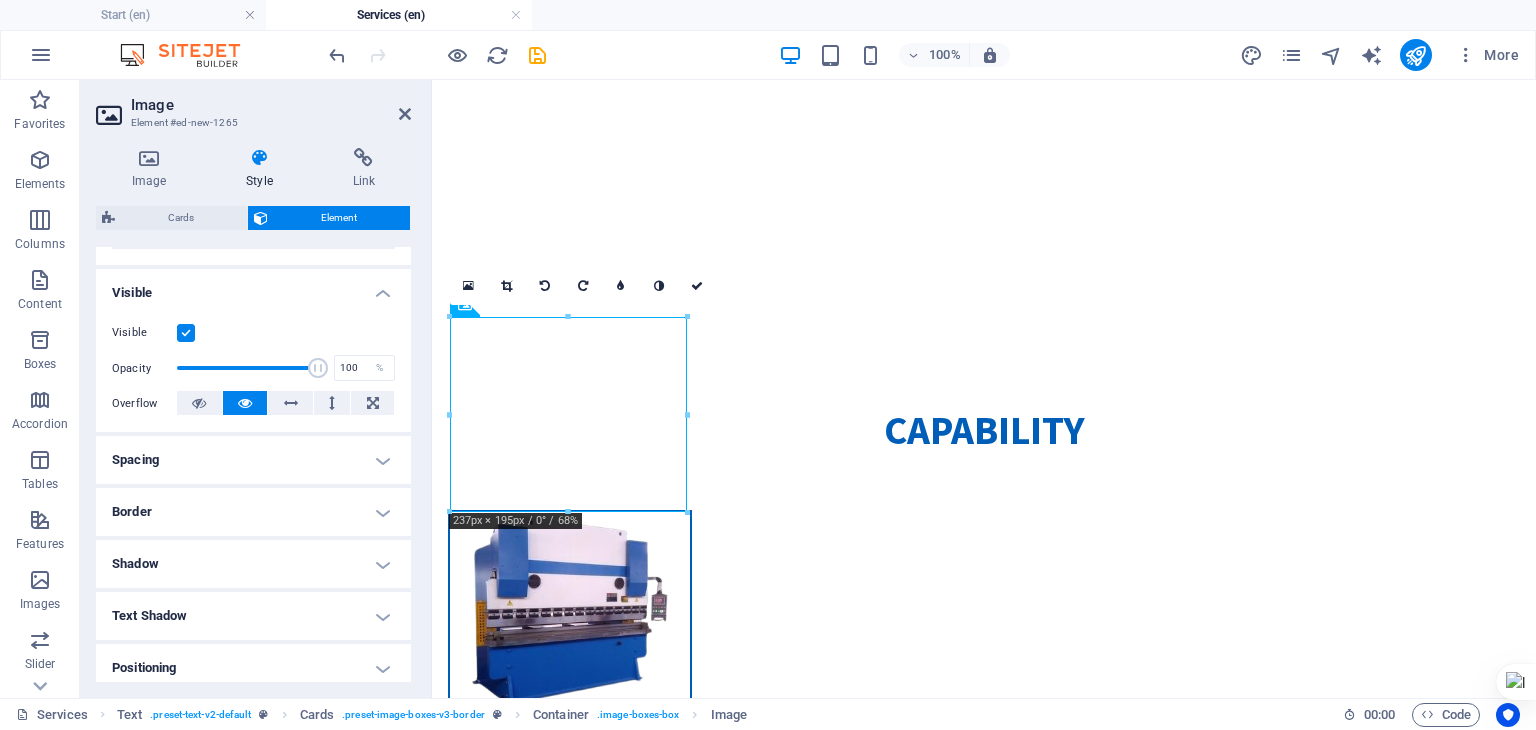 drag, startPoint x: 592, startPoint y: 365, endPoint x: 592, endPoint y: 383, distance: 18 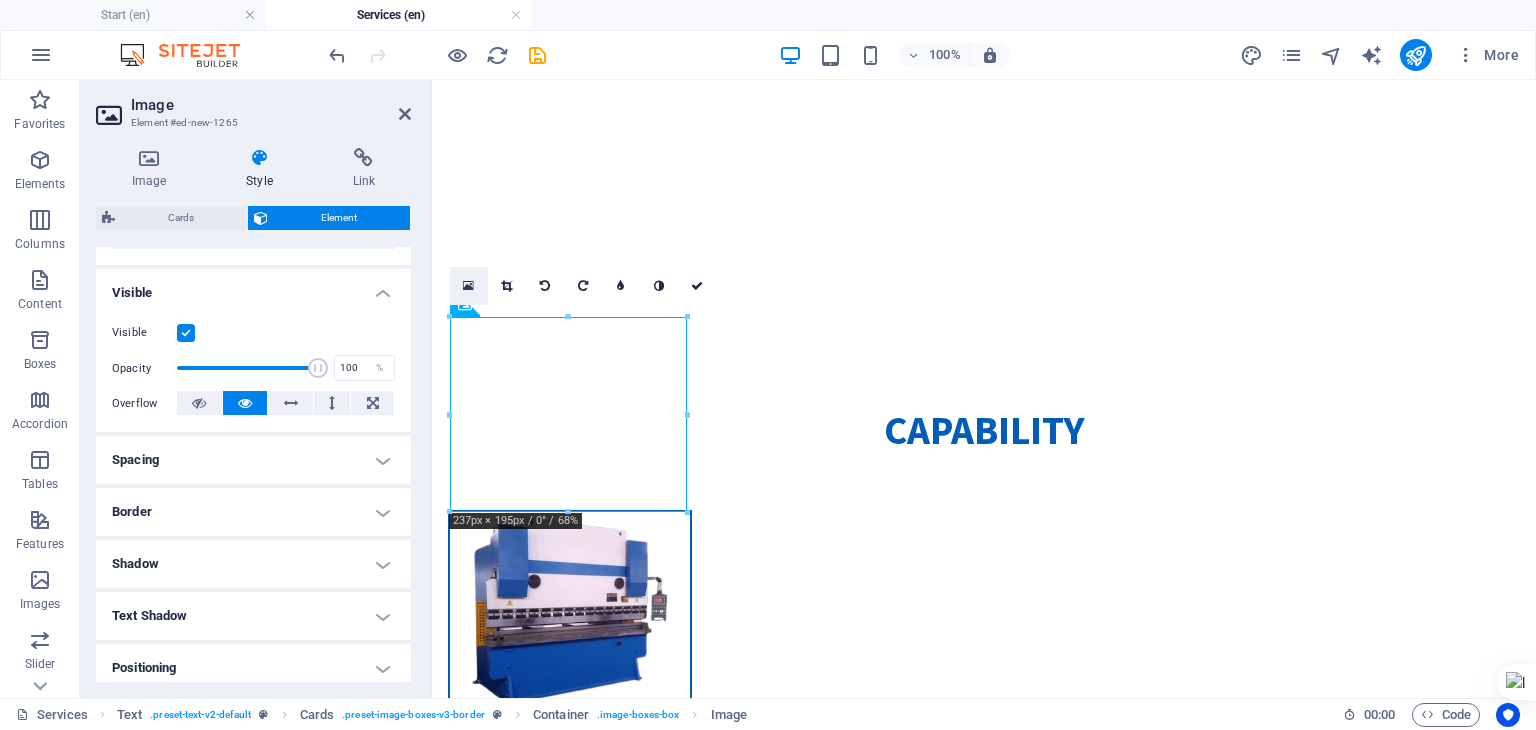 click at bounding box center [469, 286] 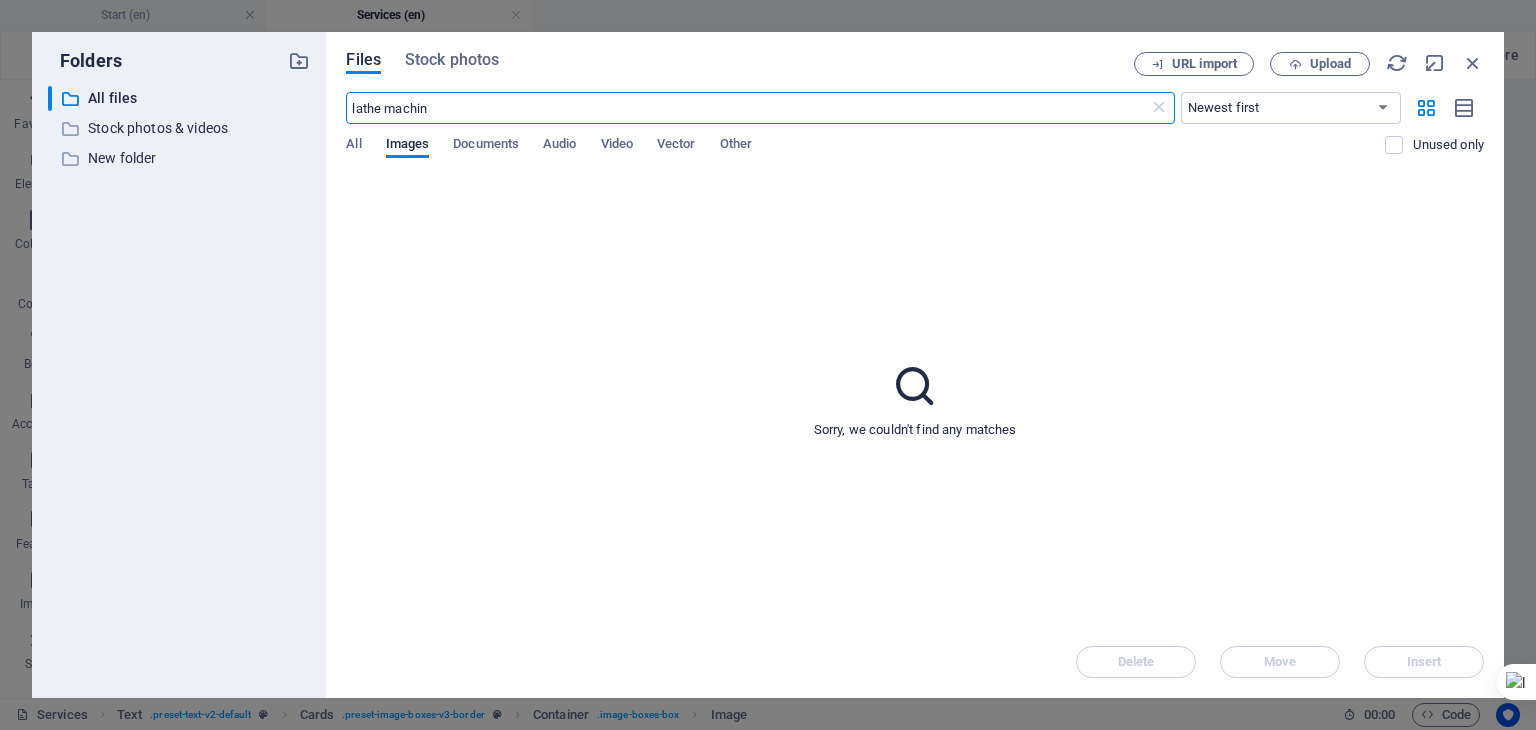 scroll, scrollTop: 588, scrollLeft: 0, axis: vertical 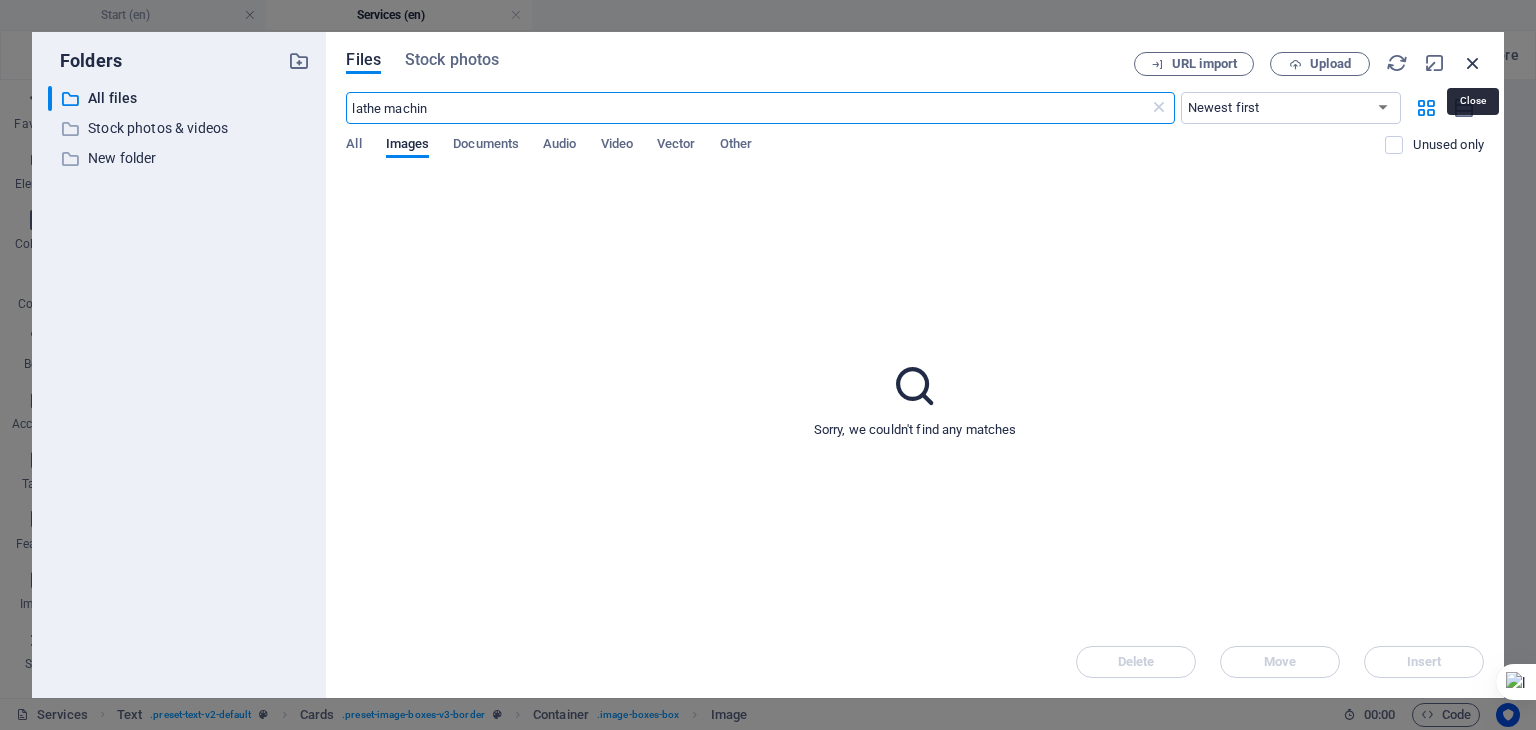 click at bounding box center (1473, 63) 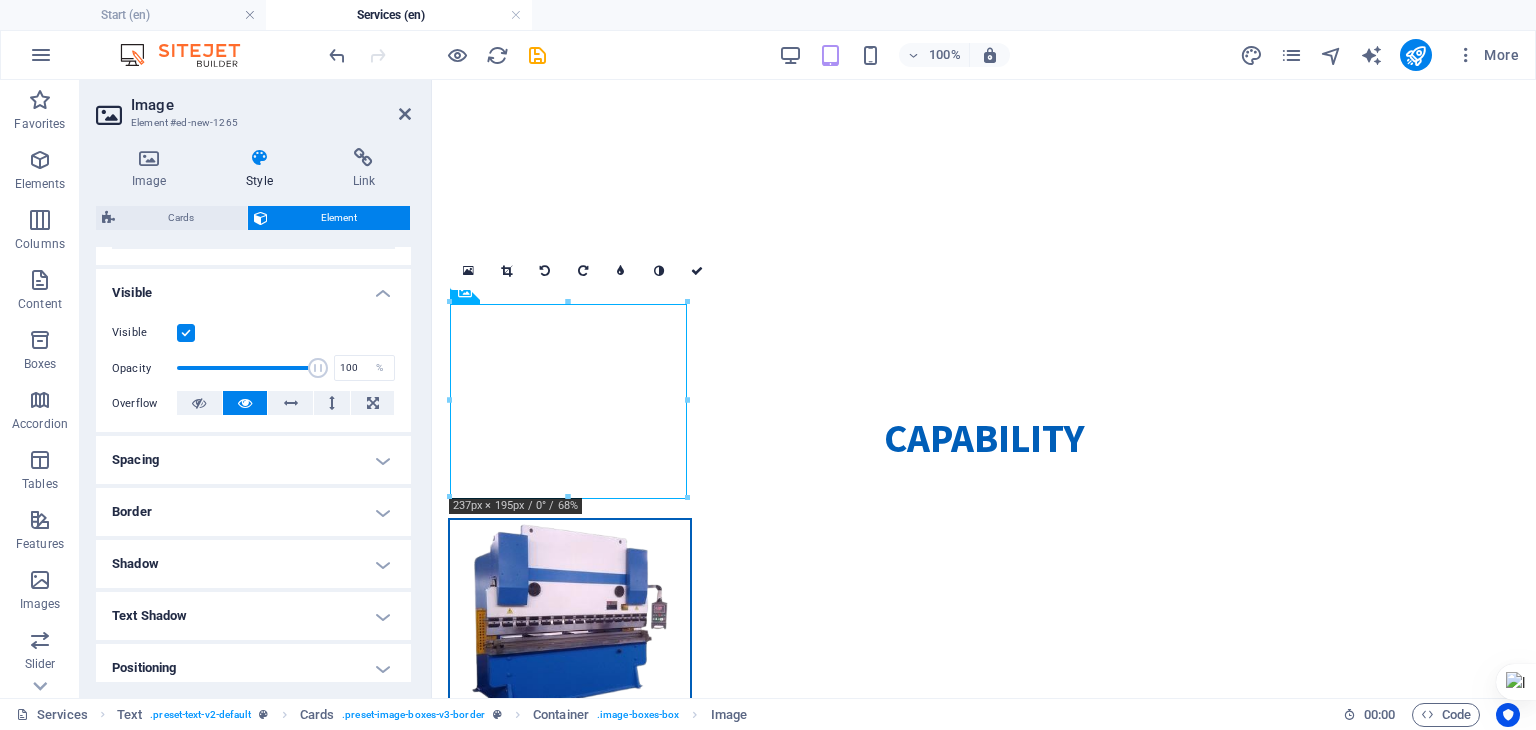 scroll, scrollTop: 589, scrollLeft: 0, axis: vertical 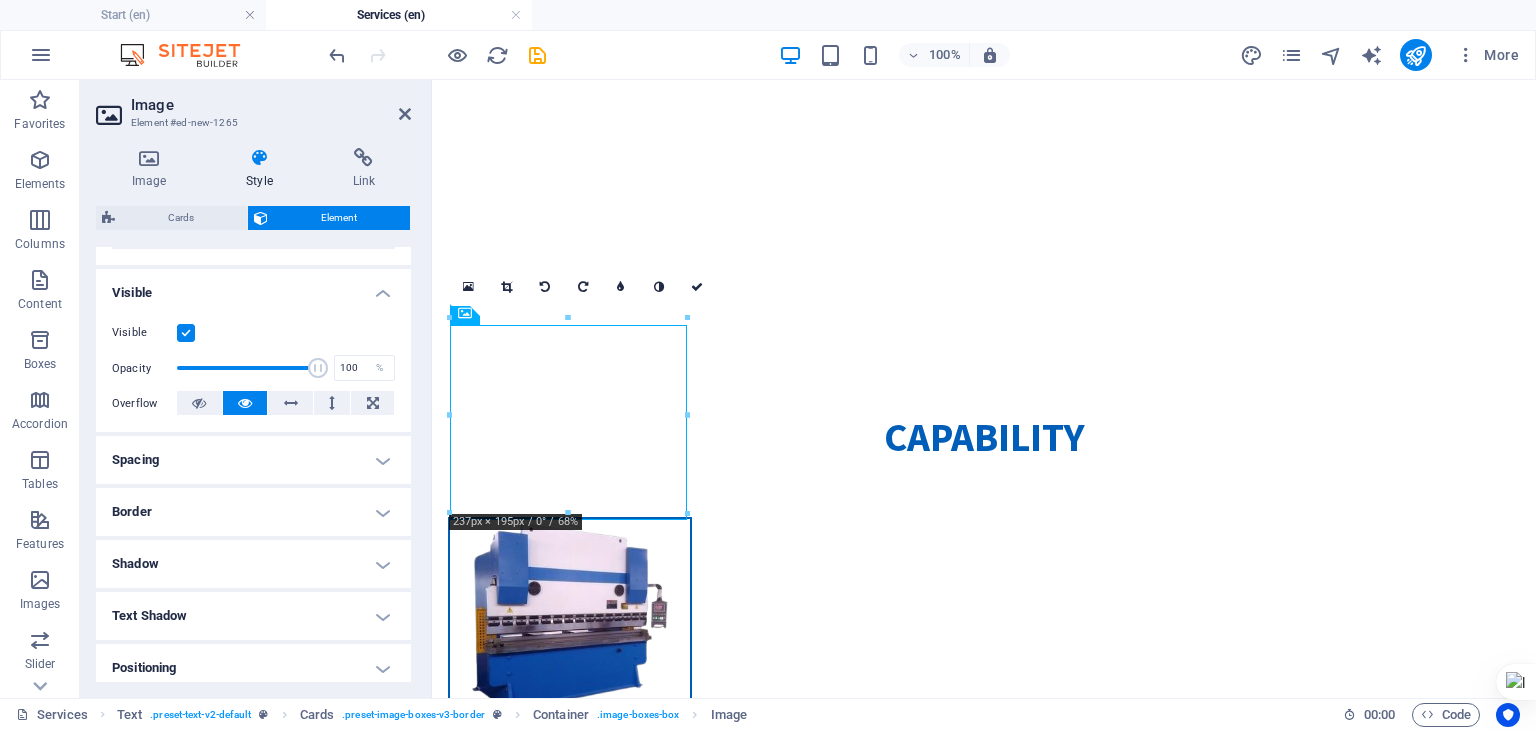 click on "Visible" at bounding box center (253, 287) 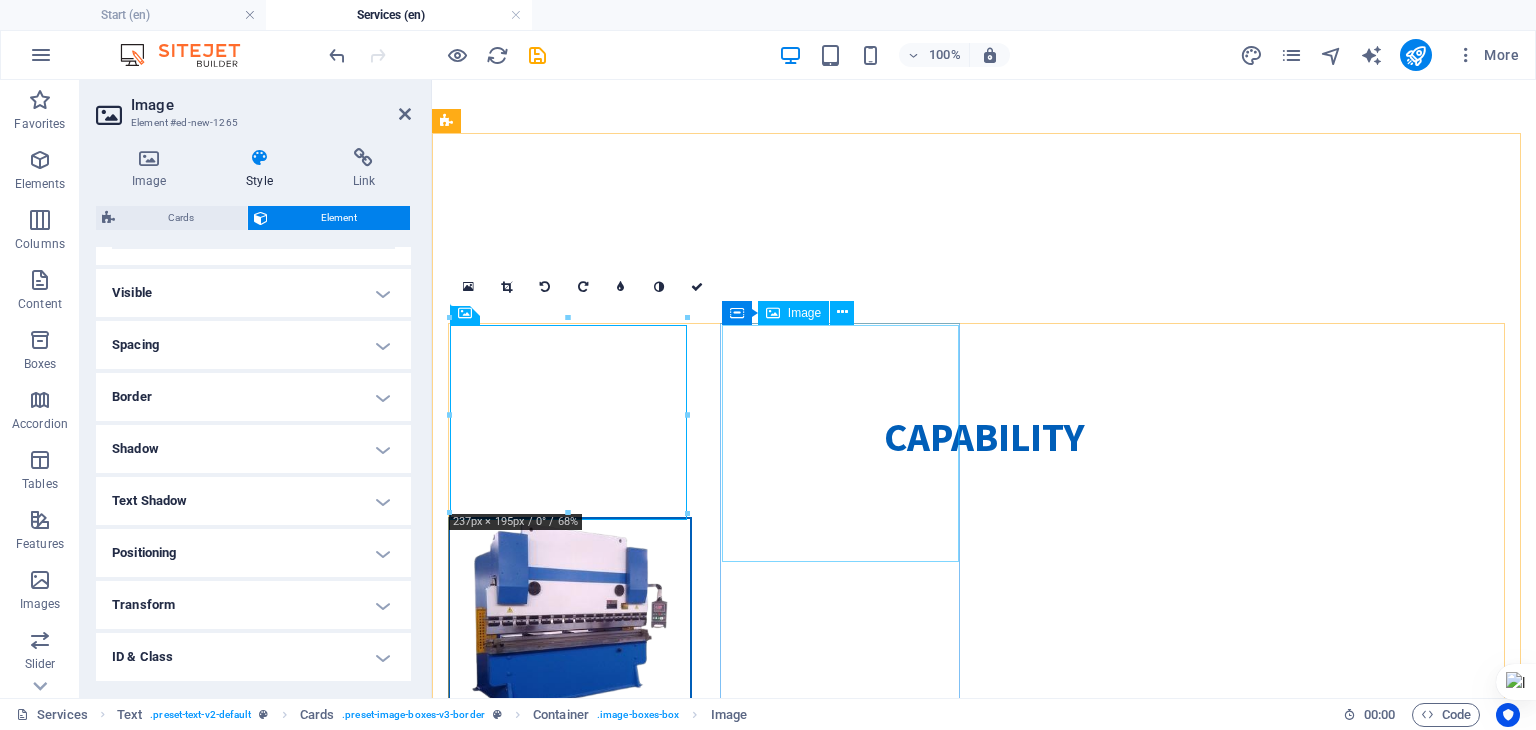 click at bounding box center [570, 1044] 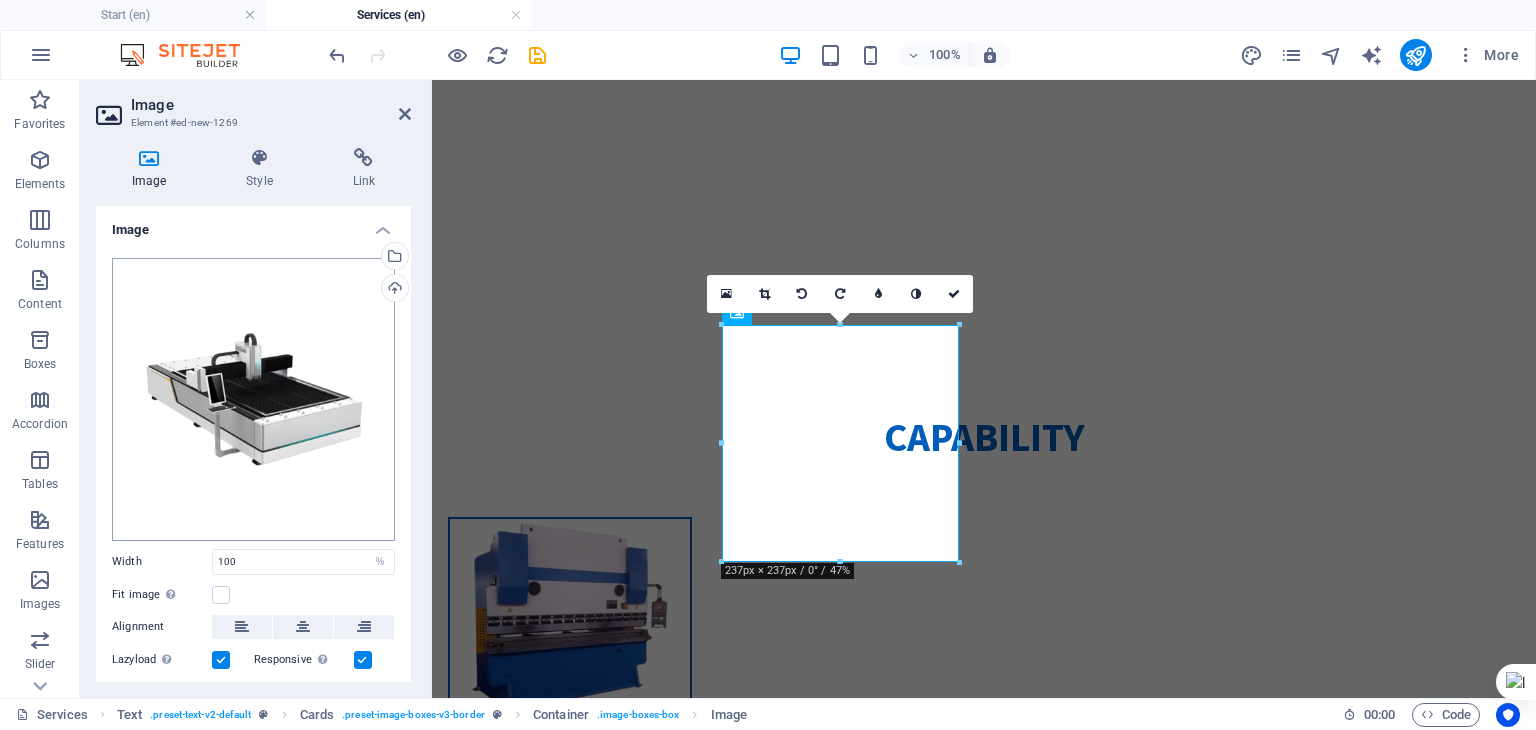 scroll, scrollTop: 113, scrollLeft: 0, axis: vertical 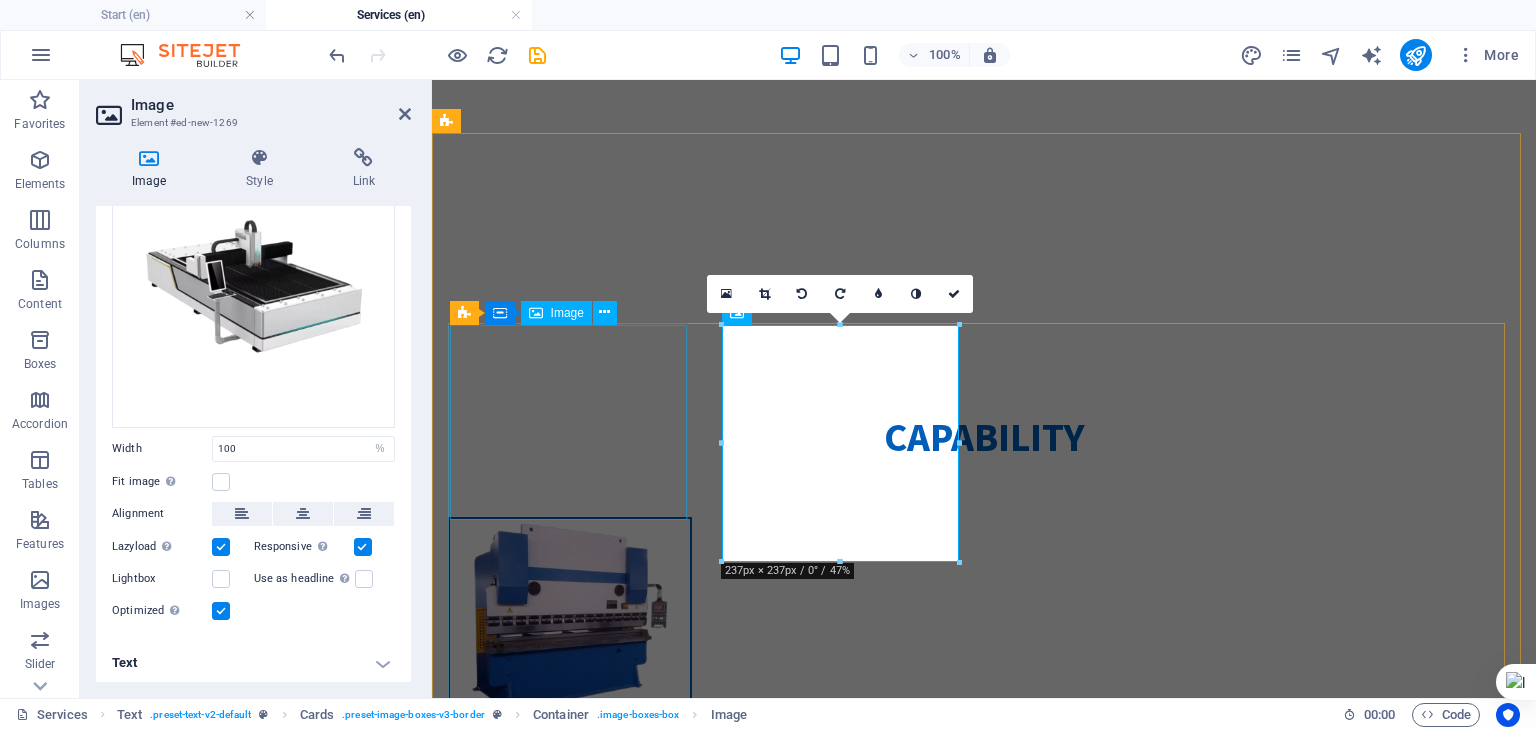 click at bounding box center [570, 617] 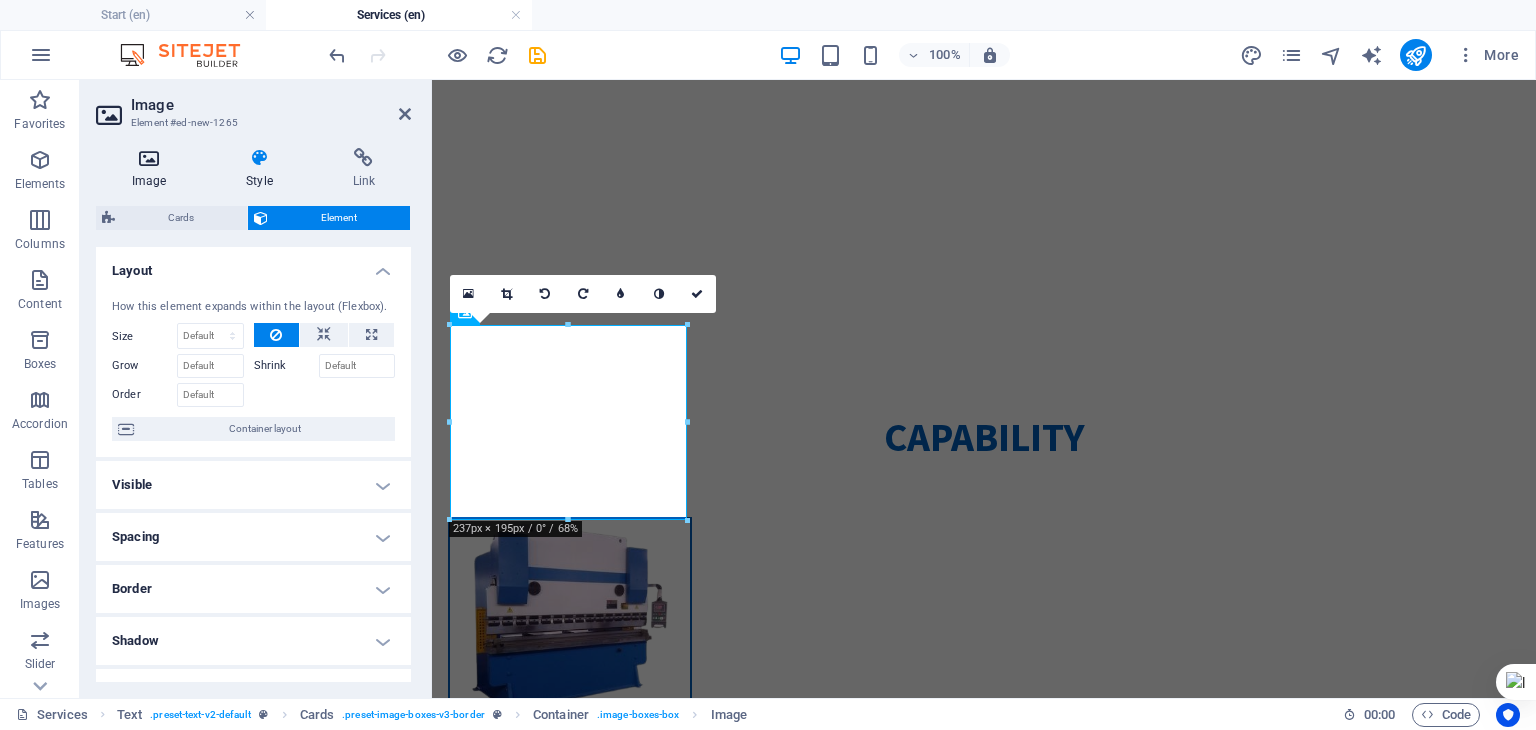 click at bounding box center (149, 158) 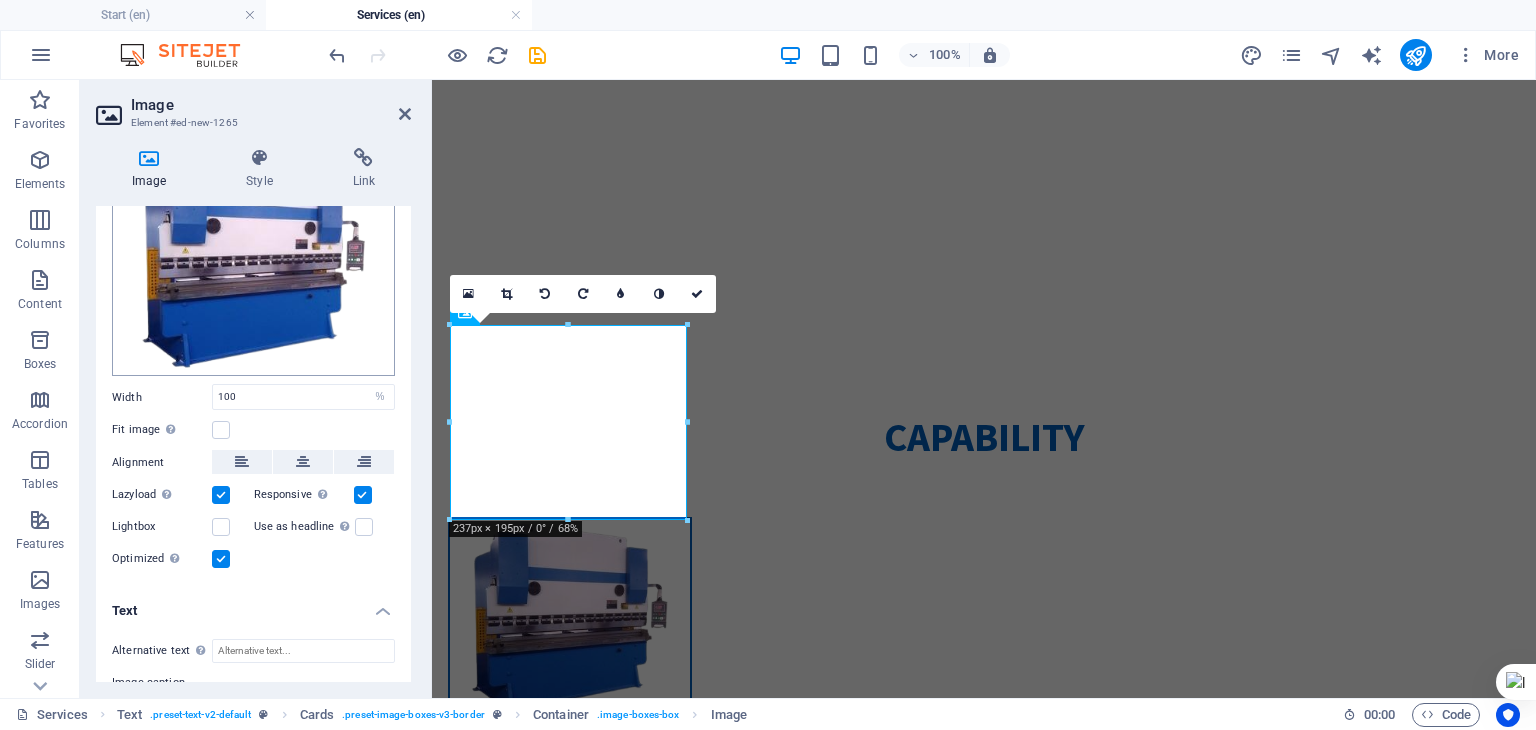 scroll, scrollTop: 118, scrollLeft: 0, axis: vertical 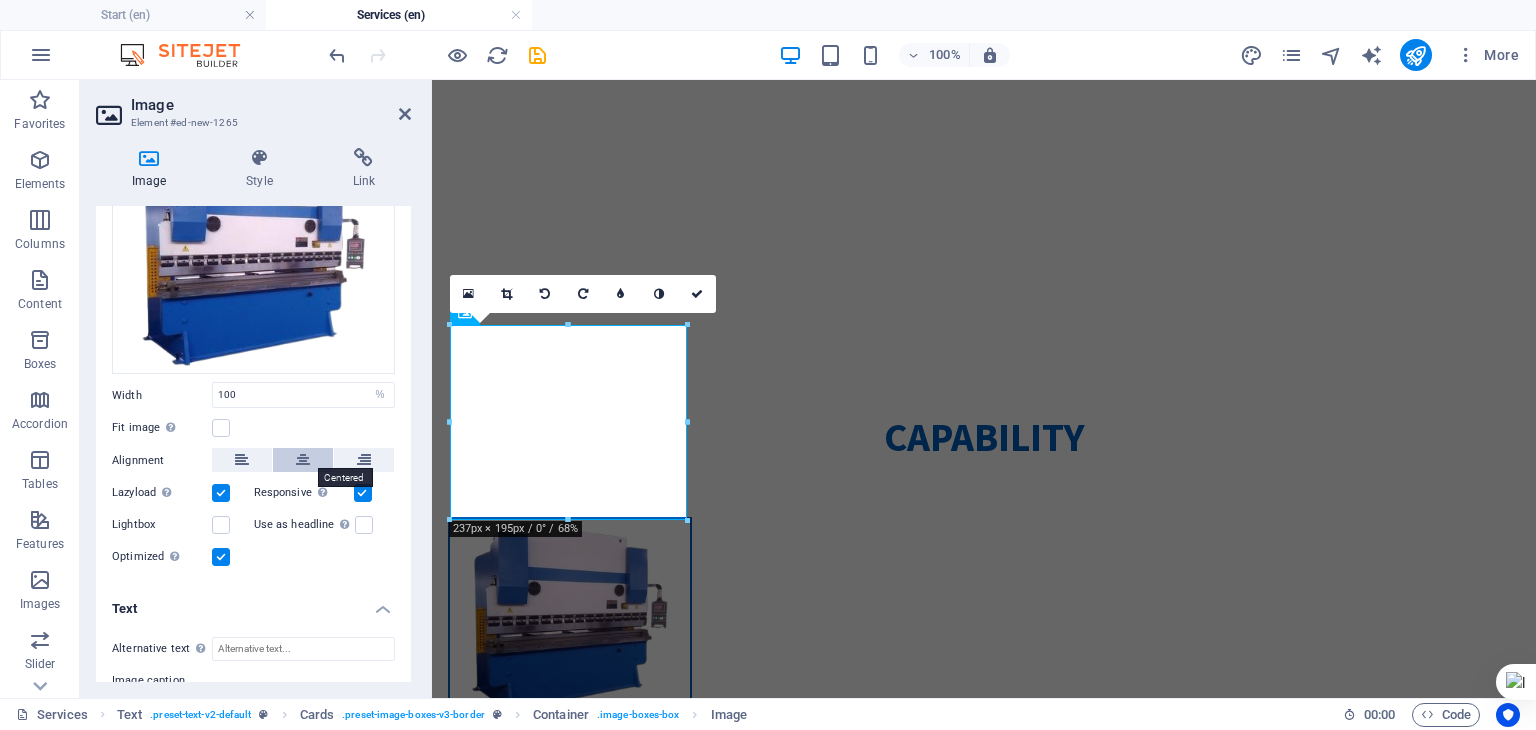 click at bounding box center [303, 460] 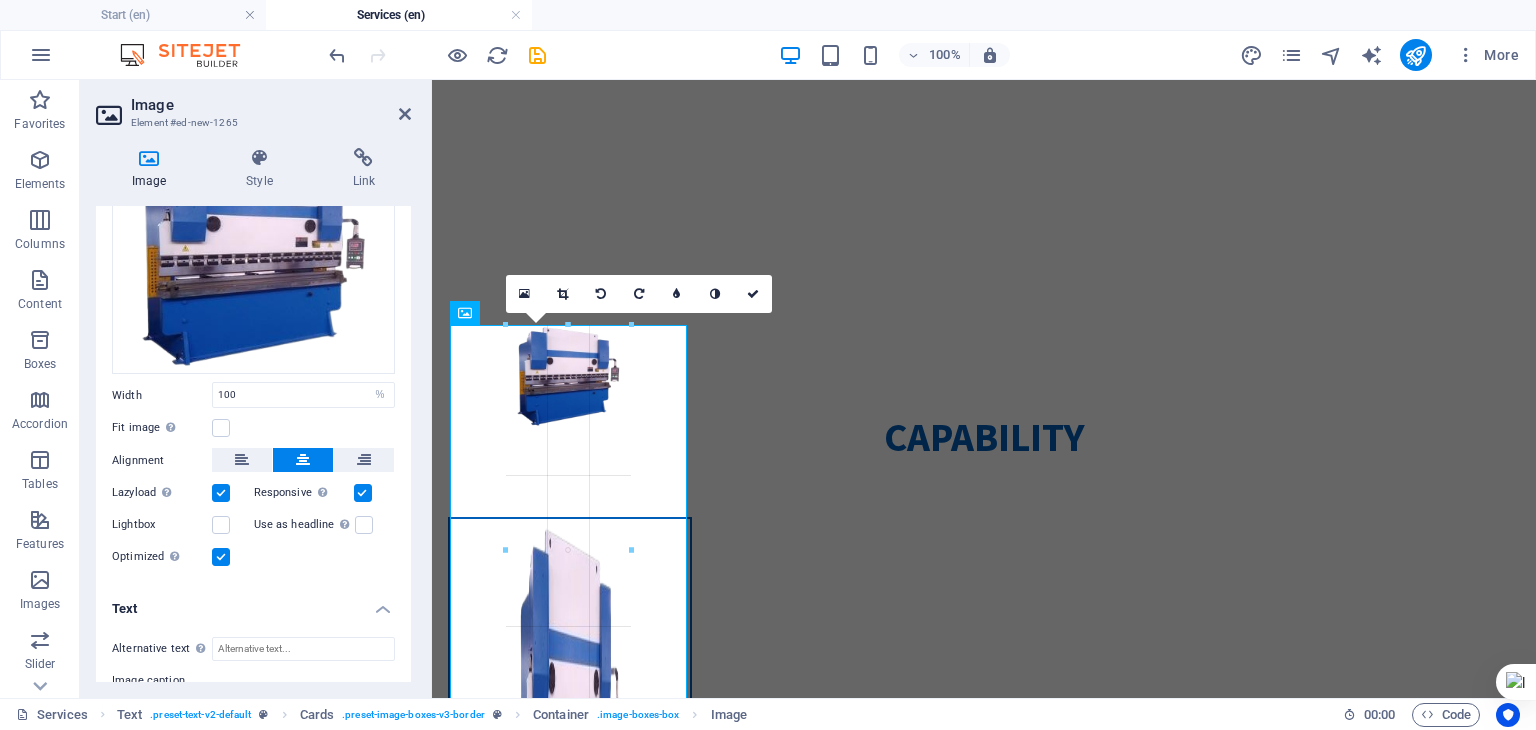 drag, startPoint x: 682, startPoint y: 518, endPoint x: 138, endPoint y: 288, distance: 590.6234 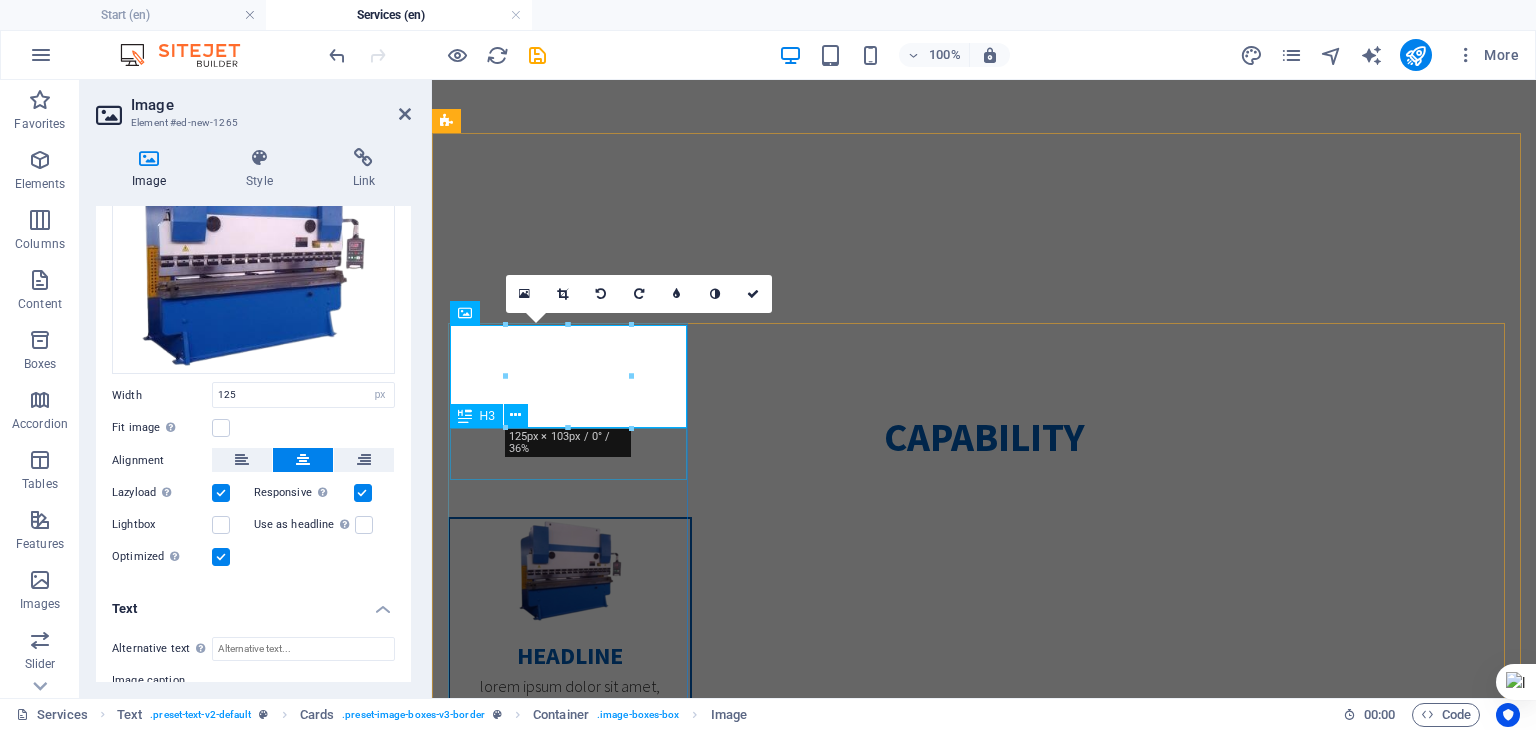 drag, startPoint x: 1065, startPoint y: 510, endPoint x: 660, endPoint y: 443, distance: 410.50458 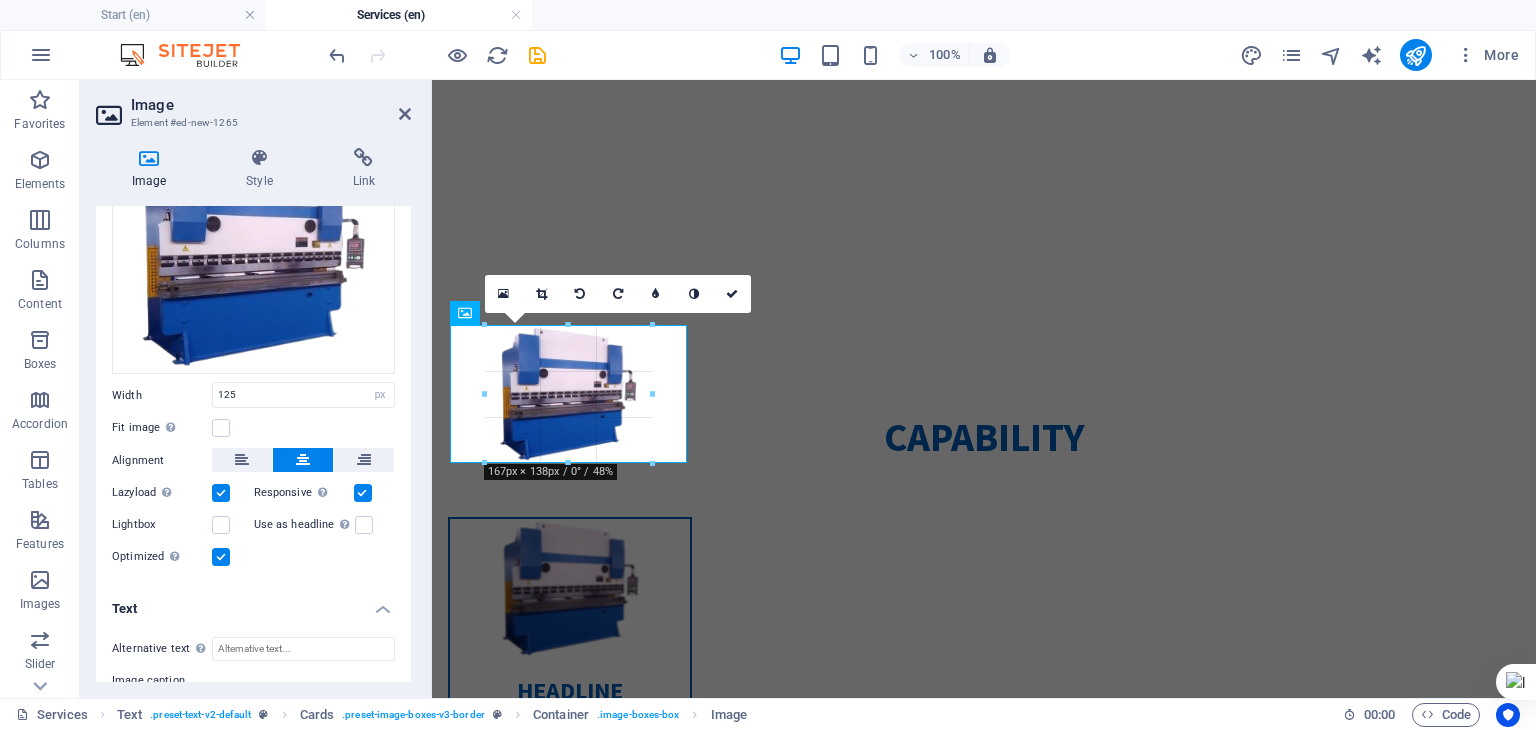 drag, startPoint x: 631, startPoint y: 425, endPoint x: 244, endPoint y: 376, distance: 390.08972 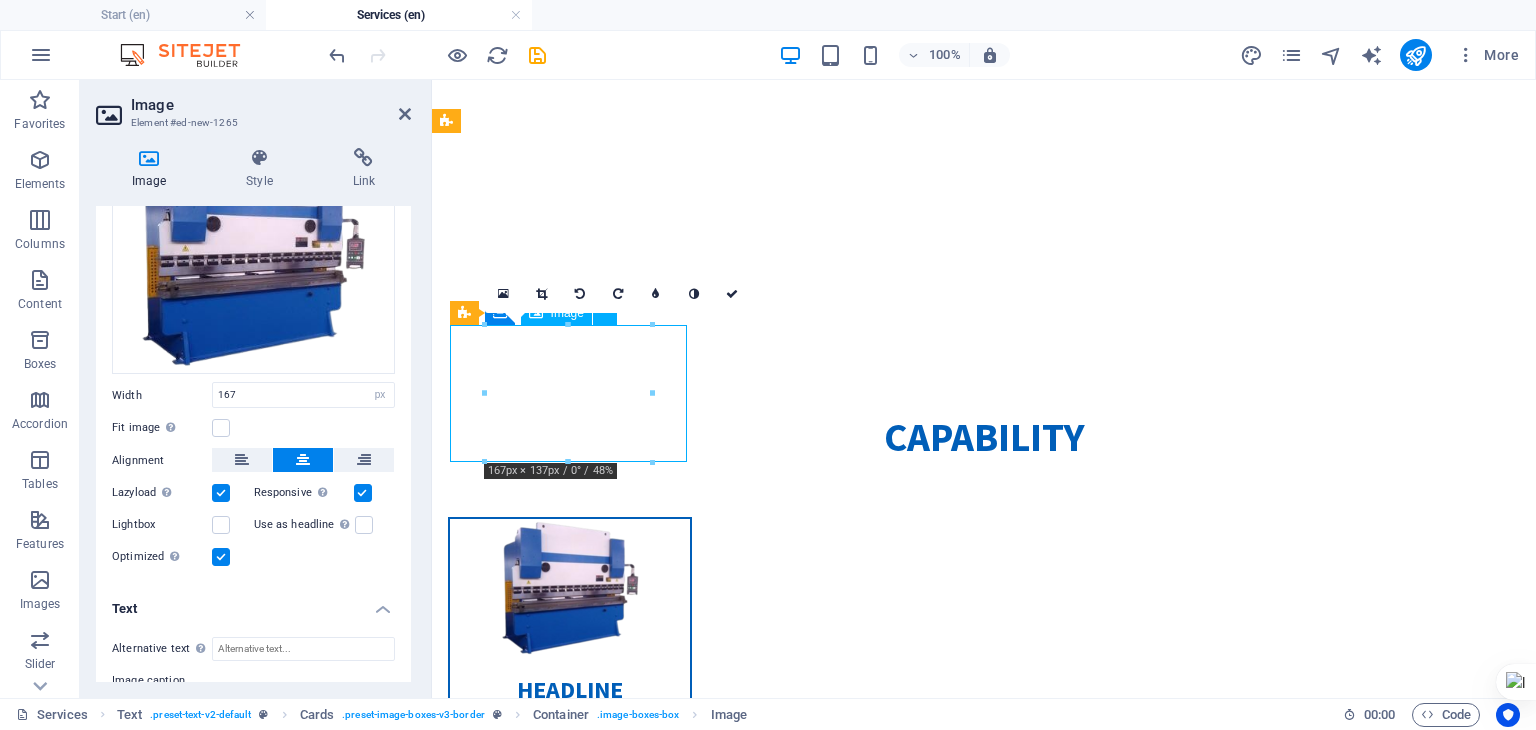 drag, startPoint x: 563, startPoint y: 353, endPoint x: 561, endPoint y: 397, distance: 44.04543 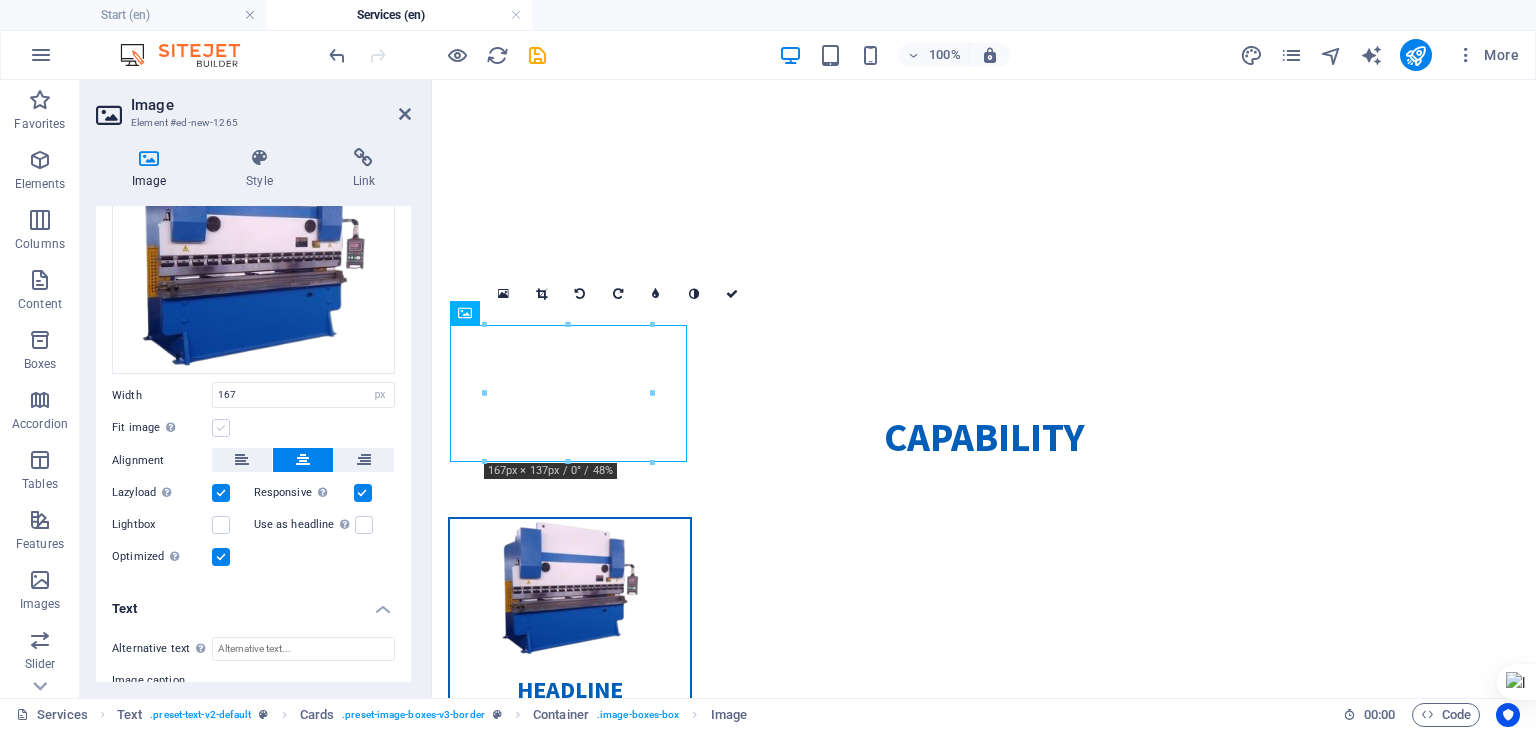 click at bounding box center [221, 428] 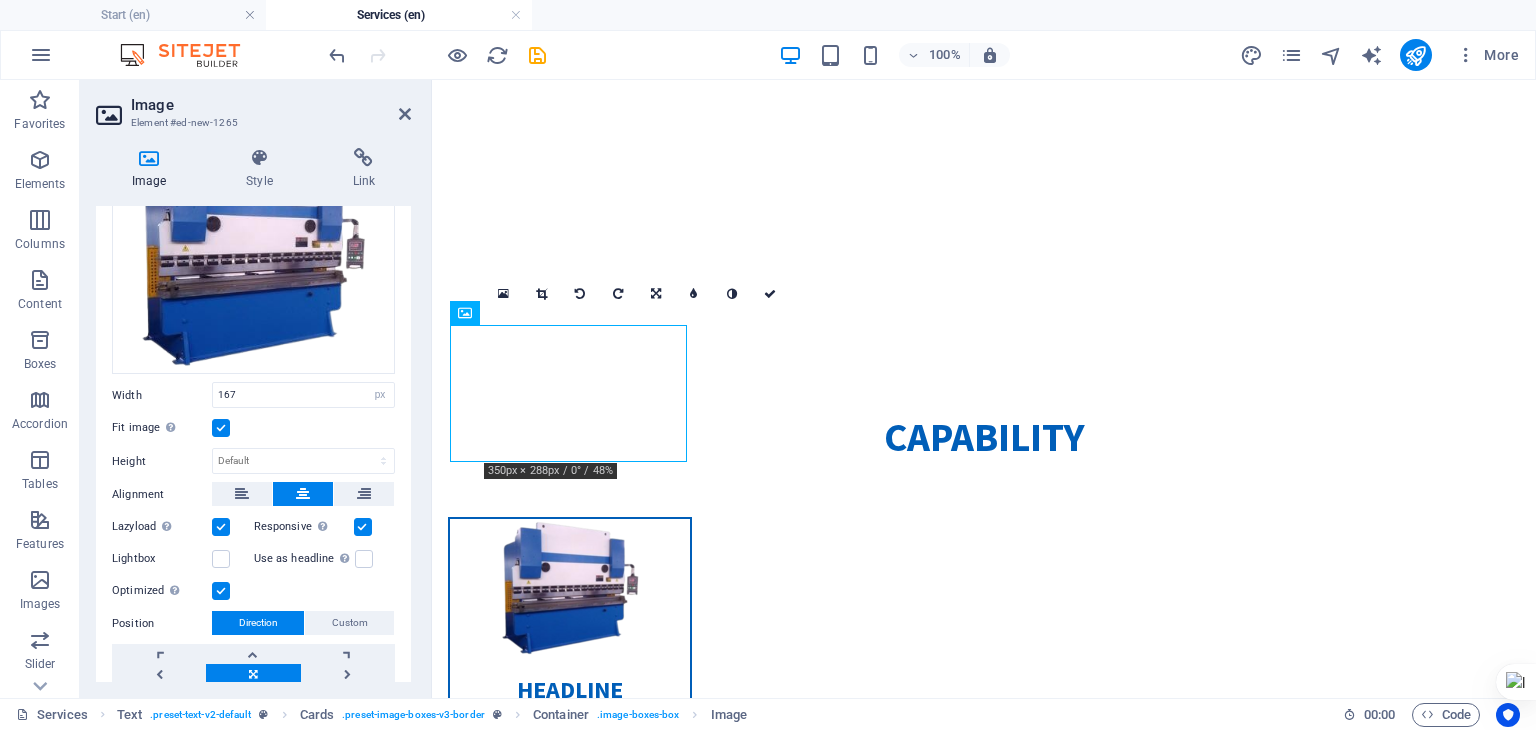 click at bounding box center (221, 428) 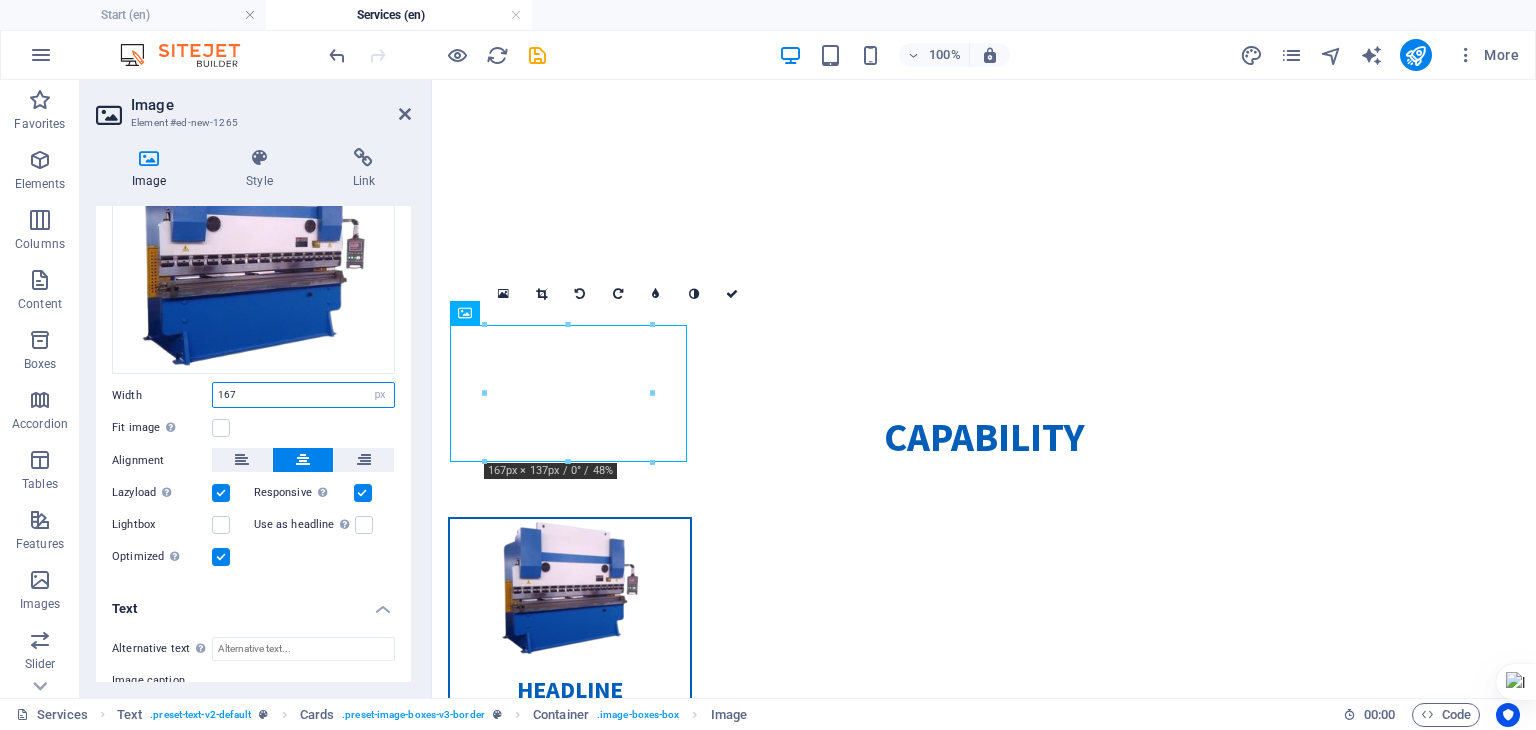 drag, startPoint x: 277, startPoint y: 381, endPoint x: 191, endPoint y: 393, distance: 86.833176 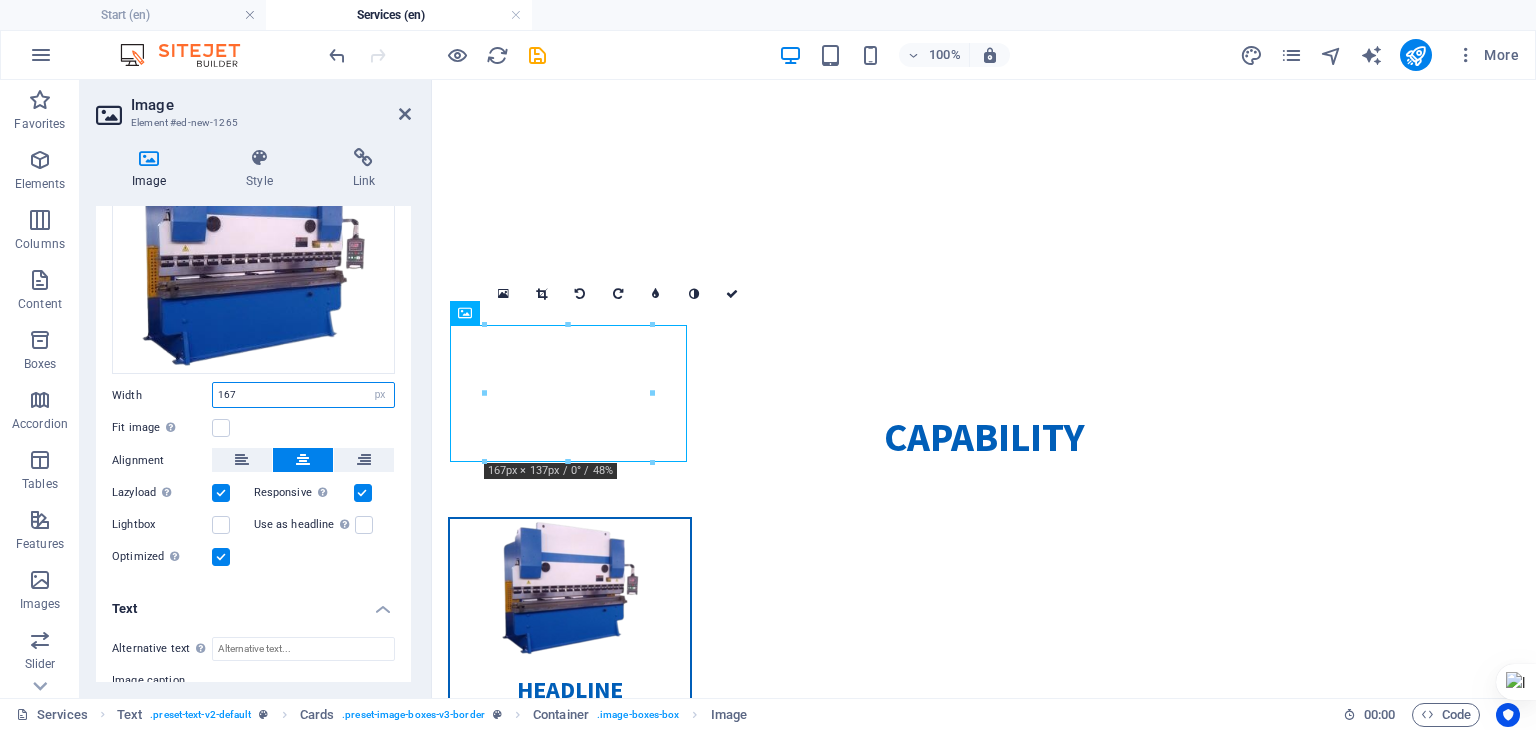 click on "Width 167 Default auto px rem % em vh vw" at bounding box center [253, 395] 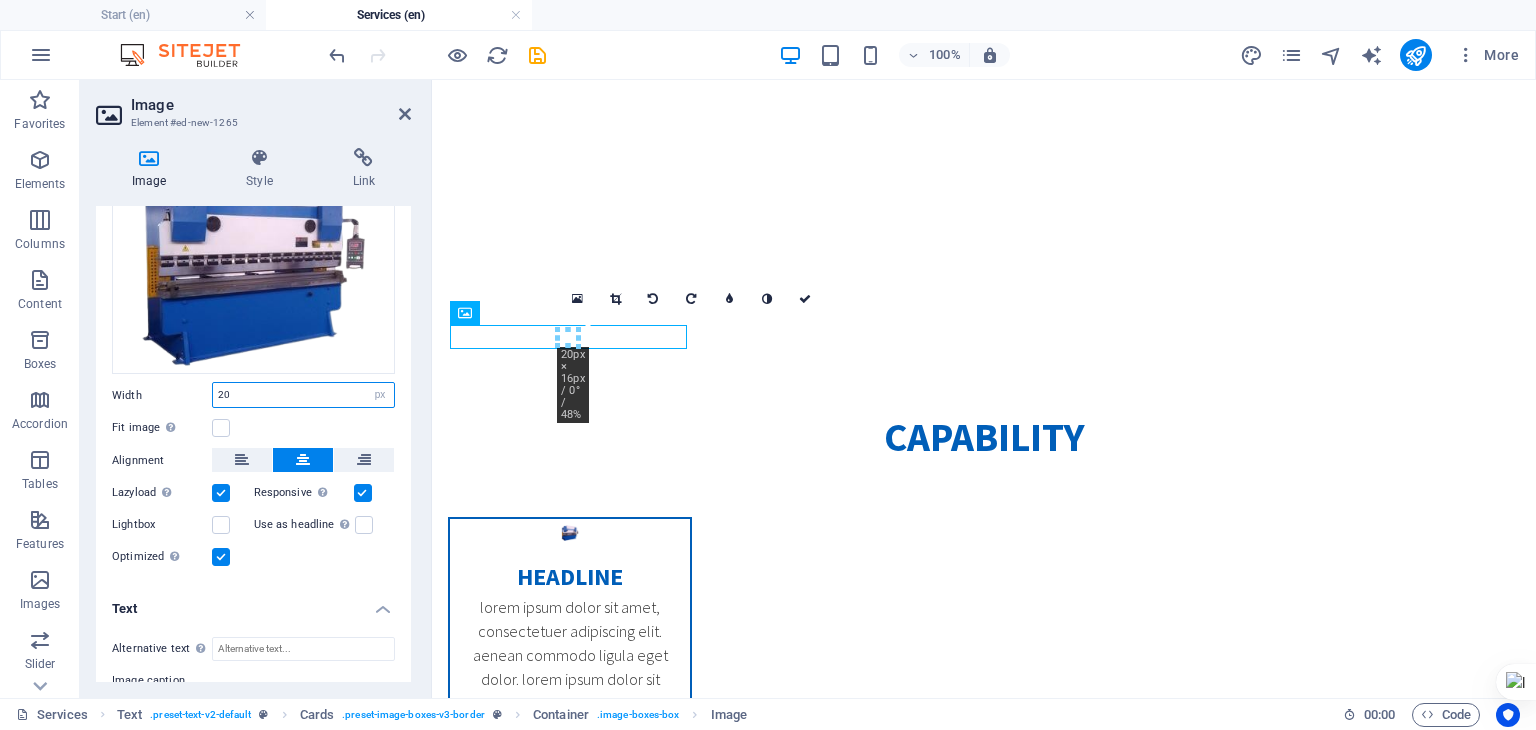 drag, startPoint x: 257, startPoint y: 390, endPoint x: 164, endPoint y: 393, distance: 93.04838 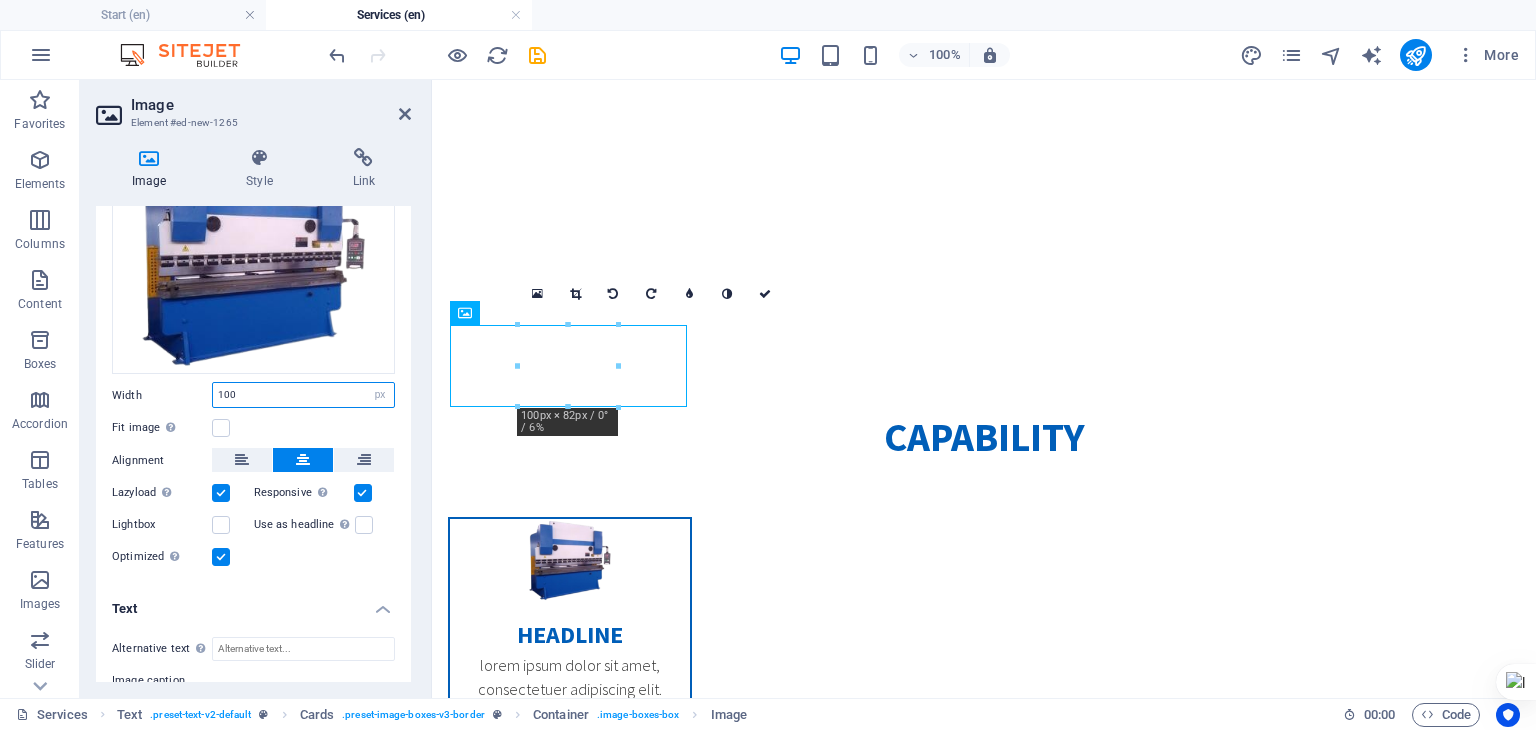 drag, startPoint x: 247, startPoint y: 387, endPoint x: 156, endPoint y: 397, distance: 91.5478 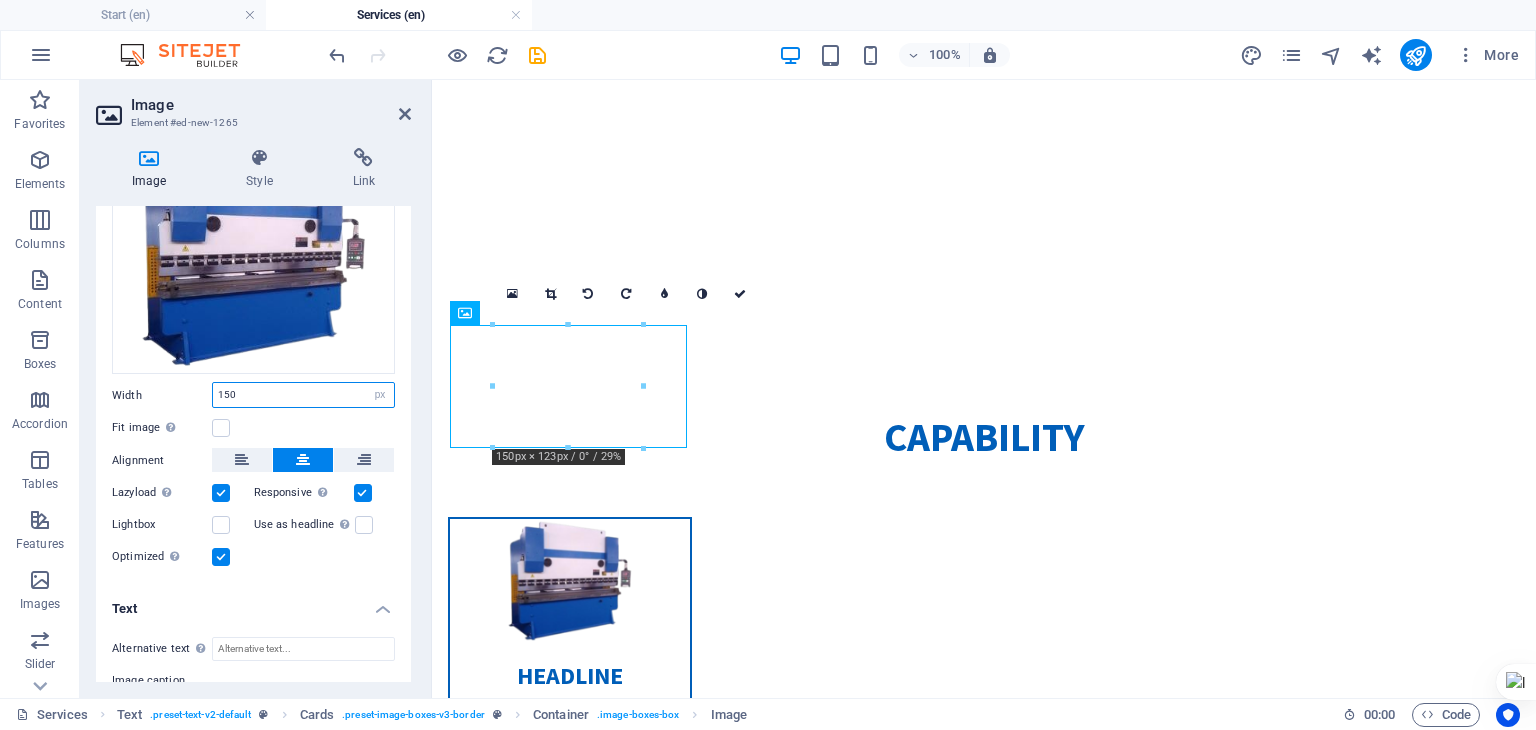 drag, startPoint x: 284, startPoint y: 387, endPoint x: 181, endPoint y: 401, distance: 103.947105 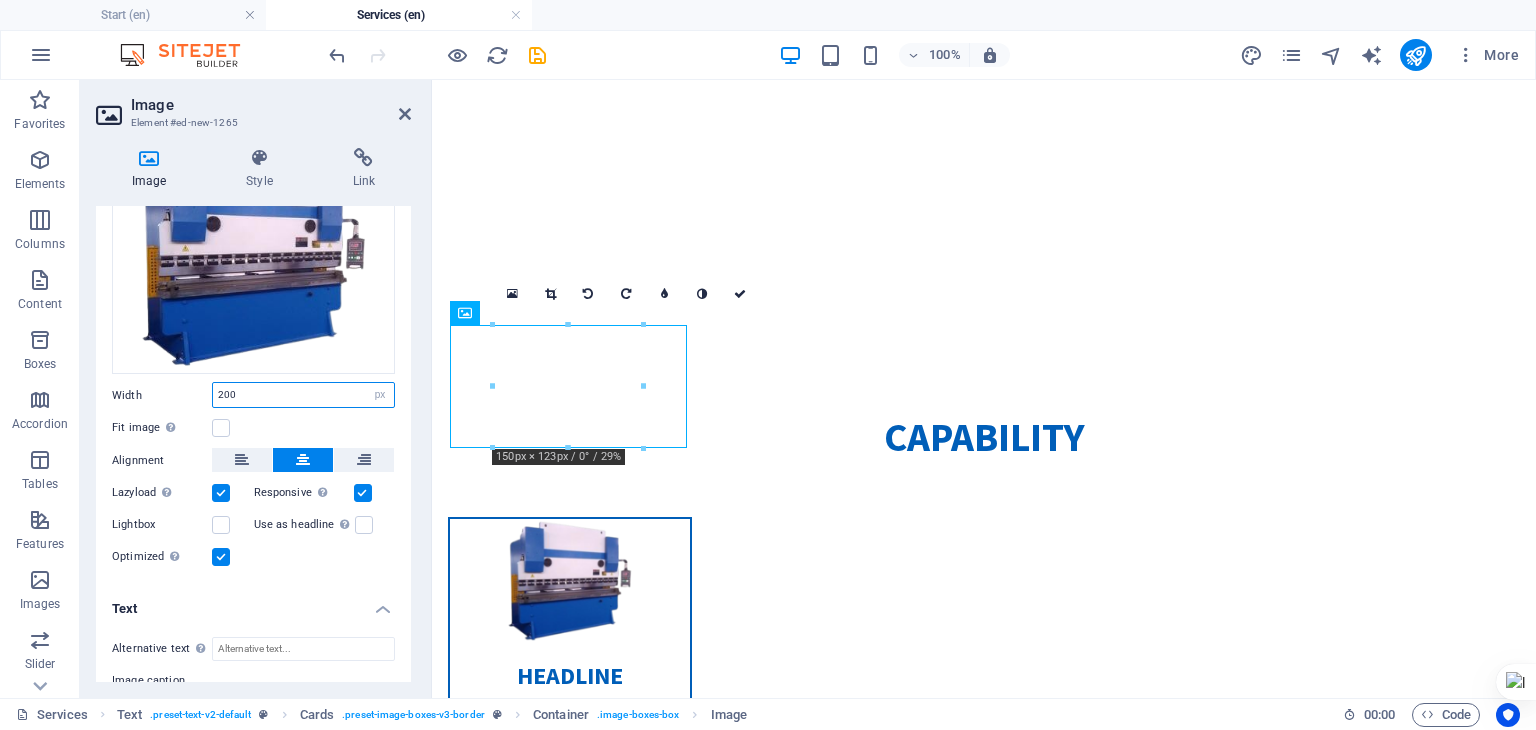 type on "200" 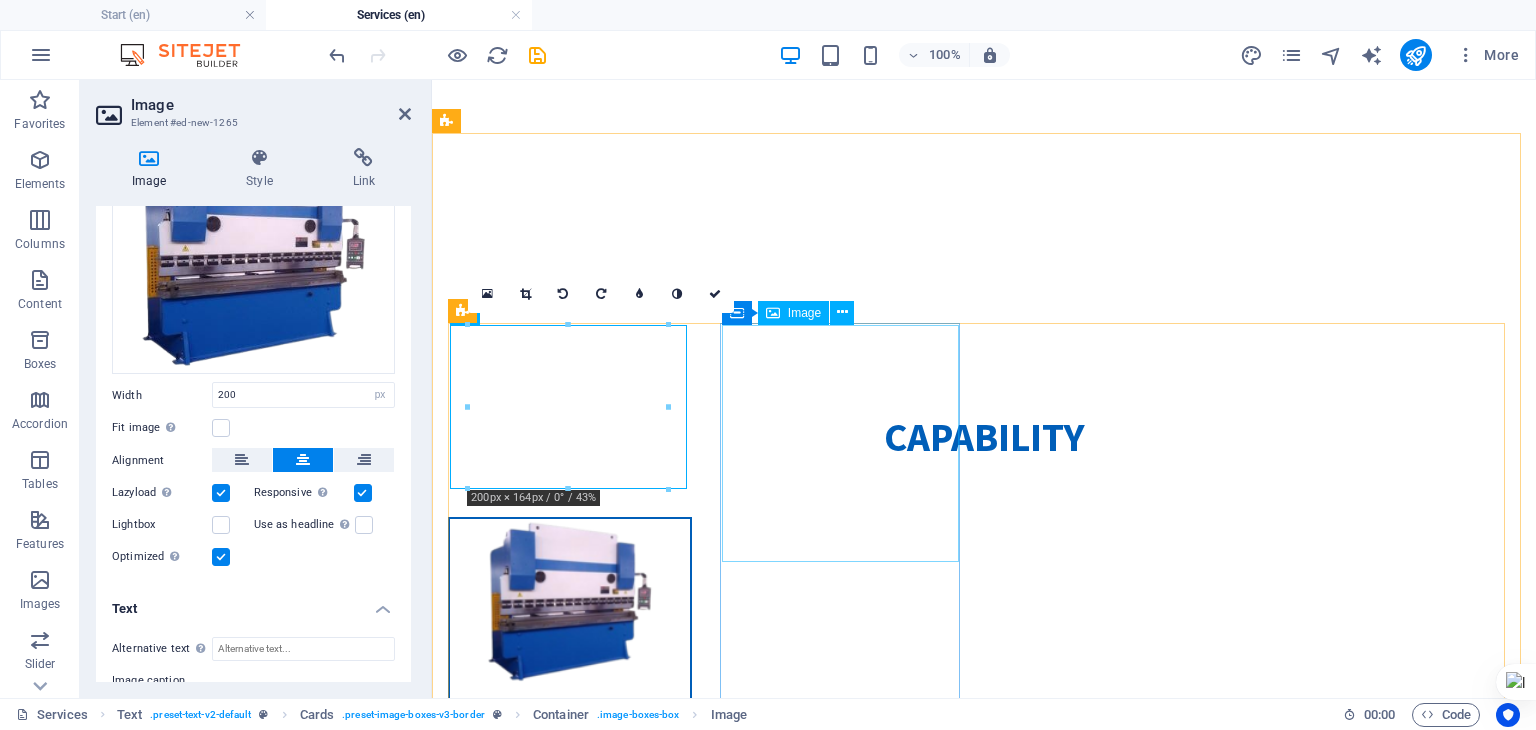 click at bounding box center [570, 1011] 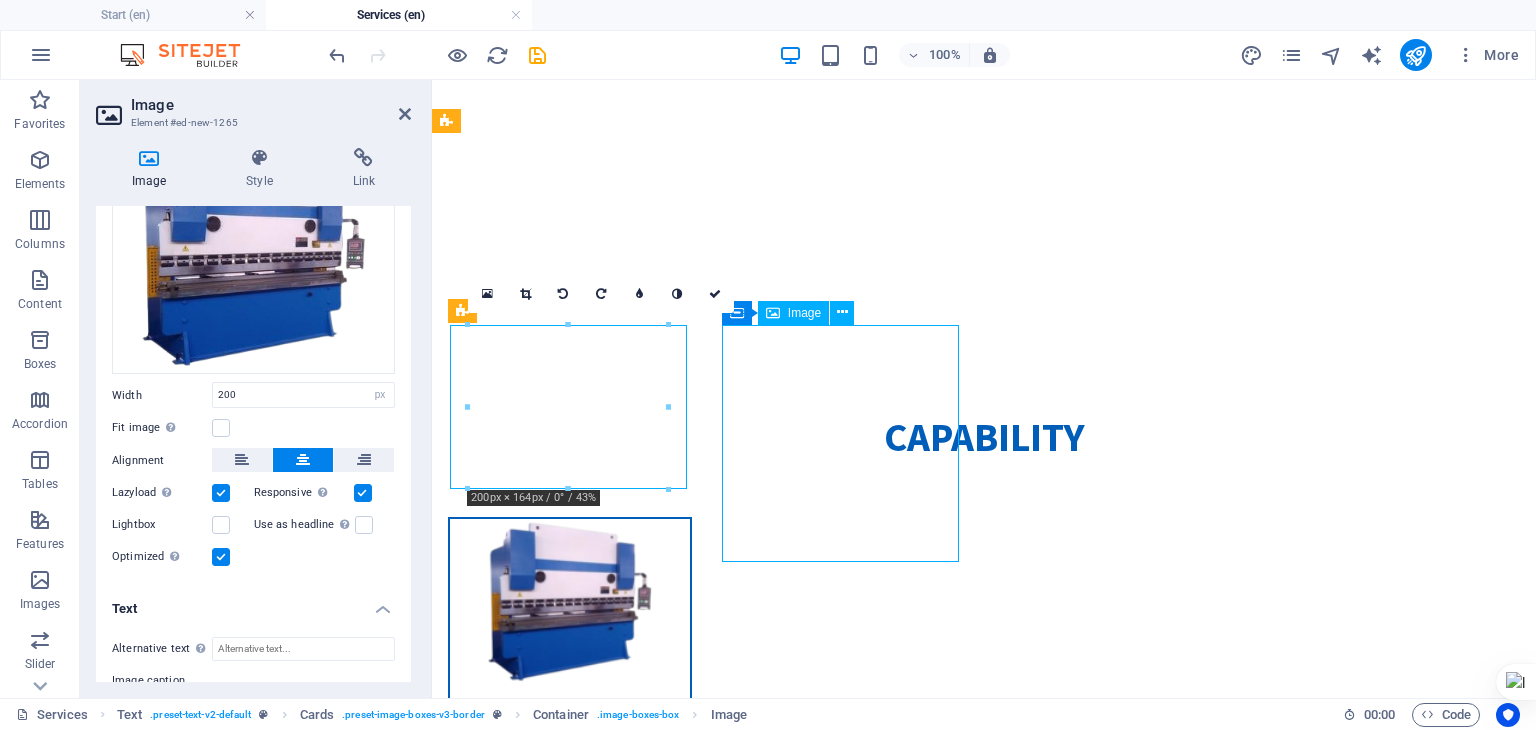 click at bounding box center [570, 1011] 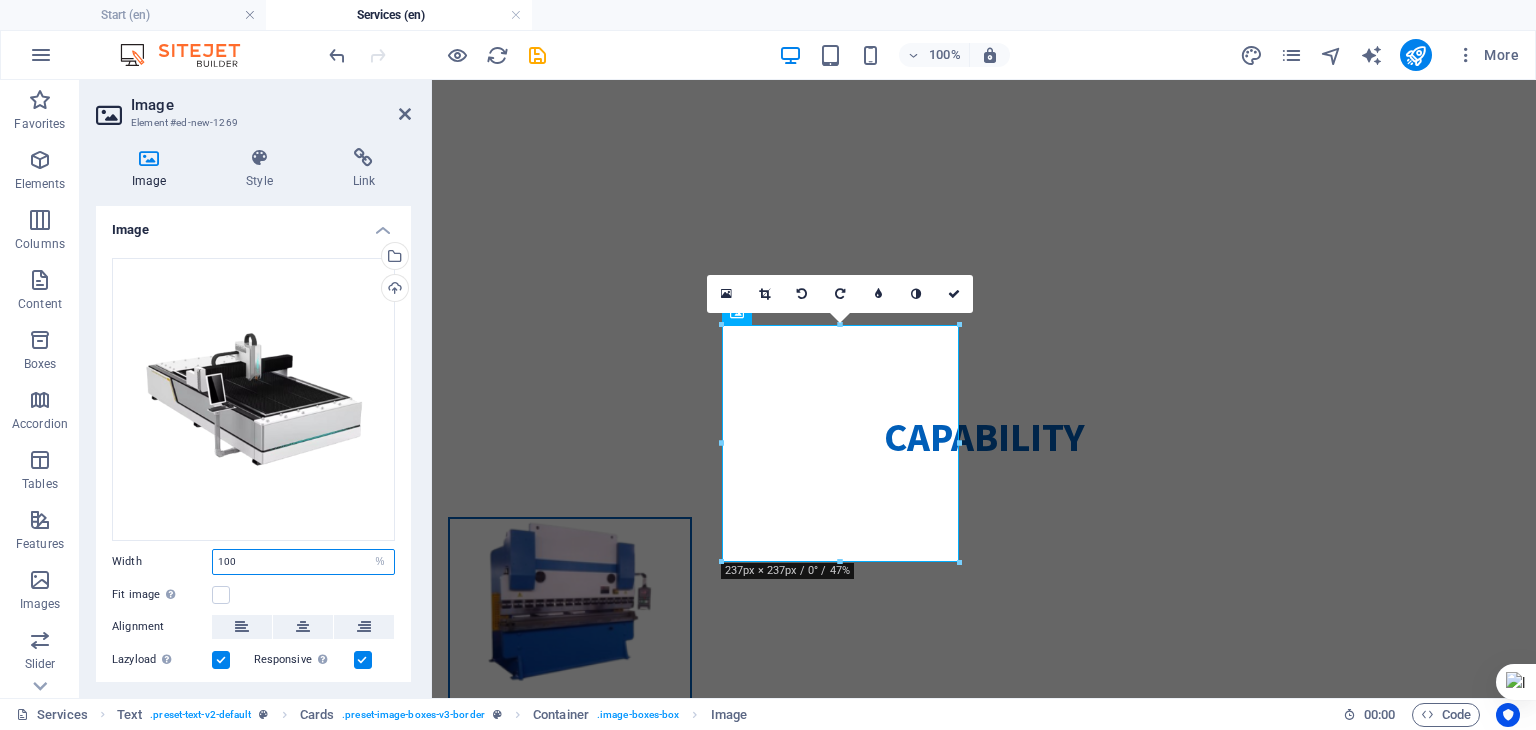 click on "100" at bounding box center [303, 562] 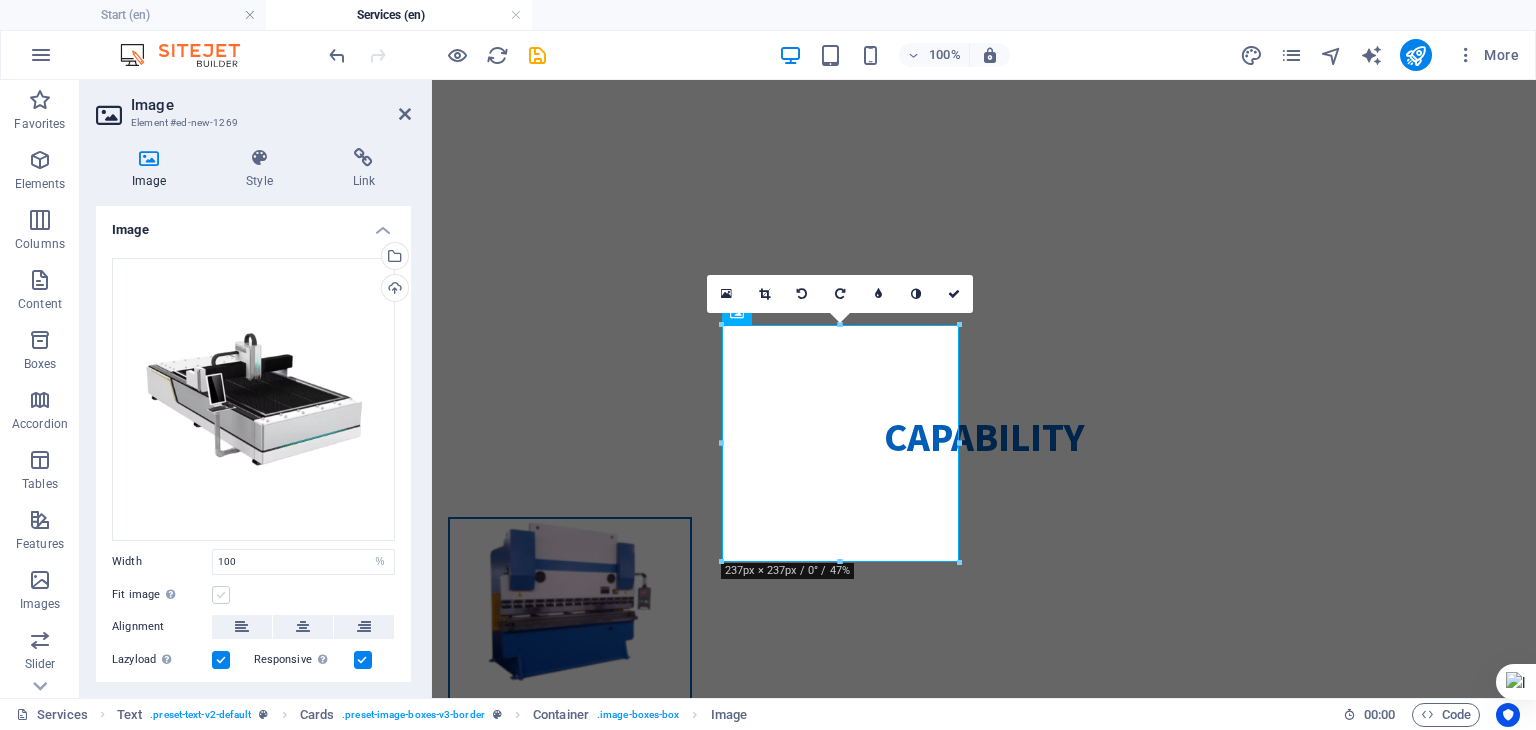click at bounding box center (221, 595) 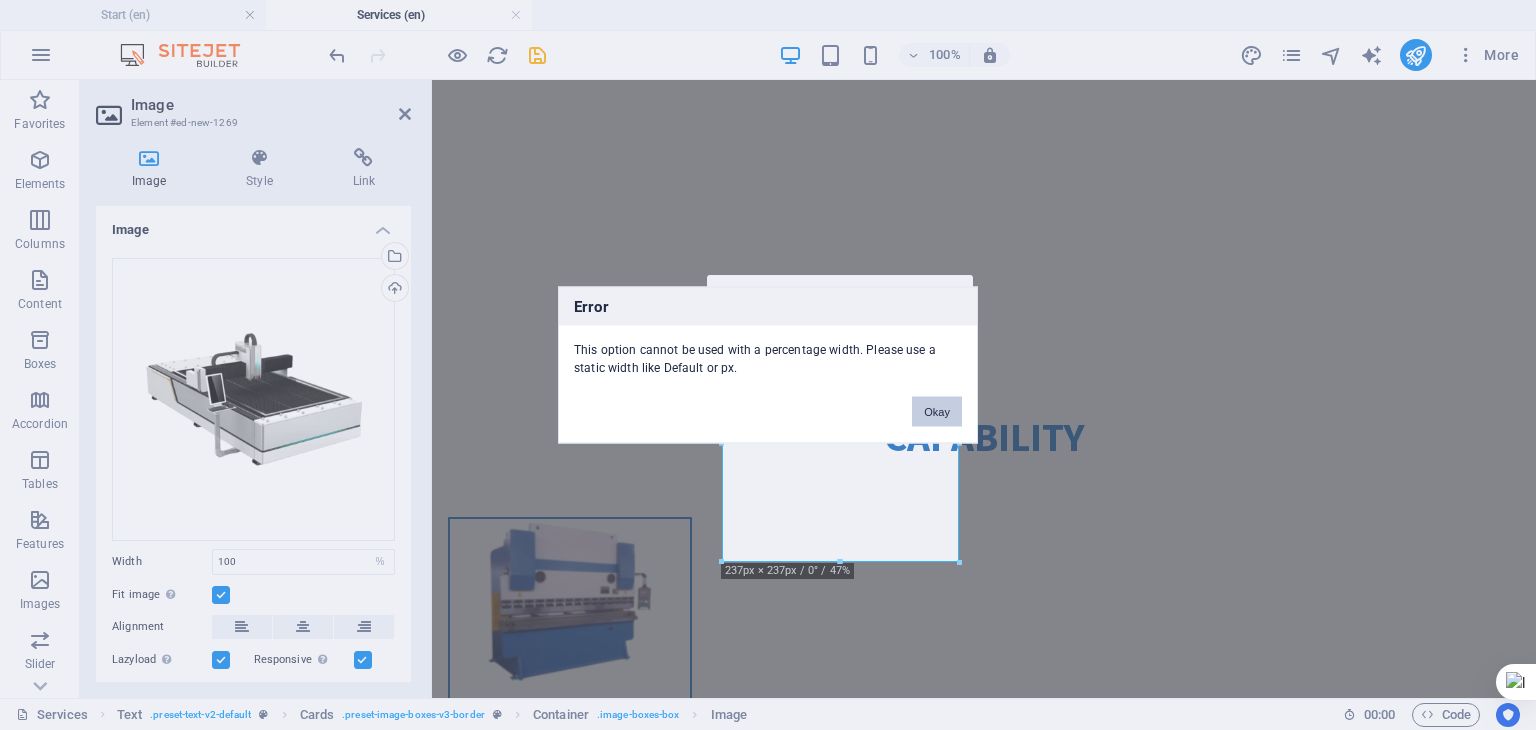 click on "Okay" at bounding box center [937, 412] 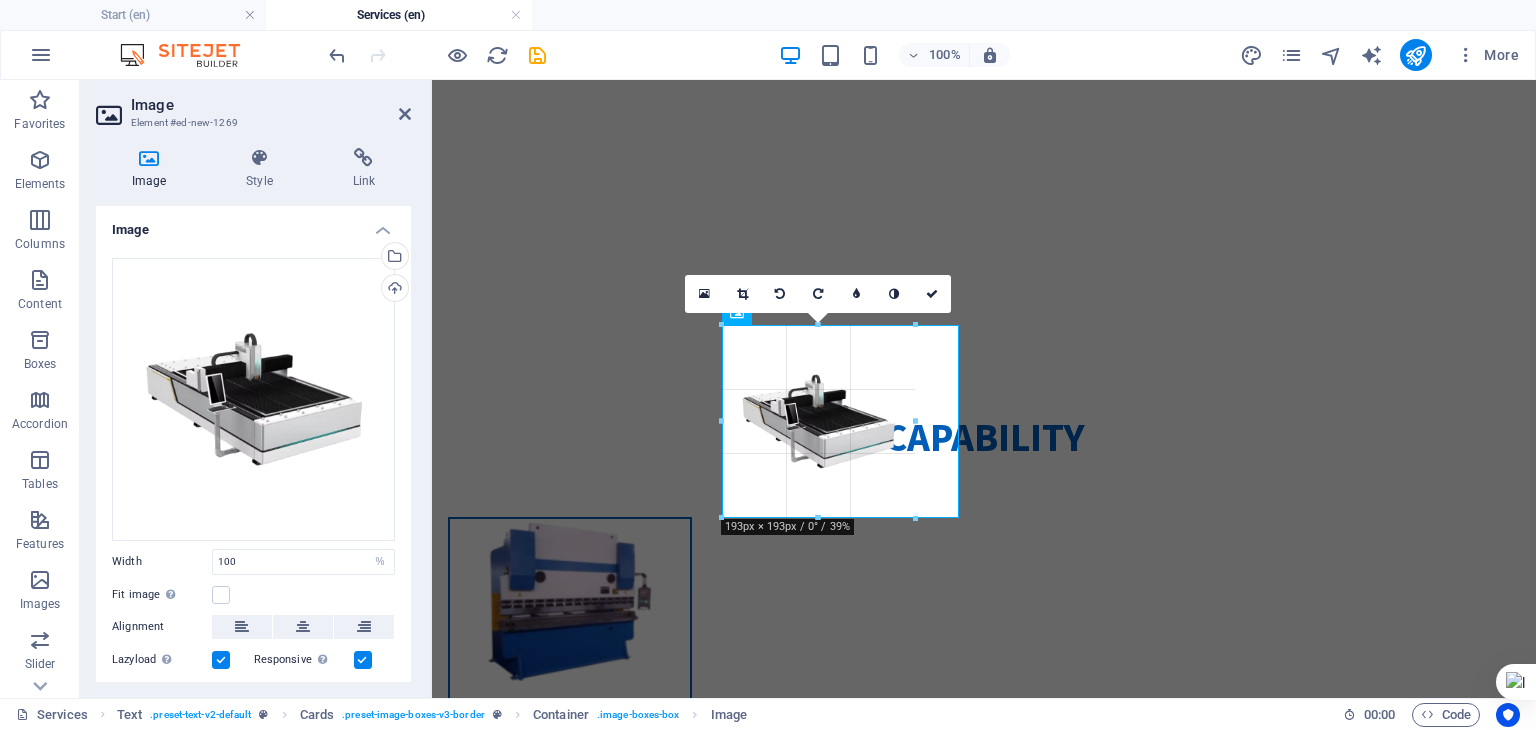 drag, startPoint x: 958, startPoint y: 565, endPoint x: 922, endPoint y: 517, distance: 60 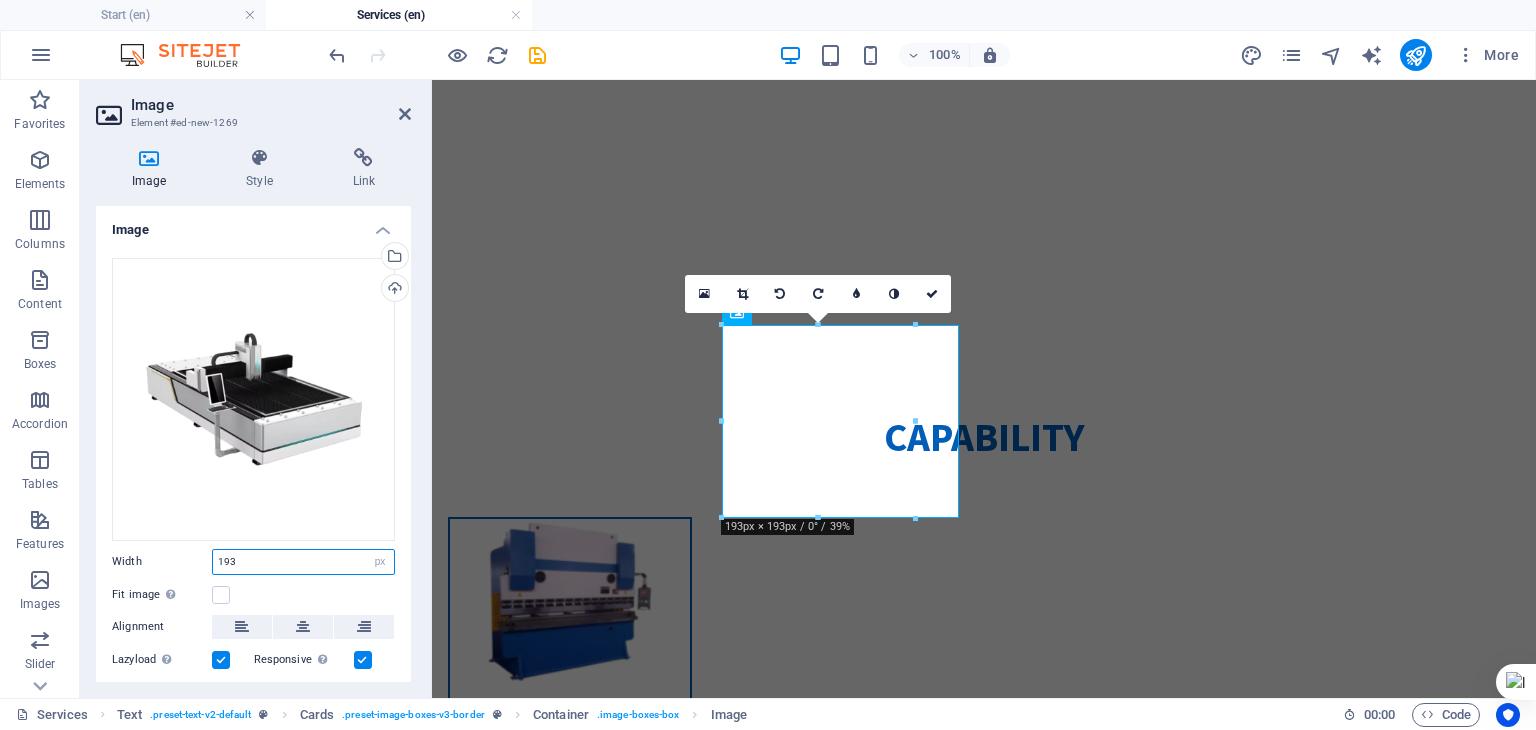 click on "193" at bounding box center (303, 562) 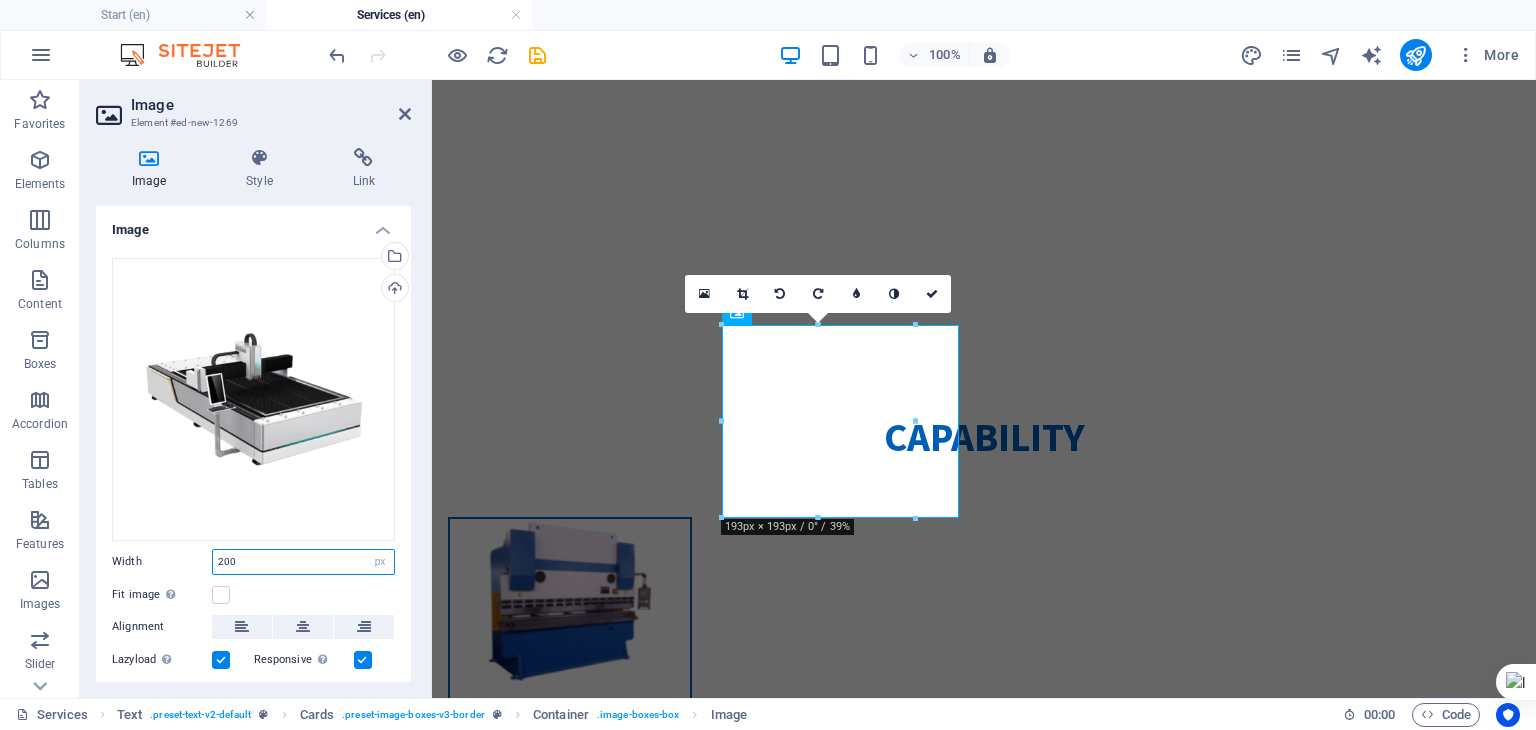 type on "200" 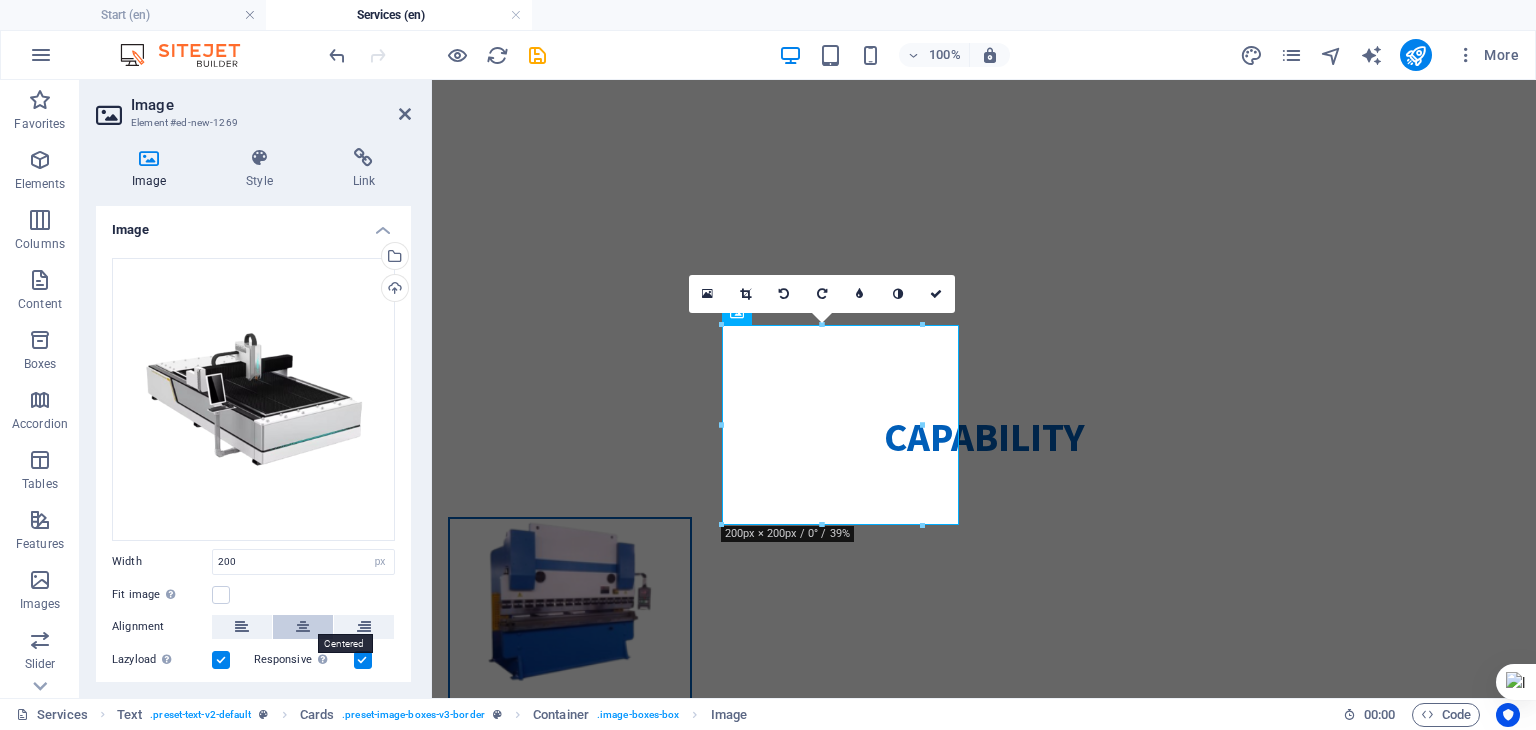 click at bounding box center [303, 627] 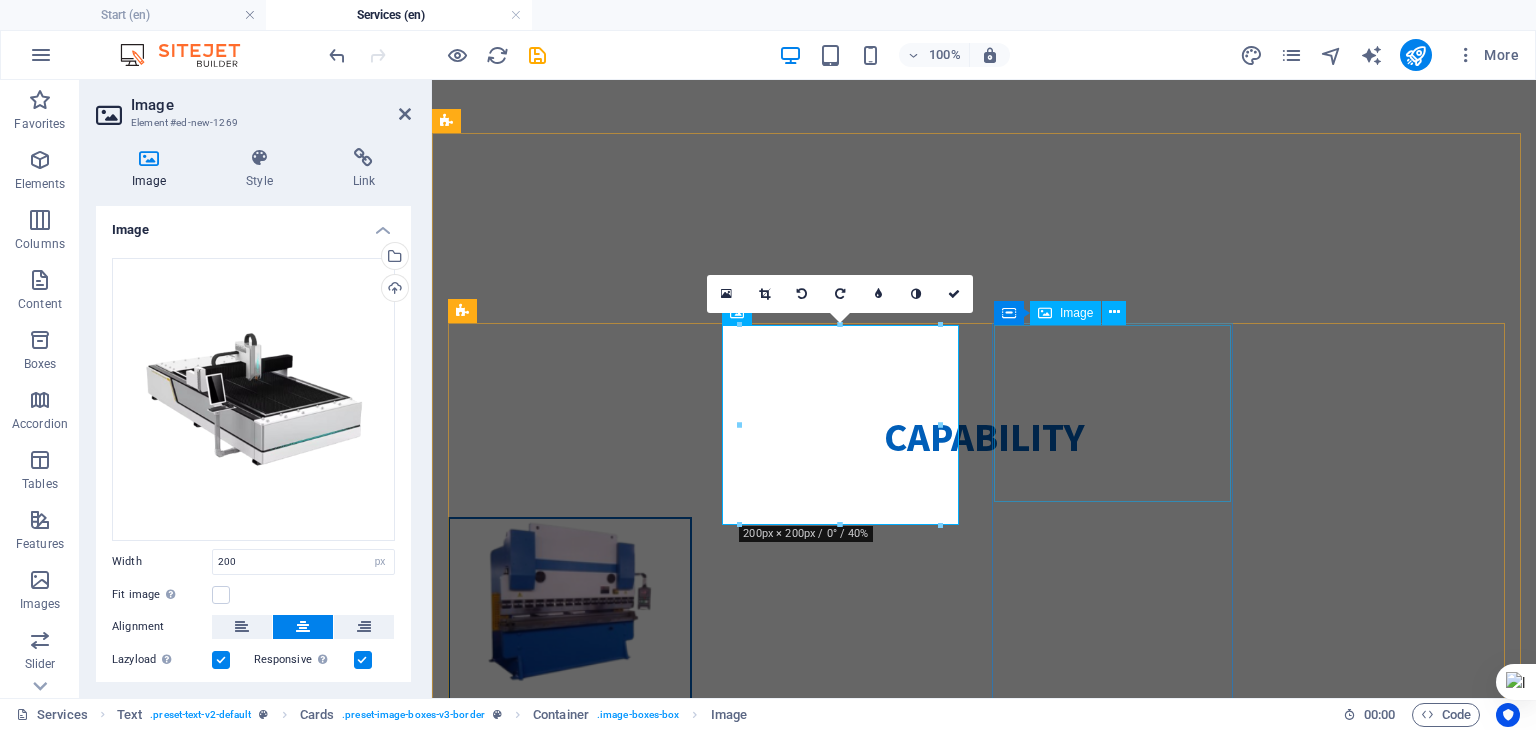 click at bounding box center [570, 1389] 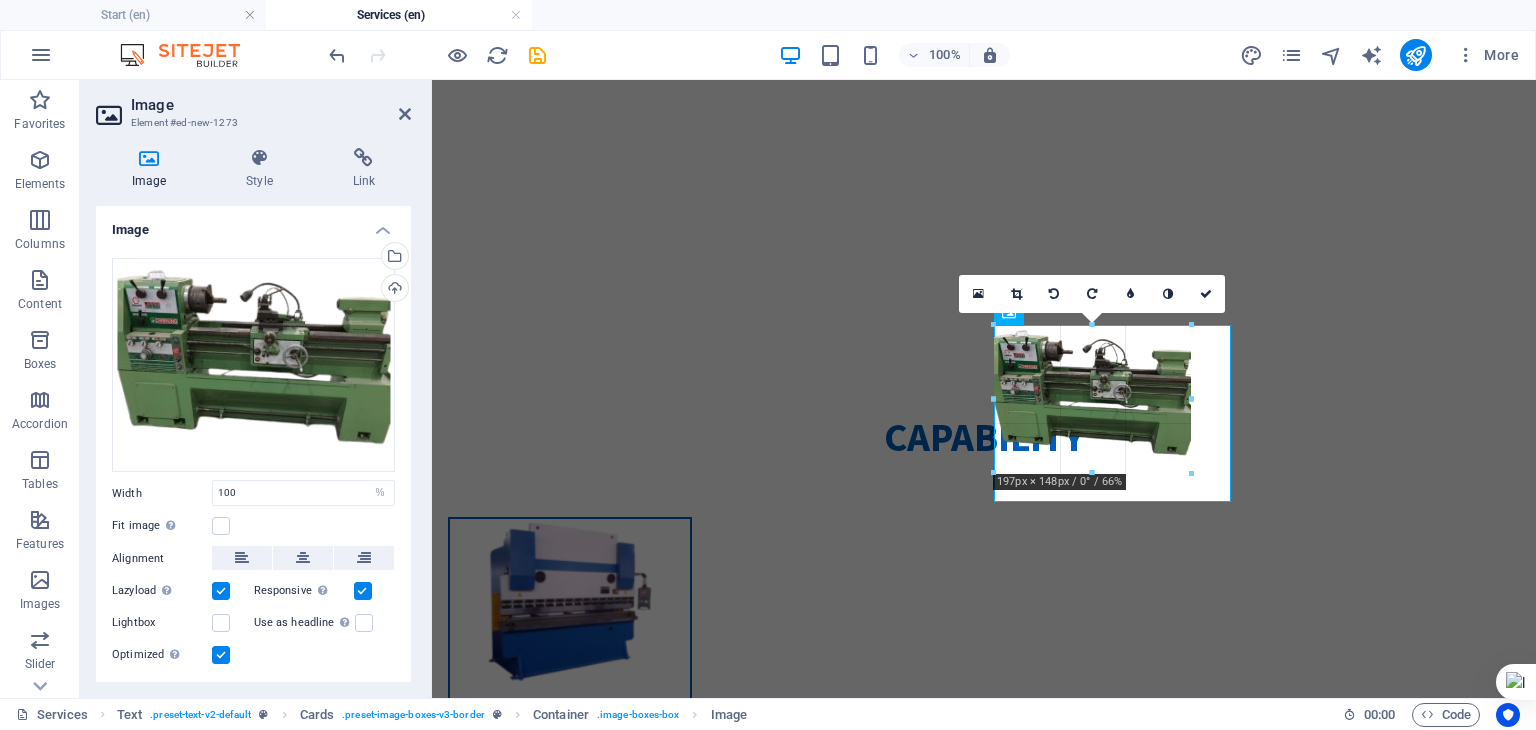 drag, startPoint x: 1228, startPoint y: 505, endPoint x: 1115, endPoint y: 467, distance: 119.218285 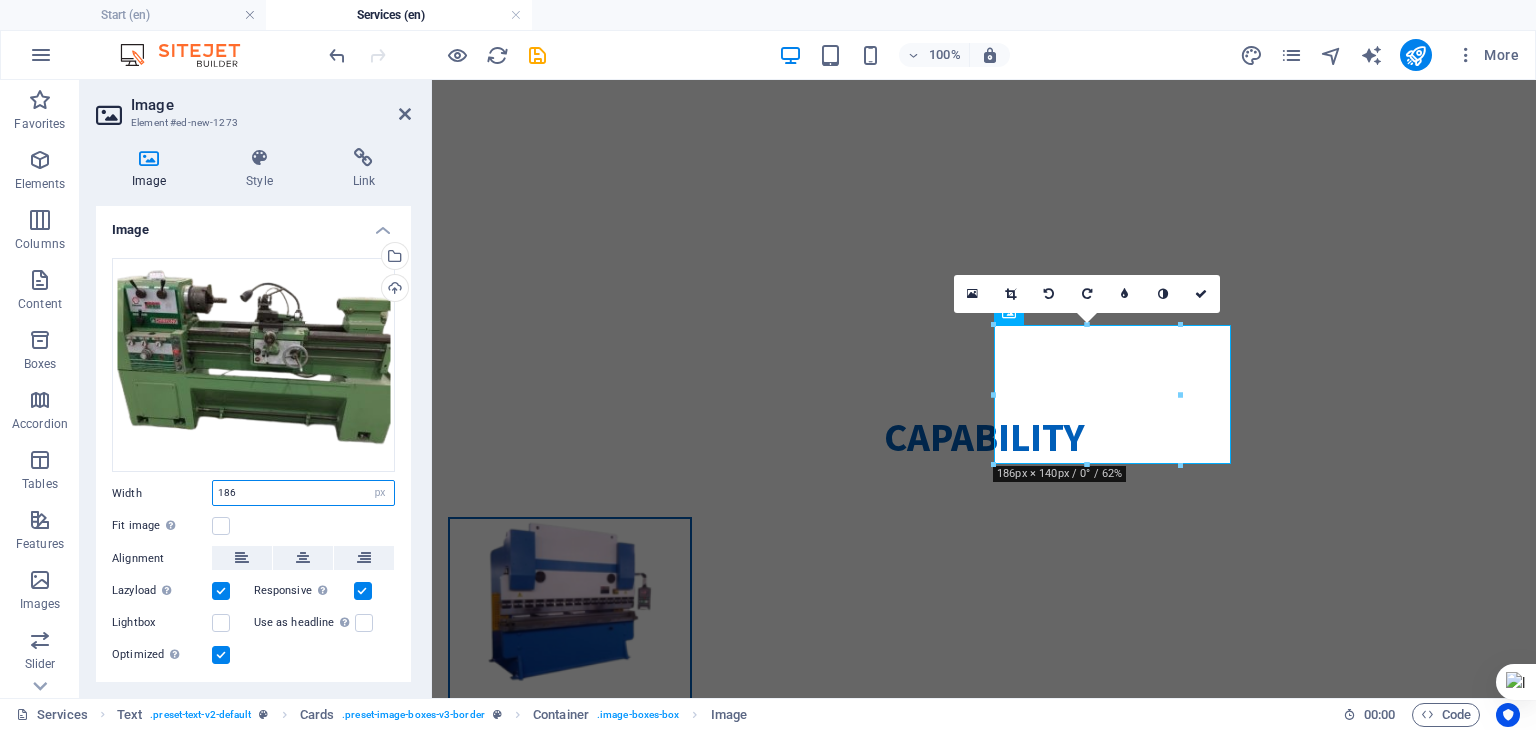 drag, startPoint x: 248, startPoint y: 491, endPoint x: 101, endPoint y: 491, distance: 147 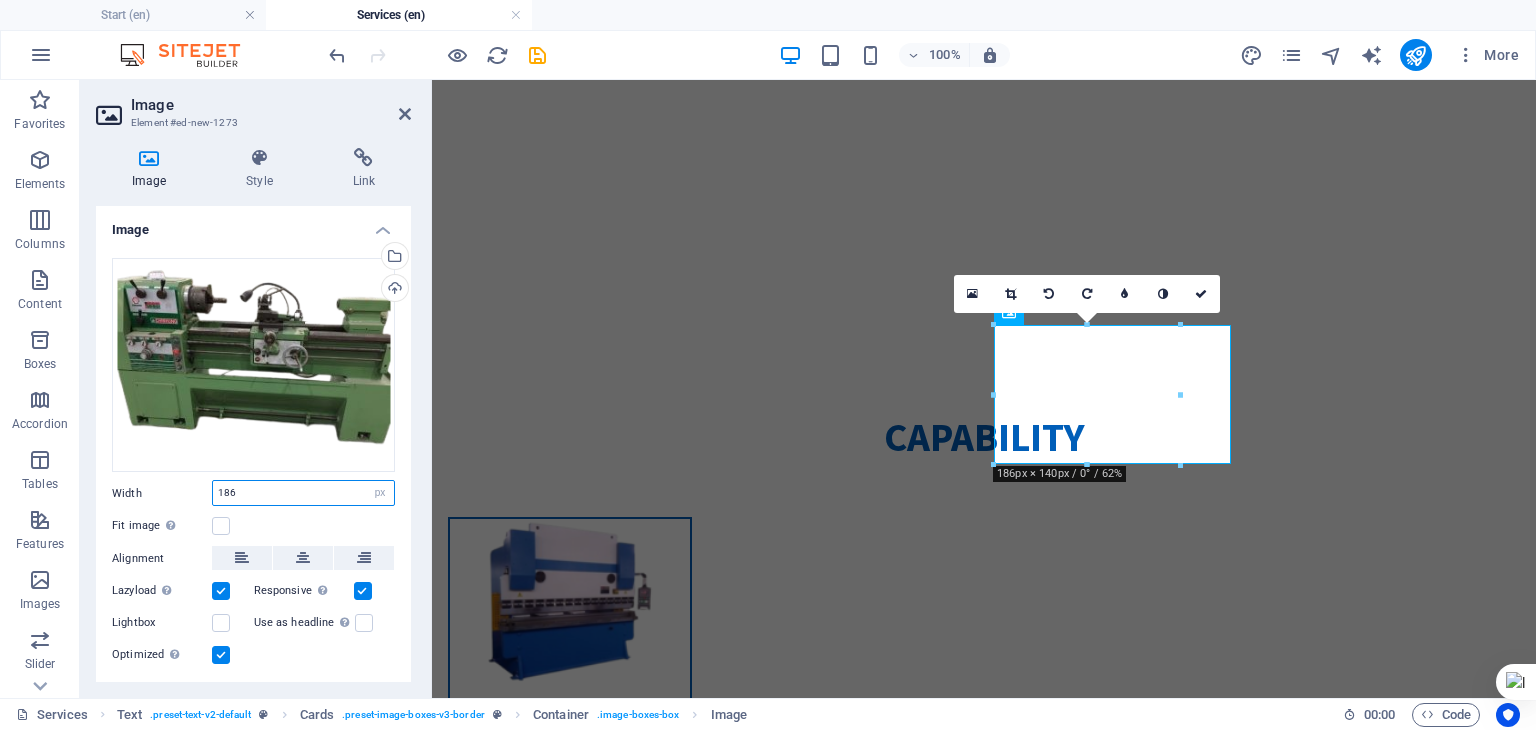 click on "Drag files here, click to choose files or select files from Files or our free stock photos & videos Select files from the file manager, stock photos, or upload file(s) Upload Width 186 Default auto px rem % em vh vw Fit image Automatically fit image to a fixed width and height Height Default auto px Alignment Lazyload Loading images after the page loads improves page speed. Responsive Automatically load retina image and smartphone optimized sizes. Lightbox Use as headline The image will be wrapped in an H1 headline tag. Useful for giving alternative text the weight of an H1 headline, e.g. for the logo. Leave unchecked if uncertain. Optimized Images are compressed to improve page speed. Position Direction Custom X offset 50 px rem % vh vw Y offset 50 px rem % vh vw" at bounding box center [253, 463] 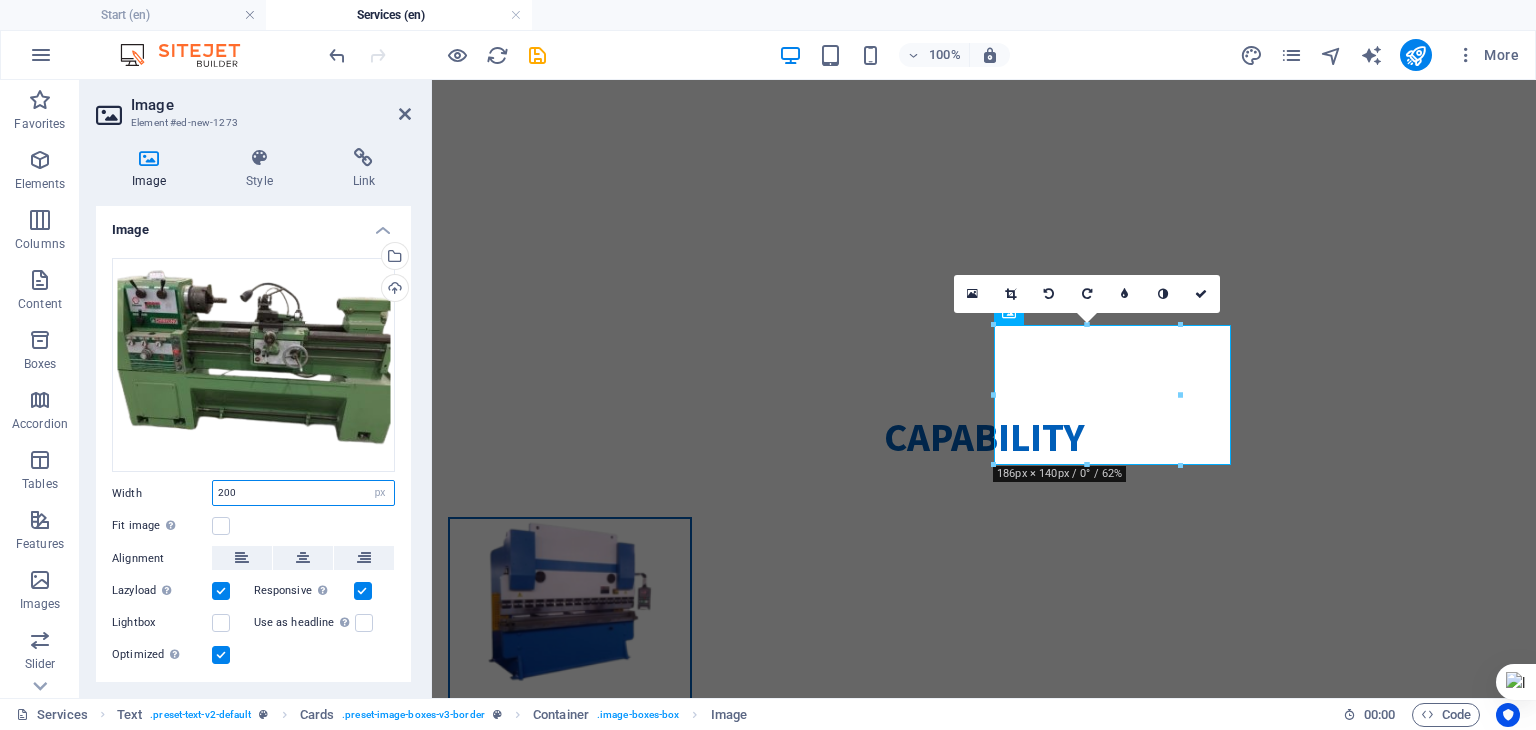 type on "200" 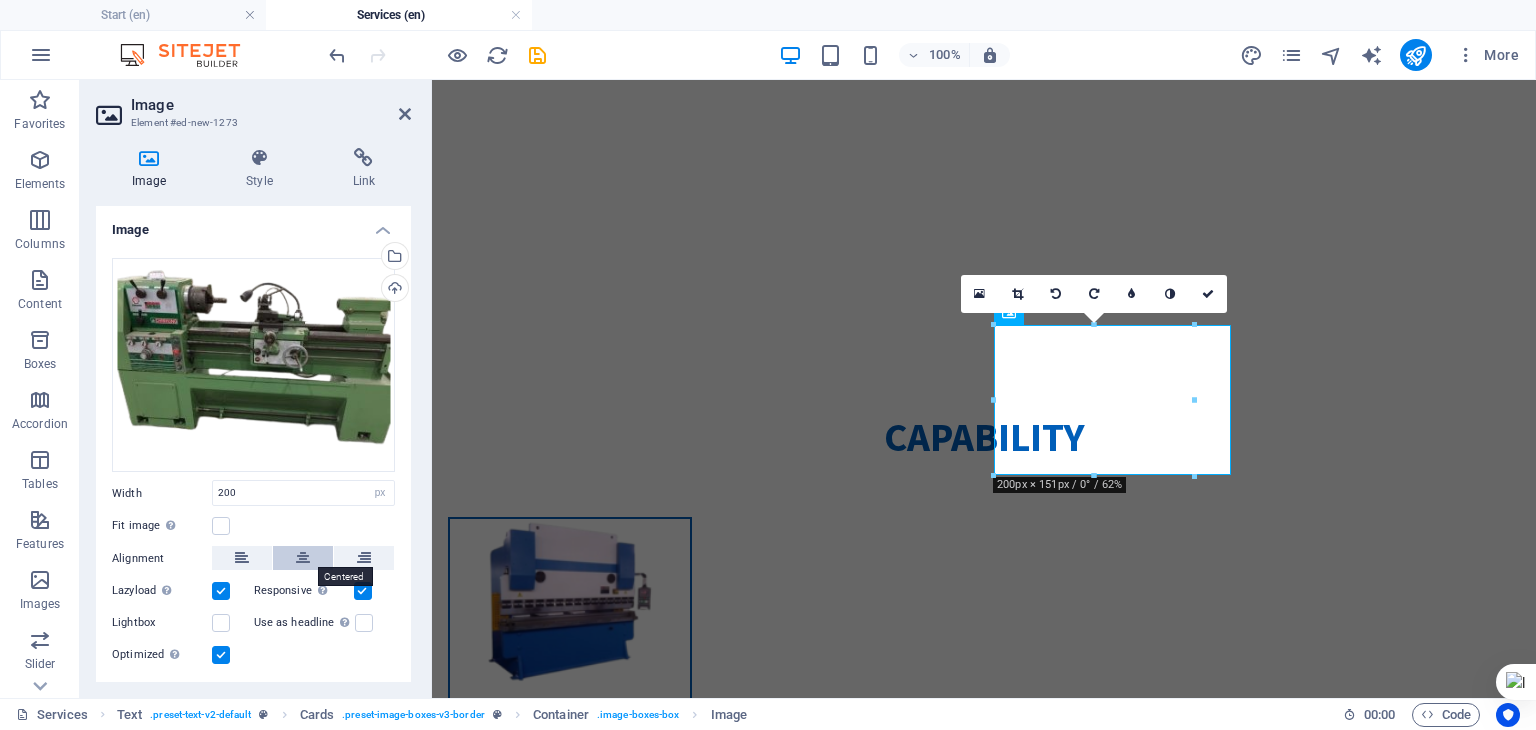click at bounding box center [303, 558] 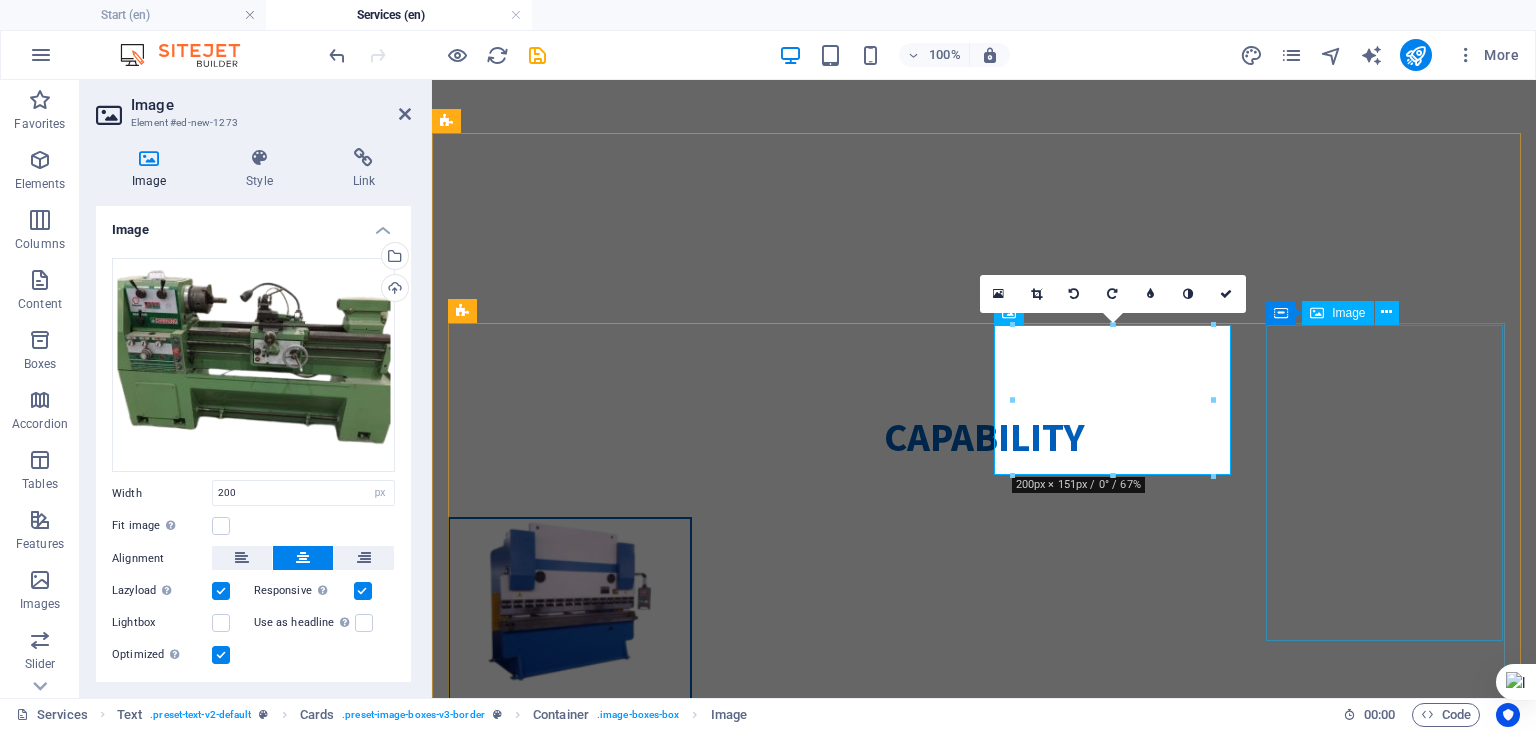 click at bounding box center (570, 1818) 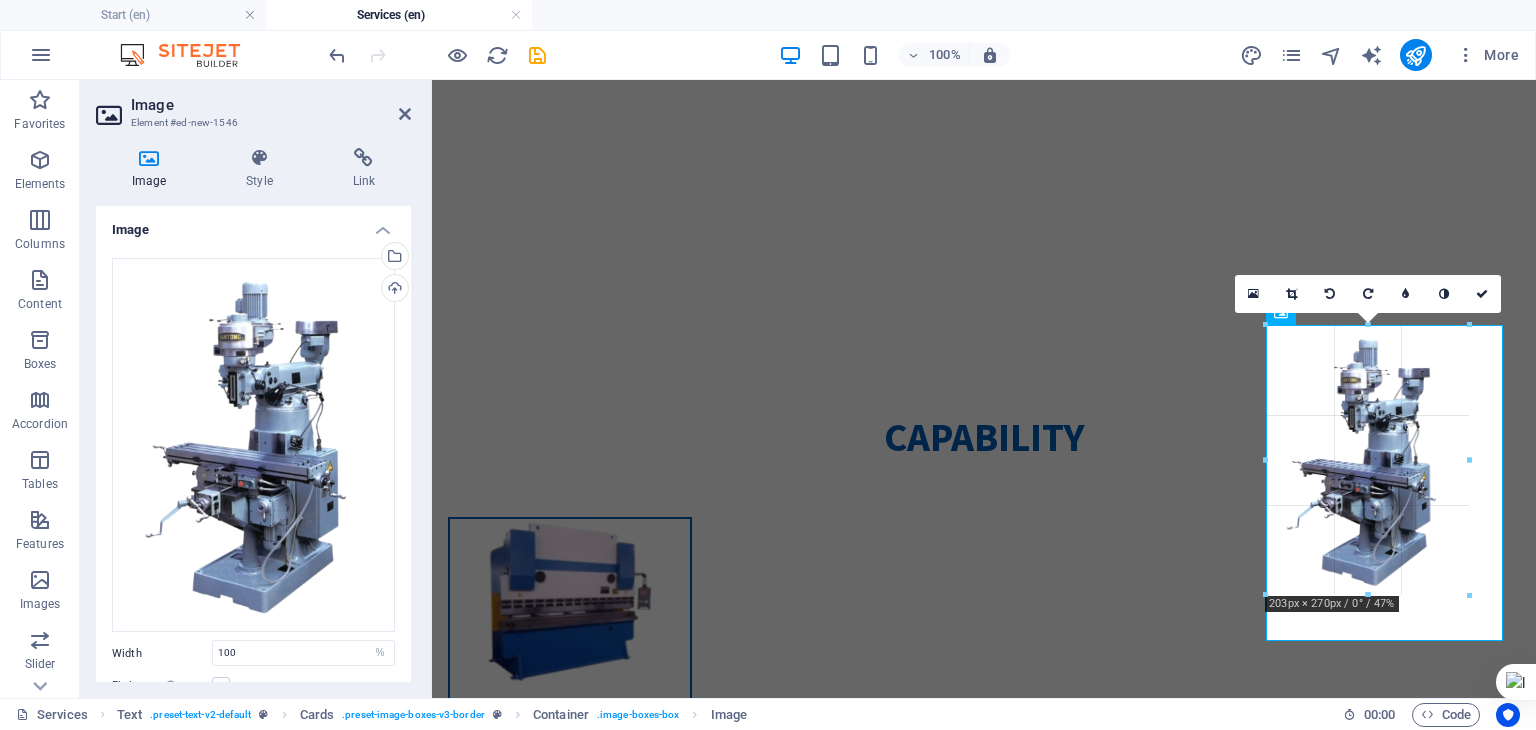 drag, startPoint x: 1501, startPoint y: 641, endPoint x: 1424, endPoint y: 593, distance: 90.73588 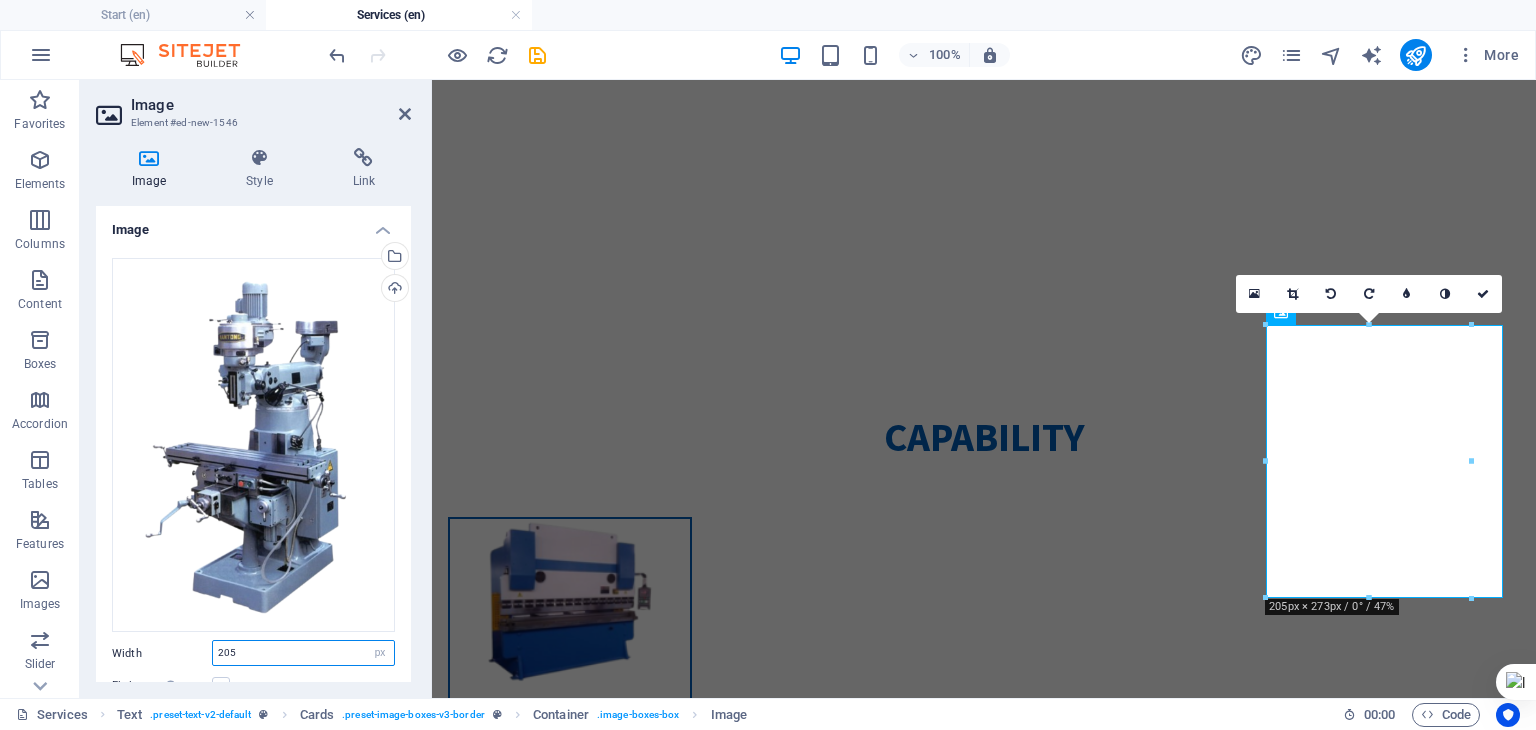 drag, startPoint x: 288, startPoint y: 653, endPoint x: 94, endPoint y: 659, distance: 194.09276 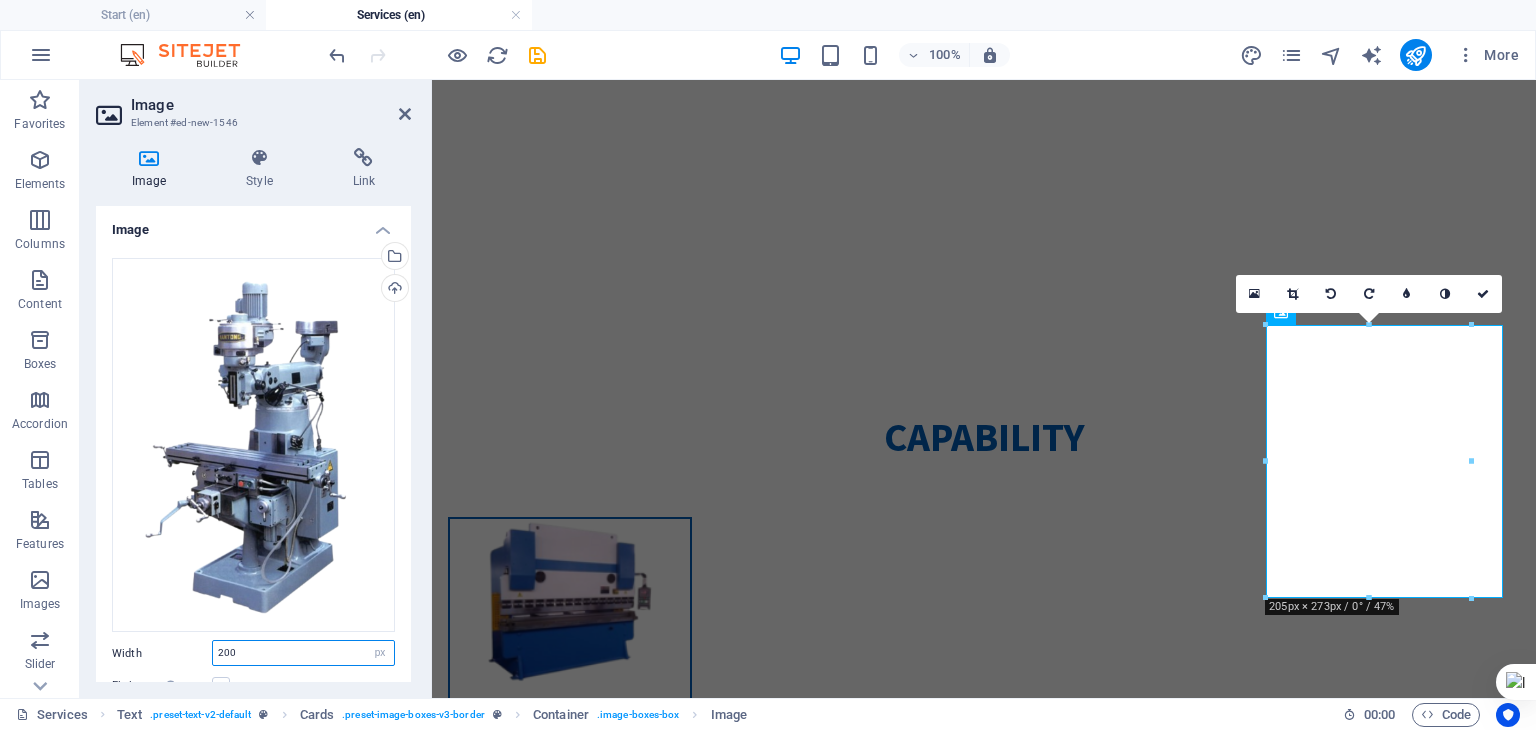 type on "200" 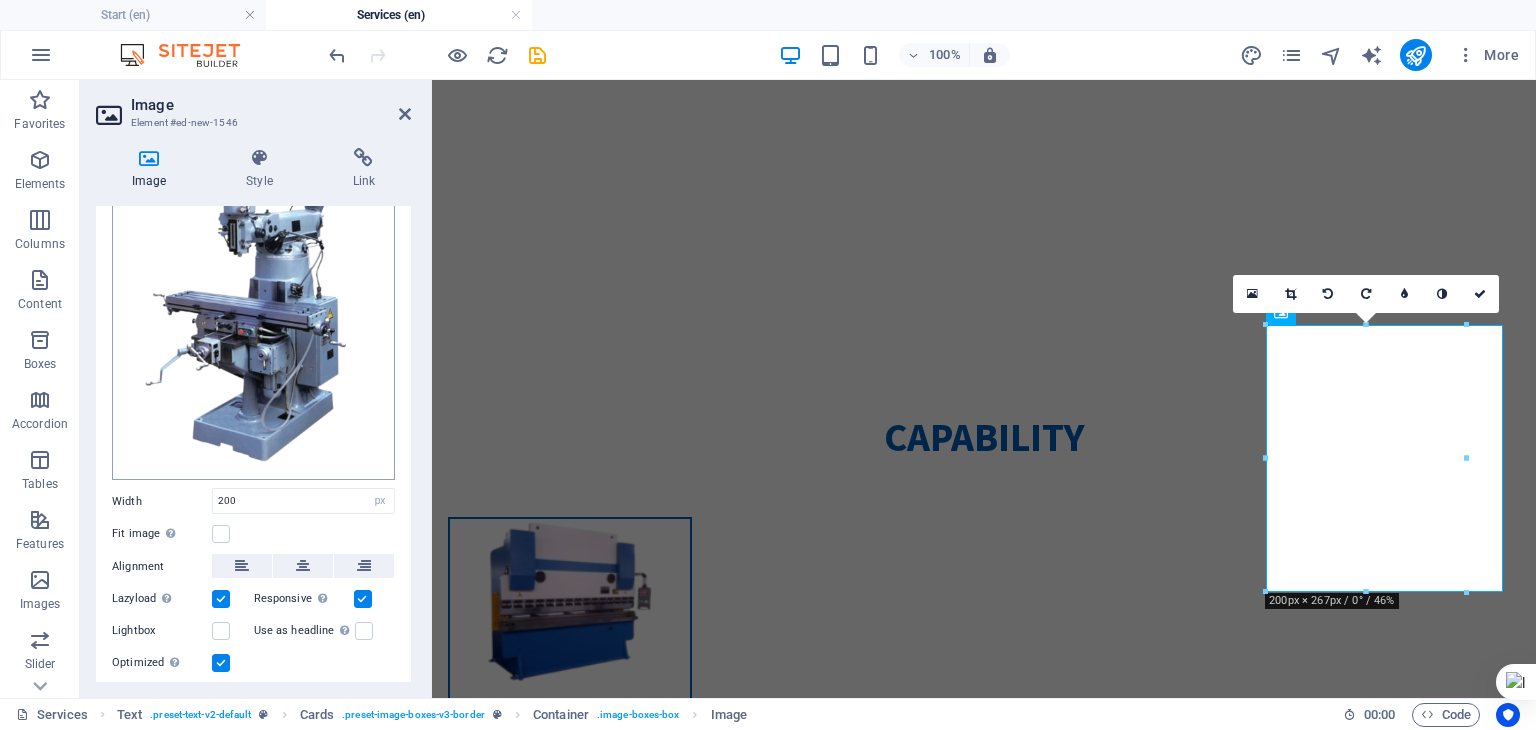 scroll, scrollTop: 154, scrollLeft: 0, axis: vertical 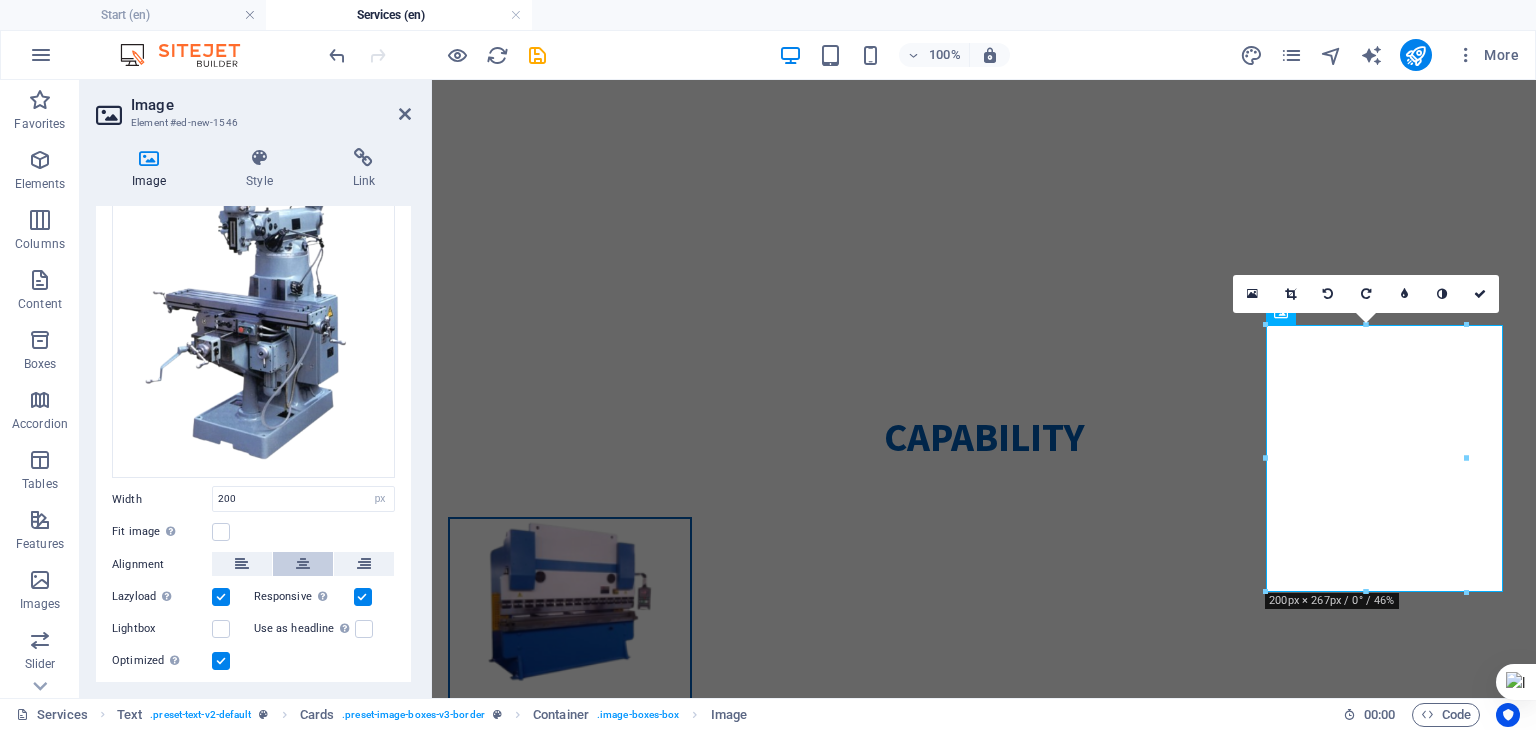 click at bounding box center (303, 564) 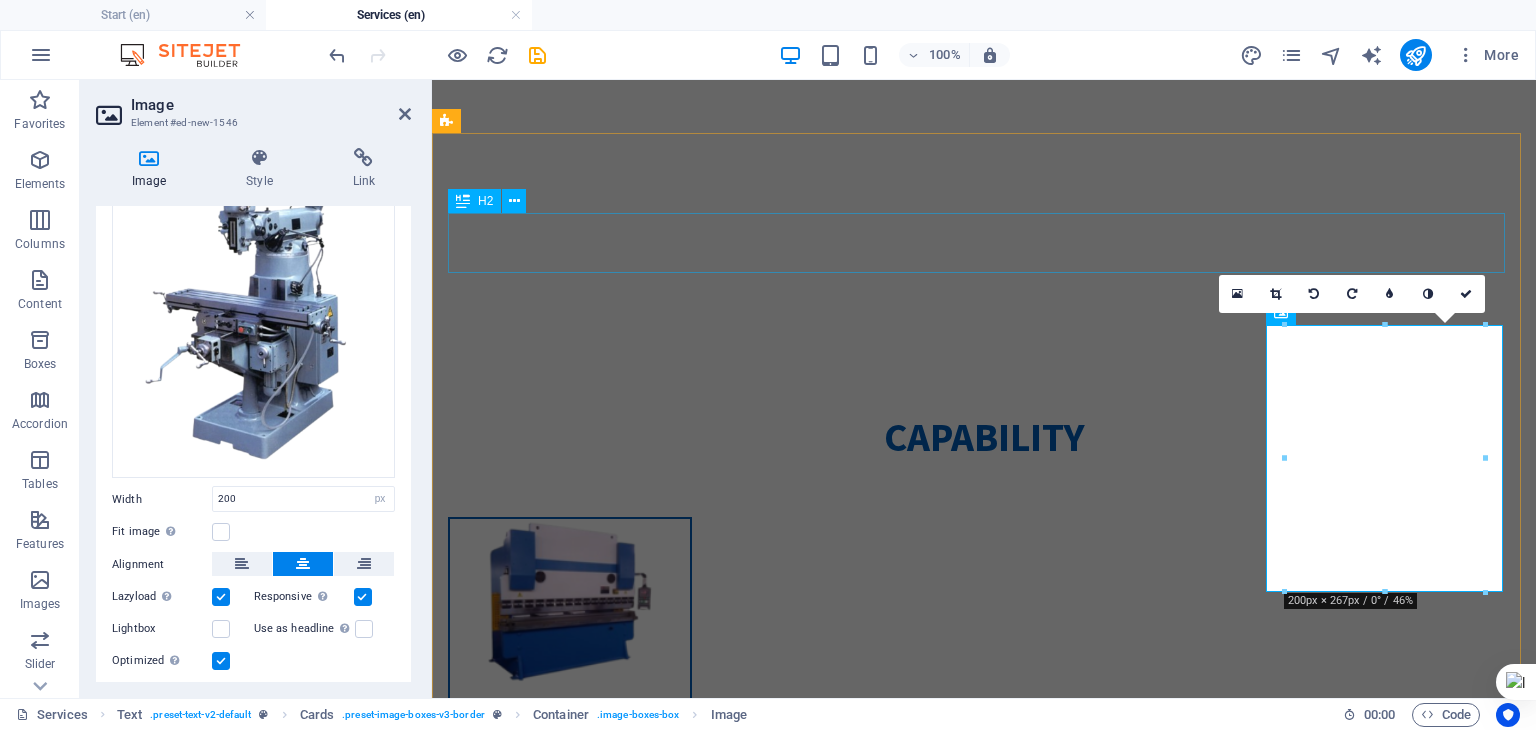 click on "Capability" at bounding box center [984, 437] 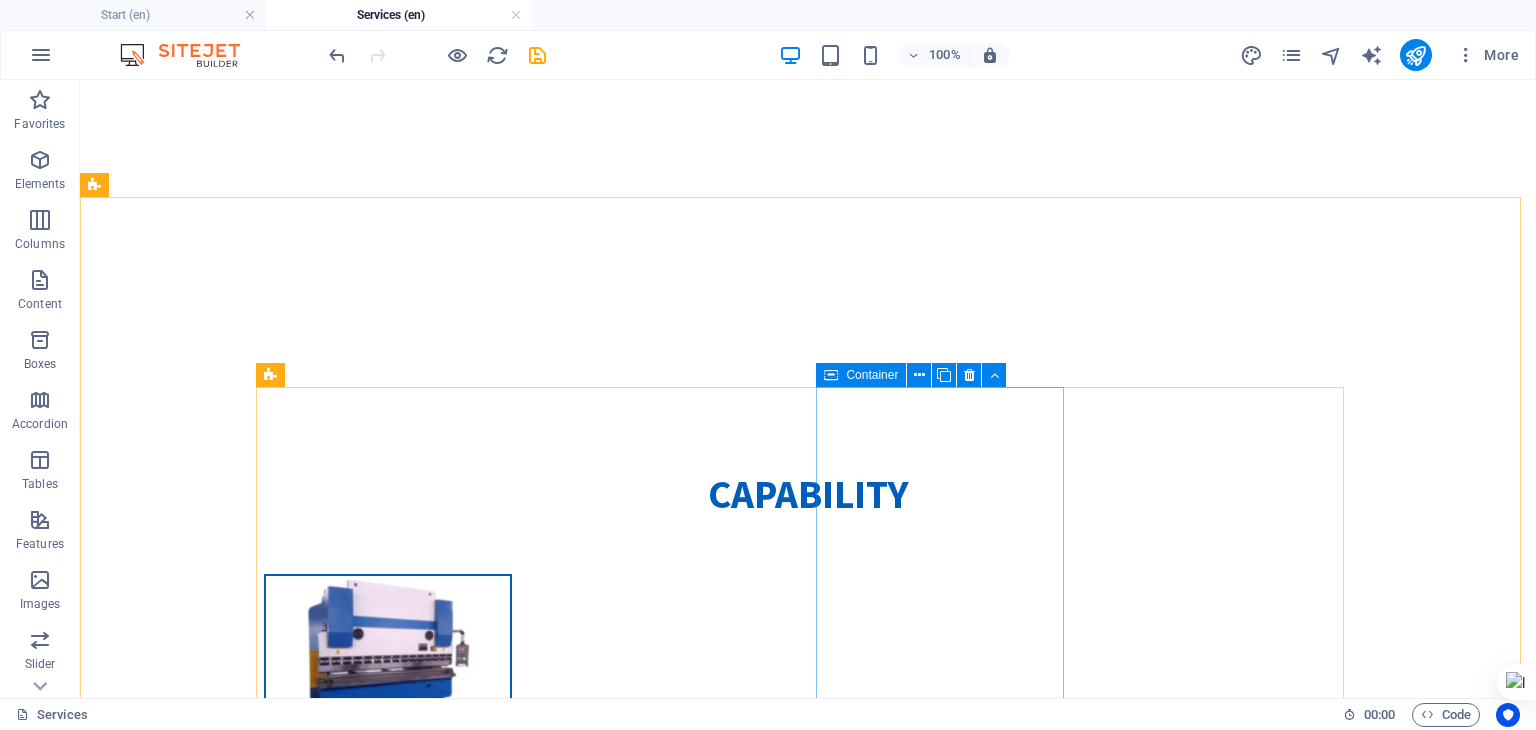 scroll, scrollTop: 525, scrollLeft: 0, axis: vertical 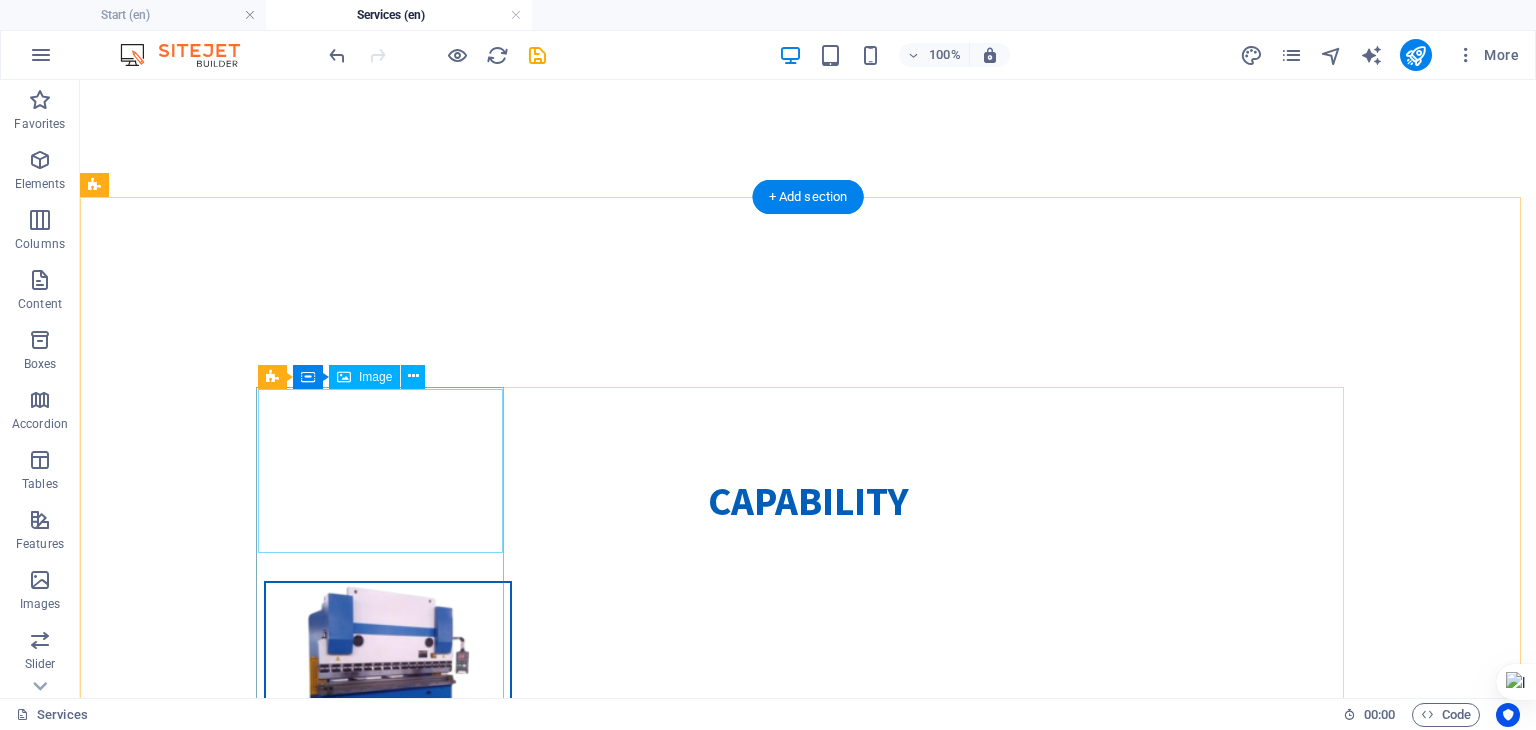 click at bounding box center (388, 665) 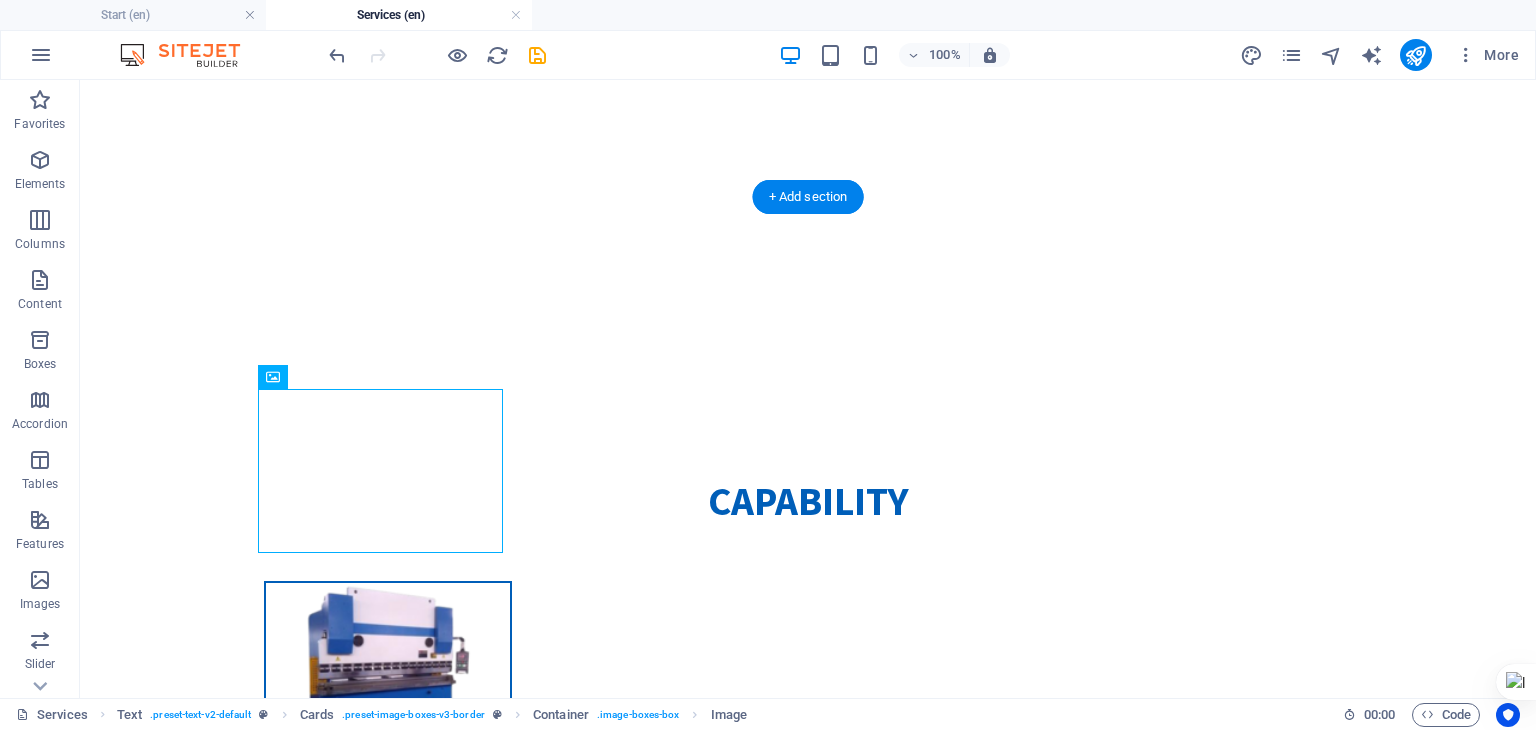 drag, startPoint x: 388, startPoint y: 456, endPoint x: 392, endPoint y: 400, distance: 56.142673 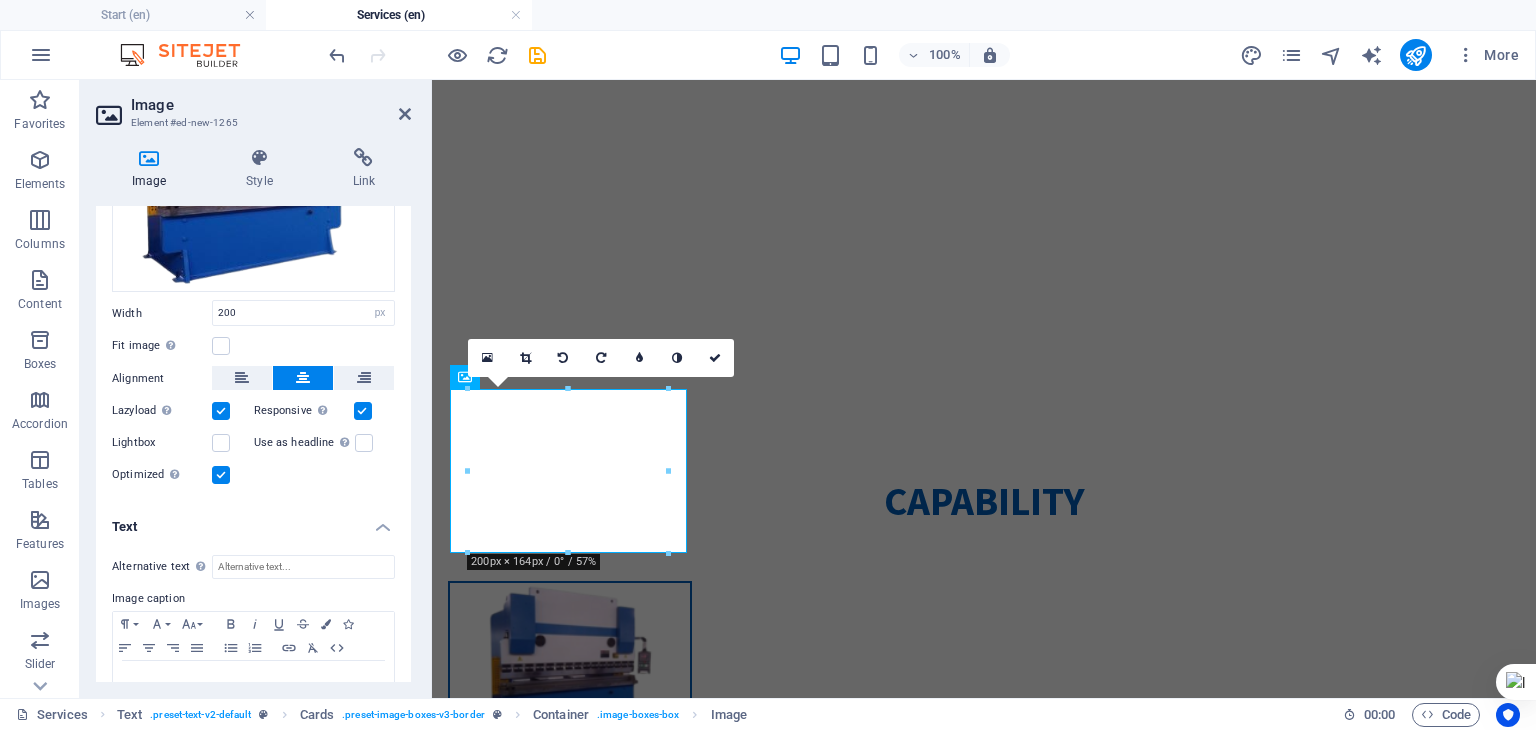 scroll, scrollTop: 253, scrollLeft: 0, axis: vertical 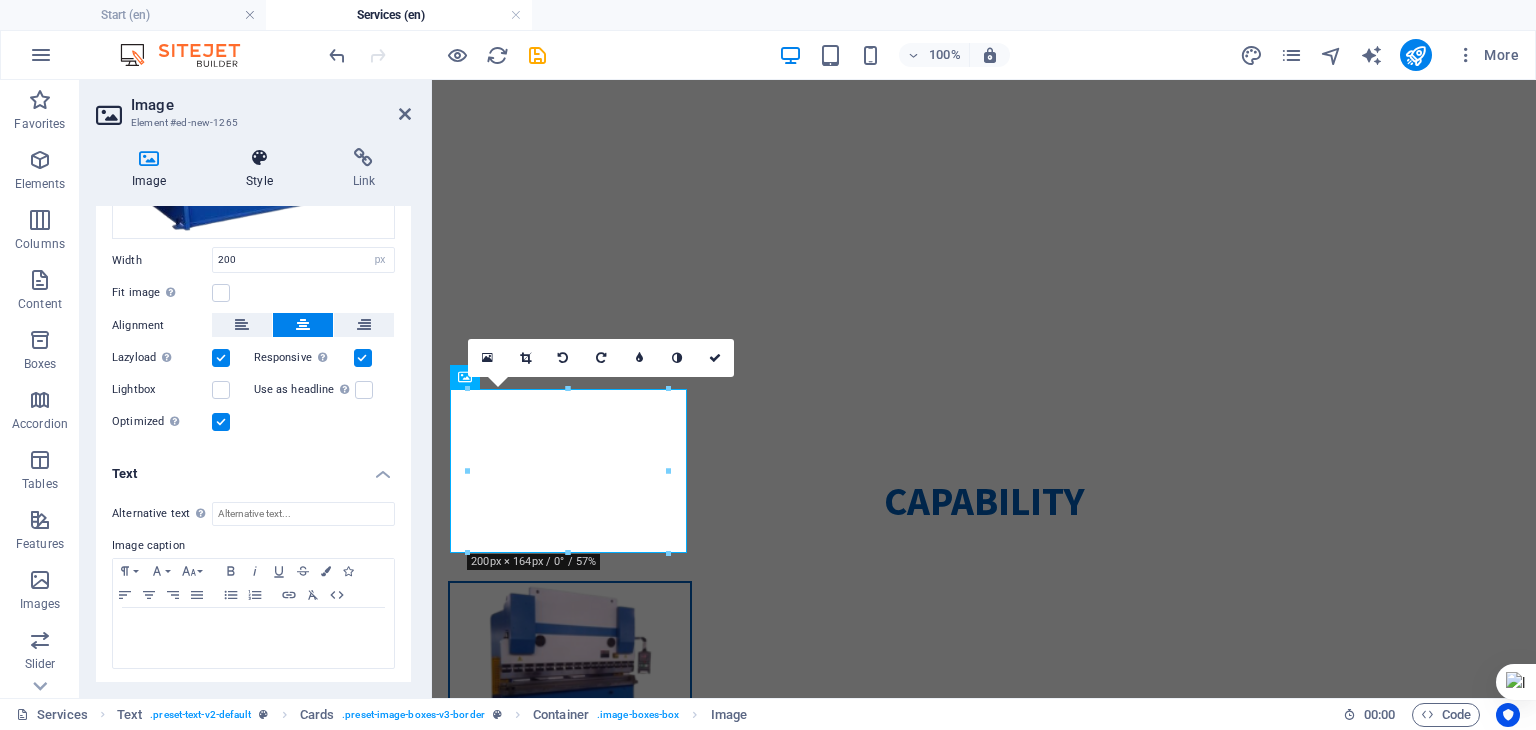 click at bounding box center (259, 158) 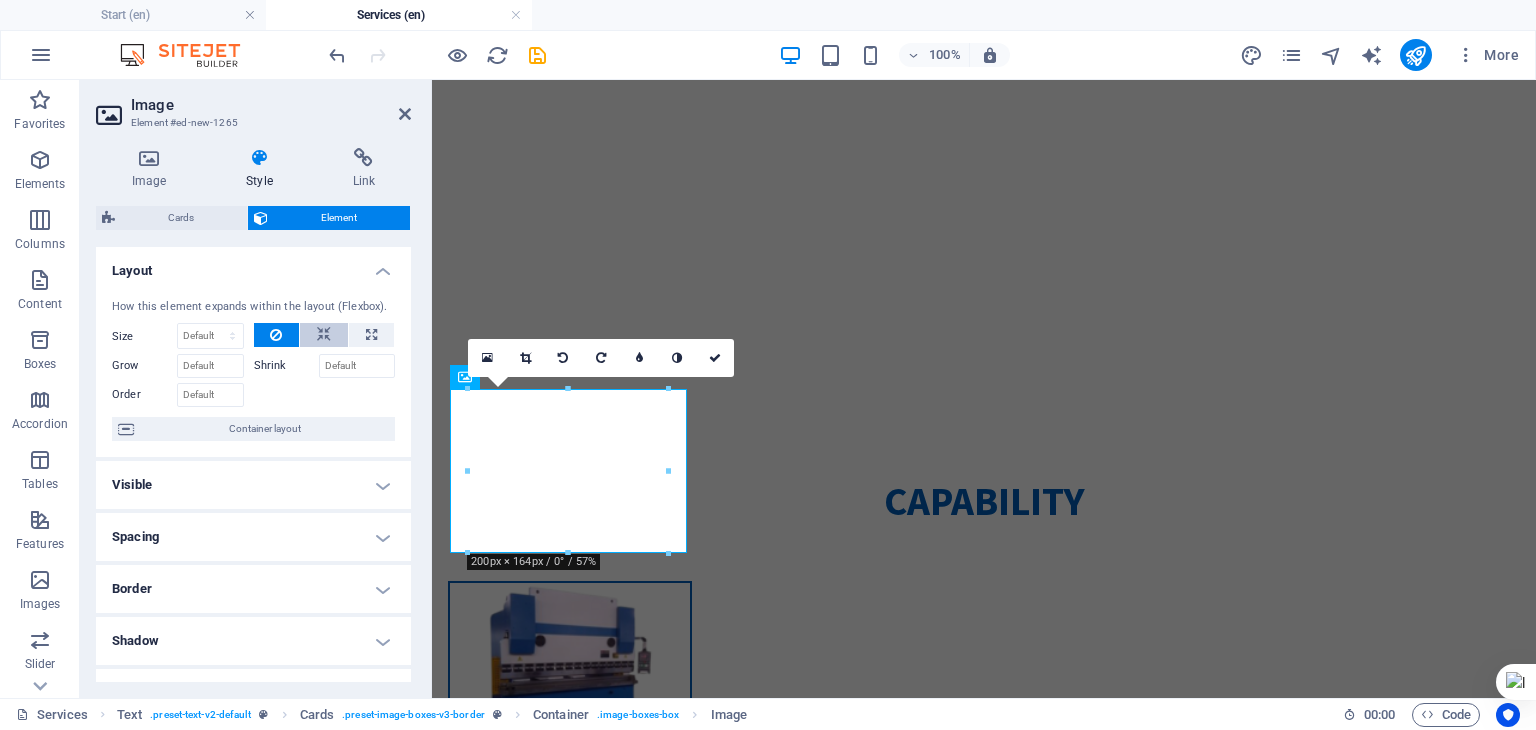 click at bounding box center [324, 335] 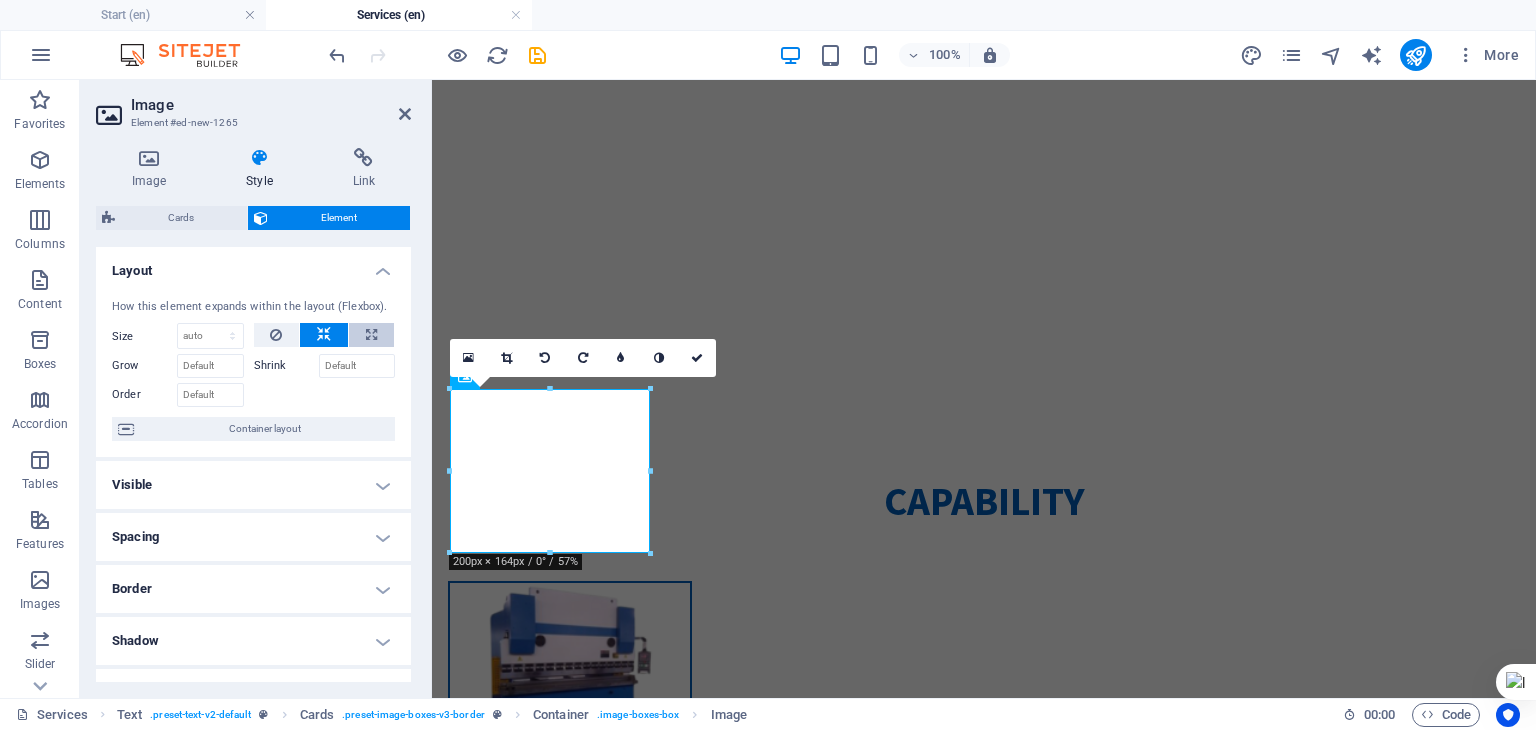 click at bounding box center [371, 335] 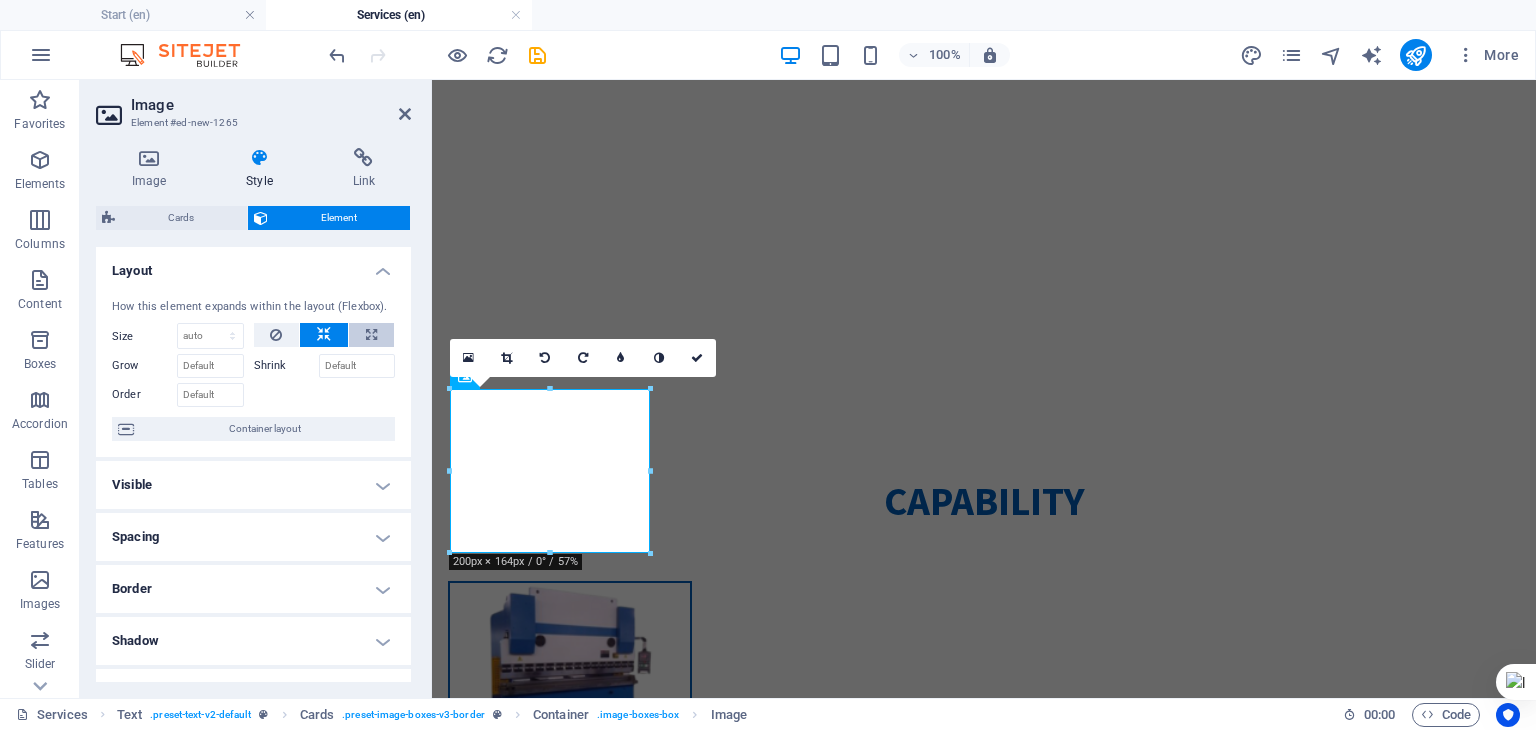 type on "100" 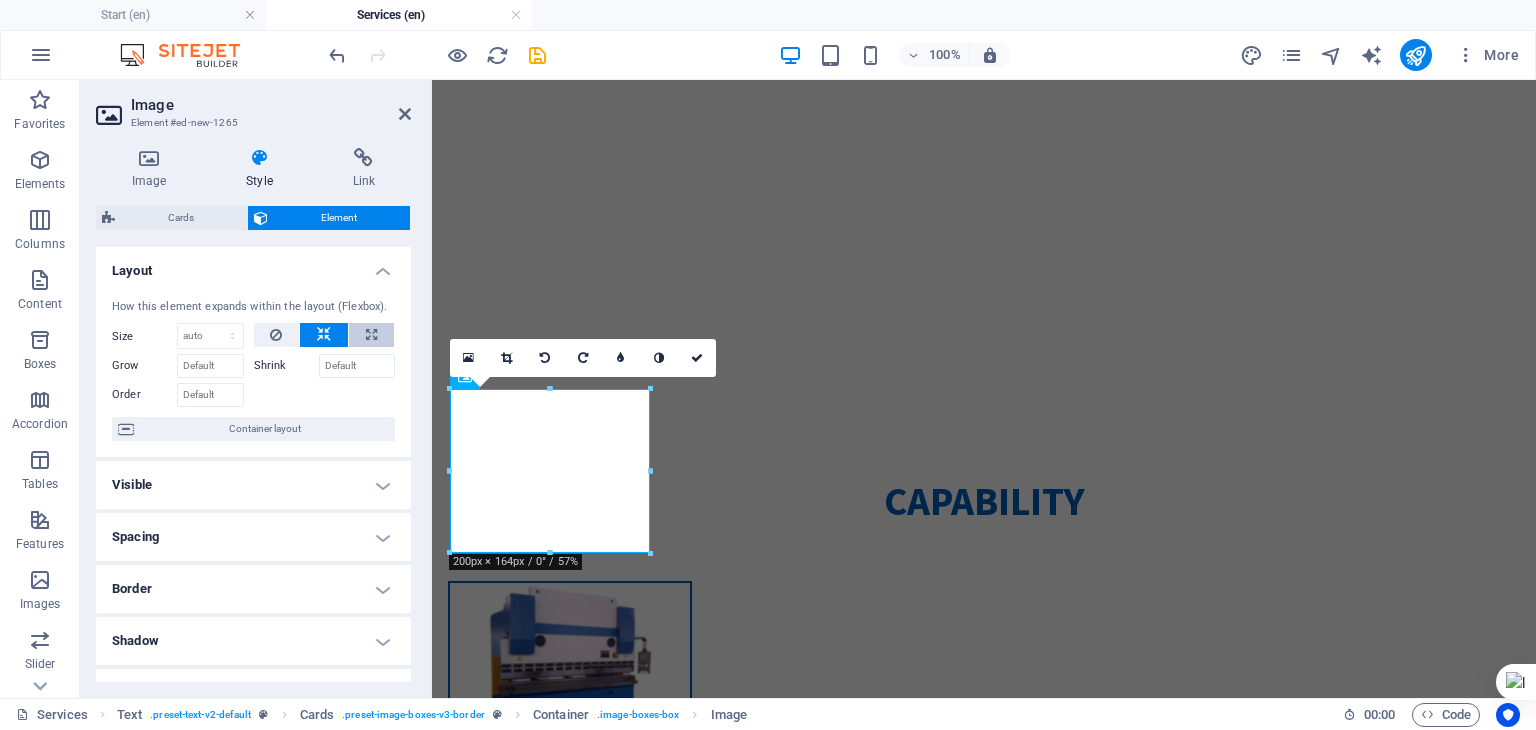 select on "%" 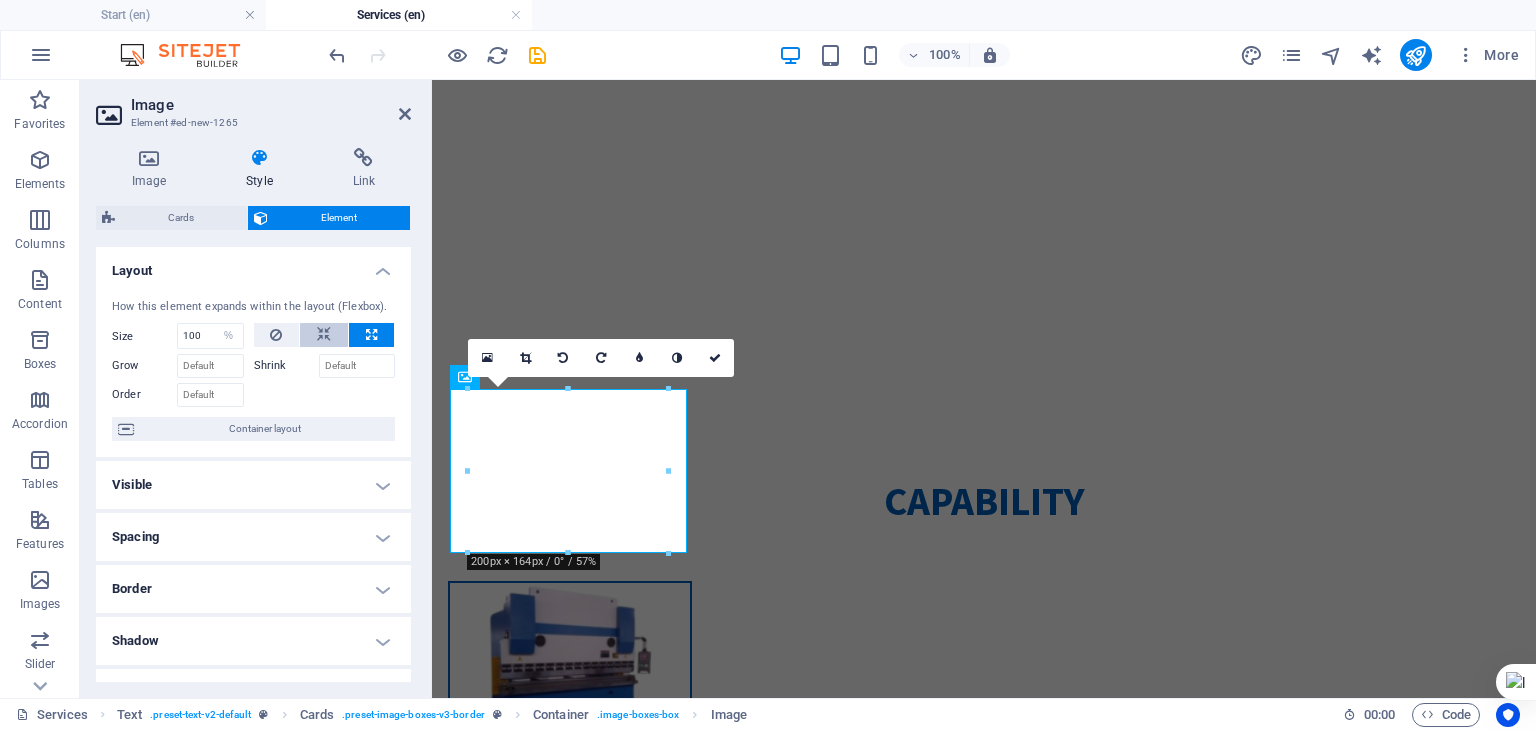 click at bounding box center [324, 335] 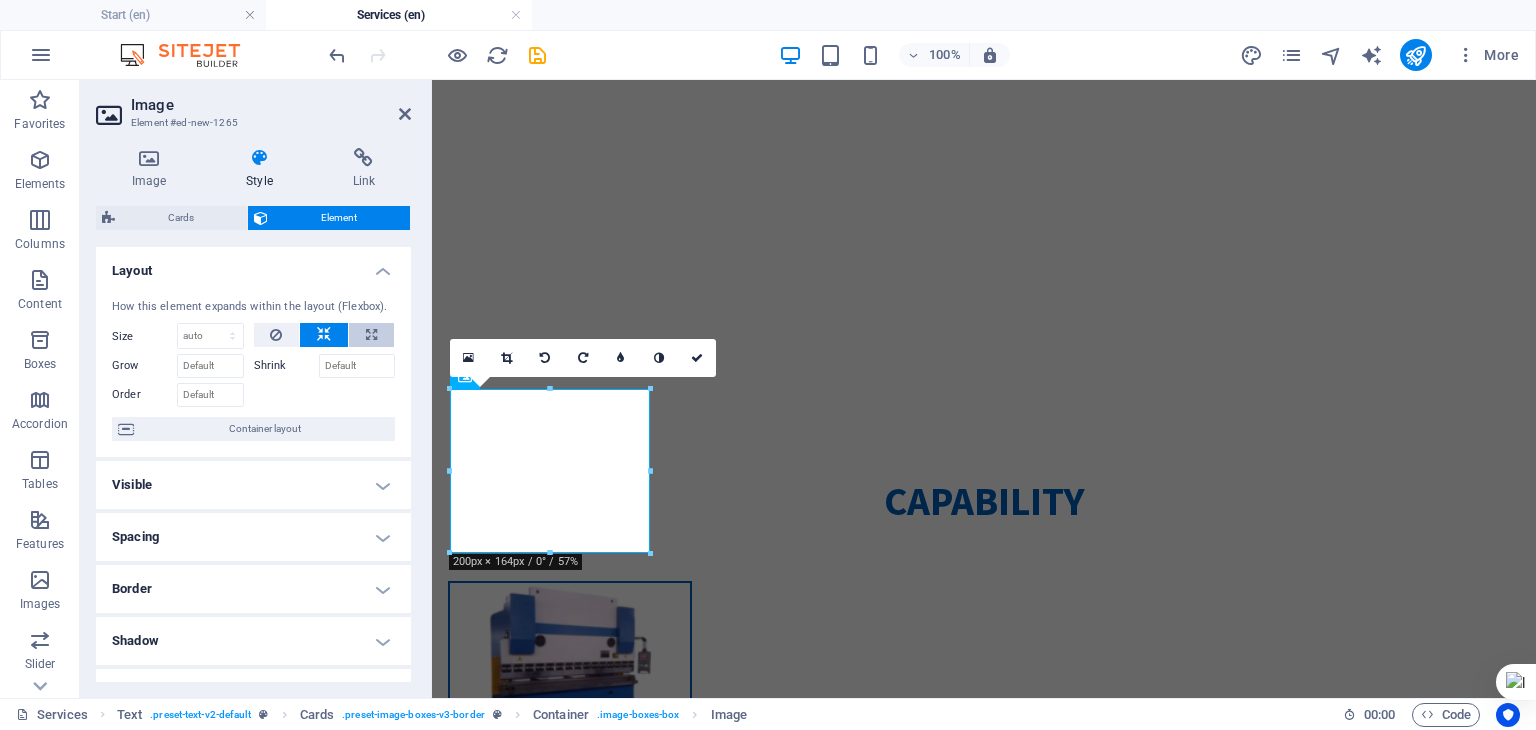 click at bounding box center [371, 335] 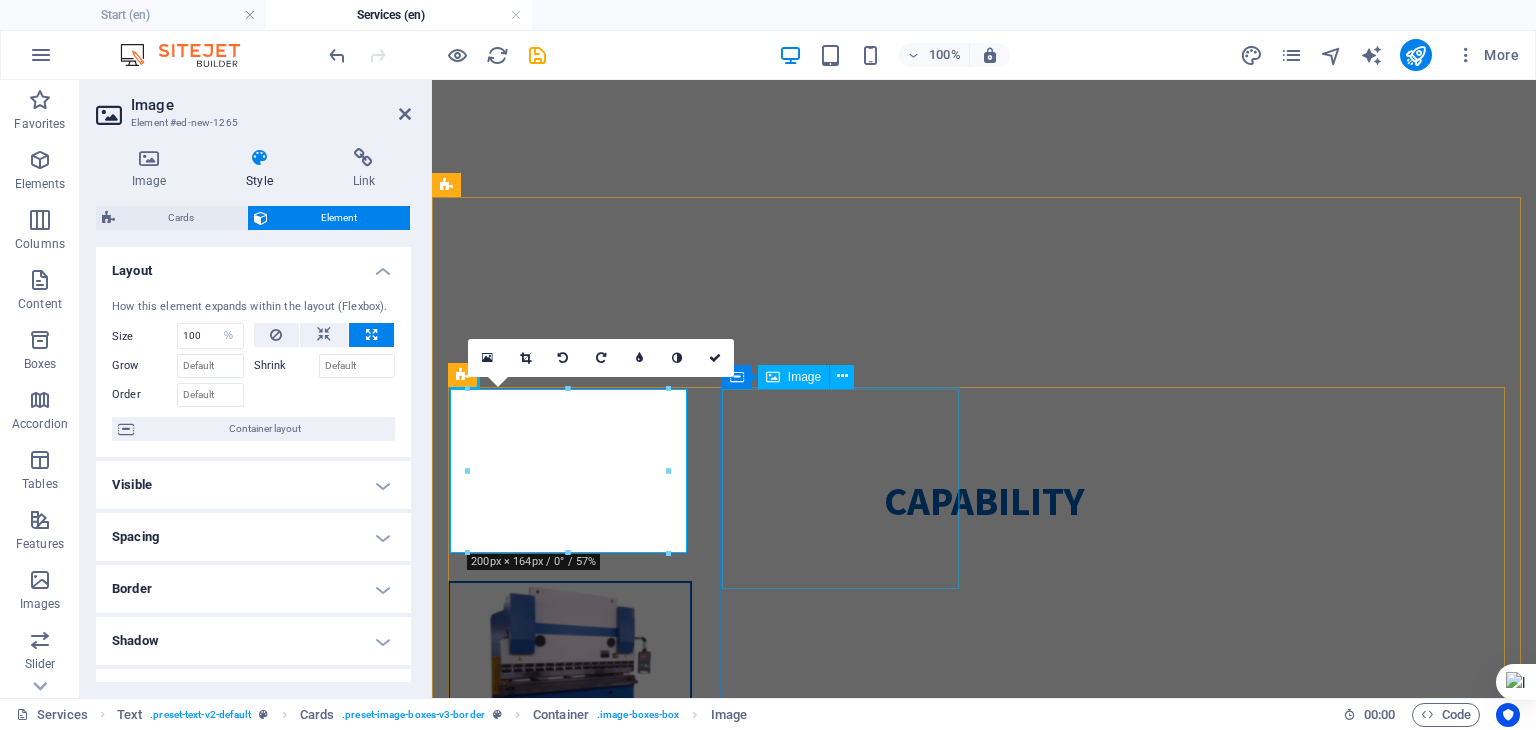 click at bounding box center (570, 1055) 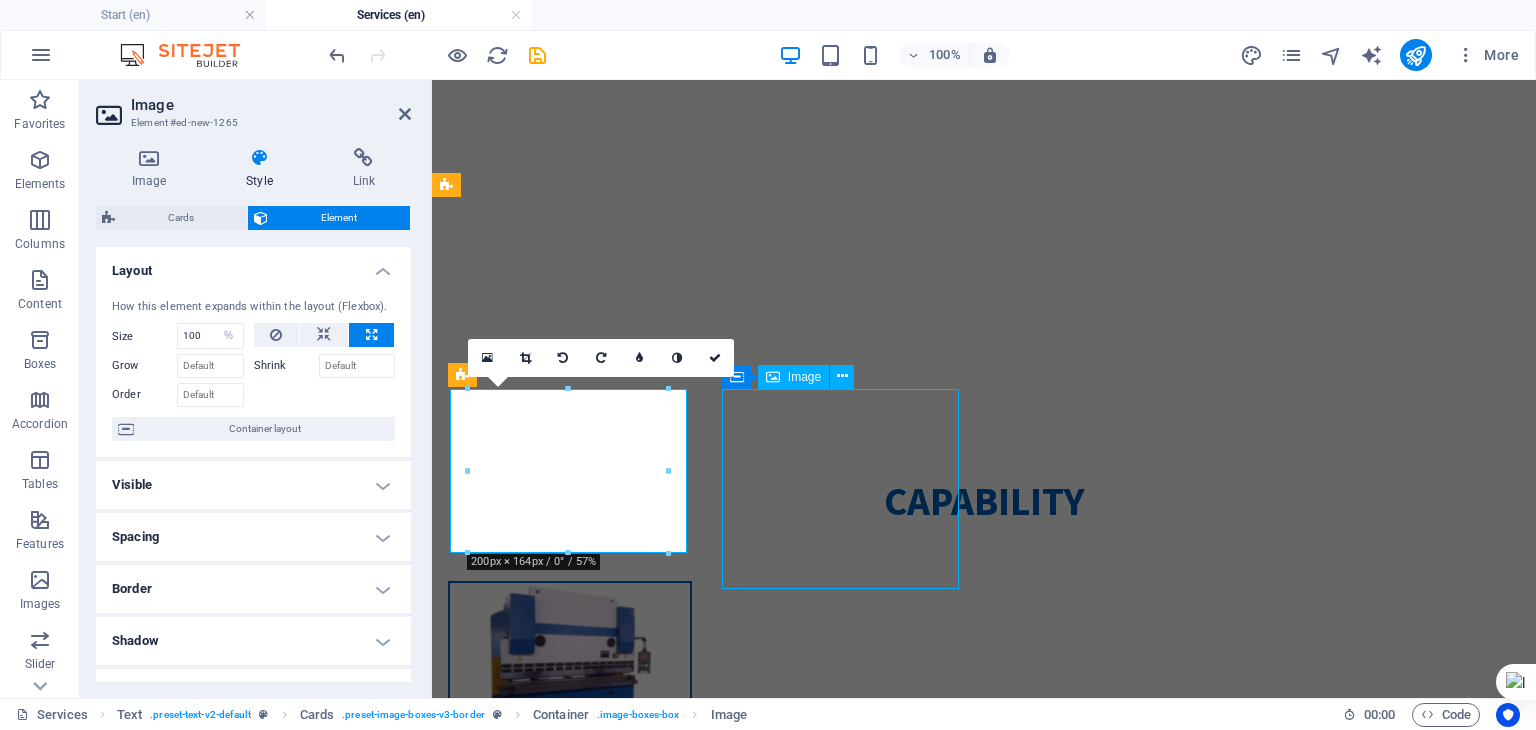 click at bounding box center (570, 1055) 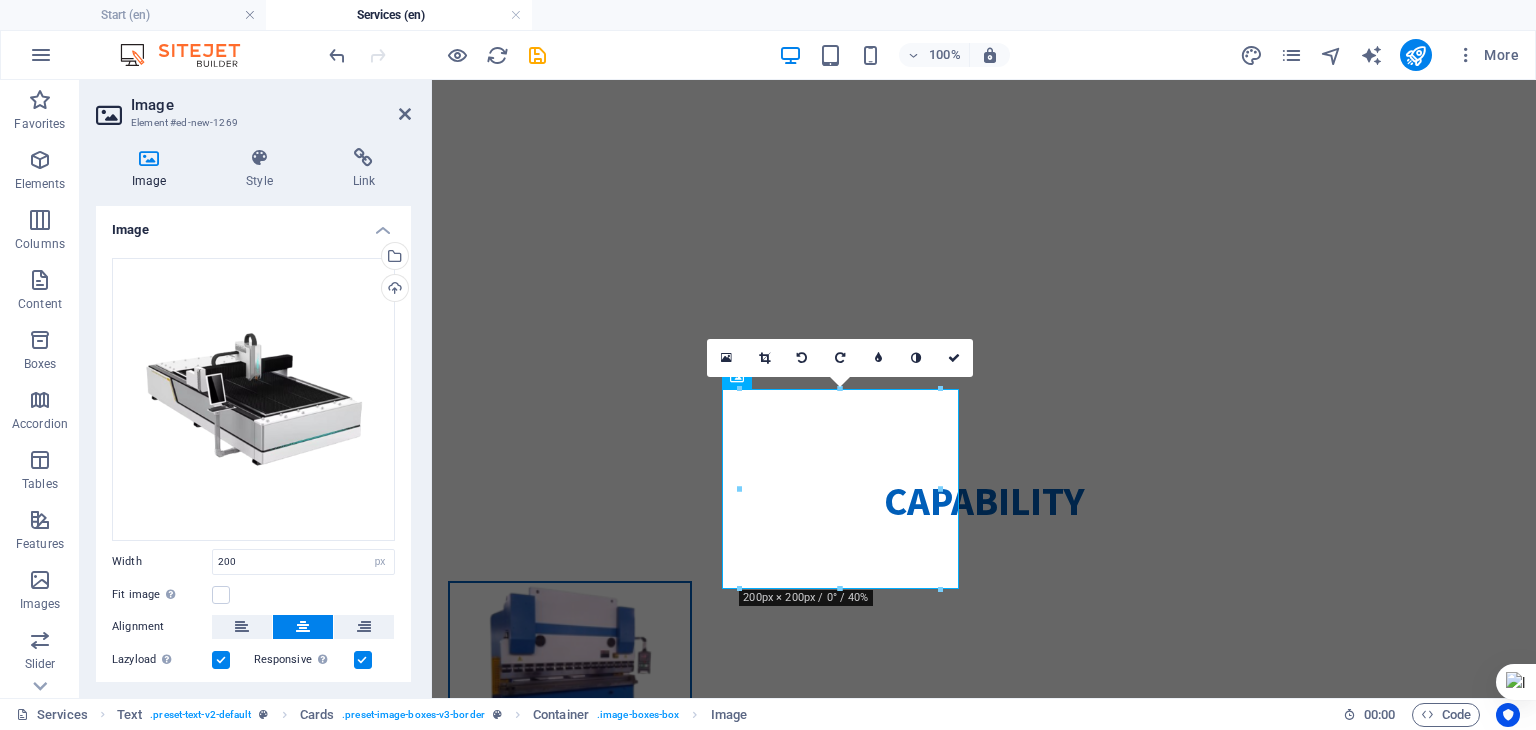 click on "Image Style Link Image Drag files here, click to choose files or select files from Files or our free stock photos & videos Select files from the file manager, stock photos, or upload file(s) Upload Width 200 Default auto px rem % em vh vw Fit image Automatically fit image to a fixed width and height Height Default auto px Alignment Lazyload Loading images after the page loads improves page speed. Responsive Automatically load retina image and smartphone optimized sizes. Lightbox Use as headline The image will be wrapped in an H1 headline tag. Useful for giving alternative text the weight of an H1 headline, e.g. for the logo. Leave unchecked if uncertain. Optimized Images are compressed to improve page speed. Position Direction Custom X offset 50 px rem % vh vw Y offset 50 px rem % vh vw Text Float No float Image left Image right Determine how text should behave around the image. Text Alternative text Image caption Paragraph Format Normal Heading 1 Heading 2 Heading 3 Heading 4 Heading 5 Heading 6 Code Arial 8" at bounding box center [253, 415] 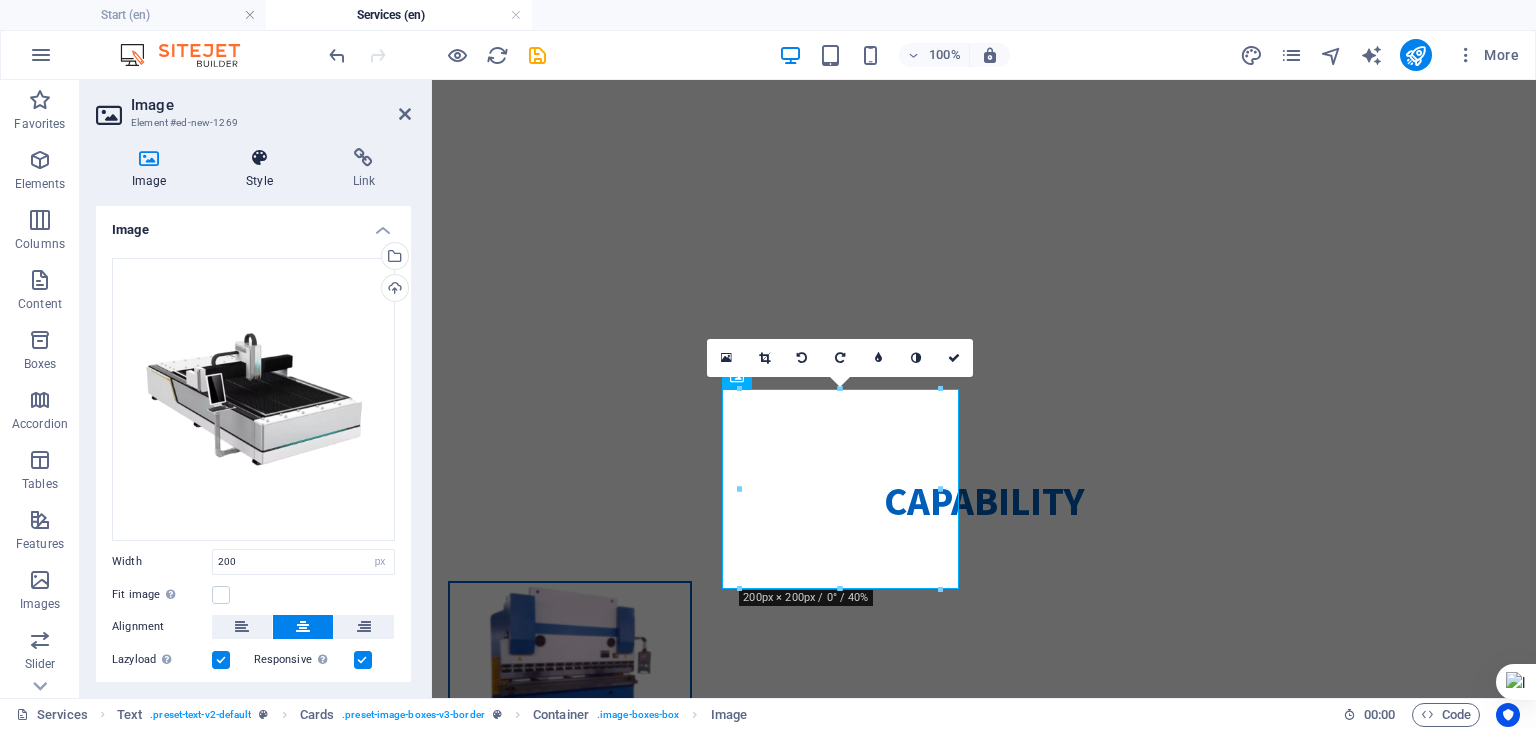 click on "Style" at bounding box center (263, 169) 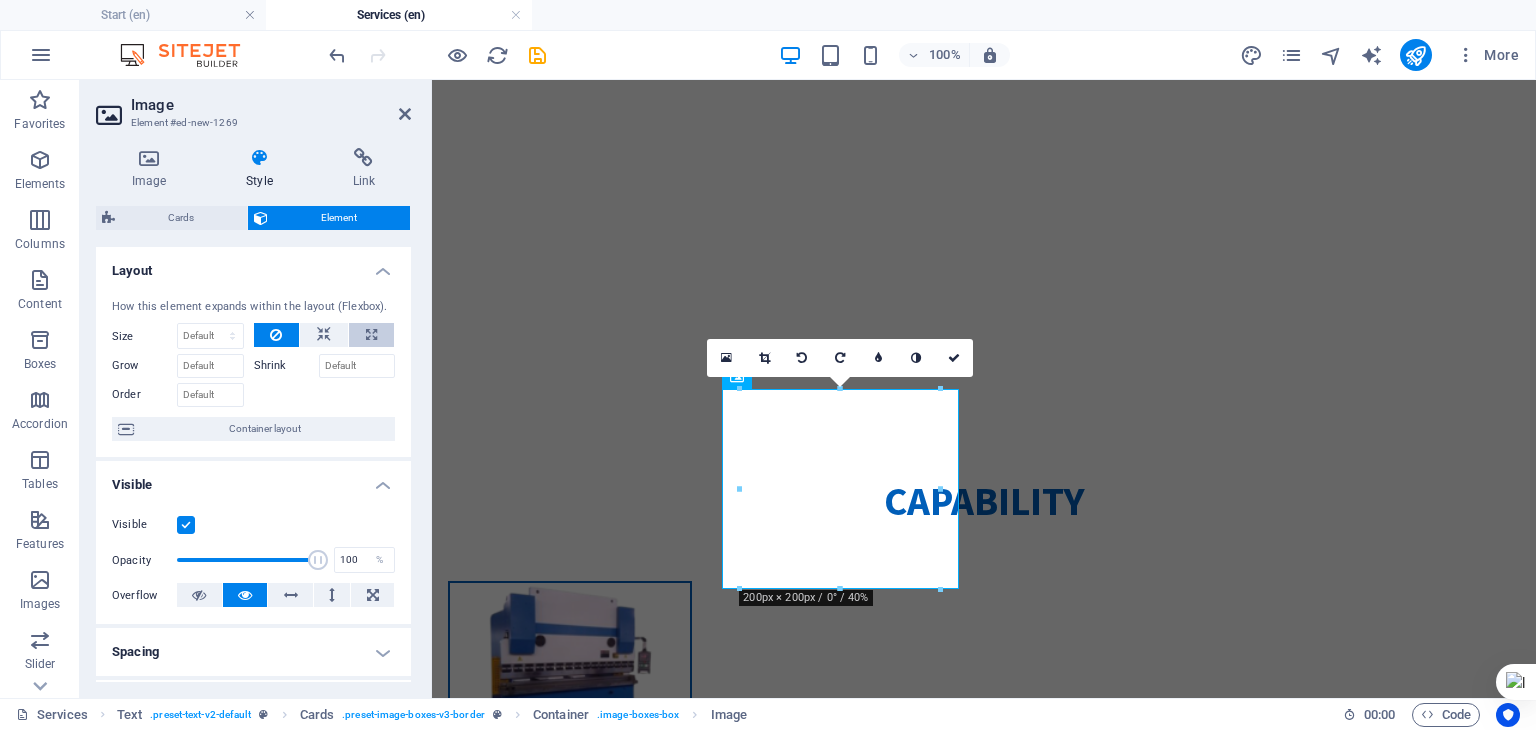 click at bounding box center (371, 335) 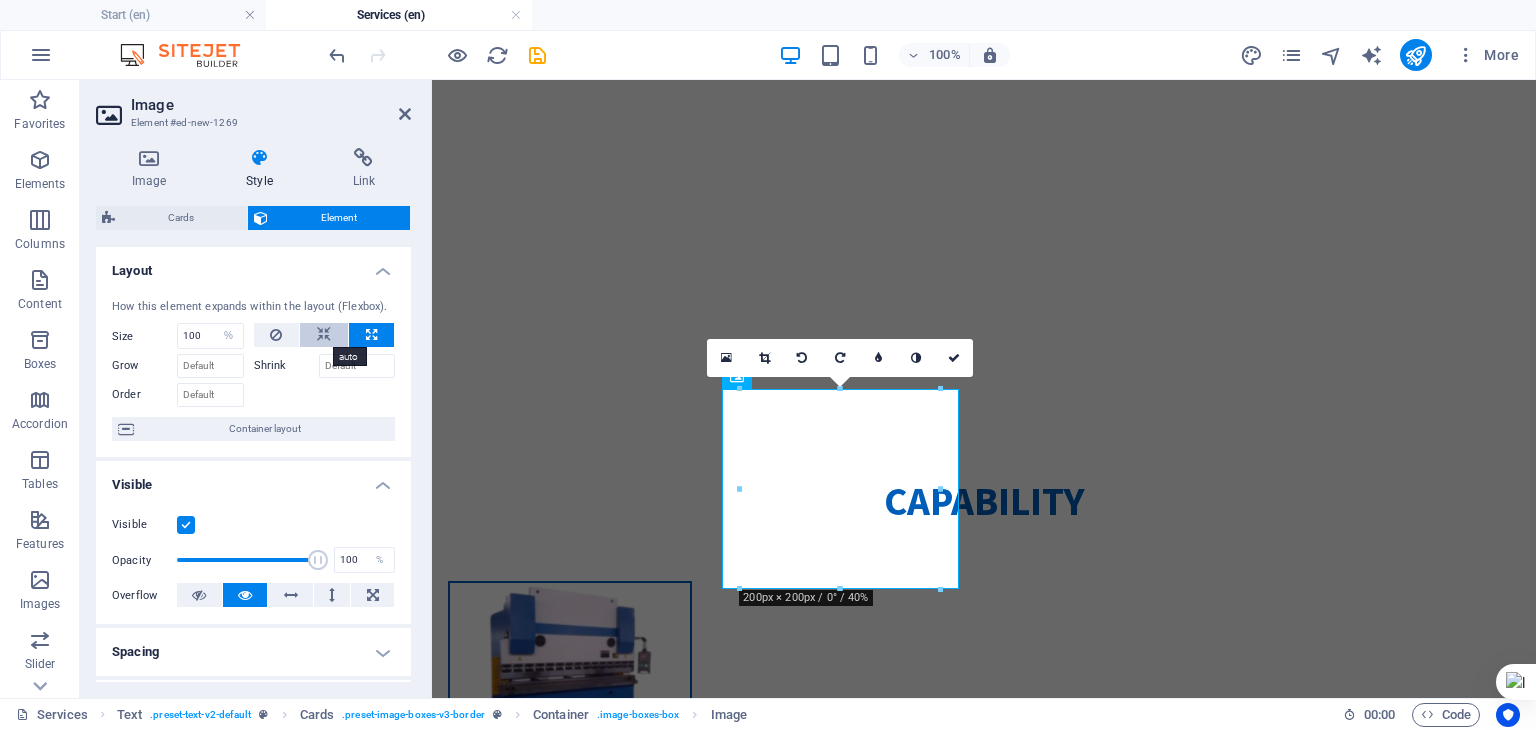 click at bounding box center (324, 335) 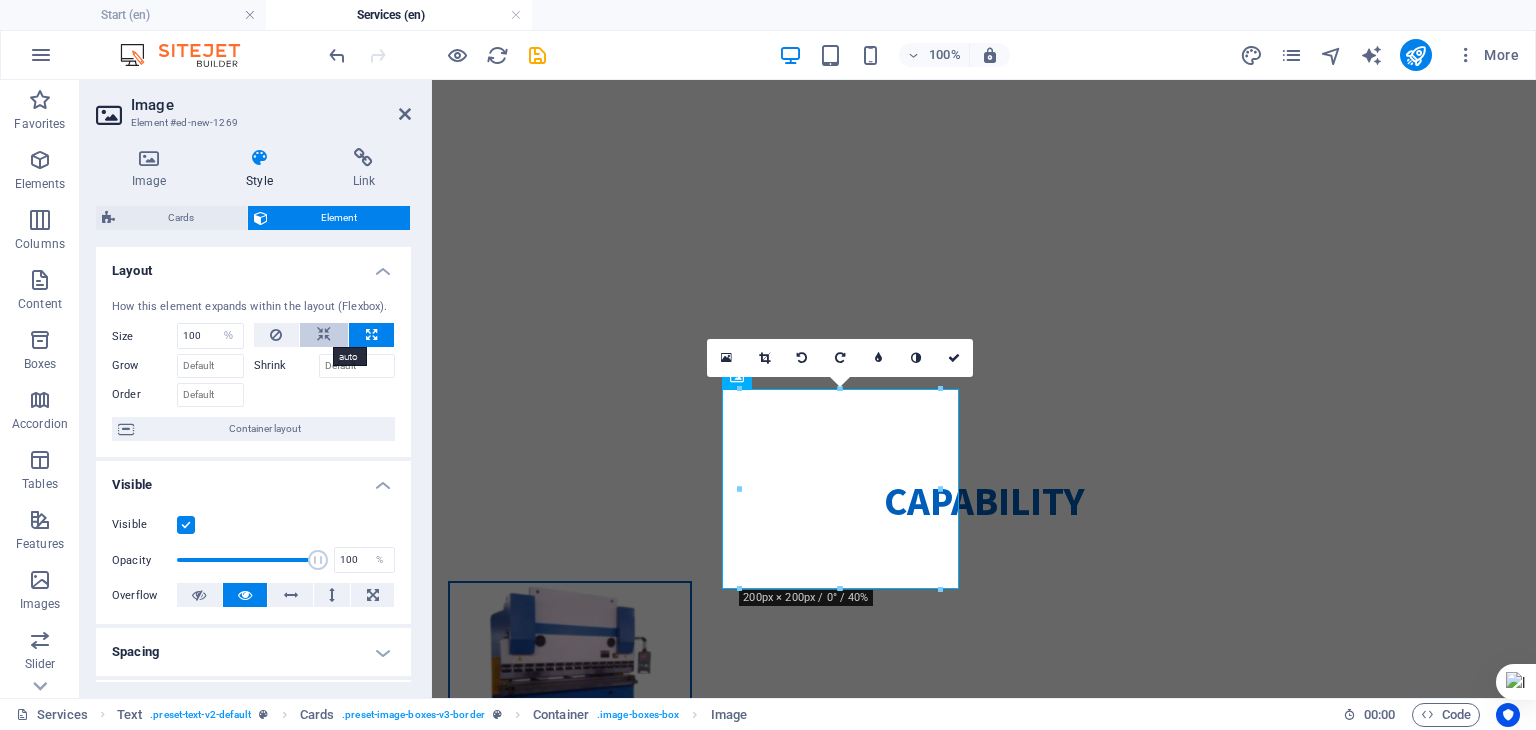 type 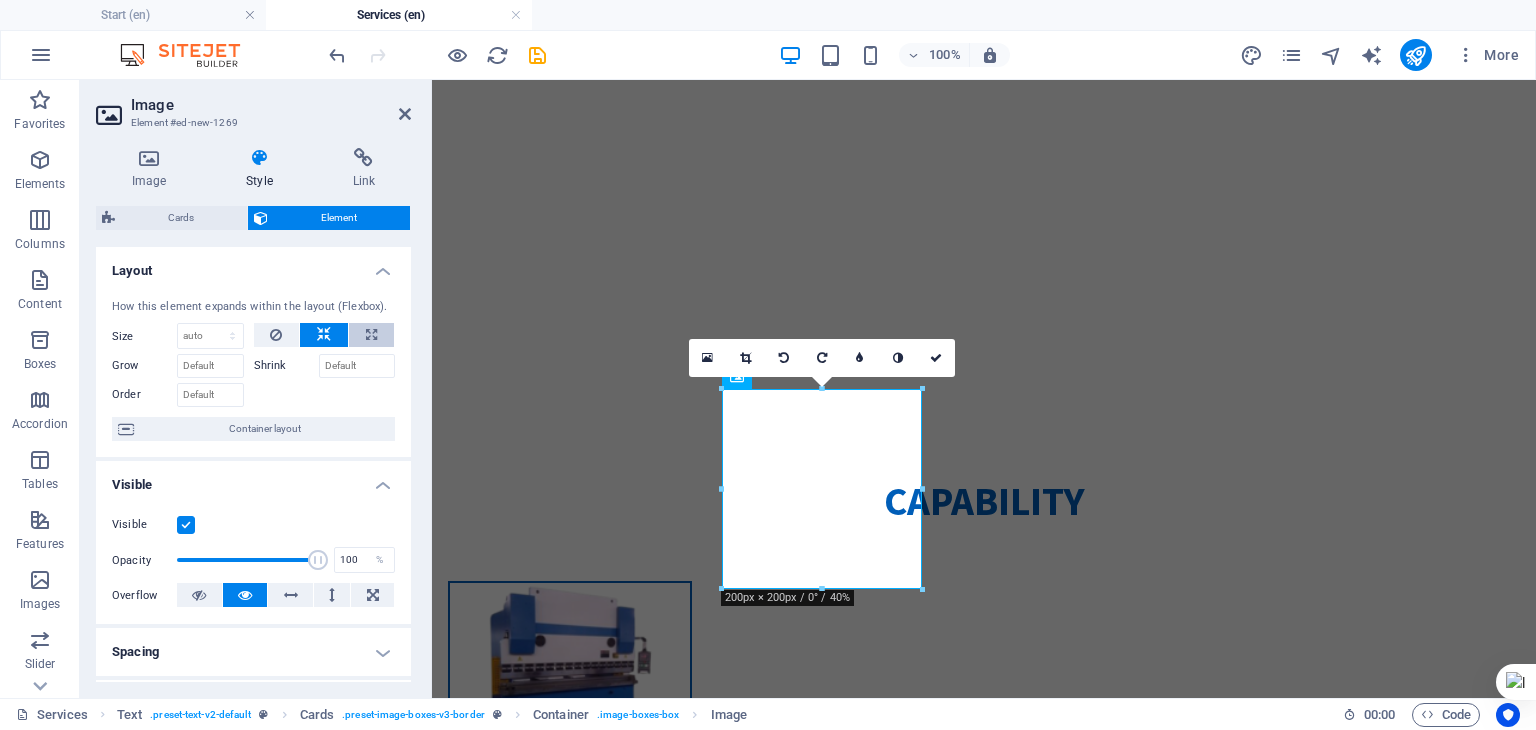 click at bounding box center [371, 335] 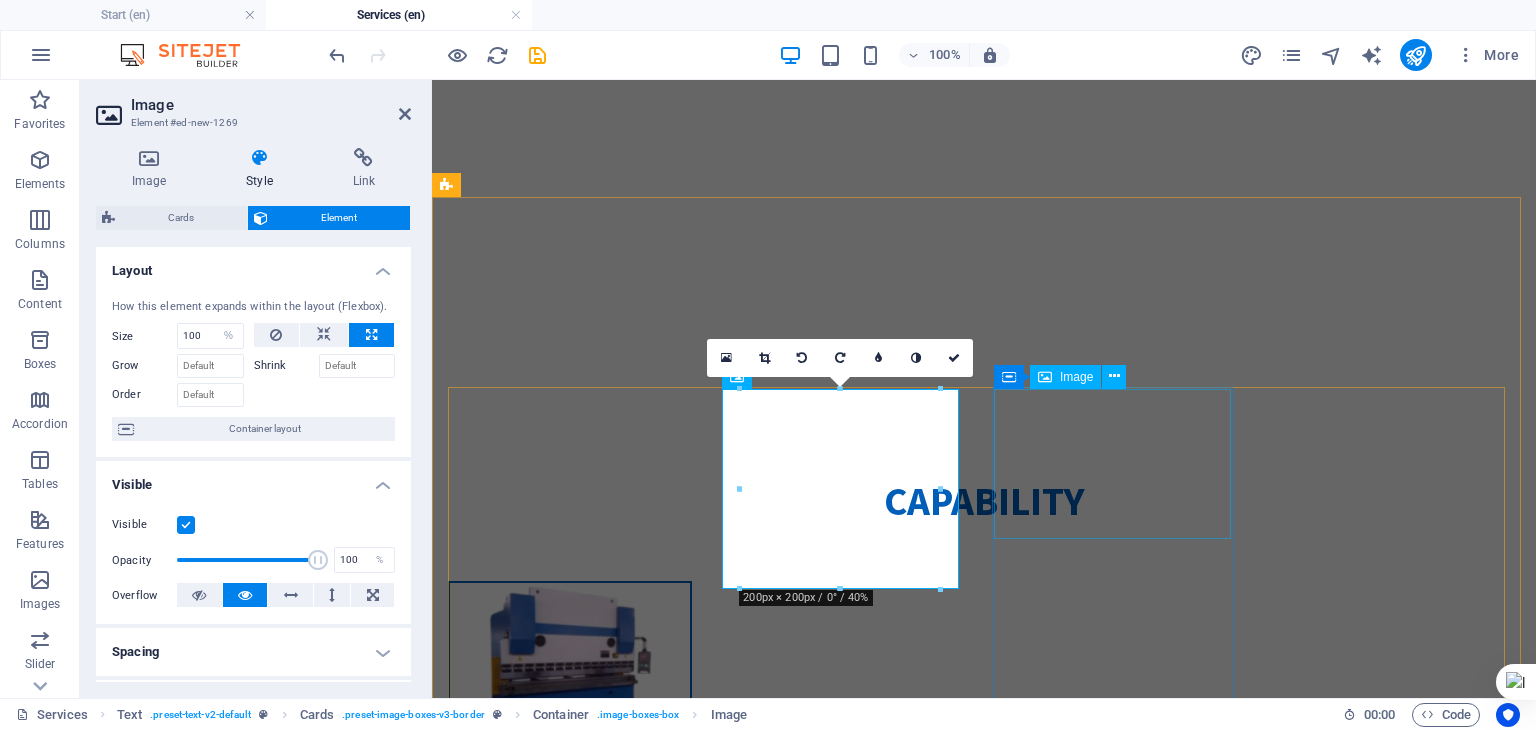 click at bounding box center [570, 1438] 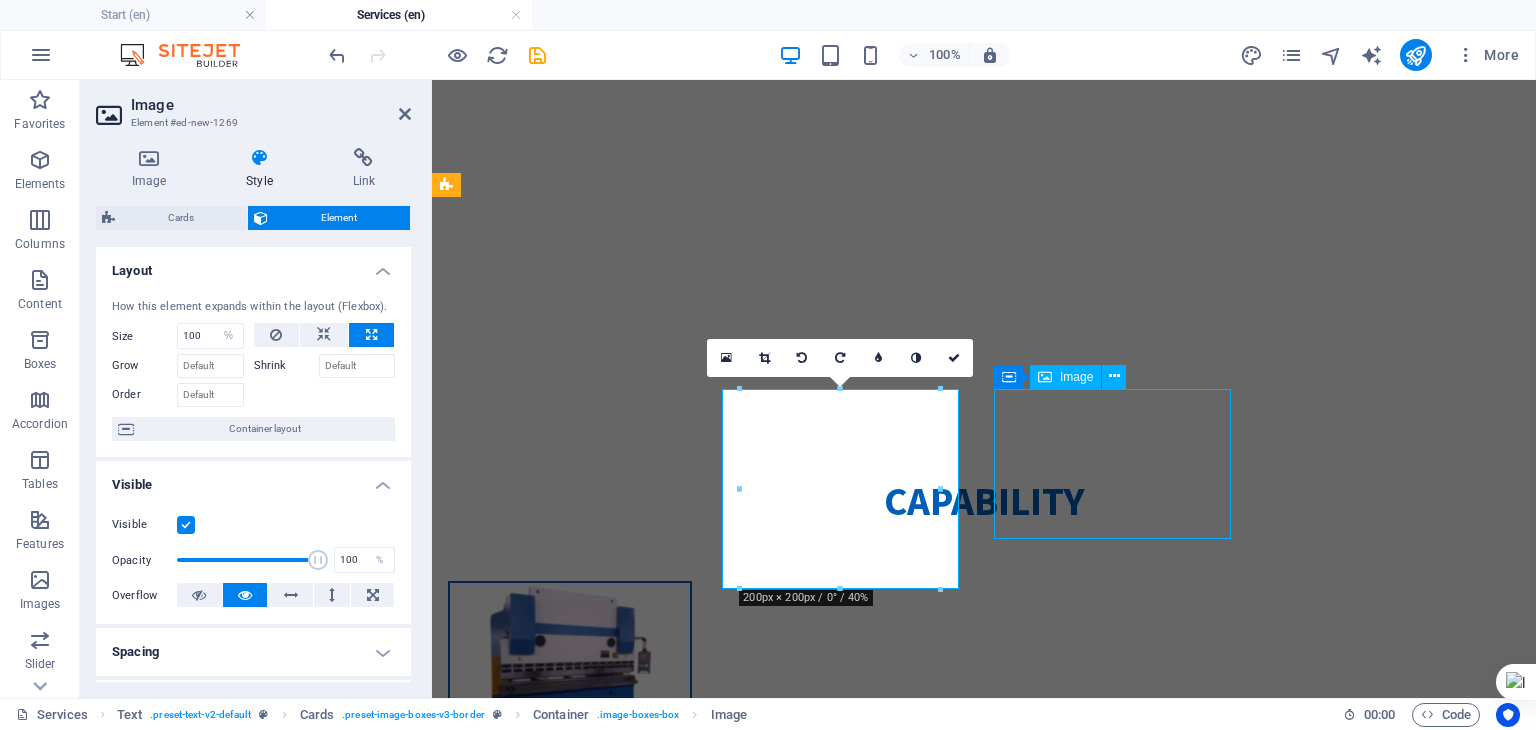 click at bounding box center (570, 1438) 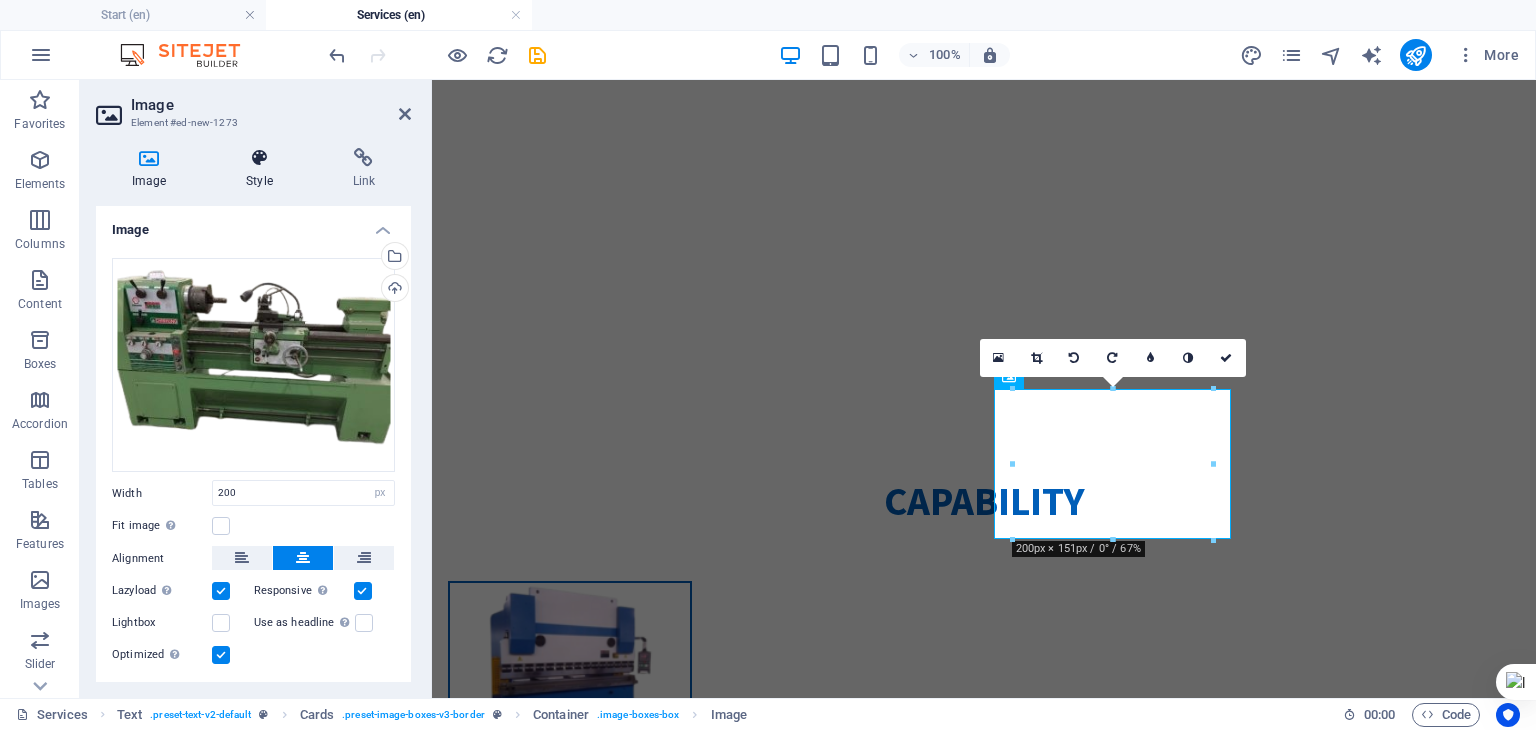 click on "Style" at bounding box center (263, 169) 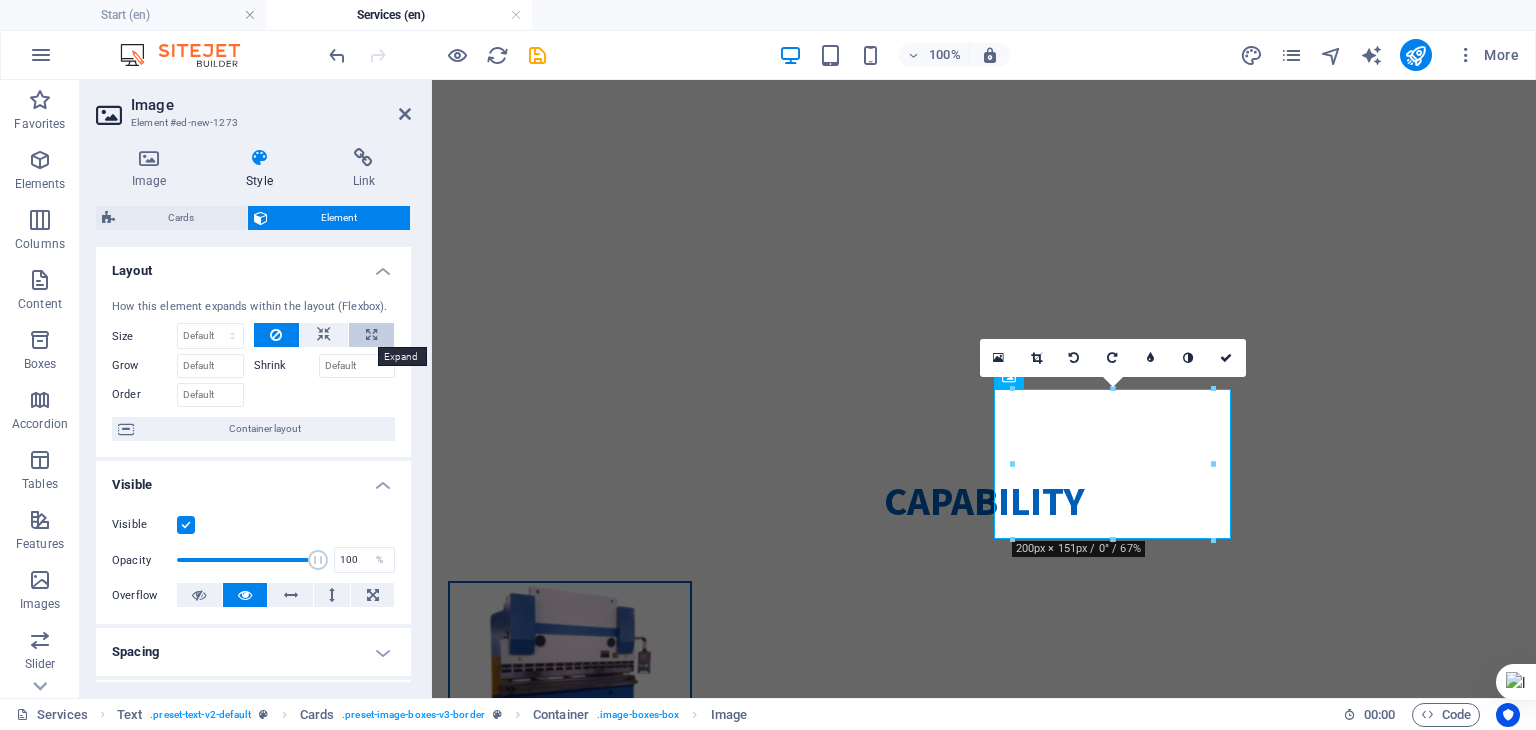 click at bounding box center [371, 335] 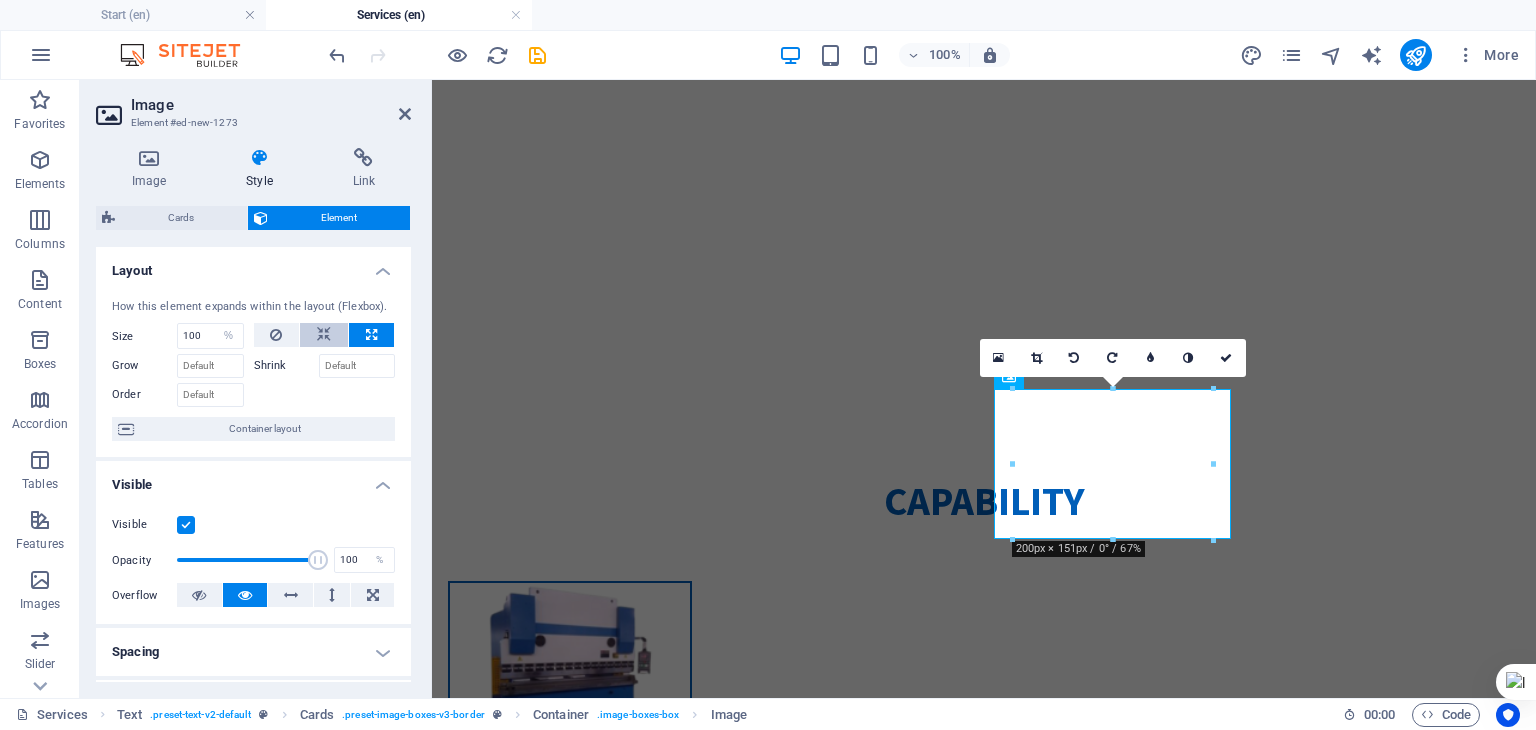 click at bounding box center (324, 335) 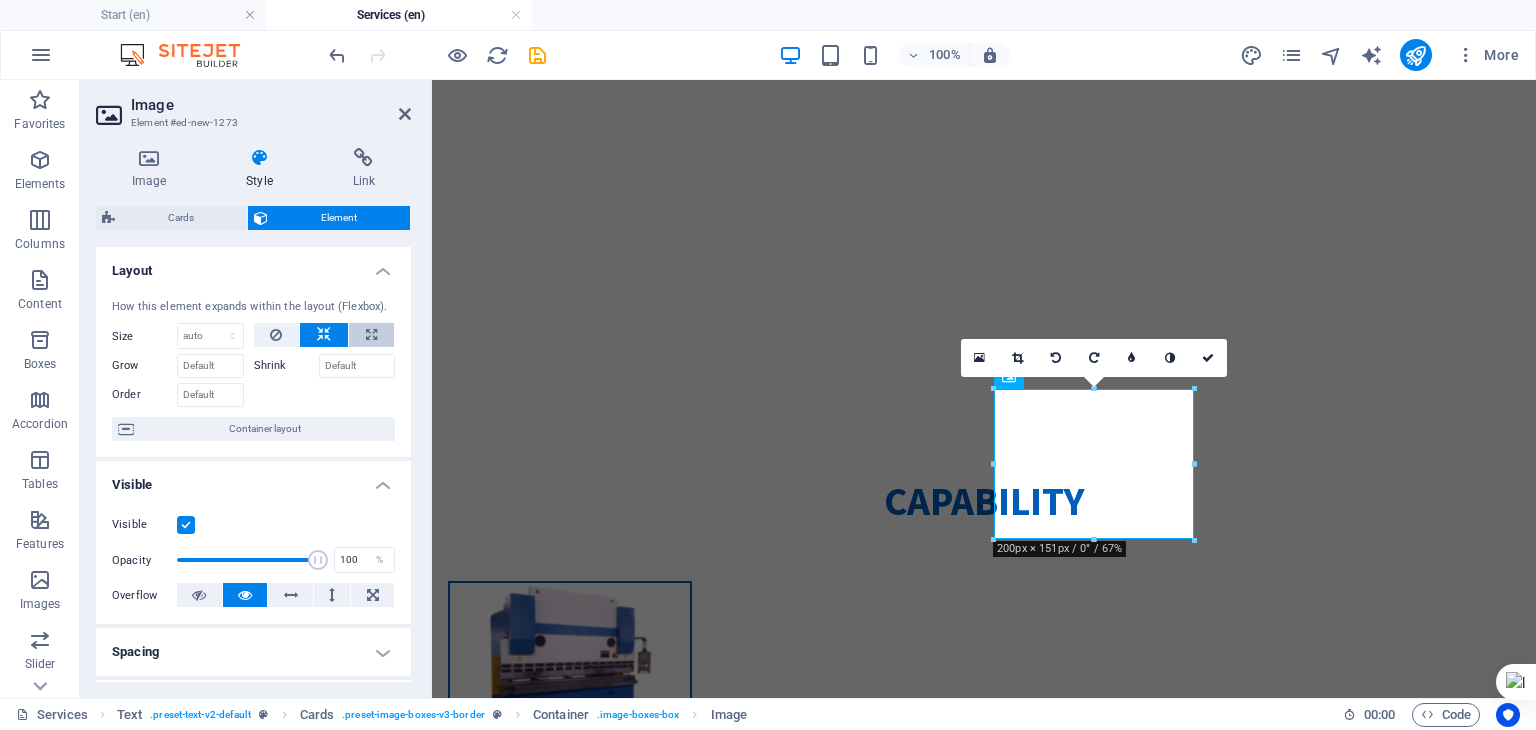 click at bounding box center (371, 335) 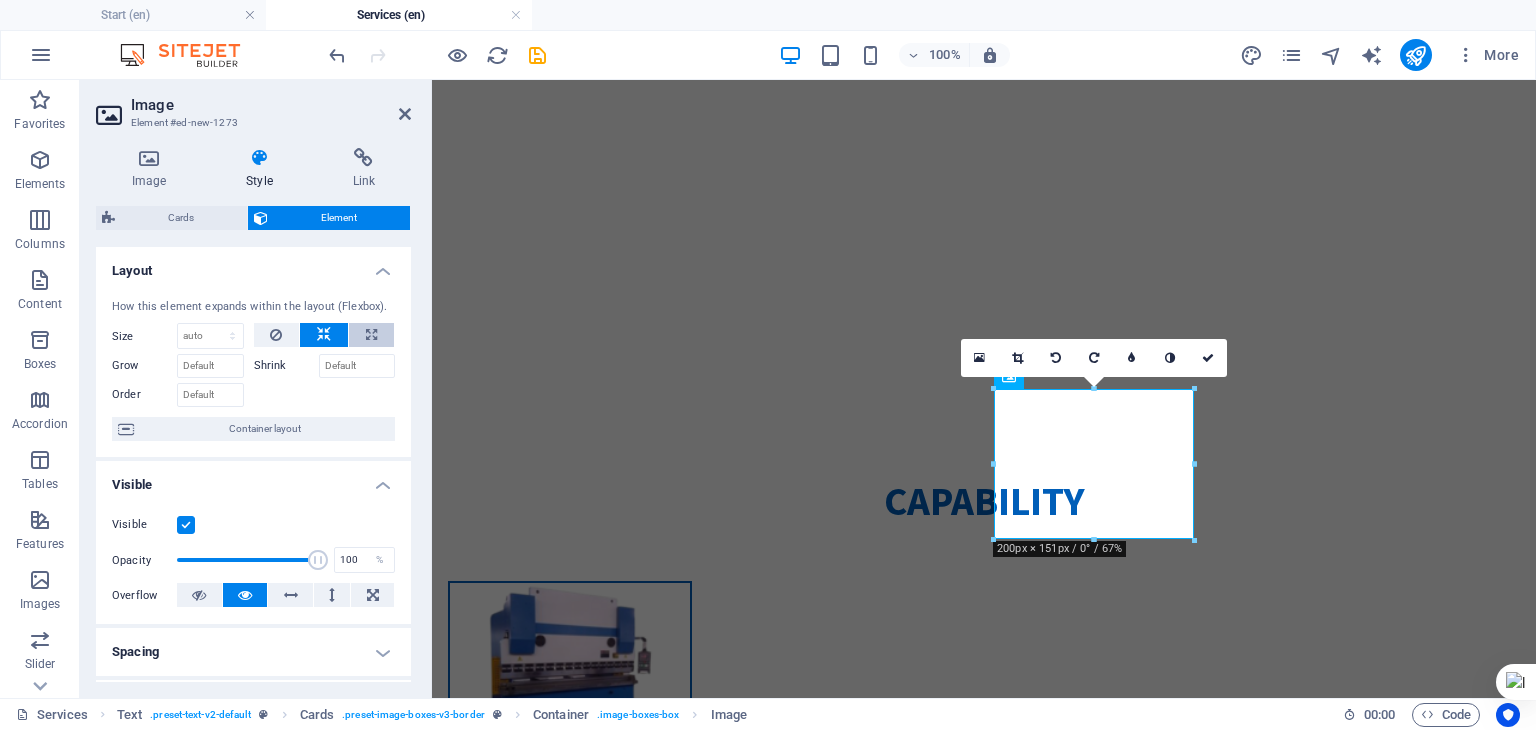 type on "100" 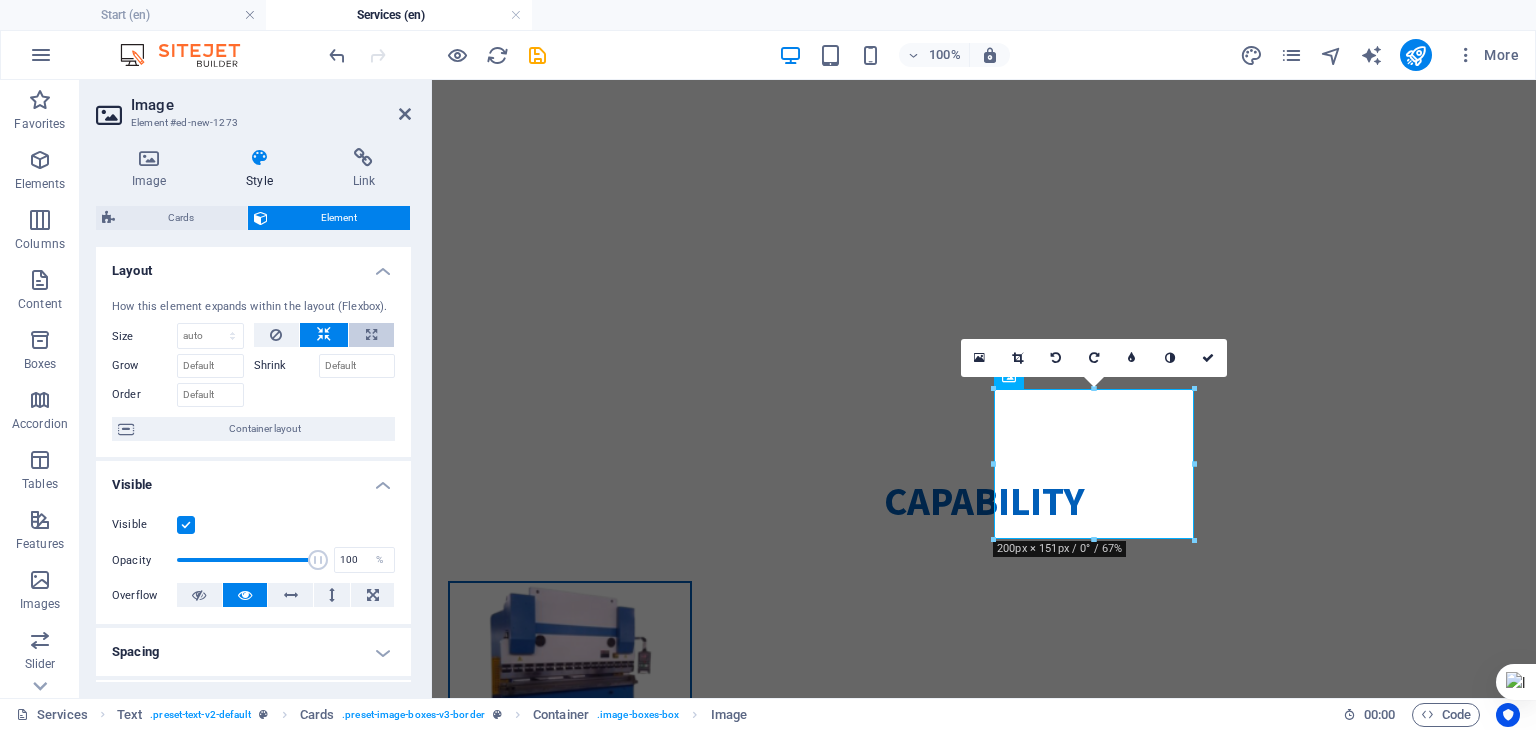 select on "%" 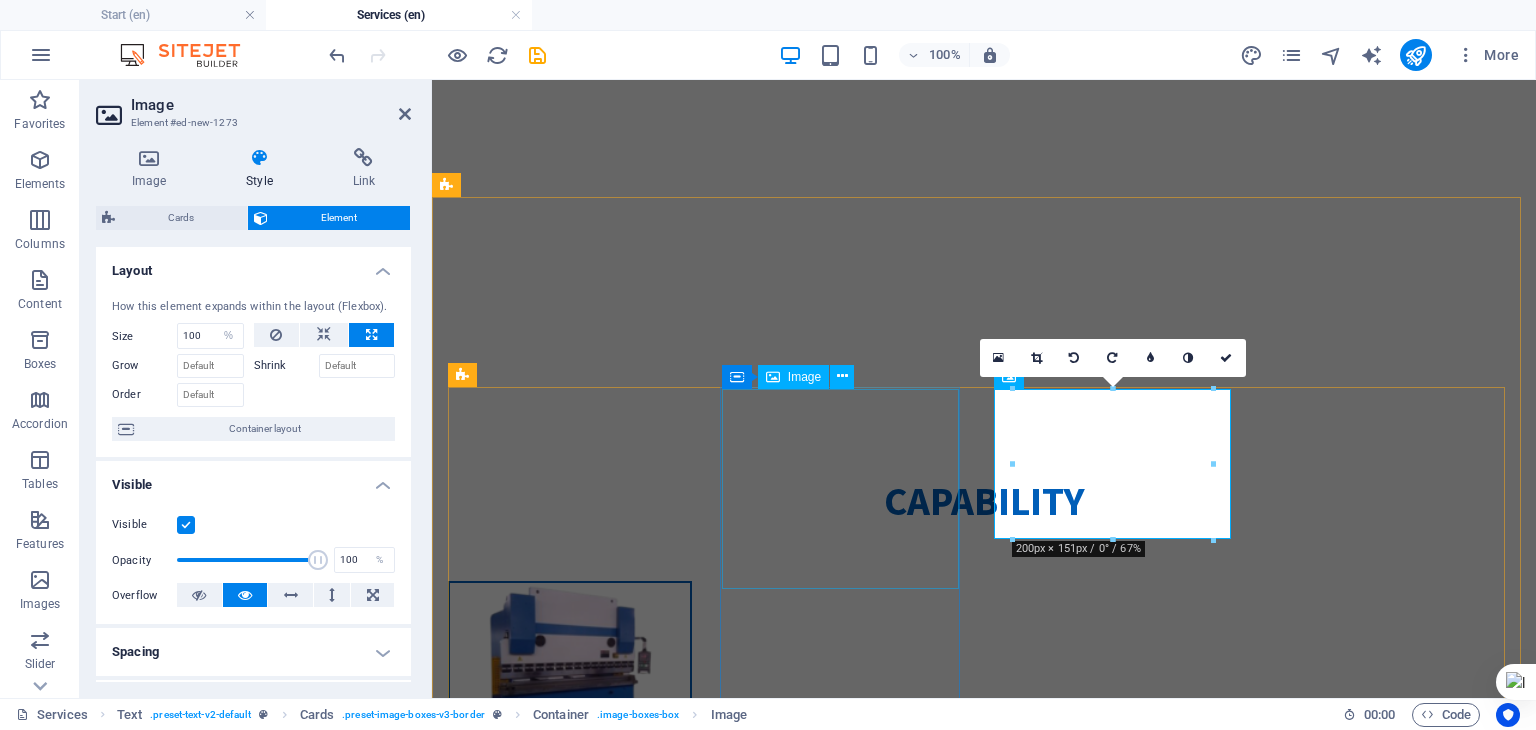 click at bounding box center (570, 1055) 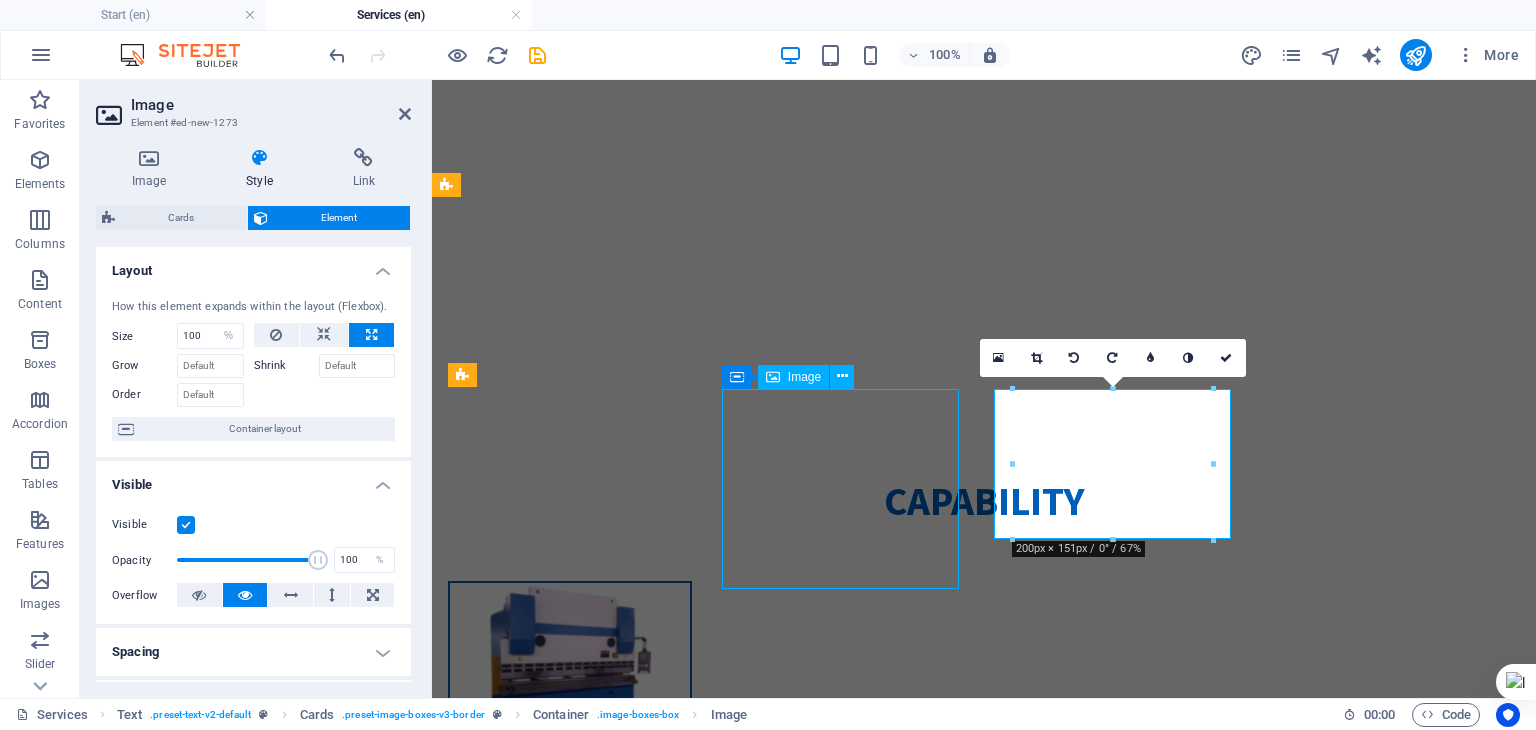 click at bounding box center (570, 1055) 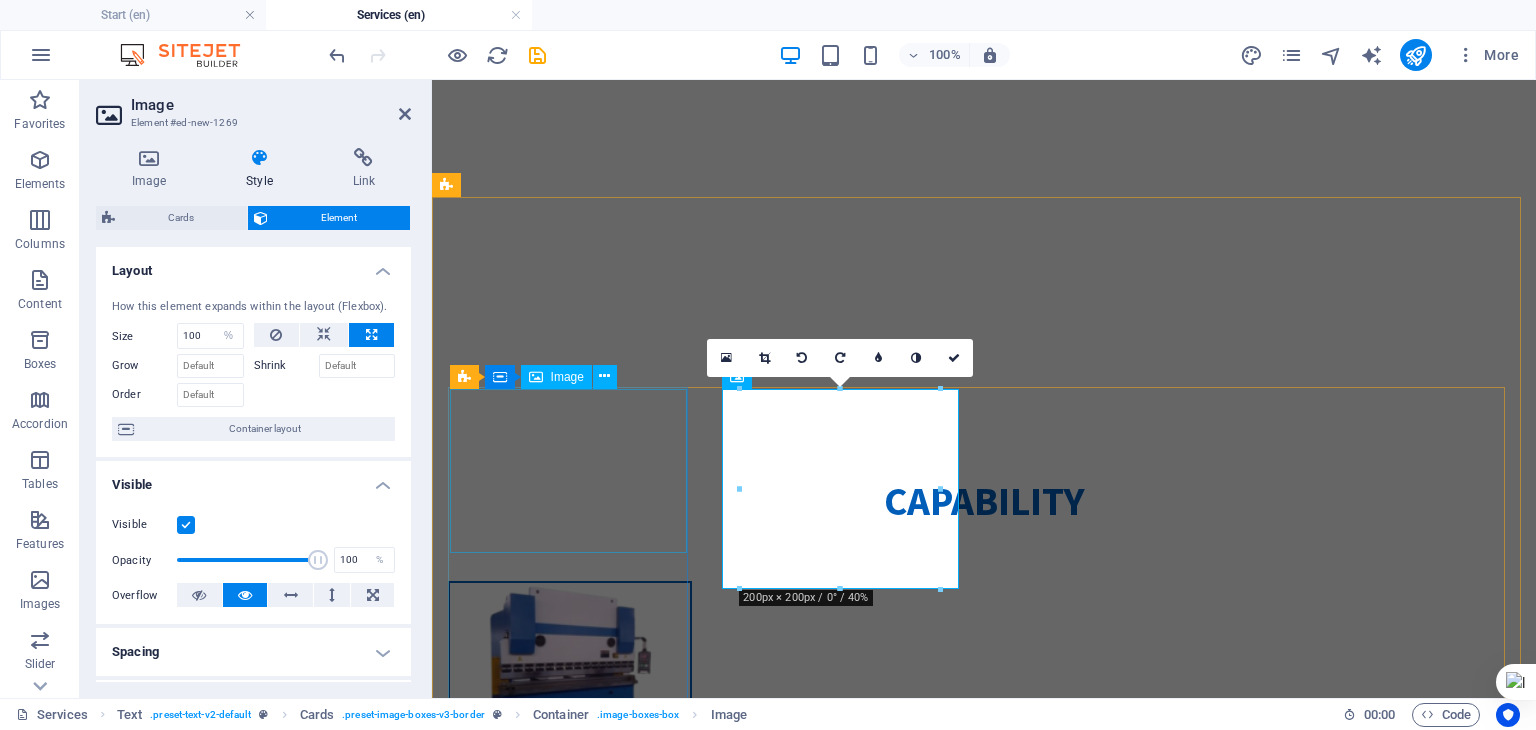 click at bounding box center (570, 665) 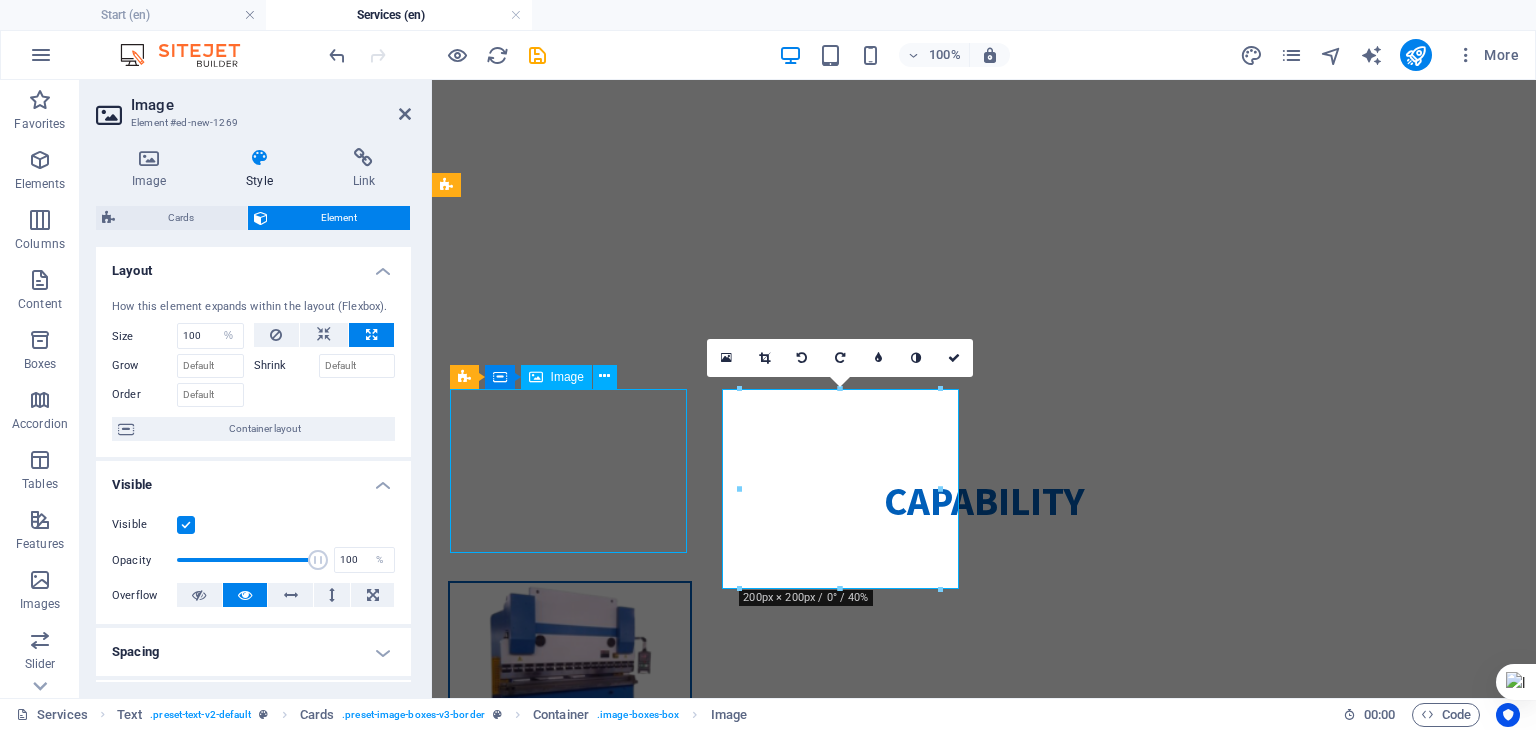 click at bounding box center (570, 665) 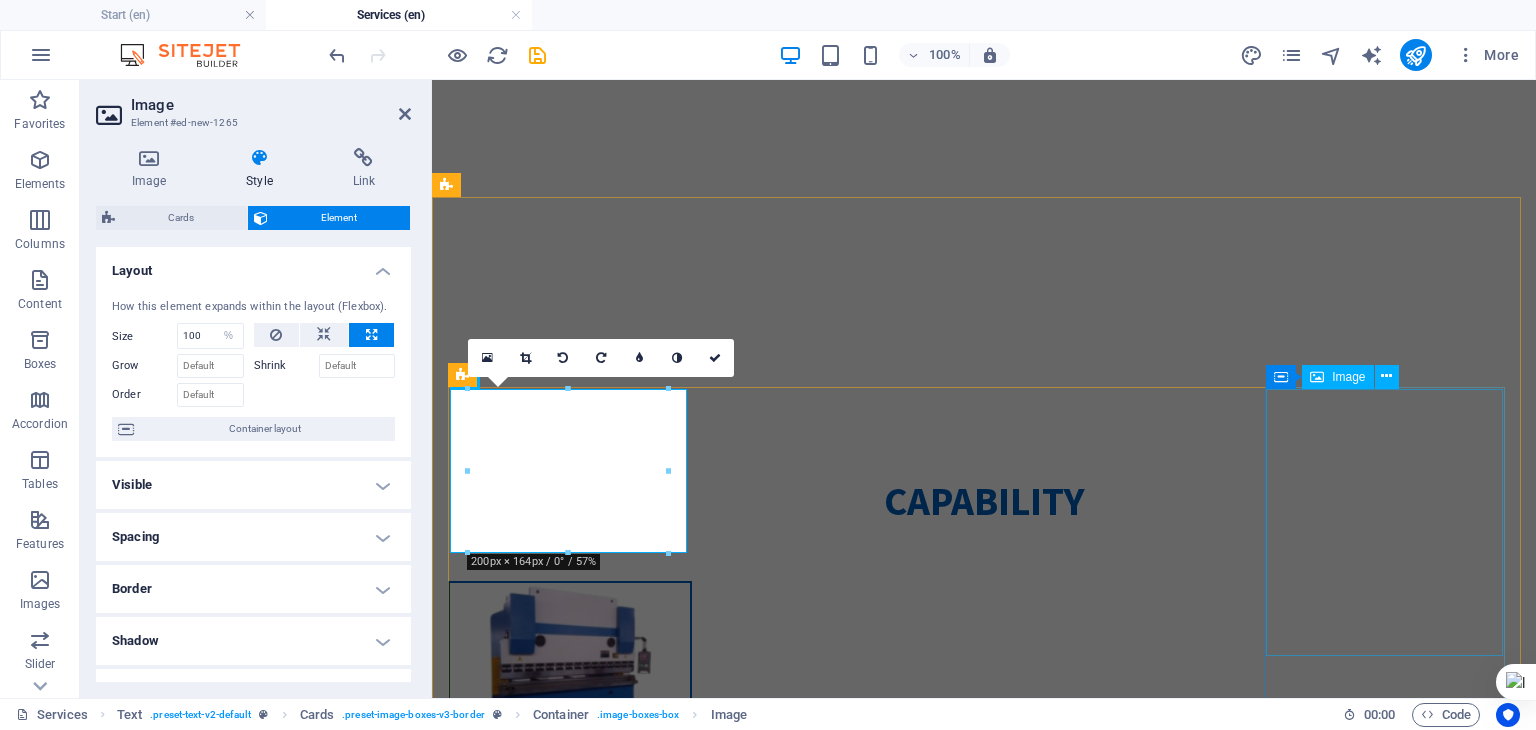 click at bounding box center (570, 1855) 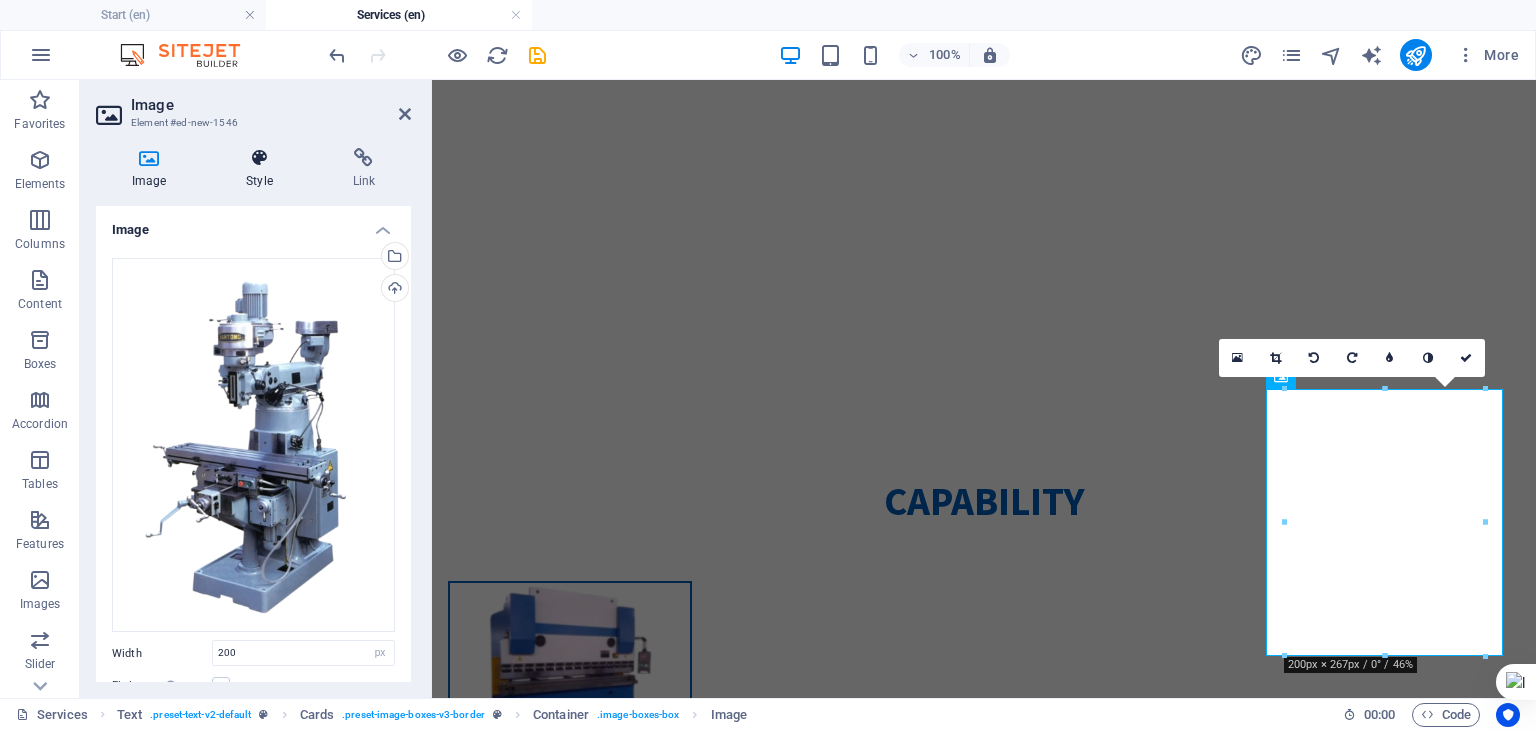click on "Style" at bounding box center [263, 169] 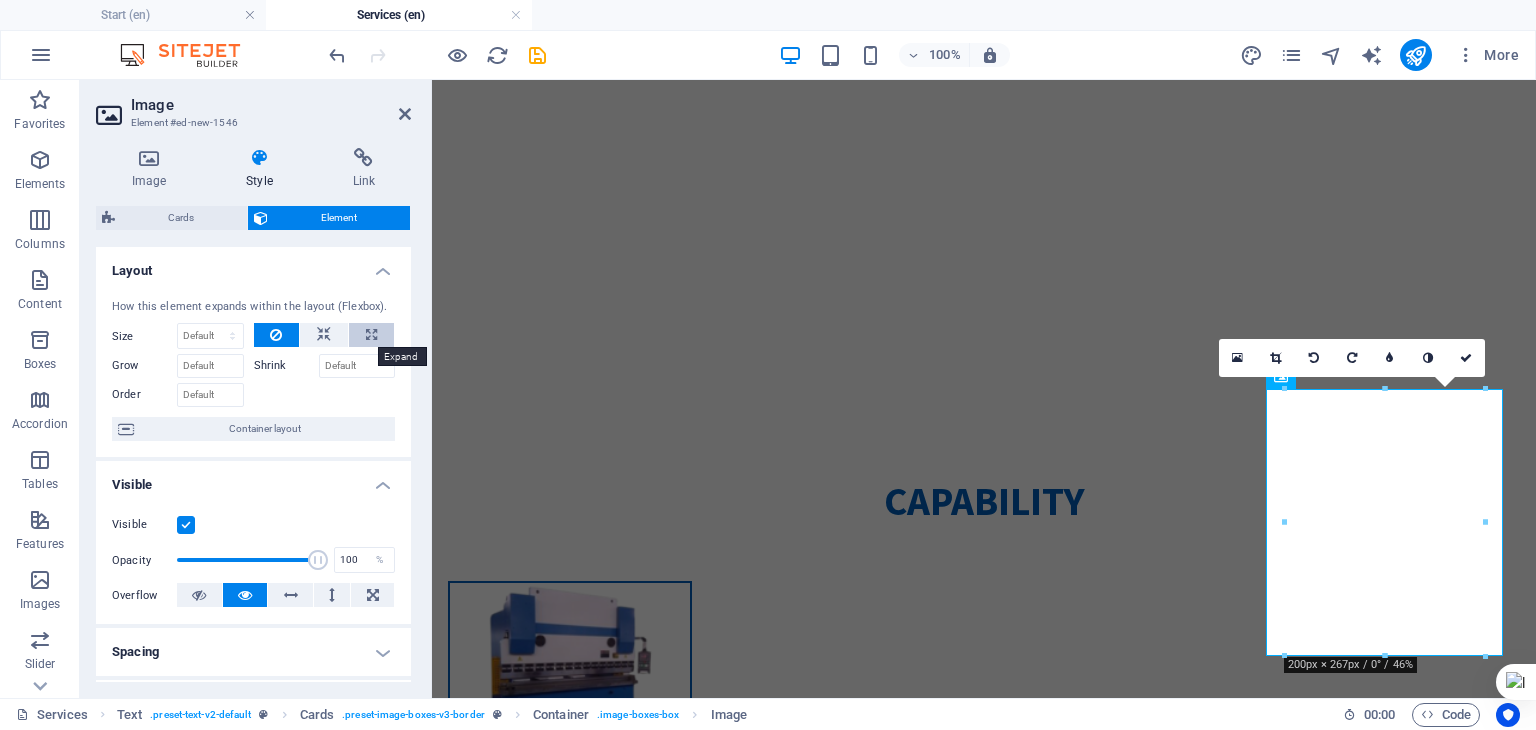 click at bounding box center [371, 335] 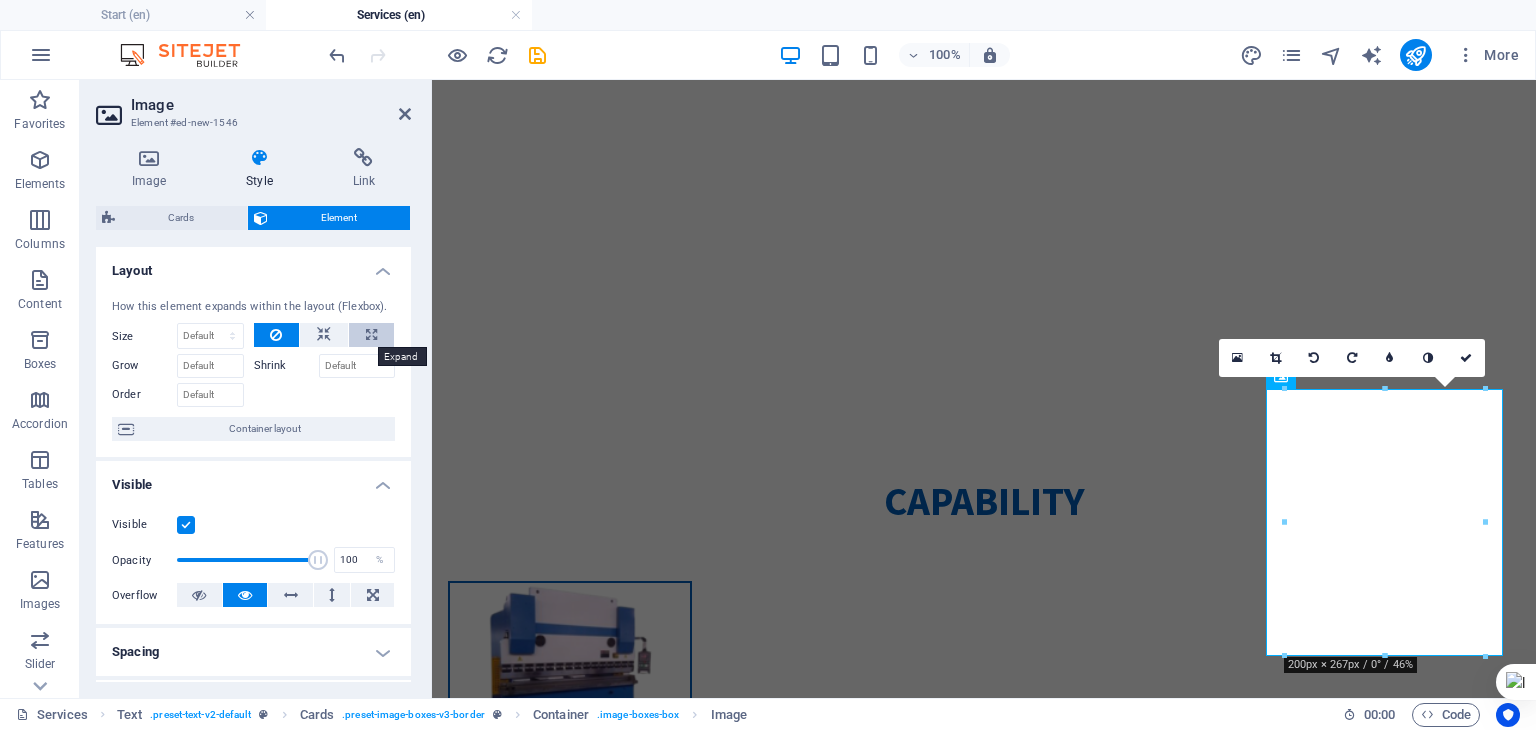 type on "100" 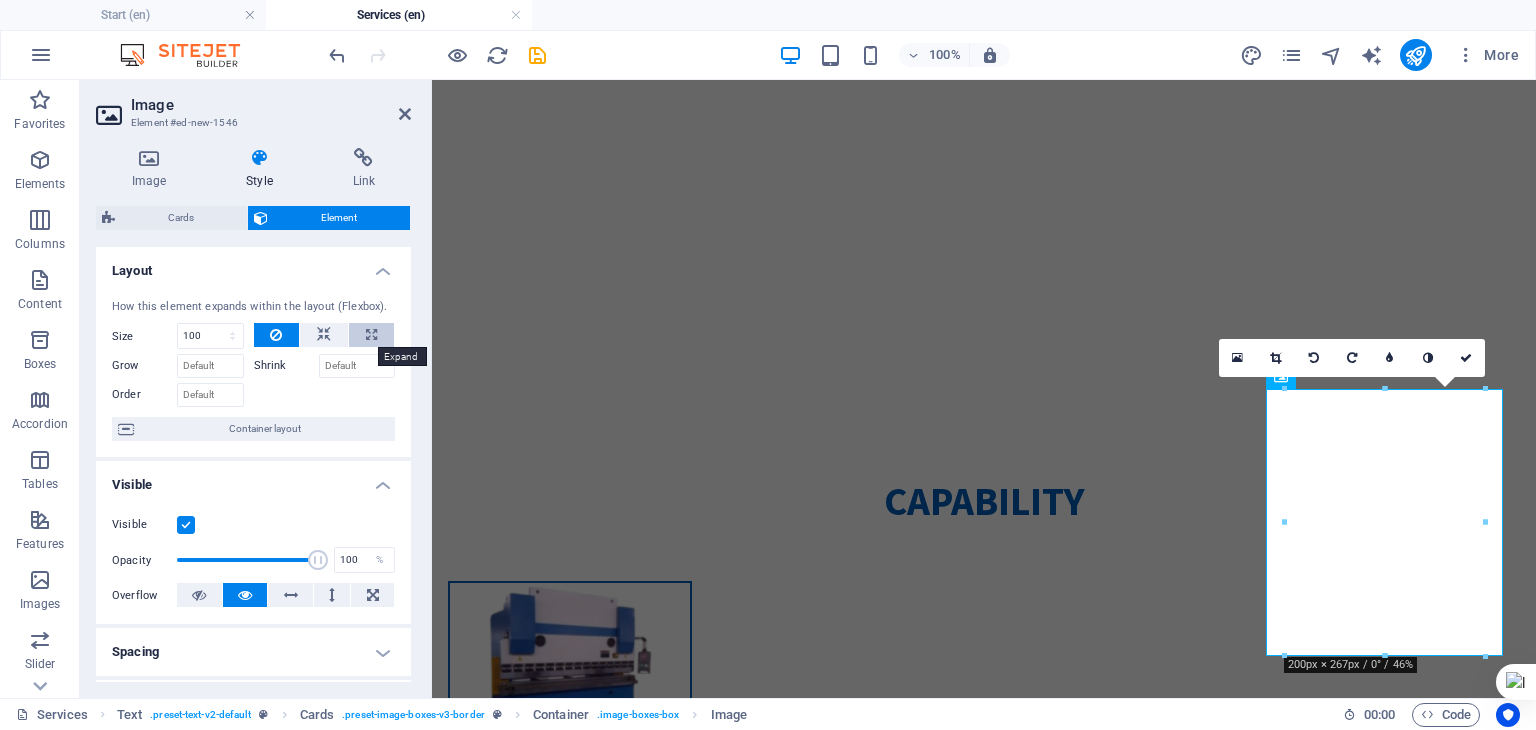 select on "%" 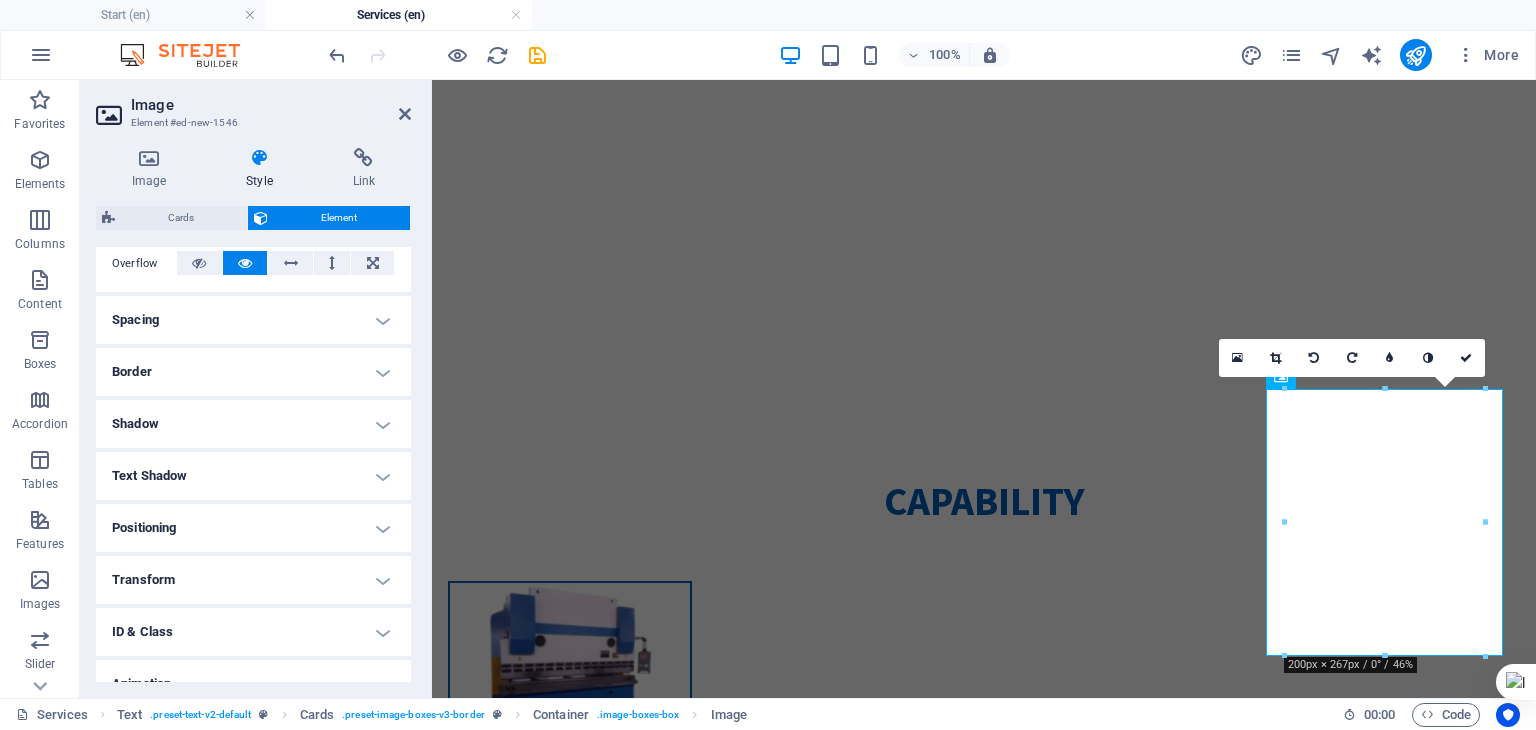 scroll, scrollTop: 0, scrollLeft: 0, axis: both 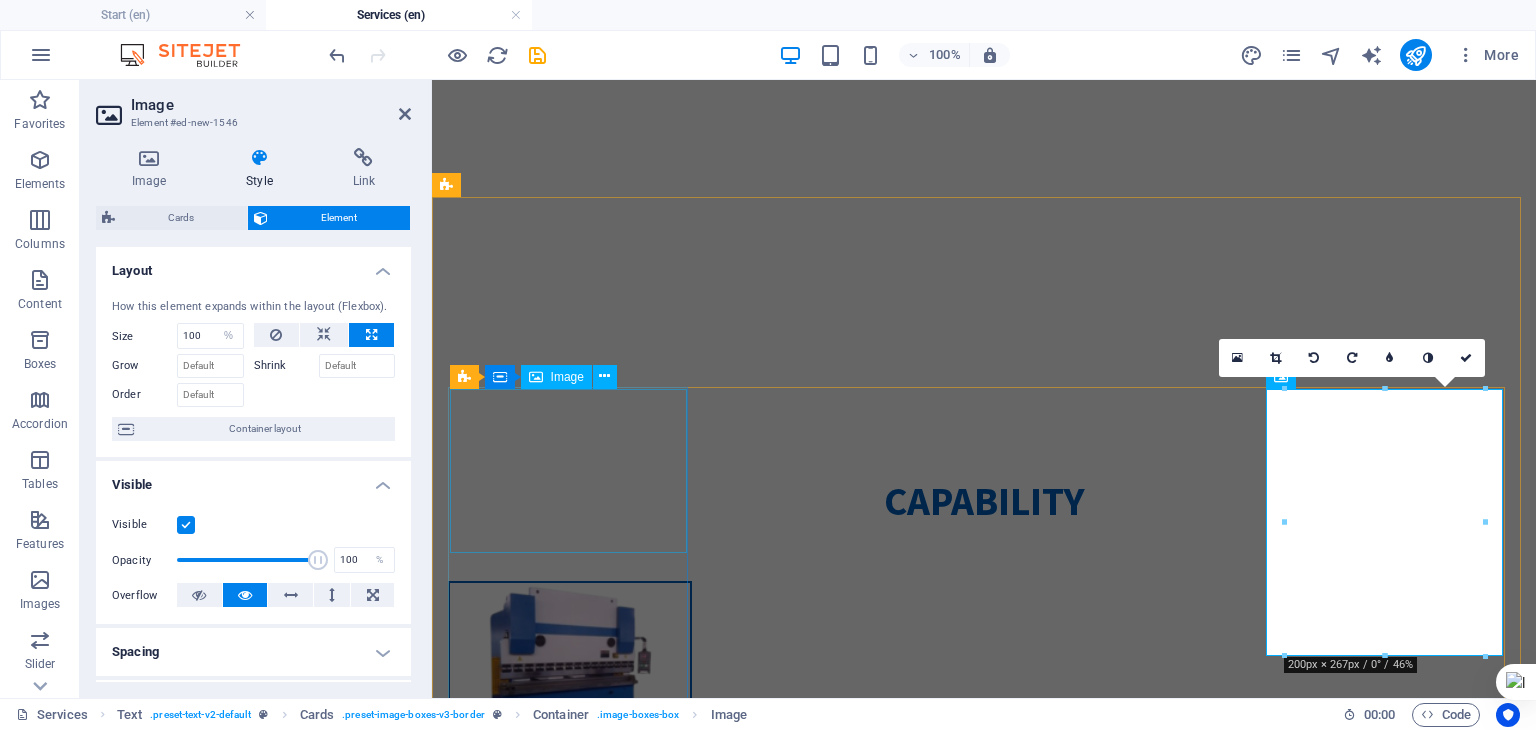click at bounding box center [570, 665] 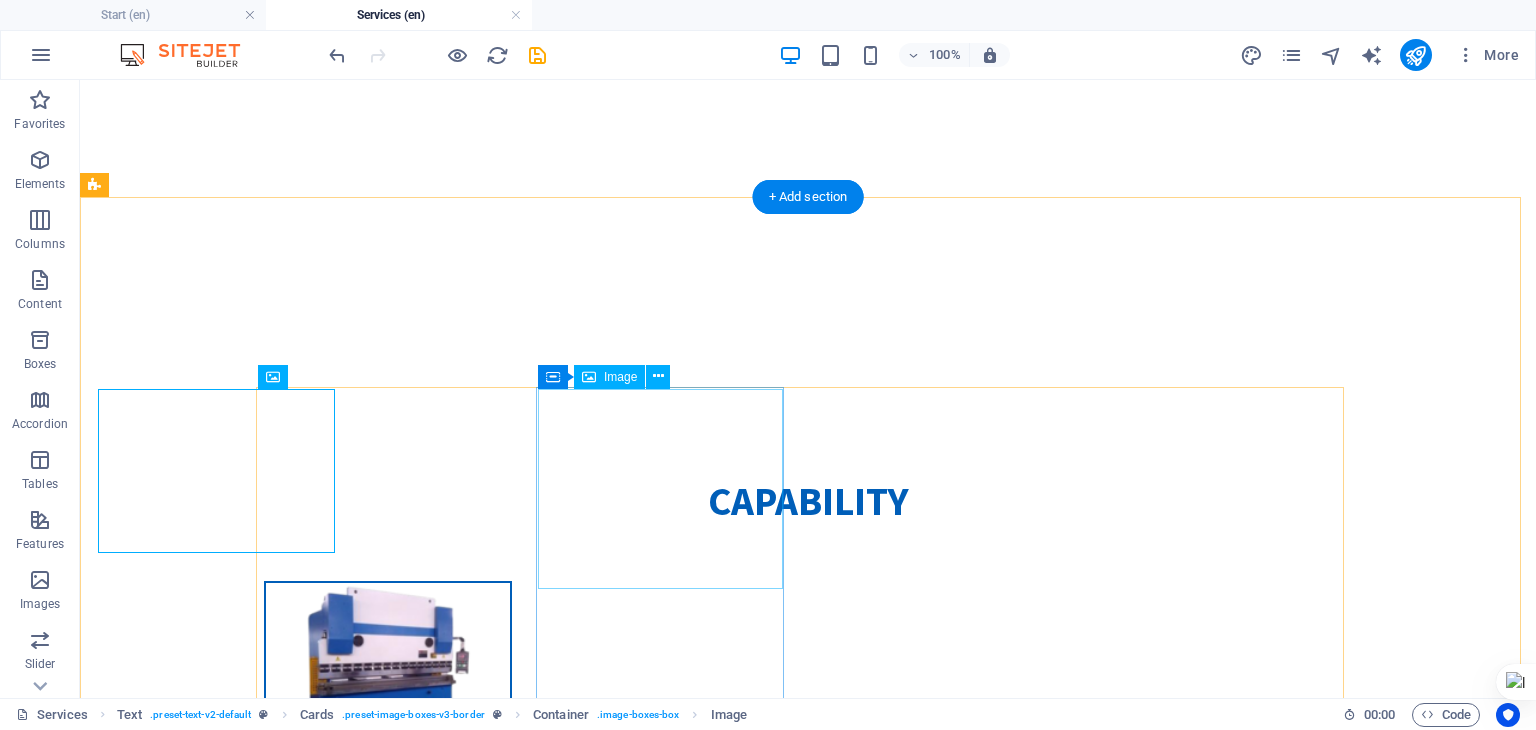 click at bounding box center (388, 1055) 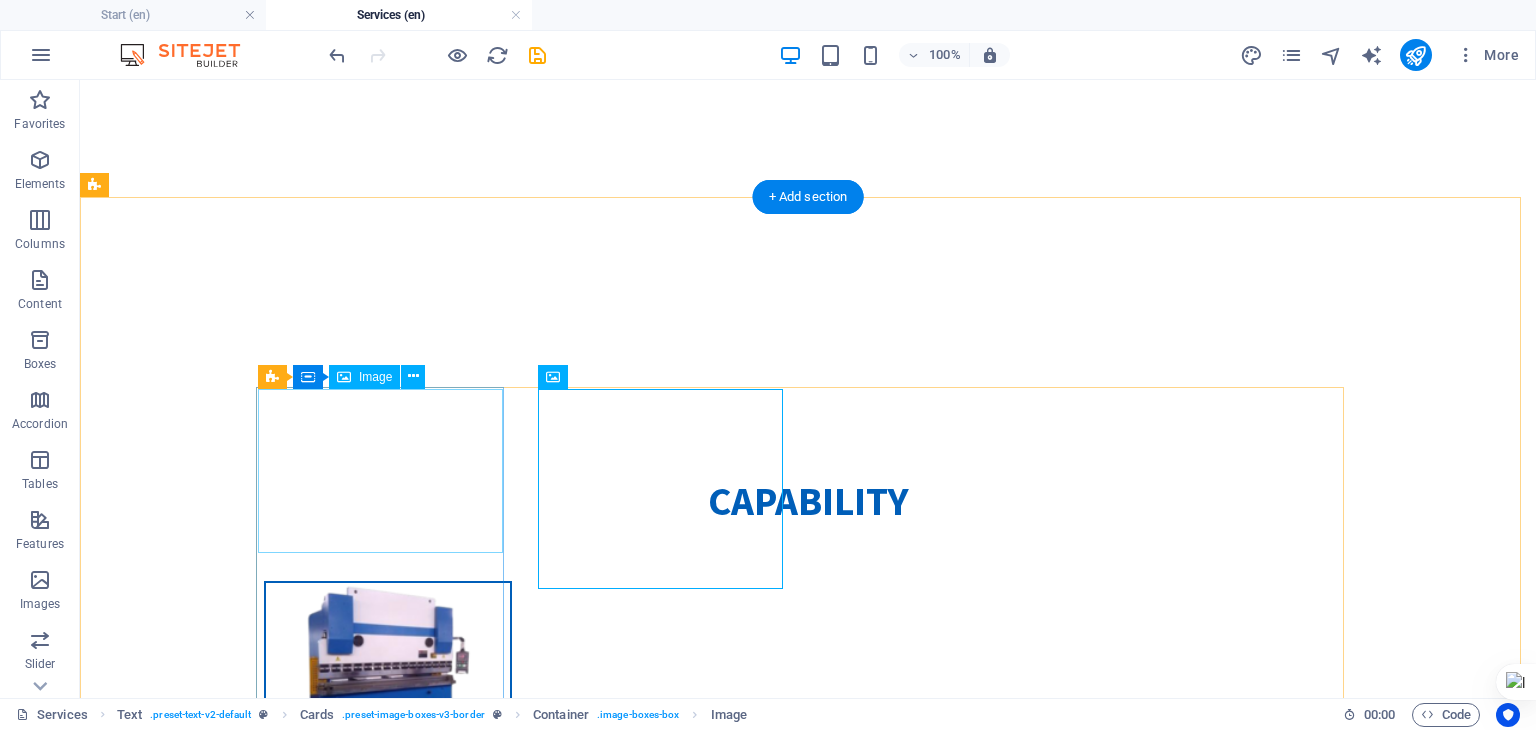 click at bounding box center [388, 665] 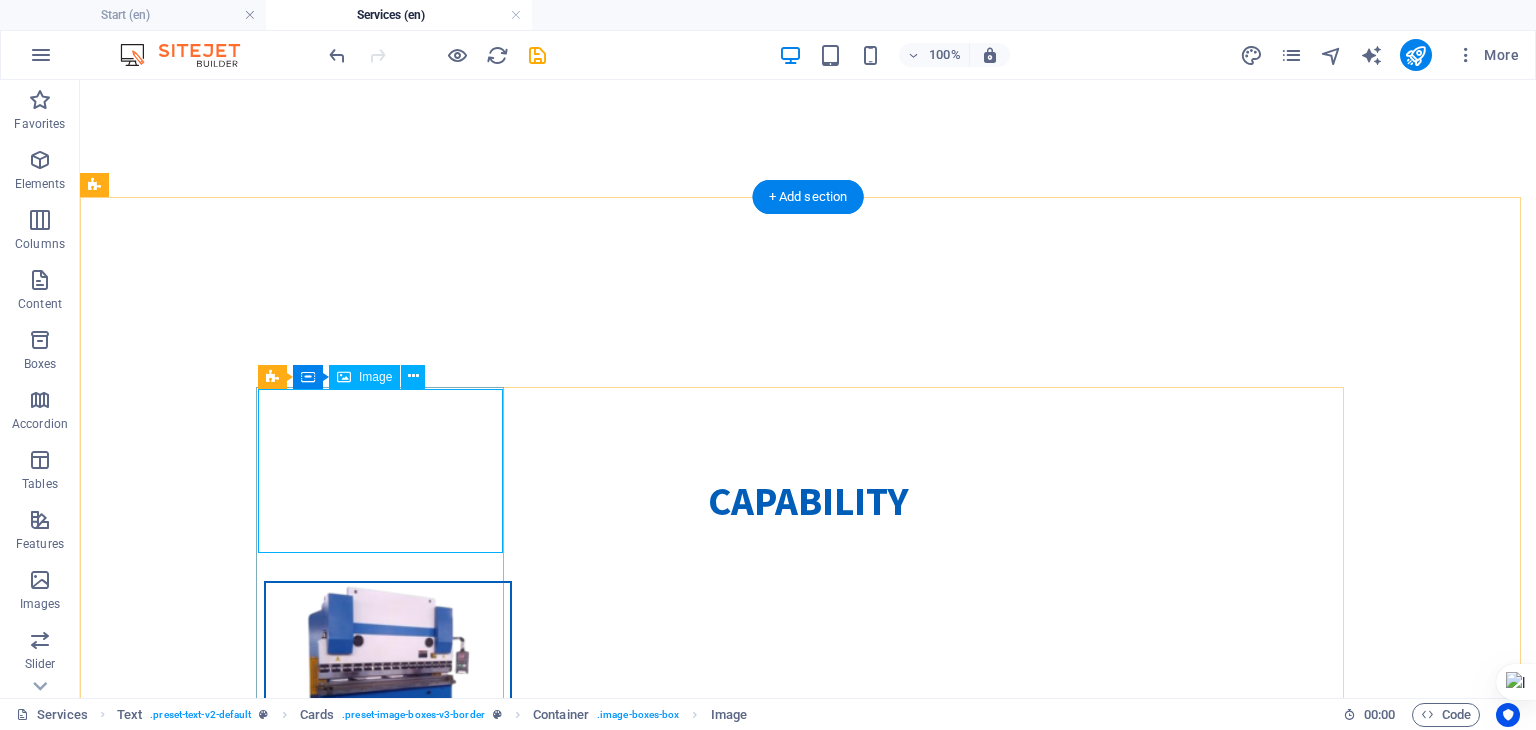 click at bounding box center [388, 665] 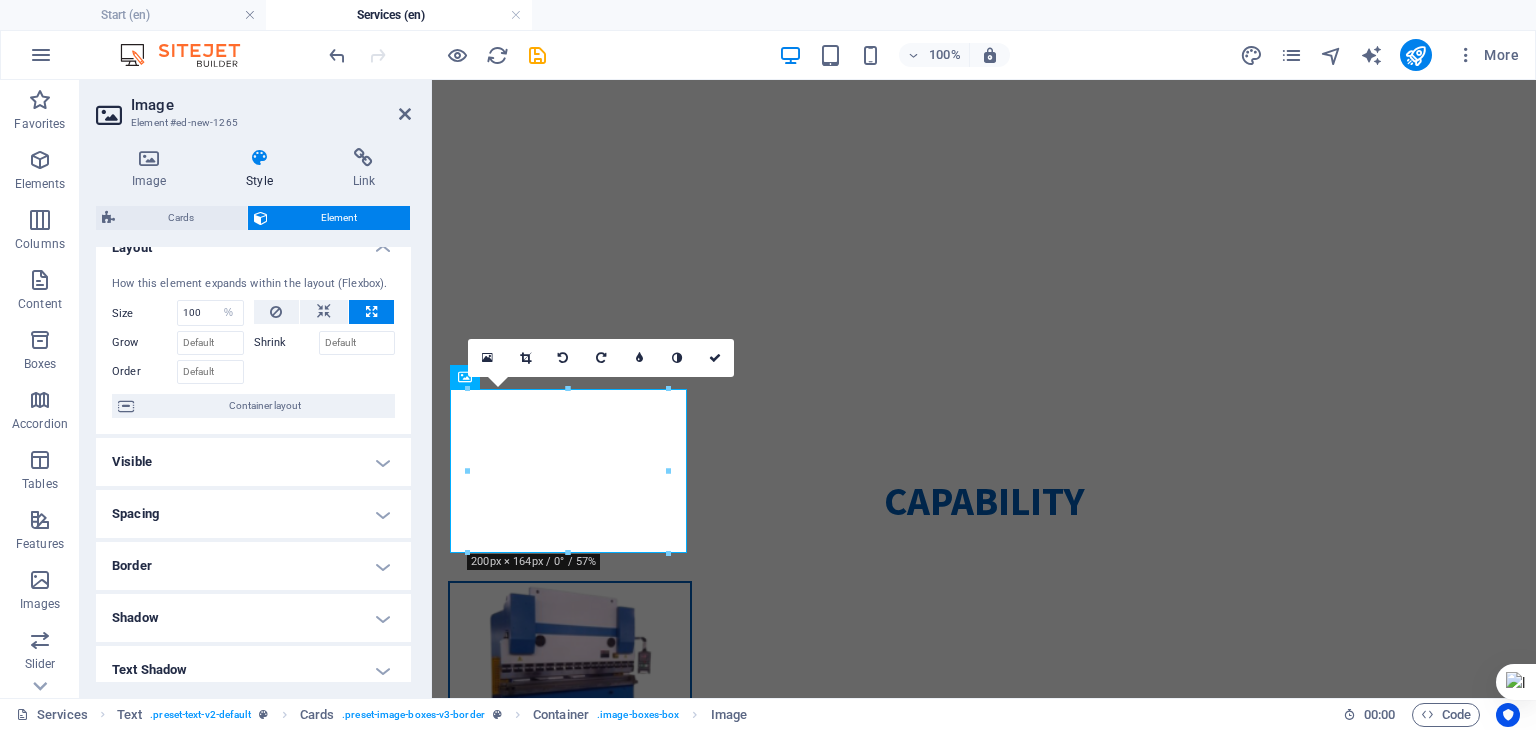 scroll, scrollTop: 0, scrollLeft: 0, axis: both 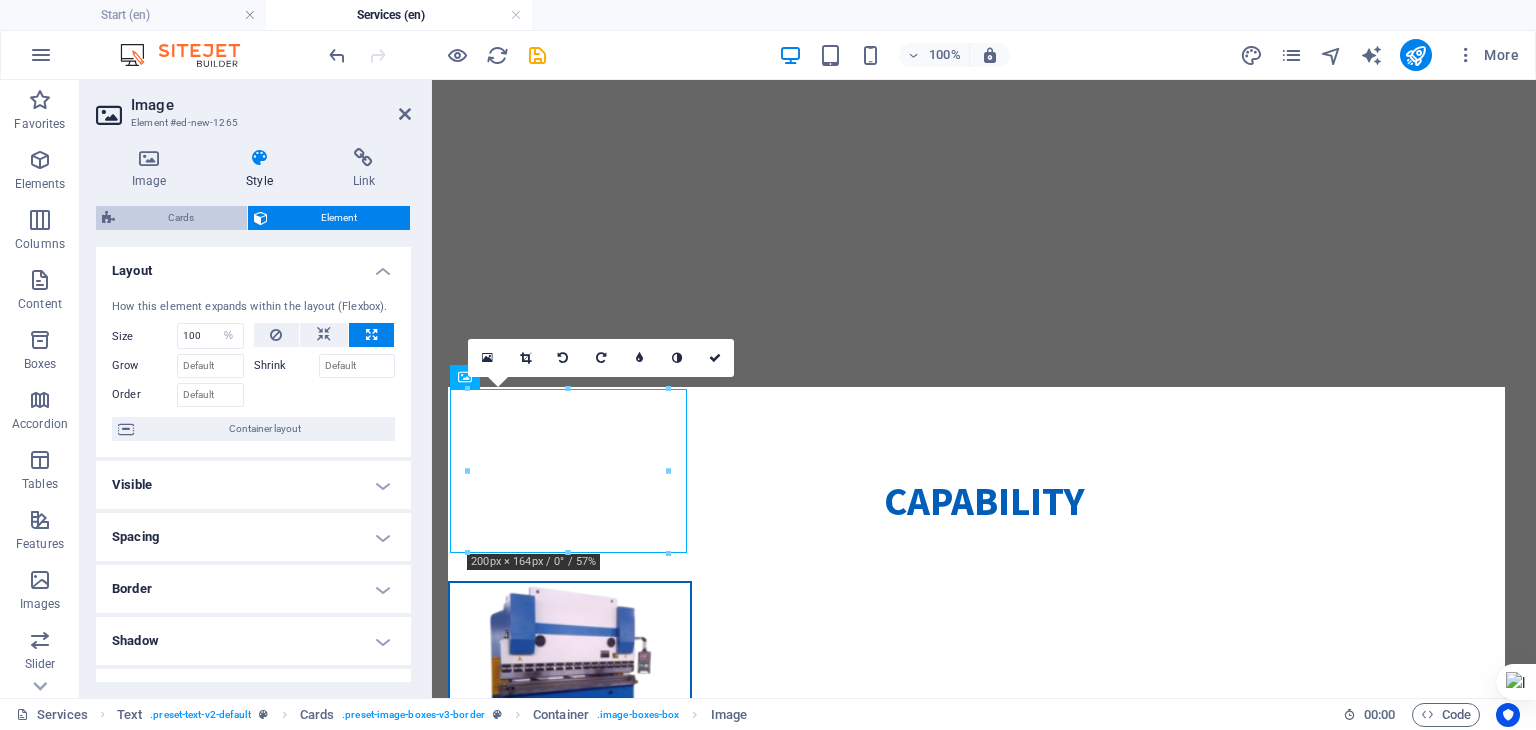 click on "Cards" at bounding box center [181, 218] 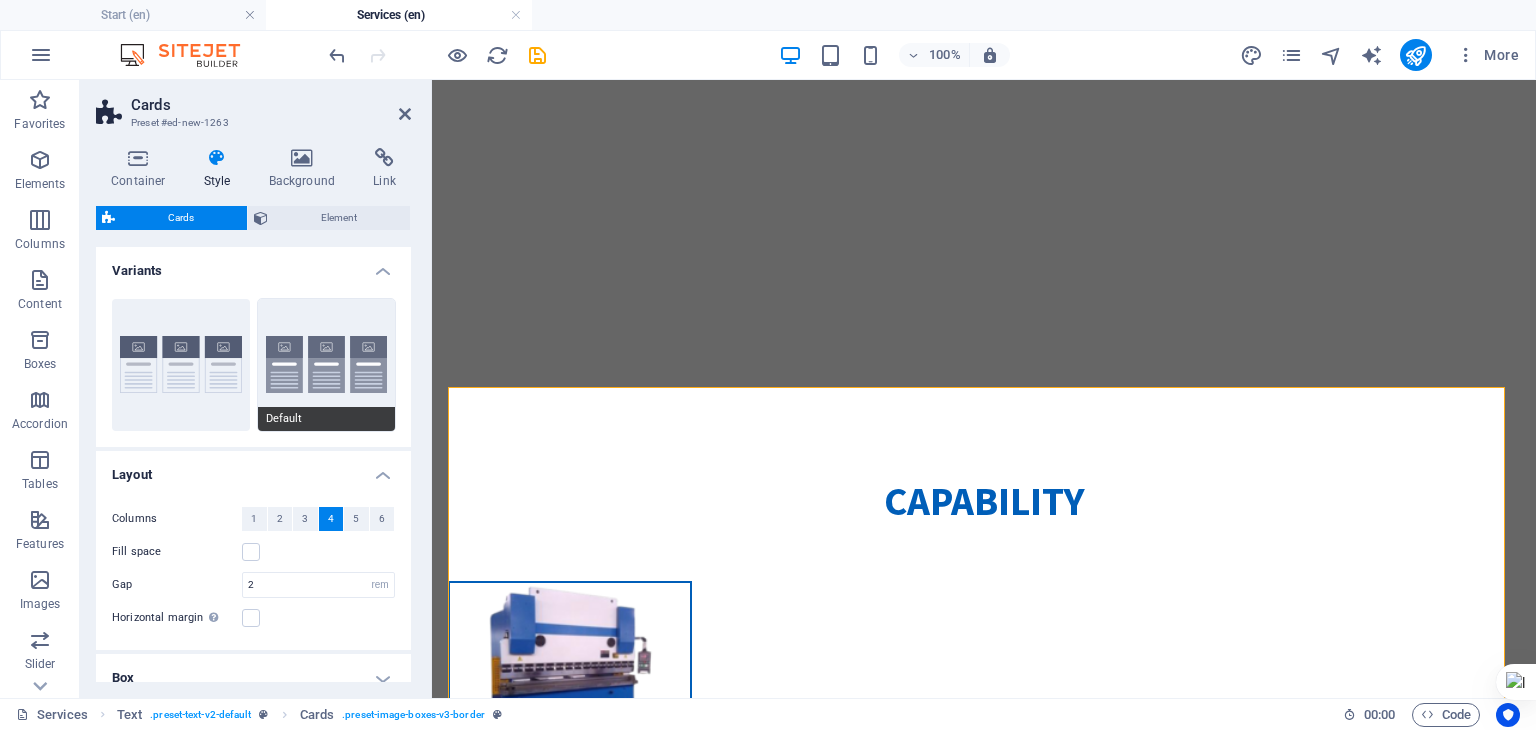 scroll, scrollTop: 99, scrollLeft: 0, axis: vertical 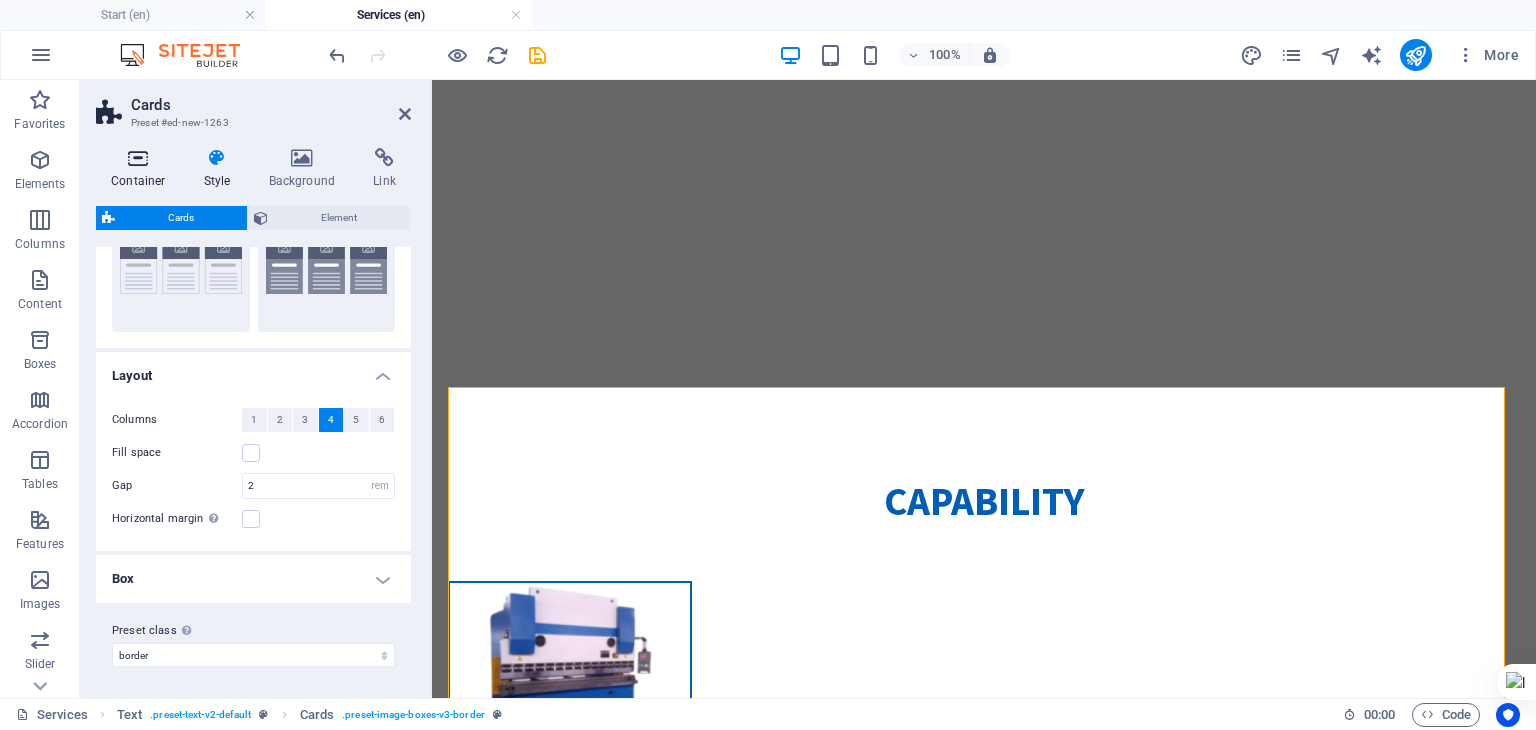 click at bounding box center (138, 158) 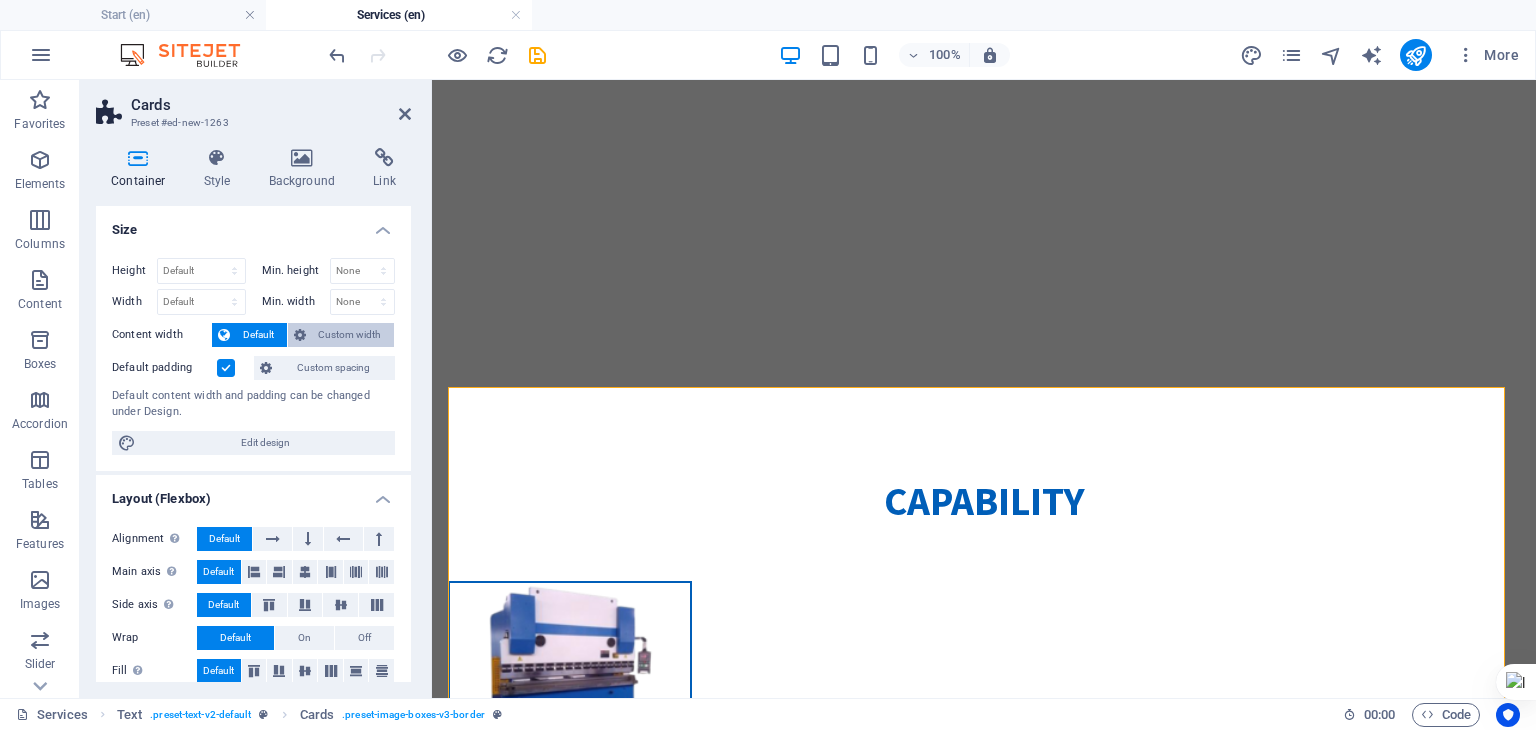 click on "Custom width" at bounding box center [350, 335] 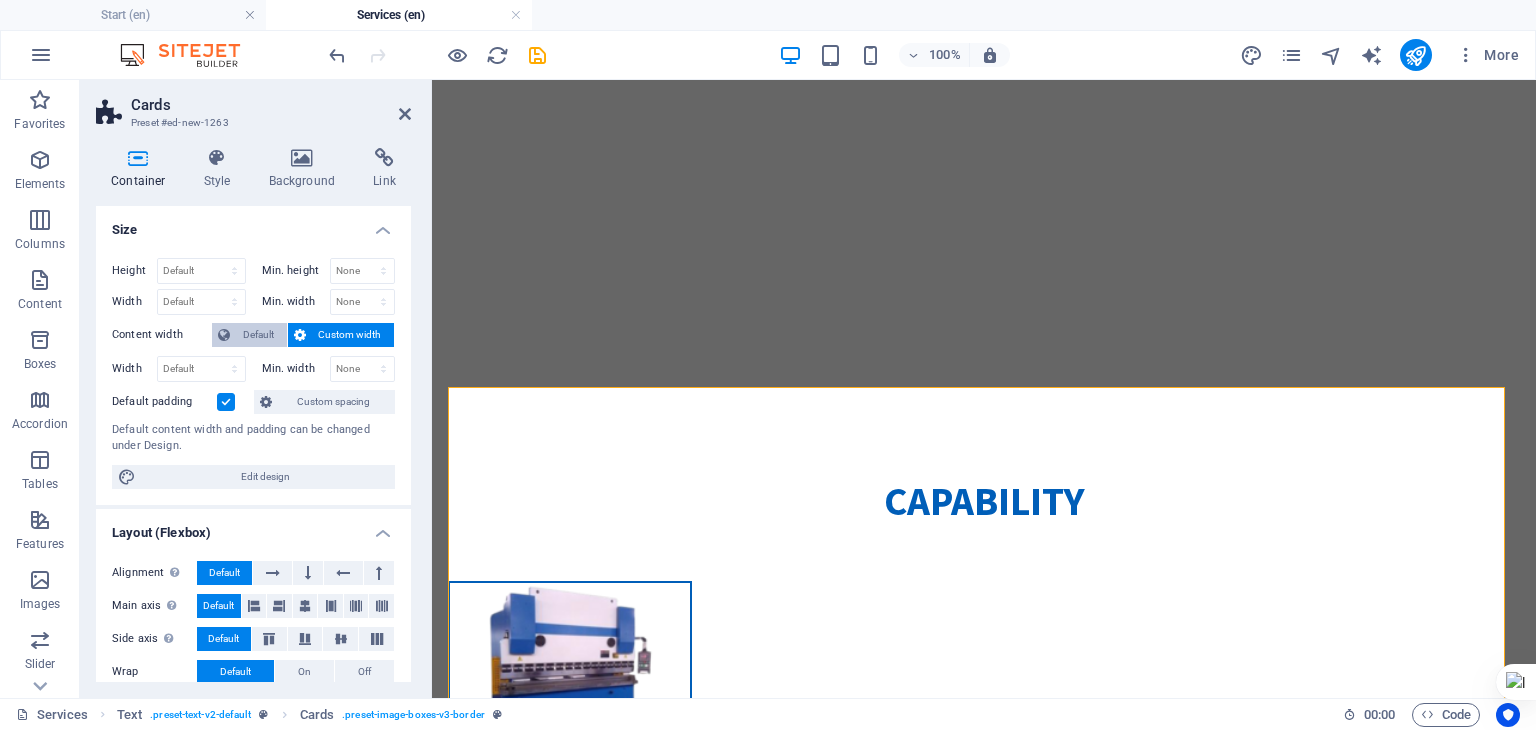 click on "Default" at bounding box center [258, 335] 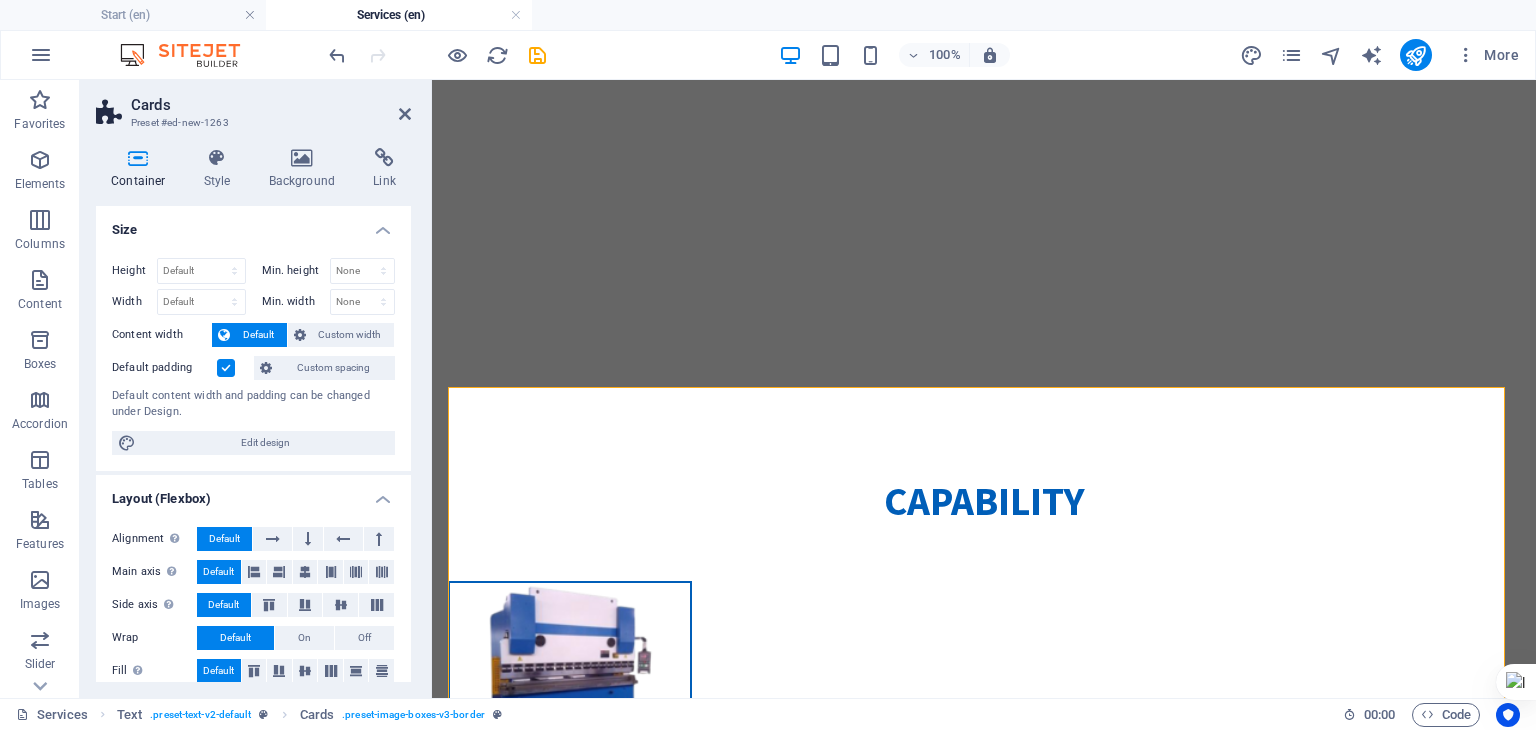 scroll, scrollTop: 298, scrollLeft: 0, axis: vertical 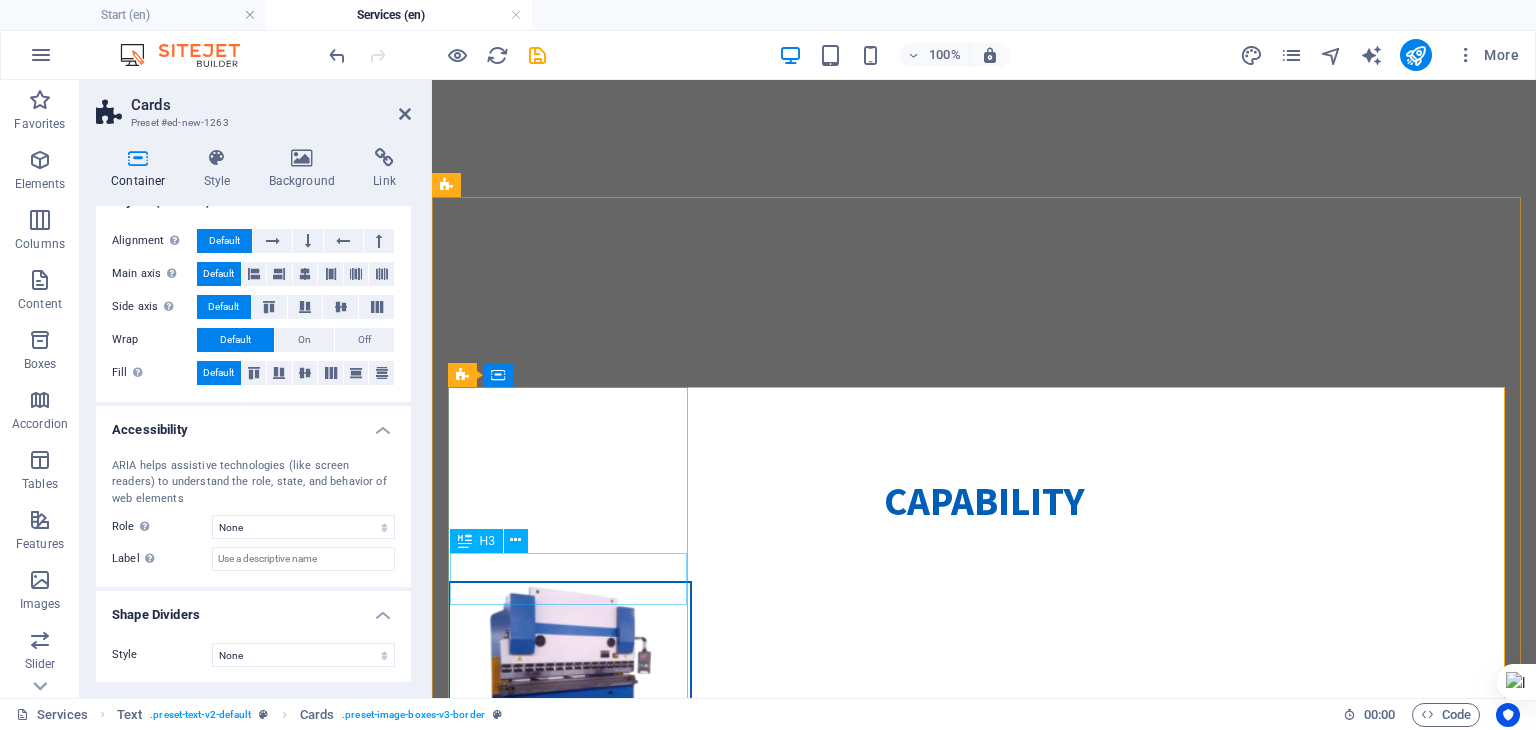 click on "Headline" at bounding box center [570, 773] 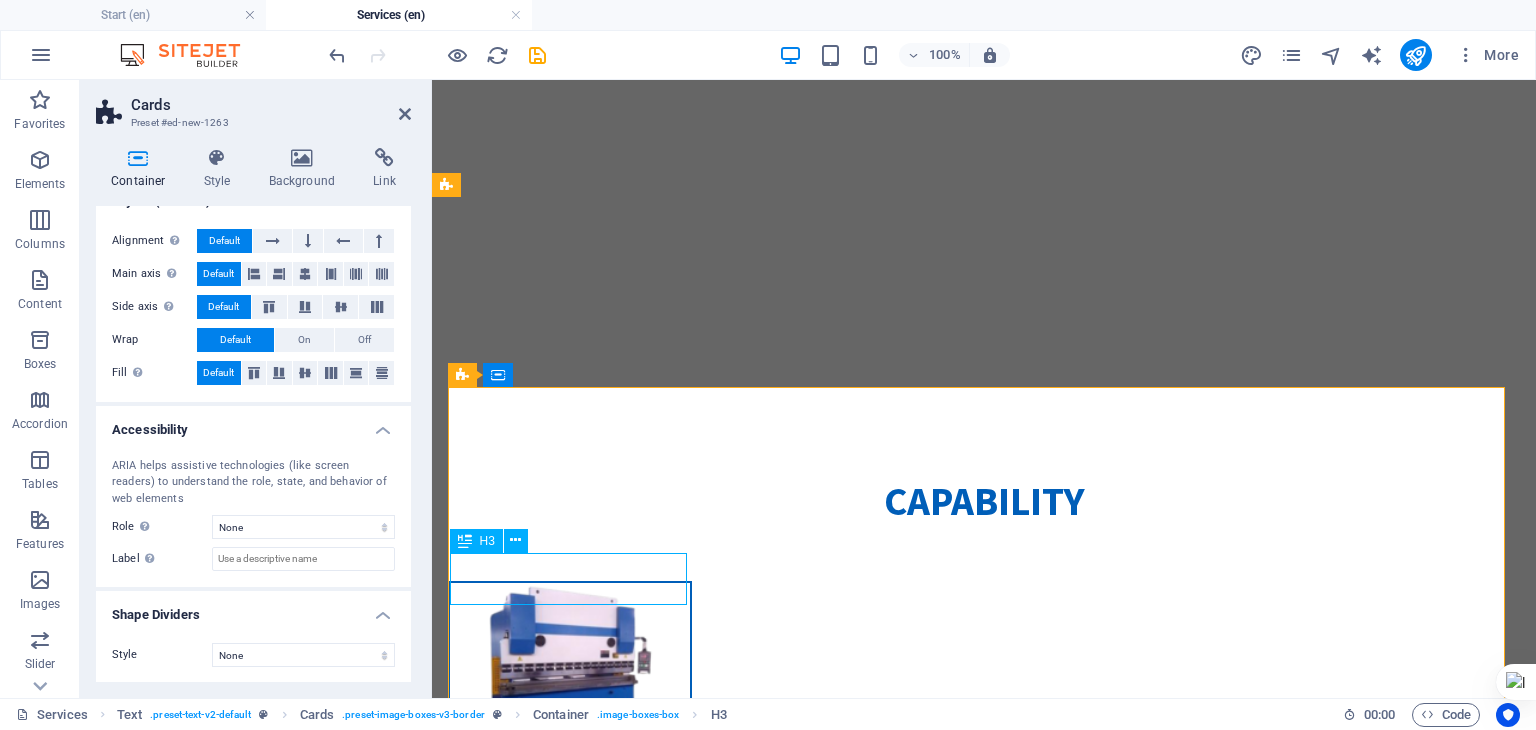 click at bounding box center (570, 665) 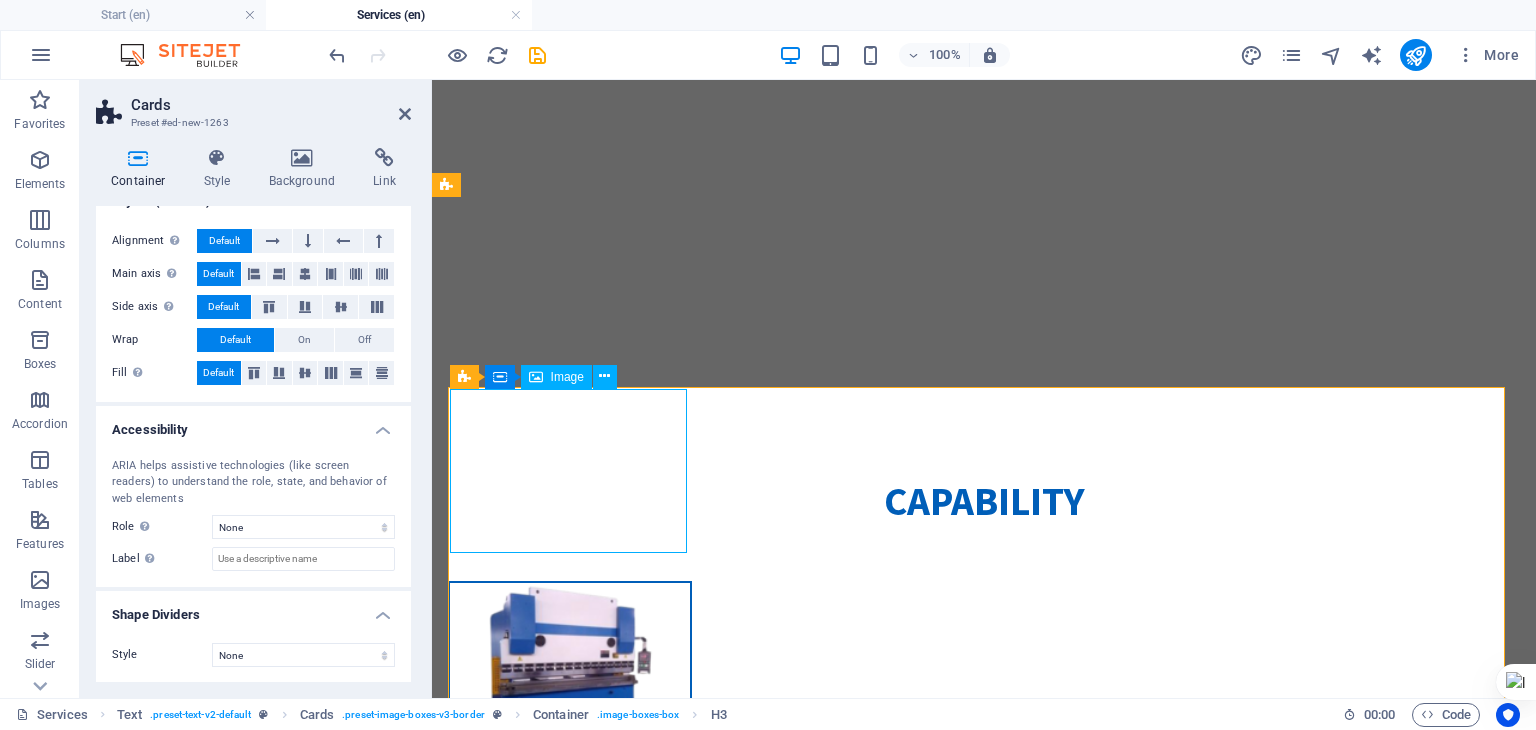 click at bounding box center (570, 665) 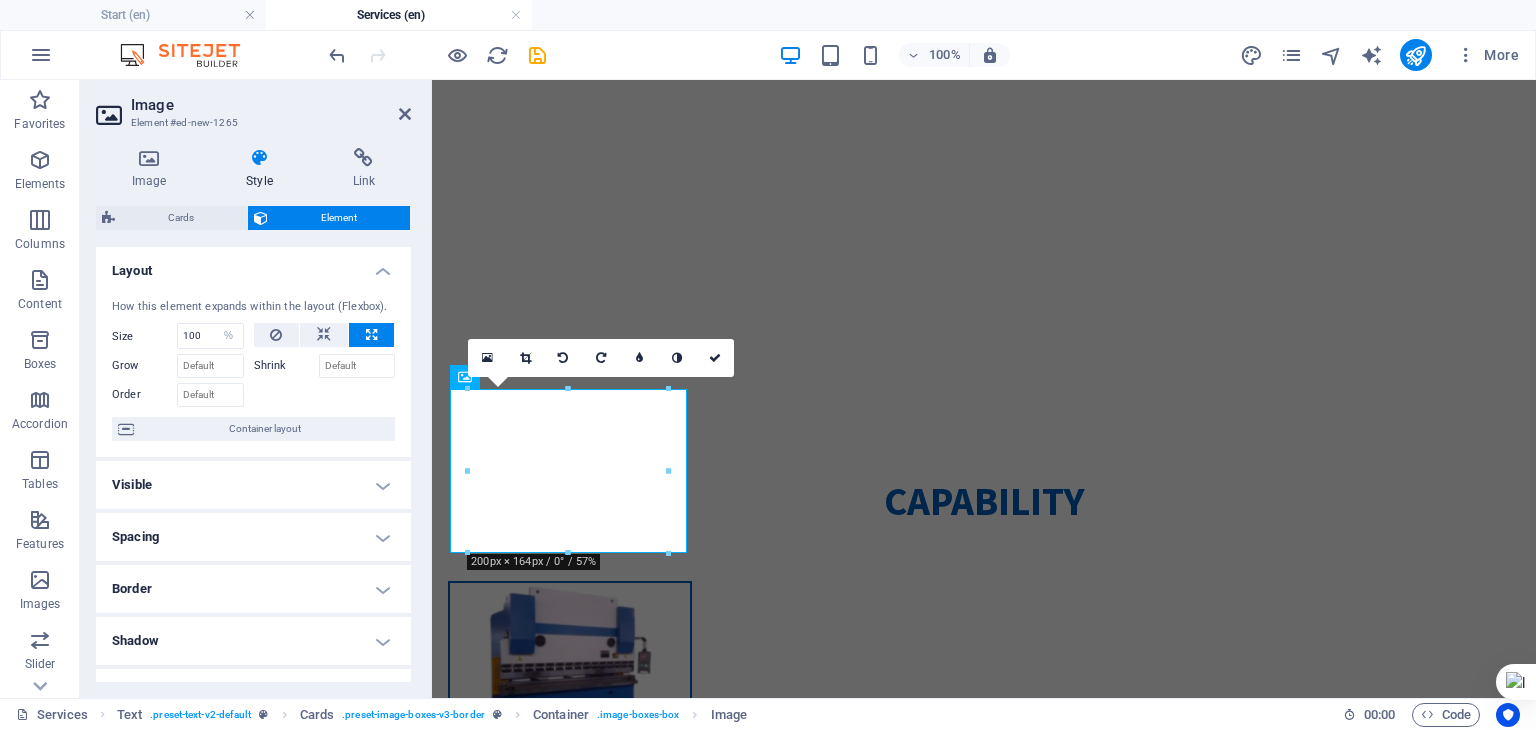 click on "Order" at bounding box center (144, 395) 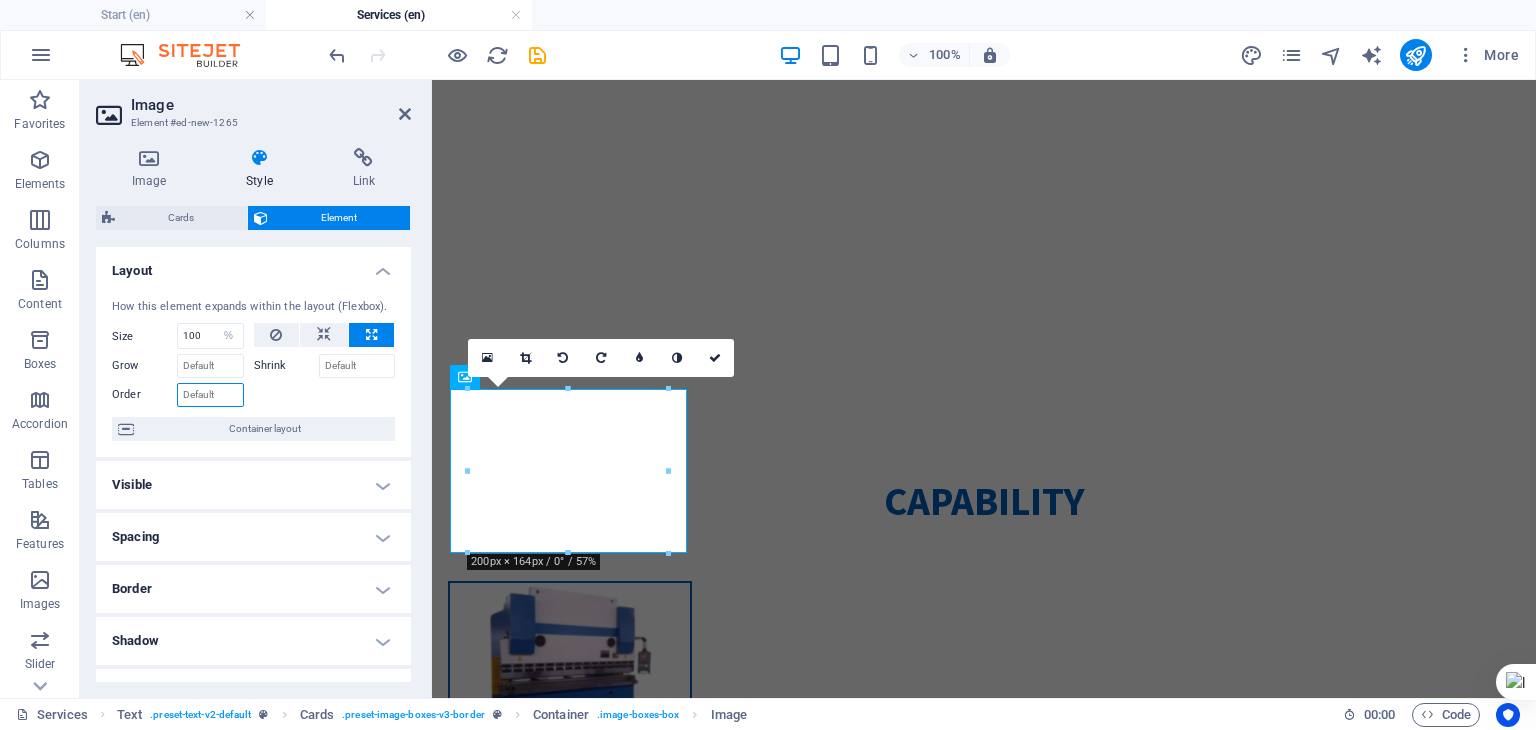 click on "Order" at bounding box center (210, 395) 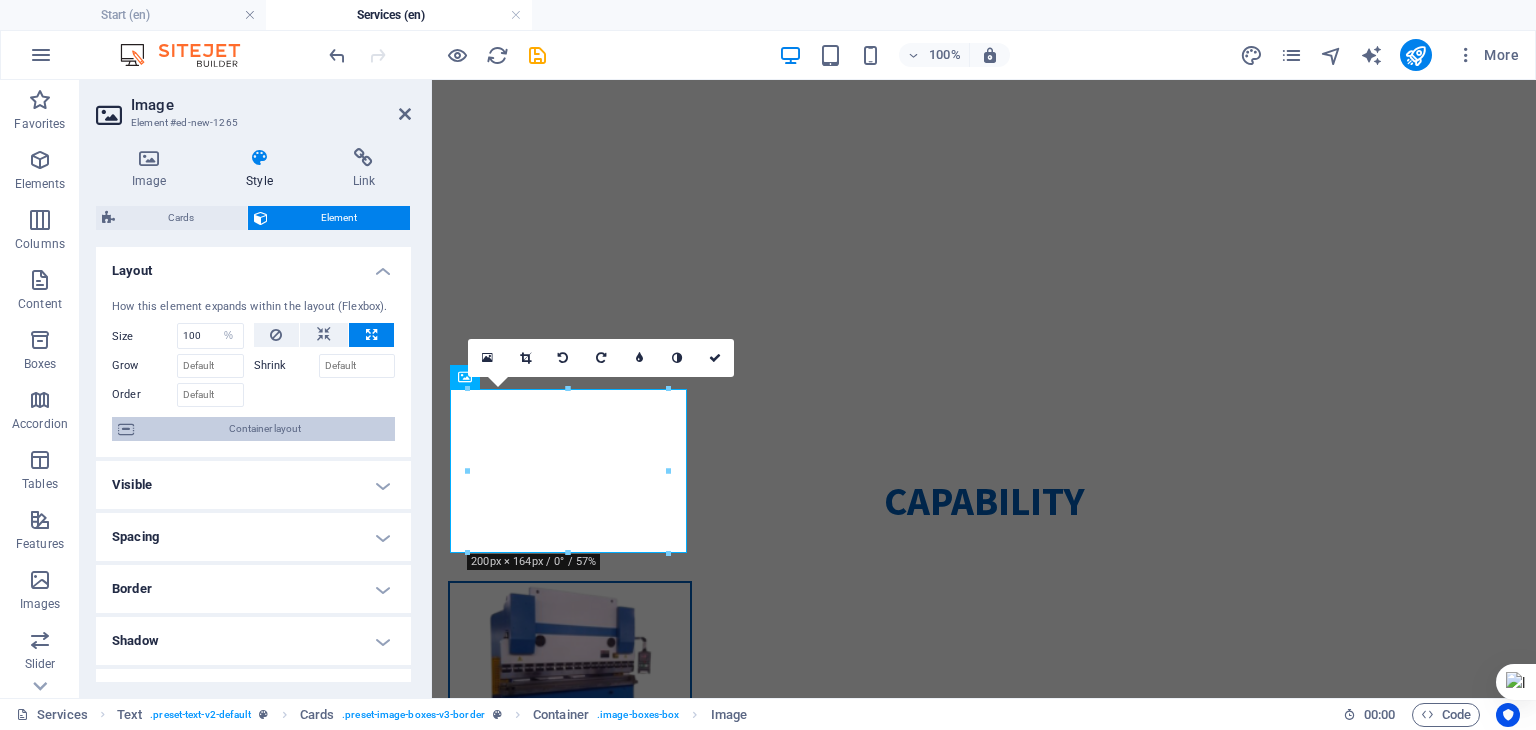 click on "Container layout" at bounding box center [264, 429] 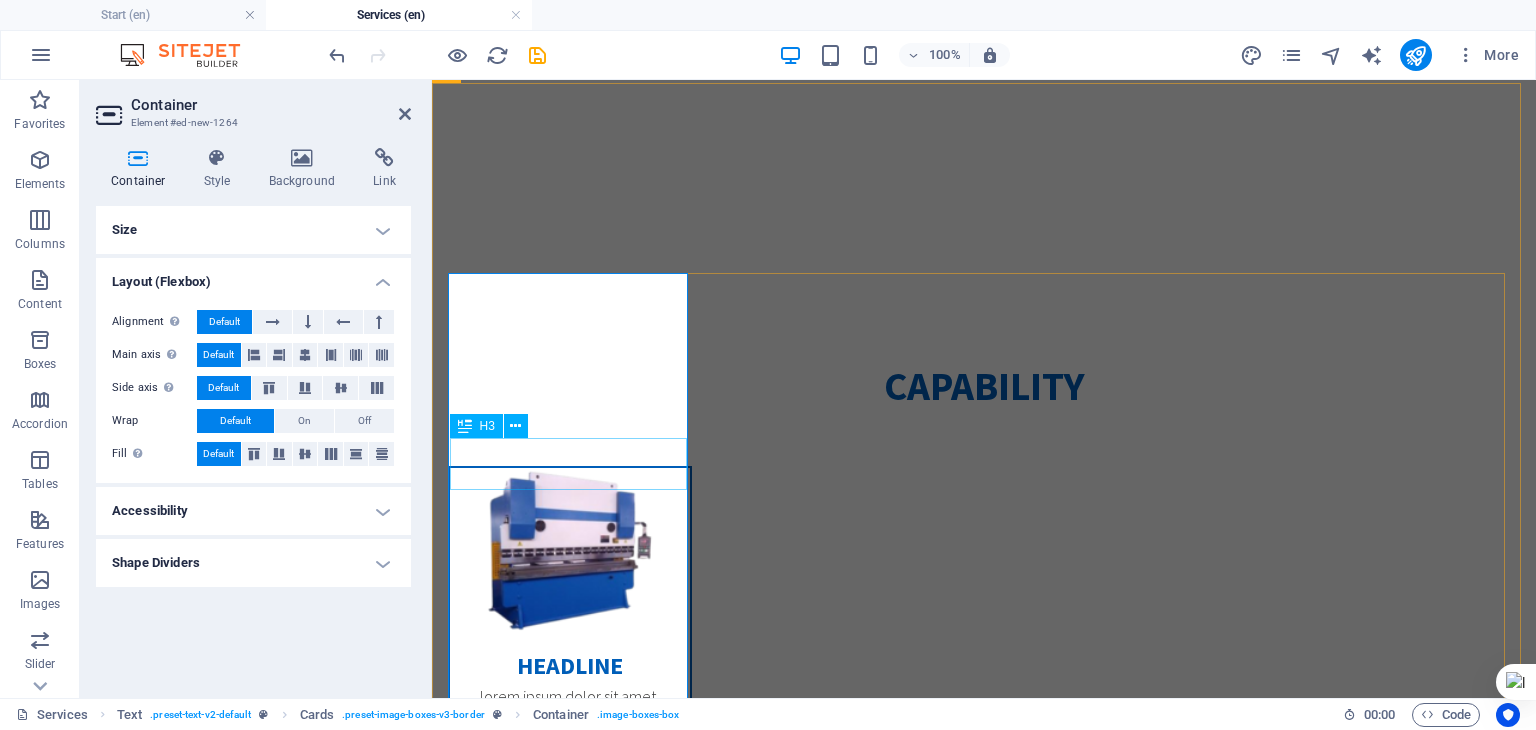 scroll, scrollTop: 641, scrollLeft: 0, axis: vertical 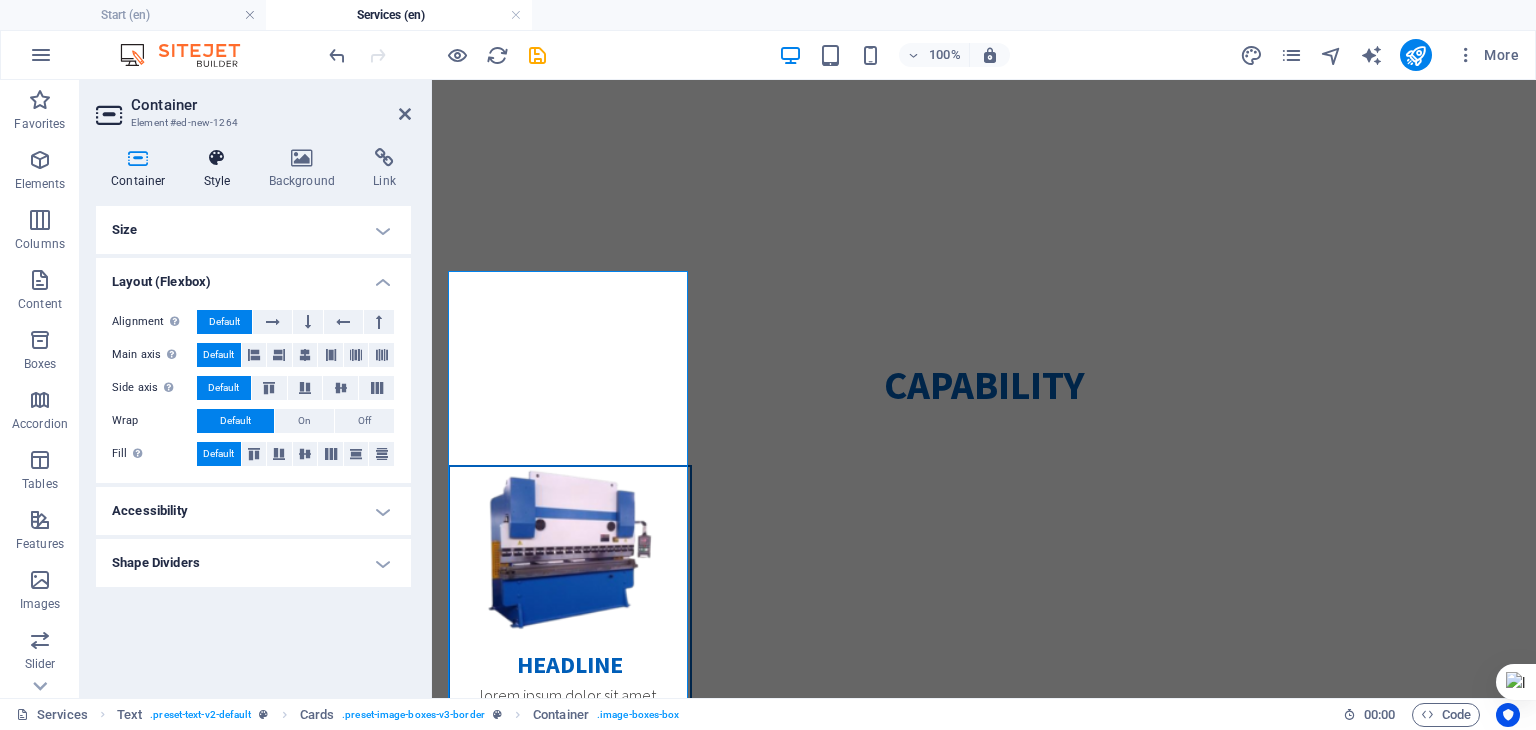 click at bounding box center [217, 158] 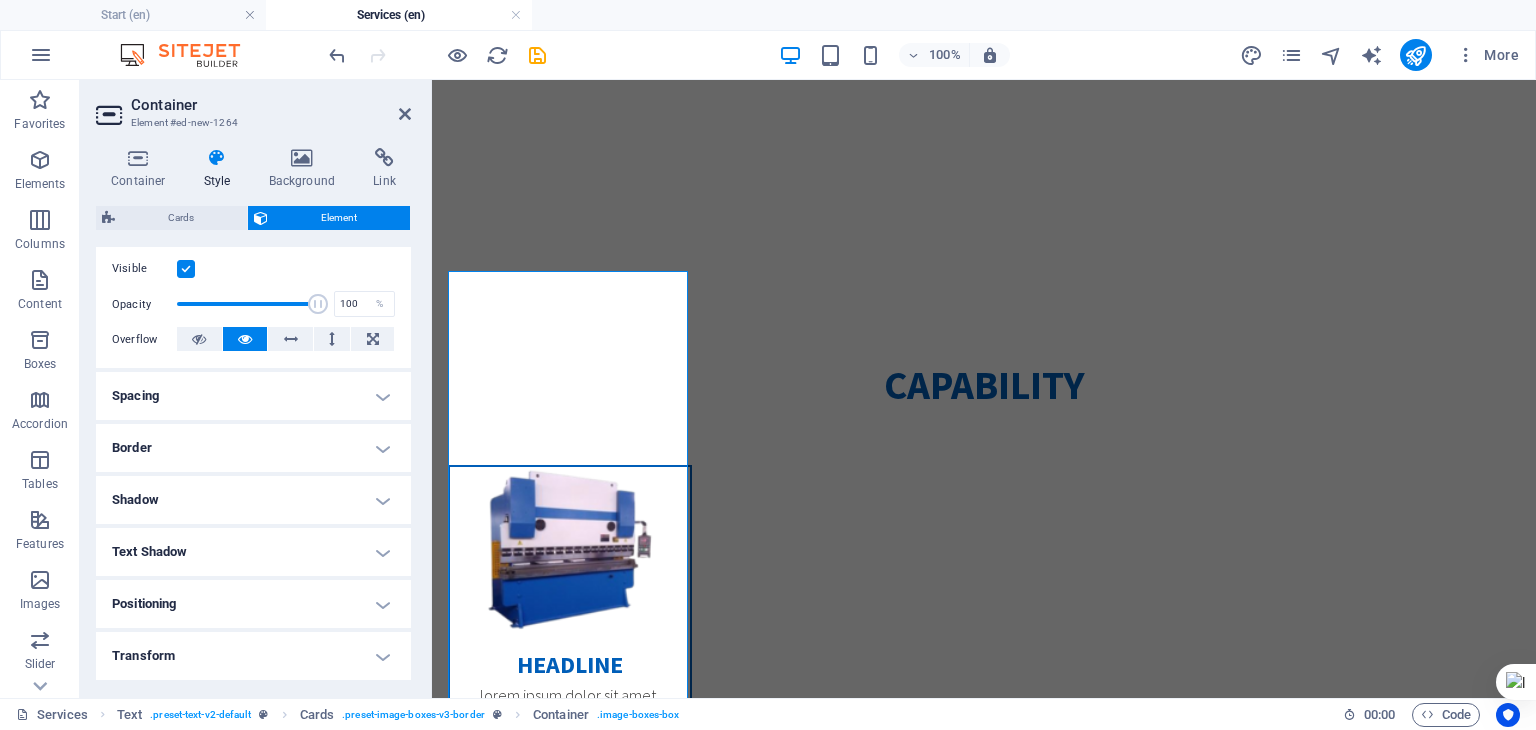 scroll, scrollTop: 409, scrollLeft: 0, axis: vertical 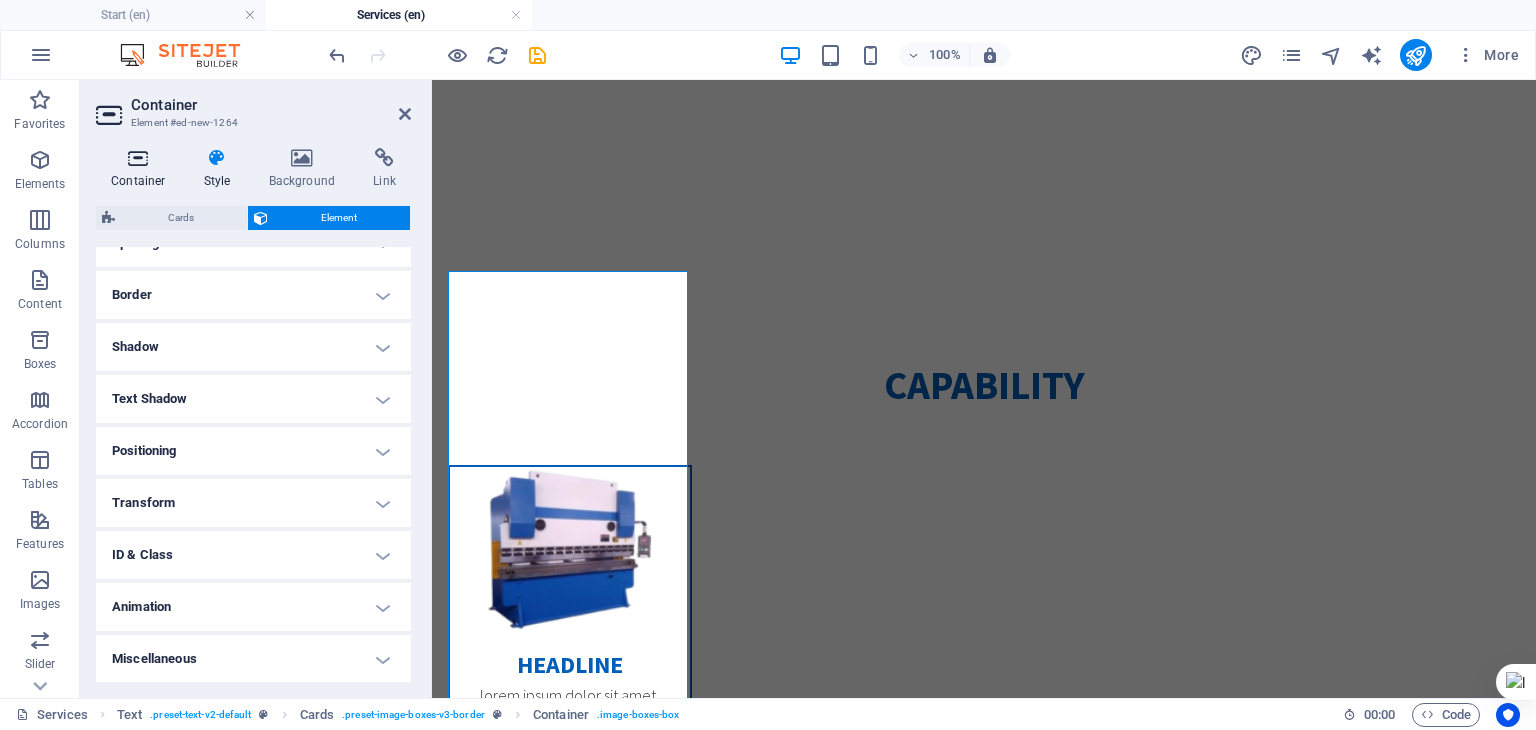 click on "Container" at bounding box center [142, 169] 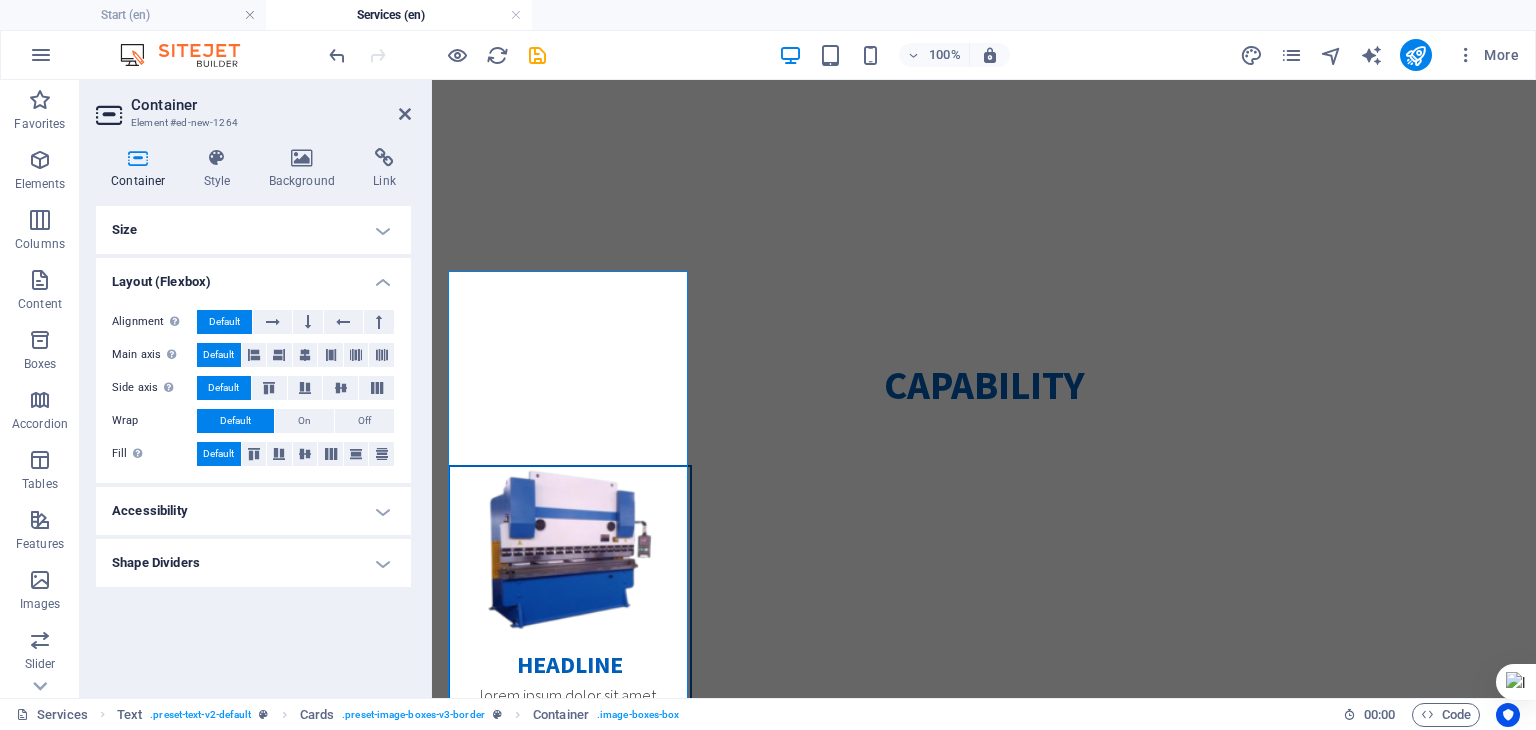 click on "Shape Dividers" at bounding box center (253, 563) 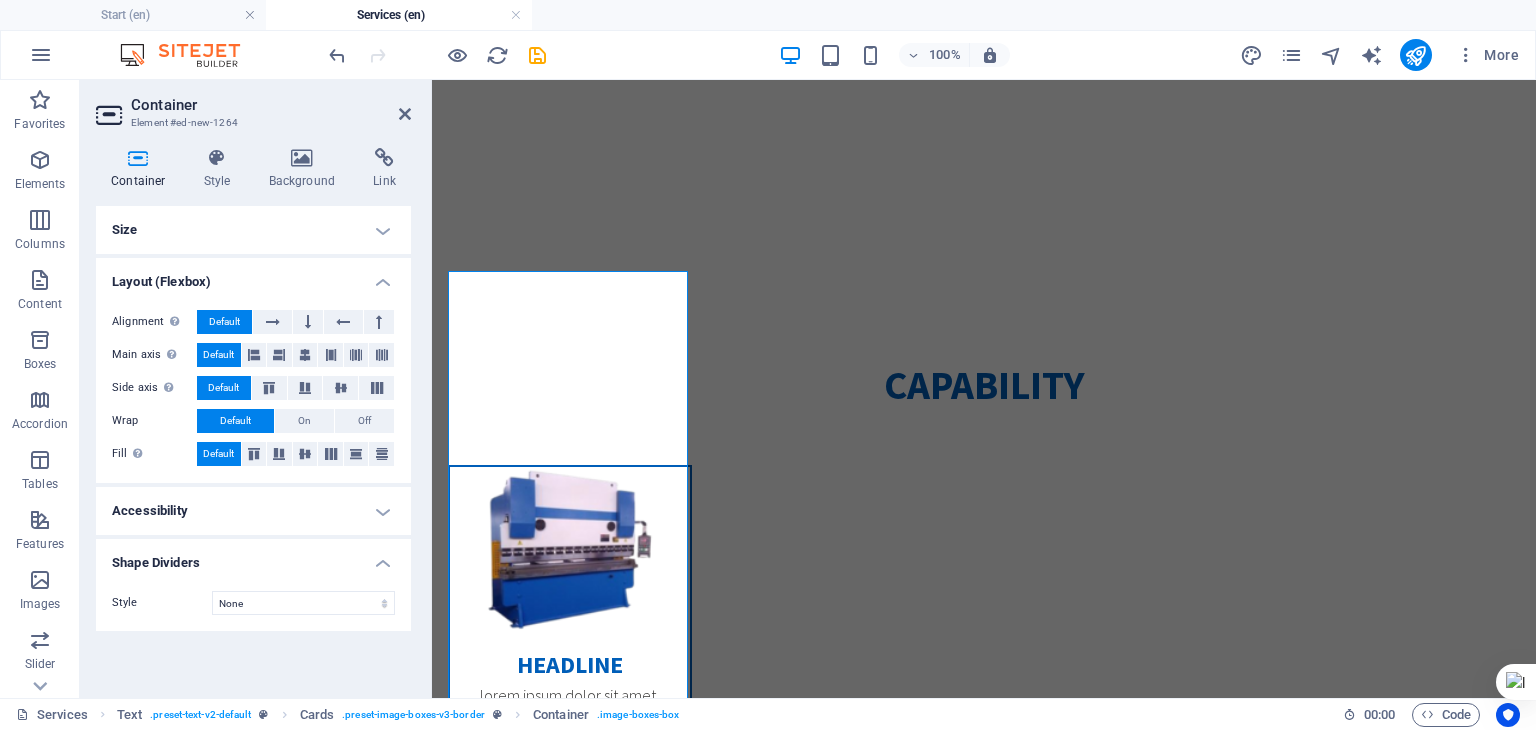 click on "Shape Dividers" at bounding box center [253, 557] 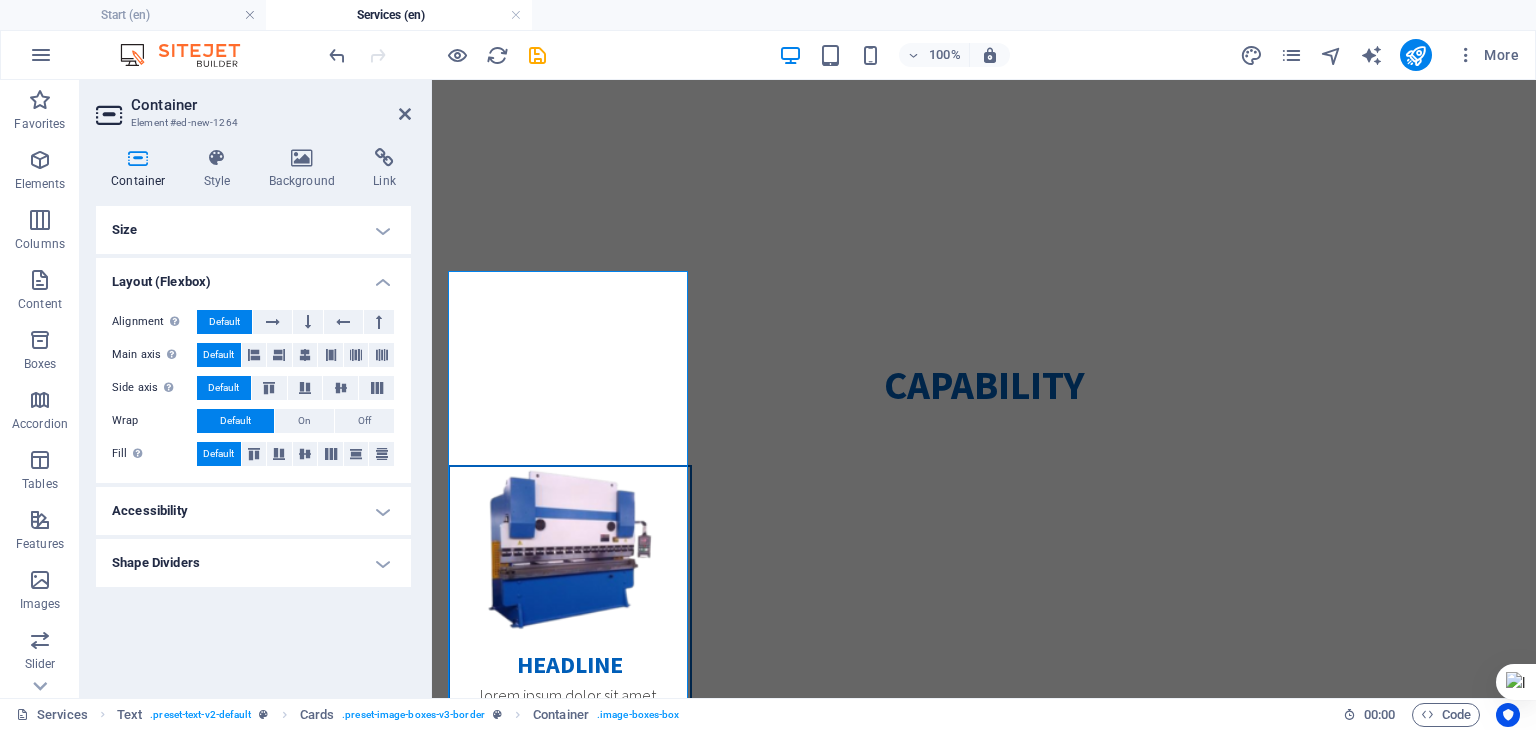 click on "Accessibility" at bounding box center [253, 511] 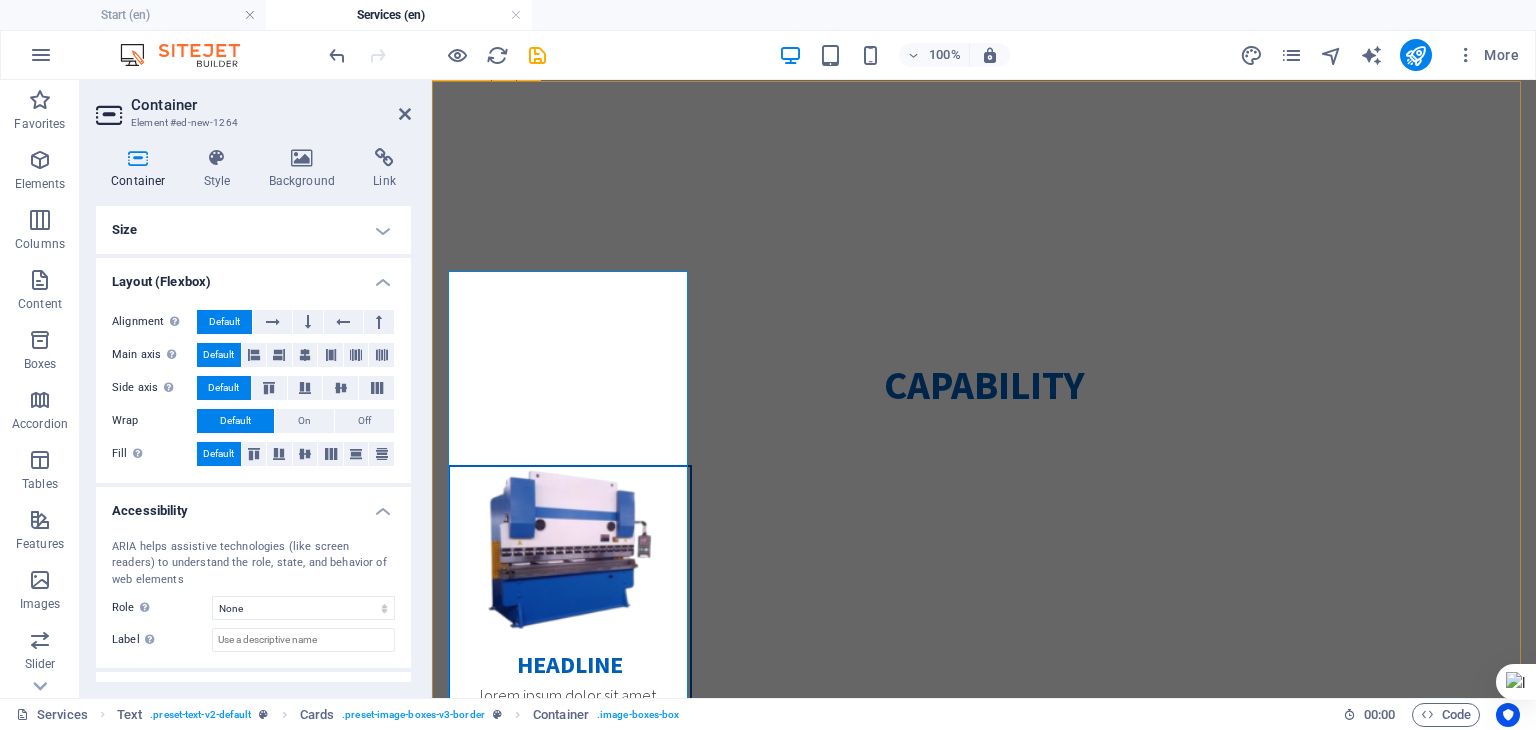 click on "Capability Headline Lorem ipsum dolor sit amet, consectetuer adipiscing elit. Aenean commodo ligula eget dolor. Lorem ipsum dolor sit amet. Headline Lorem ipsum dolor sit amet, consectetuer adipiscing elit. Aenean commodo ligula eget dolor. Lorem ipsum dolor sit amet. Headline Lorem ipsum dolor sit amet, consectetuer adipiscing elit. Aenean commodo ligula eget dolor. Lorem ipsum dolor sit amet. Headline Lorem ipsum dolor sit amet, consectetuer adipiscing elit. Aenean commodo ligula eget dolor. Lorem ipsum dolor sit amet." at bounding box center [984, 1209] 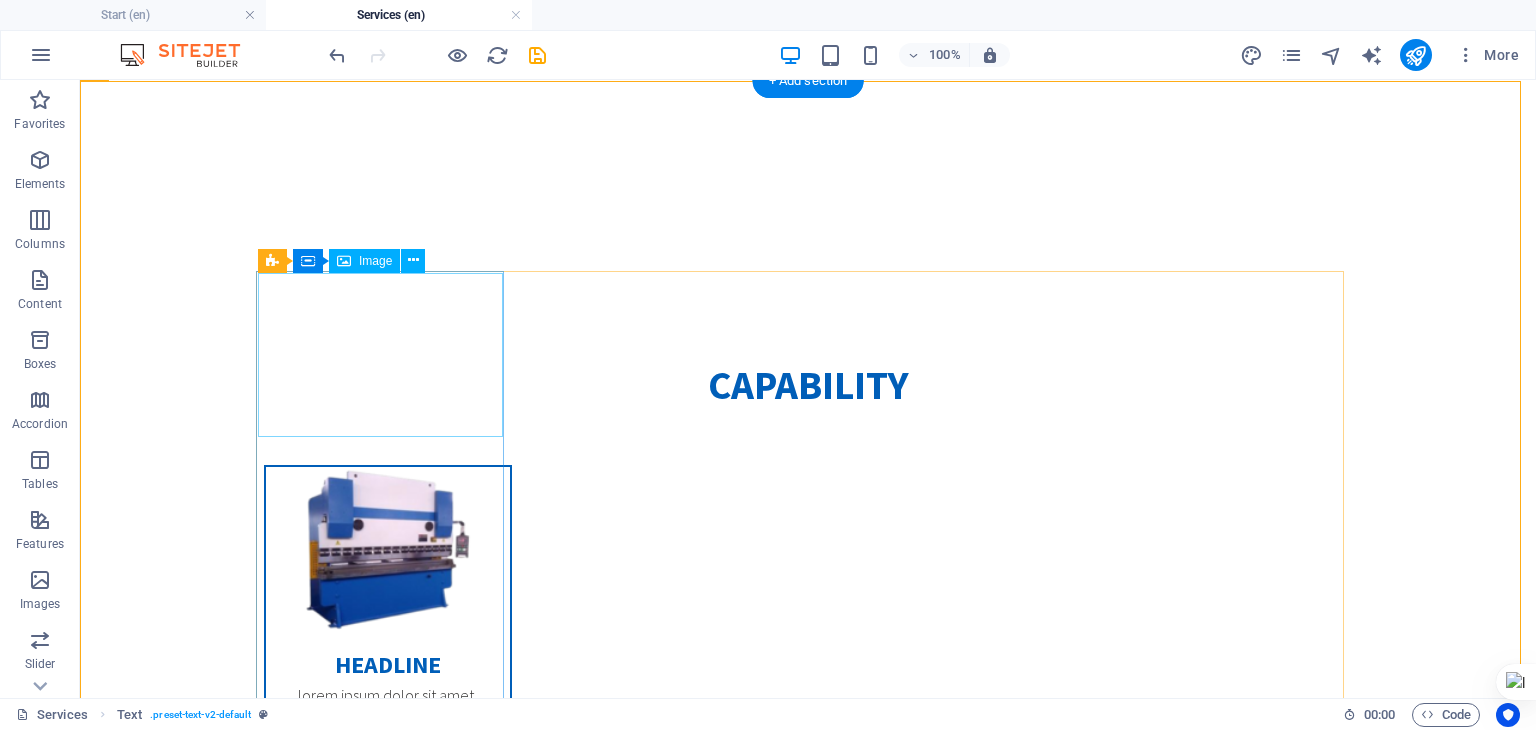 click at bounding box center [388, 549] 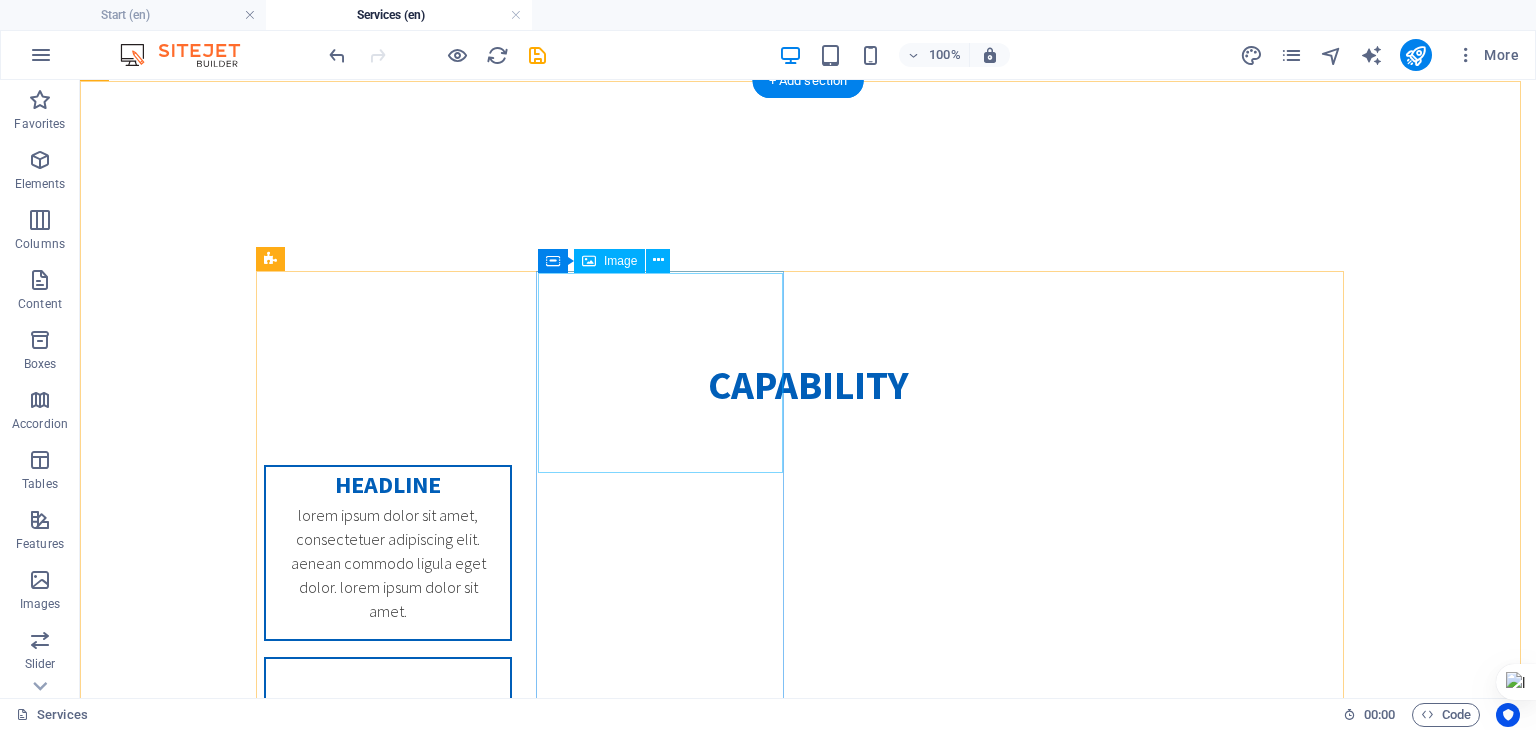 click at bounding box center (388, 759) 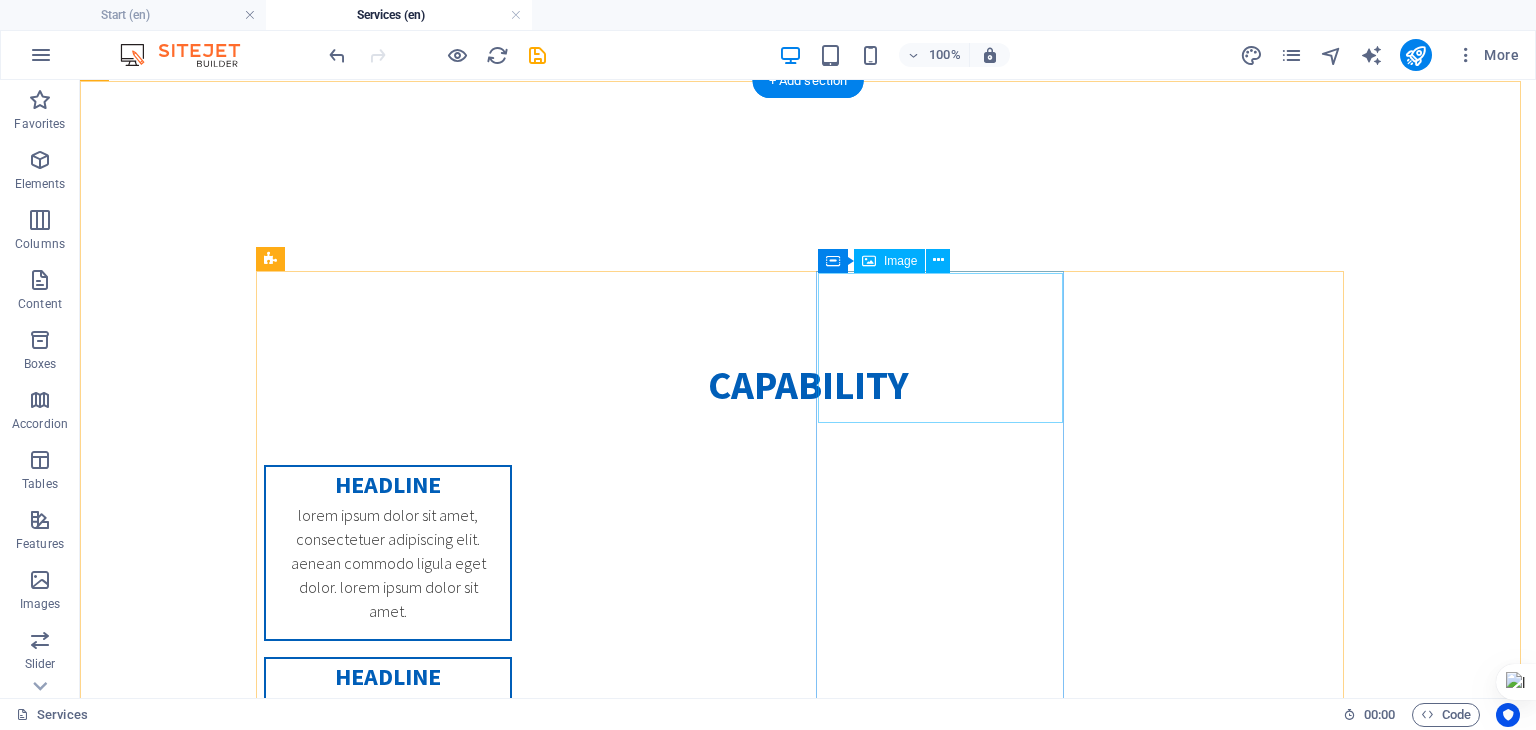 click at bounding box center [388, 926] 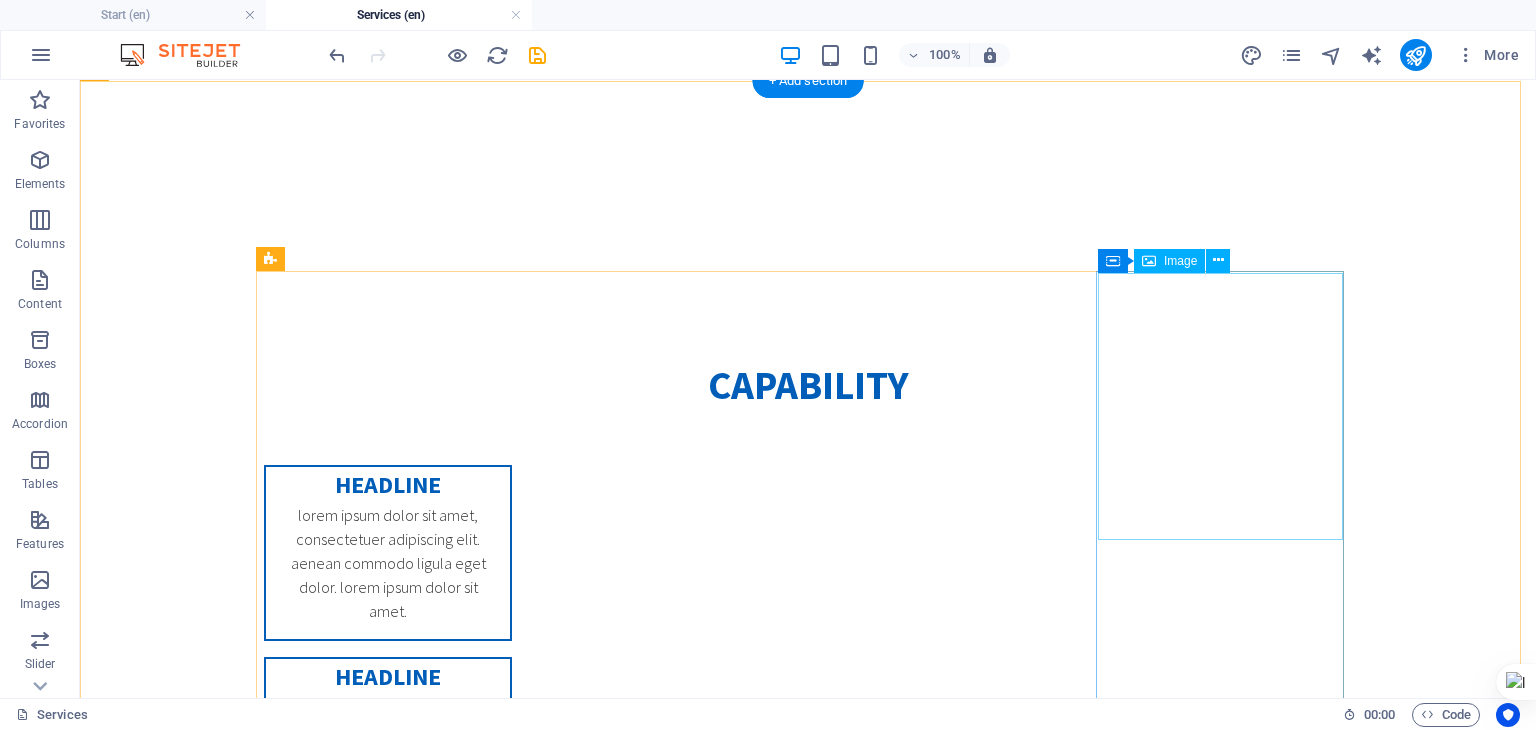 click at bounding box center [388, 1176] 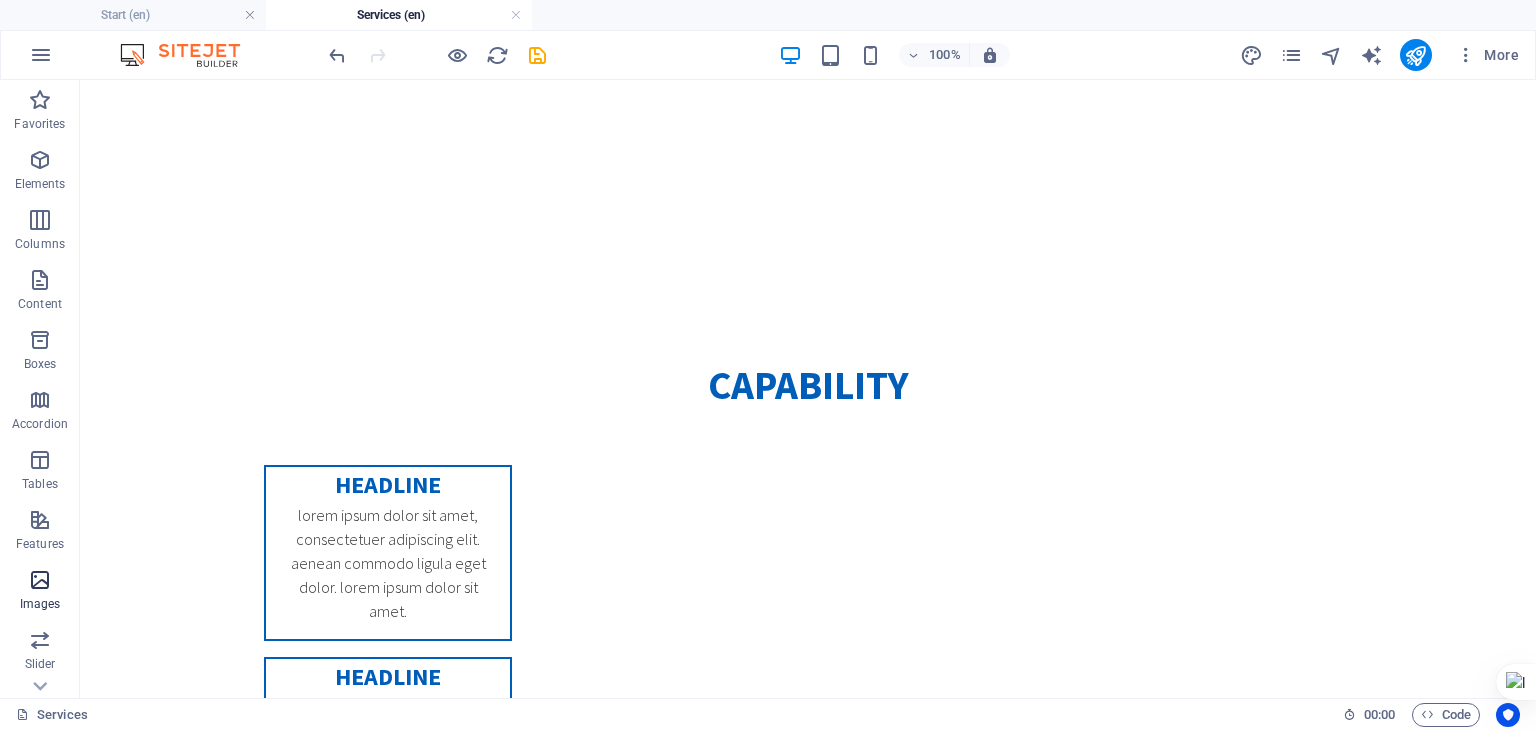 click at bounding box center [40, 580] 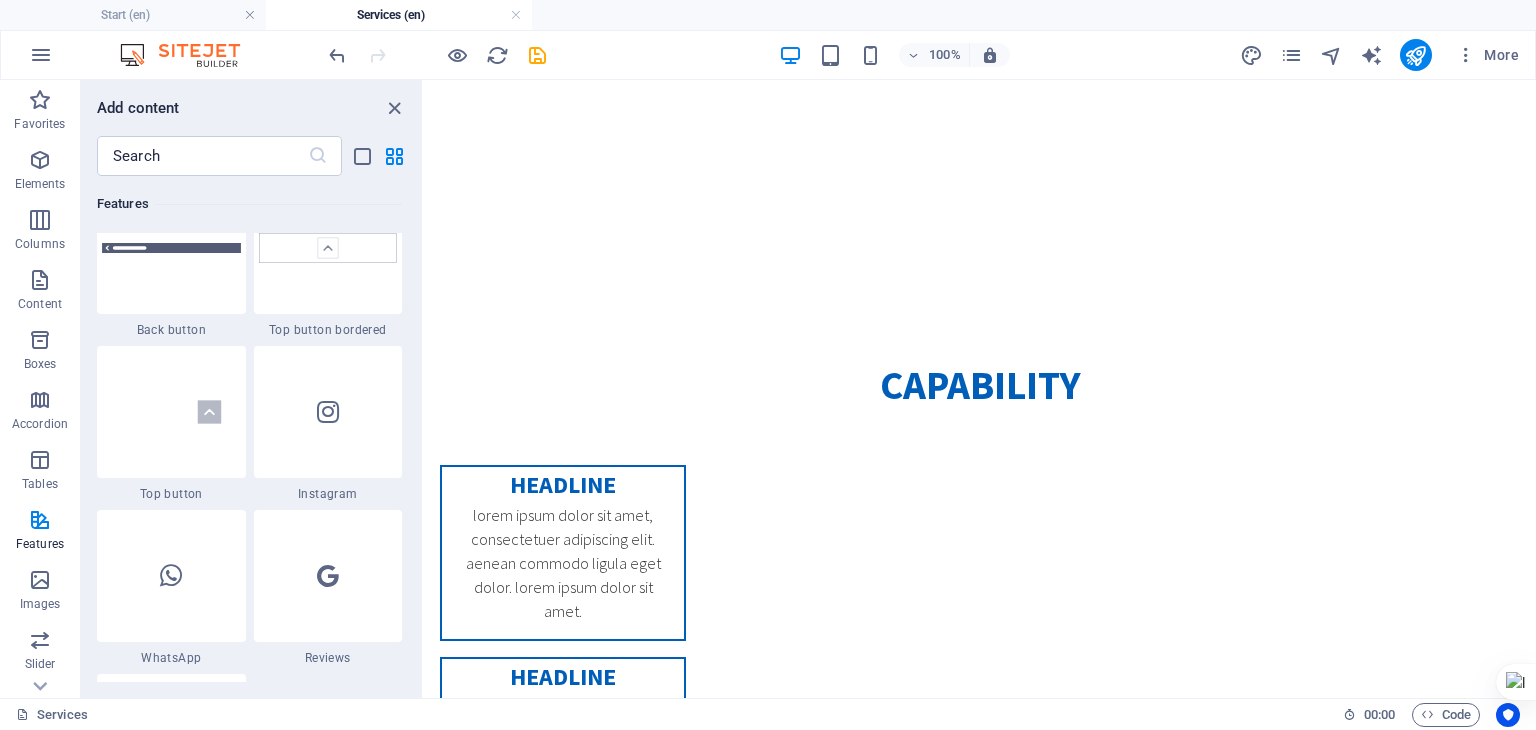 scroll, scrollTop: 9484, scrollLeft: 0, axis: vertical 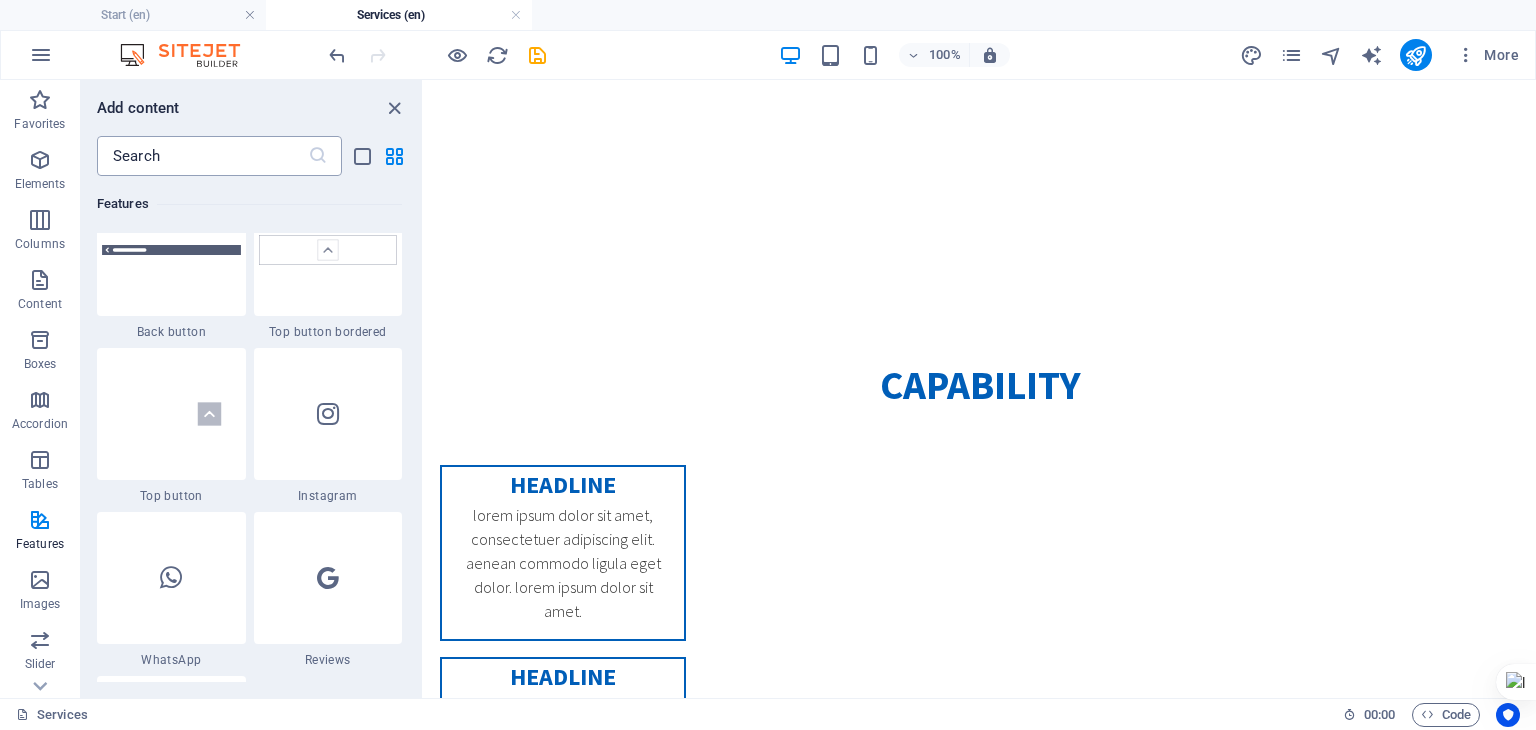 click at bounding box center [202, 156] 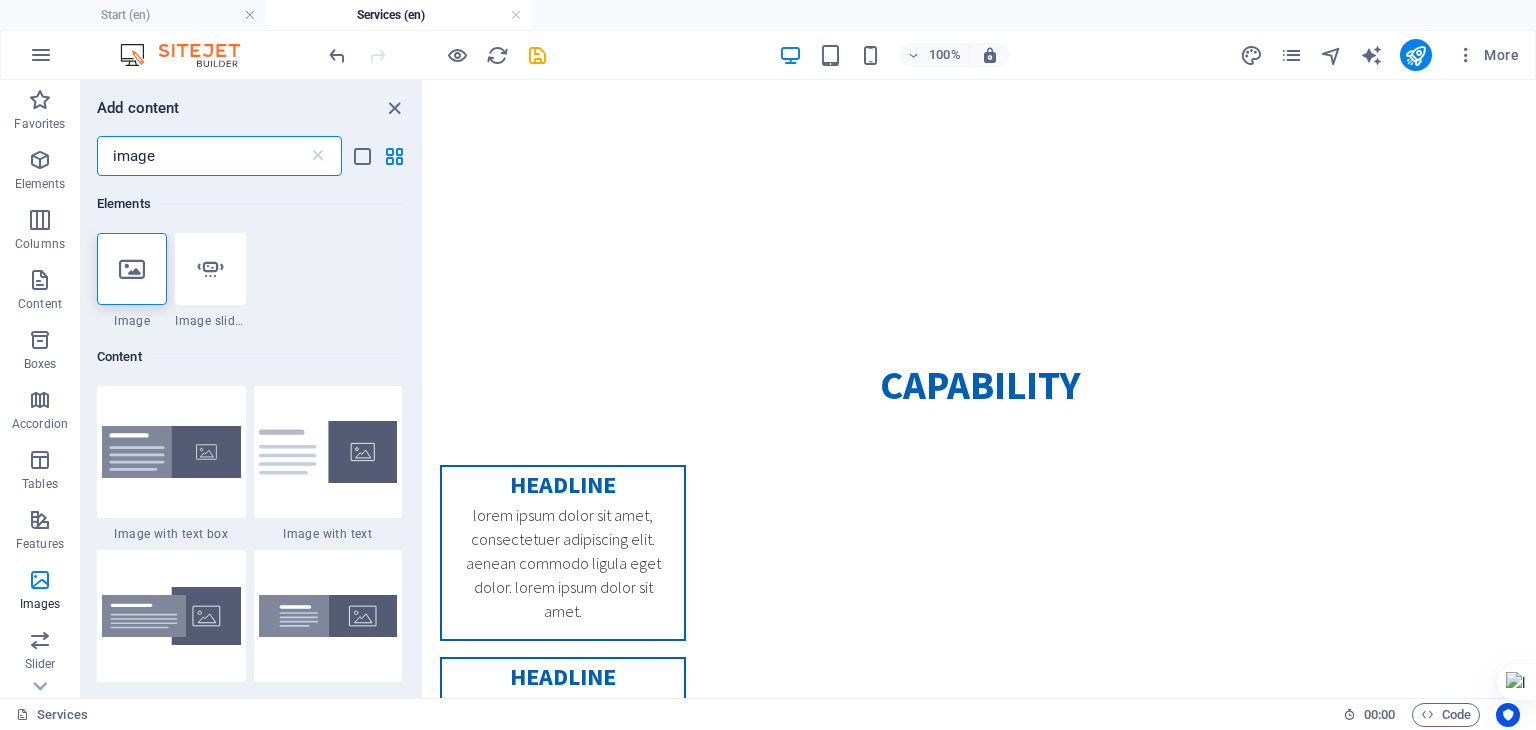 scroll, scrollTop: 0, scrollLeft: 0, axis: both 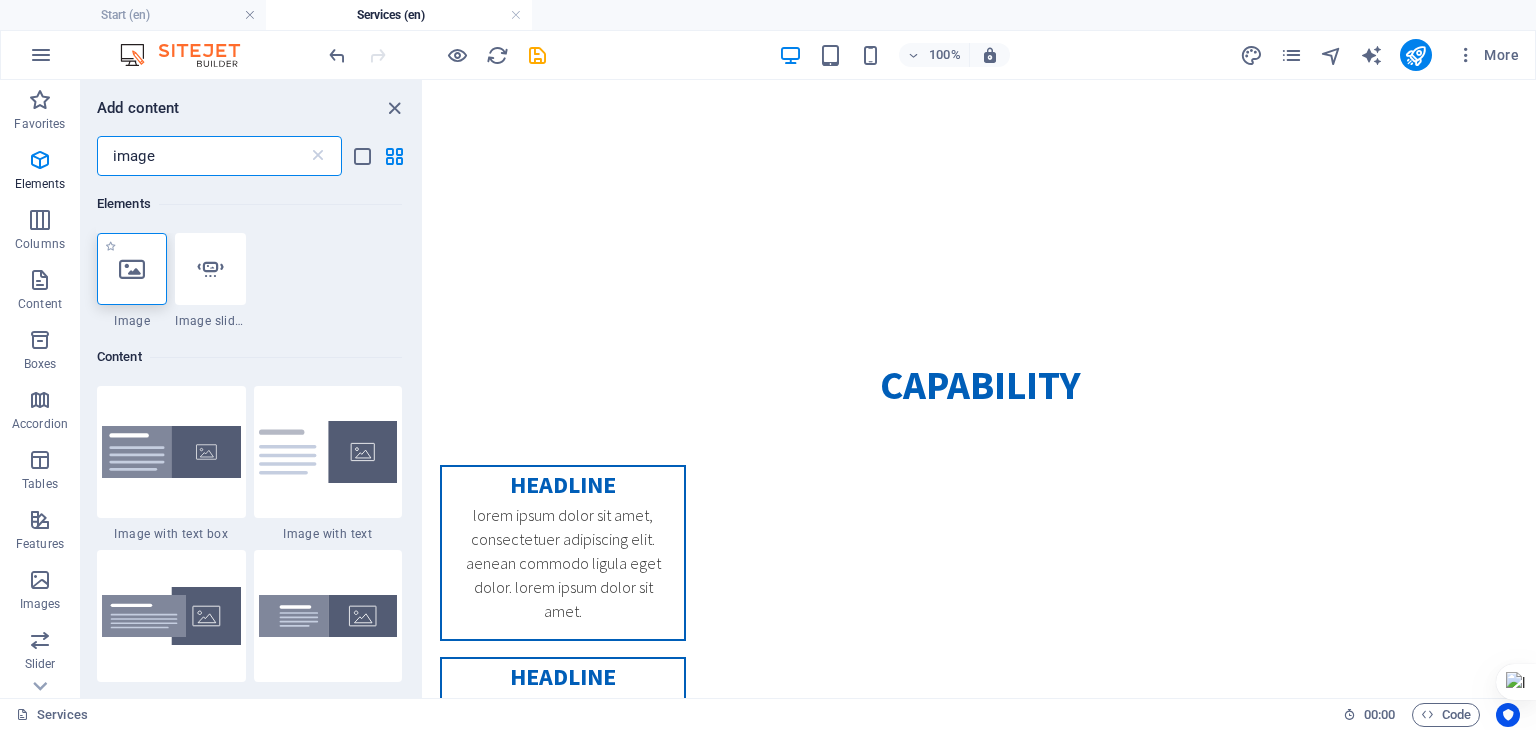 type on "image" 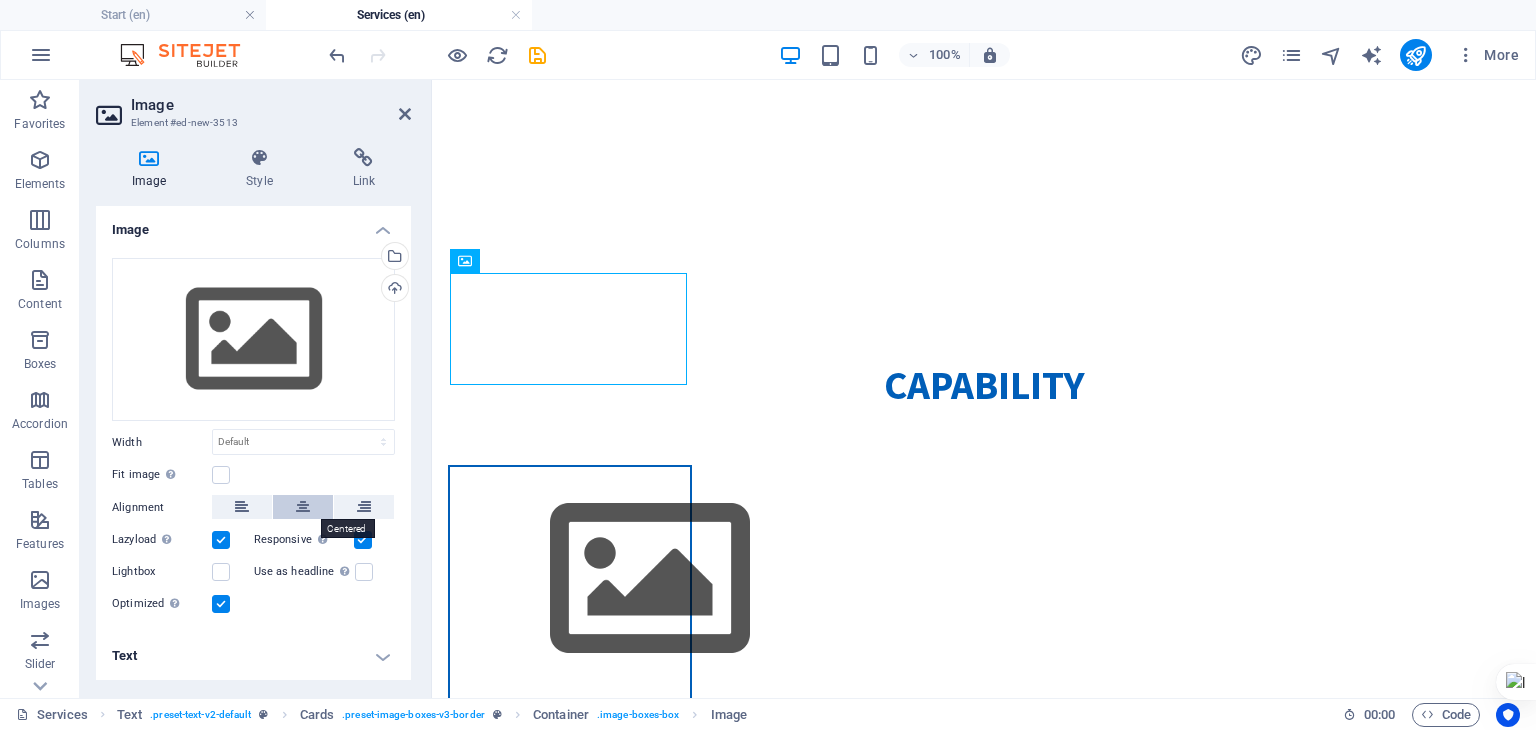 click at bounding box center [303, 507] 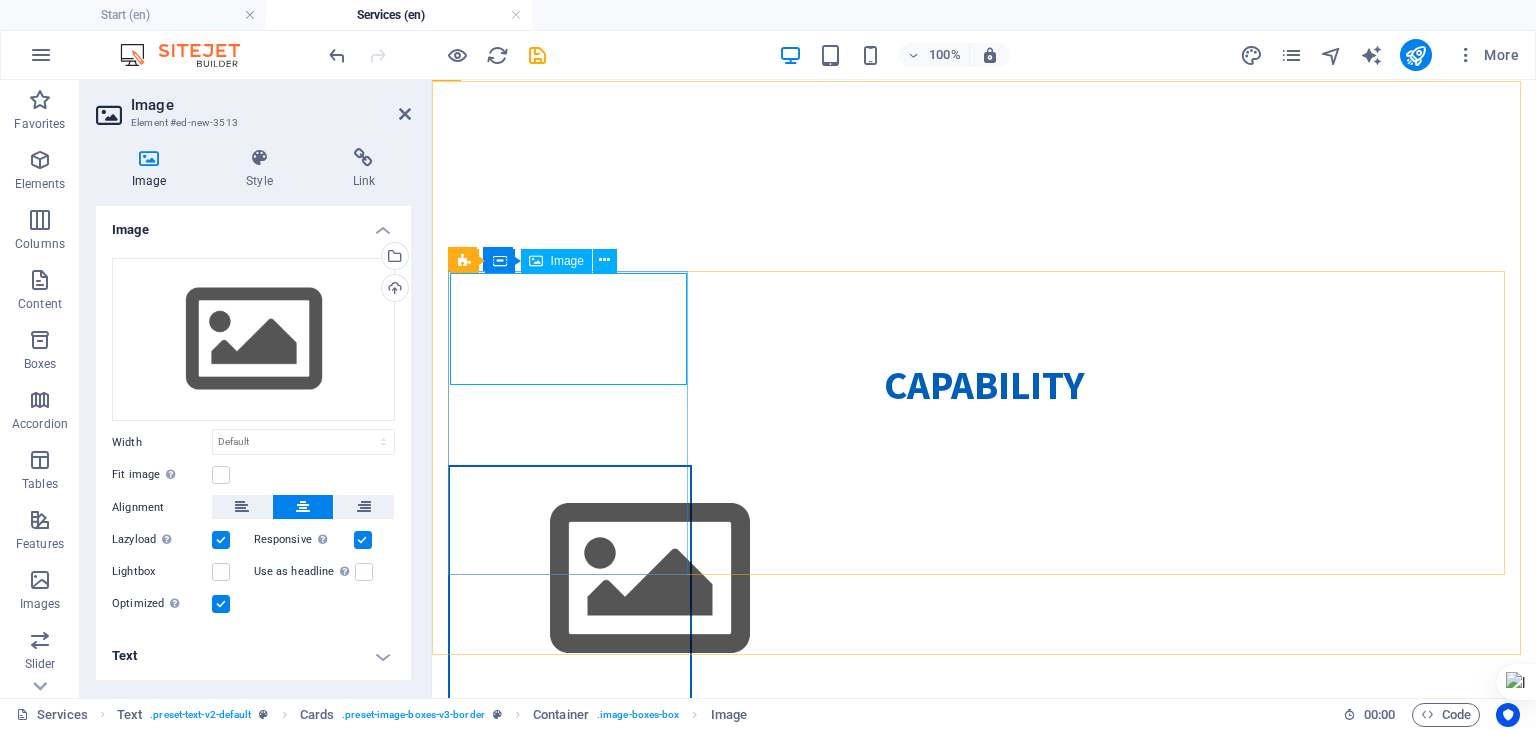 click at bounding box center (570, 579) 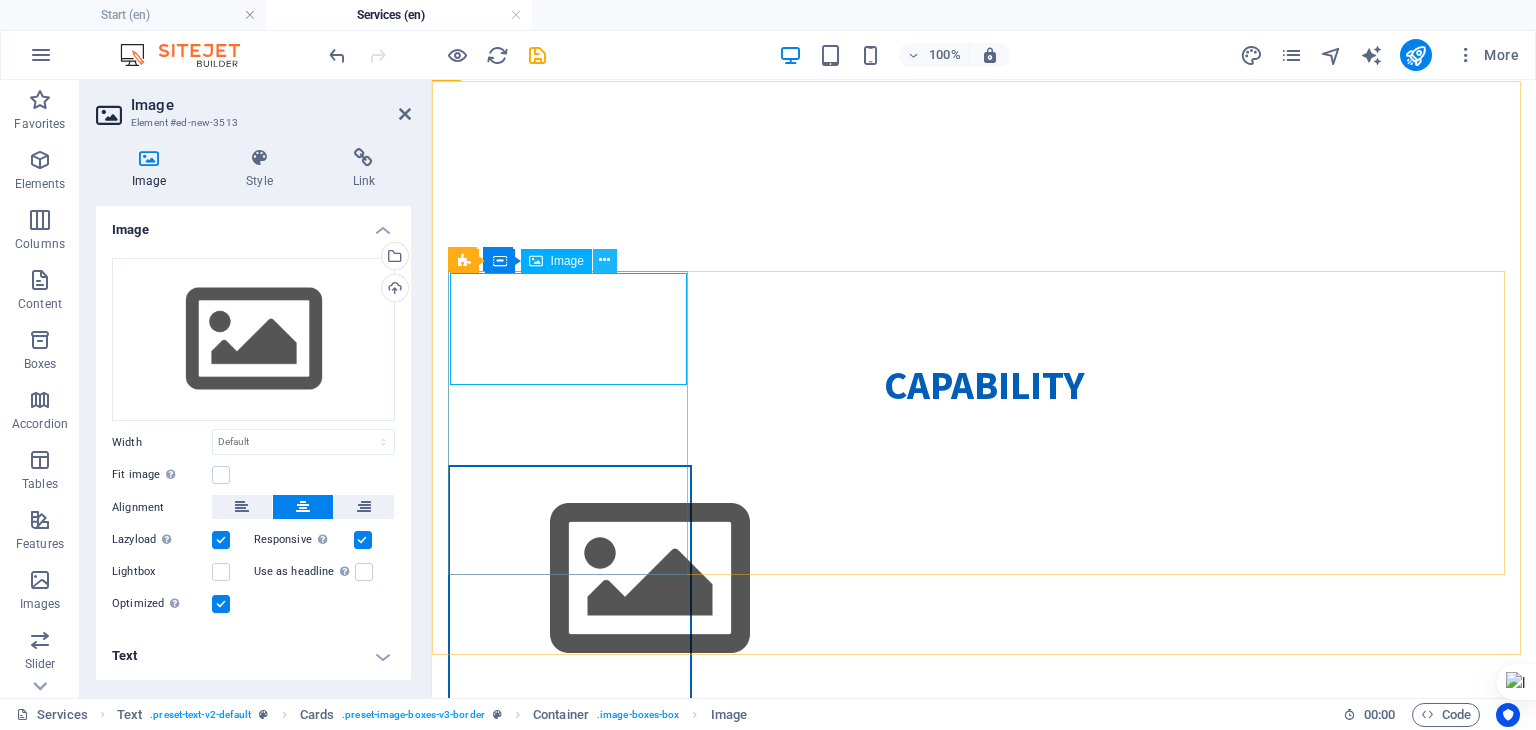 click at bounding box center [605, 261] 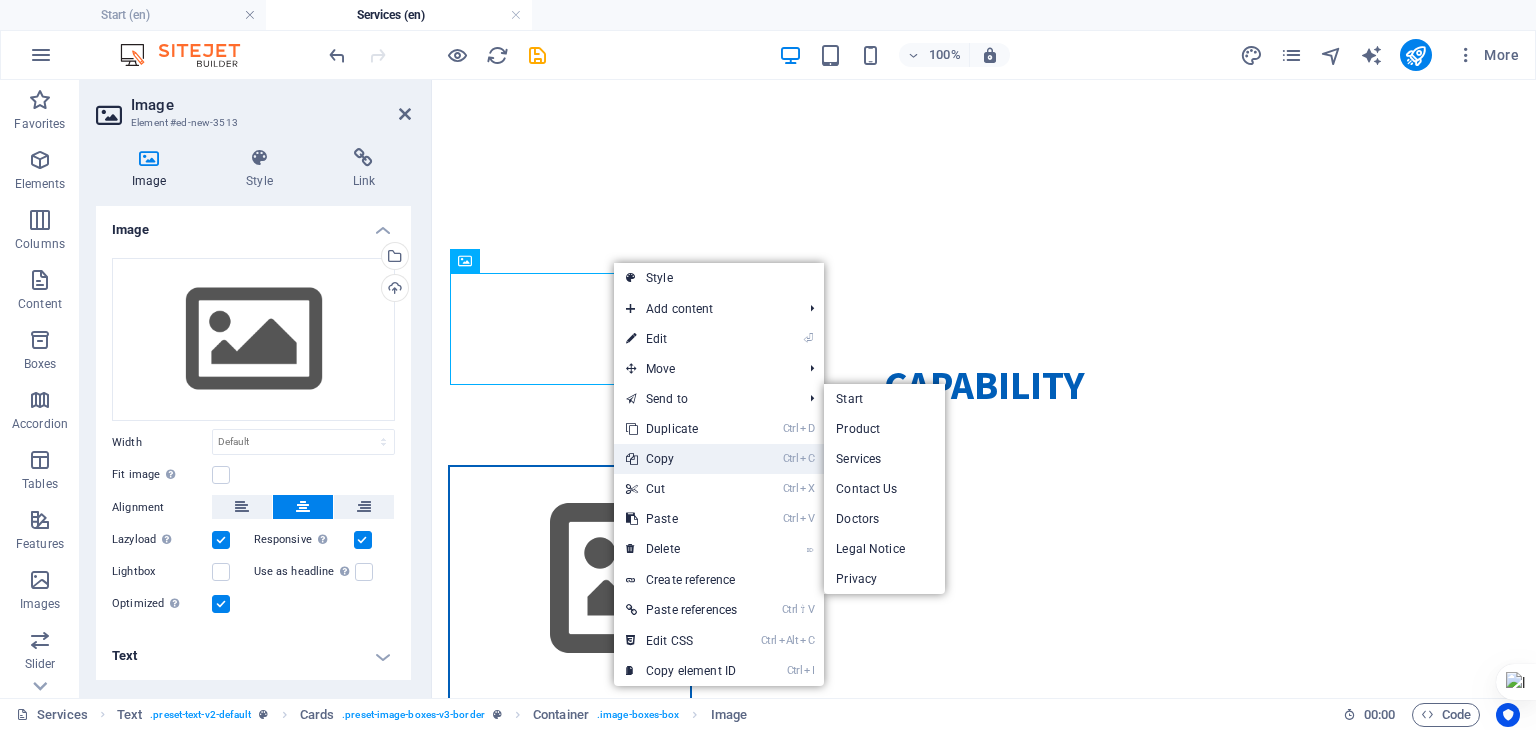 click on "Ctrl C  Copy" at bounding box center (681, 459) 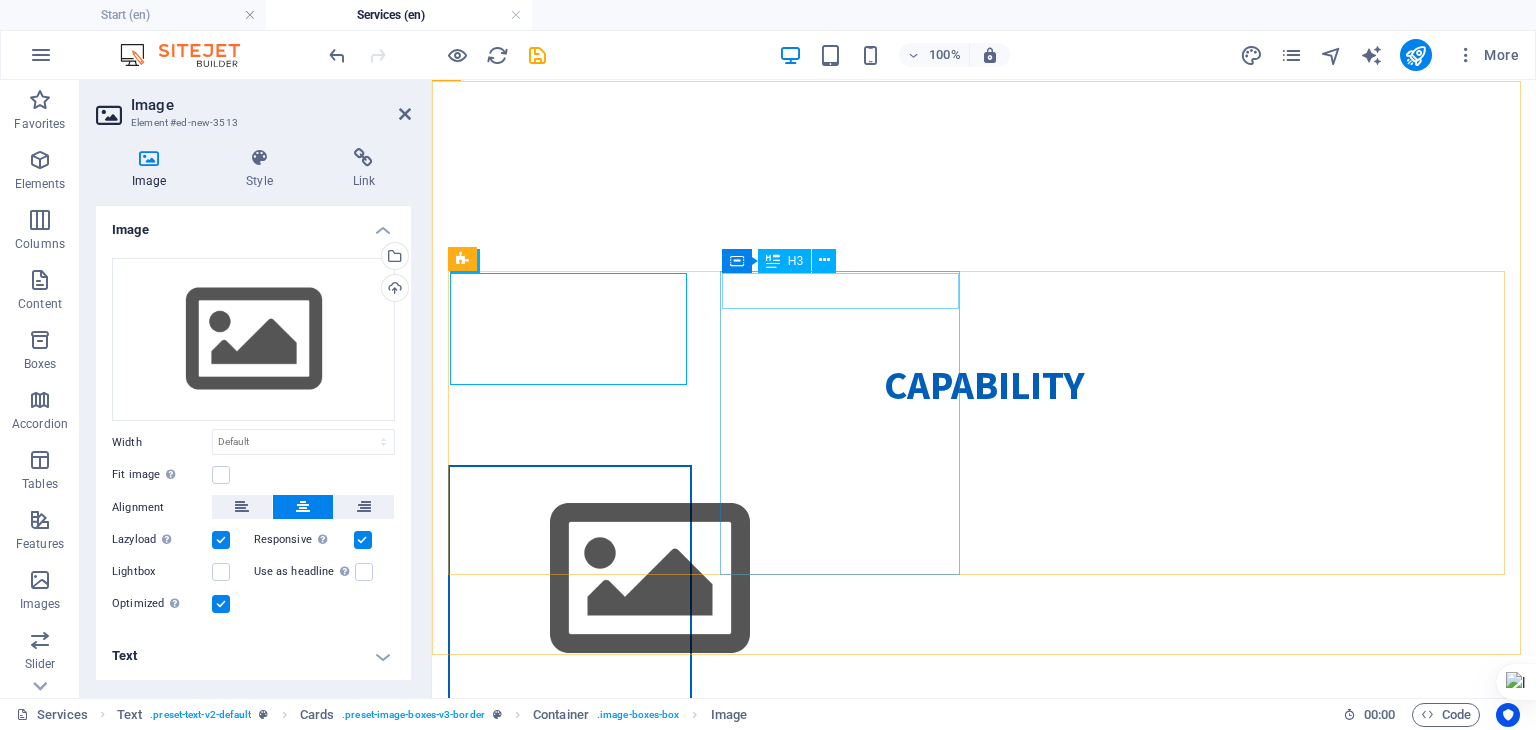 click on "Headline" at bounding box center [570, 918] 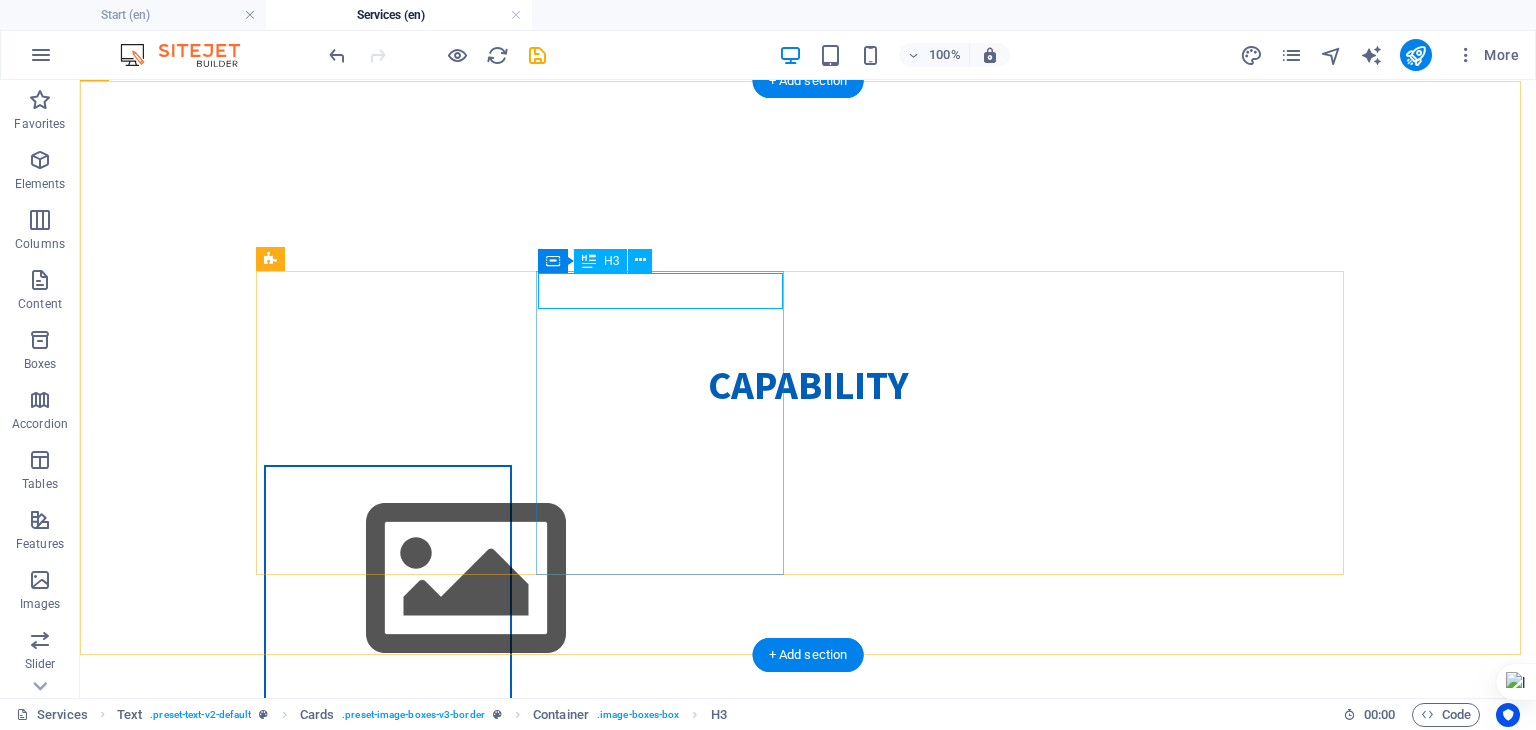 click on "Headline" at bounding box center (388, 918) 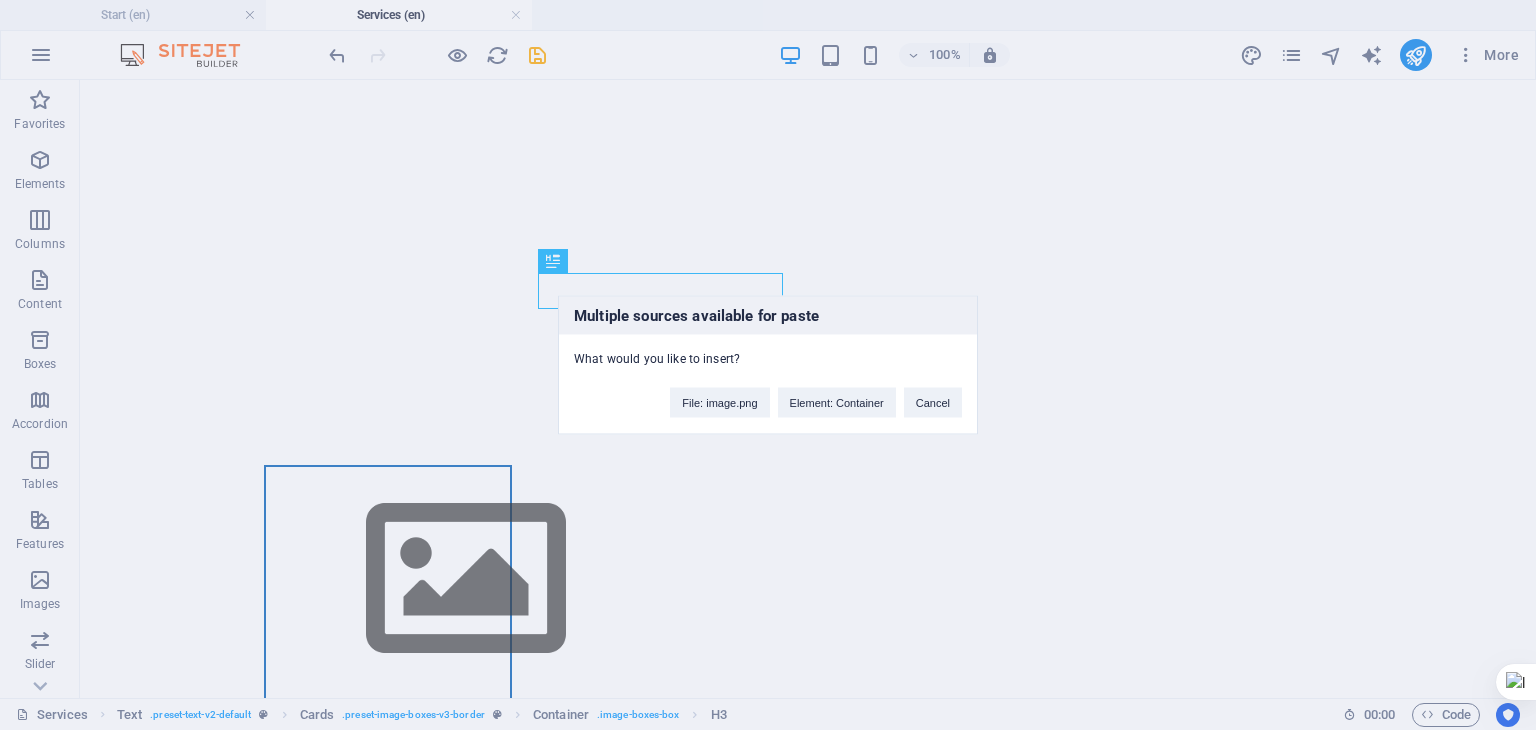 type 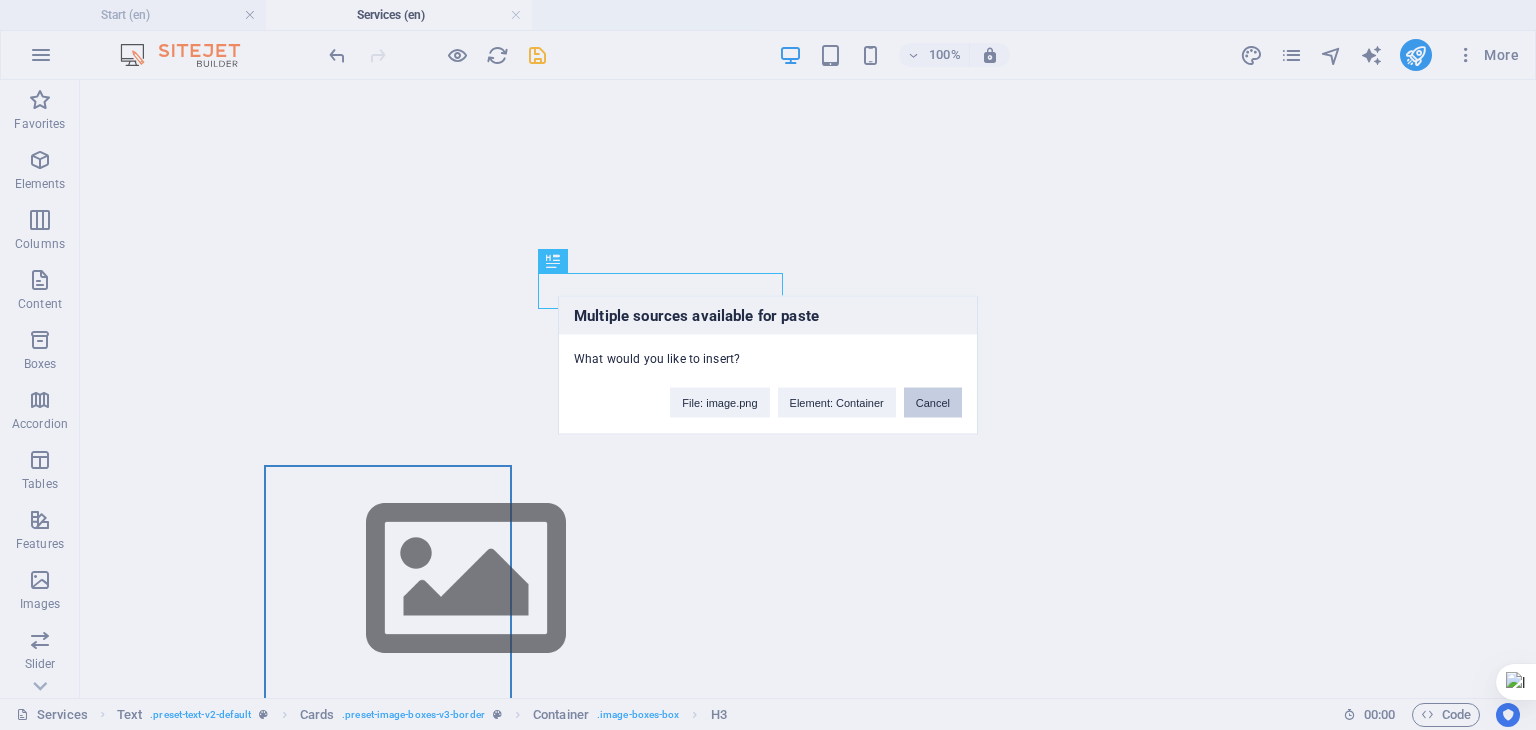 click on "Cancel" at bounding box center [933, 403] 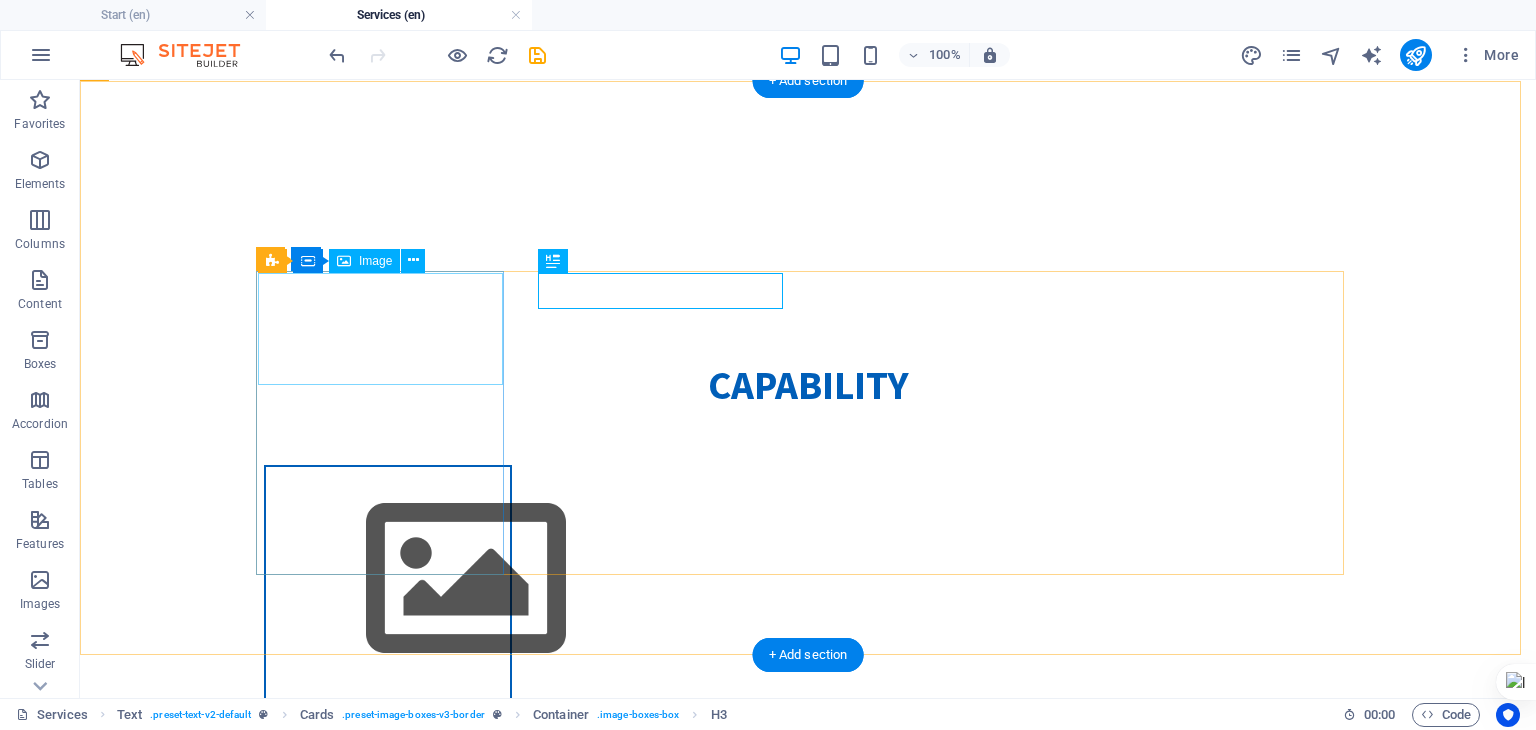 click at bounding box center (388, 579) 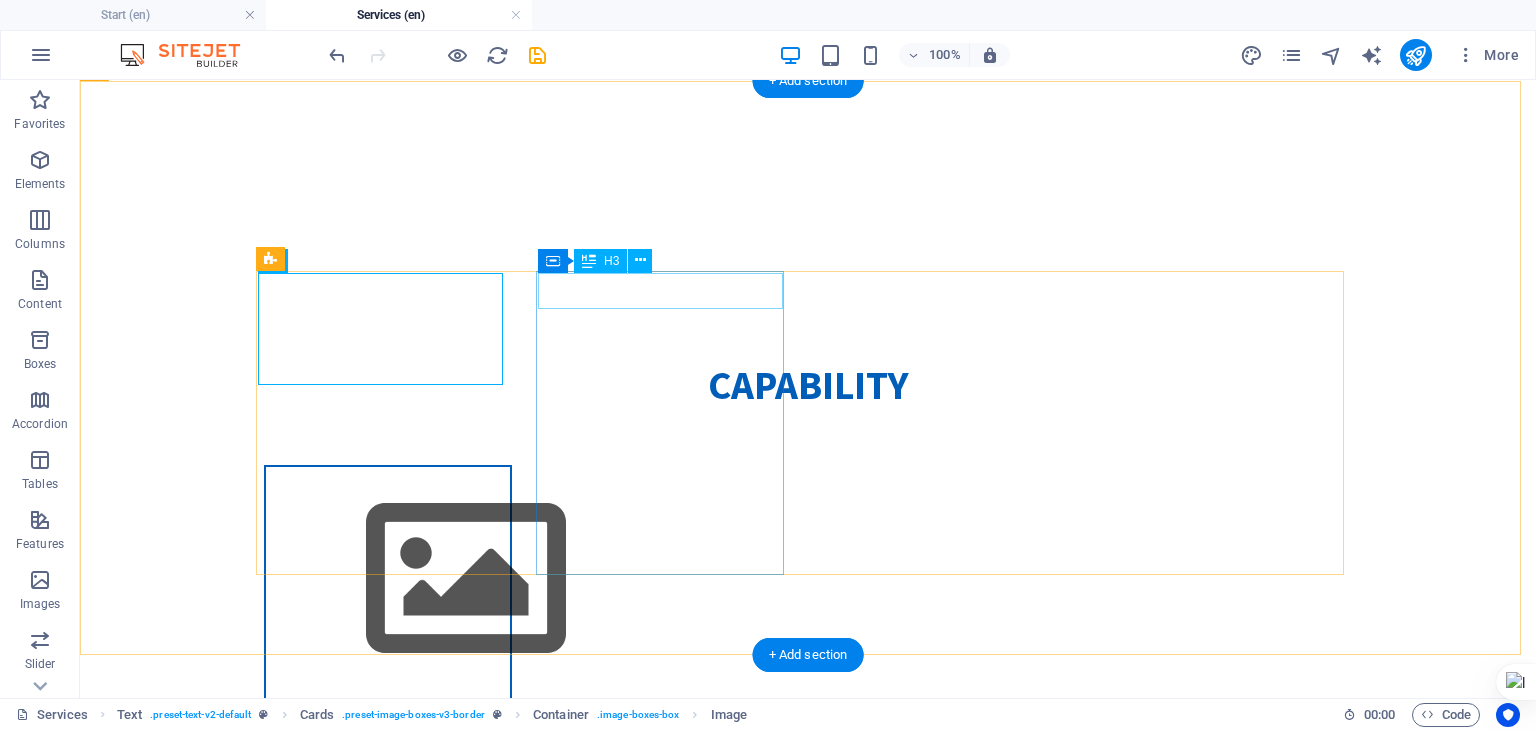 click on "Headline" at bounding box center [388, 918] 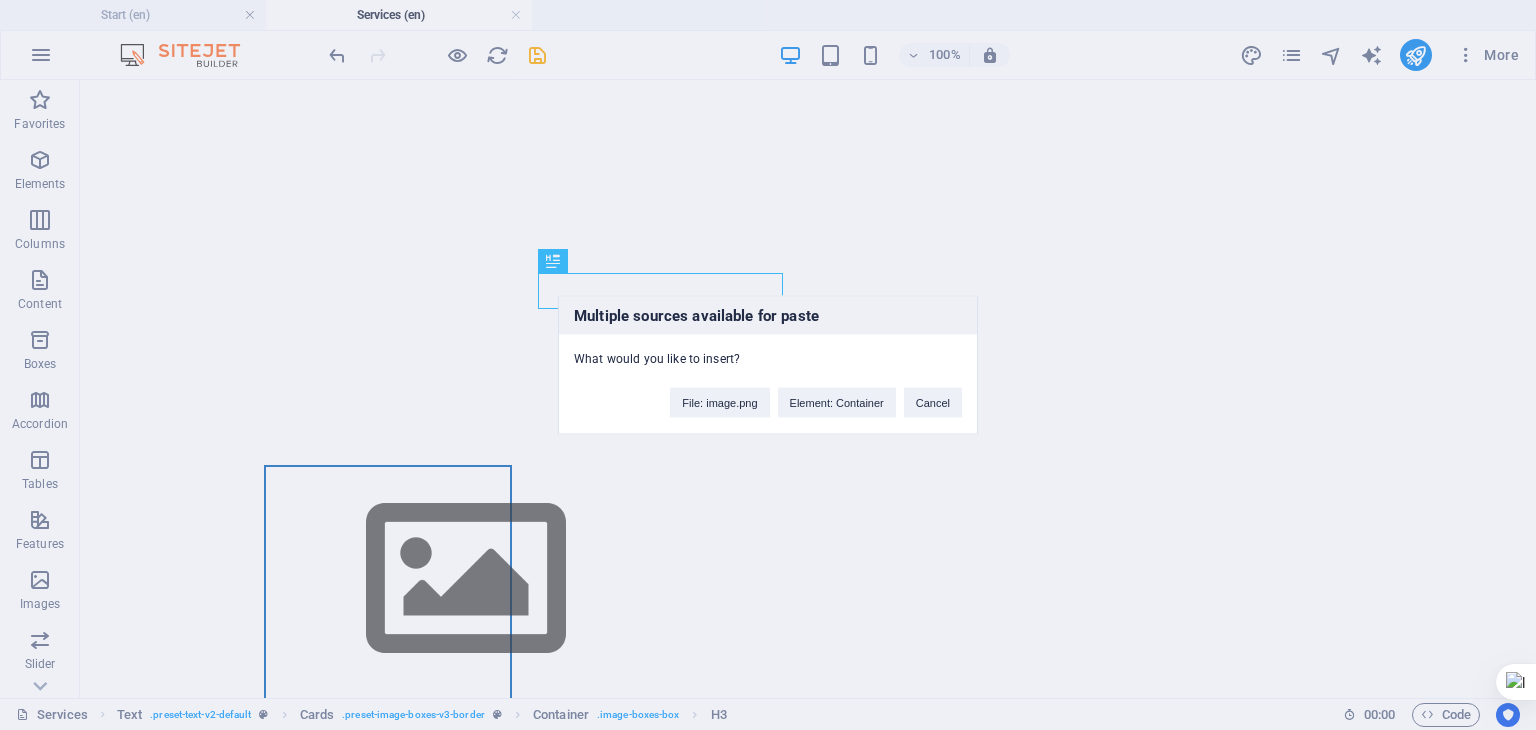 type 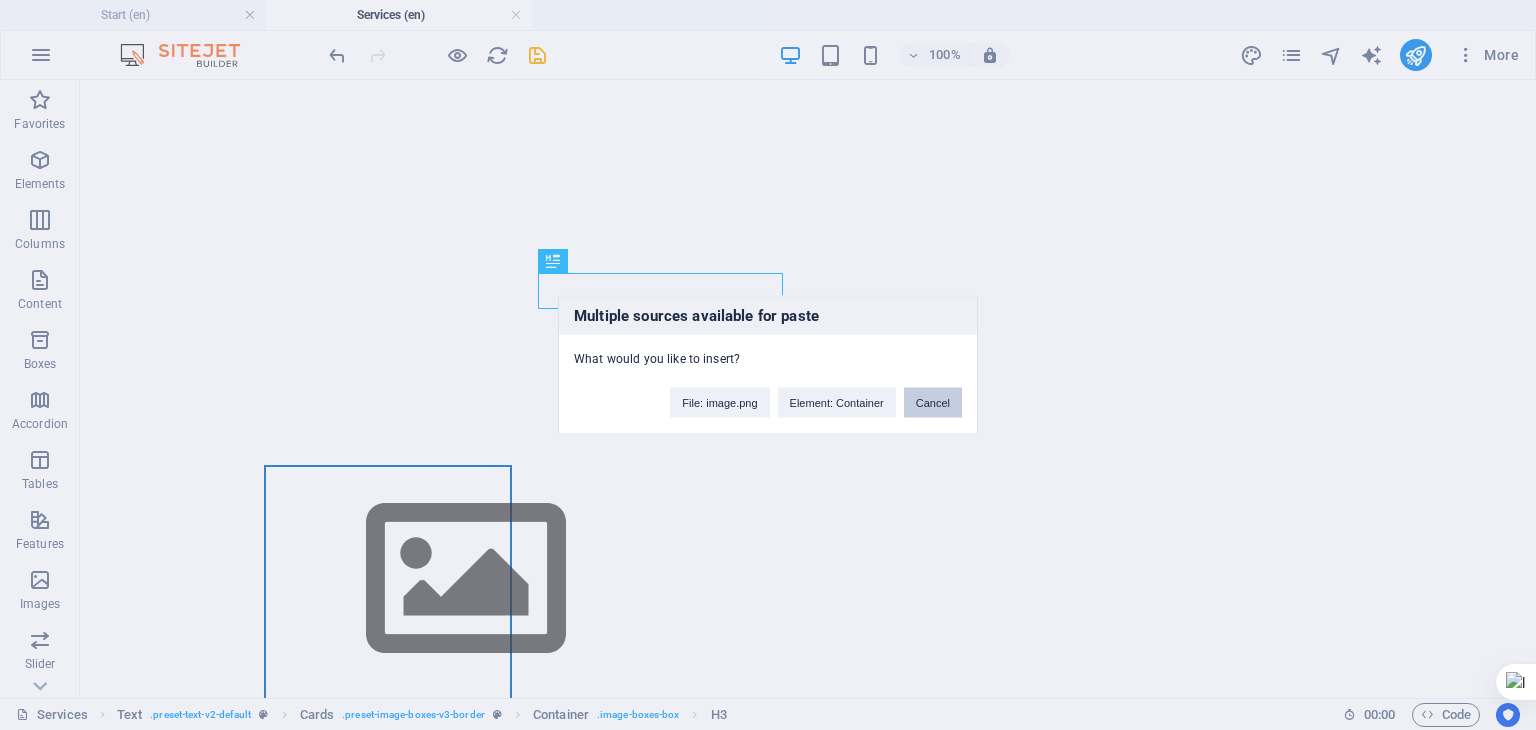click on "Cancel" at bounding box center (933, 403) 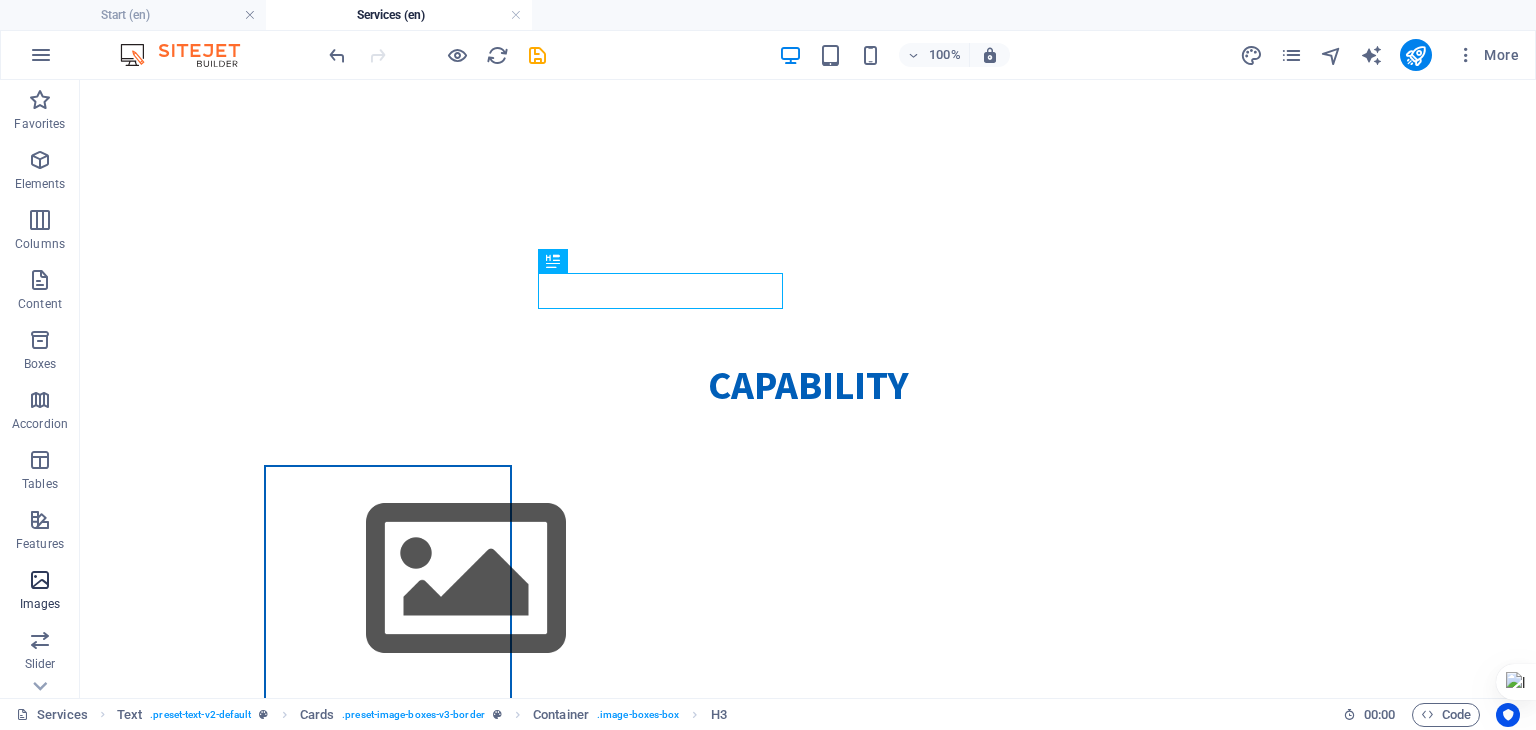click at bounding box center (40, 580) 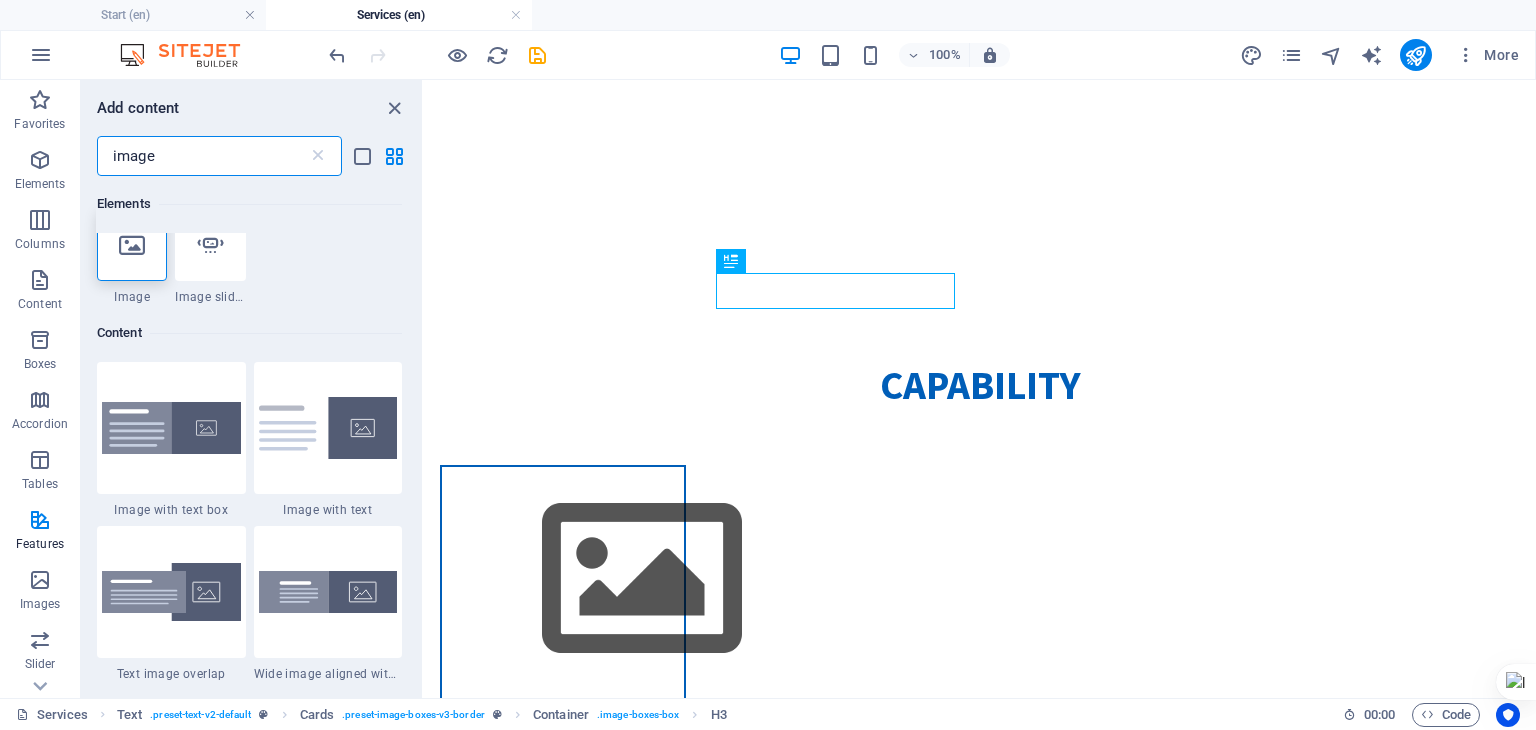 scroll, scrollTop: 0, scrollLeft: 0, axis: both 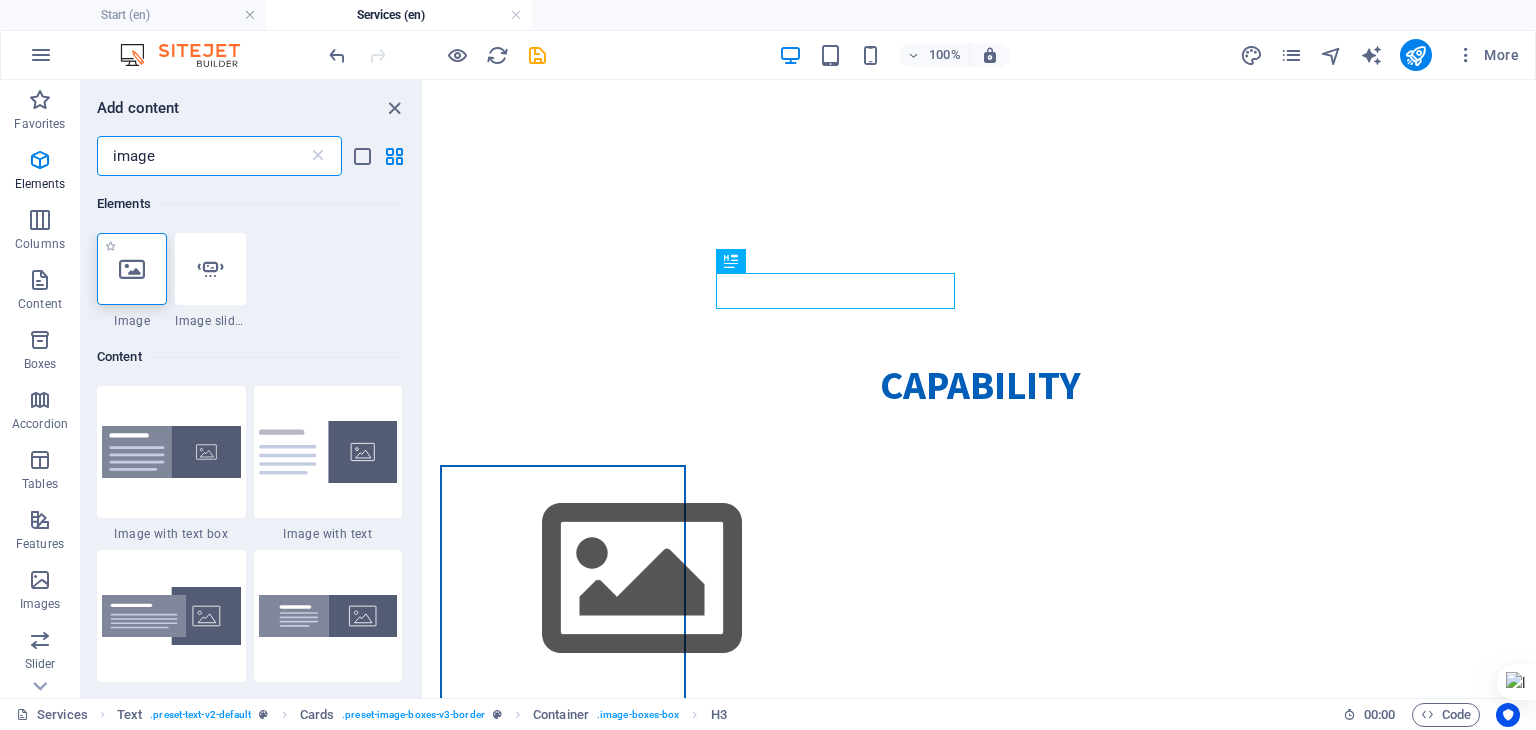 type on "image" 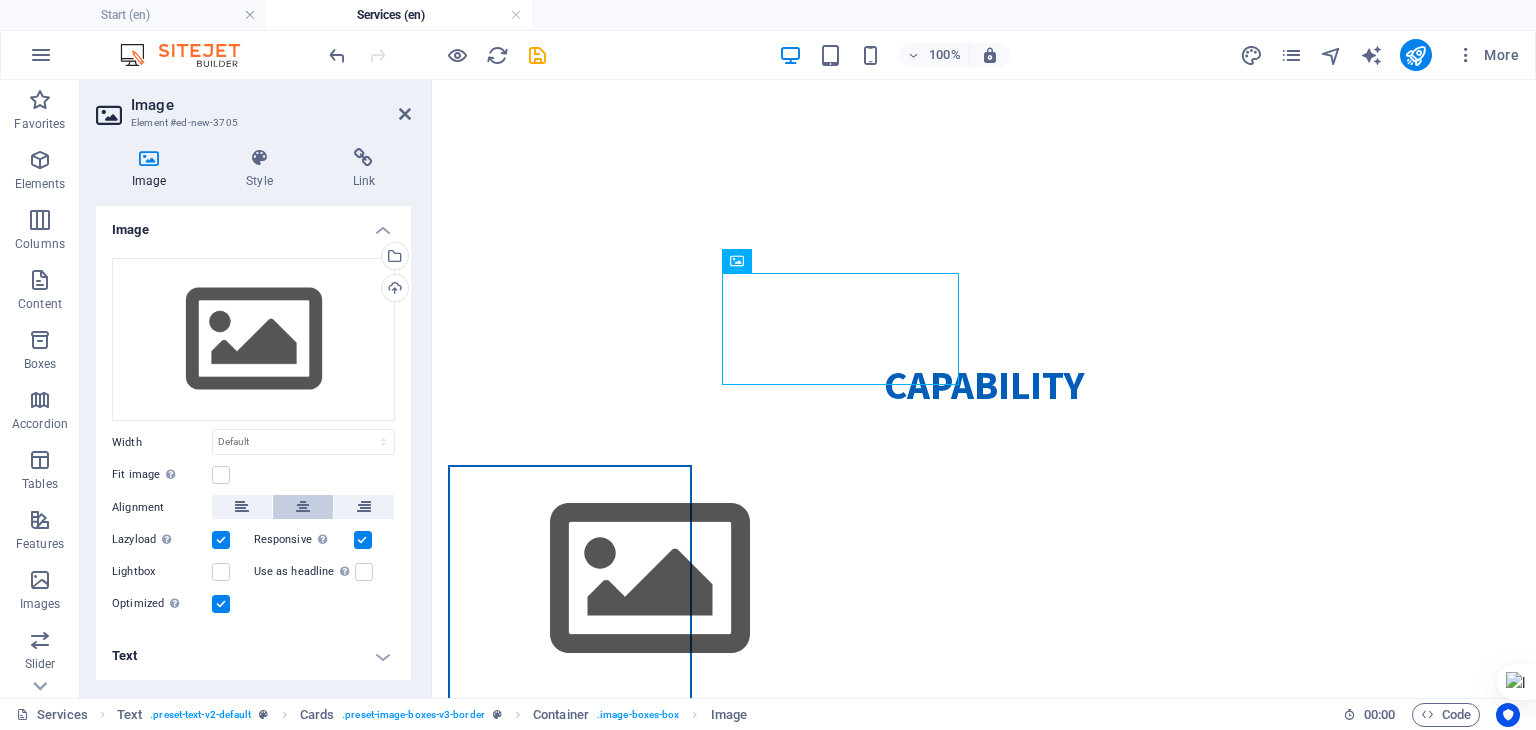 click at bounding box center [303, 507] 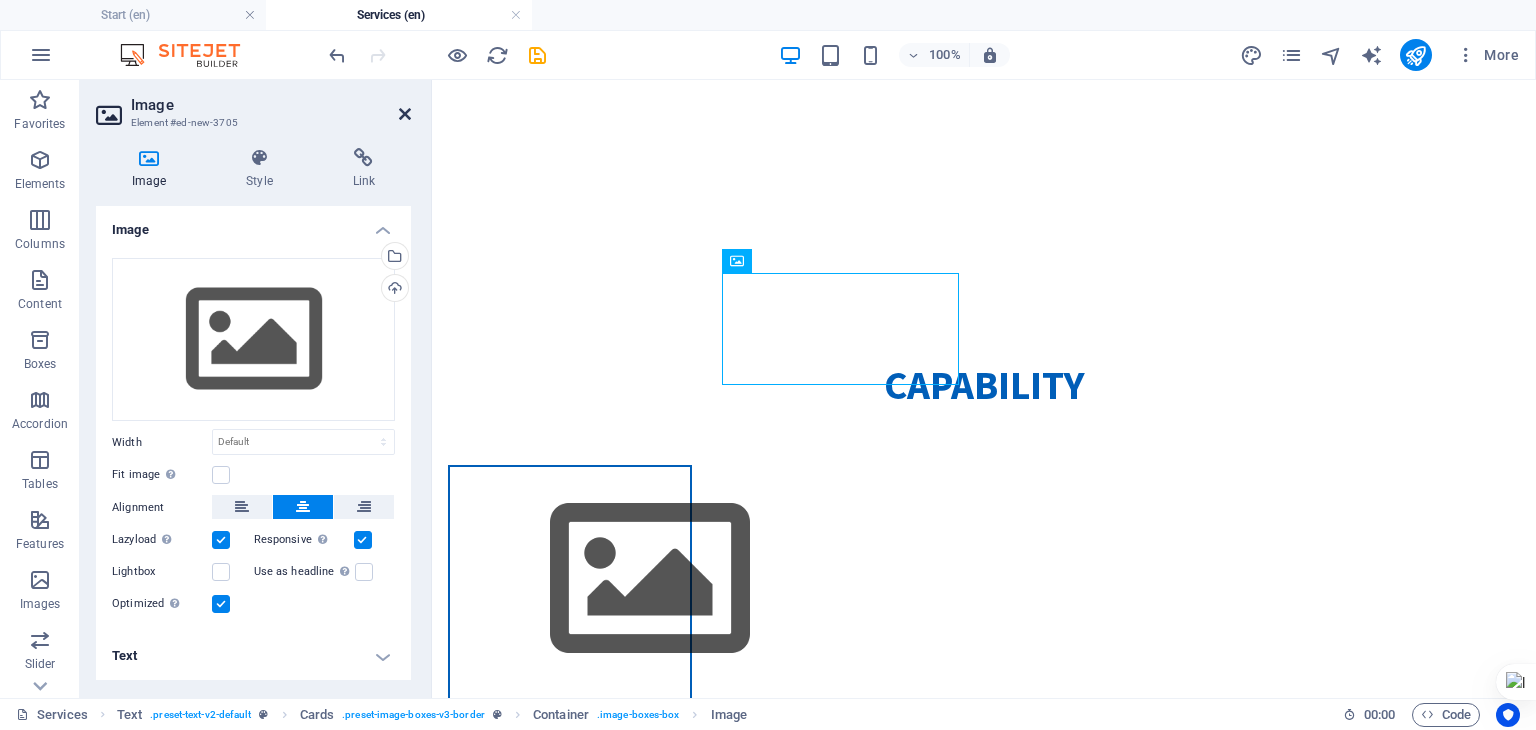 click at bounding box center (405, 114) 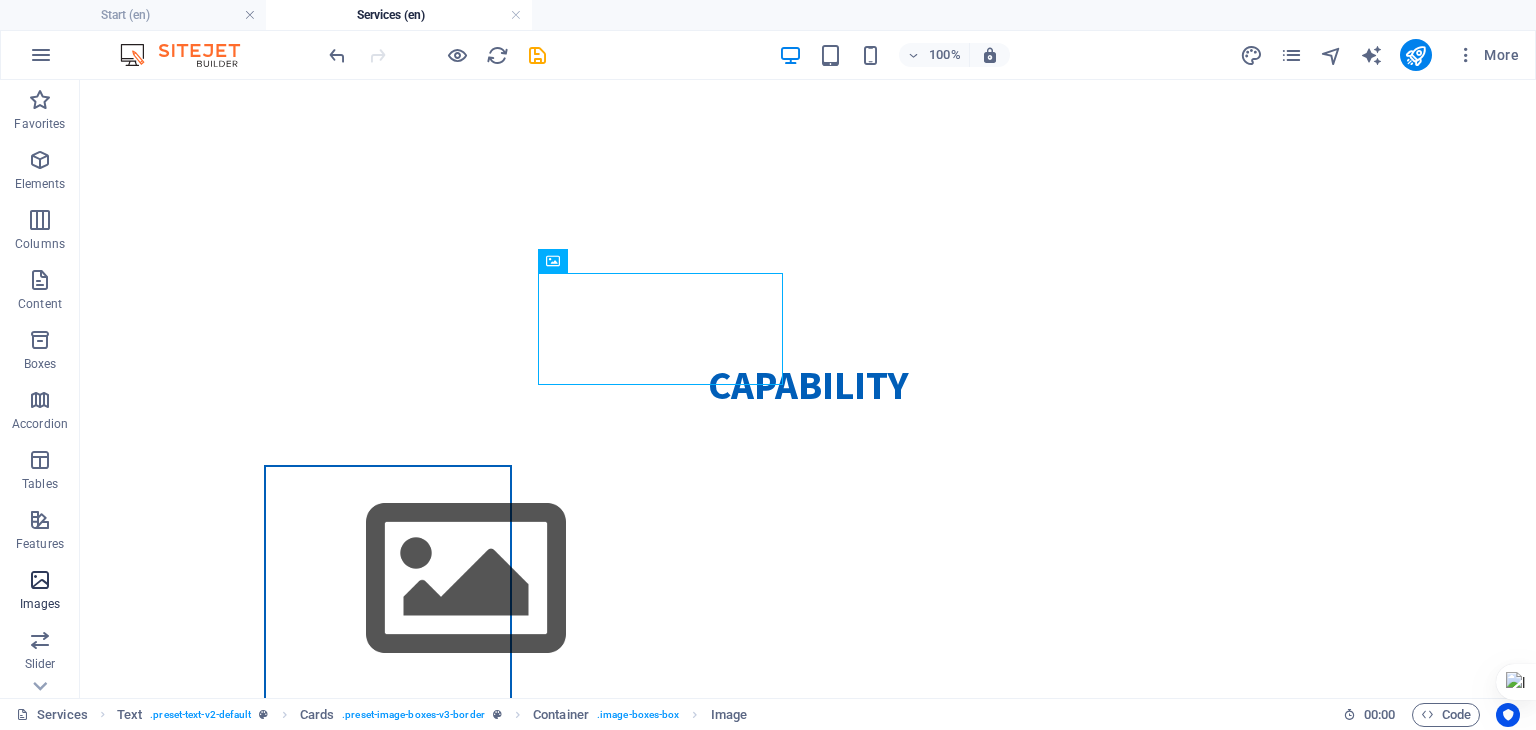 click at bounding box center (40, 580) 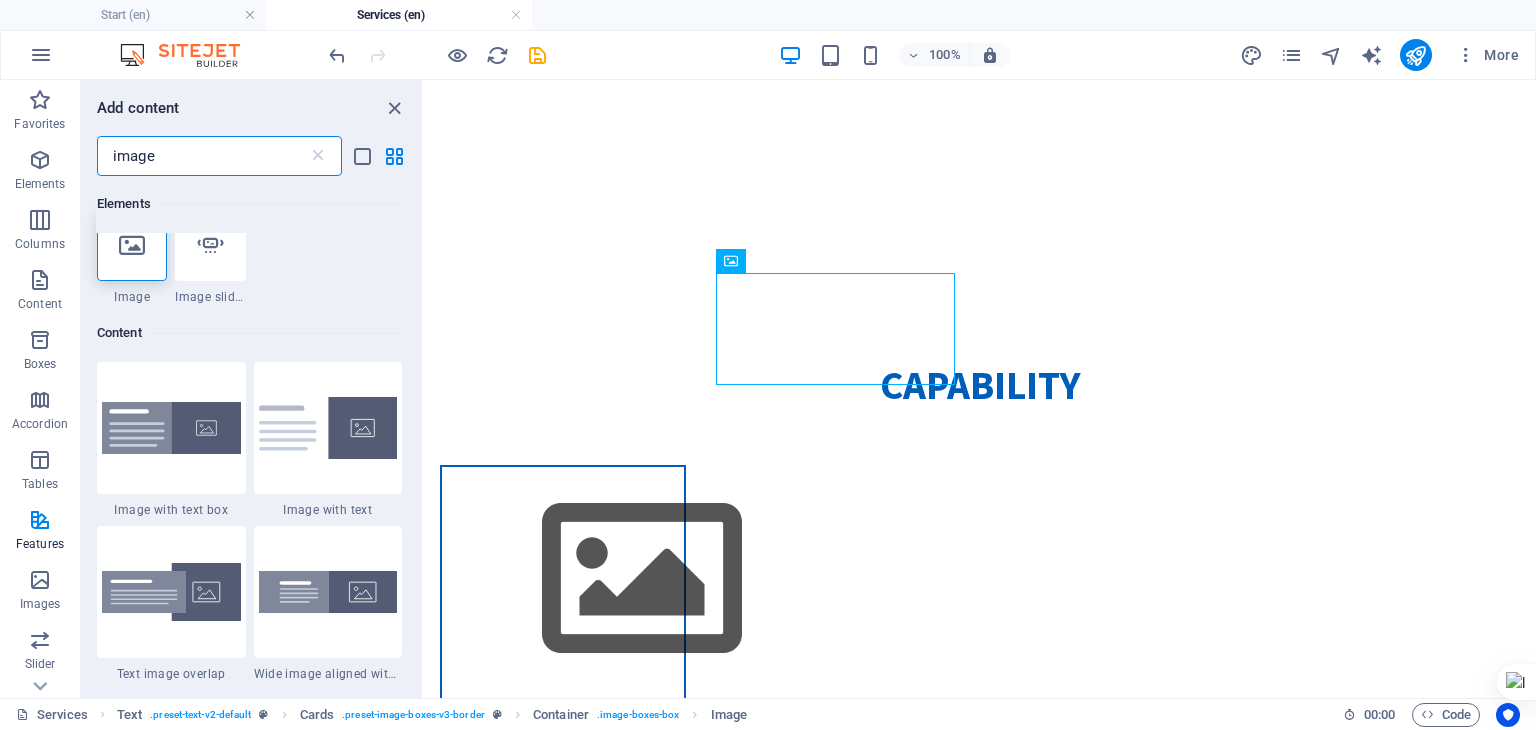 scroll, scrollTop: 0, scrollLeft: 0, axis: both 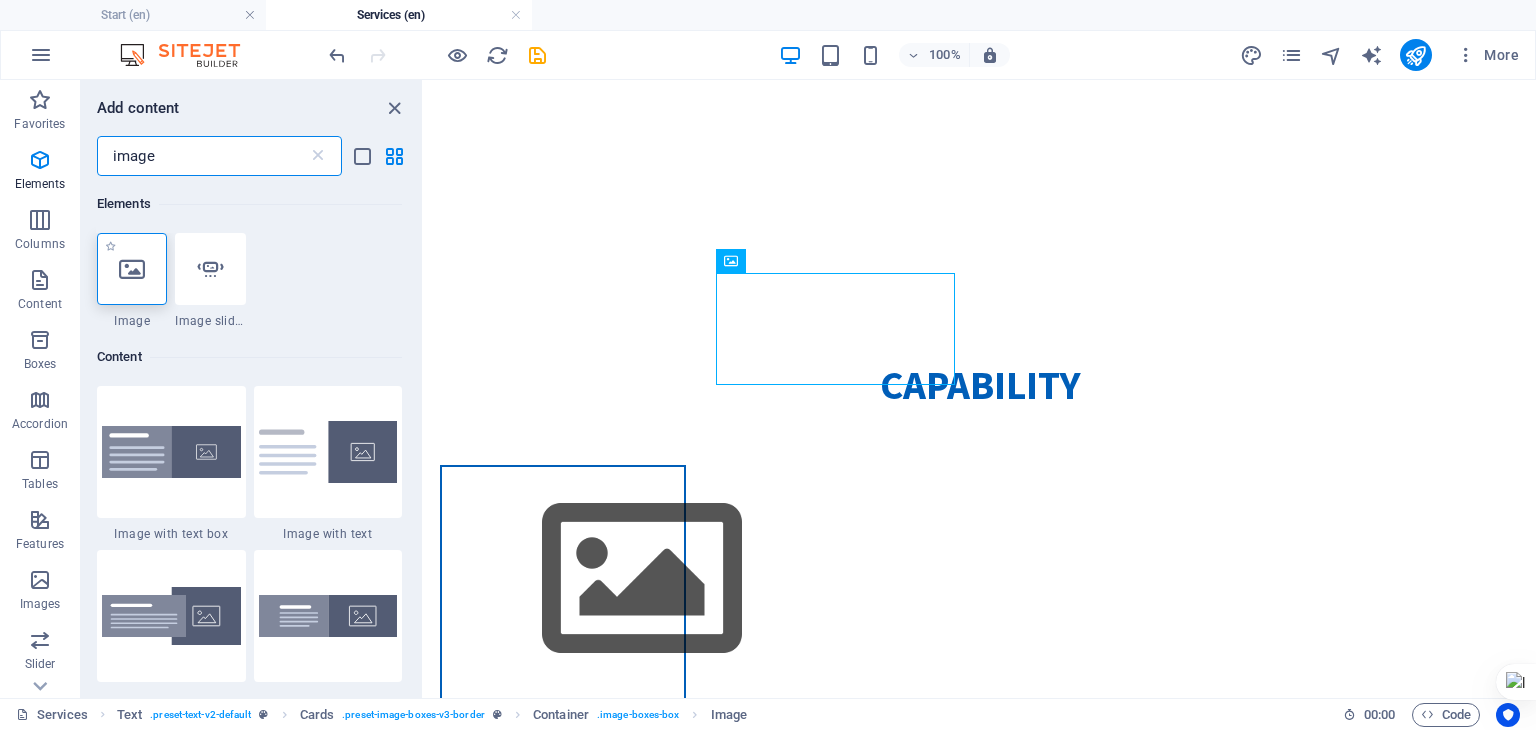 type on "image" 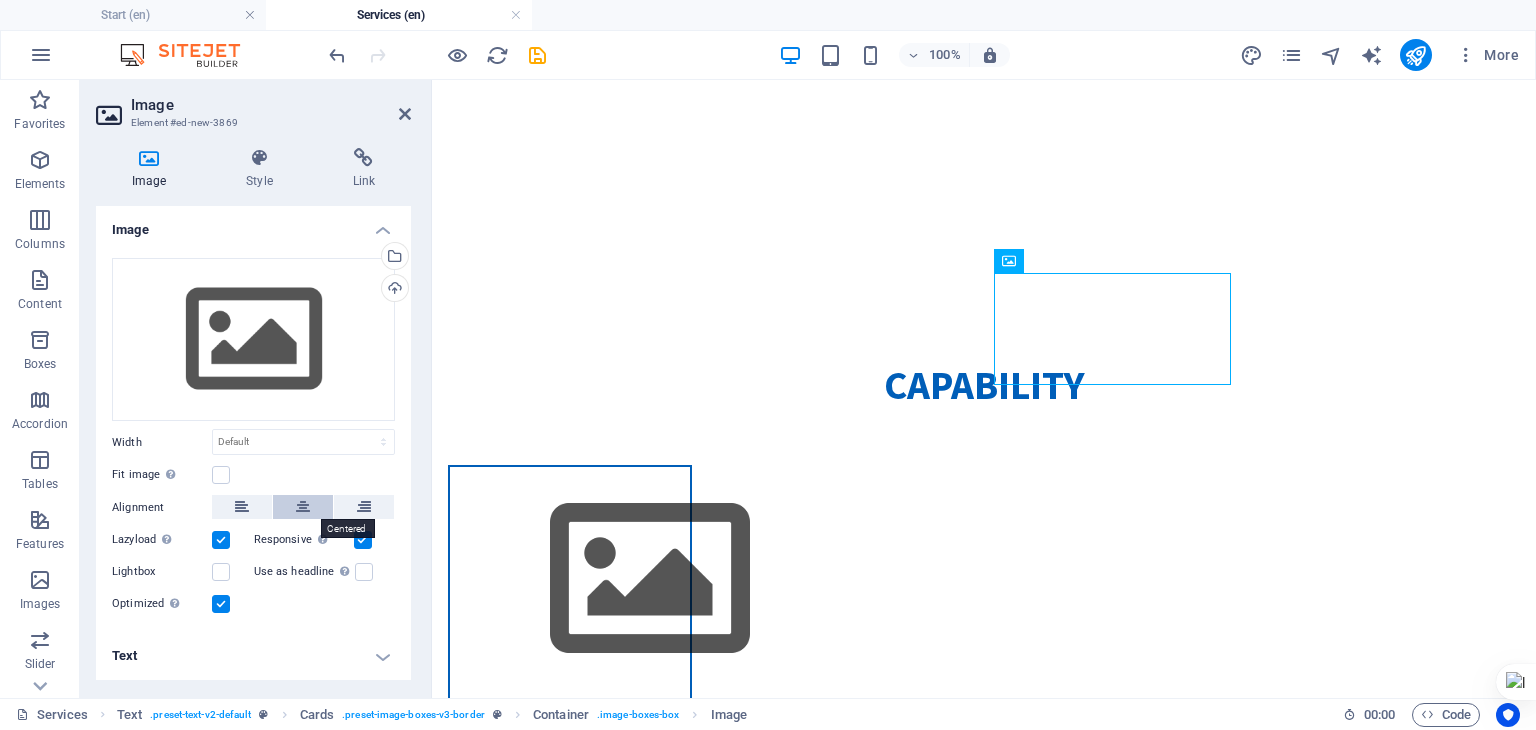 click at bounding box center (303, 507) 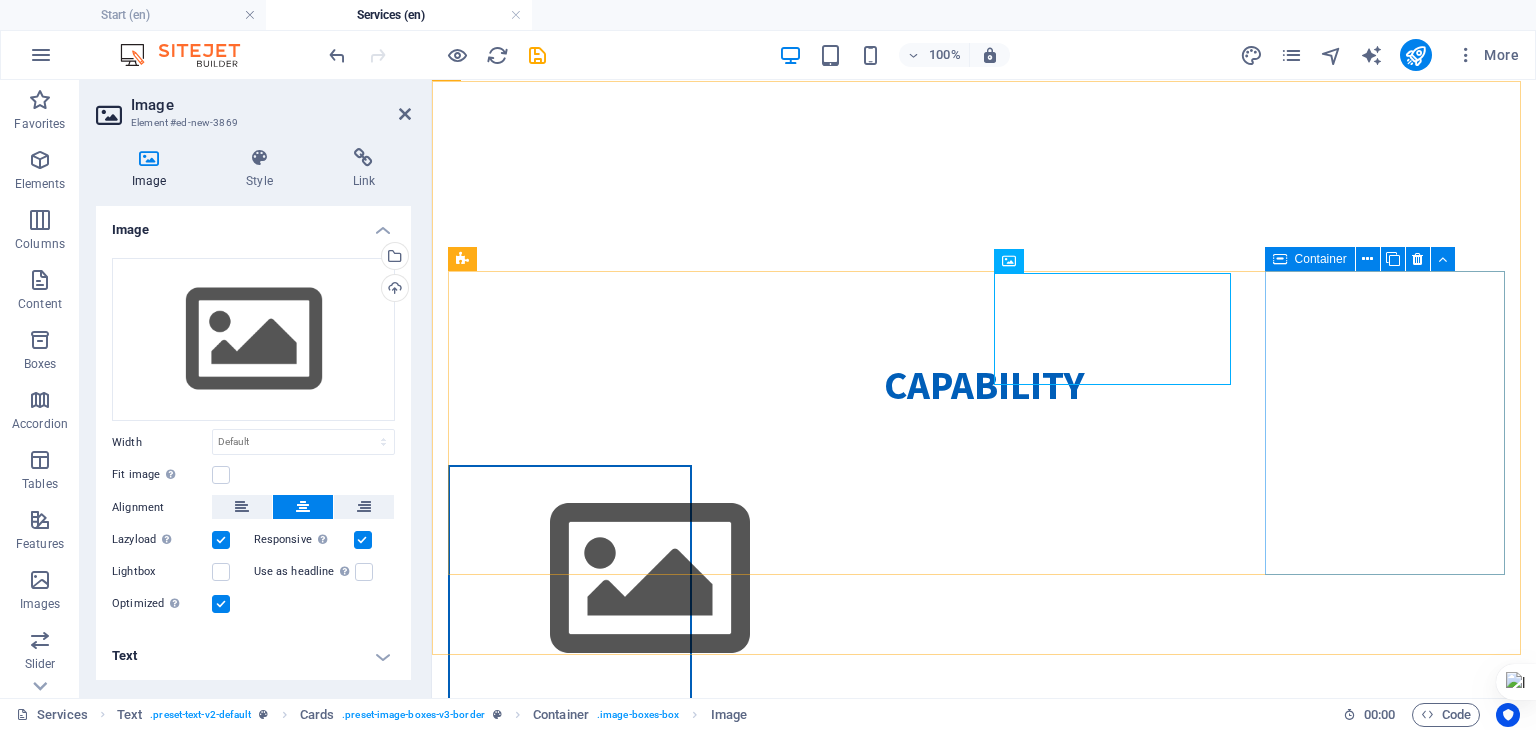 click on "Headline Lorem ipsum dolor sit amet, consectetuer adipiscing elit. Aenean commodo ligula eget dolor. Lorem ipsum dolor sit amet." at bounding box center [570, 1627] 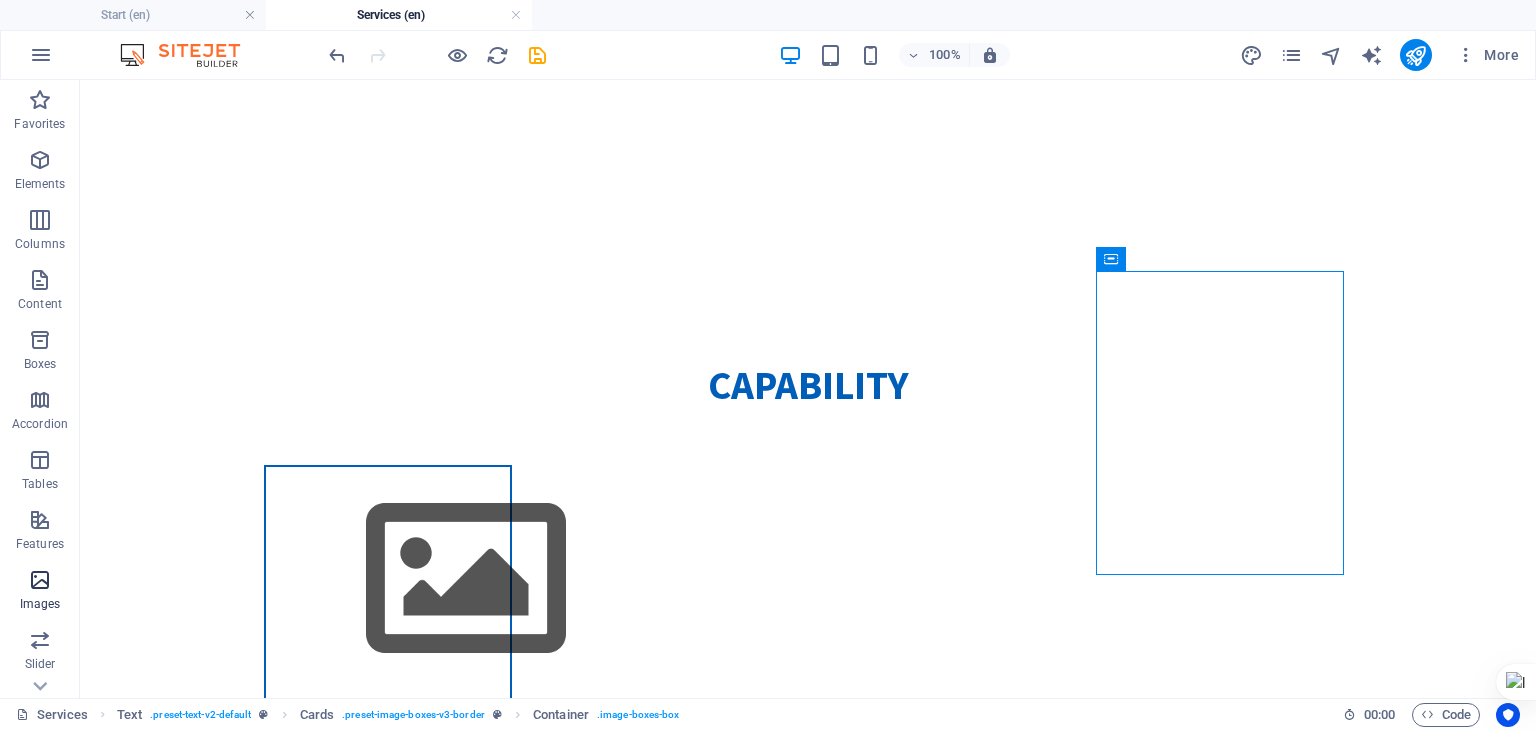 click on "Images" at bounding box center (40, 592) 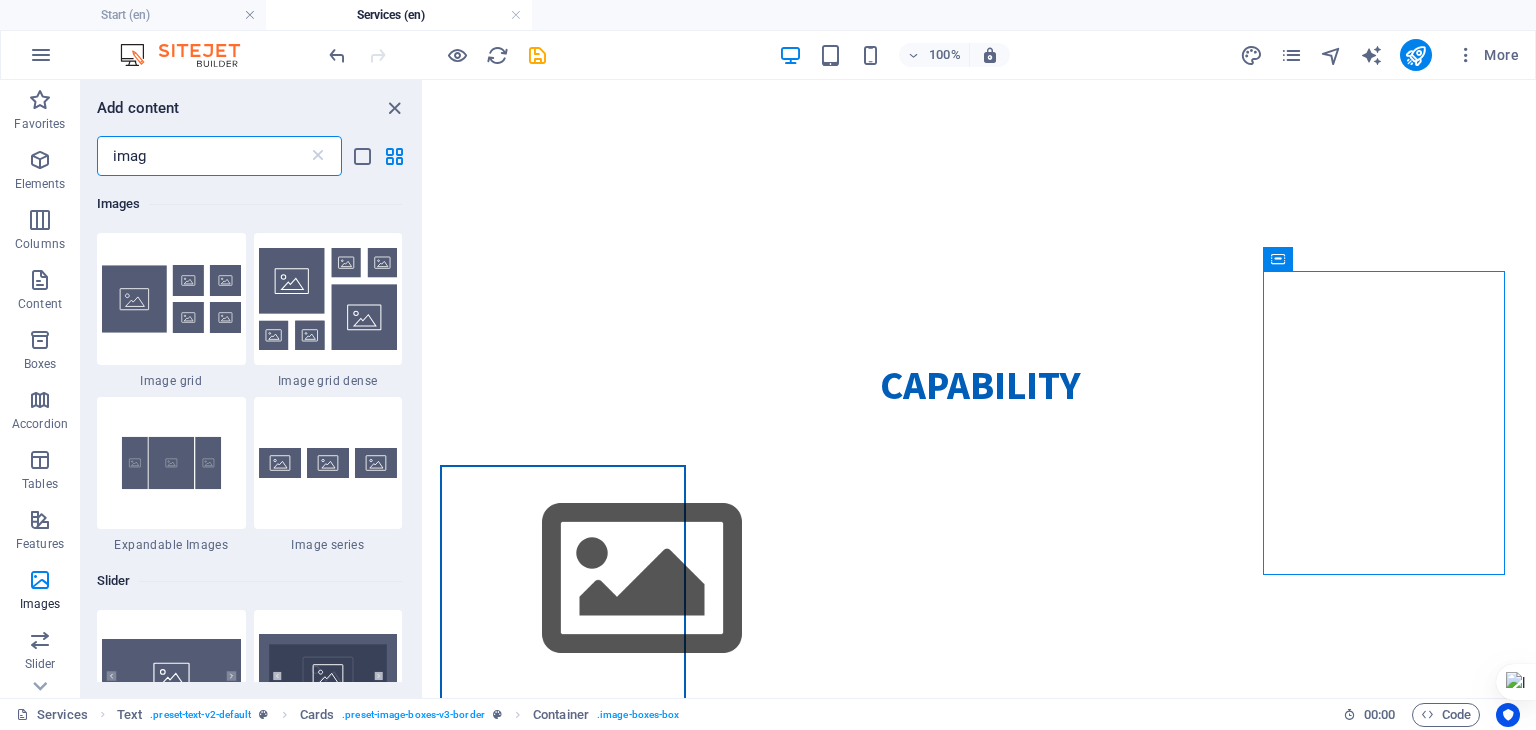 type on "image" 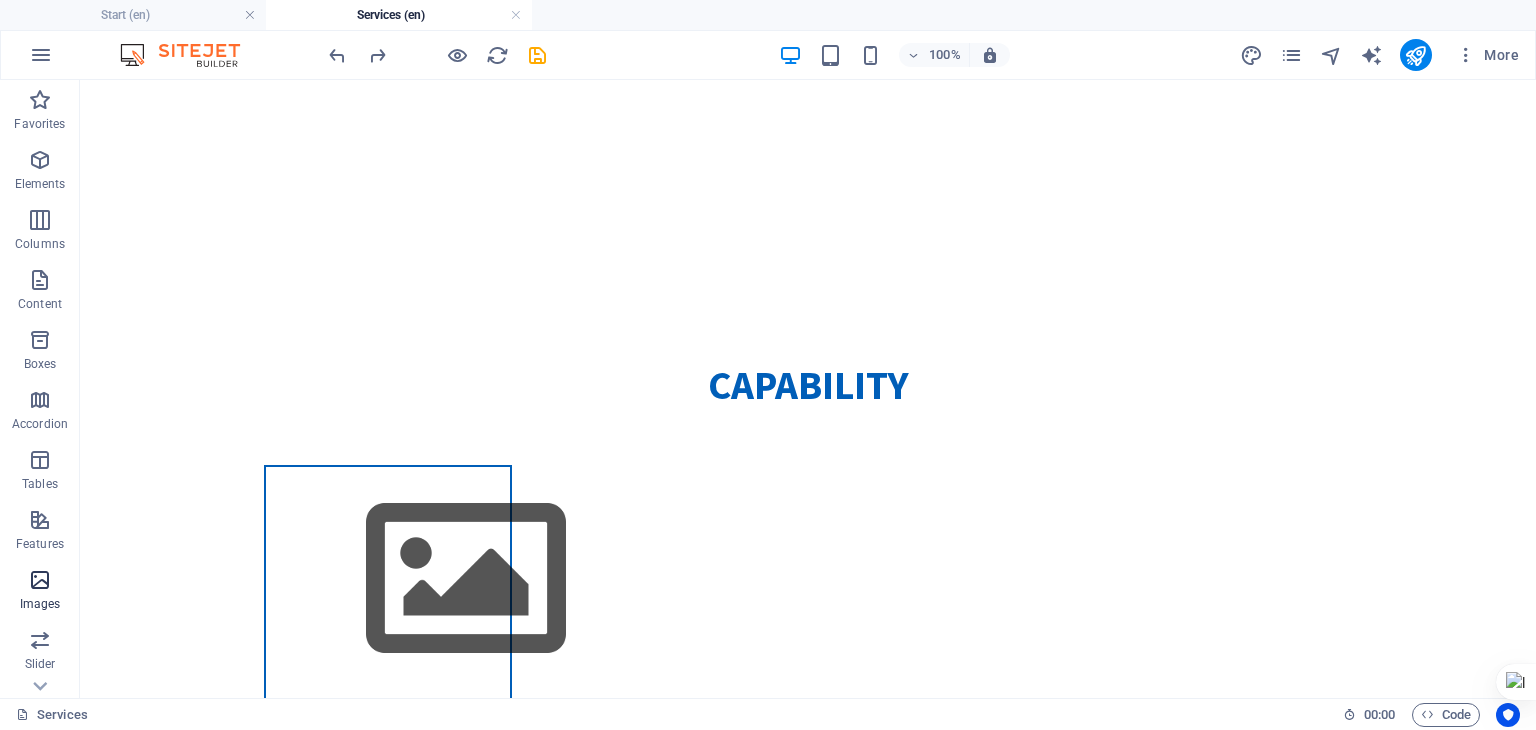 click on "Images" at bounding box center (40, 592) 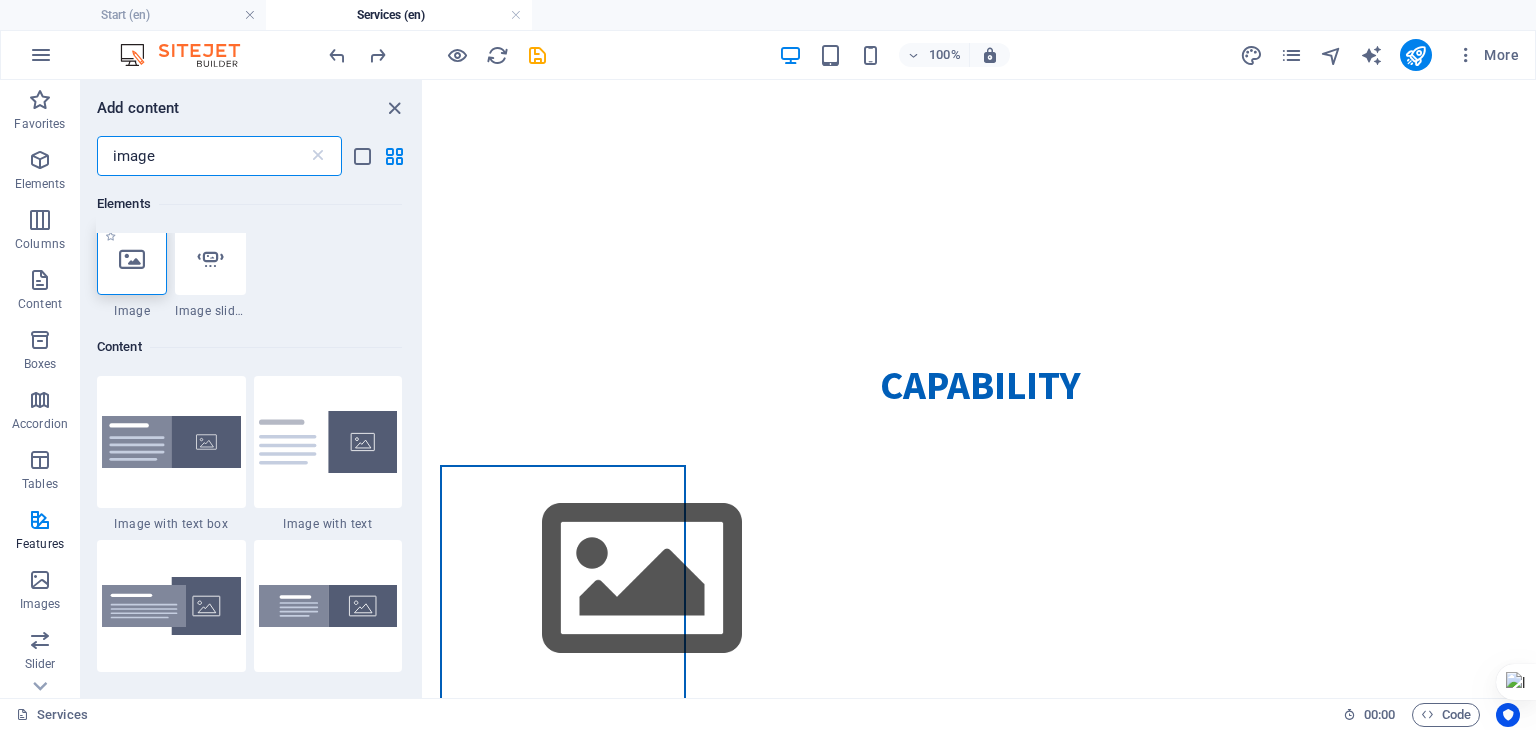 scroll, scrollTop: 0, scrollLeft: 0, axis: both 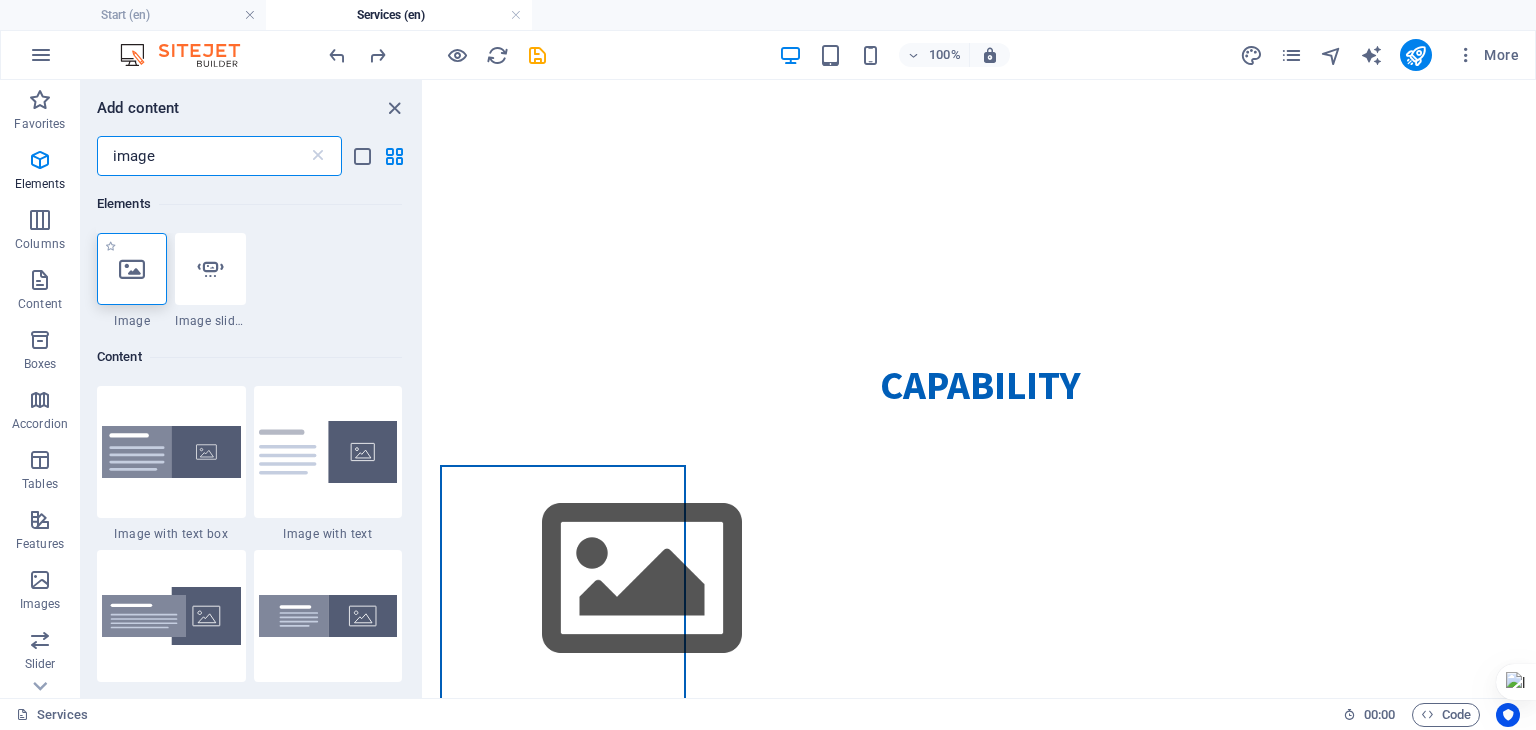 type on "image" 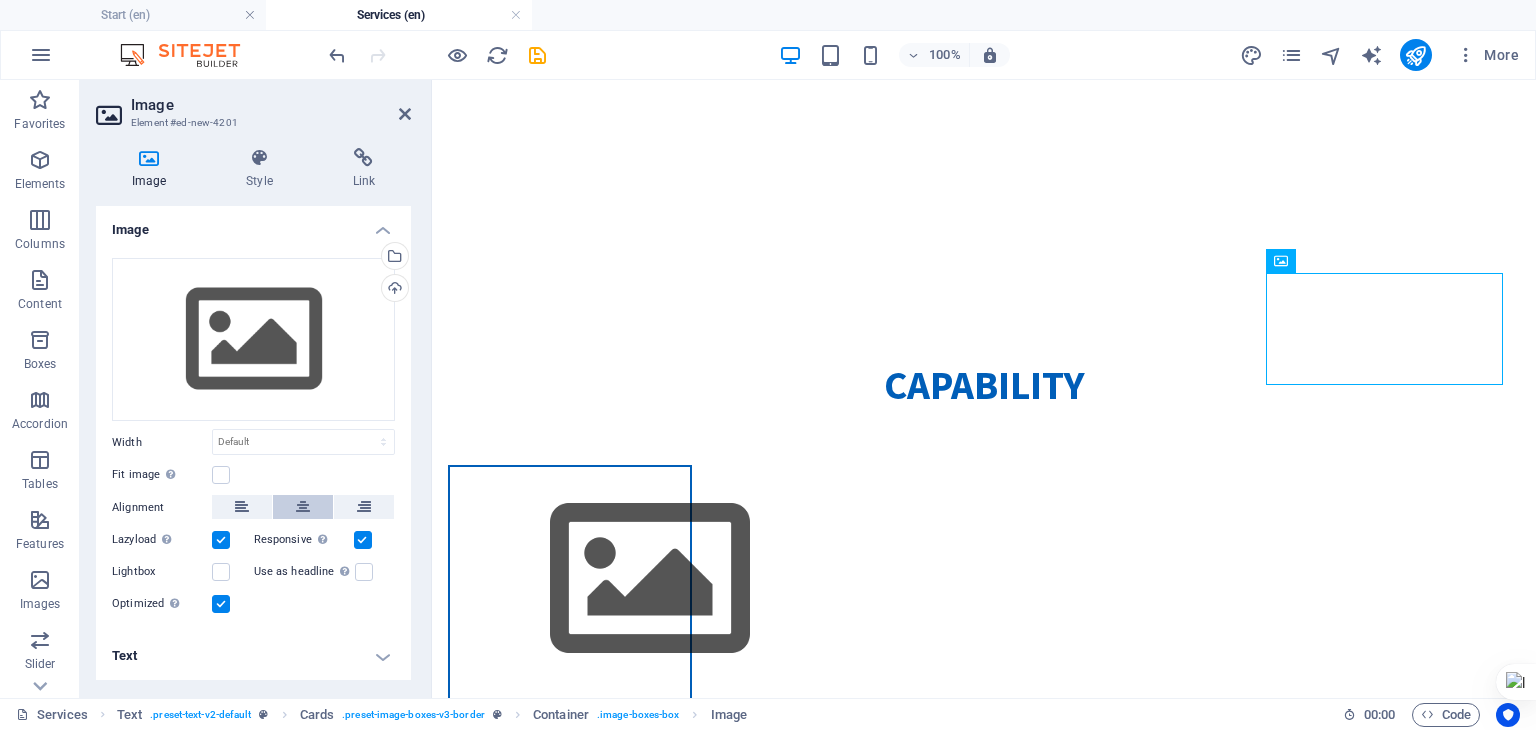 click at bounding box center [303, 507] 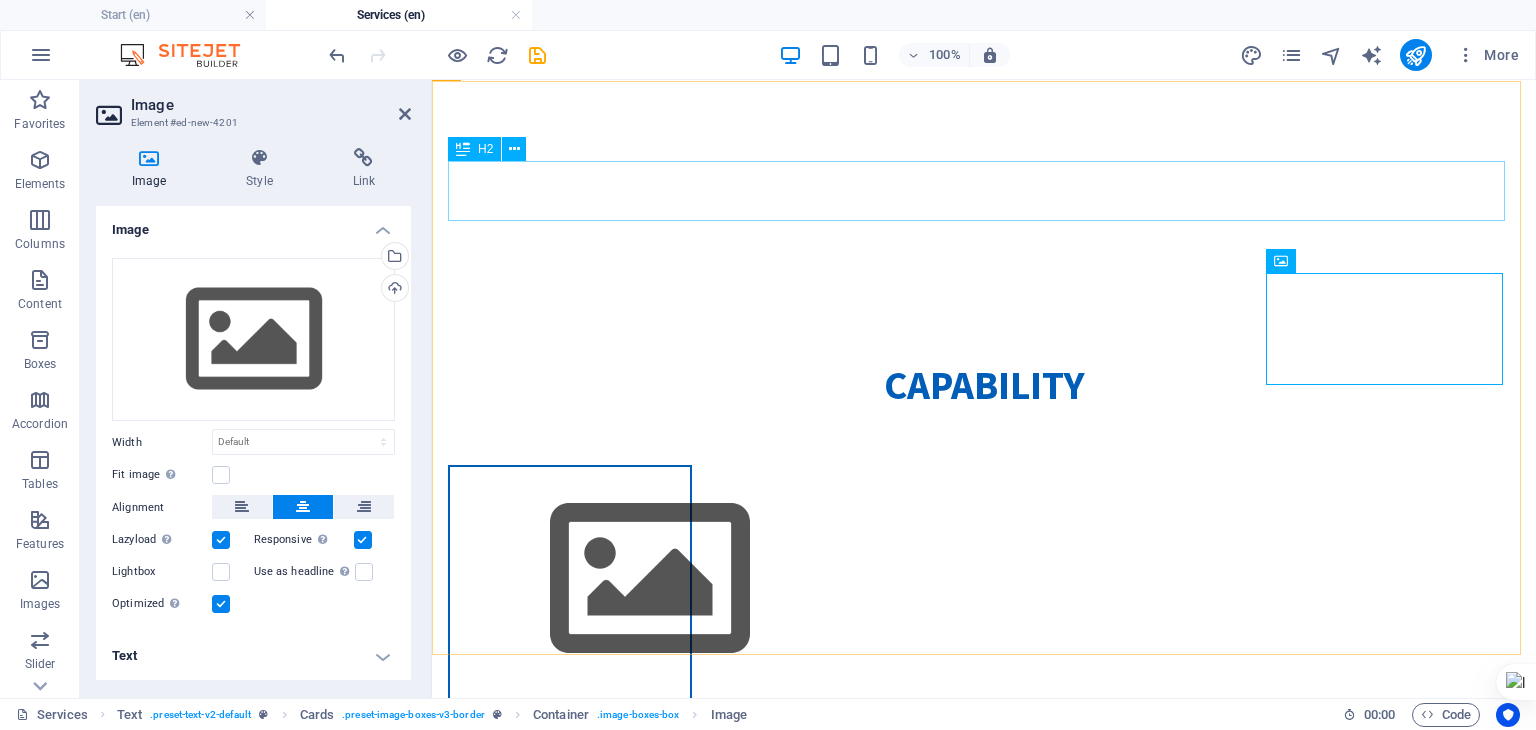 click on "Capability" at bounding box center (984, 385) 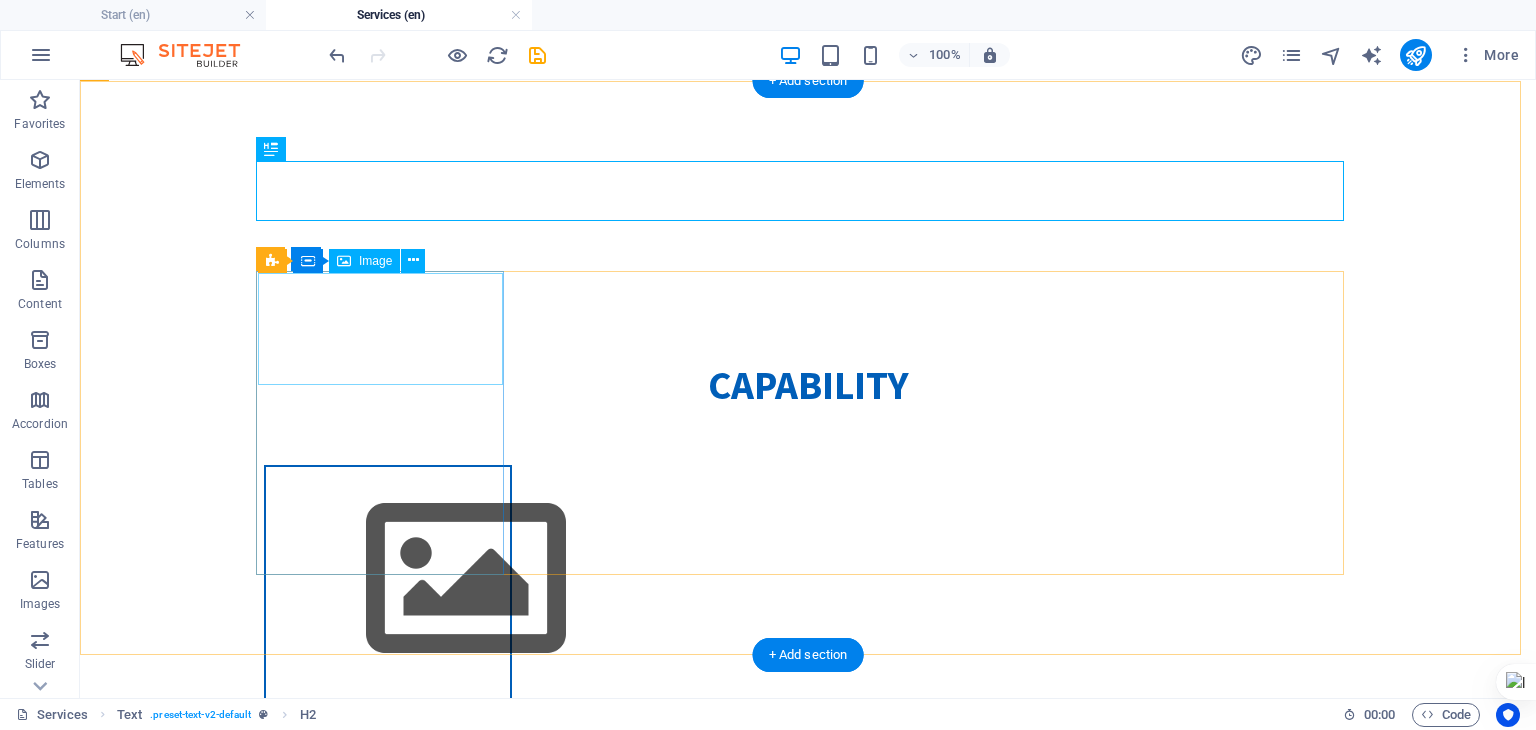 click at bounding box center [388, 579] 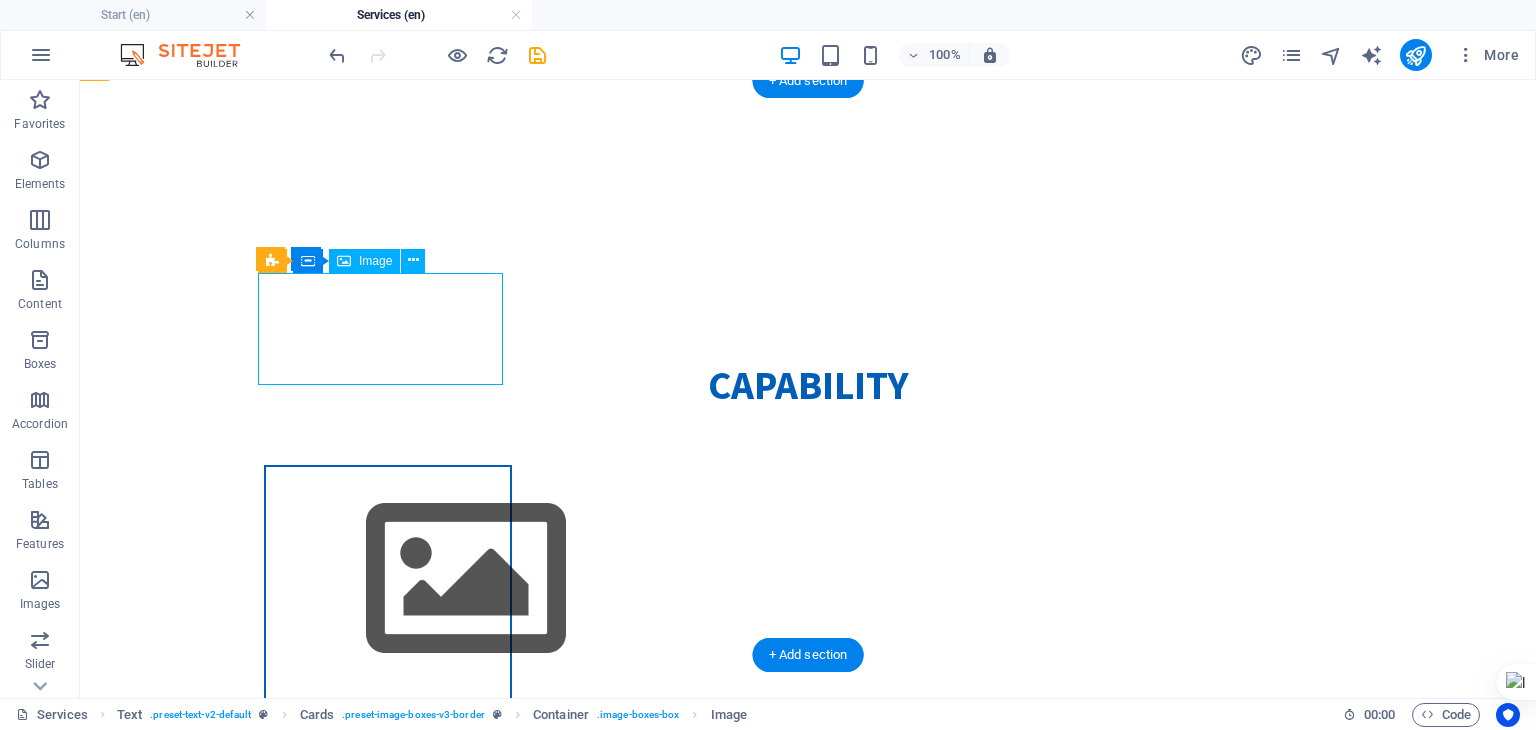 click at bounding box center [388, 579] 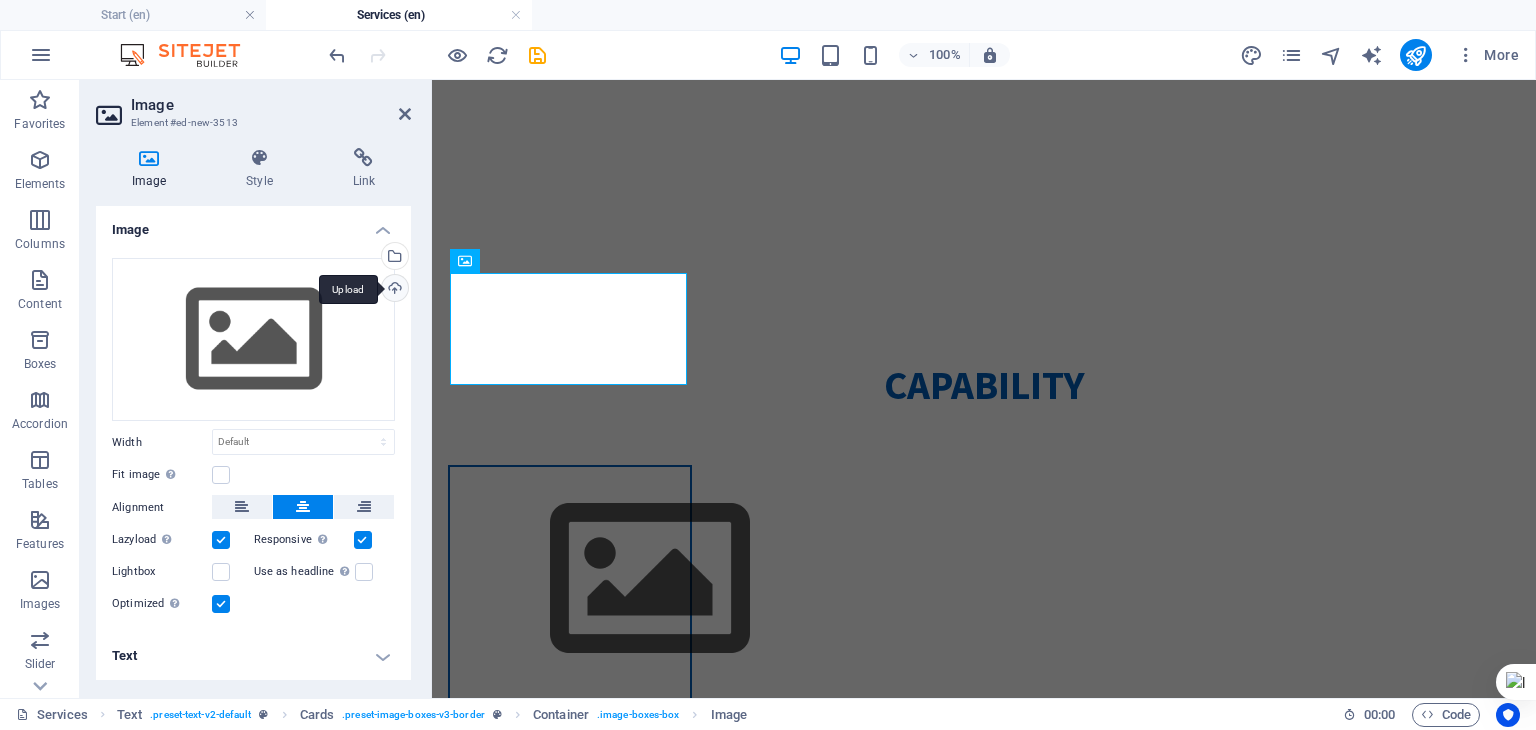 click on "Upload" at bounding box center (393, 290) 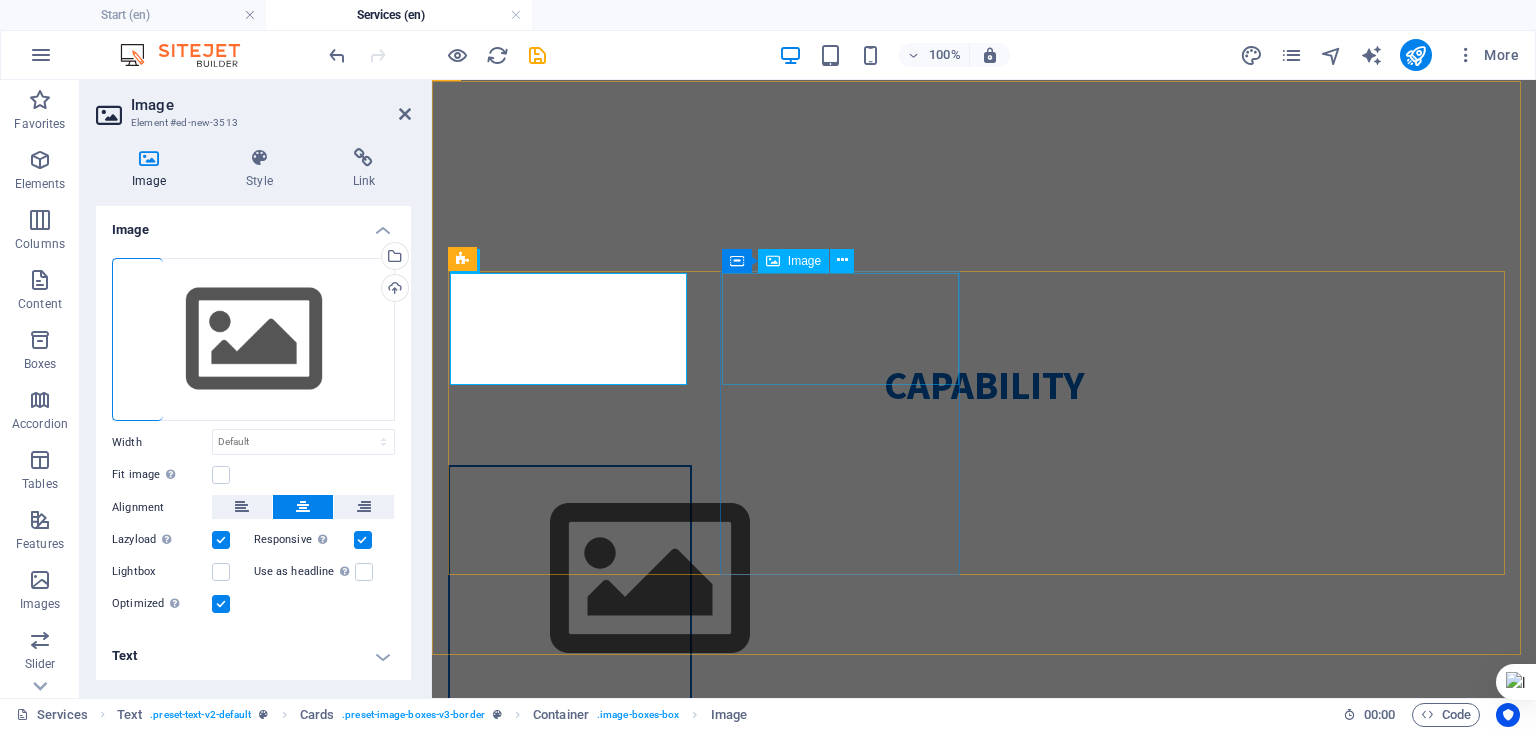 click at bounding box center [570, 956] 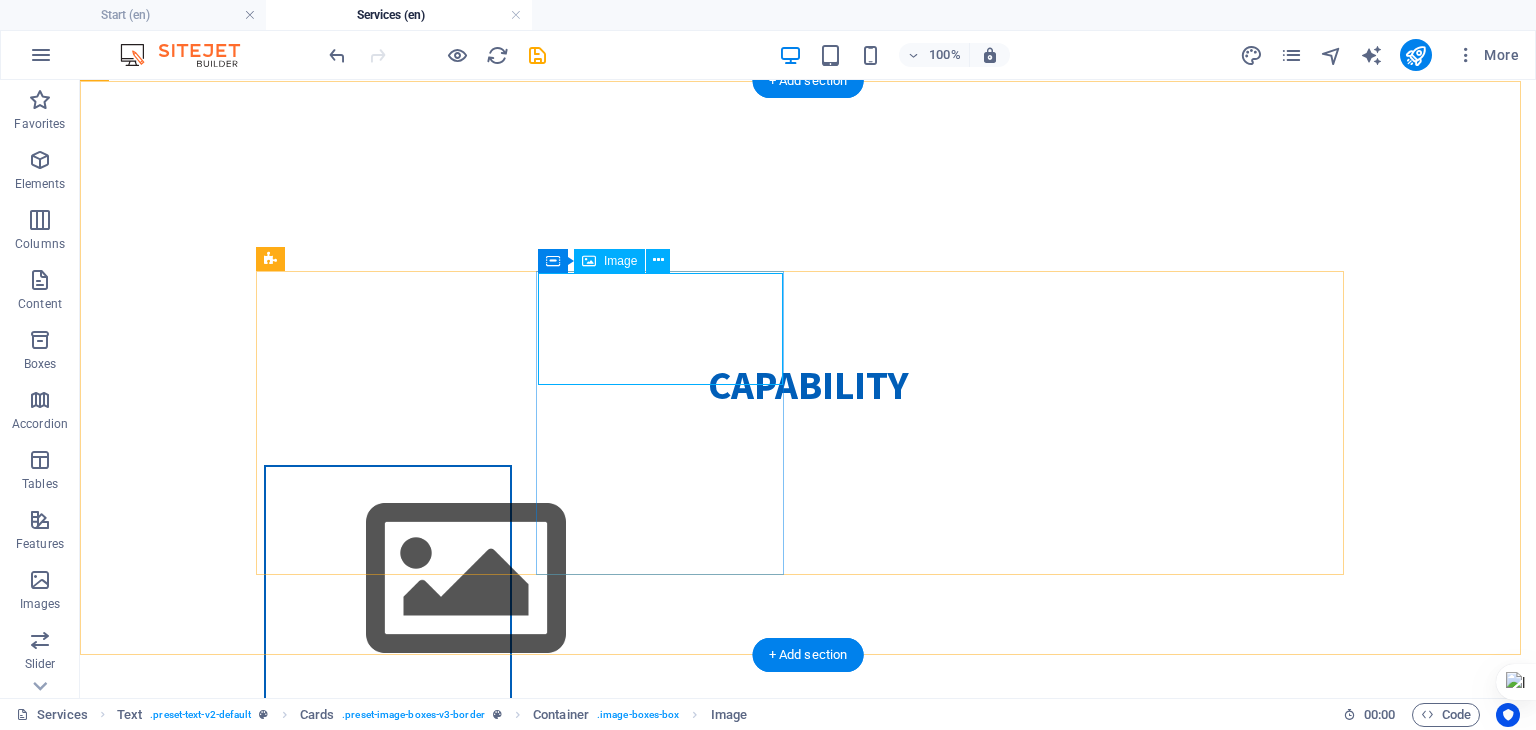 click at bounding box center [388, 956] 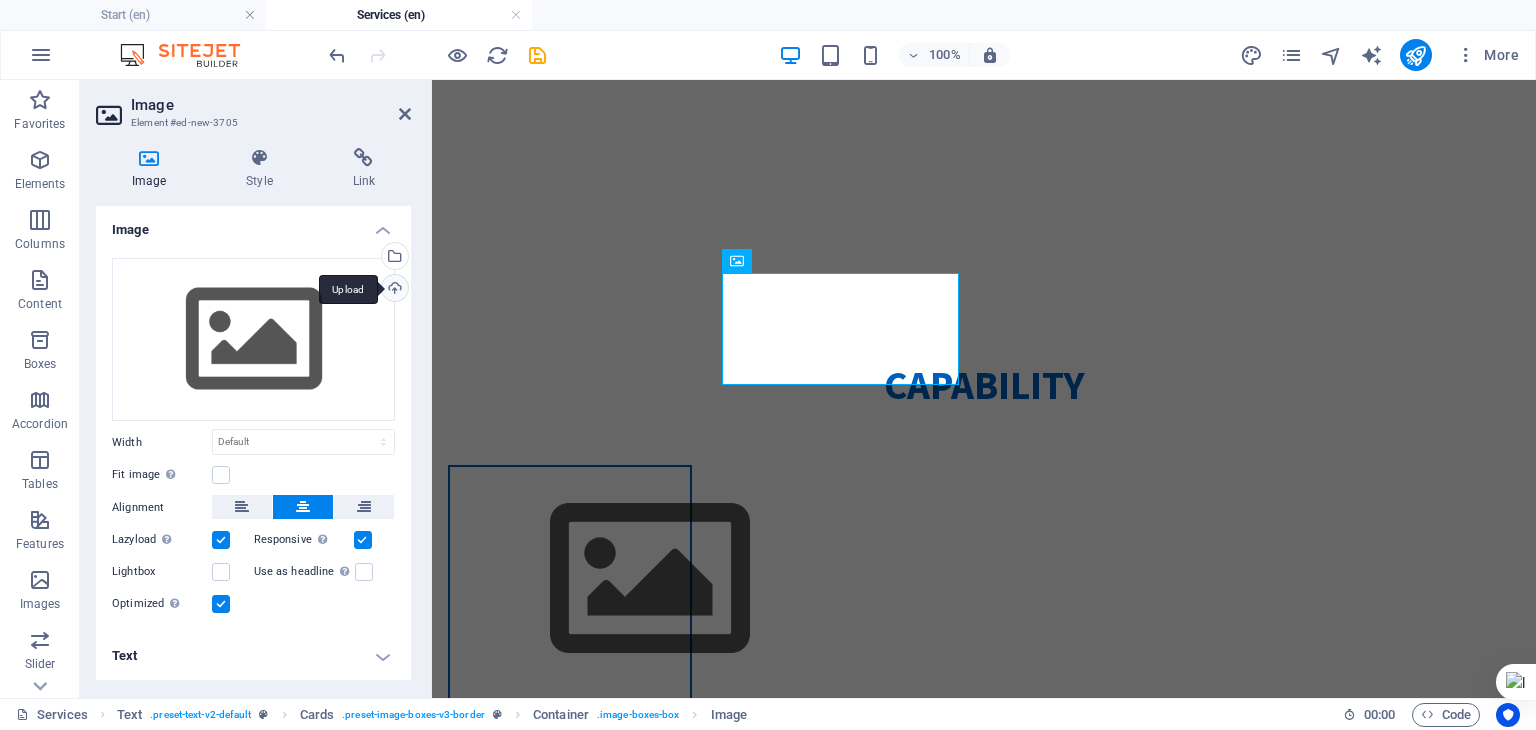 click on "Upload" at bounding box center (393, 290) 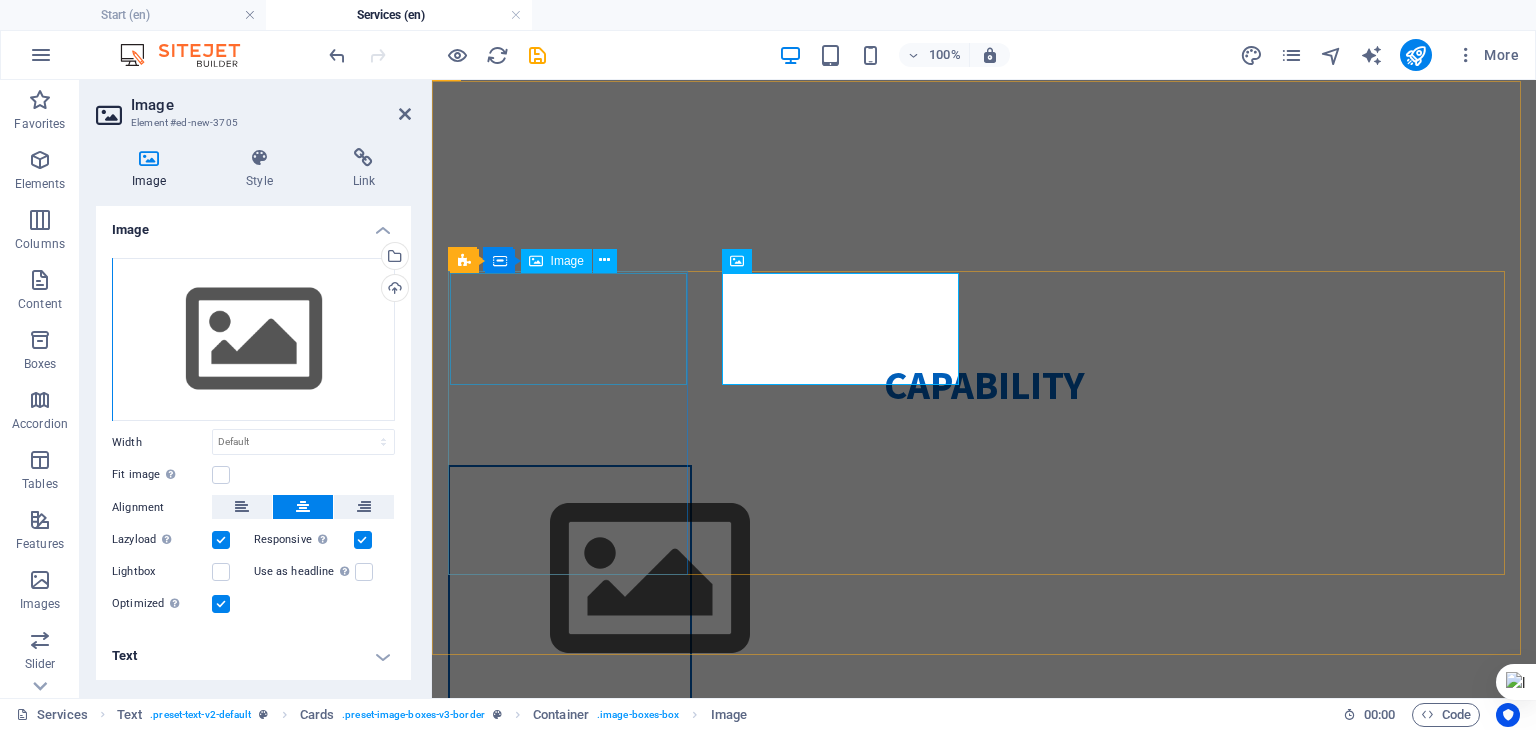 click at bounding box center (570, 579) 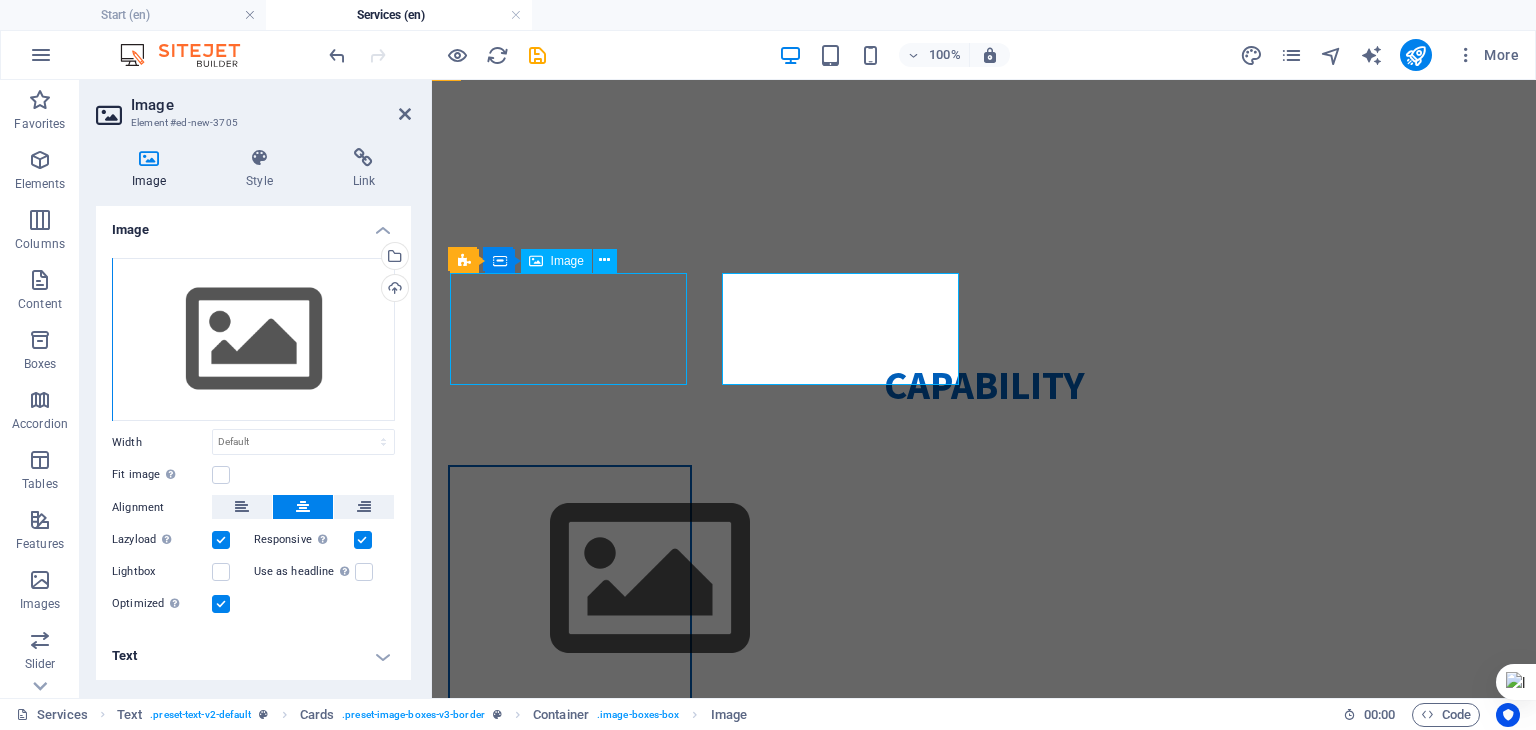 click at bounding box center [570, 579] 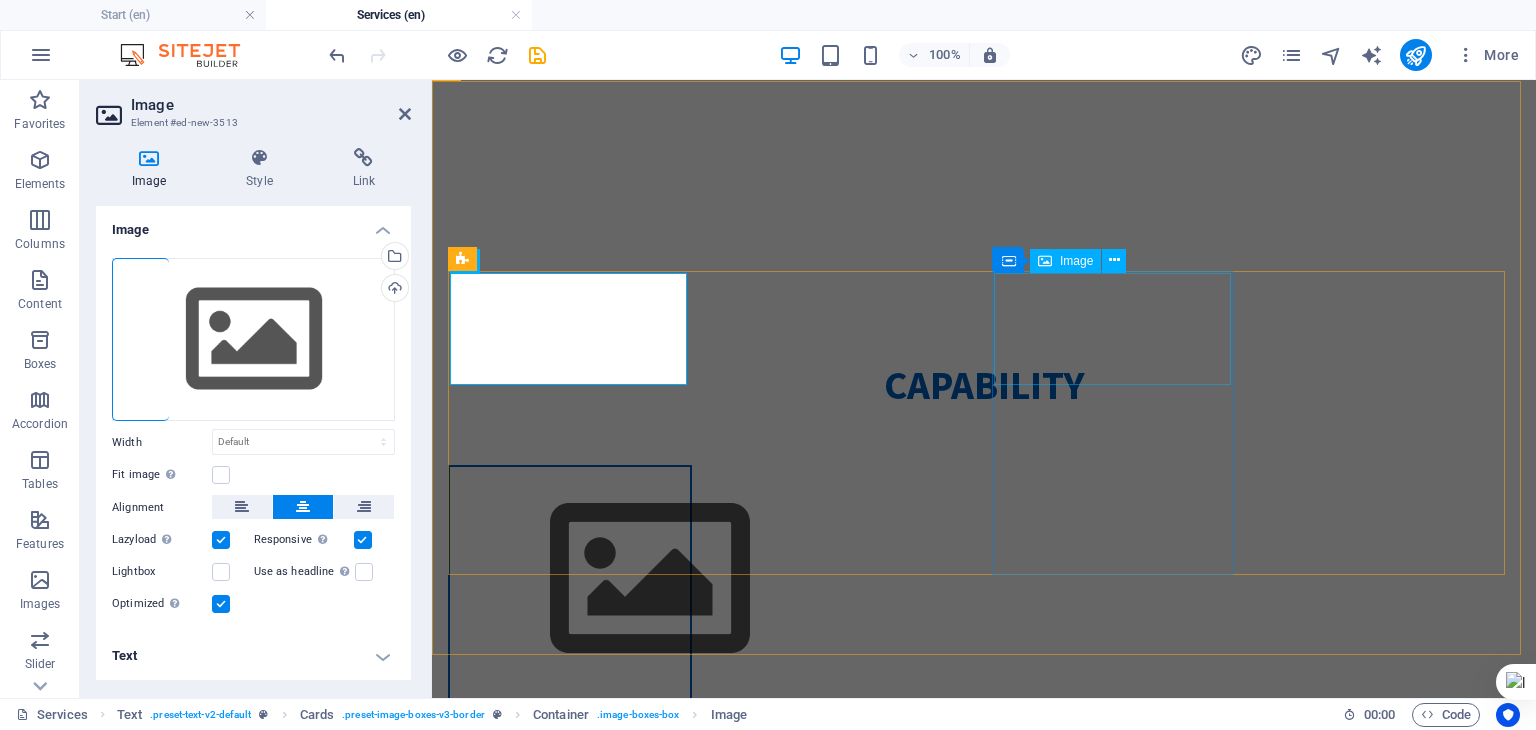 click at bounding box center [570, 1277] 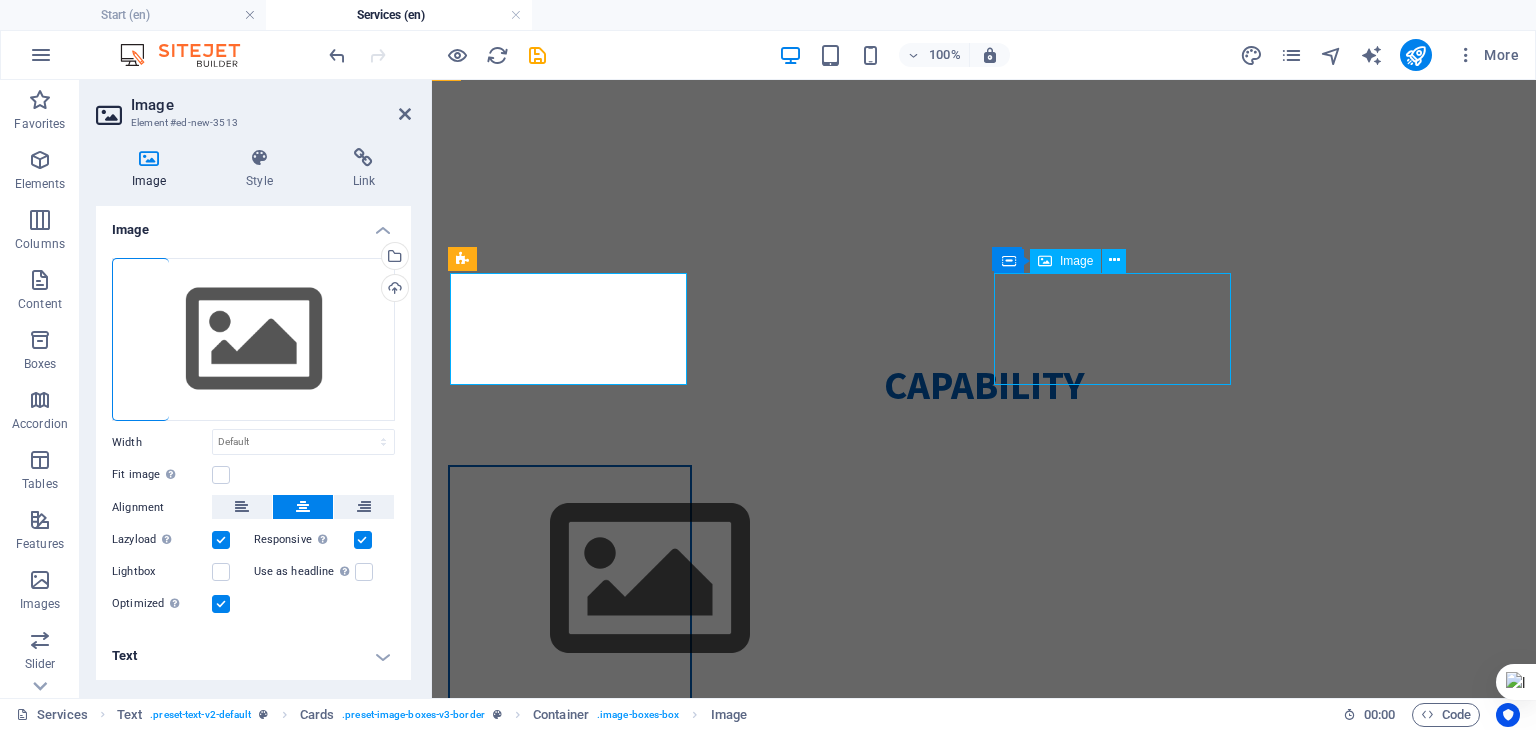 click at bounding box center [570, 1277] 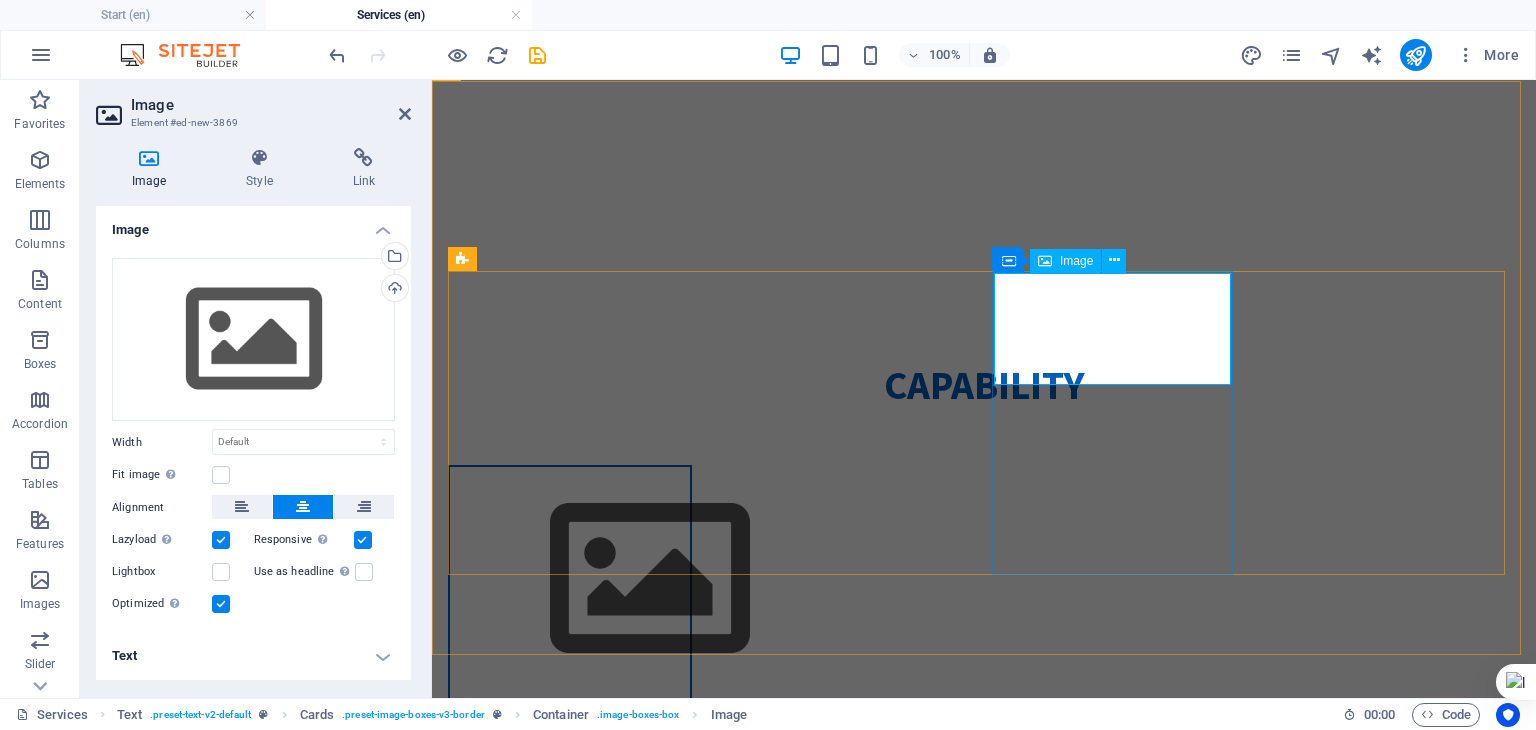 click at bounding box center (570, 1277) 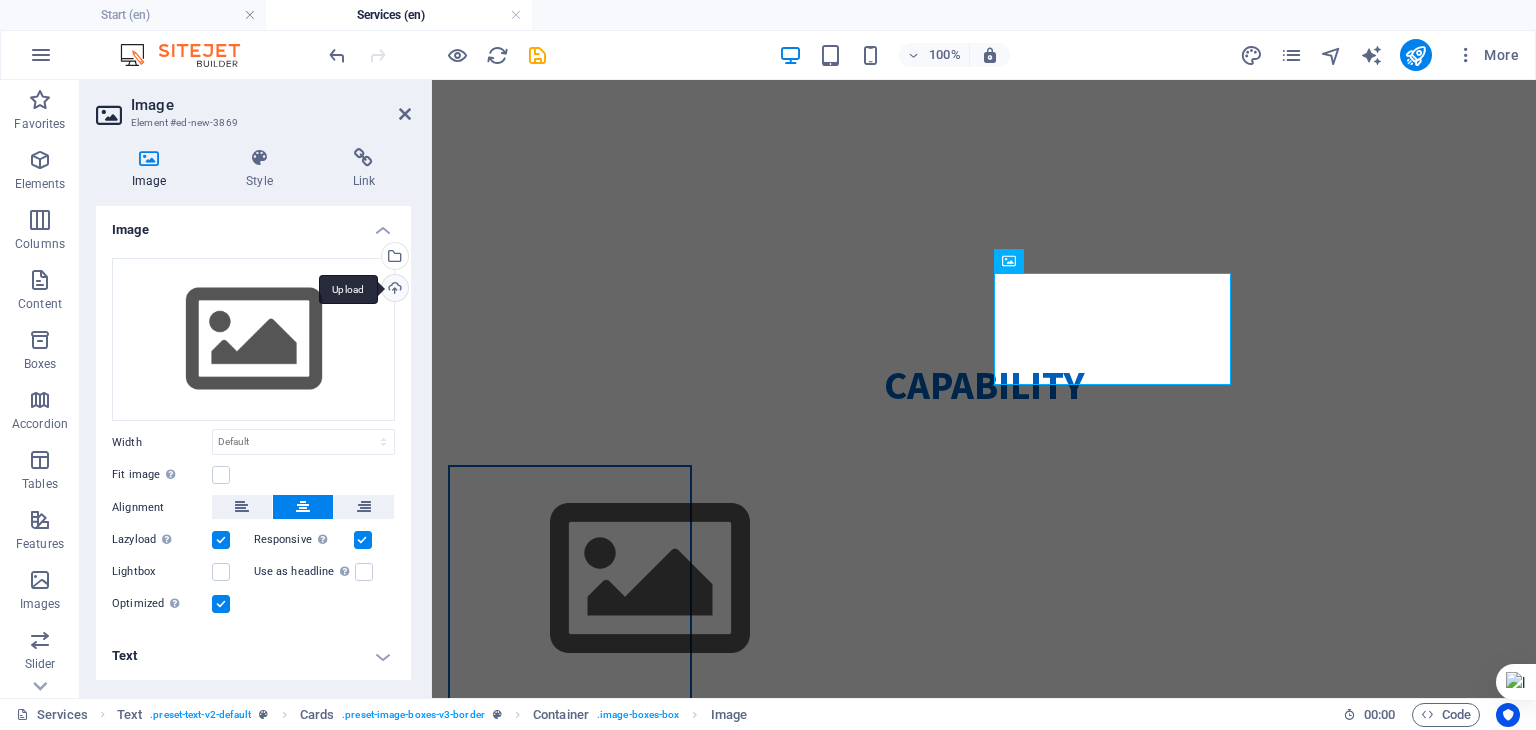 click on "Upload" at bounding box center (393, 290) 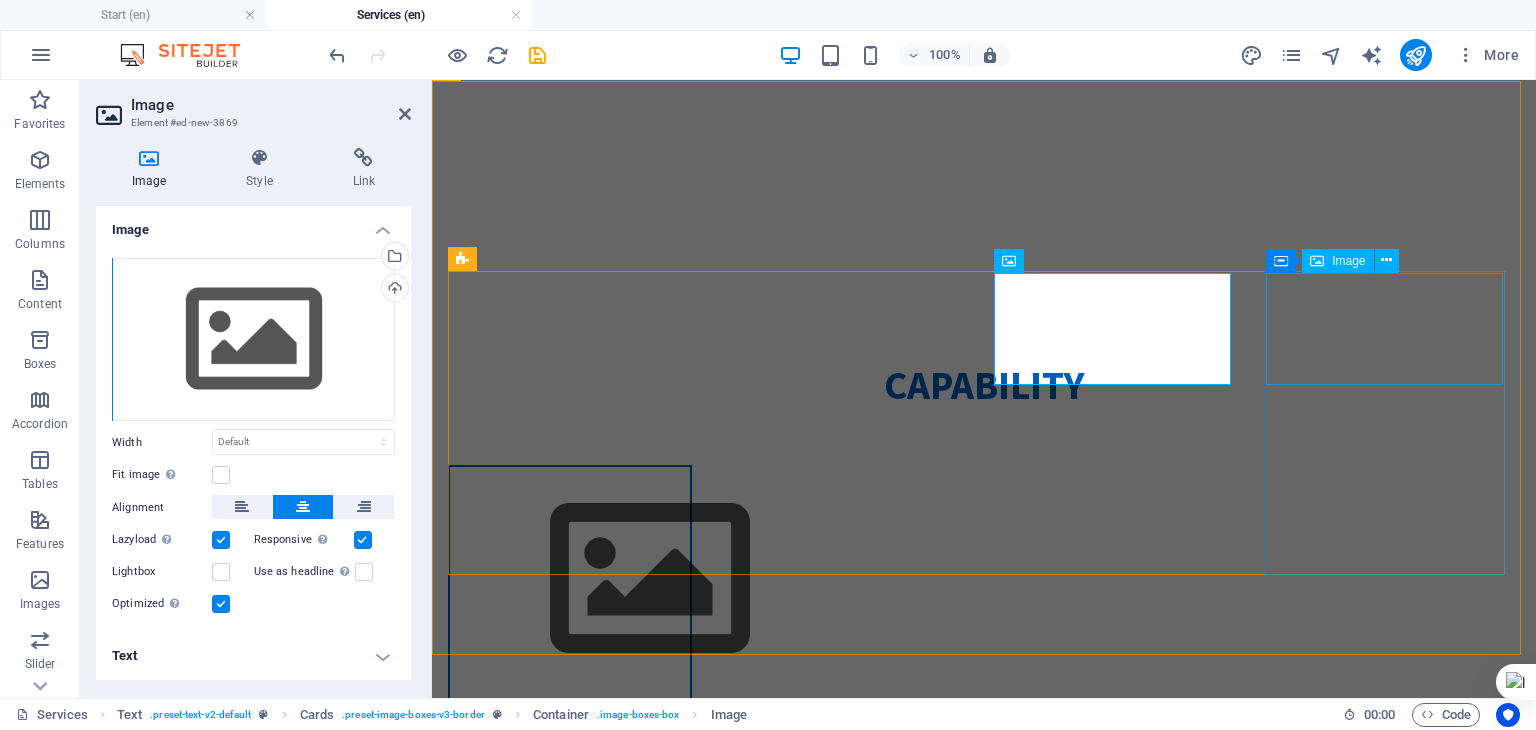 click at bounding box center (570, 1597) 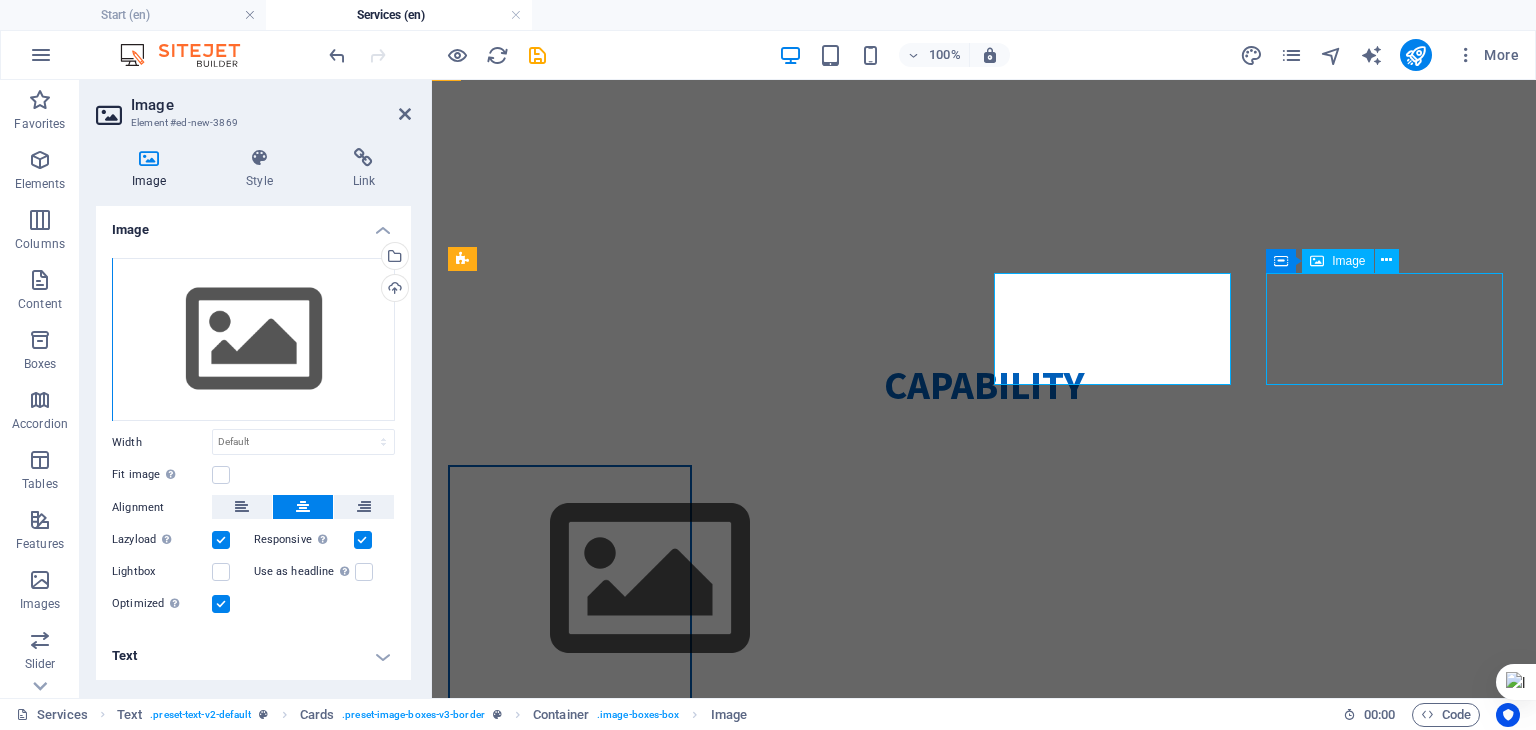 click at bounding box center (570, 1597) 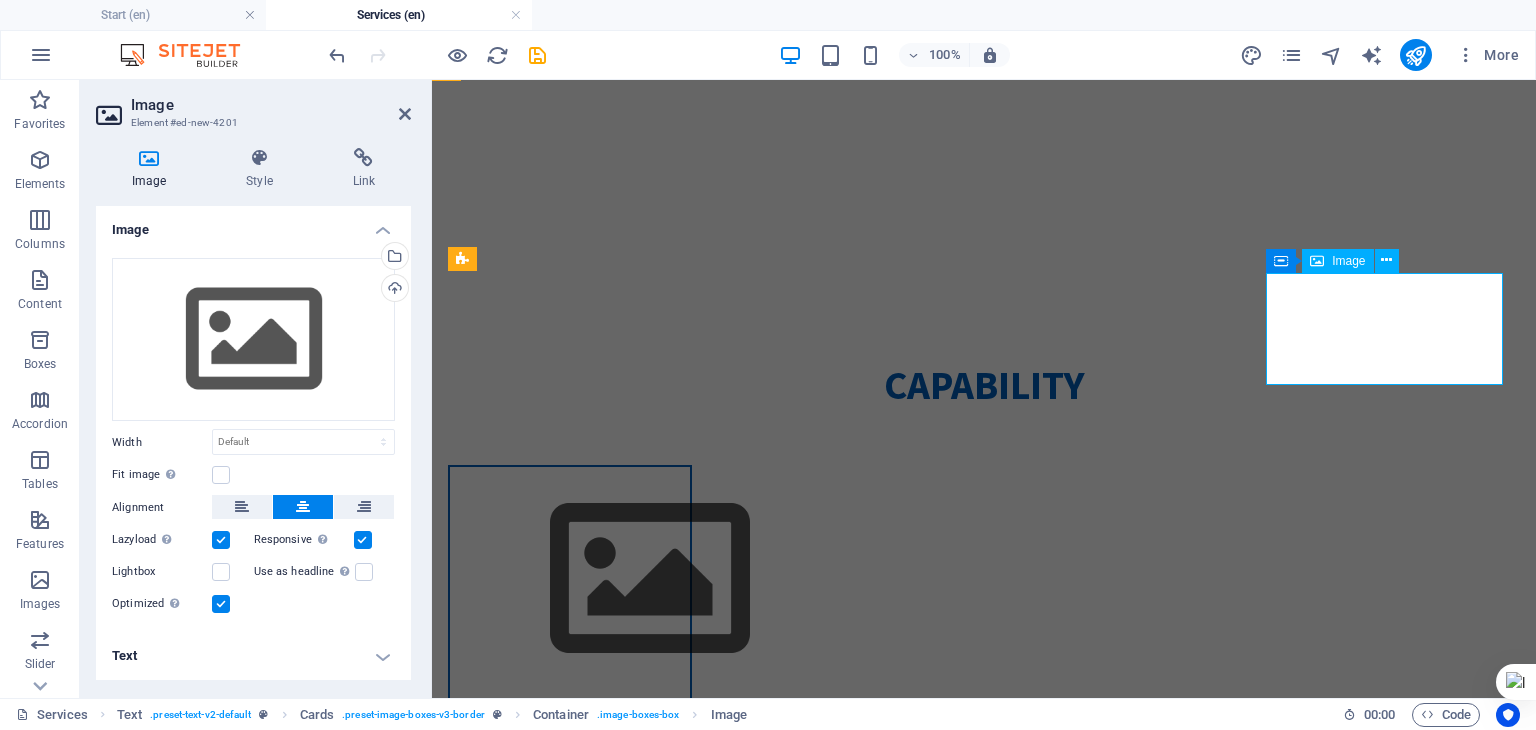 click at bounding box center [570, 1597] 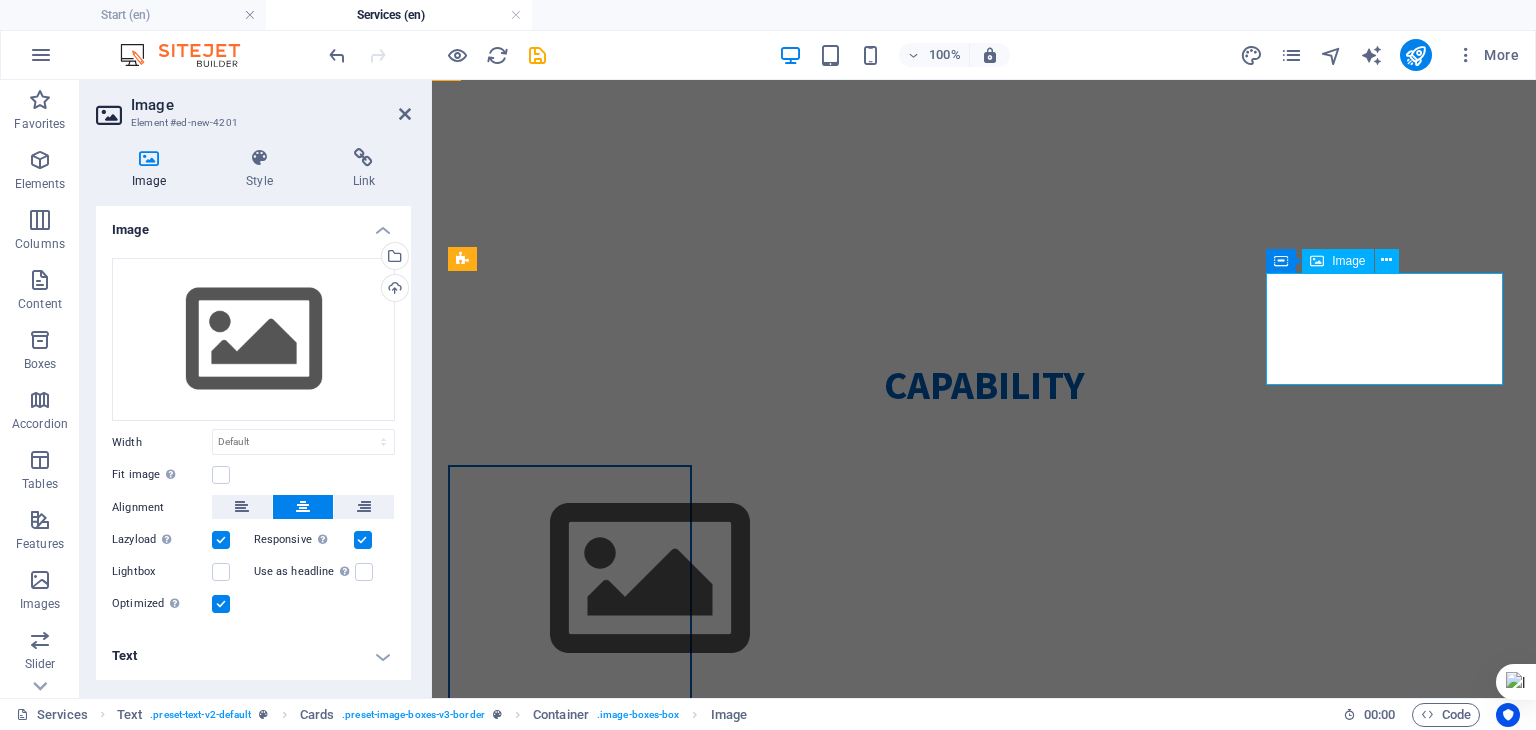 click at bounding box center [570, 1597] 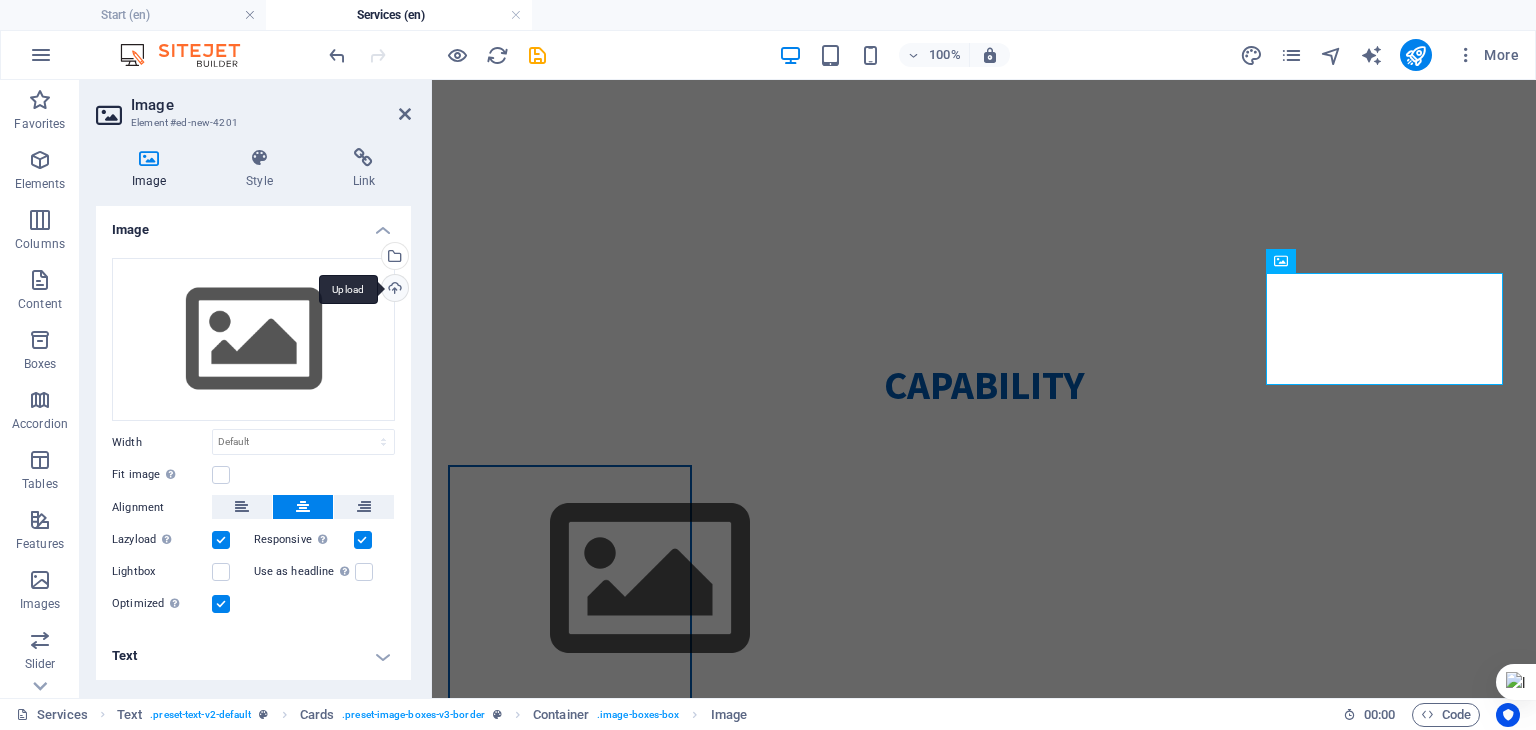 click on "Upload" at bounding box center [393, 290] 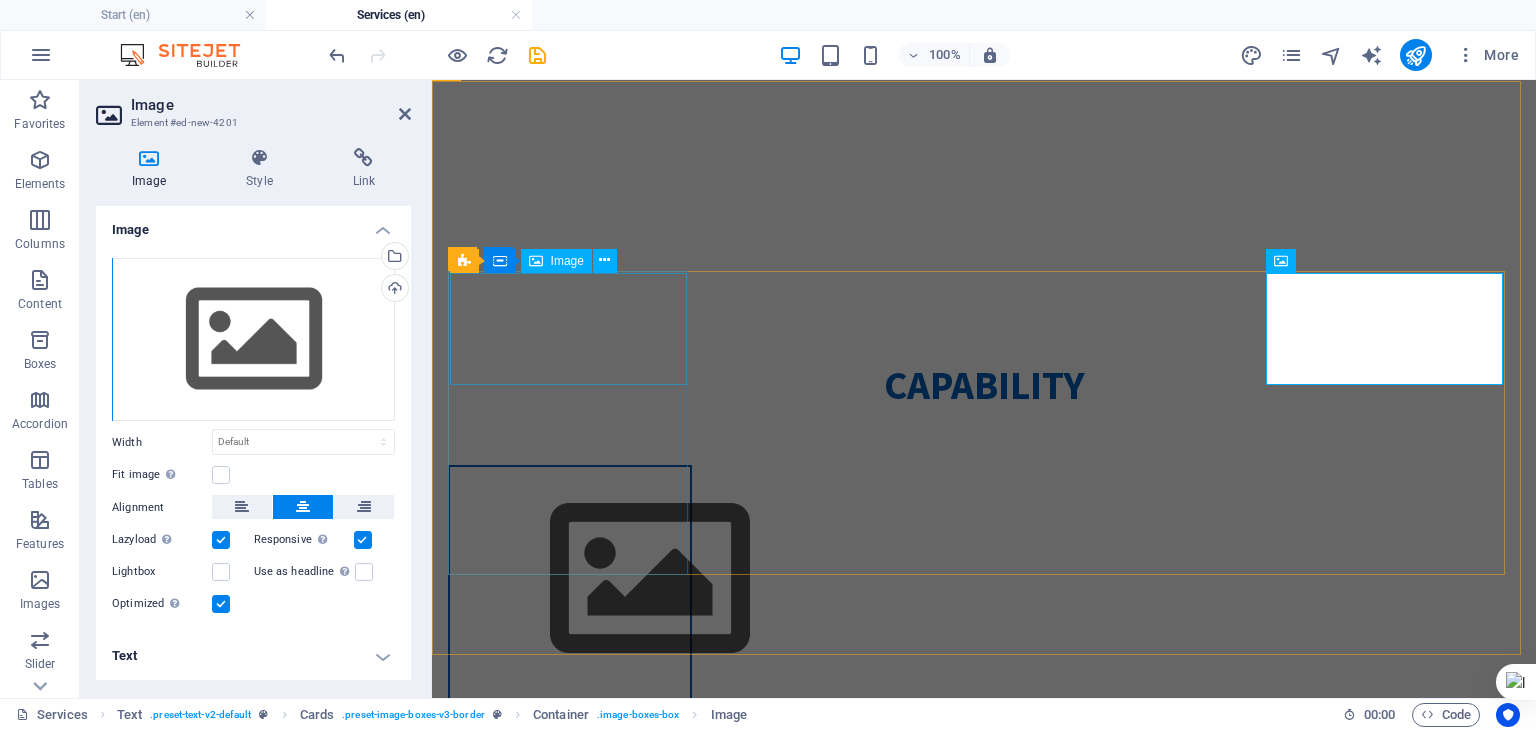 click at bounding box center (570, 579) 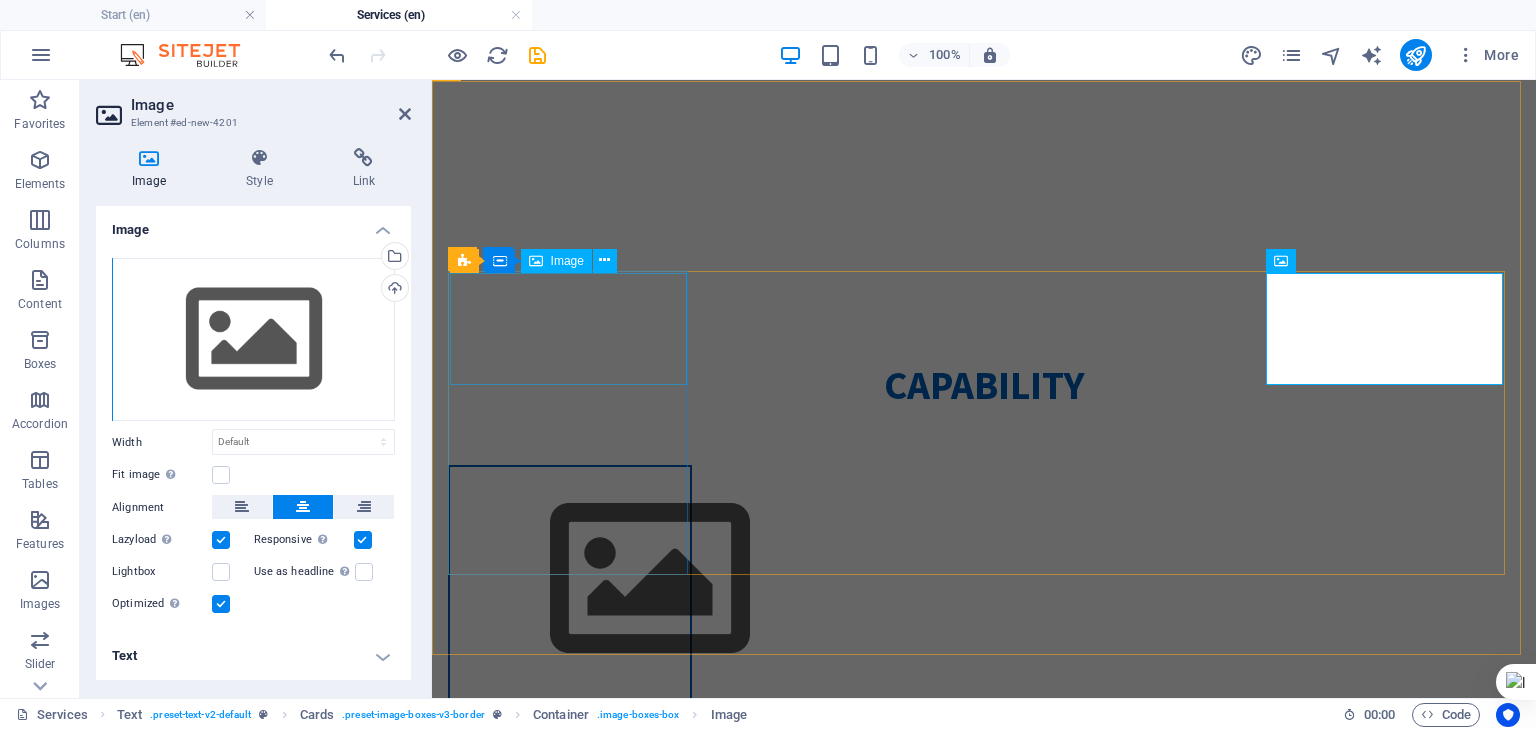click at bounding box center [570, 579] 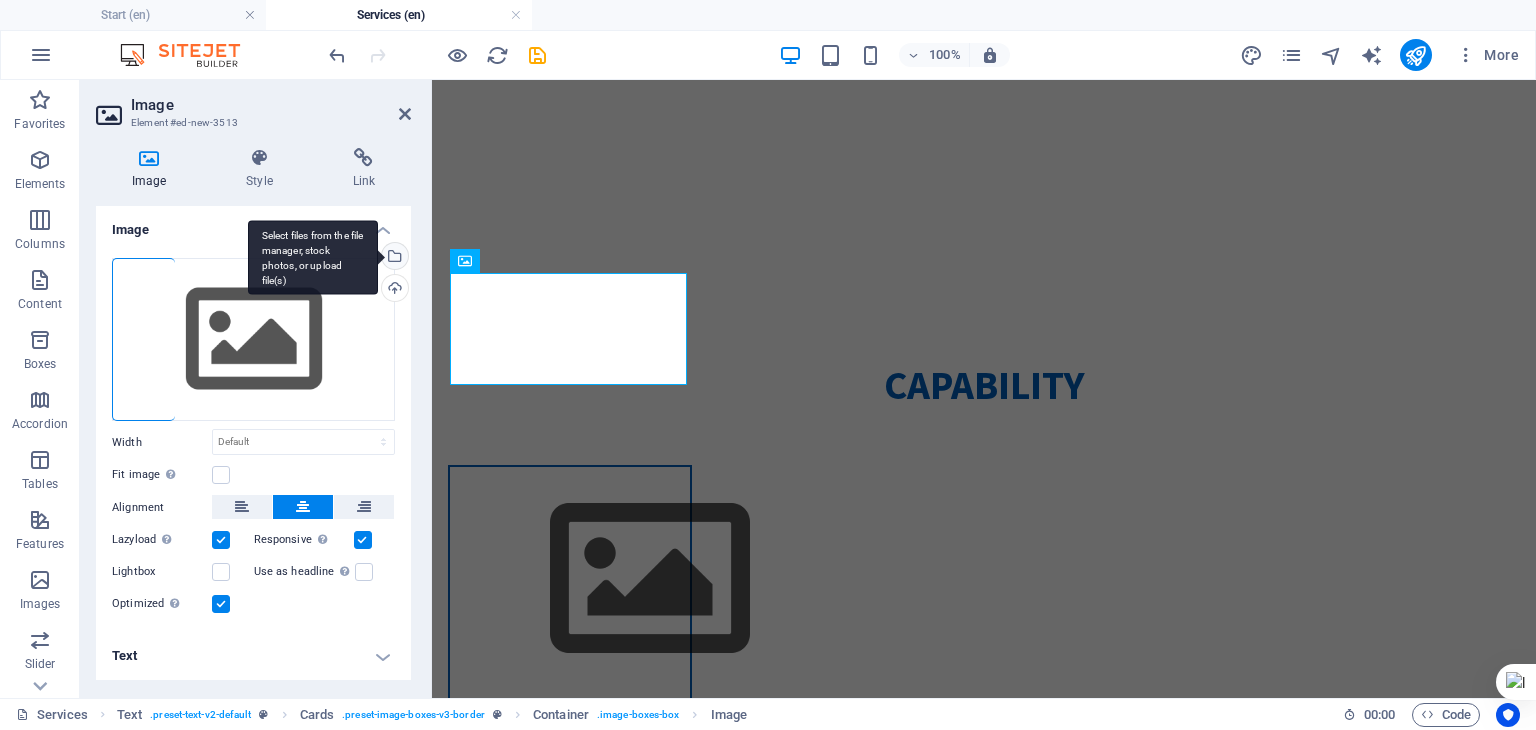 click on "Select files from the file manager, stock photos, or upload file(s)" at bounding box center (393, 258) 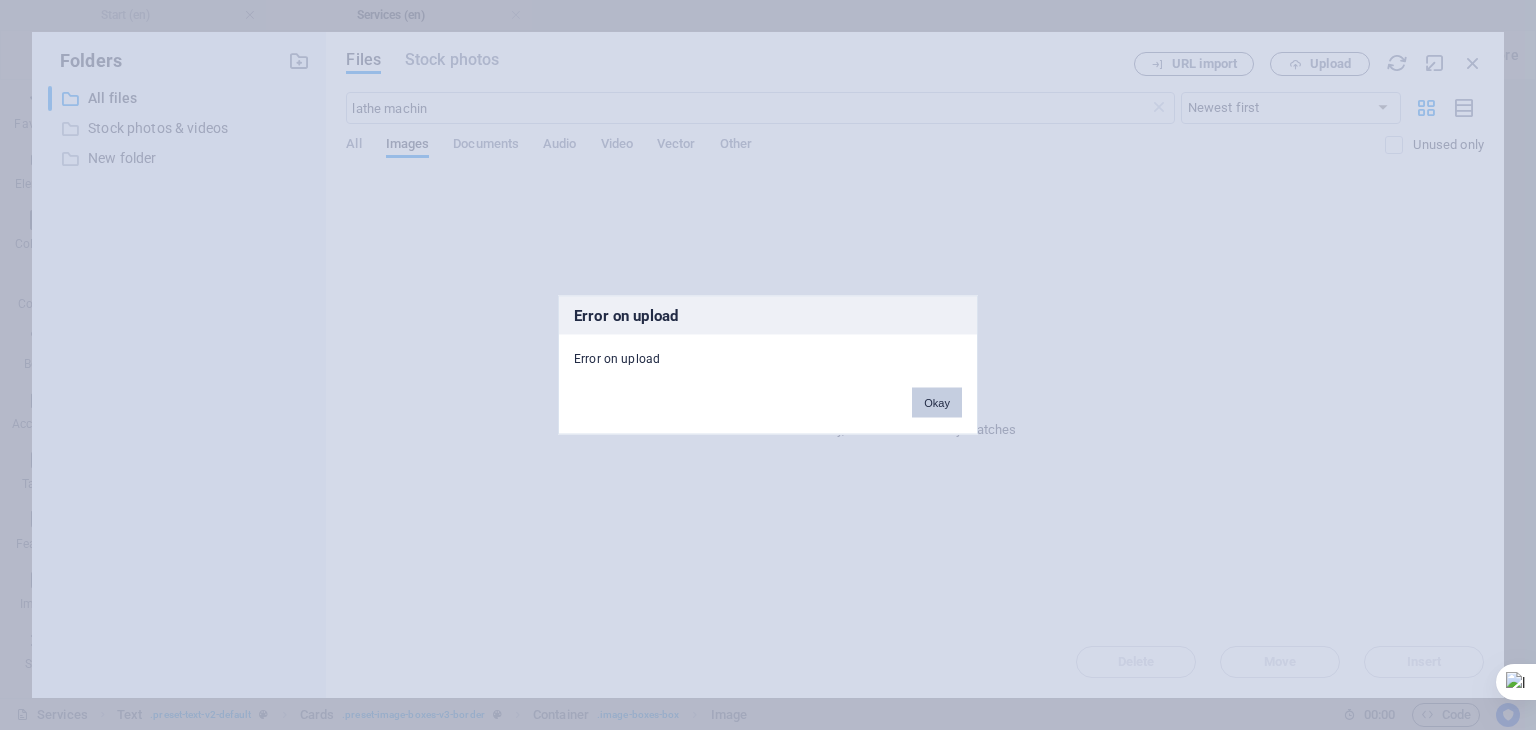 click on "Okay" at bounding box center [937, 403] 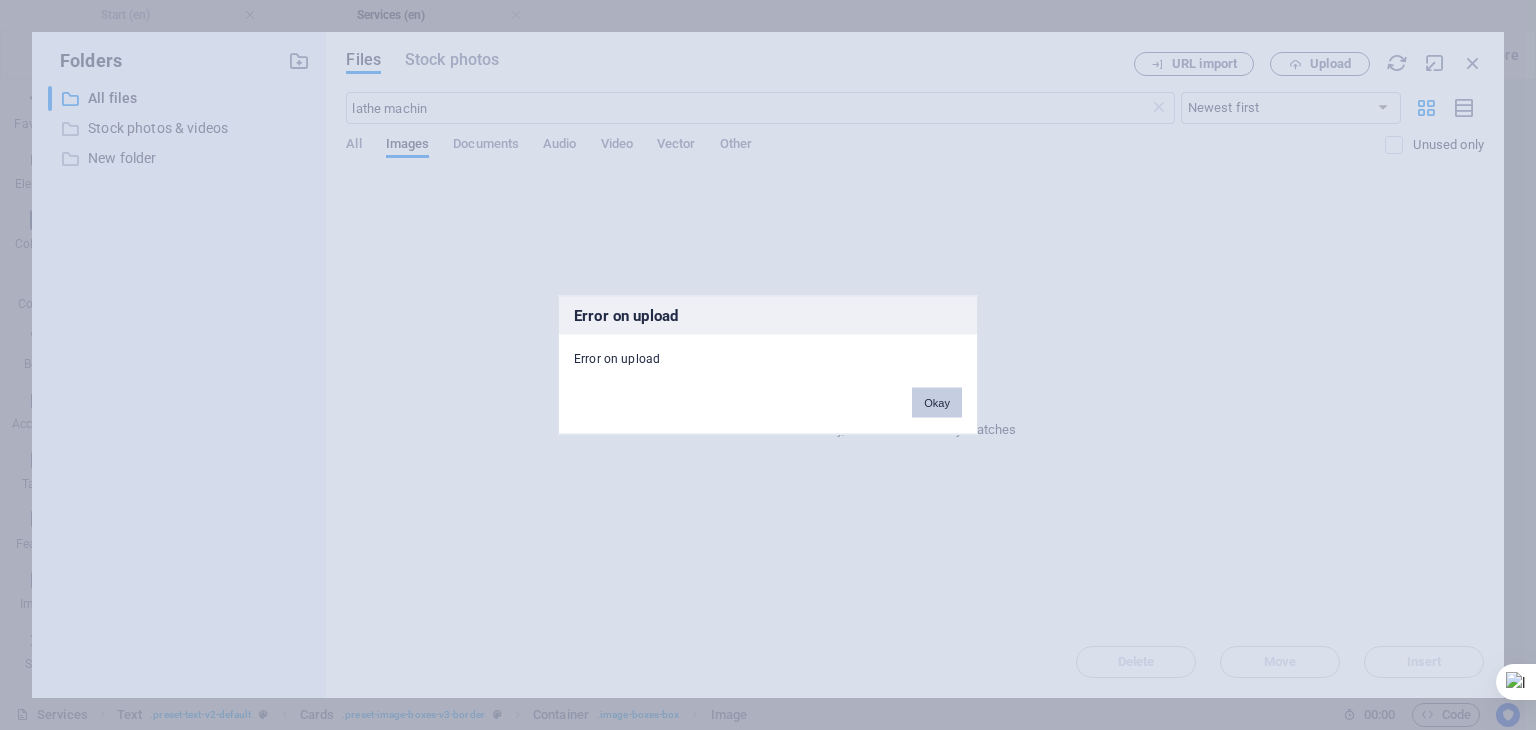 click on "Okay" at bounding box center (937, 403) 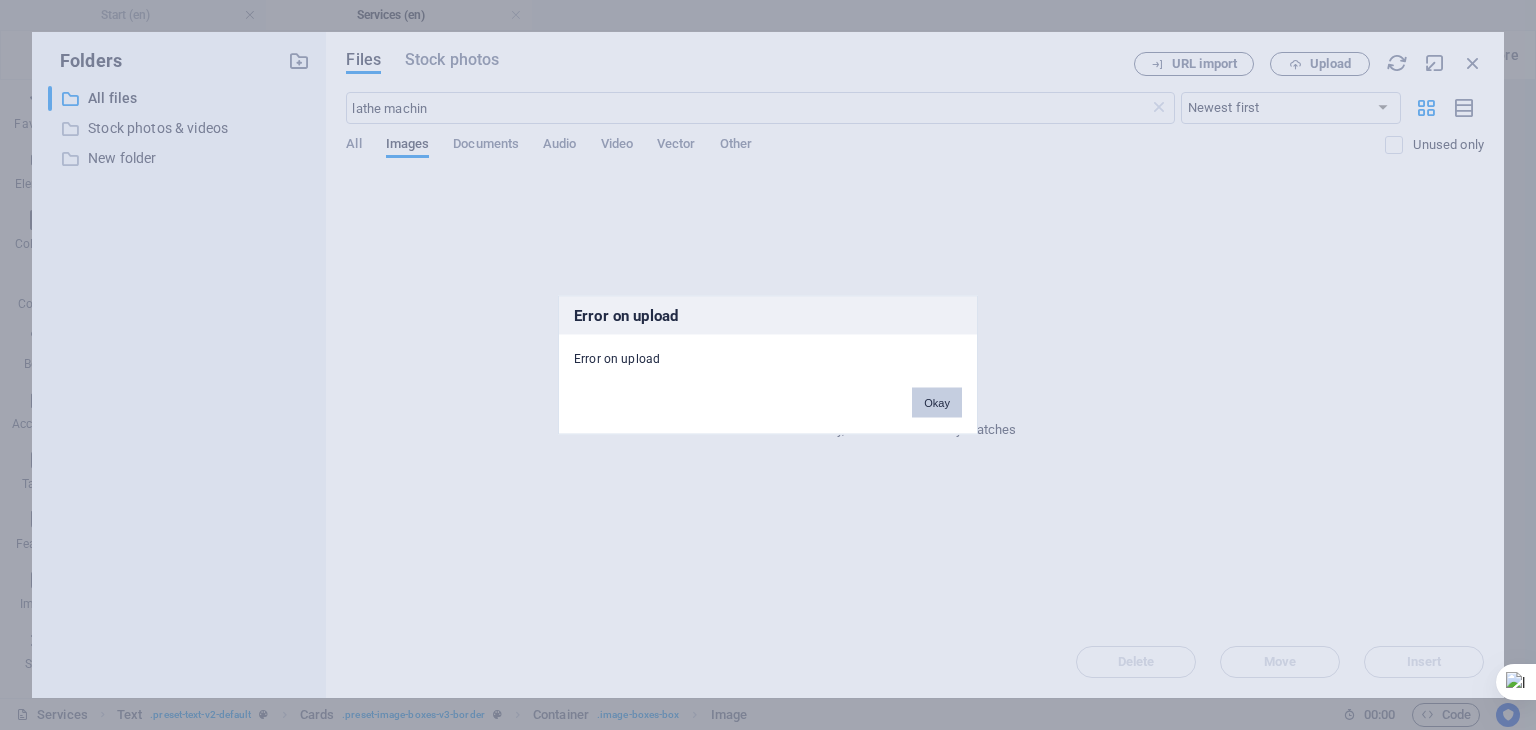 click on "Okay" at bounding box center [937, 403] 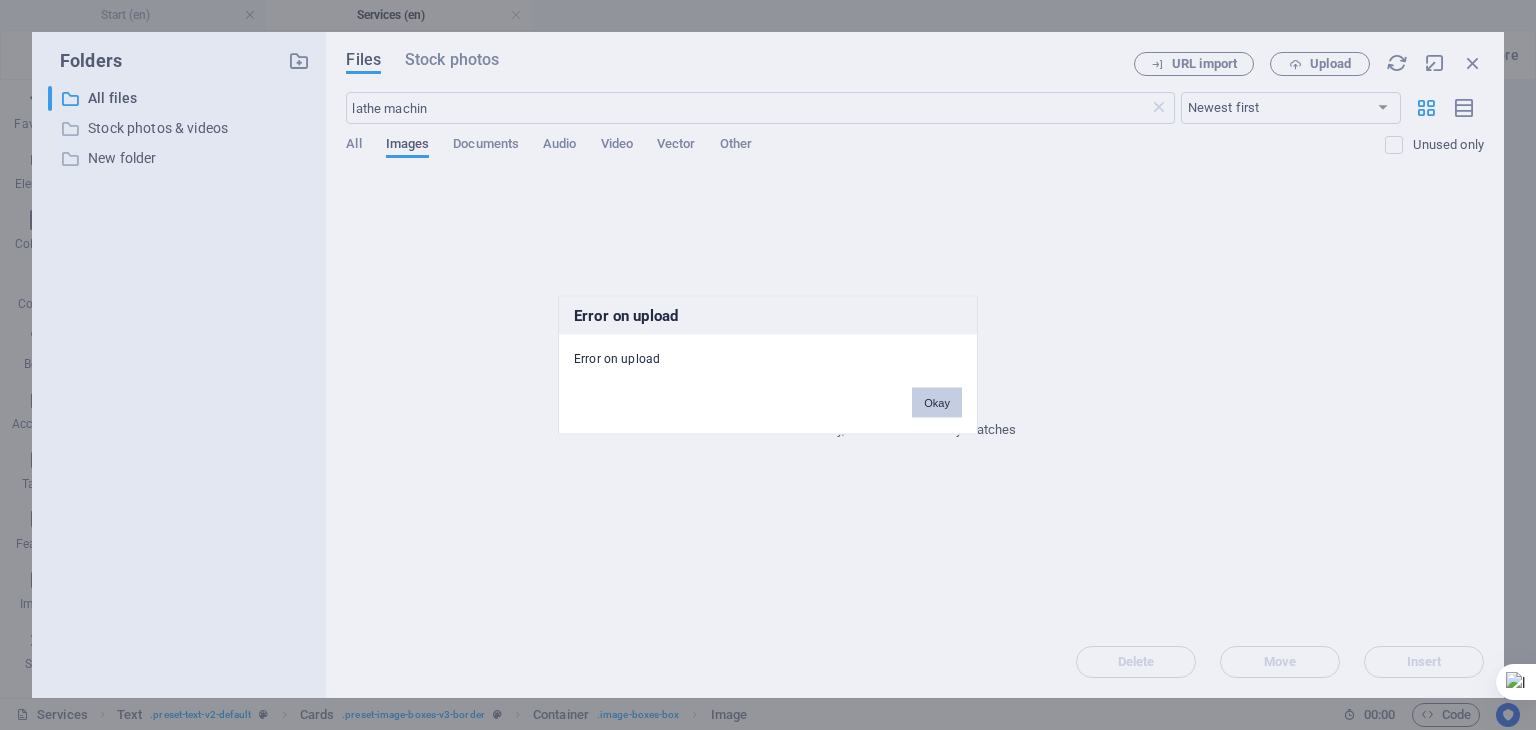 click on "Okay" at bounding box center (937, 403) 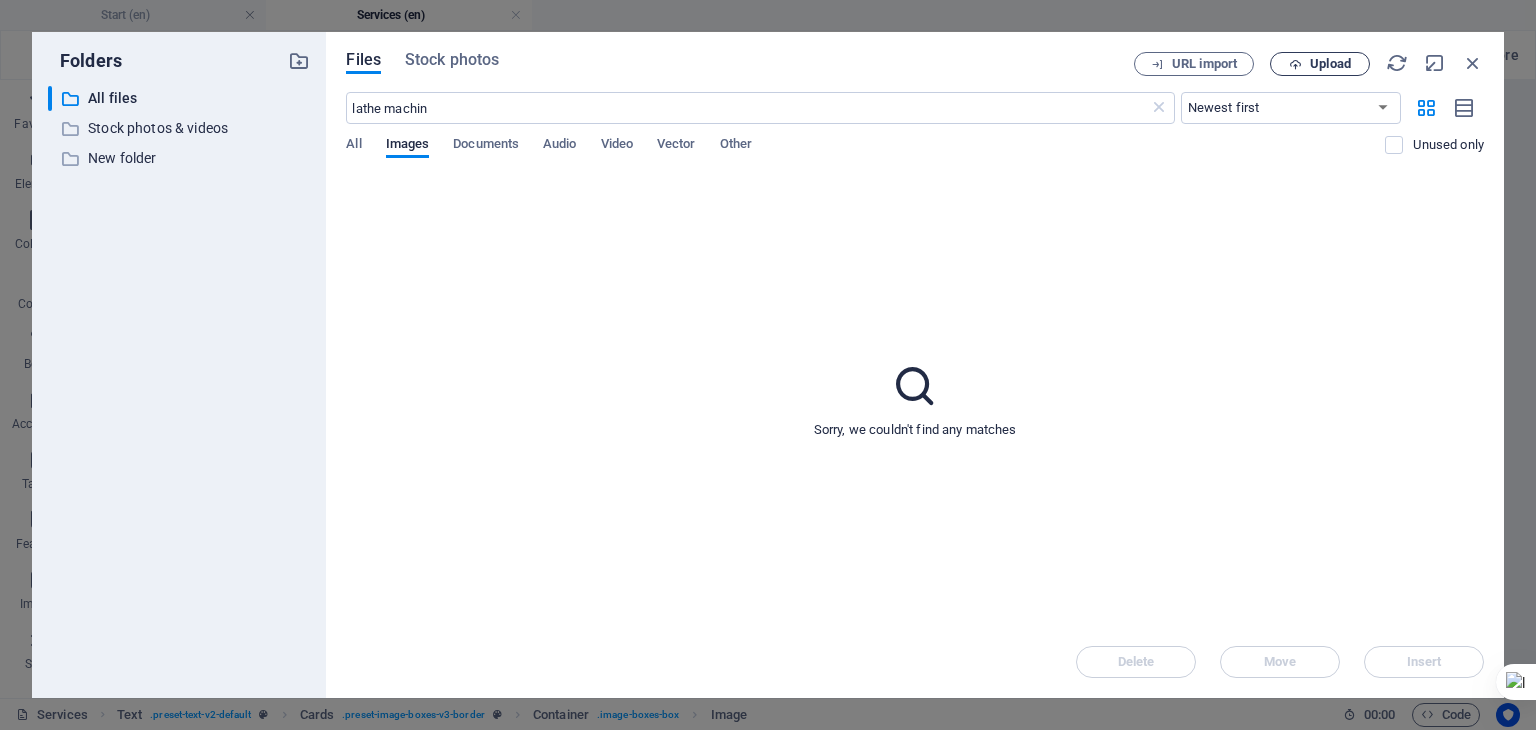 click on "Upload" at bounding box center (1330, 64) 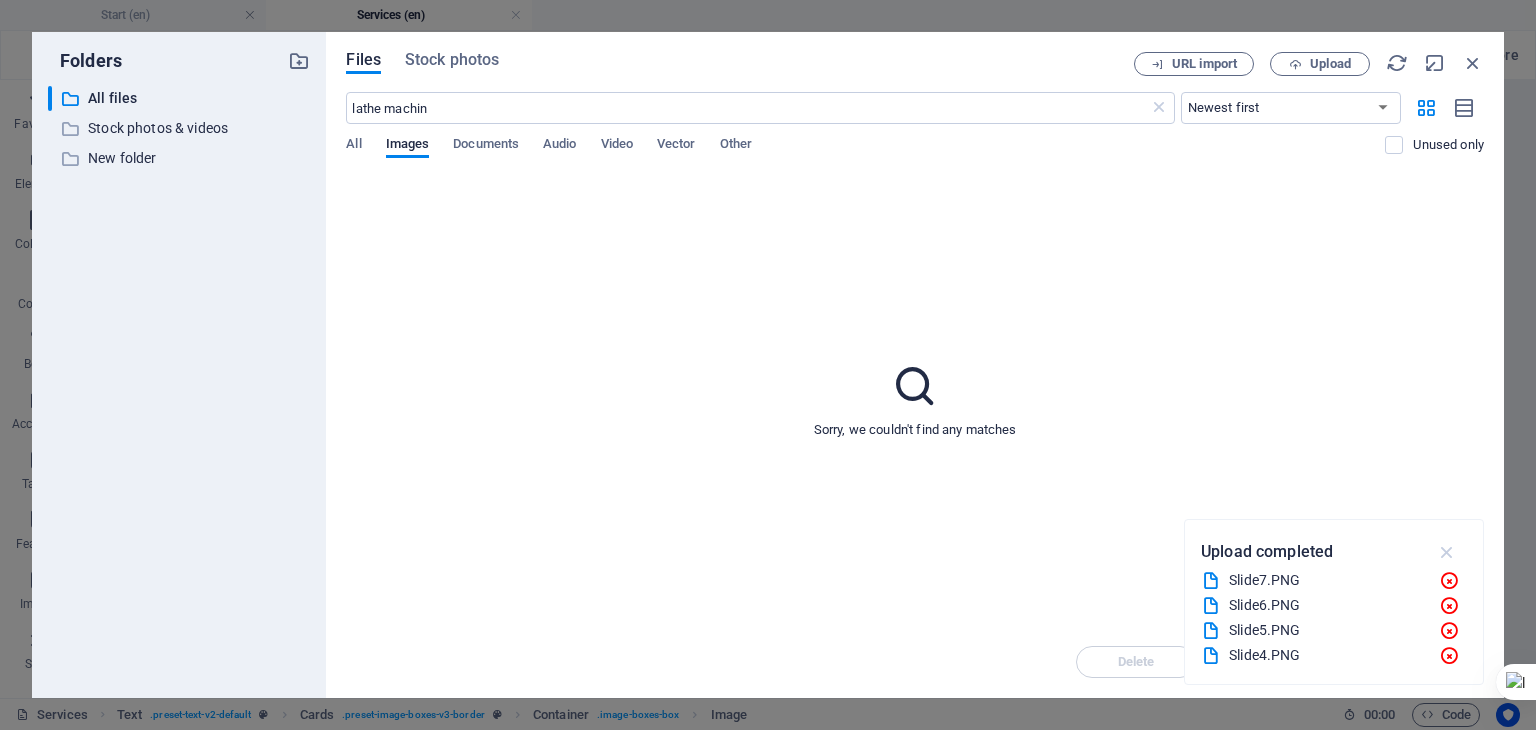 click at bounding box center [1447, 552] 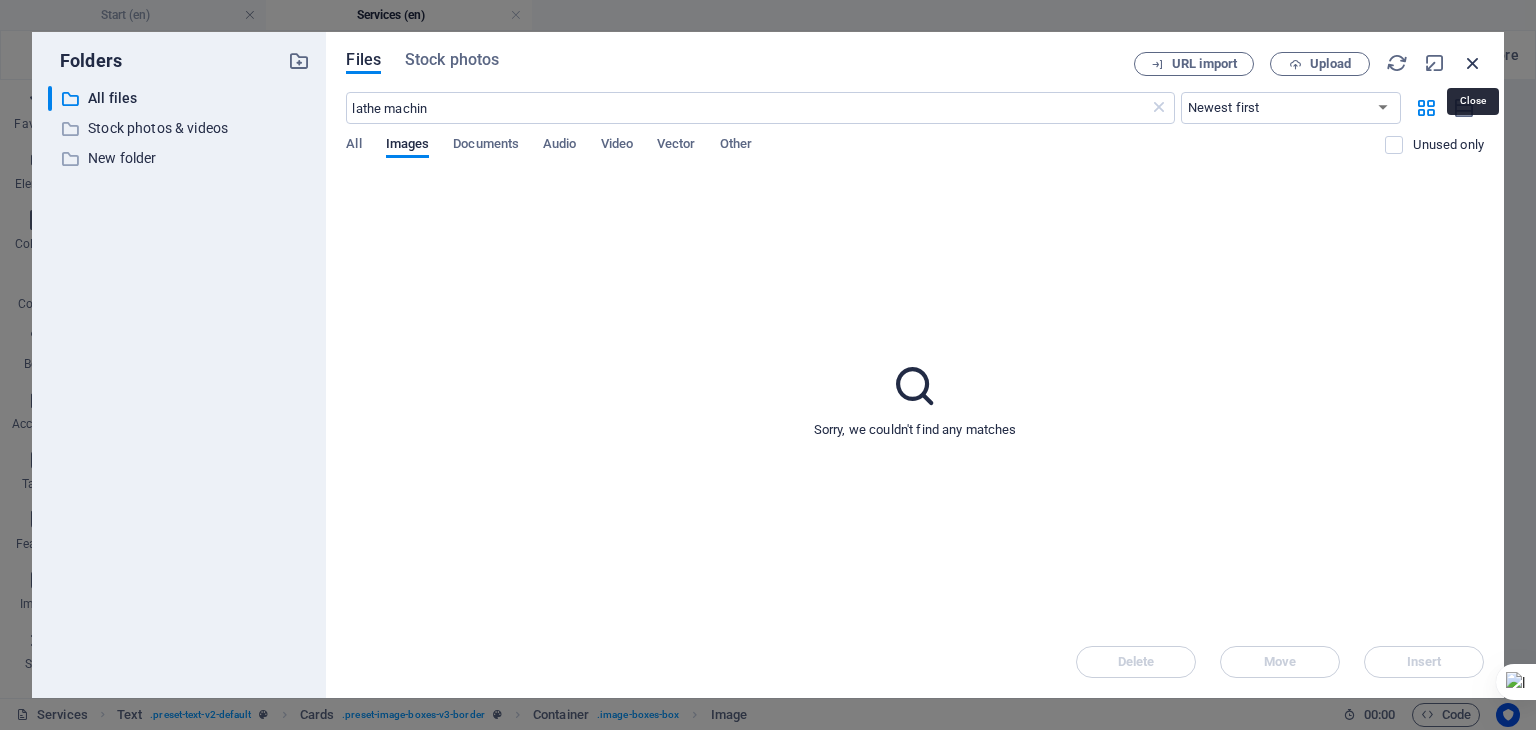 click at bounding box center [1473, 63] 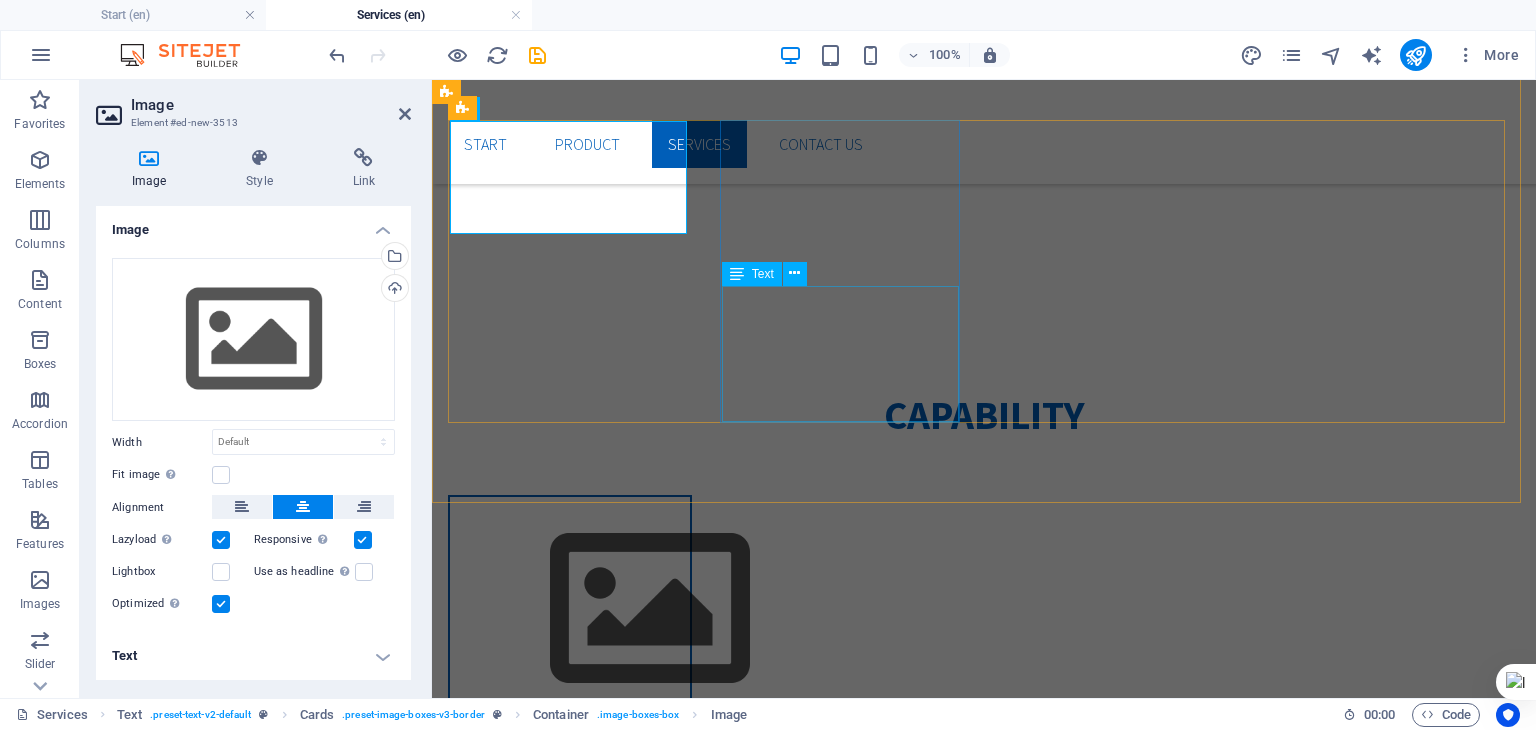 click on "Lorem ipsum dolor sit amet, consectetuer adipiscing elit. Aenean commodo ligula eget dolor. Lorem ipsum dolor sit amet." at bounding box center (570, 1163) 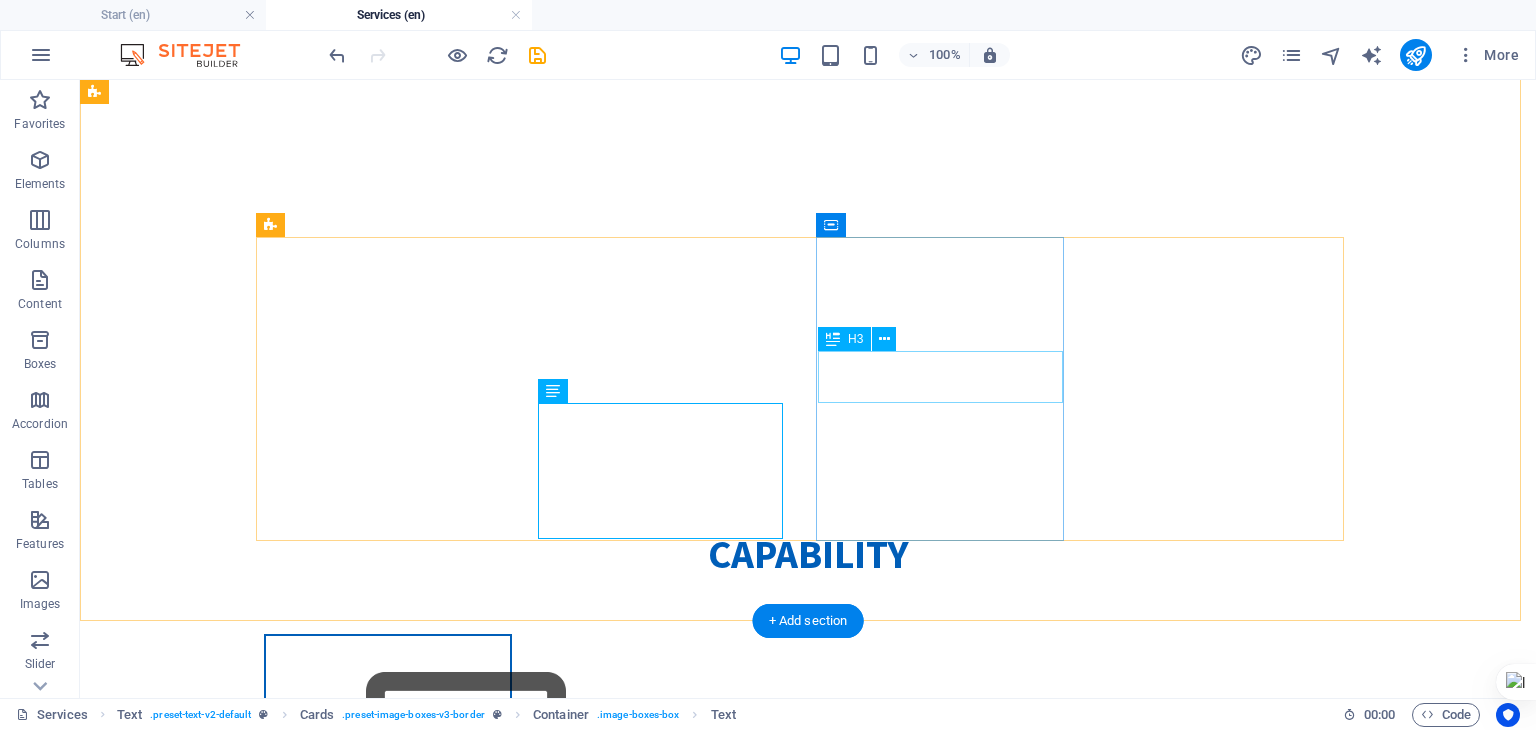 scroll, scrollTop: 468, scrollLeft: 0, axis: vertical 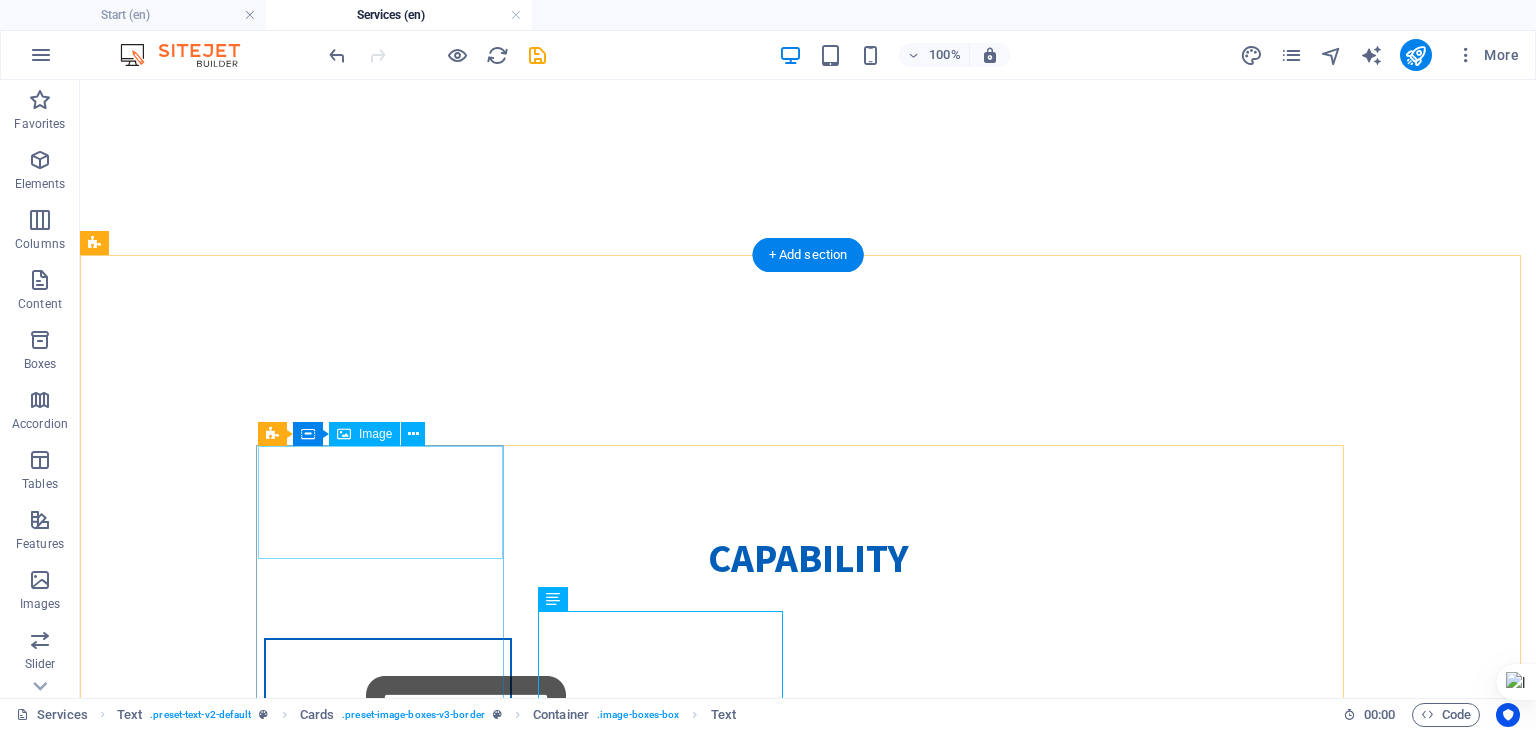 click at bounding box center [388, 752] 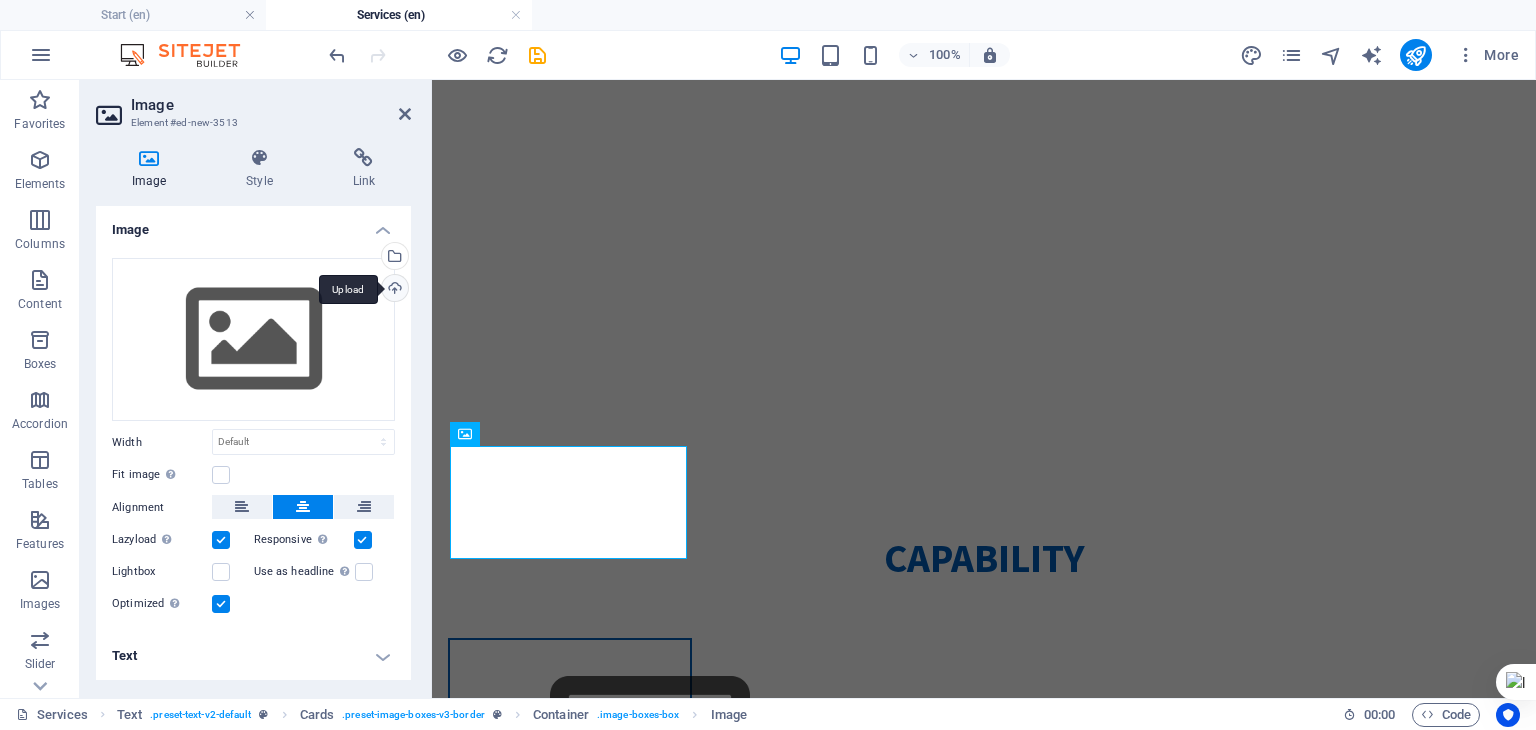 click on "Upload" at bounding box center [393, 290] 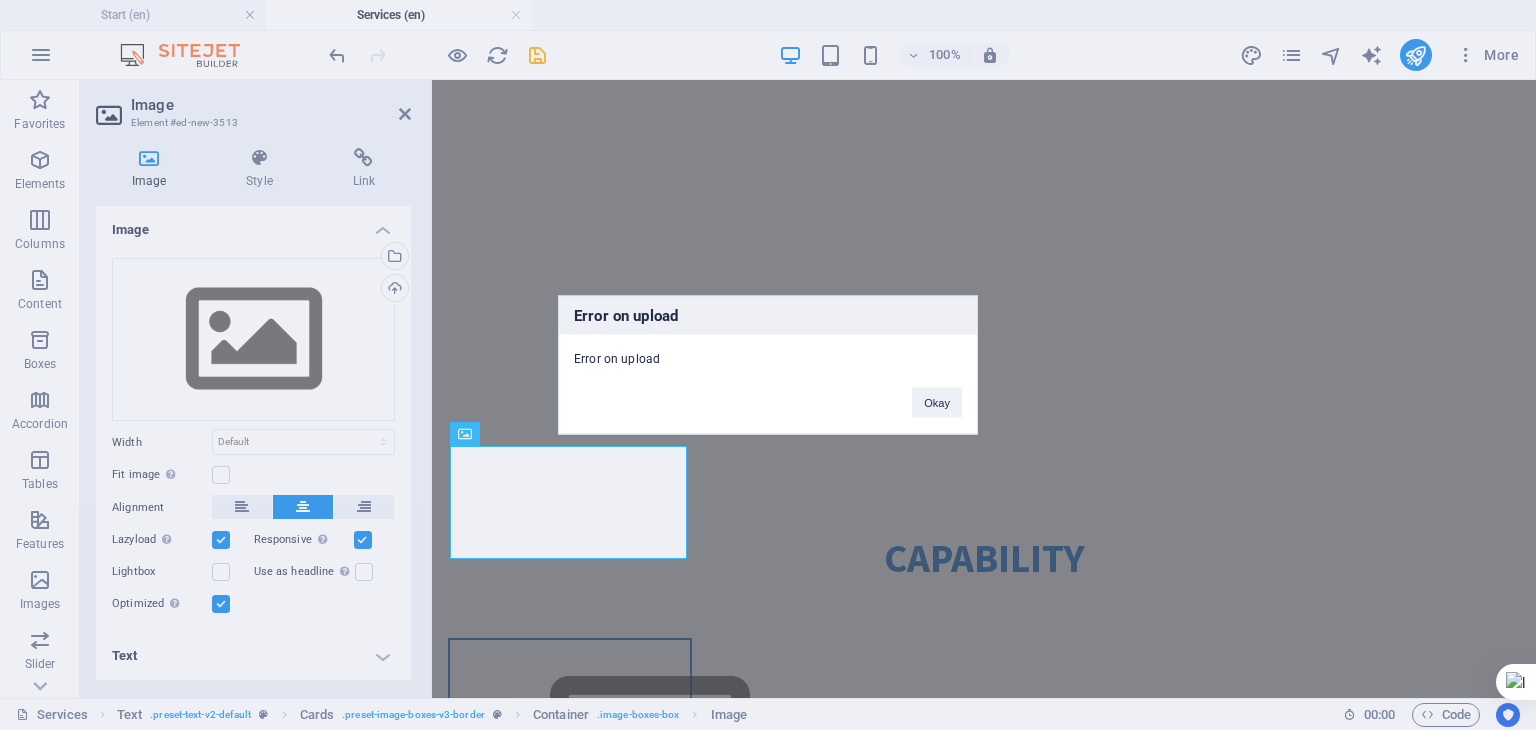 click on "Okay" at bounding box center (937, 403) 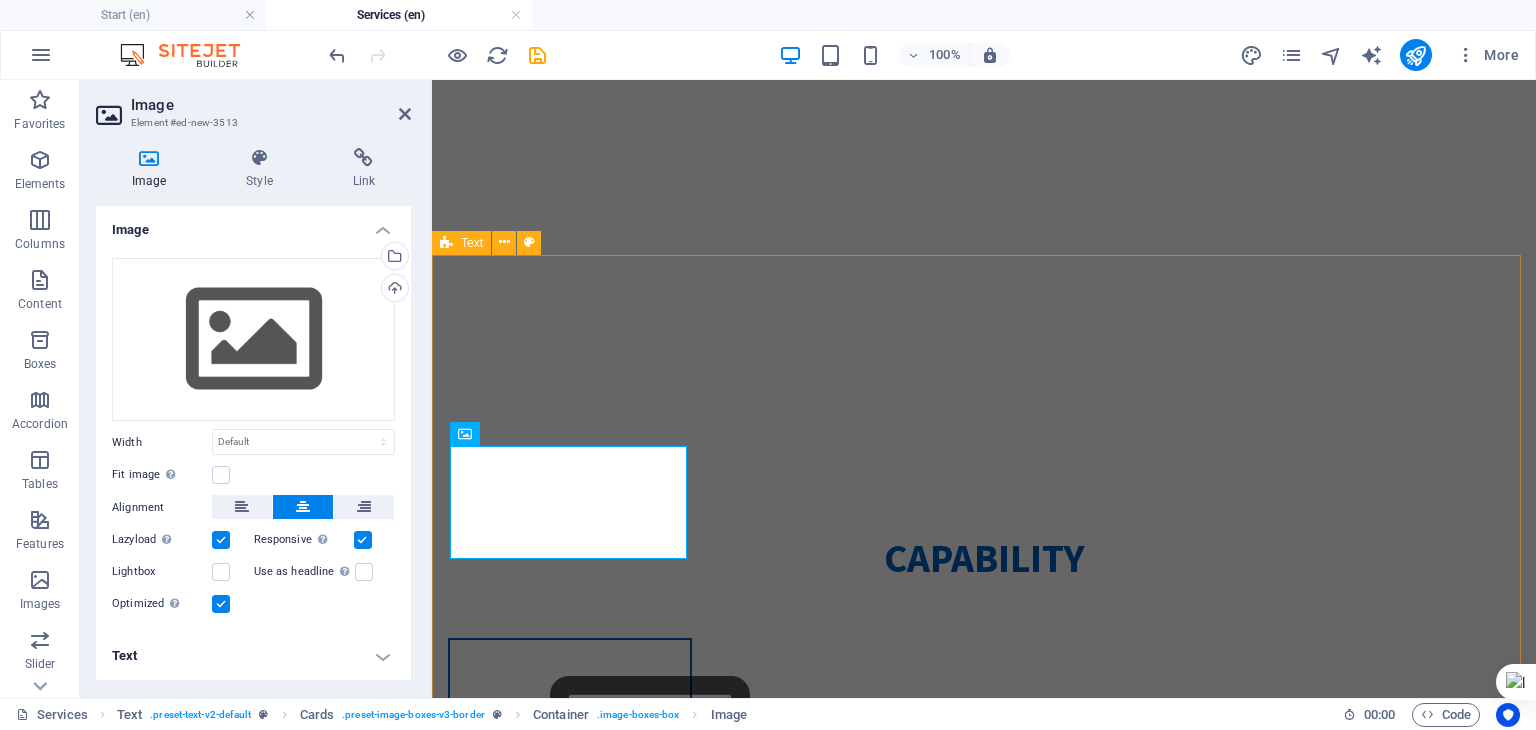 click on "Capability Headline Lorem ipsum dolor sit amet, consectetuer adipiscing elit. Aenean commodo ligula eget dolor. Lorem ipsum dolor sit amet. Headline Lorem ipsum dolor sit amet, consectetuer adipiscing elit. Aenean commodo ligula eget dolor. Lorem ipsum dolor sit amet. Headline Lorem ipsum dolor sit amet, consectetuer adipiscing elit. Aenean commodo ligula eget dolor. Lorem ipsum dolor sit amet. Headline Lorem ipsum dolor sit amet, consectetuer adipiscing elit. Aenean commodo ligula eget dolor. Lorem ipsum dolor sit amet." at bounding box center (984, 1272) 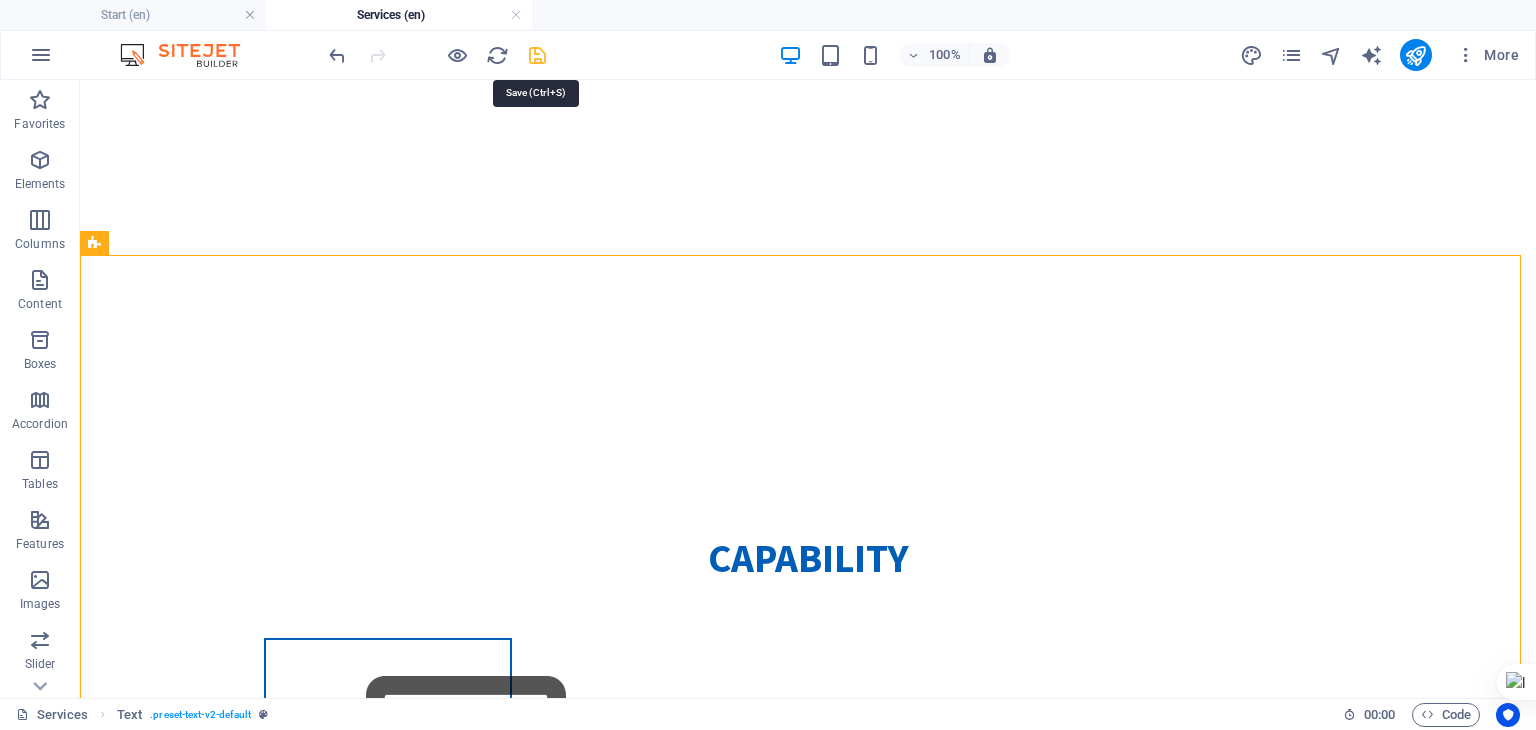 drag, startPoint x: 540, startPoint y: 59, endPoint x: 424, endPoint y: 133, distance: 137.5936 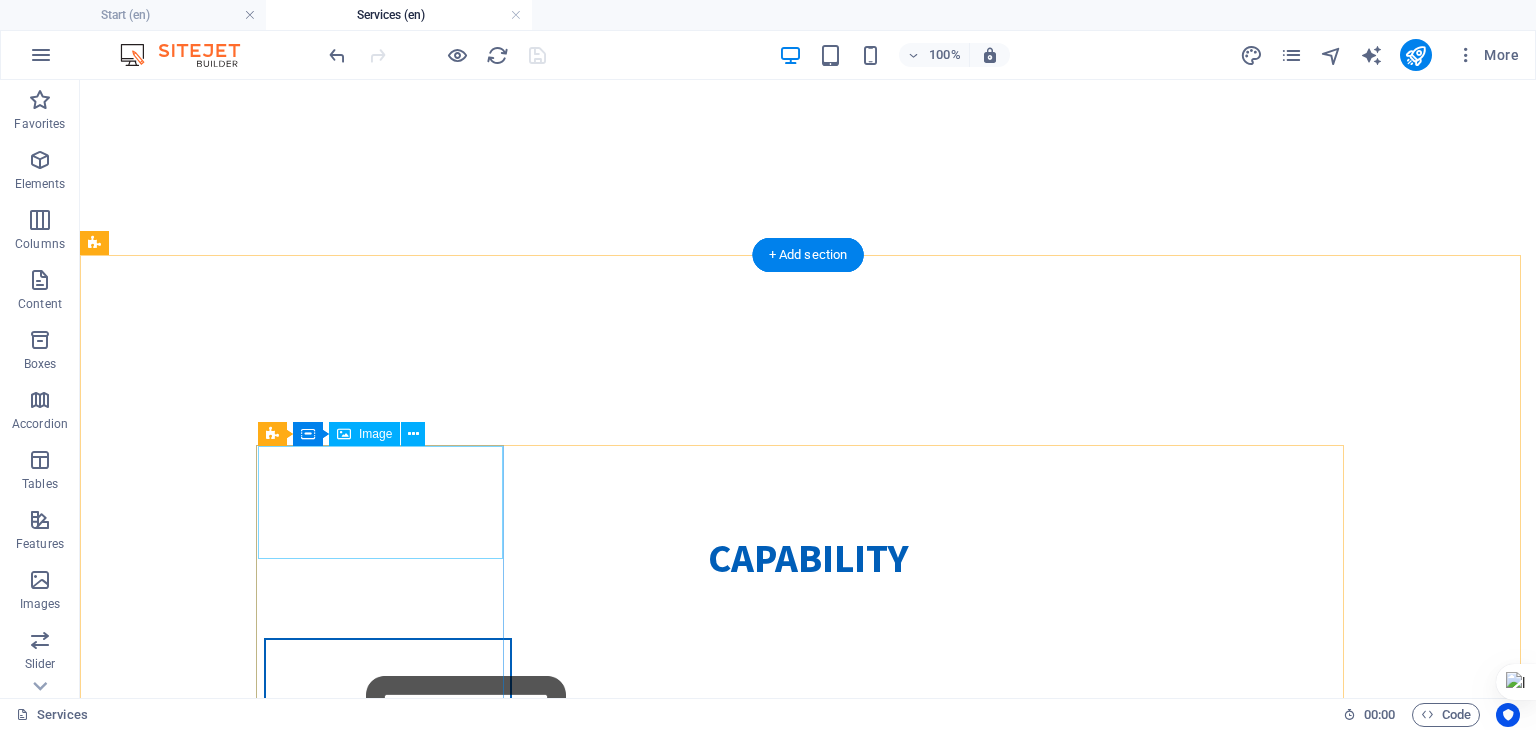 click at bounding box center [388, 752] 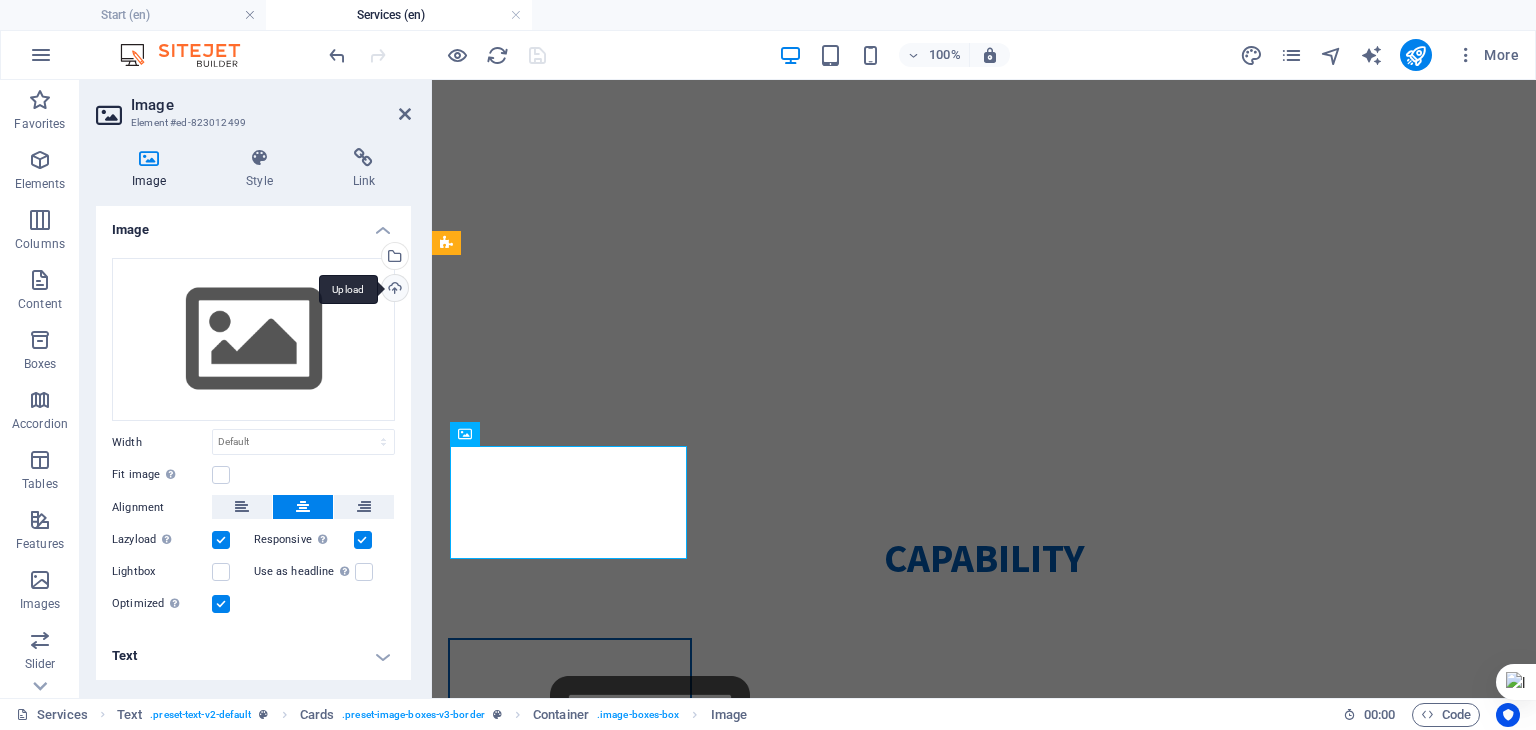 click on "Upload" at bounding box center [393, 290] 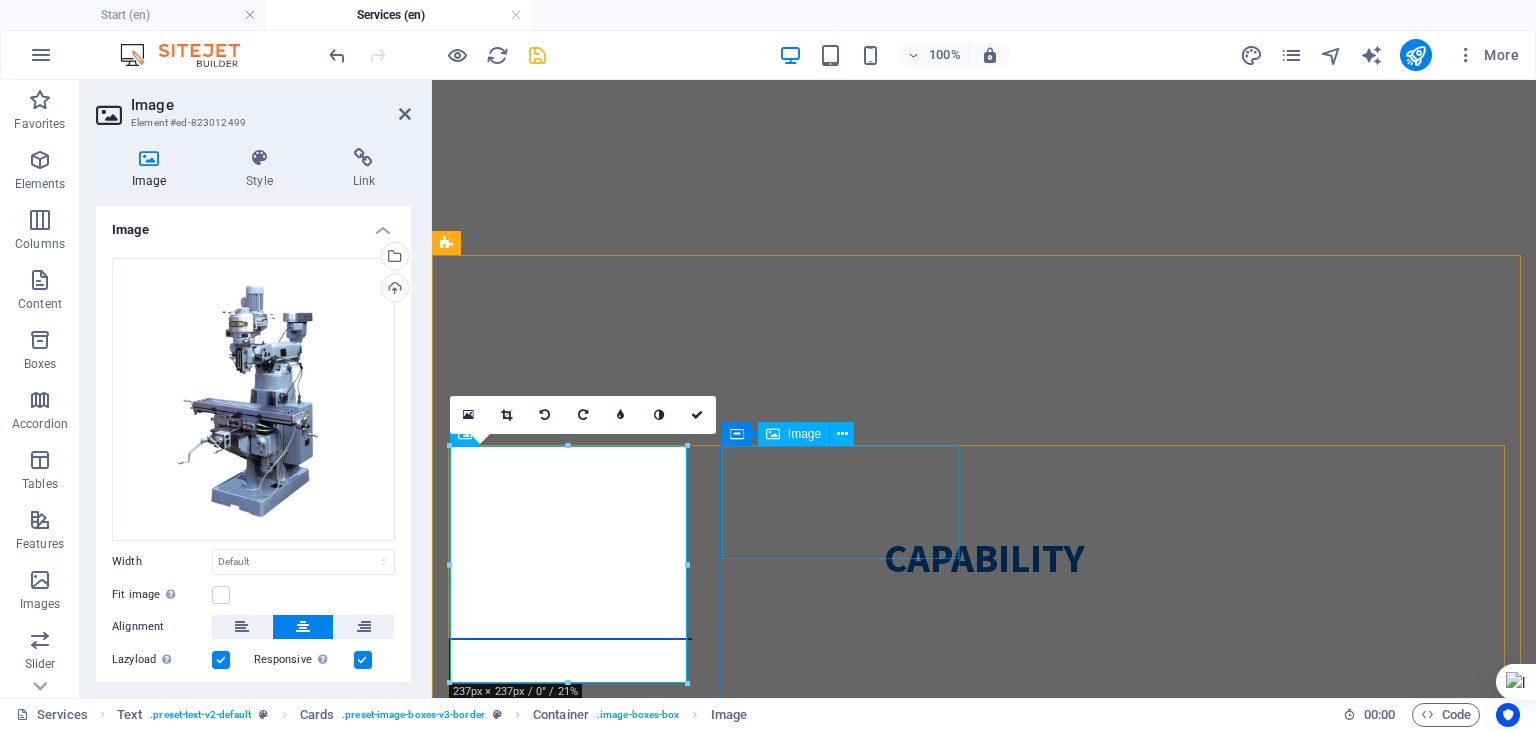 click at bounding box center [570, 2008] 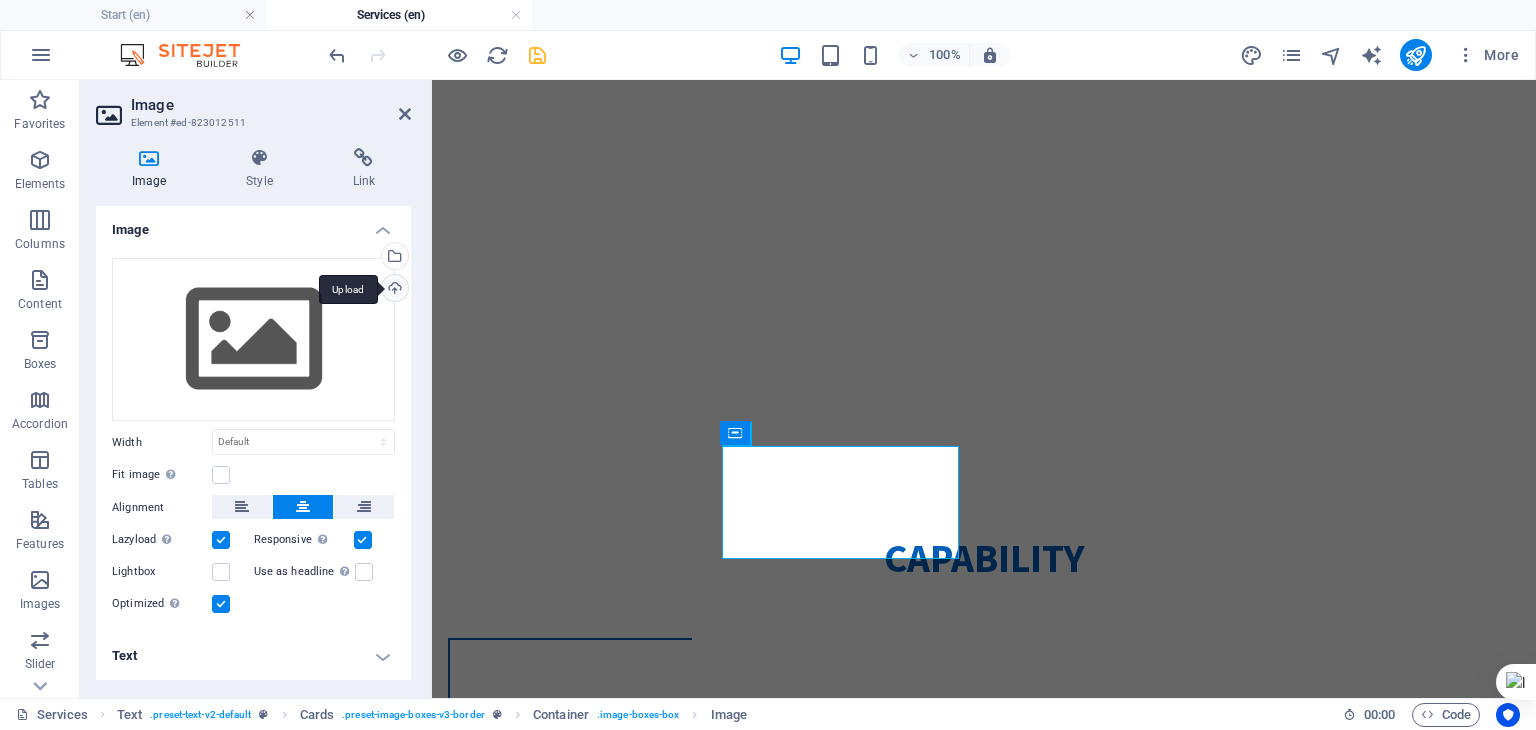 click on "Upload" at bounding box center (393, 290) 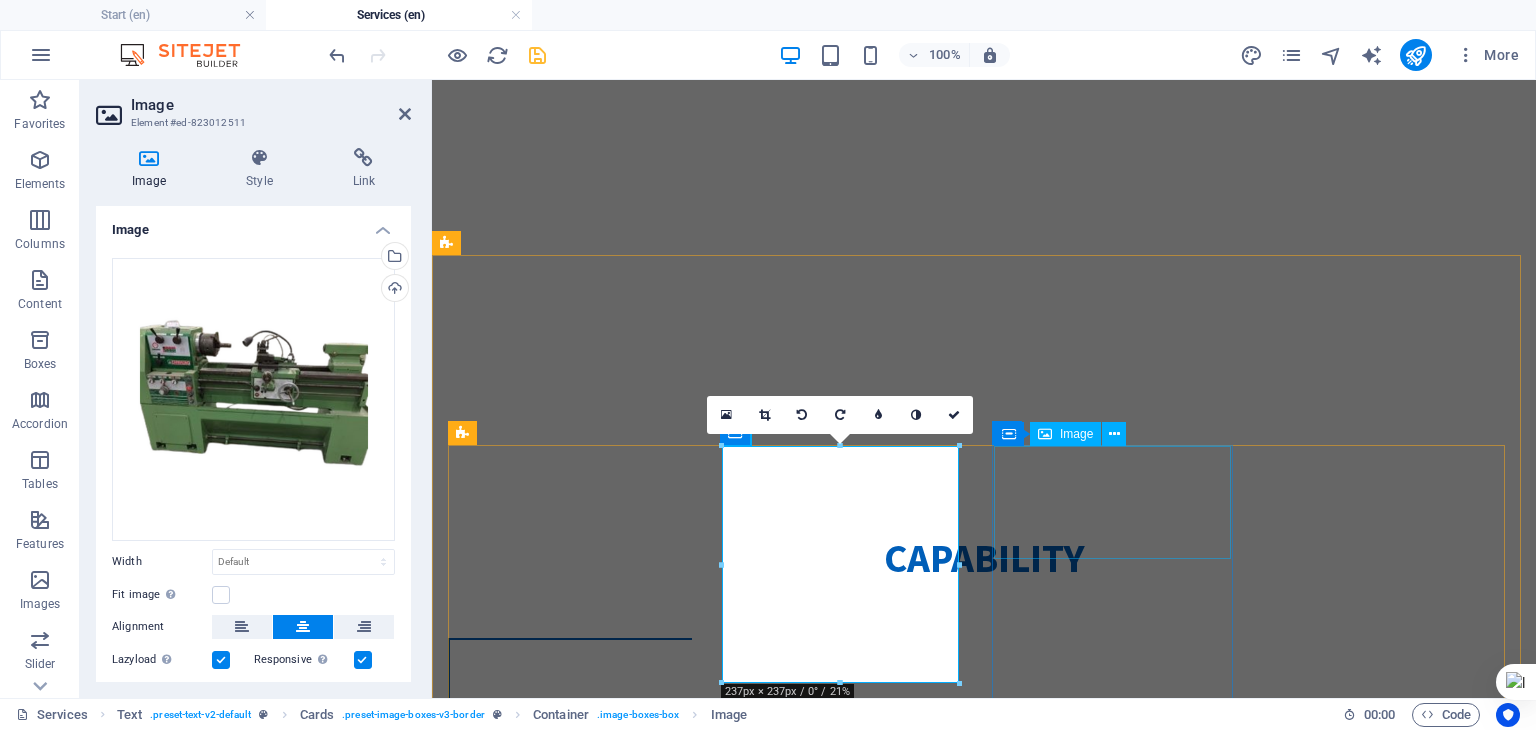 click at bounding box center (570, 3320) 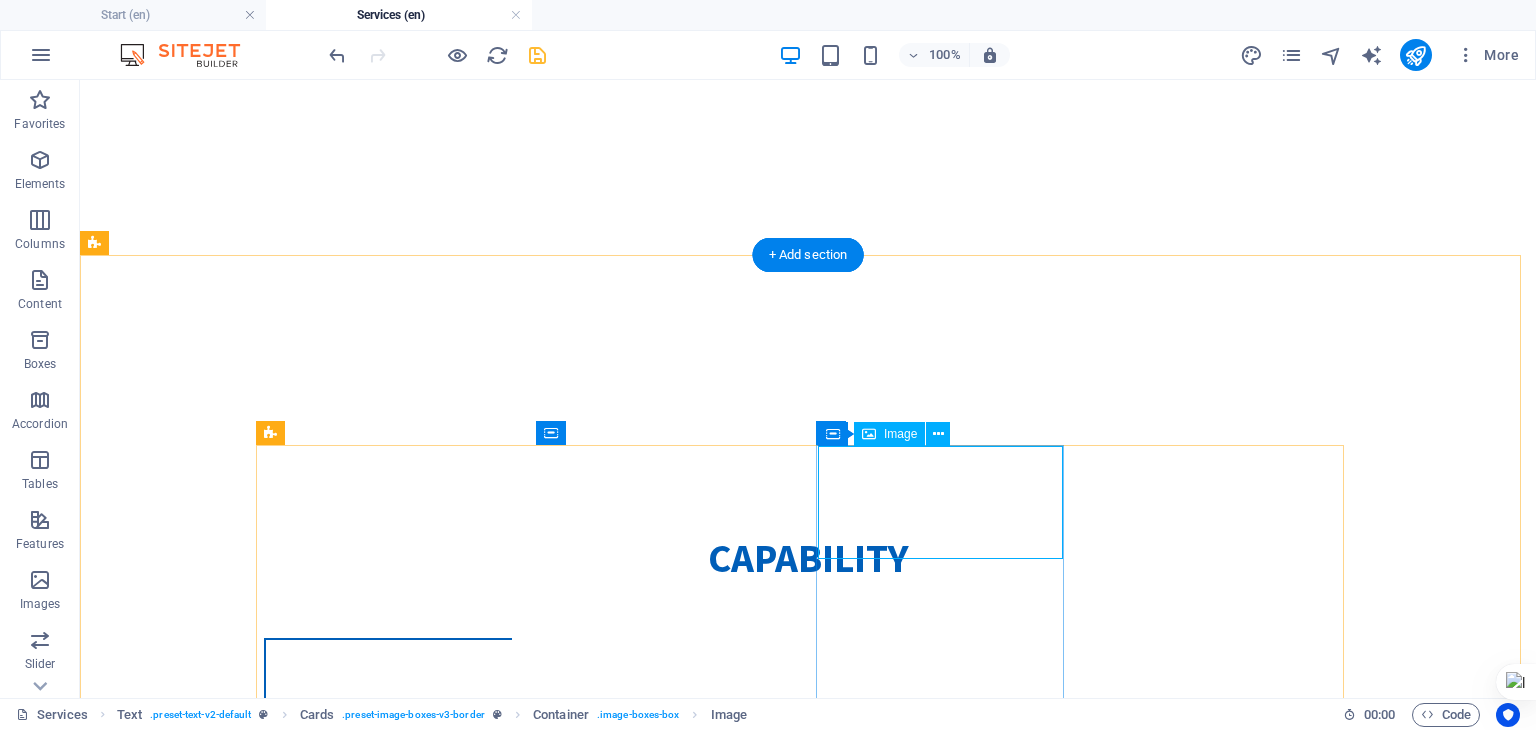 click at bounding box center [388, 4024] 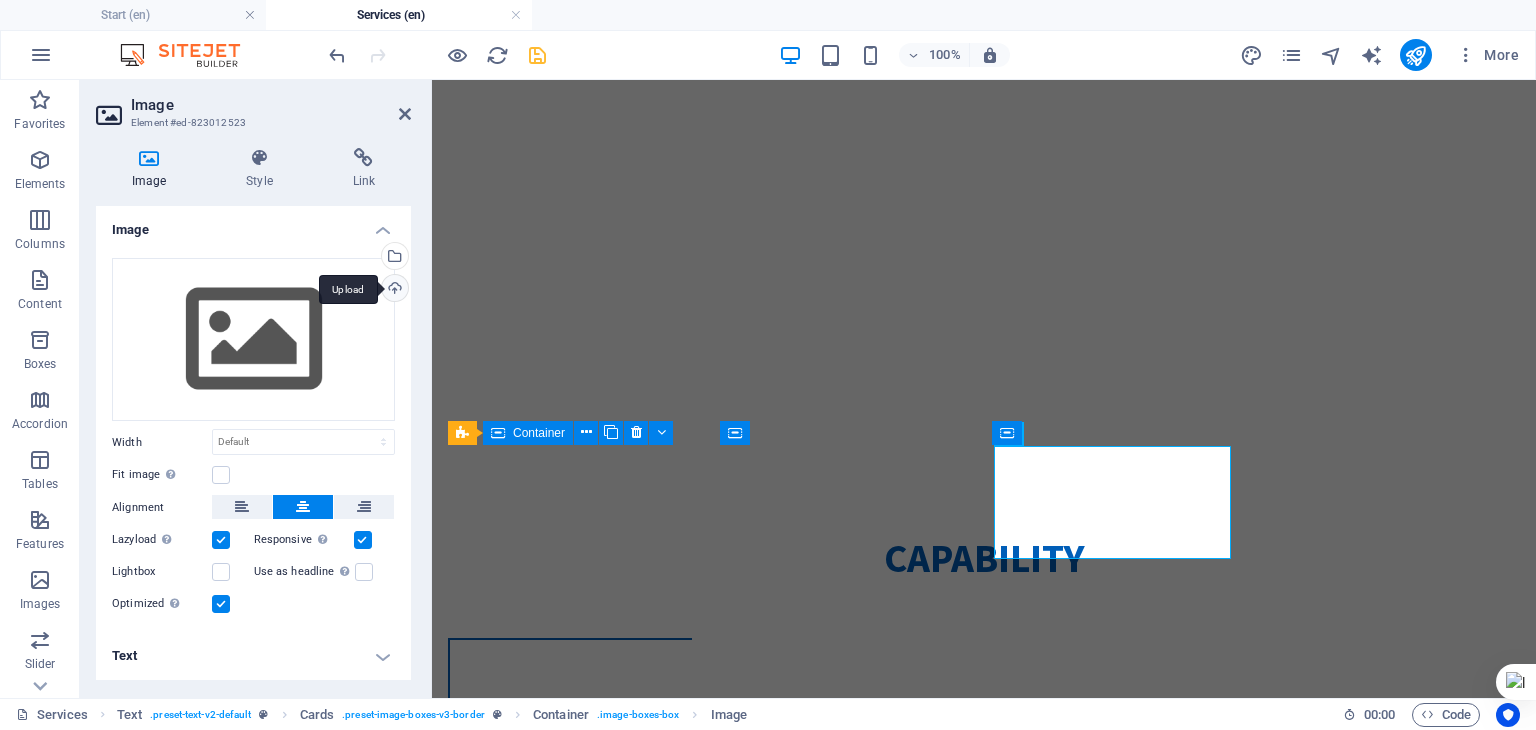 click on "Upload" at bounding box center (393, 290) 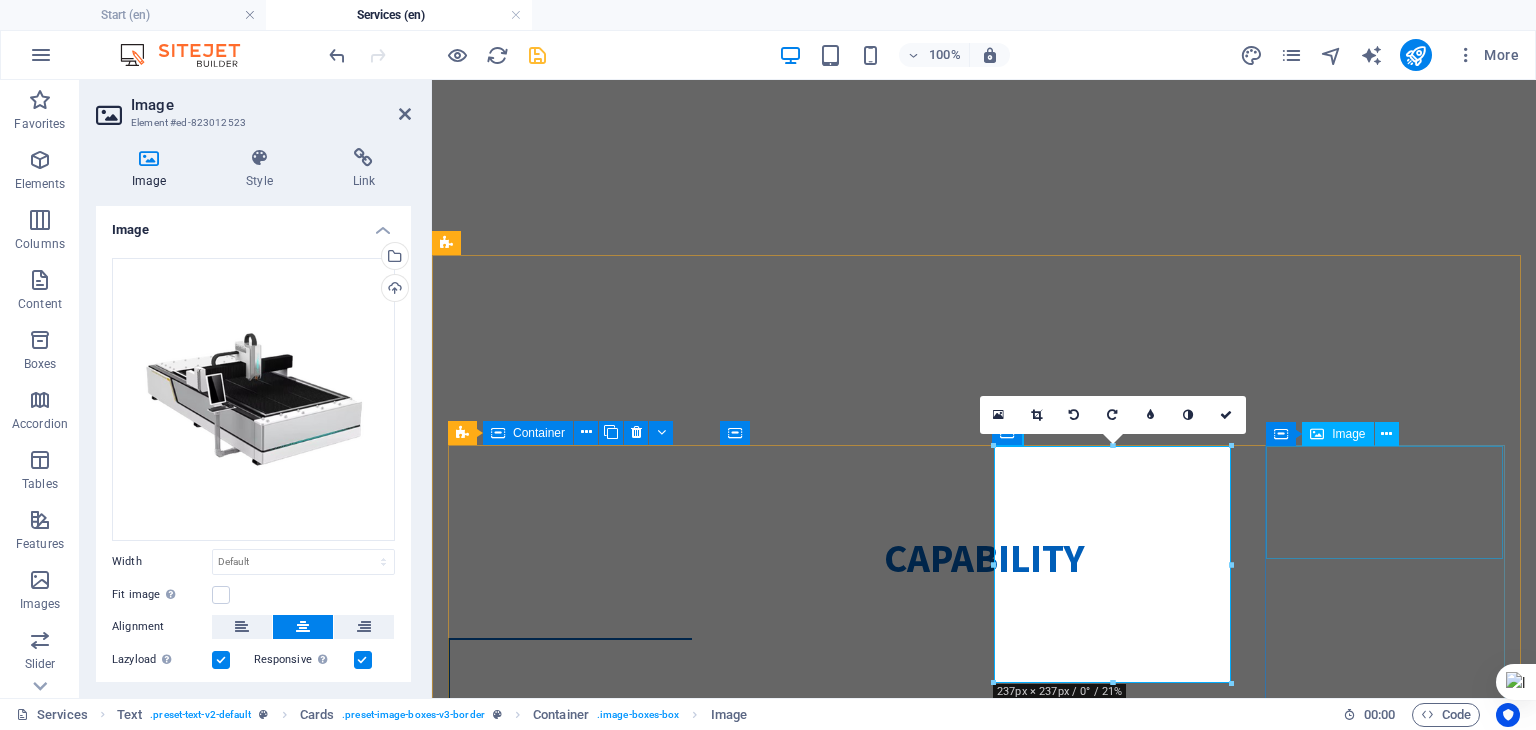 click at bounding box center (570, 4632) 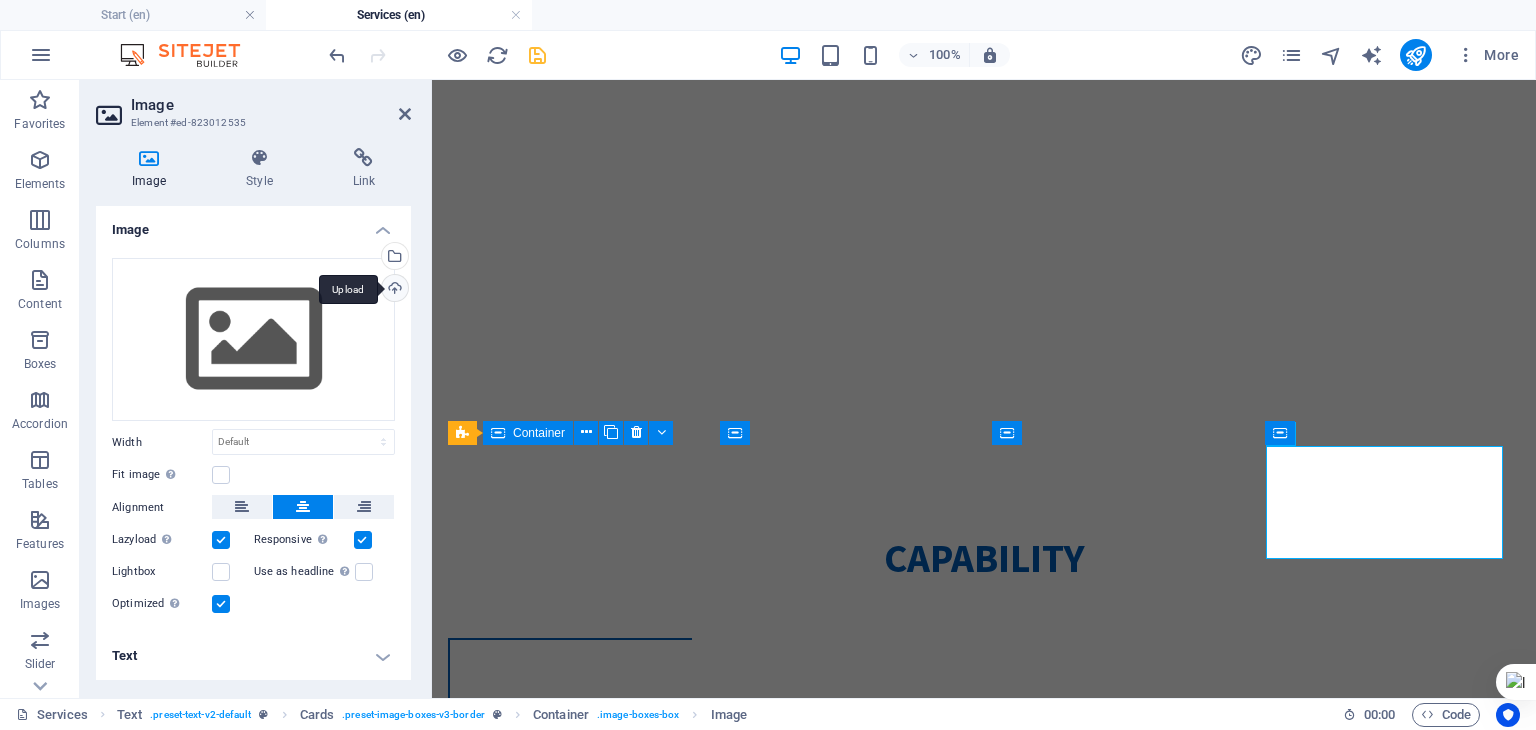 click on "Upload" at bounding box center (393, 290) 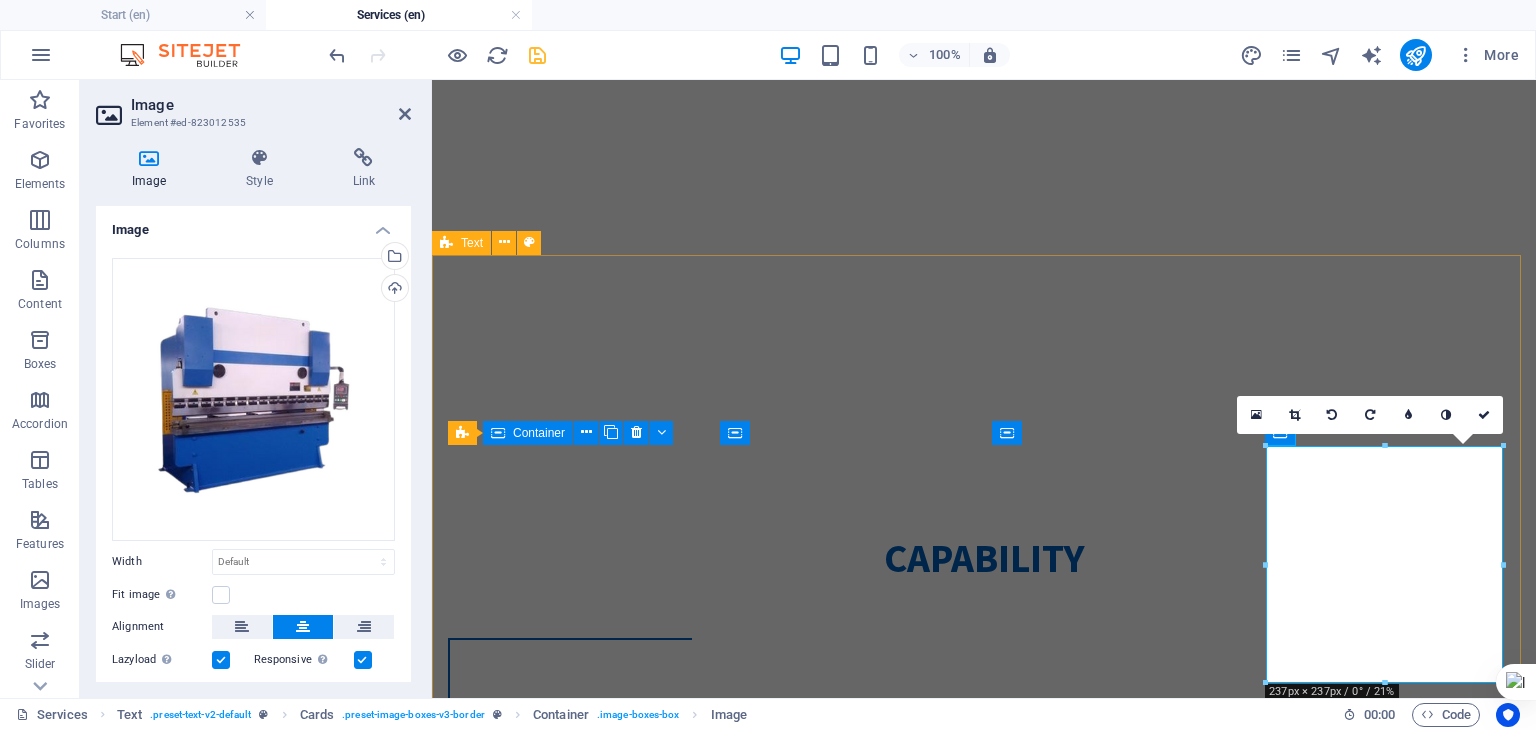 click on "Capability Headline Lorem ipsum dolor sit amet, consectetuer adipiscing elit. Aenean commodo ligula eget dolor. Lorem ipsum dolor sit amet. Headline Lorem ipsum dolor sit amet, consectetuer adipiscing elit. Aenean commodo ligula eget dolor. Lorem ipsum dolor sit amet. Headline Lorem ipsum dolor sit amet, consectetuer adipiscing elit. Aenean commodo ligula eget dolor. Lorem ipsum dolor sit amet. Headline Lorem ipsum dolor sit amet, consectetuer adipiscing elit. Aenean commodo ligula eget dolor. Lorem ipsum dolor sit amet." at bounding box center (984, 3199) 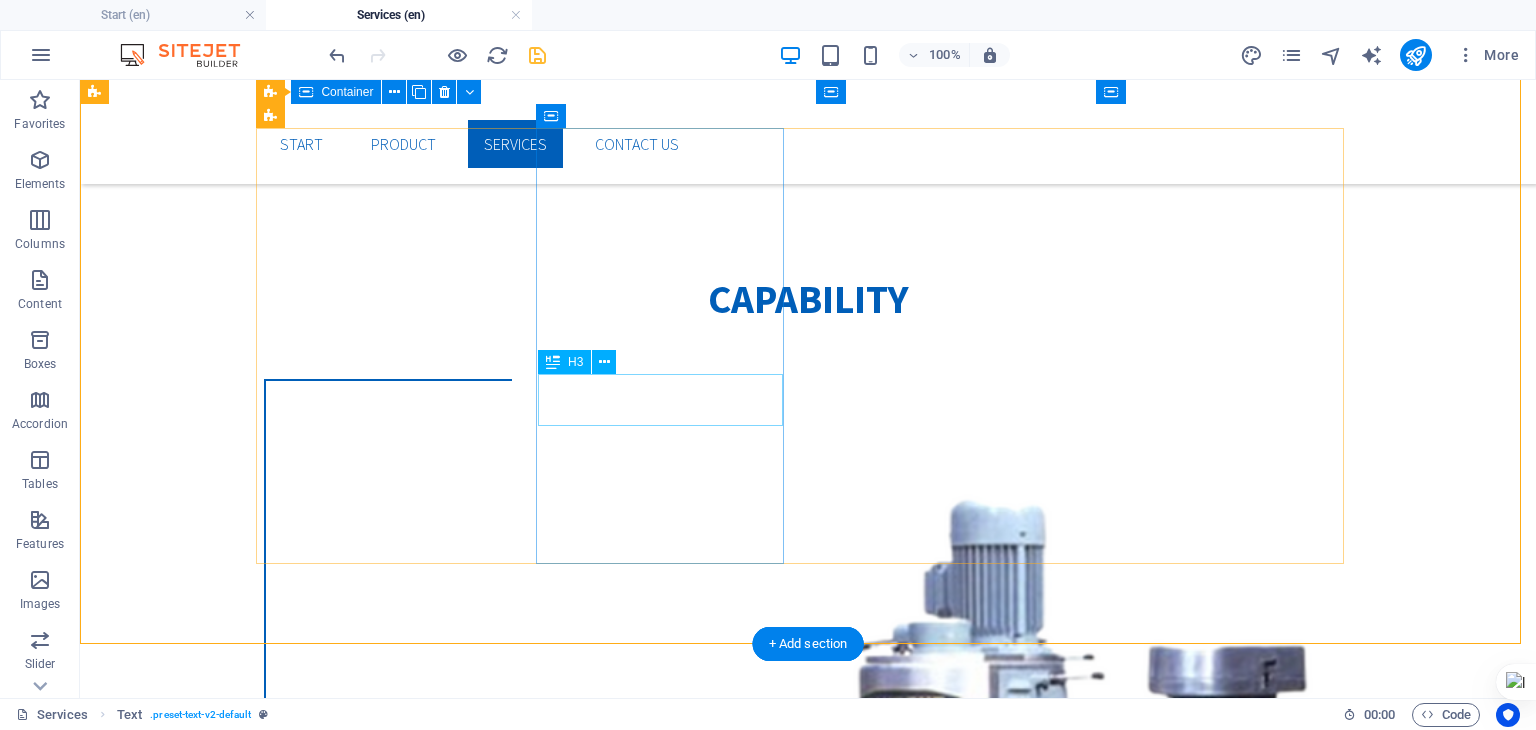 scroll, scrollTop: 640, scrollLeft: 0, axis: vertical 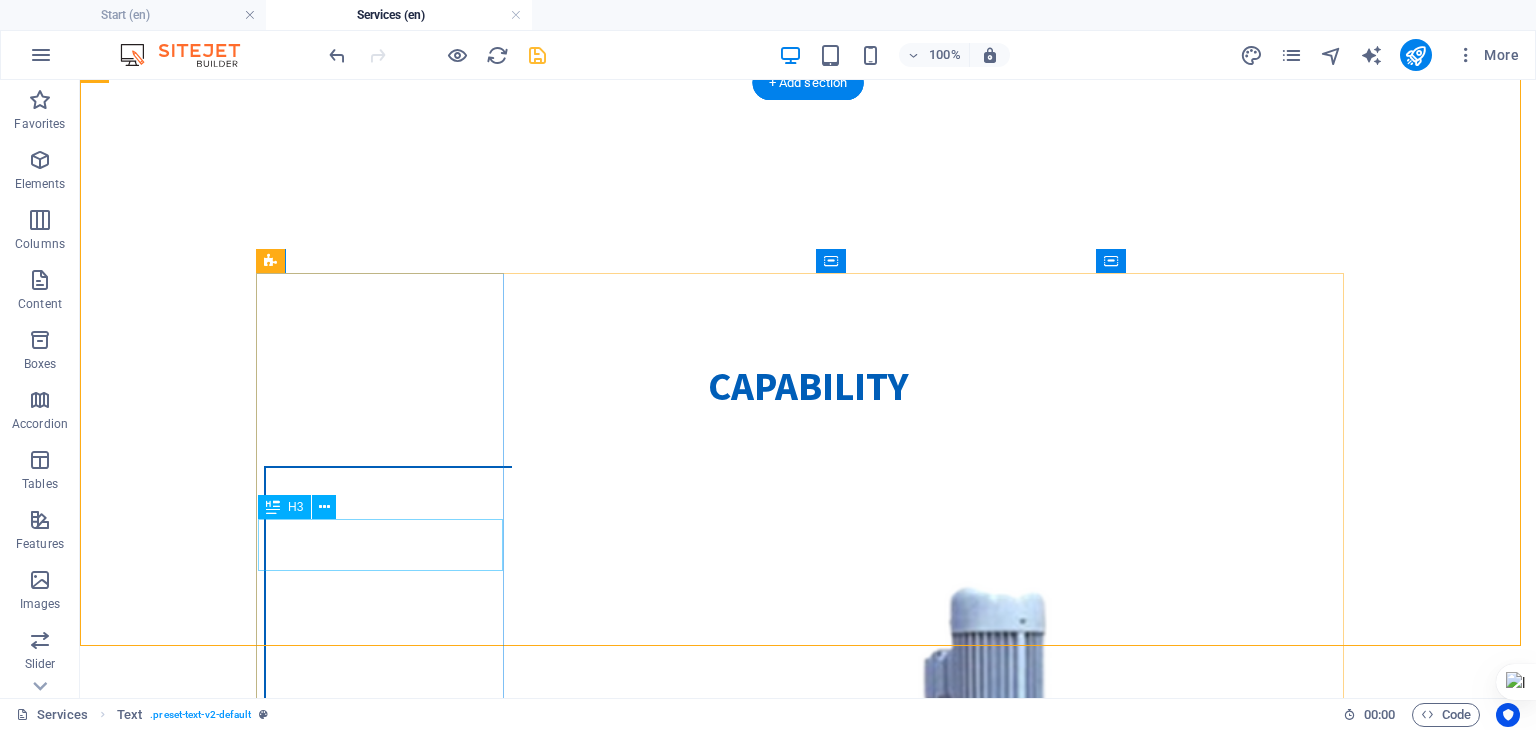click on "Headline" at bounding box center [388, 1950] 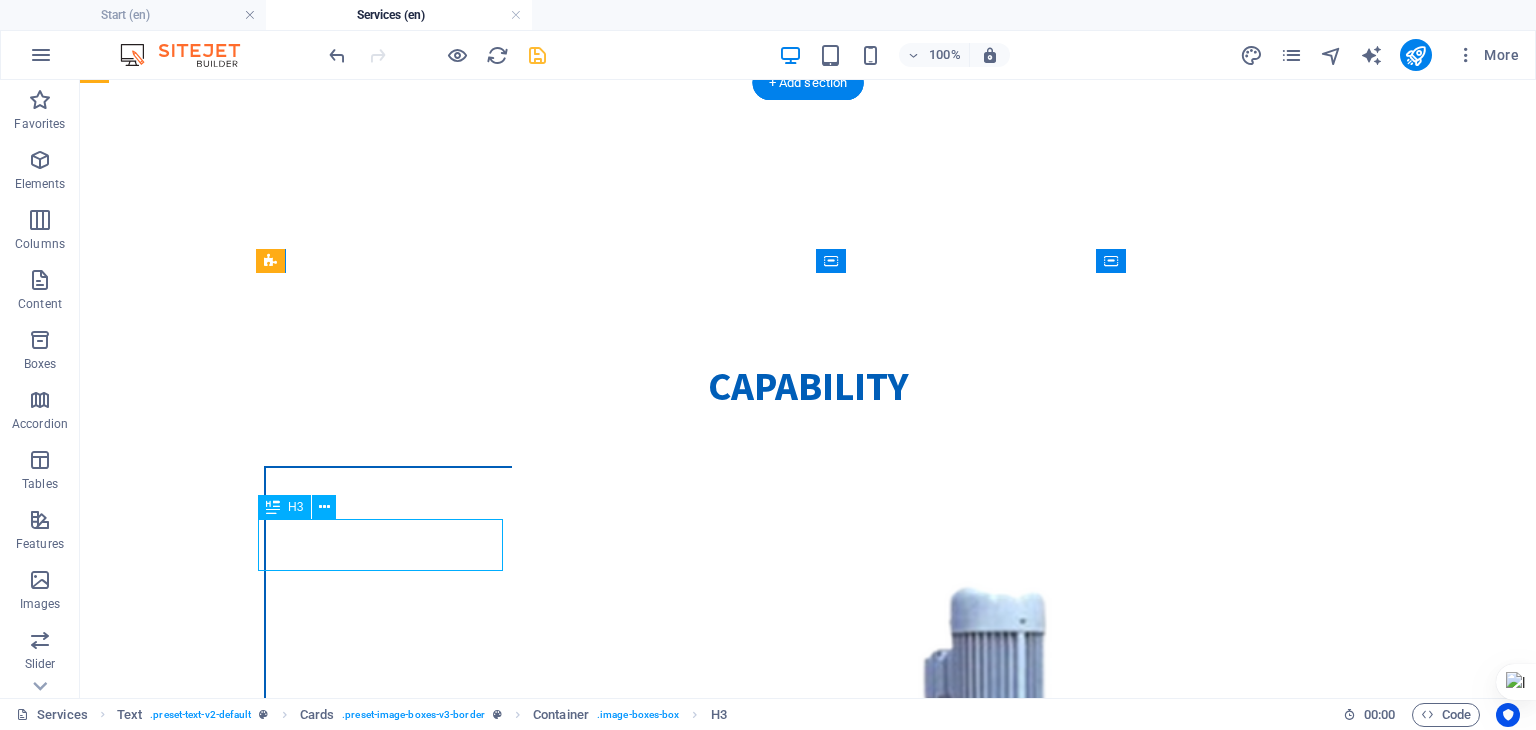 click on "Headline" at bounding box center [388, 1950] 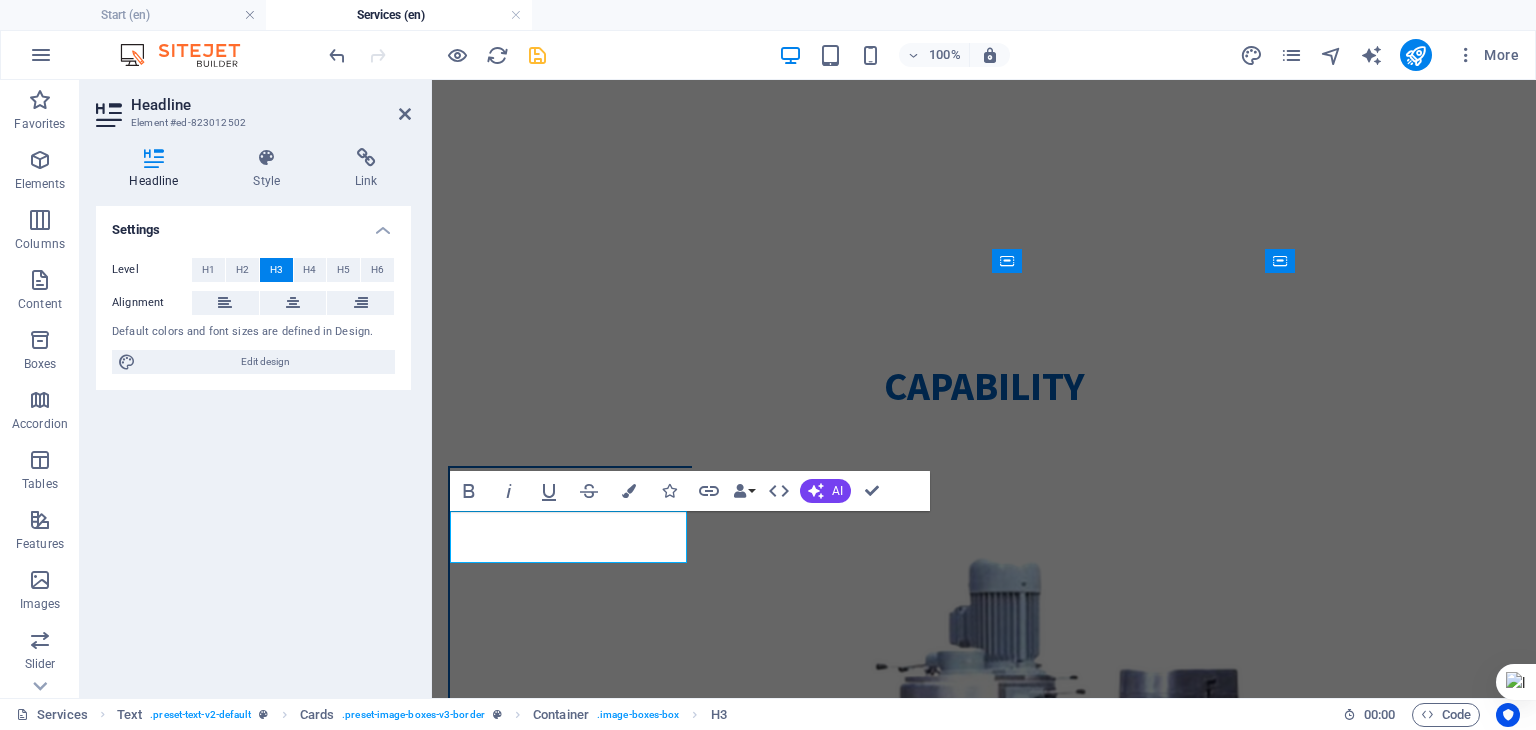 type 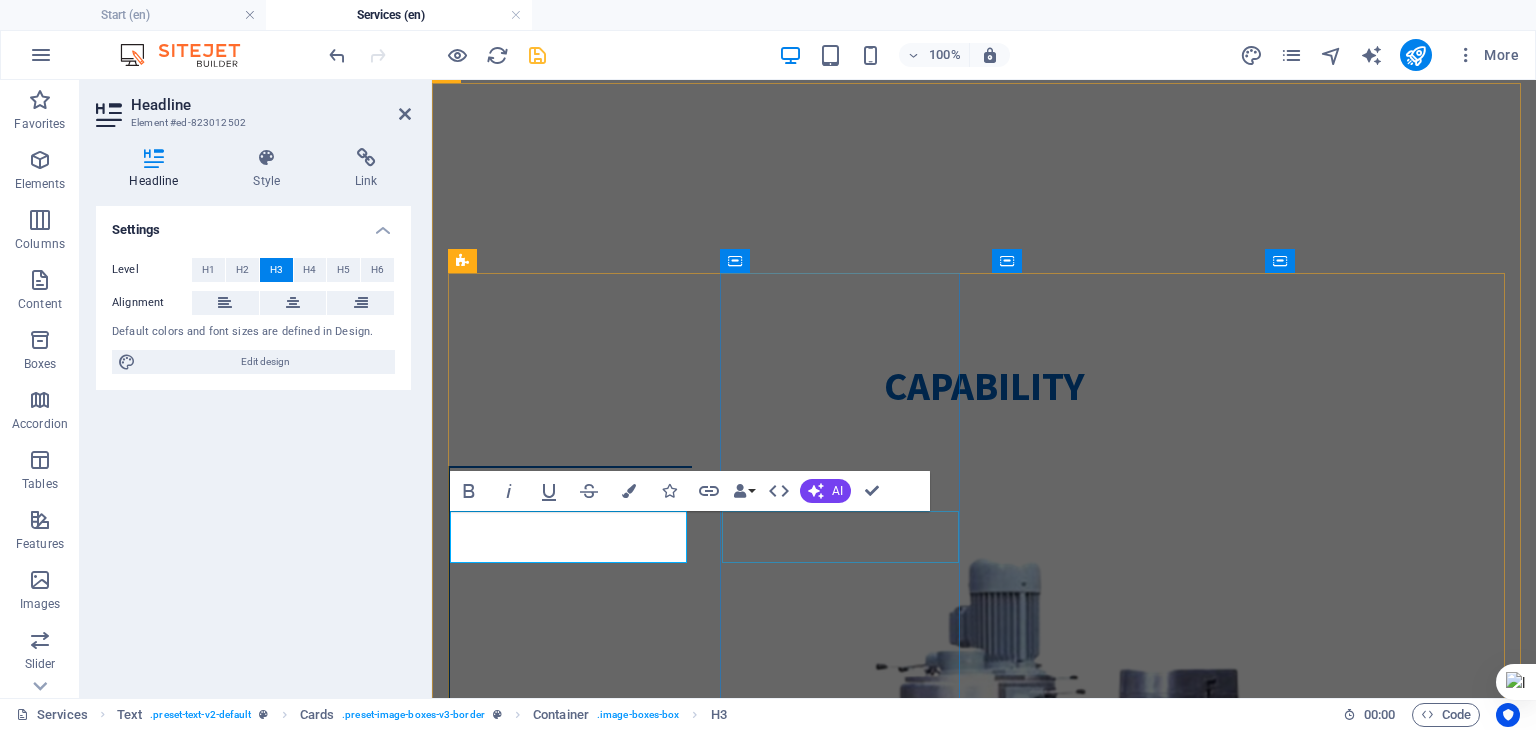 click on "Headline" at bounding box center [570, 2910] 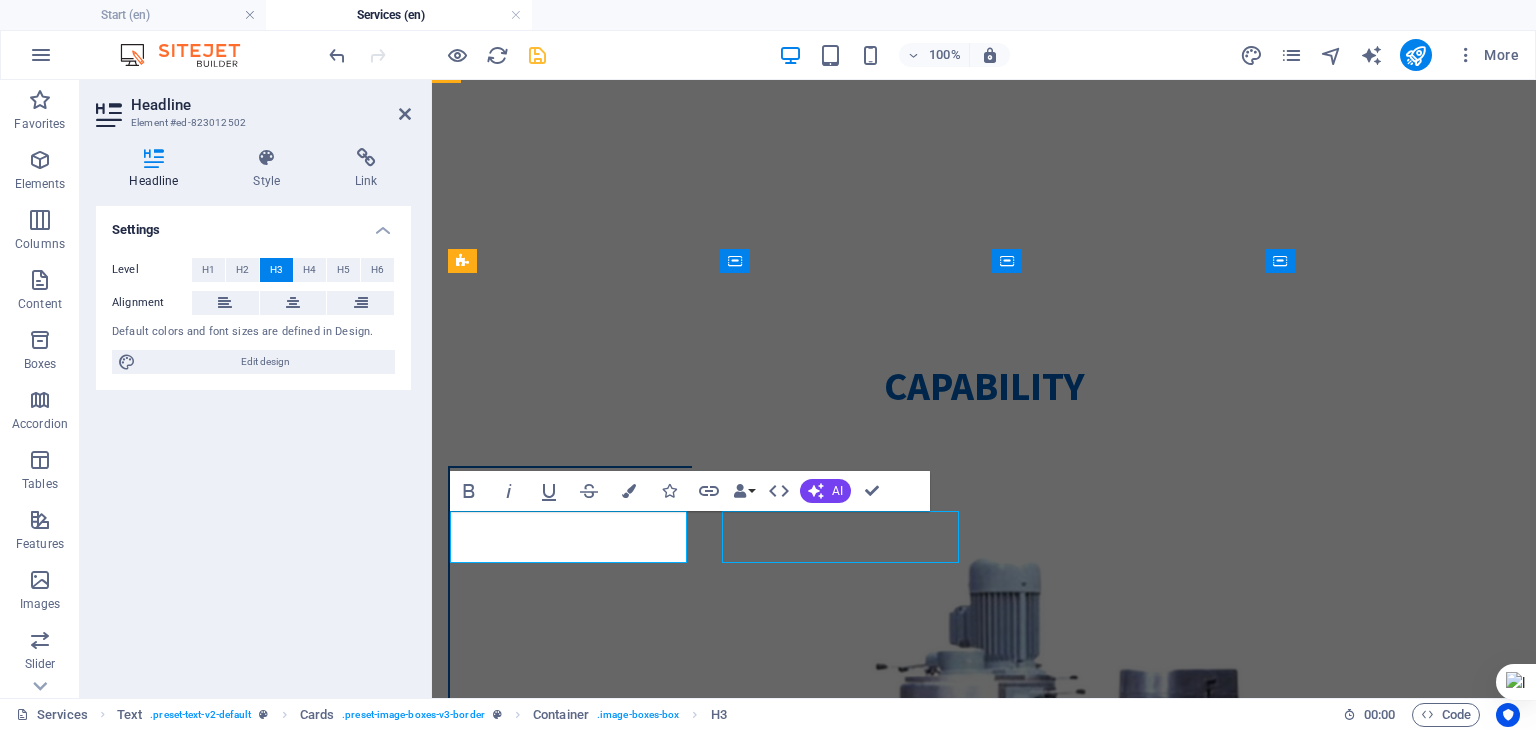 click on "Headline" at bounding box center (570, 2910) 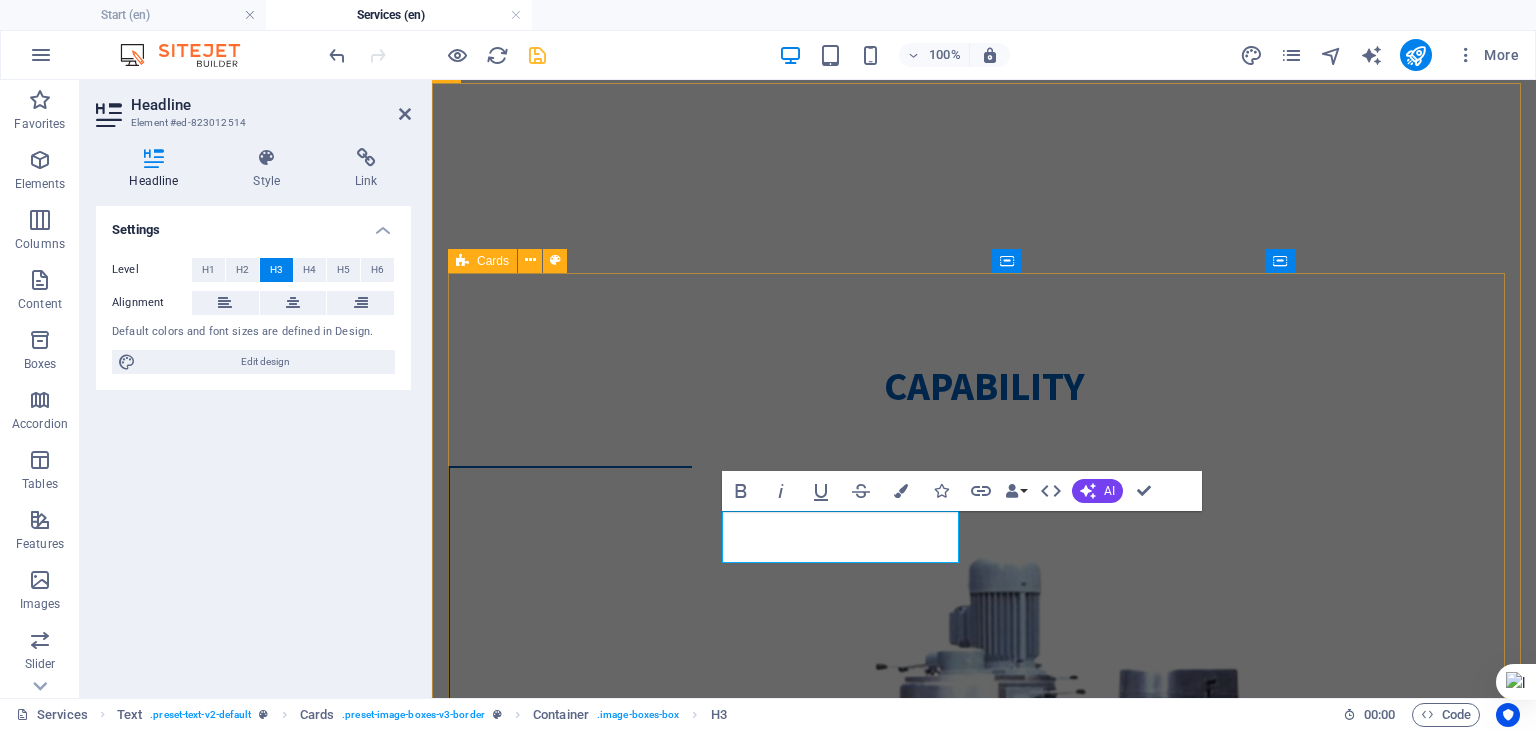 type 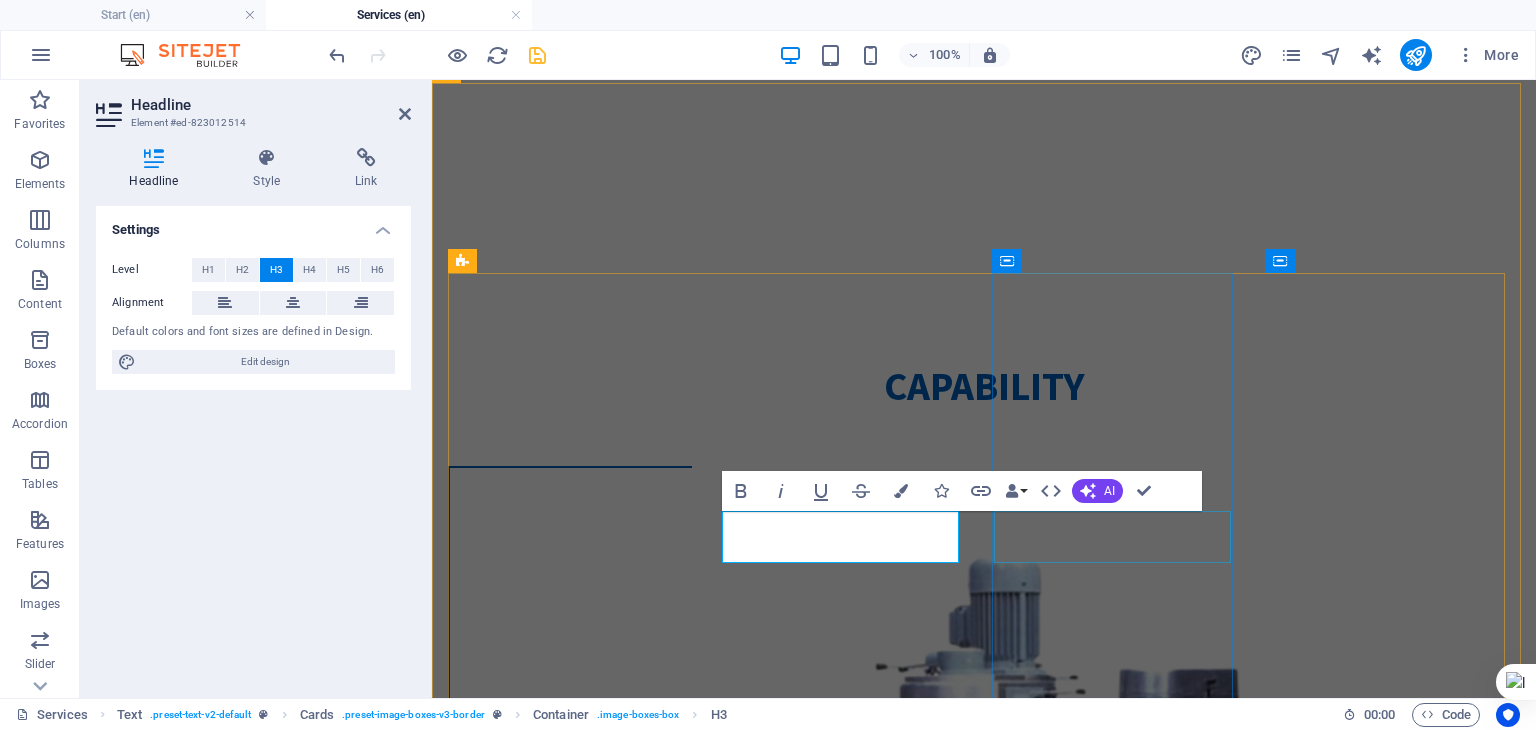 click on "Headline" at bounding box center [570, 4222] 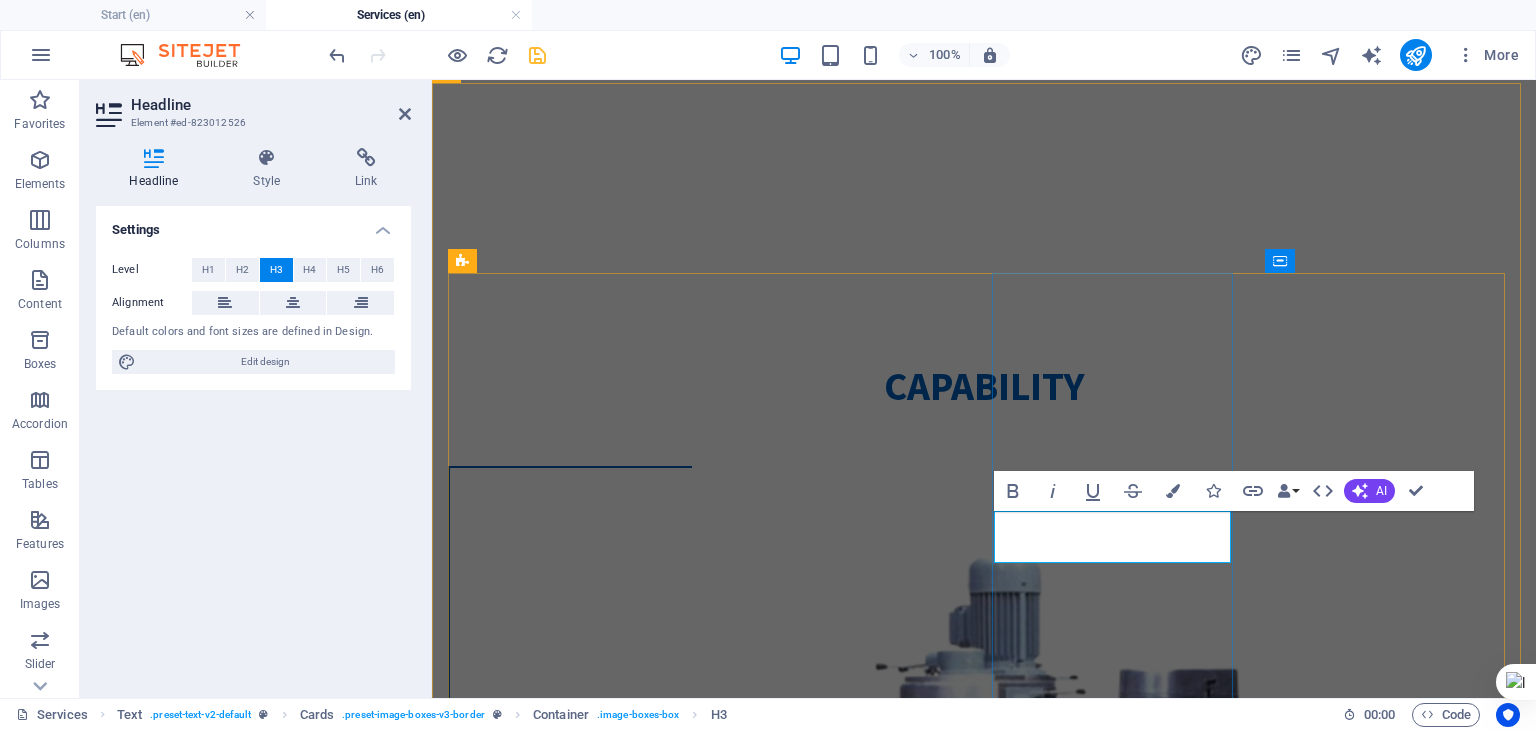 type 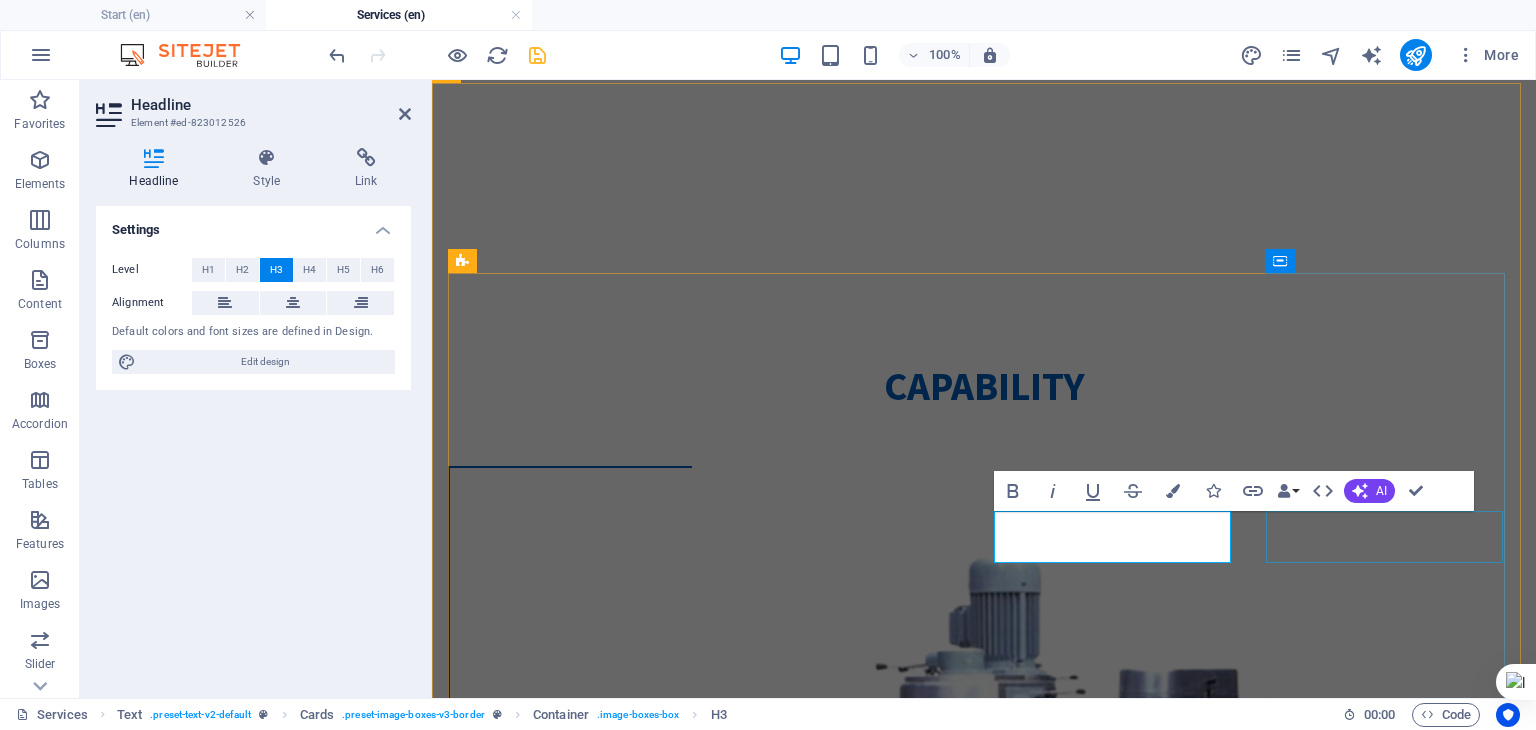 click on "Headline" at bounding box center [570, 5534] 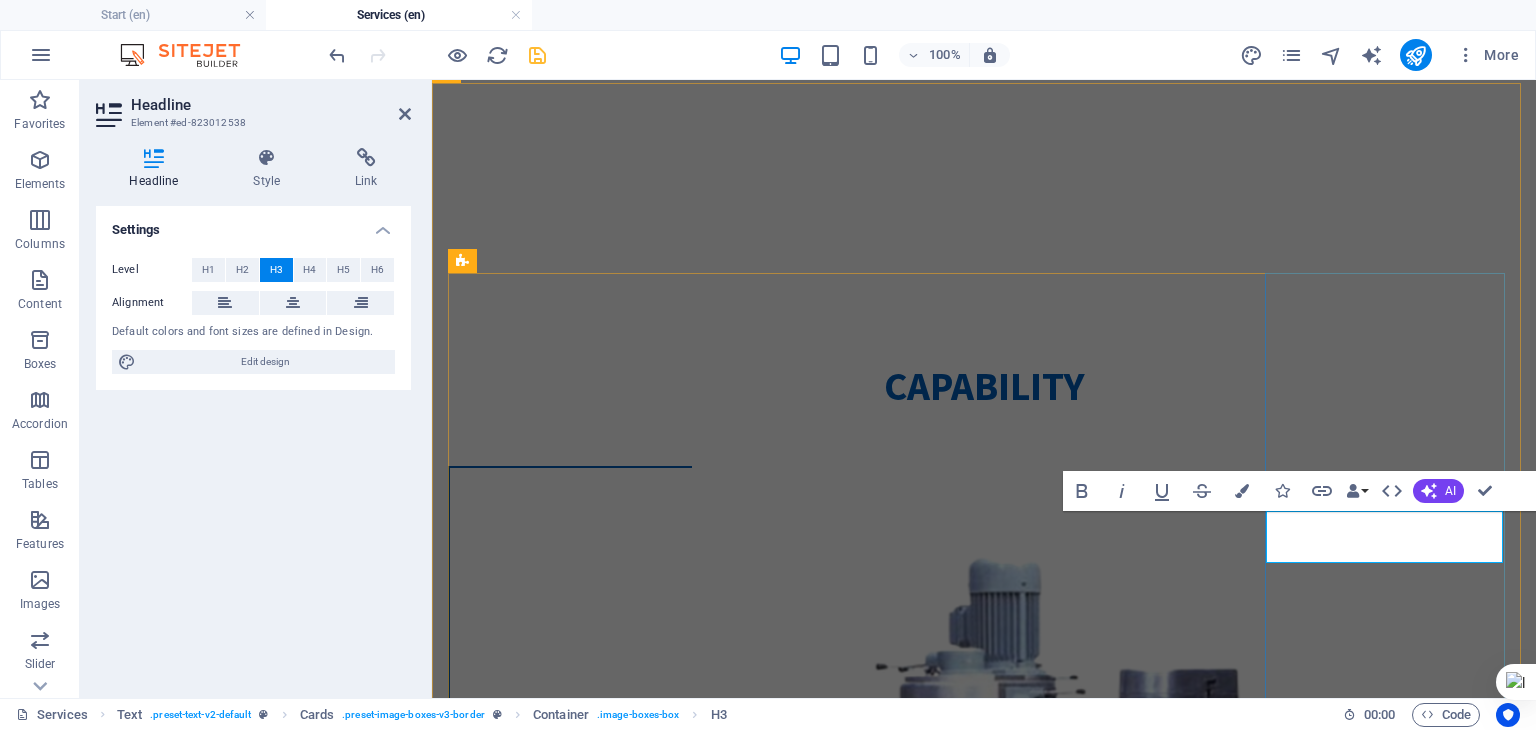 type 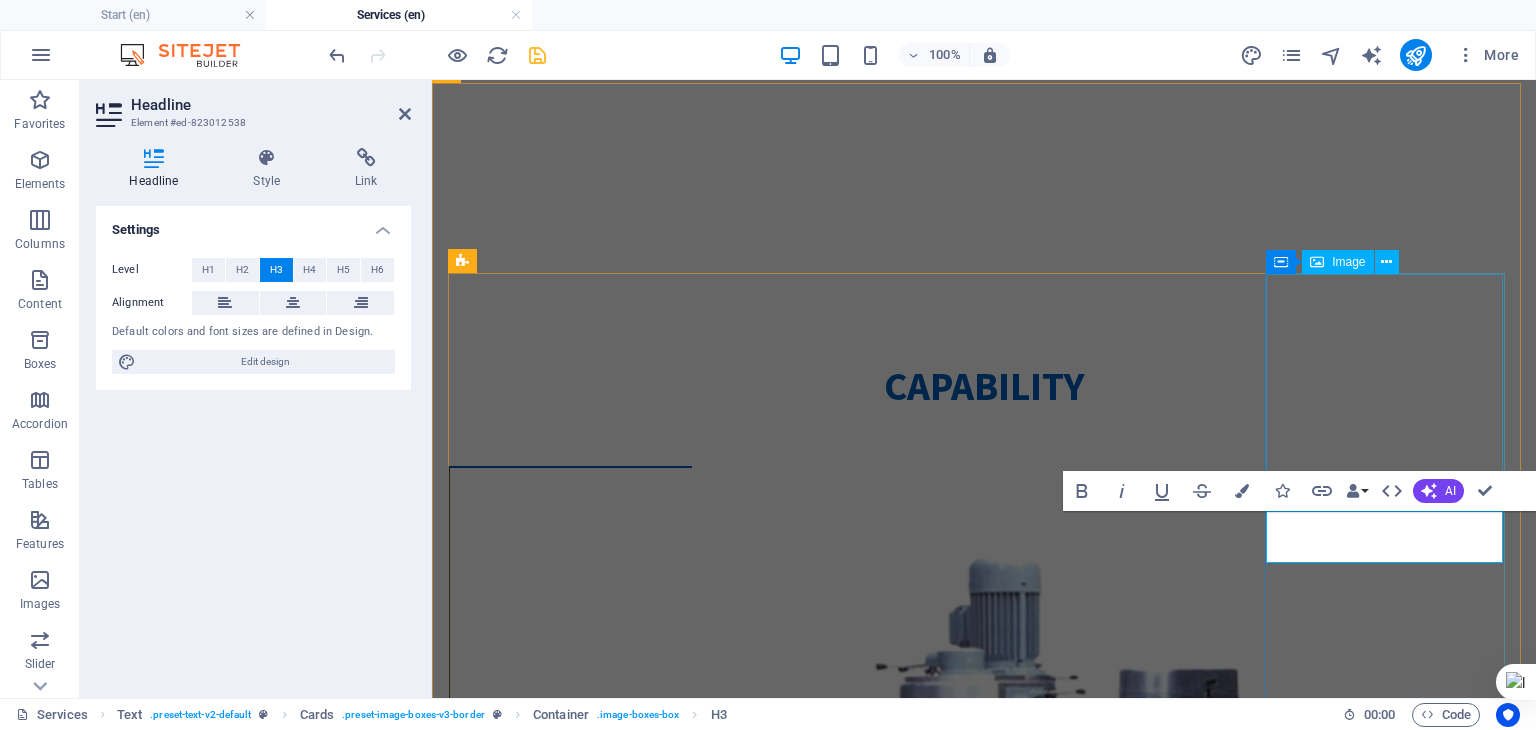click at bounding box center (570, 4956) 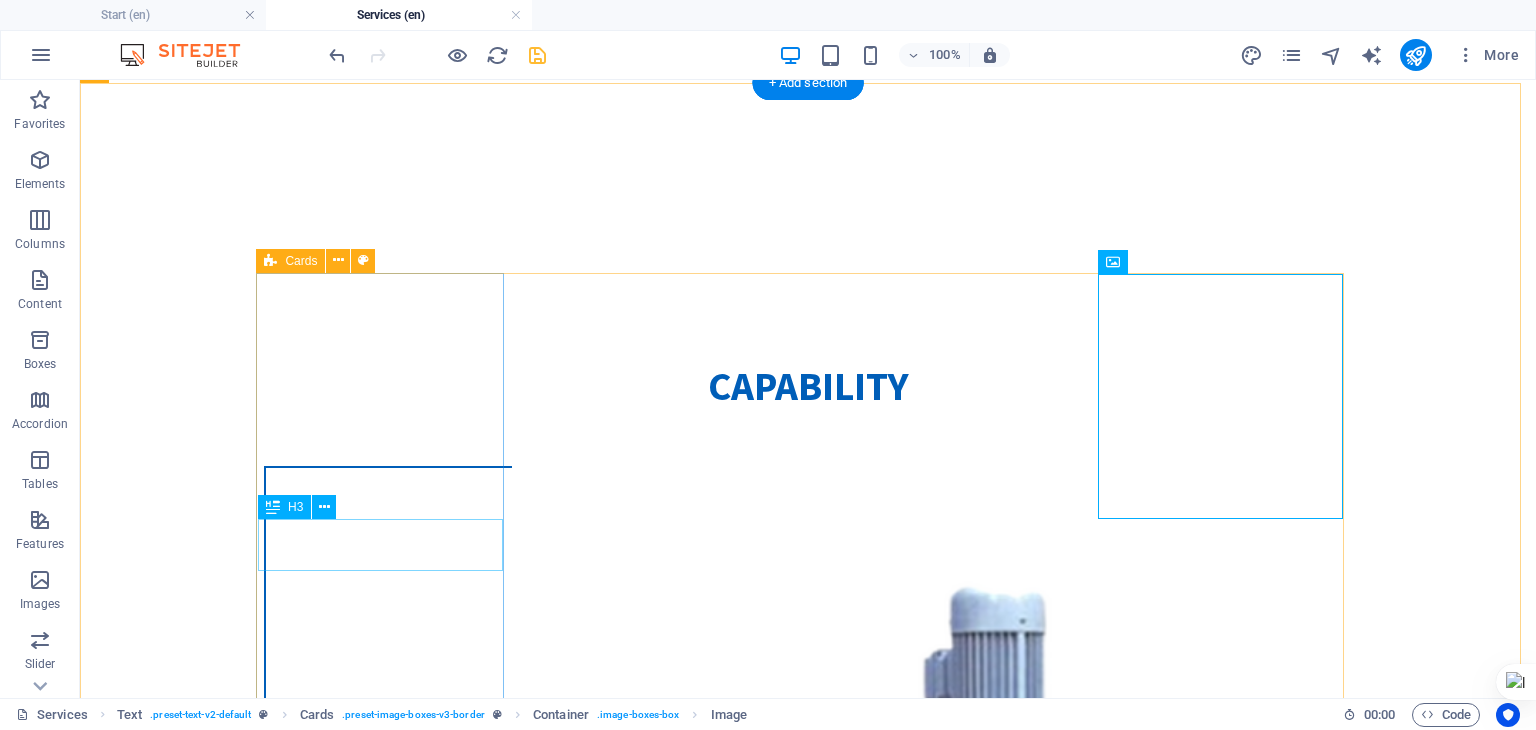 click on "mesin bubut" at bounding box center [388, 1950] 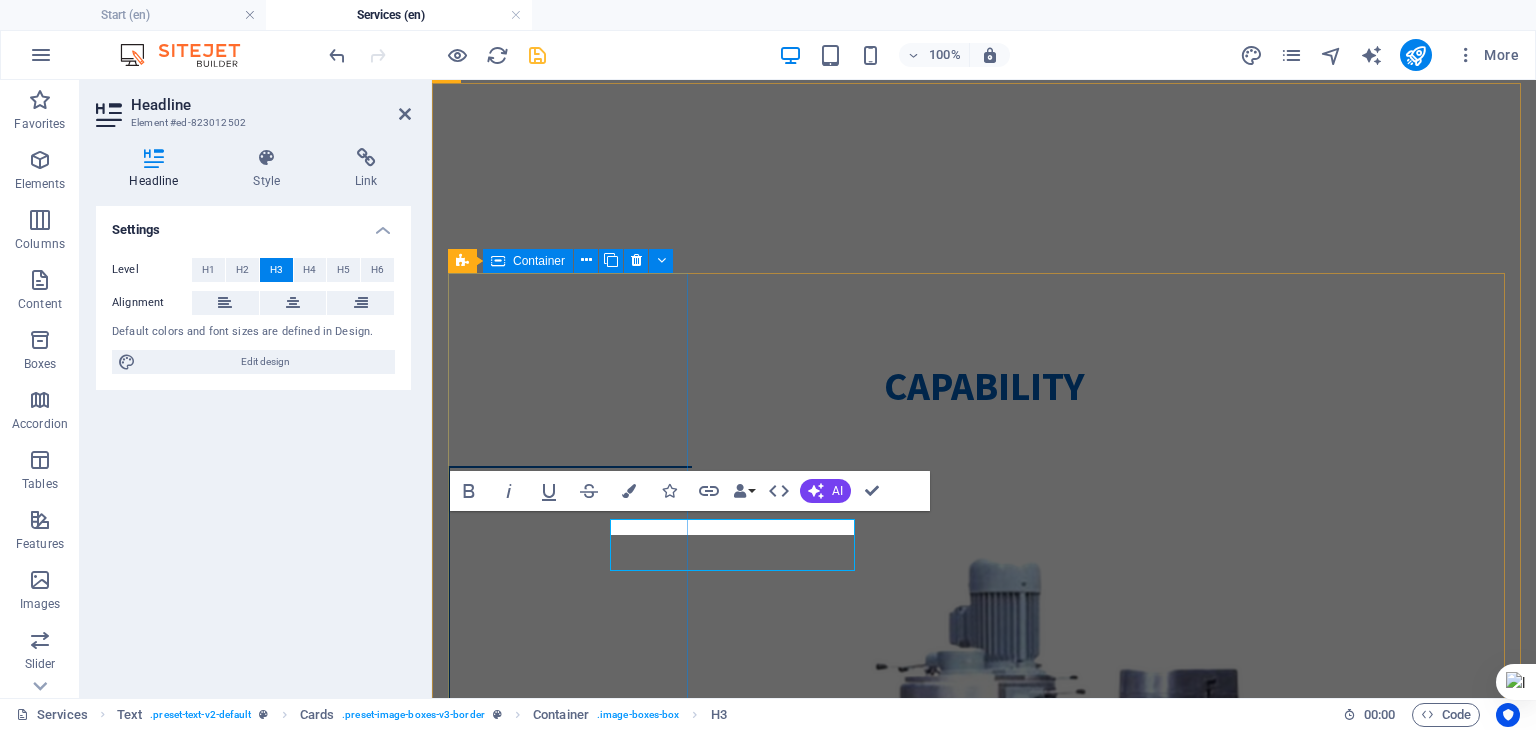 click on "mesin bubut Lorem ipsum dolor sit amet, consectetuer adipiscing elit. Aenean commodo ligula eget dolor. Lorem ipsum dolor sit amet." at bounding box center [570, 1114] 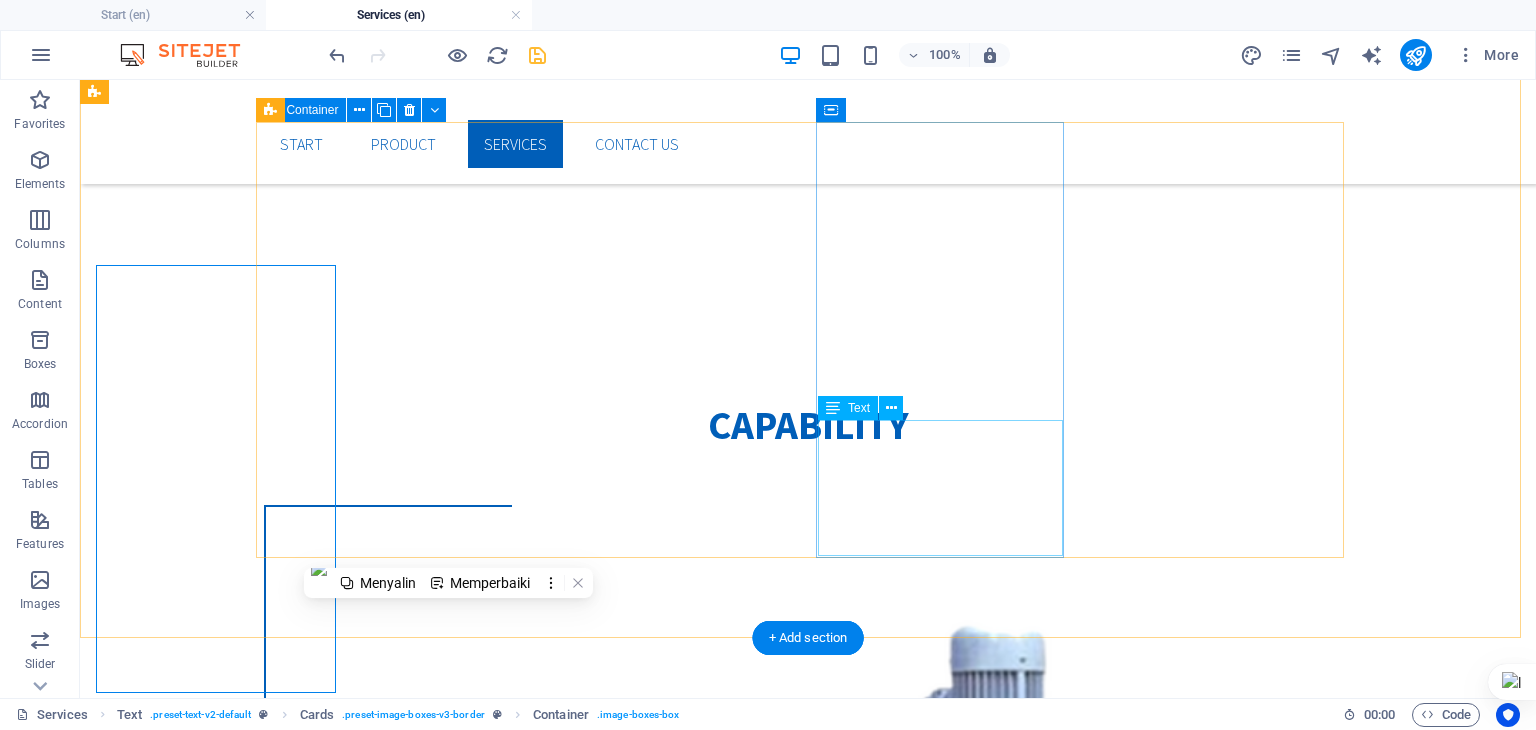 scroll, scrollTop: 648, scrollLeft: 0, axis: vertical 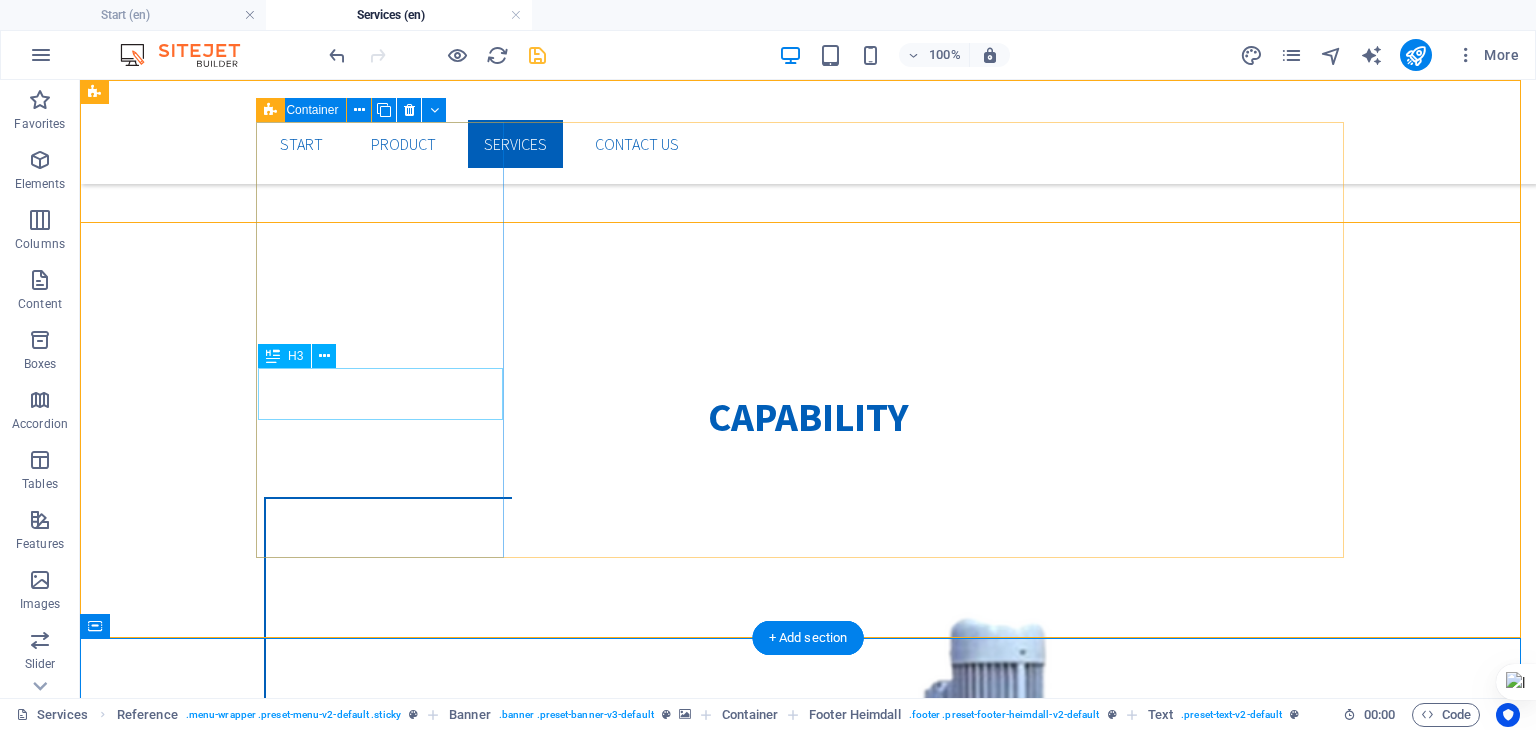 click on "mesin bubut" at bounding box center (388, 1981) 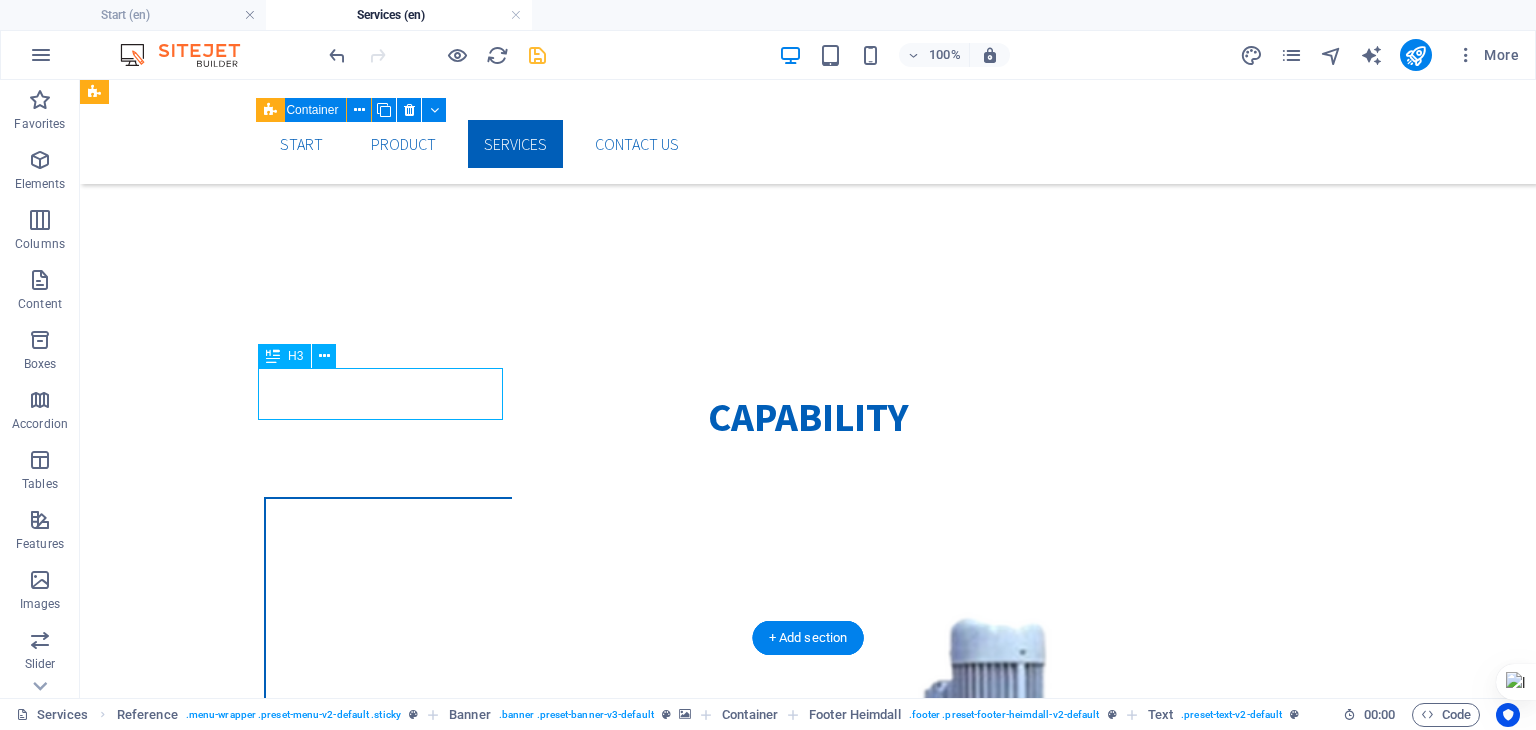 click on "mesin bubut" at bounding box center (388, 1981) 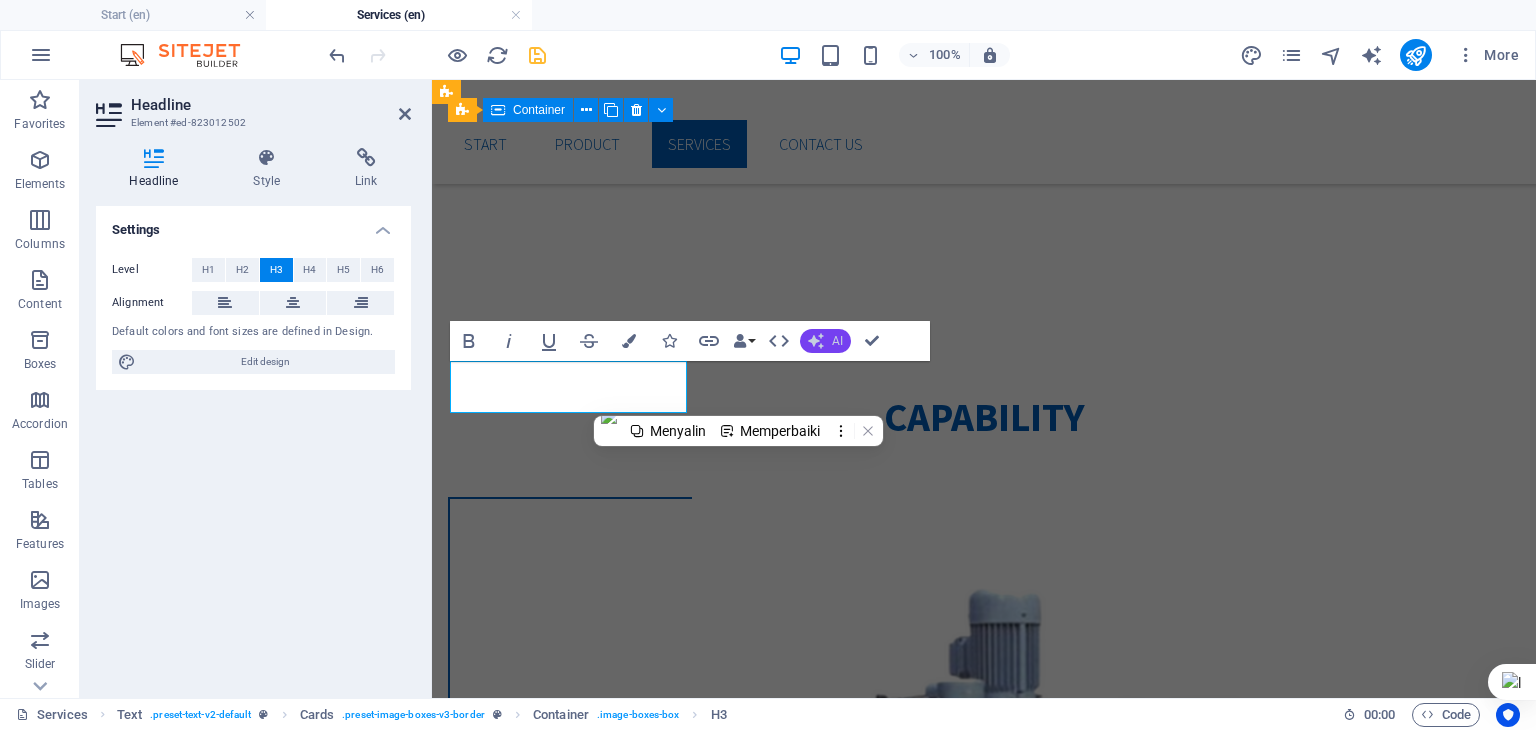 click on "AI" at bounding box center (837, 341) 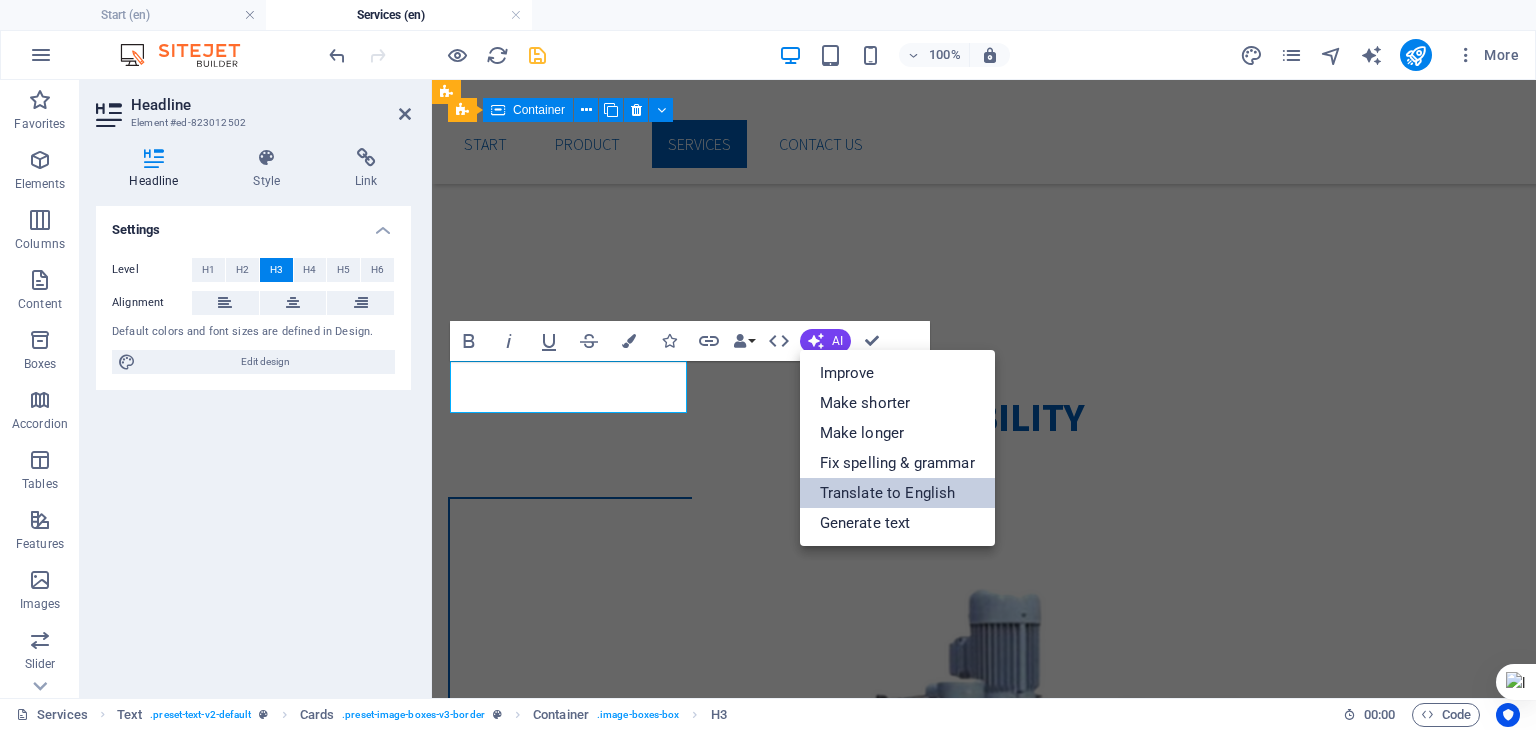 click on "Translate to English" at bounding box center (897, 493) 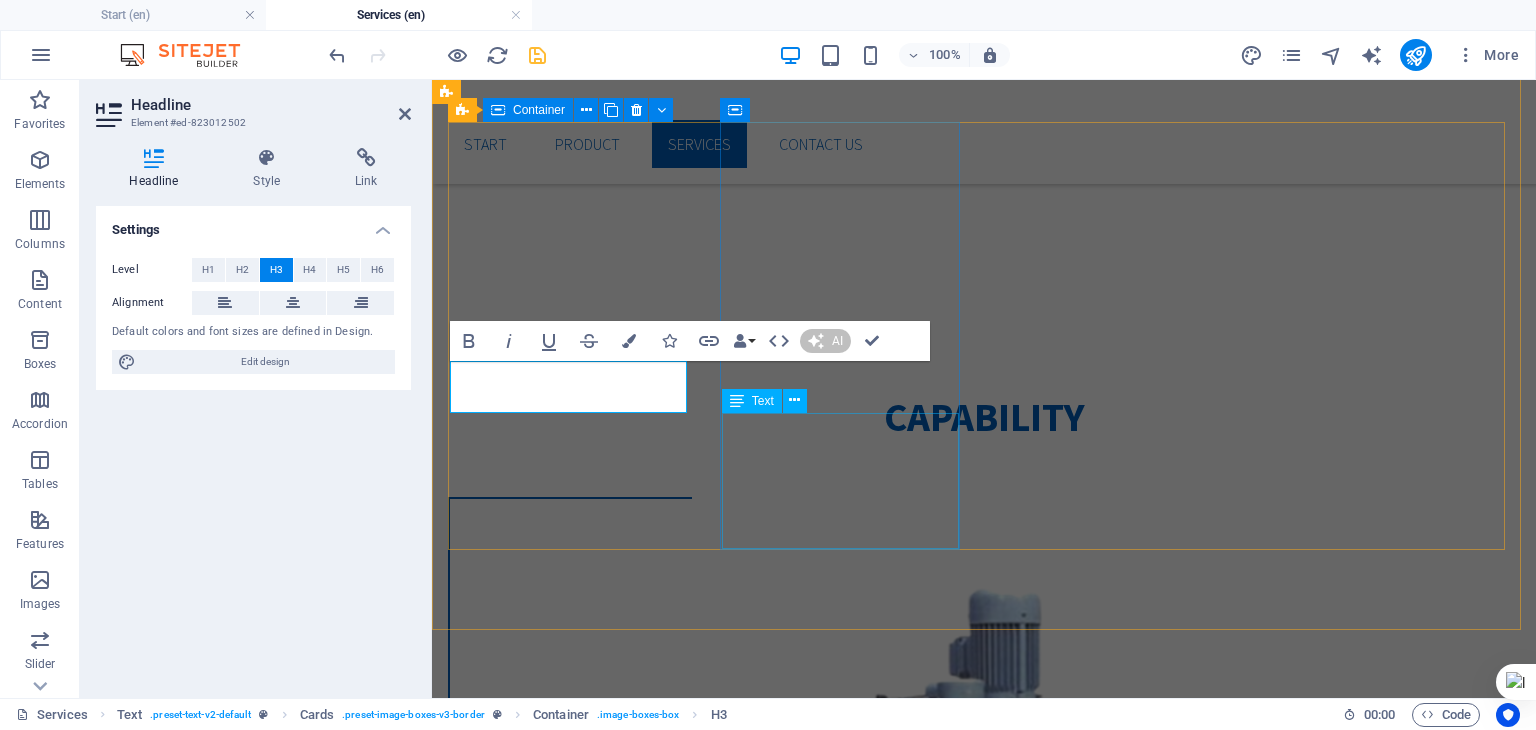 type 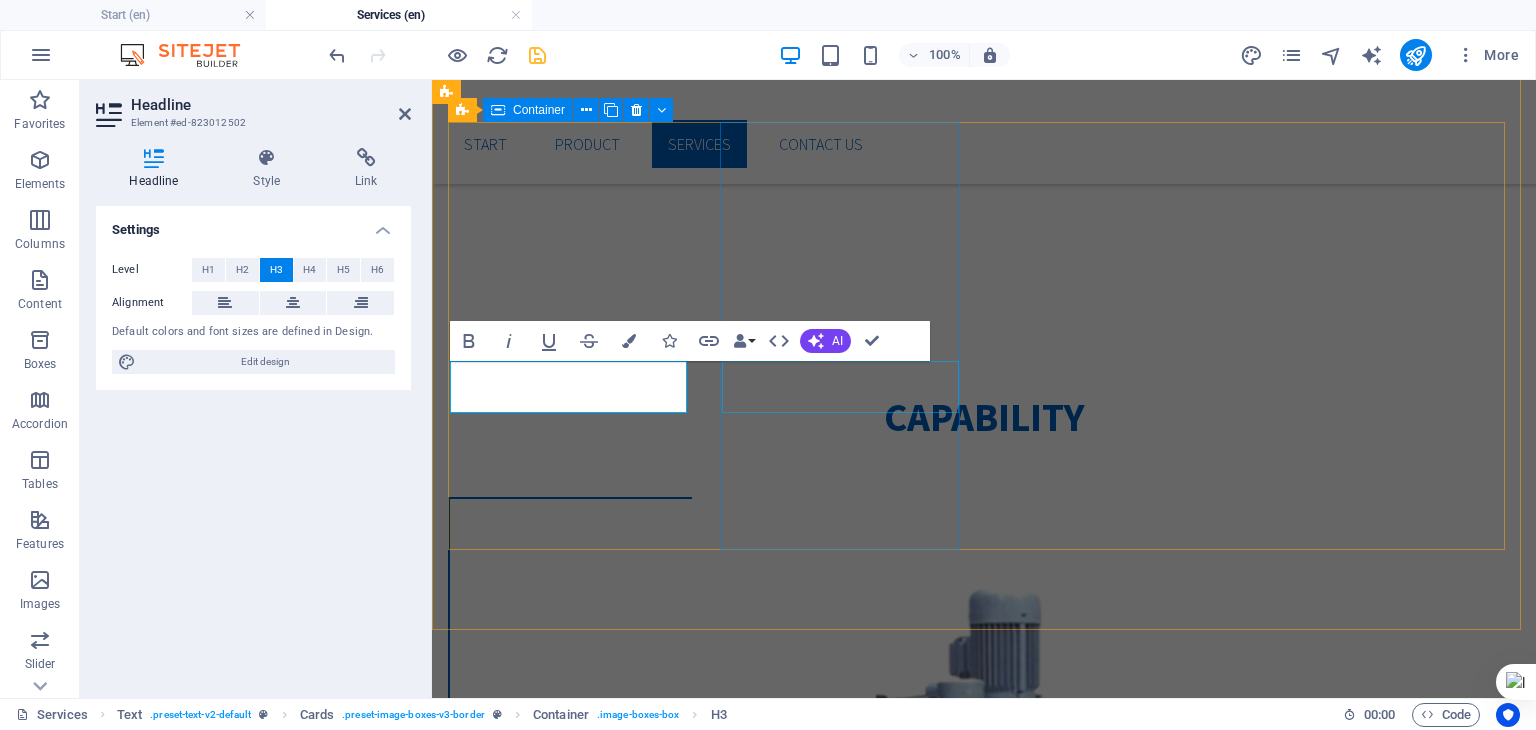 click on "mesin milling" at bounding box center [570, 2941] 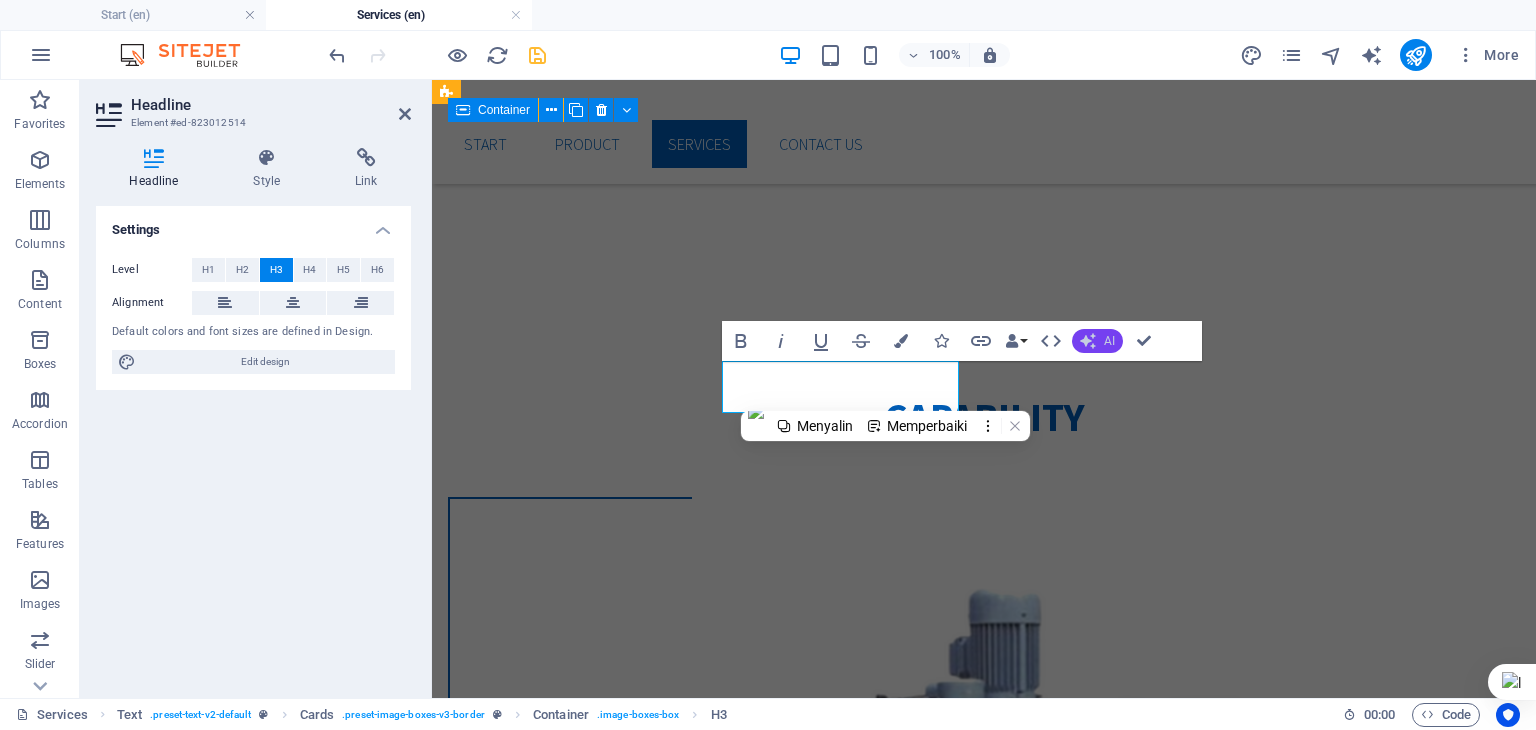 click on "AI" at bounding box center [1097, 341] 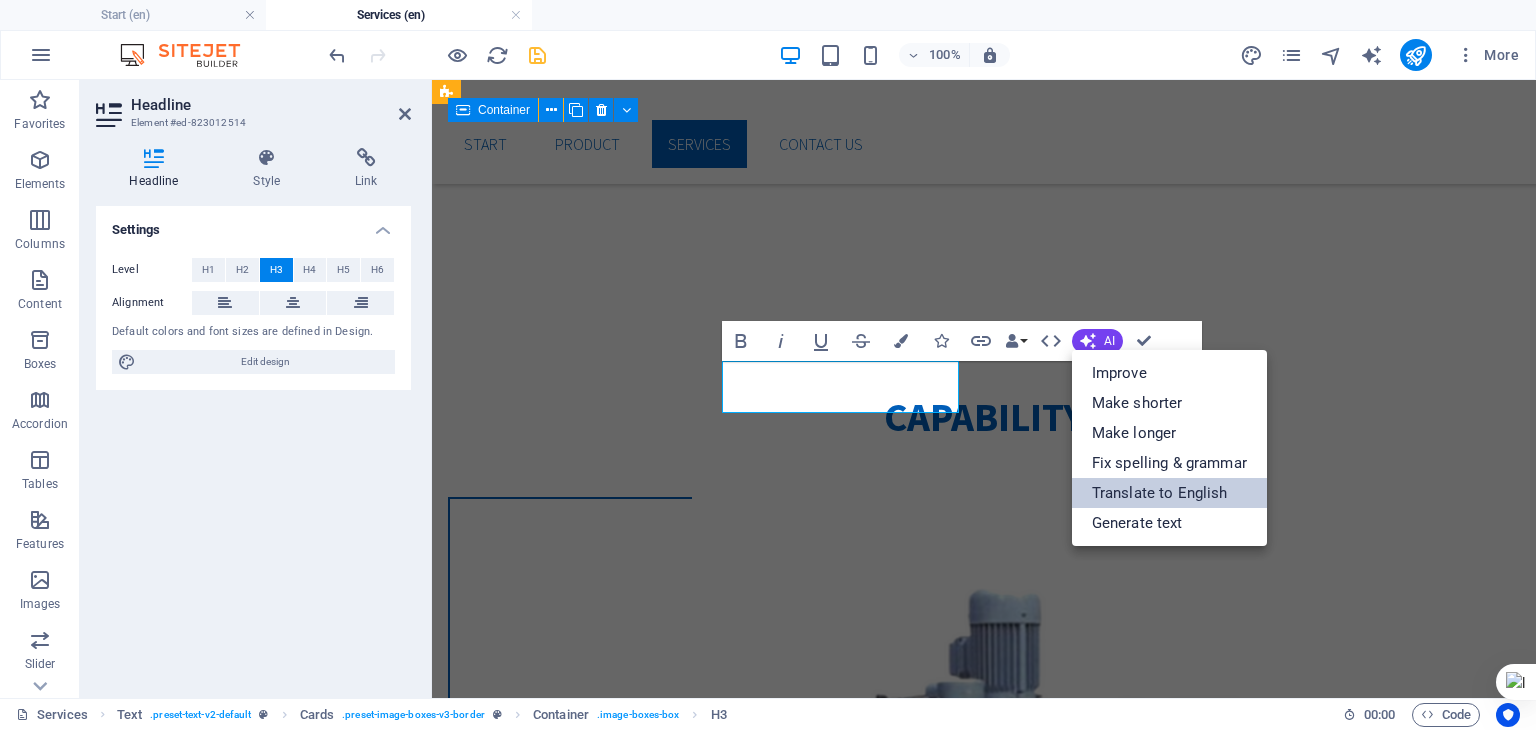 click on "Translate to English" at bounding box center [1169, 493] 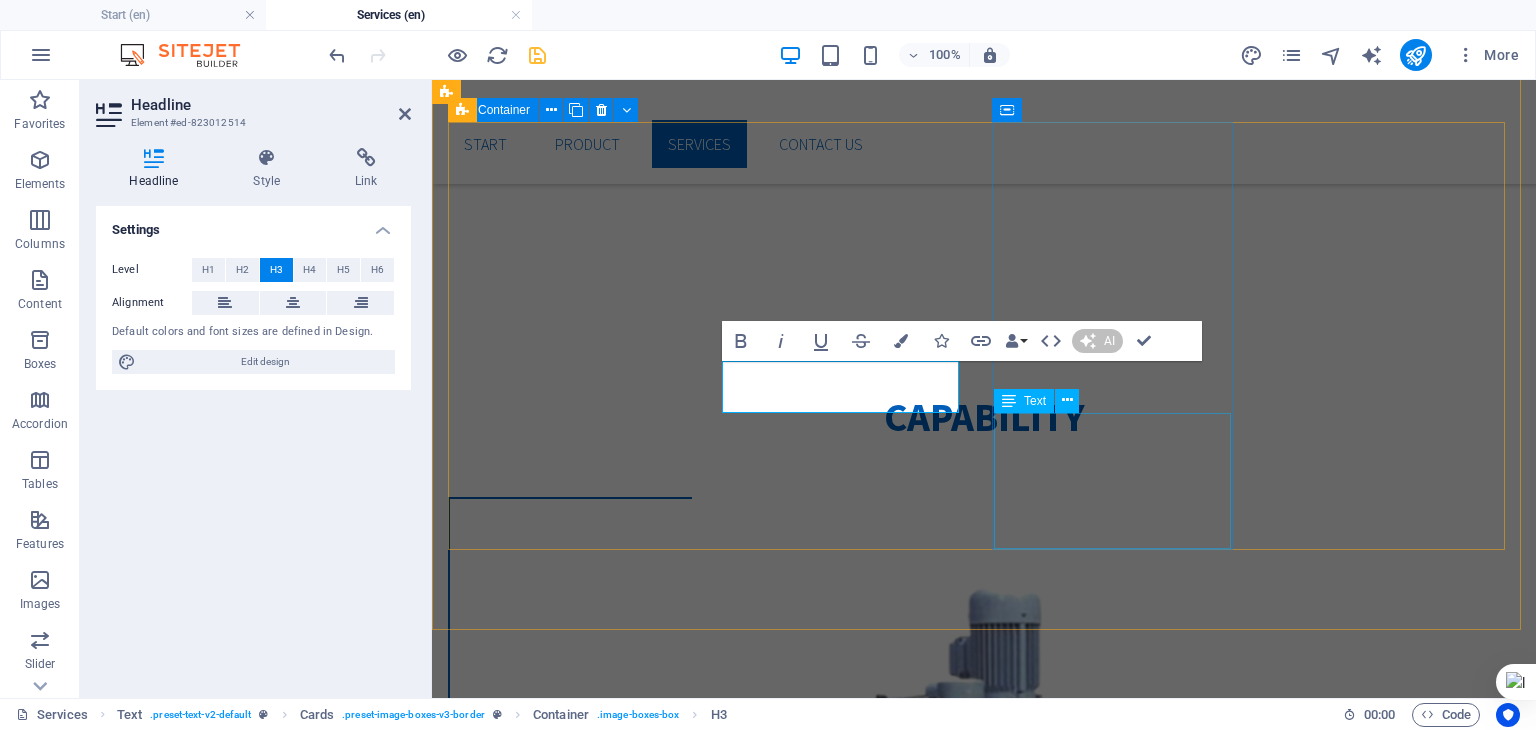 type 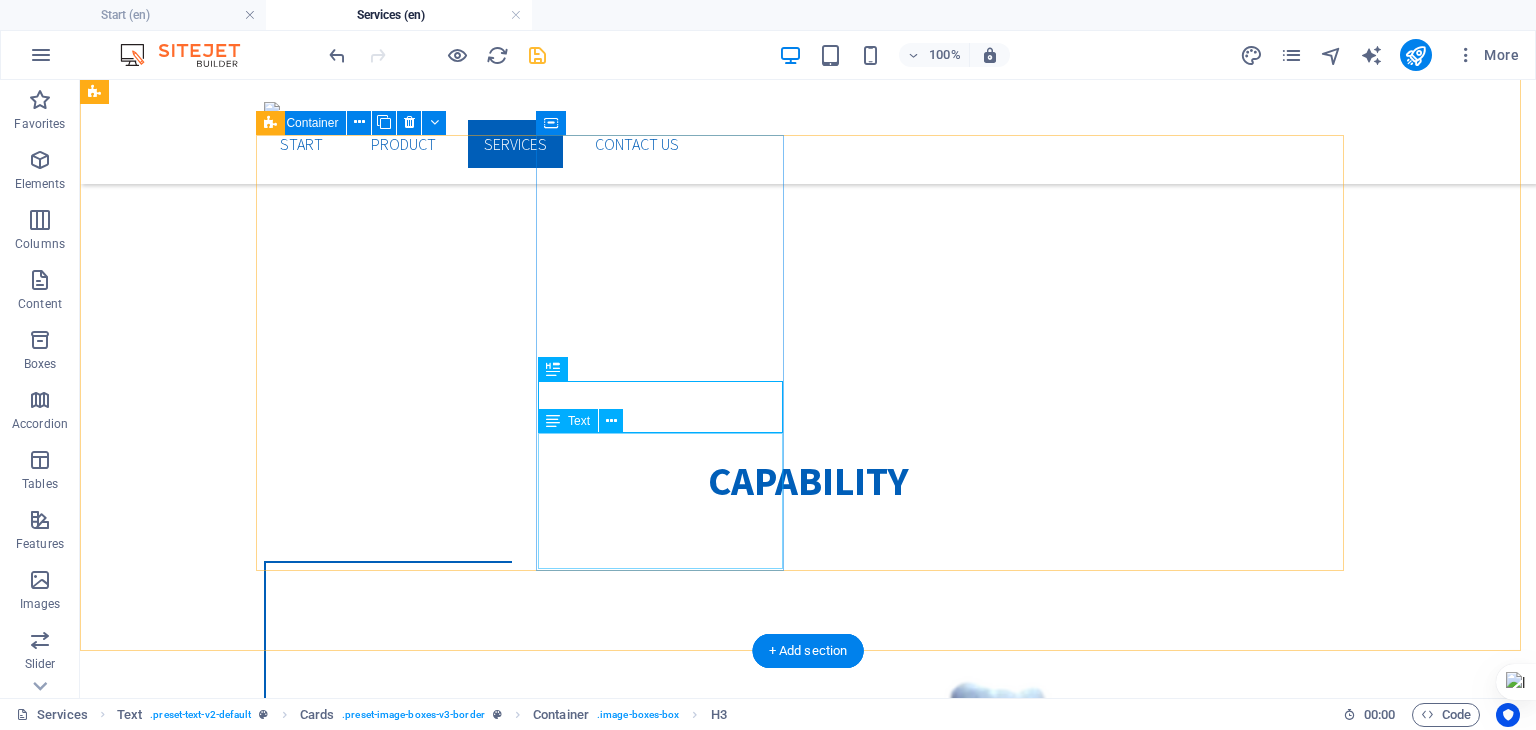 scroll, scrollTop: 580, scrollLeft: 0, axis: vertical 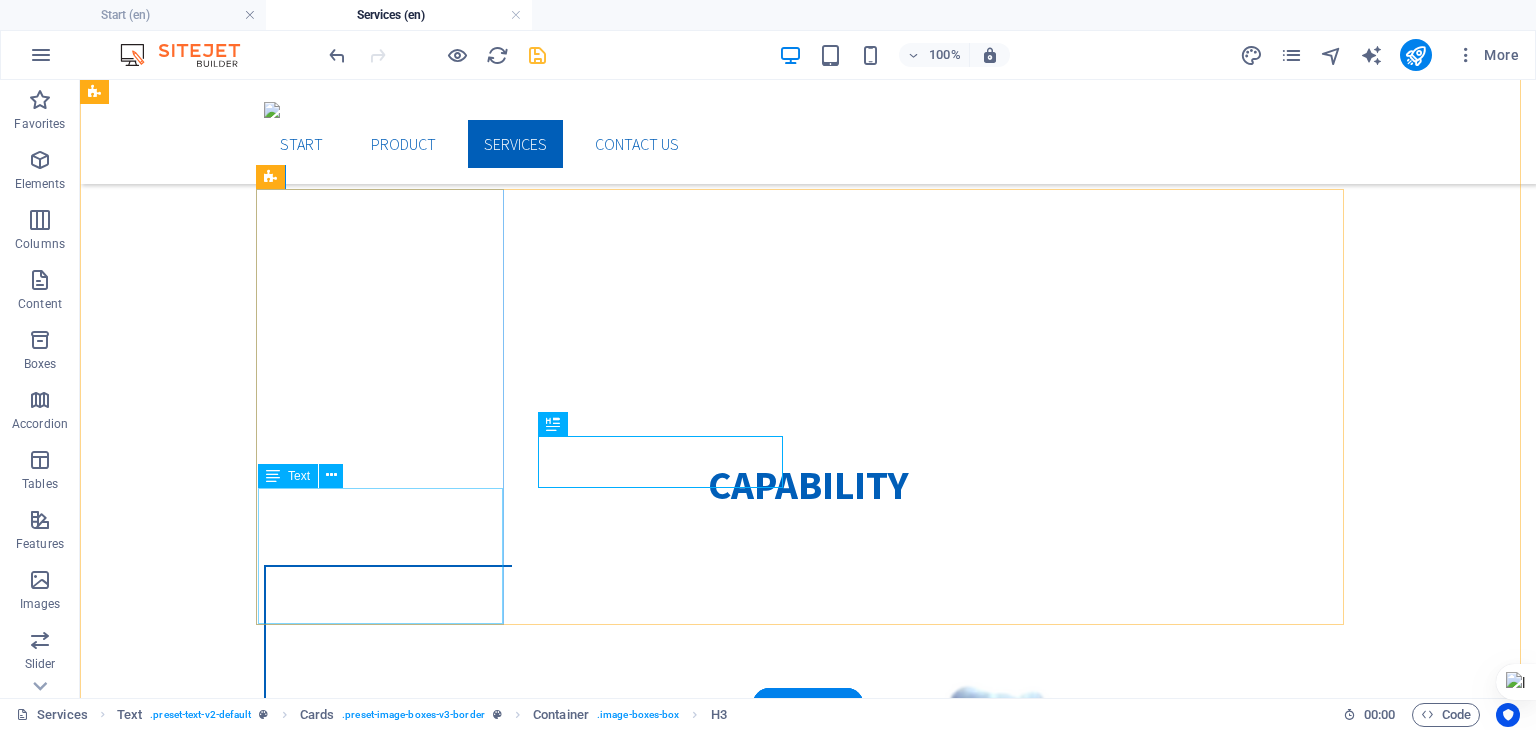 click on "Lorem ipsum dolor sit amet, consectetuer adipiscing elit. Aenean commodo ligula eget dolor. Lorem ipsum dolor sit amet." at bounding box center (388, 2143) 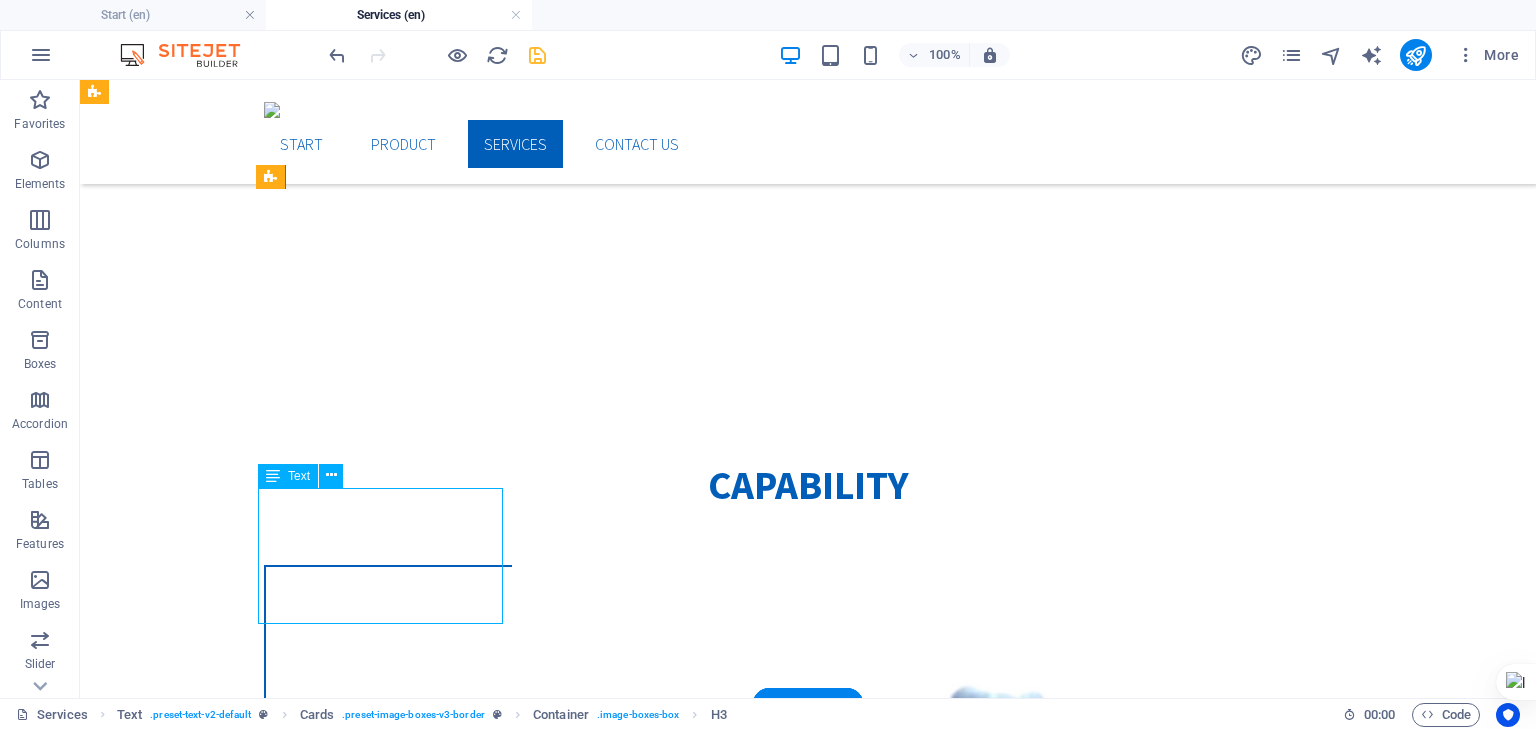 click on "Lorem ipsum dolor sit amet, consectetuer adipiscing elit. Aenean commodo ligula eget dolor. Lorem ipsum dolor sit amet." at bounding box center [388, 2143] 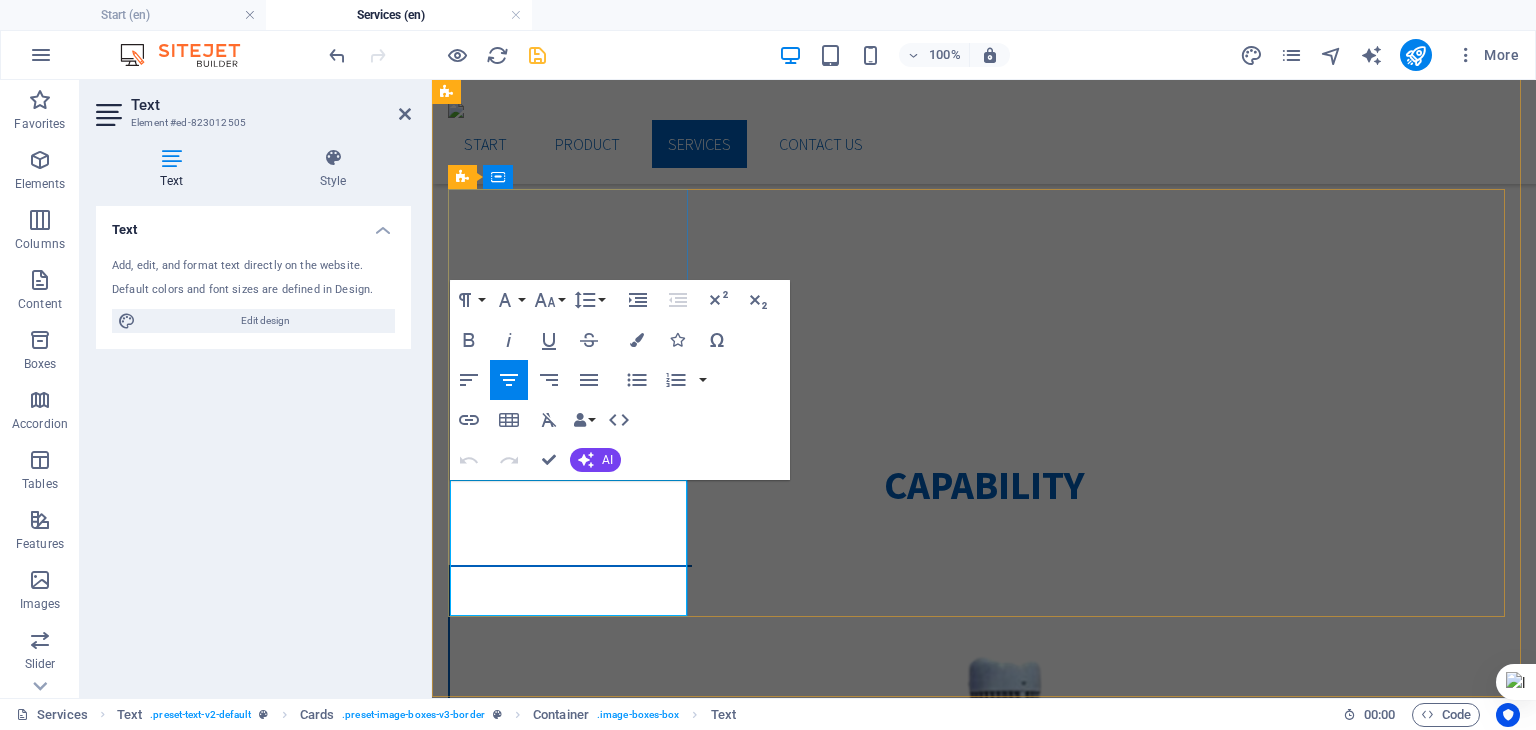 click on "Lorem ipsum dolor sit amet, consectetuer adipiscing elit. Aenean commodo ligula eget dolor. Lorem ipsum dolor sit amet." at bounding box center (570, 1783) 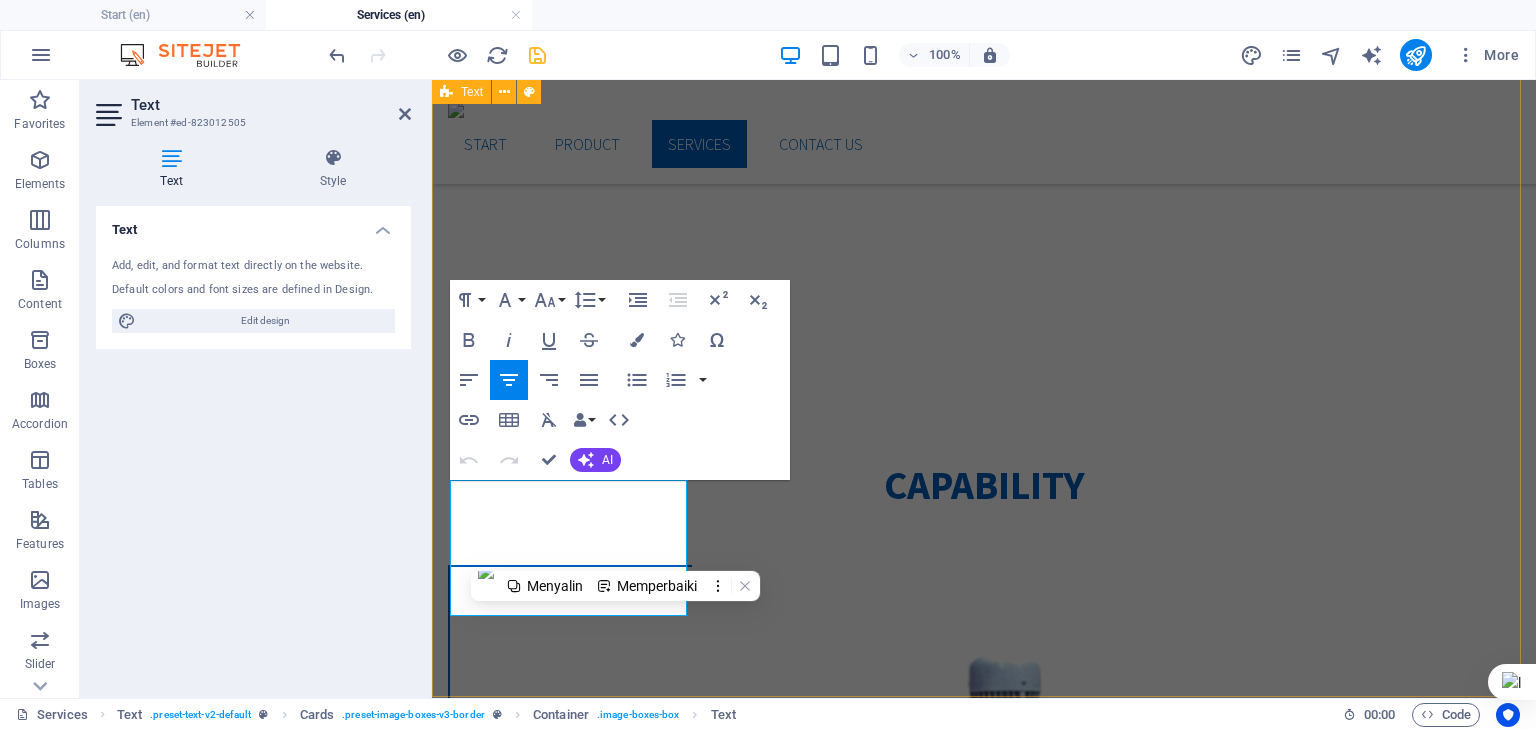 click on "Capability LATHE MACHINE Lorem ipsum dolor sit amet, consectetuer adipiscing elit. Aenean commodo ligula eget dolor. Lorem ipsum dolor sit amet. MILLING MACHINE Lorem ipsum dolor sit amet, consectetuer adipiscing elit. Aenean commodo ligula eget dolor. Lorem ipsum dolor sit amet. laser cutting Lorem ipsum dolor sit amet, consectetuer adipiscing elit. Aenean commodo ligula eget dolor. Lorem ipsum dolor sit amet. bending machine Lorem ipsum dolor sit amet, consectetuer adipiscing elit. Aenean commodo ligula eget dolor. Lorem ipsum dolor sit amet." at bounding box center [984, 3126] 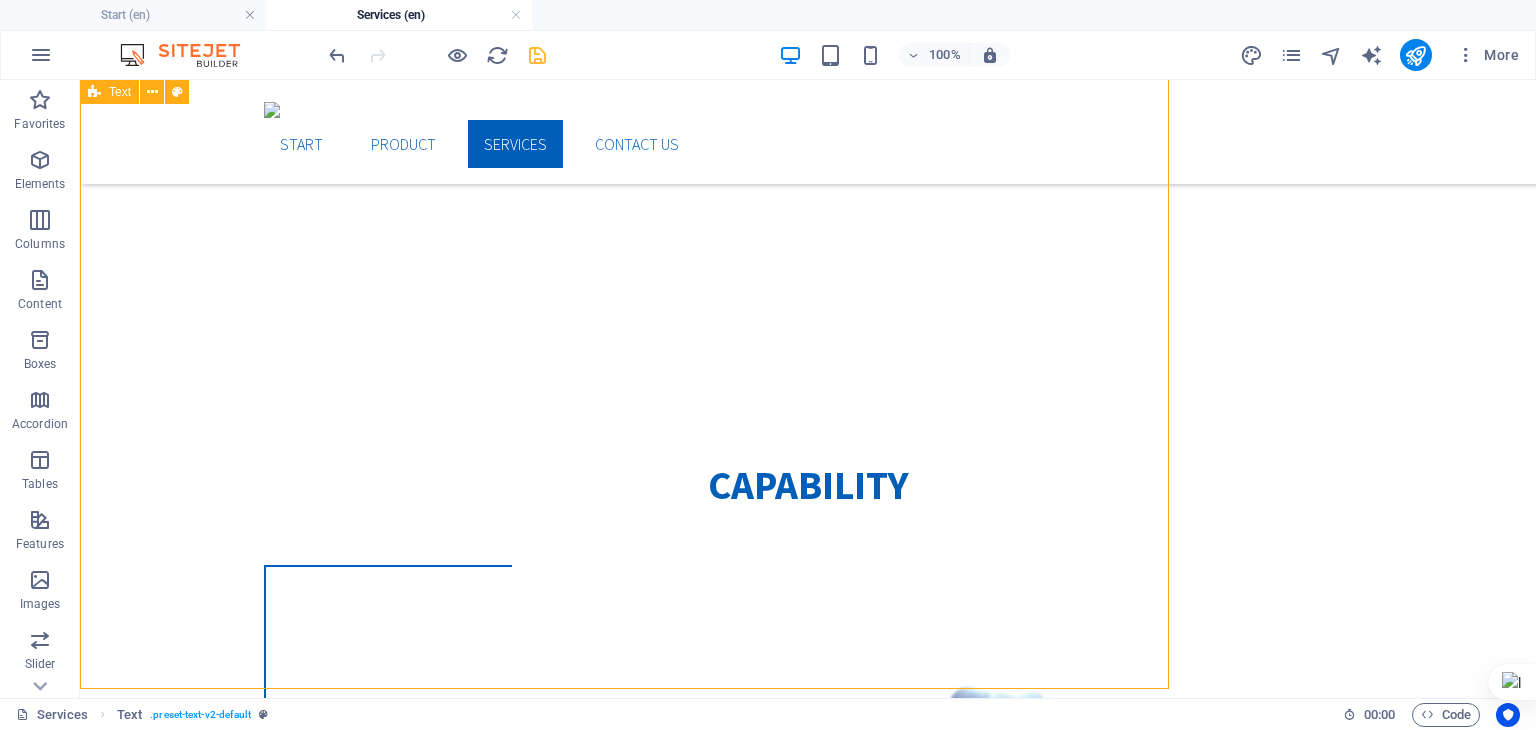 scroll, scrollTop: 588, scrollLeft: 0, axis: vertical 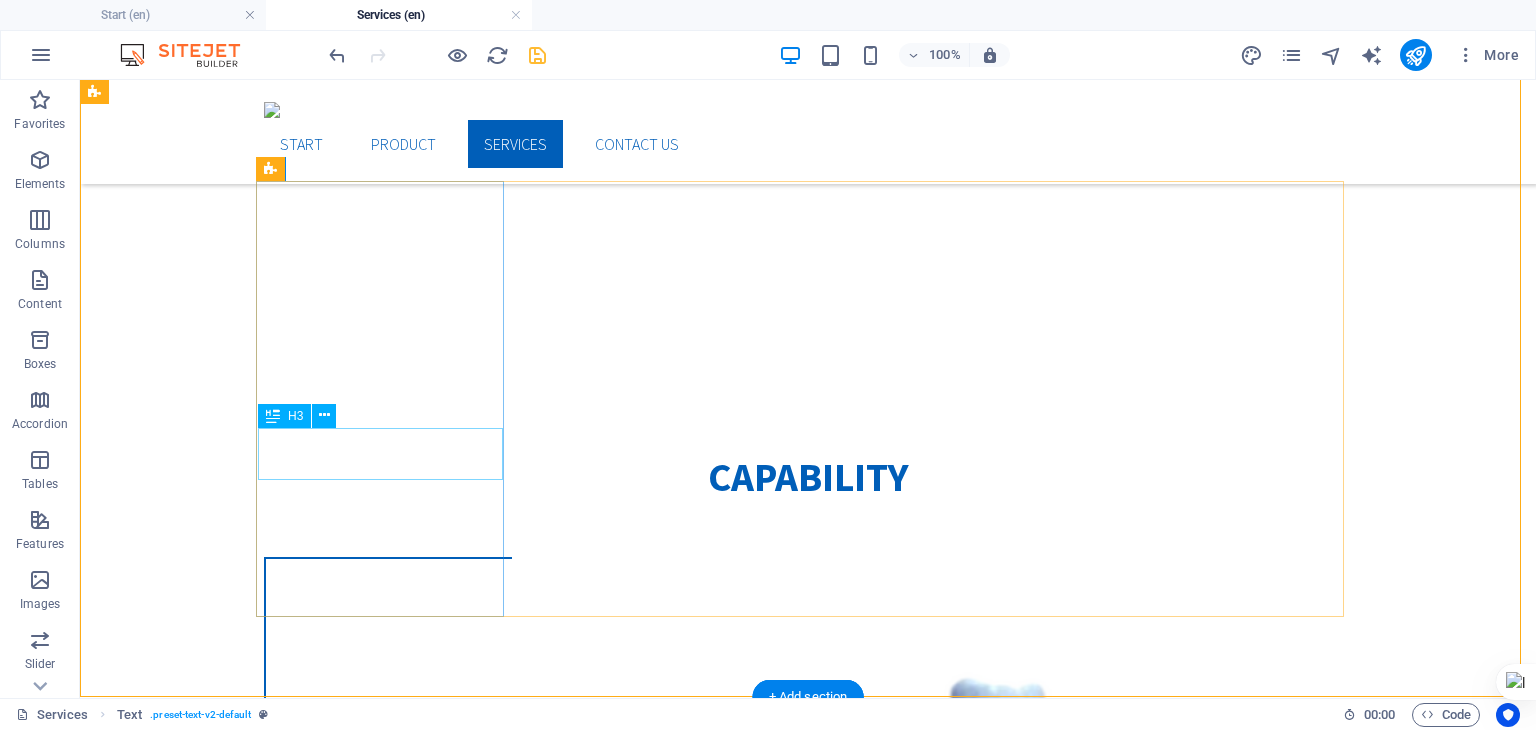 click on "LATHE MACHINE" at bounding box center [388, 2041] 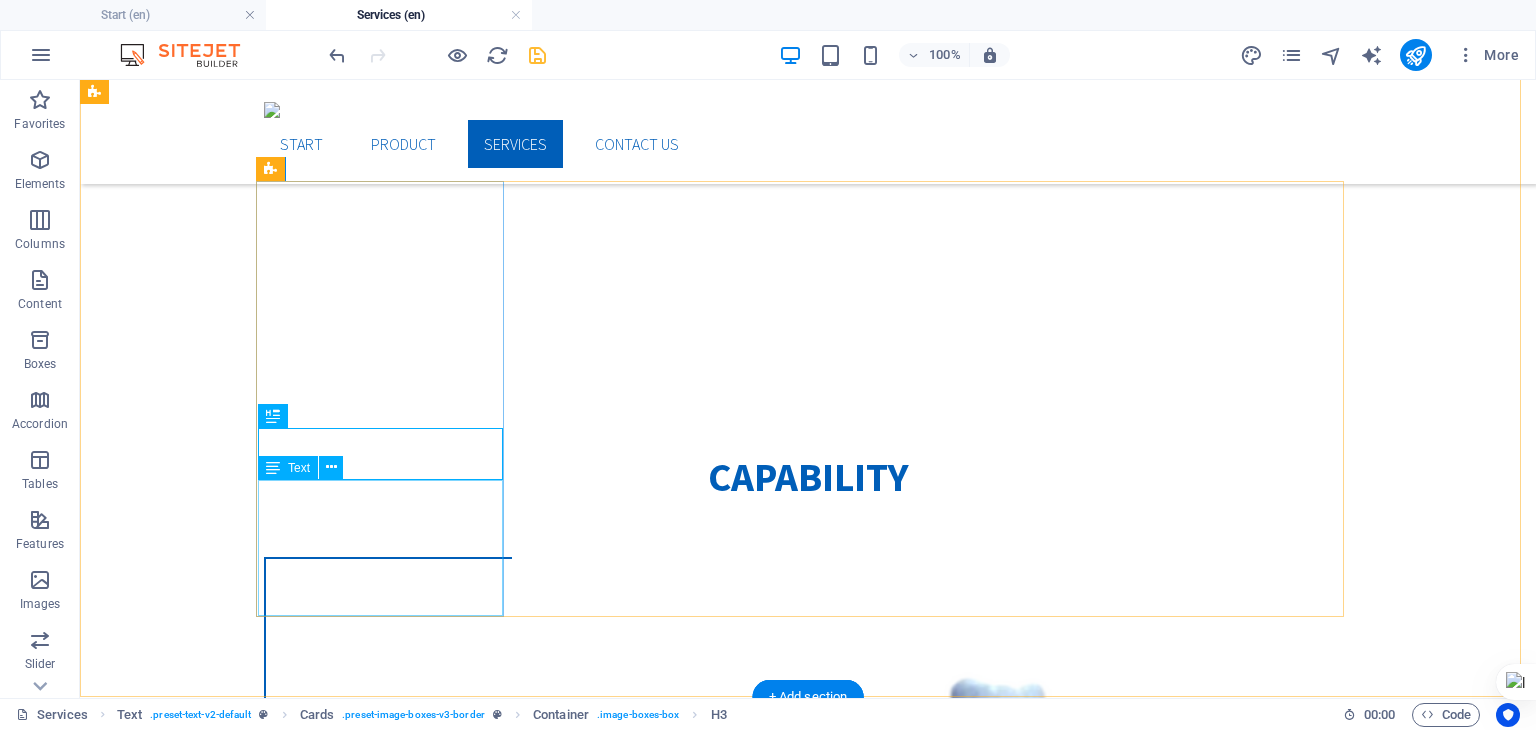 click on "Lorem ipsum dolor sit amet, consectetuer adipiscing elit. Aenean commodo ligula eget dolor. Lorem ipsum dolor sit amet." at bounding box center [388, 2135] 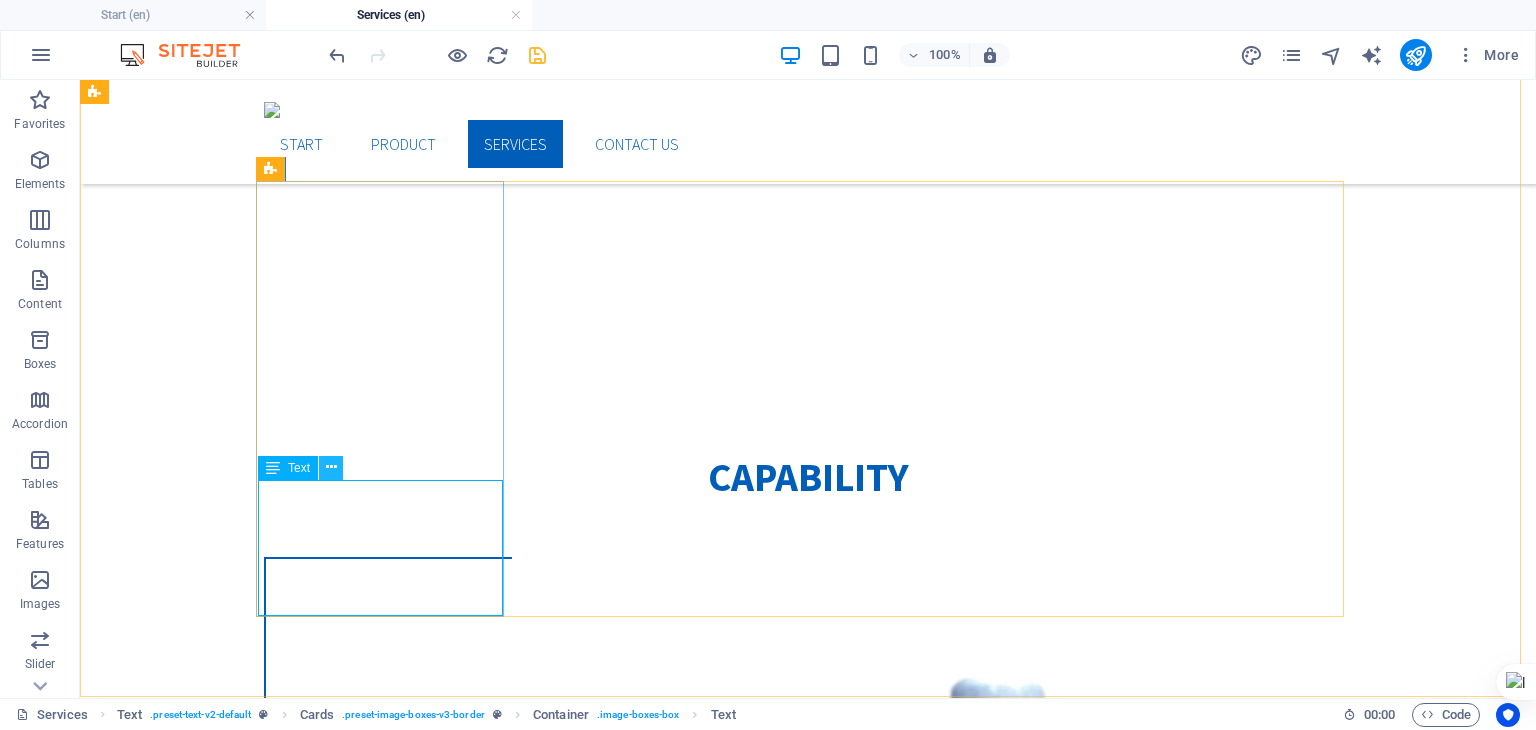 click at bounding box center [331, 467] 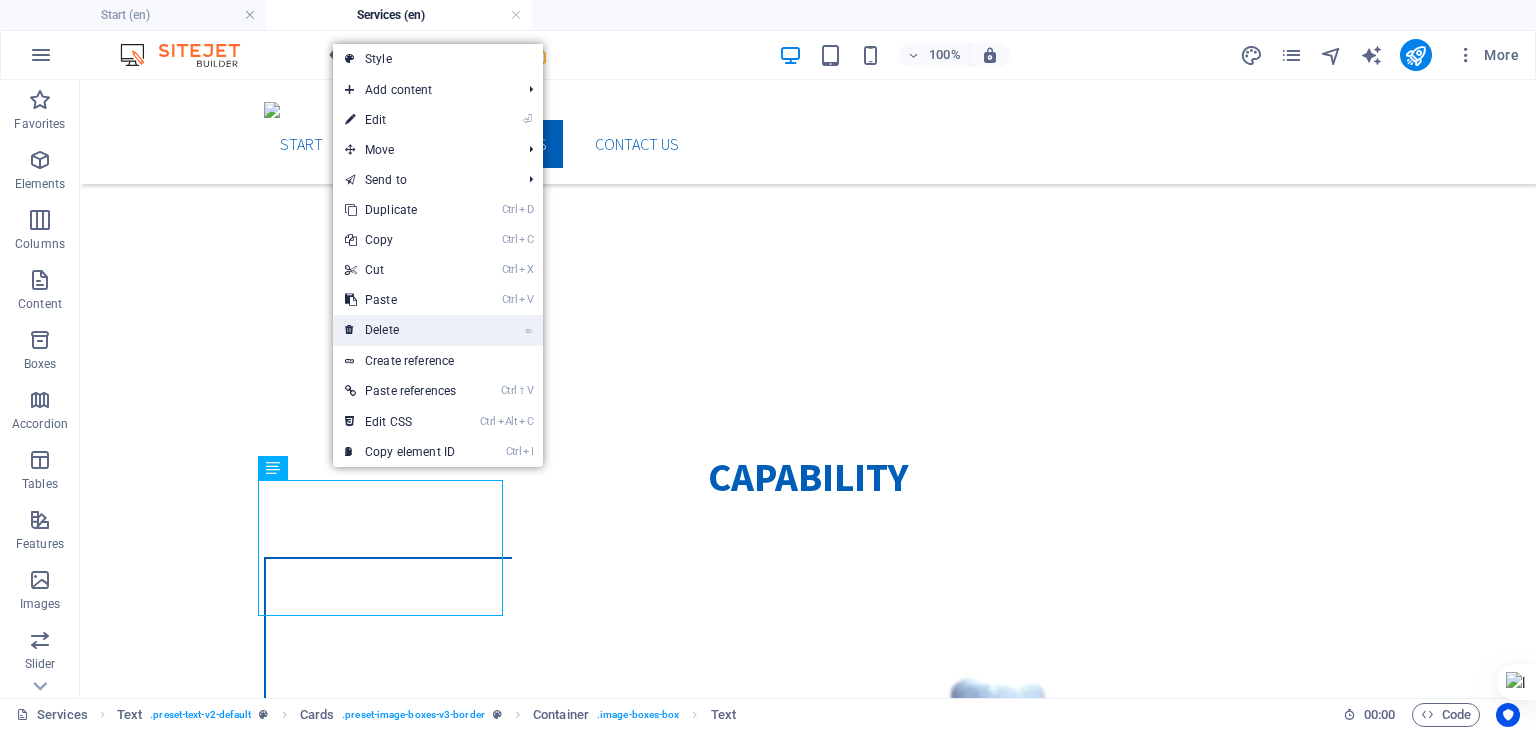 click on "⌦  Delete" at bounding box center (400, 330) 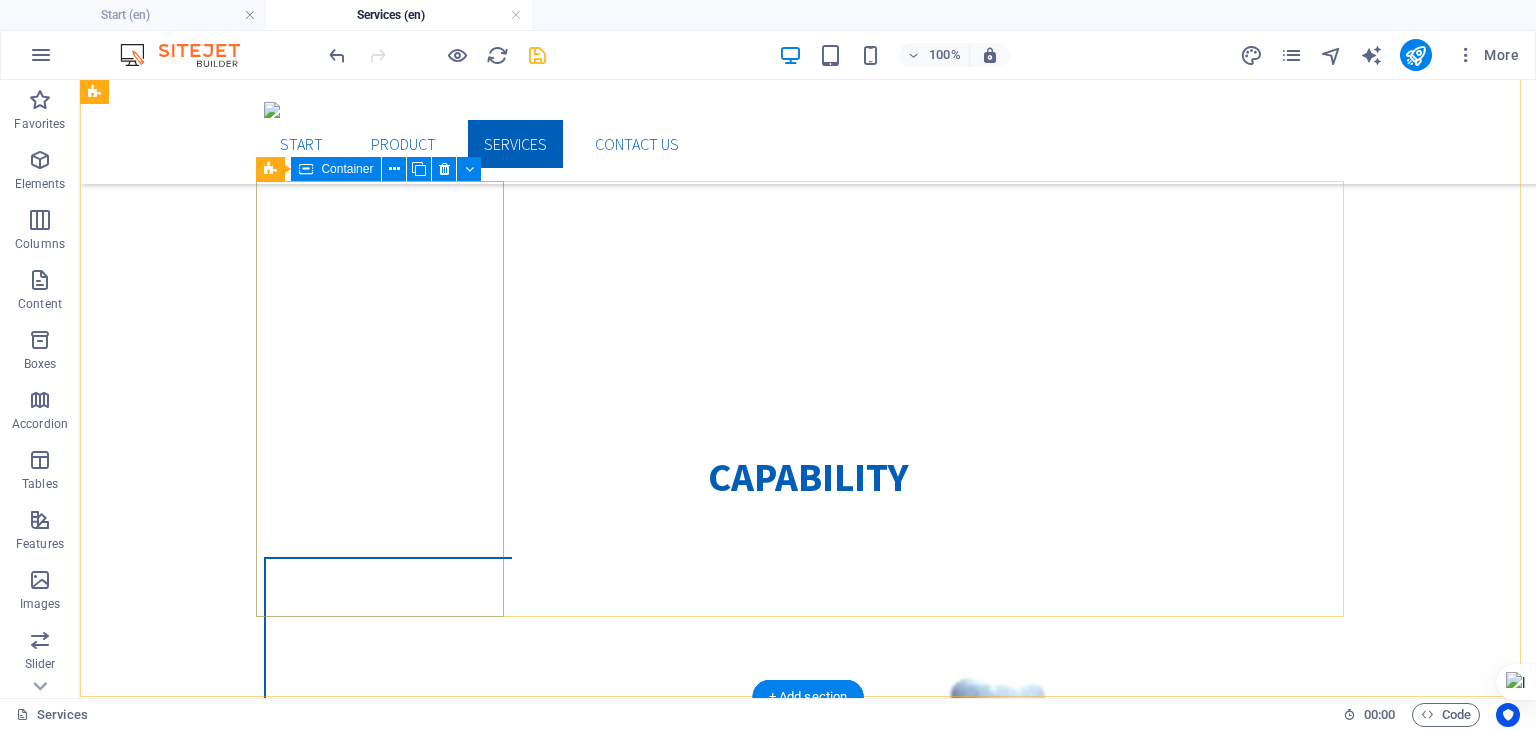 click on "LATHE MACHINE" at bounding box center (388, 1321) 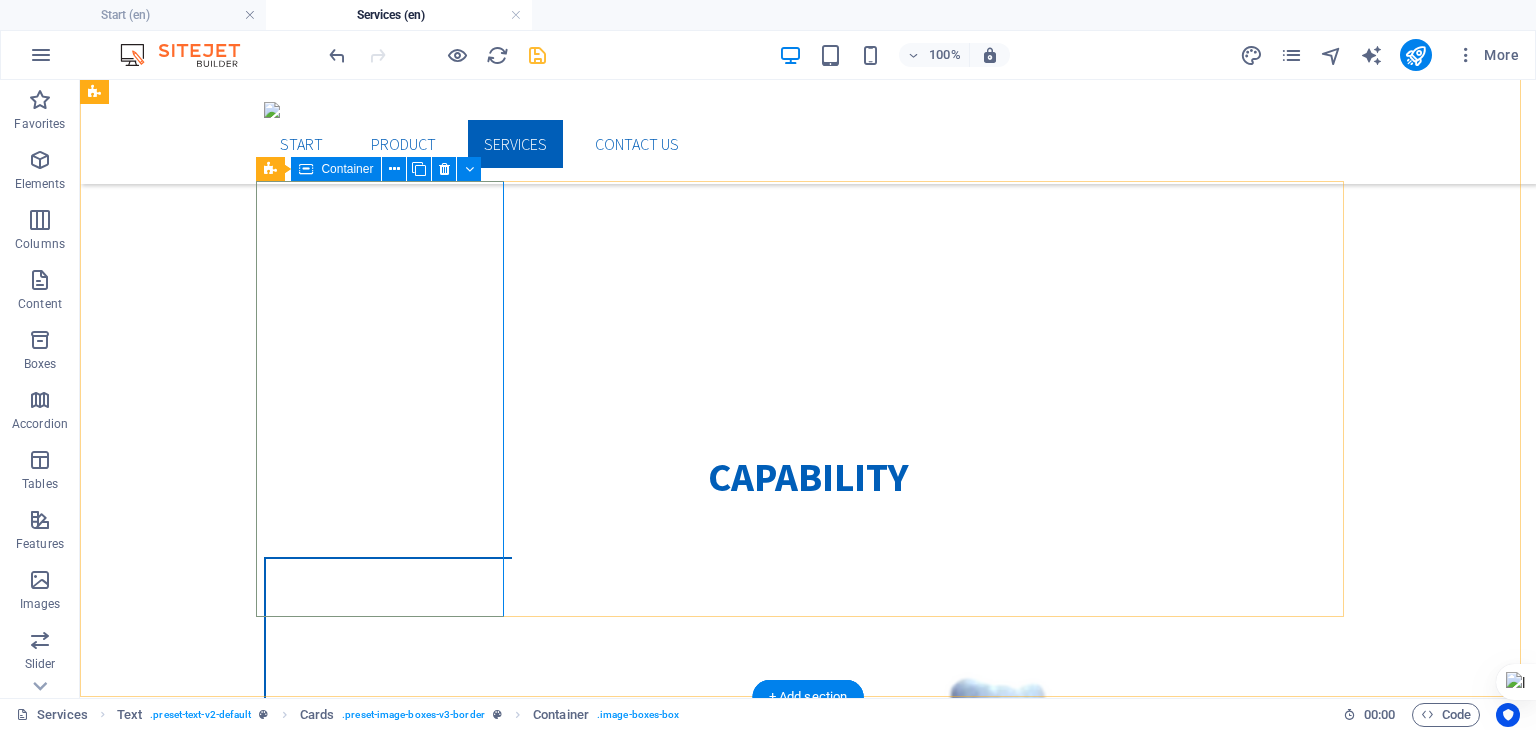 click on "LATHE MACHINE" at bounding box center [388, 1321] 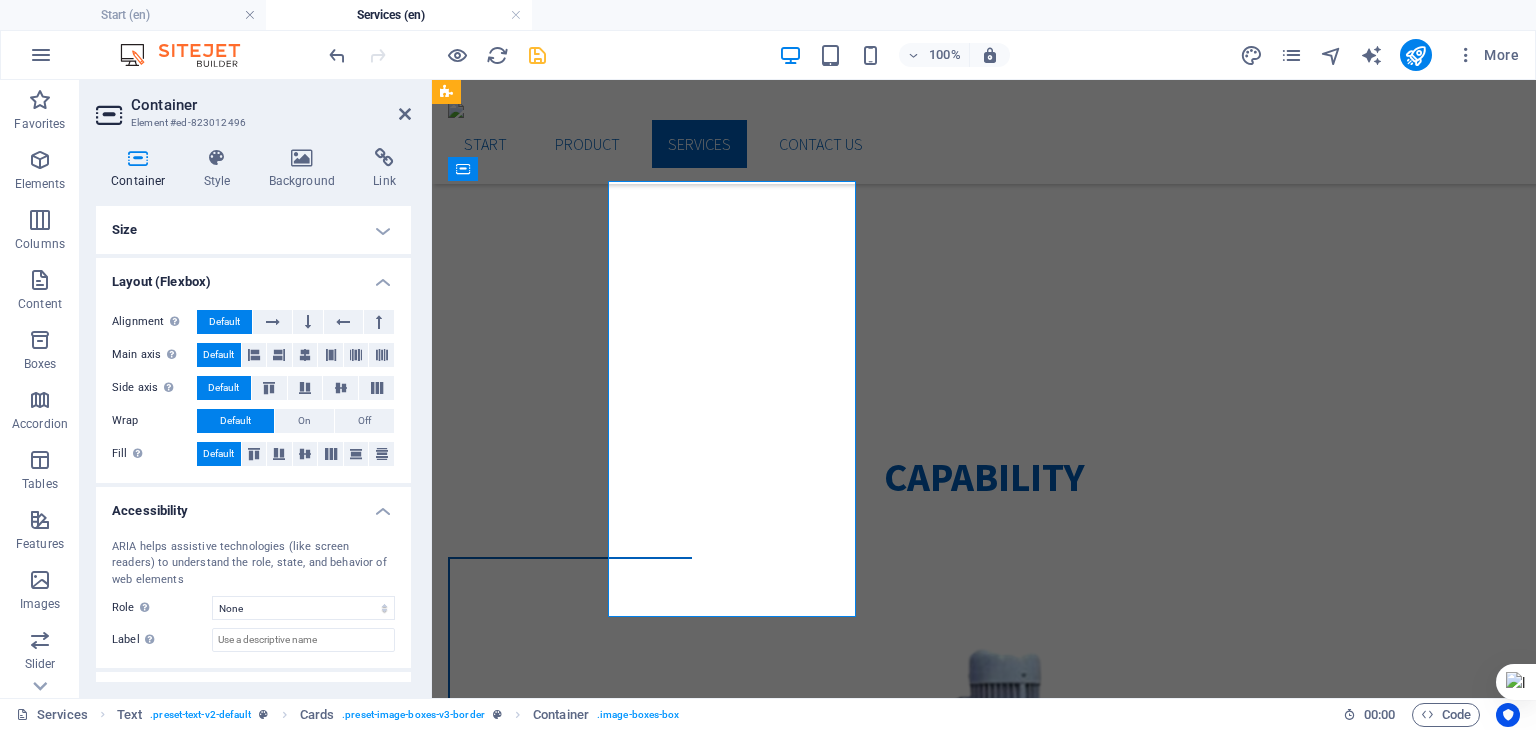 click on "ARIA helps assistive technologies (like screen readers) to understand the role, state, and behavior of web elements Role The ARIA role defines the purpose of an element.  Here you can find all explanations and recommendations None Alert Article Banner Comment Complementary Dialog Footer Header Marquee Presentation Region Section Separator Status Timer Label Use the  ARIA label  to provide a clear and descriptive name for elements that aren not self-explanatory on their own." at bounding box center (253, 596) 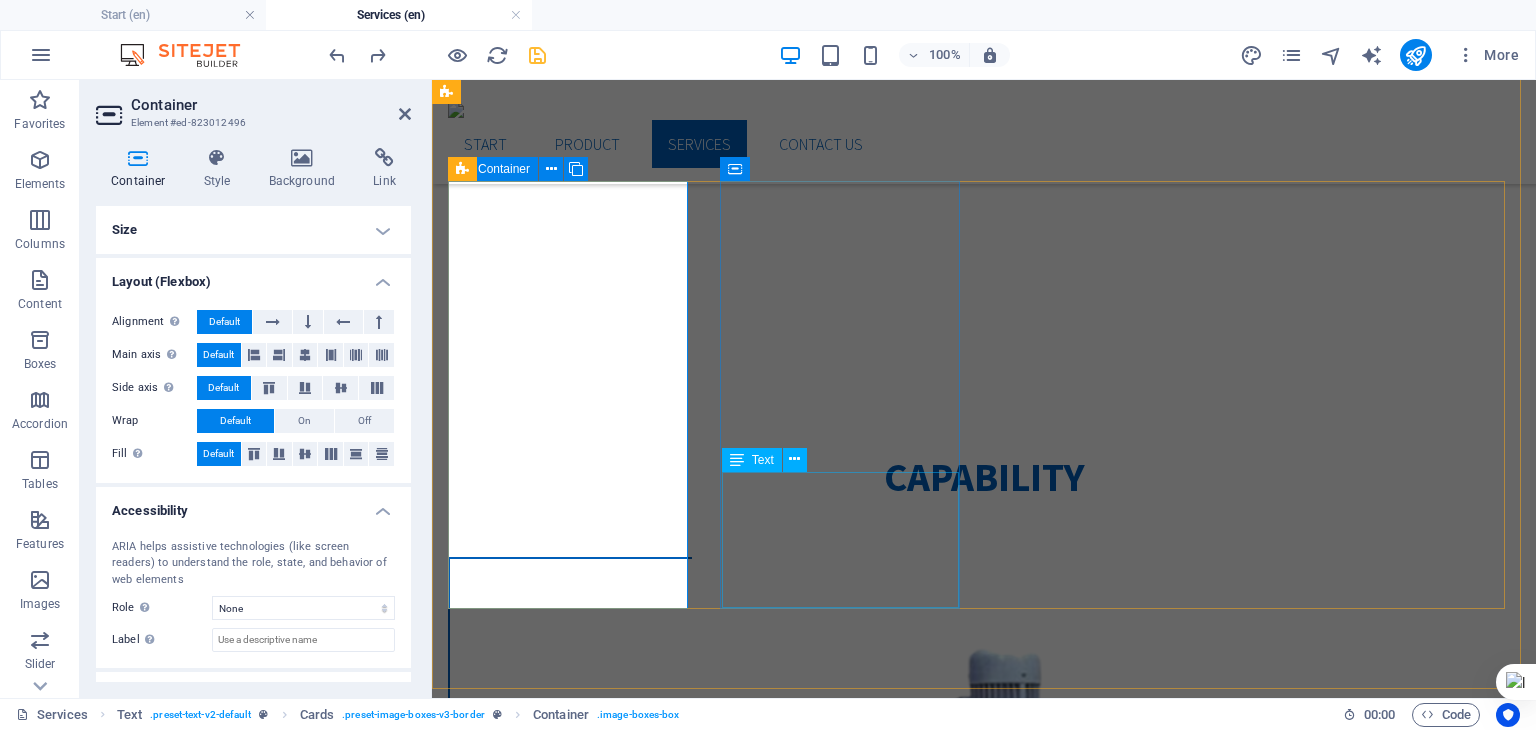 click on "Lorem ipsum dolor sit amet, consectetuer adipiscing elit. Aenean commodo ligula eget dolor. Lorem ipsum dolor sit amet." at bounding box center [570, 3095] 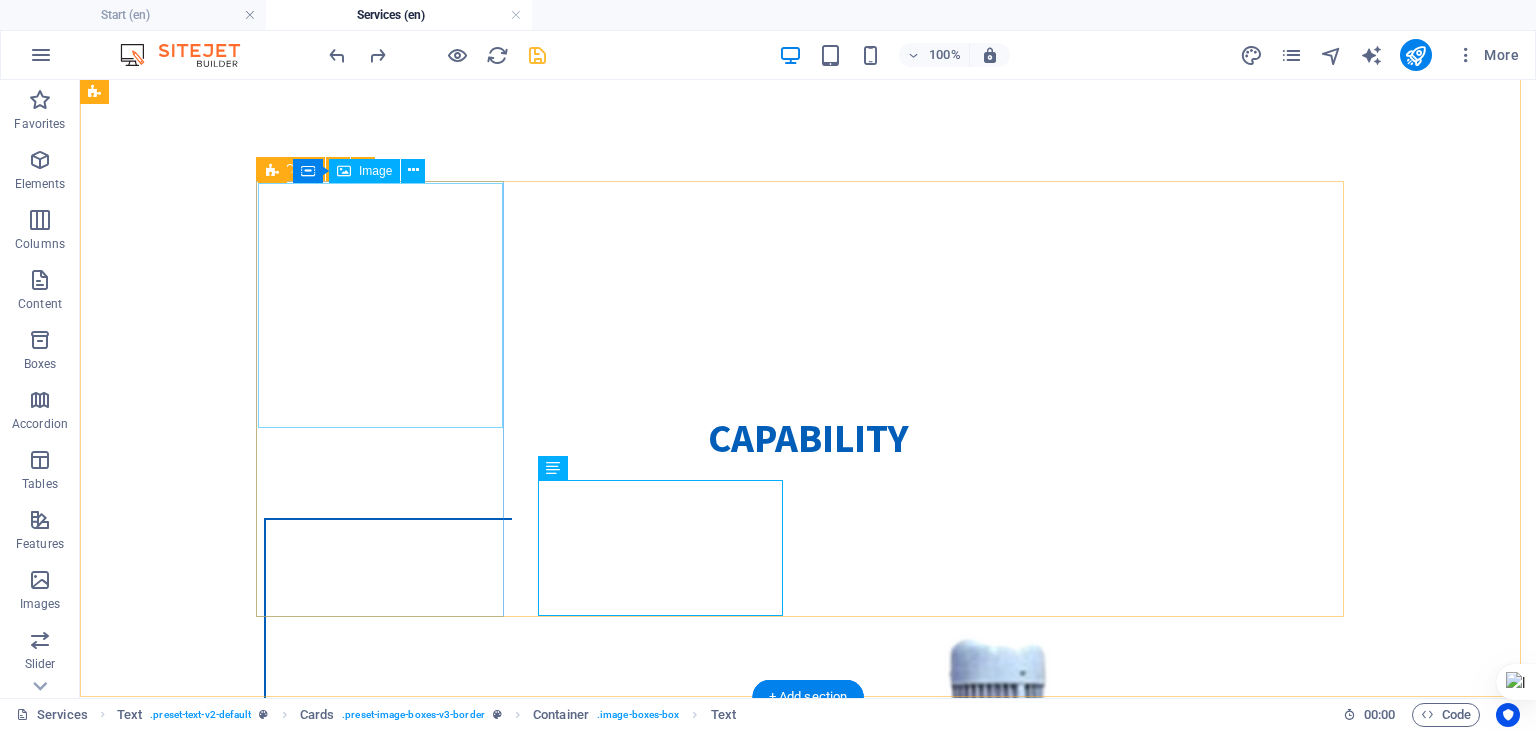 scroll, scrollTop: 394, scrollLeft: 0, axis: vertical 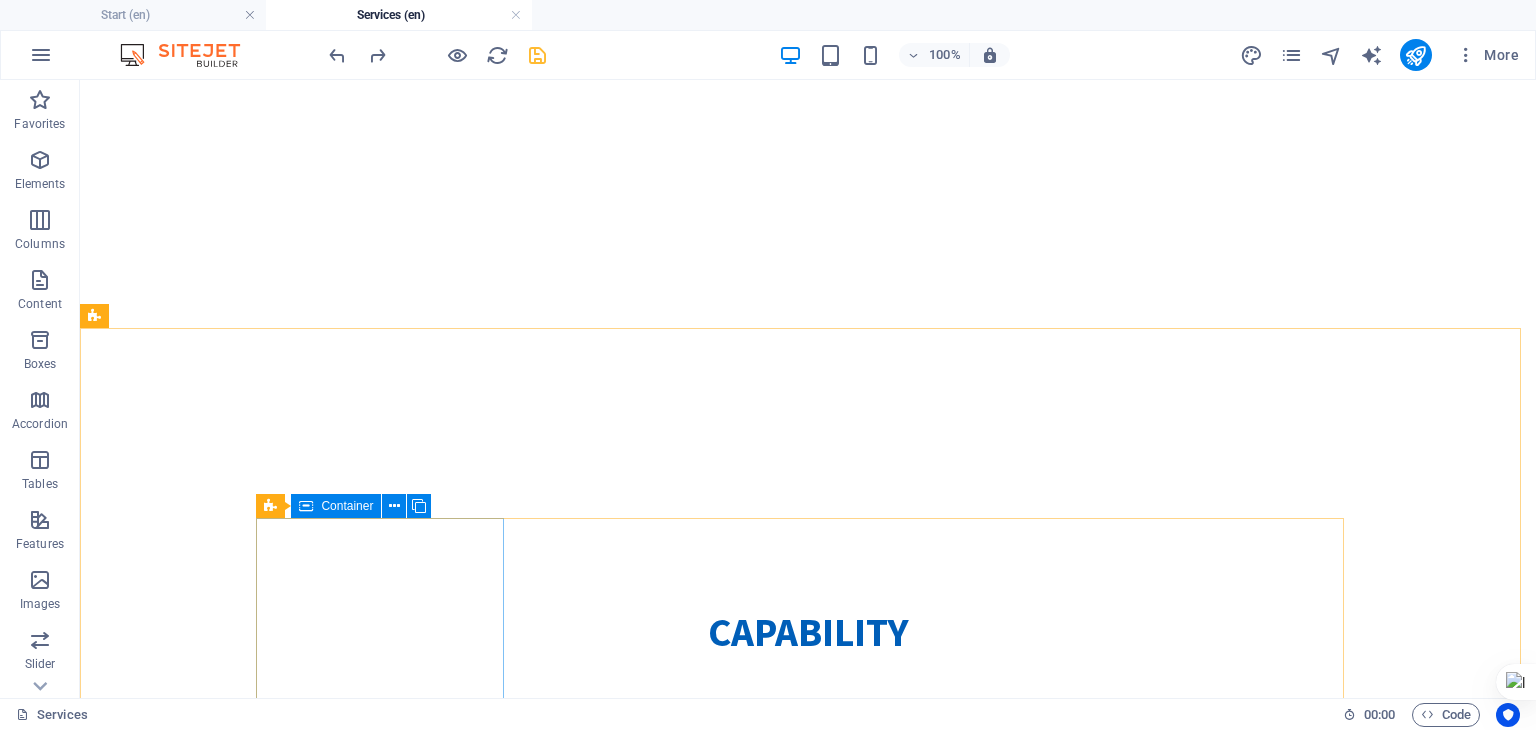 click at bounding box center [306, 506] 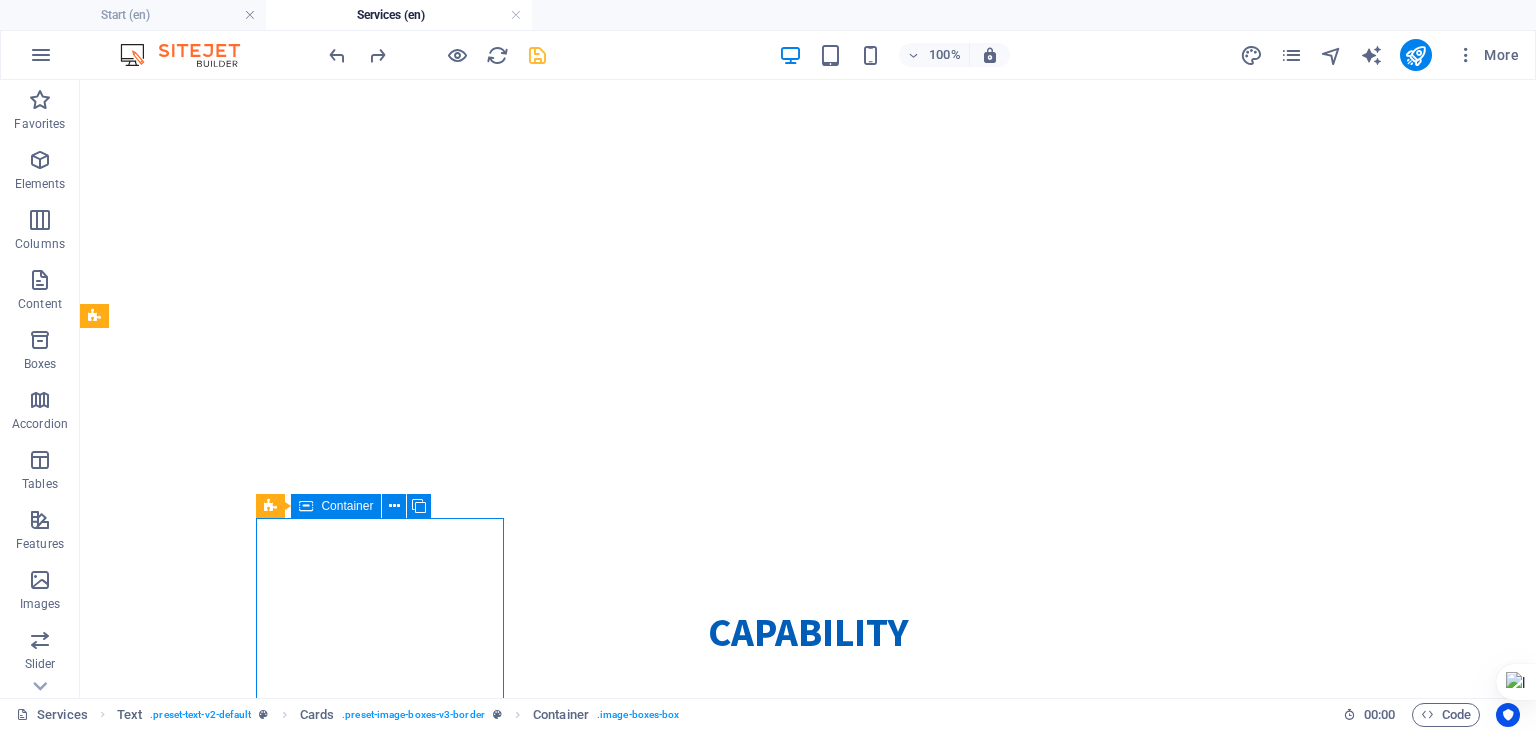 click on "Container" at bounding box center [347, 506] 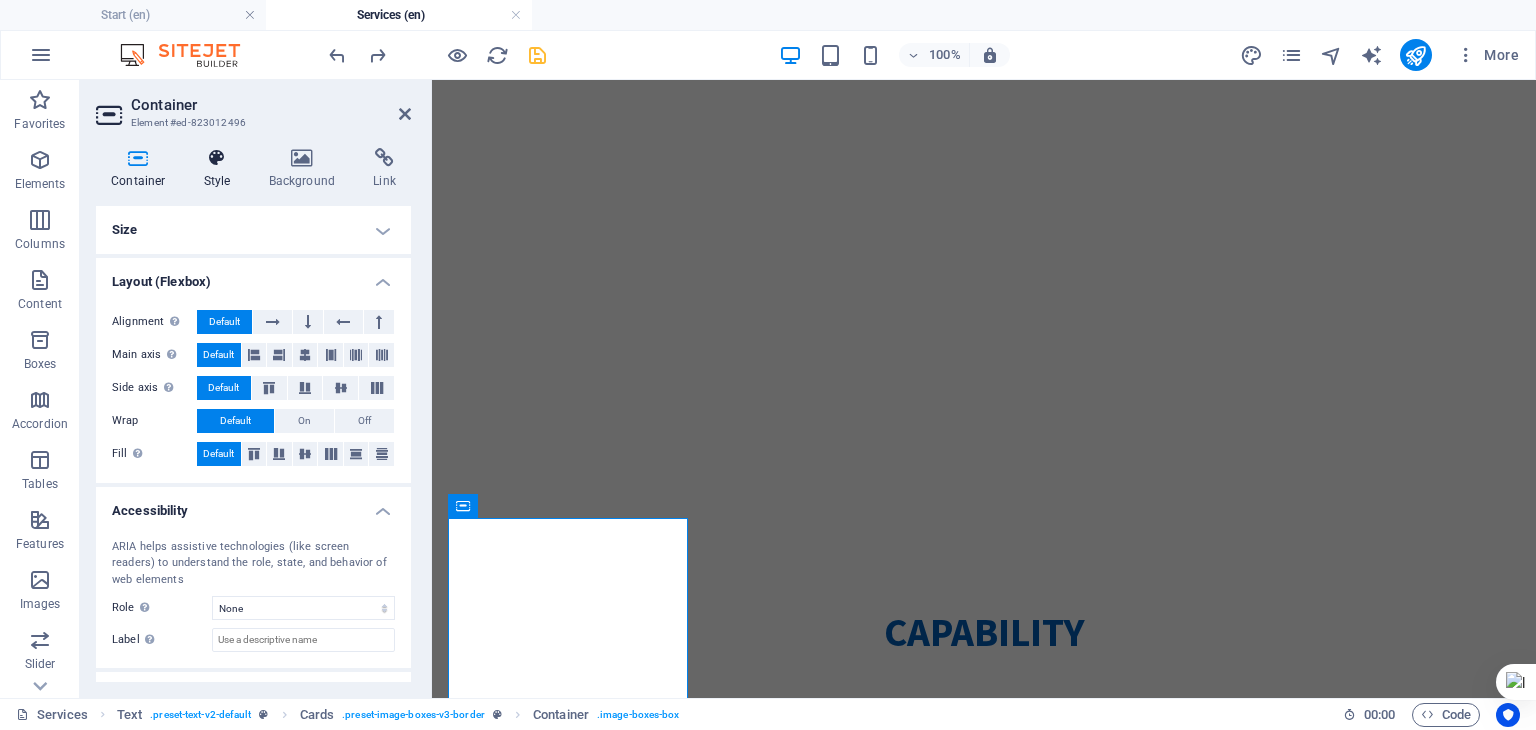 click on "Style" at bounding box center (221, 169) 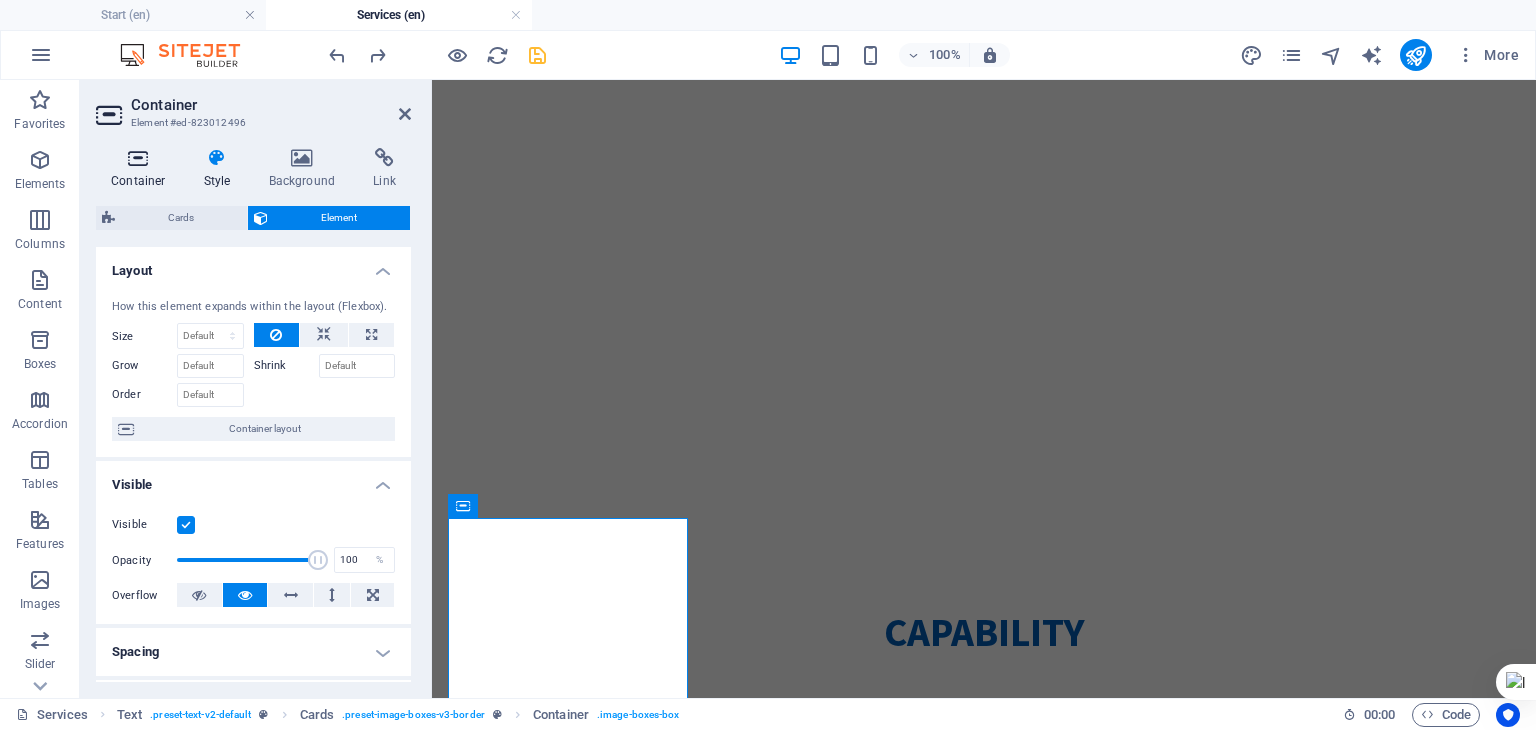 click on "Container" at bounding box center (142, 169) 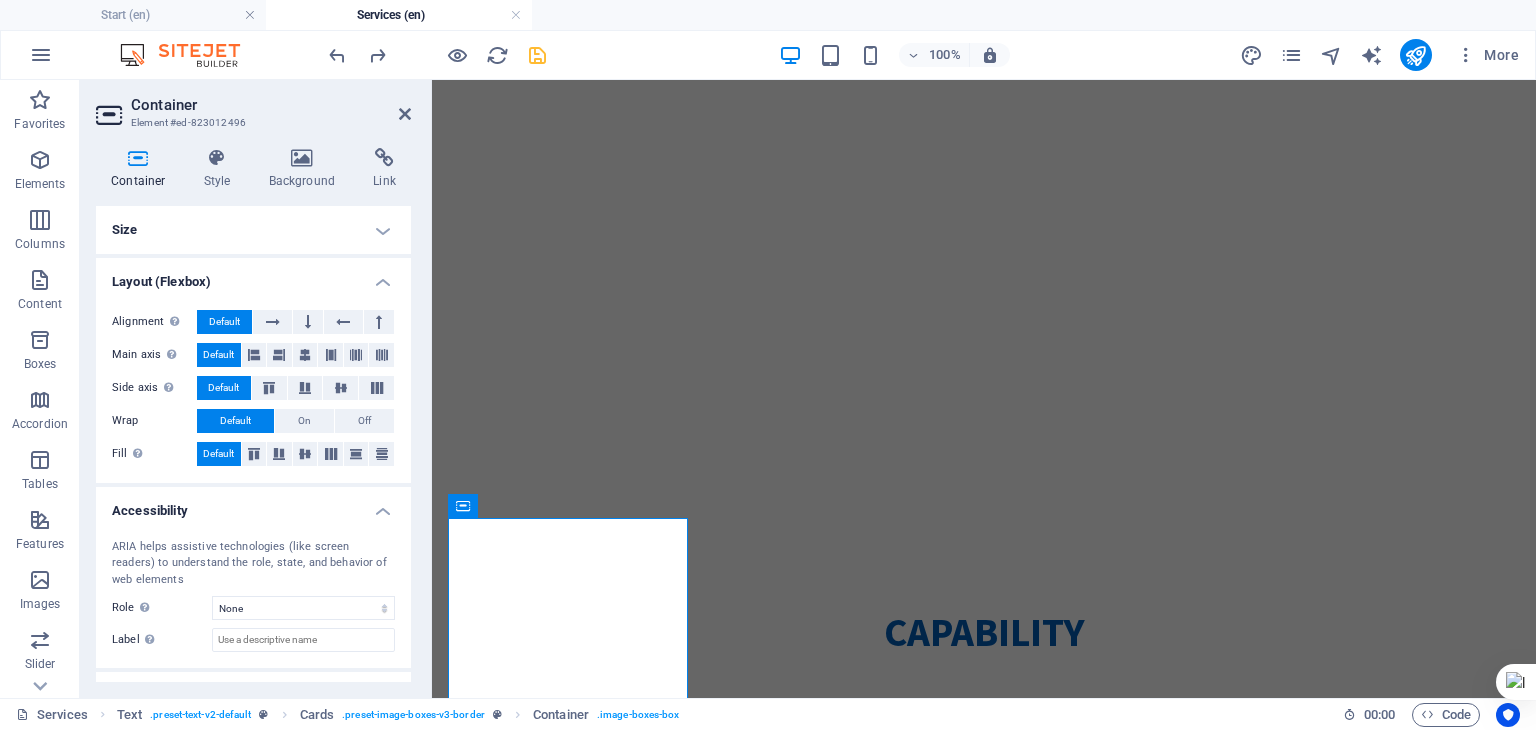 click on "Size" at bounding box center (253, 230) 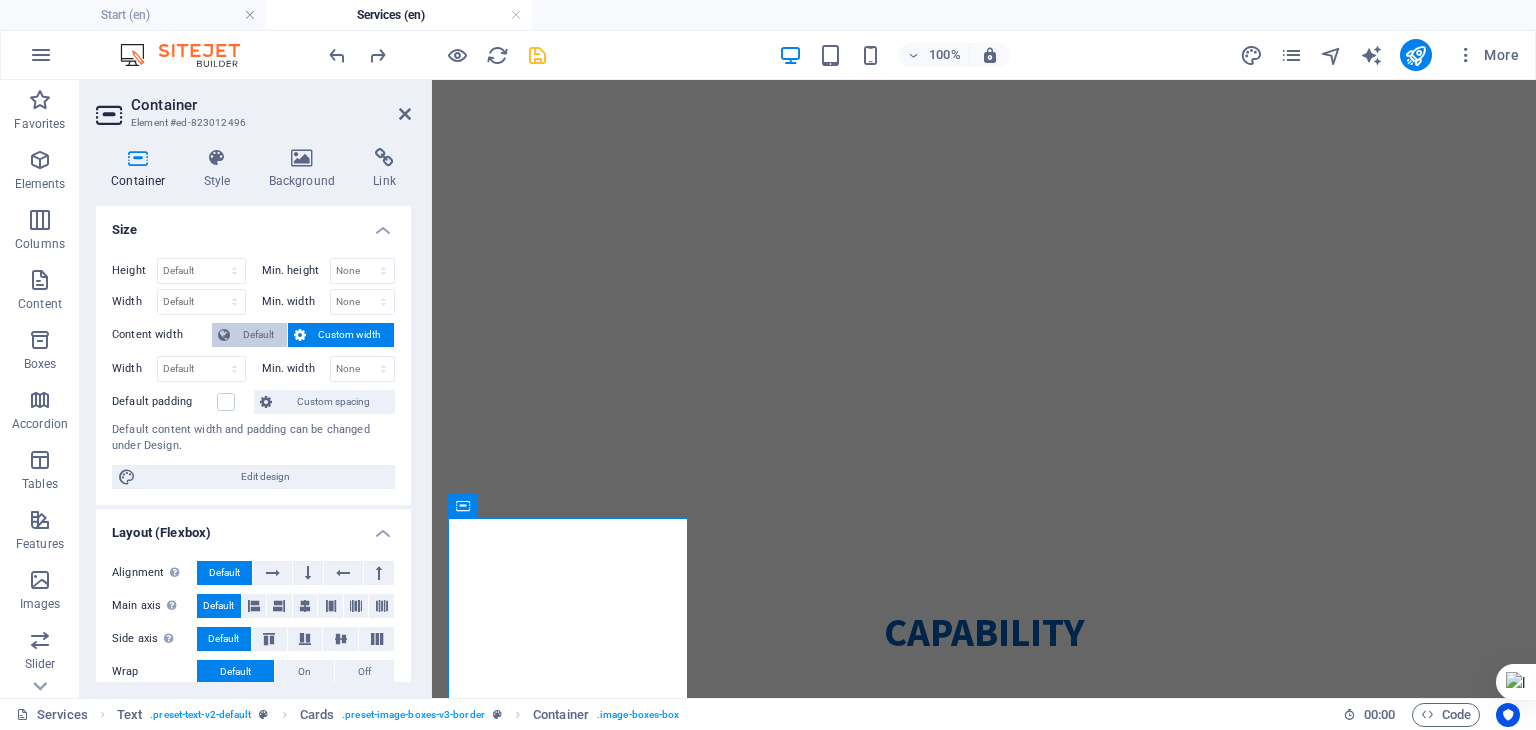 click on "Default" at bounding box center [258, 335] 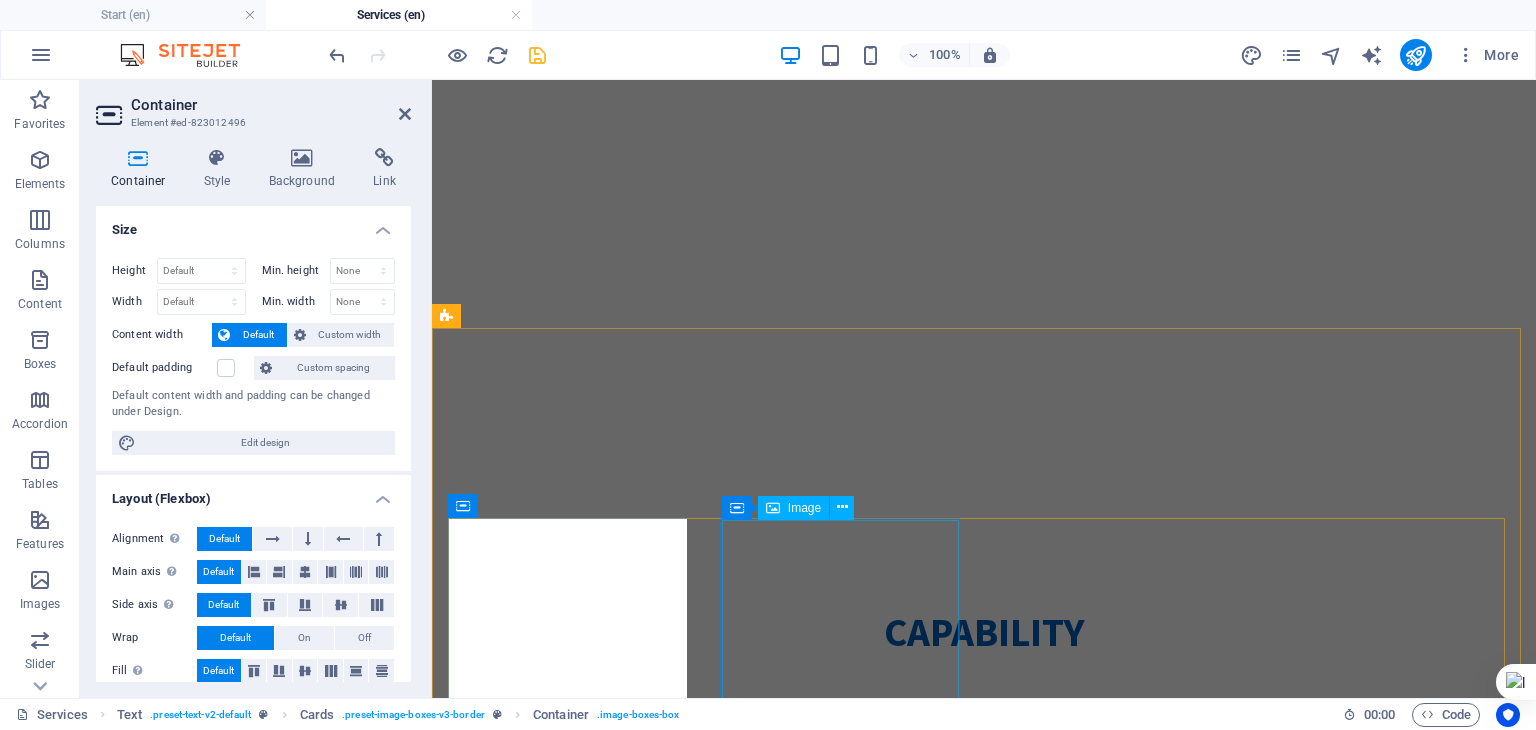 click at bounding box center [570, 2602] 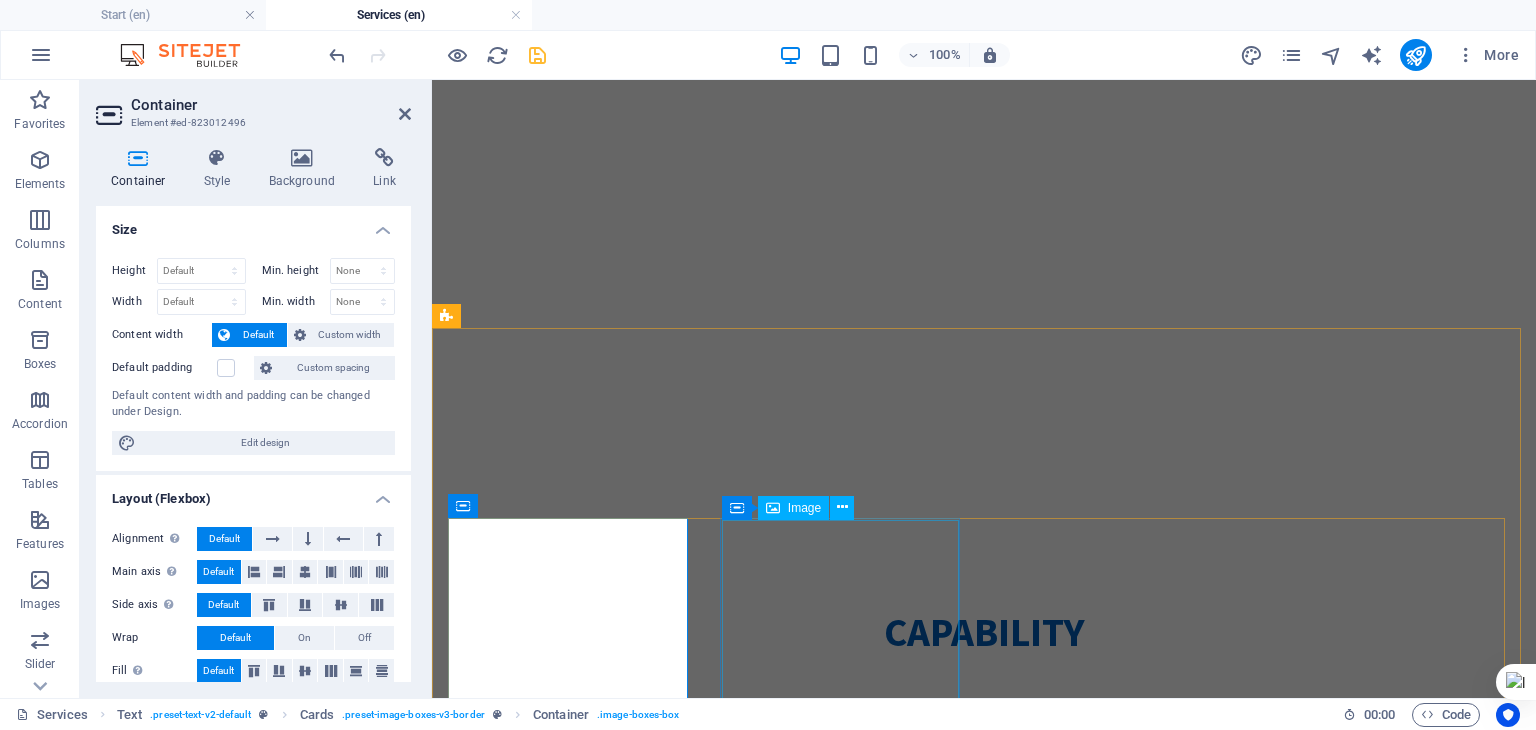 click at bounding box center (570, 2602) 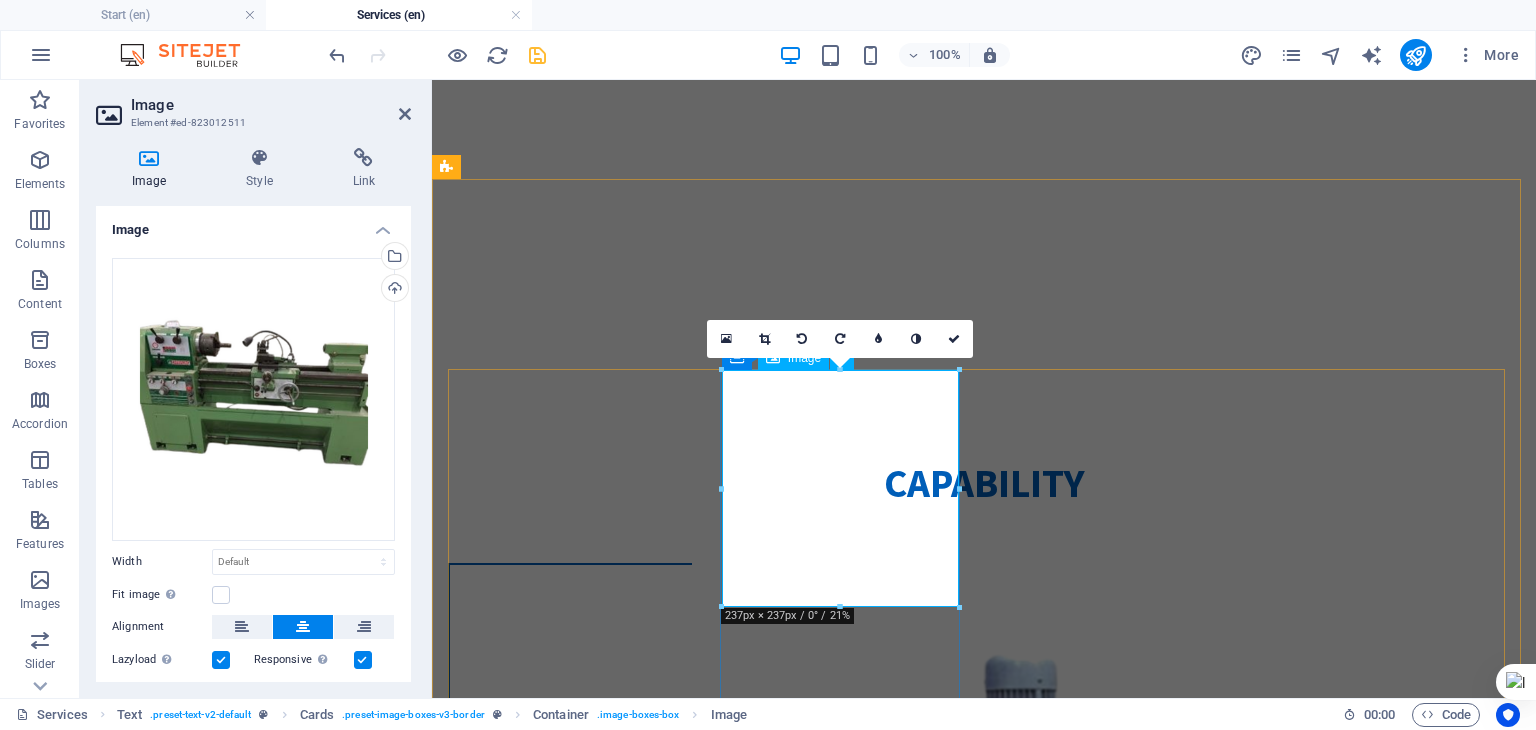 scroll, scrollTop: 544, scrollLeft: 0, axis: vertical 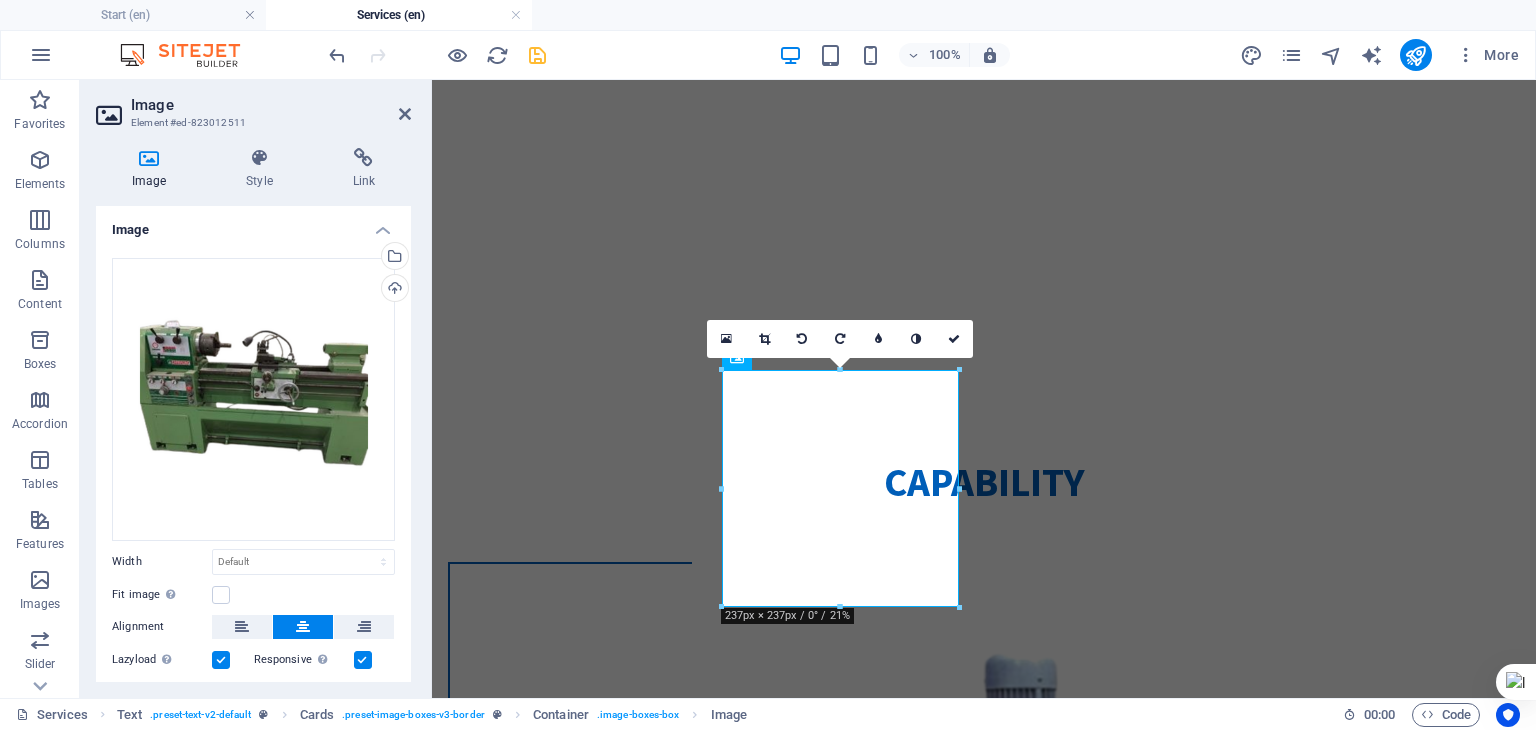 click on "16:10 16:9 4:3 1:1 1:2 0" at bounding box center [840, 339] 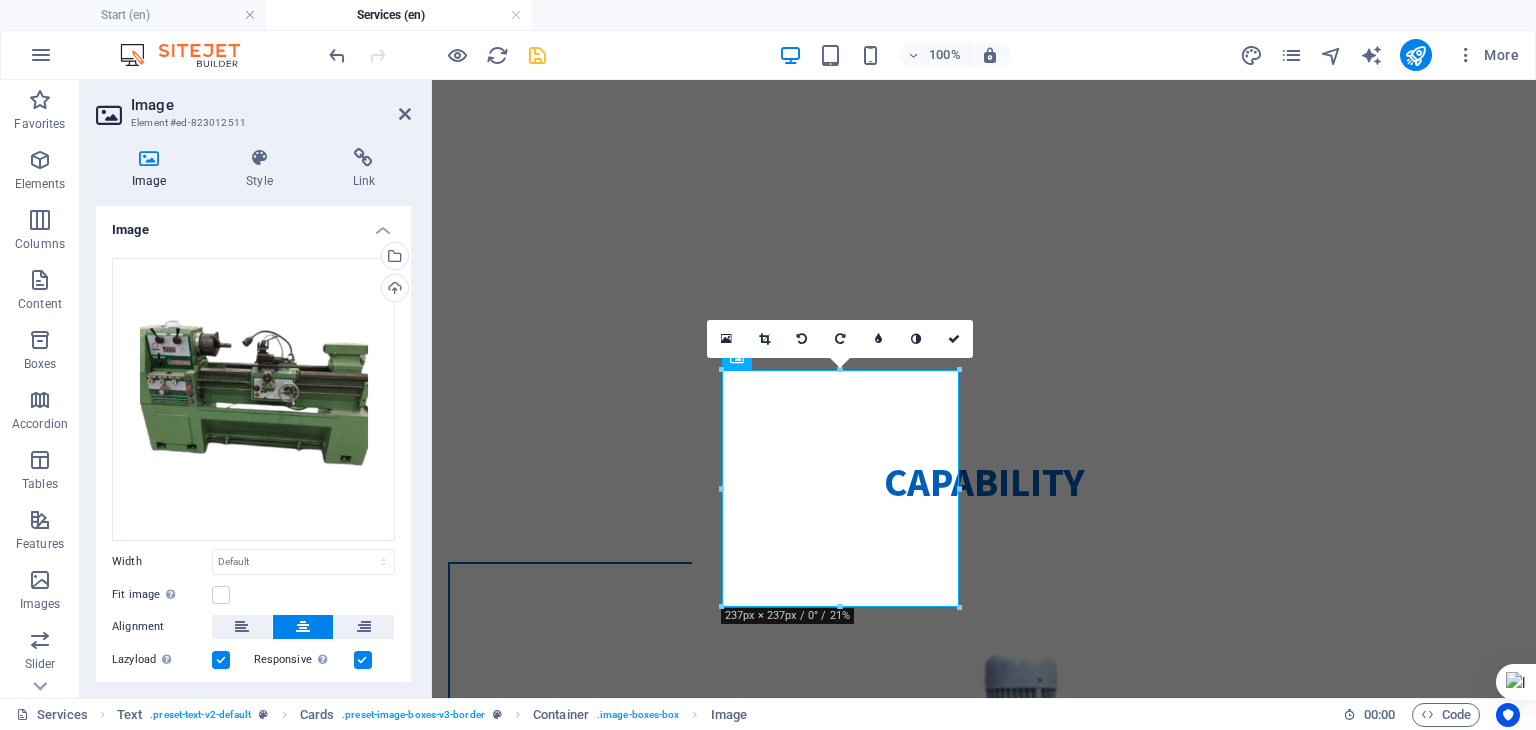 click on "Capability" at bounding box center [984, 482] 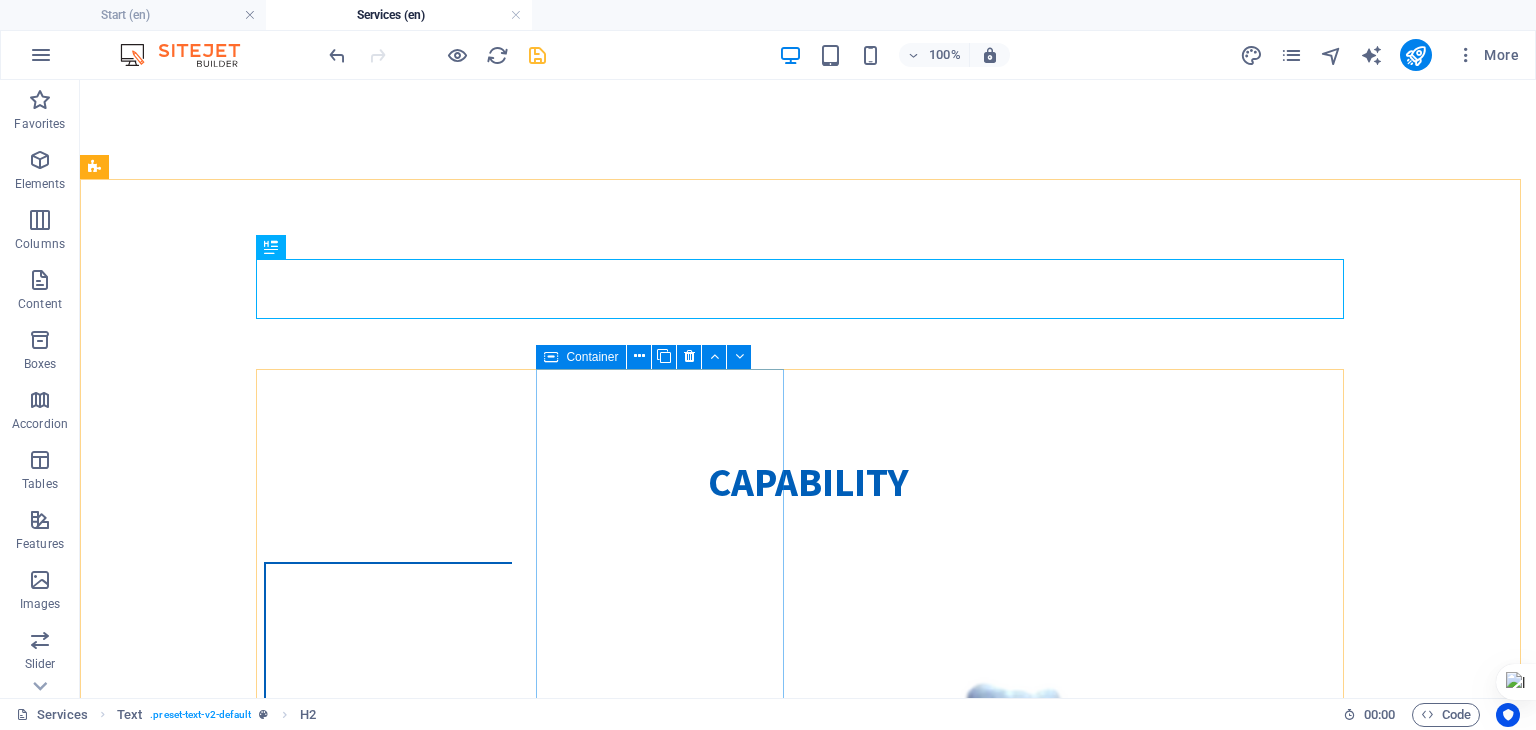 click at bounding box center (551, 357) 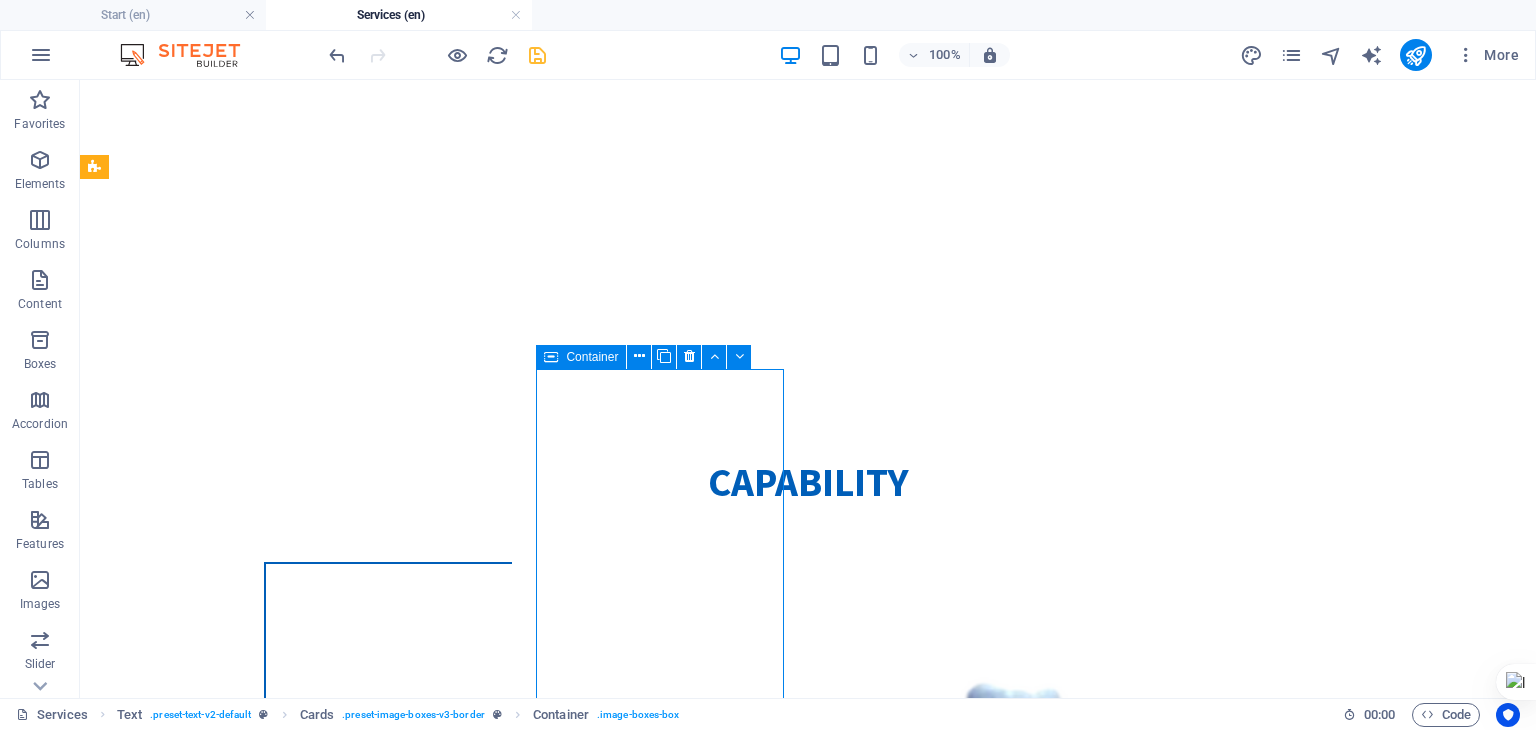 click at bounding box center (551, 357) 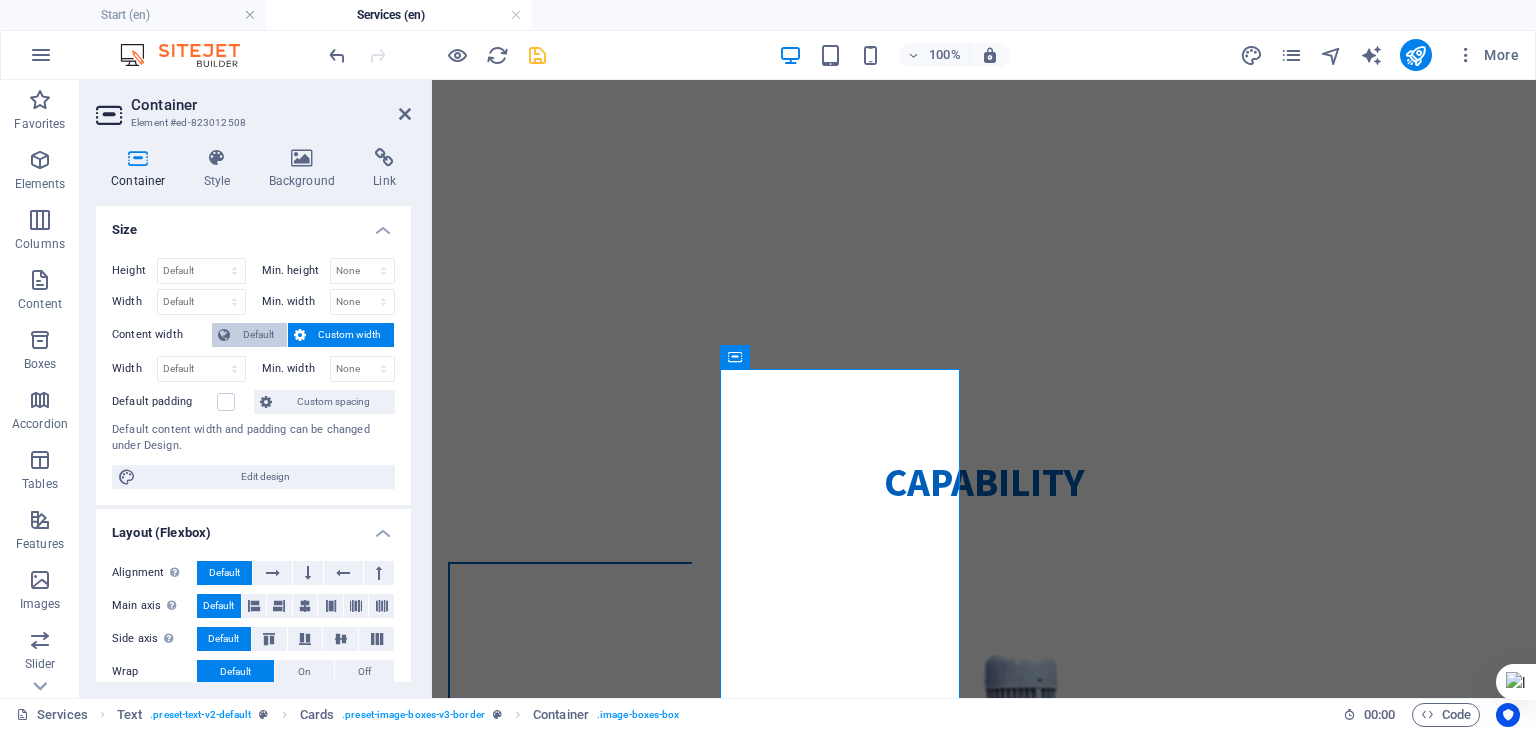 click on "Default" at bounding box center (258, 335) 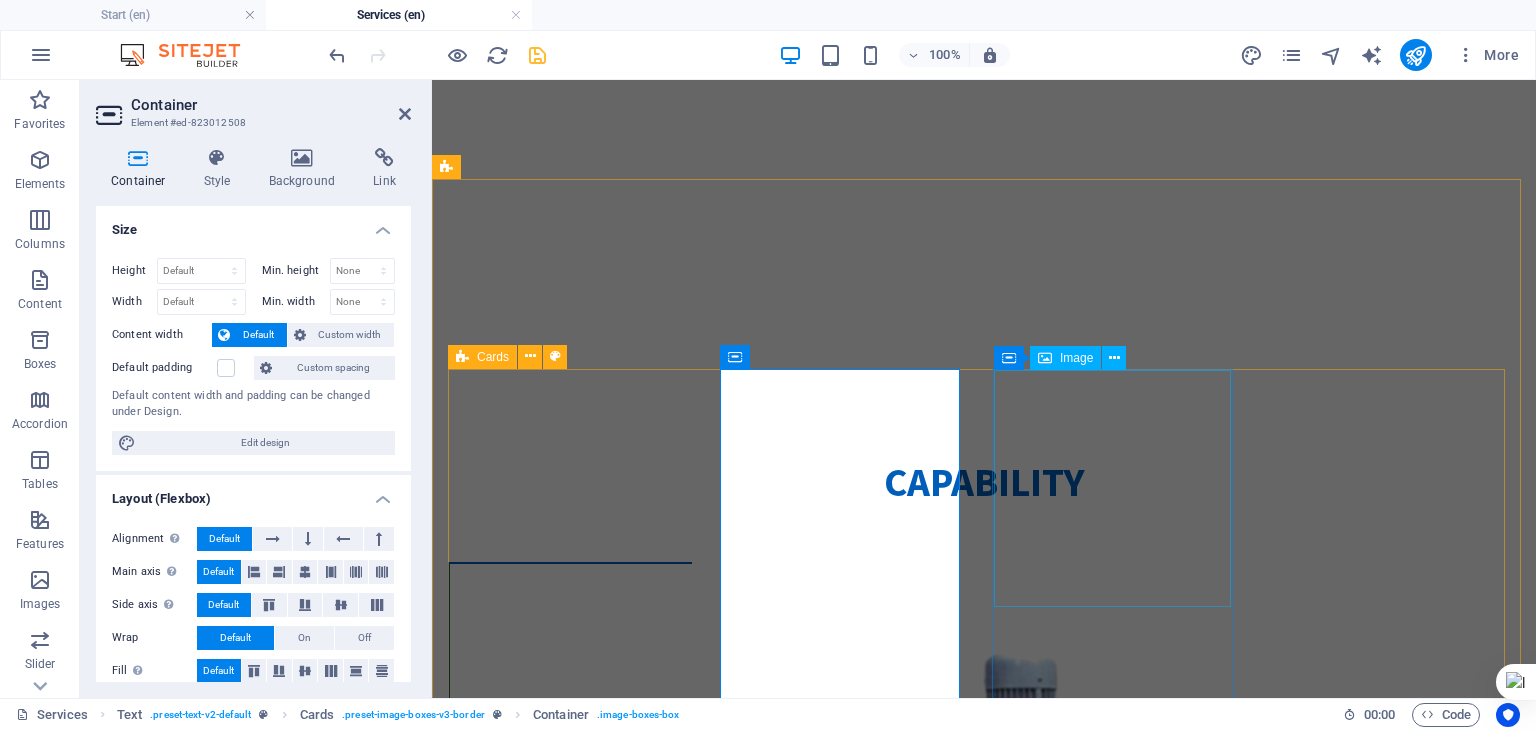 click at bounding box center (570, 3824) 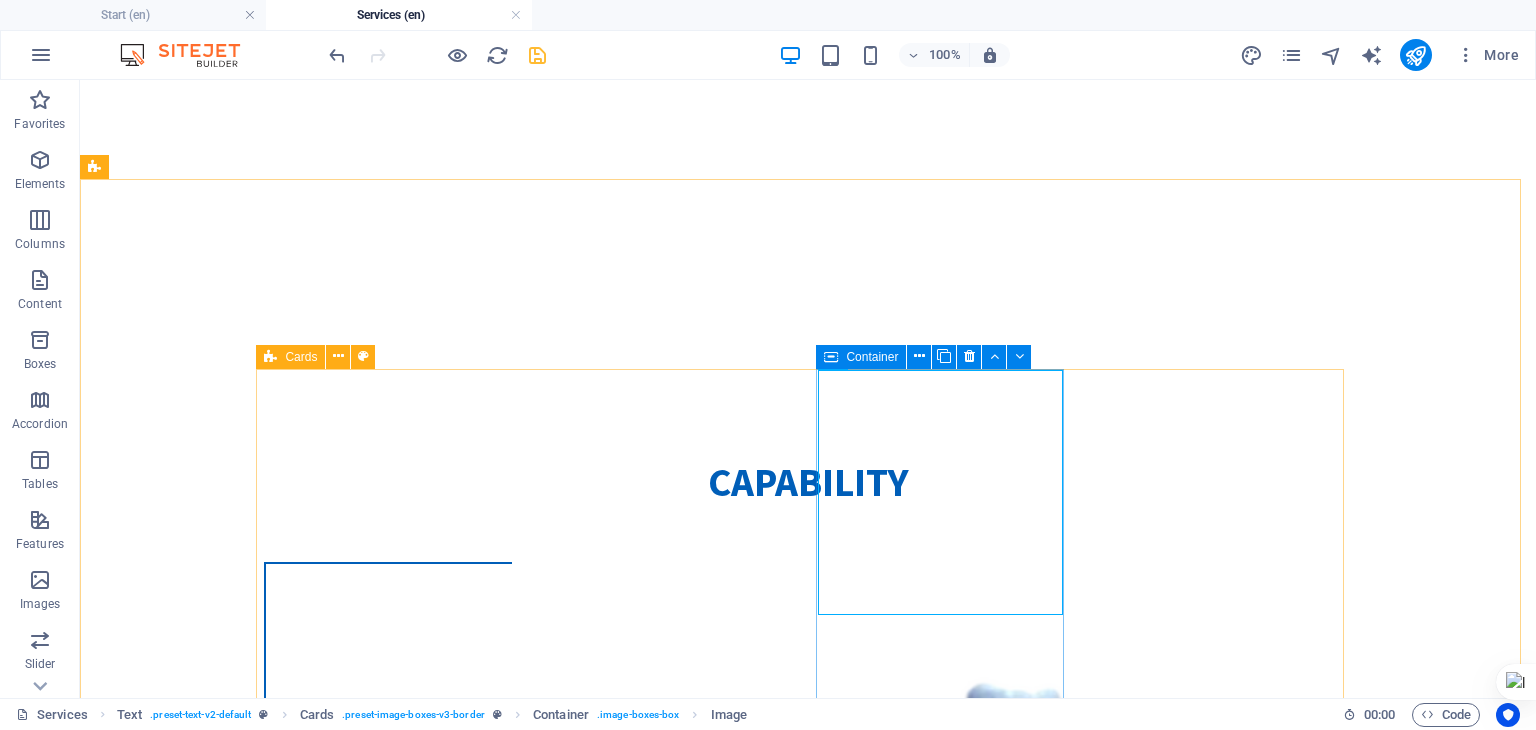 click at bounding box center [831, 357] 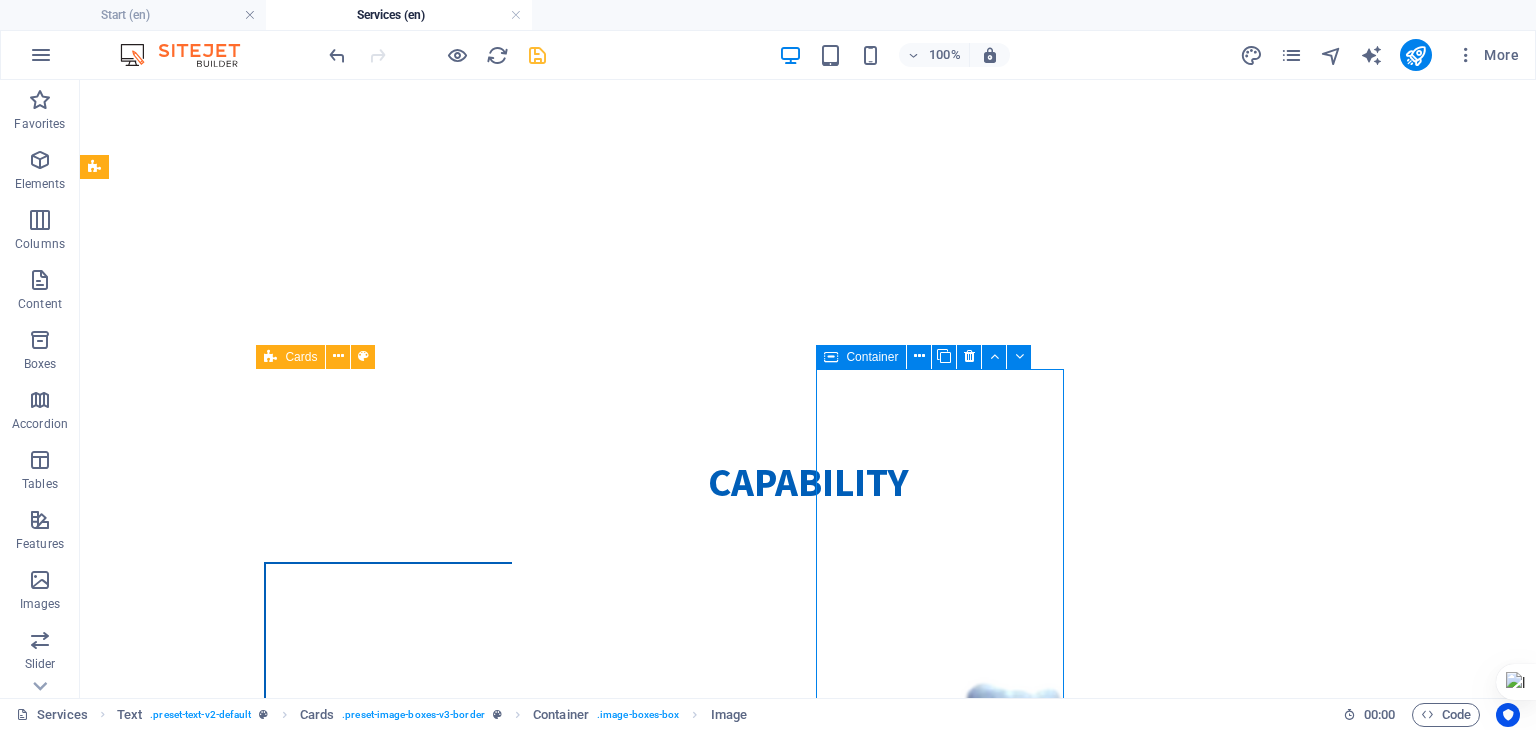 click at bounding box center (831, 357) 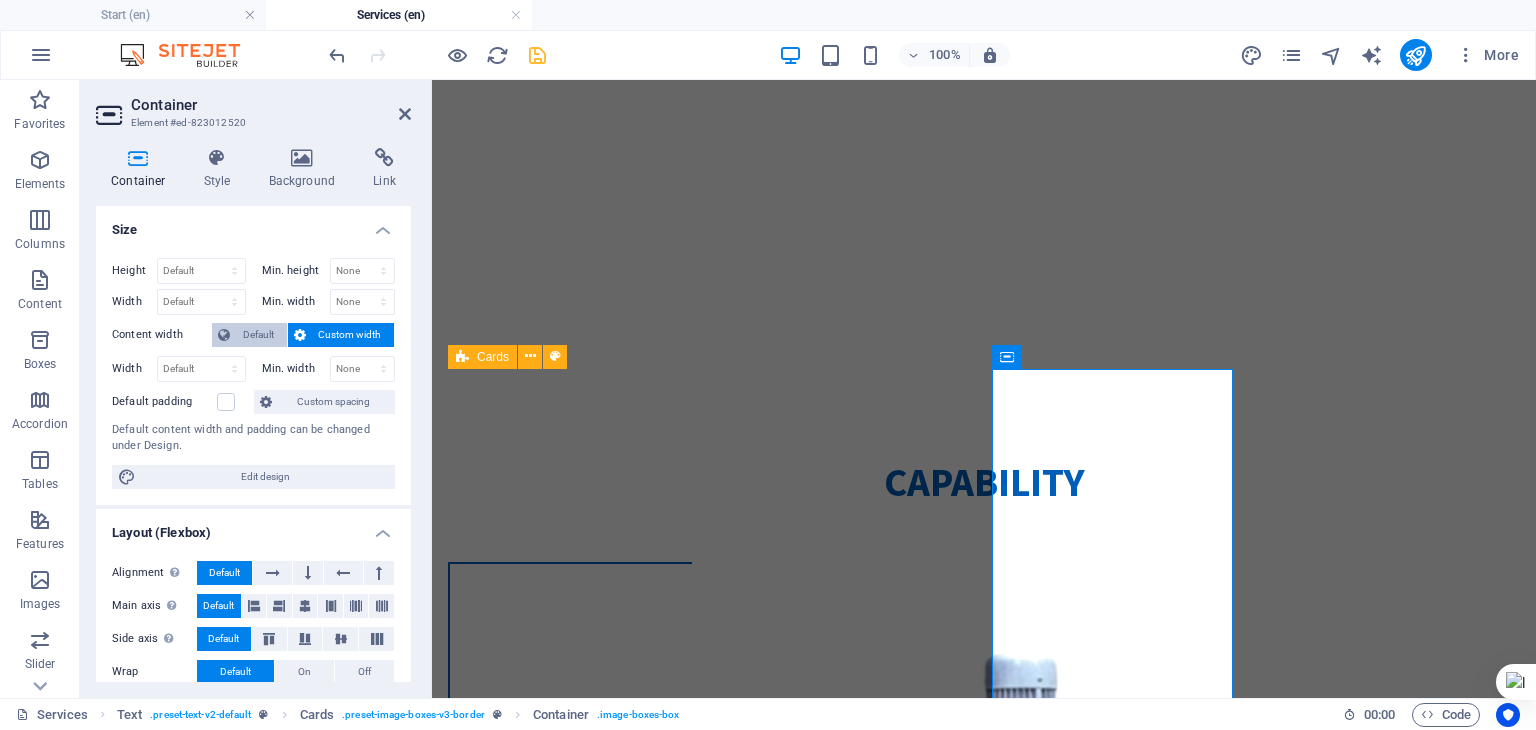 click on "Default" at bounding box center (258, 335) 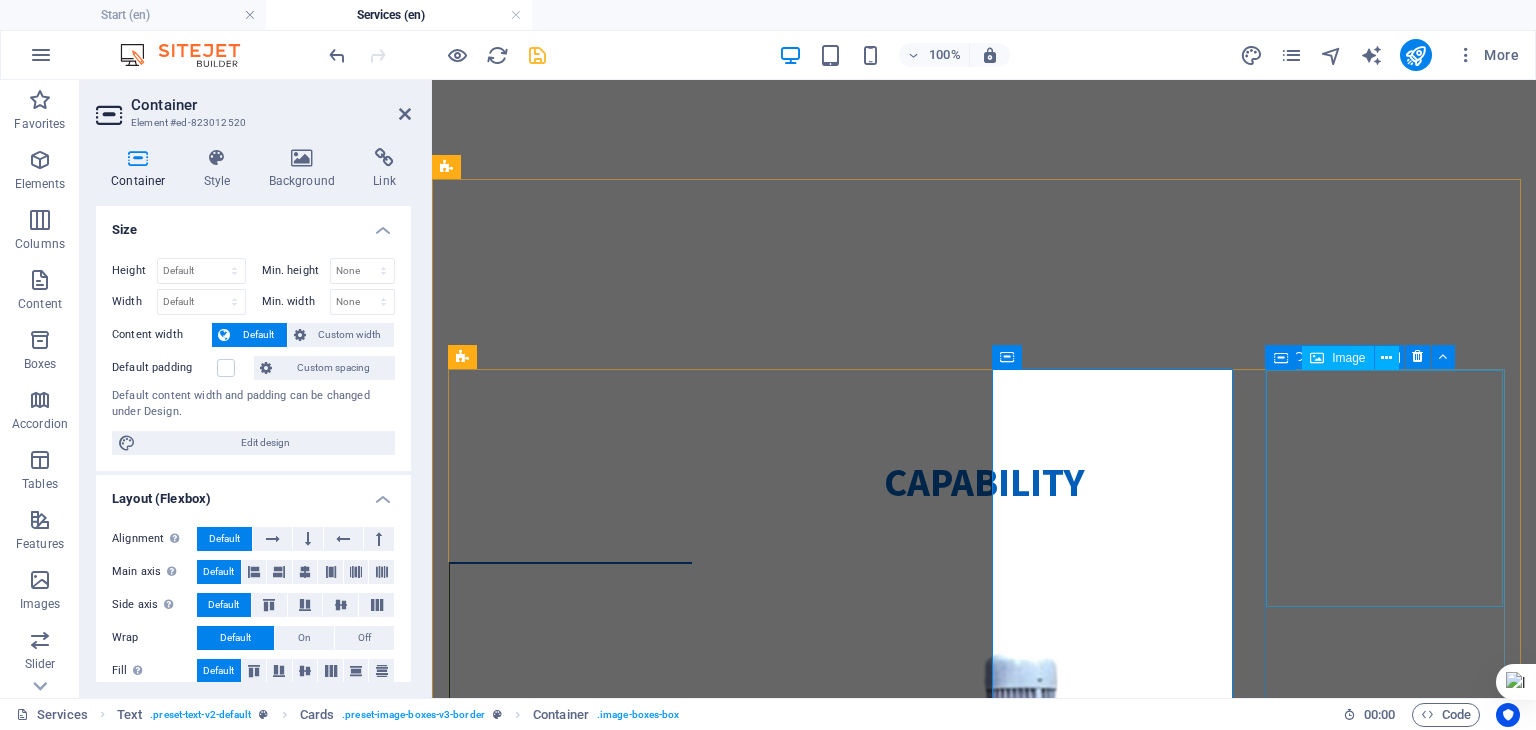 click at bounding box center (570, 5160) 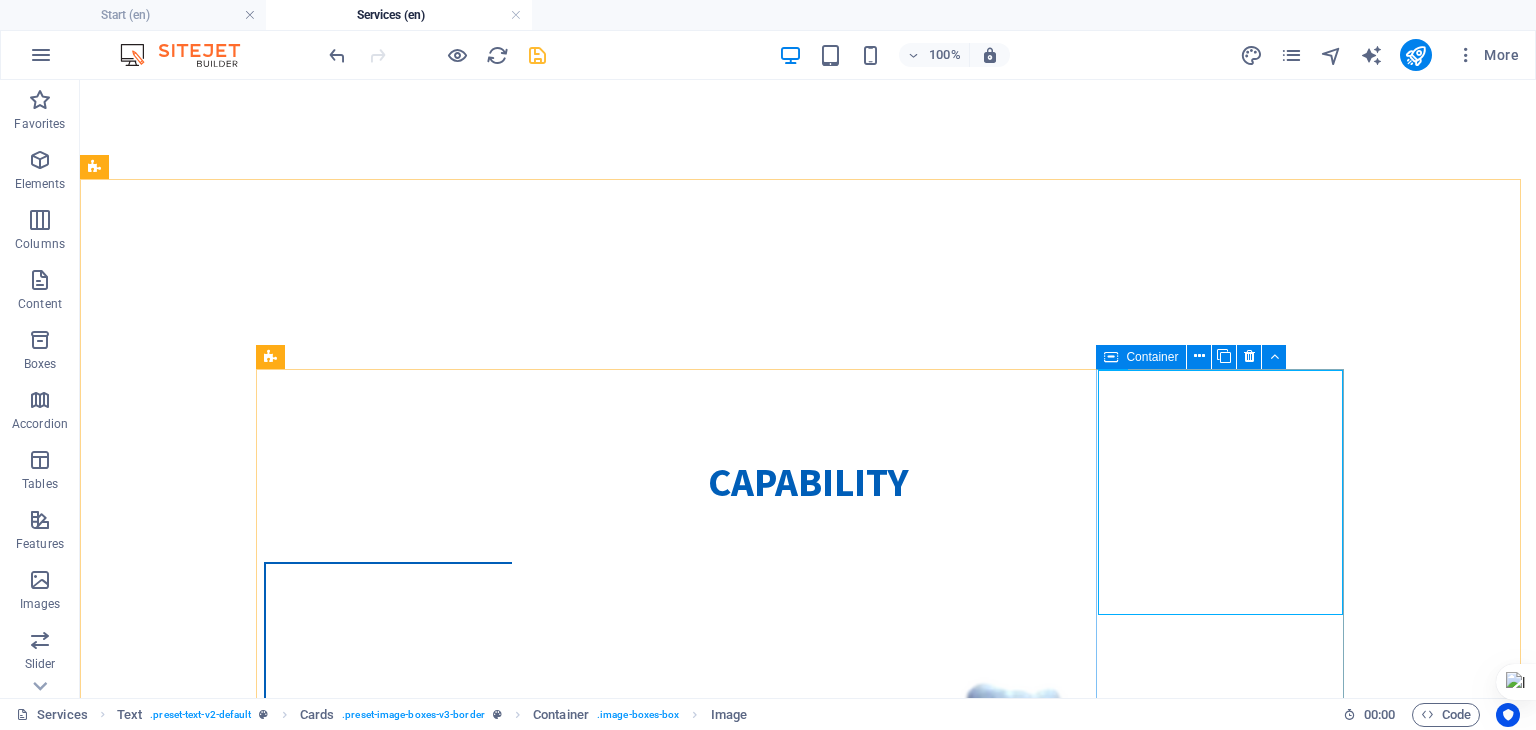 click at bounding box center [1111, 357] 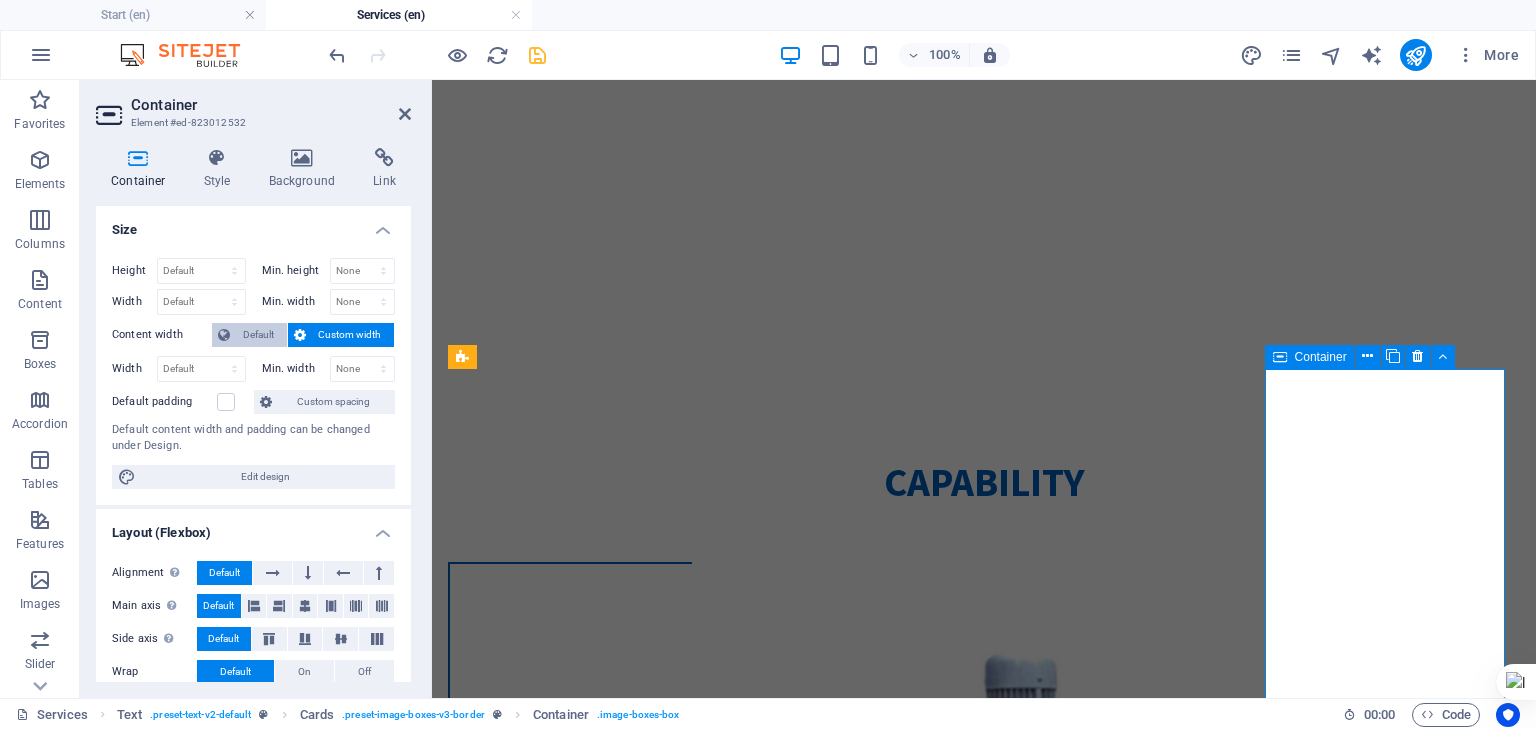 click on "Default" at bounding box center [258, 335] 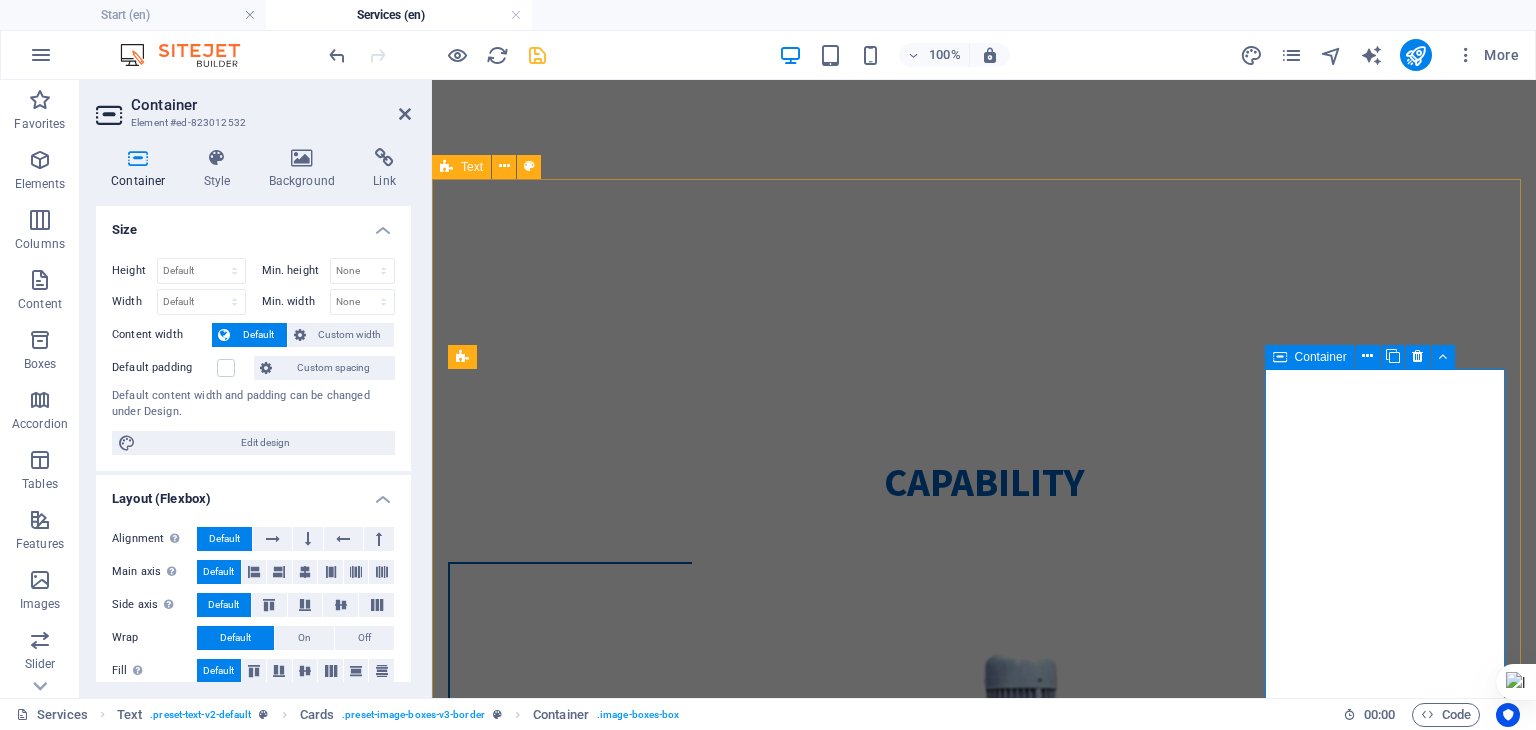 click on "Capability LATHE MACHINE Lorem ipsum dolor sit amet, consectetuer adipiscing elit. Aenean commodo ligula eget dolor. Lorem ipsum dolor sit amet. MILLING MACHINE Lorem ipsum dolor sit amet, consectetuer adipiscing elit. Aenean commodo ligula eget dolor. Lorem ipsum dolor sit amet. laser cutting Lorem ipsum dolor sit amet, consectetuer adipiscing elit. Aenean commodo ligula eget dolor. Lorem ipsum dolor sit amet. bending machine Lorem ipsum dolor sit amet, consectetuer adipiscing elit. Aenean commodo ligula eget dolor. Lorem ipsum dolor sit amet." at bounding box center (984, 3207) 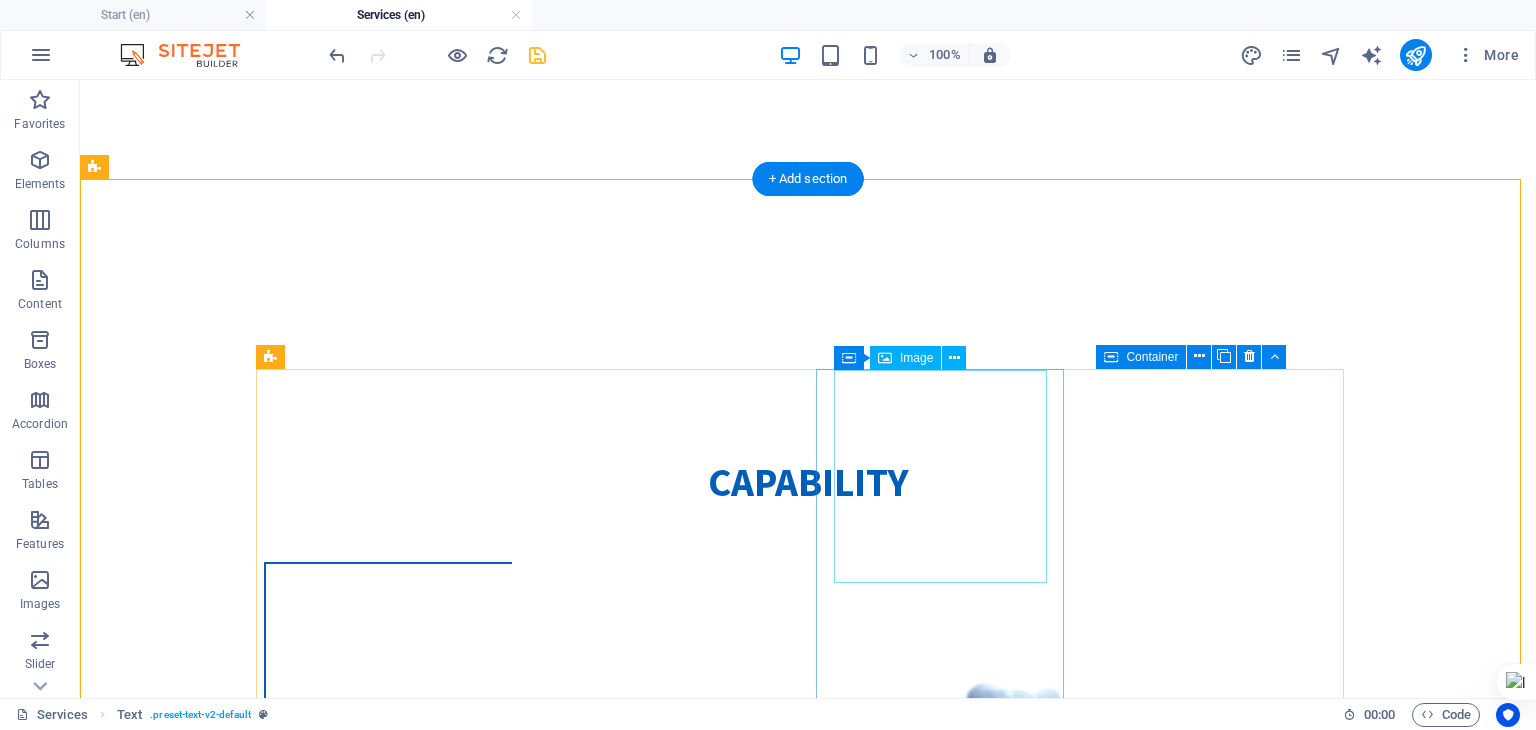 scroll, scrollTop: 644, scrollLeft: 0, axis: vertical 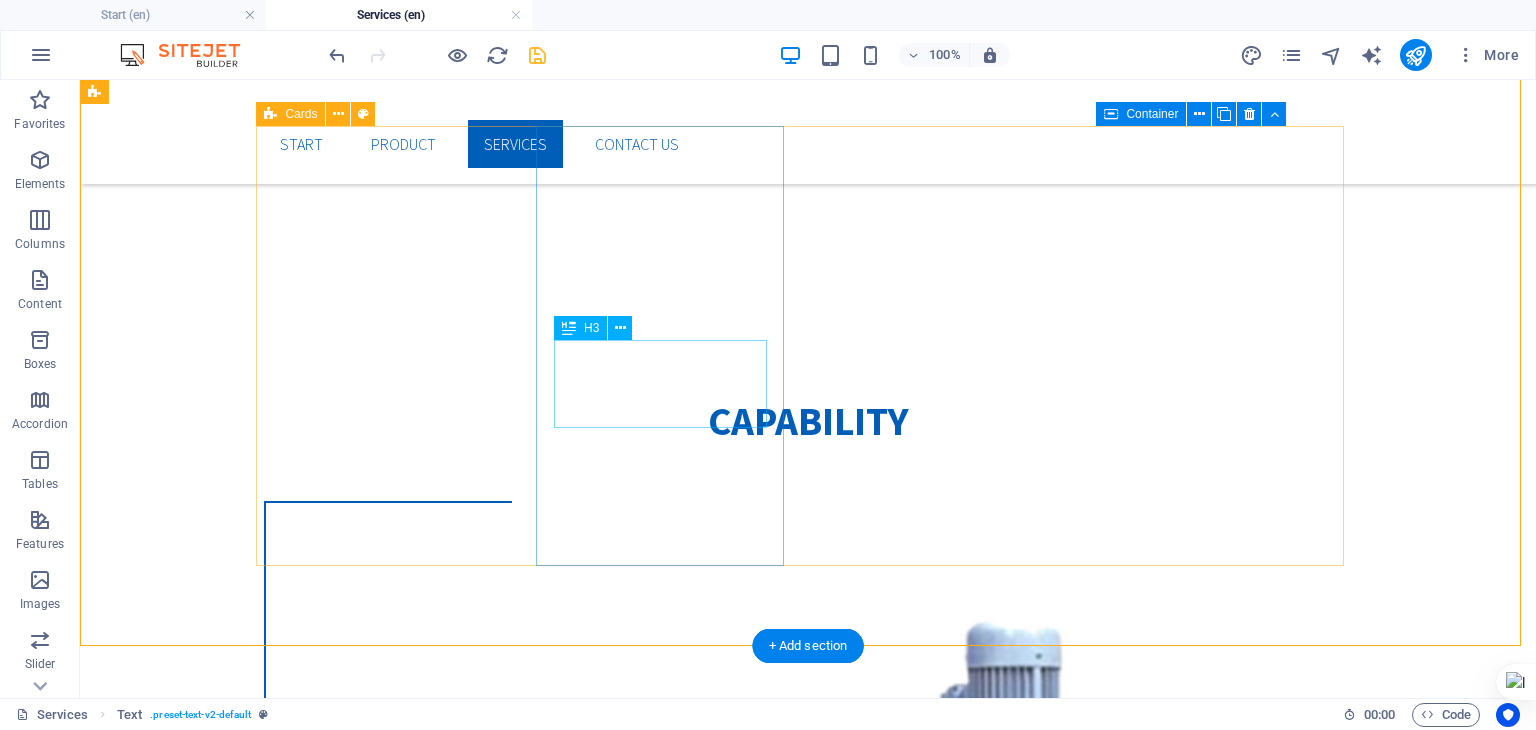 click on "MILLING MACHINE" at bounding box center [388, 3667] 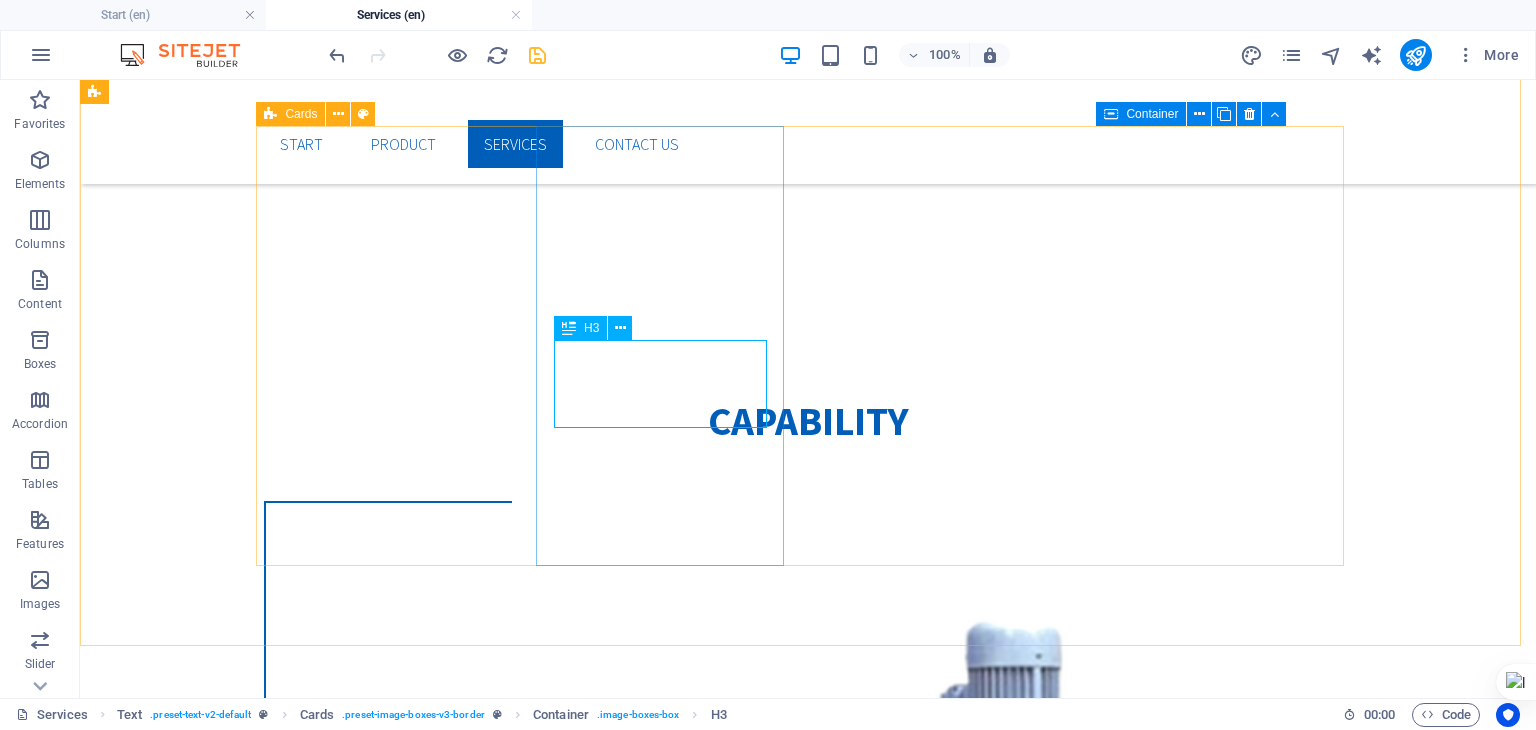 click on "H3" at bounding box center (580, 328) 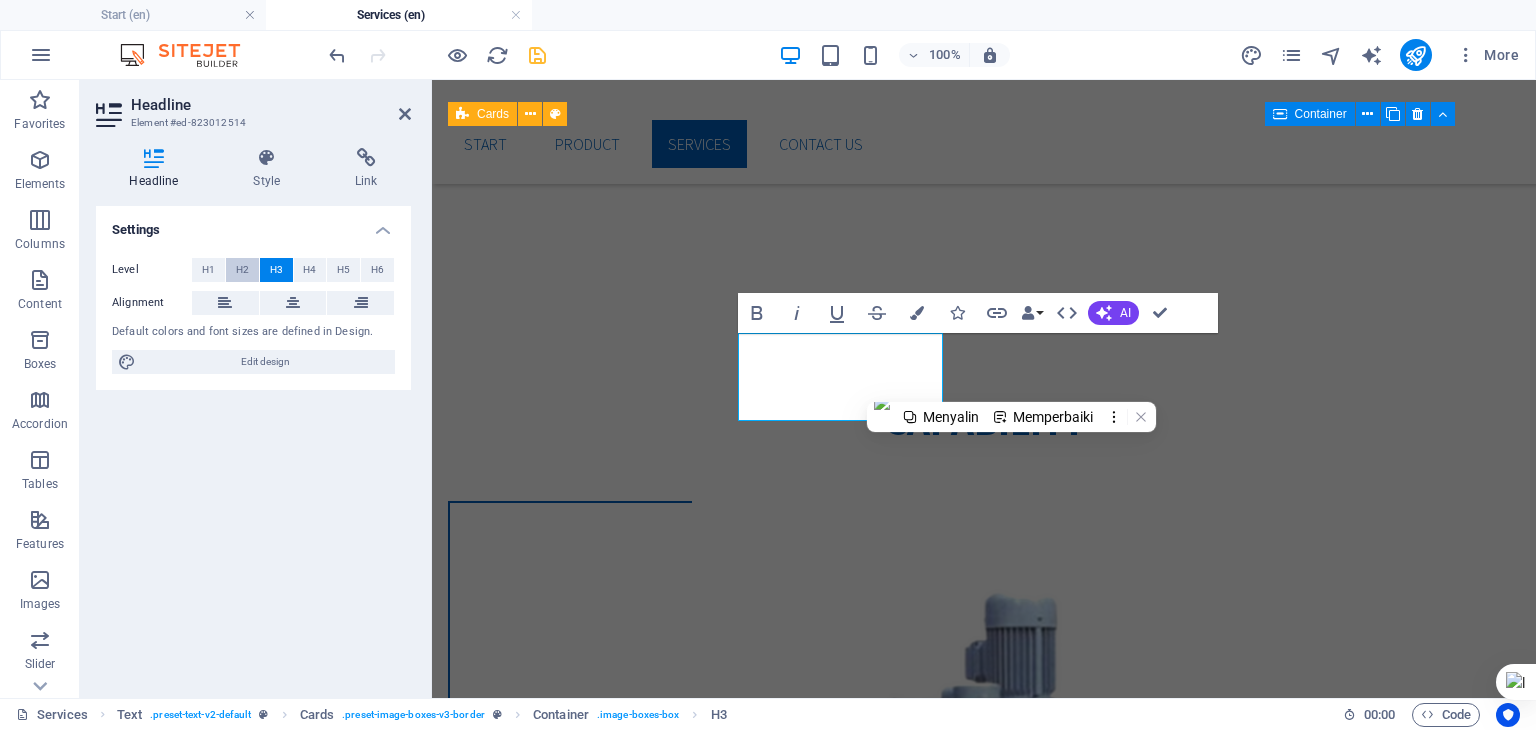 click on "H2" at bounding box center (242, 270) 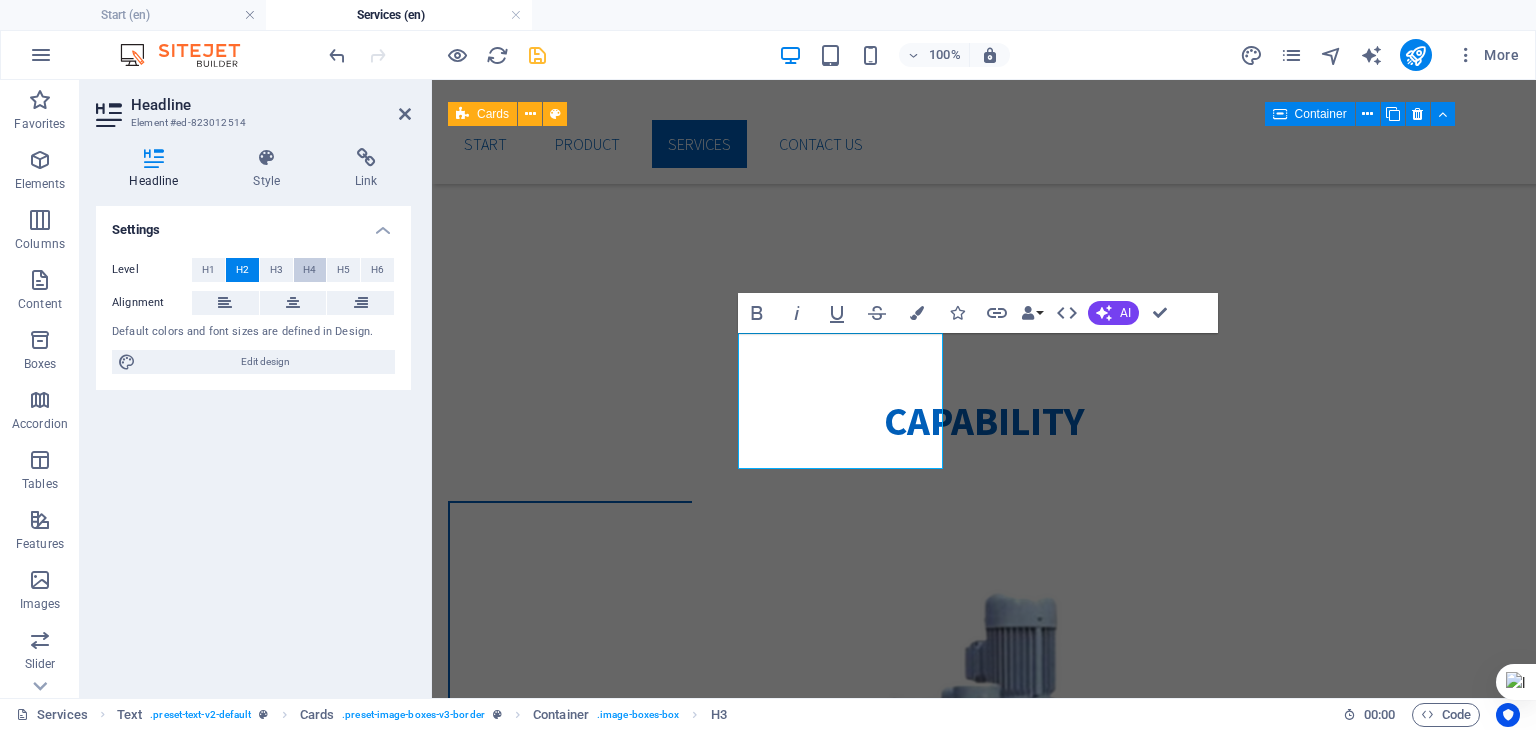 click on "H4" at bounding box center (309, 270) 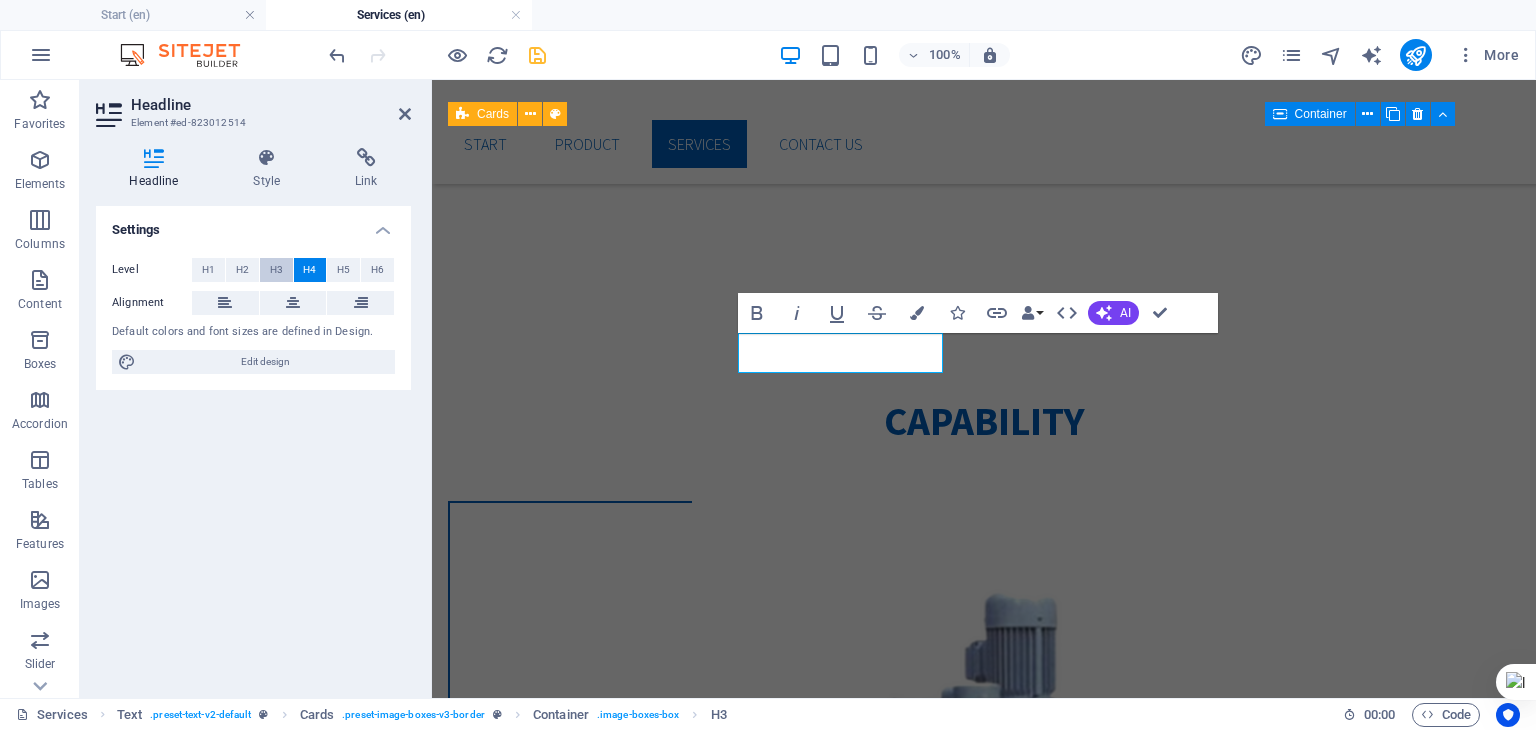 click on "H3" at bounding box center (276, 270) 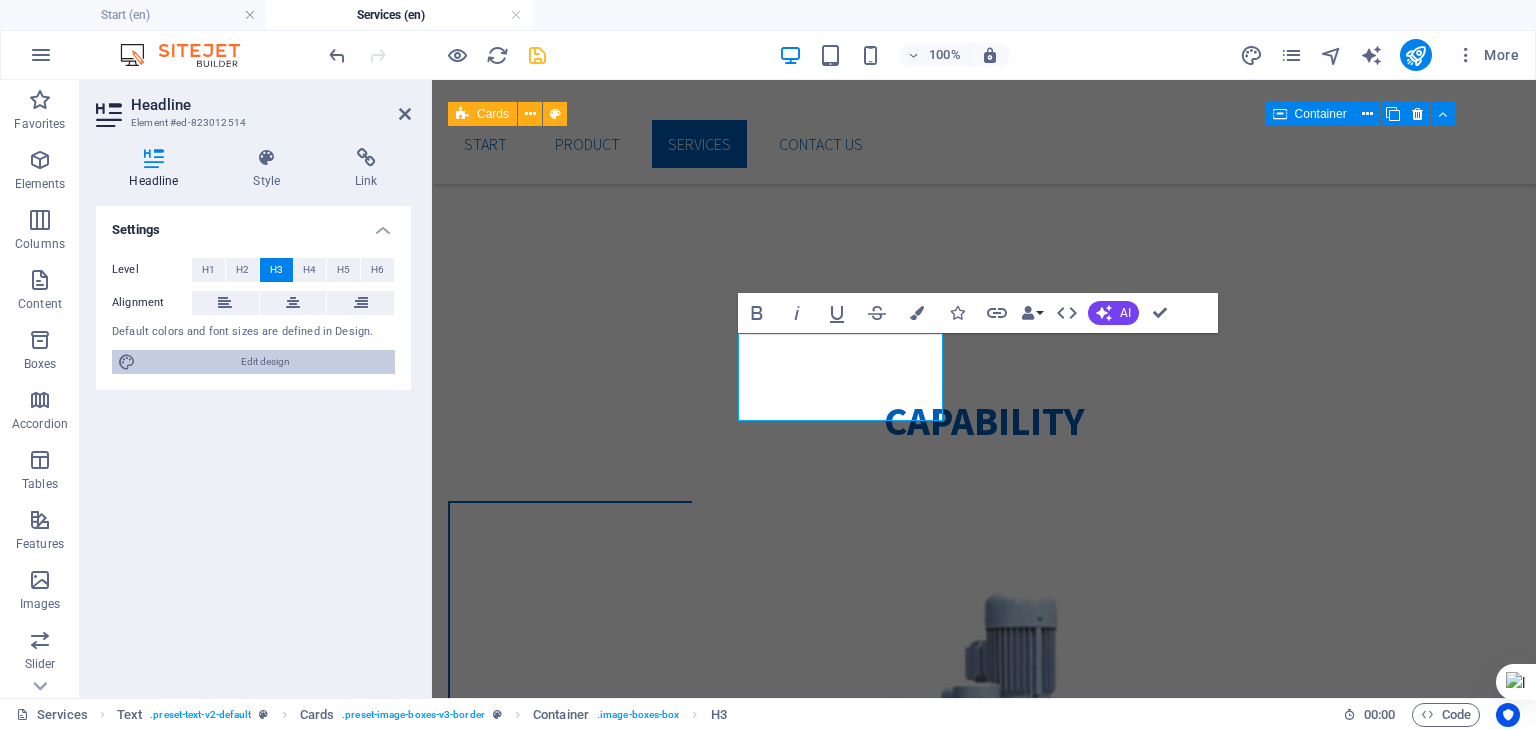 click on "Edit design" at bounding box center (265, 362) 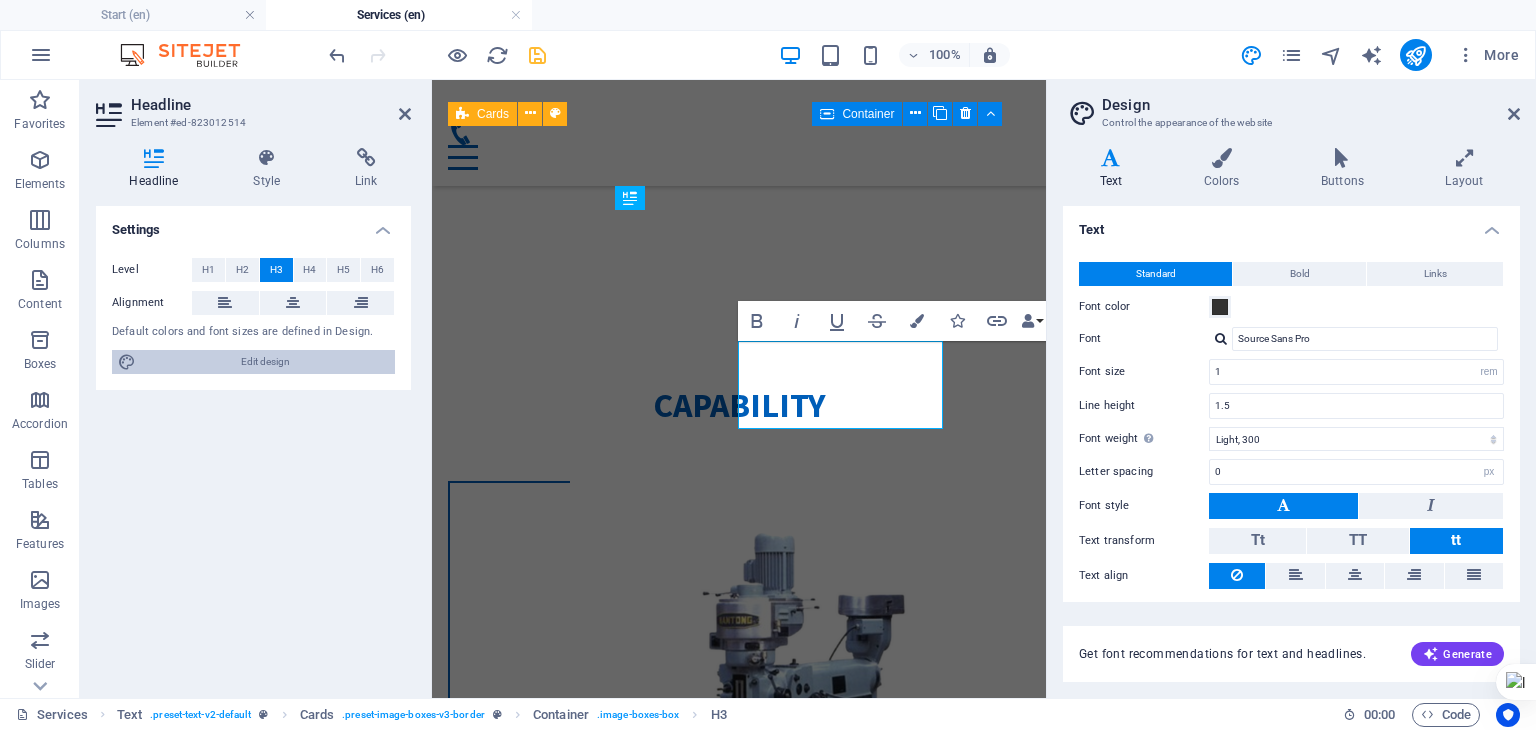 scroll, scrollTop: 635, scrollLeft: 0, axis: vertical 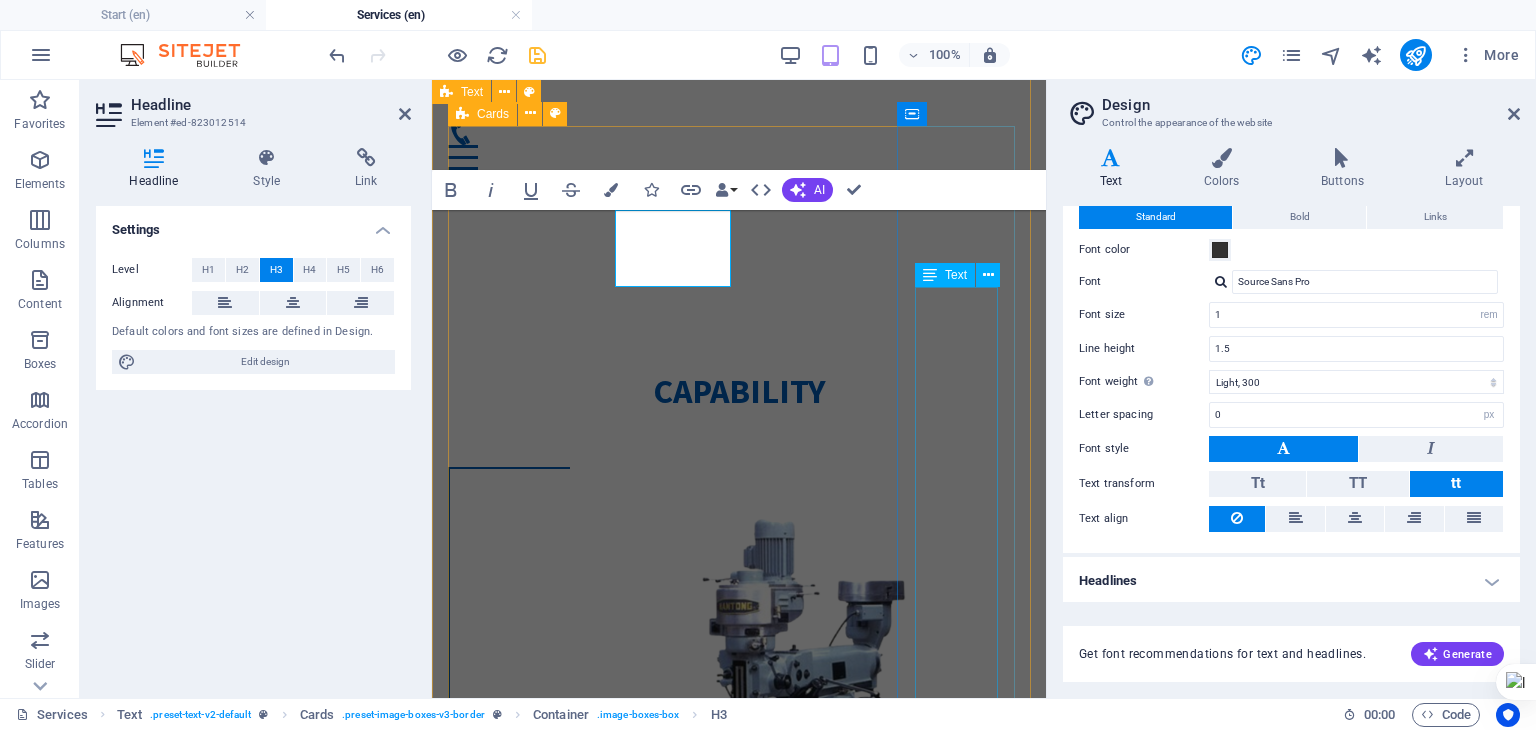 click on "Lorem ipsum dolor sit amet, consectetuer adipiscing elit. Aenean commodo ligula eget dolor. Lorem ipsum dolor sit amet." at bounding box center [509, 4755] 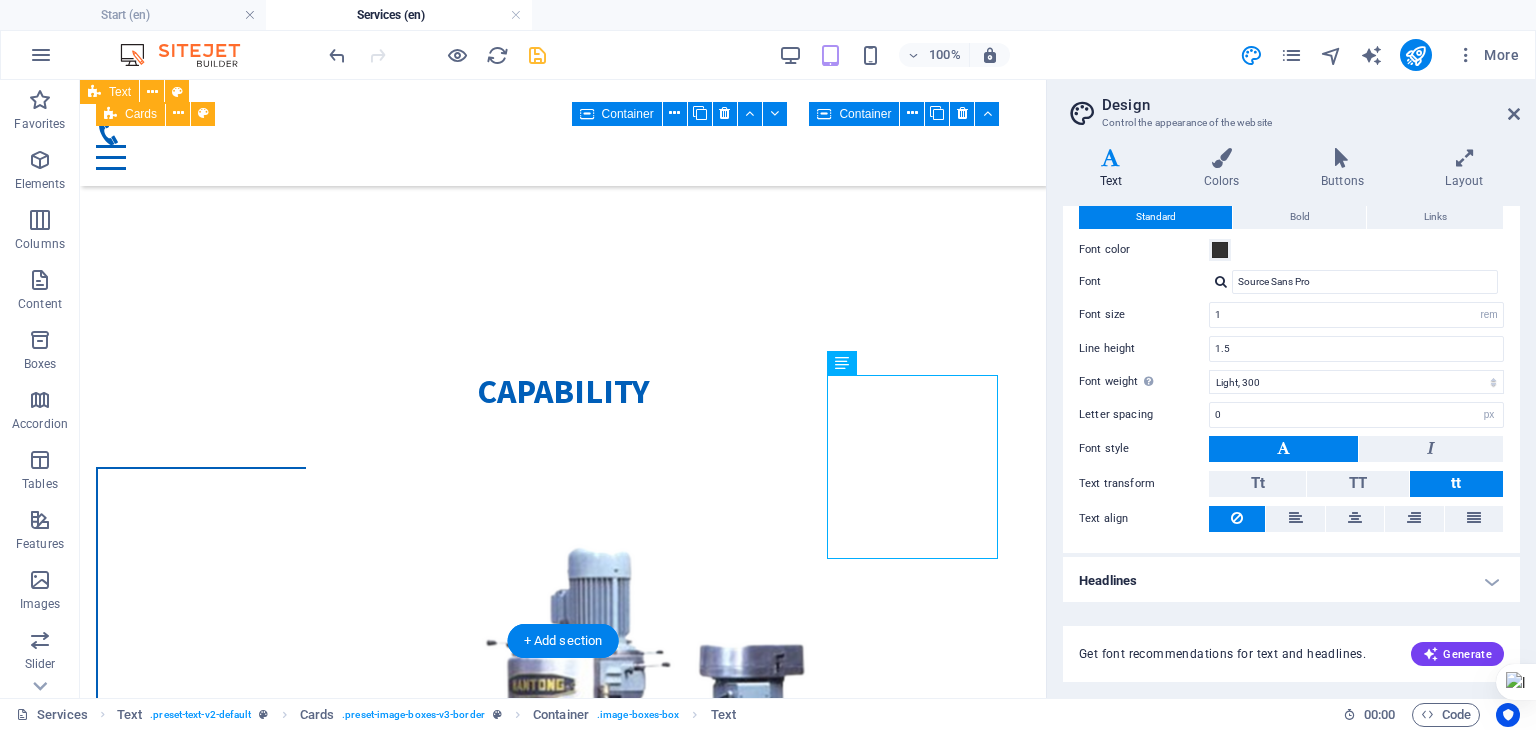 click on "Our Services
Designing We are here to assist you in transforming your imagination into a tangible reality through our expert design services.
Machining We are dedicated to assisting you in flawlessly implementing your design, ensuring that every detail aligns with your vision and requirements.
Developing We solve your challenges while enhancing your overall experience, ensuring better outcomes and greater satisfaction." at bounding box center (563, 5918) 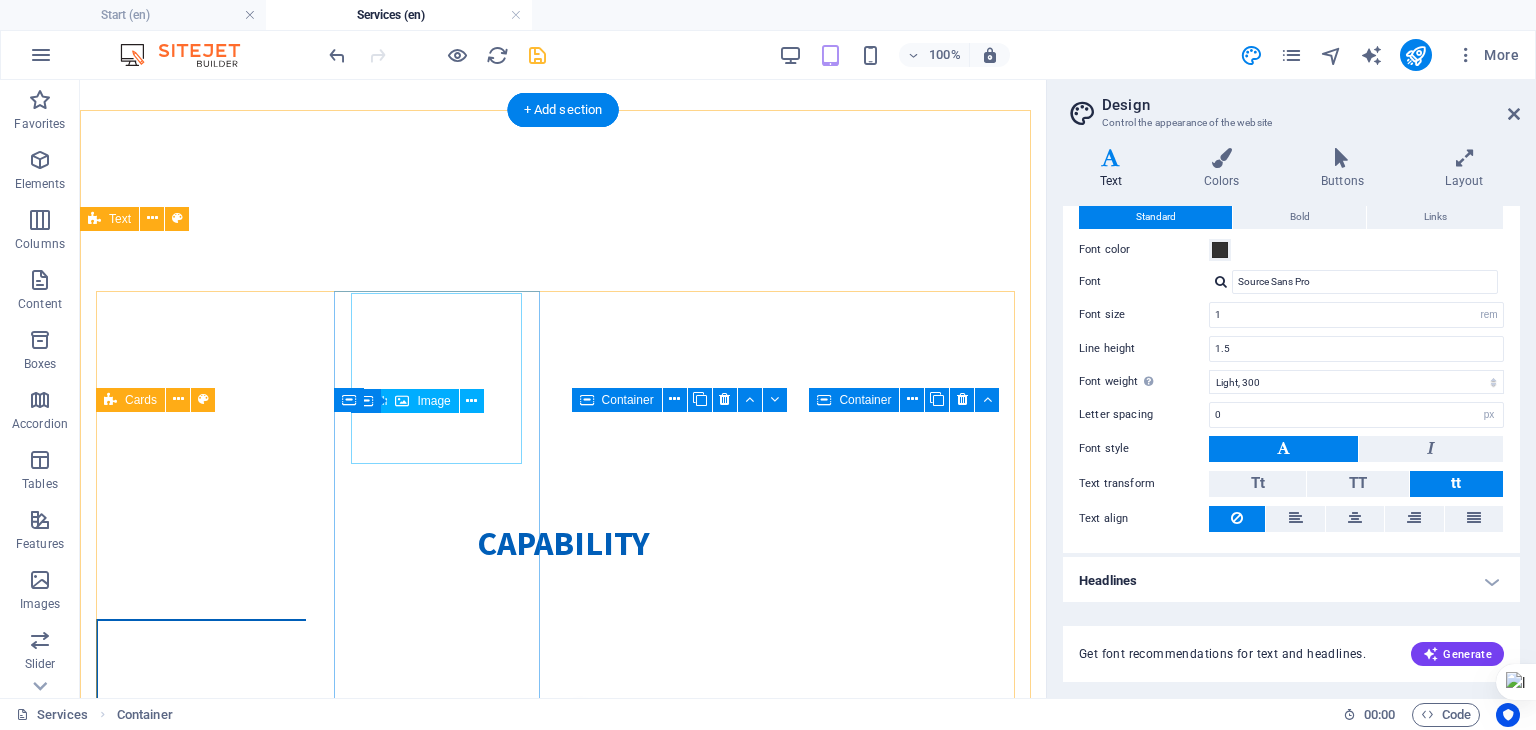 scroll, scrollTop: 470, scrollLeft: 0, axis: vertical 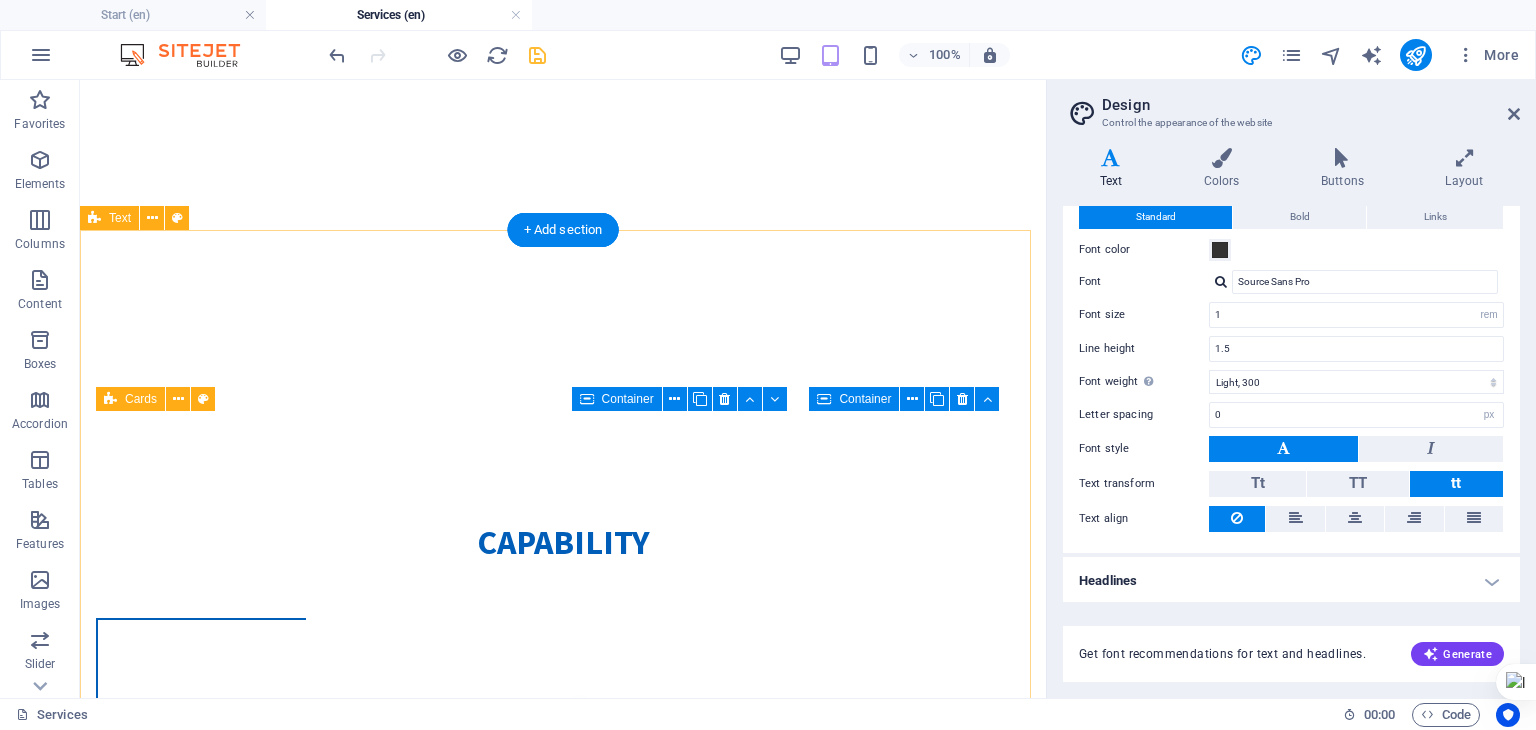 click on "Capability LATHE MACHINE Lorem ipsum dolor sit amet, consectetuer adipiscing elit. Aenean commodo ligula eget dolor. Lorem ipsum dolor sit amet. MILLING MACHINE Lorem ipsum dolor sit amet, consectetuer adipiscing elit. Aenean commodo ligula eget dolor. Lorem ipsum dolor sit amet. laser cutting Lorem ipsum dolor sit amet, consectetuer adipiscing elit. Aenean commodo ligula eget dolor. Lorem ipsum dolor sit amet. bending machine Lorem ipsum dolor sit amet, consectetuer adipiscing elit. Aenean commodo ligula eget dolor. Lorem ipsum dolor sit amet." at bounding box center (563, 3054) 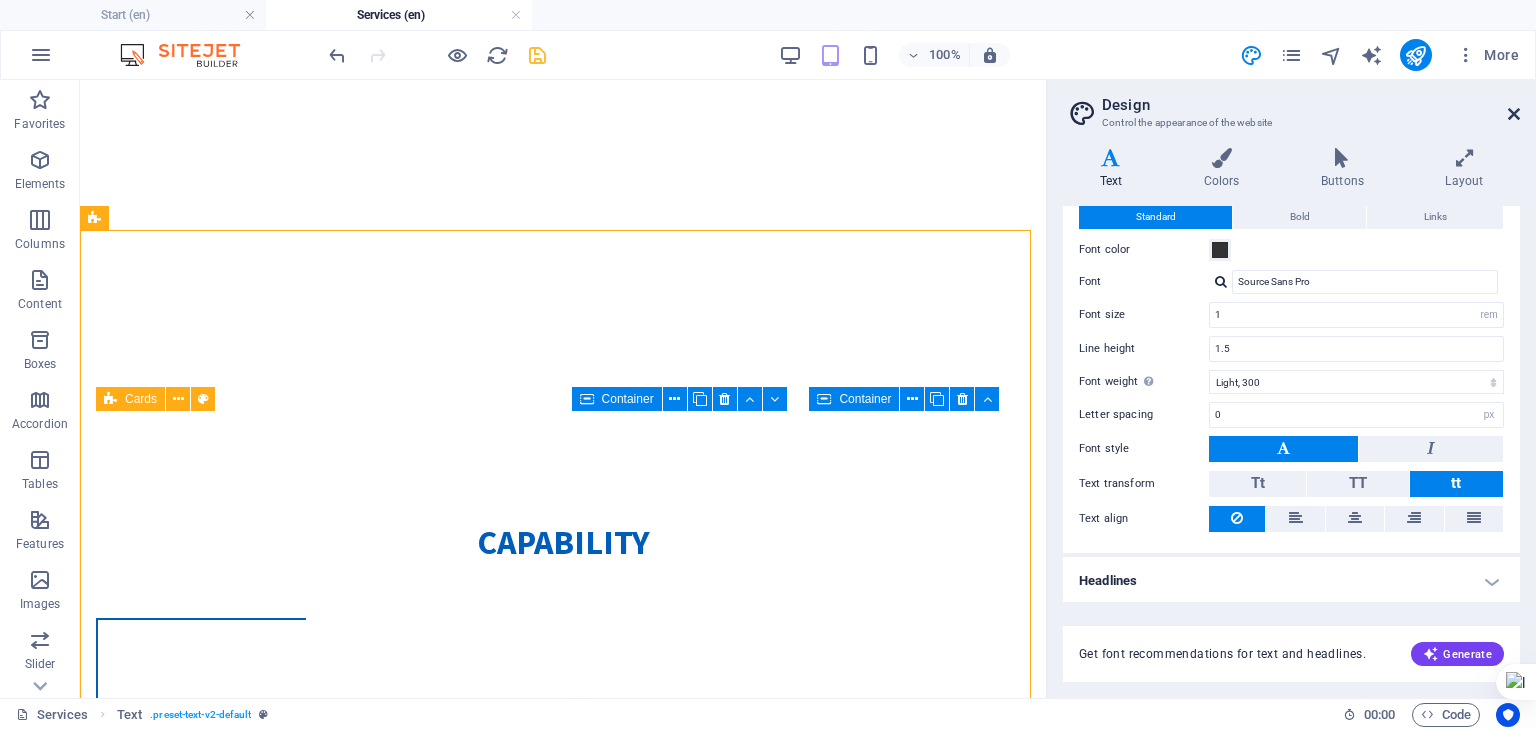 click at bounding box center (1514, 114) 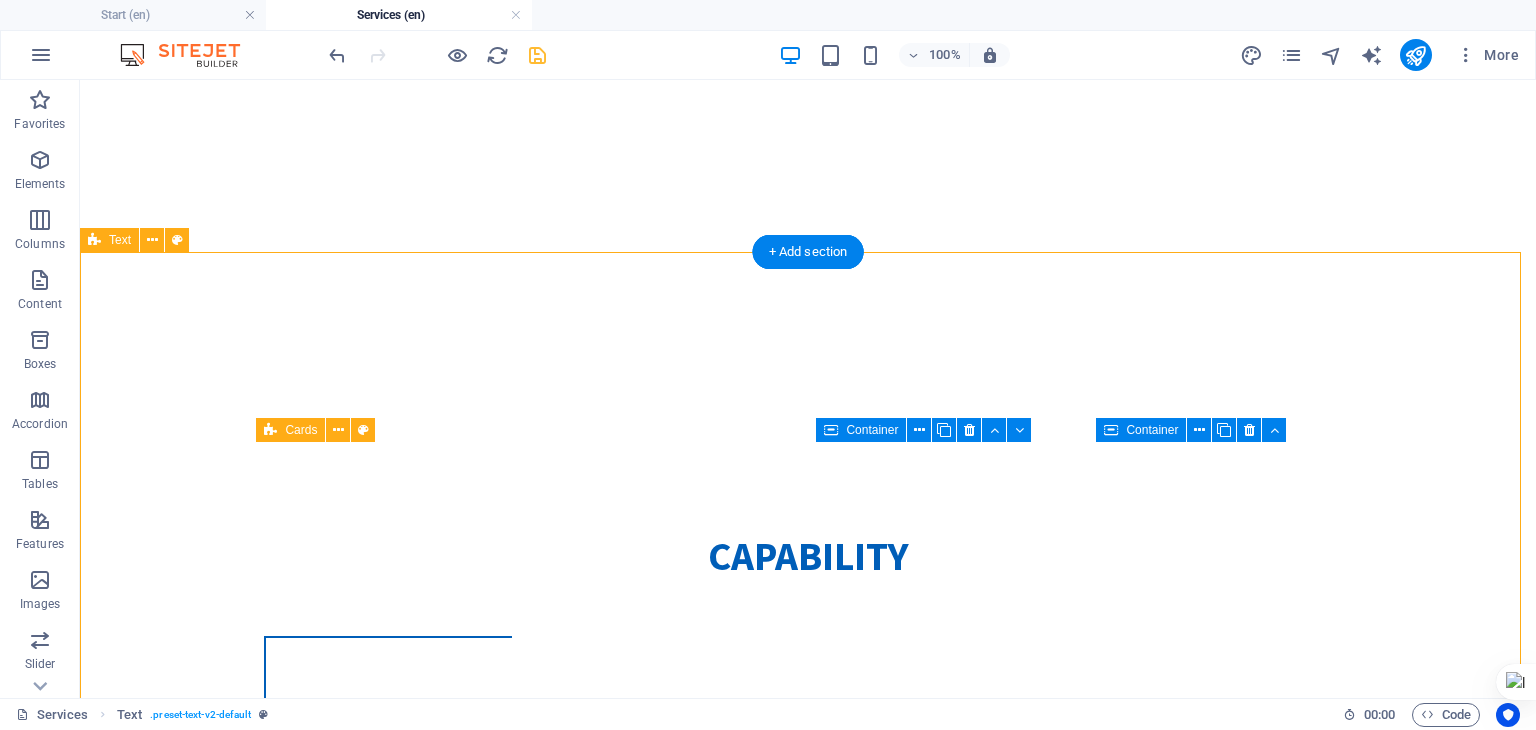 click on "Capability LATHE MACHINE Lorem ipsum dolor sit amet, consectetuer adipiscing elit. Aenean commodo ligula eget dolor. Lorem ipsum dolor sit amet. MILLING MACHINE Lorem ipsum dolor sit amet, consectetuer adipiscing elit. Aenean commodo ligula eget dolor. Lorem ipsum dolor sit amet. laser cutting Lorem ipsum dolor sit amet, consectetuer adipiscing elit. Aenean commodo ligula eget dolor. Lorem ipsum dolor sit amet. bending machine Lorem ipsum dolor sit amet, consectetuer adipiscing elit. Aenean commodo ligula eget dolor. Lorem ipsum dolor sit amet." at bounding box center (808, 3937) 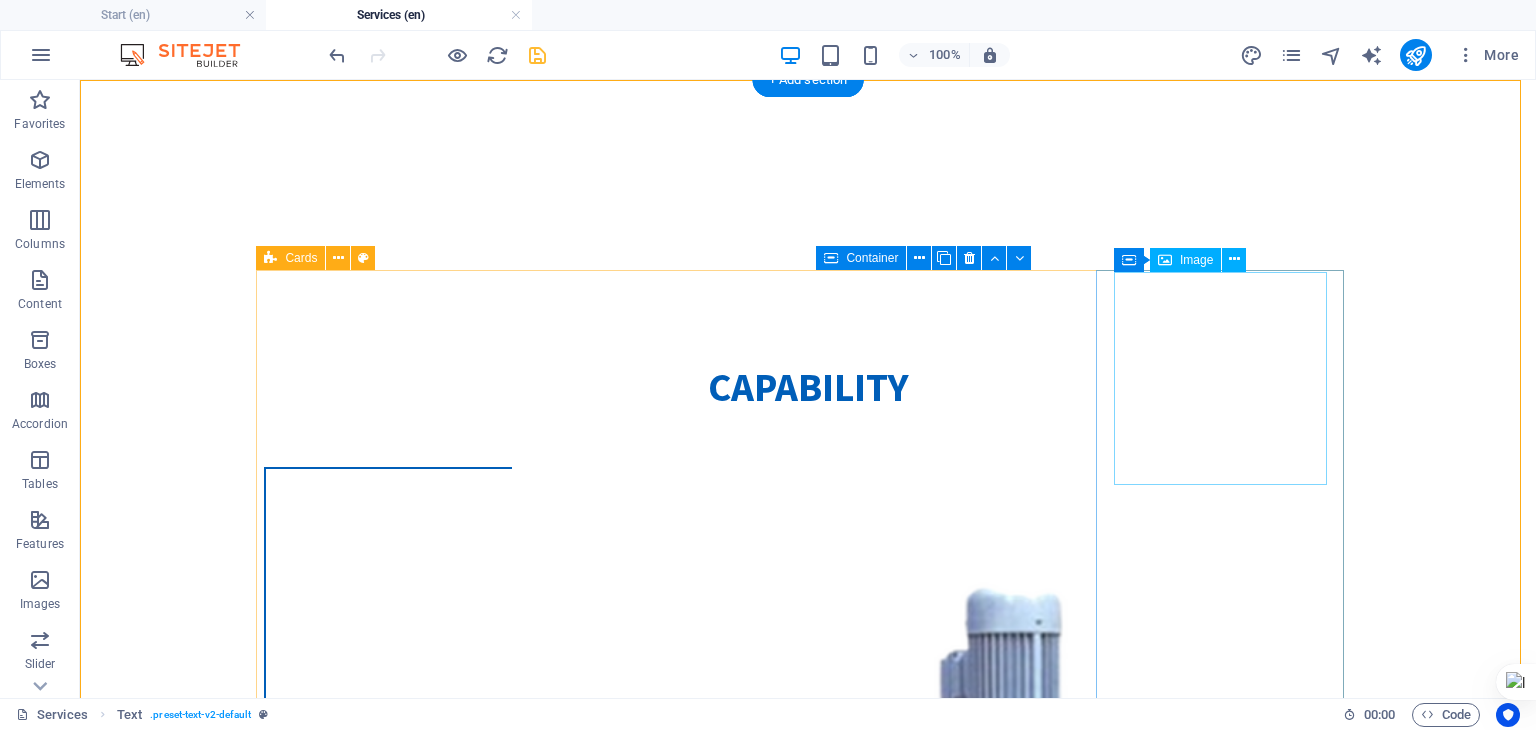 scroll, scrollTop: 642, scrollLeft: 0, axis: vertical 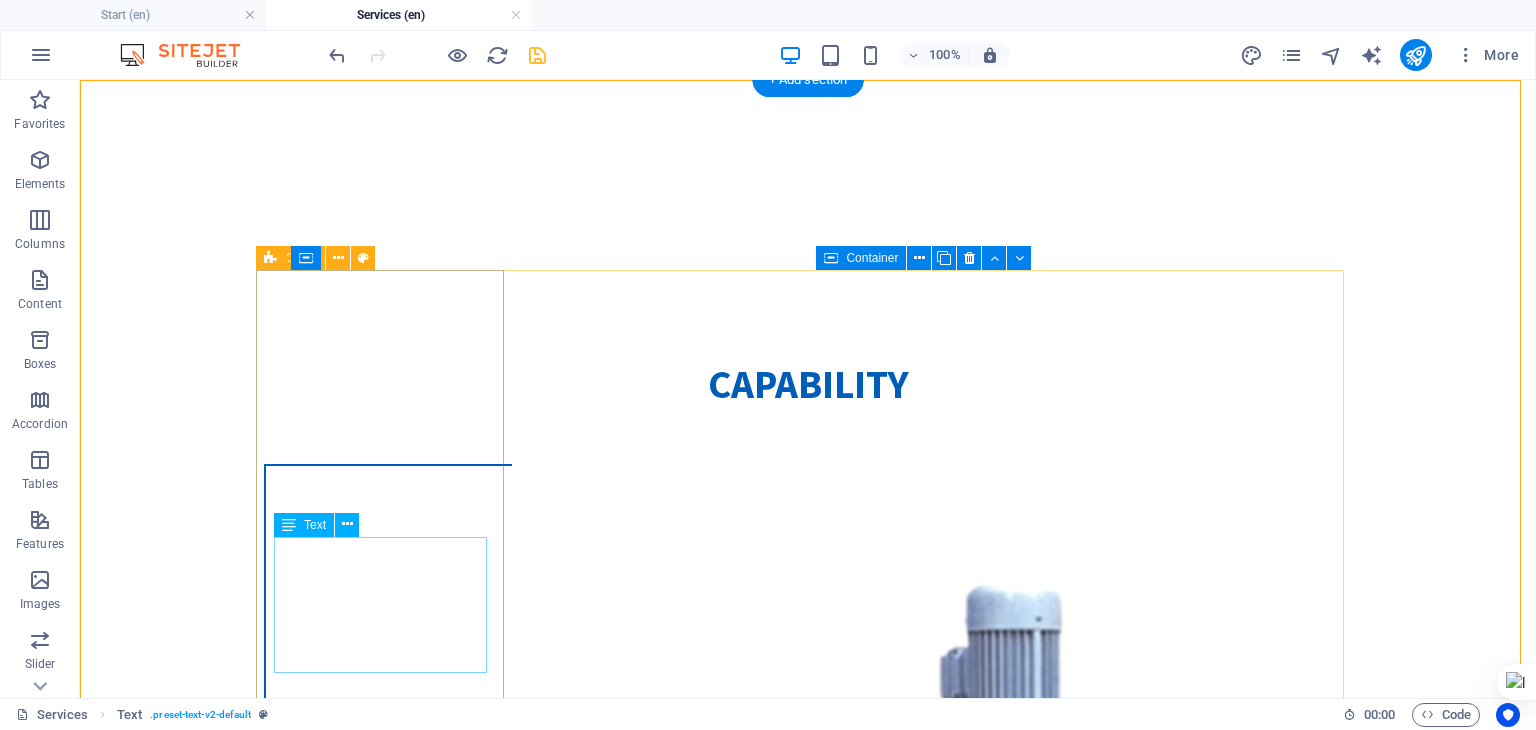 click on "Lorem ipsum dolor sit amet, consectetuer adipiscing elit. Aenean commodo ligula eget dolor. Lorem ipsum dolor sit amet." at bounding box center [388, 2042] 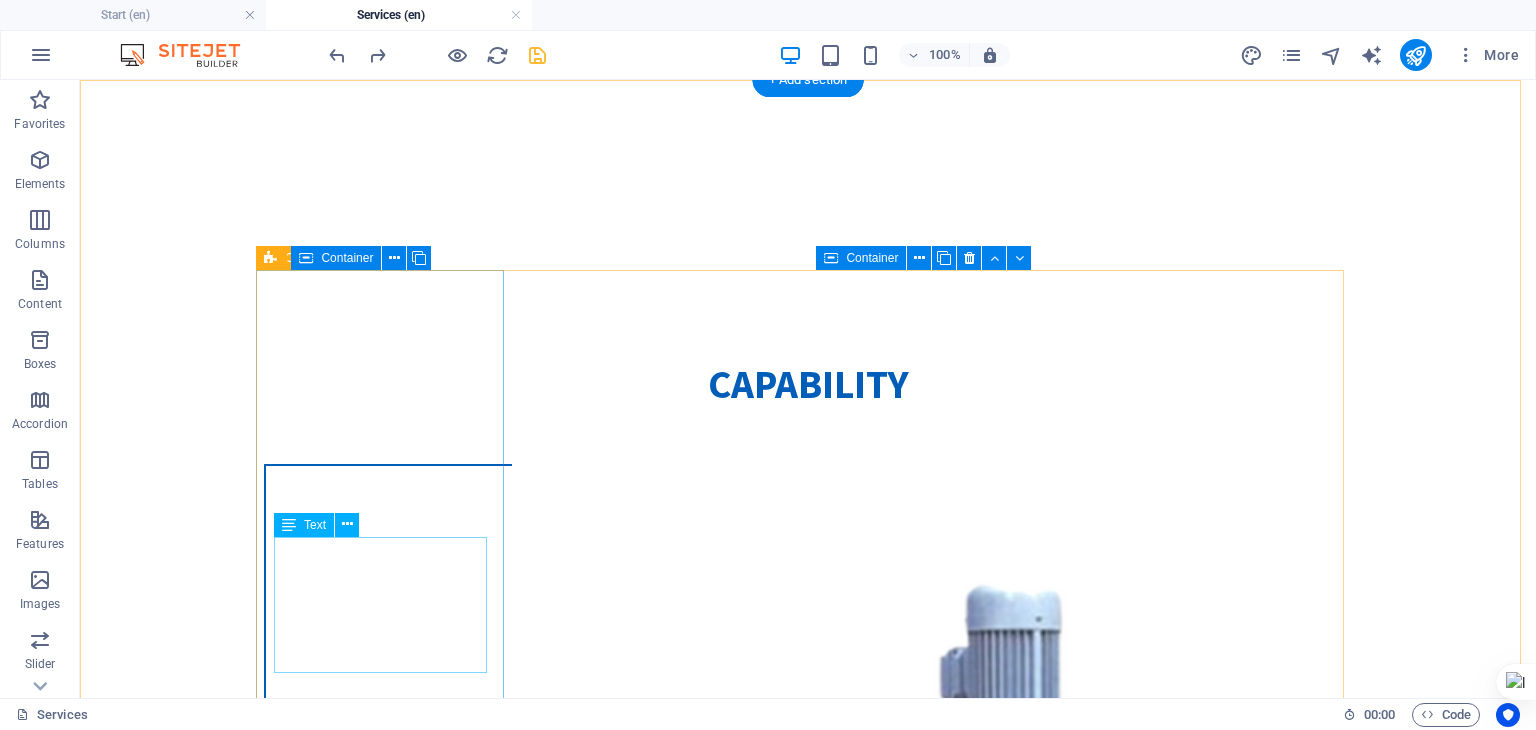 click on "LATHE MACHINE Lorem ipsum dolor sit amet, consectetuer adipiscing elit. Aenean commodo ligula eget dolor. Lorem ipsum dolor sit amet." at bounding box center (388, 1288) 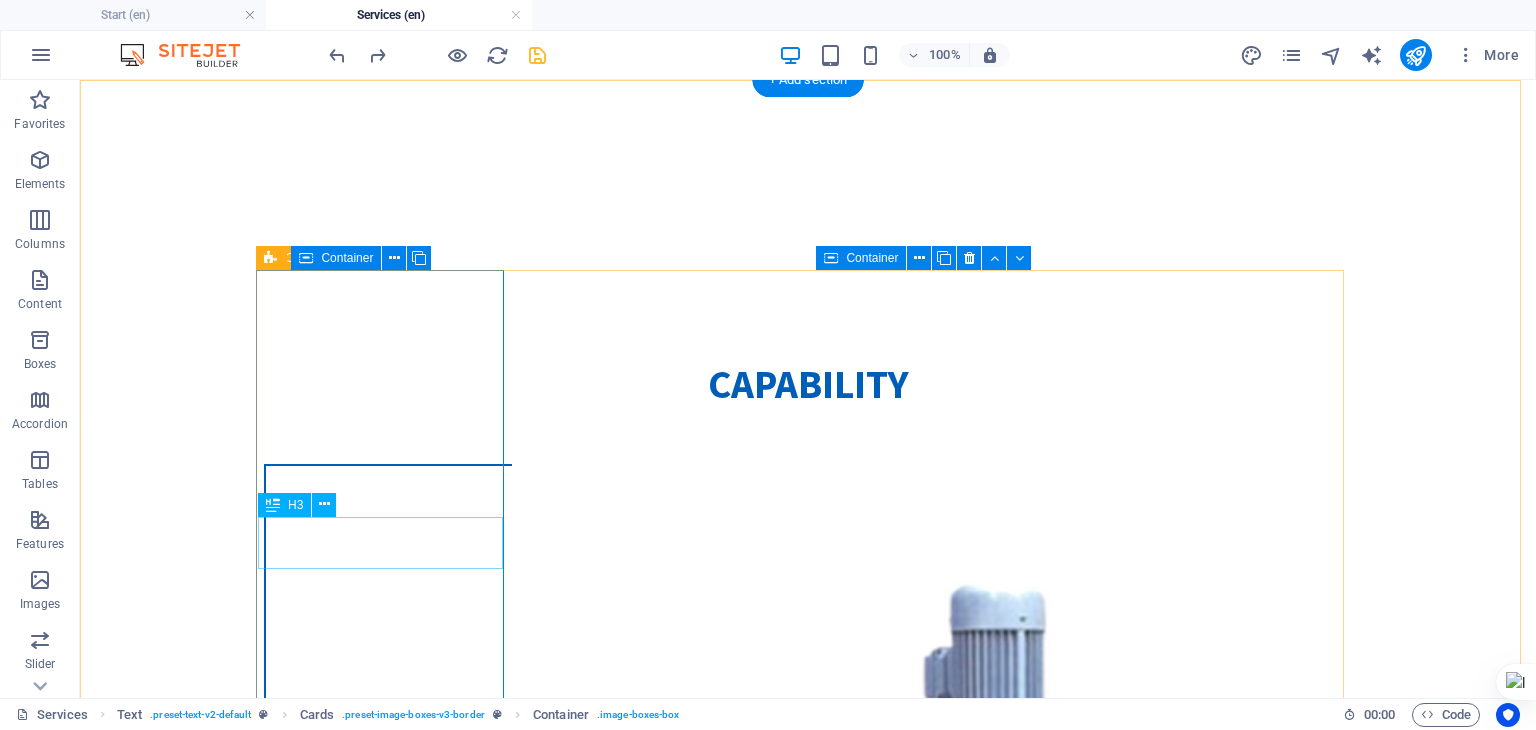 click on "LATHE MACHINE" at bounding box center [388, 1948] 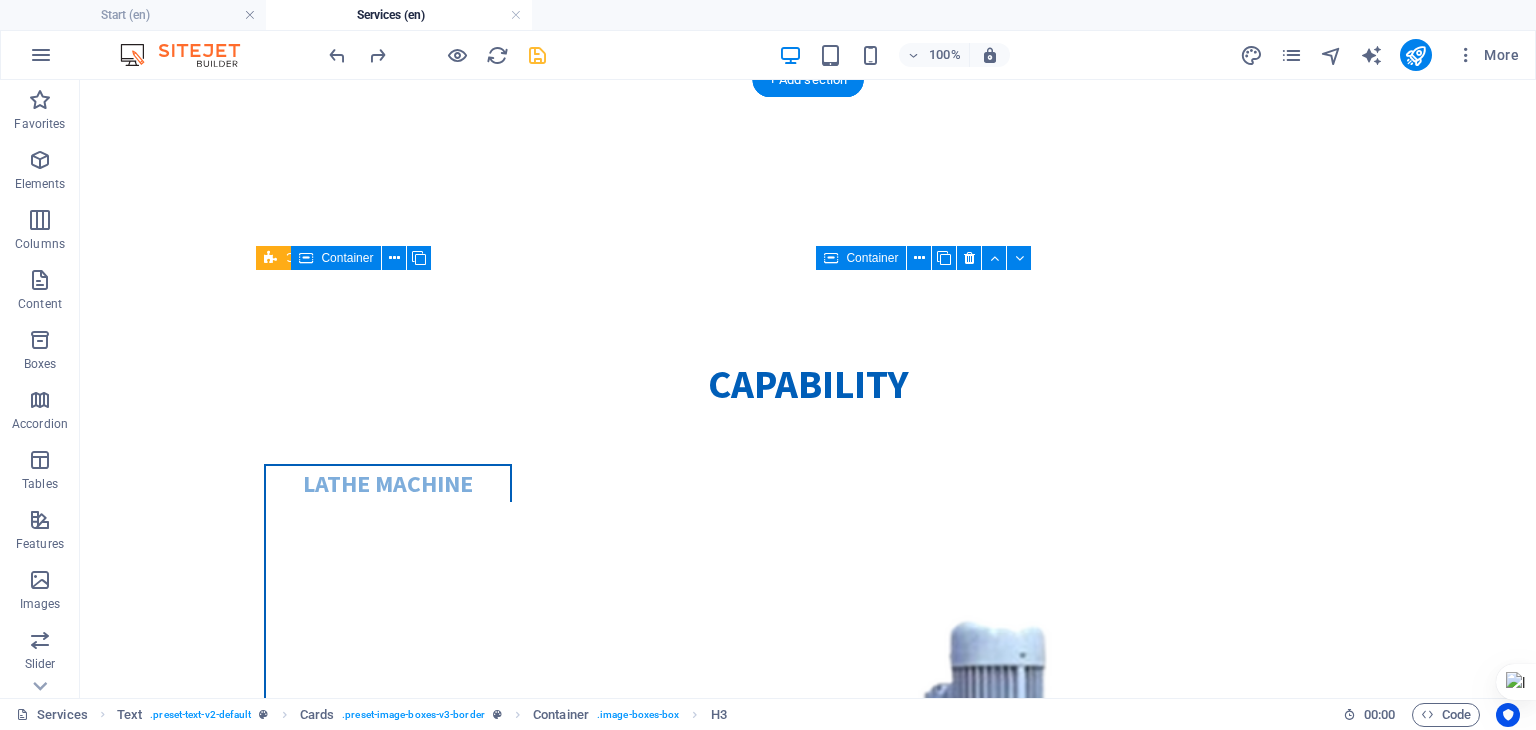 drag, startPoint x: 403, startPoint y: 537, endPoint x: 400, endPoint y: 301, distance: 236.01907 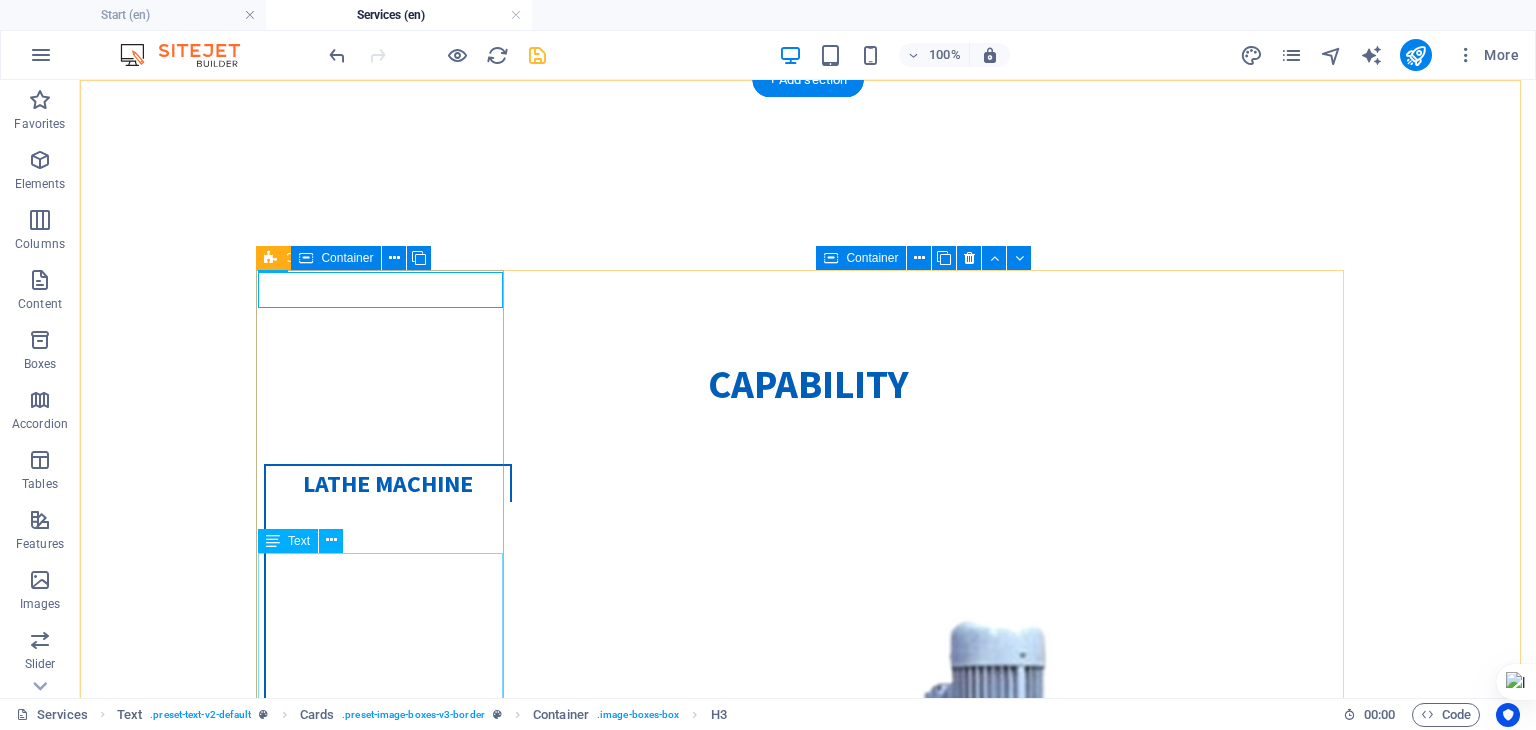 click on "Lorem ipsum dolor sit amet, consectetuer adipiscing elit. Aenean commodo ligula eget dolor. Lorem ipsum dolor sit amet." at bounding box center (388, 2034) 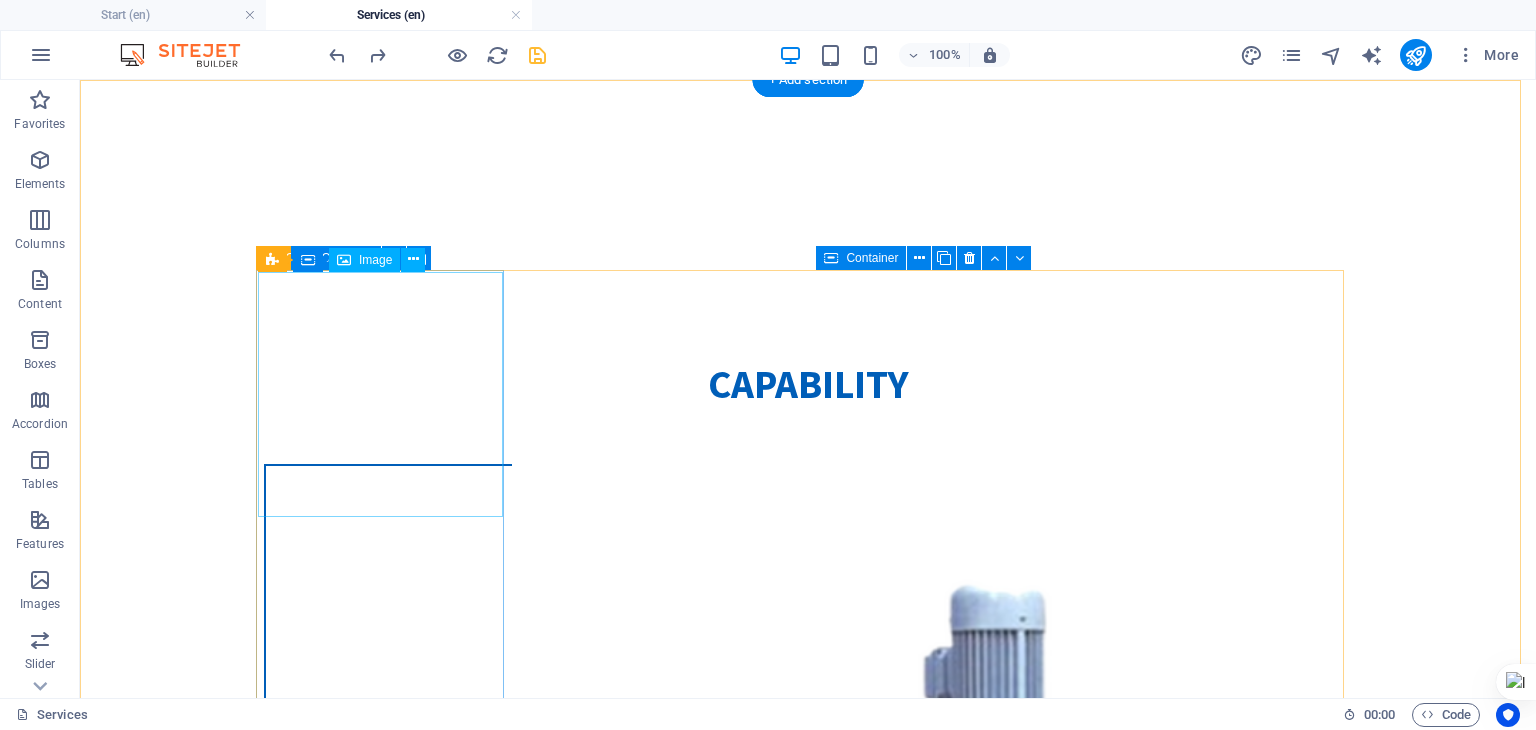 click at bounding box center (388, 1194) 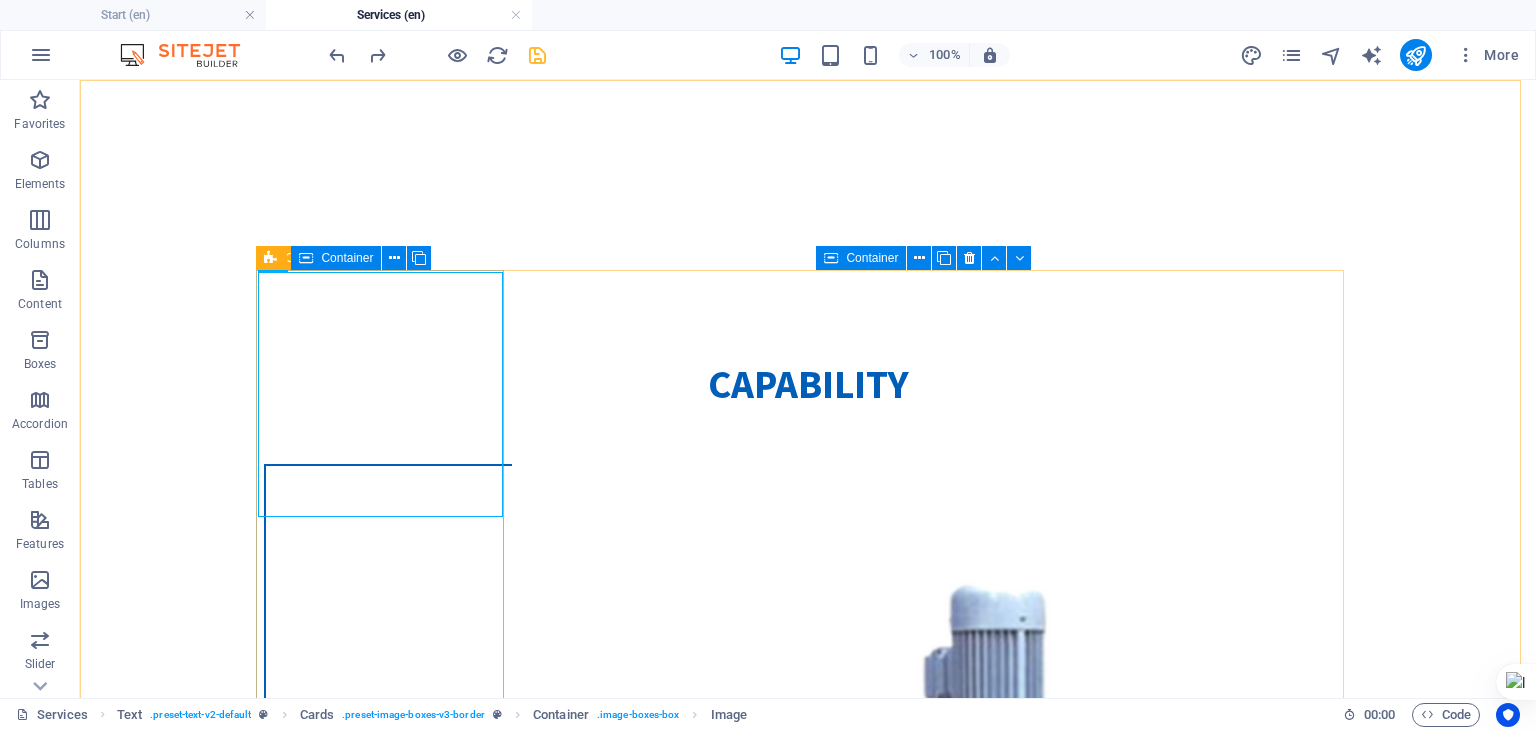 click on "Container" at bounding box center [336, 258] 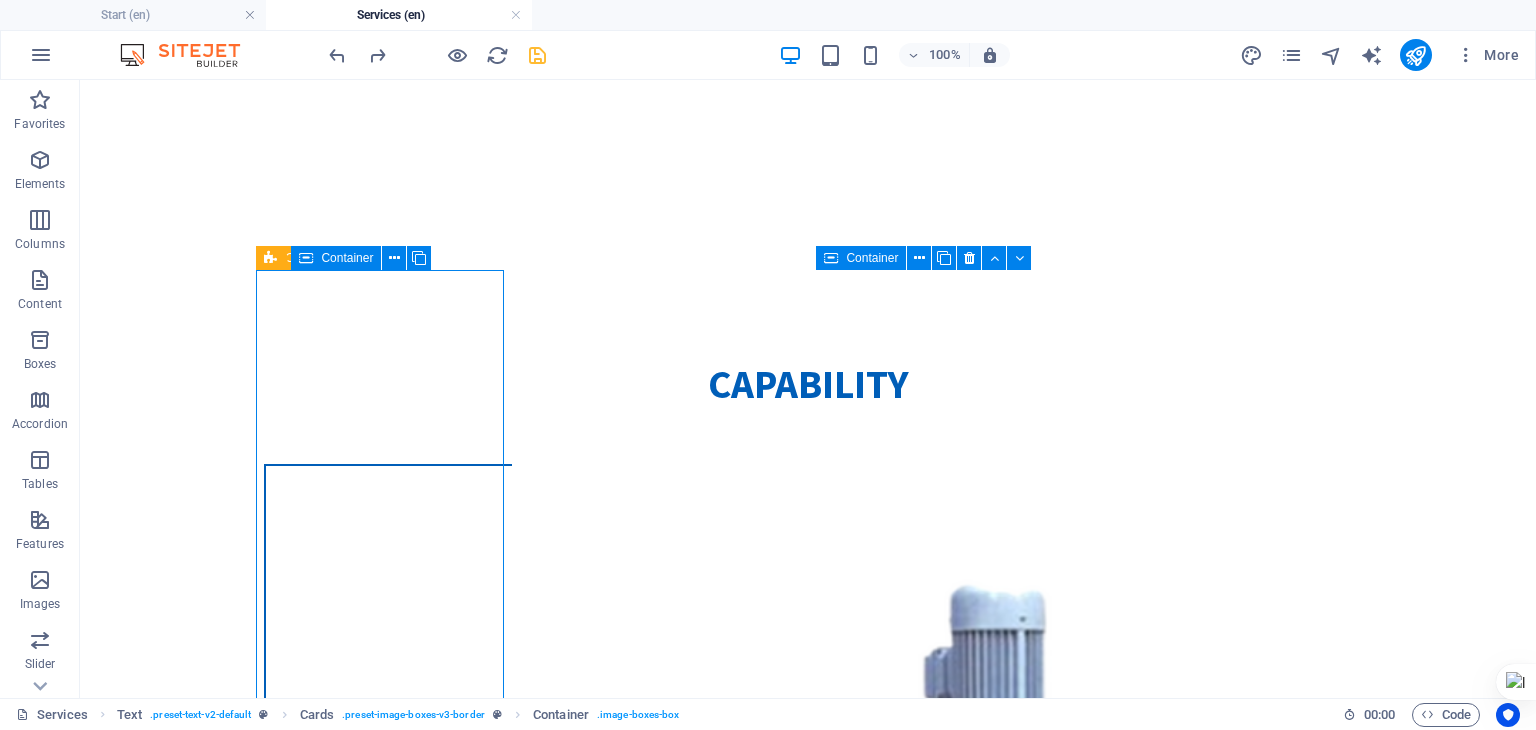 click on "Container" at bounding box center [336, 258] 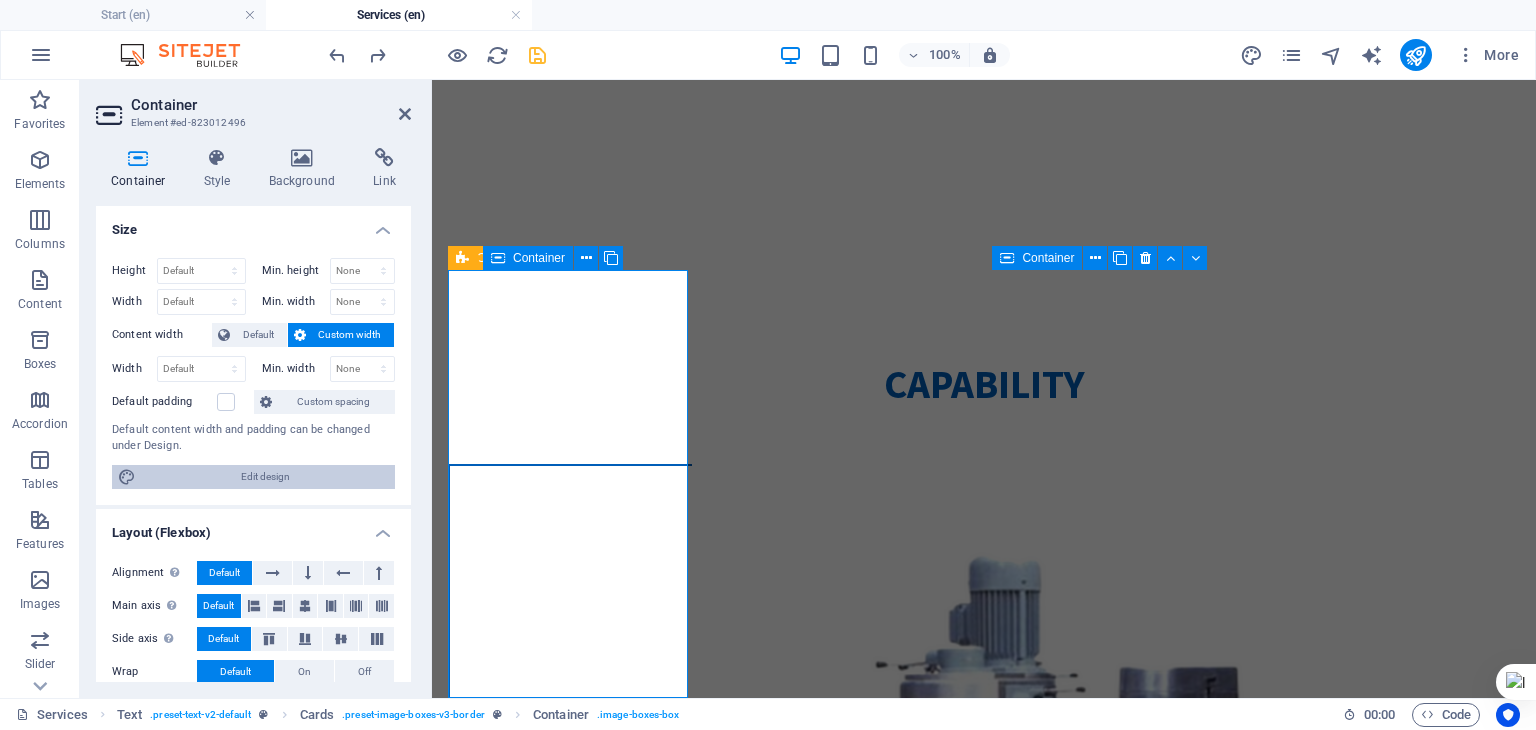 click on "Edit design" at bounding box center [265, 477] 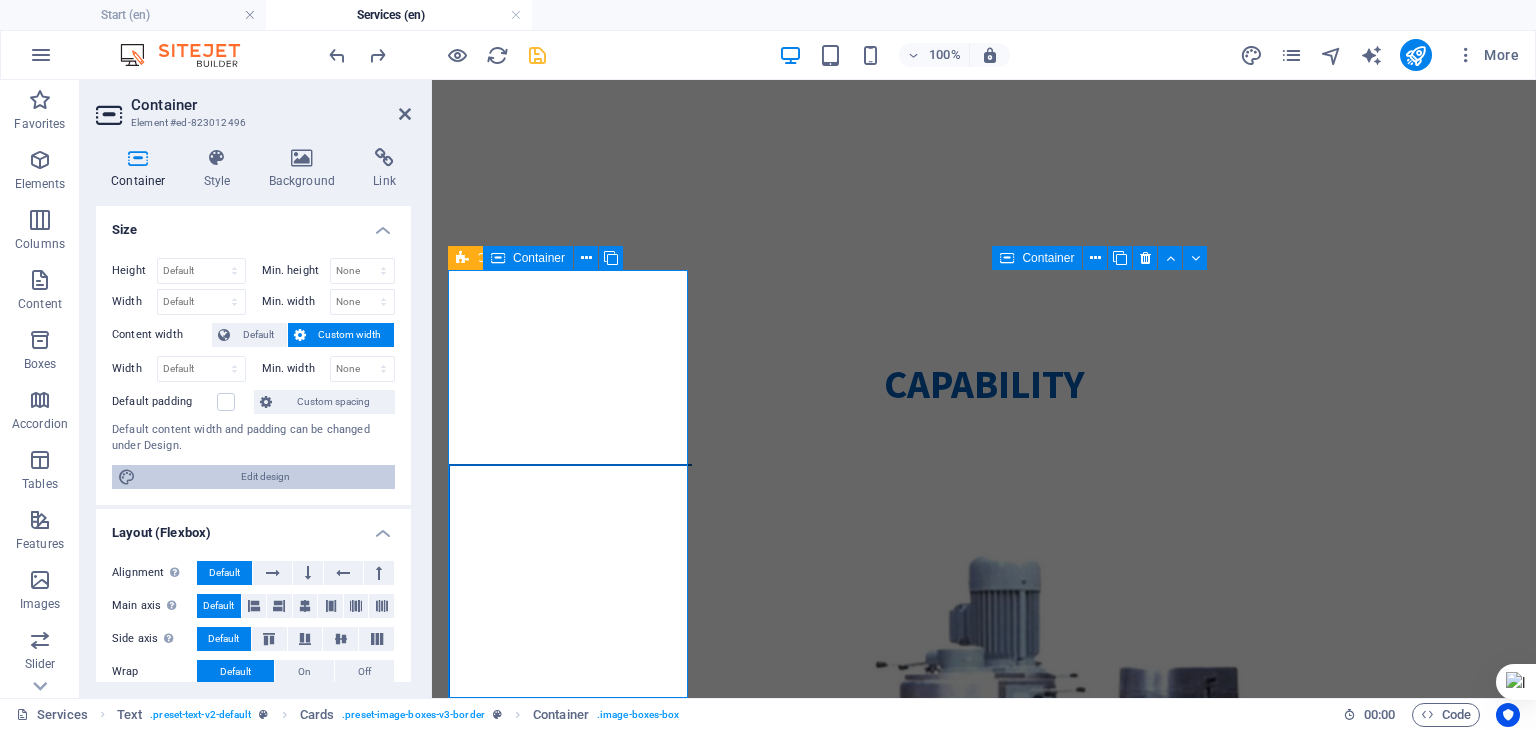 select on "rem" 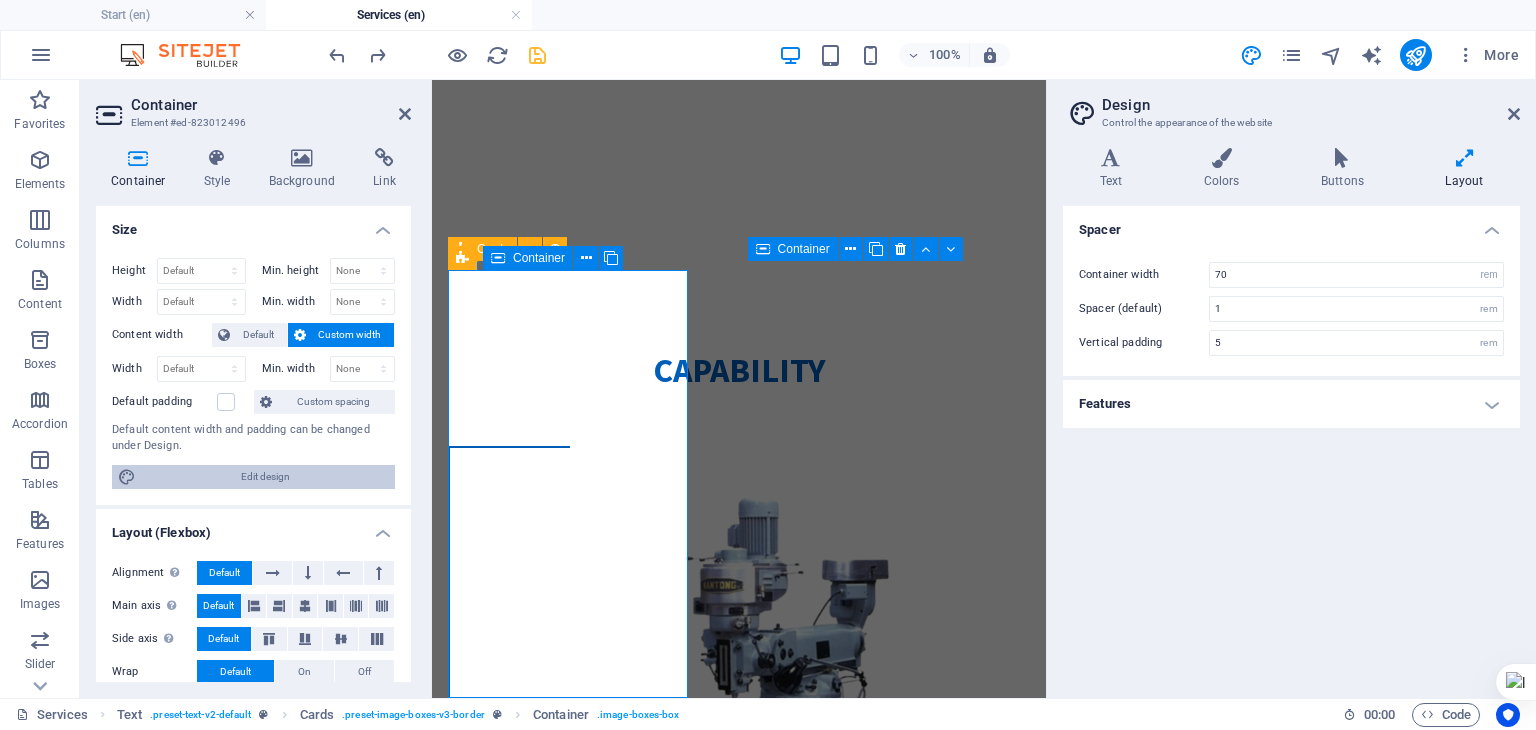 scroll, scrollTop: 641, scrollLeft: 0, axis: vertical 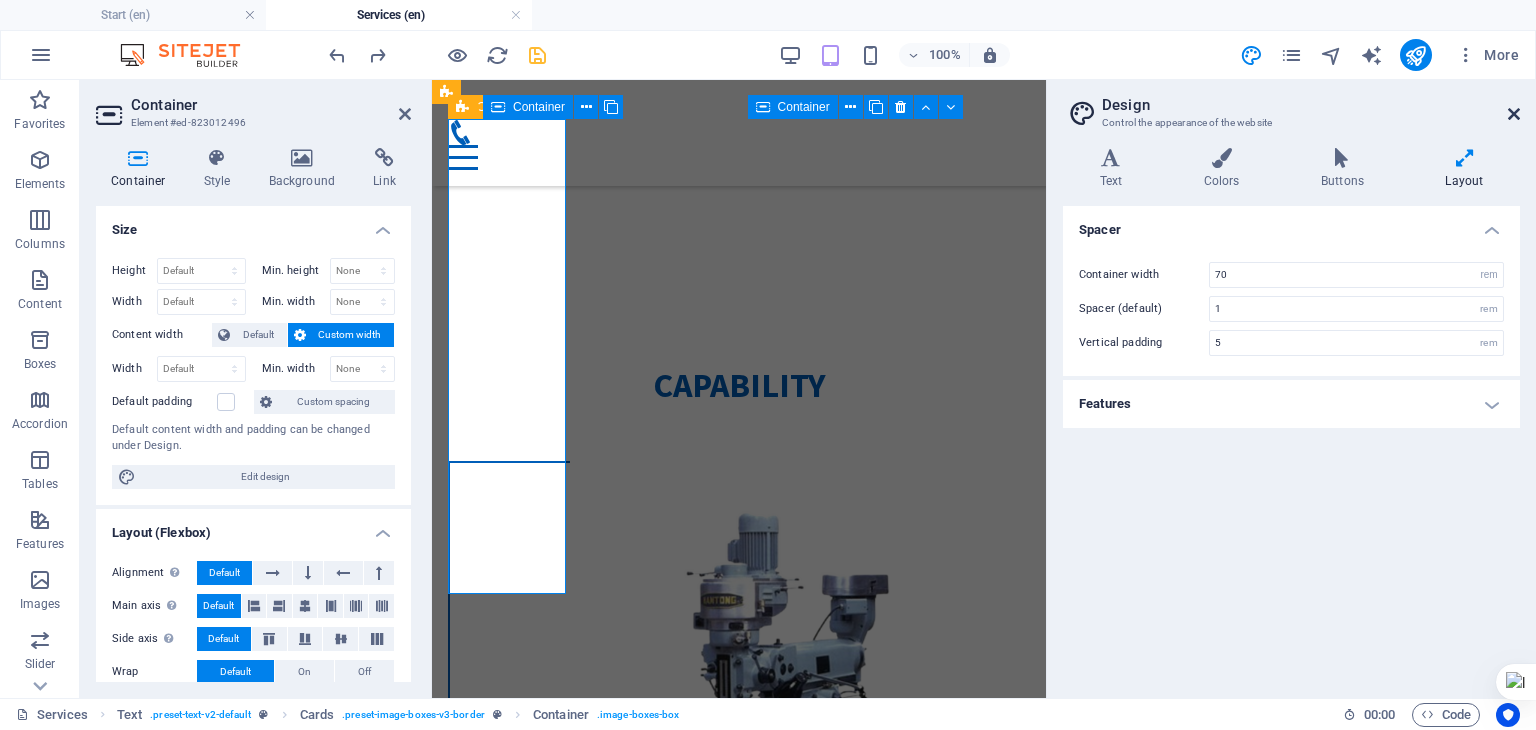 click at bounding box center (1514, 114) 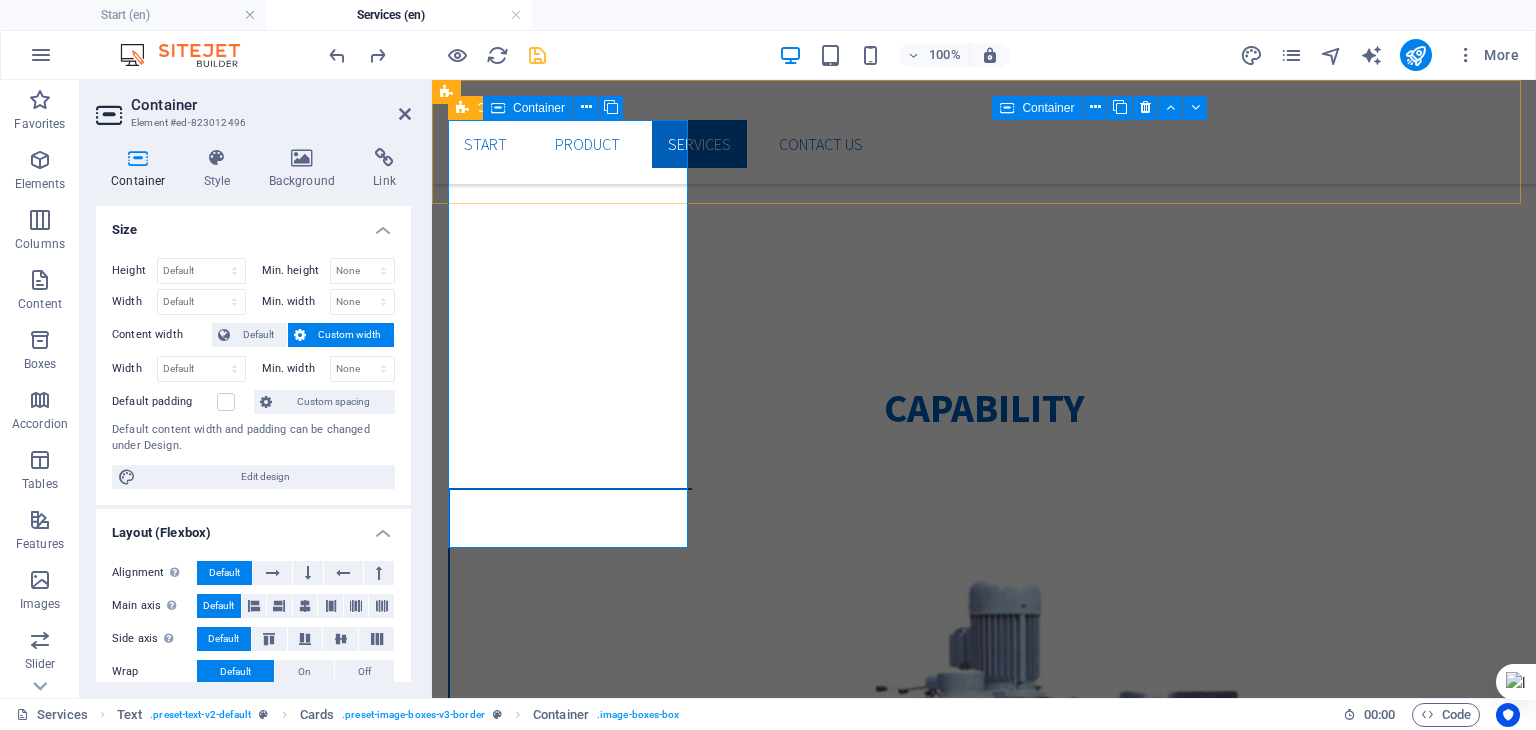scroll, scrollTop: 650, scrollLeft: 0, axis: vertical 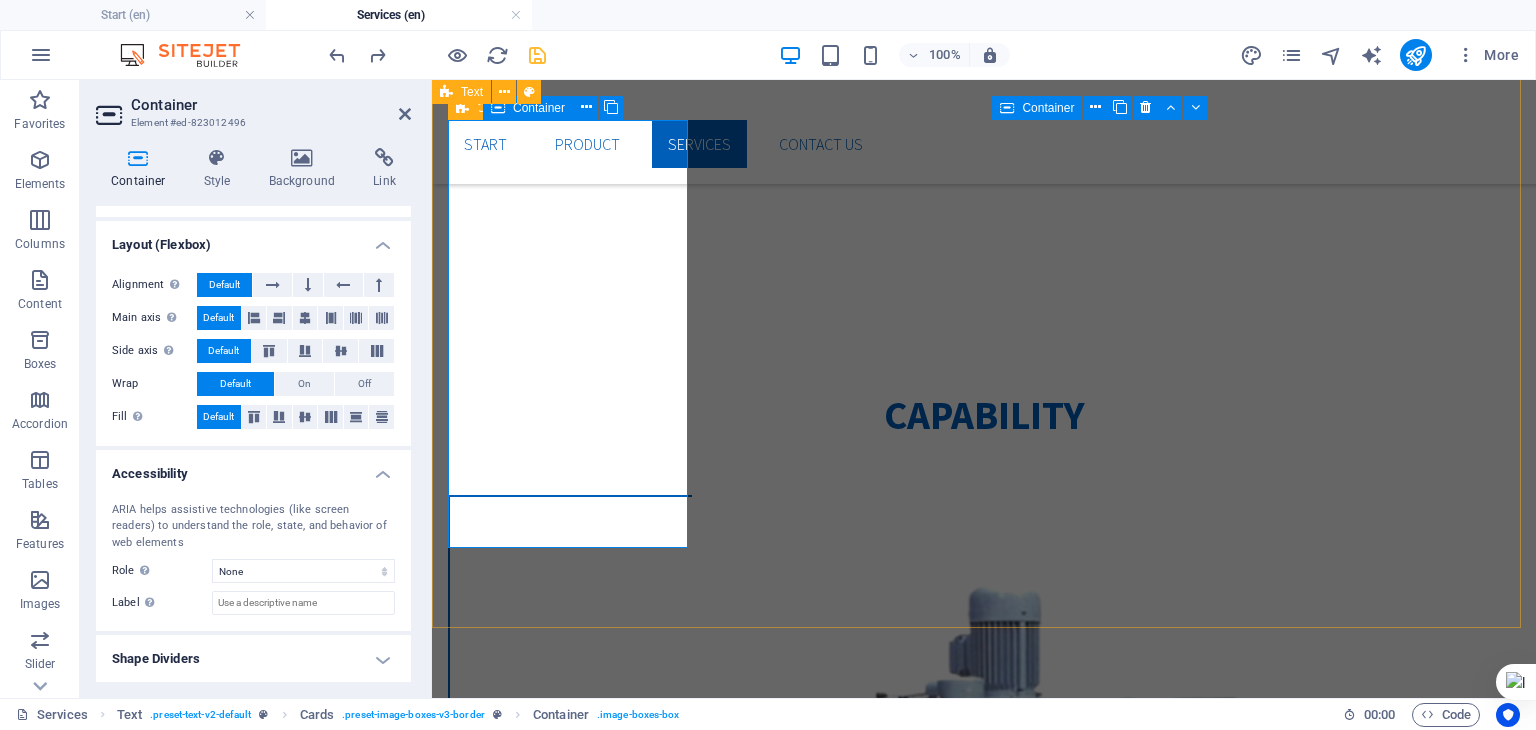 click on "Capability LATHE MACHINE Lorem ipsum dolor sit amet, consectetuer adipiscing elit. Aenean commodo ligula eget dolor. Lorem ipsum dolor sit amet. MILLING MACHINE Lorem ipsum dolor sit amet, consectetuer adipiscing elit. Aenean commodo ligula eget dolor. Lorem ipsum dolor sit amet. laser cutting Lorem ipsum dolor sit amet, consectetuer adipiscing elit. Aenean commodo ligula eget dolor. Lorem ipsum dolor sit amet. bending machine Lorem ipsum dolor sit amet, consectetuer adipiscing elit. Aenean commodo ligula eget dolor. Lorem ipsum dolor sit amet." at bounding box center [984, 3056] 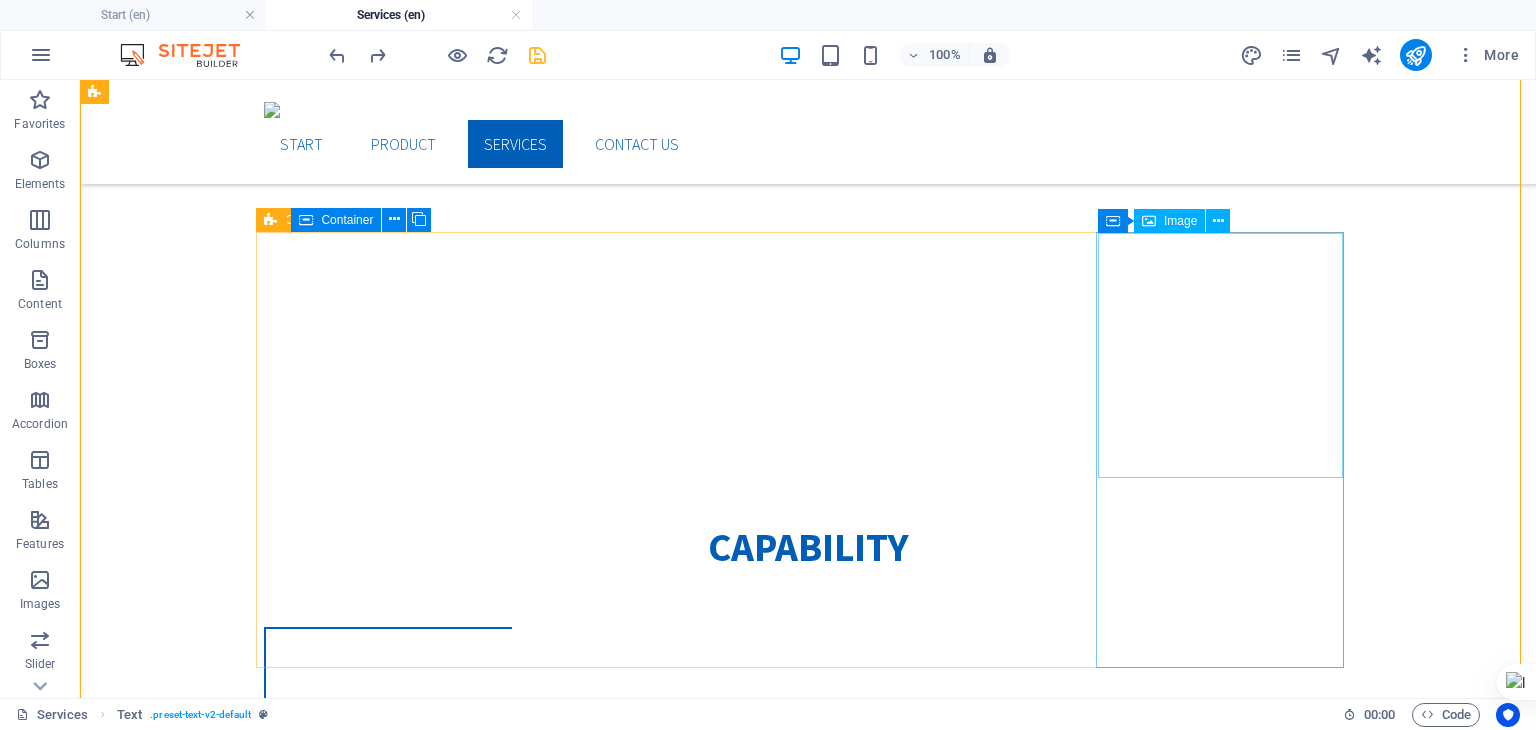 scroll, scrollTop: 538, scrollLeft: 0, axis: vertical 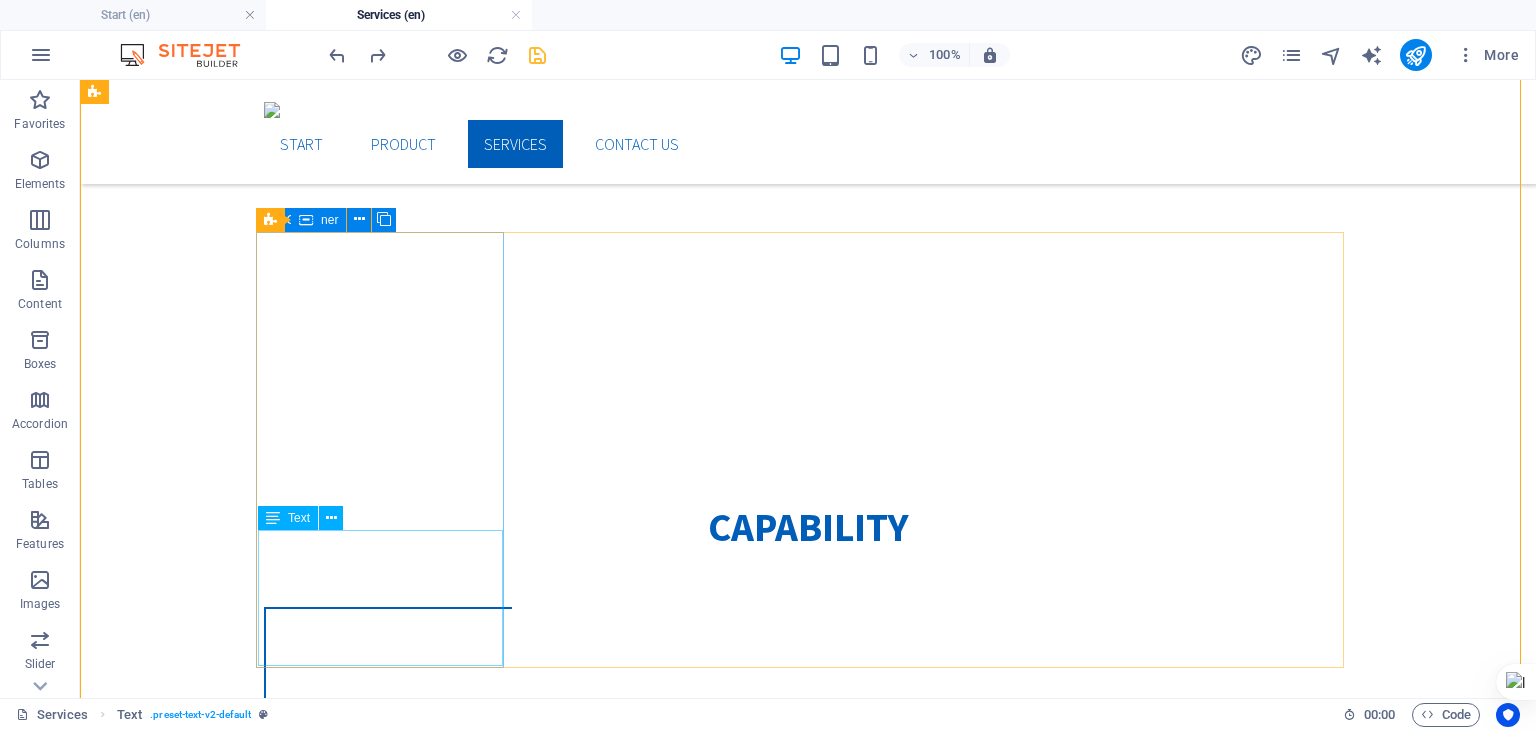 click on "Lorem ipsum dolor sit amet, consectetuer adipiscing elit. Aenean commodo ligula eget dolor. Lorem ipsum dolor sit amet." at bounding box center [388, 2185] 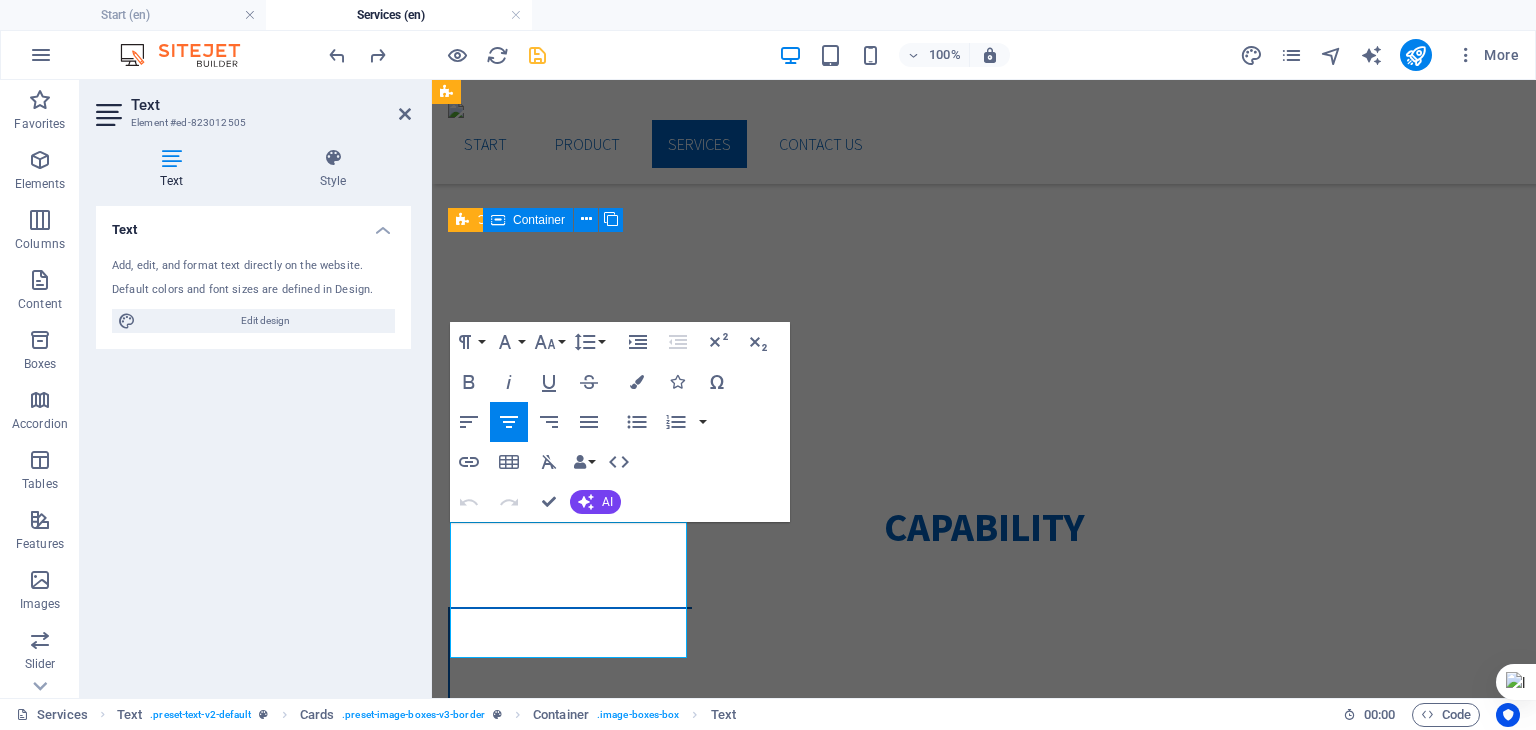 type 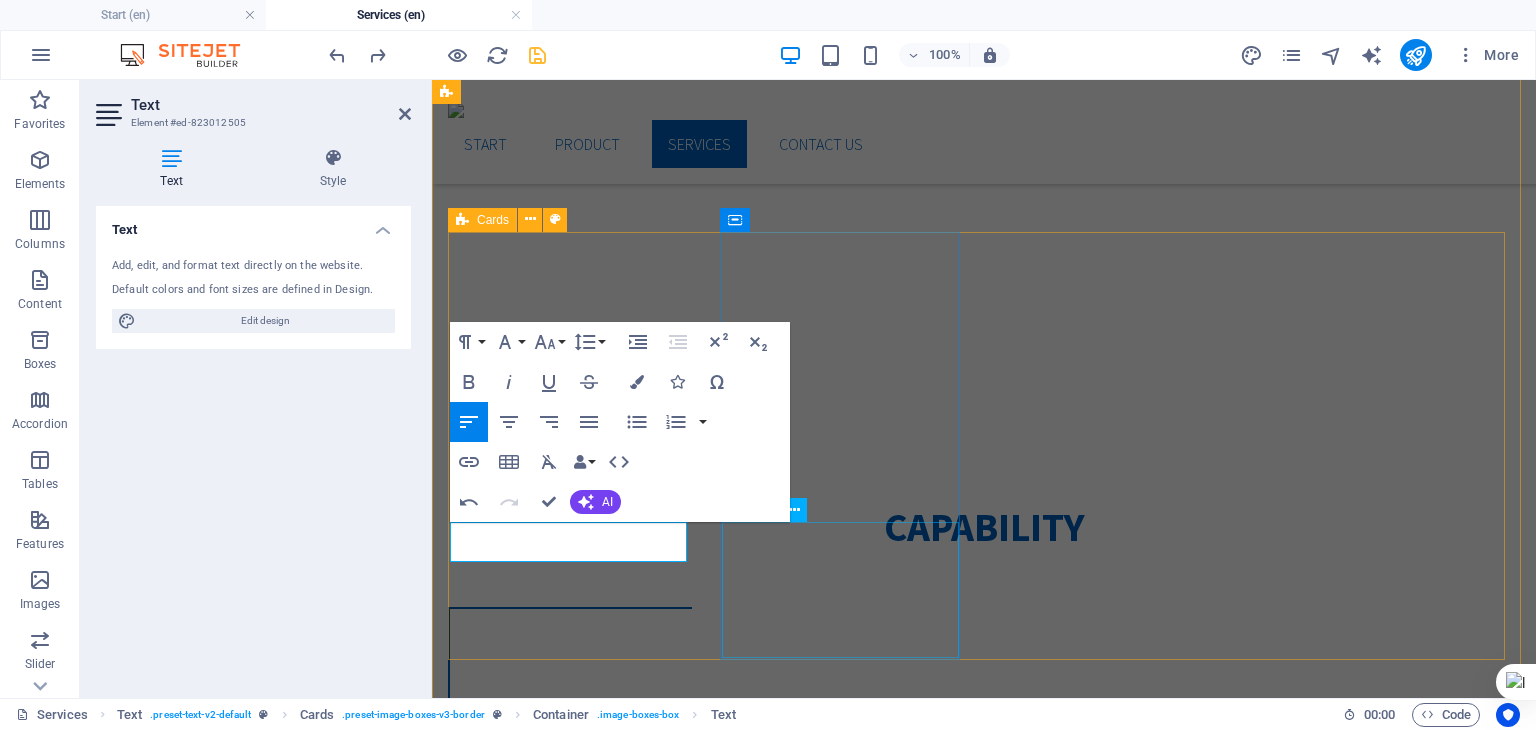 click on "Lorem ipsum dolor sit amet, consectetuer adipiscing elit. Aenean commodo ligula eget dolor. Lorem ipsum dolor sit amet." at bounding box center (570, 3049) 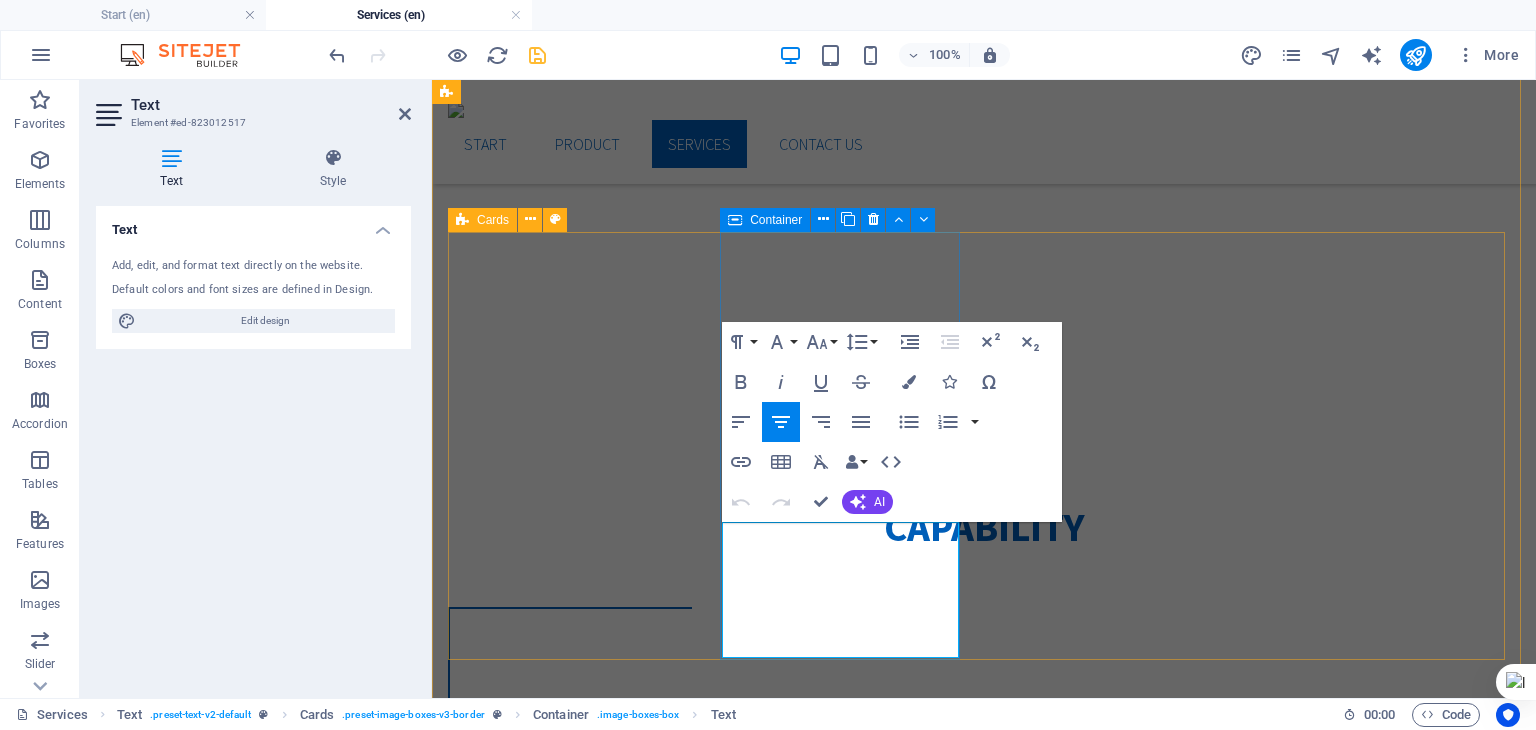 type 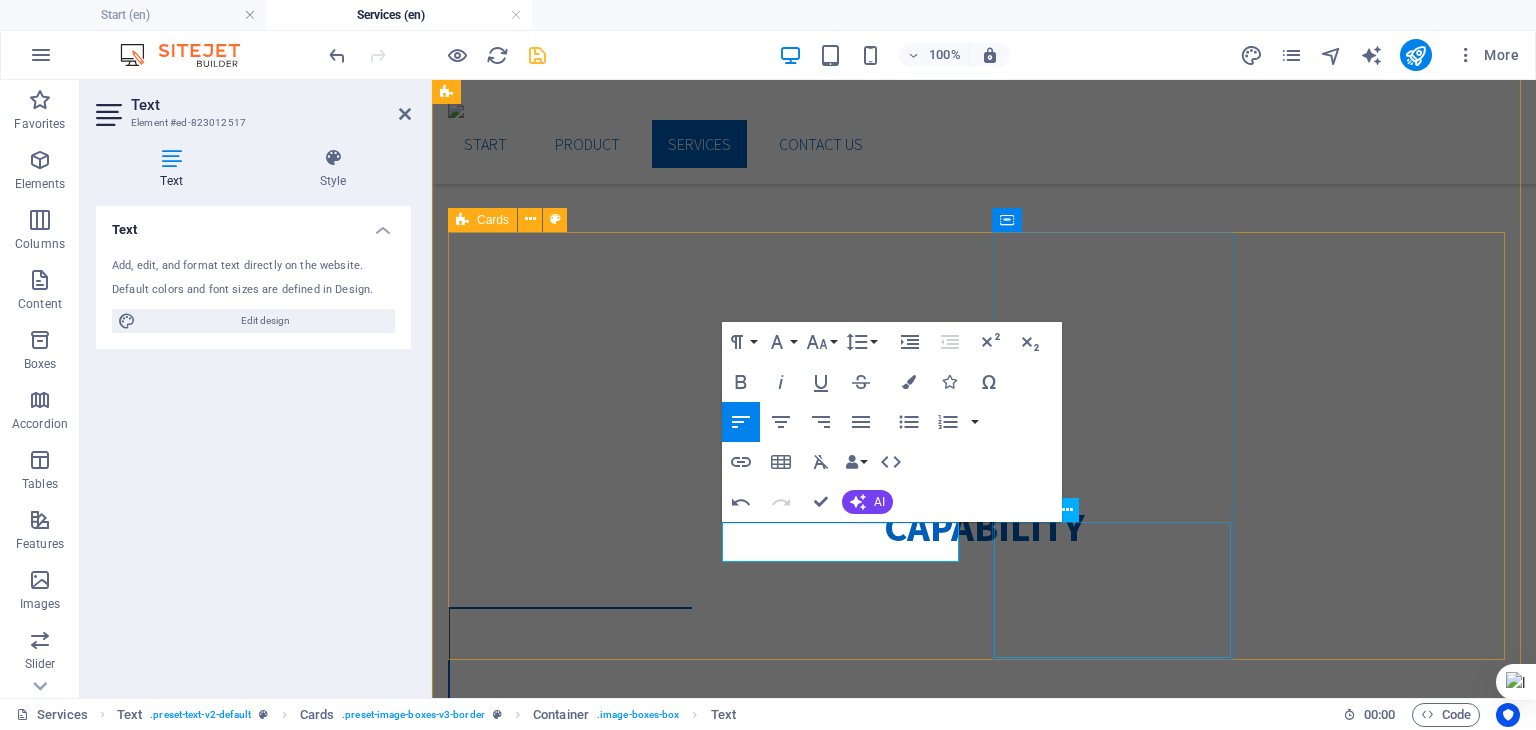 click on "Lorem ipsum dolor sit amet, consectetuer adipiscing elit. Aenean commodo ligula eget dolor. Lorem ipsum dolor sit amet." at bounding box center [570, 4265] 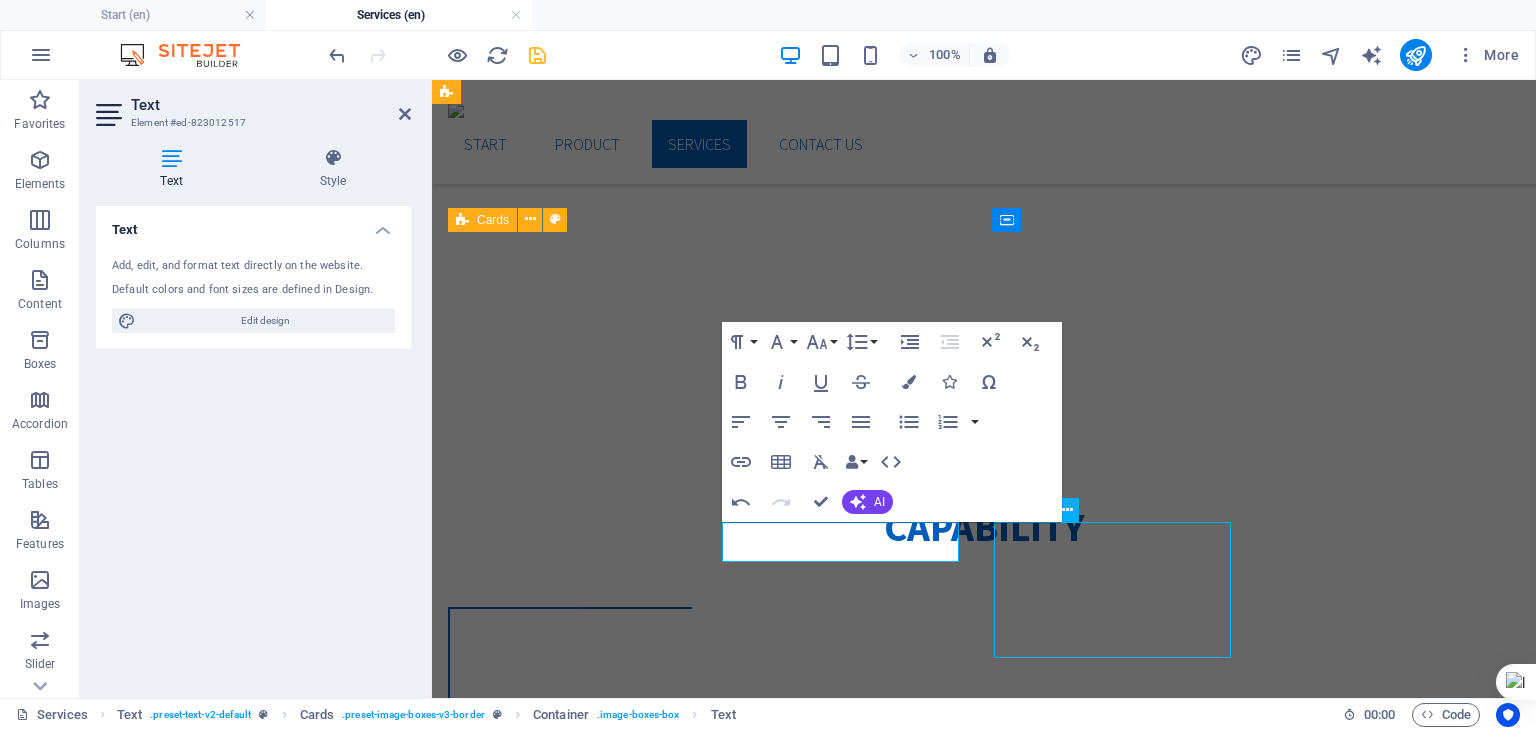 click on "Lorem ipsum dolor sit amet, consectetuer adipiscing elit. Aenean commodo ligula eget dolor. Lorem ipsum dolor sit amet." at bounding box center (570, 4265) 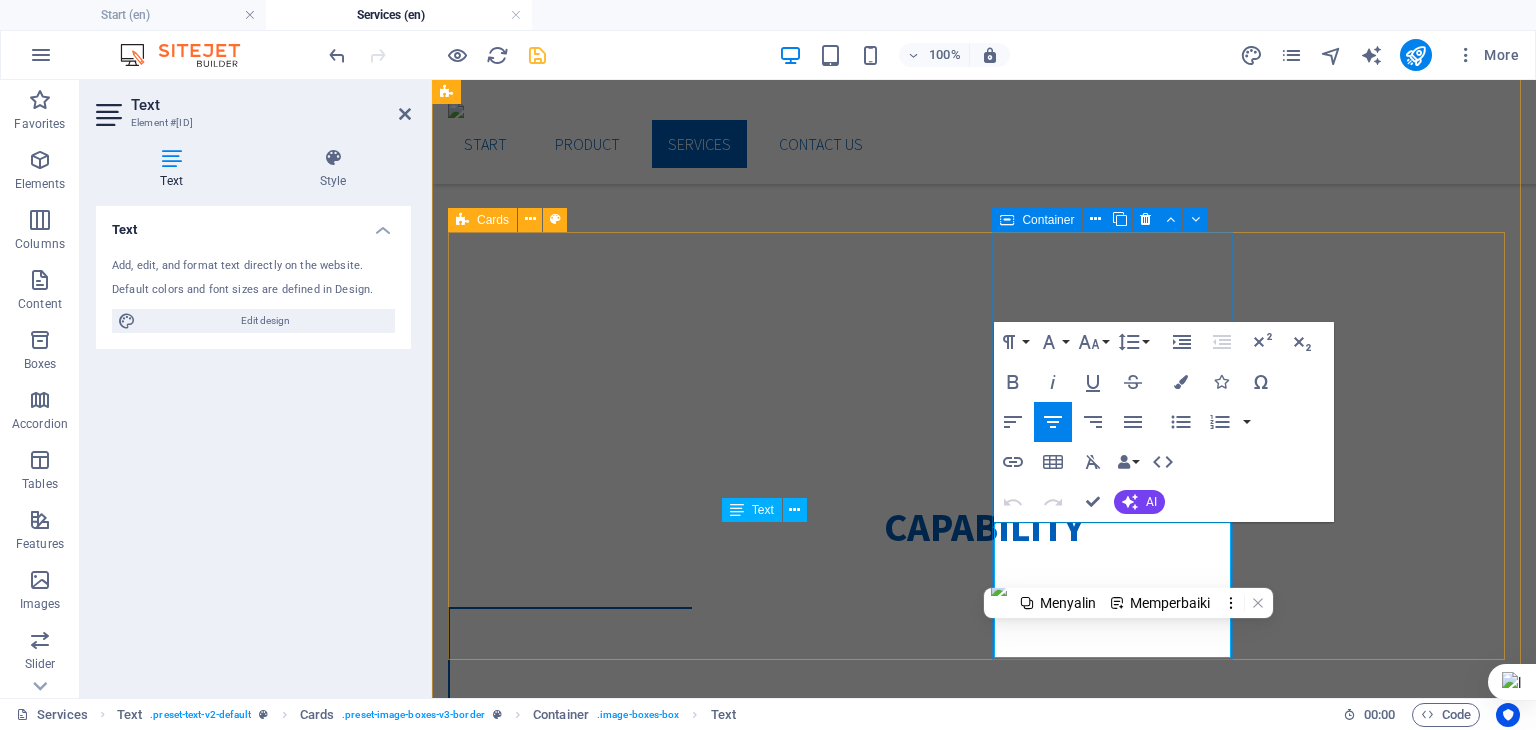 type 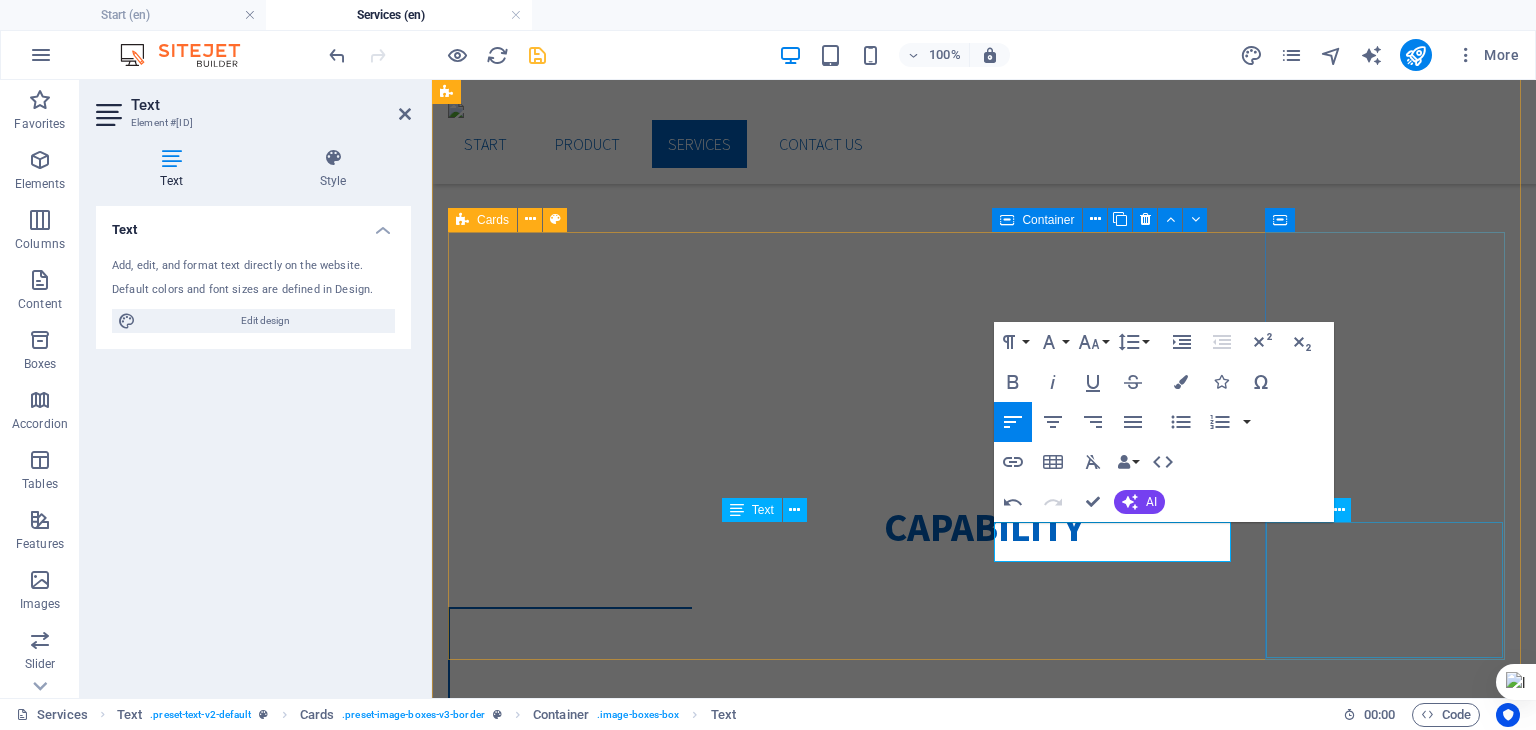 click on "Lorem ipsum dolor sit amet, consectetuer adipiscing elit. Aenean commodo ligula eget dolor. Lorem ipsum dolor sit amet." at bounding box center [570, 5481] 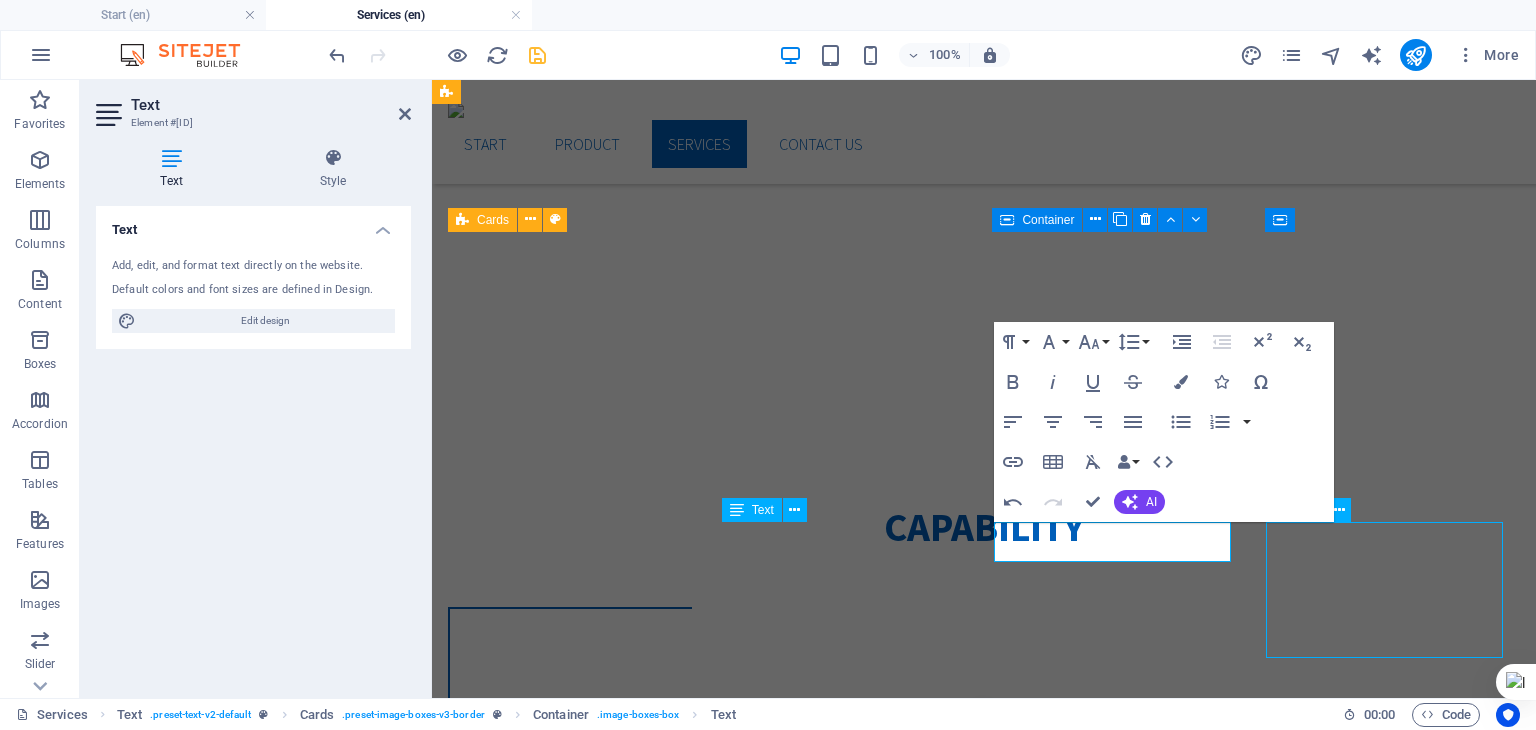 click on "Lorem ipsum dolor sit amet, consectetuer adipiscing elit. Aenean commodo ligula eget dolor. Lorem ipsum dolor sit amet." at bounding box center [570, 5481] 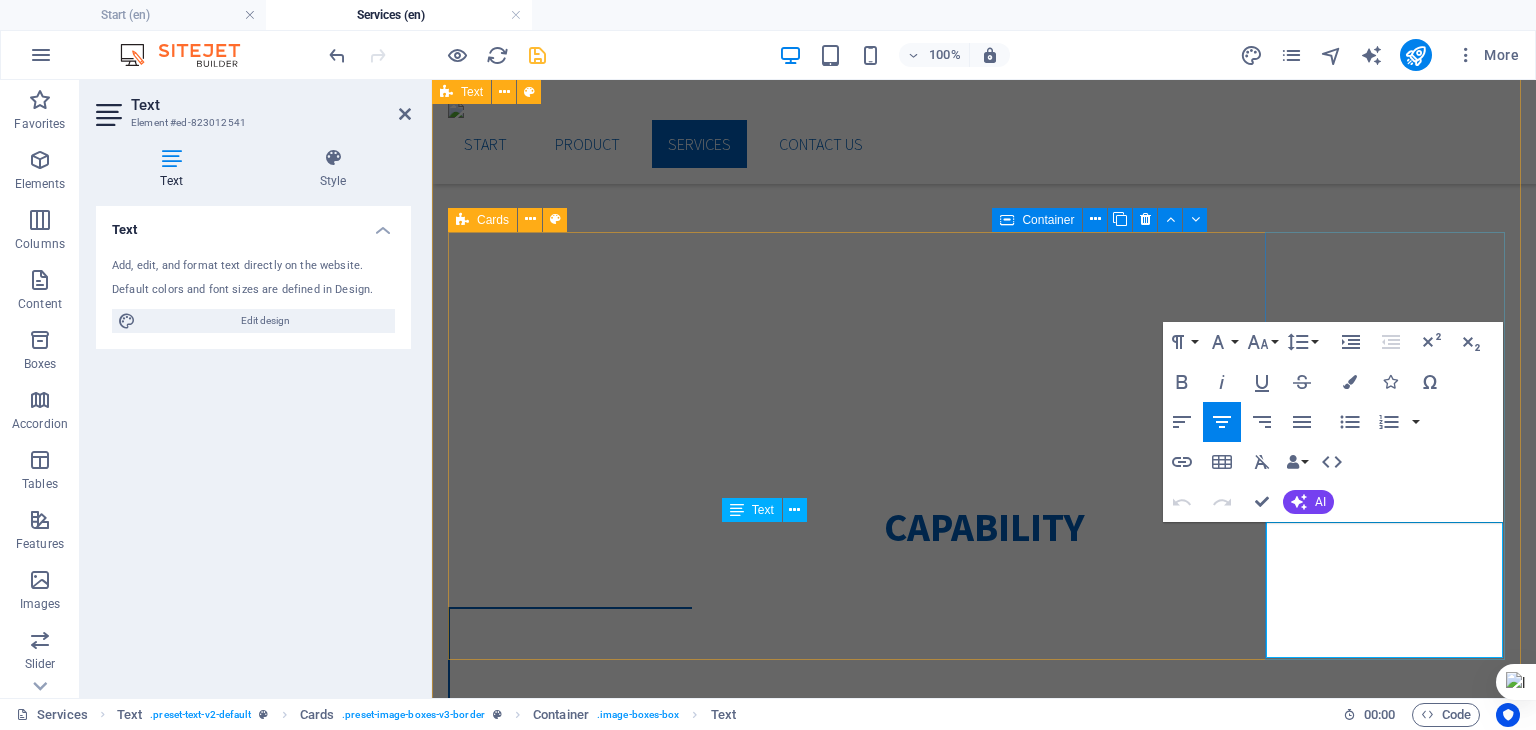 type 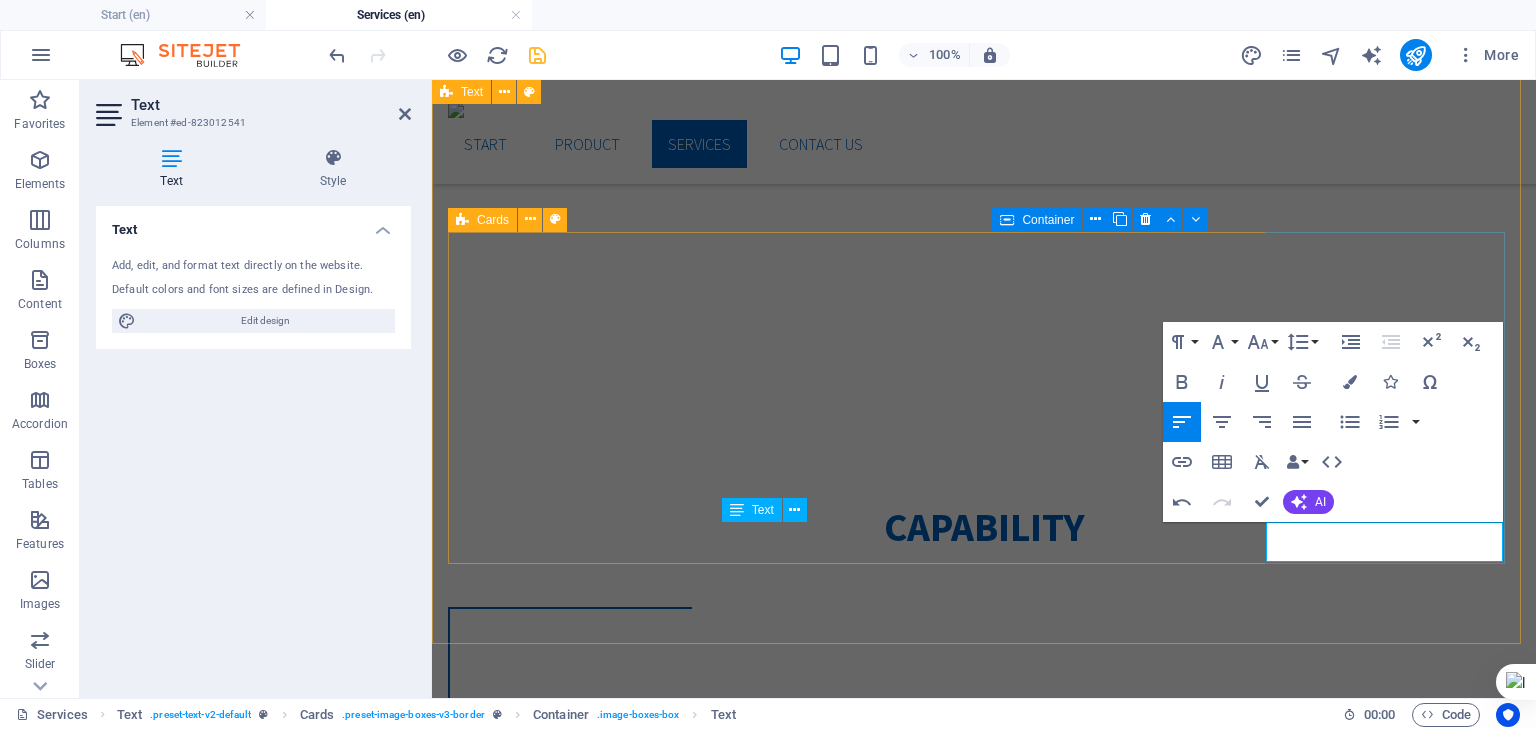 click on "Capability LATHE MACHINE mede MILLING MACHINE mwd laser cutting kwdw bending machine wkdmw" at bounding box center [984, 2976] 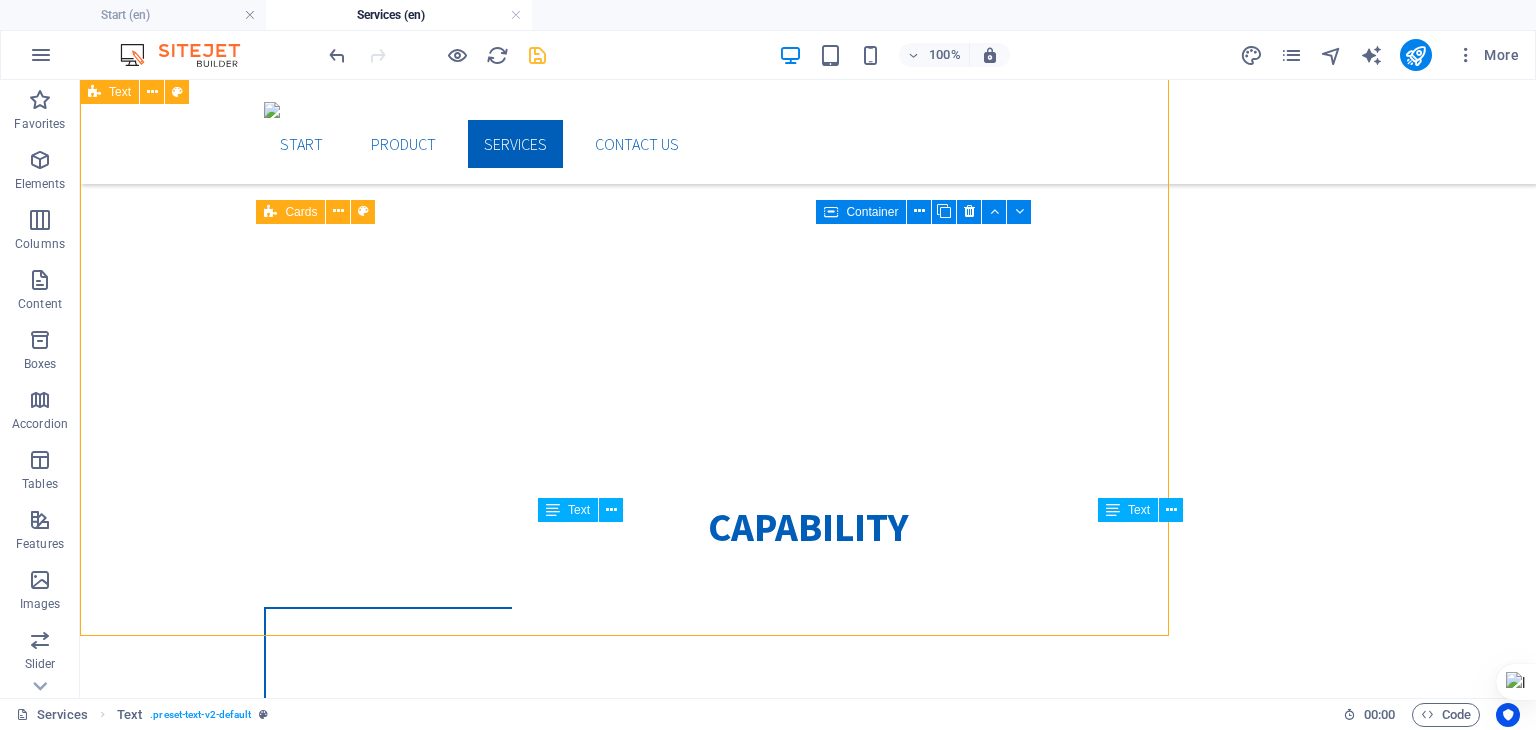 scroll, scrollTop: 546, scrollLeft: 0, axis: vertical 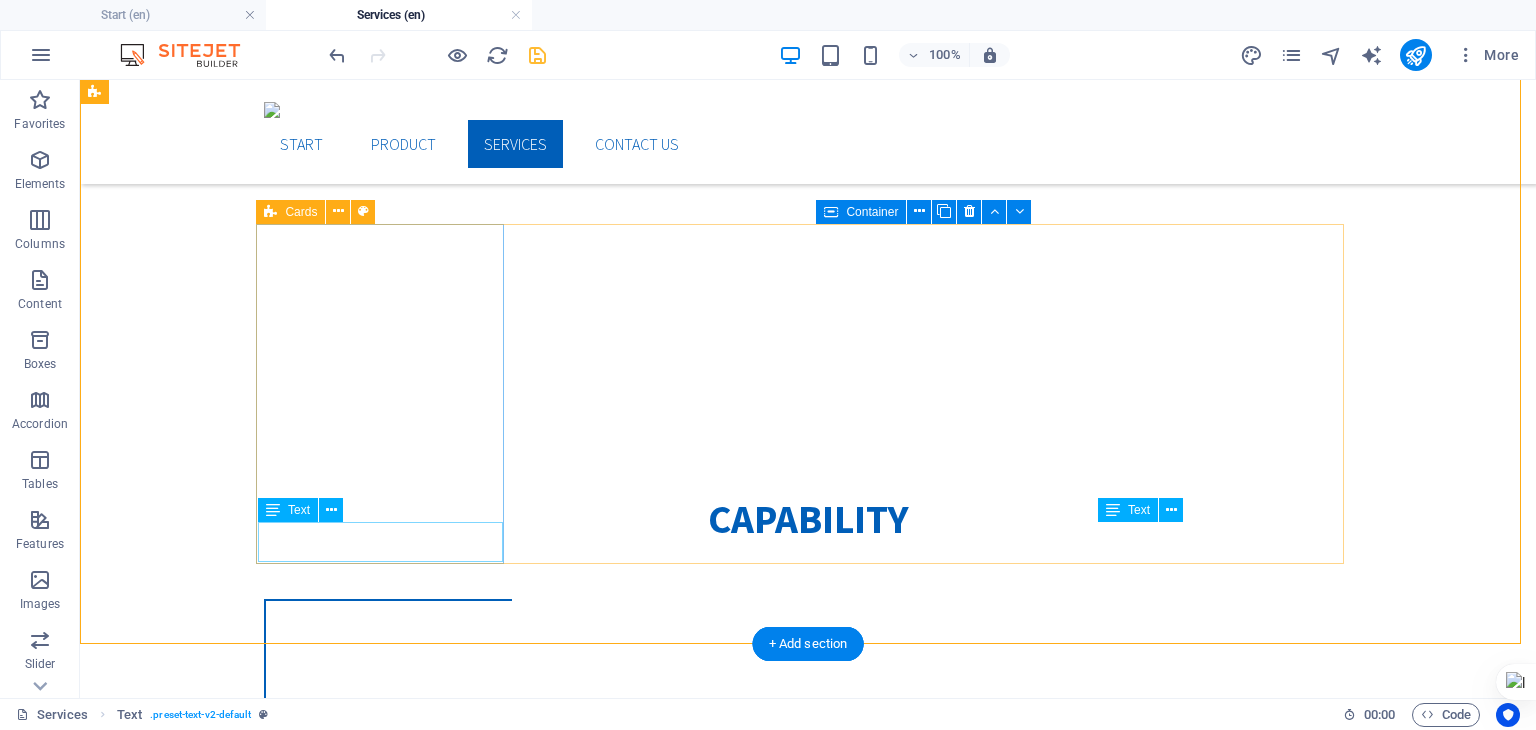 click on "mede" at bounding box center [388, 2129] 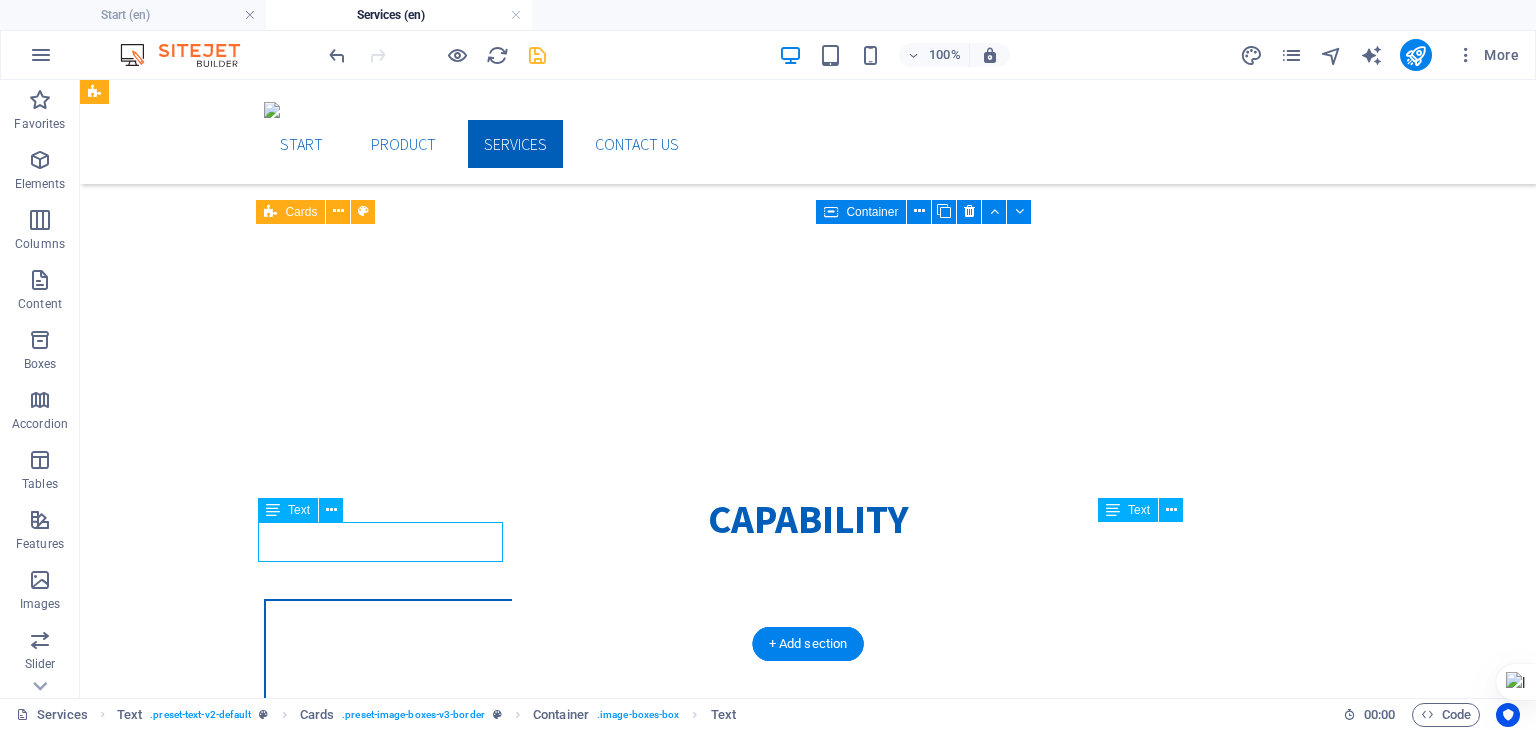 click on "mede" at bounding box center (388, 2129) 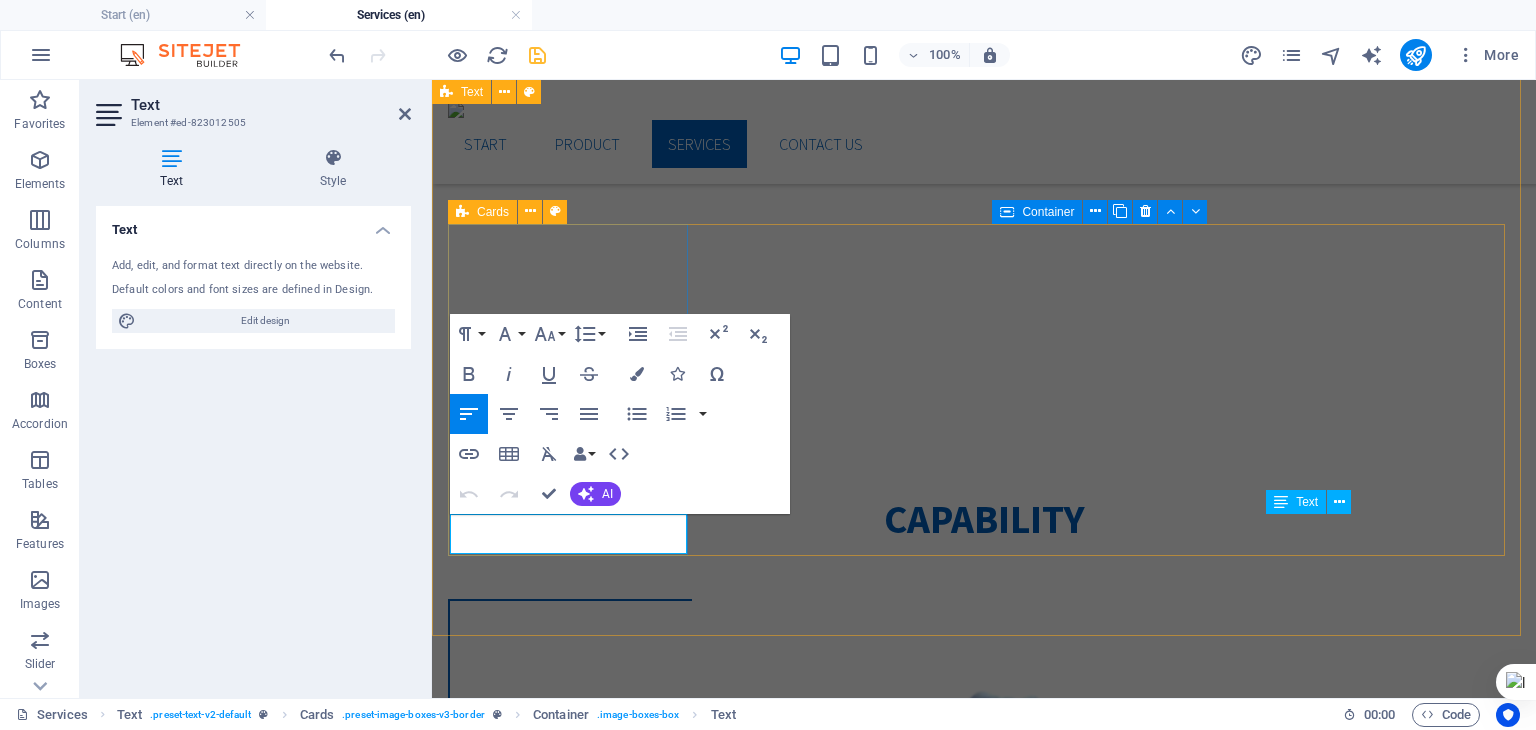 click on "mede" at bounding box center [570, 1769] 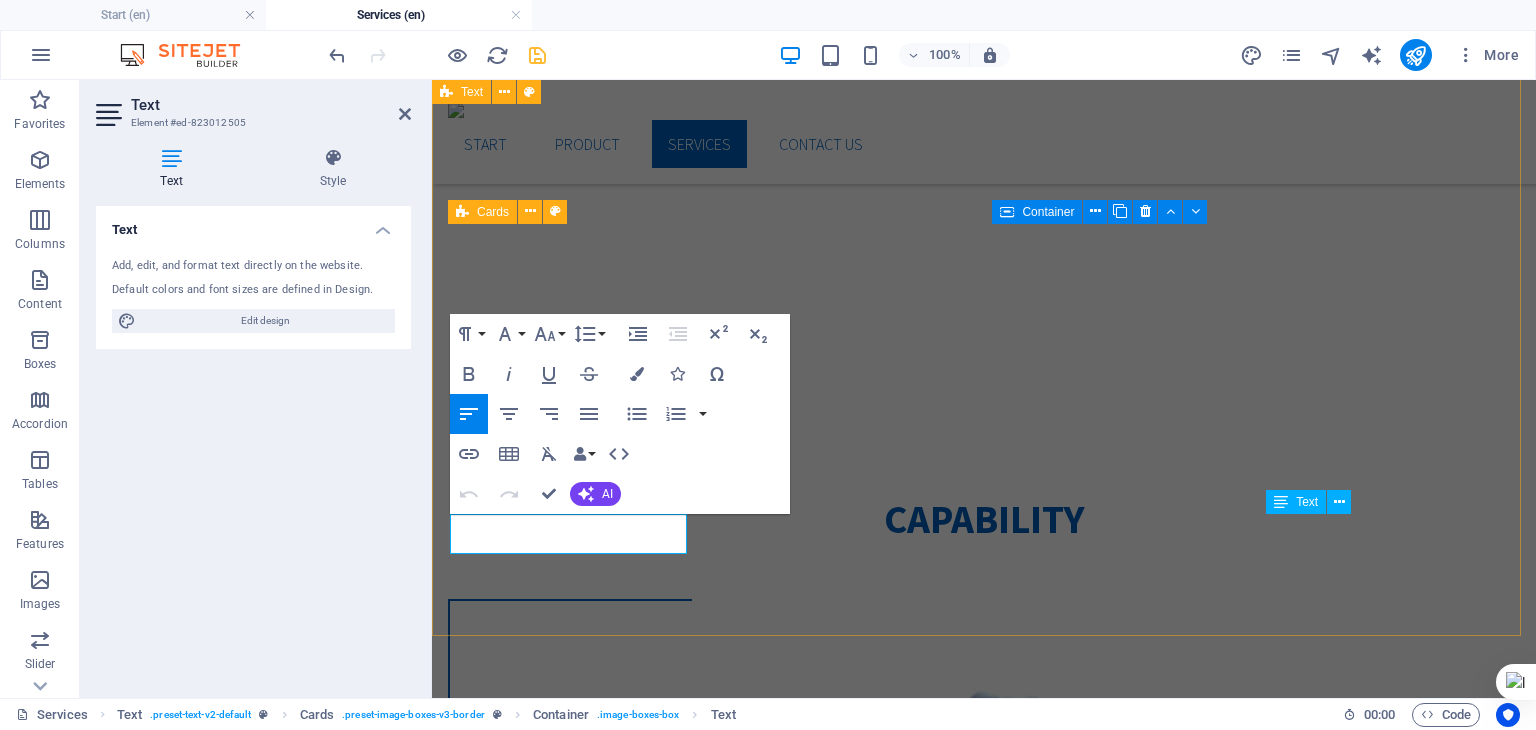 drag, startPoint x: 515, startPoint y: 525, endPoint x: 432, endPoint y: 544, distance: 85.146935 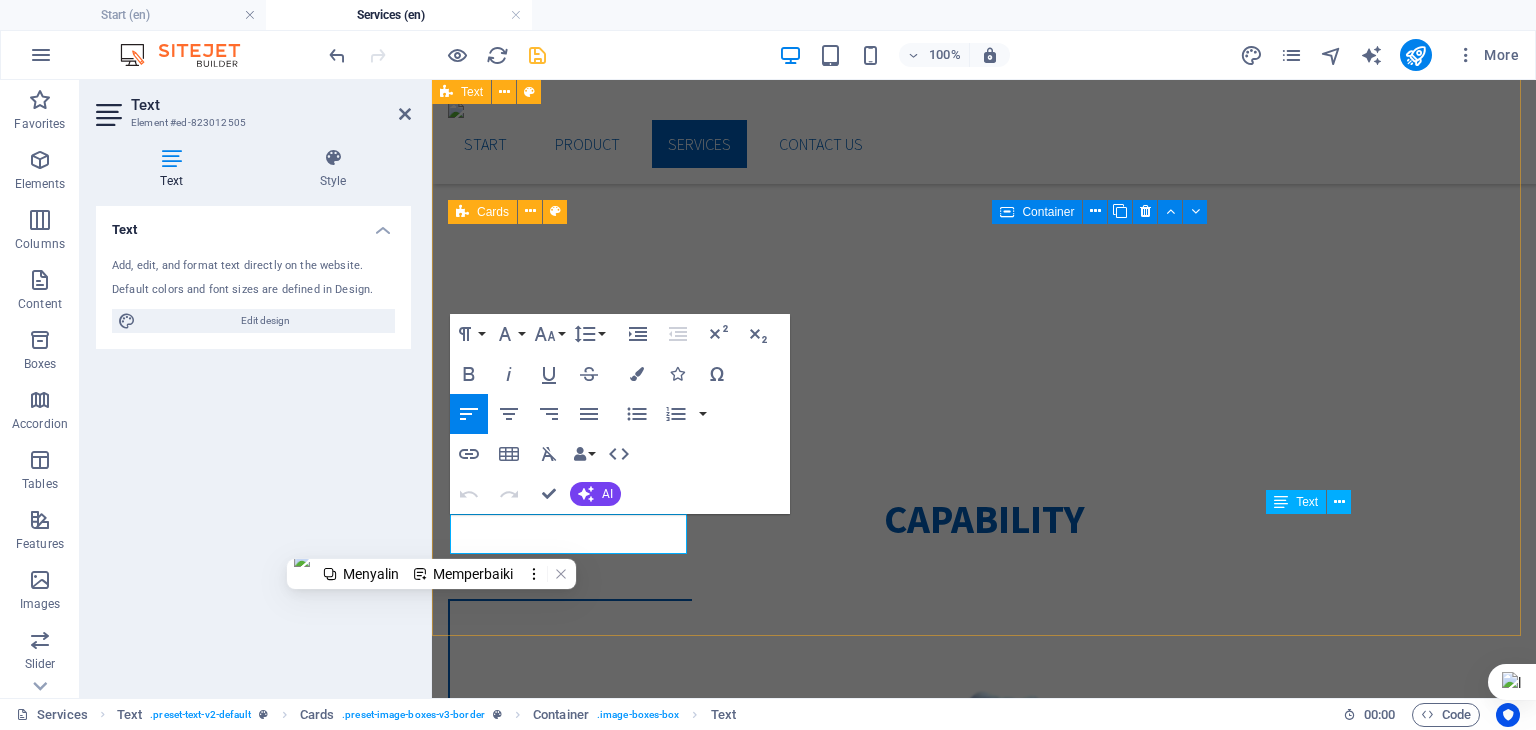 type 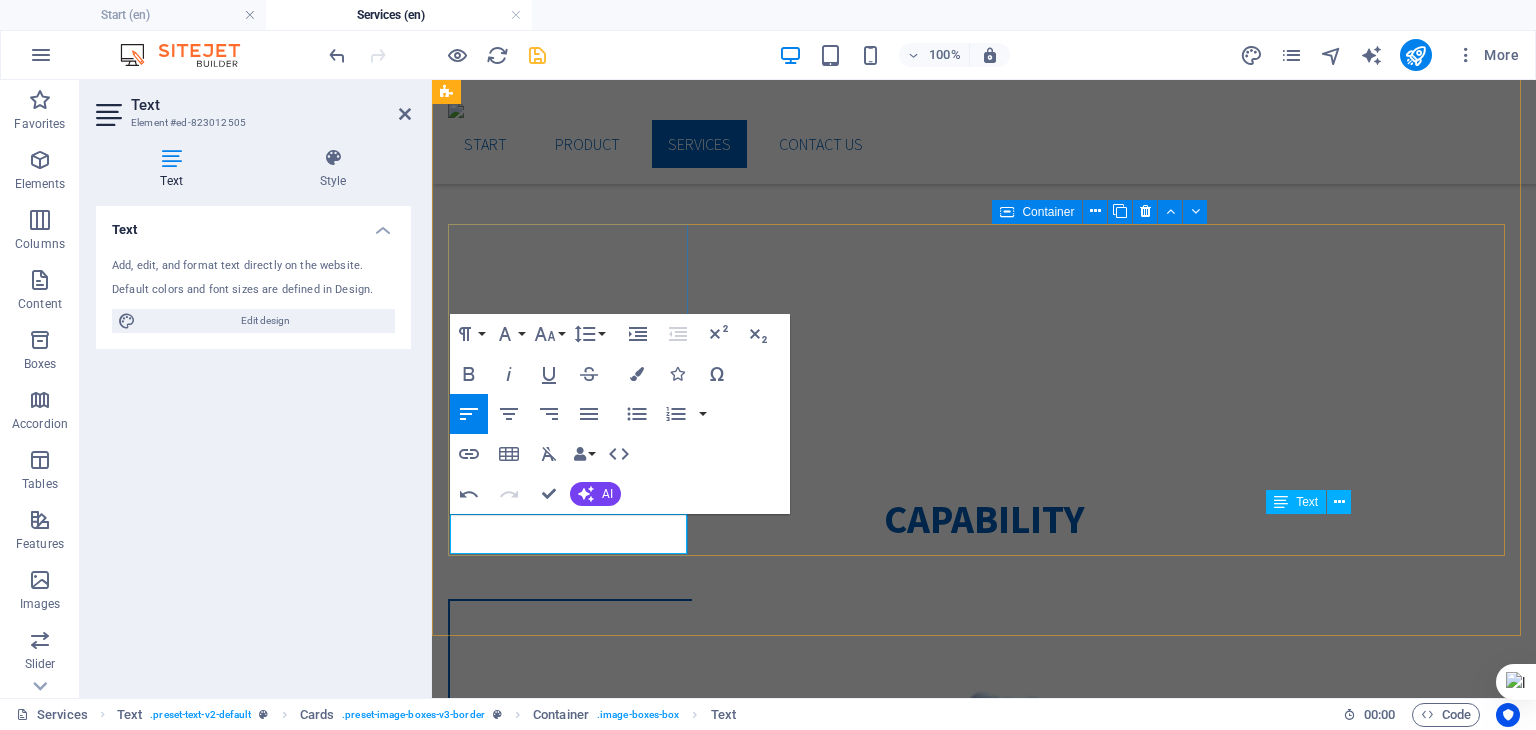 click on "untuk melakukan" at bounding box center [570, 1769] 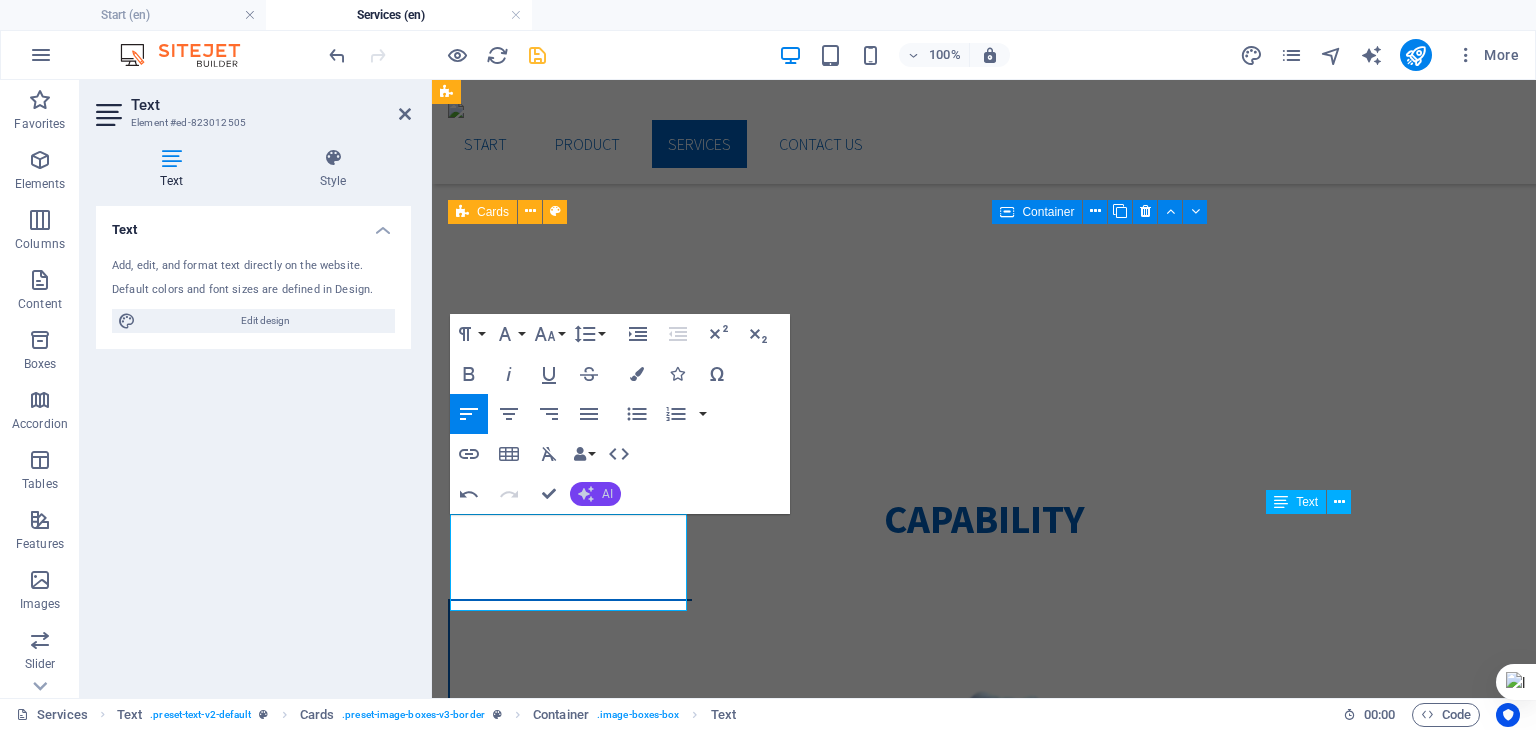 click on "AI" at bounding box center [607, 494] 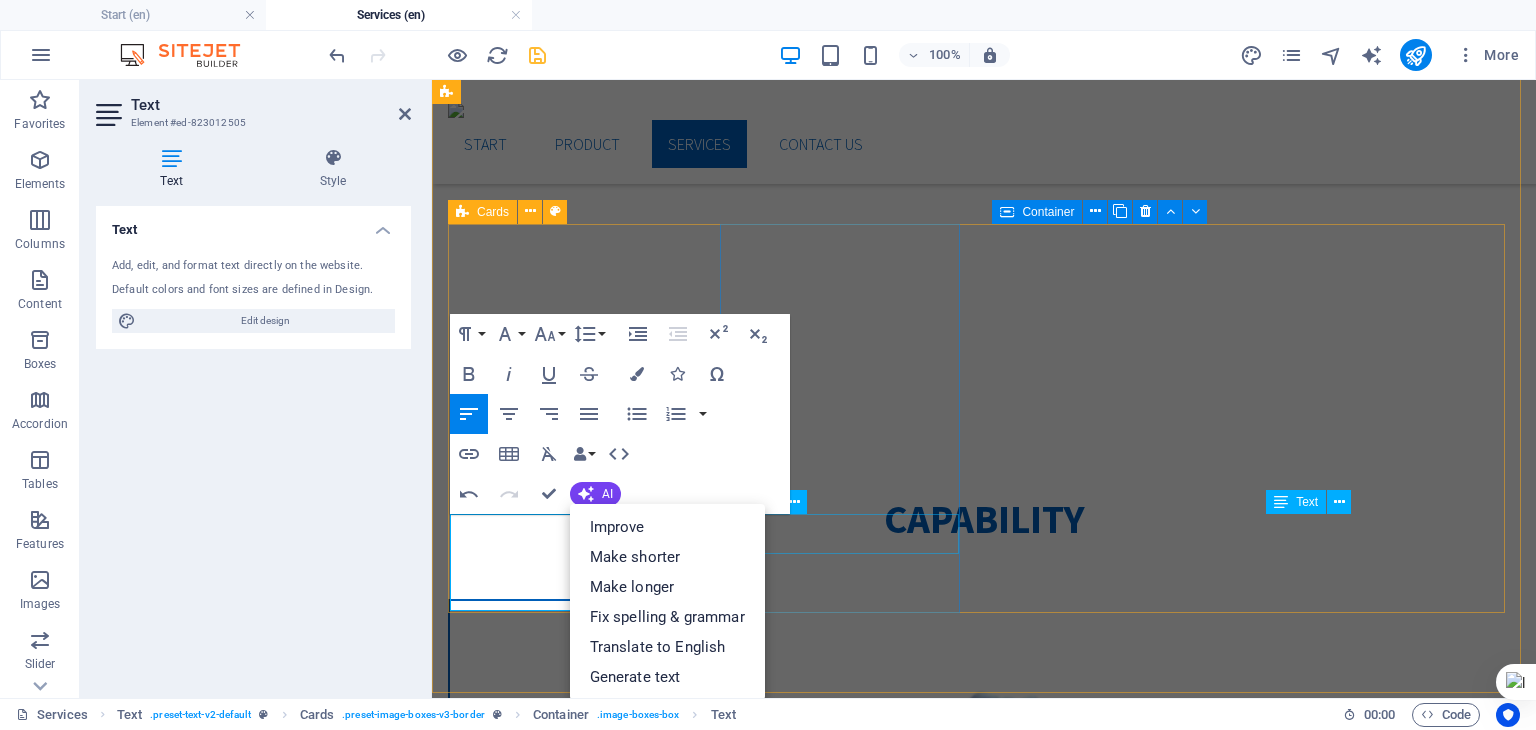 click on "mwd" at bounding box center [570, 3050] 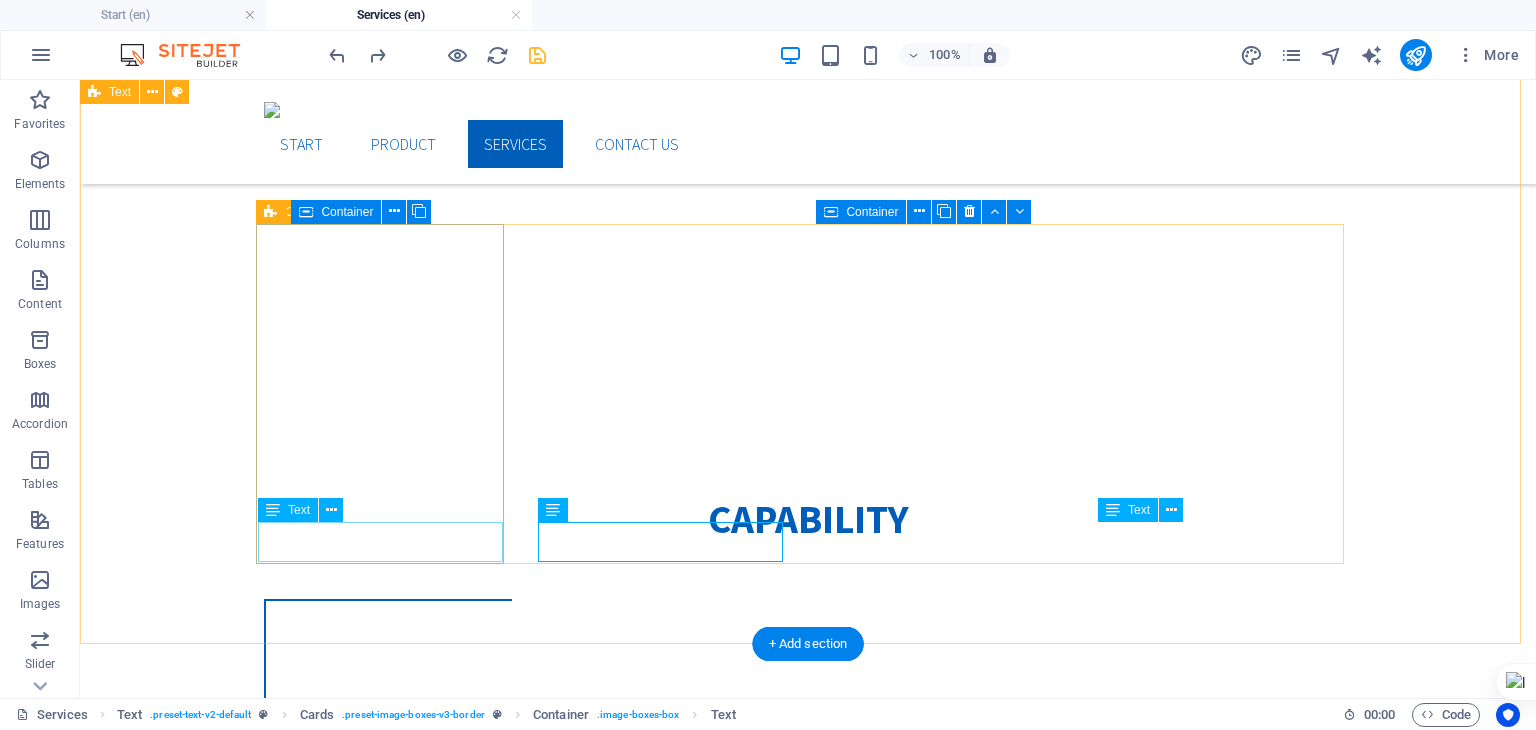 click on "mede" at bounding box center [388, 2129] 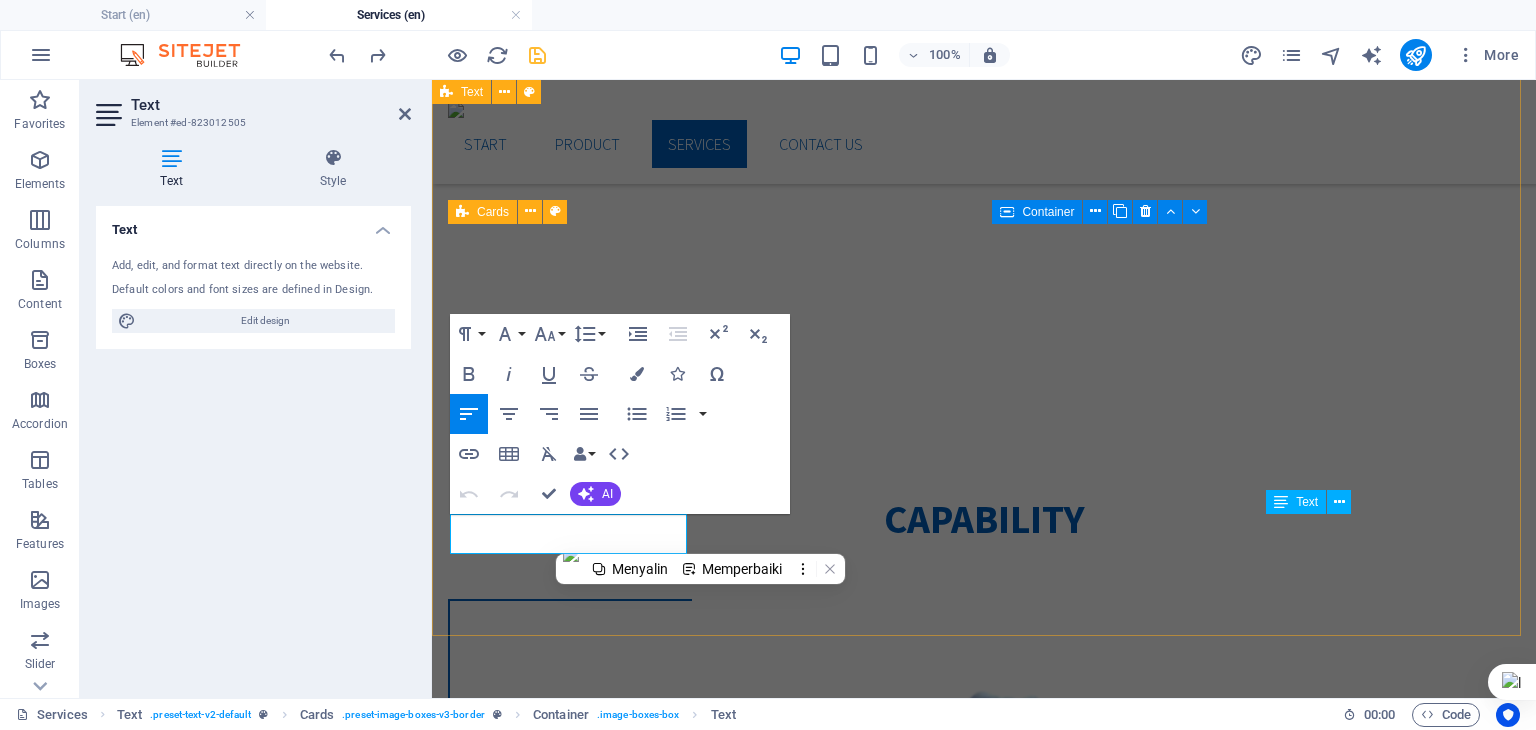 type 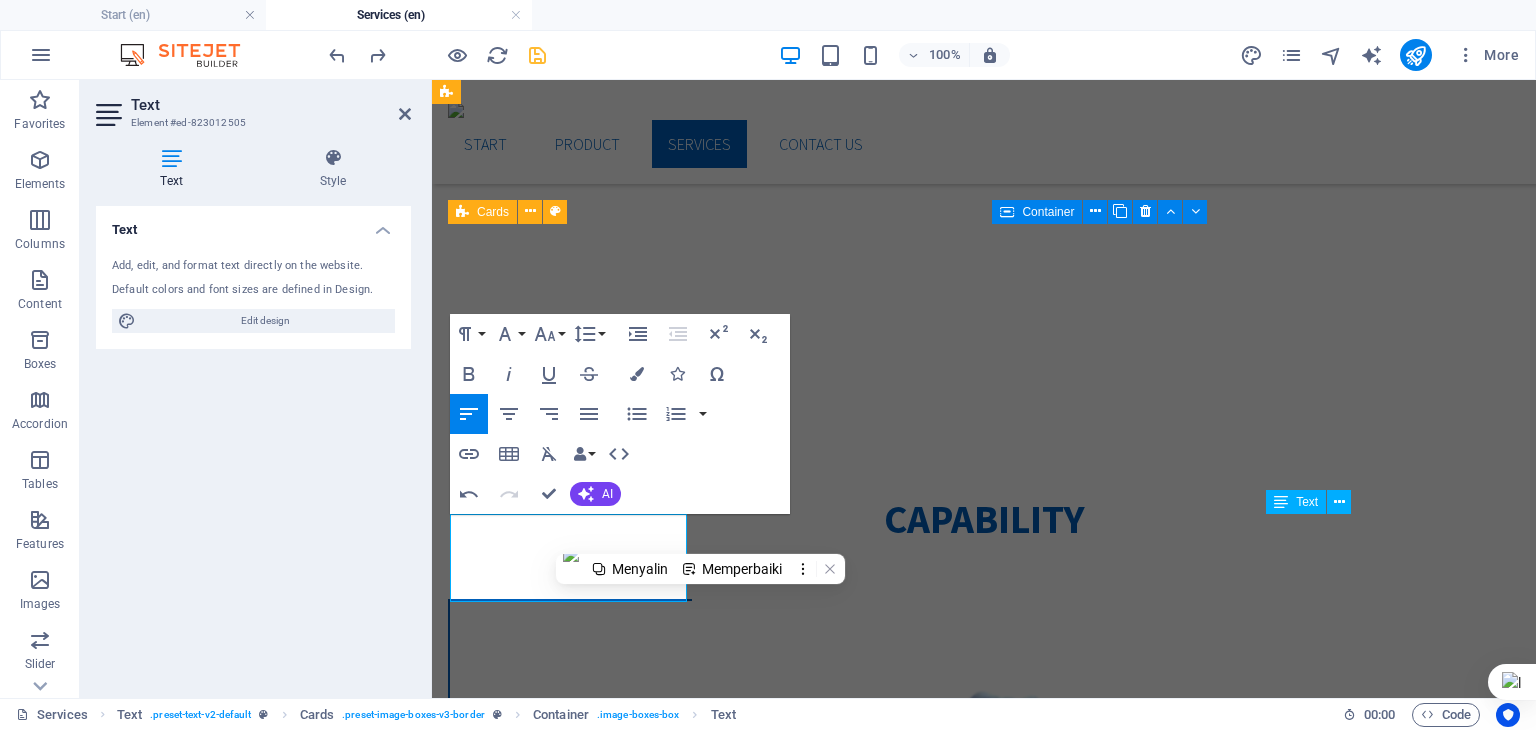 click on "Undo Redo Confirm (Ctrl+⏎) AI Improve Make shorter Make longer Fix spelling & grammar Translate to English Generate text" at bounding box center [536, 494] 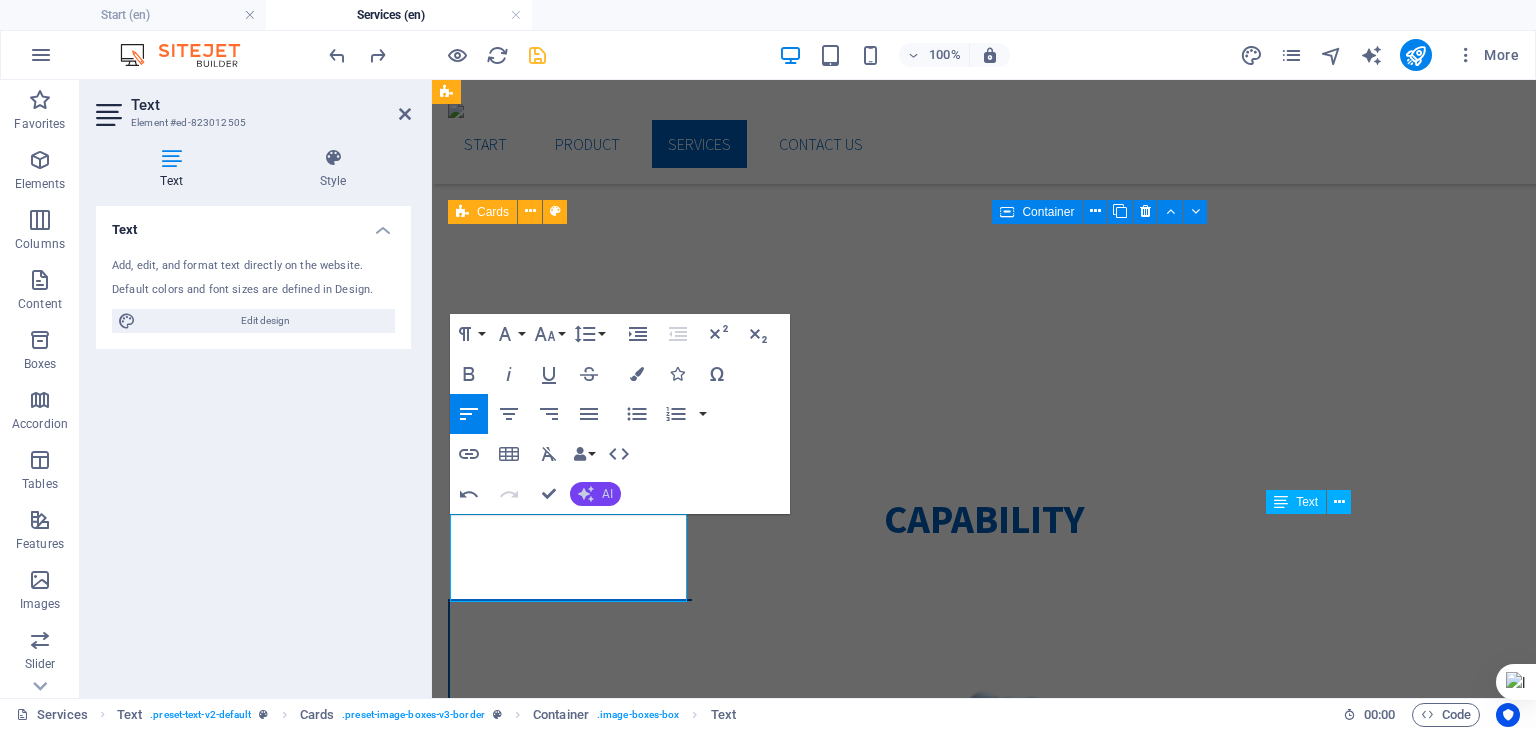 click 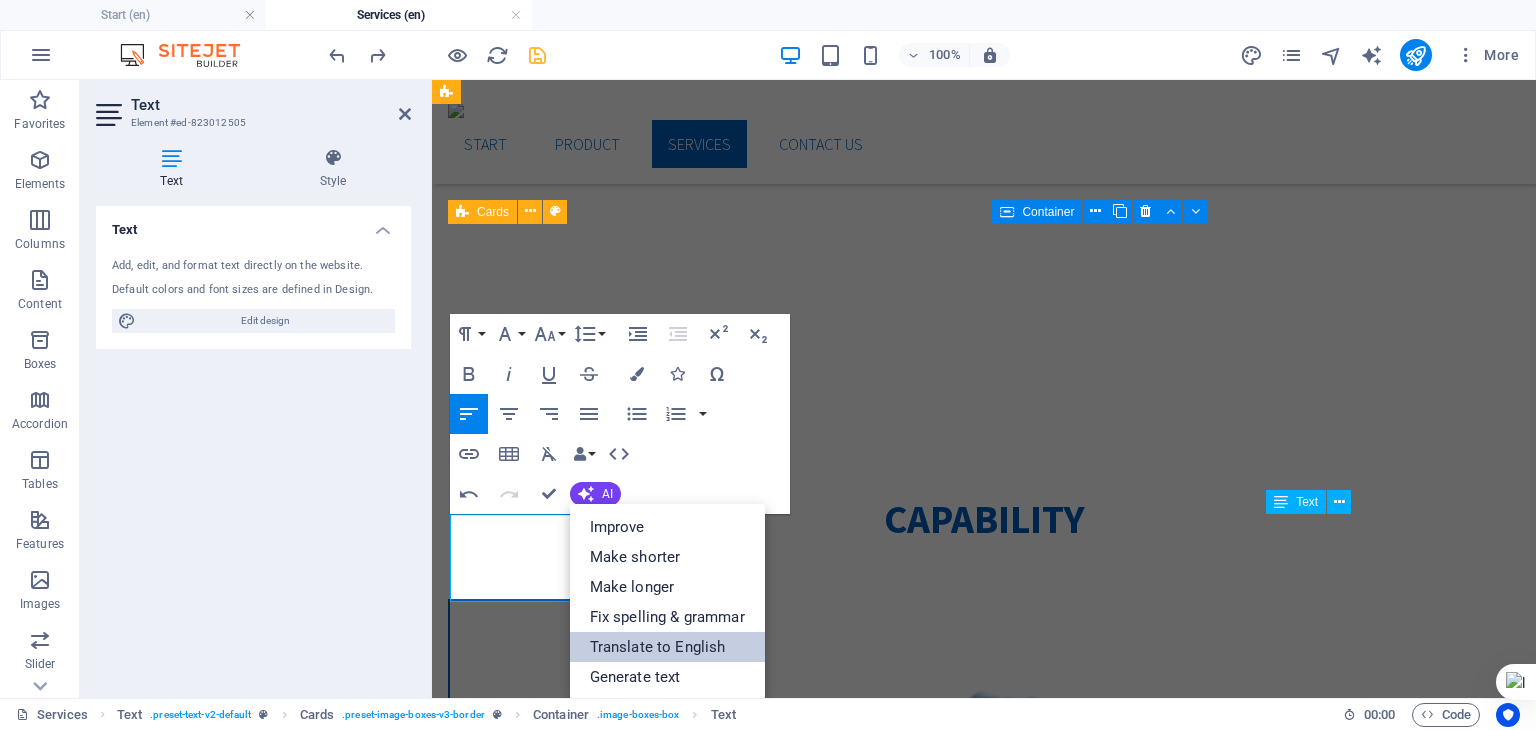 click on "Translate to English" at bounding box center [667, 647] 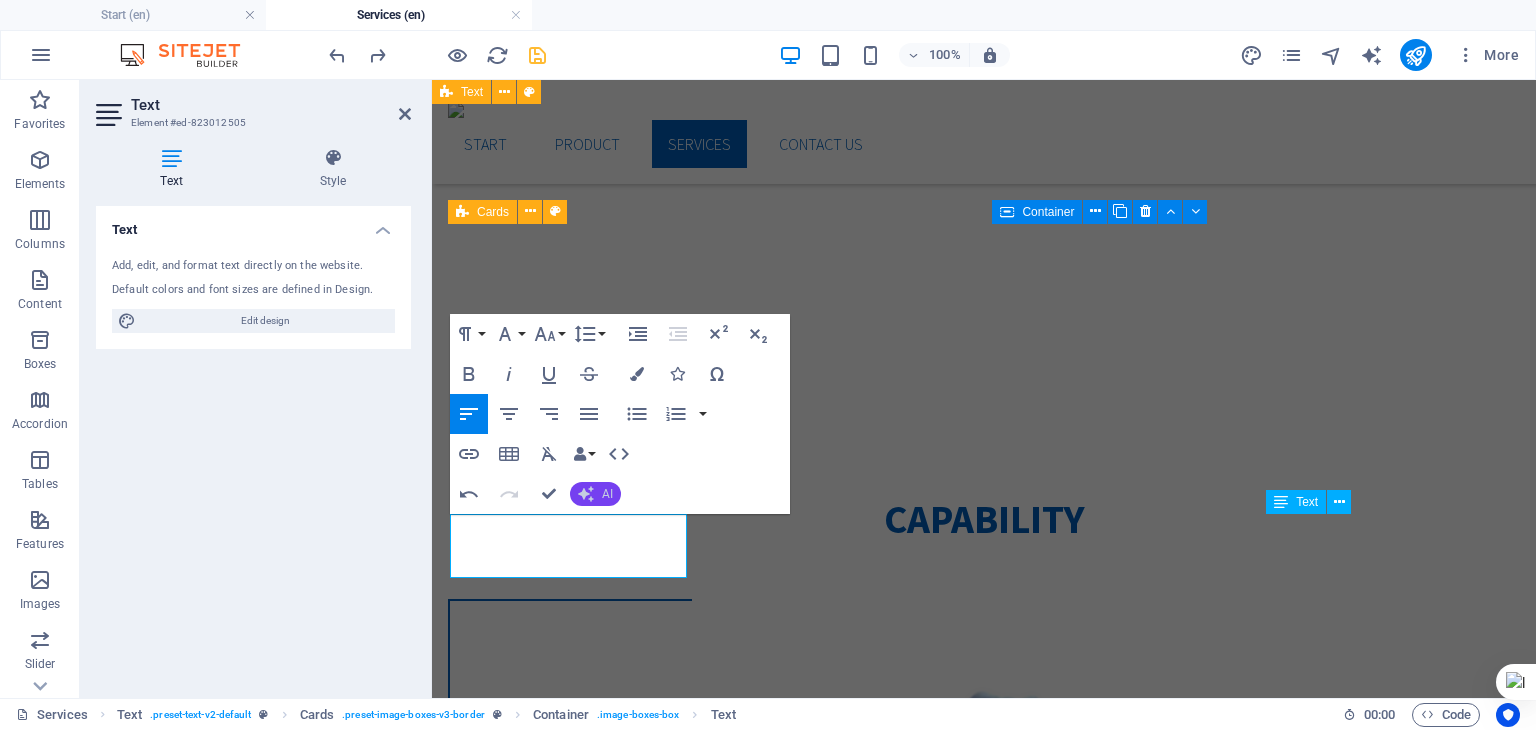 click on "AI" at bounding box center [595, 494] 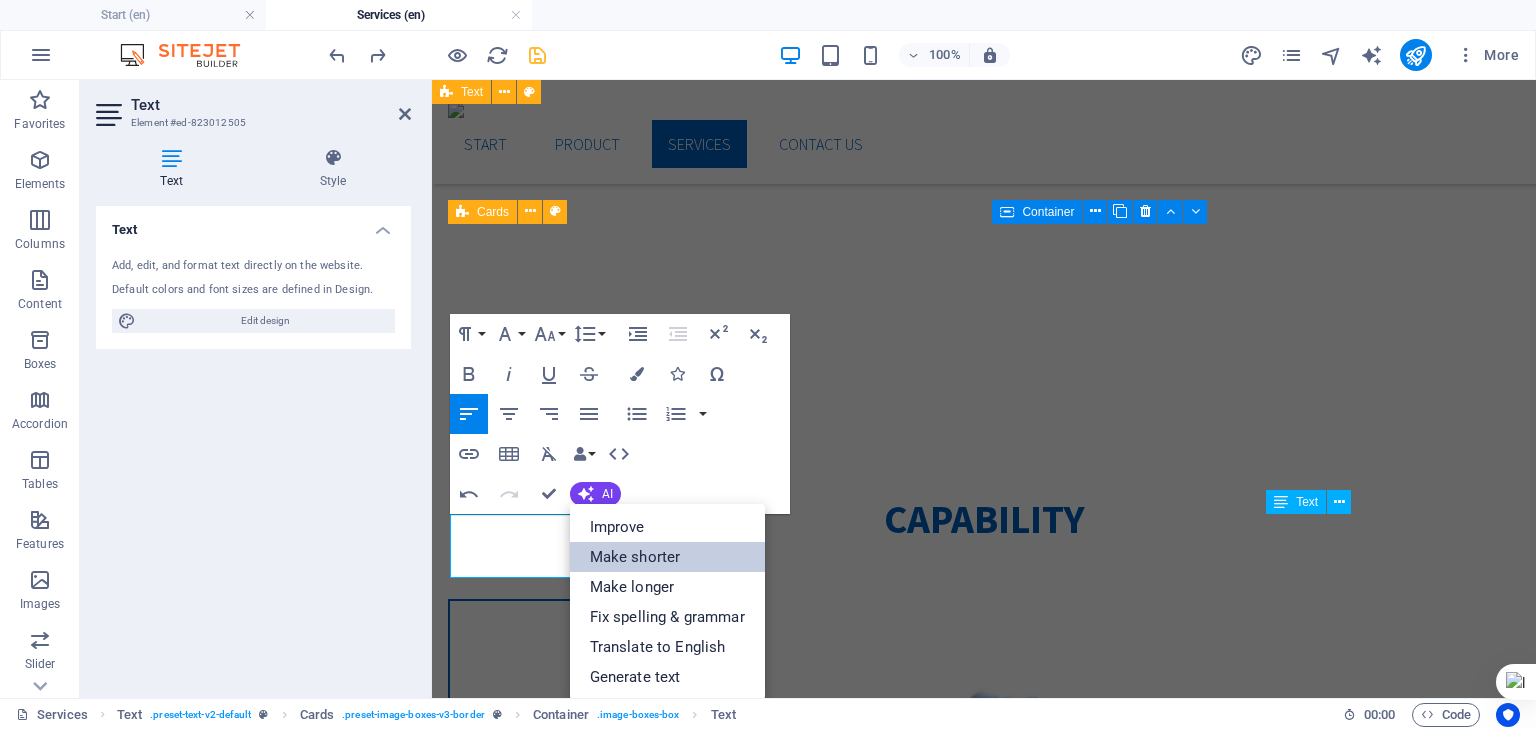 click on "Make shorter" at bounding box center (667, 557) 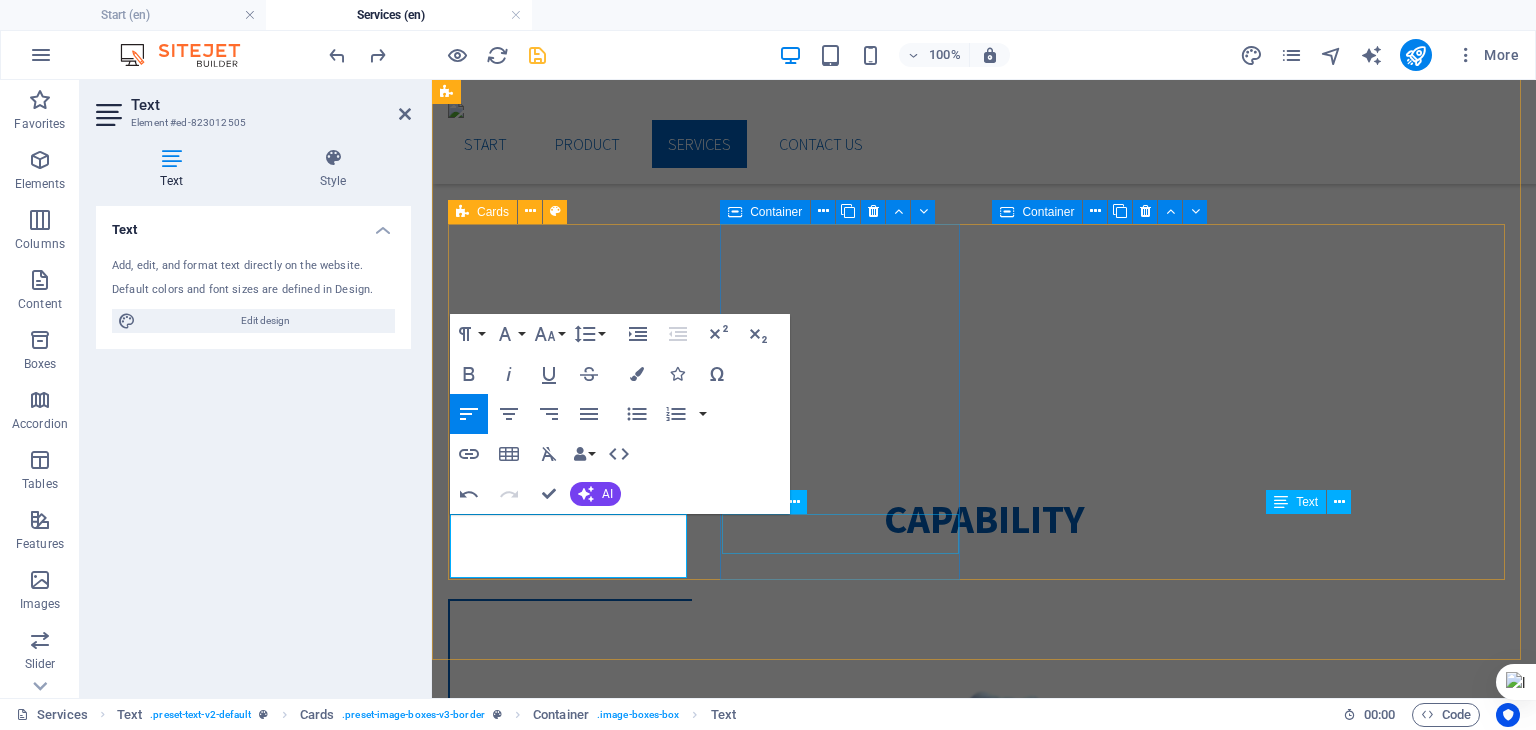 click on "mwd" at bounding box center [570, 3017] 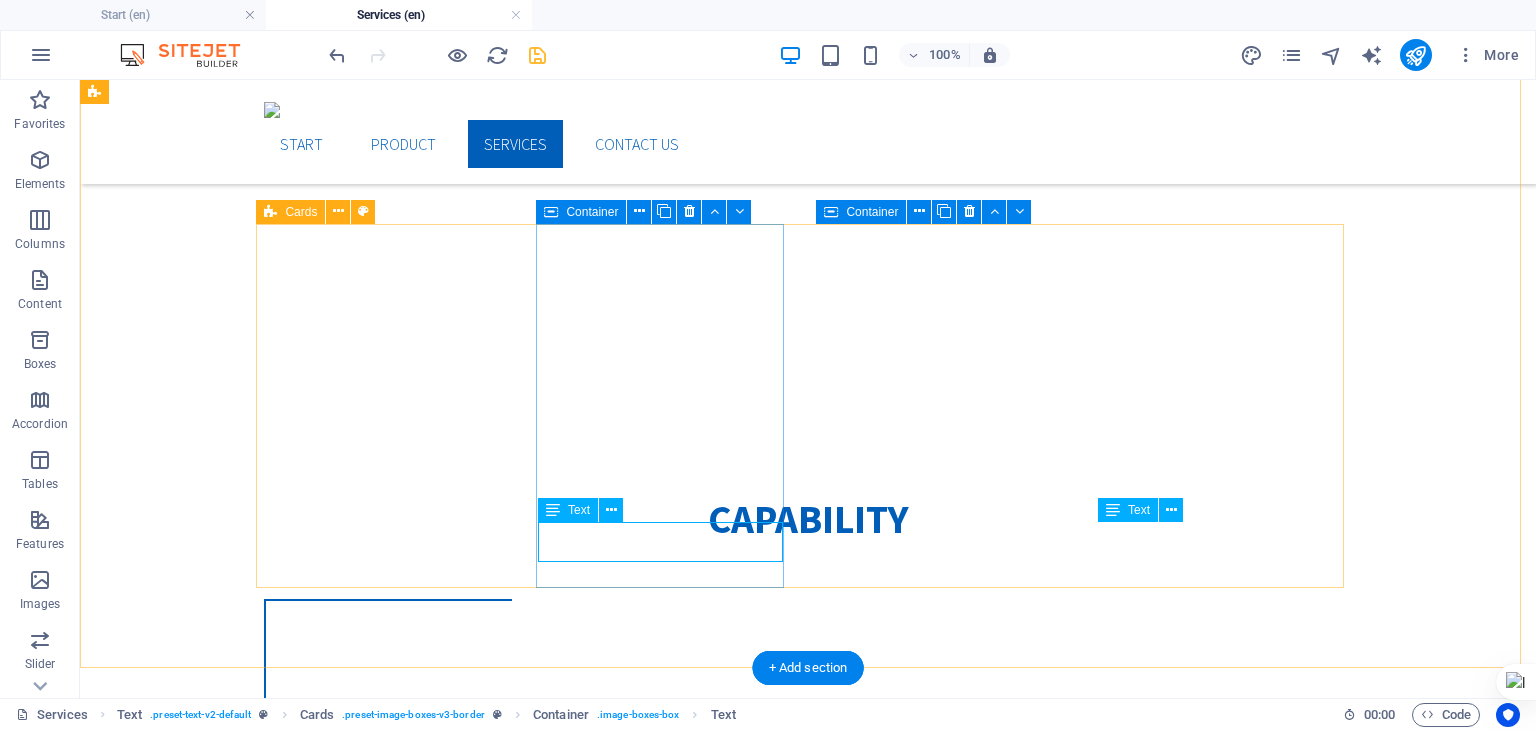 click on "mwd" at bounding box center (388, 3721) 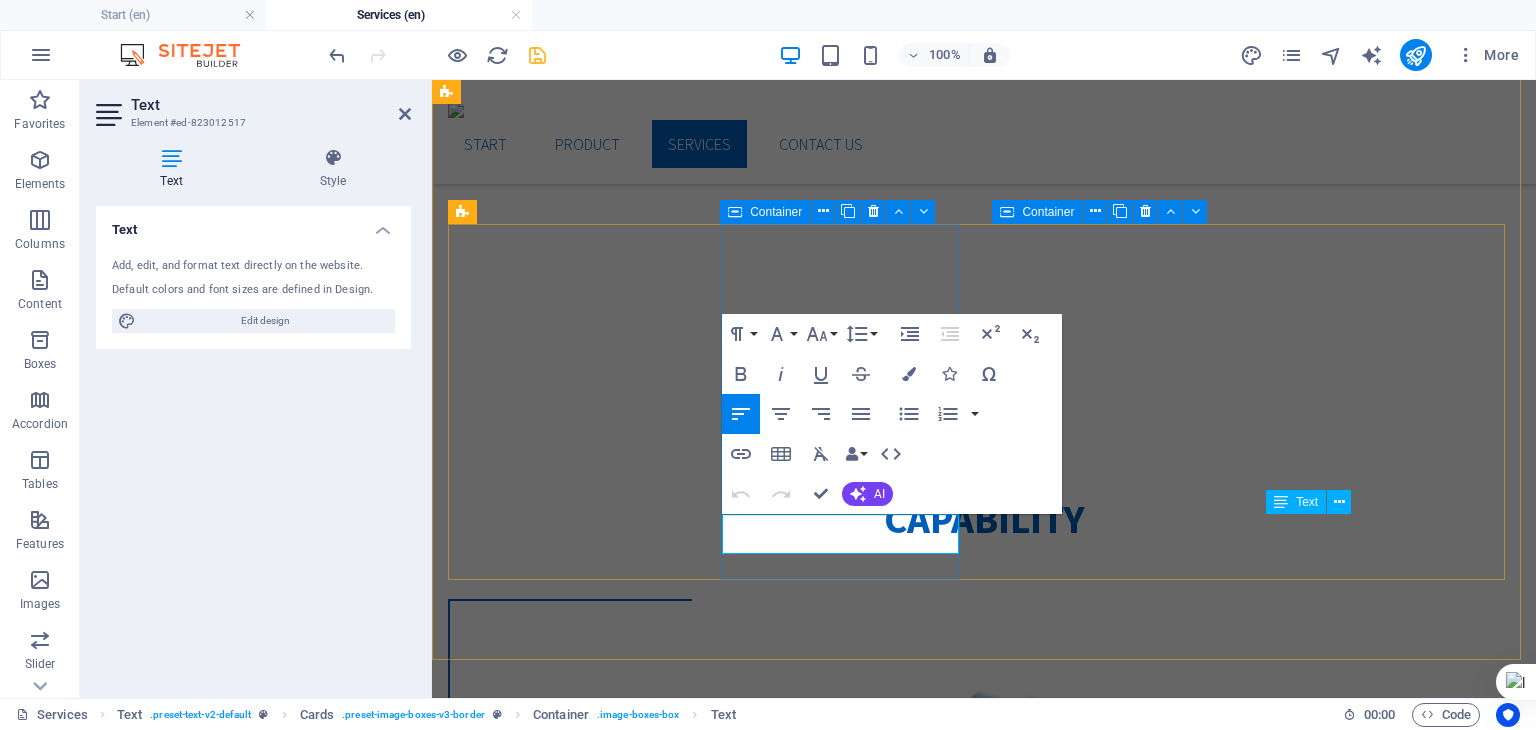 click on "mwd" at bounding box center (570, 3009) 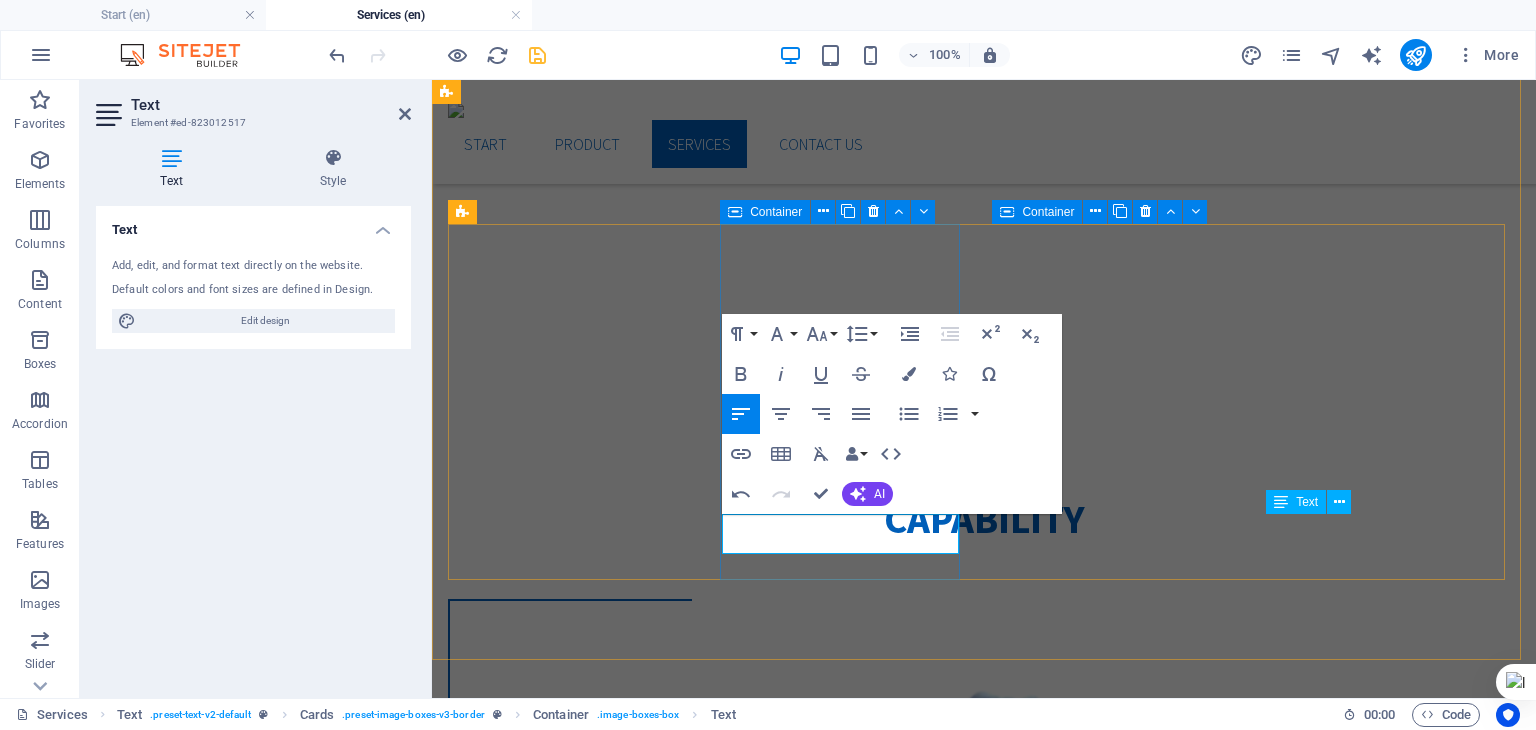 drag, startPoint x: 796, startPoint y: 529, endPoint x: 780, endPoint y: 523, distance: 17.088007 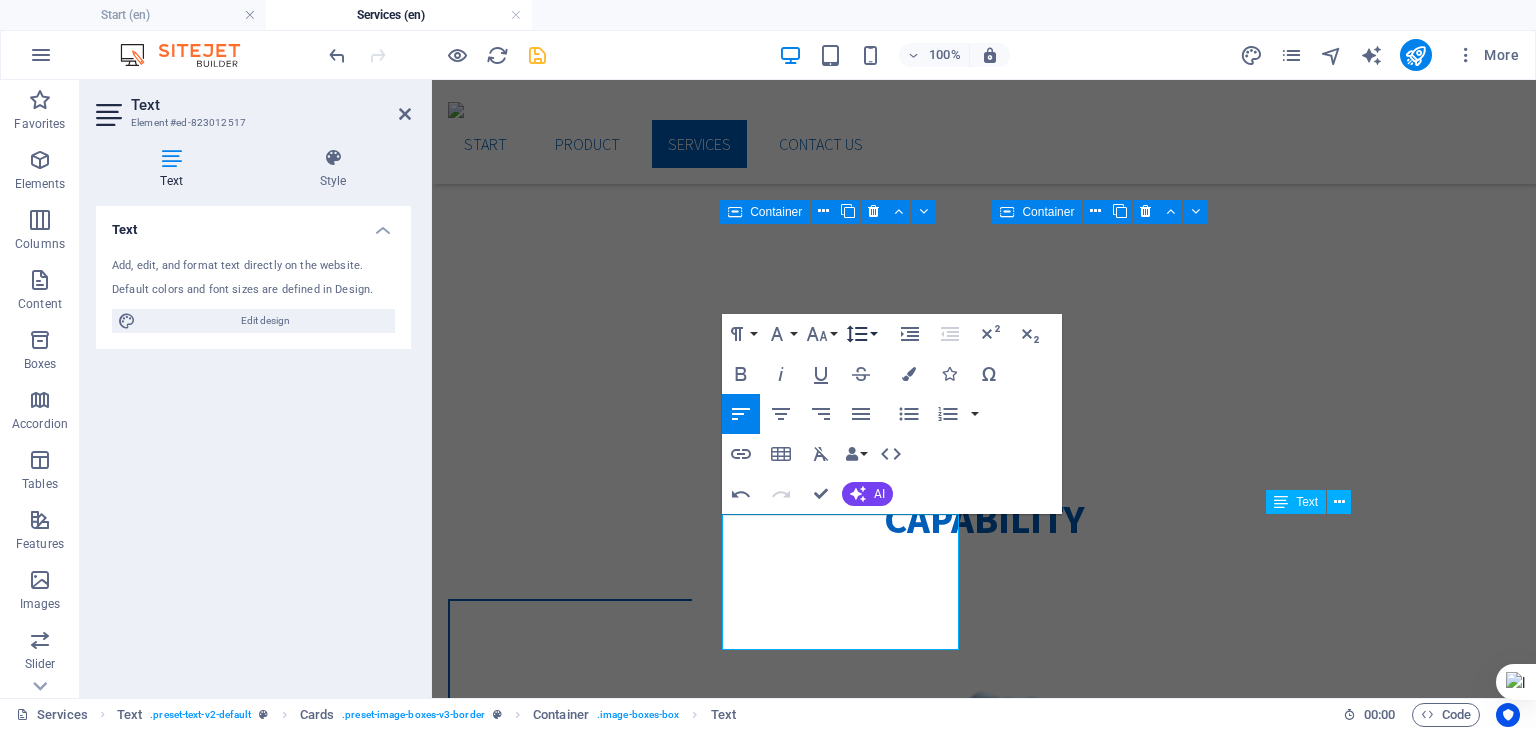 scroll, scrollTop: 1553, scrollLeft: 6, axis: both 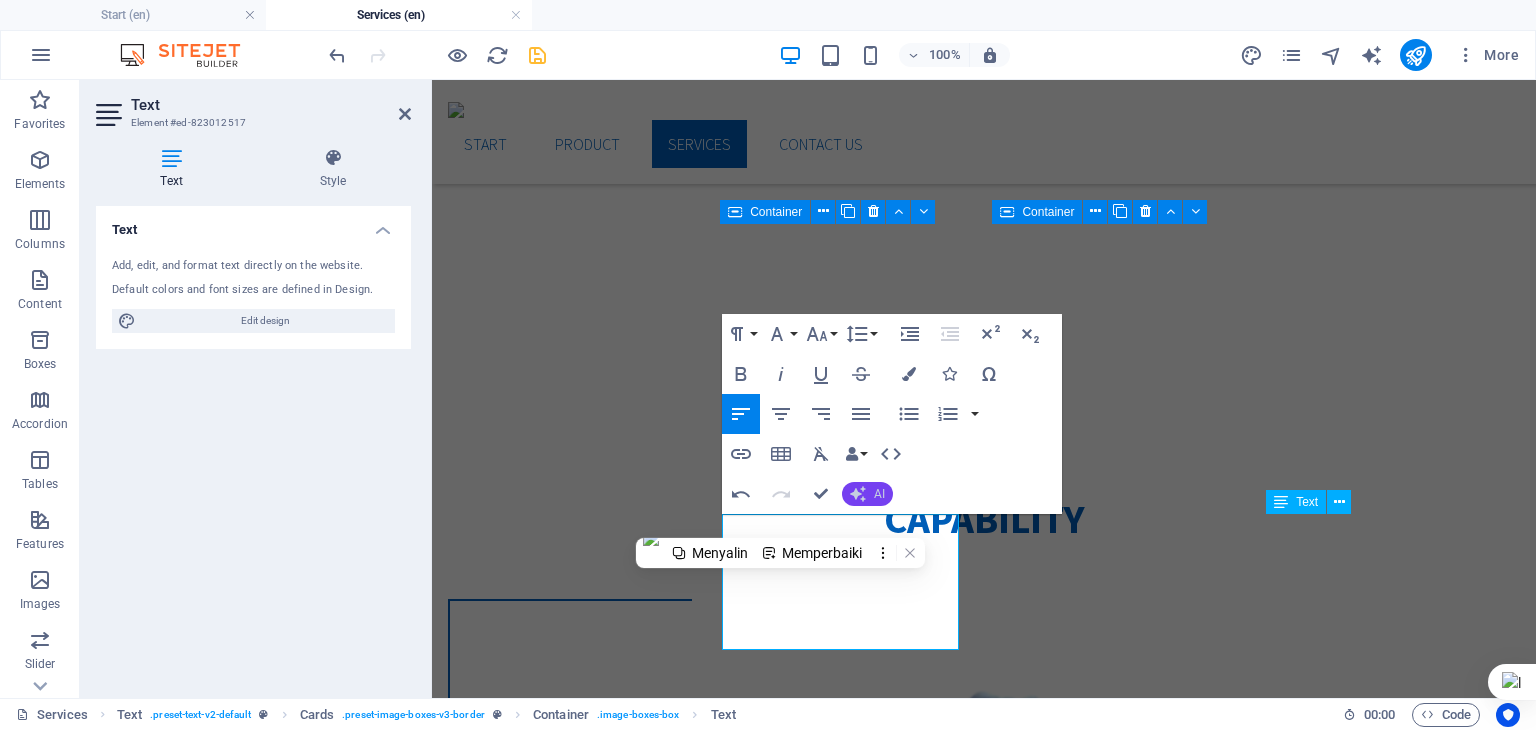 click on "AI" at bounding box center (867, 494) 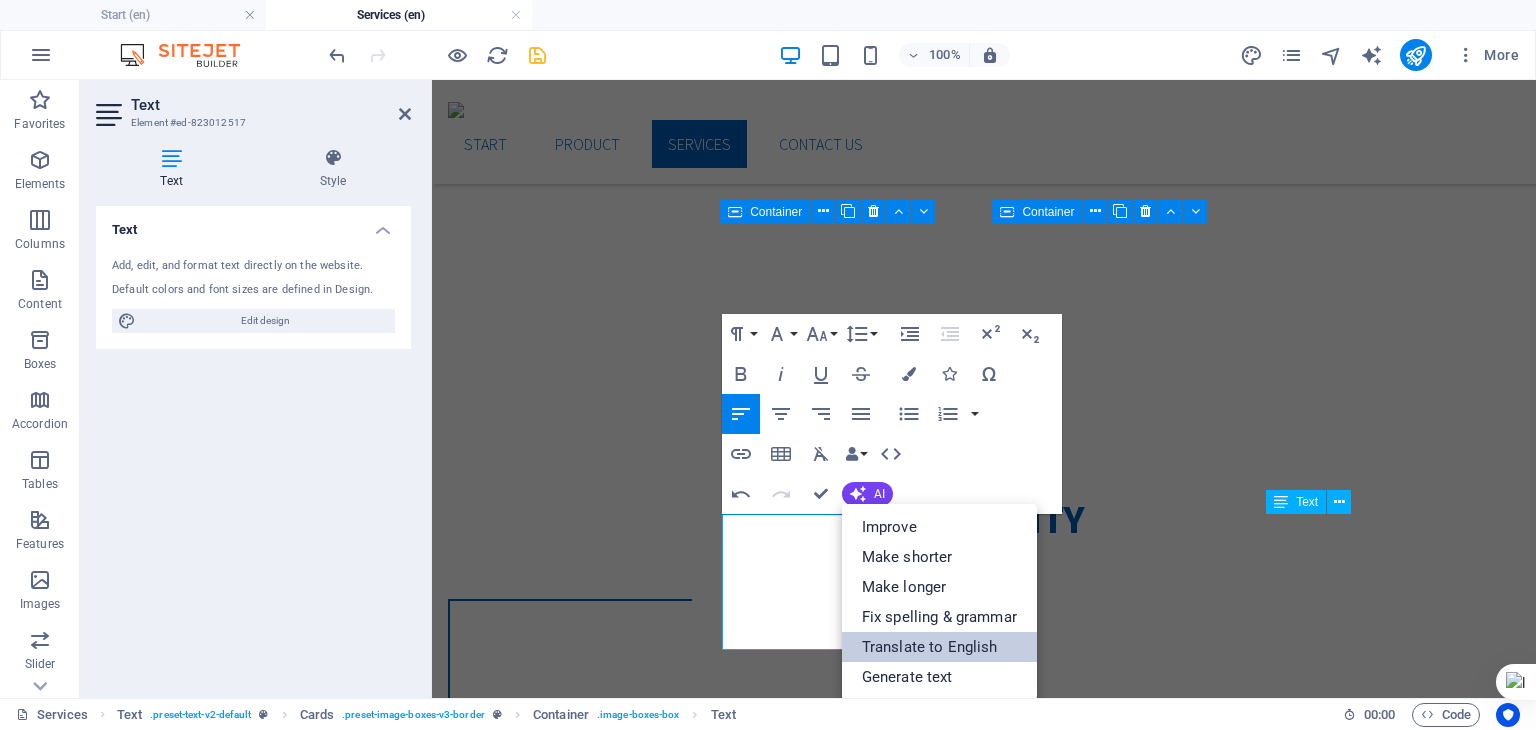 click on "Translate to English" at bounding box center [939, 647] 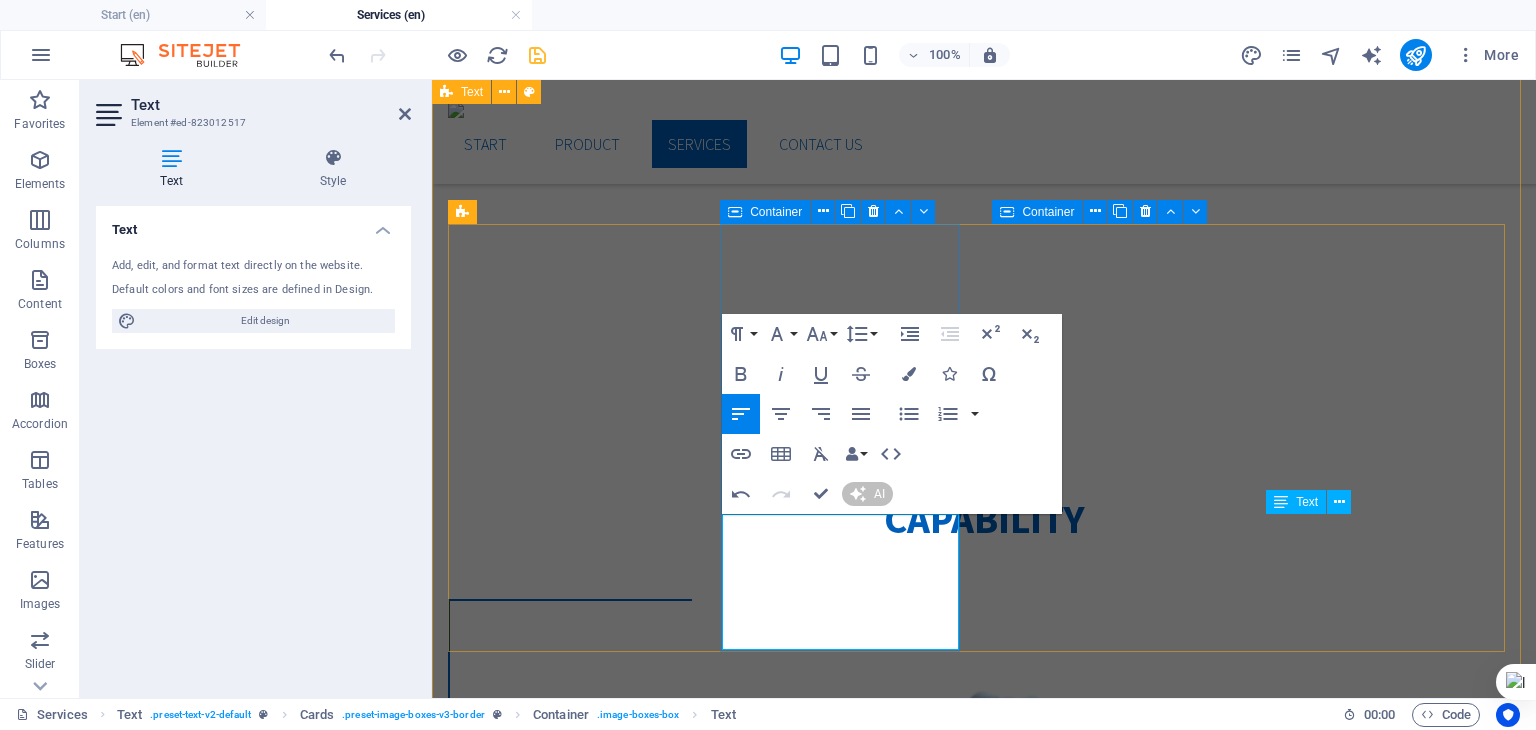 type 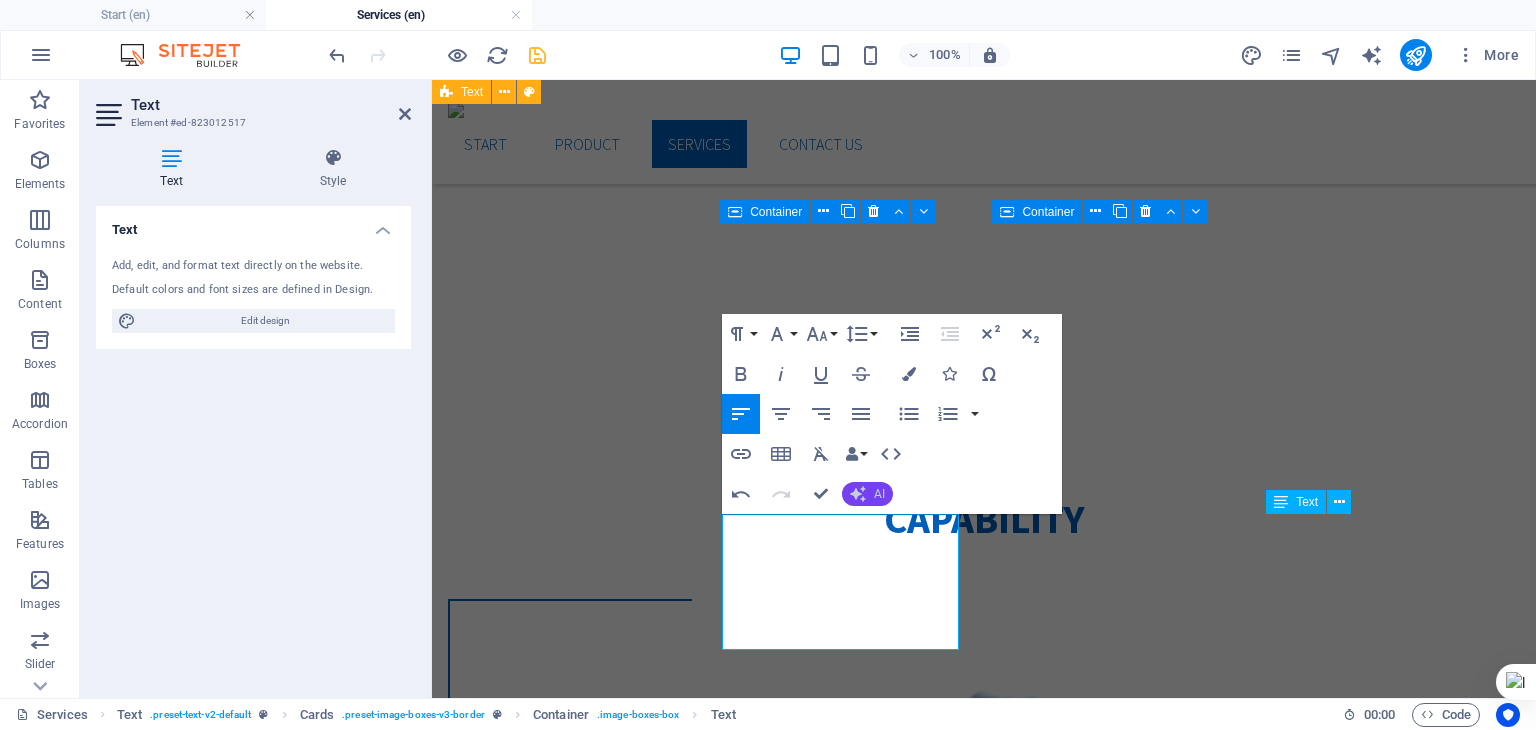 click on "AI" at bounding box center (879, 494) 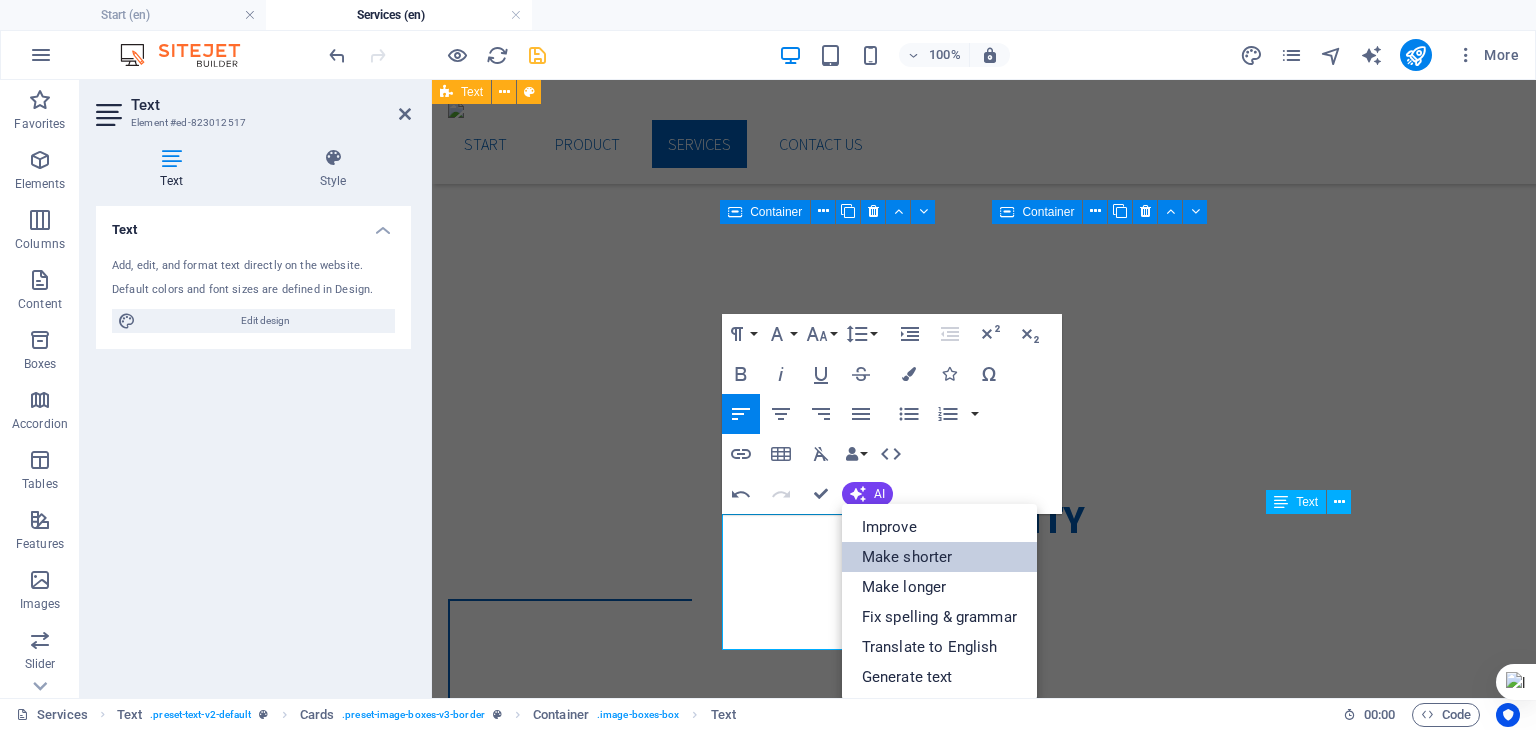 click on "Make shorter" at bounding box center (939, 557) 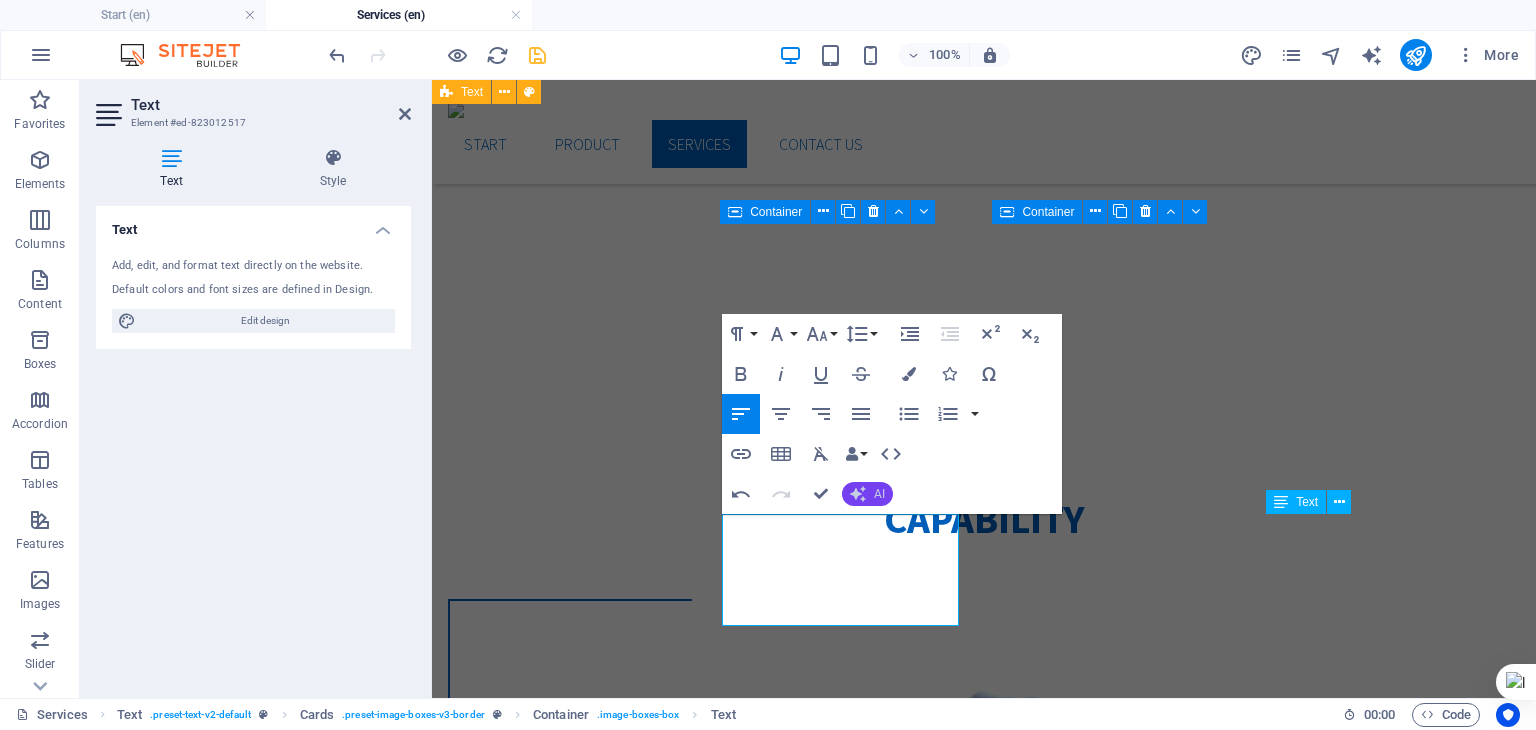 click 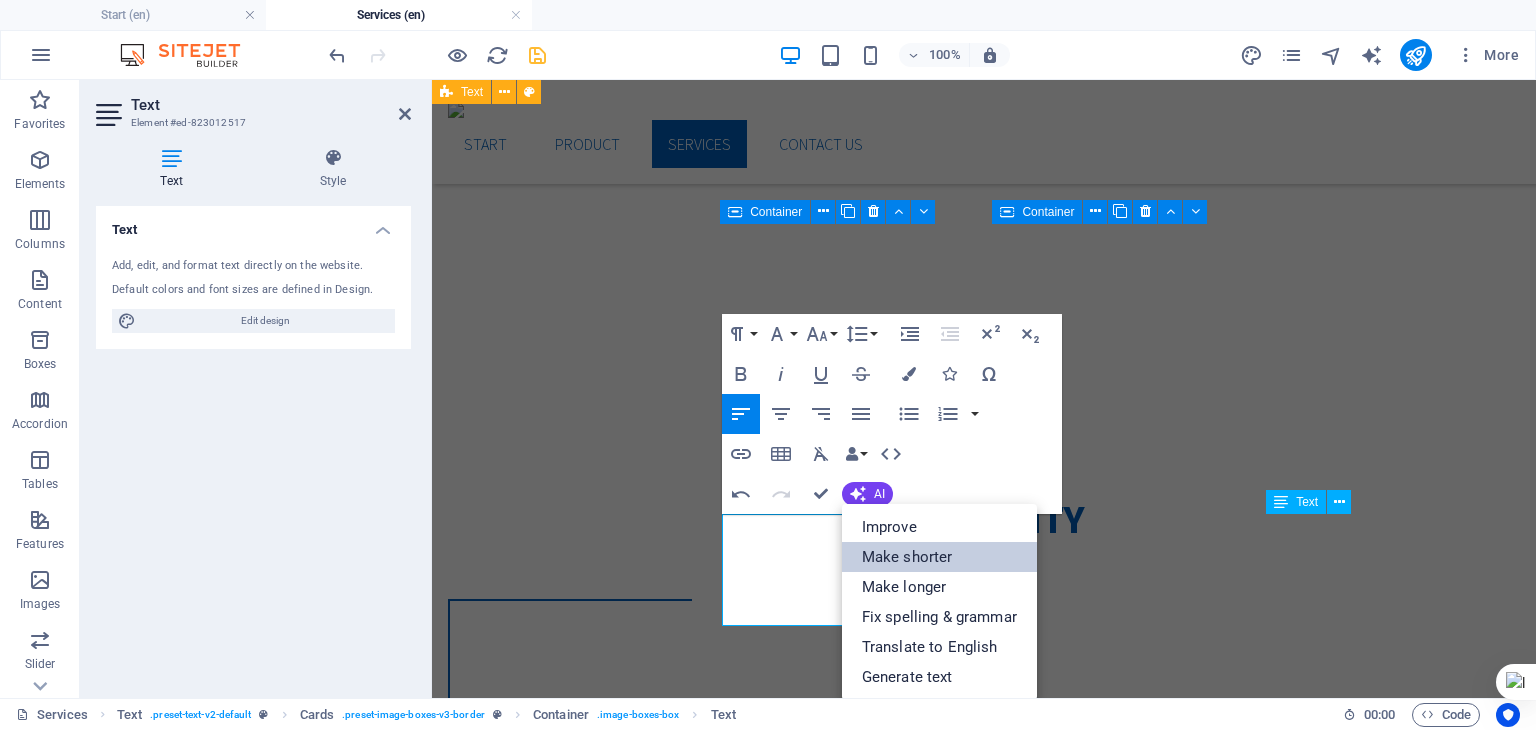 click on "Make shorter" at bounding box center (939, 557) 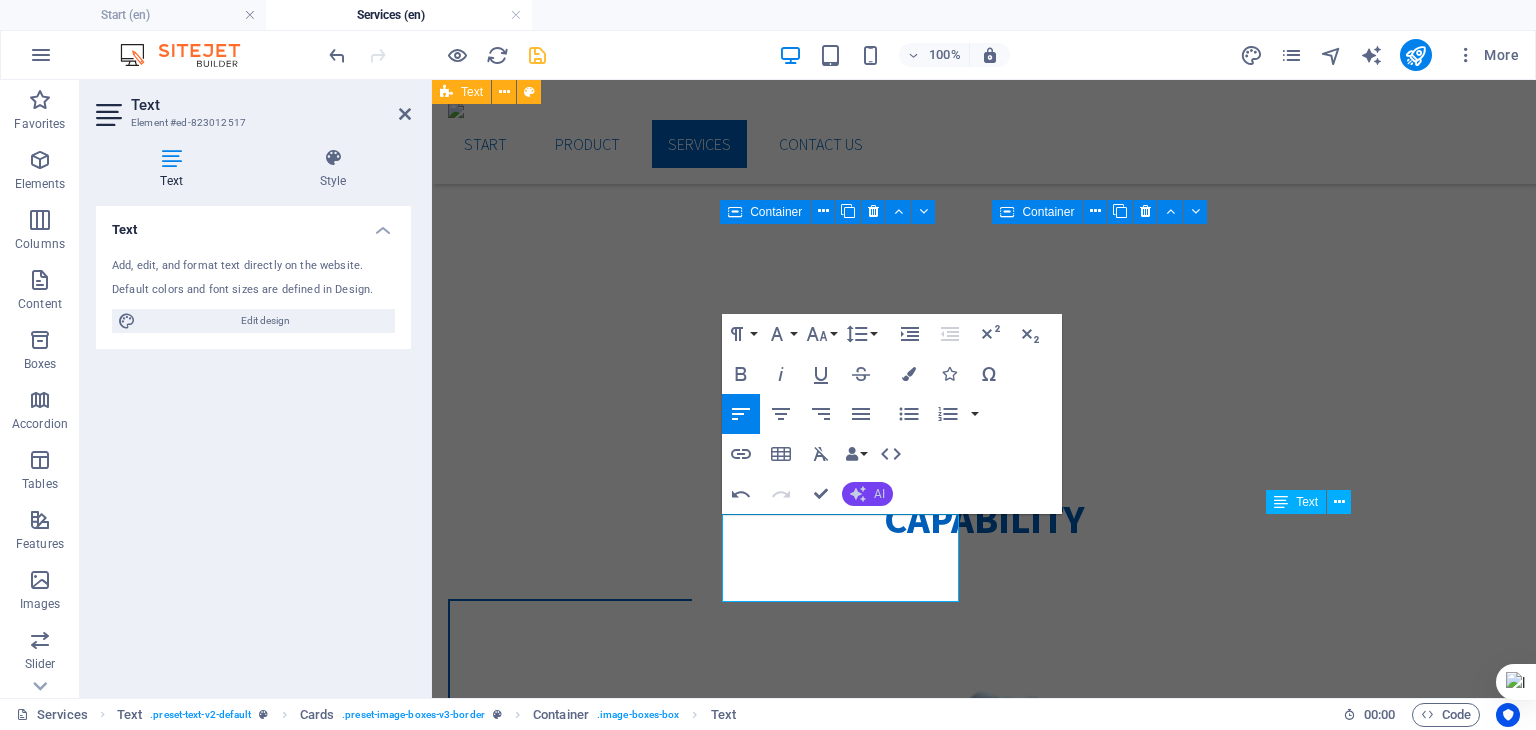 click on "AI" at bounding box center (867, 494) 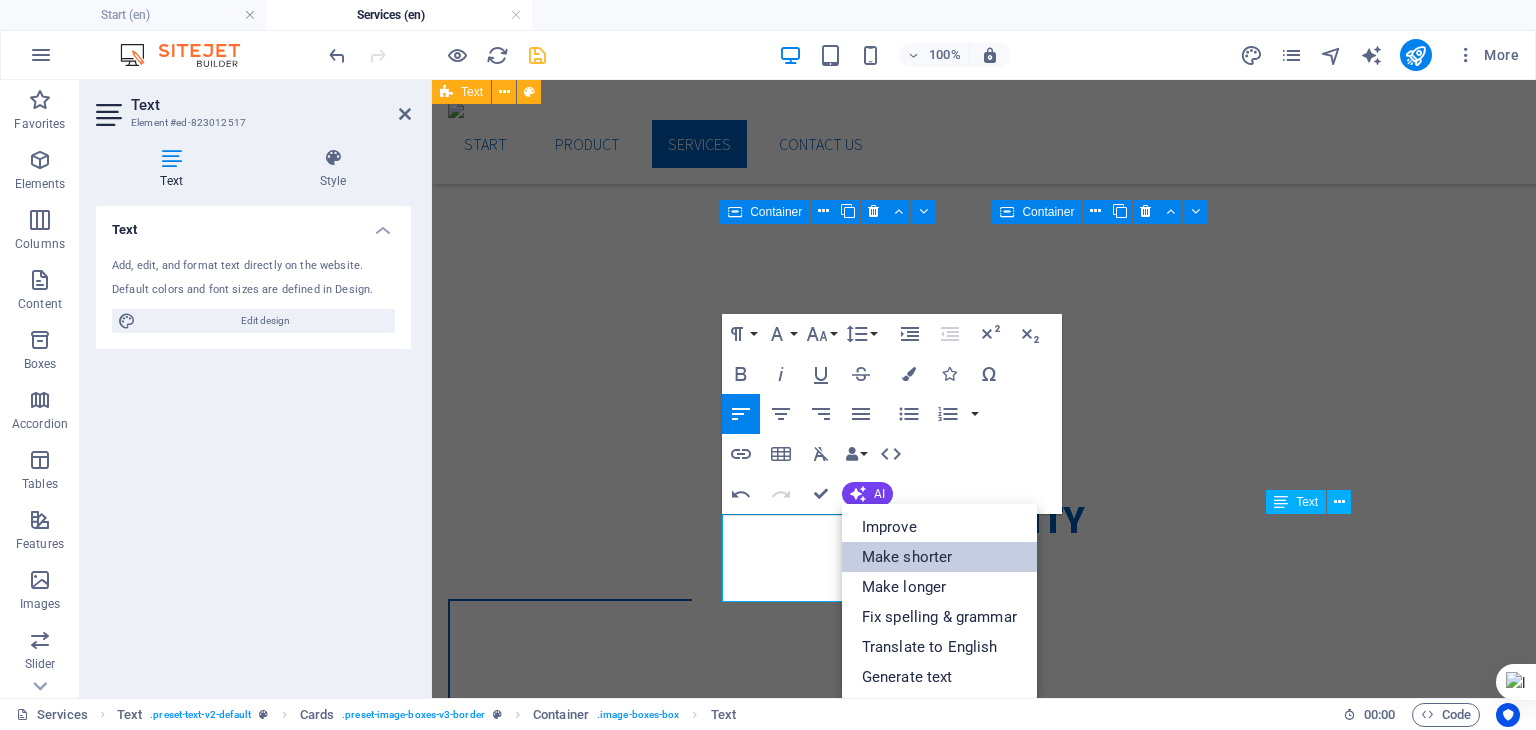 click on "Make shorter" at bounding box center (939, 557) 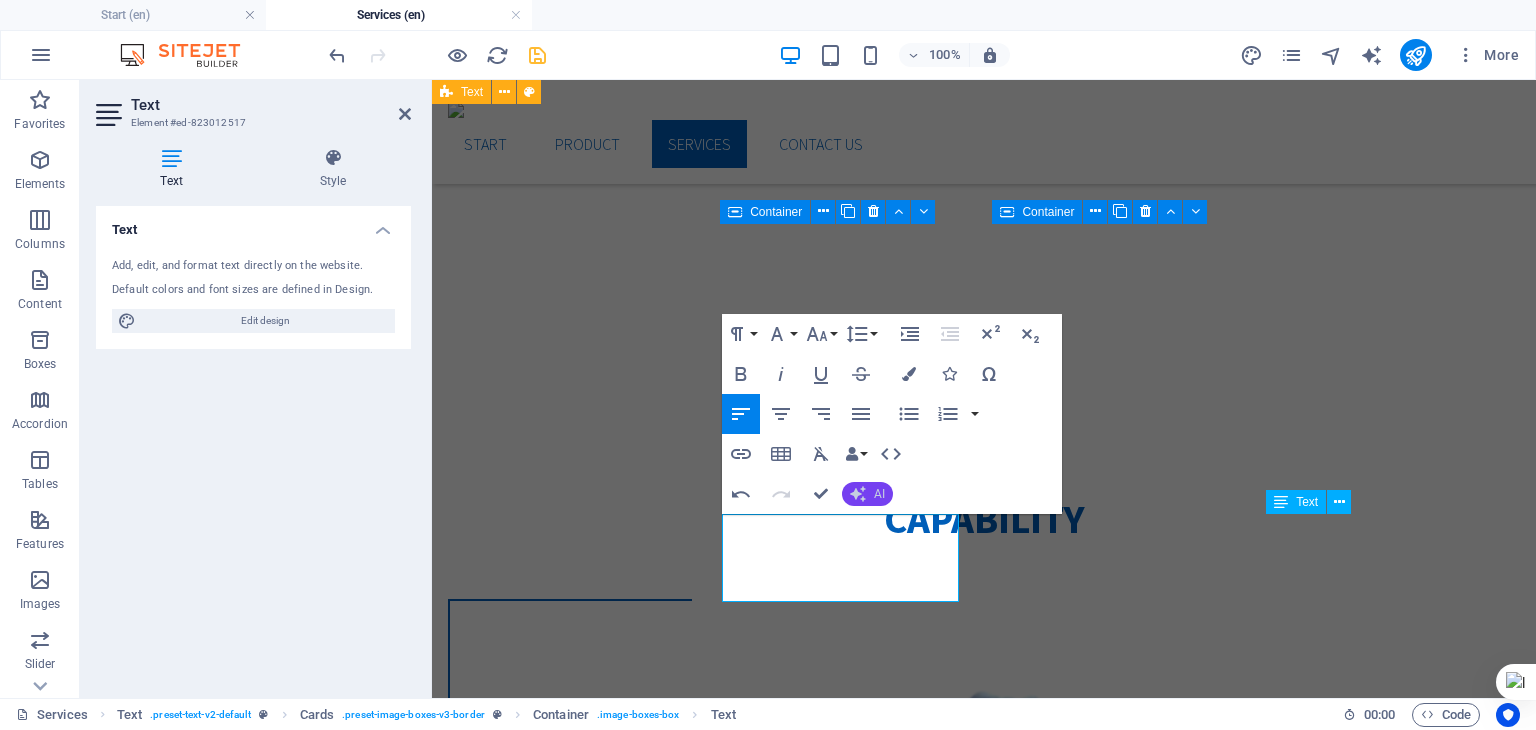click on "AI" at bounding box center (879, 494) 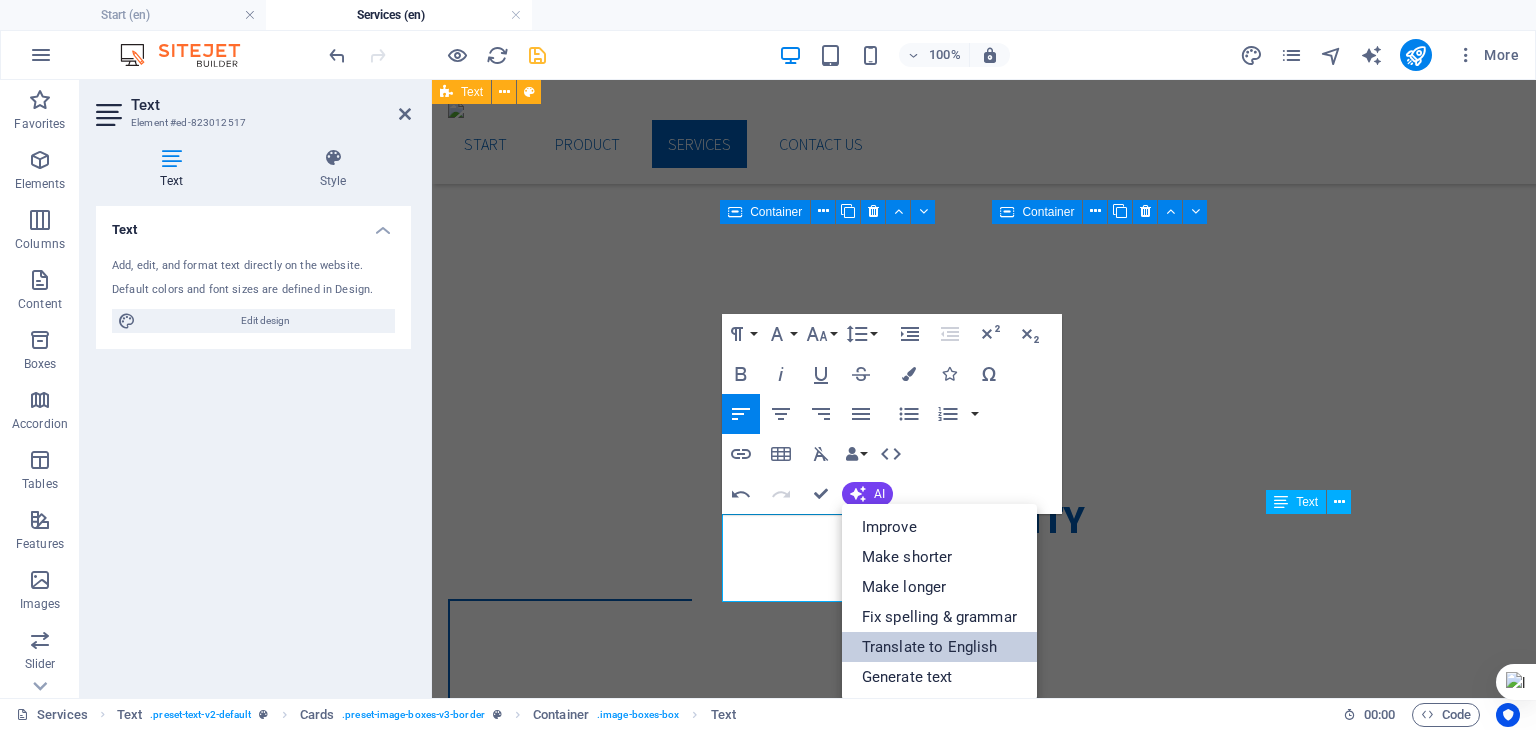 click on "Translate to English" at bounding box center [939, 647] 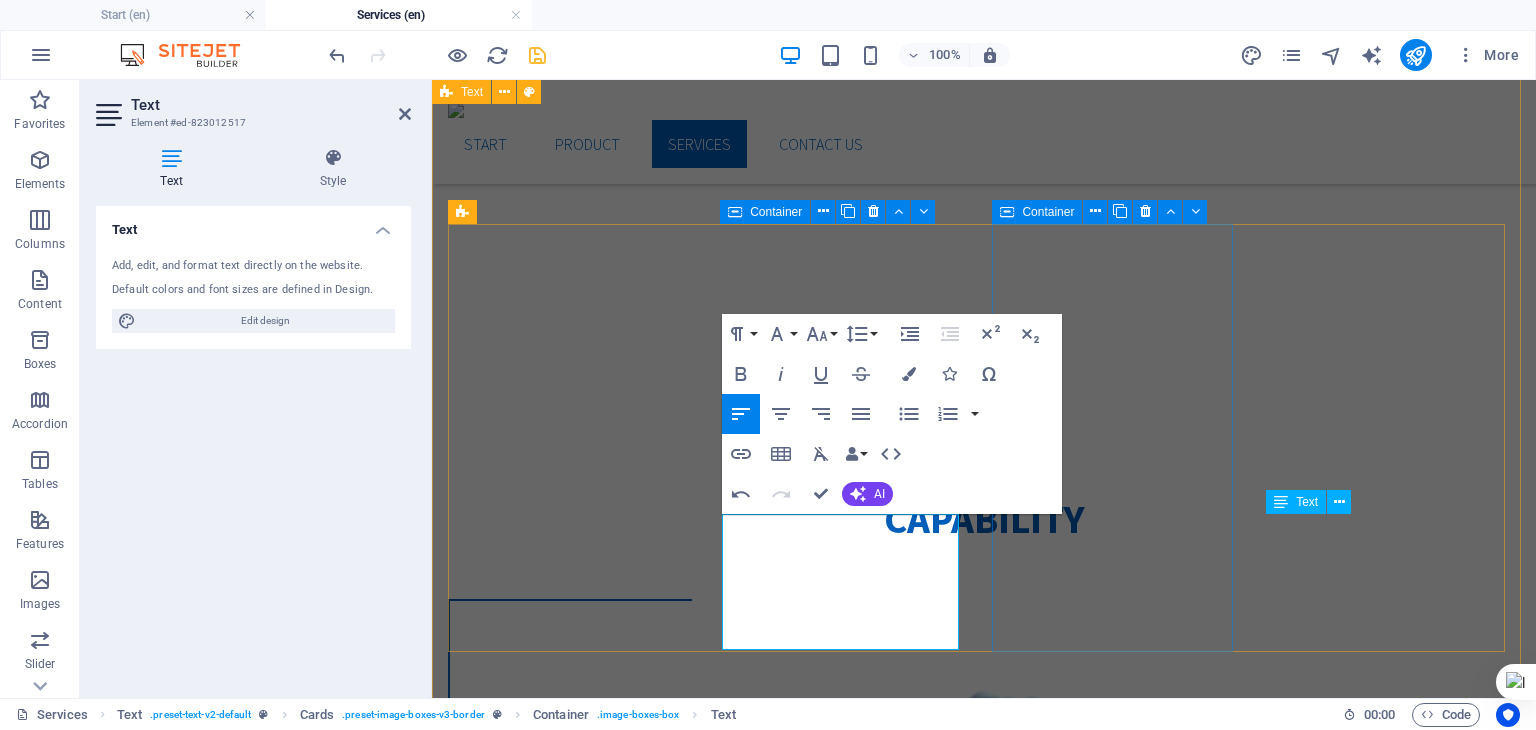 click on "laser cutting kwdw" at bounding box center (570, 3727) 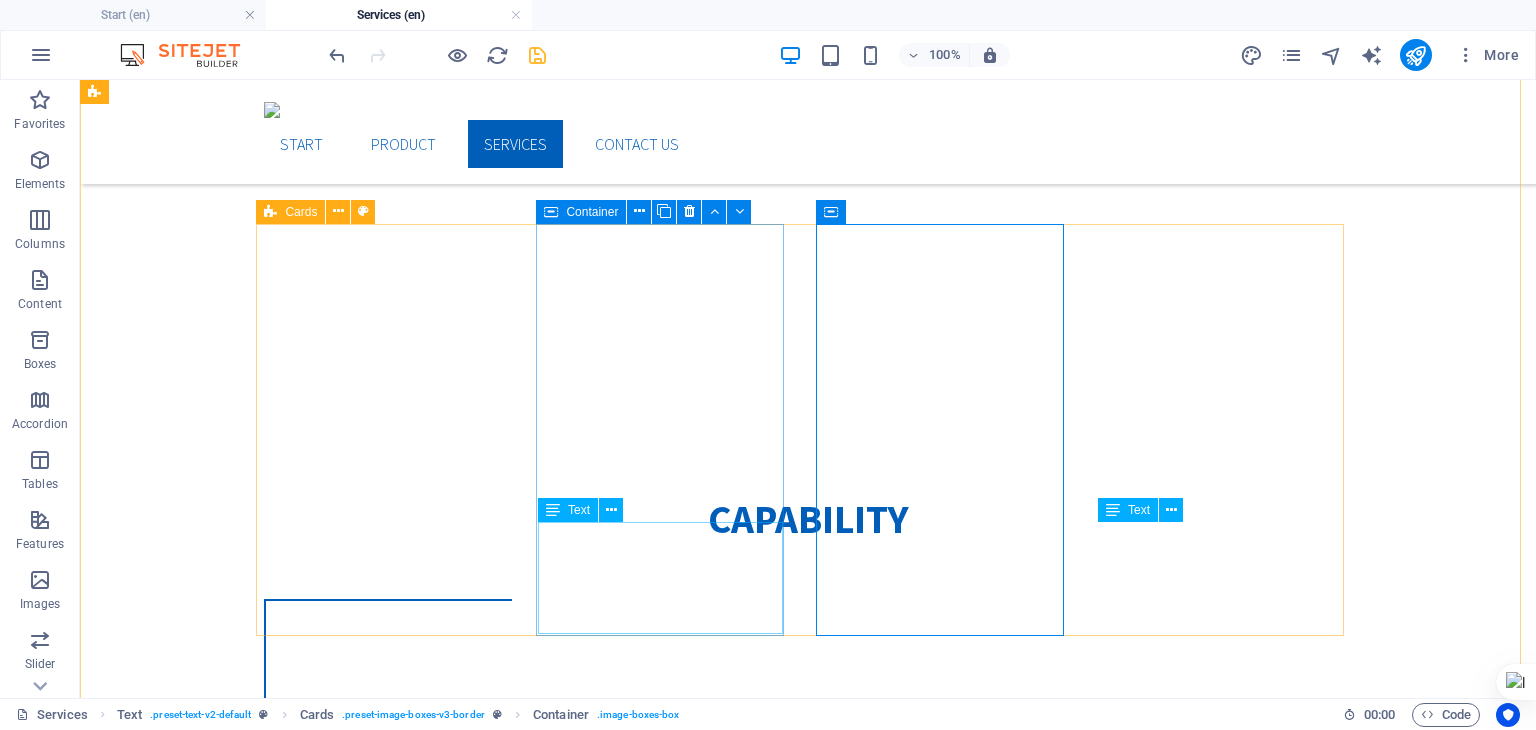 click on "forming the workpiece into a cylindrical shape, making threads, cutting, and smoothing the surface of the workpiece." at bounding box center (388, 3757) 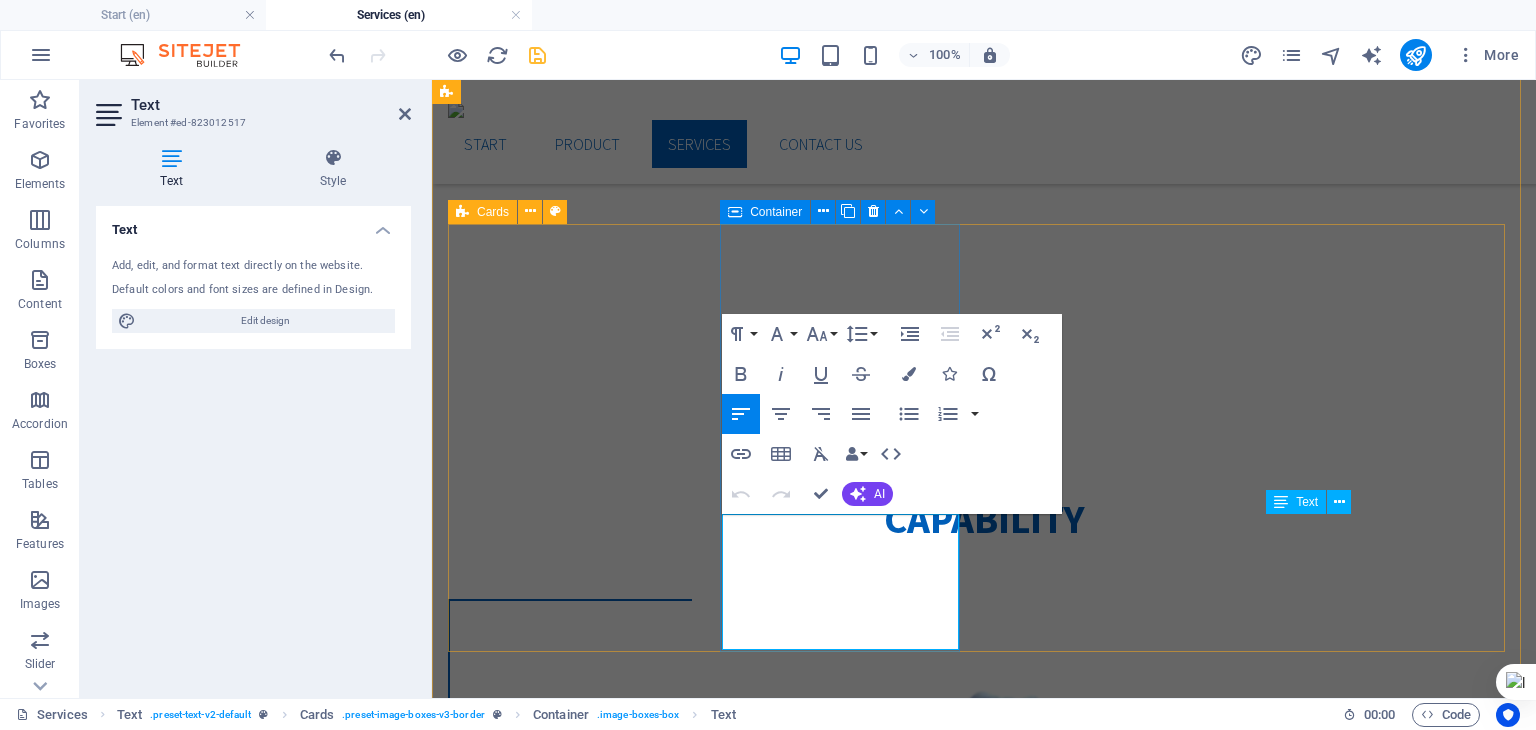 drag, startPoint x: 836, startPoint y: 625, endPoint x: 848, endPoint y: 555, distance: 71.021126 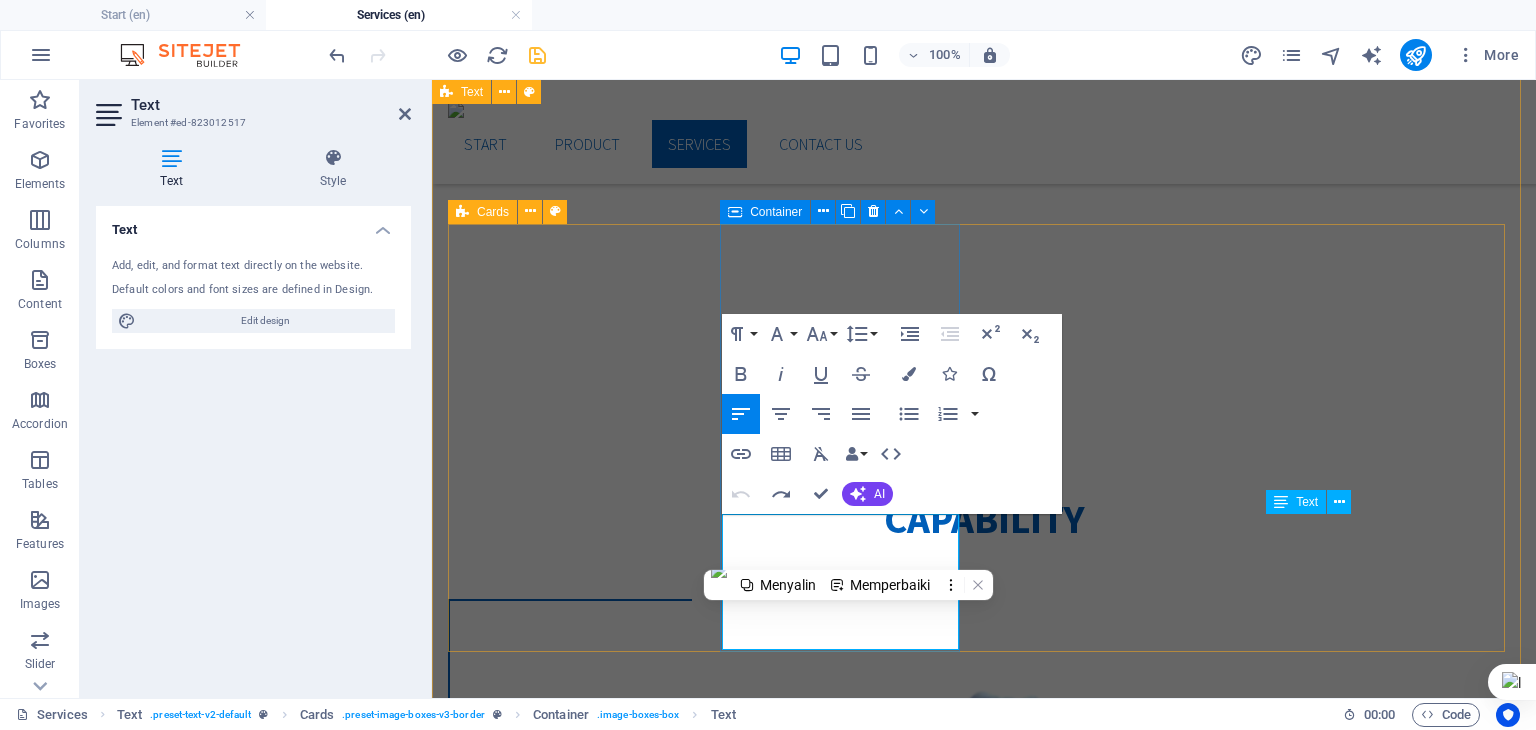 click on "forming the workpiece into a cylindrical shape, making threads, cutting, and smoothing the surface of the workpiece." at bounding box center (570, 3045) 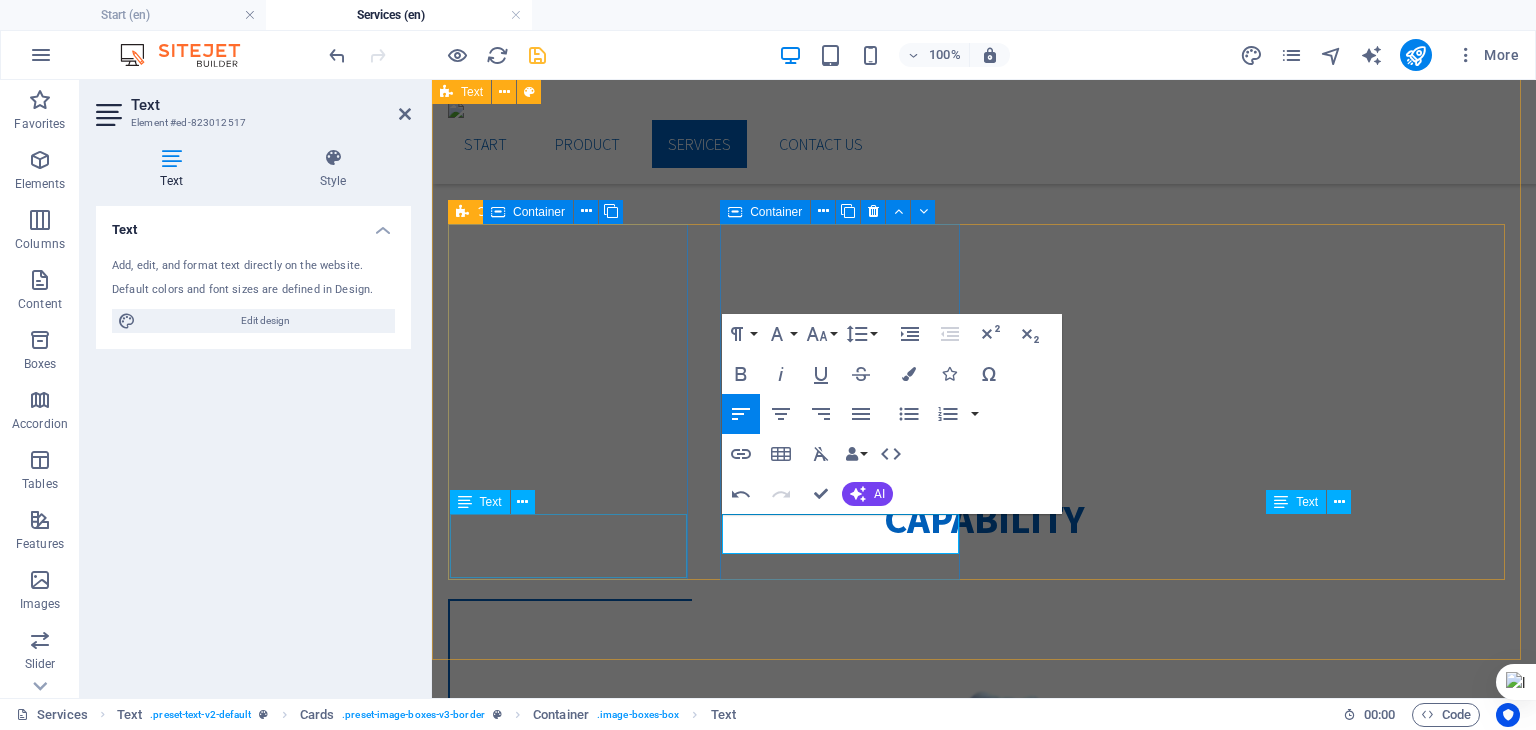 click on "Removing material with a rotating cutting tool." at bounding box center (570, 1789) 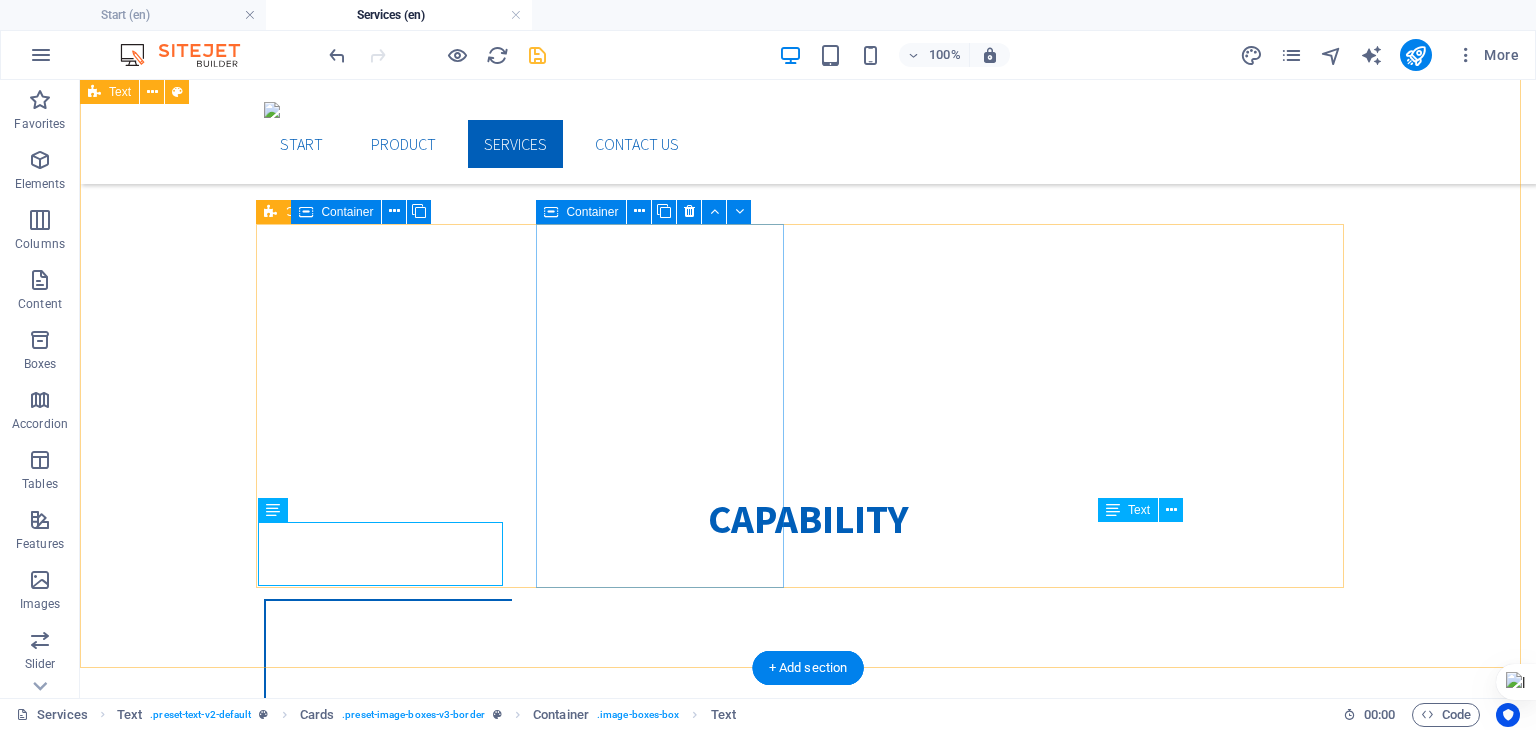 click on "MILLING MACHINE" at bounding box center [388, 2955] 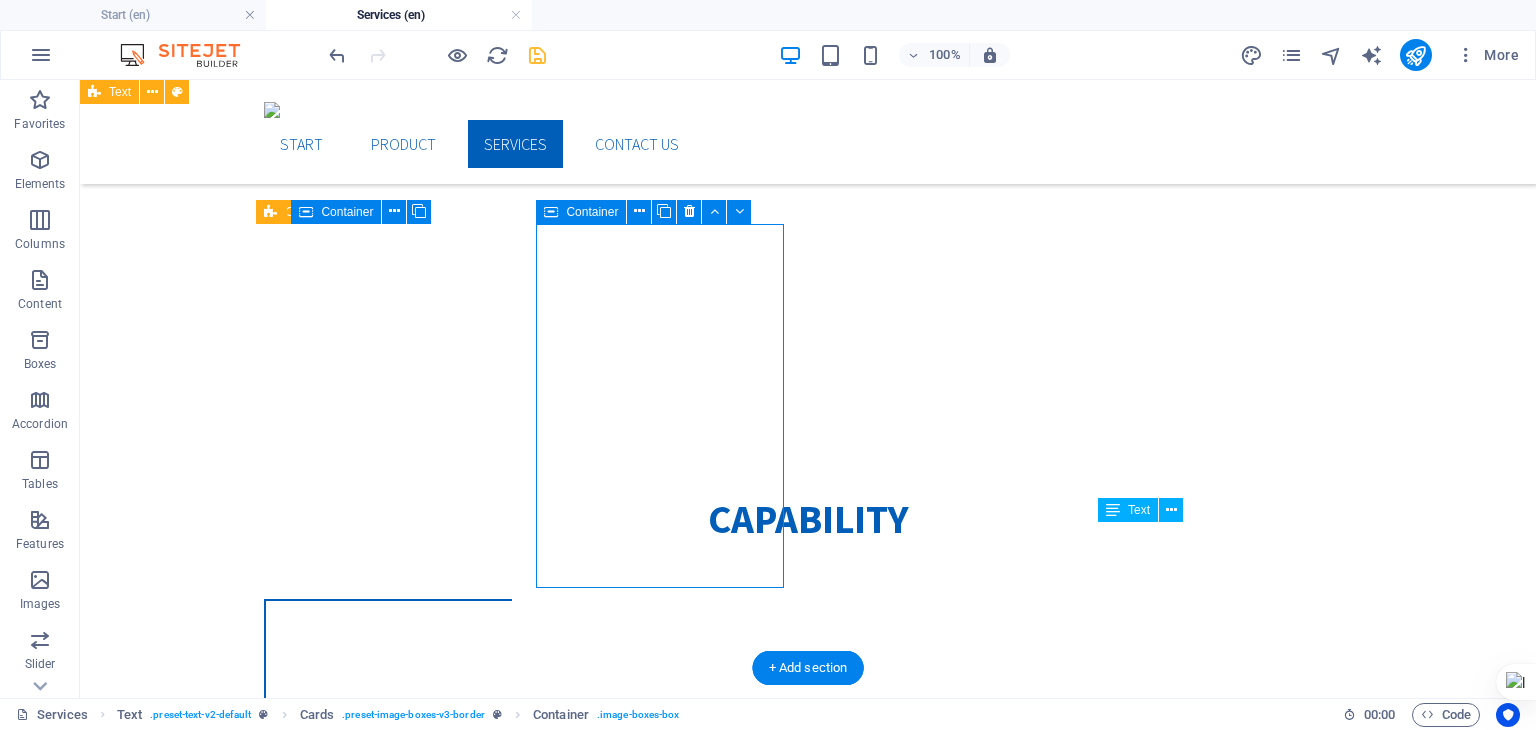 click on "MILLING MACHINE" at bounding box center (388, 2955) 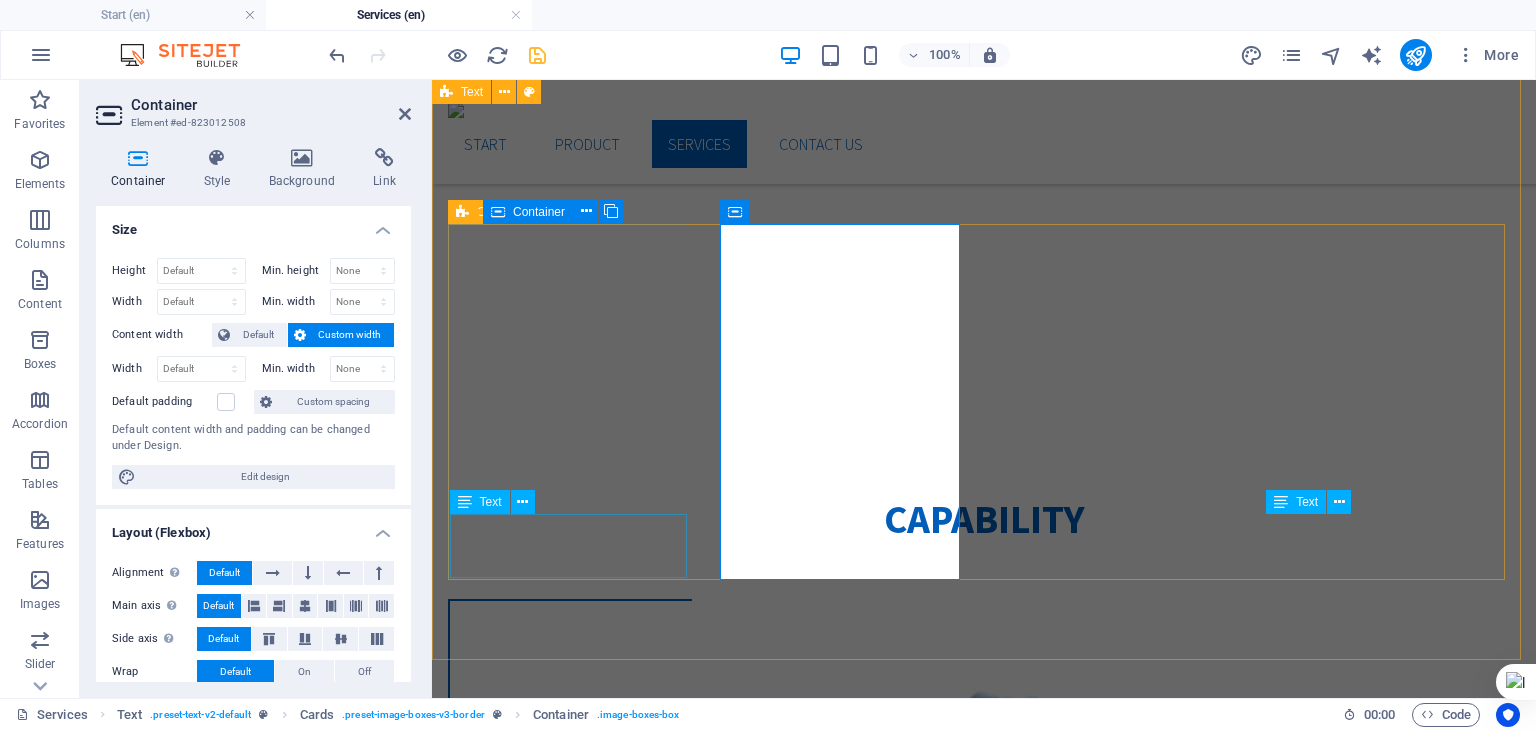 click on "Removing material with a rotating cutting tool." at bounding box center (570, 1789) 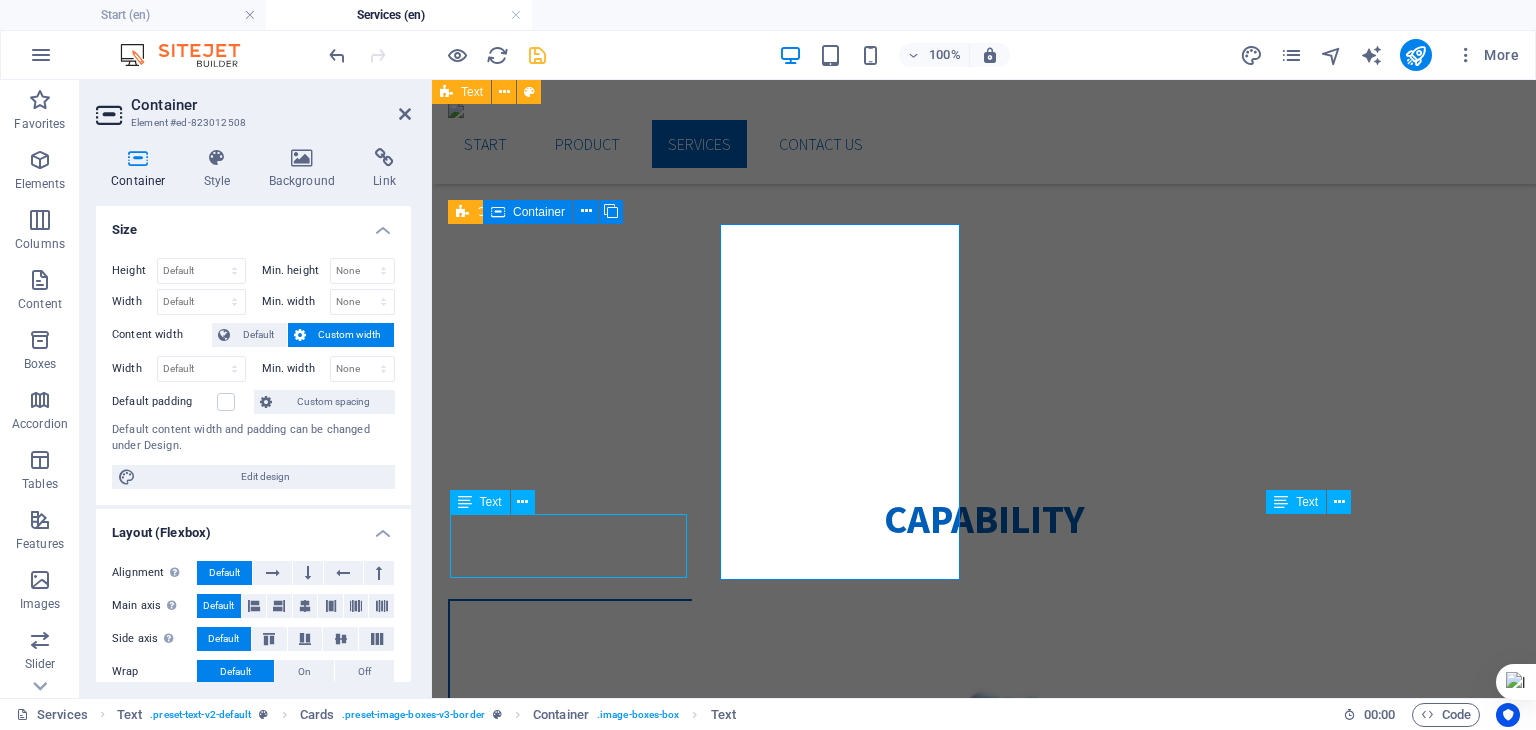 click on "Removing material with a rotating cutting tool." at bounding box center (570, 1789) 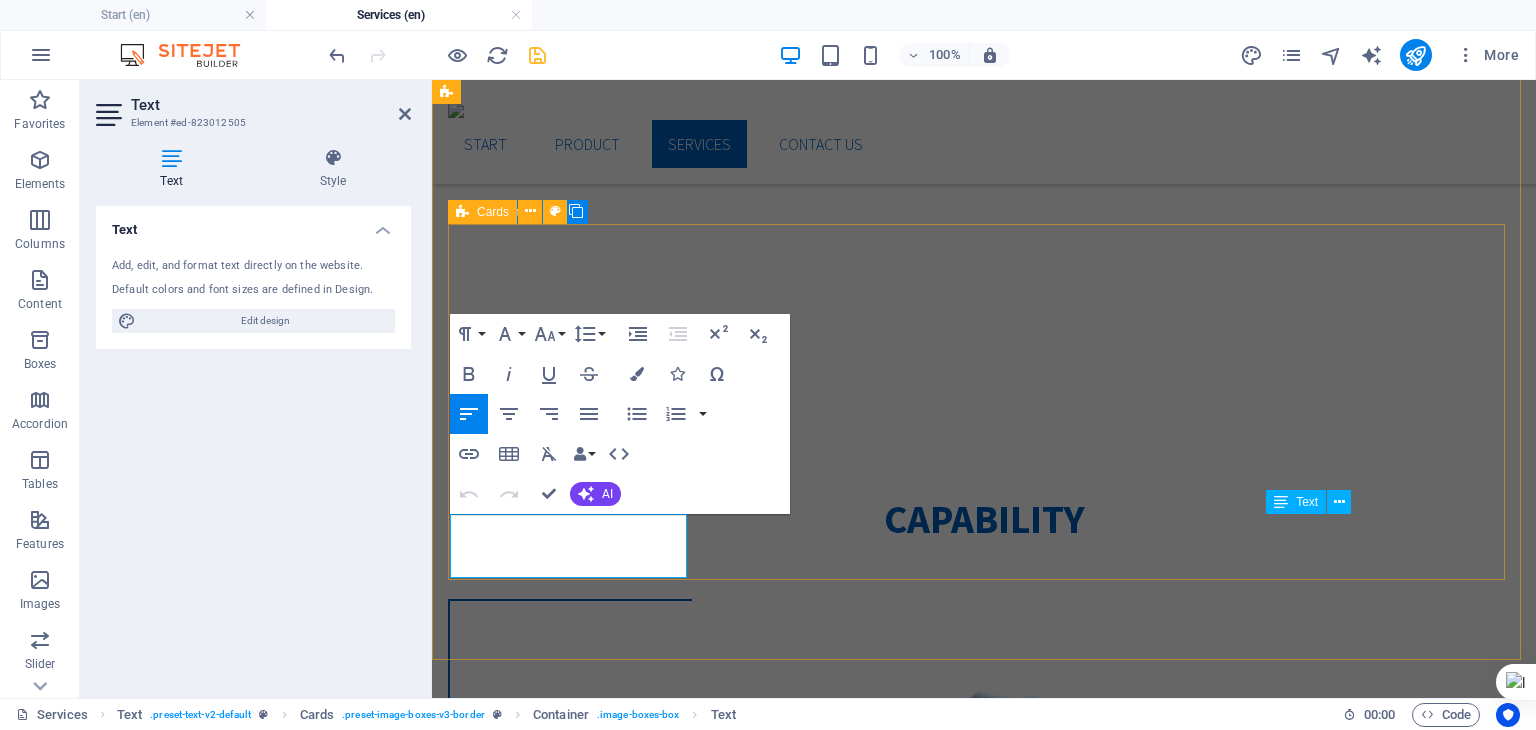 click on "LATHE MACHINE Removing material with a rotating cutting tool. MILLING MACHINE laser cutting kwdw bending machine wkdmw" at bounding box center [984, 3023] 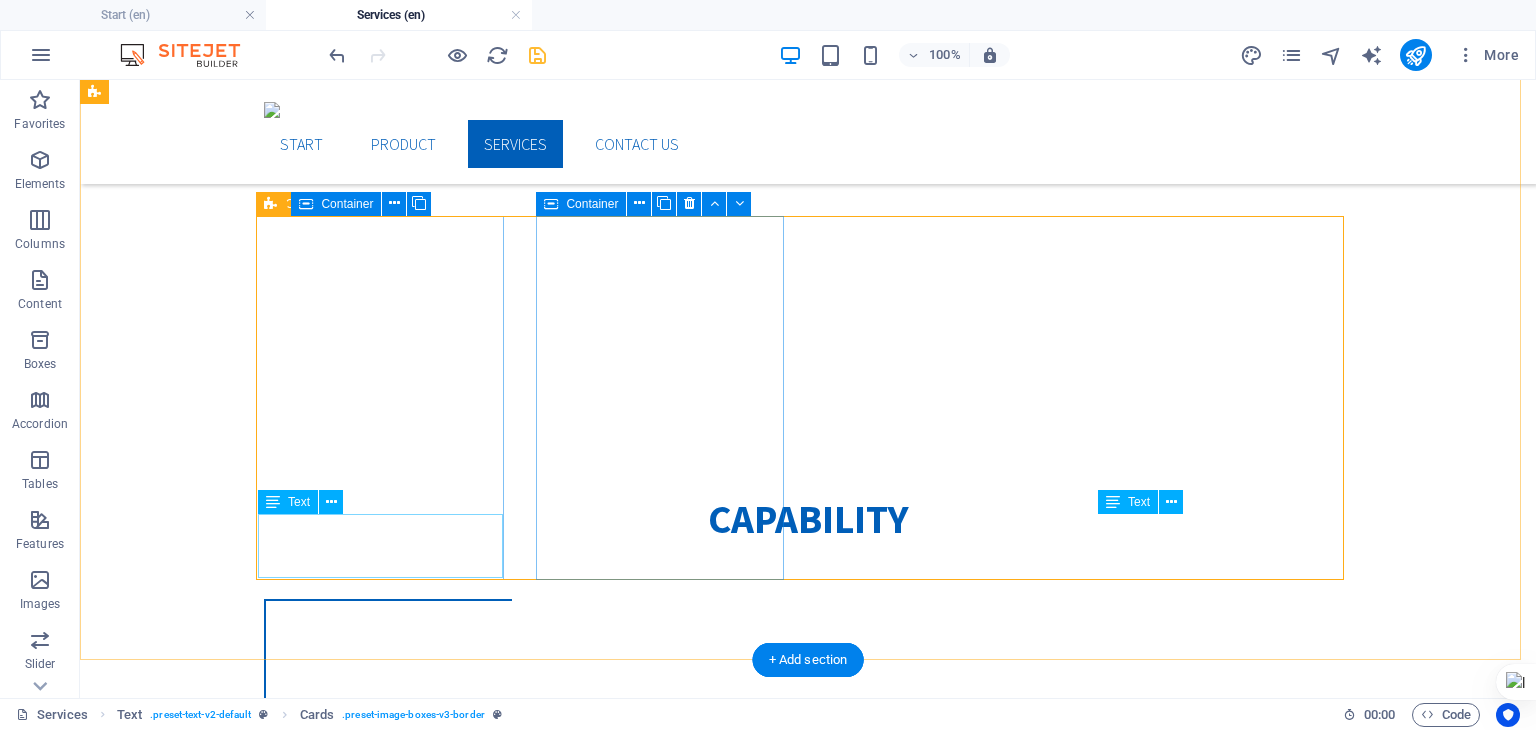 scroll, scrollTop: 554, scrollLeft: 0, axis: vertical 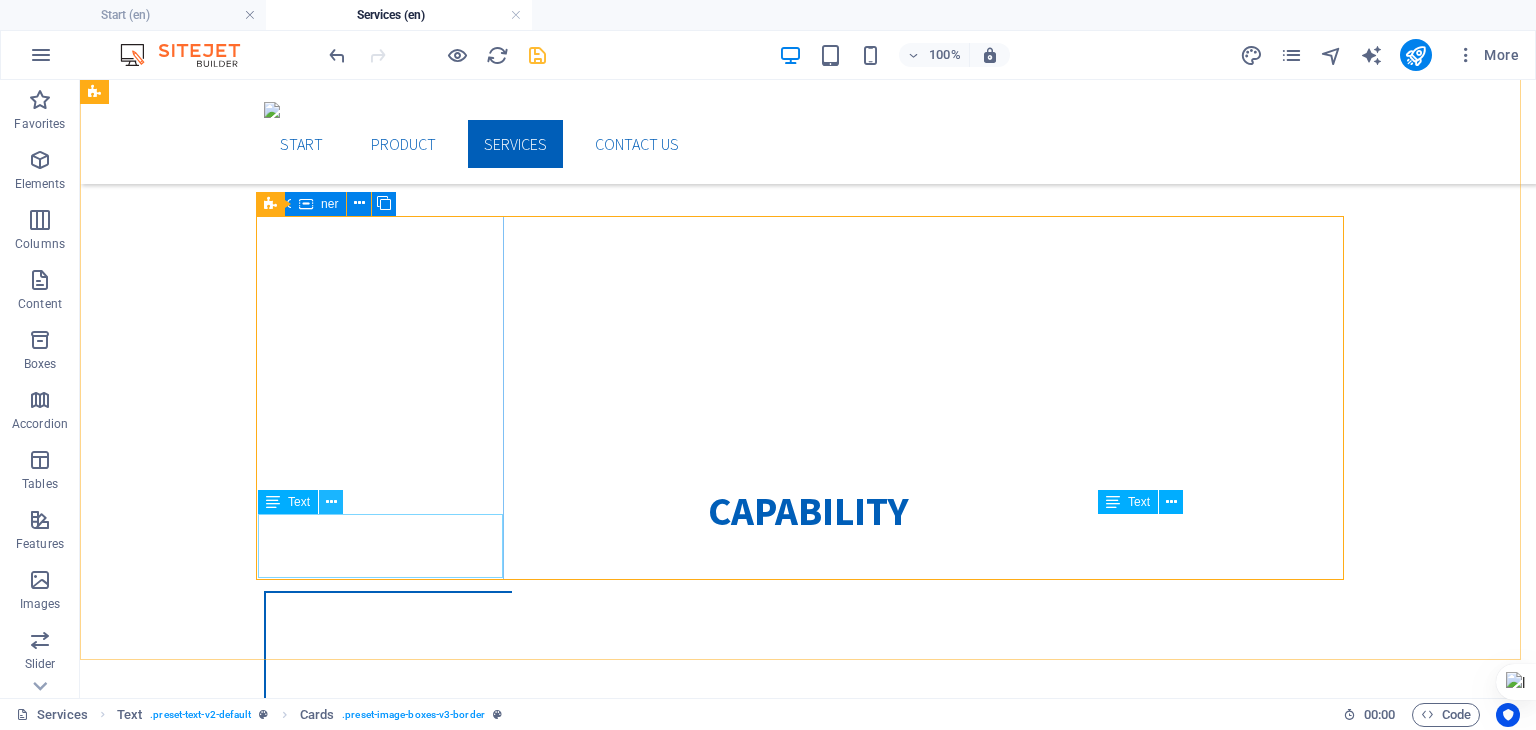 click at bounding box center [331, 502] 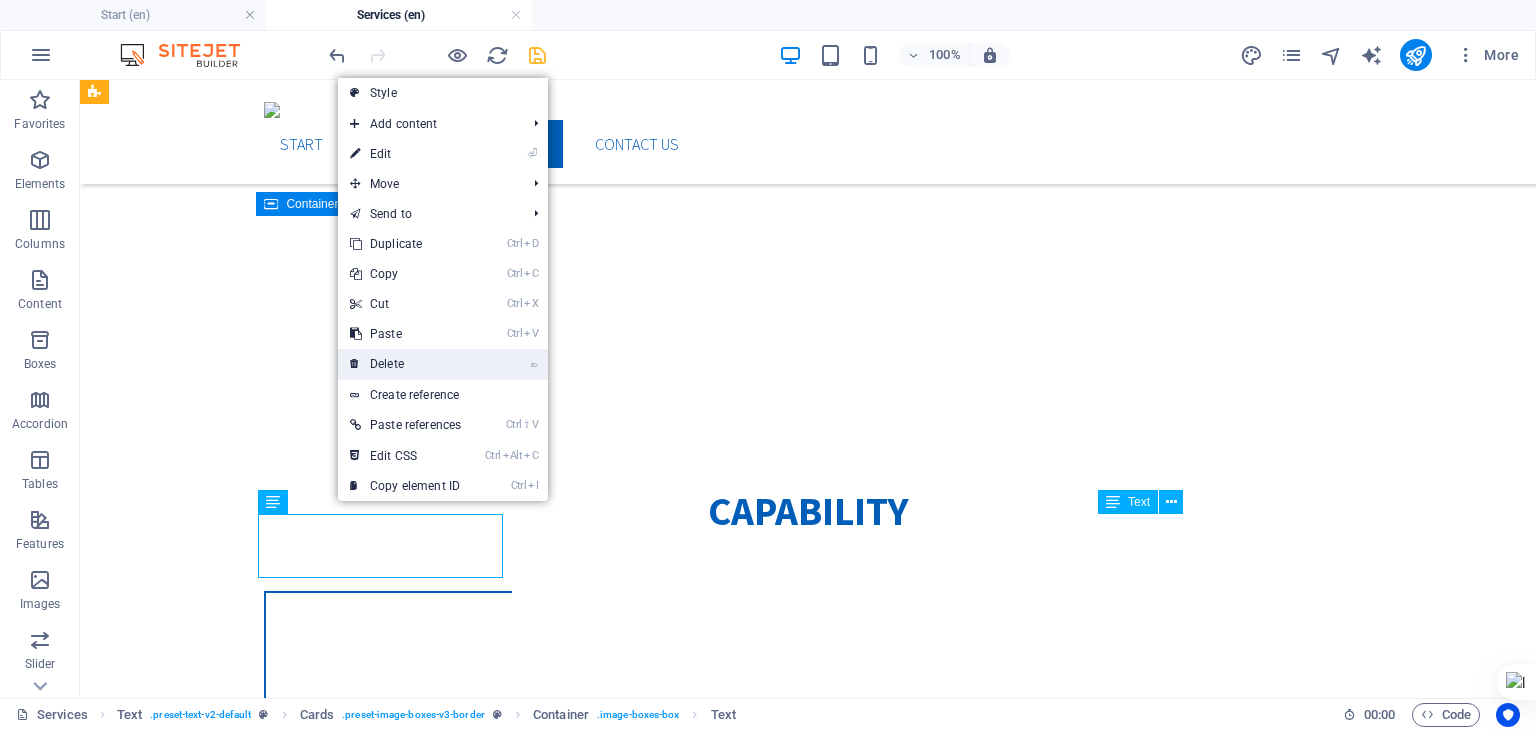 click on "⌦  Delete" at bounding box center [405, 364] 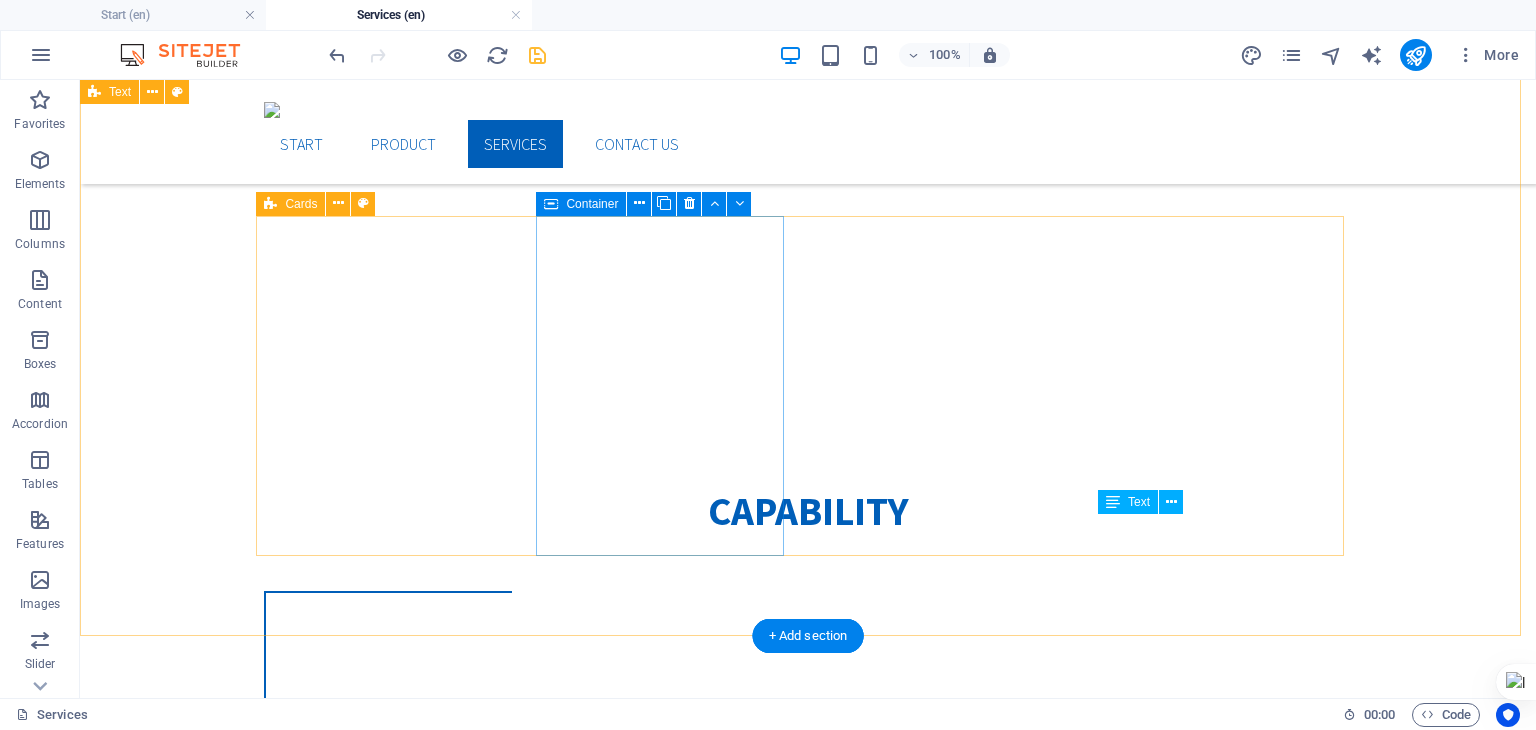 click on "MILLING MACHINE" at bounding box center [388, 2899] 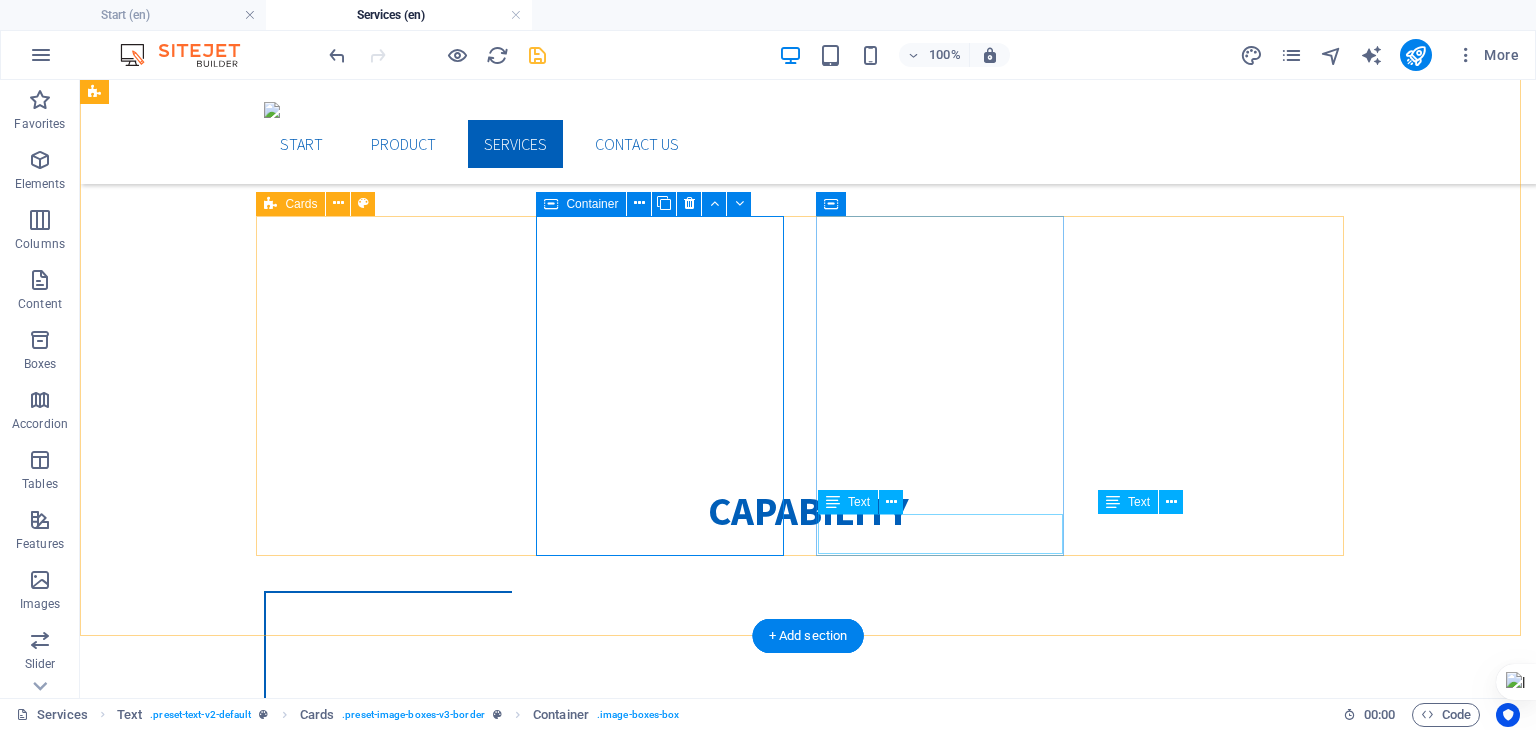 click on "kwdw" at bounding box center (388, 5209) 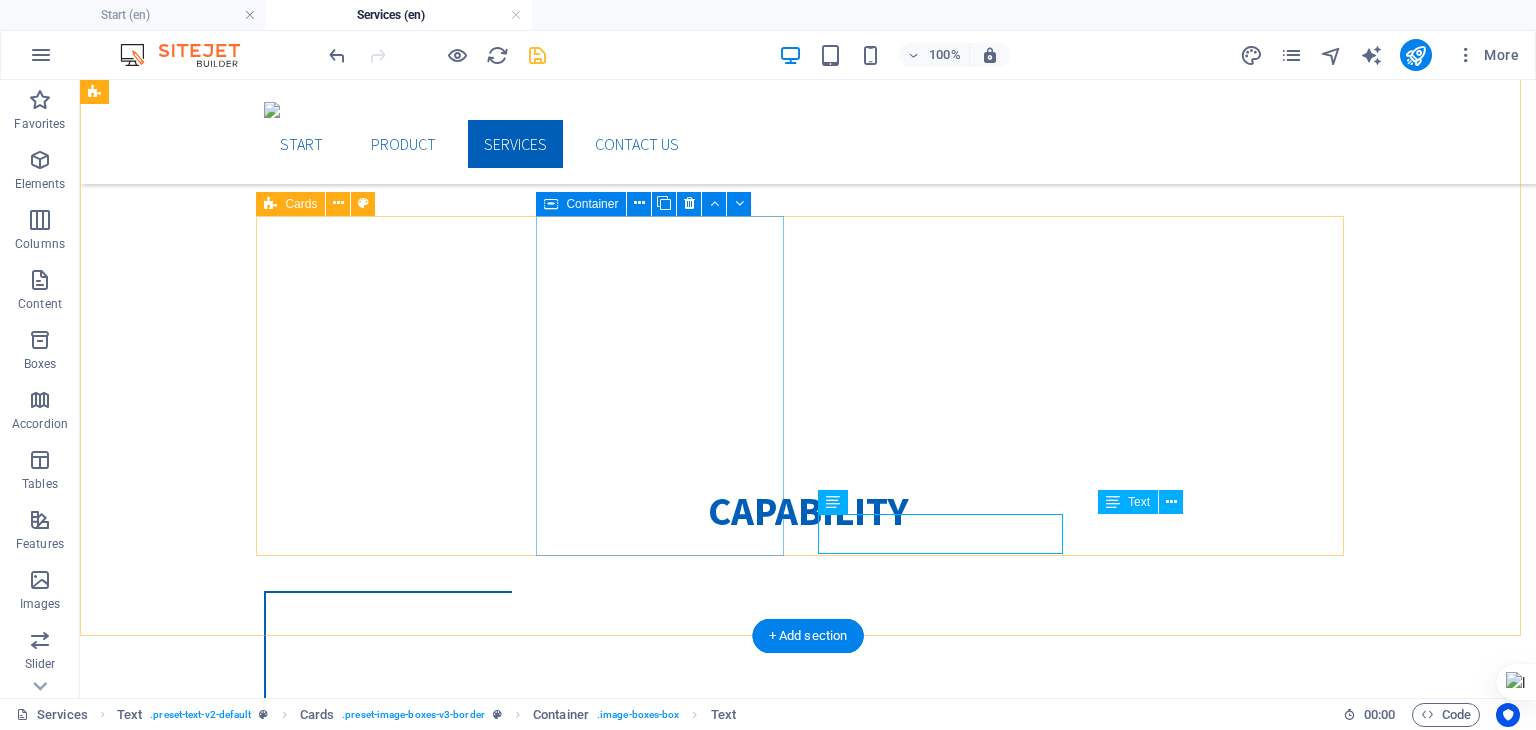 click on "MILLING MACHINE" at bounding box center (388, 2899) 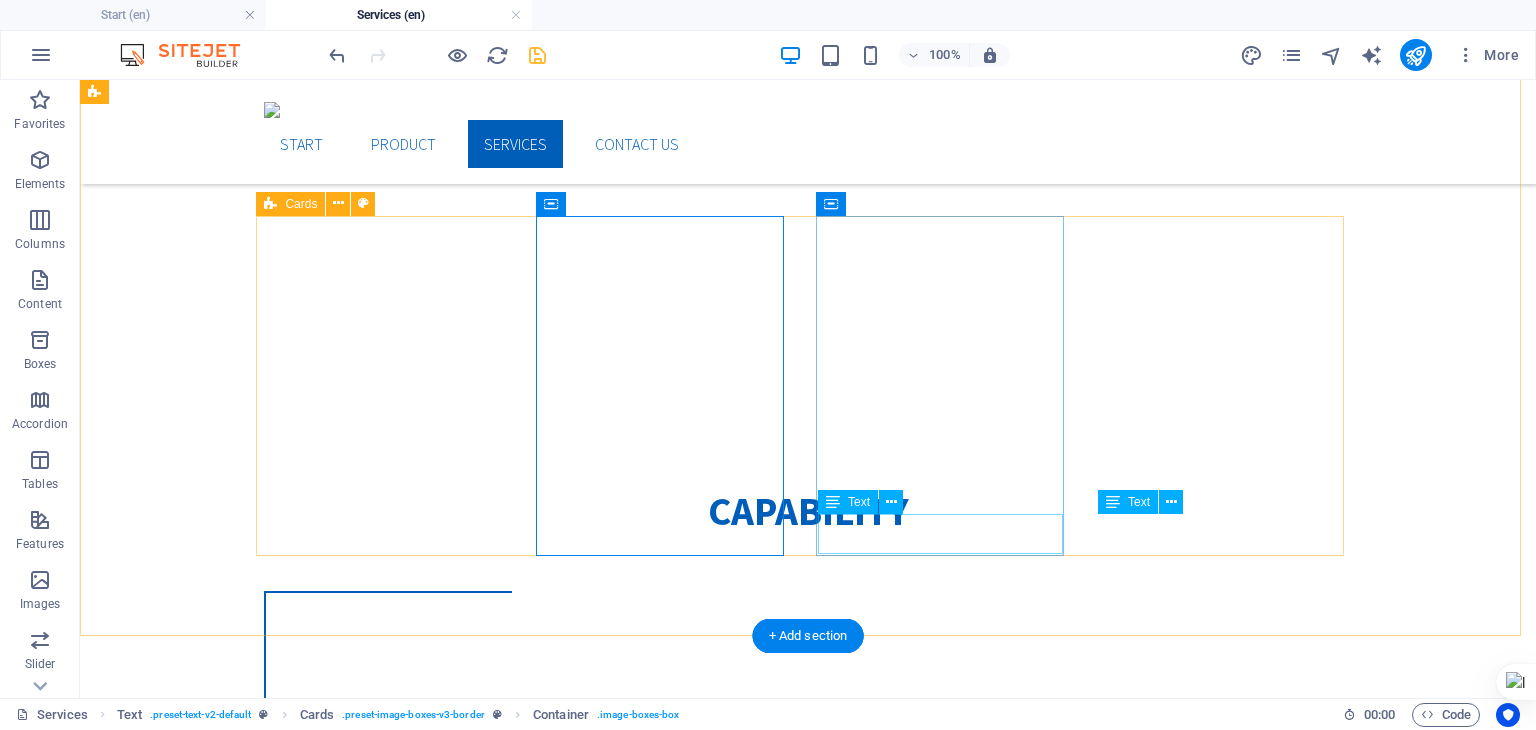 click on "kwdw" at bounding box center (388, 5209) 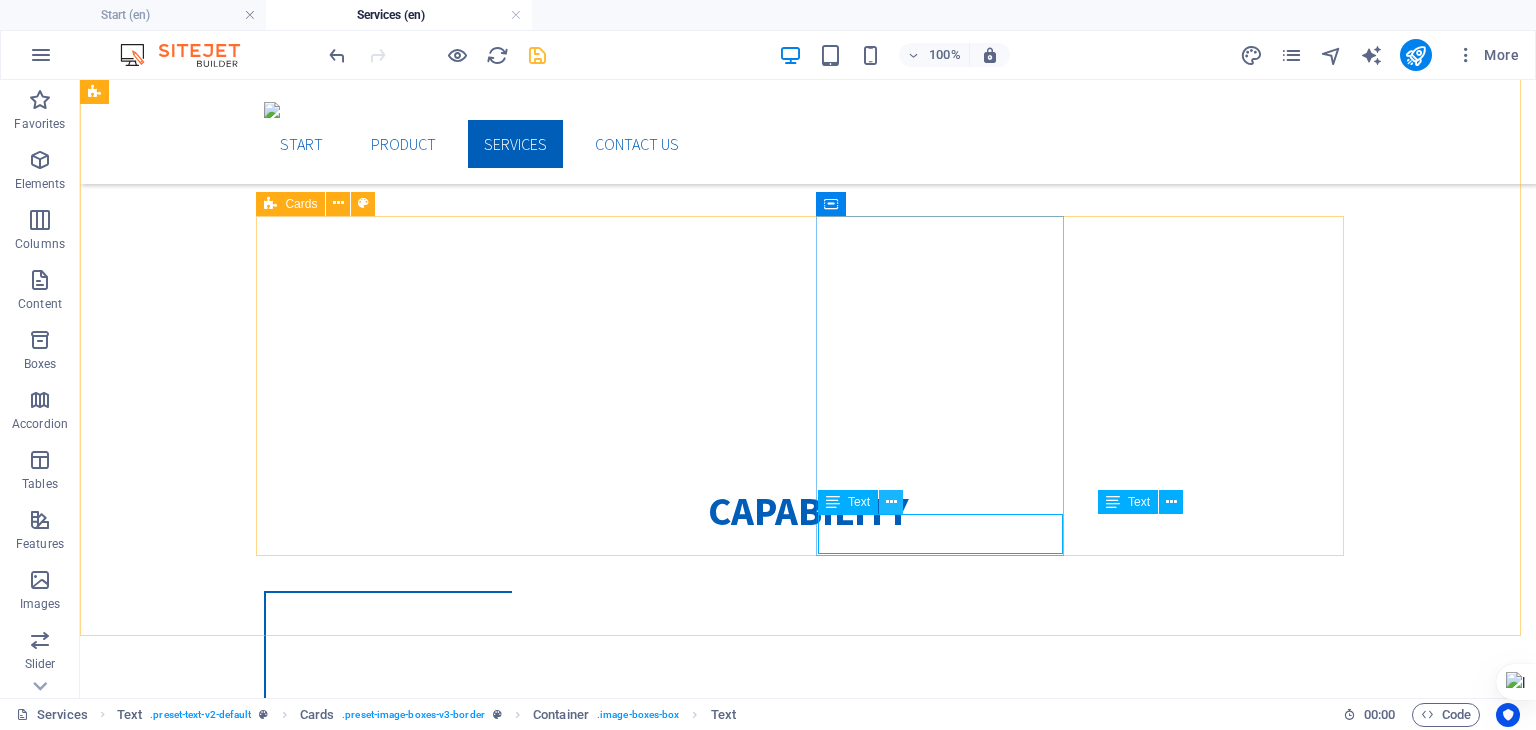 click at bounding box center [891, 502] 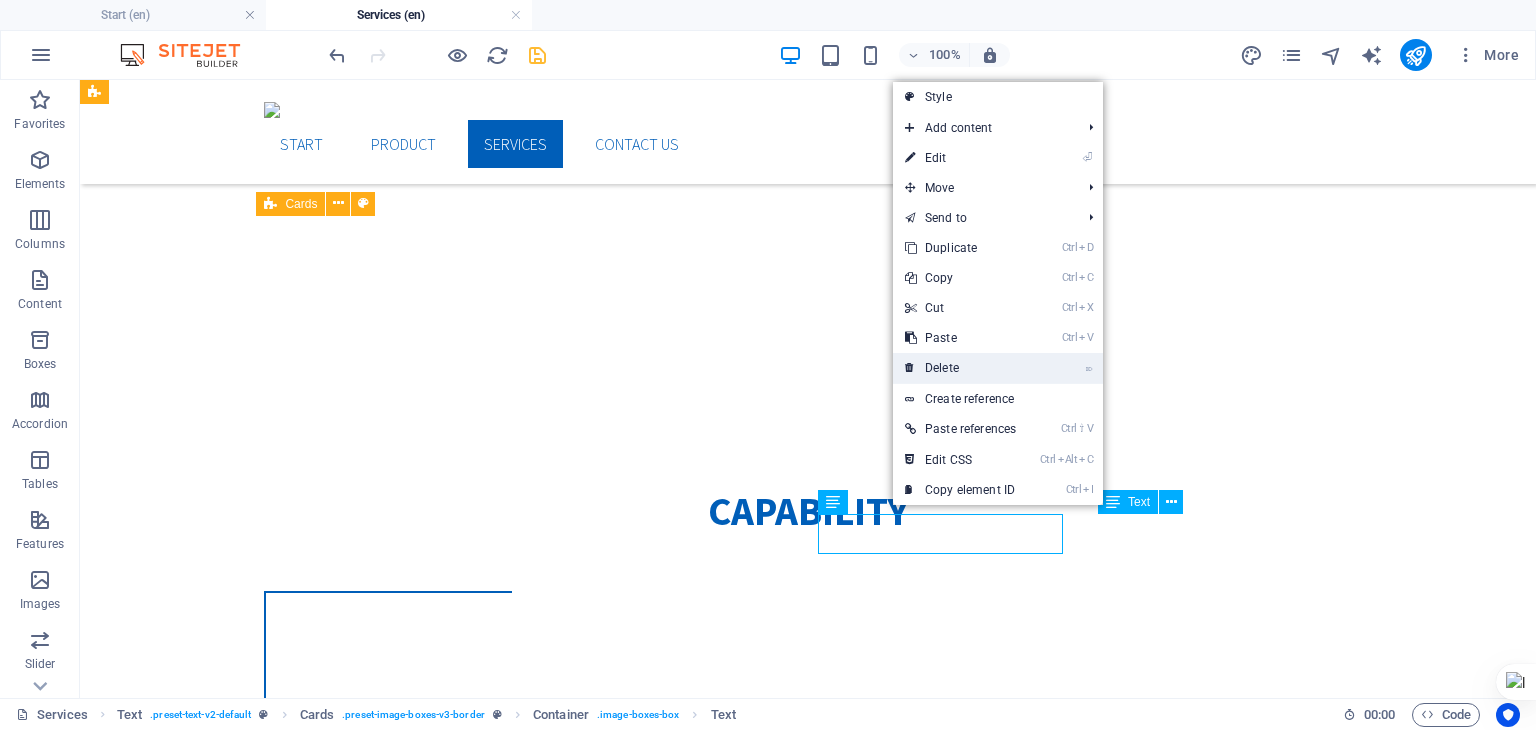 click on "⌦  Delete" at bounding box center (960, 368) 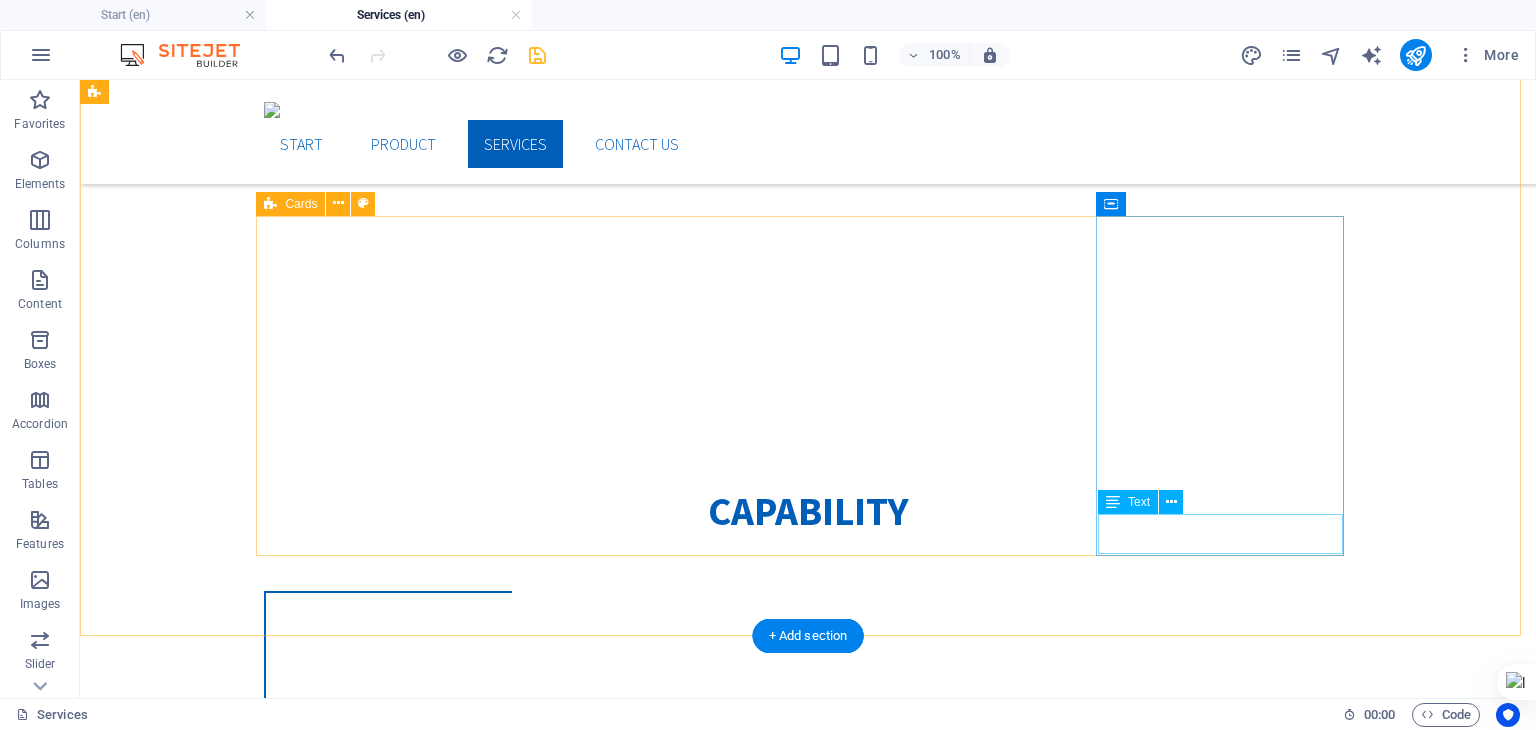 click on "wkdmw" at bounding box center [388, 6753] 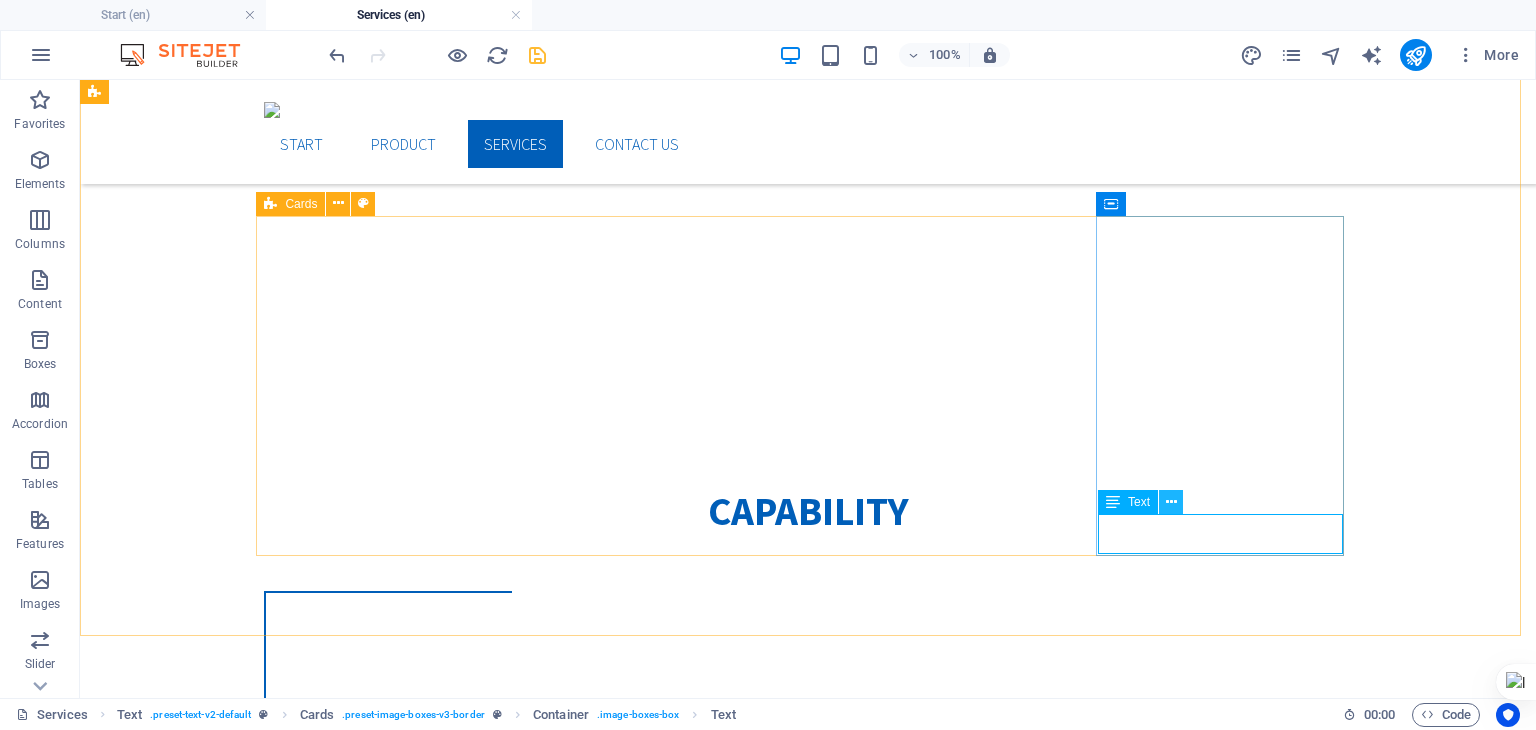 click at bounding box center (1171, 502) 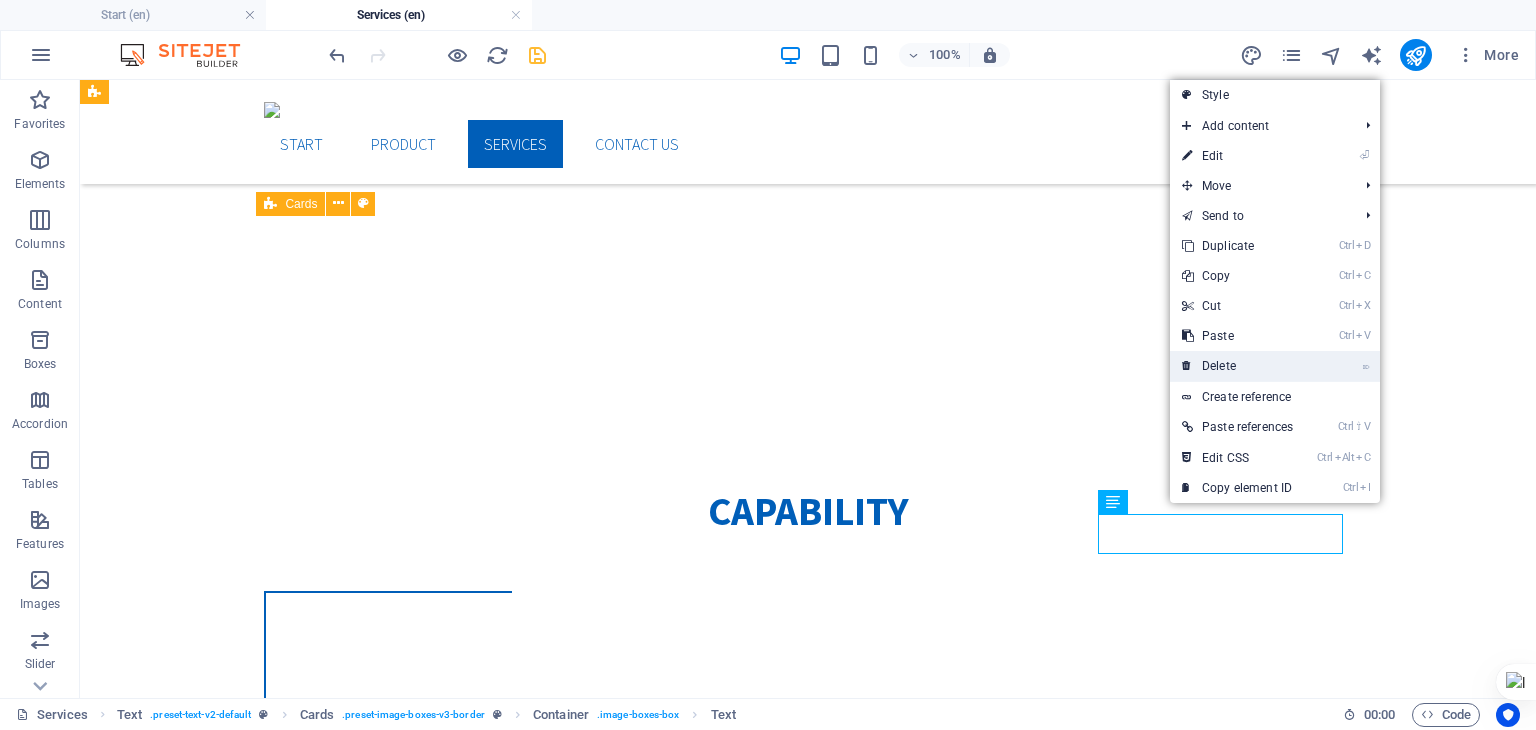 click on "⌦  Delete" at bounding box center (1237, 366) 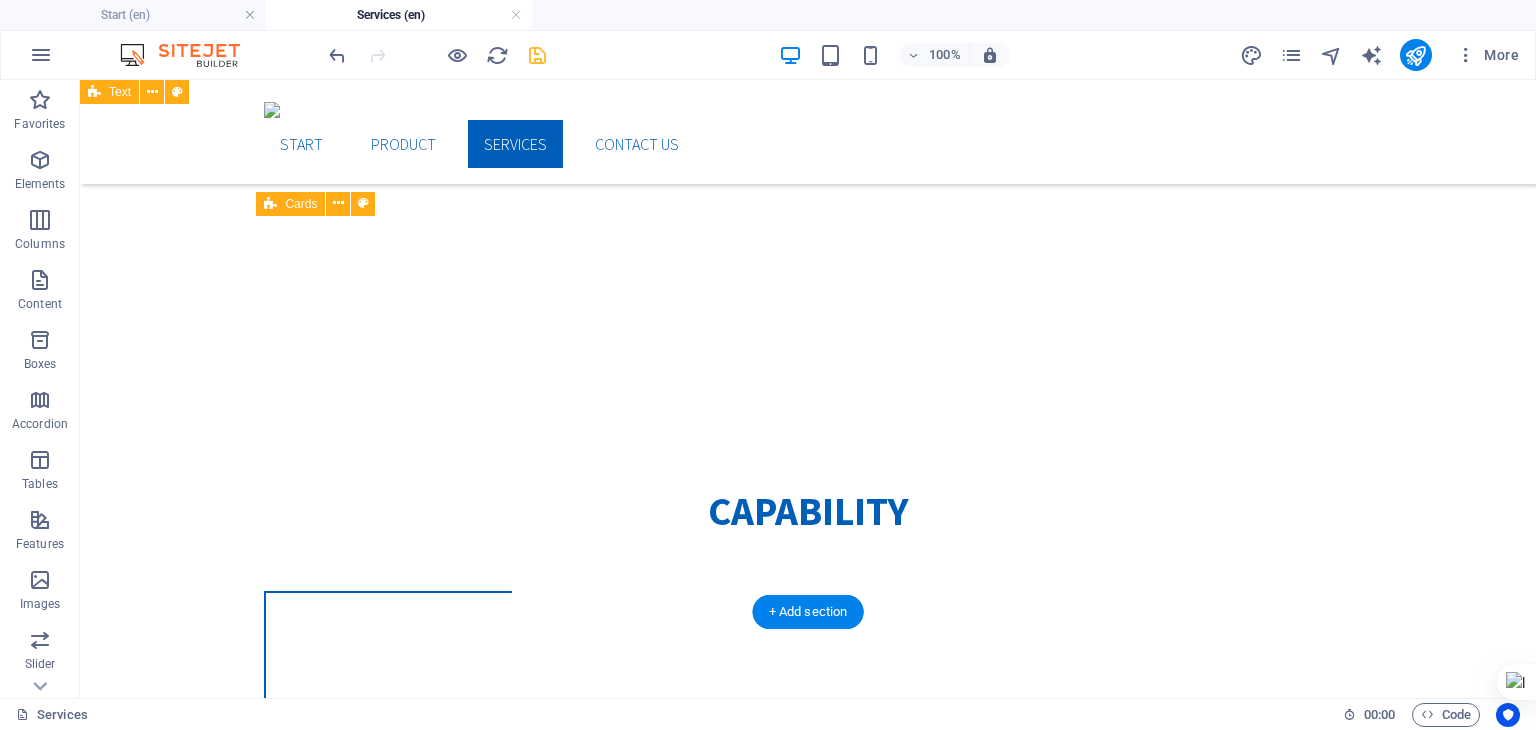 click on "Capability LATHE MACHINE MILLING MACHINE laser cutting bending machine" at bounding box center (808, 3616) 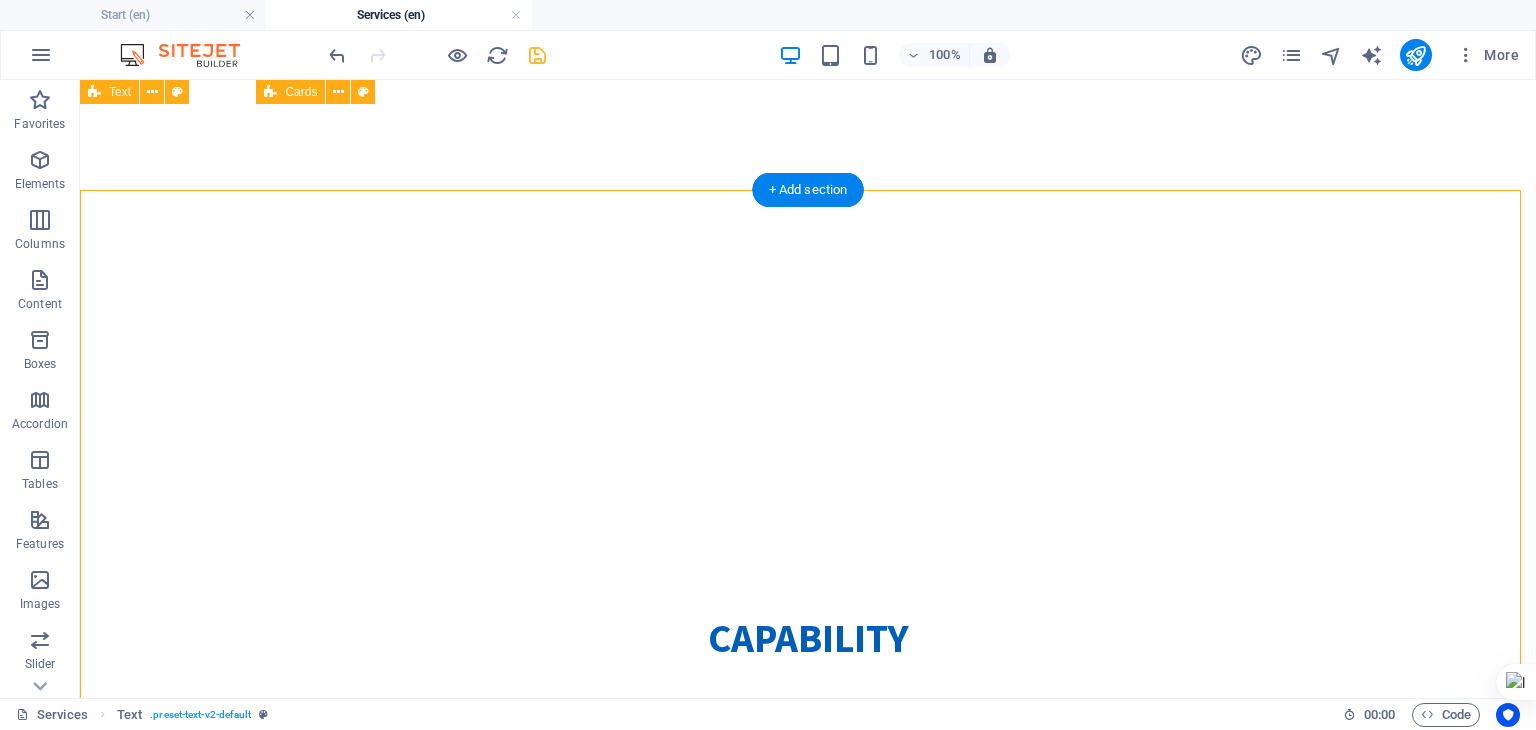 scroll, scrollTop: 386, scrollLeft: 0, axis: vertical 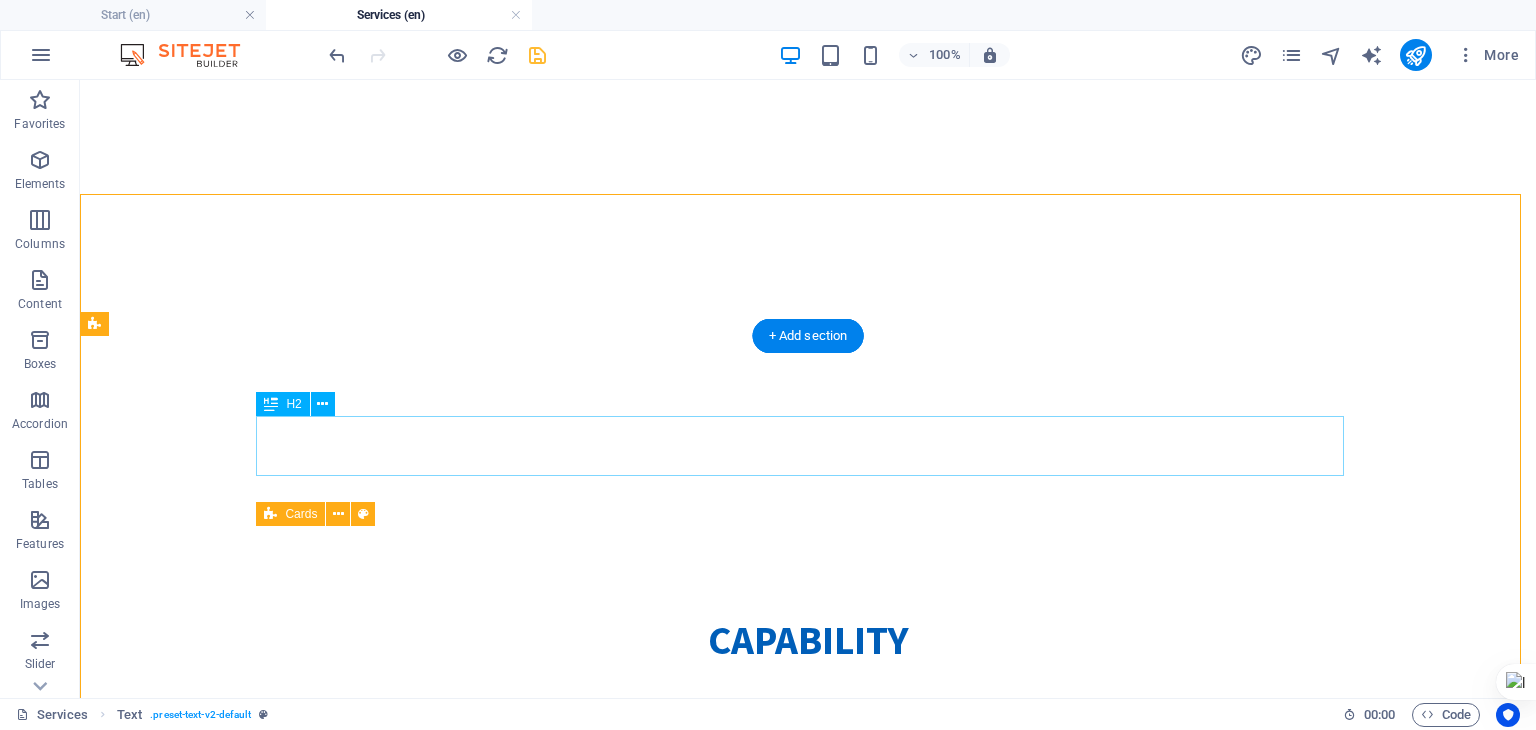 click on "Capability" at bounding box center (808, 640) 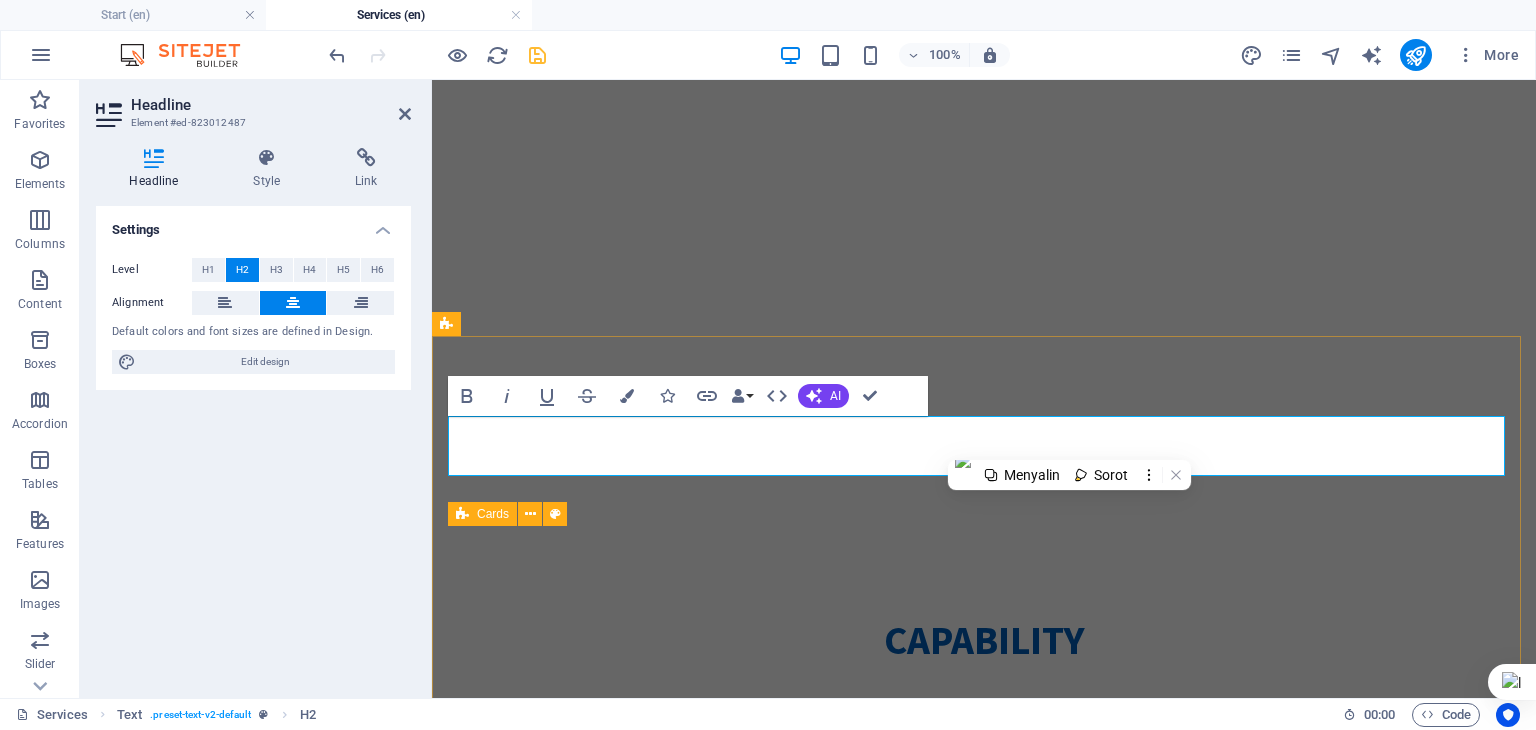 click on "Capability" at bounding box center [984, 640] 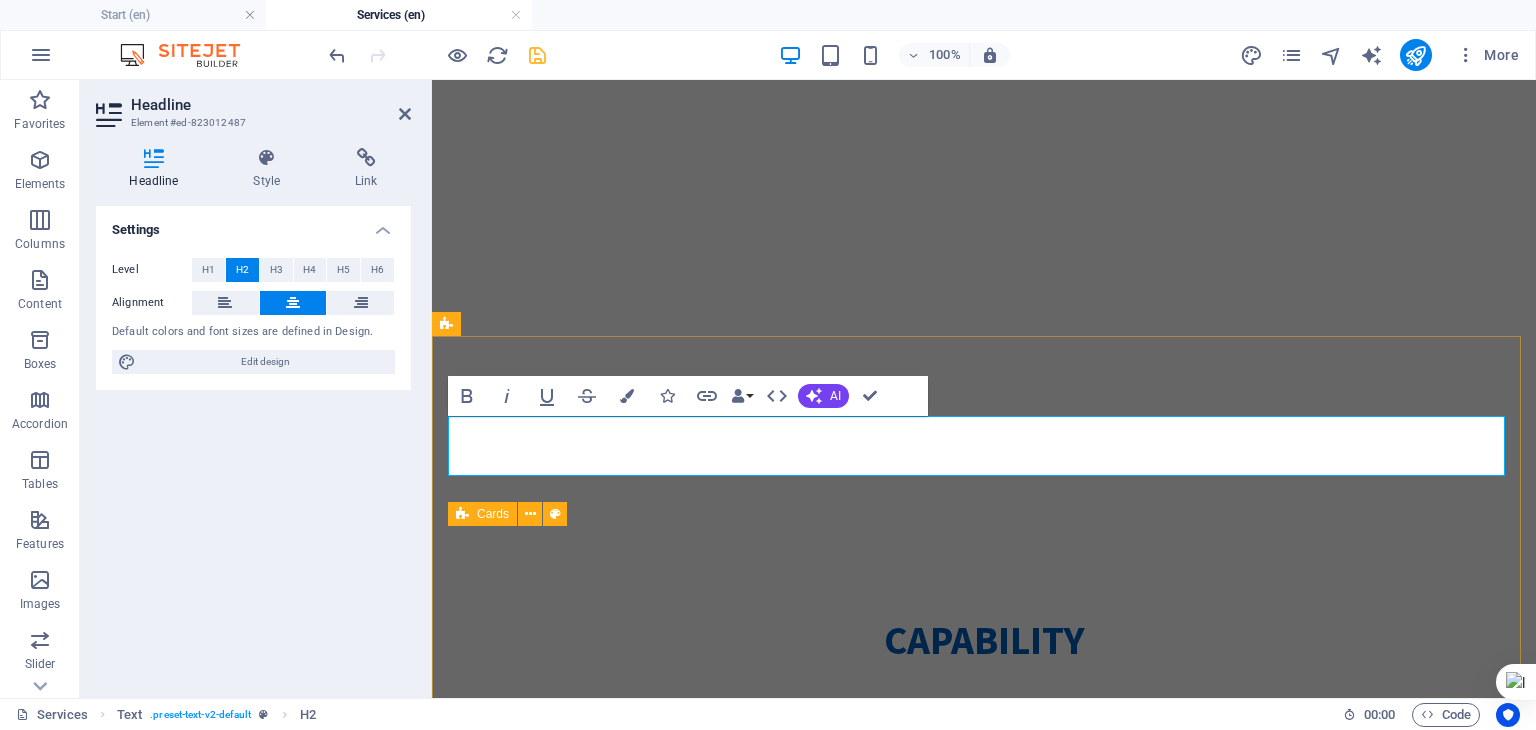 type 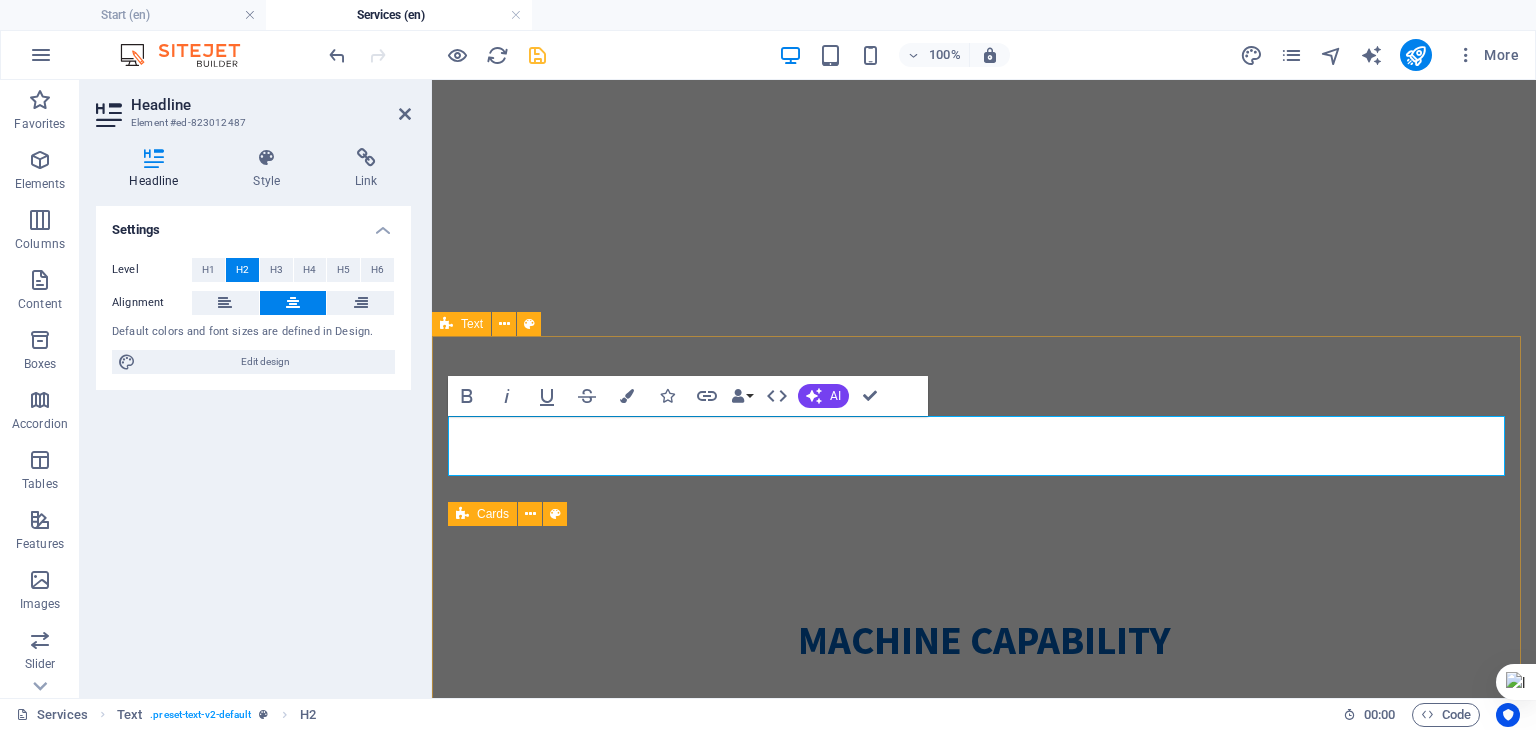 click on "machine Capability LATHE MACHINE MILLING MACHINE laser cutting bending machine" at bounding box center (984, 3041) 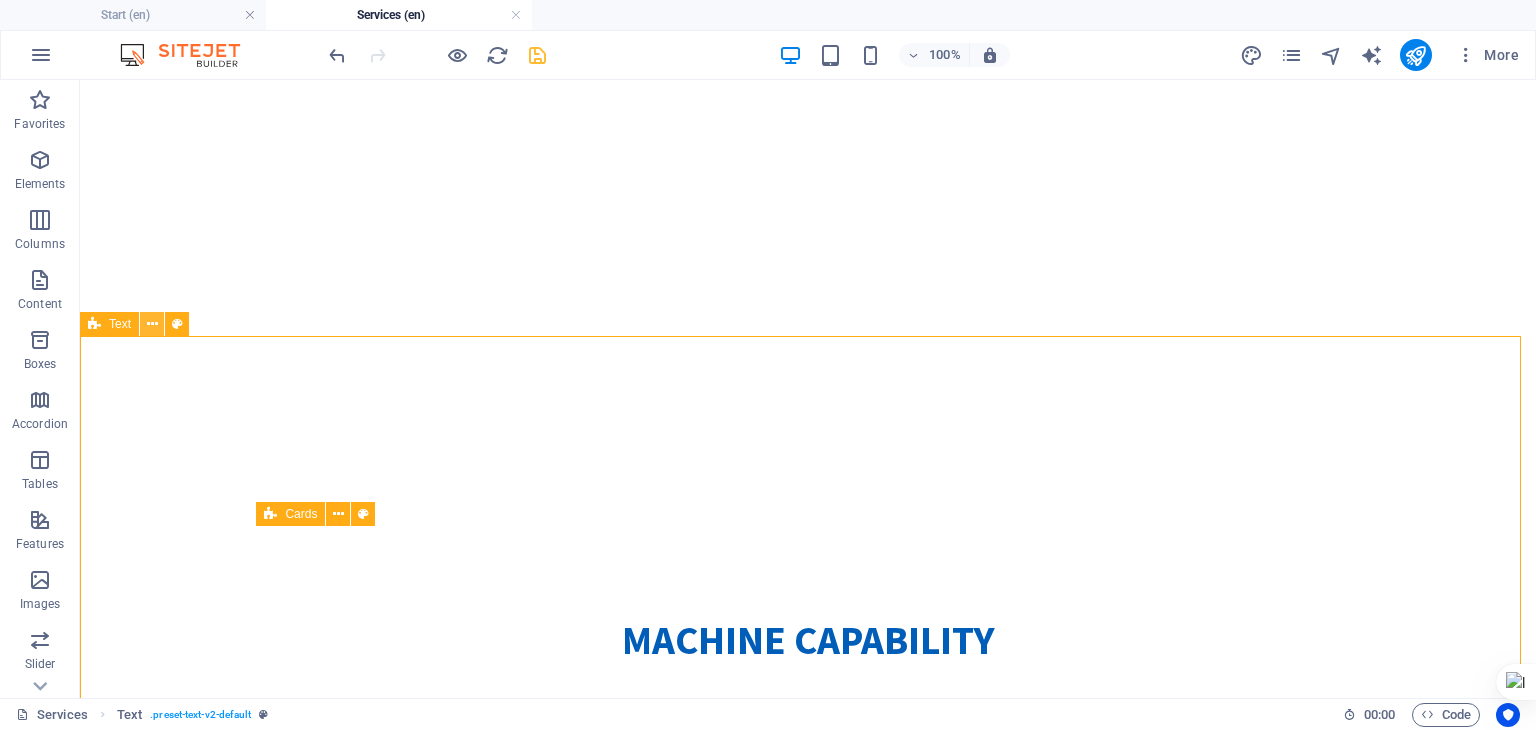 click at bounding box center (152, 324) 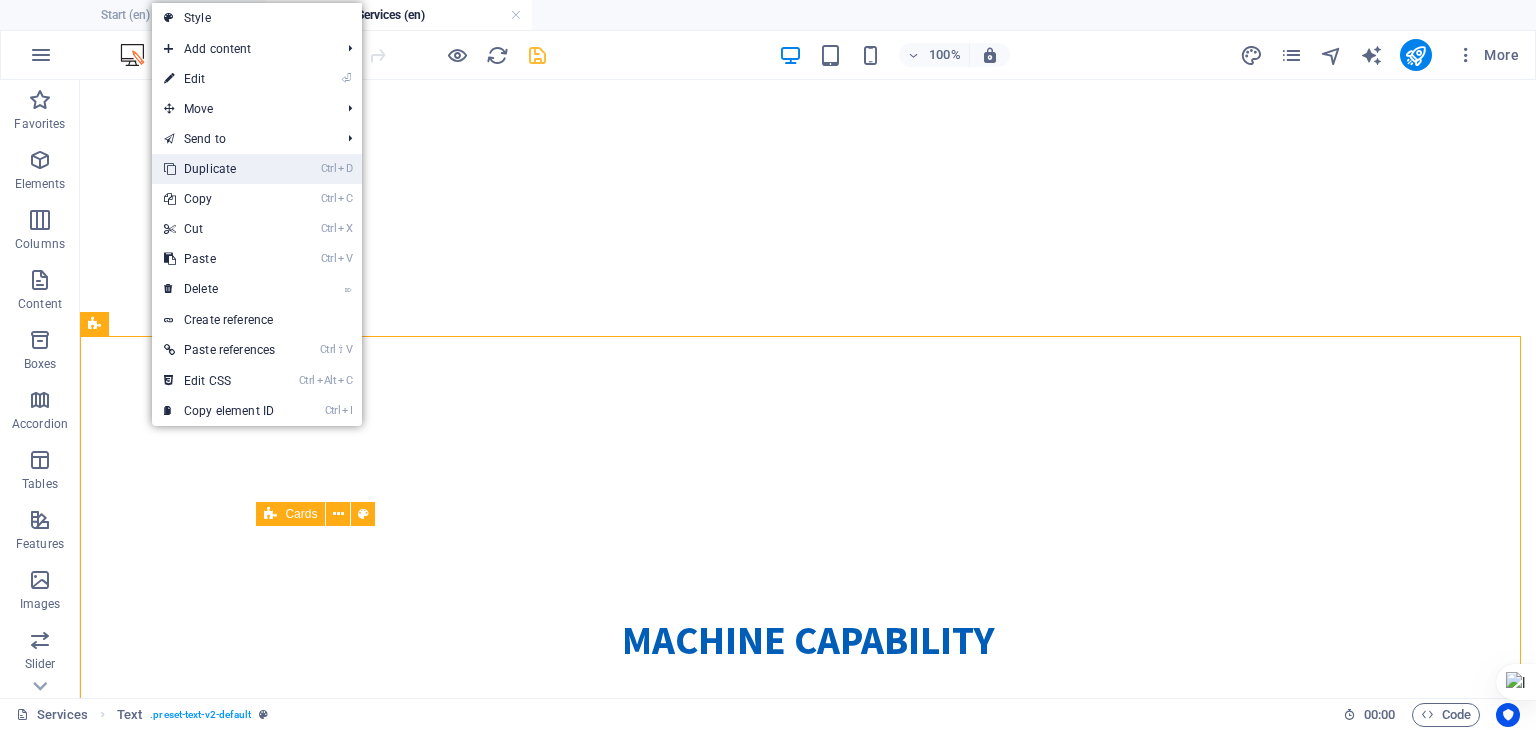 click on "Ctrl D  Duplicate" at bounding box center [219, 169] 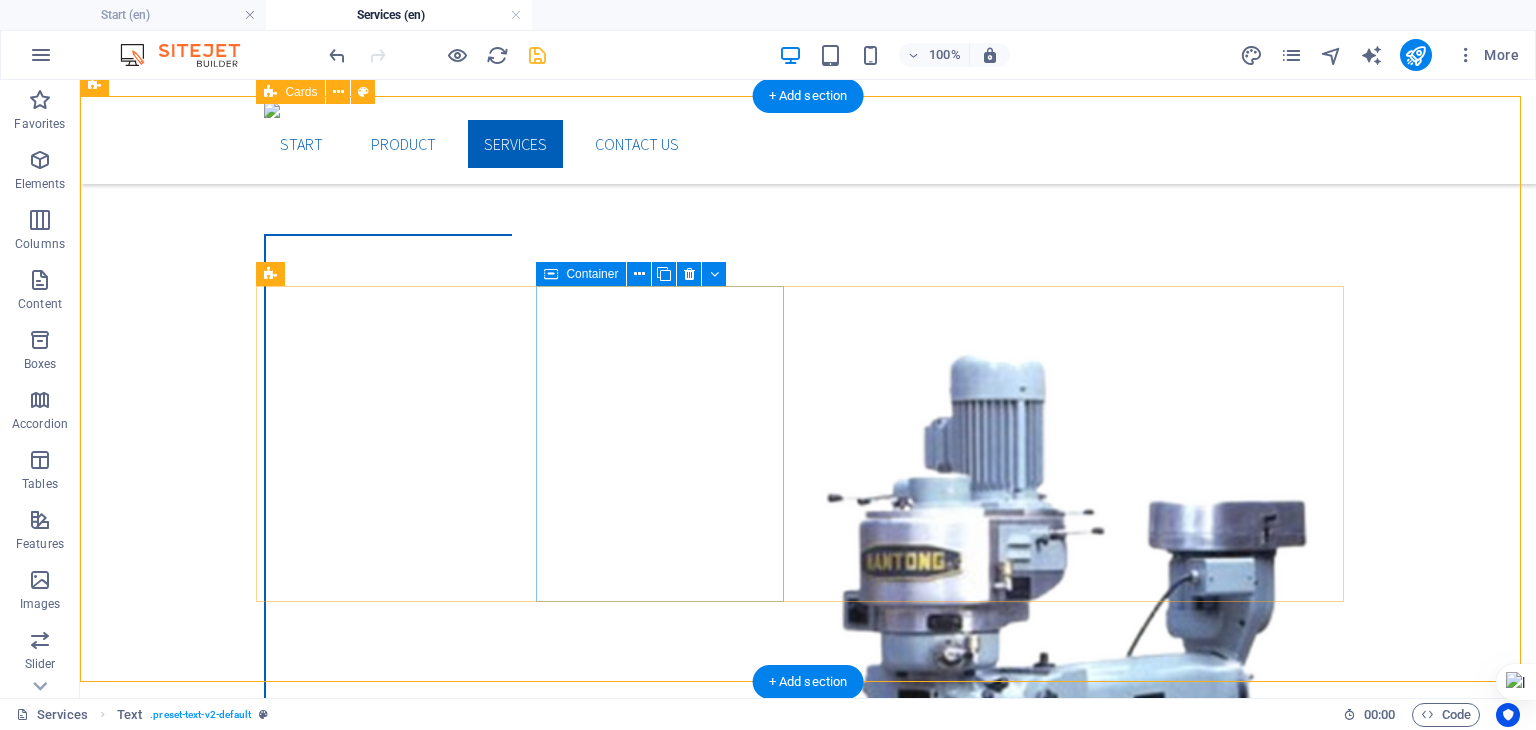 scroll, scrollTop: 907, scrollLeft: 0, axis: vertical 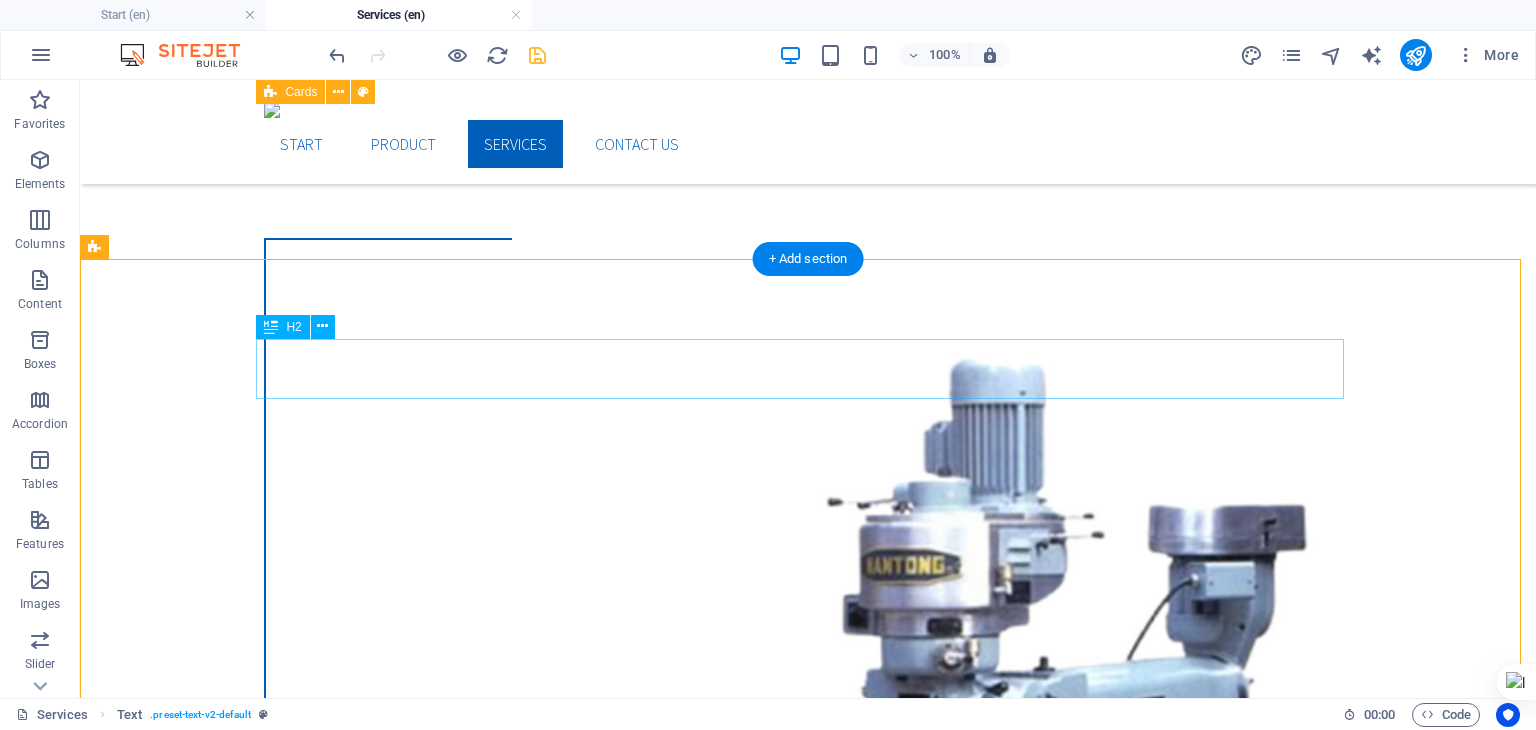 click on "machine Capability" at bounding box center [808, 6588] 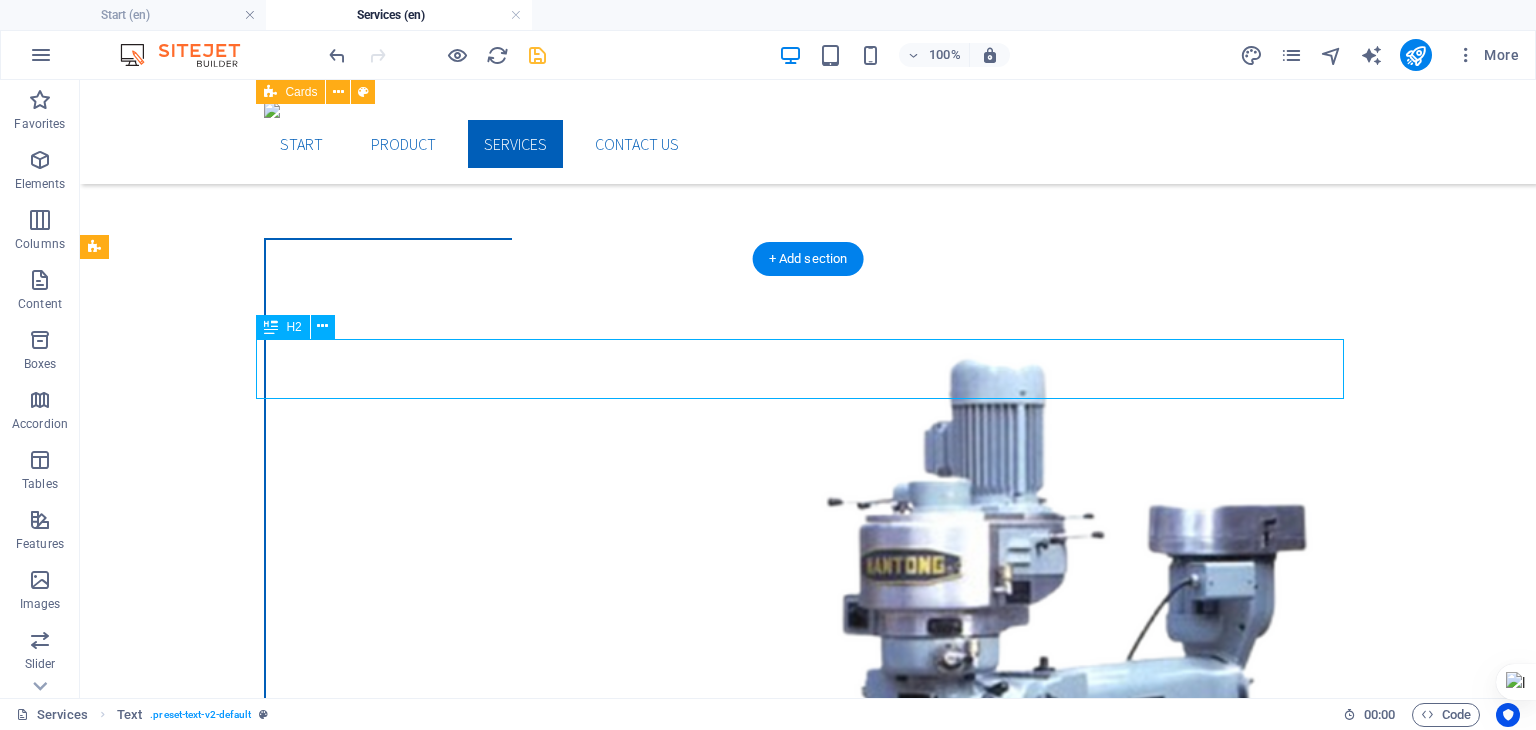 click on "machine Capability" at bounding box center [808, 6588] 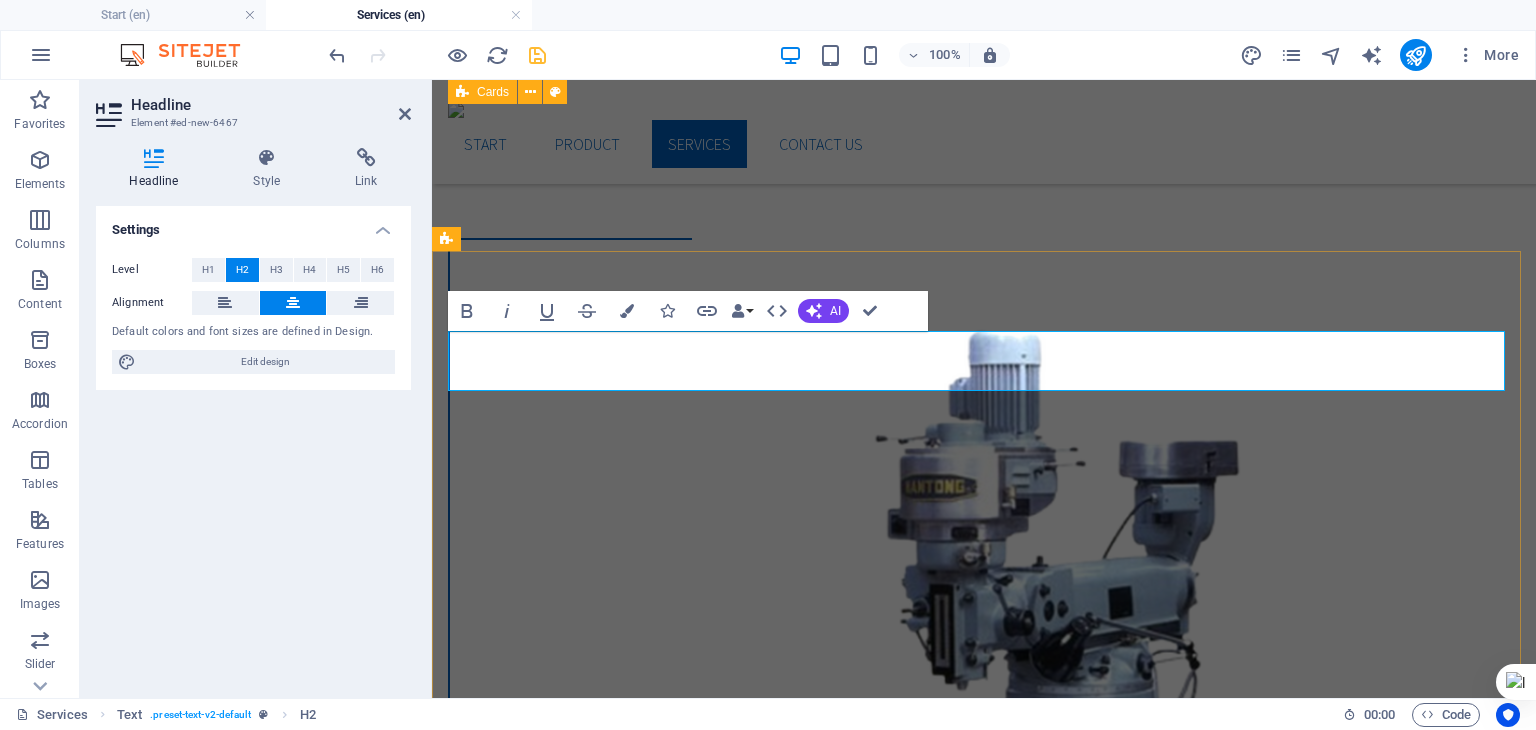 click on "machine Capability" at bounding box center (984, 5180) 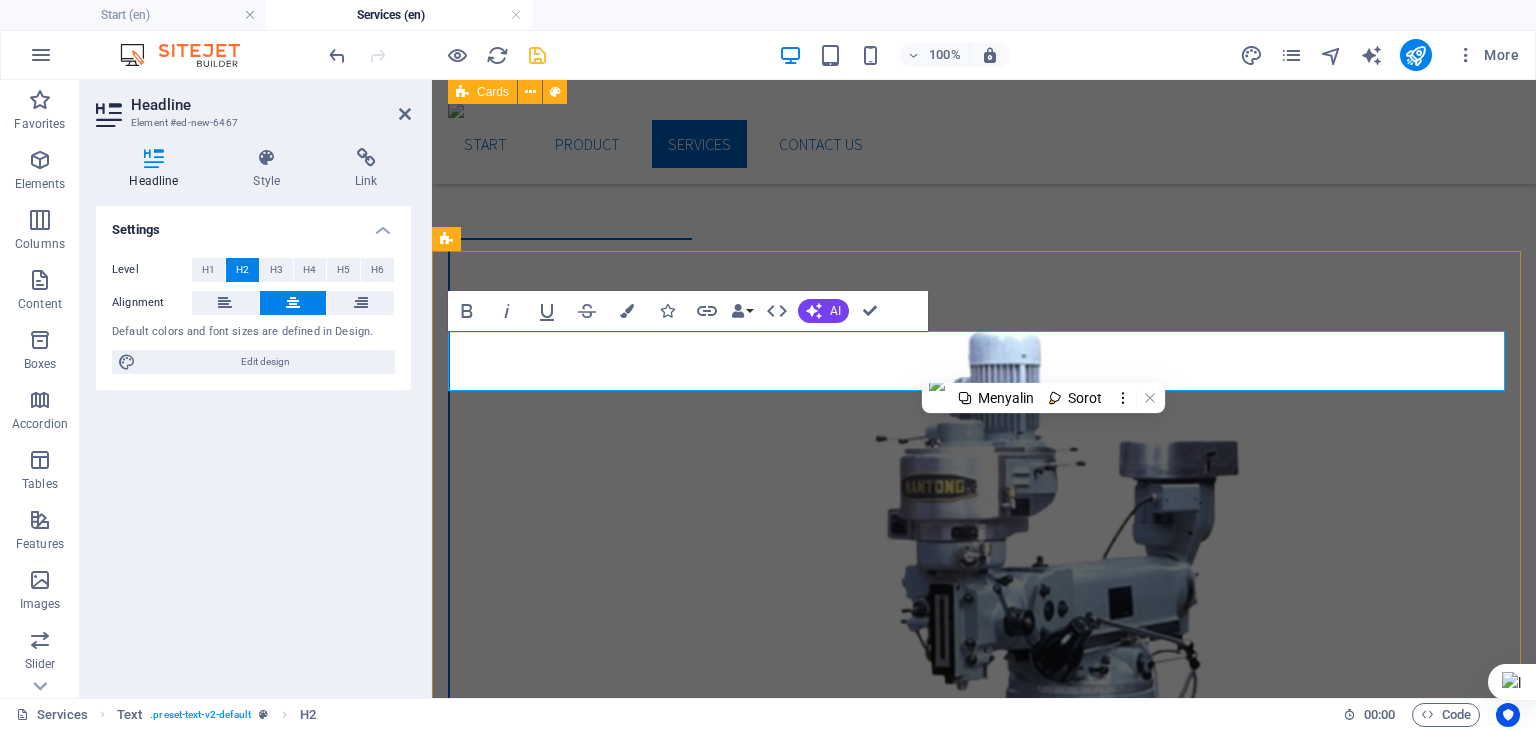 click on "machine Capability" at bounding box center (984, 5180) 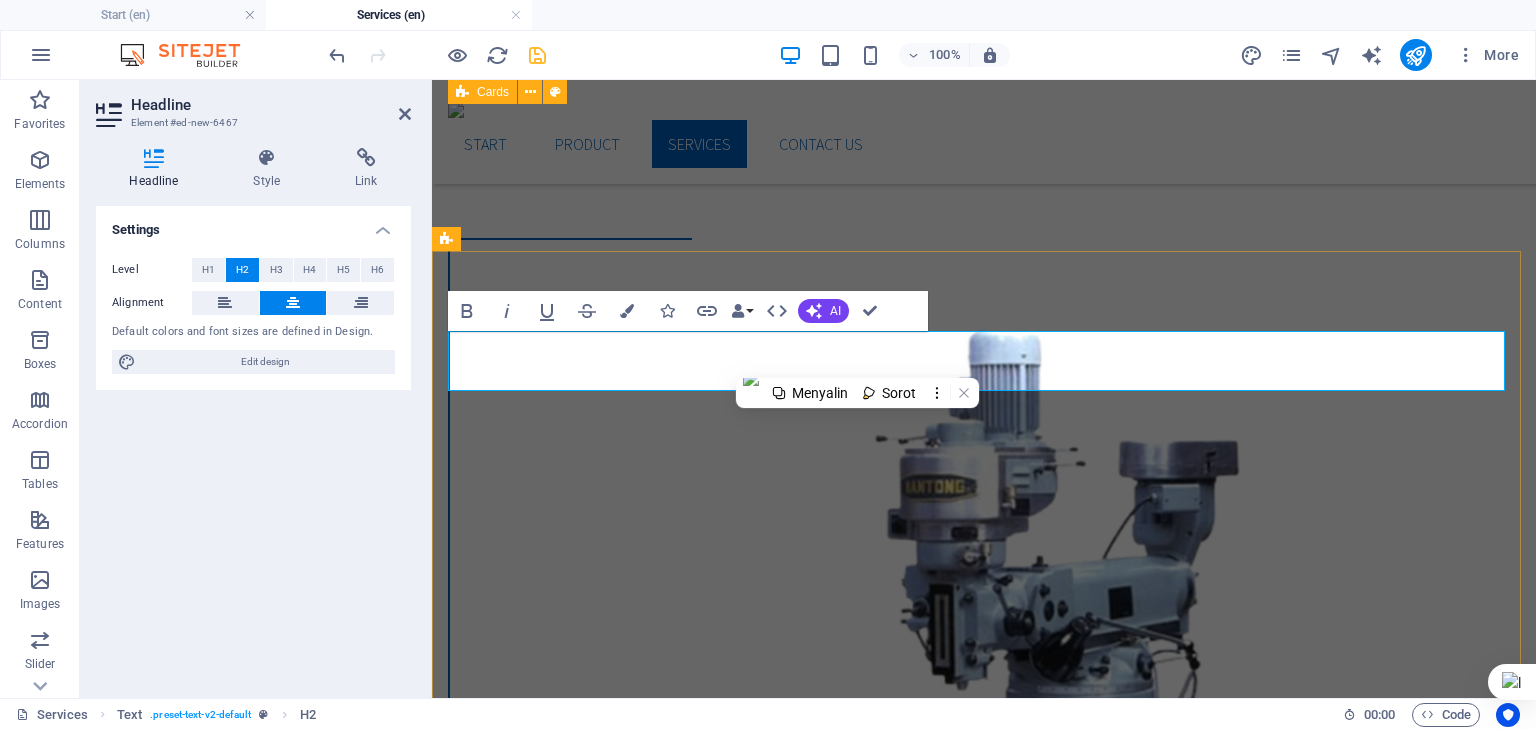 type 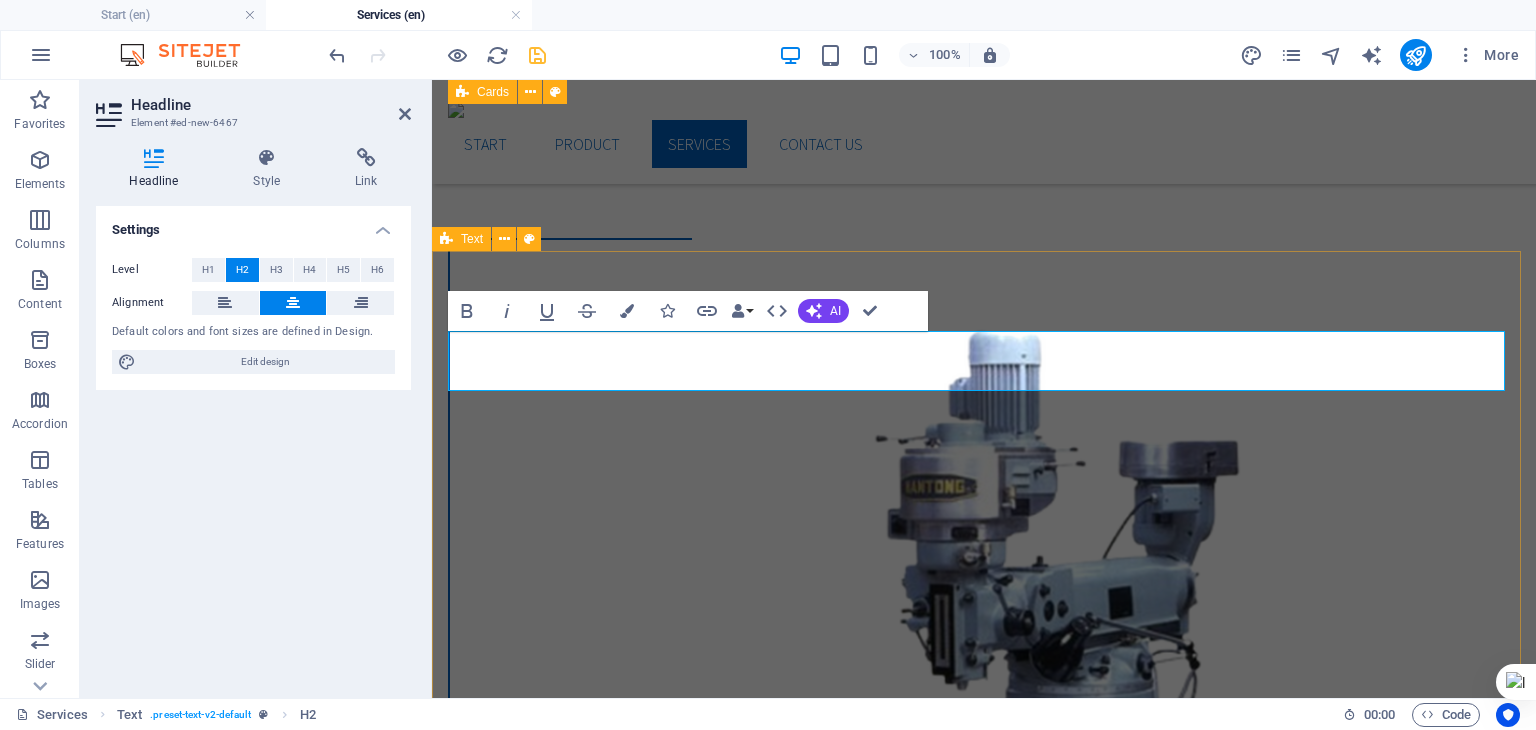 click on "software Capability LATHE MACHINE MILLING MACHINE laser cutting bending machine" at bounding box center (984, 7581) 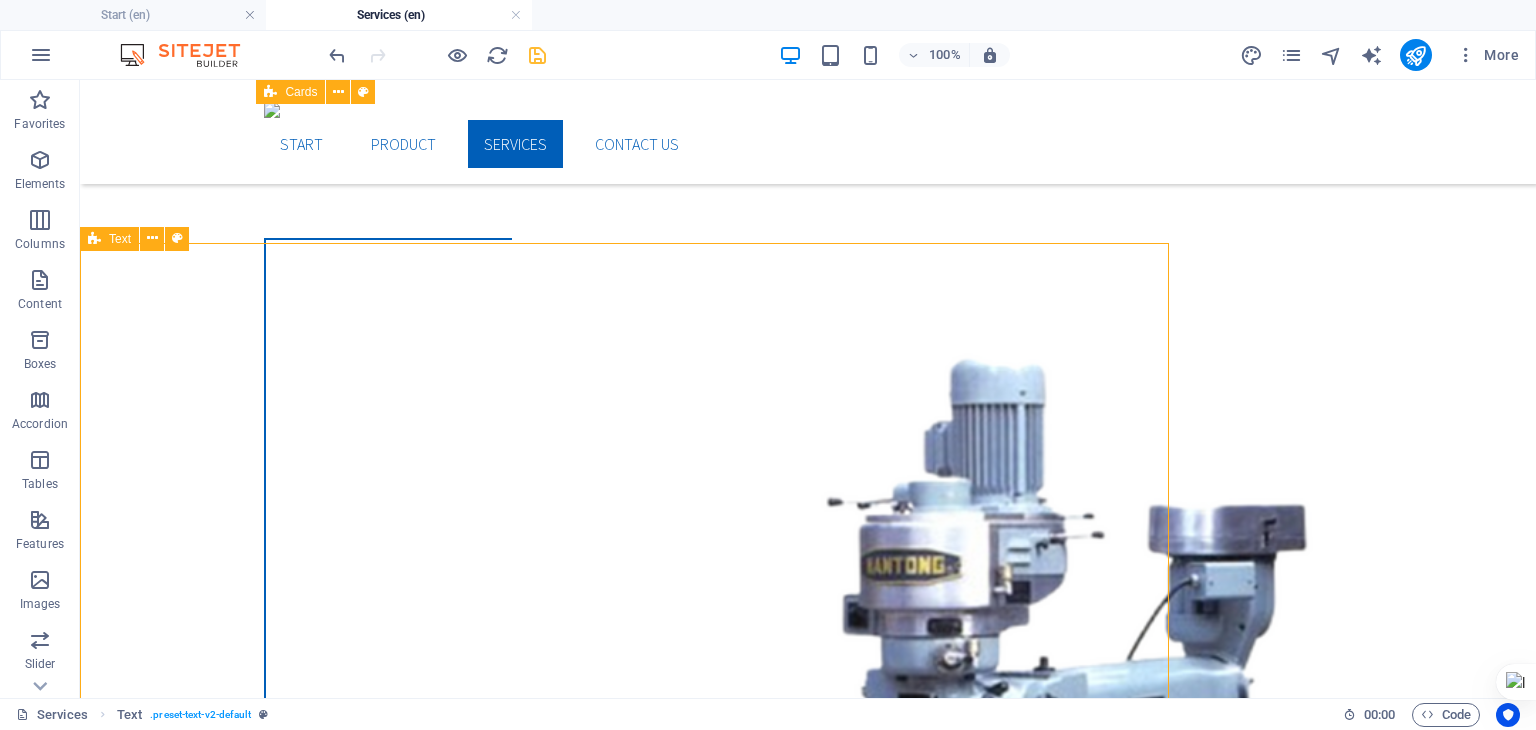 scroll, scrollTop: 915, scrollLeft: 0, axis: vertical 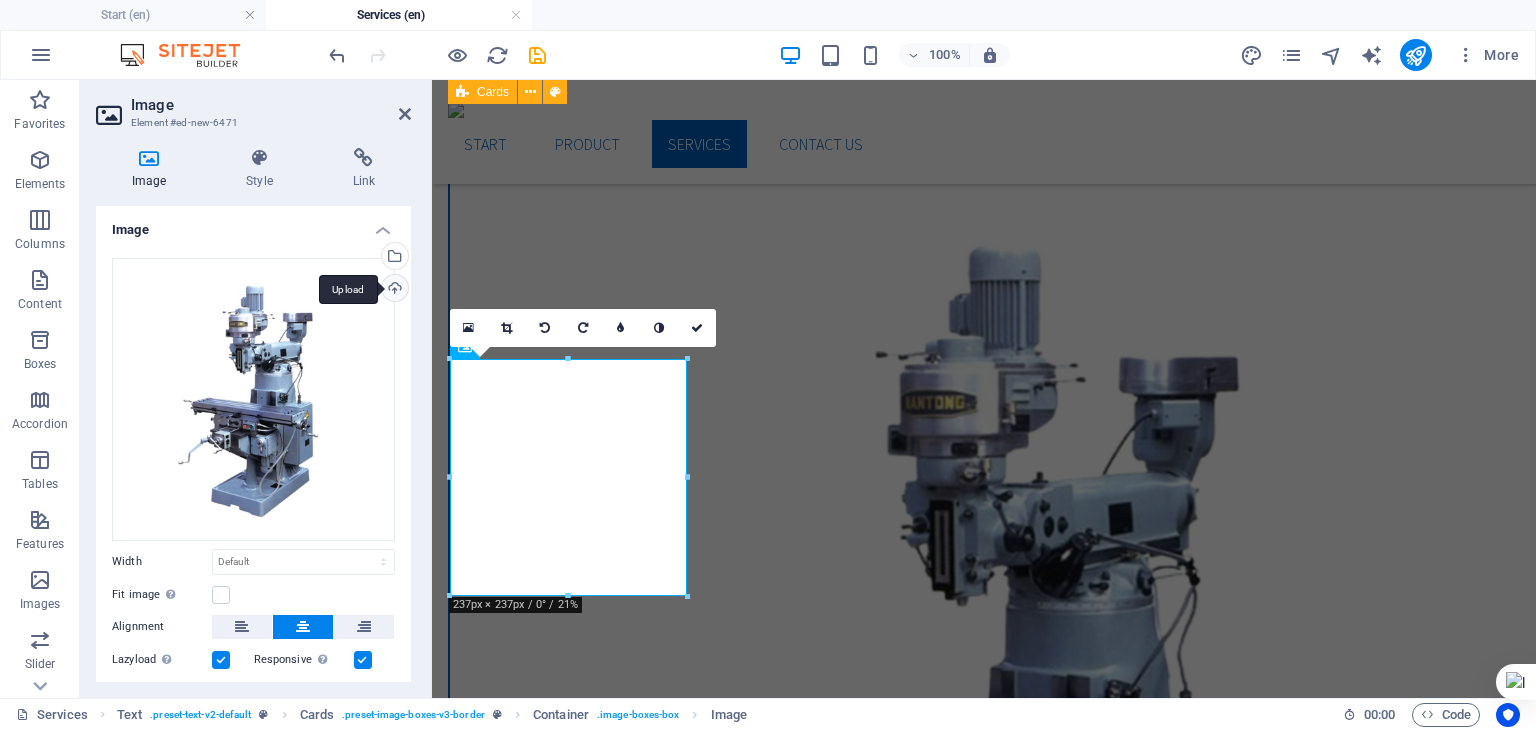 click on "Upload" at bounding box center [393, 290] 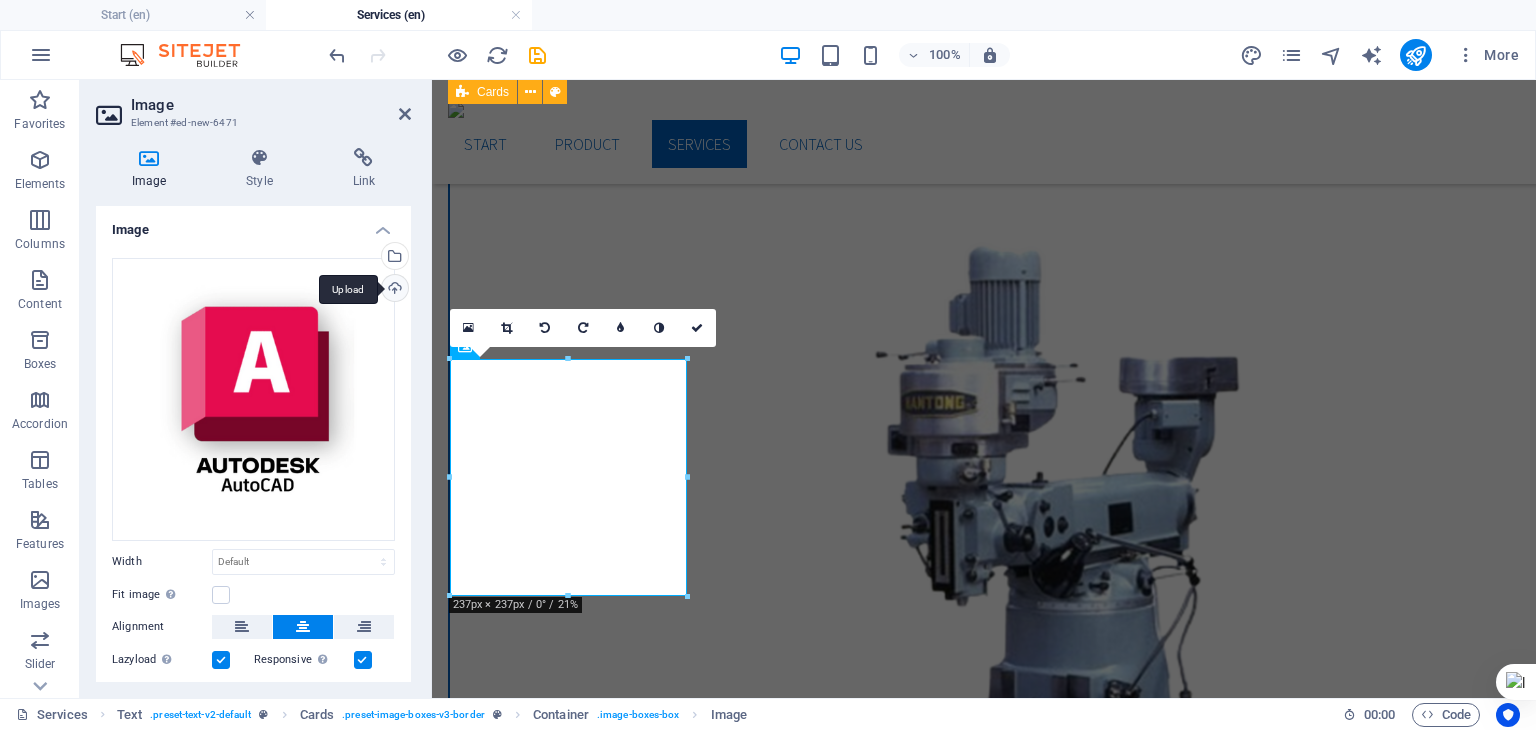 click on "Upload" at bounding box center [393, 290] 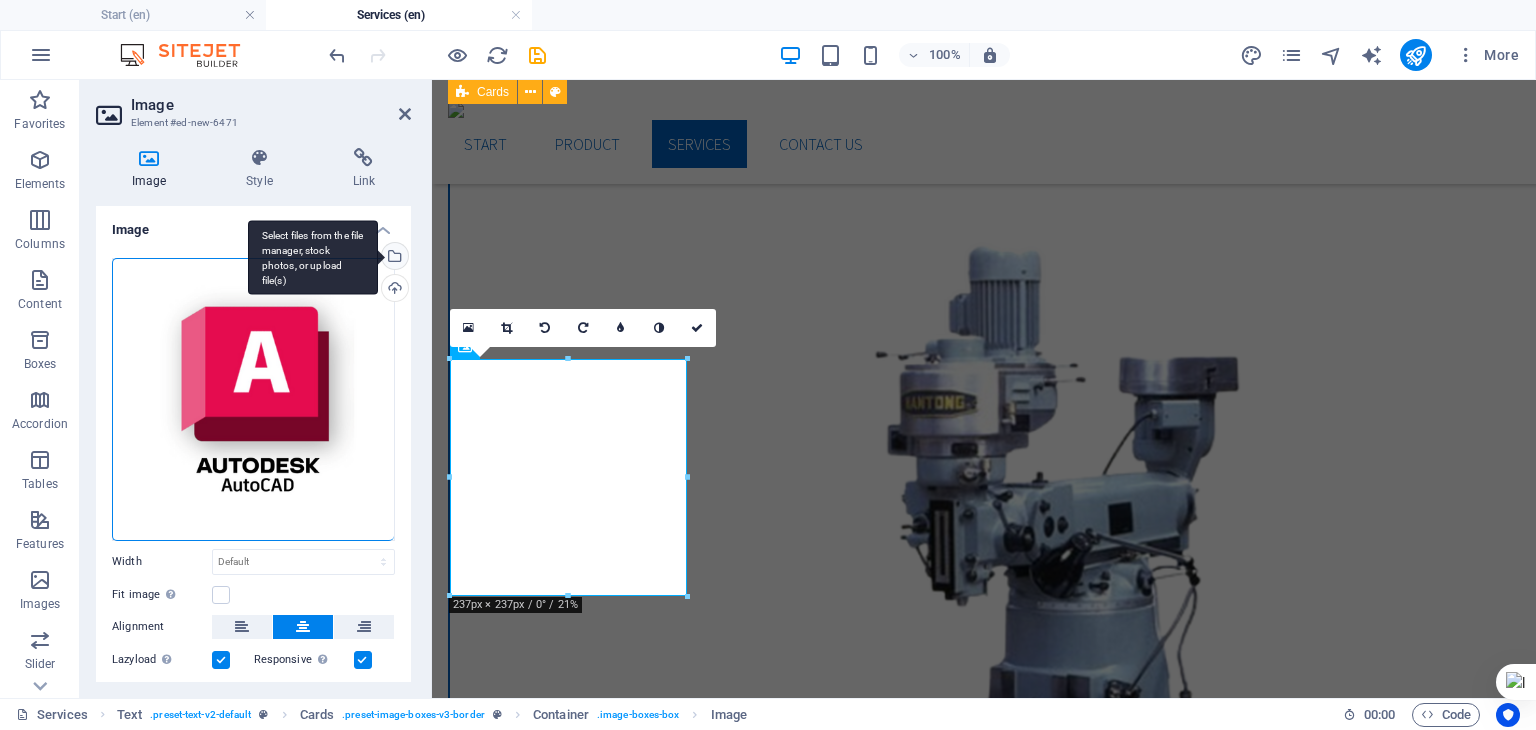 click on "Select files from the file manager, stock photos, or upload file(s)" at bounding box center (393, 258) 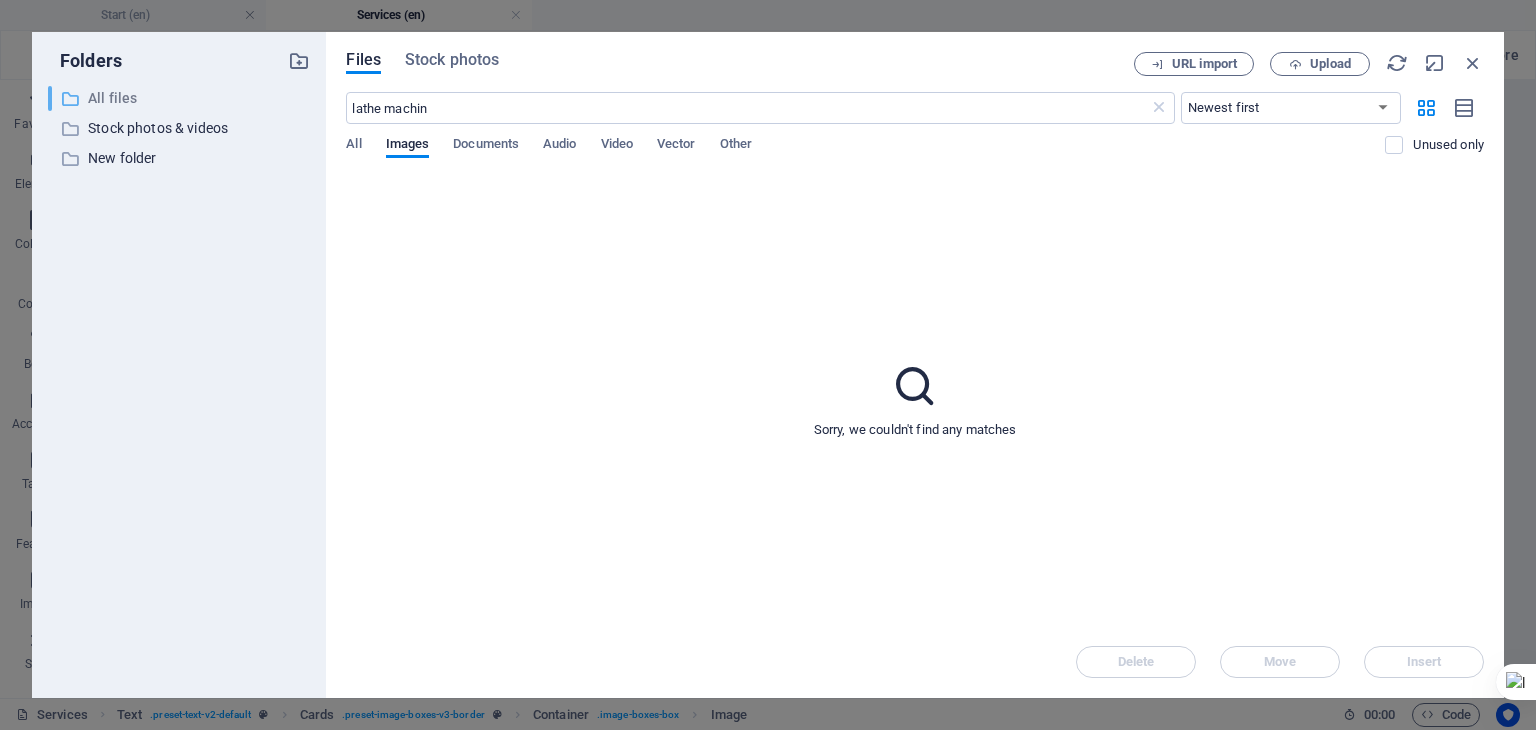 click on "All files" at bounding box center (181, 98) 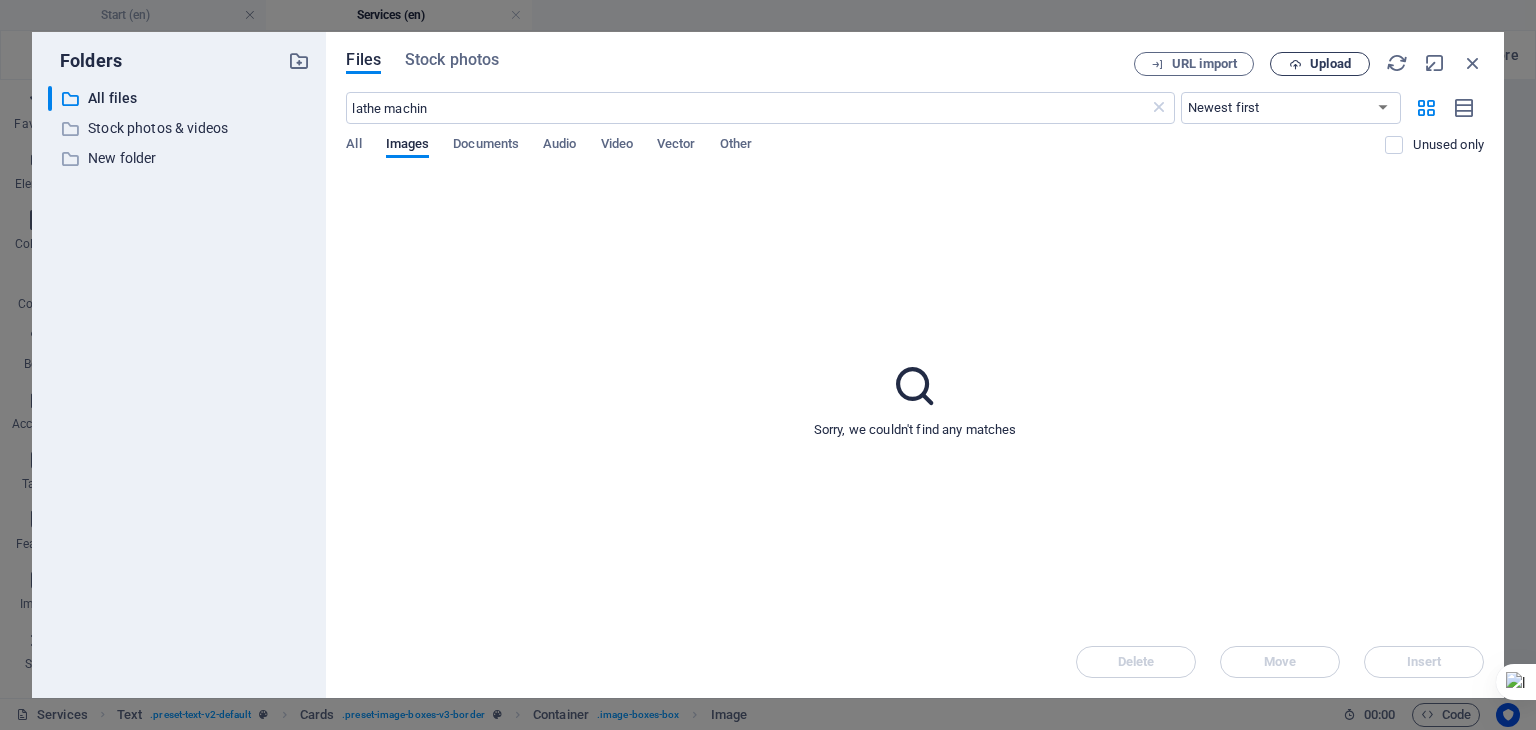 click on "Upload" at bounding box center [1330, 64] 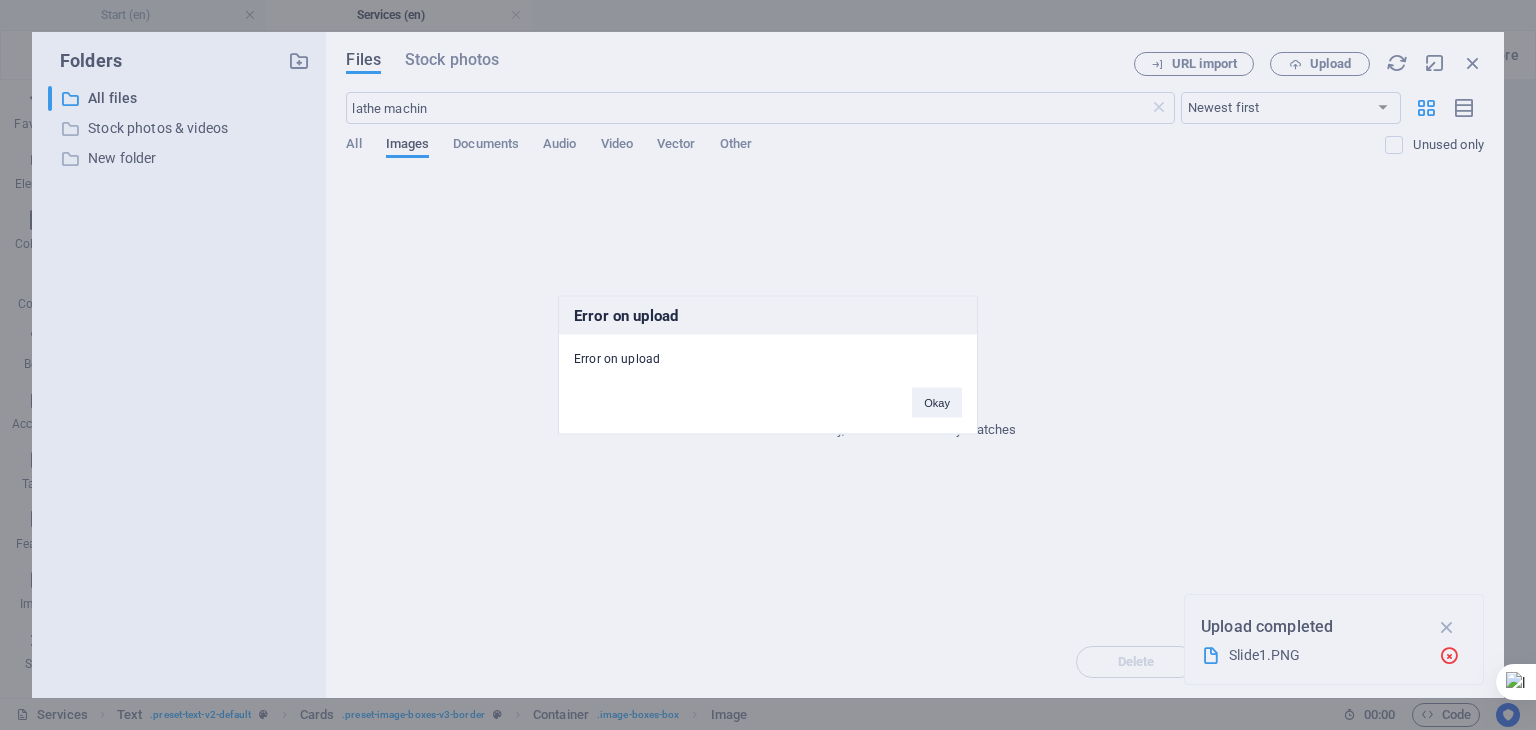 click on "Okay" at bounding box center (937, 403) 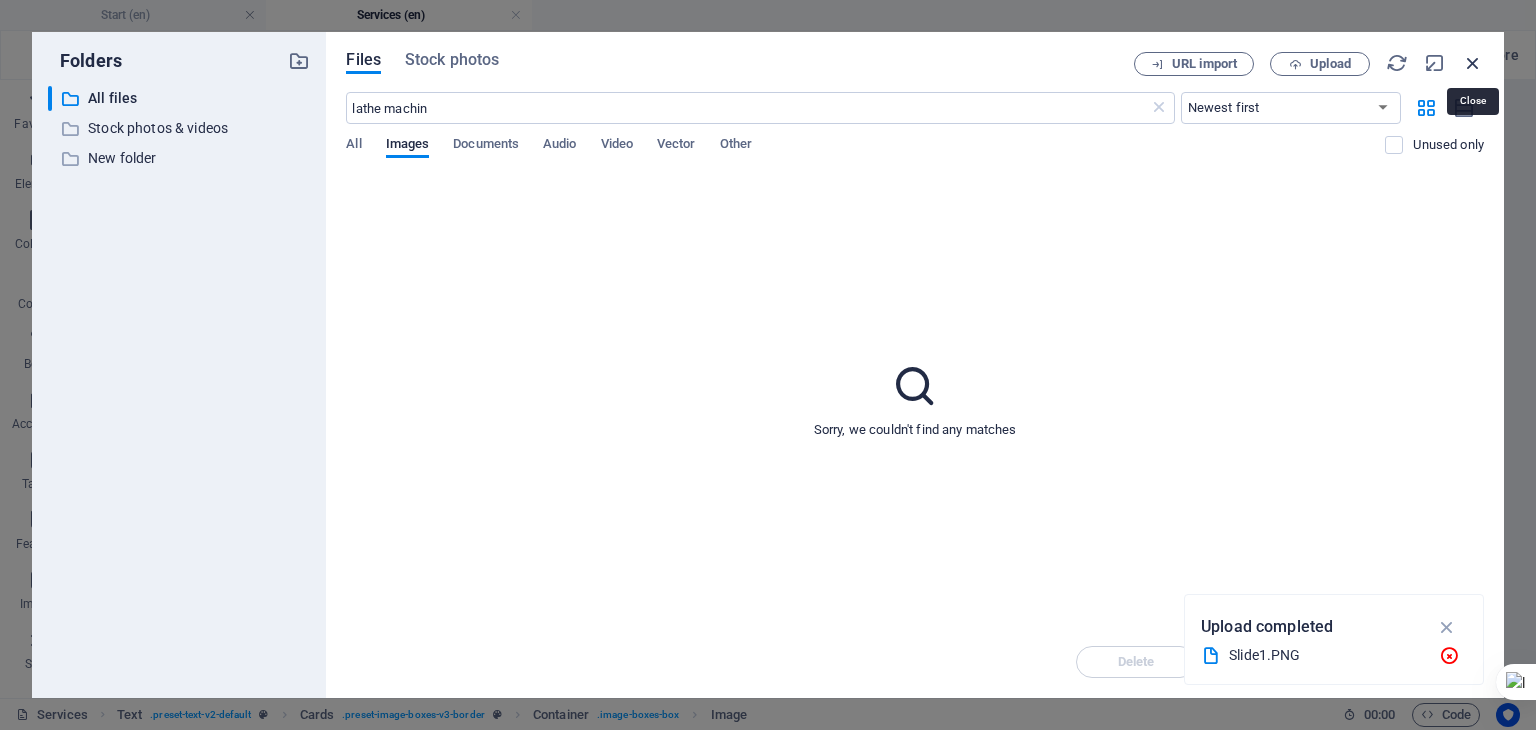 click at bounding box center [1473, 63] 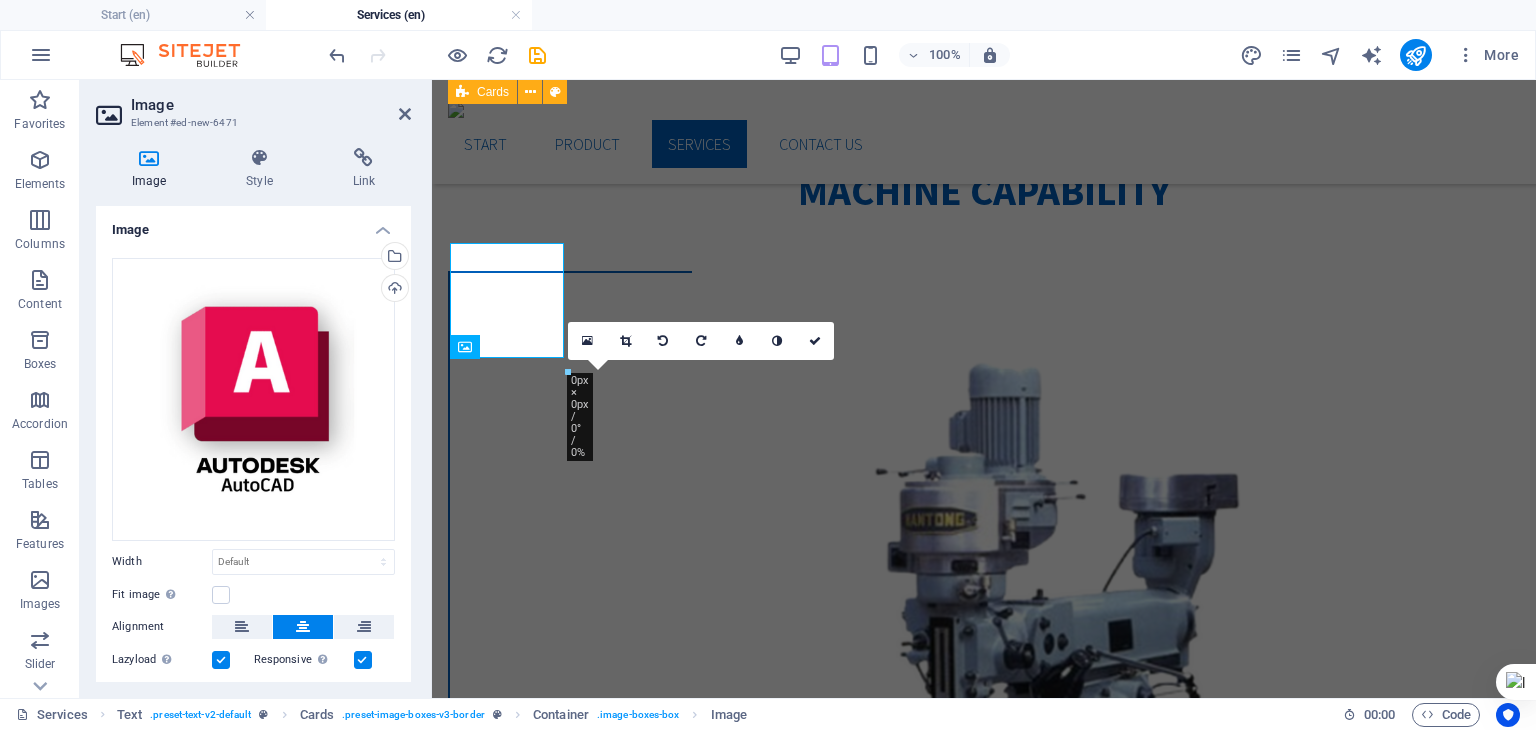 scroll, scrollTop: 991, scrollLeft: 0, axis: vertical 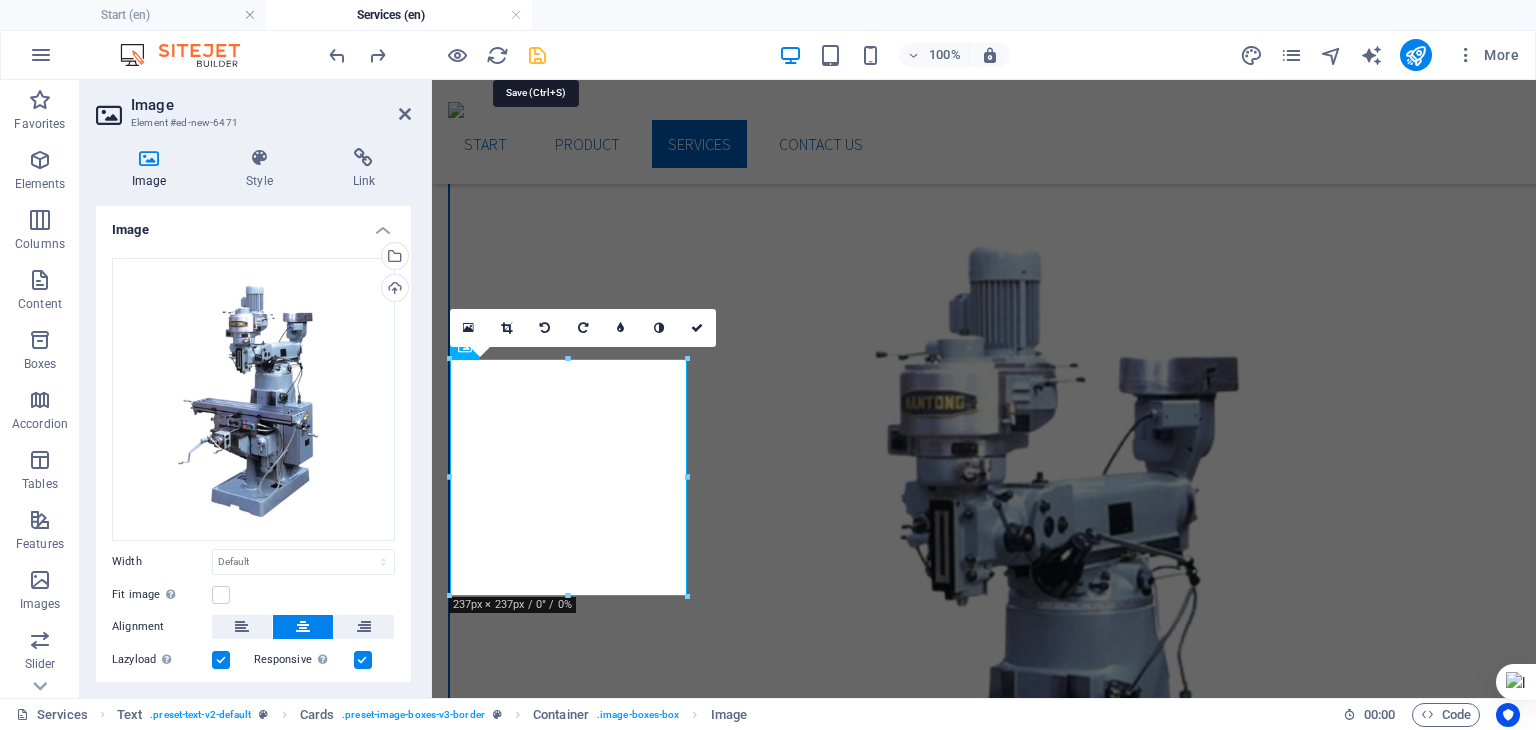 click at bounding box center (537, 55) 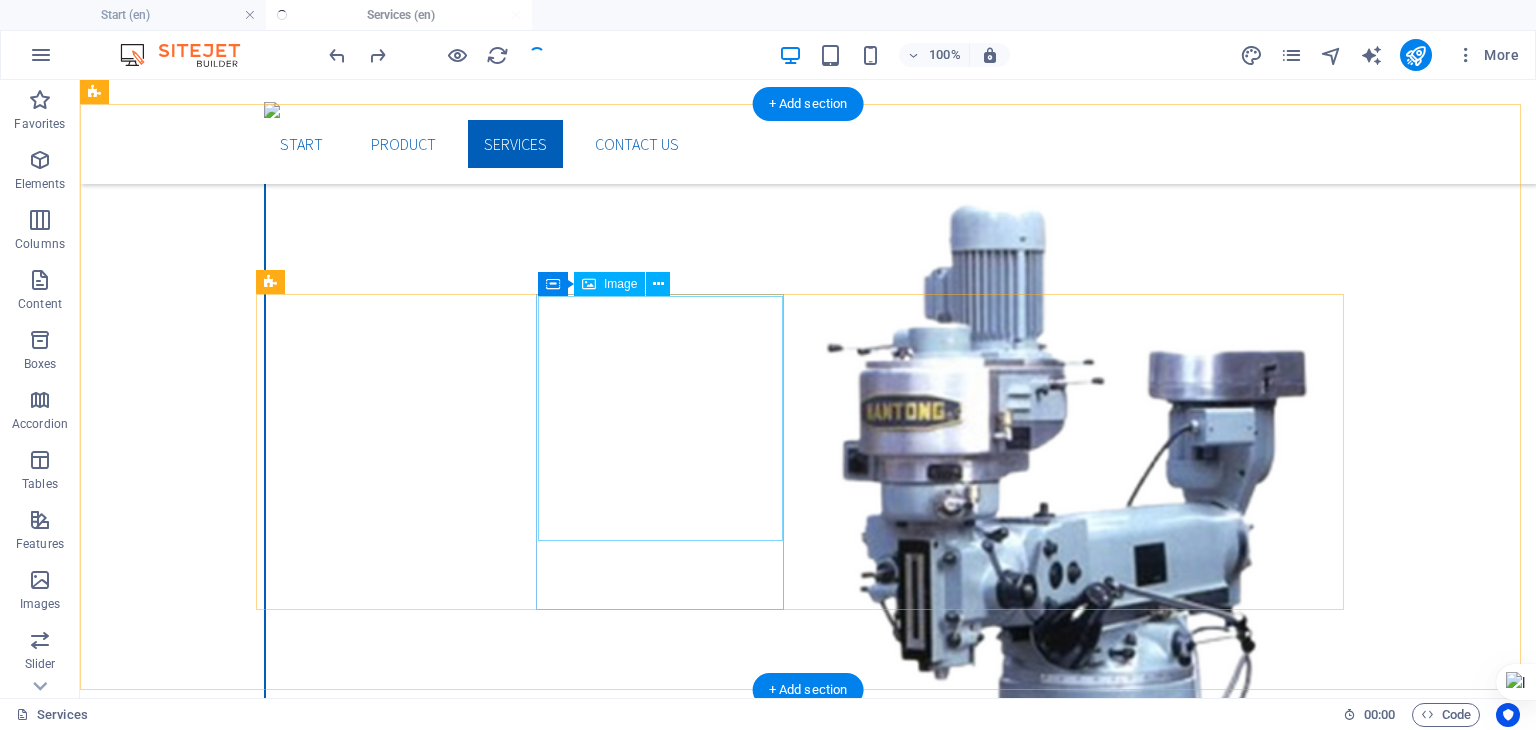 scroll, scrollTop: 857, scrollLeft: 0, axis: vertical 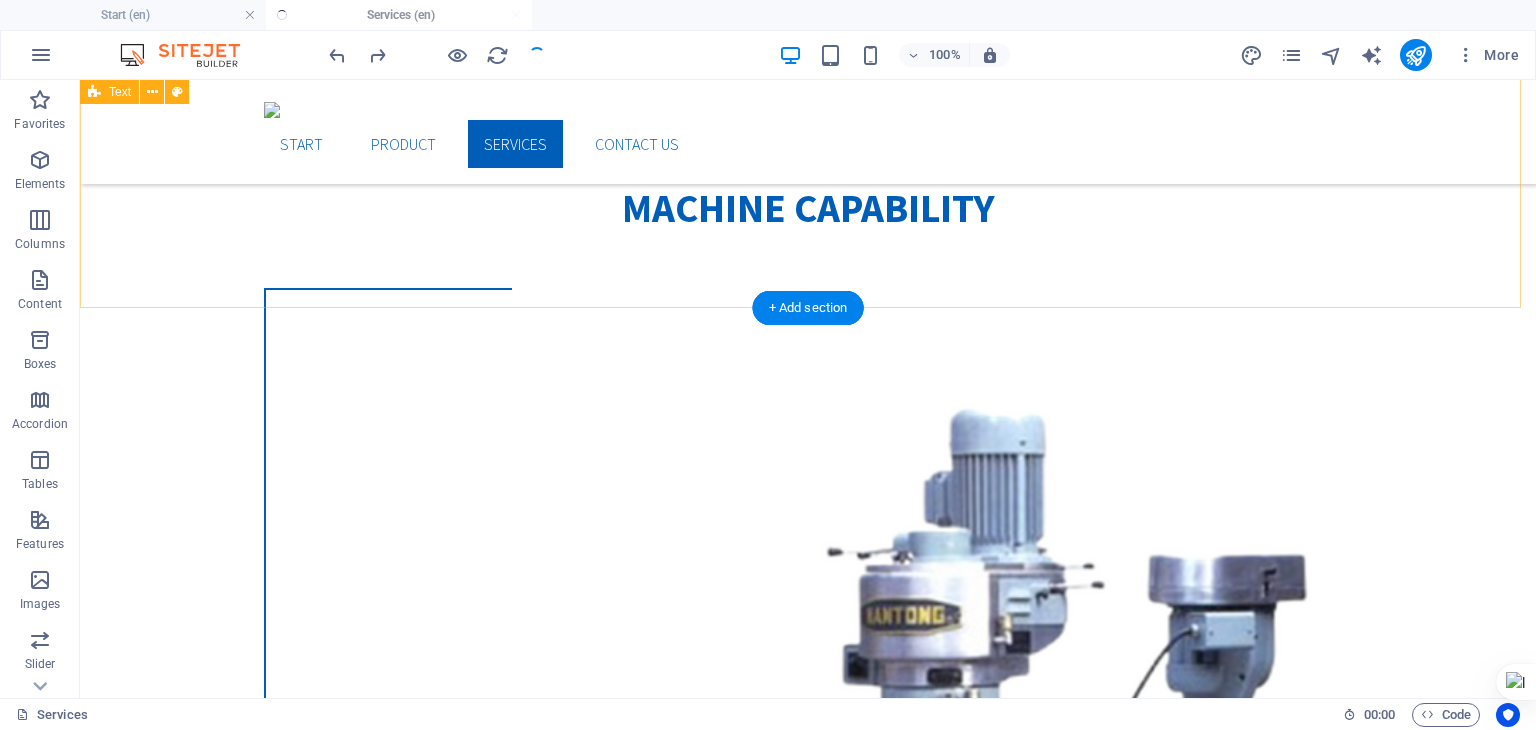 click on "machine Capability LATHE MACHINE MILLING MACHINE laser cutting bending machine" at bounding box center (808, 3313) 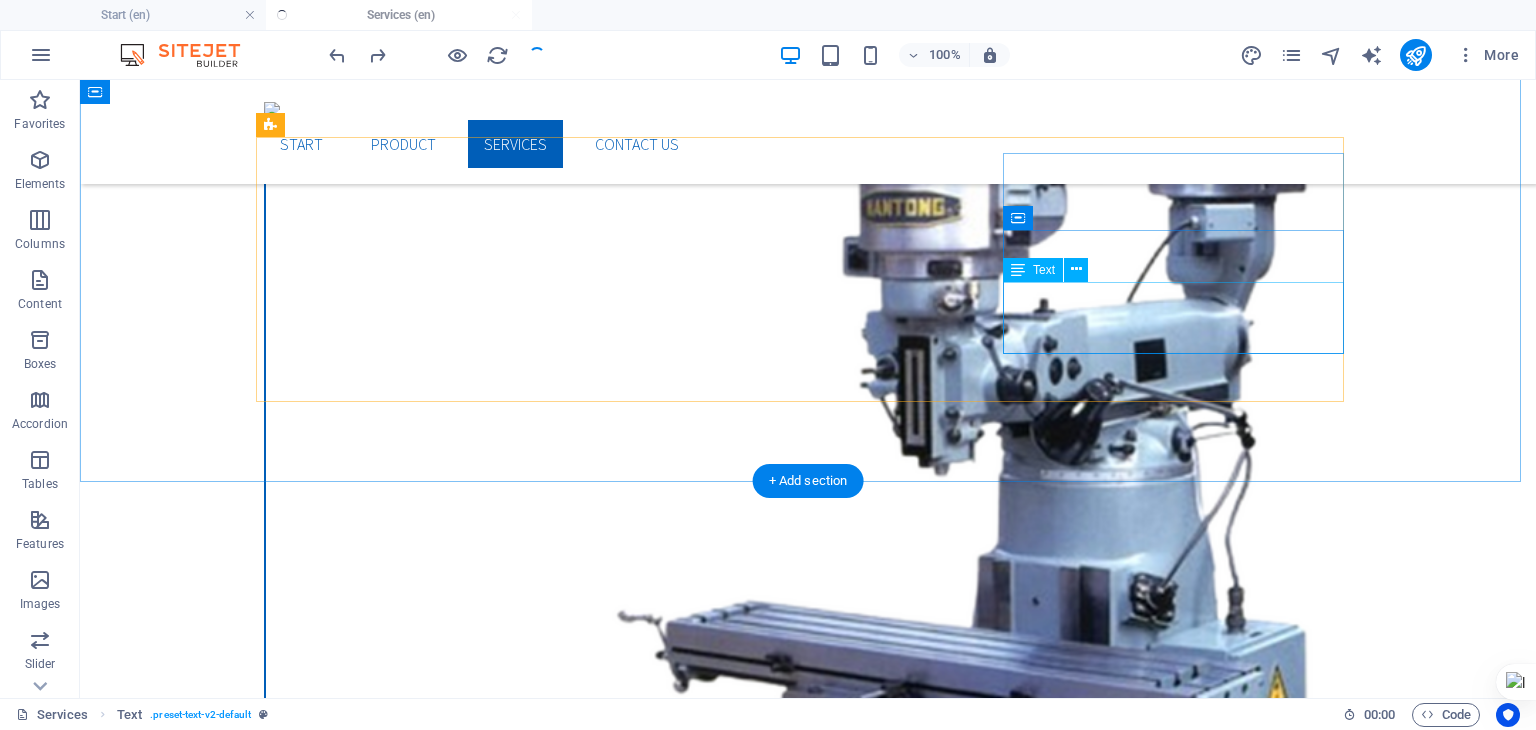 scroll, scrollTop: 1852, scrollLeft: 0, axis: vertical 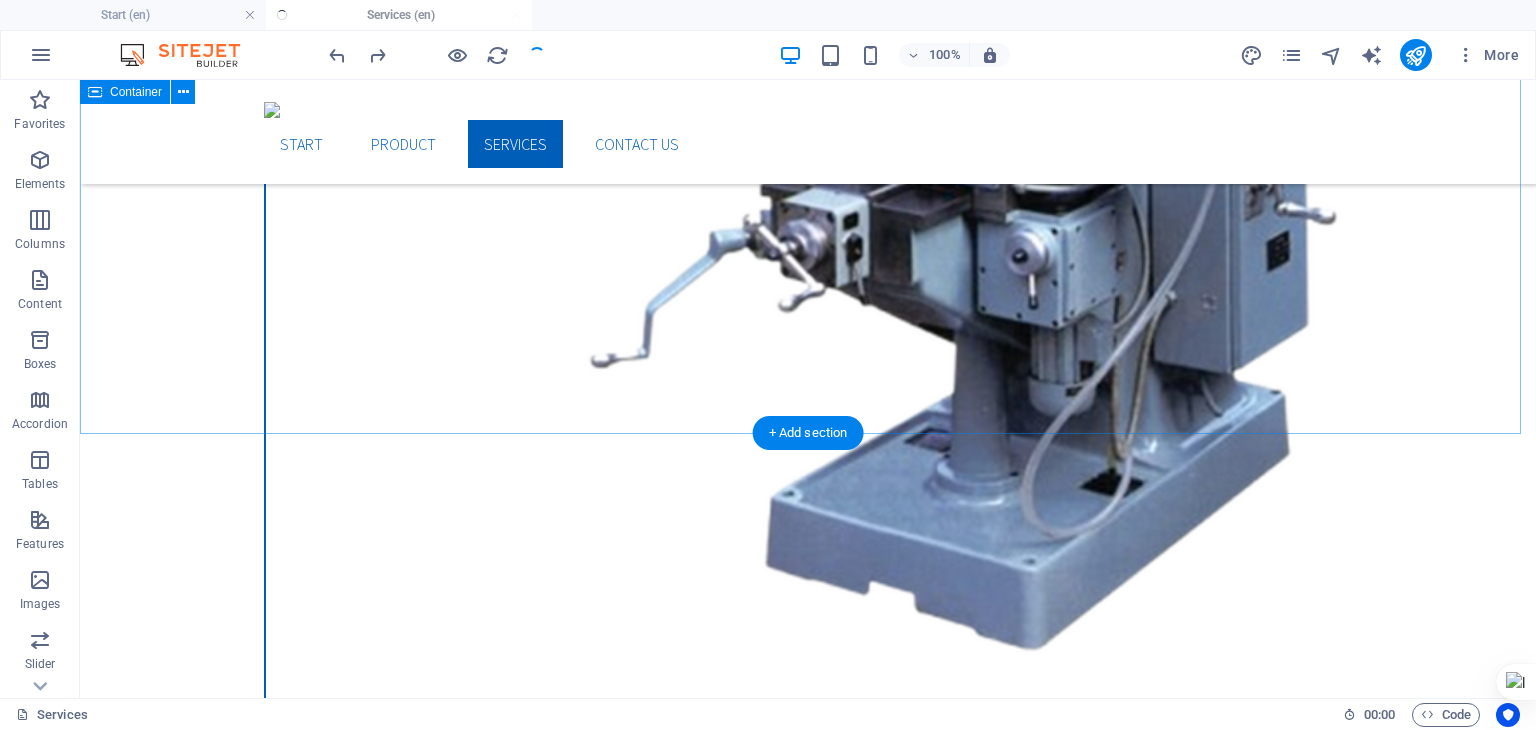 click on "Our Services
Designing We are here to assist you in transforming your imagination into a tangible reality through our expert design services.
Machining We are dedicated to assisting you in flawlessly implementing your design, ensuring that every detail aligns with your vision and requirements.
Developing We solve your challenges while enhancing your overall experience, ensuring better outcomes and greater satisfaction." at bounding box center (808, 12374) 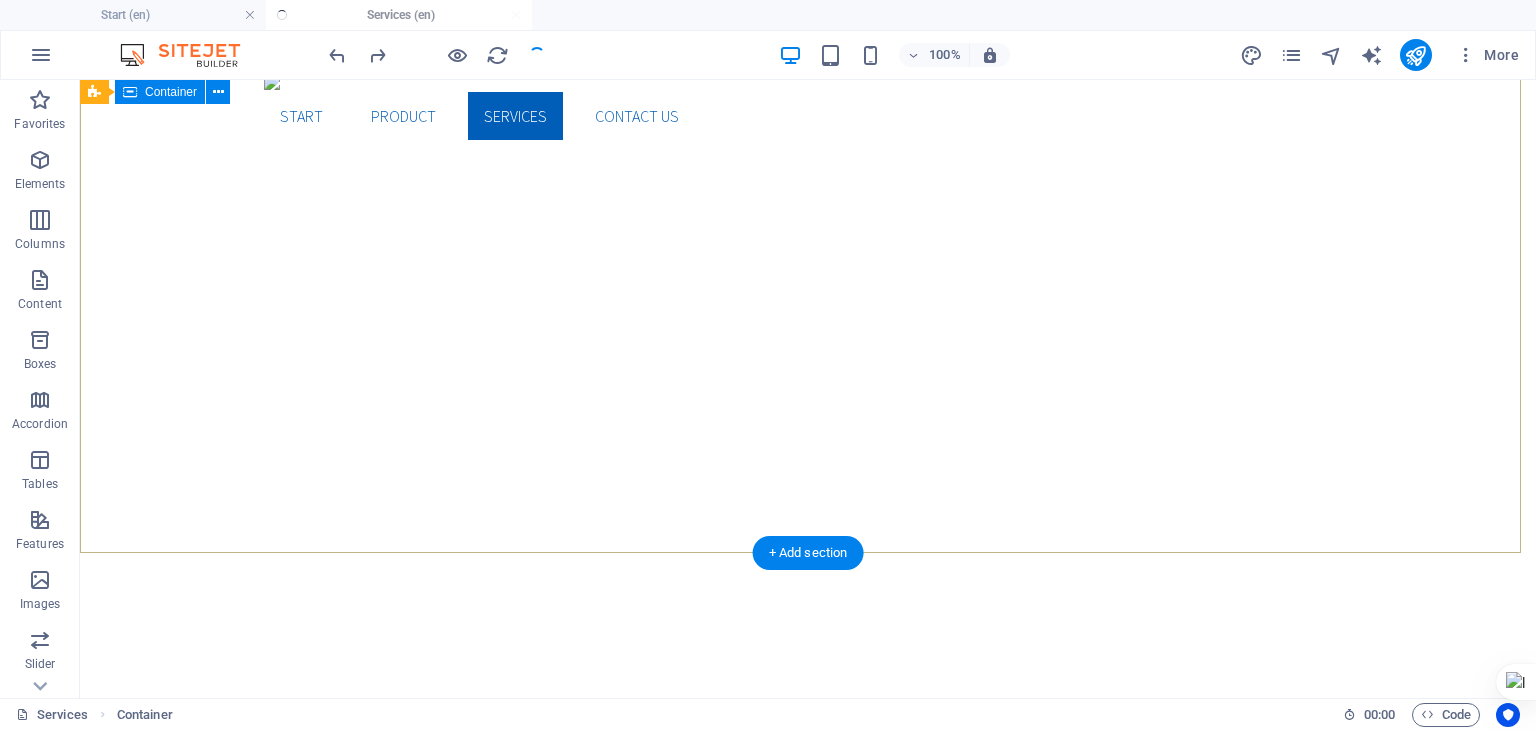 scroll, scrollTop: 0, scrollLeft: 0, axis: both 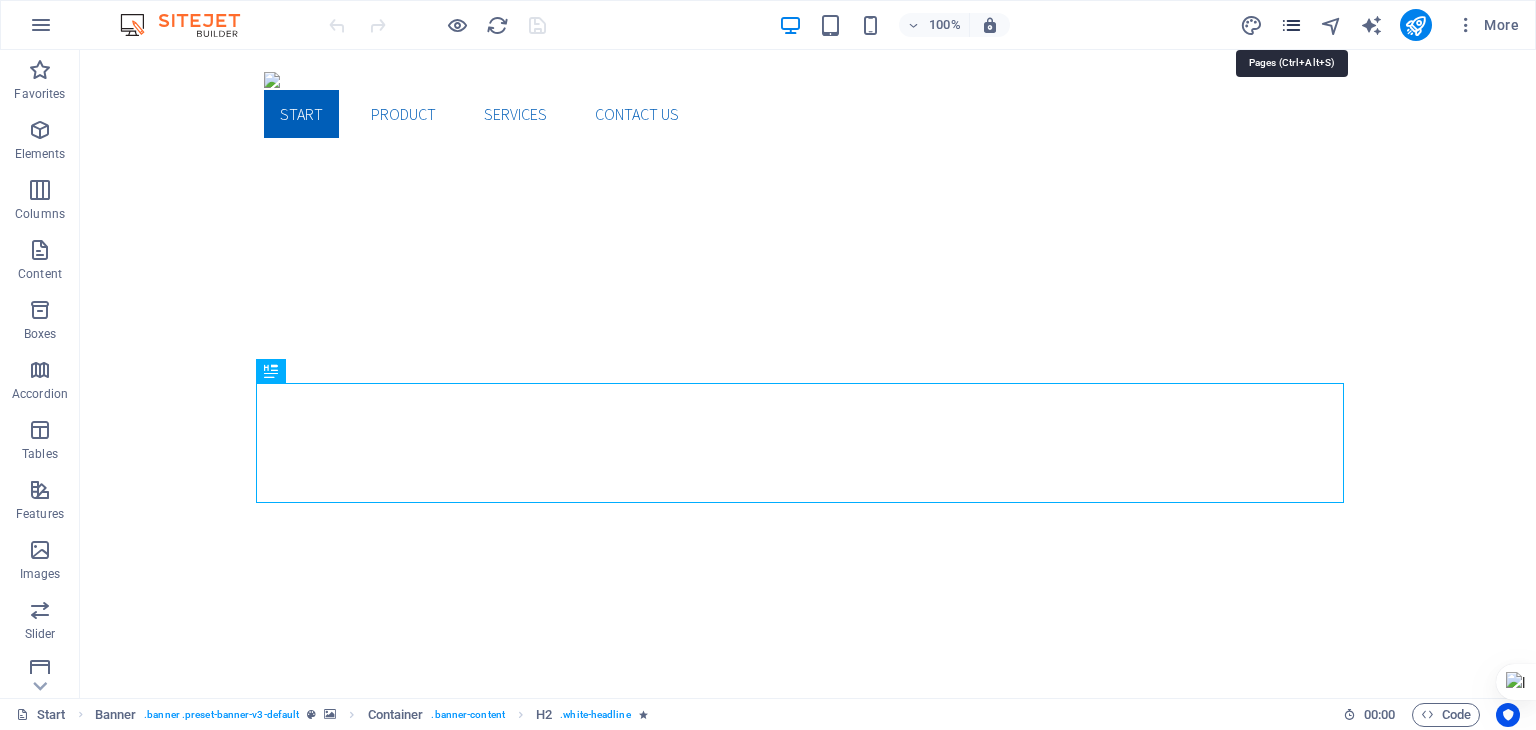 click at bounding box center [1291, 25] 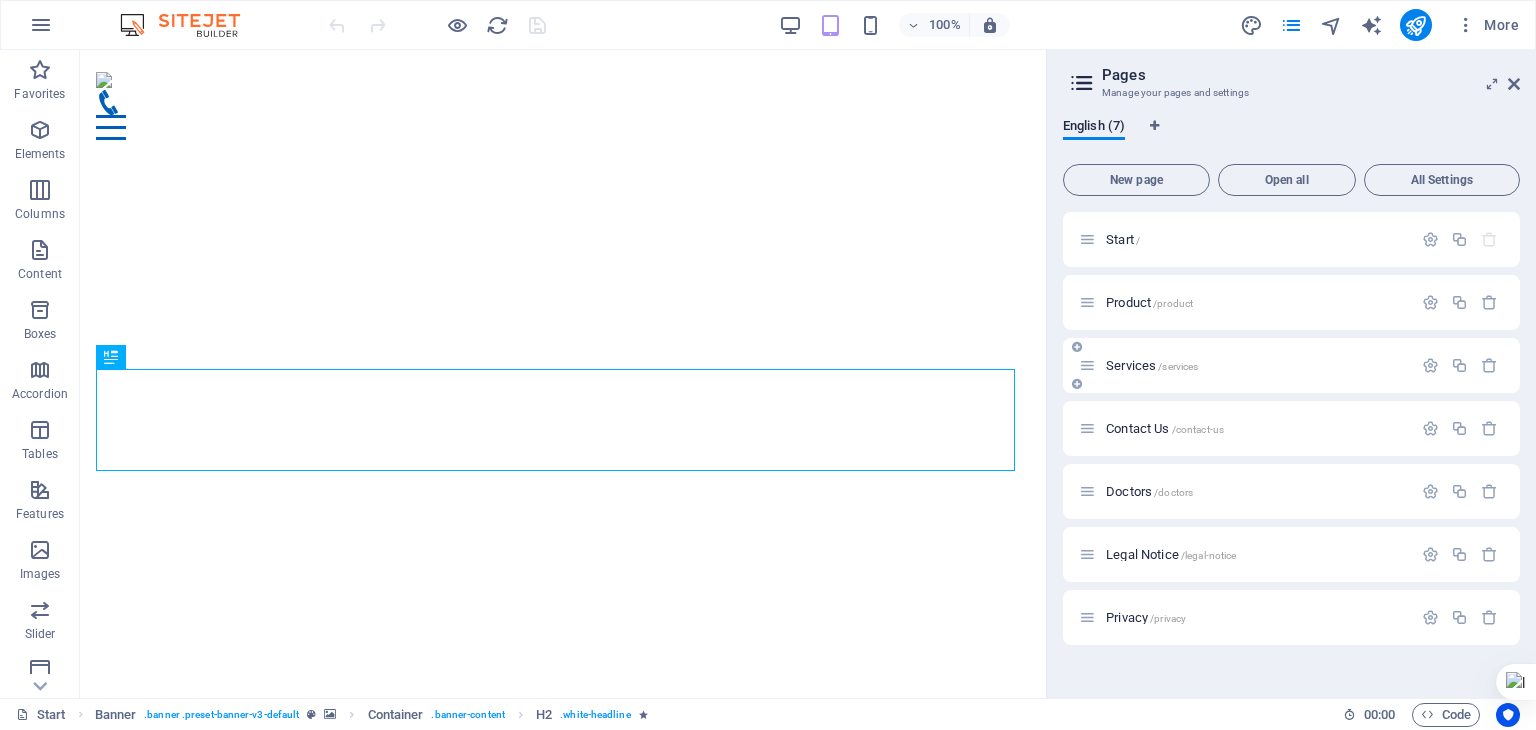 click on "Services /services" at bounding box center (1152, 365) 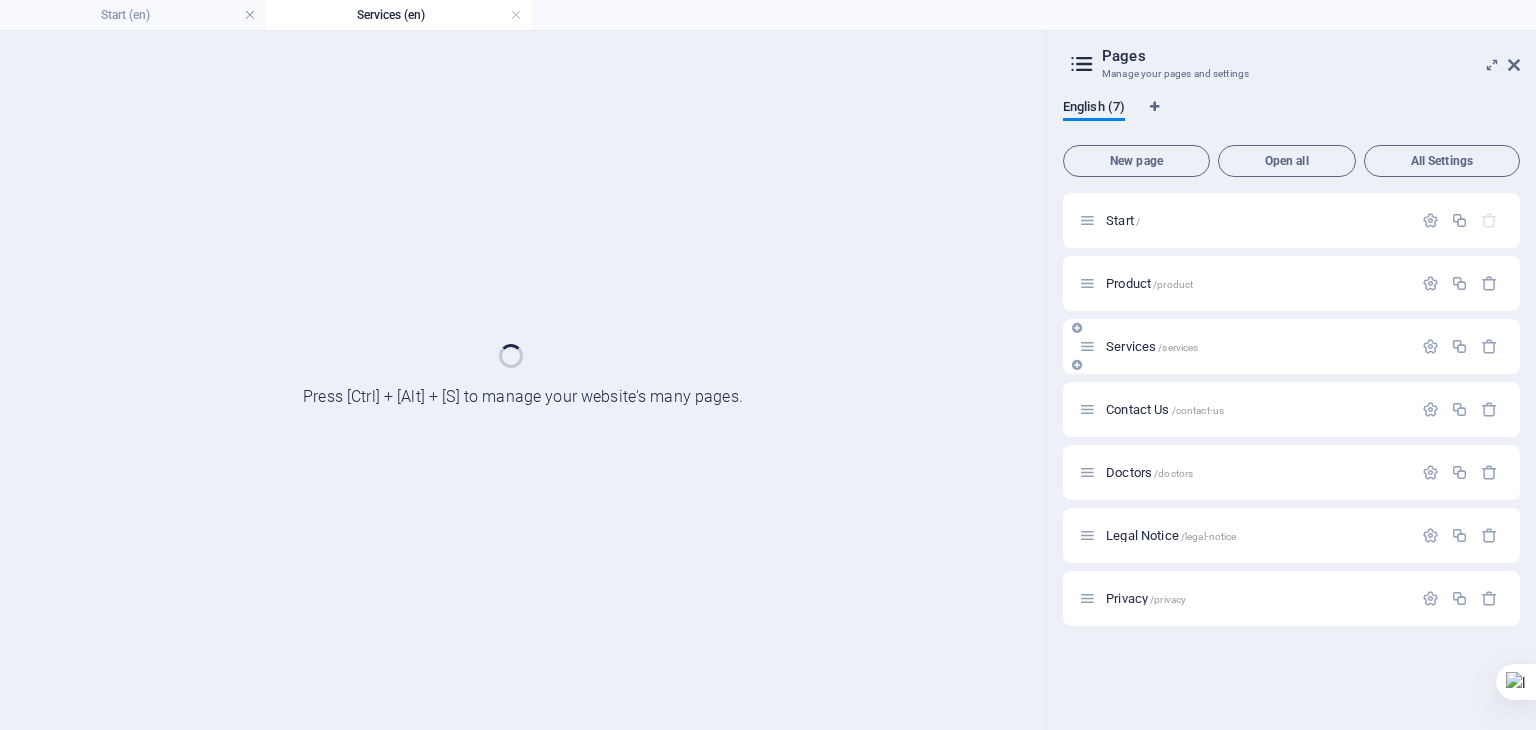 click on "Services /services" at bounding box center (1291, 346) 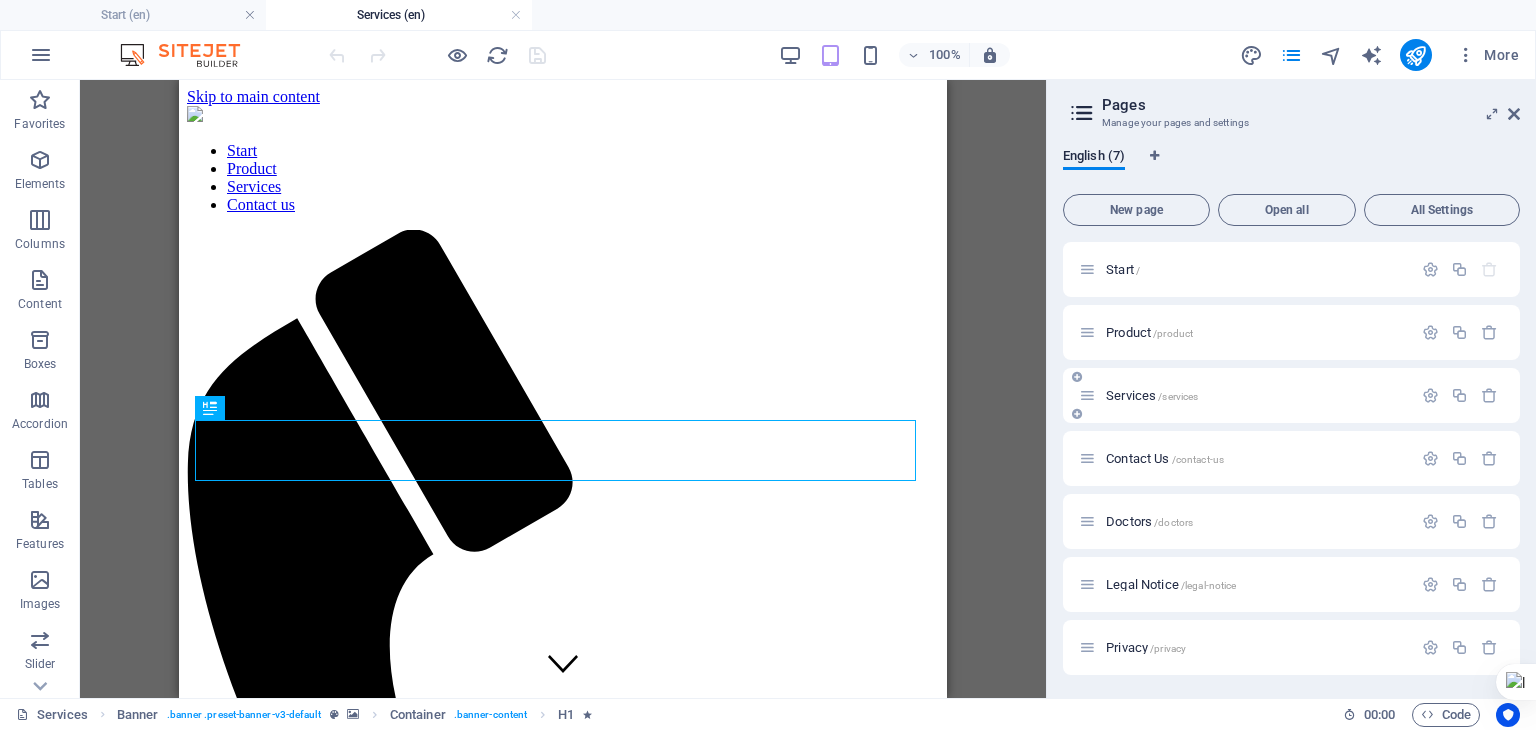 scroll, scrollTop: 0, scrollLeft: 0, axis: both 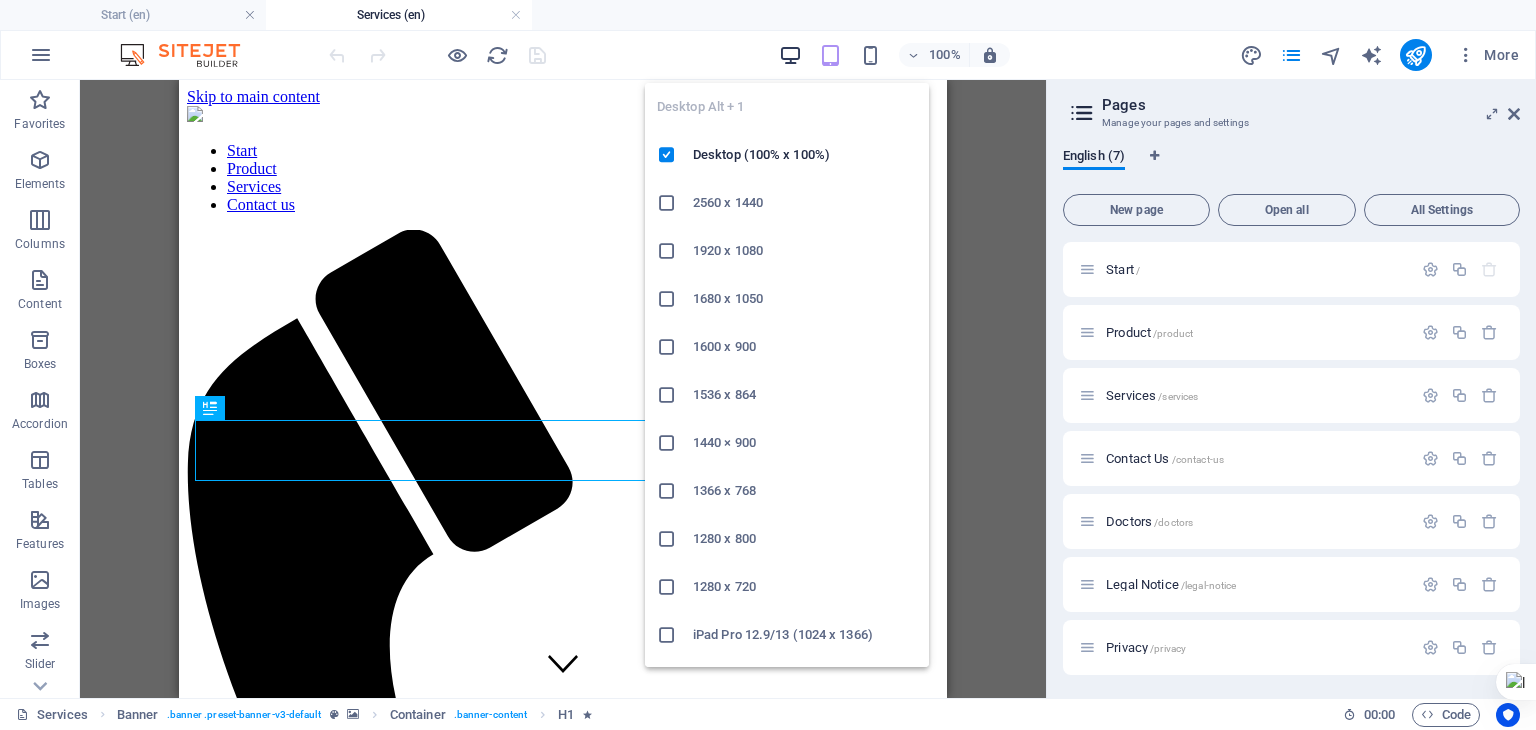 click at bounding box center [790, 55] 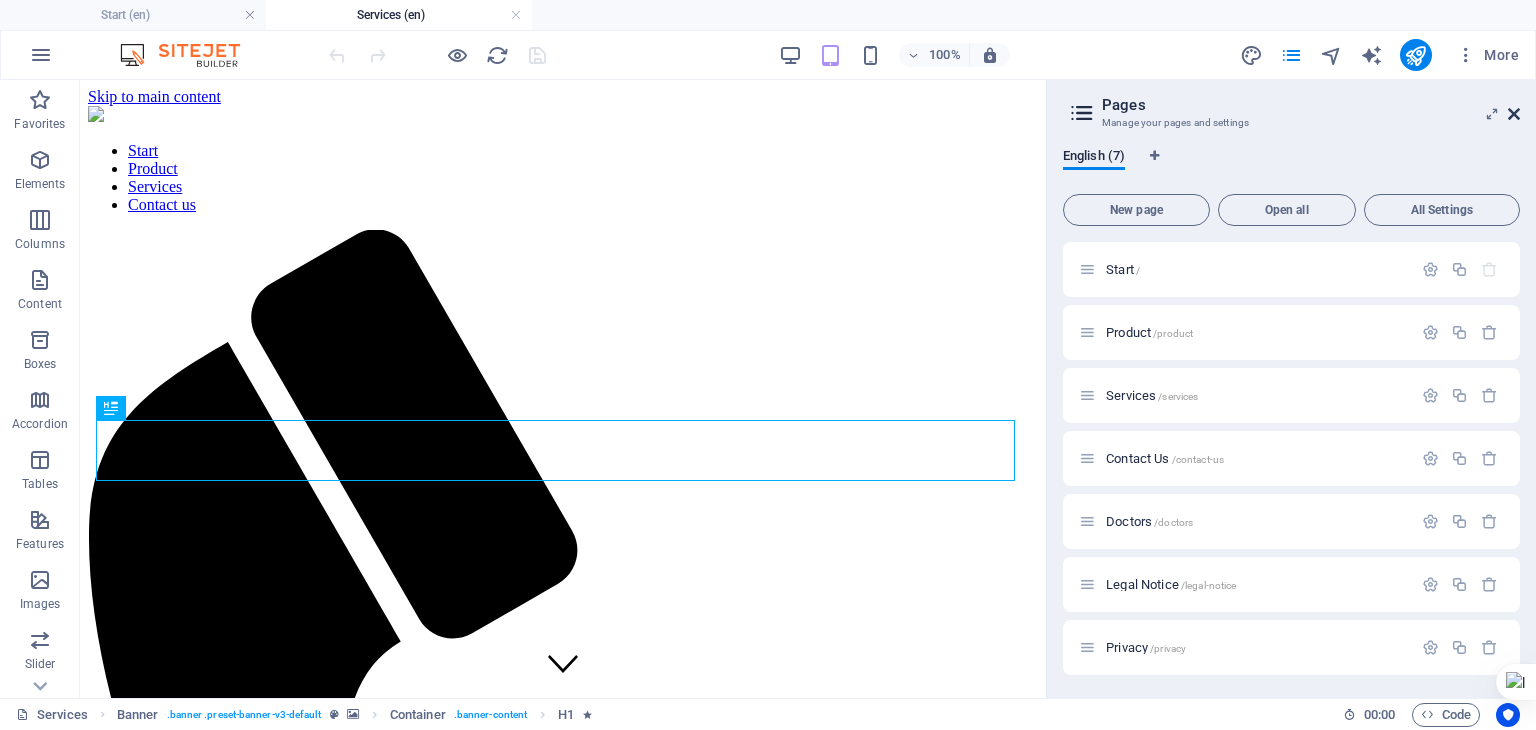 click at bounding box center [1514, 114] 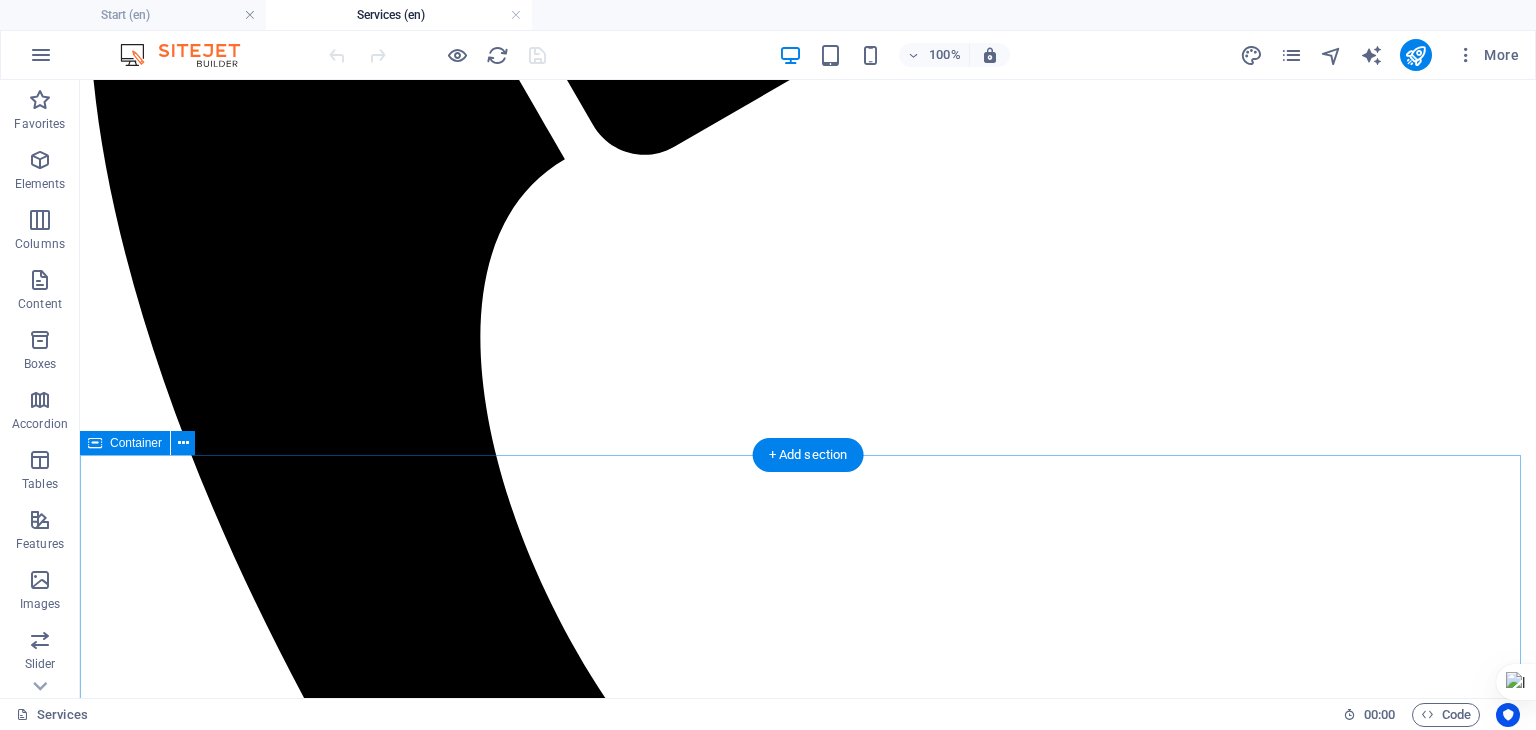 scroll, scrollTop: 526, scrollLeft: 0, axis: vertical 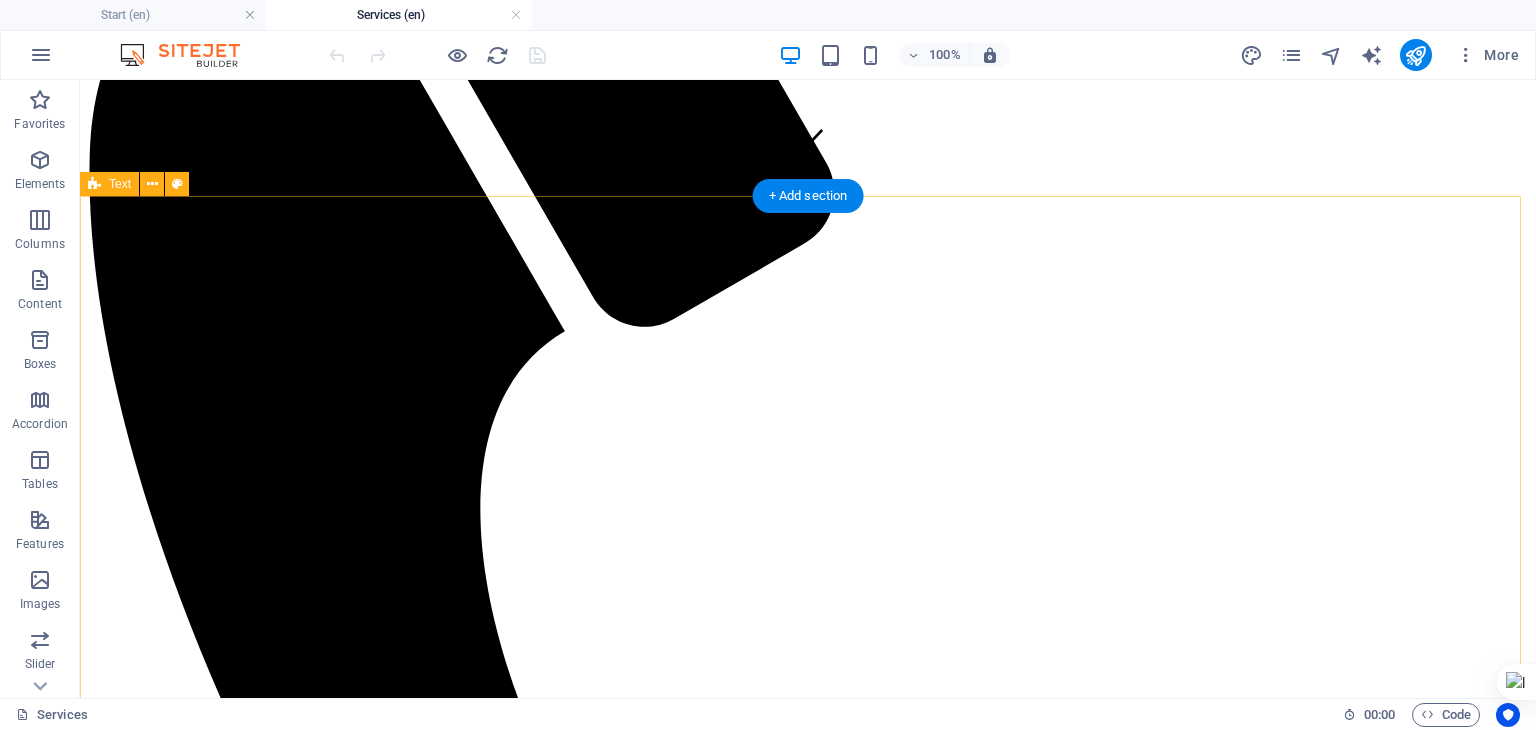click on "Capability Headline Lorem ipsum dolor sit amet, consectetuer adipiscing elit. Aenean commodo ligula eget dolor. Lorem ipsum dolor sit amet. Headline Lorem ipsum dolor sit amet, consectetuer adipiscing elit. Aenean commodo ligula eget dolor. Lorem ipsum dolor sit amet. Headline Lorem ipsum dolor sit amet, consectetuer adipiscing elit. Aenean commodo ligula eget dolor. Lorem ipsum dolor sit amet. Headline Lorem ipsum dolor sit amet, consectetuer adipiscing elit. Aenean commodo ligula eget dolor. Lorem ipsum dolor sit amet." at bounding box center (808, 2902) 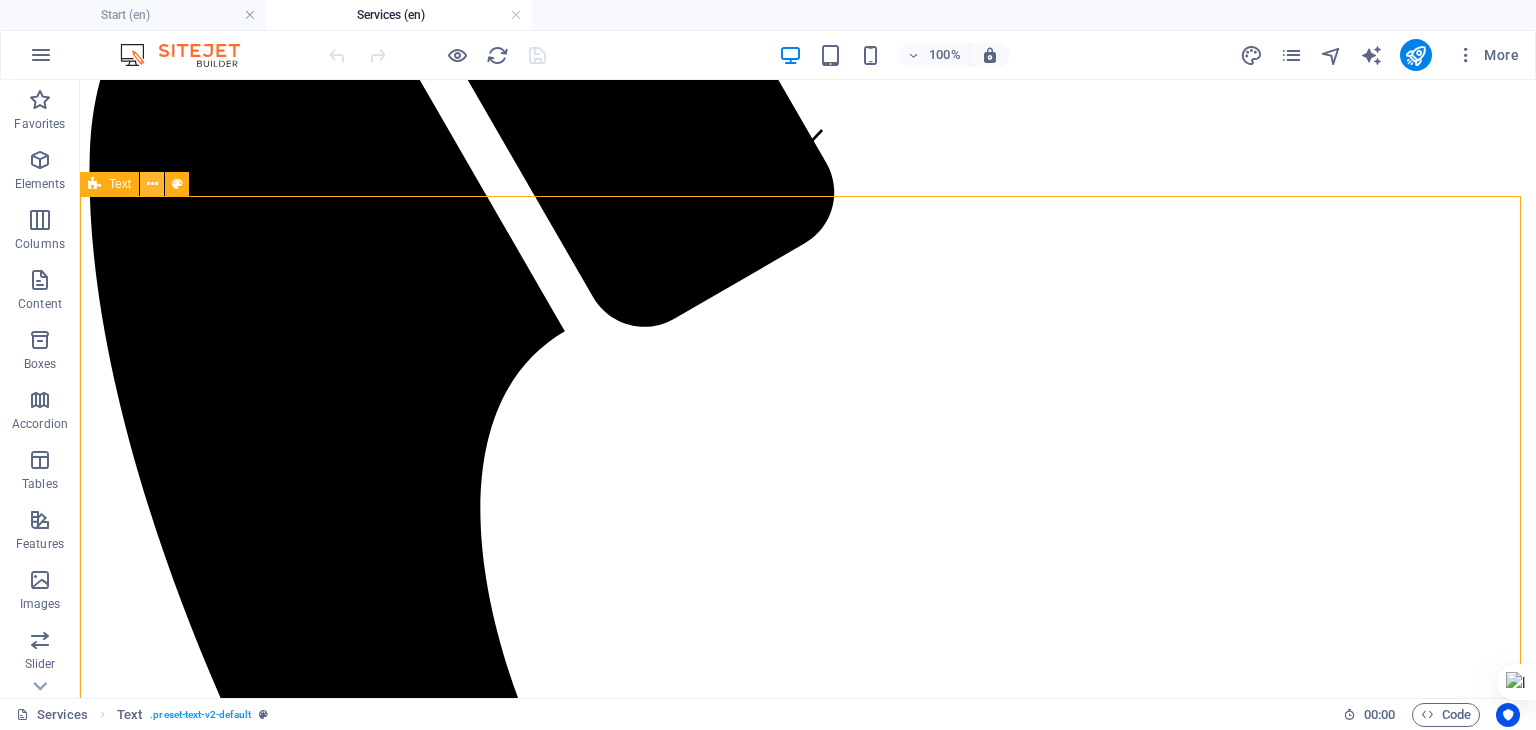 click at bounding box center [152, 184] 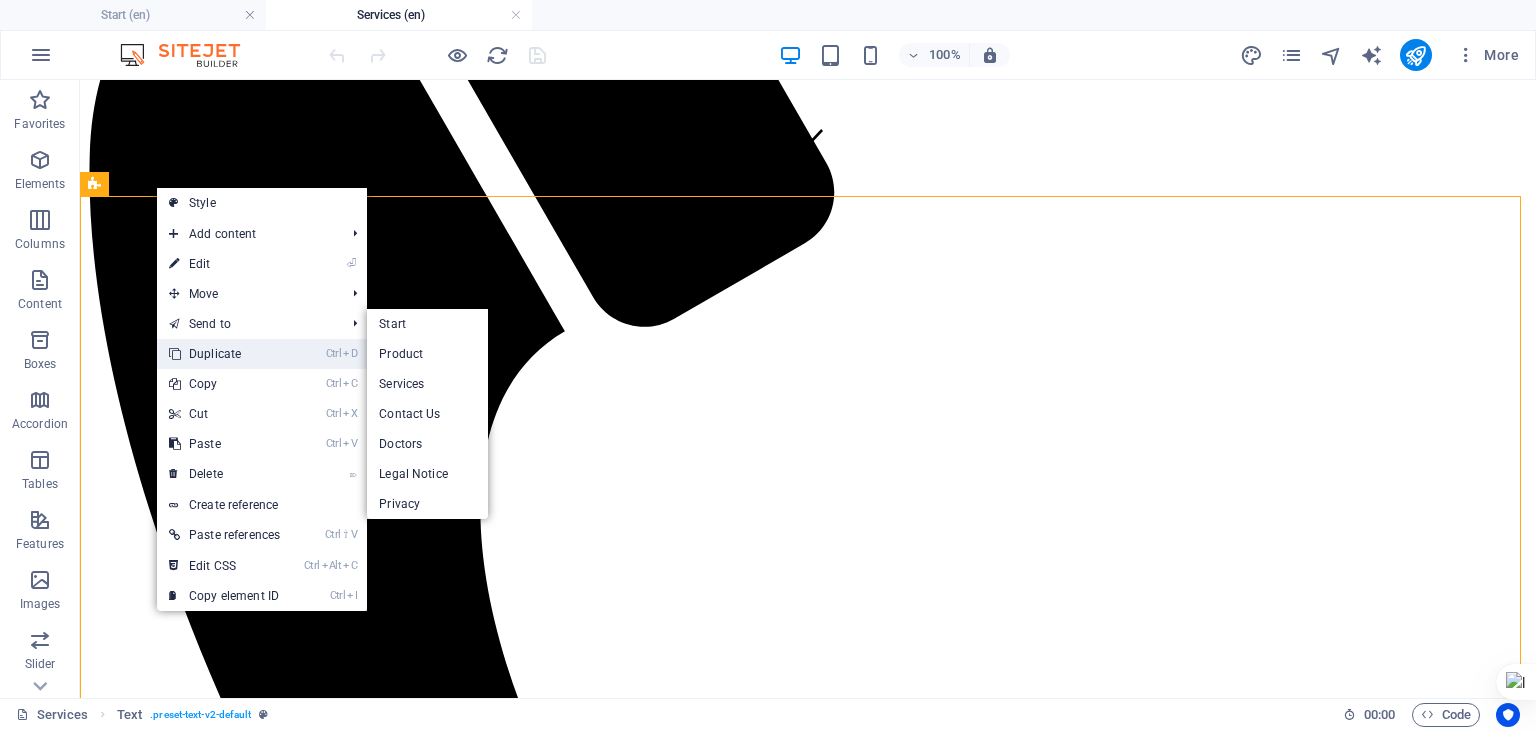 click on "Ctrl D  Duplicate" at bounding box center (224, 354) 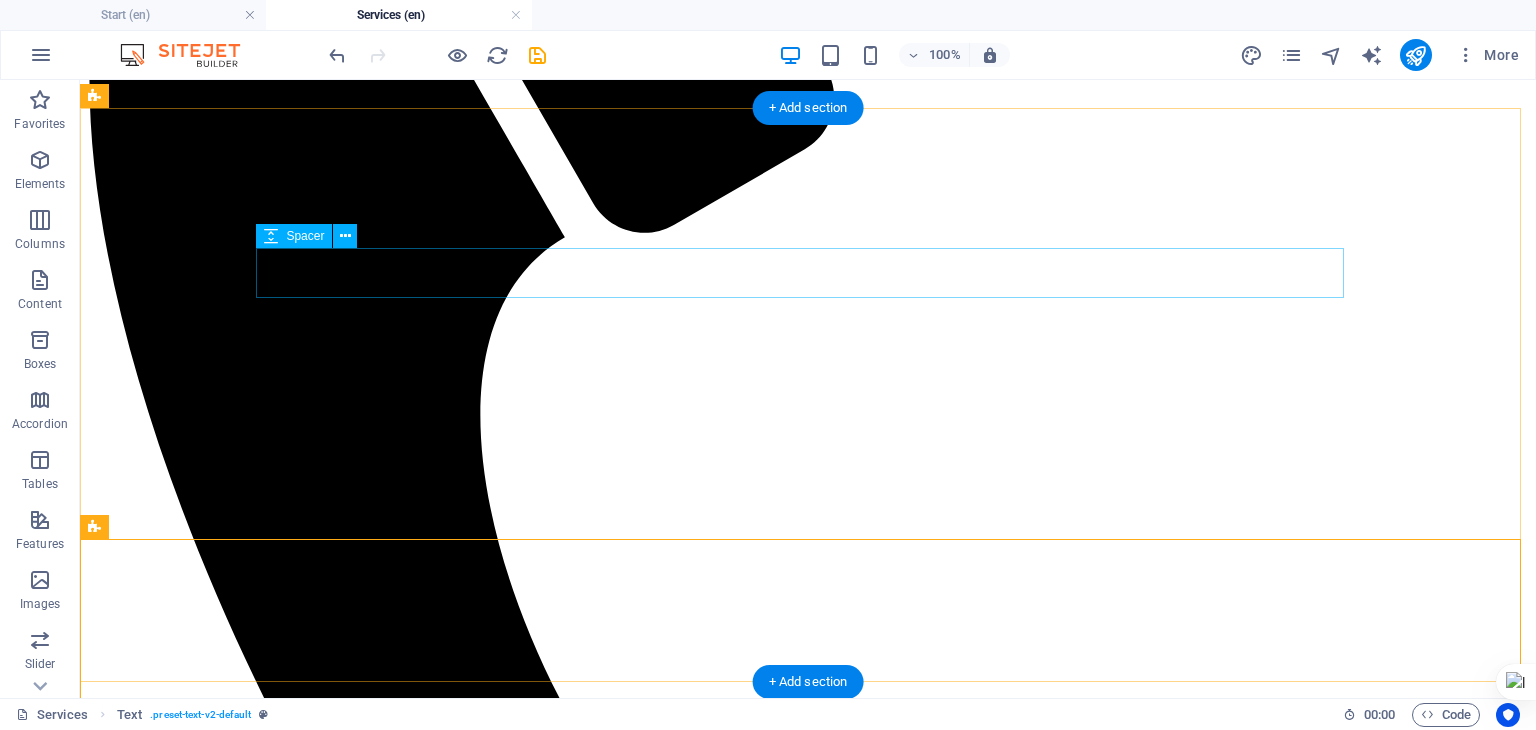 scroll, scrollTop: 612, scrollLeft: 0, axis: vertical 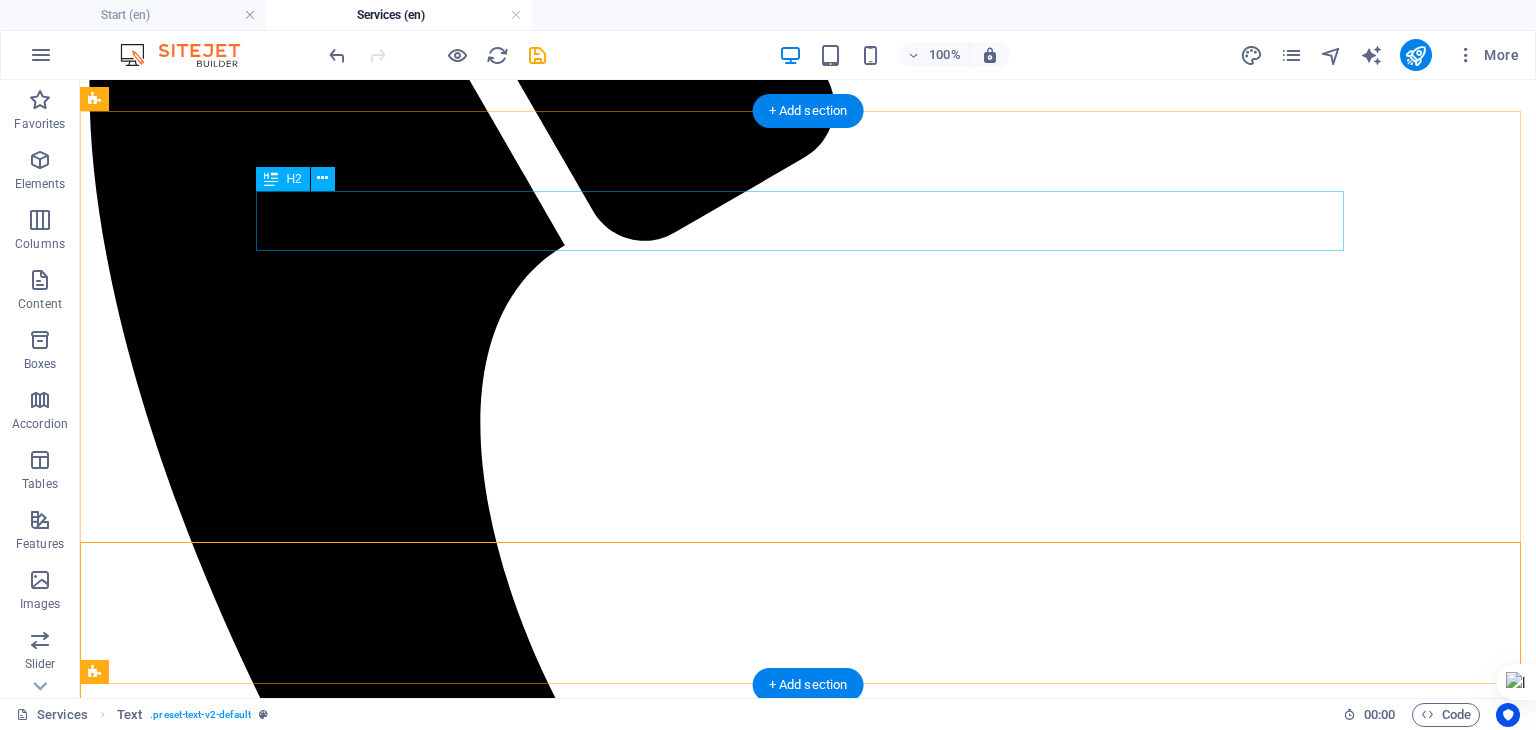click on "Capability" at bounding box center (808, 2144) 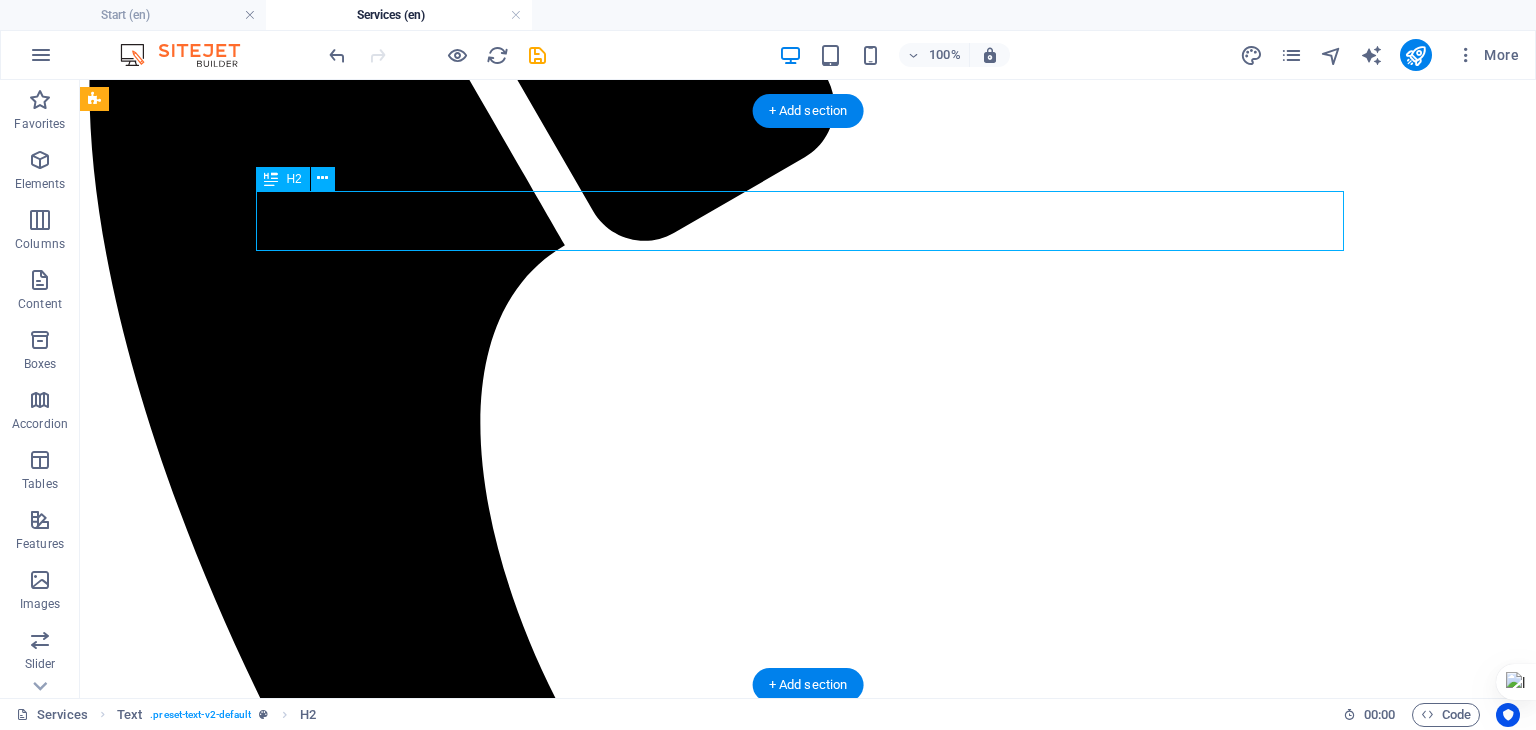 click on "Capability" at bounding box center [808, 2144] 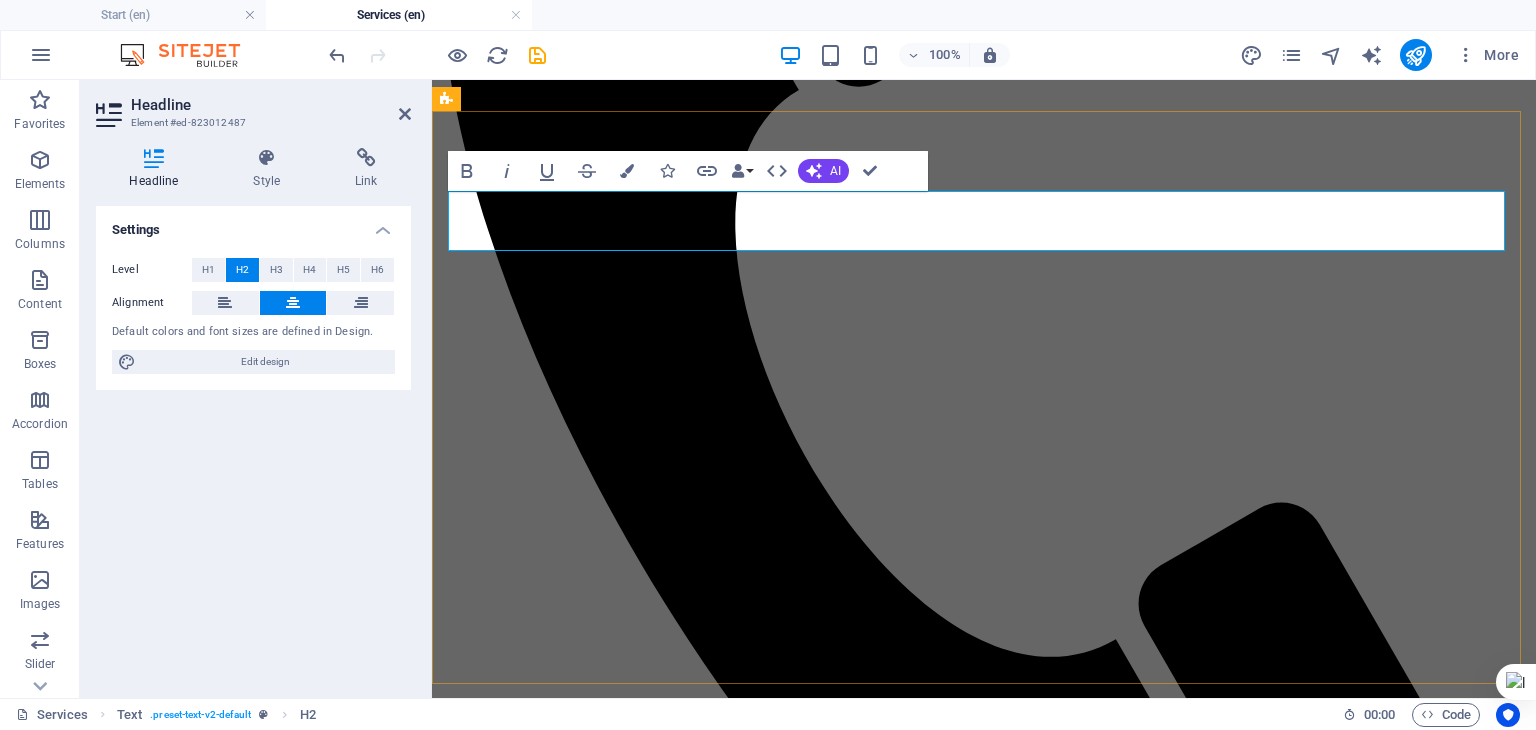 click on "Capability" at bounding box center (984, 1676) 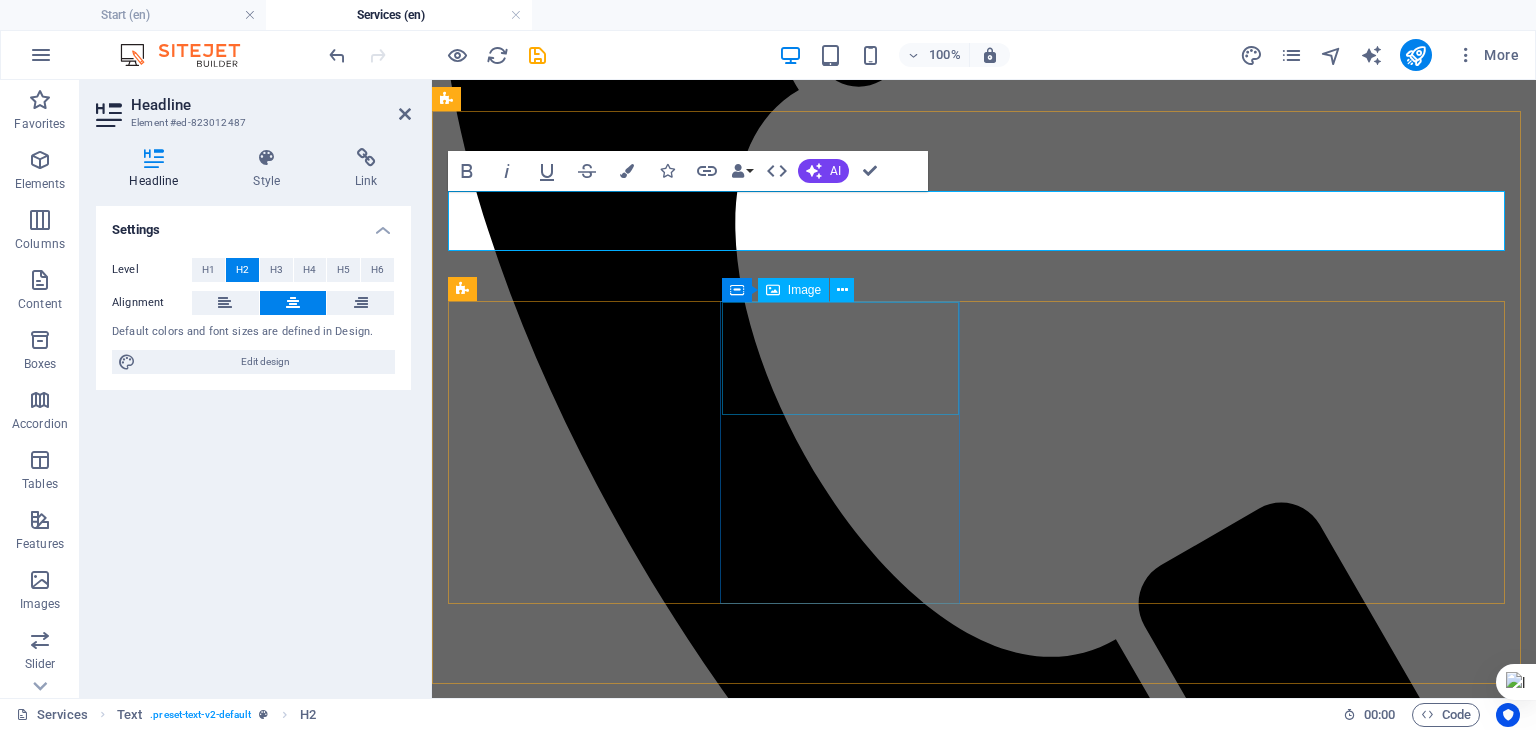 click at bounding box center [984, 2196] 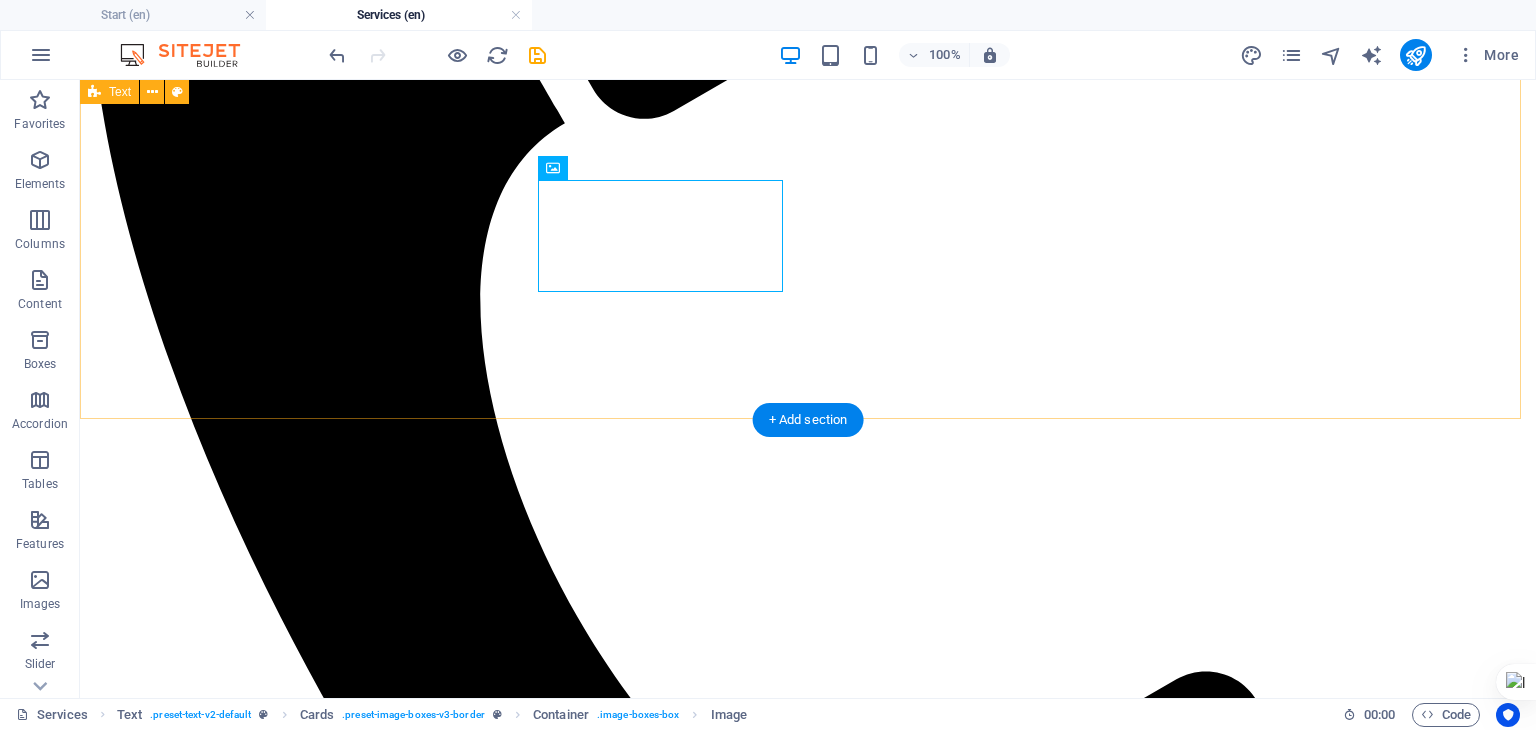 scroll, scrollTop: 736, scrollLeft: 0, axis: vertical 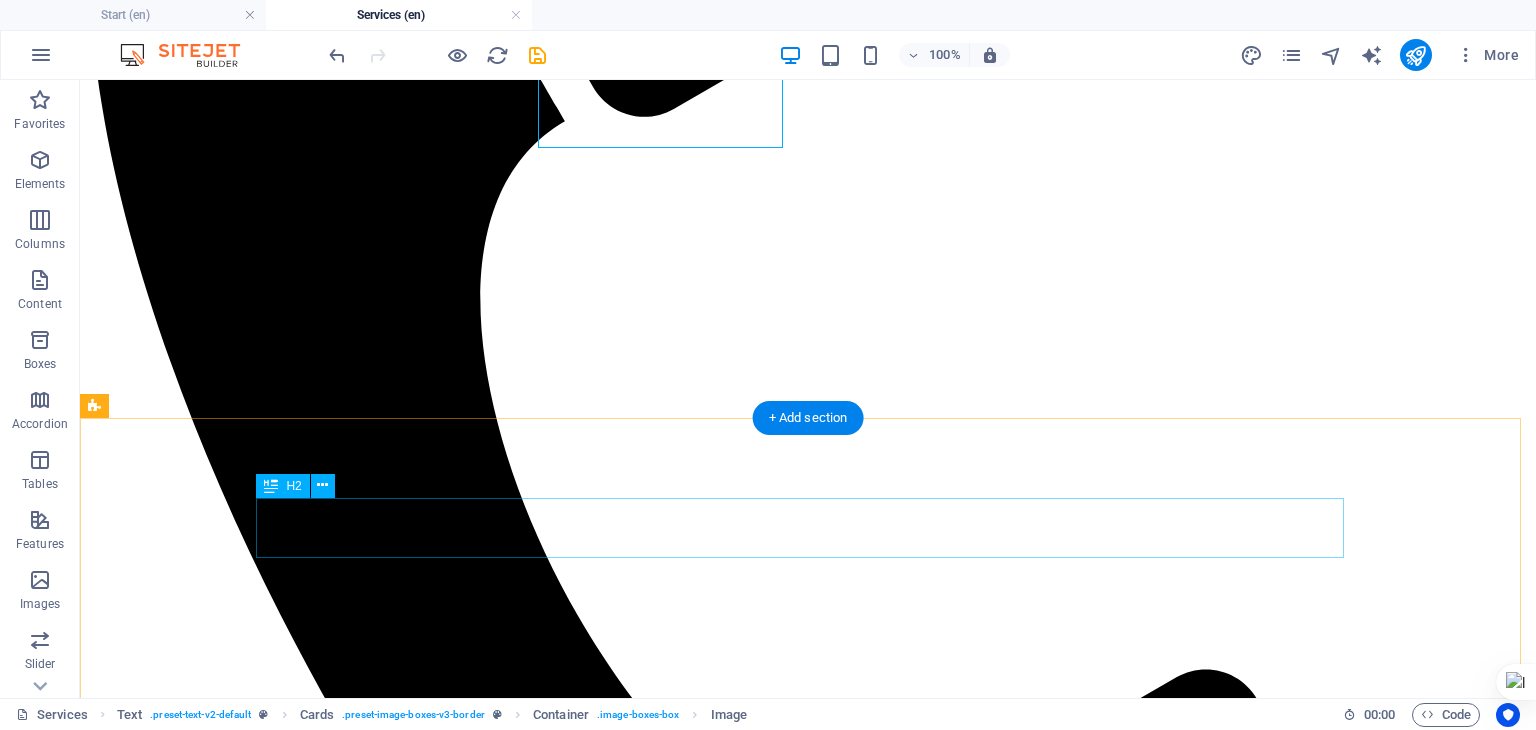click on "Capability" at bounding box center [808, 3410] 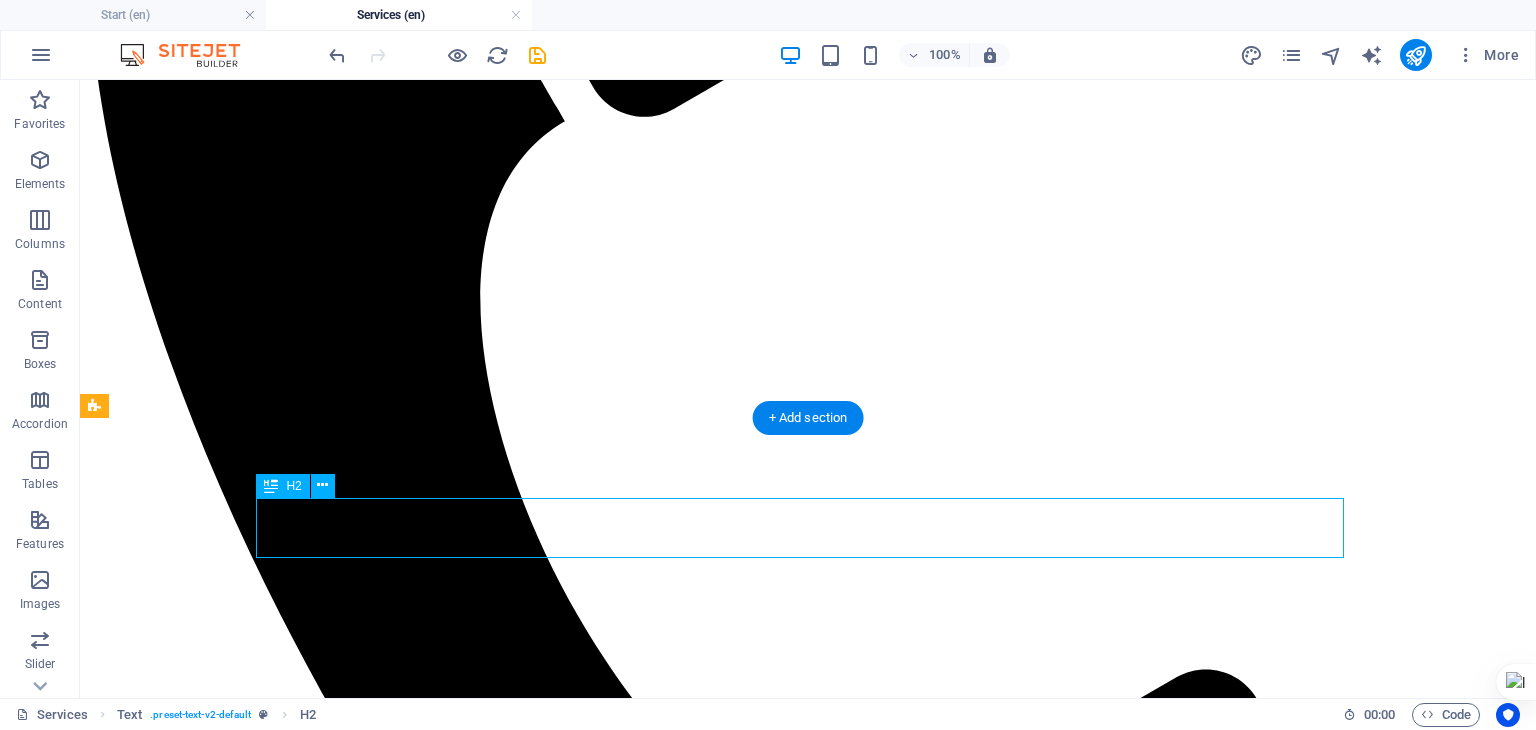 click on "Capability" at bounding box center [808, 3410] 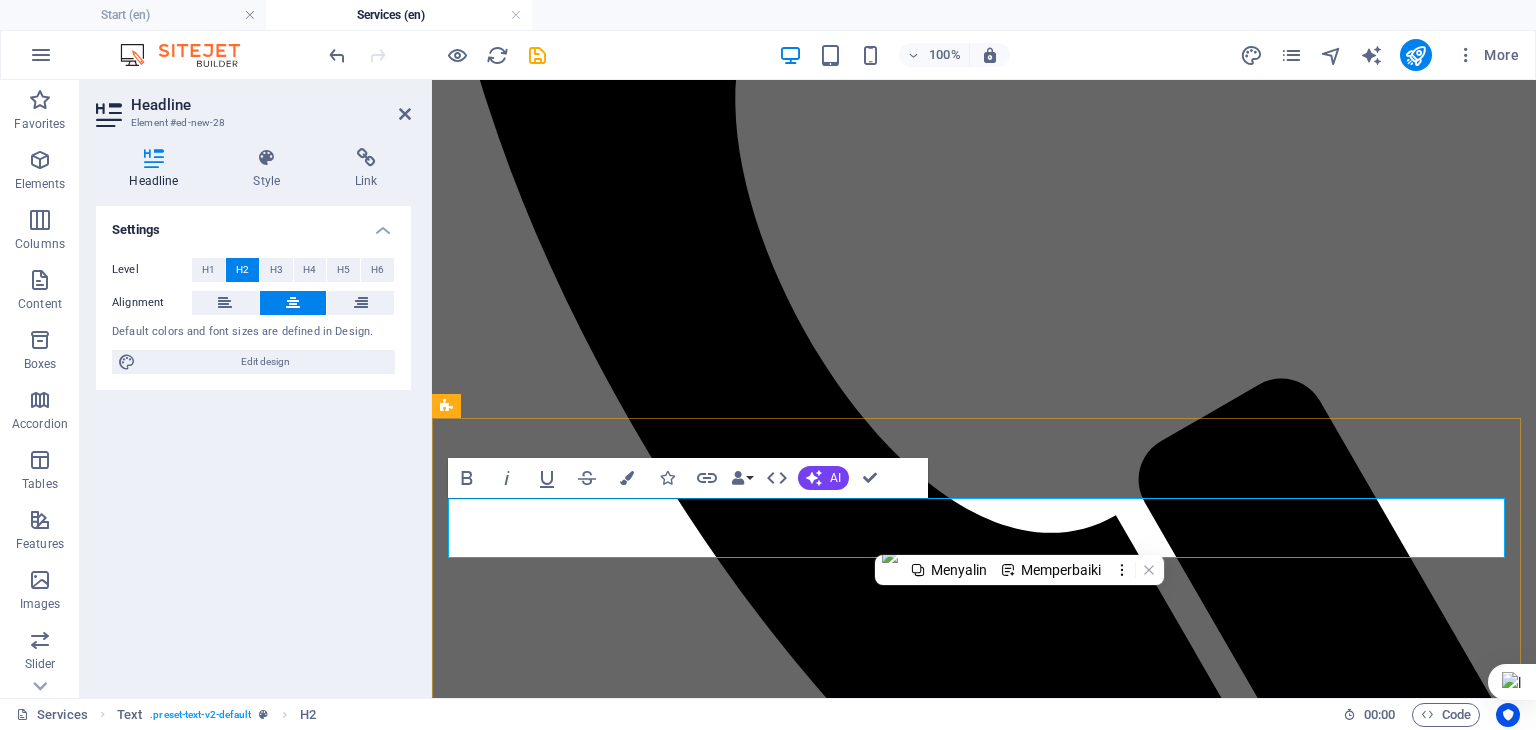 click on "Capability" at bounding box center [984, 2943] 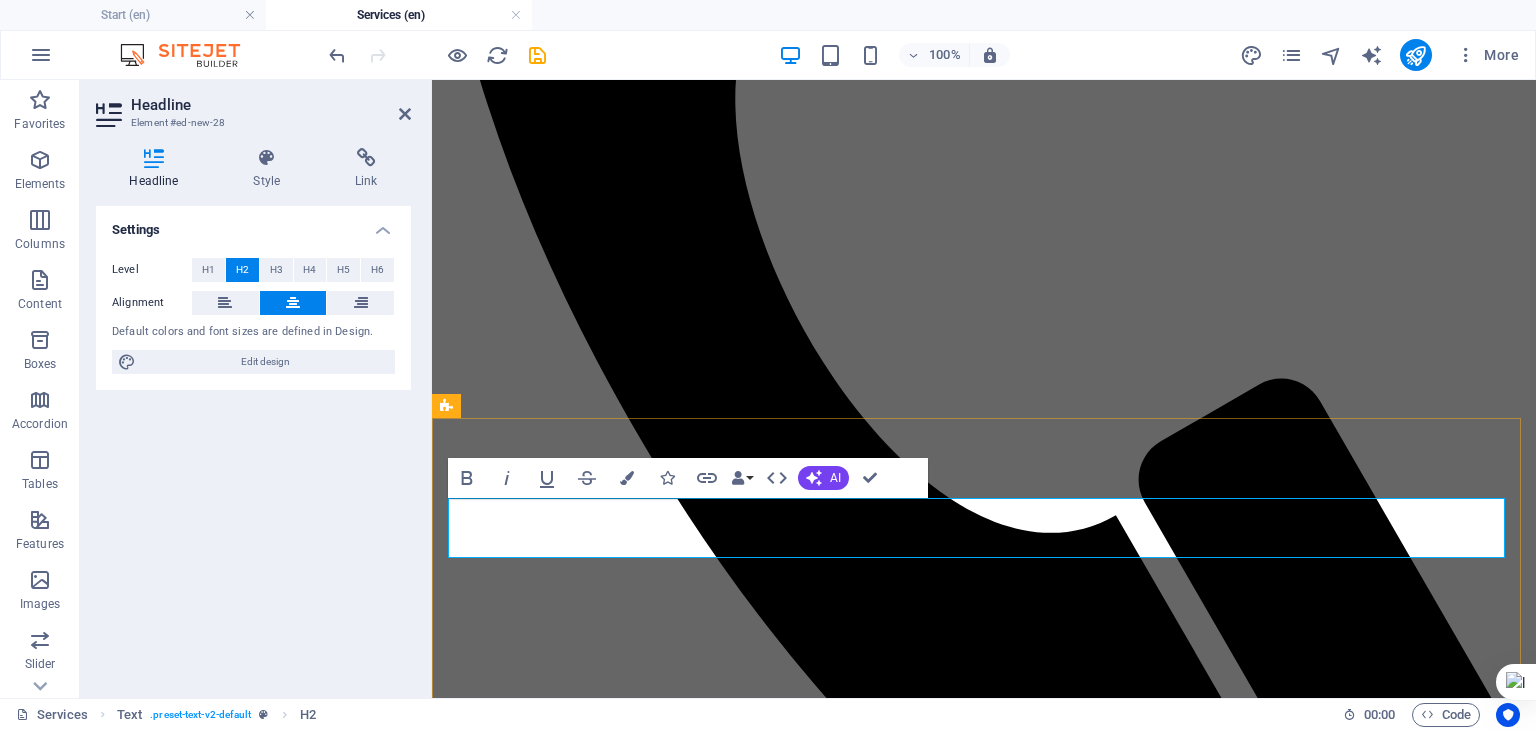 type 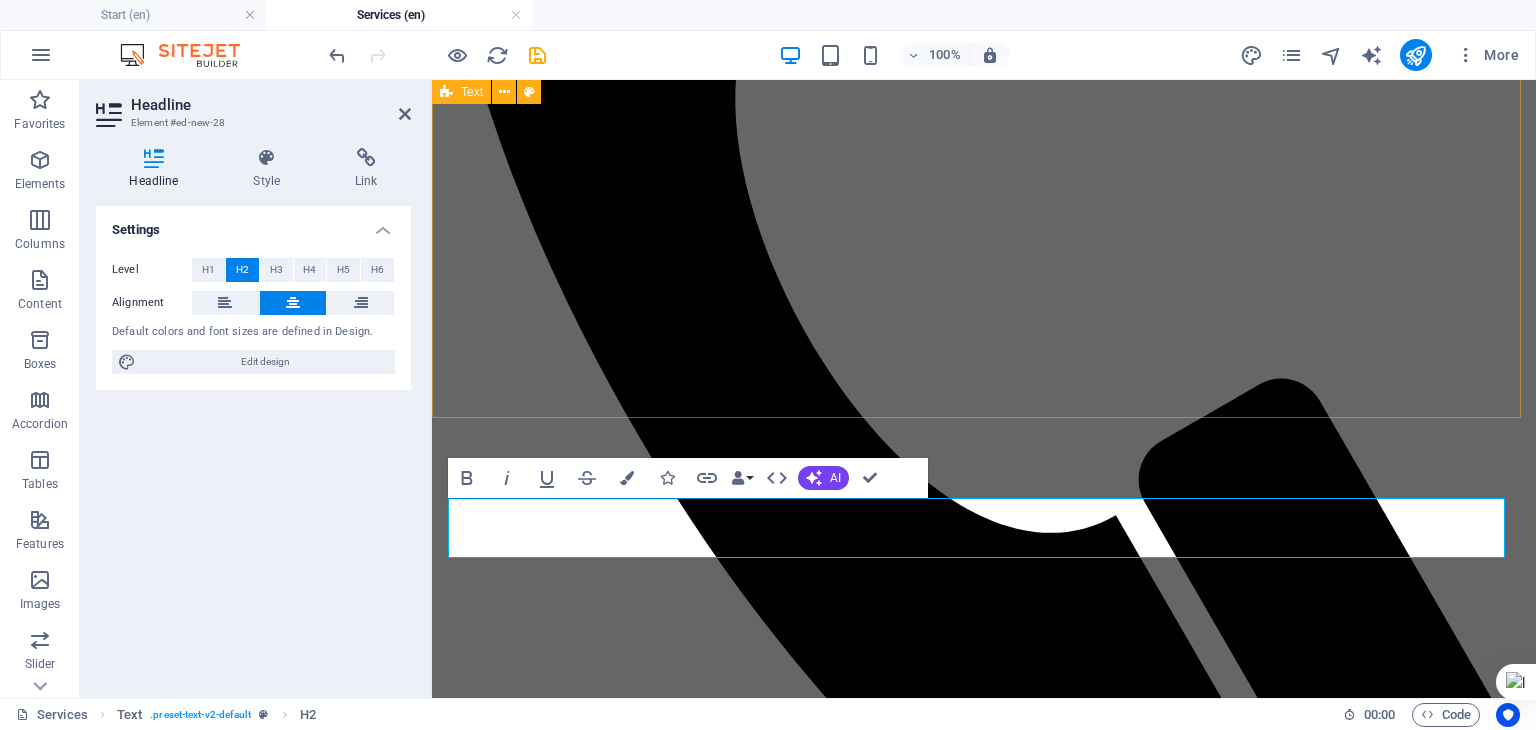 click on "machine Capability Headline Lorem ipsum dolor sit amet, consectetuer adipiscing elit. Aenean commodo ligula eget dolor. Lorem ipsum dolor sit amet. Headline Lorem ipsum dolor sit amet, consectetuer adipiscing elit. Aenean commodo ligula eget dolor. Lorem ipsum dolor sit amet. Headline Lorem ipsum dolor sit amet, consectetuer adipiscing elit. Aenean commodo ligula eget dolor. Lorem ipsum dolor sit amet. Headline Lorem ipsum dolor sit amet, consectetuer adipiscing elit. Aenean commodo ligula eget dolor. Lorem ipsum dolor sit amet." at bounding box center [984, 2224] 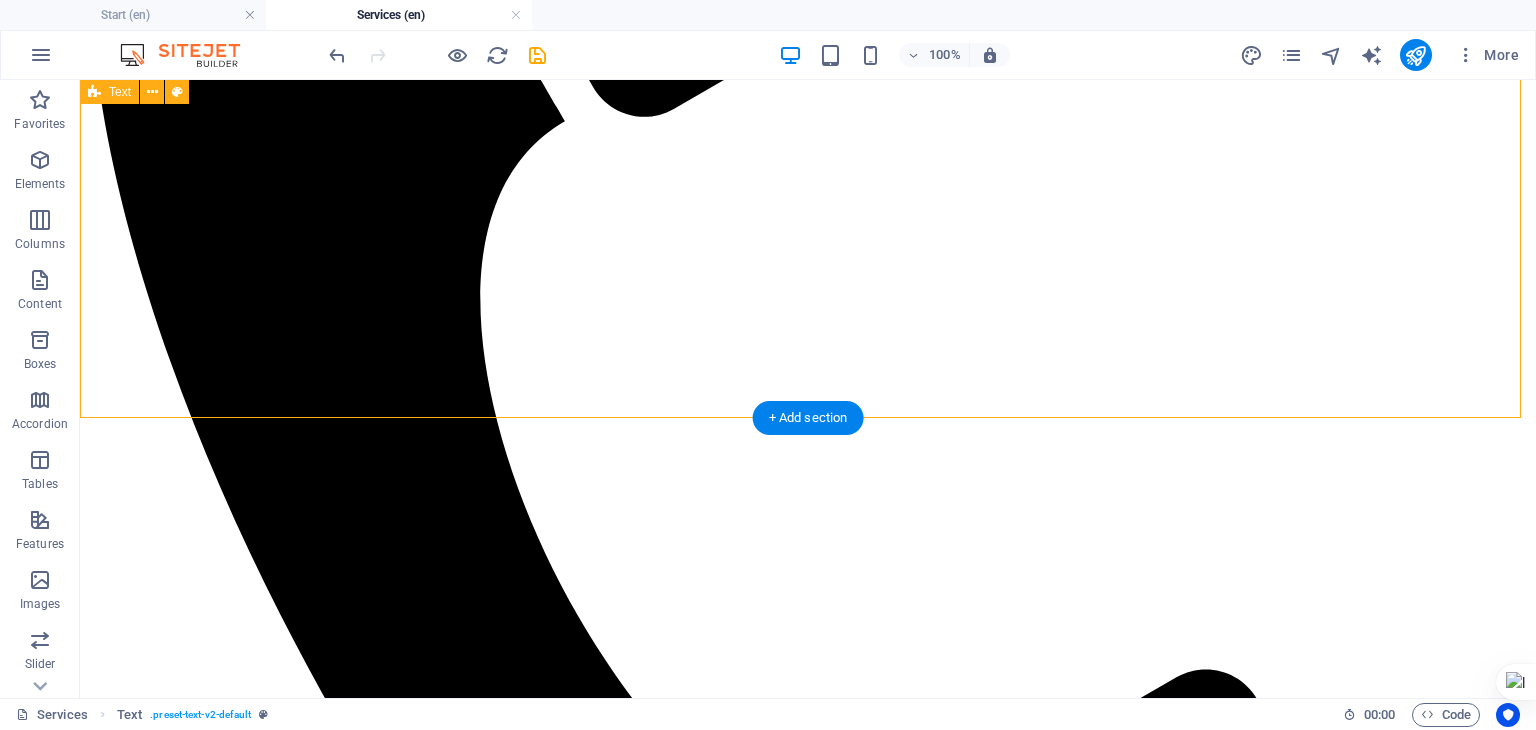scroll, scrollTop: 426, scrollLeft: 0, axis: vertical 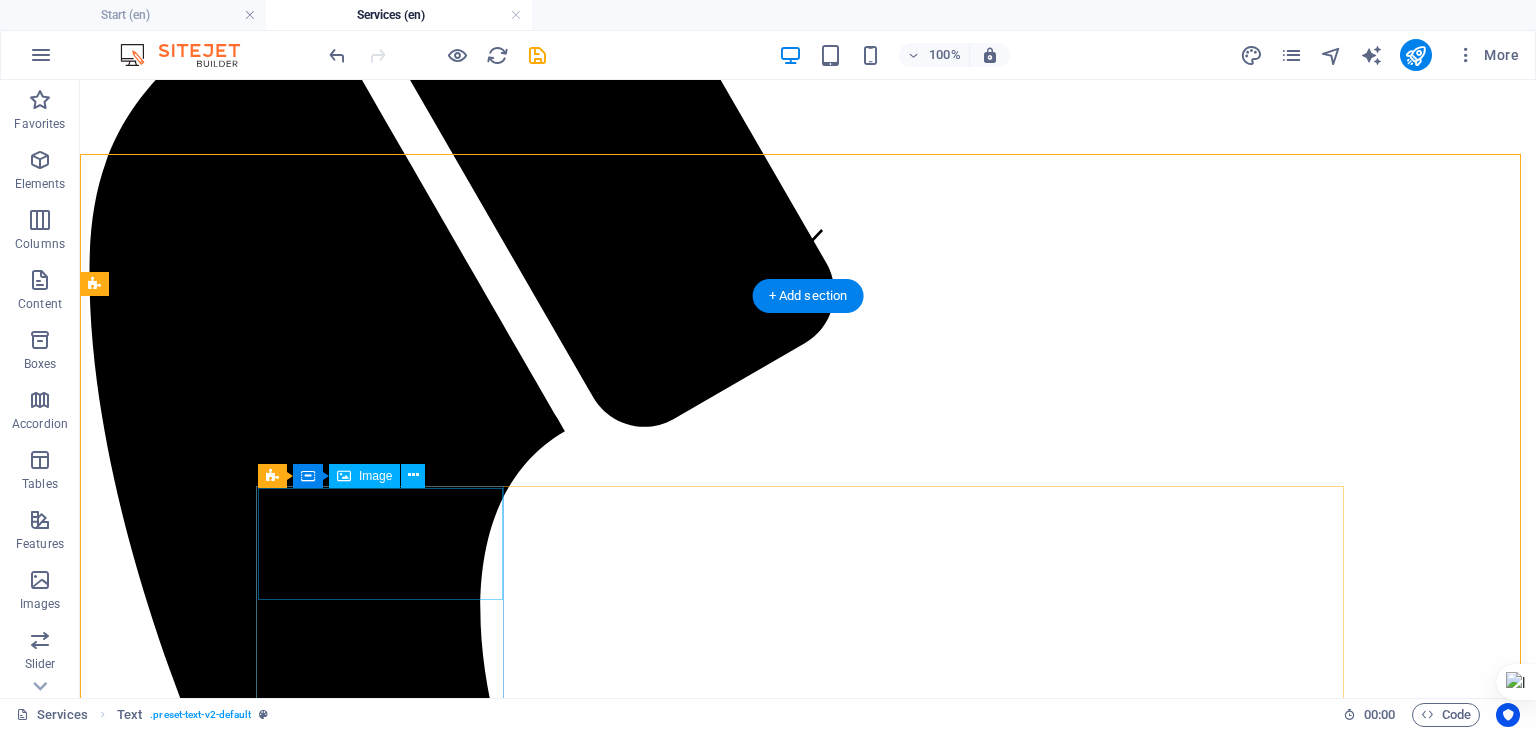 click at bounding box center (808, 2527) 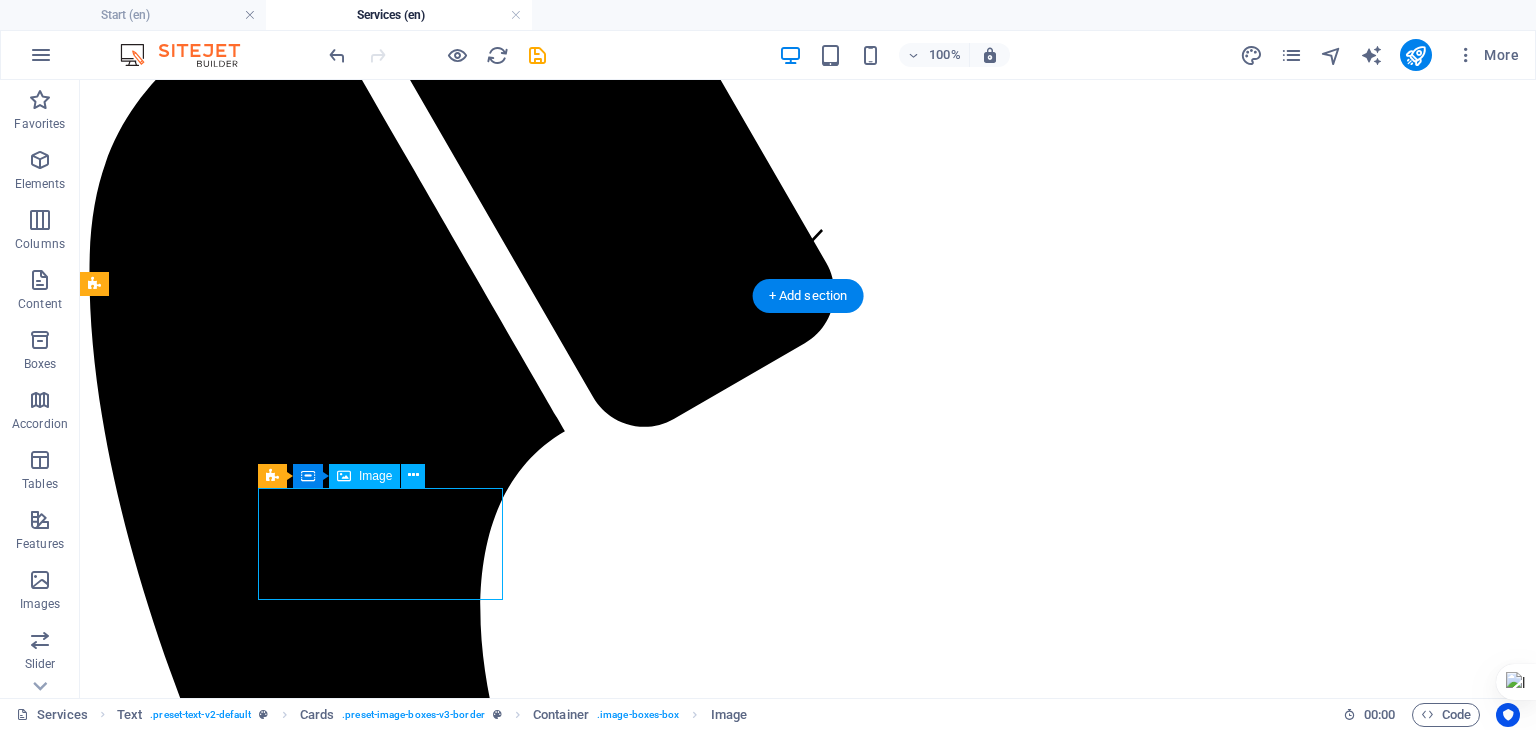 click at bounding box center (808, 2527) 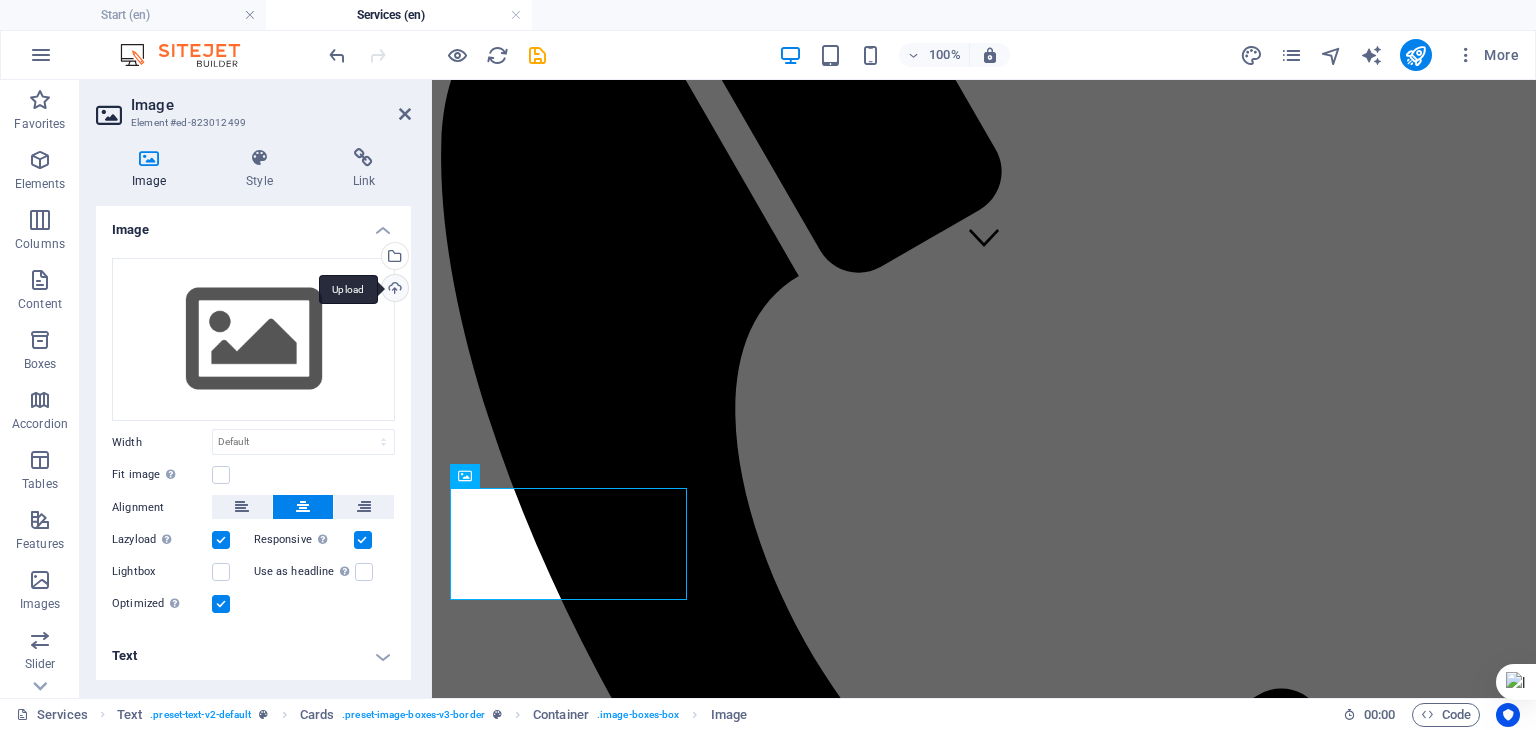 click on "Upload" at bounding box center (393, 290) 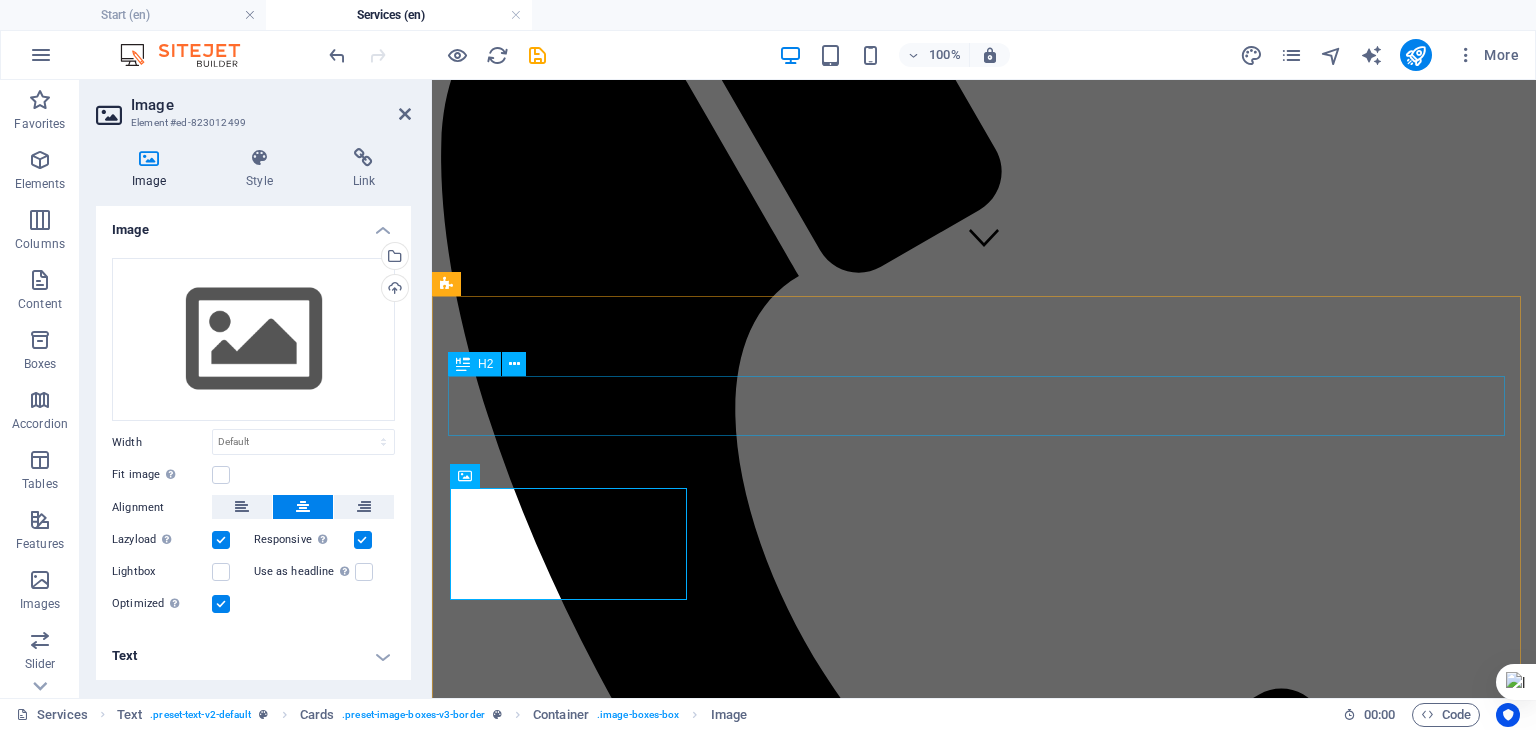 scroll, scrollTop: 886, scrollLeft: 0, axis: vertical 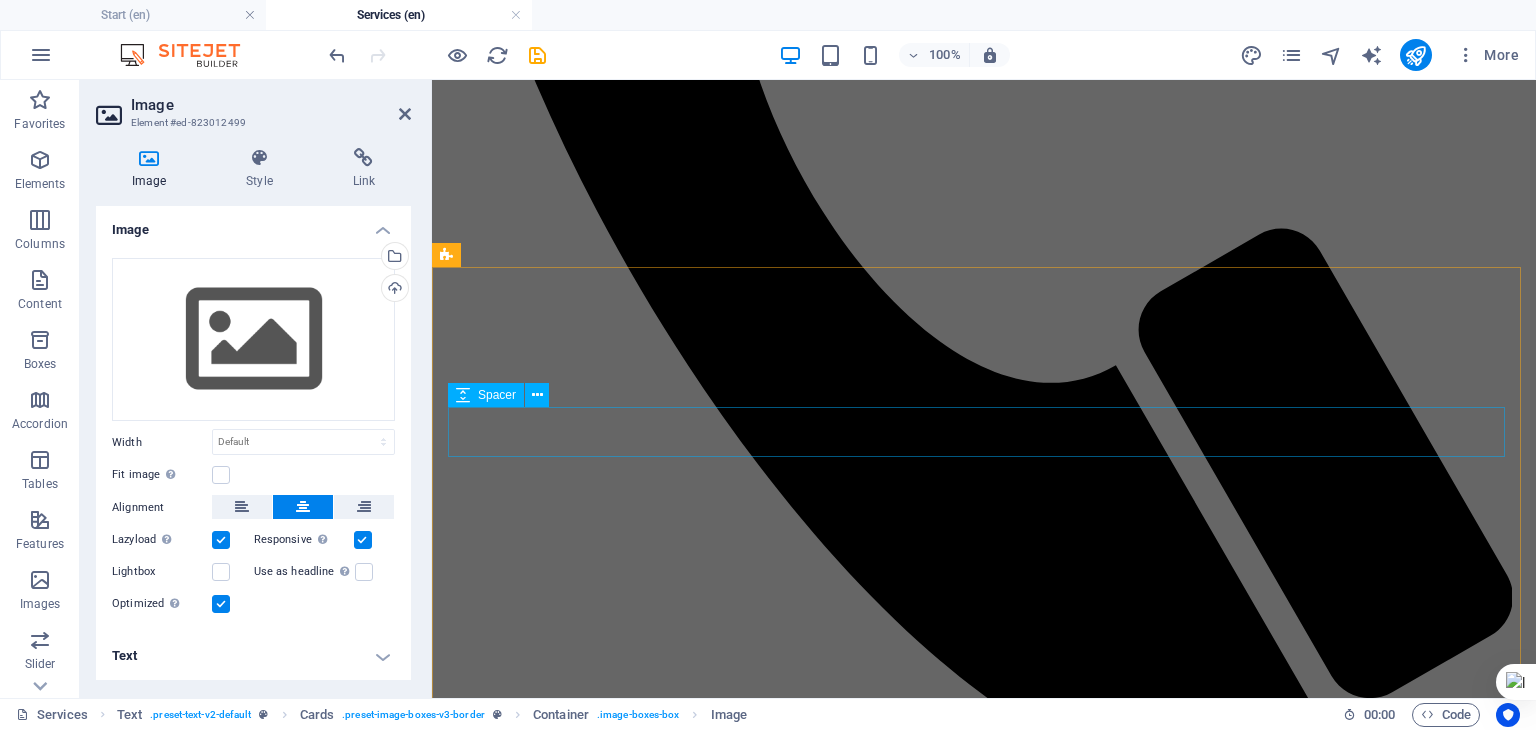 click at bounding box center [984, 2852] 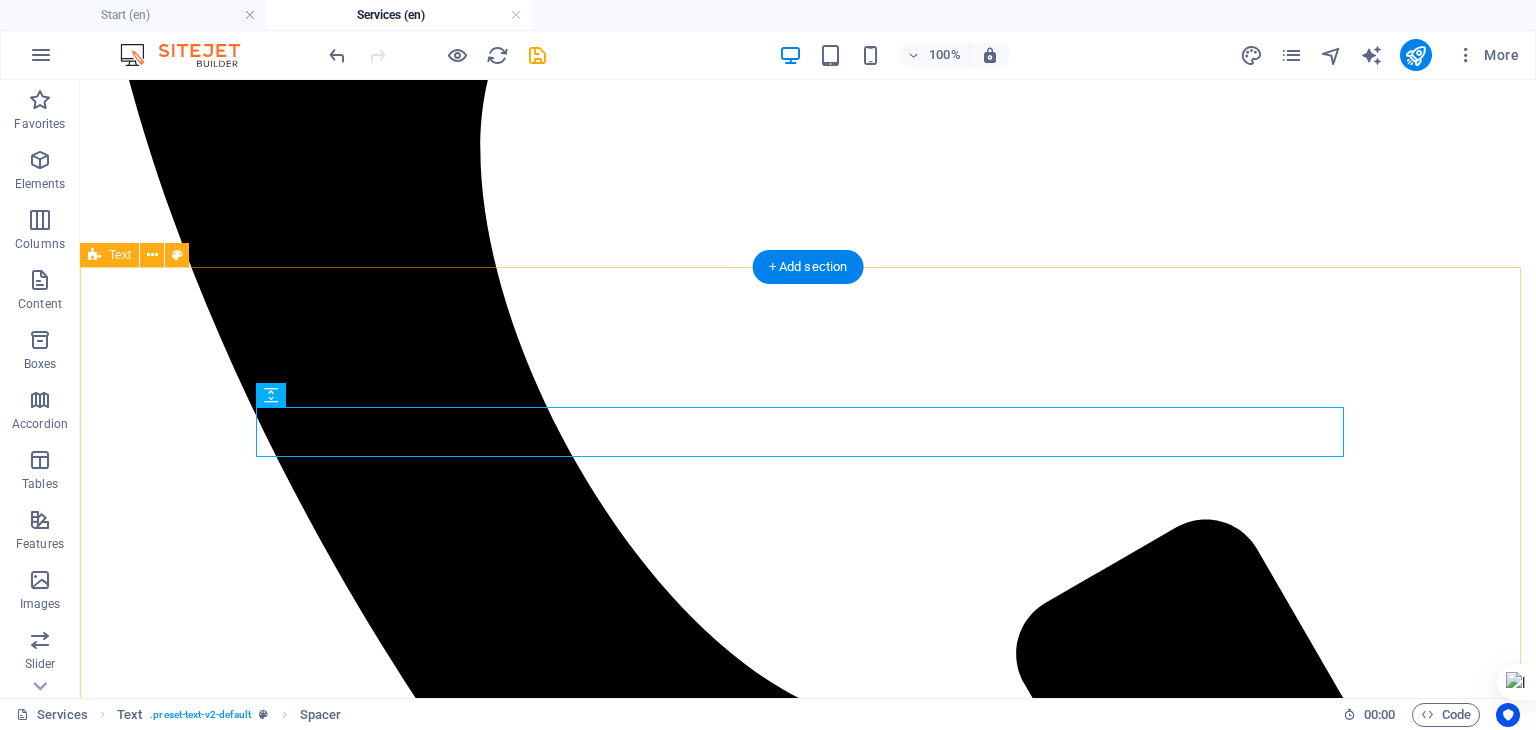 click on "software Capability Headline Lorem ipsum dolor sit amet, consectetuer adipiscing elit. Aenean commodo ligula eget dolor. Lorem ipsum dolor sit amet. Headline Lorem ipsum dolor sit amet, consectetuer adipiscing elit. Aenean commodo ligula eget dolor. Lorem ipsum dolor sit amet. Headline Lorem ipsum dolor sit amet, consectetuer adipiscing elit. Aenean commodo ligula eget dolor. Lorem ipsum dolor sit amet. Headline Lorem ipsum dolor sit amet, consectetuer adipiscing elit. Aenean commodo ligula eget dolor. Lorem ipsum dolor sit amet." at bounding box center (808, 3707) 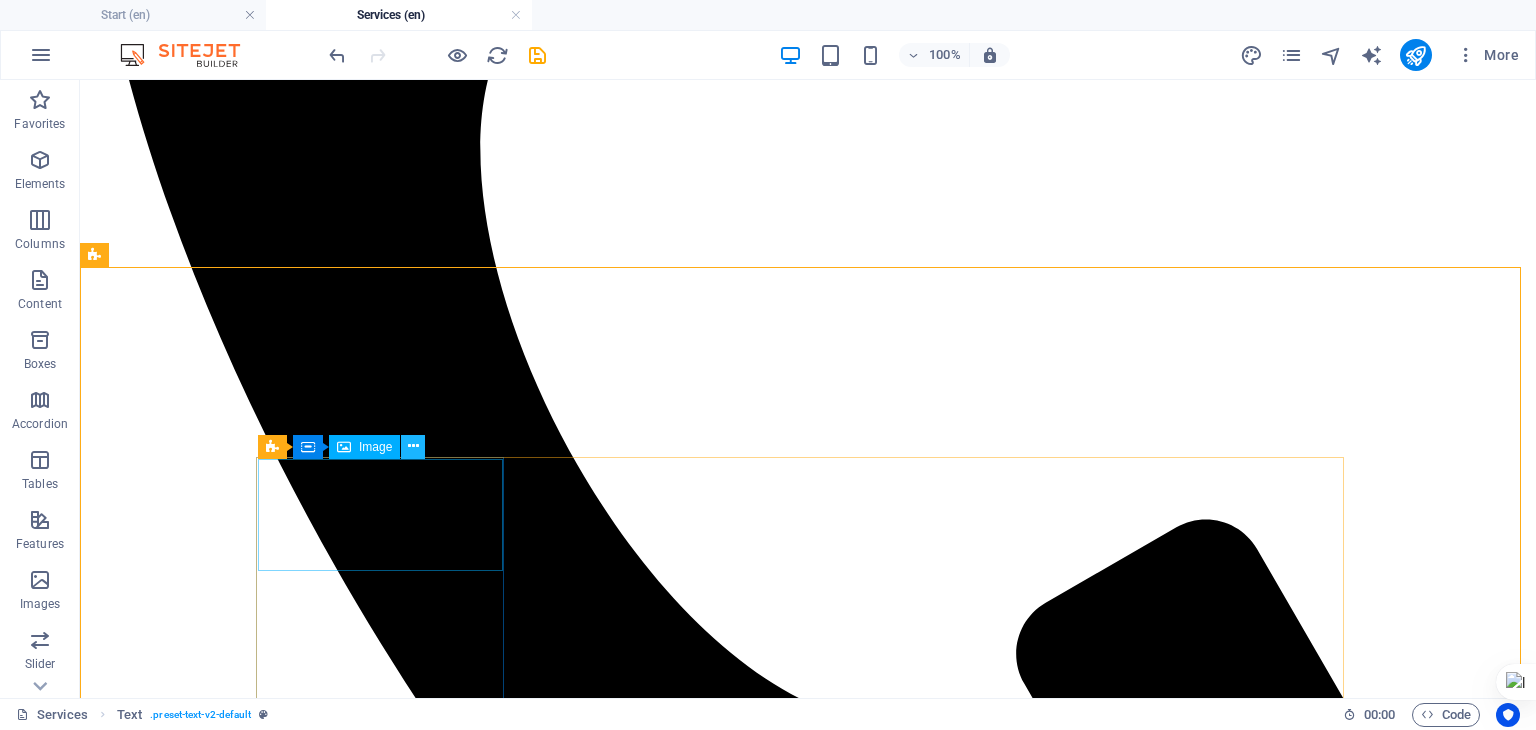 click at bounding box center [413, 446] 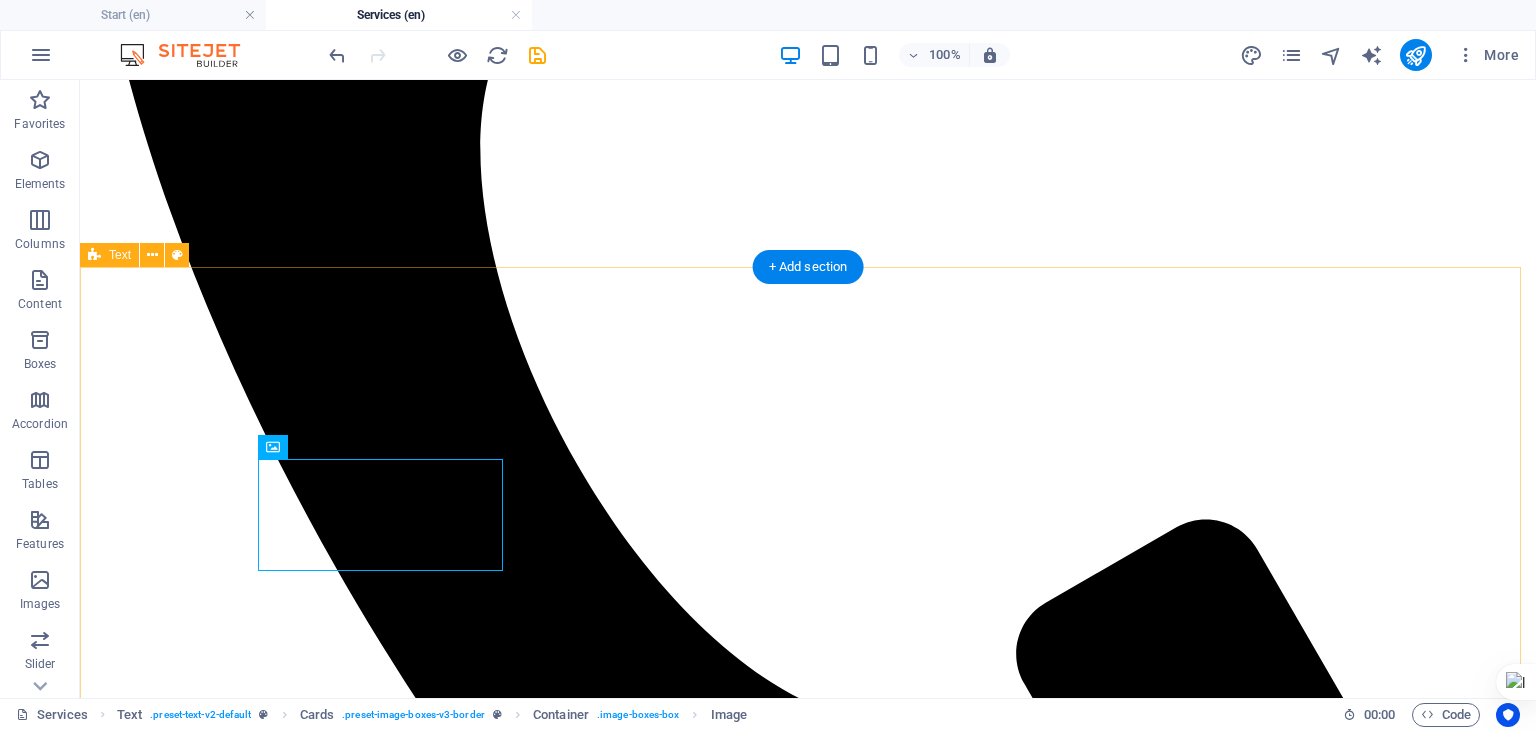 click on "software Capability Headline Lorem ipsum dolor sit amet, consectetuer adipiscing elit. Aenean commodo ligula eget dolor. Lorem ipsum dolor sit amet. Headline Lorem ipsum dolor sit amet, consectetuer adipiscing elit. Aenean commodo ligula eget dolor. Lorem ipsum dolor sit amet. Headline Lorem ipsum dolor sit amet, consectetuer adipiscing elit. Aenean commodo ligula eget dolor. Lorem ipsum dolor sit amet. Headline Lorem ipsum dolor sit amet, consectetuer adipiscing elit. Aenean commodo ligula eget dolor. Lorem ipsum dolor sit amet." at bounding box center (808, 3707) 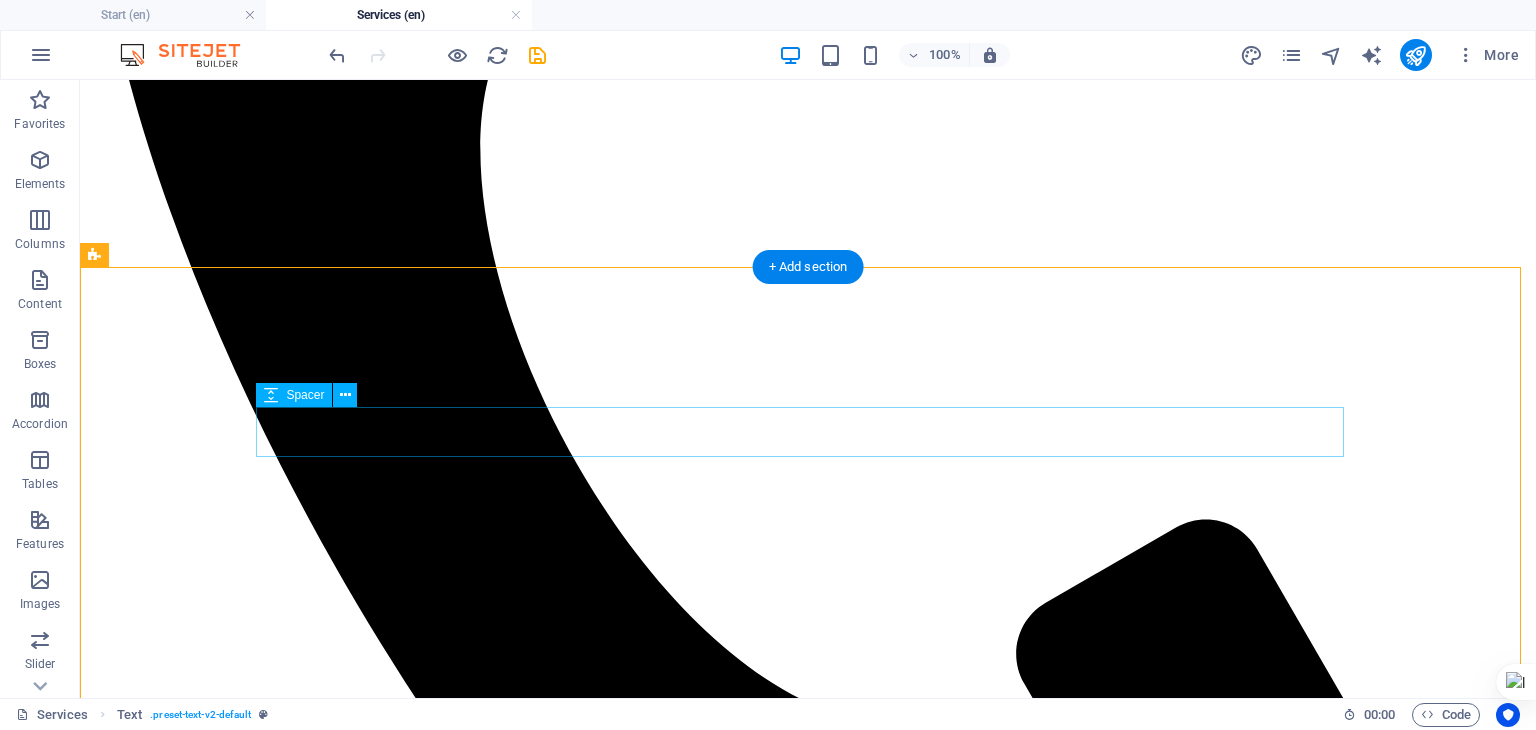 click at bounding box center [808, 3319] 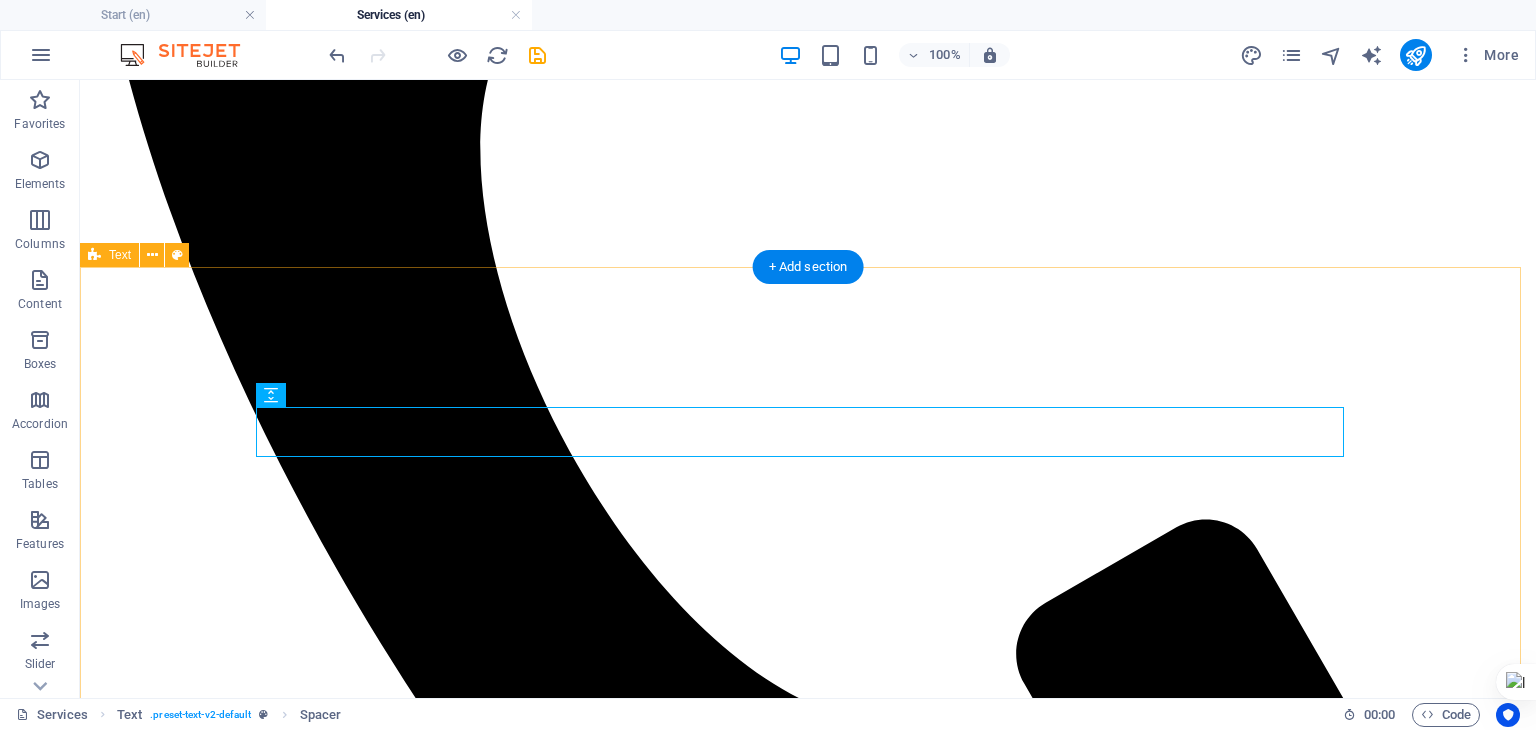 click on "software Capability Headline Lorem ipsum dolor sit amet, consectetuer adipiscing elit. Aenean commodo ligula eget dolor. Lorem ipsum dolor sit amet. Headline Lorem ipsum dolor sit amet, consectetuer adipiscing elit. Aenean commodo ligula eget dolor. Lorem ipsum dolor sit amet. Headline Lorem ipsum dolor sit amet, consectetuer adipiscing elit. Aenean commodo ligula eget dolor. Lorem ipsum dolor sit amet. Headline Lorem ipsum dolor sit amet, consectetuer adipiscing elit. Aenean commodo ligula eget dolor. Lorem ipsum dolor sit amet." at bounding box center [808, 3707] 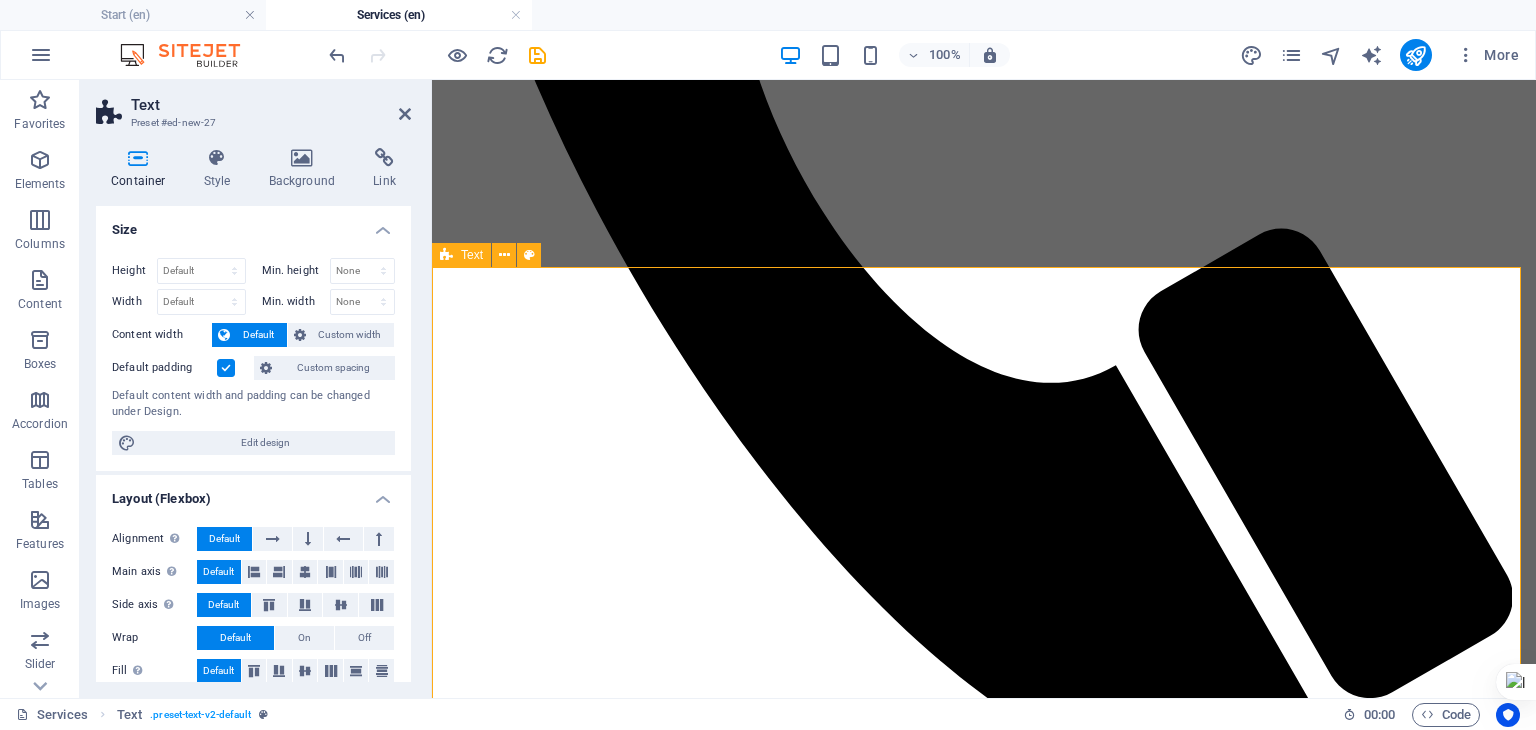 click on "software Capability Headline Lorem ipsum dolor sit amet, consectetuer adipiscing elit. Aenean commodo ligula eget dolor. Lorem ipsum dolor sit amet. Headline Lorem ipsum dolor sit amet, consectetuer adipiscing elit. Aenean commodo ligula eget dolor. Lorem ipsum dolor sit amet. Headline Lorem ipsum dolor sit amet, consectetuer adipiscing elit. Aenean commodo ligula eget dolor. Lorem ipsum dolor sit amet. Headline Lorem ipsum dolor sit amet, consectetuer adipiscing elit. Aenean commodo ligula eget dolor. Lorem ipsum dolor sit amet." at bounding box center [984, 3240] 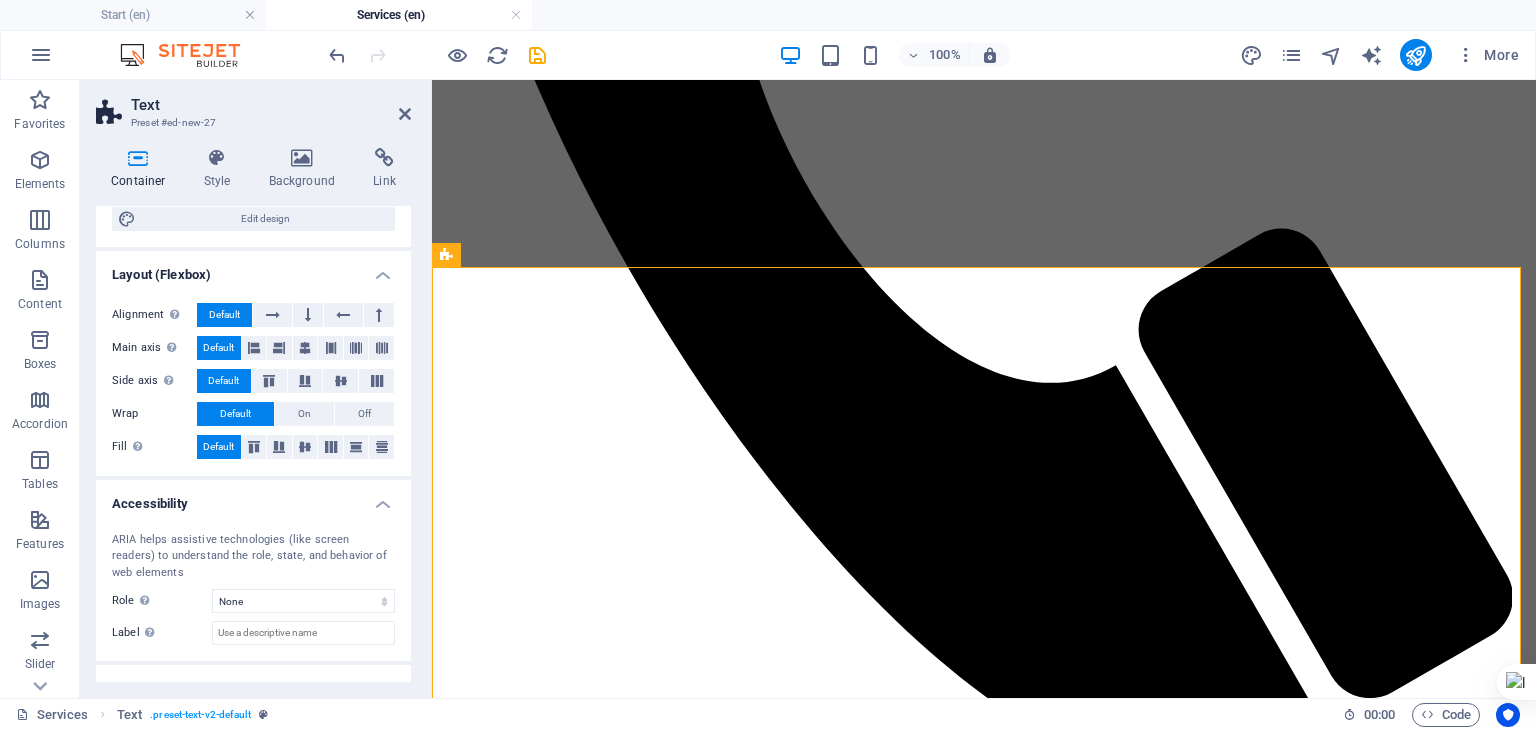 scroll, scrollTop: 298, scrollLeft: 0, axis: vertical 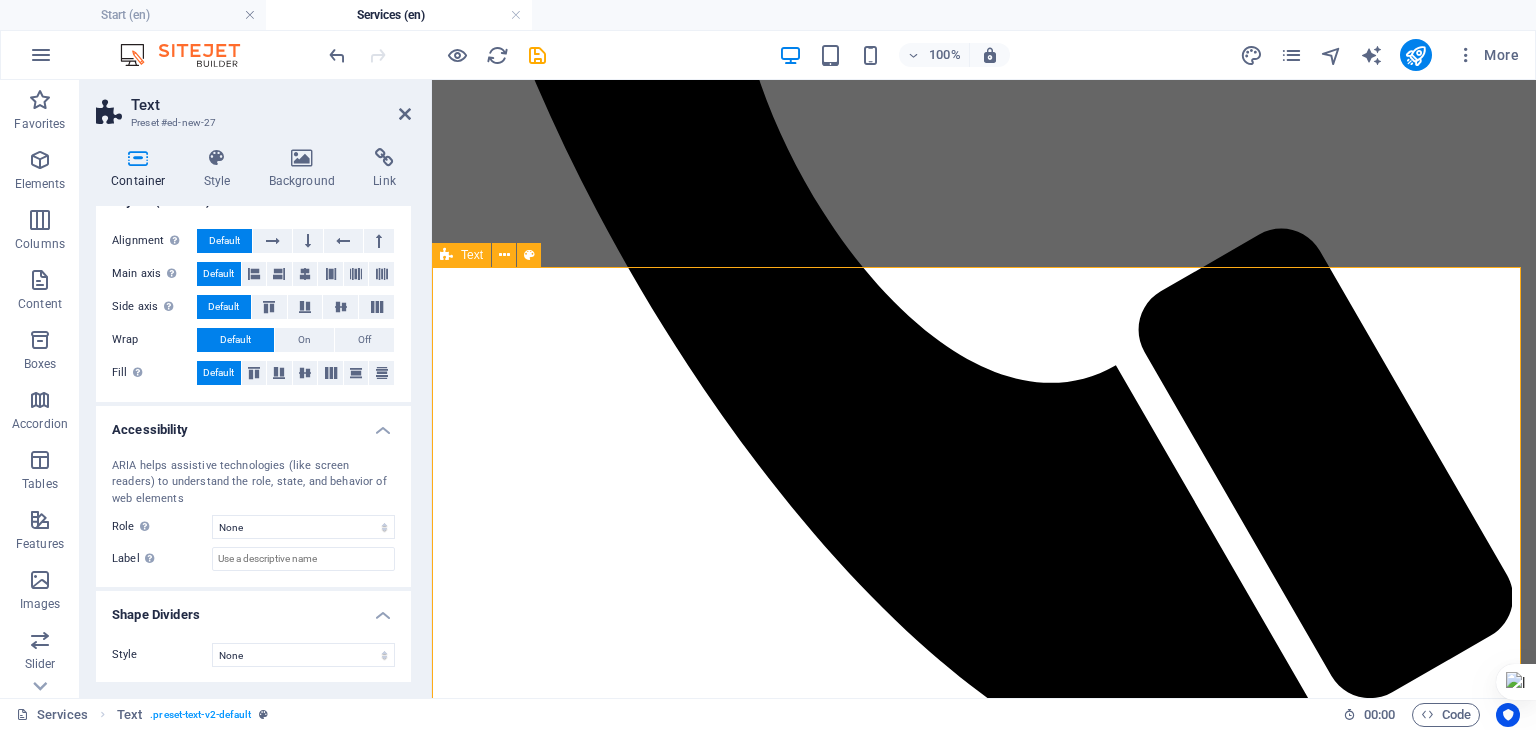click on "Text" at bounding box center [472, 255] 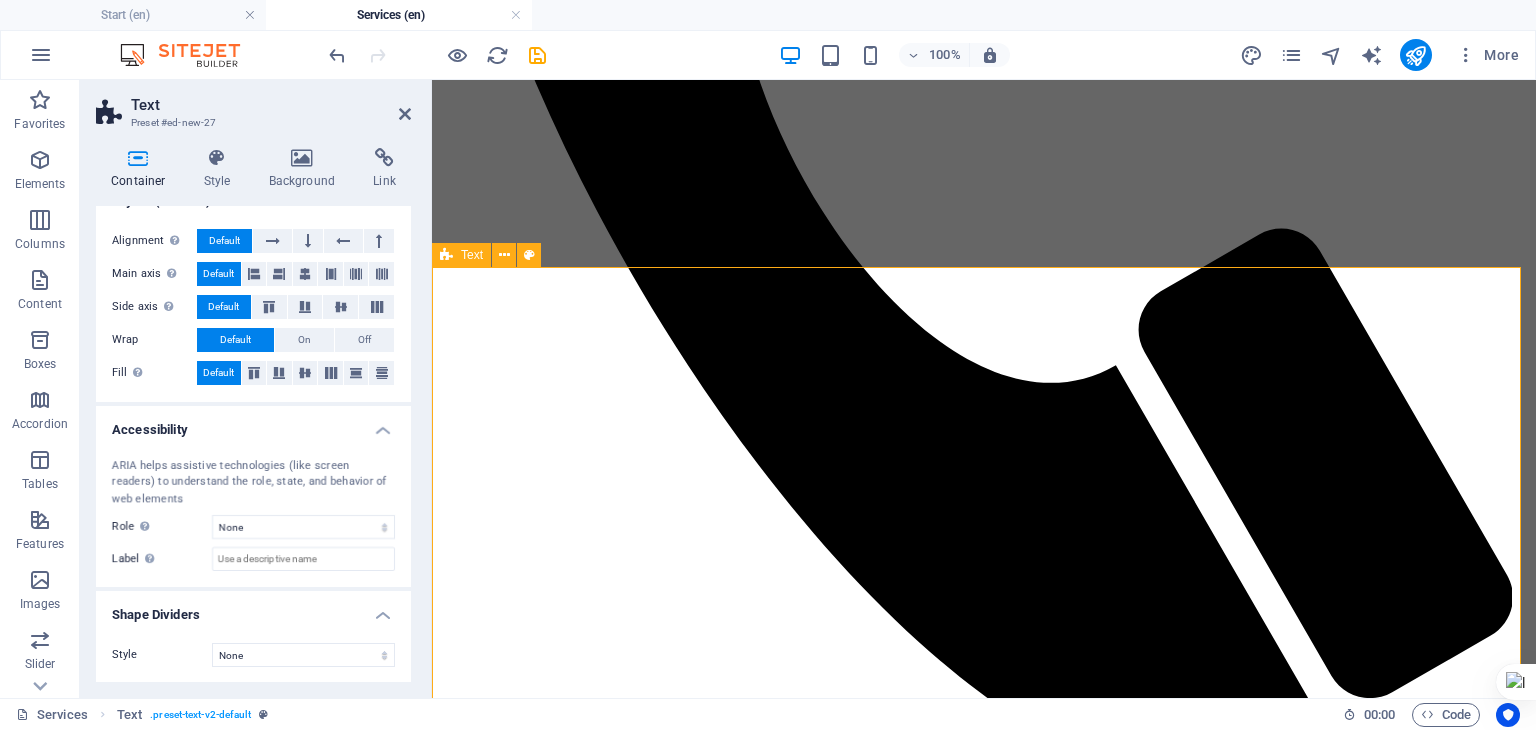click on "Text" at bounding box center [472, 255] 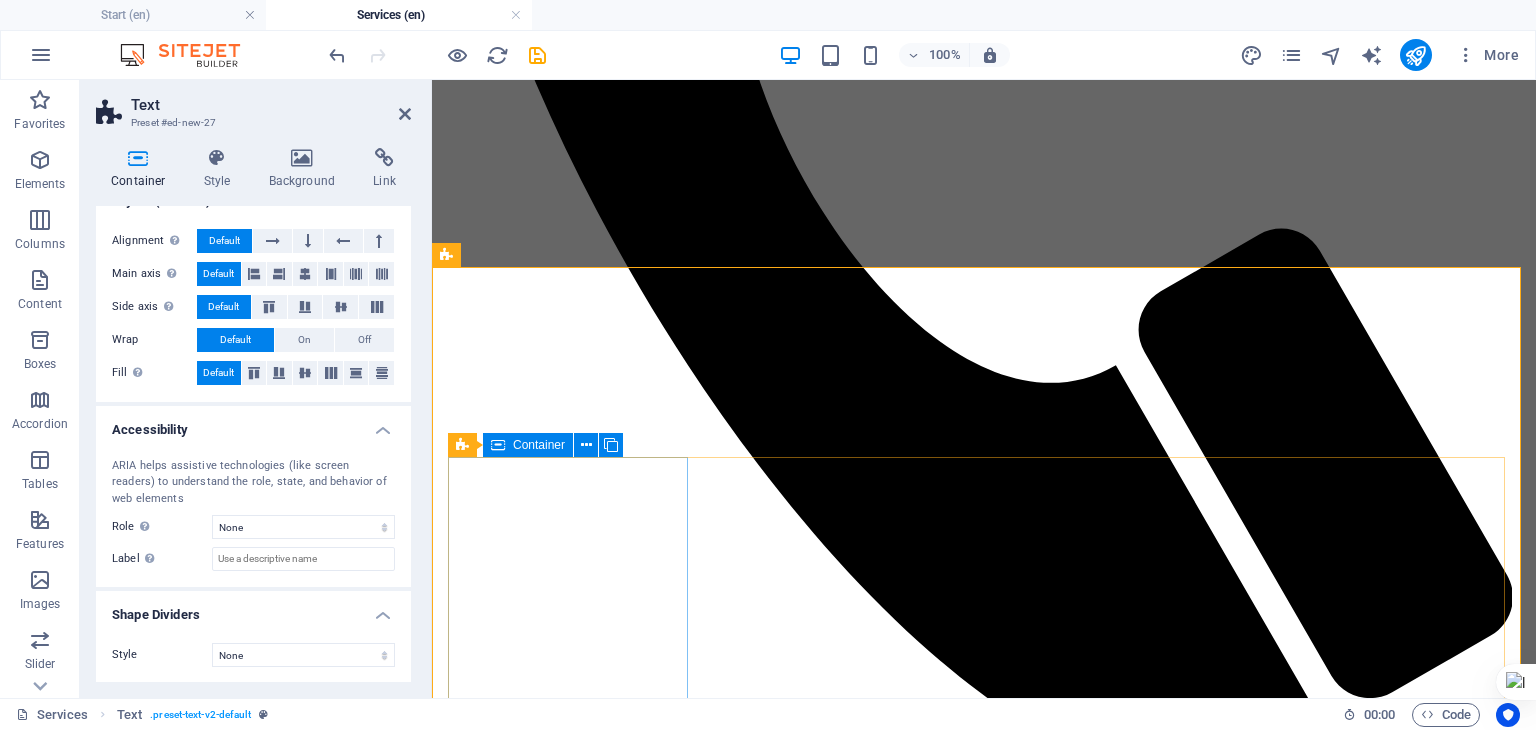 click at bounding box center [498, 445] 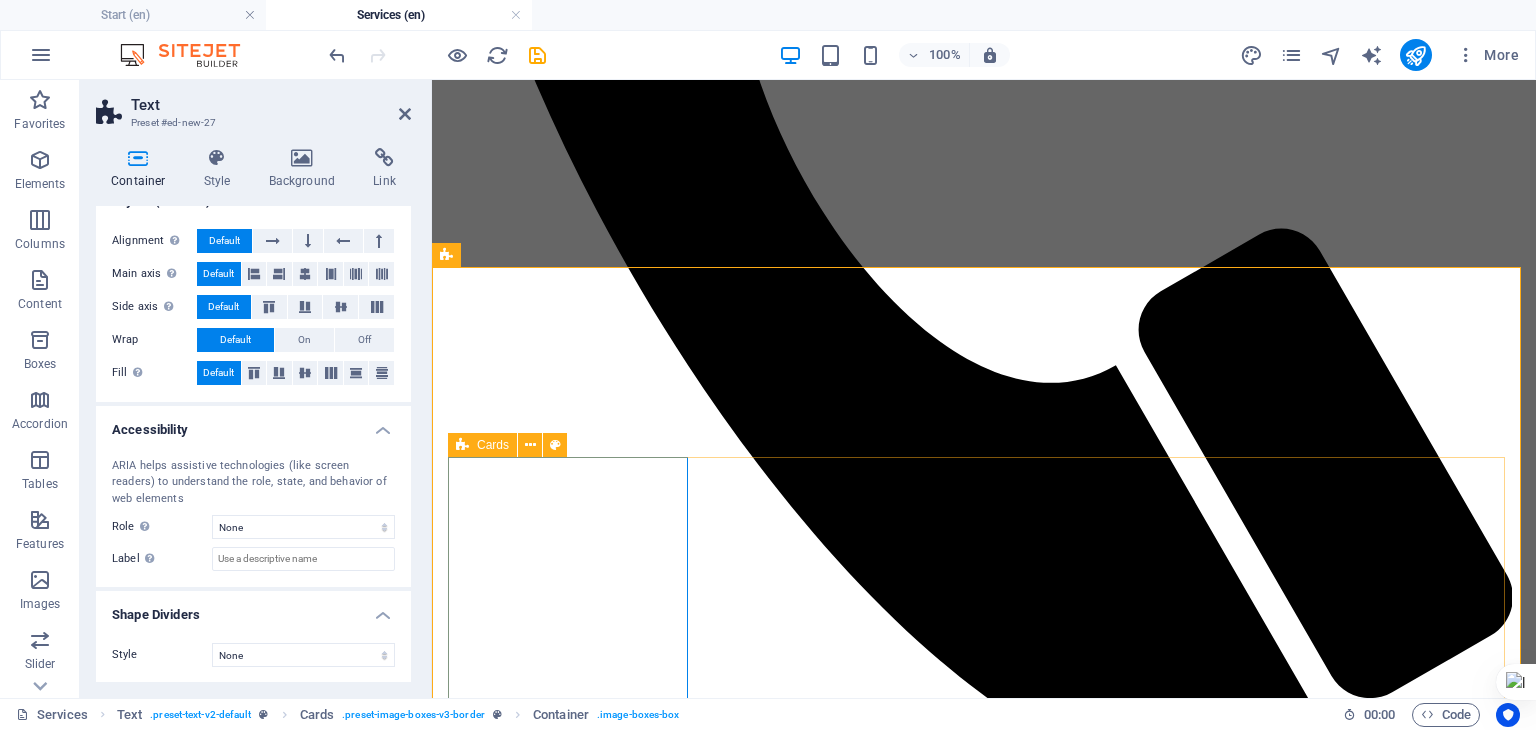 click at bounding box center [462, 445] 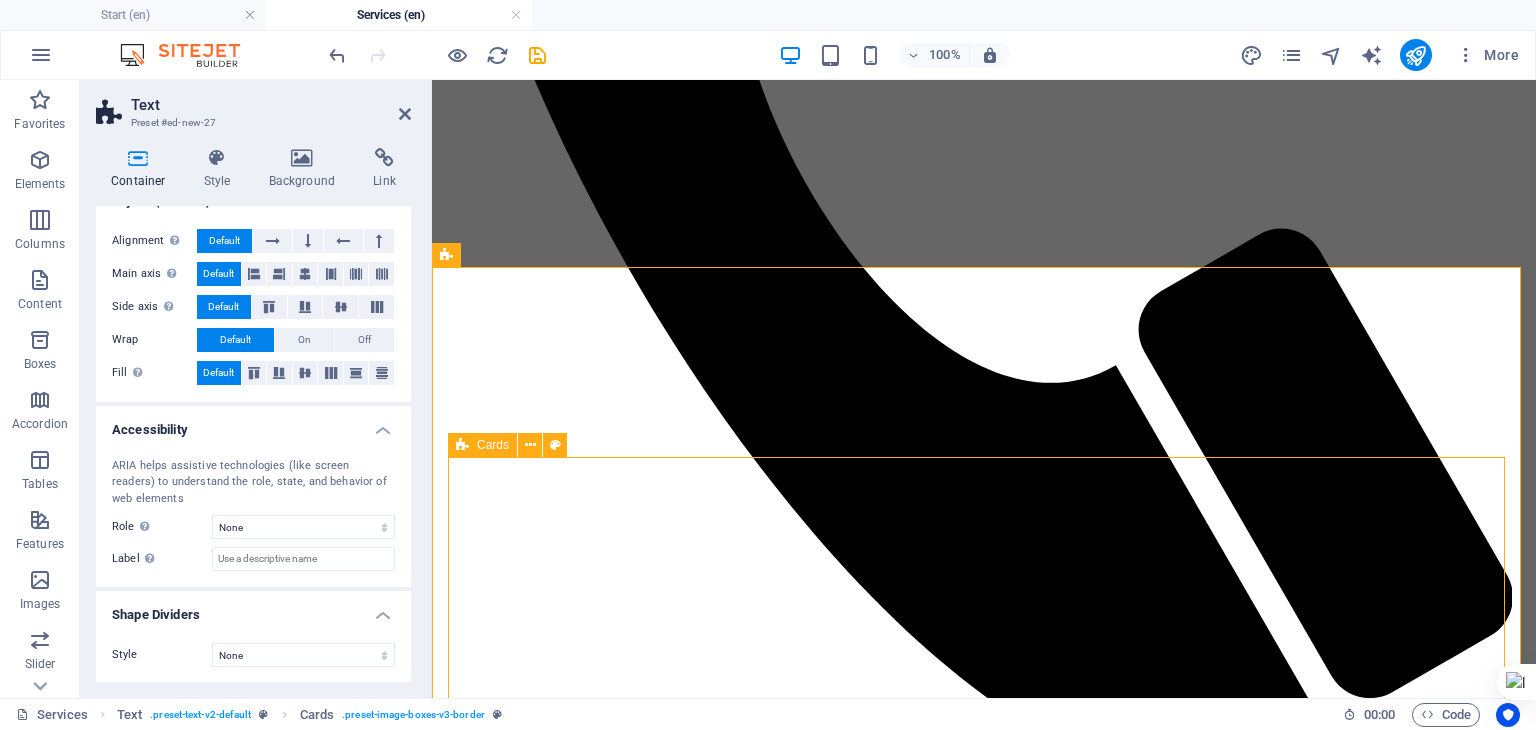 click at bounding box center [462, 445] 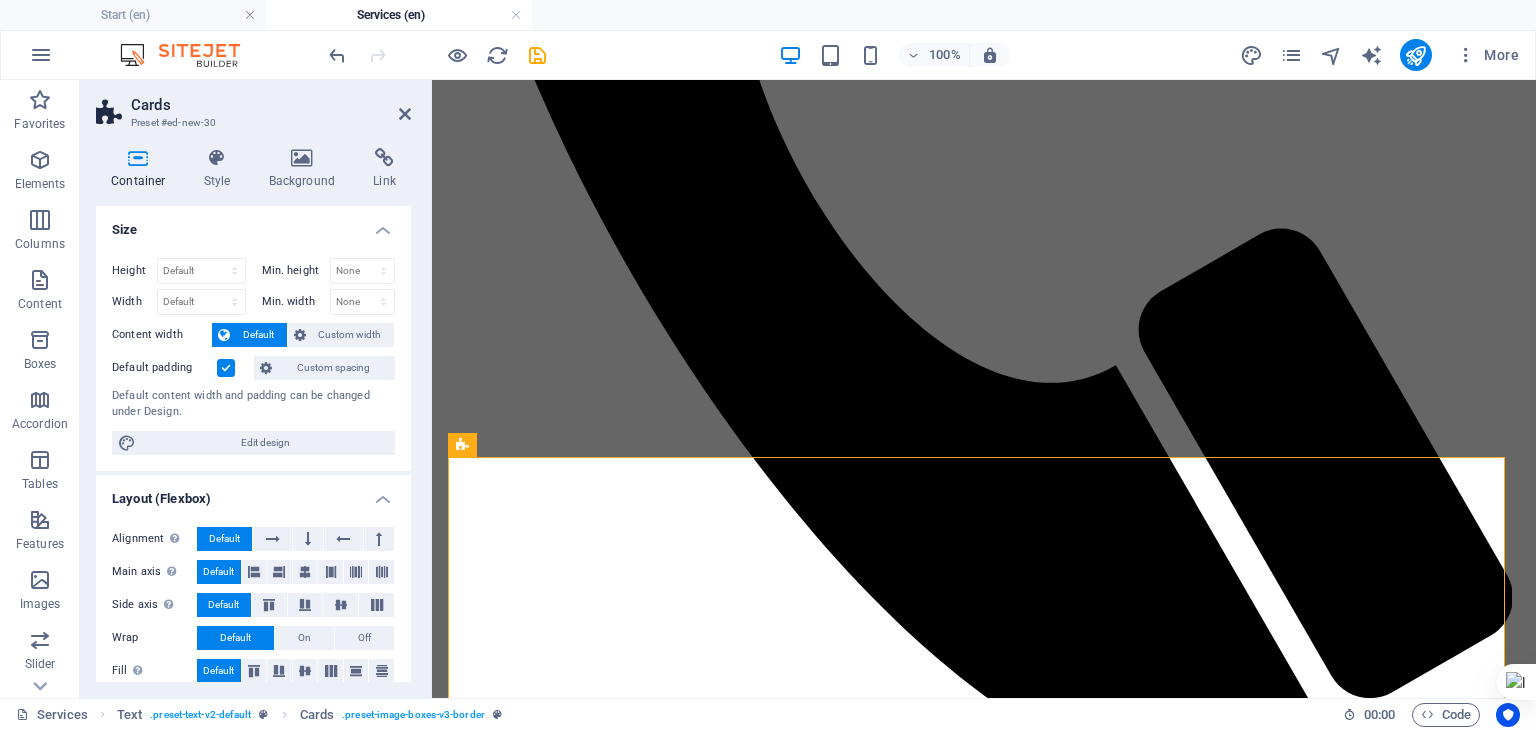 scroll, scrollTop: 250, scrollLeft: 0, axis: vertical 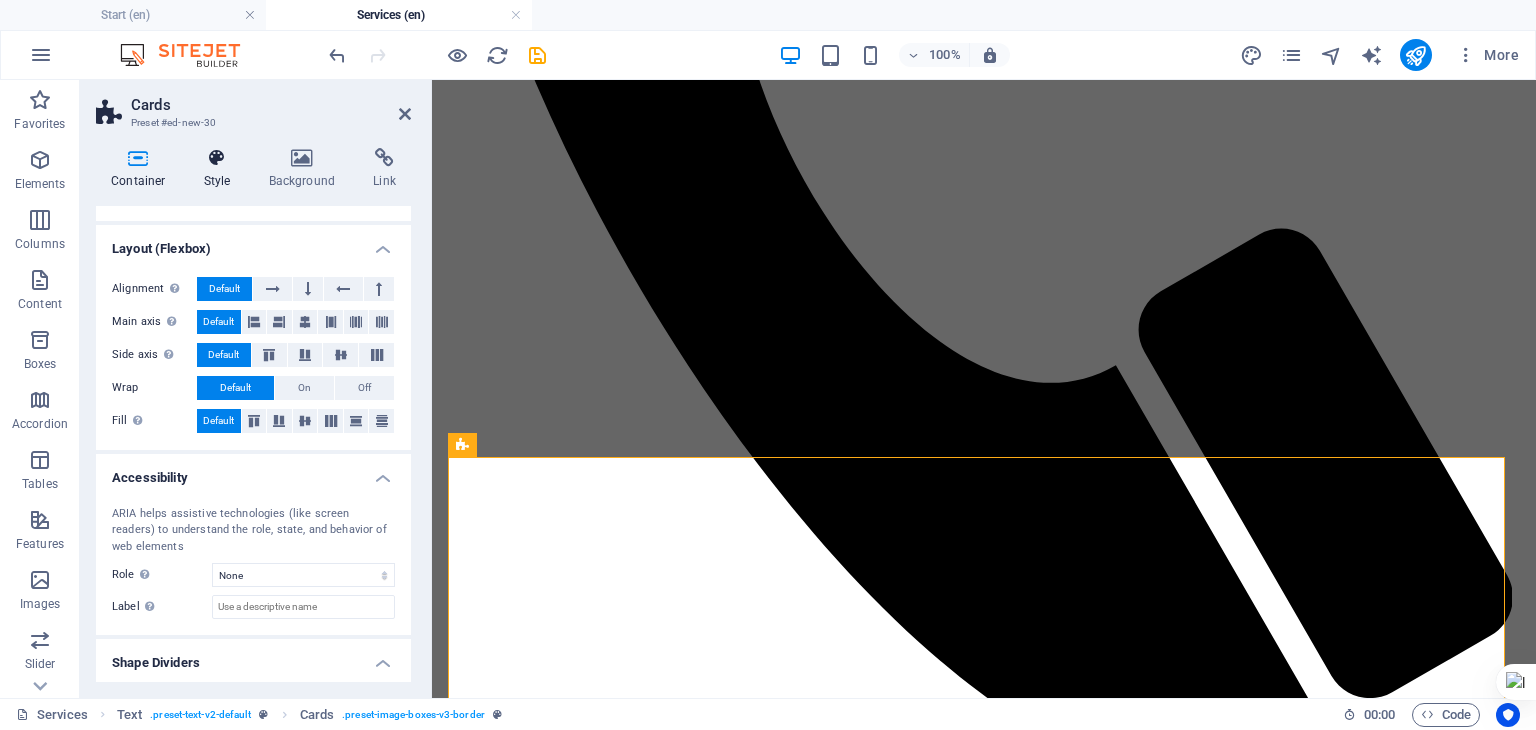 click at bounding box center [217, 158] 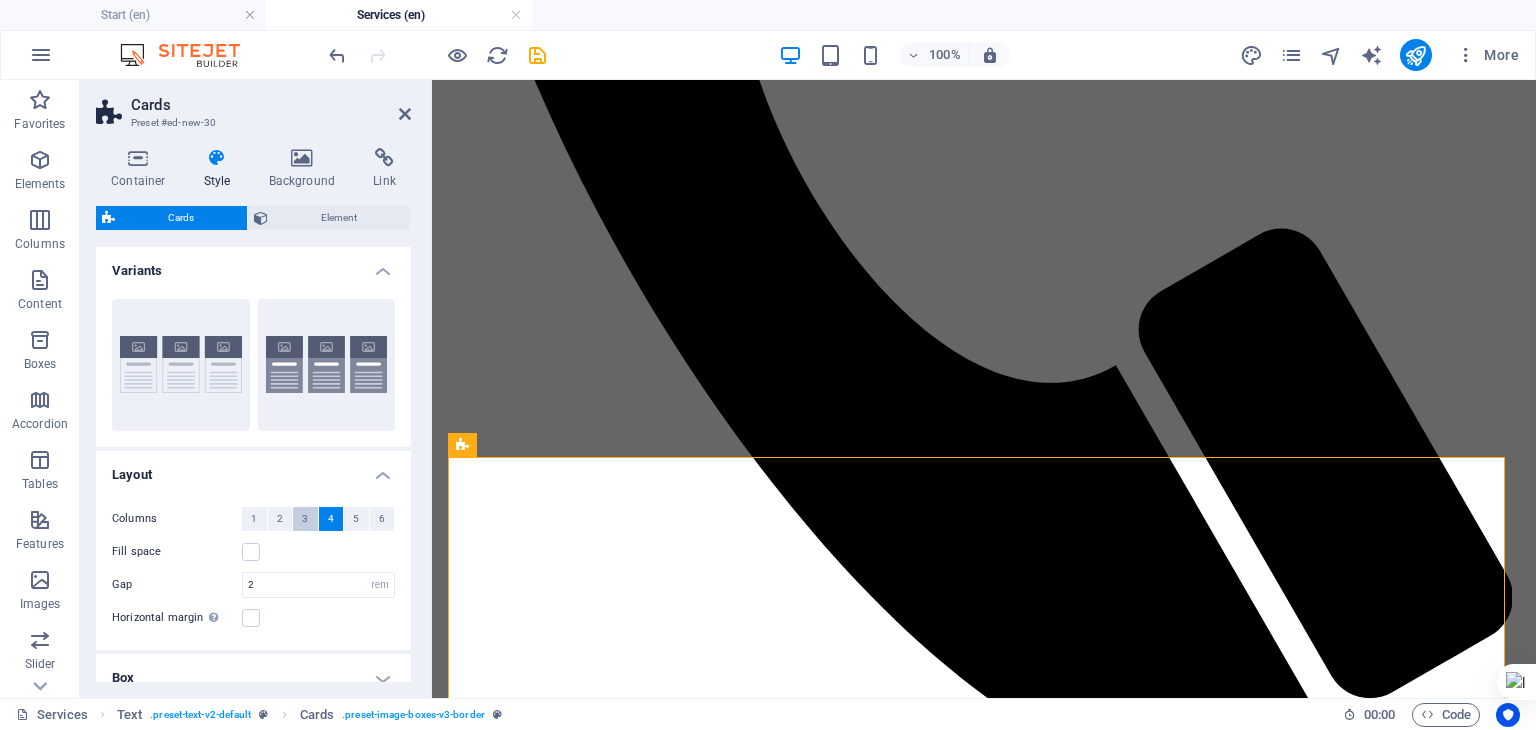 click on "3" at bounding box center [305, 519] 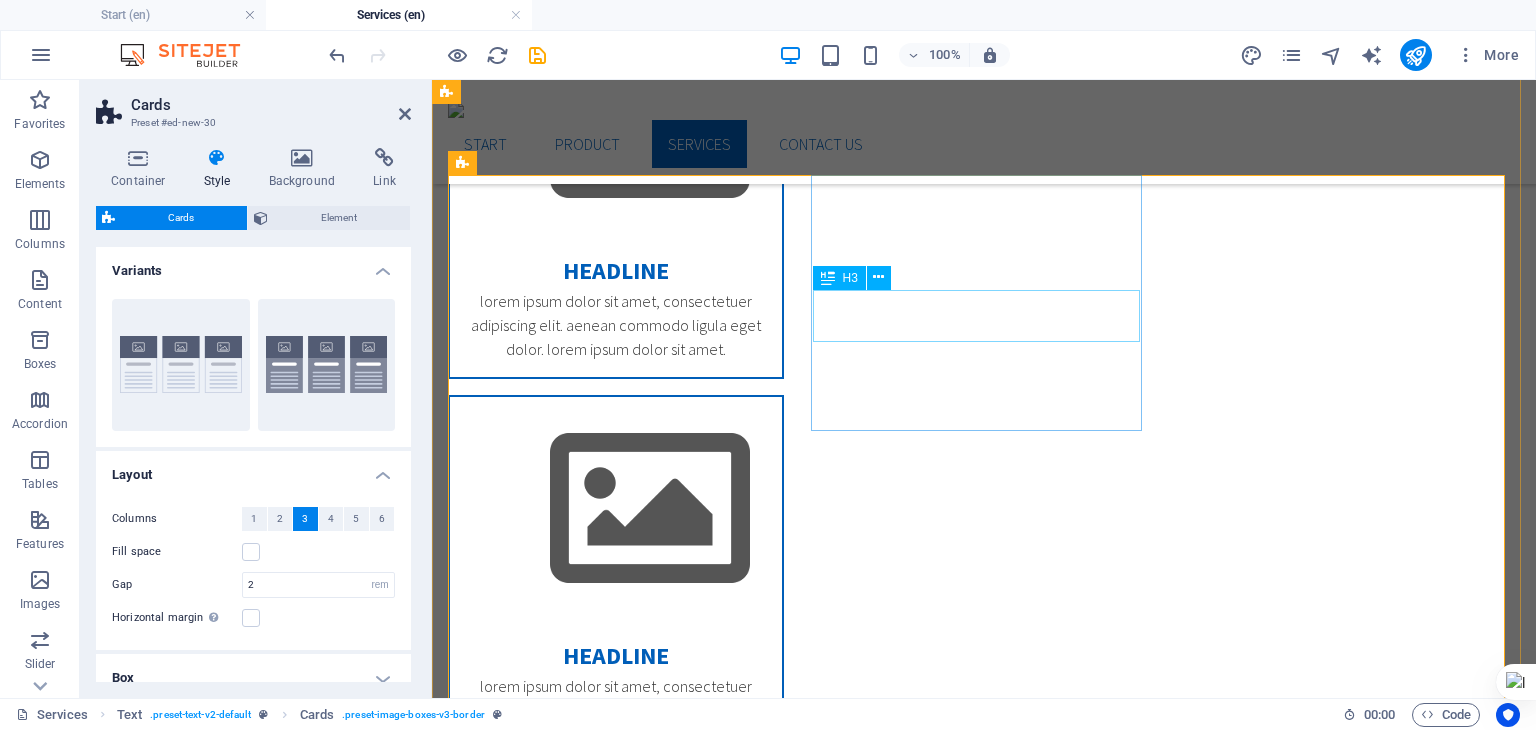 scroll, scrollTop: 1521, scrollLeft: 0, axis: vertical 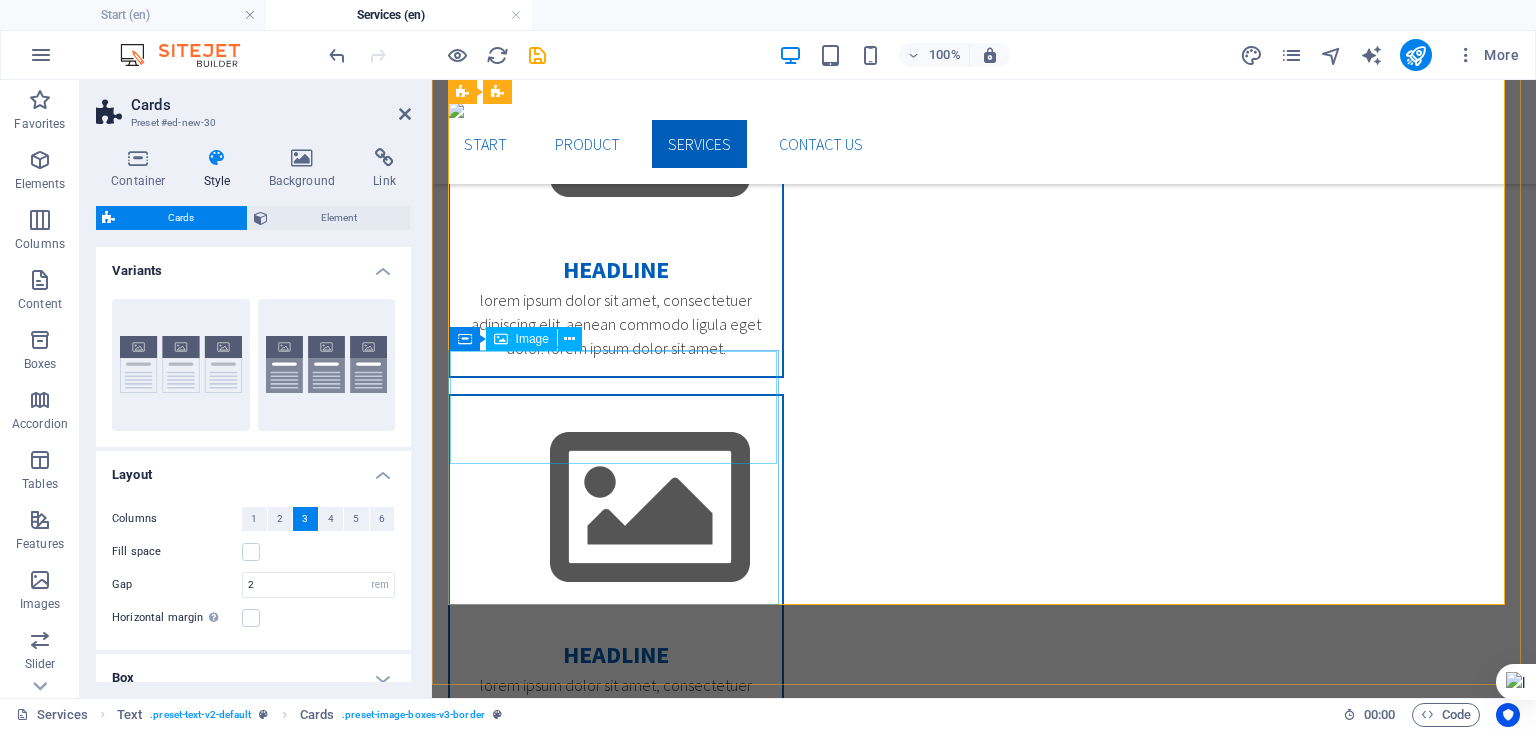click at bounding box center (616, 2294) 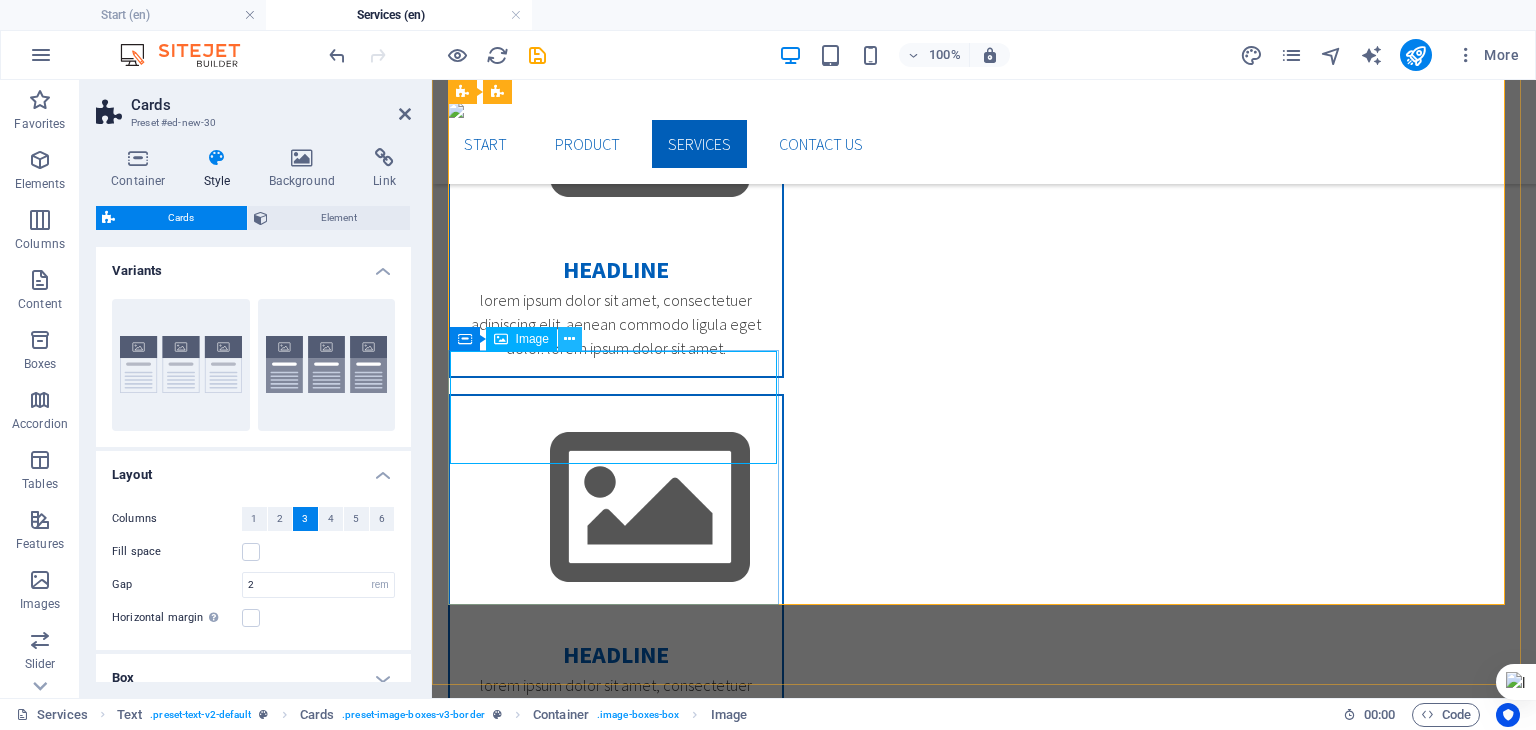 click at bounding box center (569, 339) 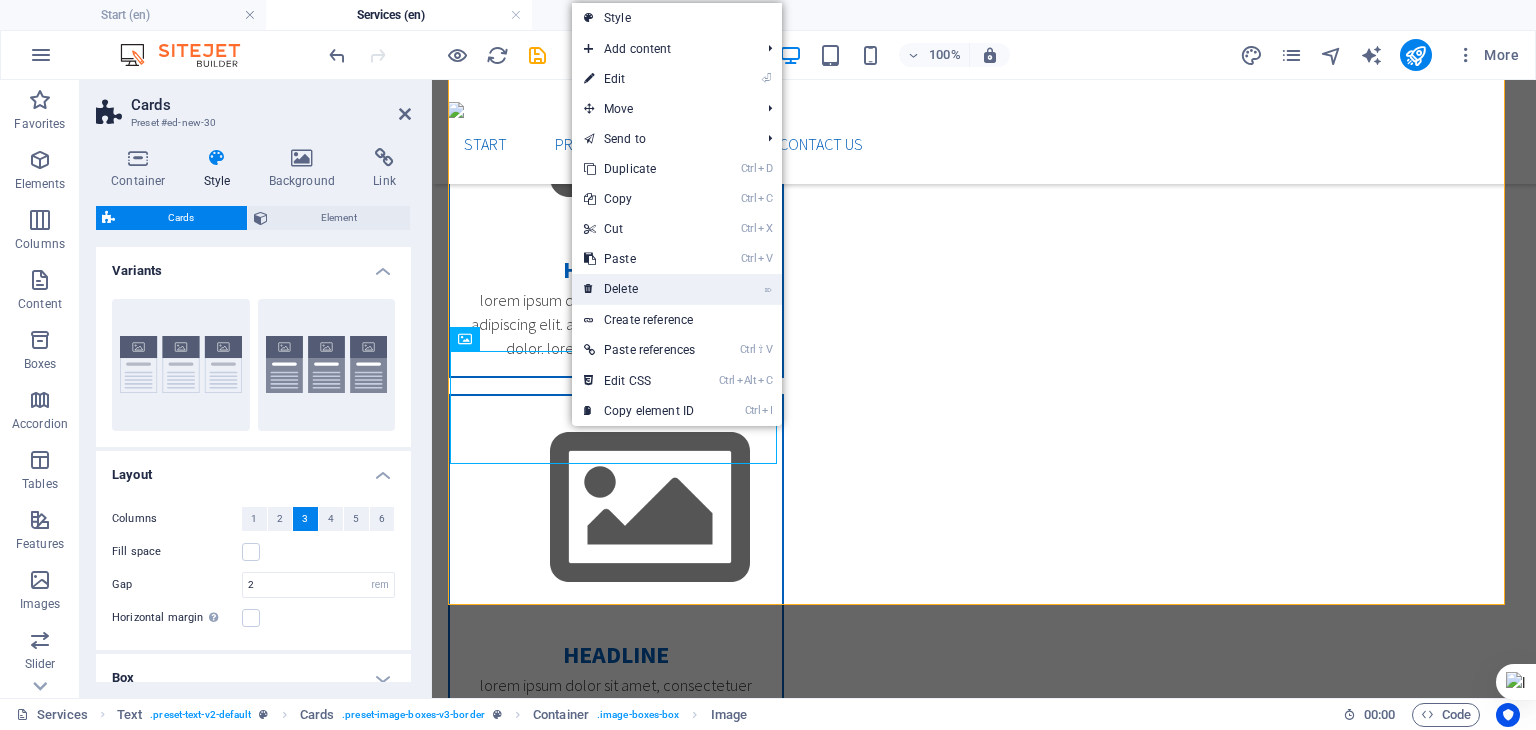 click on "⌦  Delete" at bounding box center [639, 289] 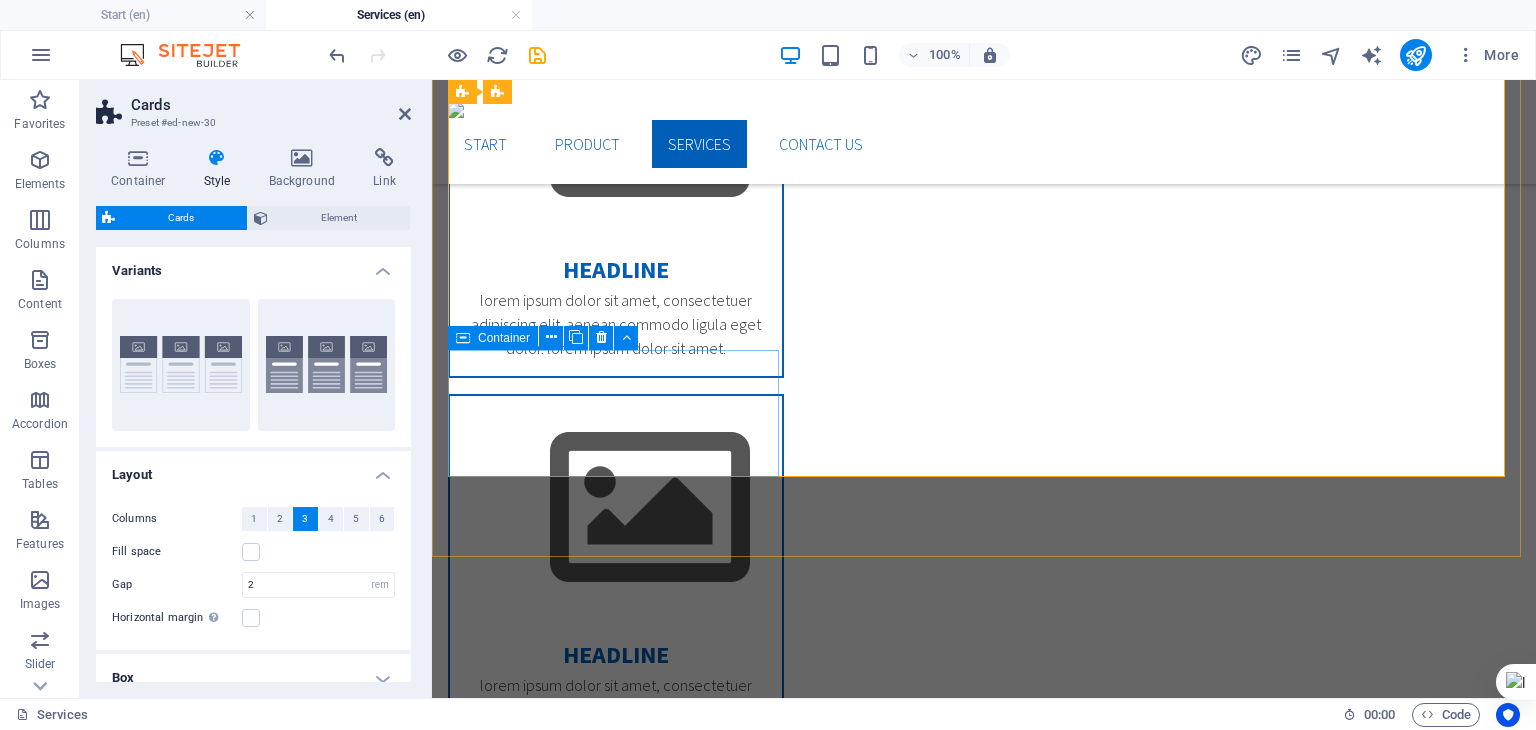 click at bounding box center [463, 338] 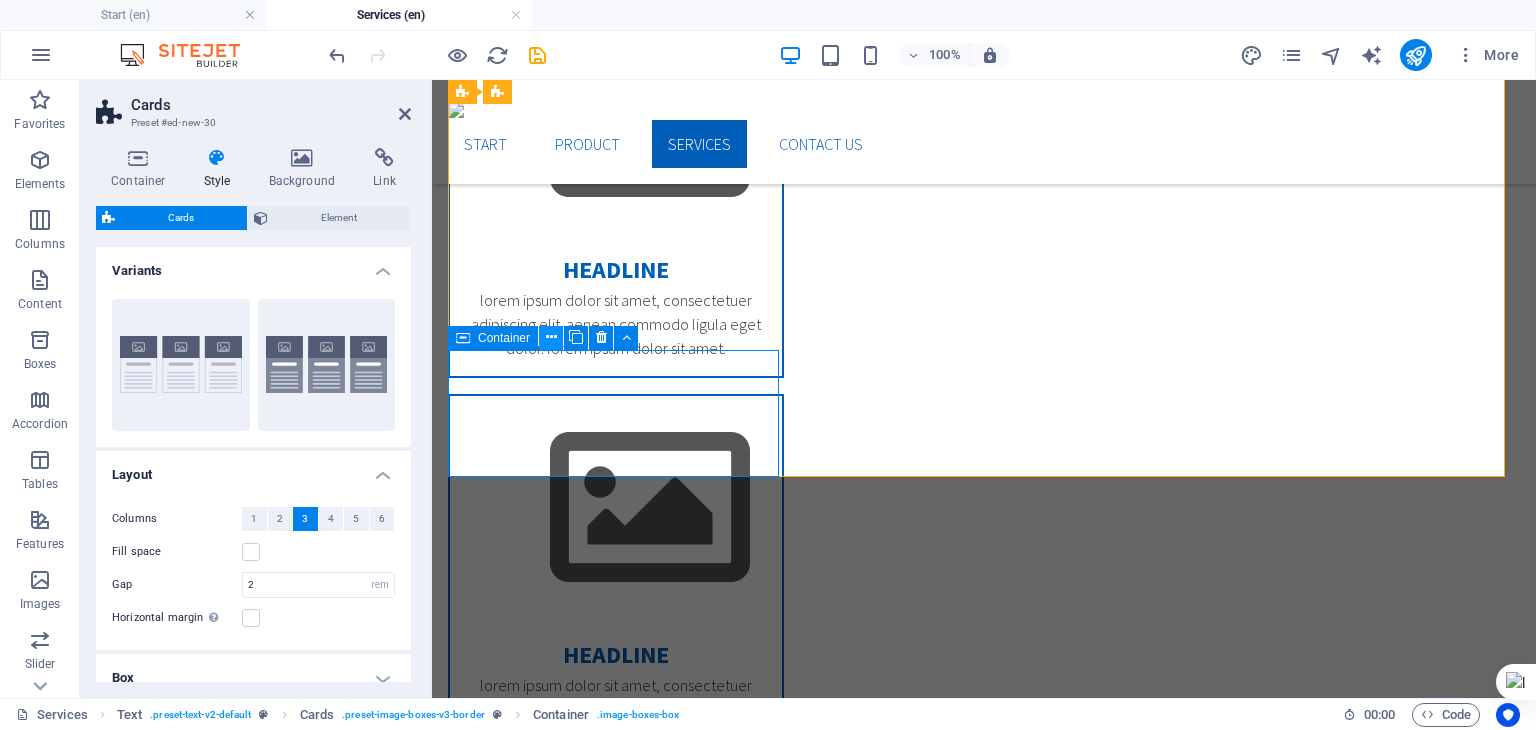 click at bounding box center [551, 338] 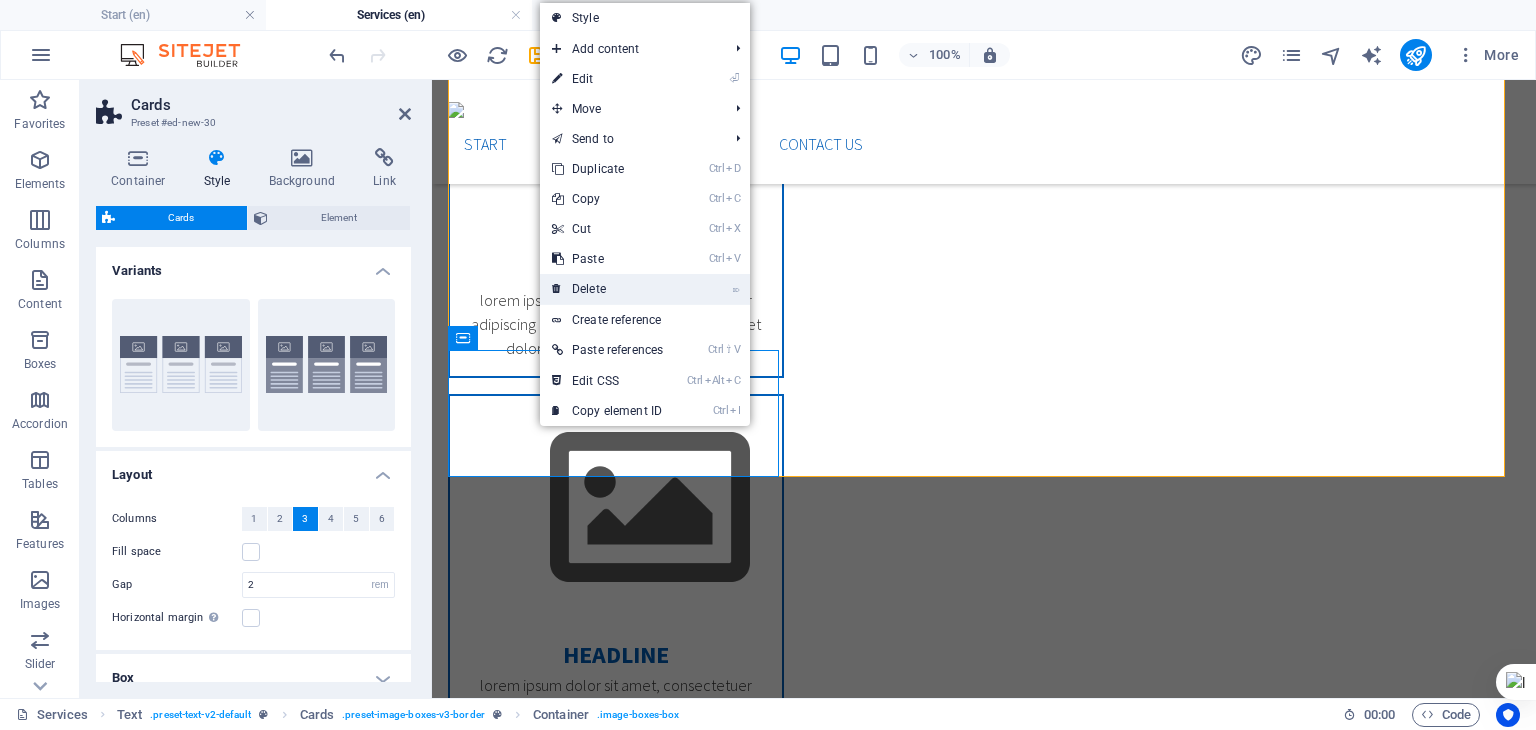 click on "⌦  Delete" at bounding box center [607, 289] 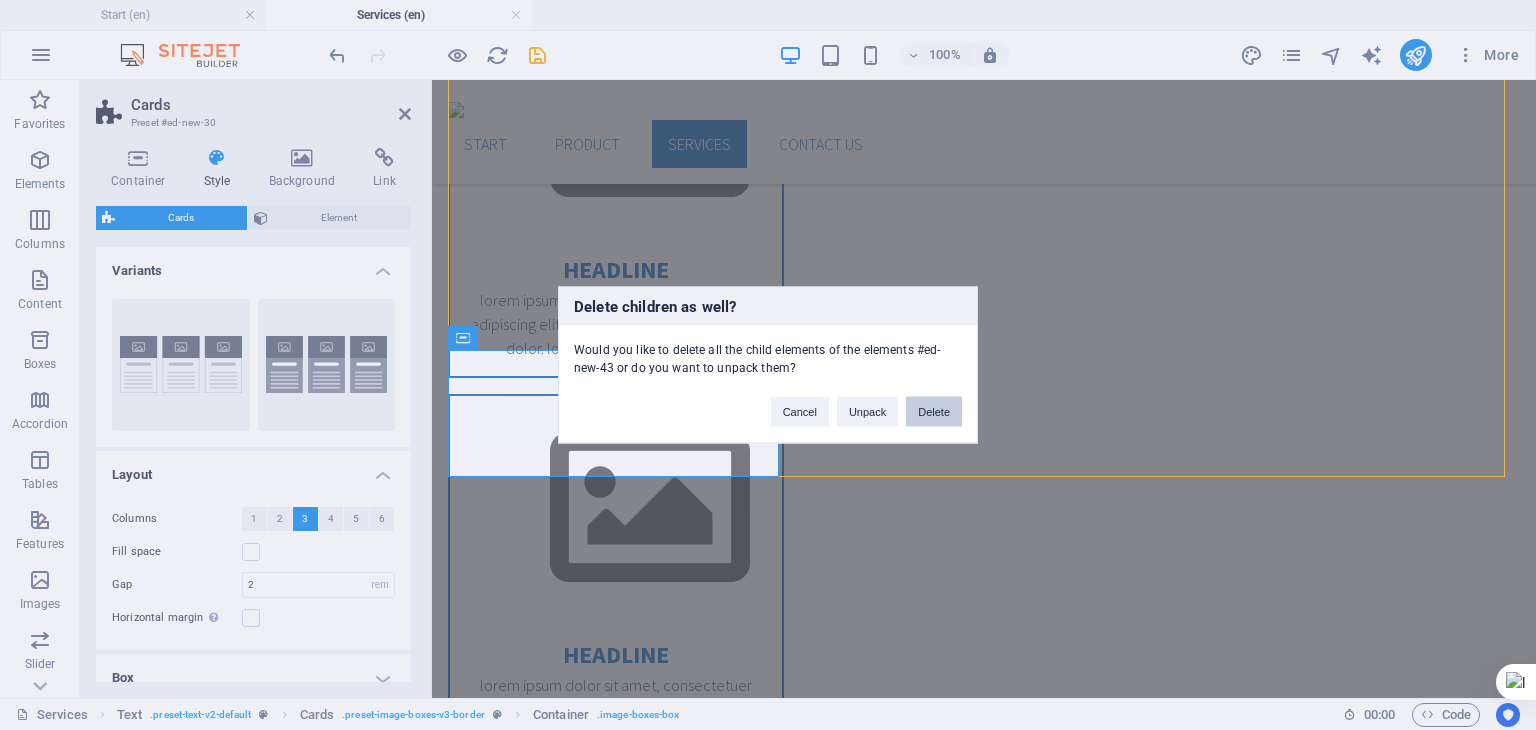 click on "Delete" at bounding box center [934, 412] 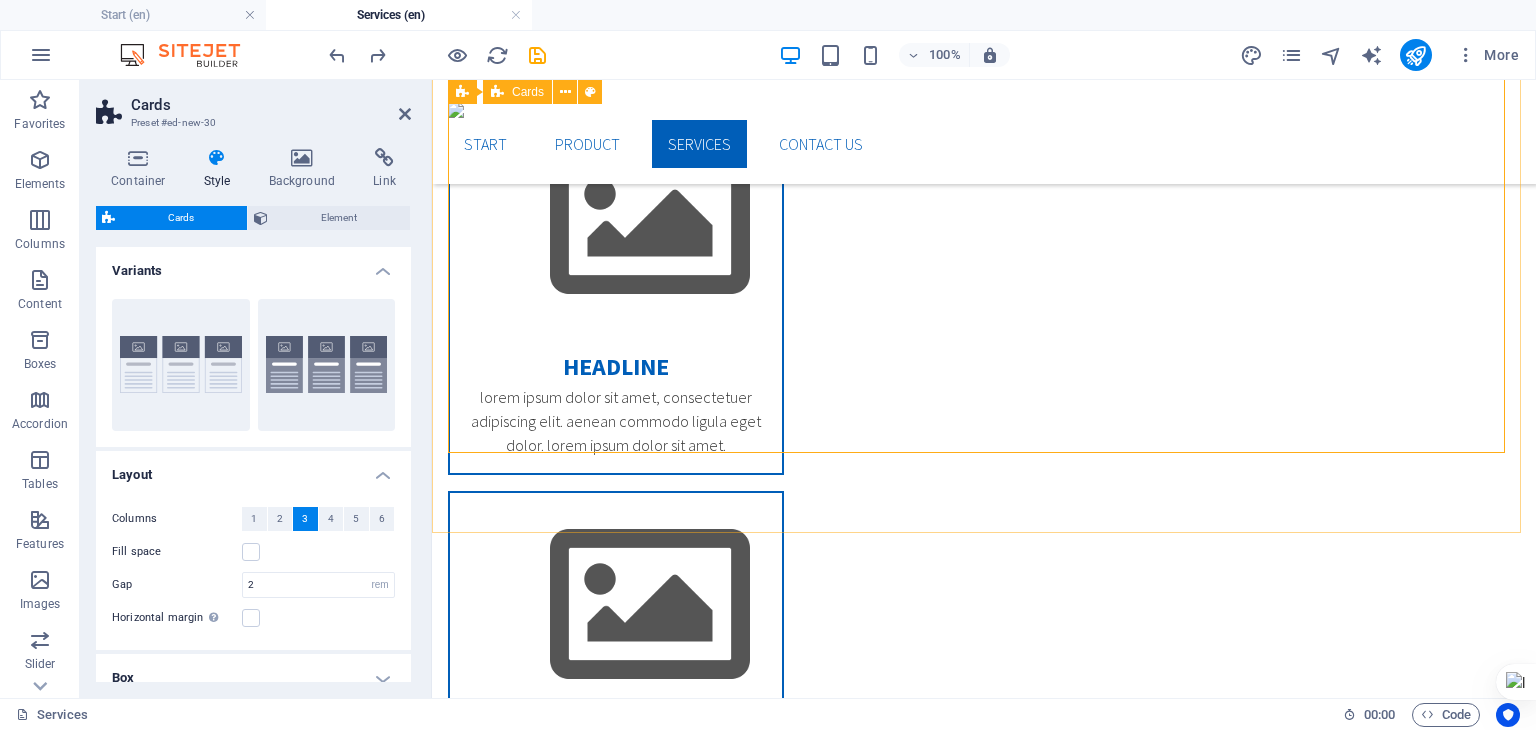 scroll, scrollTop: 1420, scrollLeft: 0, axis: vertical 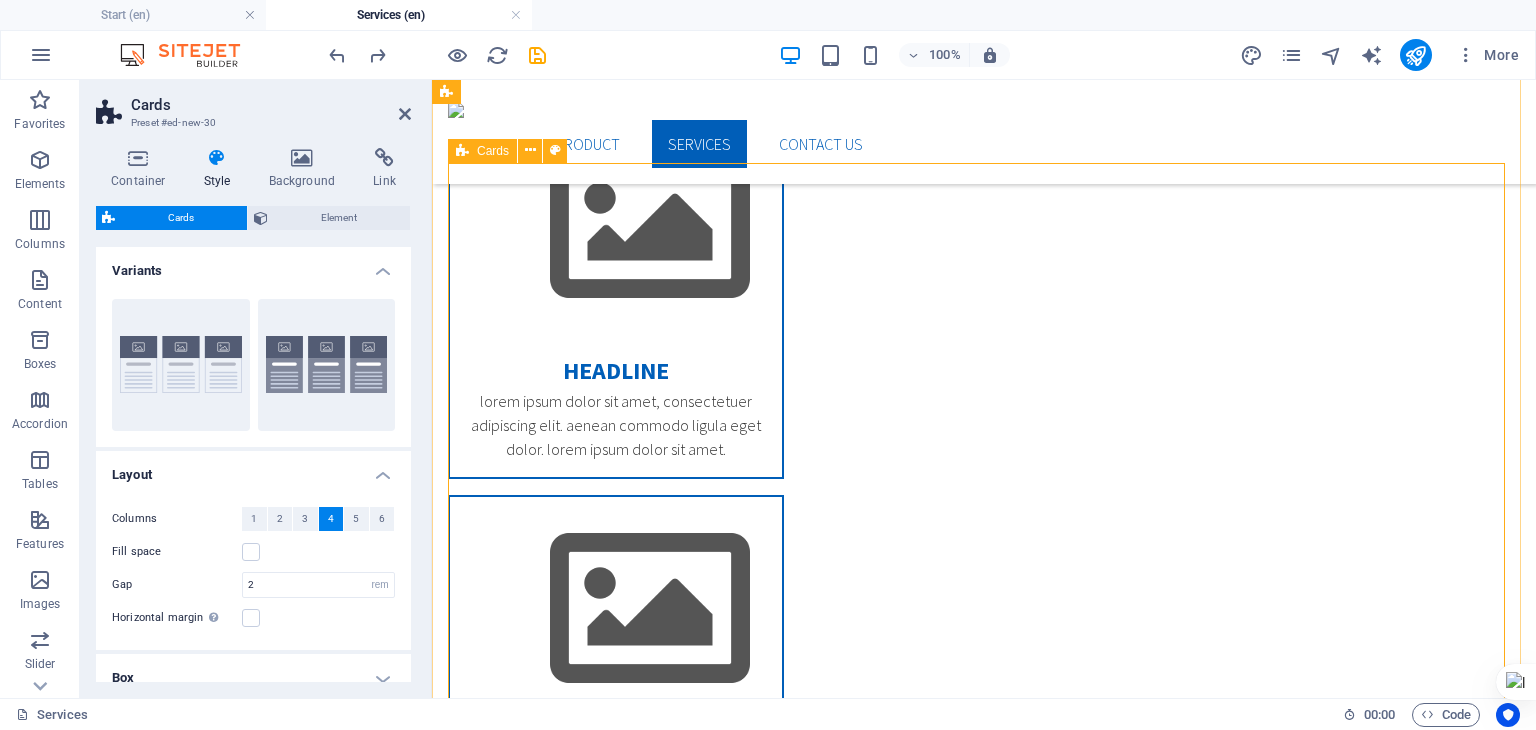 click on "Headline Lorem ipsum dolor sit amet, consectetuer adipiscing elit. Aenean commodo ligula eget dolor. Lorem ipsum dolor sit amet. Headline Lorem ipsum dolor sit amet, consectetuer adipiscing elit. Aenean commodo ligula eget dolor. Lorem ipsum dolor sit amet. Headline Lorem ipsum dolor sit amet, consectetuer adipiscing elit. Aenean commodo ligula eget dolor. Lorem ipsum dolor sit amet. Headline Lorem ipsum dolor sit amet, consectetuer adipiscing elit. Aenean commodo ligula eget dolor. Lorem ipsum dolor sit amet." at bounding box center [984, 2056] 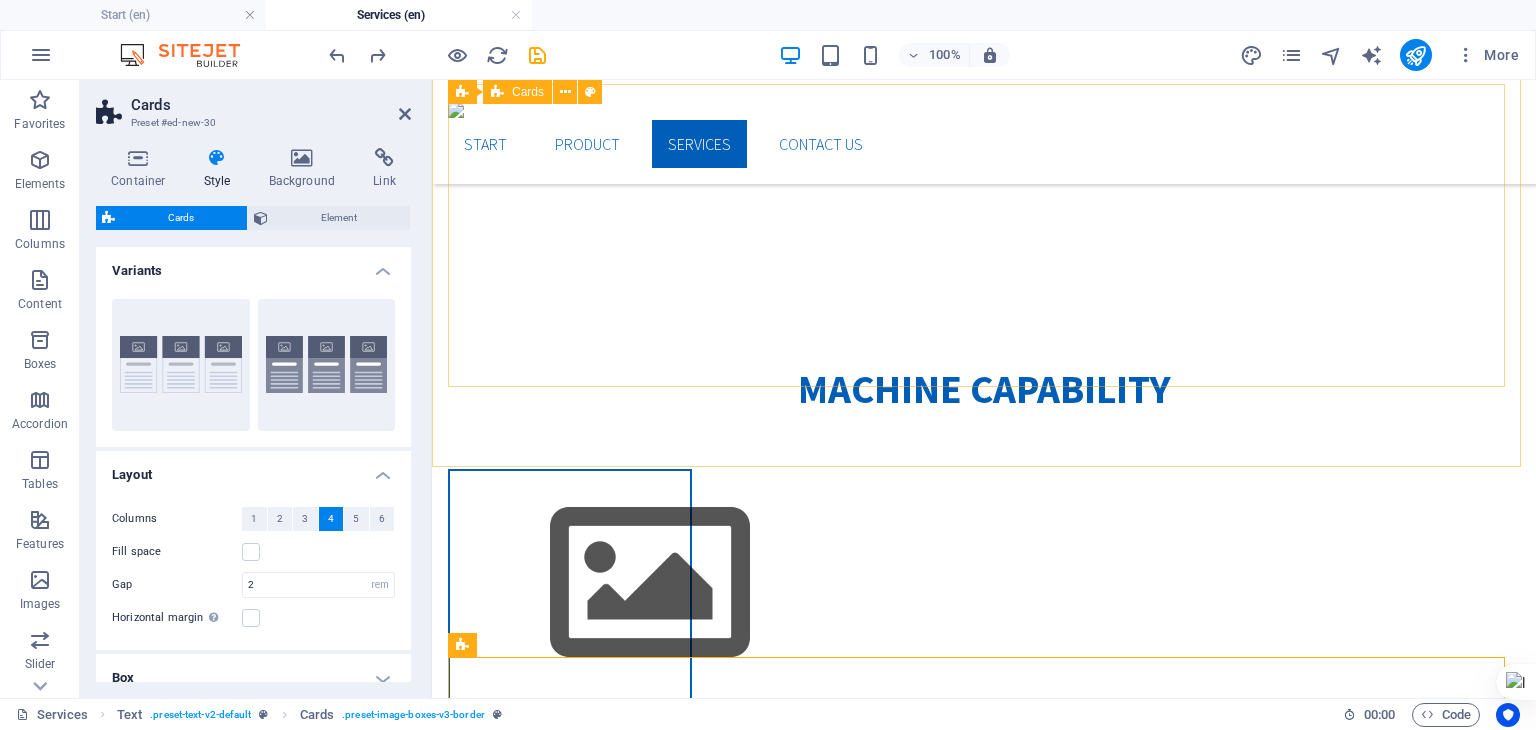 scroll, scrollTop: 674, scrollLeft: 0, axis: vertical 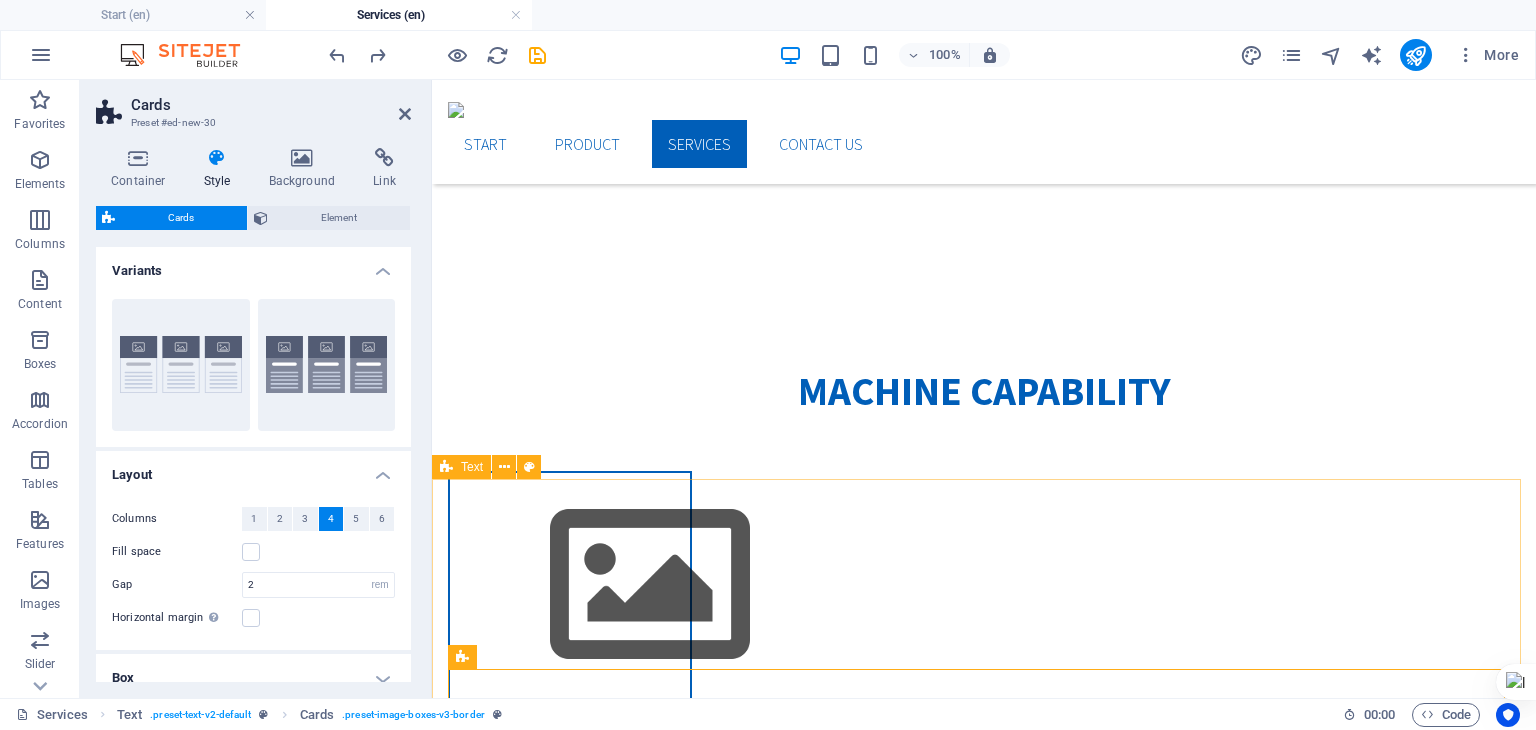 click on "software Capability Headline Lorem ipsum dolor sit amet, consectetuer adipiscing elit. Aenean commodo ligula eget dolor. Lorem ipsum dolor sit amet. Headline Lorem ipsum dolor sit amet, consectetuer adipiscing elit. Aenean commodo ligula eget dolor. Lorem ipsum dolor sit amet. Headline Lorem ipsum dolor sit amet, consectetuer adipiscing elit. Aenean commodo ligula eget dolor. Lorem ipsum dolor sit amet. Headline Lorem ipsum dolor sit amet, consectetuer adipiscing elit. Aenean commodo ligula eget dolor. Lorem ipsum dolor sit amet." at bounding box center (984, 3035) 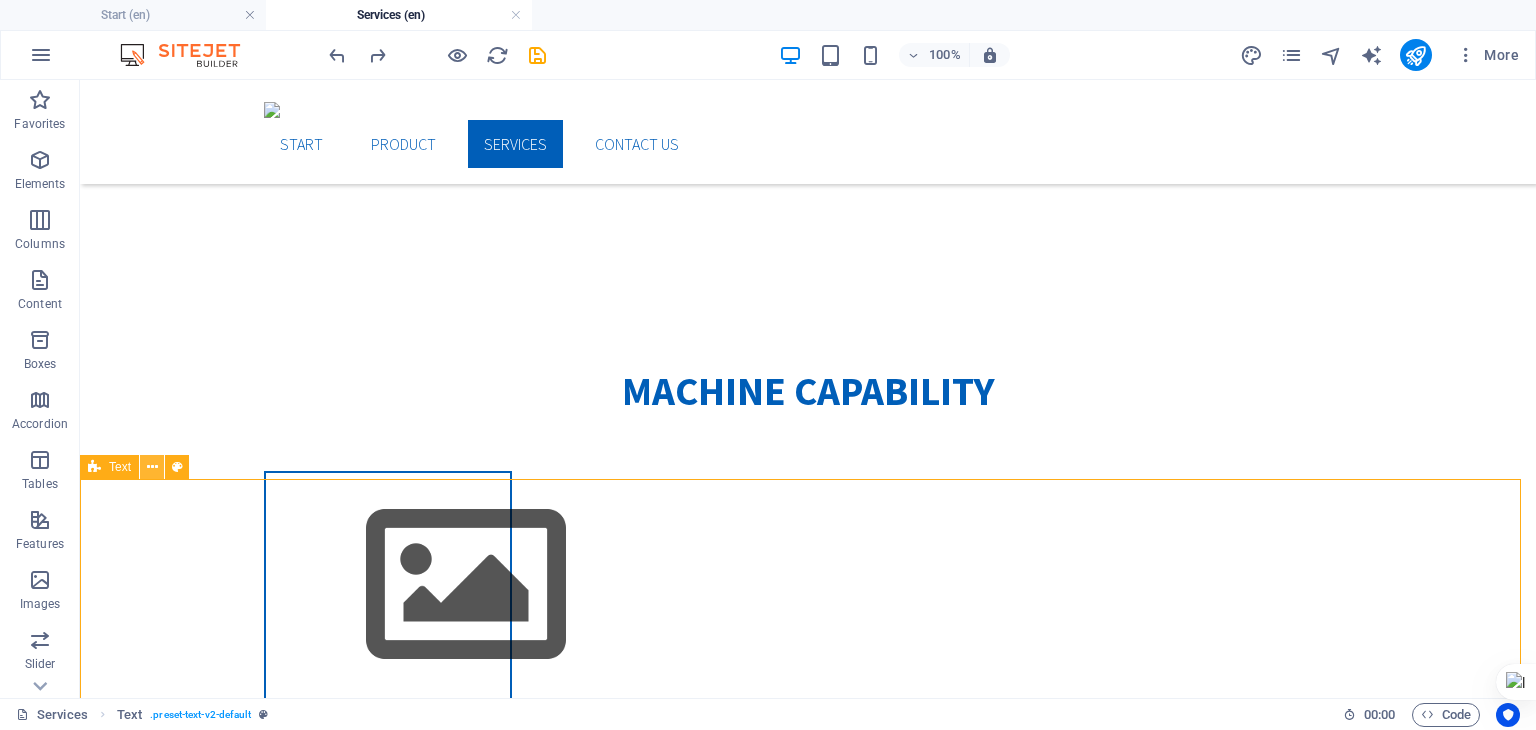 click at bounding box center [152, 467] 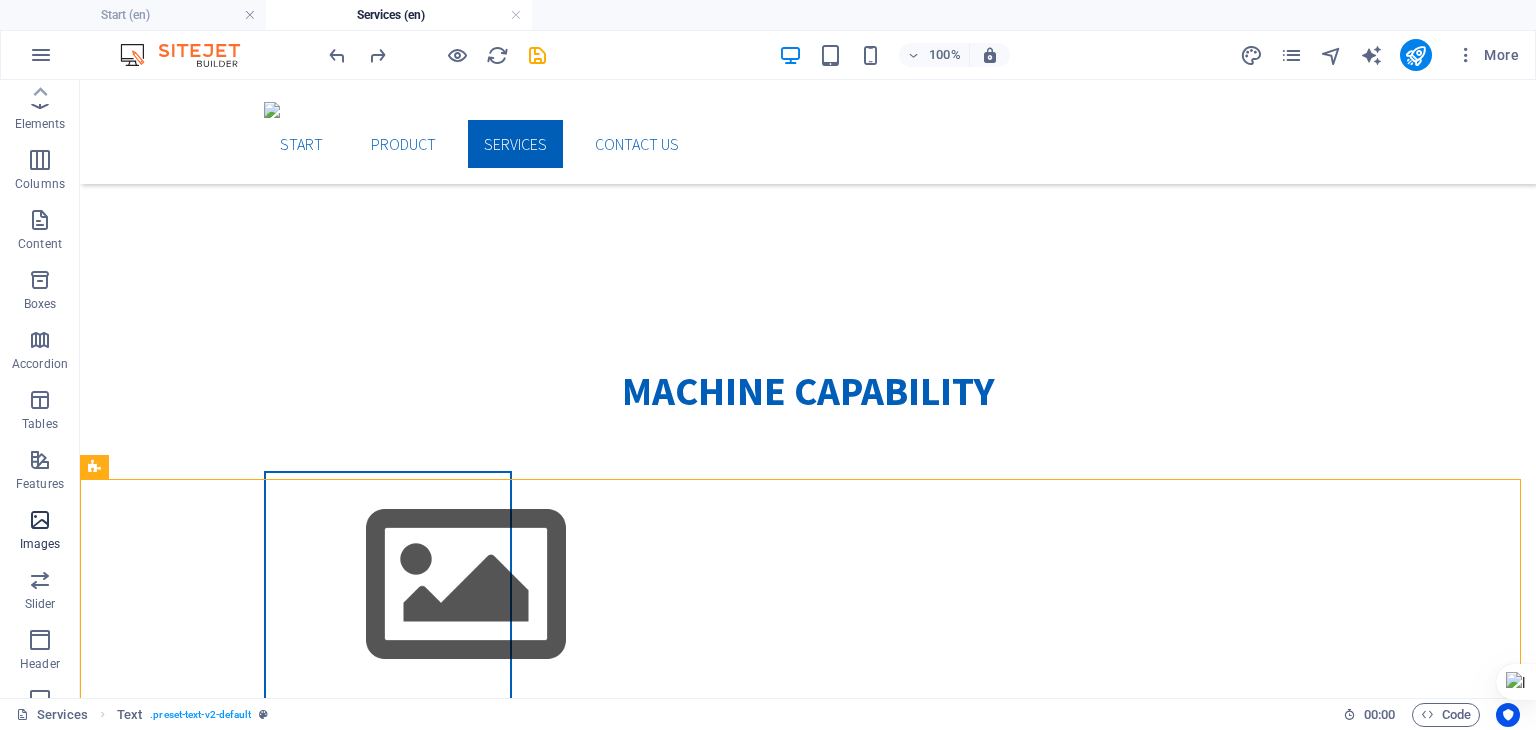 scroll, scrollTop: 0, scrollLeft: 0, axis: both 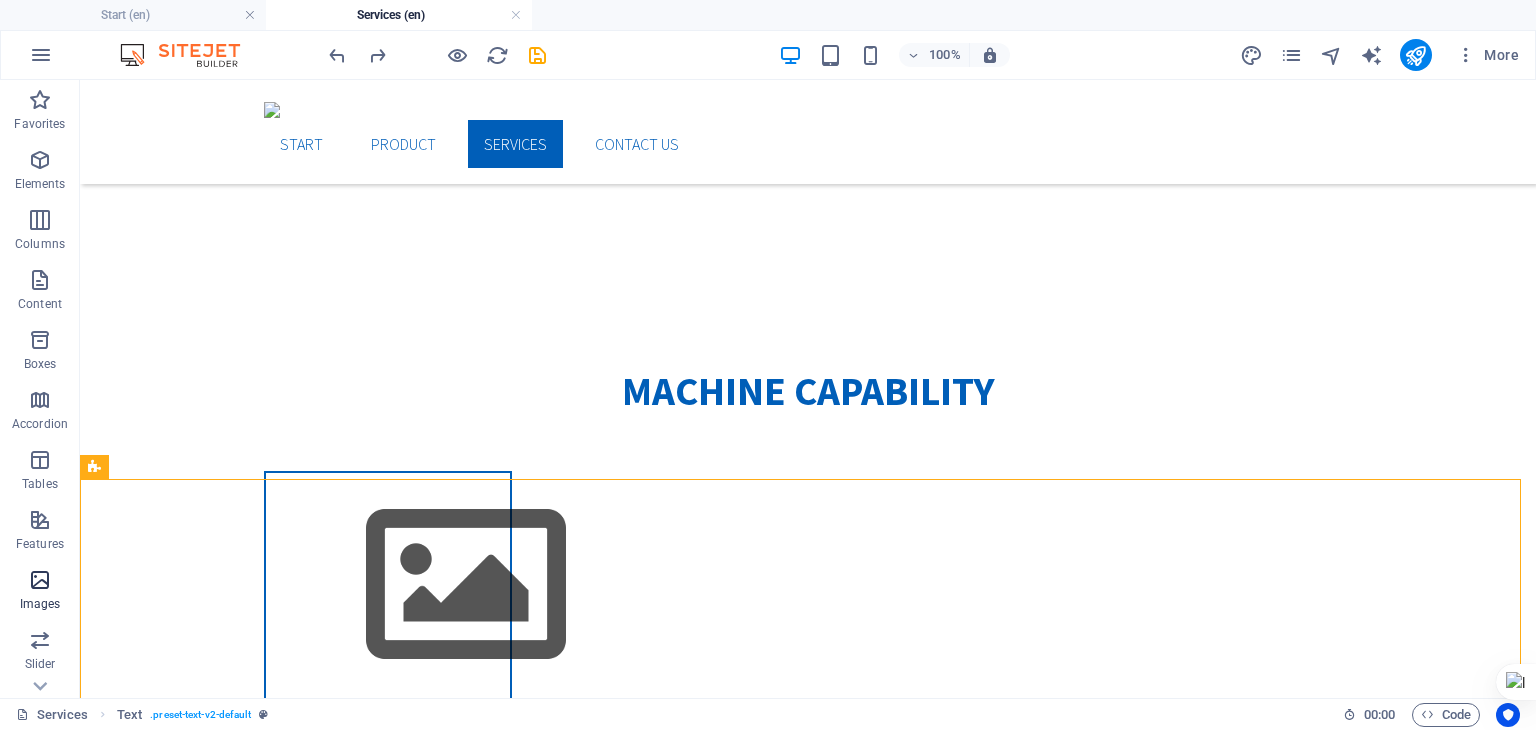 click at bounding box center [40, 580] 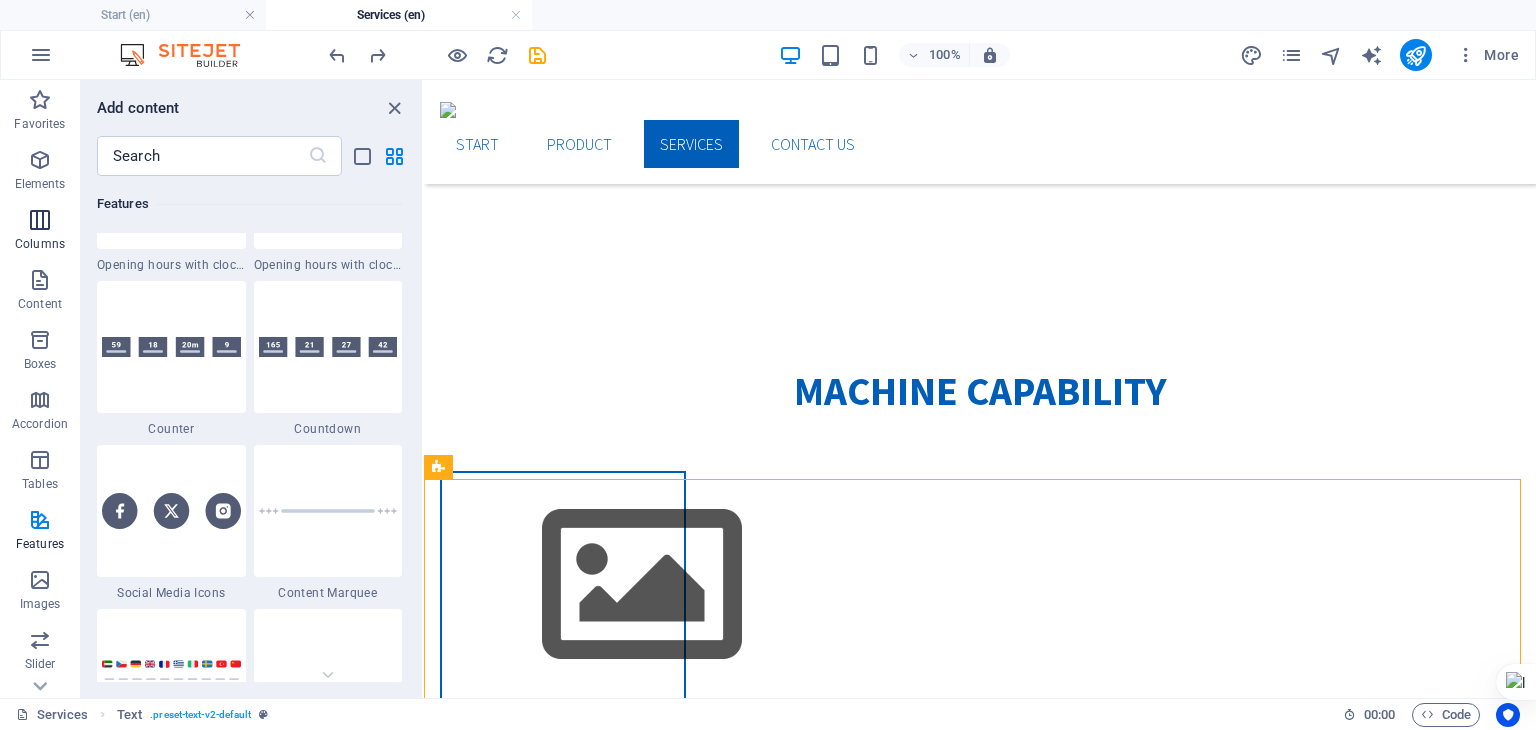 click at bounding box center (40, 220) 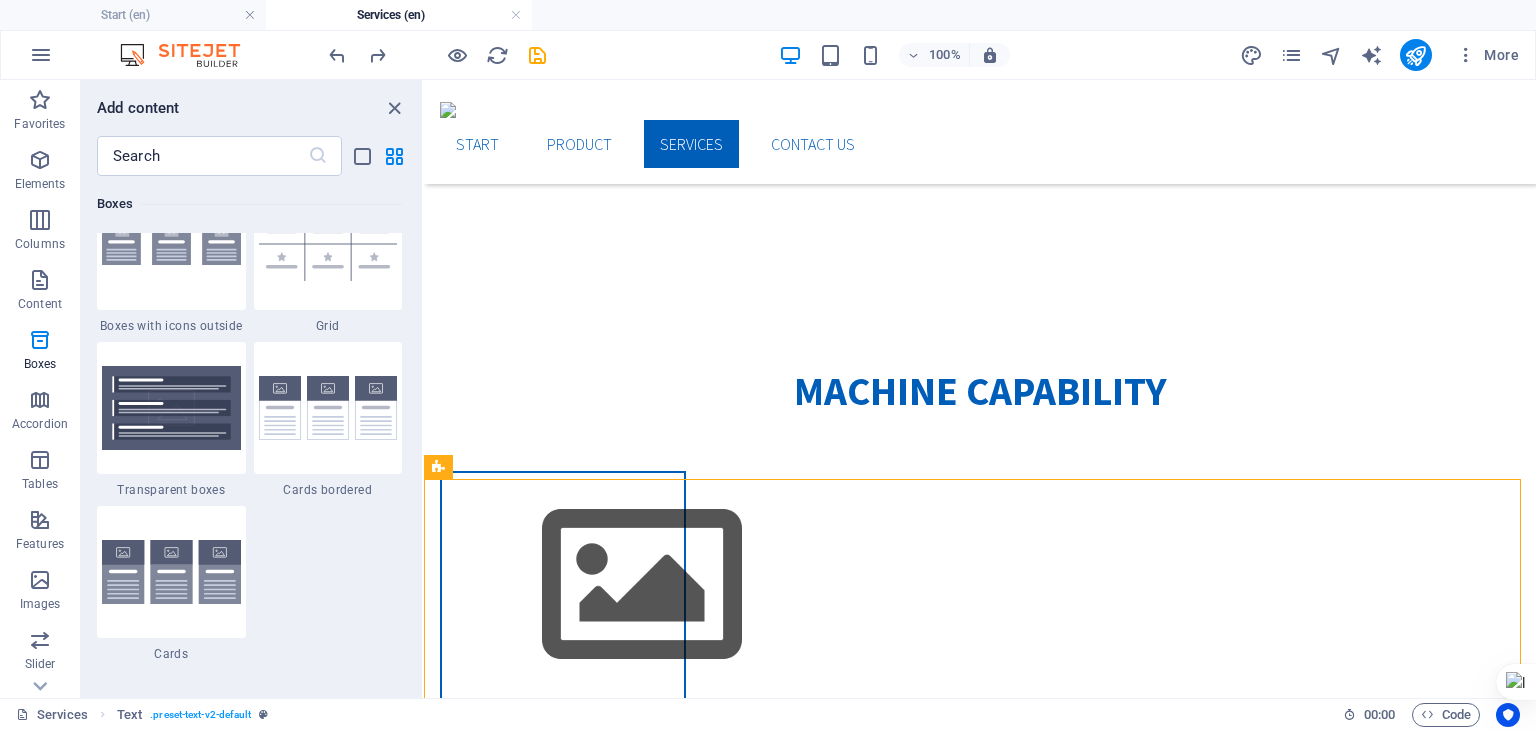 scroll, scrollTop: 5902, scrollLeft: 0, axis: vertical 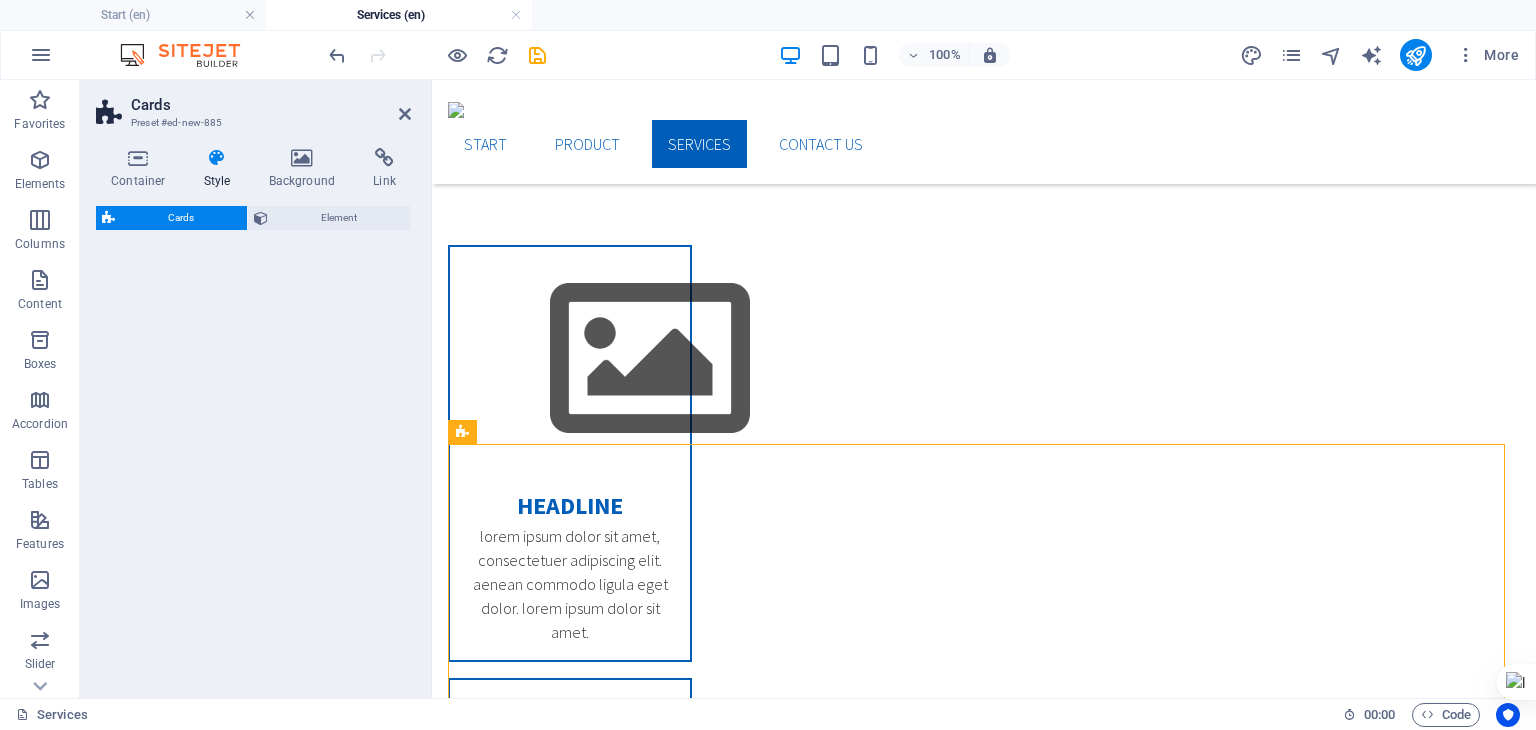 select on "rem" 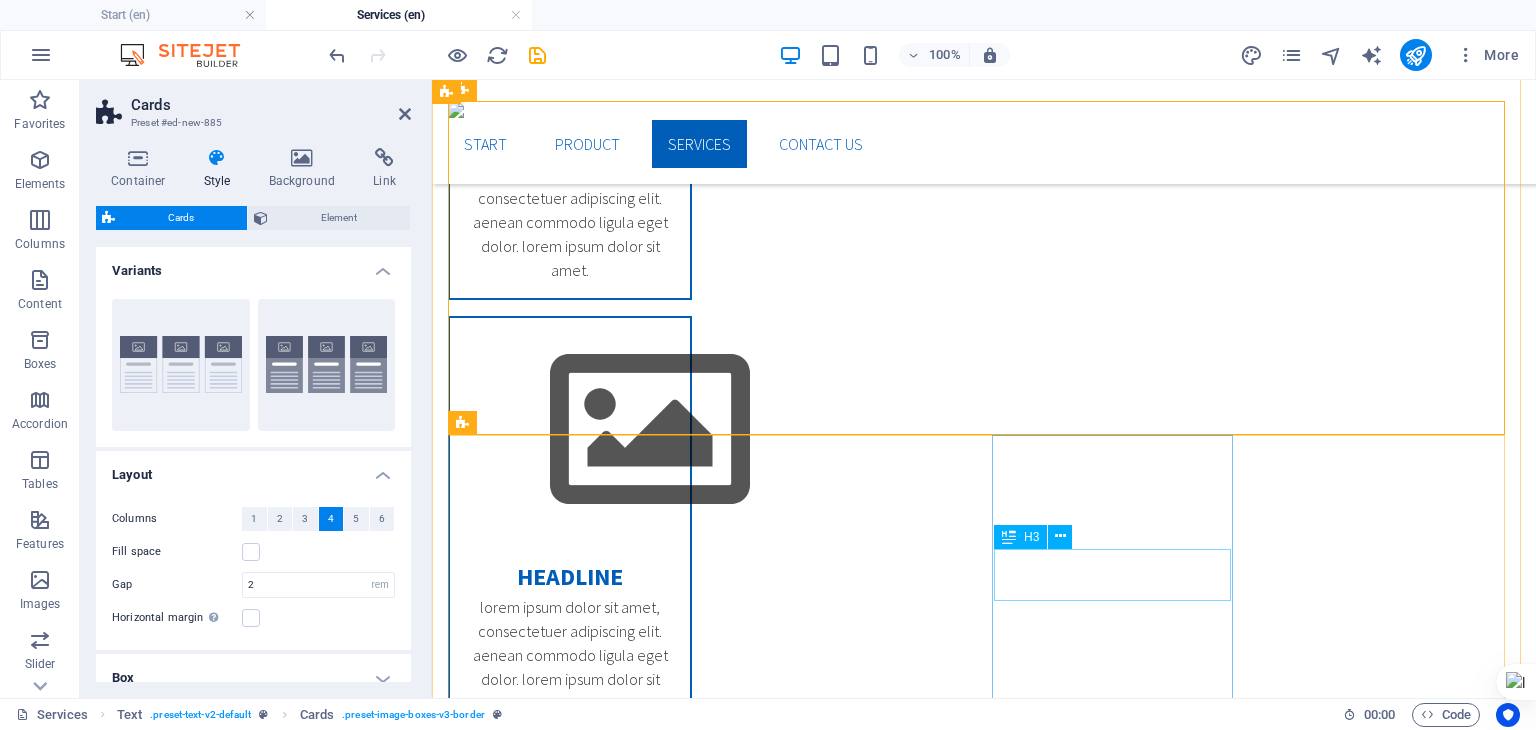 scroll, scrollTop: 1264, scrollLeft: 0, axis: vertical 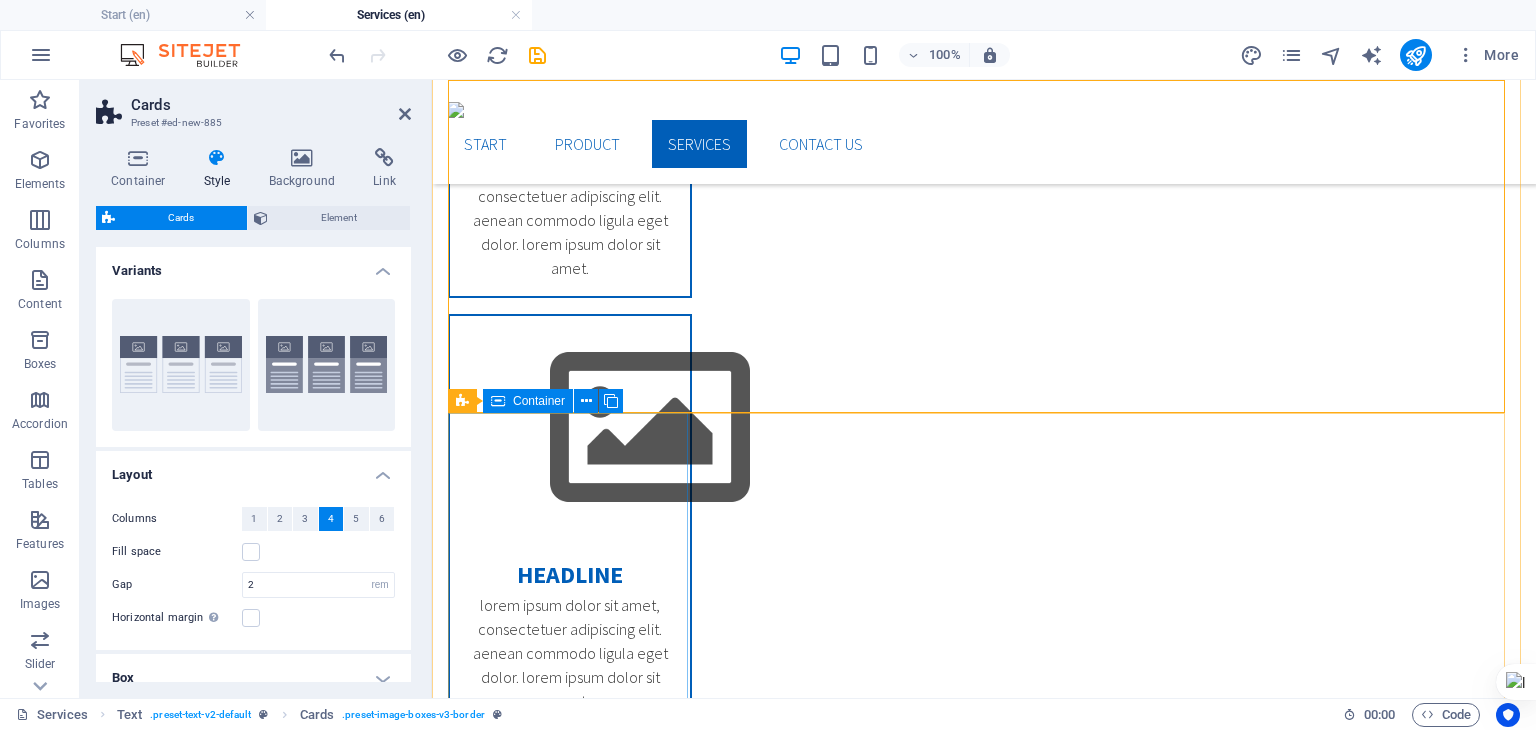click at bounding box center [498, 401] 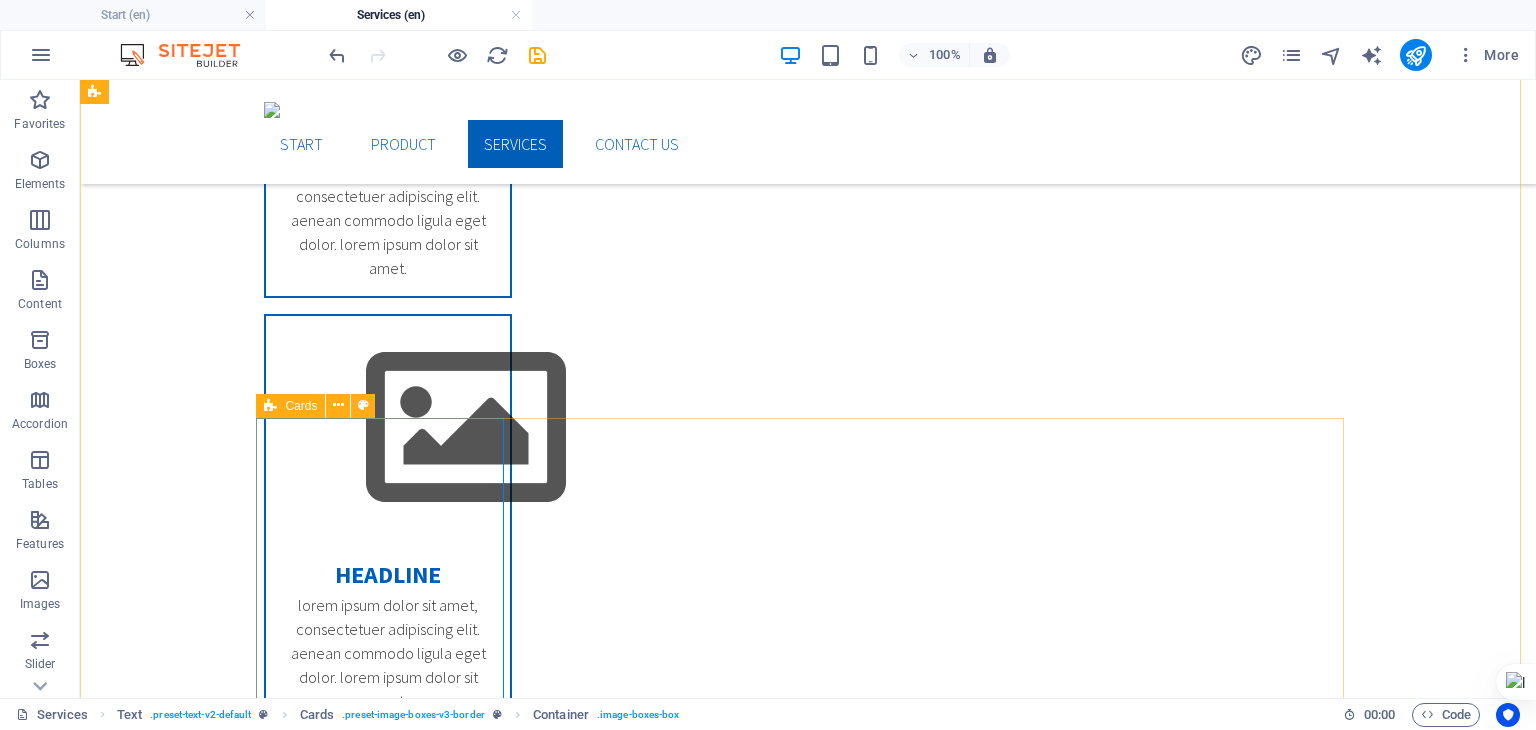 click on "Cards" at bounding box center (301, 406) 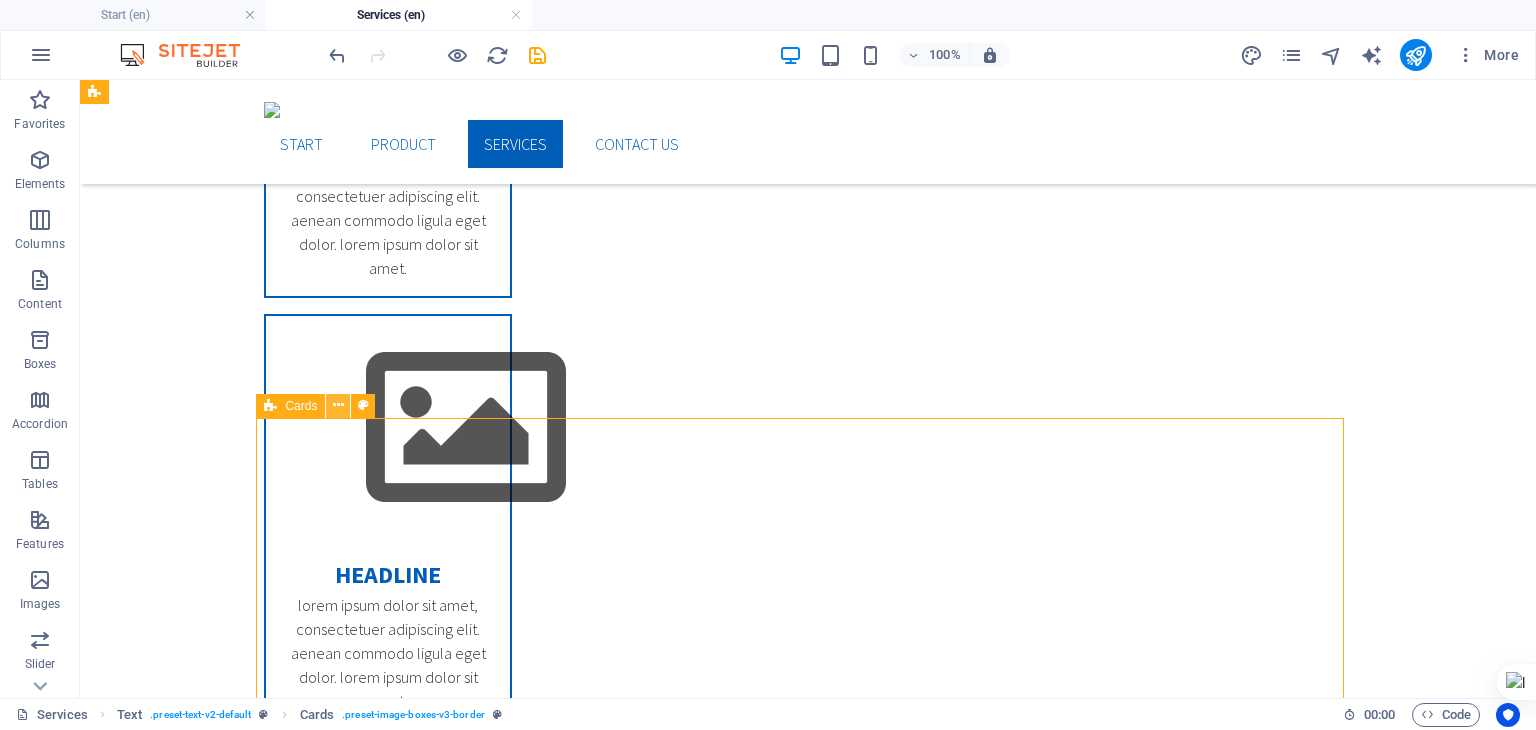 click at bounding box center [338, 406] 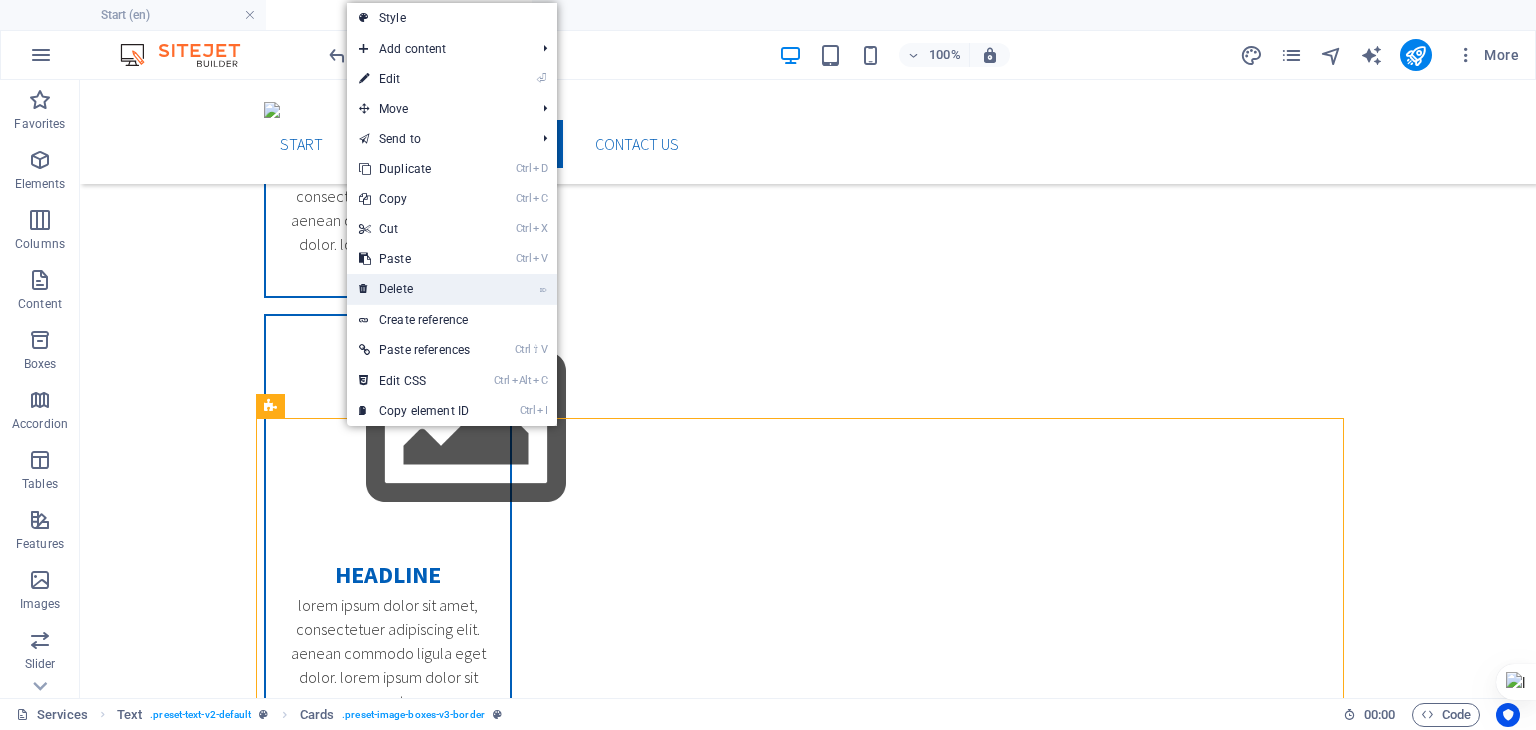 click on "⌦  Delete" at bounding box center [414, 289] 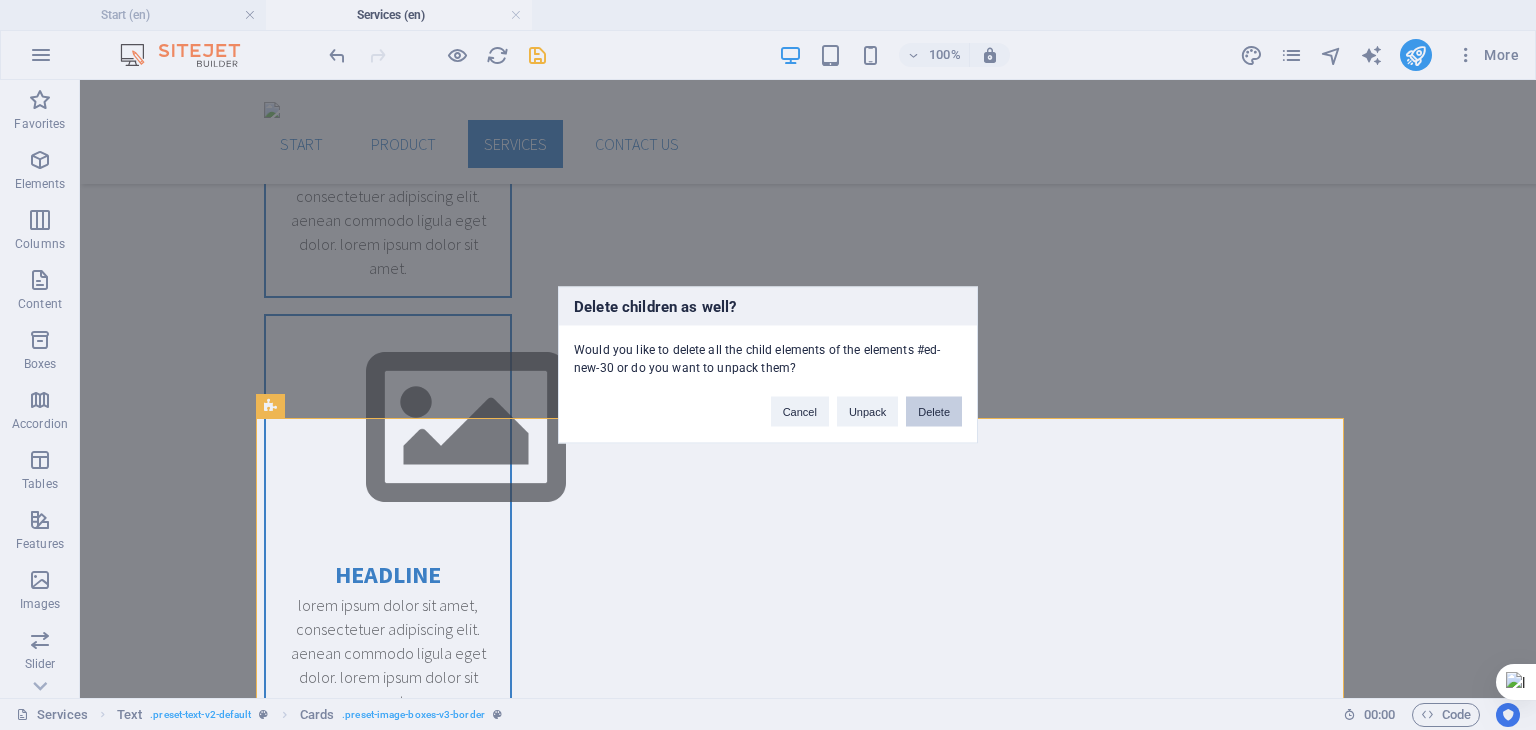 click on "Delete" at bounding box center [934, 412] 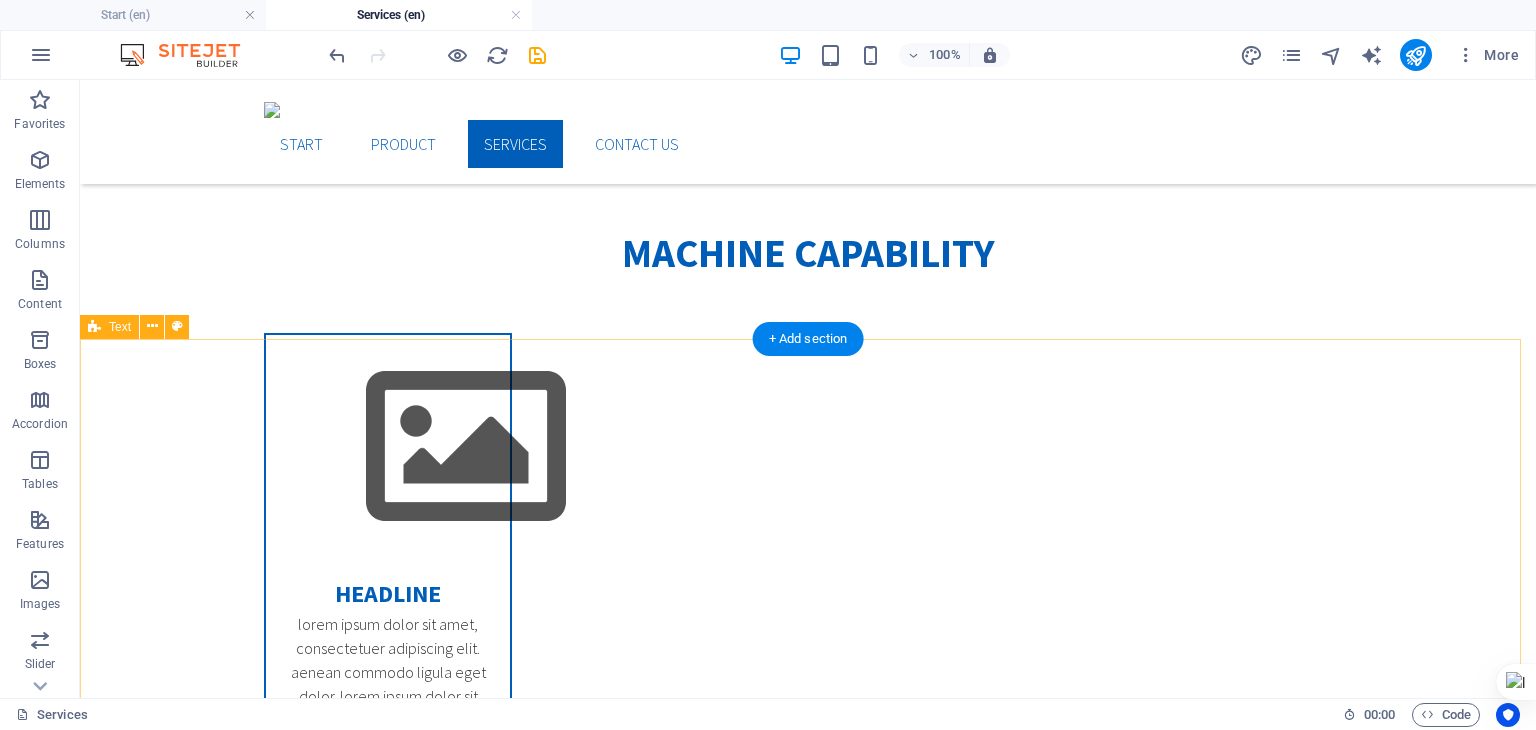 scroll, scrollTop: 811, scrollLeft: 0, axis: vertical 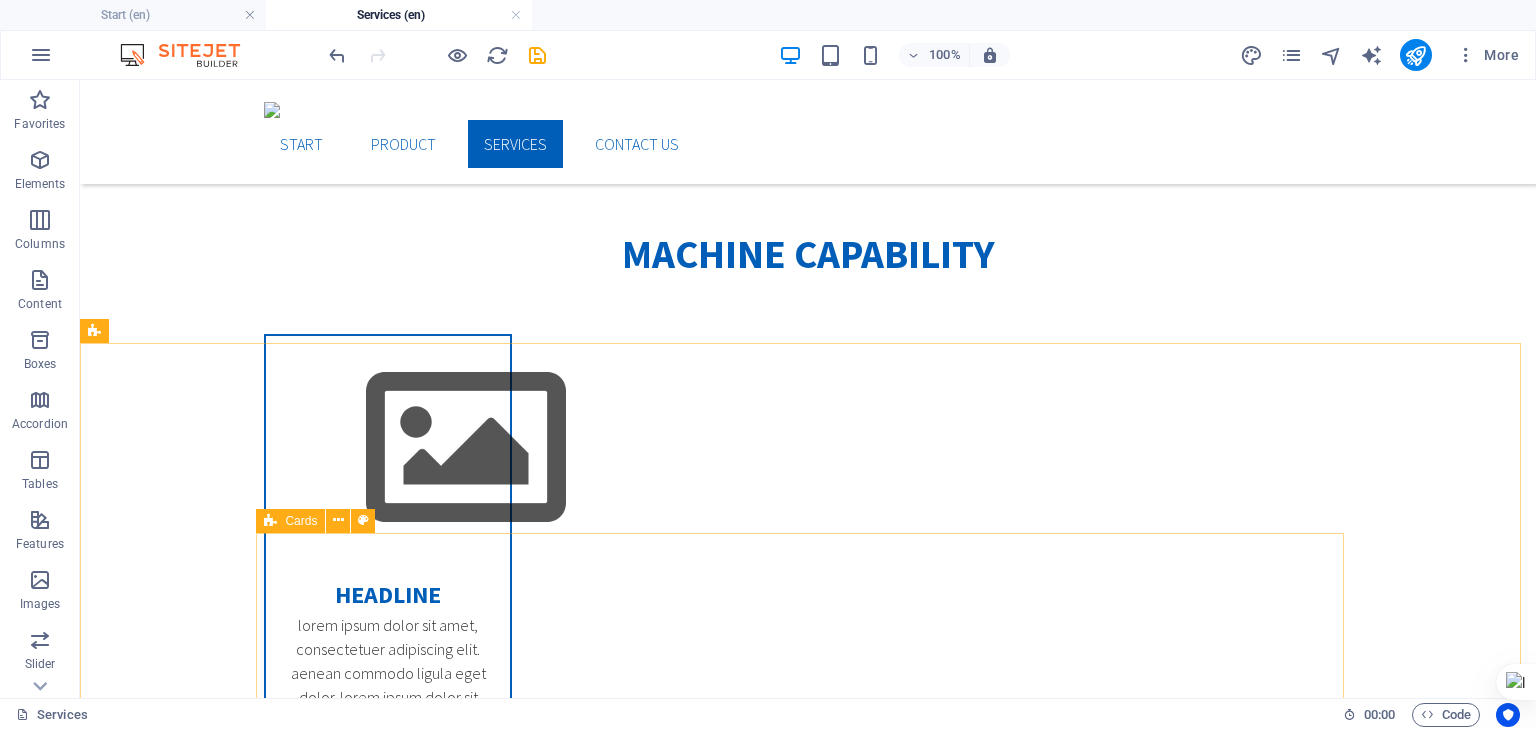 click at bounding box center (270, 521) 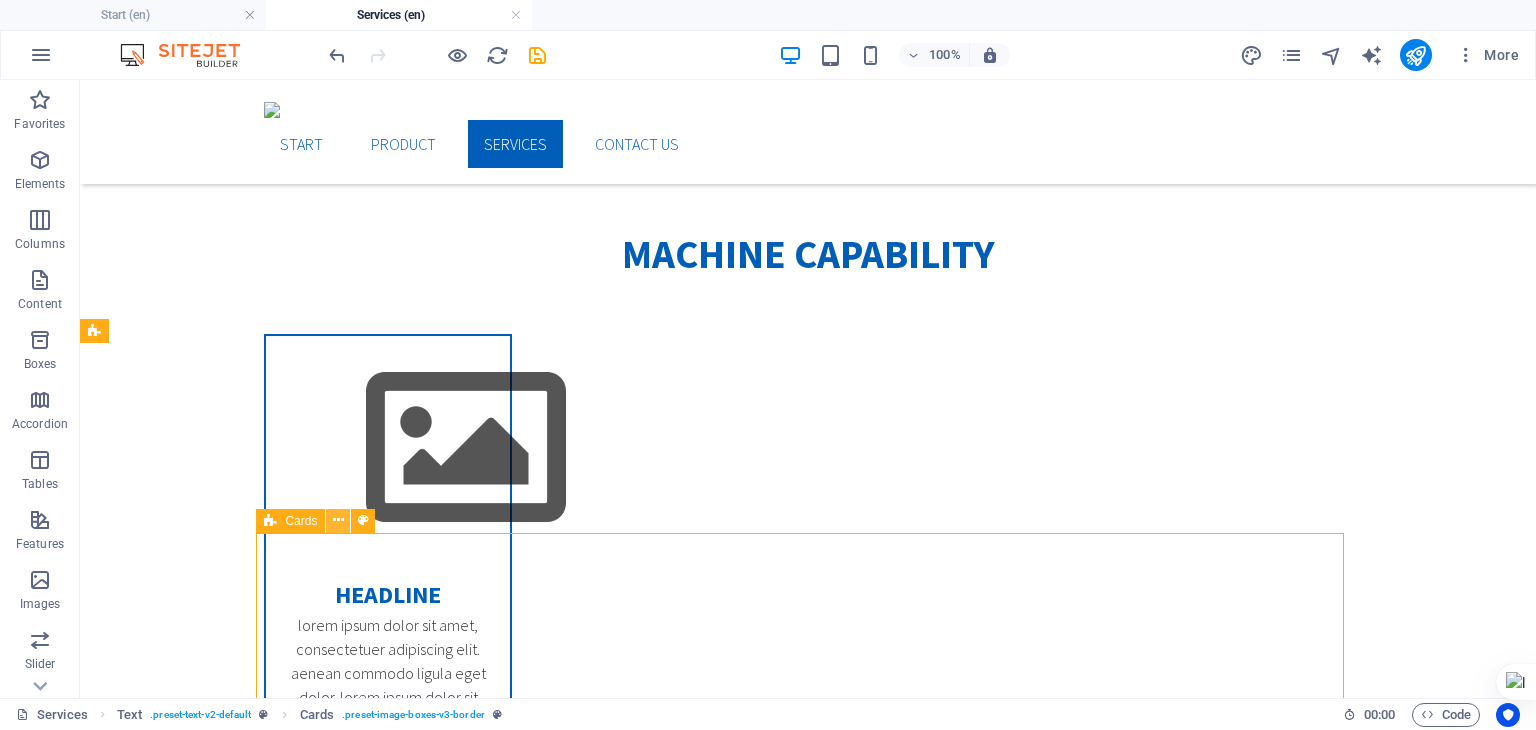 click at bounding box center (338, 520) 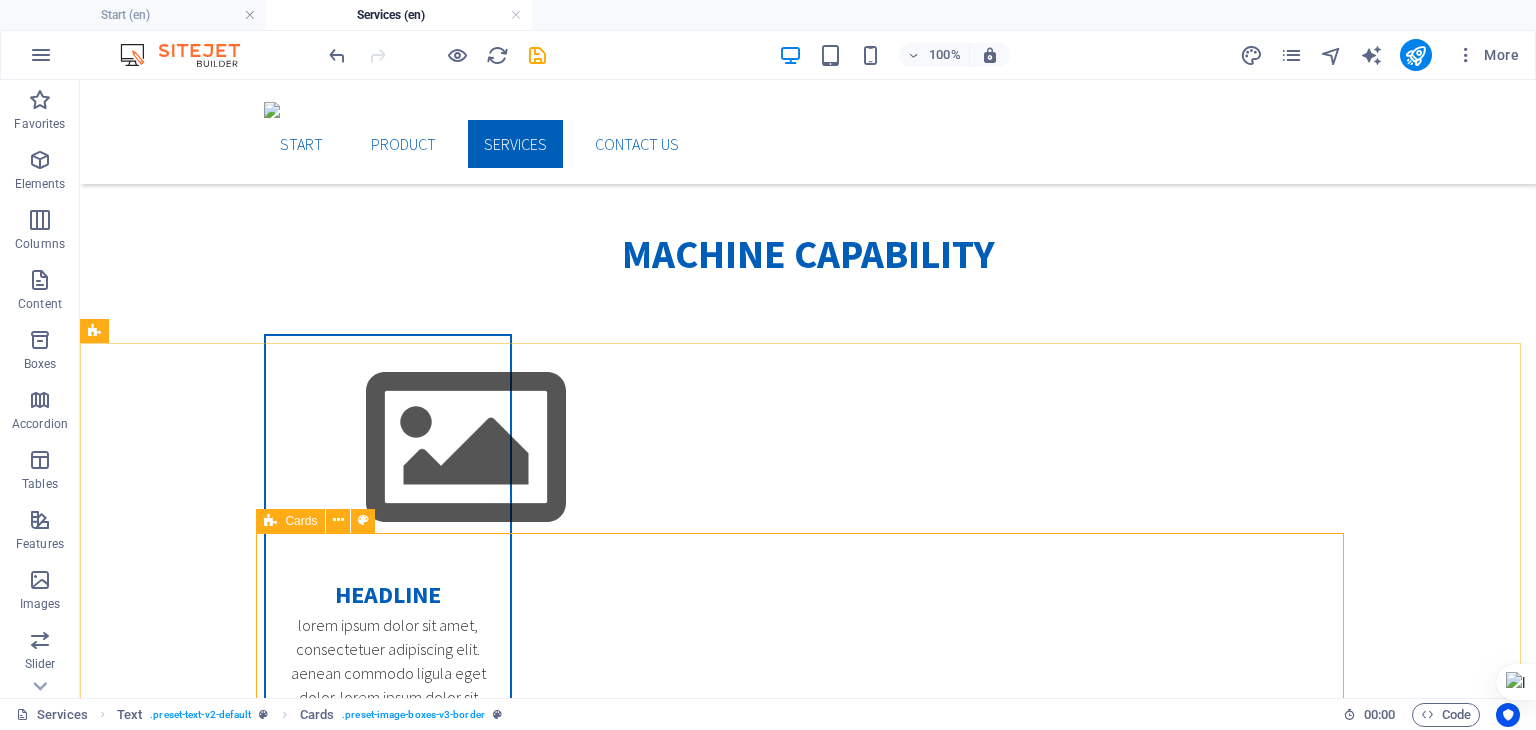 click at bounding box center (270, 521) 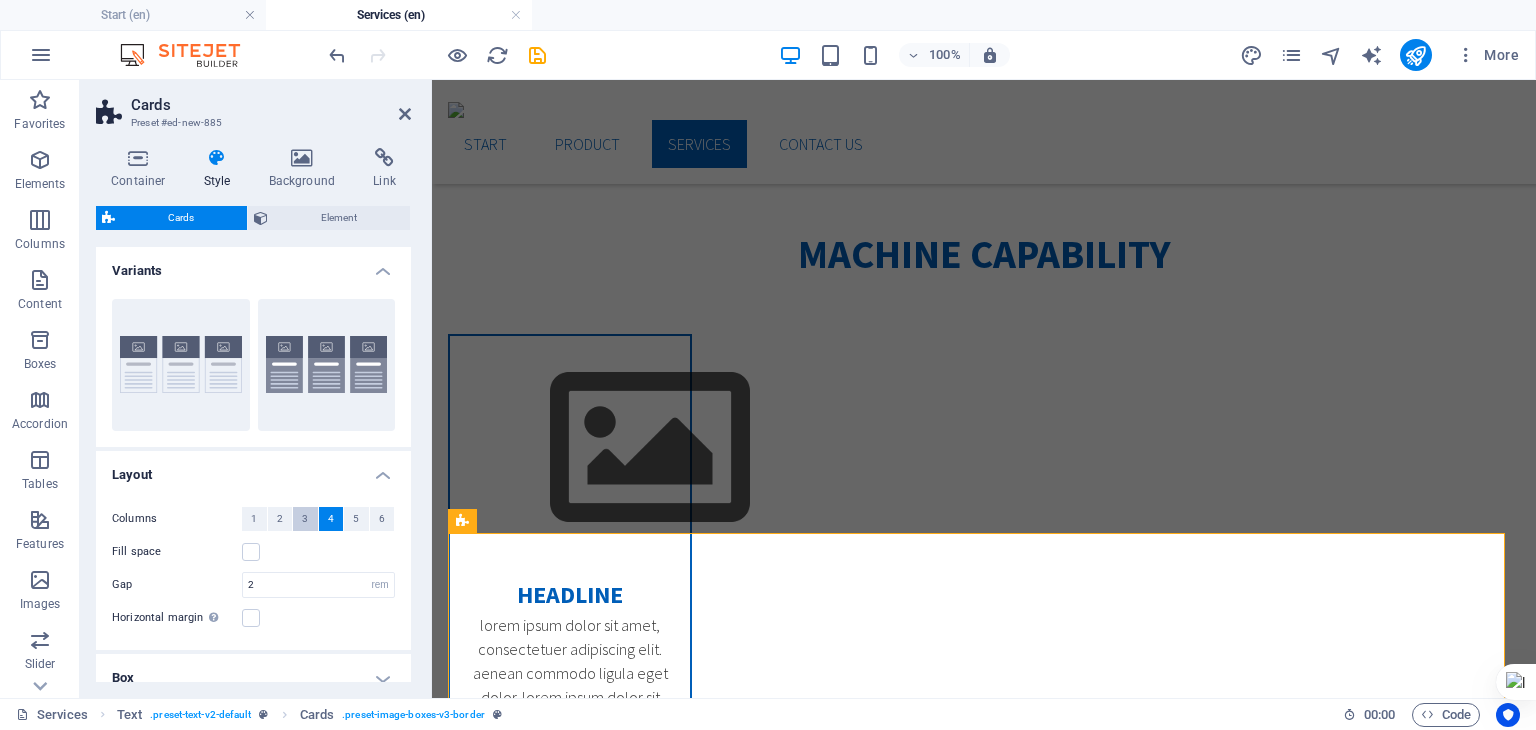click on "3" at bounding box center [305, 519] 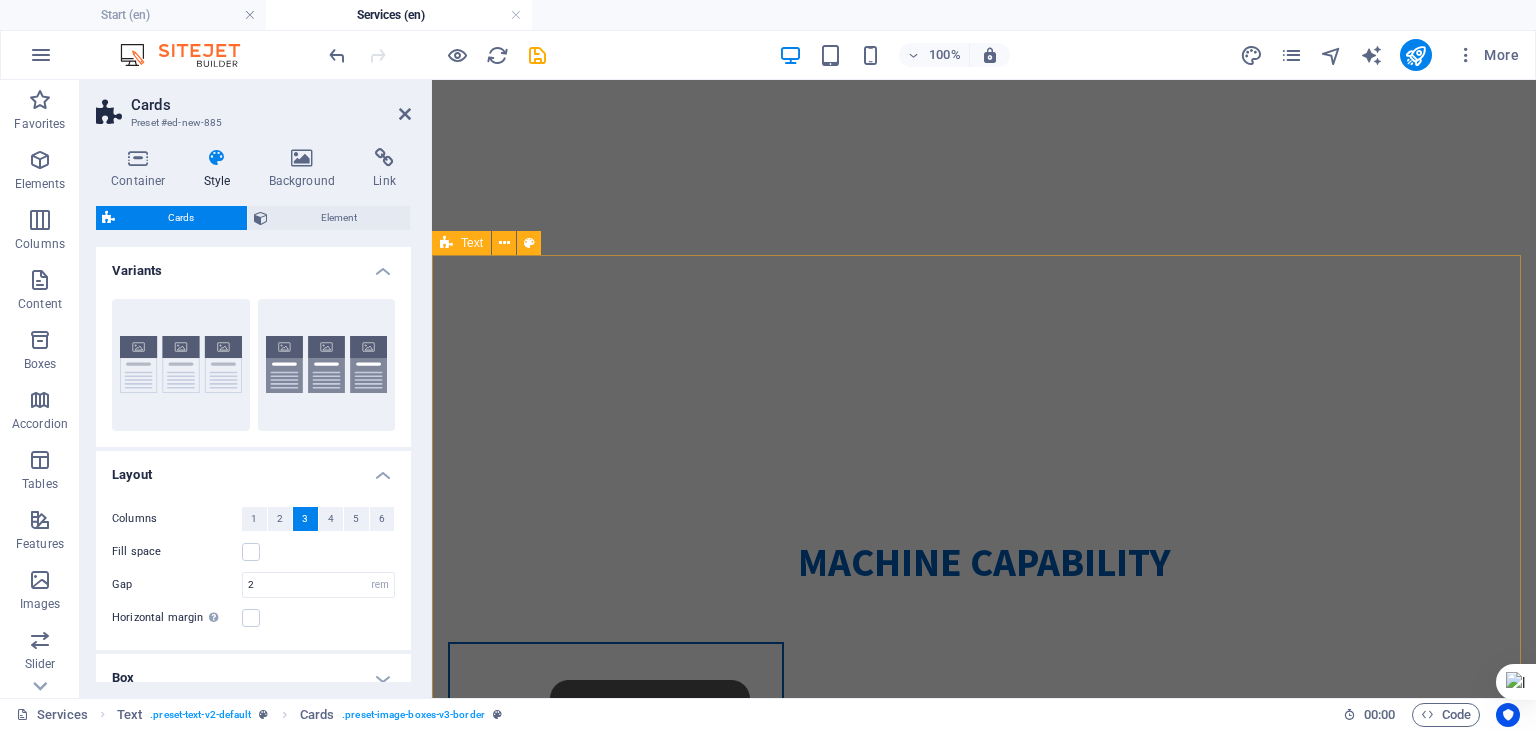 scroll, scrollTop: 467, scrollLeft: 0, axis: vertical 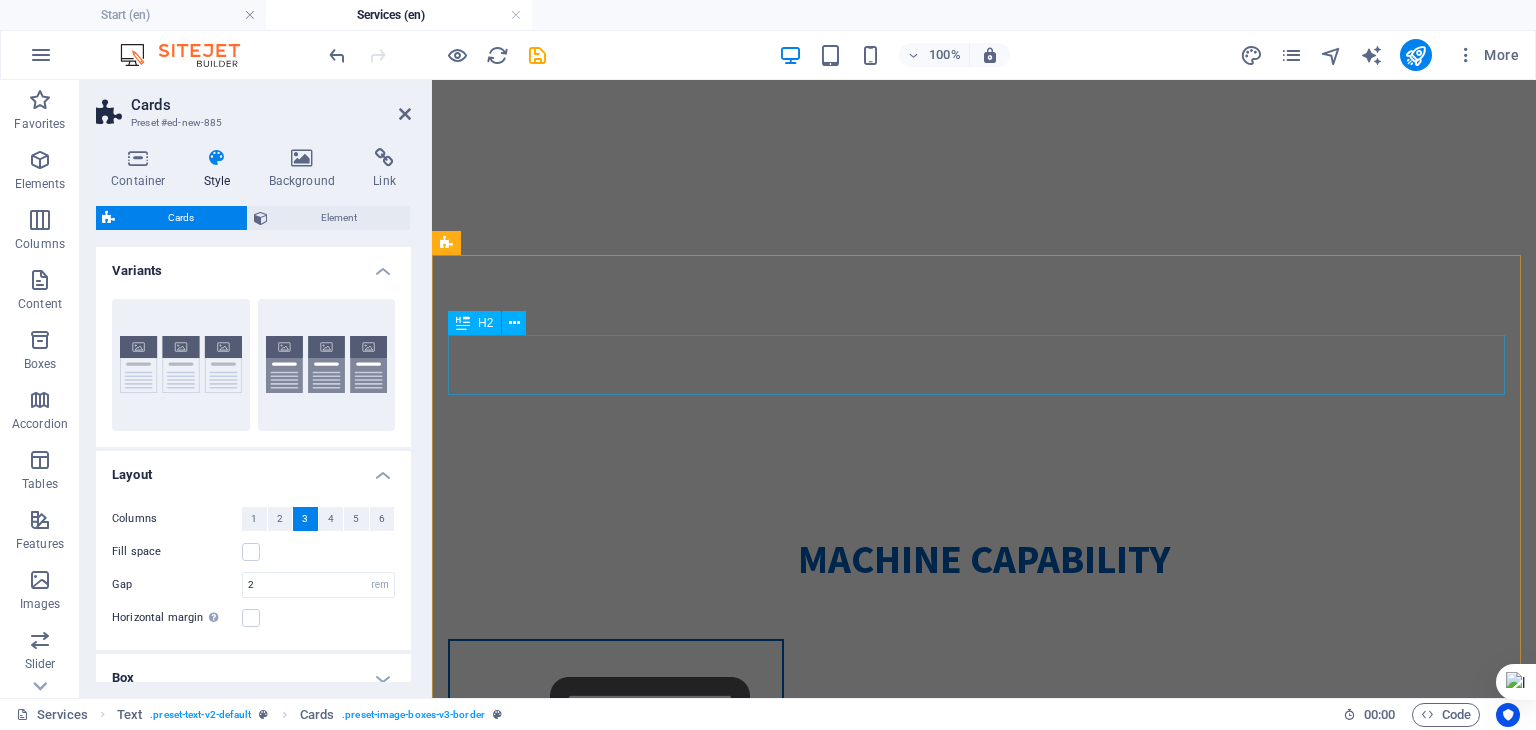 click on "machine Capability" at bounding box center (984, 559) 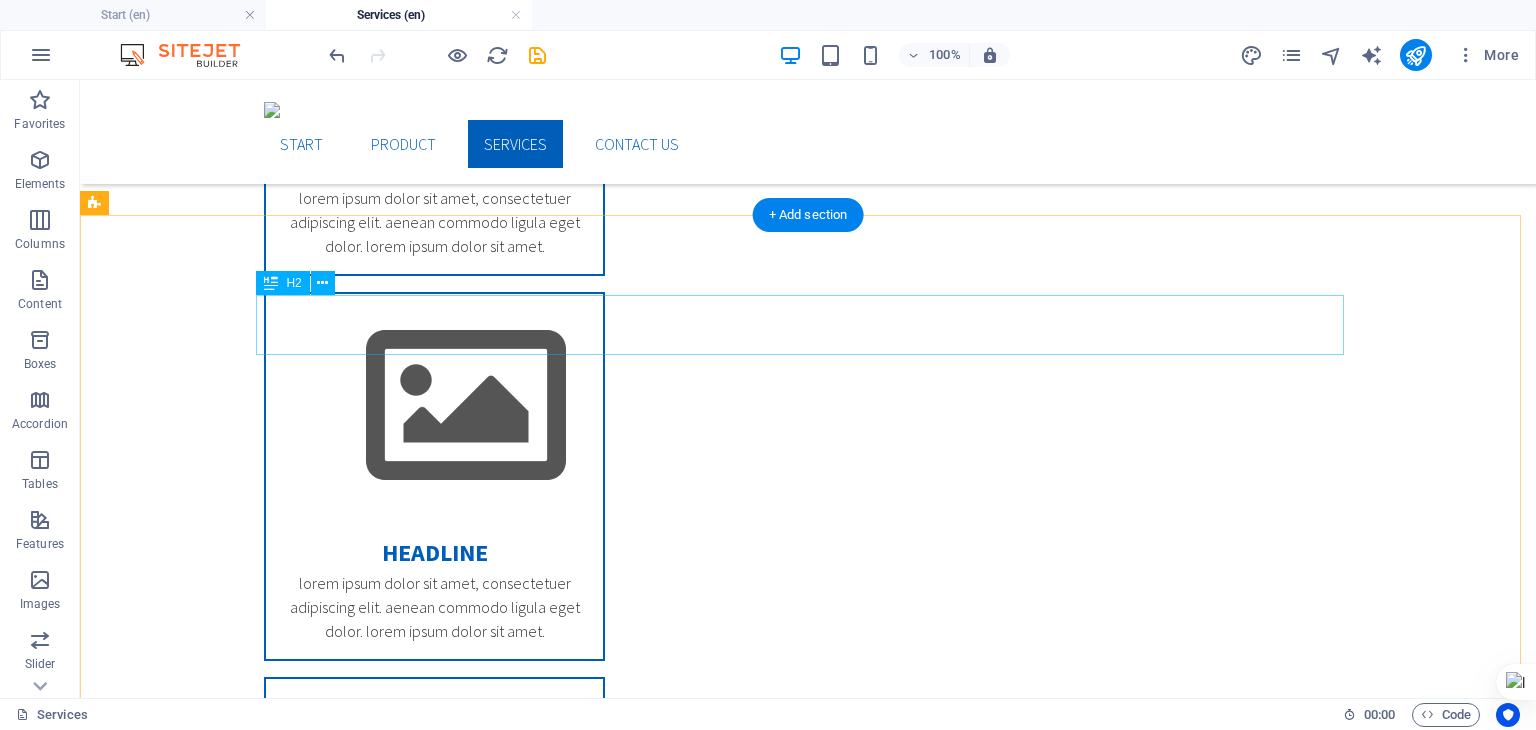 scroll, scrollTop: 1276, scrollLeft: 0, axis: vertical 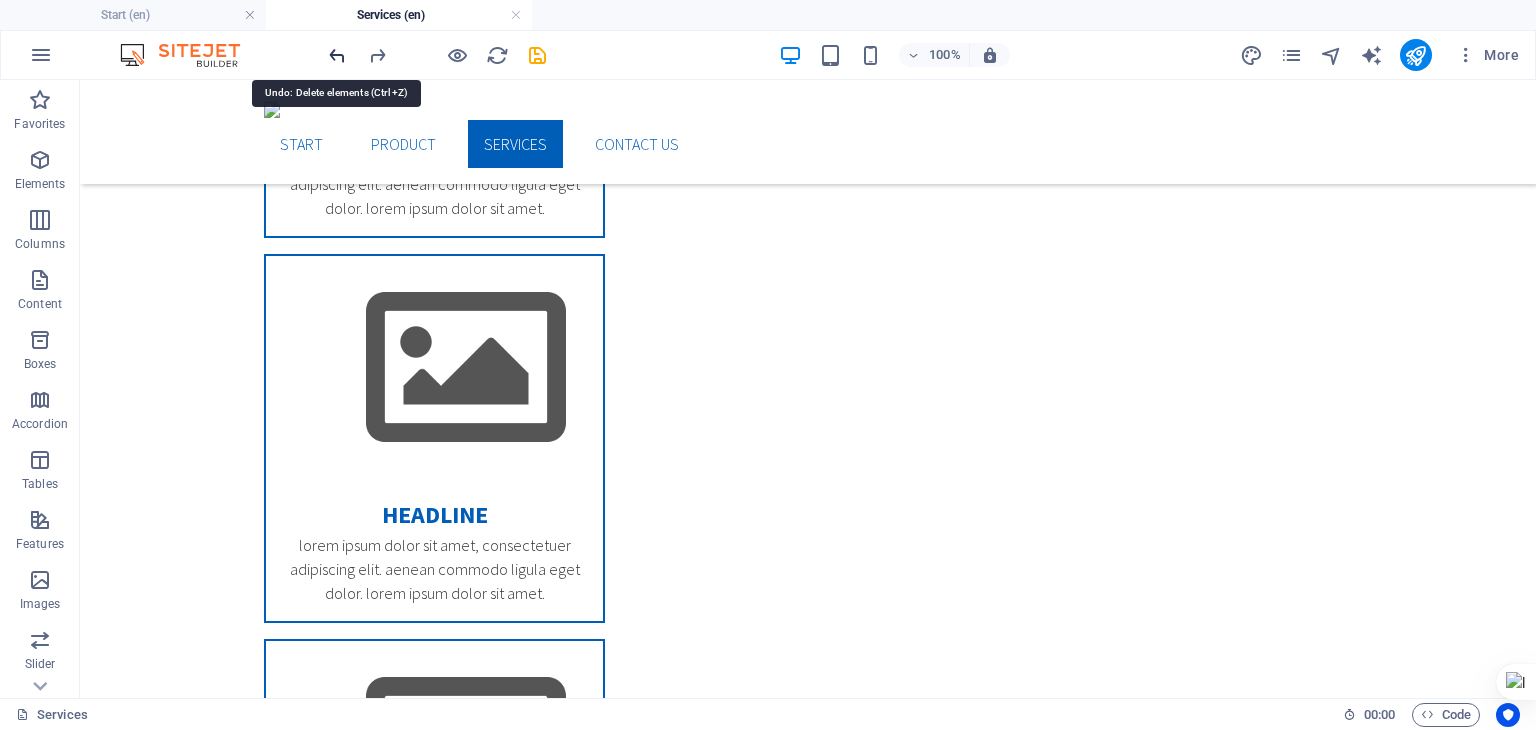 click at bounding box center (337, 55) 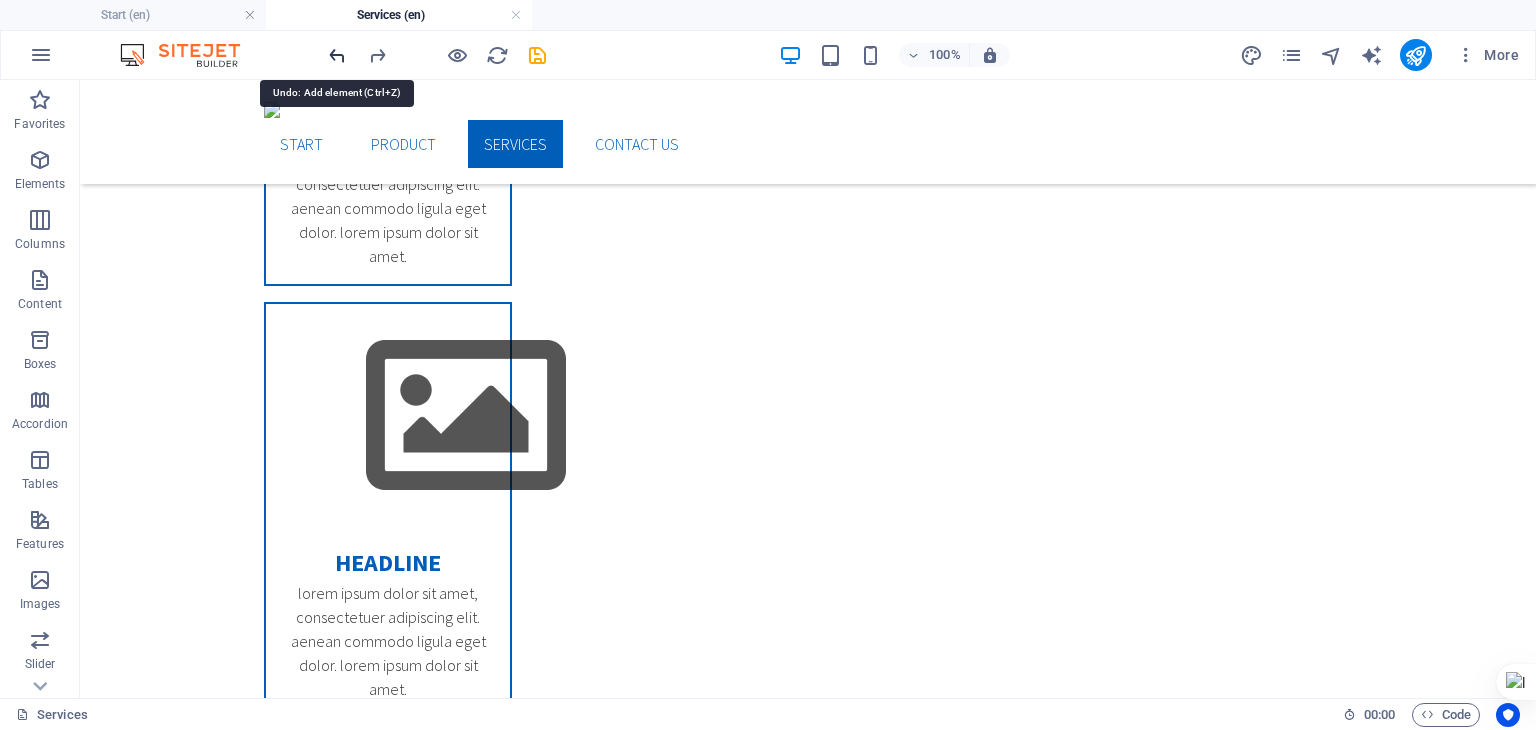 click at bounding box center [337, 55] 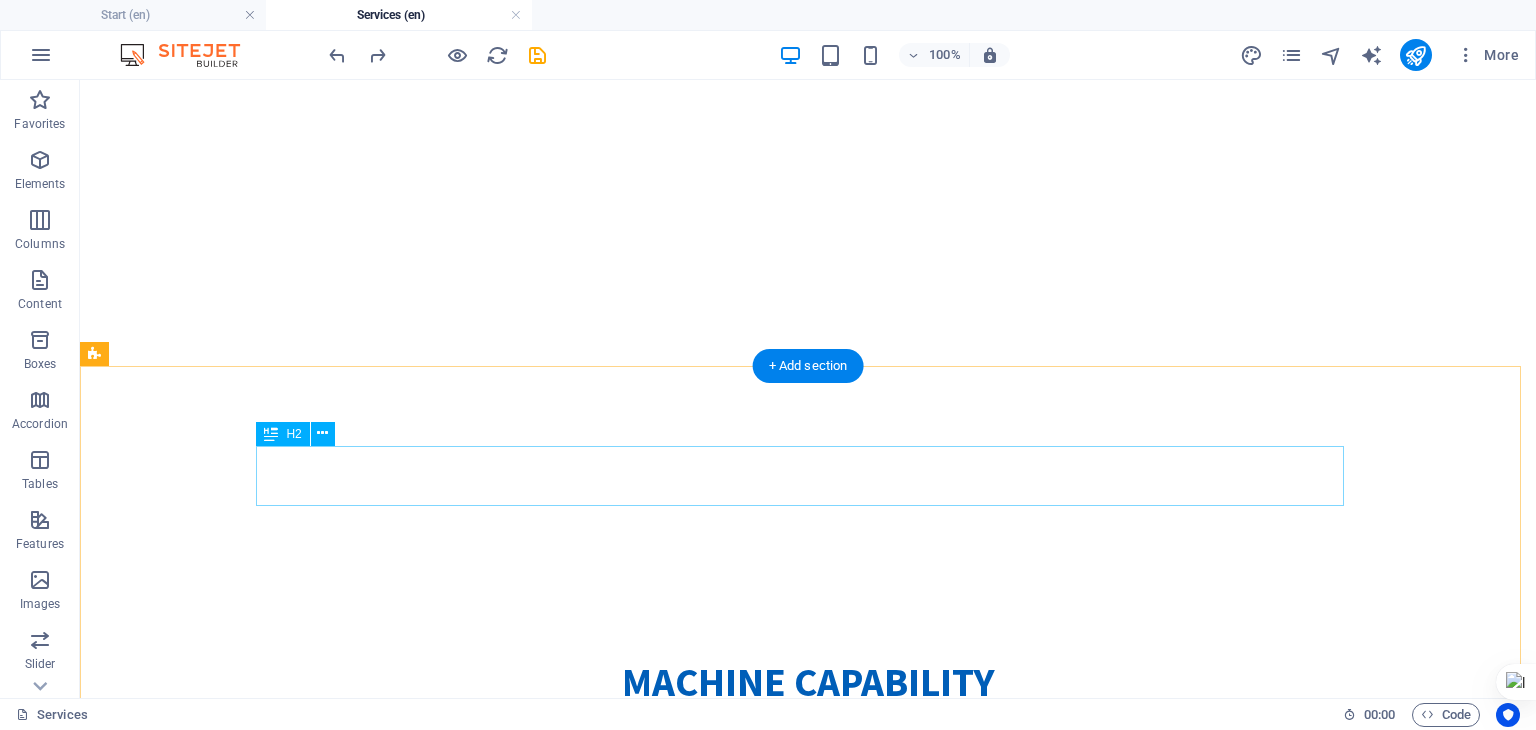 scroll, scrollTop: 812, scrollLeft: 0, axis: vertical 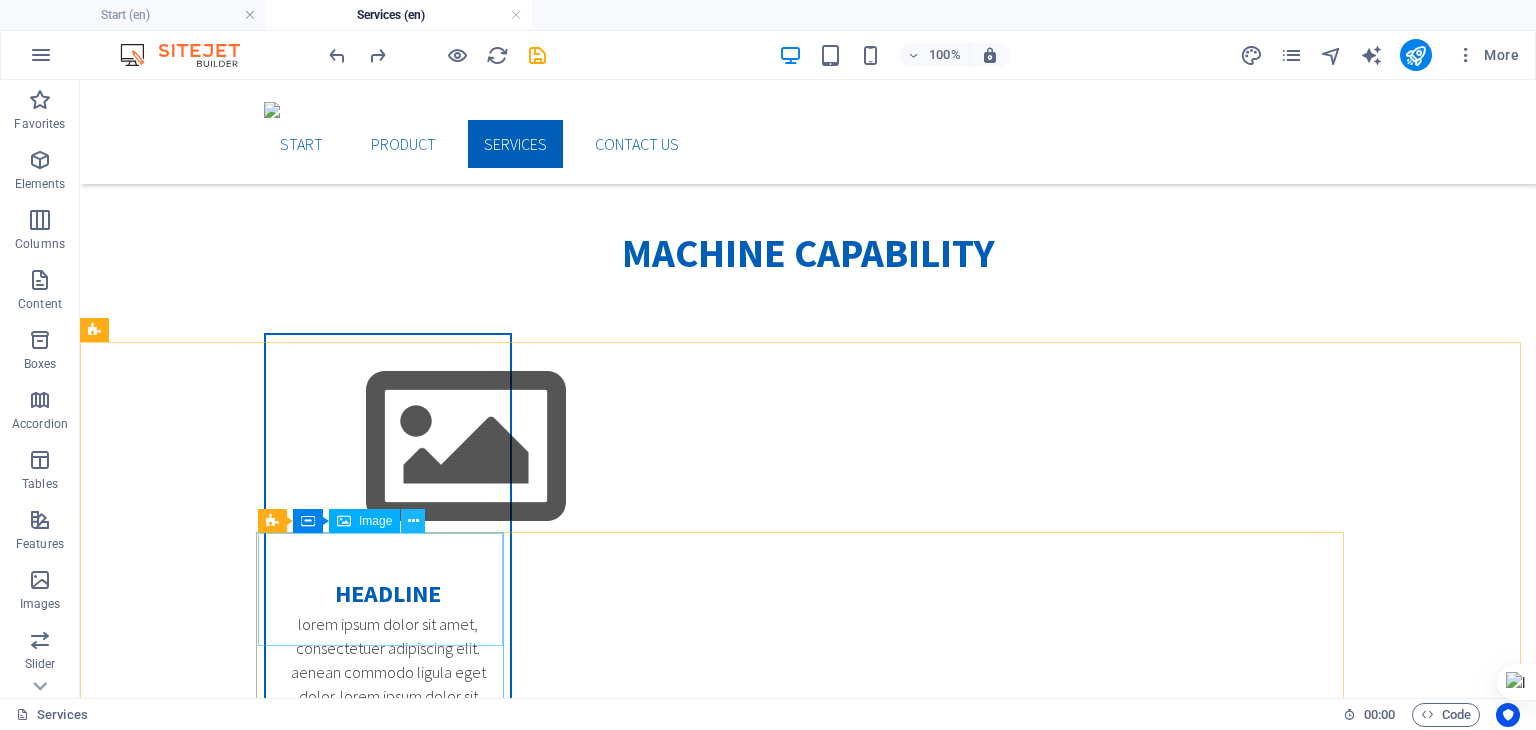 click at bounding box center [413, 521] 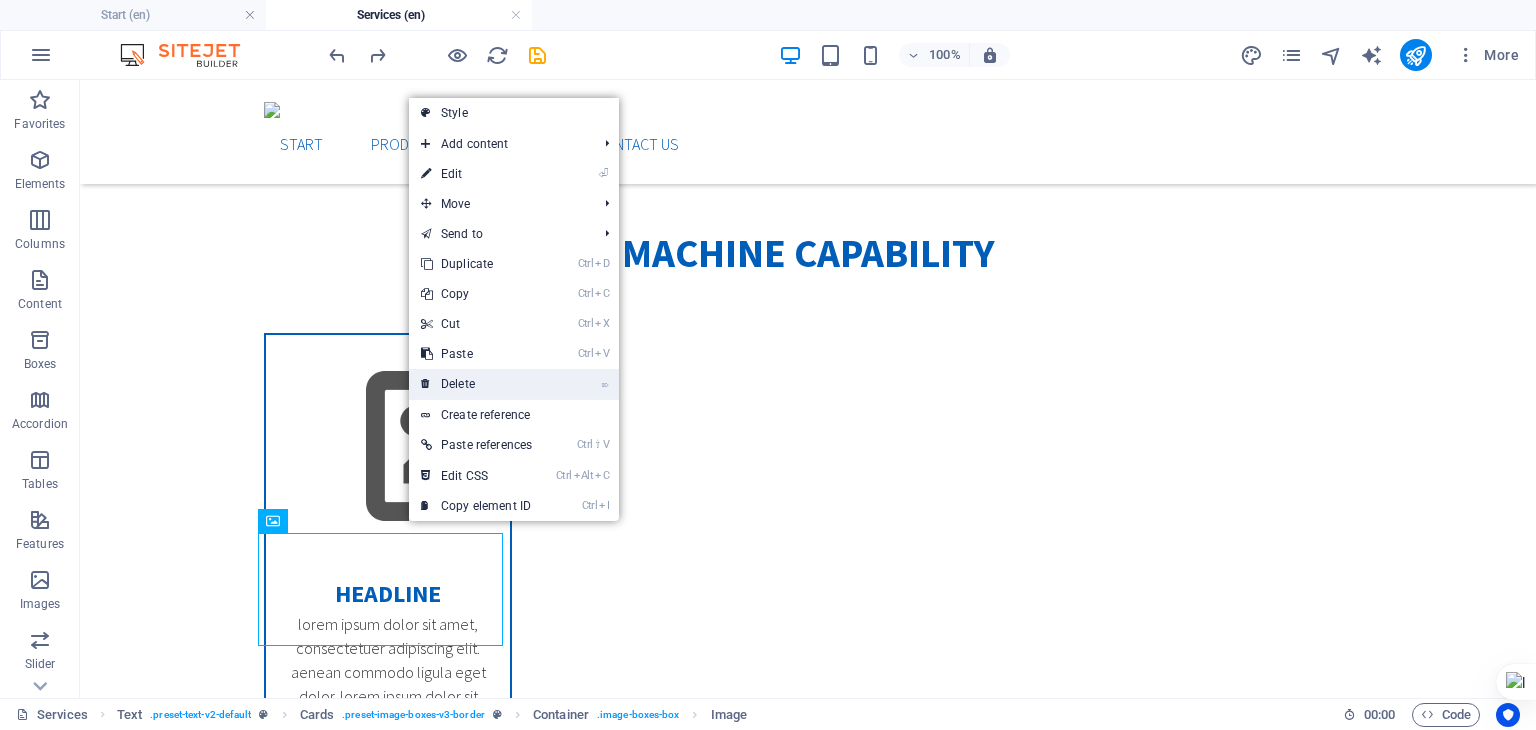 click on "⌦  Delete" at bounding box center [476, 384] 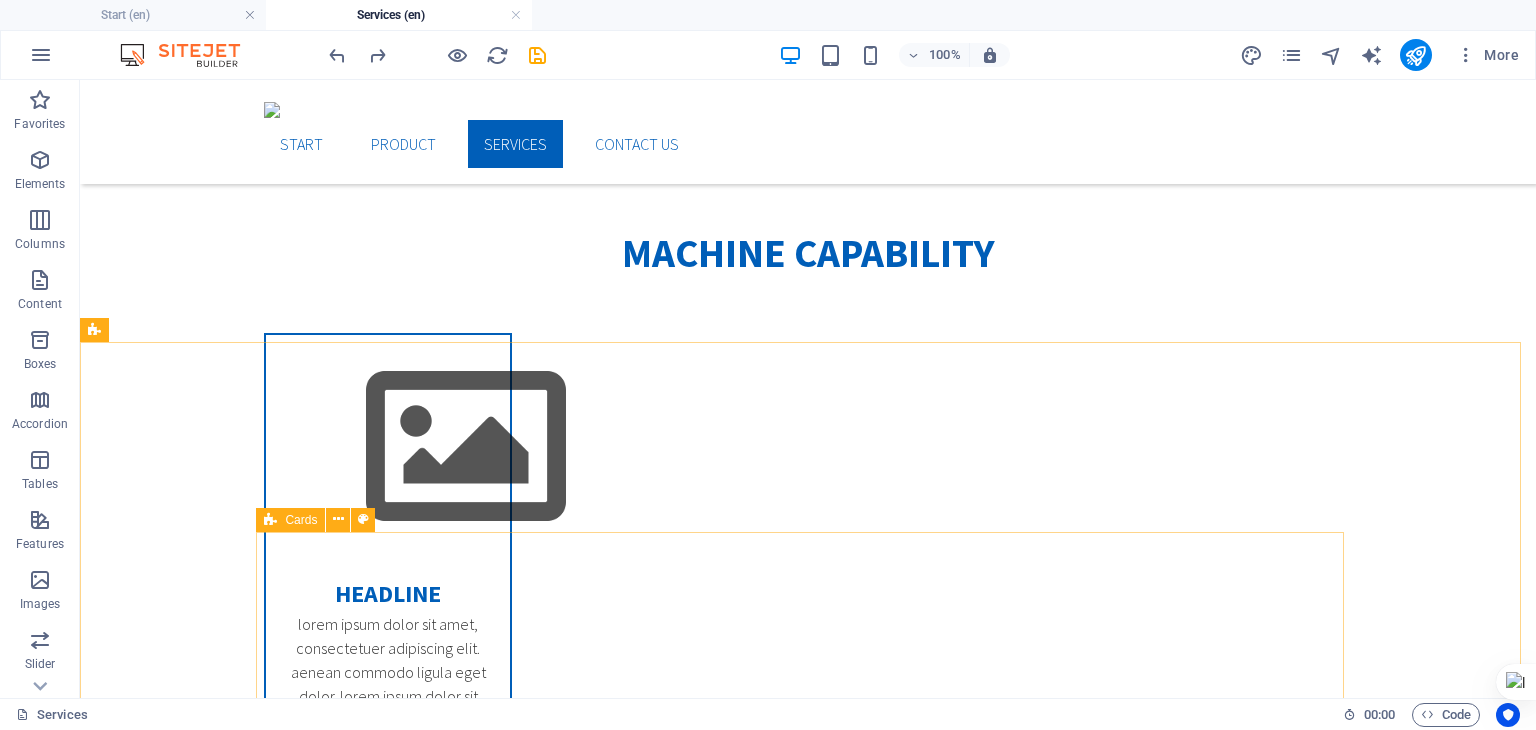 click at bounding box center (270, 520) 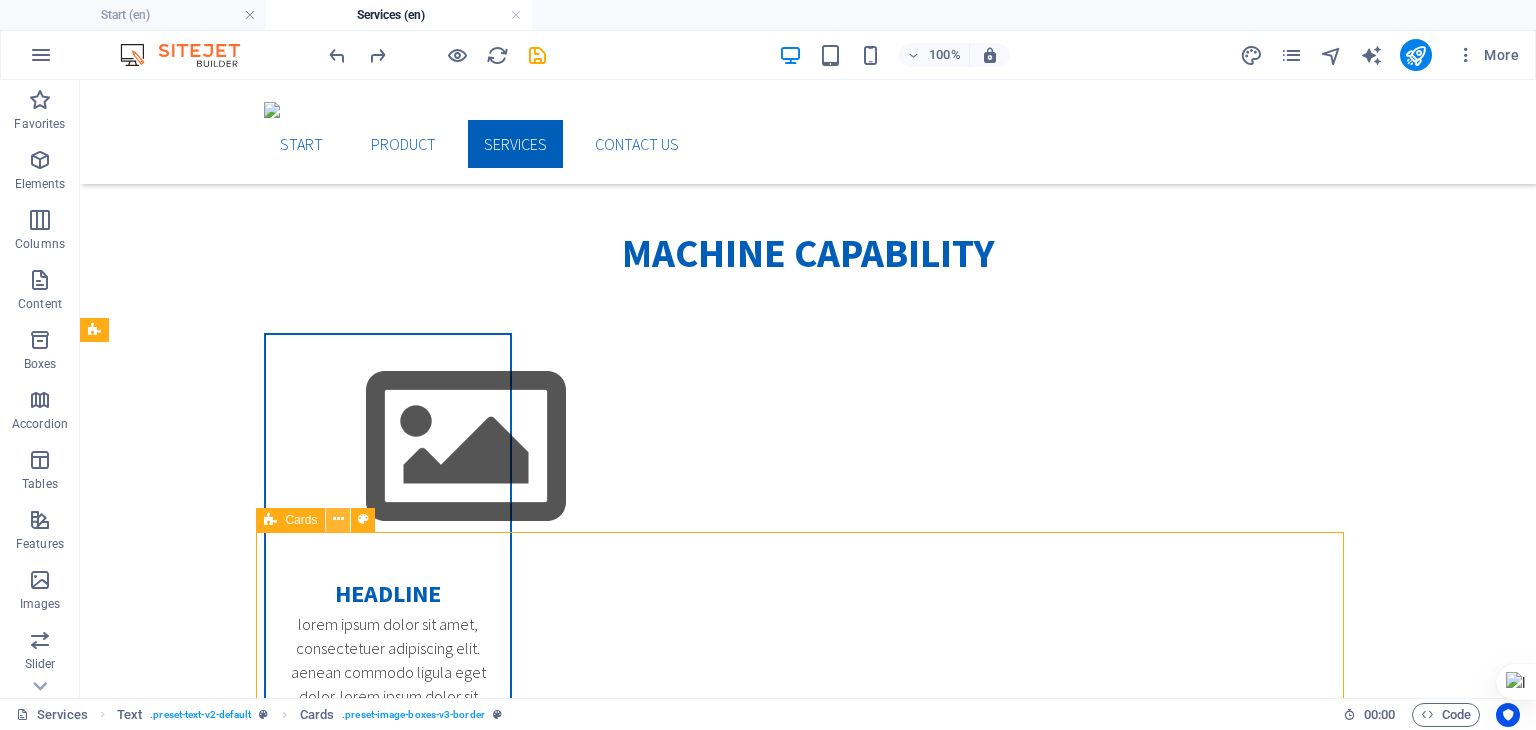 click at bounding box center [338, 519] 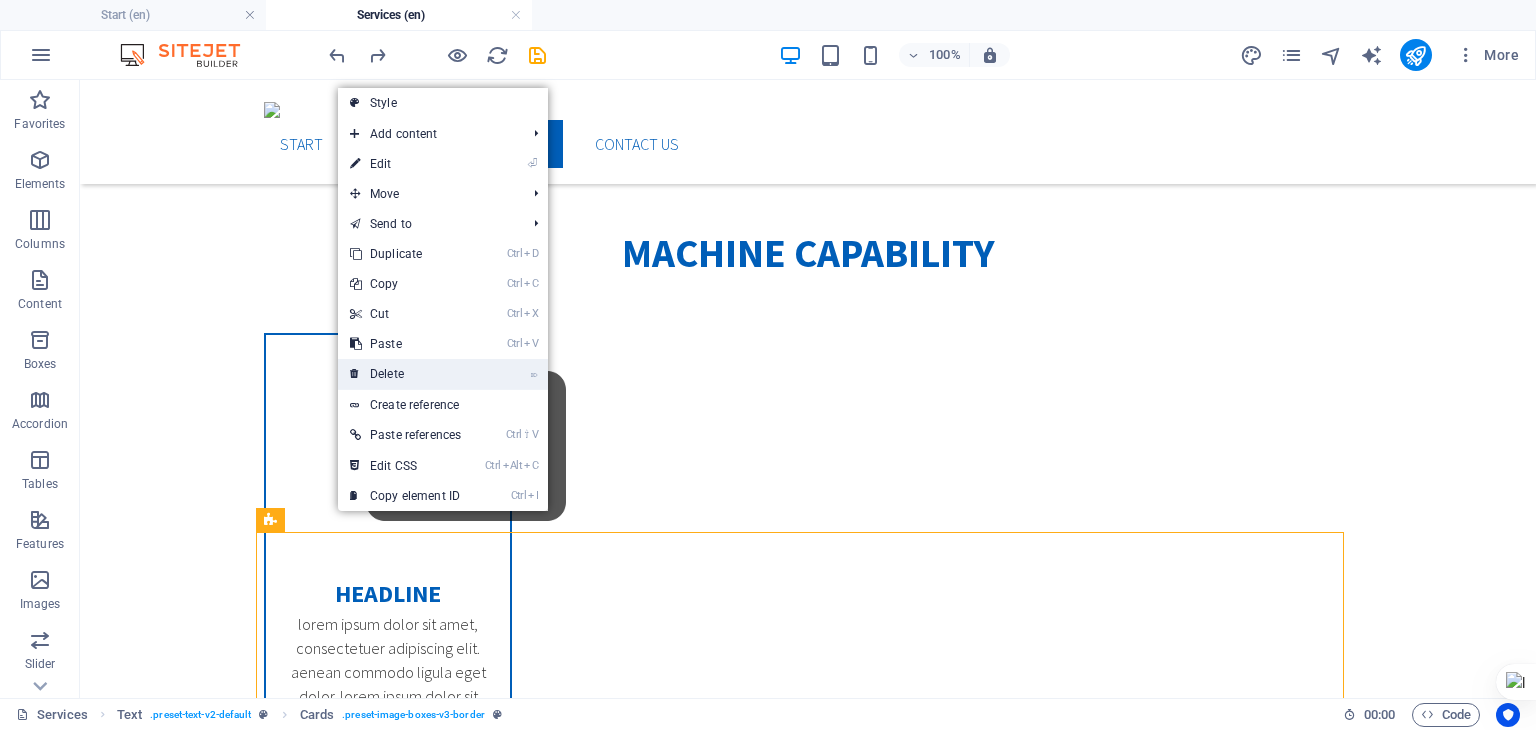 click on "⌦  Delete" at bounding box center [405, 374] 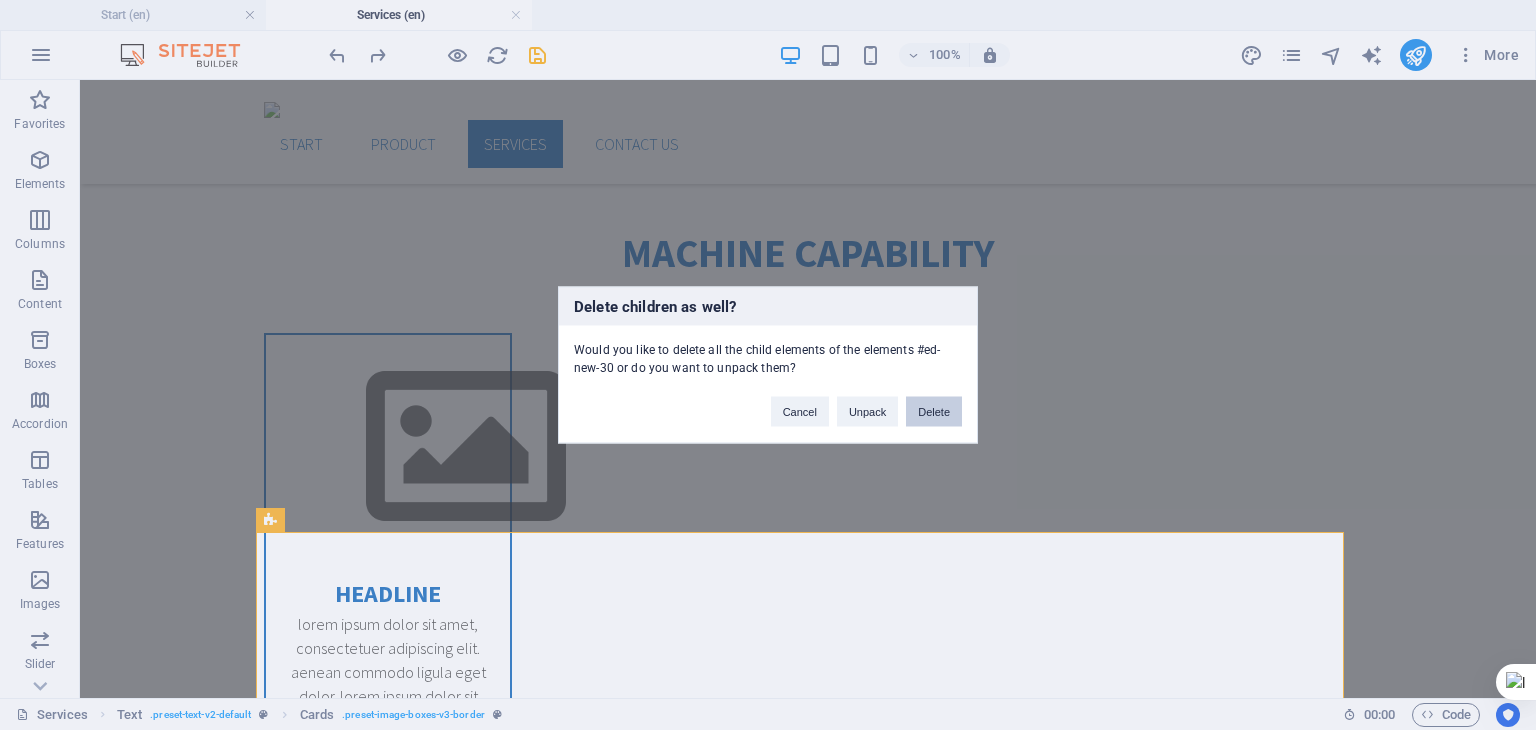 click on "Delete" at bounding box center (934, 412) 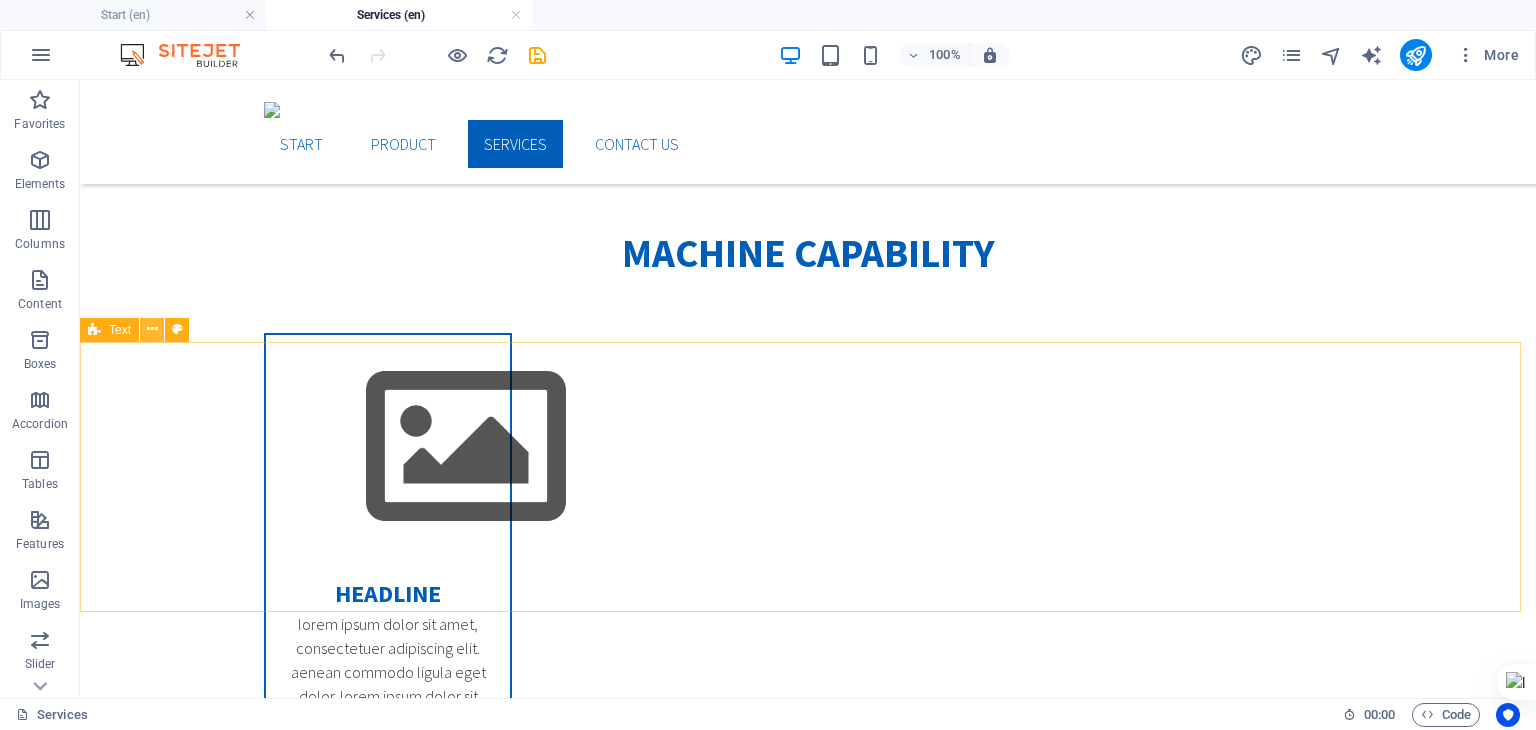 click at bounding box center [152, 329] 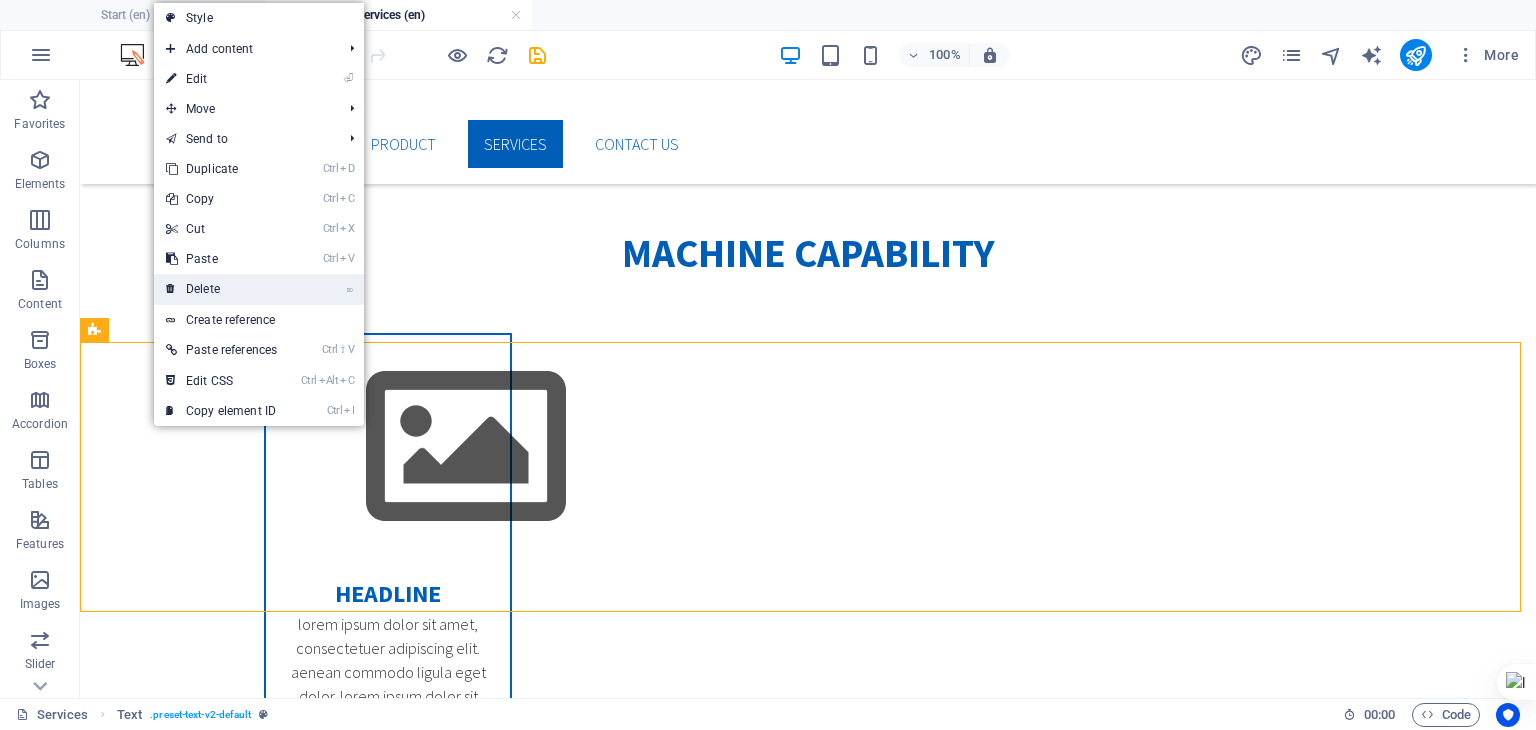 click on "⌦  Delete" at bounding box center [221, 289] 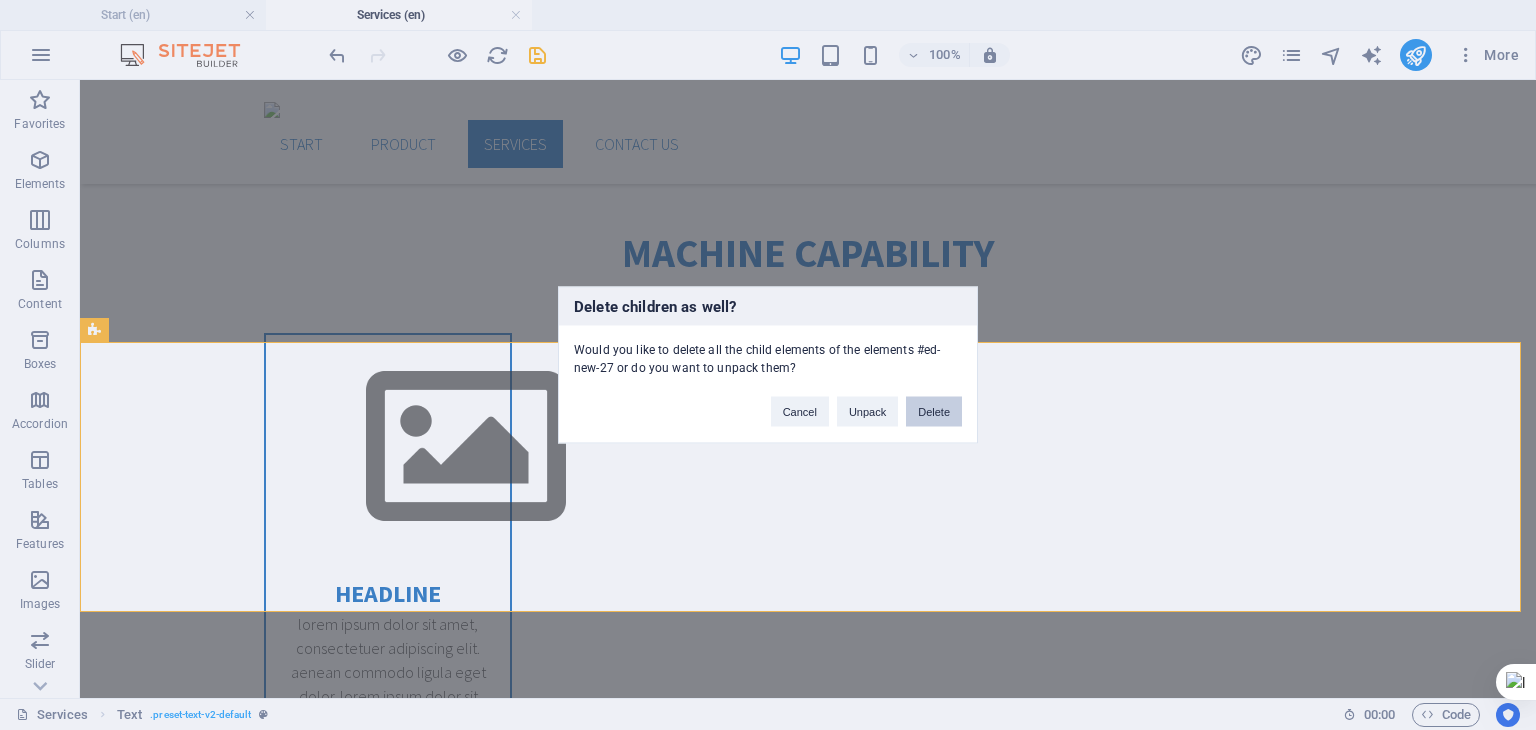 click on "Delete" at bounding box center (934, 412) 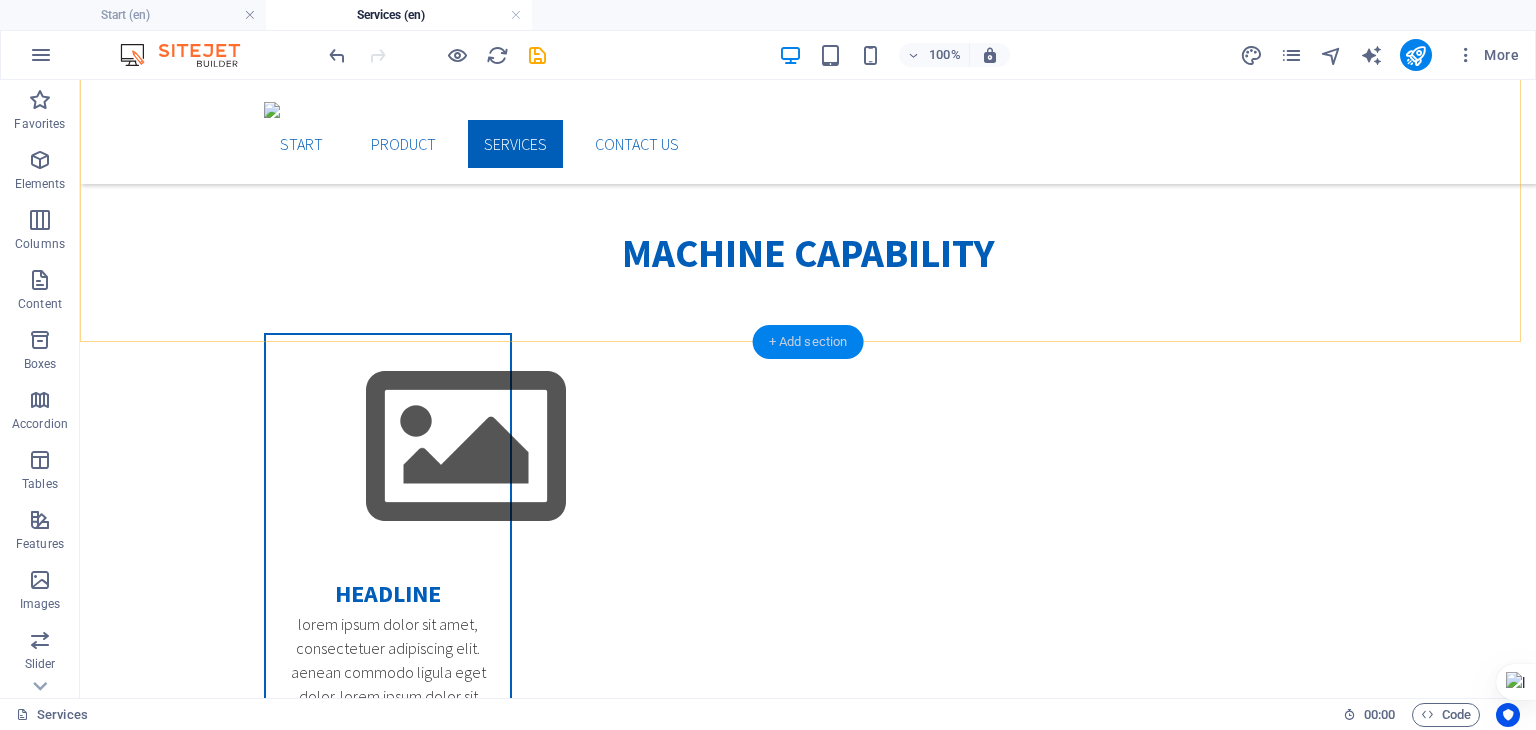 click on "+ Add section" at bounding box center (808, 342) 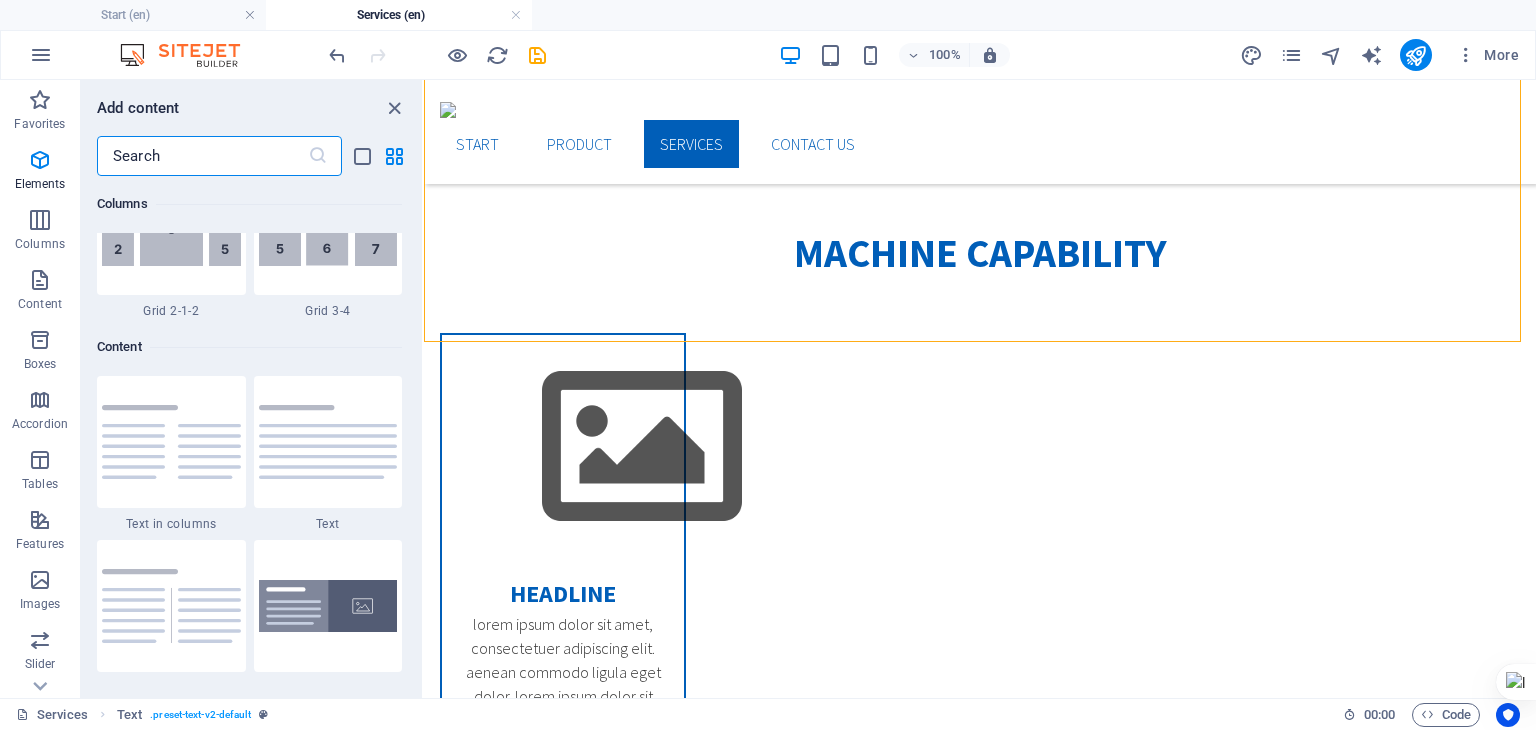 scroll, scrollTop: 3498, scrollLeft: 0, axis: vertical 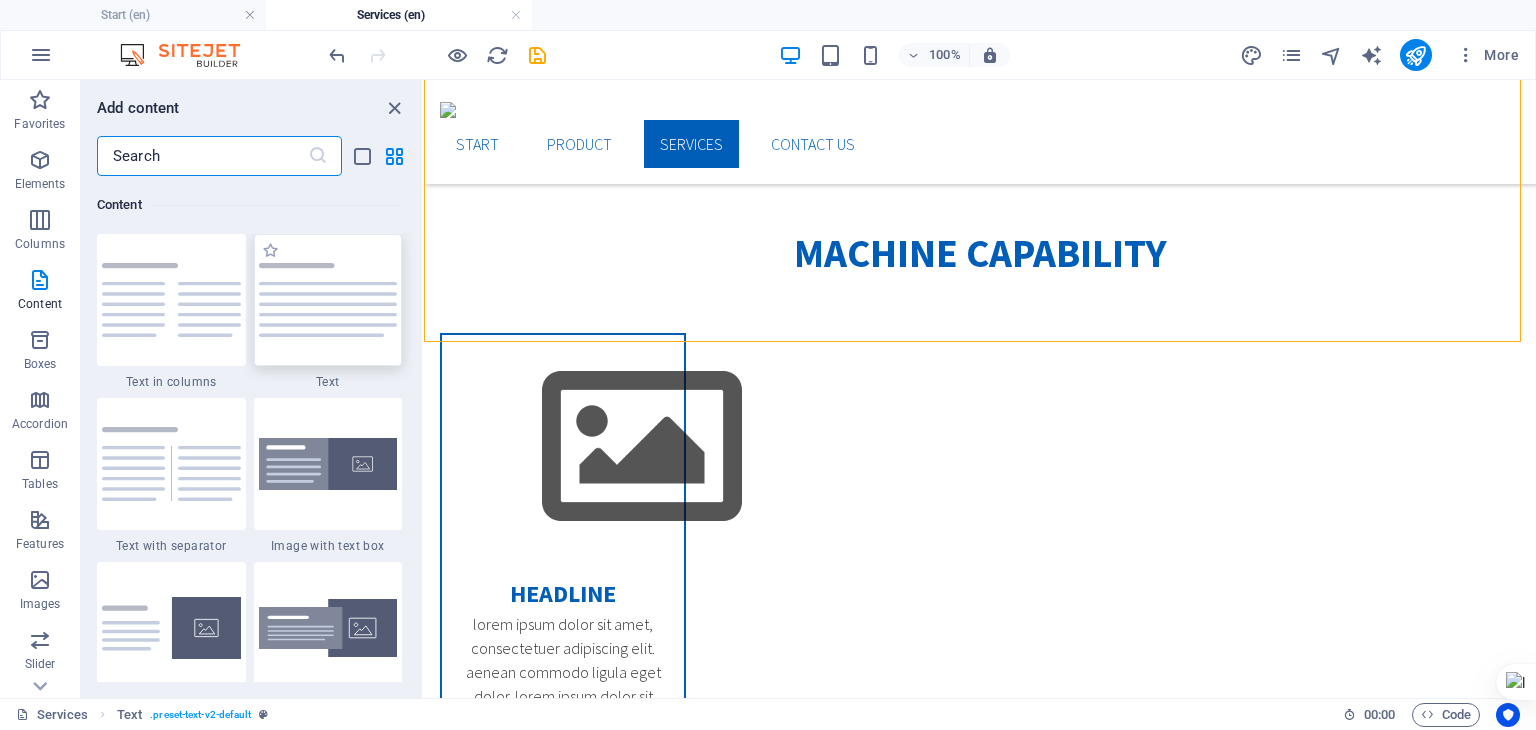 click at bounding box center (328, 300) 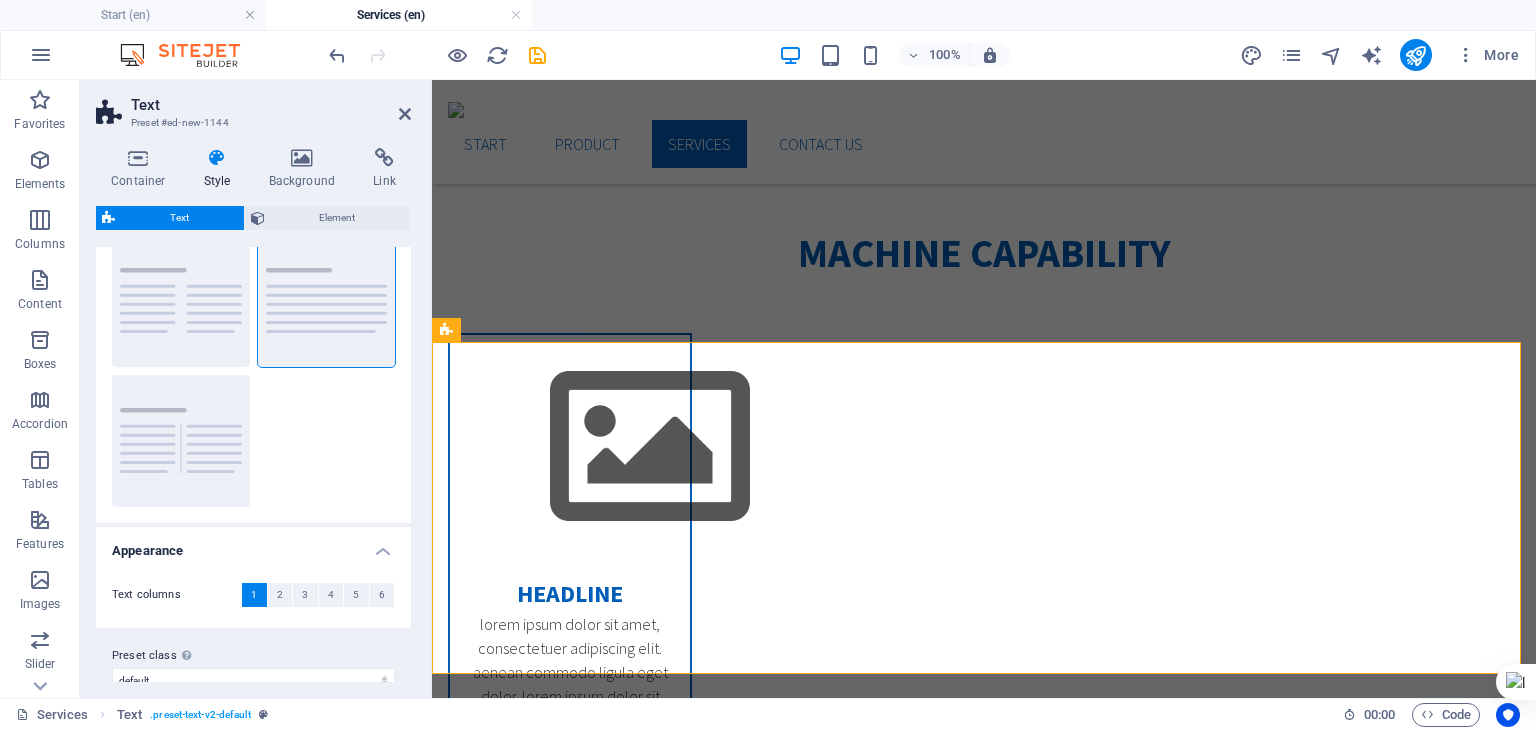 scroll, scrollTop: 0, scrollLeft: 0, axis: both 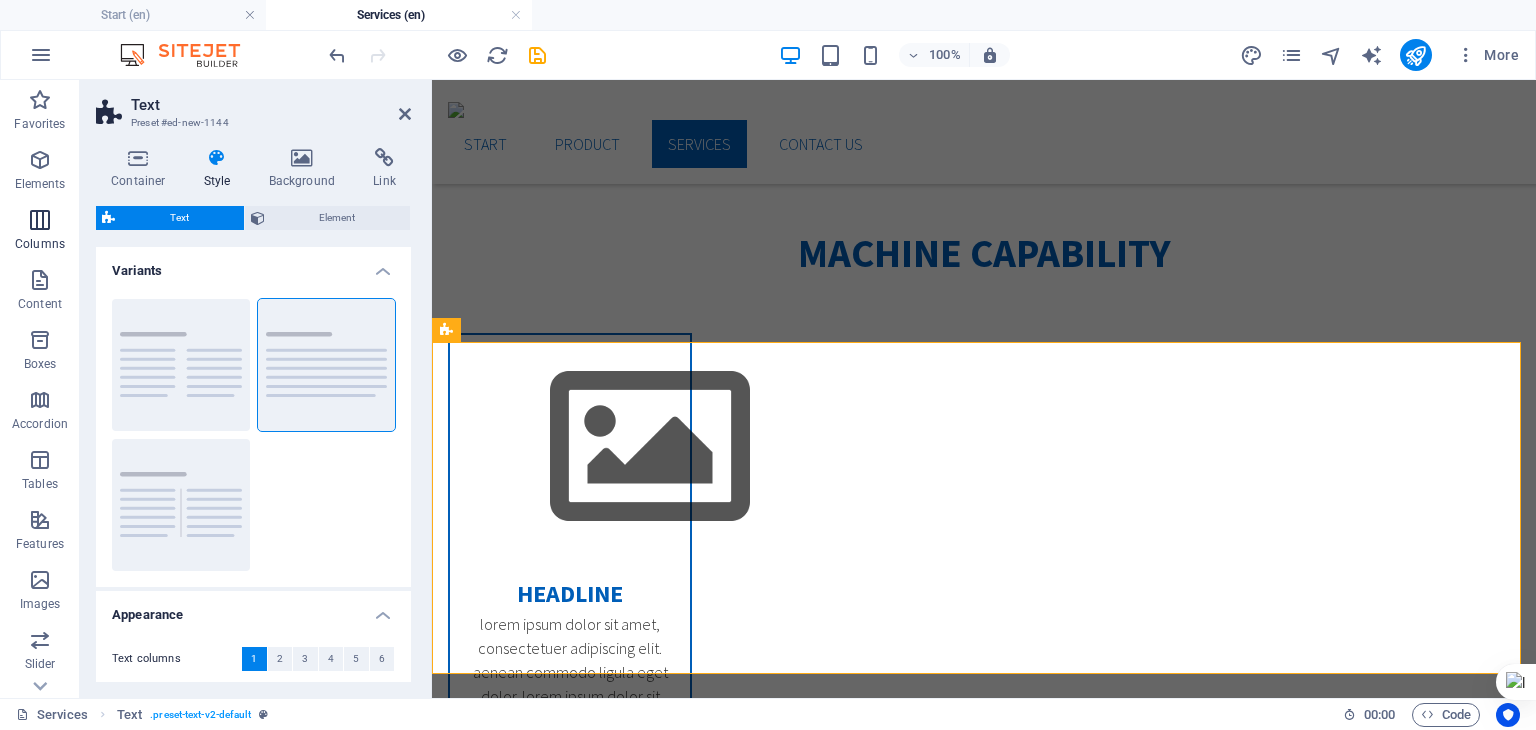 click on "Columns" at bounding box center (40, 244) 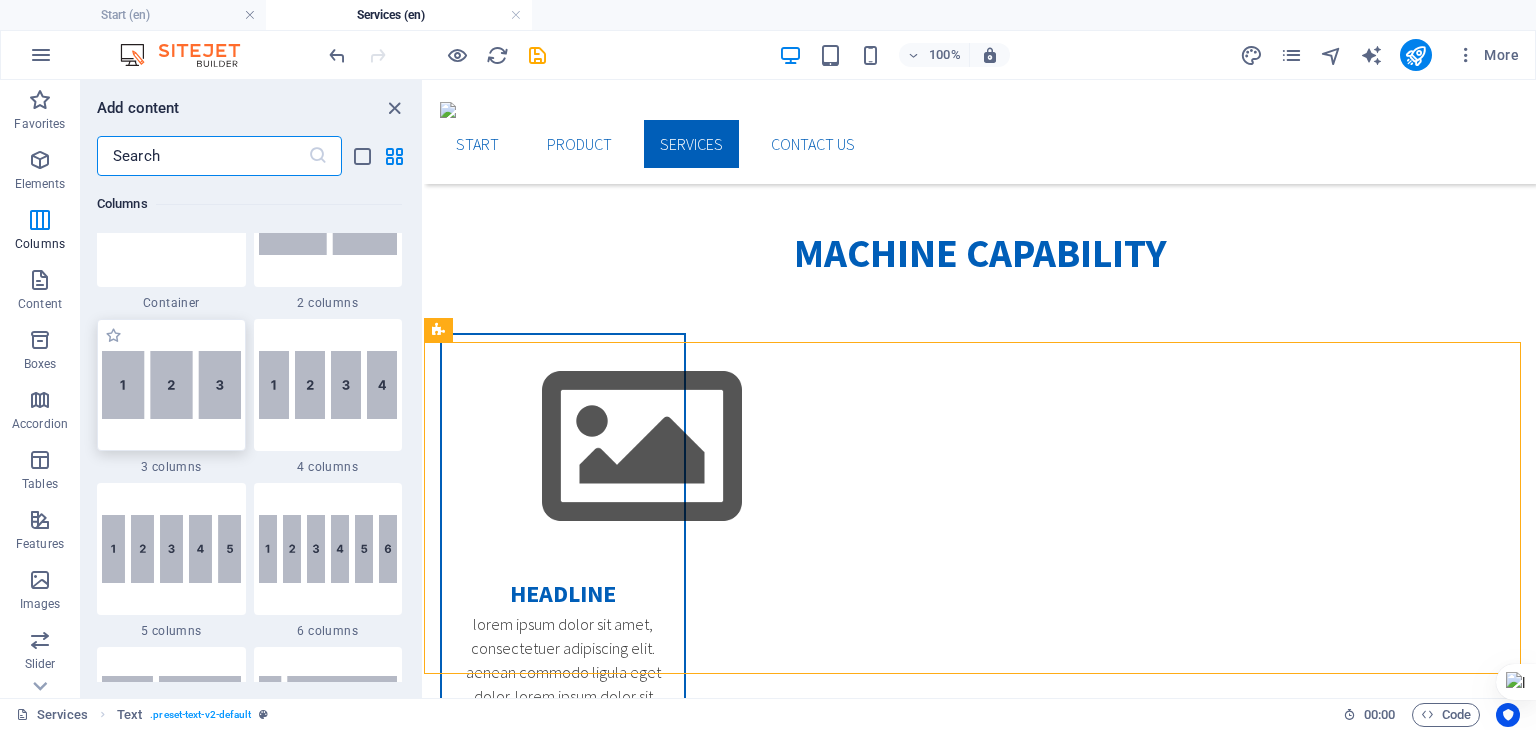 scroll, scrollTop: 1060, scrollLeft: 0, axis: vertical 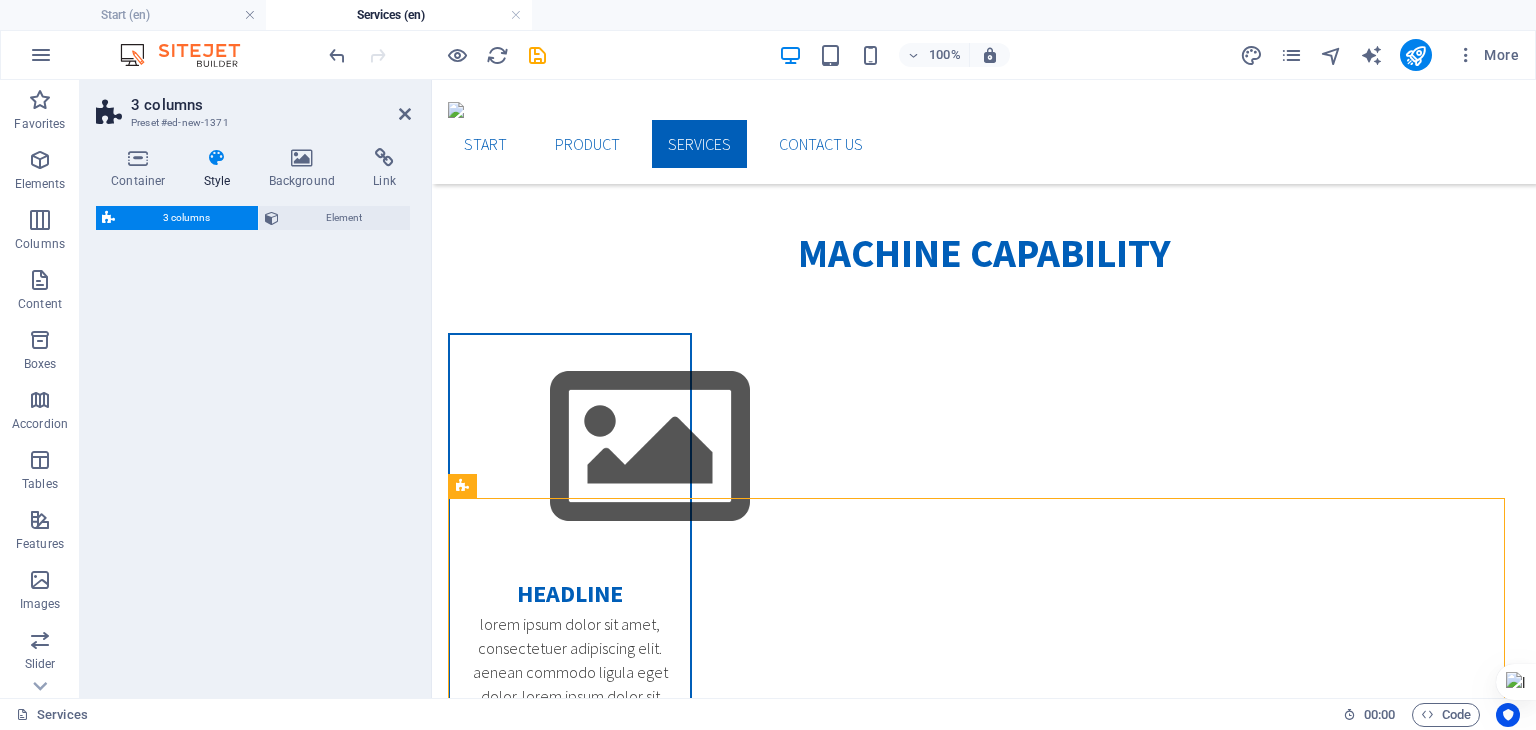 select on "rem" 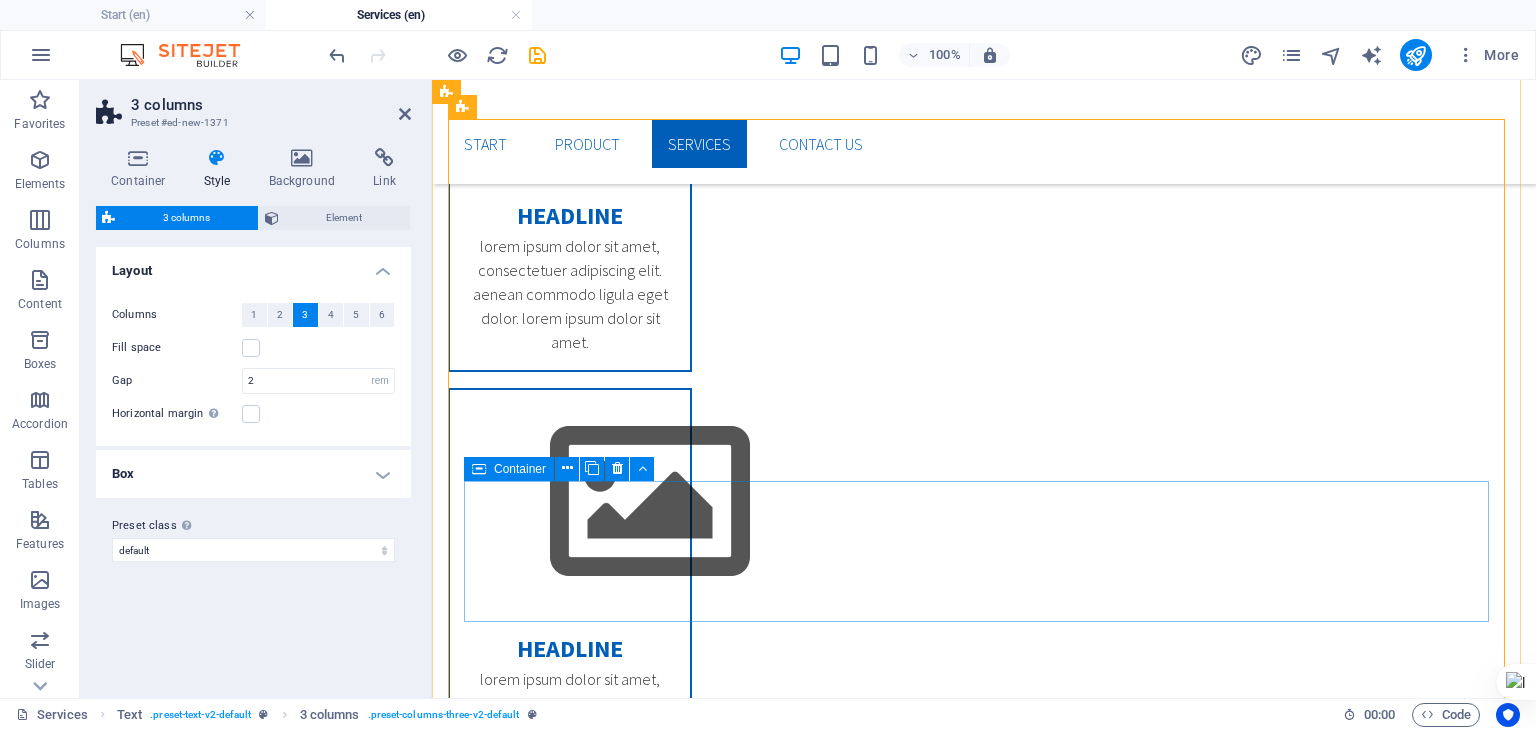 scroll, scrollTop: 1282, scrollLeft: 0, axis: vertical 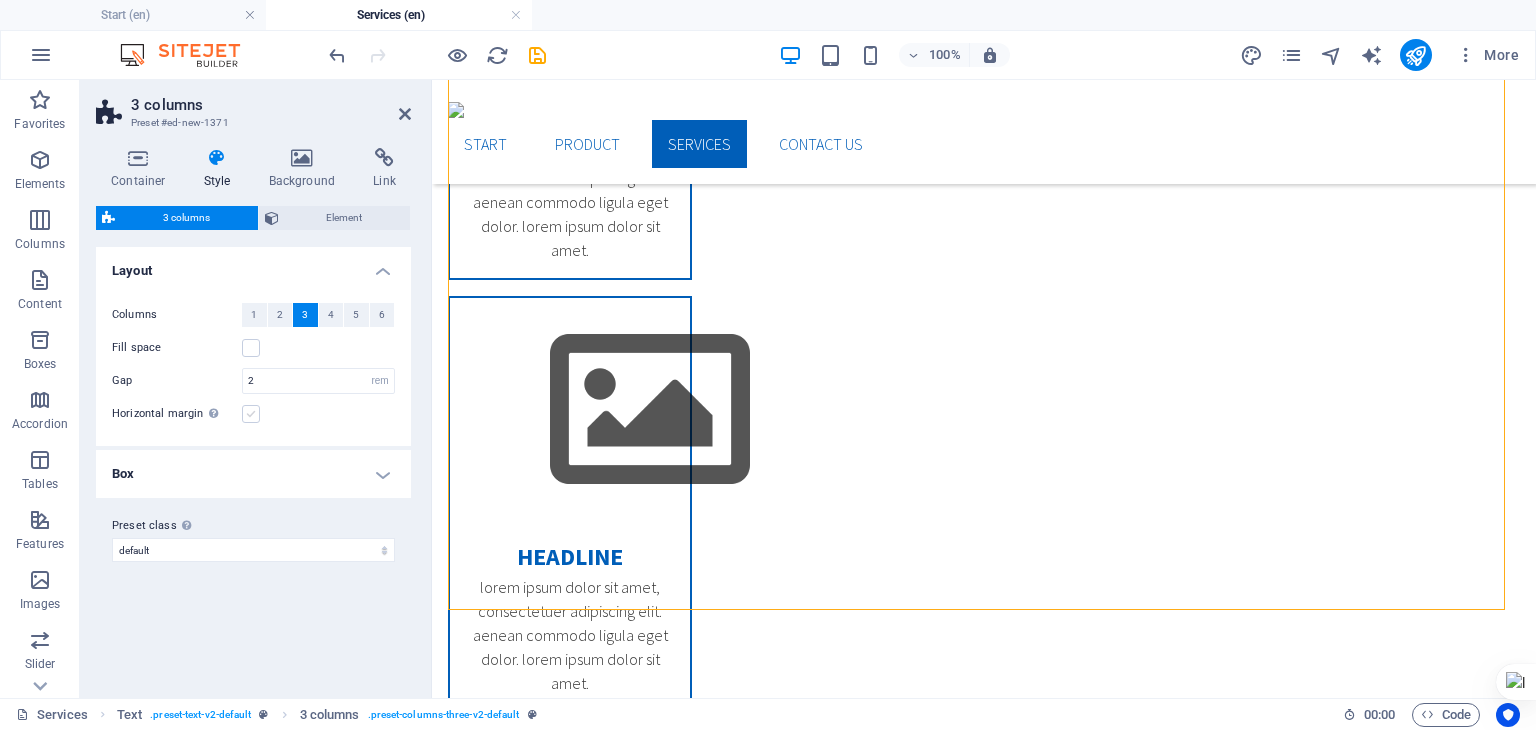 click at bounding box center [251, 414] 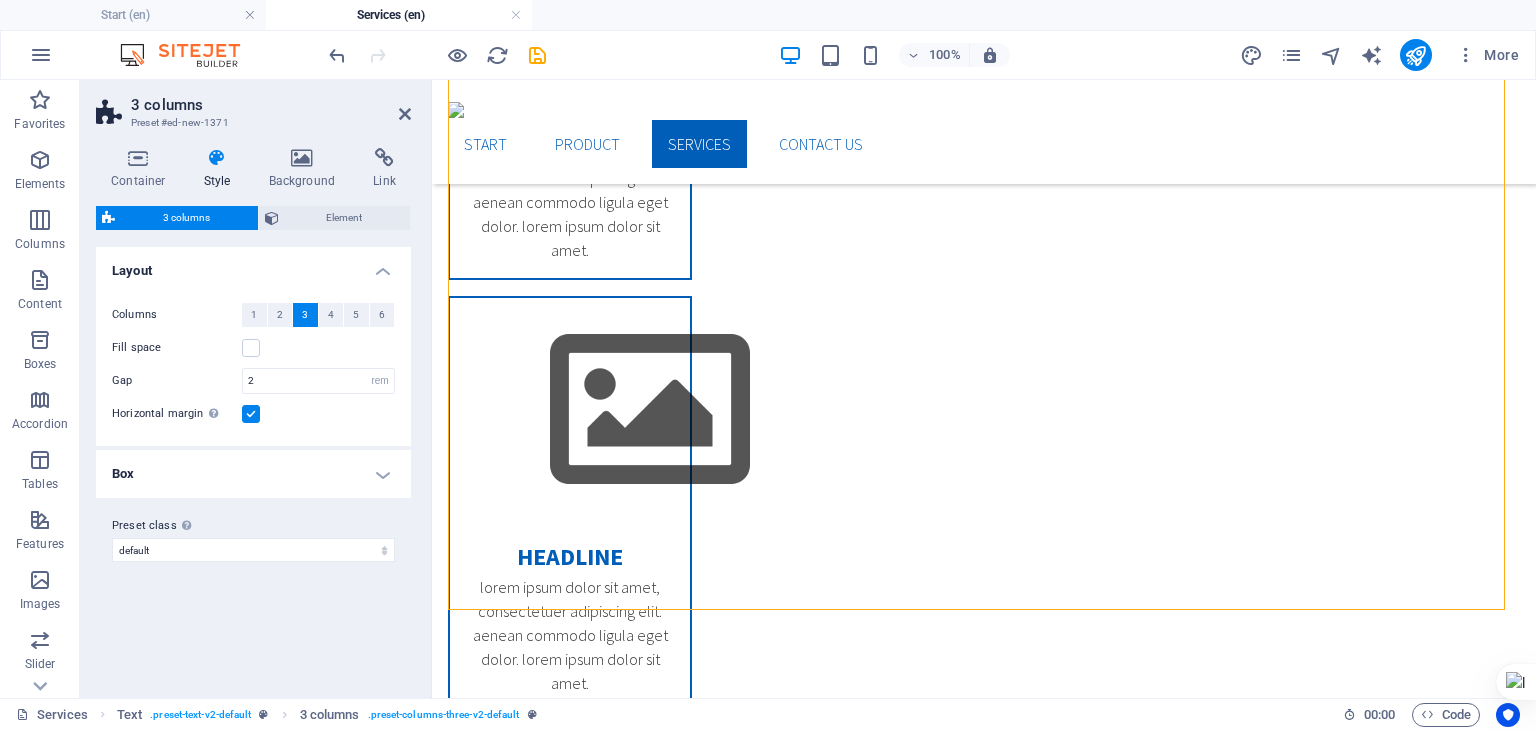 click at bounding box center (251, 414) 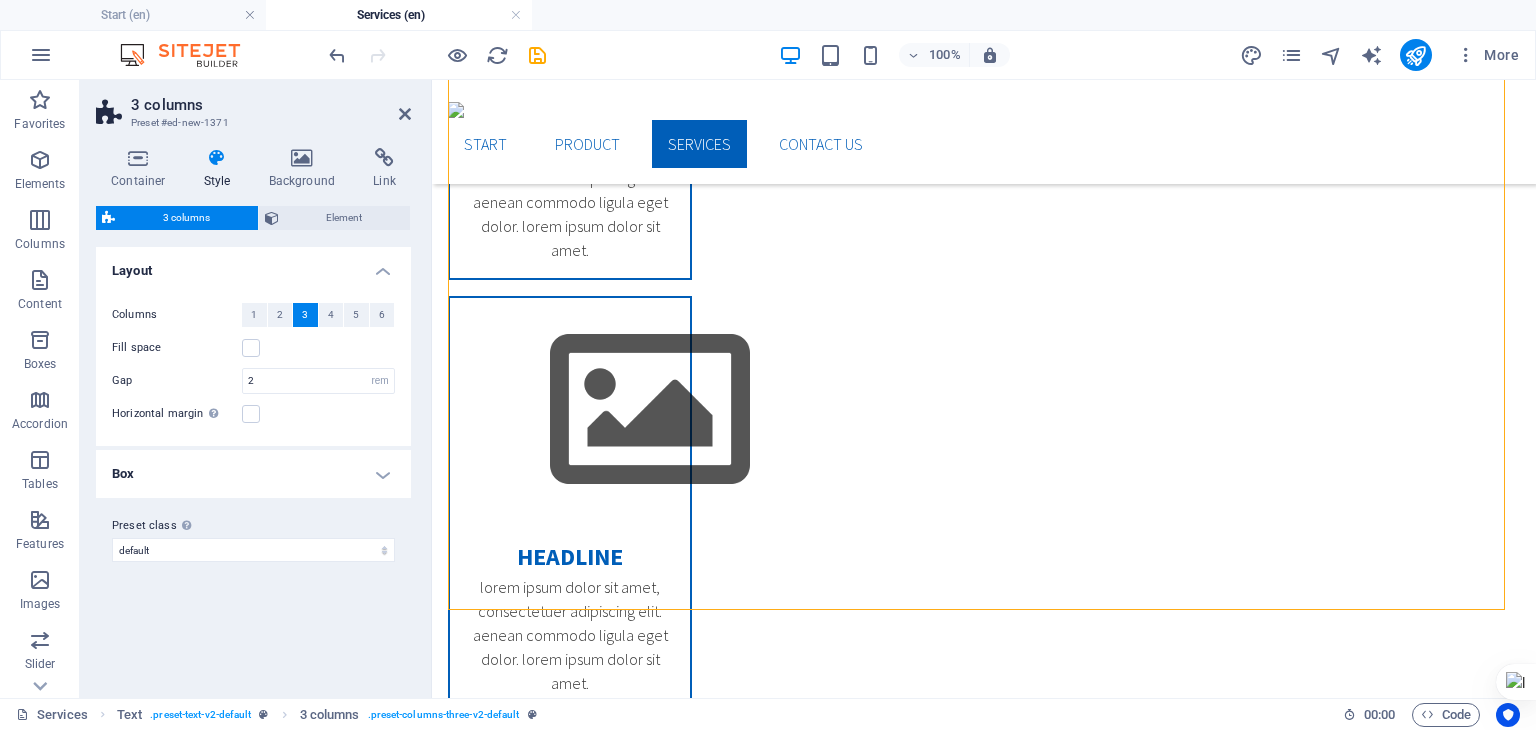 click on "Box" at bounding box center (253, 474) 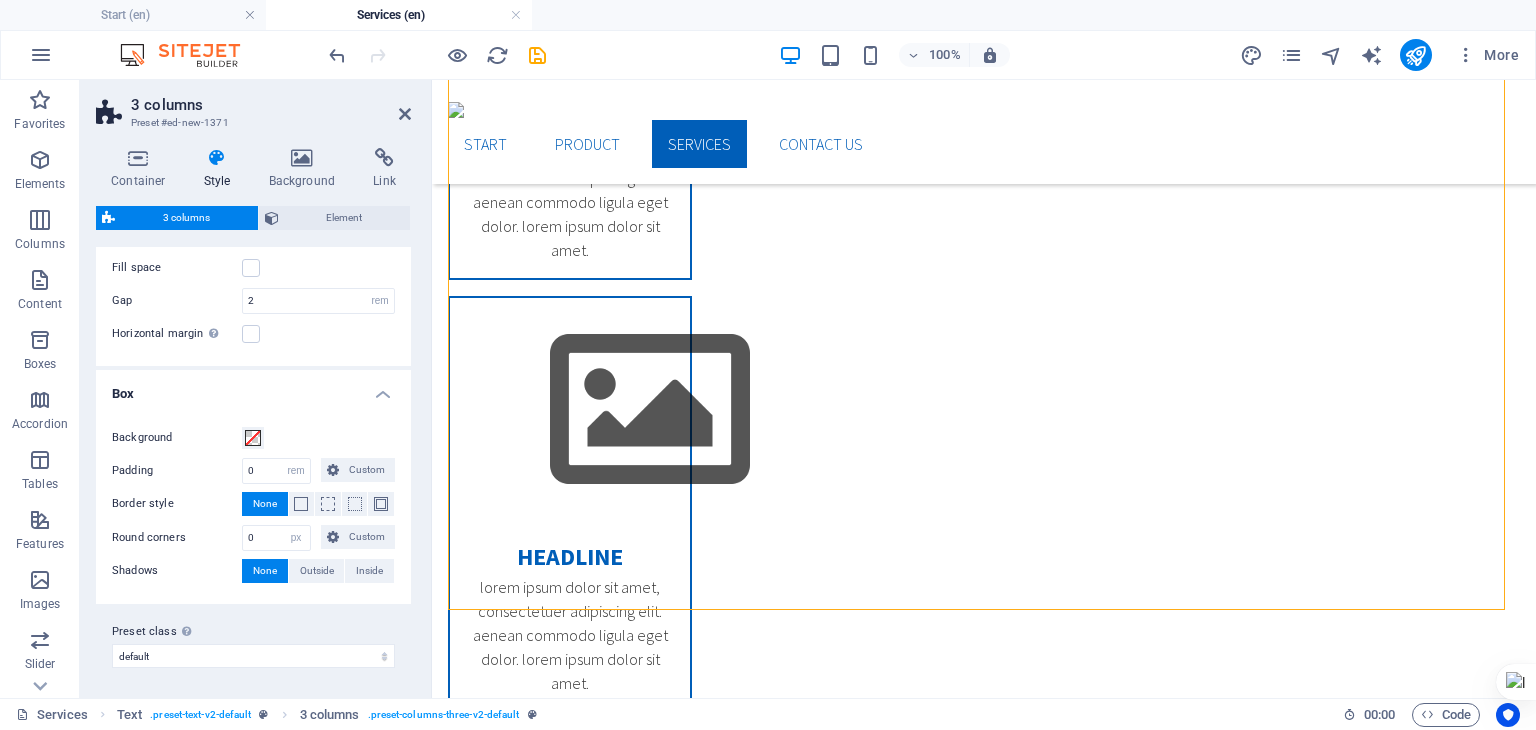 scroll, scrollTop: 0, scrollLeft: 0, axis: both 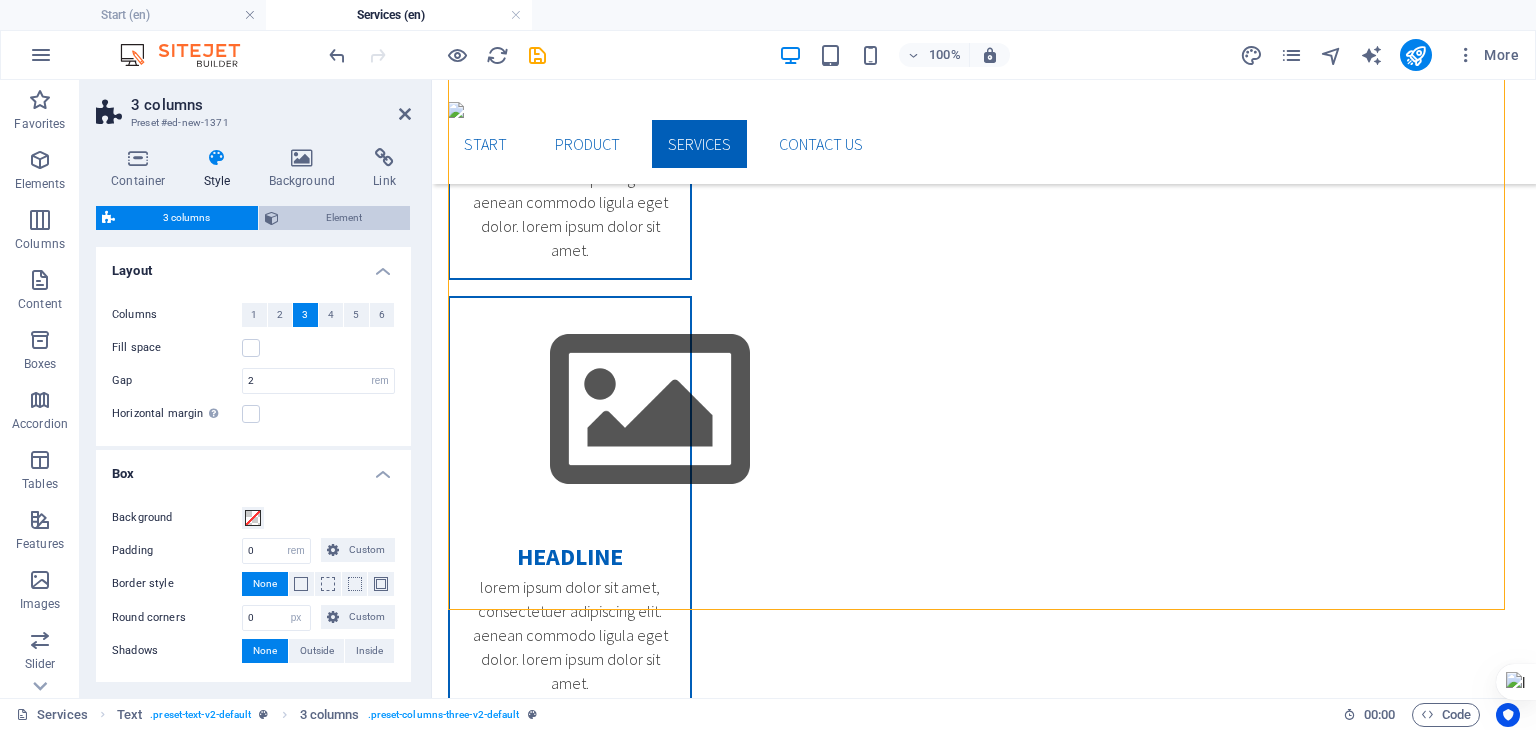 click on "Element" at bounding box center (345, 218) 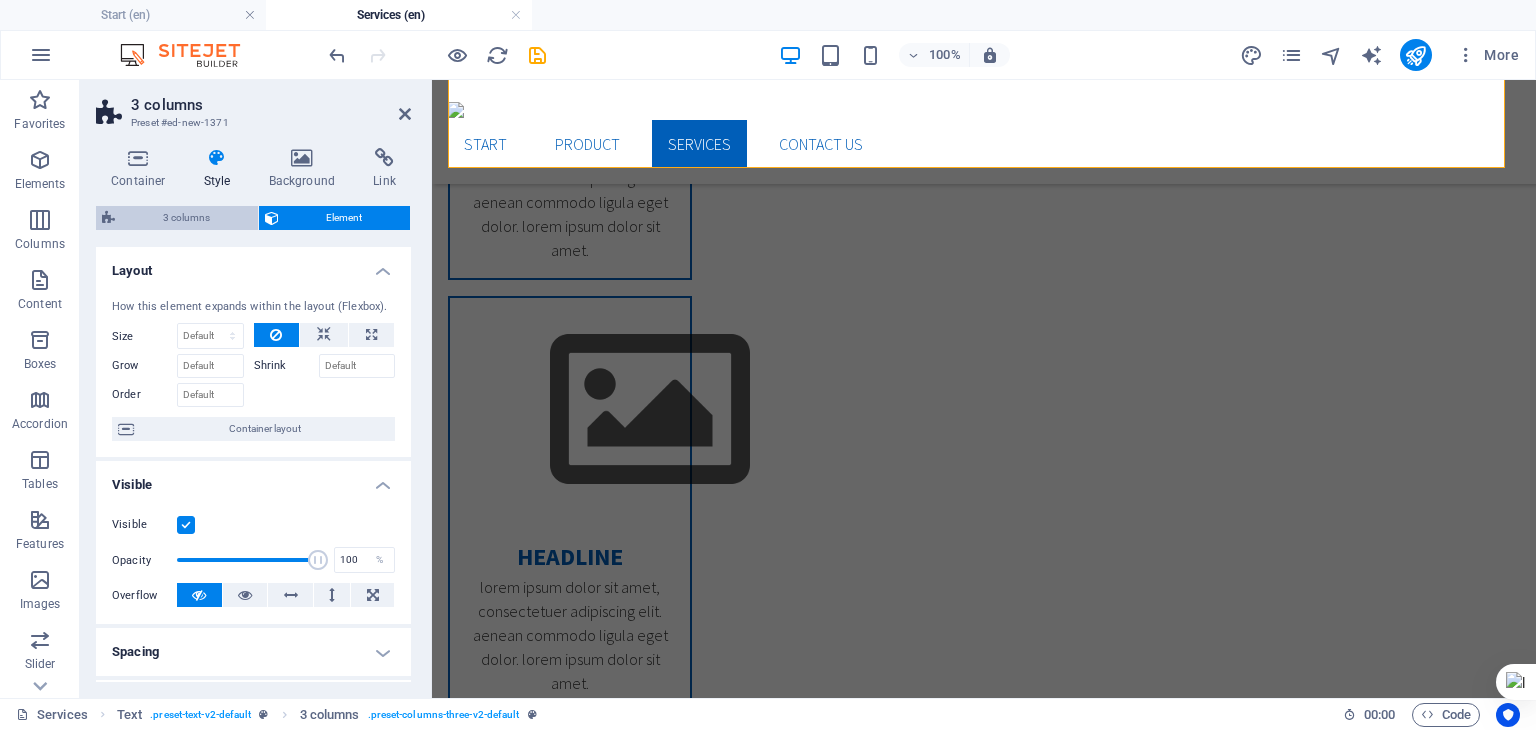 click on "3 columns" at bounding box center [186, 218] 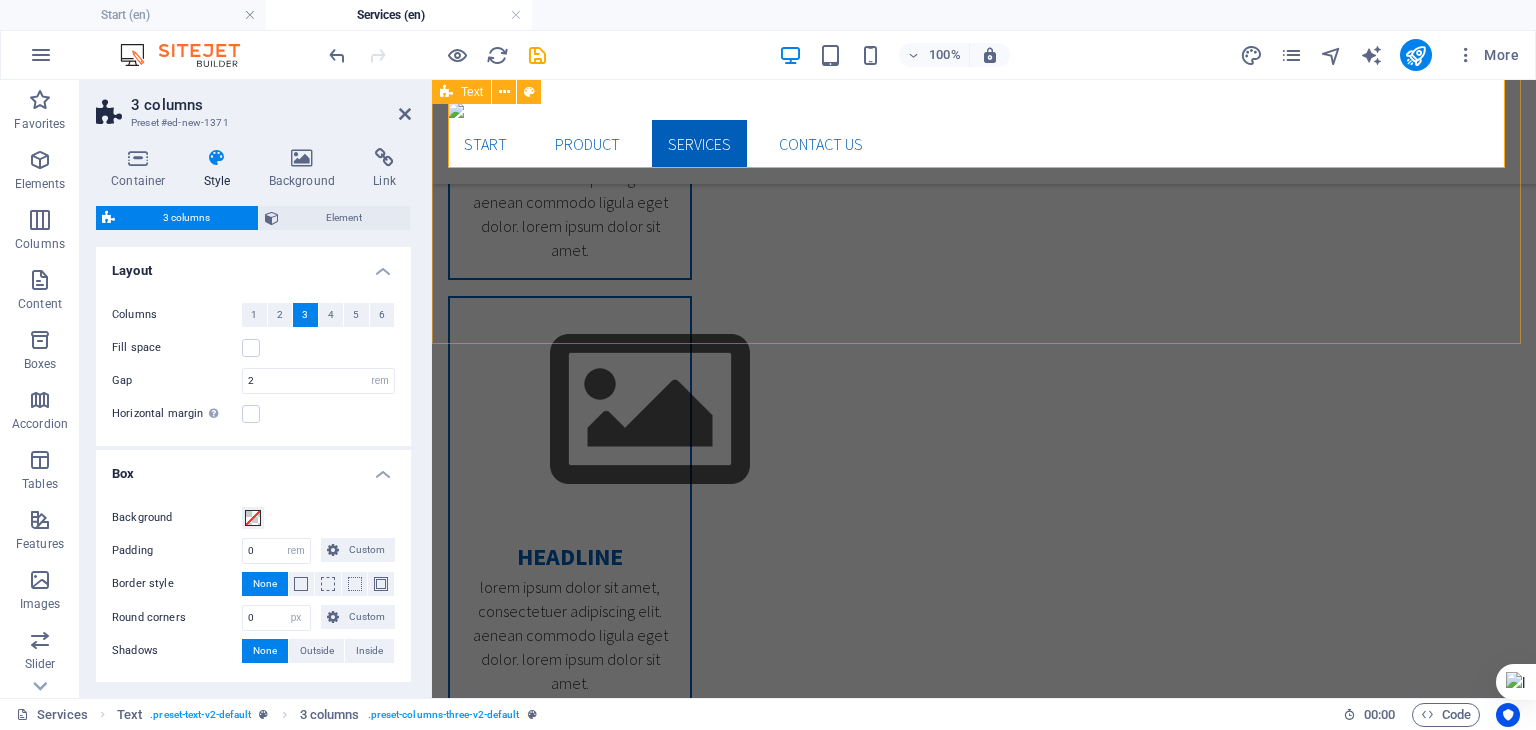 scroll, scrollTop: 984, scrollLeft: 0, axis: vertical 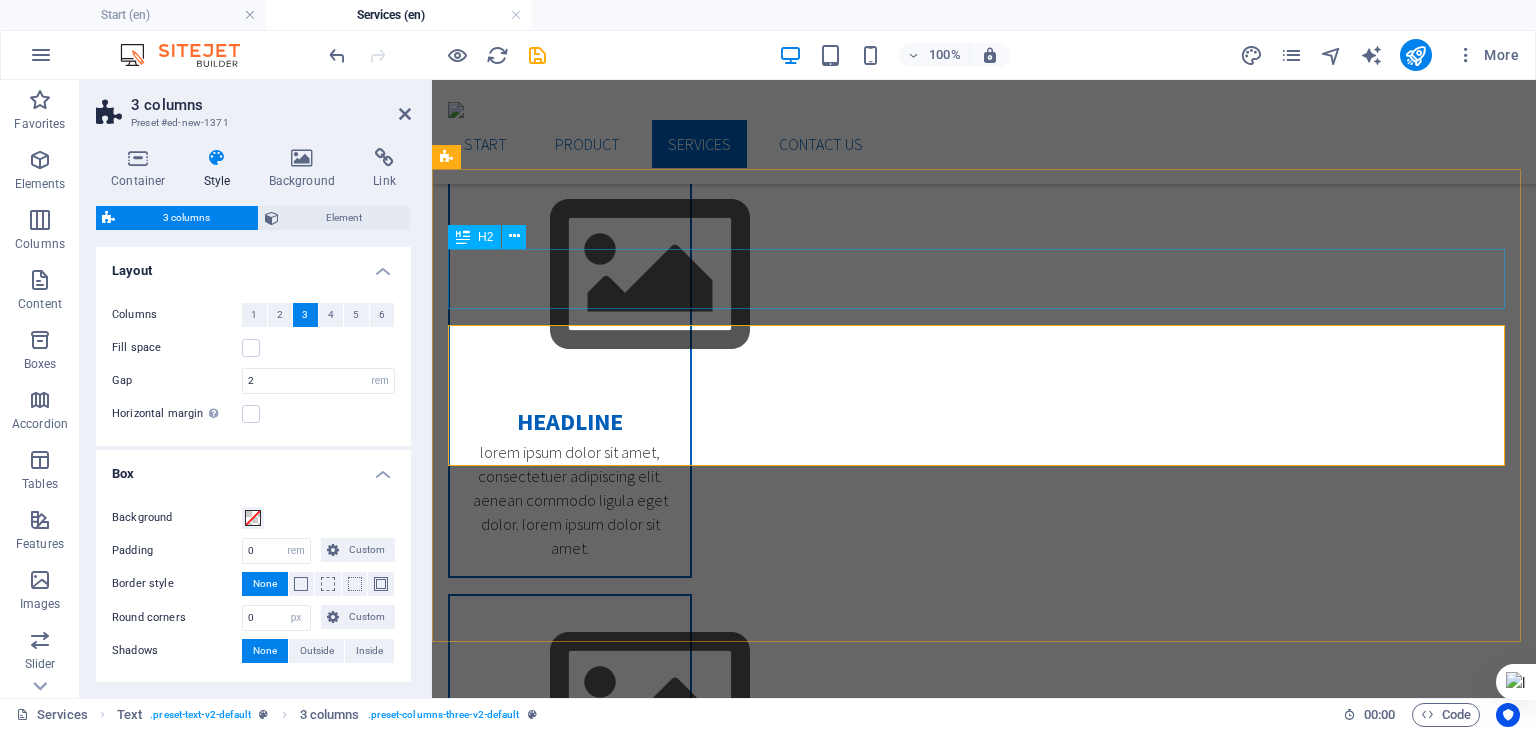 click on "Headline" at bounding box center (984, 2067) 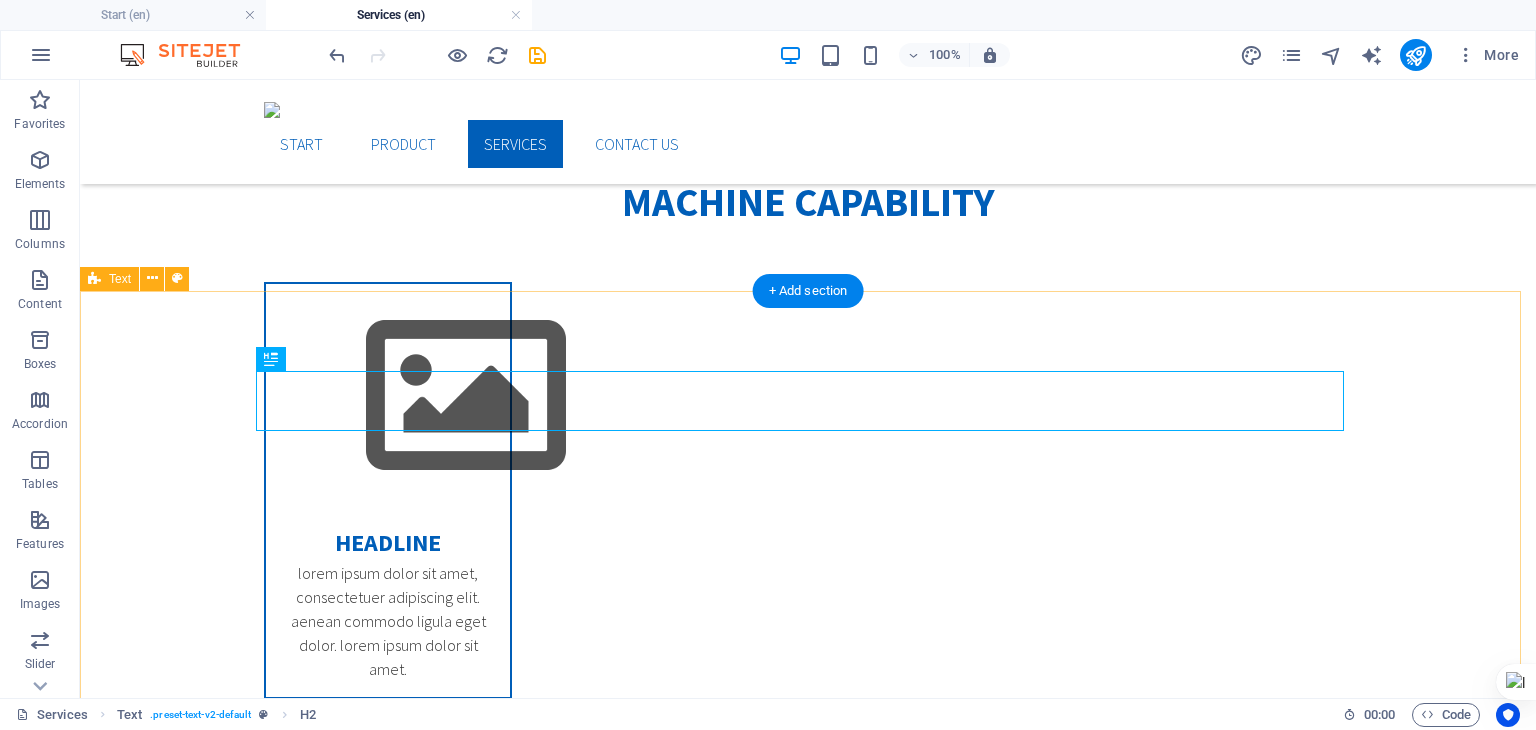 scroll, scrollTop: 864, scrollLeft: 0, axis: vertical 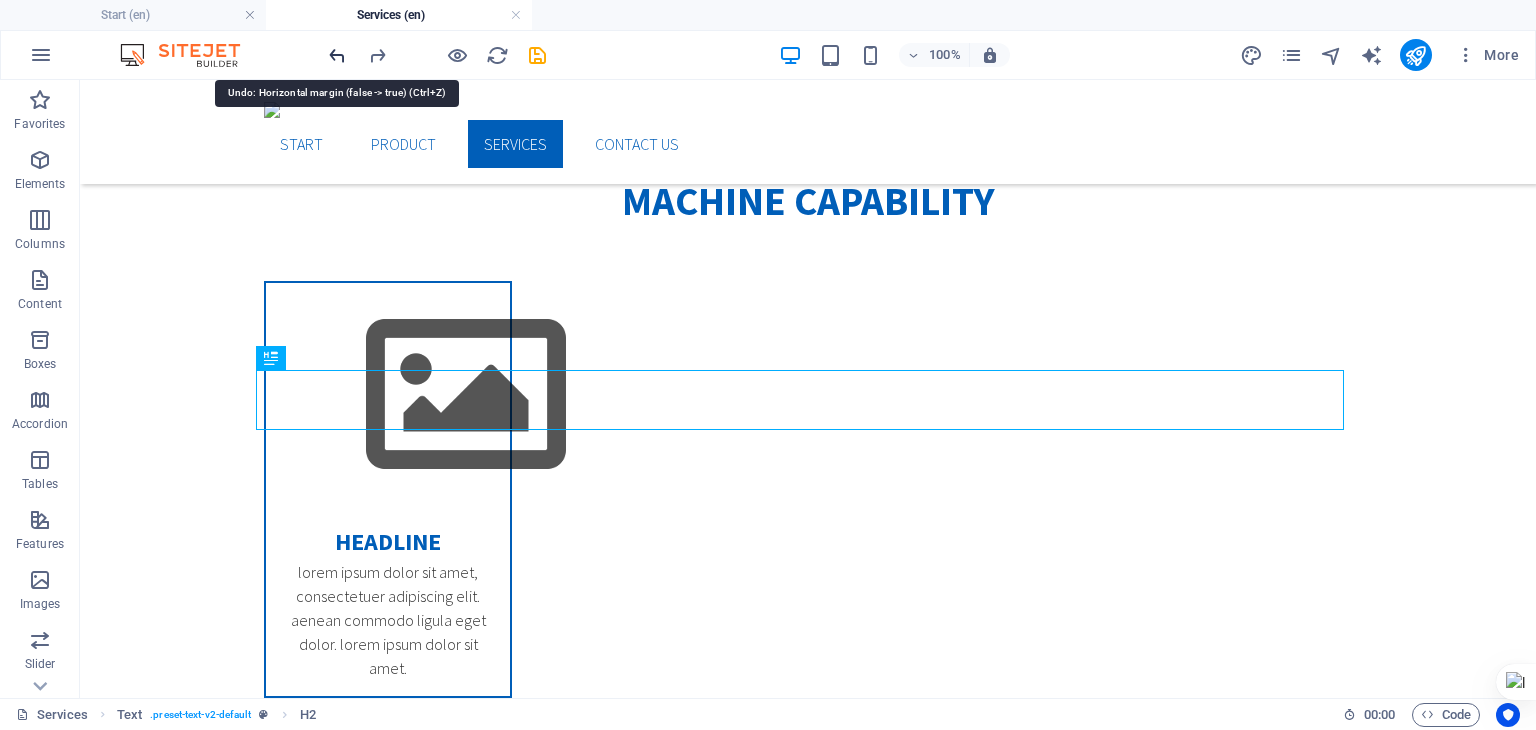 click at bounding box center (337, 55) 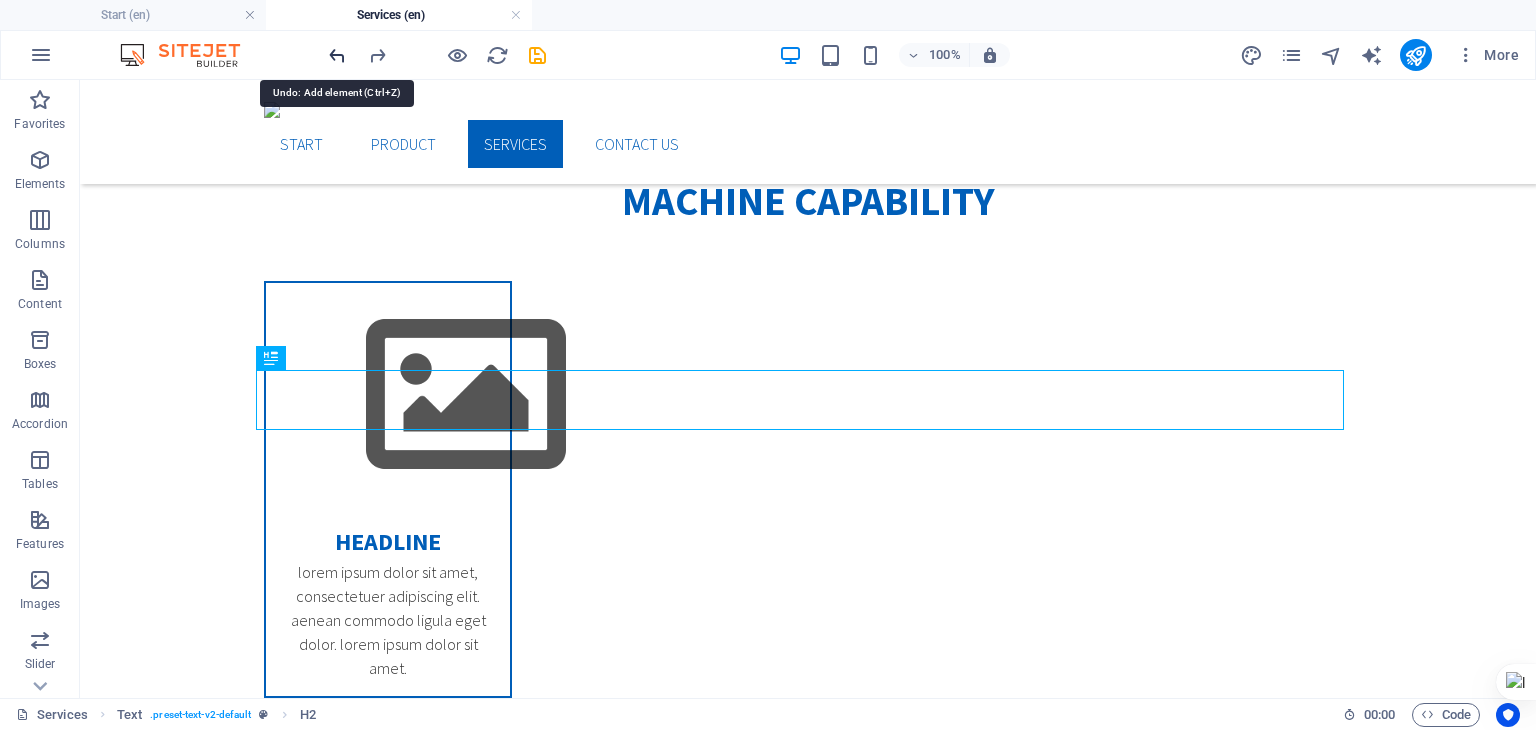 click at bounding box center (337, 55) 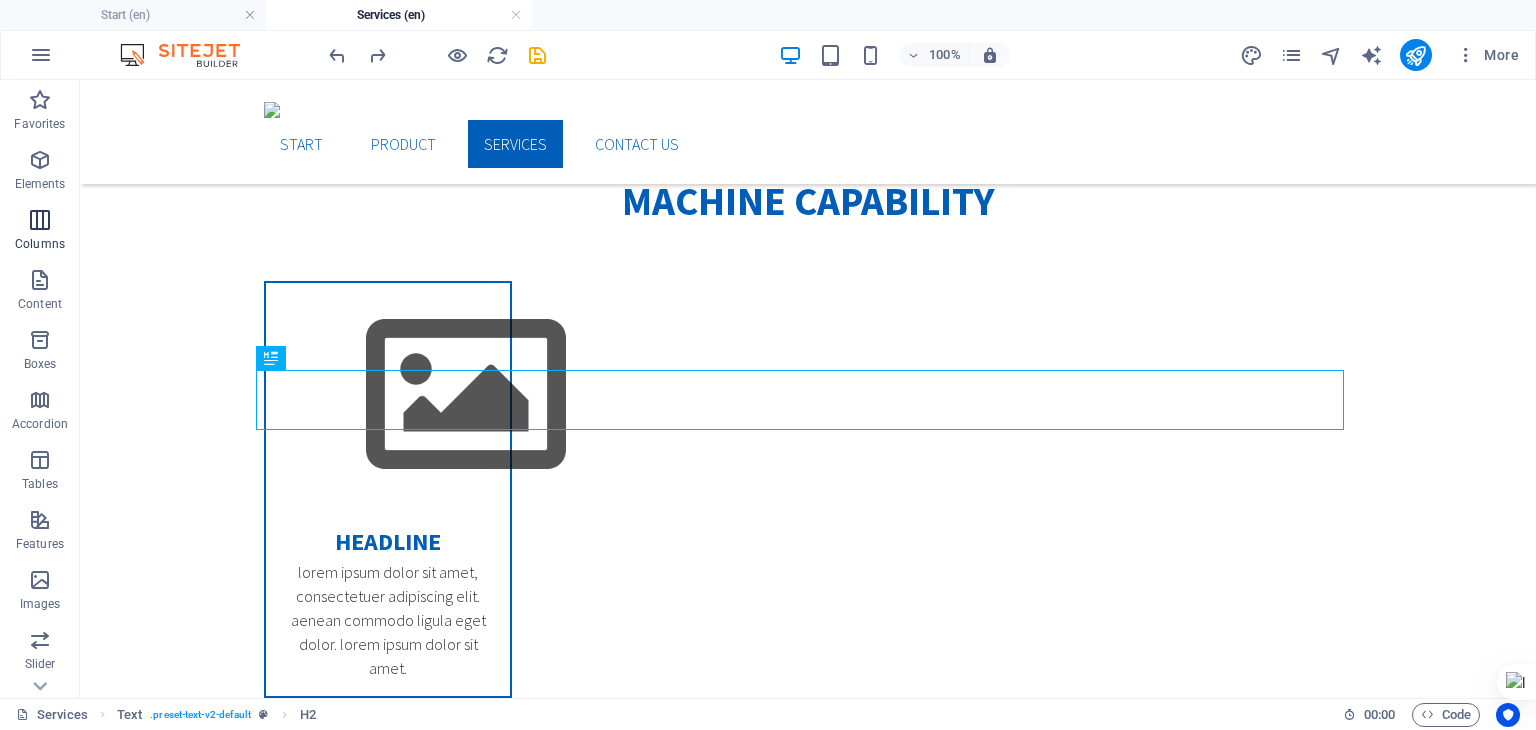 click on "Columns" at bounding box center (40, 232) 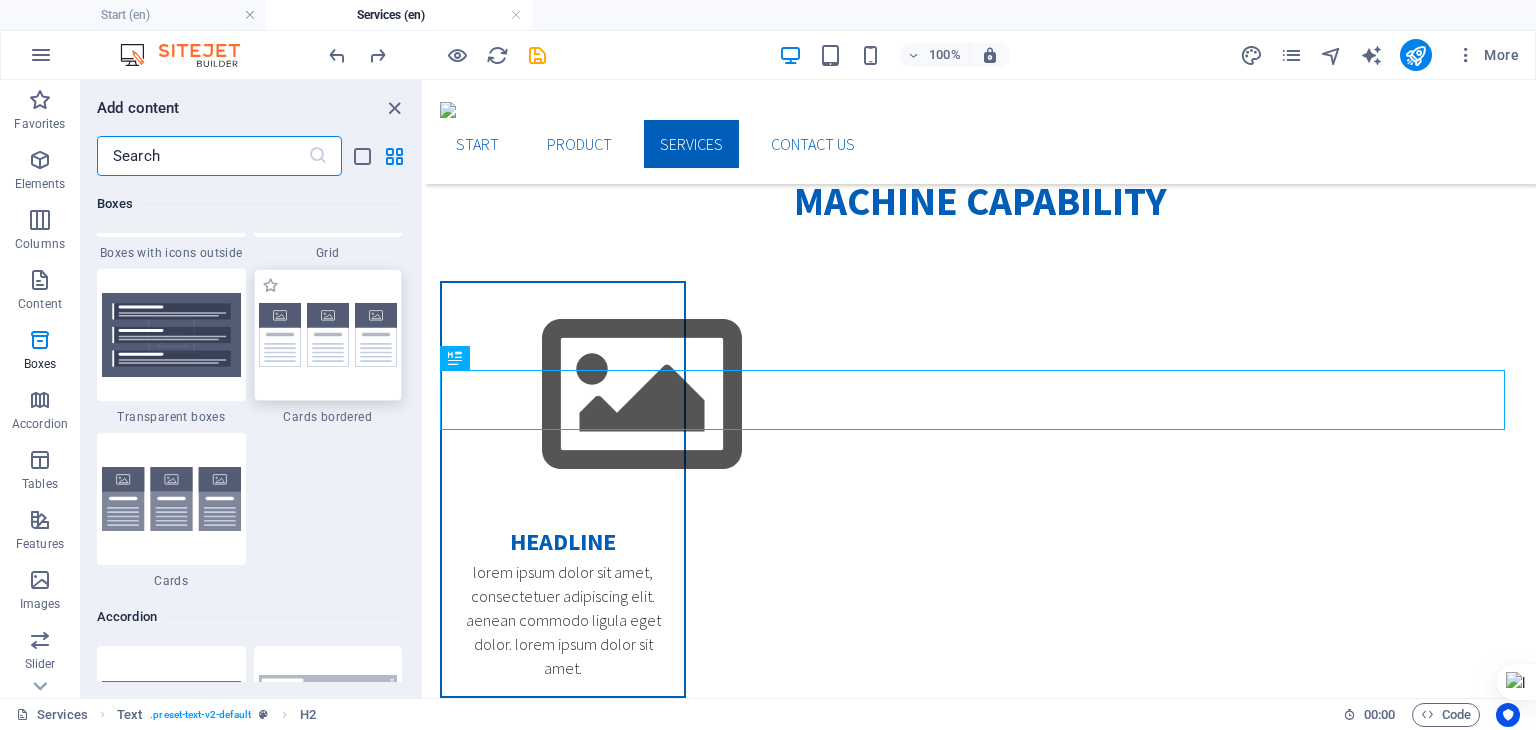 scroll, scrollTop: 5972, scrollLeft: 0, axis: vertical 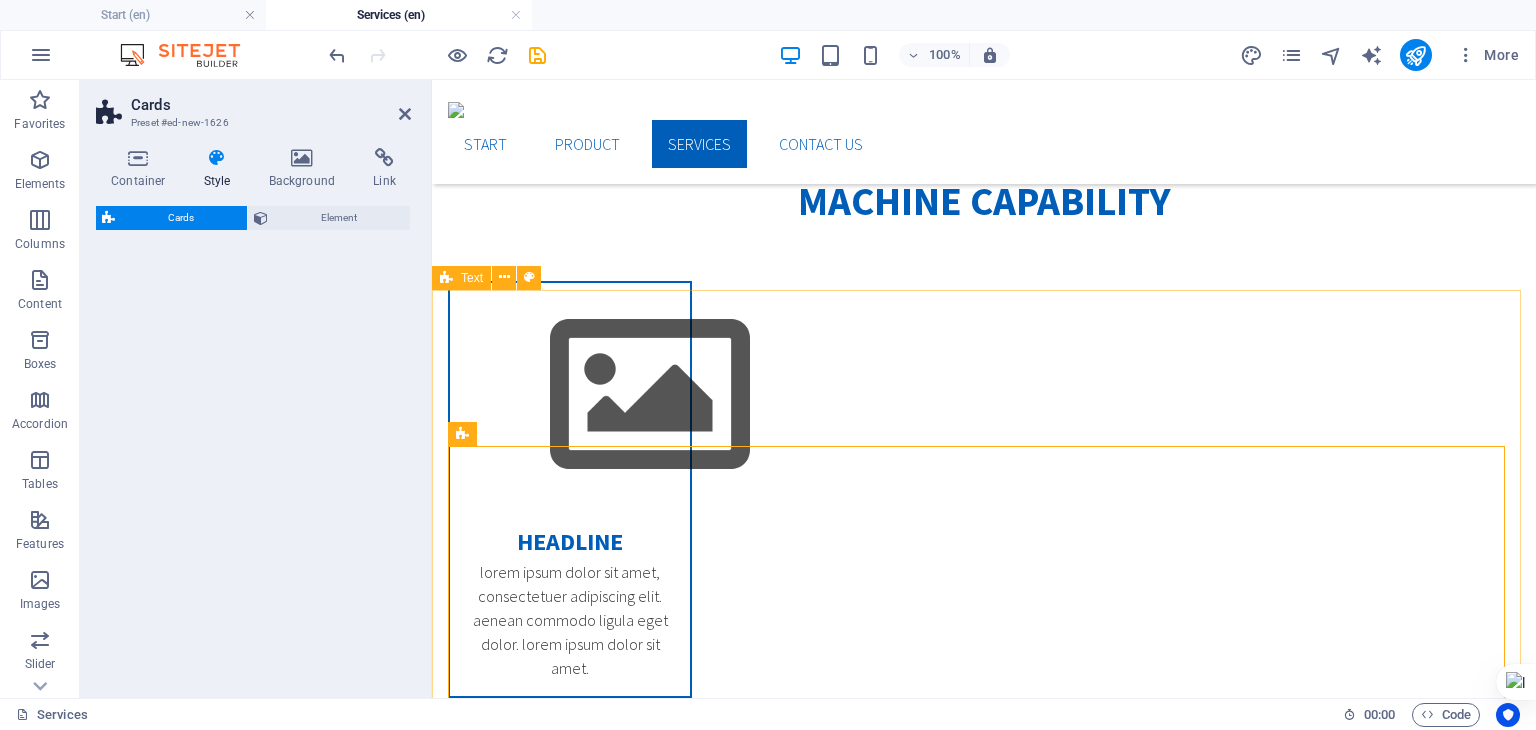 select on "rem" 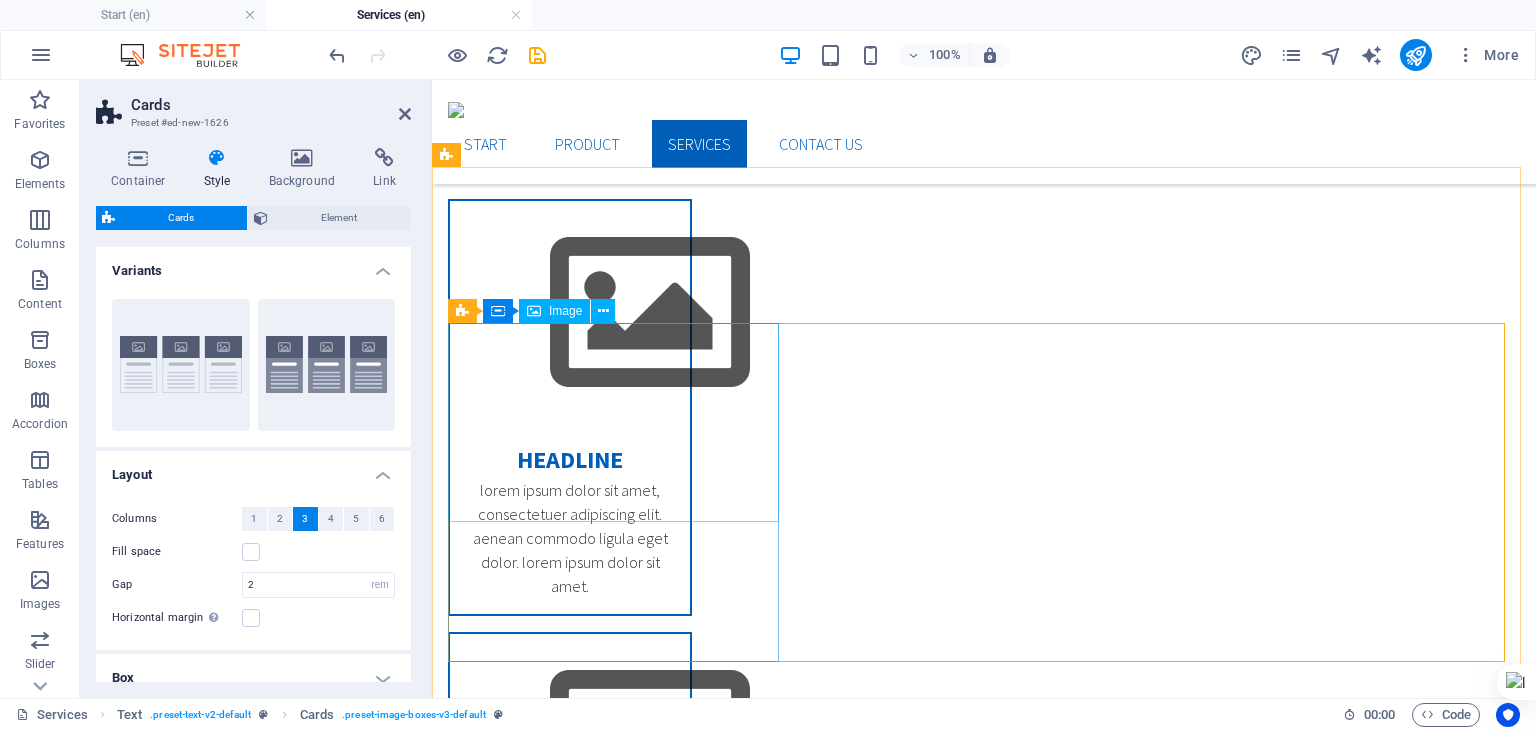 scroll, scrollTop: 944, scrollLeft: 0, axis: vertical 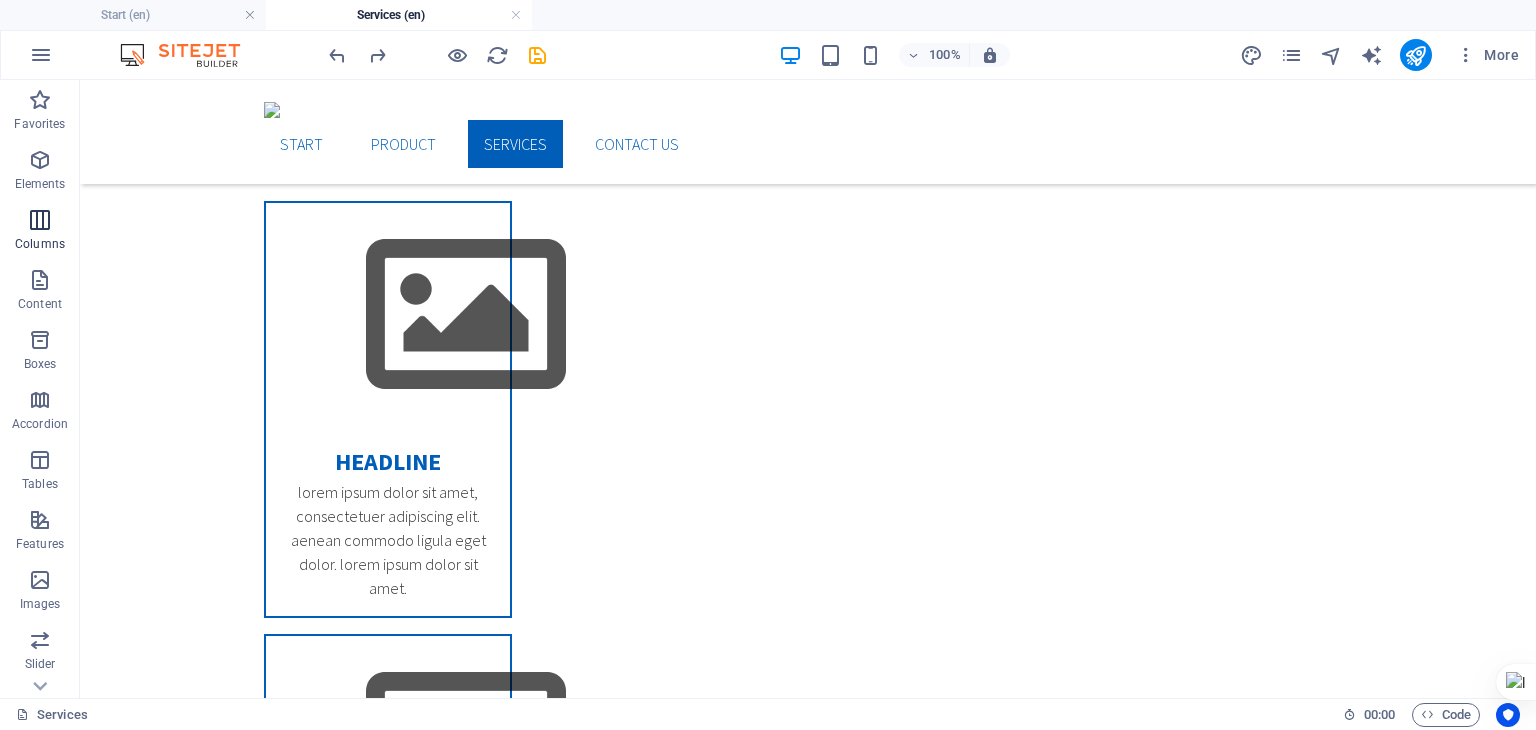click on "Columns" at bounding box center [40, 230] 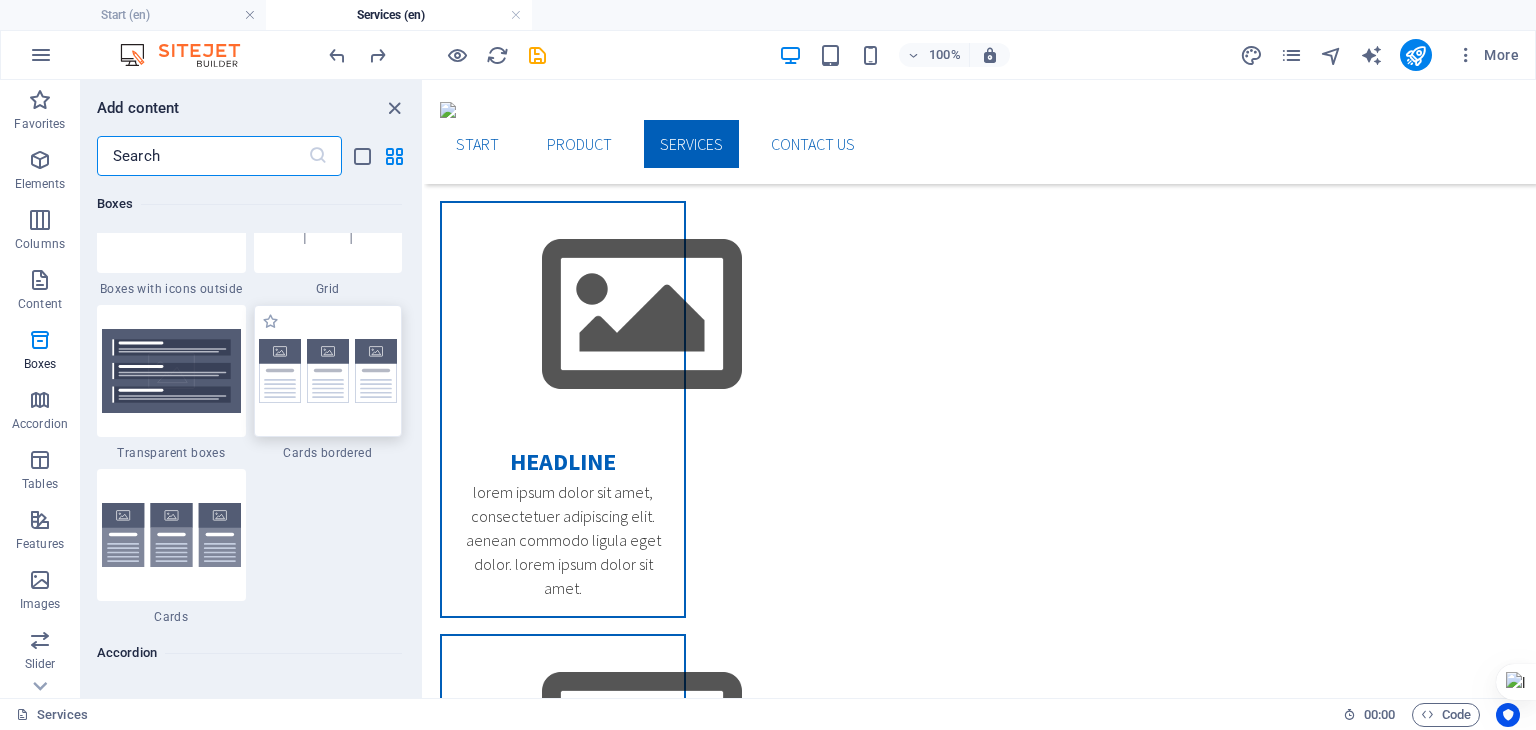 scroll, scrollTop: 5940, scrollLeft: 0, axis: vertical 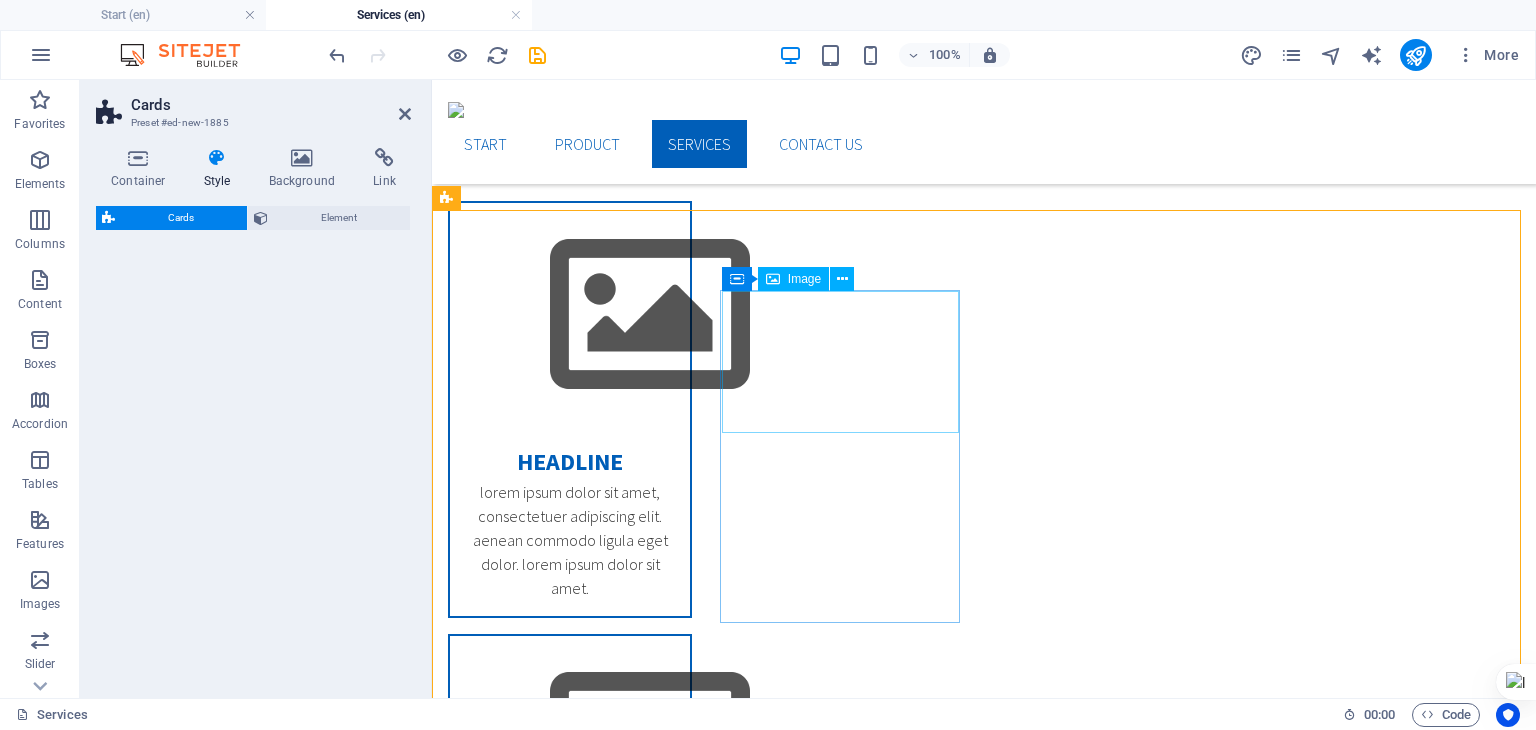 select on "rem" 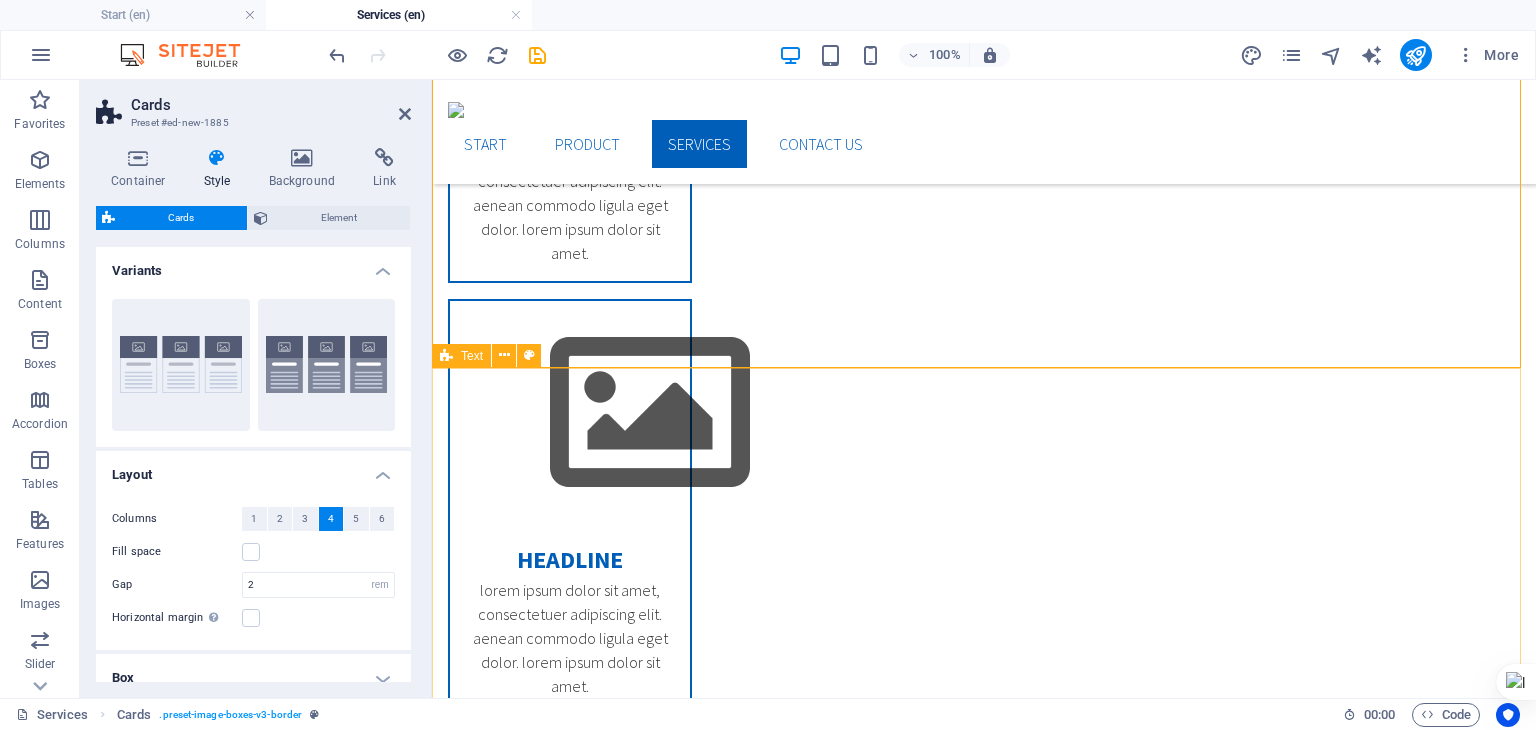 scroll, scrollTop: 780, scrollLeft: 0, axis: vertical 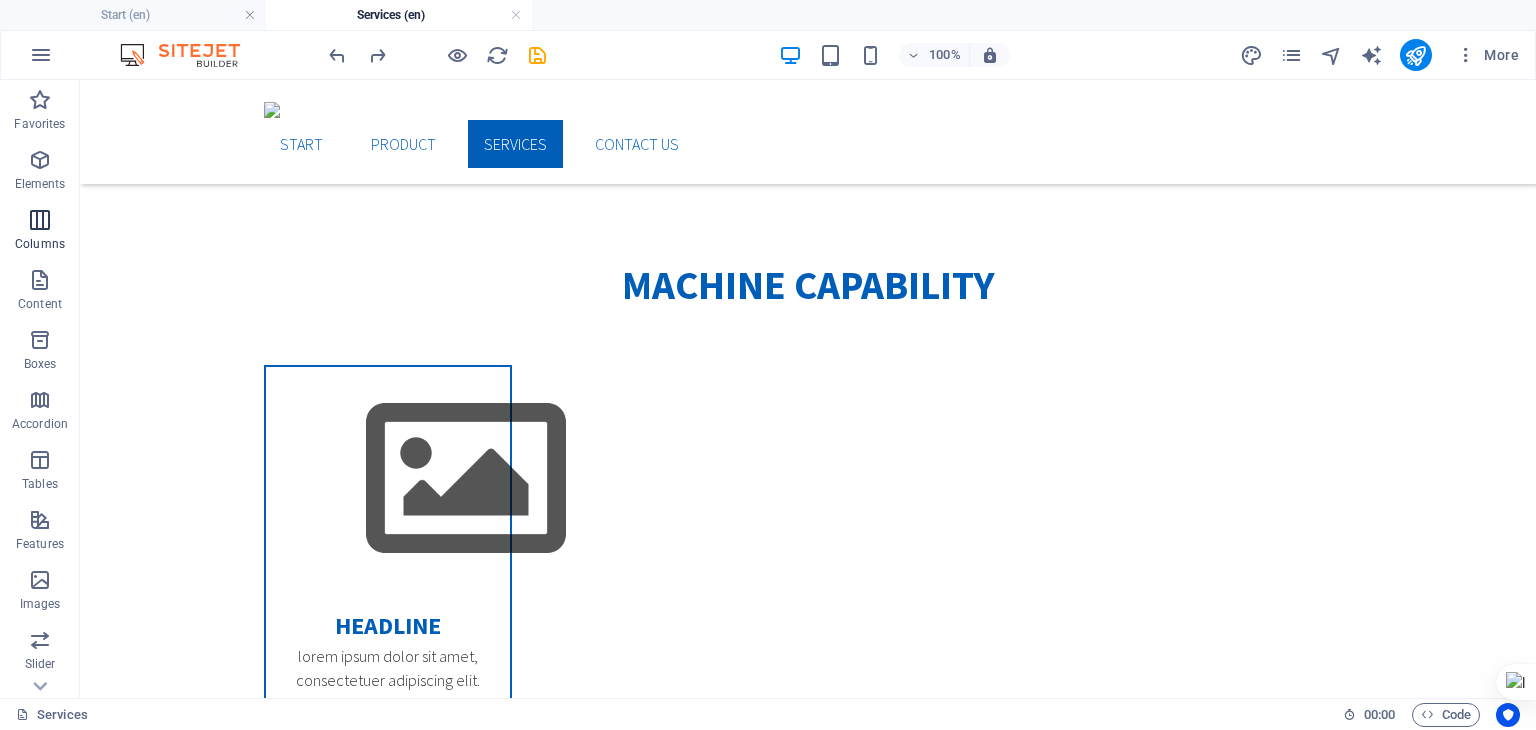 click on "Columns" at bounding box center [40, 244] 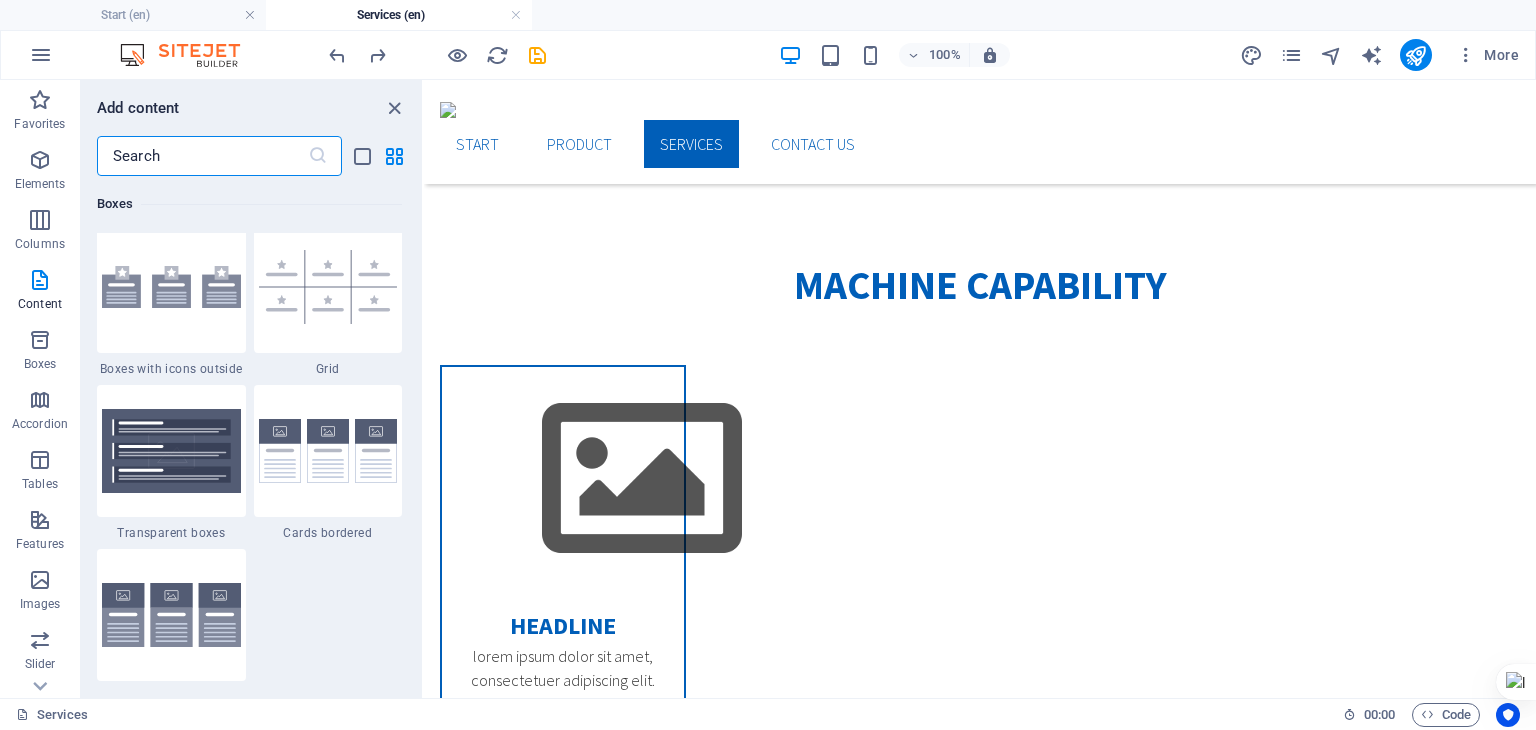 scroll, scrollTop: 5857, scrollLeft: 0, axis: vertical 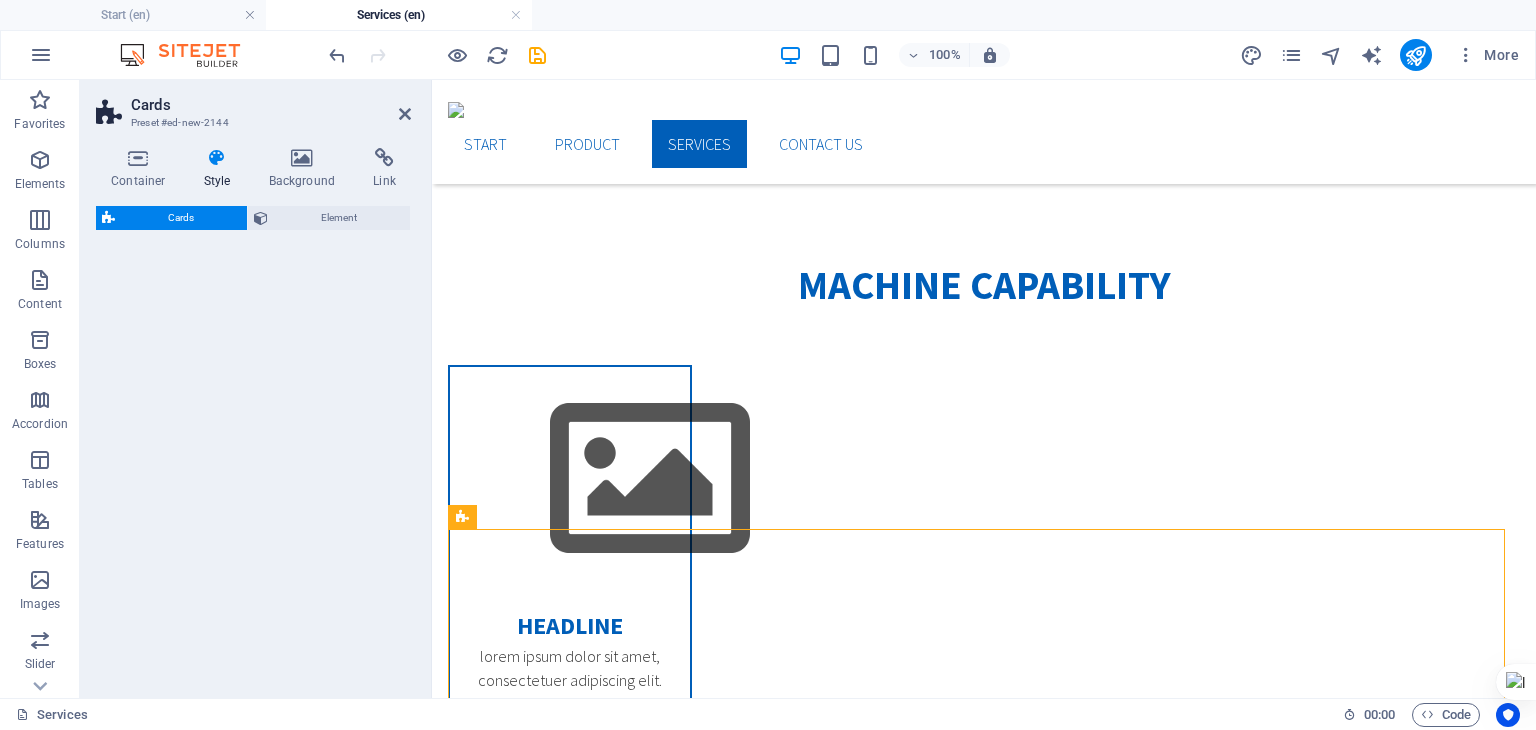 select on "rem" 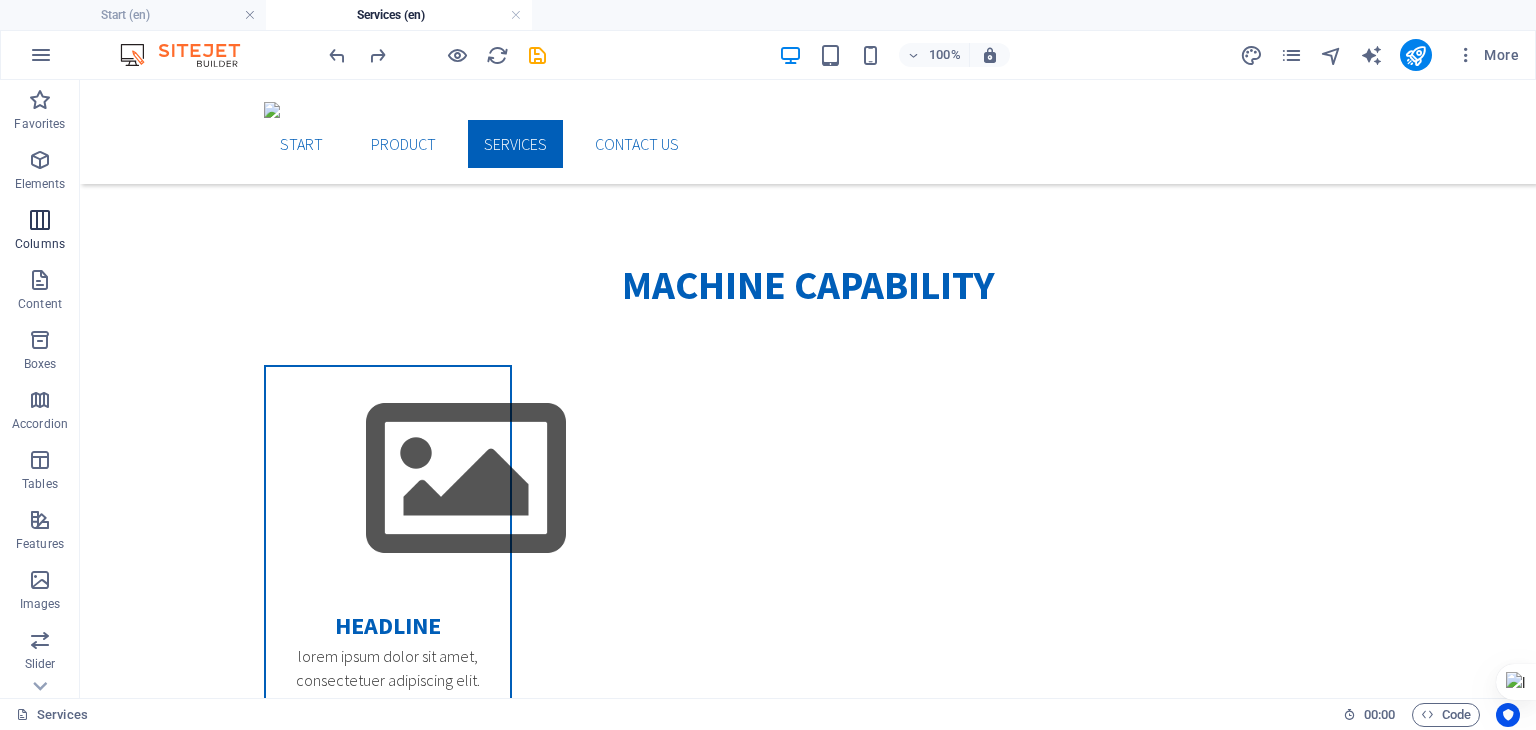 click on "Columns" at bounding box center (40, 232) 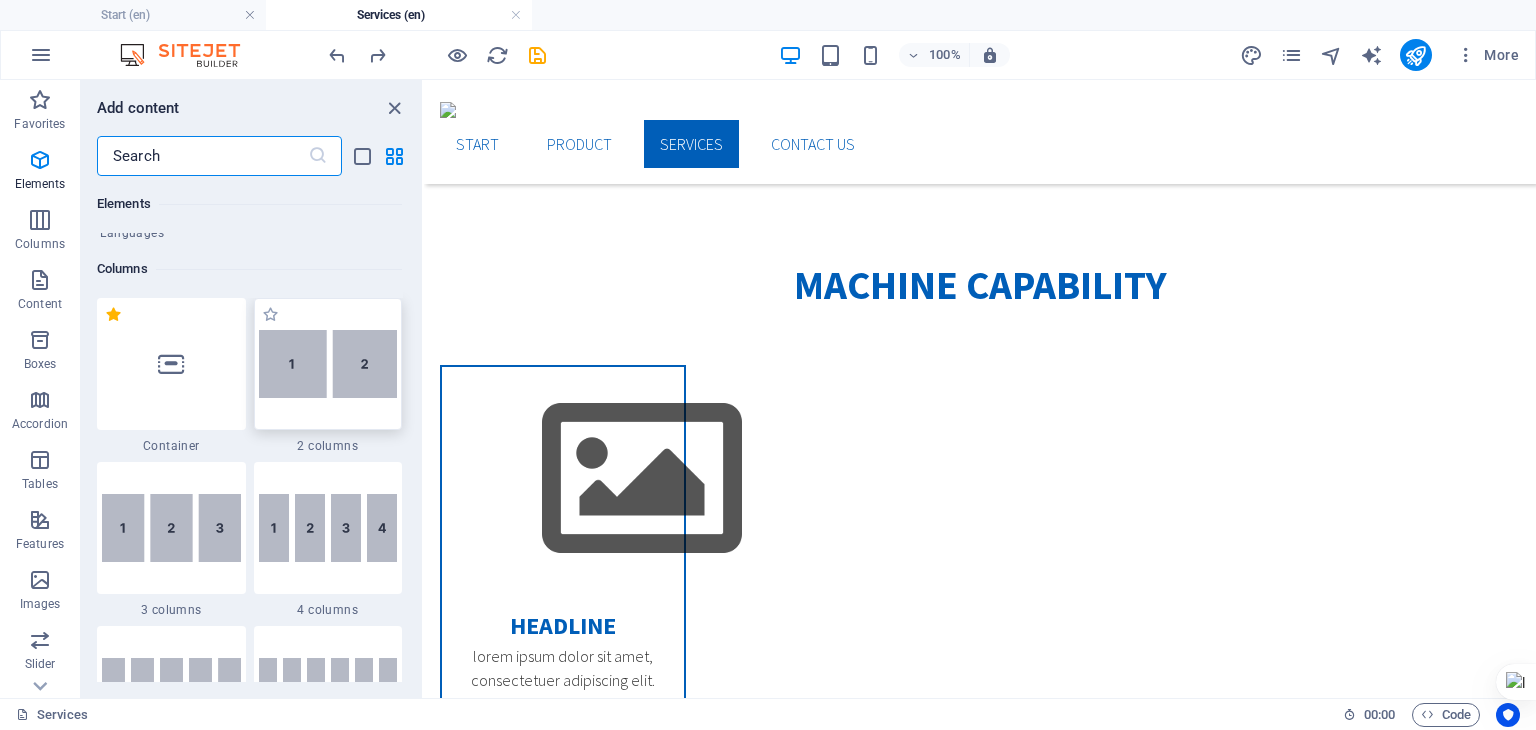 scroll, scrollTop: 989, scrollLeft: 0, axis: vertical 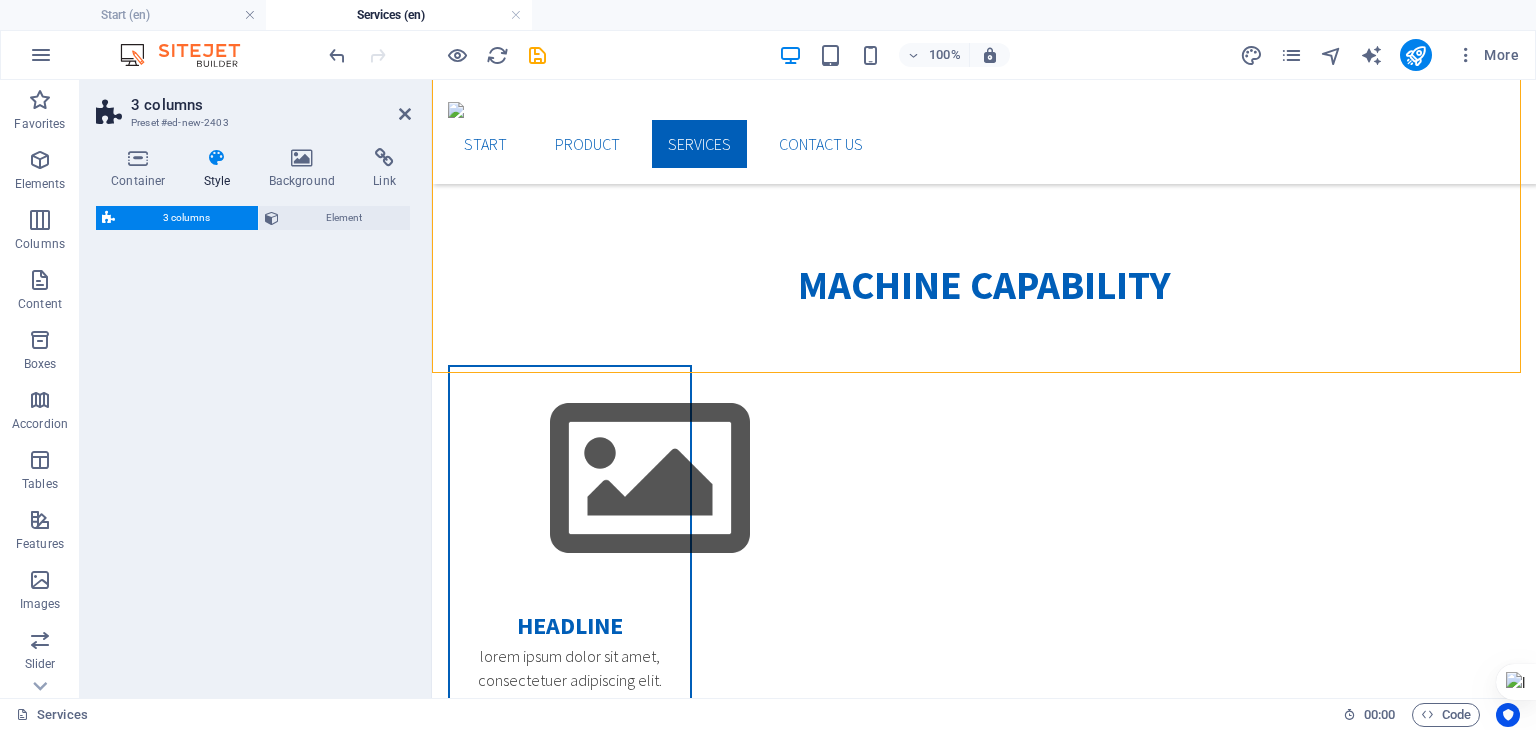 select on "rem" 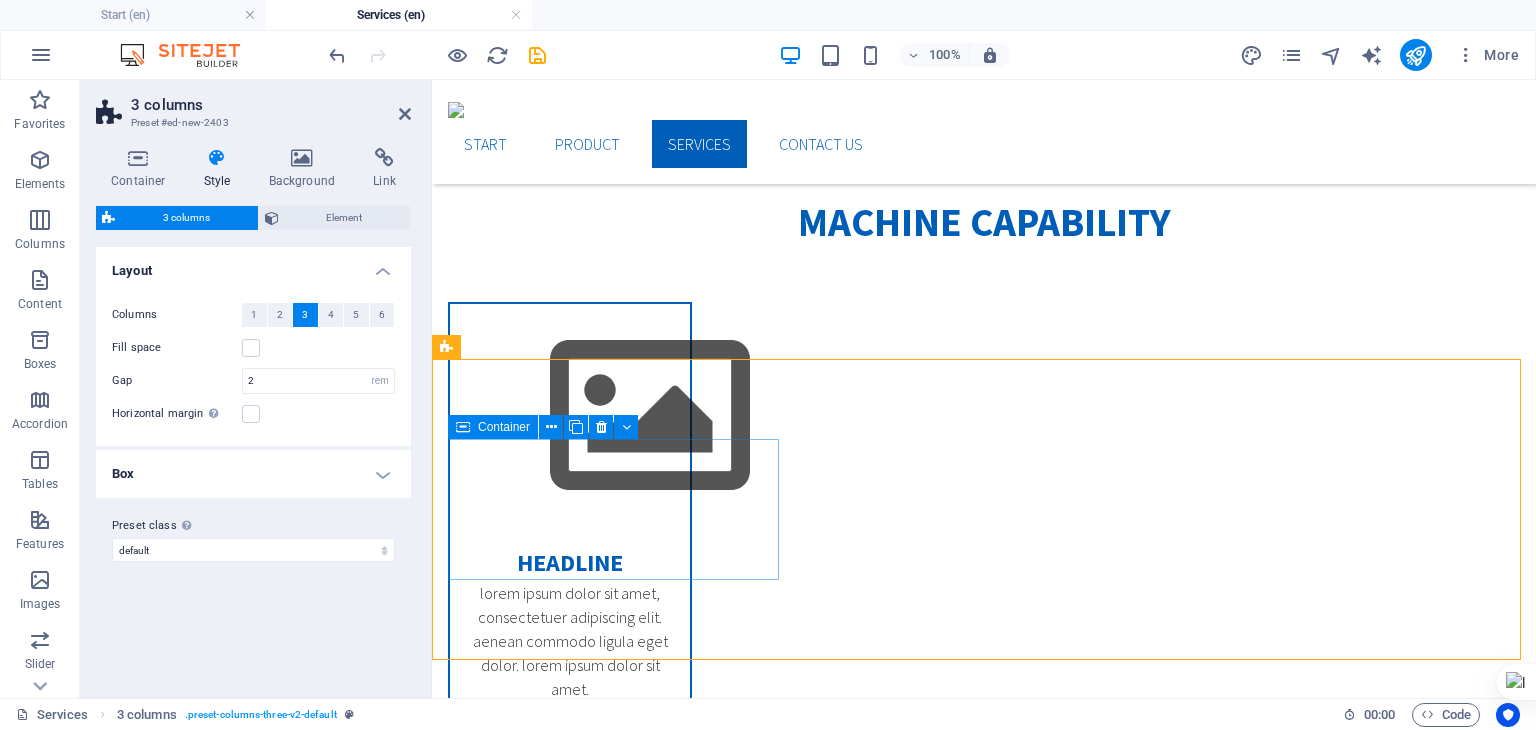 scroll, scrollTop: 852, scrollLeft: 0, axis: vertical 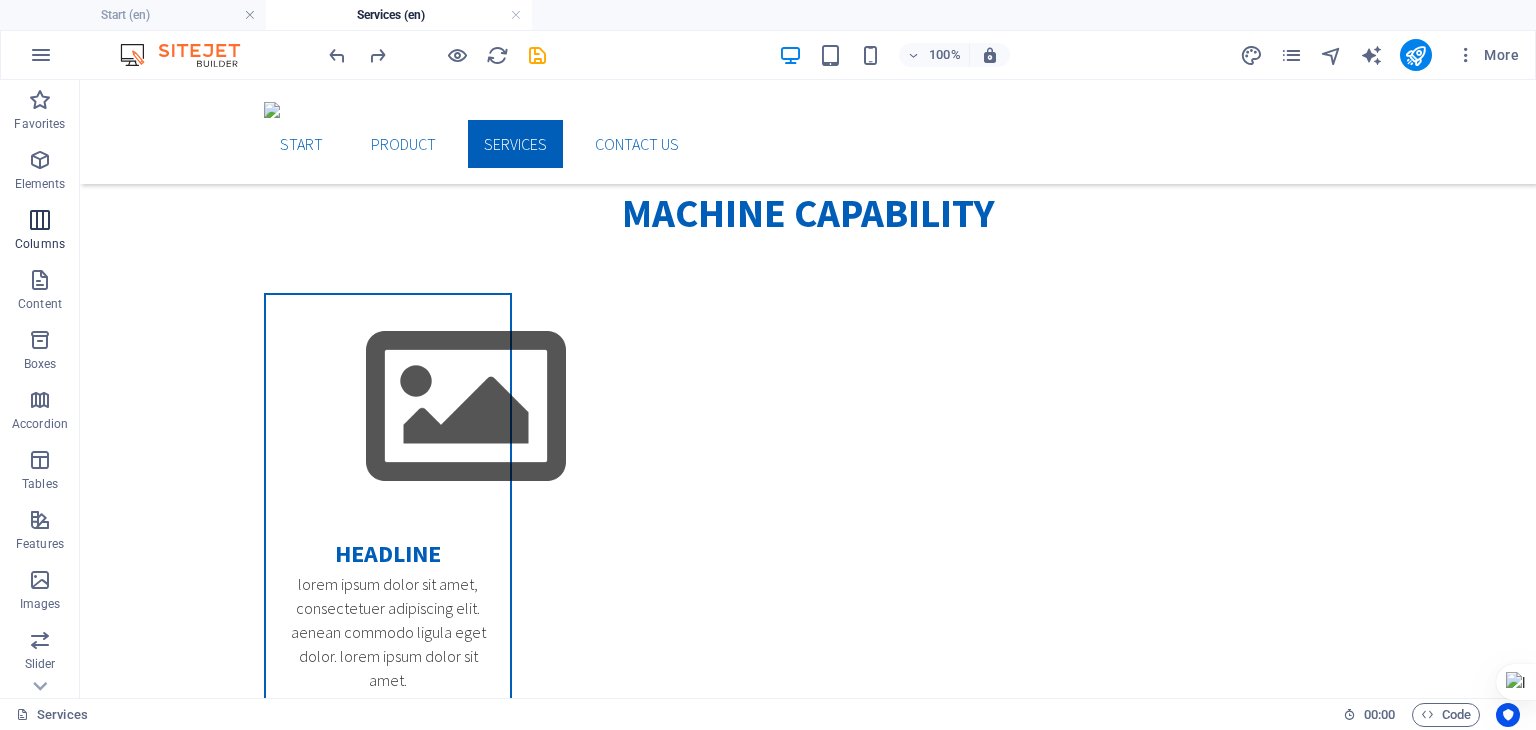 click on "Columns" at bounding box center (40, 244) 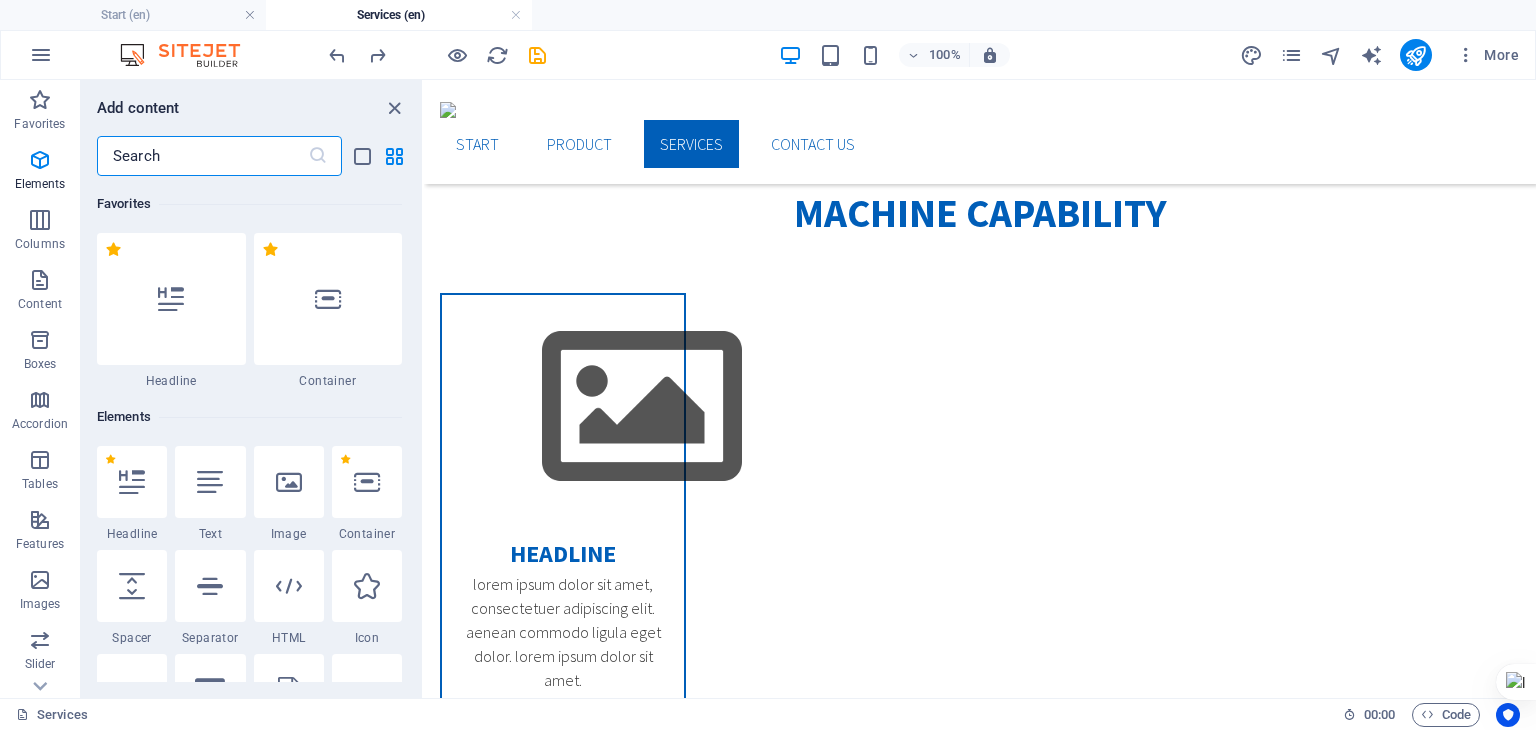 scroll, scrollTop: 989, scrollLeft: 0, axis: vertical 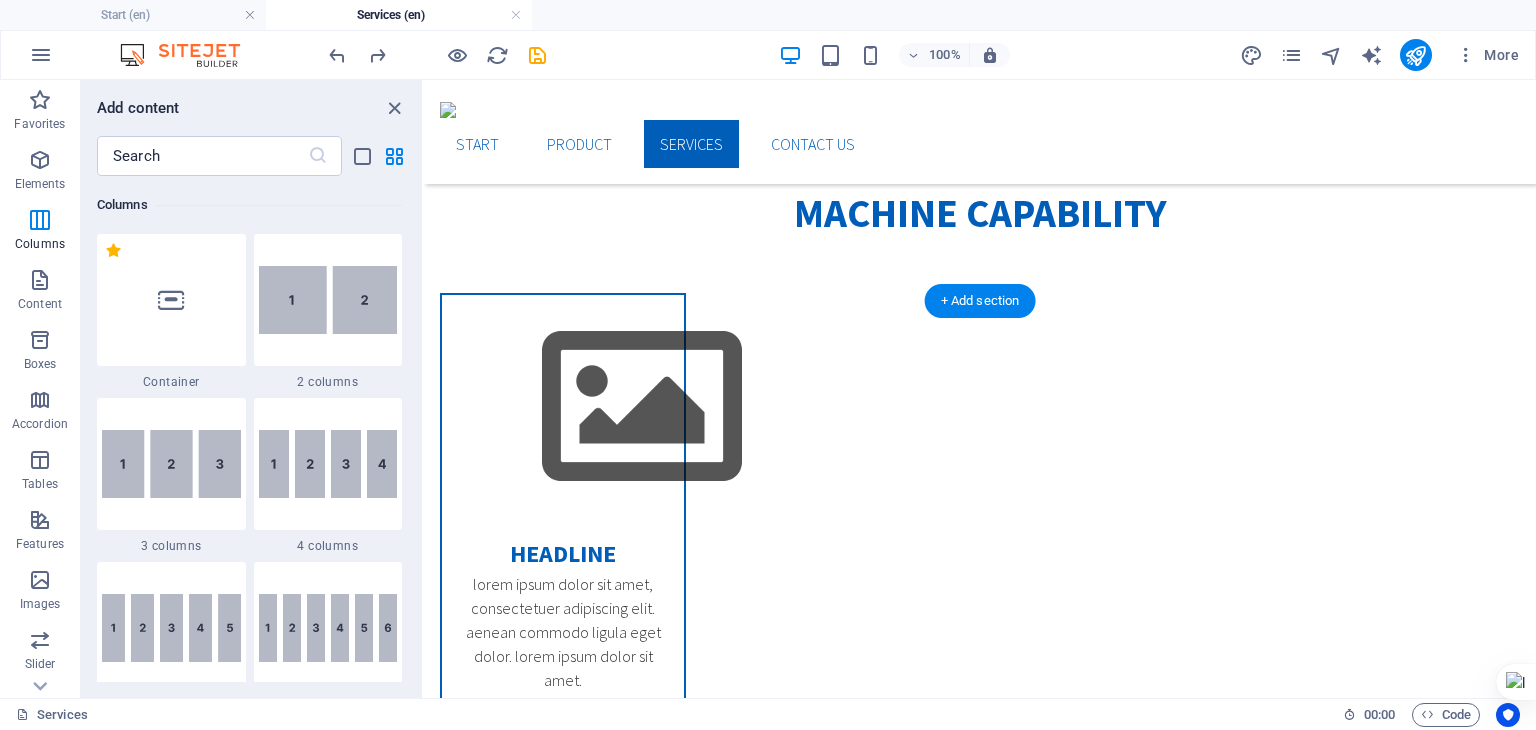 click on "machine Capability Headline Lorem ipsum dolor sit amet, consectetuer adipiscing elit. Aenean commodo ligula eget dolor. Lorem ipsum dolor sit amet. Headline Lorem ipsum dolor sit amet, consectetuer adipiscing elit. Aenean commodo ligula eget dolor. Lorem ipsum dolor sit amet. Headline Lorem ipsum dolor sit amet, consectetuer adipiscing elit. Aenean commodo ligula eget dolor. Lorem ipsum dolor sit amet. Headline Lorem ipsum dolor sit amet, consectetuer adipiscing elit. Aenean commodo ligula eget dolor. Lorem ipsum dolor sit amet." at bounding box center (980, 1096) 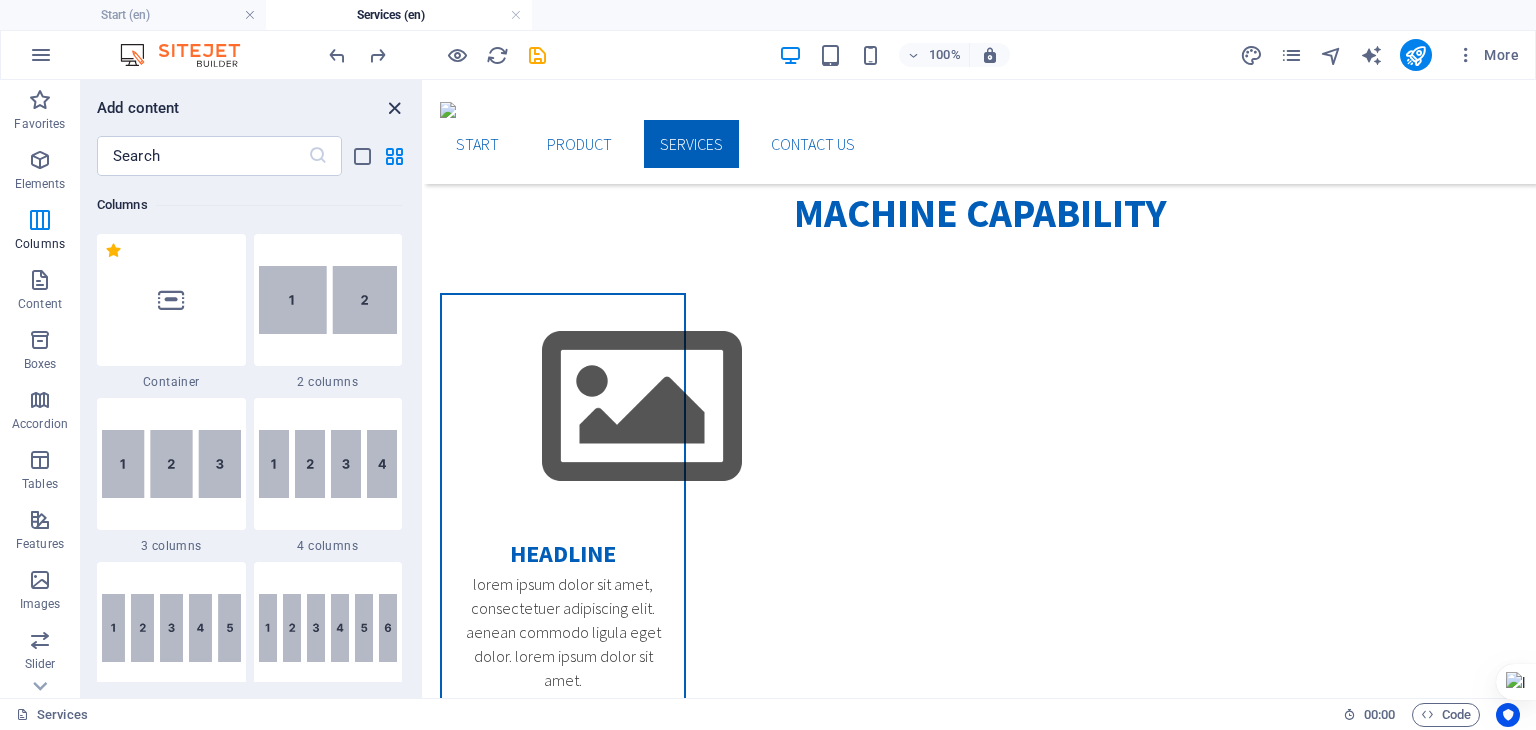 click at bounding box center (394, 108) 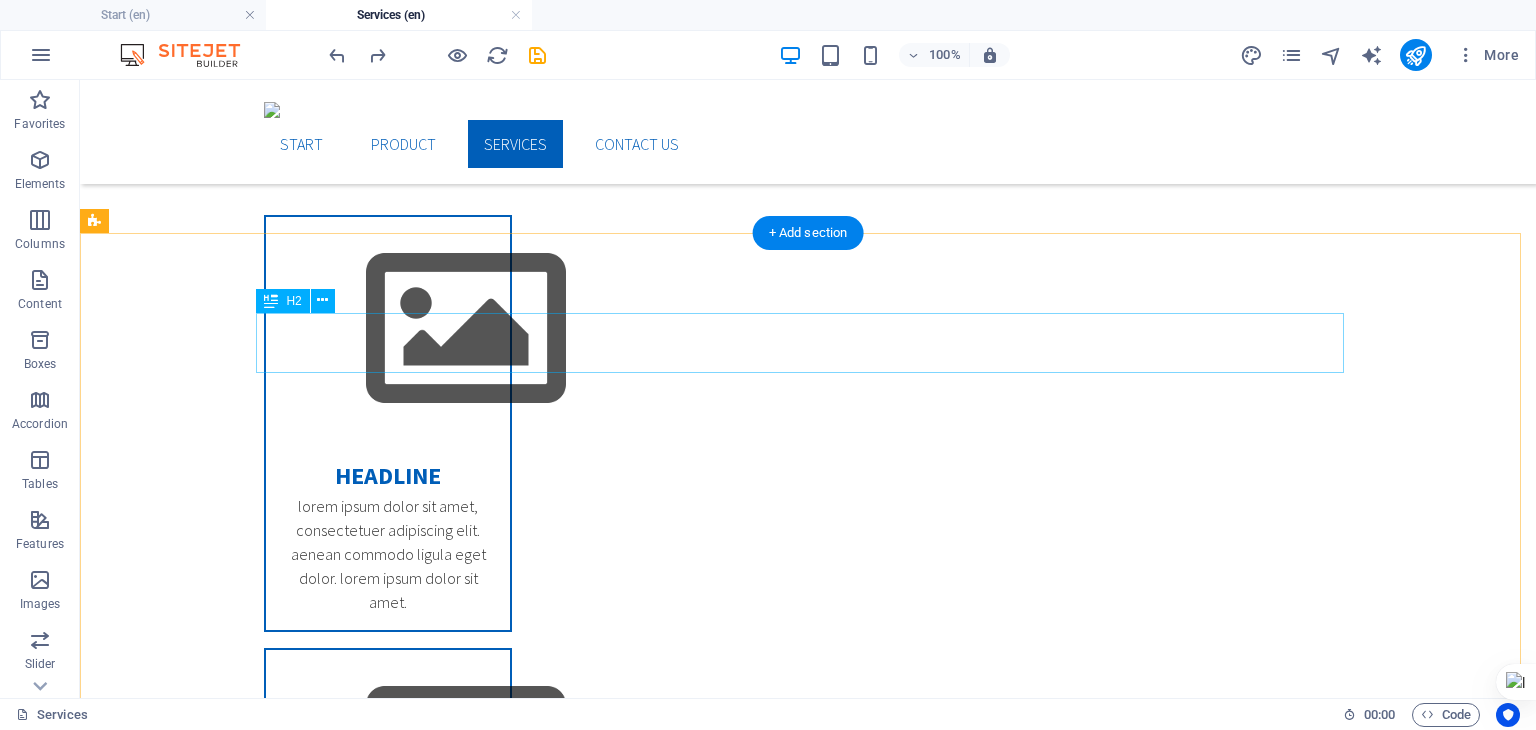 scroll, scrollTop: 936, scrollLeft: 0, axis: vertical 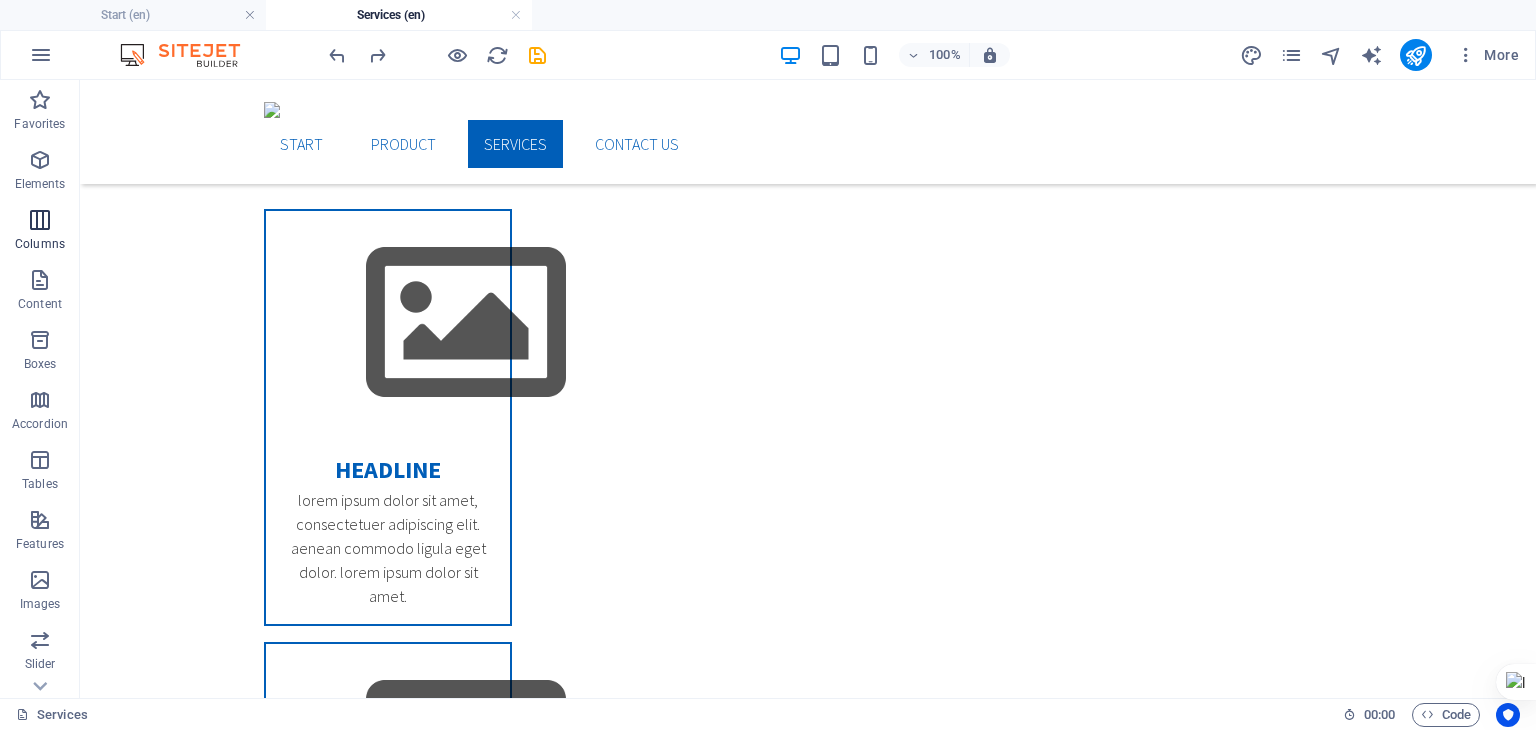 click at bounding box center (40, 220) 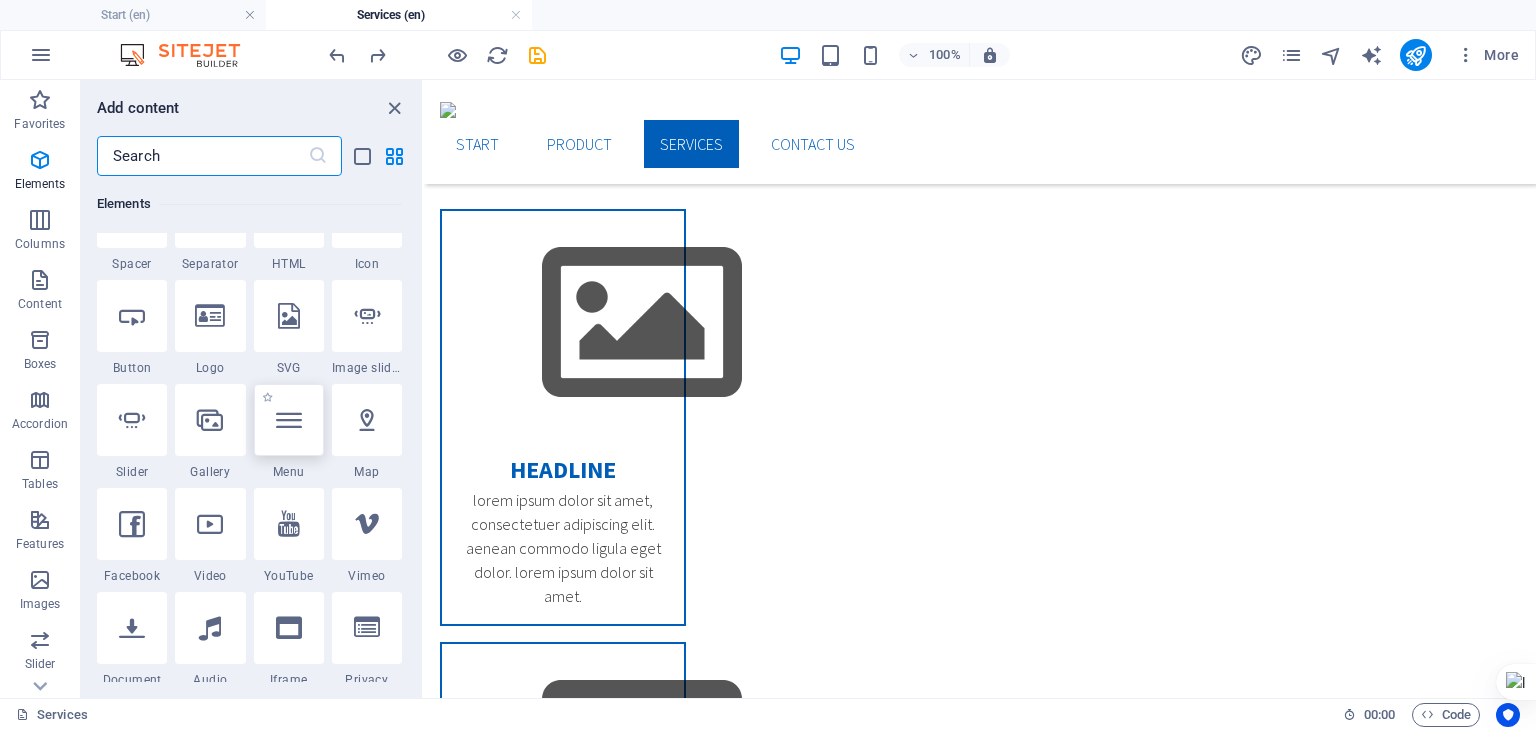 scroll, scrollTop: 989, scrollLeft: 0, axis: vertical 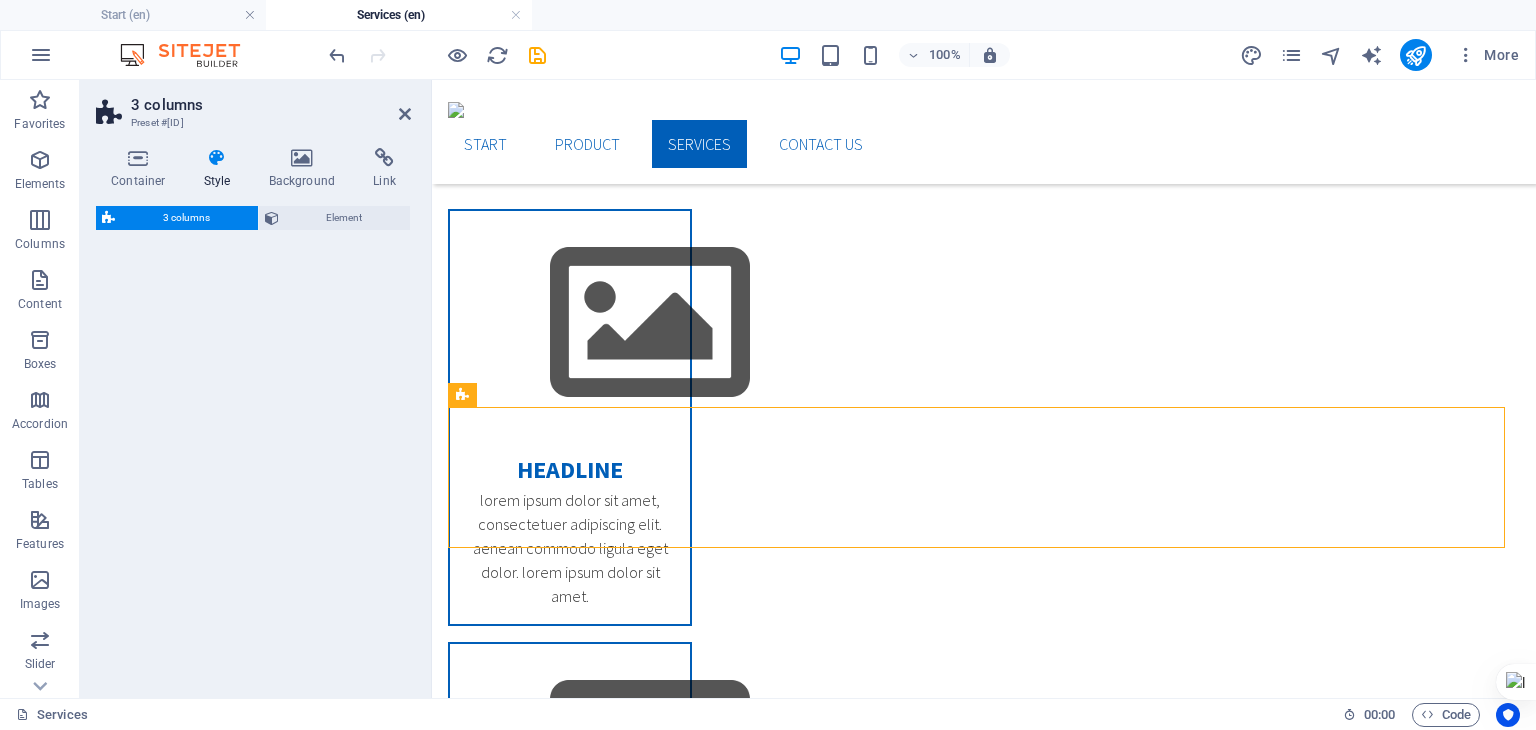 select on "rem" 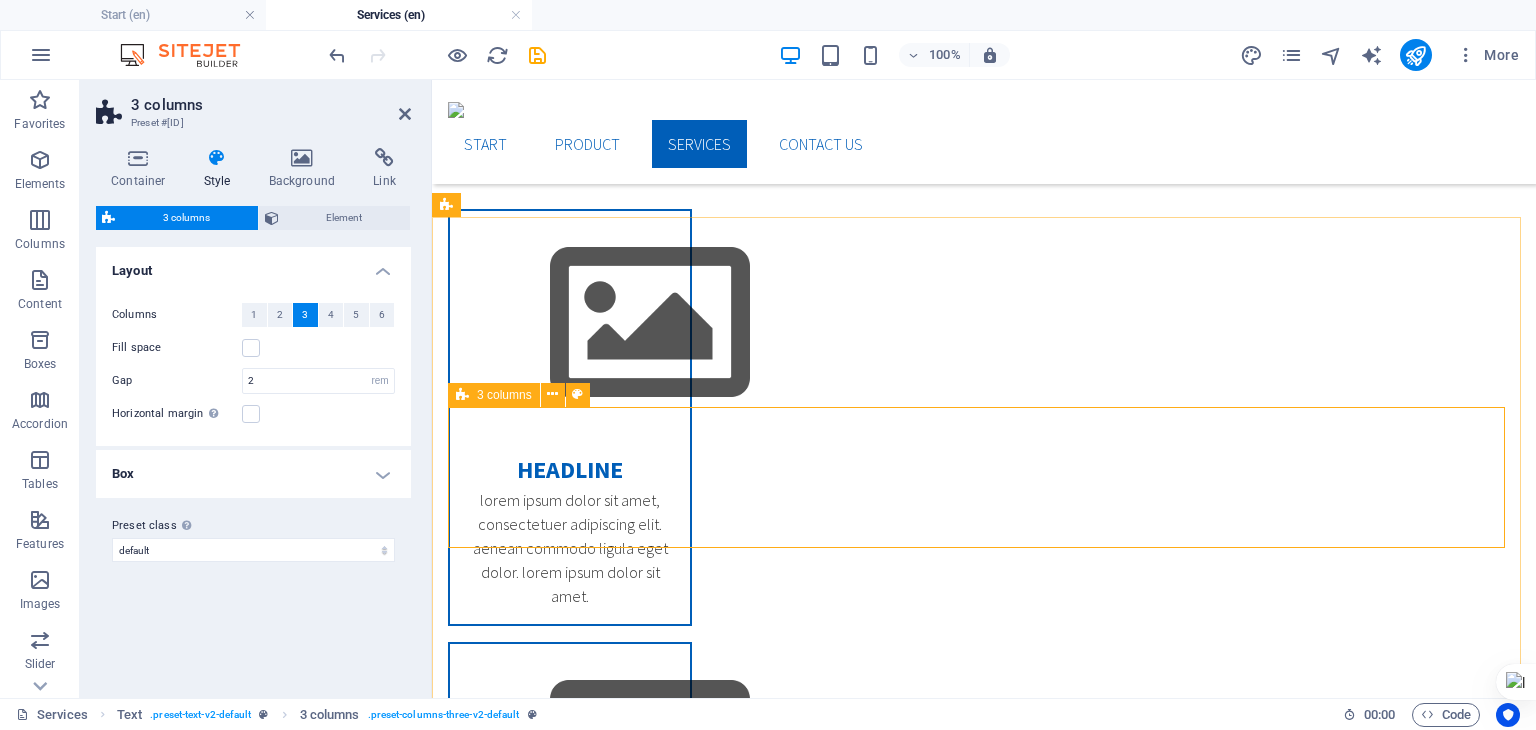 scroll, scrollTop: 1029, scrollLeft: 0, axis: vertical 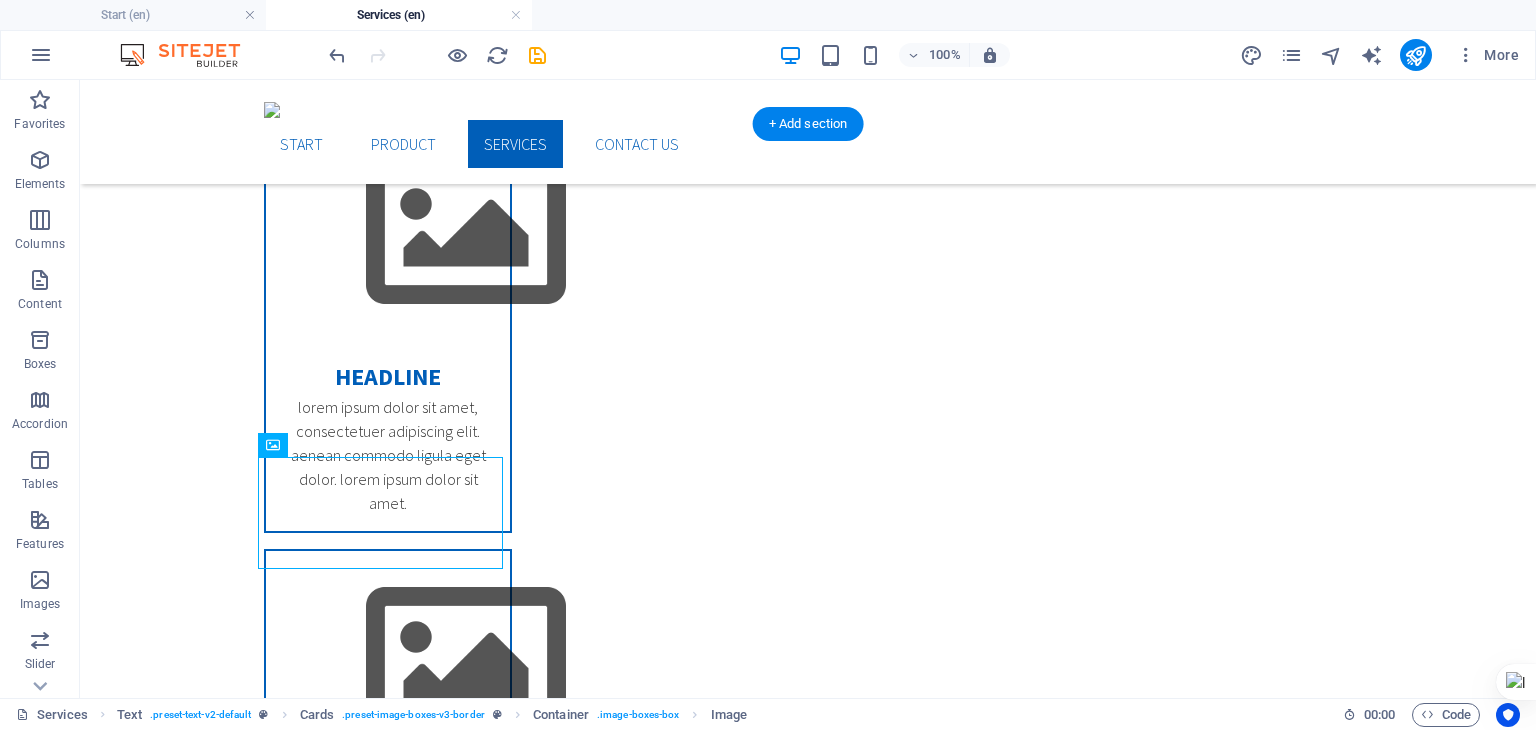drag, startPoint x: 179, startPoint y: 546, endPoint x: 446, endPoint y: 367, distance: 321.44983 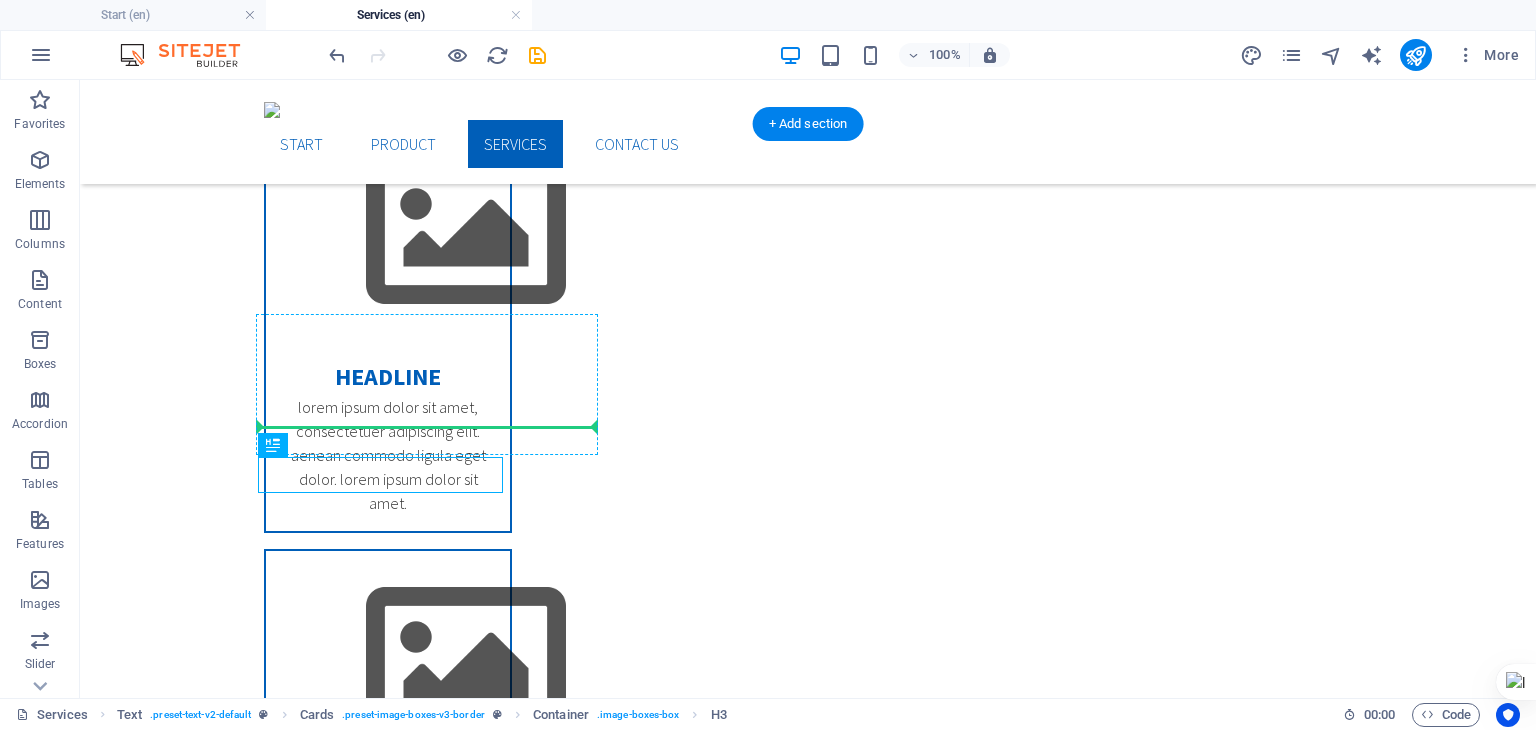 drag, startPoint x: 402, startPoint y: 480, endPoint x: 479, endPoint y: 422, distance: 96.40021 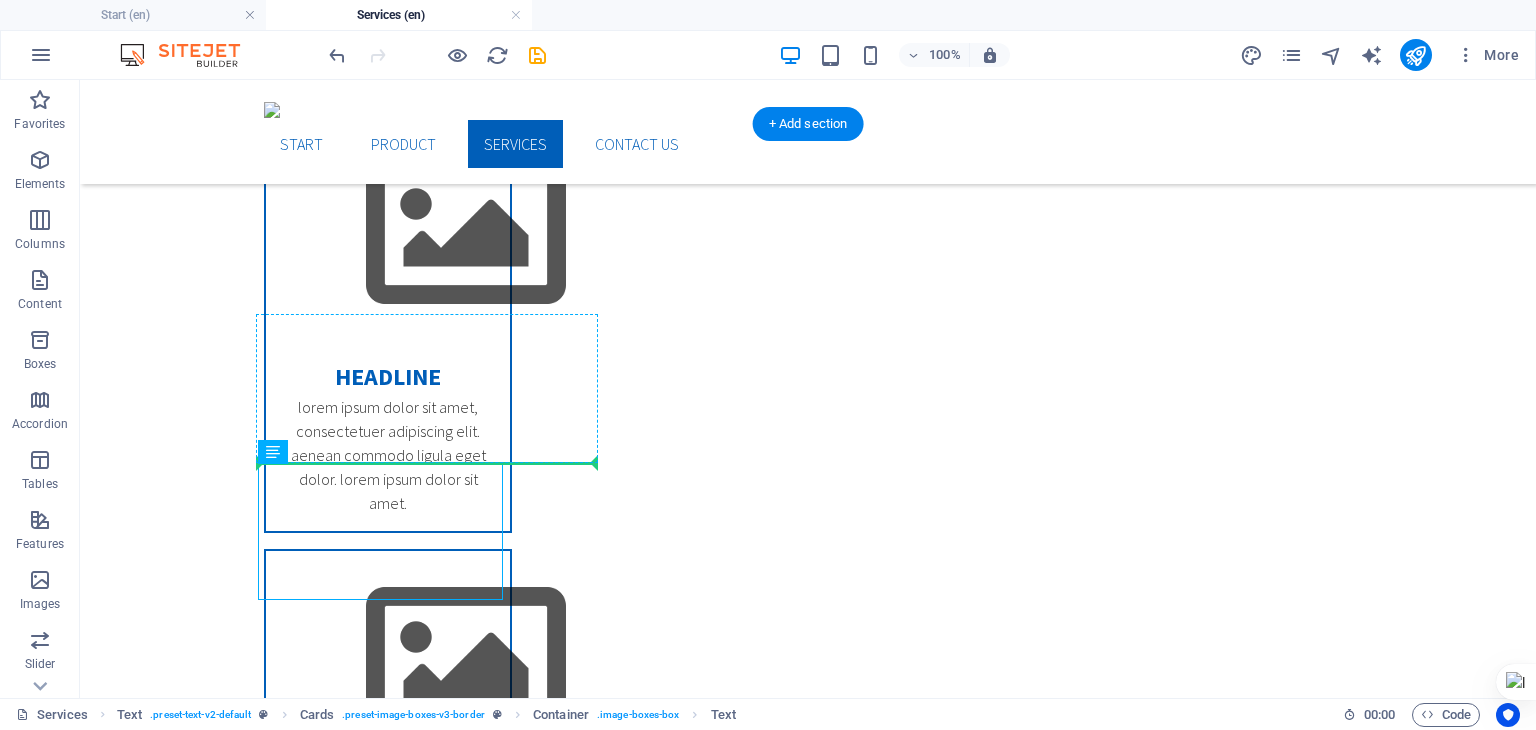 drag, startPoint x: 396, startPoint y: 527, endPoint x: 478, endPoint y: 460, distance: 105.89146 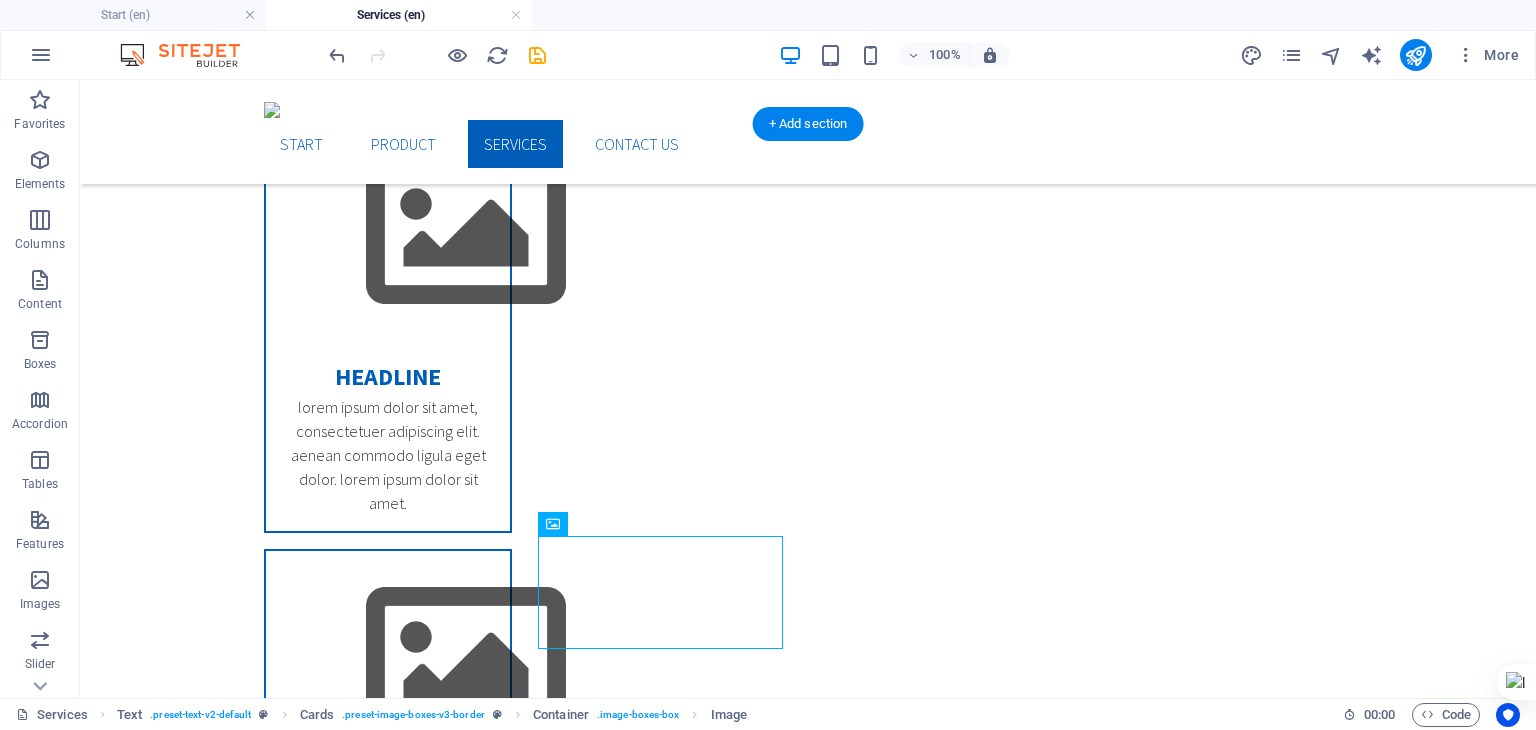 drag, startPoint x: 671, startPoint y: 570, endPoint x: 790, endPoint y: 355, distance: 245.73563 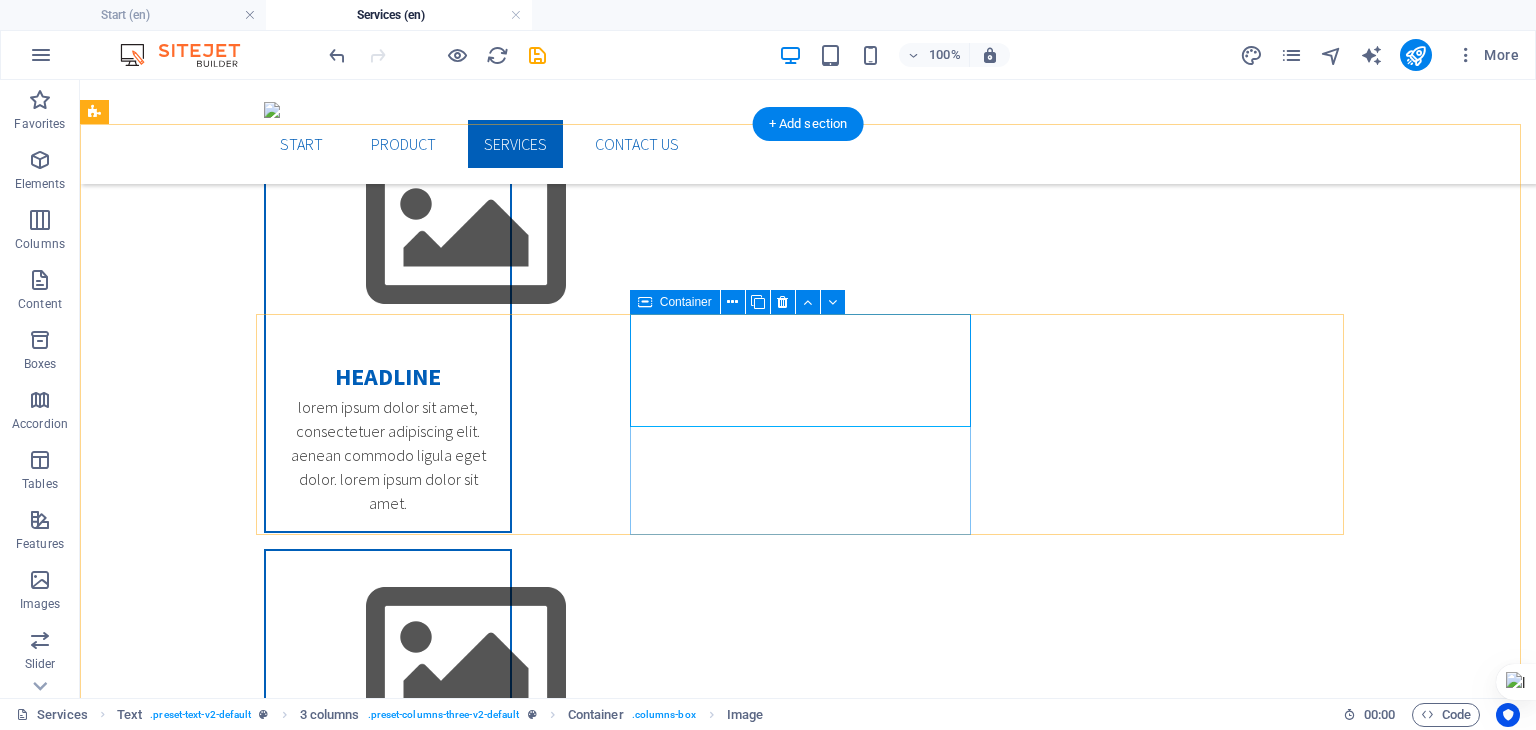 scroll, scrollTop: 1107, scrollLeft: 0, axis: vertical 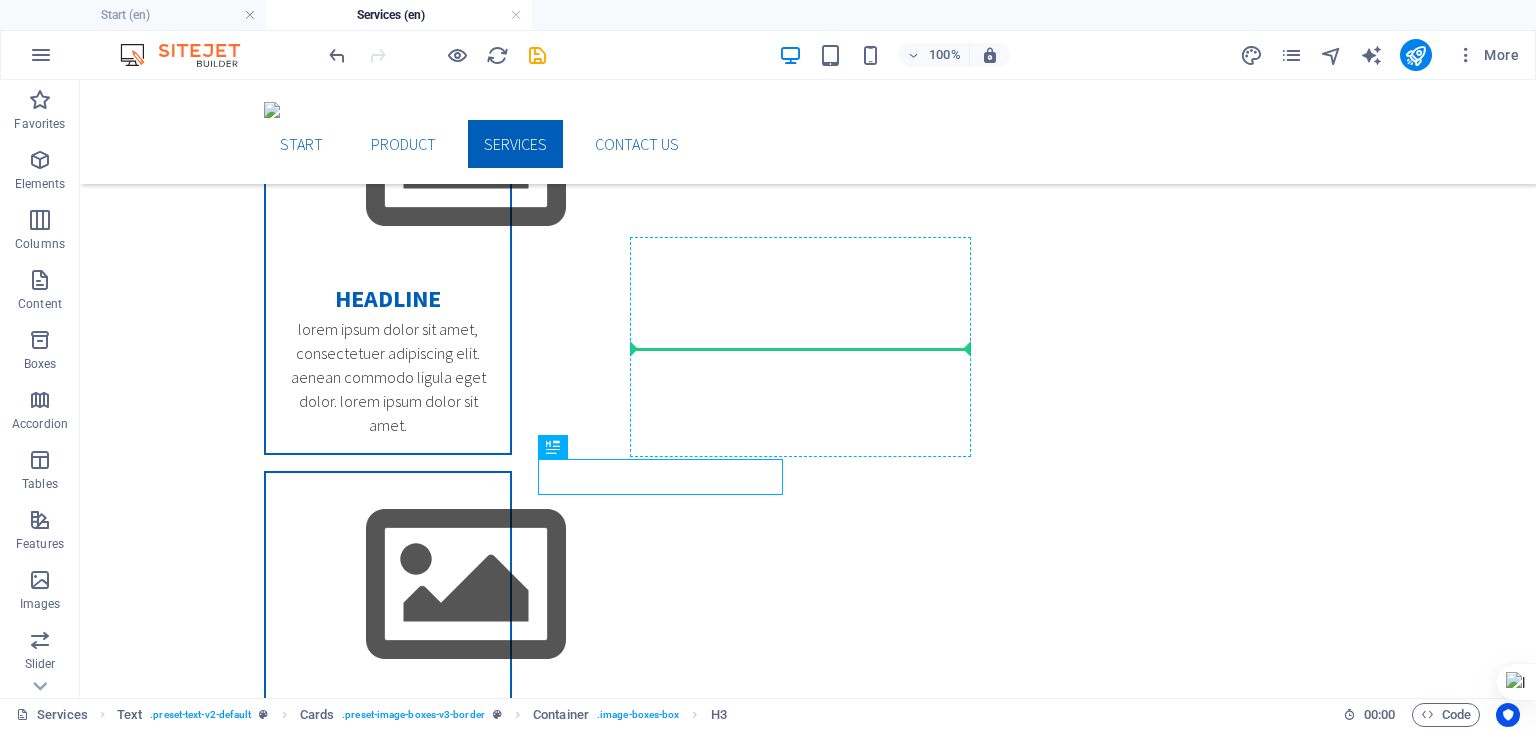 drag, startPoint x: 656, startPoint y: 477, endPoint x: 828, endPoint y: 325, distance: 229.53867 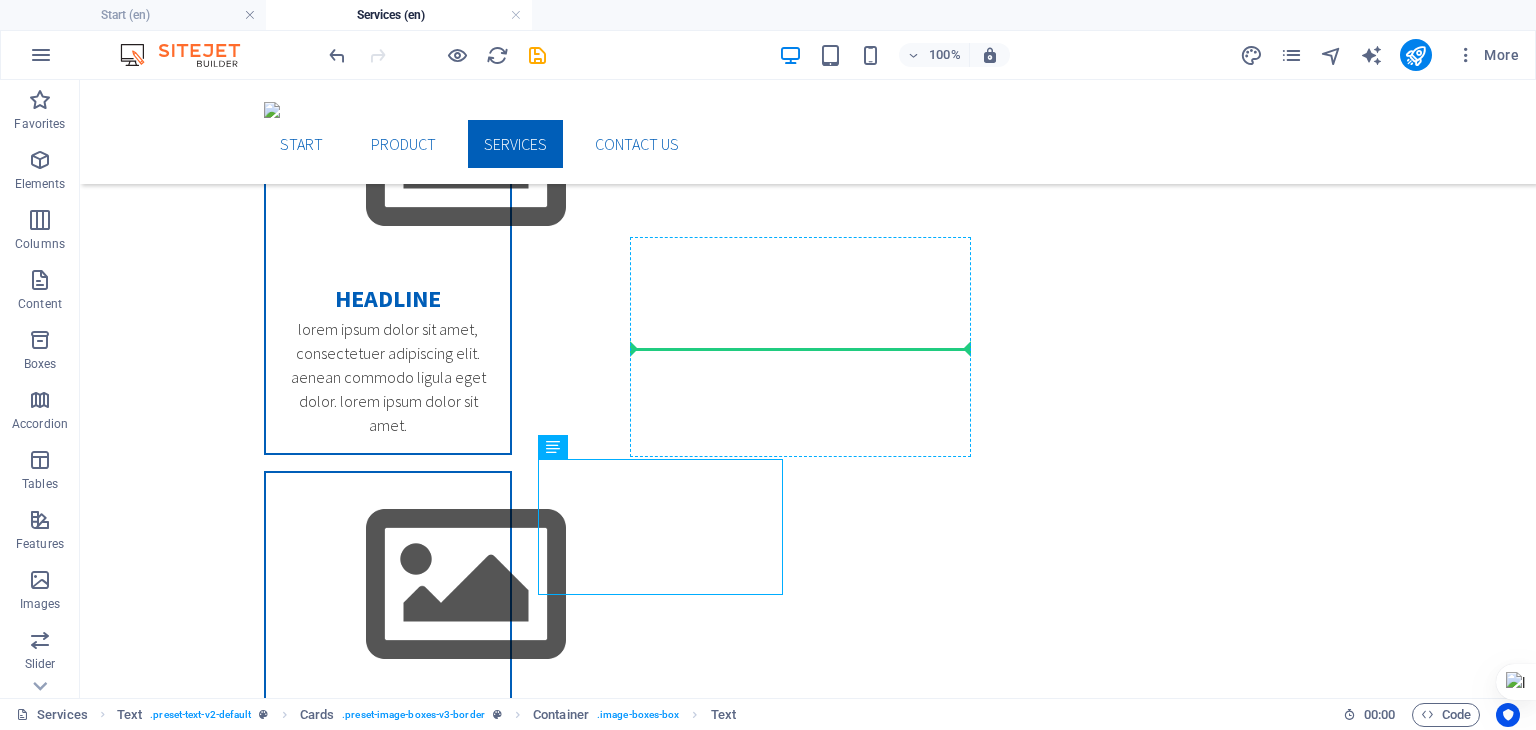 drag, startPoint x: 664, startPoint y: 525, endPoint x: 823, endPoint y: 363, distance: 226.9912 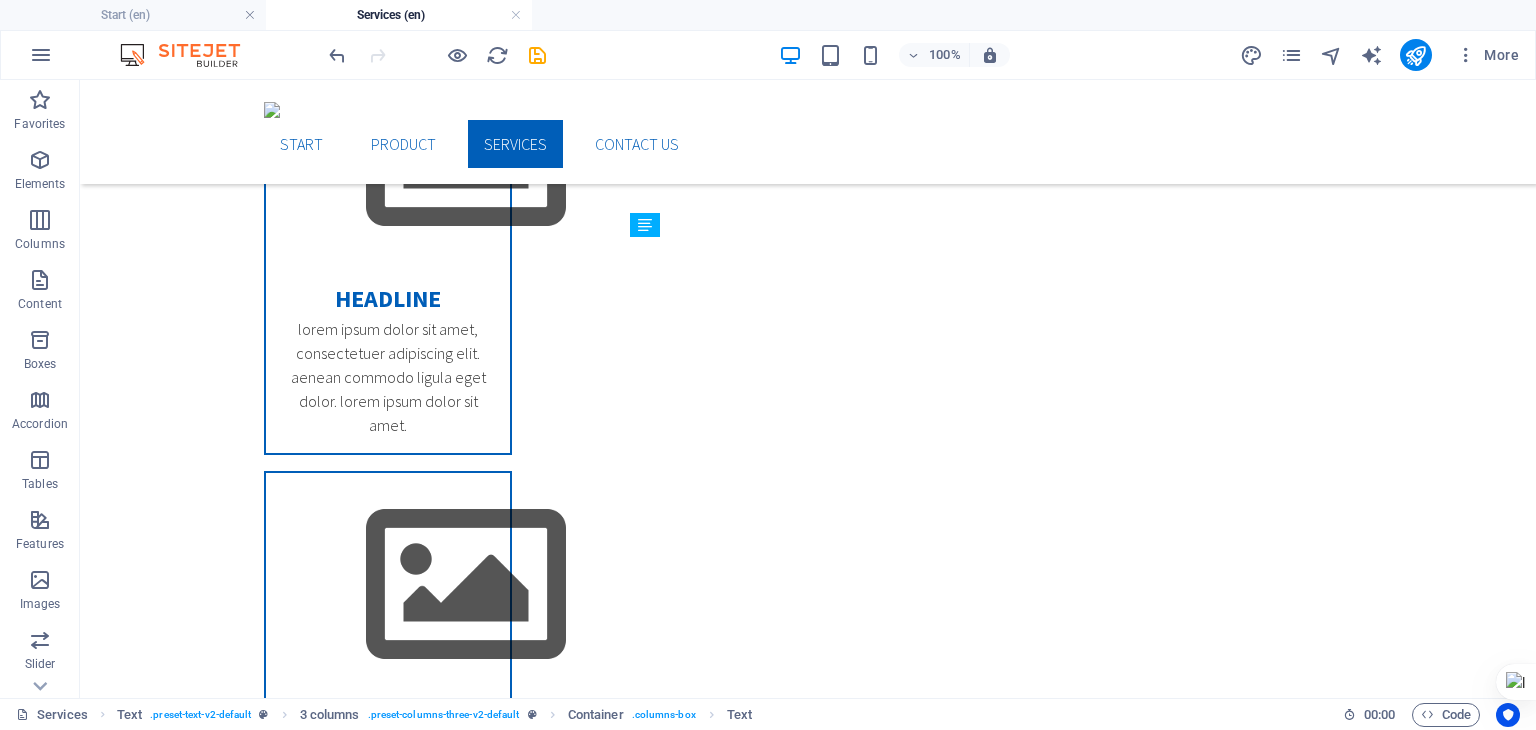 drag, startPoint x: 778, startPoint y: 370, endPoint x: 762, endPoint y: 441, distance: 72.780495 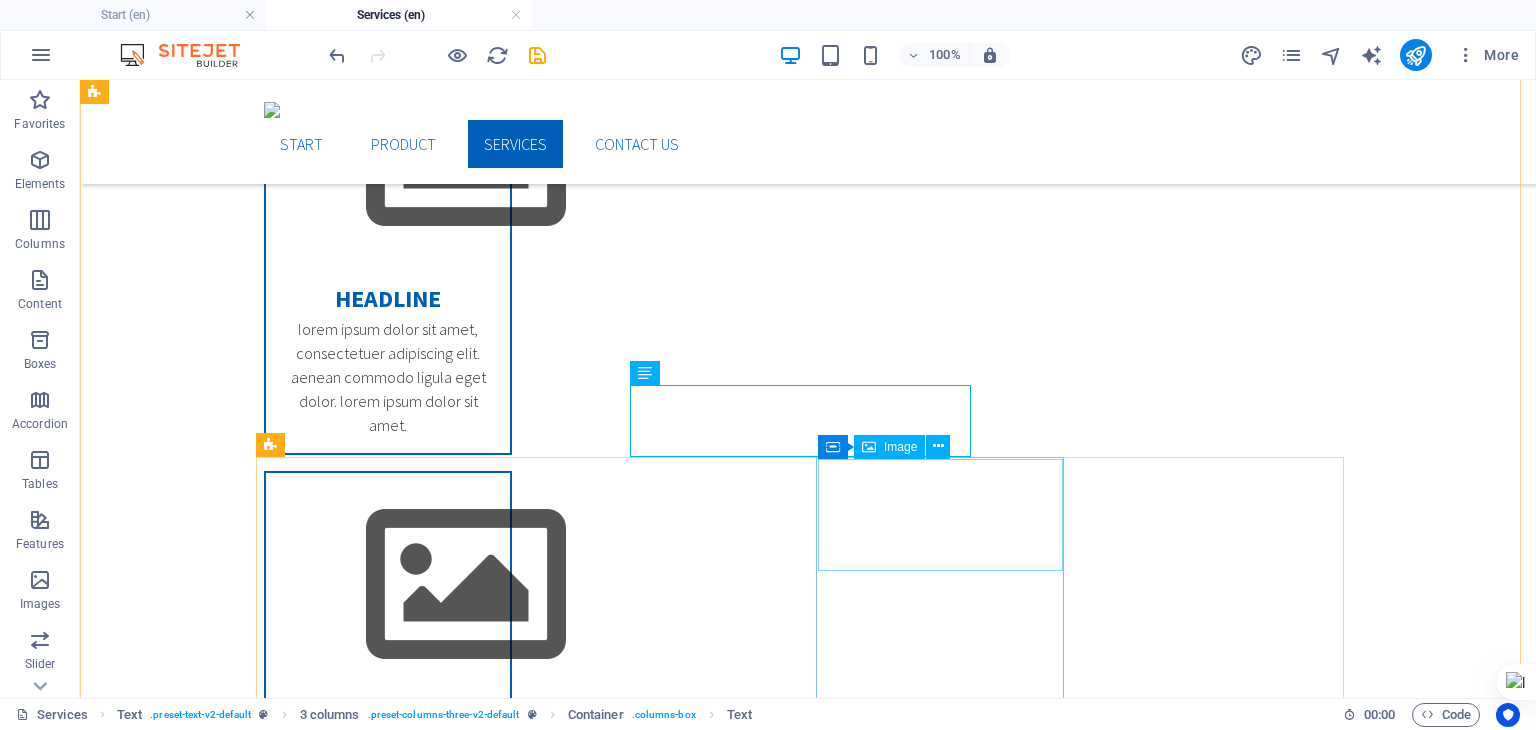 click at bounding box center (388, 3093) 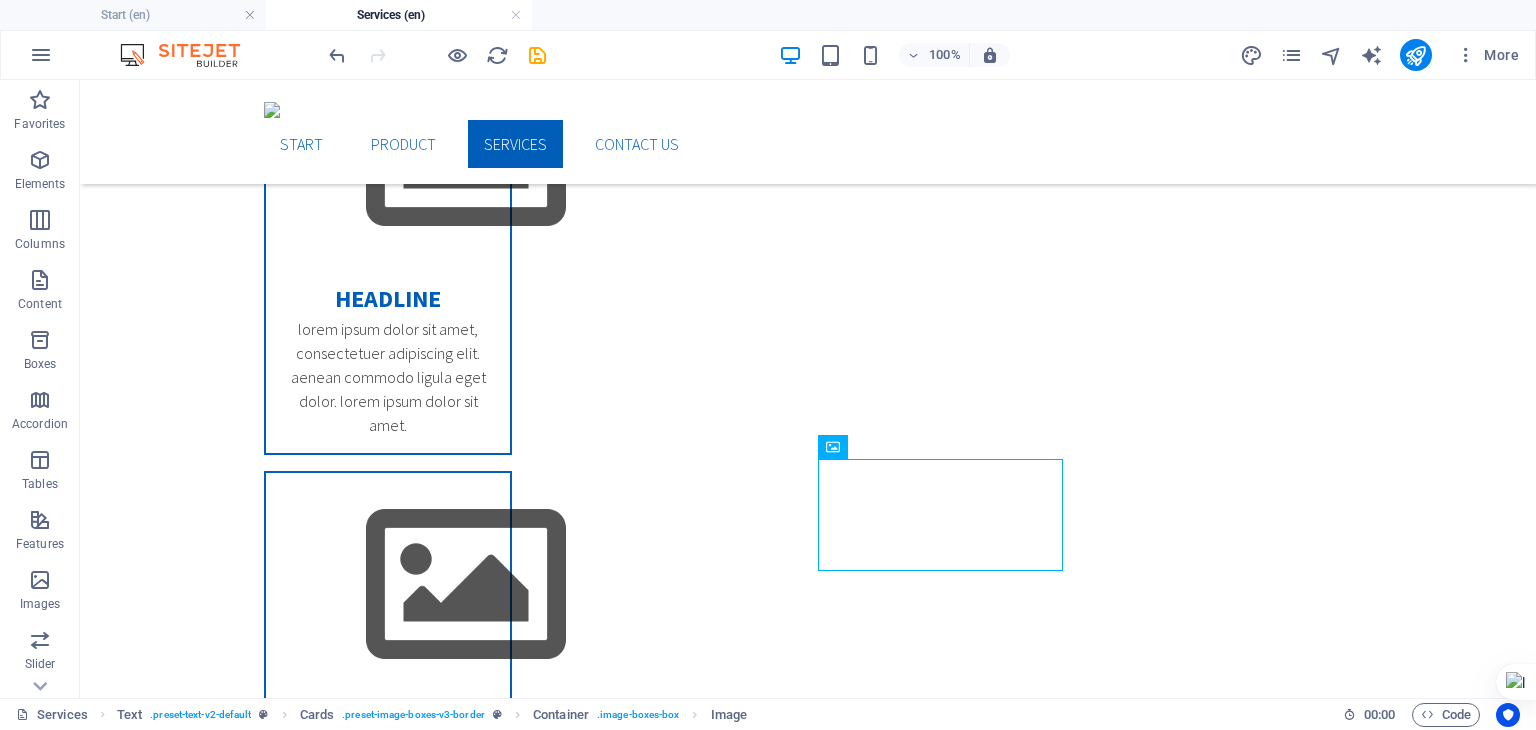 drag, startPoint x: 911, startPoint y: 542, endPoint x: 1147, endPoint y: 279, distance: 353.36243 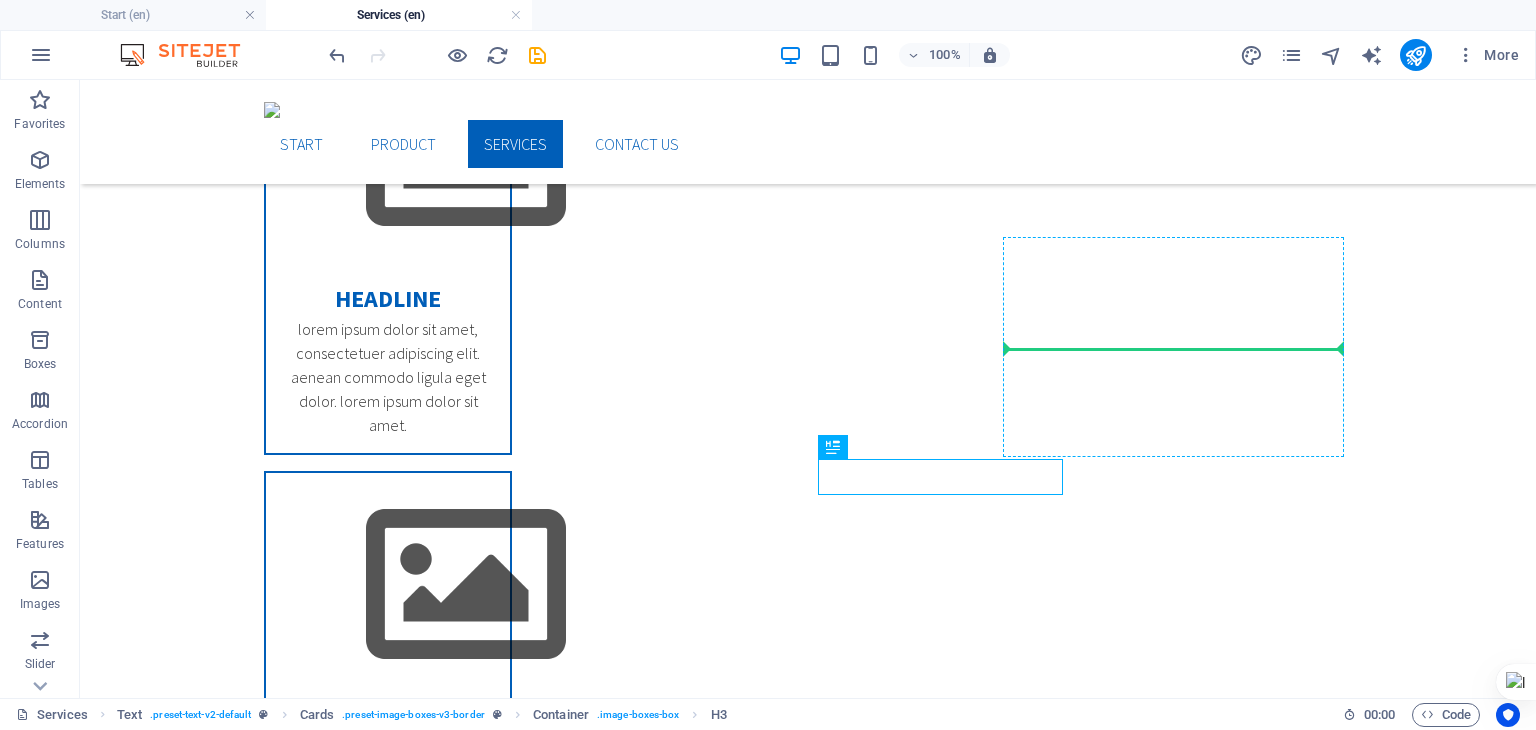 drag, startPoint x: 929, startPoint y: 488, endPoint x: 1177, endPoint y: 328, distance: 295.13388 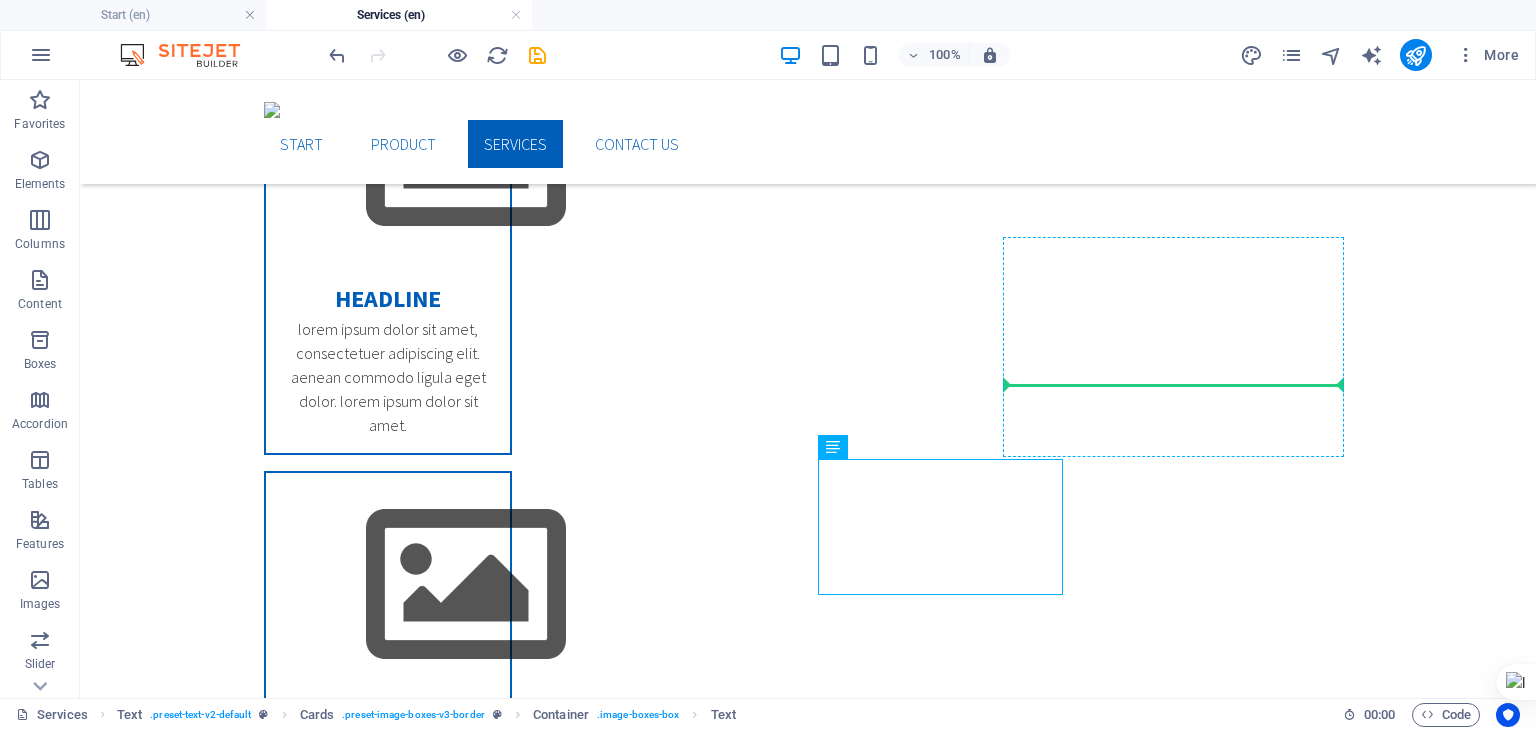 drag, startPoint x: 955, startPoint y: 509, endPoint x: 1099, endPoint y: 373, distance: 198.0707 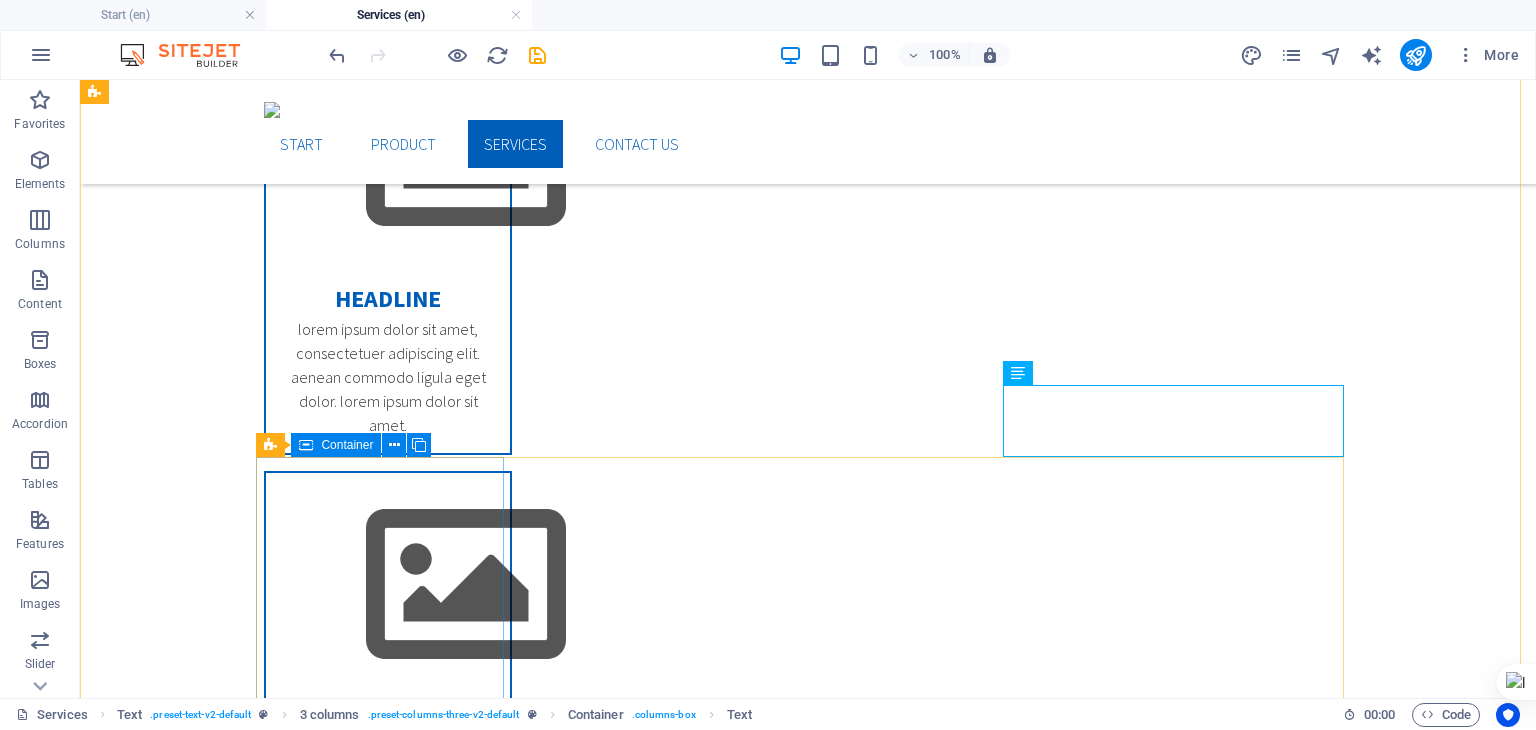 click on "Container" at bounding box center [347, 445] 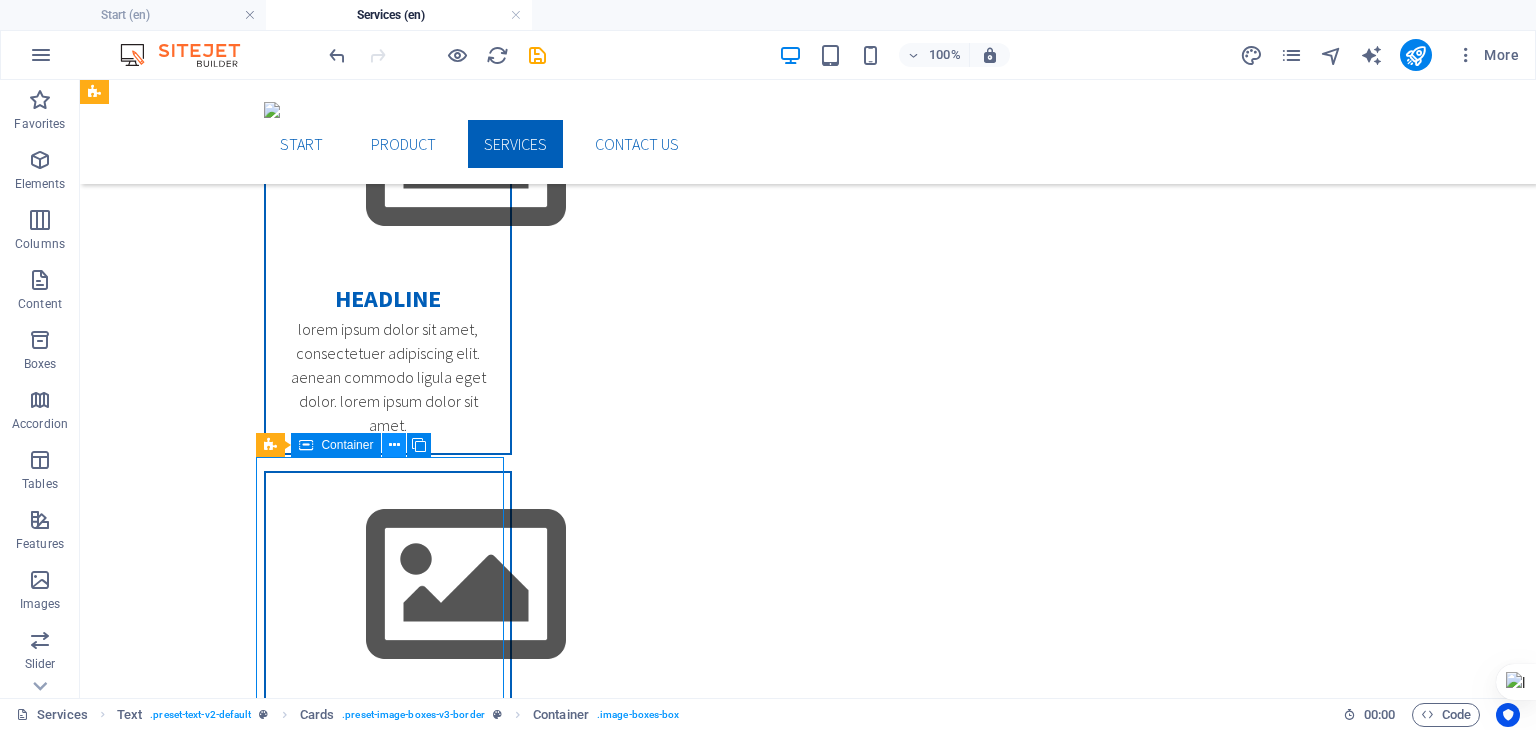 click at bounding box center (394, 445) 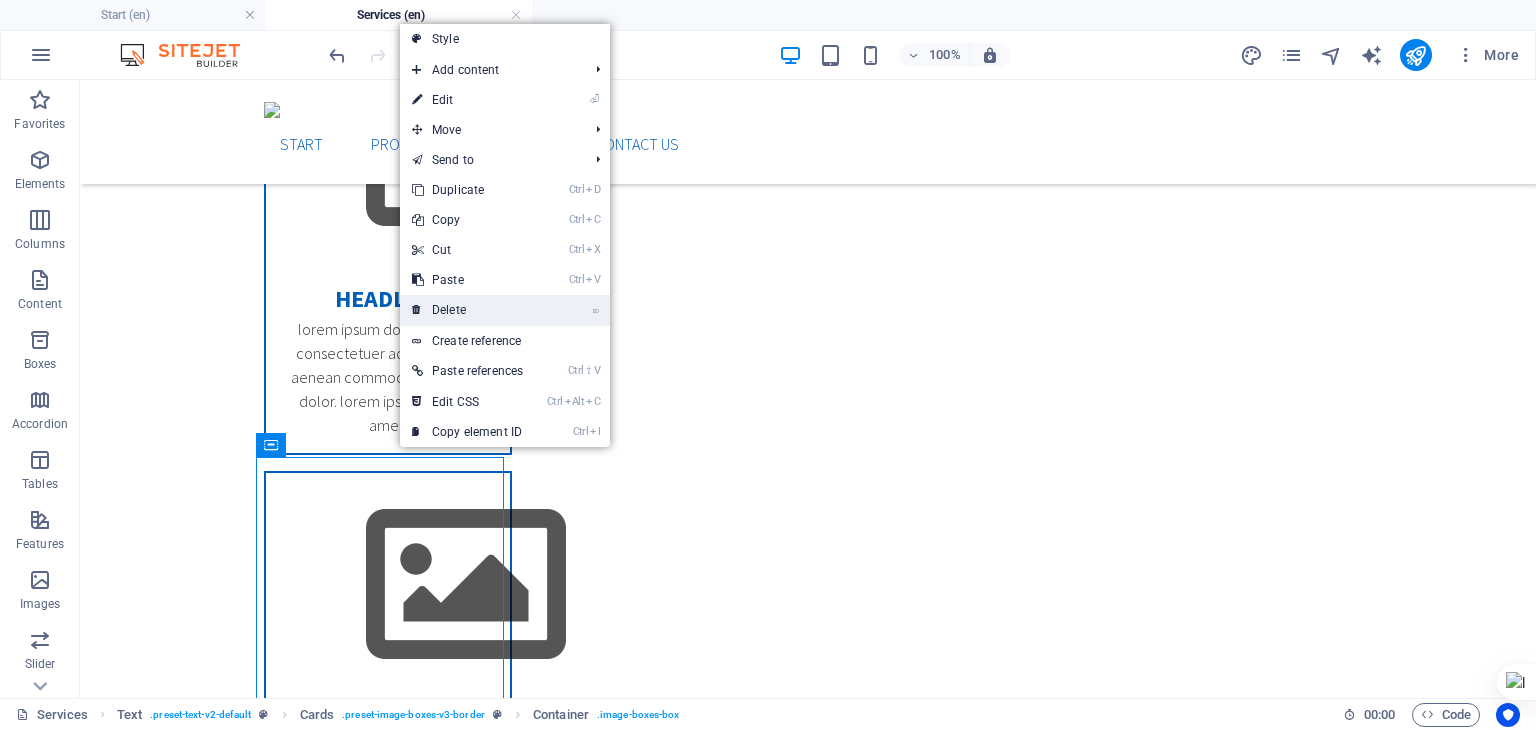 click on "⌦  Delete" at bounding box center (467, 310) 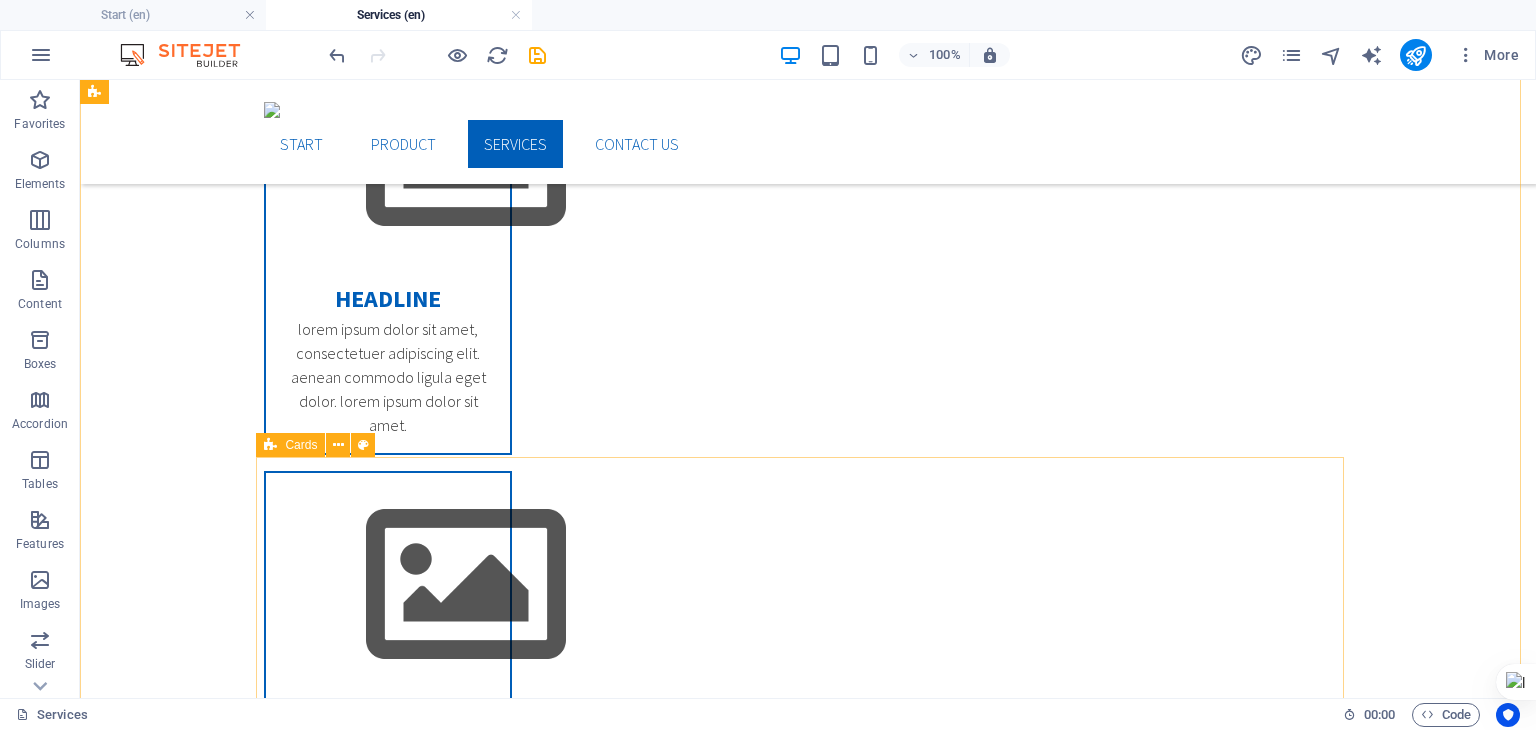 click at bounding box center [270, 445] 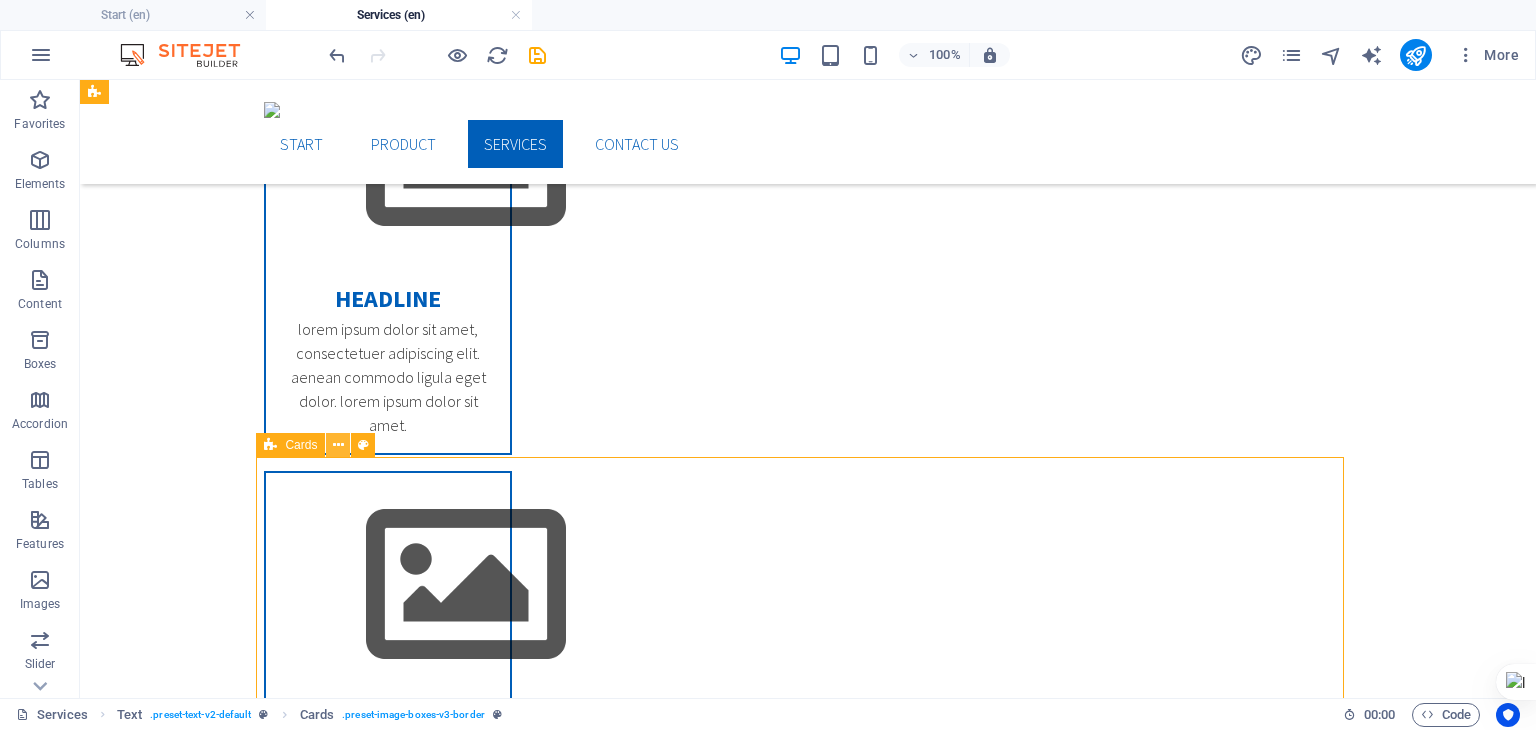 click at bounding box center (338, 445) 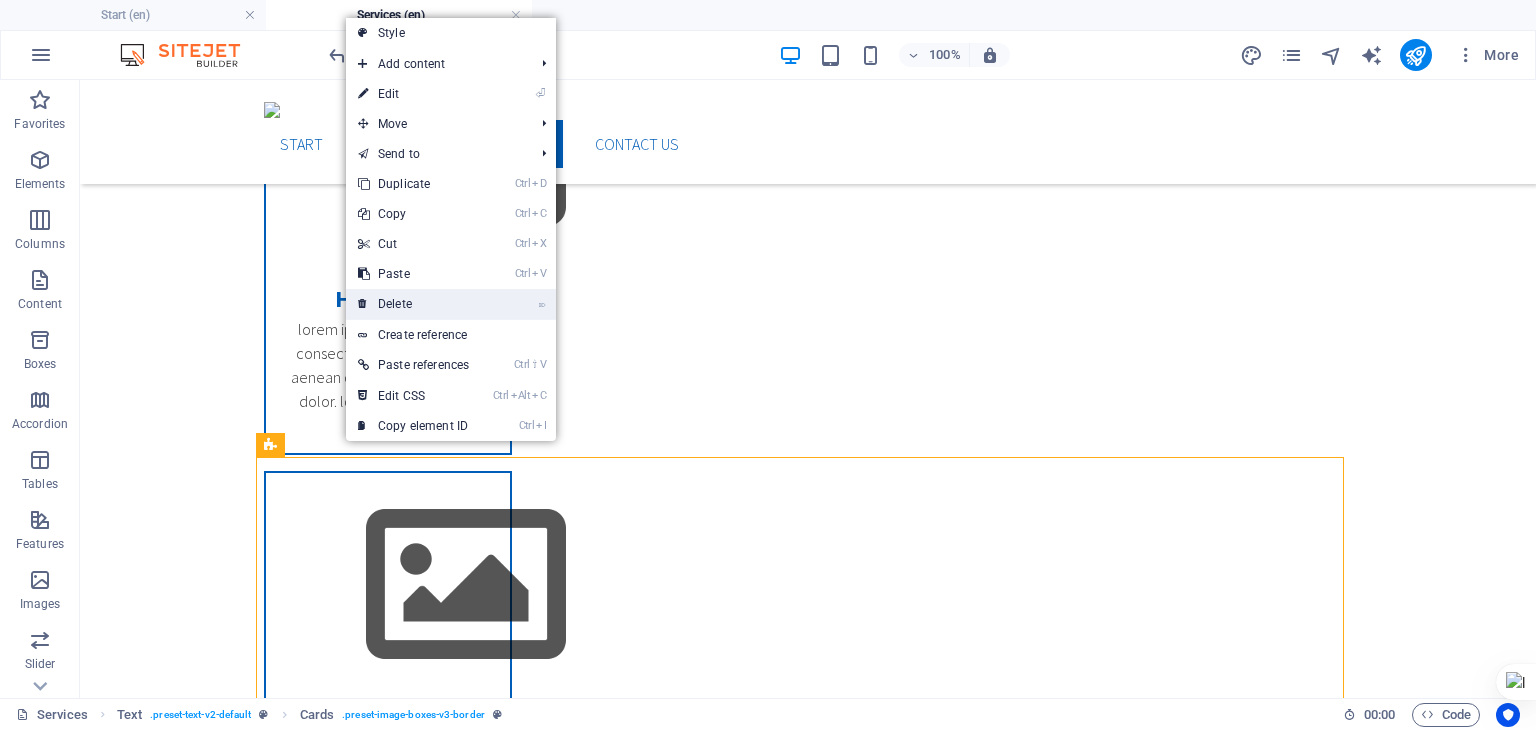 click on "⌦  Delete" at bounding box center (413, 304) 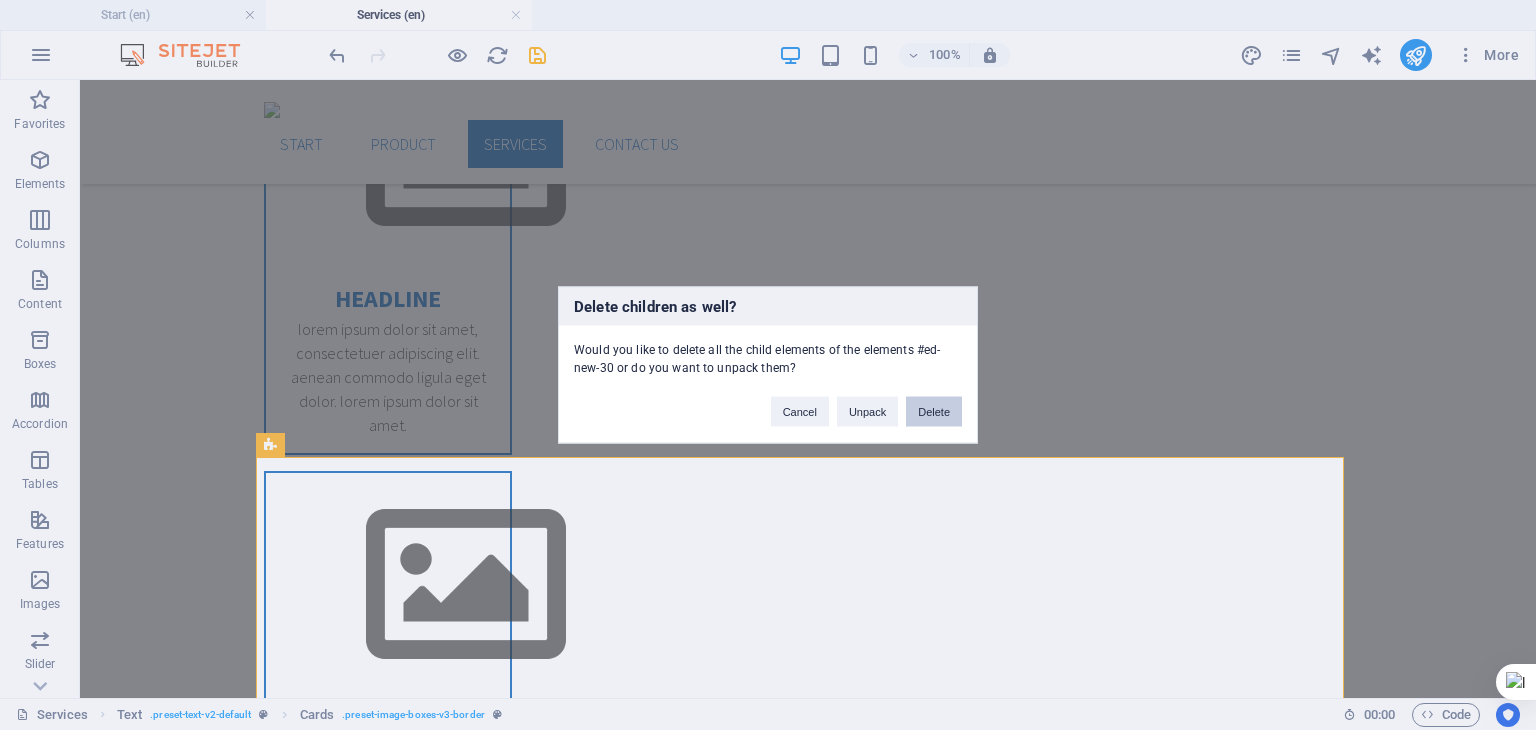 click on "Delete" at bounding box center (934, 412) 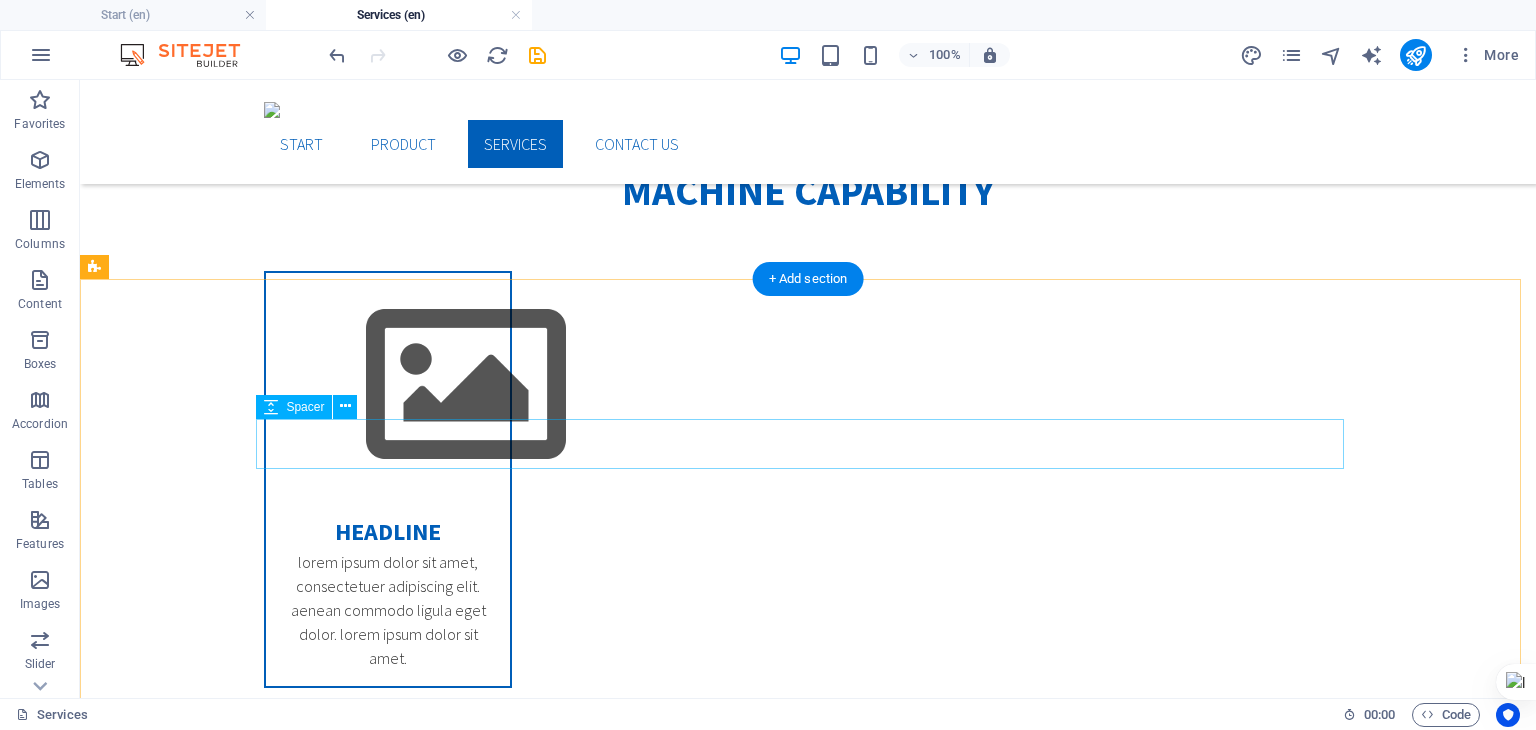 scroll, scrollTop: 876, scrollLeft: 0, axis: vertical 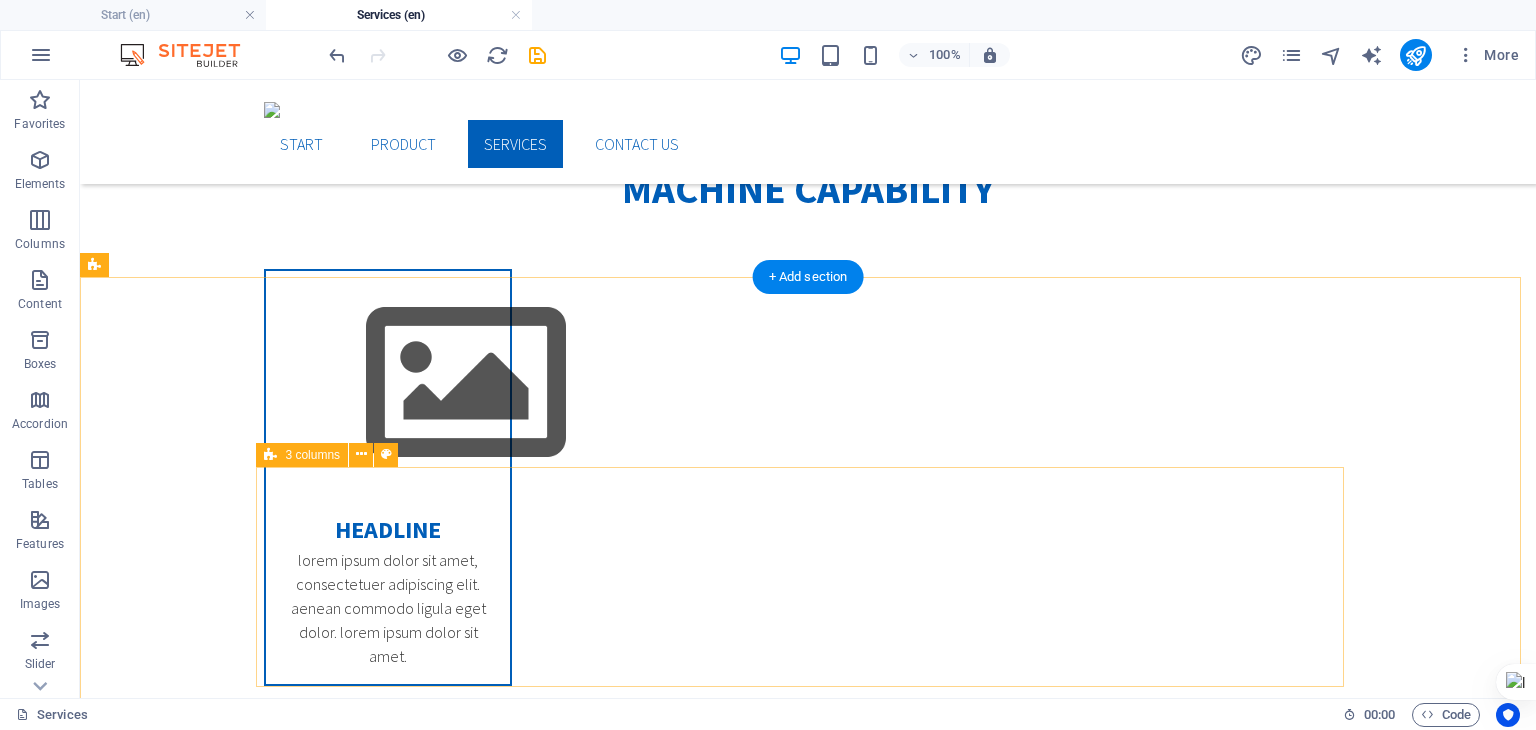 click on "Headline Lorem ipsum dolor sit amet, consectetuer adipiscing elit. Aenean commodo ligula eget dolor. Lorem ipsum dolor sit amet. Headline Lorem ipsum dolor sit amet, consectetuer adipiscing elit. Aenean commodo ligula eget dolor. Lorem ipsum dolor sit amet. Headline Lorem ipsum dolor sit amet, consectetuer adipiscing elit. Aenean commodo ligula eget dolor. Lorem ipsum dolor sit amet." at bounding box center [808, 2602] 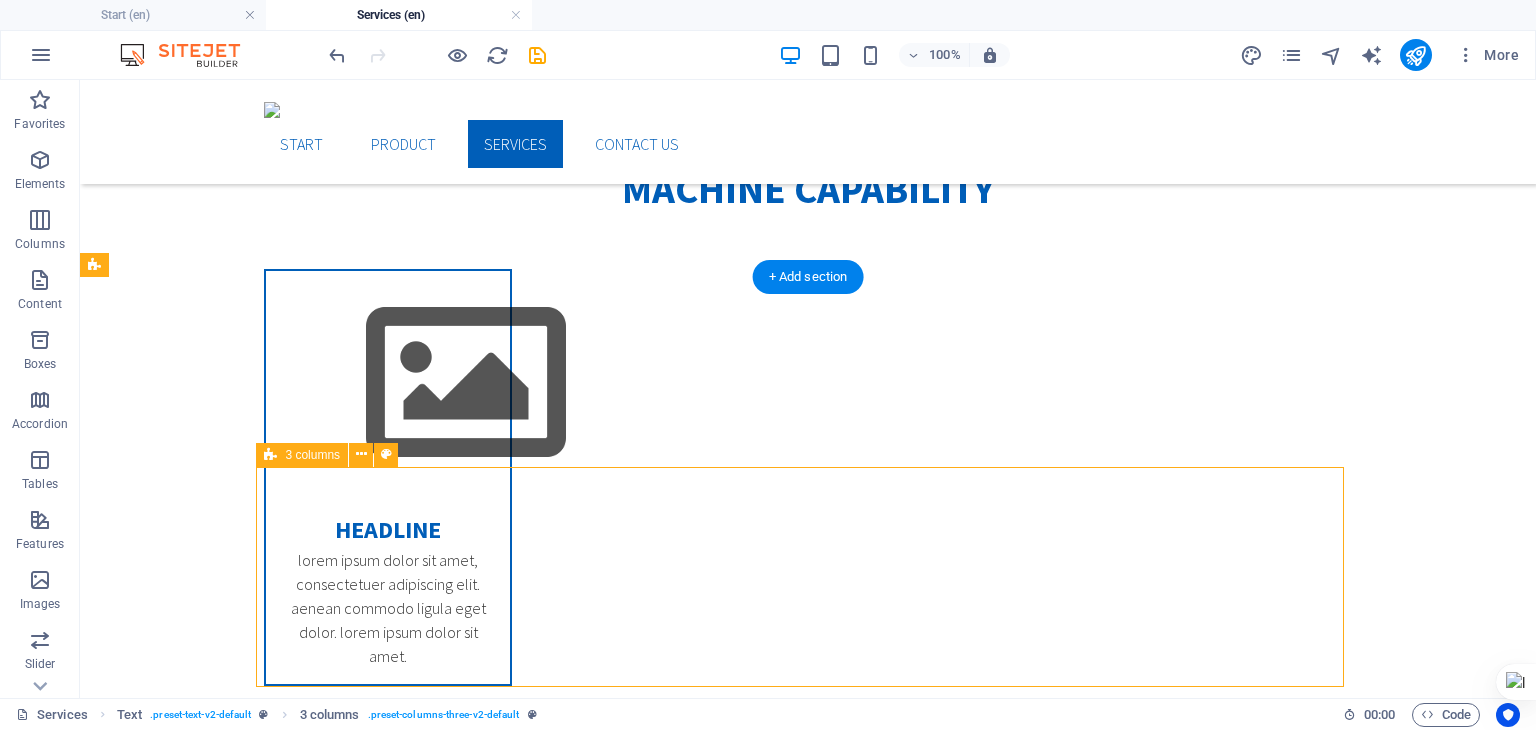 click on "Headline Lorem ipsum dolor sit amet, consectetuer adipiscing elit. Aenean commodo ligula eget dolor. Lorem ipsum dolor sit amet. Headline Lorem ipsum dolor sit amet, consectetuer adipiscing elit. Aenean commodo ligula eget dolor. Lorem ipsum dolor sit amet. Headline Lorem ipsum dolor sit amet, consectetuer adipiscing elit. Aenean commodo ligula eget dolor. Lorem ipsum dolor sit amet." at bounding box center (808, 2602) 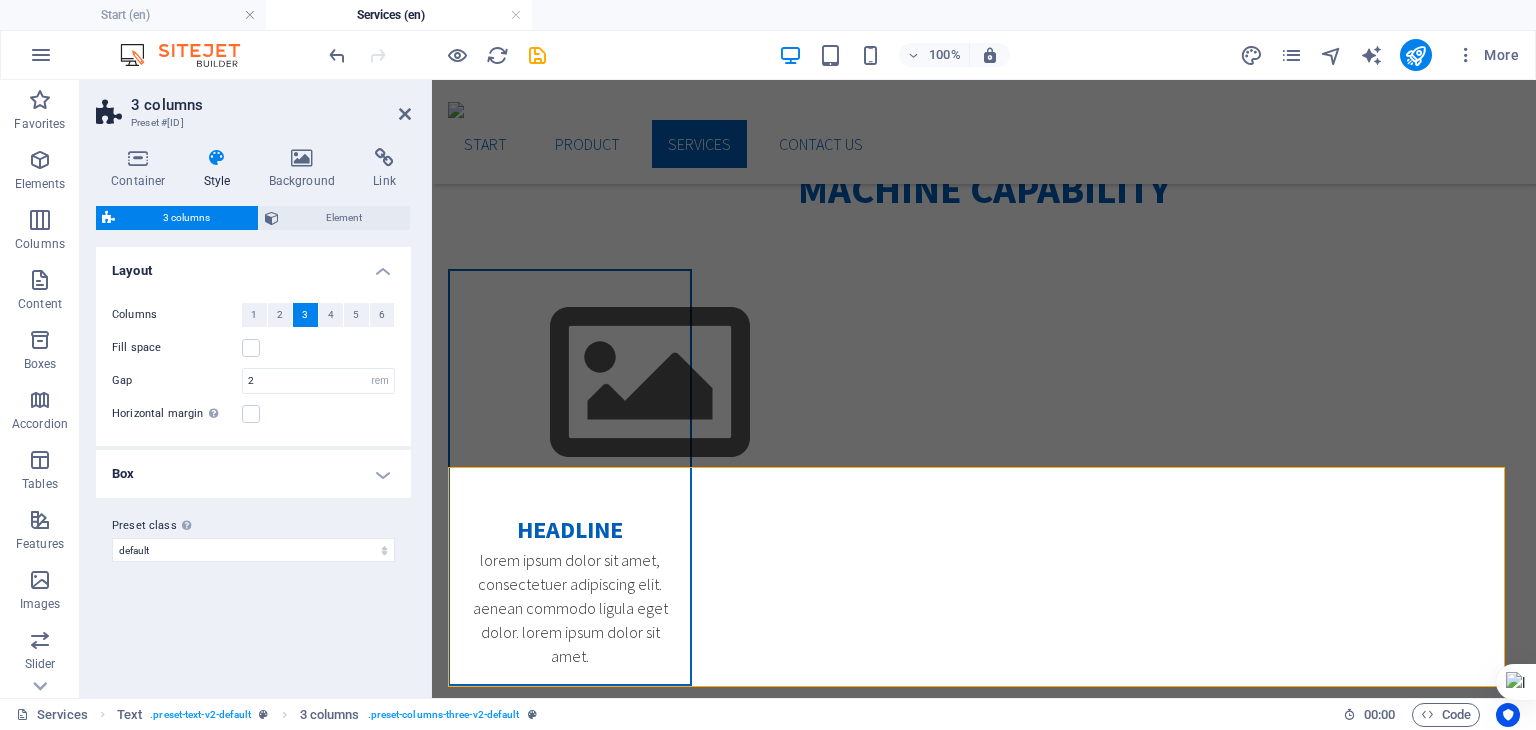 click on "Box" at bounding box center [253, 474] 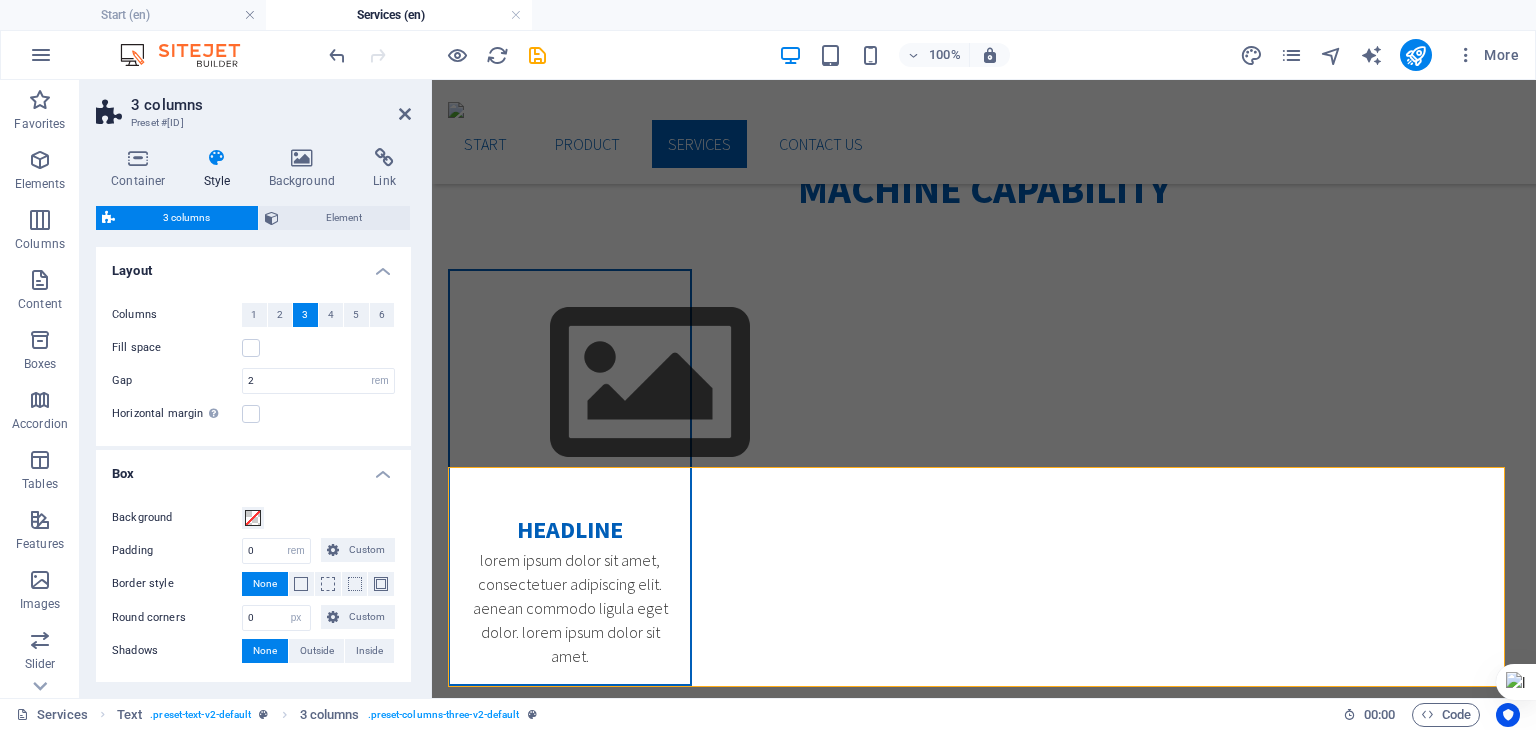 scroll, scrollTop: 80, scrollLeft: 0, axis: vertical 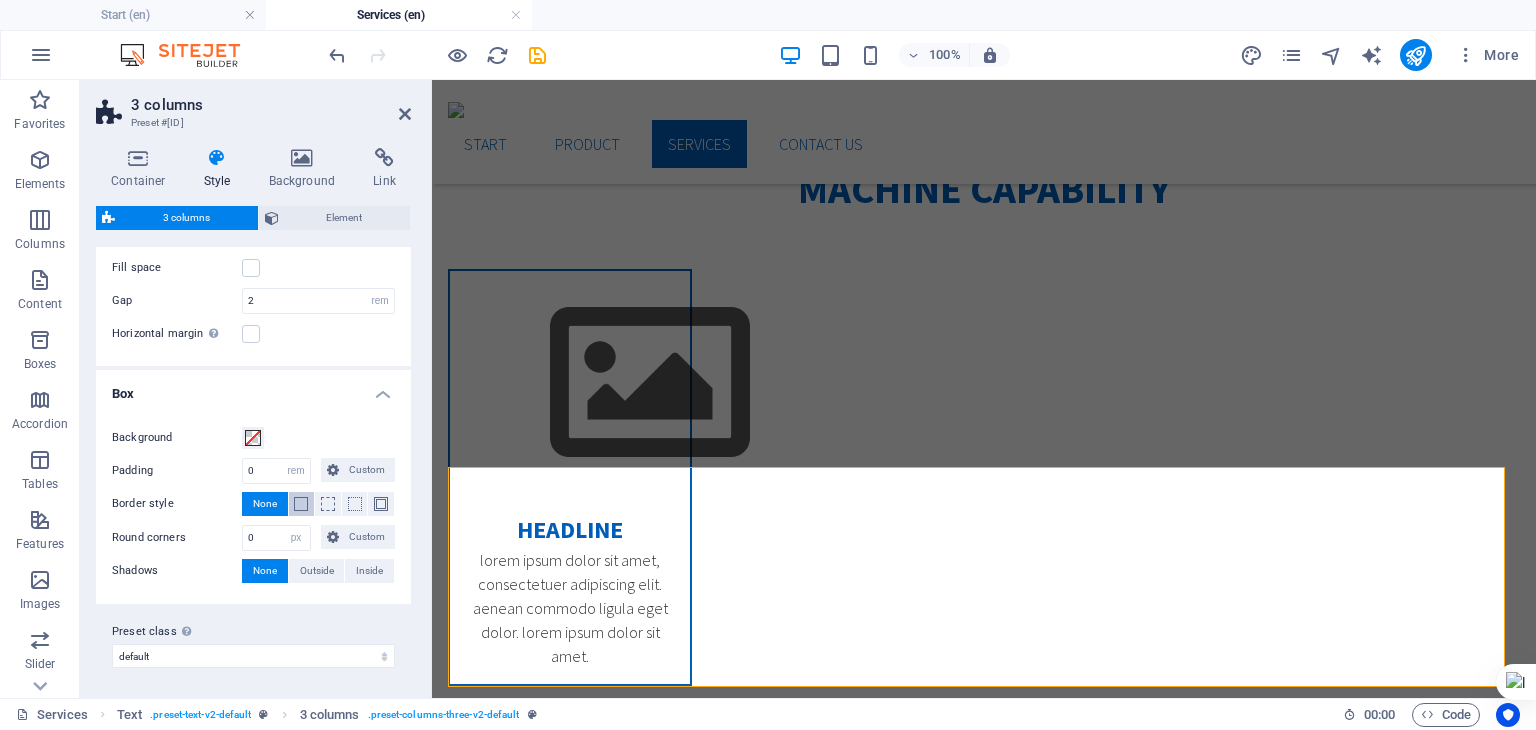 click at bounding box center [302, 504] 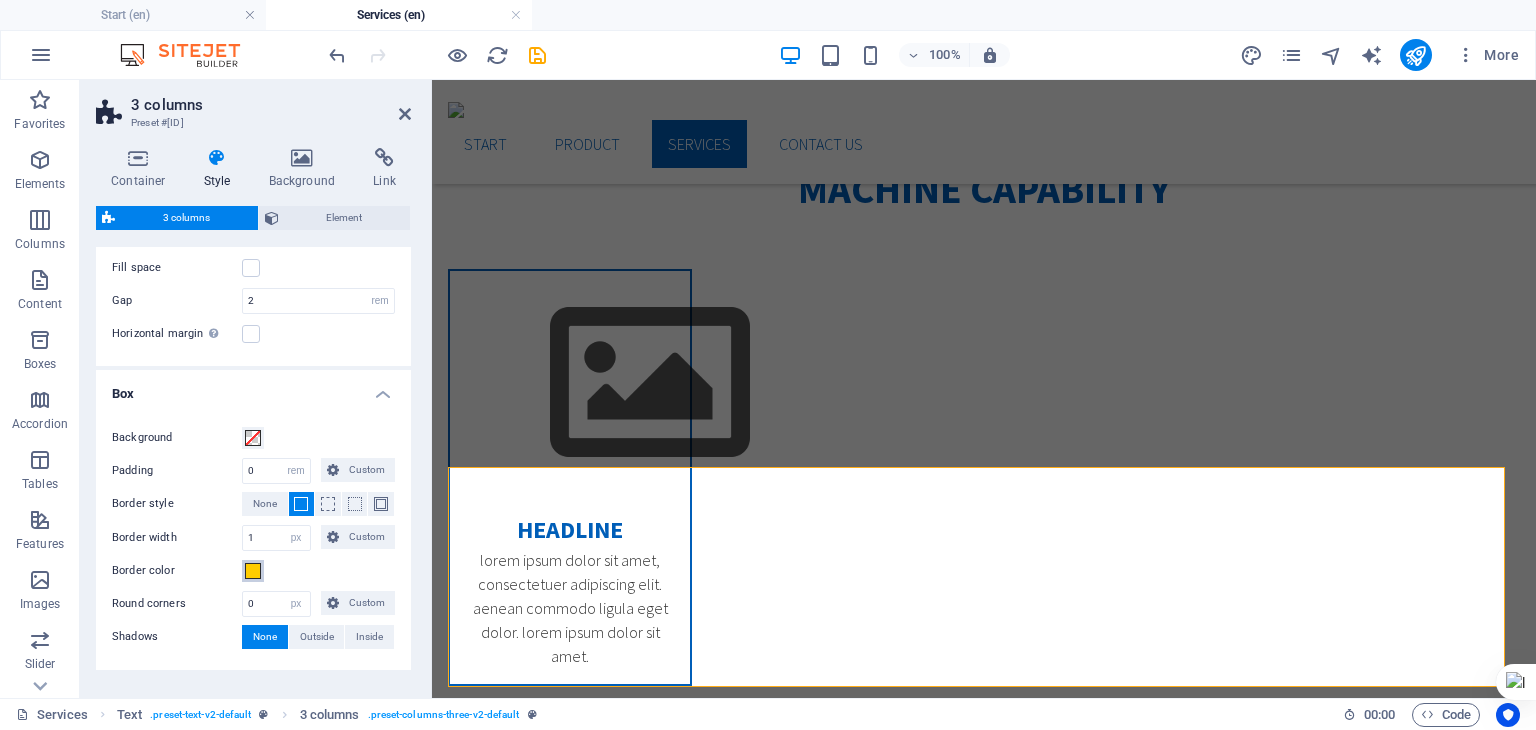 click at bounding box center [253, 571] 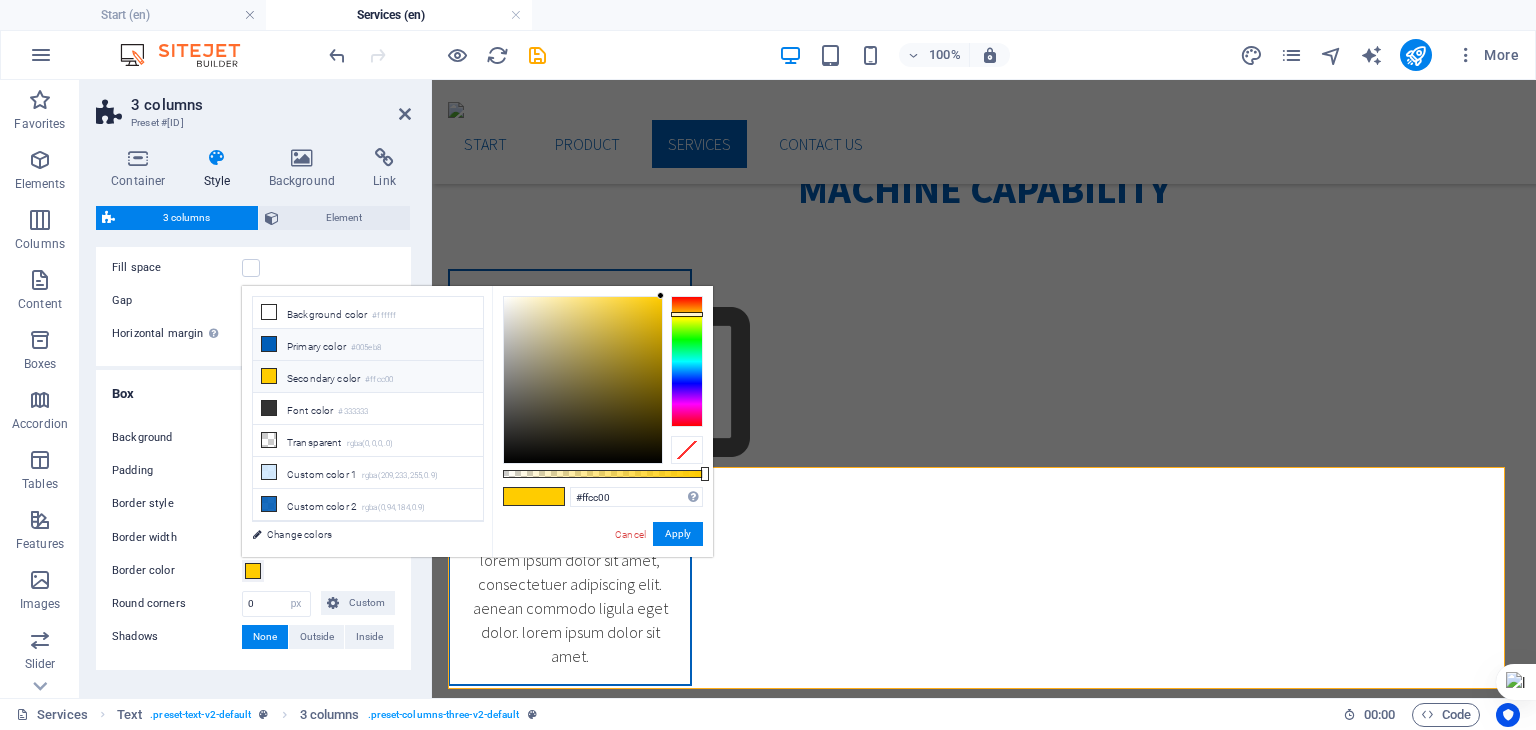 click on "#005eb8" at bounding box center (366, 348) 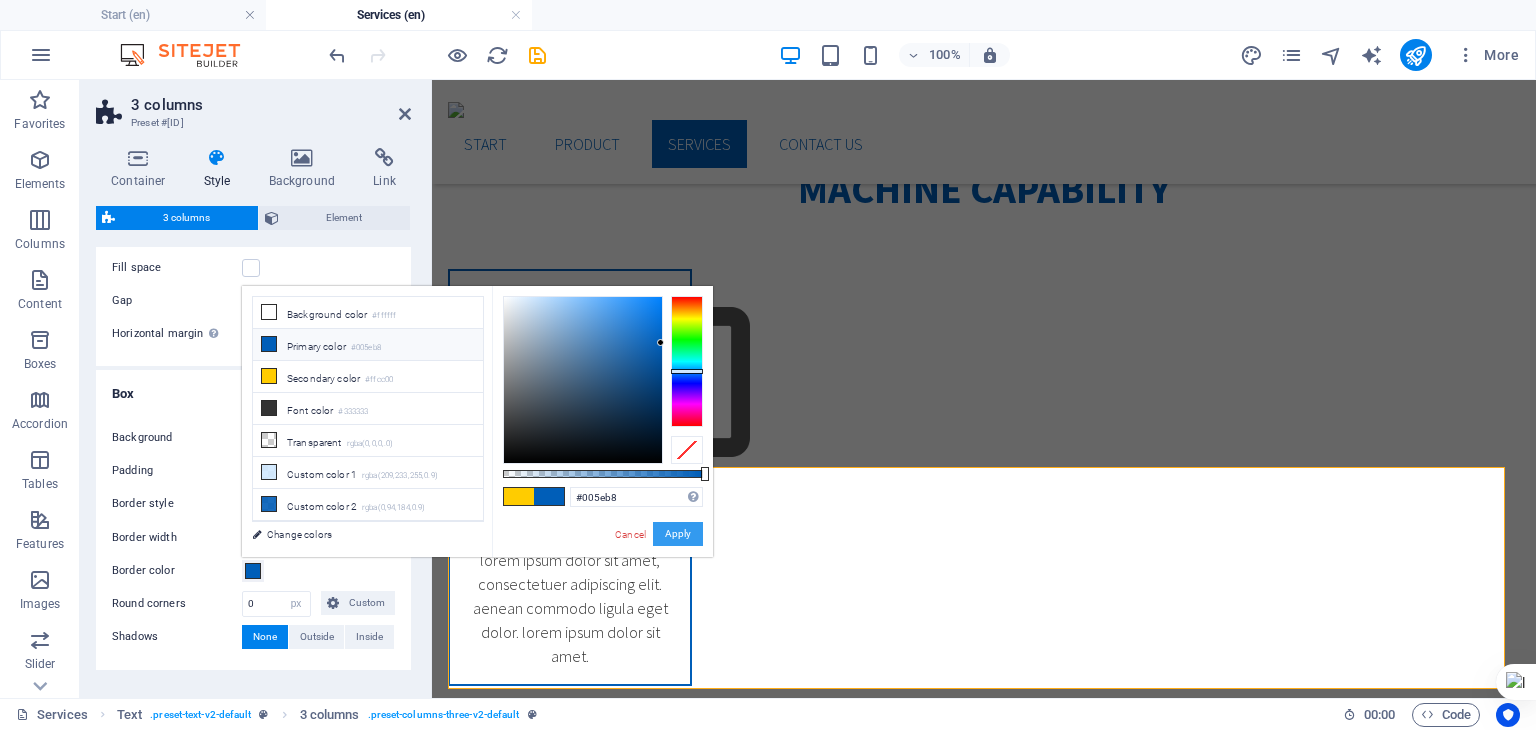 click on "Apply" at bounding box center (678, 534) 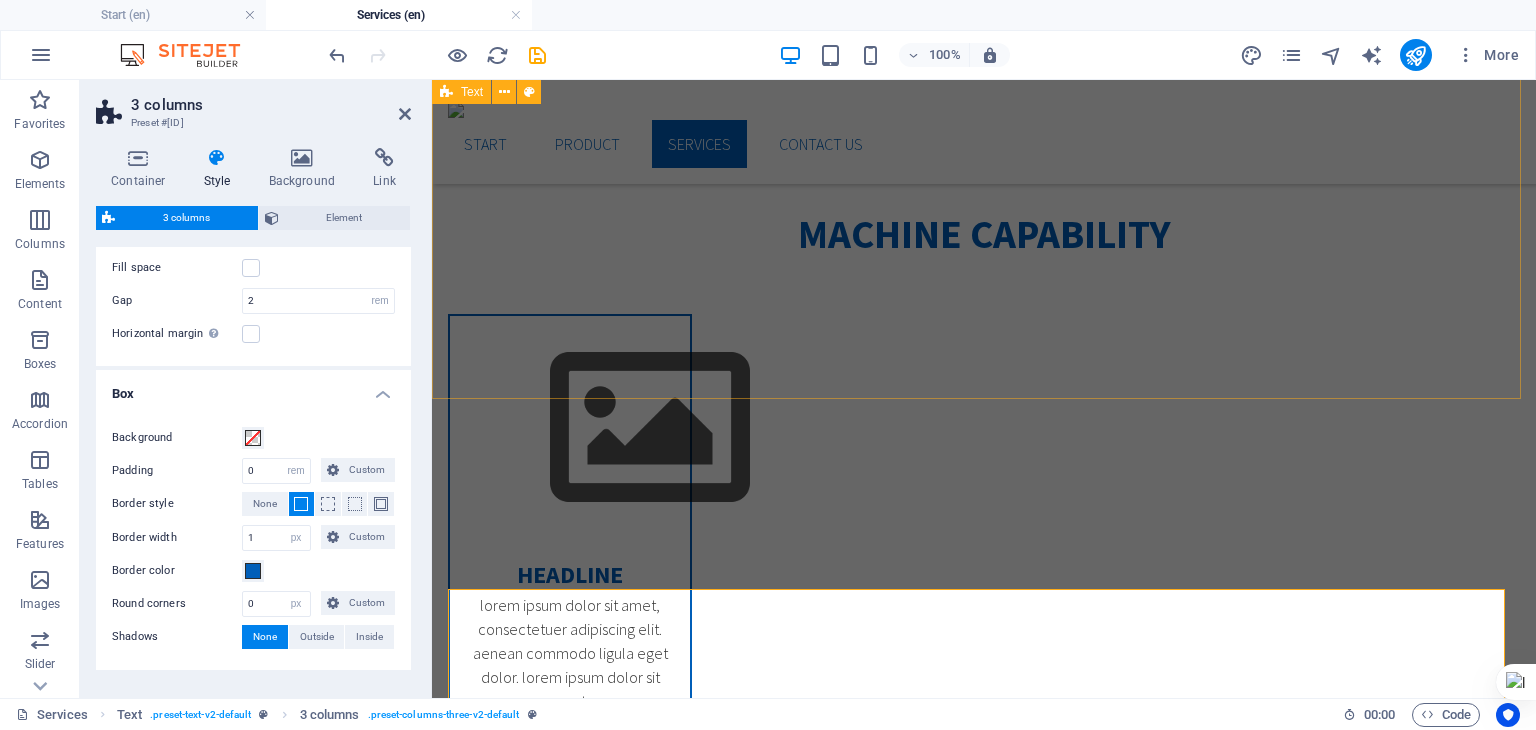scroll, scrollTop: 833, scrollLeft: 0, axis: vertical 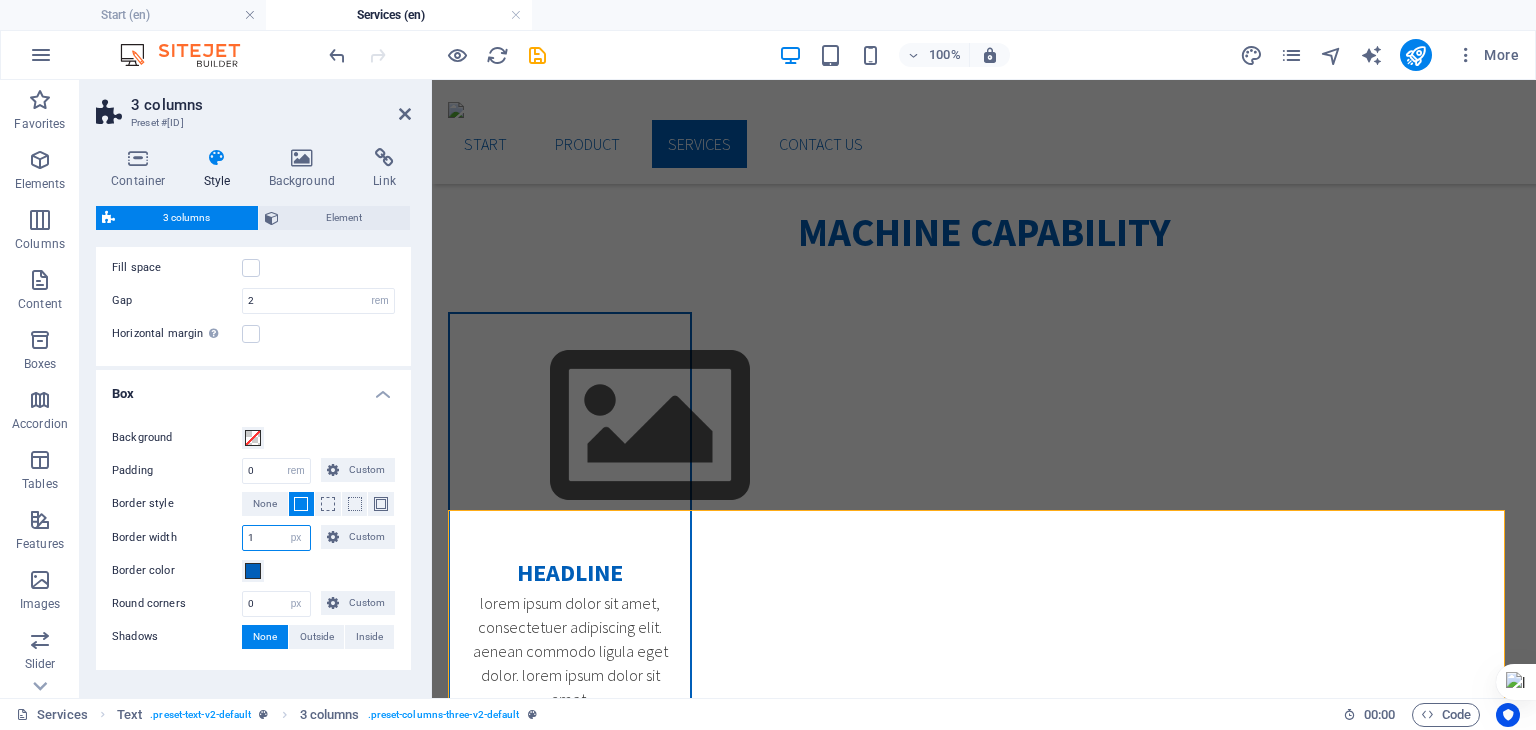 click on "1" at bounding box center (276, 538) 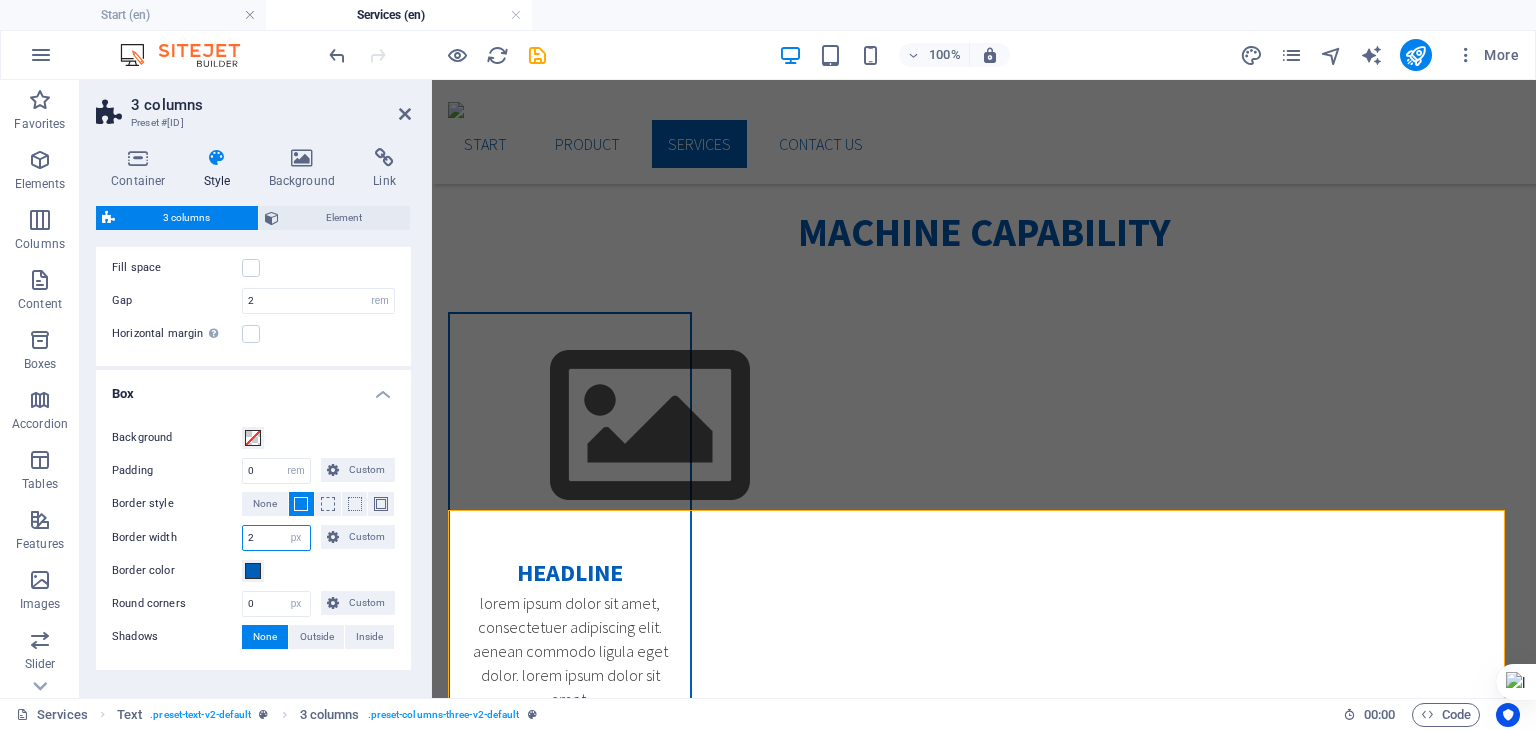 type on "2" 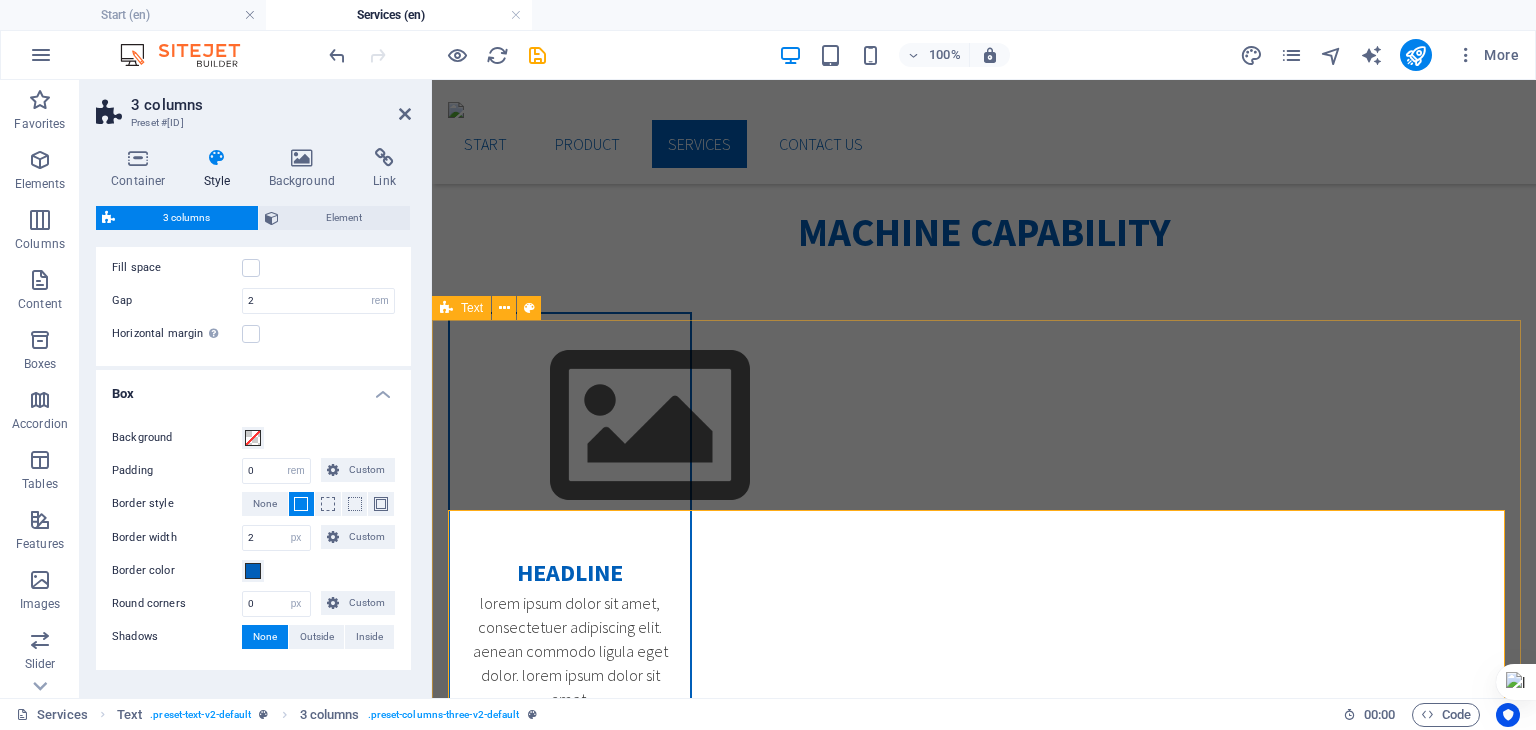 click on "software Capability Headline Lorem ipsum dolor sit amet, consectetuer adipiscing elit. Aenean commodo ligula eget dolor. Lorem ipsum dolor sit amet. Headline Lorem ipsum dolor sit amet, consectetuer adipiscing elit. Aenean commodo ligula eget dolor. Lorem ipsum dolor sit amet. Headline Lorem ipsum dolor sit amet, consectetuer adipiscing elit. Aenean commodo ligula eget dolor. Lorem ipsum dolor sit amet." at bounding box center [984, 2593] 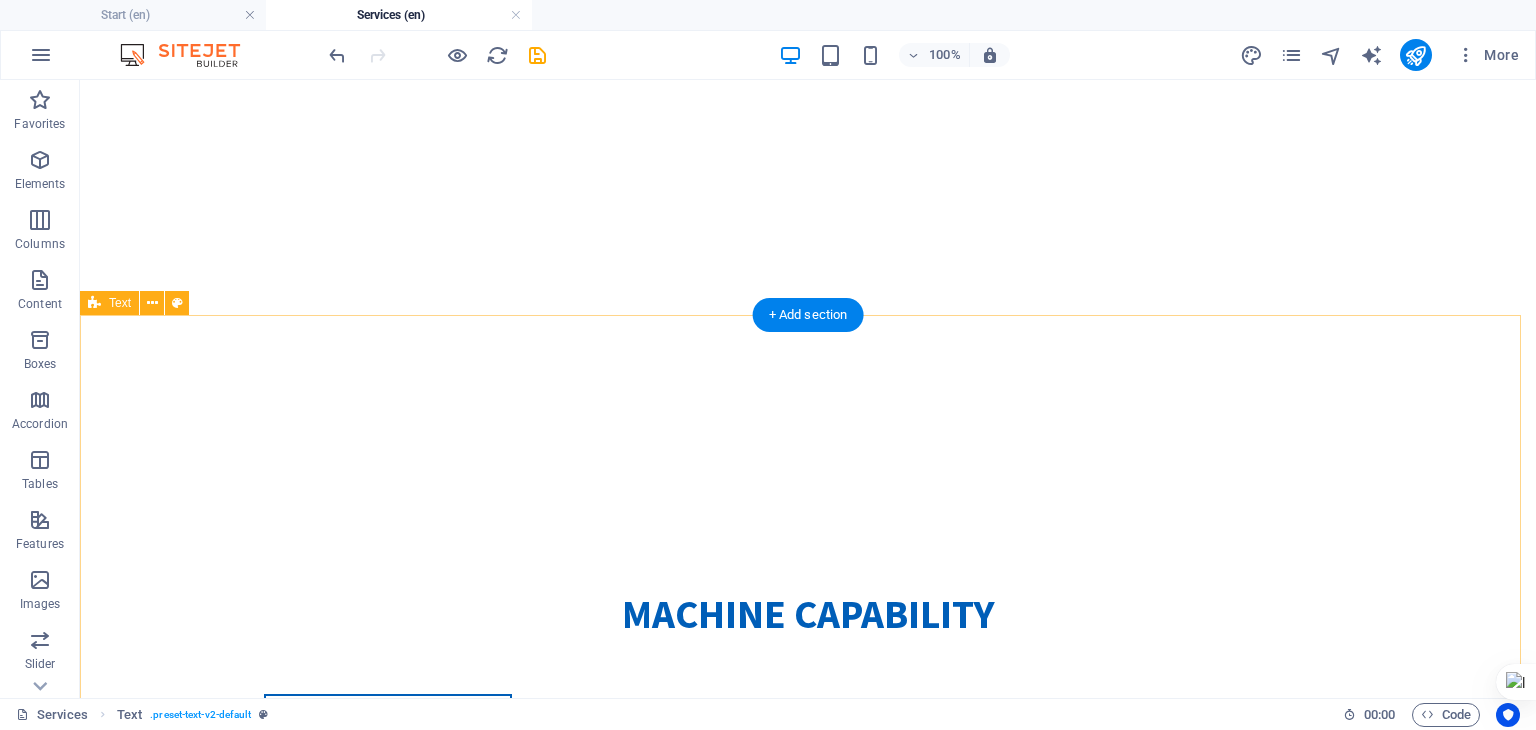 scroll, scrollTop: 407, scrollLeft: 0, axis: vertical 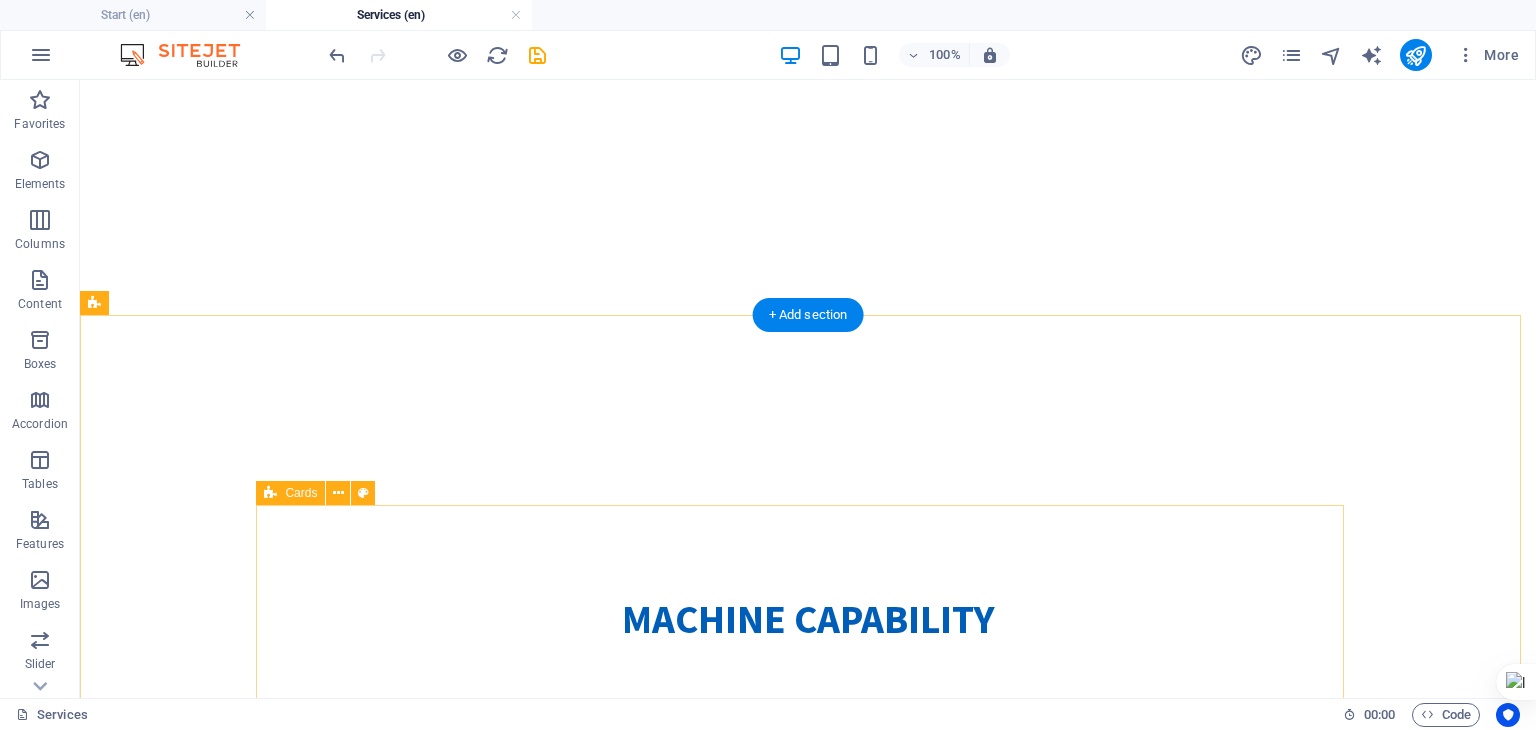 click on "Headline Lorem ipsum dolor sit amet, consectetuer adipiscing elit. Aenean commodo ligula eget dolor. Lorem ipsum dolor sit amet. Headline Lorem ipsum dolor sit amet, consectetuer adipiscing elit. Aenean commodo ligula eget dolor. Lorem ipsum dolor sit amet. Headline Lorem ipsum dolor sit amet, consectetuer adipiscing elit. Aenean commodo ligula eget dolor. Lorem ipsum dolor sit amet. Headline Lorem ipsum dolor sit amet, consectetuer adipiscing elit. Aenean commodo ligula eget dolor. Lorem ipsum dolor sit amet." at bounding box center [808, 1557] 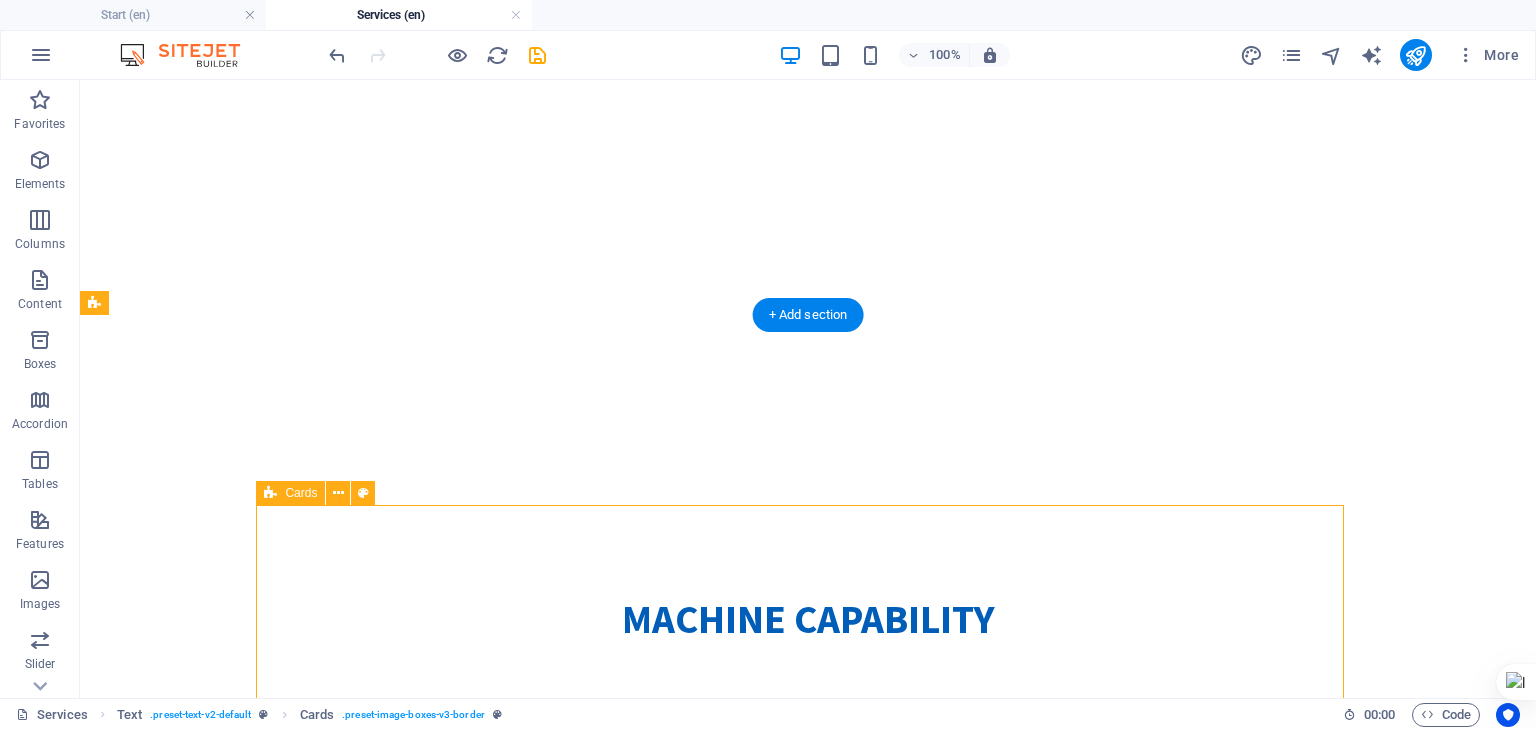 click on "Headline Lorem ipsum dolor sit amet, consectetuer adipiscing elit. Aenean commodo ligula eget dolor. Lorem ipsum dolor sit amet. Headline Lorem ipsum dolor sit amet, consectetuer adipiscing elit. Aenean commodo ligula eget dolor. Lorem ipsum dolor sit amet. Headline Lorem ipsum dolor sit amet, consectetuer adipiscing elit. Aenean commodo ligula eget dolor. Lorem ipsum dolor sit amet. Headline Lorem ipsum dolor sit amet, consectetuer adipiscing elit. Aenean commodo ligula eget dolor. Lorem ipsum dolor sit amet." at bounding box center [808, 1557] 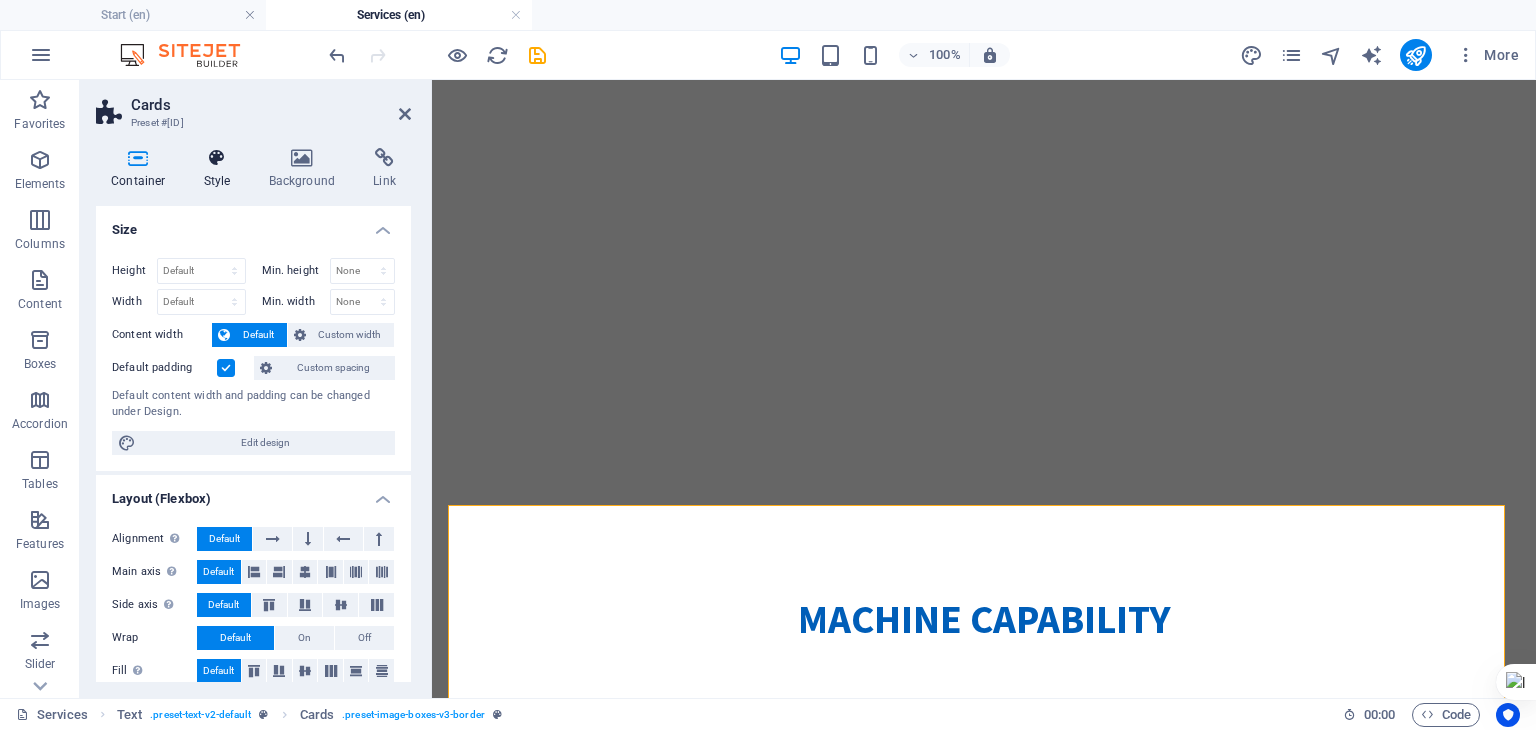 click on "Style" at bounding box center (221, 169) 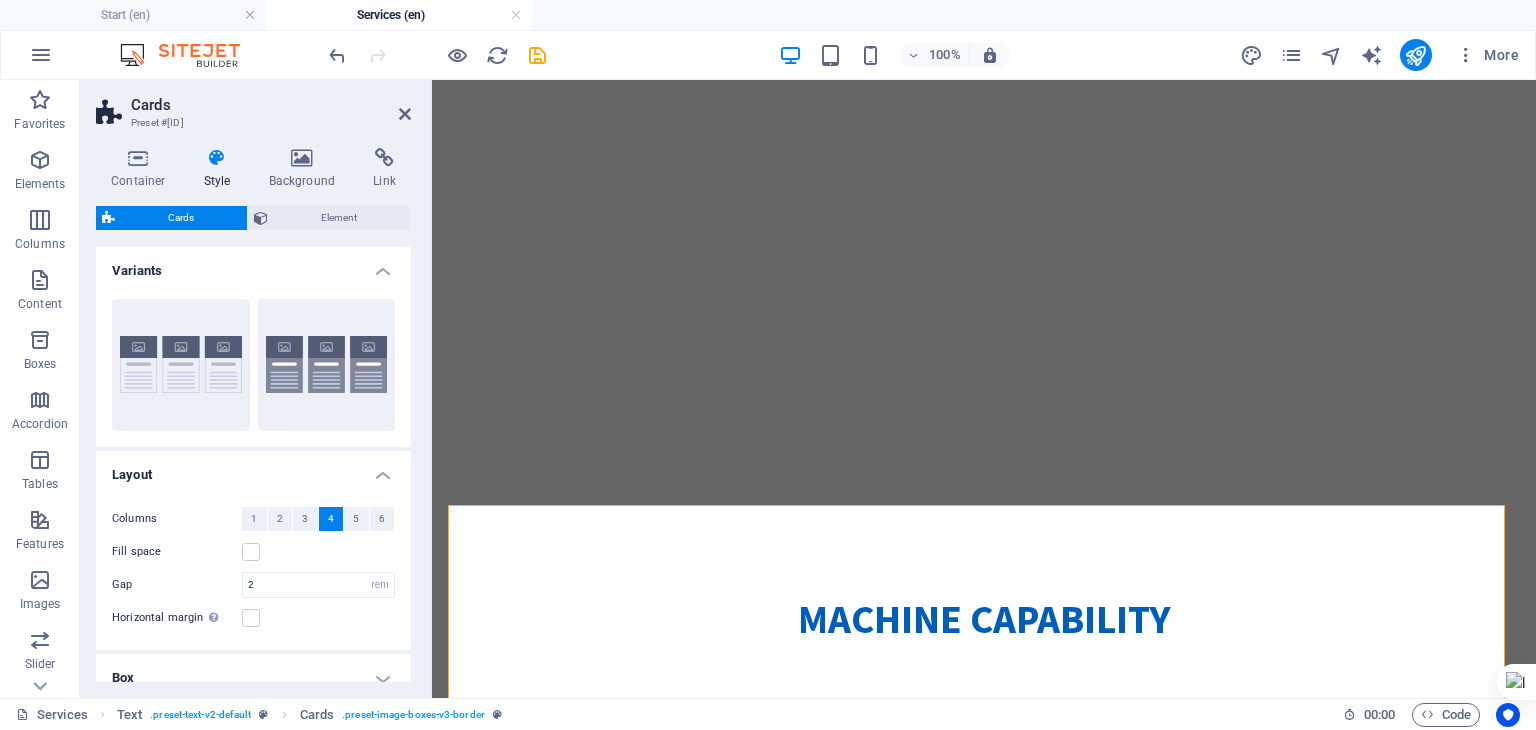 scroll, scrollTop: 99, scrollLeft: 0, axis: vertical 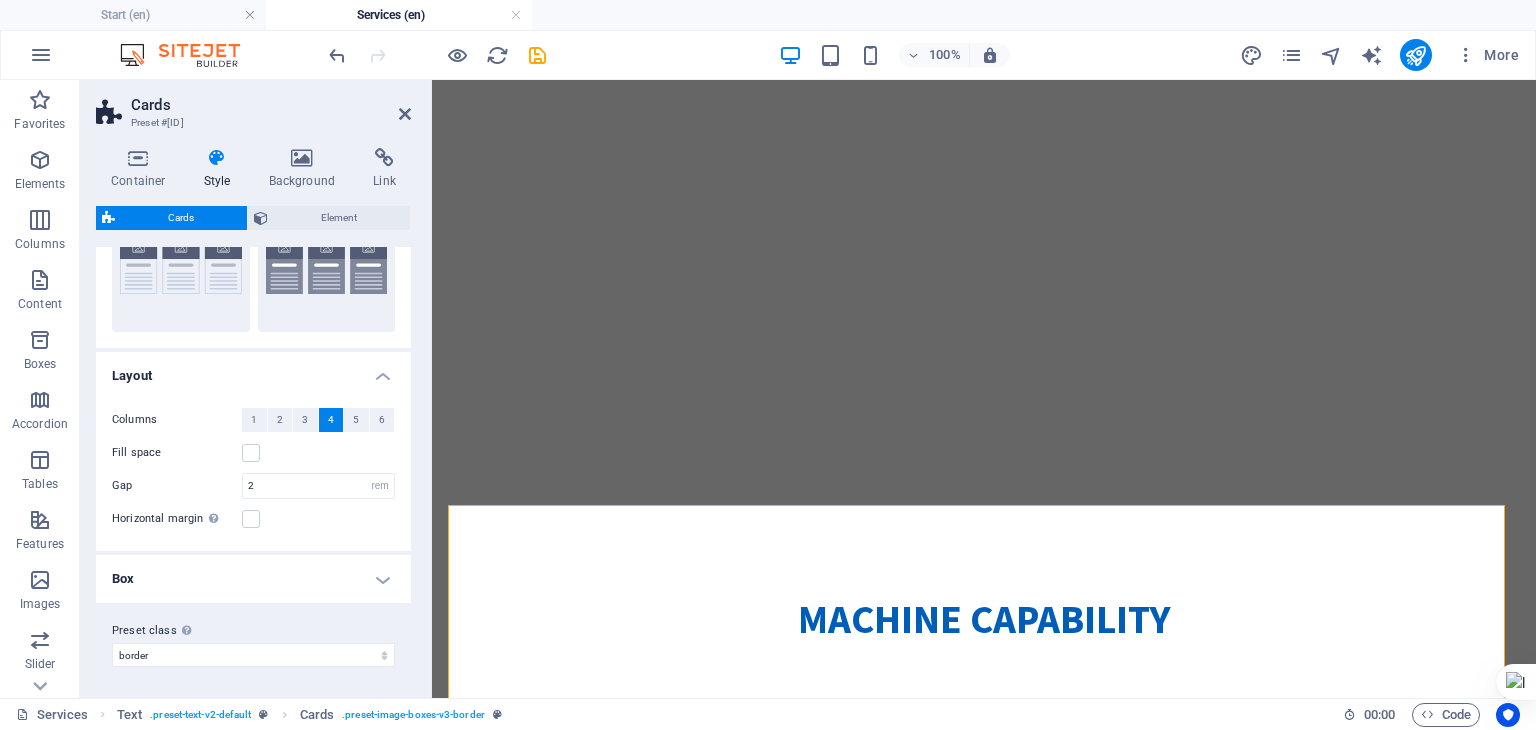 click on "Box" at bounding box center [253, 579] 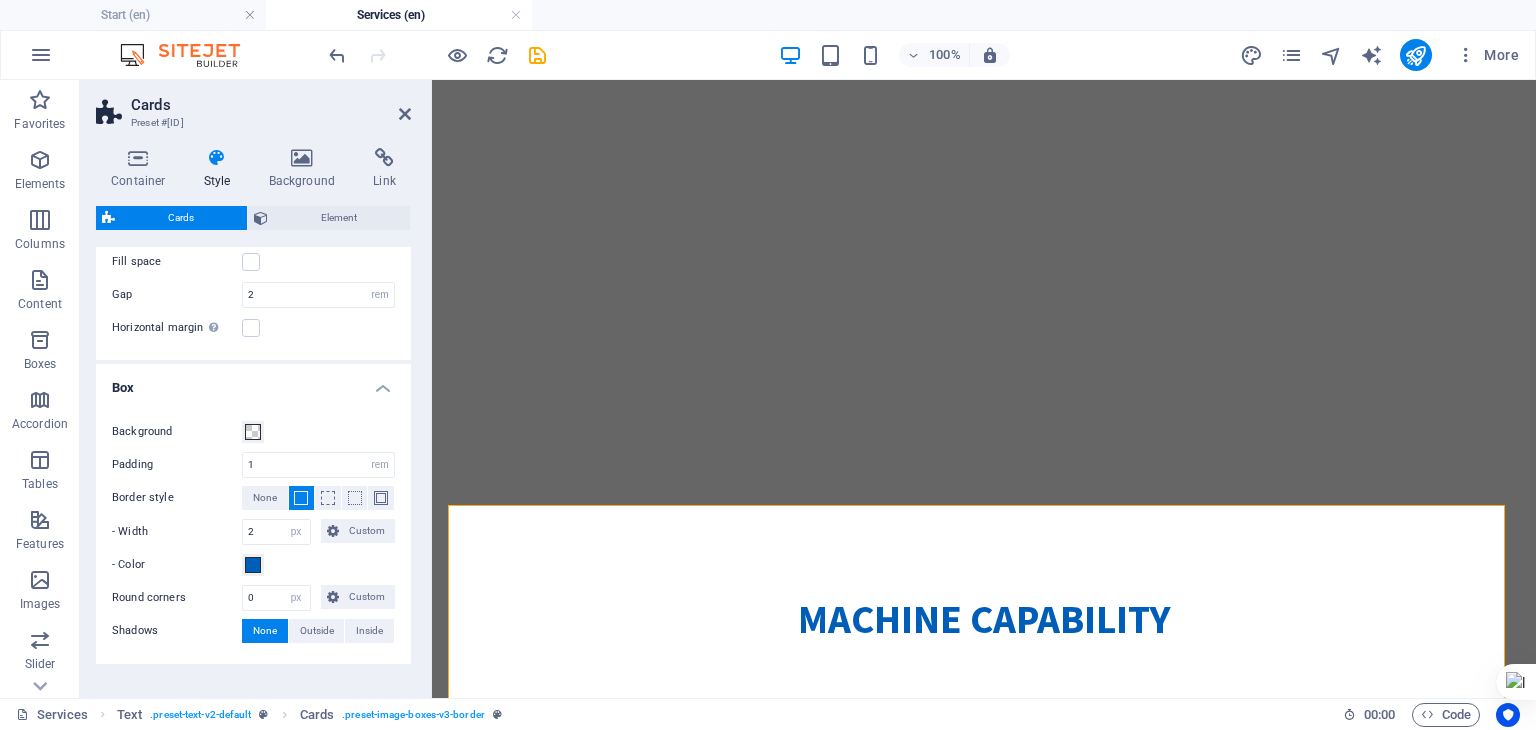 scroll, scrollTop: 296, scrollLeft: 0, axis: vertical 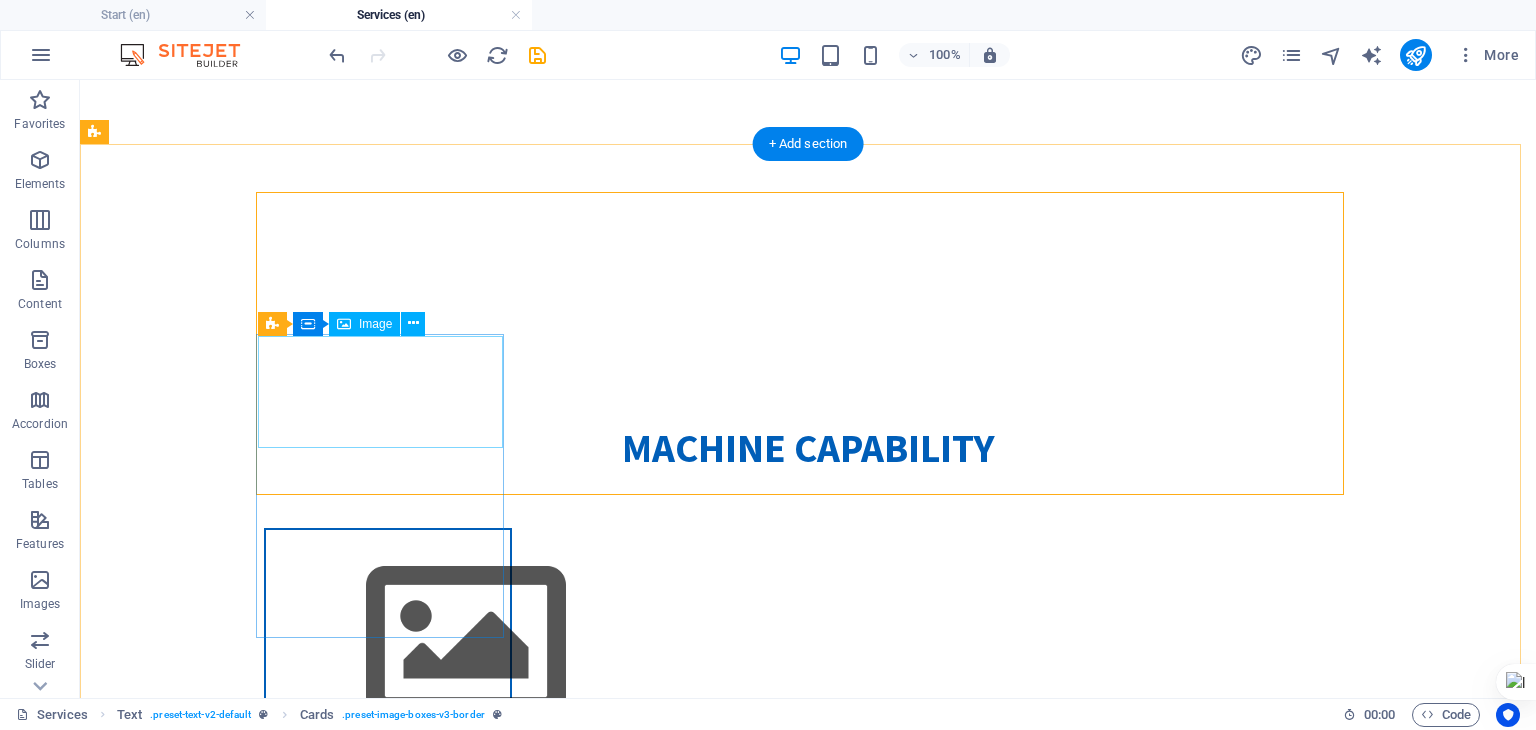 click at bounding box center (388, 642) 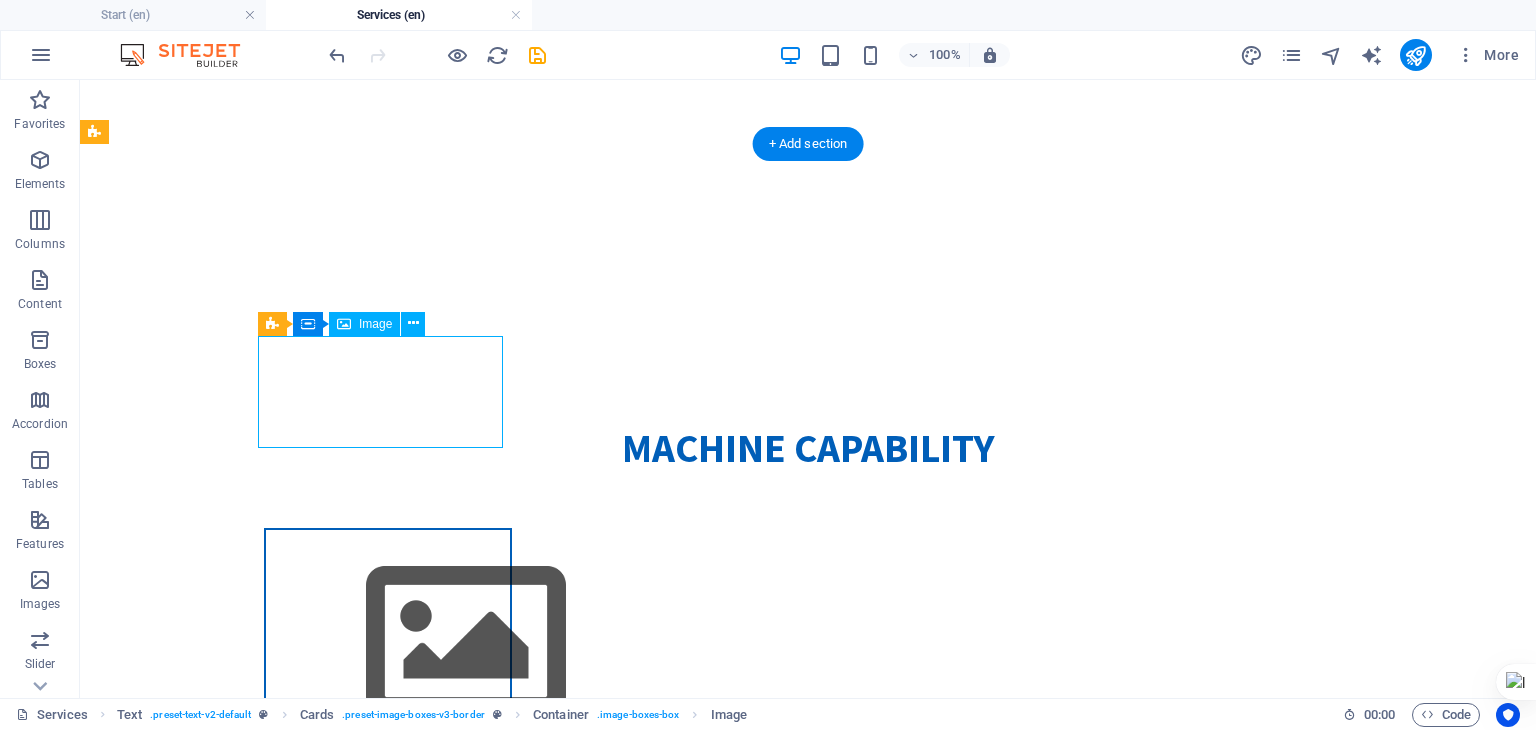 click at bounding box center (388, 642) 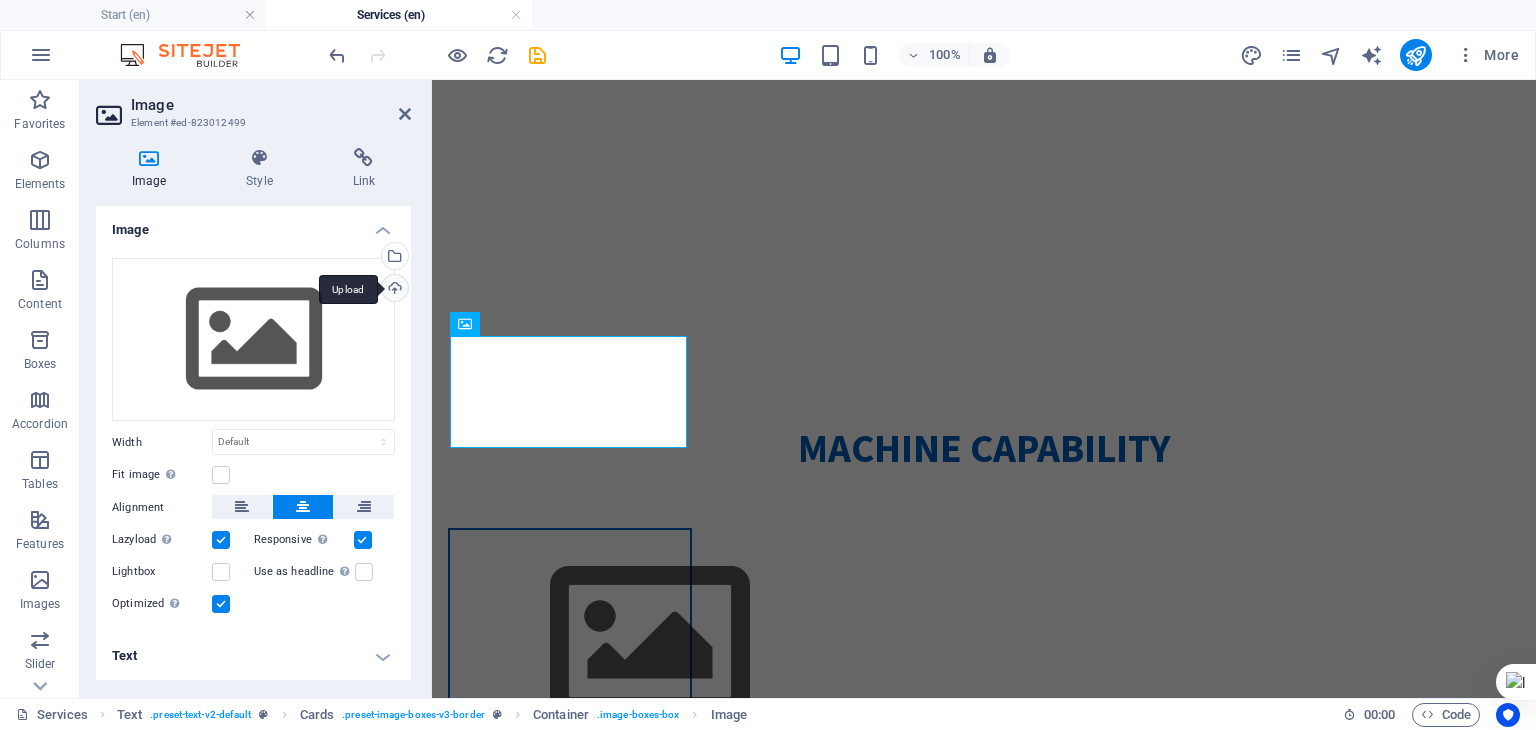 click on "Upload" at bounding box center [393, 290] 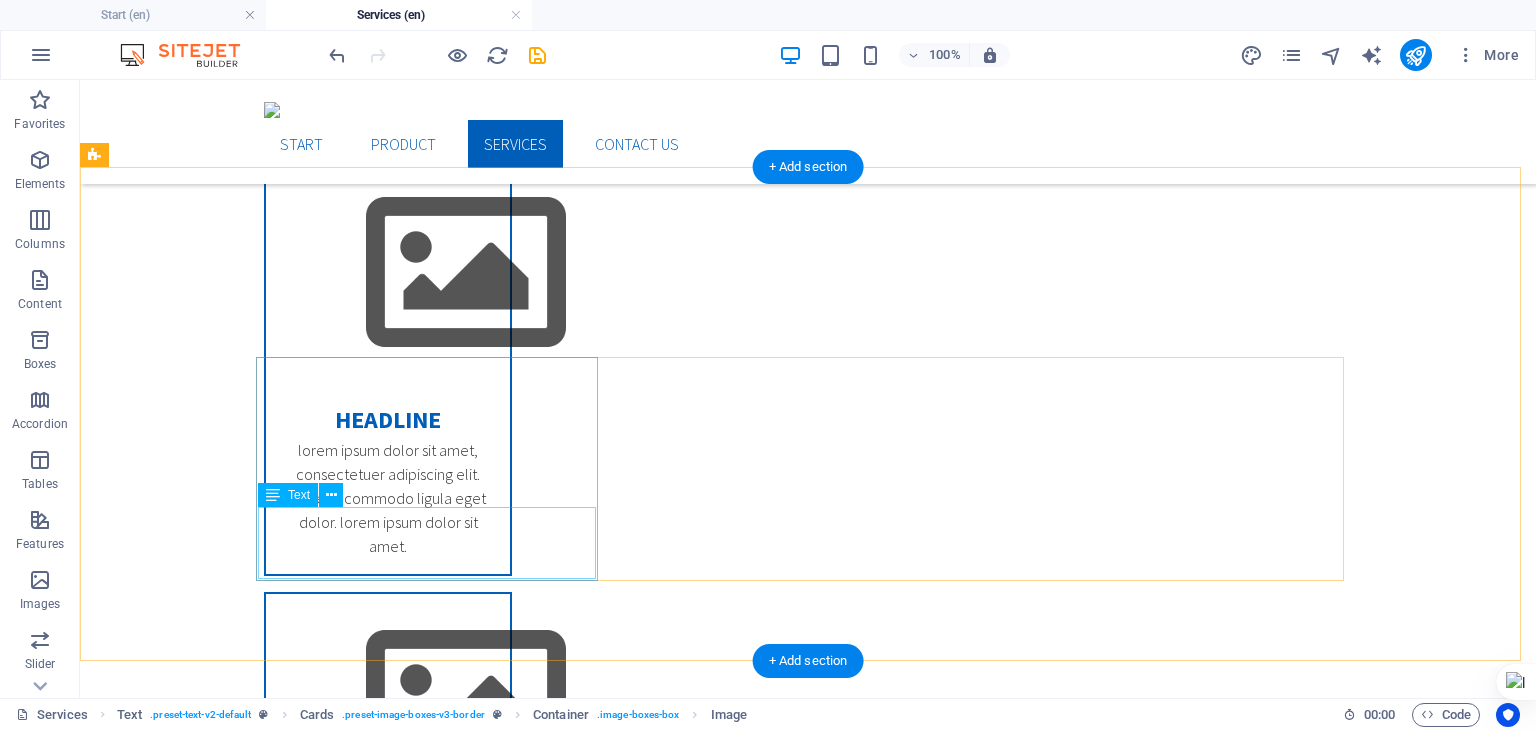 scroll, scrollTop: 987, scrollLeft: 0, axis: vertical 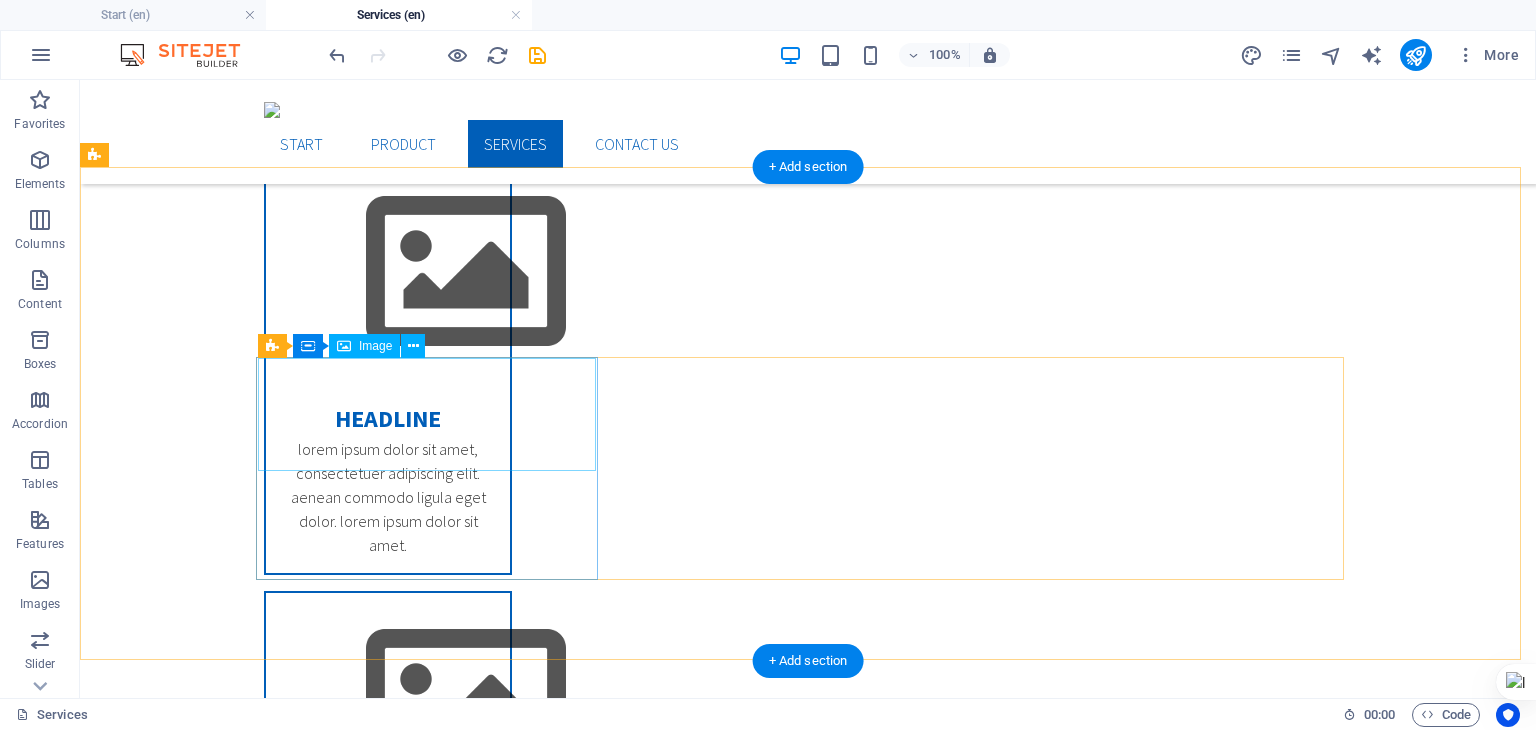 click at bounding box center (434, 2202) 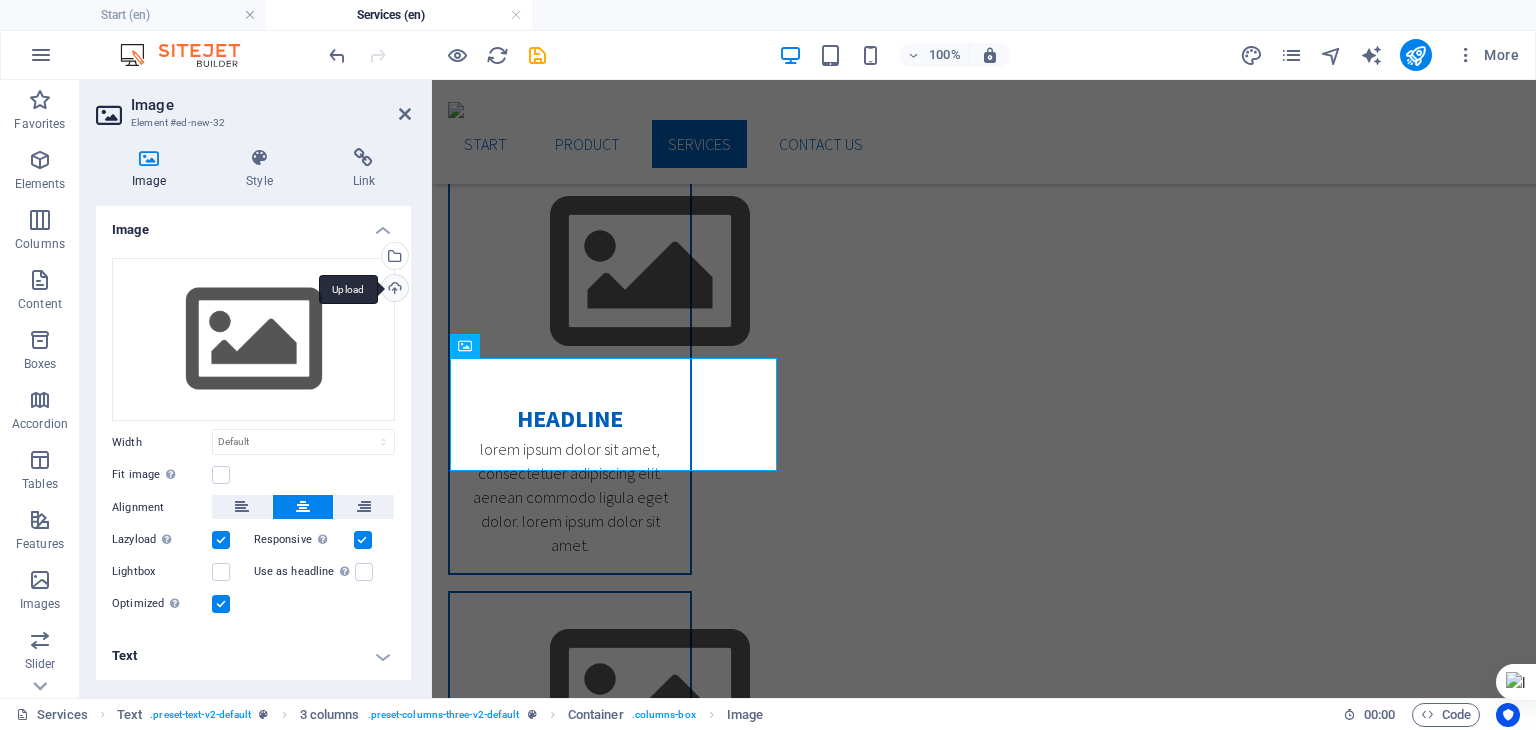 click on "Upload" at bounding box center (393, 290) 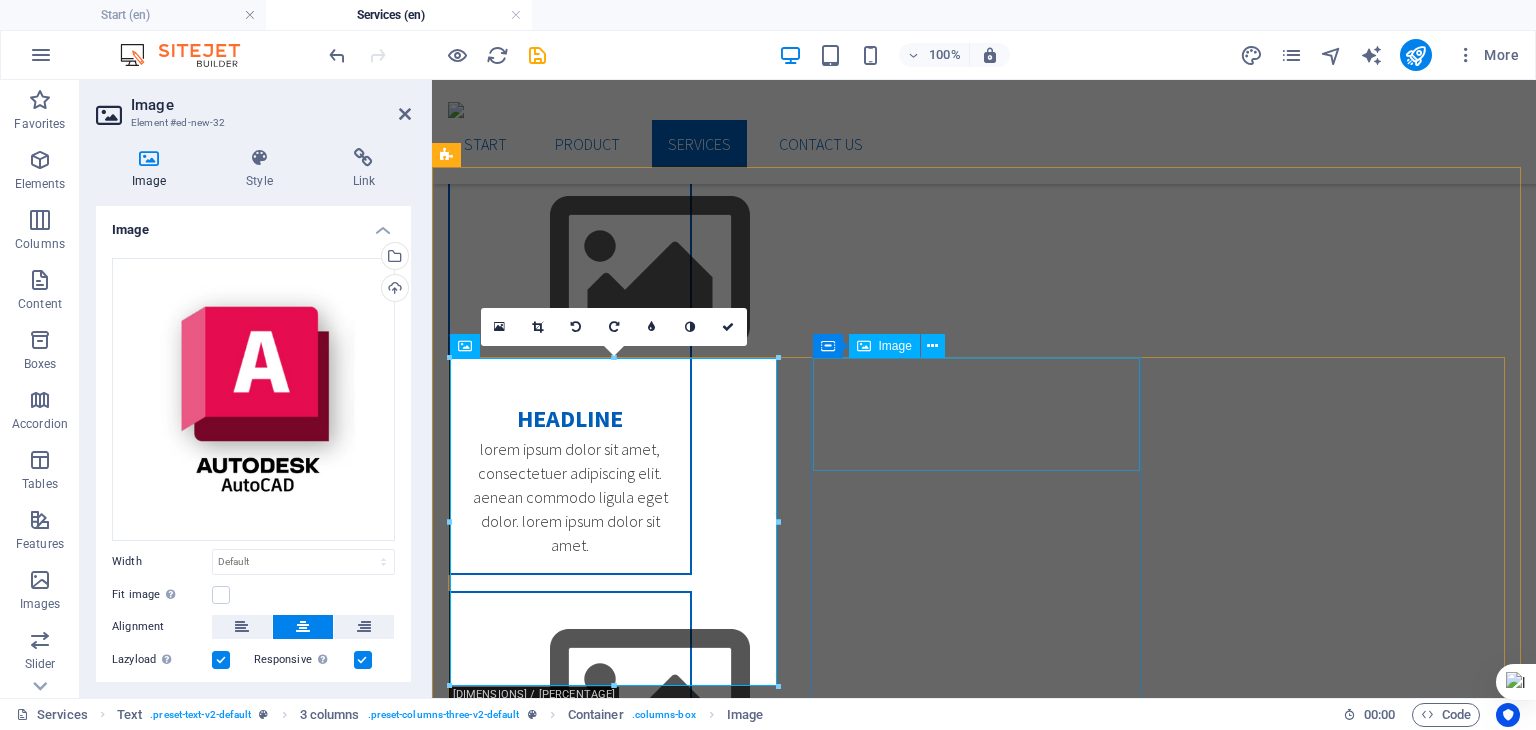 click at bounding box center (616, 3434) 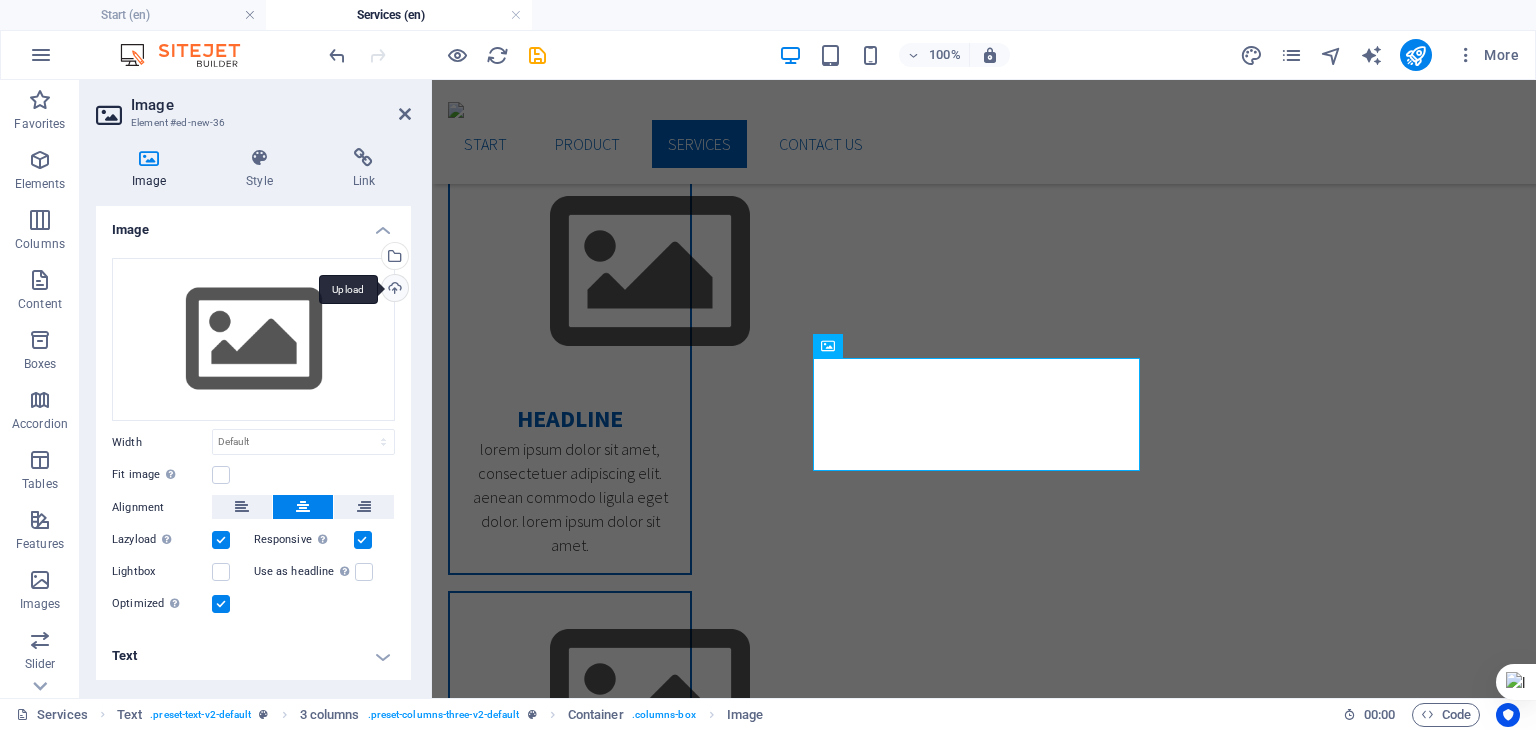 click on "Upload" at bounding box center (393, 290) 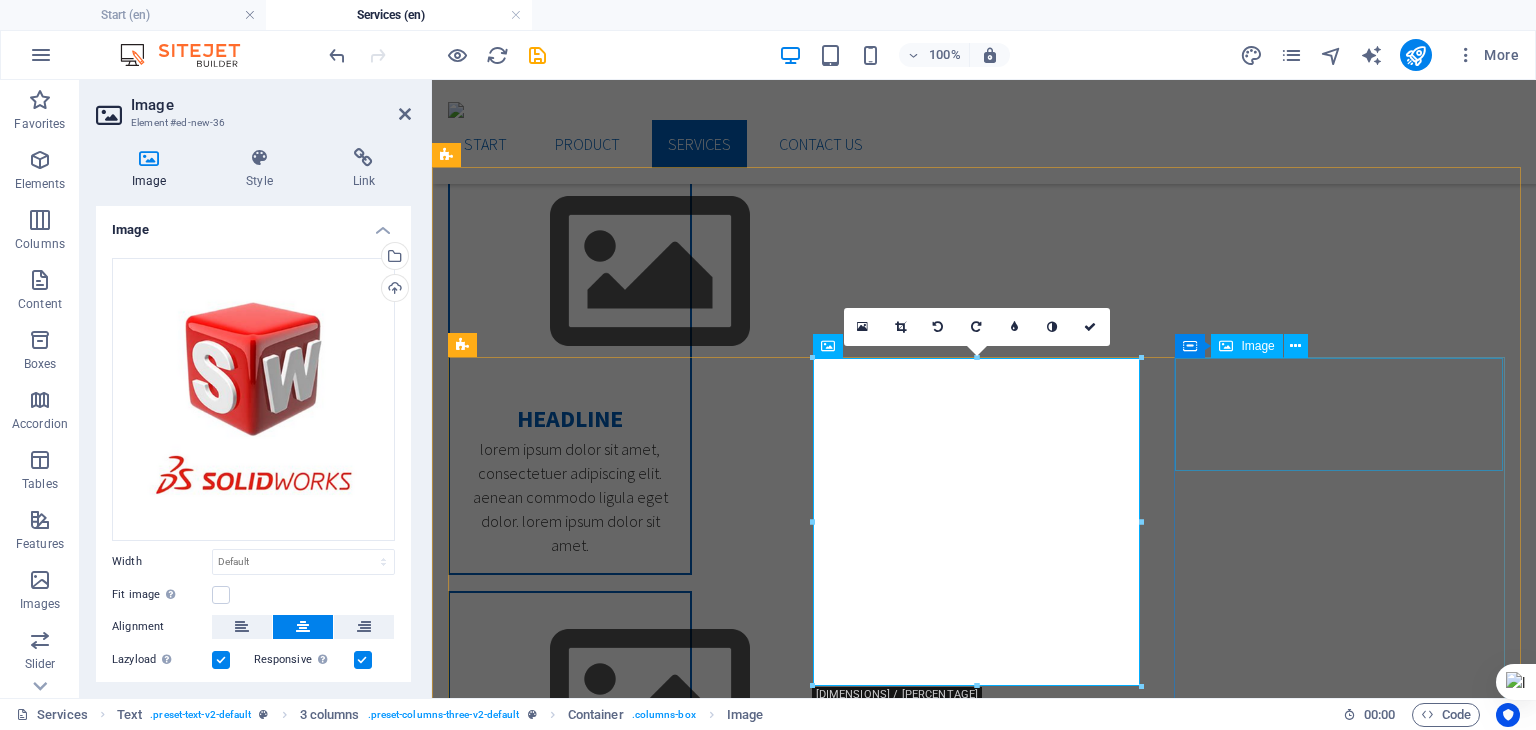 click at bounding box center [616, 4666] 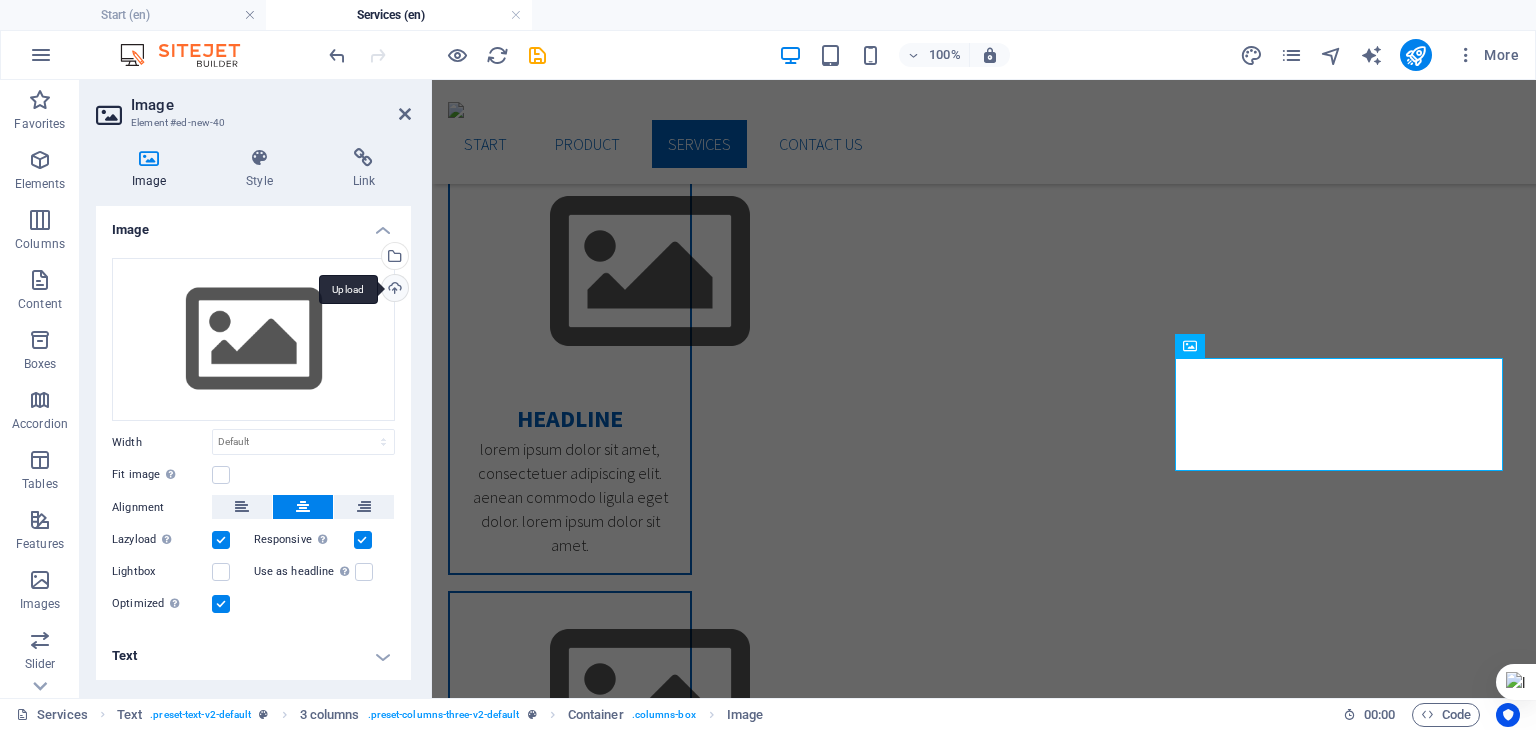 click on "Upload" at bounding box center (393, 290) 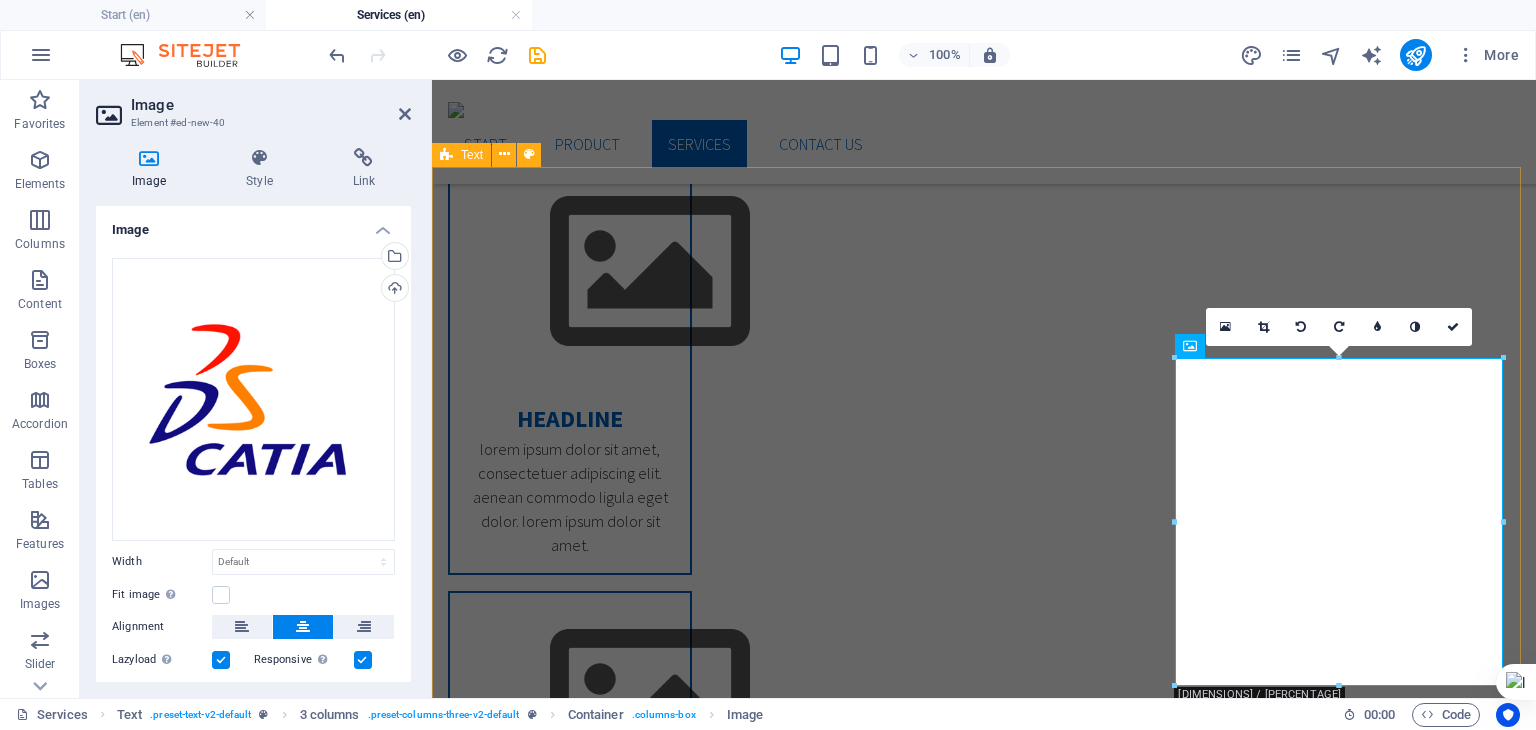 click on "software Capability Headline Lorem ipsum dolor sit amet, consectetuer adipiscing elit. Aenean commodo ligula eget dolor. Lorem ipsum dolor sit amet. Headline Lorem ipsum dolor sit amet, consectetuer adipiscing elit. Aenean commodo ligula eget dolor. Lorem ipsum dolor sit amet. Headline Lorem ipsum dolor sit amet, consectetuer adipiscing elit. Aenean commodo ligula eget dolor. Lorem ipsum dolor sit amet." at bounding box center [984, 3929] 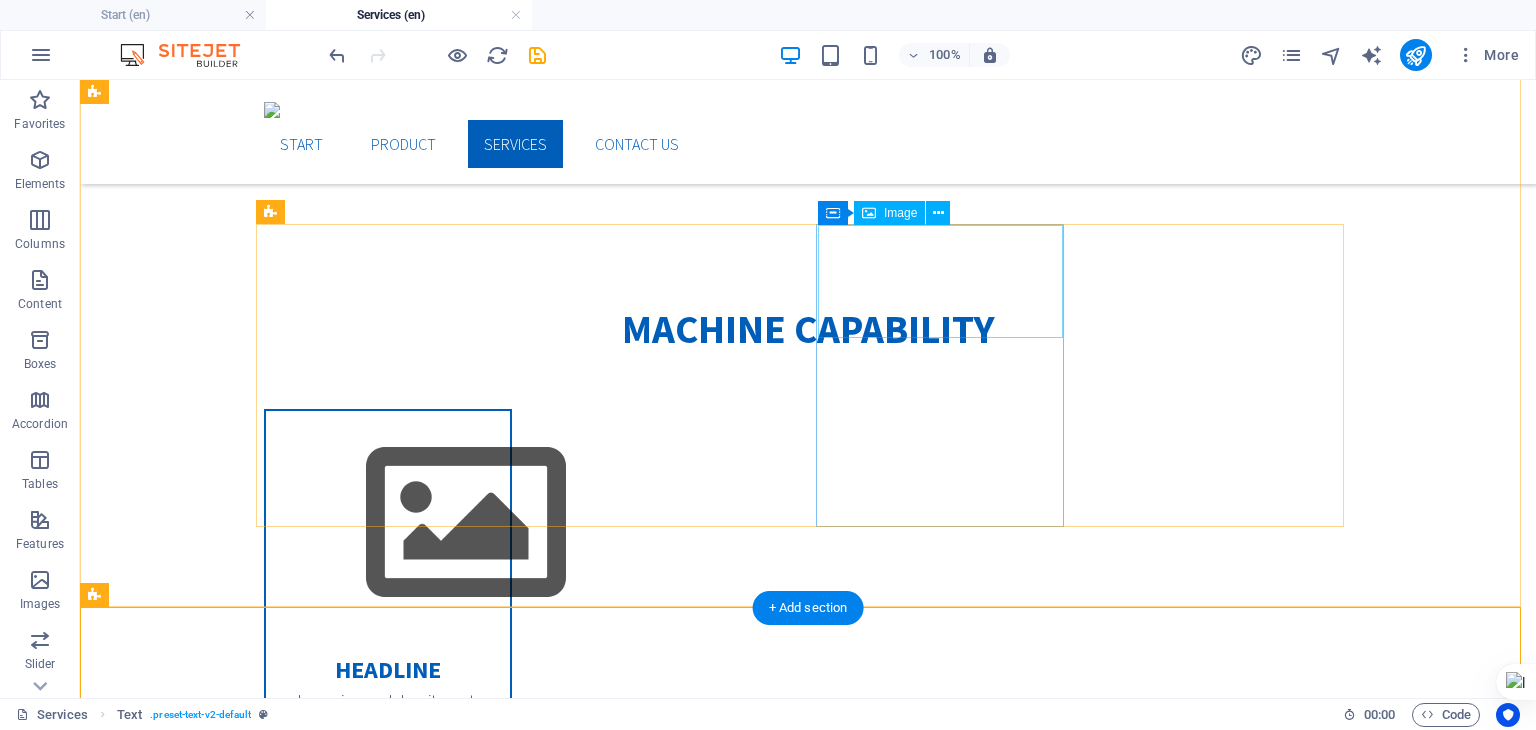 scroll, scrollTop: 505, scrollLeft: 0, axis: vertical 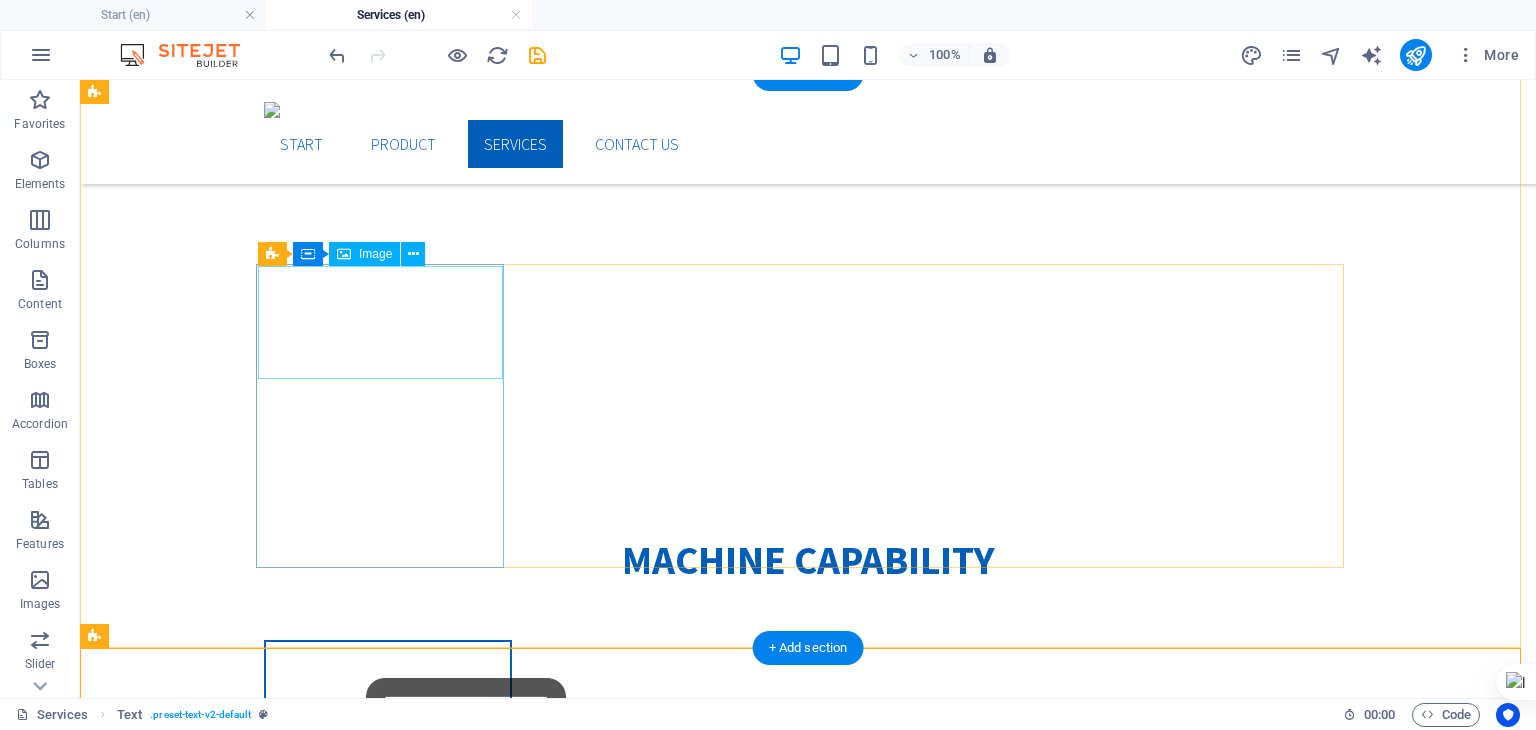 click at bounding box center [388, 754] 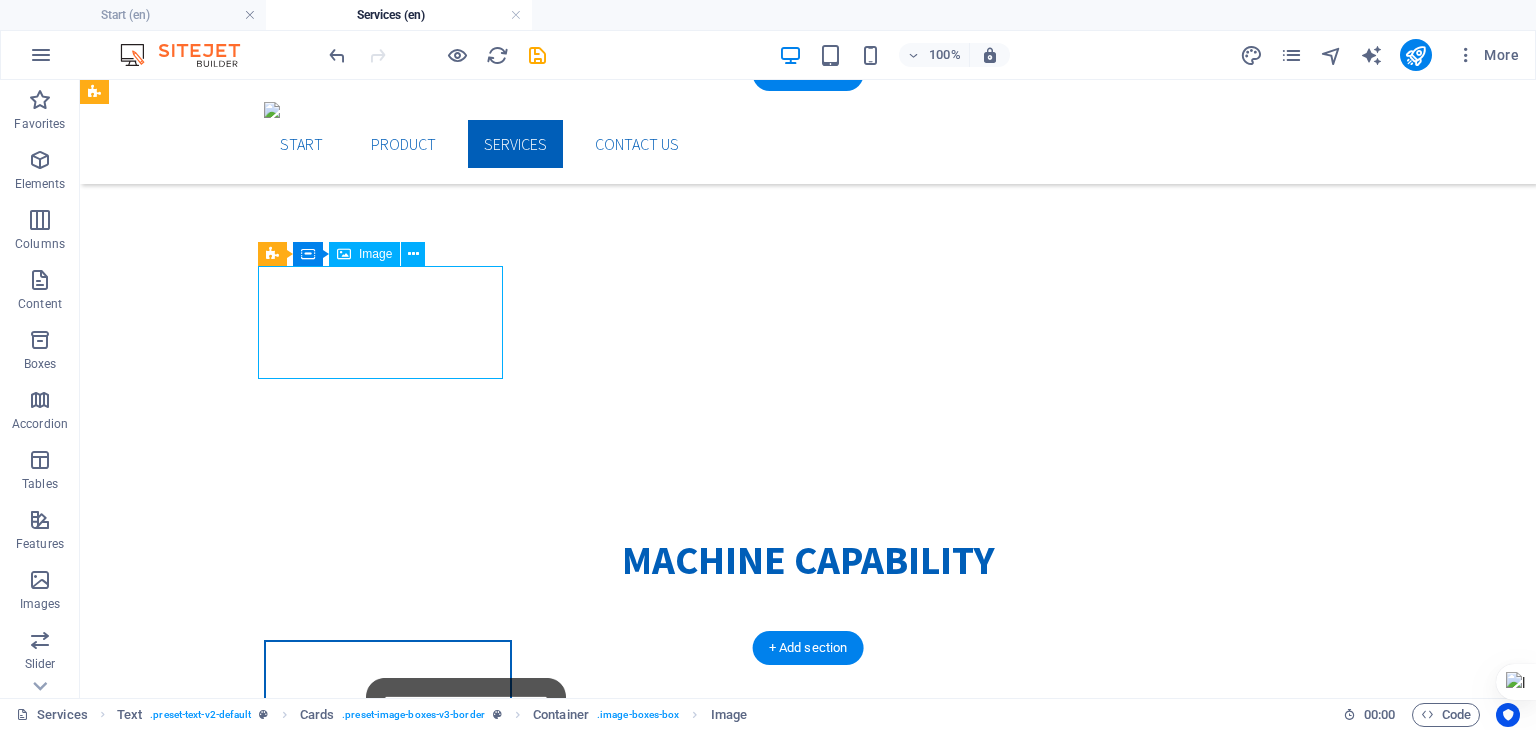 click at bounding box center (388, 754) 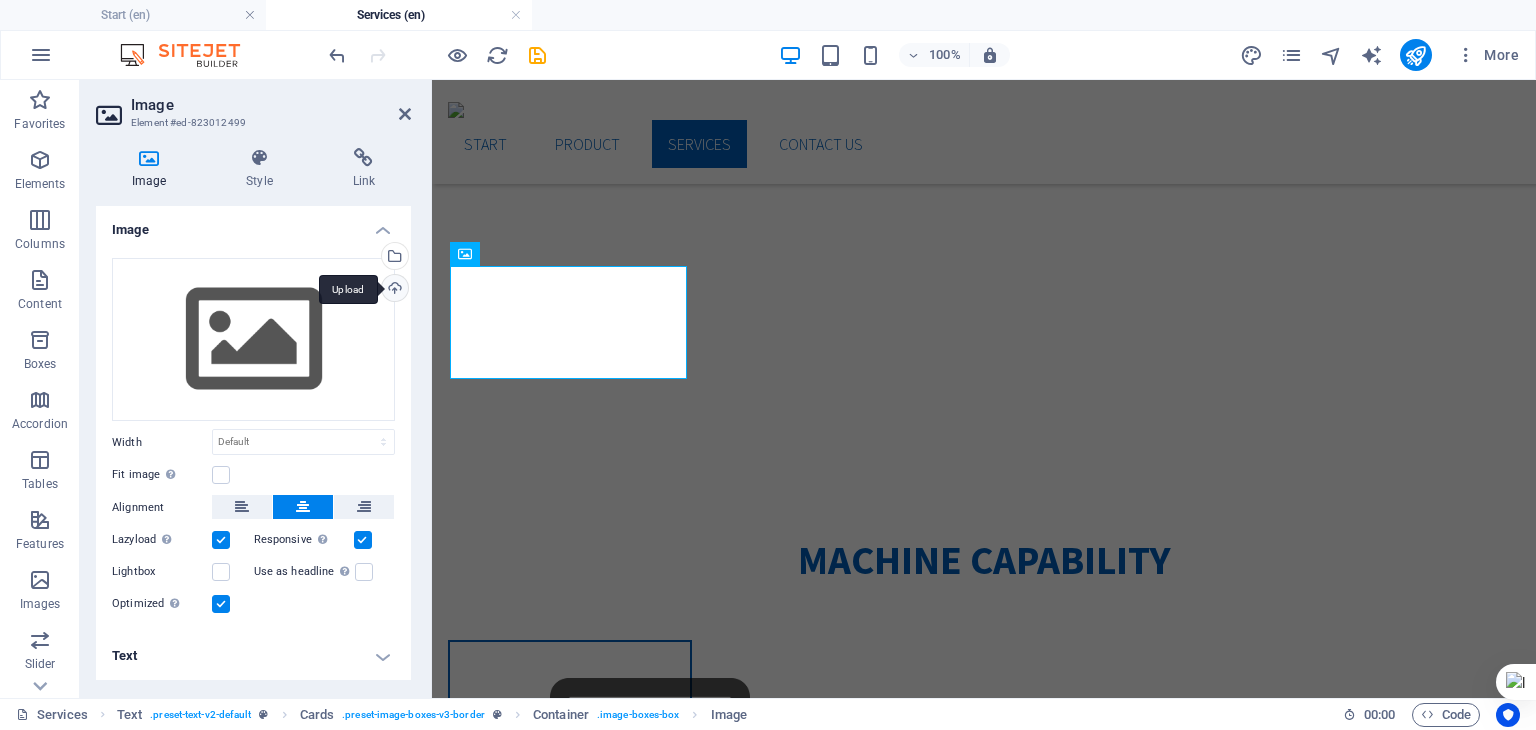click on "Upload" at bounding box center [393, 290] 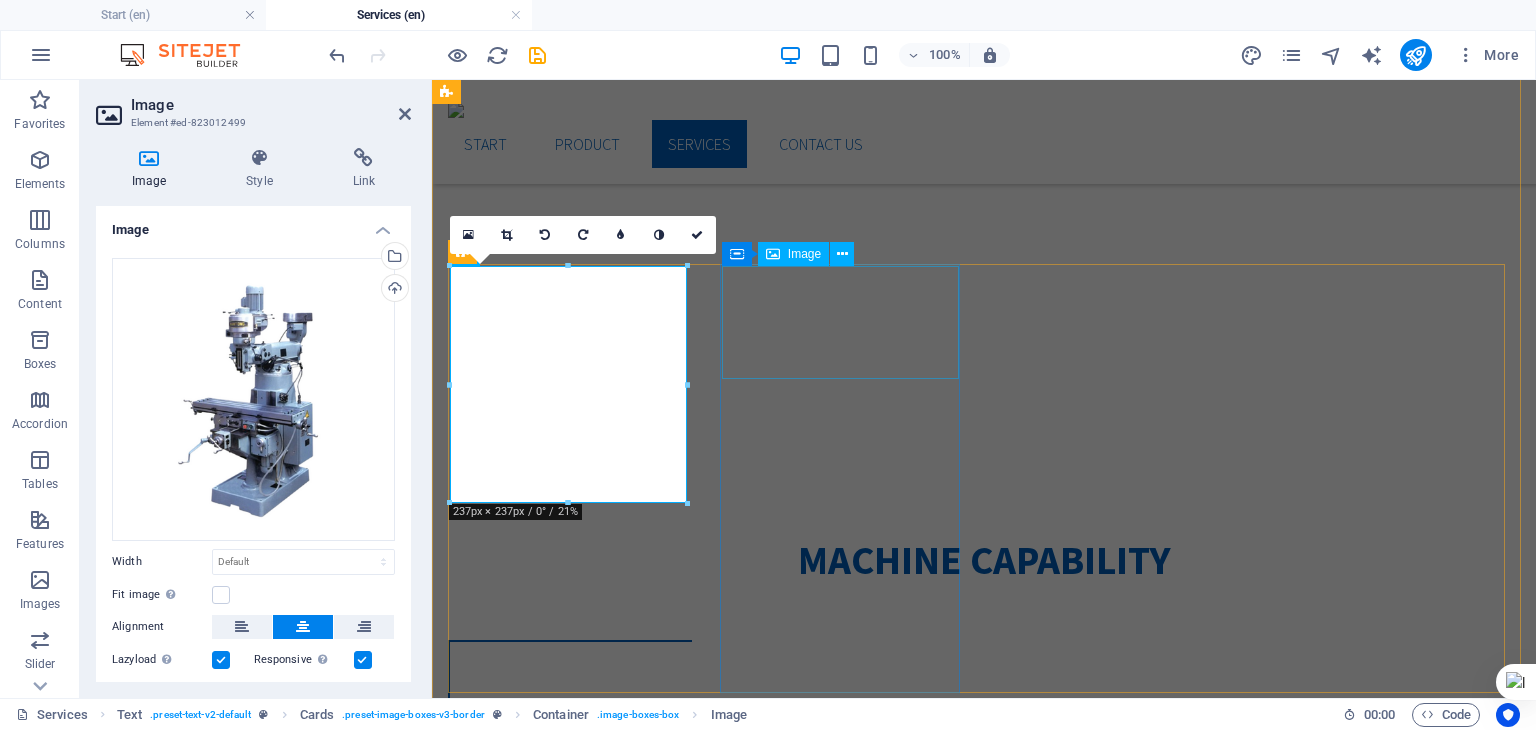 click at bounding box center [570, 2066] 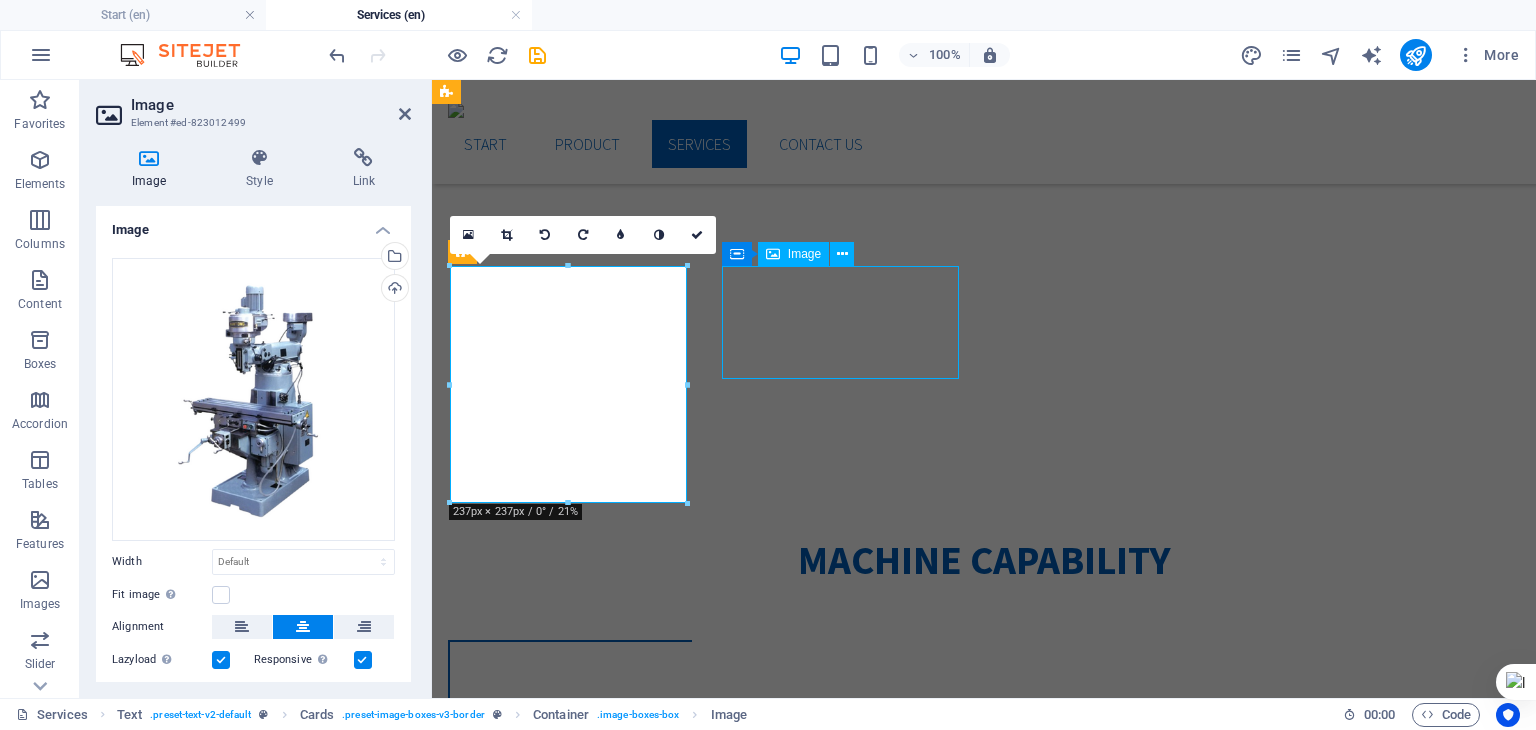 click at bounding box center (570, 2066) 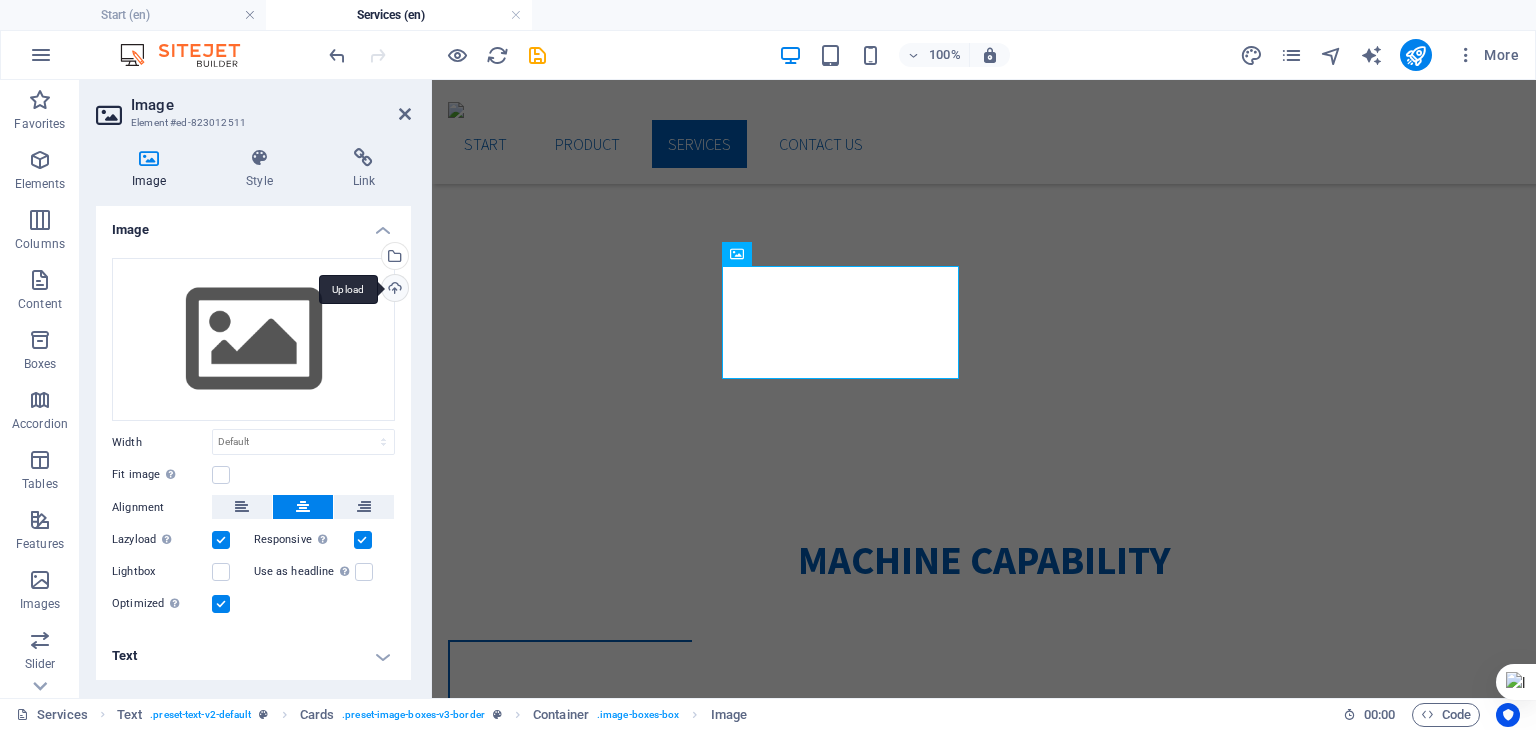 click on "Upload" at bounding box center (393, 290) 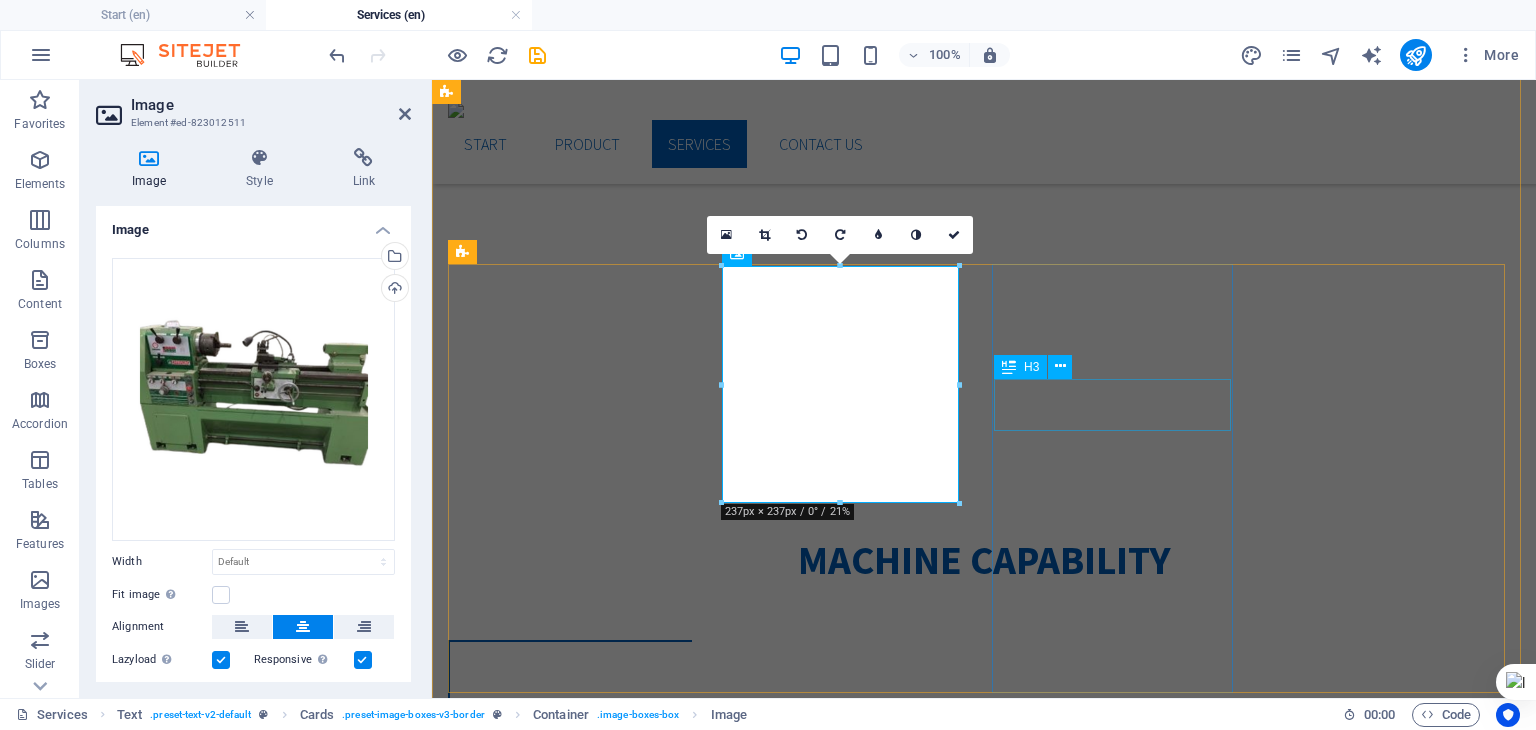 click on "Headline" at bounding box center [570, 3517] 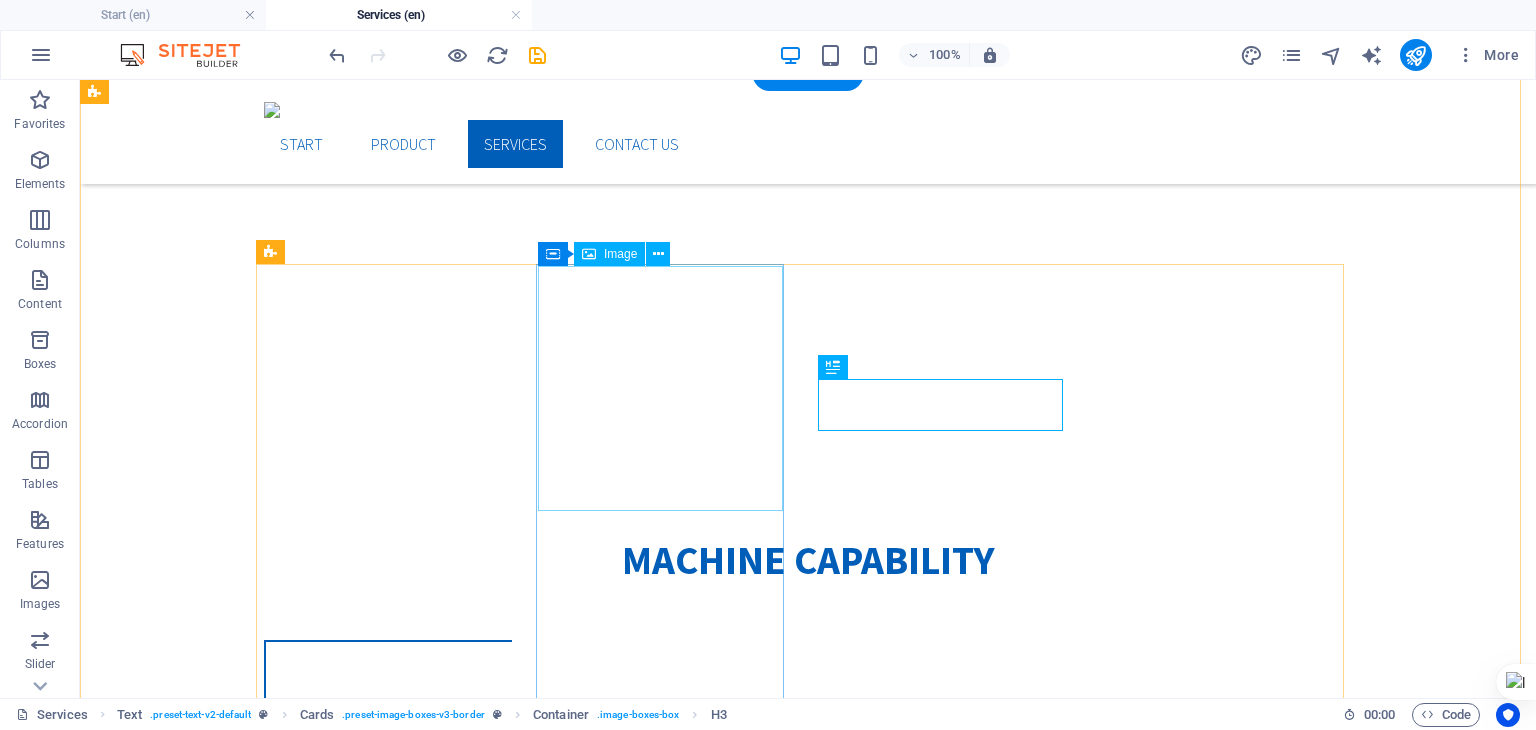 click at bounding box center (388, 3034) 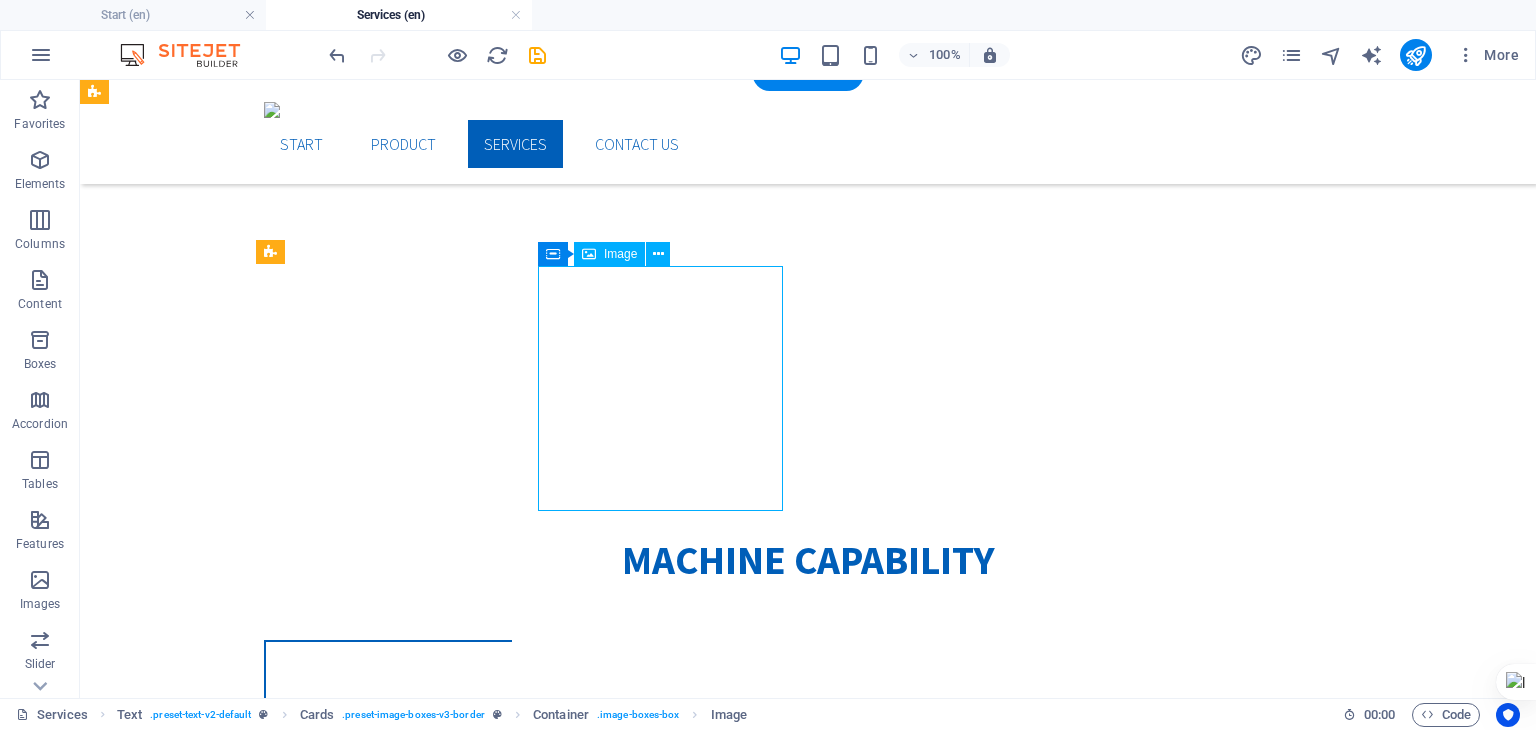 click at bounding box center [388, 3034] 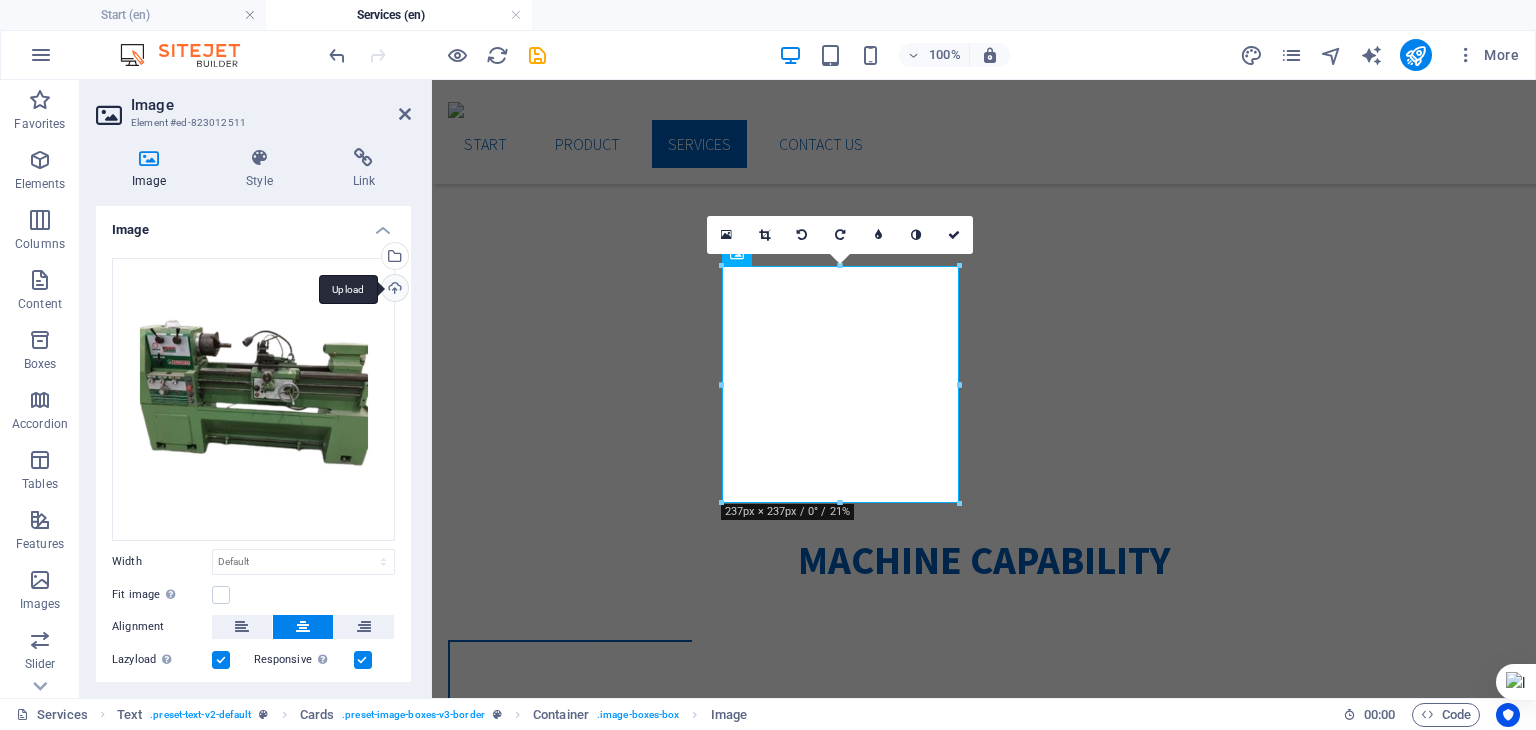 click on "Upload" at bounding box center [393, 290] 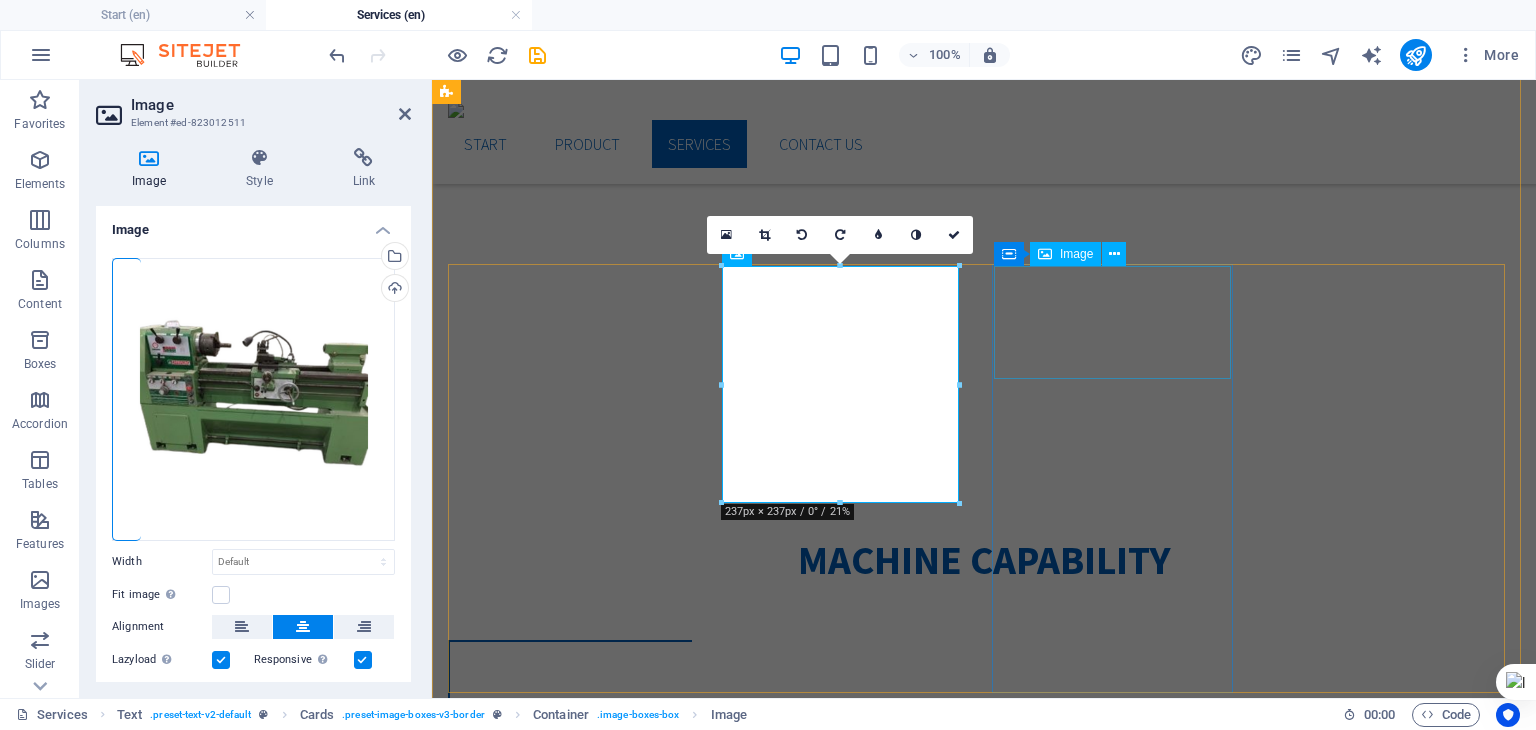 click at bounding box center (570, 3378) 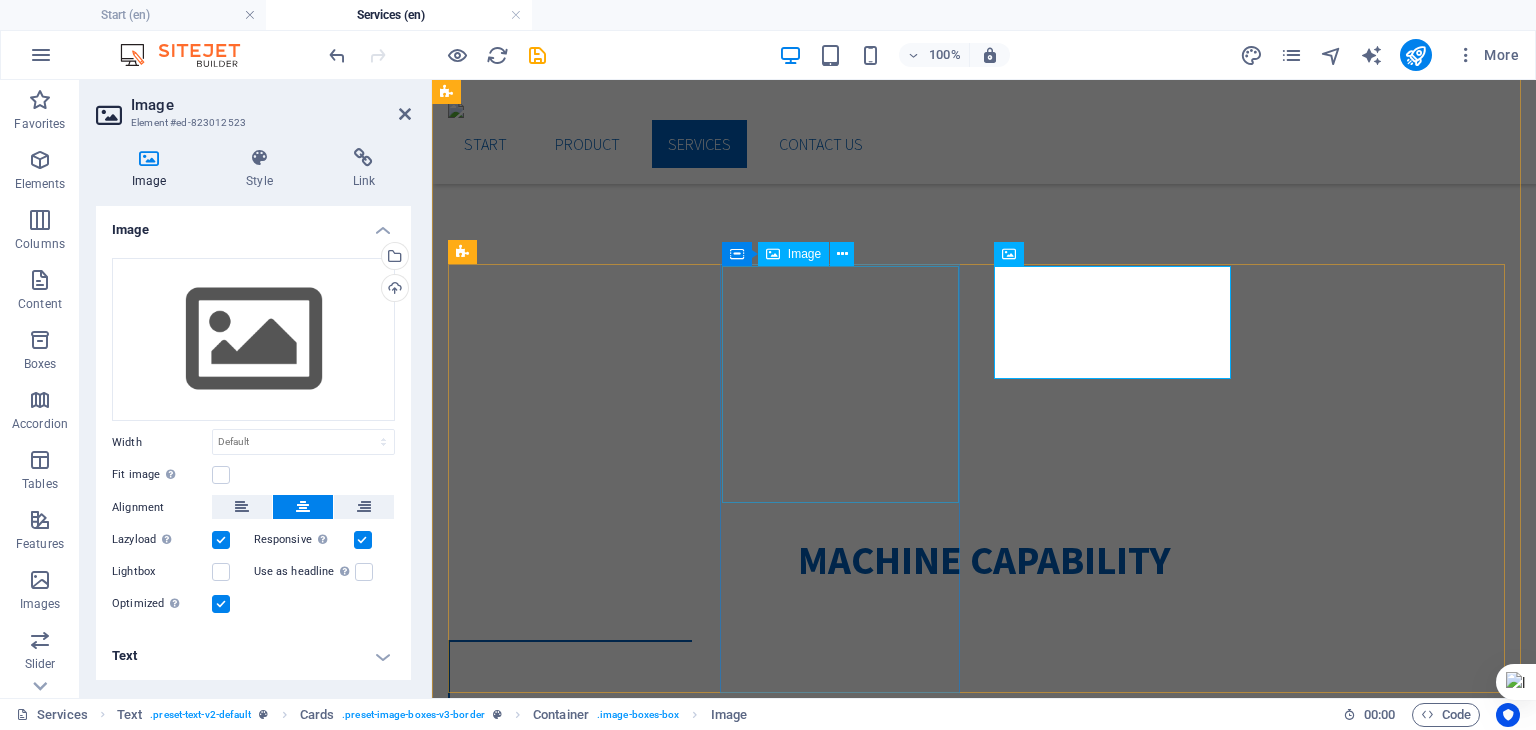 click at bounding box center [570, 2506] 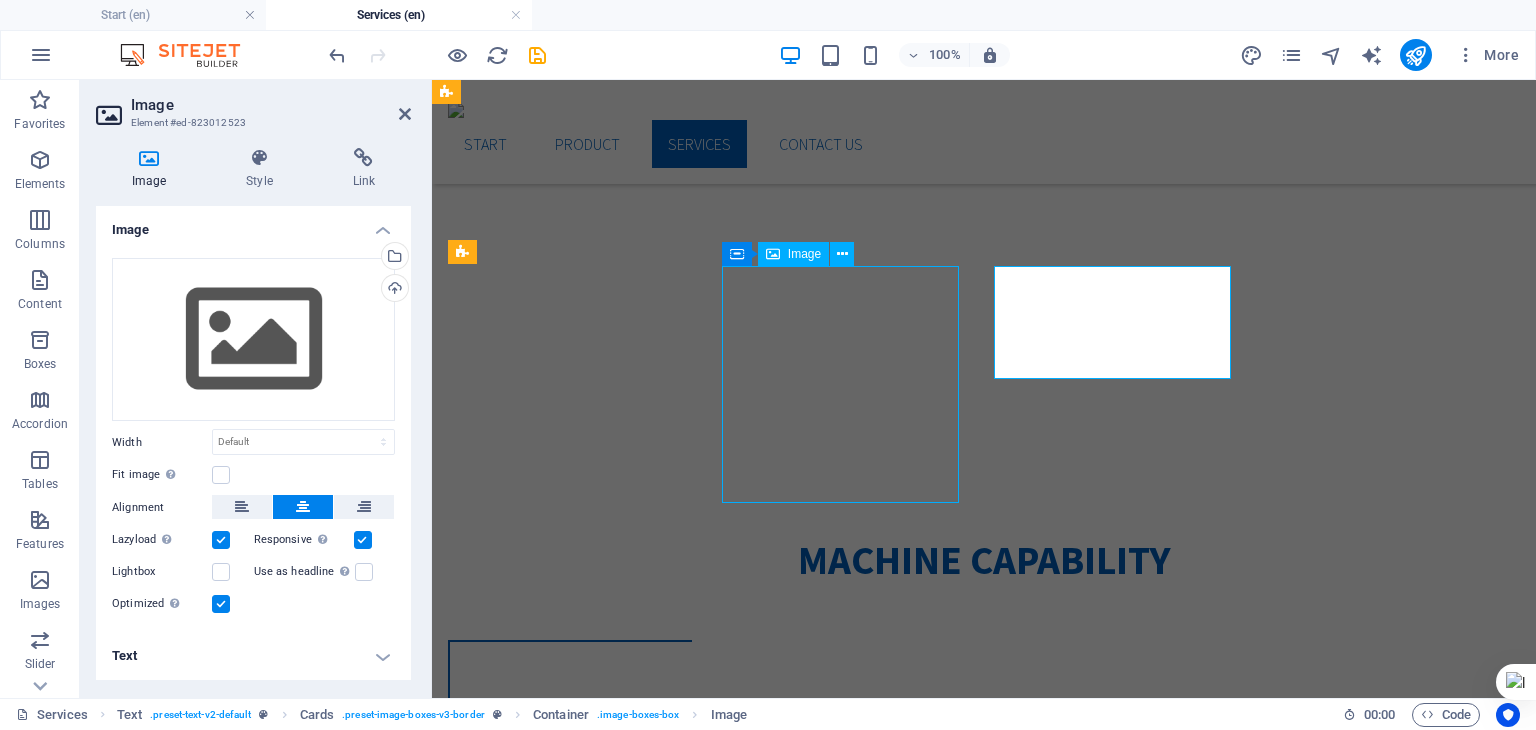 click at bounding box center (570, 2506) 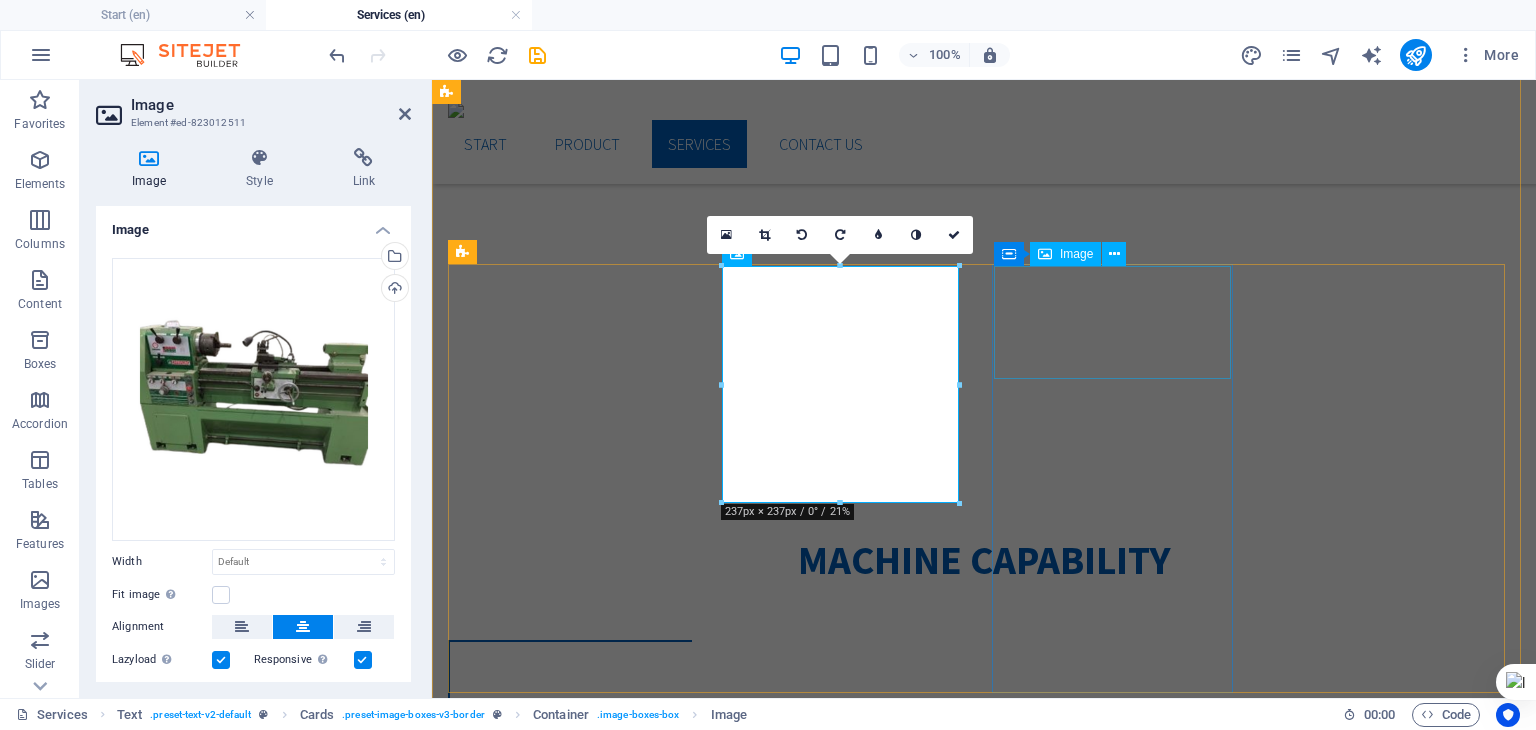 click at bounding box center (570, 3378) 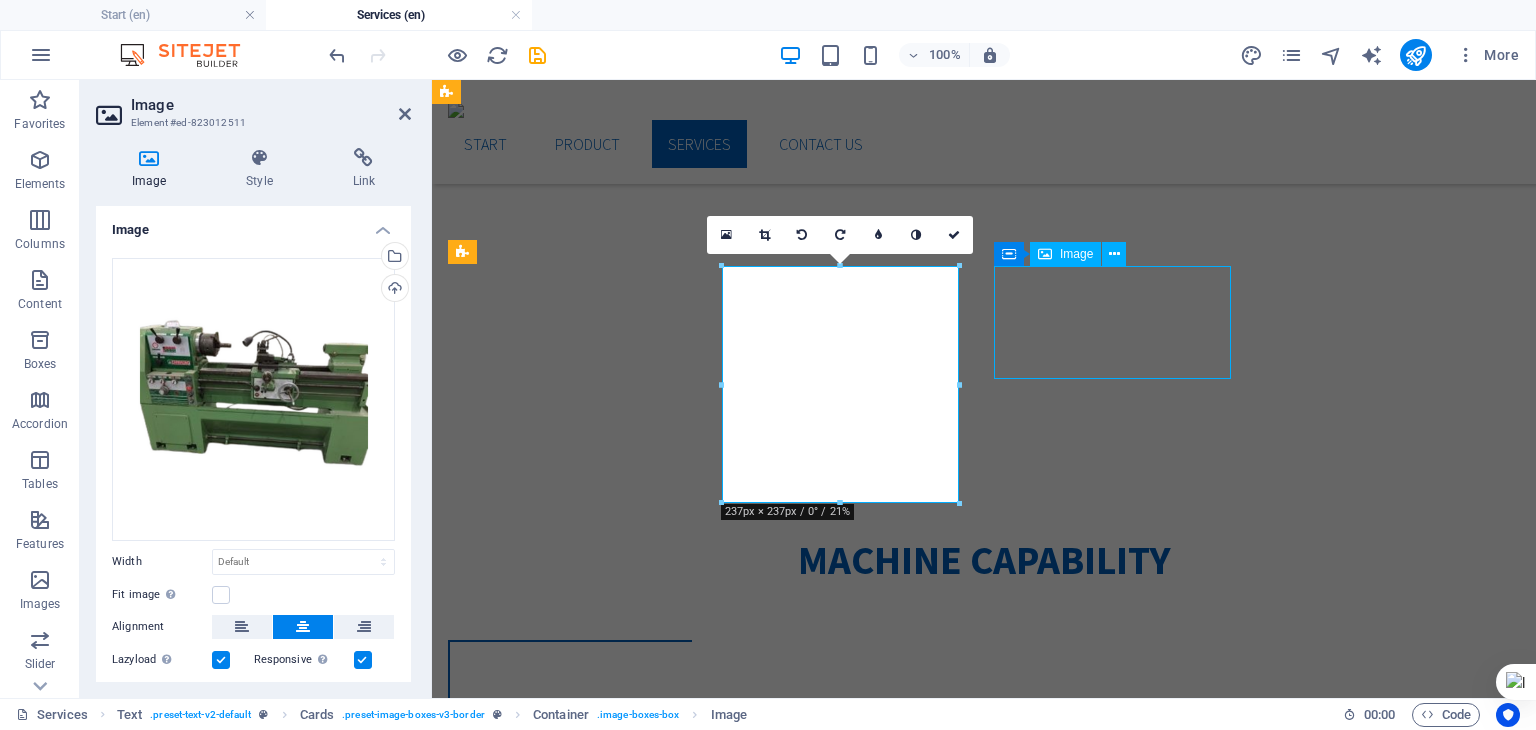 click at bounding box center [570, 3378] 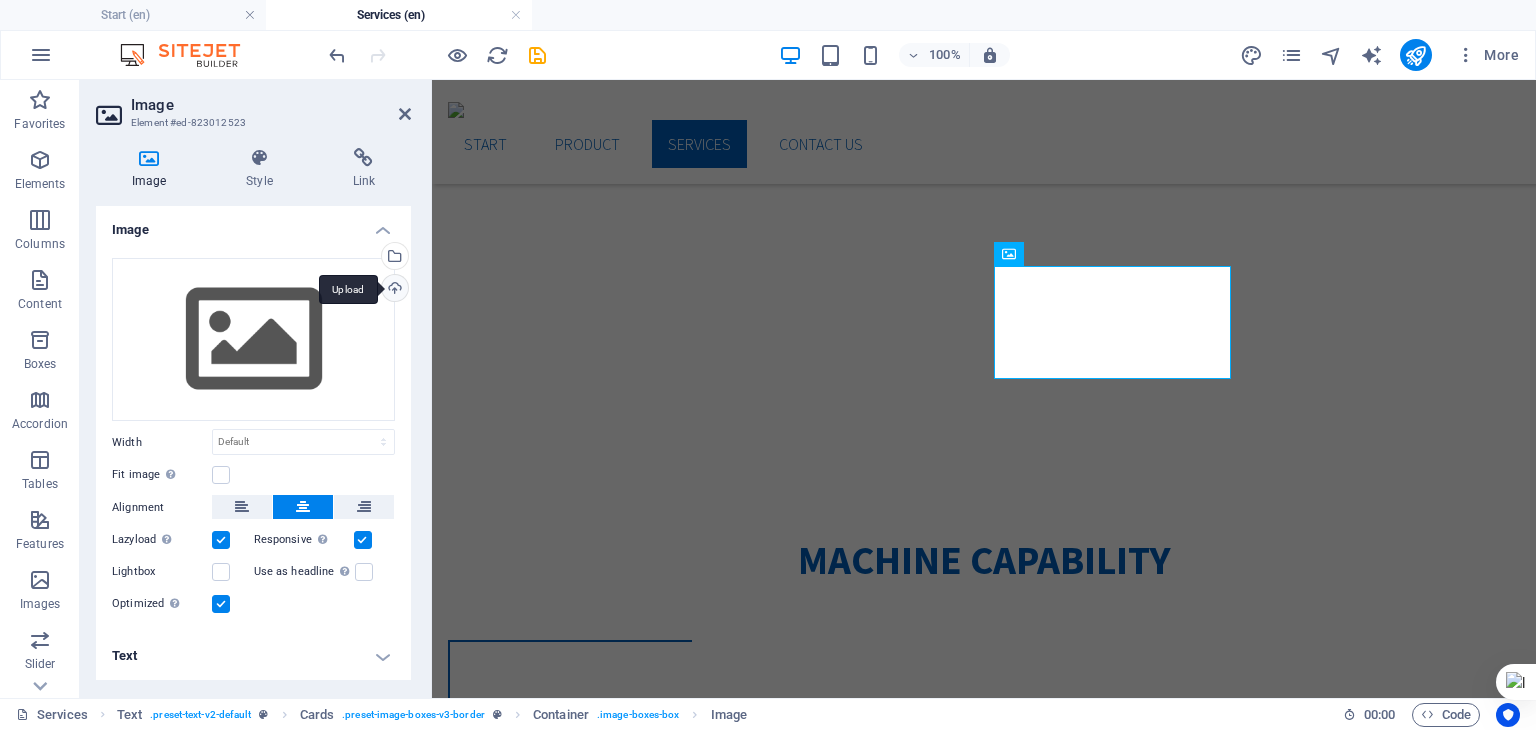 click on "Upload" at bounding box center (395, 288) 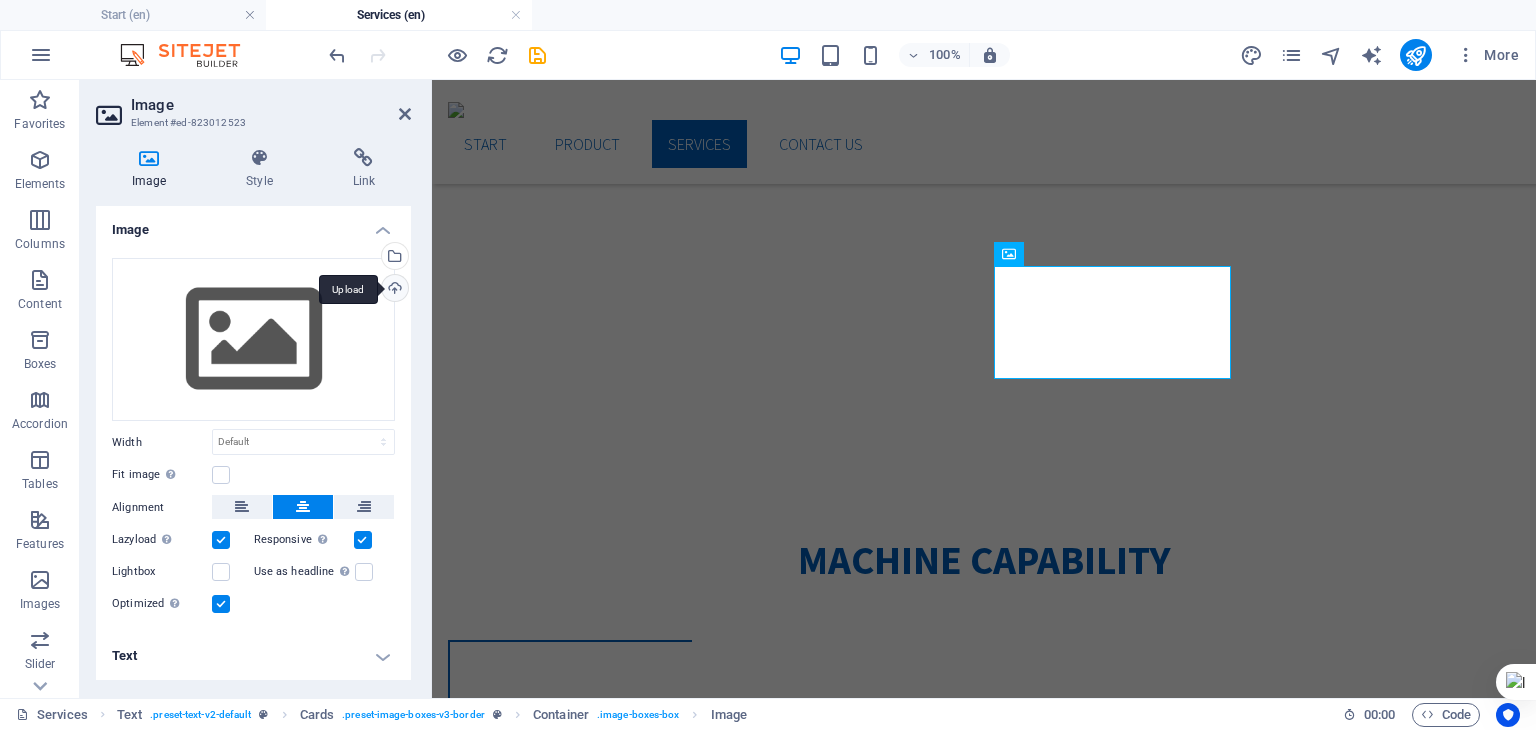 click on "Upload" at bounding box center (393, 290) 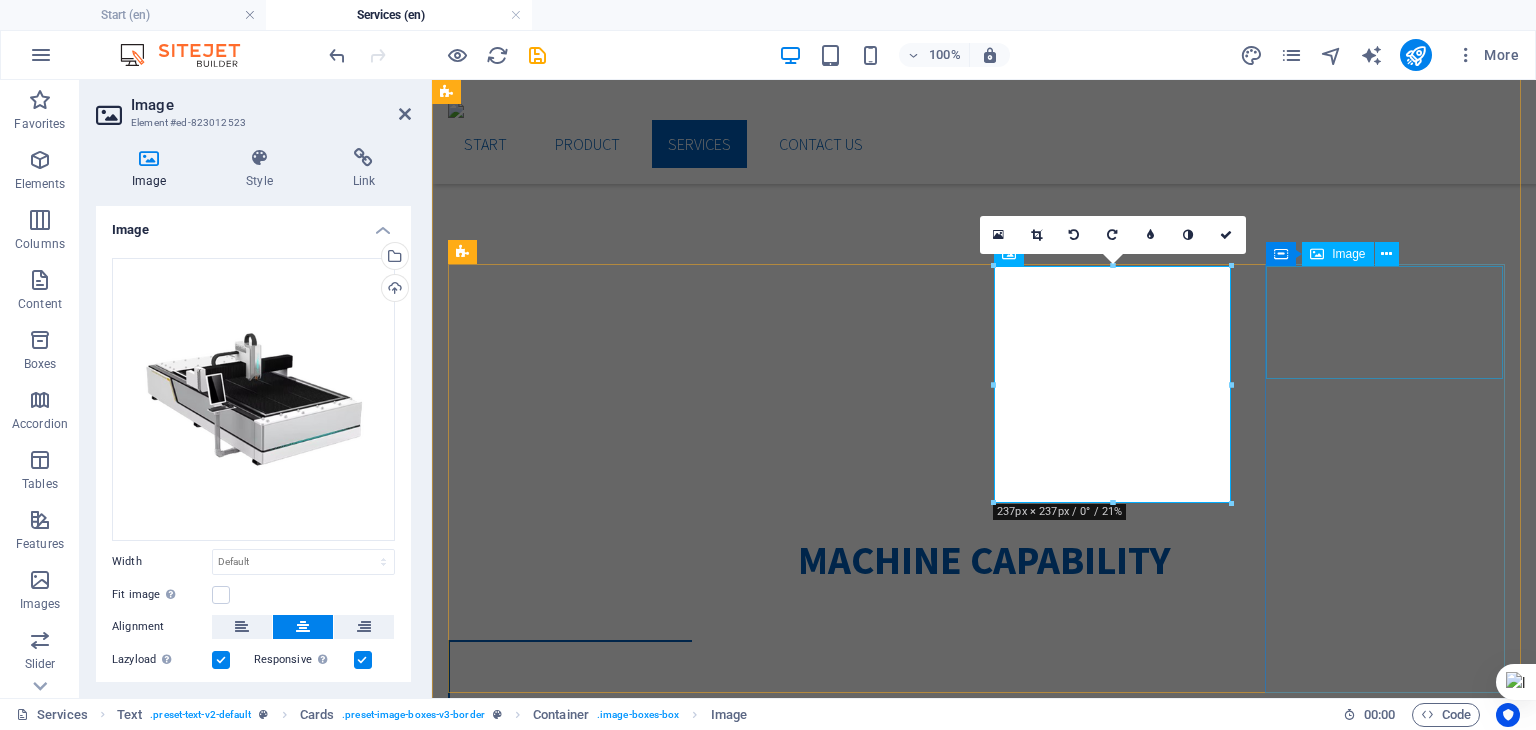 click at bounding box center [570, 4690] 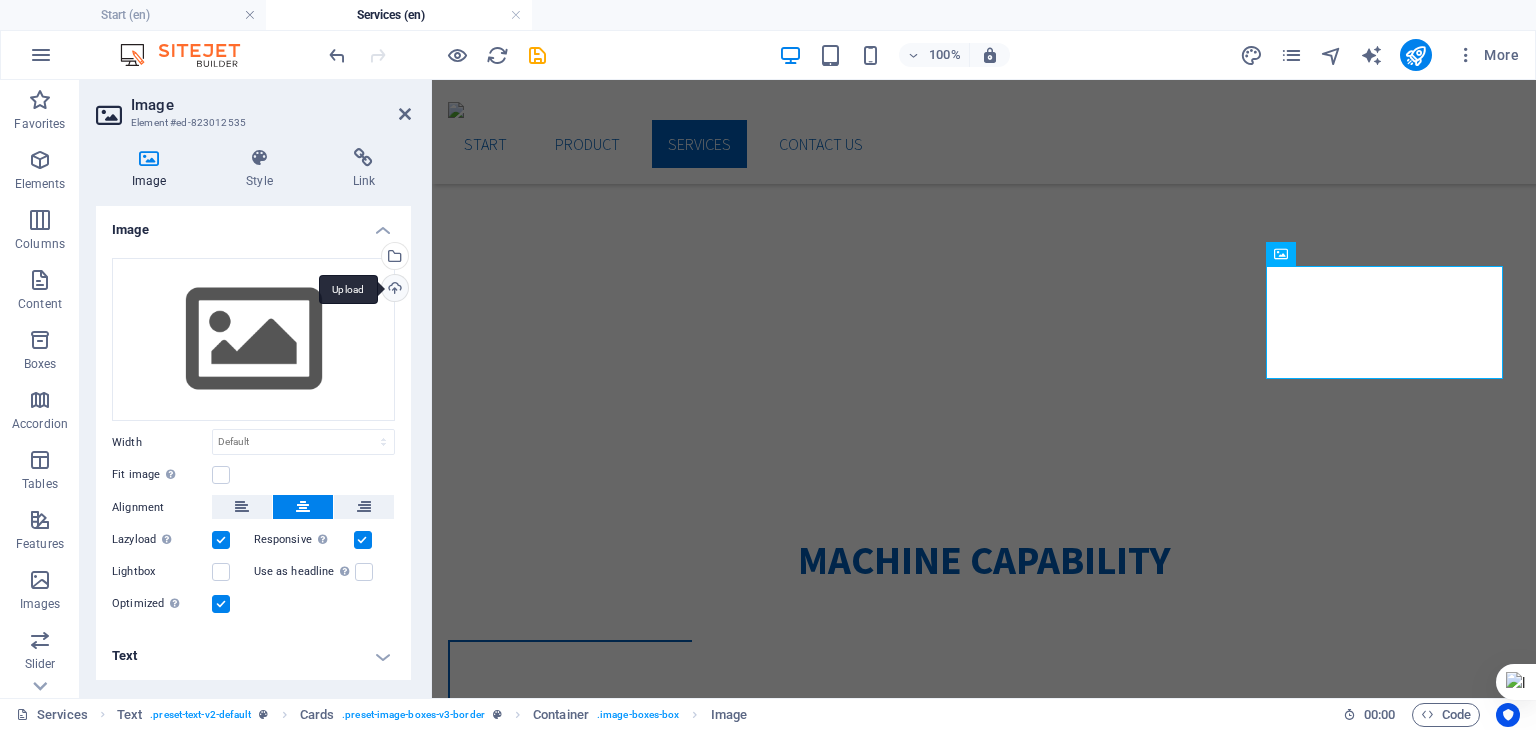click on "Upload" at bounding box center [393, 290] 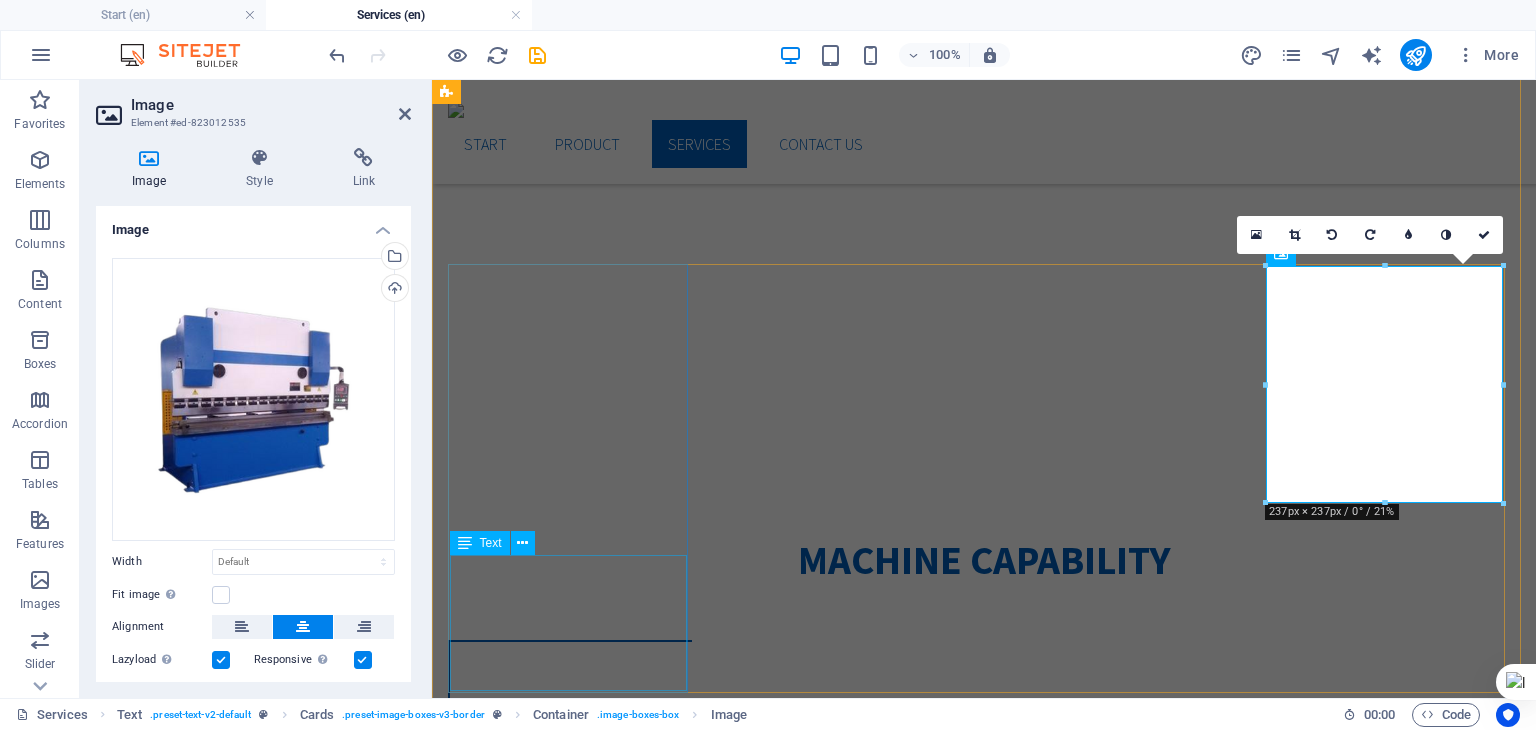 click on "Lorem ipsum dolor sit amet, consectetuer adipiscing elit. Aenean commodo ligula eget dolor. Lorem ipsum dolor sit amet." at bounding box center [570, 1866] 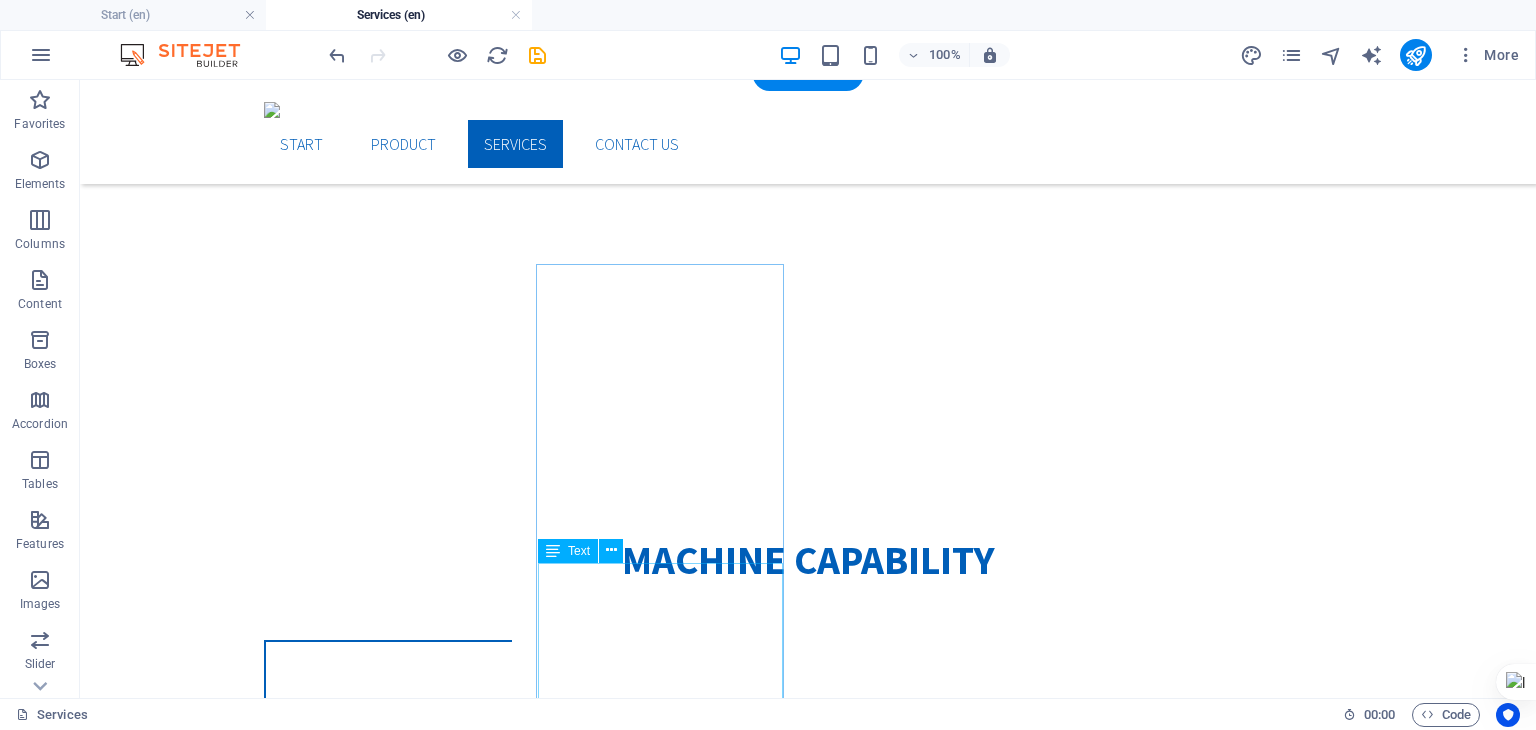 click on "Lorem ipsum dolor sit amet, consectetuer adipiscing elit. Aenean commodo ligula eget dolor. Lorem ipsum dolor sit amet." at bounding box center (388, 3762) 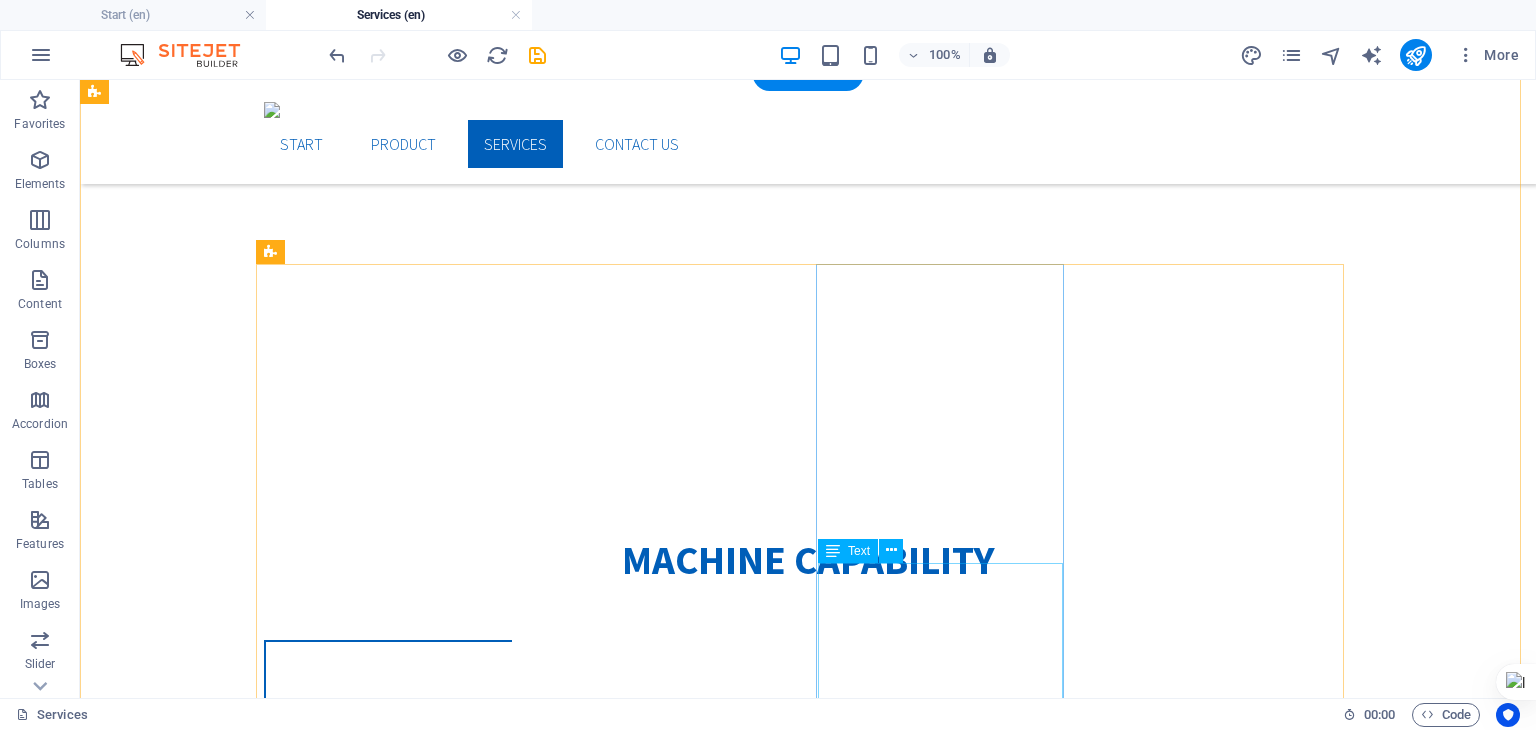 click on "Lorem ipsum dolor sit amet, consectetuer adipiscing elit. Aenean commodo ligula eget dolor. Lorem ipsum dolor sit amet." at bounding box center [388, 5306] 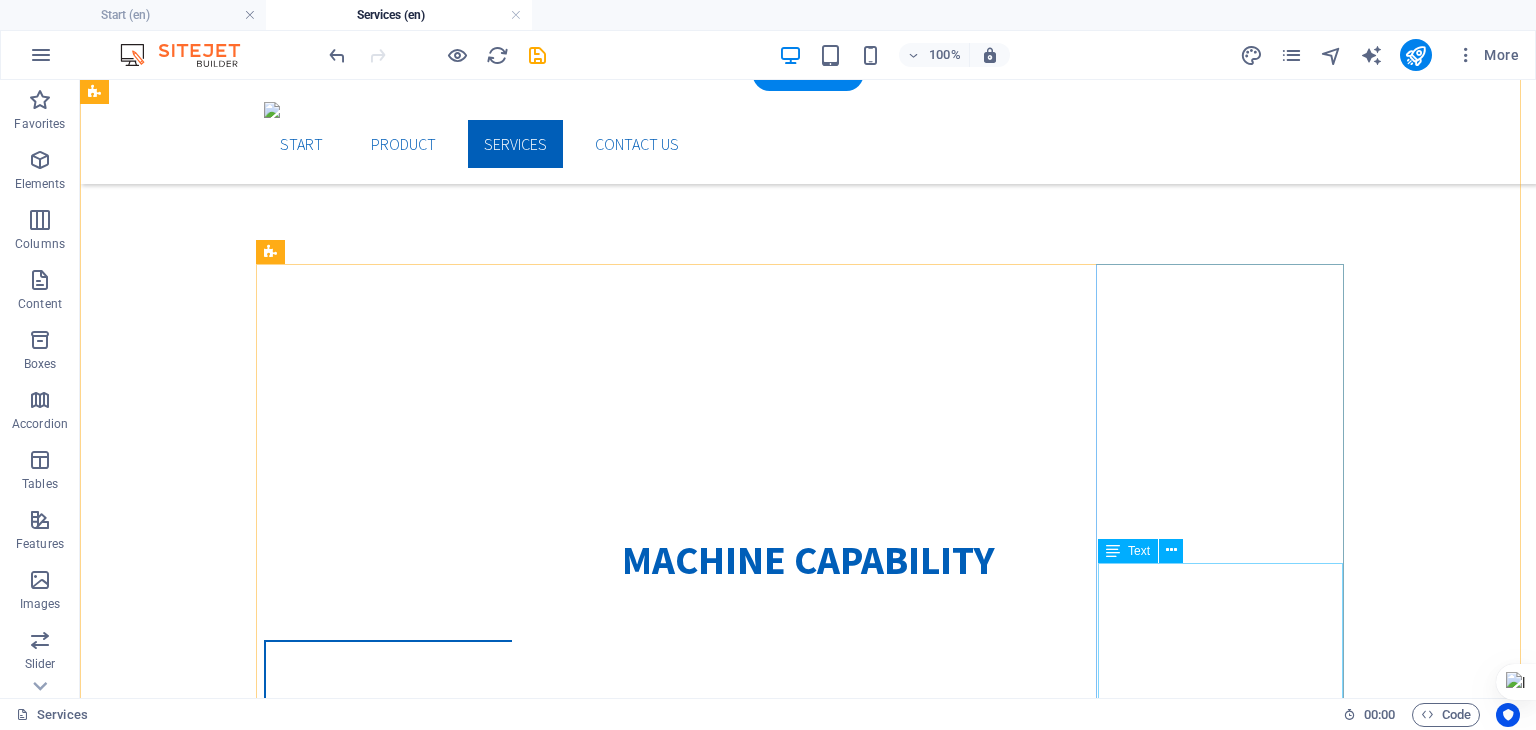click on "Lorem ipsum dolor sit amet, consectetuer adipiscing elit. Aenean commodo ligula eget dolor. Lorem ipsum dolor sit amet." at bounding box center [388, 6850] 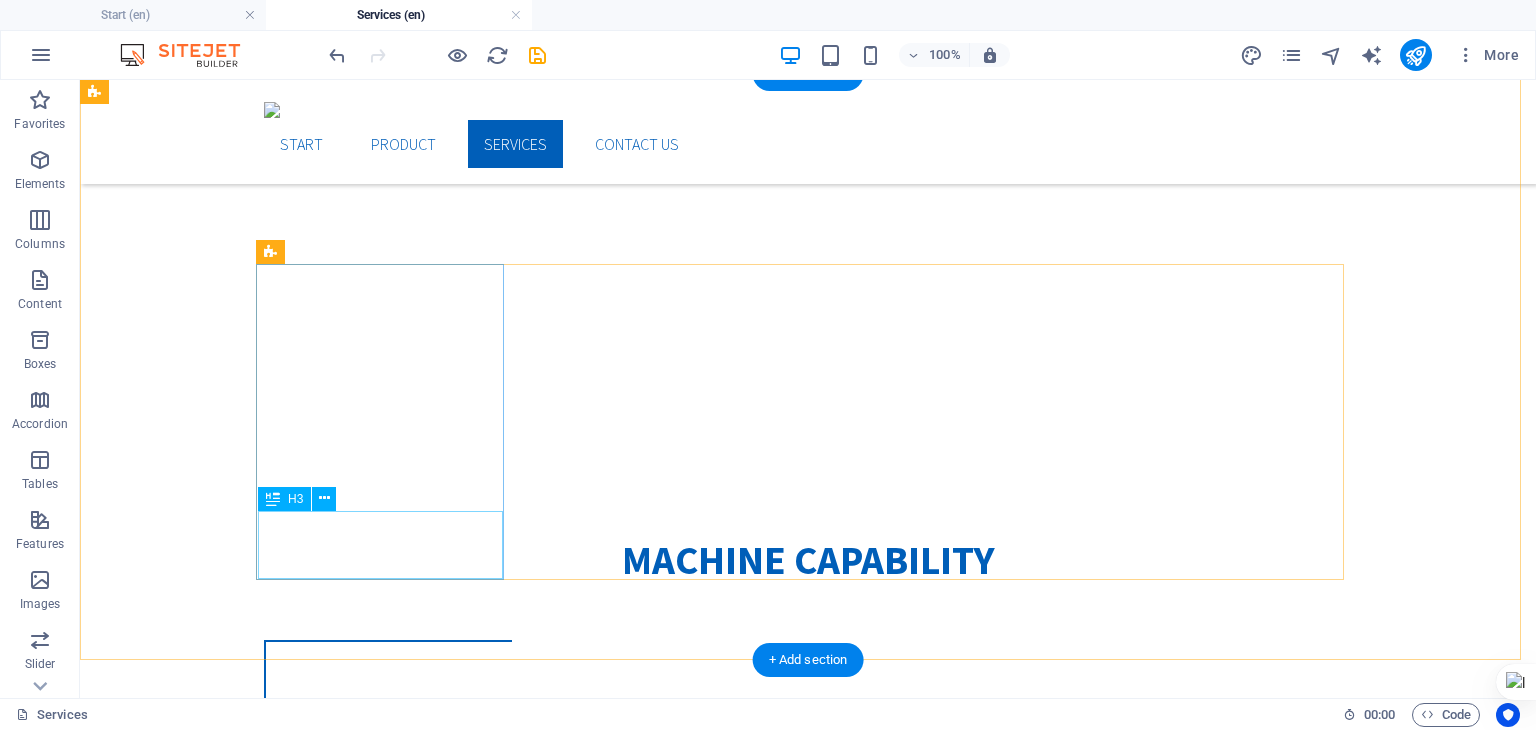 click on "Headline" at bounding box center (388, 2132) 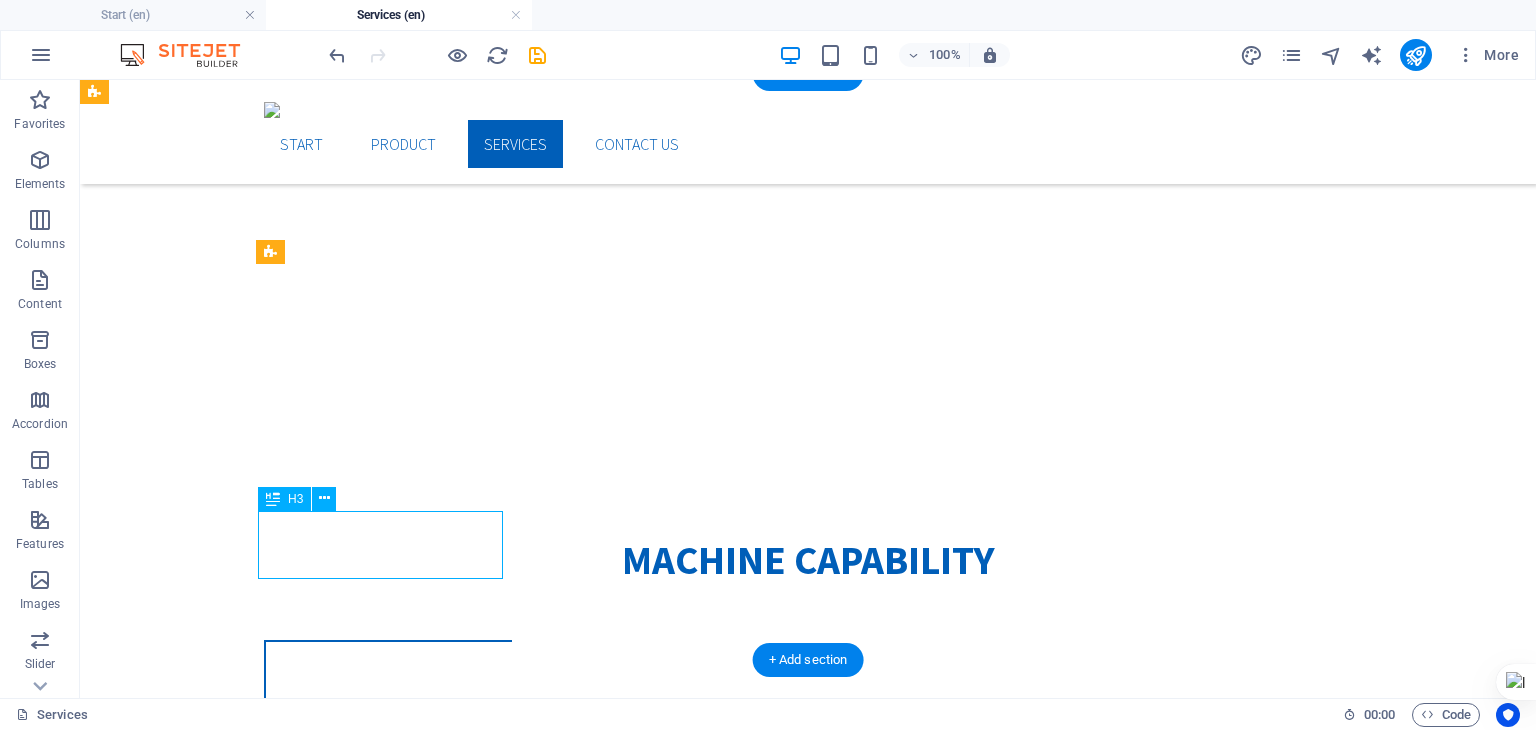 click on "Headline" at bounding box center [388, 2132] 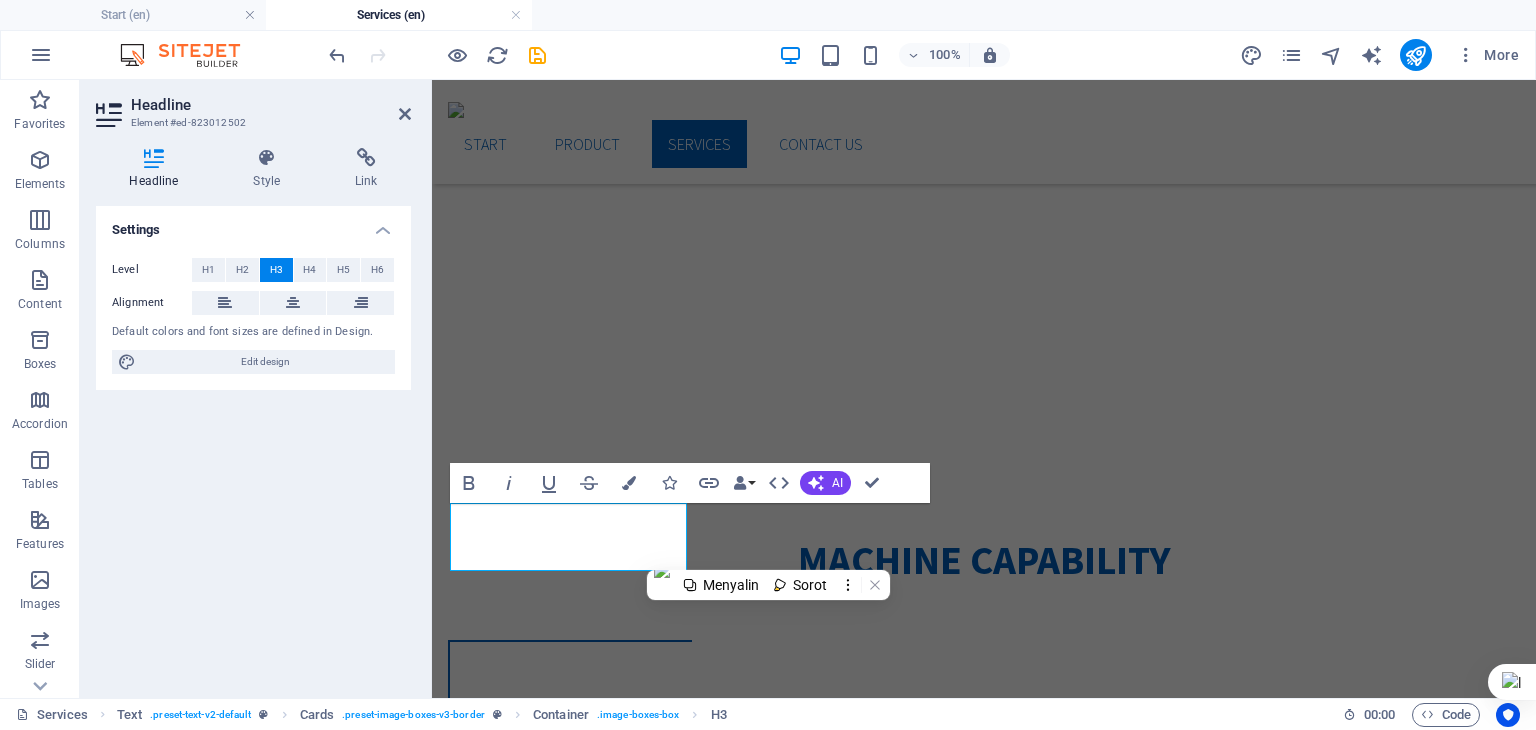 type 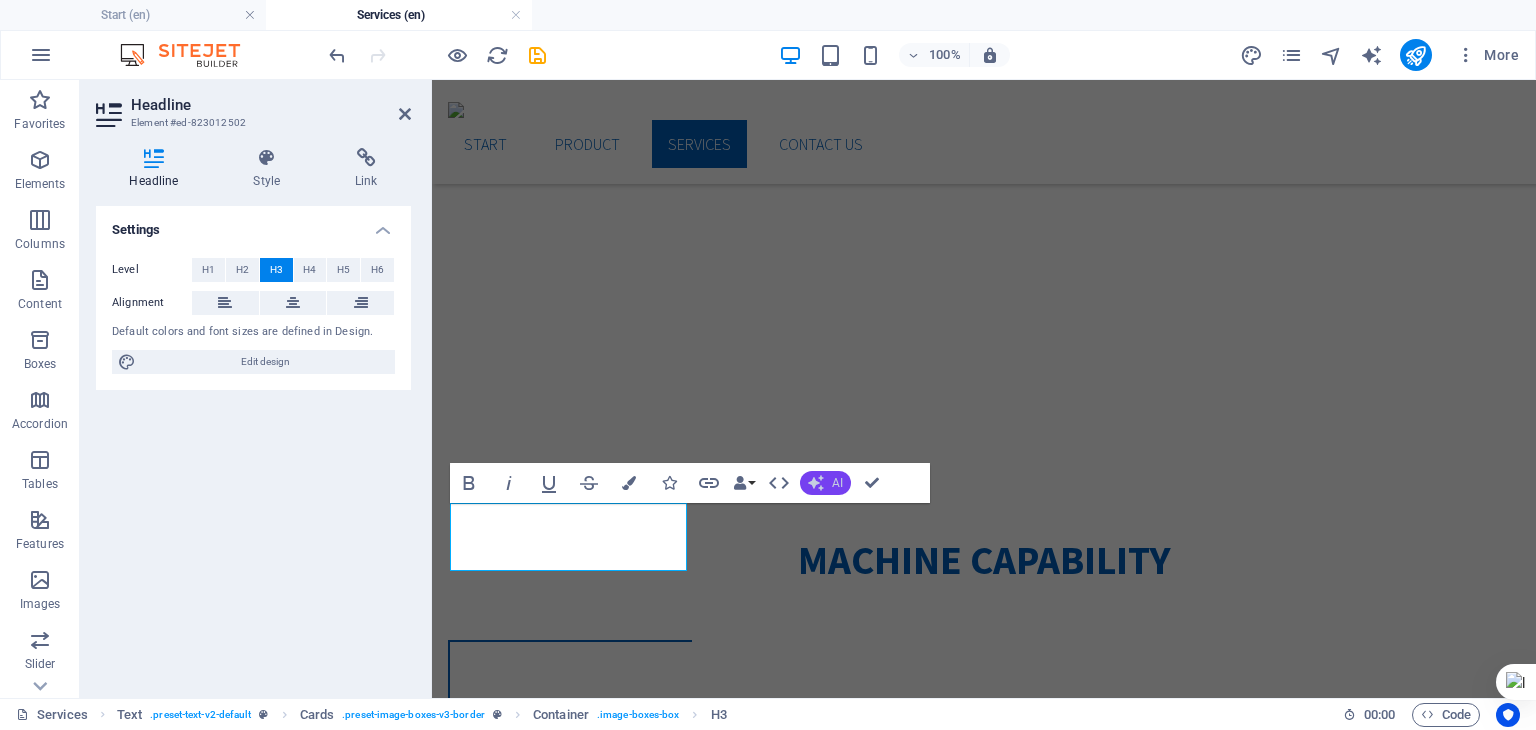 click on "AI" at bounding box center (837, 483) 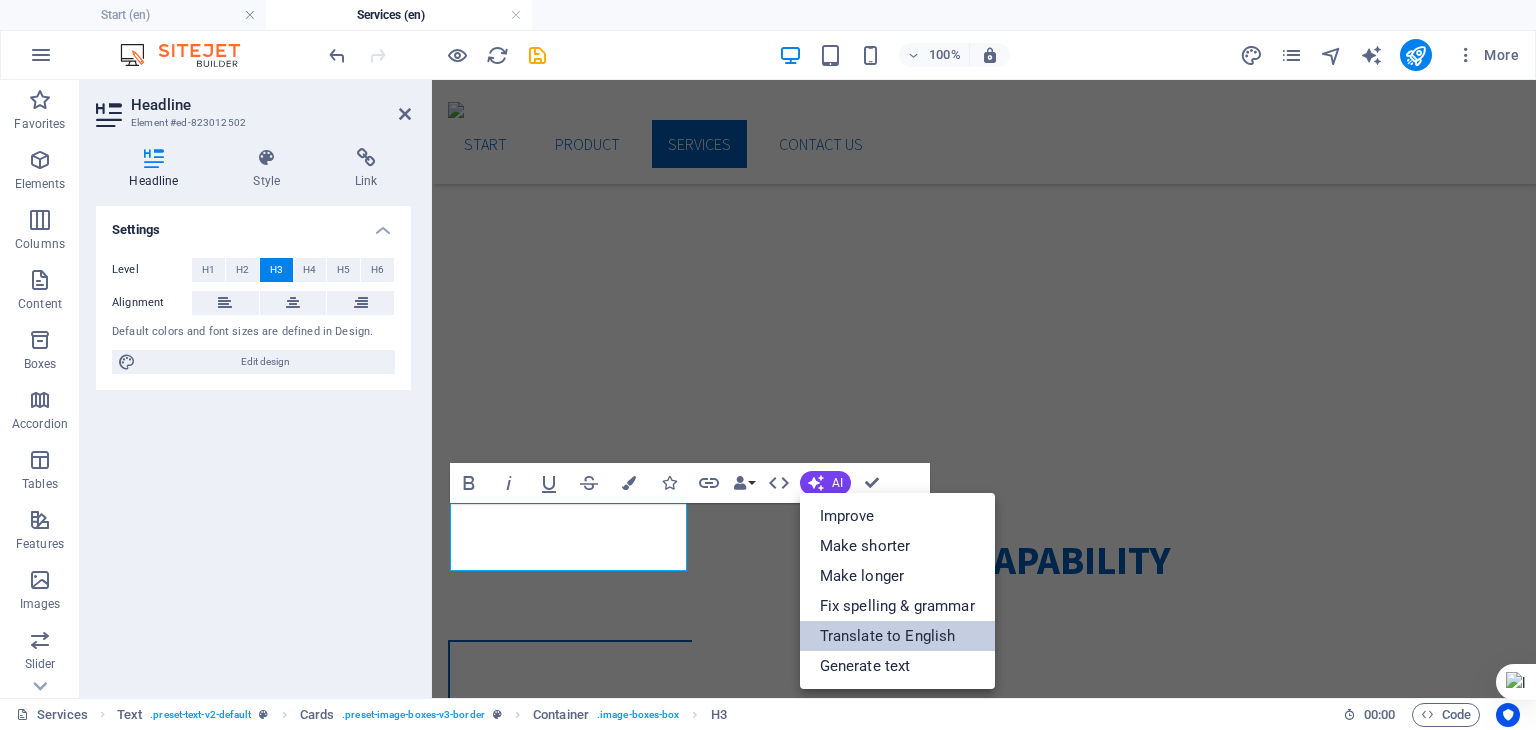 click on "Translate to English" at bounding box center [897, 636] 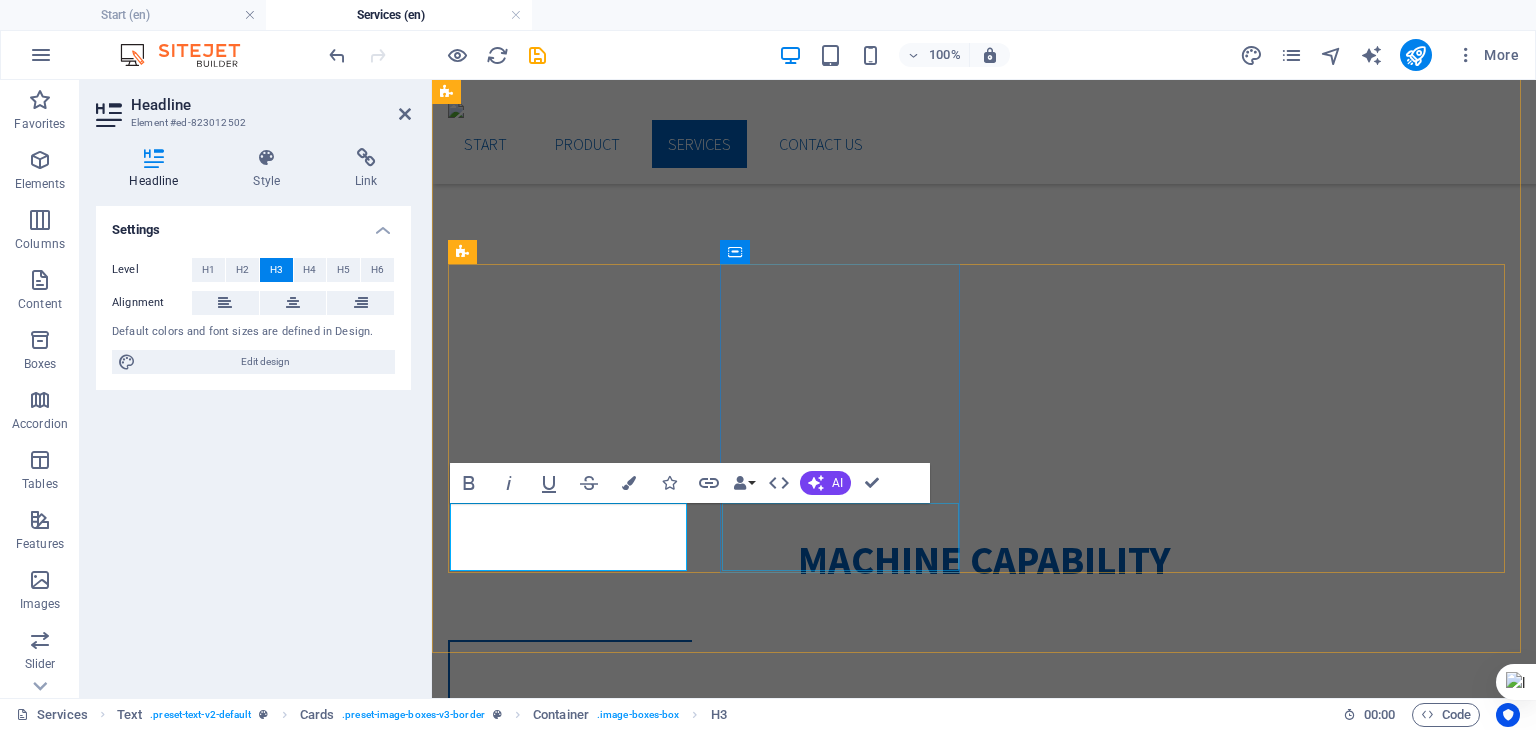 click on "Headline" at bounding box center (570, 2972) 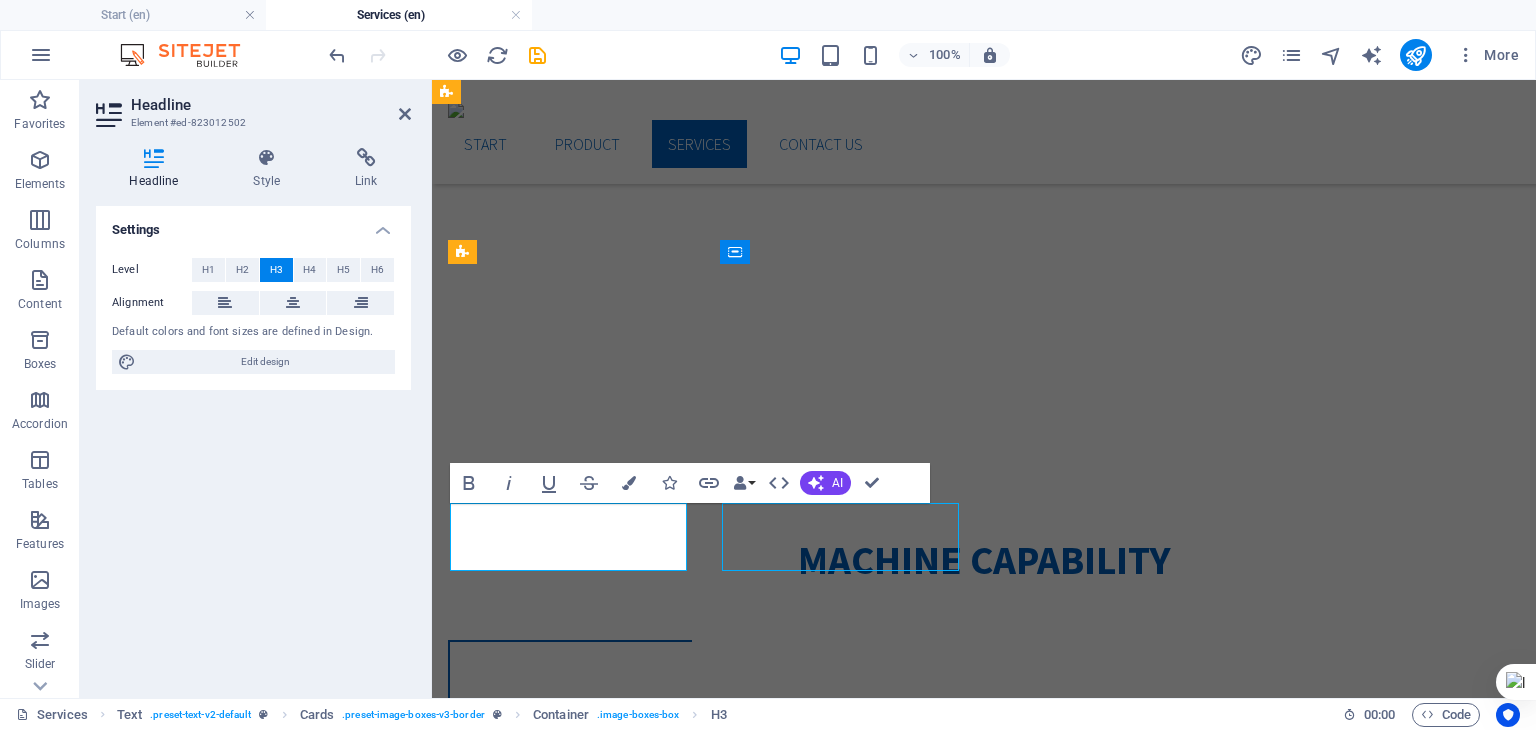 click on "Headline" at bounding box center [570, 2972] 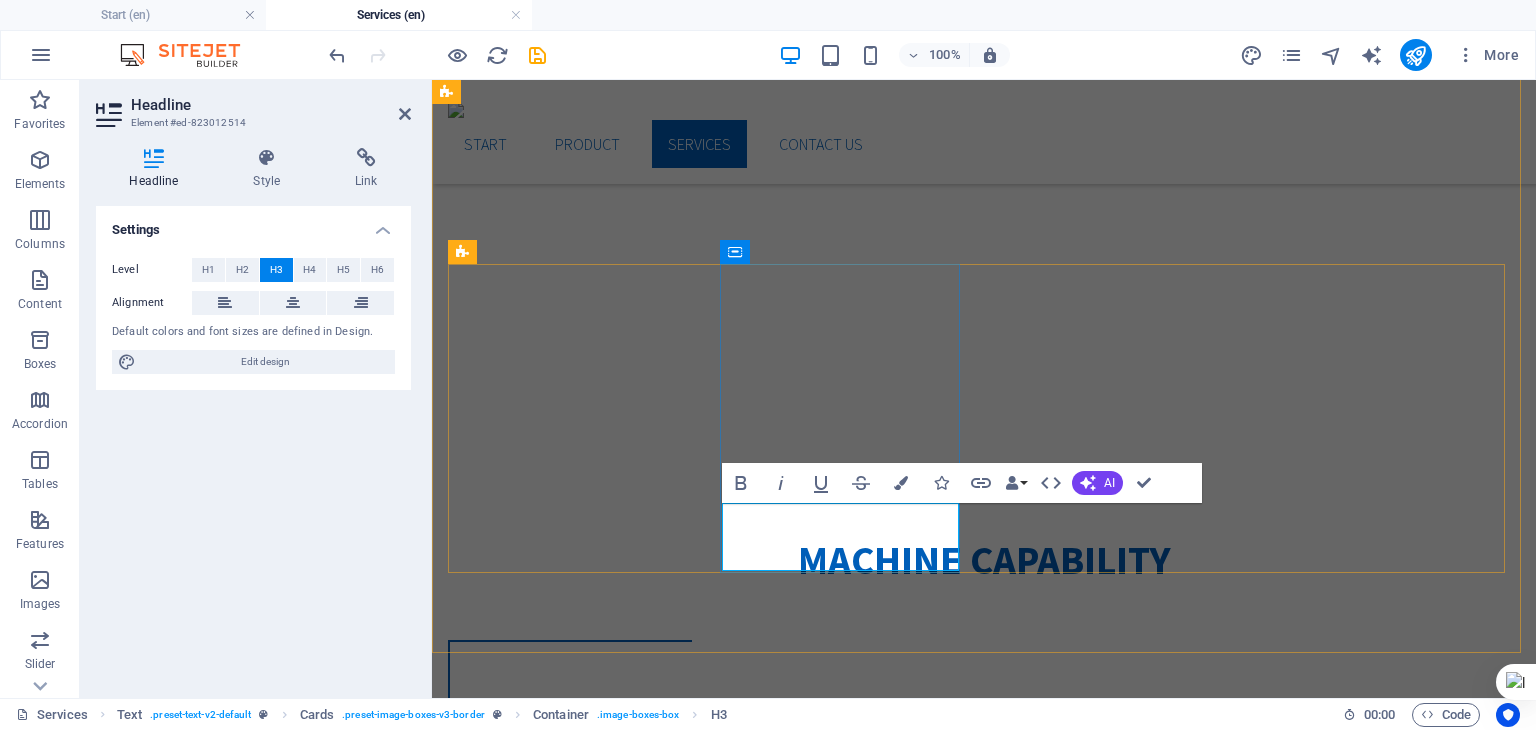 type 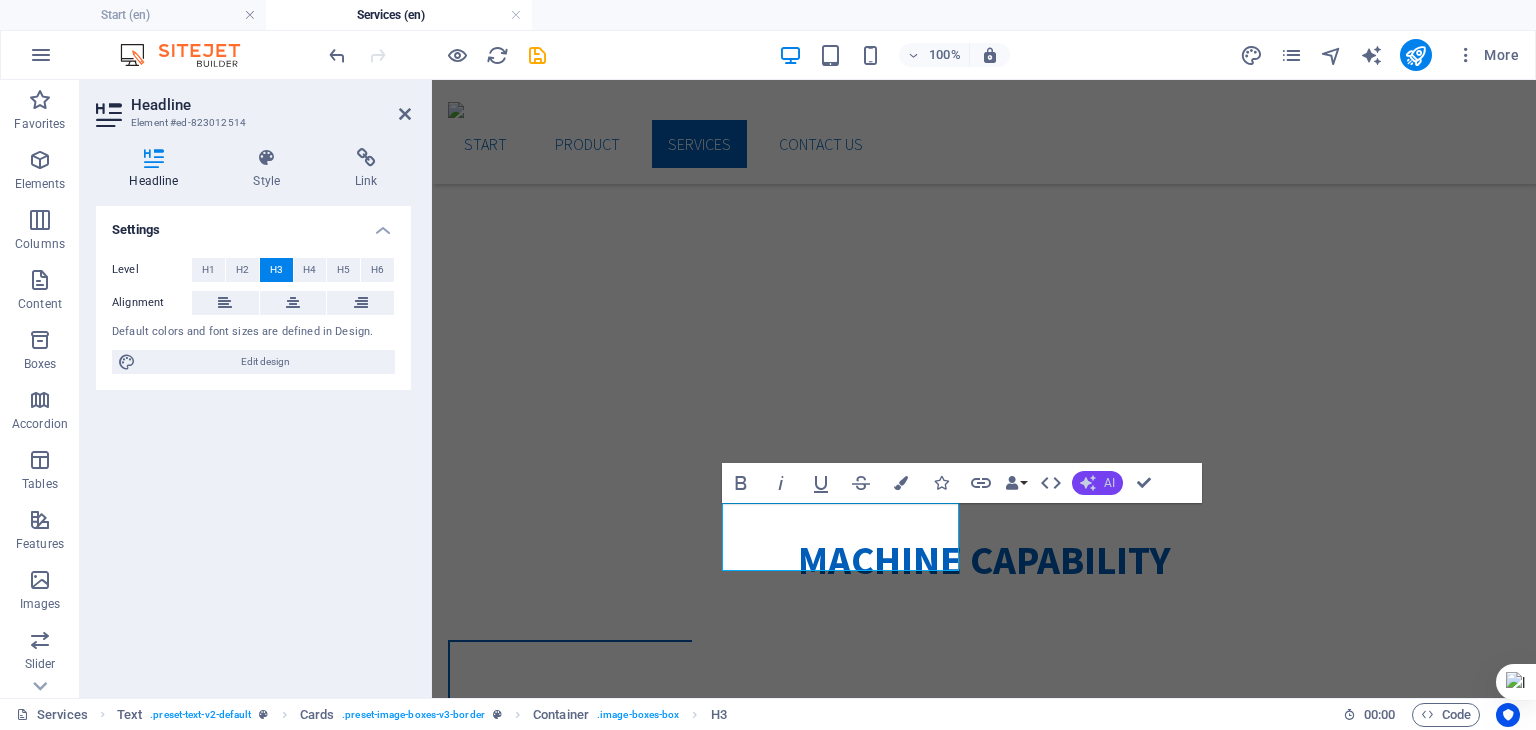 click 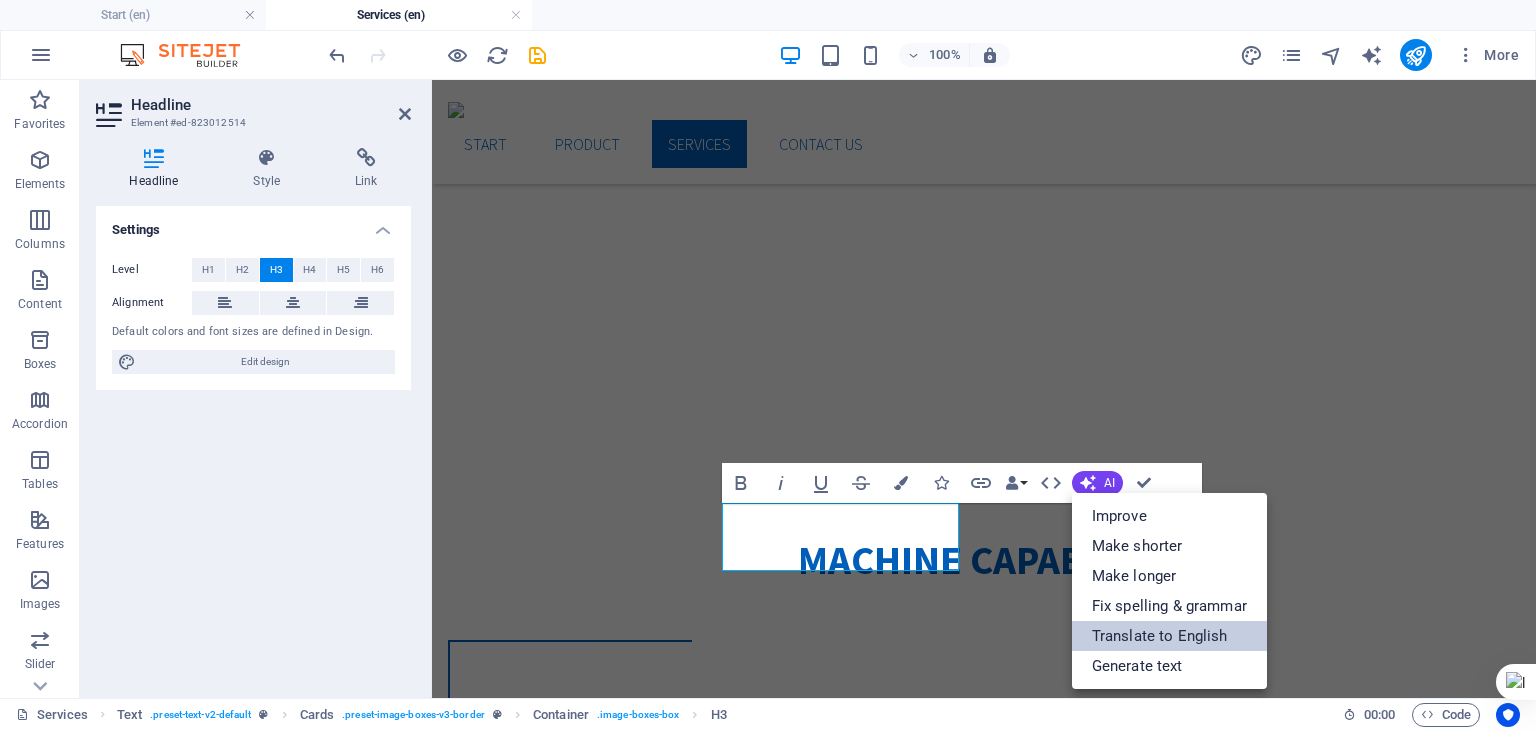 click on "Translate to English" at bounding box center [1169, 636] 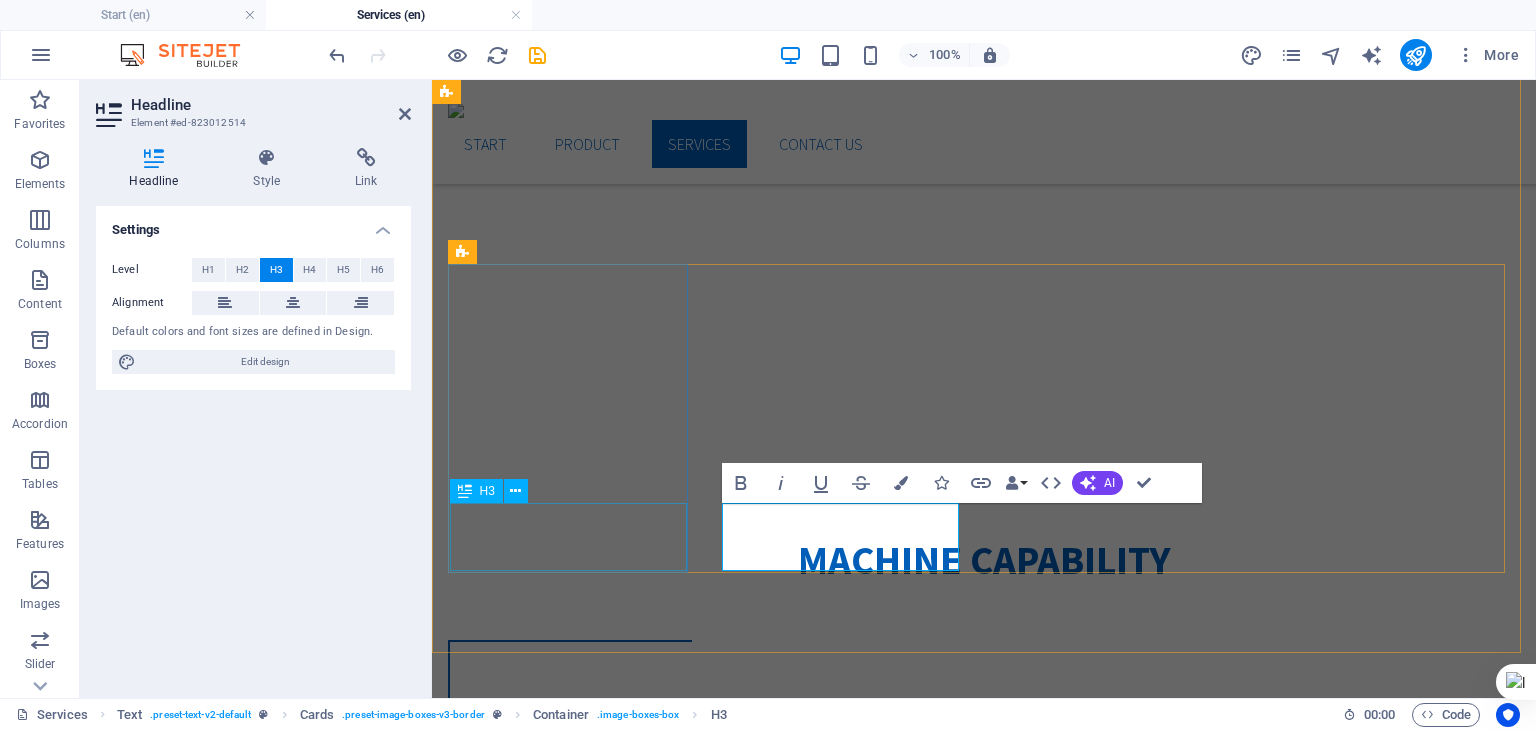 click on "LATHE MACHINE" at bounding box center (570, 1780) 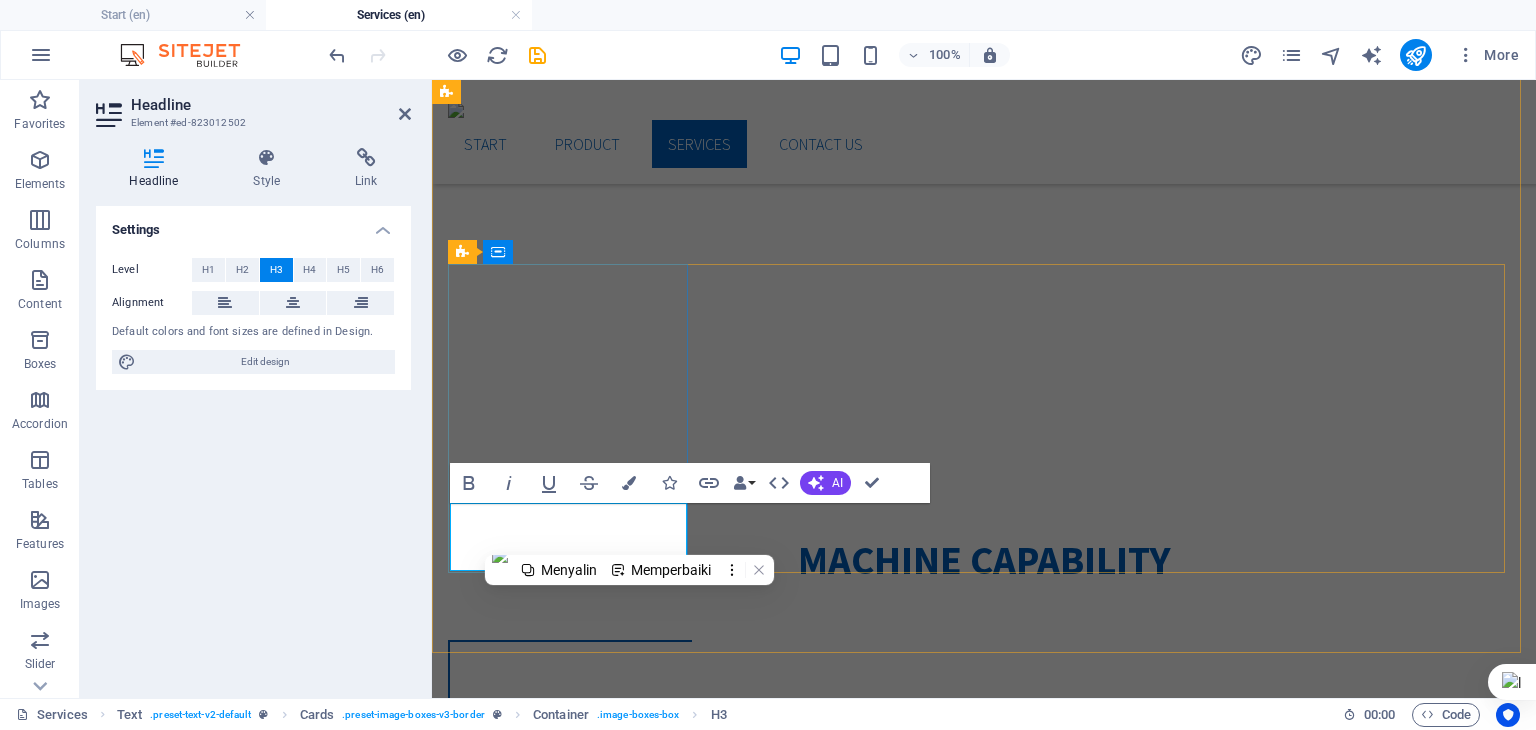 type 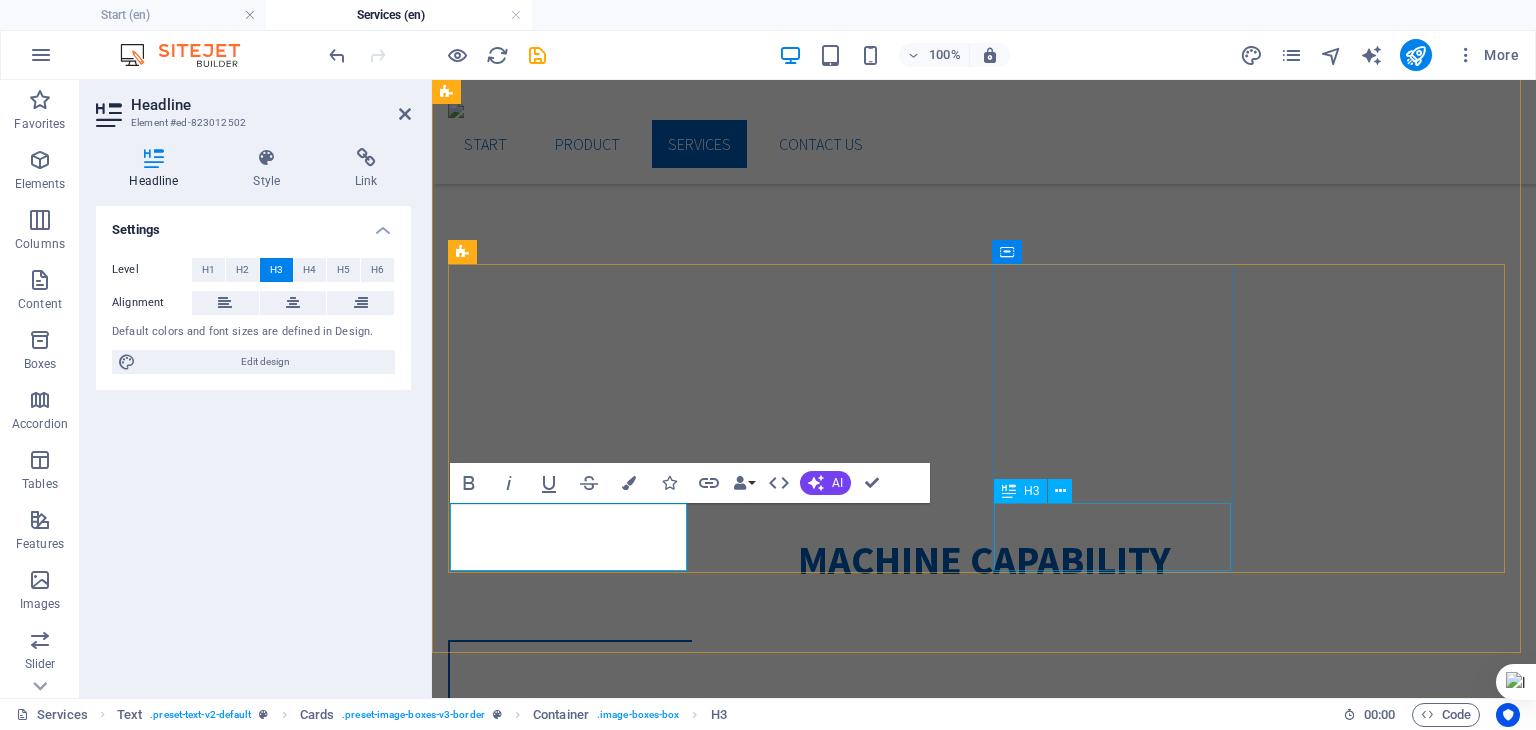 click on "Headline" at bounding box center [570, 4164] 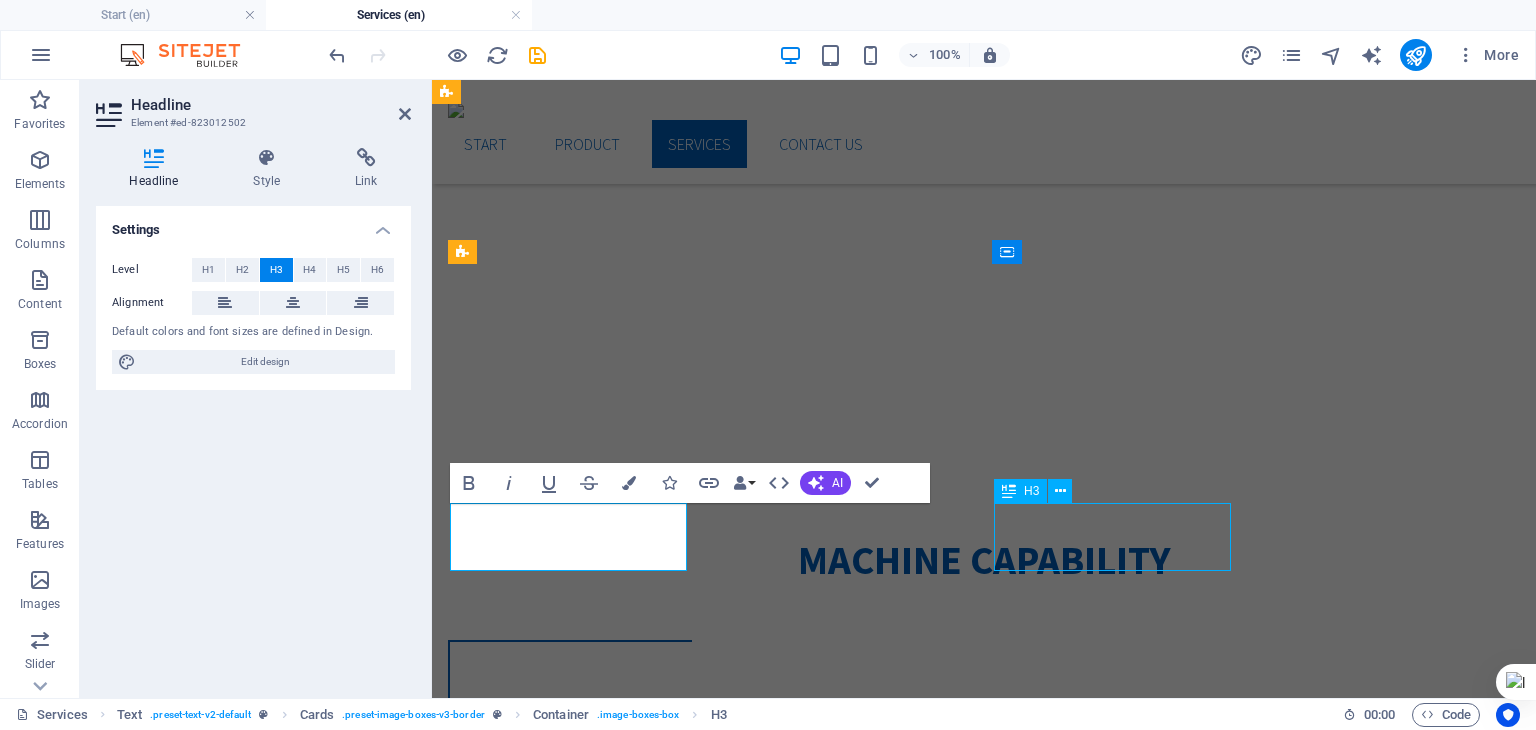 click on "Headline" at bounding box center [570, 4164] 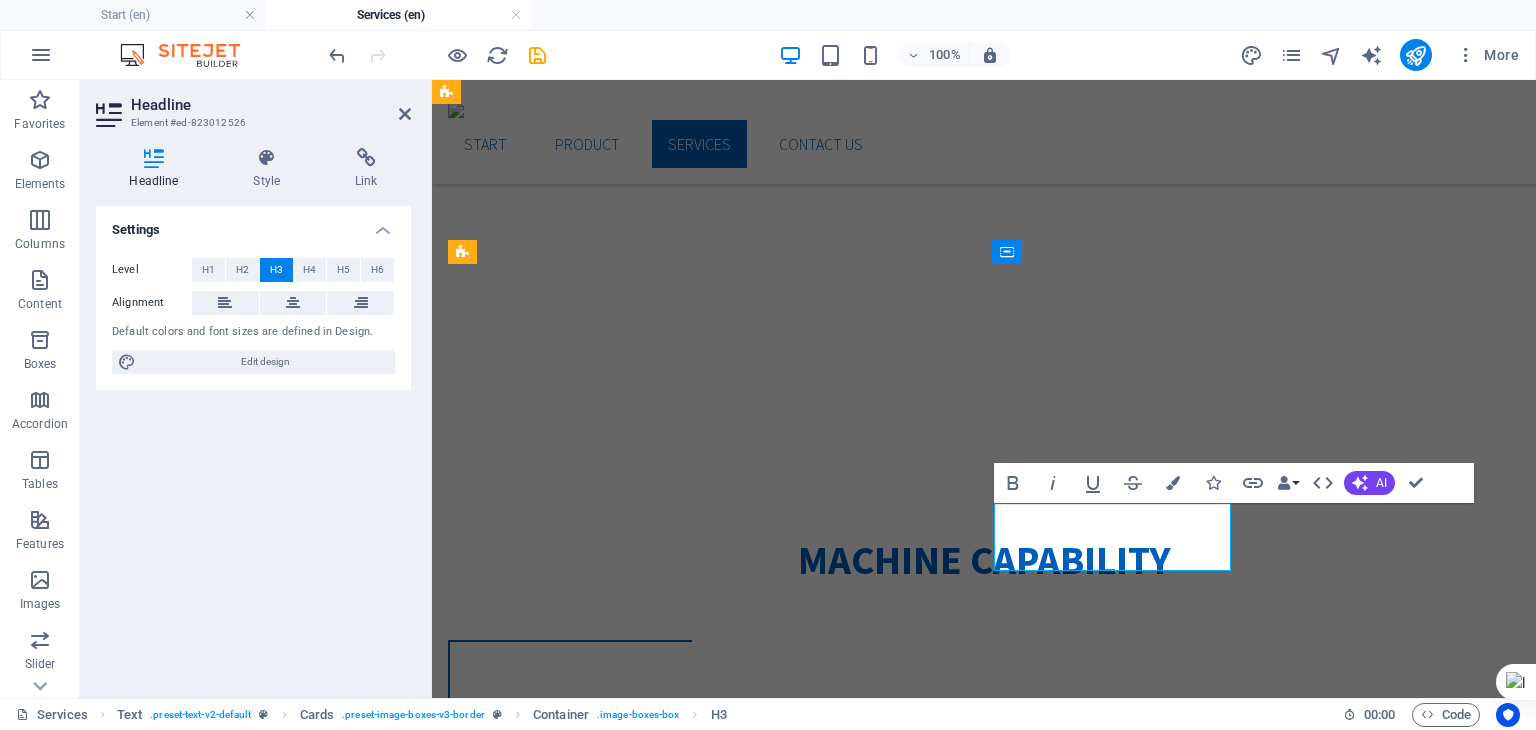 type 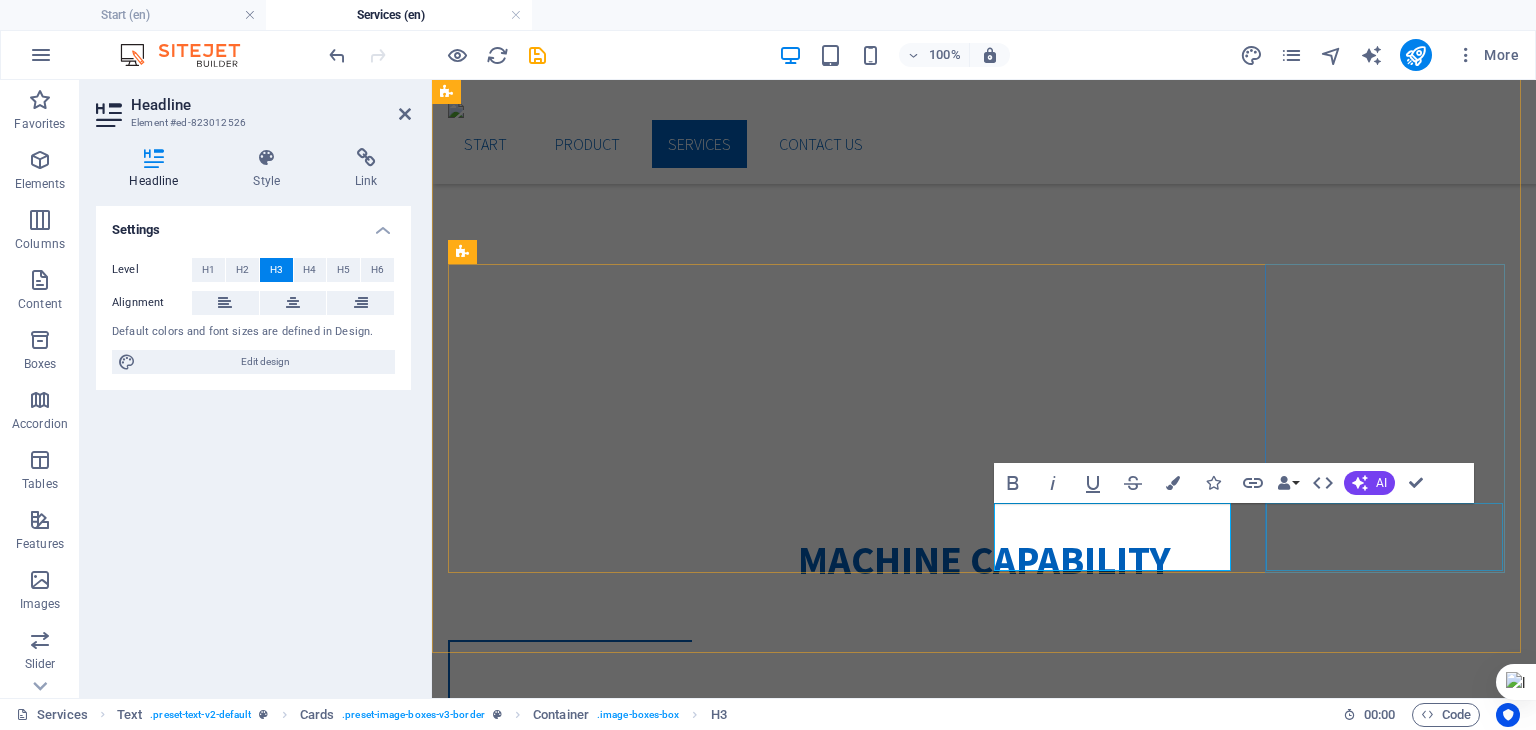 click on "Headline" at bounding box center (570, 5356) 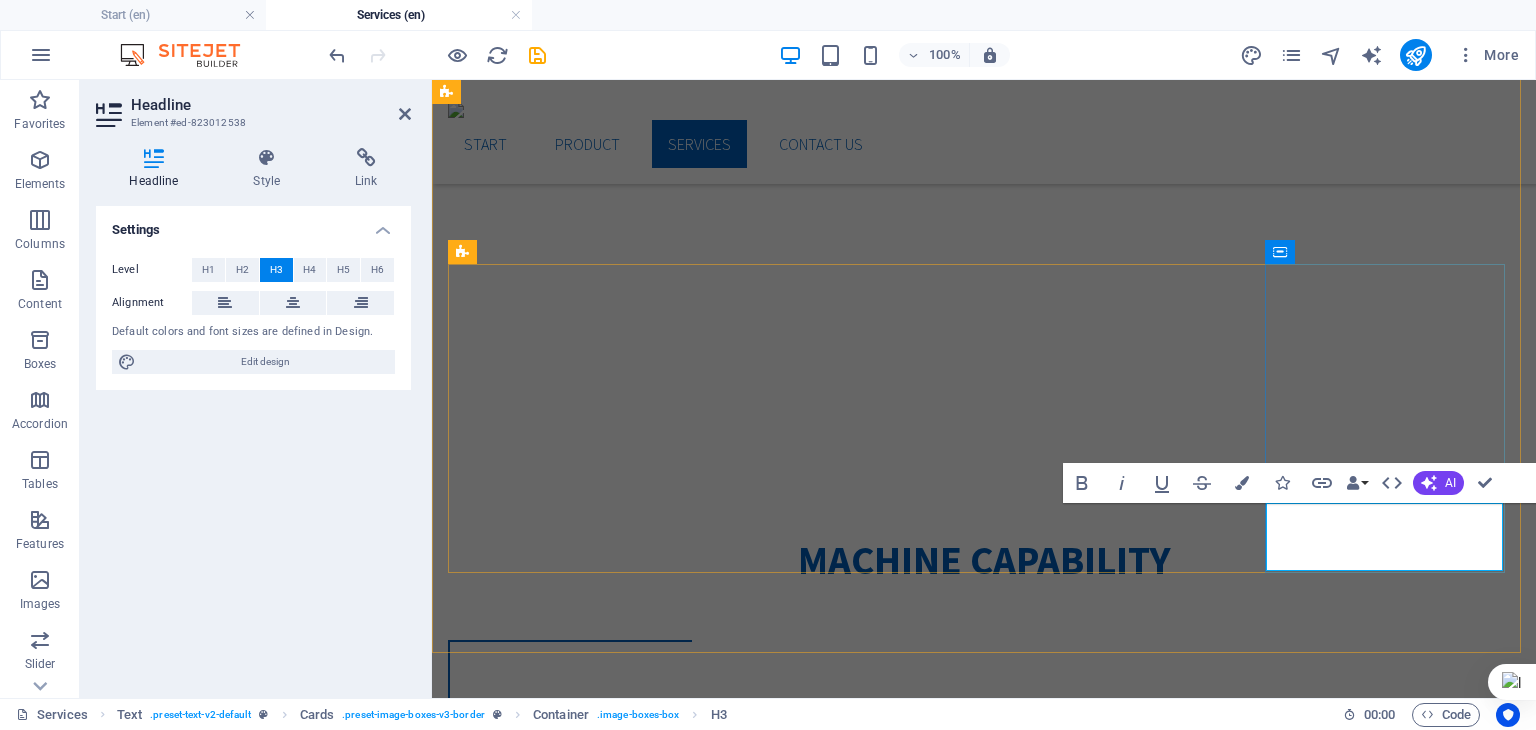 type 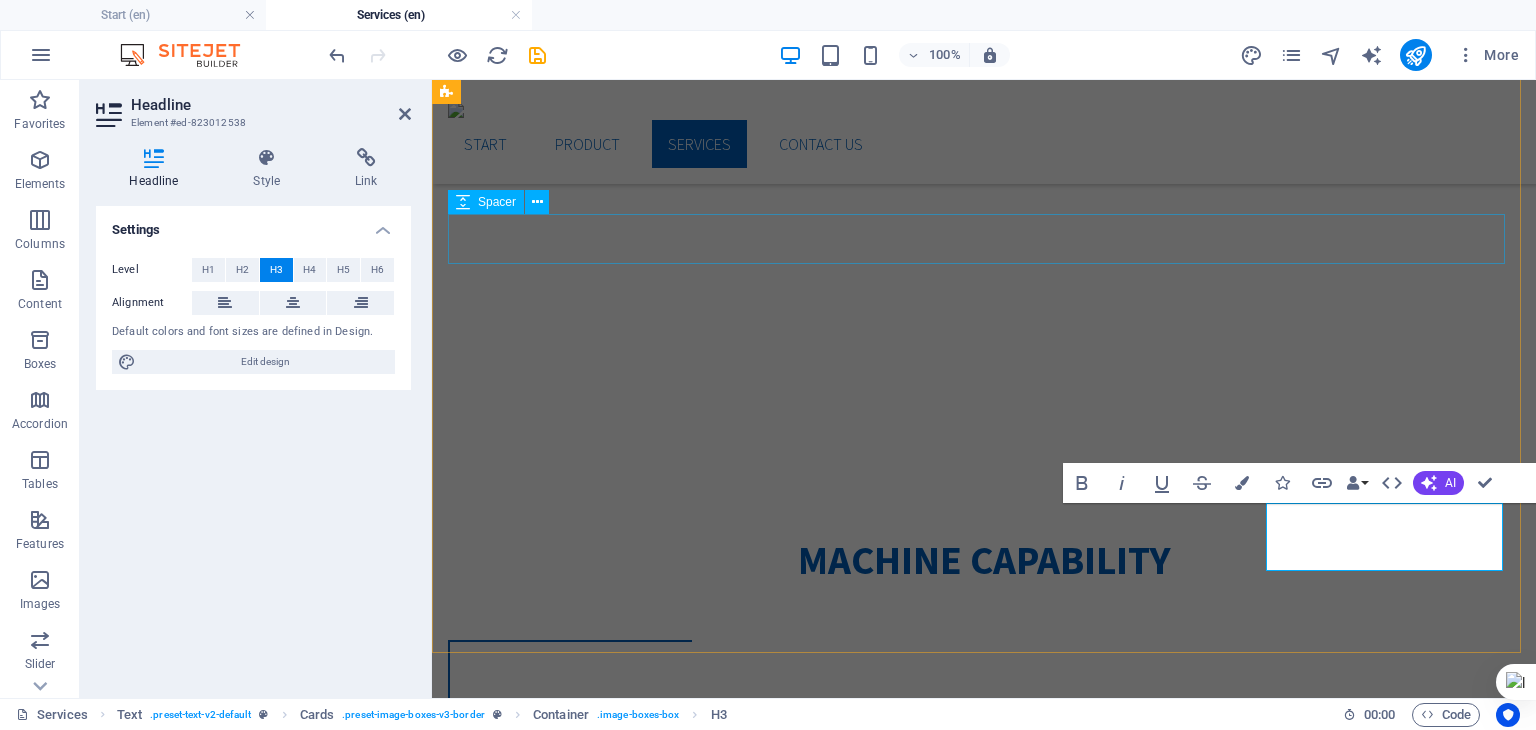 click at bounding box center (984, 615) 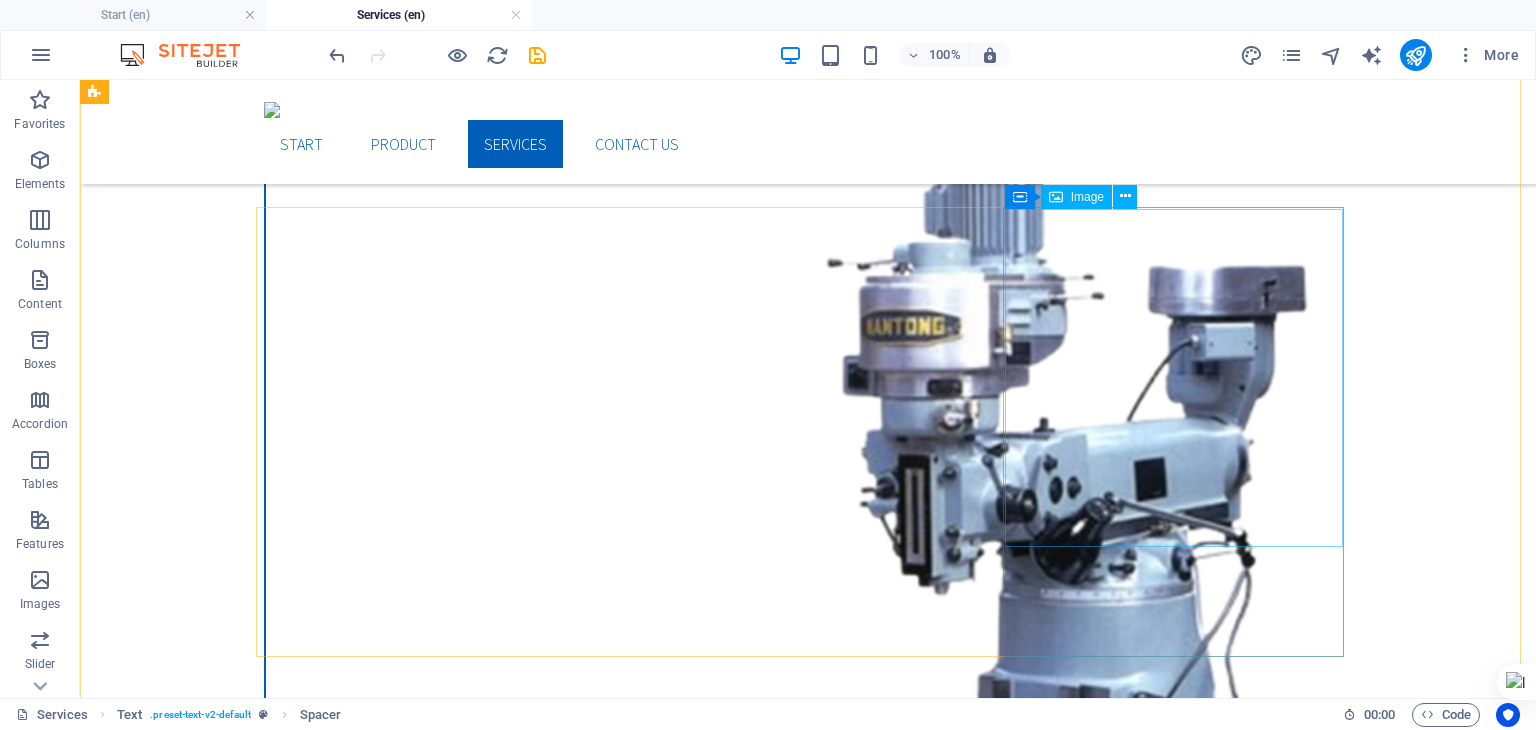 scroll, scrollTop: 1149, scrollLeft: 0, axis: vertical 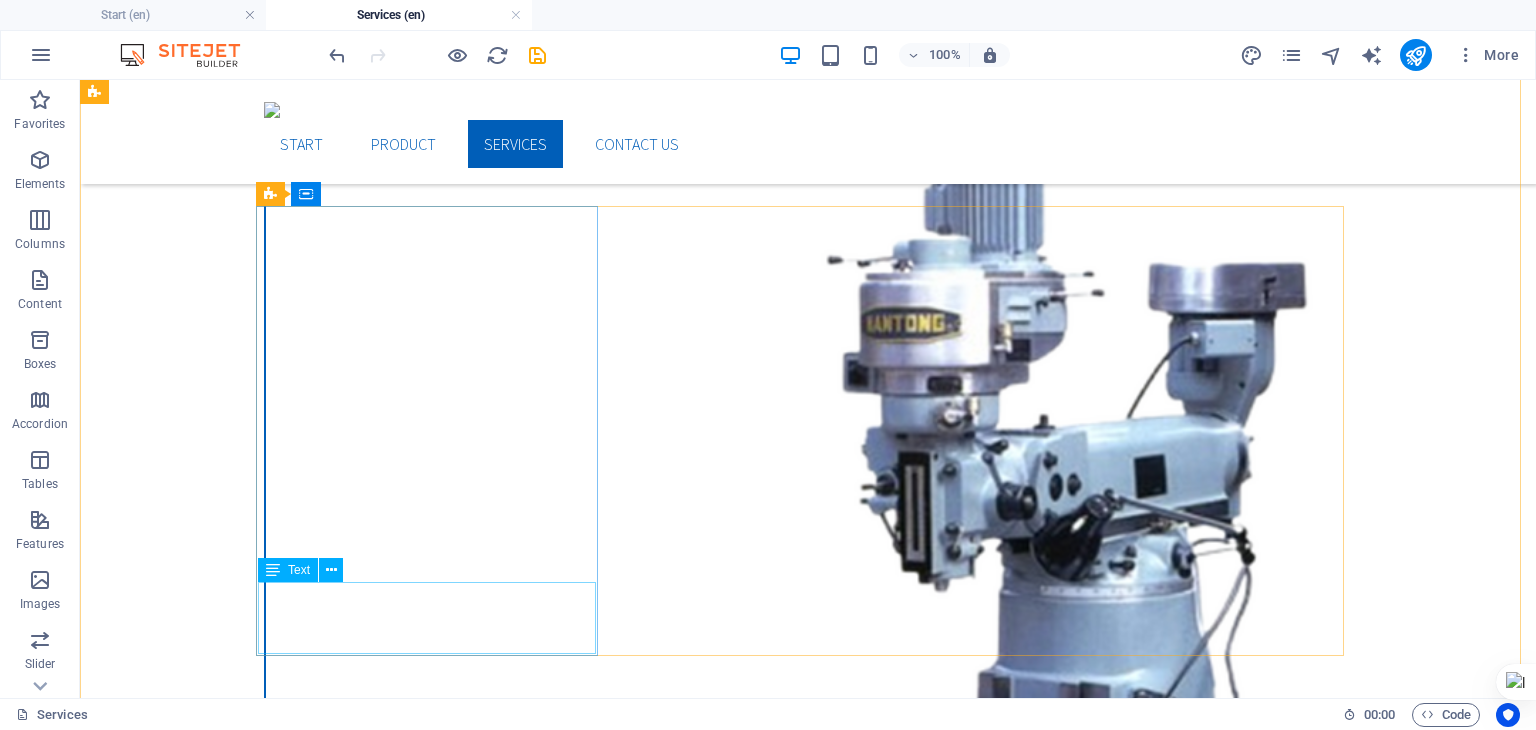 click on "Lorem ipsum dolor sit amet, consectetuer adipiscing elit. Aenean commodo ligula eget dolor. Lorem ipsum dolor sit amet." at bounding box center (434, 7956) 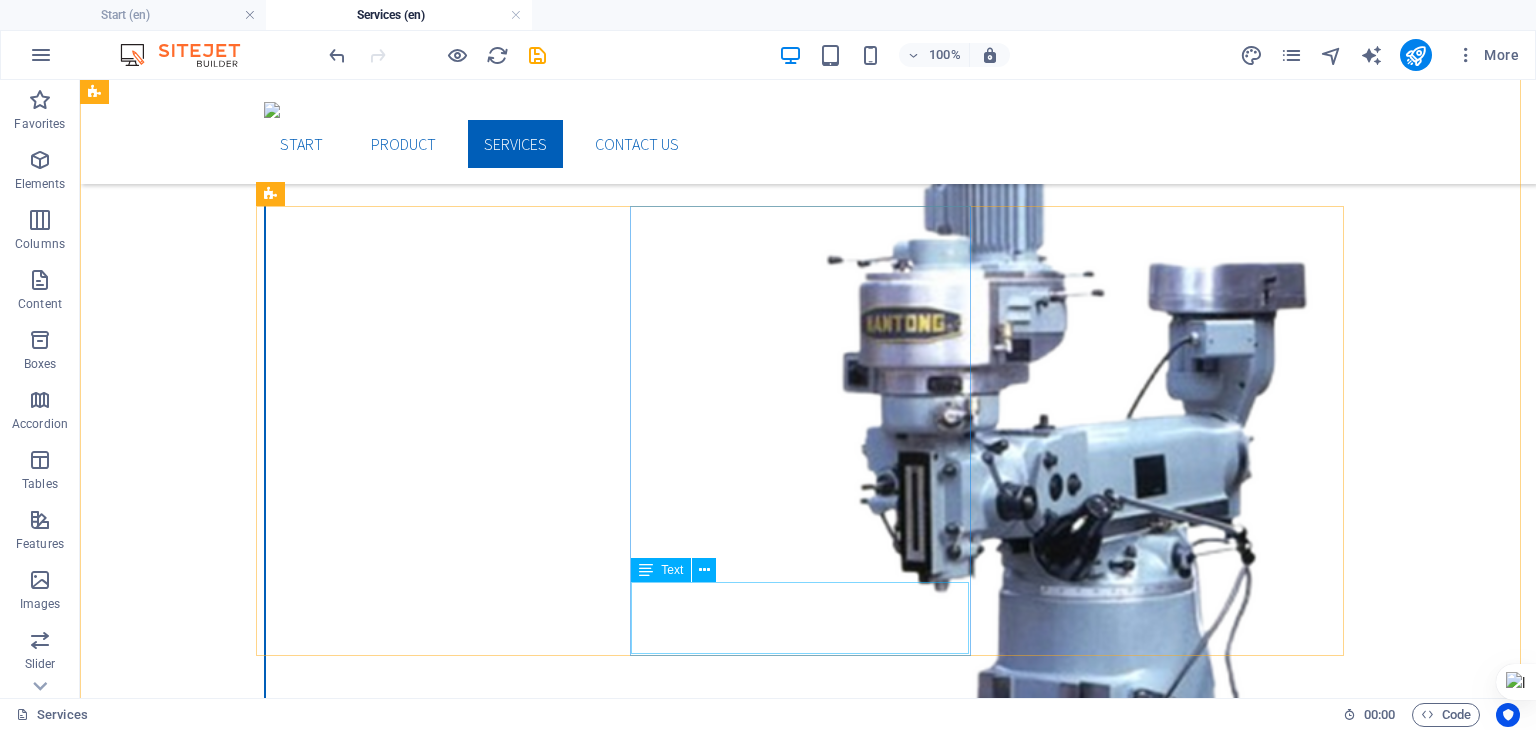 click on "Lorem ipsum dolor sit amet, consectetuer adipiscing elit. Aenean commodo ligula eget dolor. Lorem ipsum dolor sit amet." at bounding box center (434, 9468) 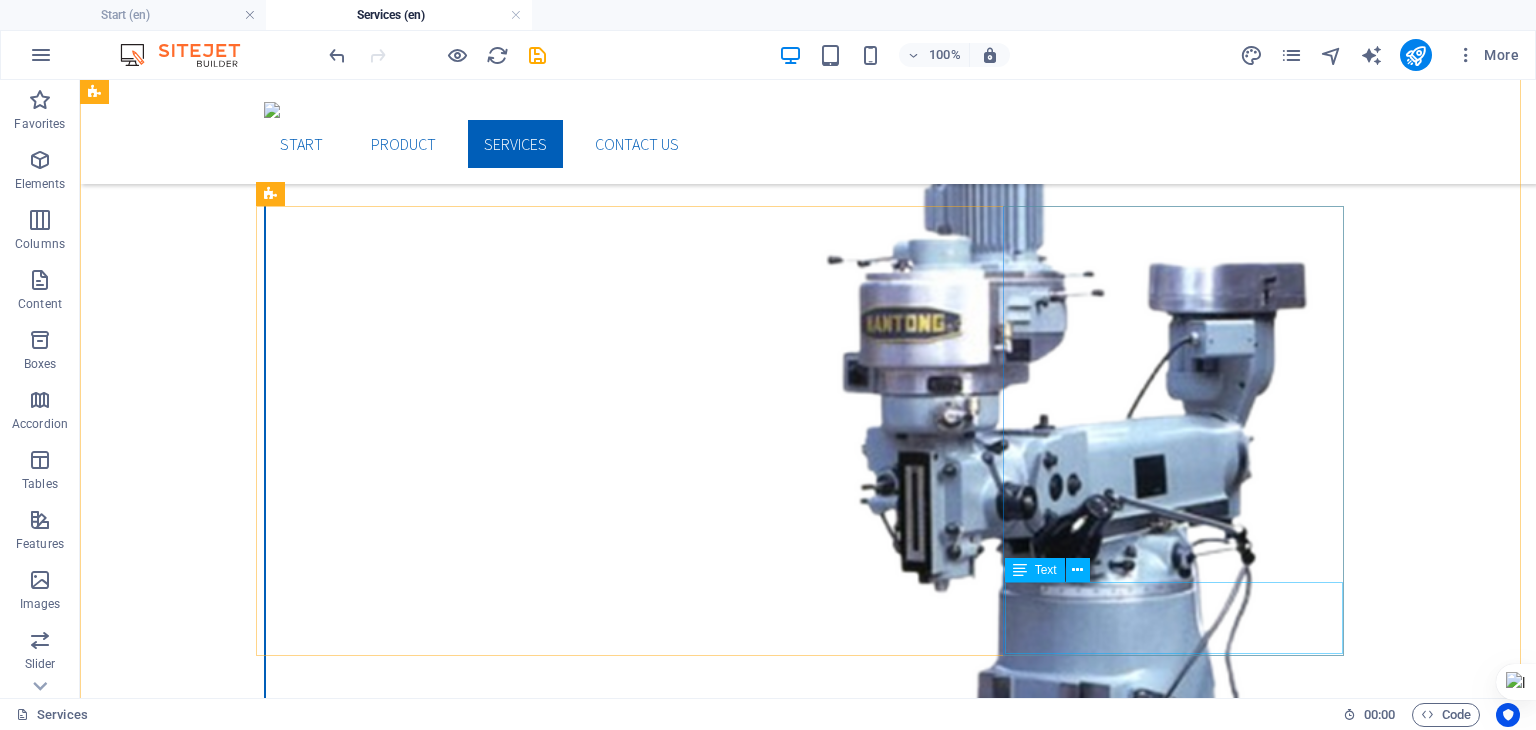 click on "Lorem ipsum dolor sit amet, consectetuer adipiscing elit. Aenean commodo ligula eget dolor. Lorem ipsum dolor sit amet." at bounding box center [434, 10980] 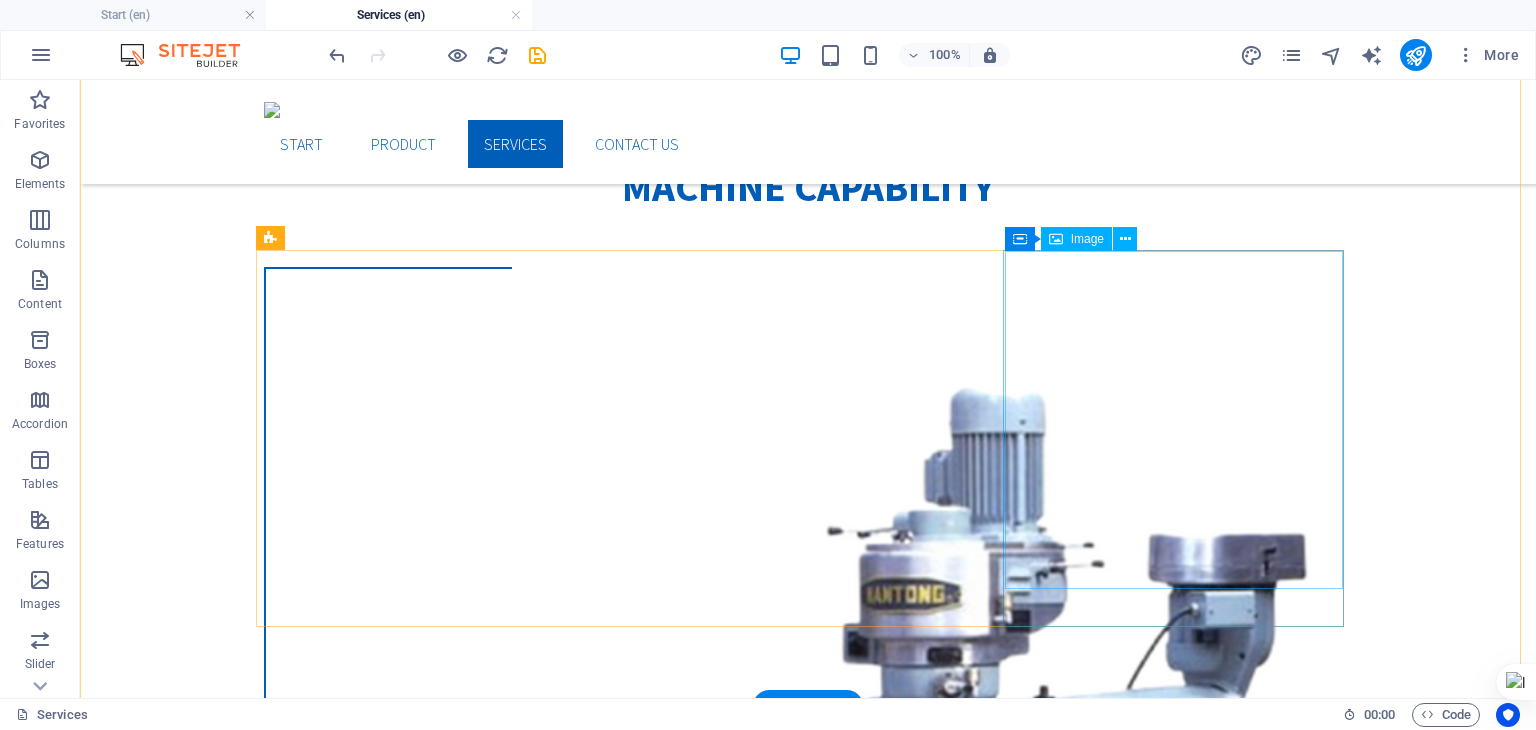 scroll, scrollTop: 1121, scrollLeft: 0, axis: vertical 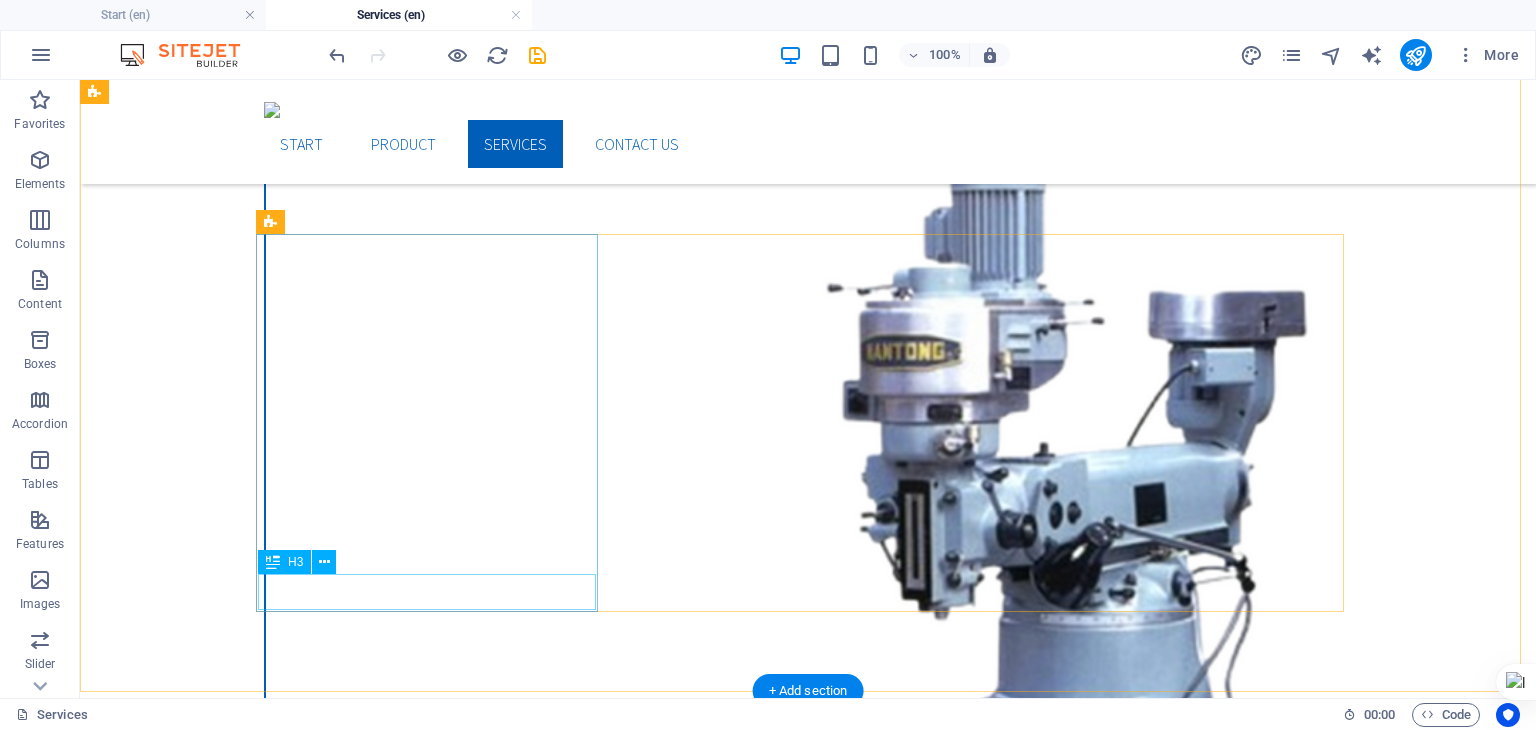 click on "Headline" at bounding box center (434, 7930) 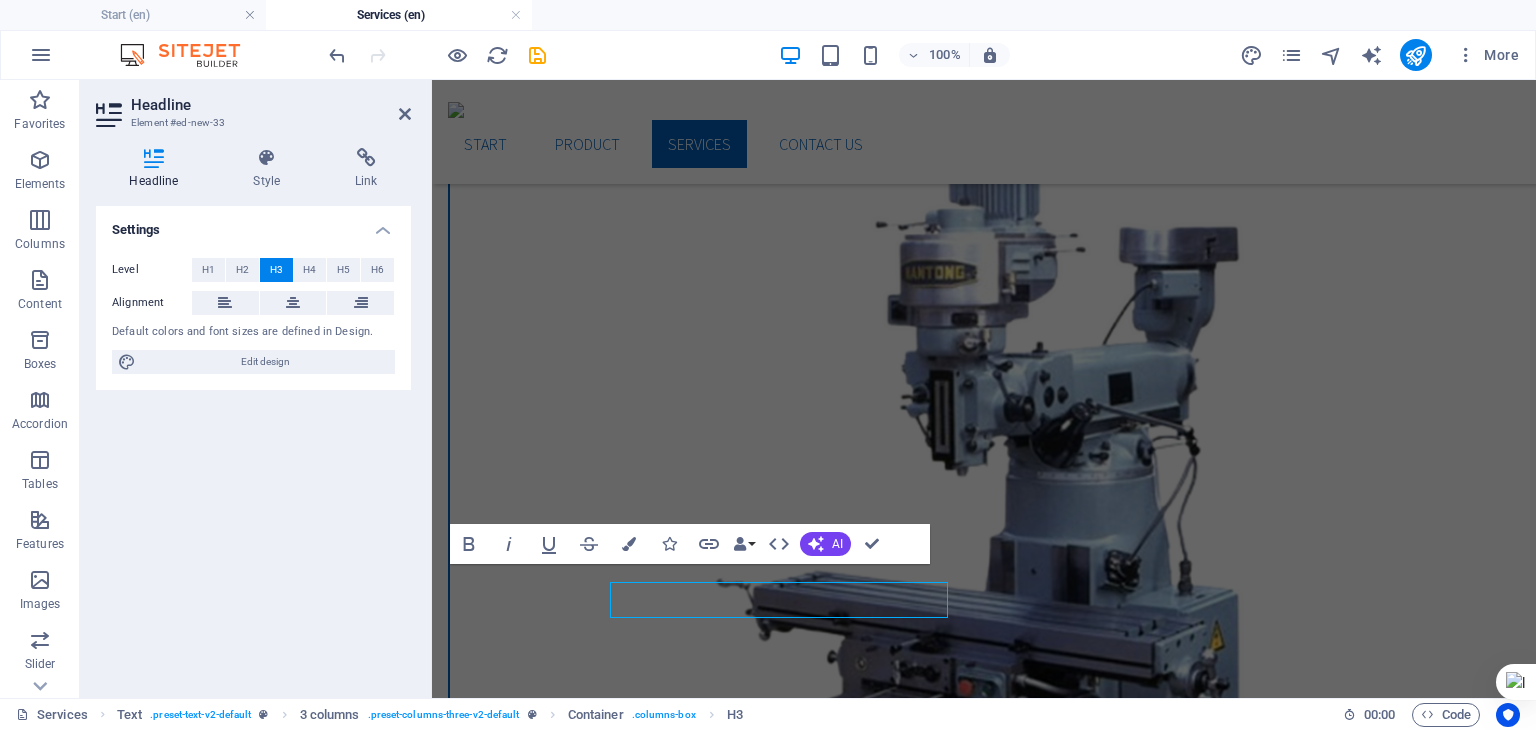 scroll, scrollTop: 1113, scrollLeft: 0, axis: vertical 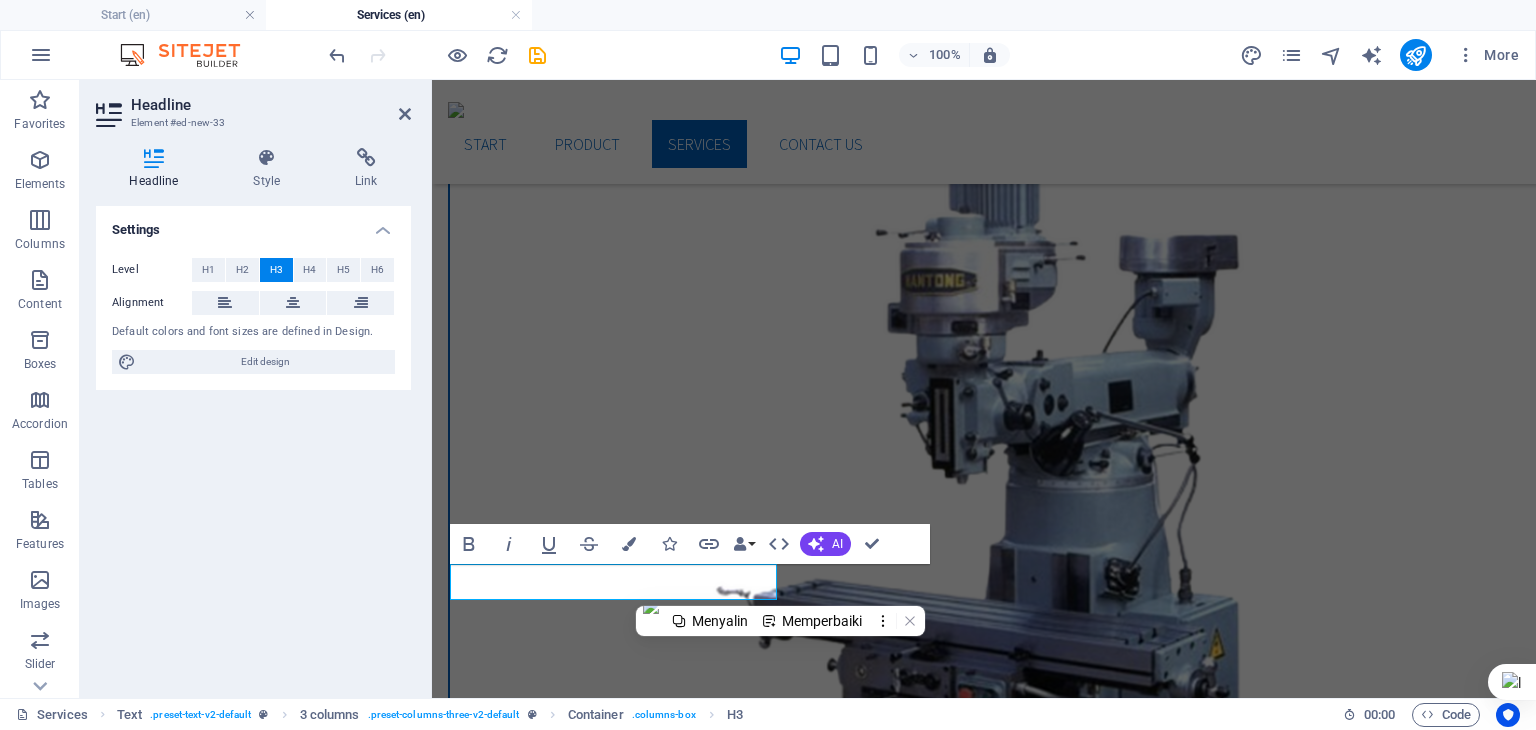 type 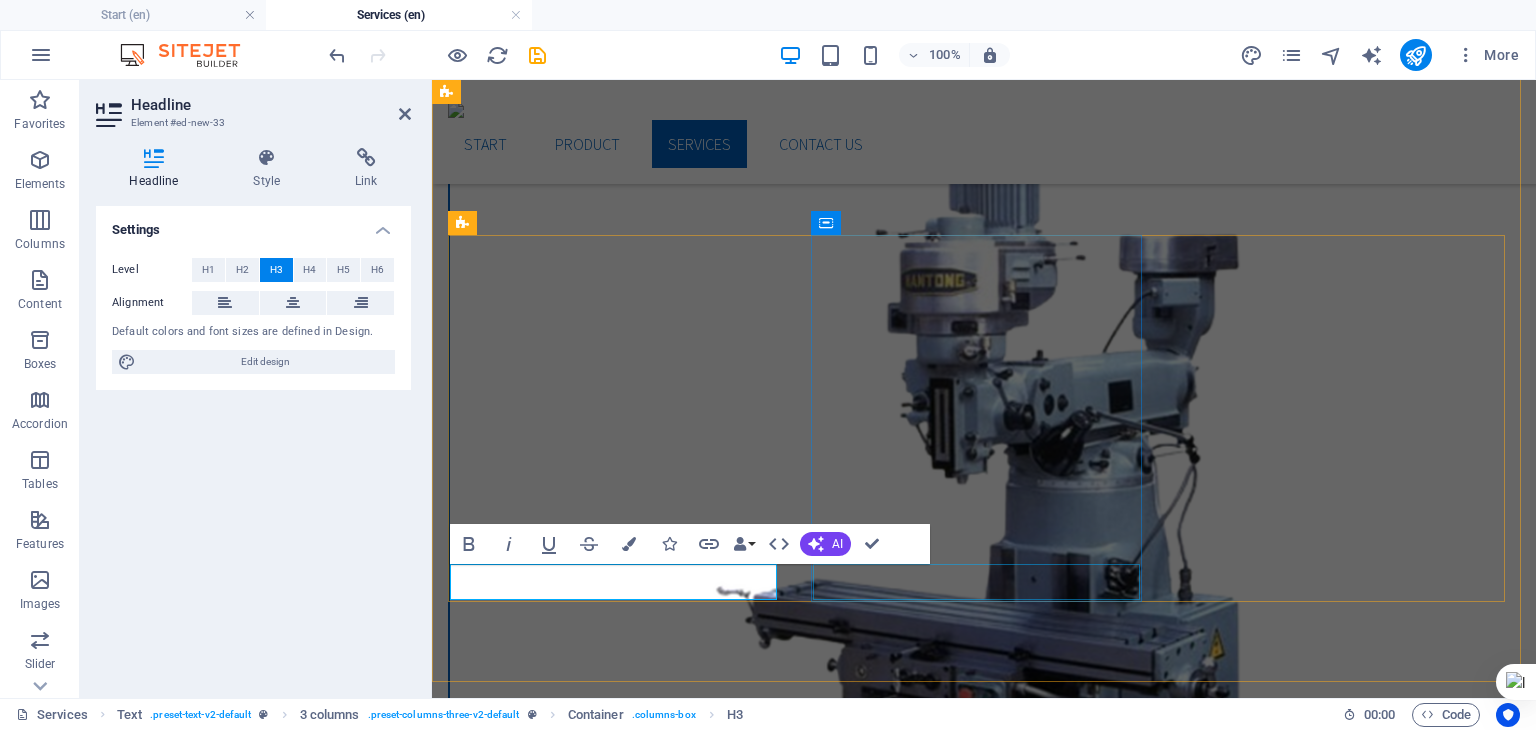 click on "Headline" at bounding box center (616, 7338) 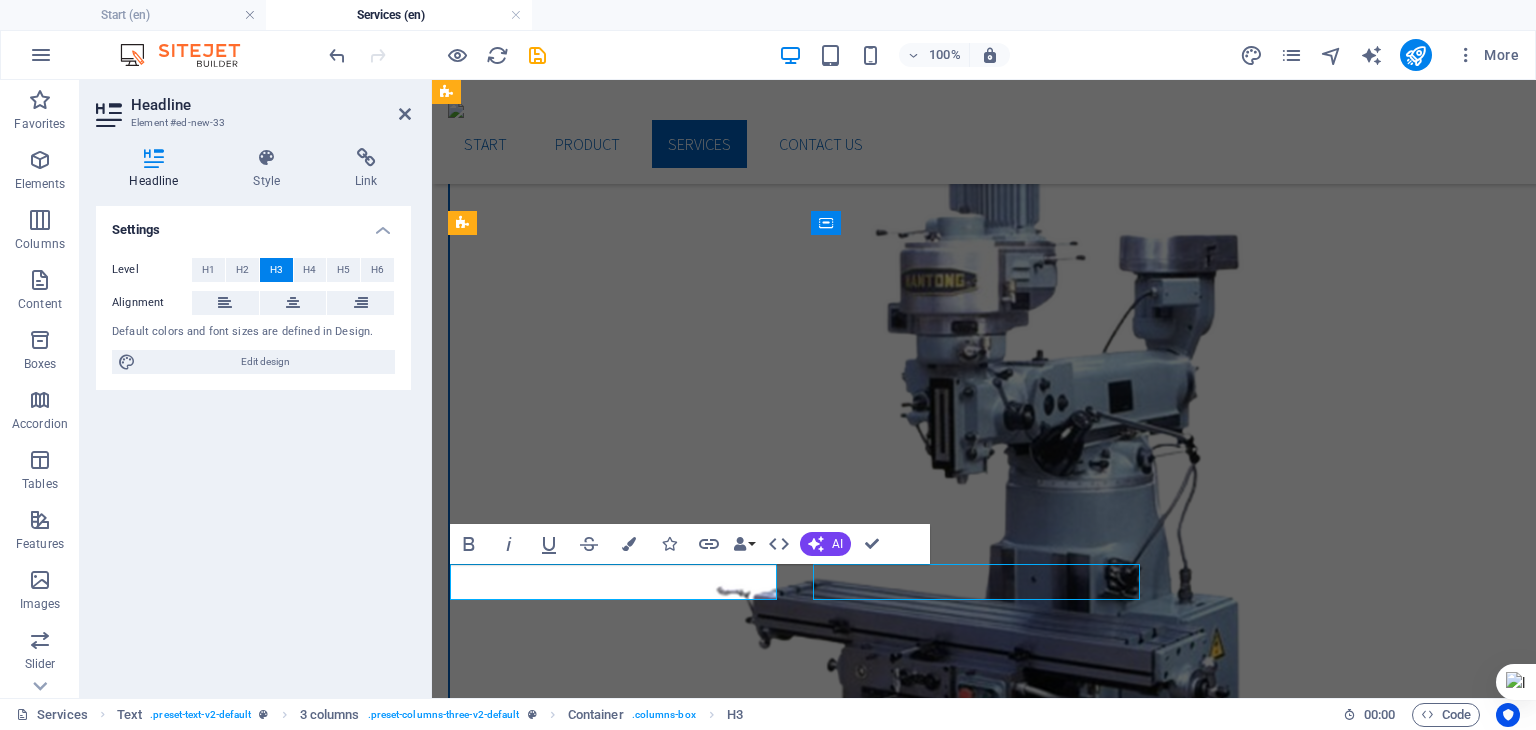click on "Headline" at bounding box center (616, 7338) 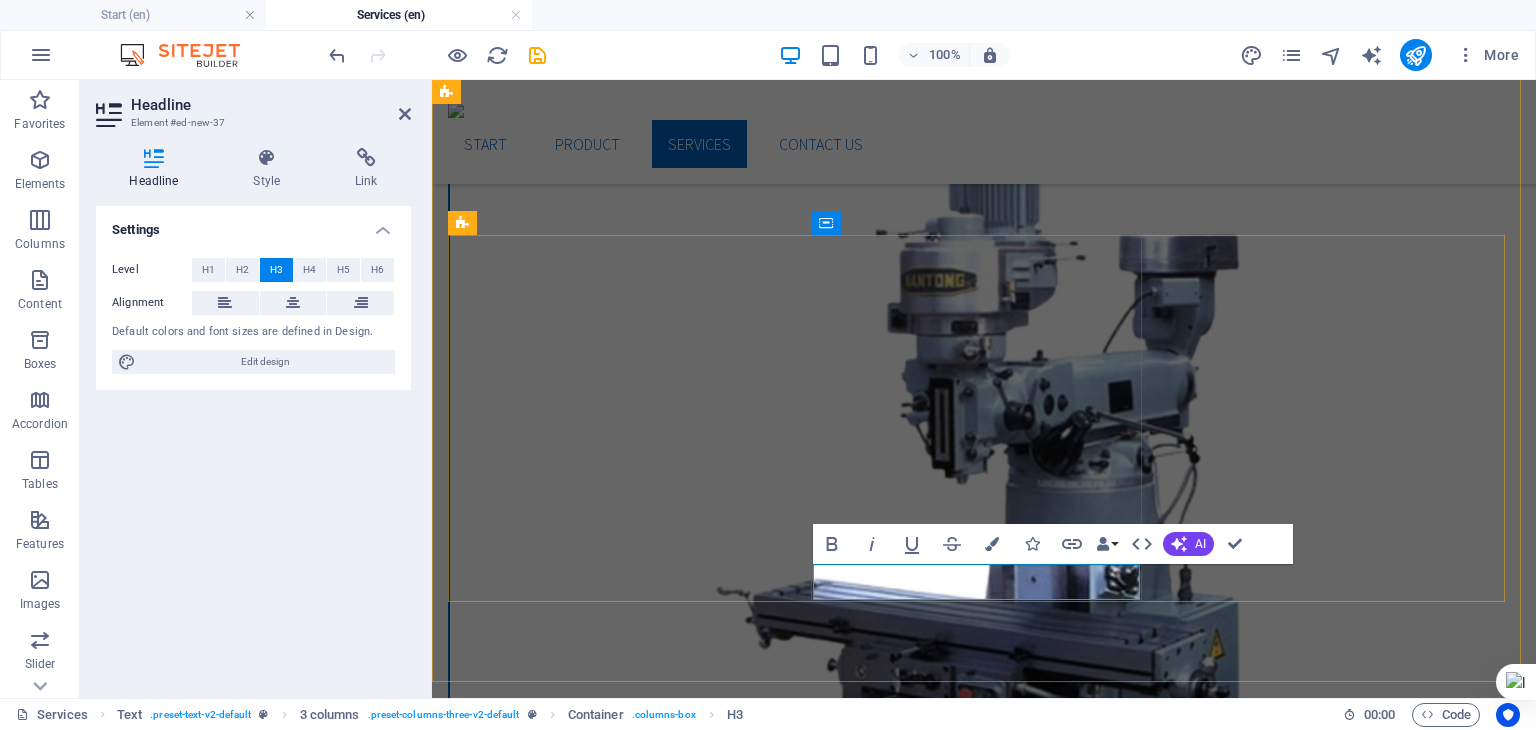 type 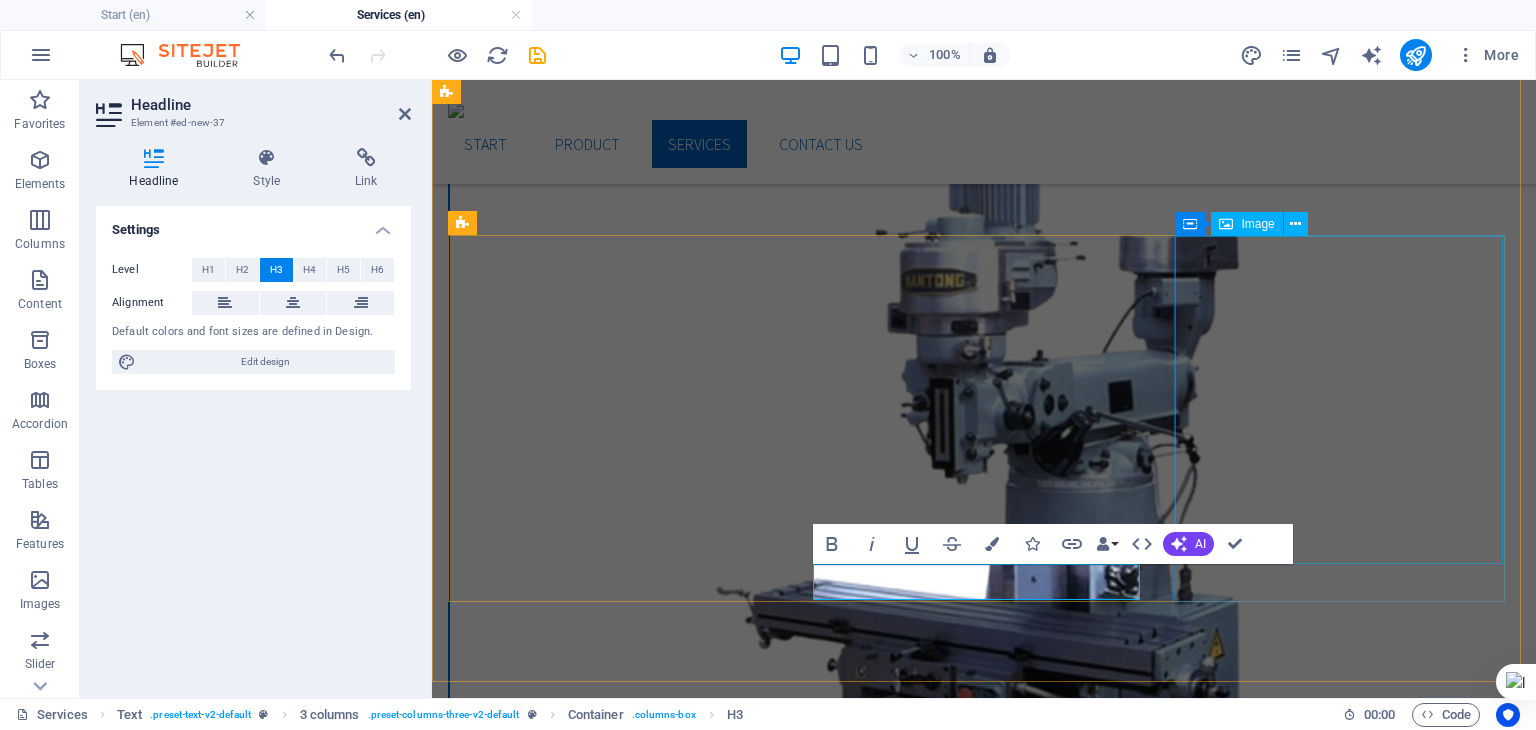 click on "Headline" at bounding box center (616, 8498) 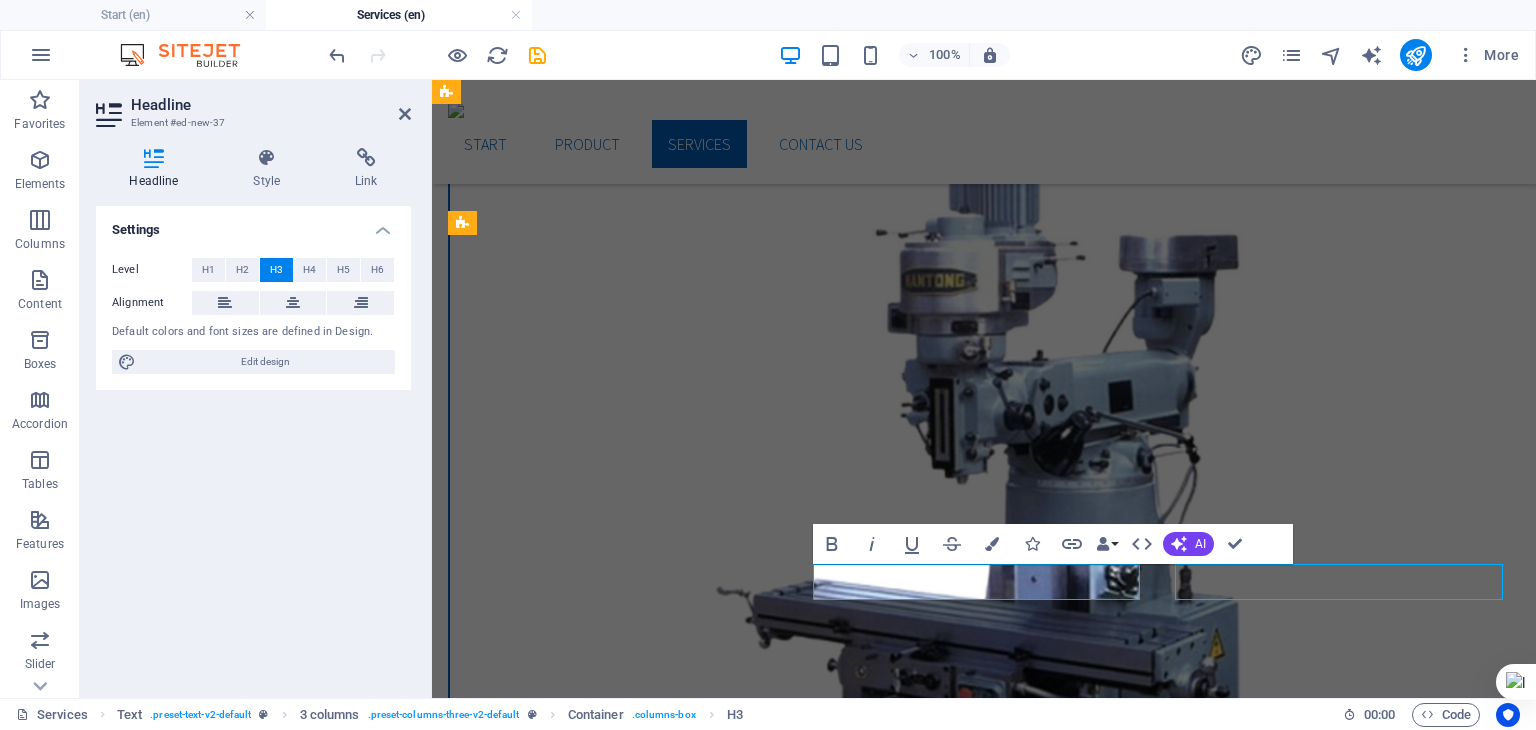click on "Headline" at bounding box center [616, 8498] 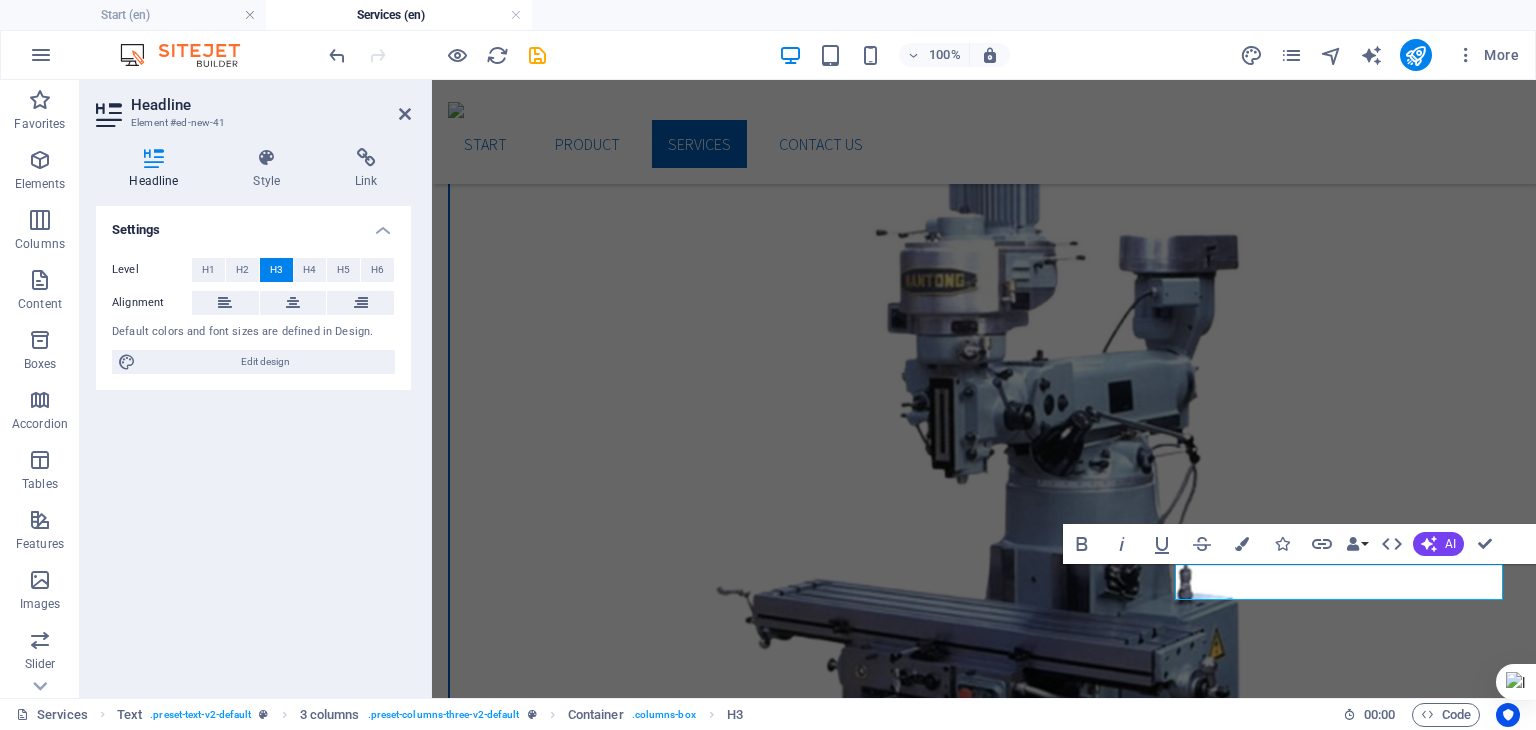 type 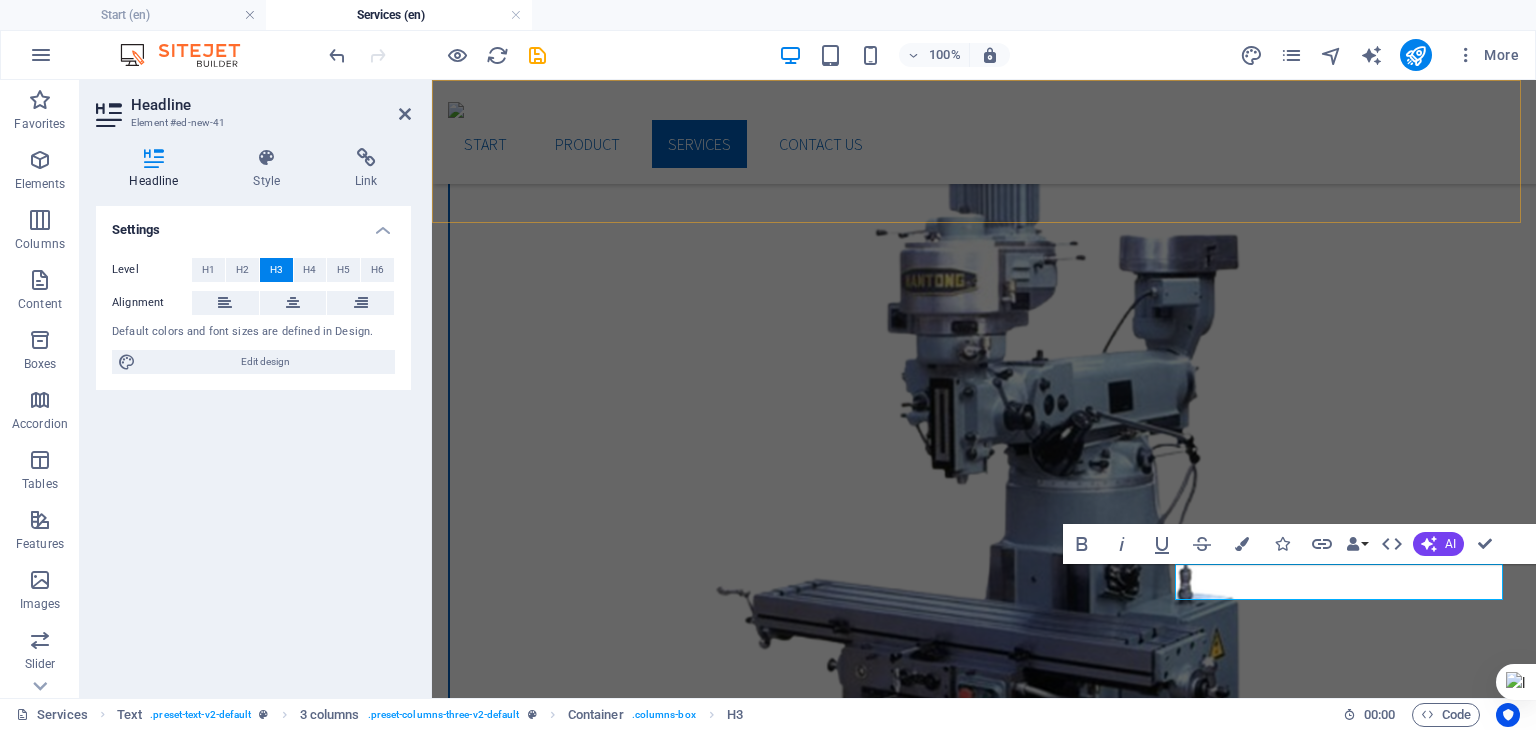 click on "Start Product Services Contact us" at bounding box center (984, 132) 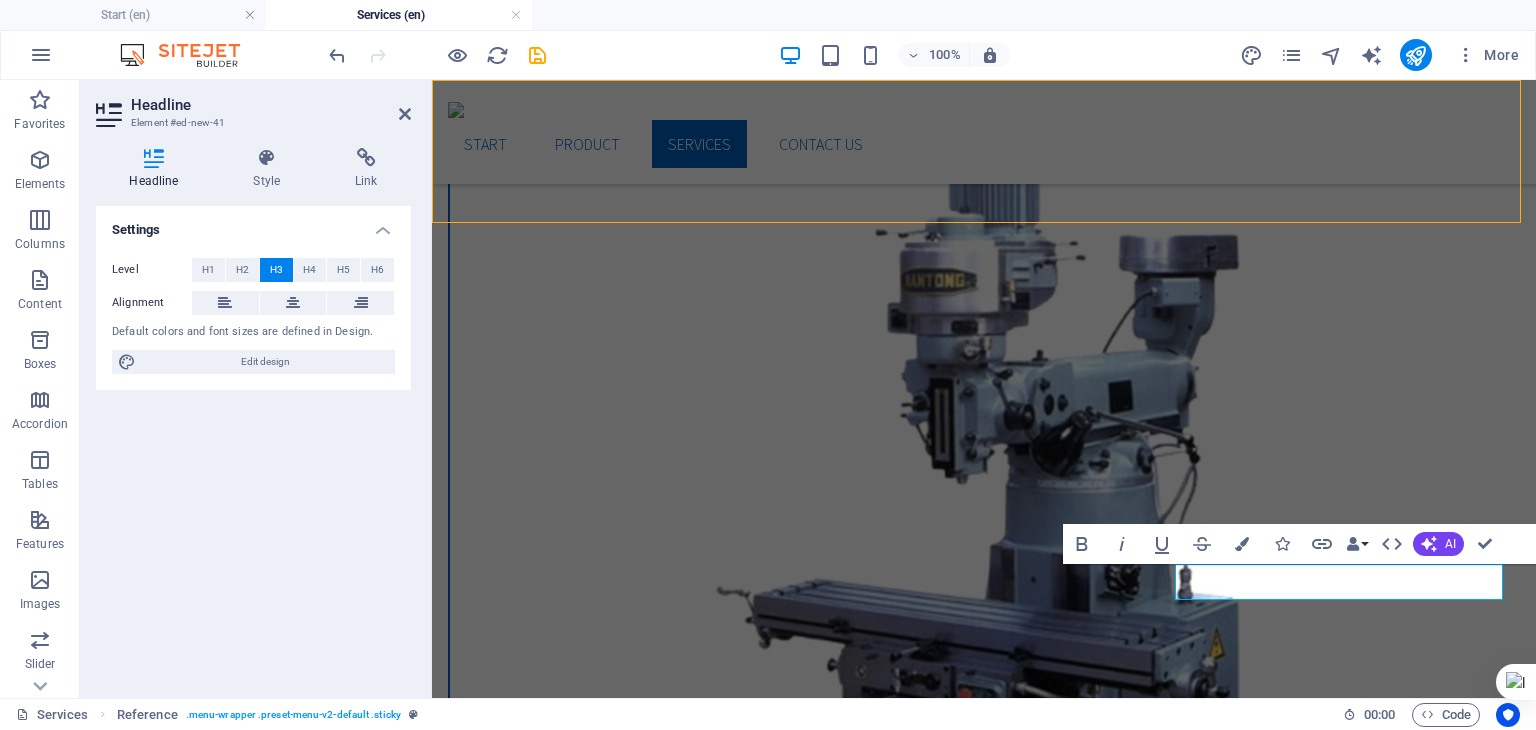 scroll, scrollTop: 1121, scrollLeft: 0, axis: vertical 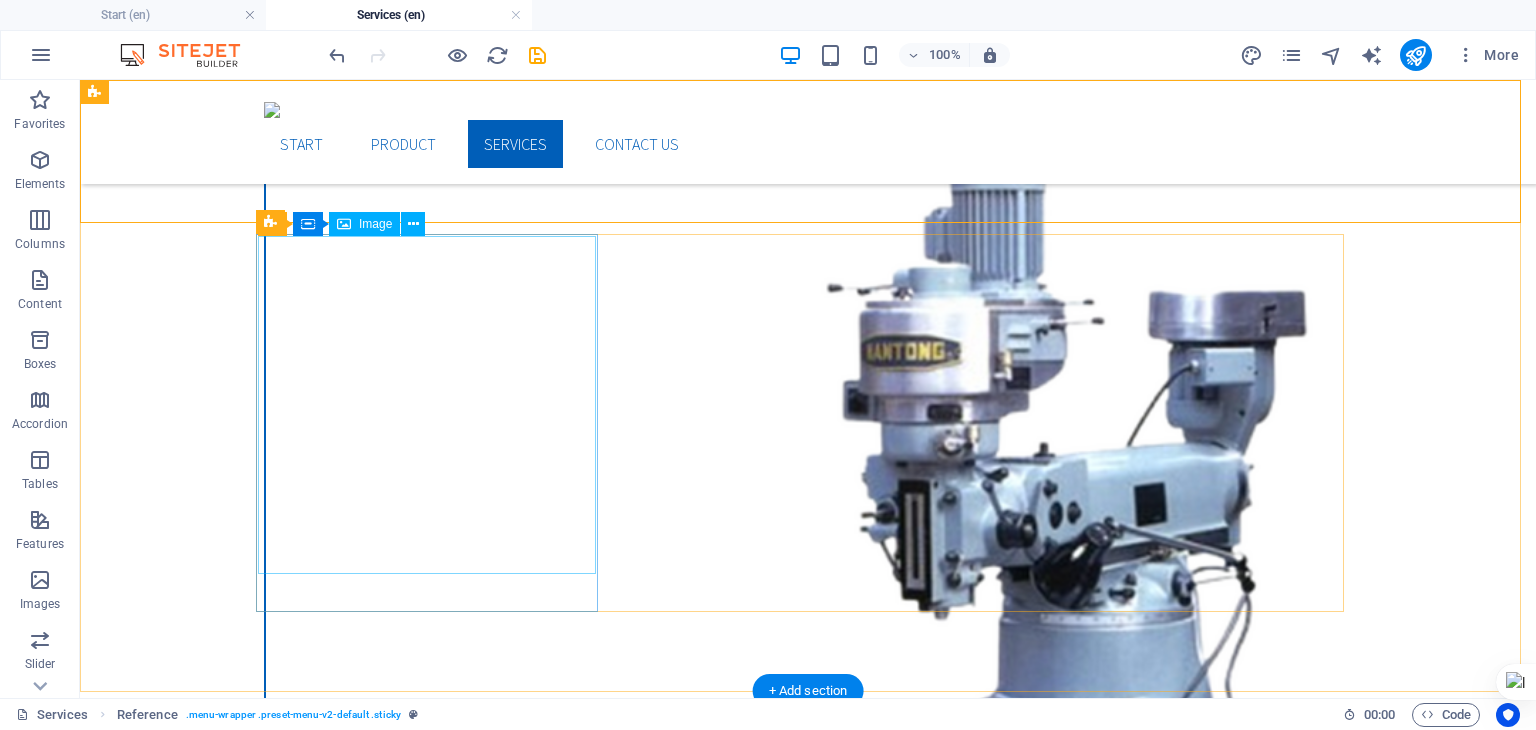 click at bounding box center [434, 7184] 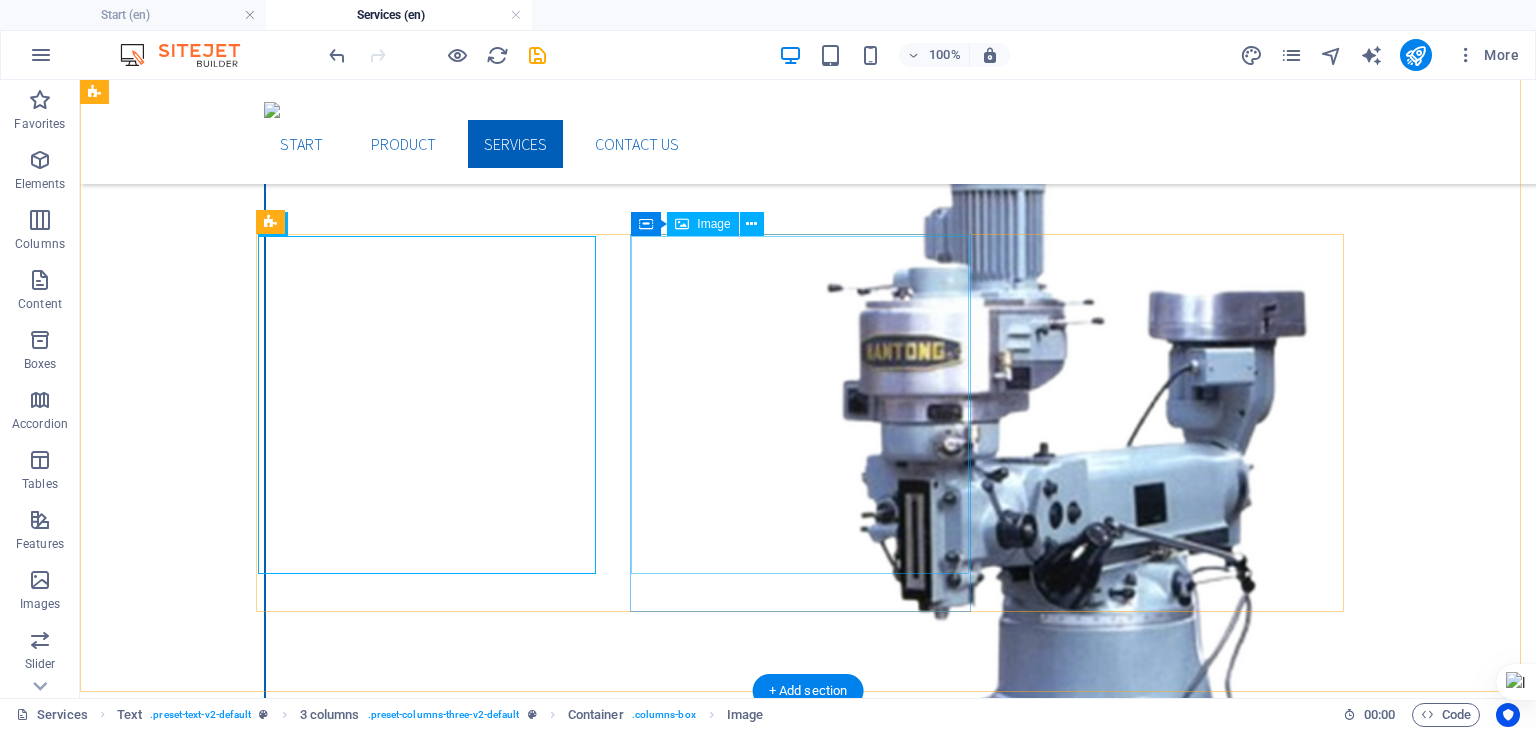 click at bounding box center (434, 8696) 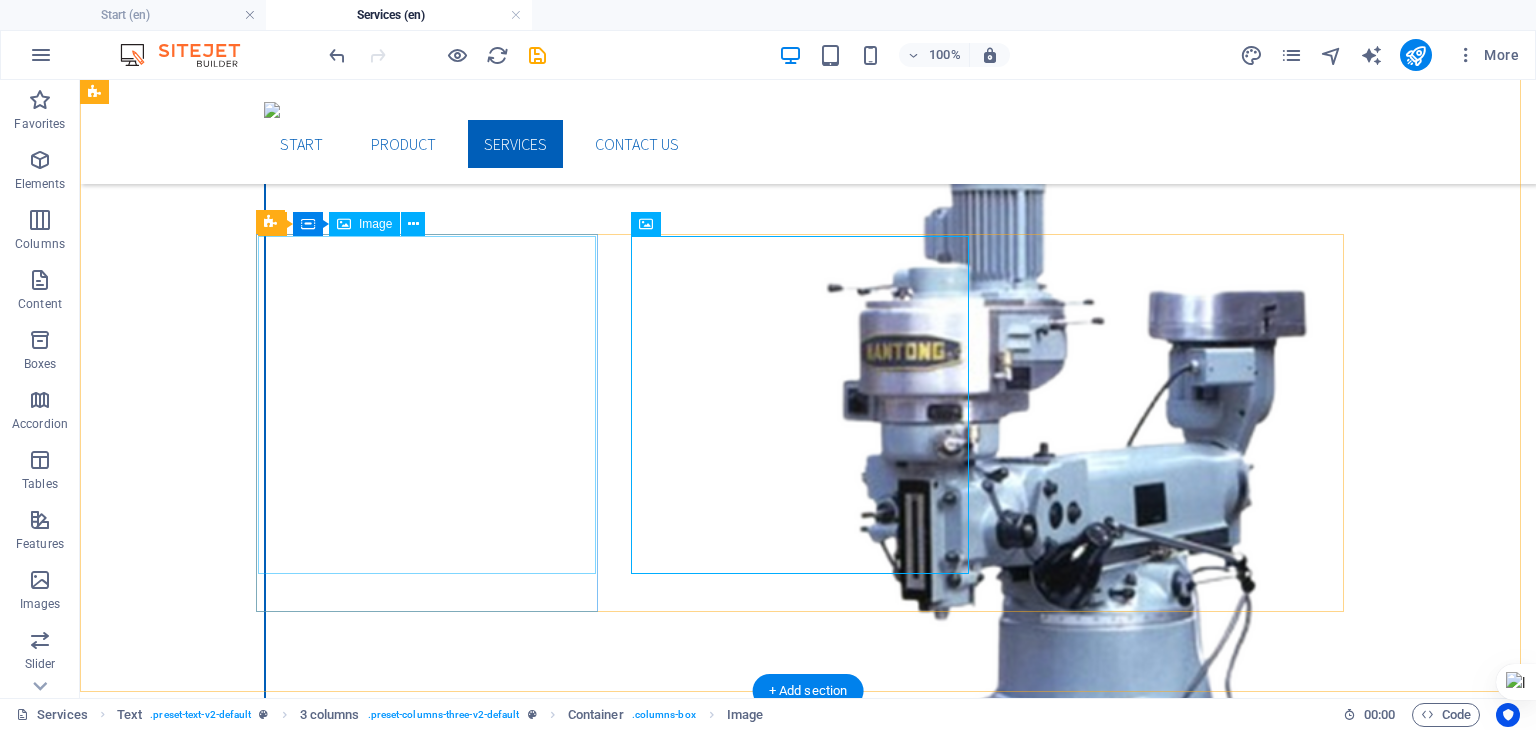 click at bounding box center [434, 7184] 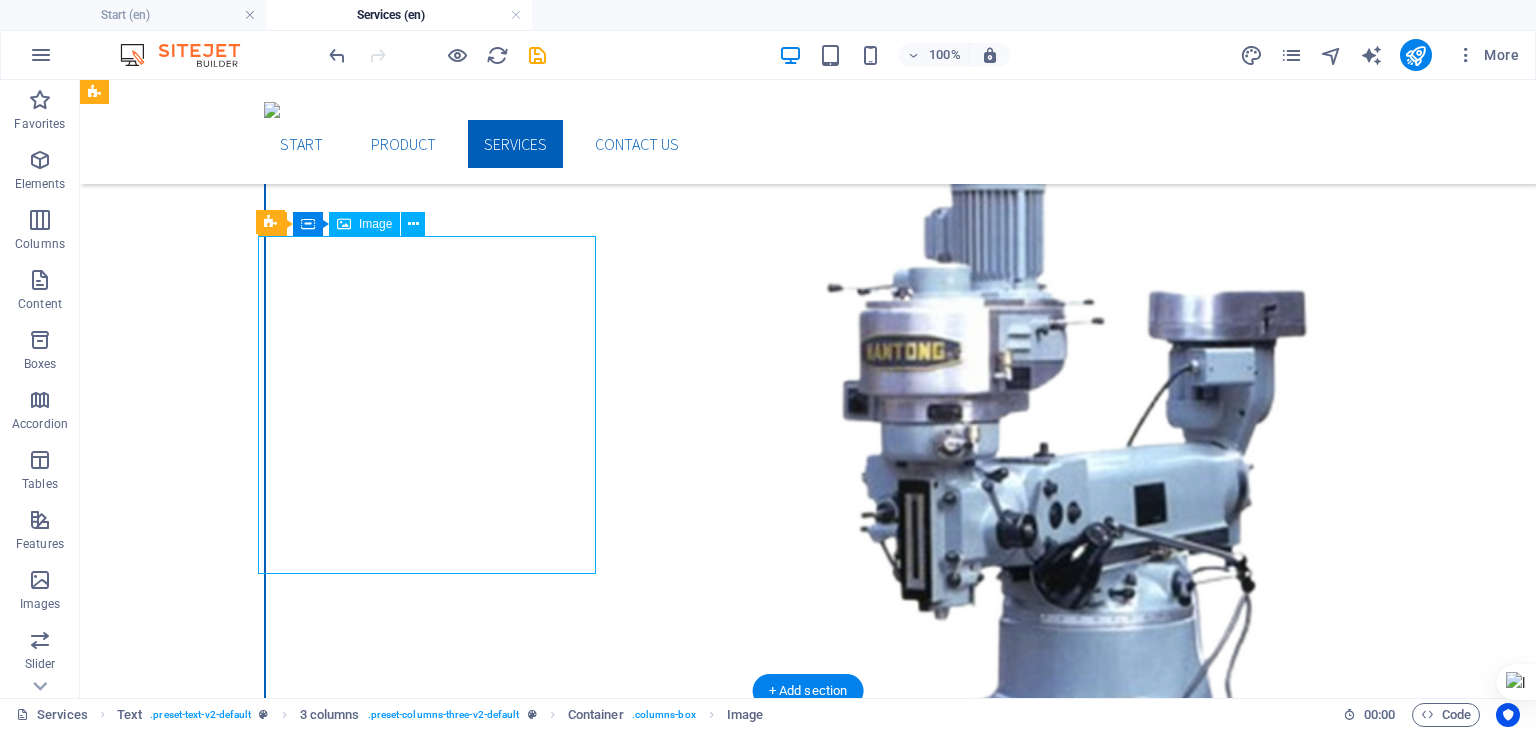 click at bounding box center (434, 7184) 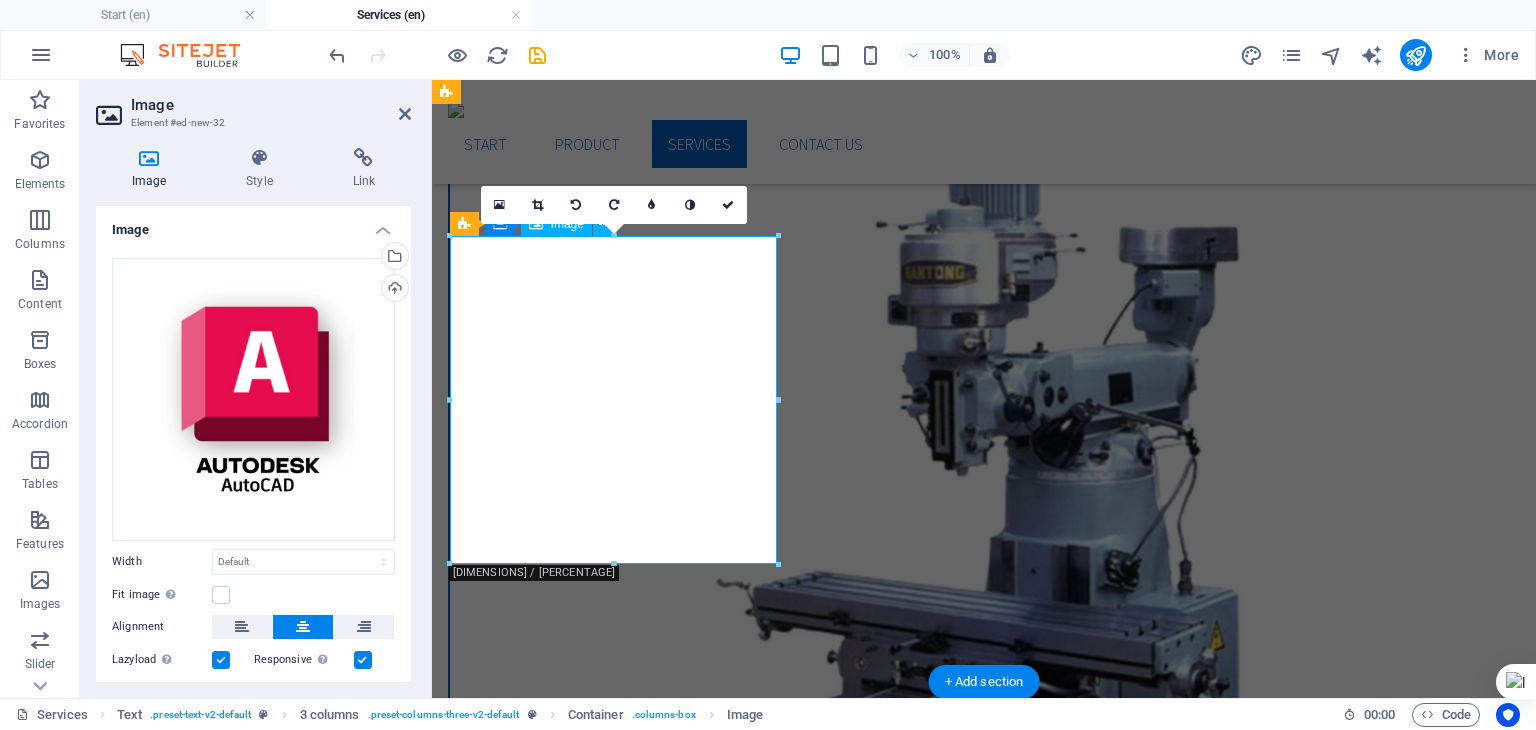 scroll, scrollTop: 1113, scrollLeft: 0, axis: vertical 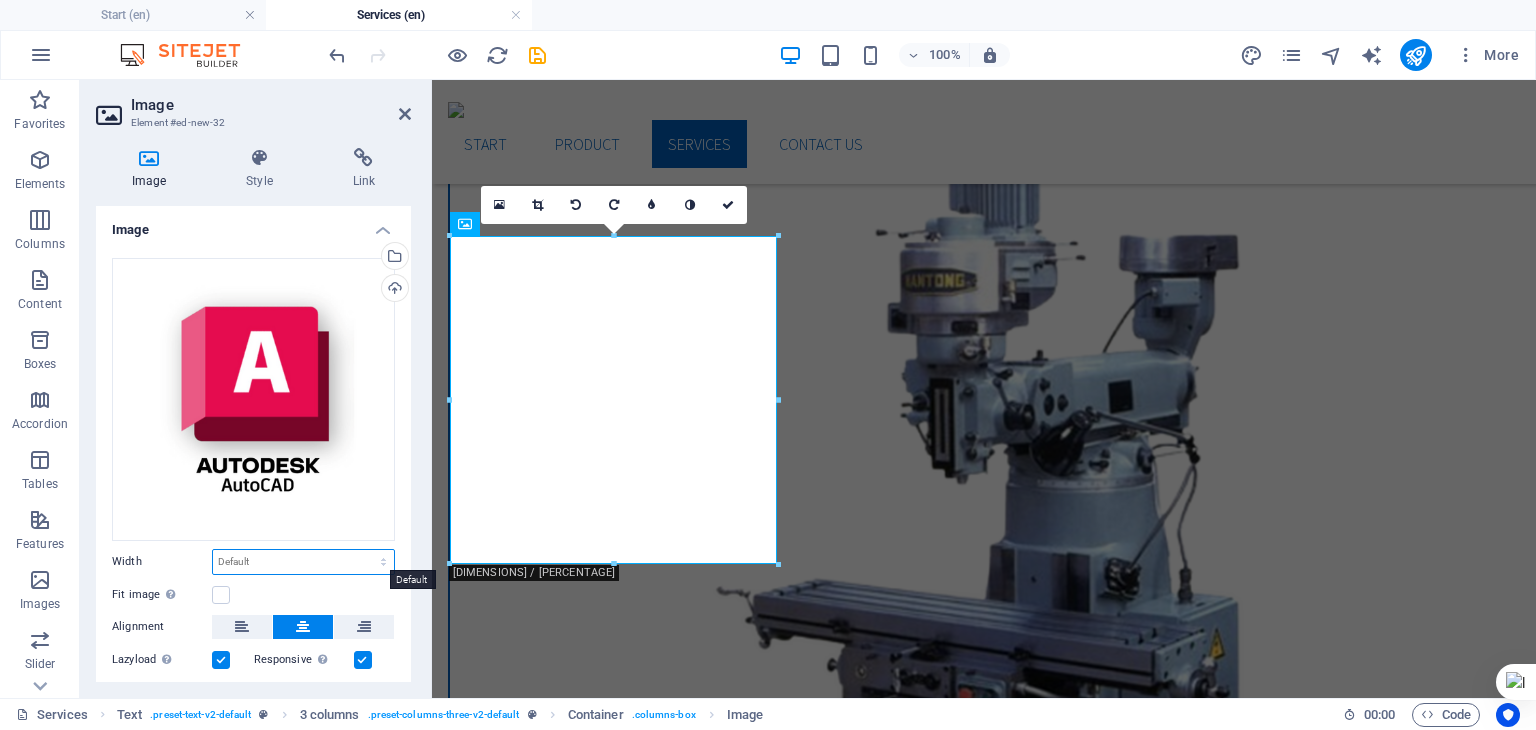 click on "Default auto px rem % em vh vw" at bounding box center (303, 562) 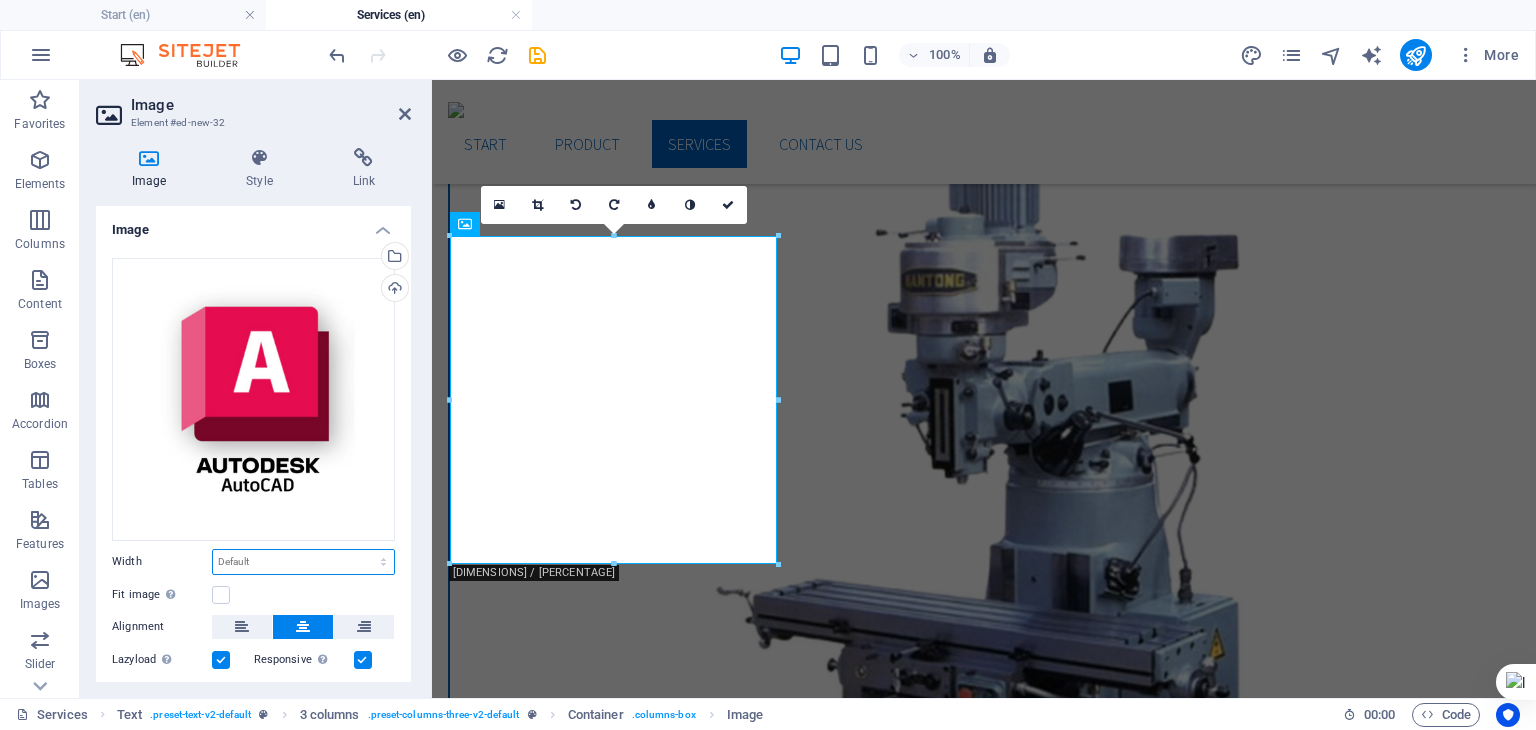 select on "%" 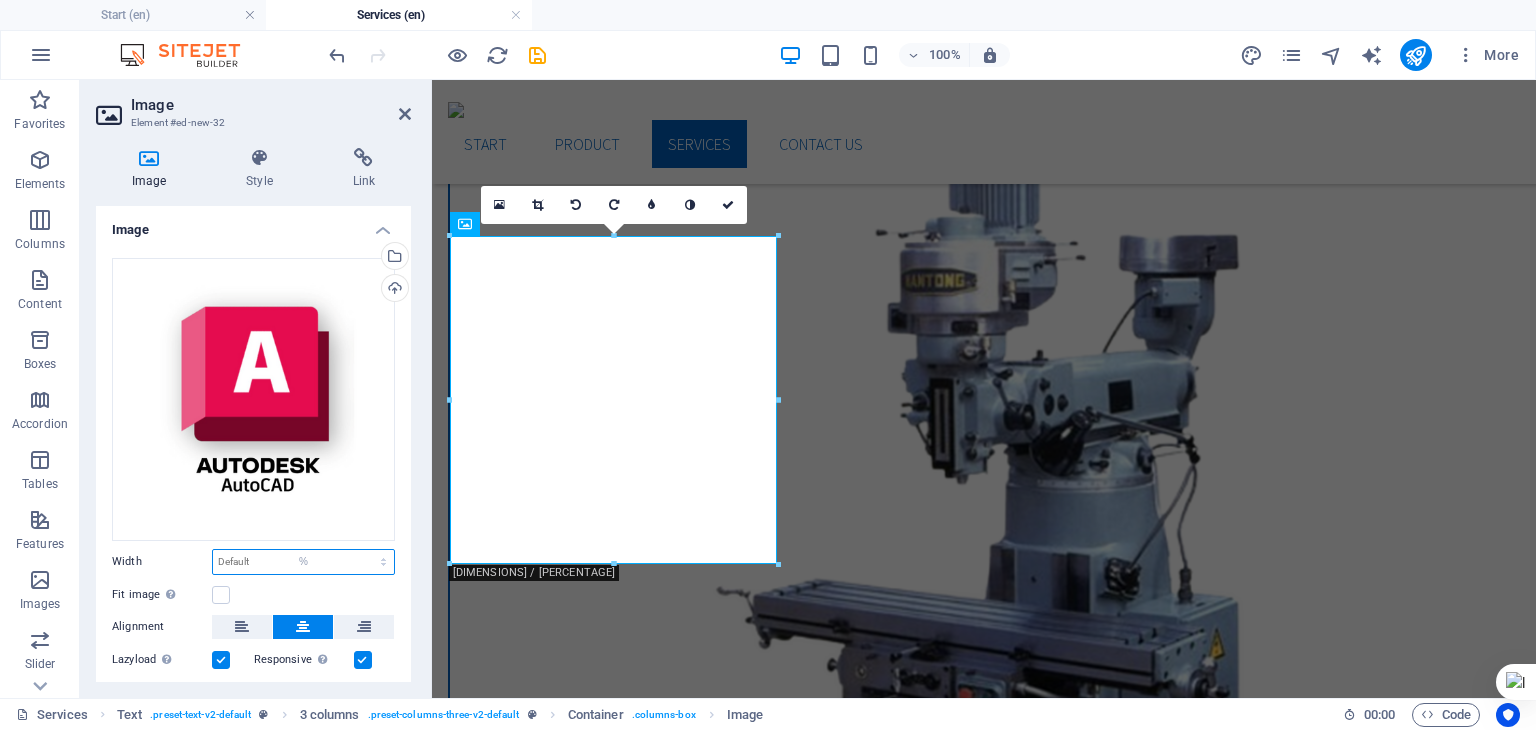 click on "Default auto px rem % em vh vw" at bounding box center (303, 562) 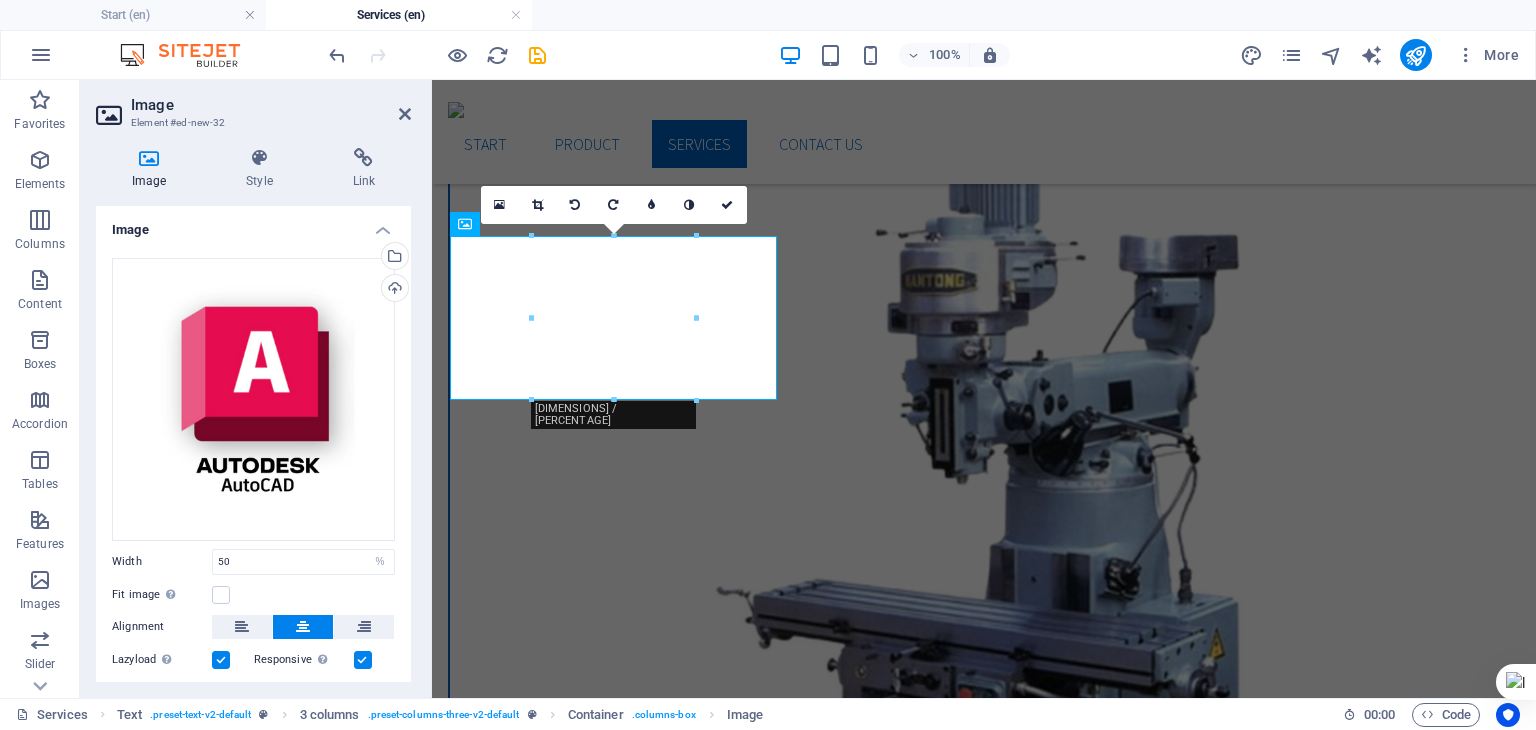 click on "Drag files here, click to choose files or select files from Files or our free stock photos & videos Select files from the file manager, stock photos, or upload file(s) Upload Width 50 Default auto px rem % em vh vw Fit image Automatically fit image to a fixed width and height Height Default auto px Alignment Lazyload Loading images after the page loads improves page speed. Responsive Automatically load retina image and smartphone optimized sizes. Lightbox Use as headline The image will be wrapped in an H1 headline tag. Useful for giving alternative text the weight of an H1 headline, e.g. for the logo. Leave unchecked if uncertain. Optimized Images are compressed to improve page speed. Position Direction Custom X offset 50 px rem % vh vw Y offset 50 px rem % vh vw" at bounding box center (253, 497) 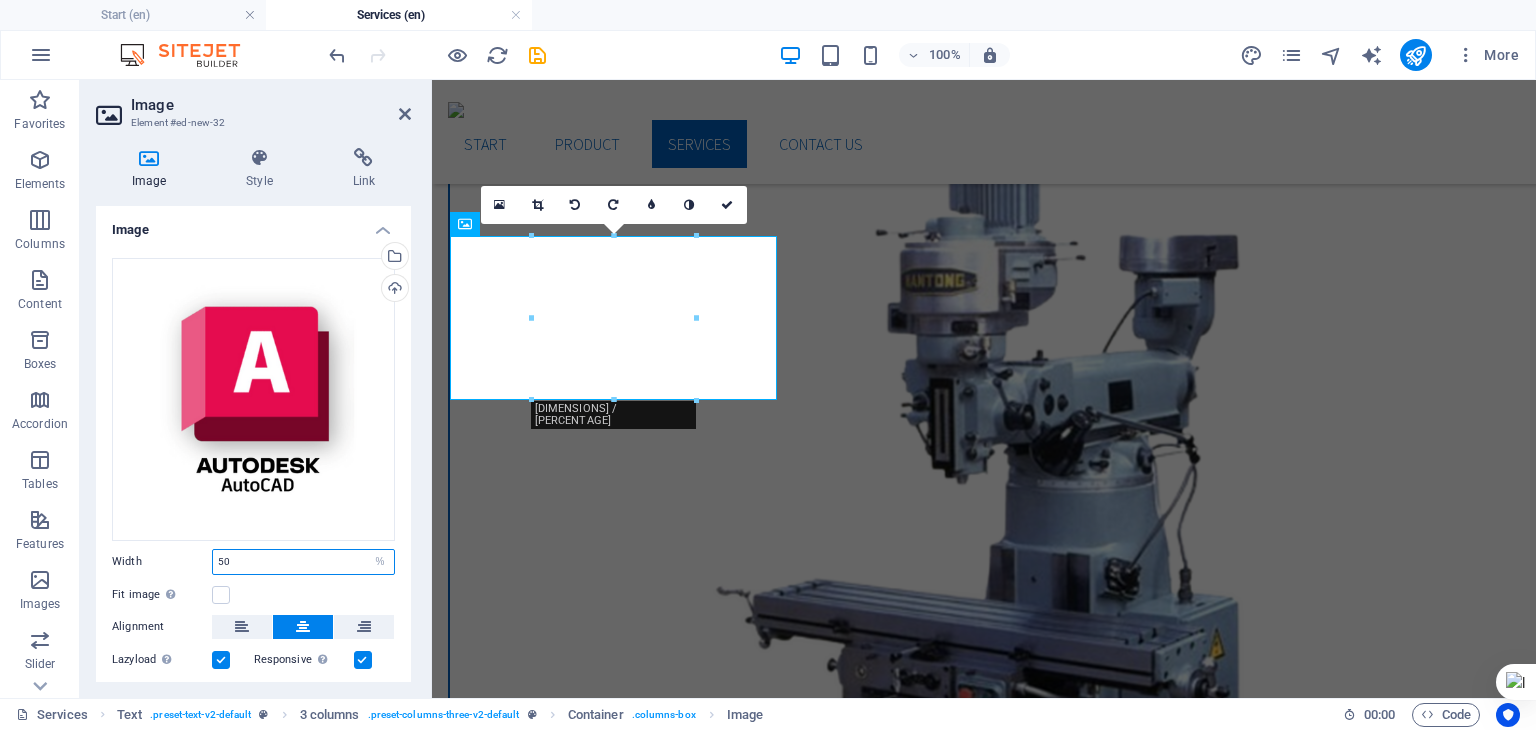 click on "50" at bounding box center [303, 562] 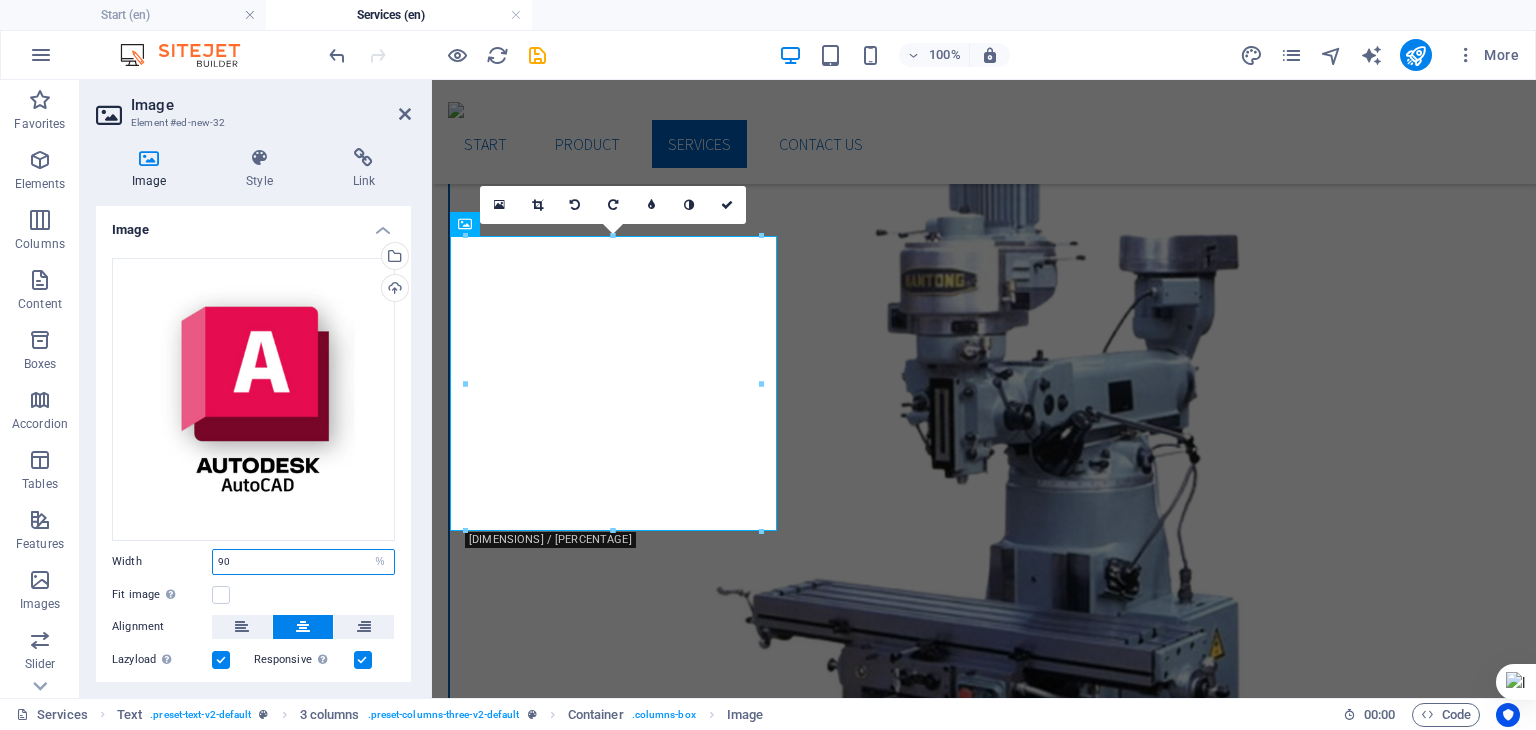 click on "90" at bounding box center [303, 562] 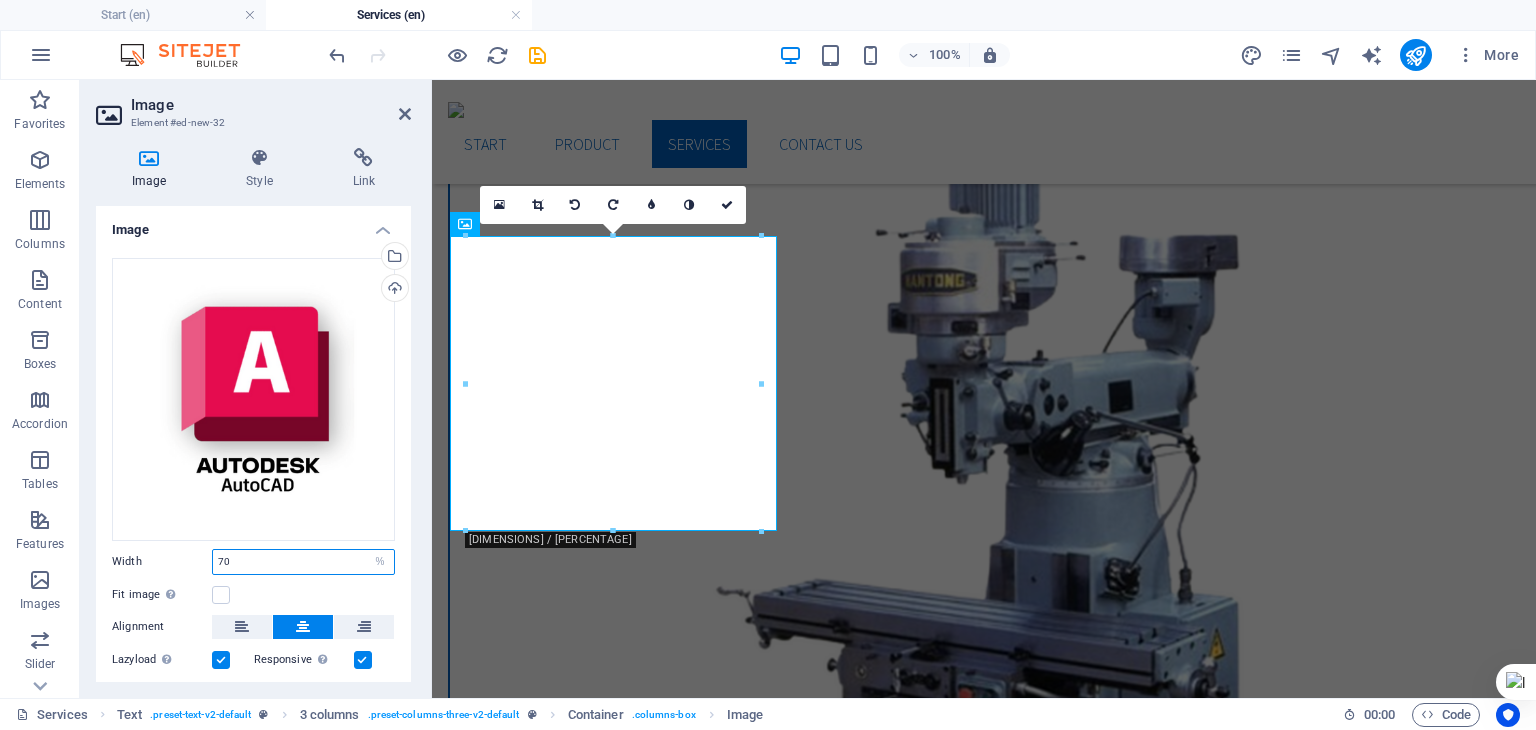 type on "70" 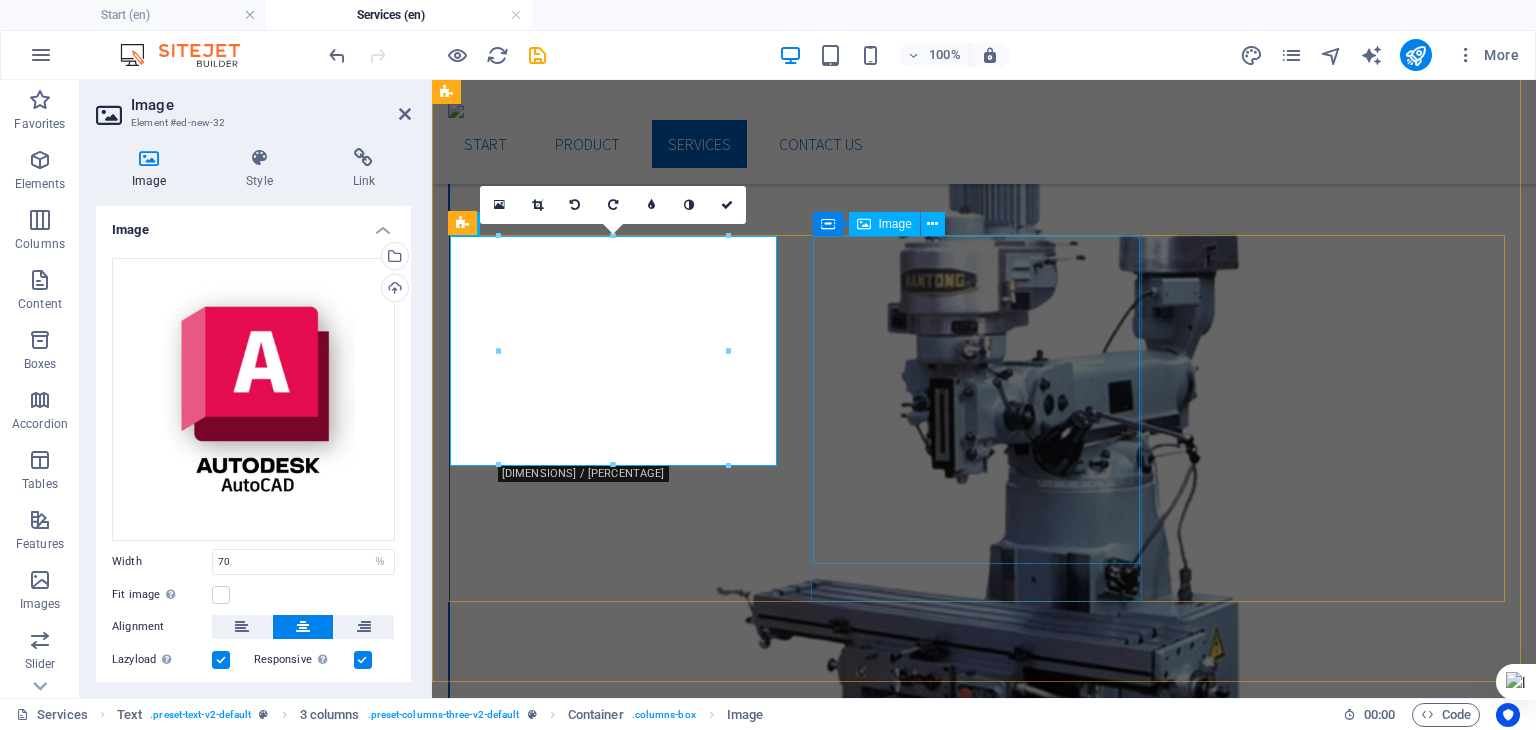 click at bounding box center (616, 5896) 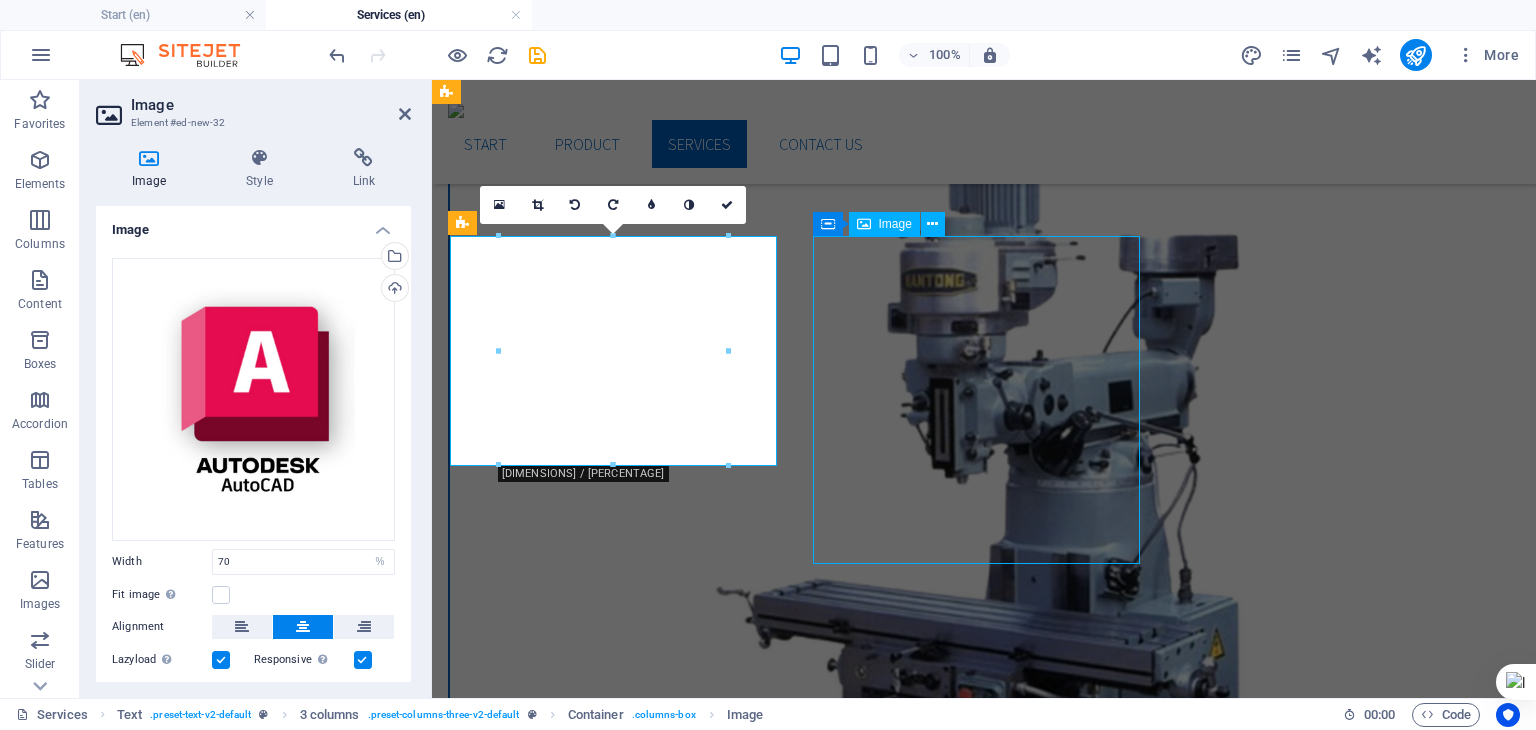 click at bounding box center [616, 5896] 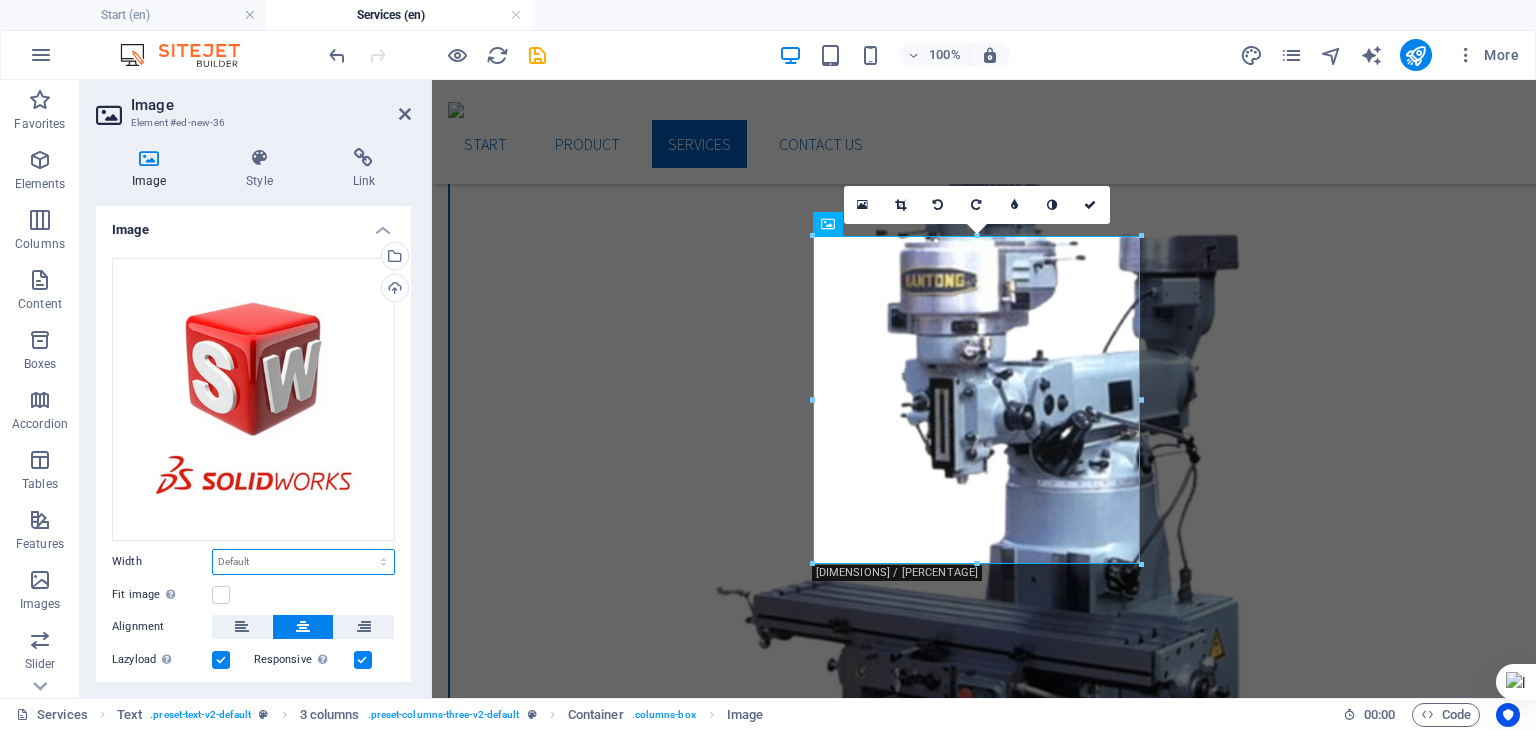 click on "Default auto px rem % em vh vw" at bounding box center [303, 562] 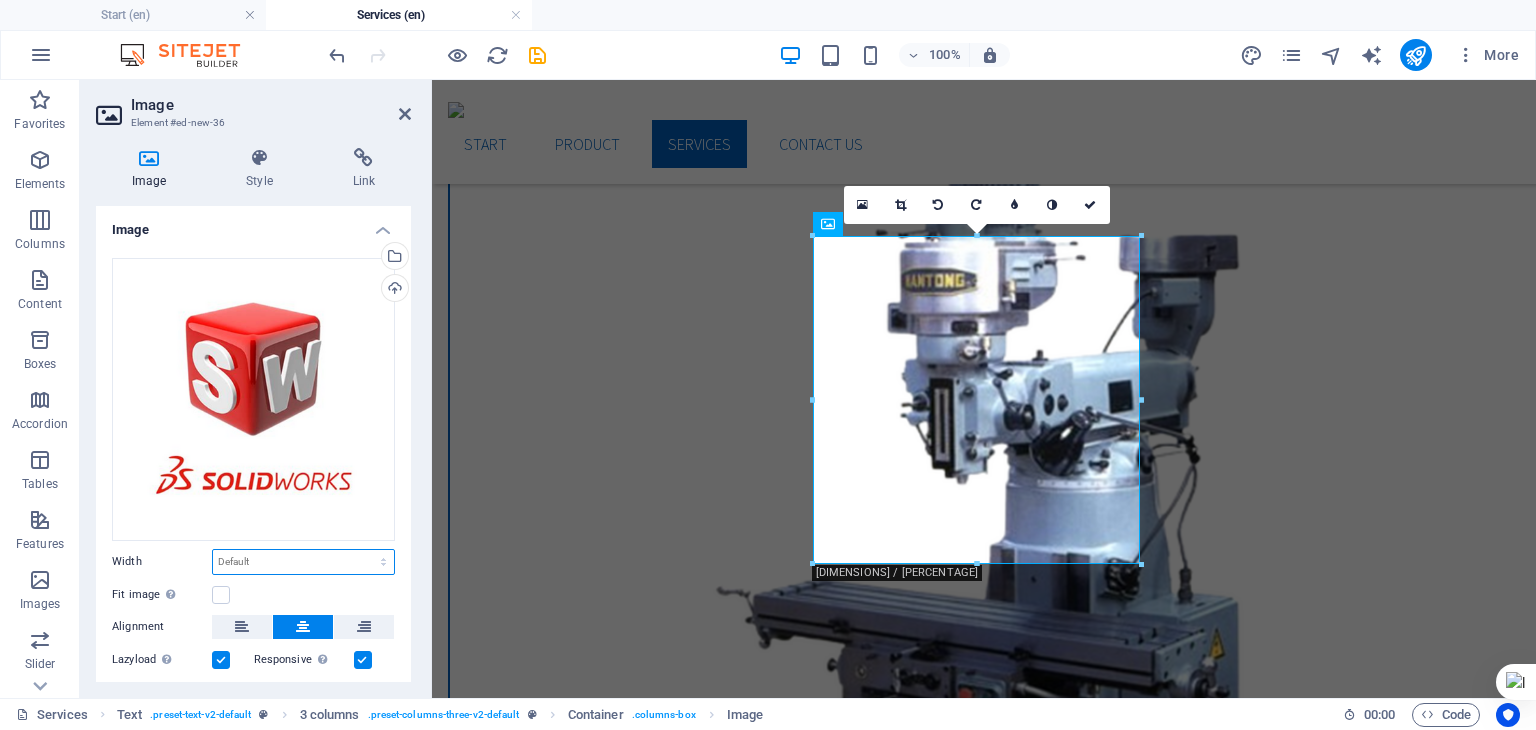select on "%" 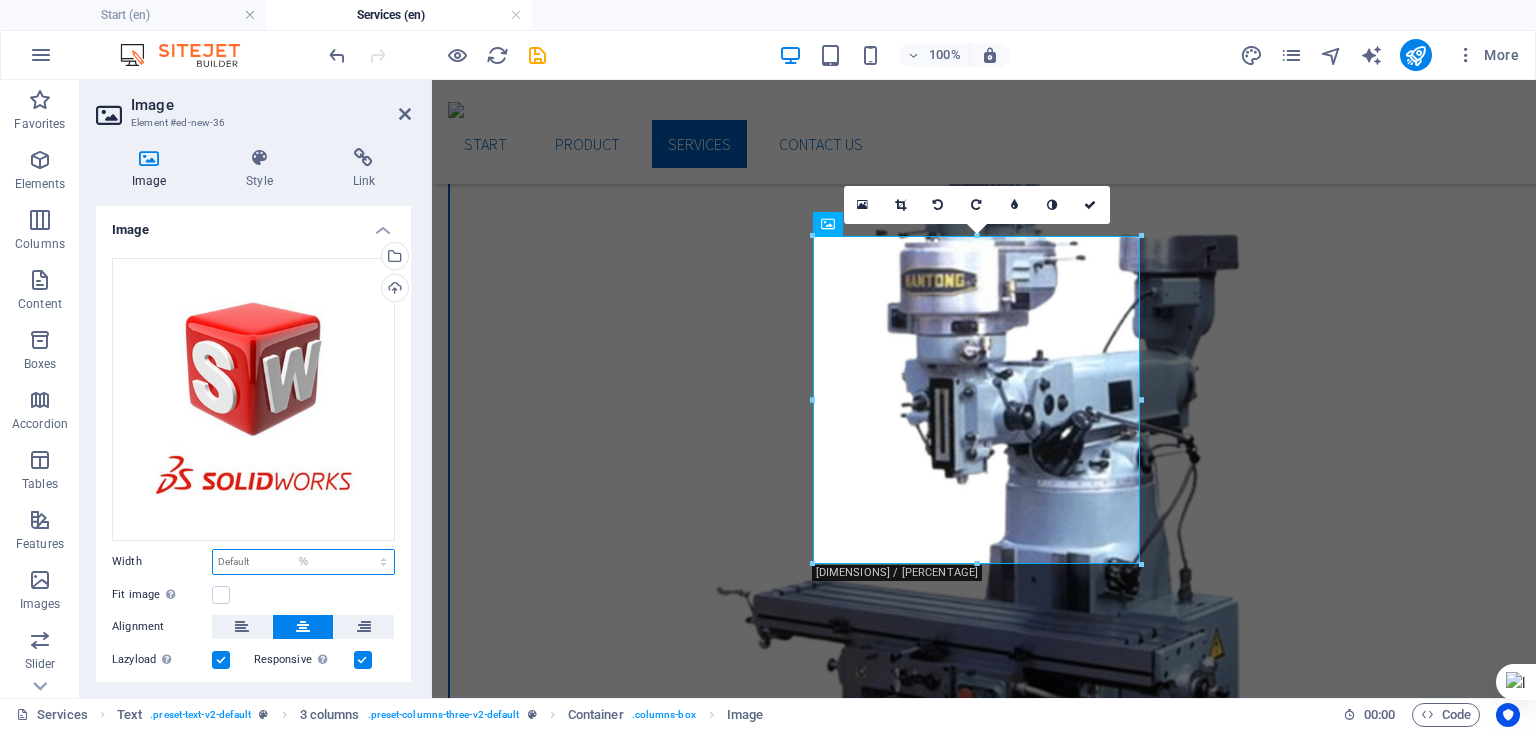 click on "Default auto px rem % em vh vw" at bounding box center (303, 562) 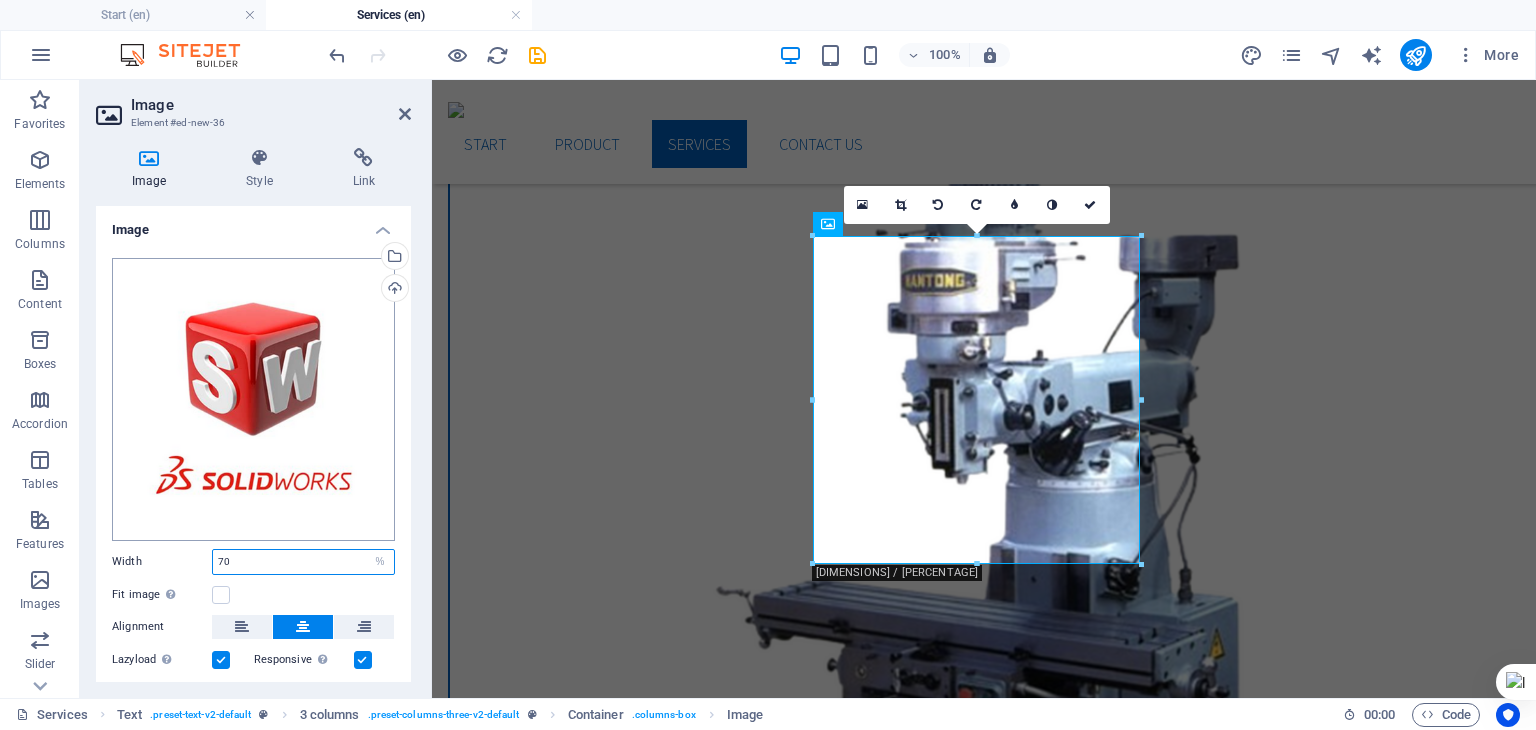 type on "70" 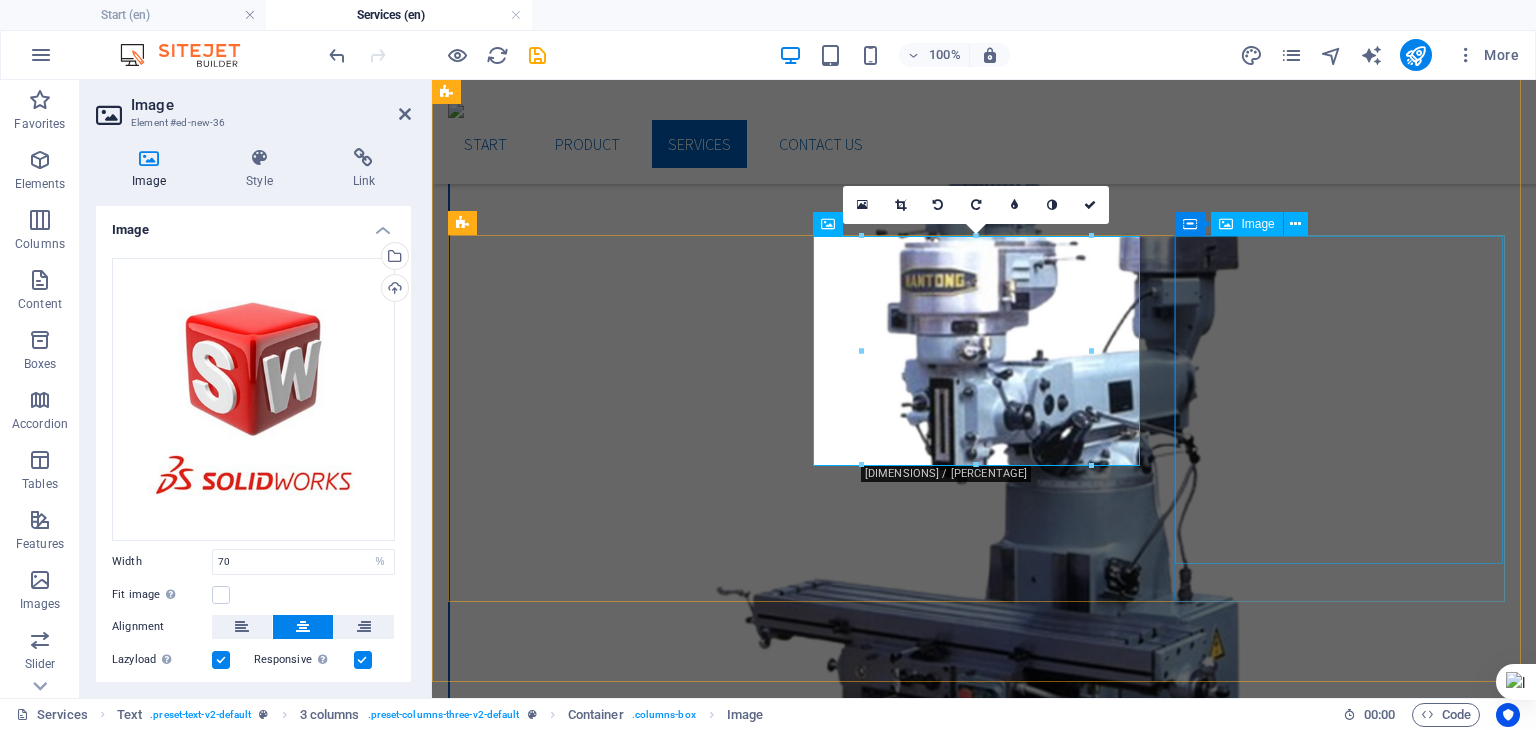 click at bounding box center (616, 6185) 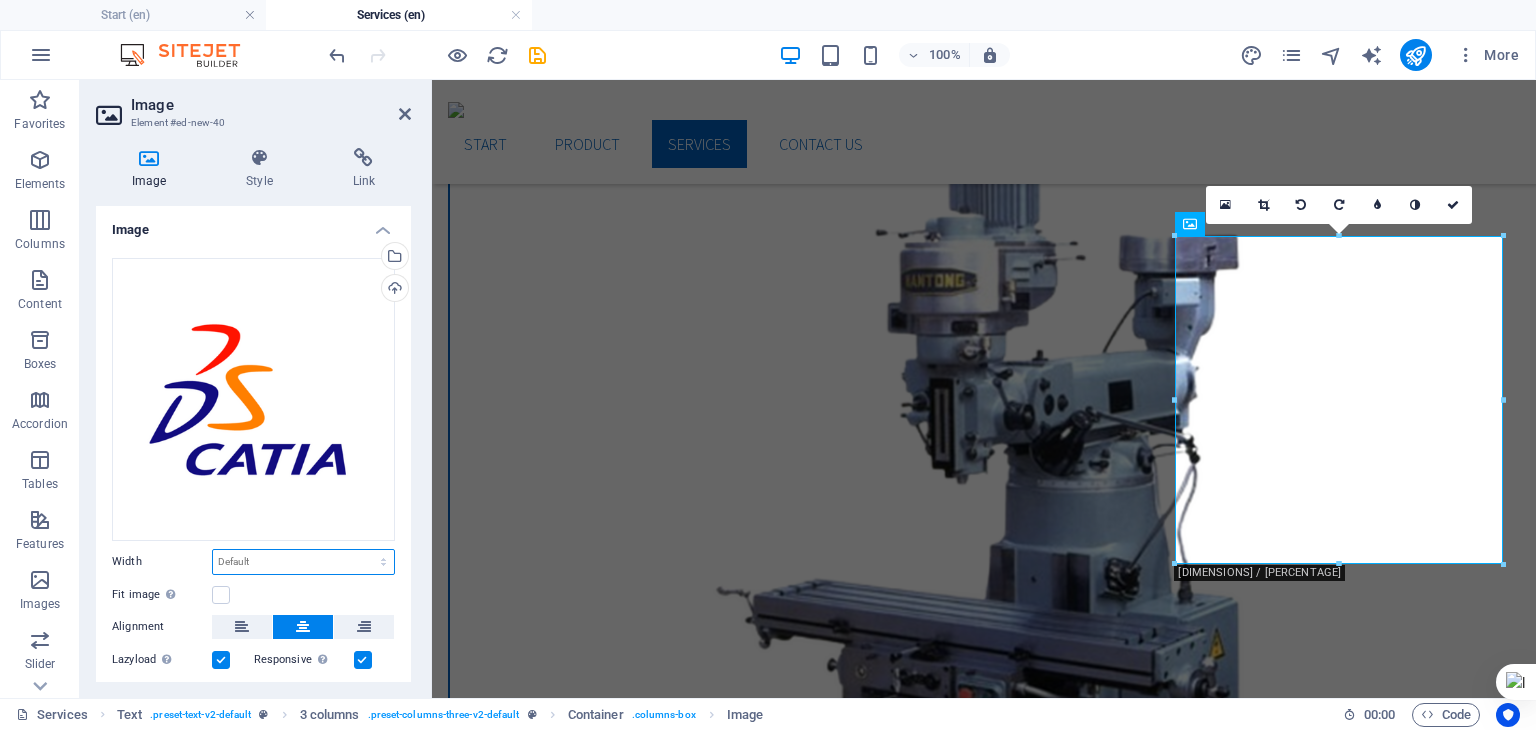 click on "Default auto px rem % em vh vw" at bounding box center [303, 562] 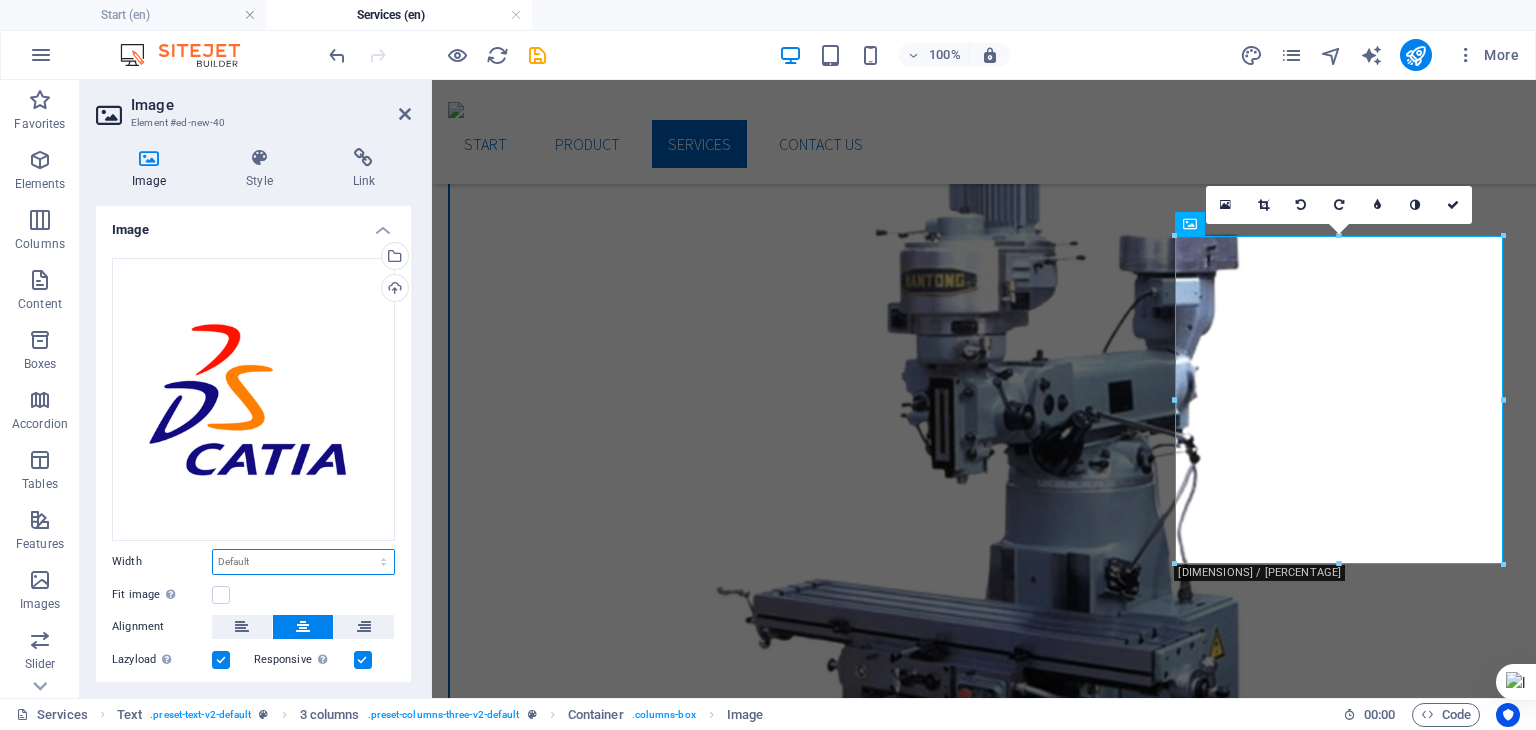 select on "%" 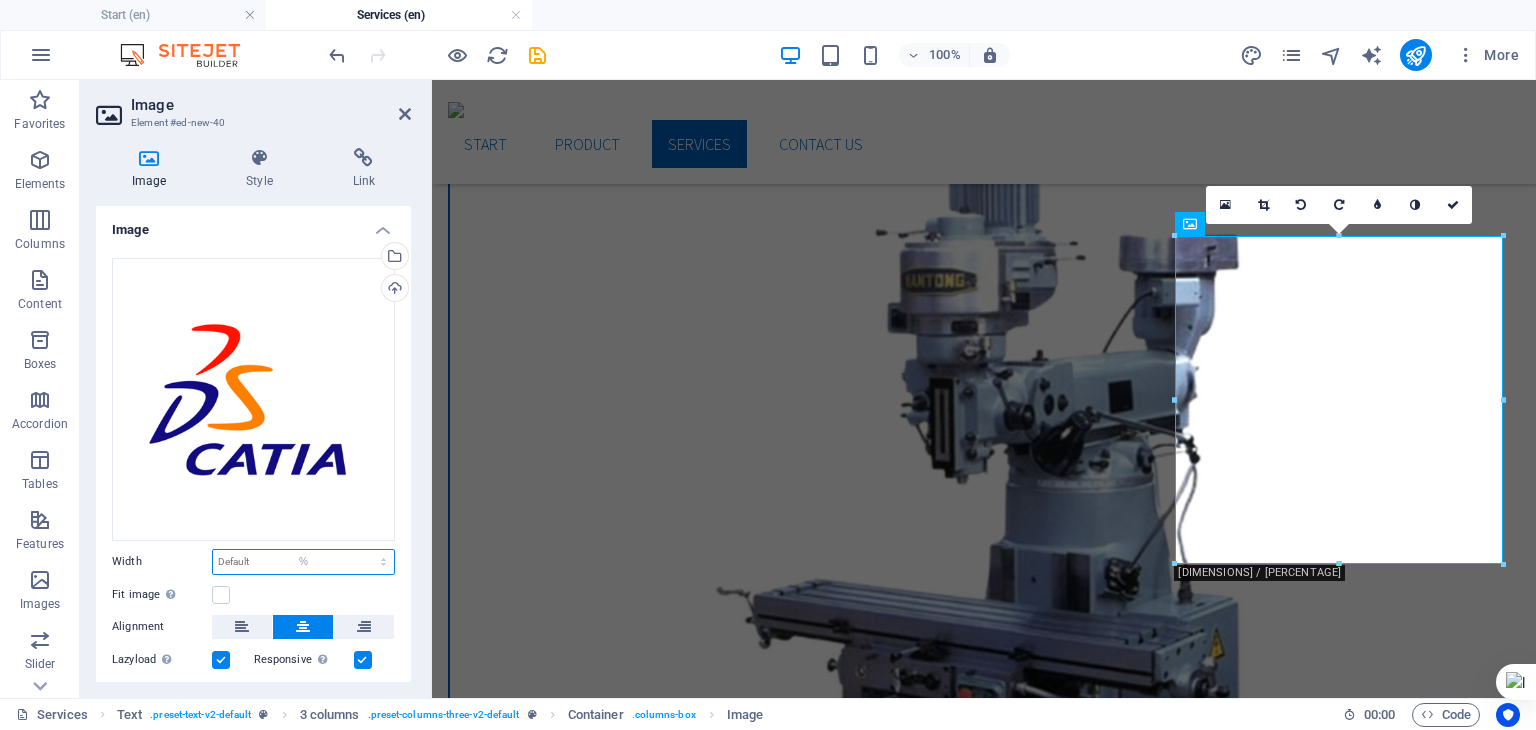 click on "Default auto px rem % em vh vw" at bounding box center (303, 562) 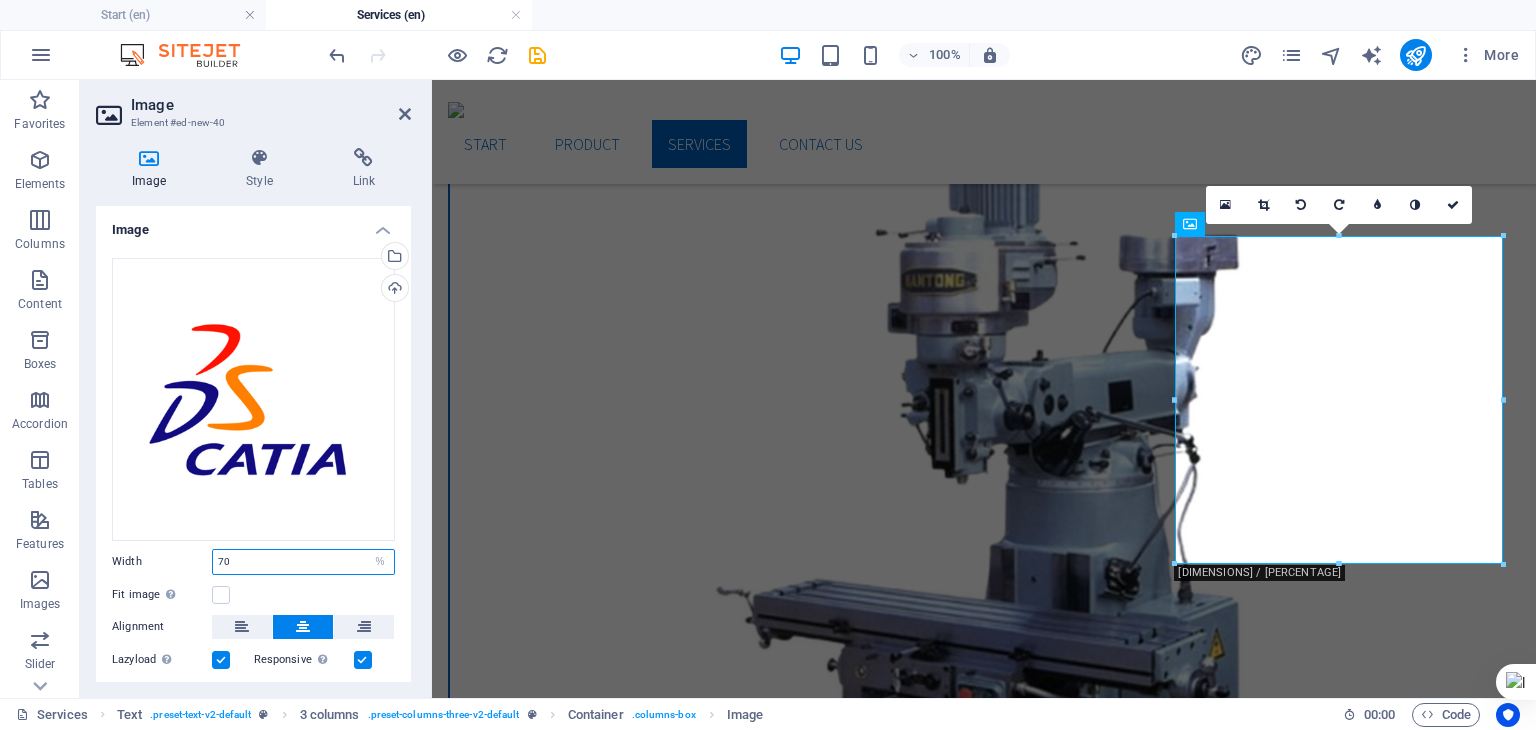 type on "70" 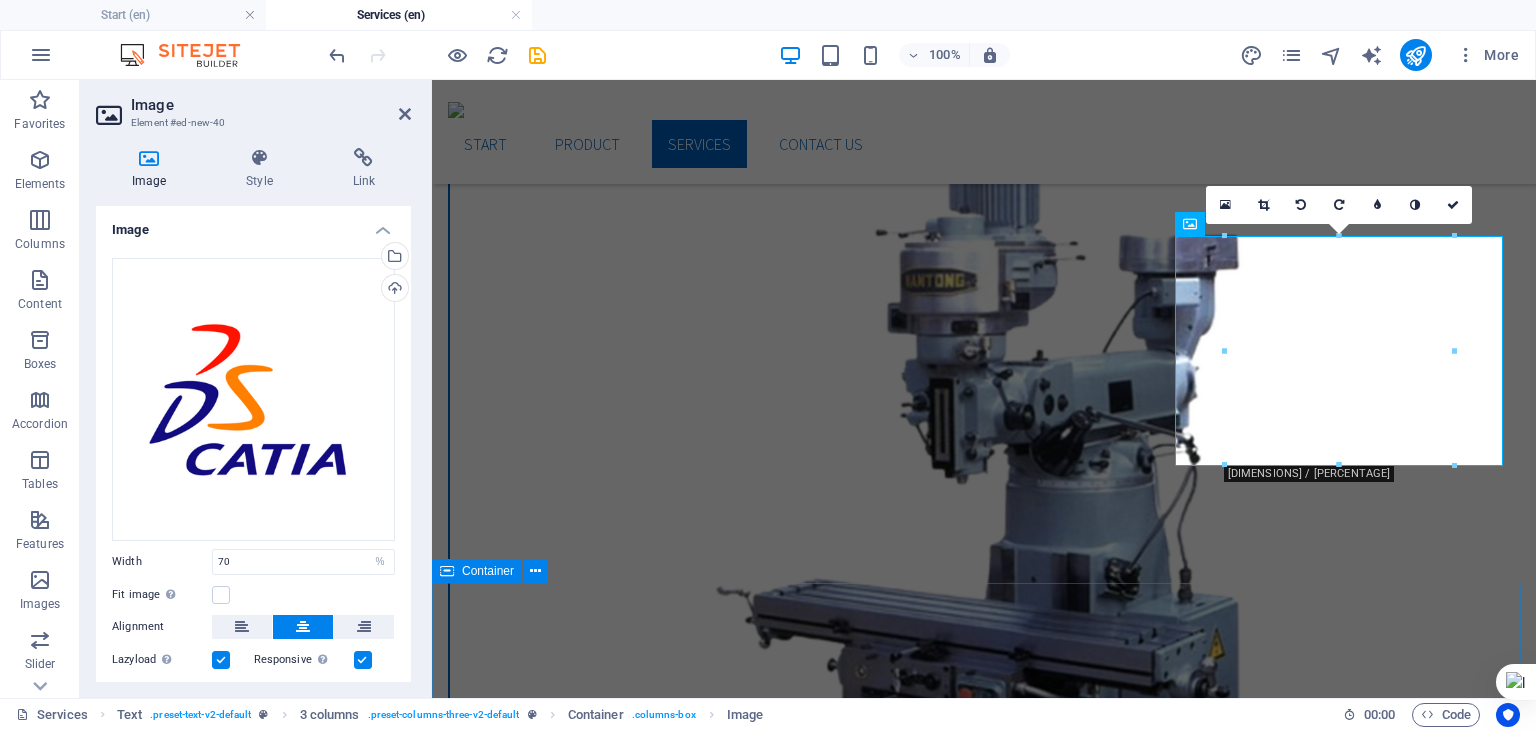 click on "Our Services
Designing We are here to assist you in transforming your imagination into a tangible reality through our expert design services.
Machining We are dedicated to assisting you in flawlessly implementing your design, ensuring that every detail aligns with your vision and requirements.
Developing We solve your challenges while enhancing your overall experience, ensuring better outcomes and greater satisfaction." at bounding box center (984, 6394) 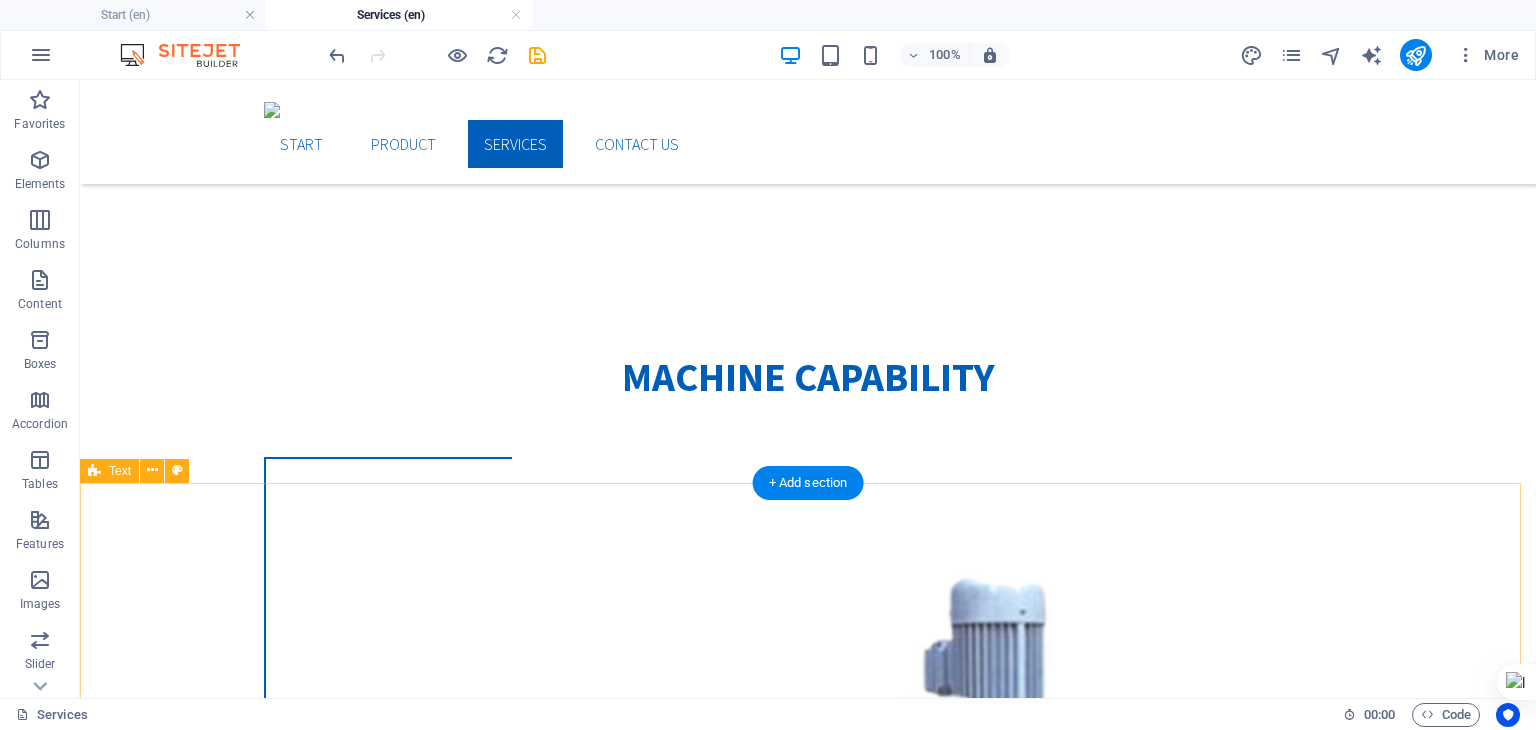 scroll, scrollTop: 684, scrollLeft: 0, axis: vertical 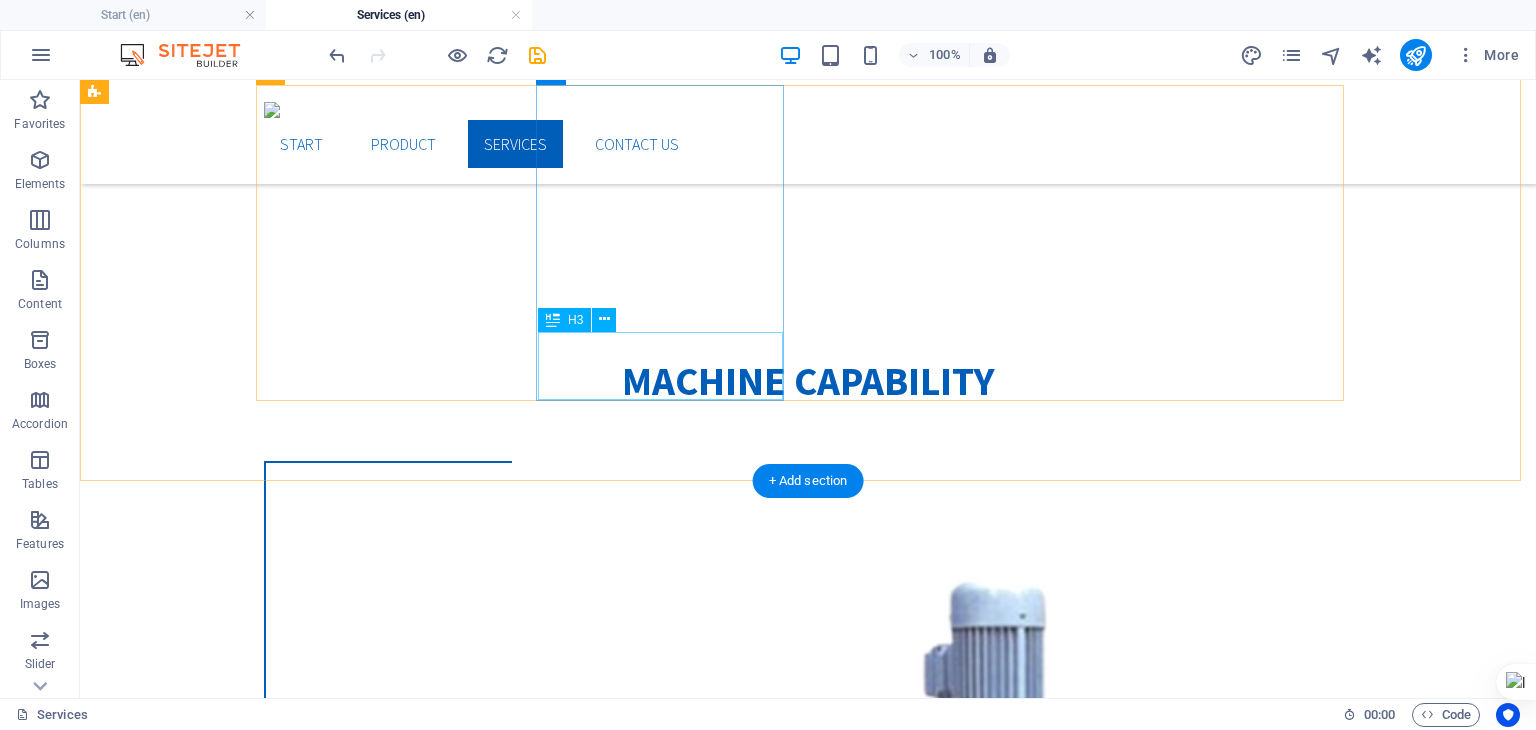 click on "LATHE MACHINE" at bounding box center [388, 3497] 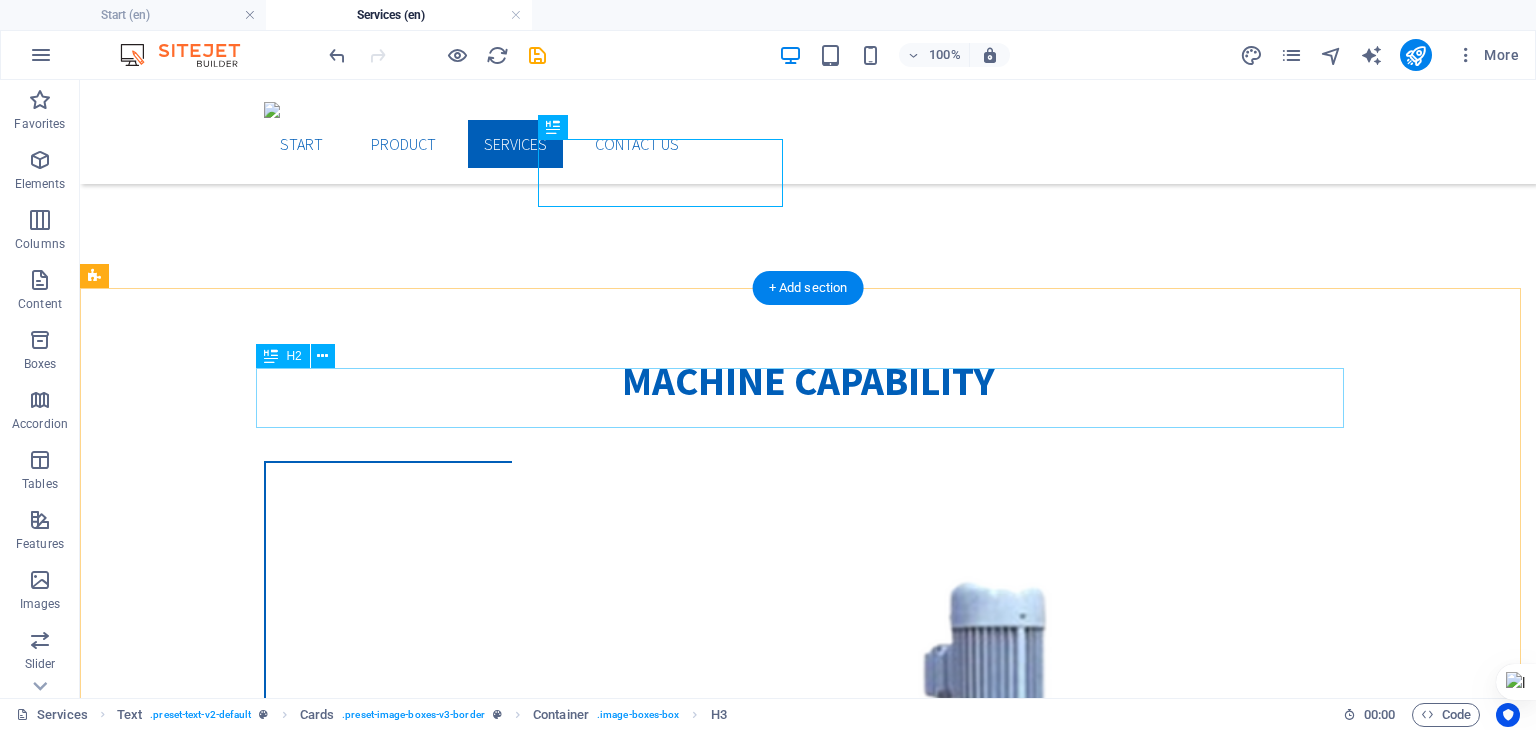 scroll, scrollTop: 941, scrollLeft: 0, axis: vertical 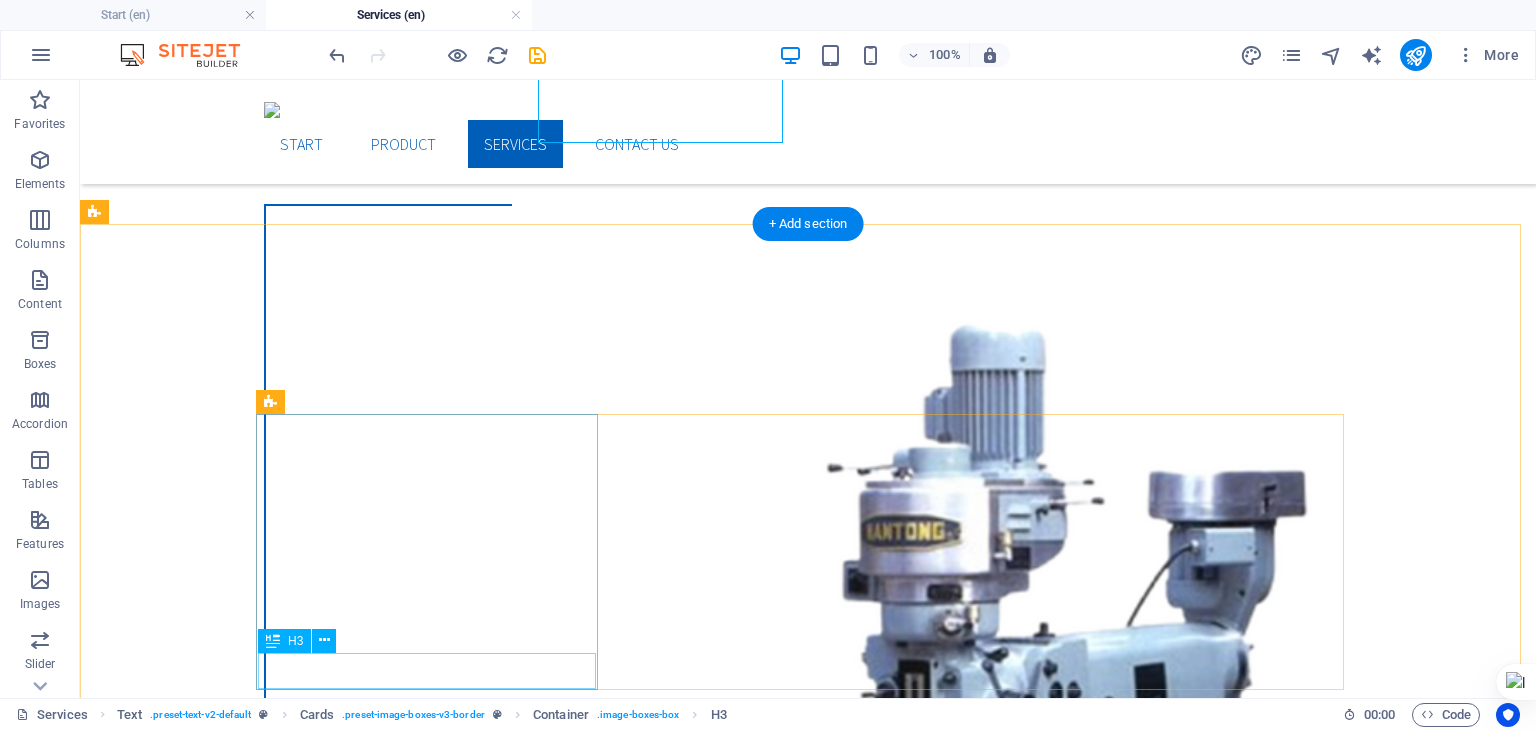 click on "autocad" at bounding box center (434, 6890) 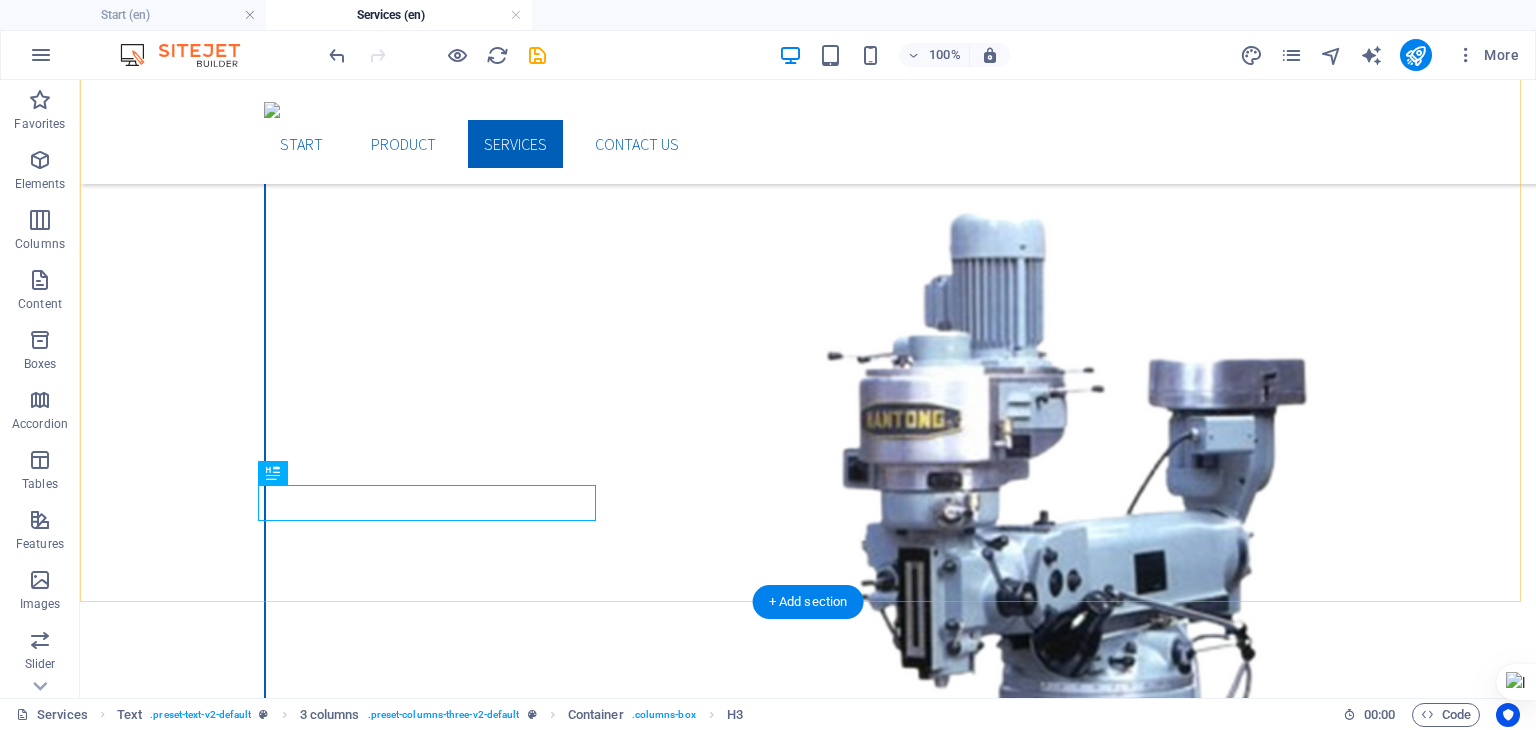 scroll, scrollTop: 1113, scrollLeft: 0, axis: vertical 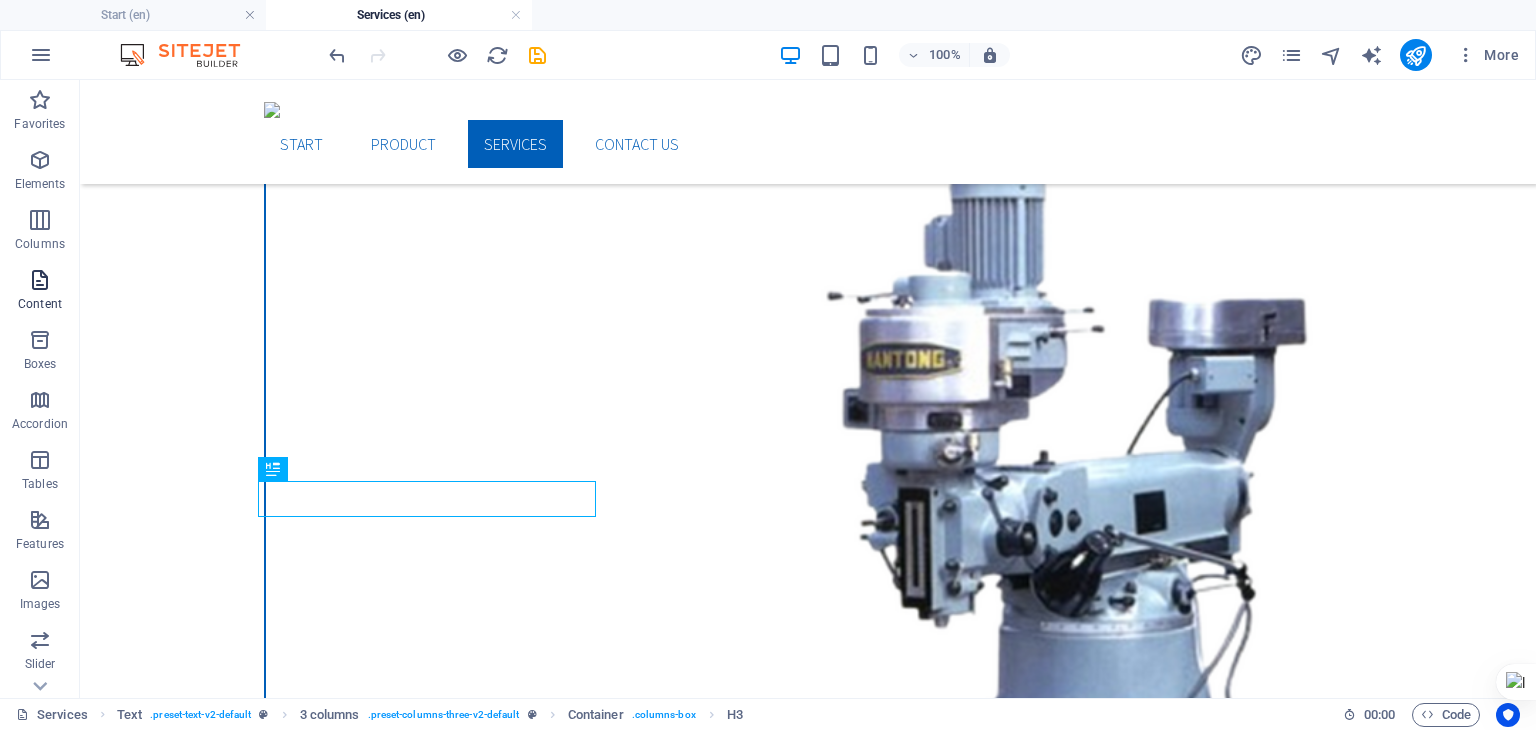 click on "Content" at bounding box center [40, 292] 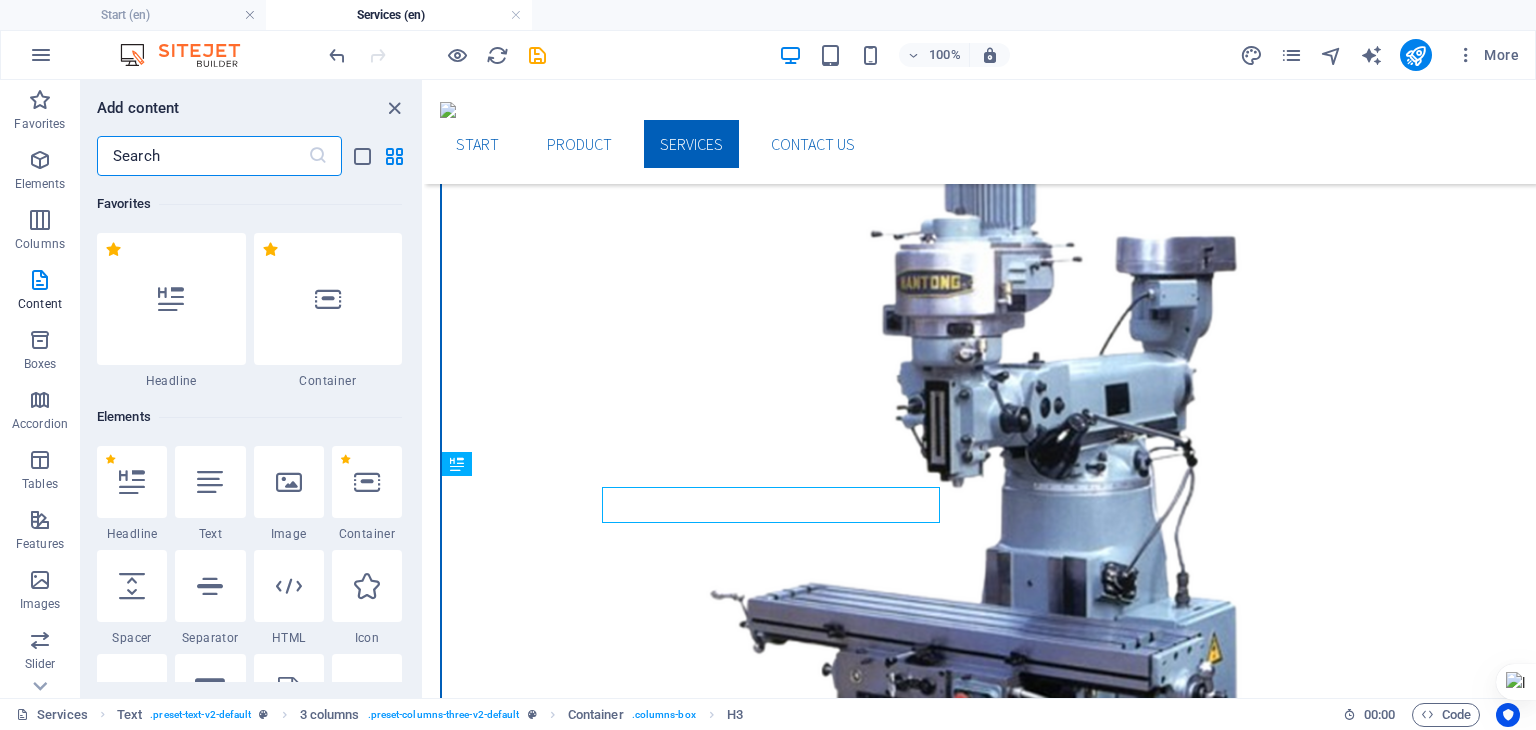 scroll, scrollTop: 1107, scrollLeft: 0, axis: vertical 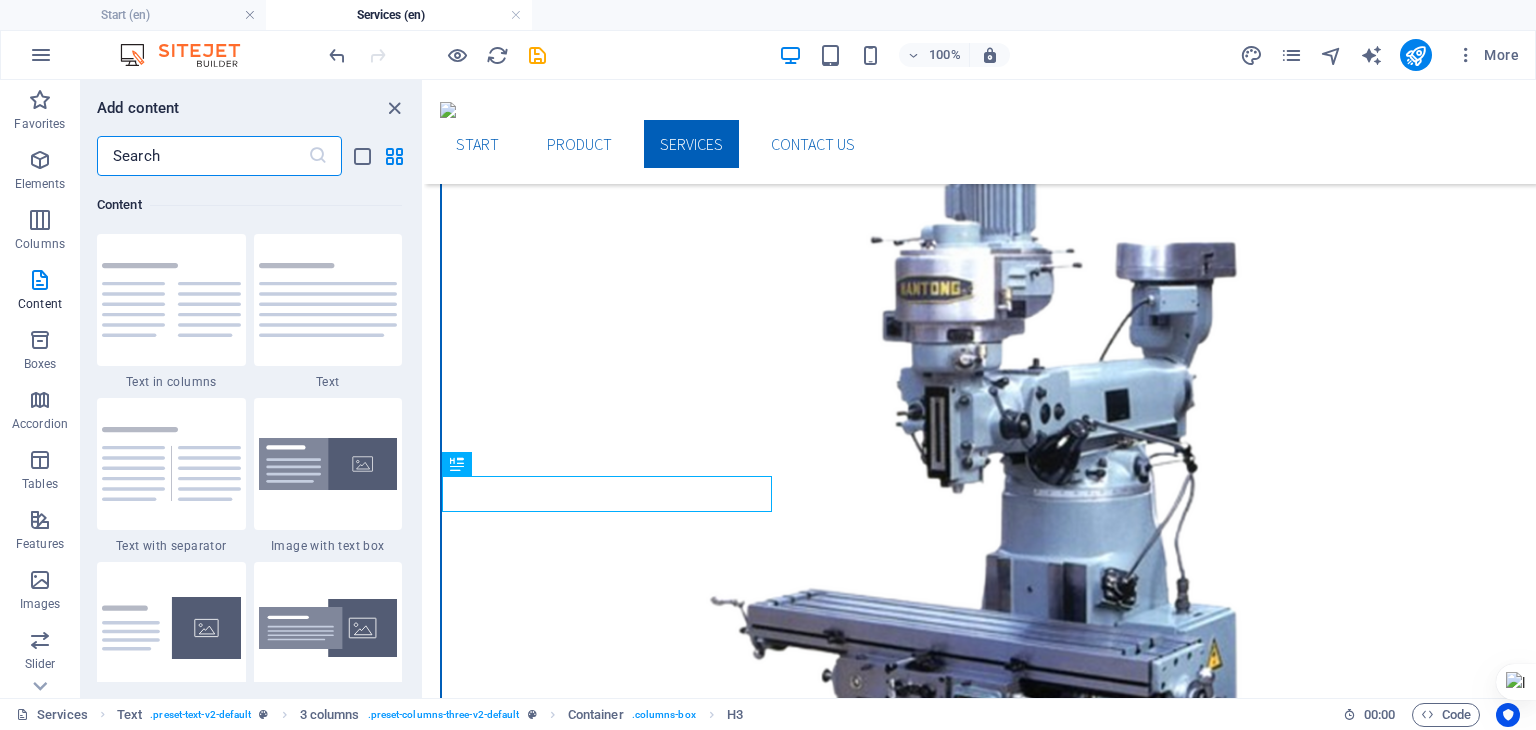 click at bounding box center (202, 156) 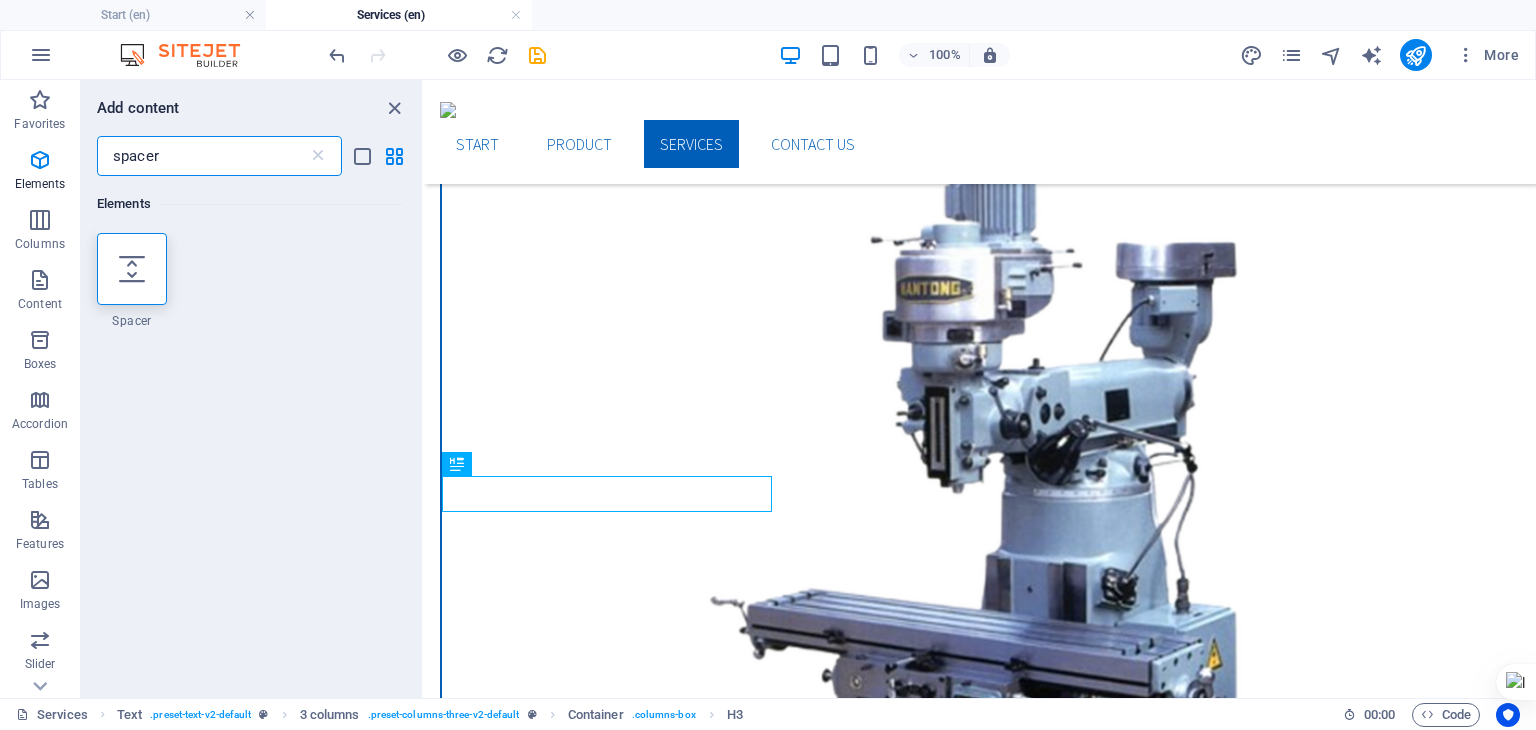 scroll, scrollTop: 0, scrollLeft: 0, axis: both 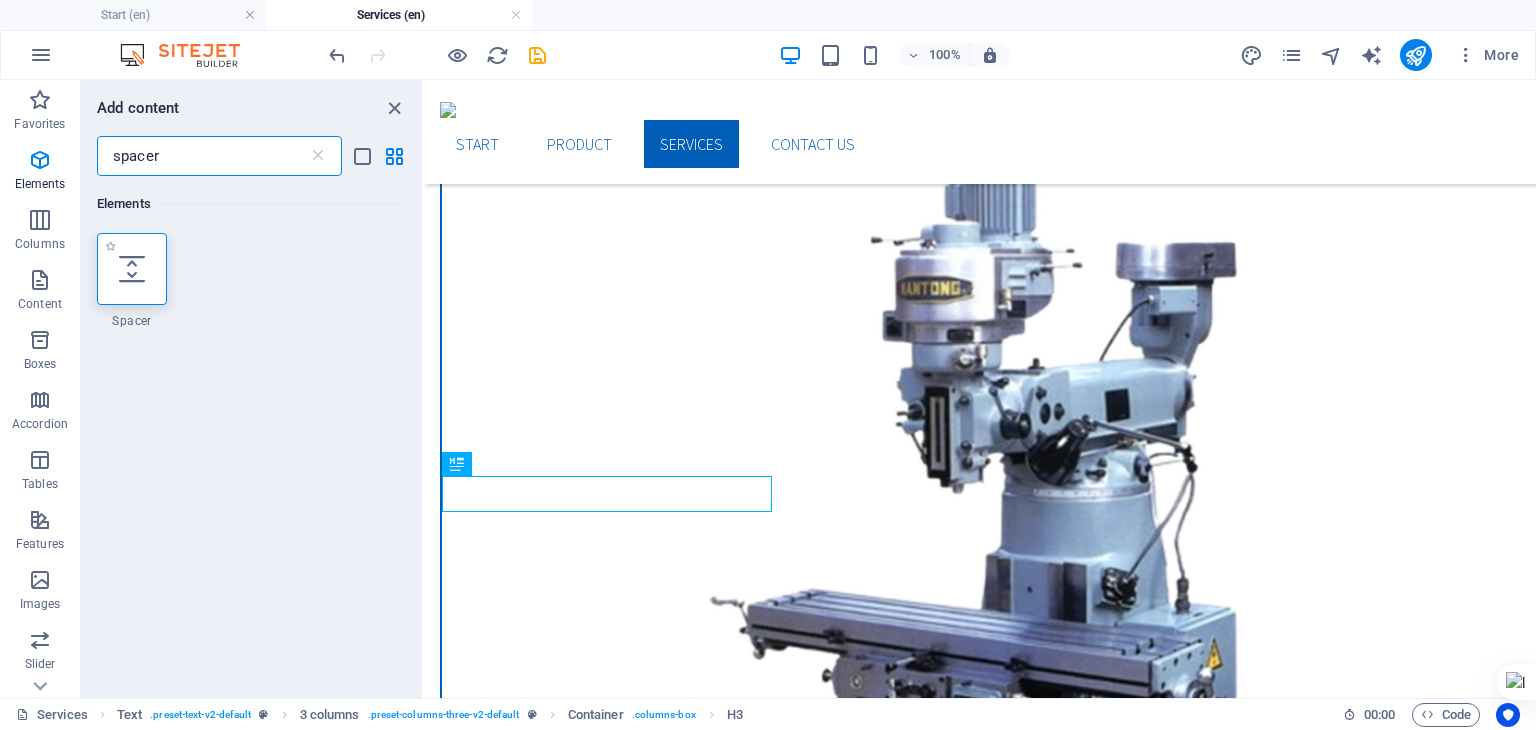type on "spacer" 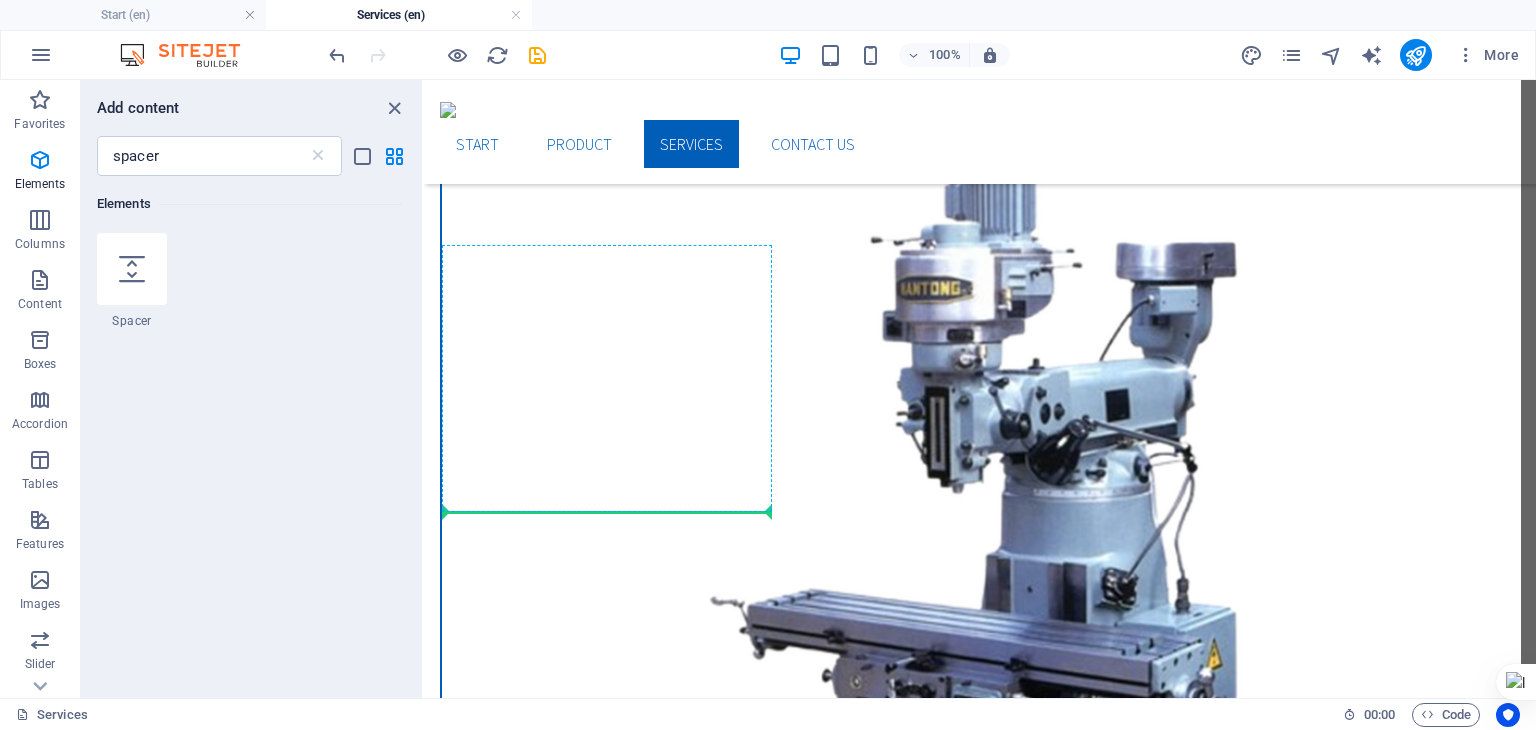 select on "px" 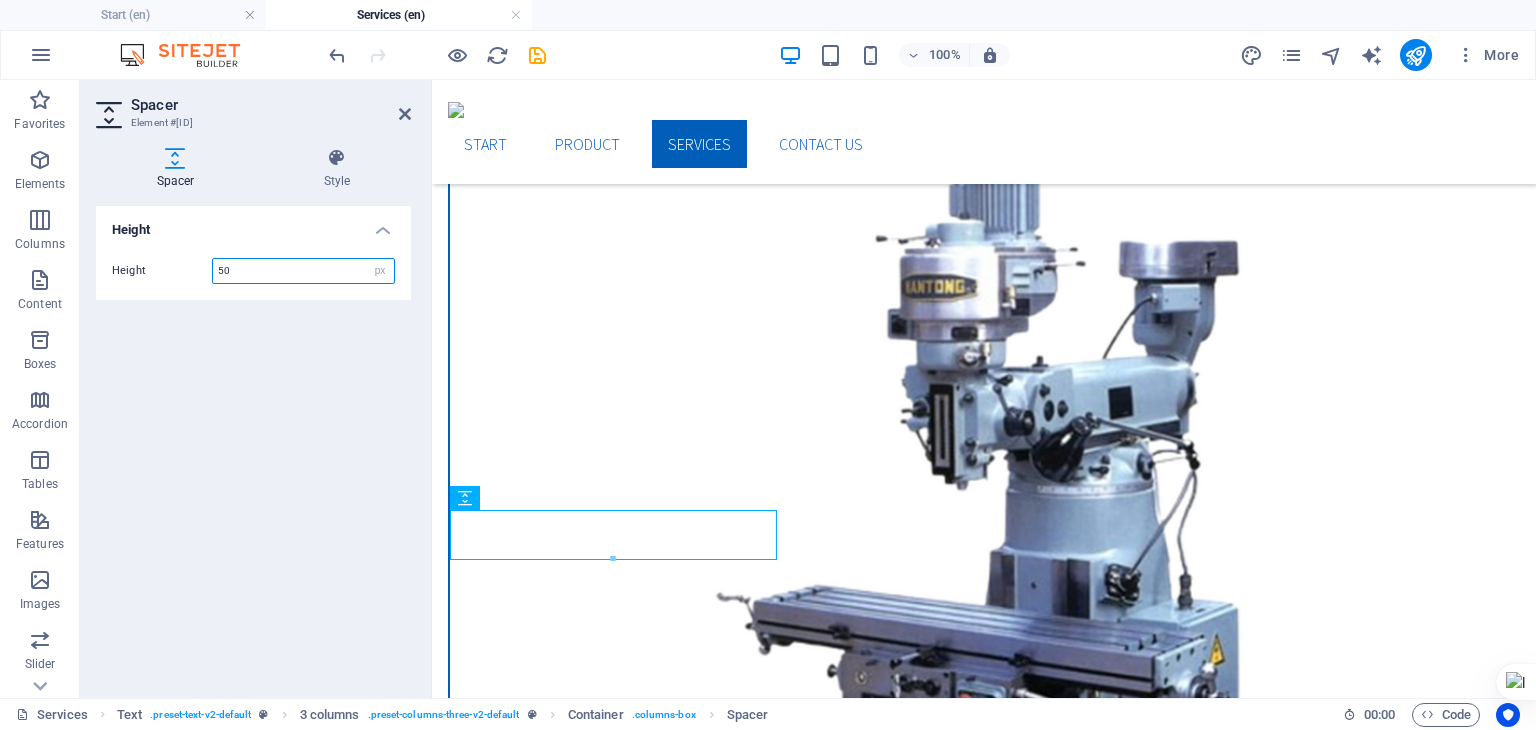 scroll, scrollTop: 1105, scrollLeft: 0, axis: vertical 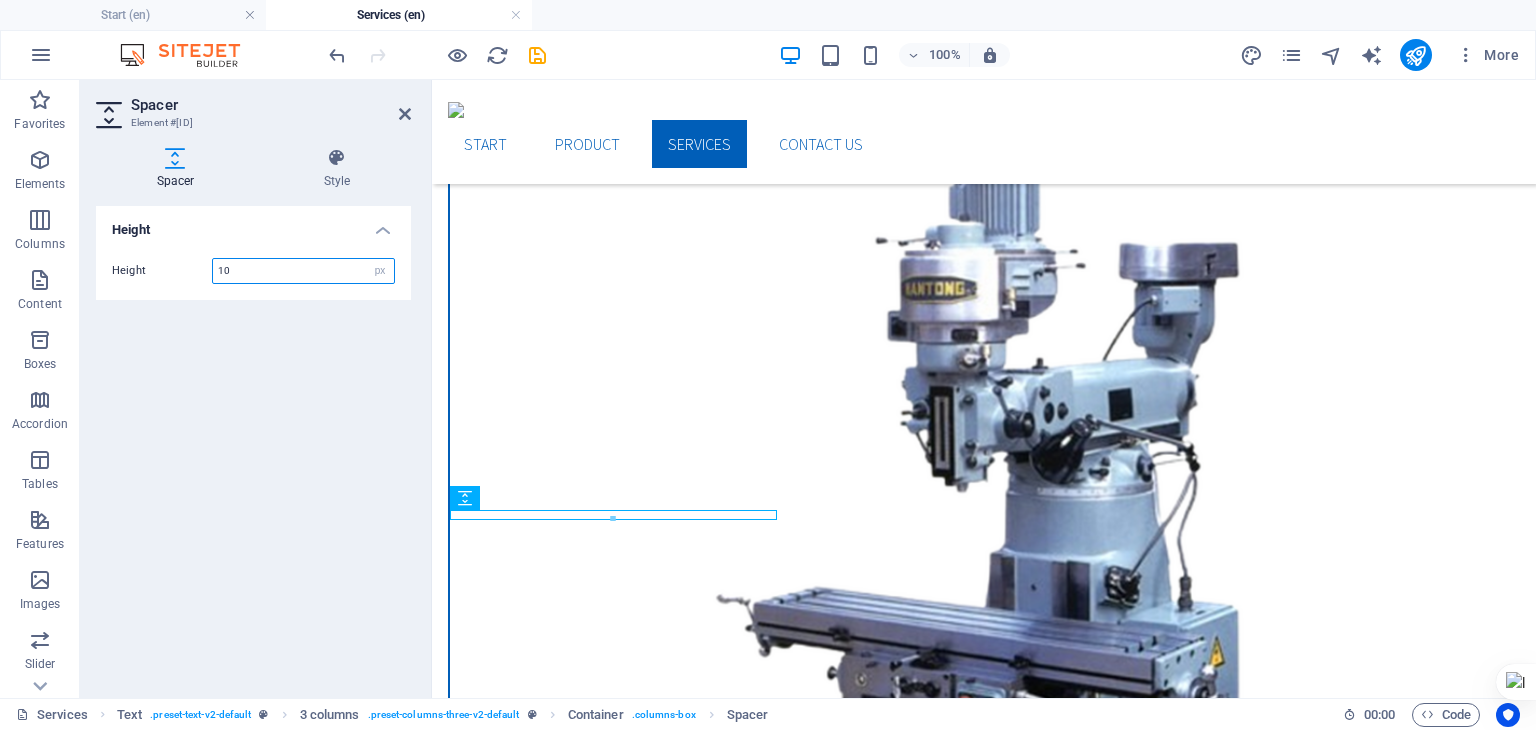 click on "10" at bounding box center (303, 271) 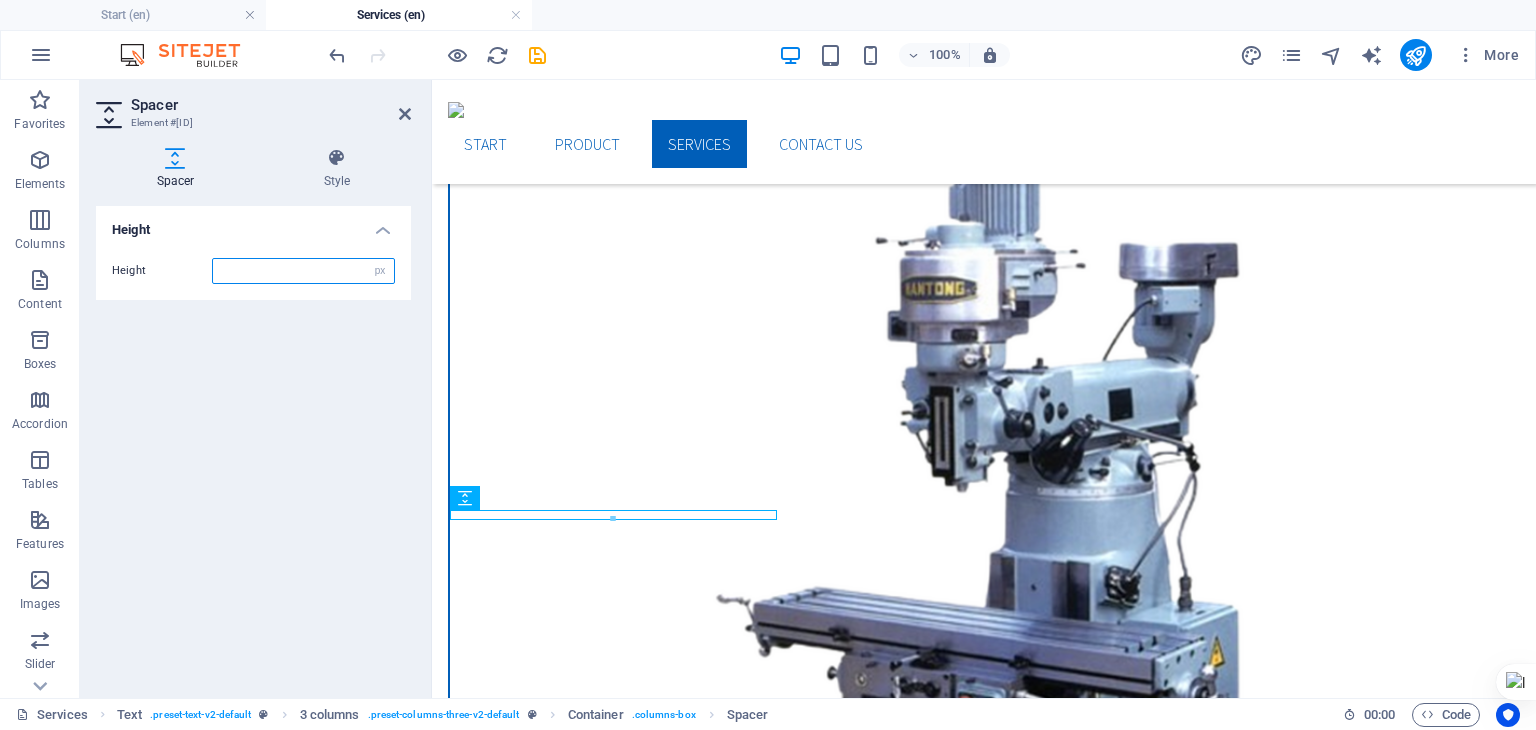 type on "1" 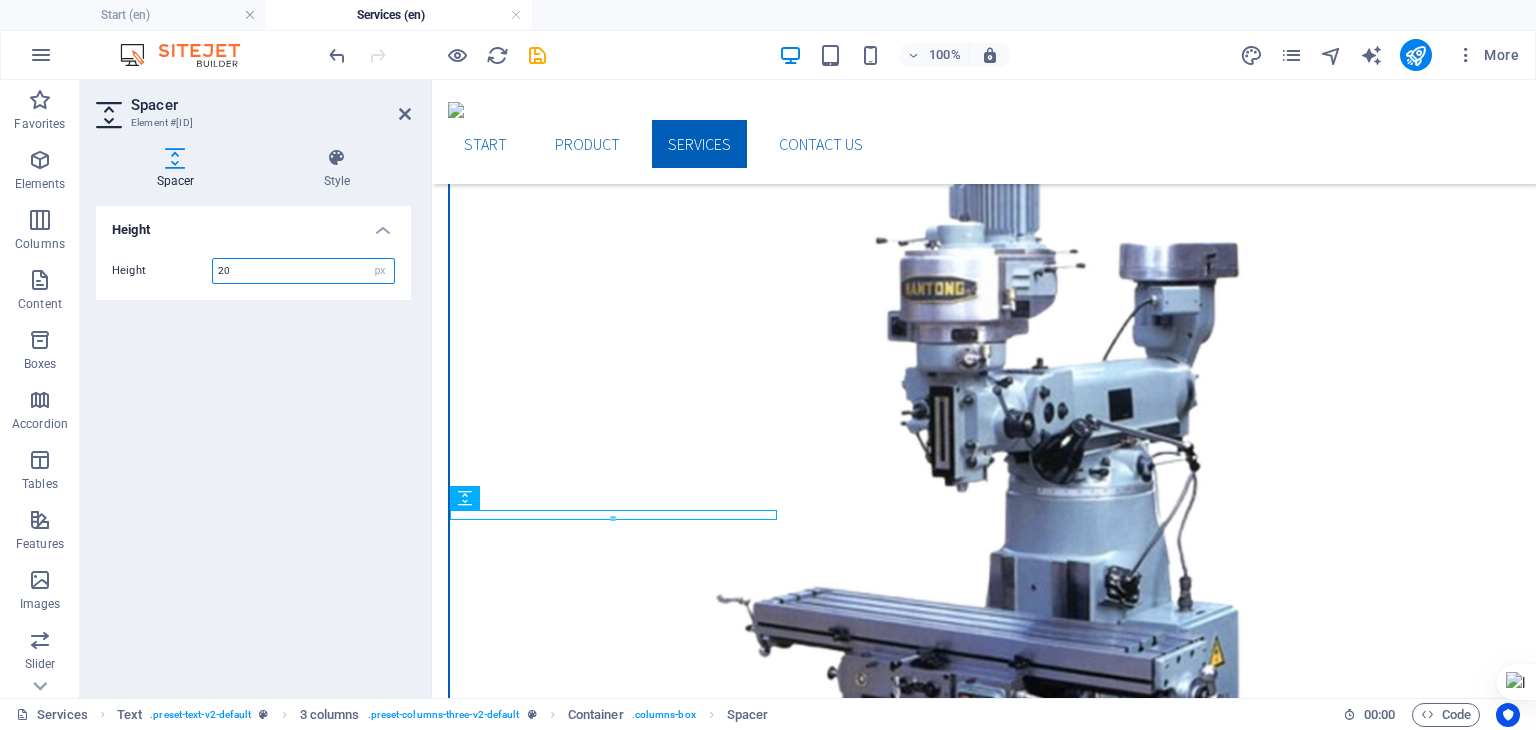 type on "20" 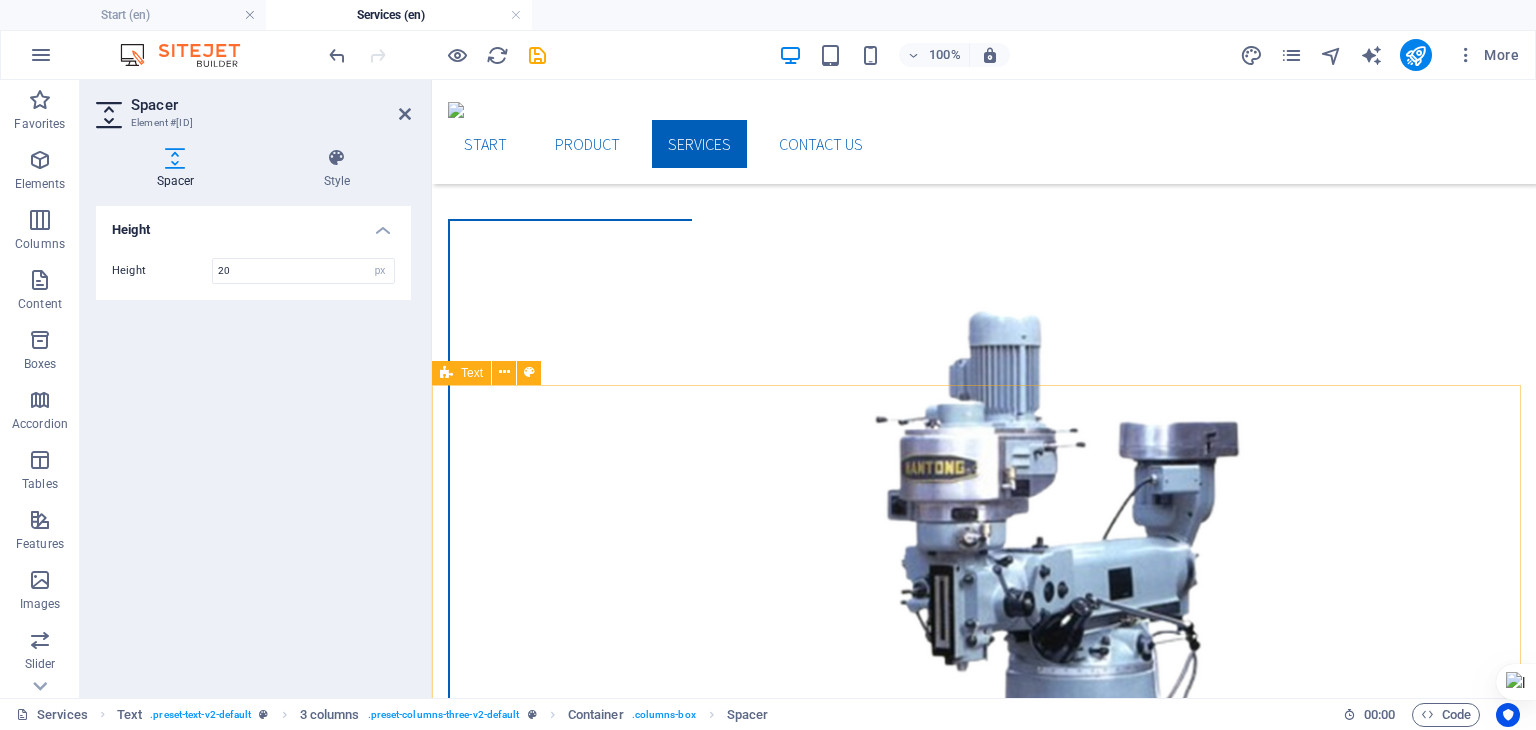 scroll, scrollTop: 939, scrollLeft: 0, axis: vertical 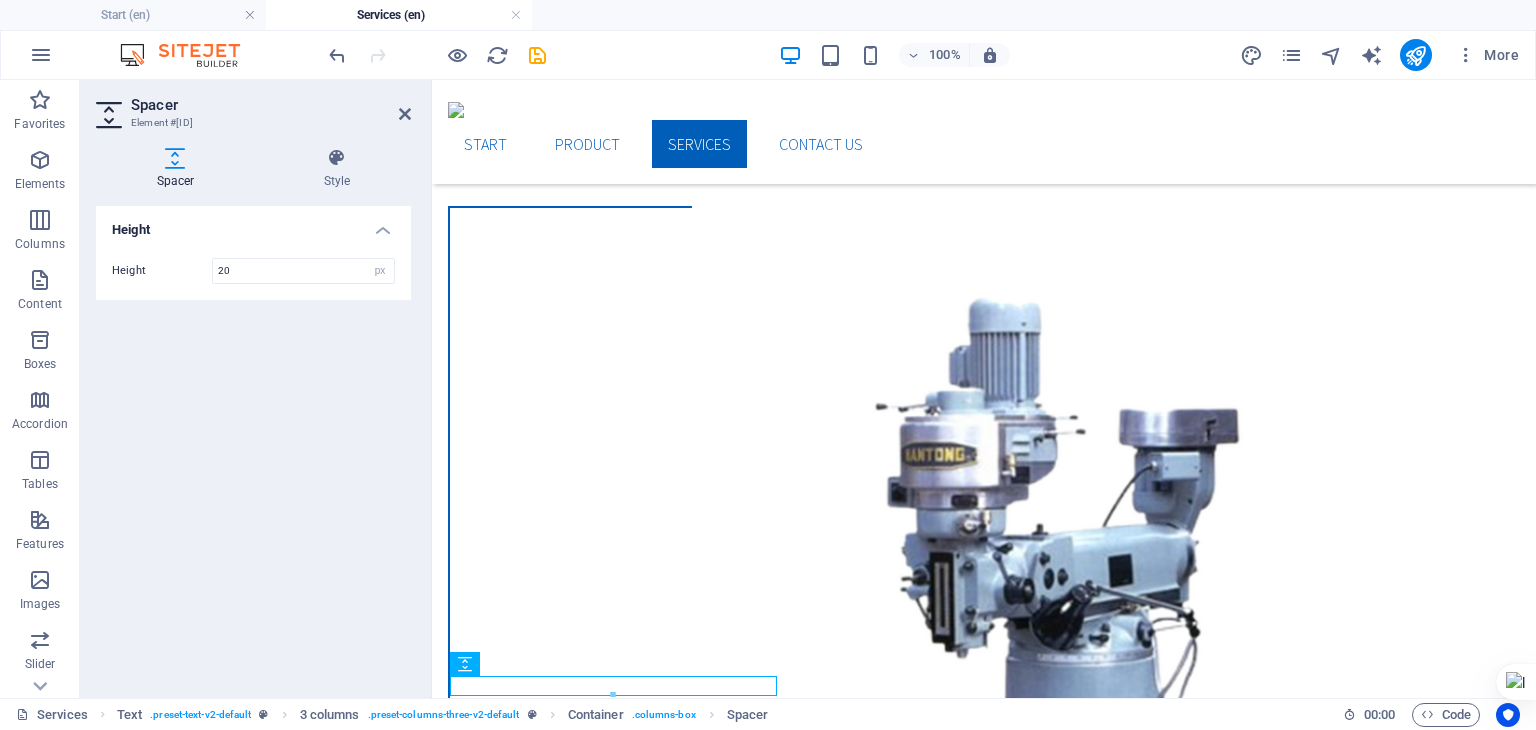 click on "Height Height 20 px rem vh vw" at bounding box center (253, 444) 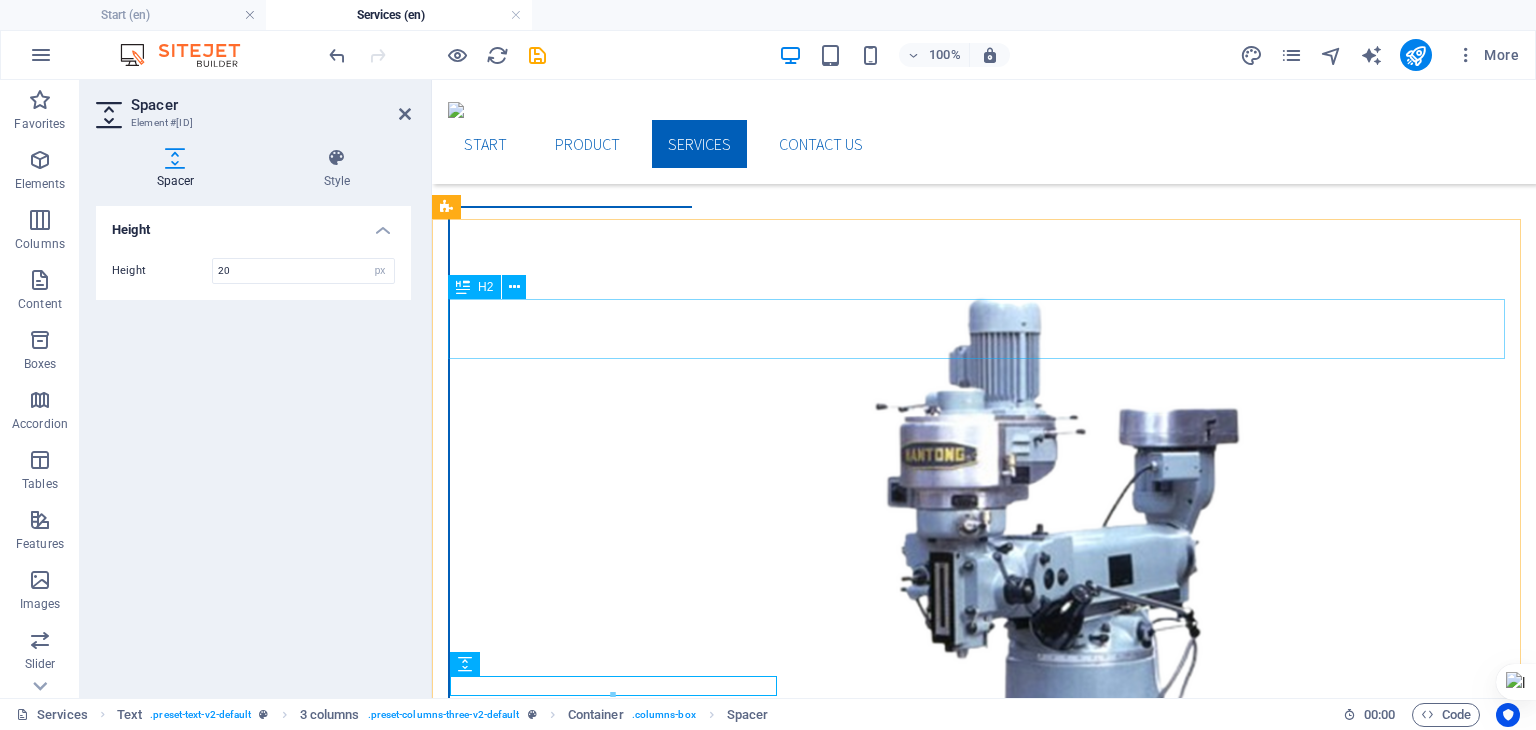 click on "software Capability" at bounding box center (984, 5148) 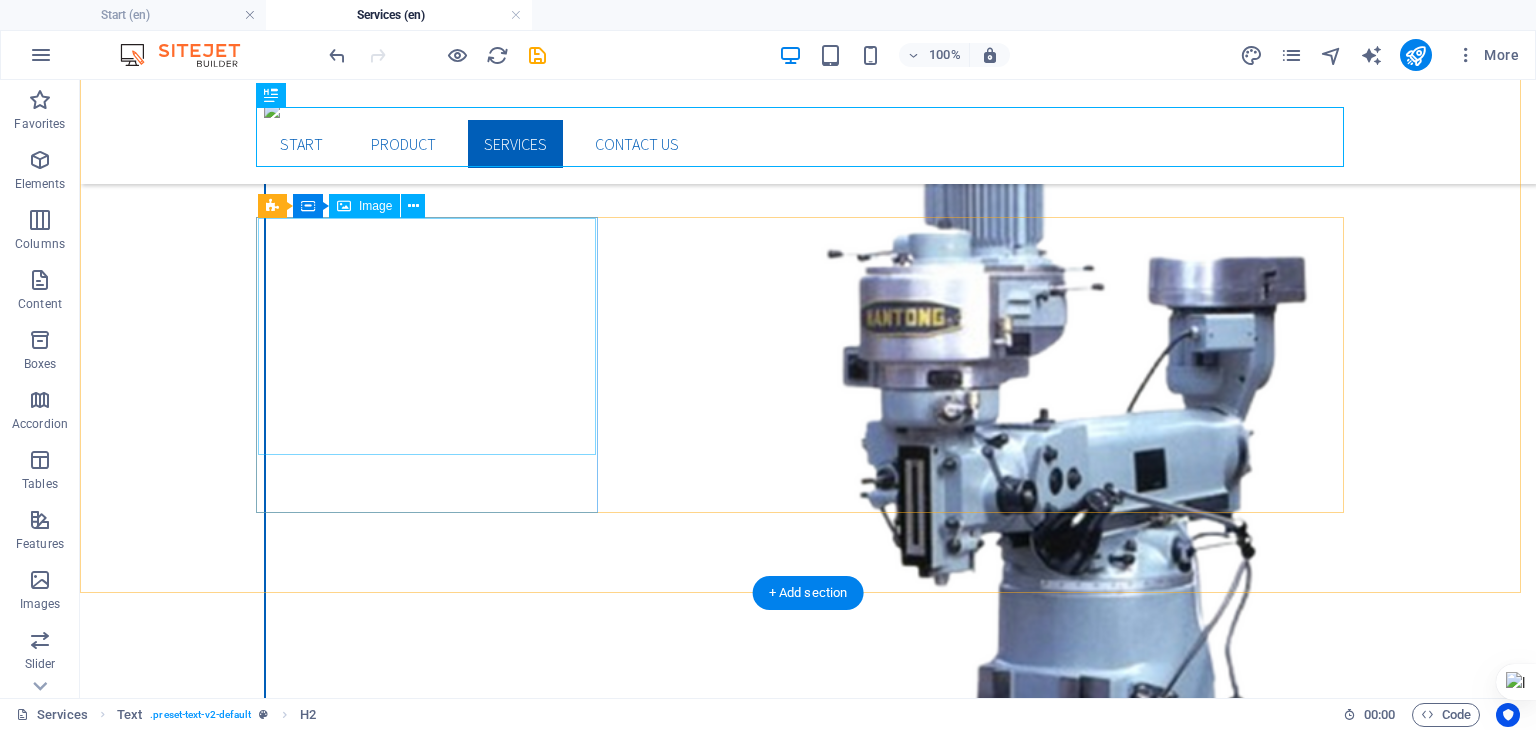scroll, scrollTop: 1164, scrollLeft: 0, axis: vertical 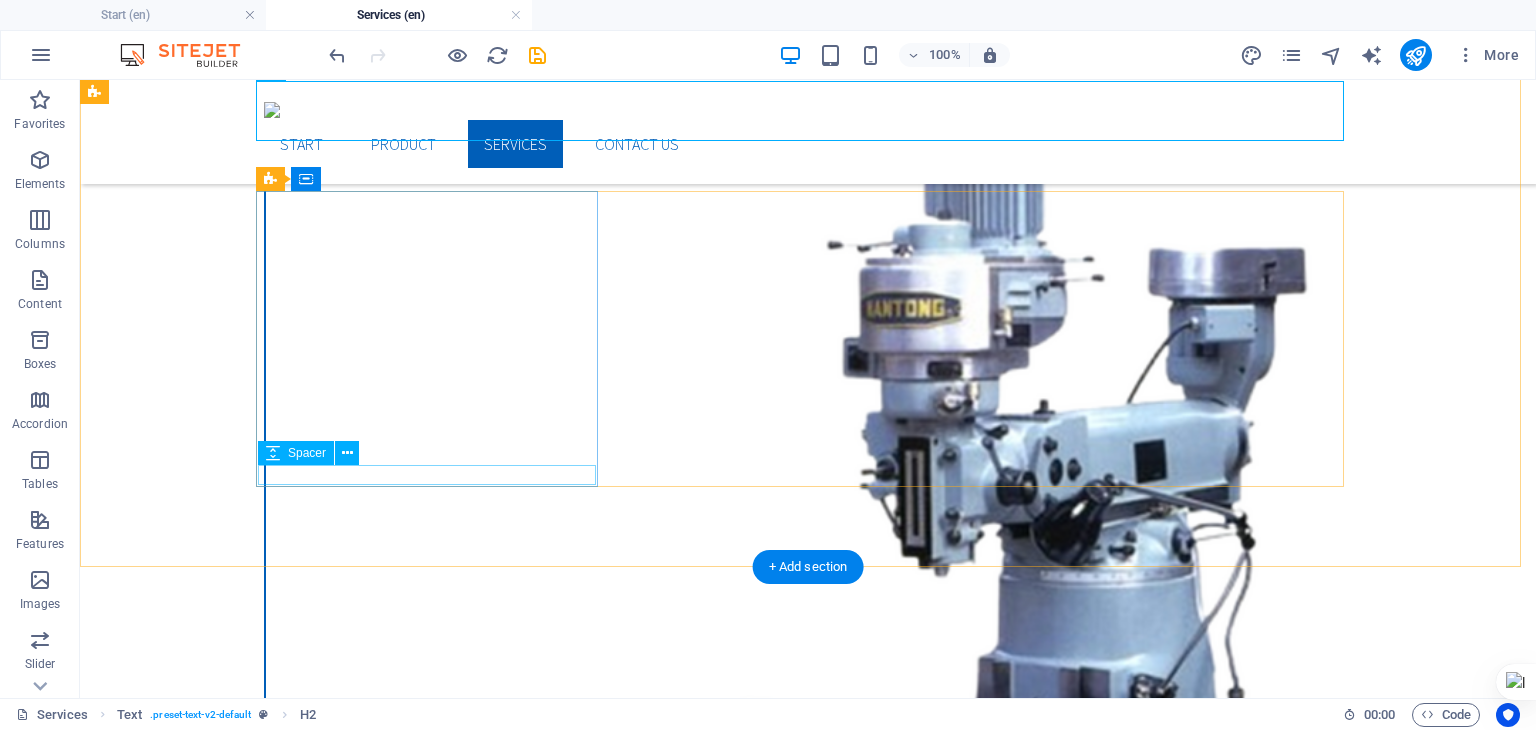 click at bounding box center (434, 6695) 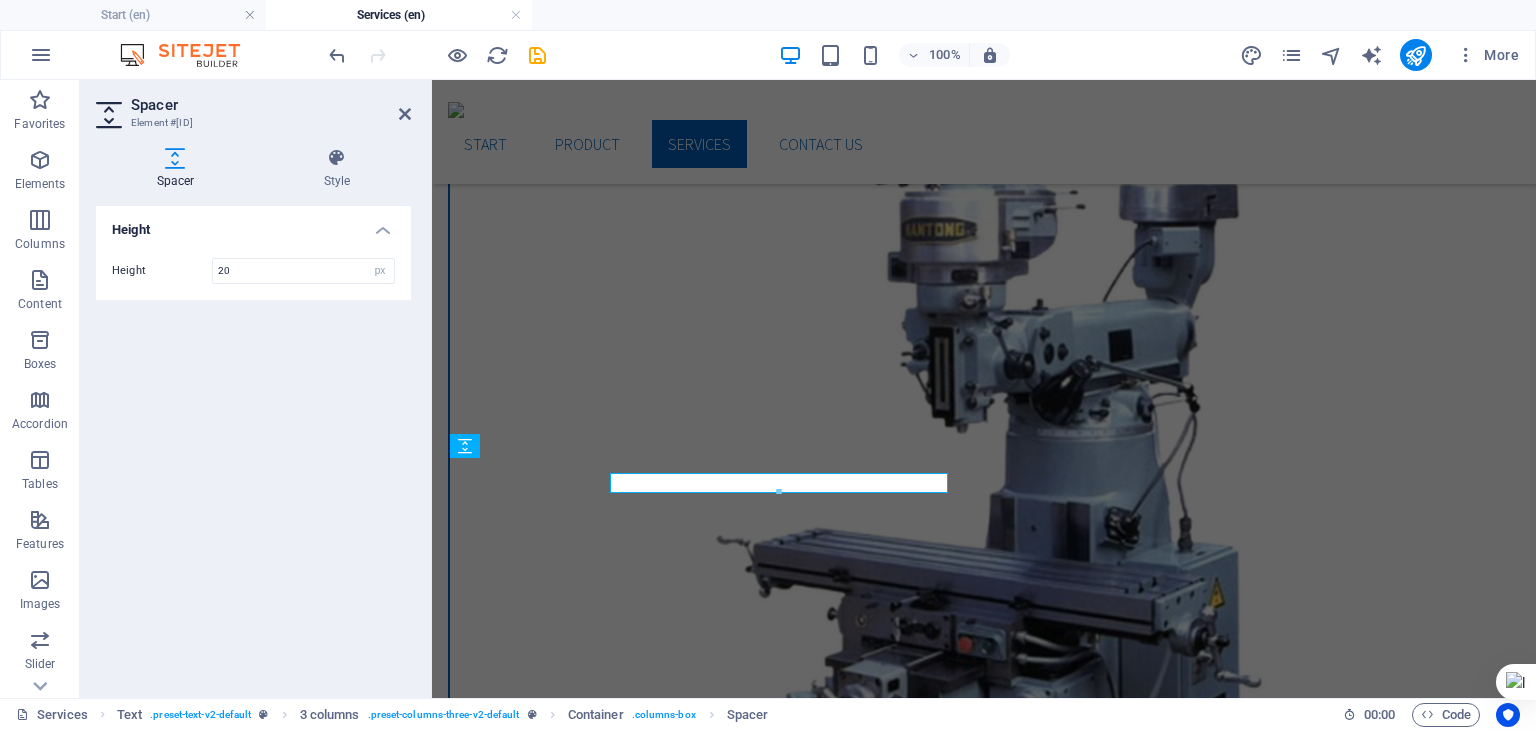scroll, scrollTop: 1156, scrollLeft: 0, axis: vertical 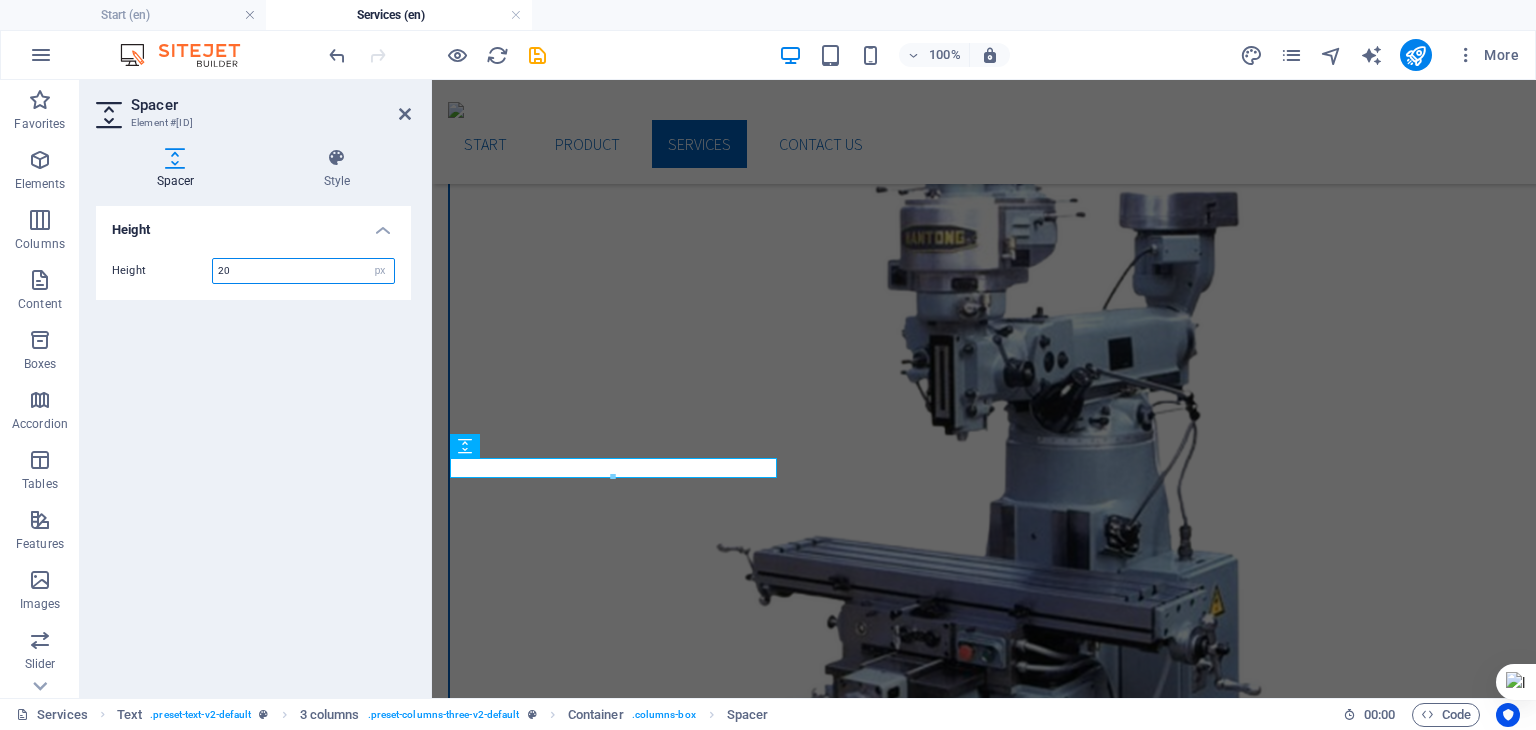 click on "20" at bounding box center (303, 271) 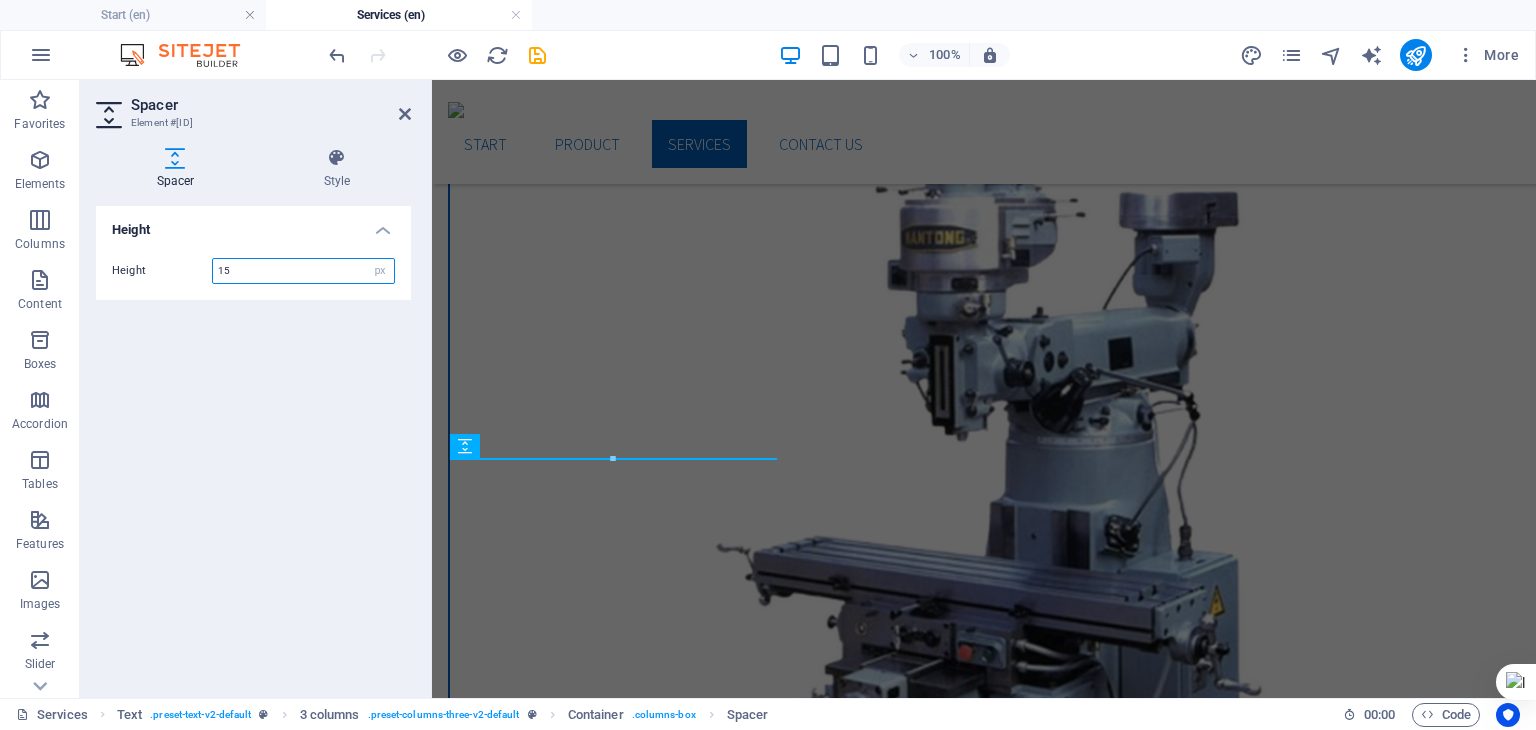 type on "15" 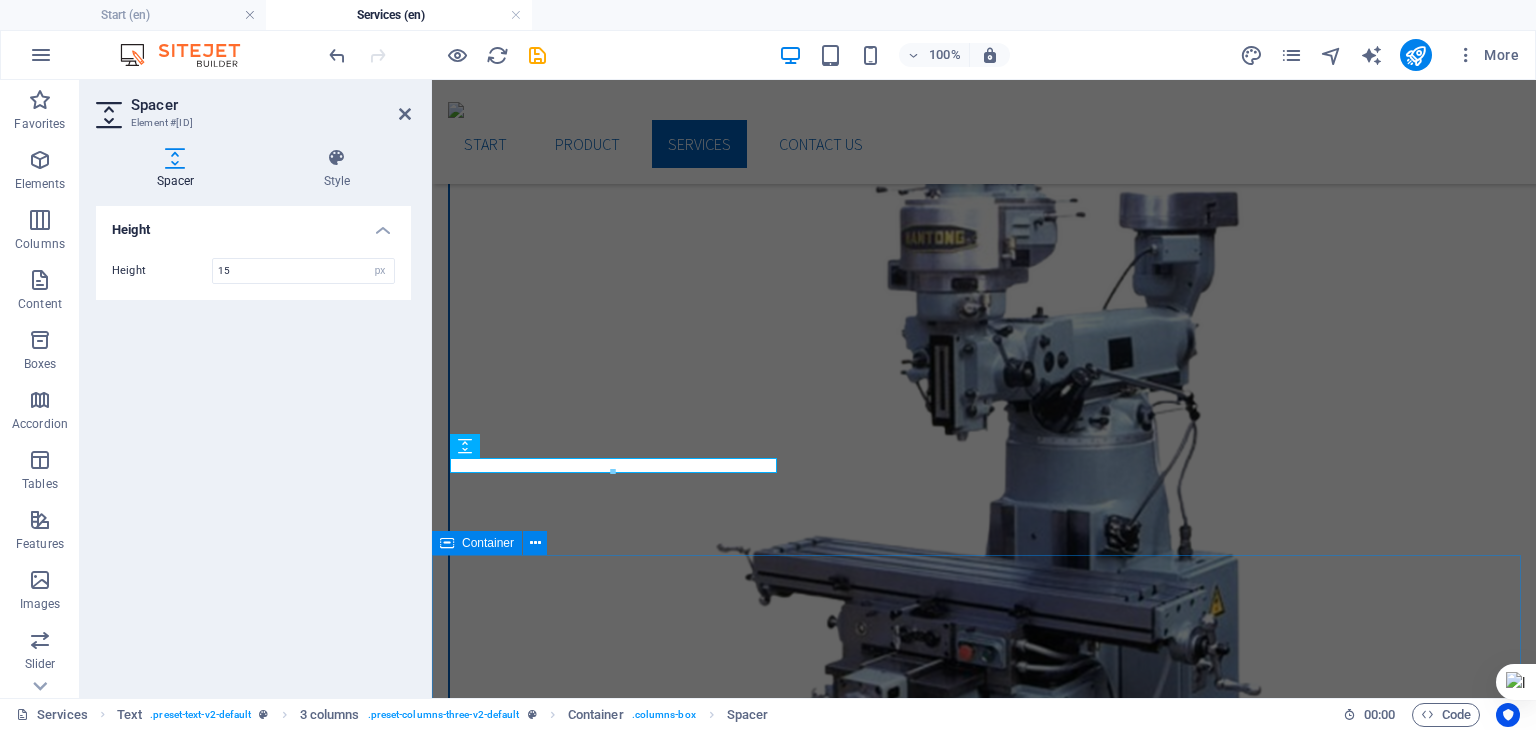 click on "Our Services
Designing We are here to assist you in transforming your imagination into a tangible reality through our expert design services.
Machining We are dedicated to assisting you in flawlessly implementing your design, ensuring that every detail aligns with your vision and requirements.
Developing We solve your challenges while enhancing your overall experience, ensuring better outcomes and greater satisfaction." at bounding box center [984, 6366] 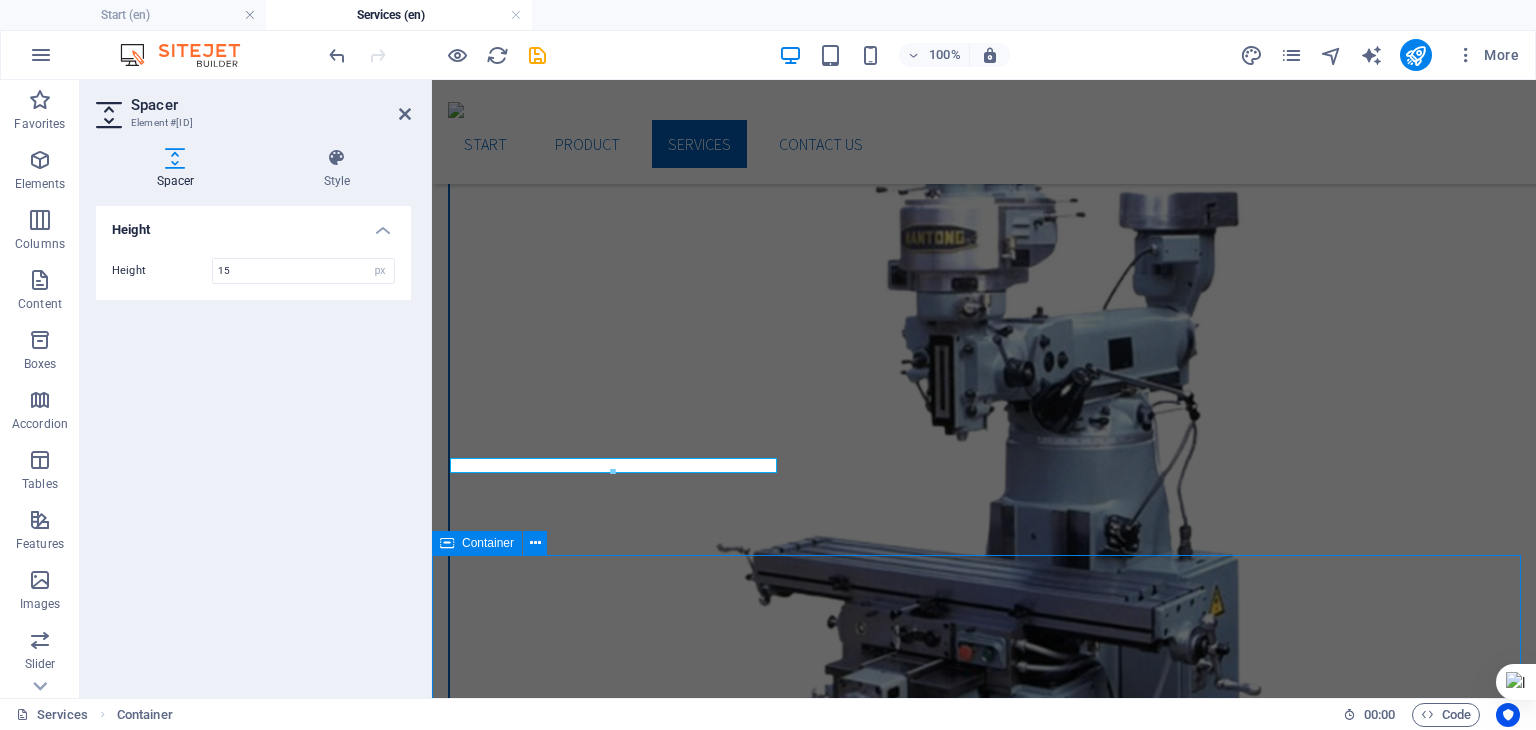scroll, scrollTop: 1164, scrollLeft: 0, axis: vertical 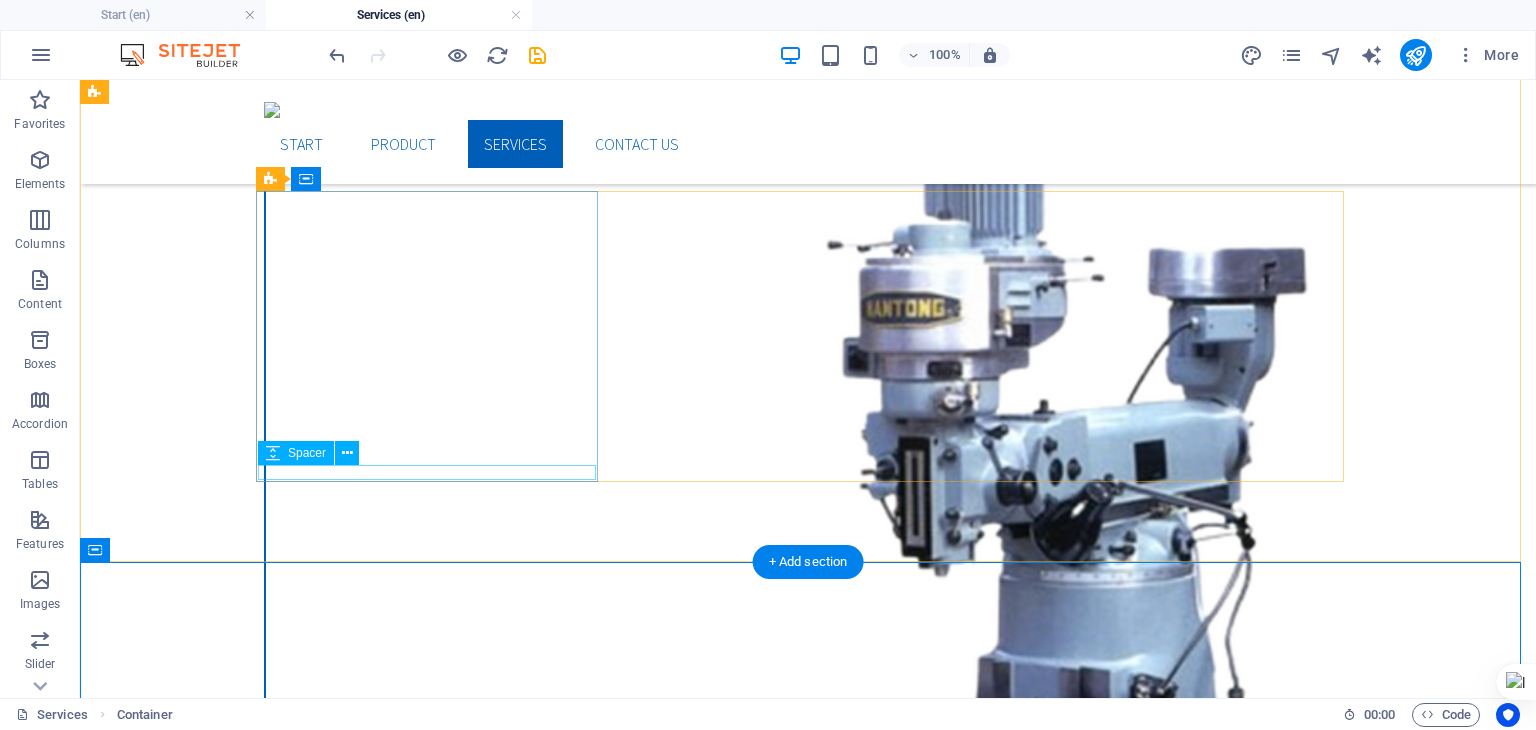 click at bounding box center (434, 6692) 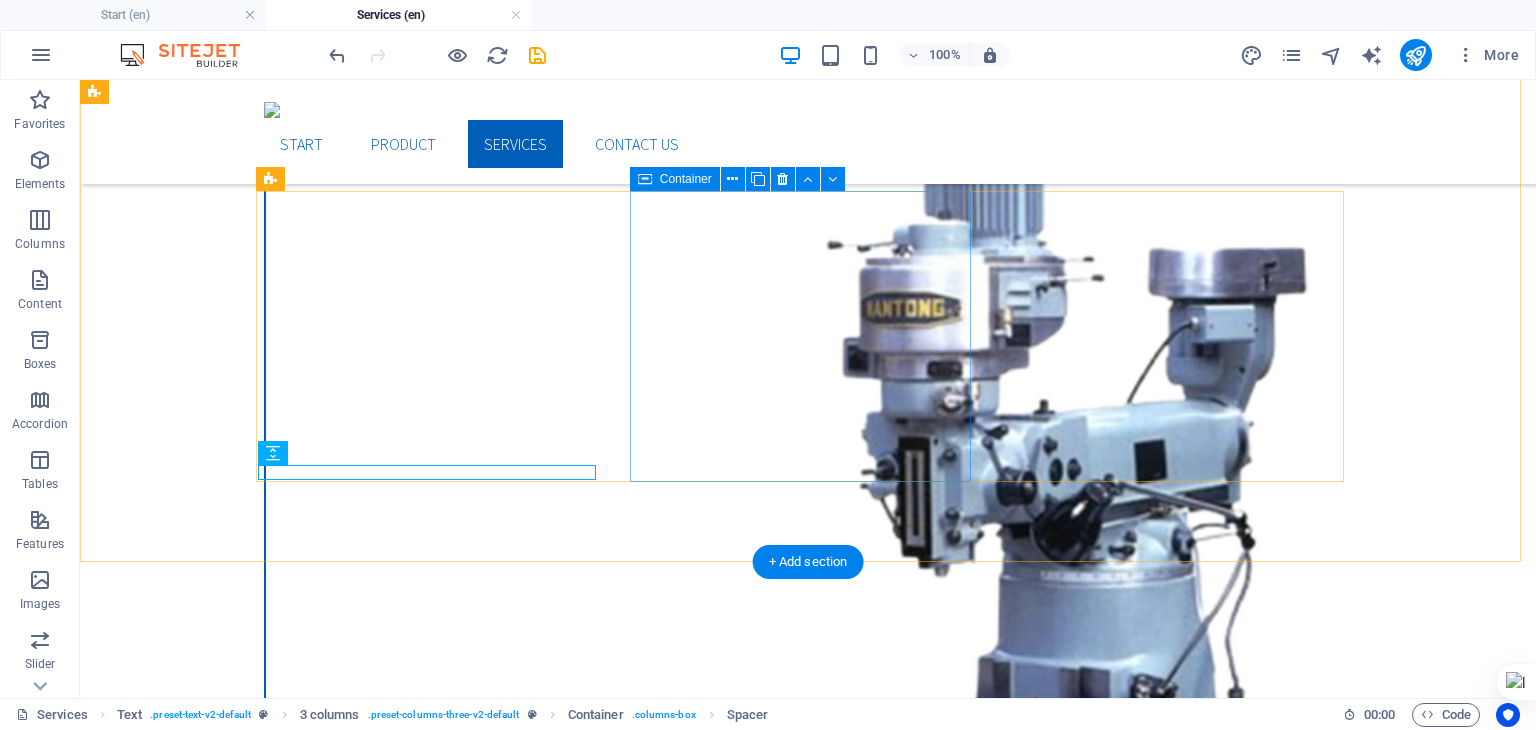 click on "solidworks" at bounding box center (434, 6856) 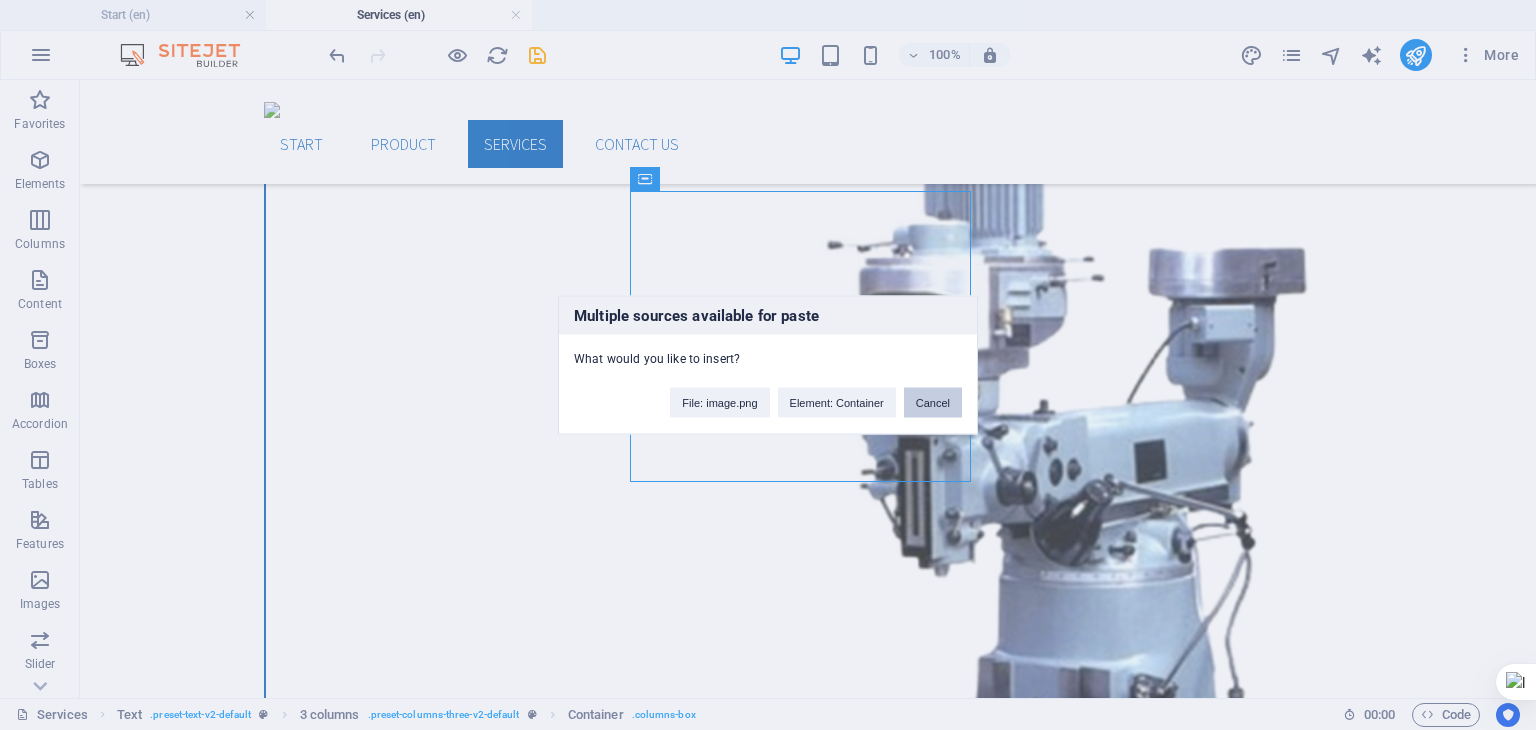 type 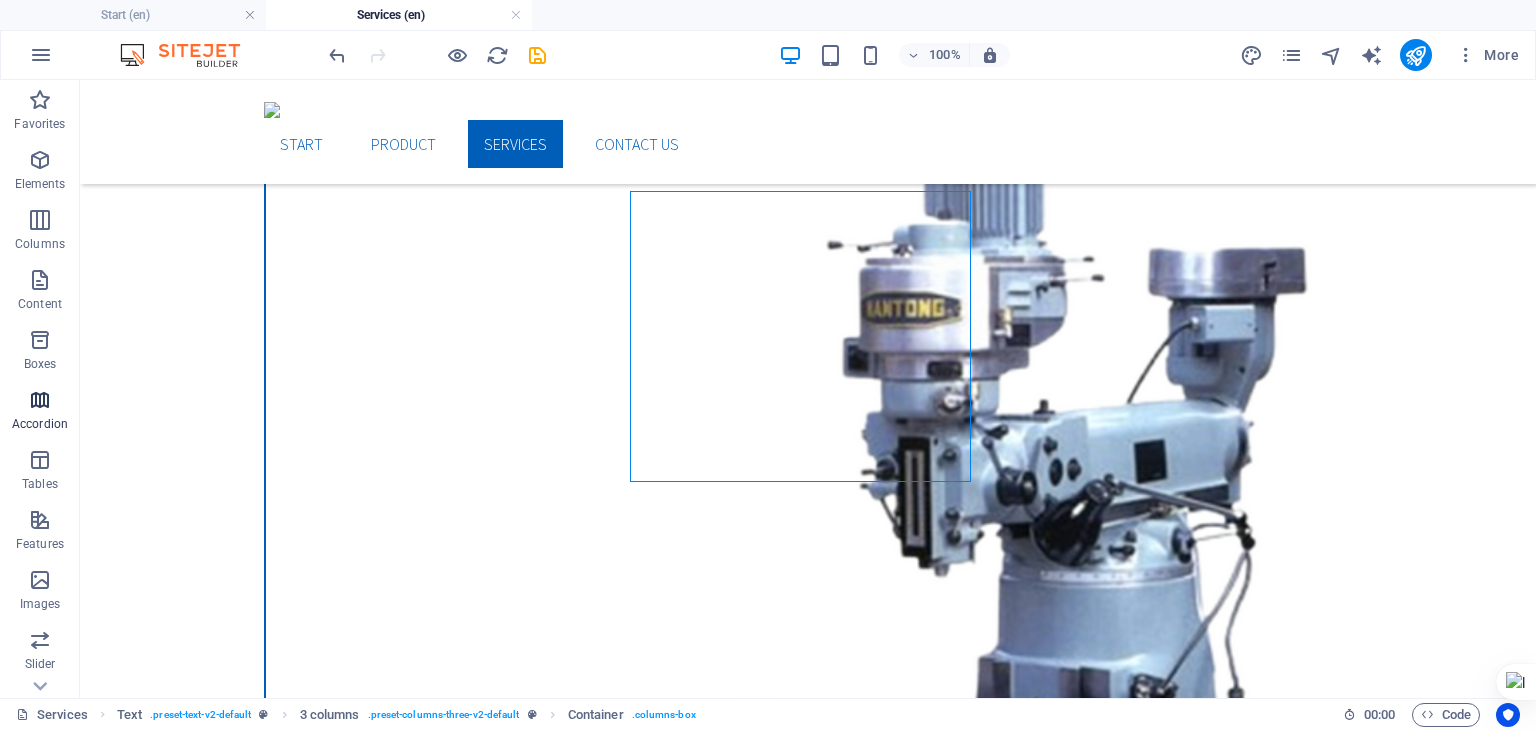 click at bounding box center (40, 400) 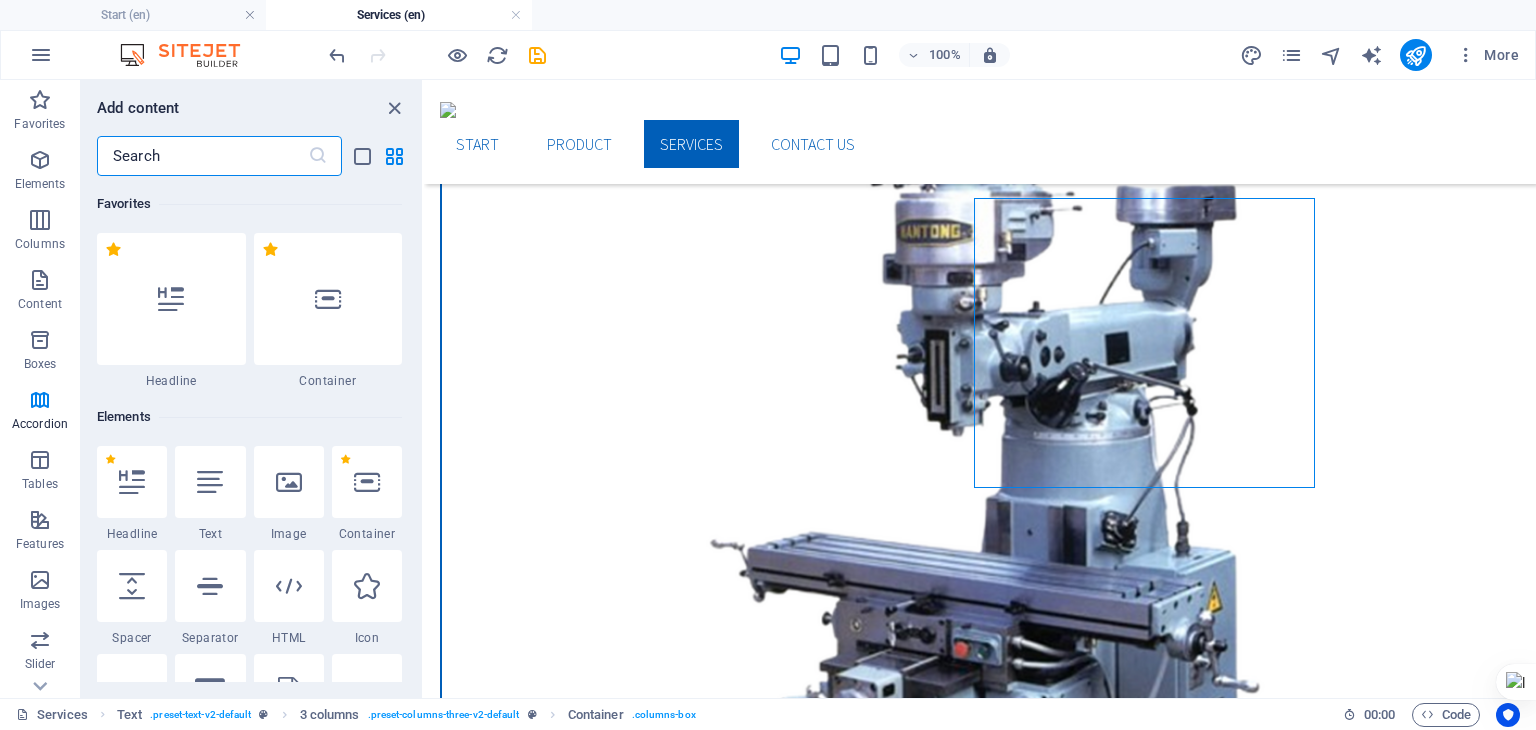 scroll, scrollTop: 1158, scrollLeft: 0, axis: vertical 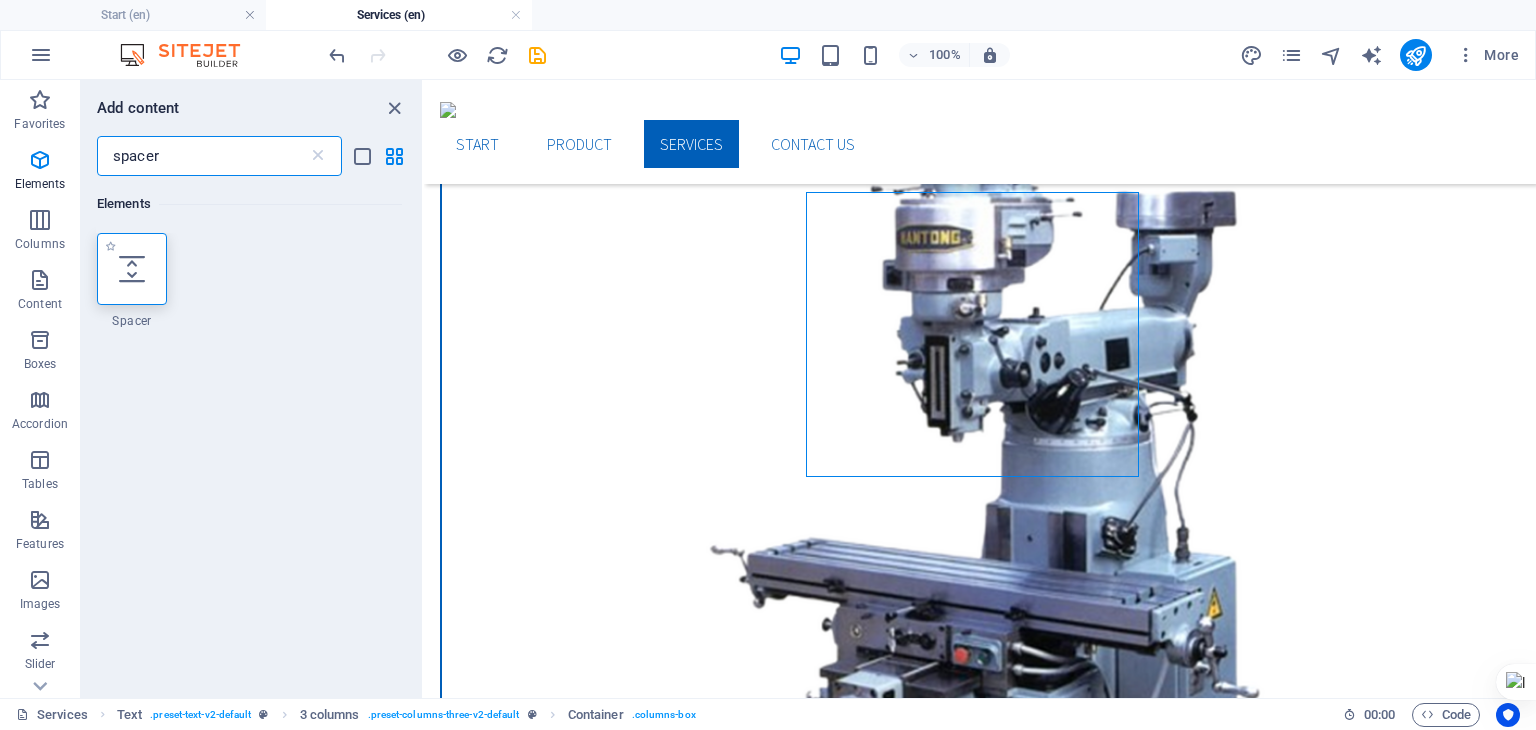 type on "spacer" 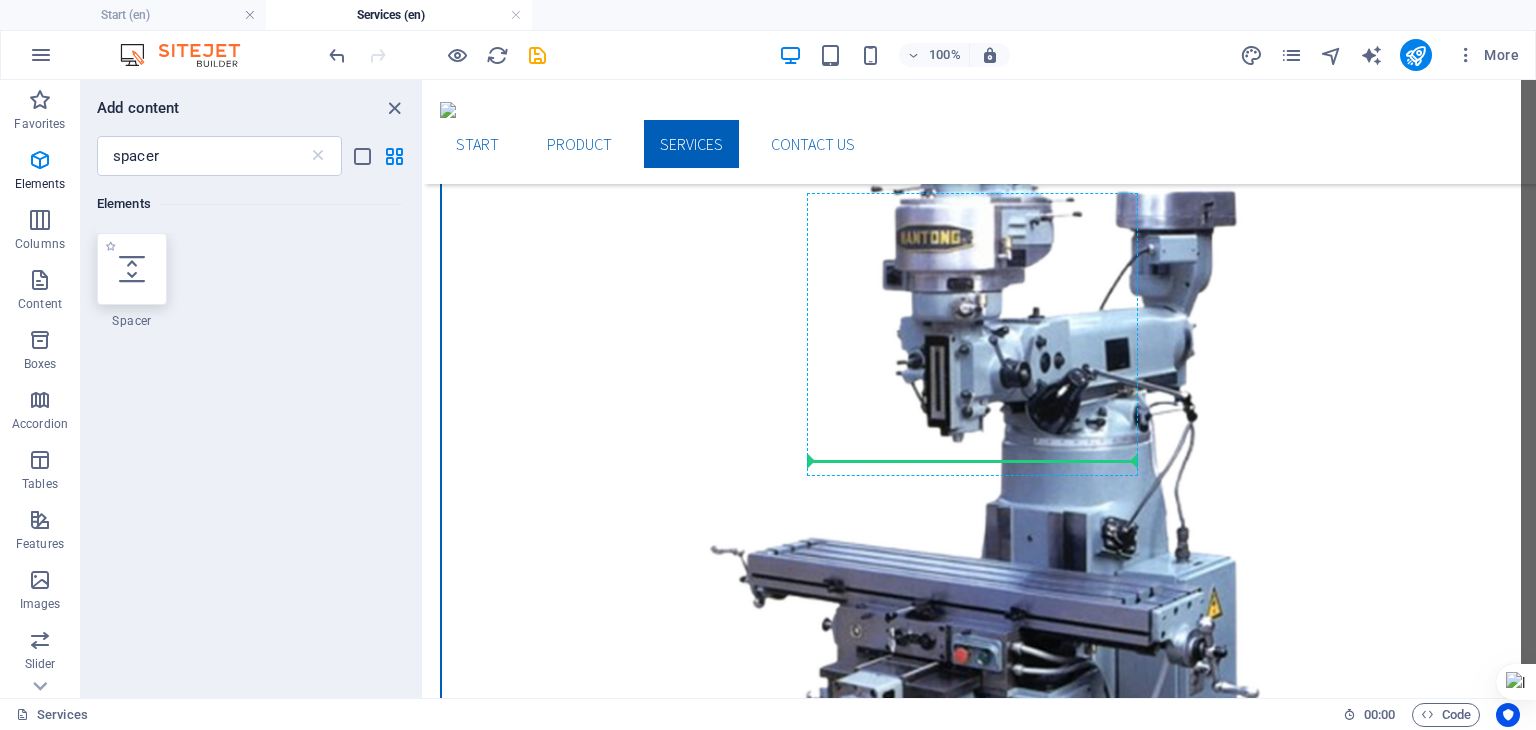 select on "px" 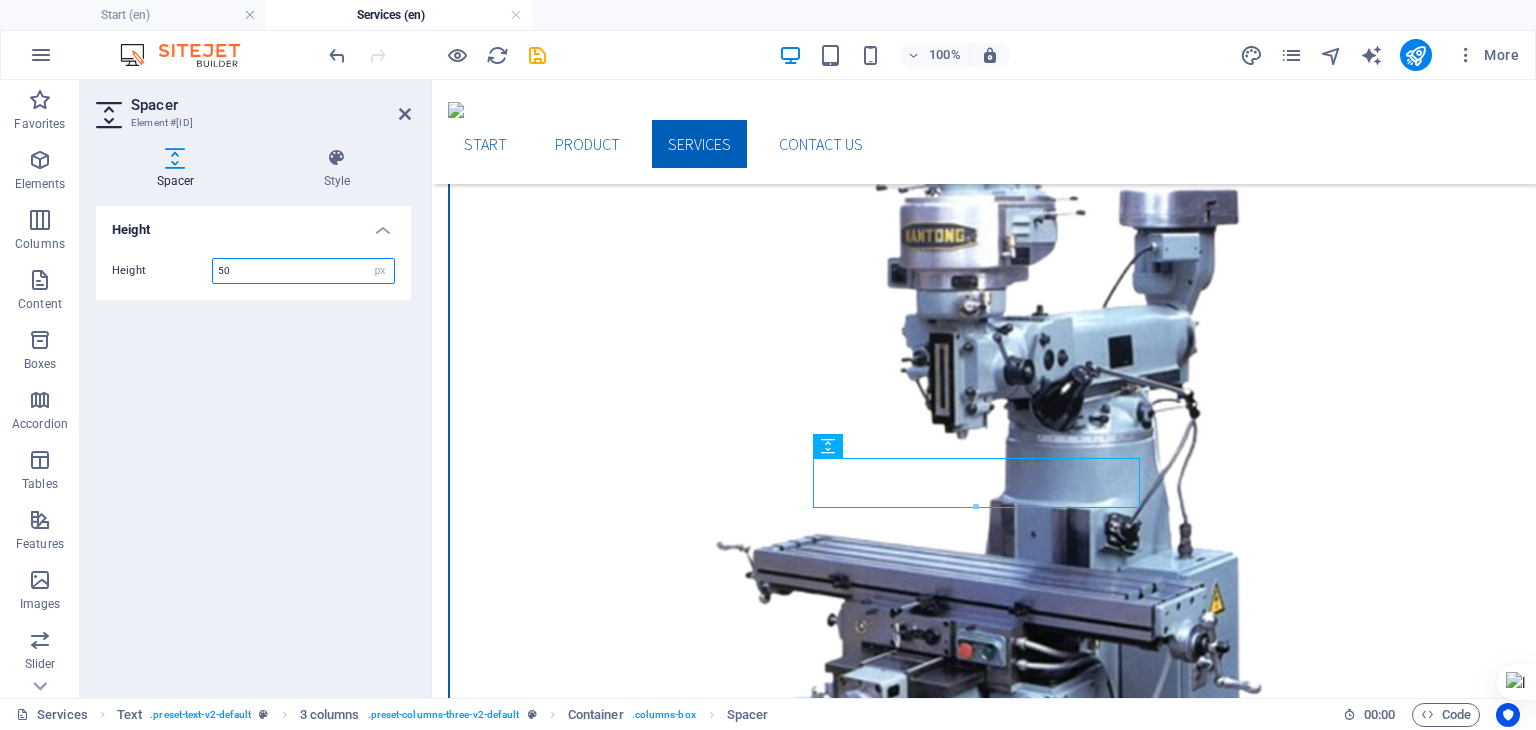 scroll, scrollTop: 1156, scrollLeft: 0, axis: vertical 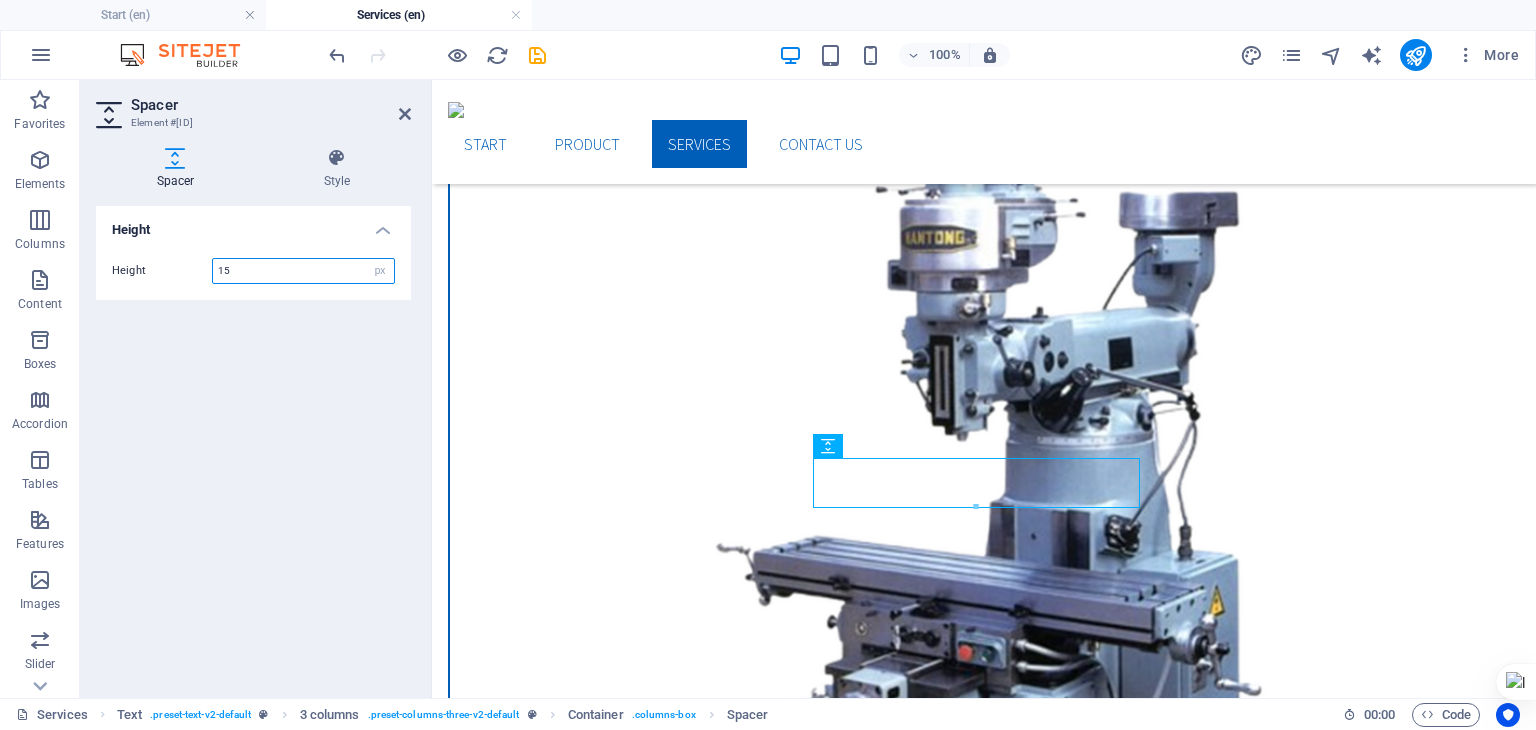 type on "15" 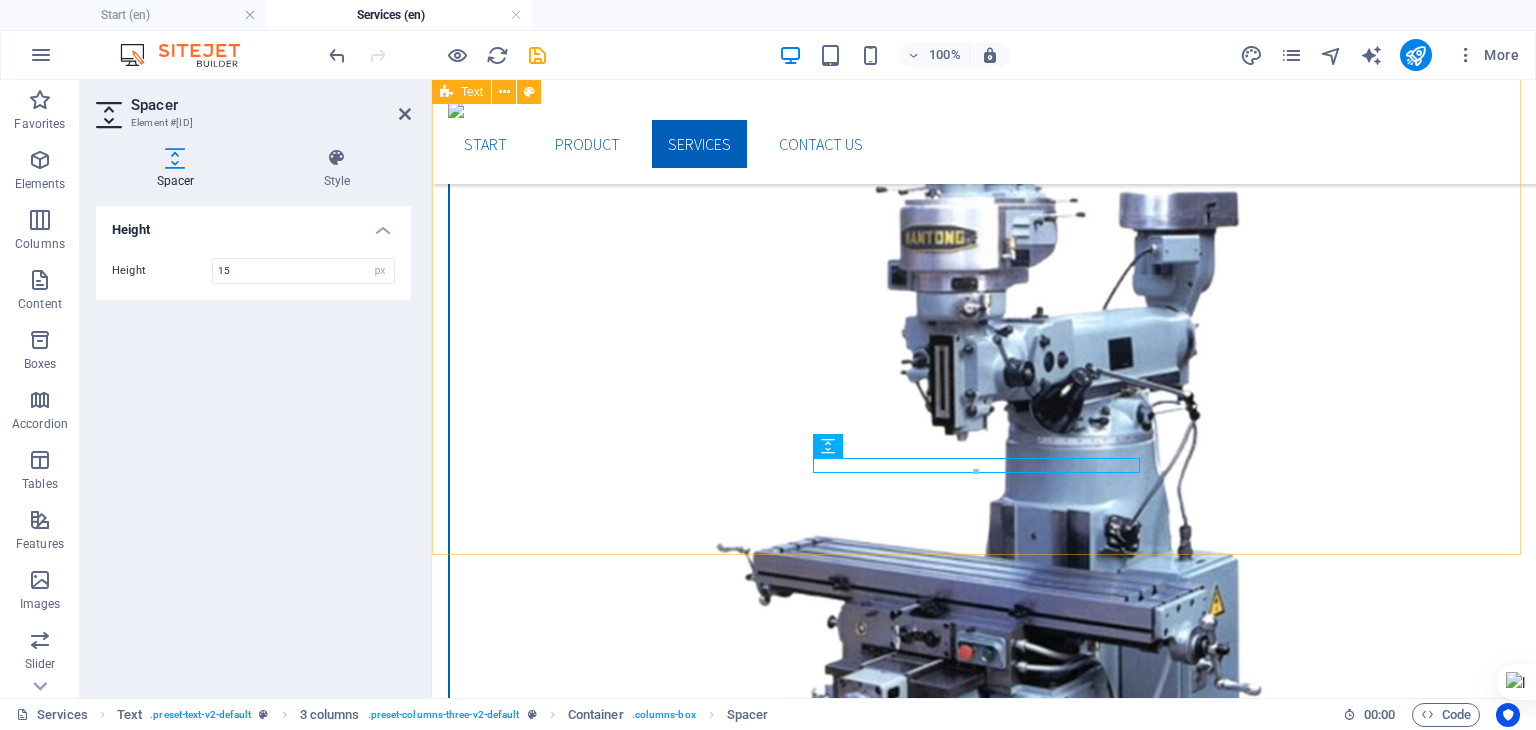 click on "software Capability autocad solidworks catia" at bounding box center (984, 5395) 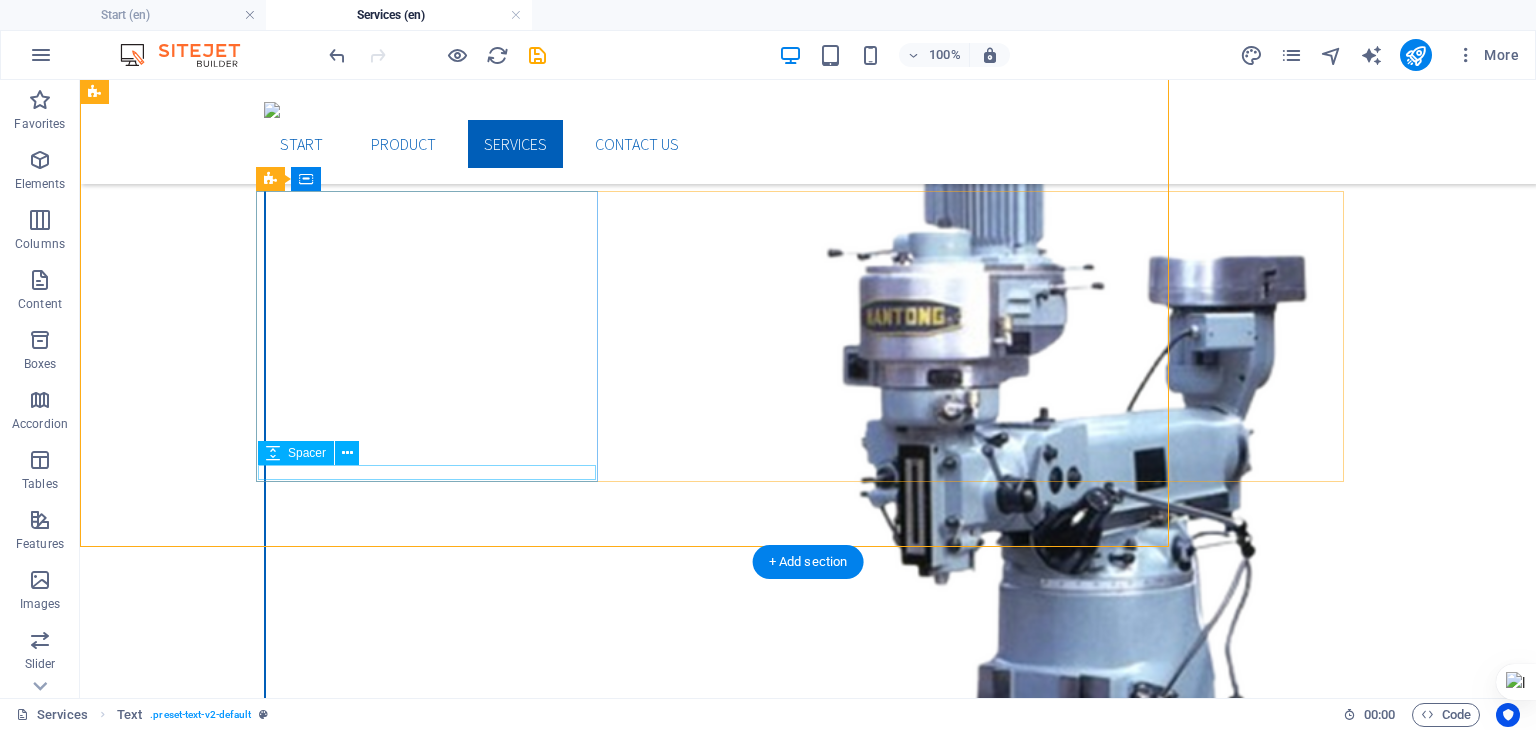 scroll, scrollTop: 1164, scrollLeft: 0, axis: vertical 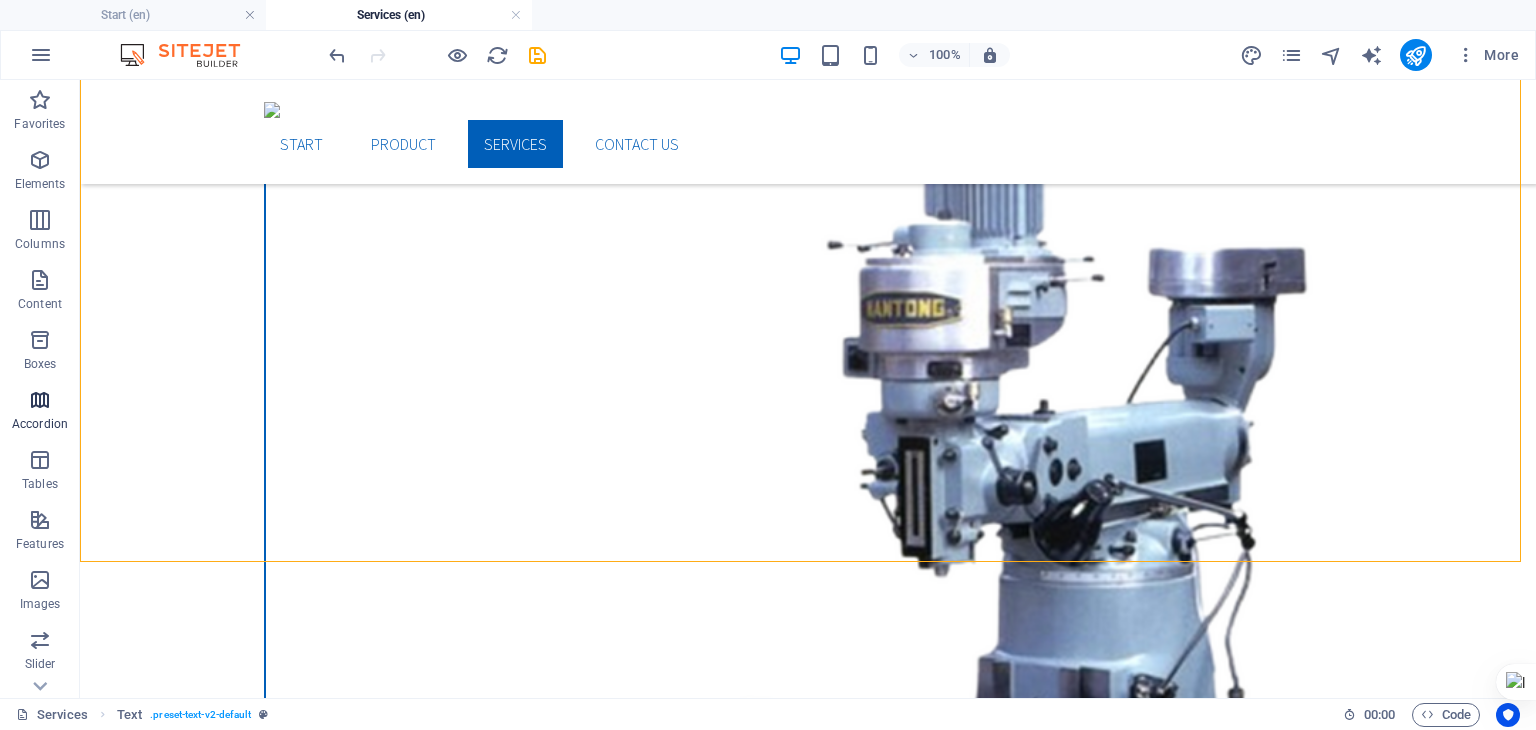 click at bounding box center [40, 400] 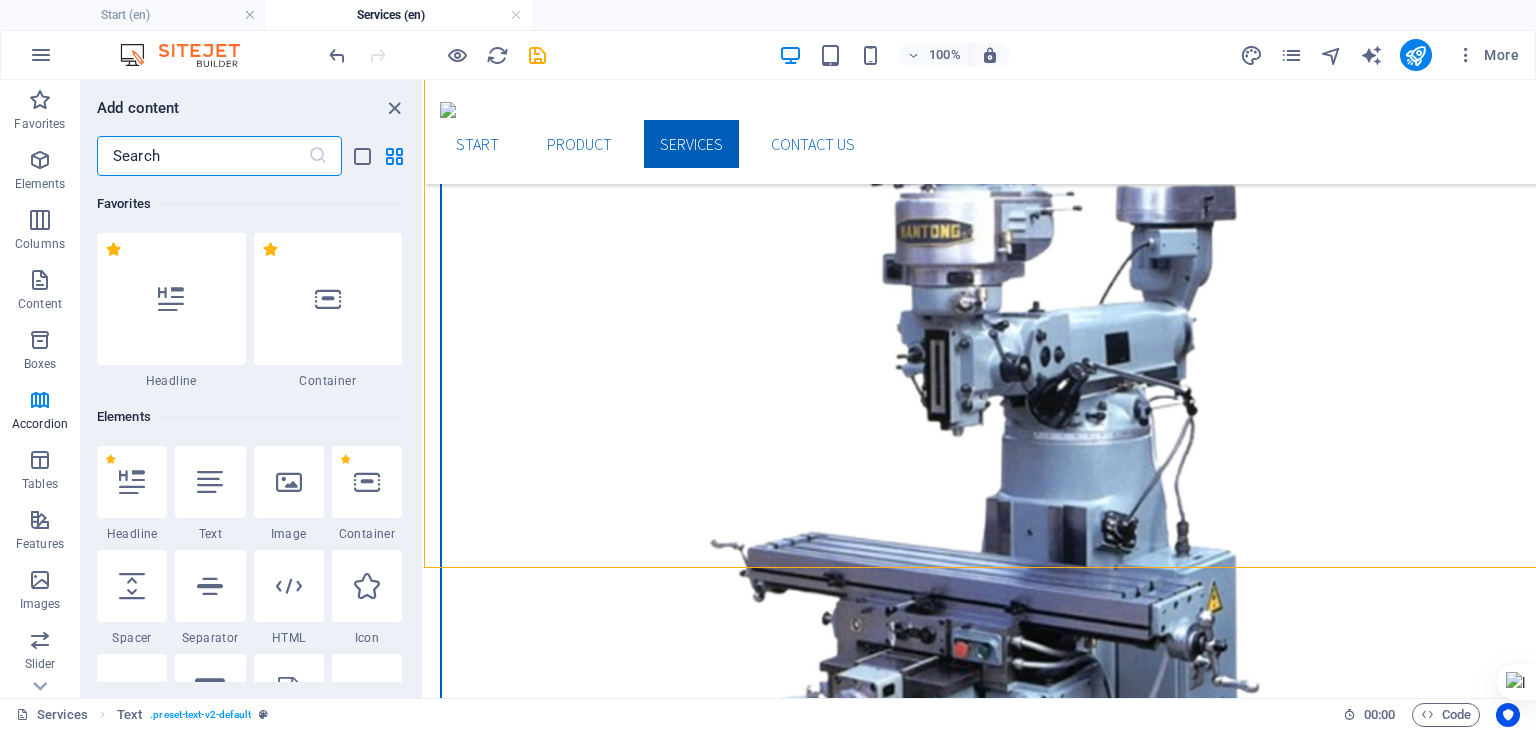 scroll, scrollTop: 1158, scrollLeft: 0, axis: vertical 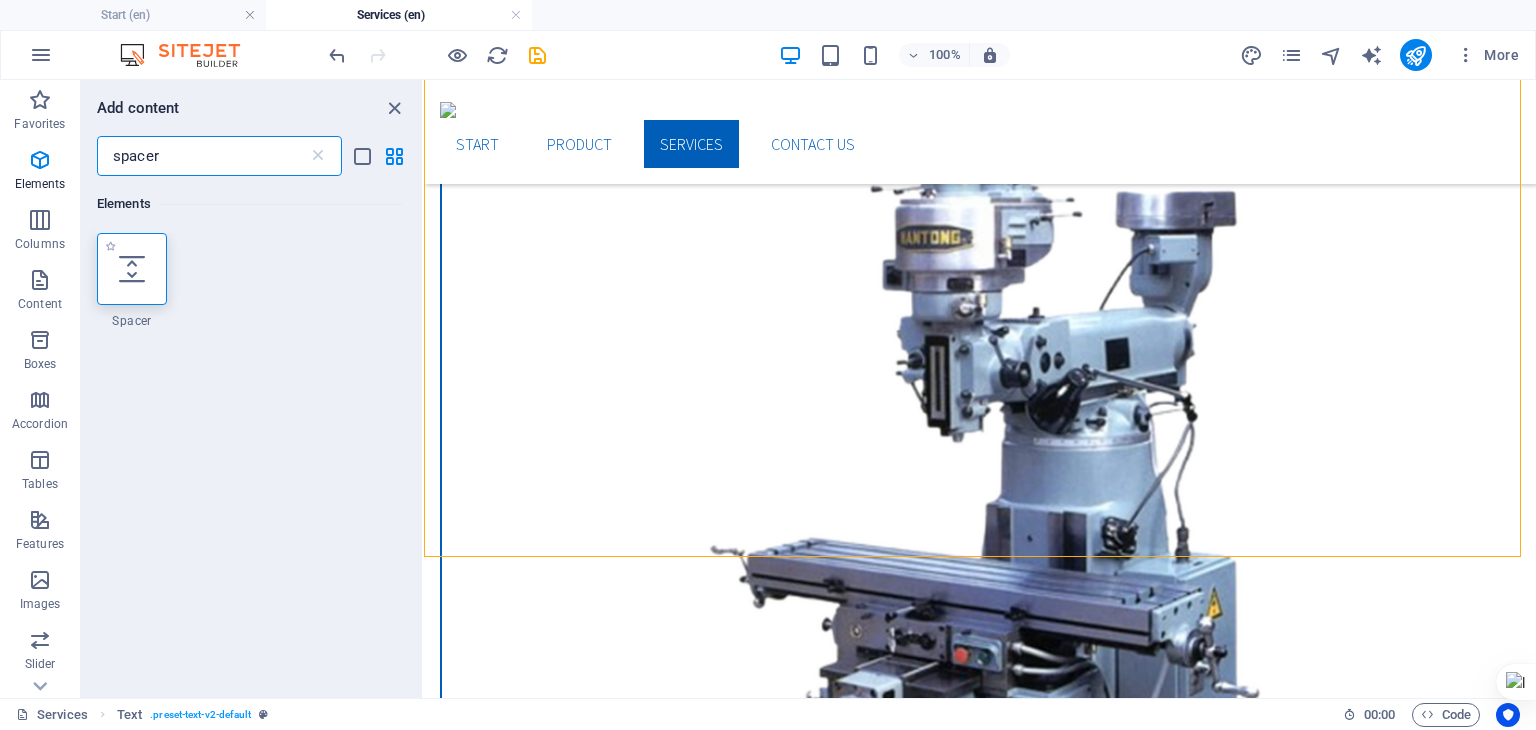 type on "spacer" 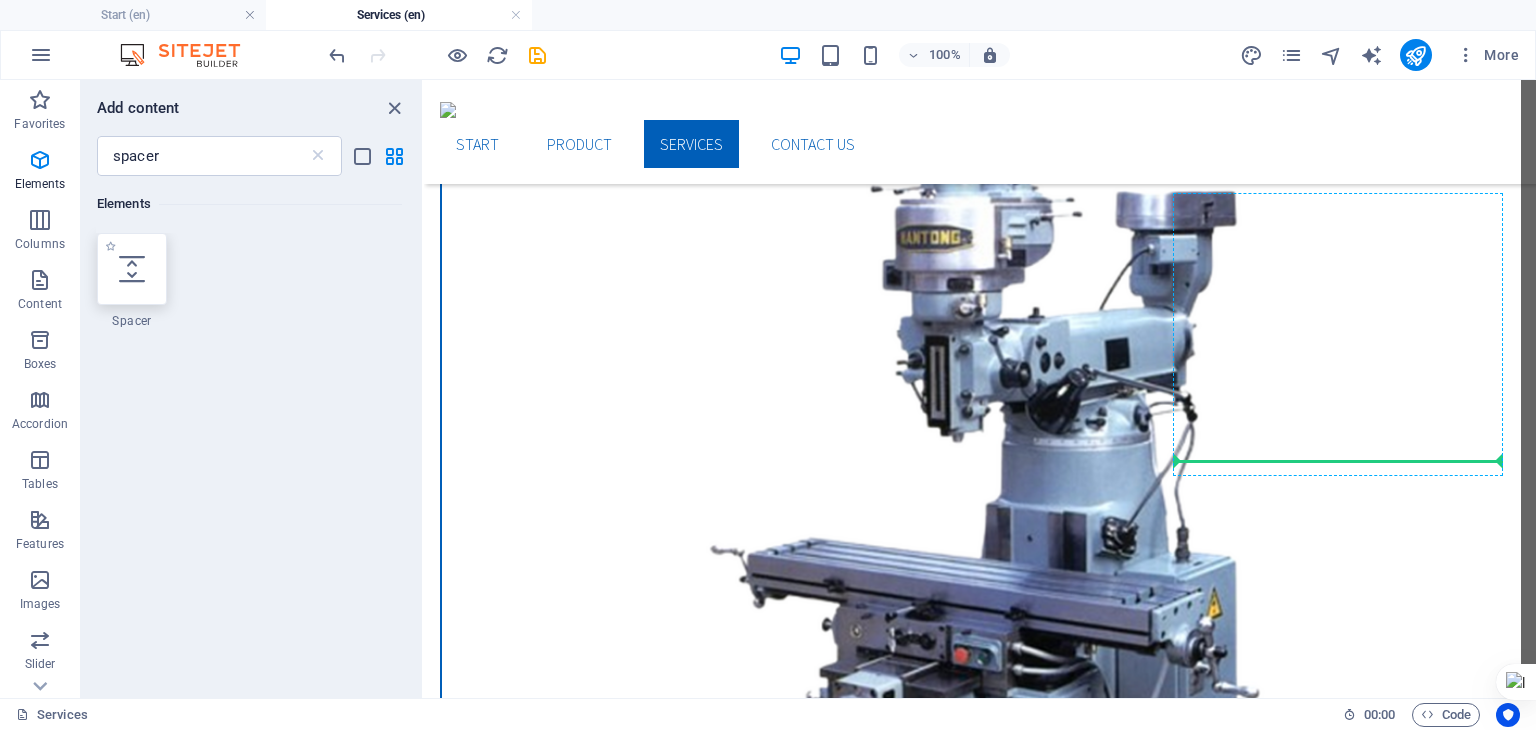 select on "px" 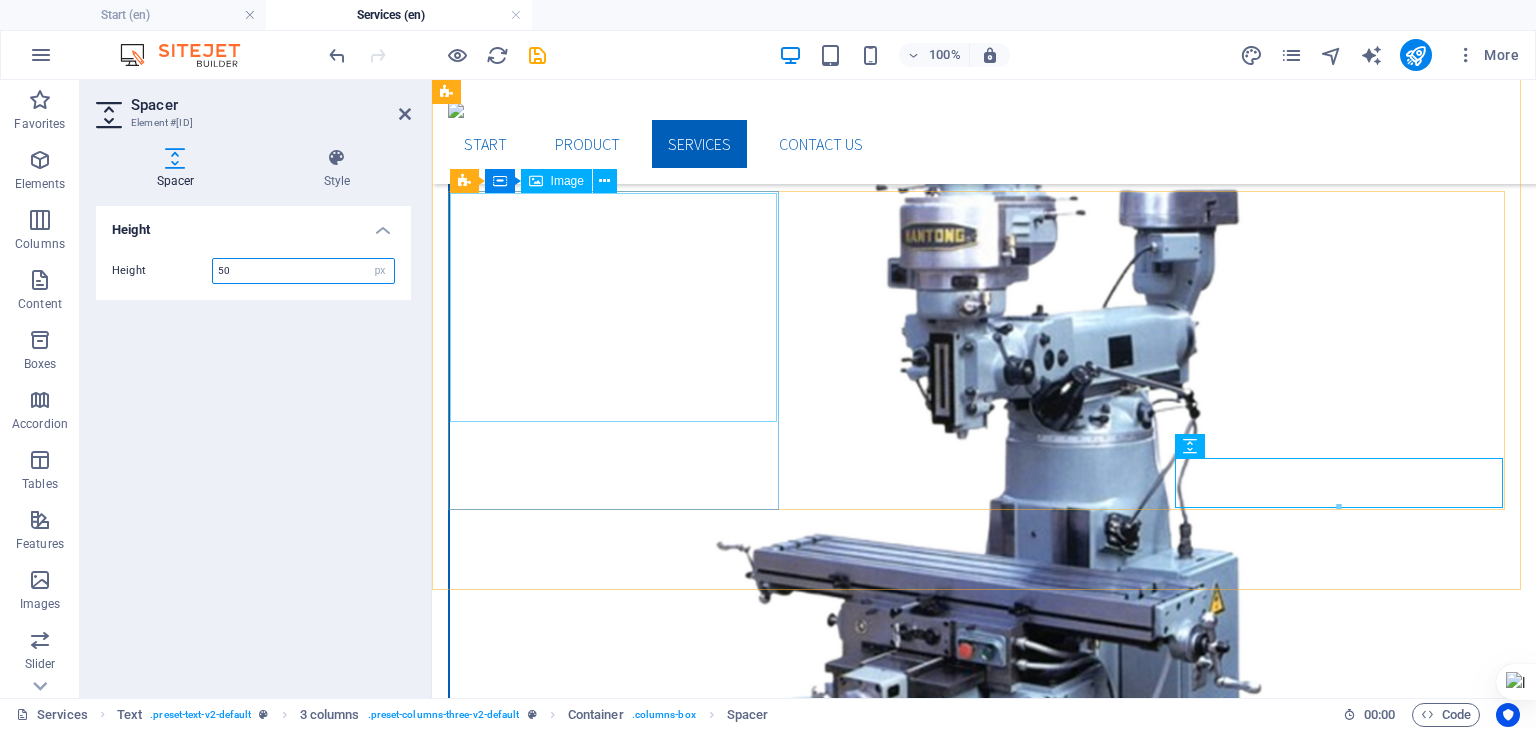 scroll, scrollTop: 1156, scrollLeft: 0, axis: vertical 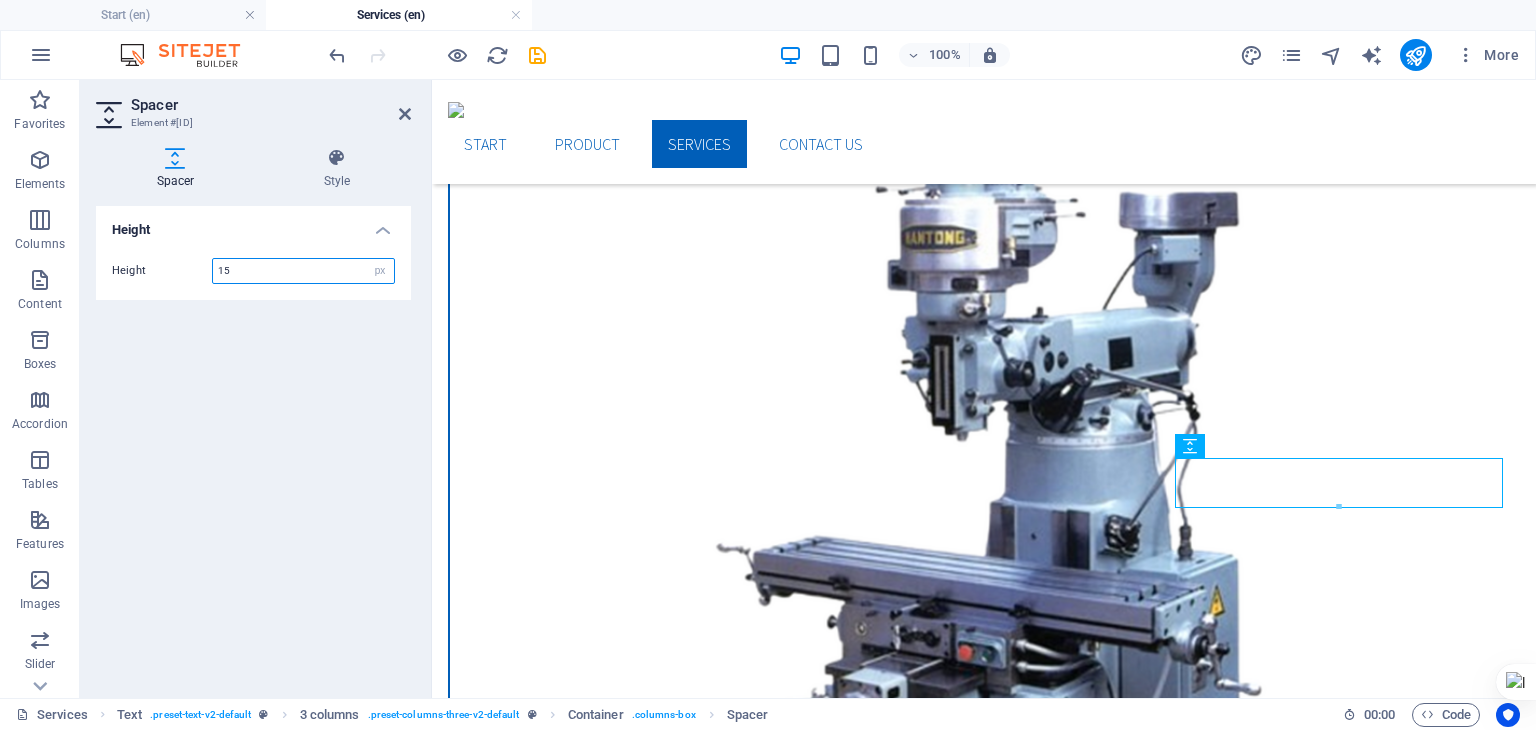 type on "15" 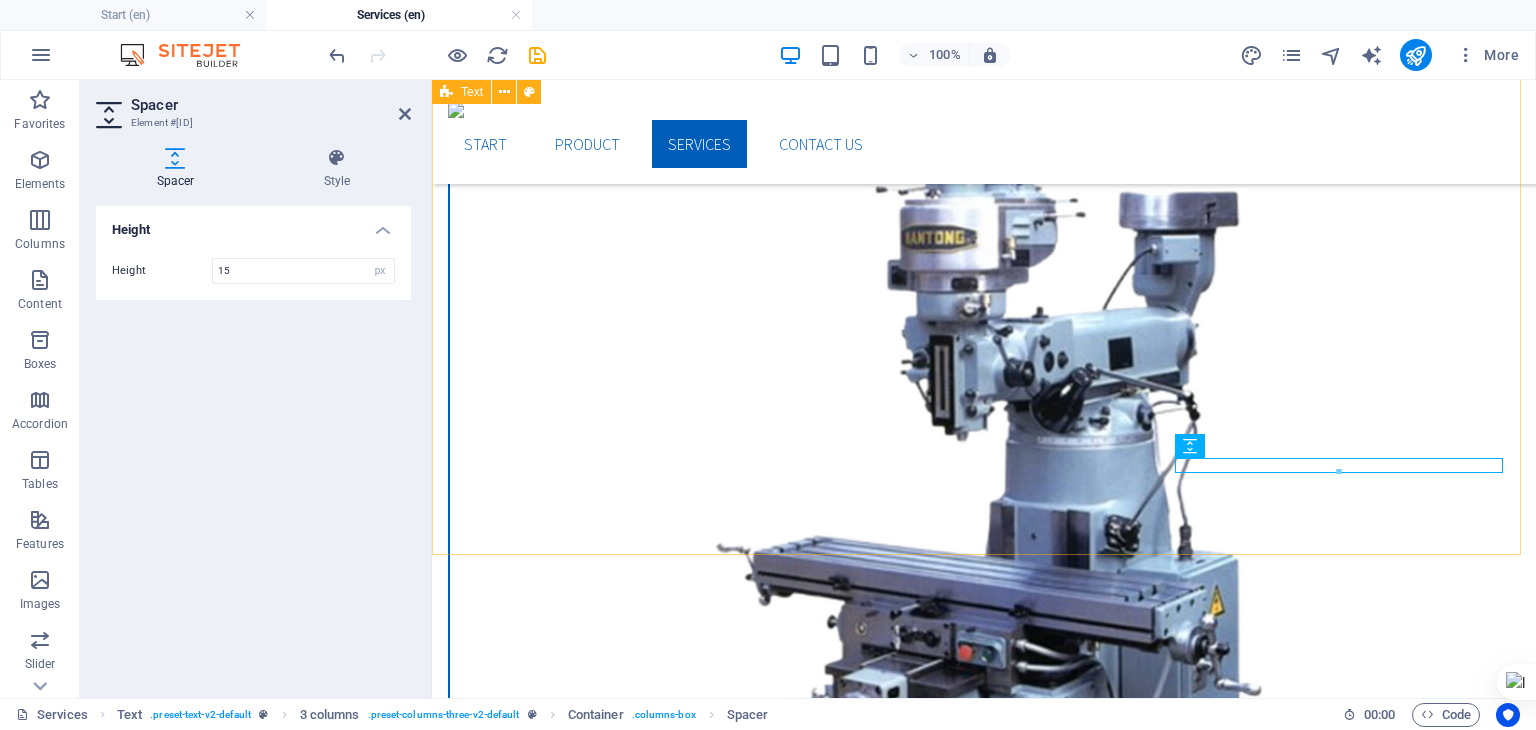 click on "software Capability autocad solidworks catia" at bounding box center (984, 5403) 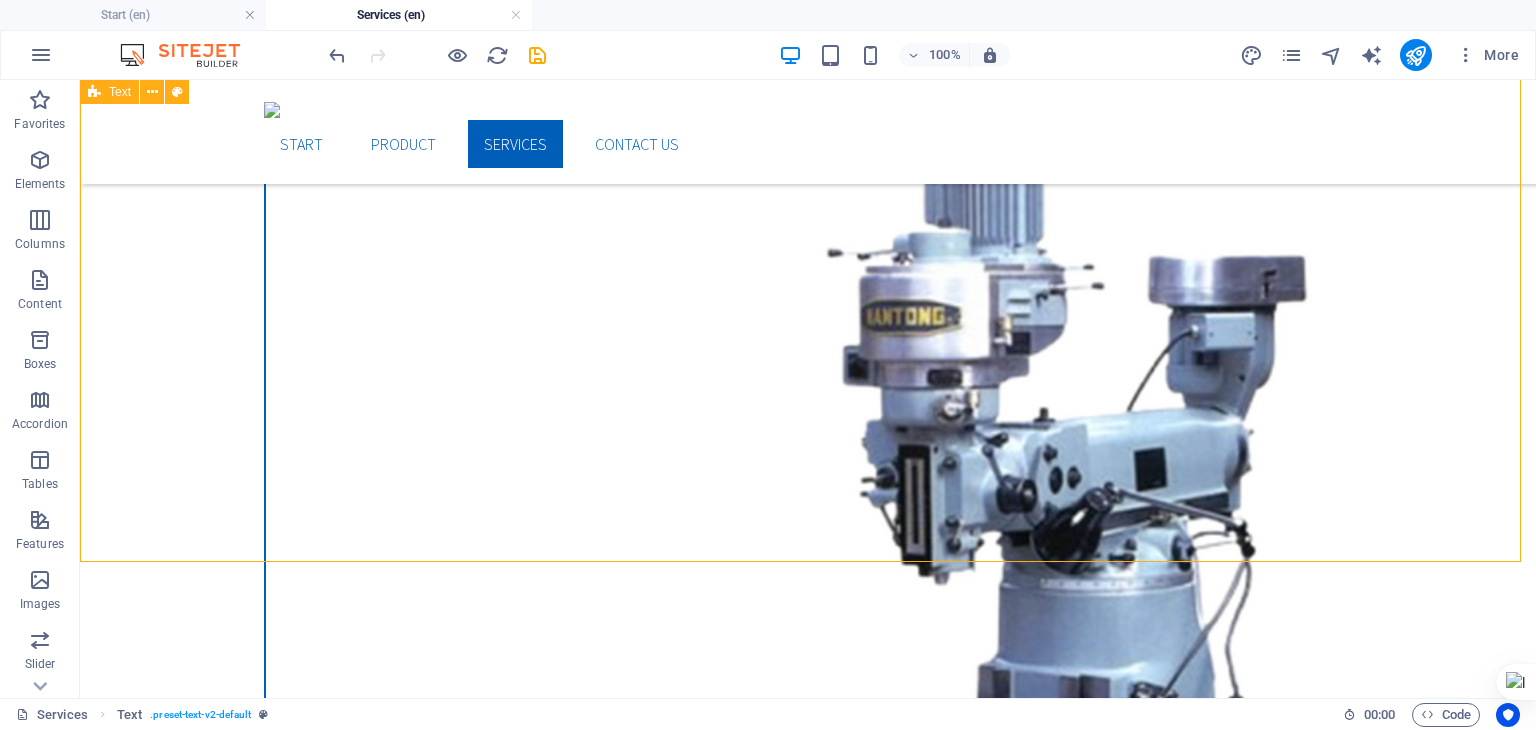 scroll, scrollTop: 1164, scrollLeft: 0, axis: vertical 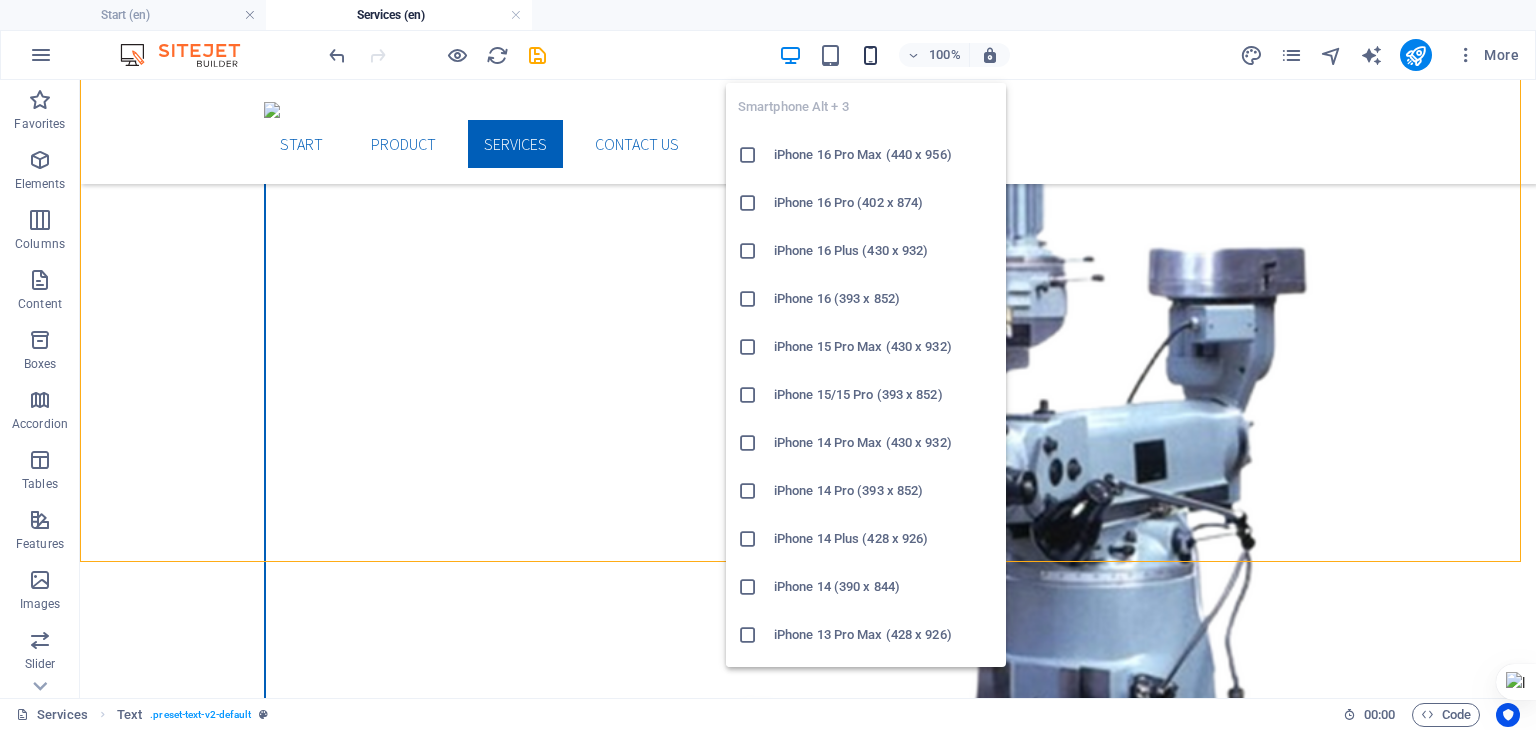 click at bounding box center [870, 55] 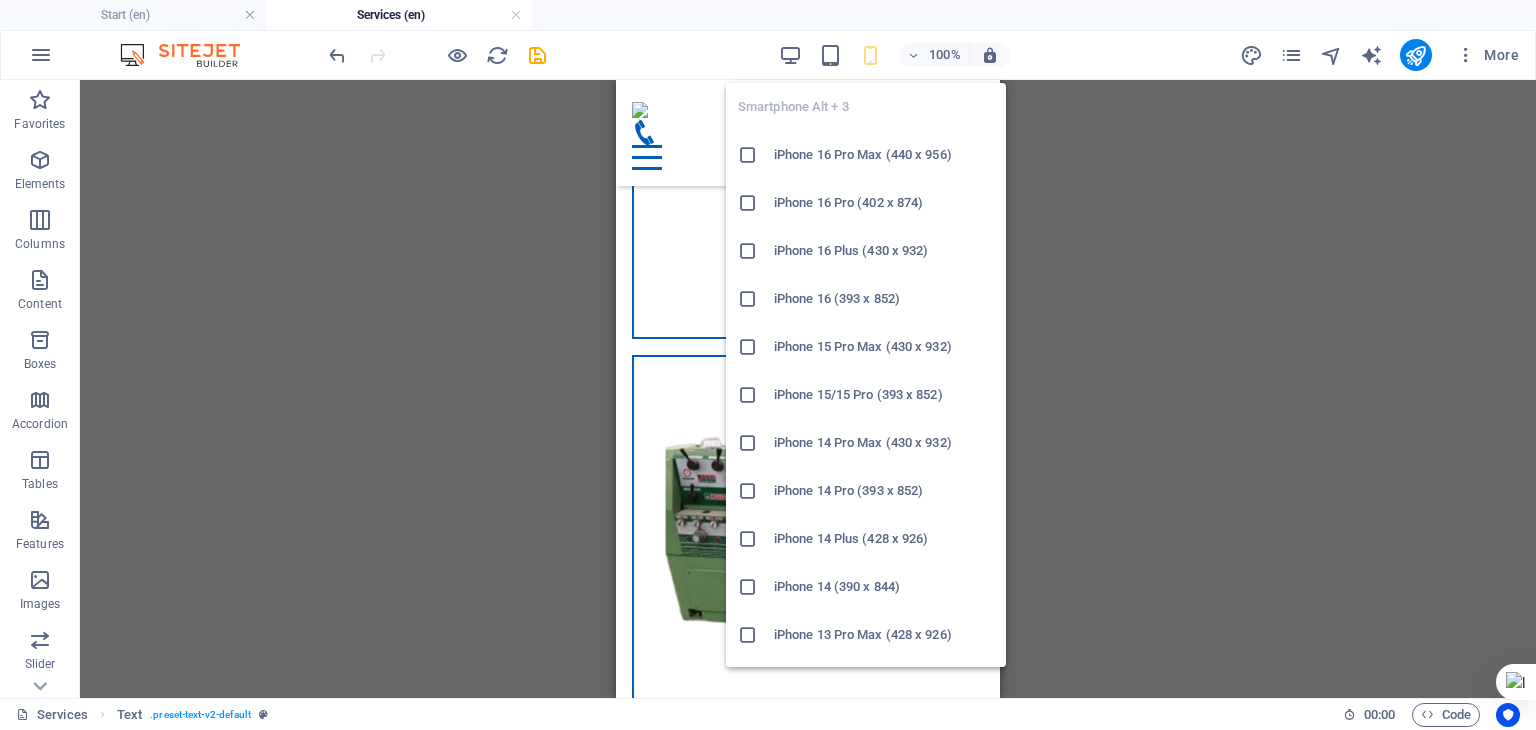 scroll, scrollTop: 2640, scrollLeft: 0, axis: vertical 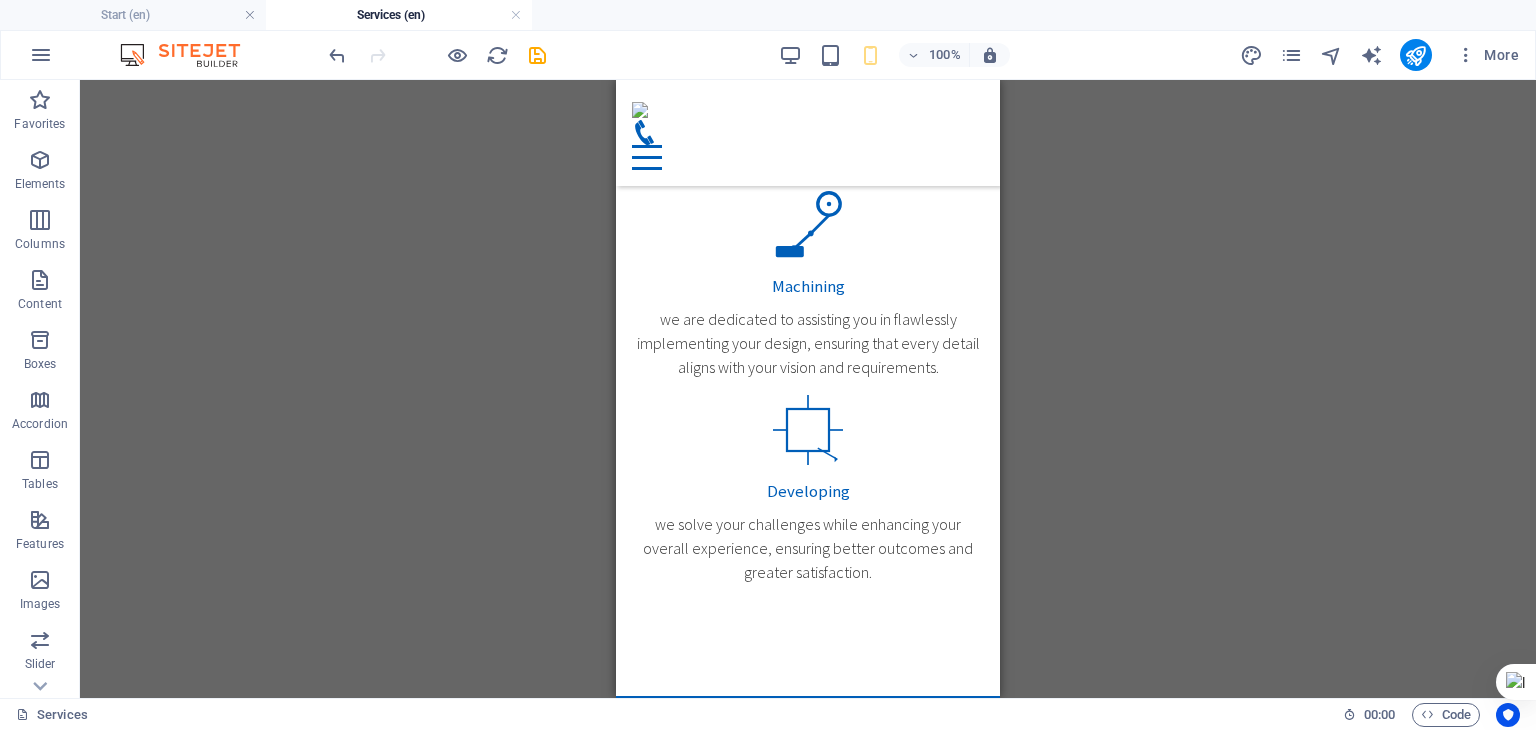 click on "H1   Banner   Banner   Container   Reference   Text   H2   Spacer   Image   Cards   Container   Container   H2   Text   H3   Spacer   Preset   Container   HTML   Container   Text   Container   Container   H3   Text   Container   H3   Image   Text   Text   Cards   Cards   Container   Image   Spacer   H2   Image   Cards   Container   Text   Container   Image   Container   H3   Text   Container   Container   Image   Text   H3   Cards   Text   Container   H3   H3   Container   Text   Container   Image   H3   Text   Container   Cards   Image   Container   Image   Container   Image   H3   H3   H3   Text   H2   Spacer   3 columns   Placeholder   3 columns   Container   Placeholder   Container   Placeholder   Container   Cards   Cards   Container   Image   Cards   Container   H3   Container   Image   Container   Text   Preset   Container   HTML   Container   Text   Cards   Container   Image   Container   Container   Image   Container   H3   Text   Cards   3 columns   Placeholder   3 columns" at bounding box center [808, 389] 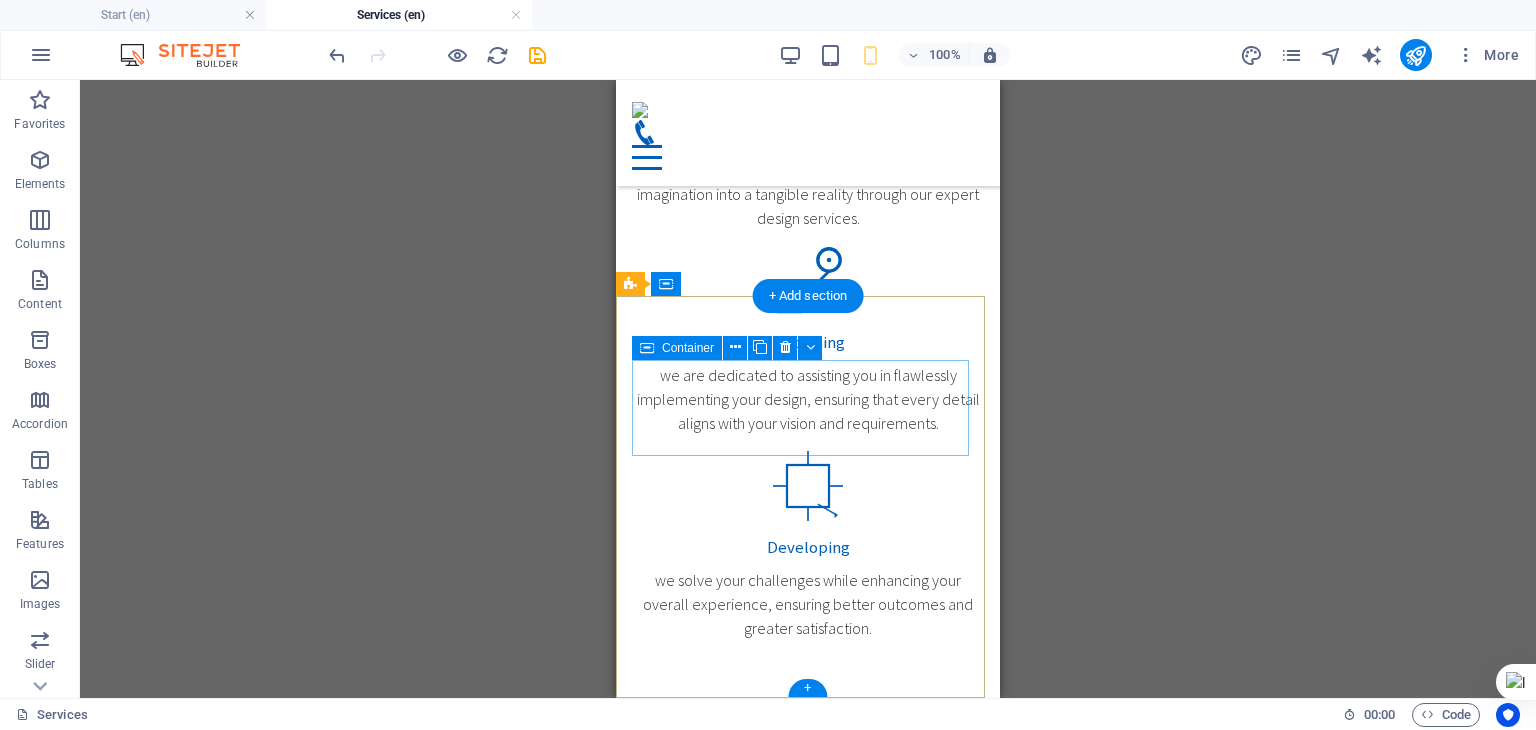 scroll, scrollTop: 4208, scrollLeft: 0, axis: vertical 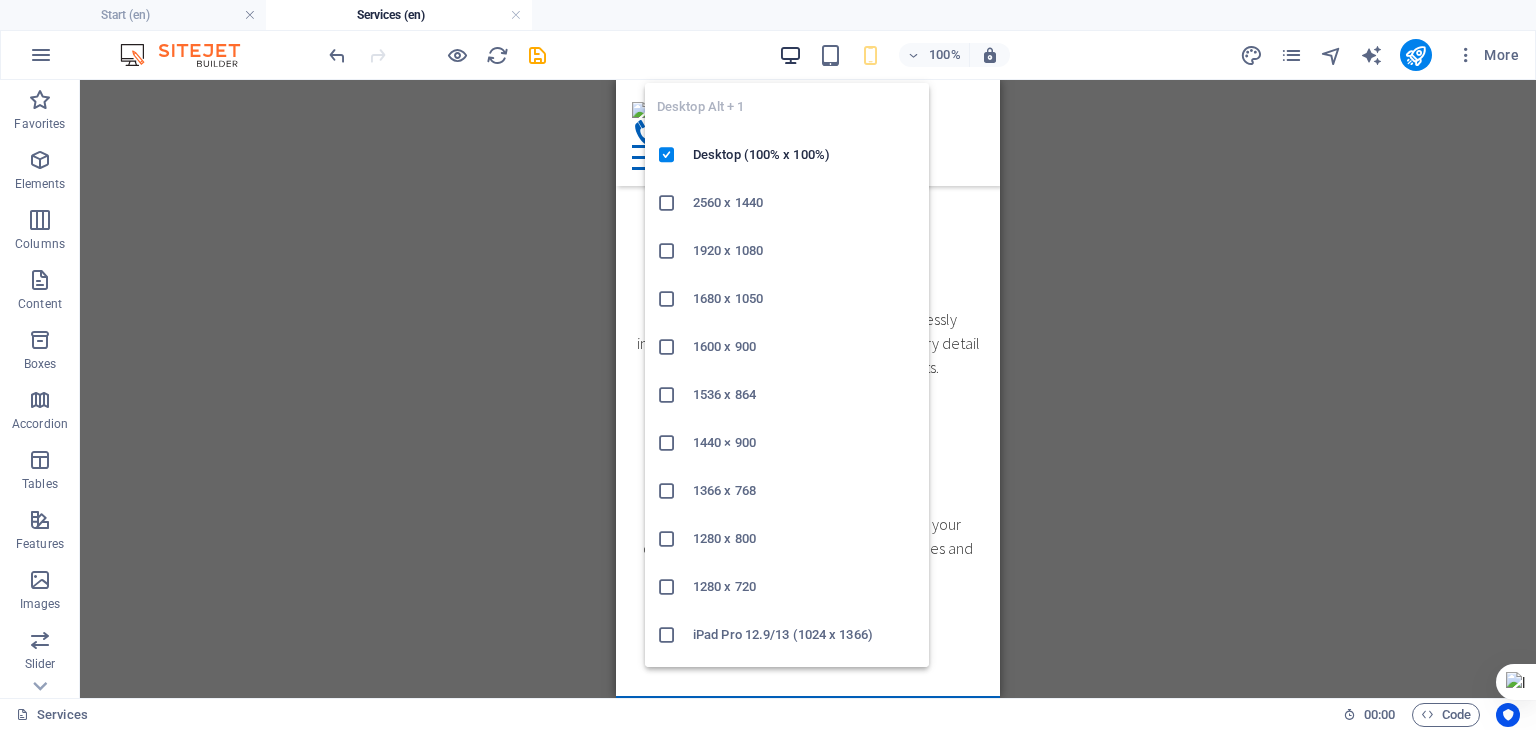 click at bounding box center [790, 55] 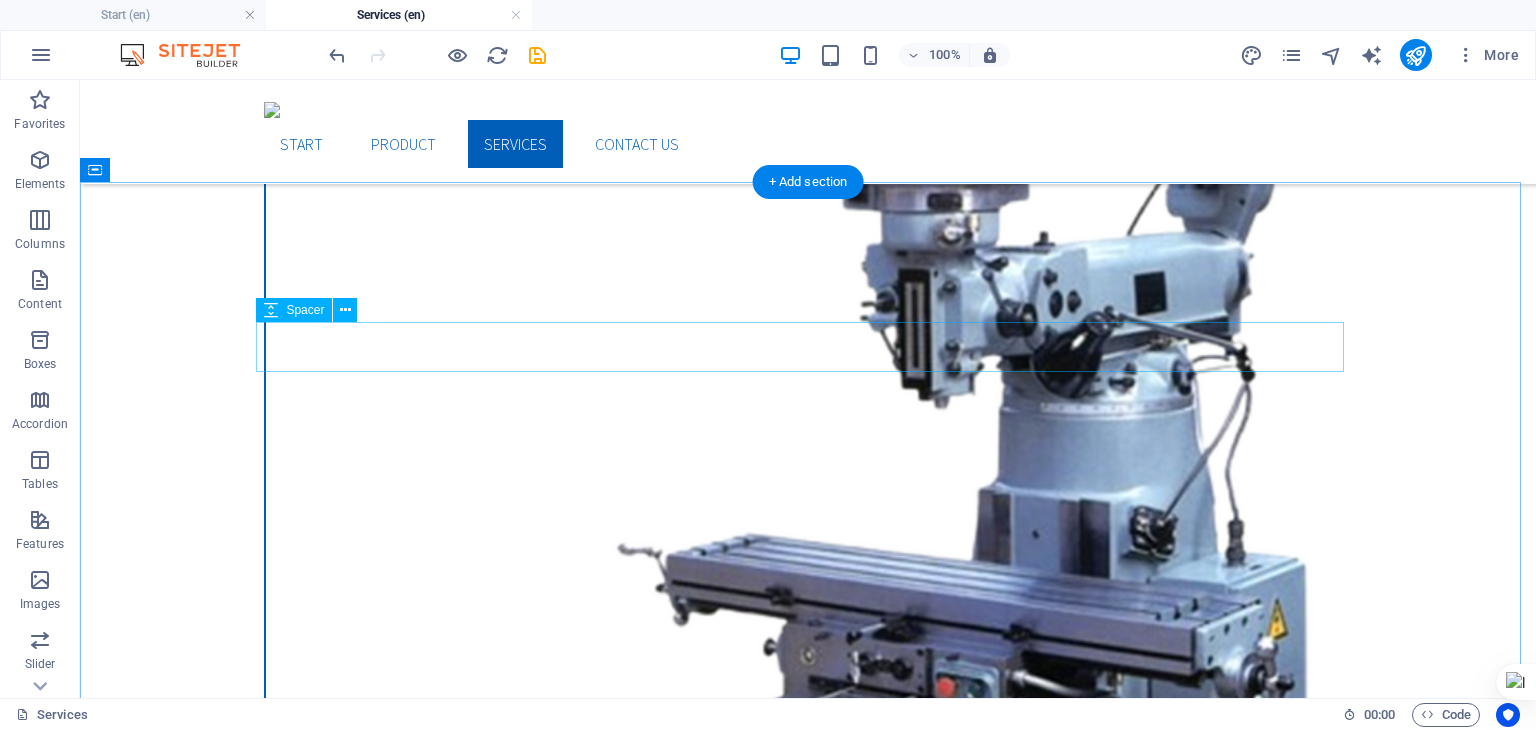 scroll, scrollTop: 1828, scrollLeft: 0, axis: vertical 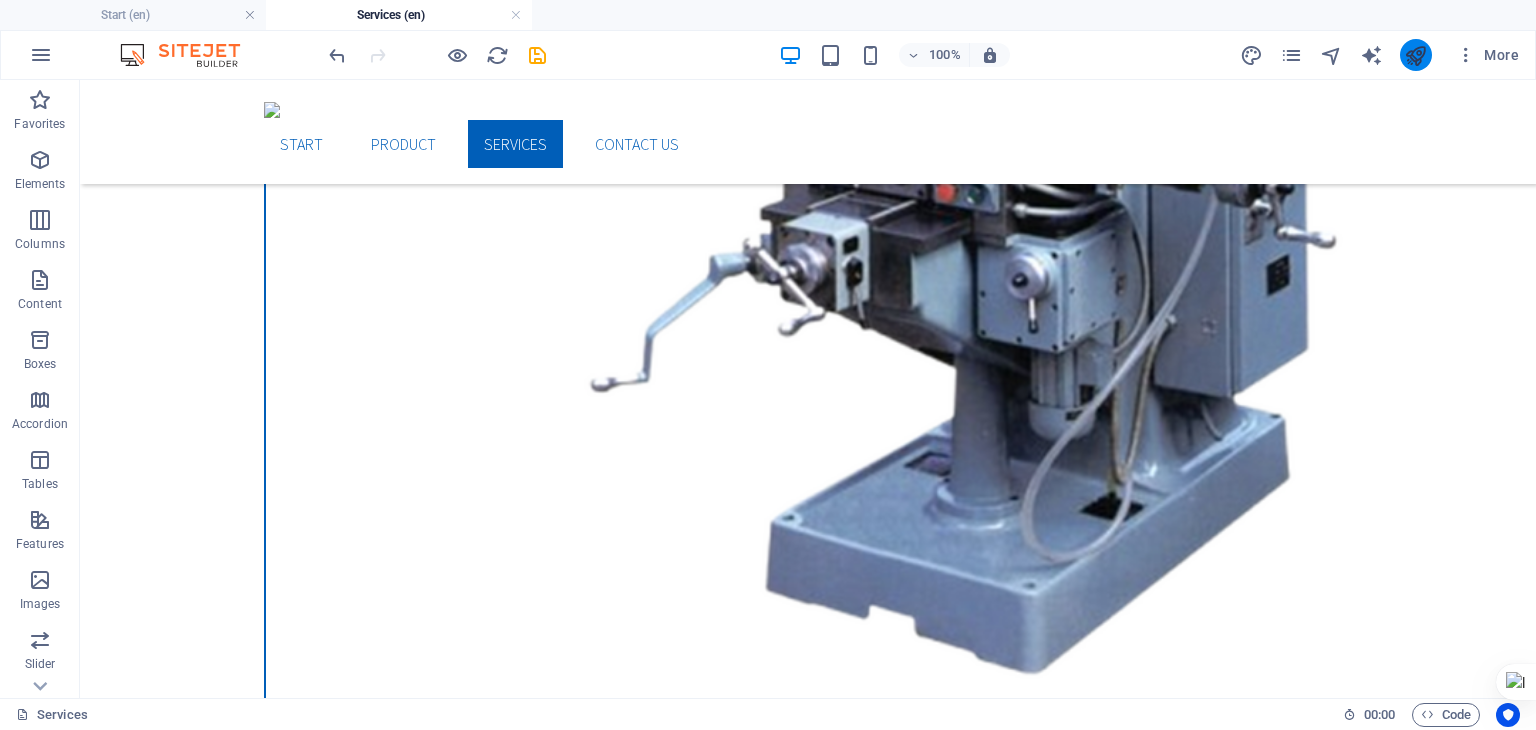click at bounding box center [1415, 55] 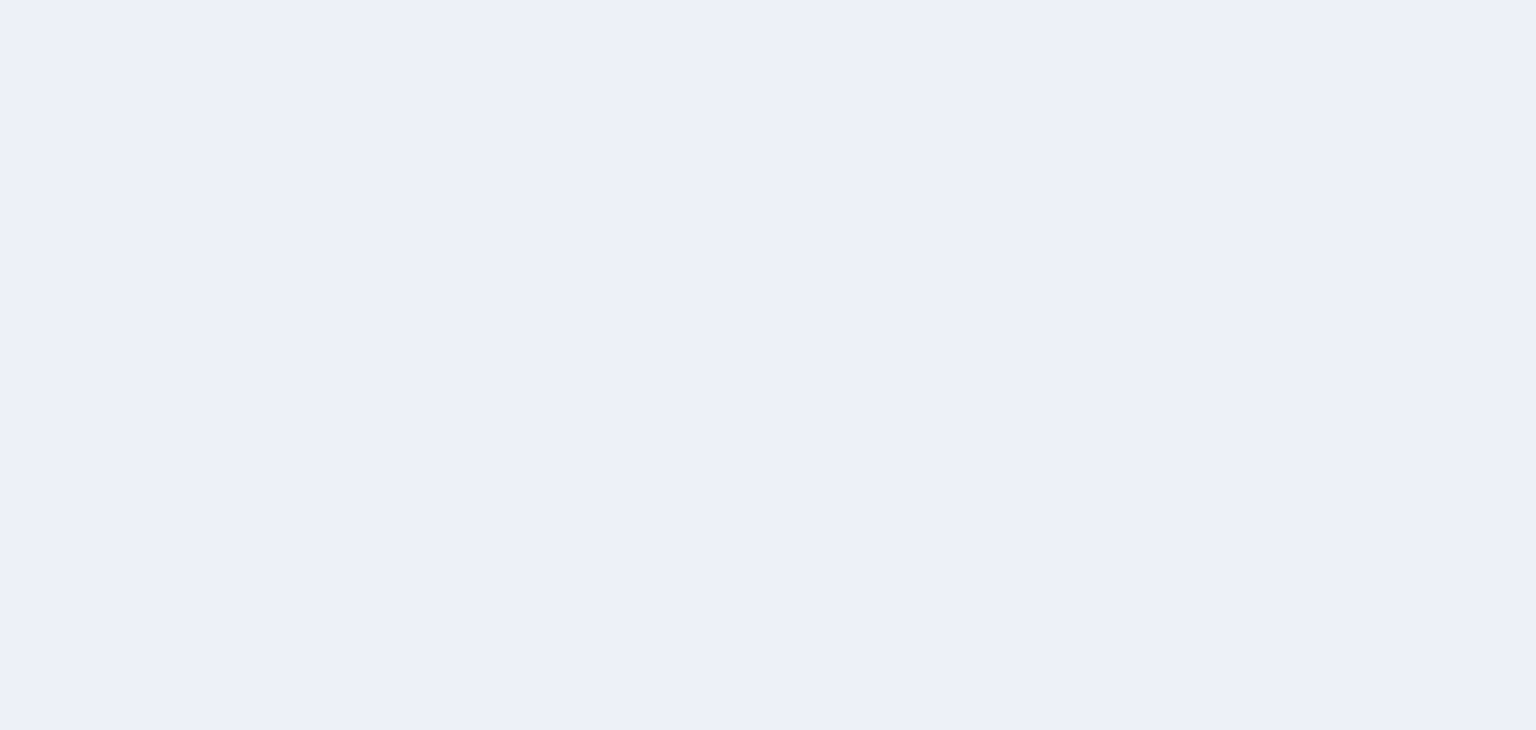 scroll, scrollTop: 0, scrollLeft: 0, axis: both 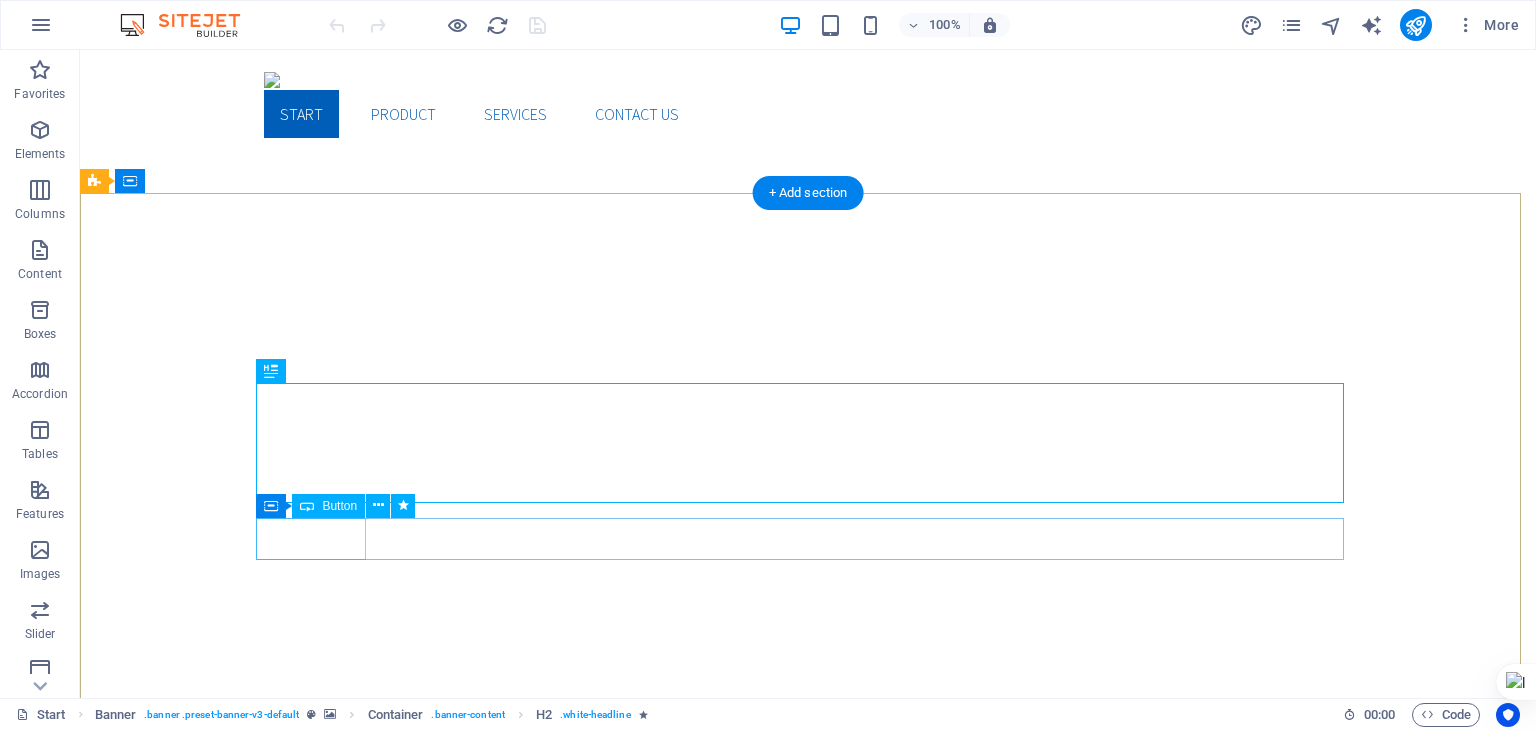 click on "Contact Us" at bounding box center (808, 947) 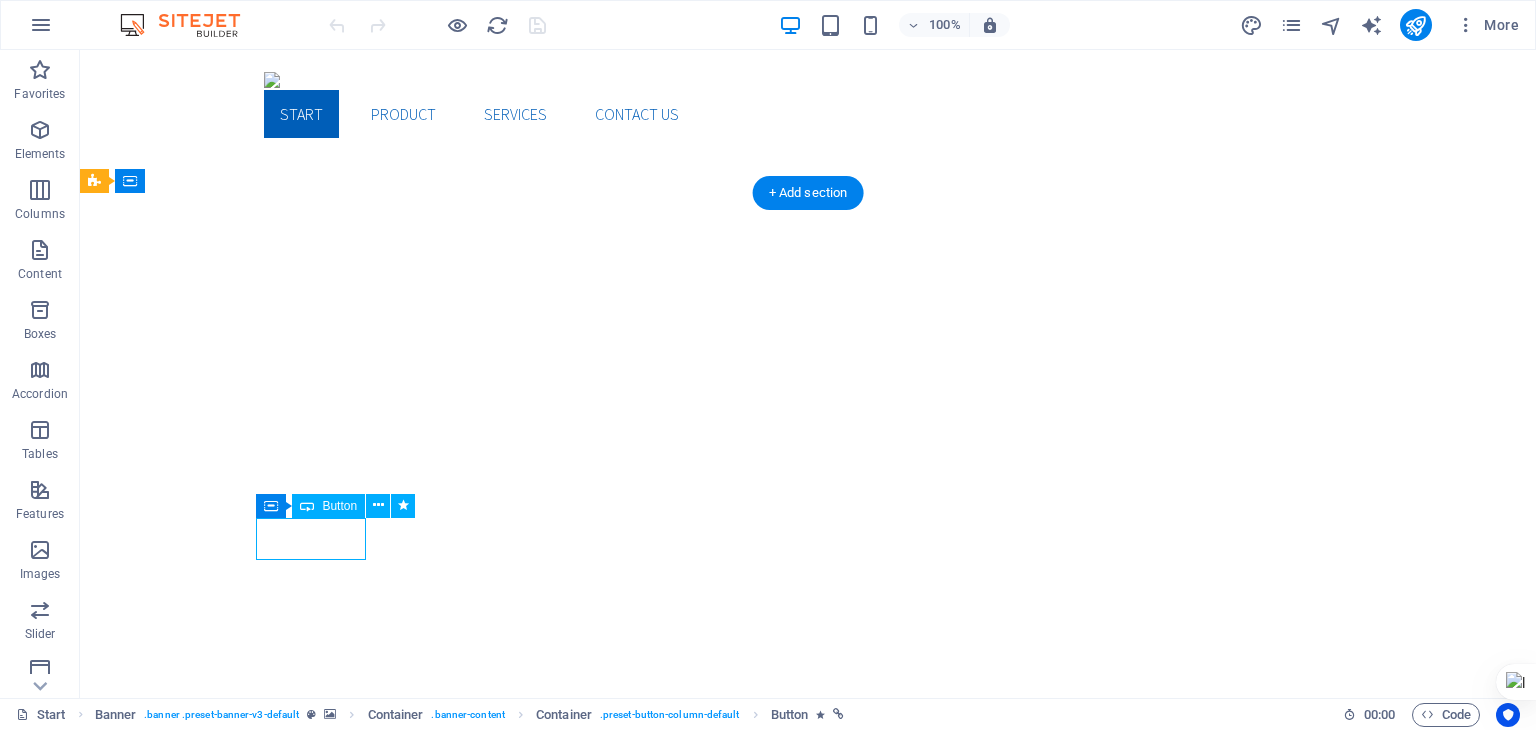 click on "Contact Us" at bounding box center (808, 947) 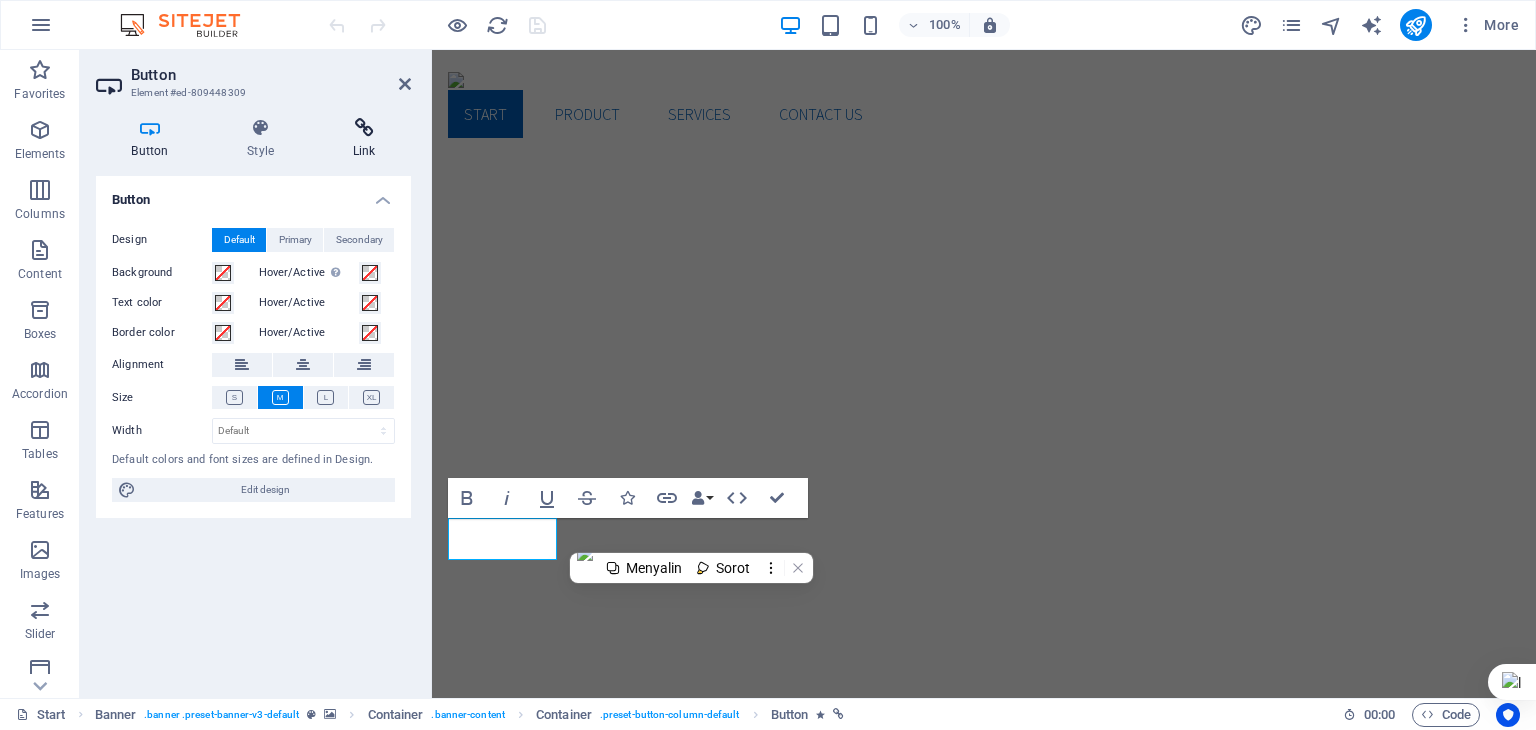 click at bounding box center [364, 128] 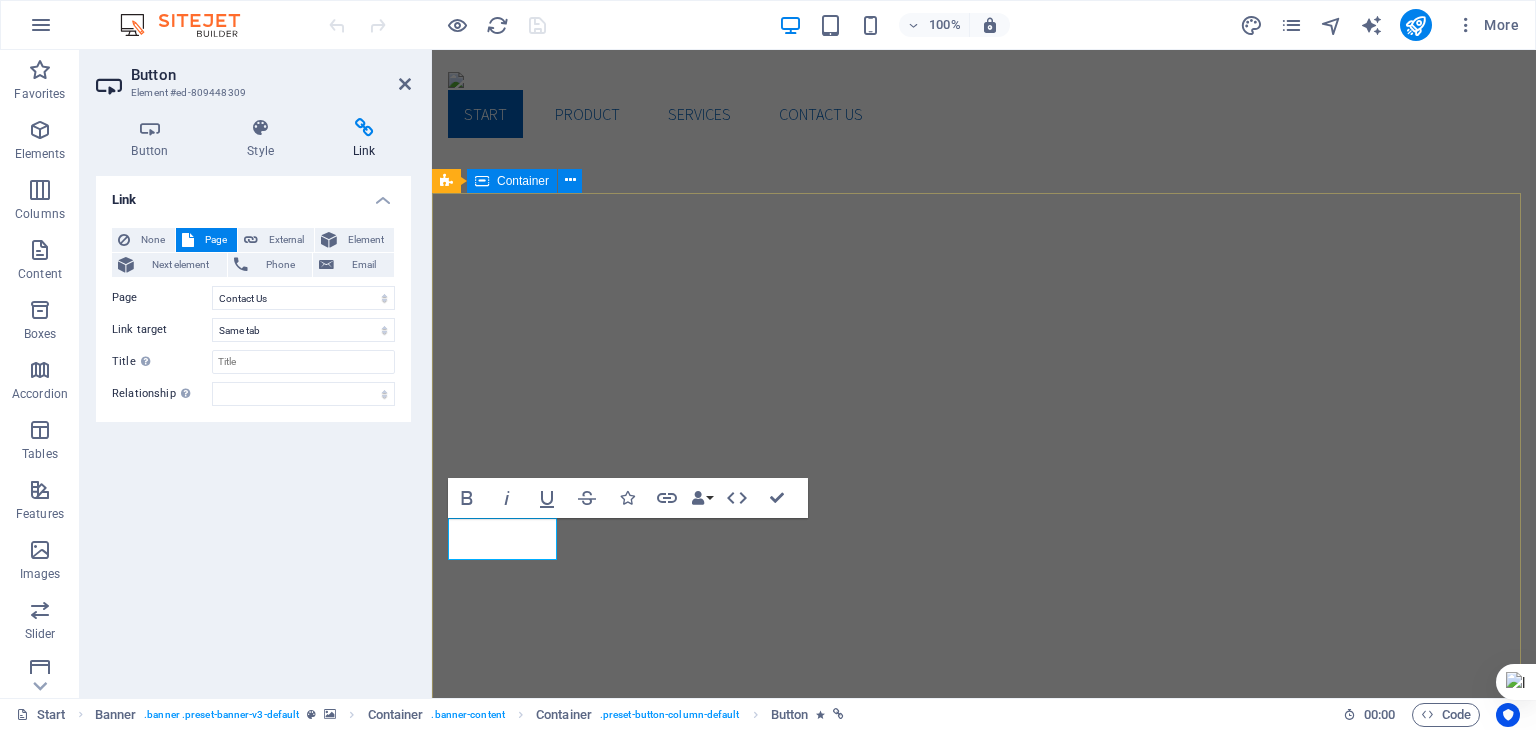 click on "YOUR VISION, OUR DEDICATED HANDS, TOGETHER WE CREATE SOMETHING BEAUTIFUL. Contact Us Our Services" at bounding box center (984, 907) 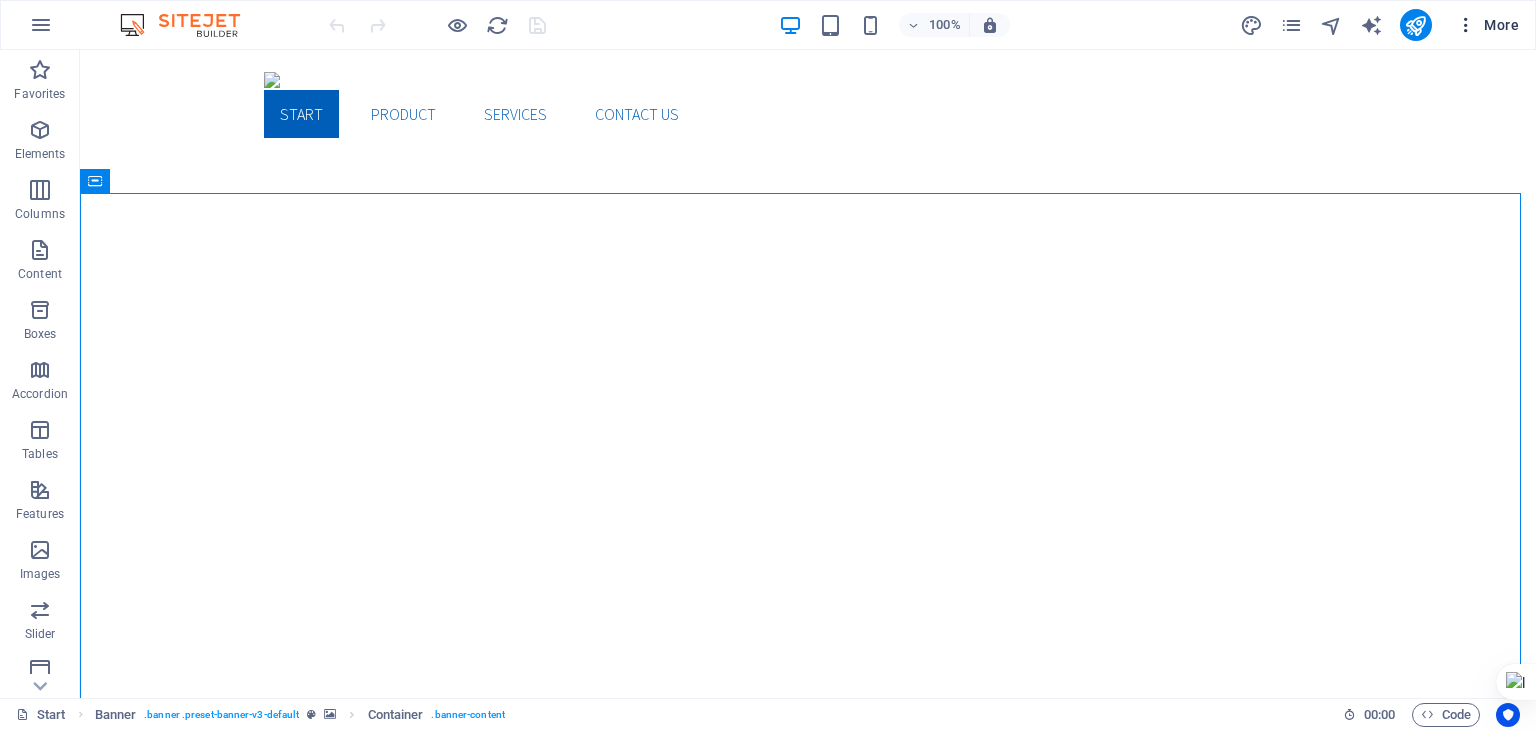 click on "More" at bounding box center (1487, 25) 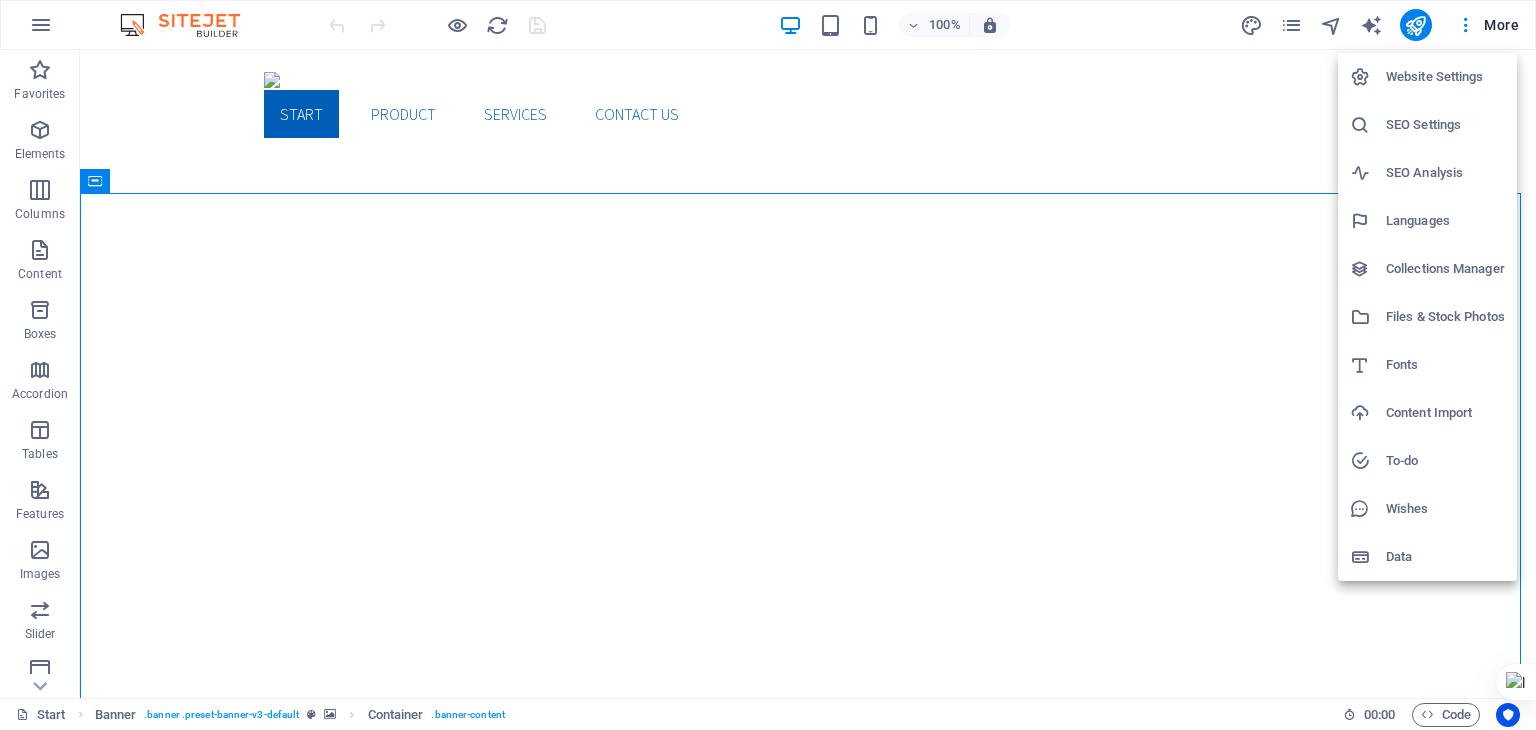 click at bounding box center [768, 365] 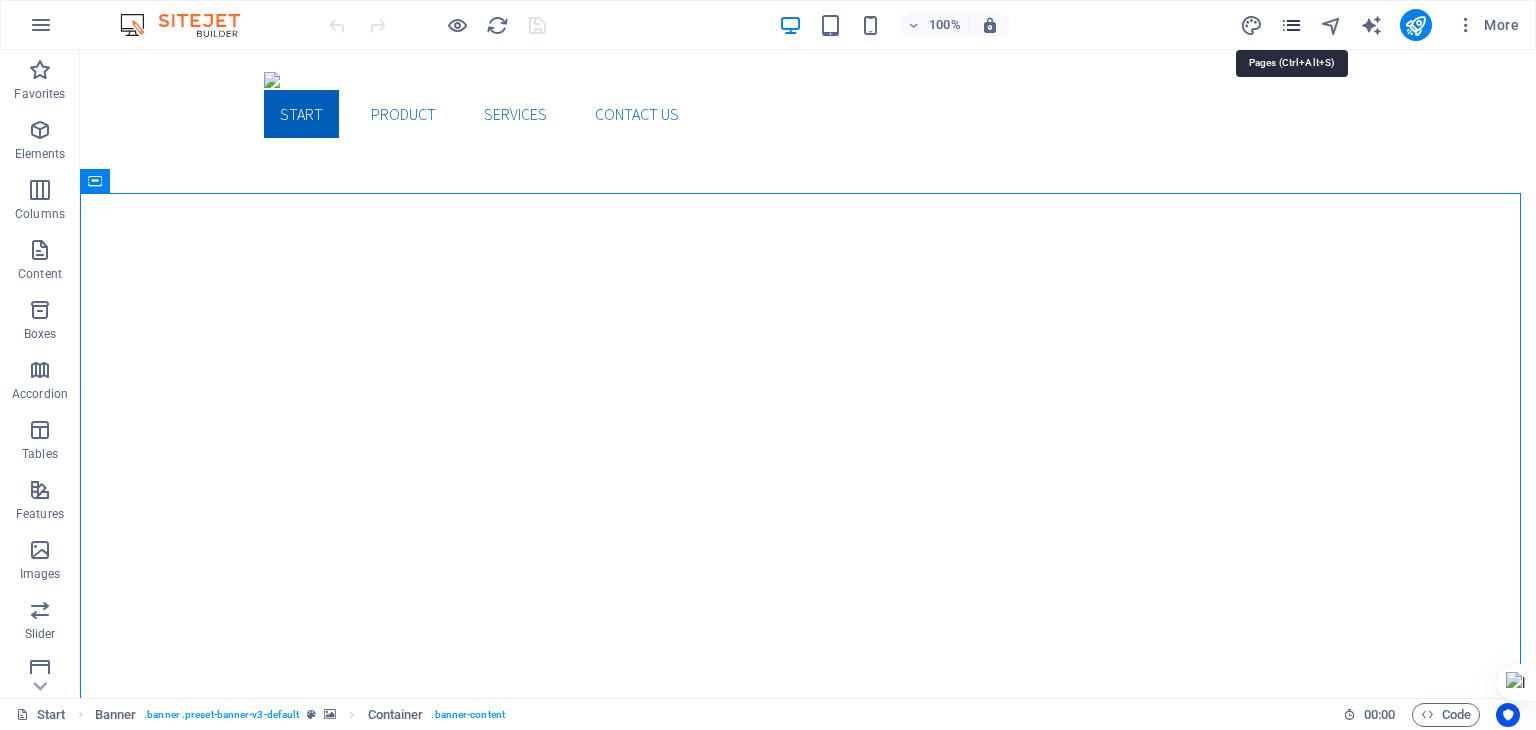click at bounding box center (1291, 25) 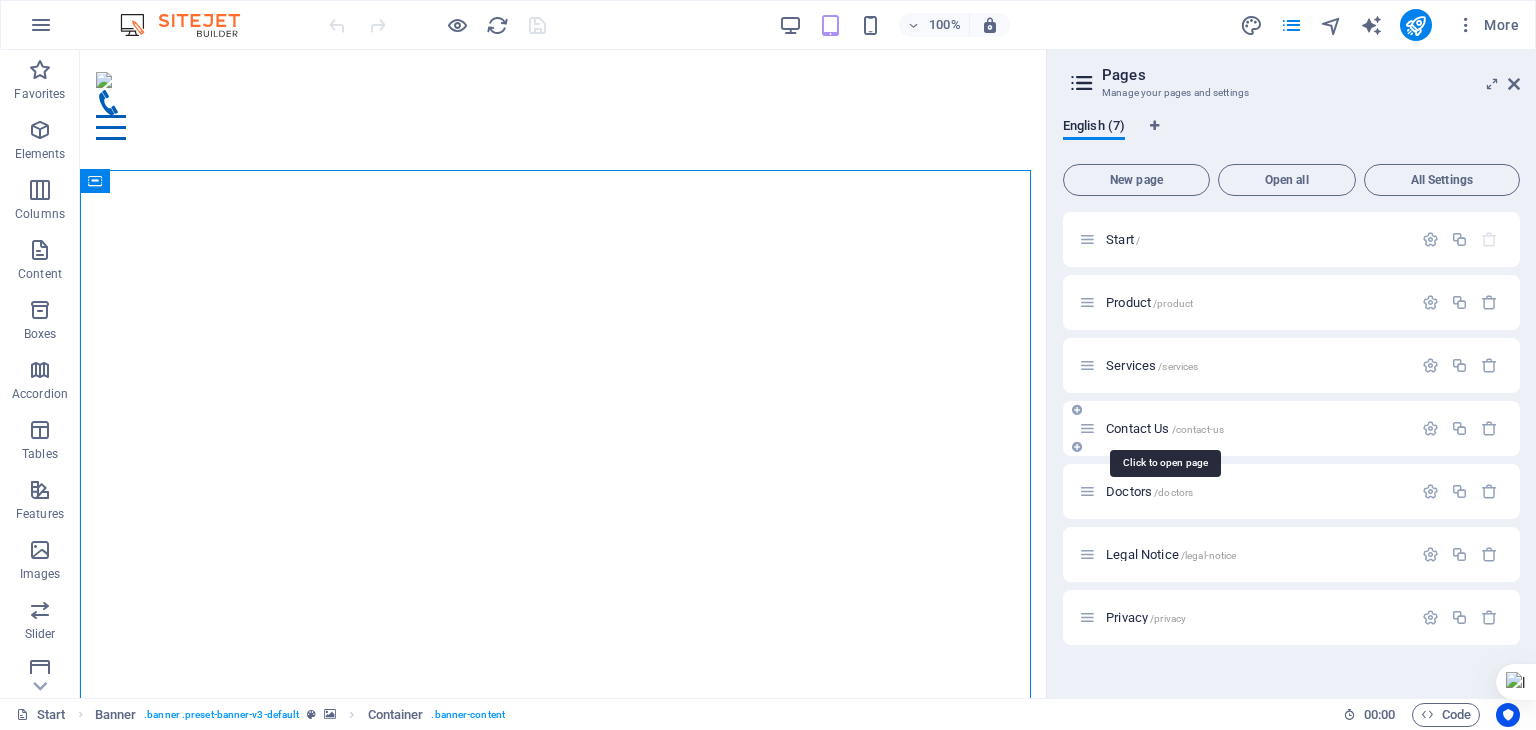 click on "Contact Us /contact-us" at bounding box center (1165, 428) 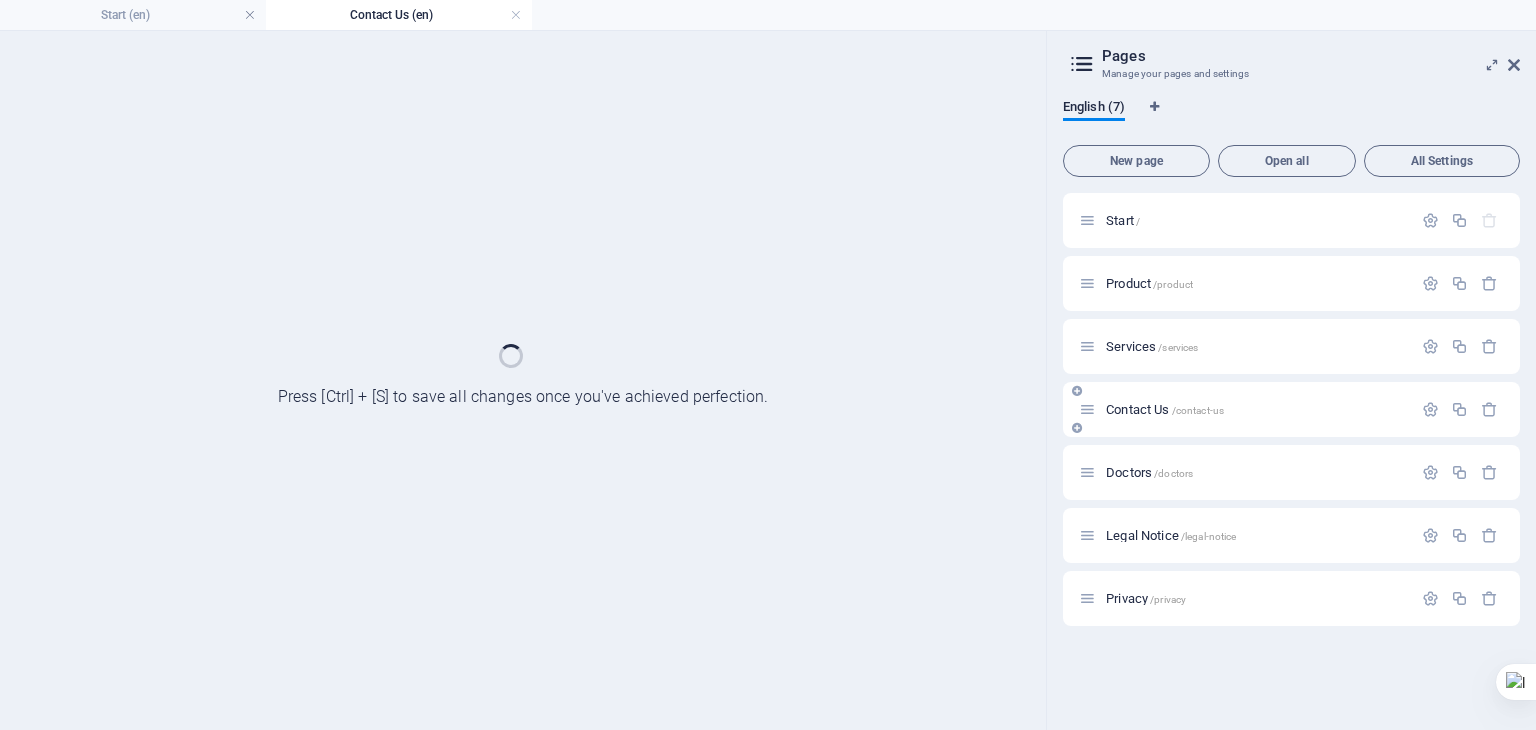 click on "Contact Us /contact-us" at bounding box center [1291, 409] 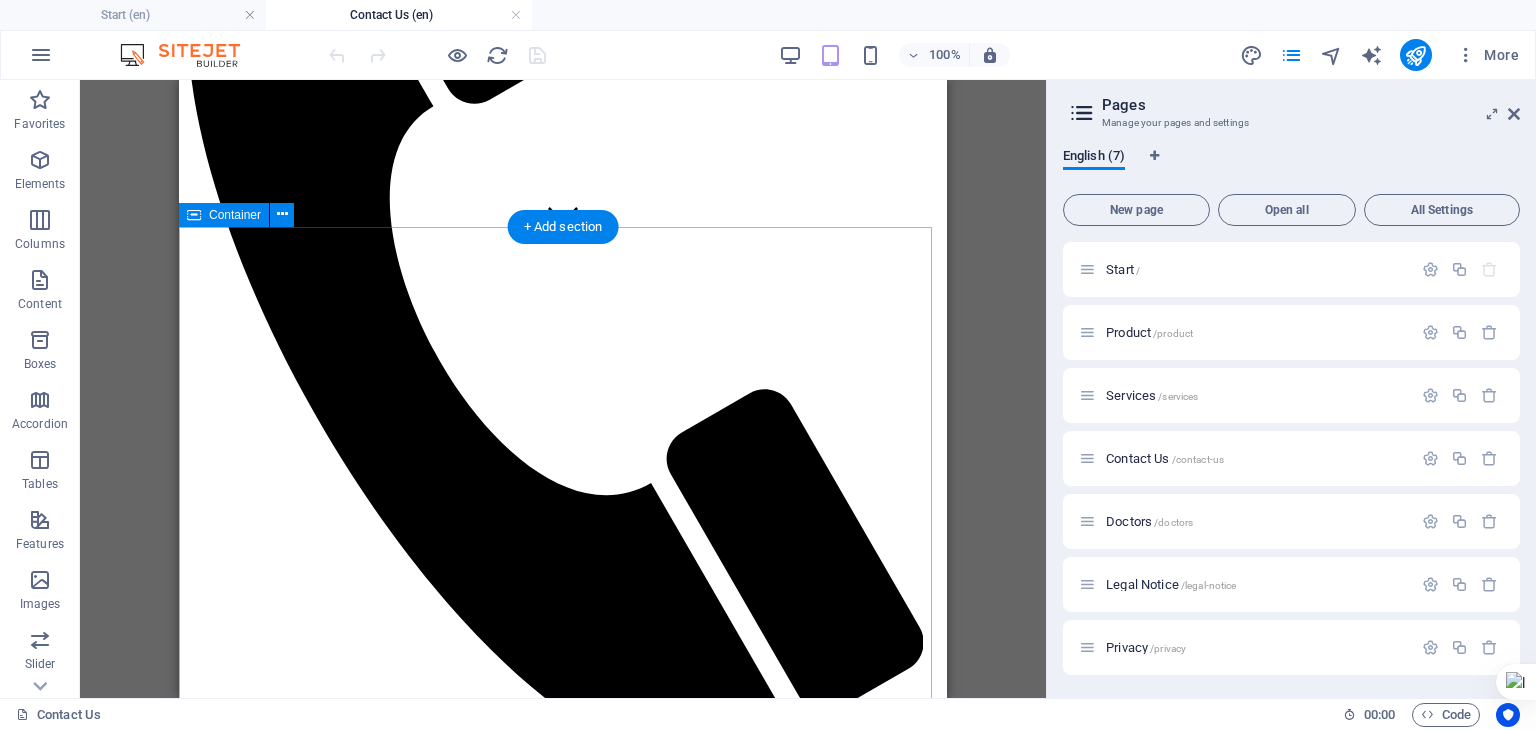 scroll, scrollTop: 448, scrollLeft: 0, axis: vertical 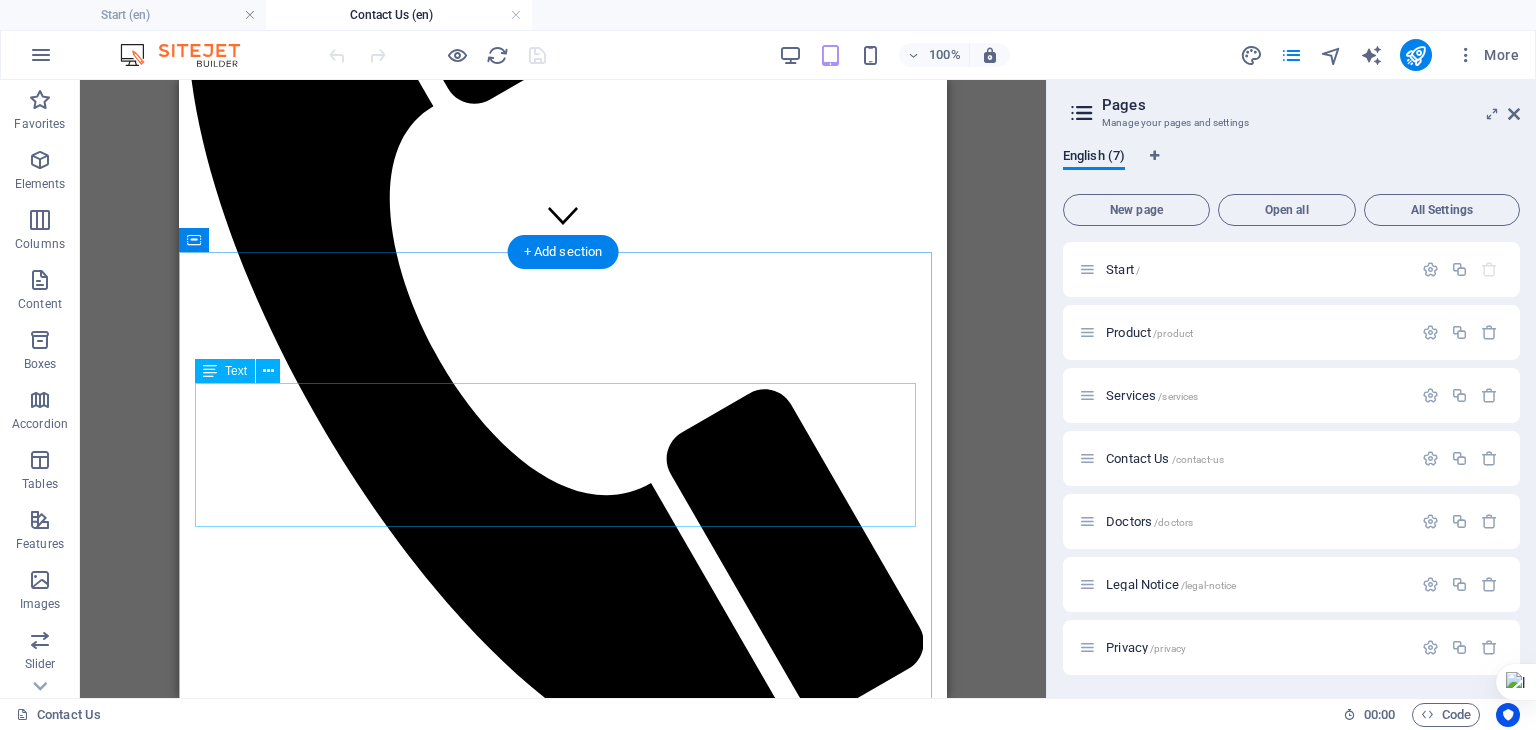 click on "Lorem ipsum dolor sit amet, consetetur sadipscing elitr, sed diam nonumy eirmod tempor invidunt ut labore et dolore magna aliquyam erat, sed diam voluptua. At vero eos et accusam et justo duo dolores et ea rebum. Stet clita kasd gubergren, no sea takimata sanctus est Lorem ipsum dolor sit amet. Lorem ipsum dolor sit amet, consetetur sadipscing elitr, sed diam nonumy eirmod tempor invidunt ut labore et dolore magna aliquyam erat, sed diam voluptua. At vero eos et accusam et justo duo dolores et ea rebum. Stet clita kasd gubergren, no sea takimata sanctus est Lorem ipsum dolor sit amet." at bounding box center (563, 1482) 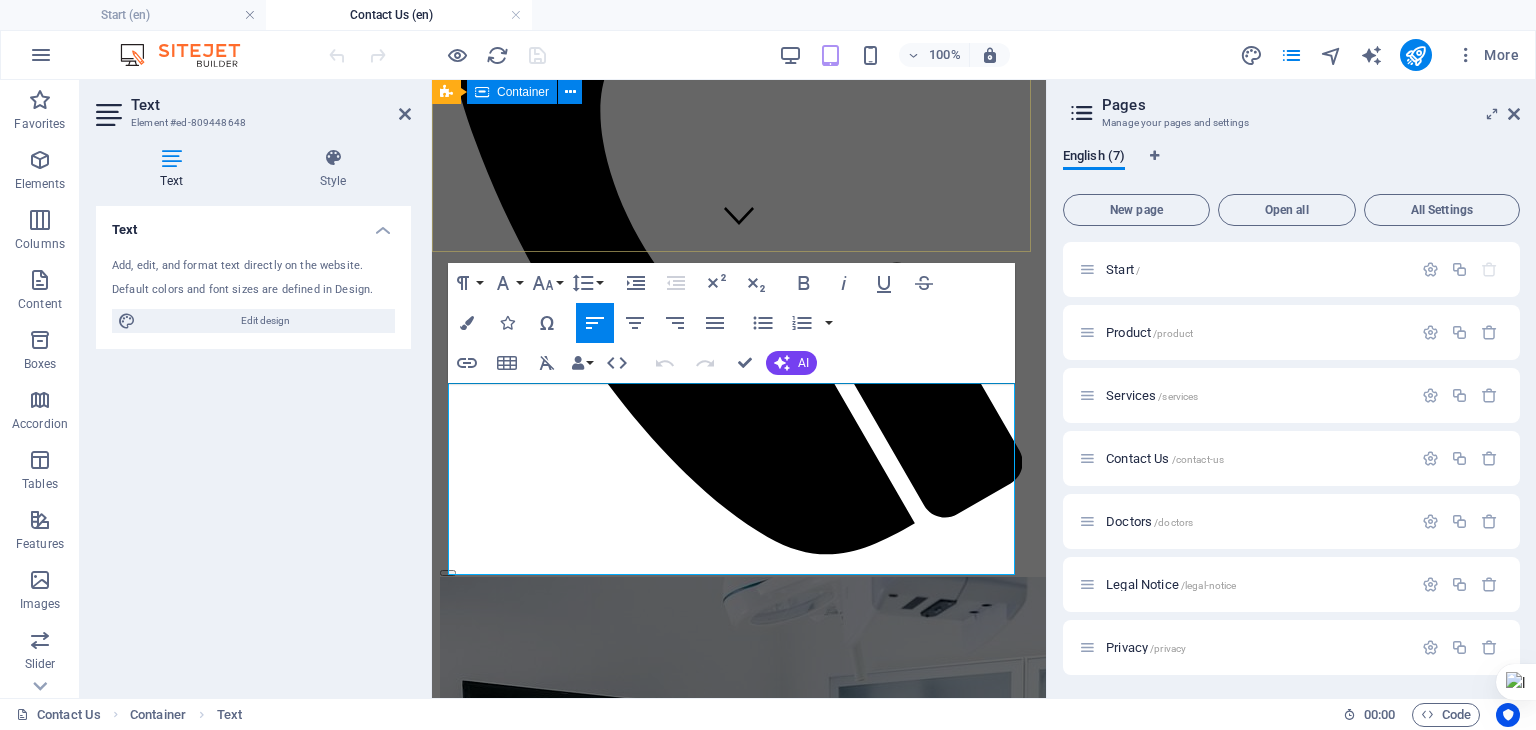 click on "DISCUSS WITH US" at bounding box center [739, 1117] 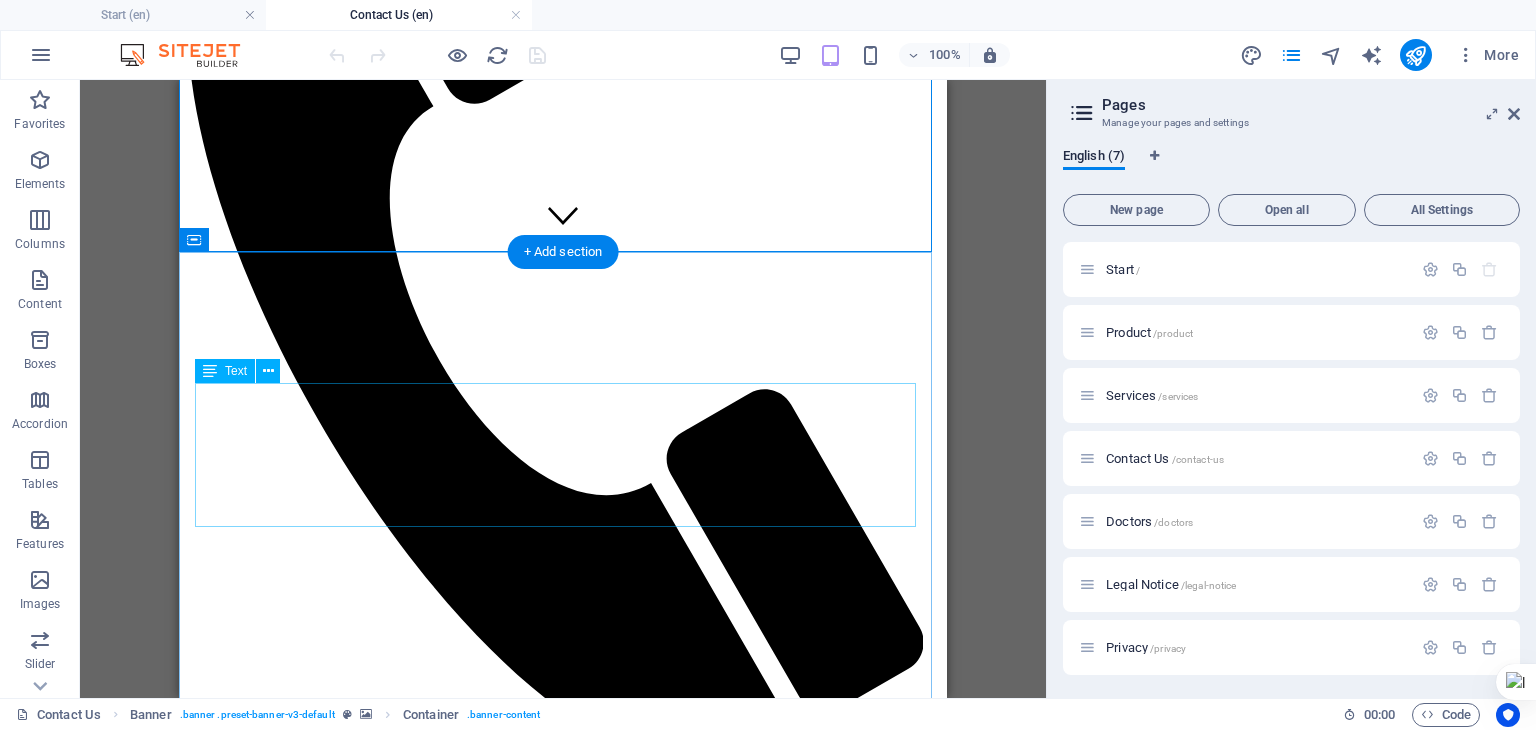 click on "Lorem ipsum dolor sit amet, consetetur sadipscing elitr, sed diam nonumy eirmod tempor invidunt ut labore et dolore magna aliquyam erat, sed diam voluptua. At vero eos et accusam et justo duo dolores et ea rebum. Stet clita kasd gubergren, no sea takimata sanctus est Lorem ipsum dolor sit amet. Lorem ipsum dolor sit amet, consetetur sadipscing elitr, sed diam nonumy eirmod tempor invidunt ut labore et dolore magna aliquyam erat, sed diam voluptua. At vero eos et accusam et justo duo dolores et ea rebum. Stet clita kasd gubergren, no sea takimata sanctus est Lorem ipsum dolor sit amet." at bounding box center [563, 1482] 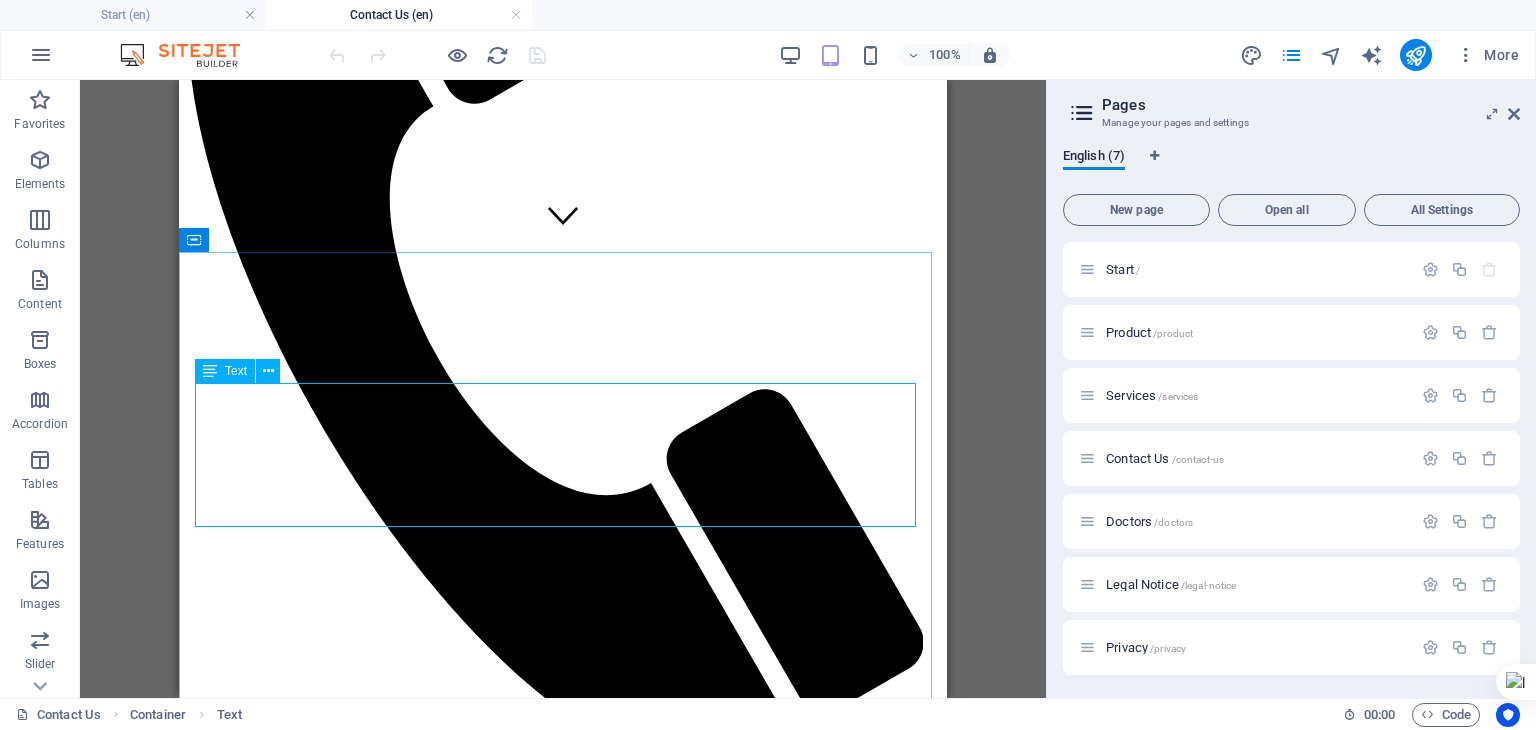 click on "Text" at bounding box center [236, 371] 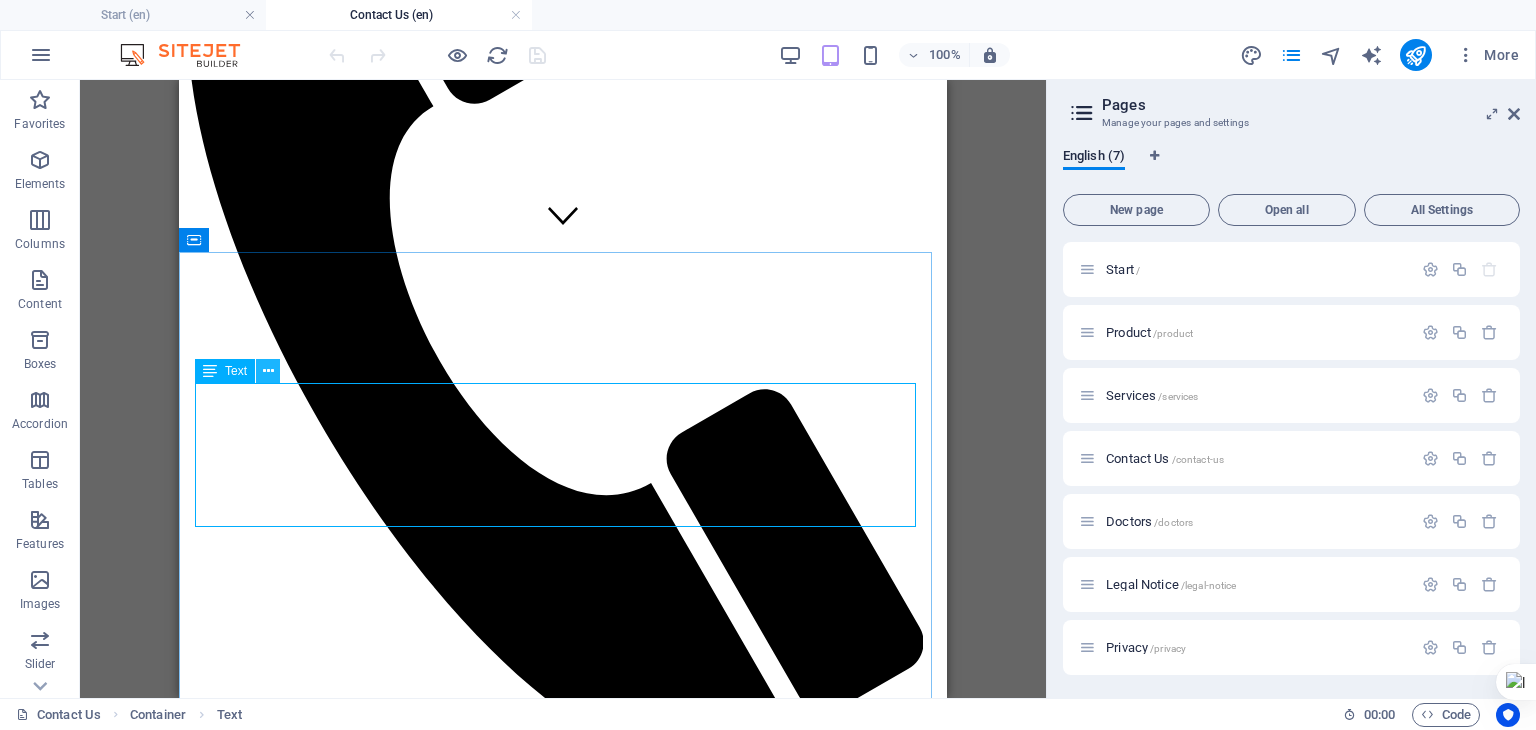 click at bounding box center [268, 371] 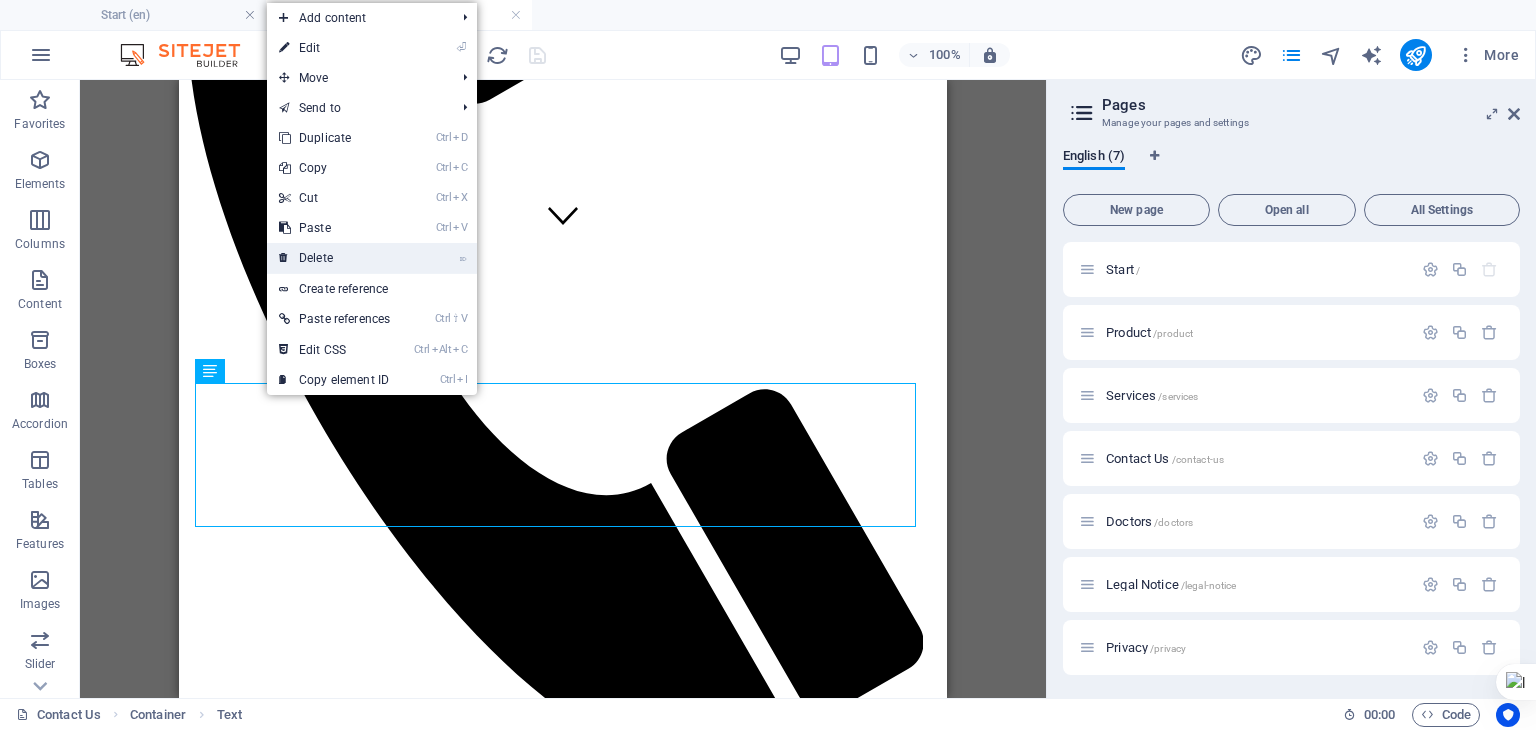 click on "⌦  Delete" at bounding box center [334, 258] 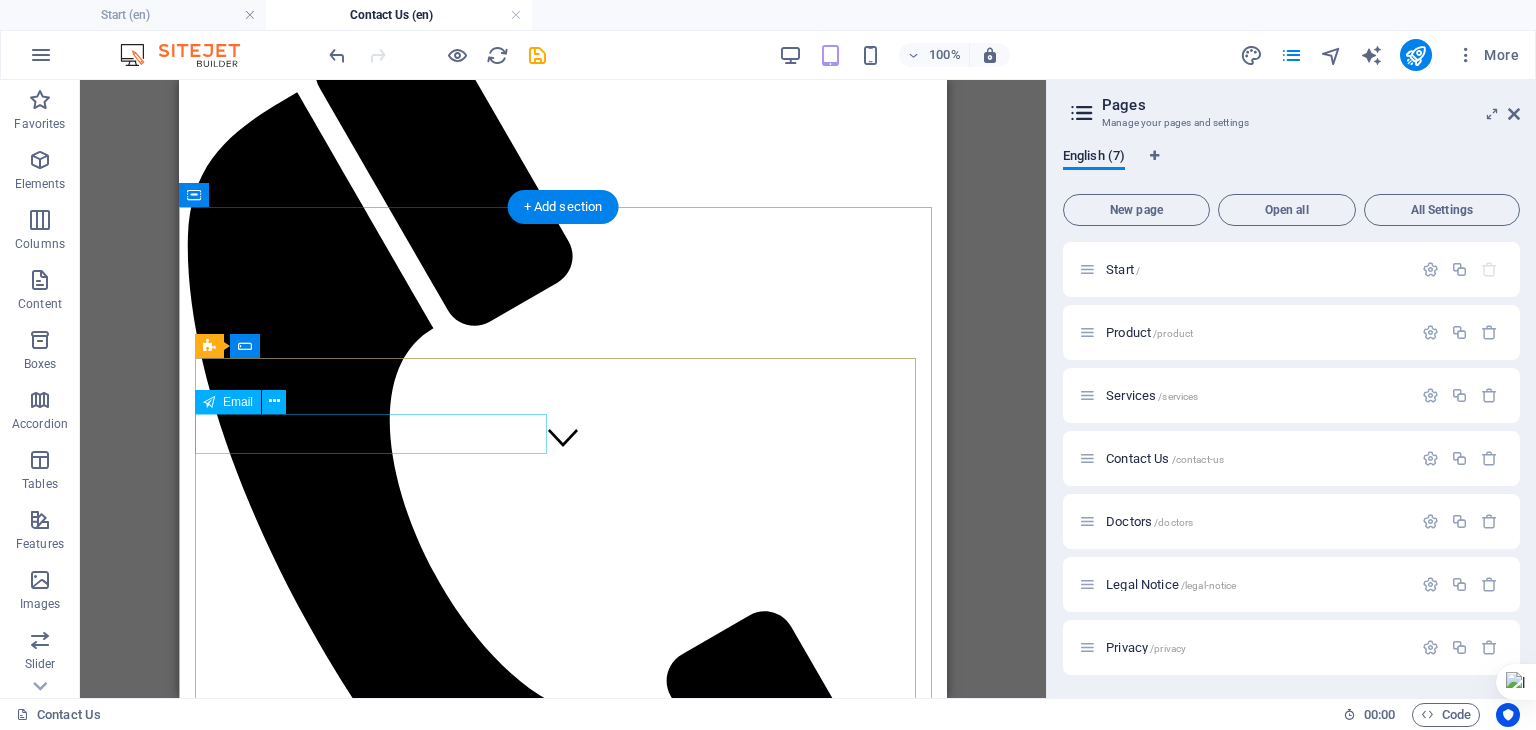 scroll, scrollTop: 0, scrollLeft: 0, axis: both 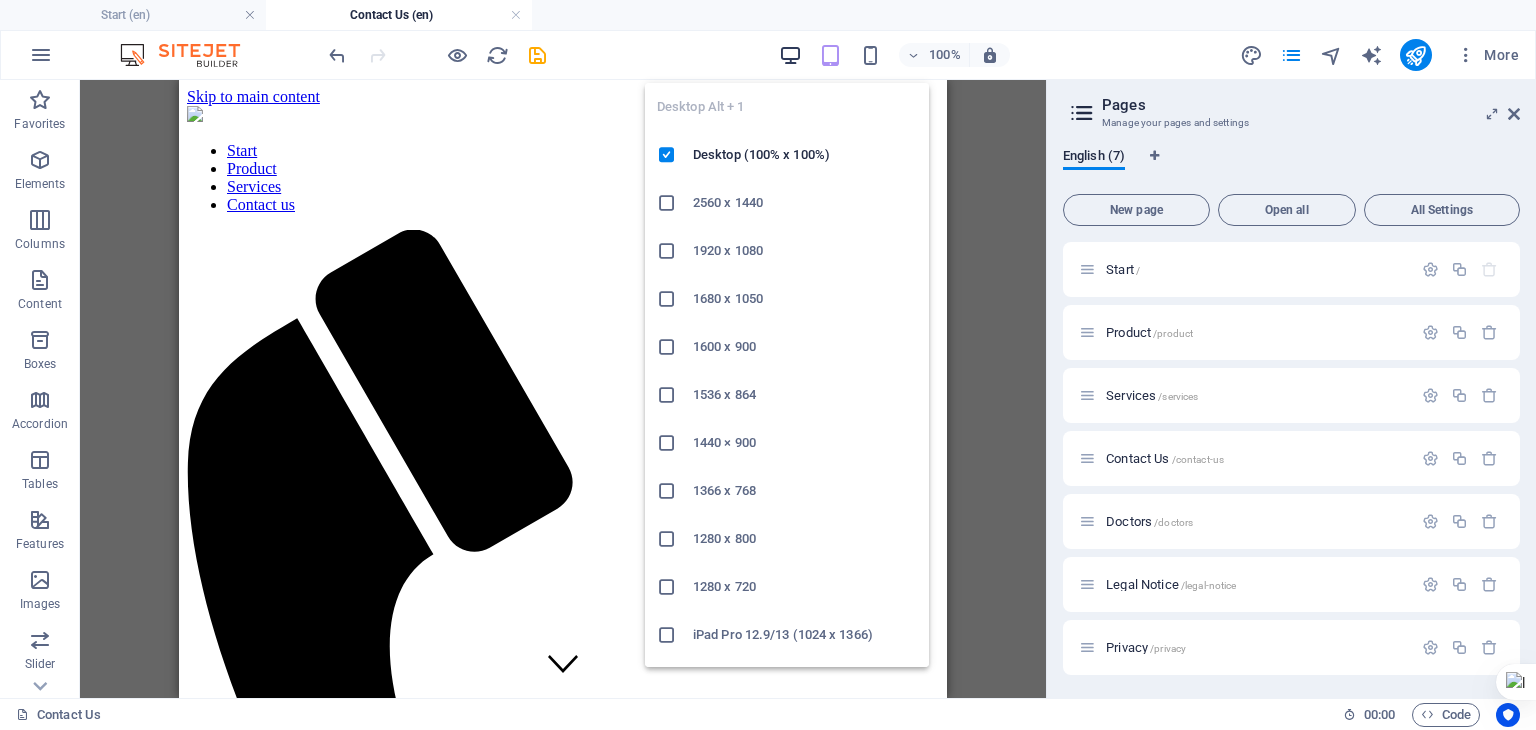 click at bounding box center (790, 55) 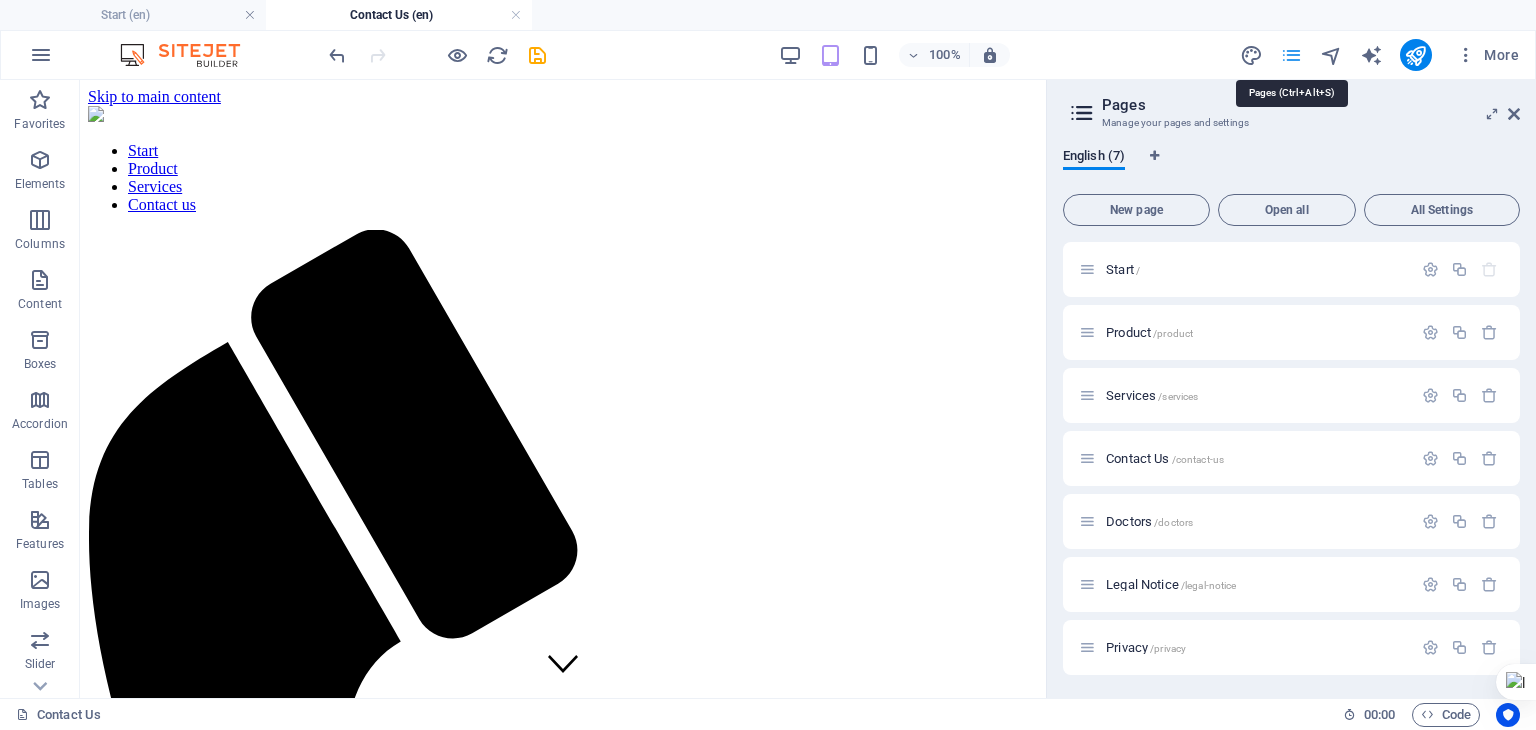 click at bounding box center (1291, 55) 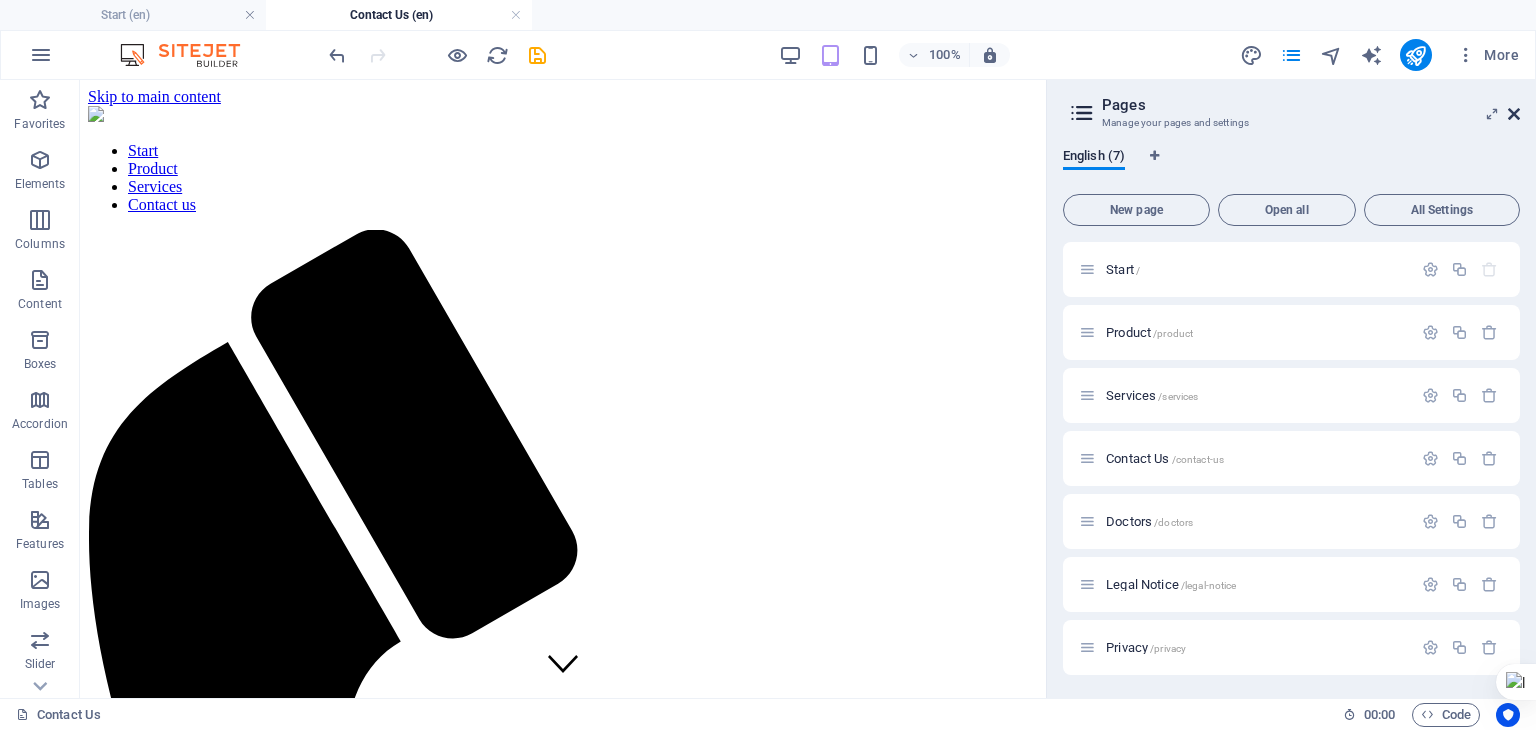 click at bounding box center [1514, 114] 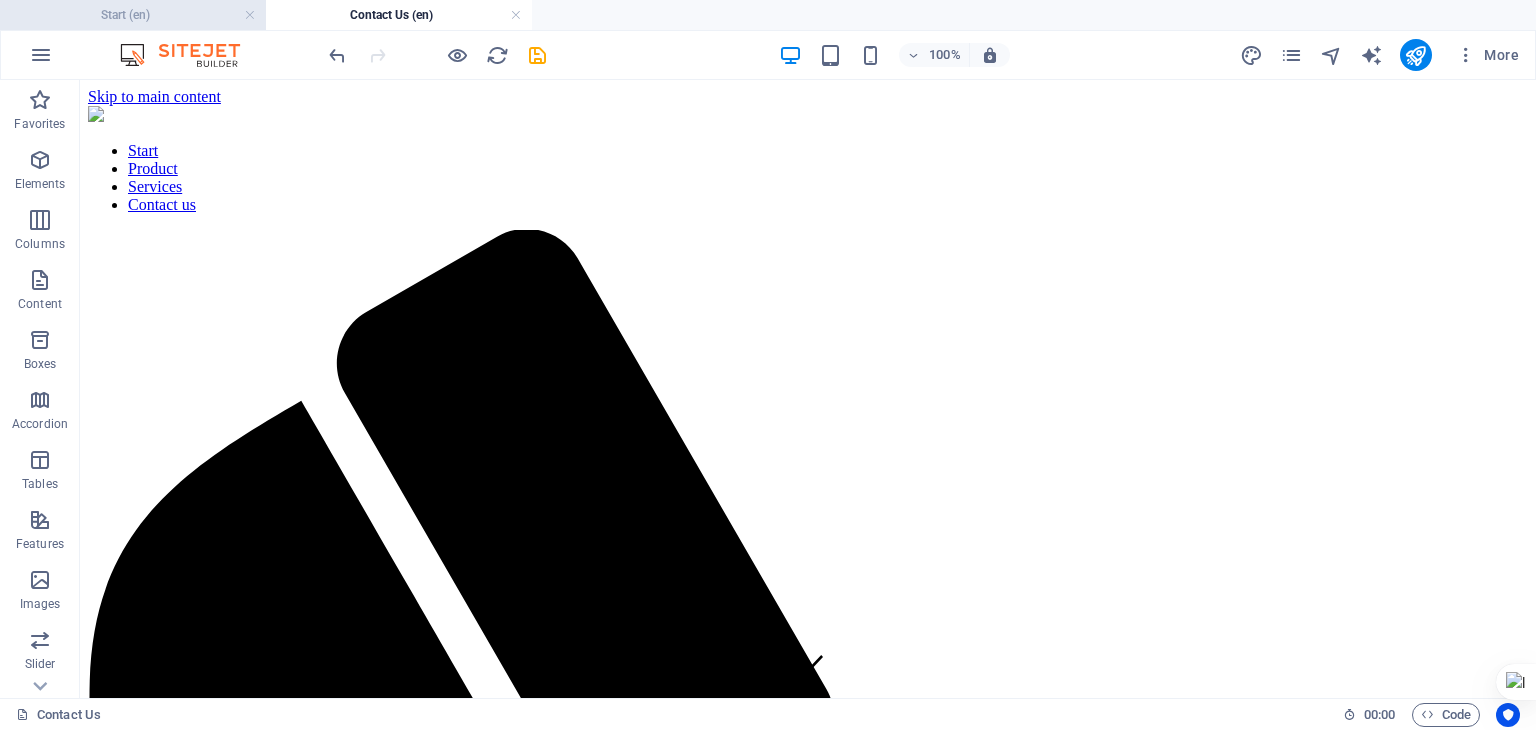 click on "Start (en)" at bounding box center (133, 15) 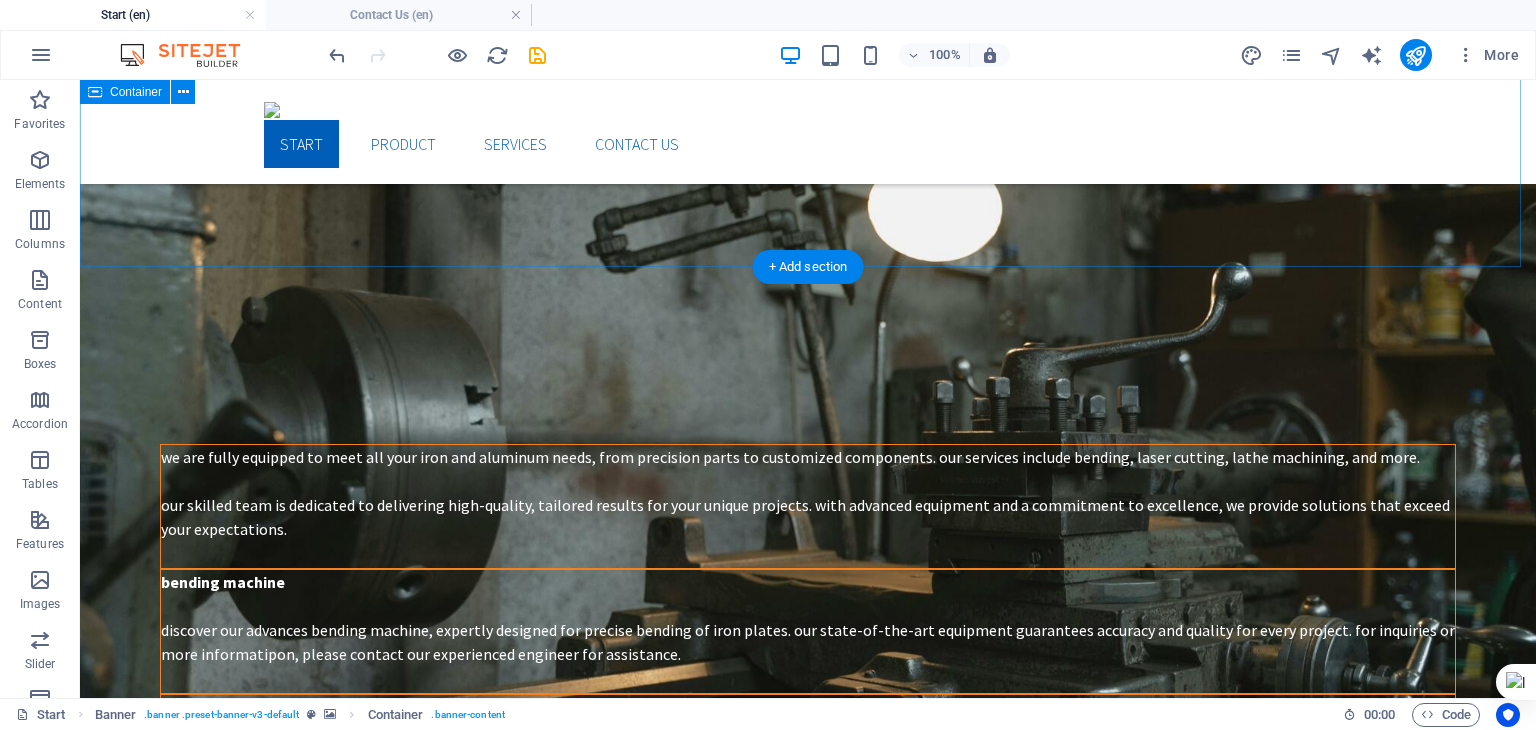 scroll, scrollTop: 2450, scrollLeft: 0, axis: vertical 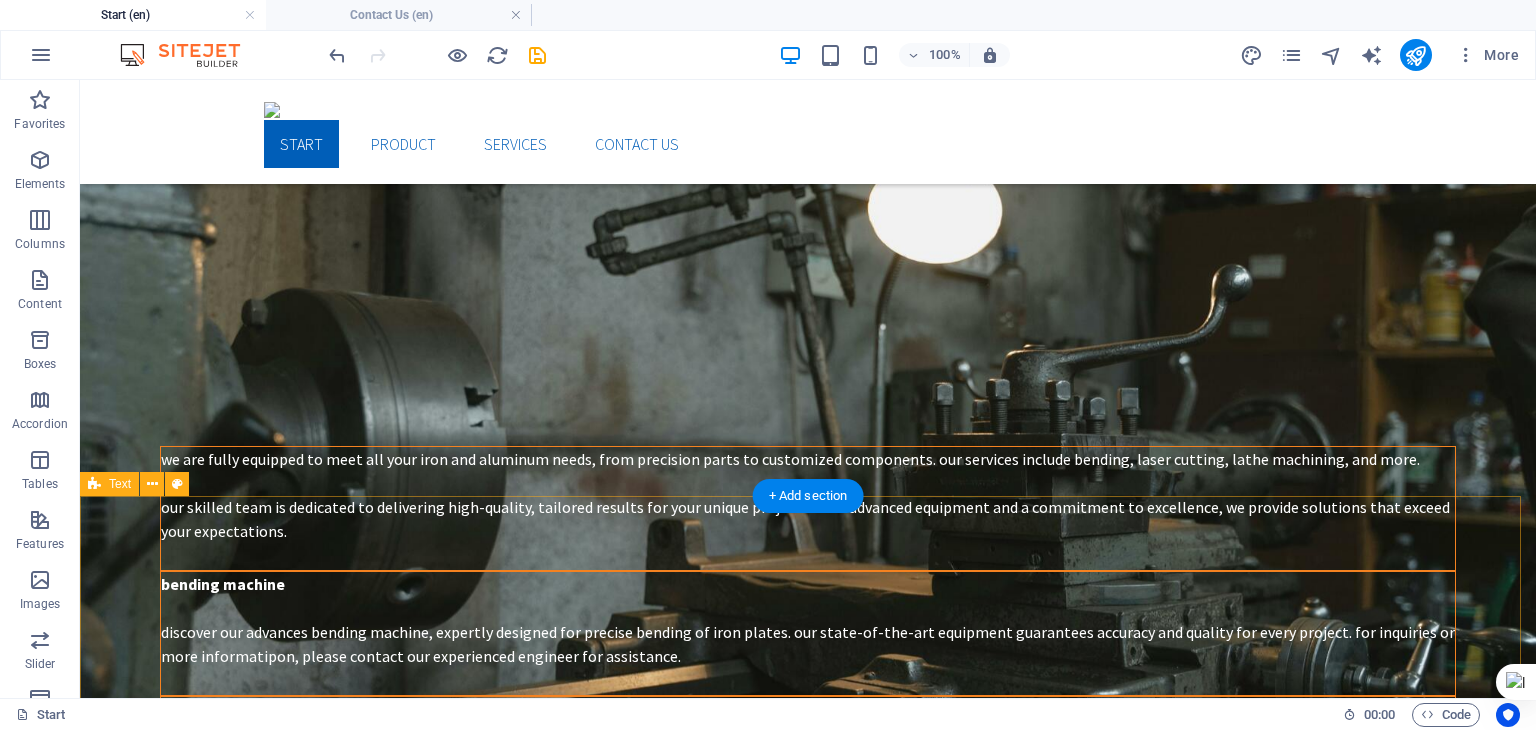 click on "TRANFORM IDEAS WITH PRECISION AND PASSION You can reach us by phone or WhatsApp. We are always ready for an open discussion. For detailed information, please get in touch with our marketing team. Call or Whatsapp       [PHONE] E-mail     [EMAIL]" at bounding box center (808, 3502) 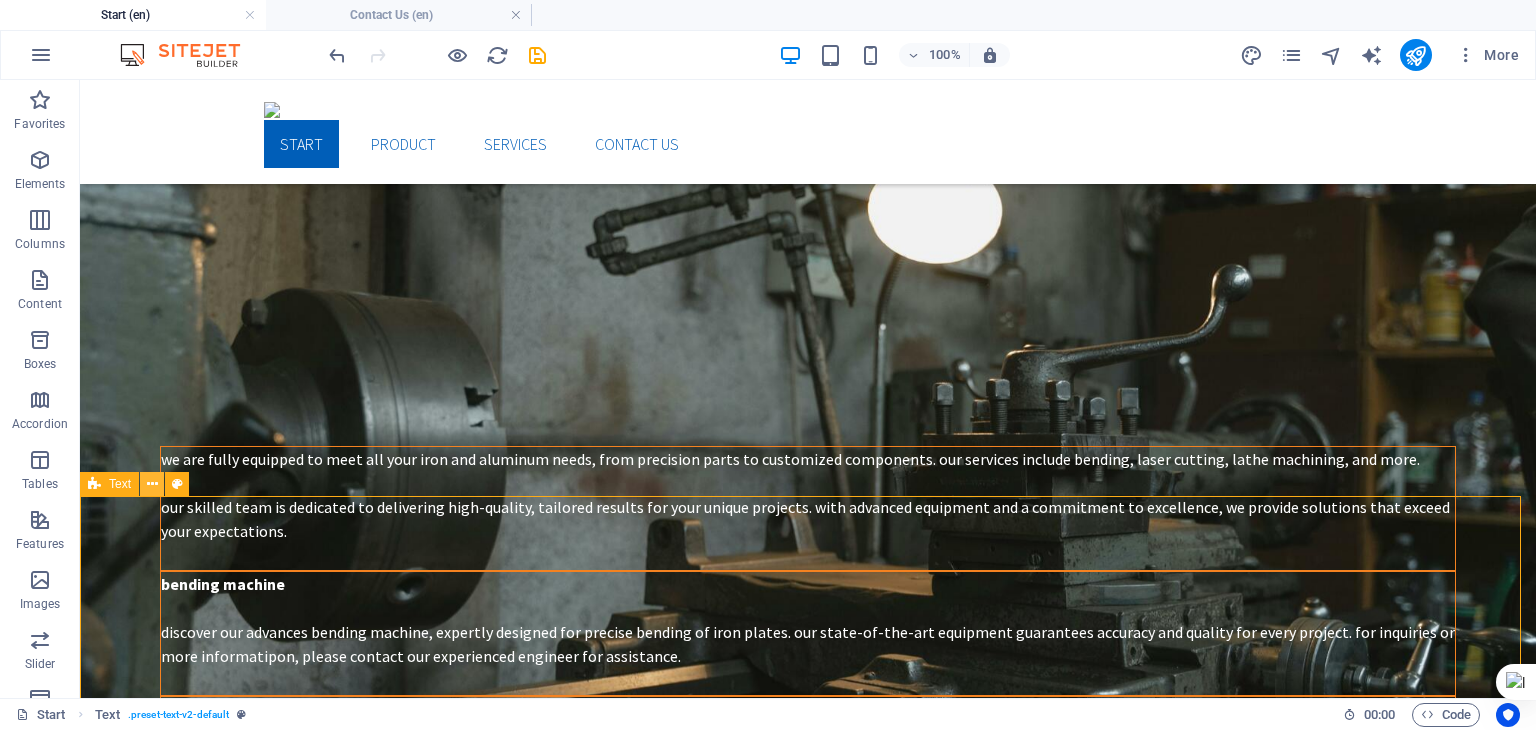 click at bounding box center [152, 484] 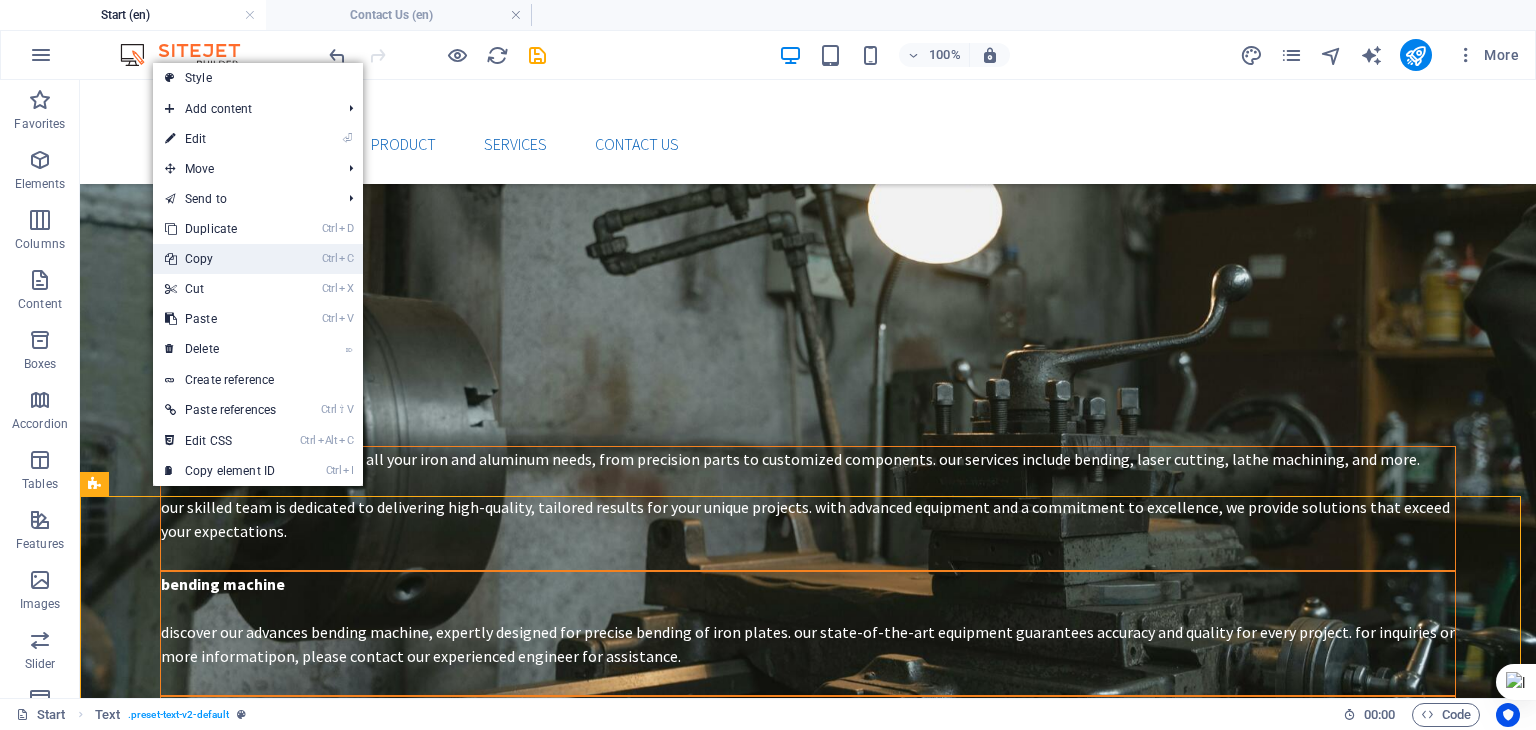 click on "Ctrl C  Copy" at bounding box center [220, 259] 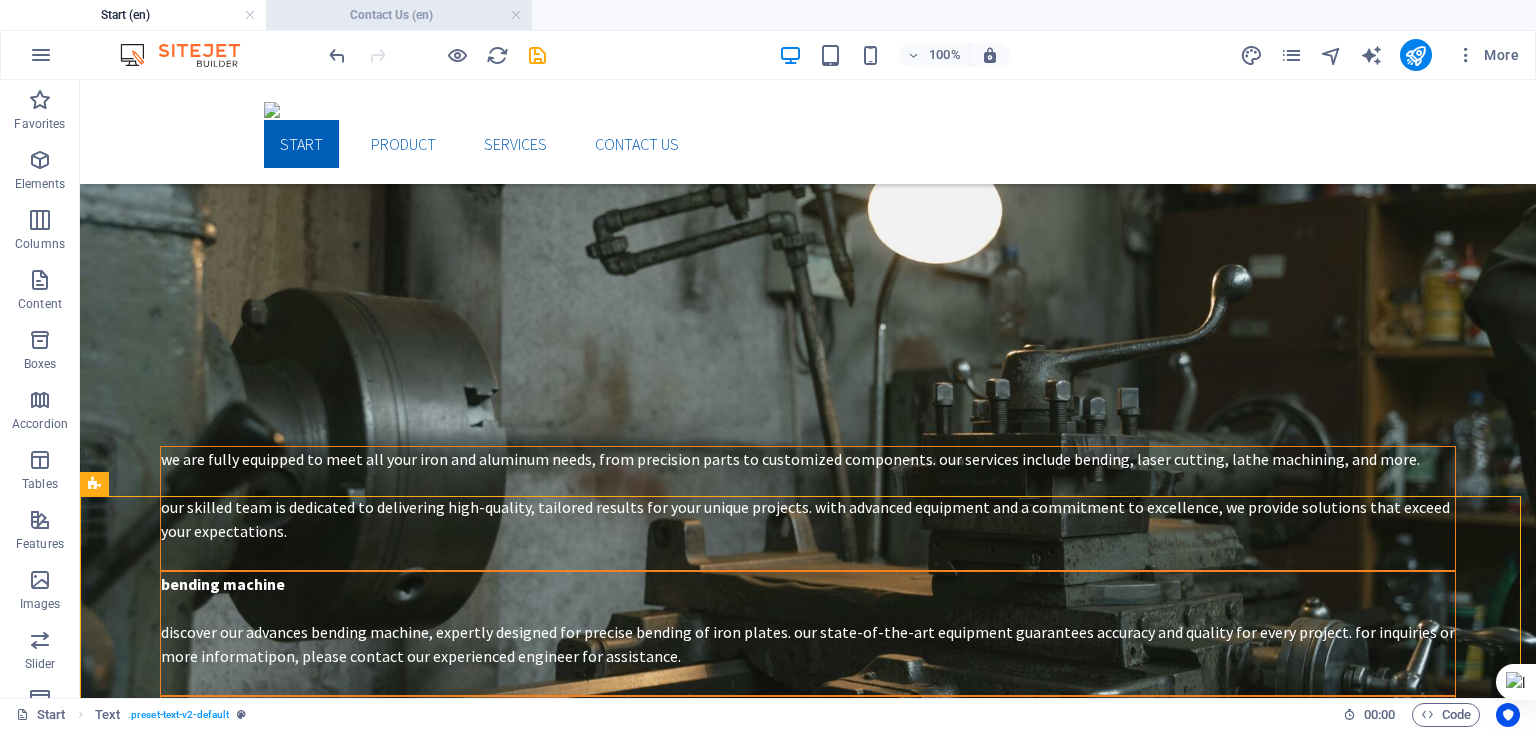click on "Contact Us (en)" at bounding box center (399, 15) 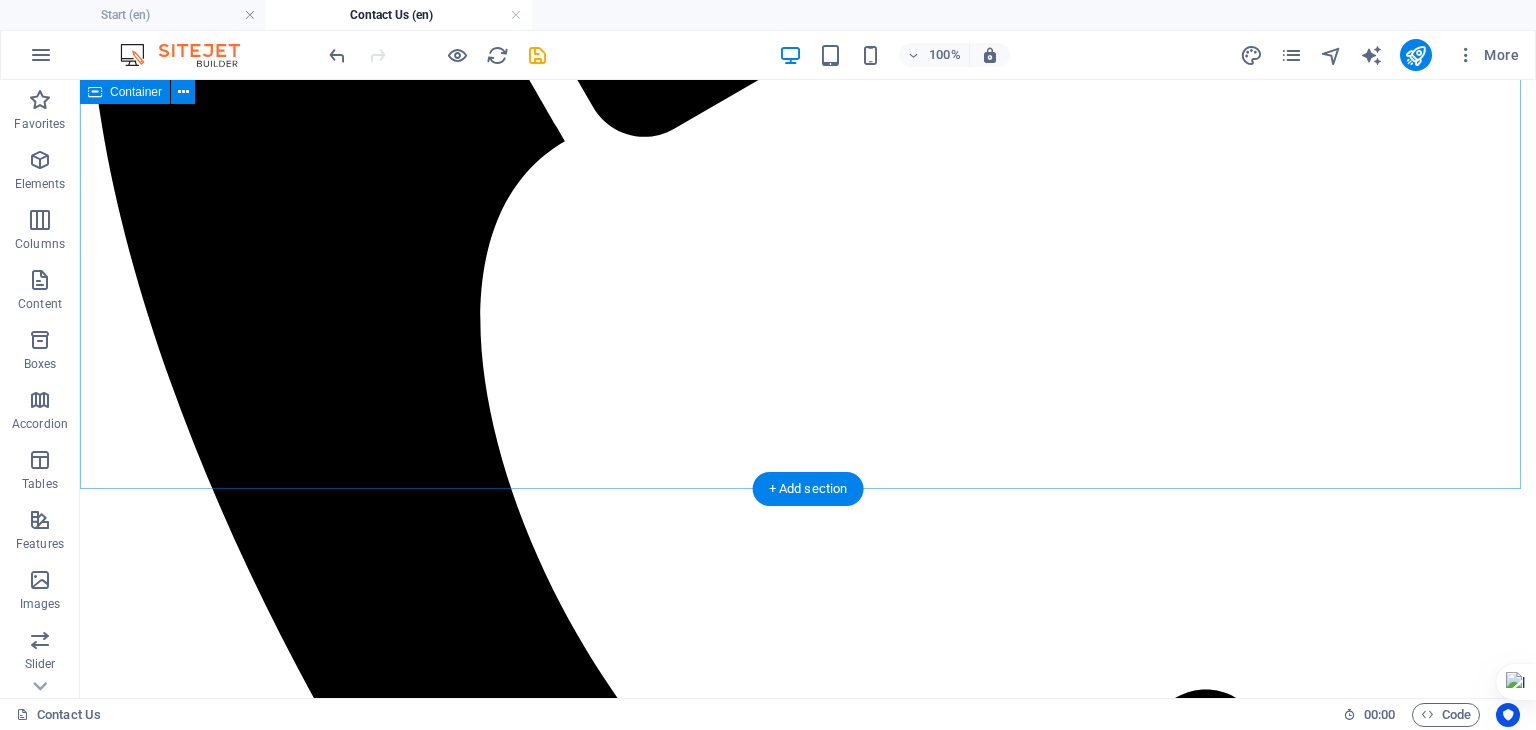 scroll, scrollTop: 739, scrollLeft: 0, axis: vertical 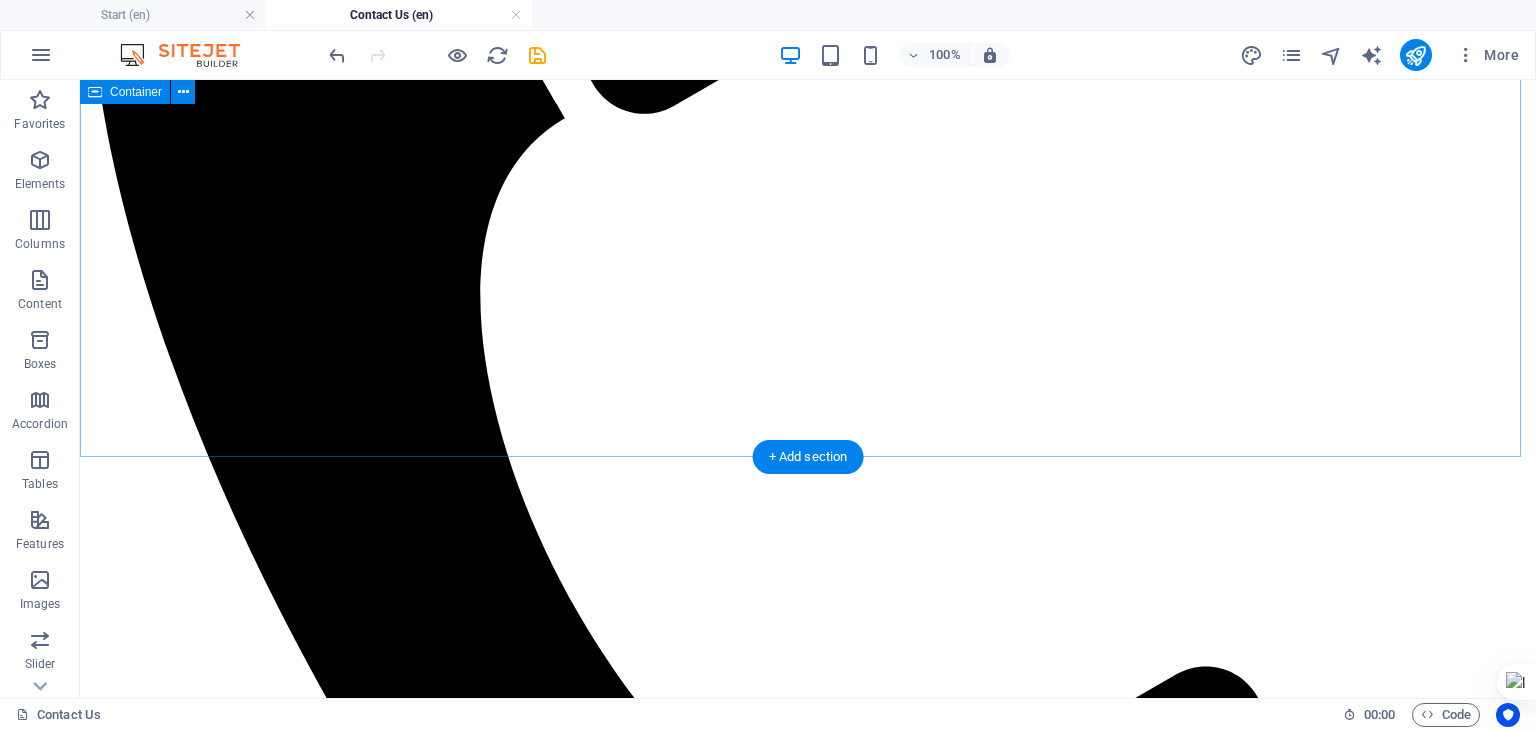 click on "Schedule an appointment today!   I have read and understand the privacy policy. Unreadable? Load new Send" at bounding box center [808, 2215] 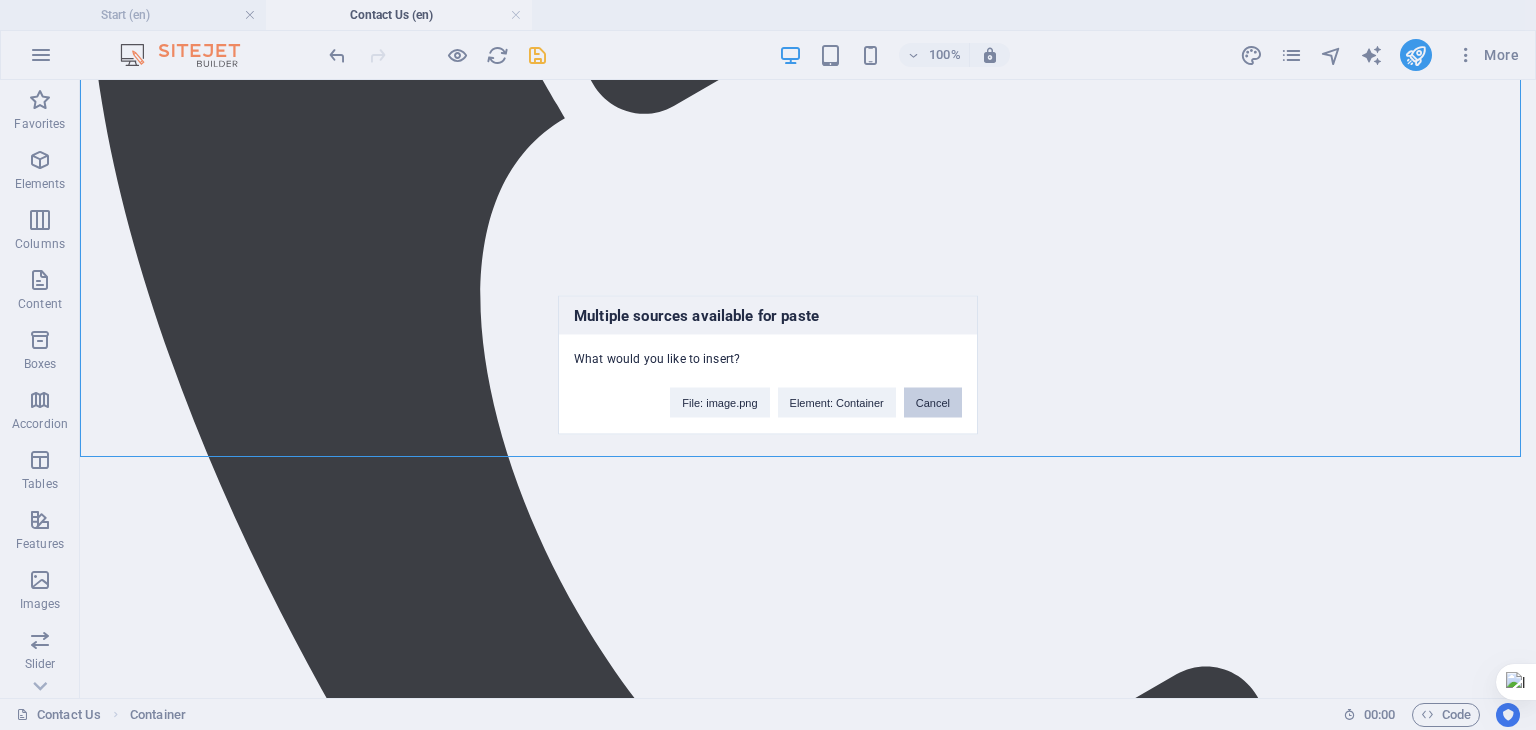 click on "Cancel" at bounding box center [933, 403] 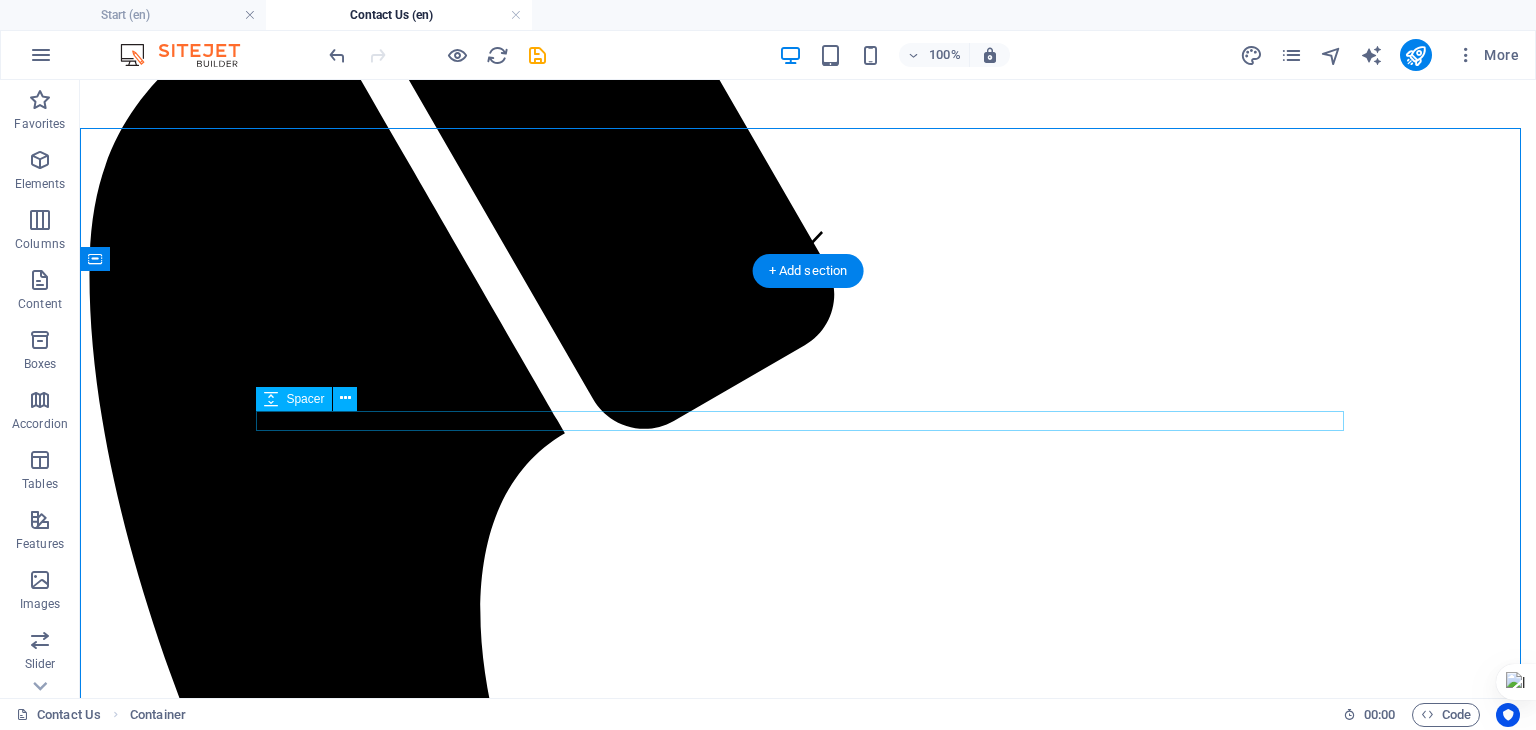 scroll, scrollTop: 424, scrollLeft: 0, axis: vertical 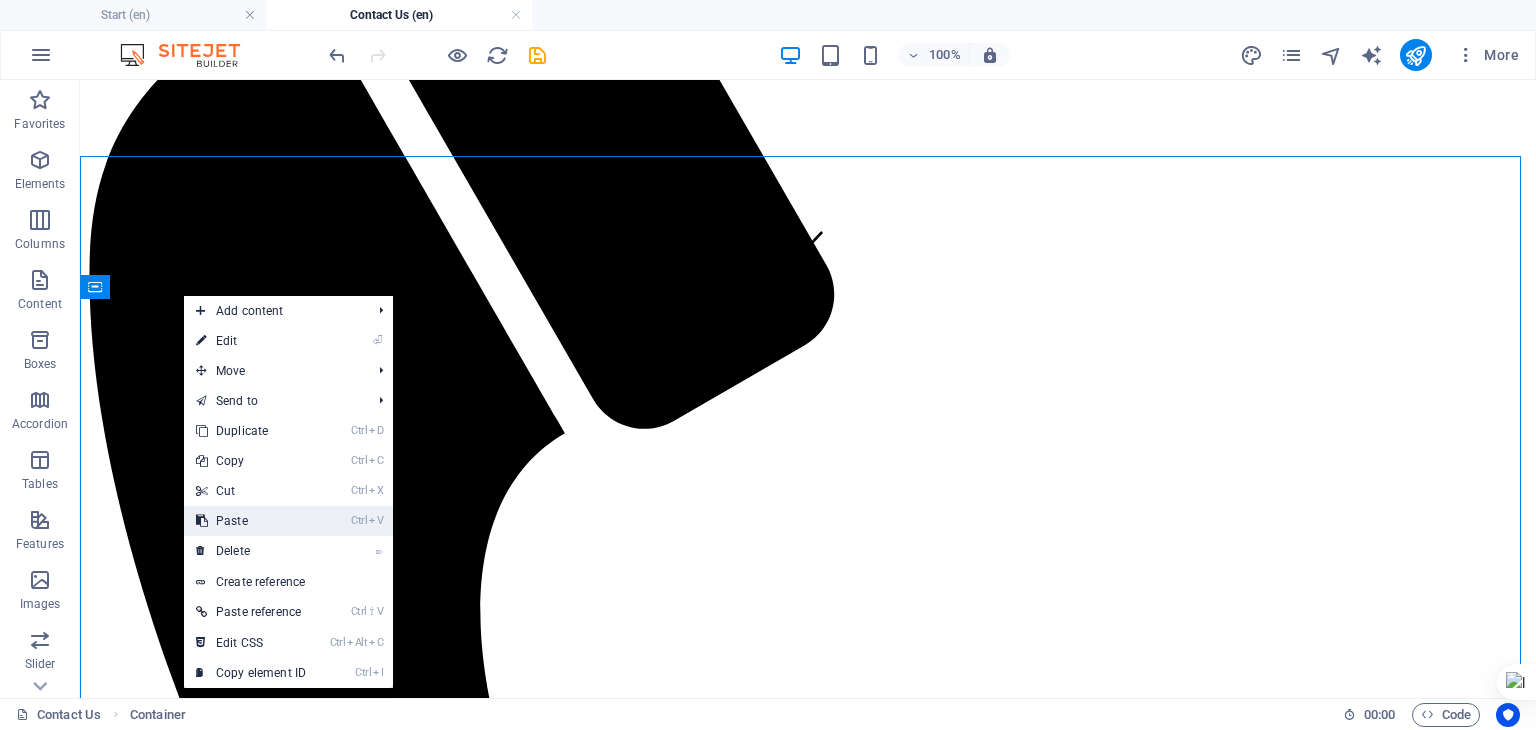click on "Ctrl V  Paste" at bounding box center [251, 521] 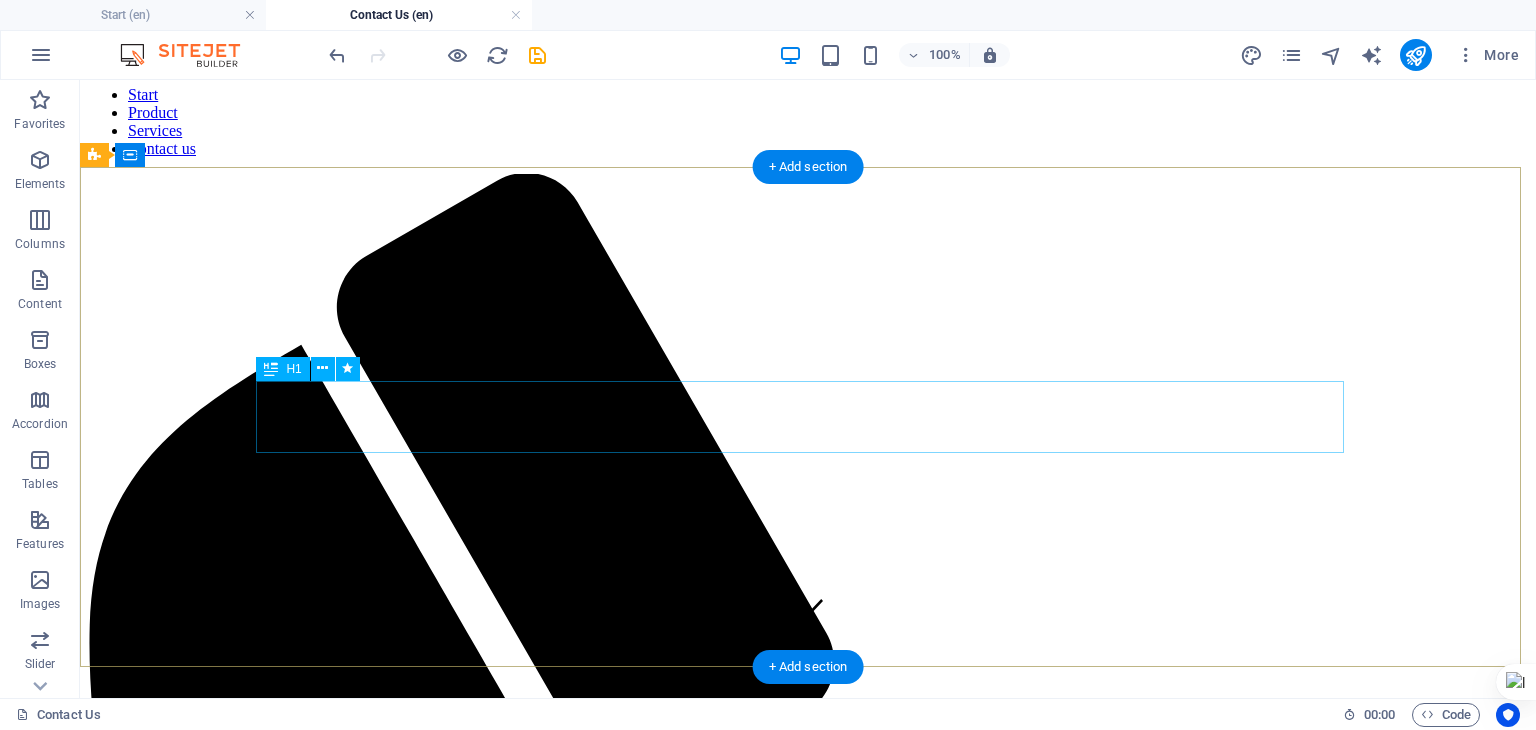 scroll, scrollTop: 0, scrollLeft: 0, axis: both 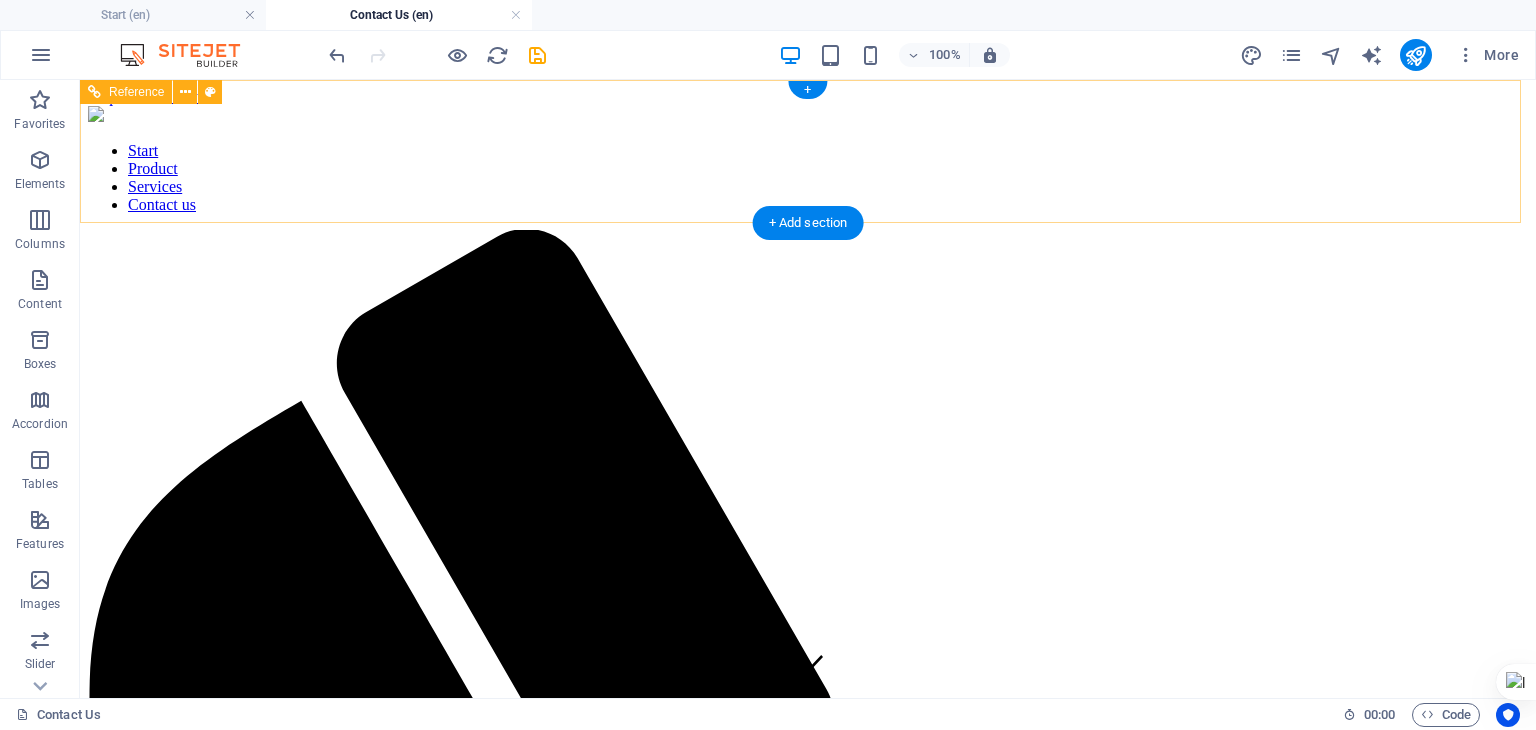 click on "Start Product Services Contact us" at bounding box center [808, 178] 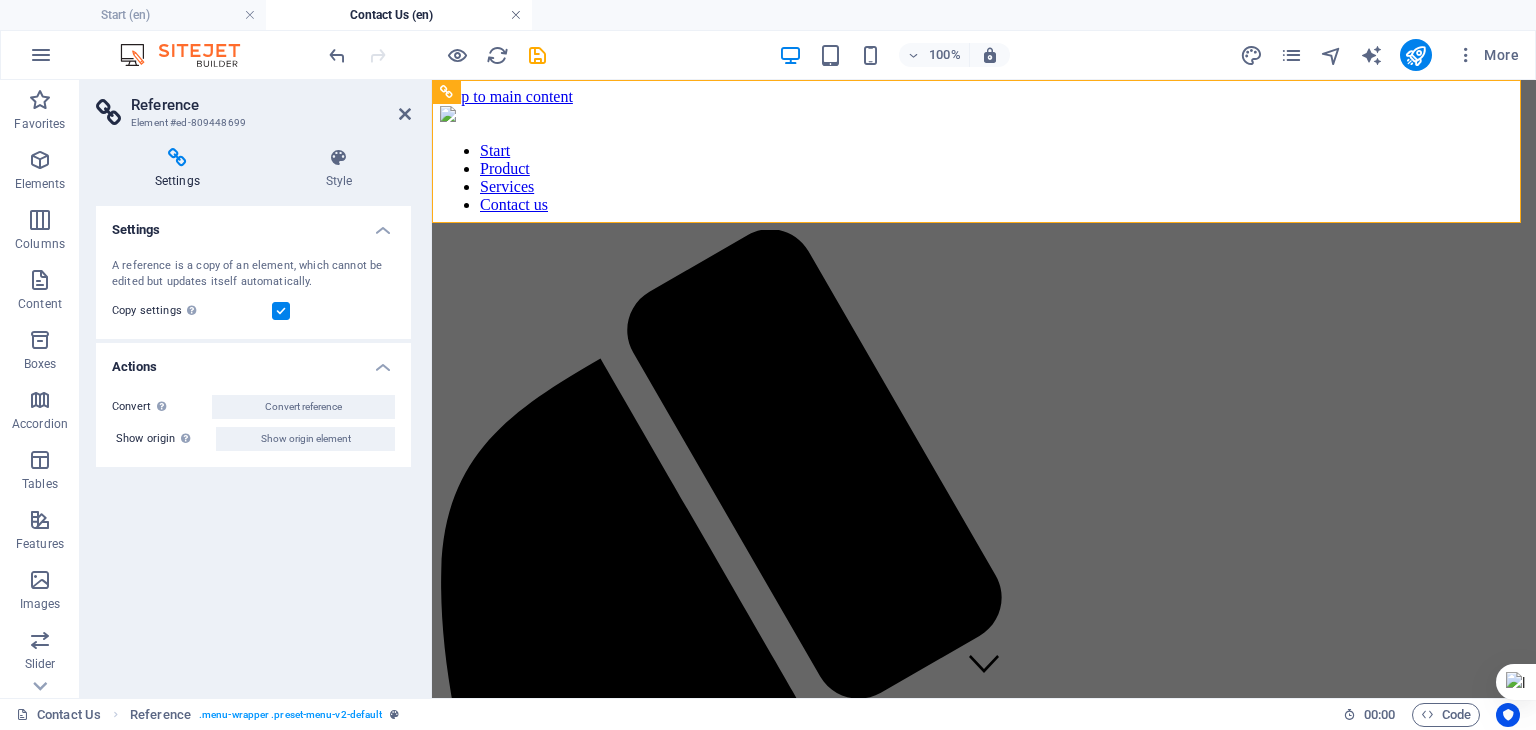 click at bounding box center (516, 15) 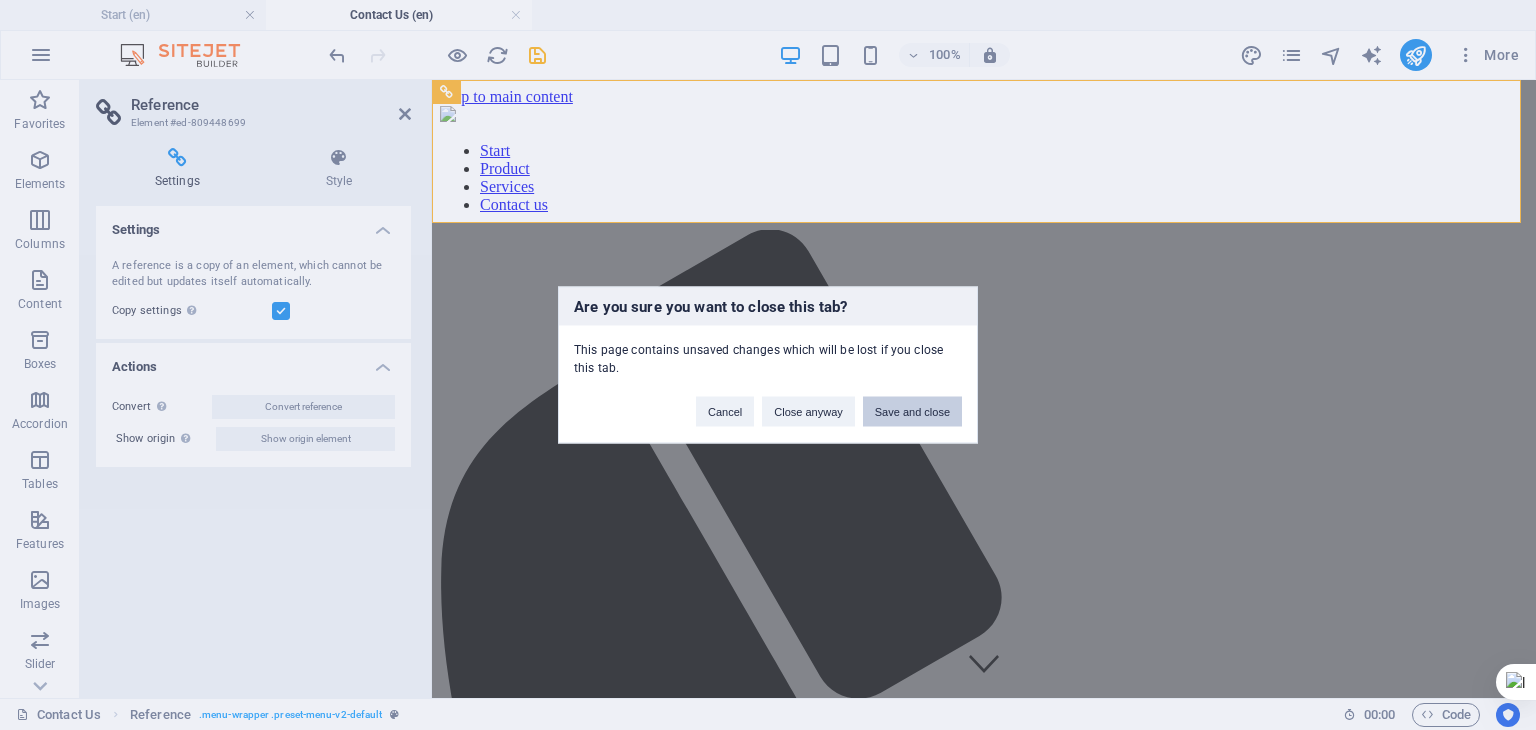 click on "Save and close" at bounding box center [912, 412] 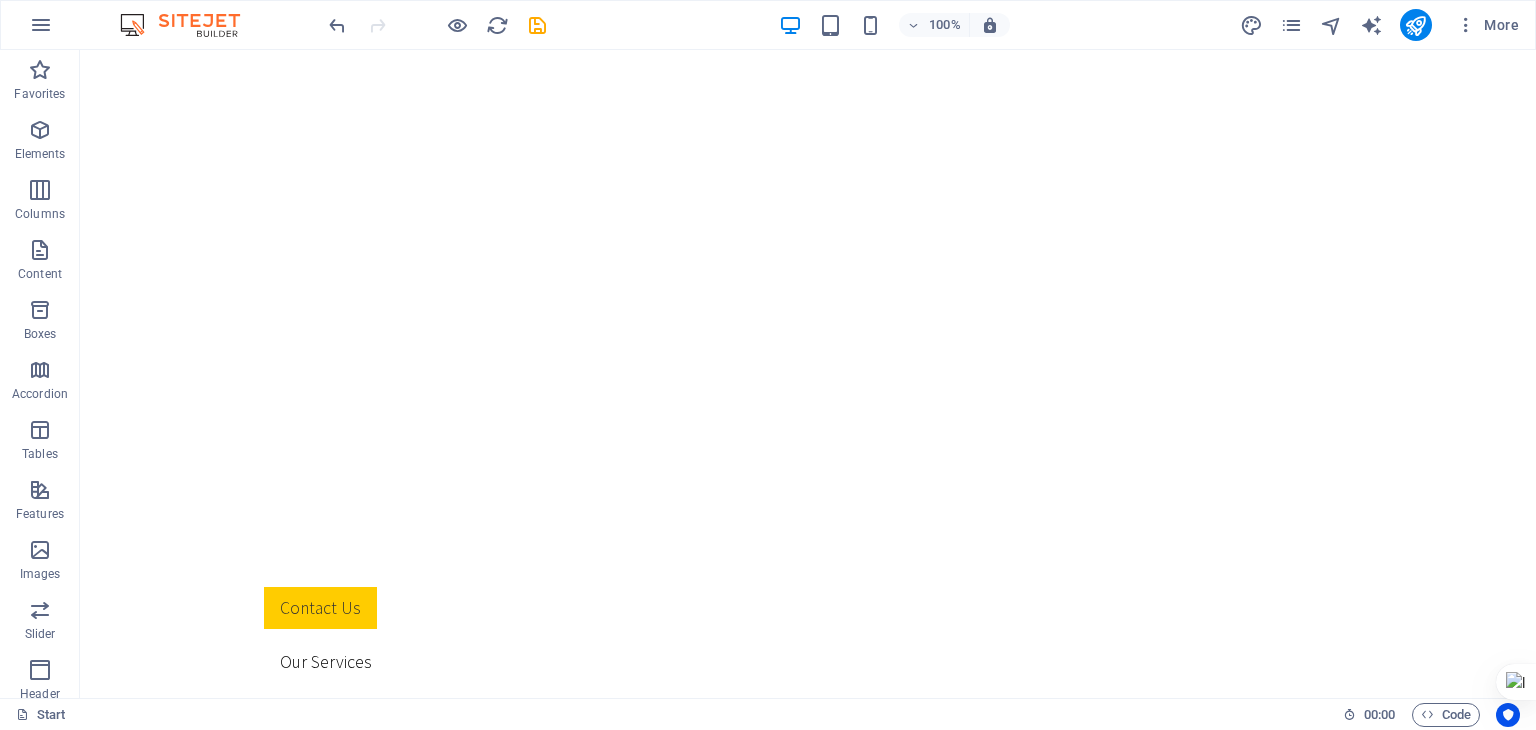 scroll, scrollTop: 0, scrollLeft: 0, axis: both 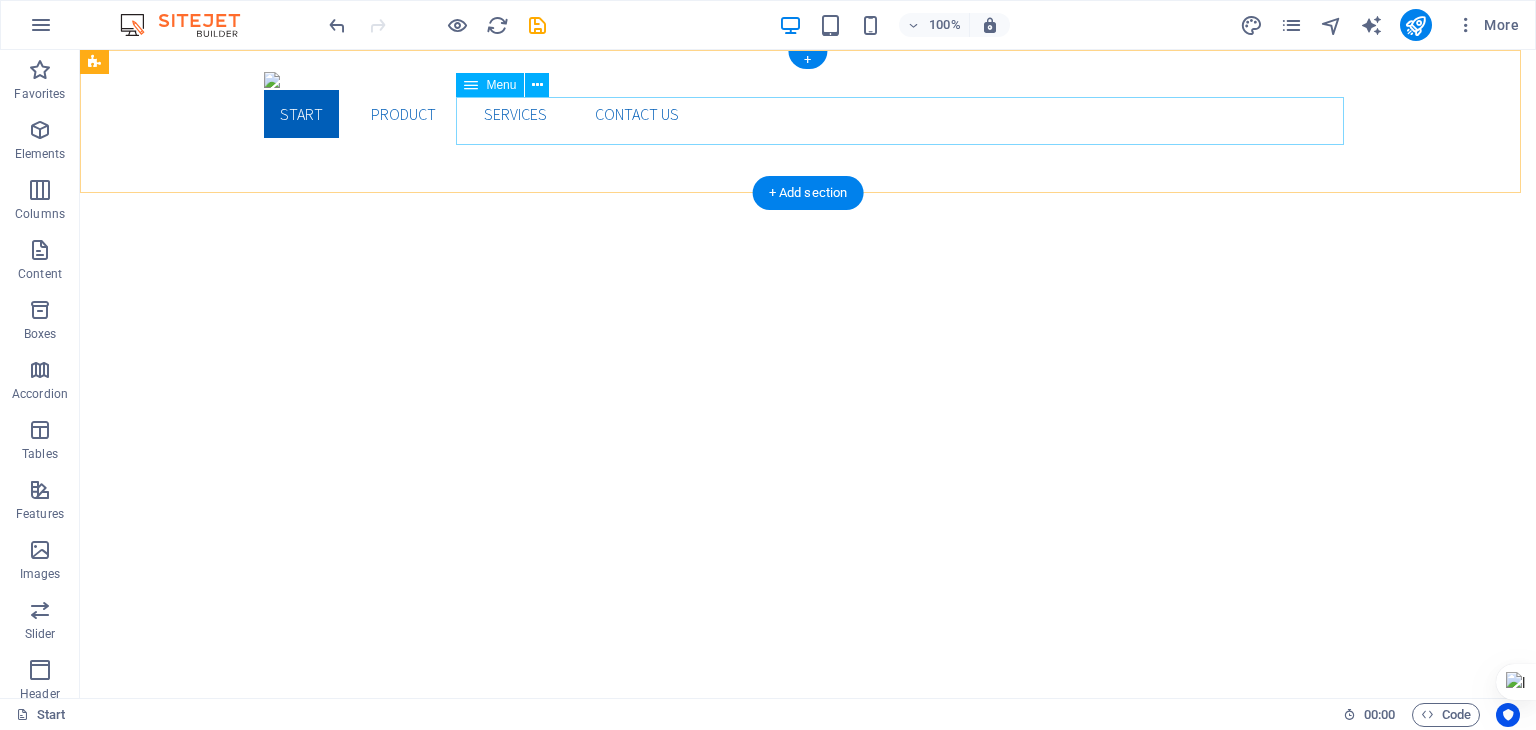 click on "Start Product Services Contact us" at bounding box center [808, 114] 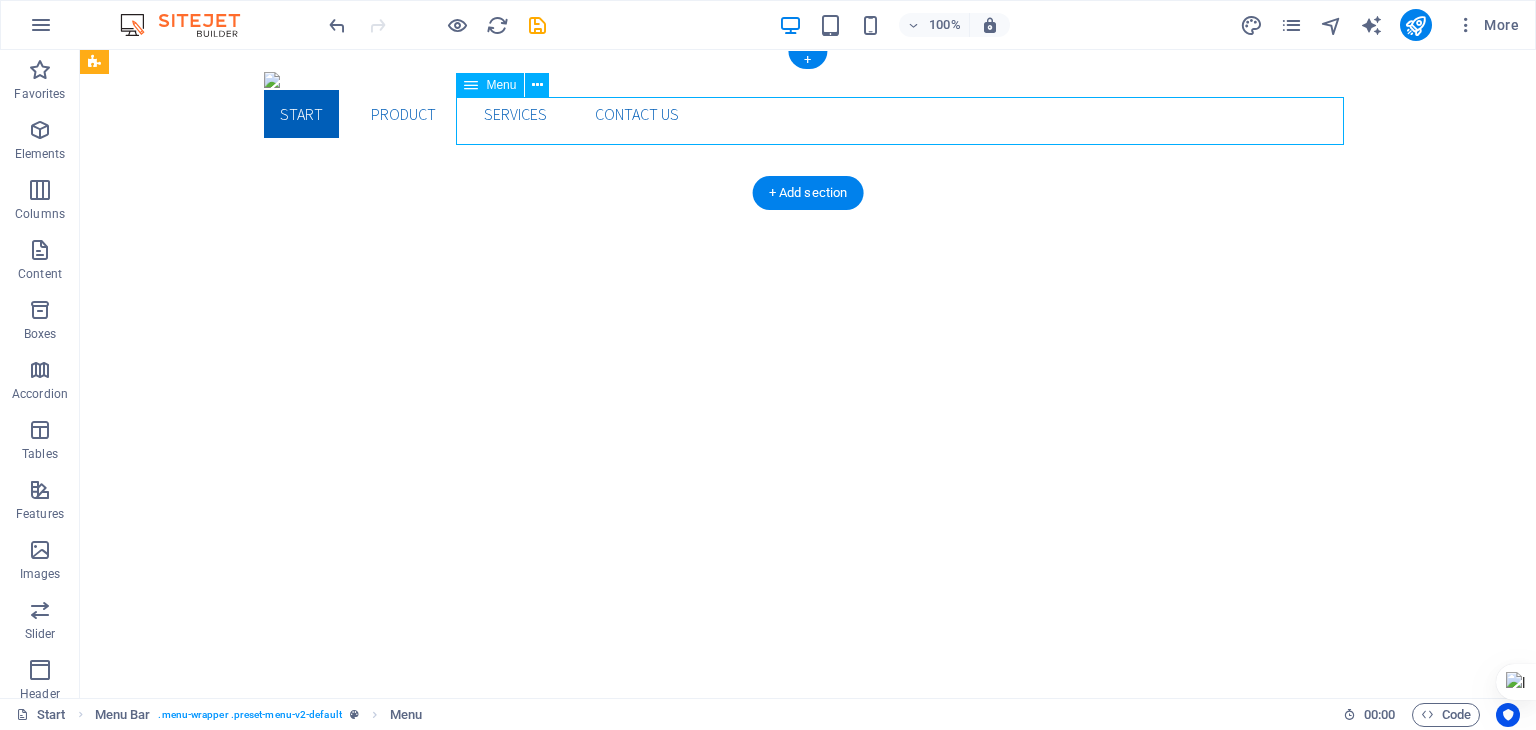click on "Start Product Services Contact us" at bounding box center [808, 114] 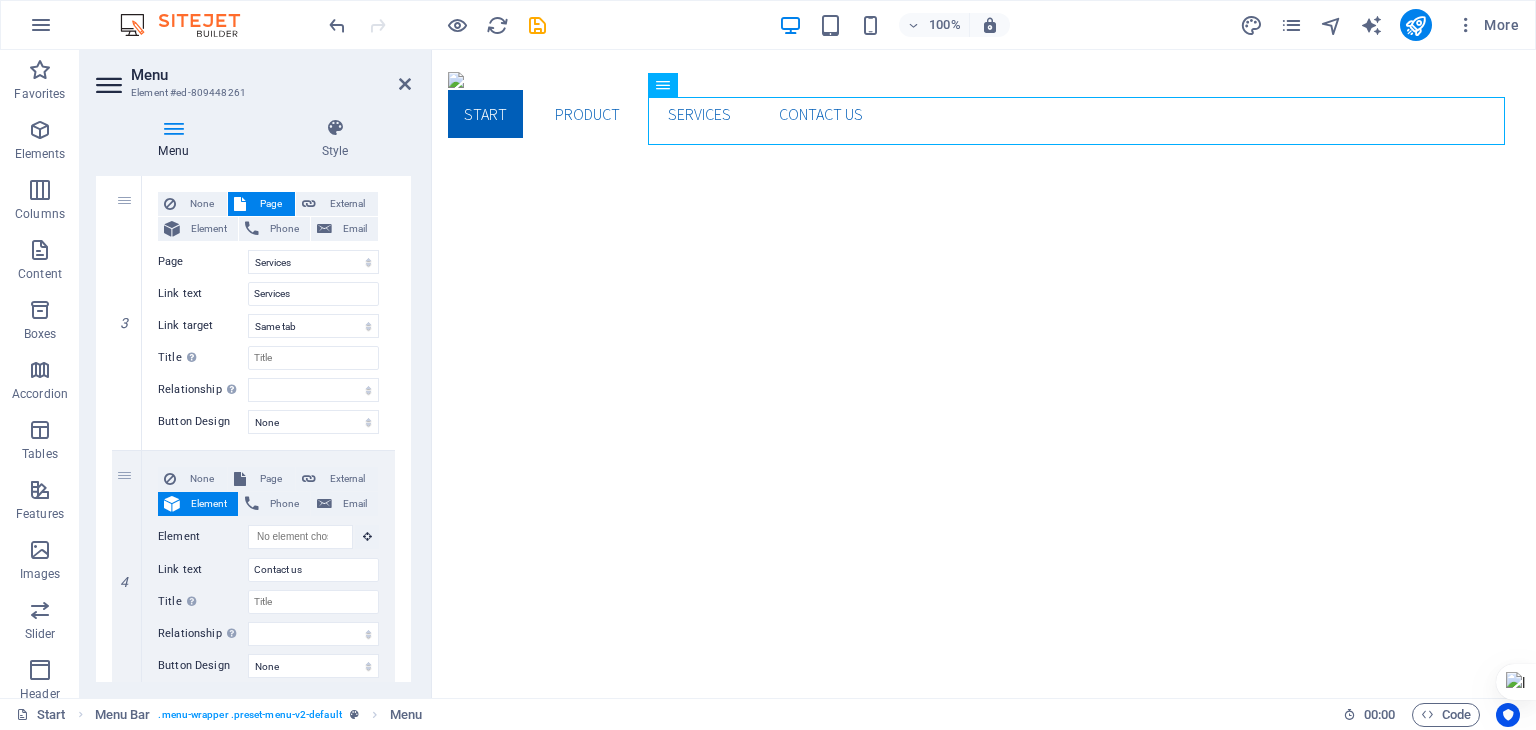 scroll, scrollTop: 807, scrollLeft: 0, axis: vertical 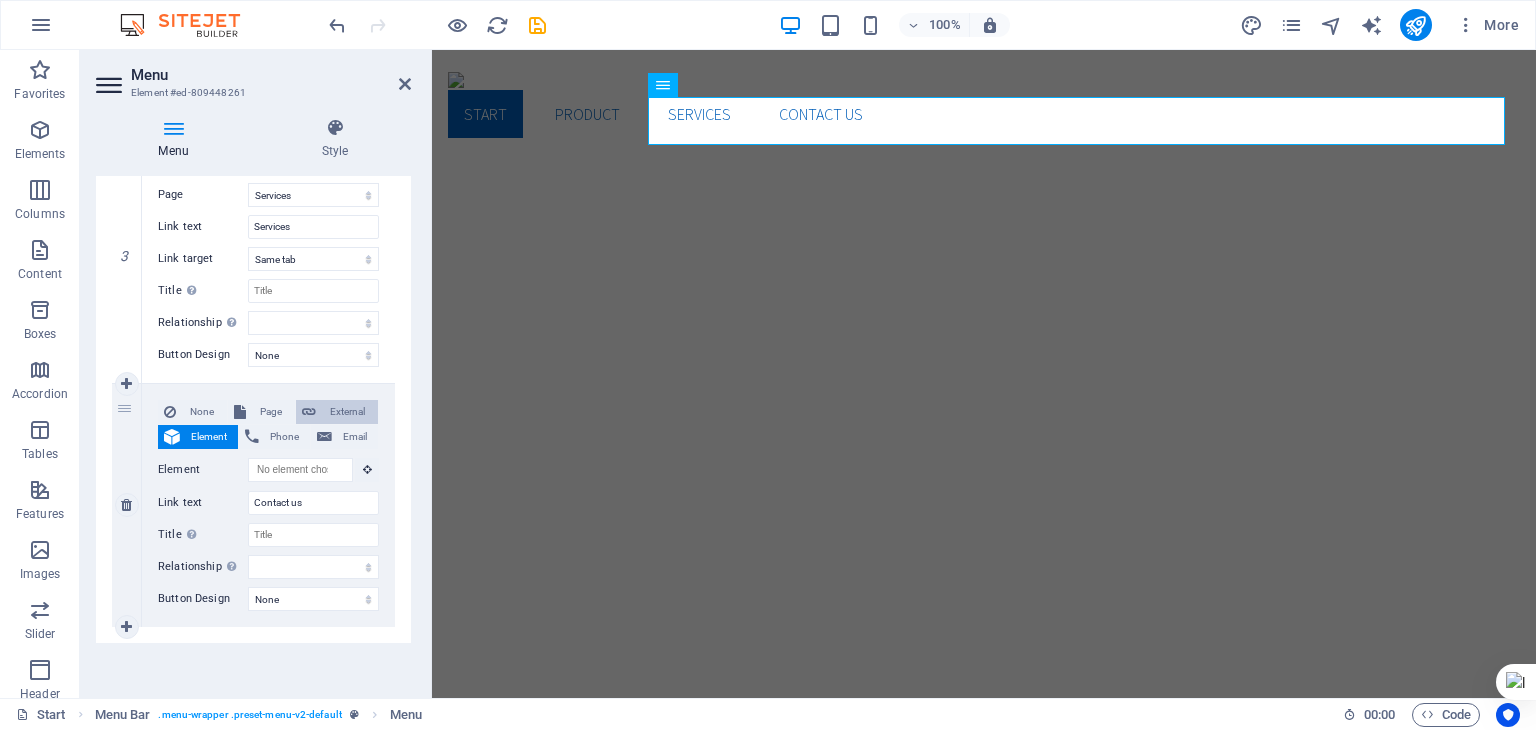 click on "External" at bounding box center (347, 412) 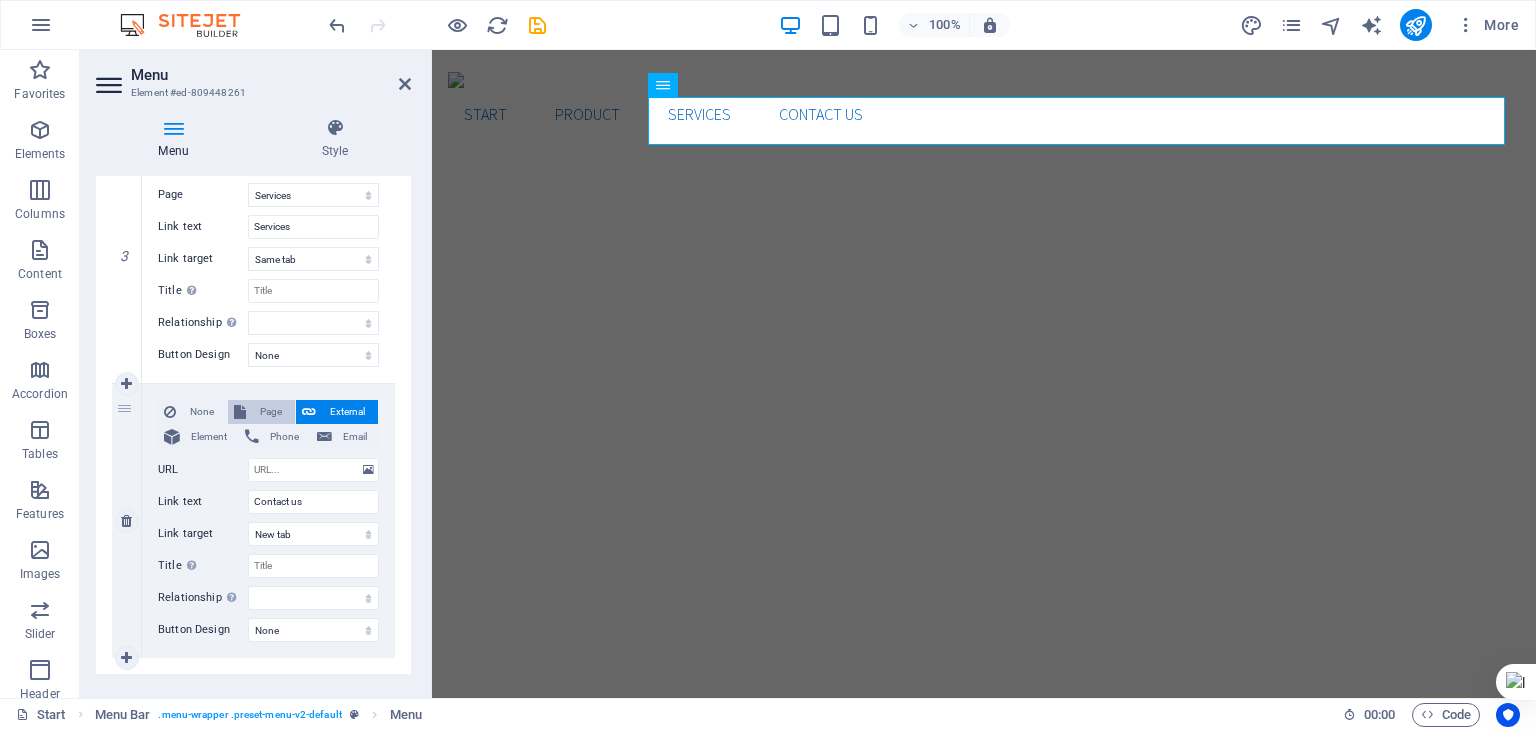 click on "Page" at bounding box center [270, 412] 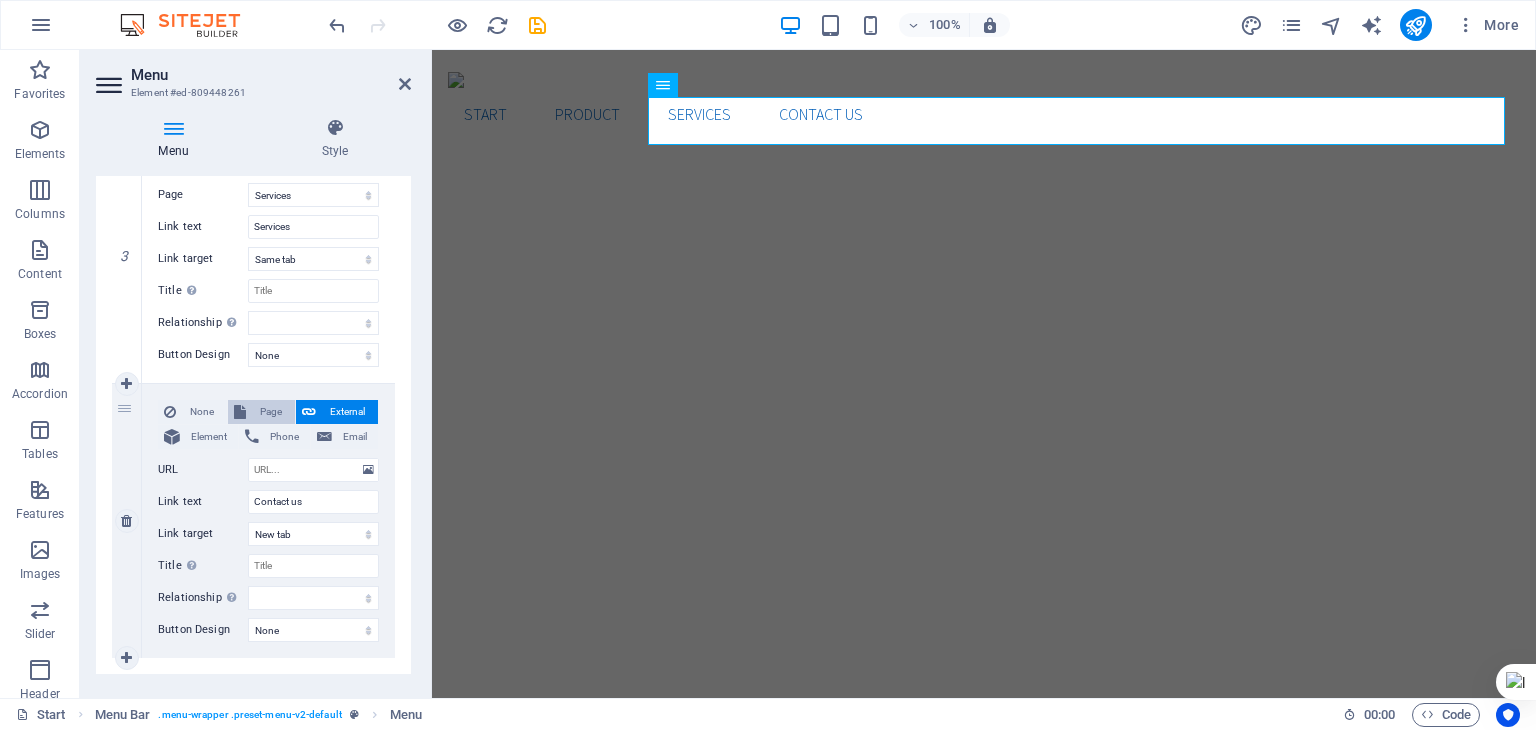 select 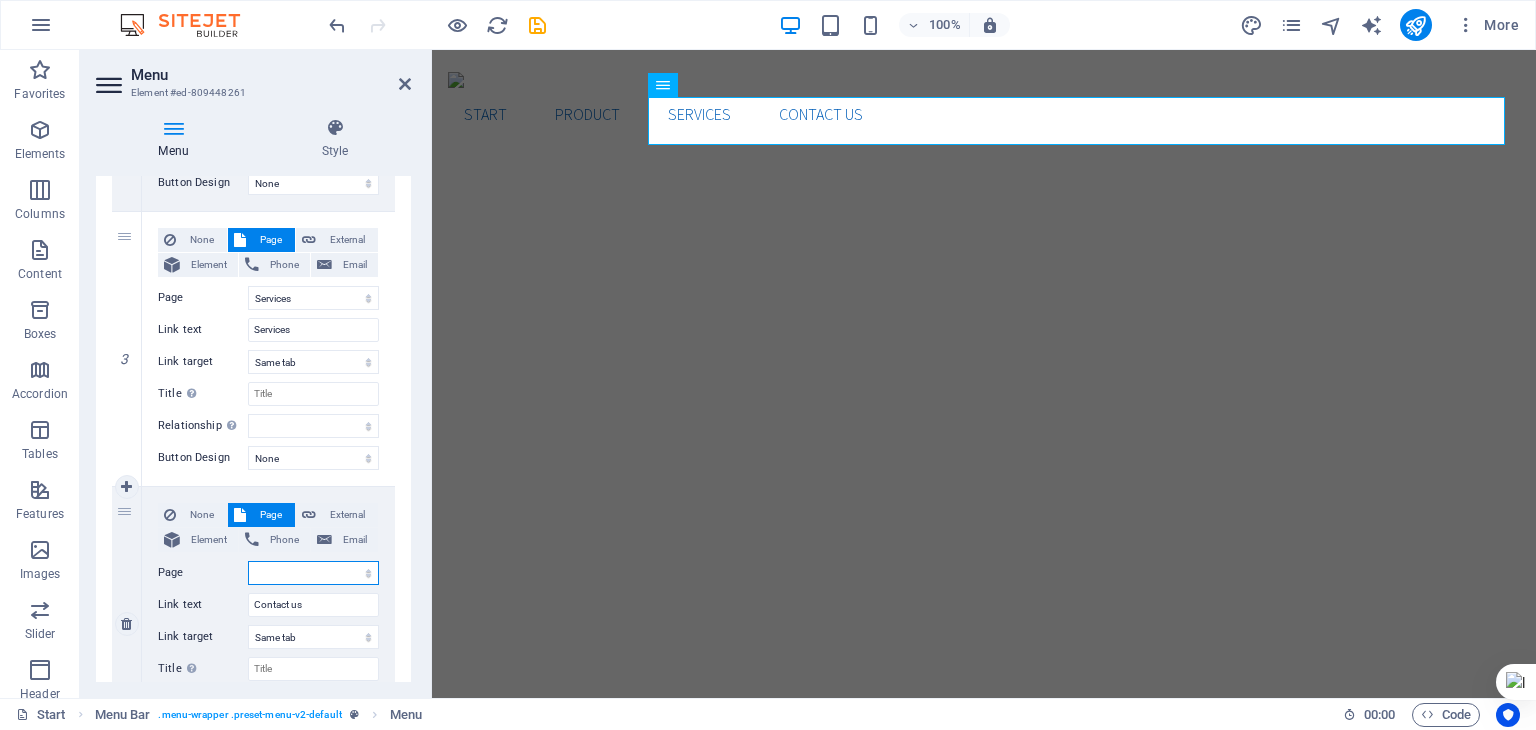 scroll, scrollTop: 802, scrollLeft: 0, axis: vertical 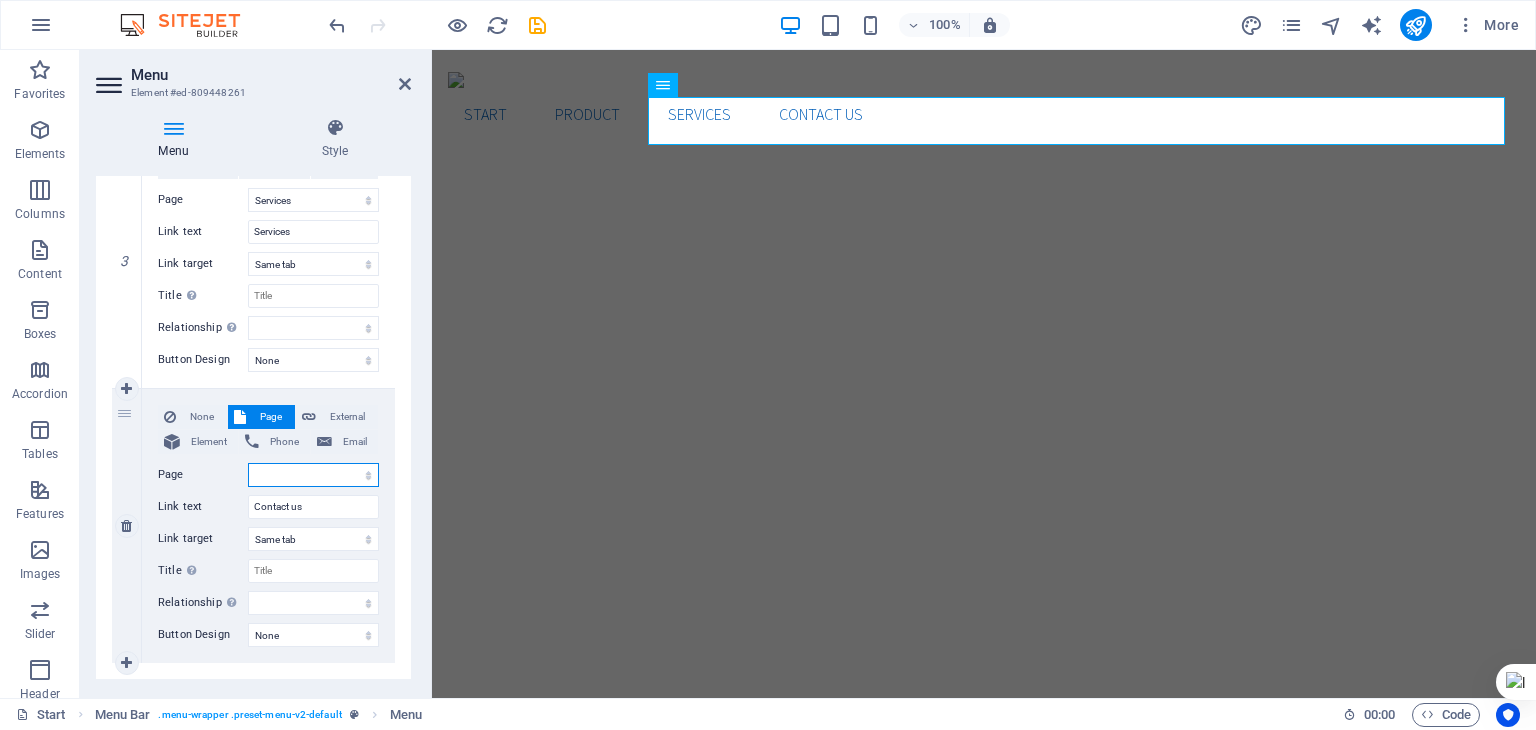 click on "Start Product Services Contact Us Doctors Legal Notice Privacy" at bounding box center (313, 475) 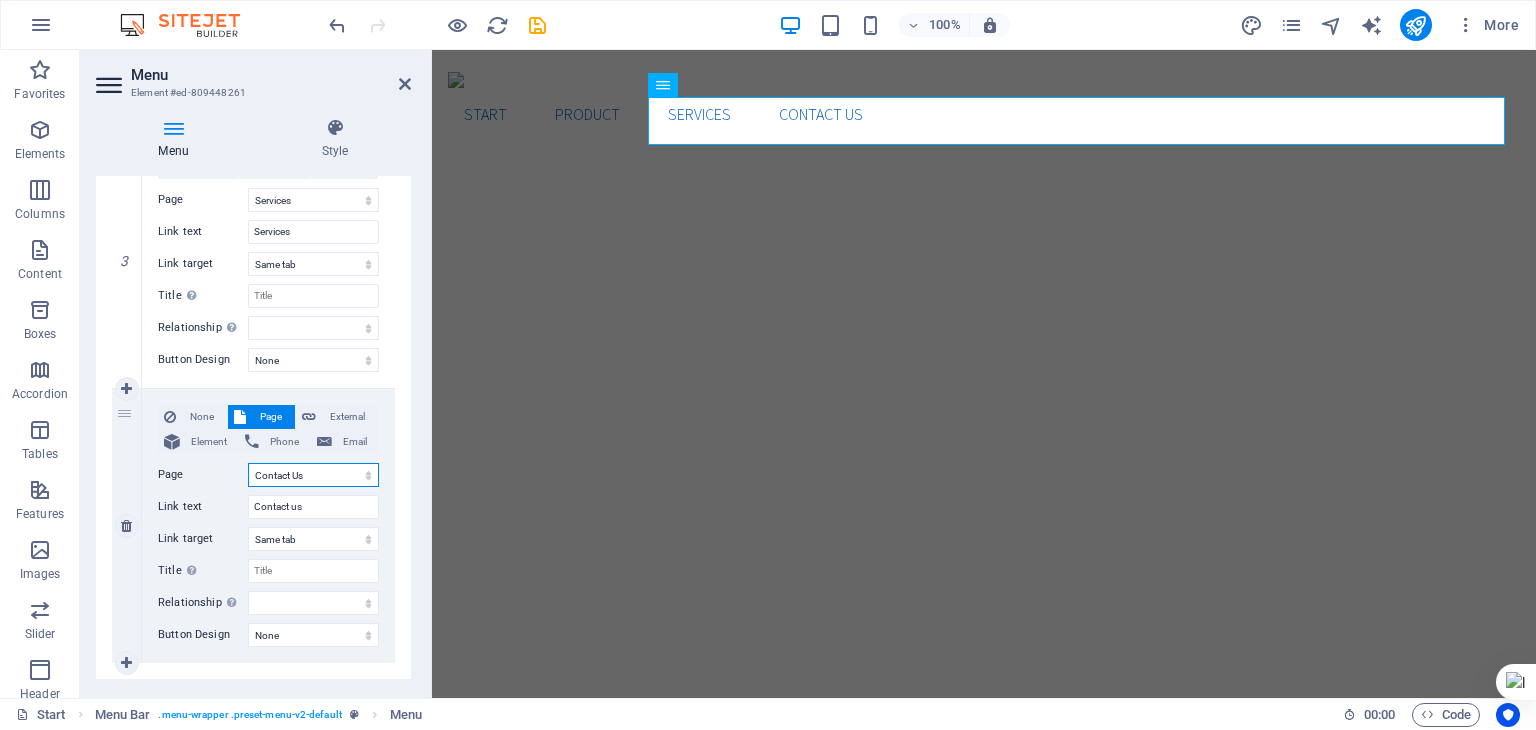 click on "Start Product Services Contact Us Doctors Legal Notice Privacy" at bounding box center (313, 475) 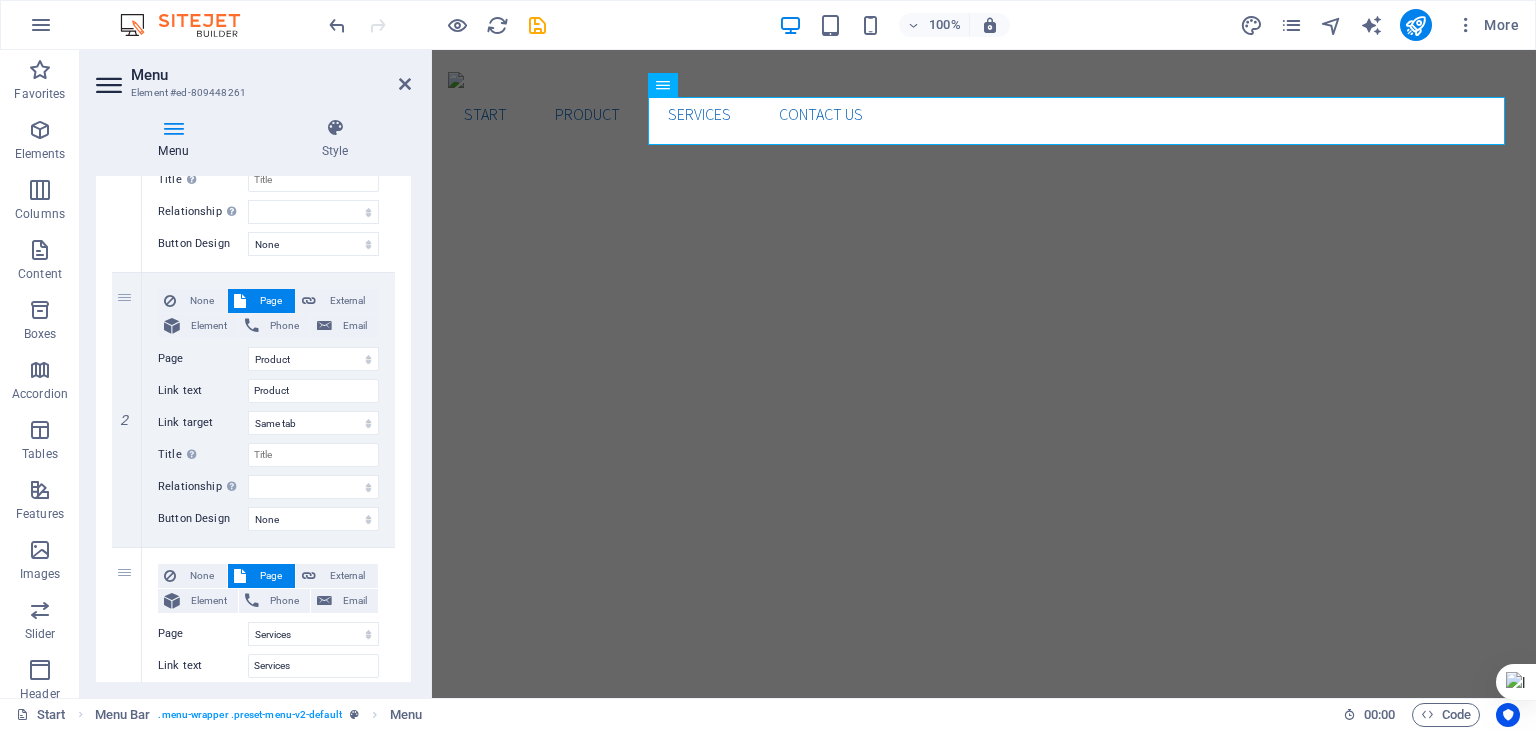 scroll, scrollTop: 361, scrollLeft: 0, axis: vertical 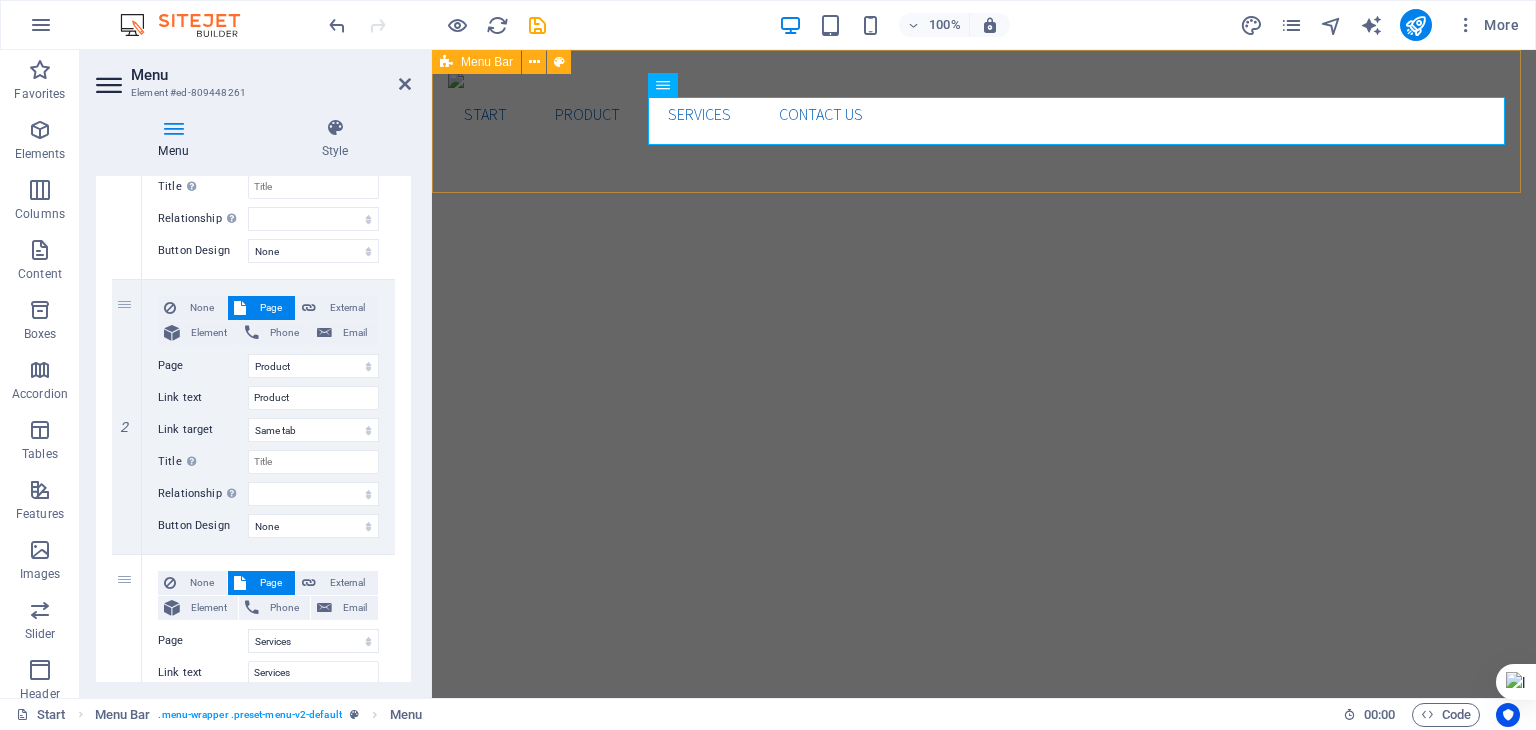 click on "Start Product Services Contact us" at bounding box center [984, 102] 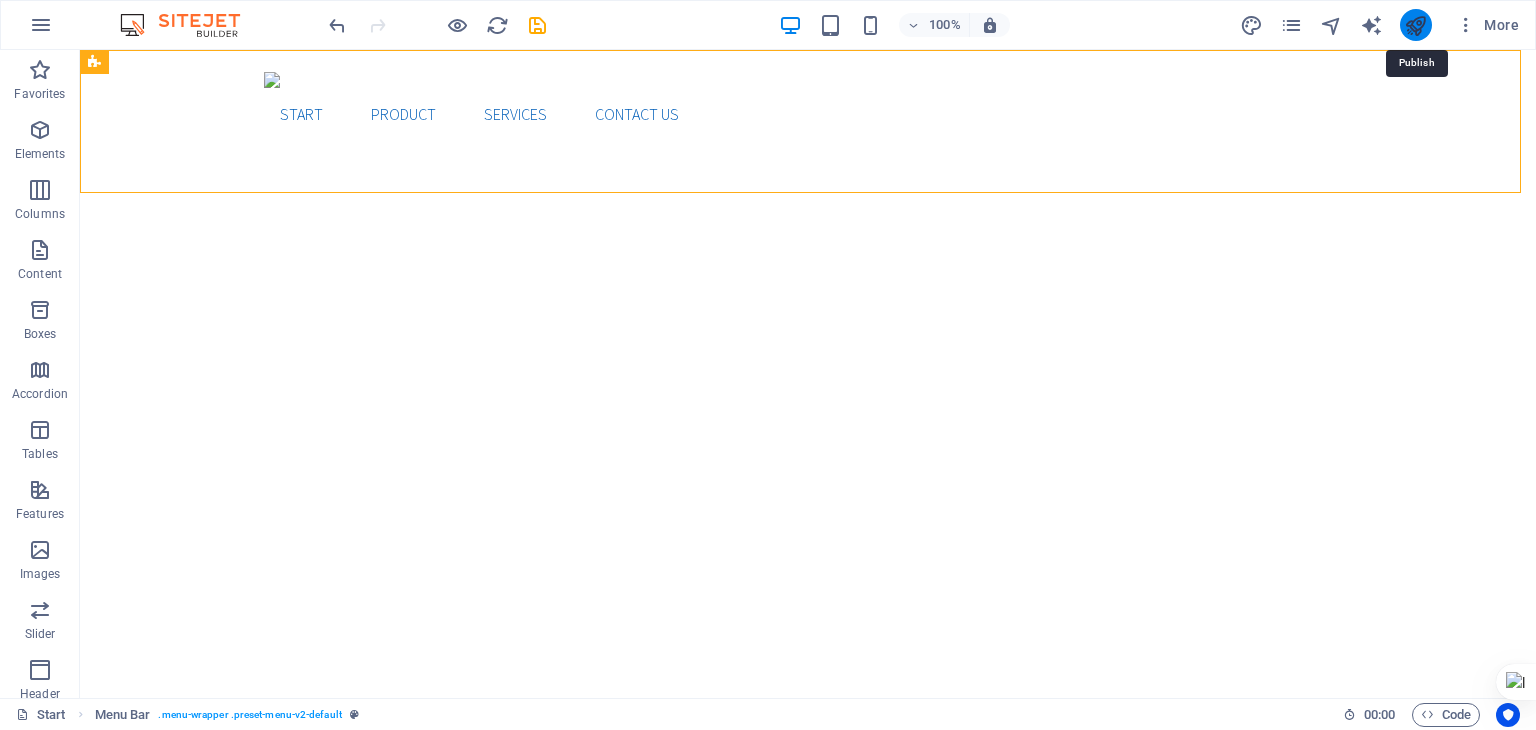 click at bounding box center (1415, 25) 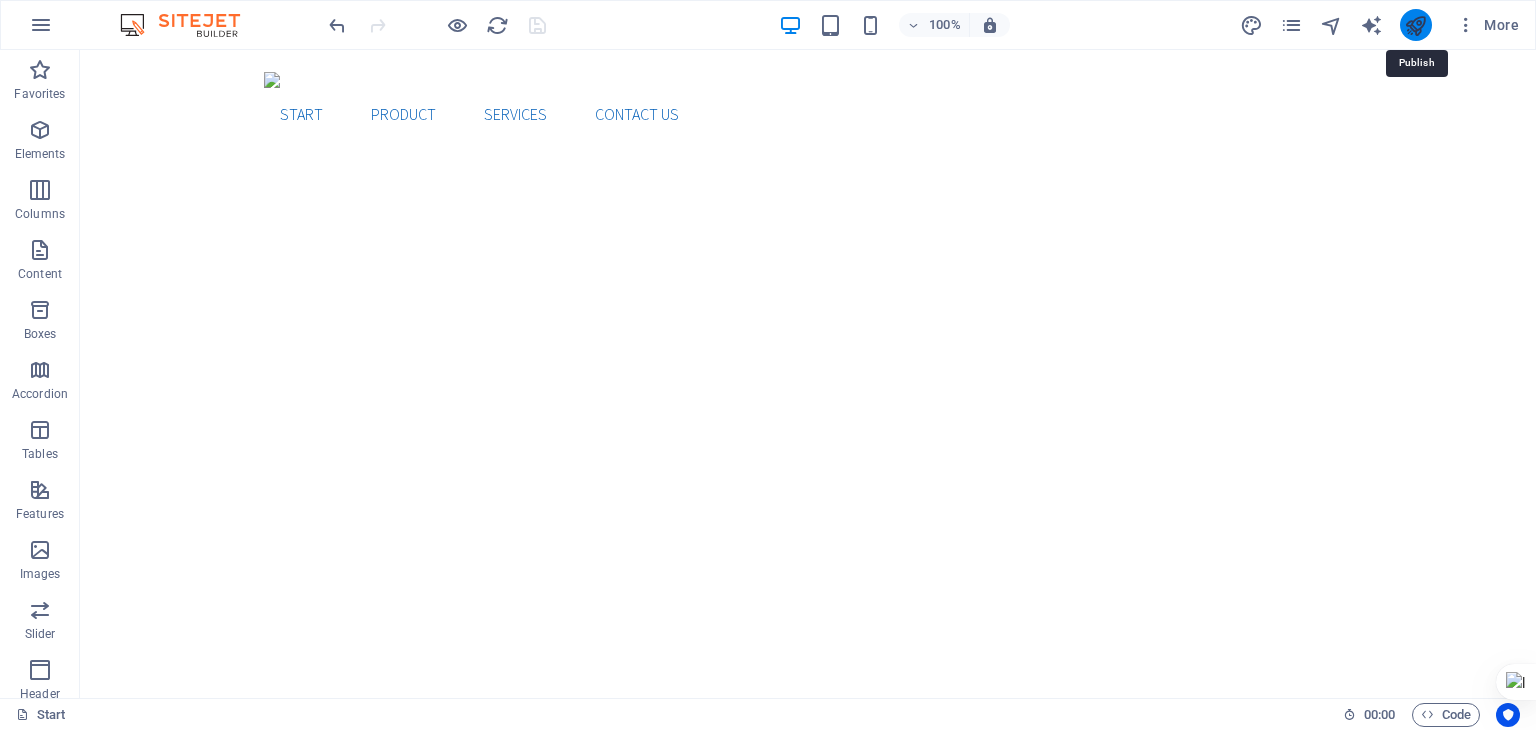 click at bounding box center (1416, 25) 